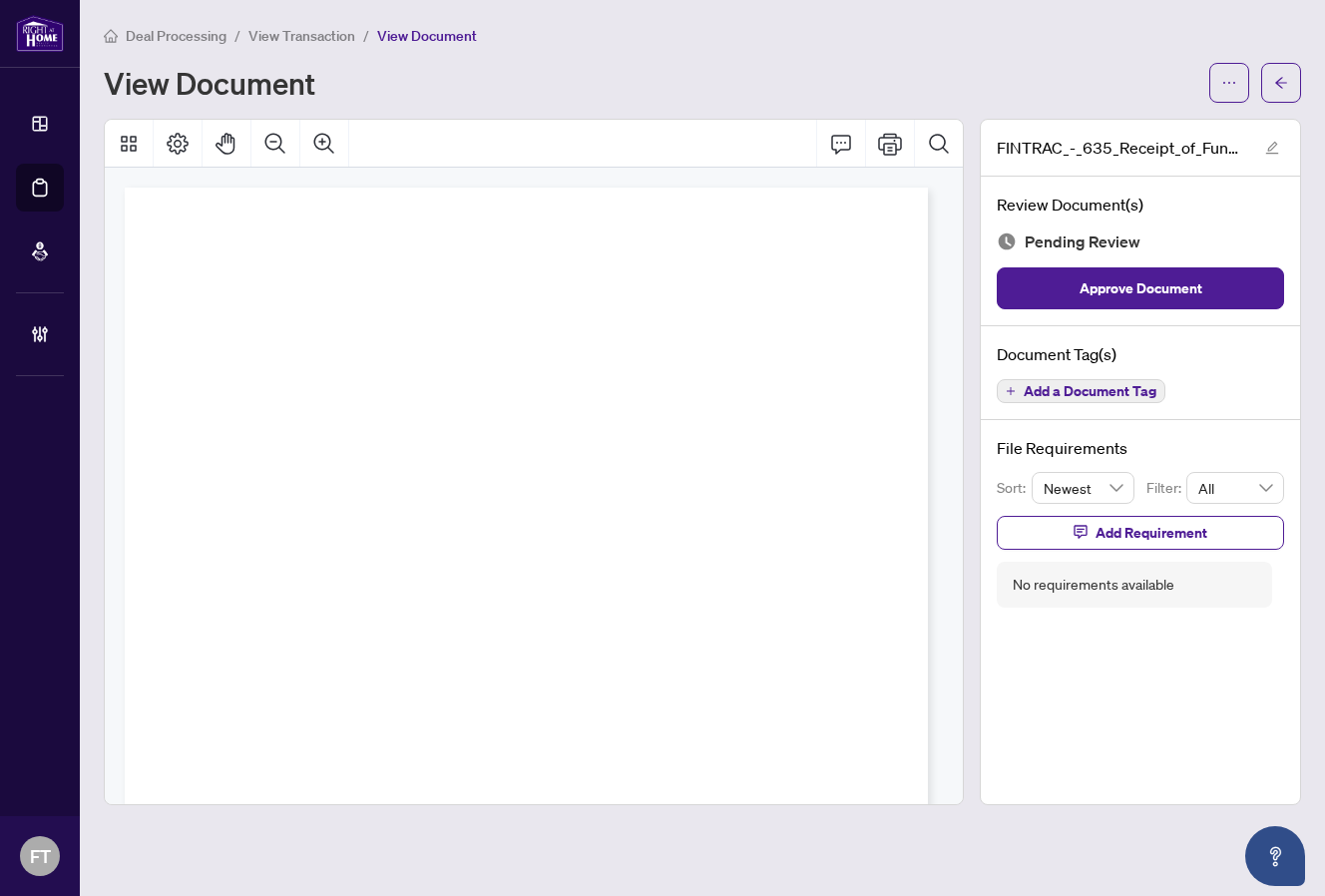 scroll, scrollTop: 0, scrollLeft: 0, axis: both 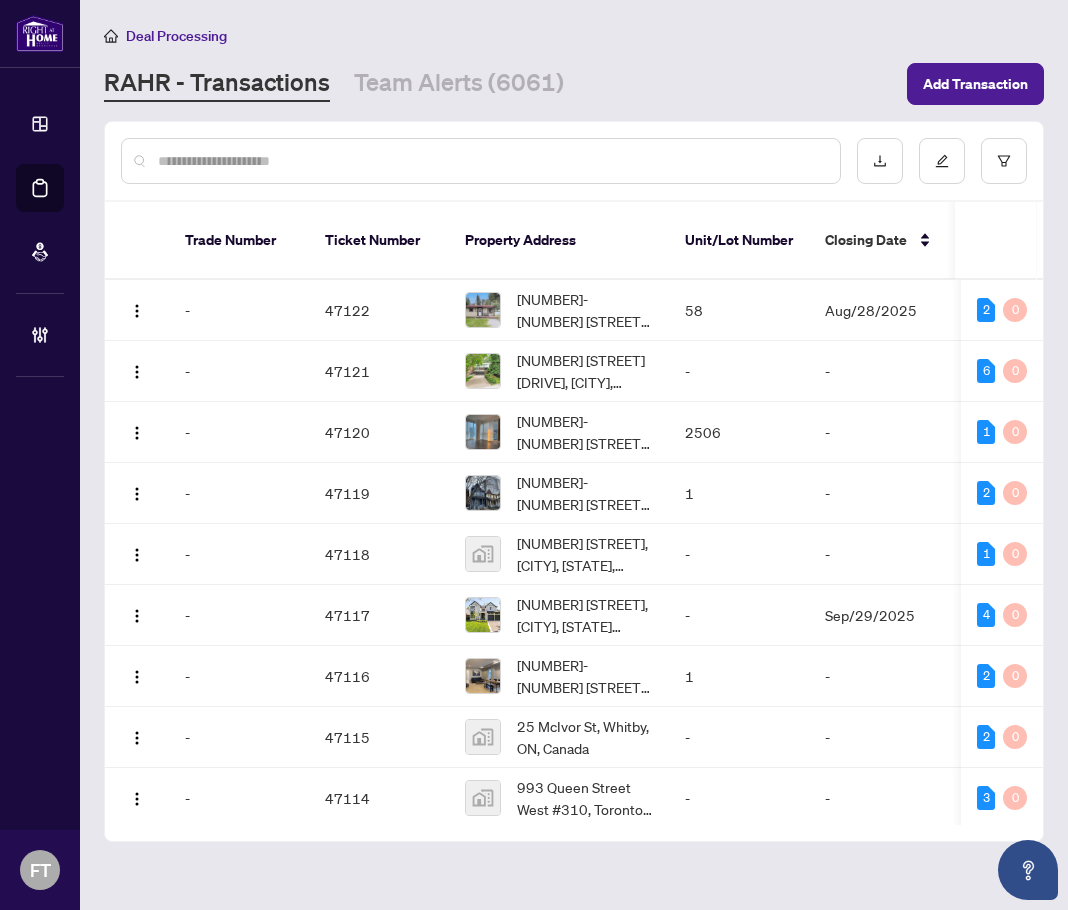 click at bounding box center [491, 161] 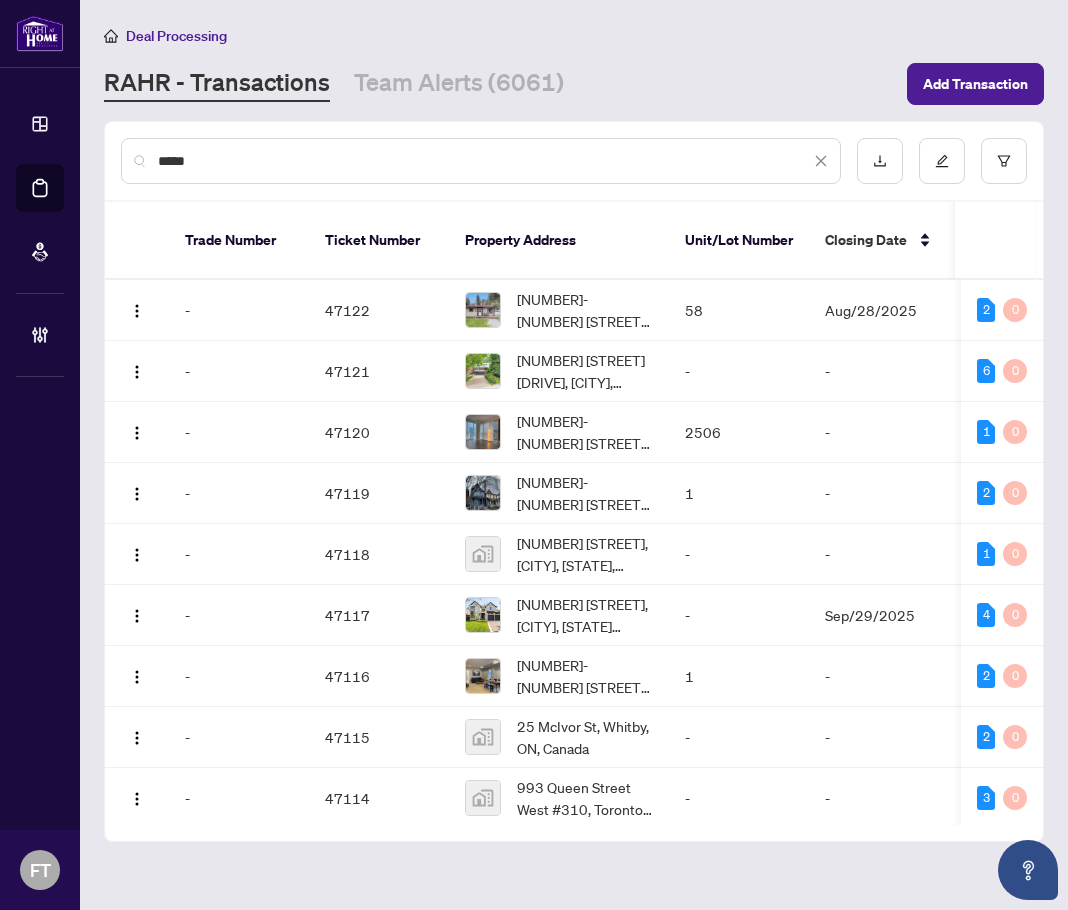 type on "*****" 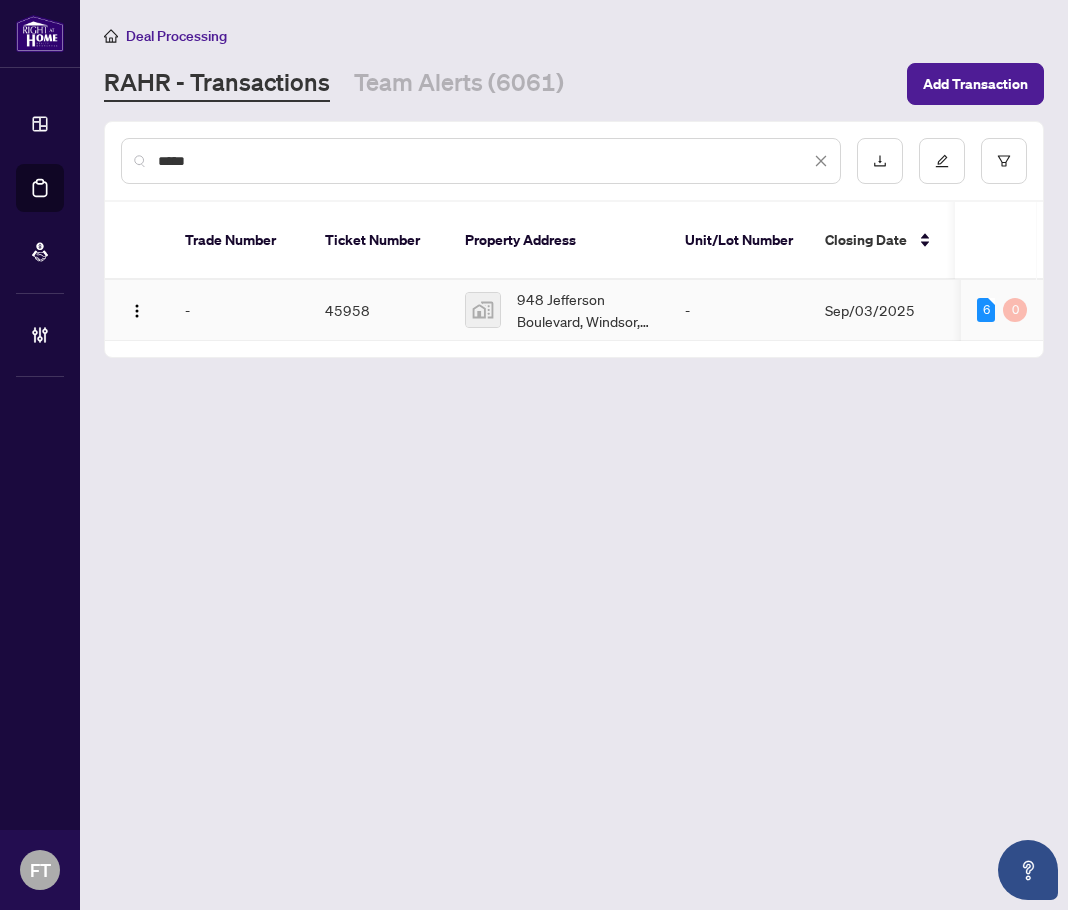 click at bounding box center (137, 310) 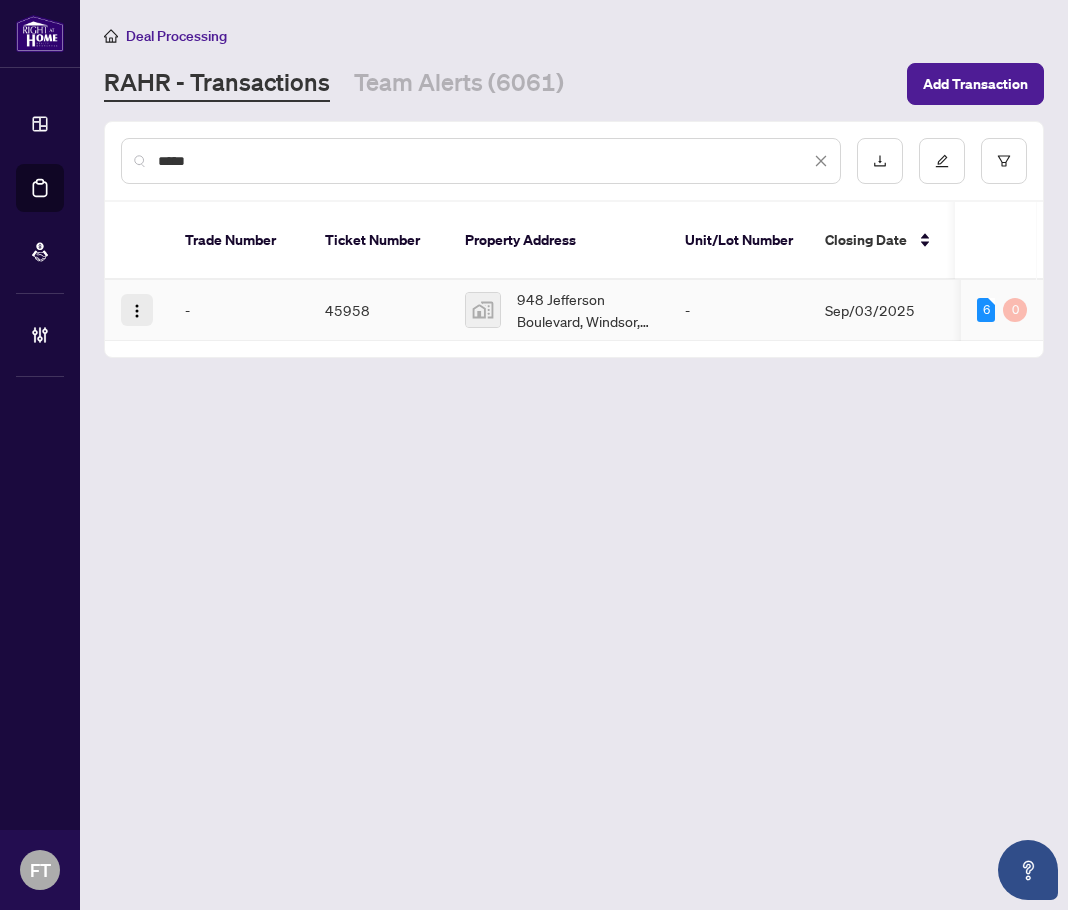 click at bounding box center (137, 311) 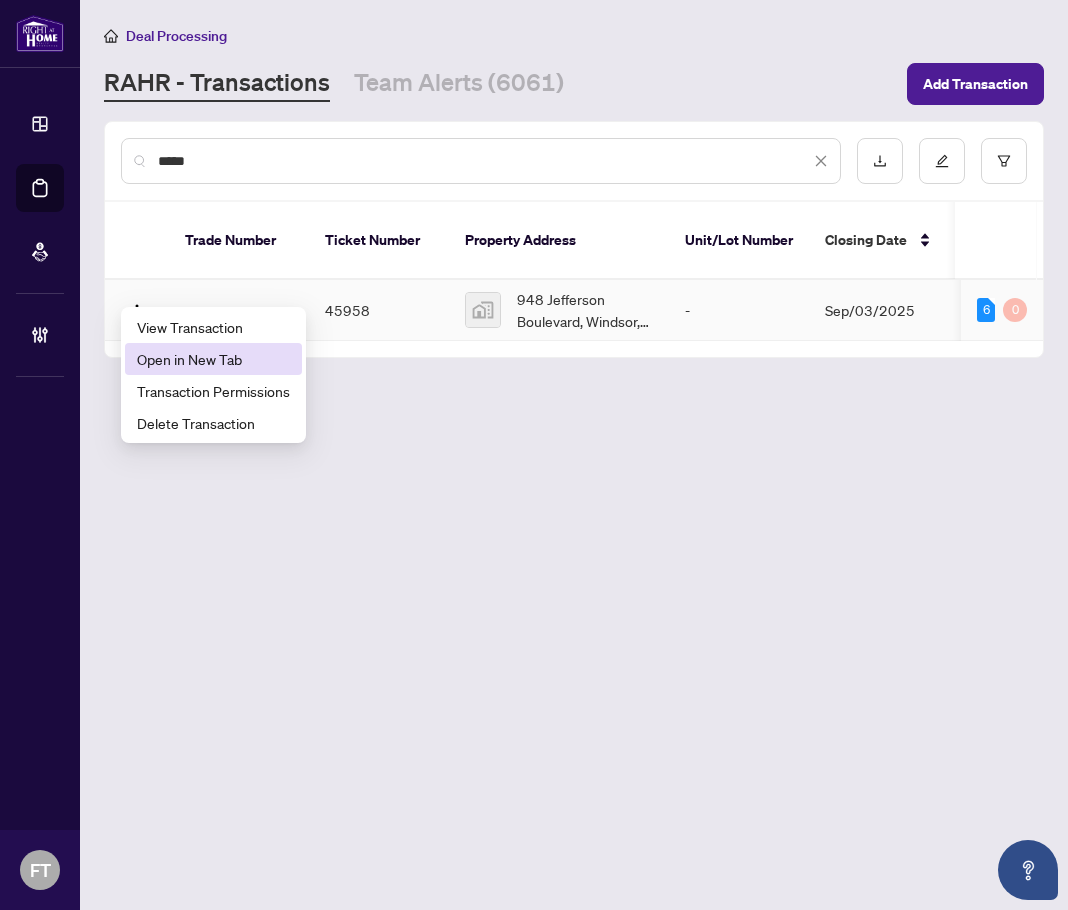 click on "Open in New Tab" at bounding box center (213, 359) 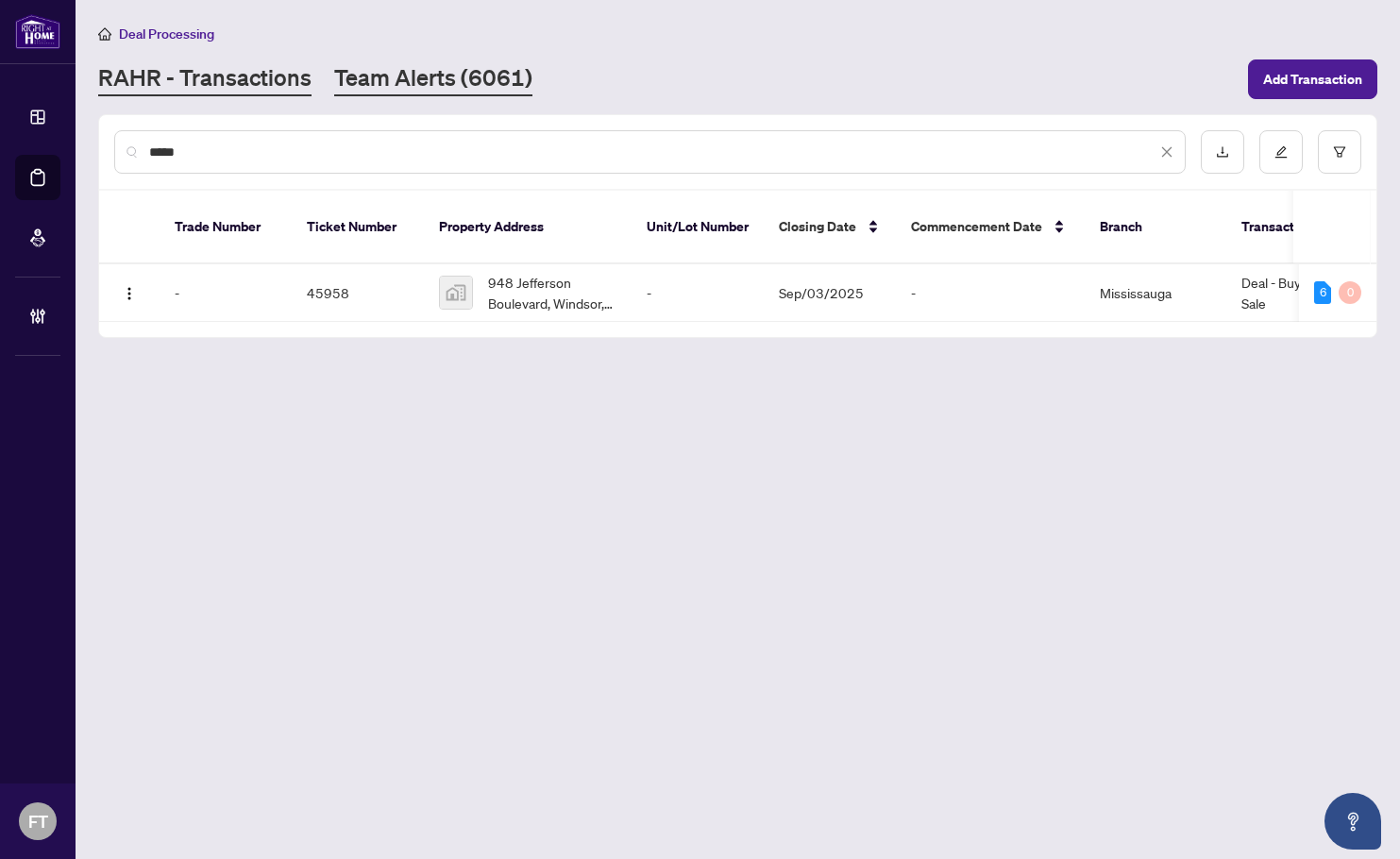 click on "Team Alerts   (6061)" at bounding box center [433, 79] 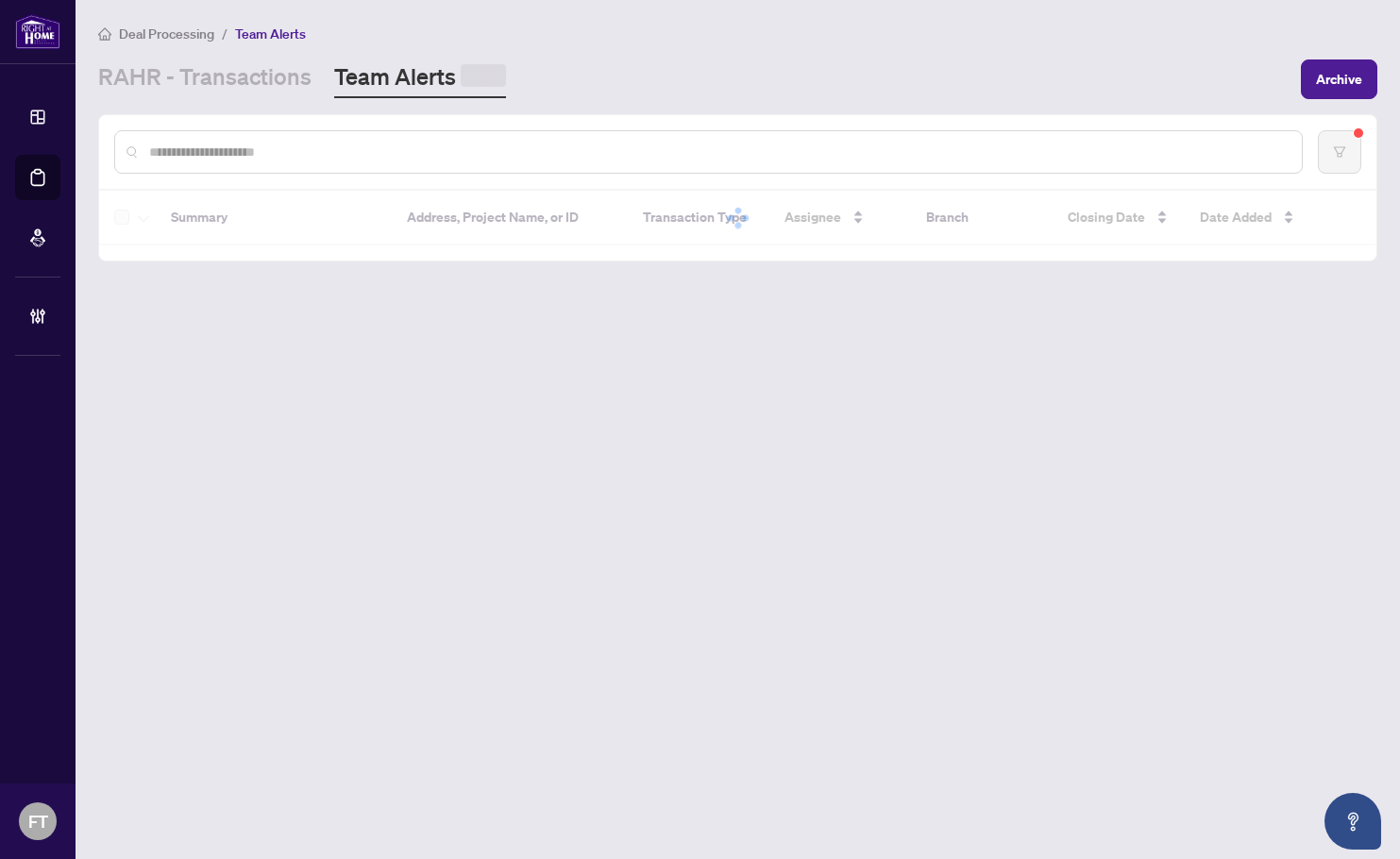 click at bounding box center [717, 152] 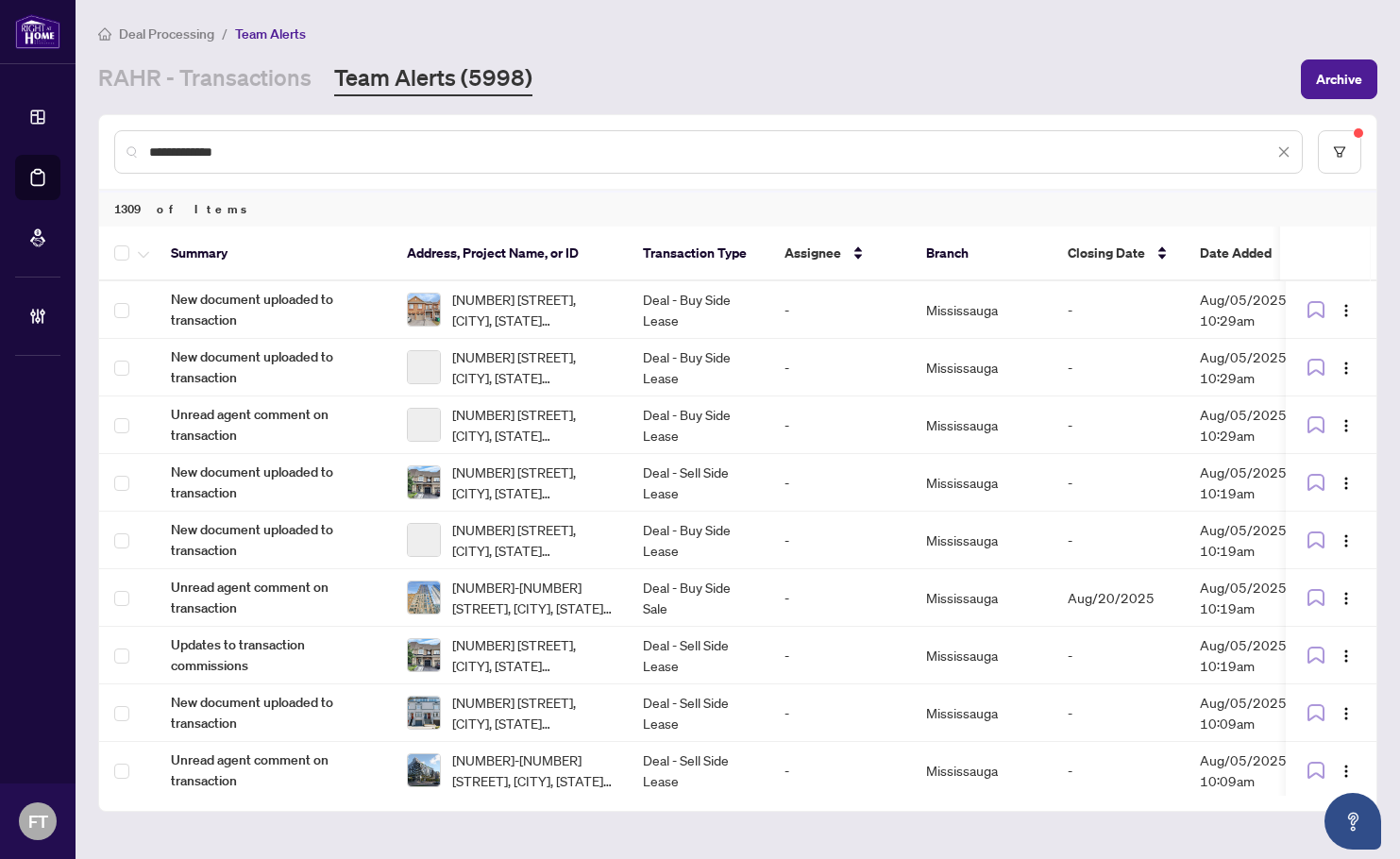 type on "**********" 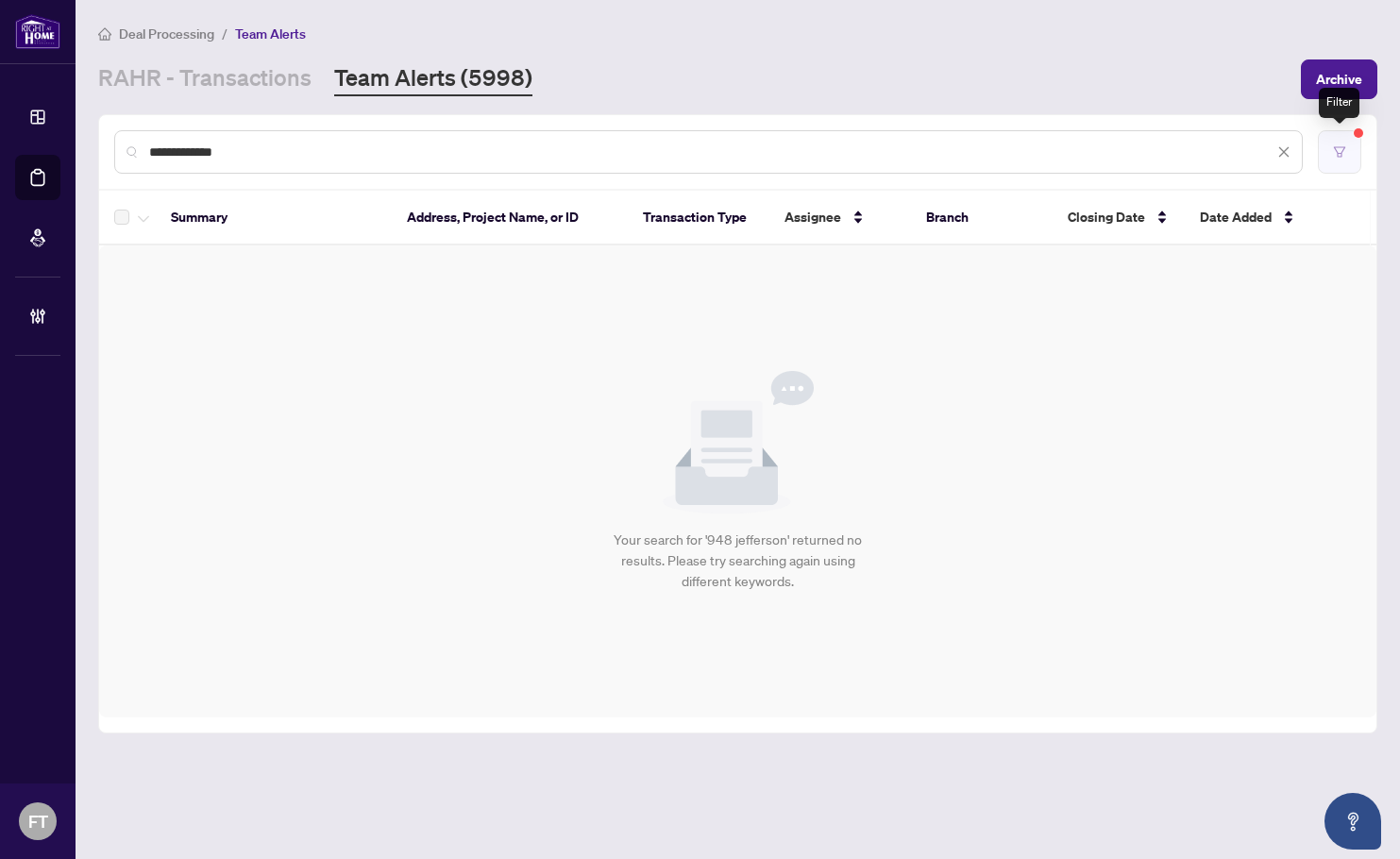 click 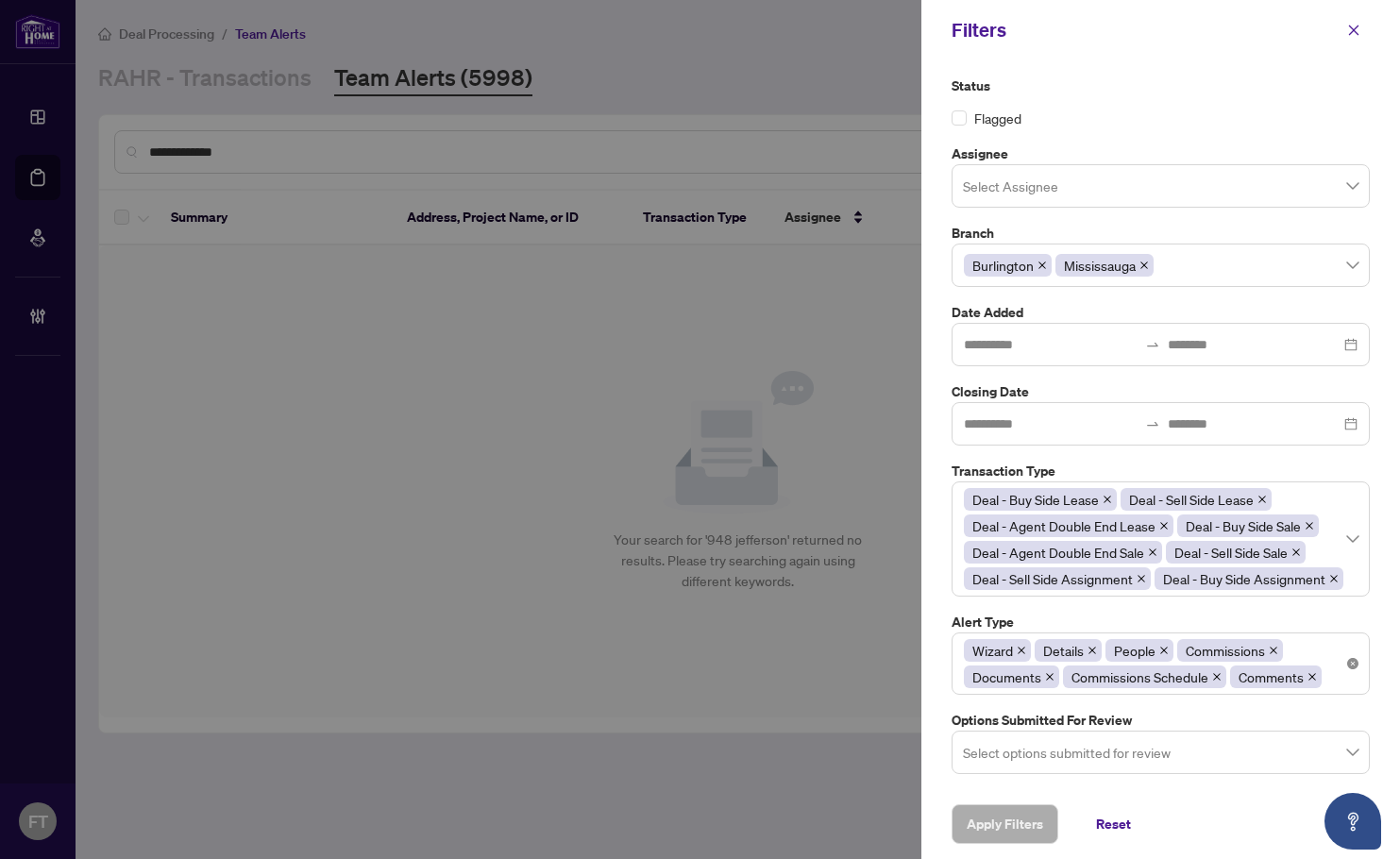 click on "Wizard Details People Commissions Documents Commissions Schedule Comments" at bounding box center (1160, 664) 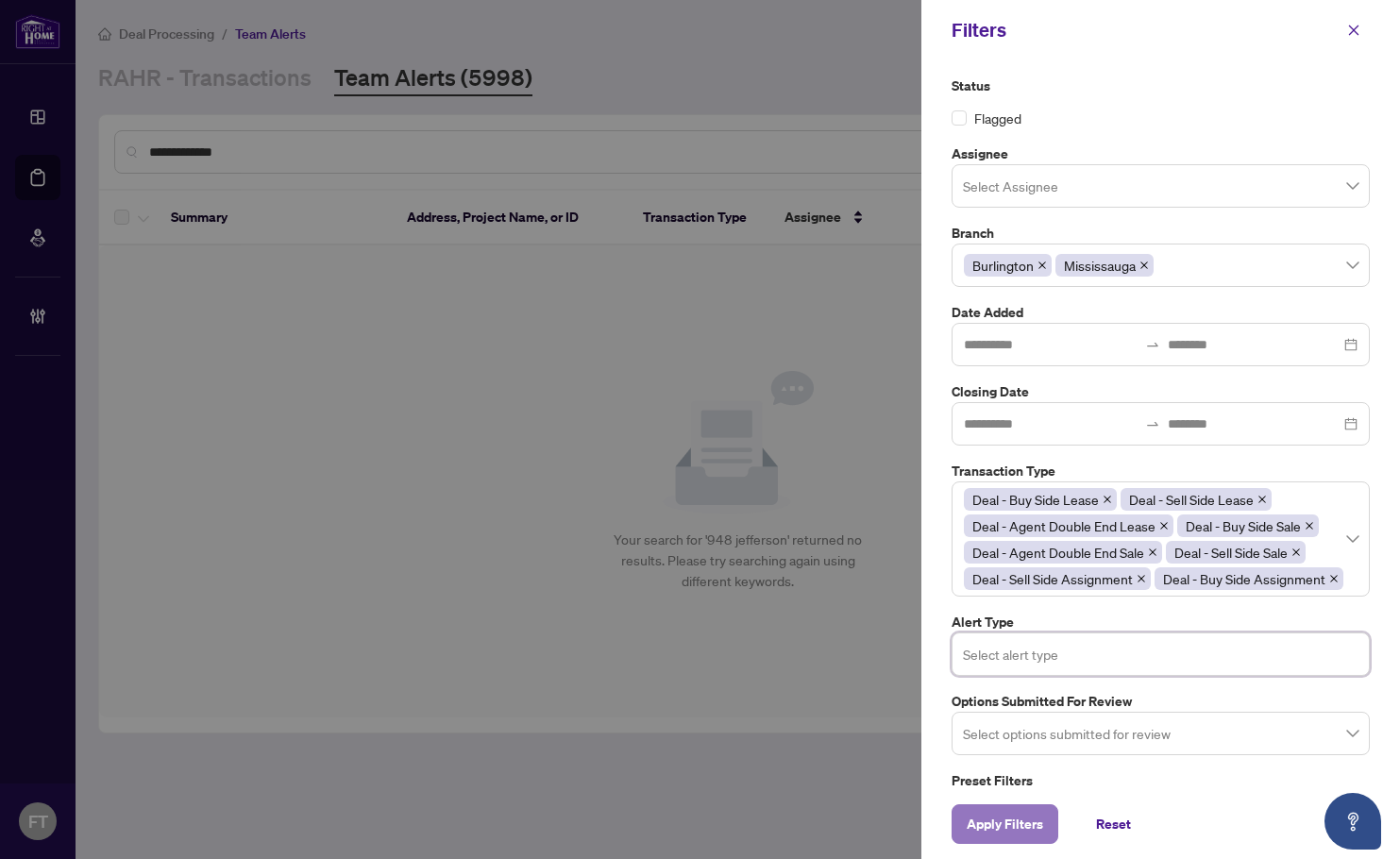 click on "Apply Filters" at bounding box center [1004, 824] 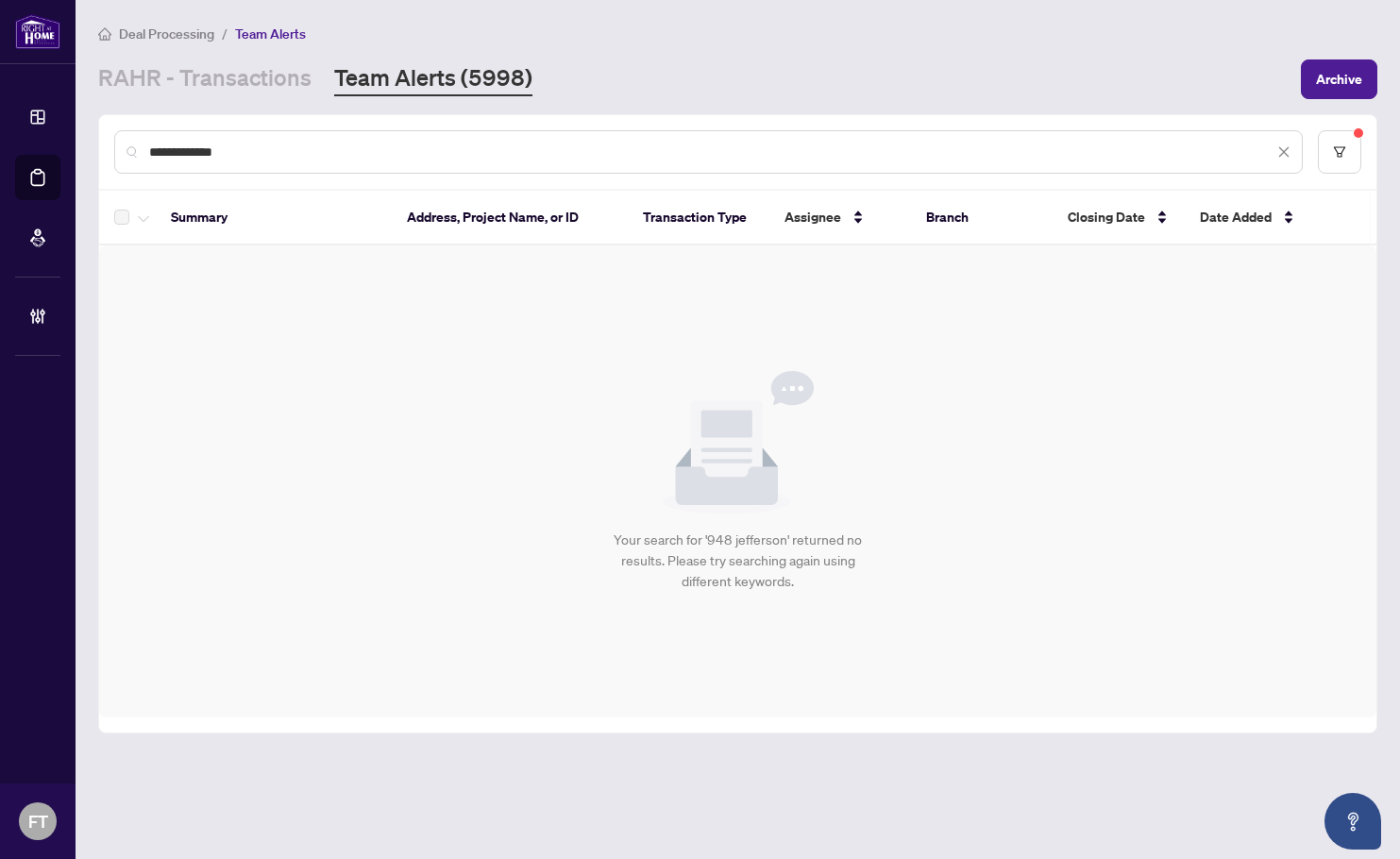 click on "RAHR - Transactions Team Alerts   (5998)" at bounding box center [694, 79] 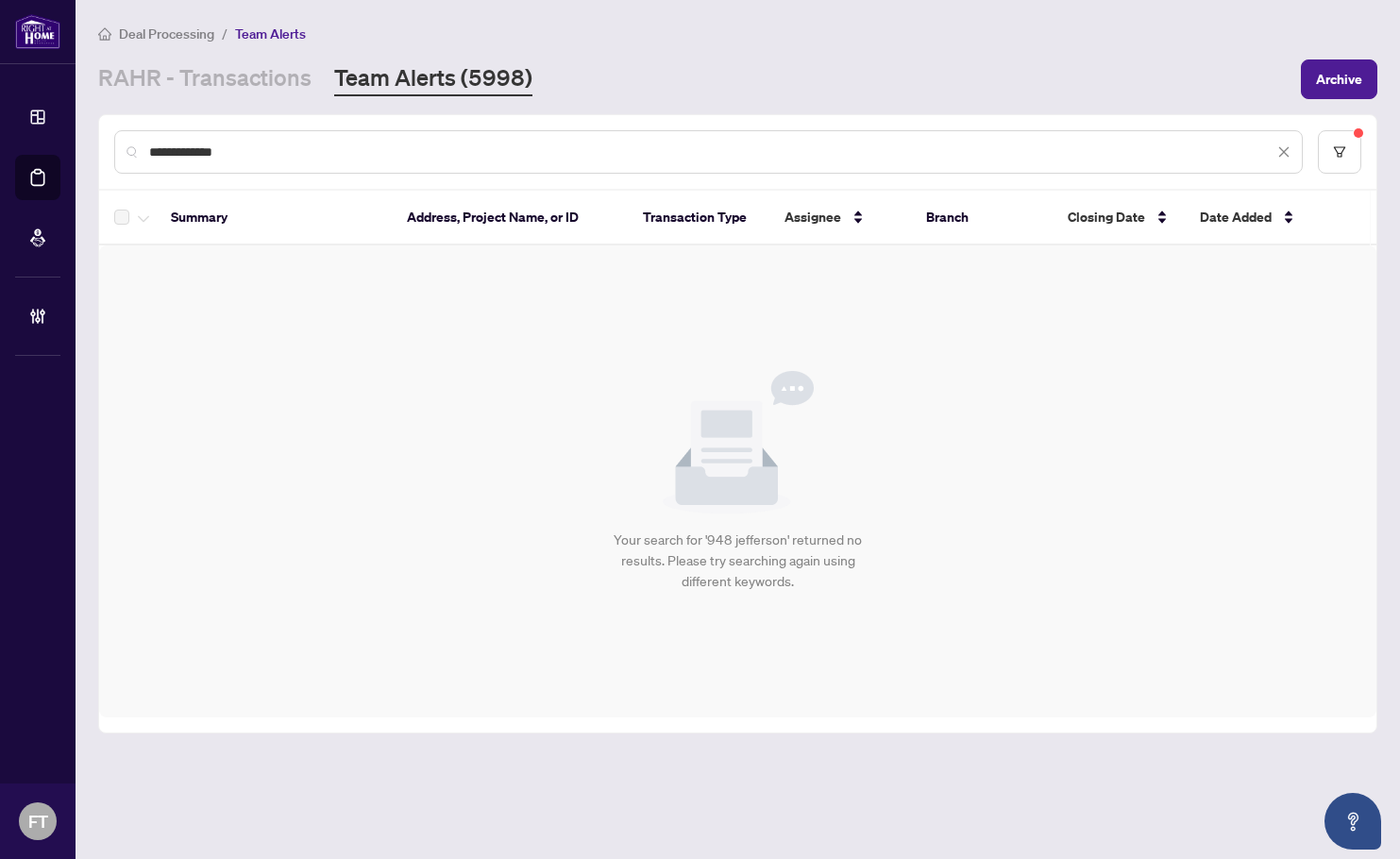 click at bounding box center (1284, 152) 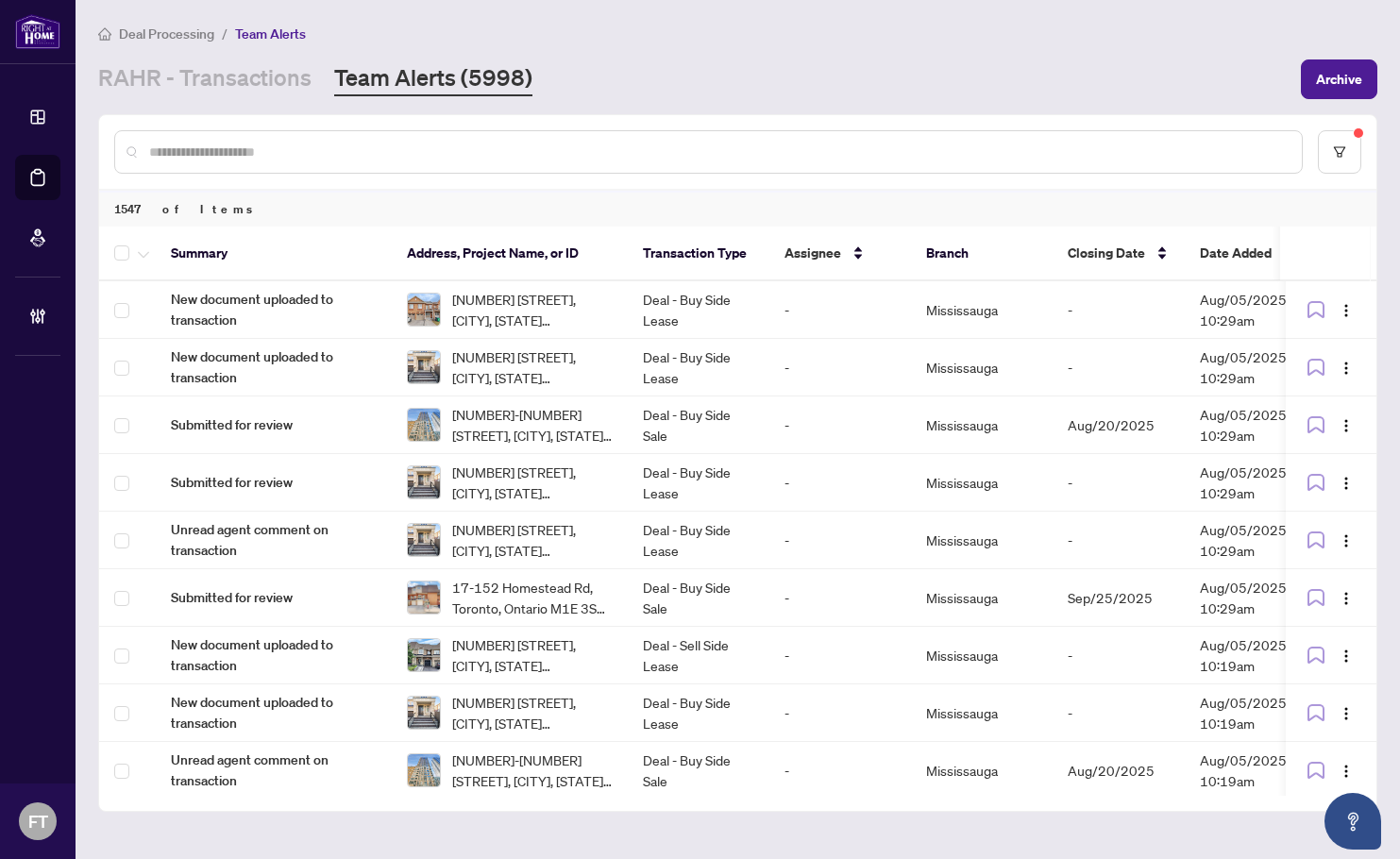 drag, startPoint x: 820, startPoint y: 55, endPoint x: 417, endPoint y: 165, distance: 417.7427 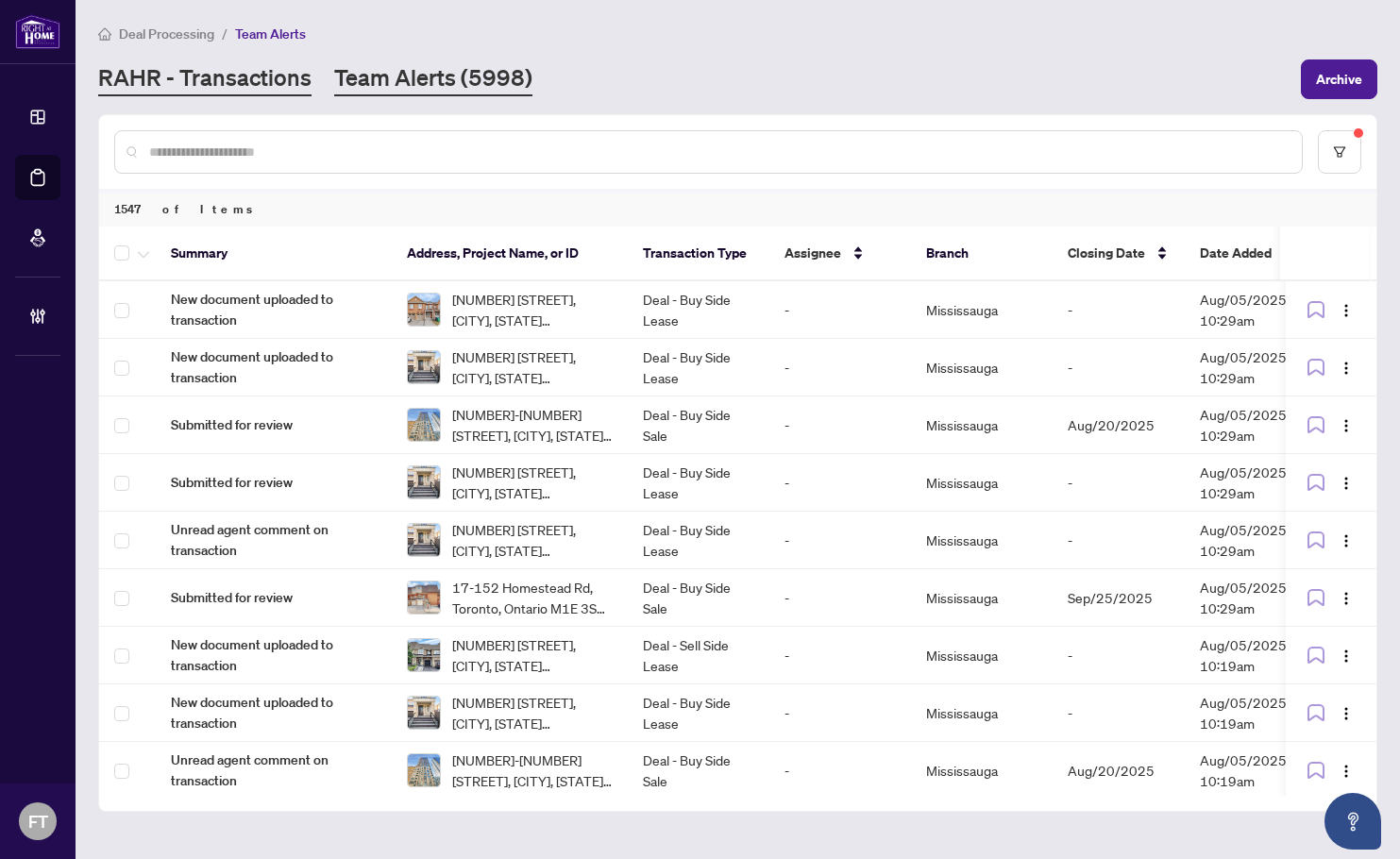 click on "RAHR - Transactions" at bounding box center [205, 79] 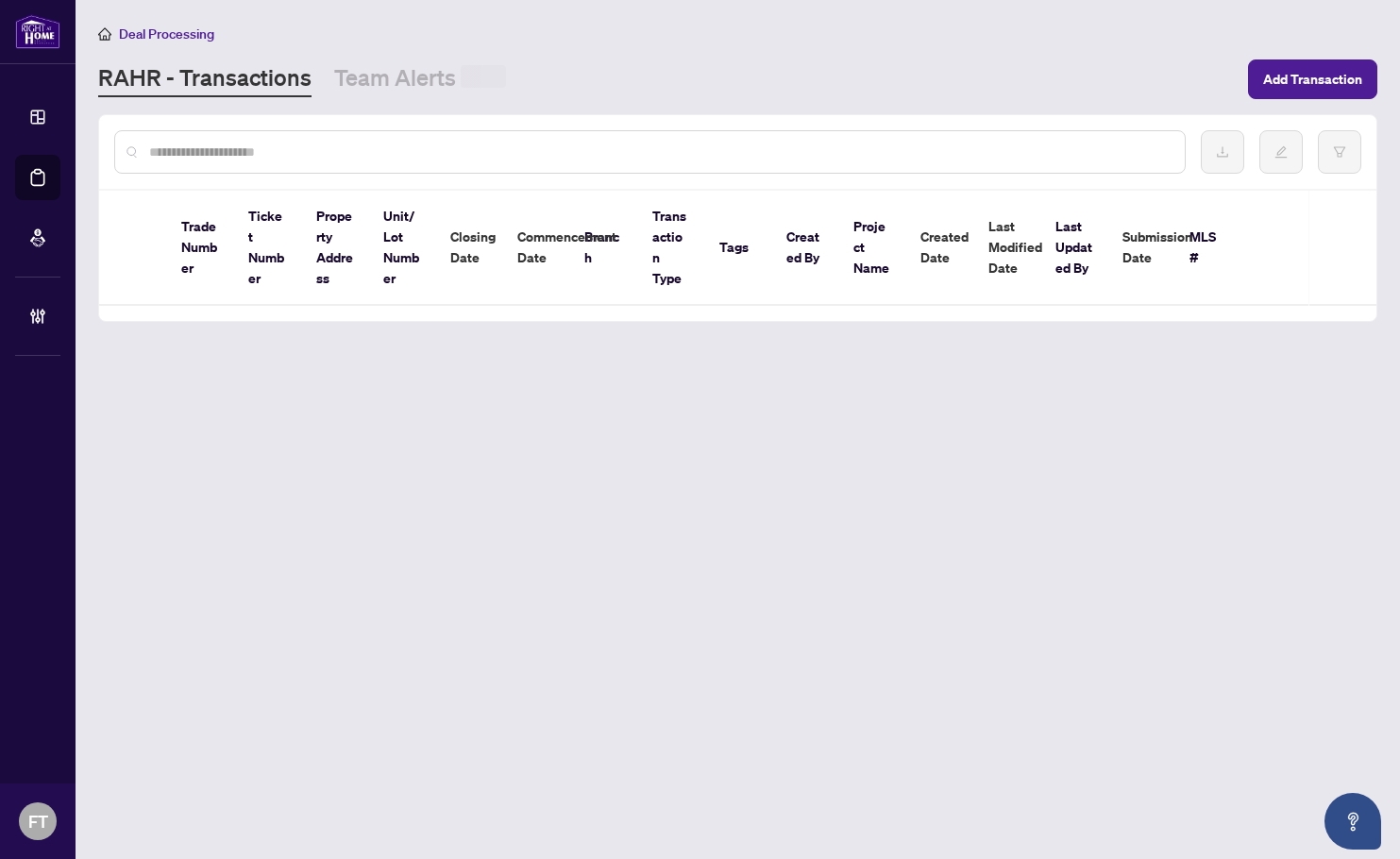 click at bounding box center [659, 152] 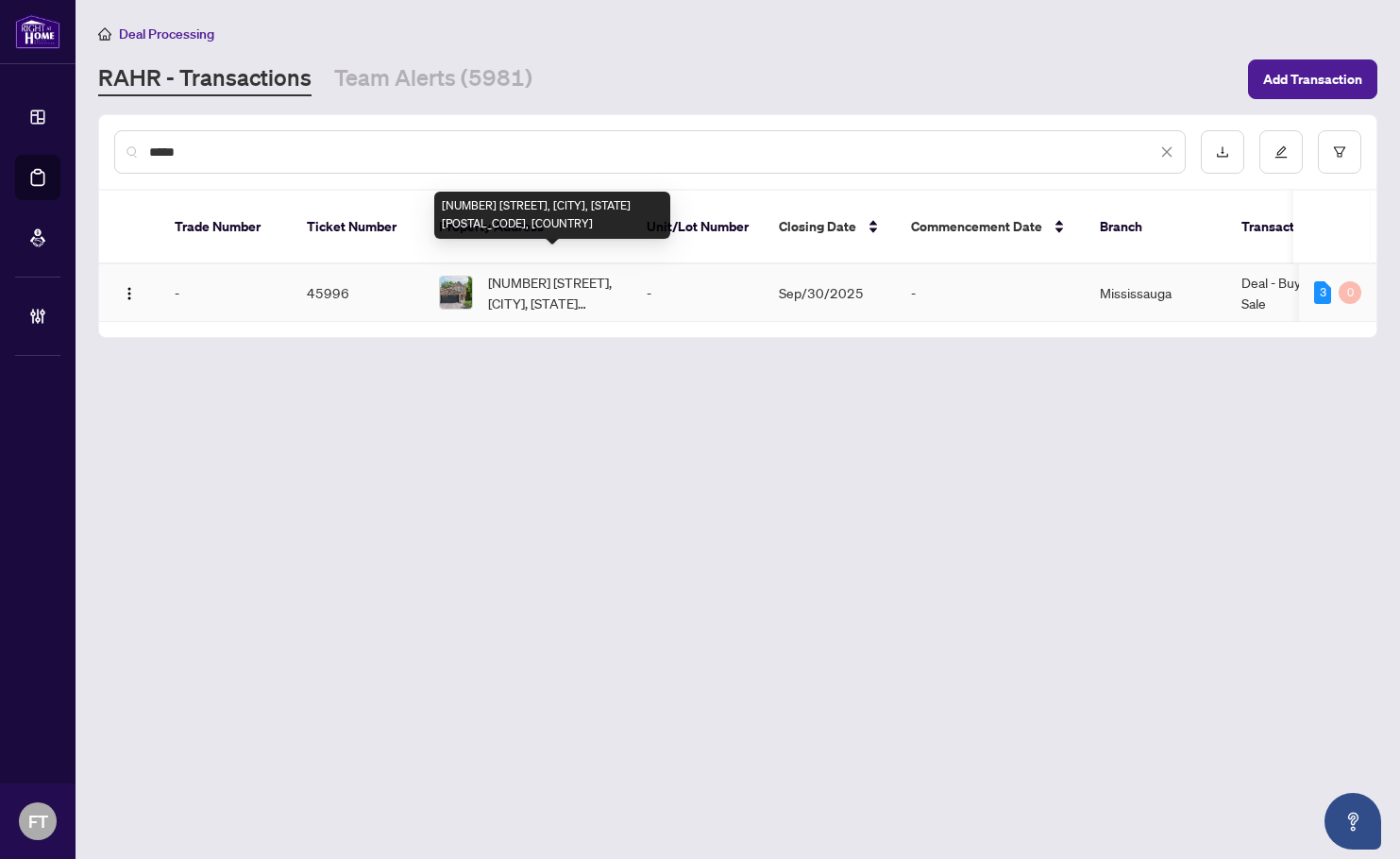type on "*****" 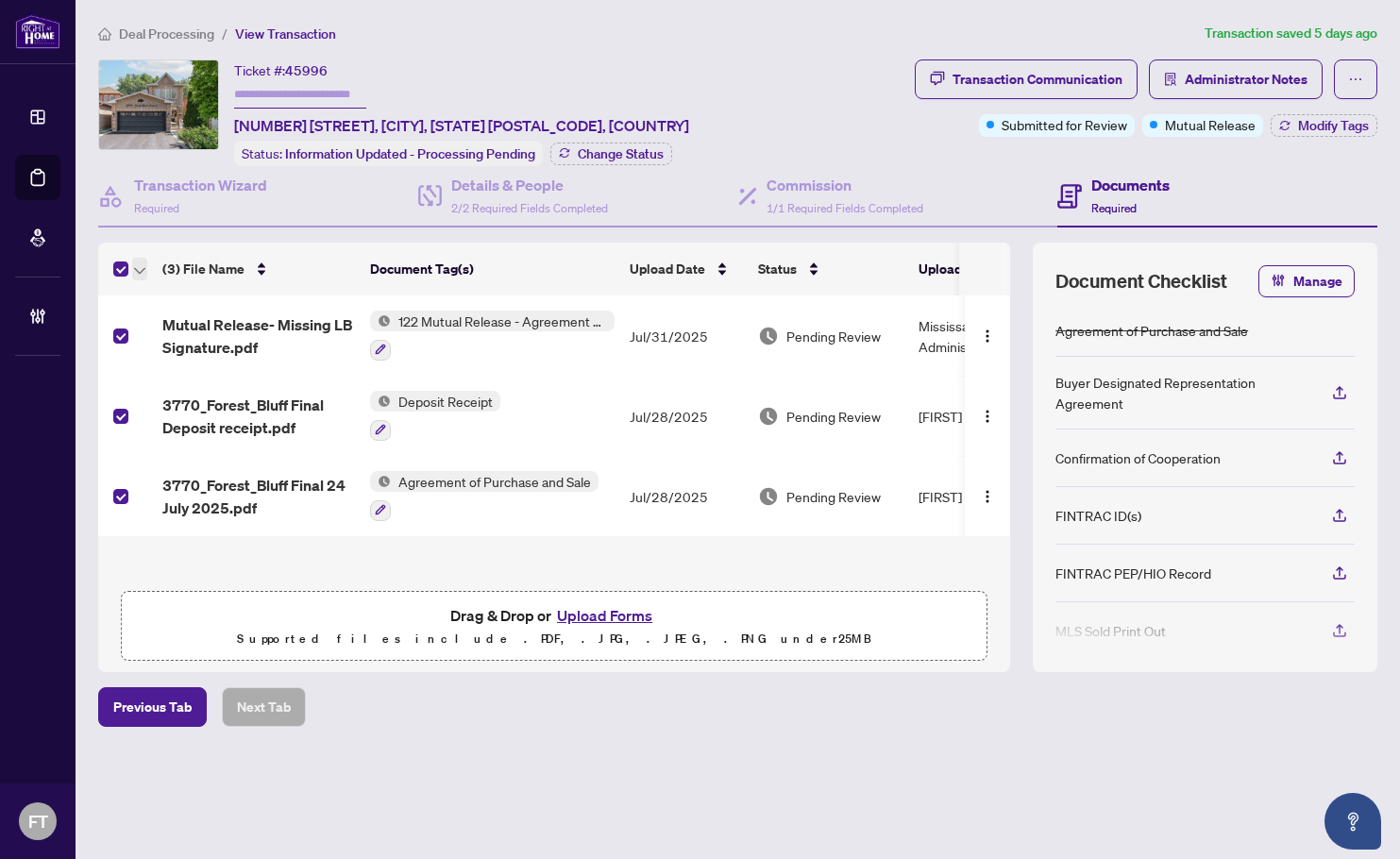 click at bounding box center (140, 269) 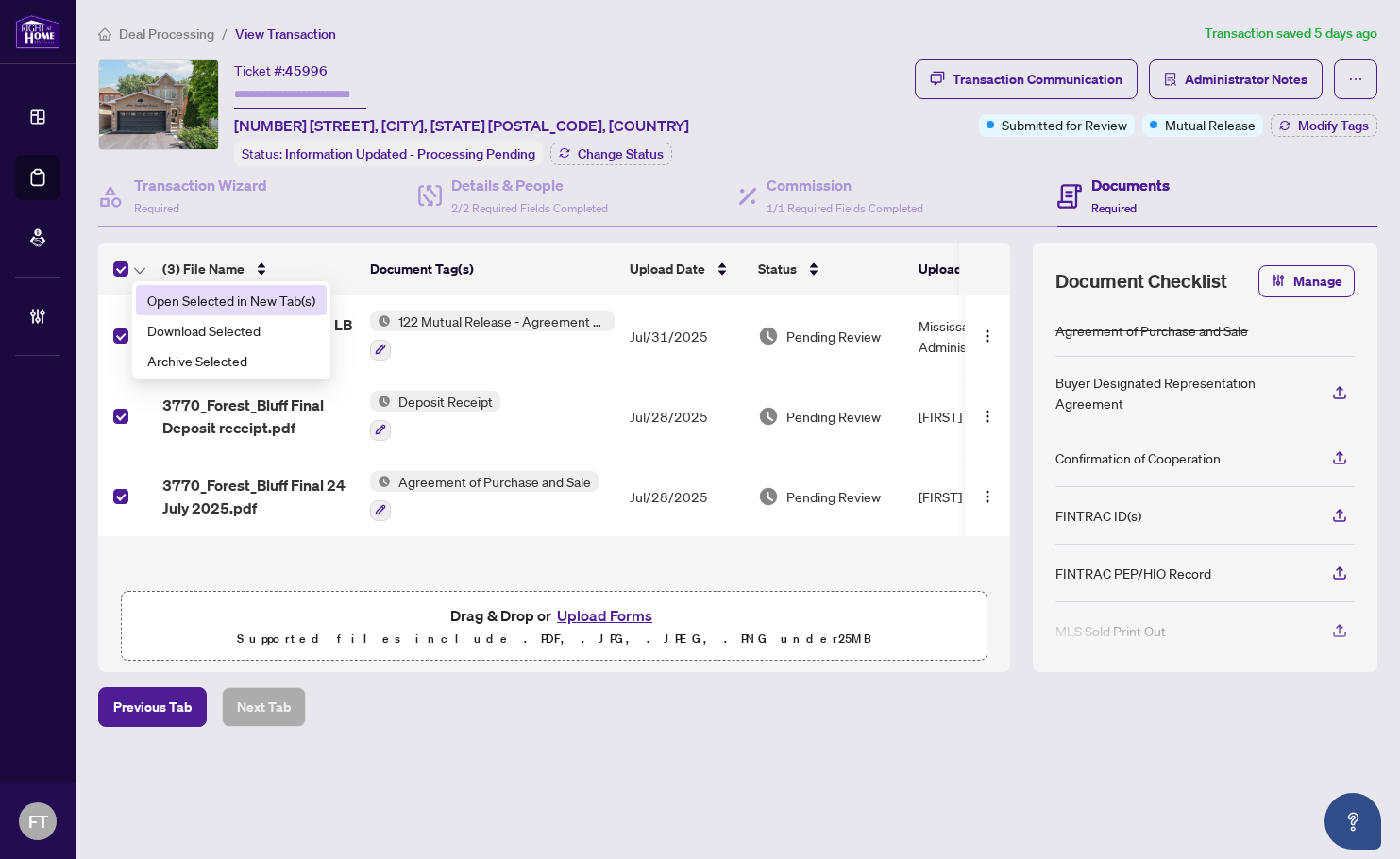 click on "Open Selected in New Tab(s)" at bounding box center (231, 300) 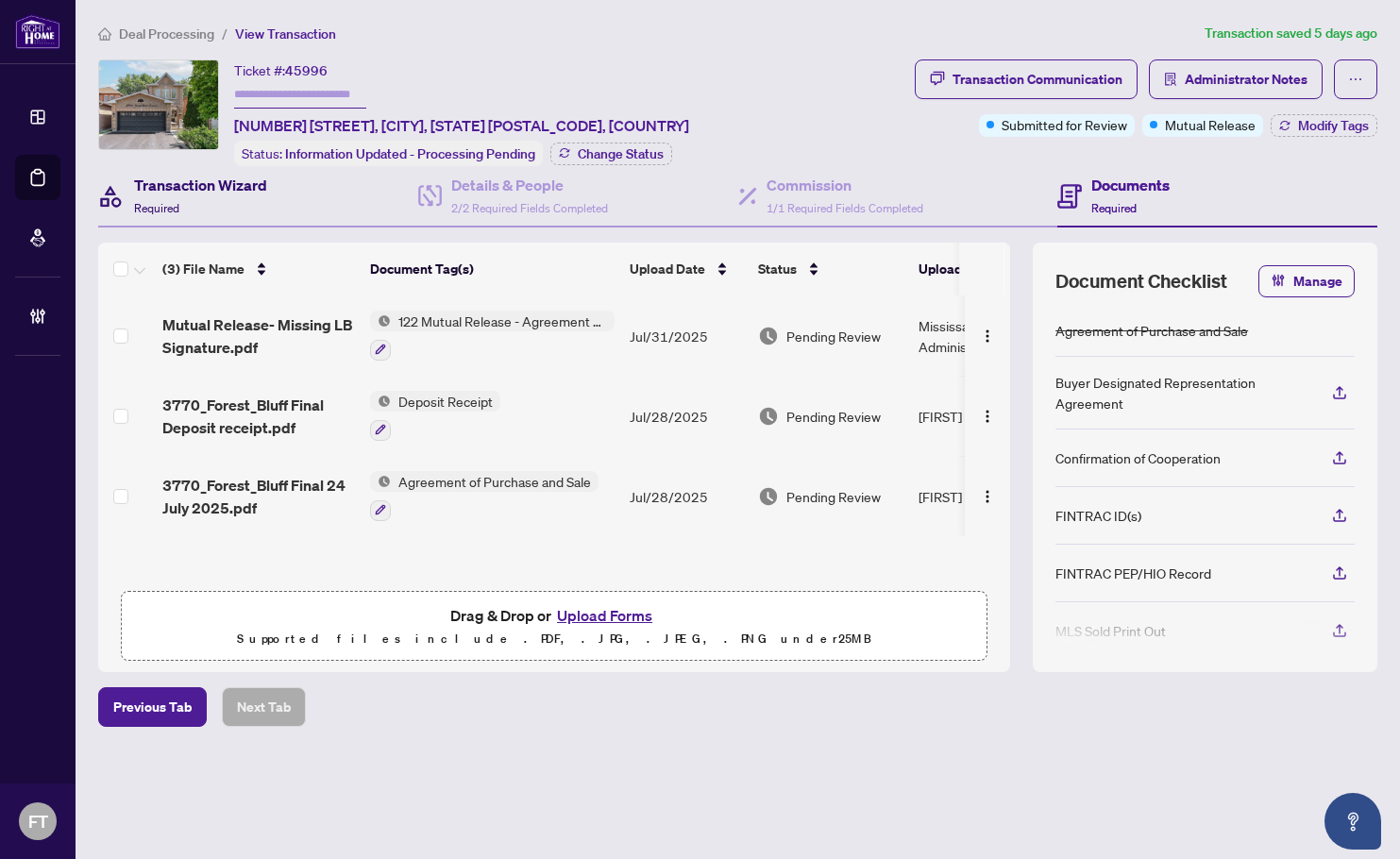 click on "Transaction Wizard" at bounding box center (200, 185) 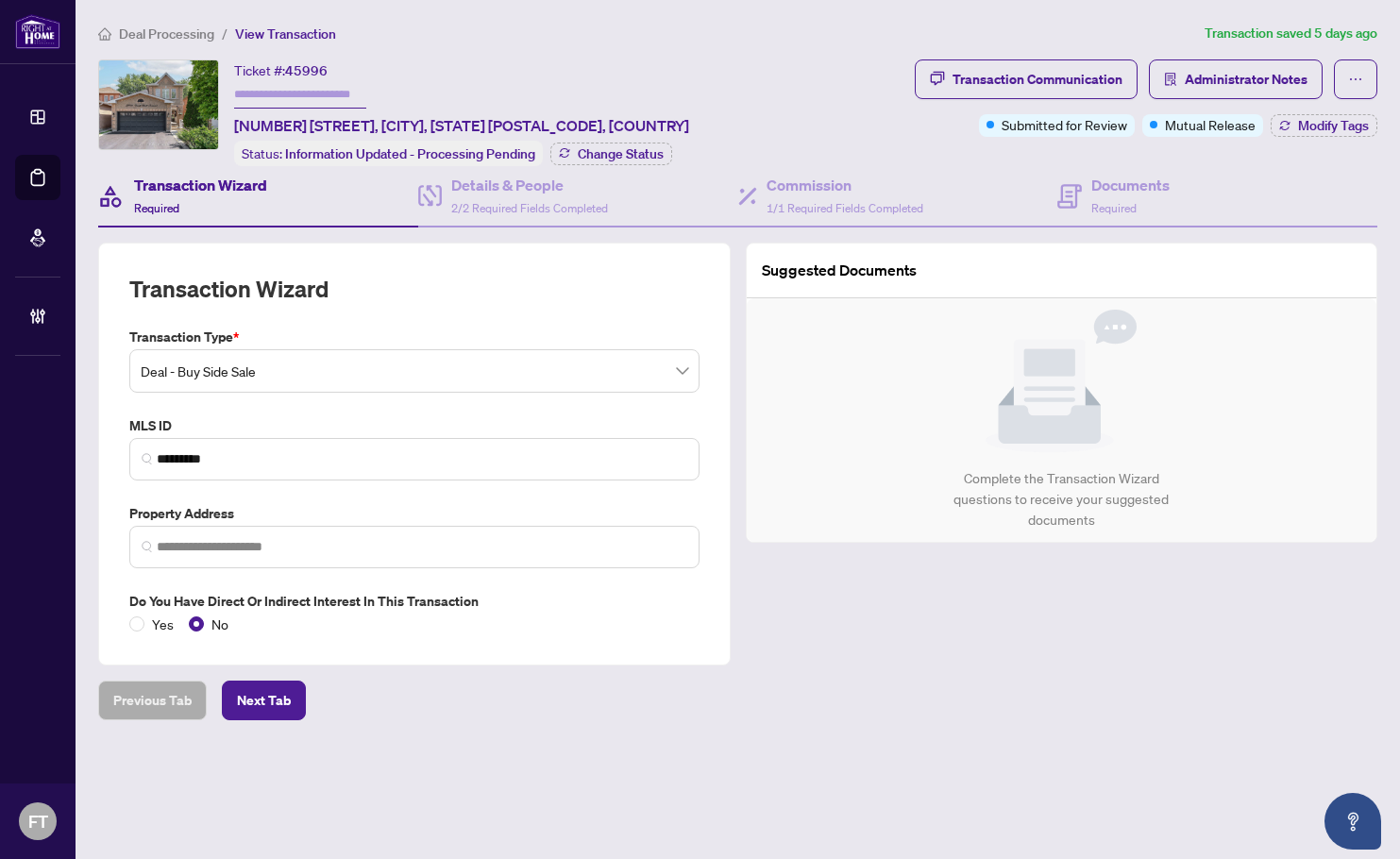 type on "**********" 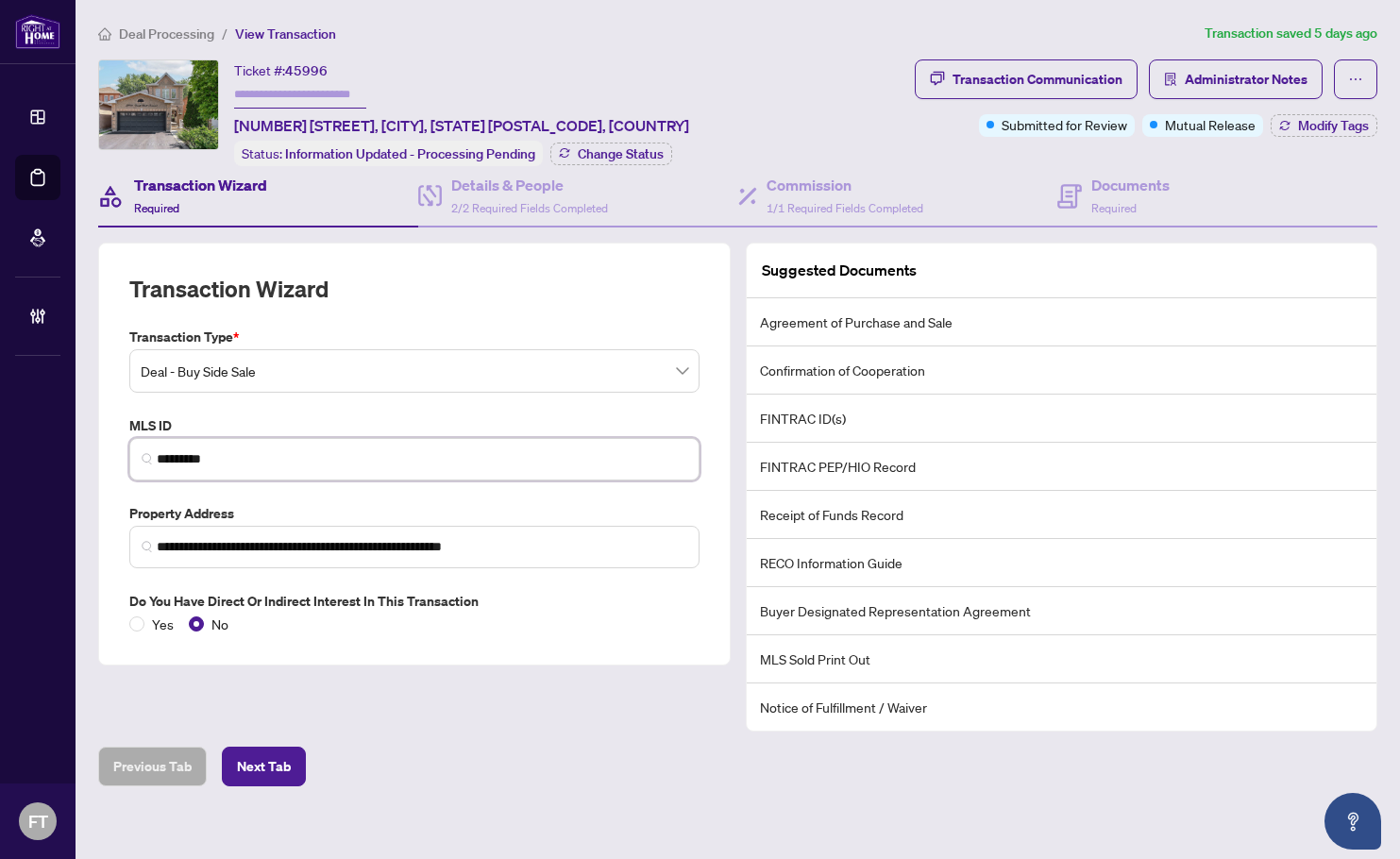 drag, startPoint x: 230, startPoint y: 458, endPoint x: 48, endPoint y: 454, distance: 182.04395 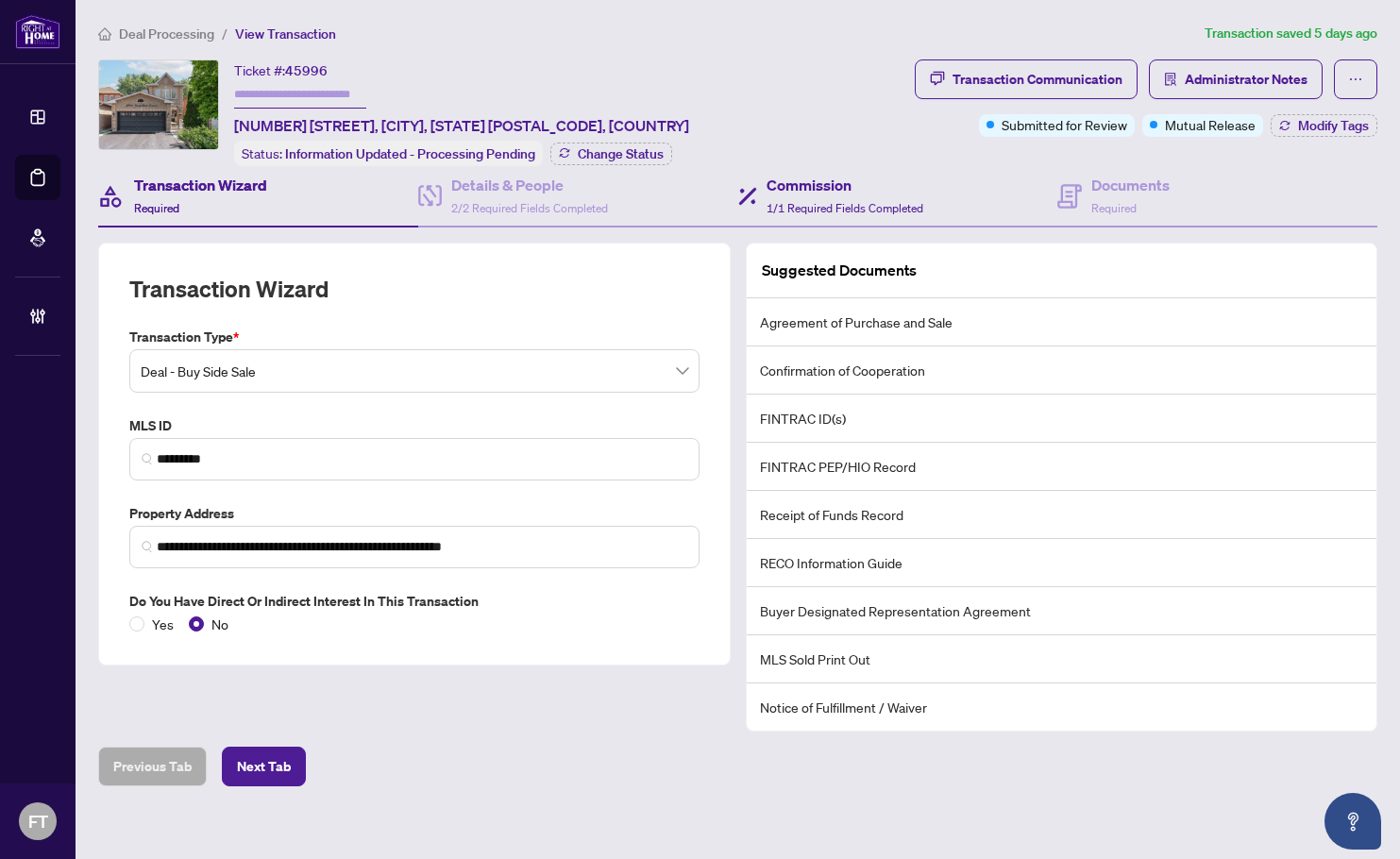 click on "**********" at bounding box center [737, 448] 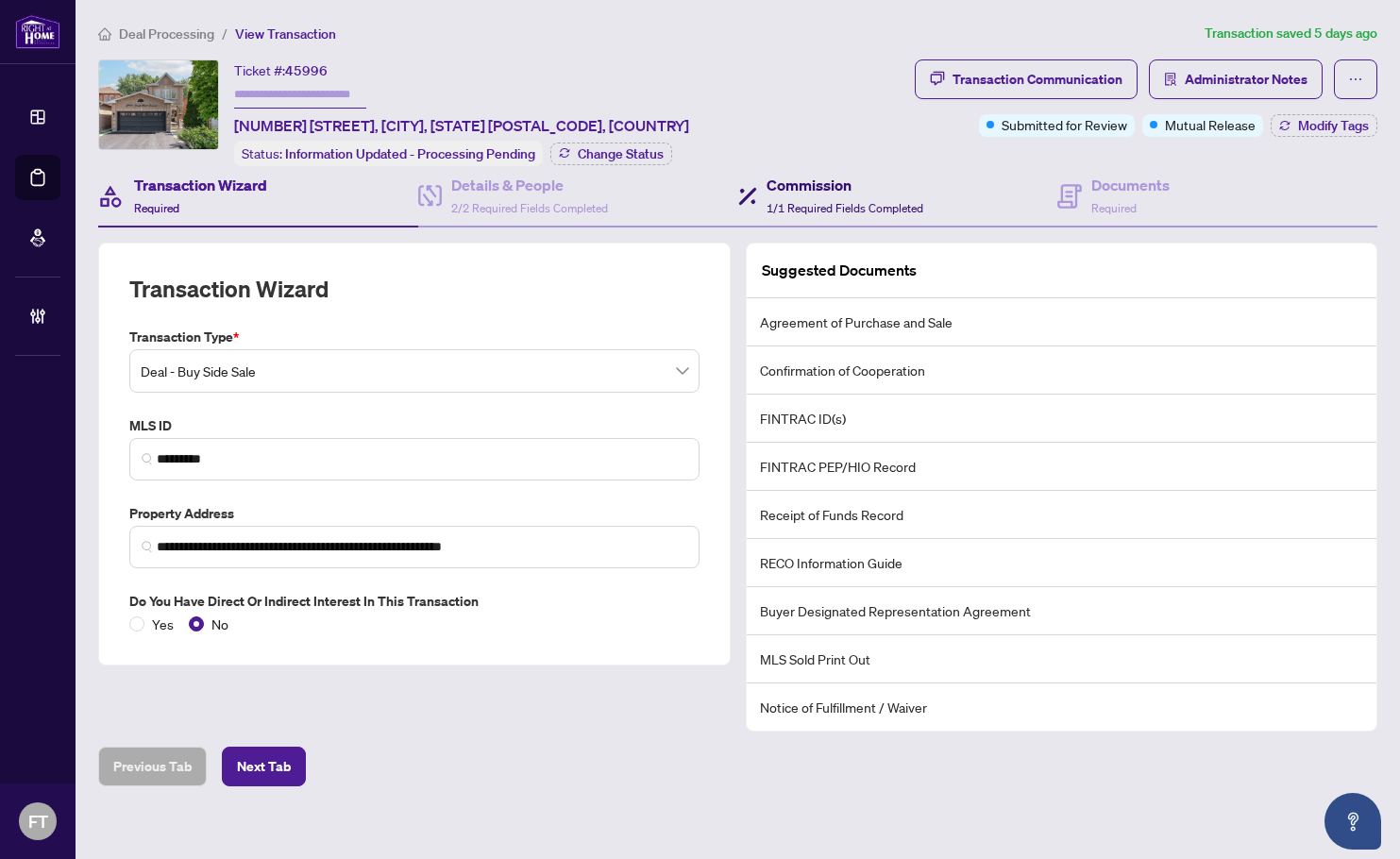 click on "1/1 Required Fields Completed" at bounding box center [845, 208] 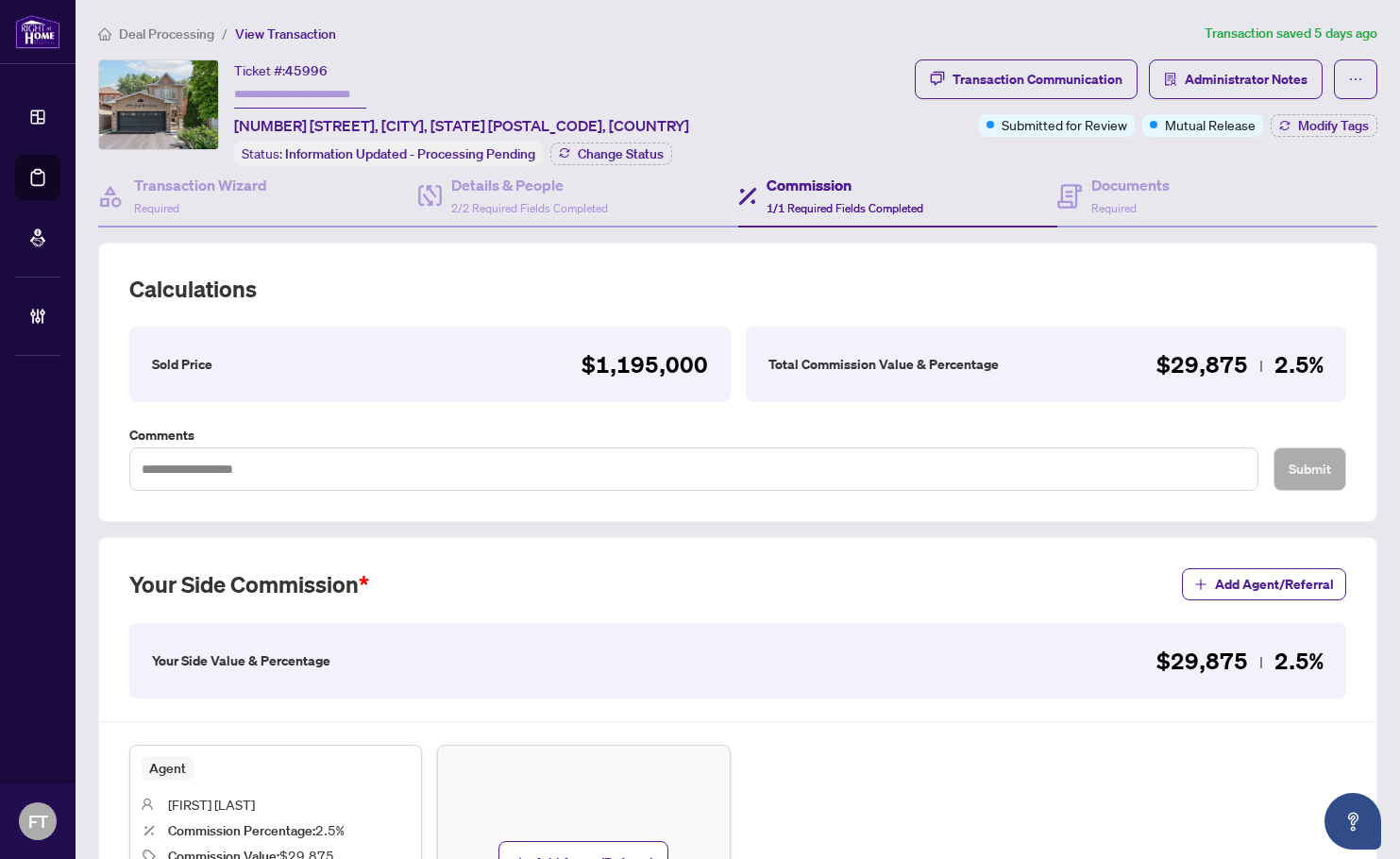 click at bounding box center (300, 94) 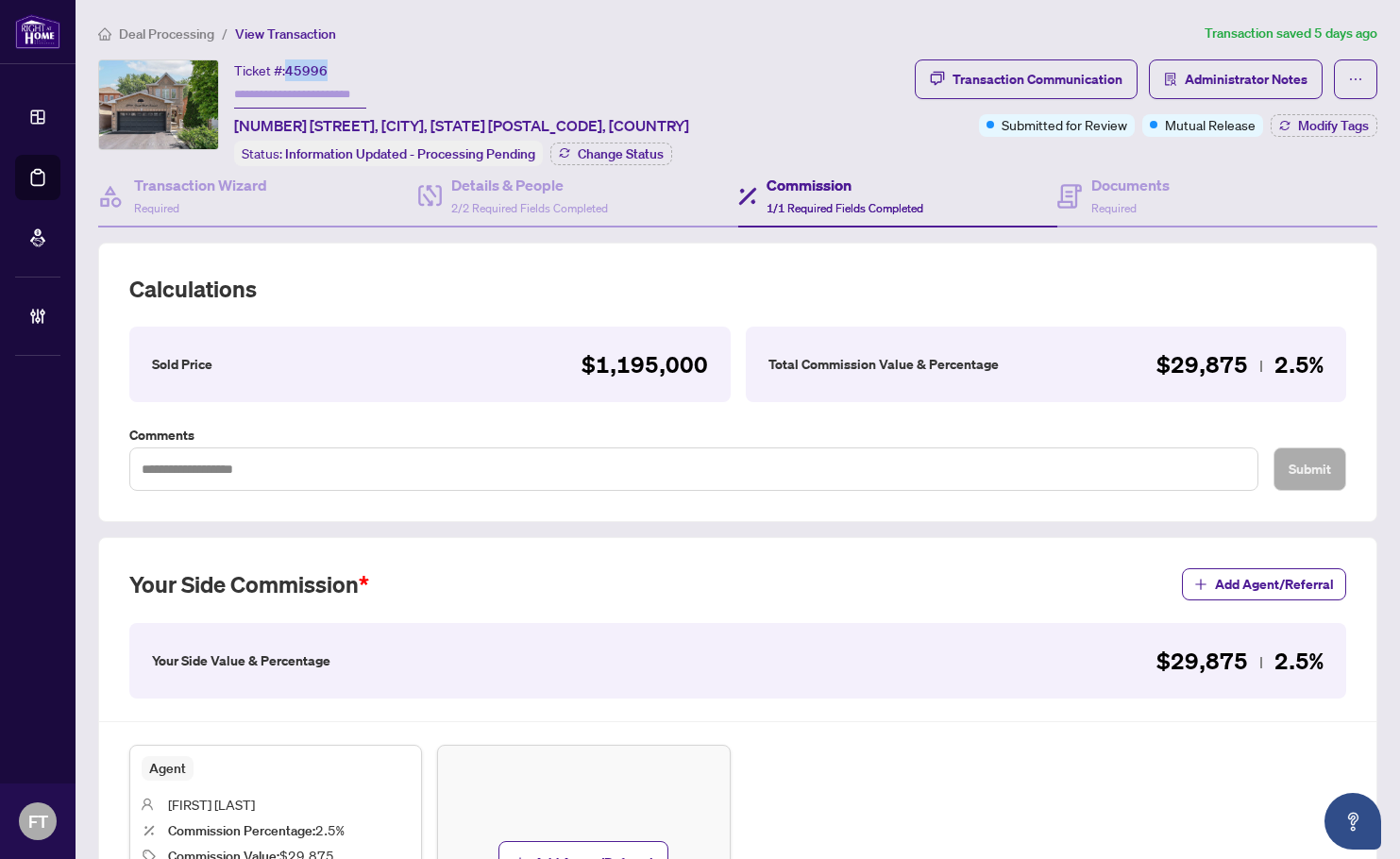 click on "45996" at bounding box center (306, 71) 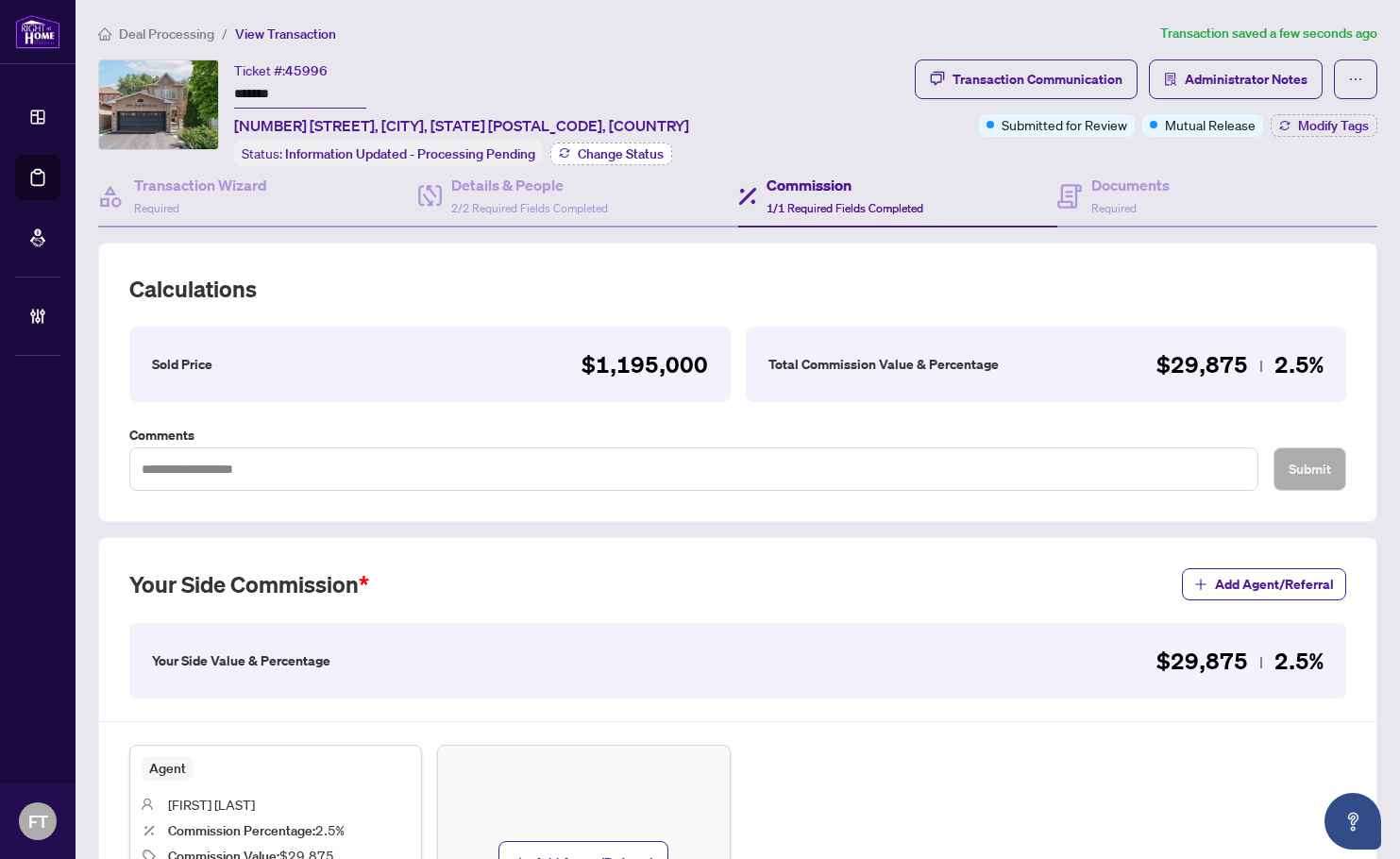type on "*******" 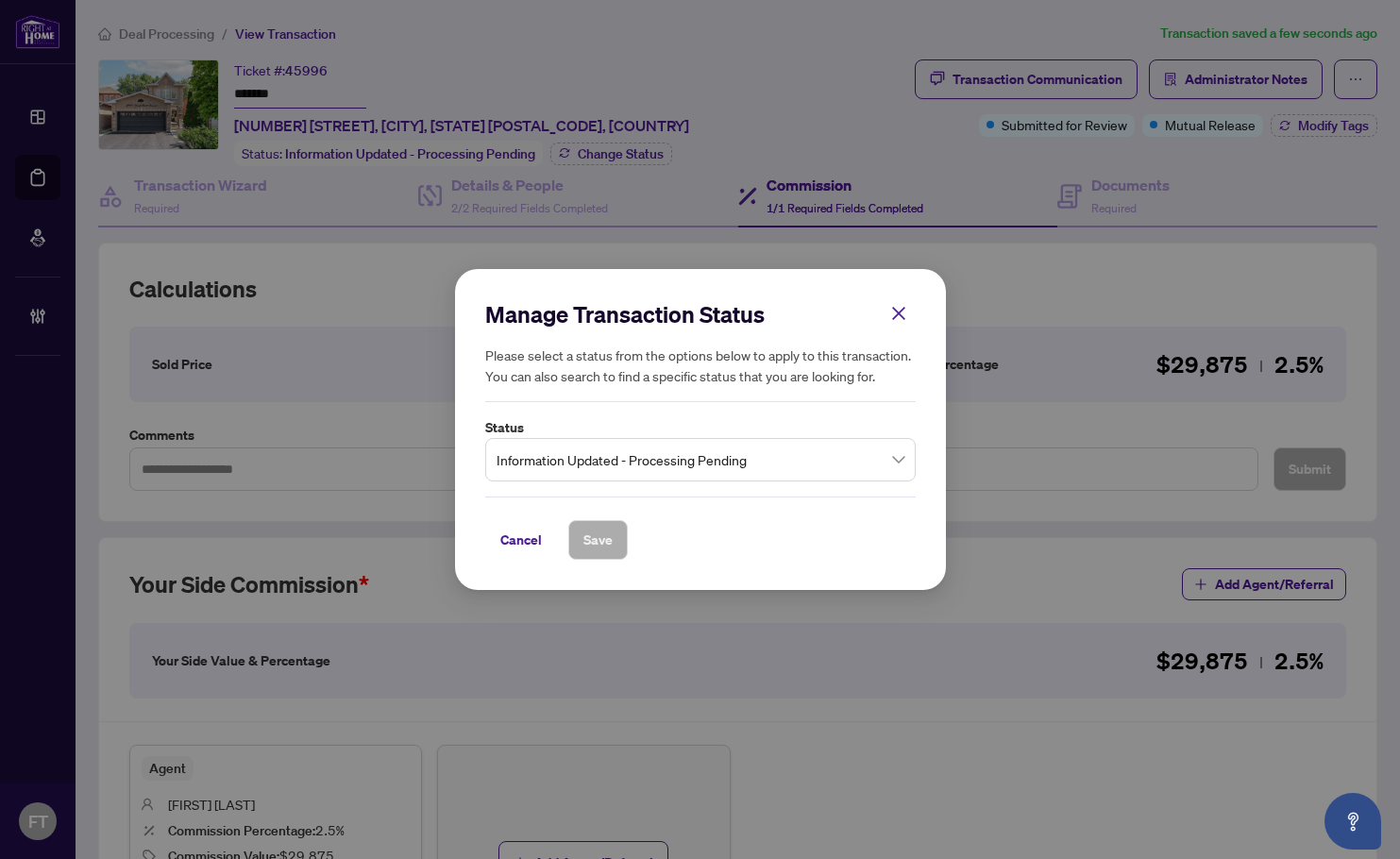 drag, startPoint x: 576, startPoint y: 463, endPoint x: 577, endPoint y: 478, distance: 15.033296 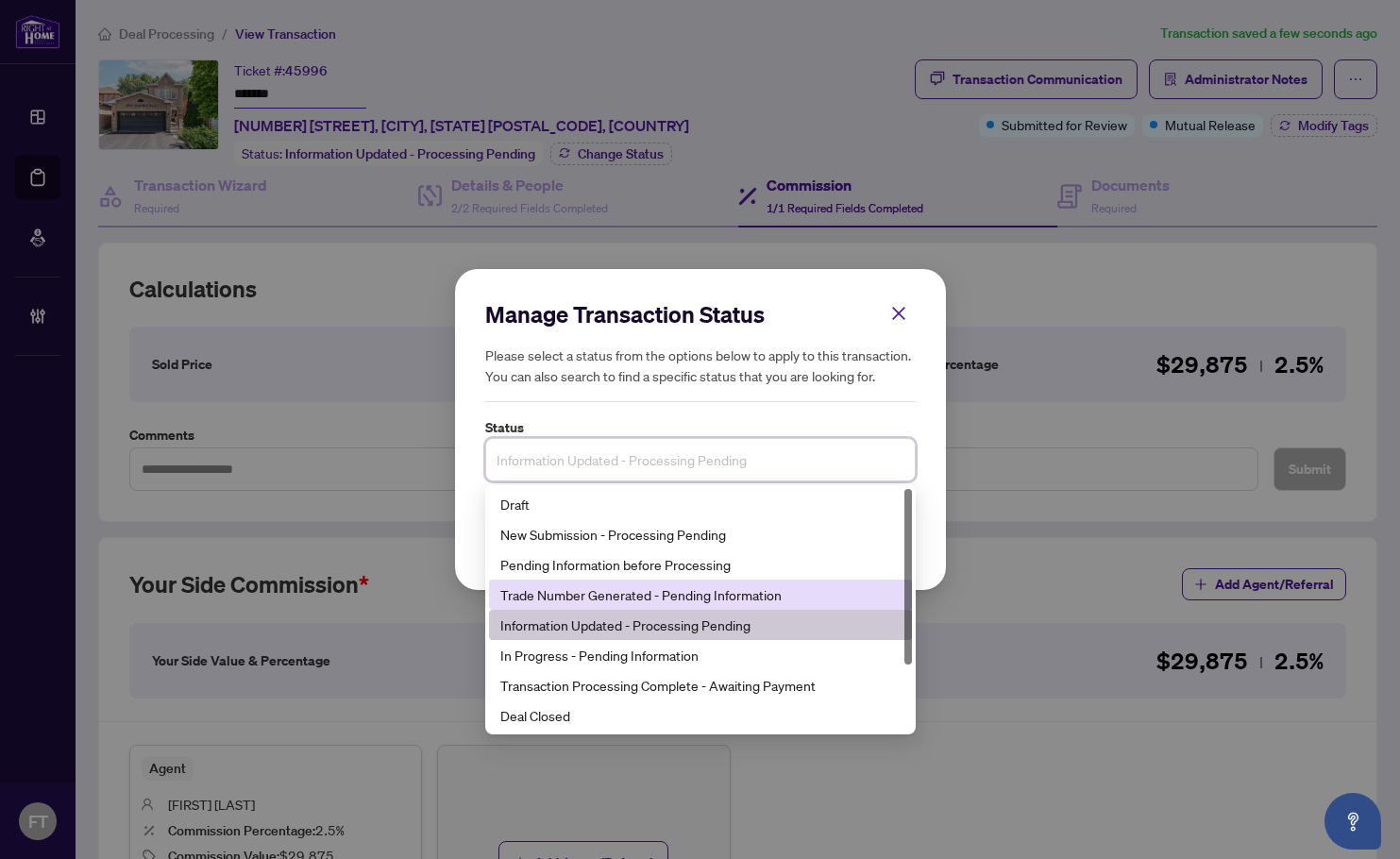 click on "Trade Number Generated - Pending Information" at bounding box center (700, 595) 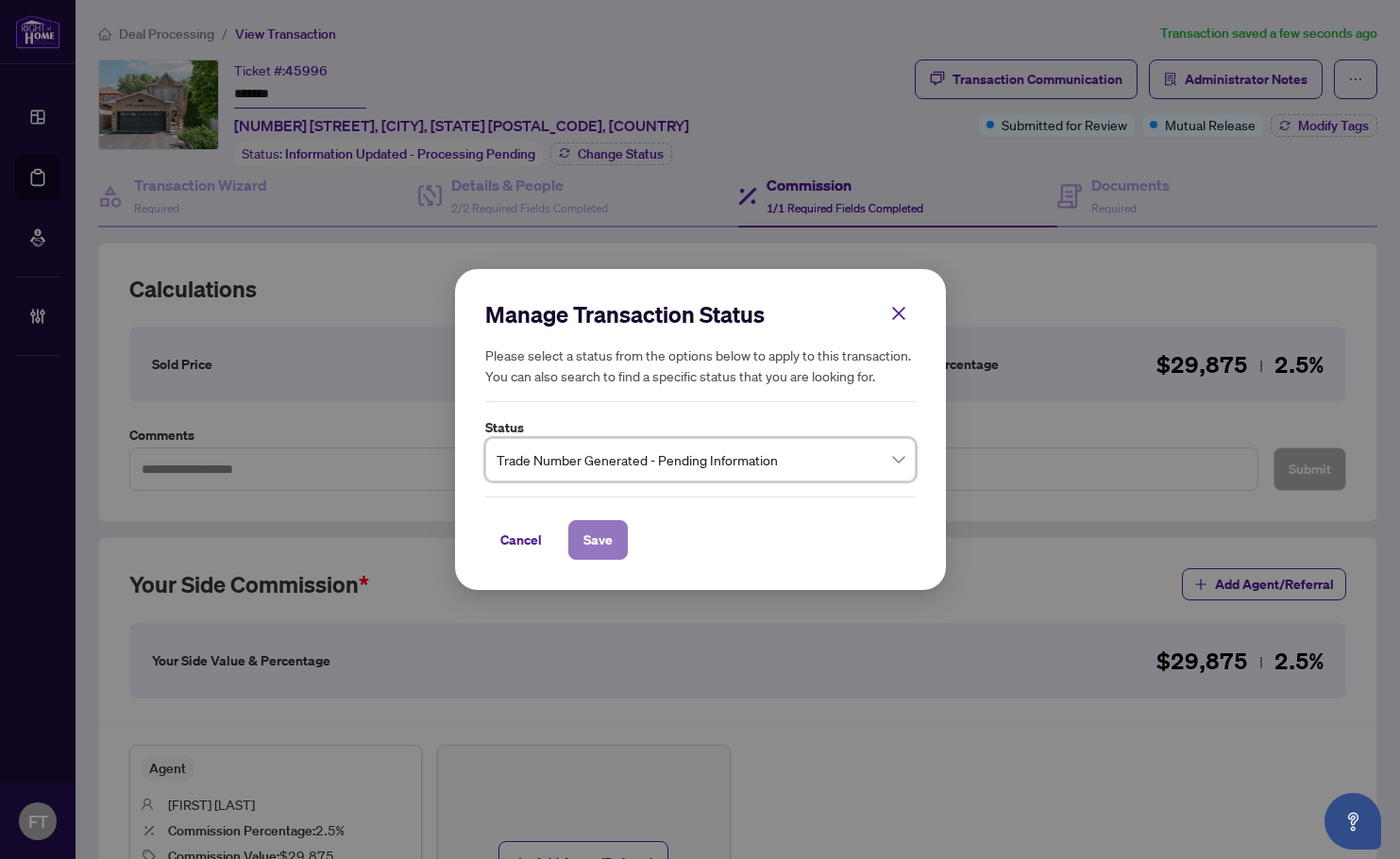 click on "Save" at bounding box center [598, 540] 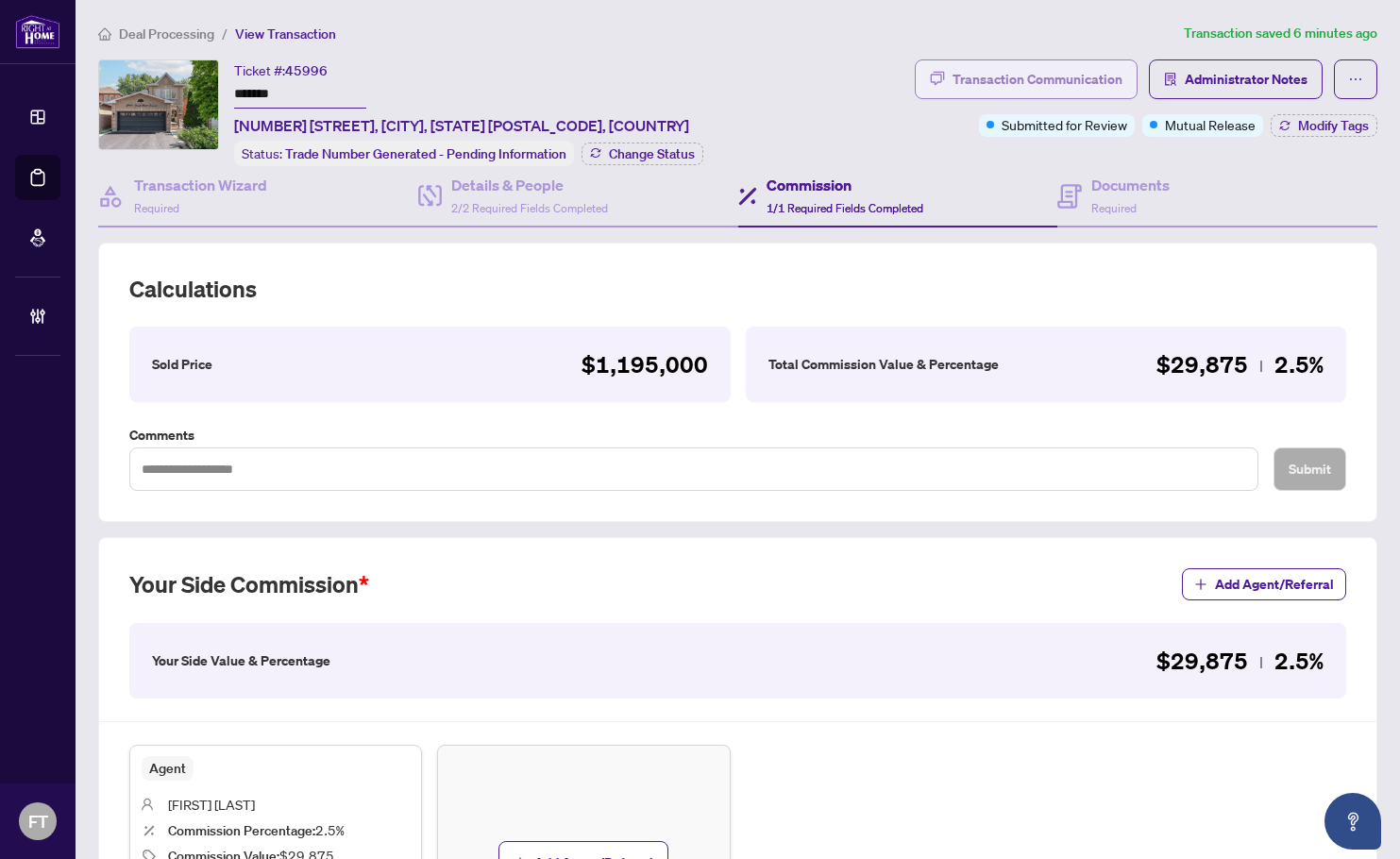 click on "Transaction Communication" at bounding box center (1037, 79) 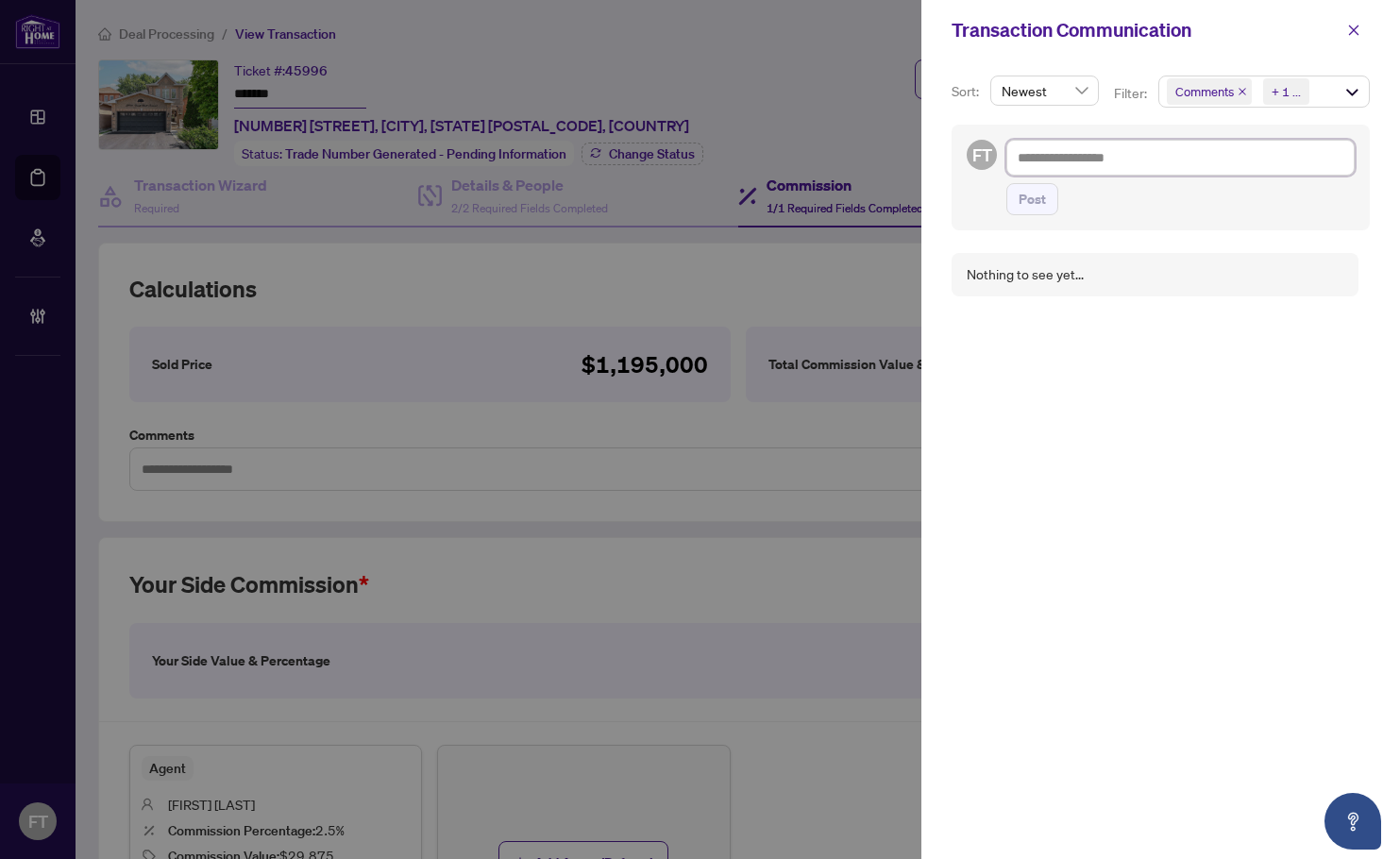 click at bounding box center [1180, 158] 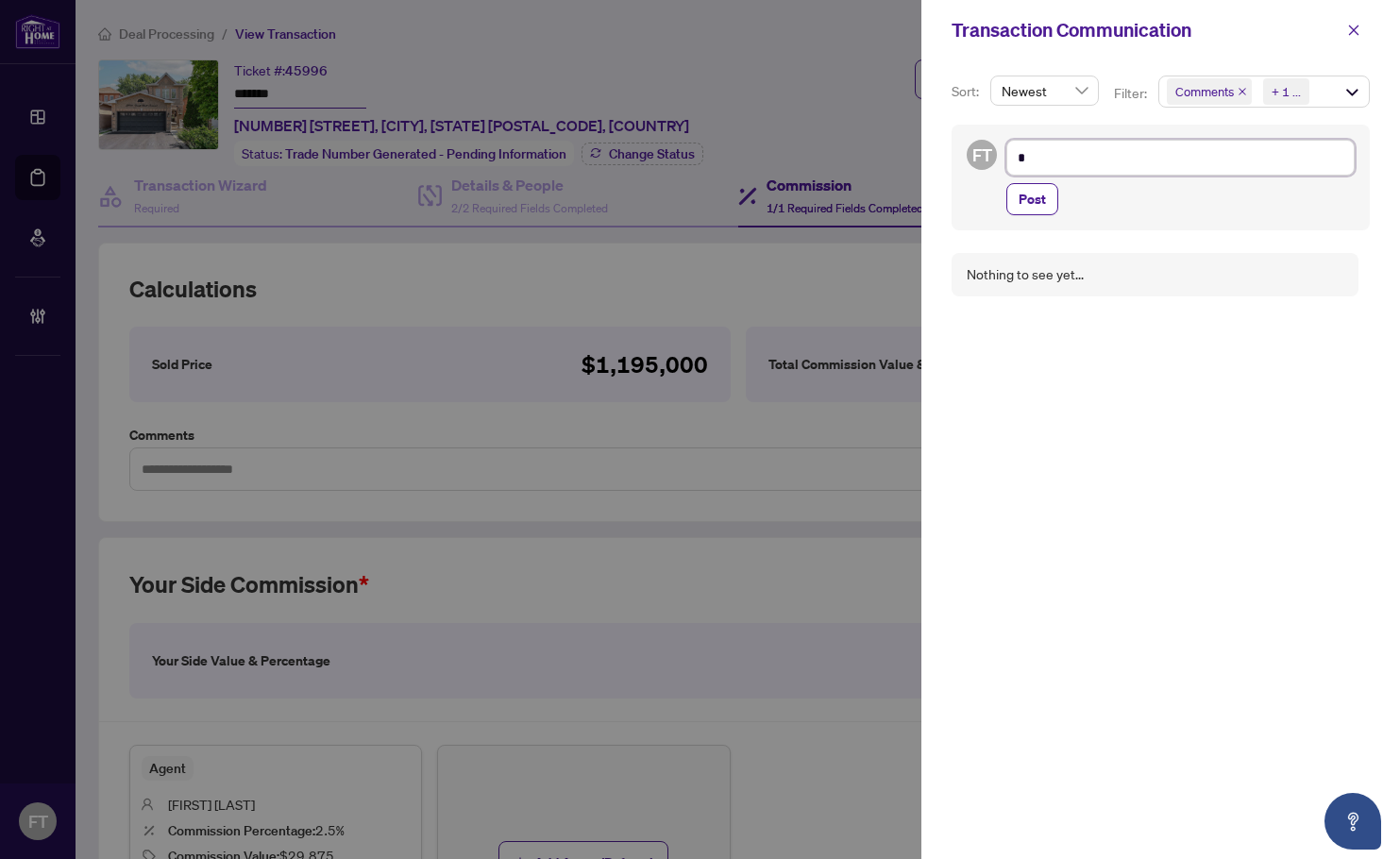 type on "*" 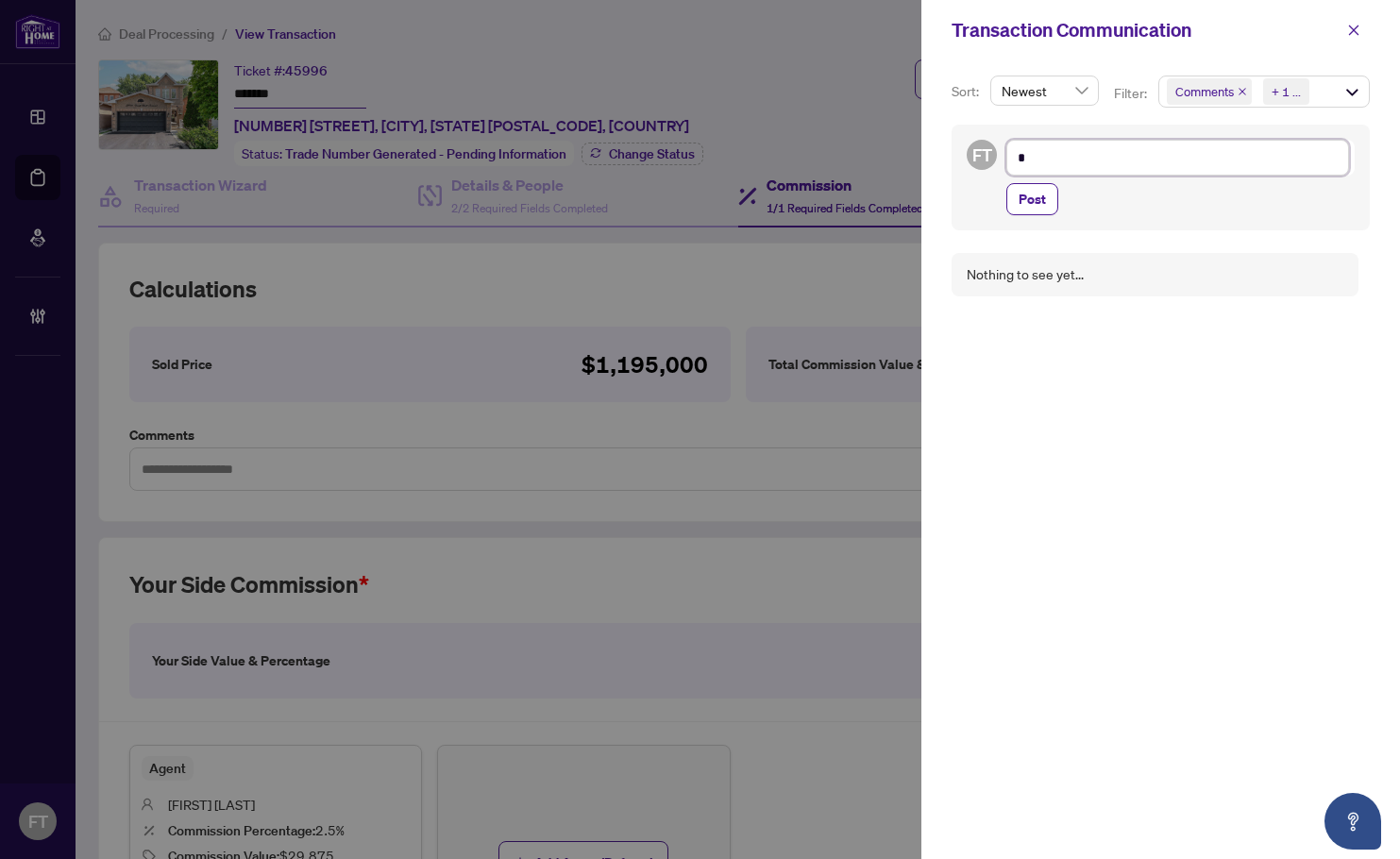 type on "**" 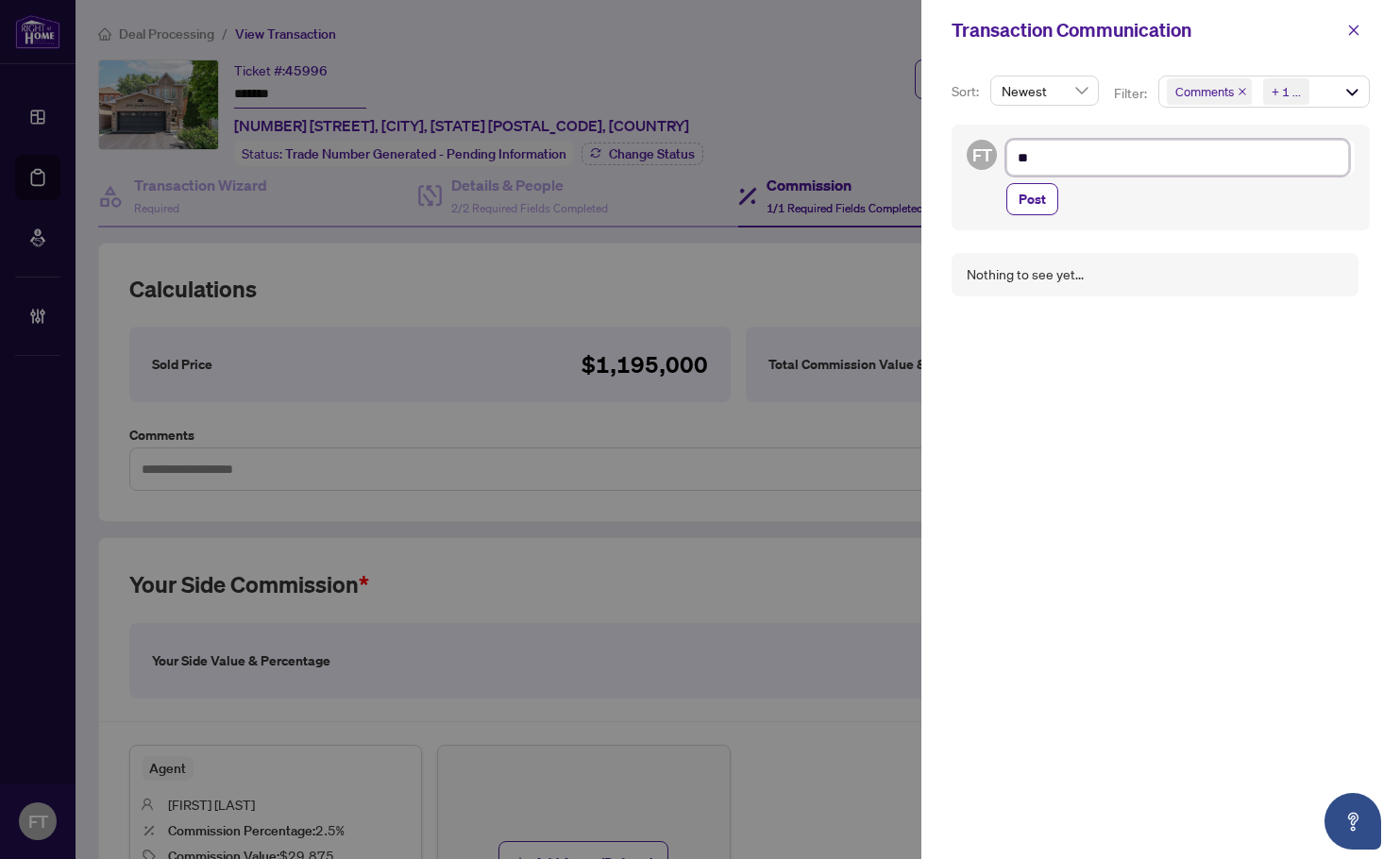 type on "***" 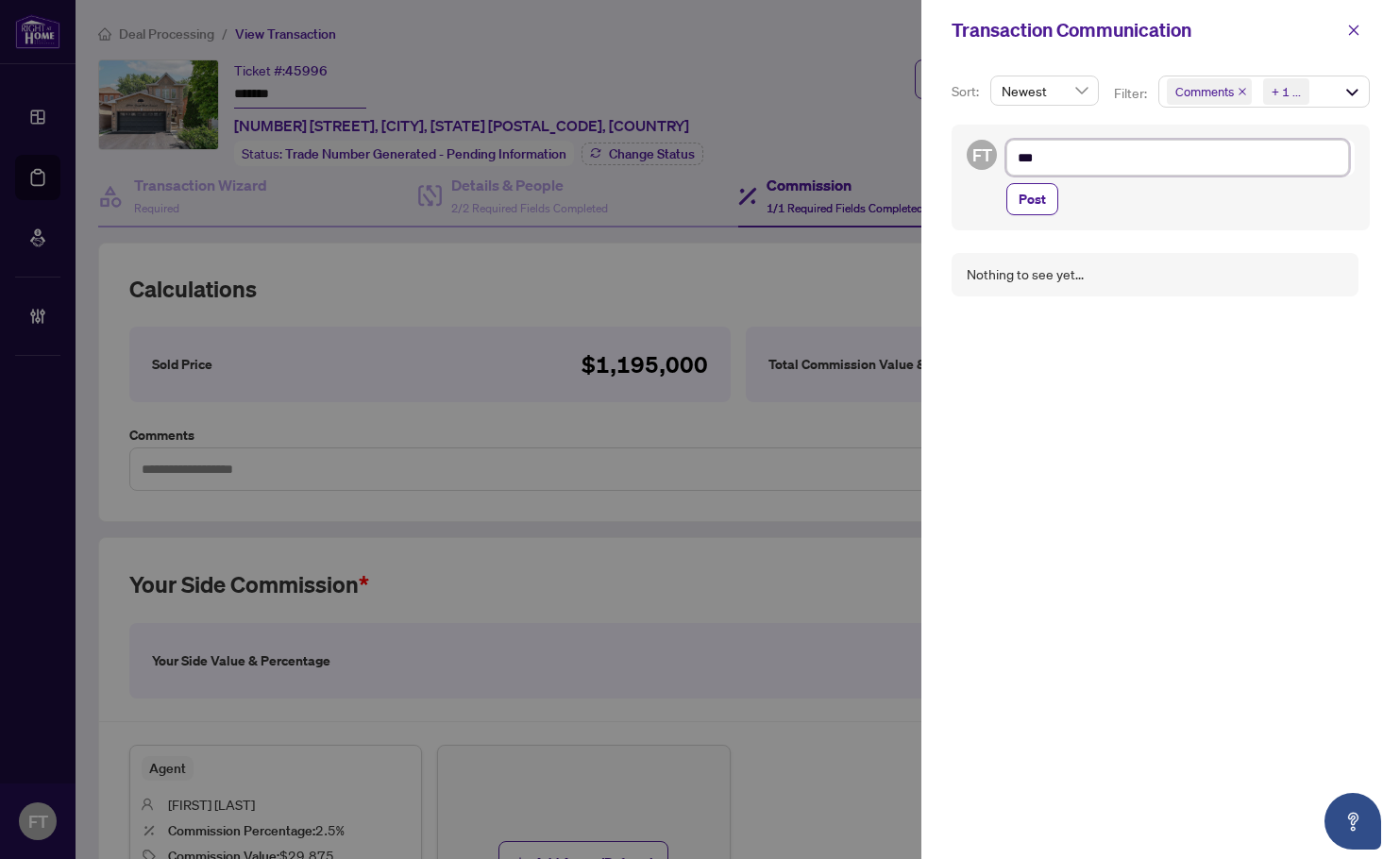 type on "****" 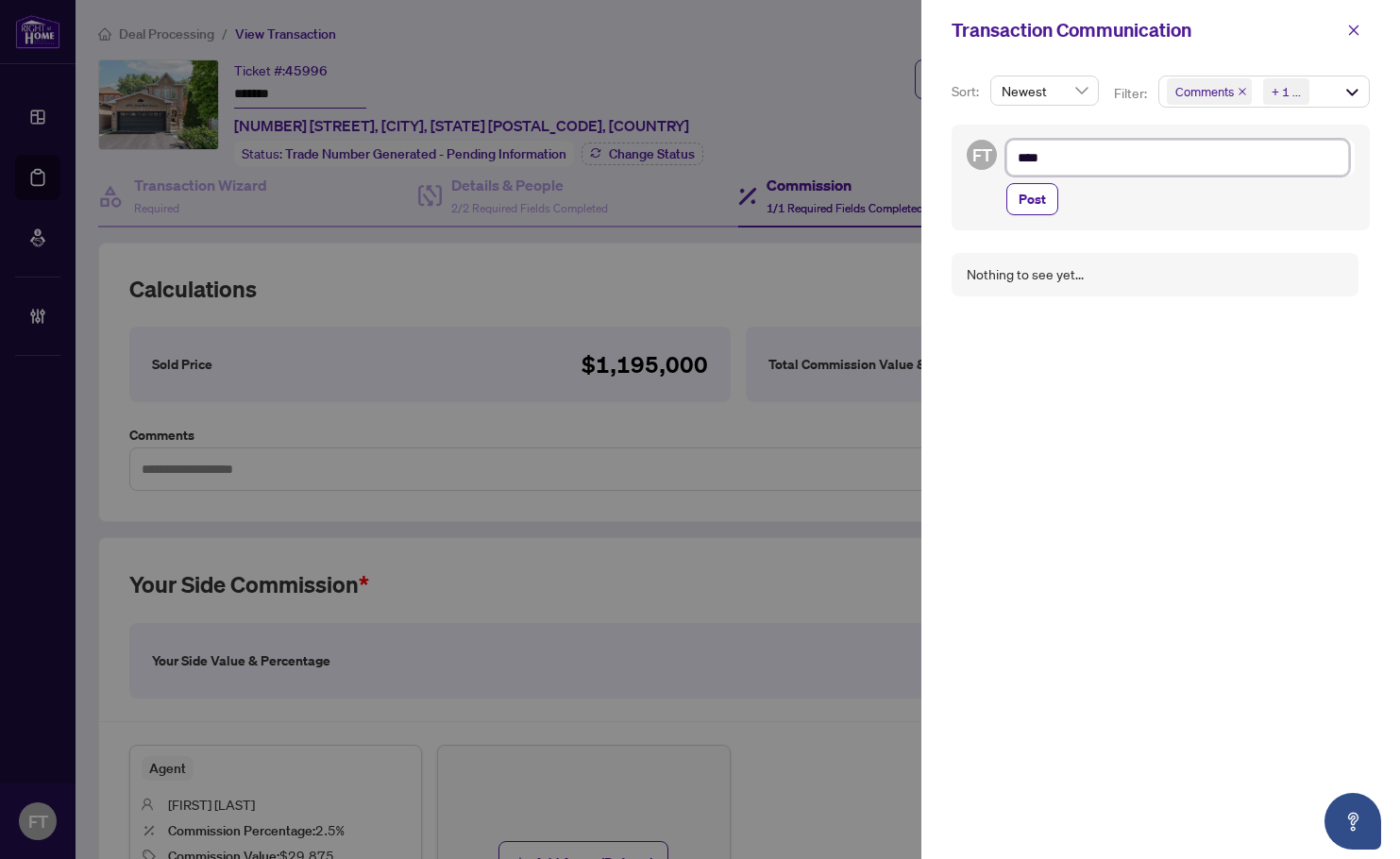 type on "*****" 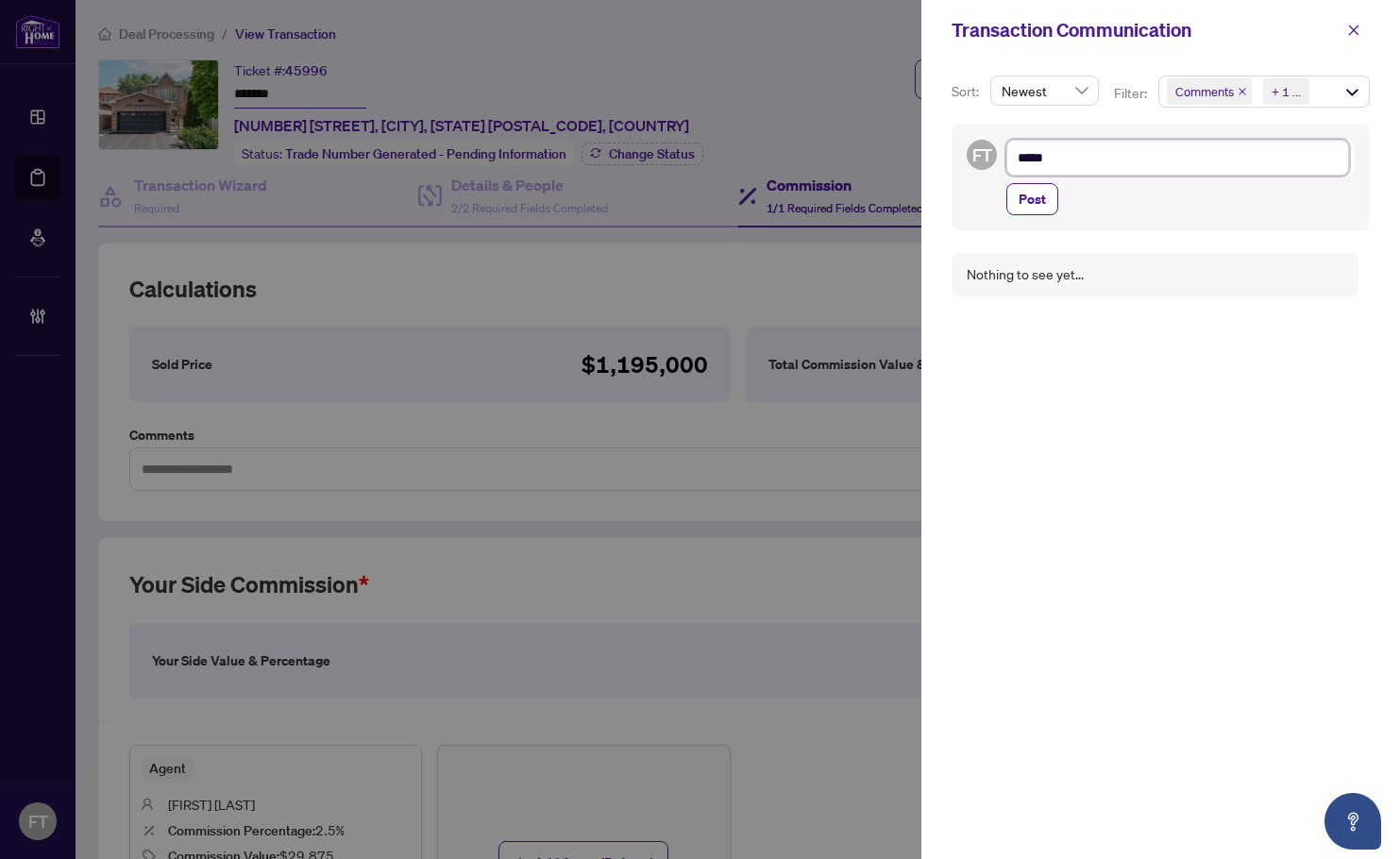 type on "******" 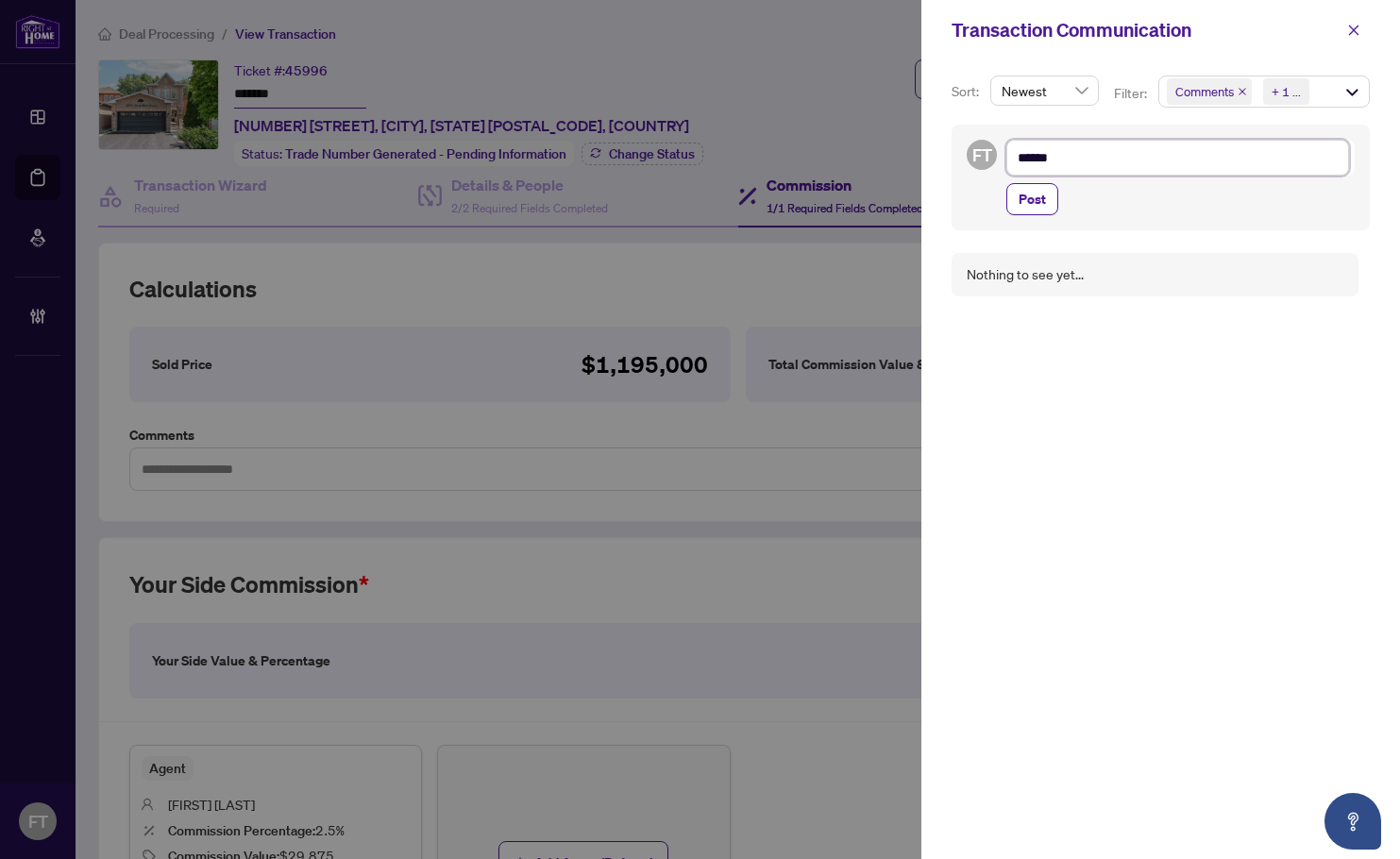 type on "*******" 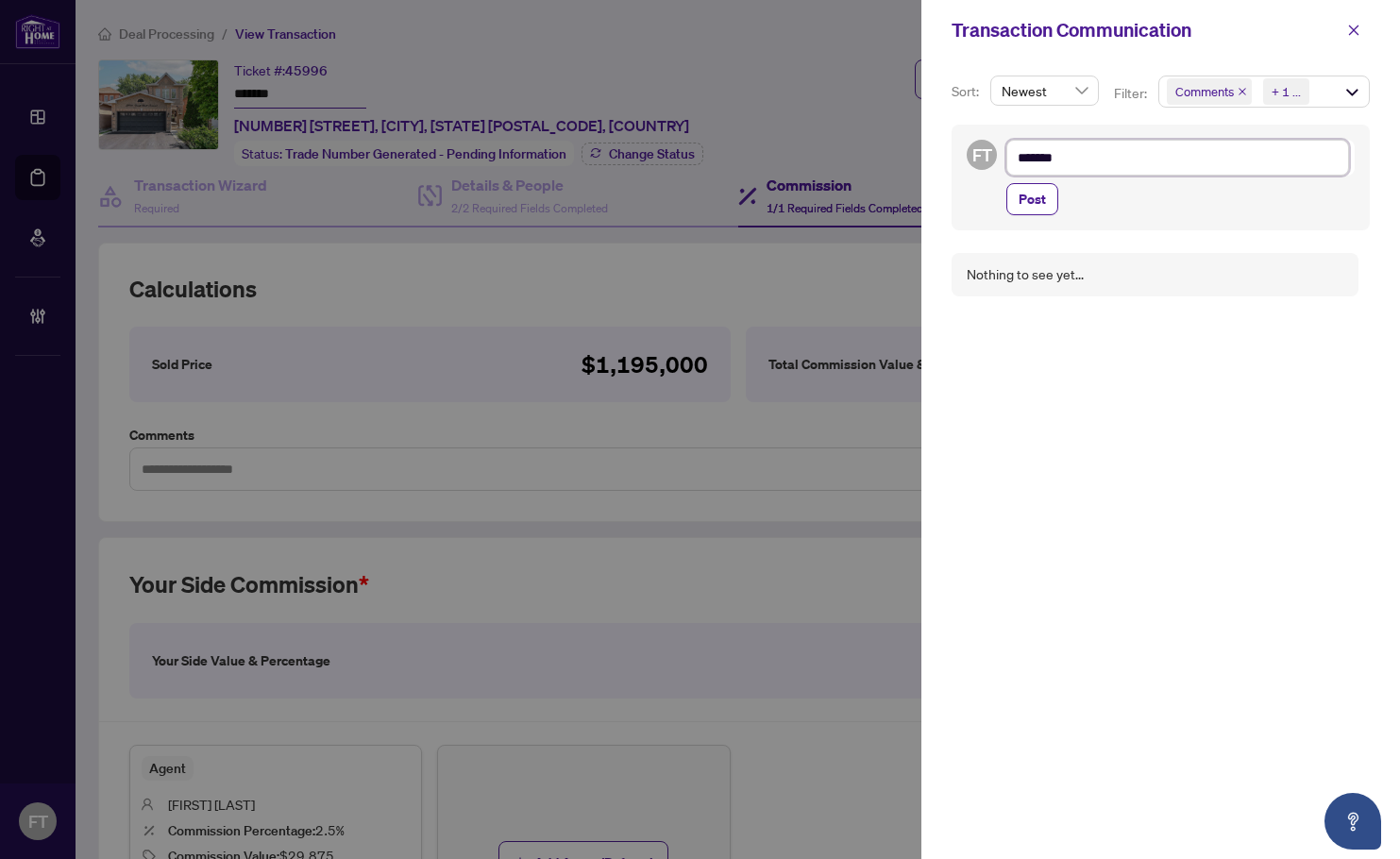 type on "******" 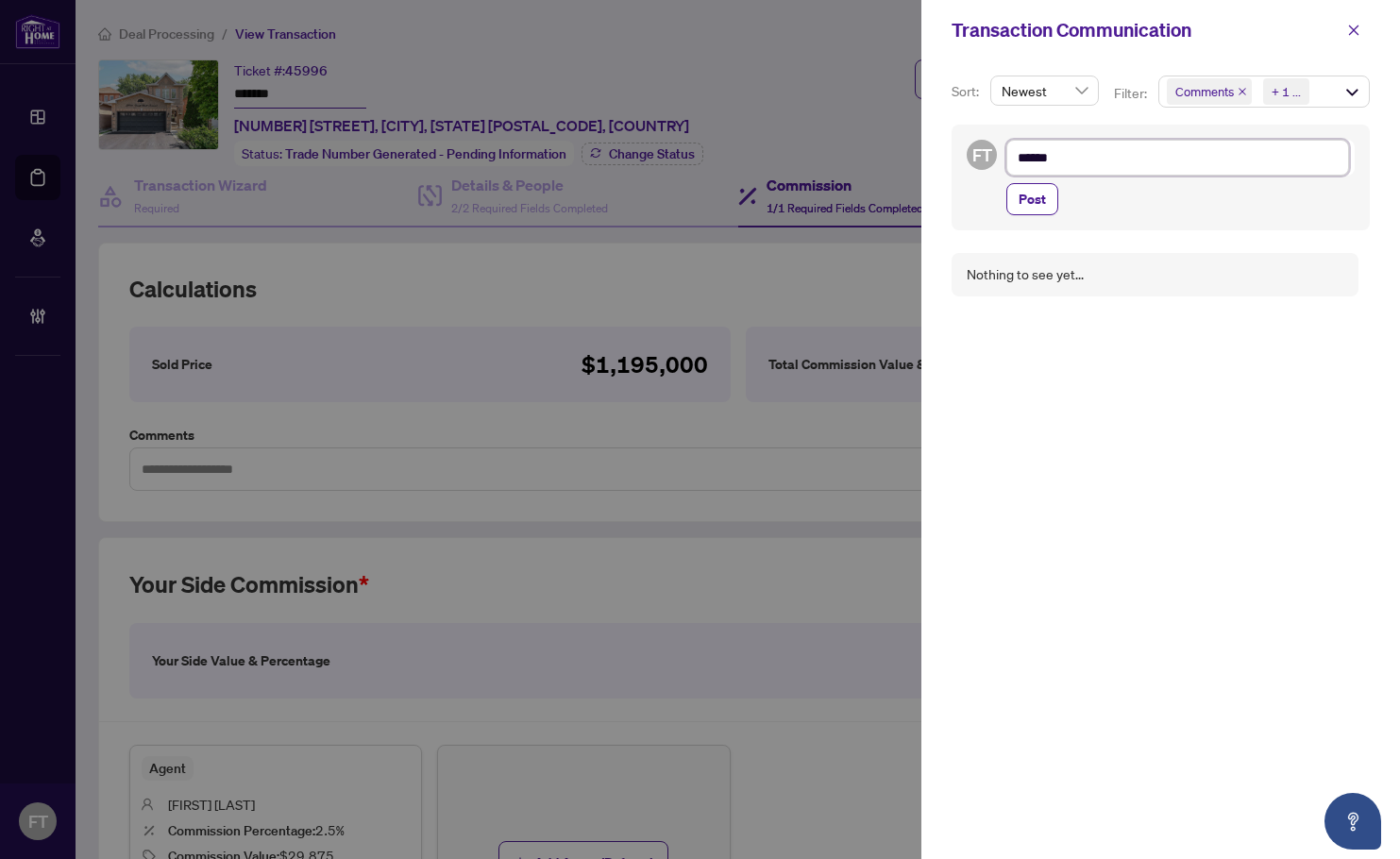 type on "*****" 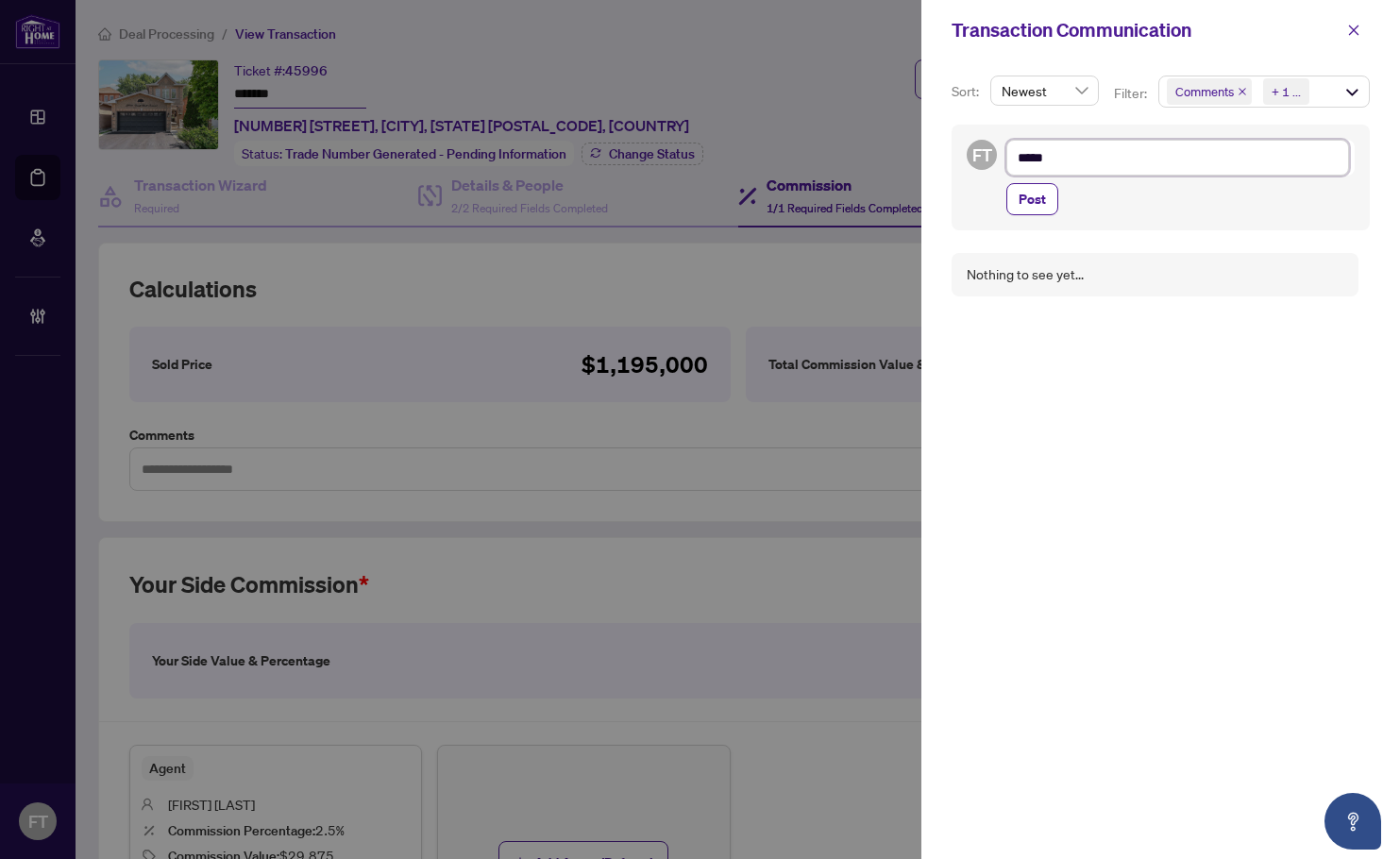 type on "******" 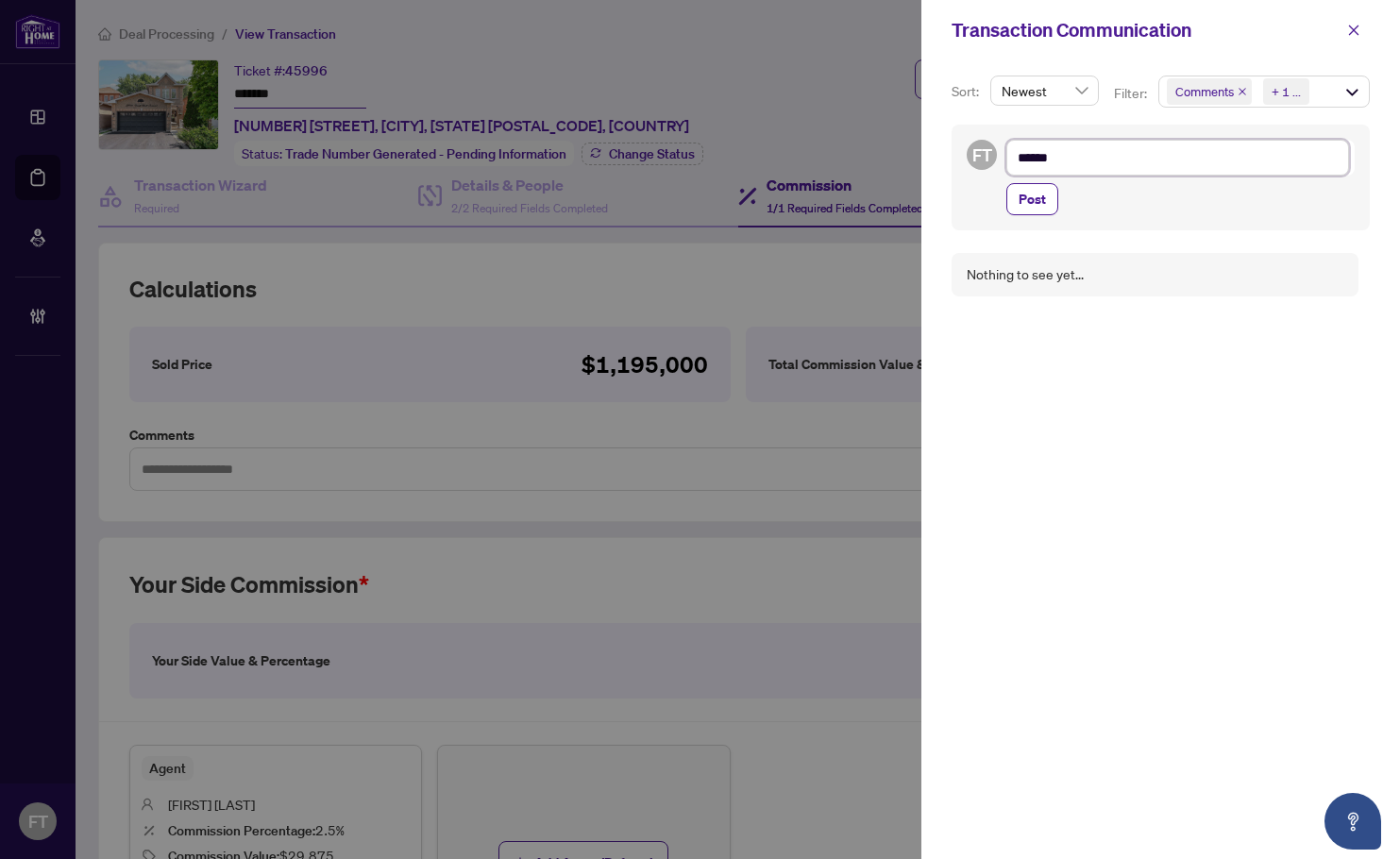 type on "*******" 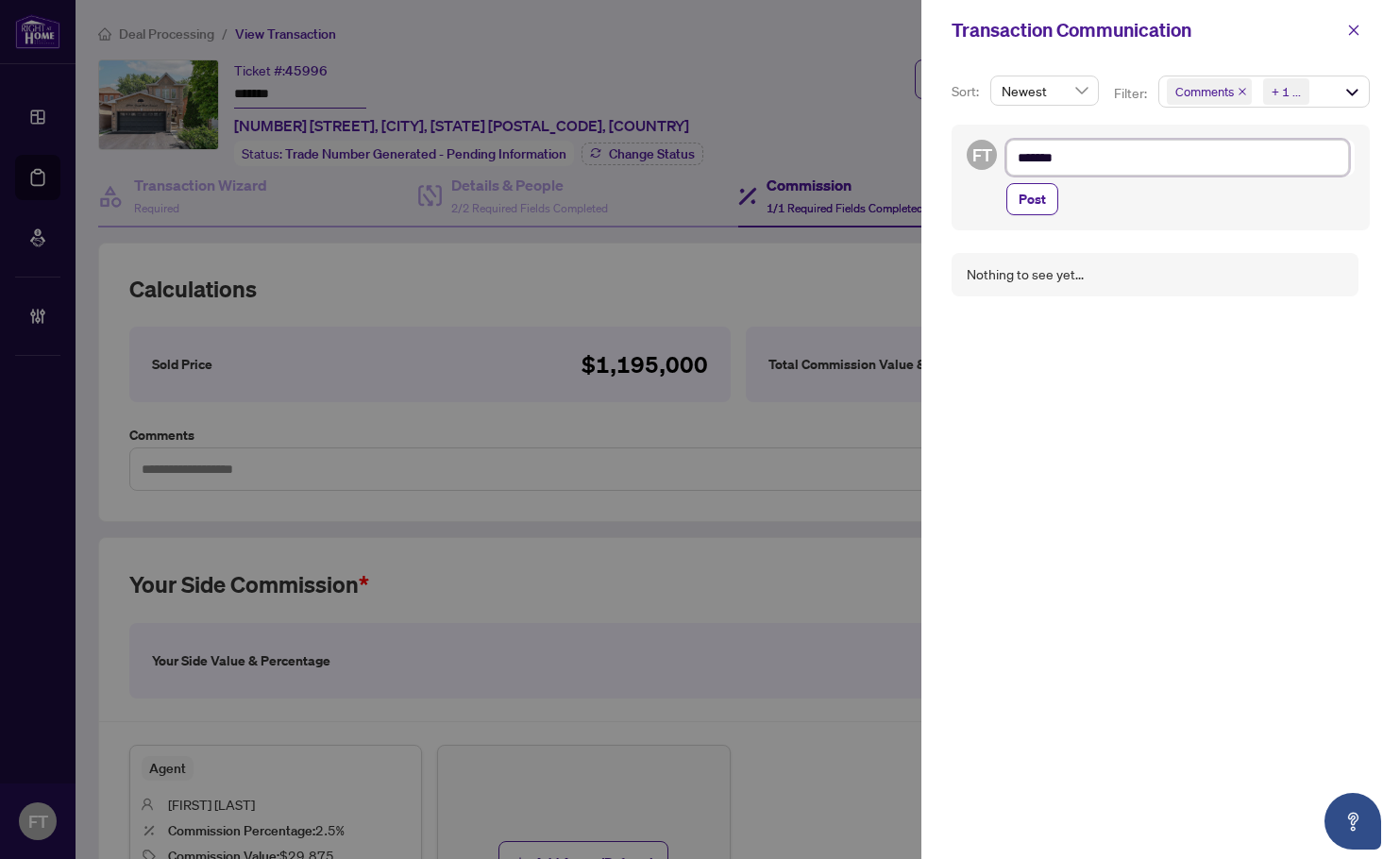 type on "********" 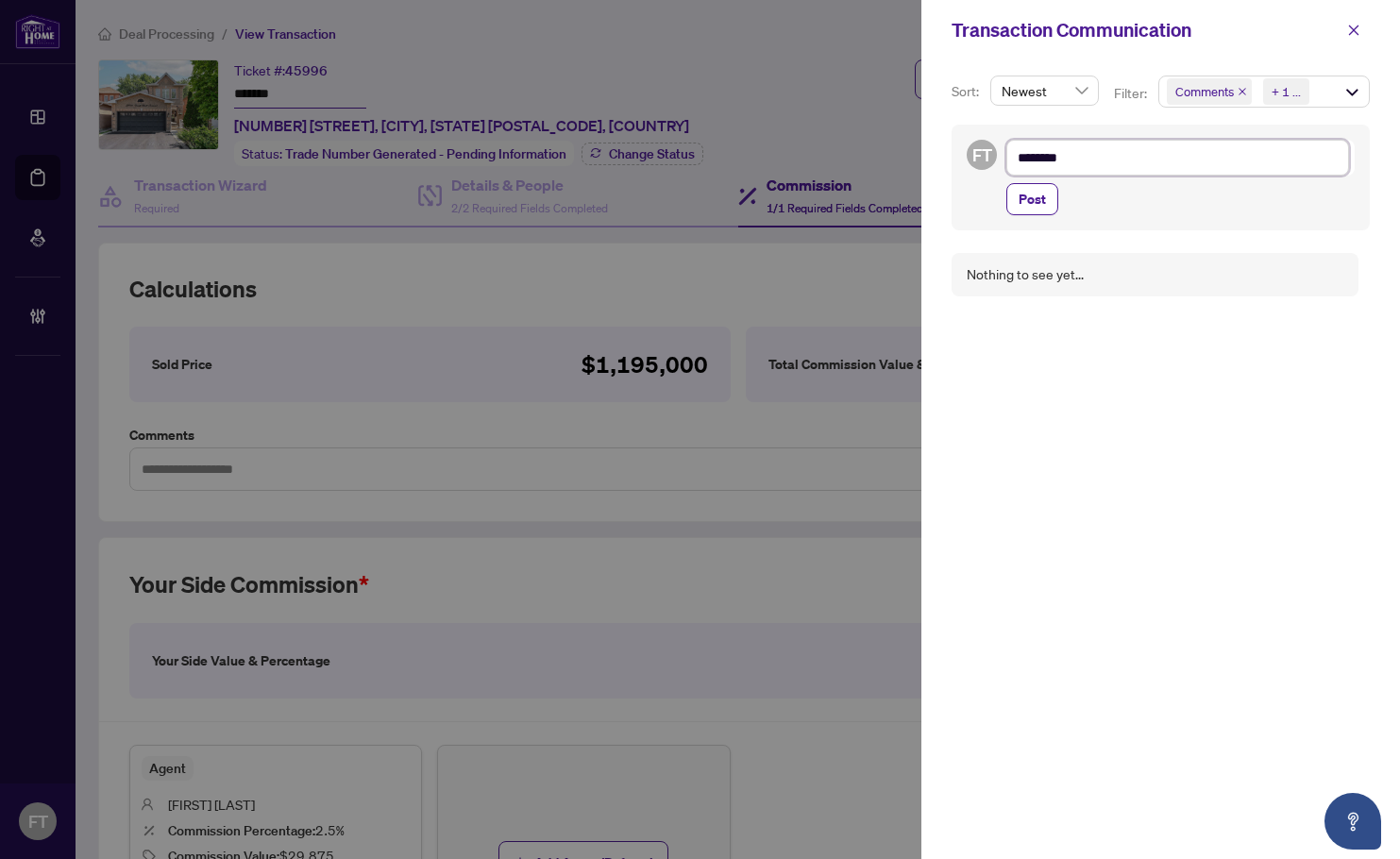 type on "*********" 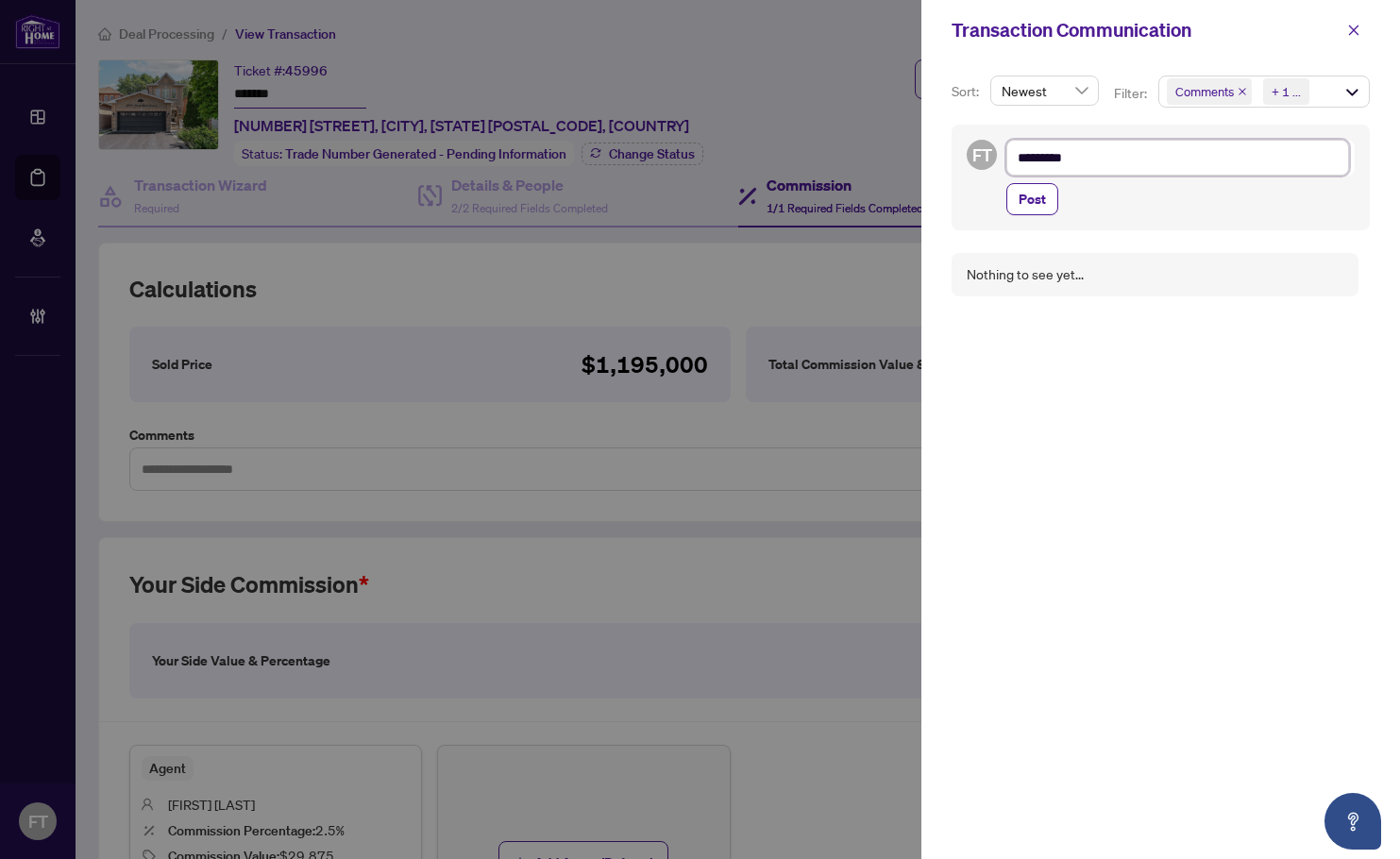 type on "**********" 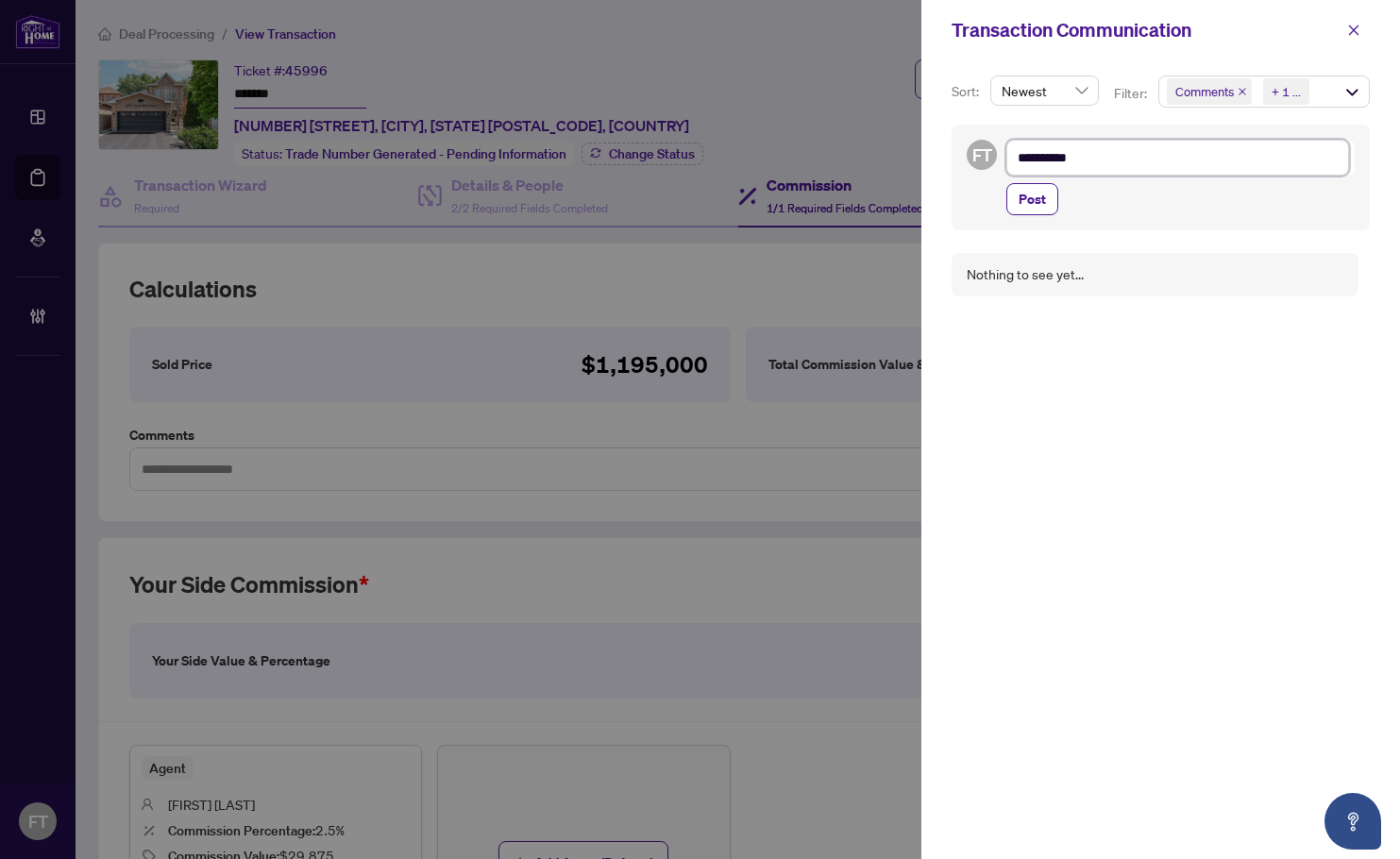 type on "**********" 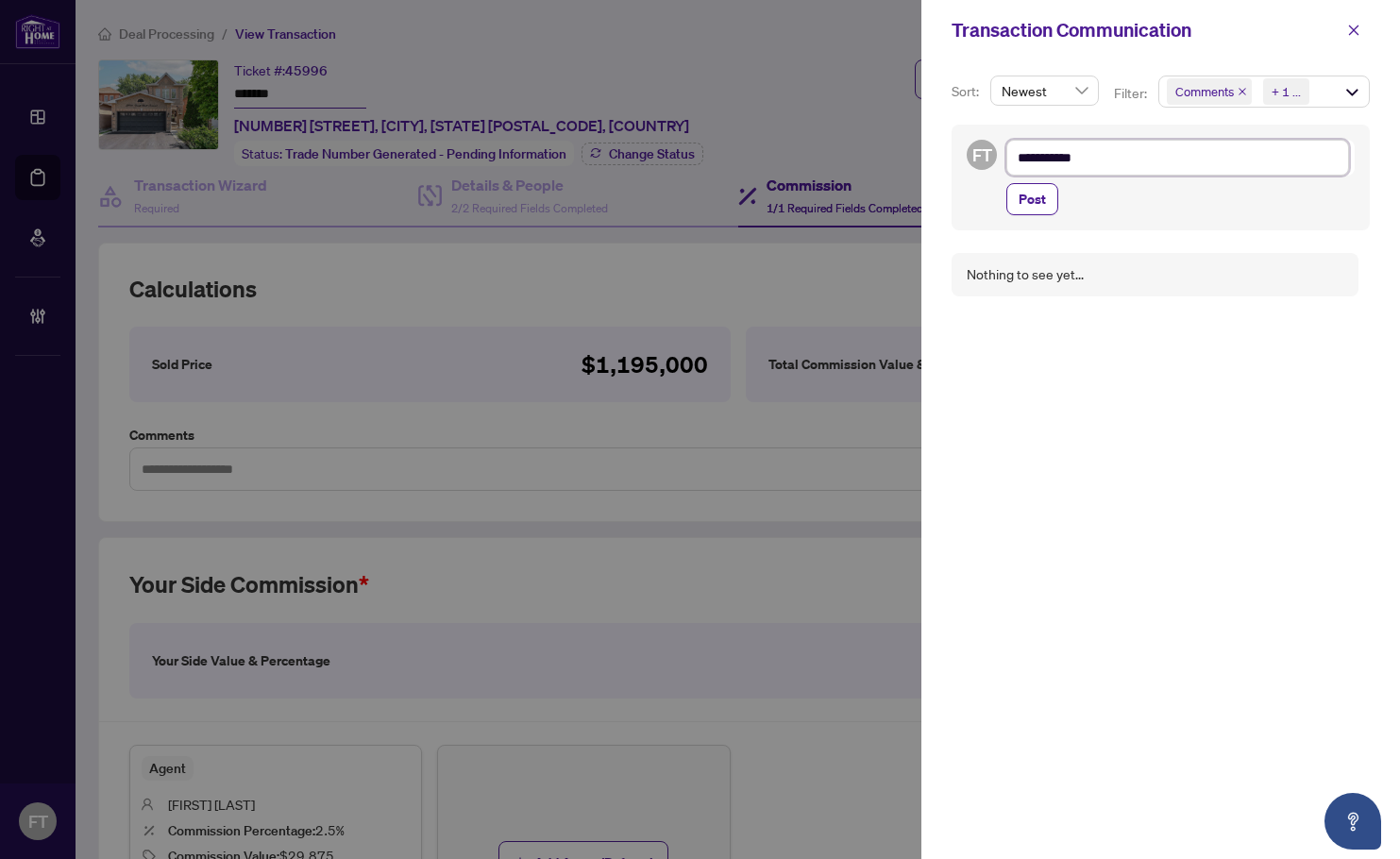 type on "**********" 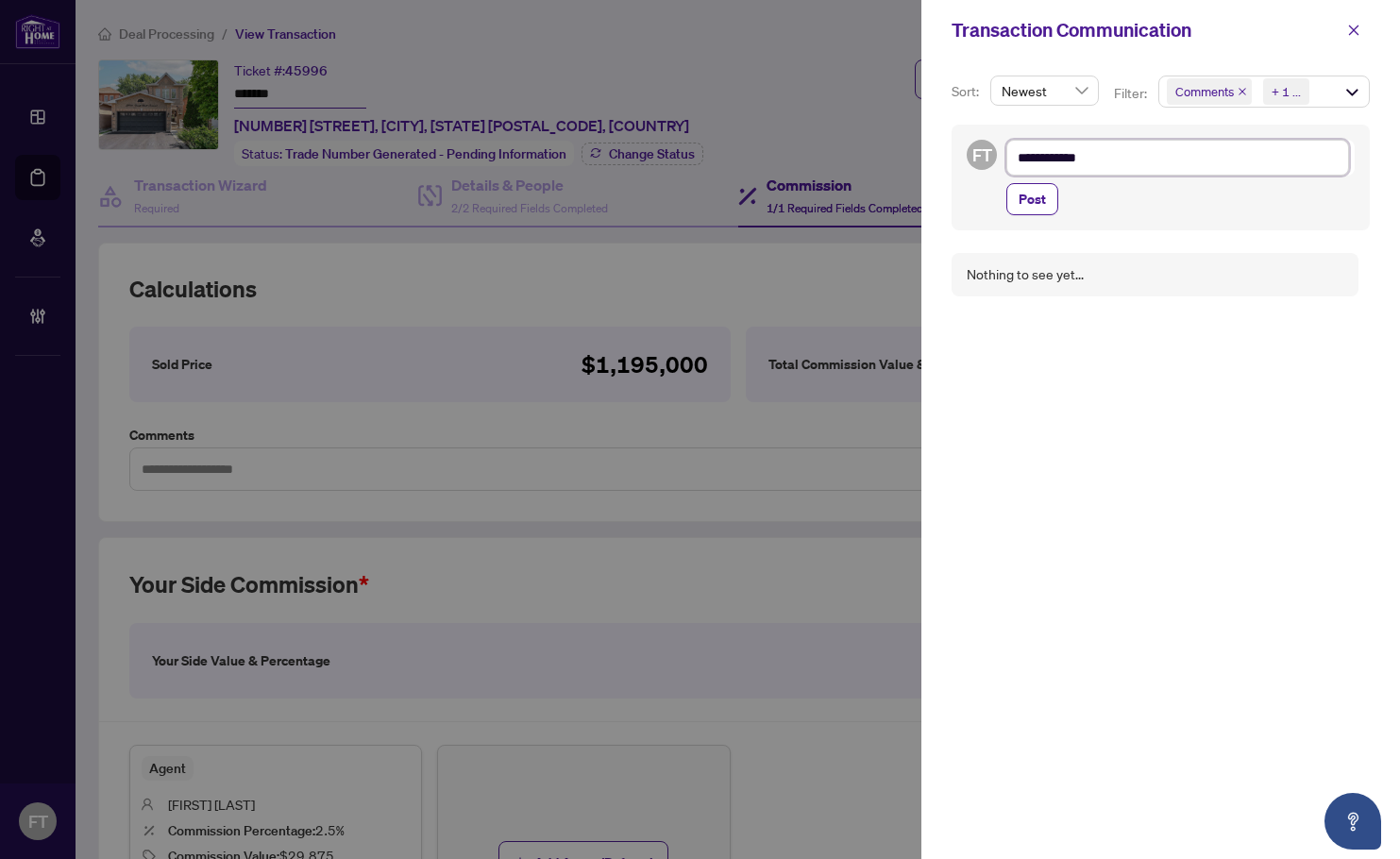 type on "**********" 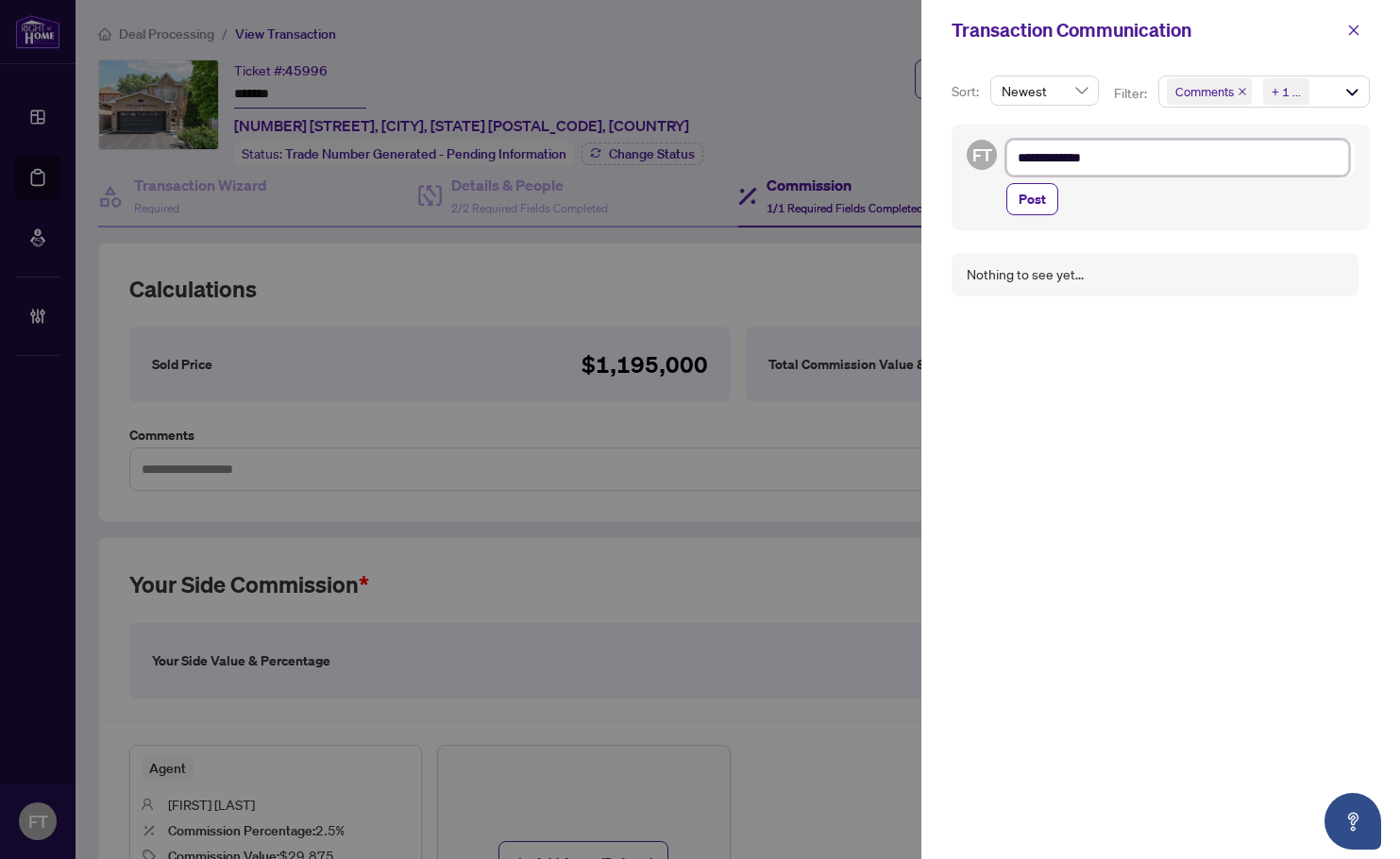 type on "**********" 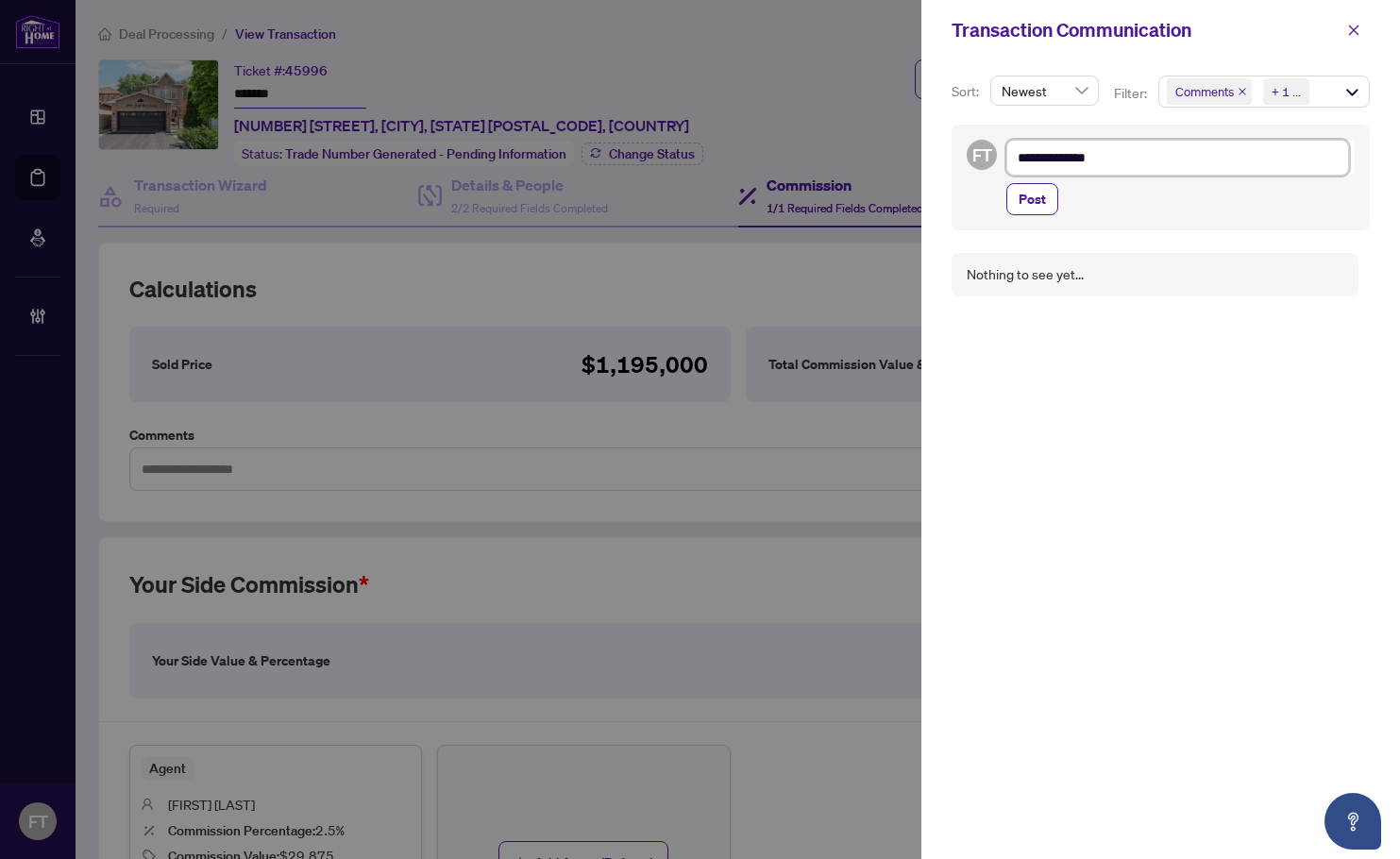 type on "**********" 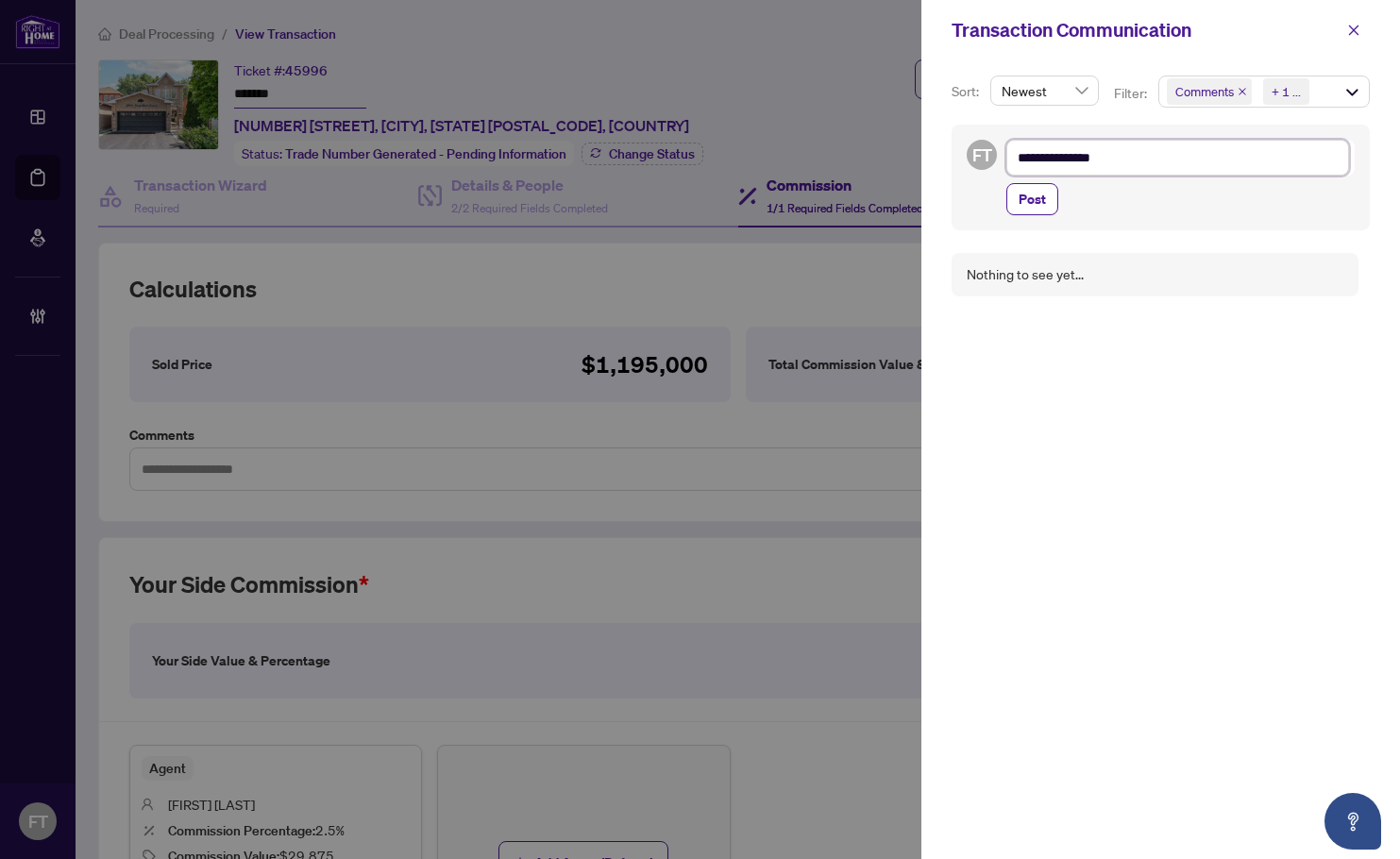 type on "**********" 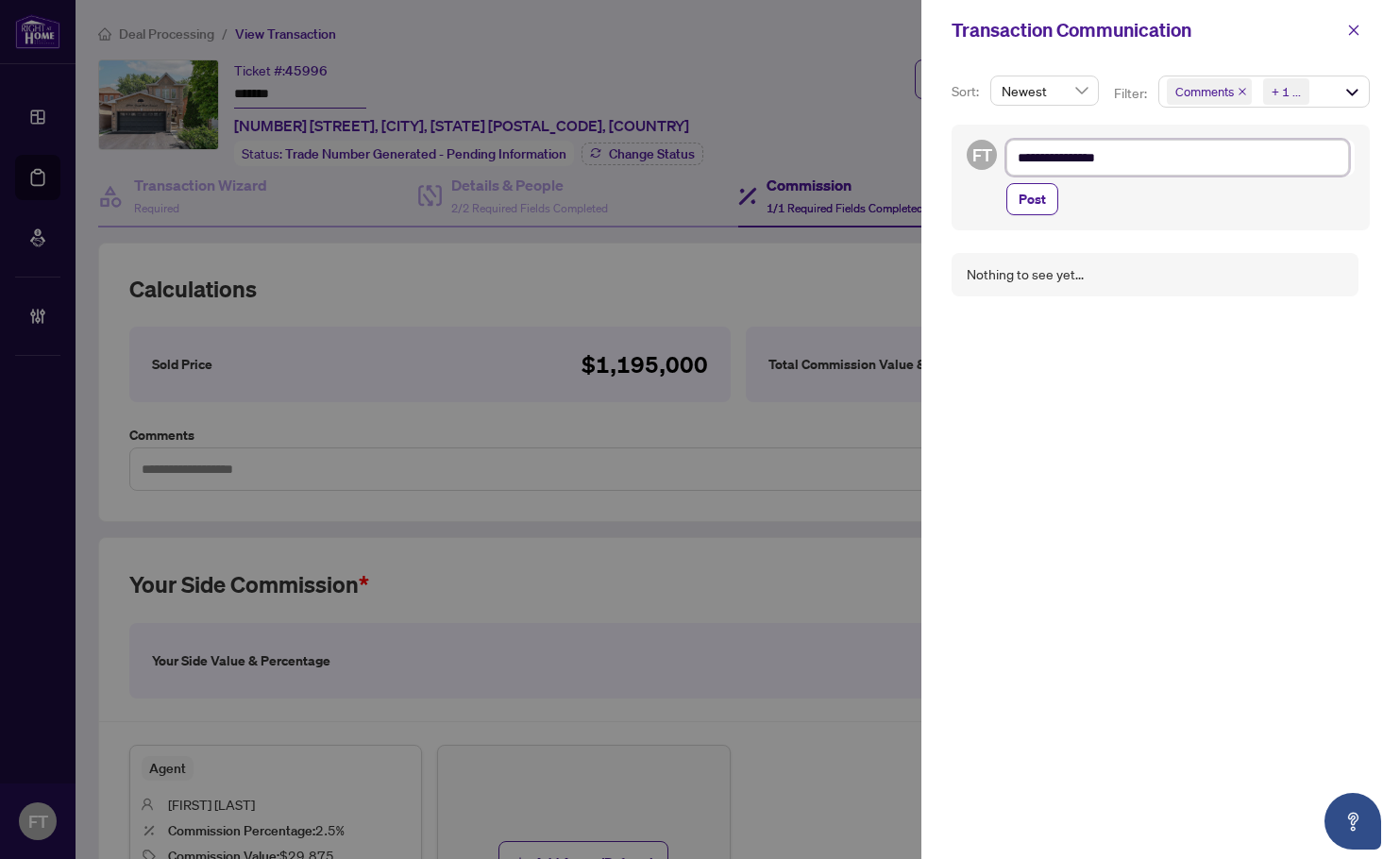 type on "**********" 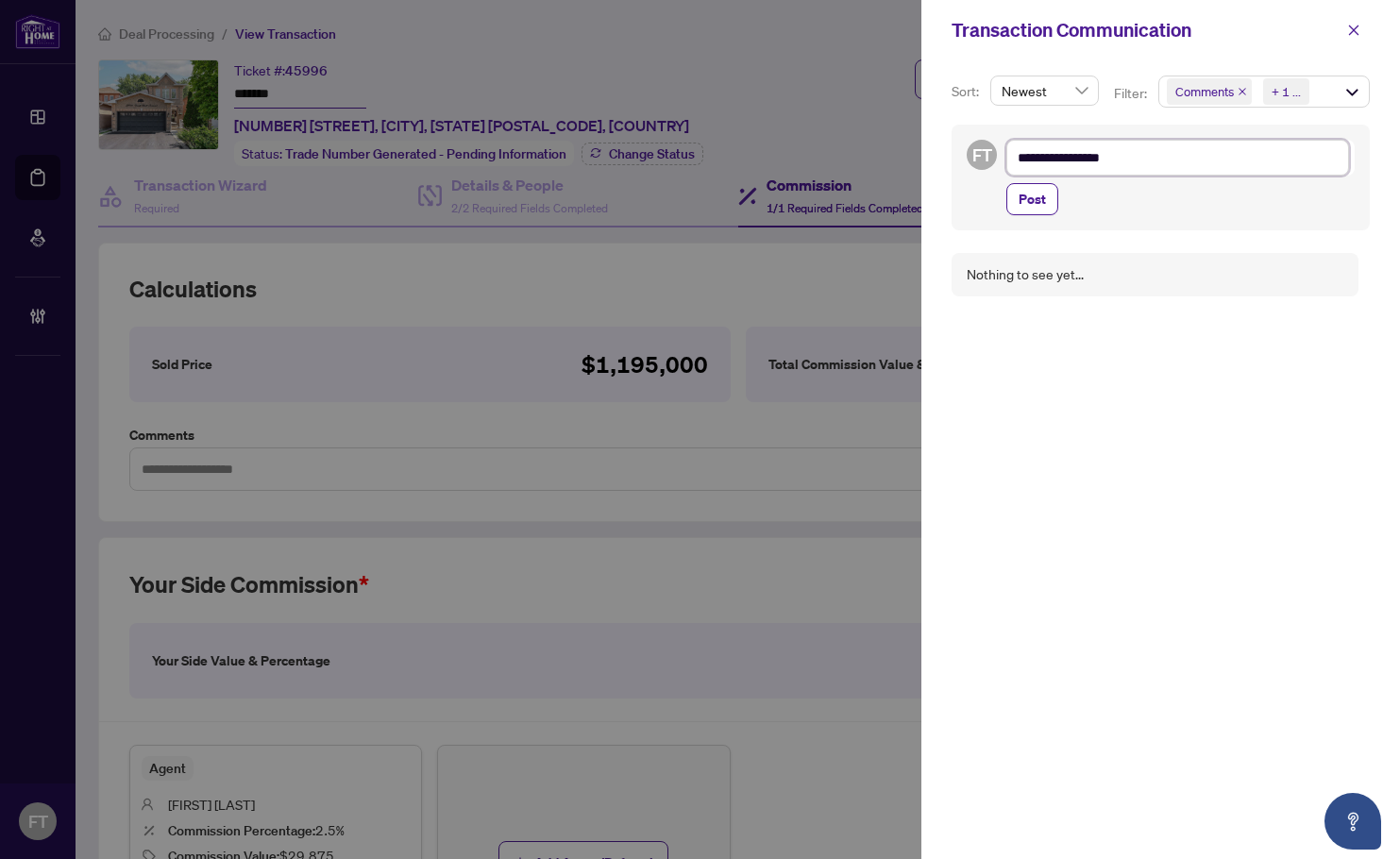 type on "**********" 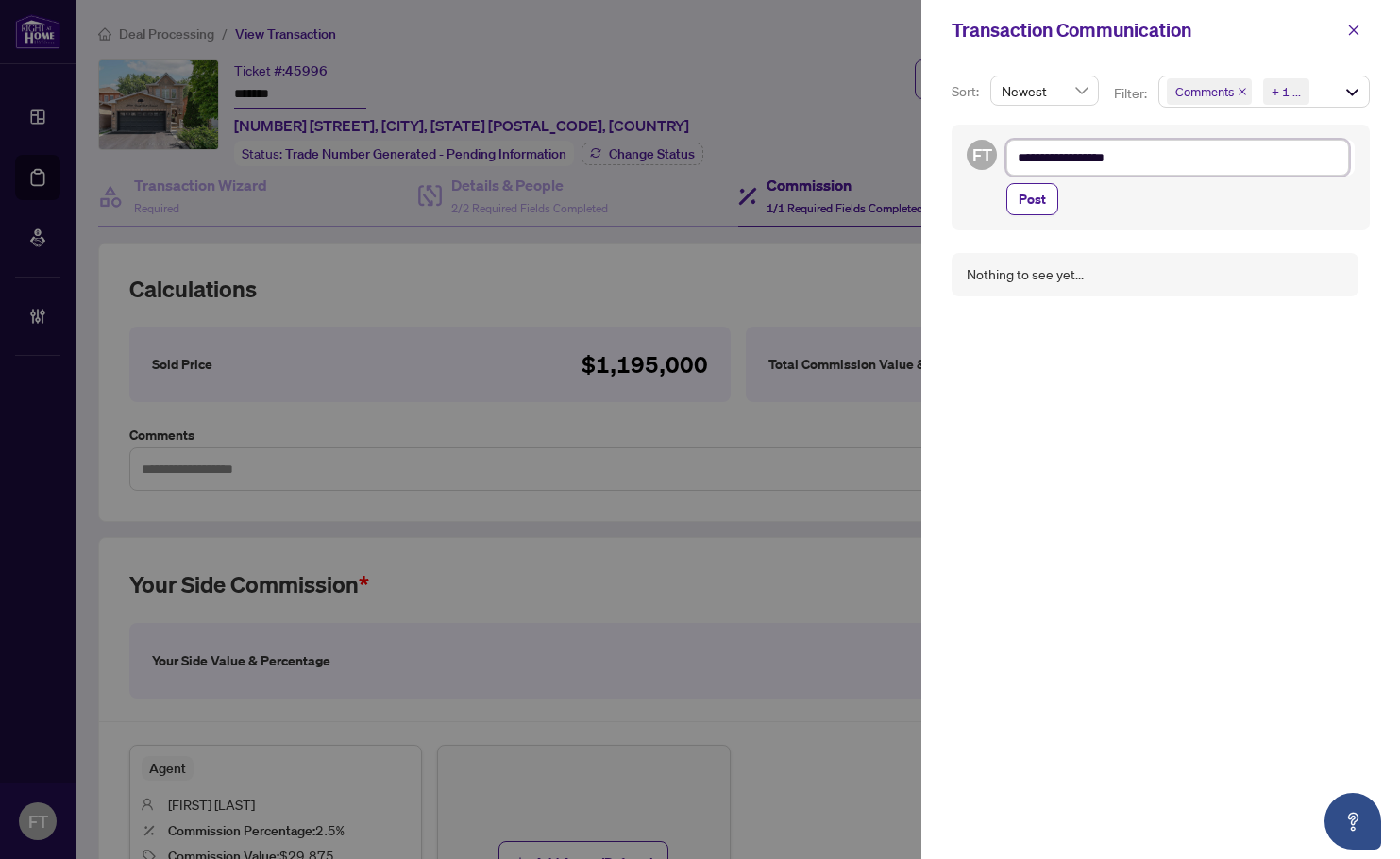 type on "**********" 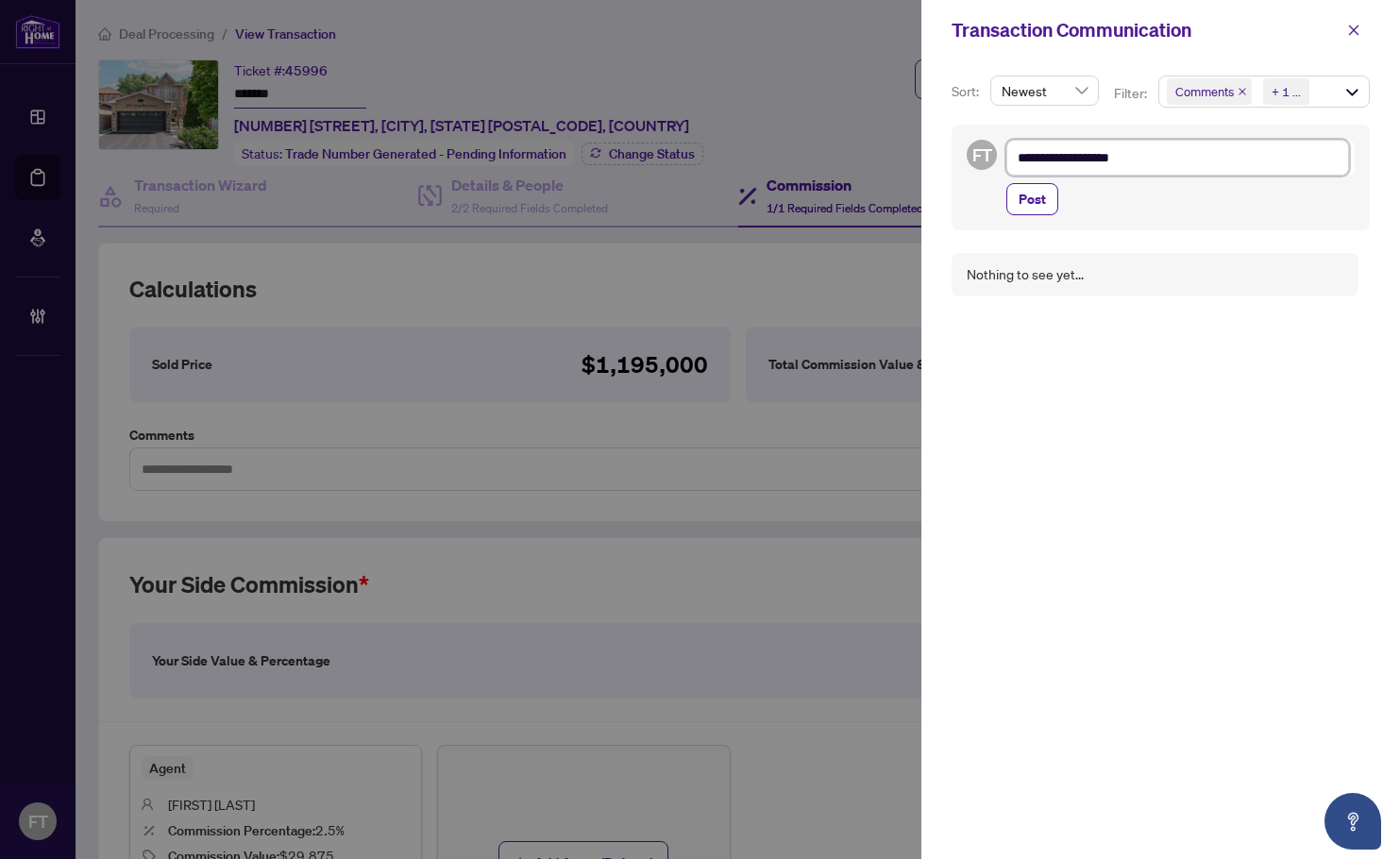type on "**********" 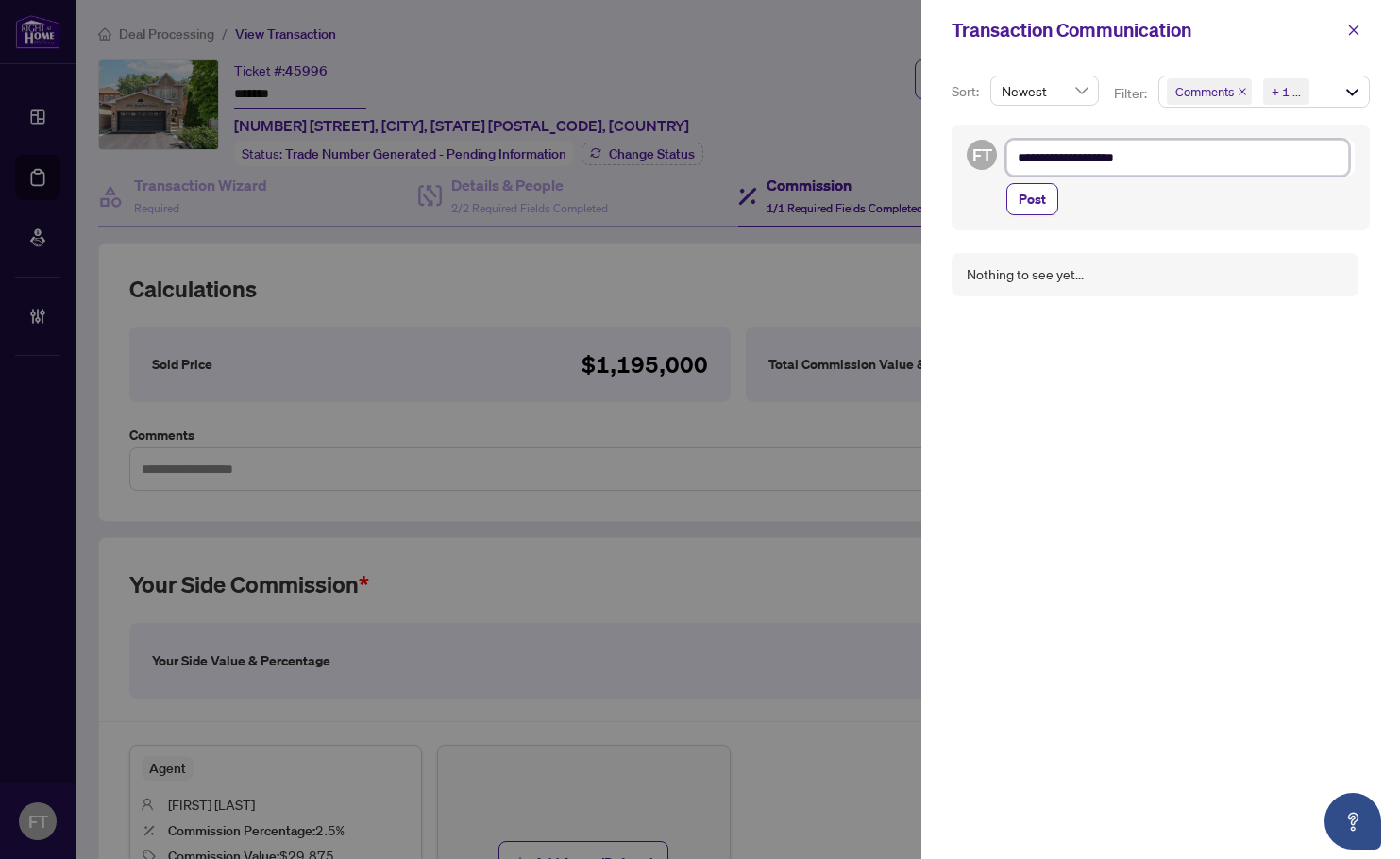type on "**********" 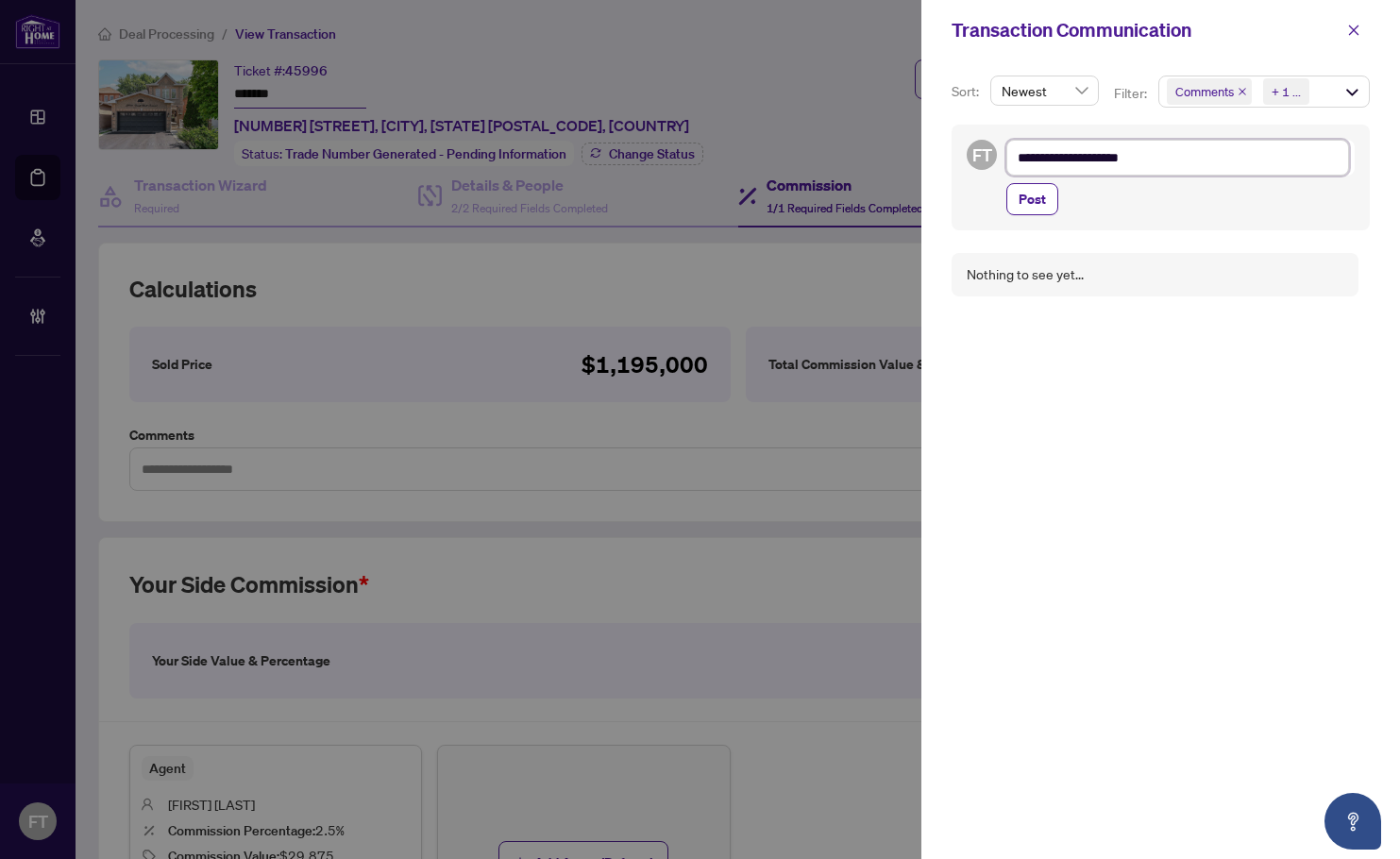 type on "**********" 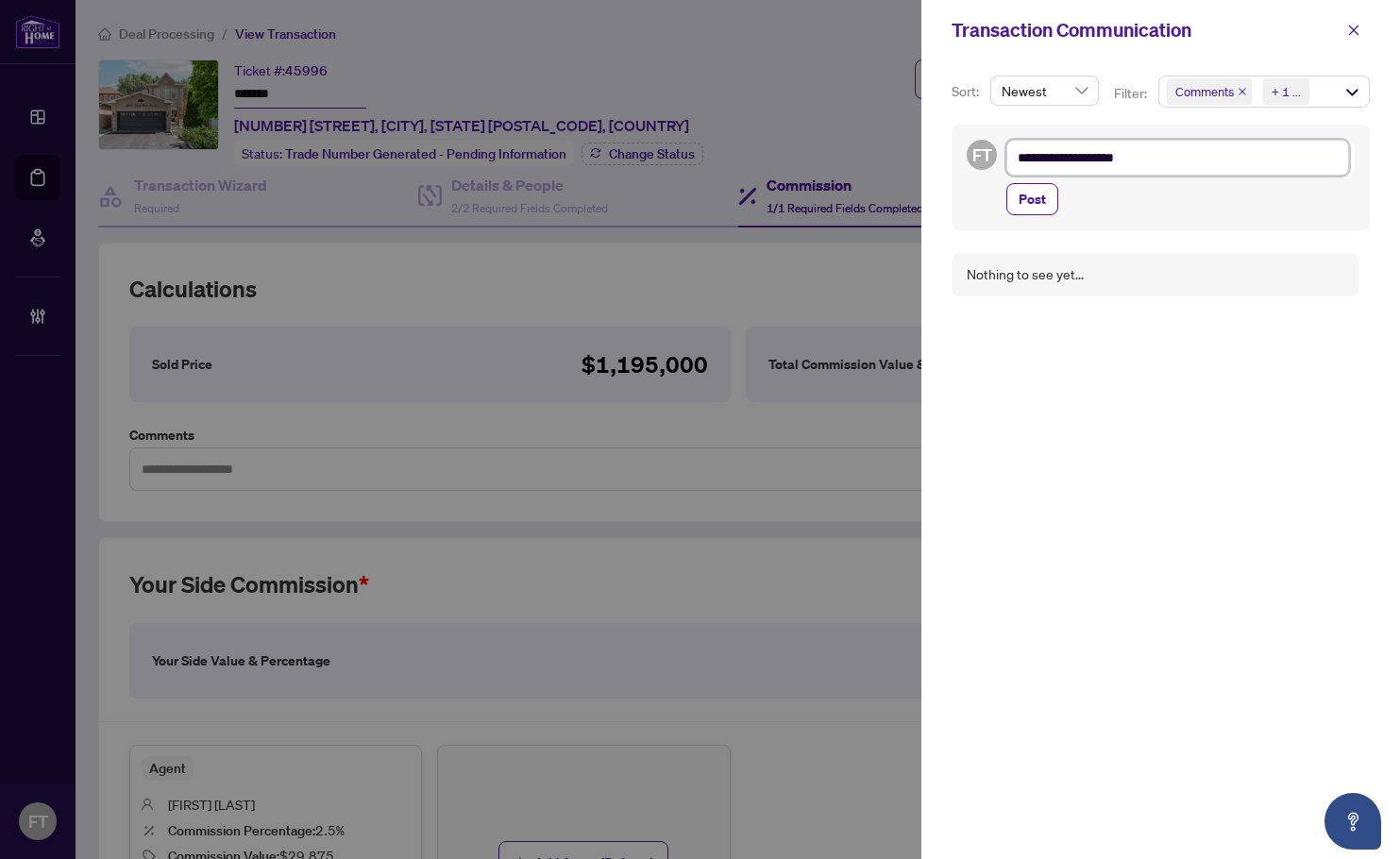 type on "**********" 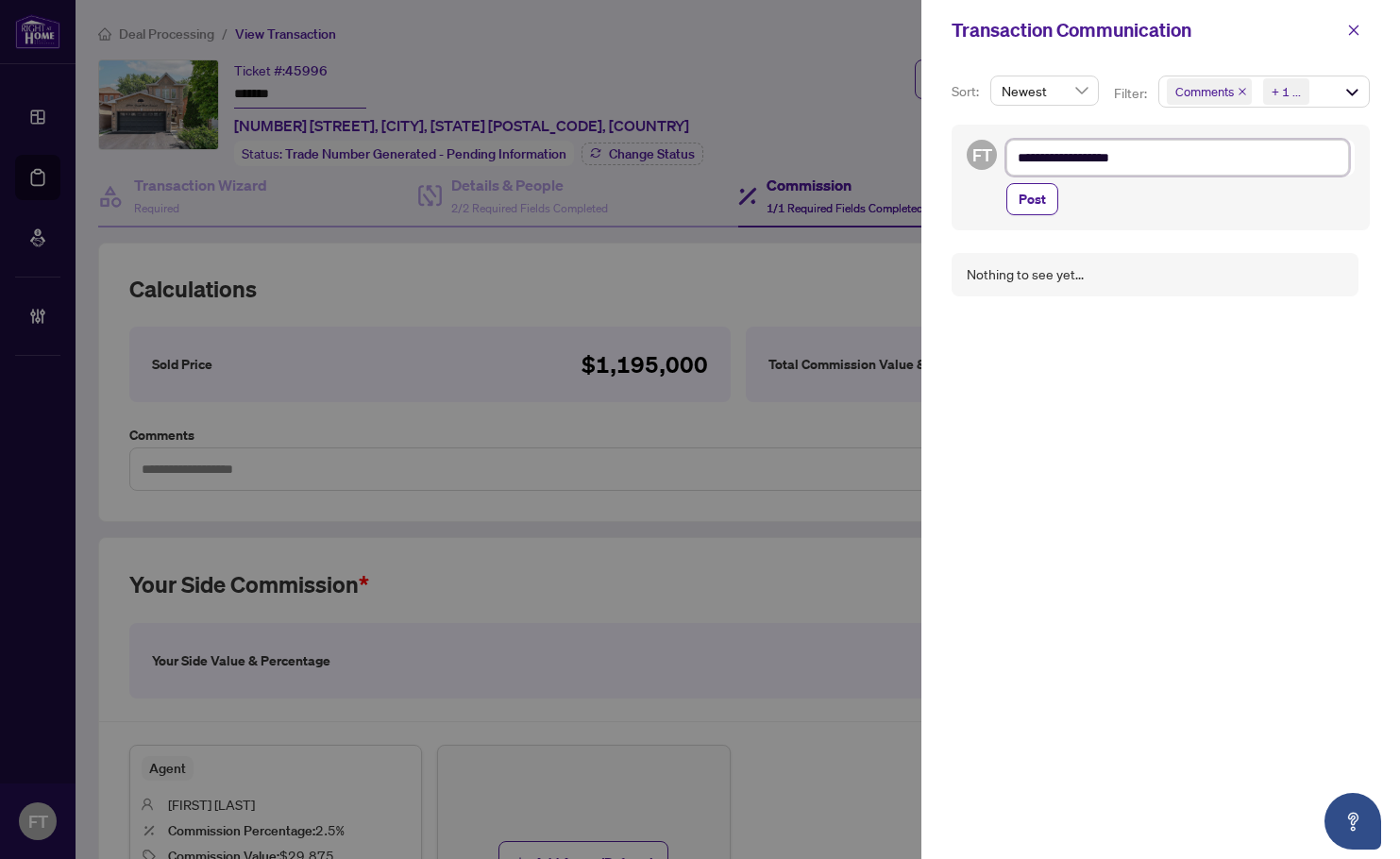 type on "**********" 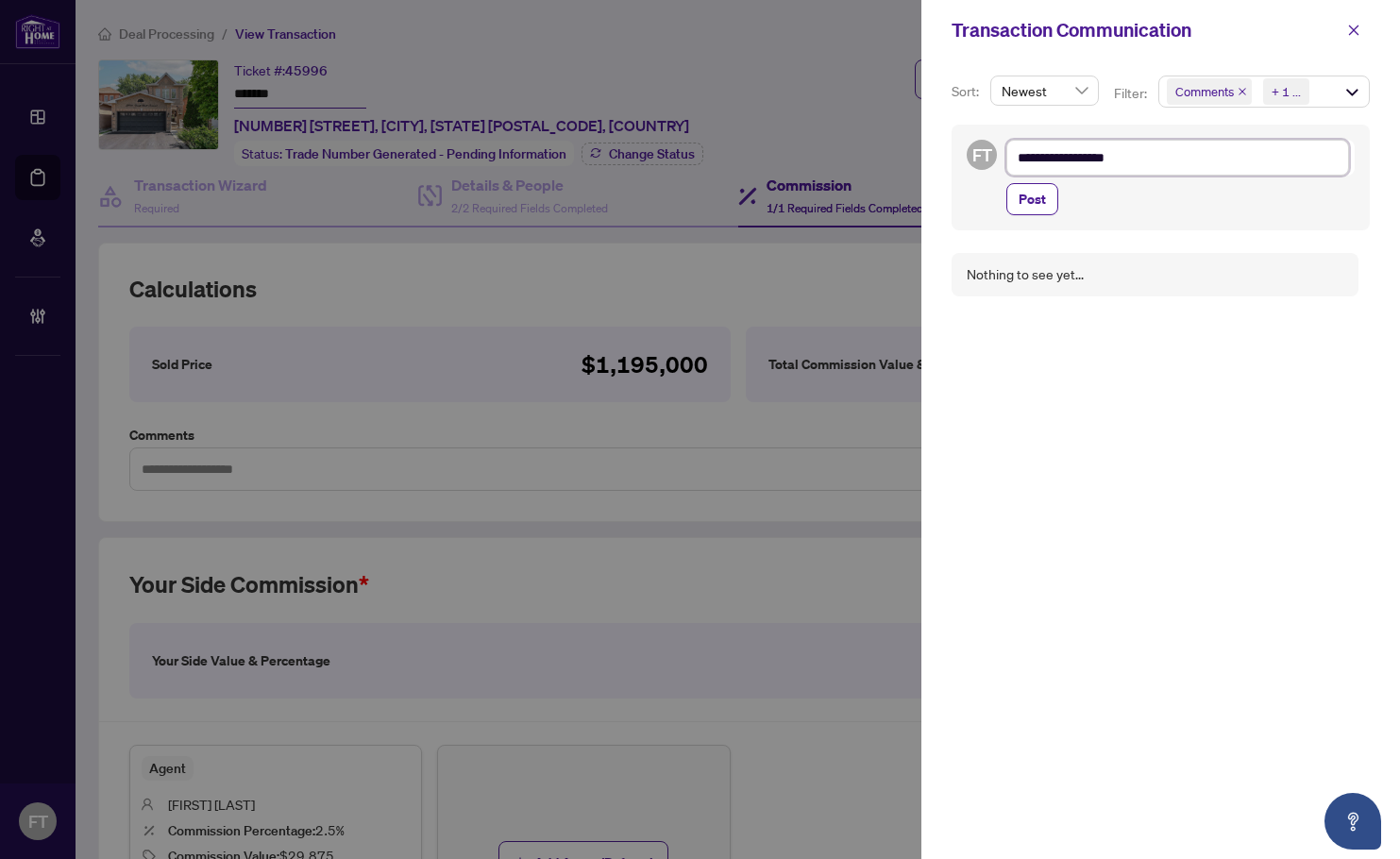 type on "**********" 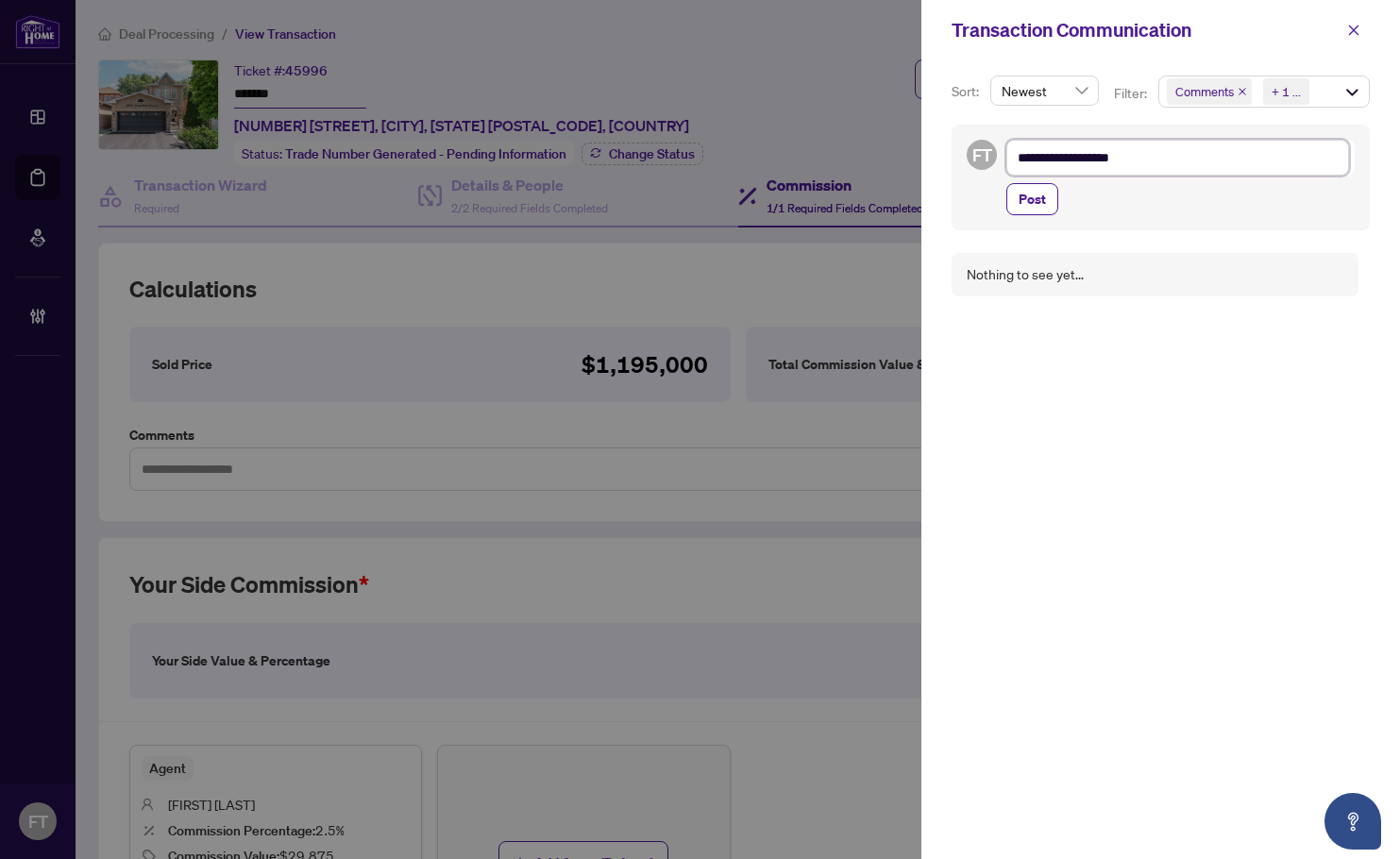 type on "**********" 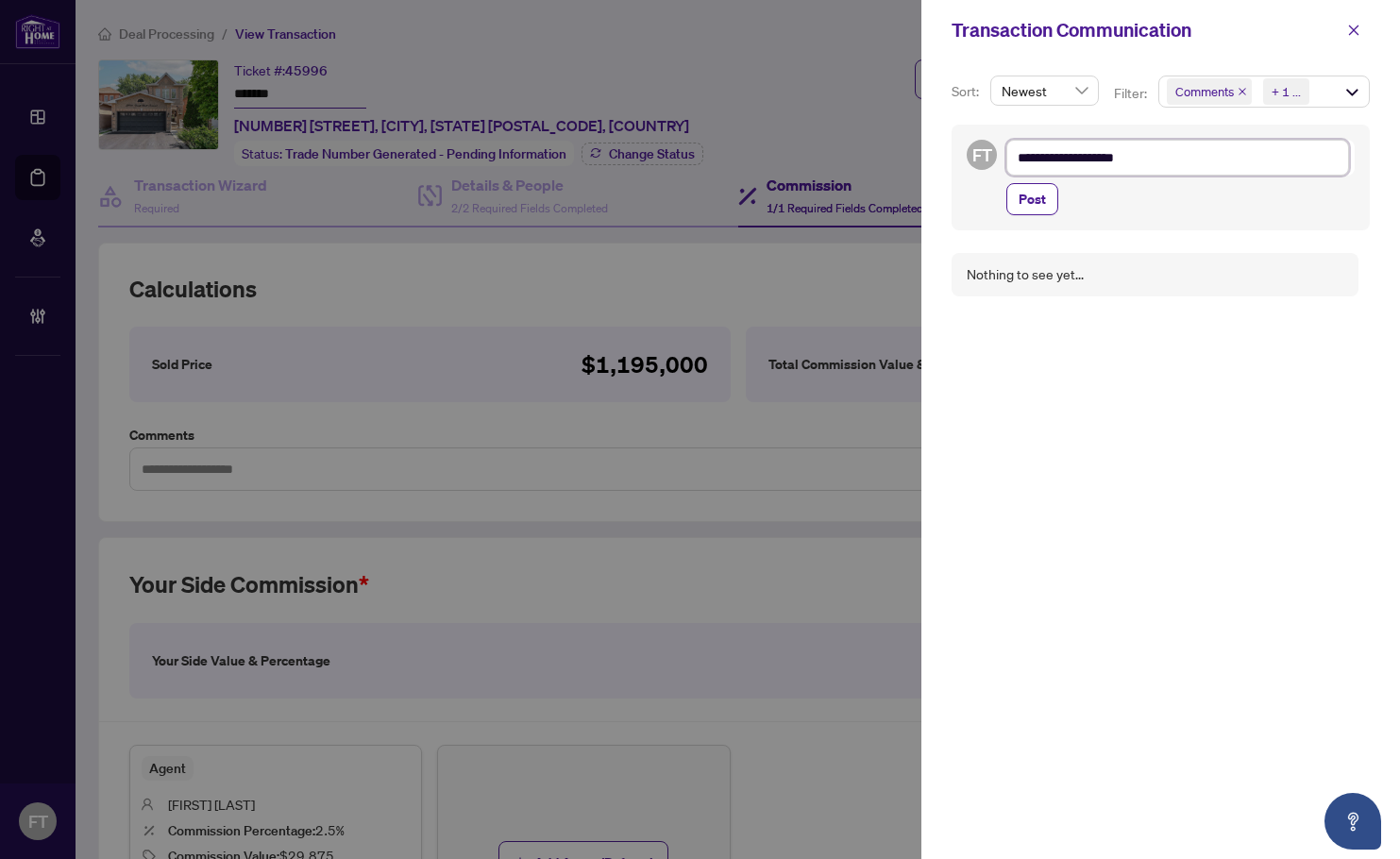 type on "**********" 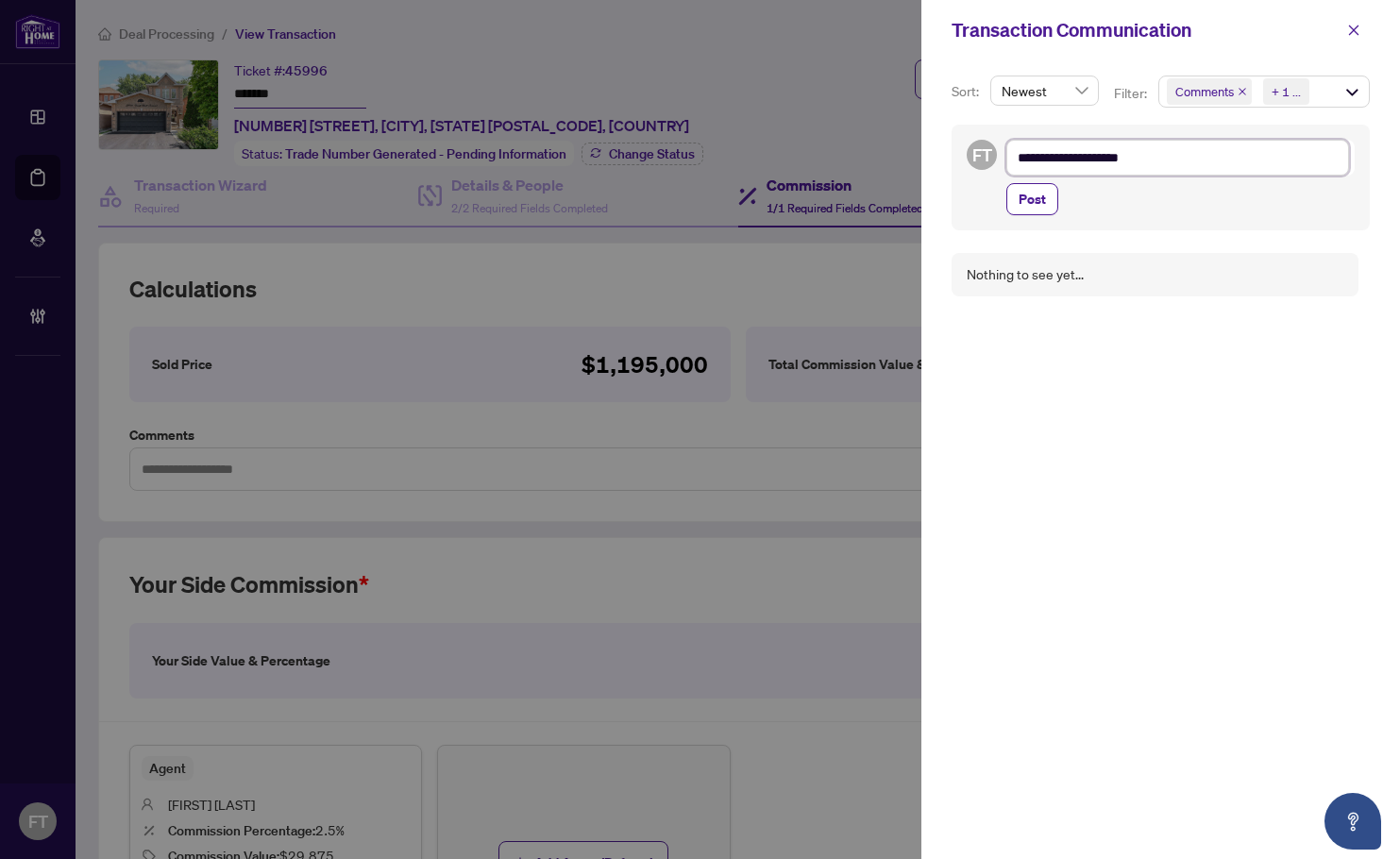 type on "**********" 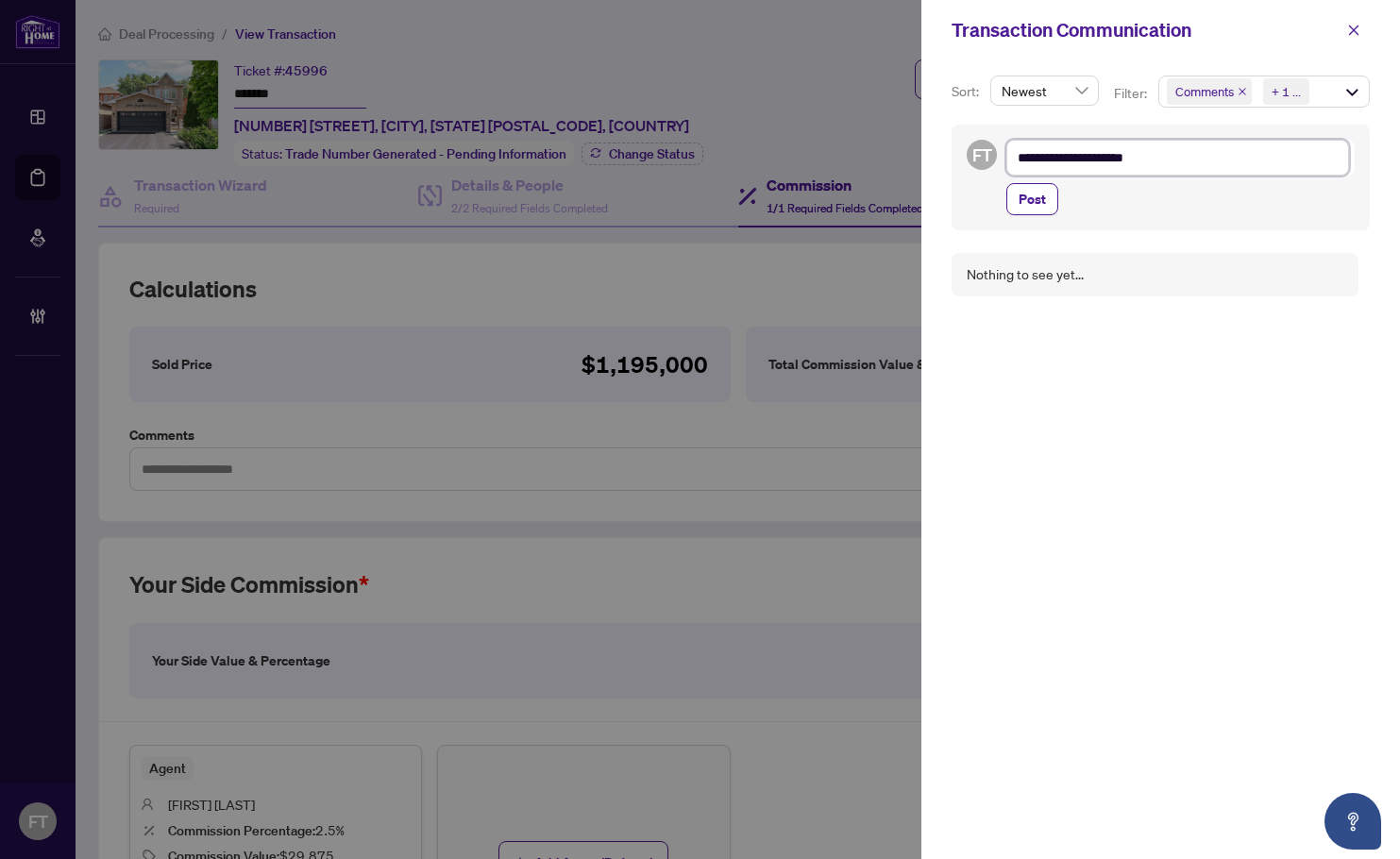type on "**********" 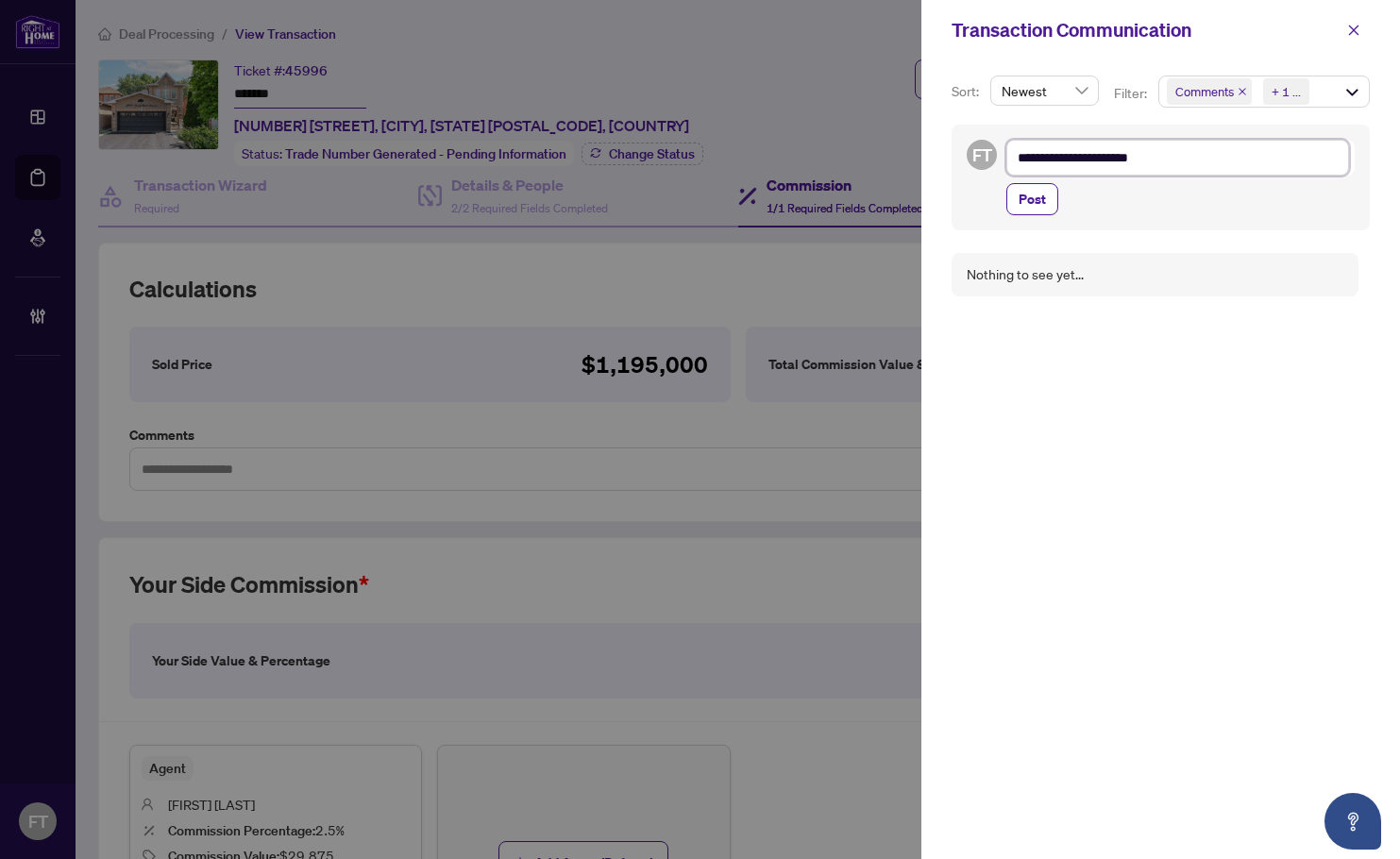 type on "**********" 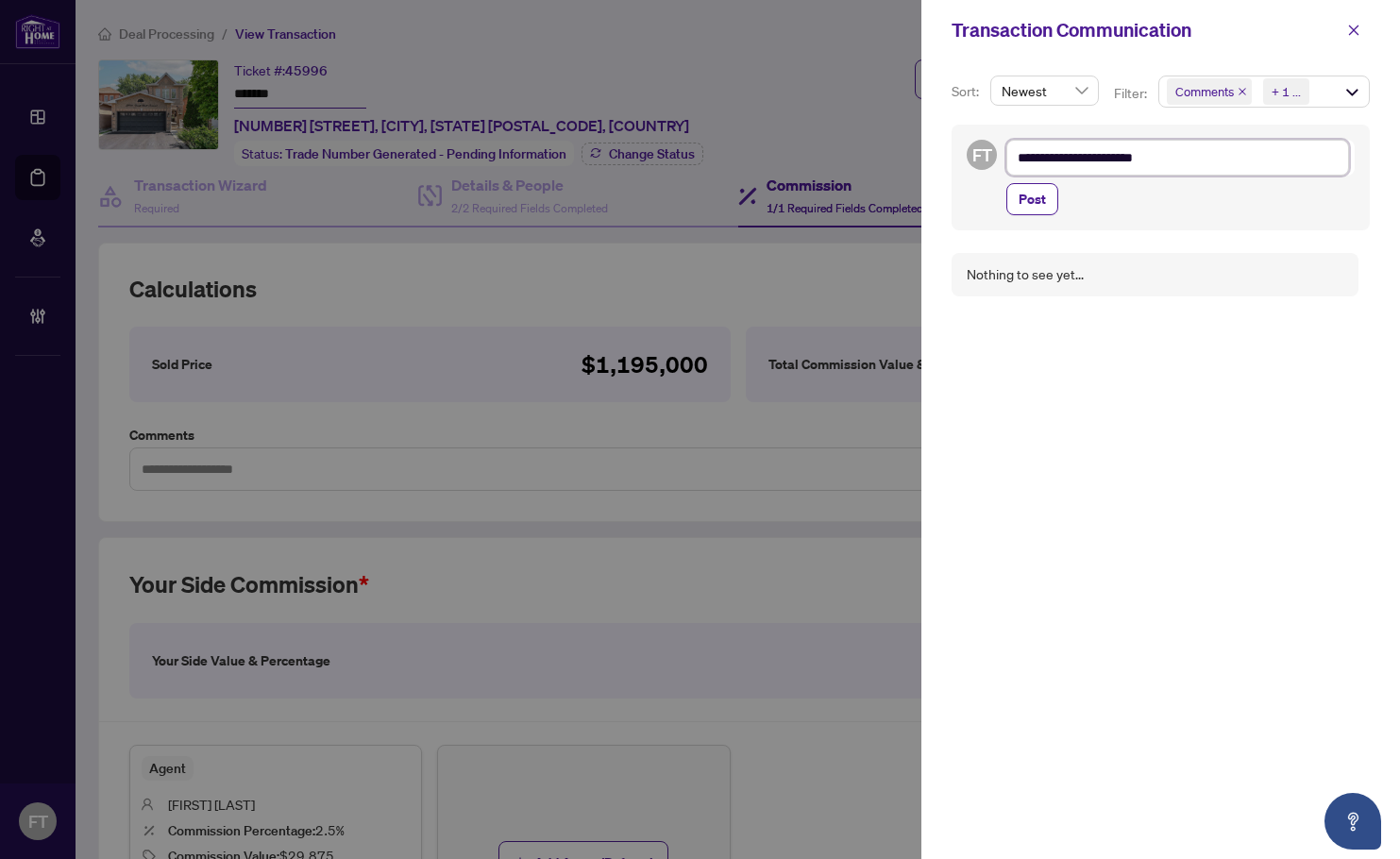 type on "**********" 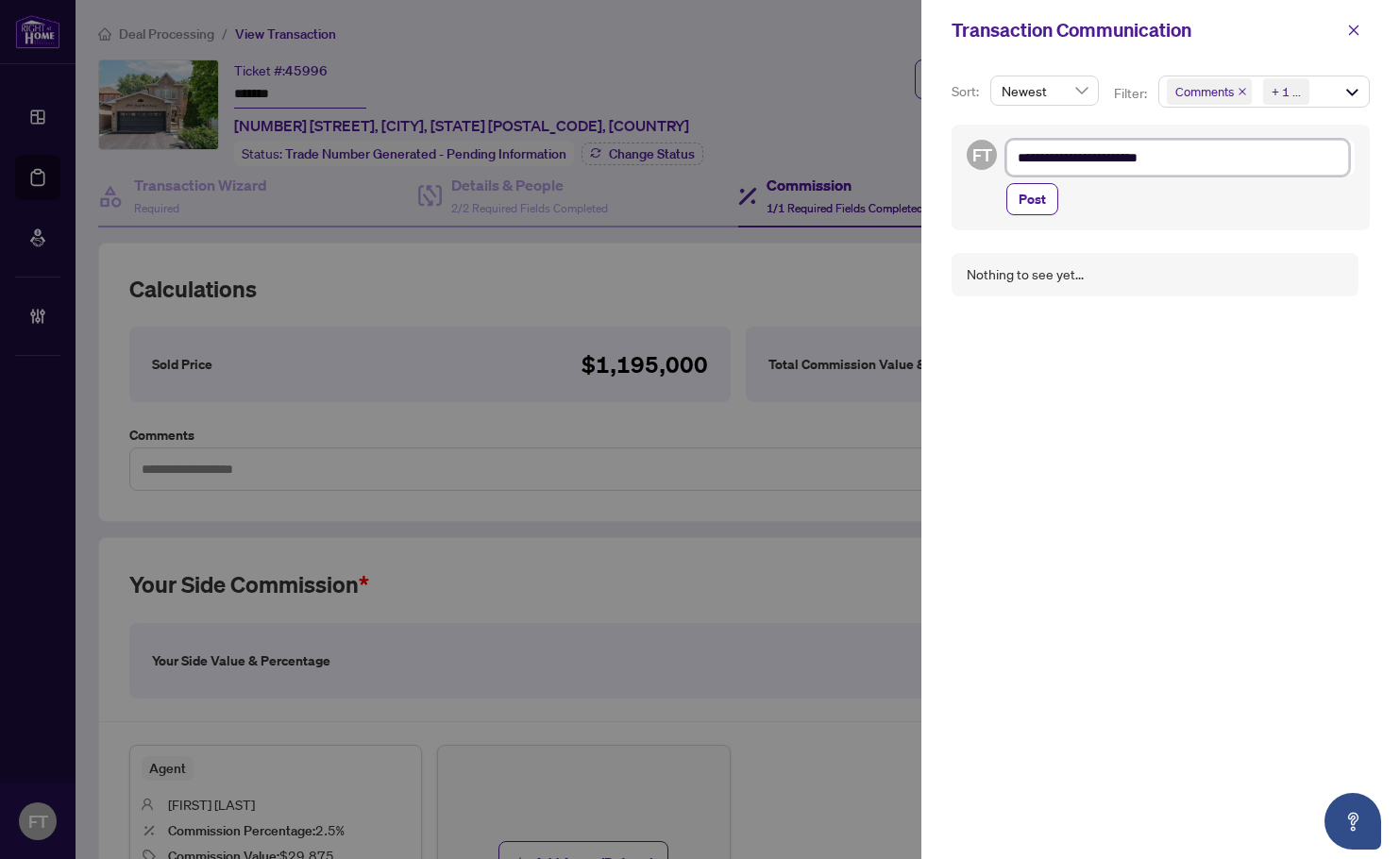 paste on "**********" 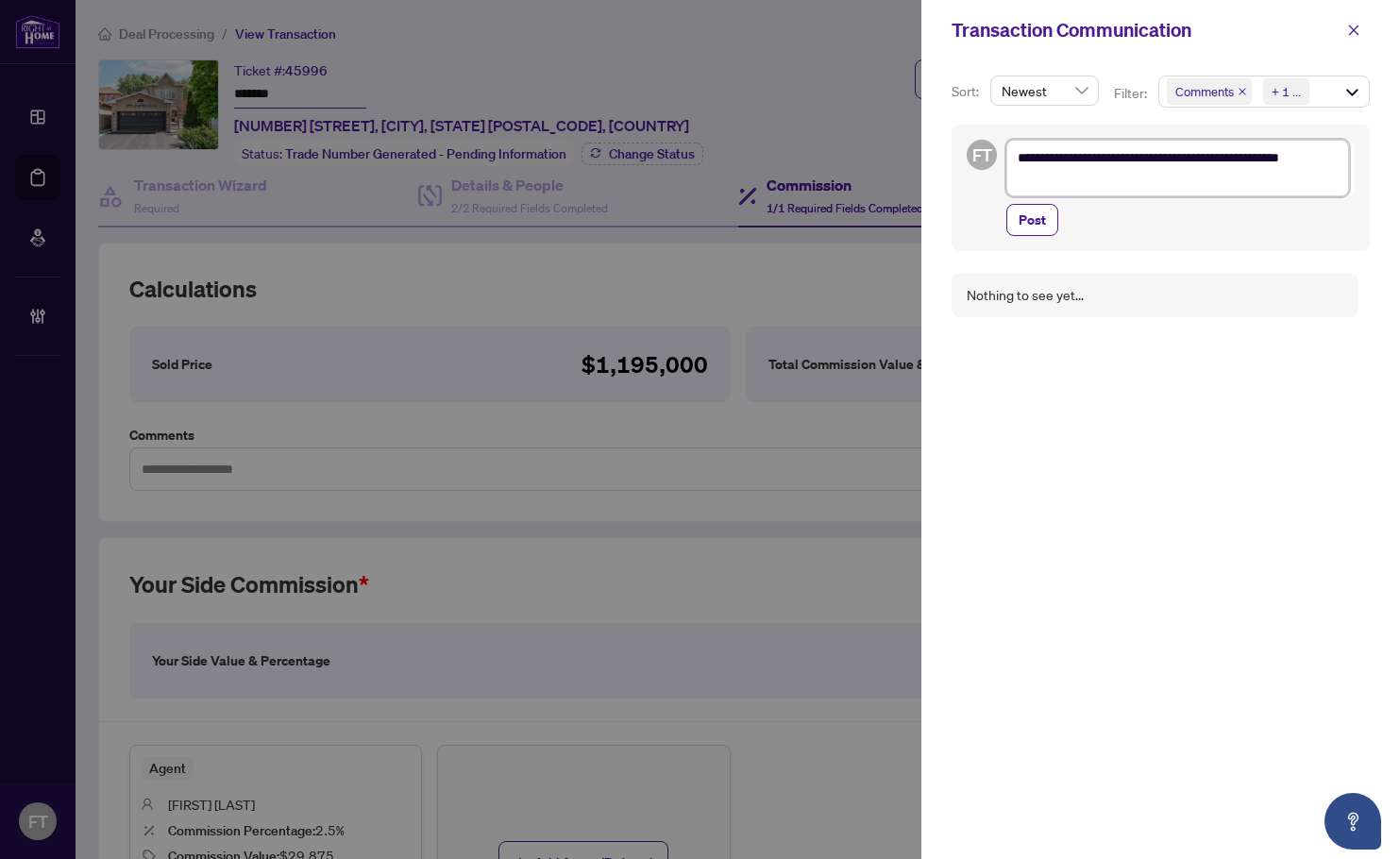 drag, startPoint x: 1167, startPoint y: 175, endPoint x: 913, endPoint y: 180, distance: 254.0492 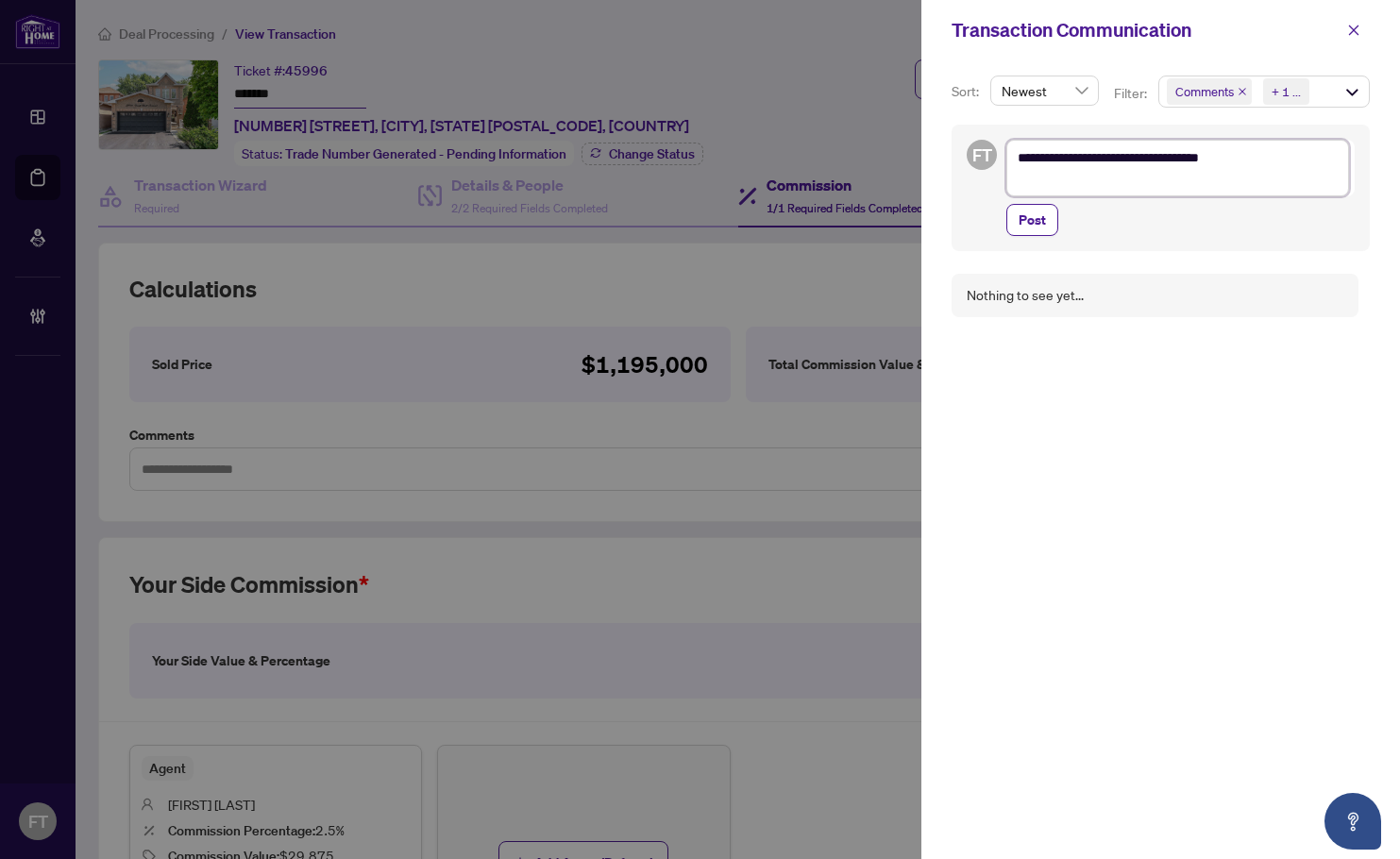 type on "**********" 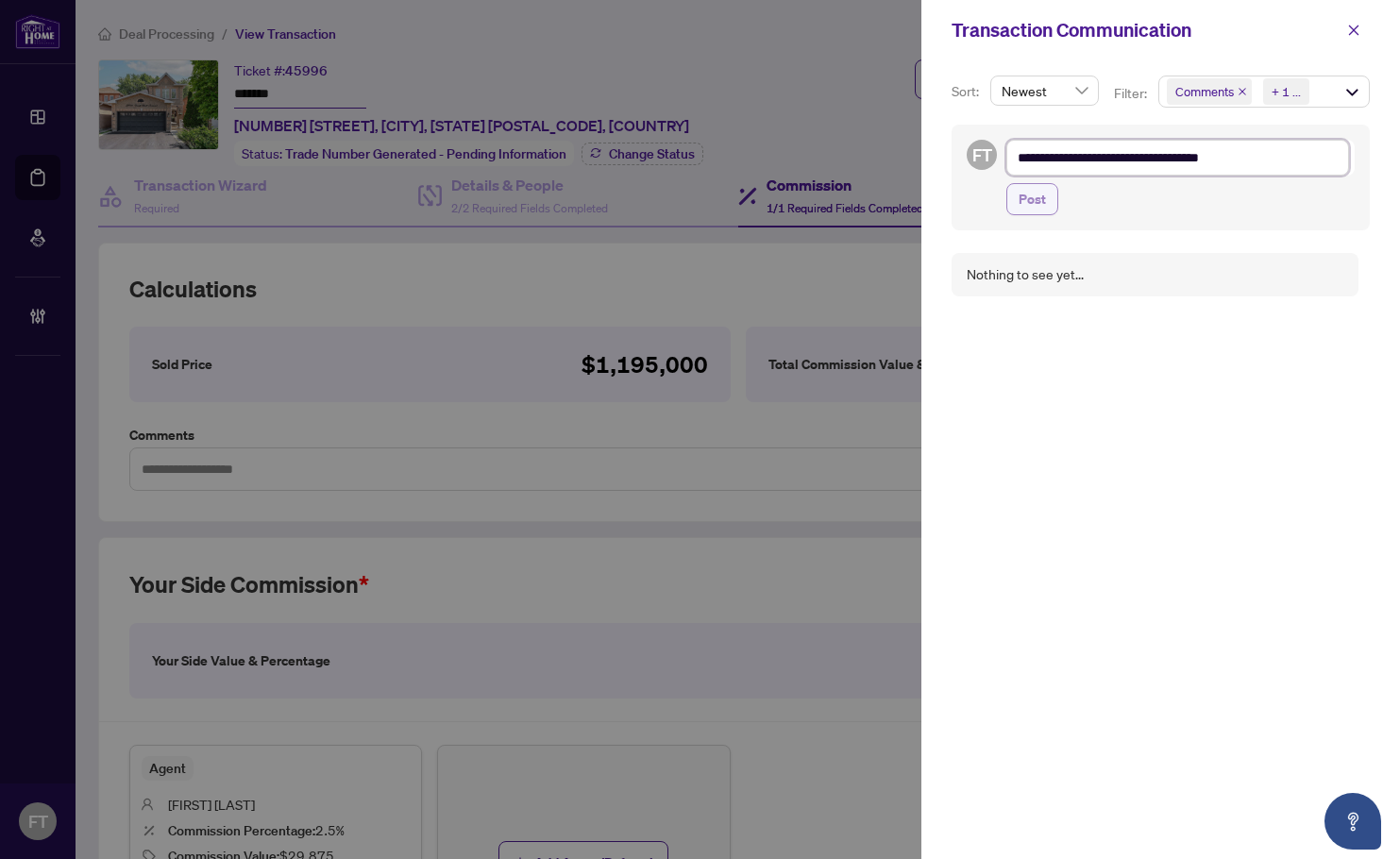 type on "**********" 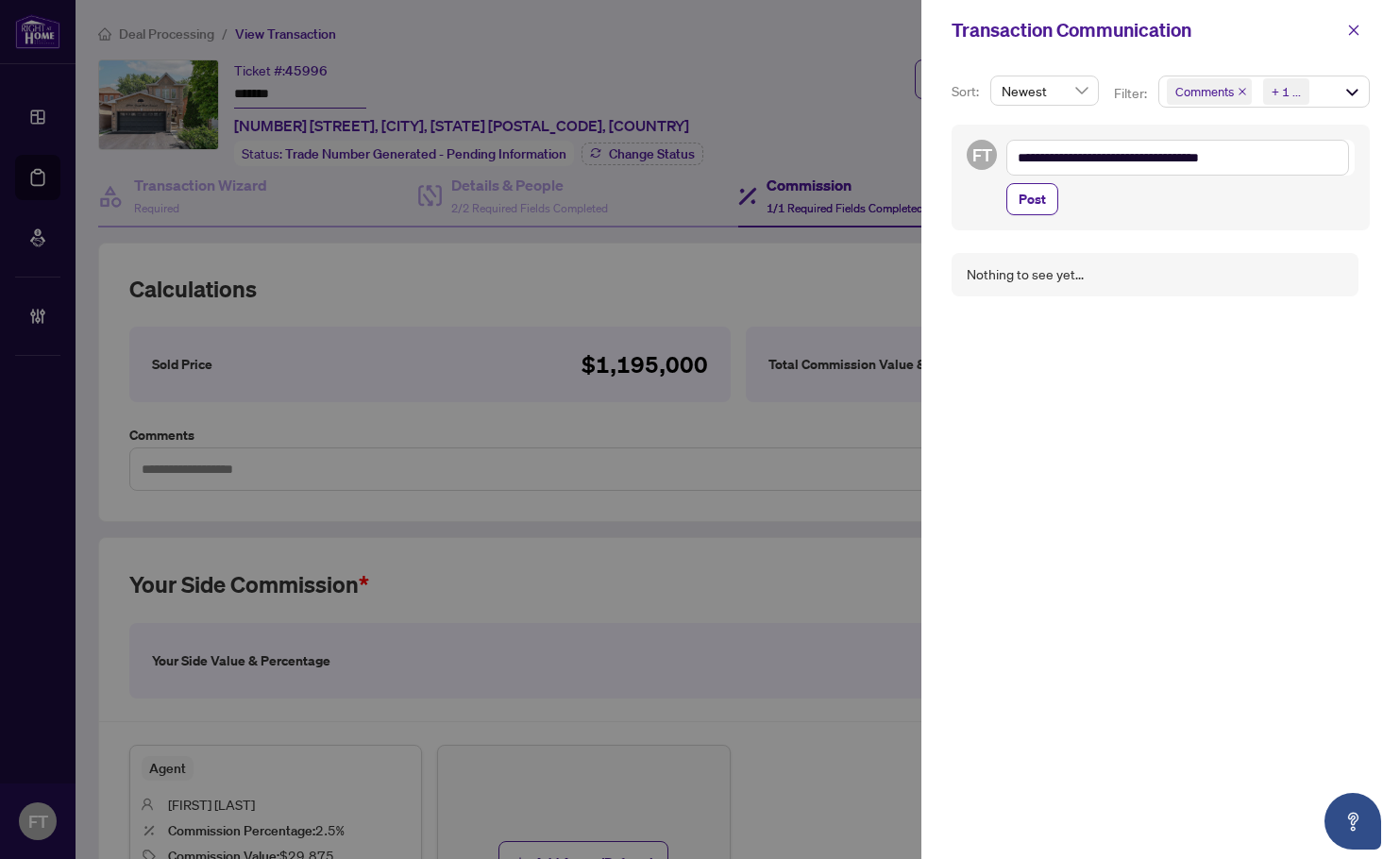 drag, startPoint x: 1021, startPoint y: 205, endPoint x: 1080, endPoint y: 215, distance: 59.841457 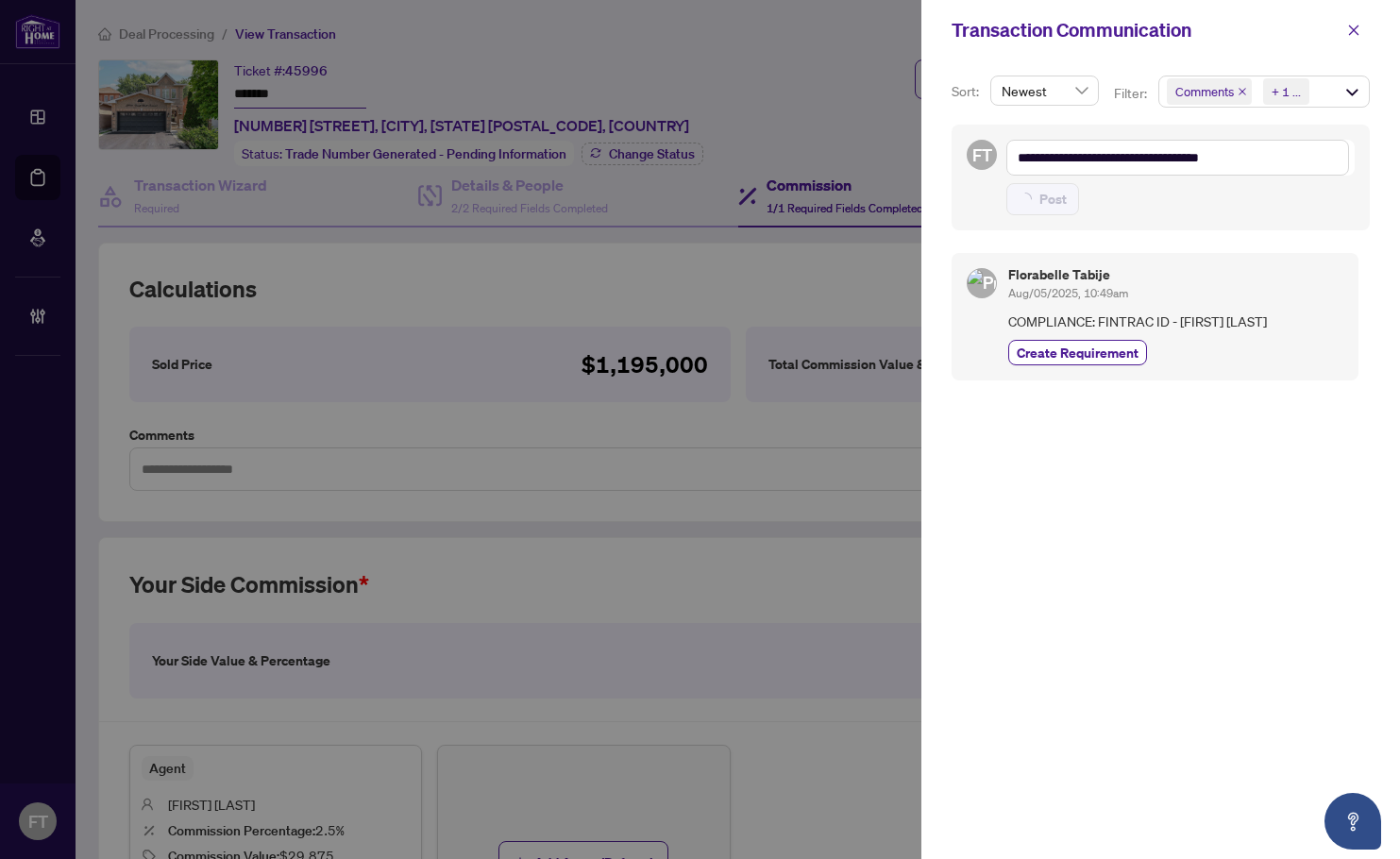 type on "**********" 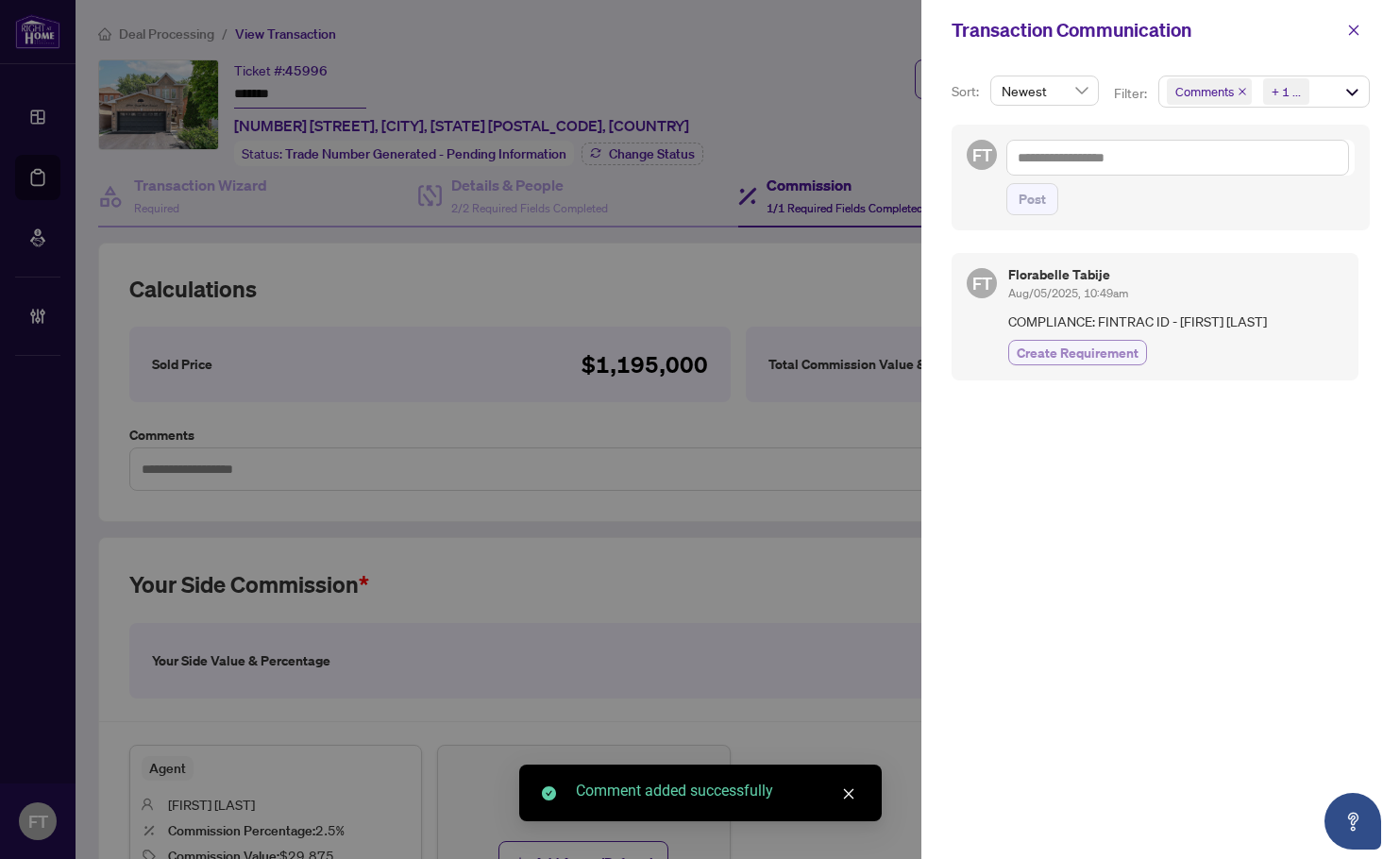 click on "Create Requirement" at bounding box center [1077, 352] 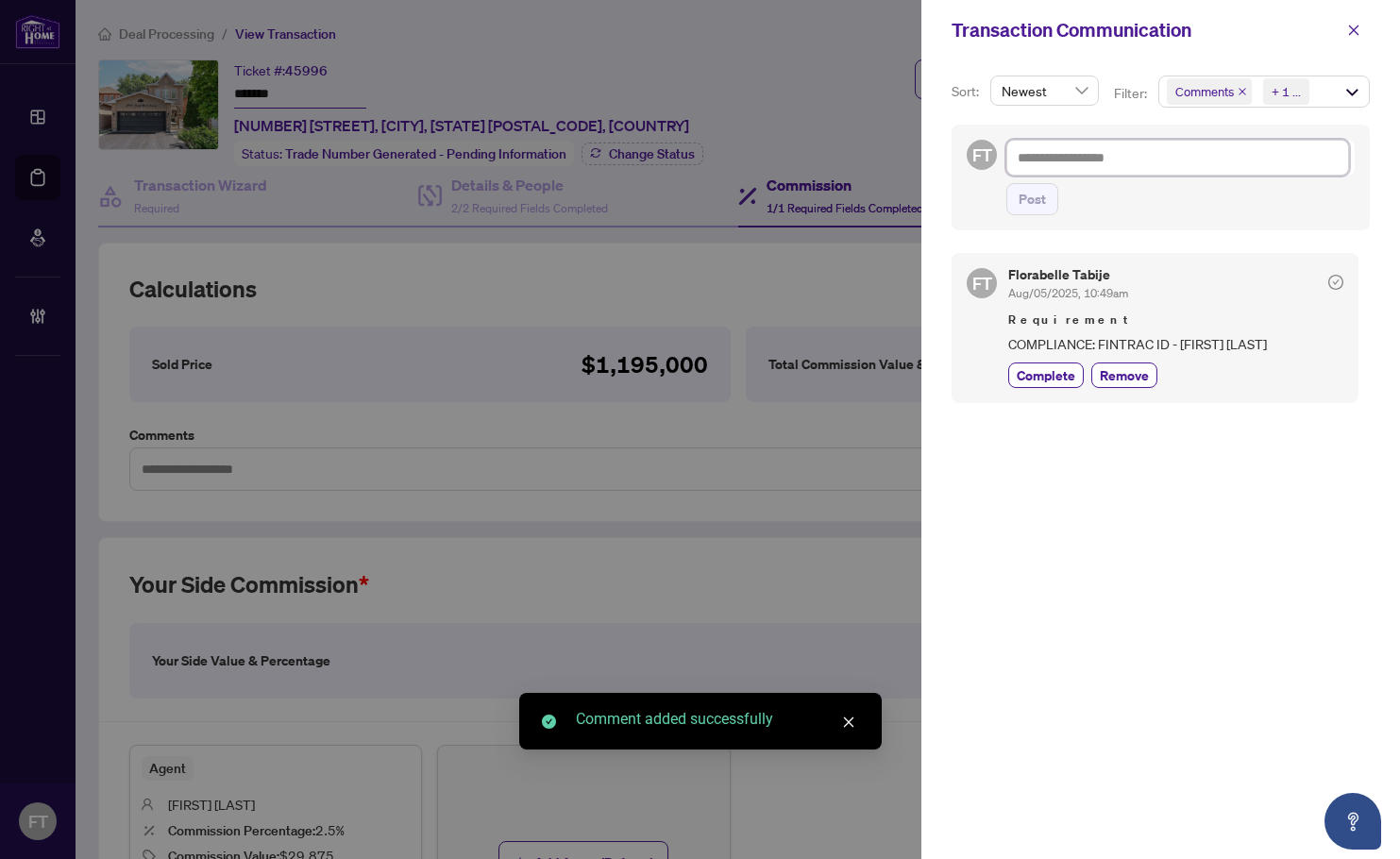 click at bounding box center (1177, 158) 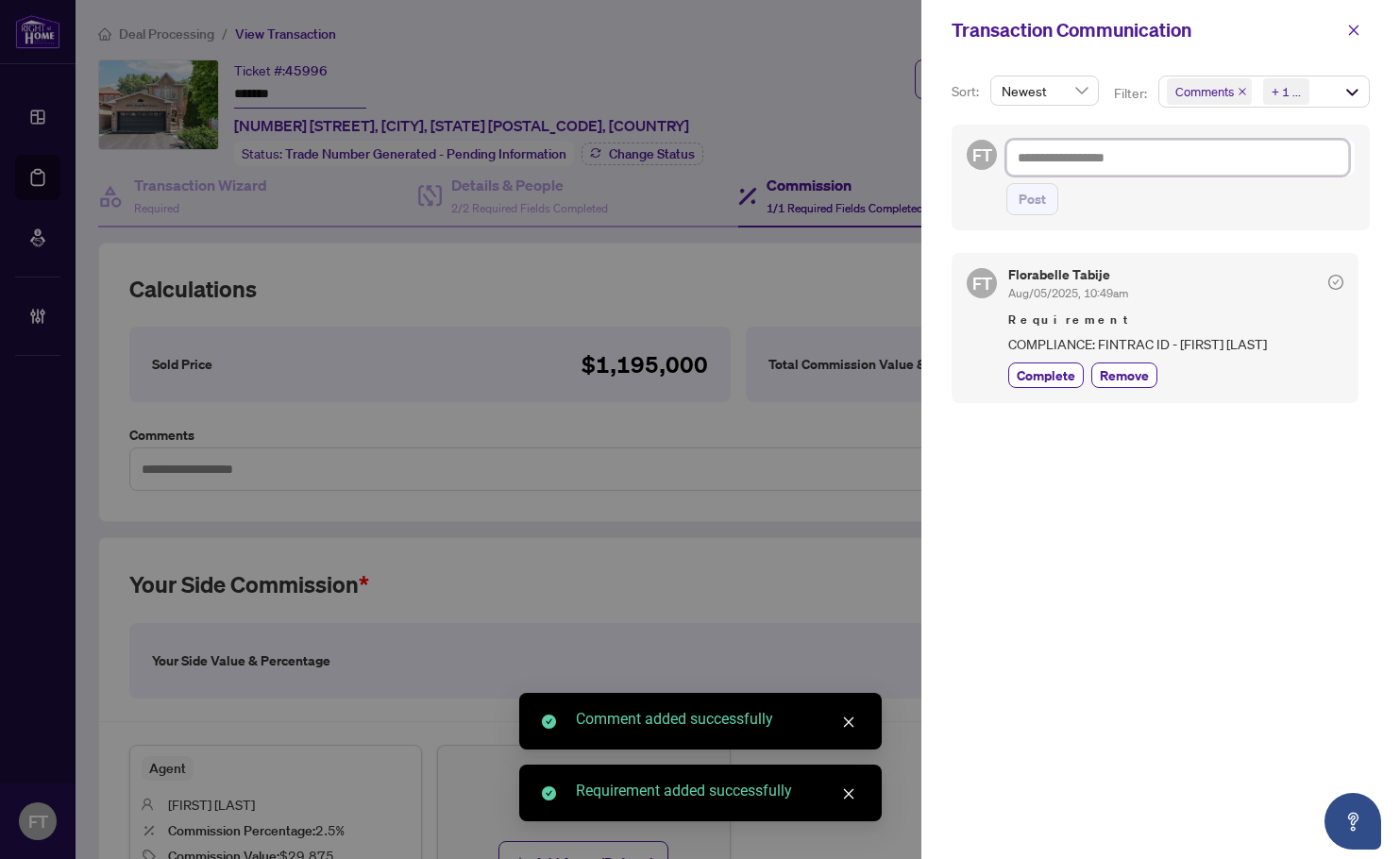 paste on "**********" 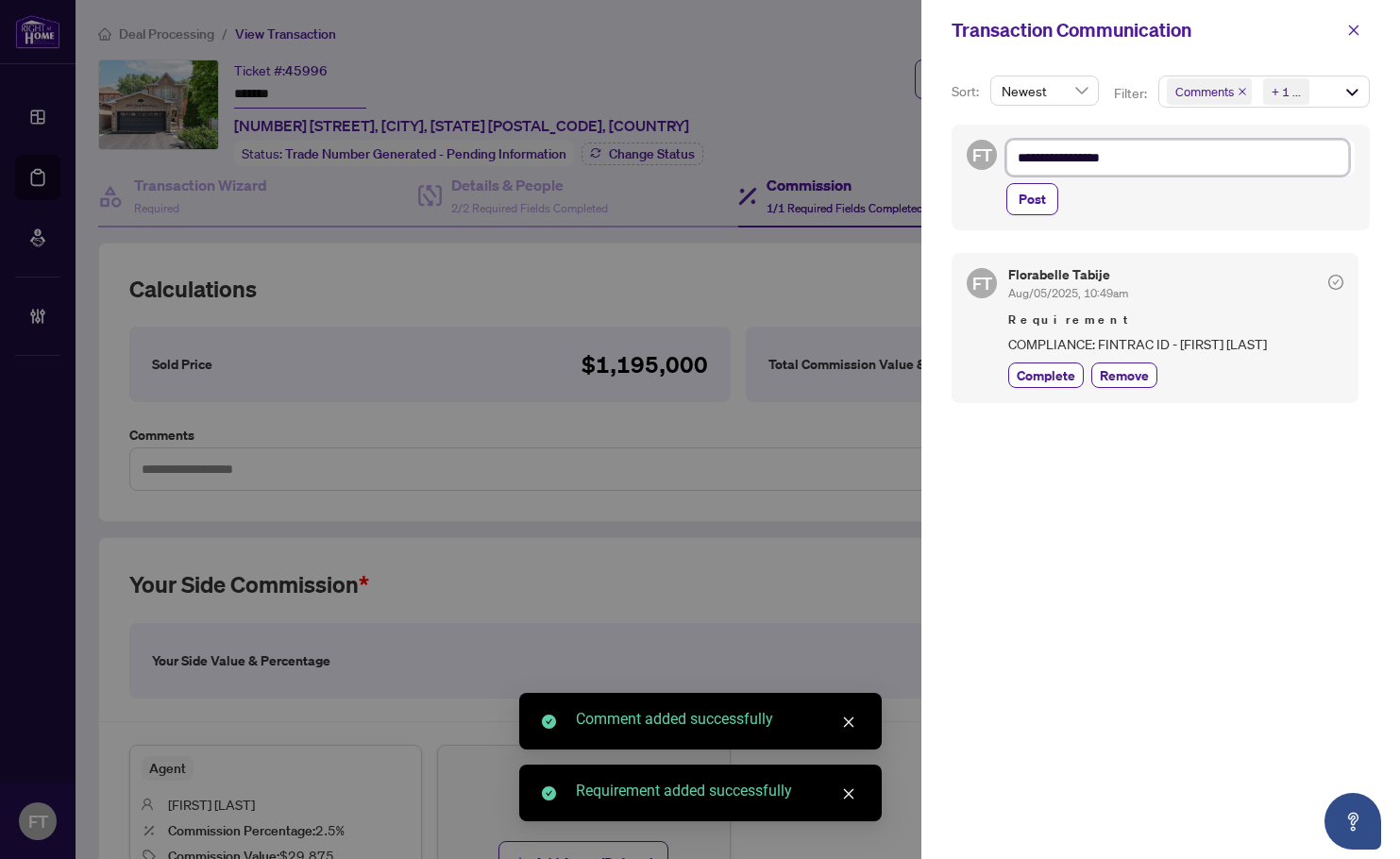 type on "**********" 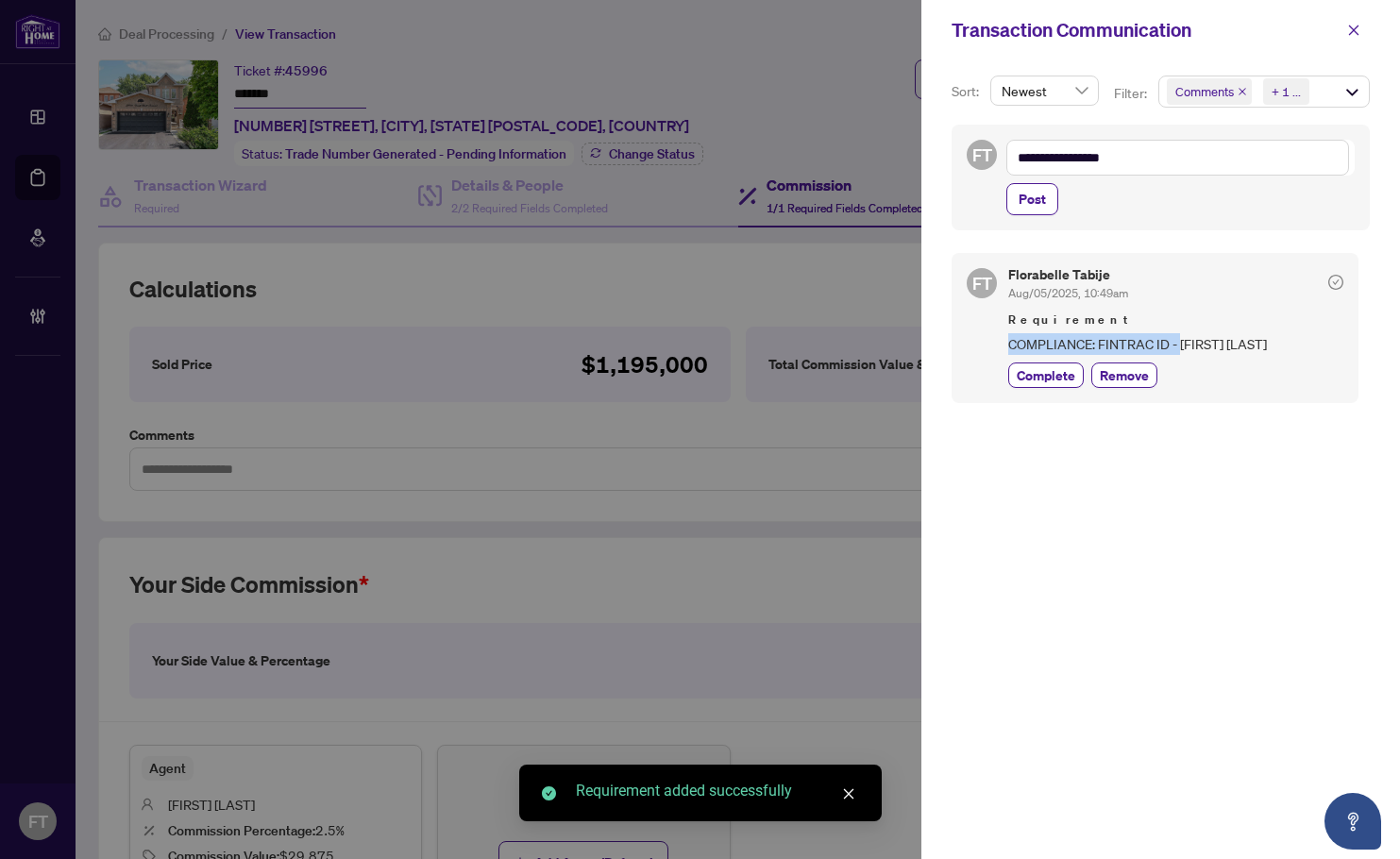 drag, startPoint x: 1179, startPoint y: 344, endPoint x: 991, endPoint y: 349, distance: 188.06648 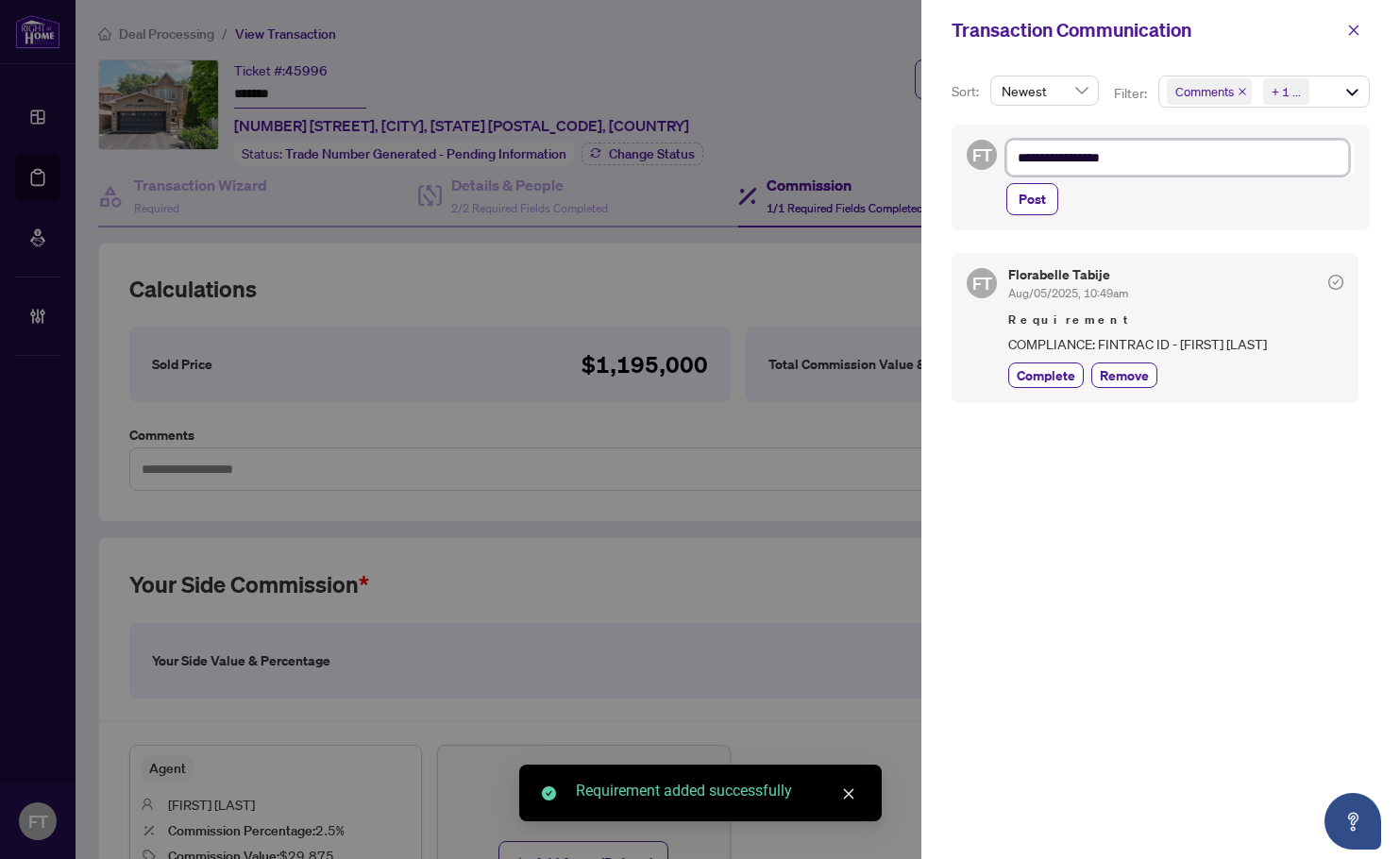 click on "**********" at bounding box center [1177, 158] 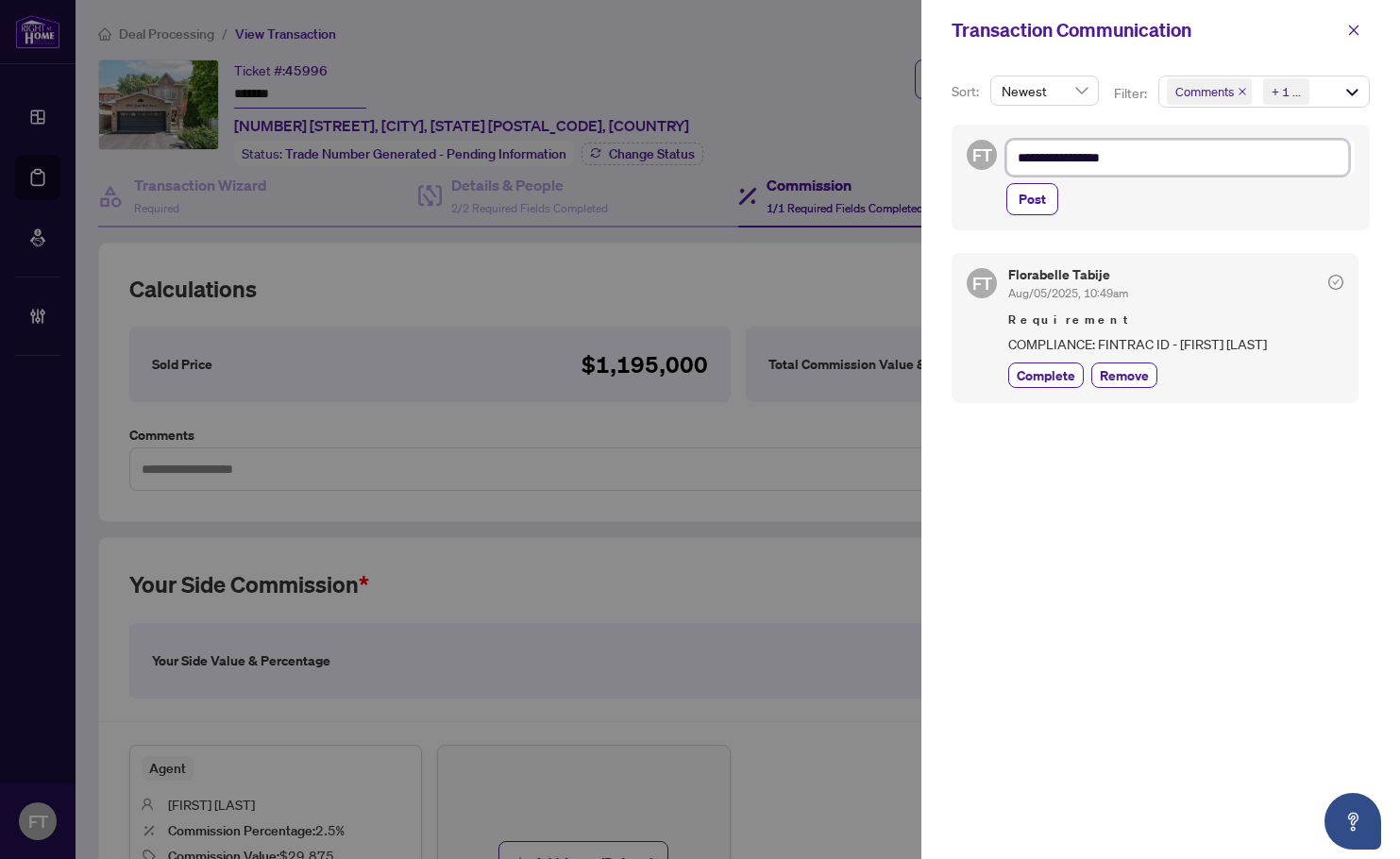 paste on "**********" 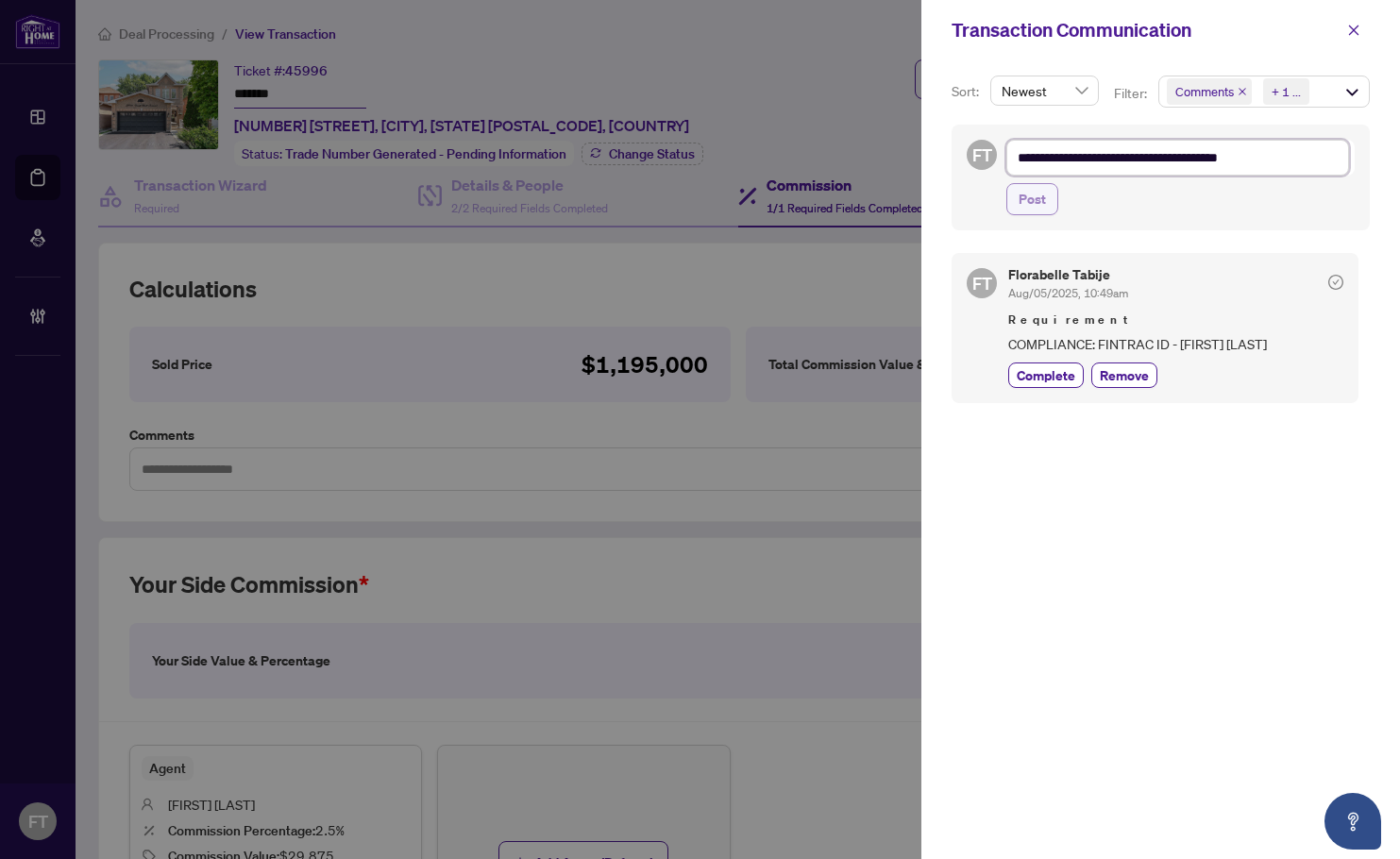 type on "**********" 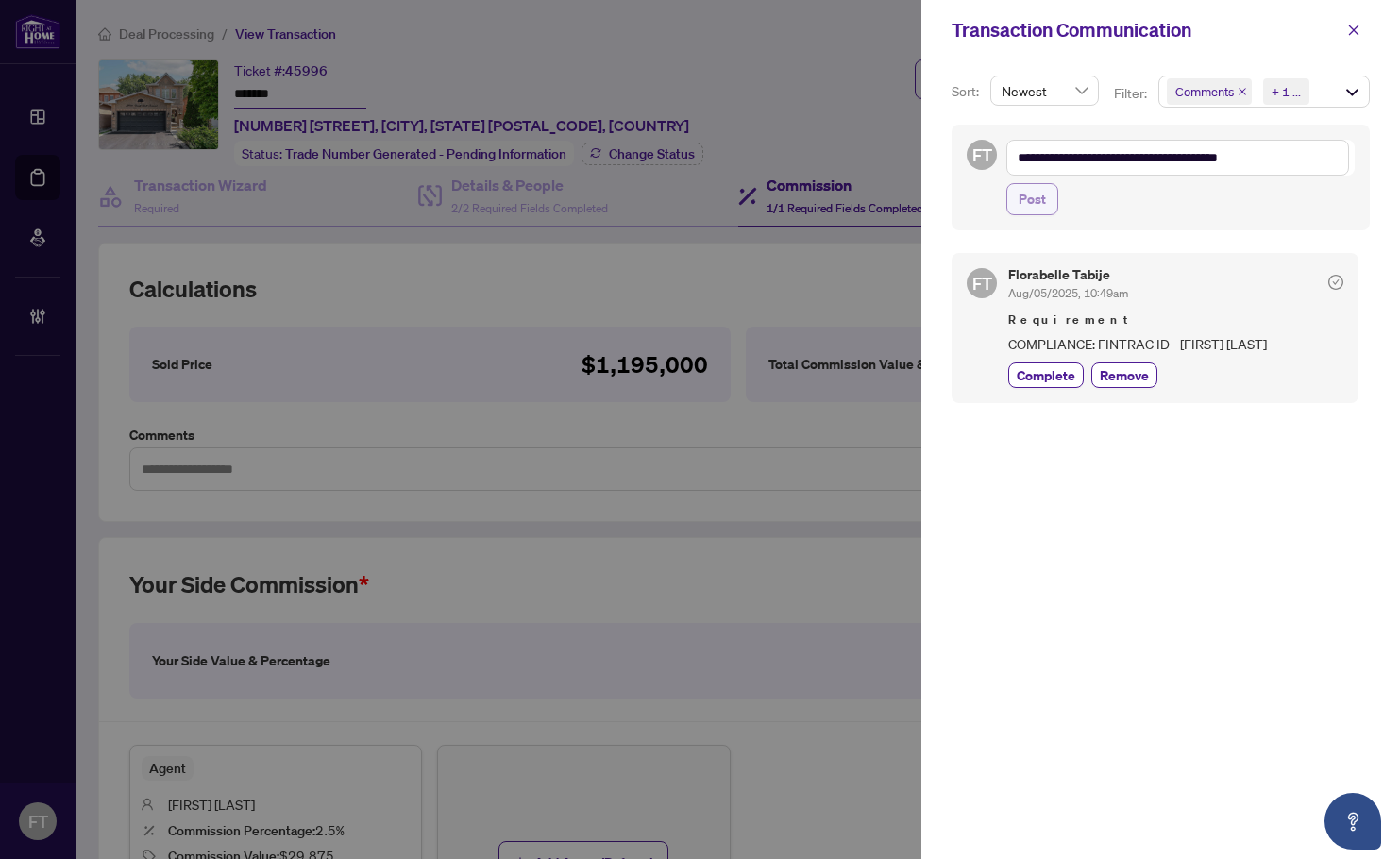 click on "Post" at bounding box center (1032, 199) 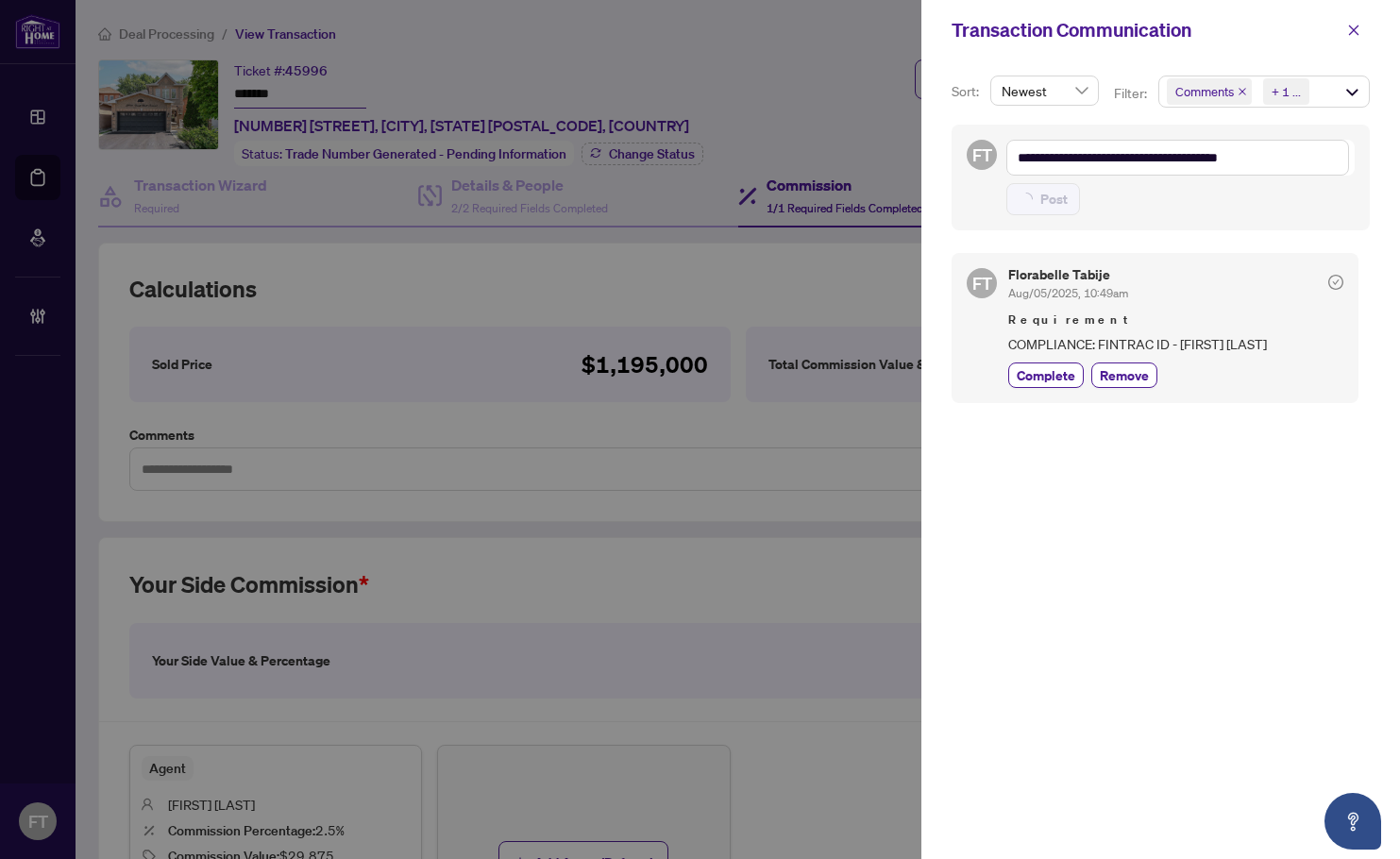 type on "**********" 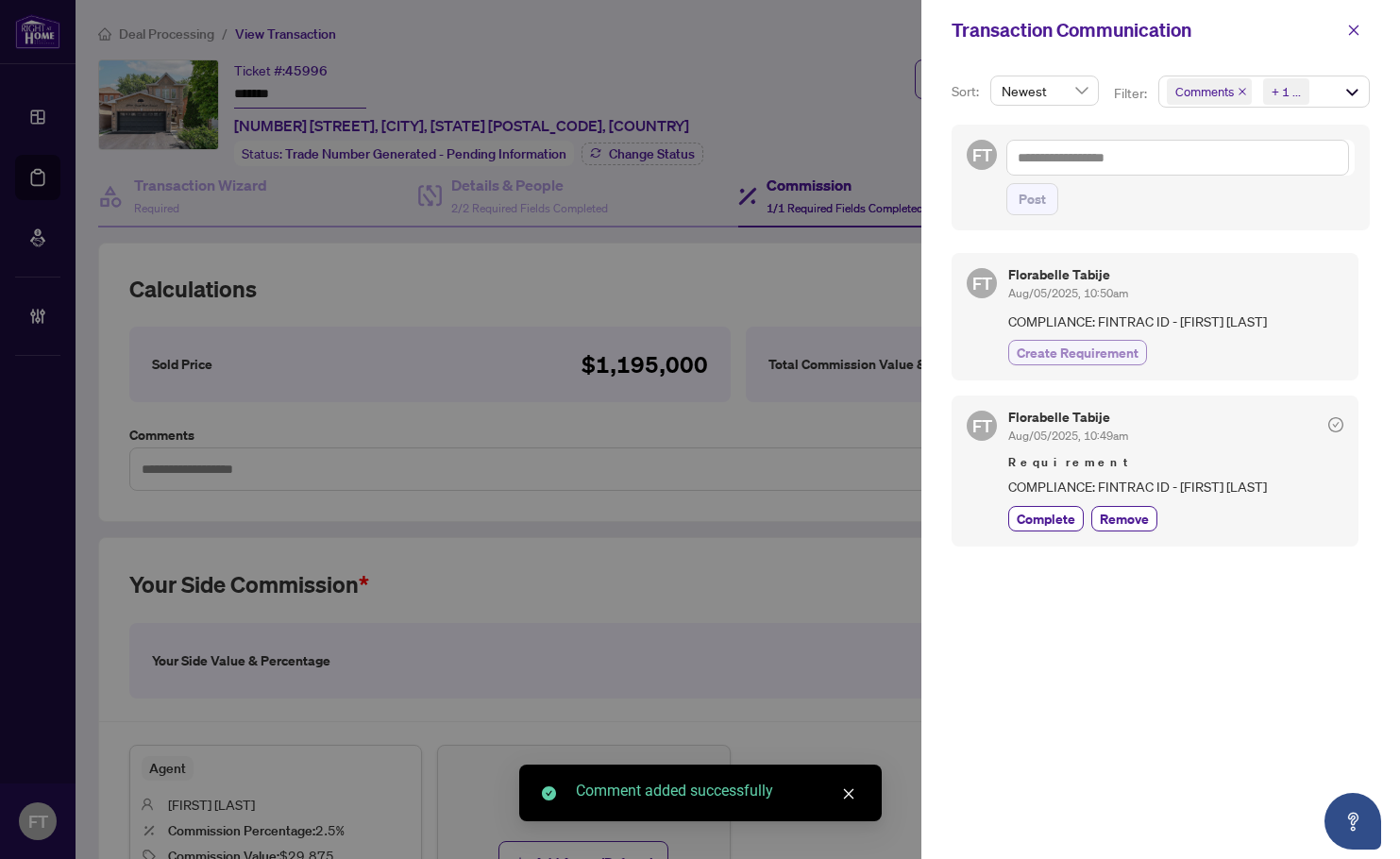 click on "Create Requirement" at bounding box center [1077, 352] 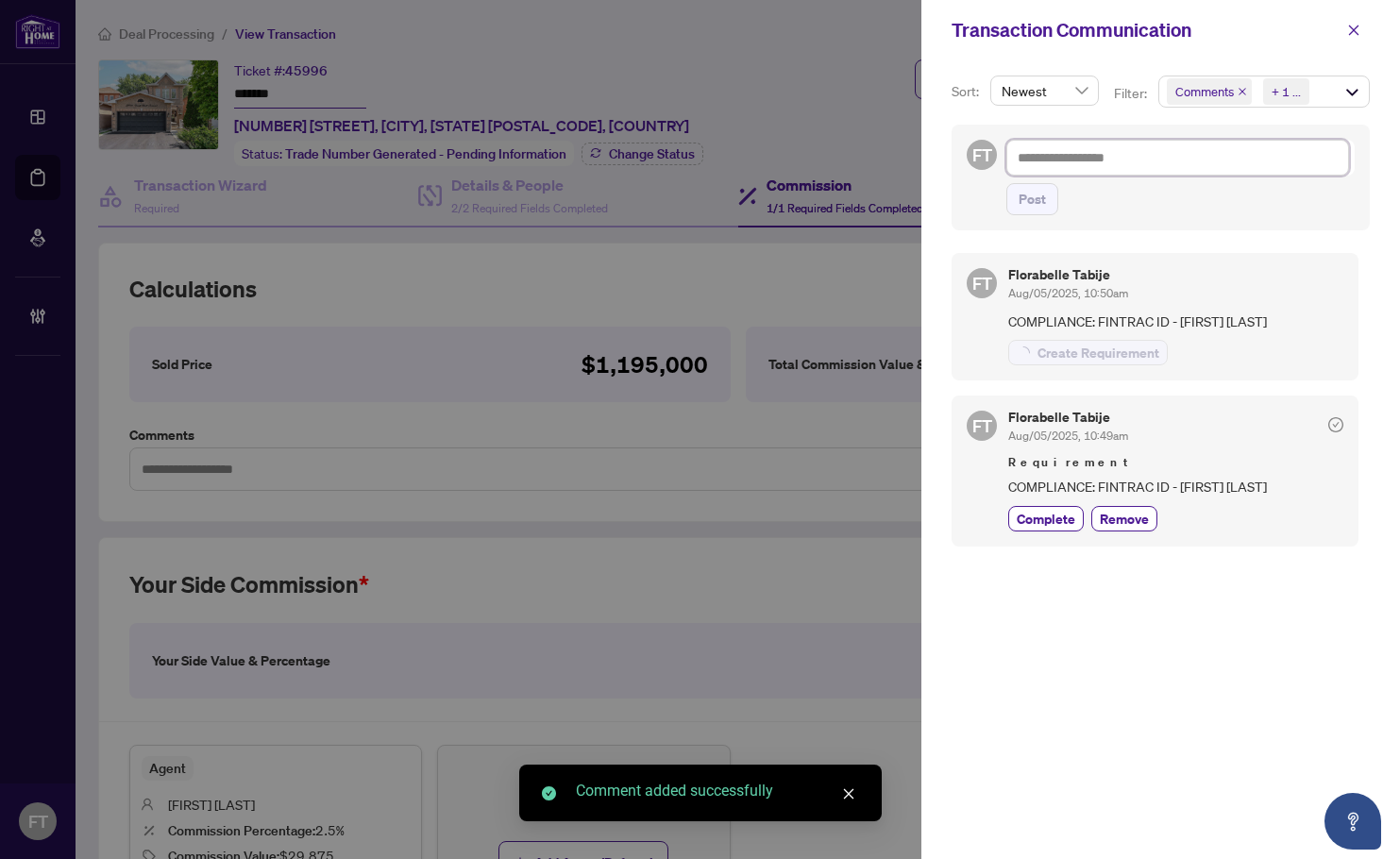 click at bounding box center (1177, 158) 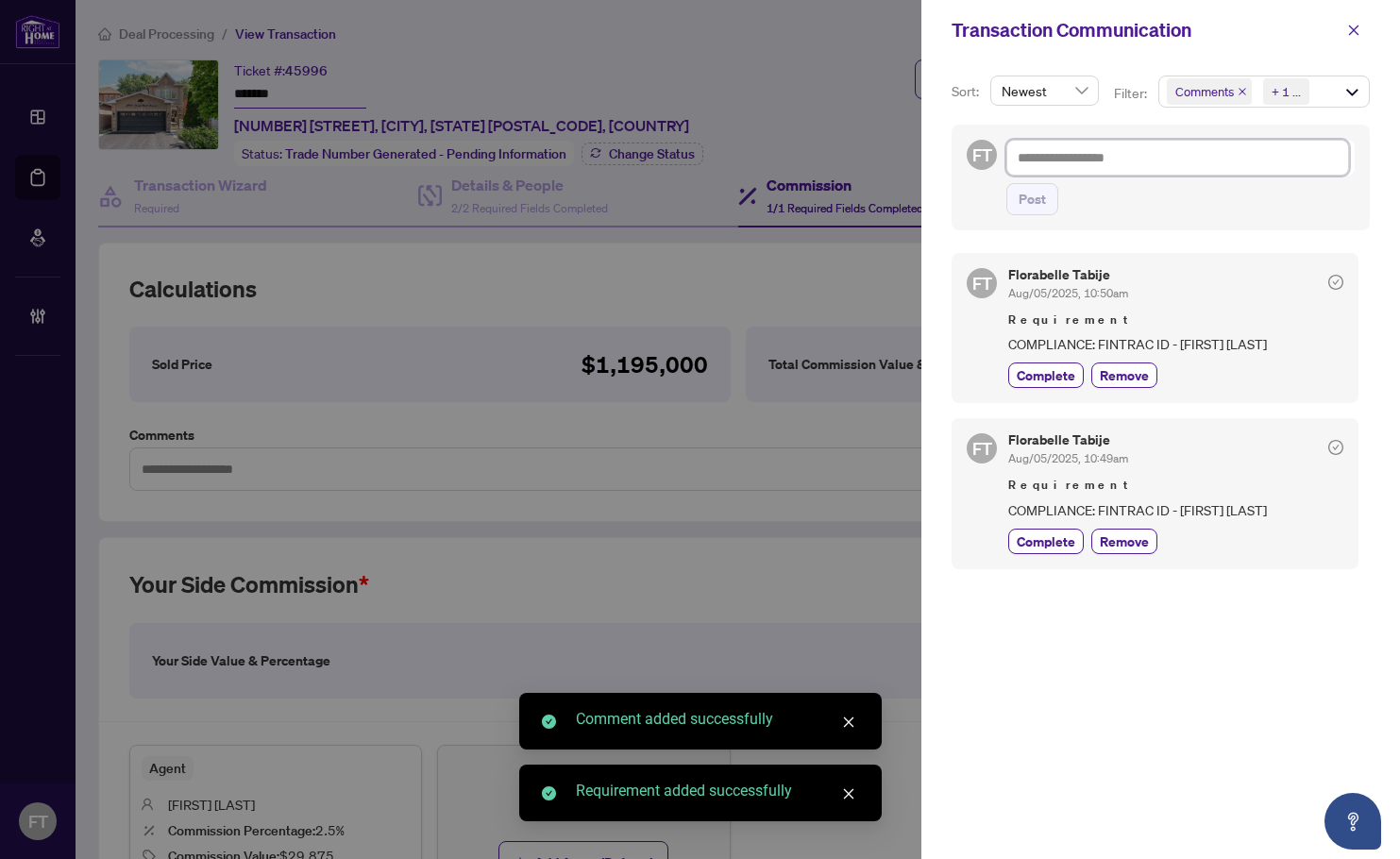 type on "*" 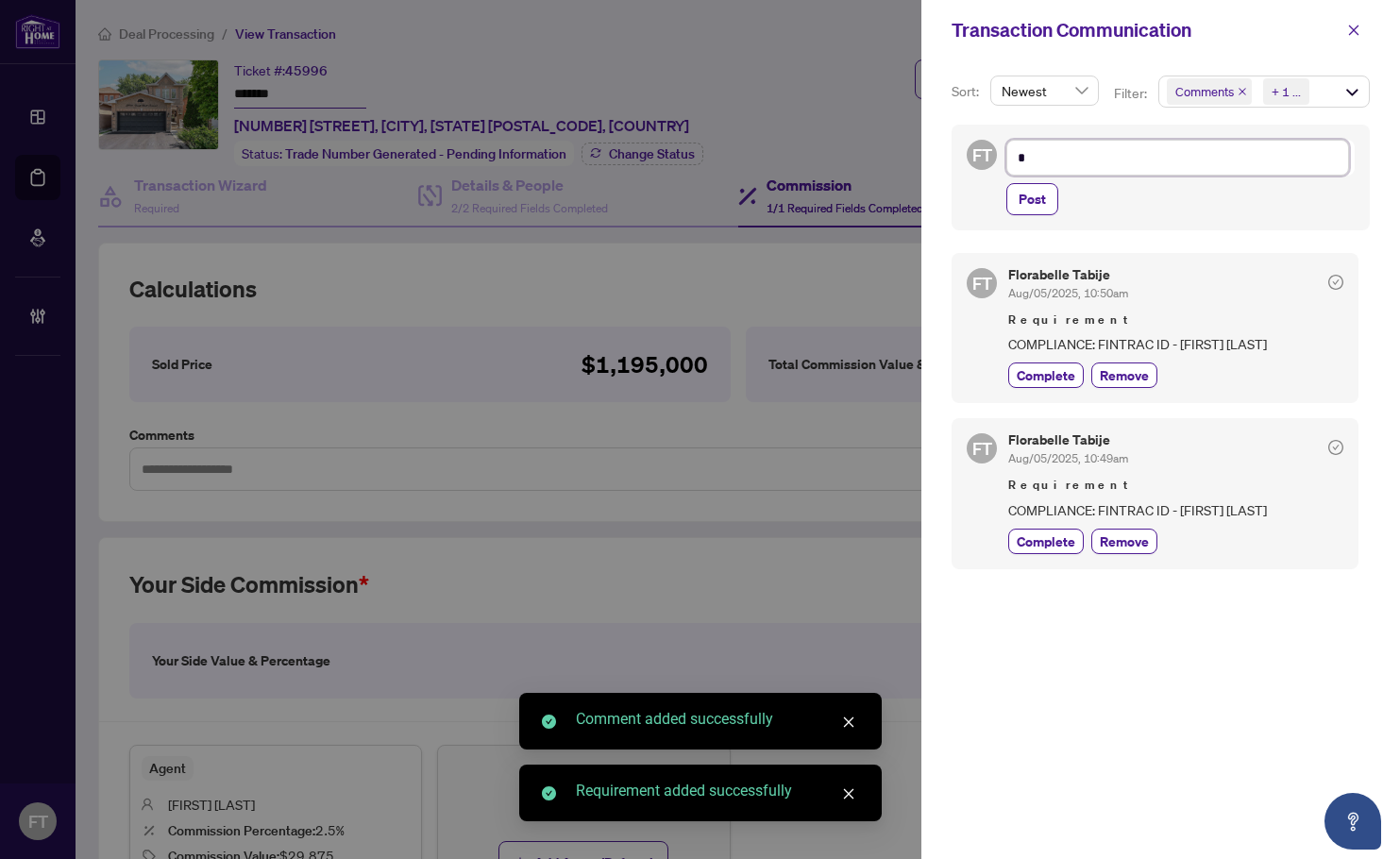 type on "**" 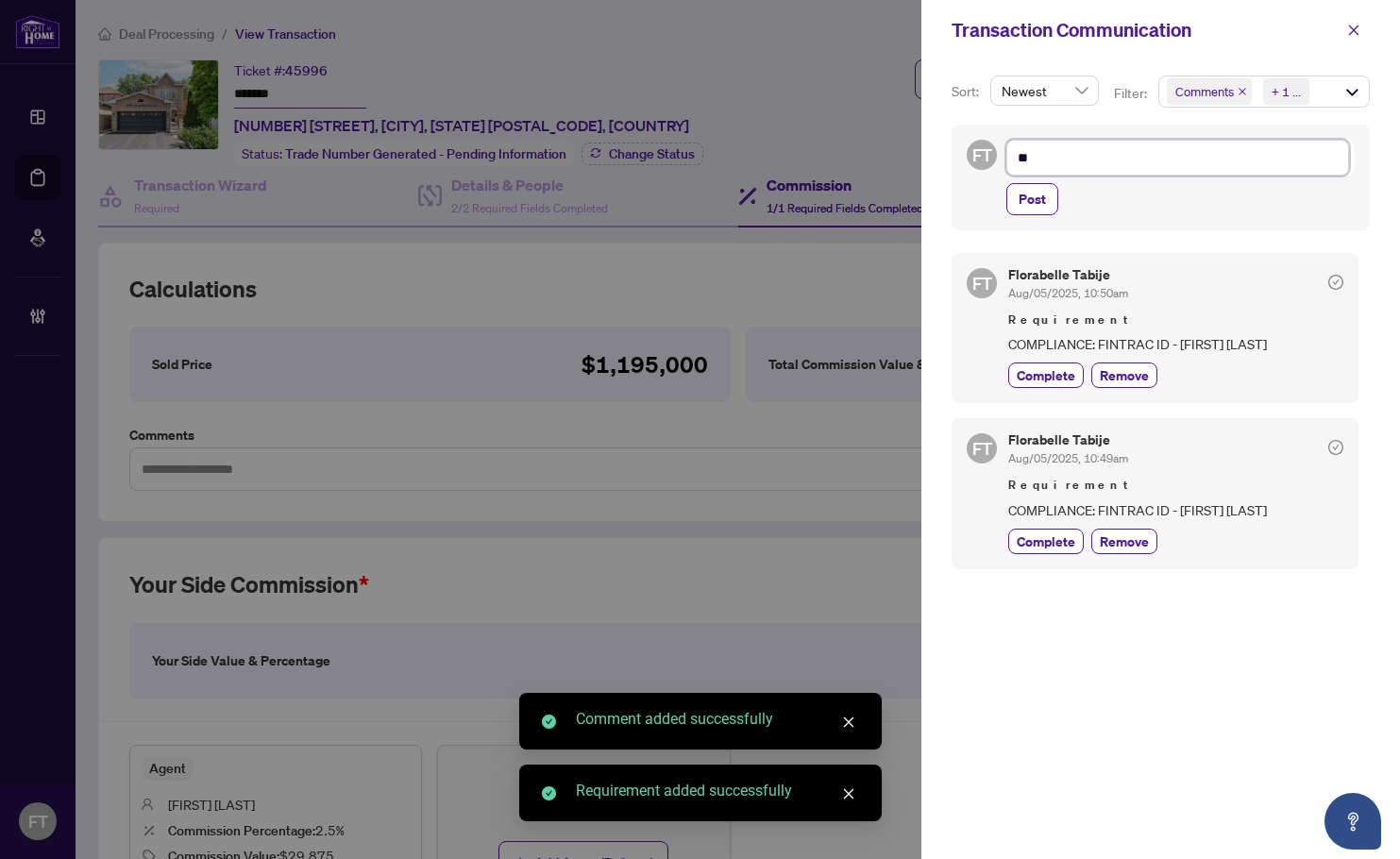 type on "***" 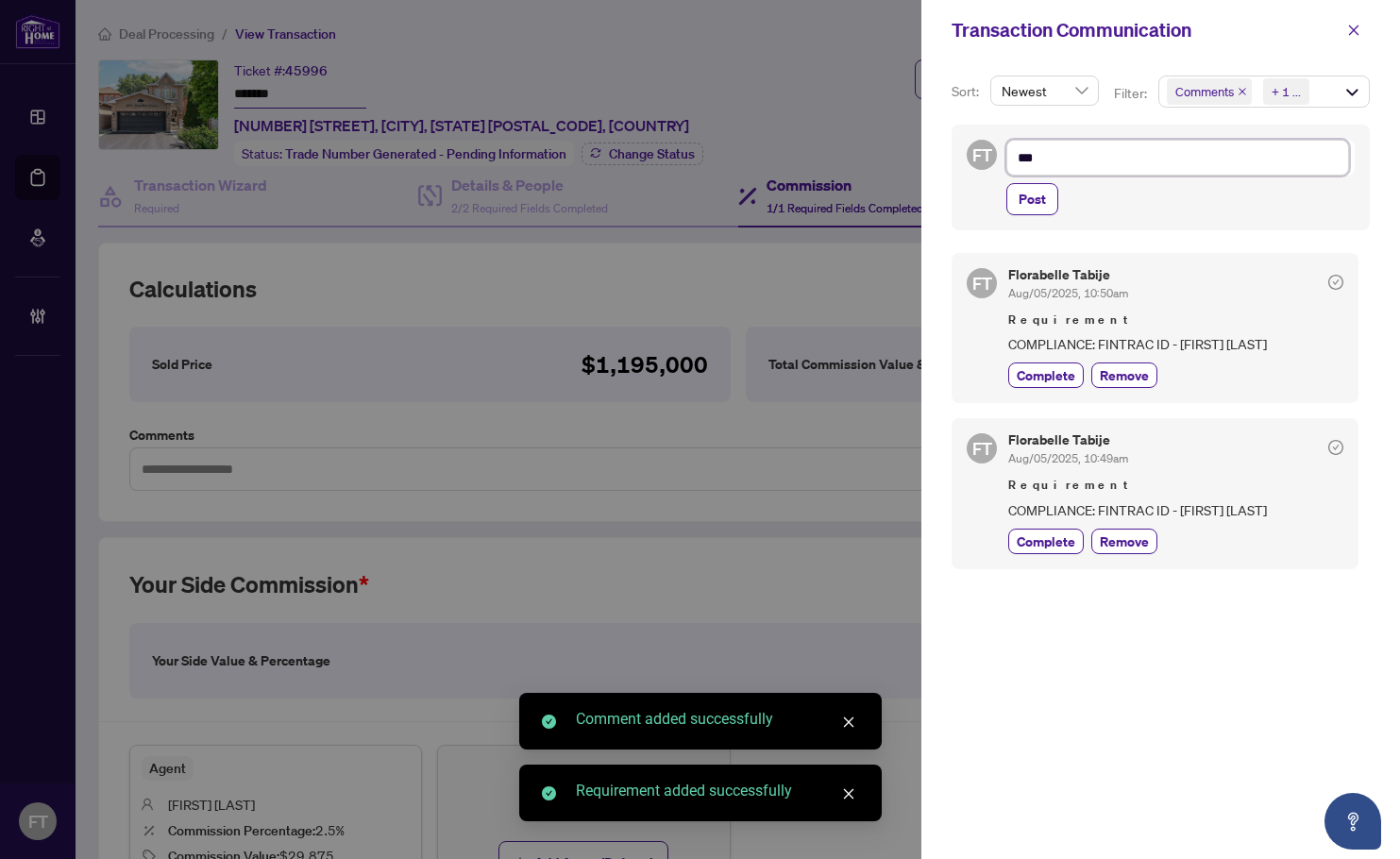 type on "****" 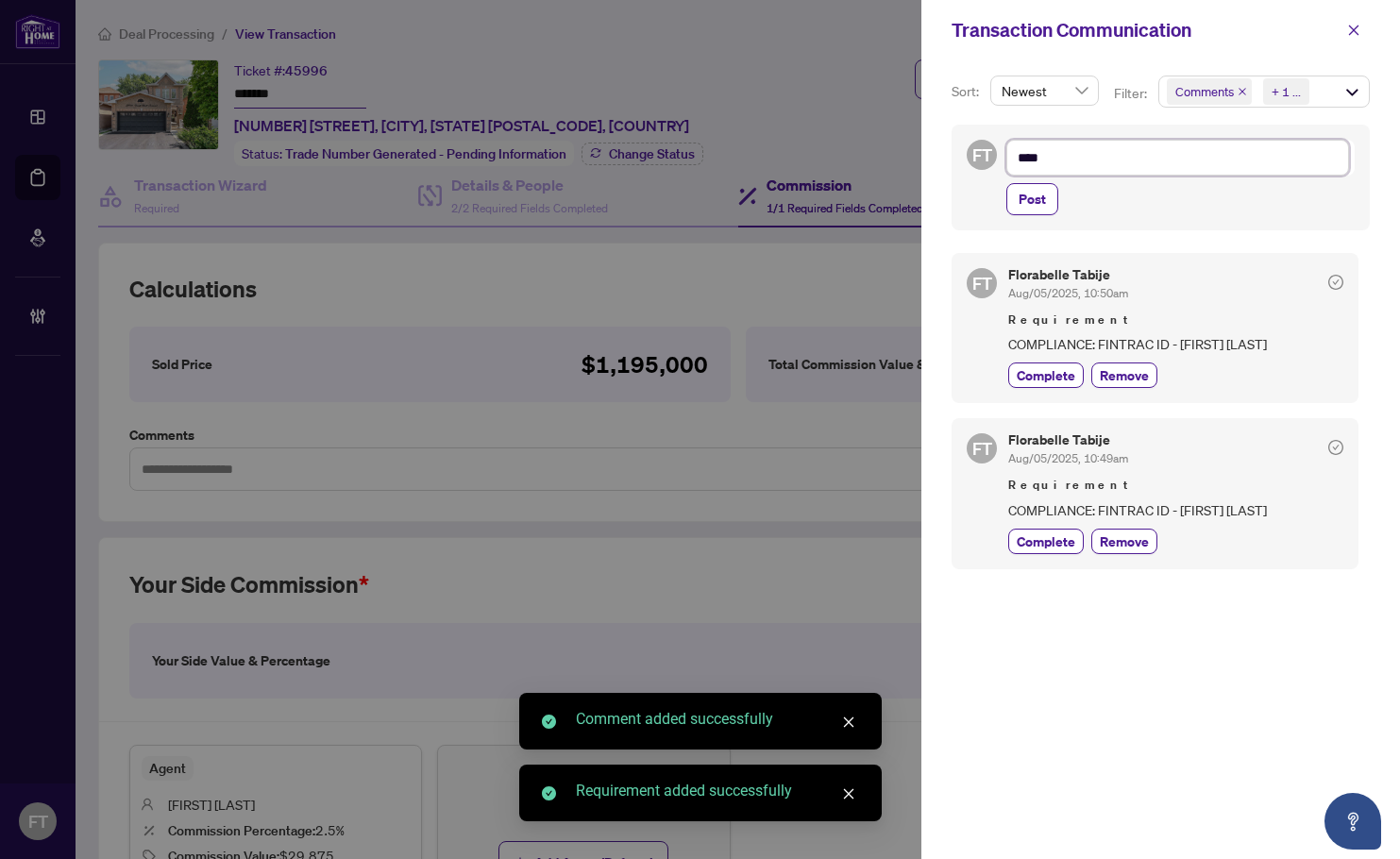 type on "*****" 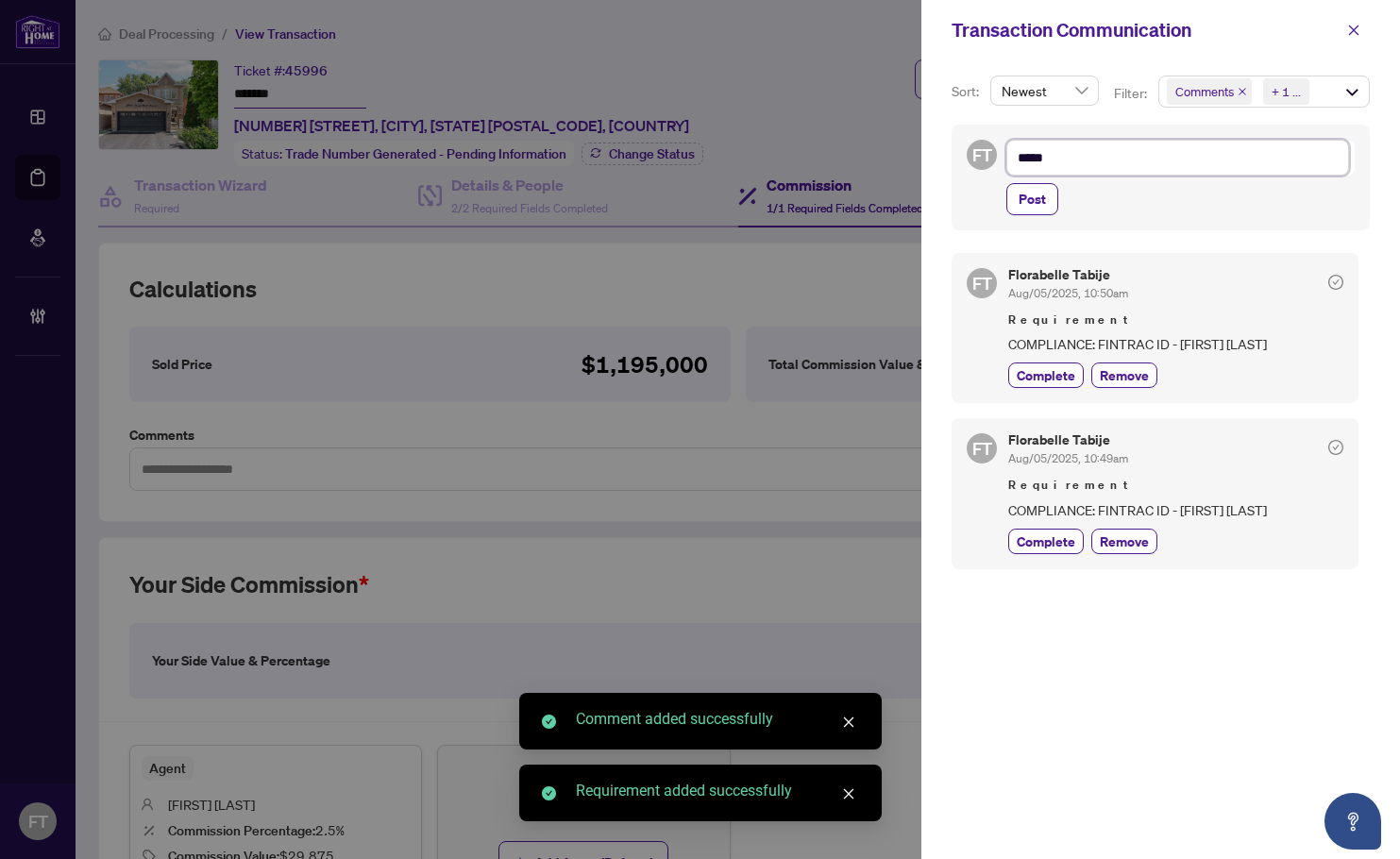 type on "******" 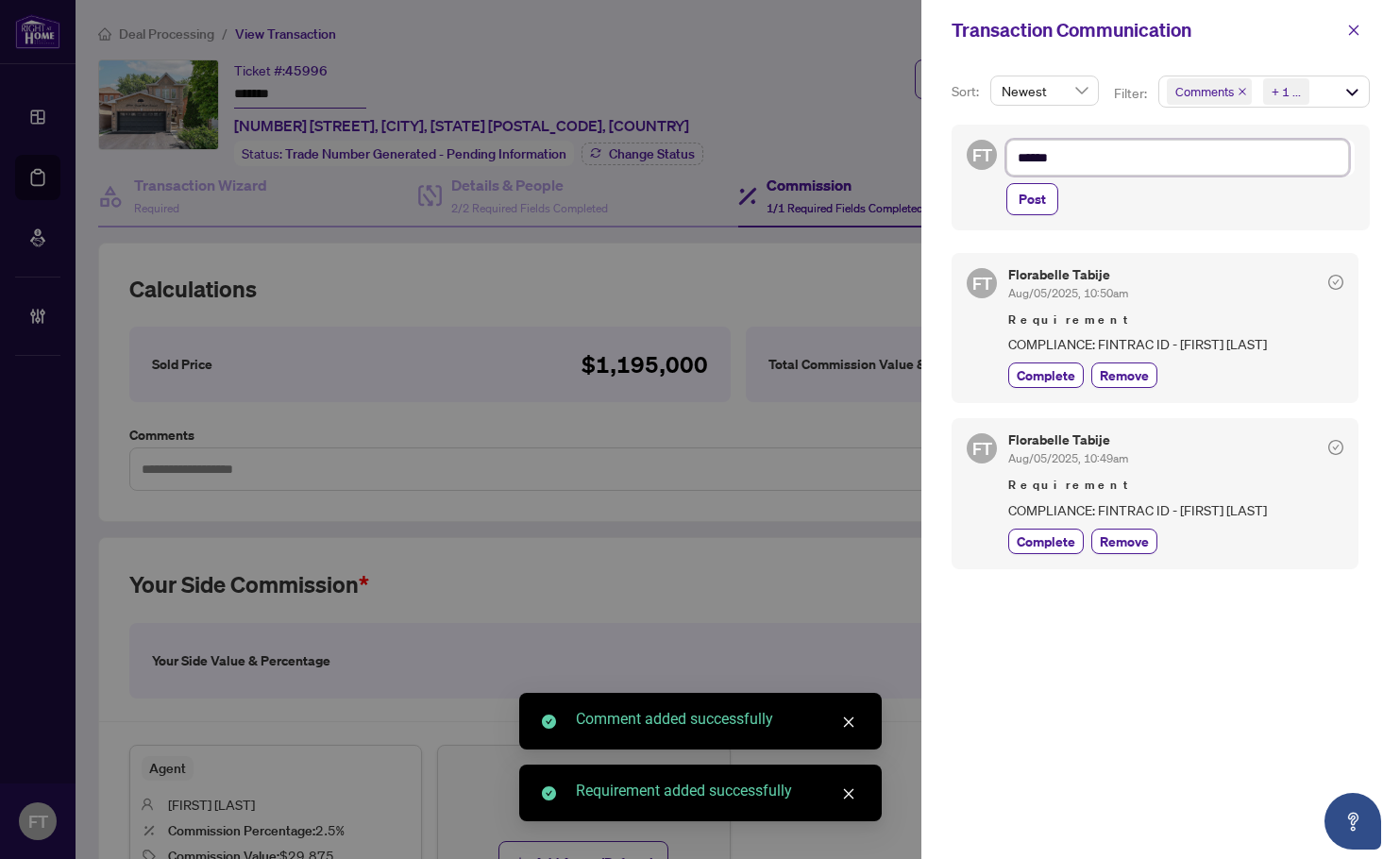type on "*******" 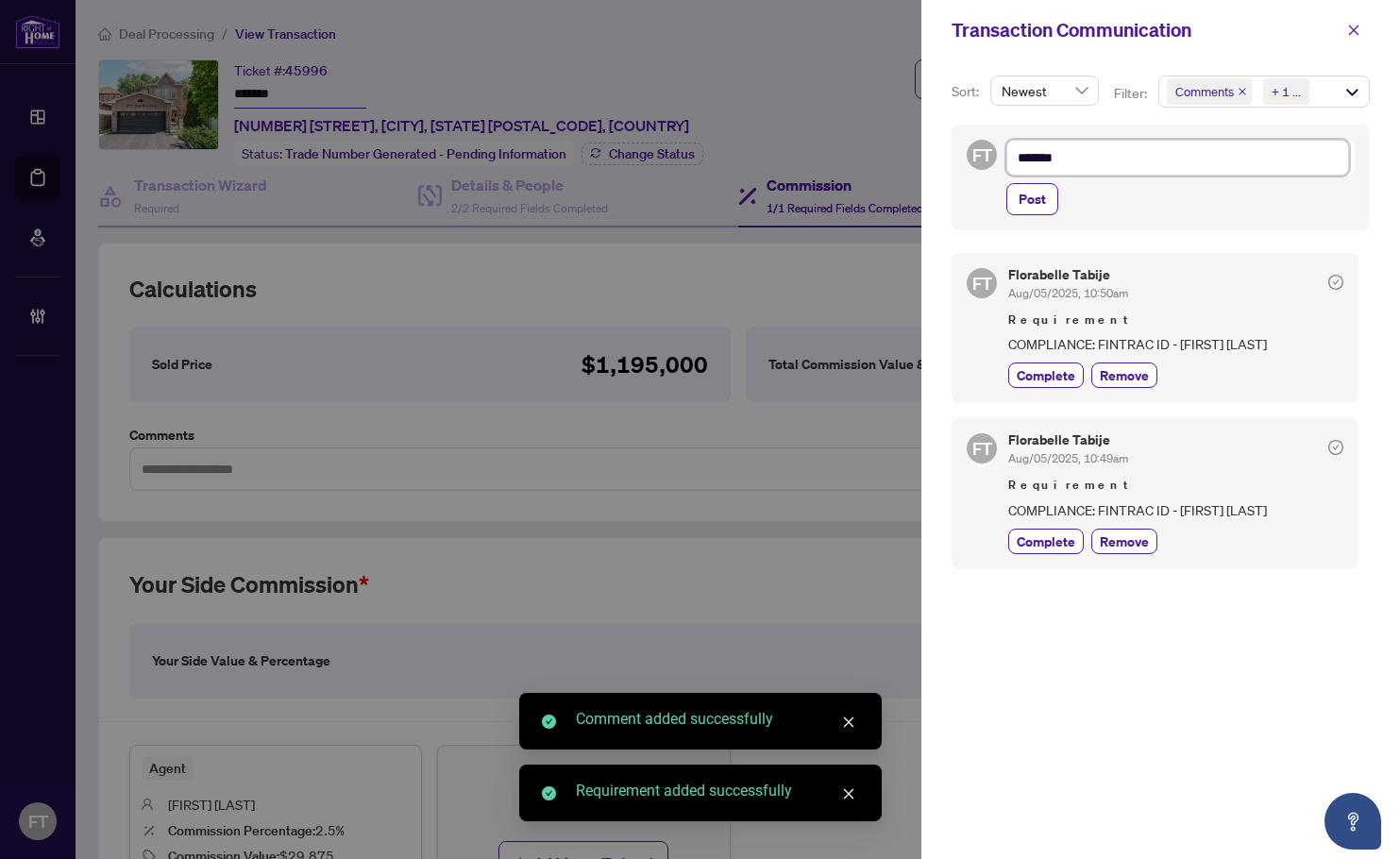 type on "********" 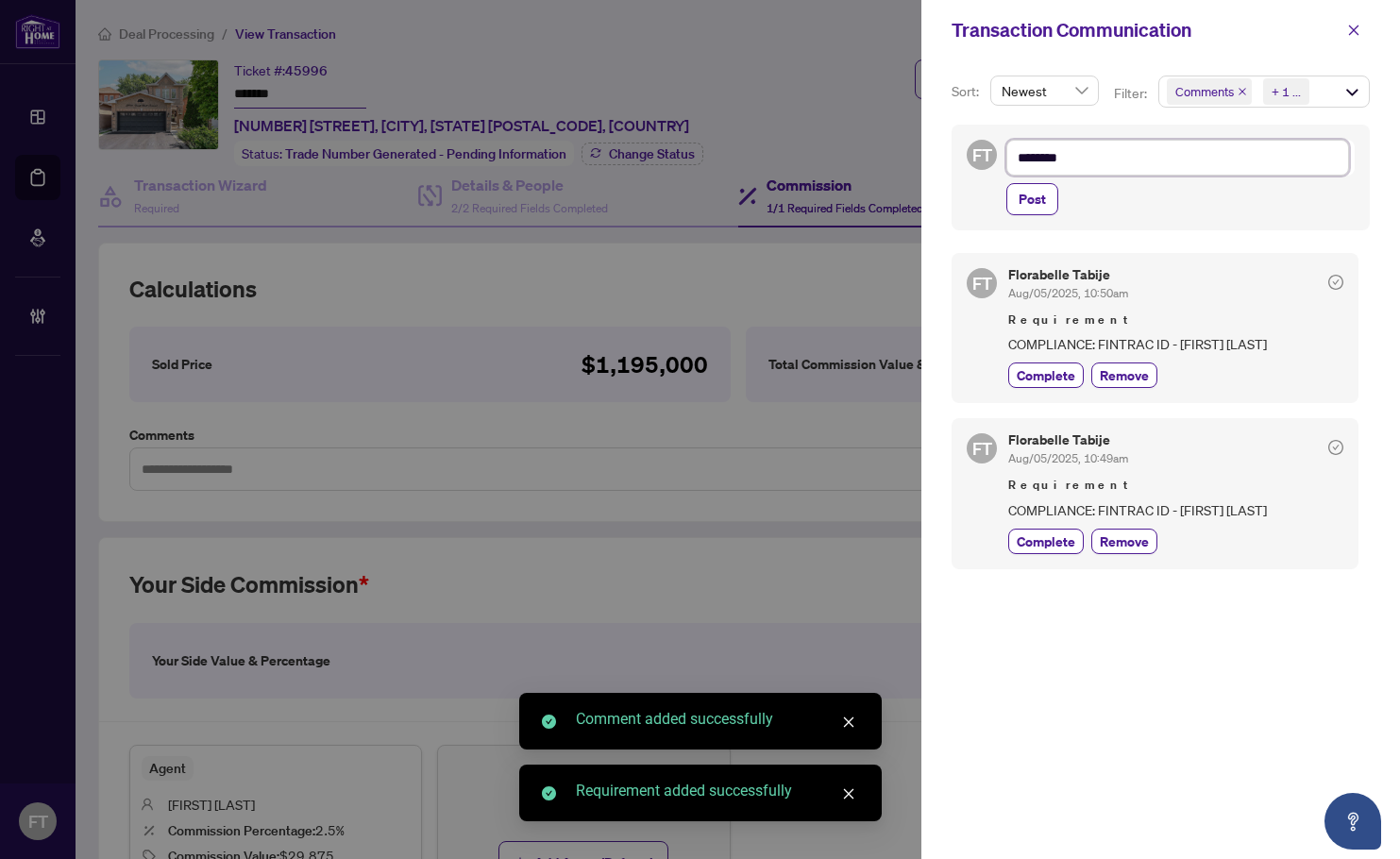 type on "*********" 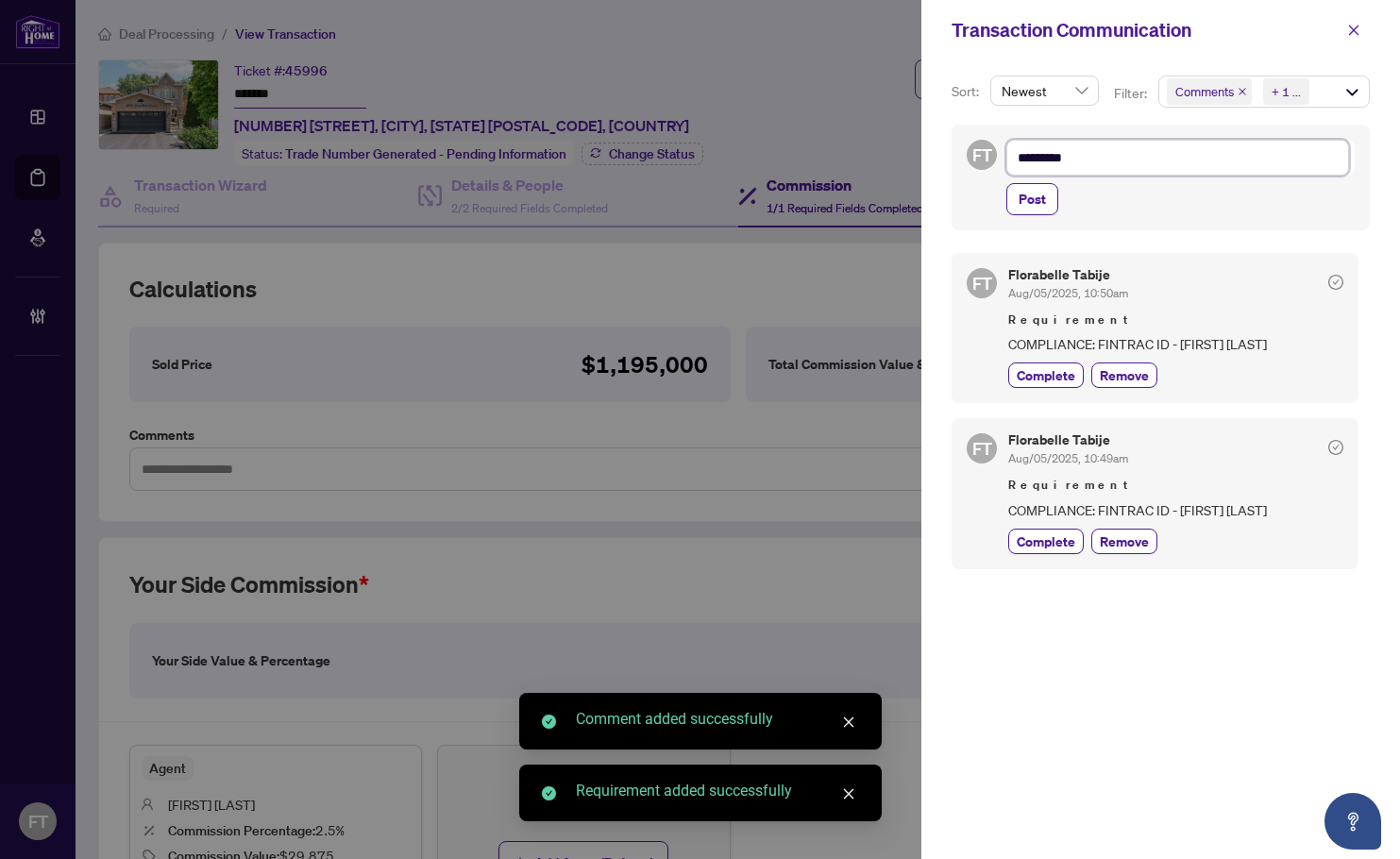 type on "**********" 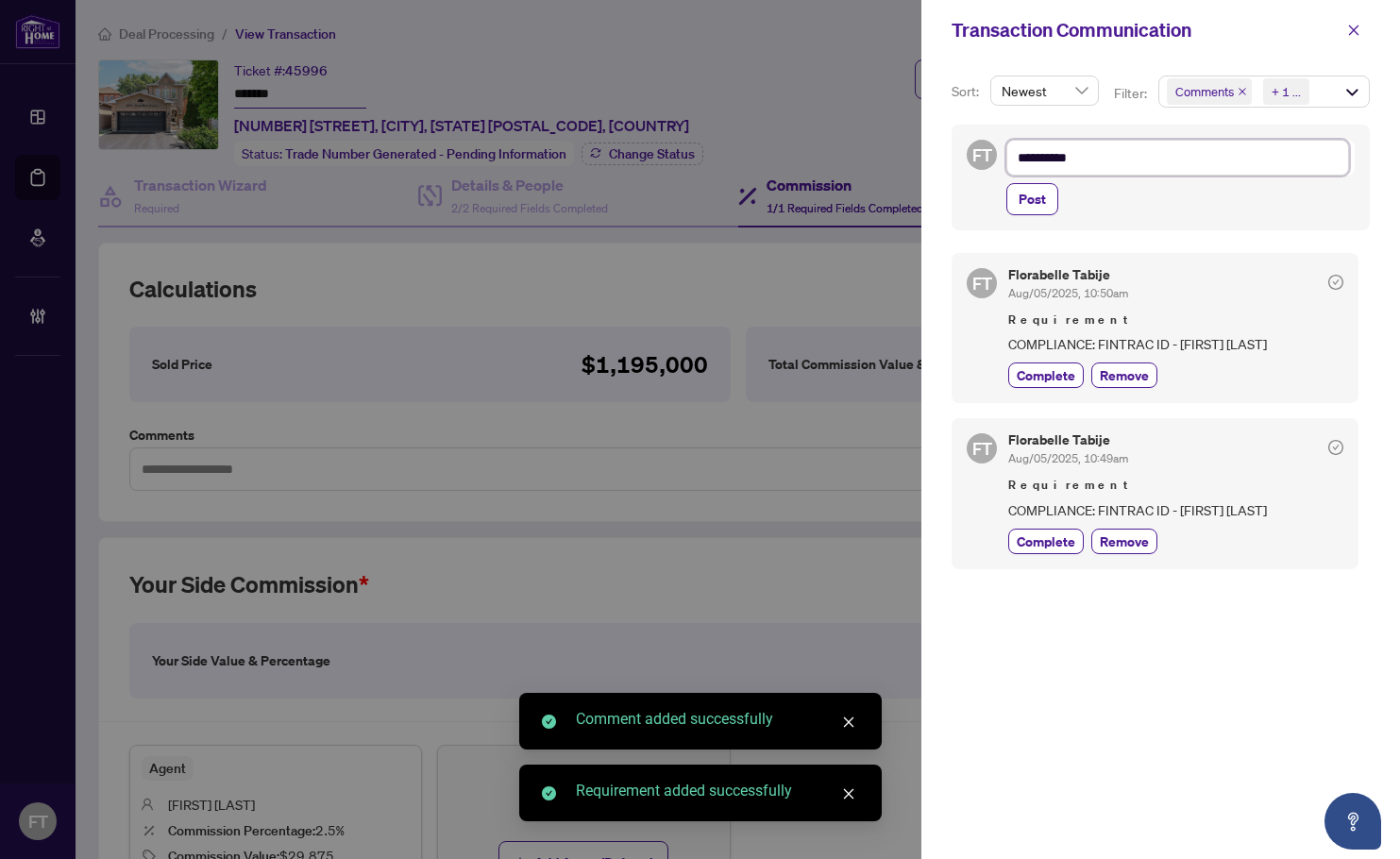 type on "**********" 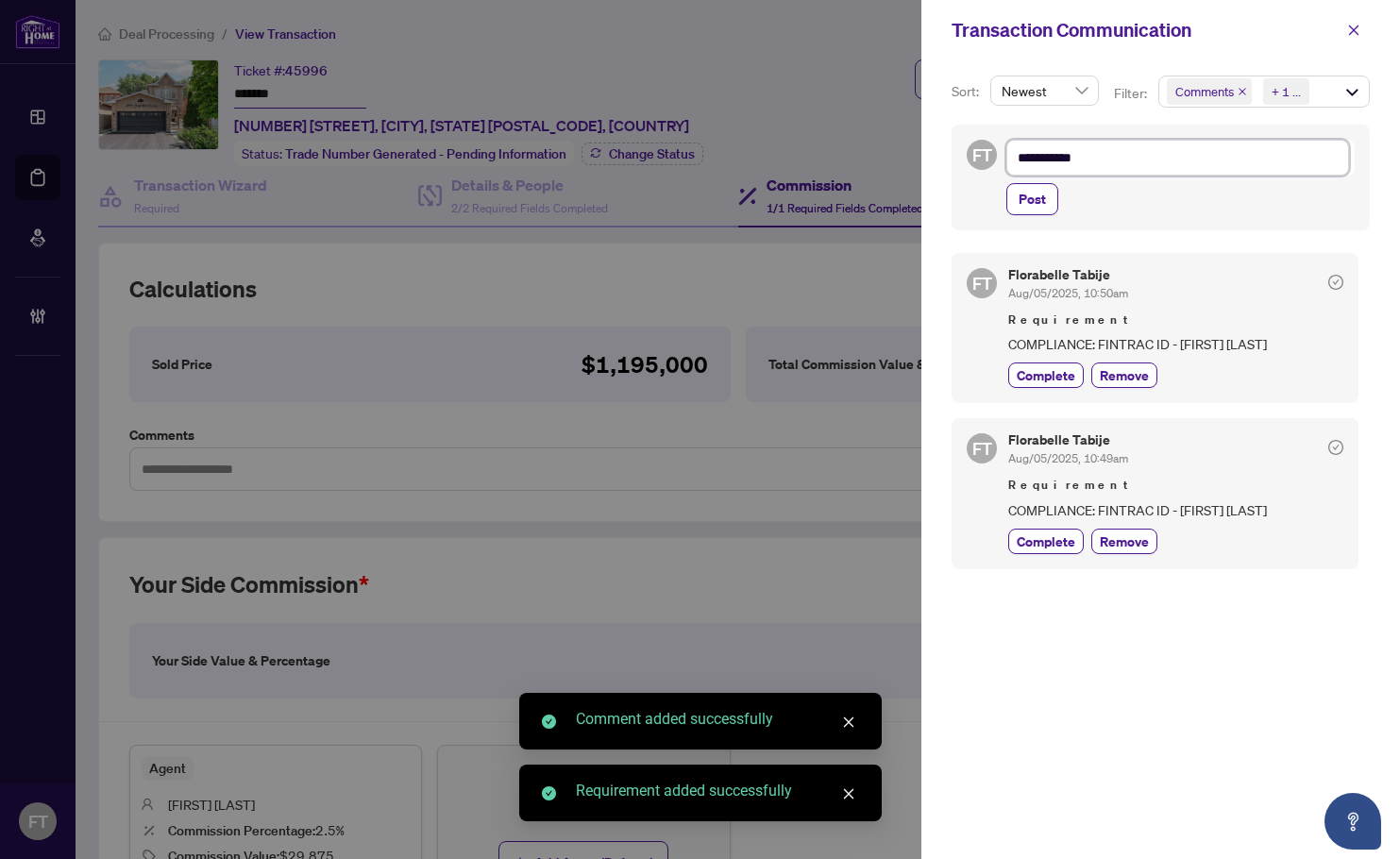 type on "**********" 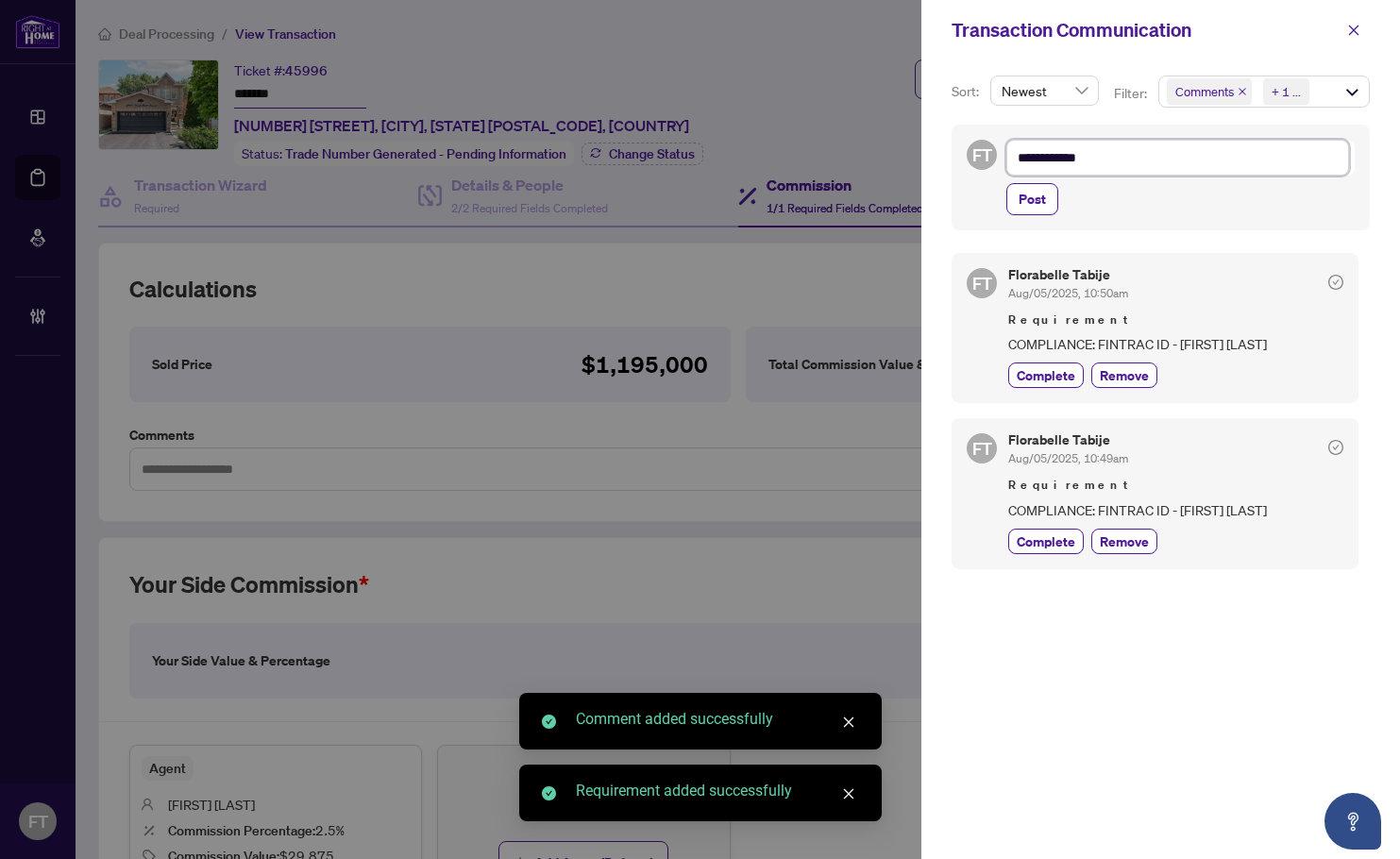 type on "**********" 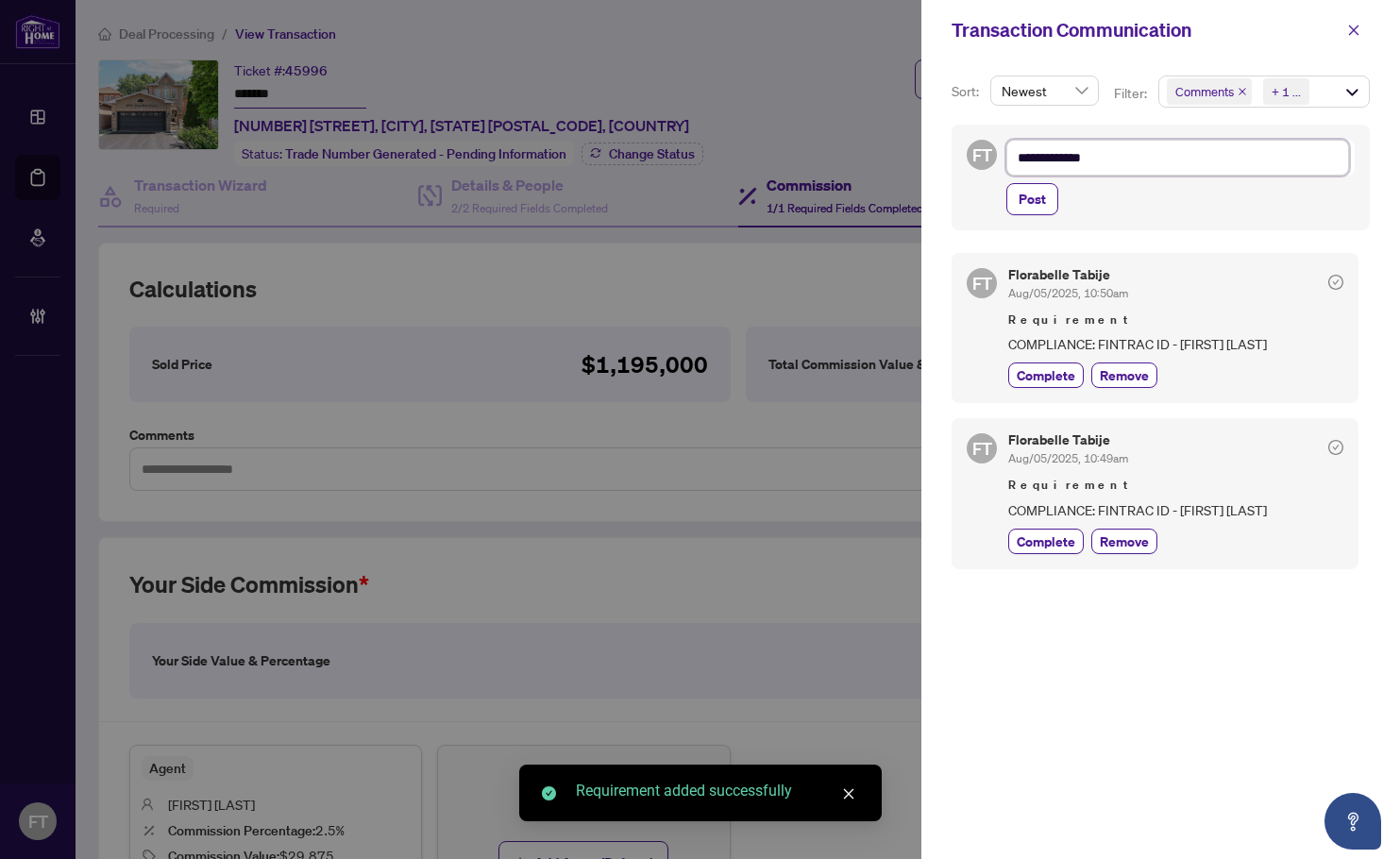 type on "**********" 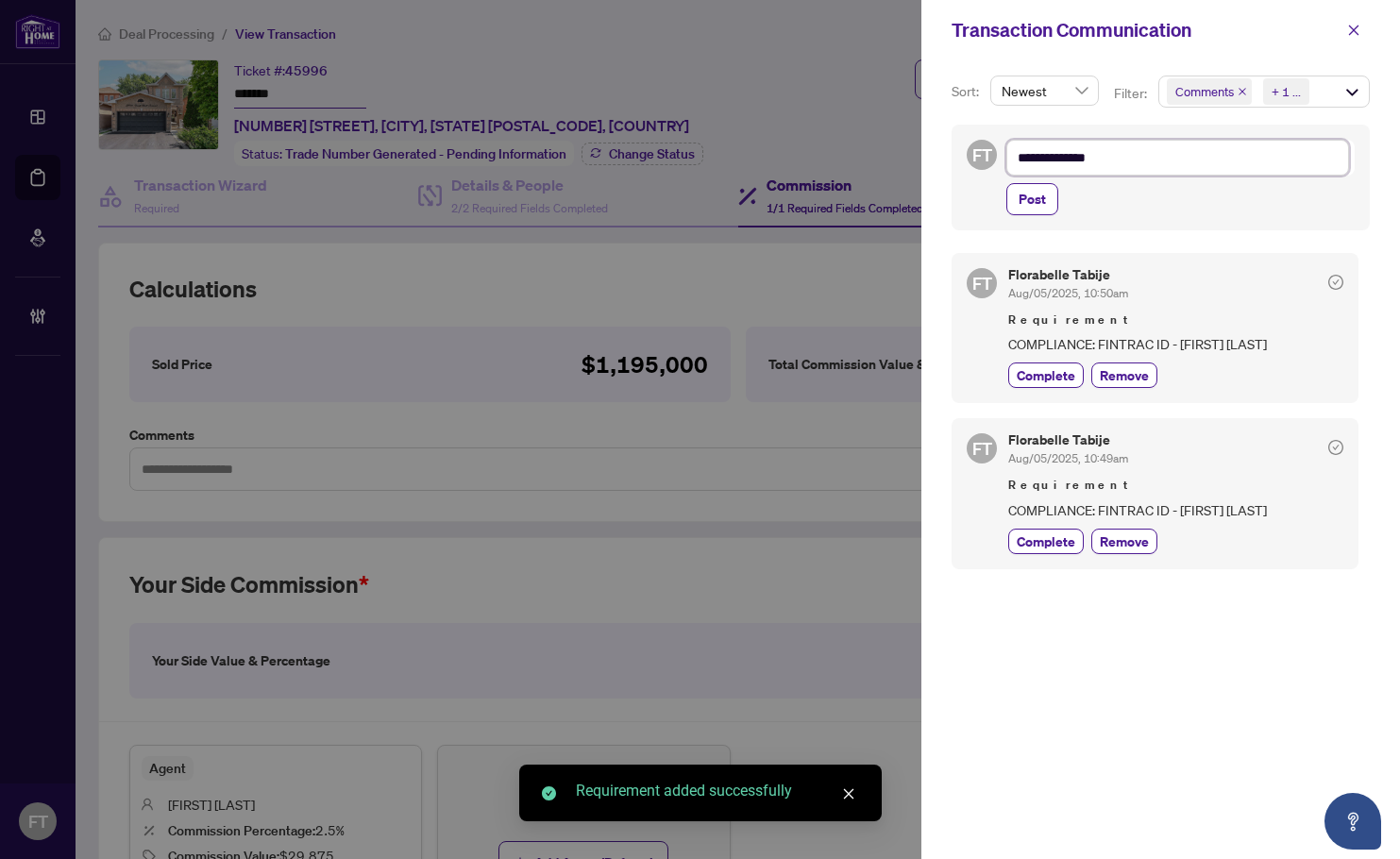 type on "**********" 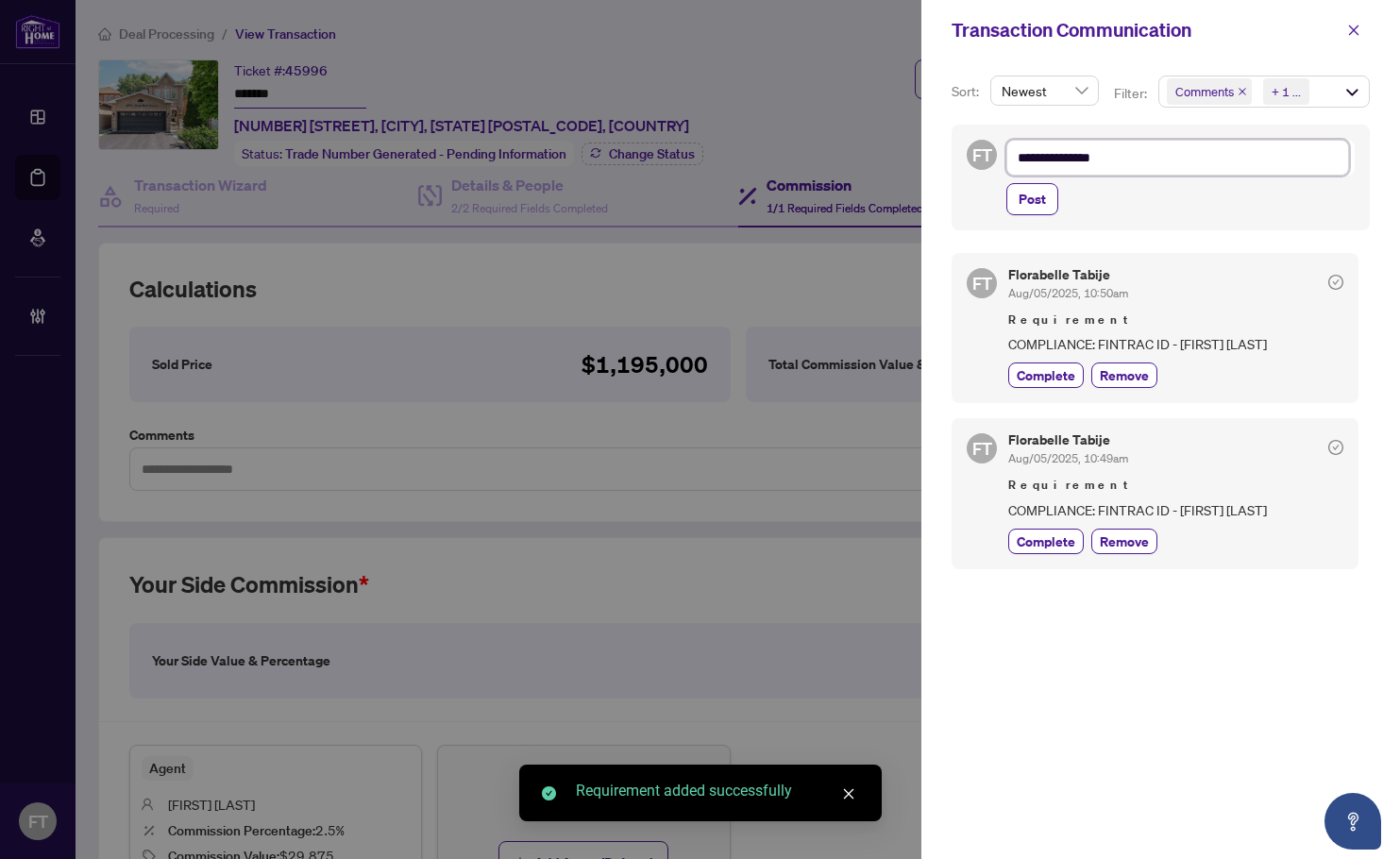 type on "**********" 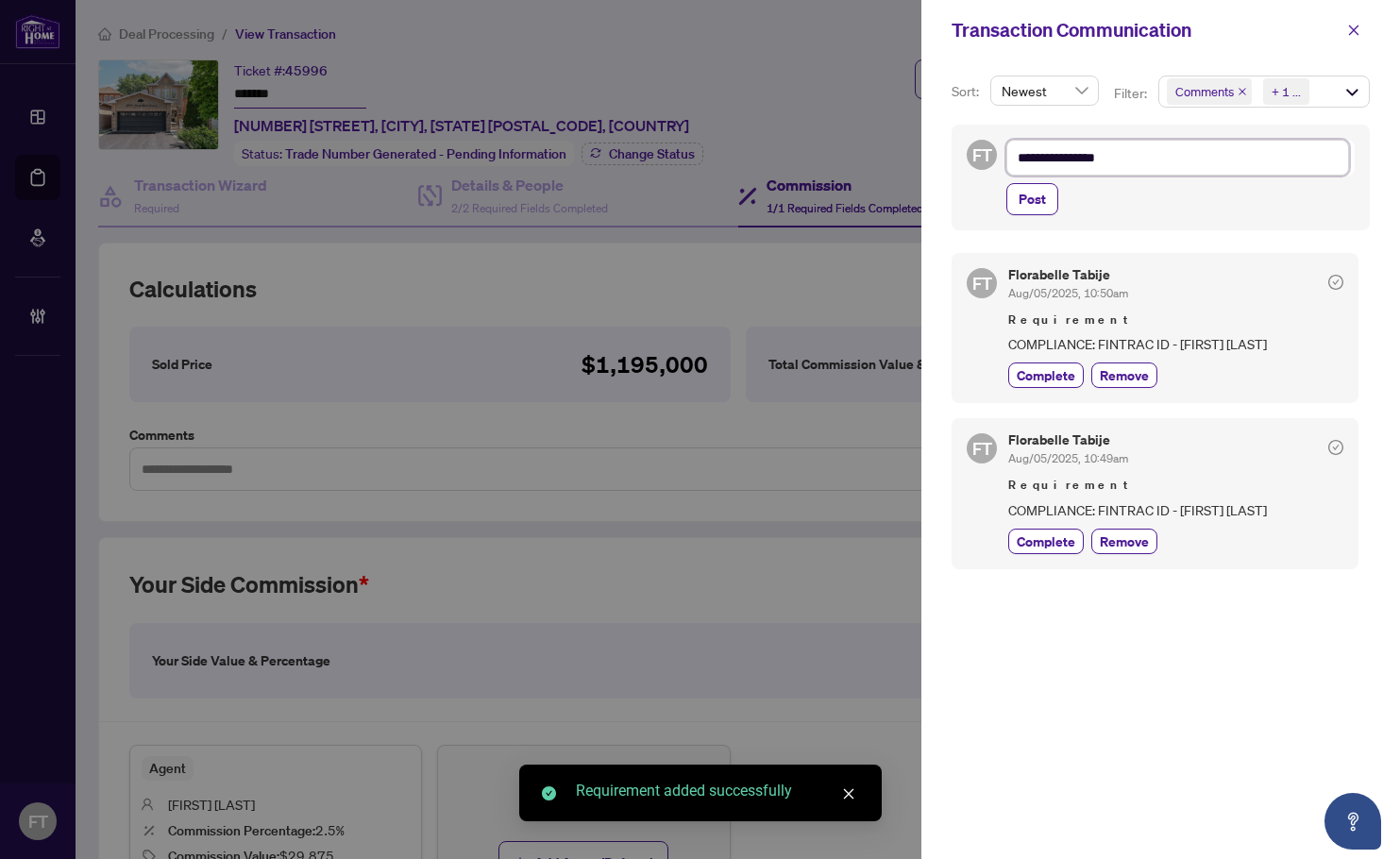 type on "**********" 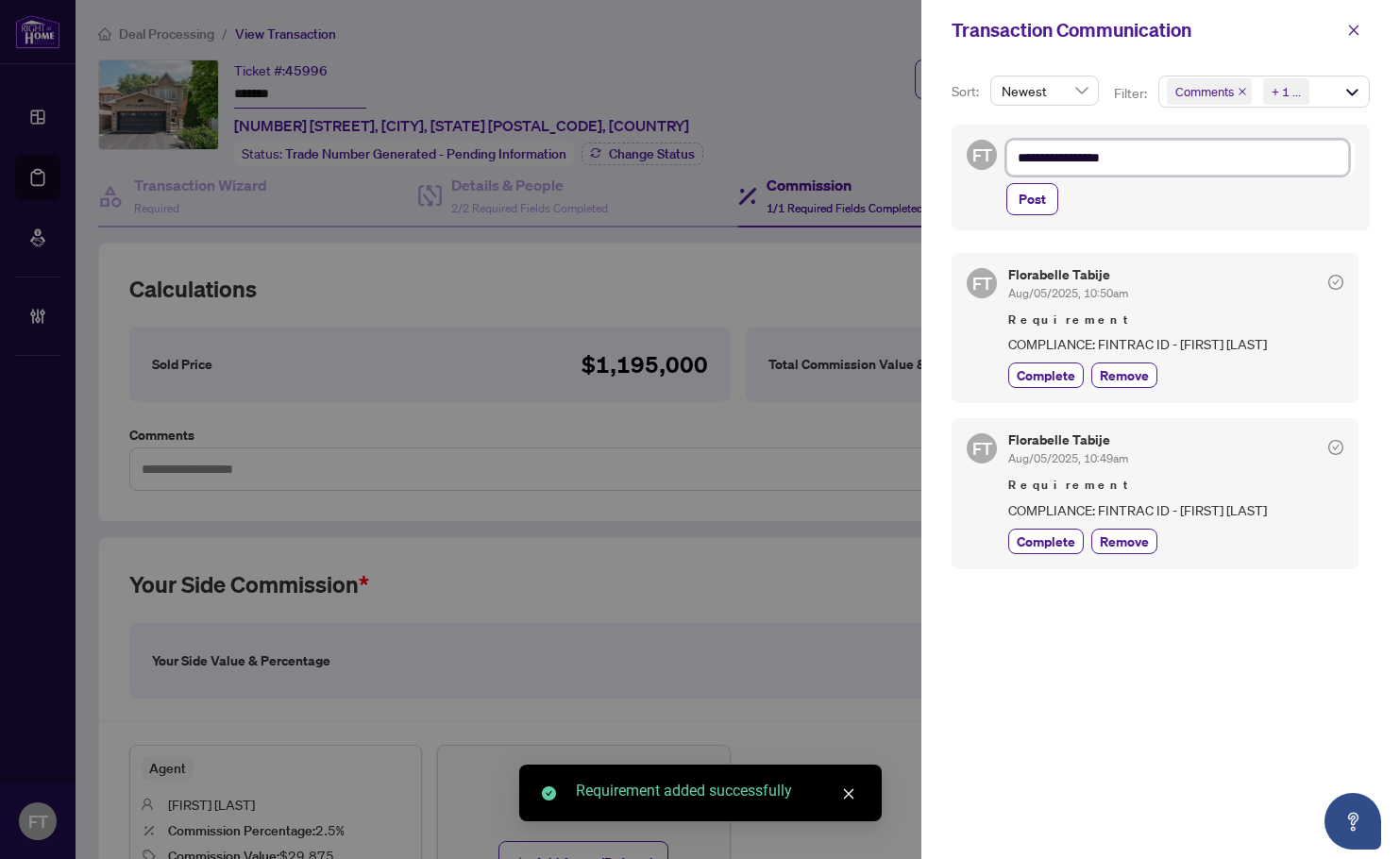 type on "**********" 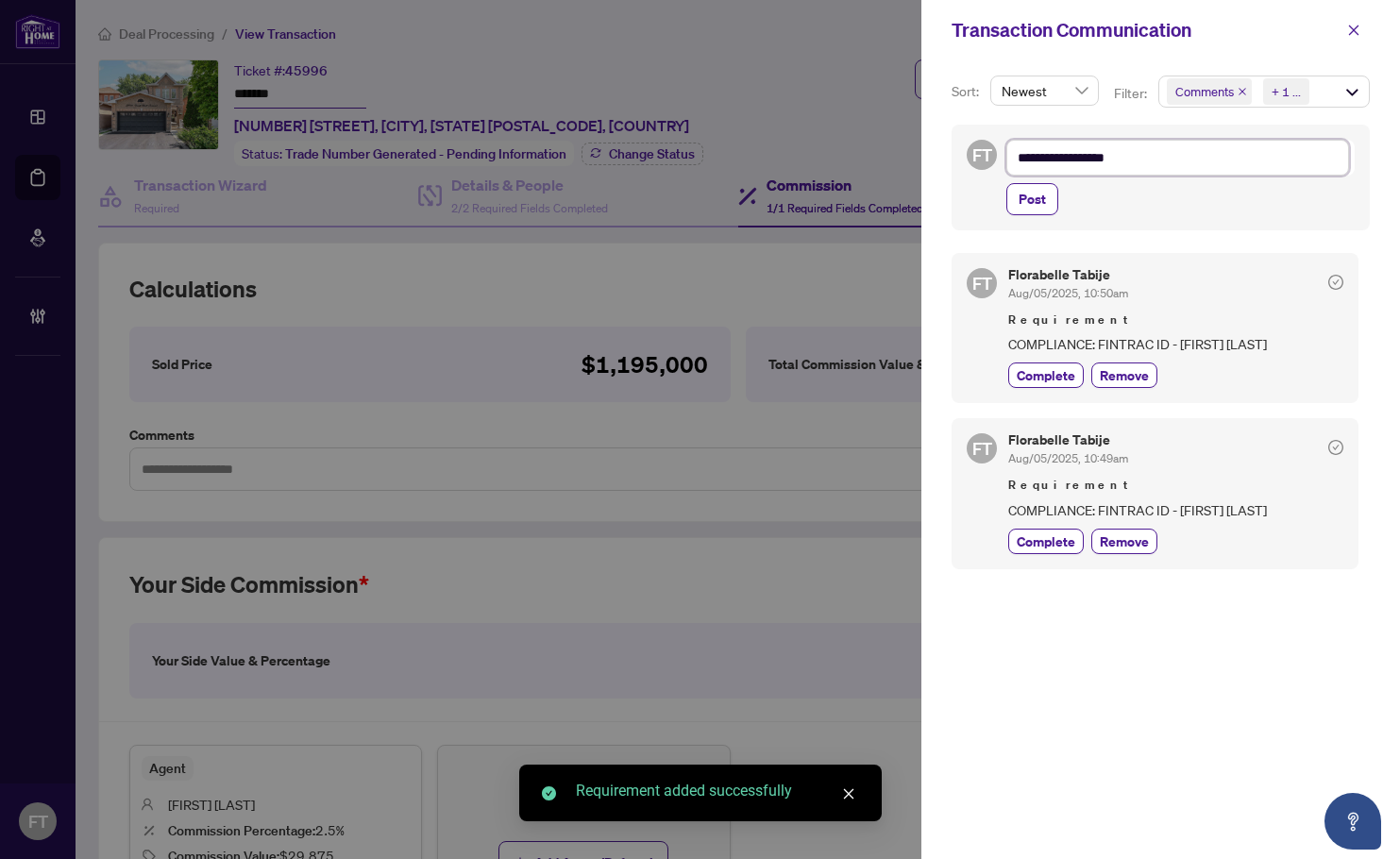 type on "**********" 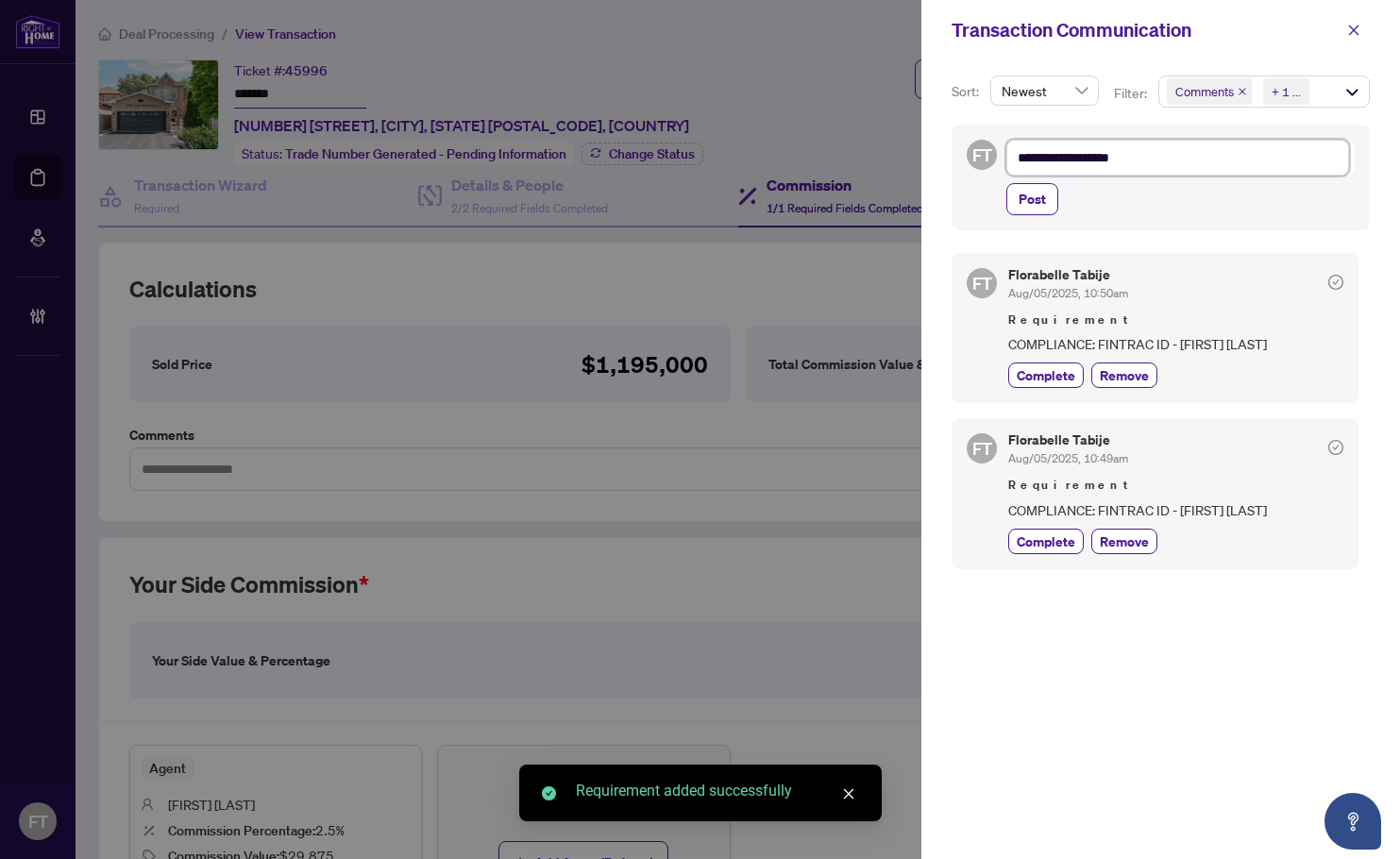 type on "**********" 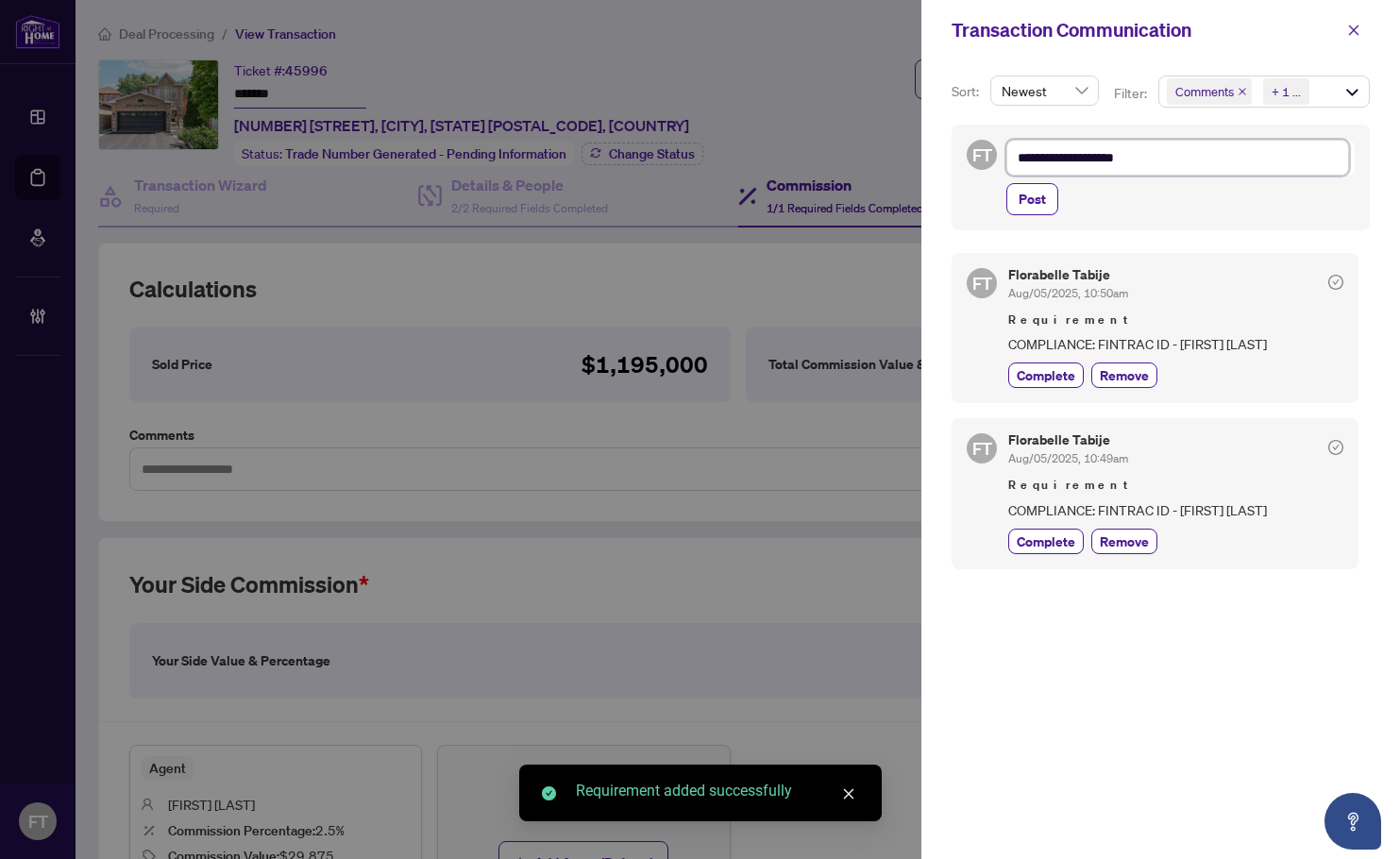 type on "**********" 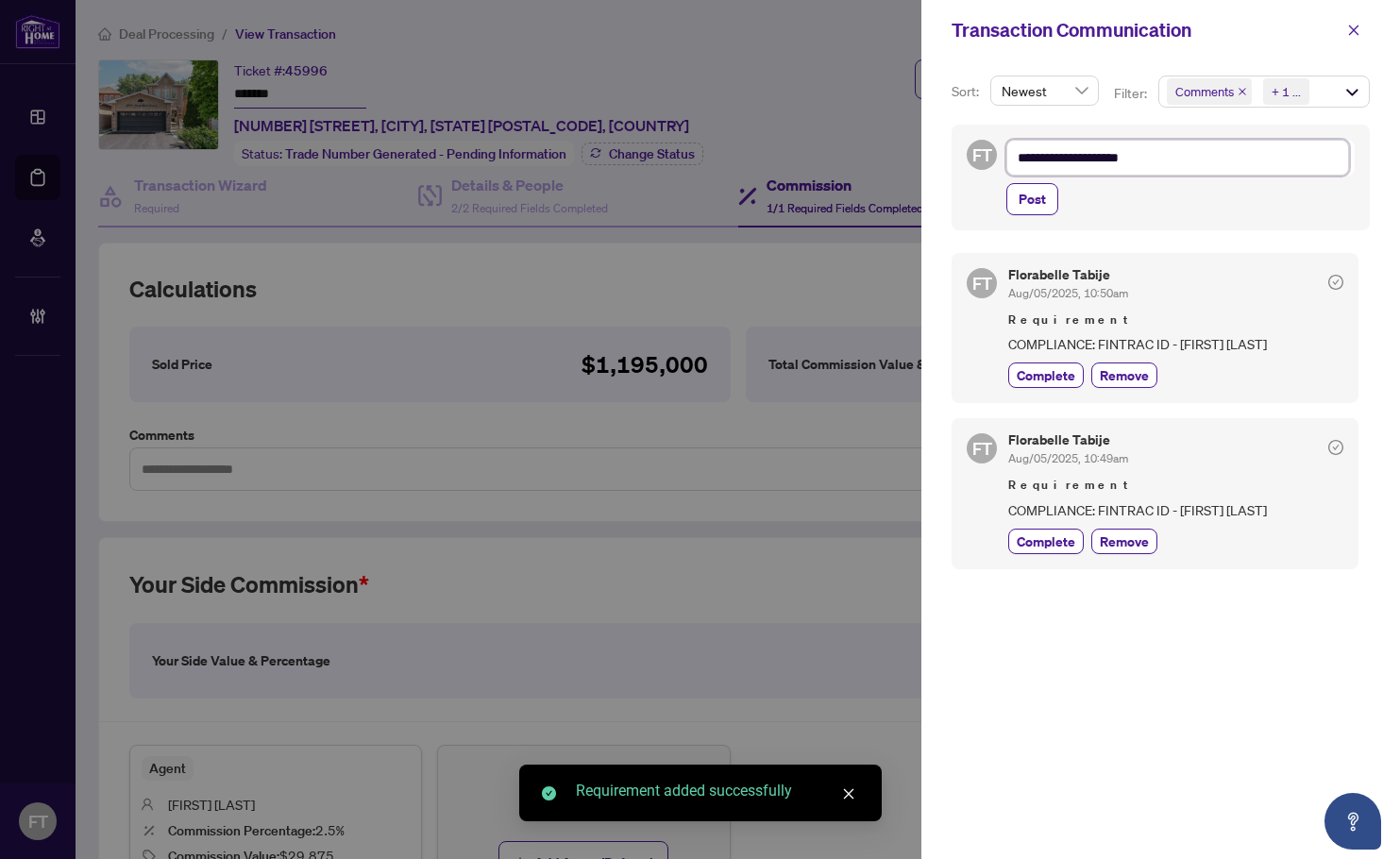 type on "**********" 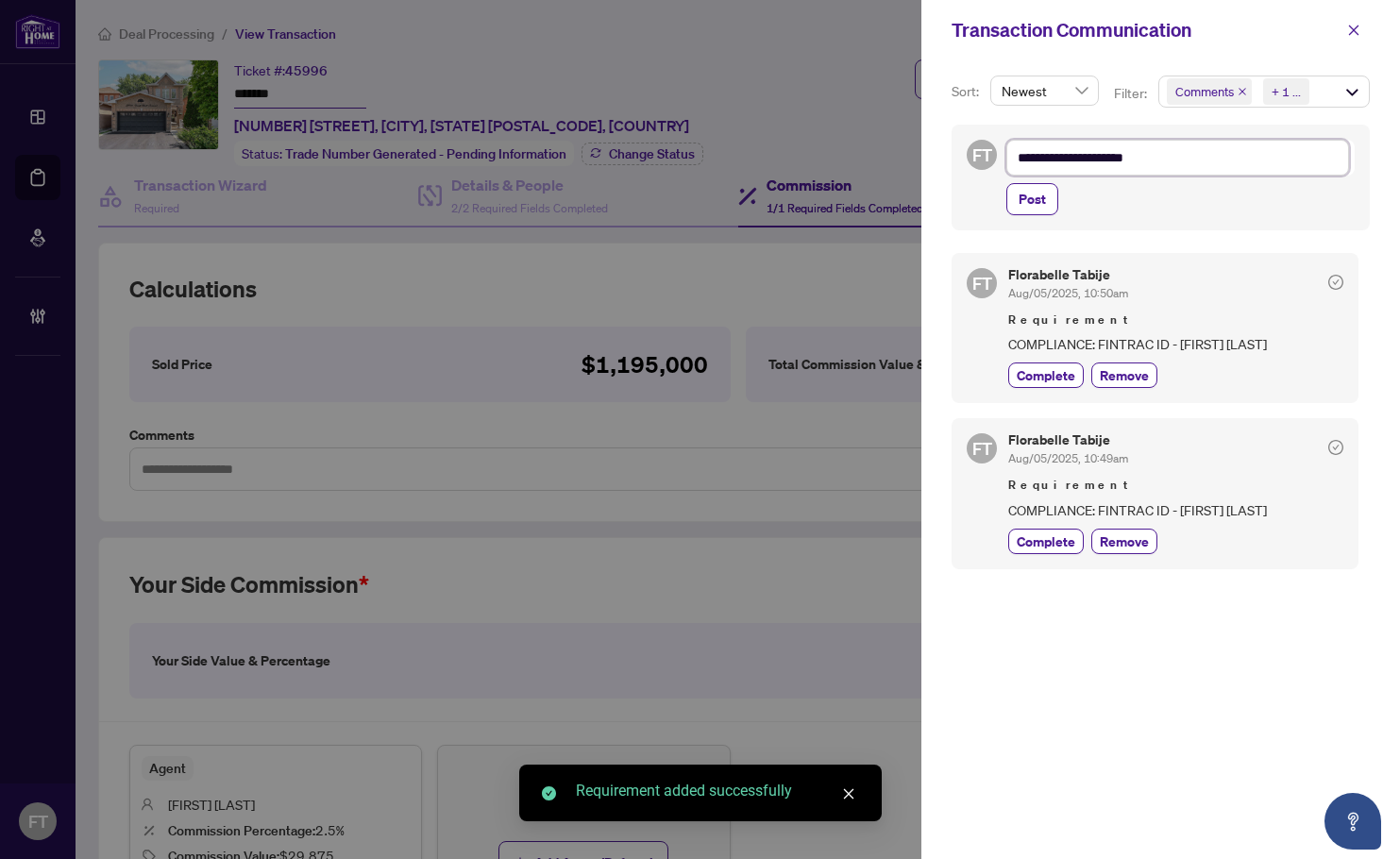 type on "**********" 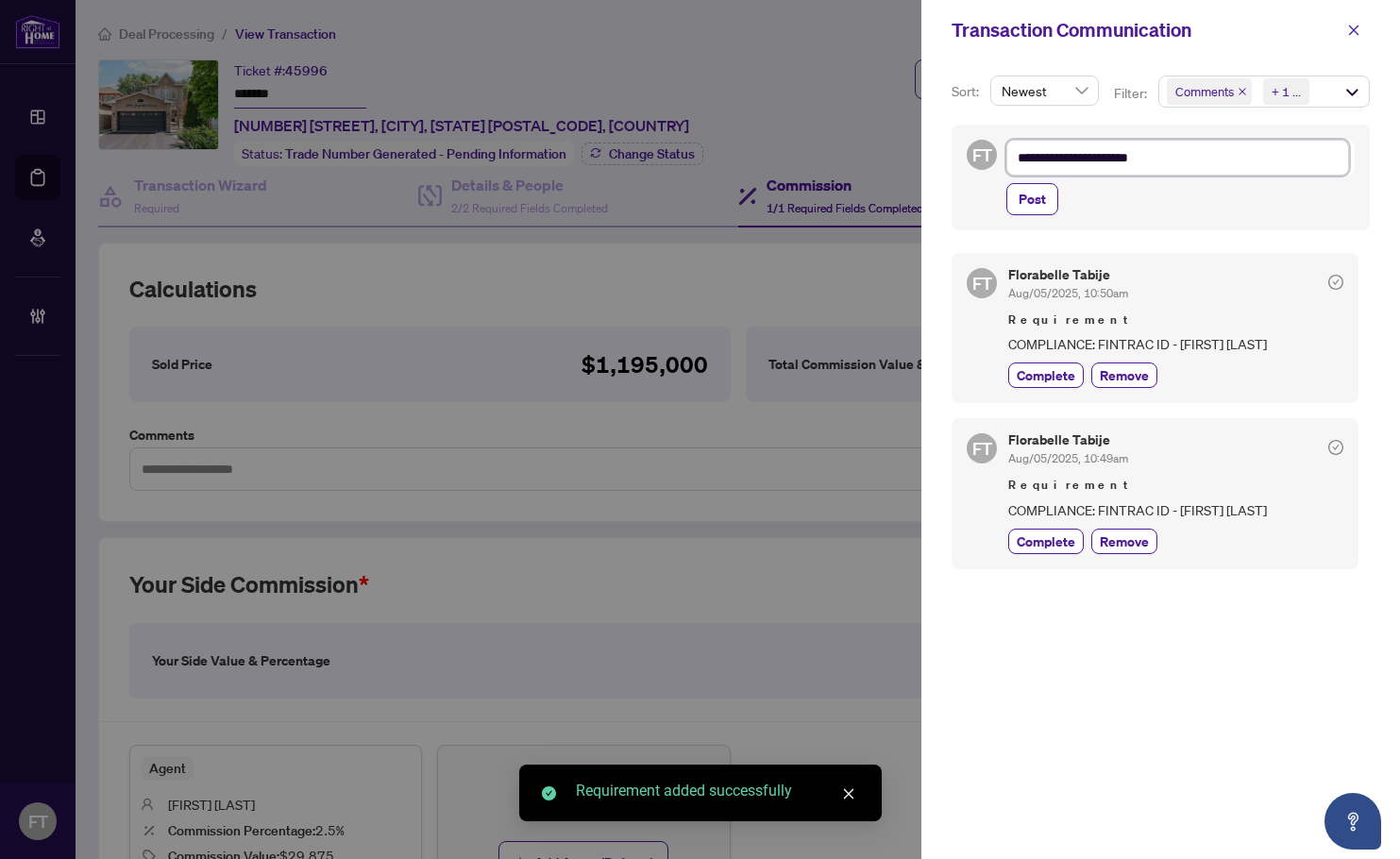 type on "**********" 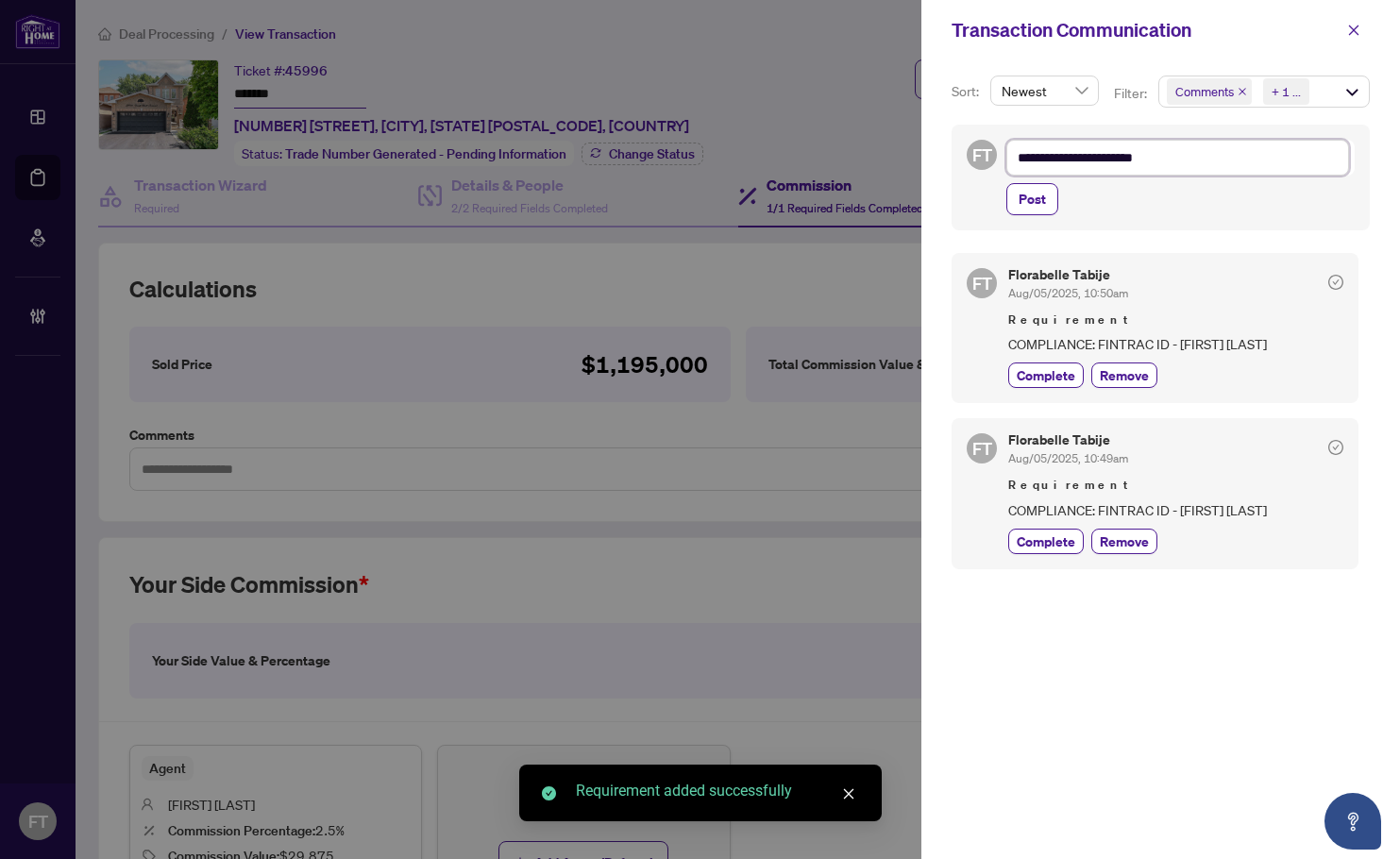 type on "**********" 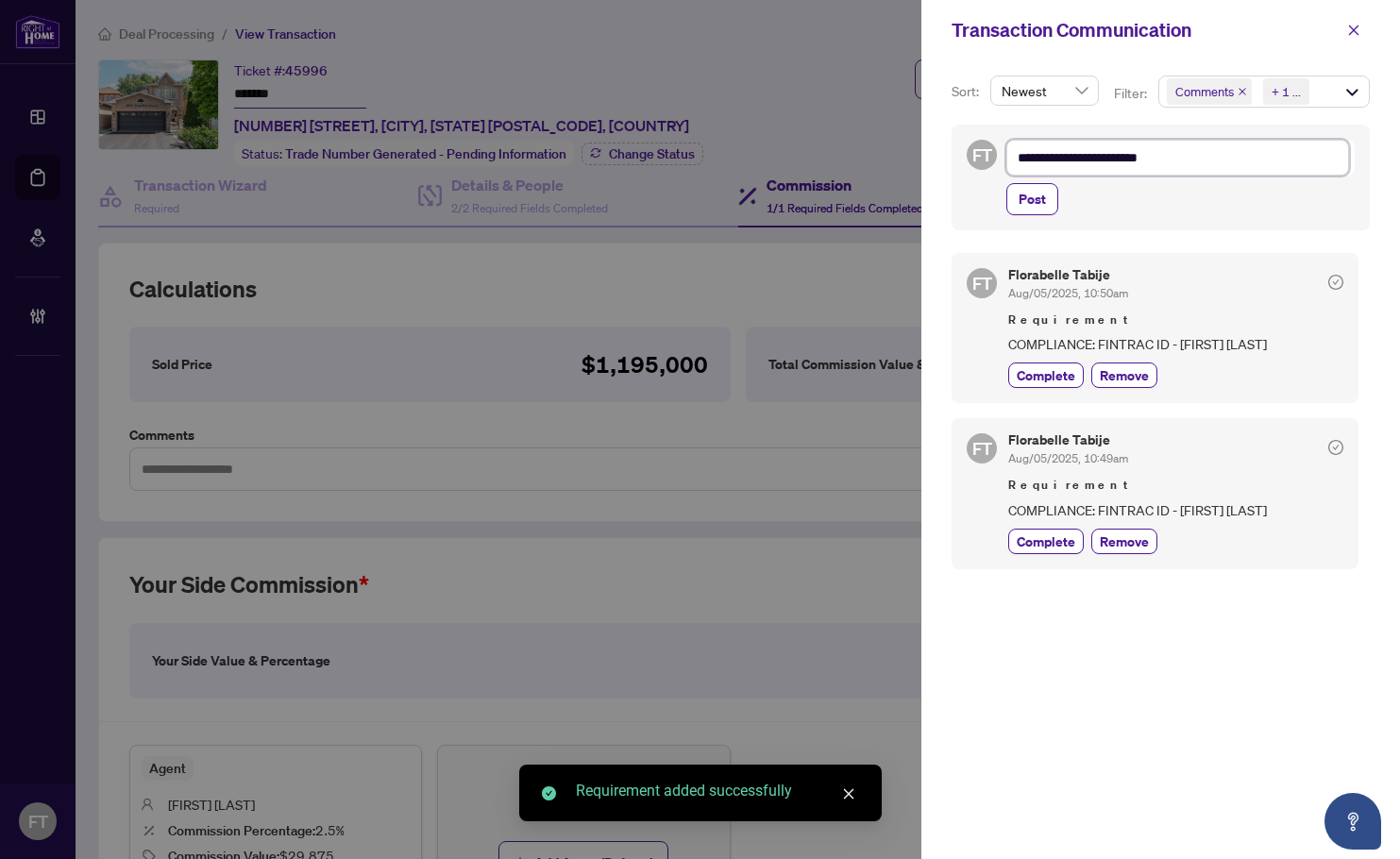 type on "**********" 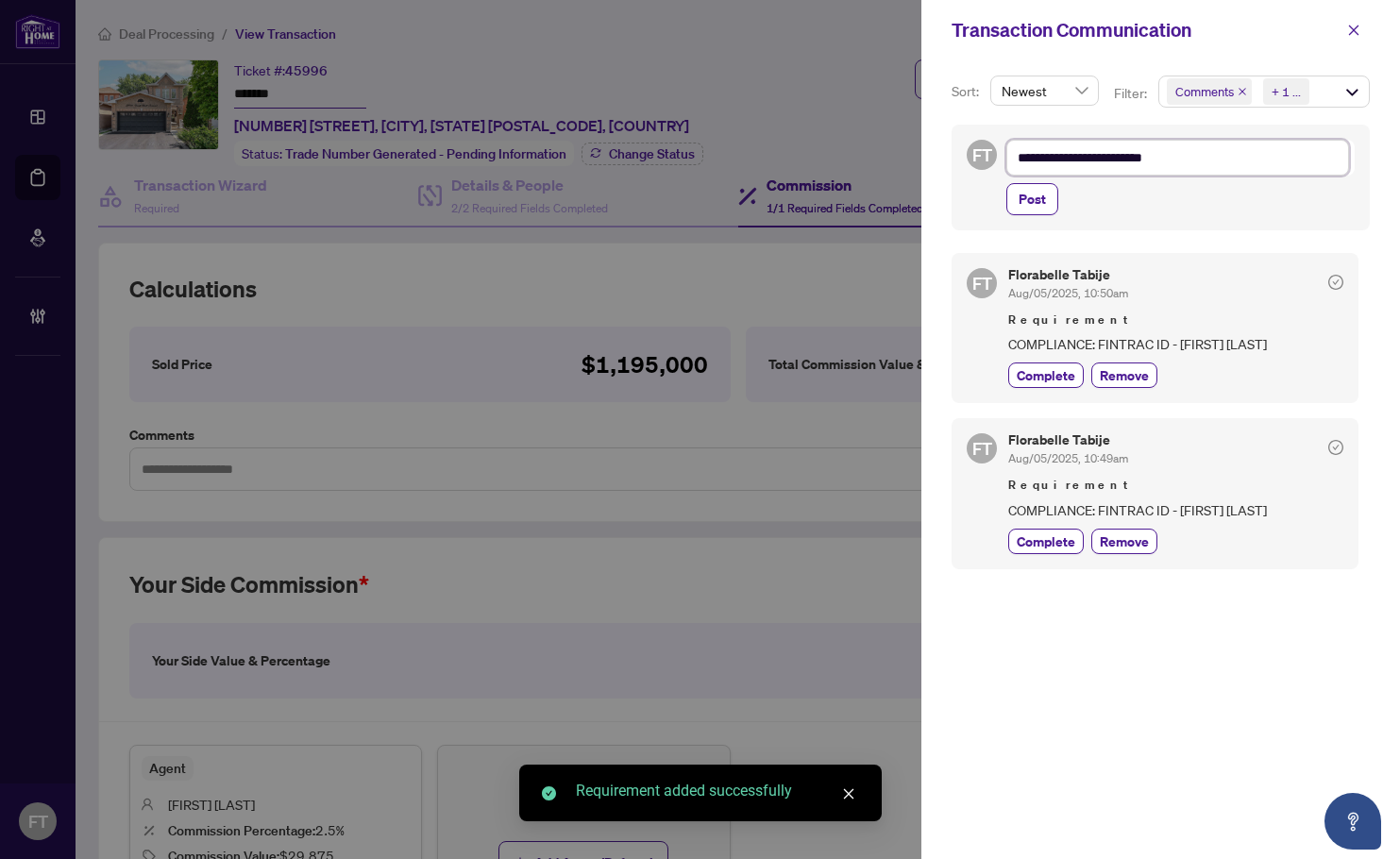 type on "**********" 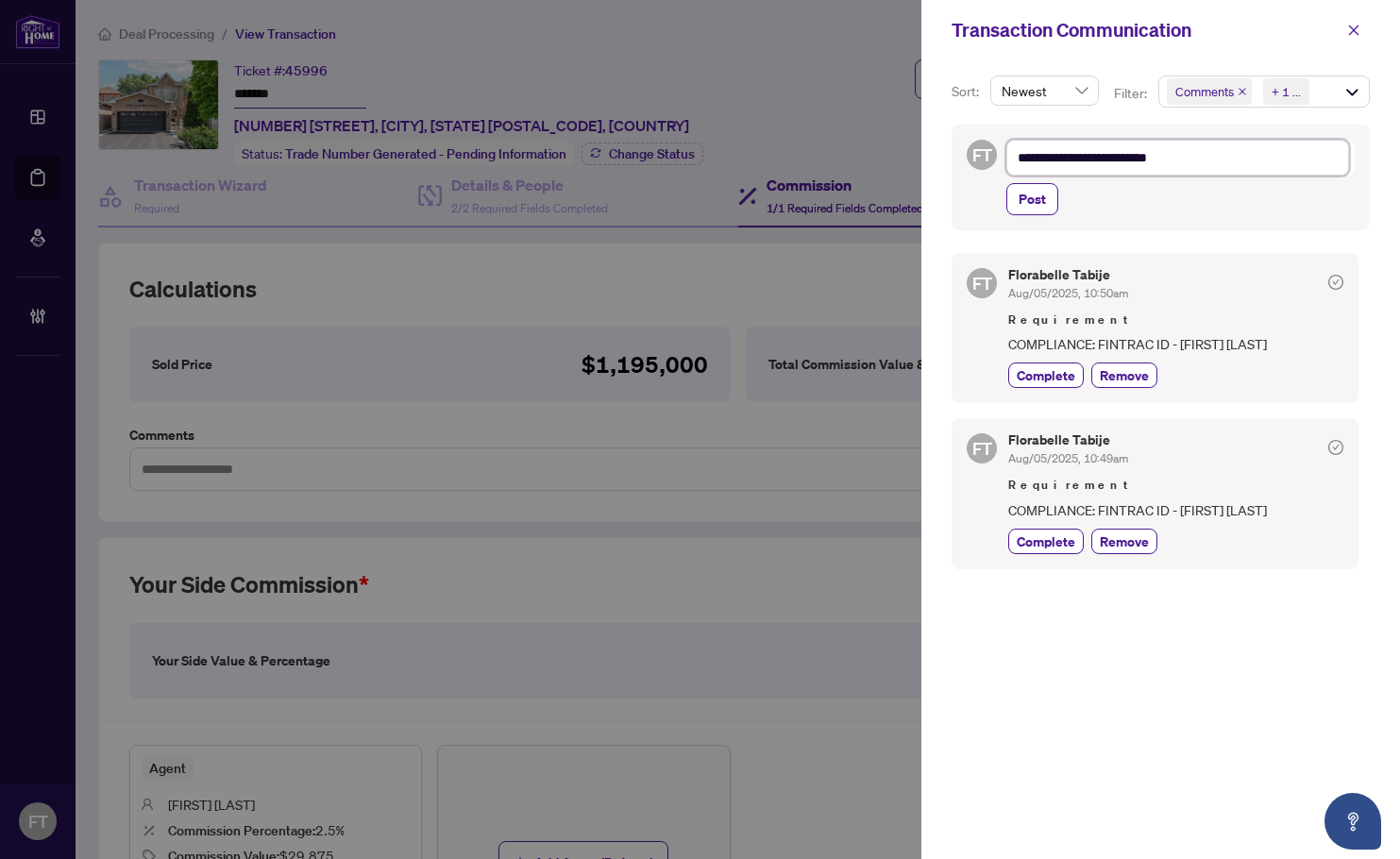 type on "**********" 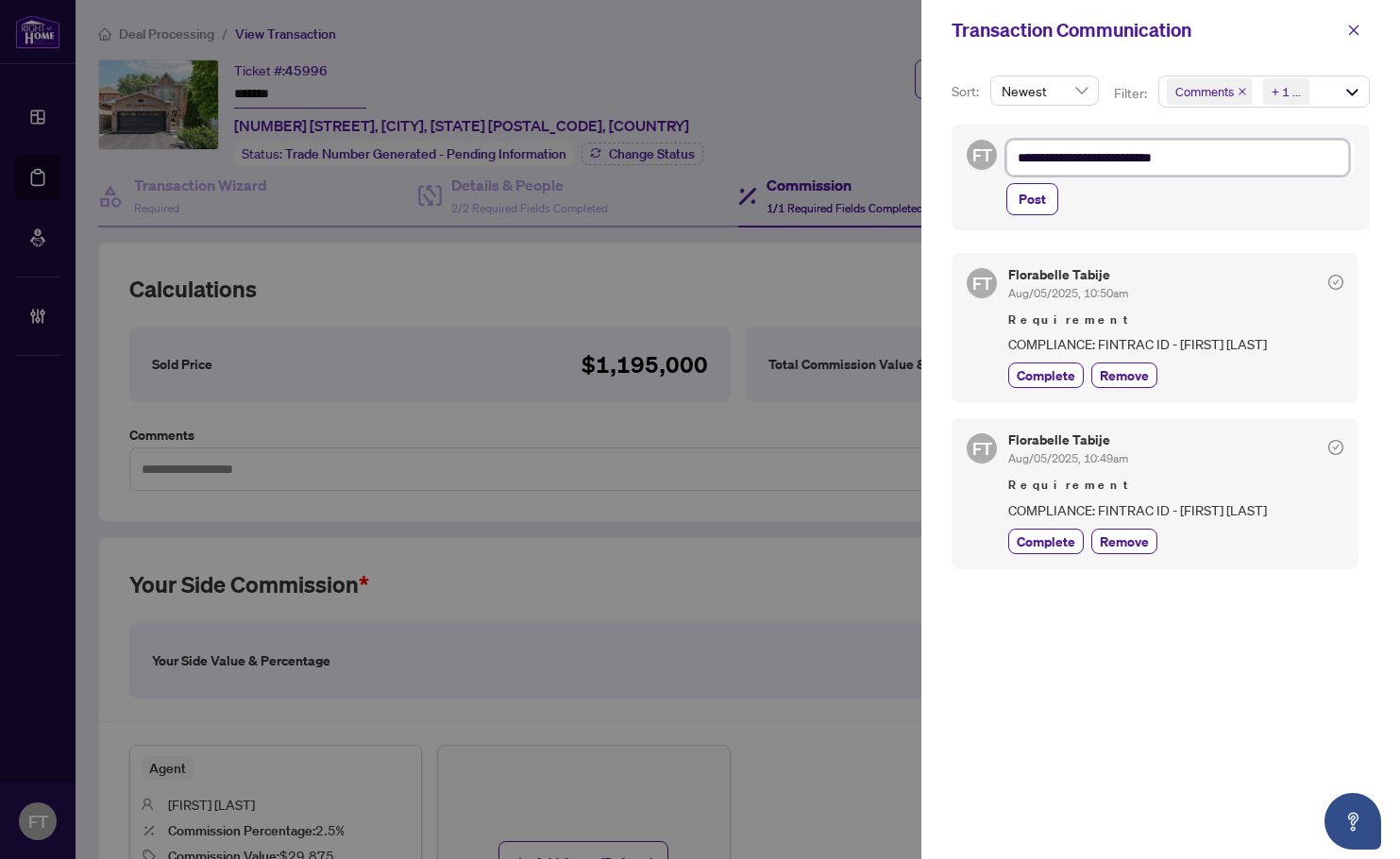 type on "**********" 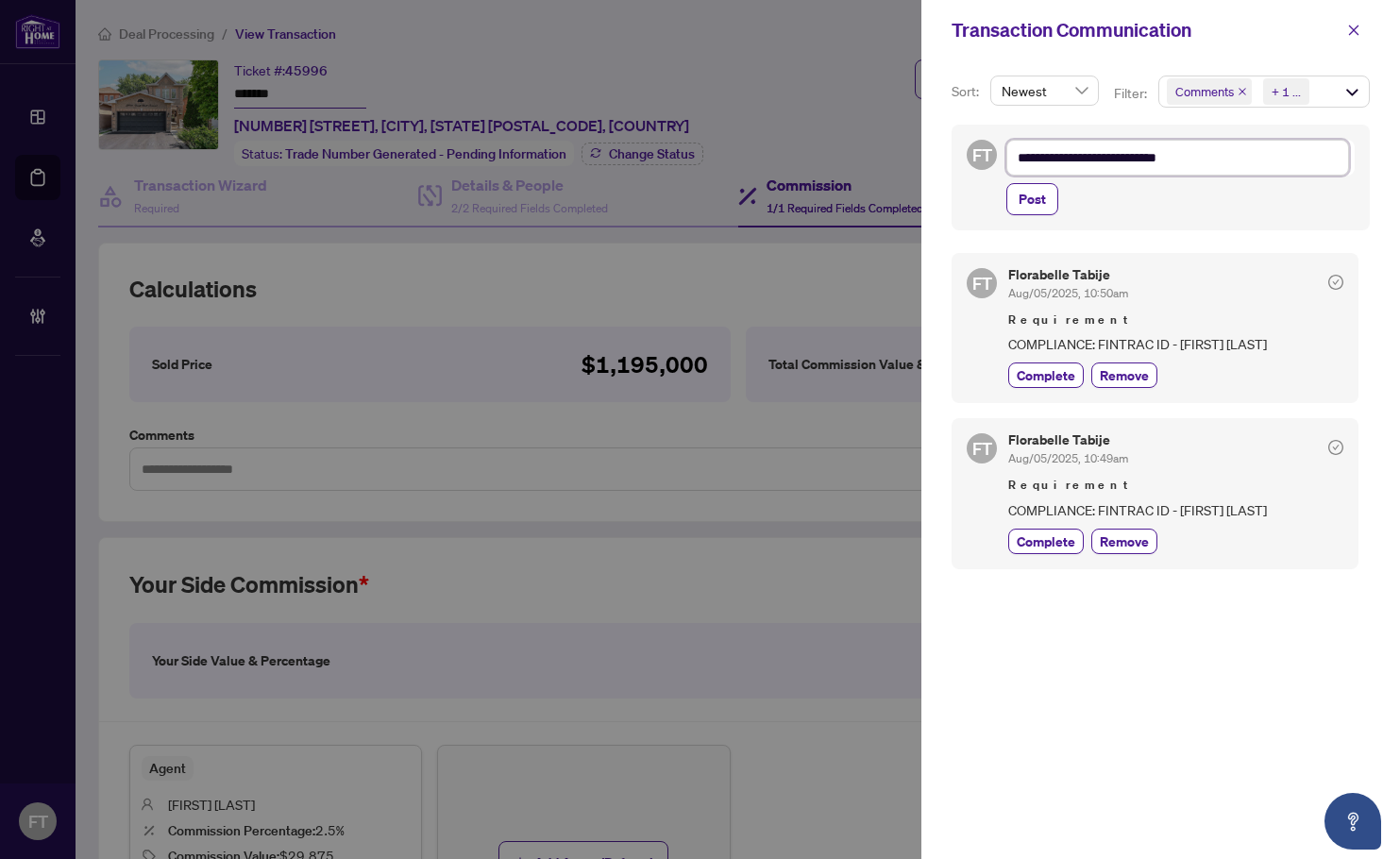 type on "**********" 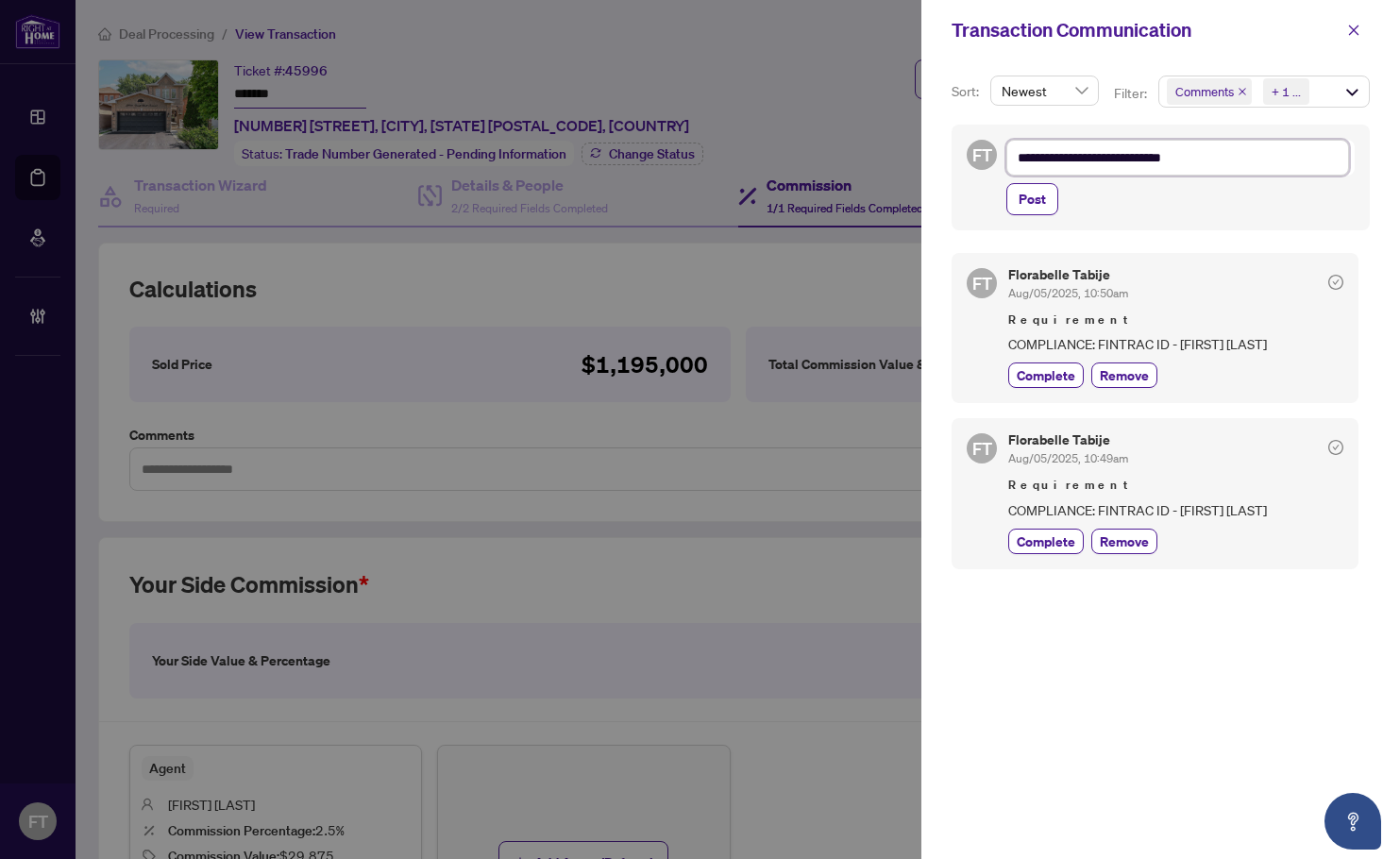 type on "**********" 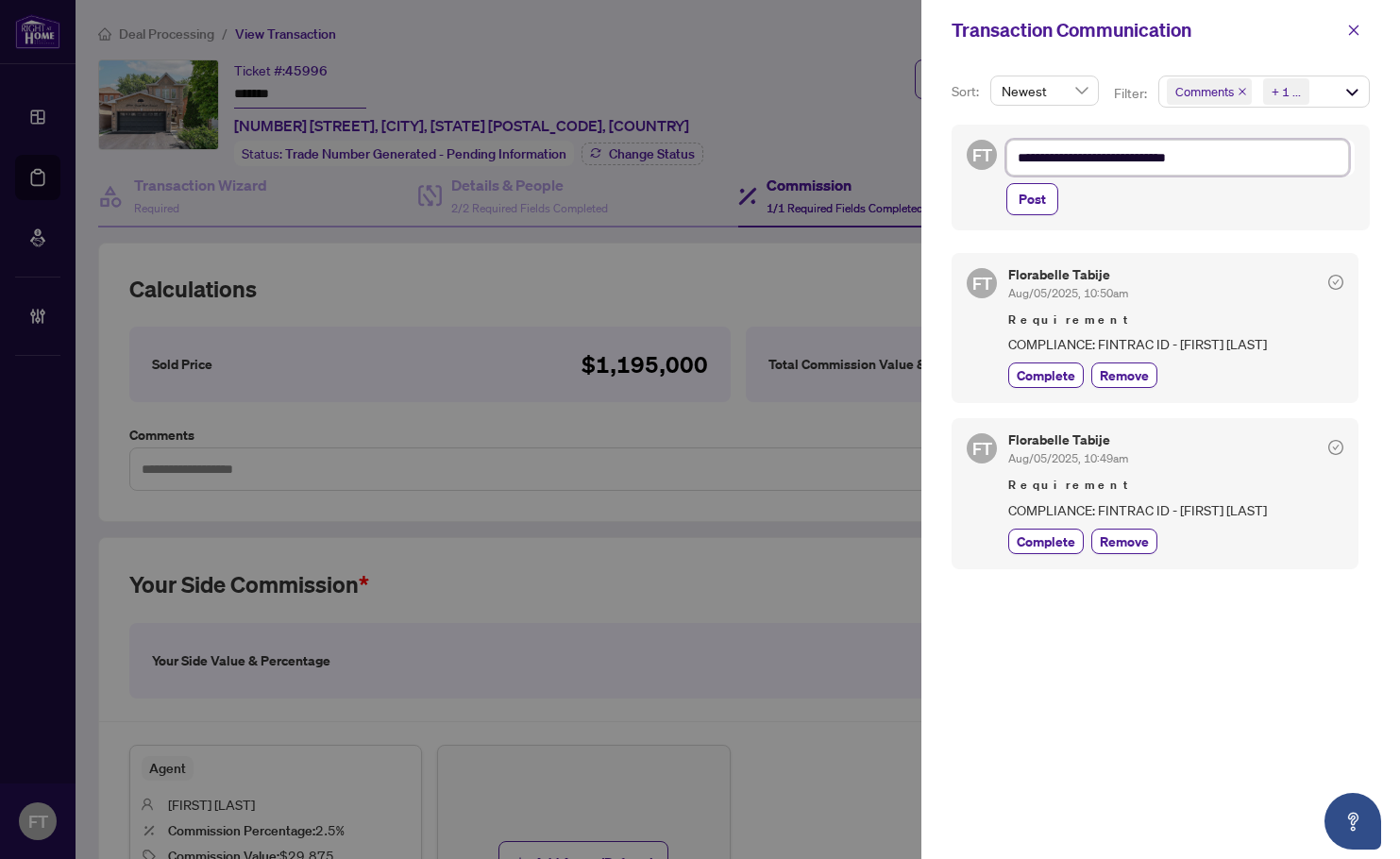type on "**********" 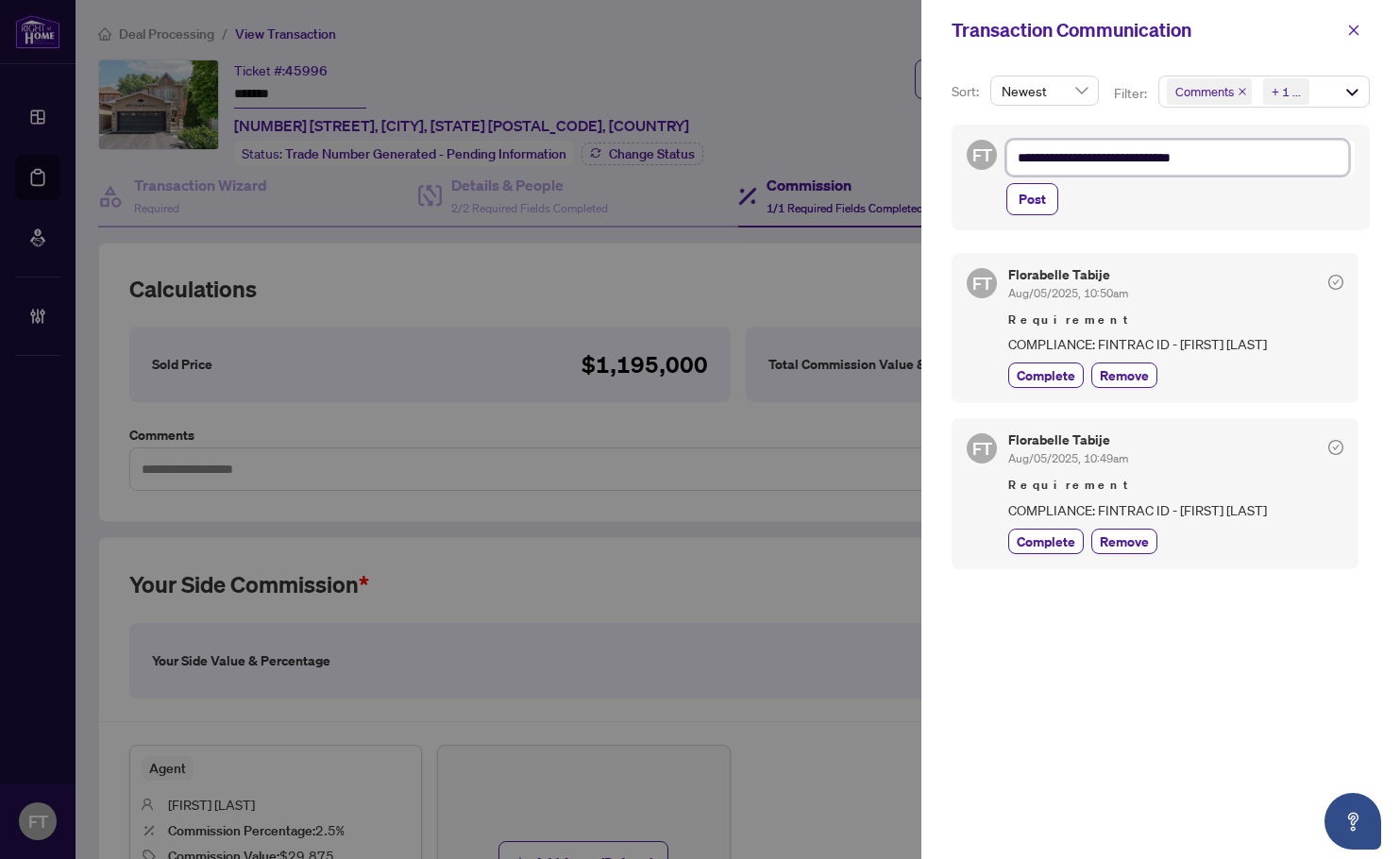 type on "**********" 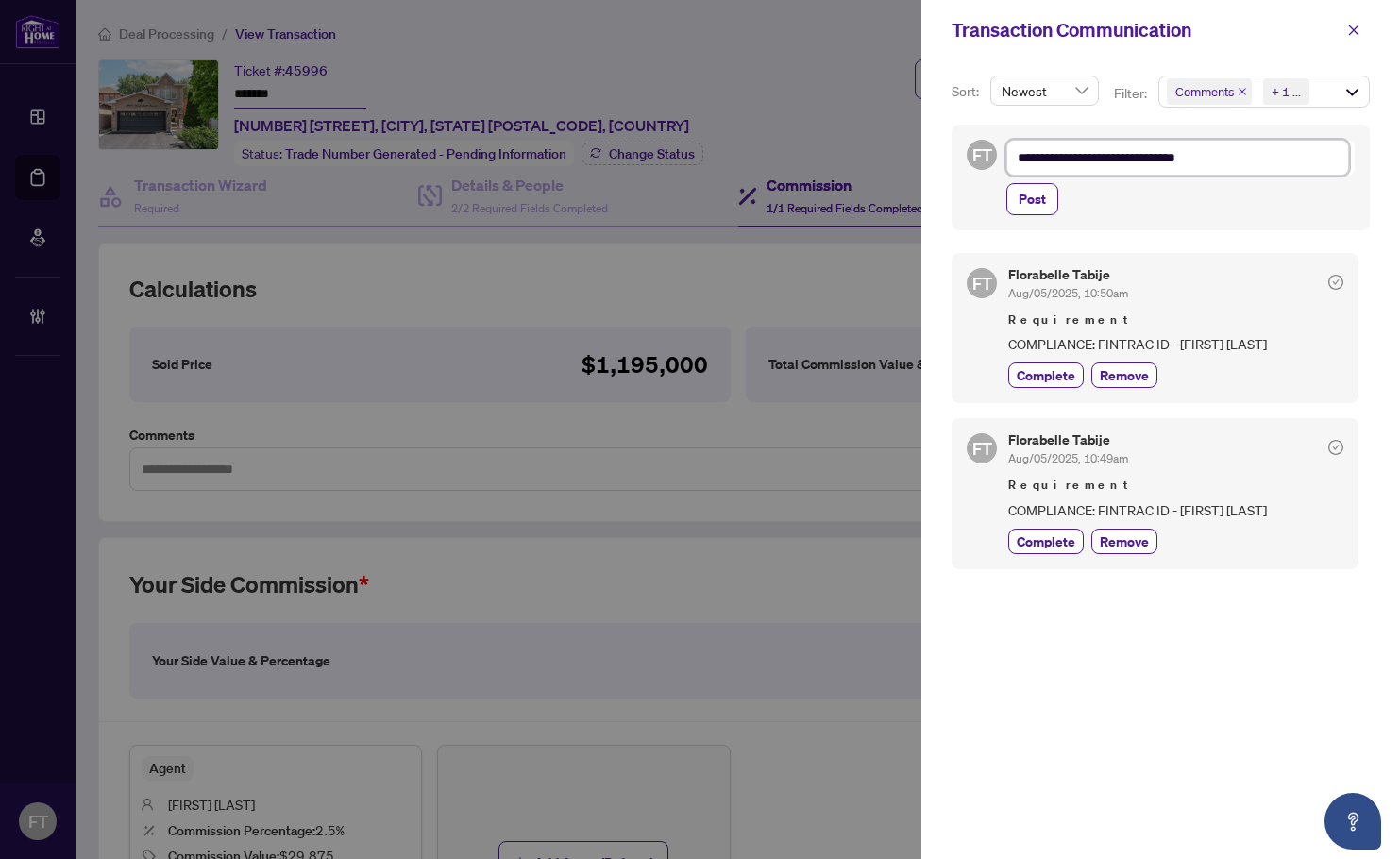 type on "**********" 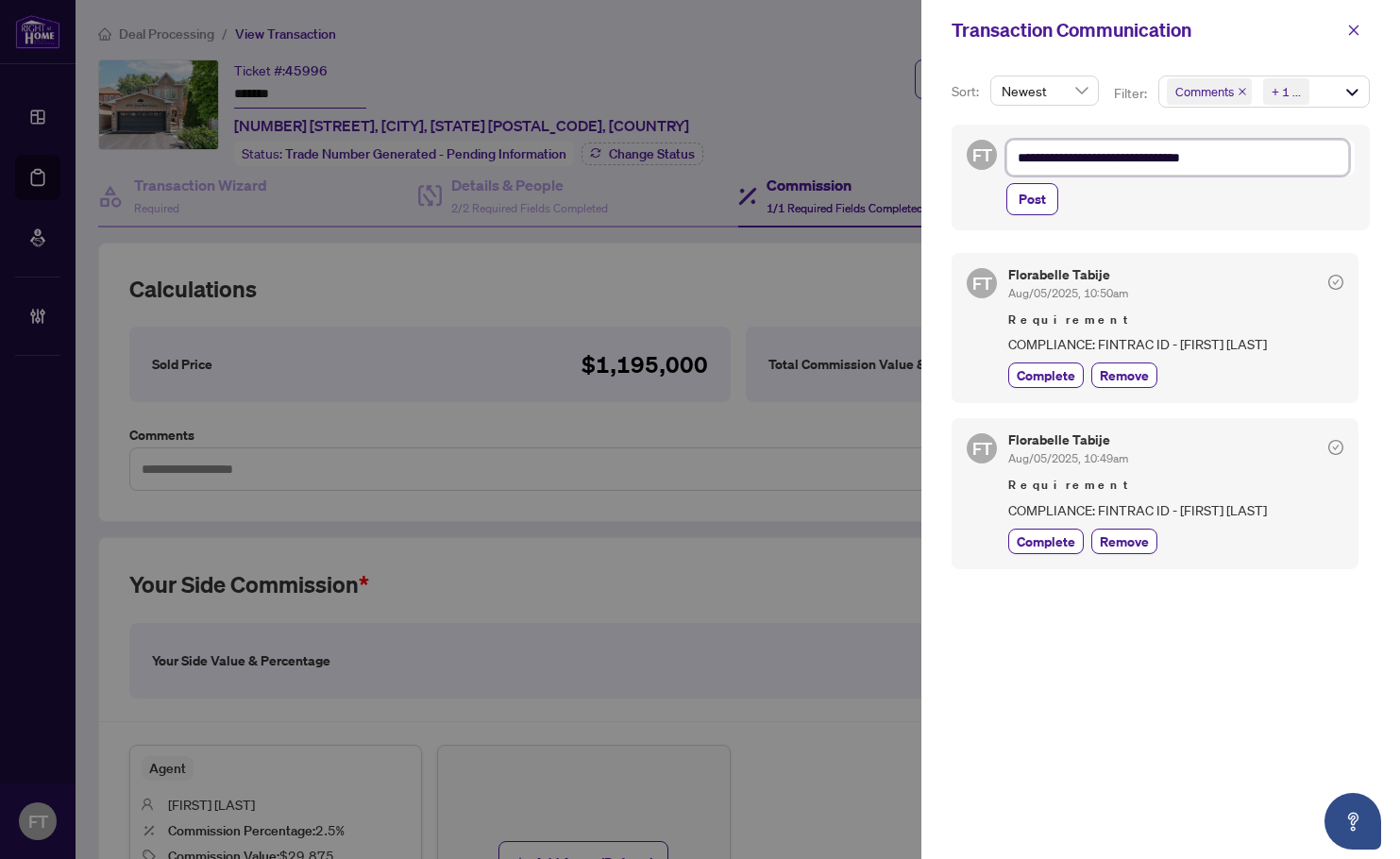 type on "**********" 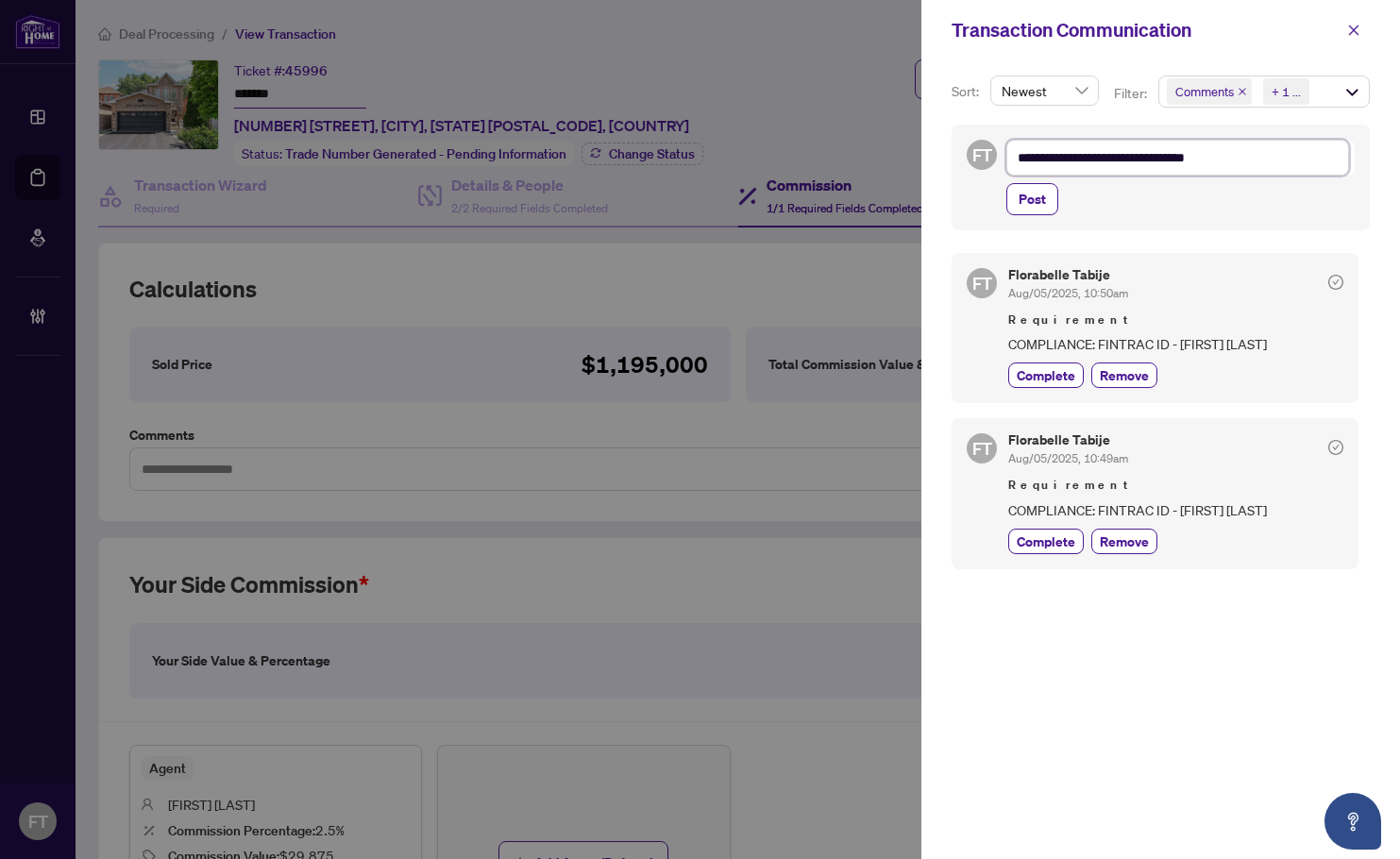 type on "**********" 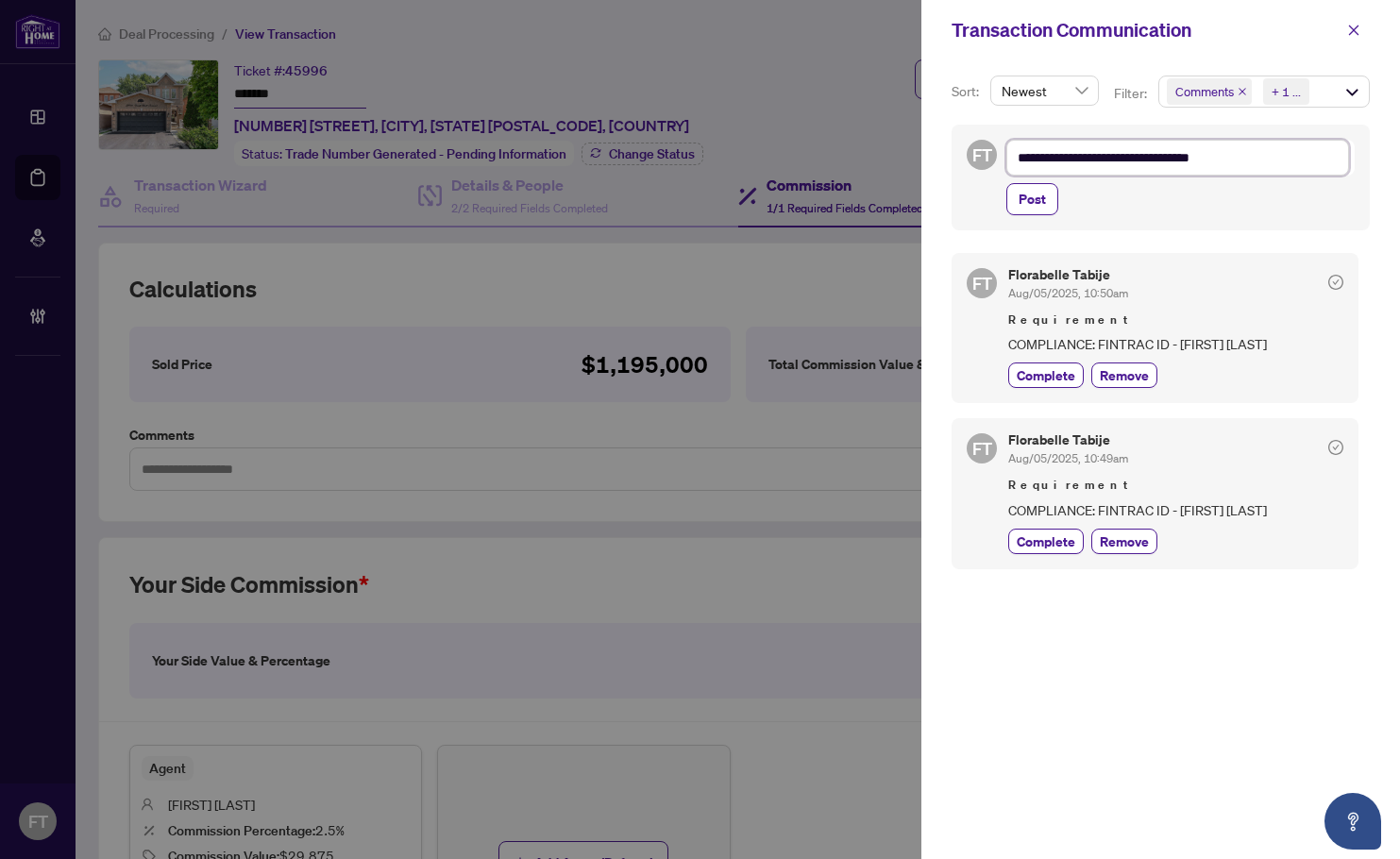 type on "**********" 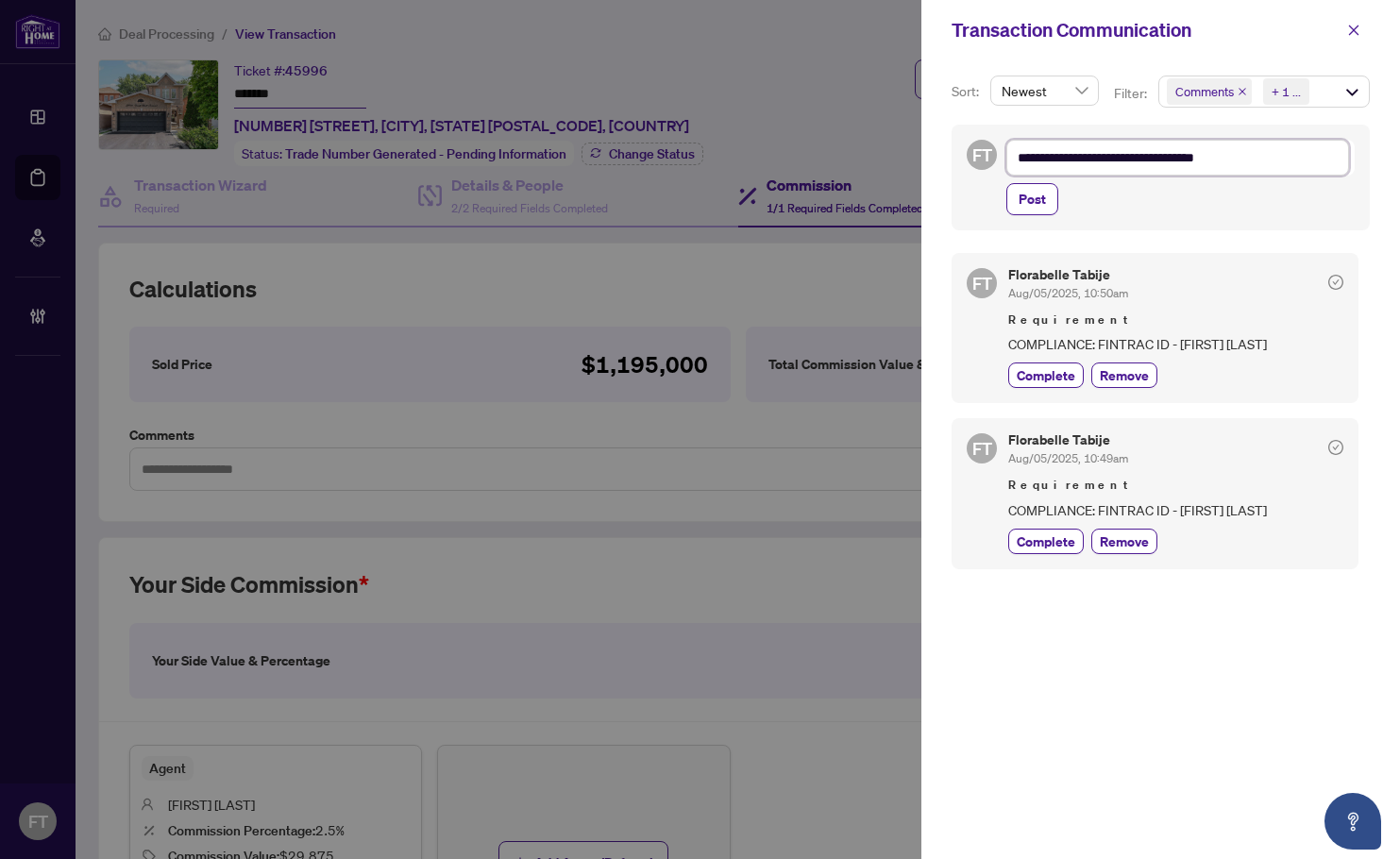 type on "**********" 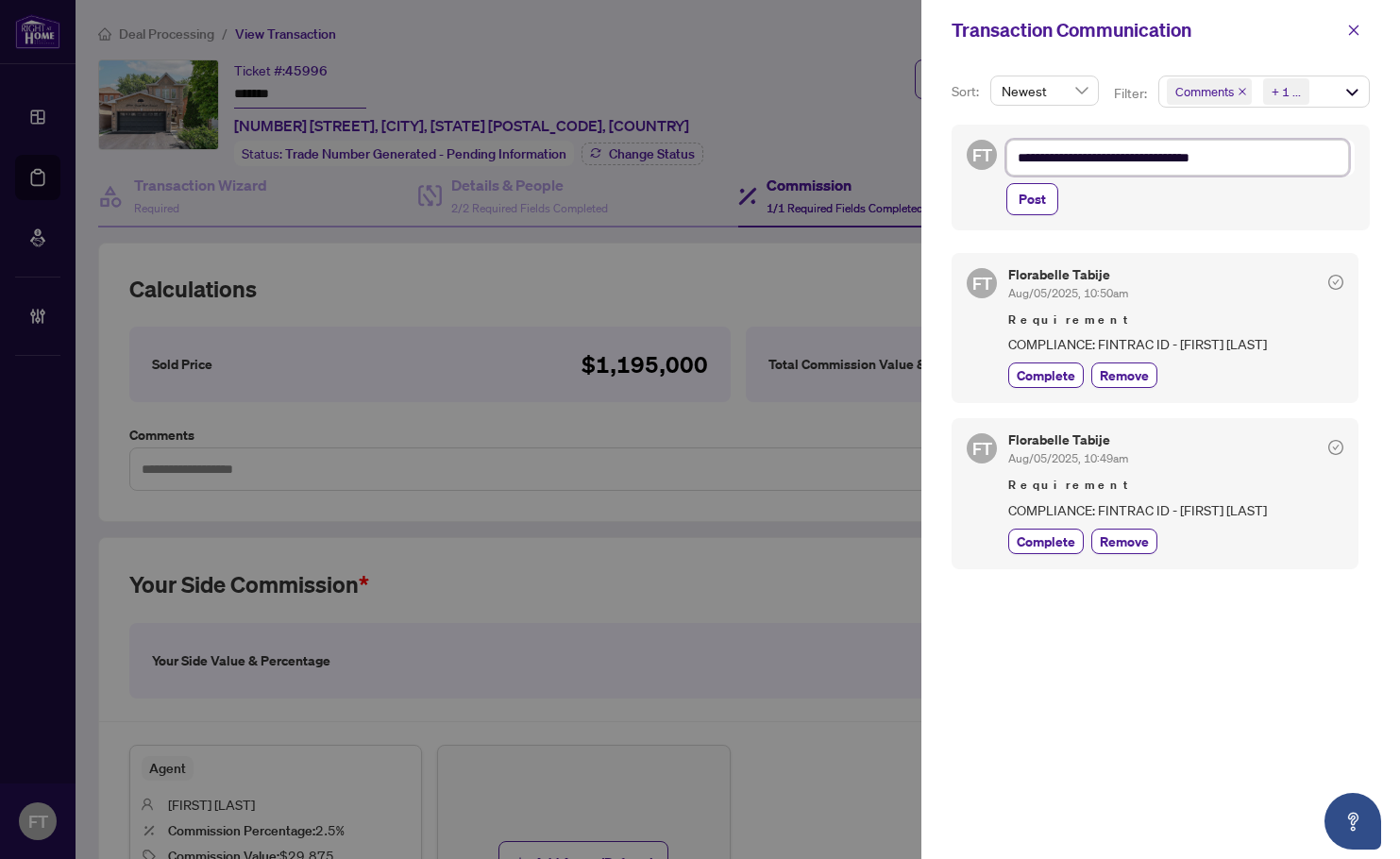 type on "**********" 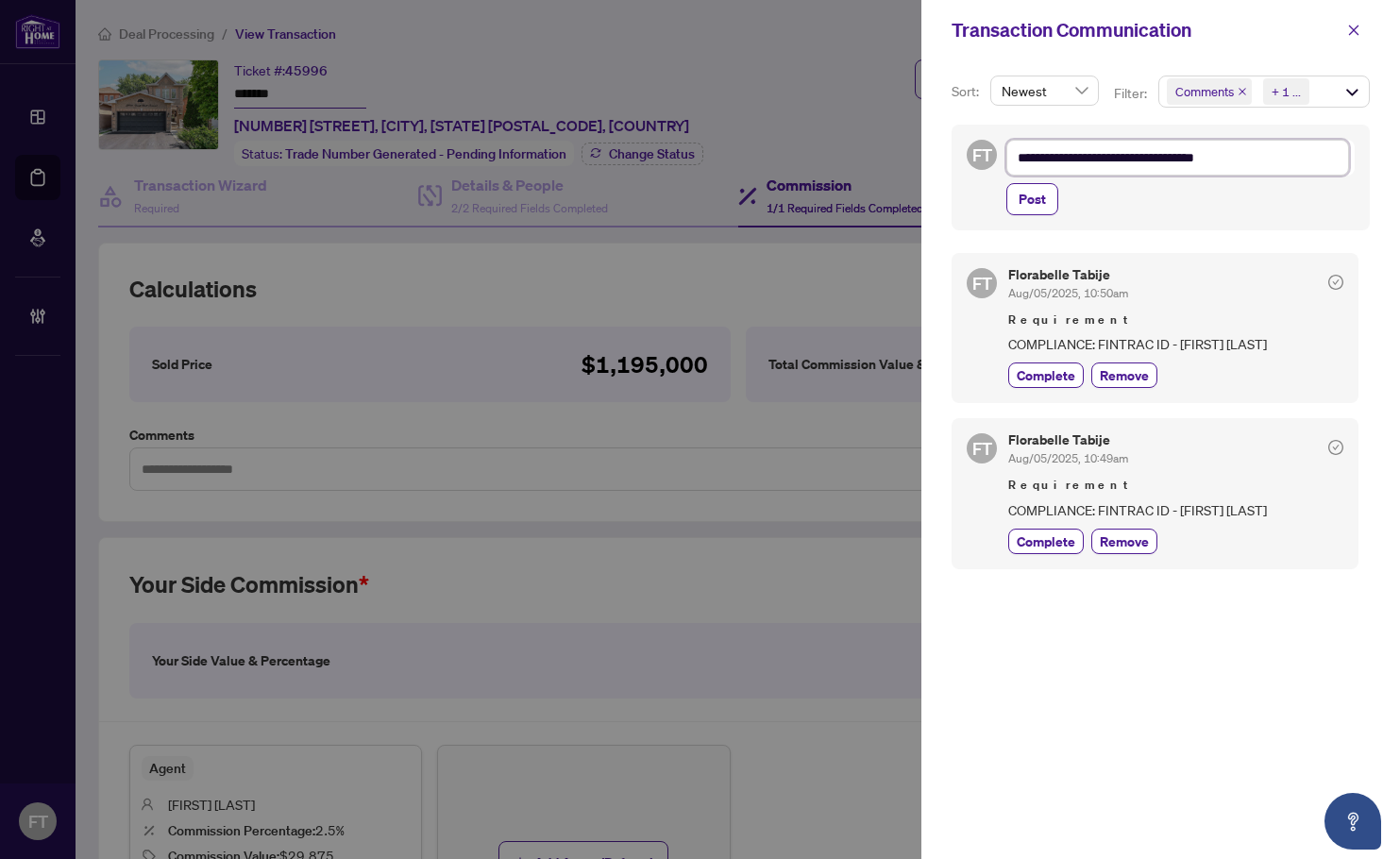 type on "**********" 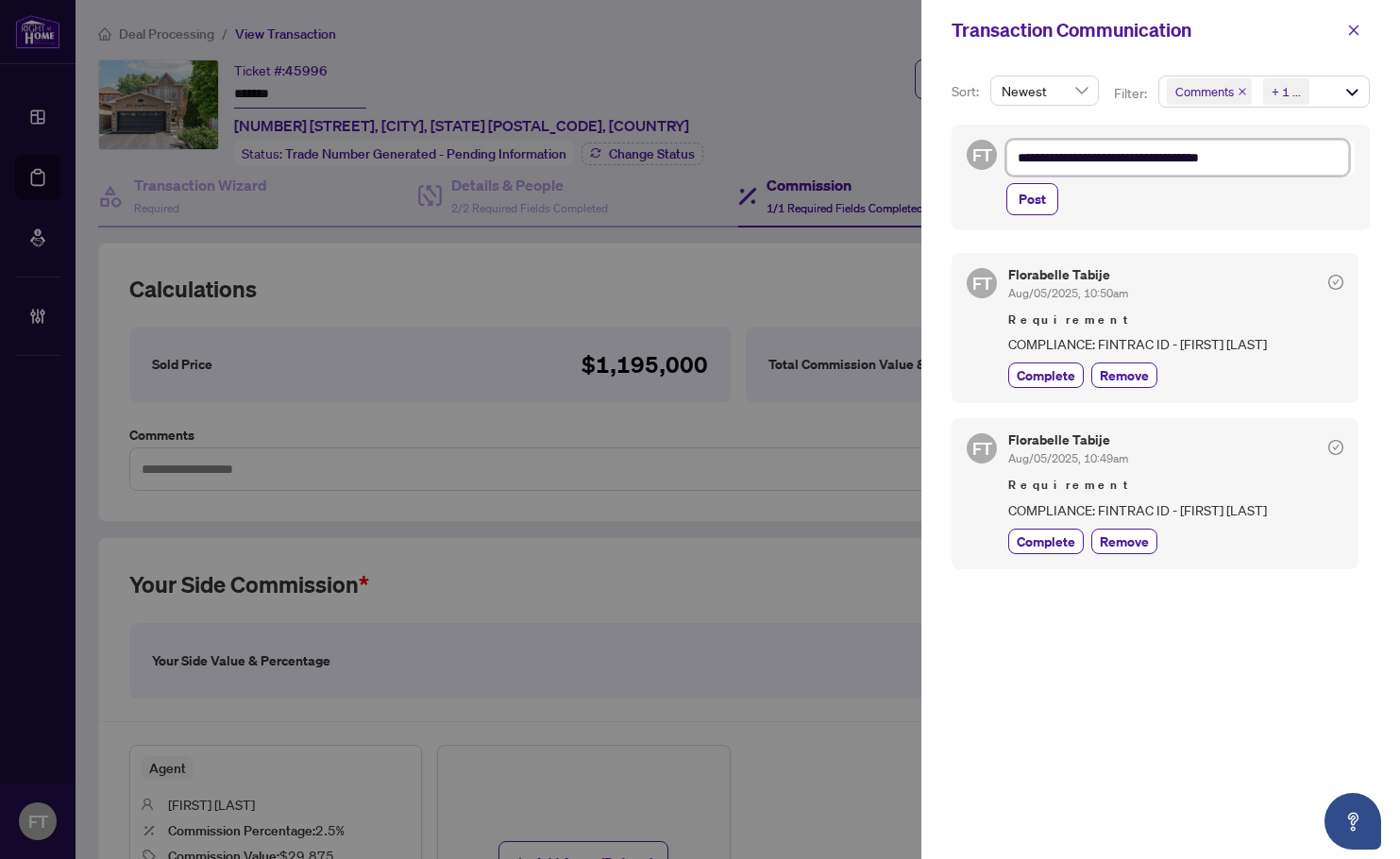 type on "**********" 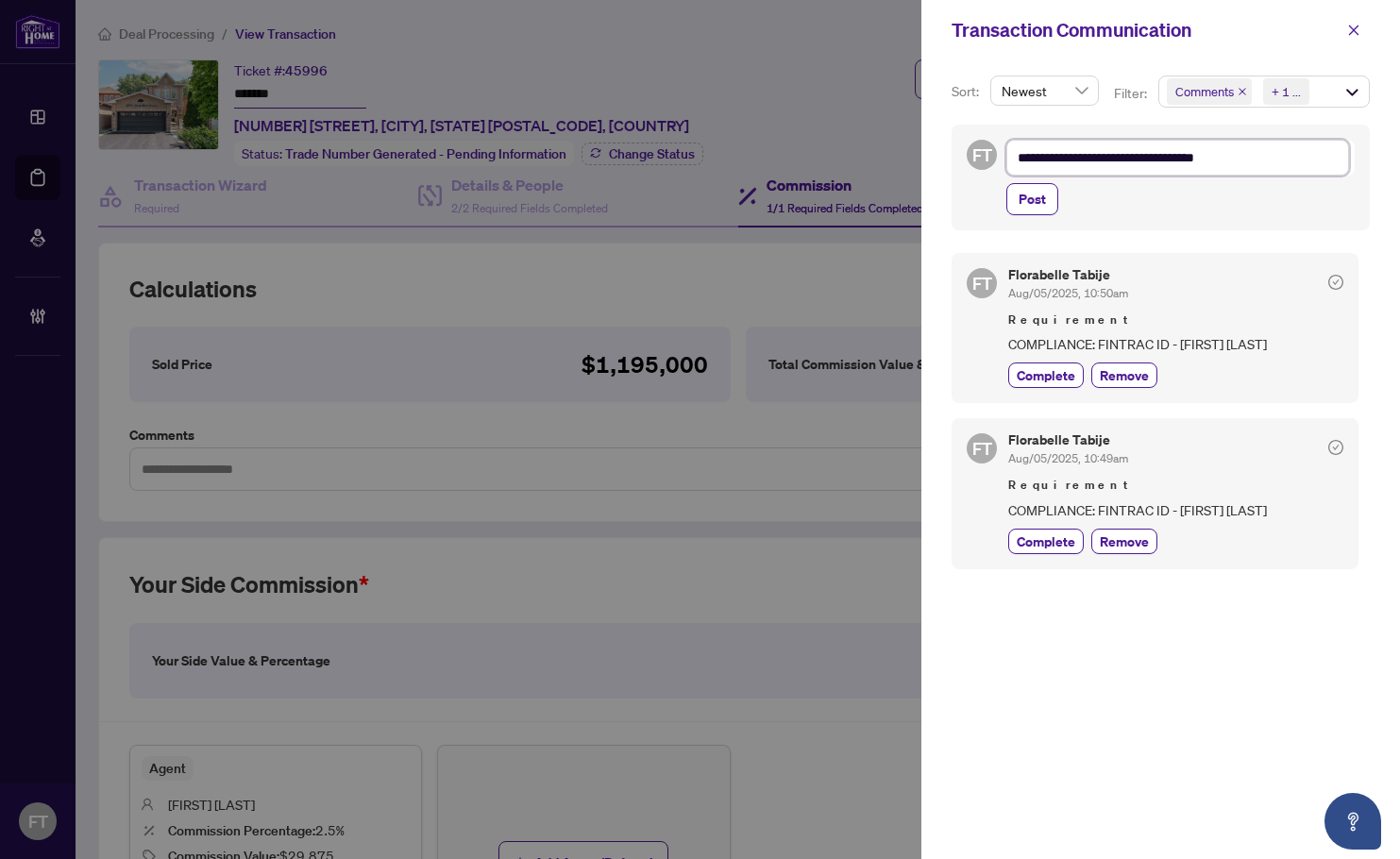 type on "**********" 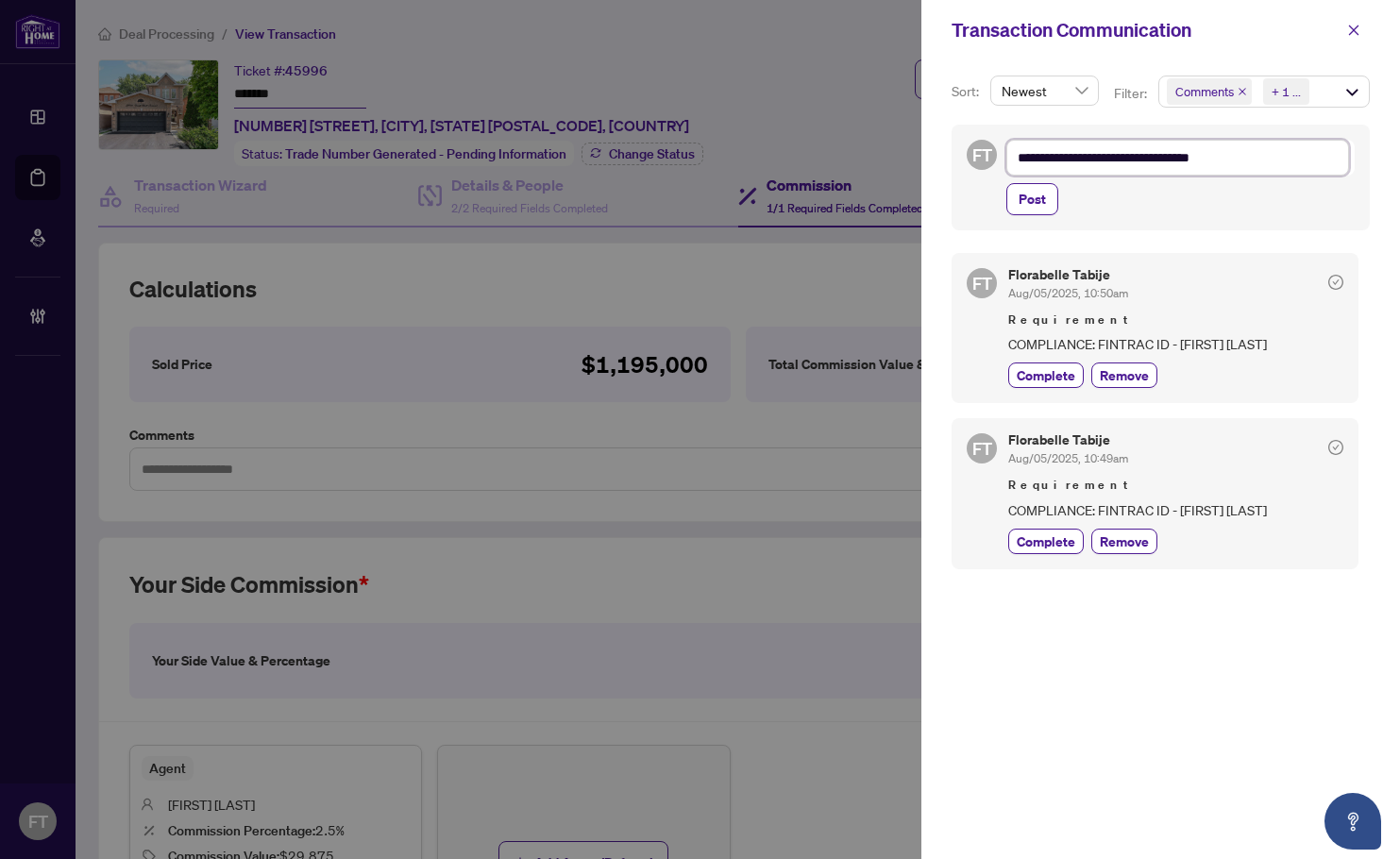 type on "**********" 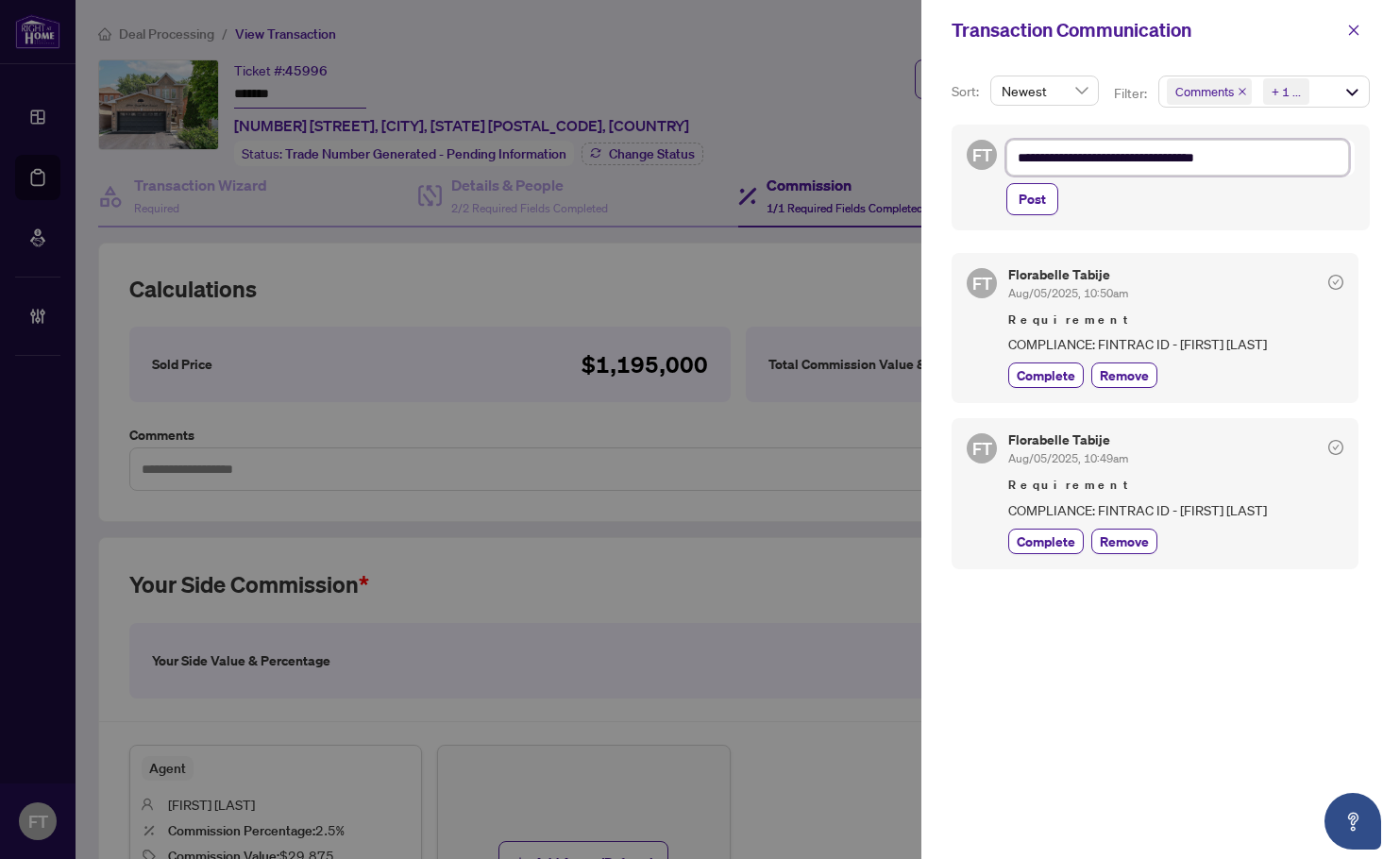 type on "**********" 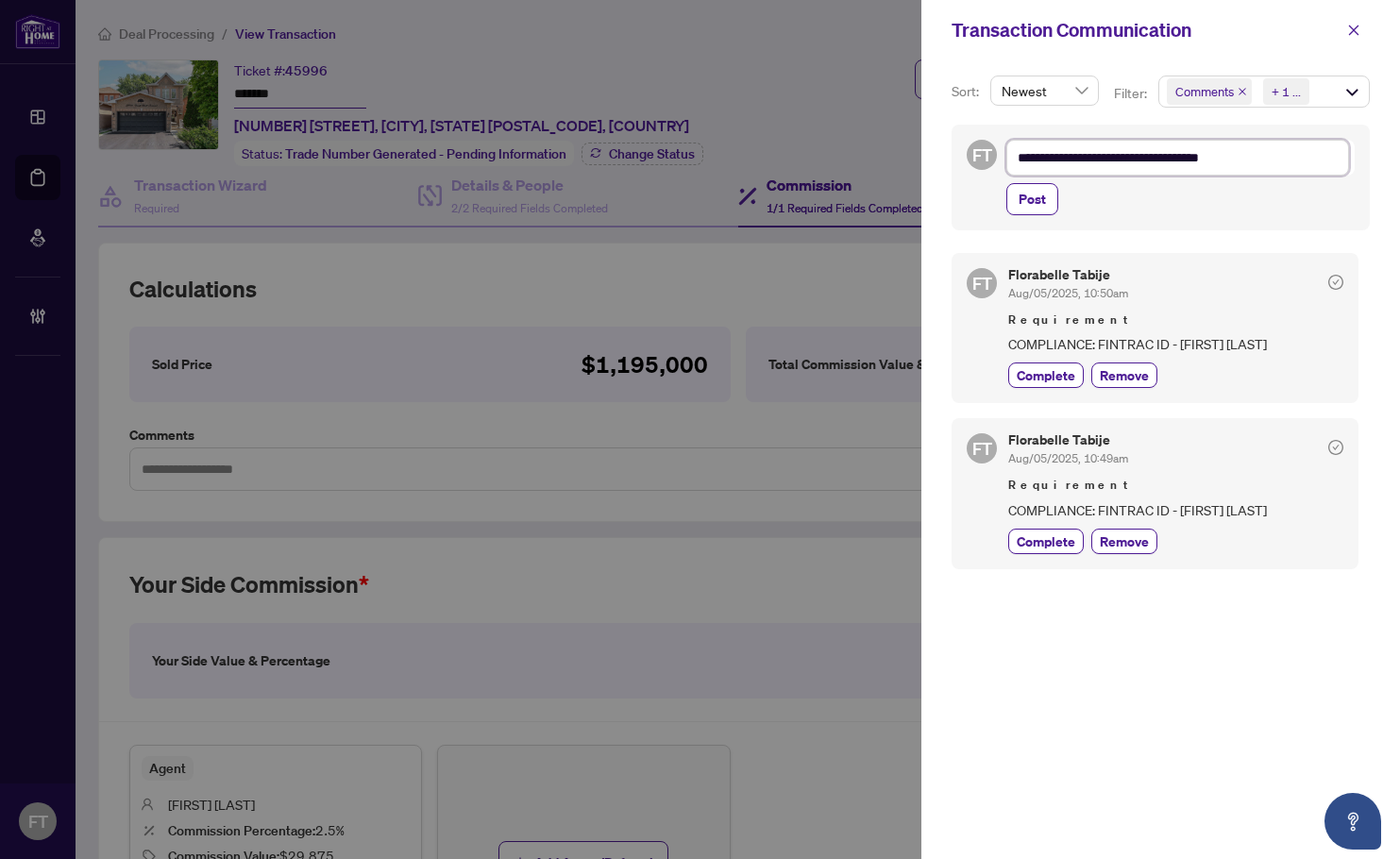 type on "**********" 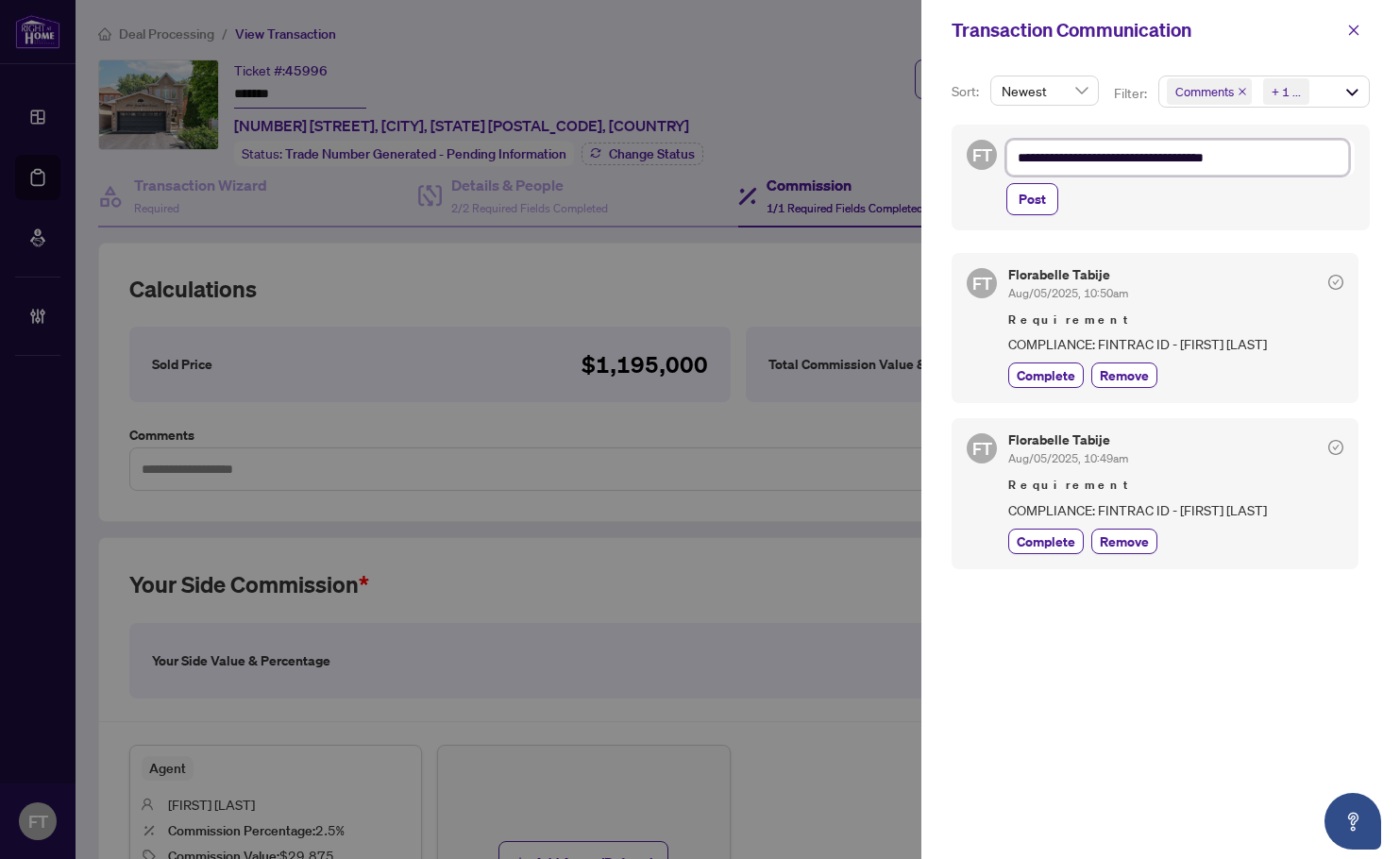 type on "**********" 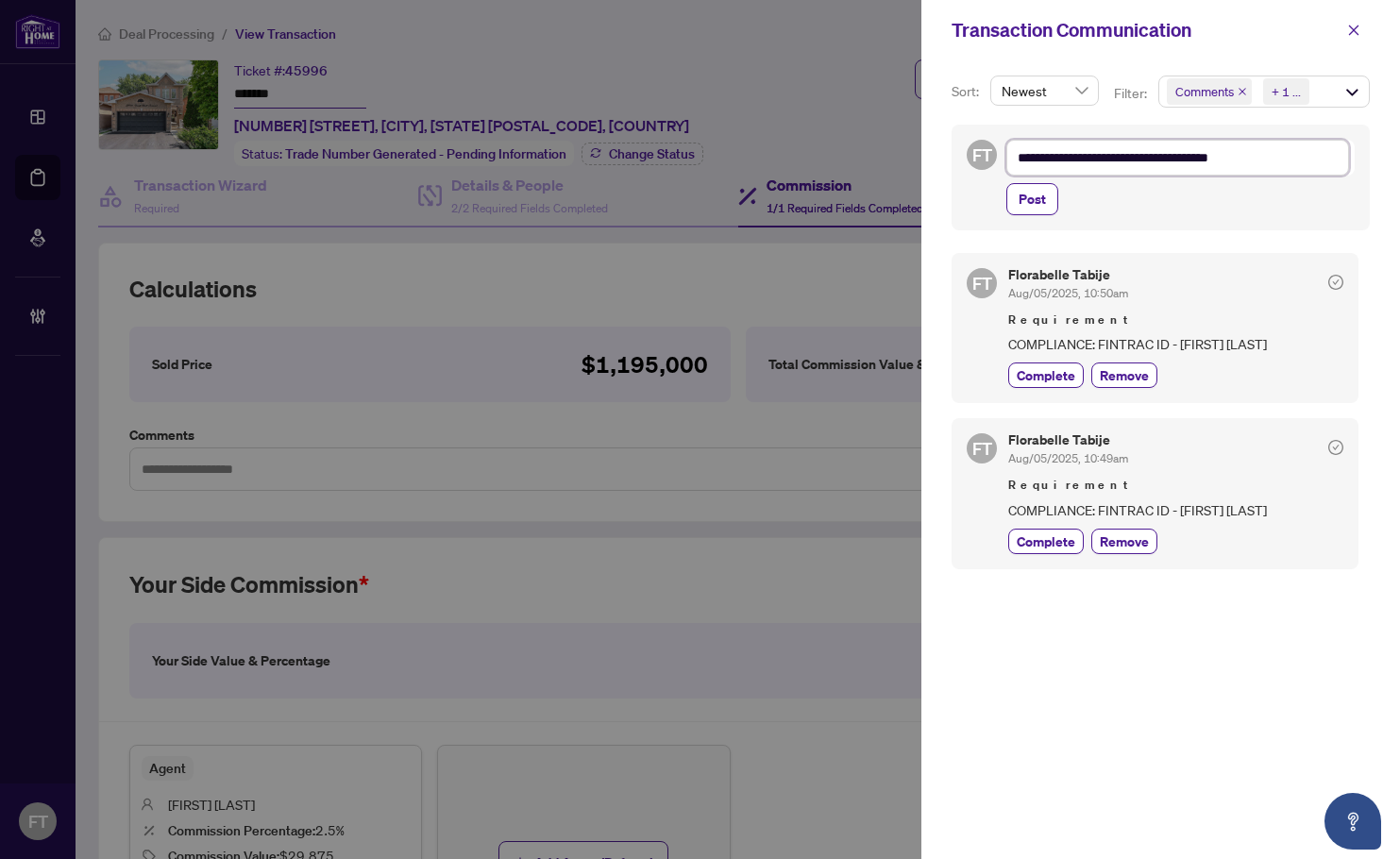 type on "**********" 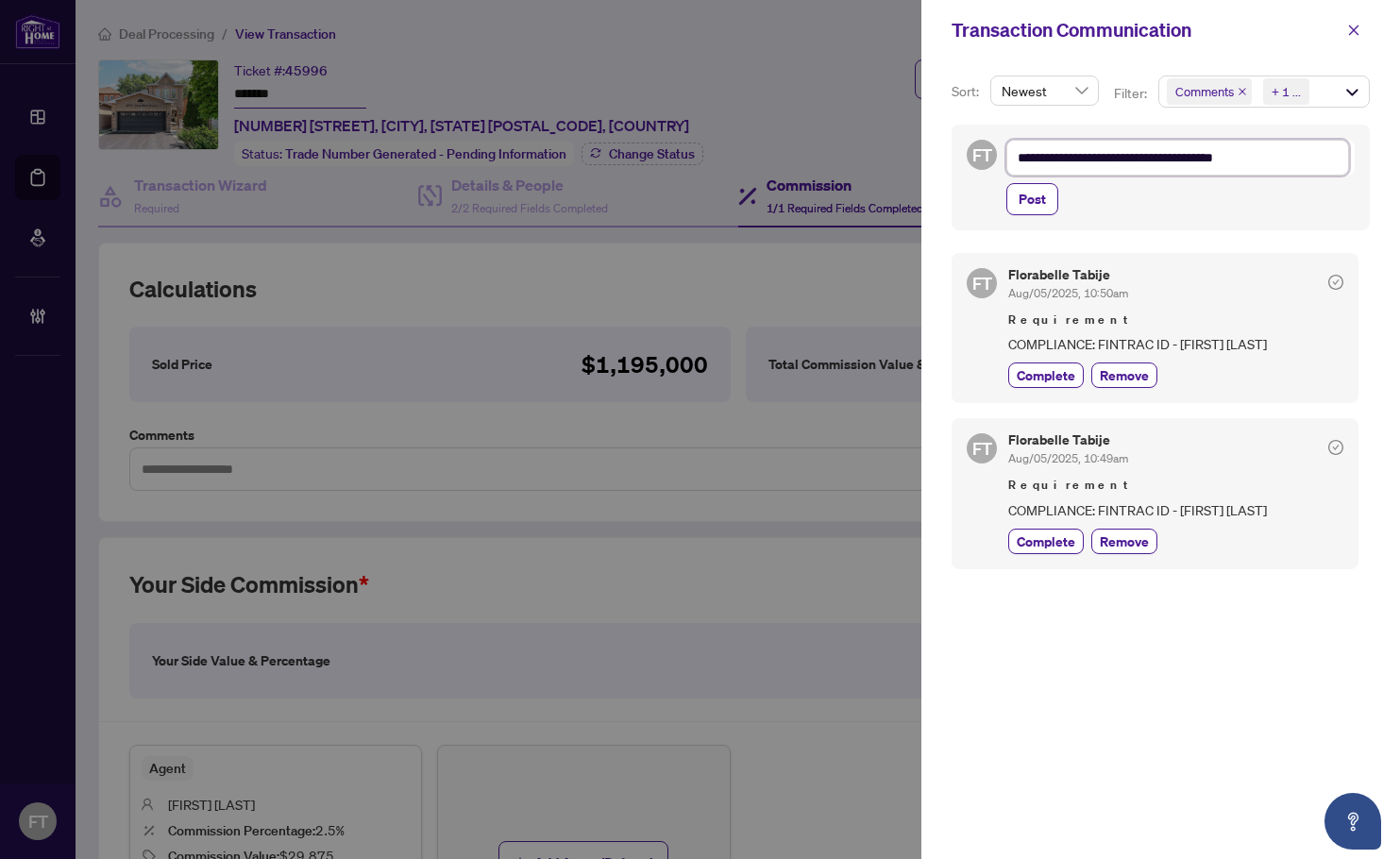 type on "**********" 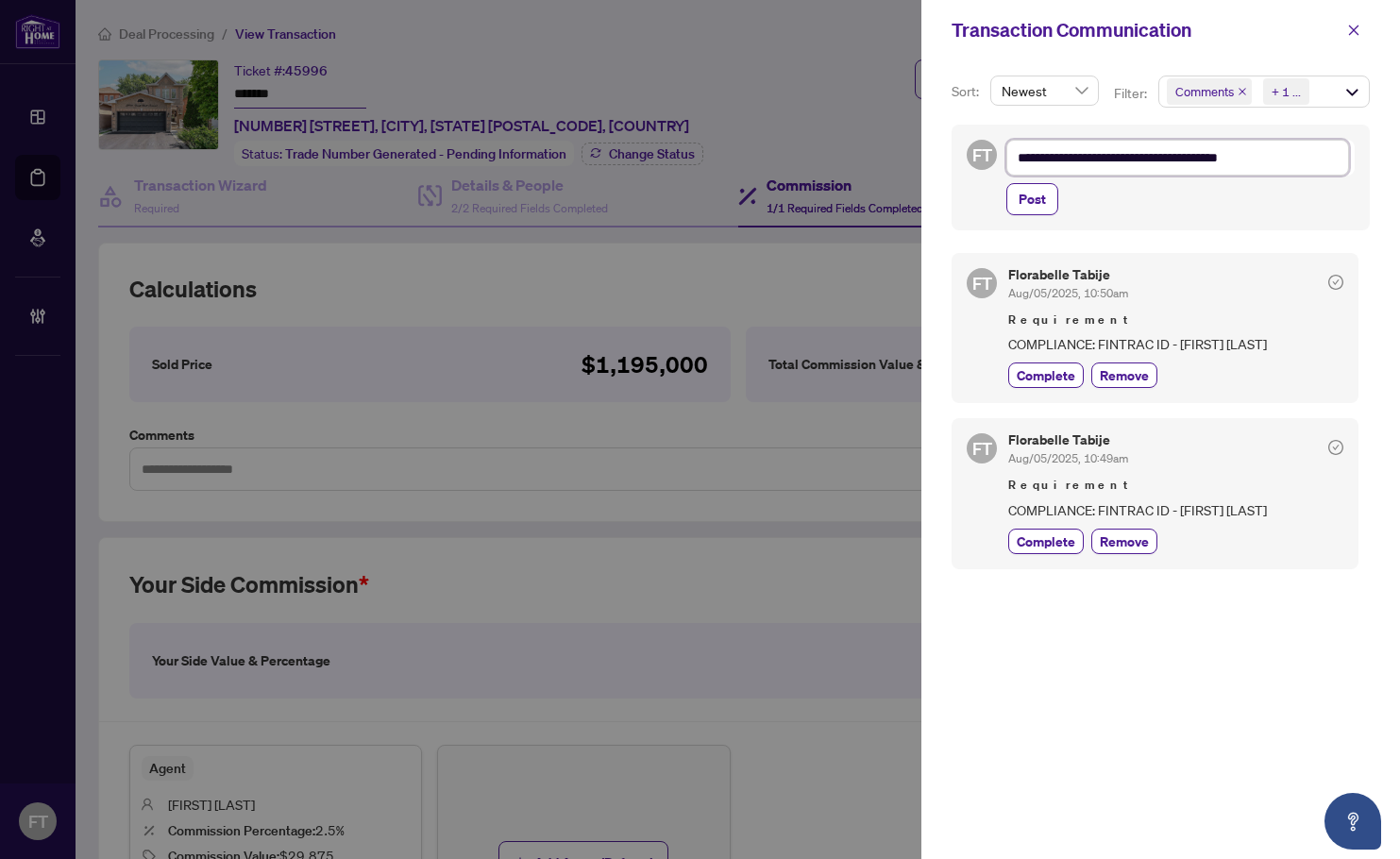 type on "**********" 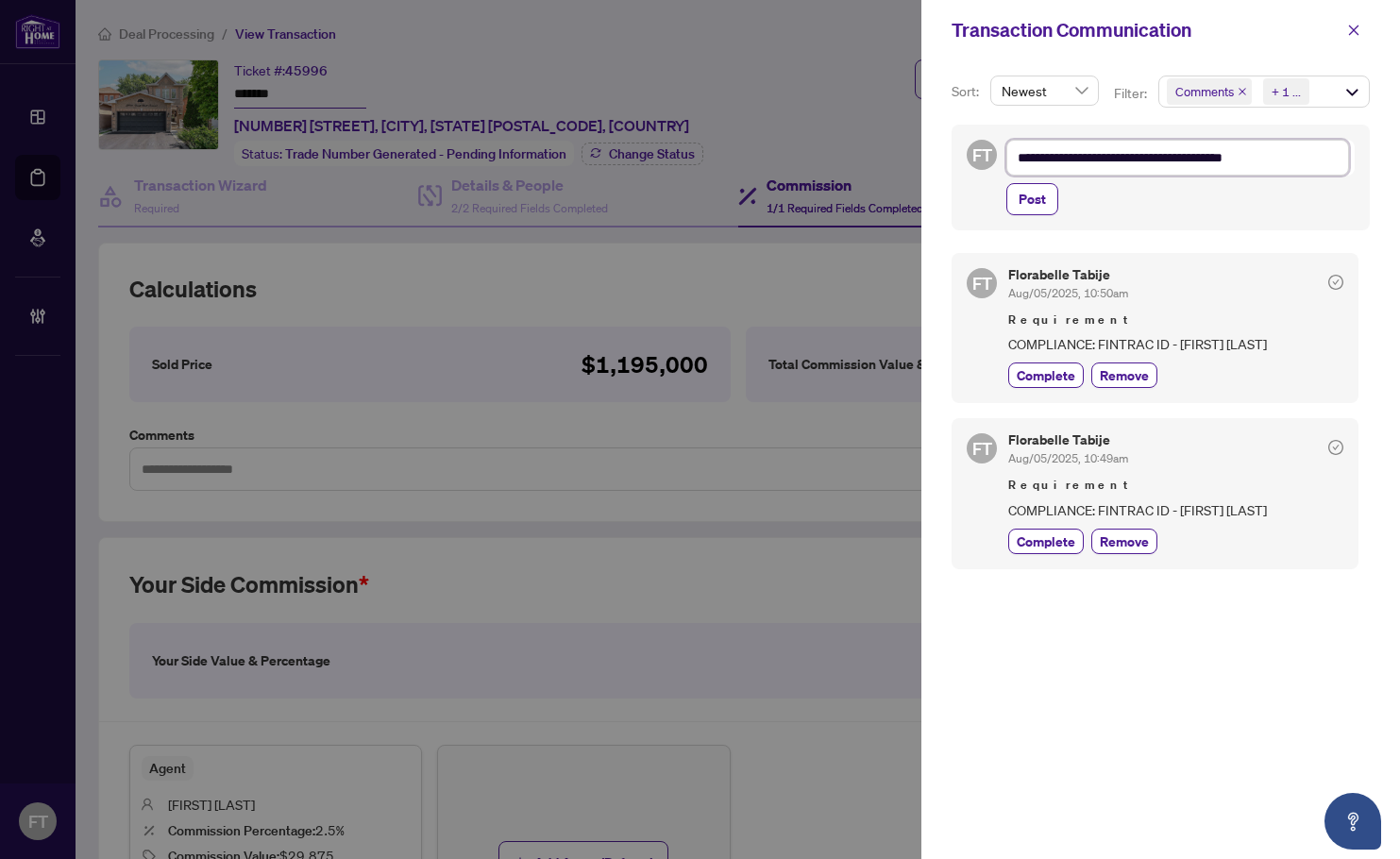 type on "**********" 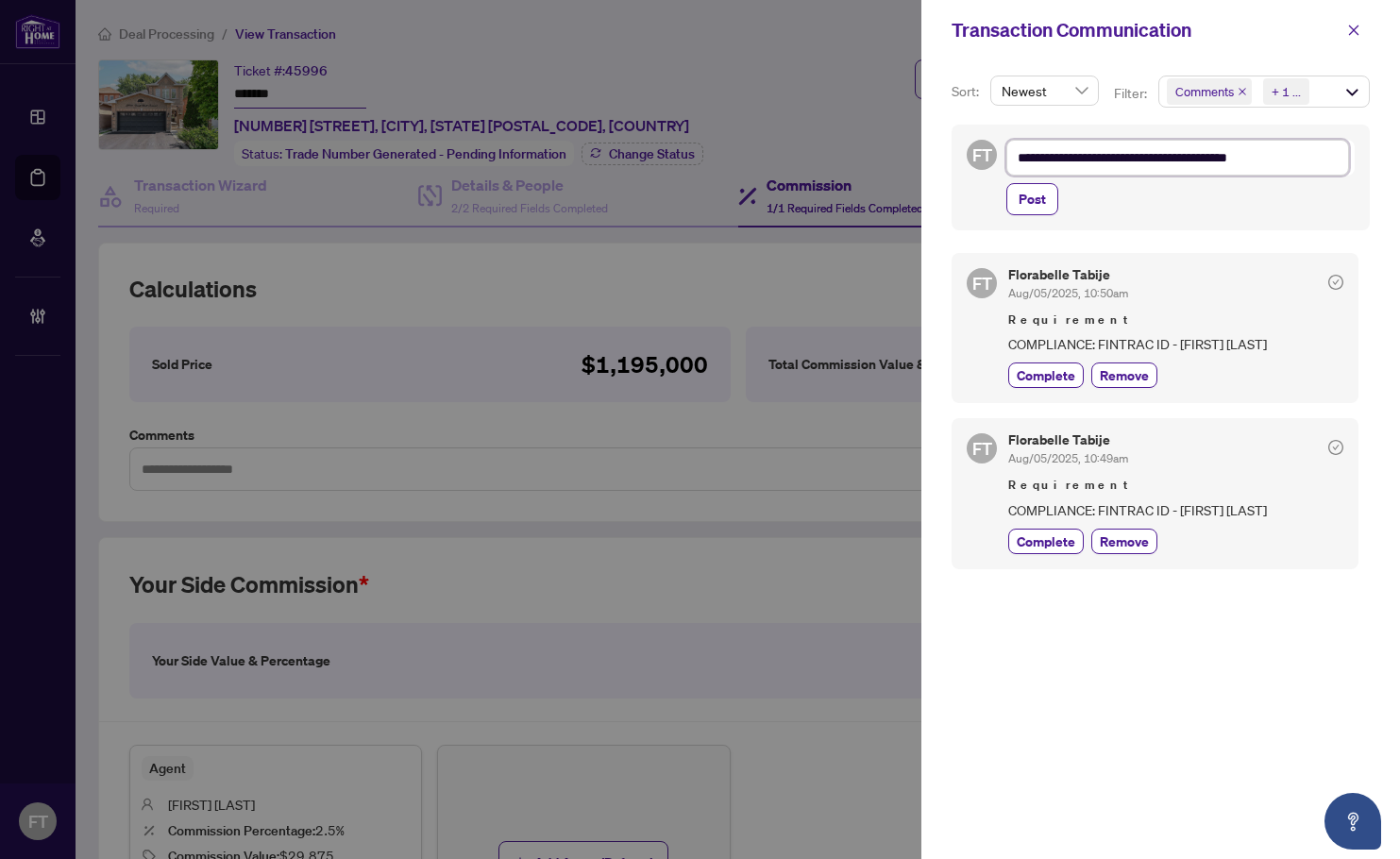 type on "**********" 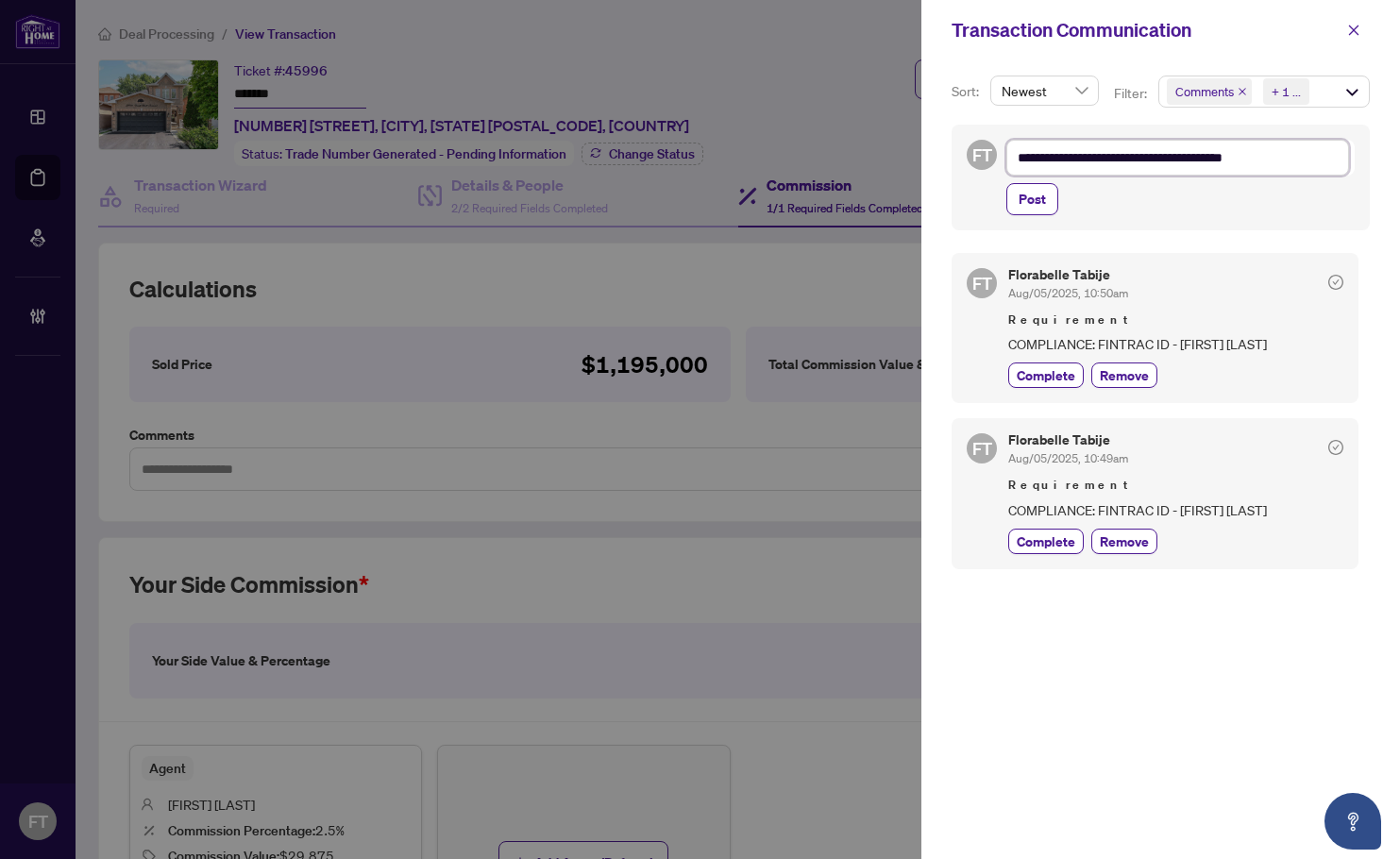 type on "**********" 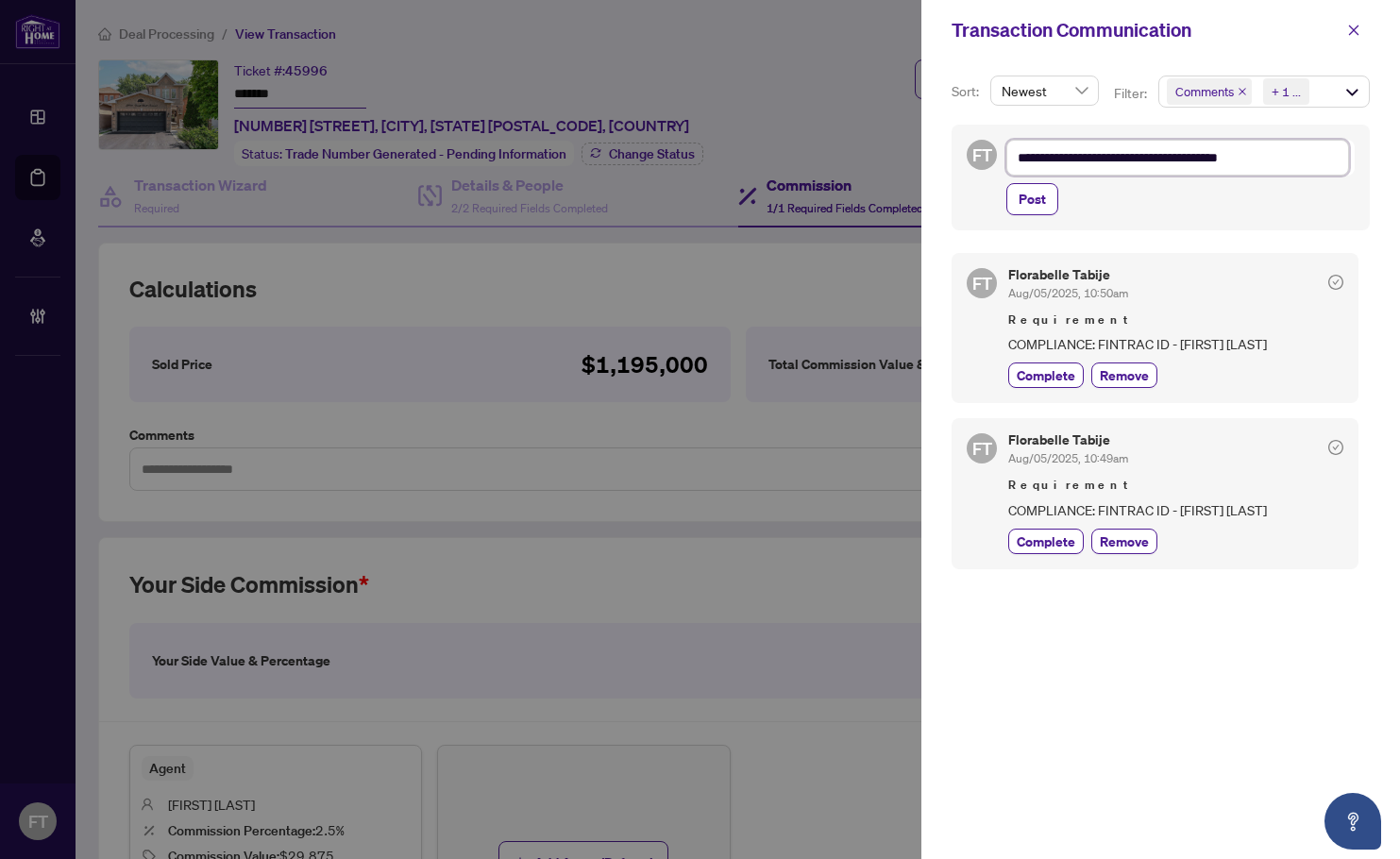 type on "**********" 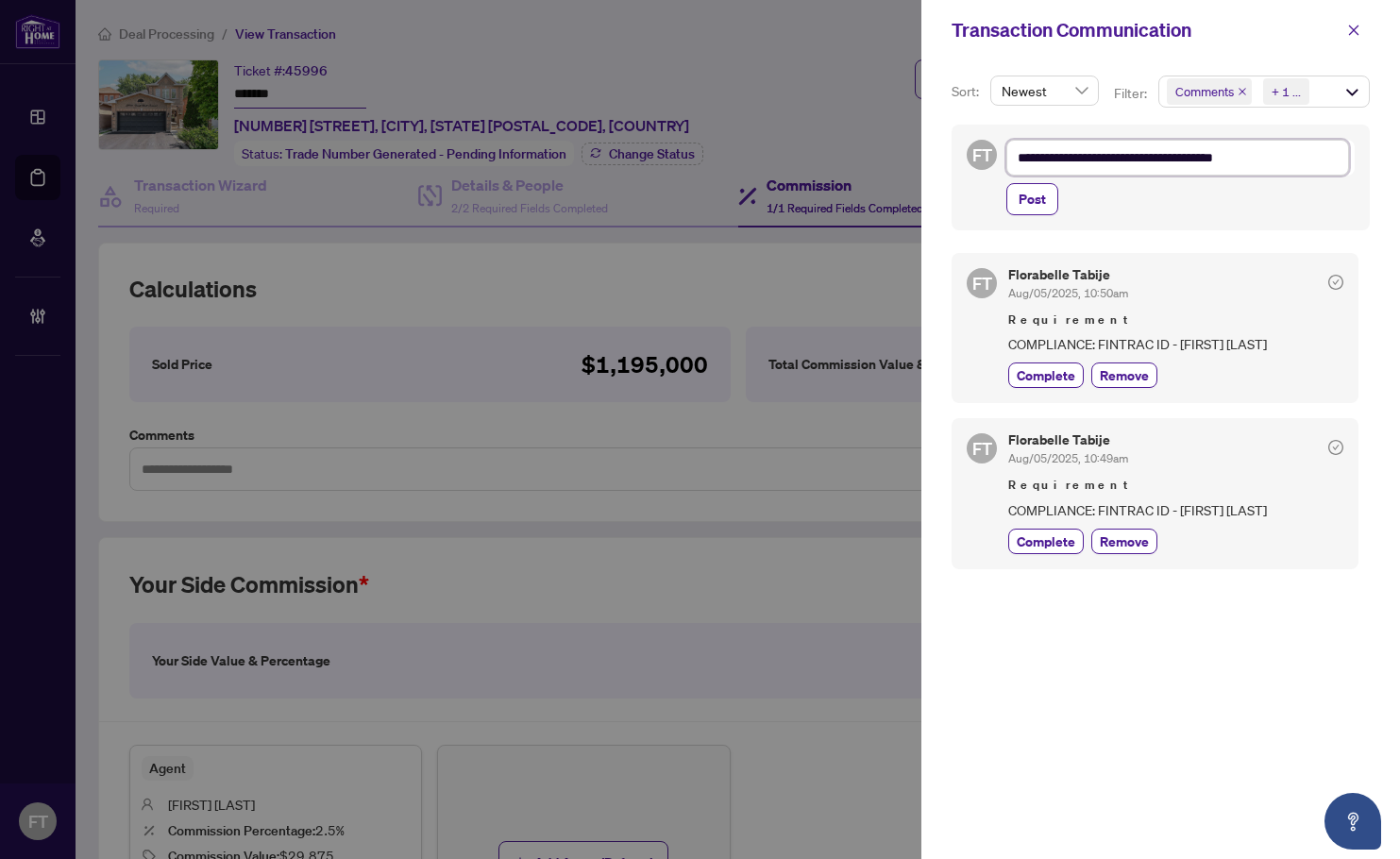 type on "**********" 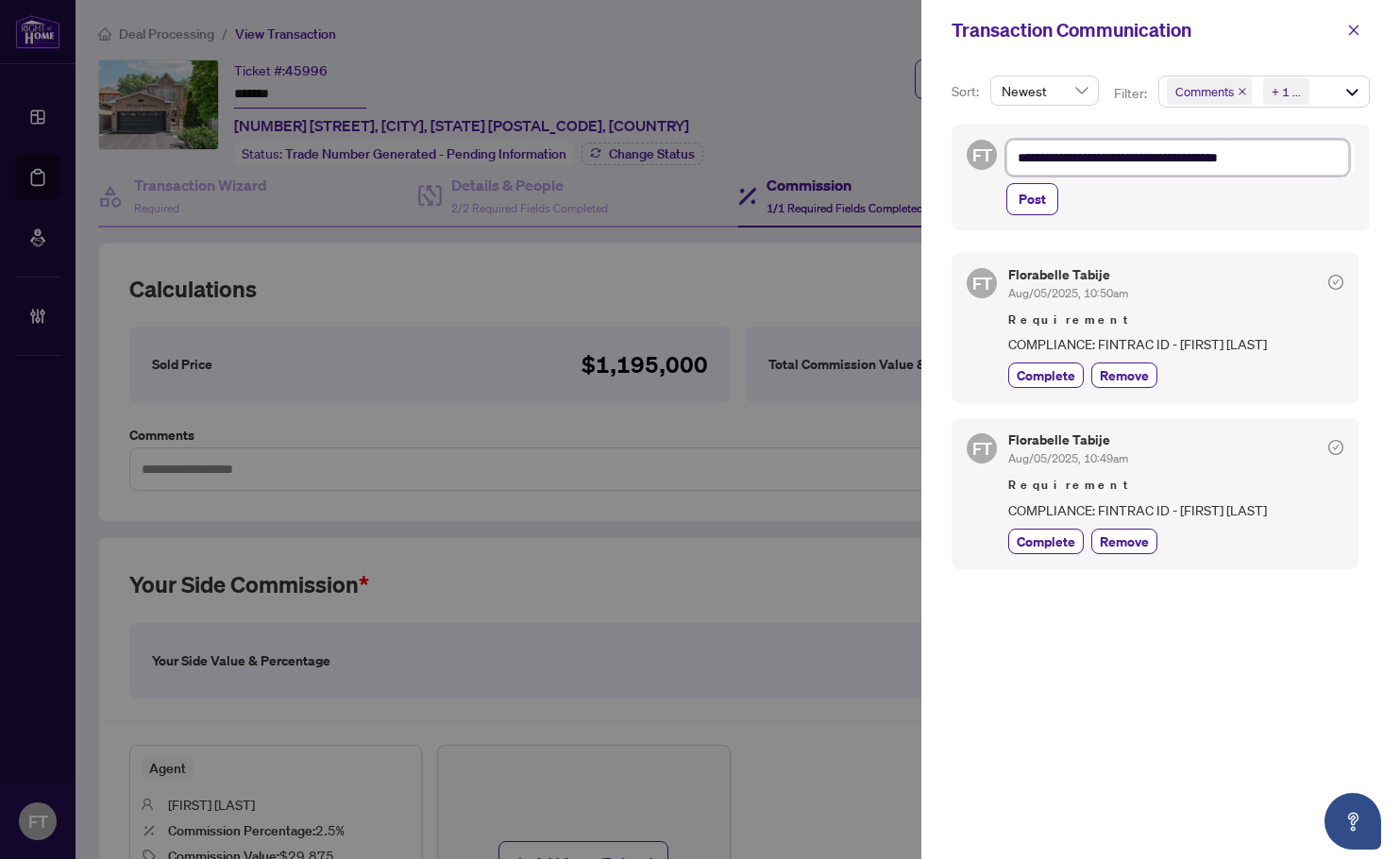 type on "**********" 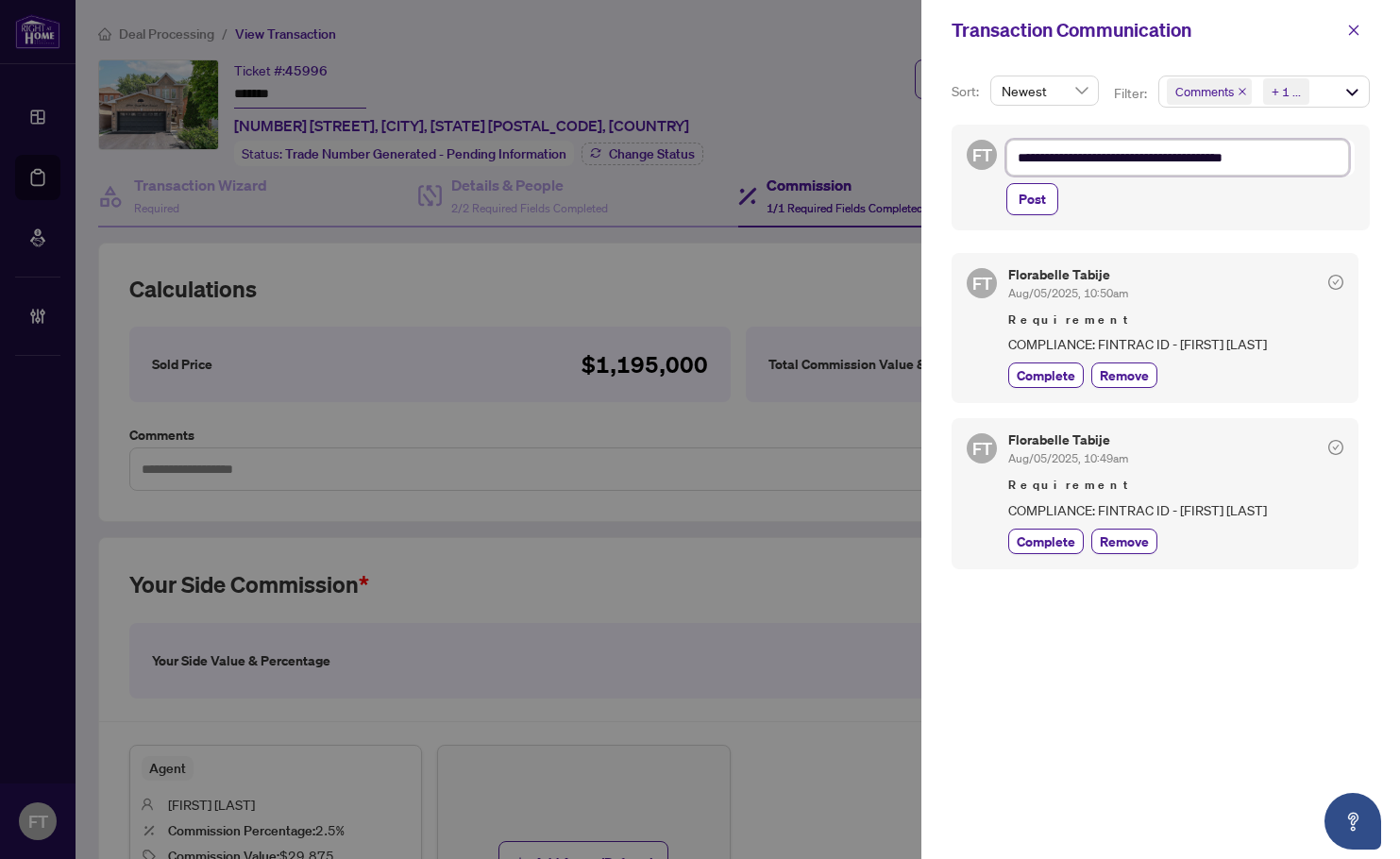 type on "**********" 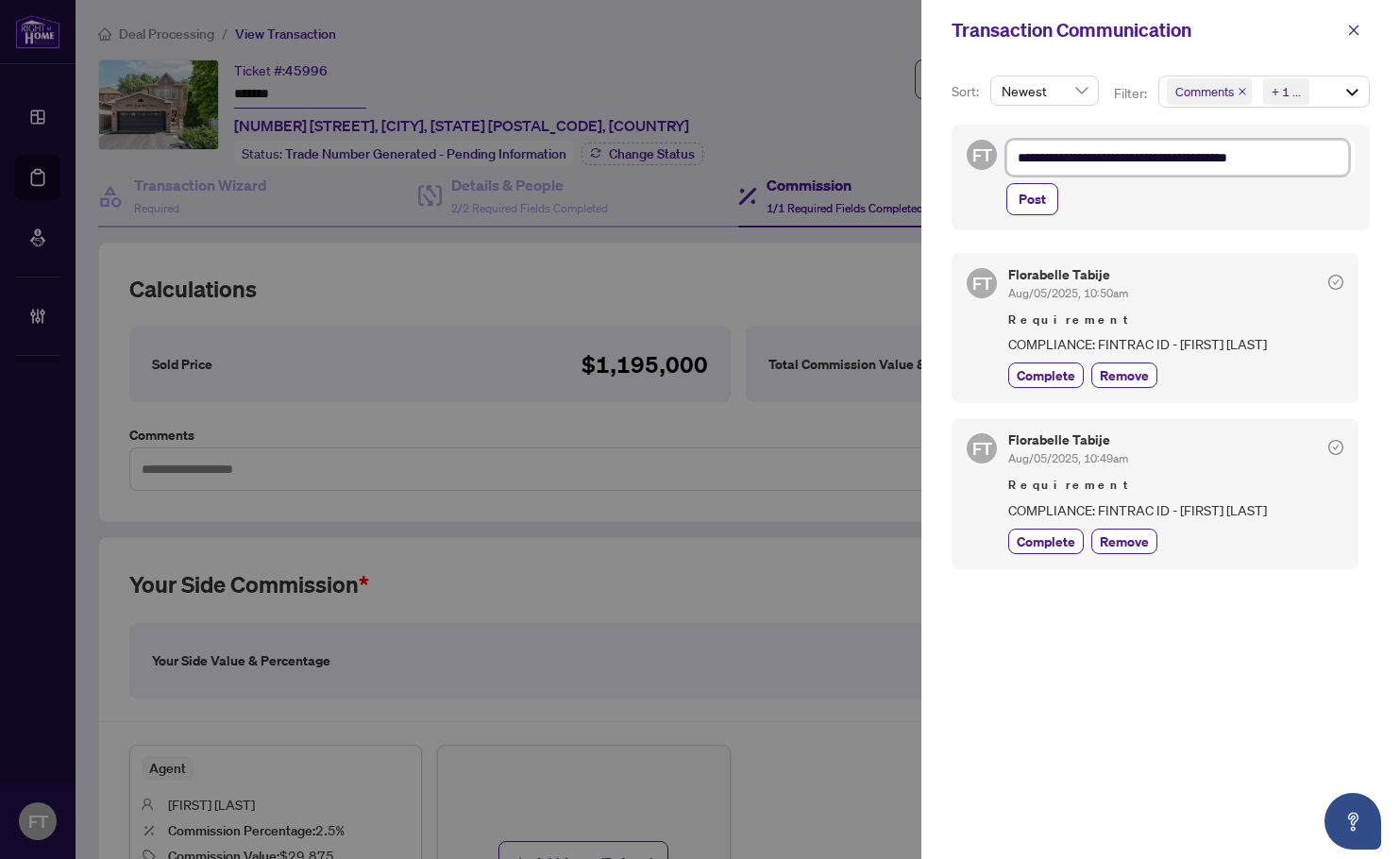 type on "**********" 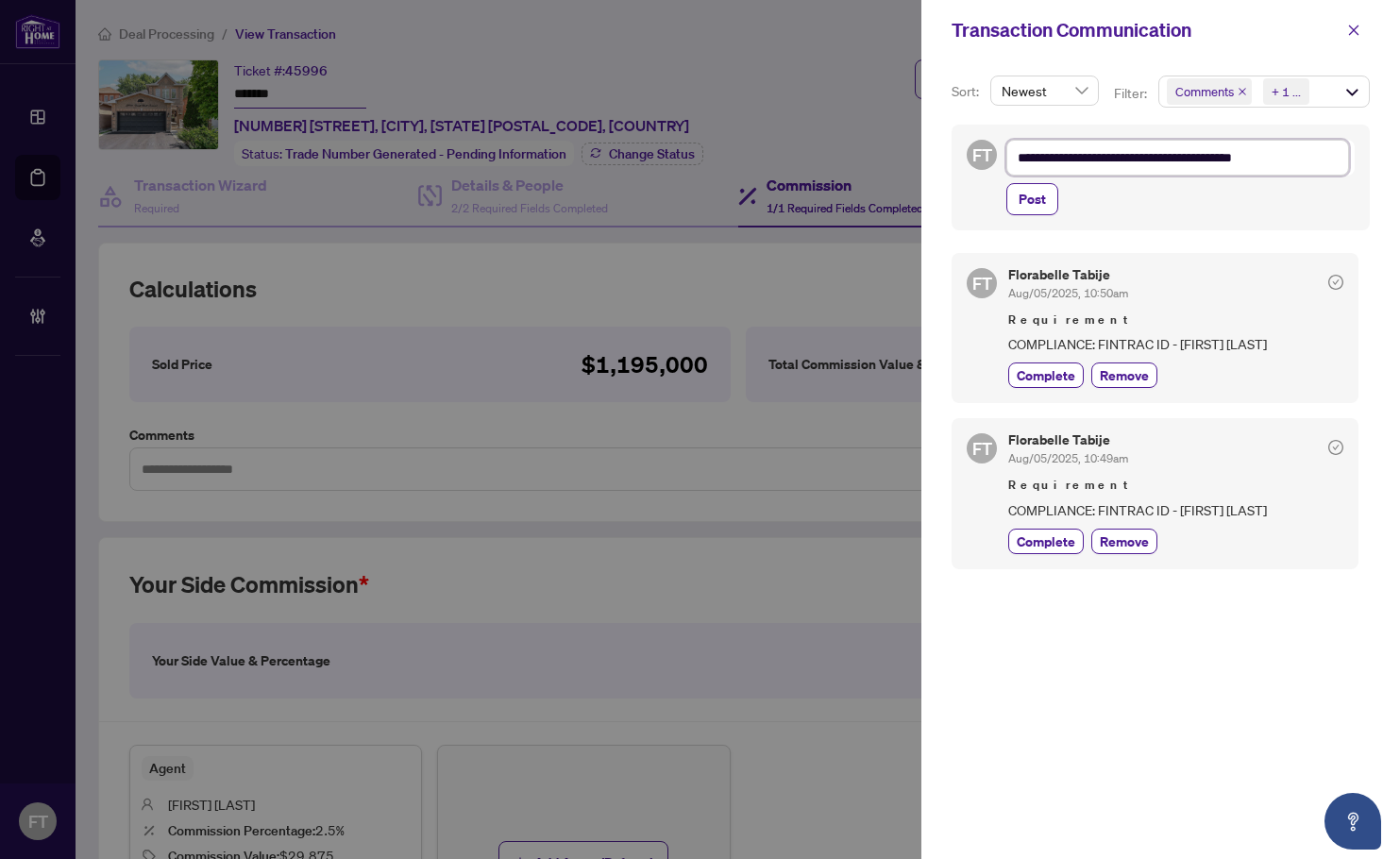 type on "**********" 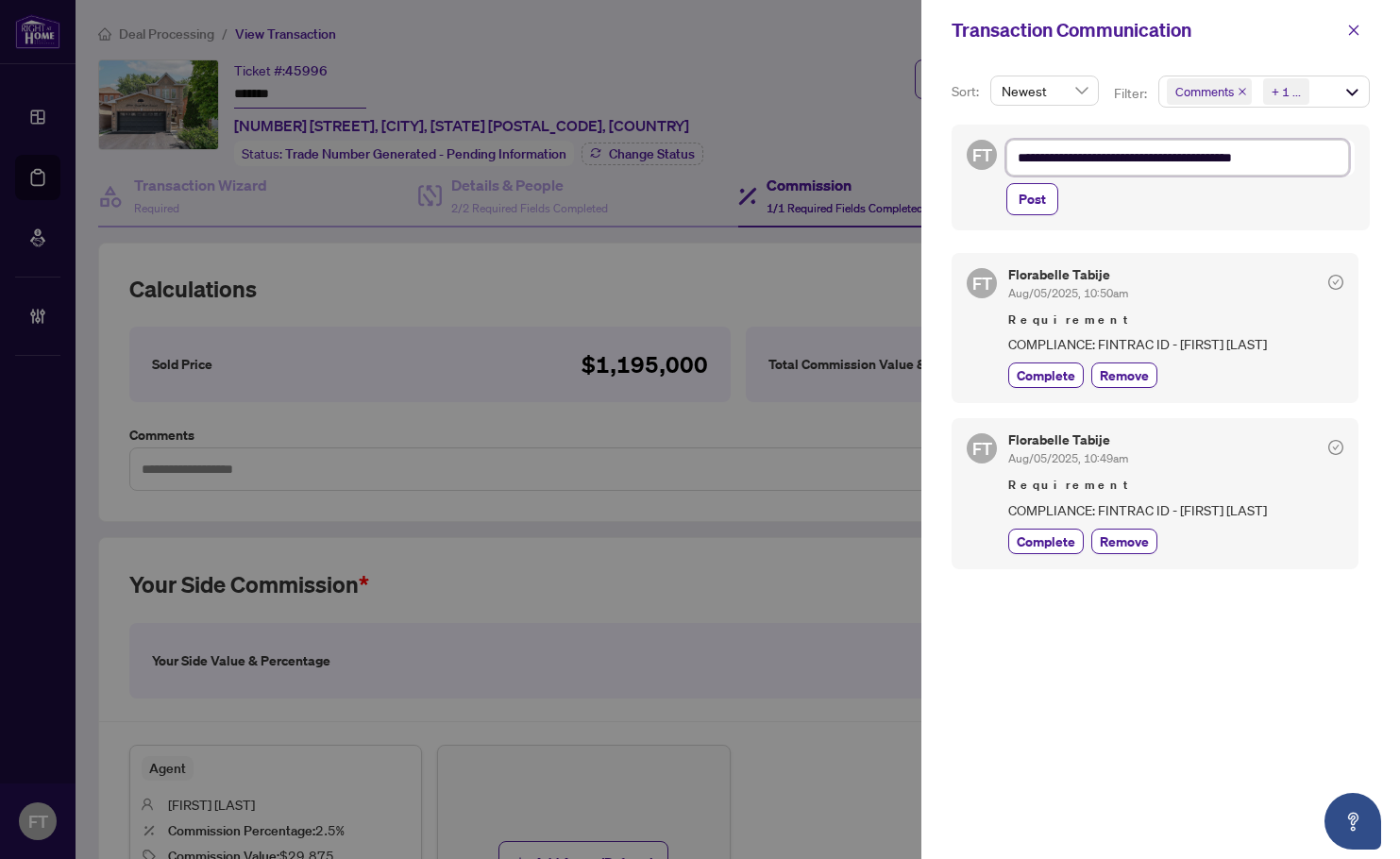 type on "**********" 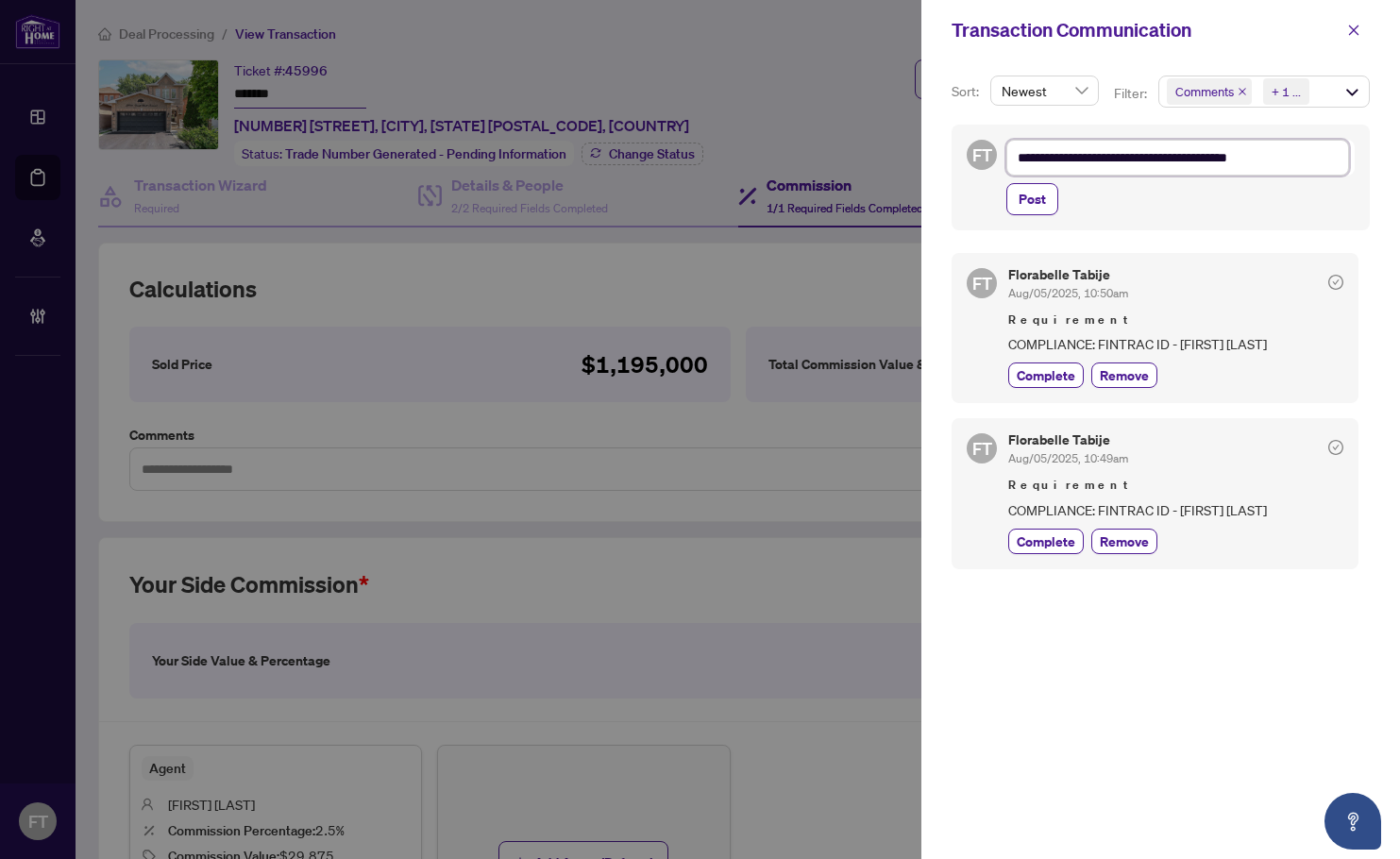 type on "**********" 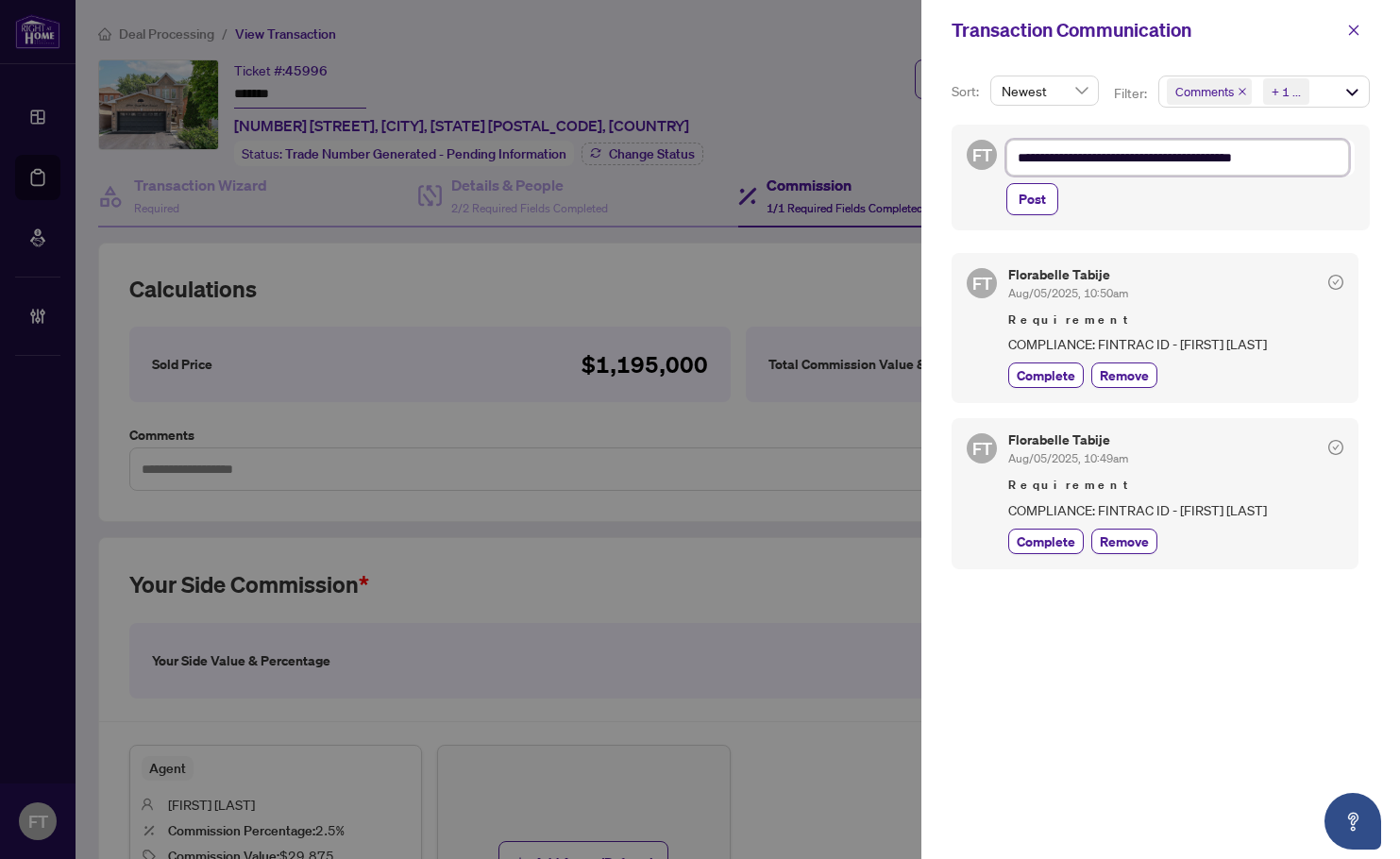 type on "**********" 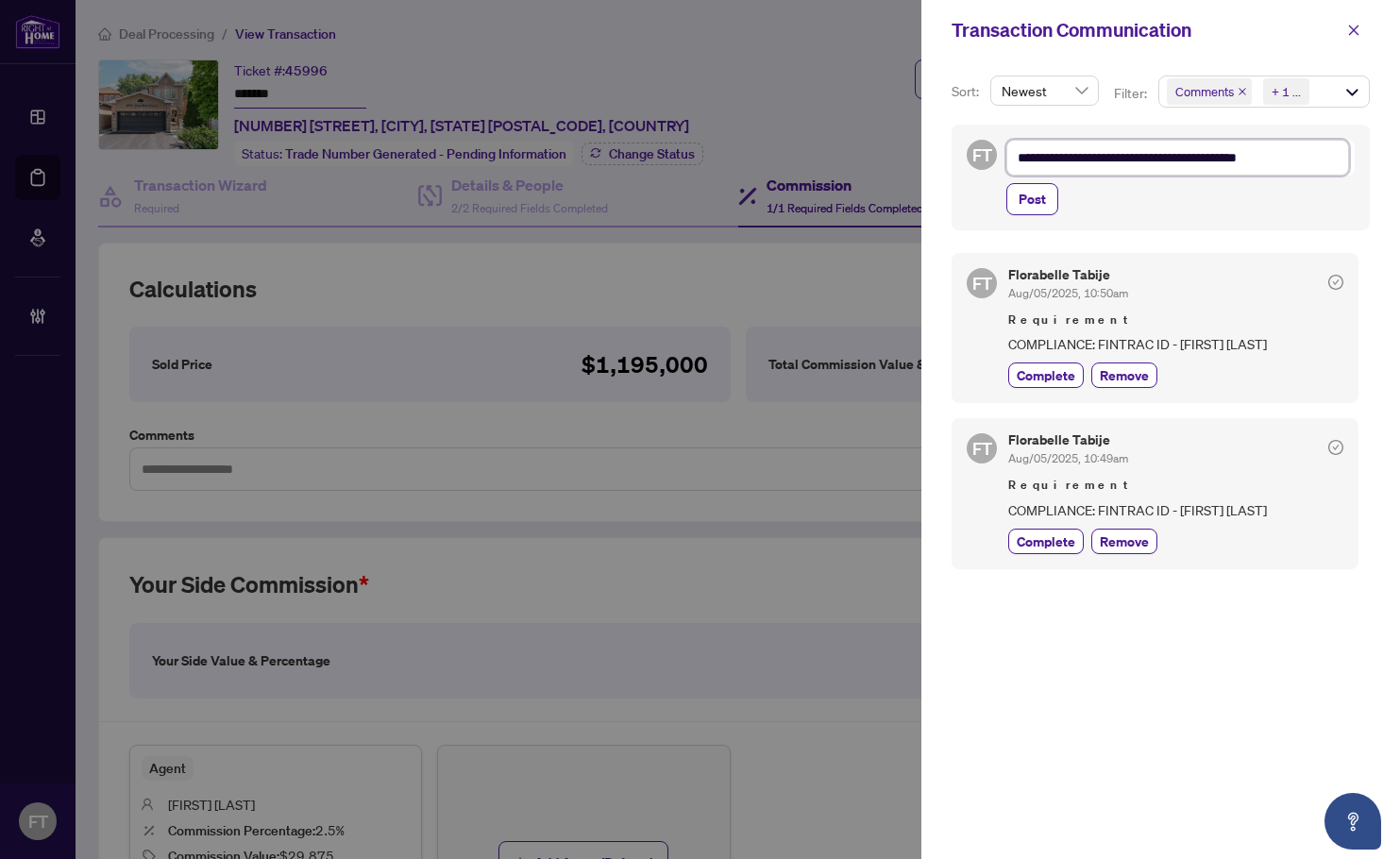type on "**********" 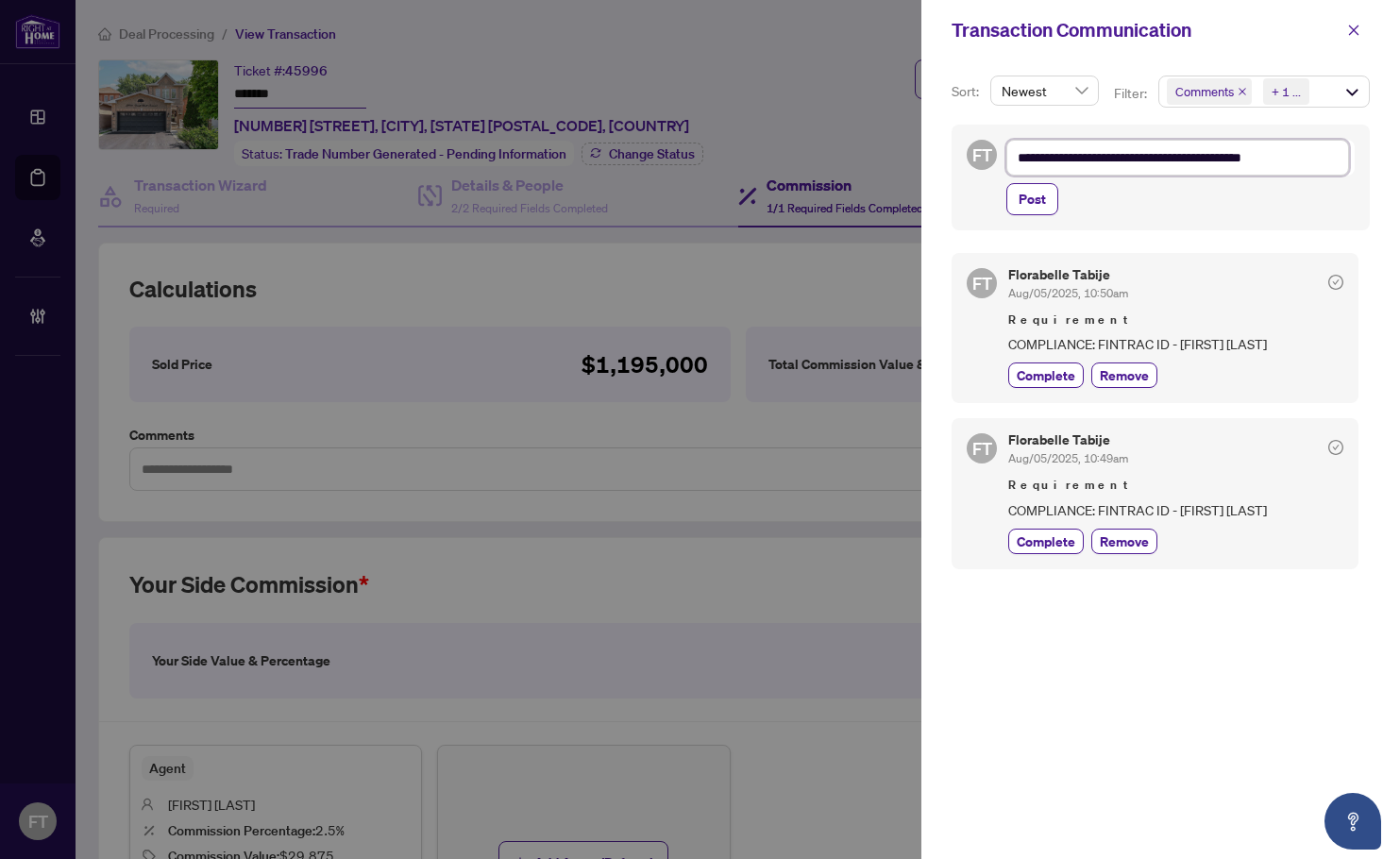 type on "**********" 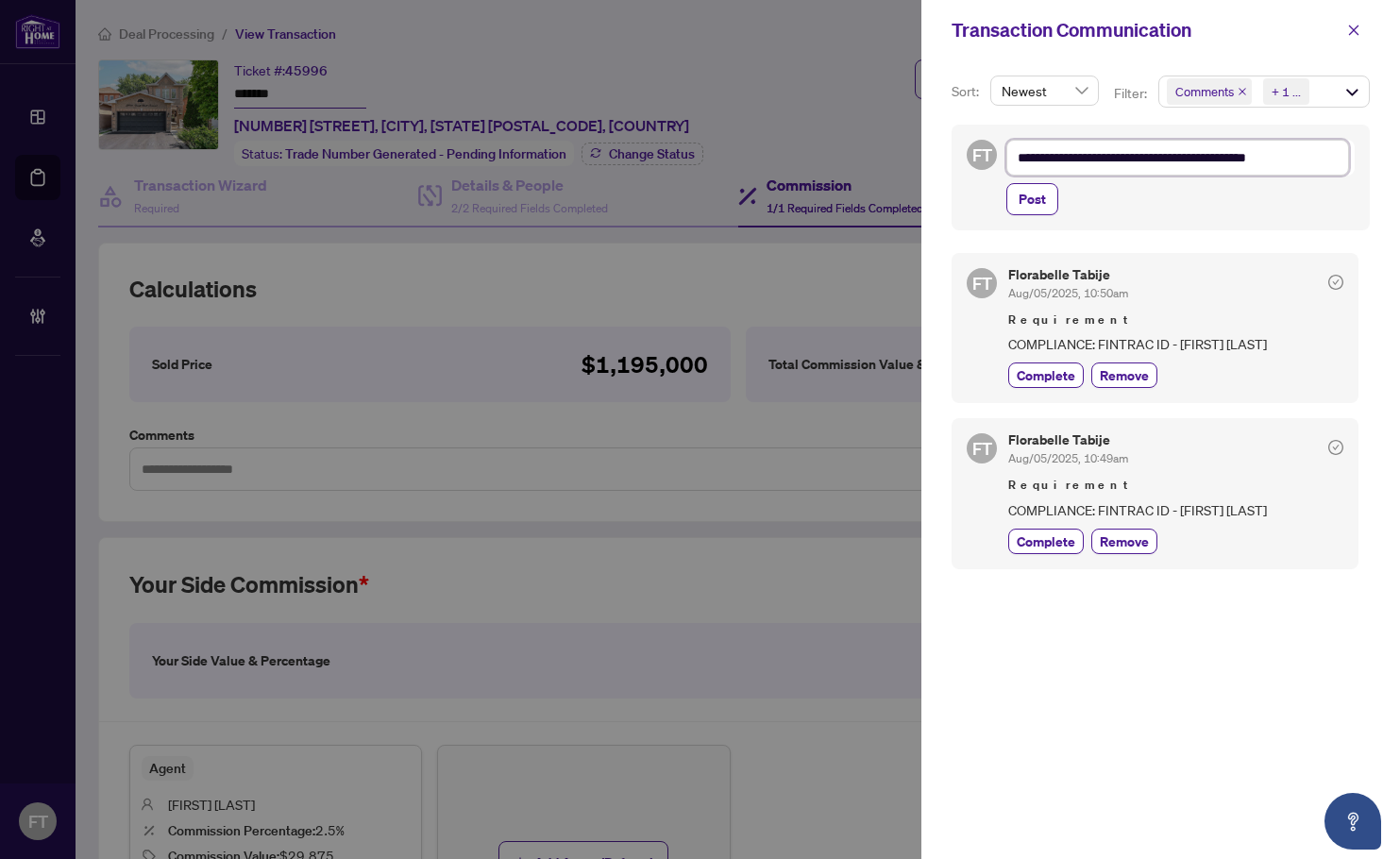 type on "**********" 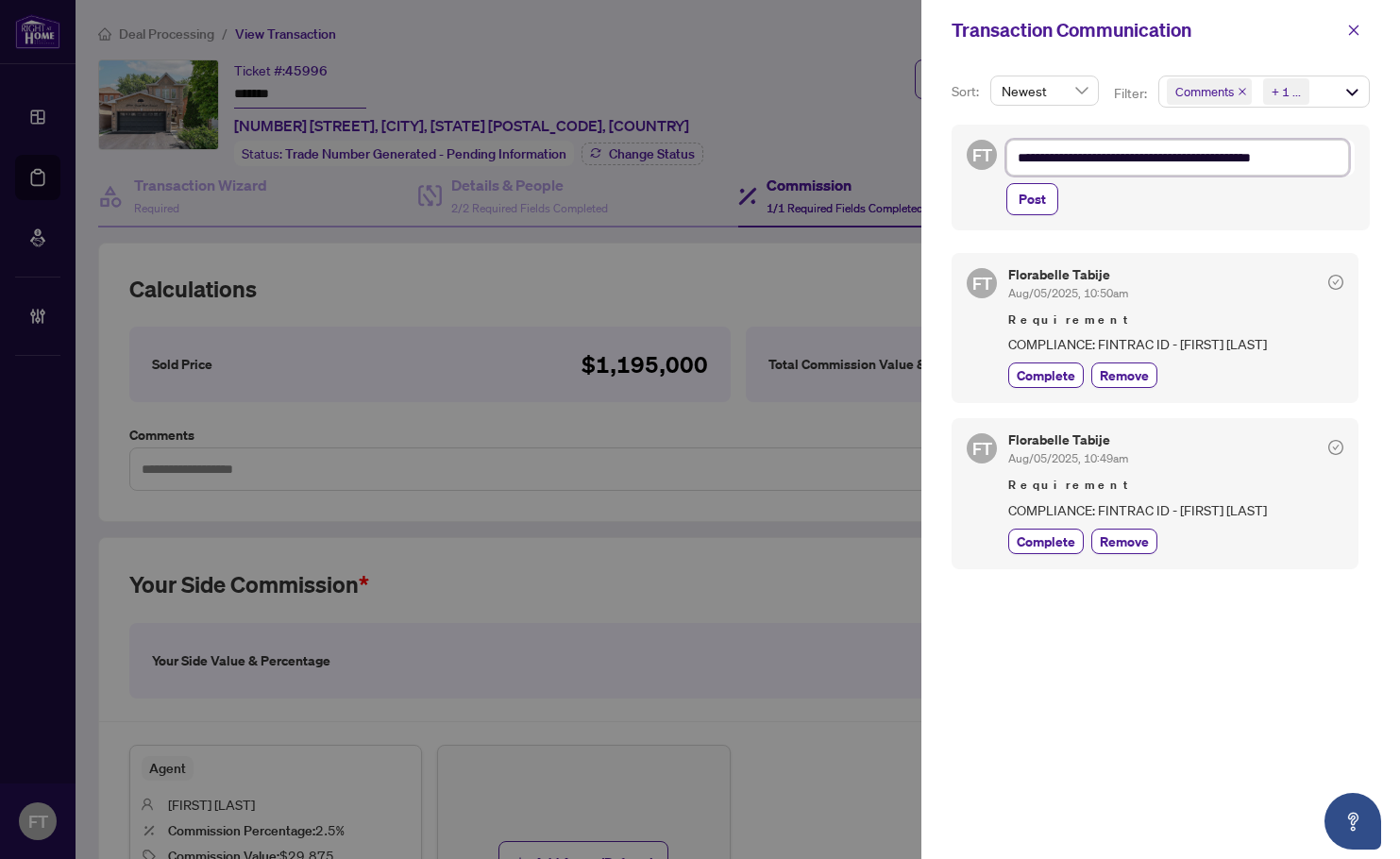 type on "**********" 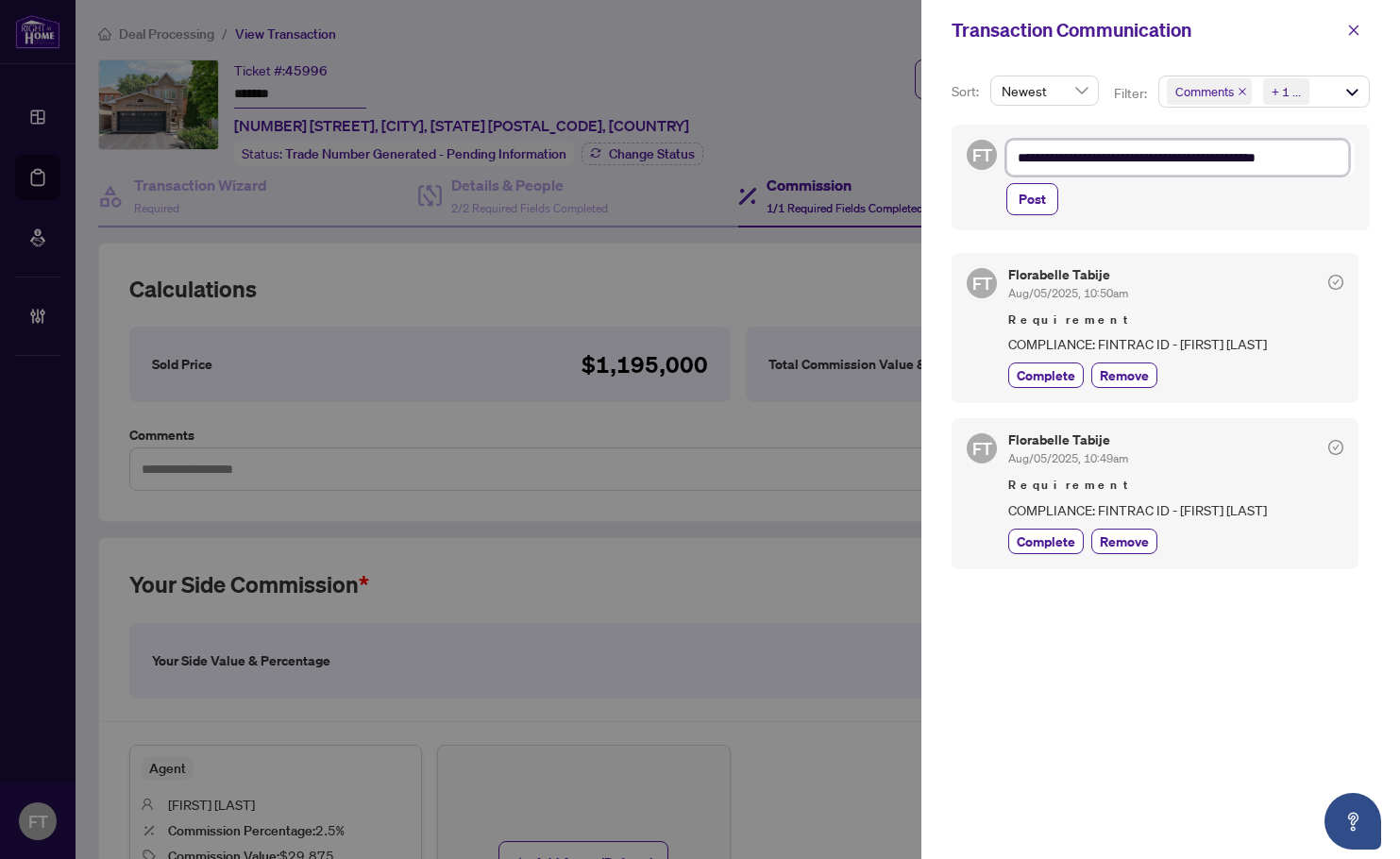 type on "**********" 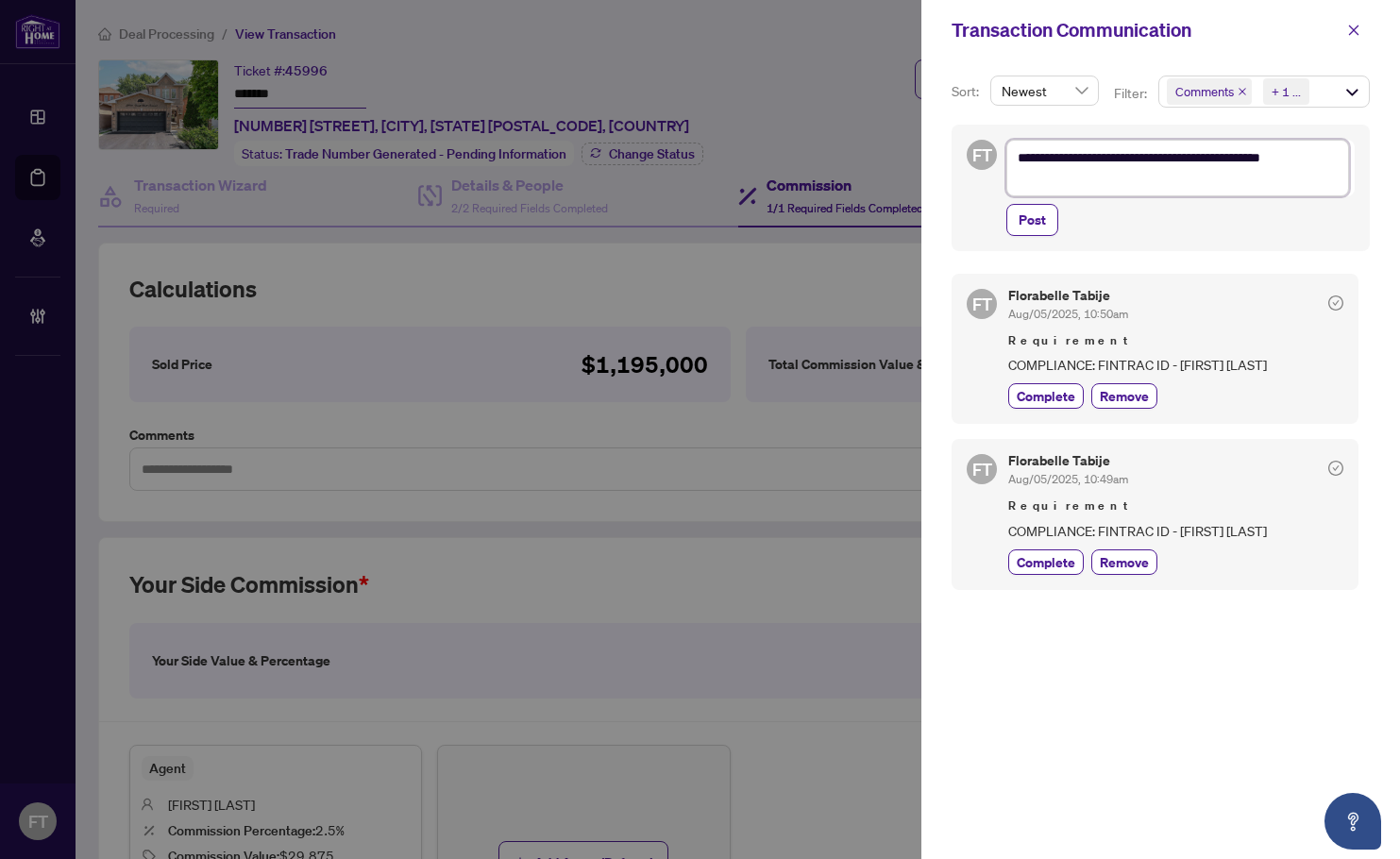 type 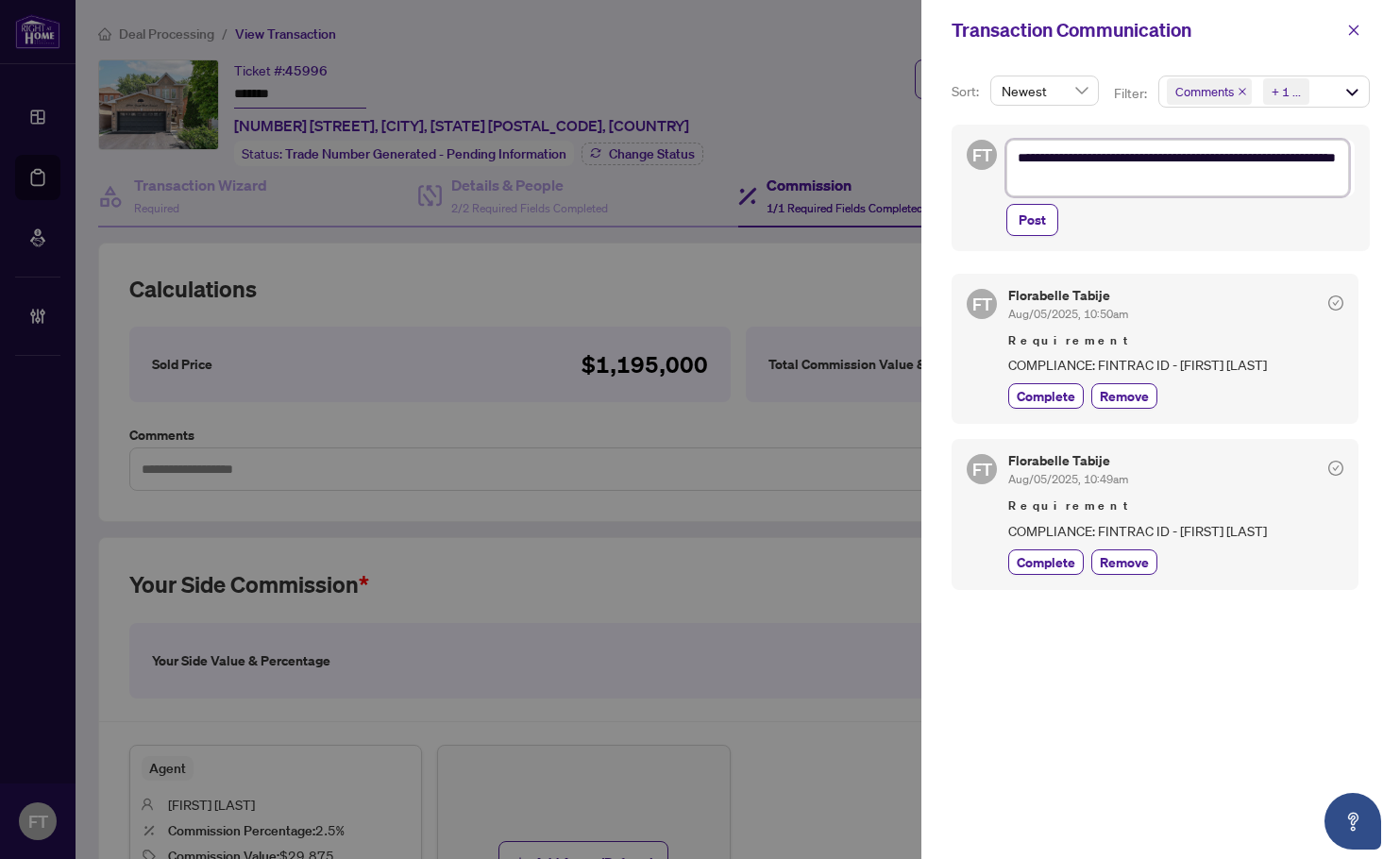 click on "**********" at bounding box center [1177, 168] 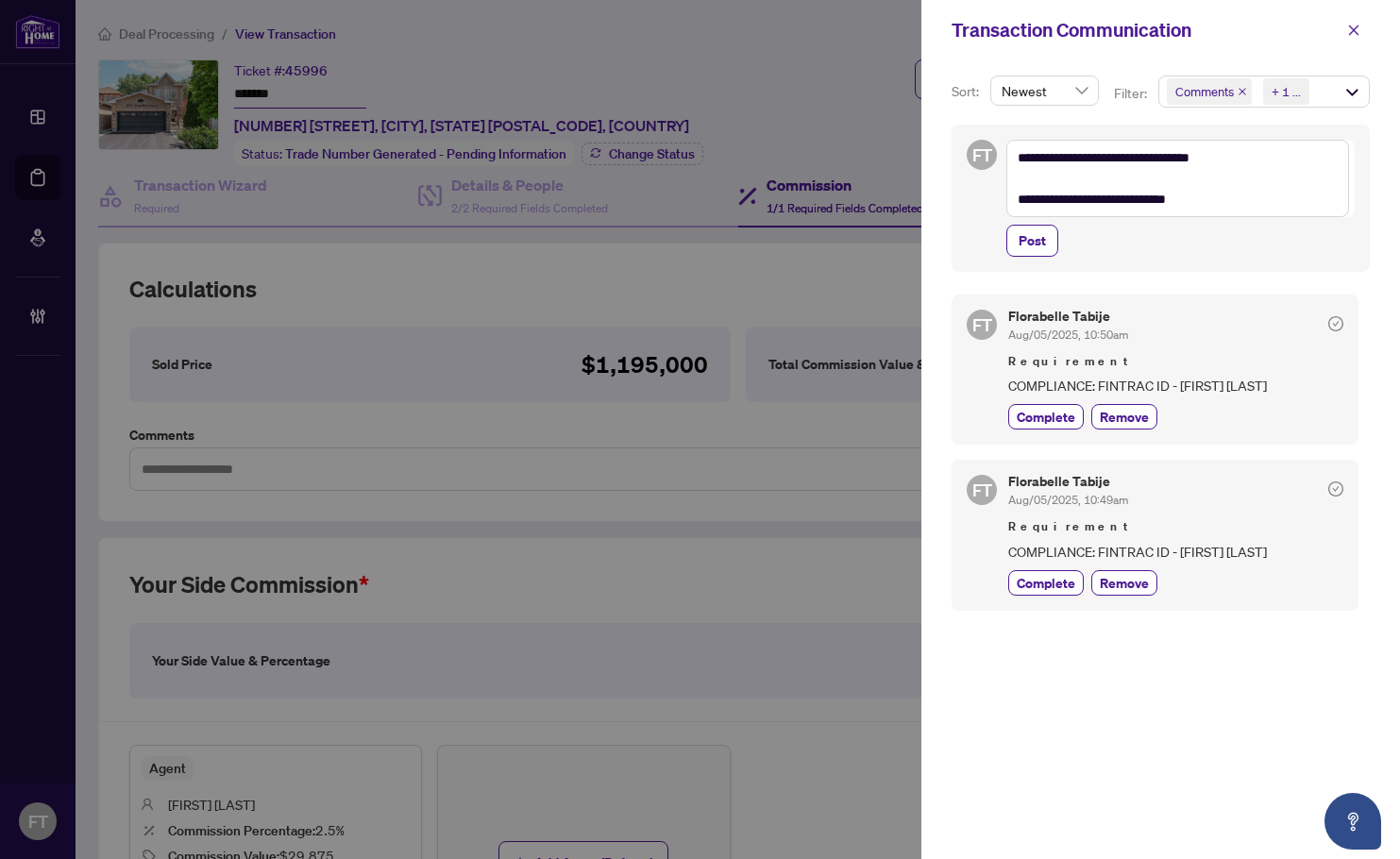 click on "**********" at bounding box center (1160, 198) 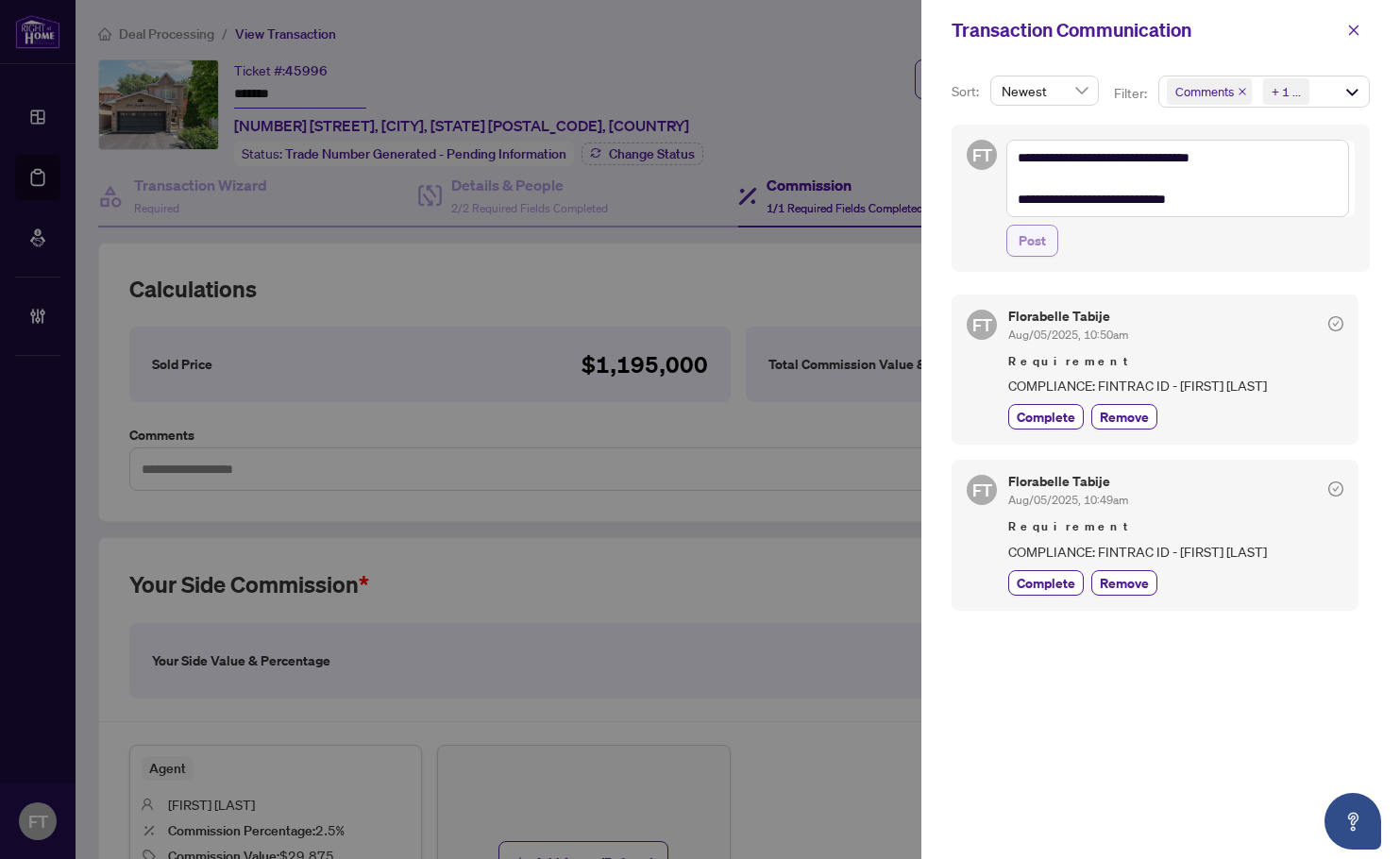 click on "Post" at bounding box center (1032, 241) 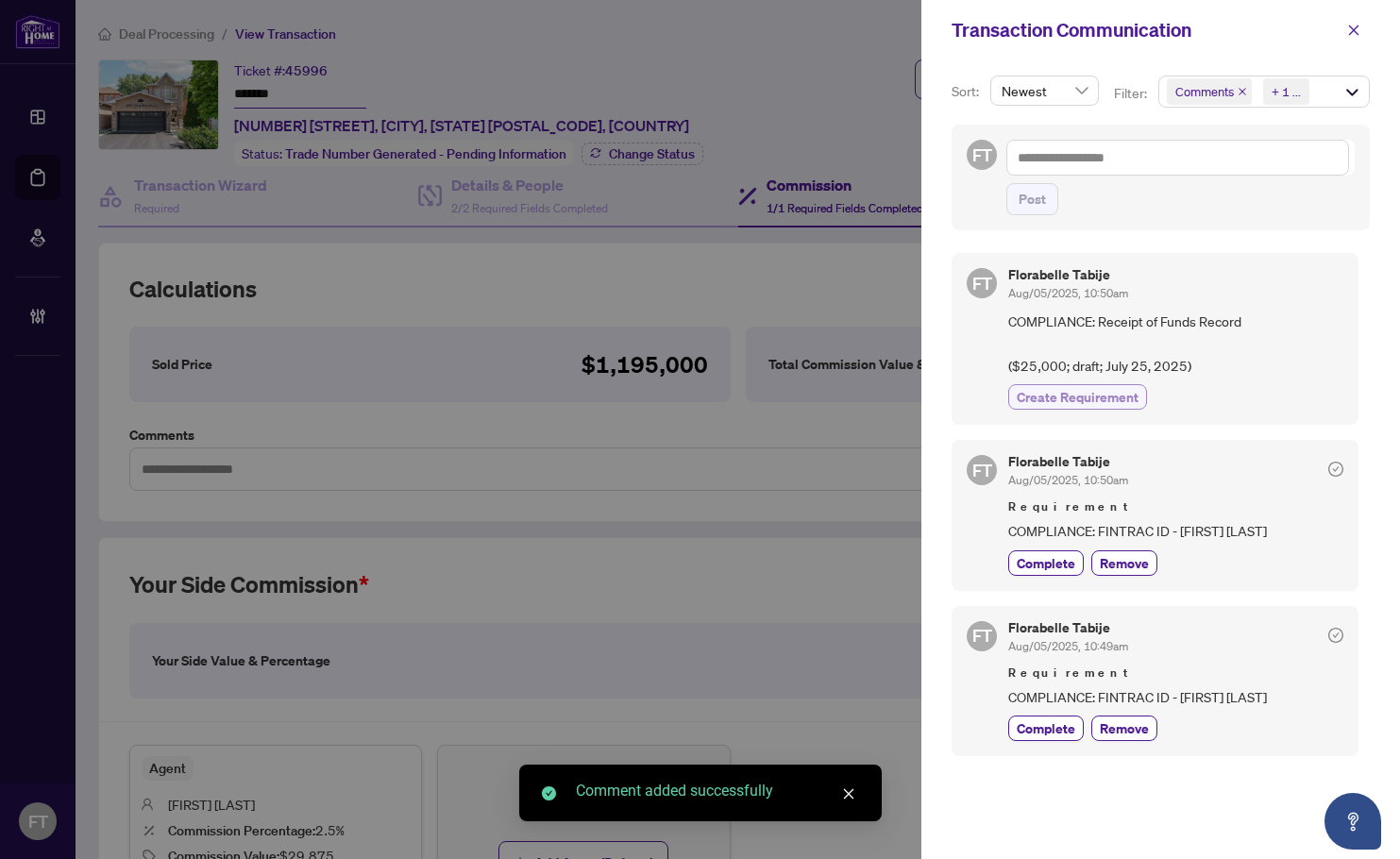 click on "Florabelle Tabije   Aug/05/2025, 10:50am COMPLIANCE: Receipt of Funds Record
($25,000; draft; July 25, 2025) Create Requirement" at bounding box center [1175, 339] 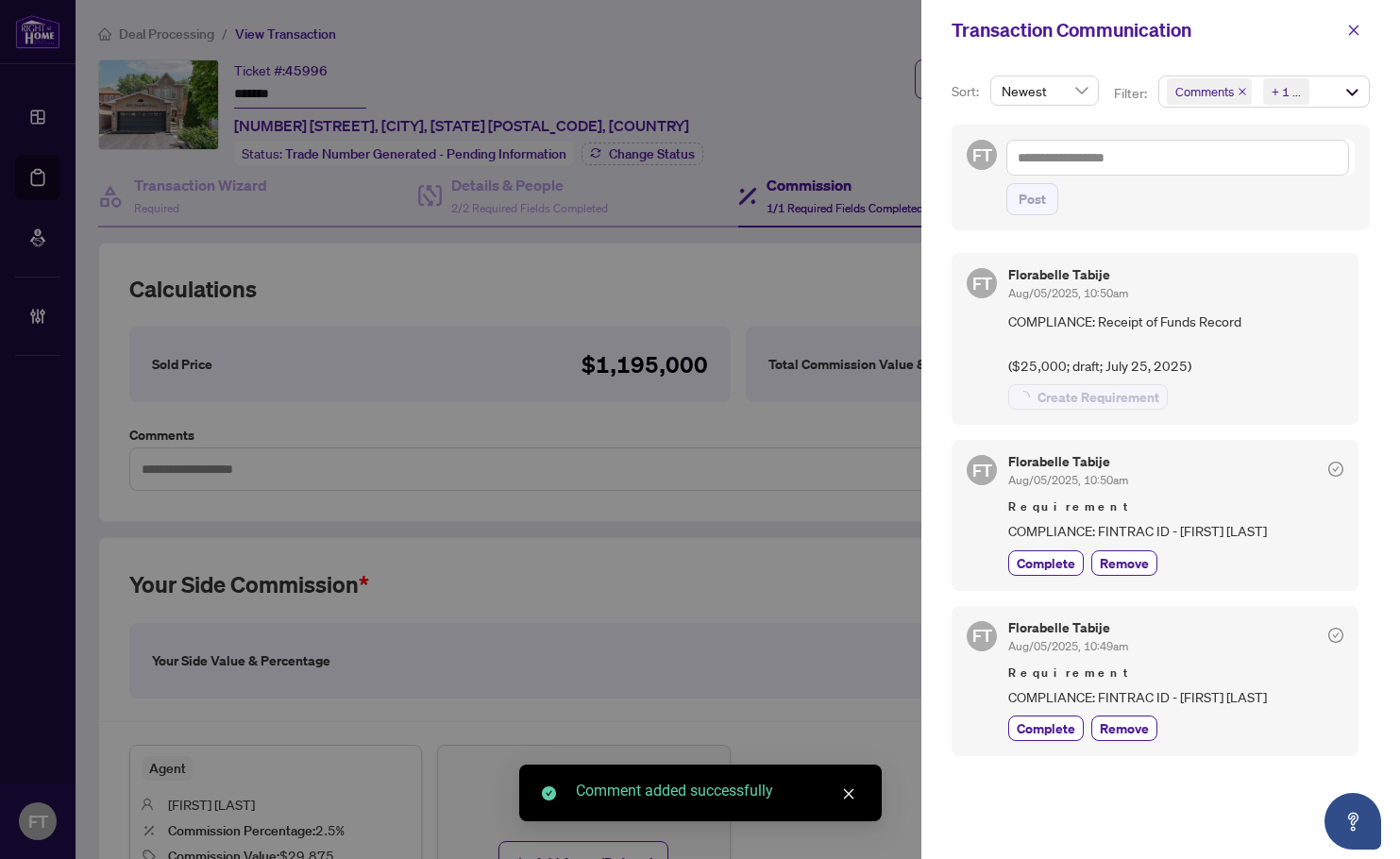 drag, startPoint x: 1343, startPoint y: 36, endPoint x: 1330, endPoint y: 38, distance: 13.152946 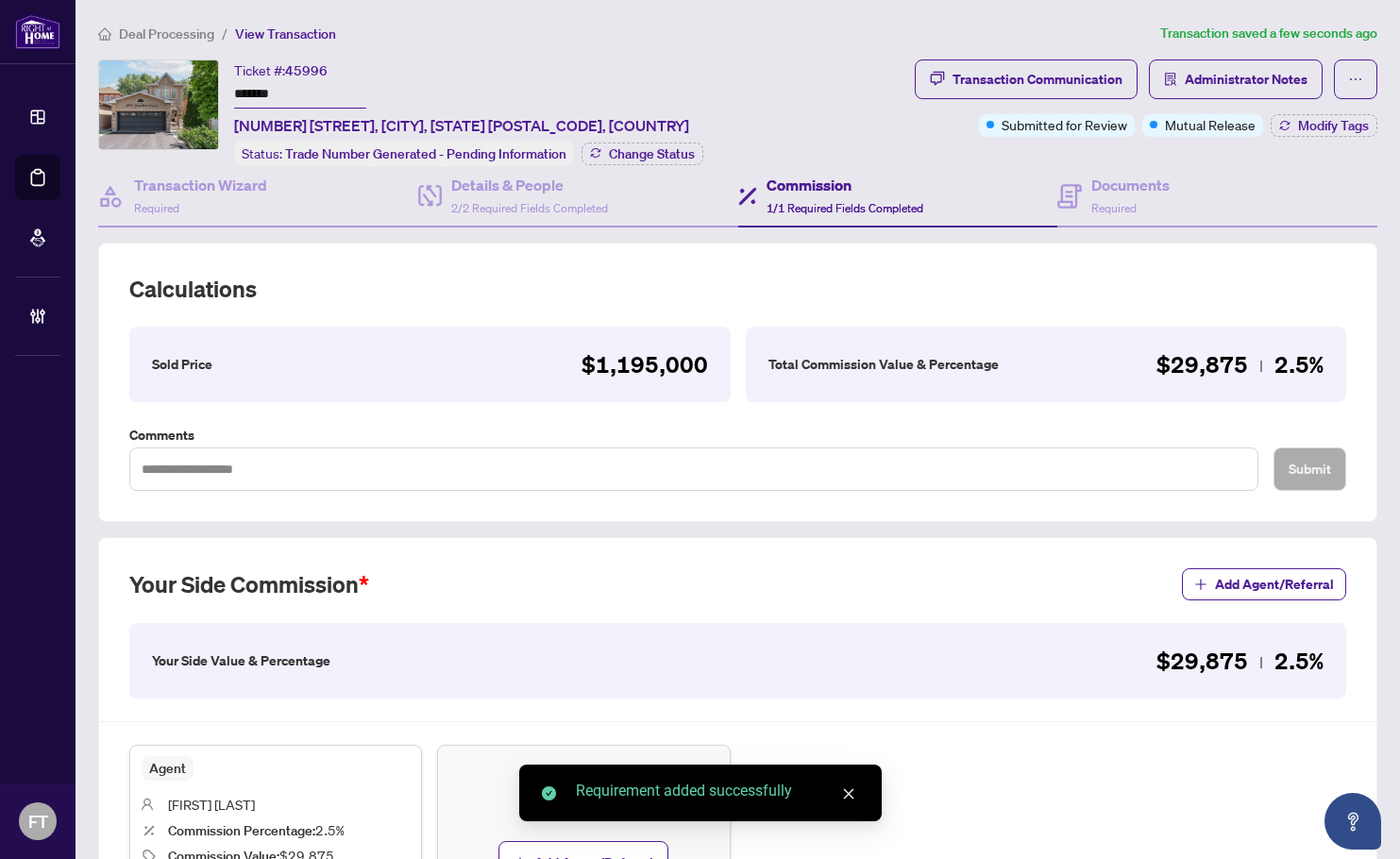 click on "Deal Processing / View Transaction" at bounding box center (625, 33) 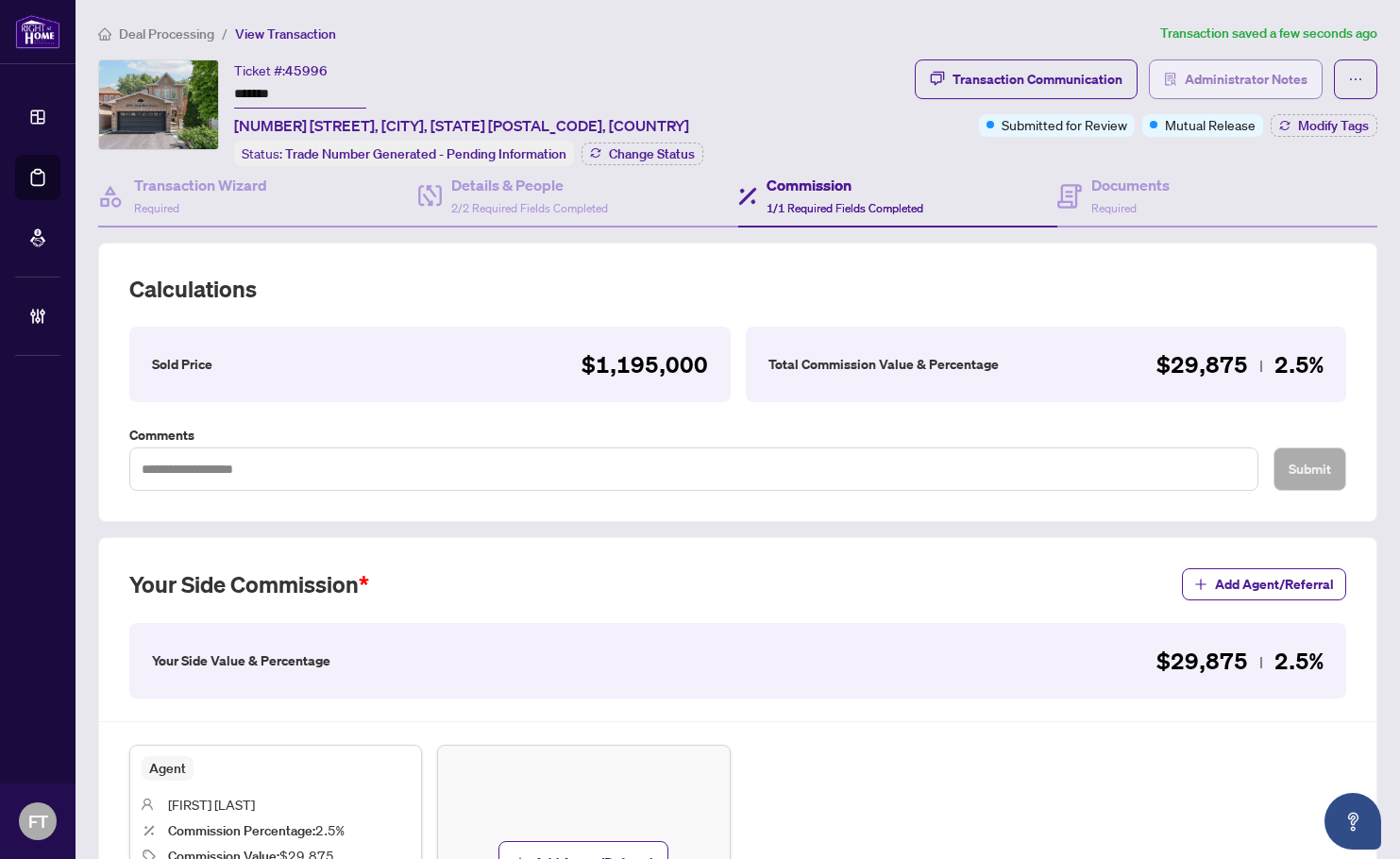 click on "Administrator Notes" at bounding box center (1246, 79) 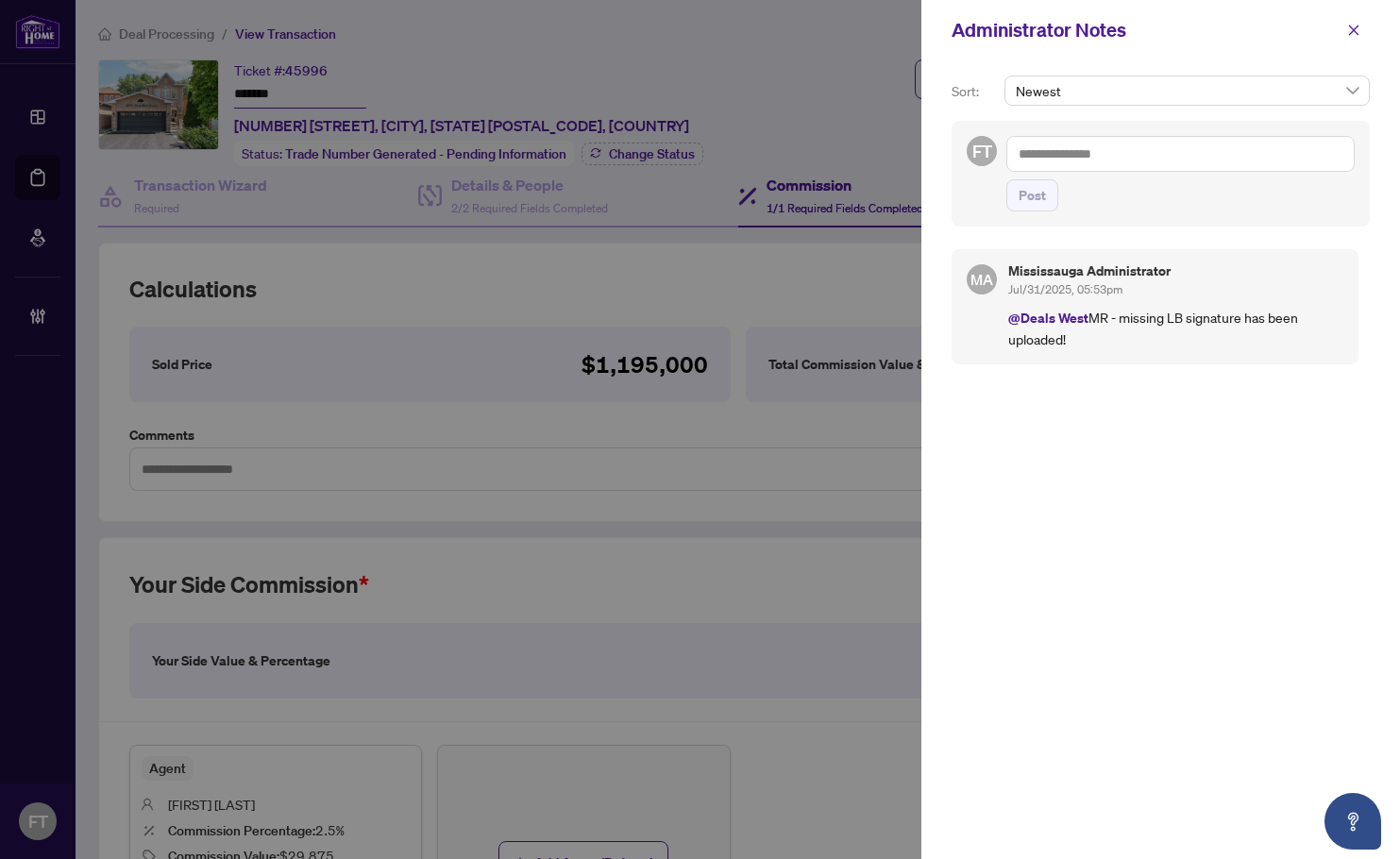 click at bounding box center [1180, 154] 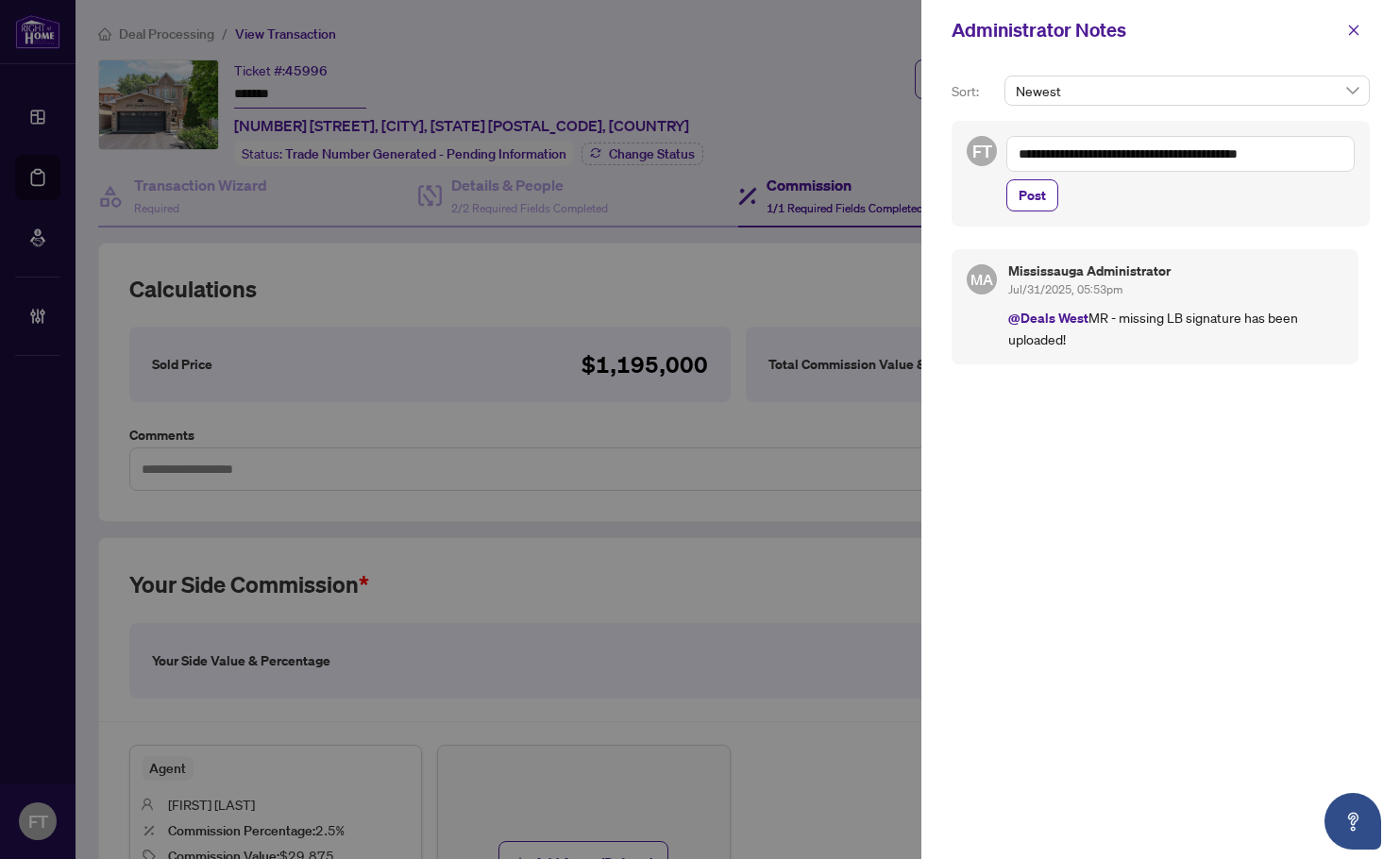 click on "**********" at bounding box center [1180, 154] 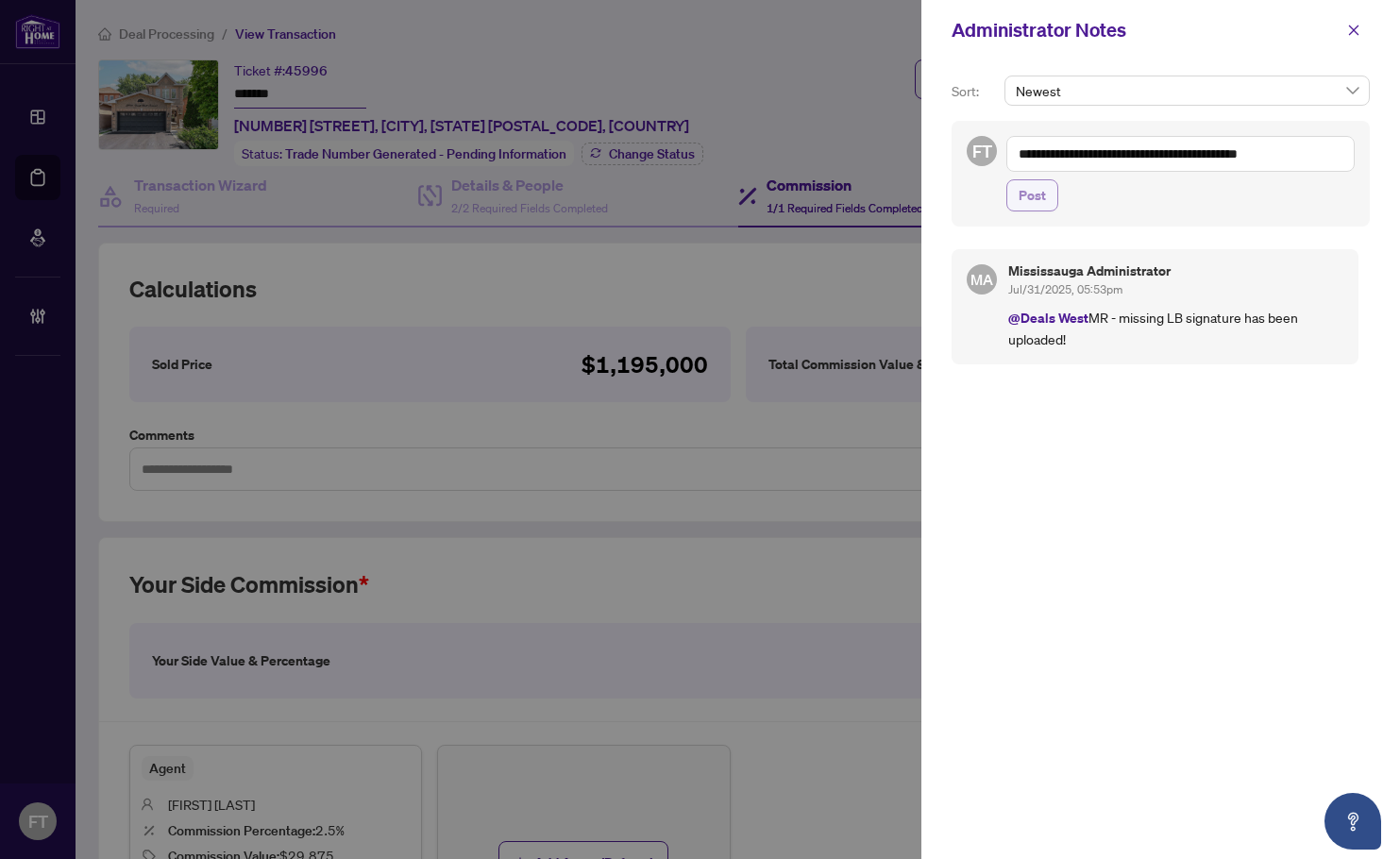 click on "Post" at bounding box center [1032, 195] 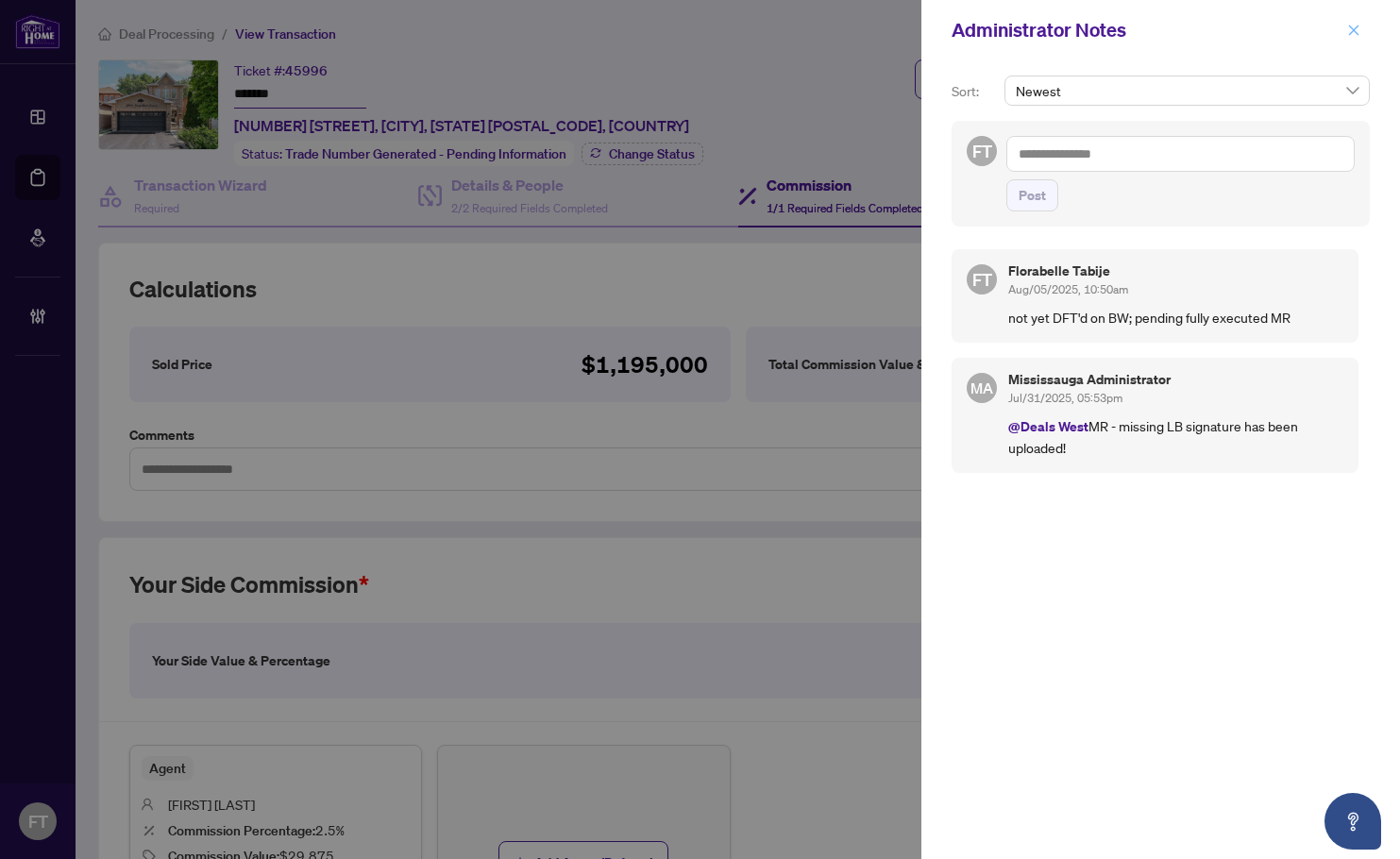 click 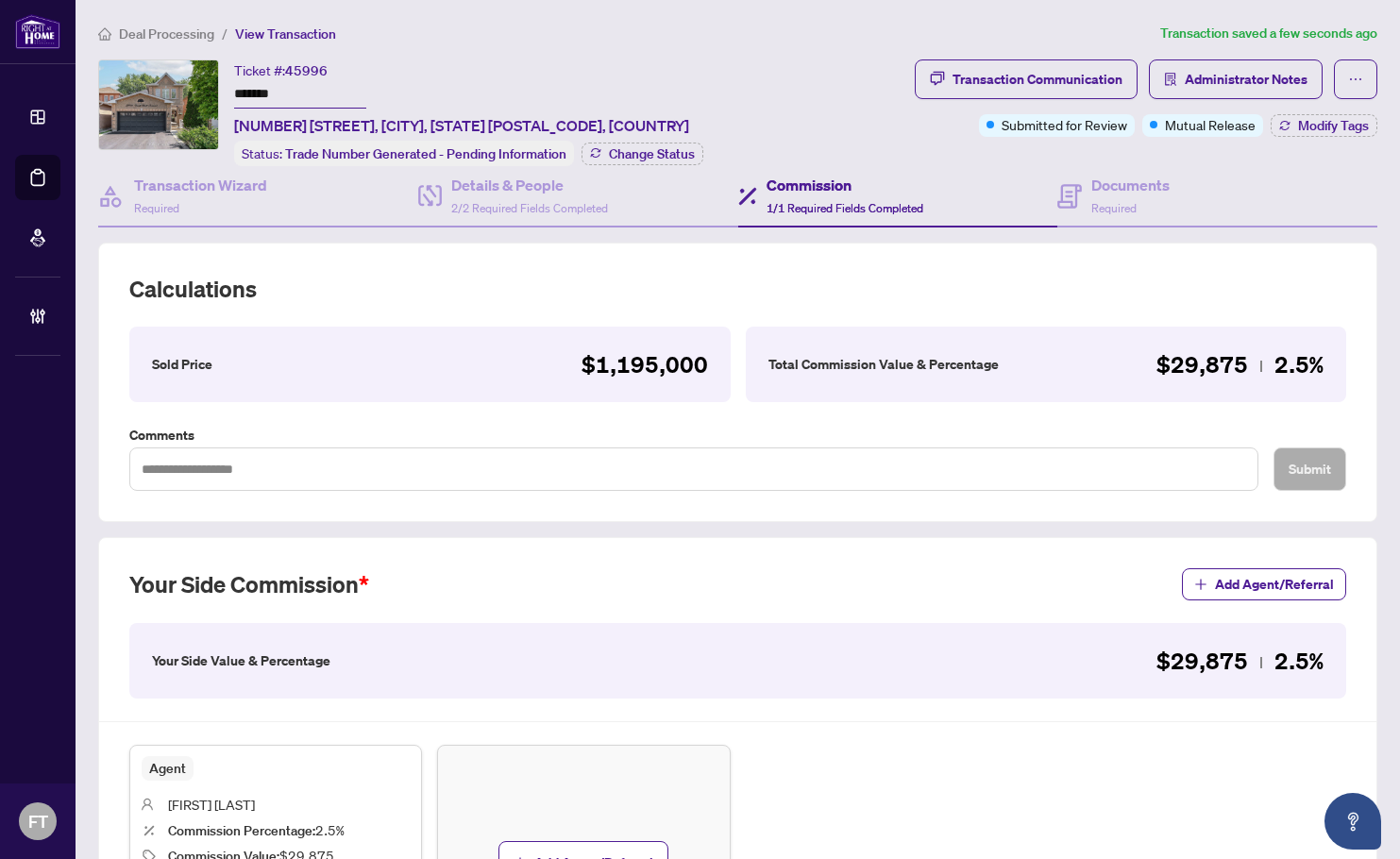 drag, startPoint x: 416, startPoint y: 45, endPoint x: 427, endPoint y: 50, distance: 12.083046 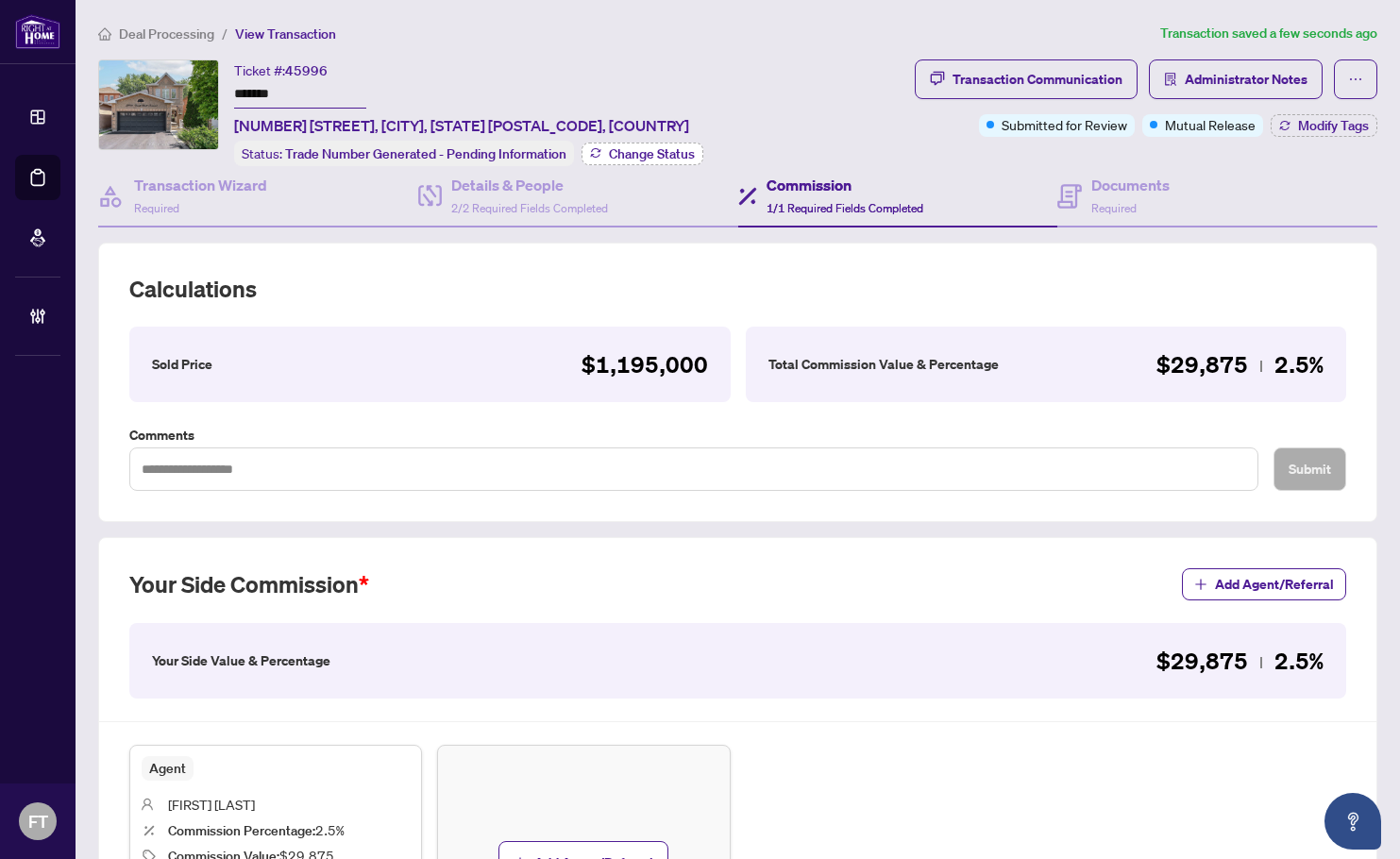 click on "Change Status" at bounding box center (651, 154) 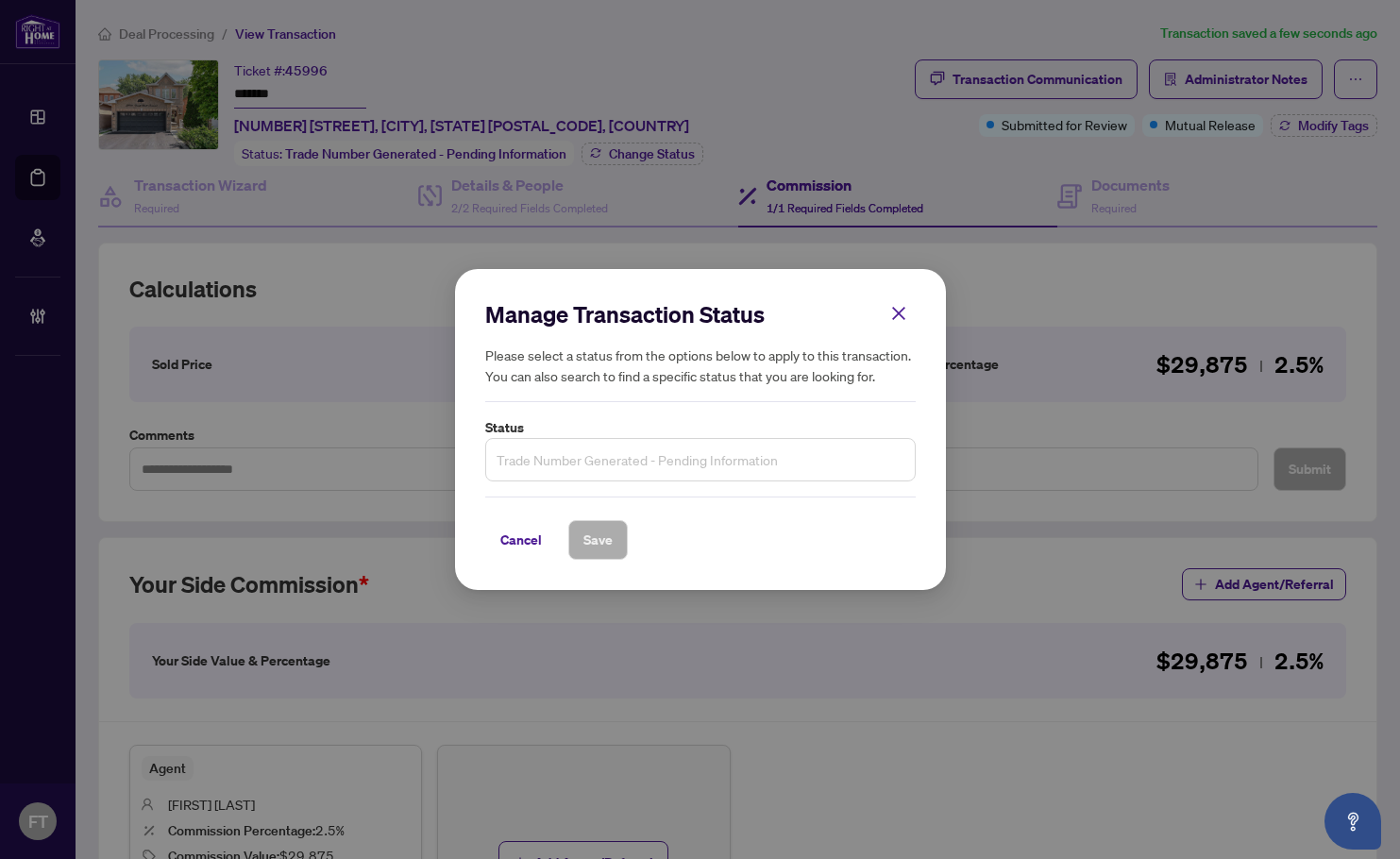 drag, startPoint x: 559, startPoint y: 464, endPoint x: 564, endPoint y: 564, distance: 100.12492 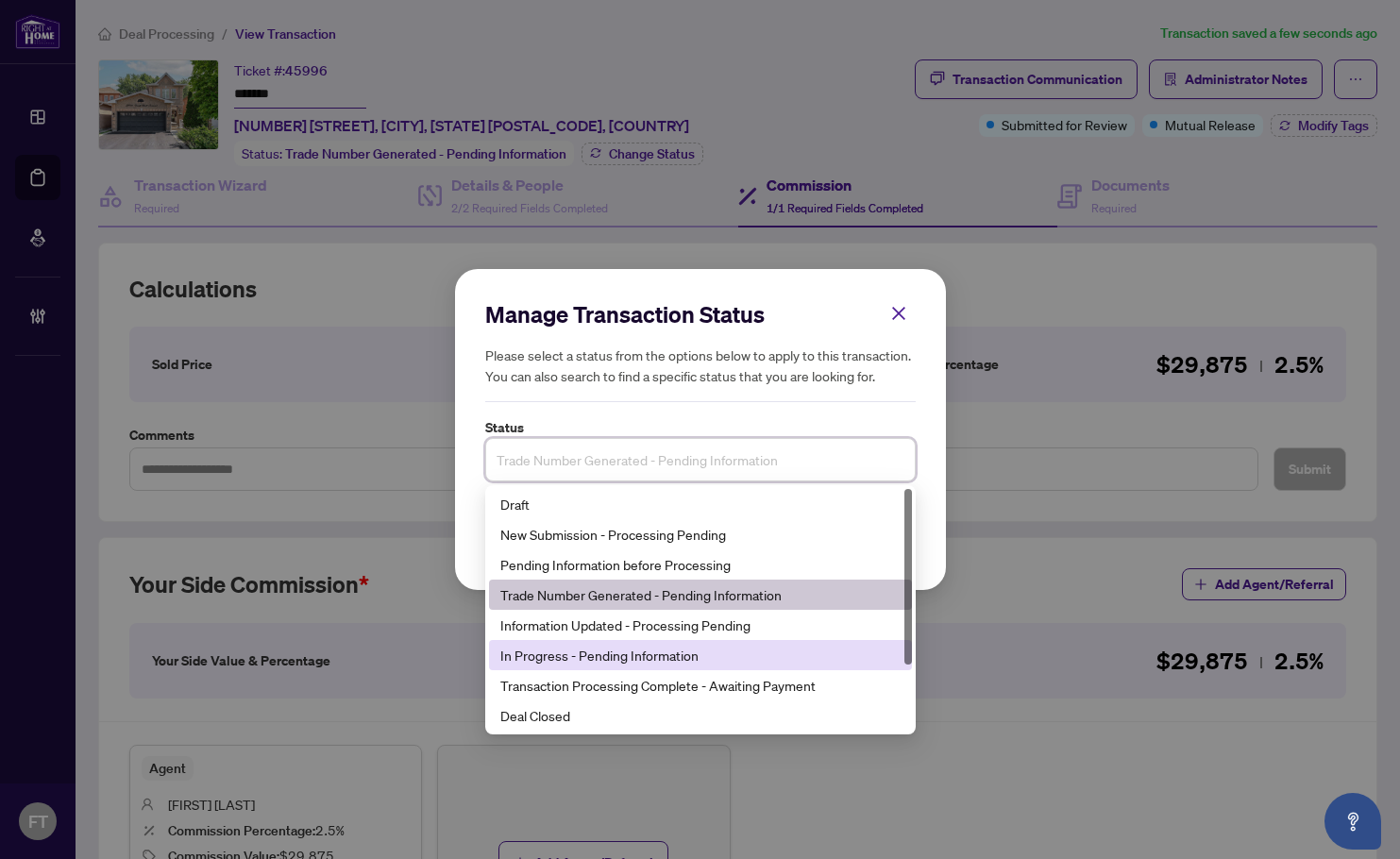 scroll, scrollTop: 91, scrollLeft: 0, axis: vertical 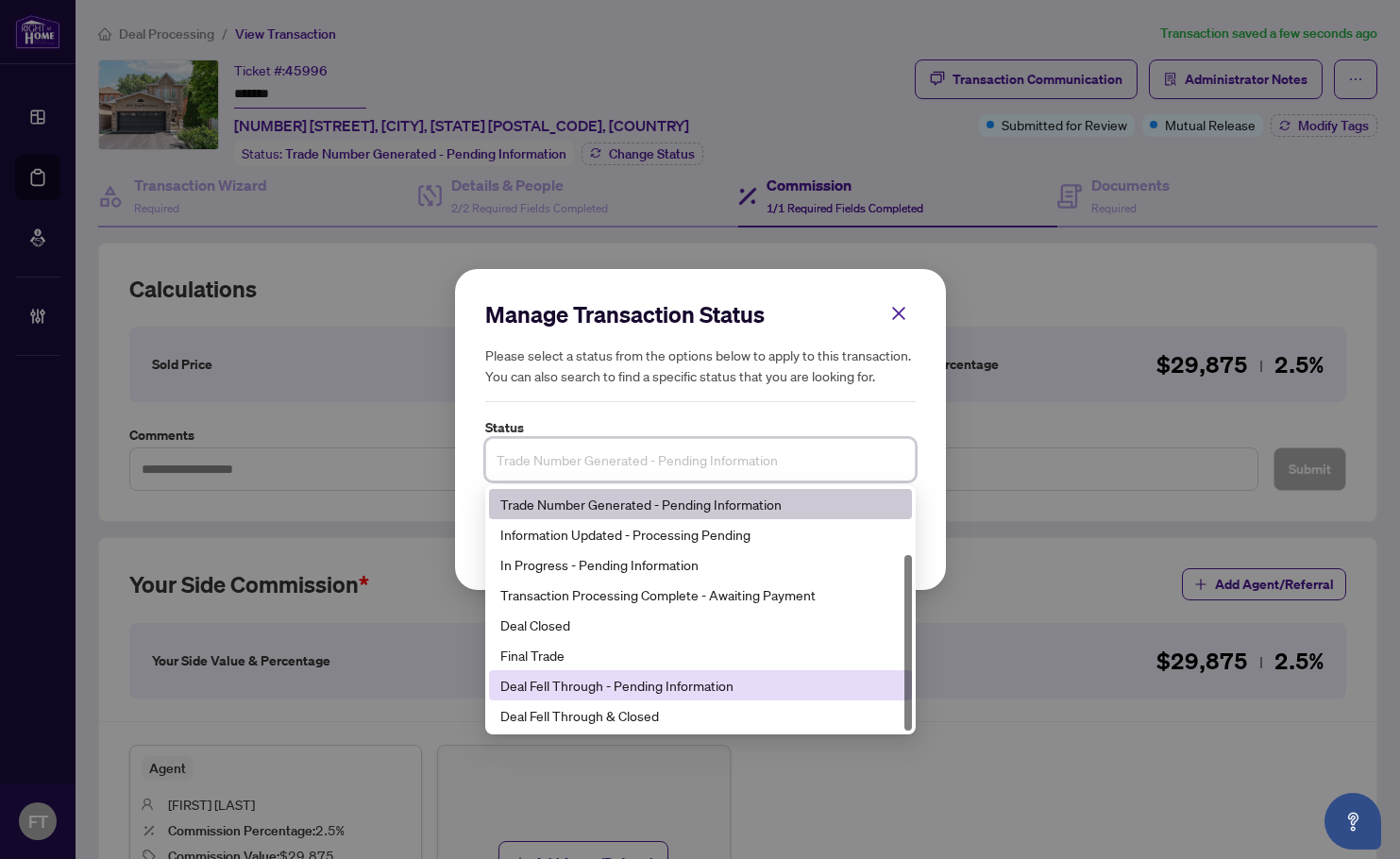 click on "Deal Fell Through - Pending Information" at bounding box center [700, 685] 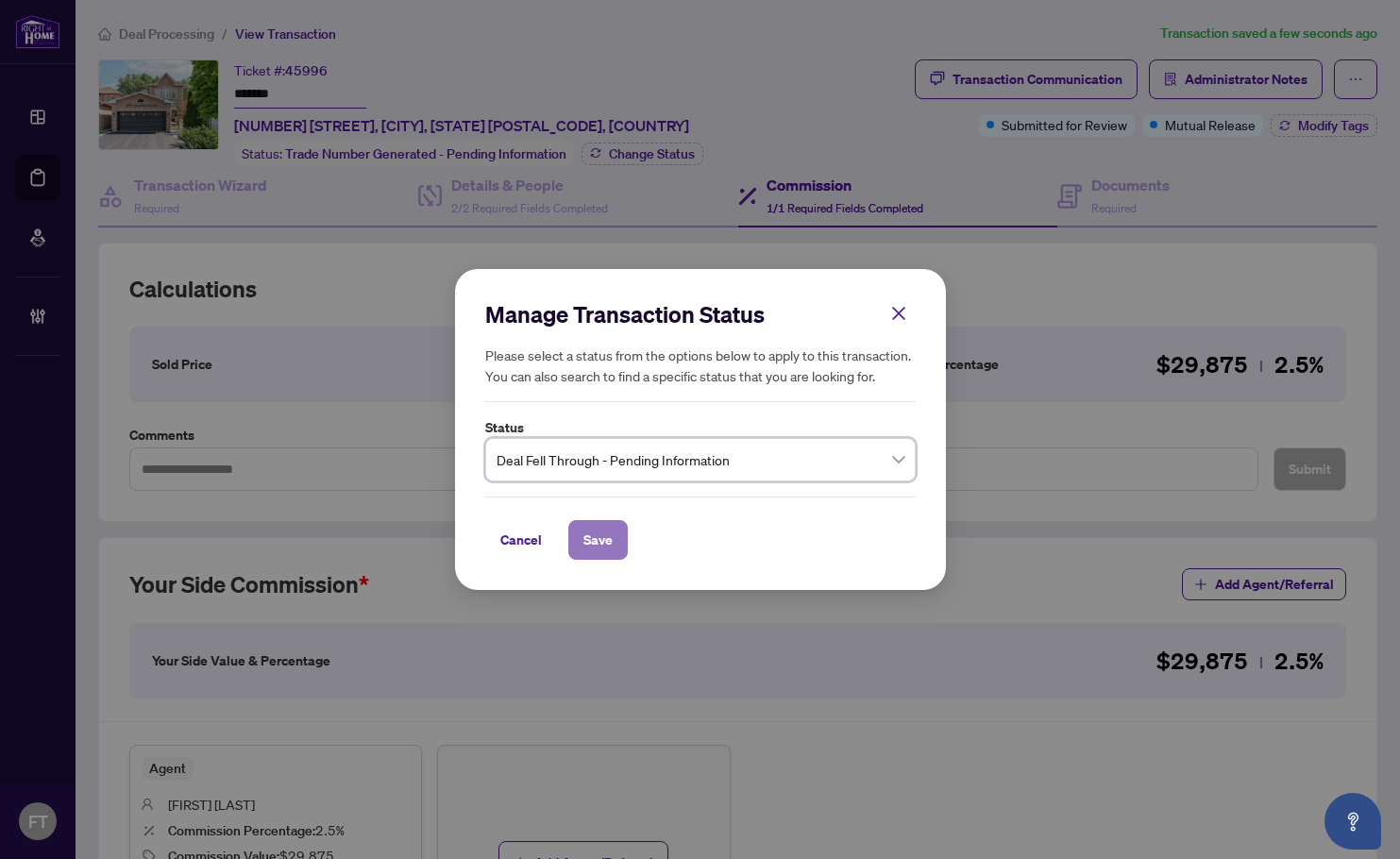 click on "Save" at bounding box center [598, 540] 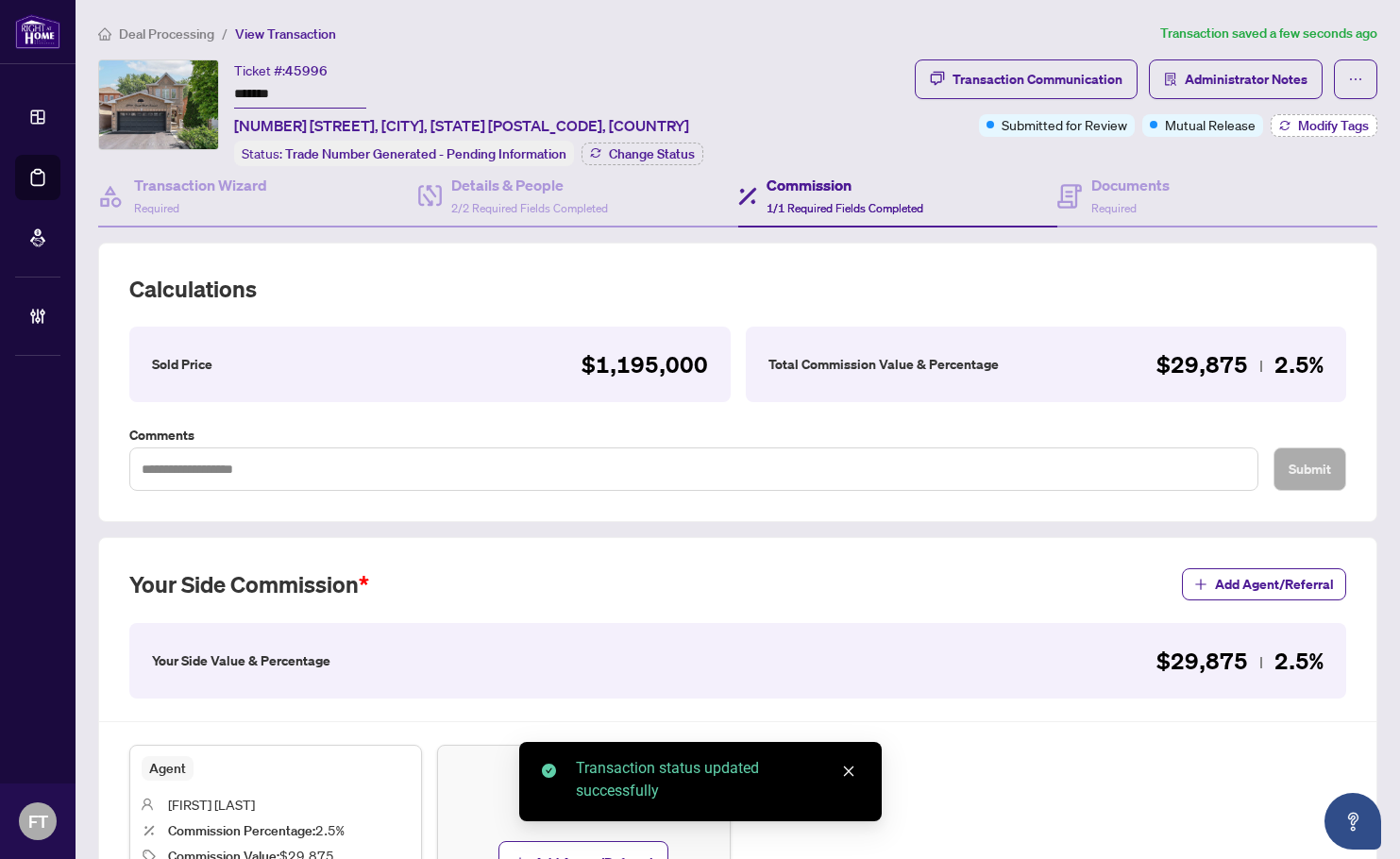 click on "Modify Tags" at bounding box center [1333, 126] 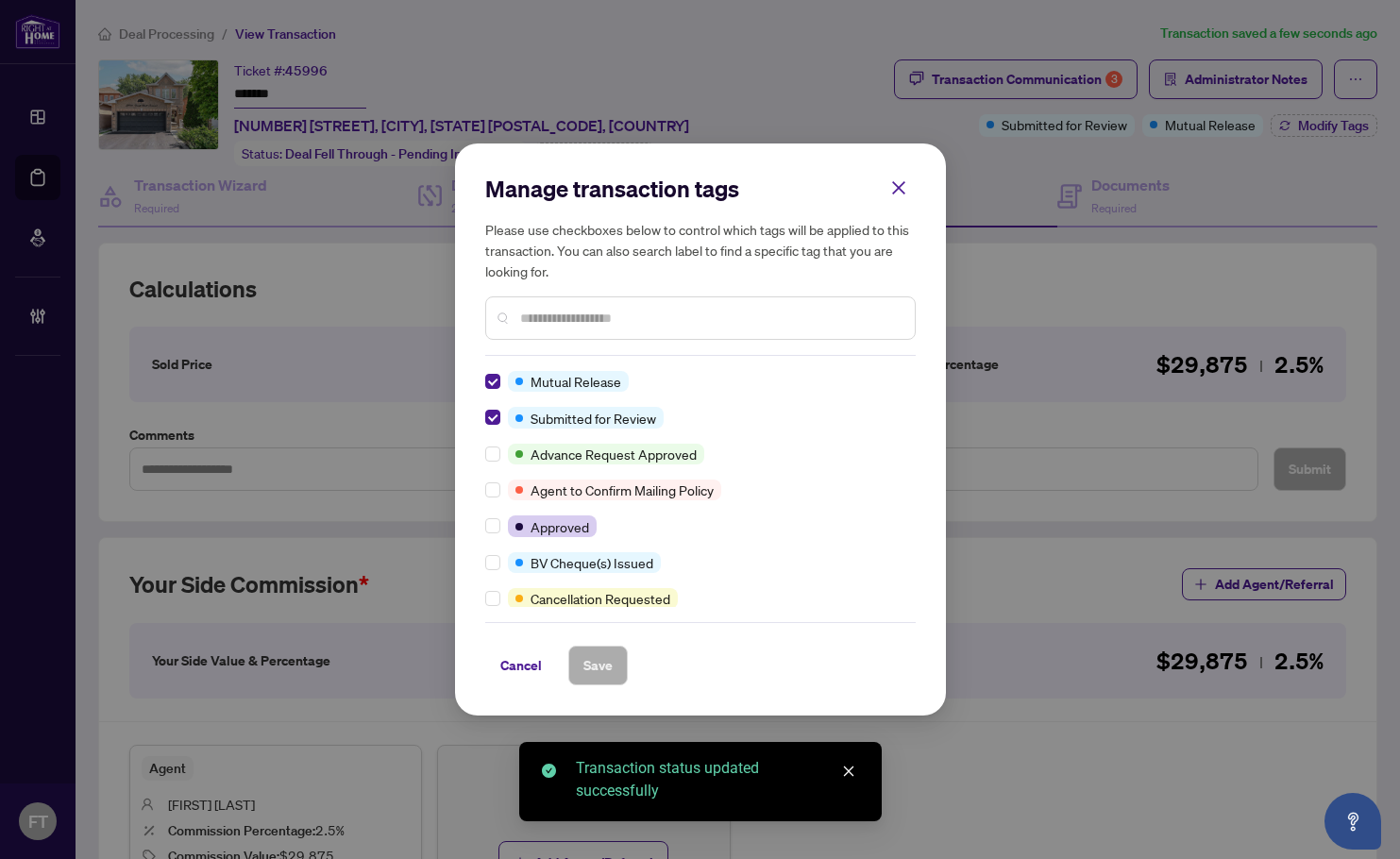 scroll, scrollTop: 0, scrollLeft: 0, axis: both 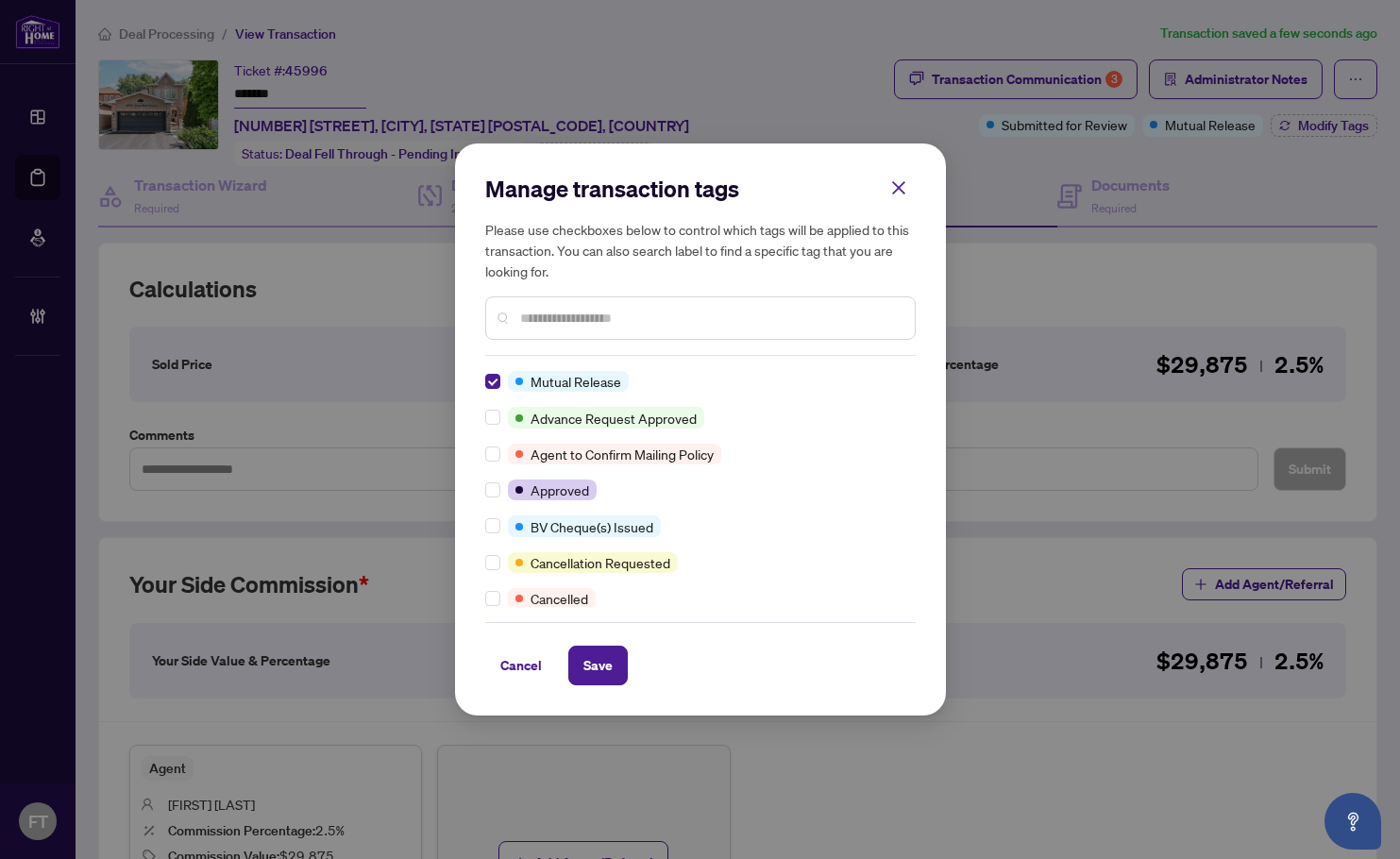 drag, startPoint x: 649, startPoint y: 316, endPoint x: 633, endPoint y: 314, distance: 16.124515 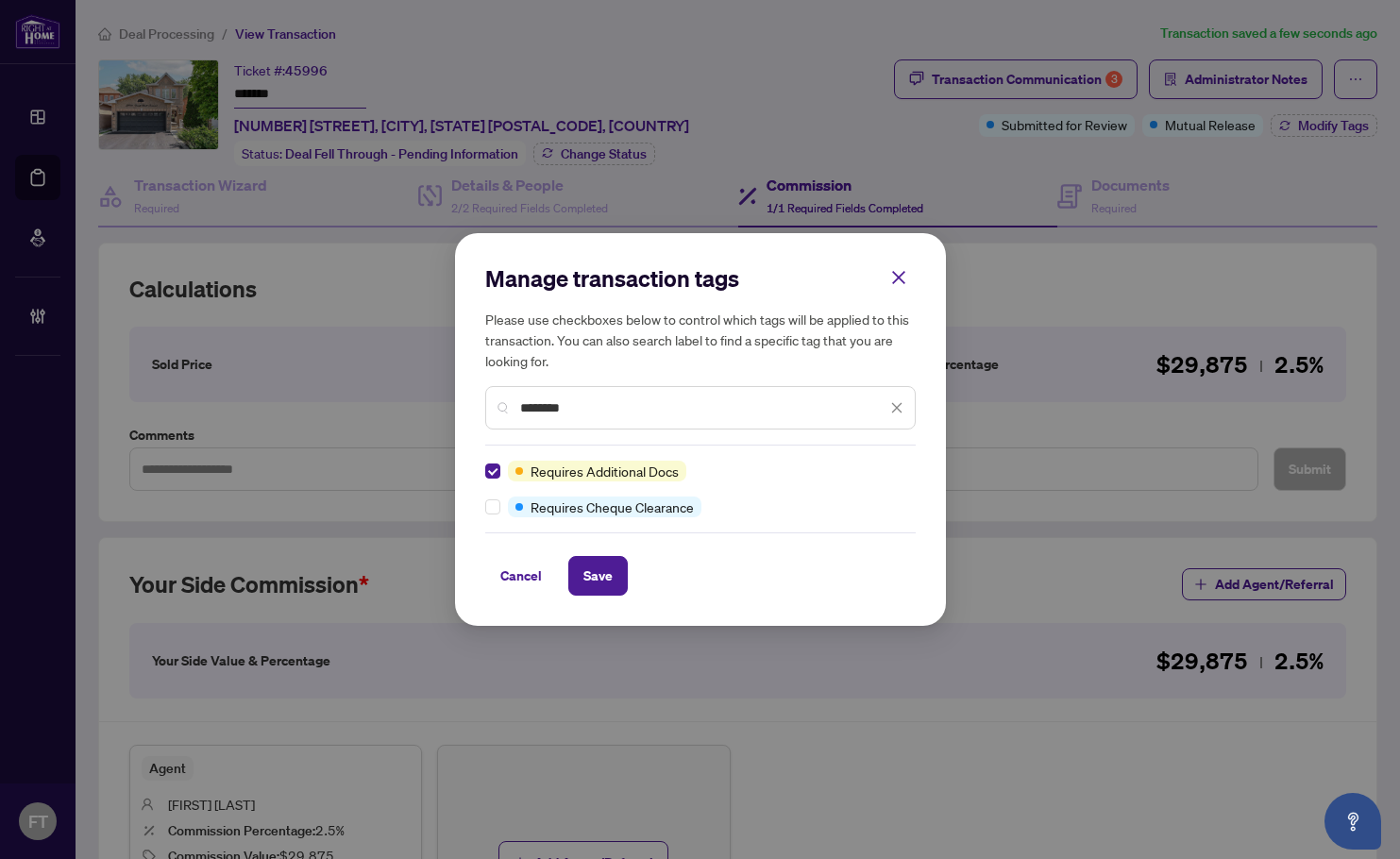 drag, startPoint x: 619, startPoint y: 409, endPoint x: 357, endPoint y: 388, distance: 262.84026 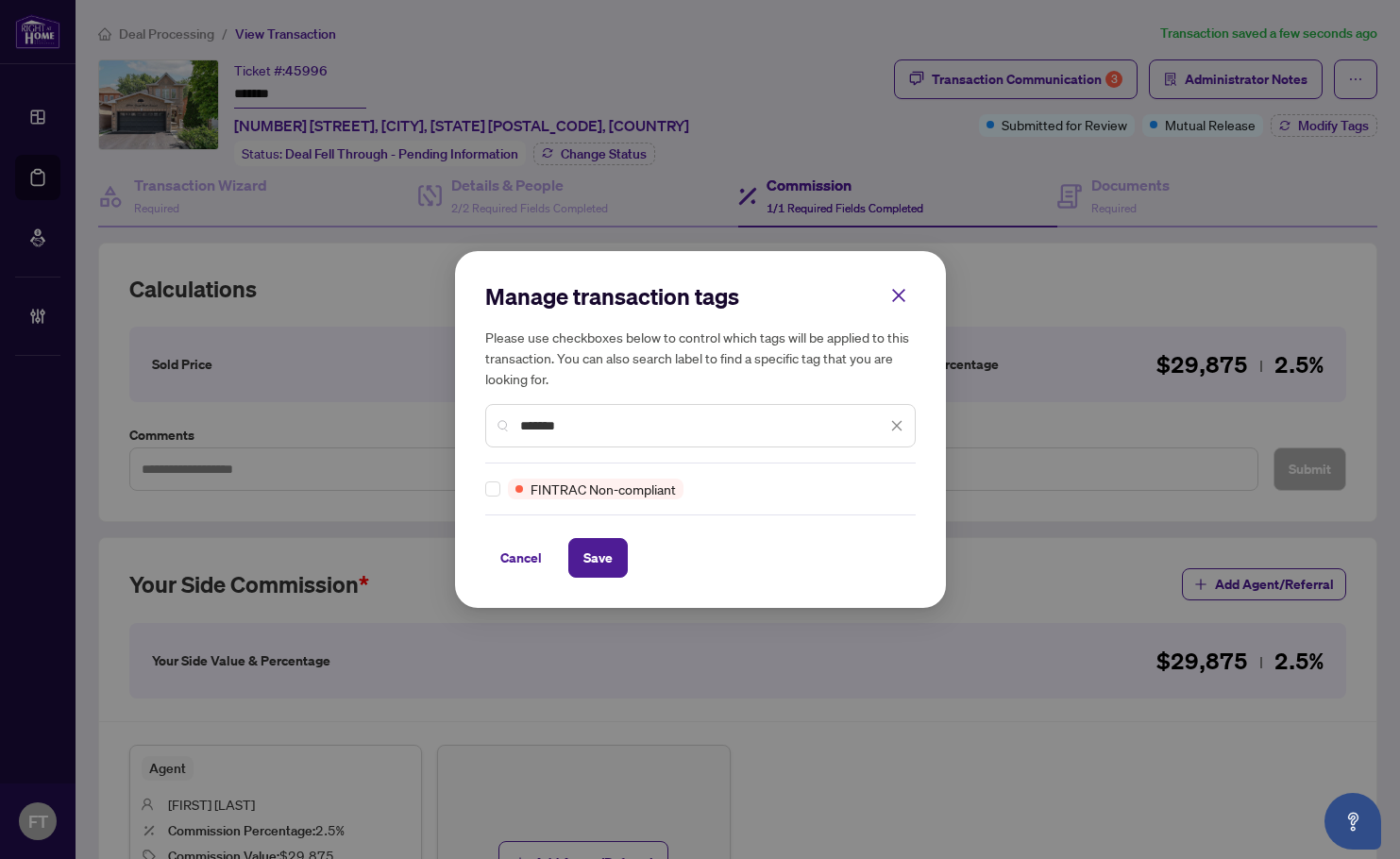 click on "Manage transaction tags Please use checkboxes below to control which tags will be
applied to this transaction. You can also search label to find a
specific tag that you are looking for.   ******* FINTRAC Non-compliant Cancel Save Cancel OK" at bounding box center [700, 430] 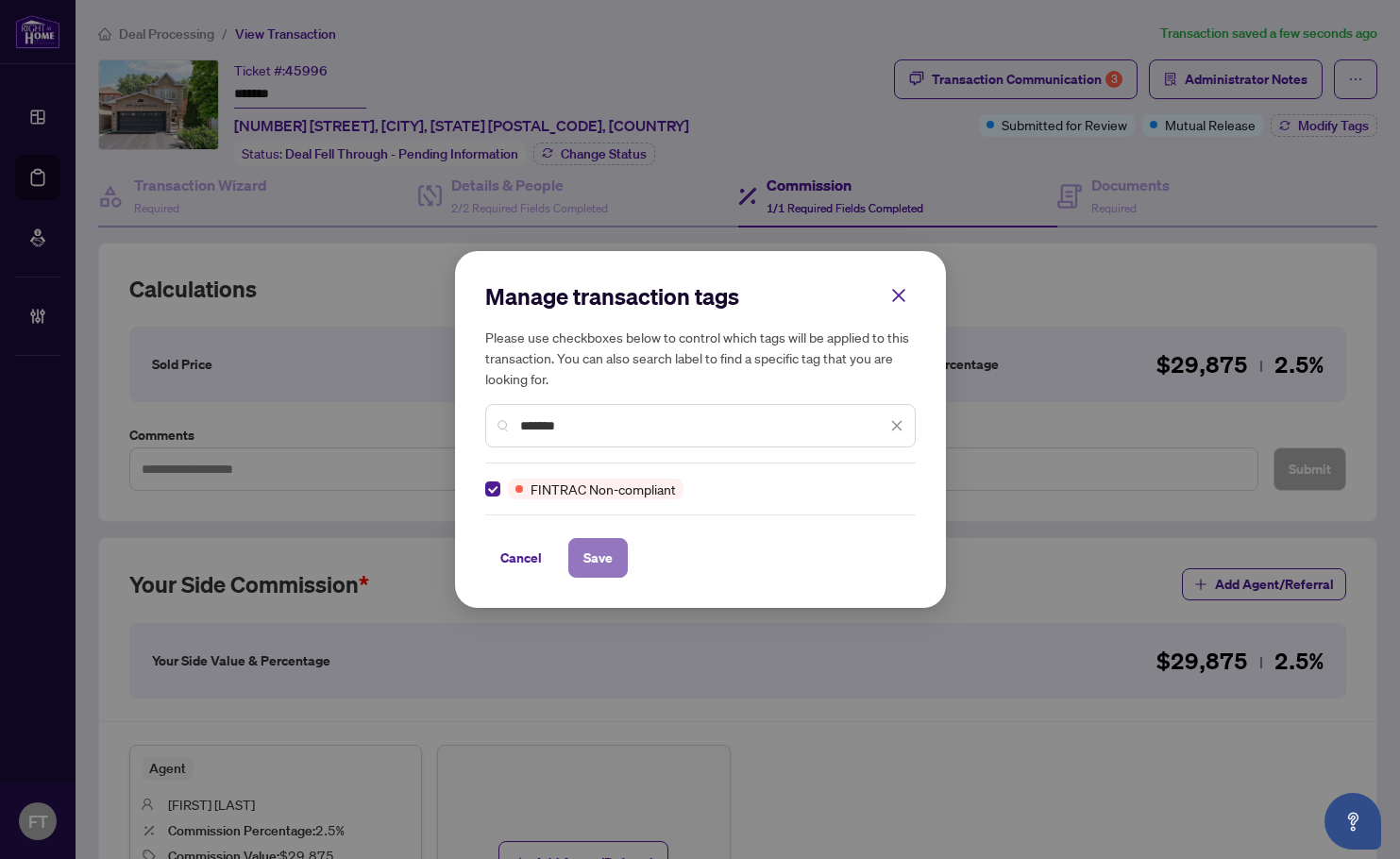 drag, startPoint x: 616, startPoint y: 566, endPoint x: 597, endPoint y: 573, distance: 20.248457 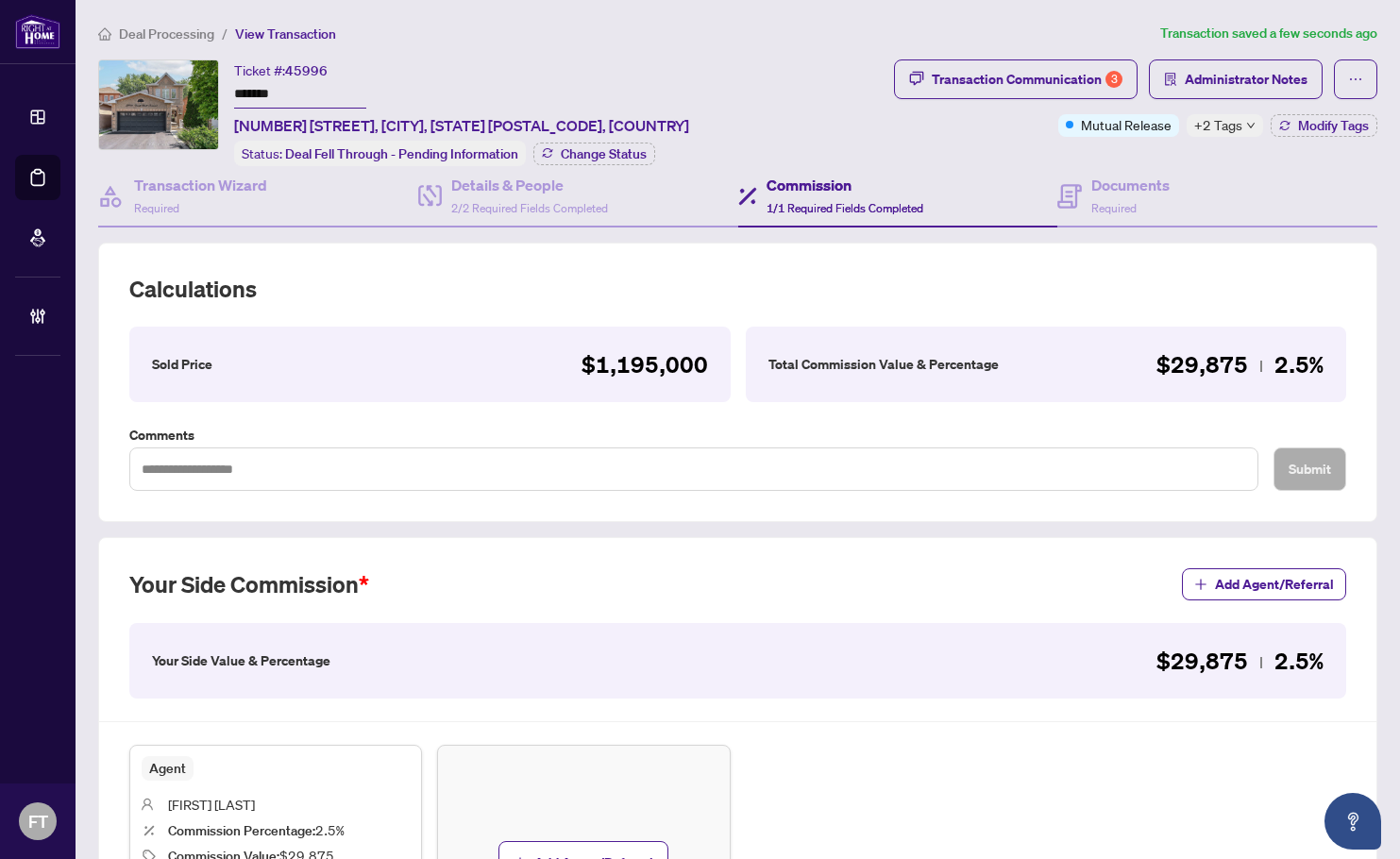 click on "Deal Processing" at bounding box center [166, 34] 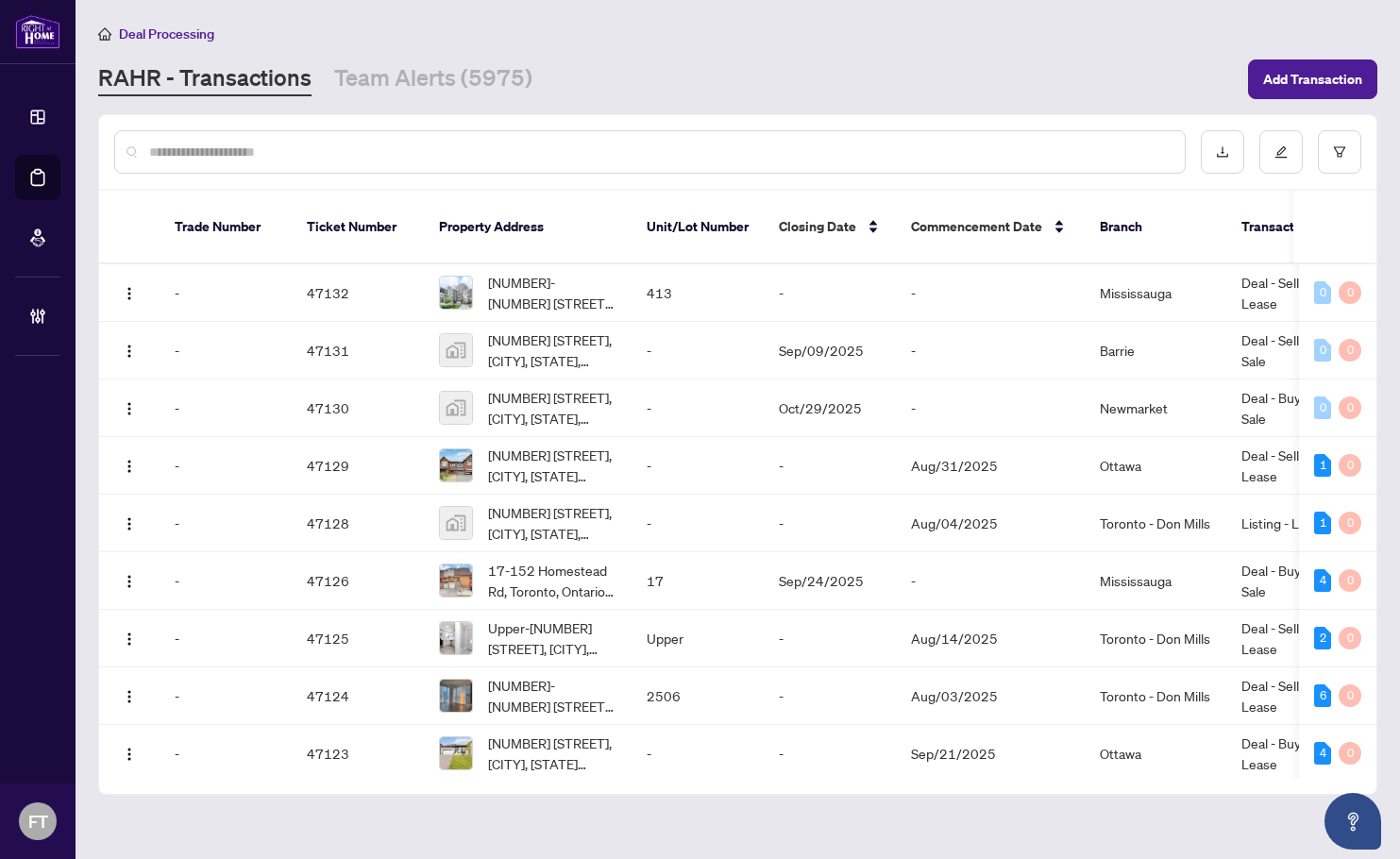 click at bounding box center [659, 152] 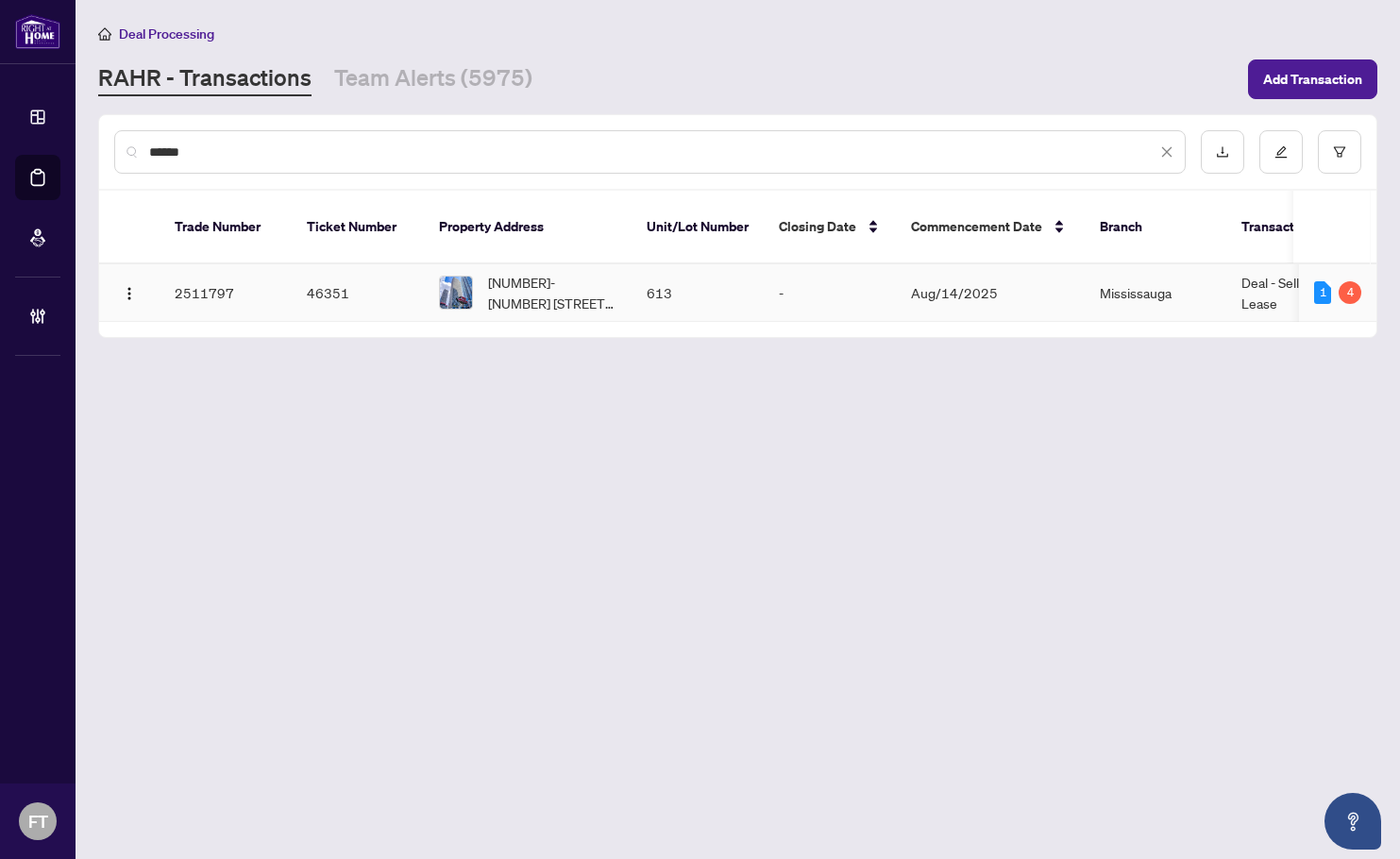 click on "2511797" at bounding box center [226, 293] 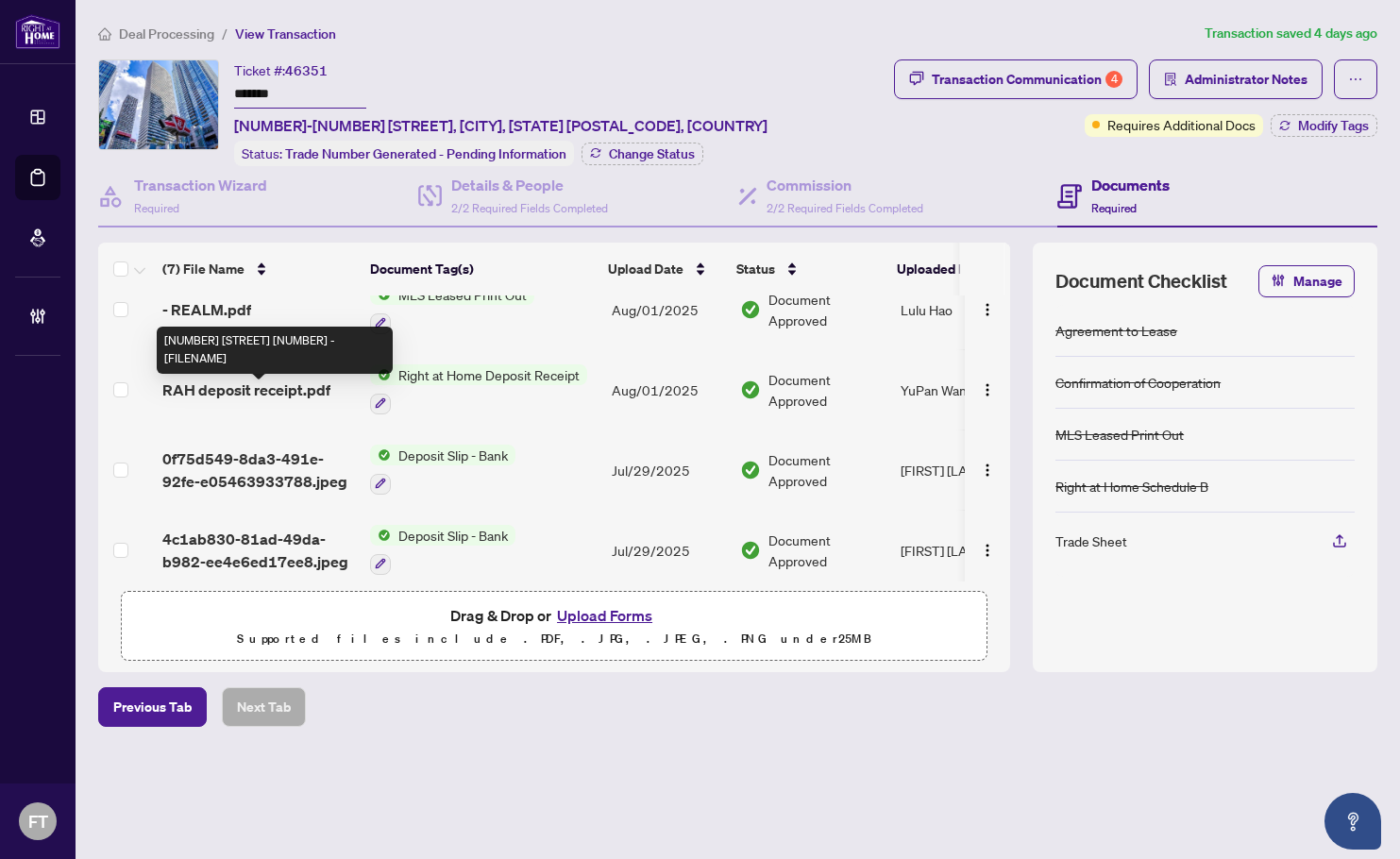scroll, scrollTop: 275, scrollLeft: 0, axis: vertical 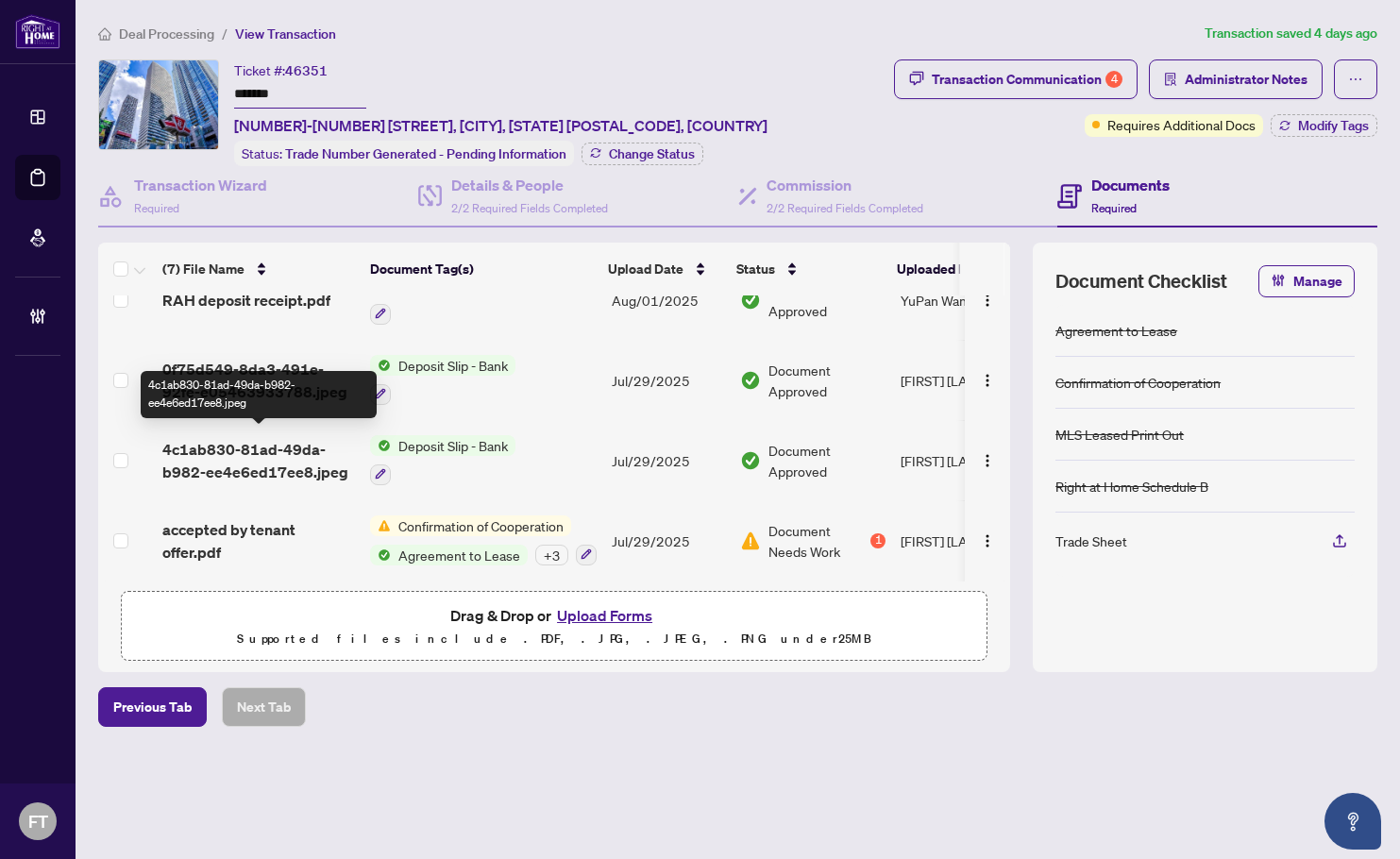 click on "4c1ab830-81ad-49da-b982-ee4e6ed17ee8.jpeg" at bounding box center (259, 461) 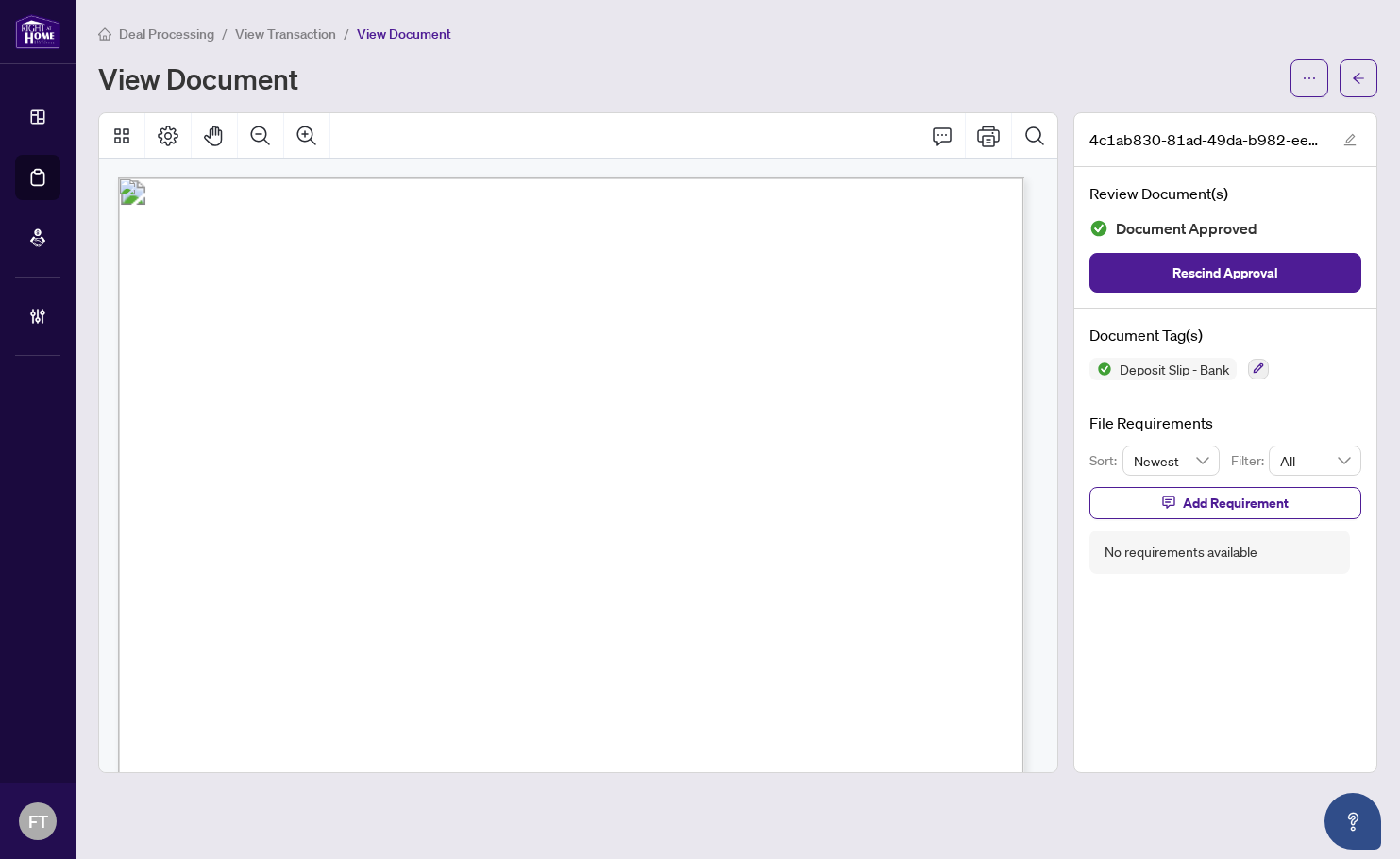 click on "View Transaction" at bounding box center [285, 34] 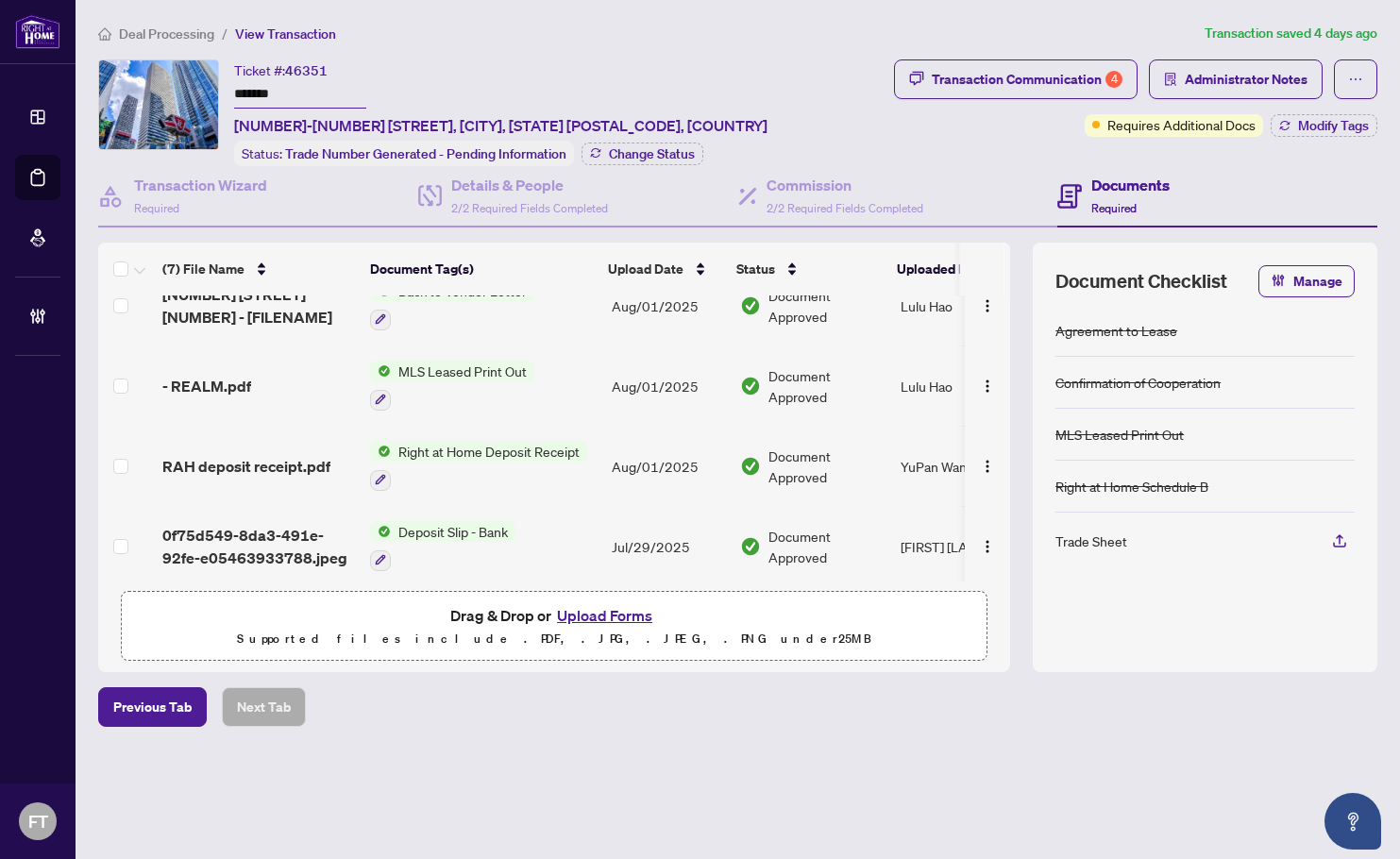 scroll, scrollTop: 275, scrollLeft: 0, axis: vertical 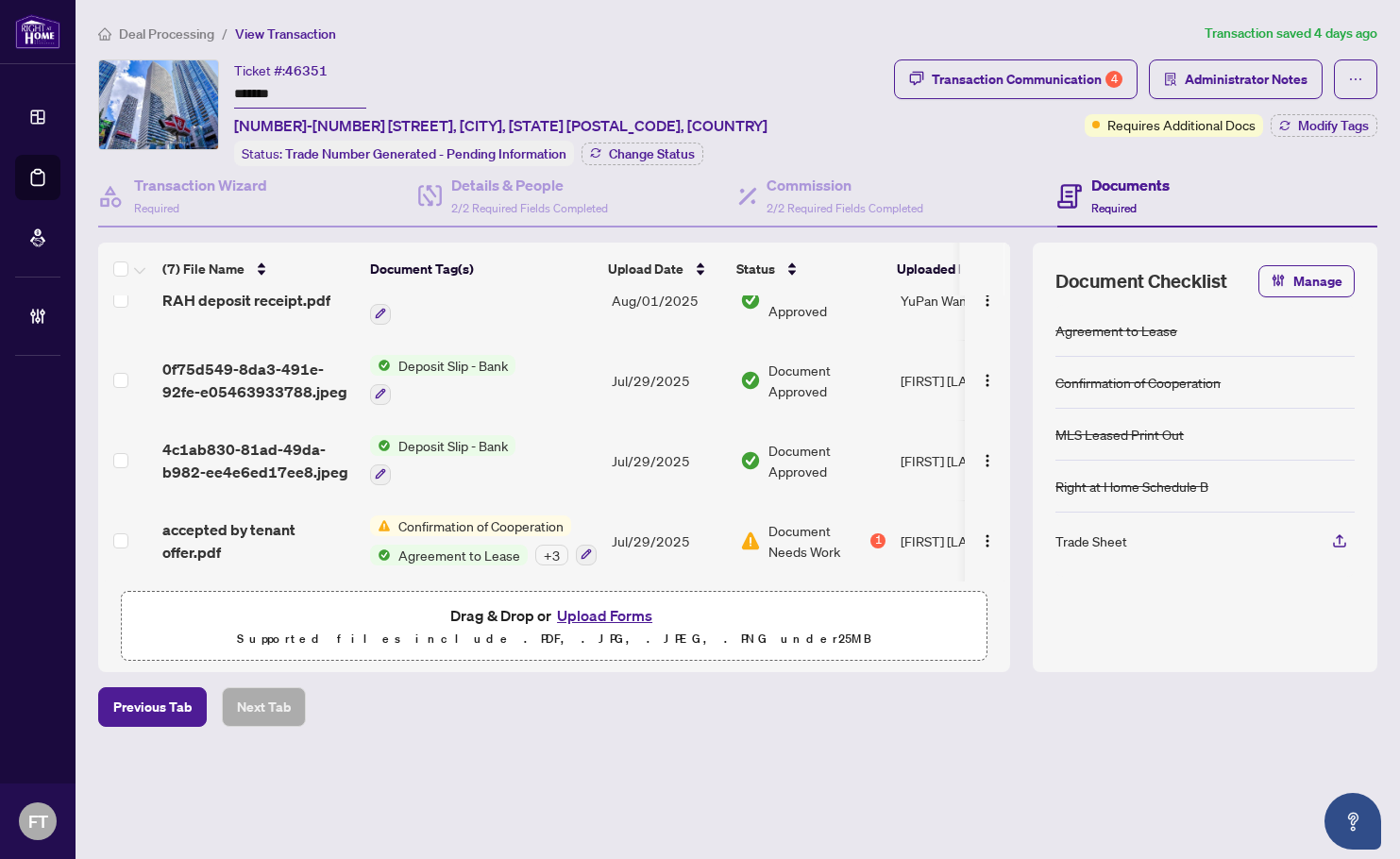 click on "0f75d549-8da3-491e-92fe-e05463933788.jpeg" at bounding box center (259, 380) 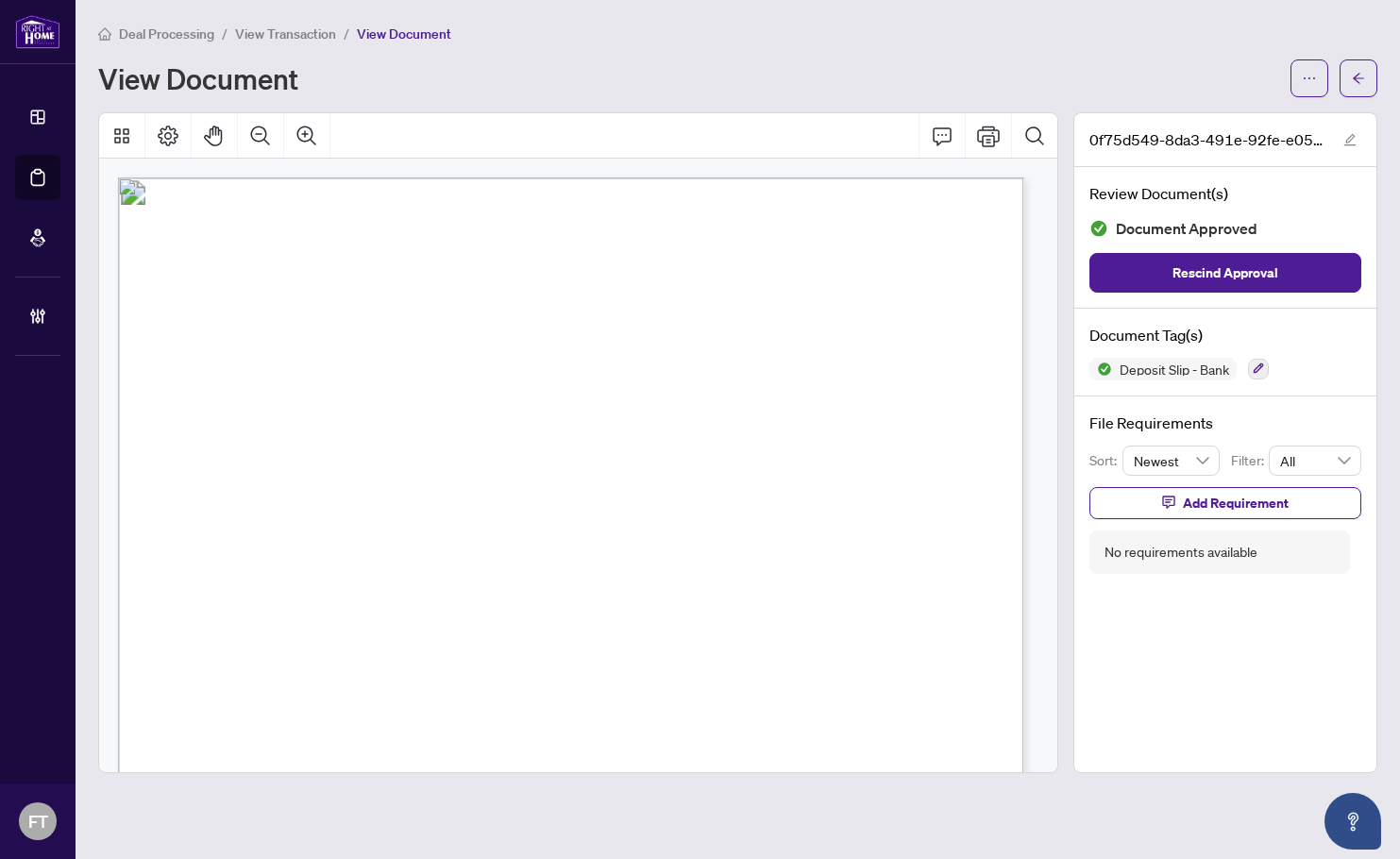 click on "Deal Processing" at bounding box center (166, 34) 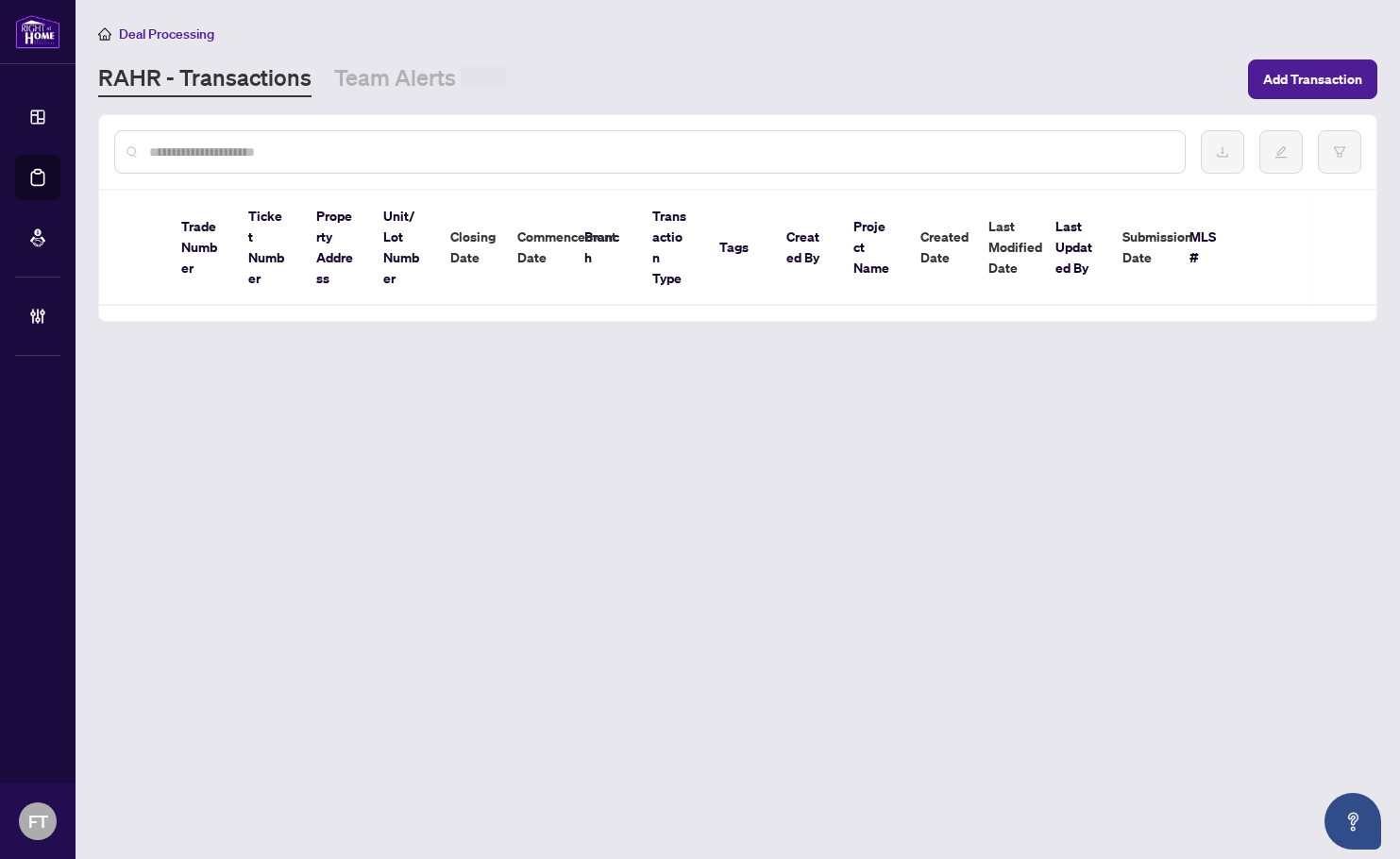 click at bounding box center (659, 152) 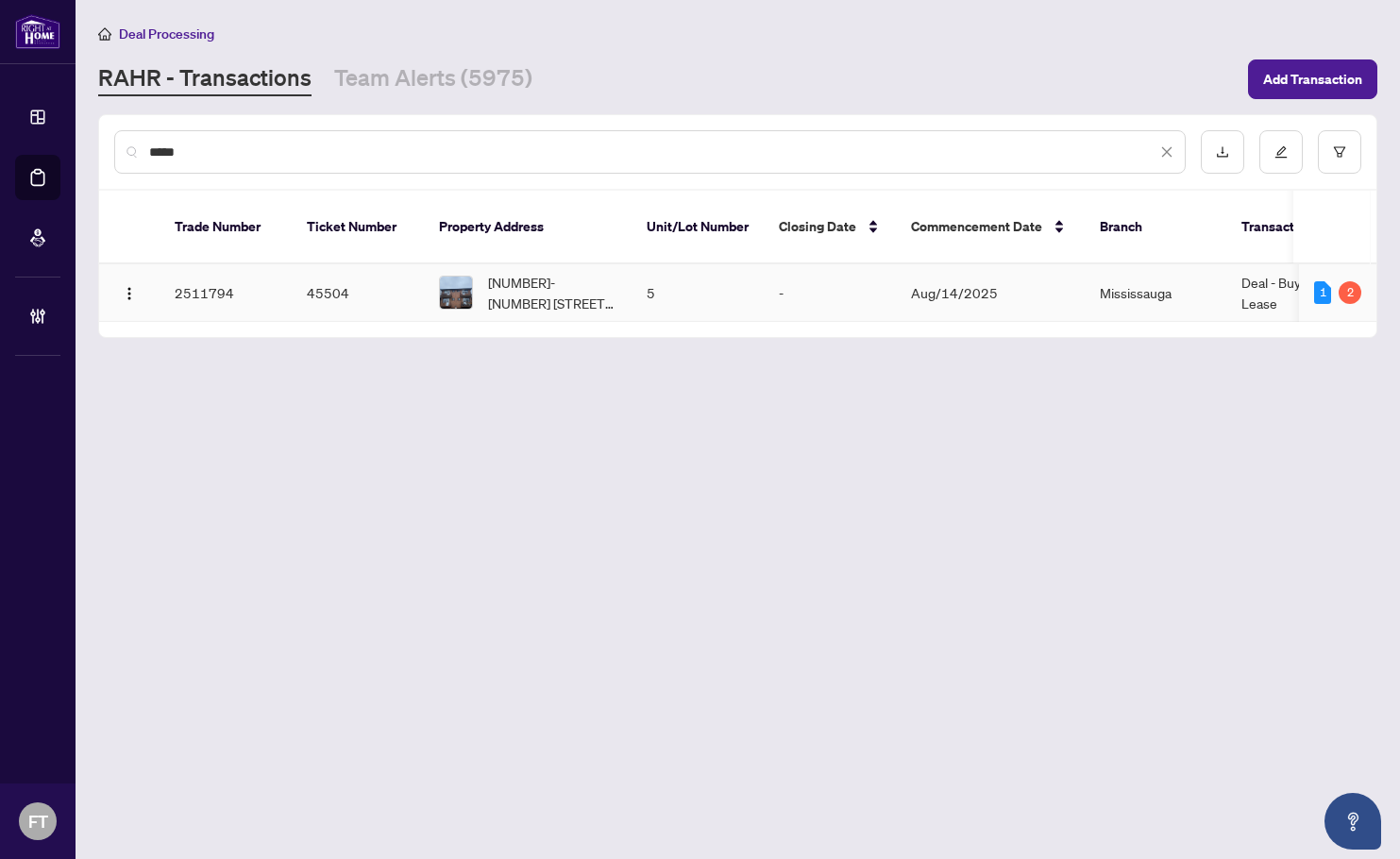 click on "5-115 Eighth St, Toronto, Ontario M8V 3C5, Canada" at bounding box center (552, 293) 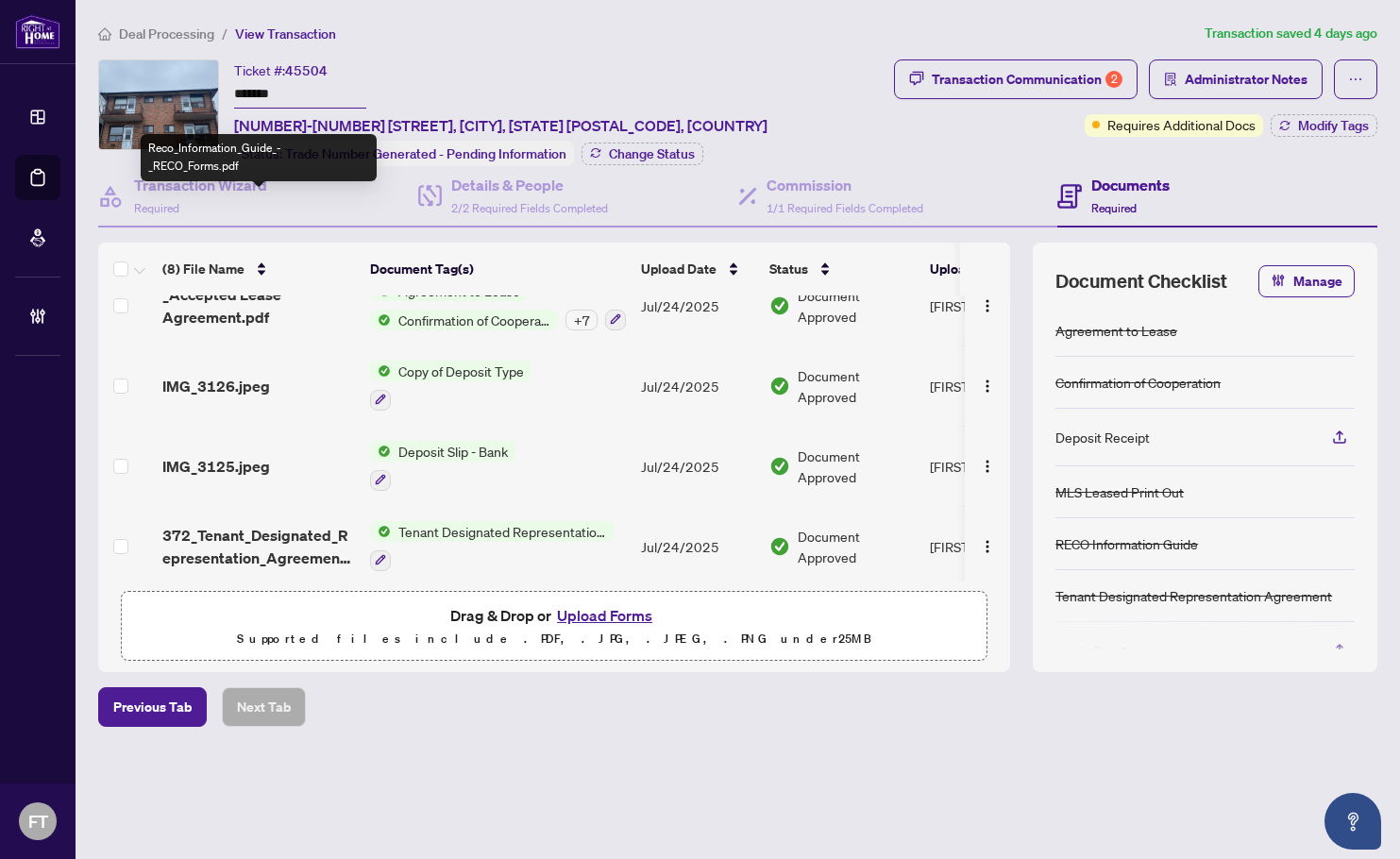 scroll, scrollTop: 355, scrollLeft: 0, axis: vertical 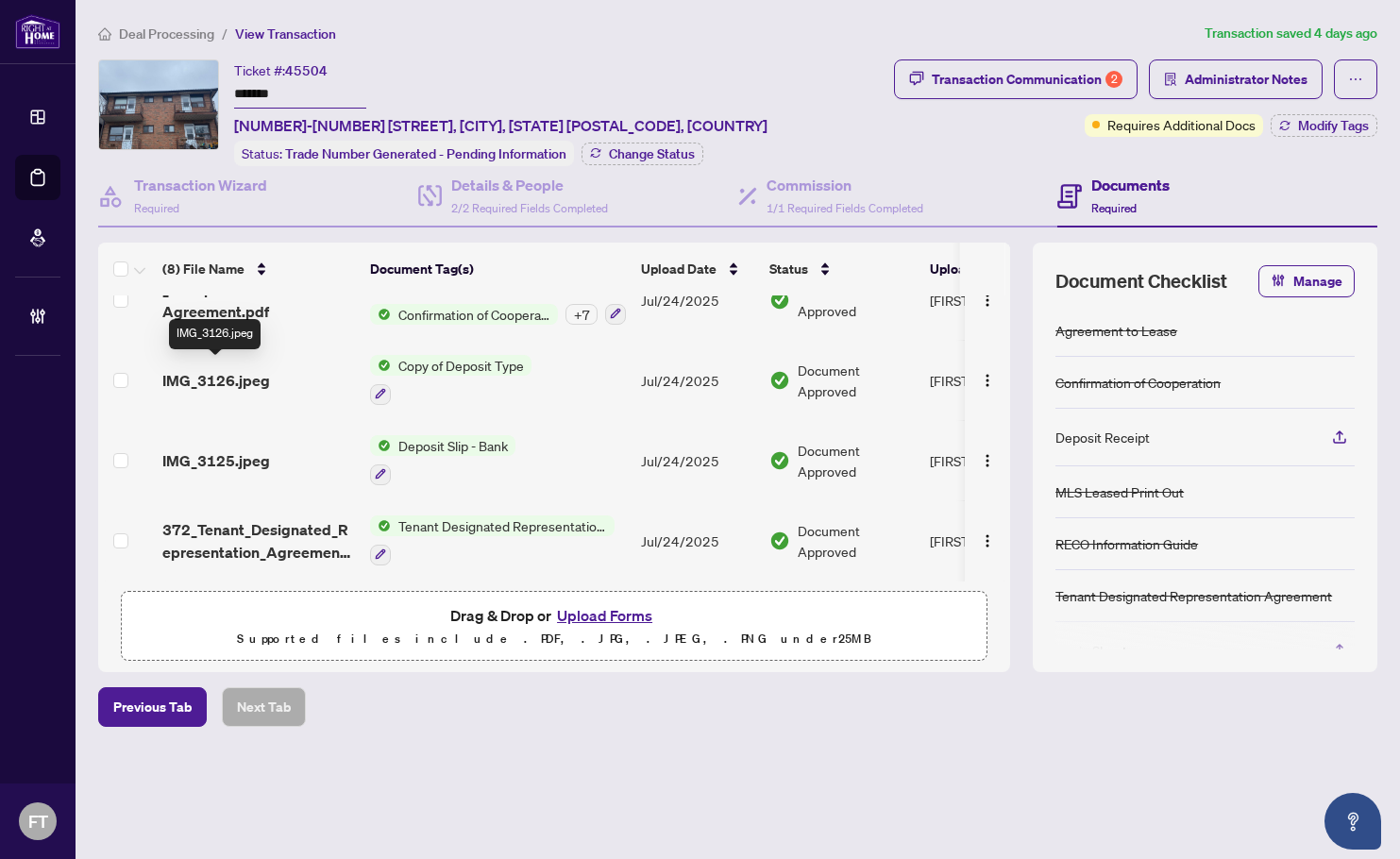 click on "IMG_3126.jpeg" at bounding box center (216, 380) 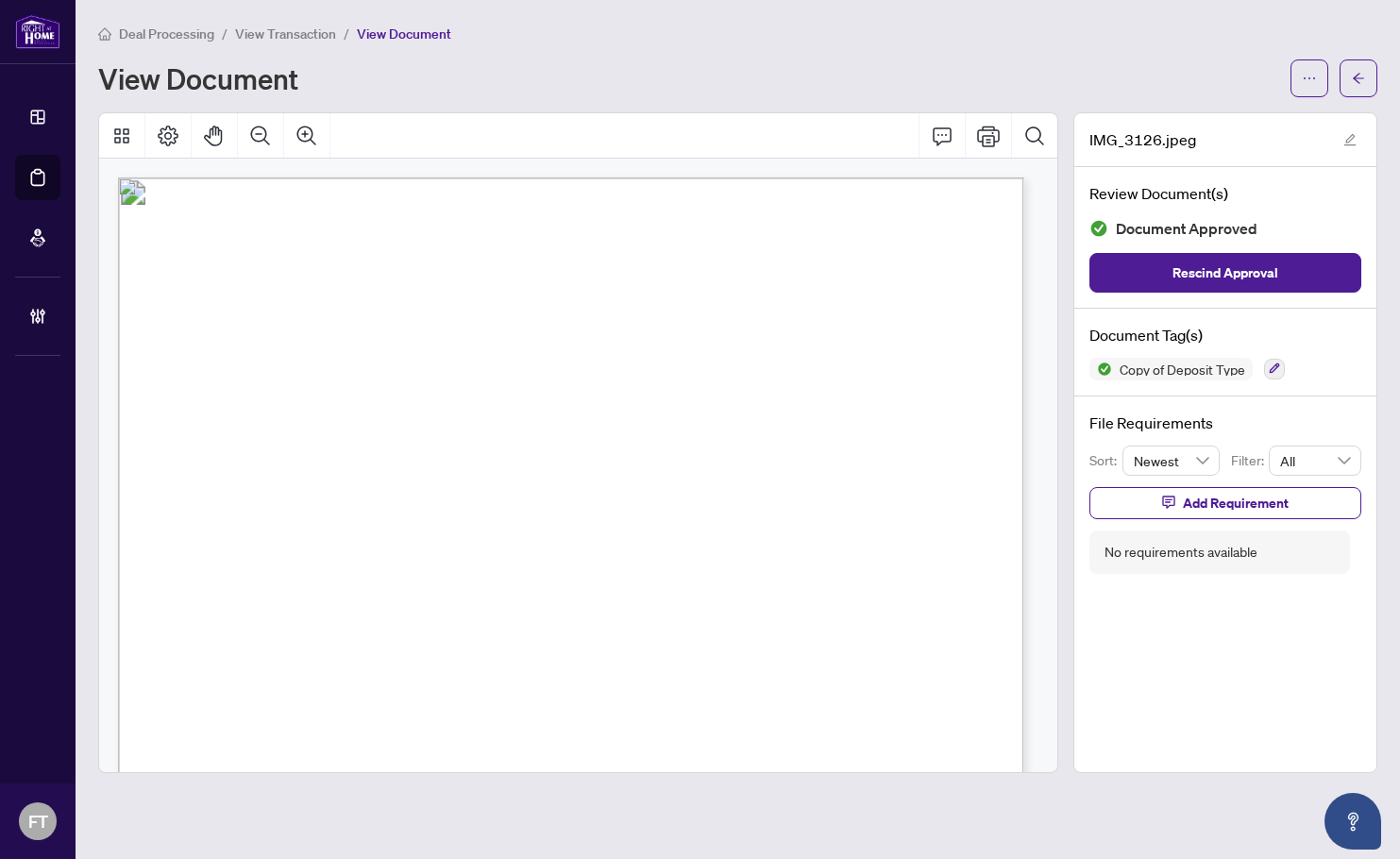 click on "View Transaction" at bounding box center (285, 34) 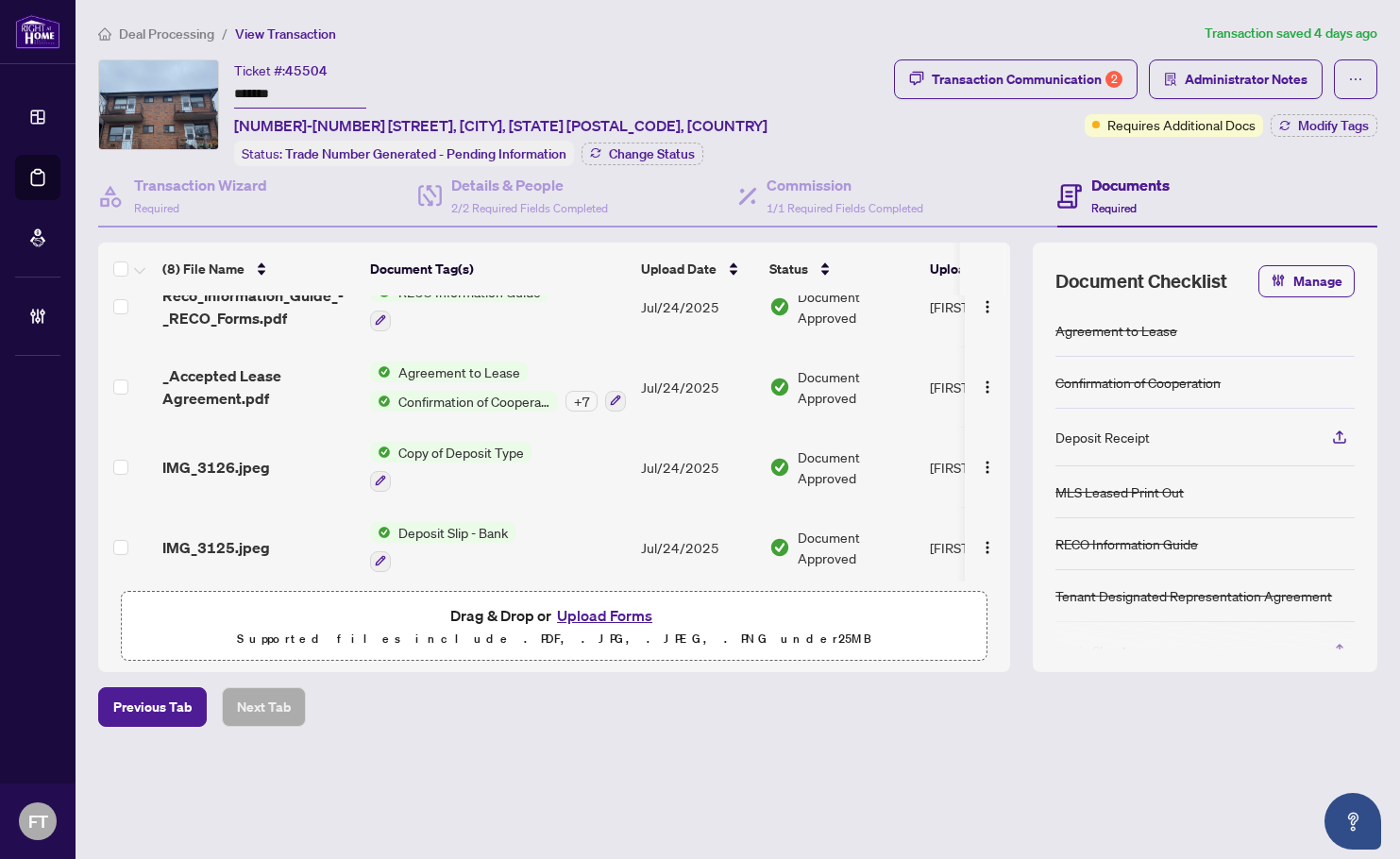 scroll, scrollTop: 355, scrollLeft: 0, axis: vertical 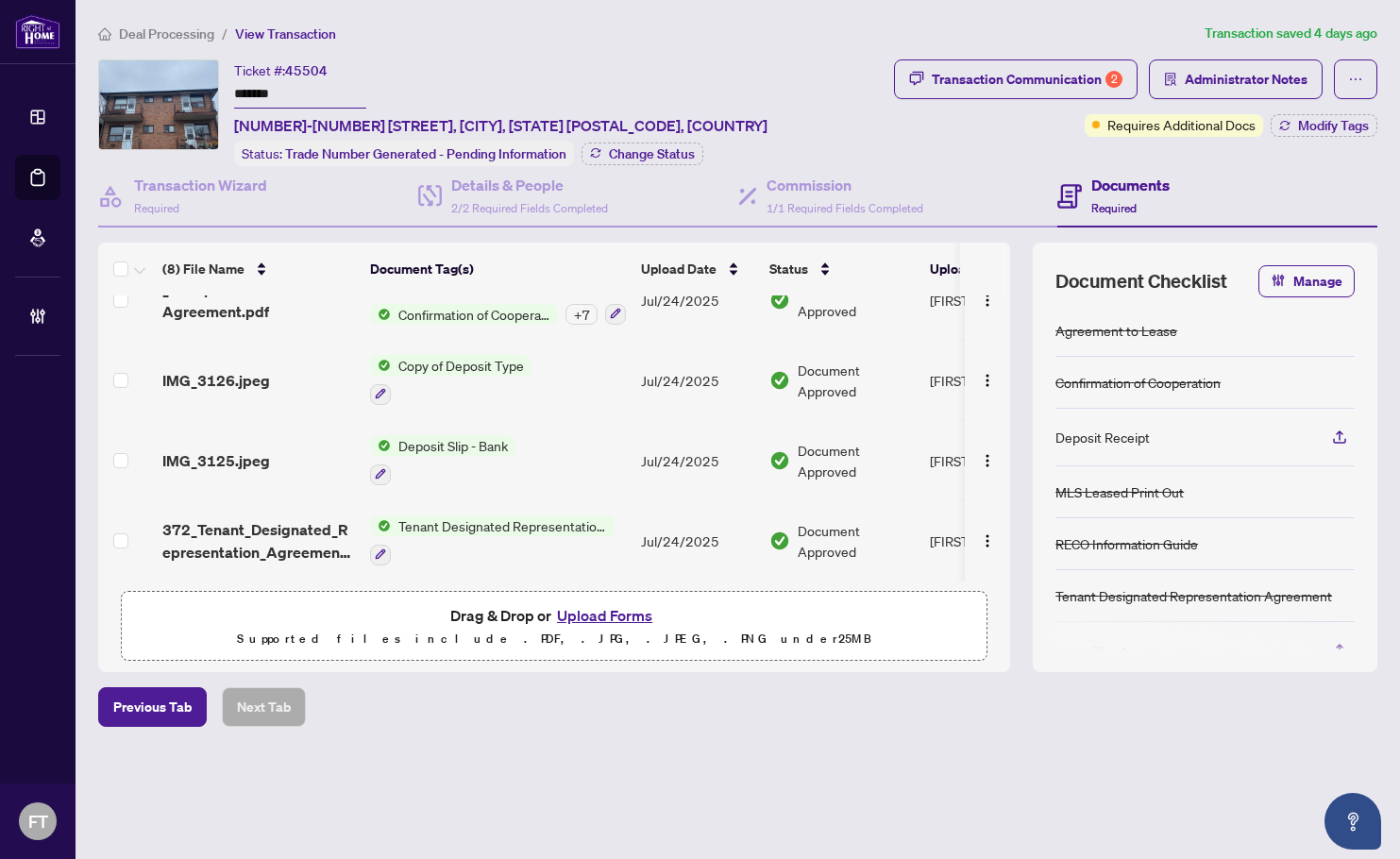 click on "IMG_3125.jpeg" at bounding box center [259, 460] 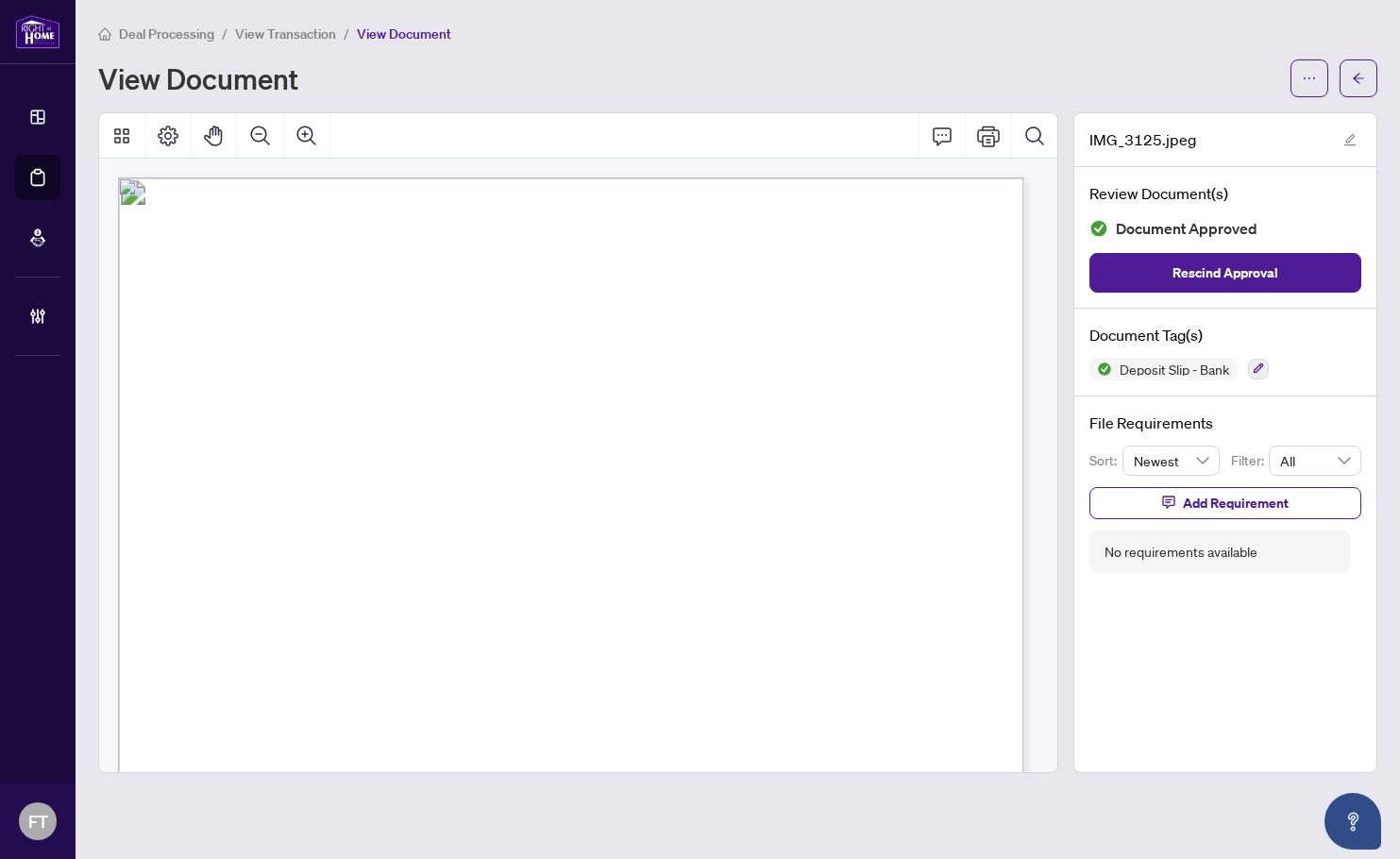 click on "View Transaction" at bounding box center [285, 34] 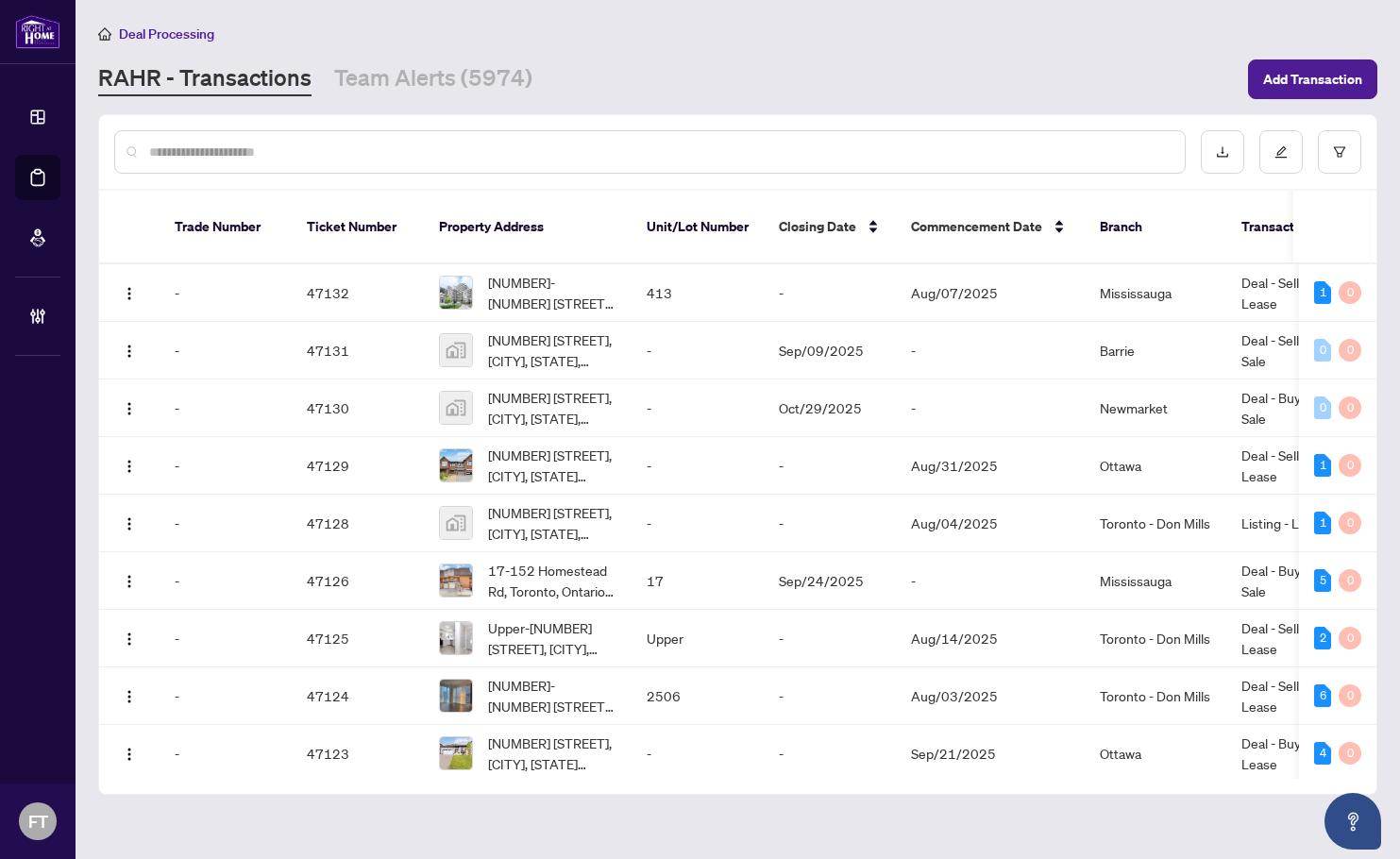 click at bounding box center [659, 152] 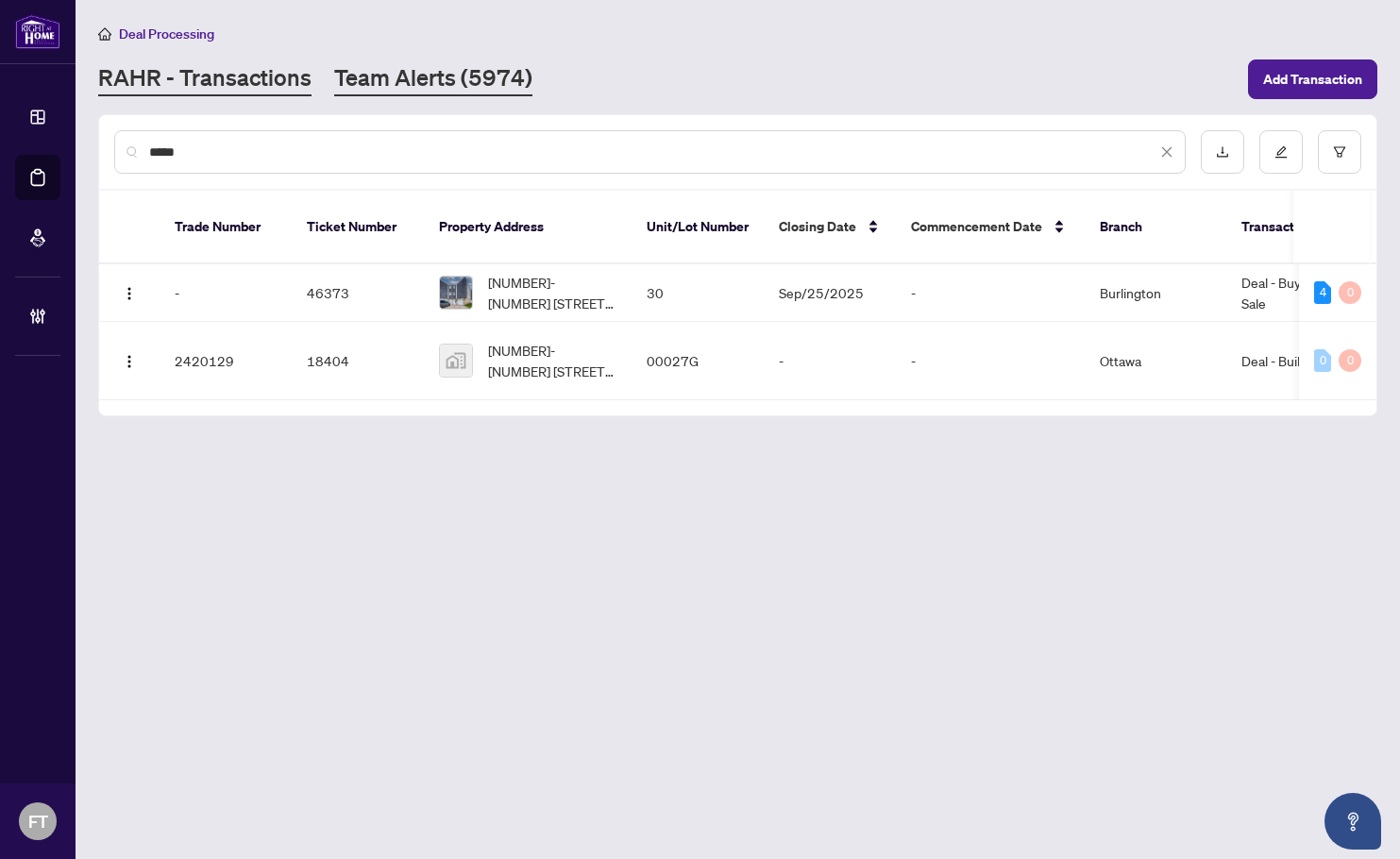 click on "Team Alerts   (5974)" at bounding box center [433, 79] 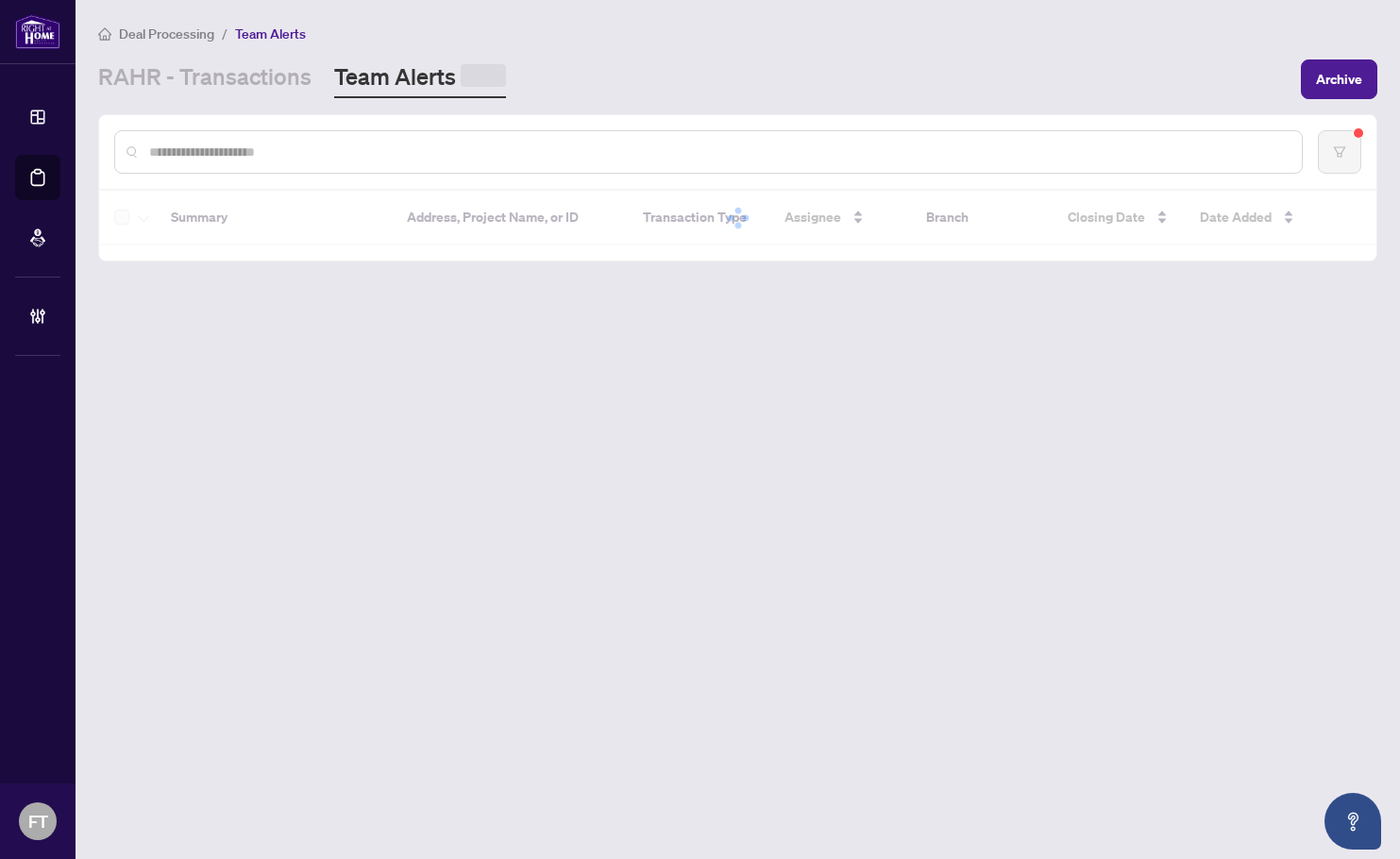 click at bounding box center (717, 152) 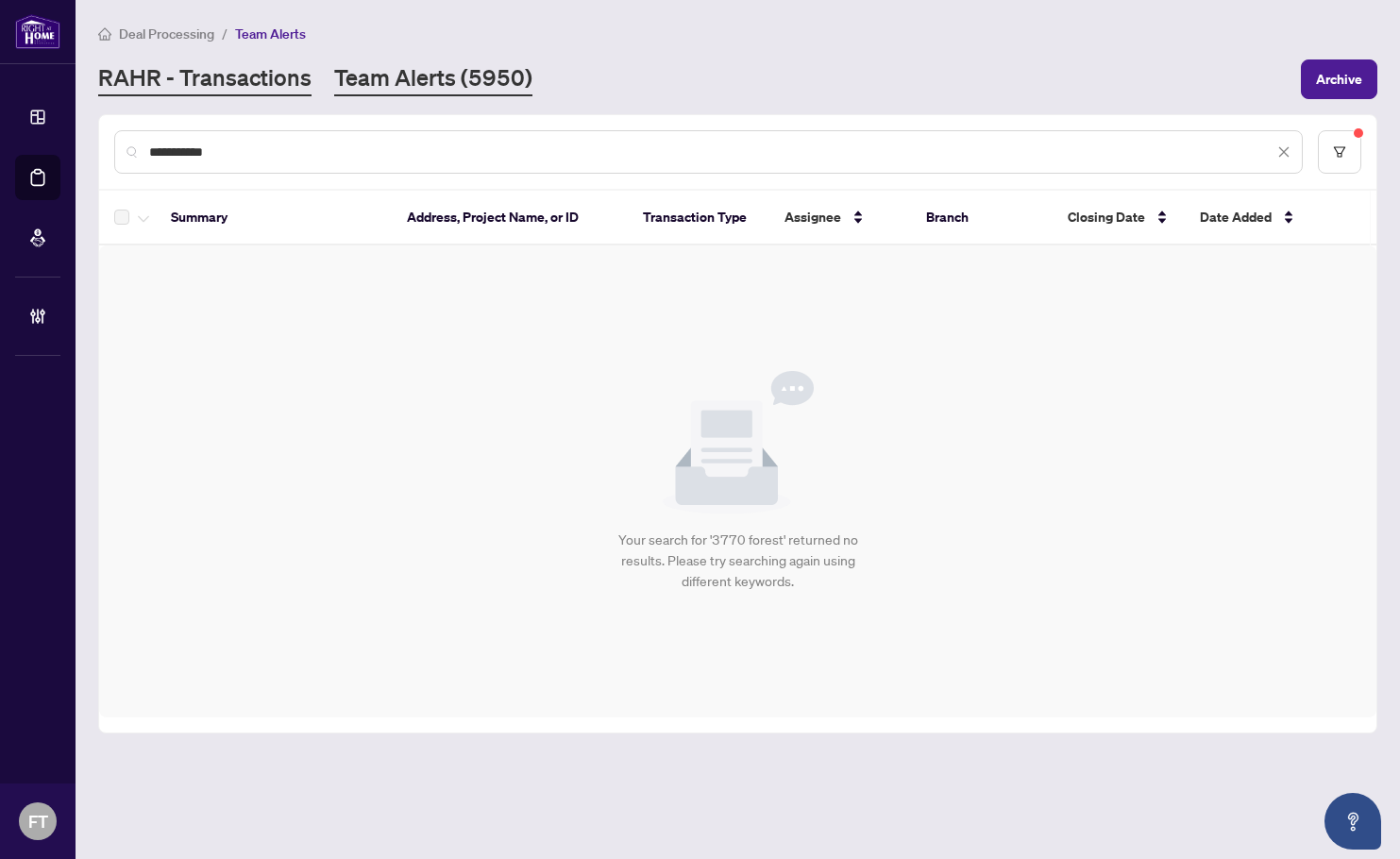 click on "RAHR - Transactions" at bounding box center [205, 79] 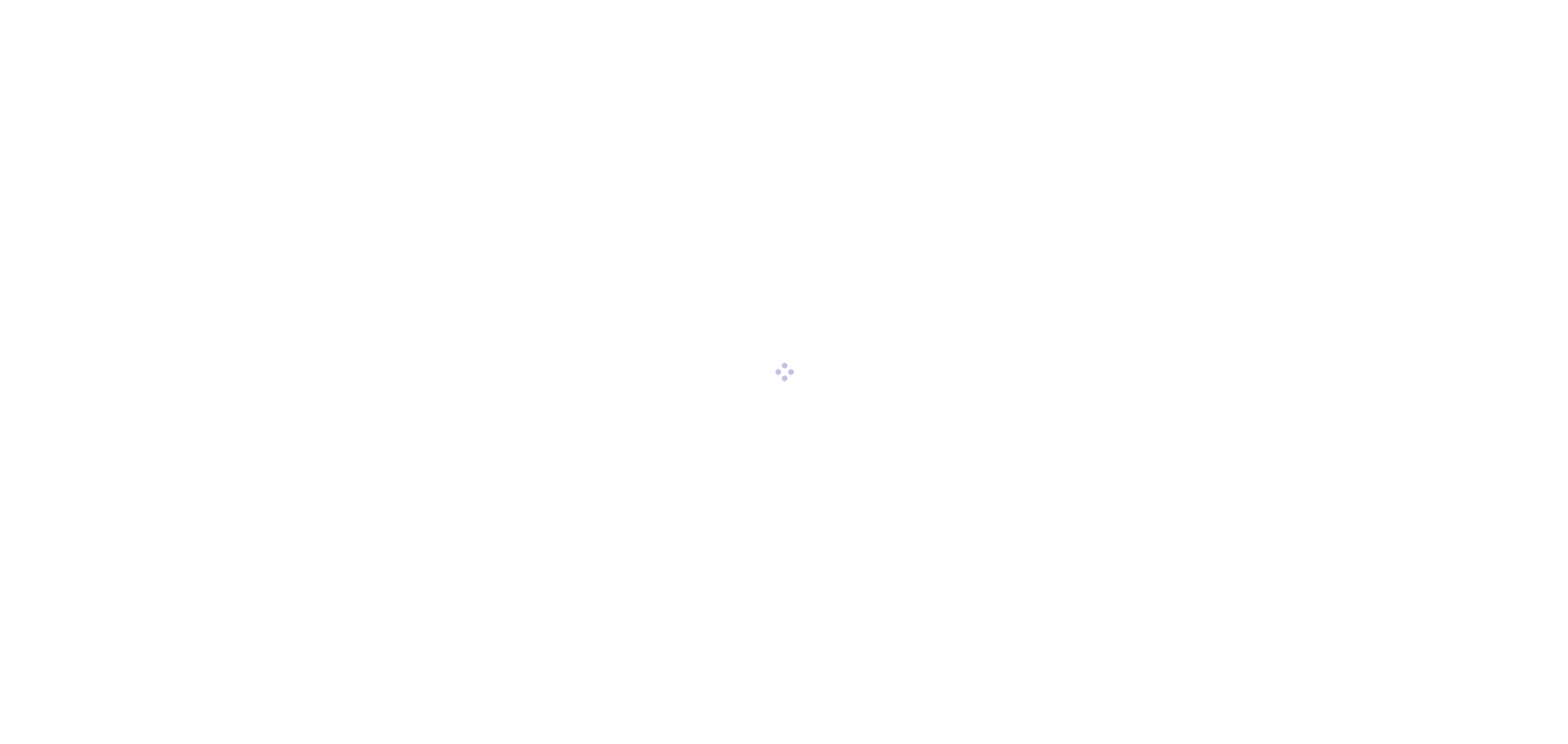 scroll, scrollTop: 0, scrollLeft: 0, axis: both 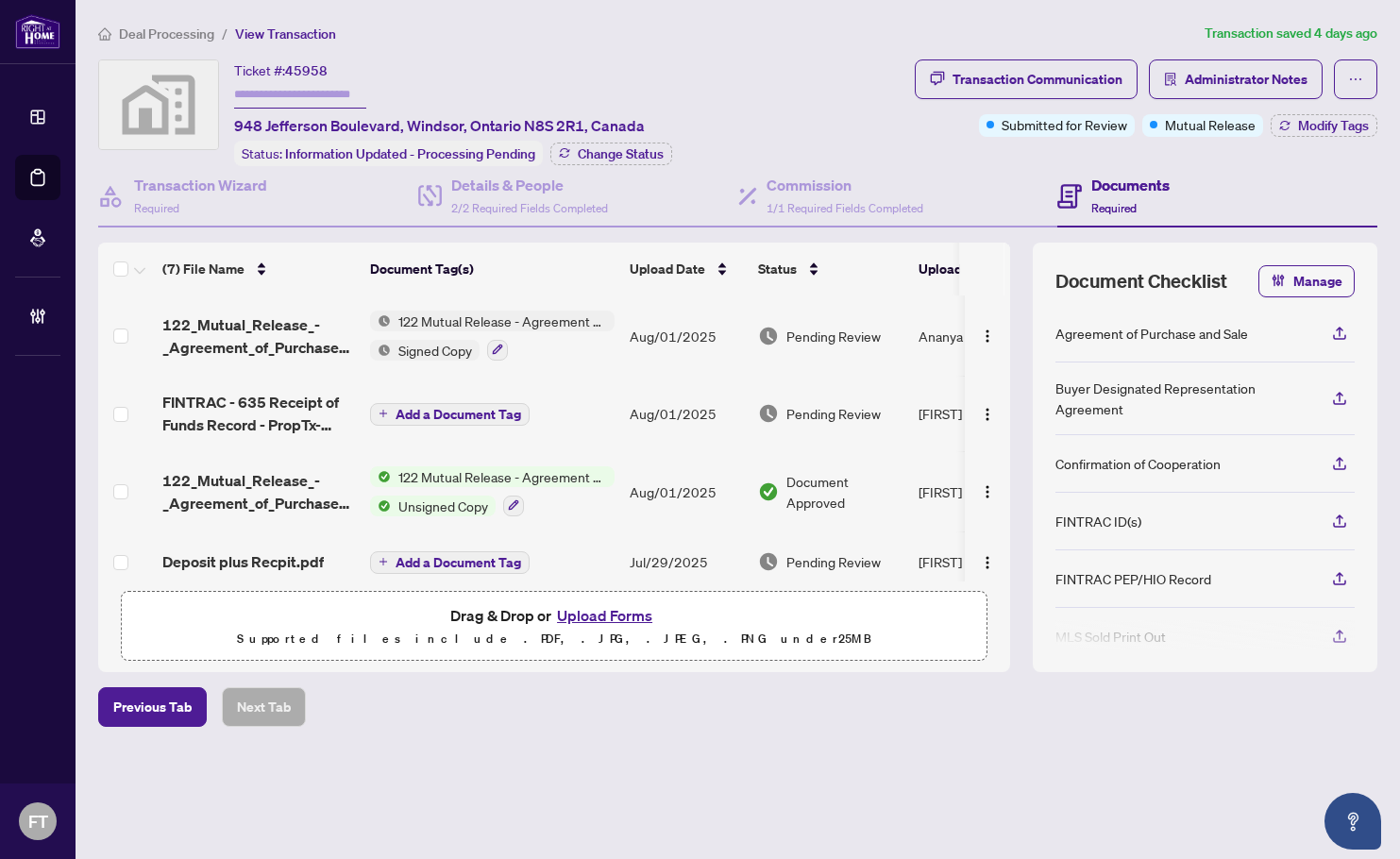click at bounding box center [130, 269] 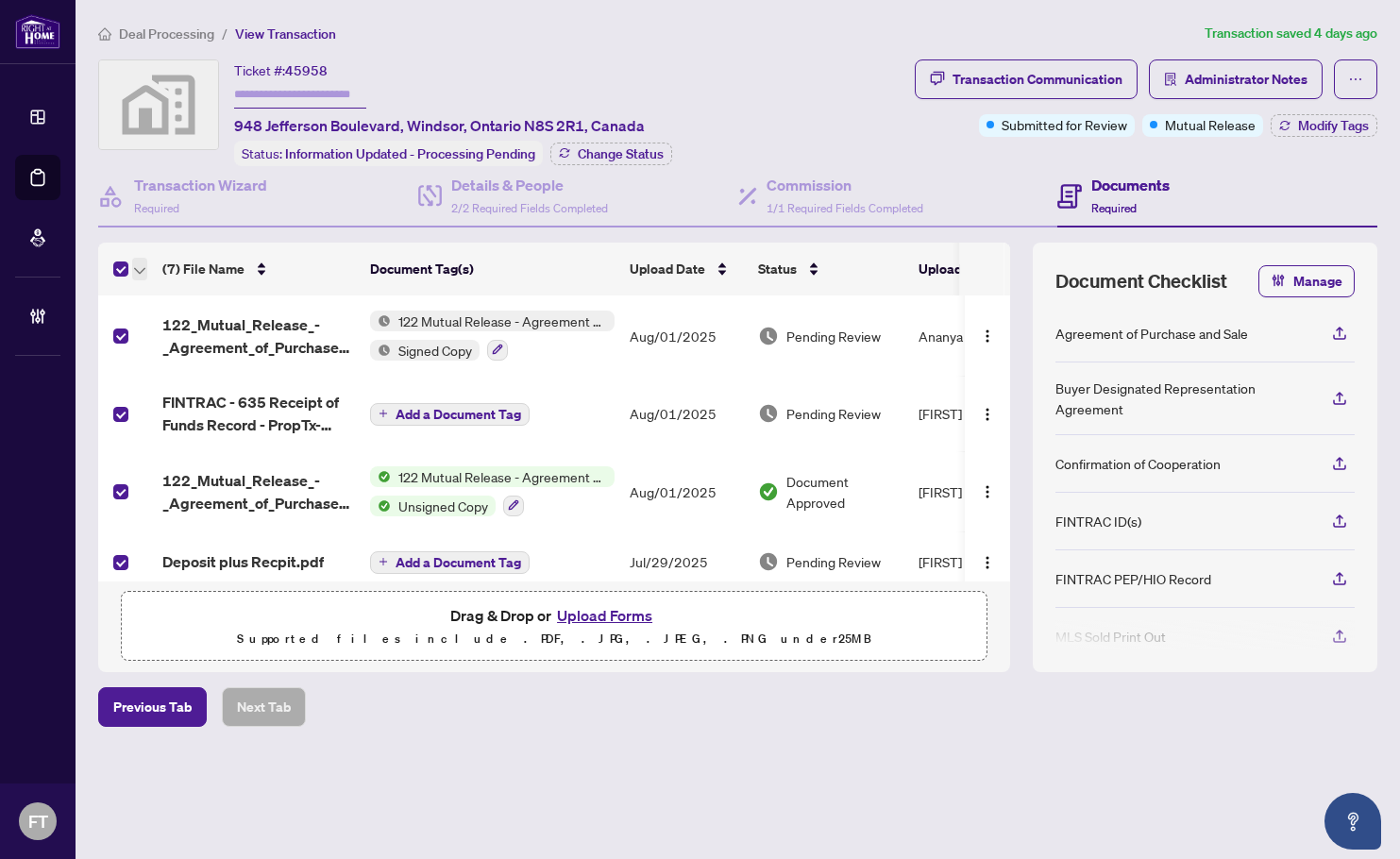 click 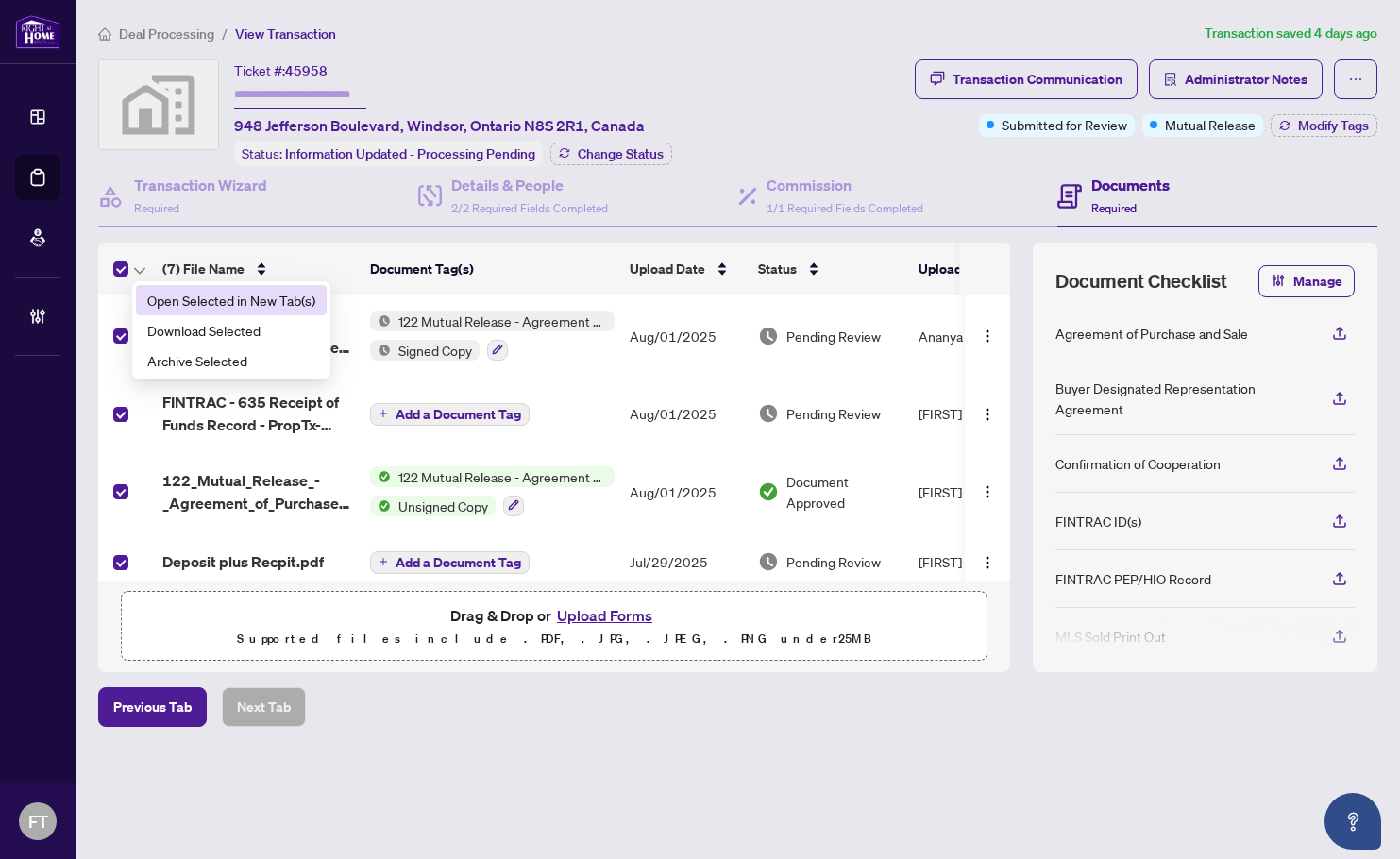 click on "Open Selected in New Tab(s)" at bounding box center (231, 300) 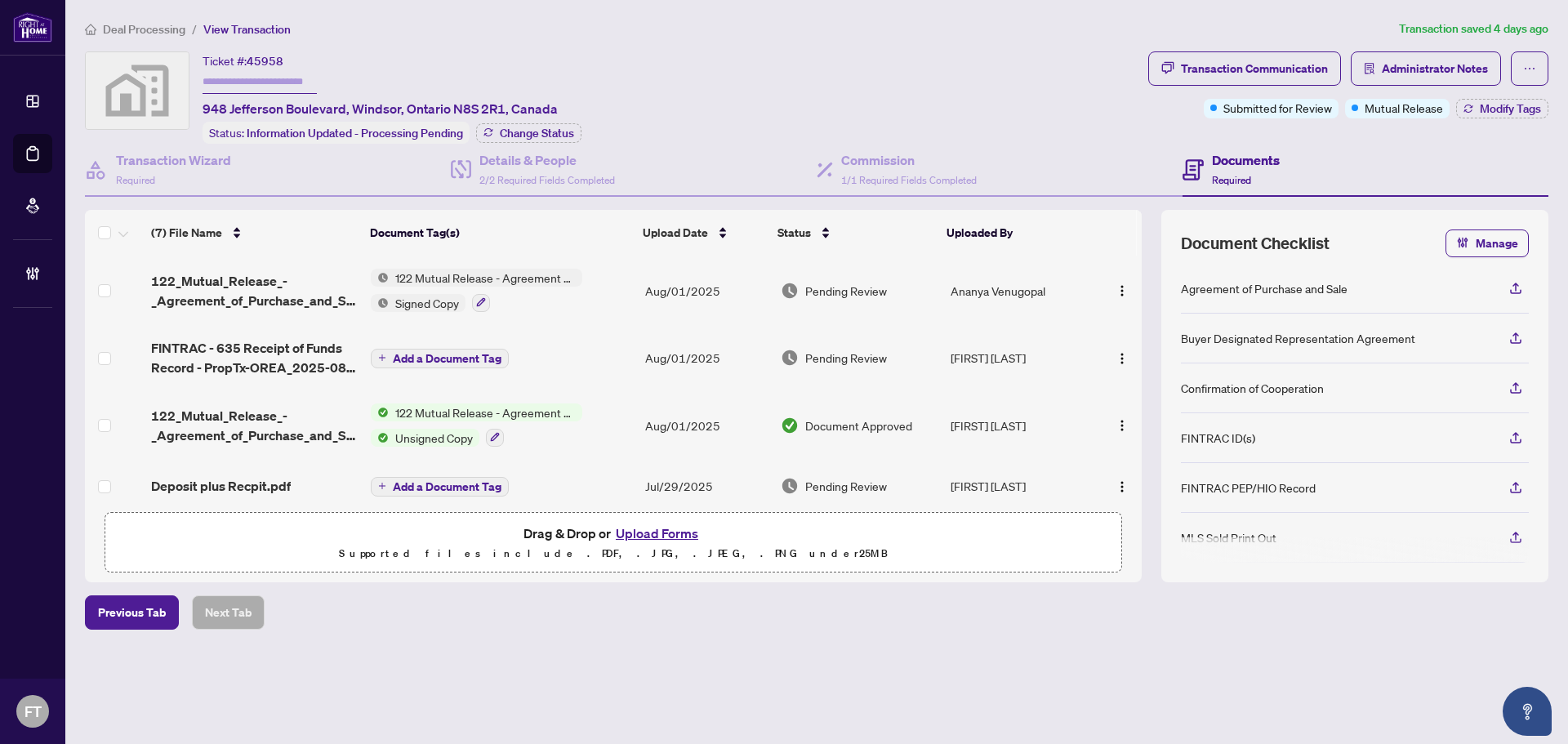 click on "Deal Processing / View Transaction Transaction saved   4 days ago Ticket #:  45958 948 Jefferson Boulevard, Windsor, Ontario N8S 2R1, Canada Status:   Information Updated - Processing Pending Change Status Transaction Communication Administrator Notes Submitted for Review Mutual Release Modify Tags Transaction Wizard Required Details & People 2/2 Required Fields Completed Commission 1/1 Required Fields Completed Documents Required (7) File Name Document Tag(s) Upload Date Status Uploaded By               122_Mutual_Release_-_Agreement_of_Purchase_and_Sale_-_PropTx-OREA 5 EXECUTED.pdf 122 Mutual Release - Agreement of Purchase and Sale Signed Copy Aug/01/2025 Pending Review Ananya Venugopal FINTRAC - 635 Receipt of Funds Record - PropTx-OREA_2025-08-01 09_47_51.pdf Add a Document Tag Aug/01/2025 Pending Review Shant Marcus 122_Mutual_Release_-_Agreement_of_Purchase_and_Sale_-_PropTx-OREA.pdf 122 Mutual Release - Agreement of Purchase and Sale Unsigned Copy Aug/01/2025 Document Approved Shant Marcus" at bounding box center [817, 372] 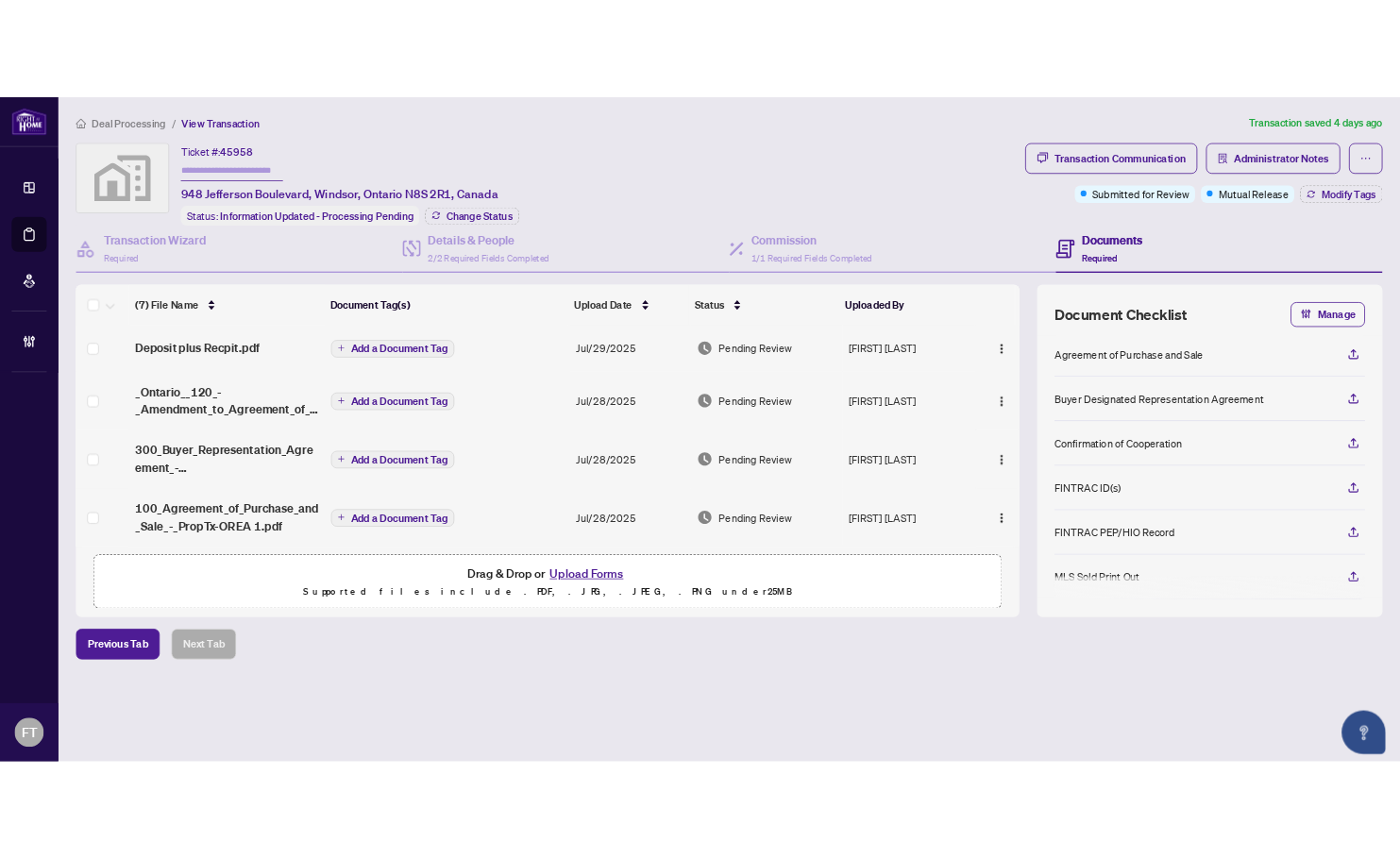 scroll, scrollTop: 0, scrollLeft: 0, axis: both 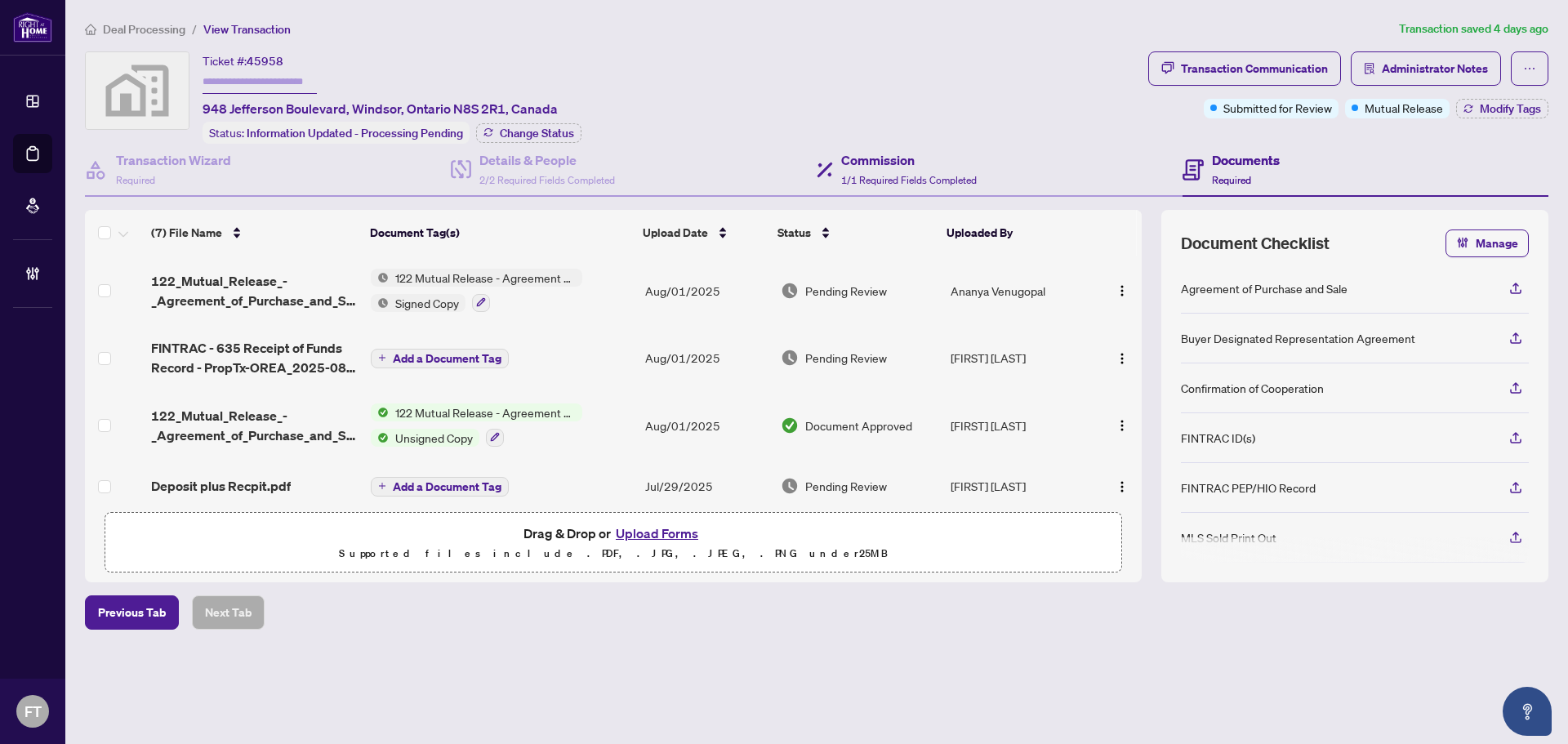 drag, startPoint x: 974, startPoint y: 14, endPoint x: 857, endPoint y: 168, distance: 193.40372 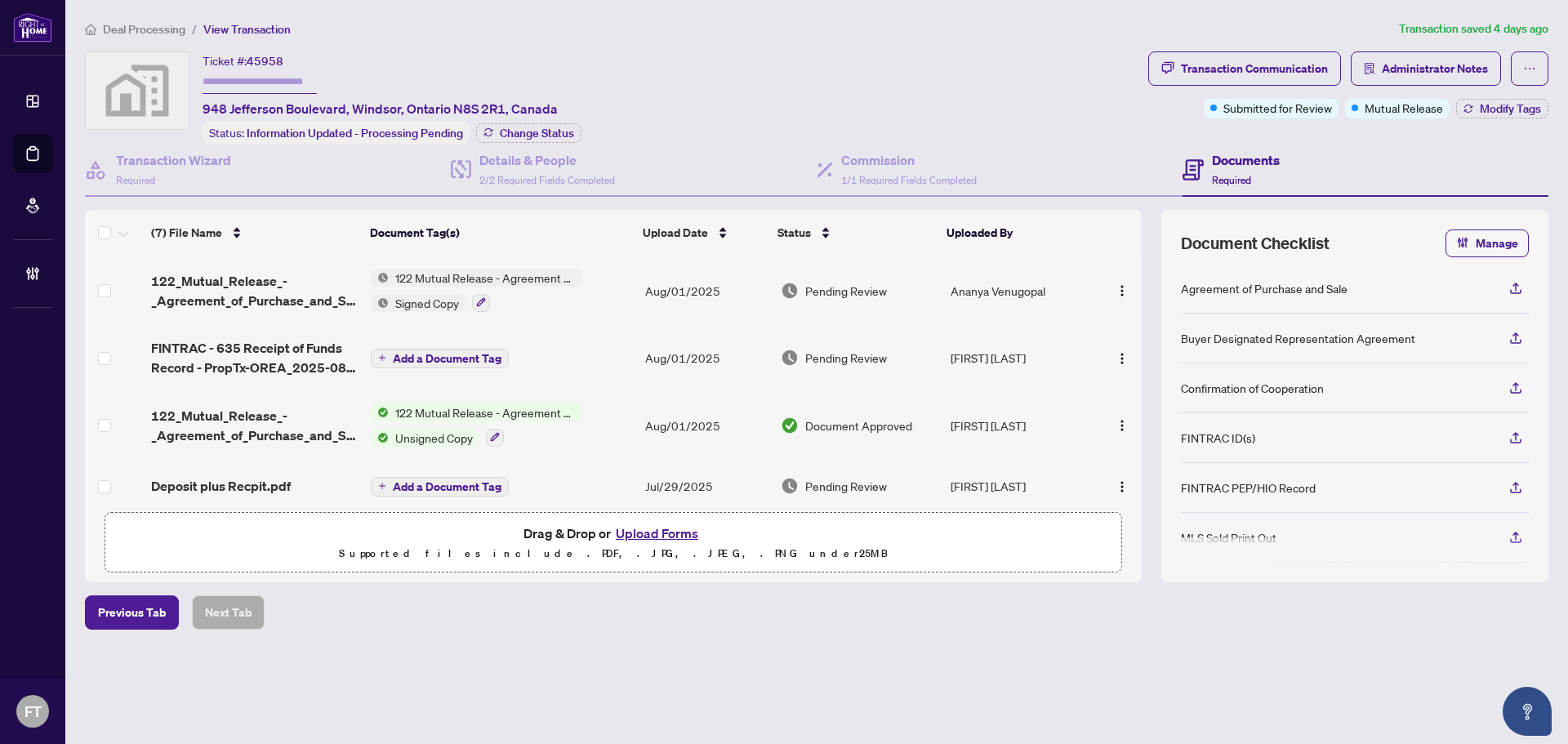drag, startPoint x: 1078, startPoint y: 87, endPoint x: 1071, endPoint y: 96, distance: 11.401754 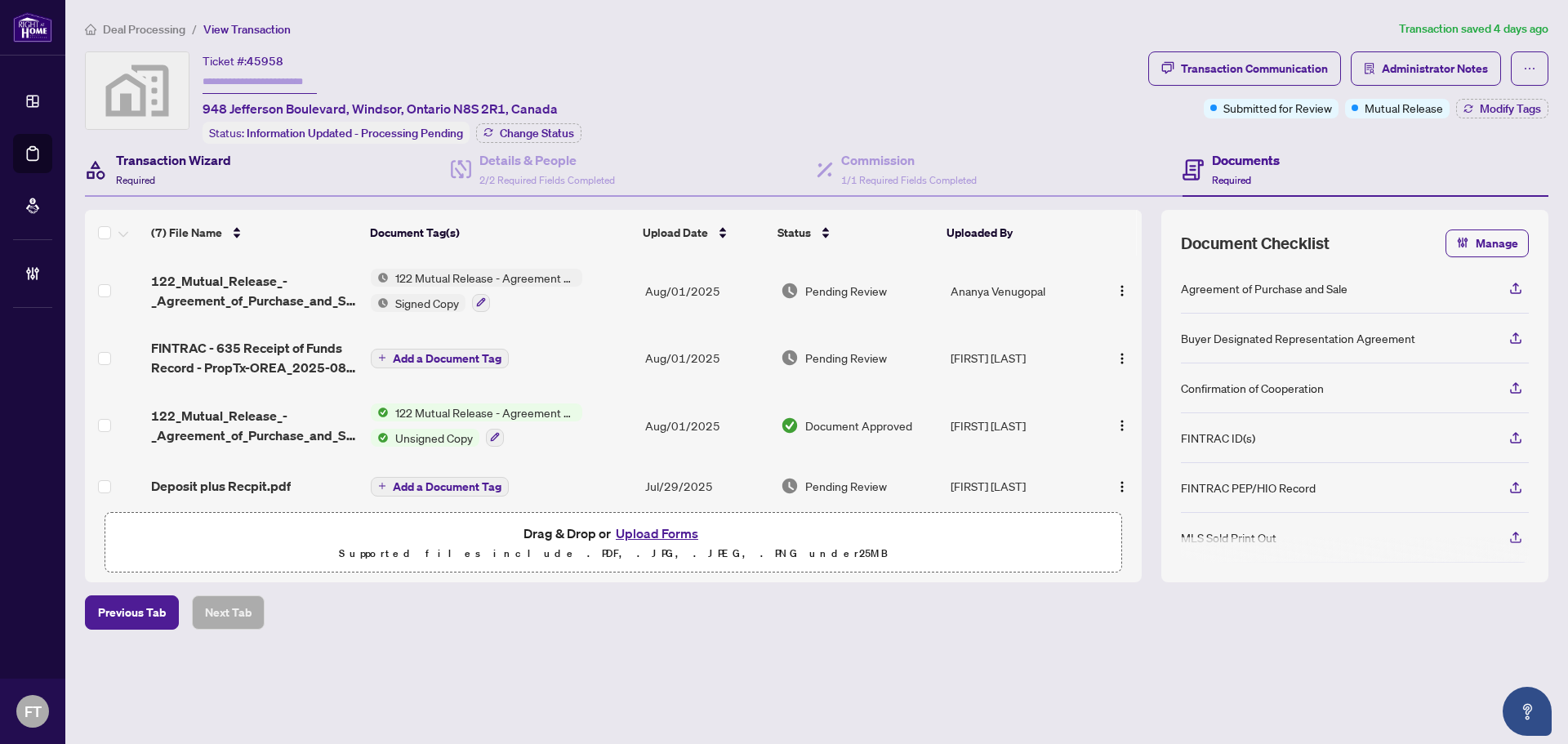 click on "Transaction Wizard" at bounding box center [173, 160] 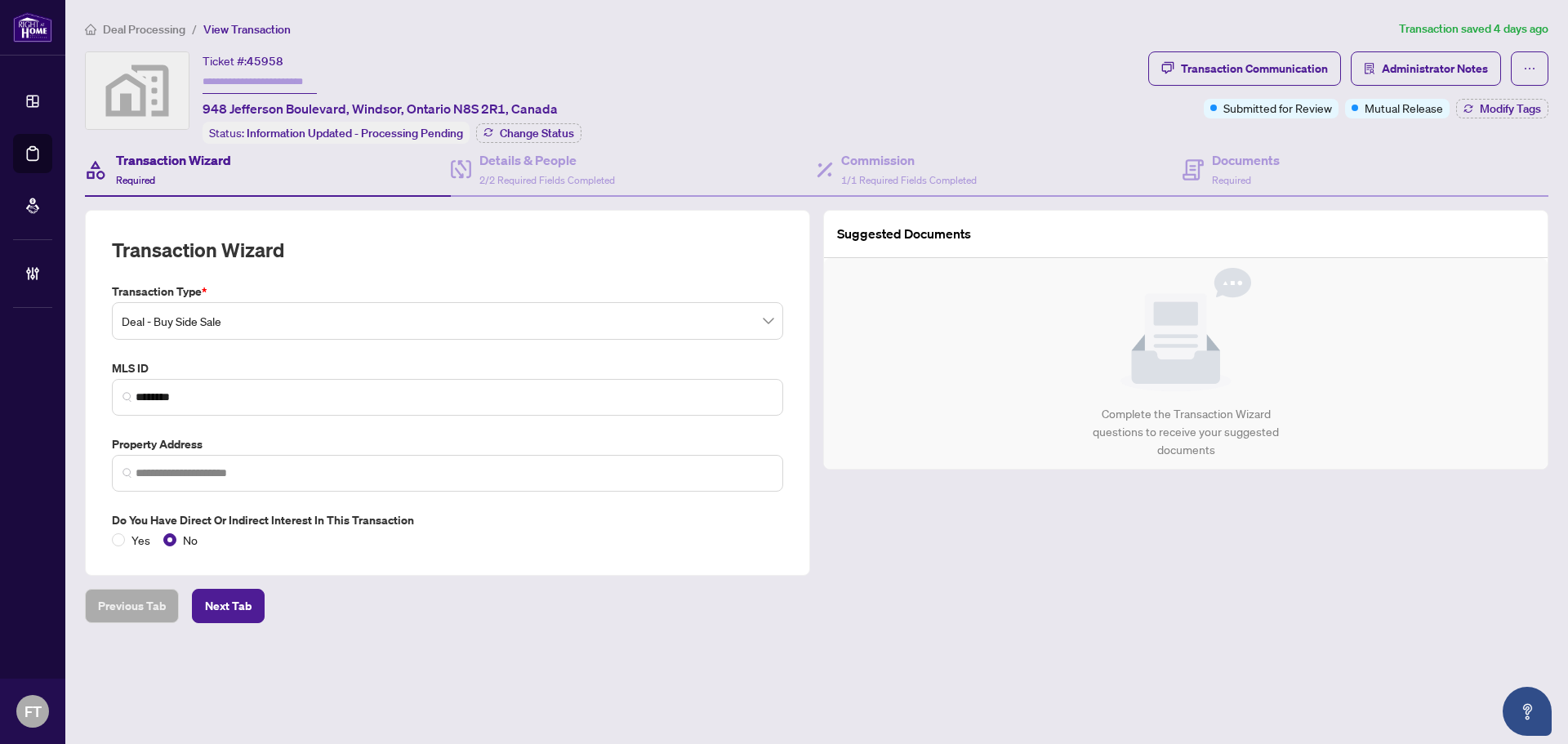type on "**********" 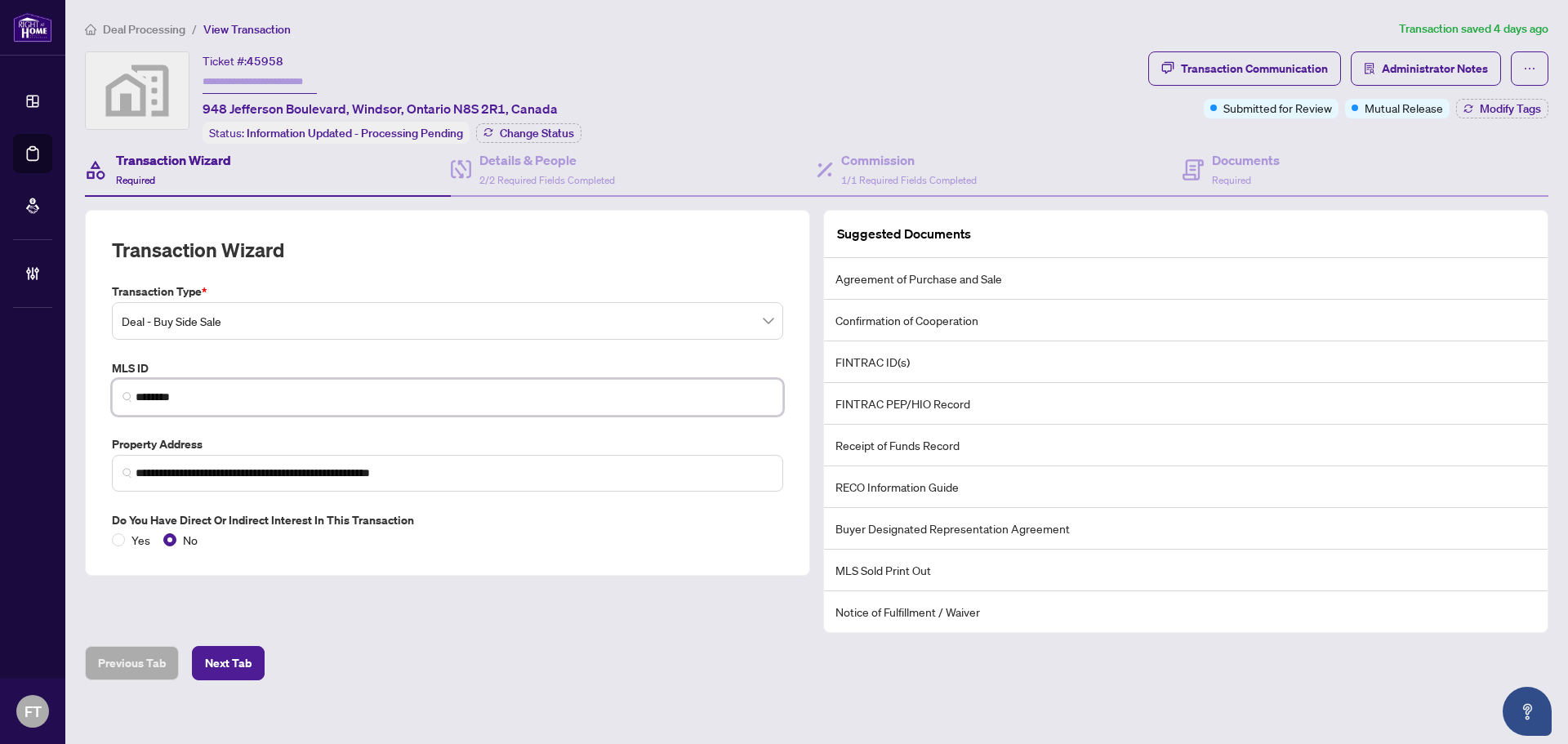 drag, startPoint x: 206, startPoint y: 394, endPoint x: 94, endPoint y: 385, distance: 112.361 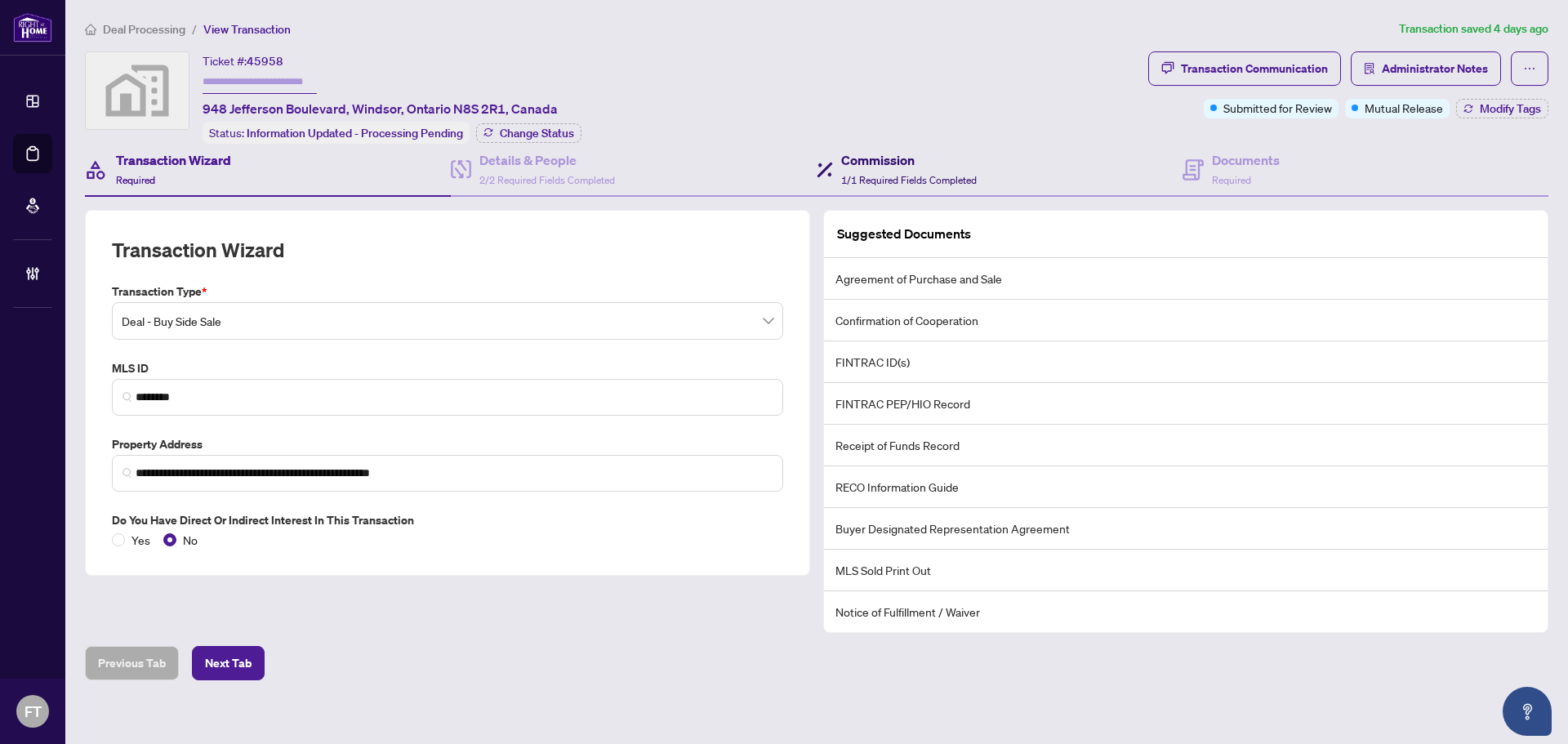 click on "Commission 1/1 Required Fields Completed" at bounding box center [909, 169] 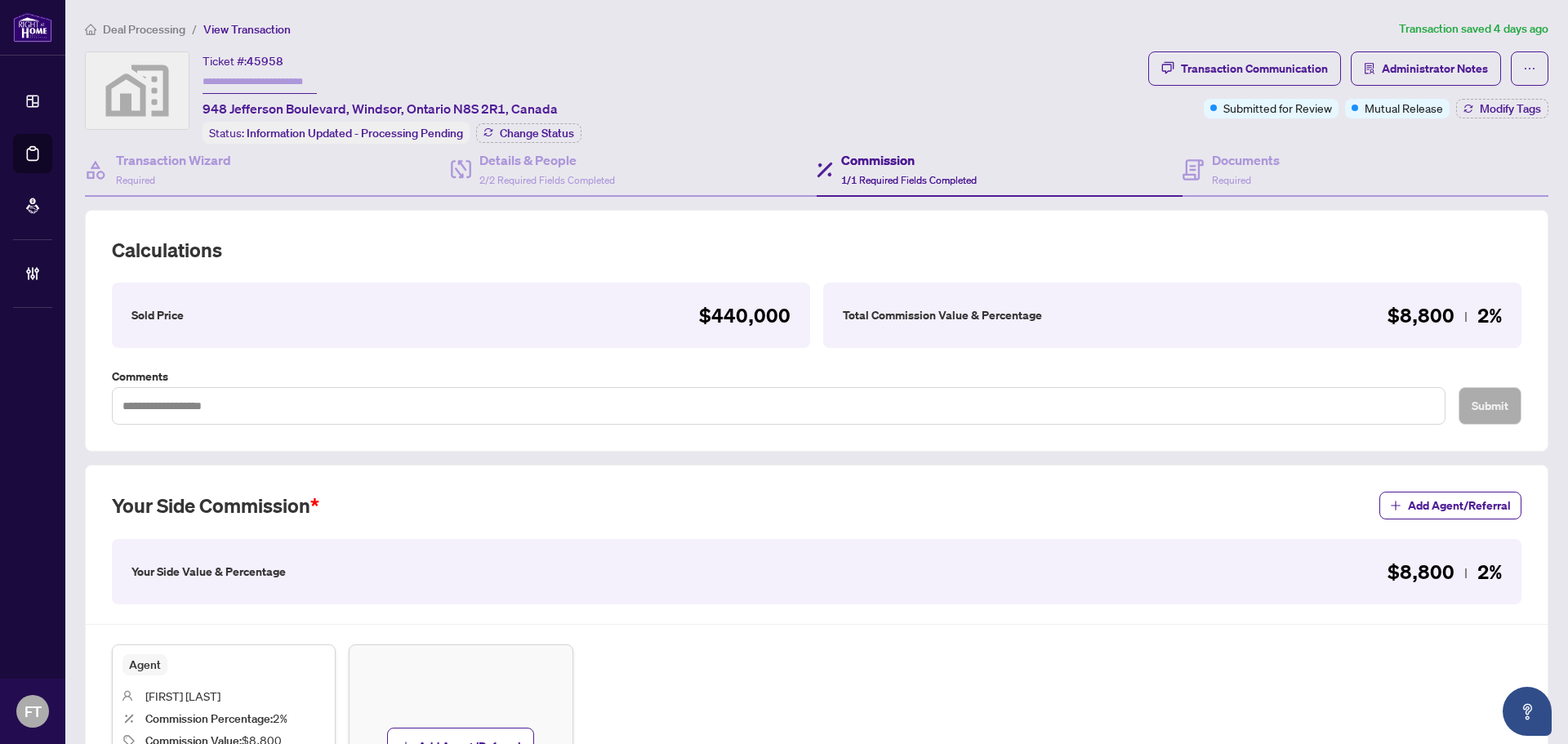 click on "45958" at bounding box center [265, 61] 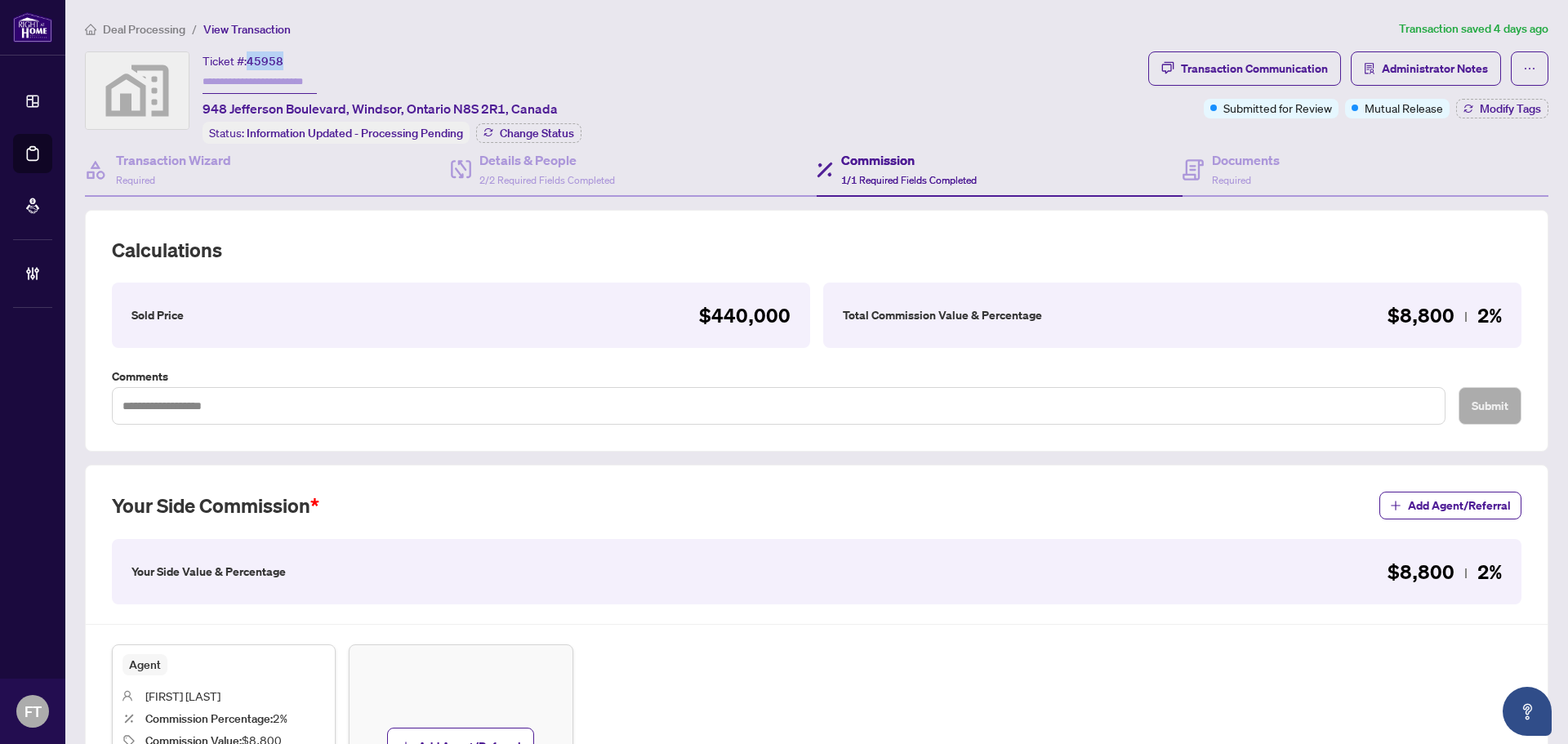 click on "45958" at bounding box center [265, 61] 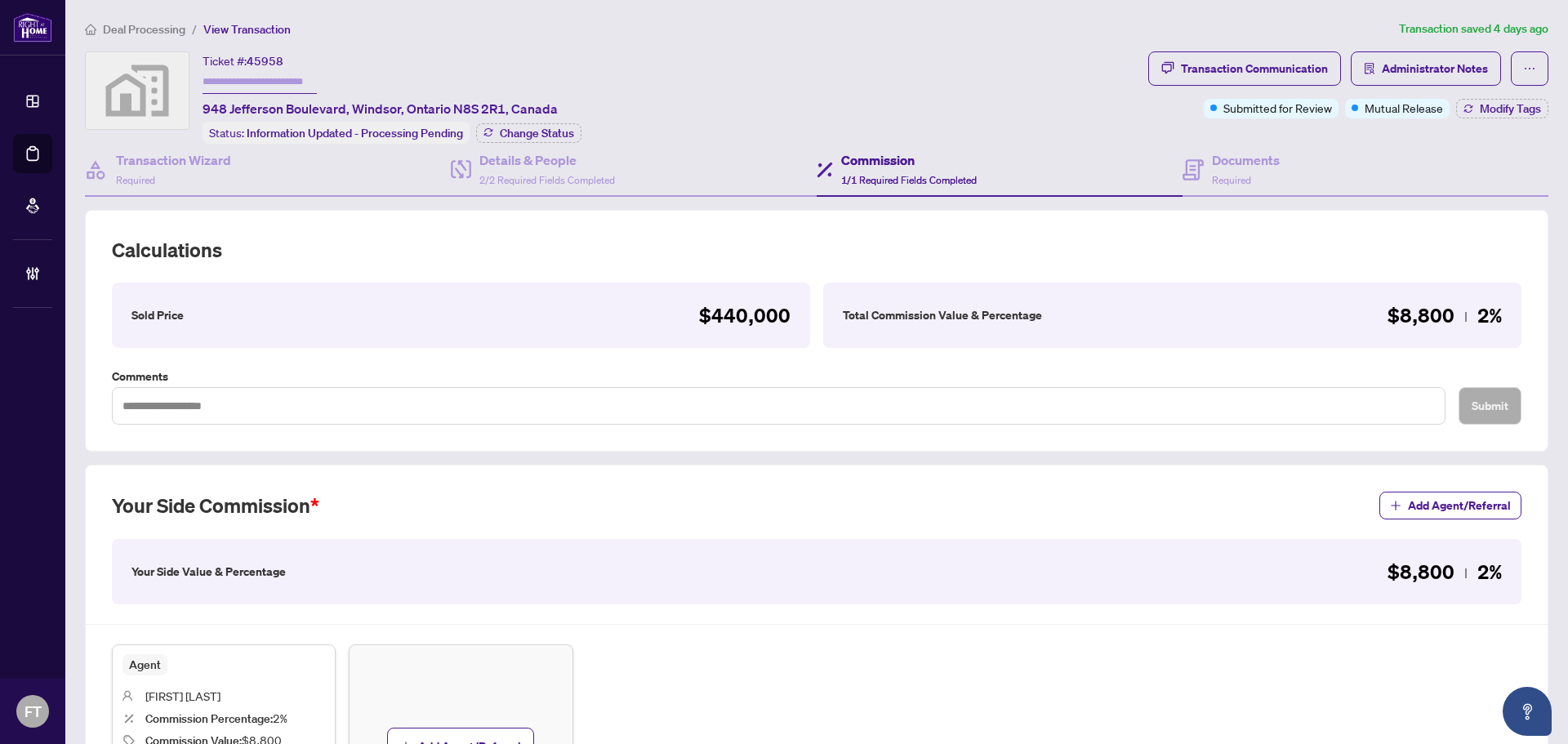 click at bounding box center [260, 82] 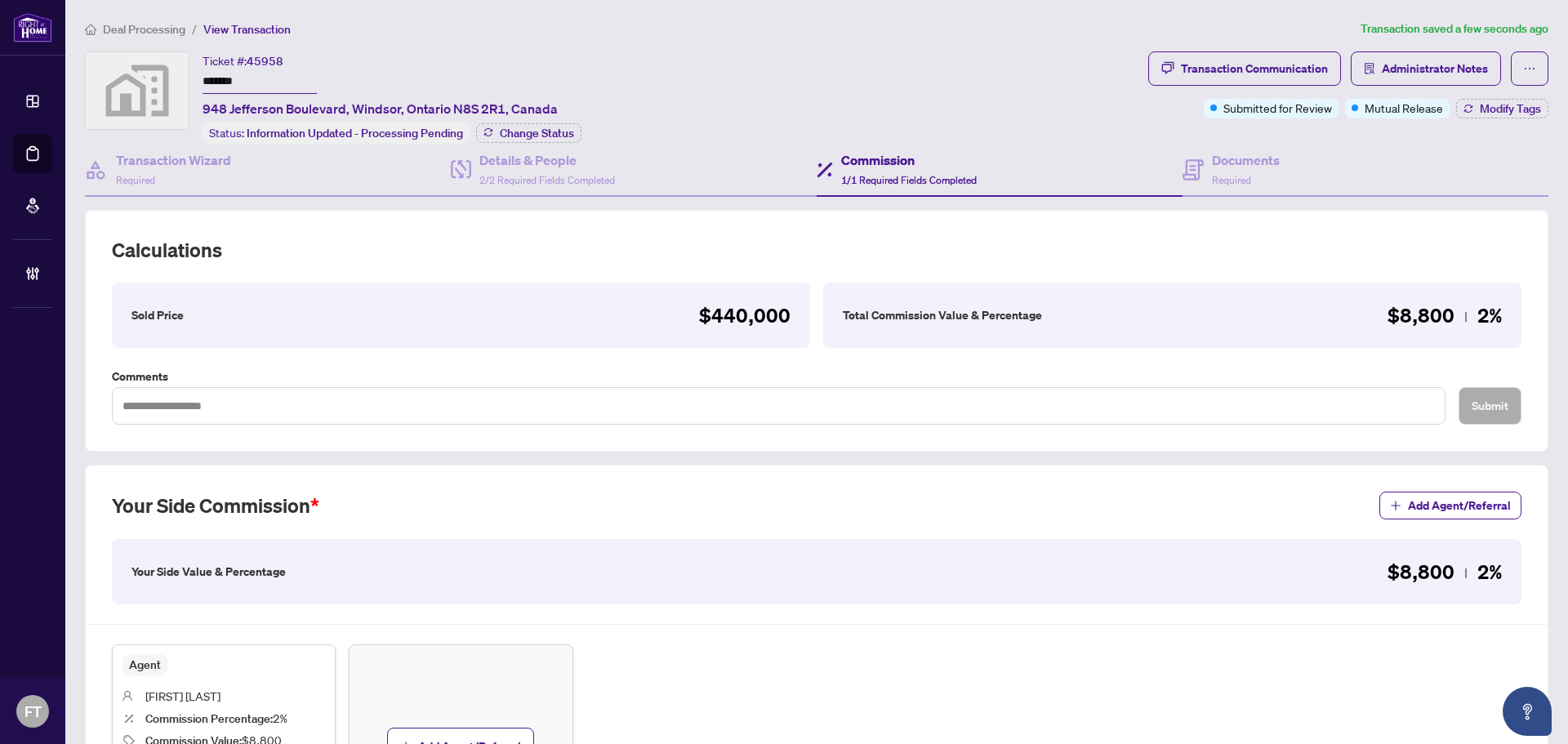 type on "*******" 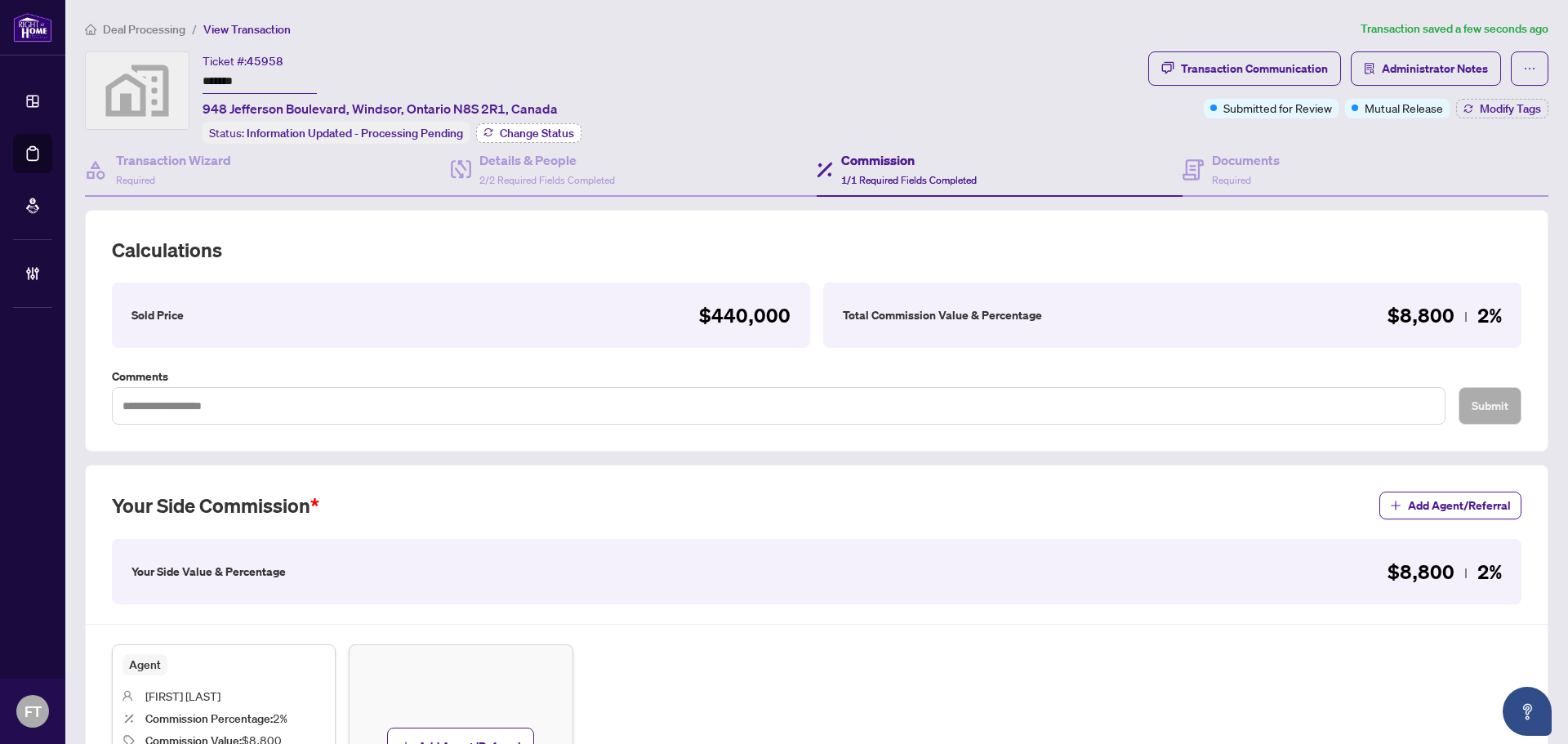 click on "Change Status" at bounding box center (537, 133) 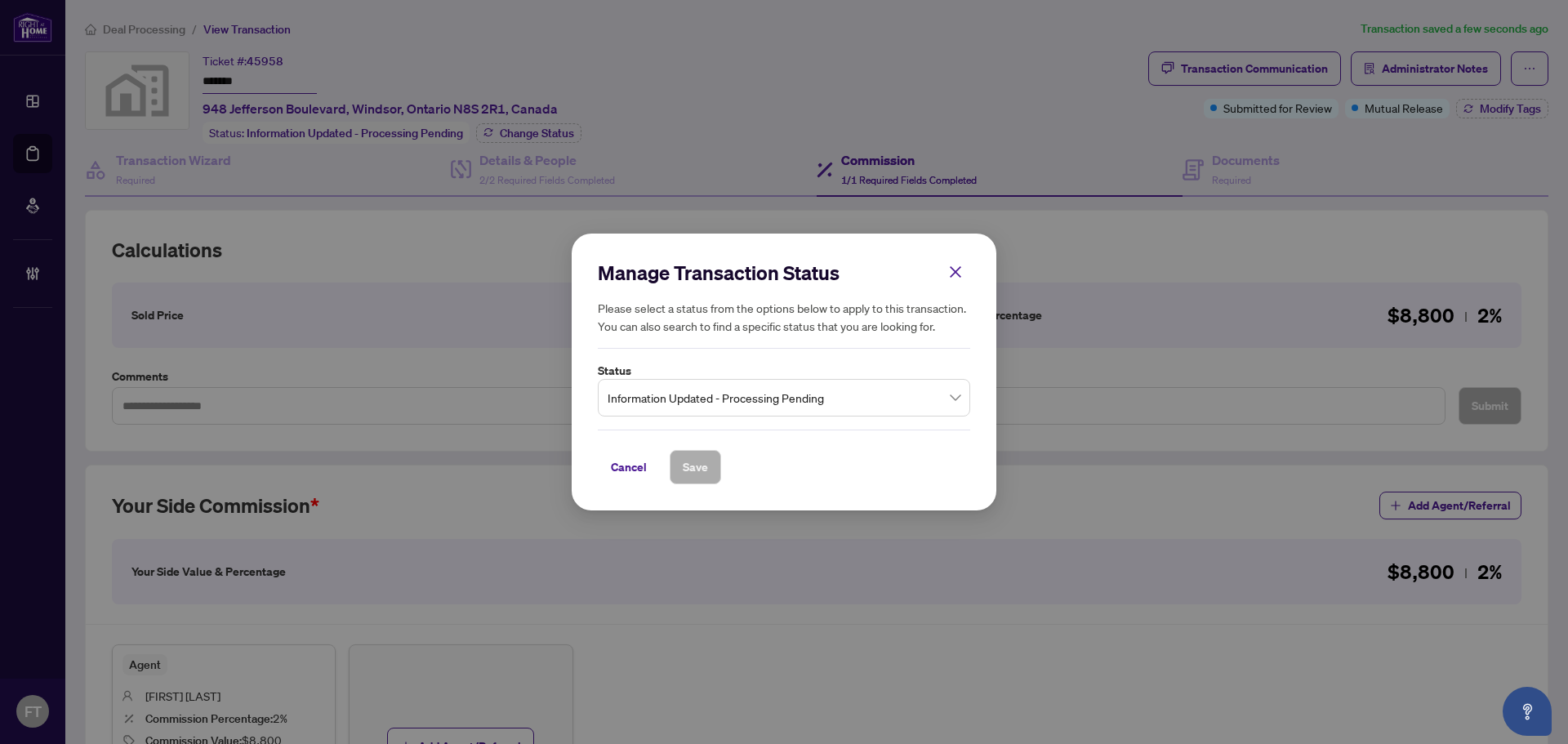 click on "Information Updated - Processing Pending" at bounding box center [784, 398] 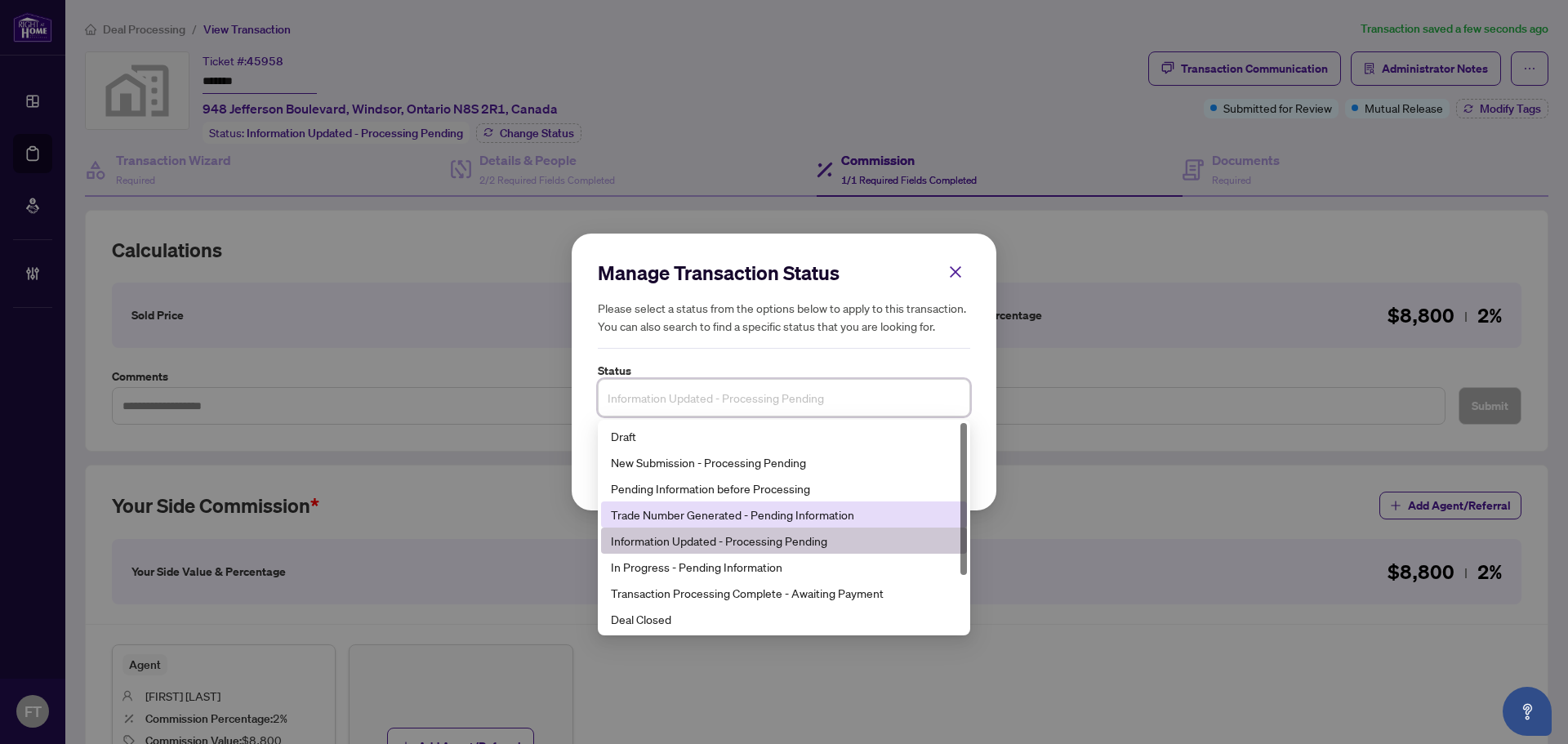 click on "Trade Number Generated - Pending Information" at bounding box center (784, 515) 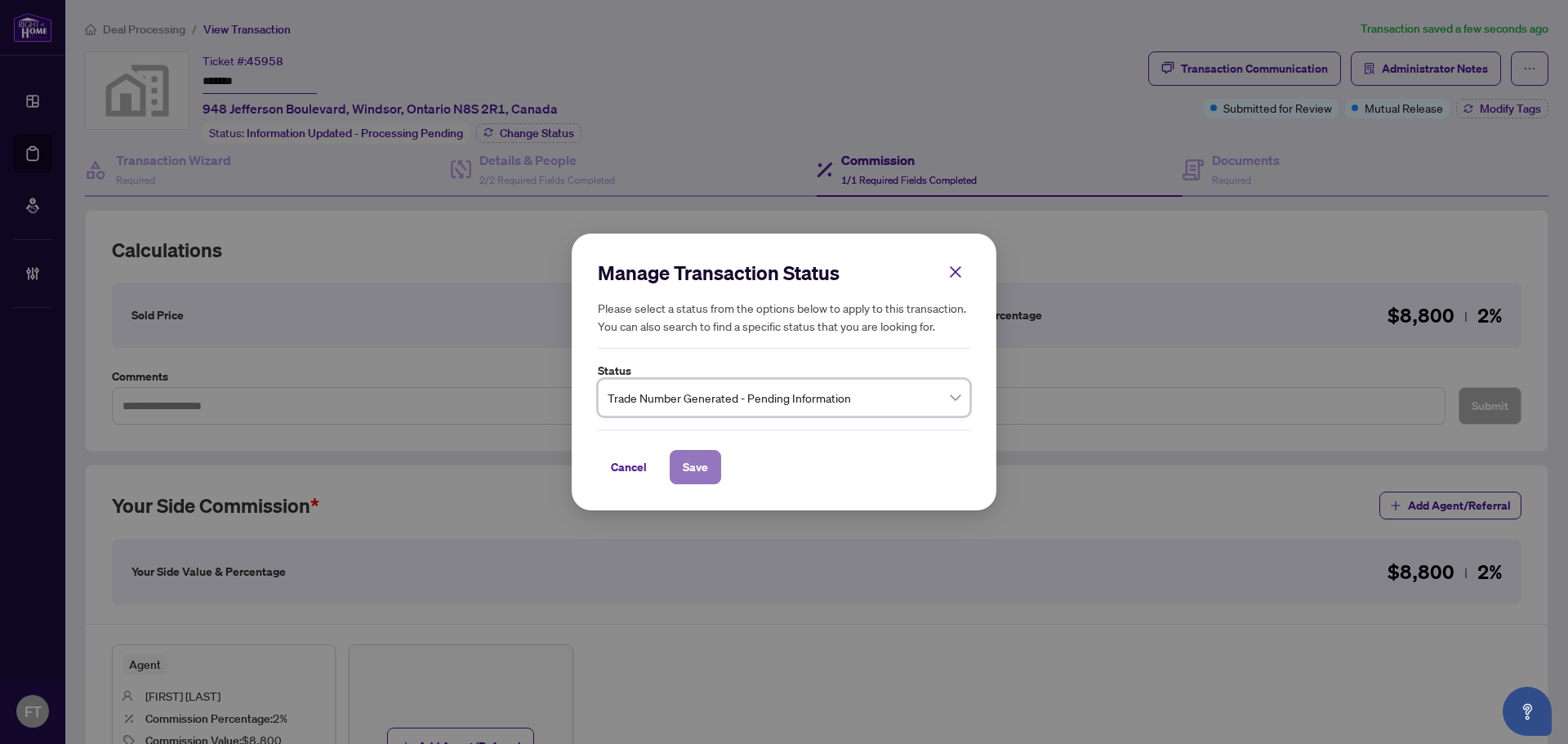 click on "Save" at bounding box center (695, 467) 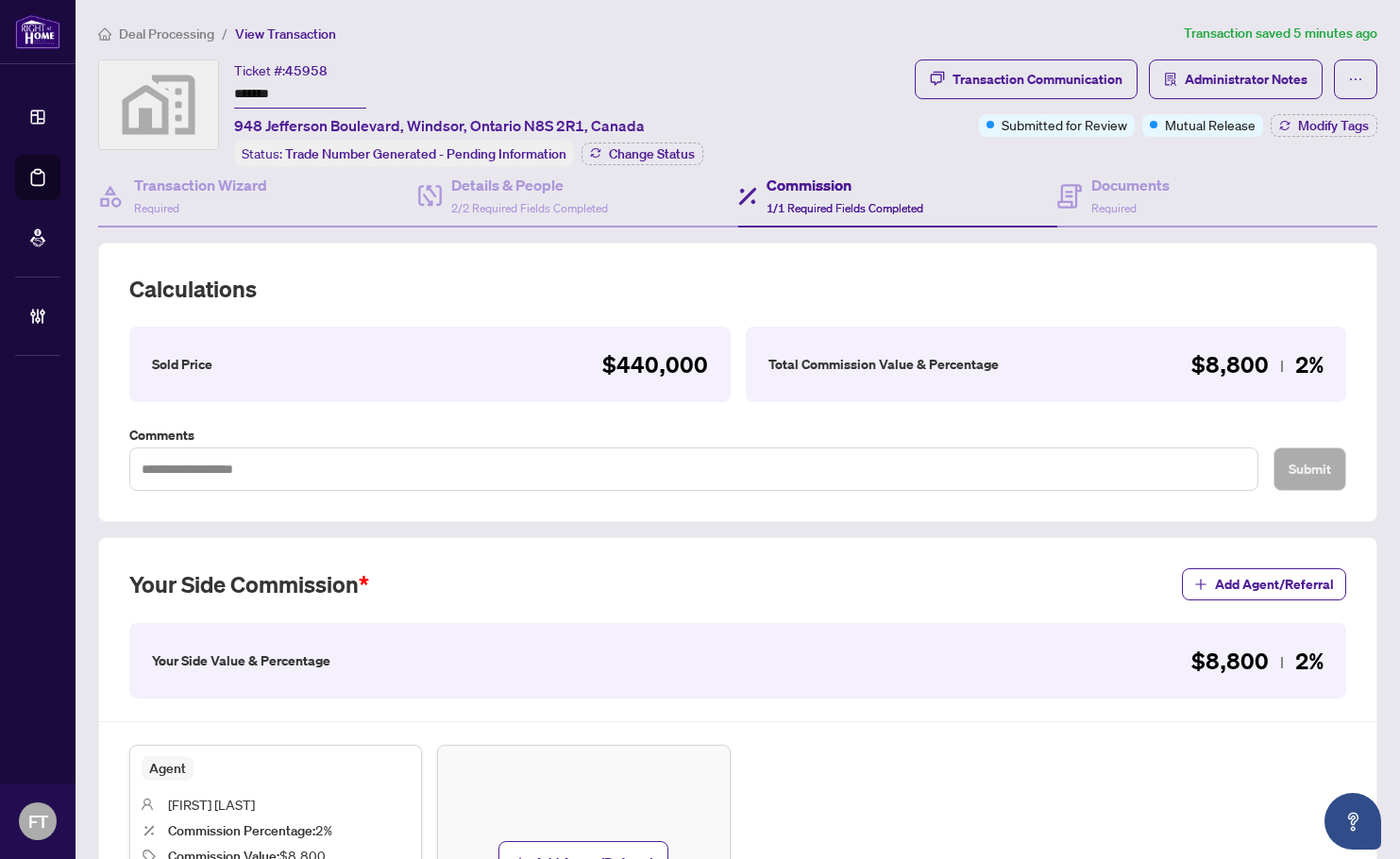 click on "Transaction Wizard Required Details & People 2/2 Required Fields Completed Commission 1/1 Required Fields Completed Documents Required Calculations Sold Price $440,000   Total Commission Value & Percentage $8,800     2% Comments Submit Your Side Commission Add Agent/Referral Your Side Value & Percentage $8,800     2% Agent Shant Marcus Commission Percentage  :  2% Commission Value  :  $8,800 Additions Value  :  $0 Deductions Value  :  $0 Edit Delete Add Agent/Referral" at bounding box center [737, 589] 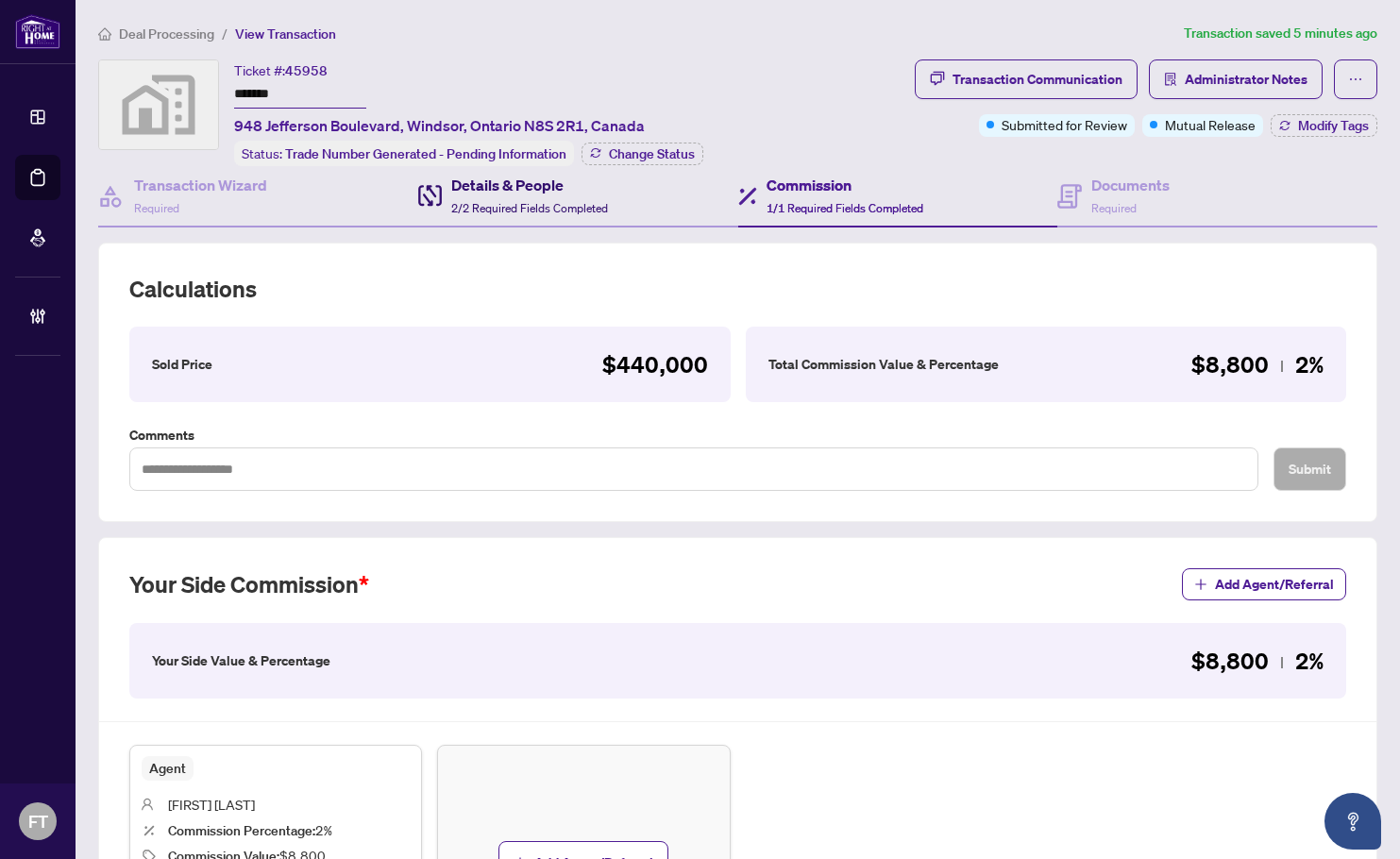 click on "2/2 Required Fields Completed" at bounding box center [530, 208] 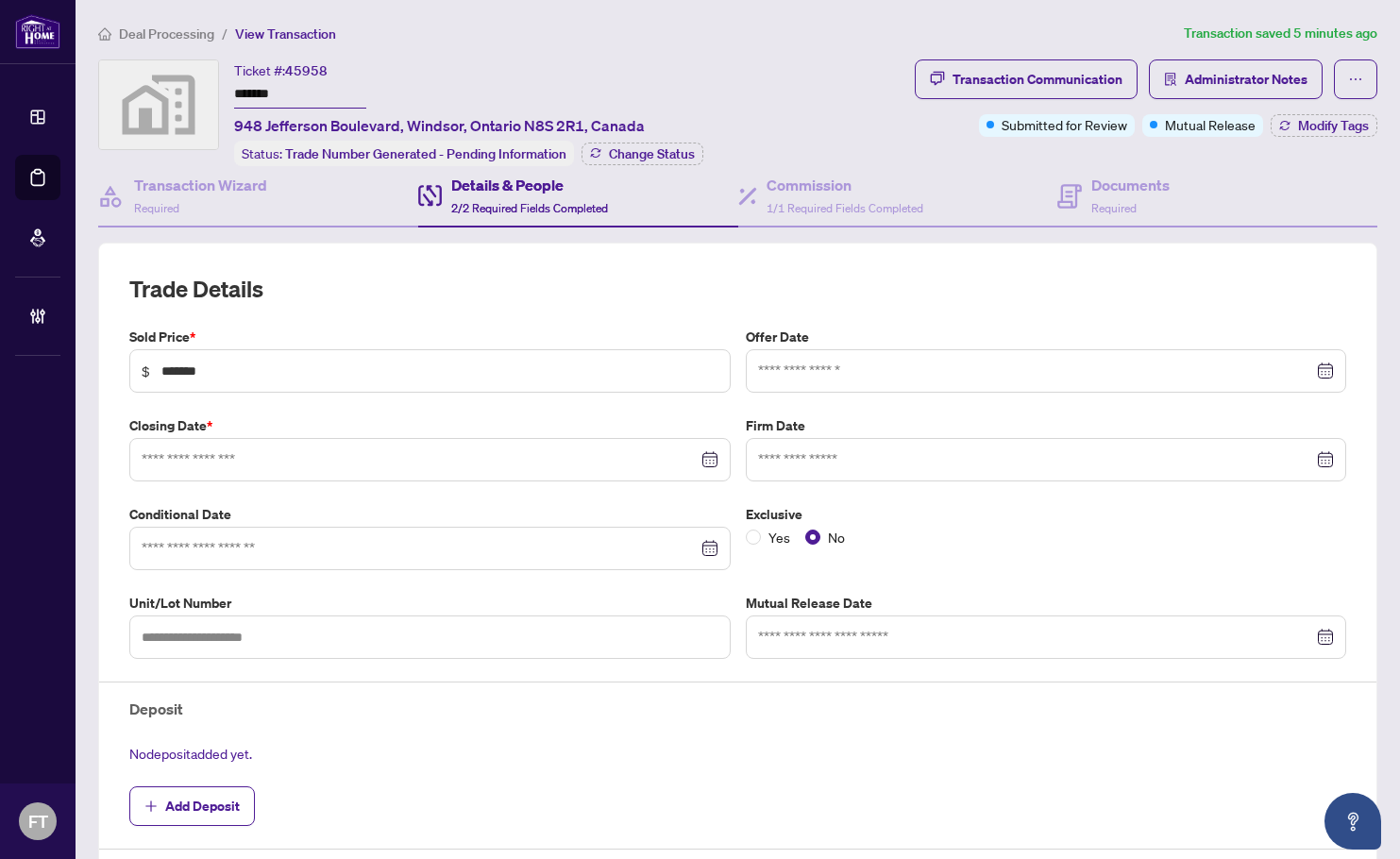 type on "**********" 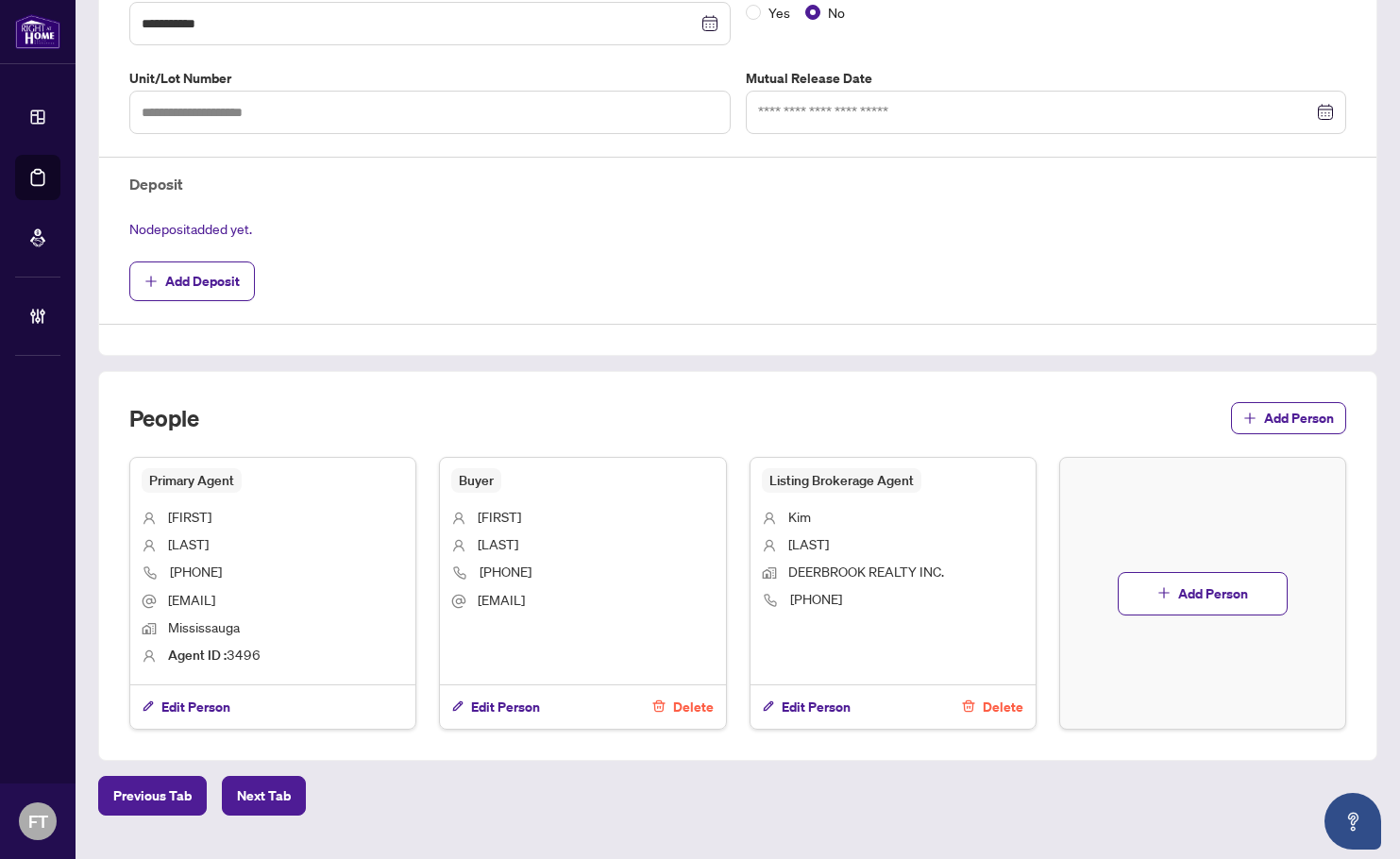 scroll, scrollTop: 566, scrollLeft: 0, axis: vertical 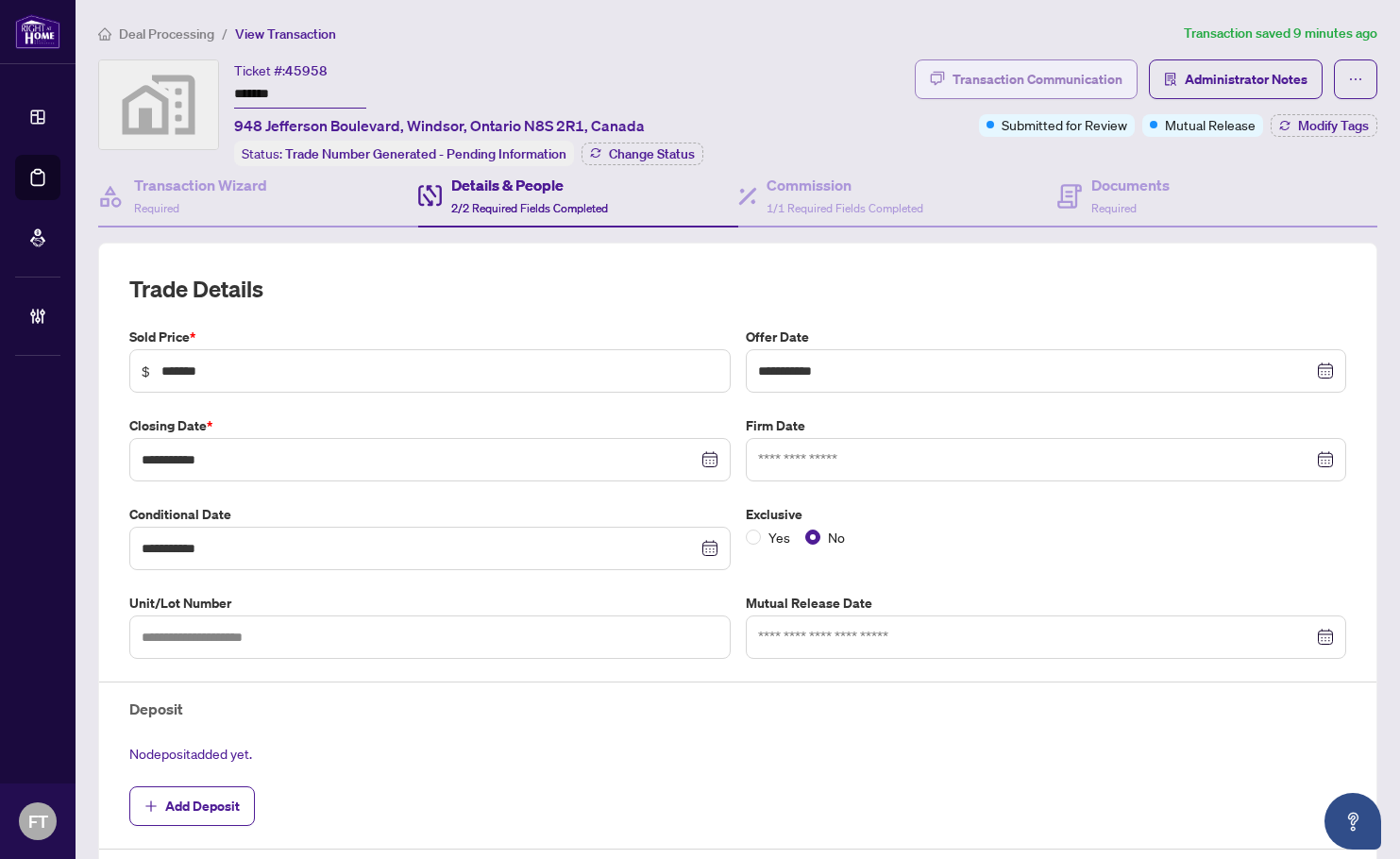 click on "Transaction Communication" at bounding box center [1037, 79] 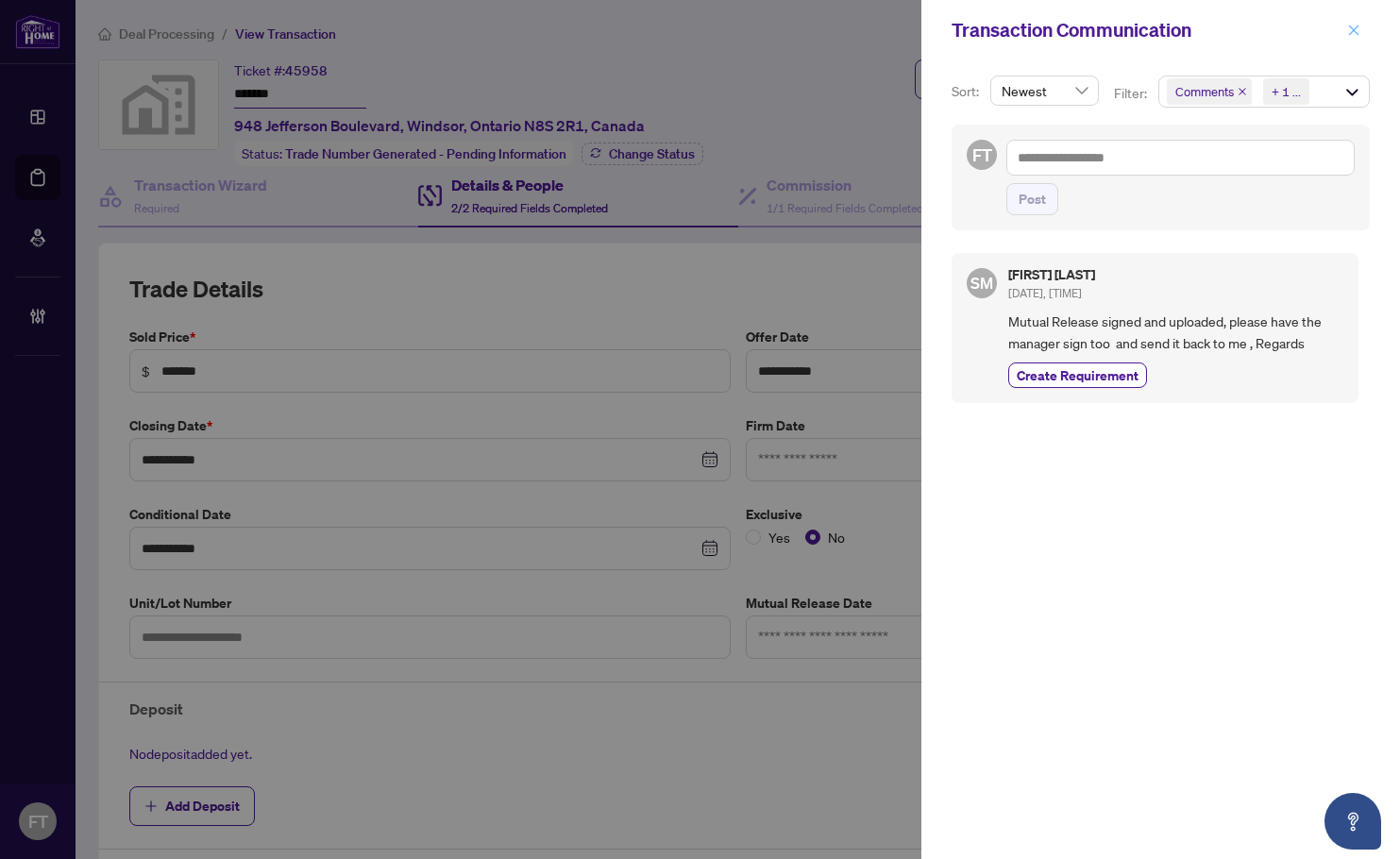 click at bounding box center [1354, 30] 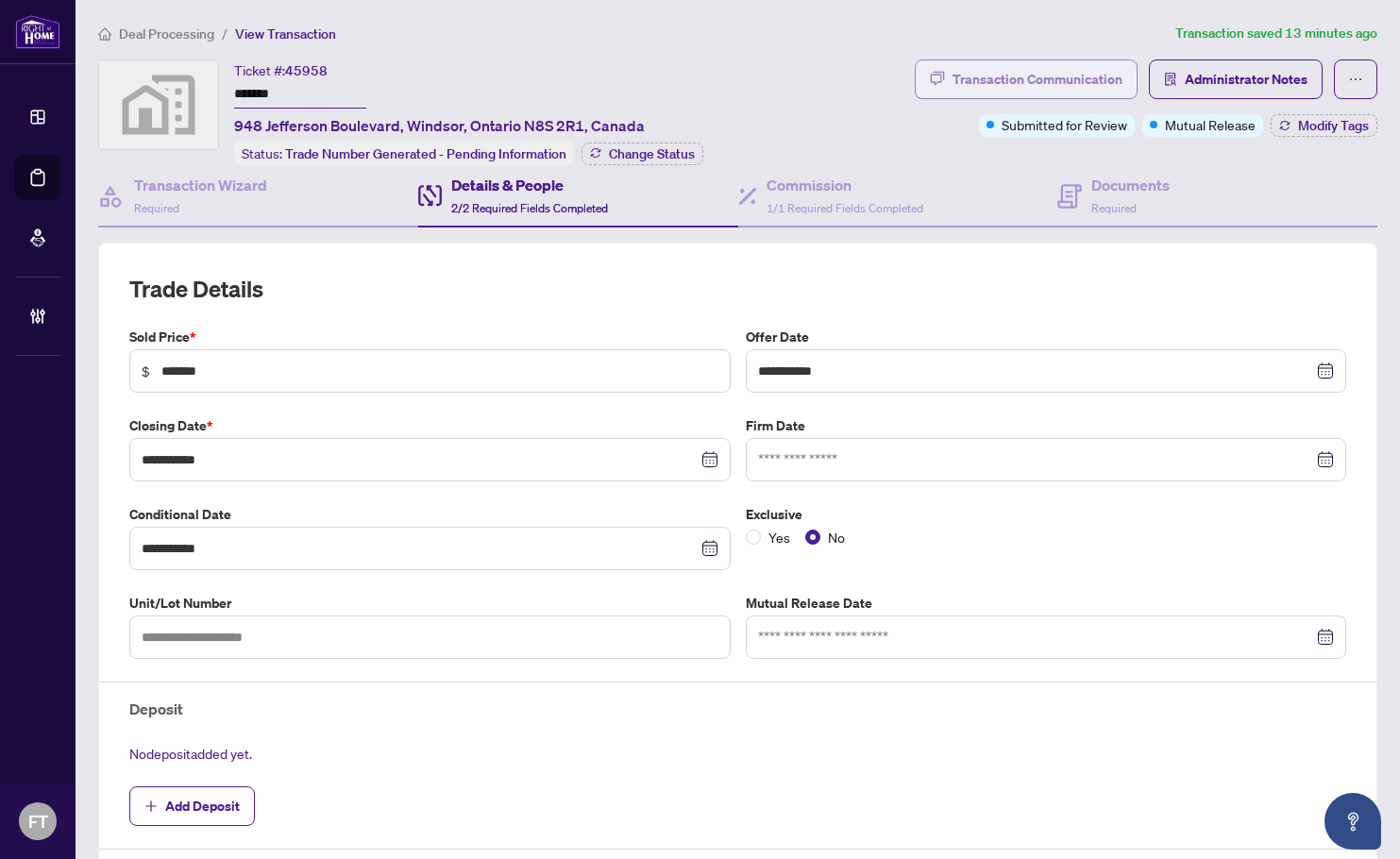 click on "Transaction Communication" at bounding box center [1037, 79] 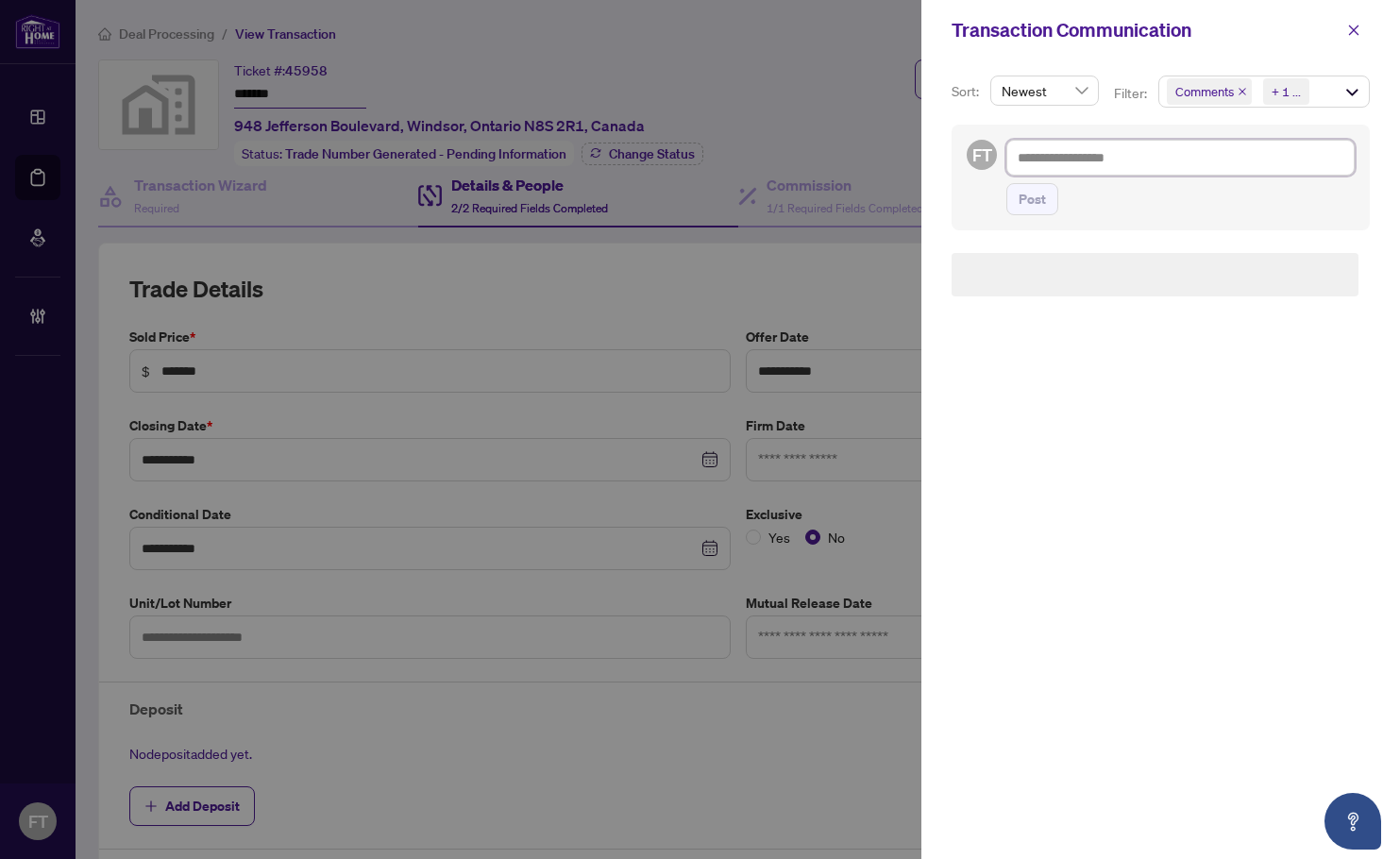 drag, startPoint x: 1037, startPoint y: 142, endPoint x: 1044, endPoint y: 152, distance: 12.206556 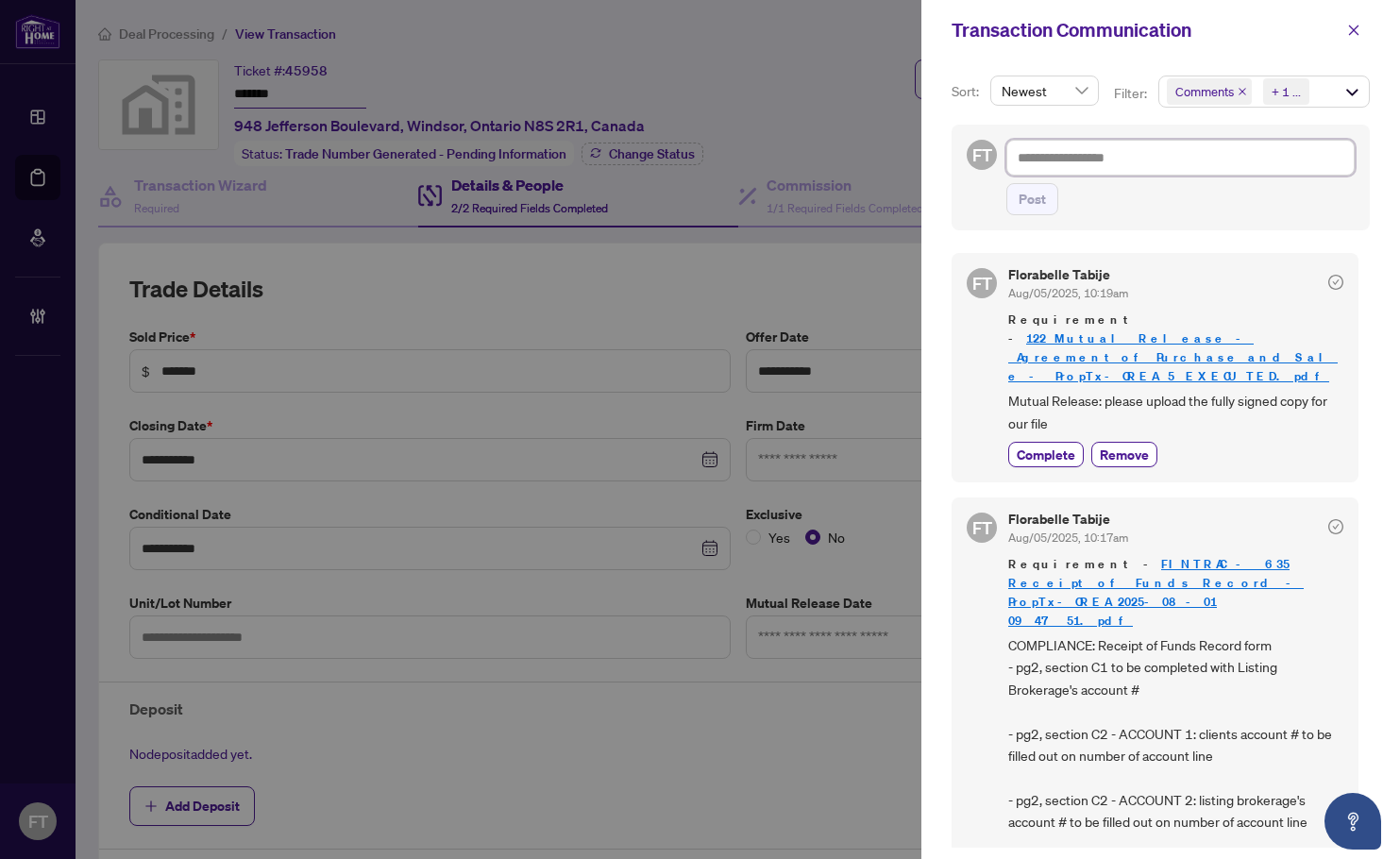type on "*" 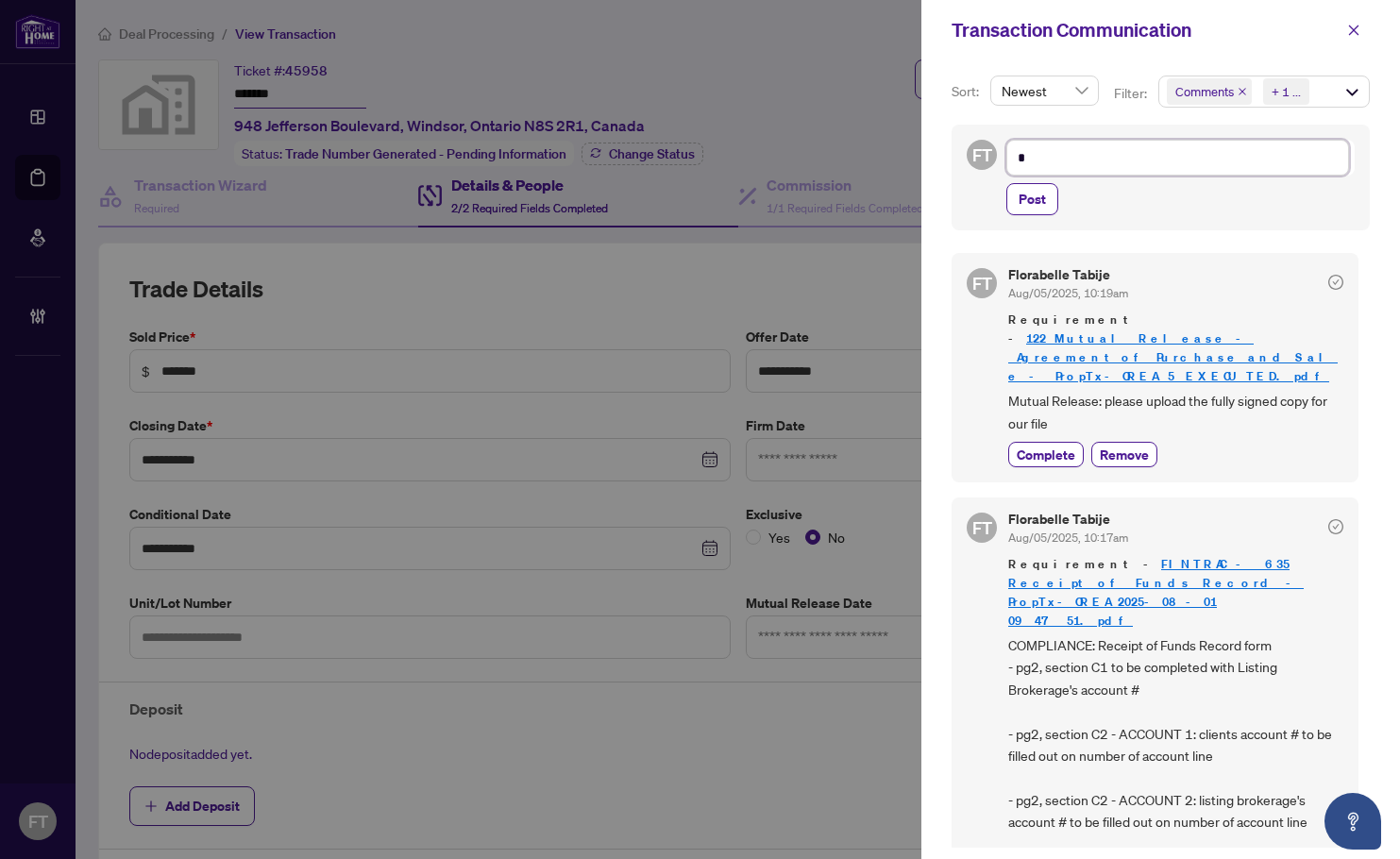type on "**" 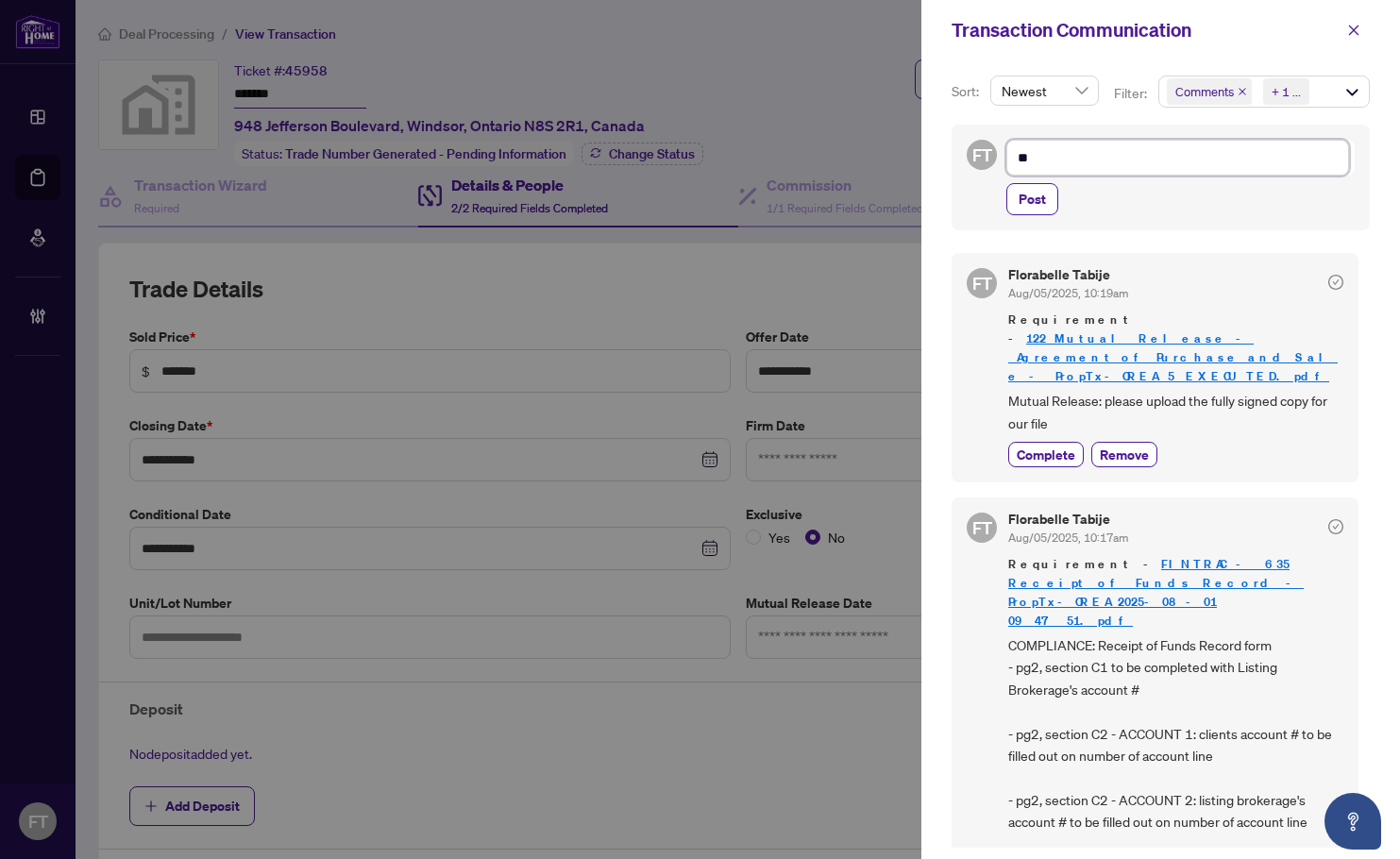 type on "***" 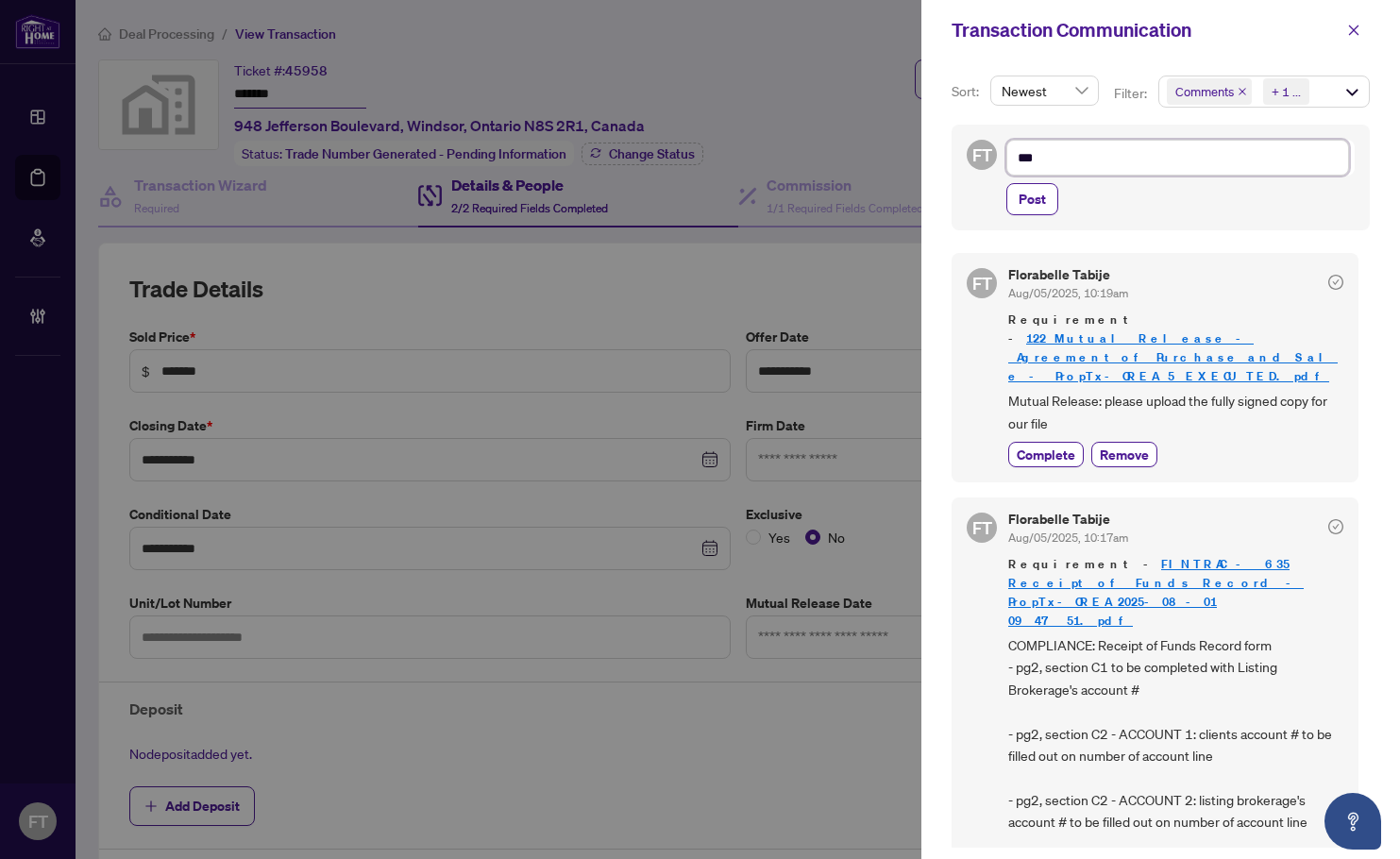 type on "****" 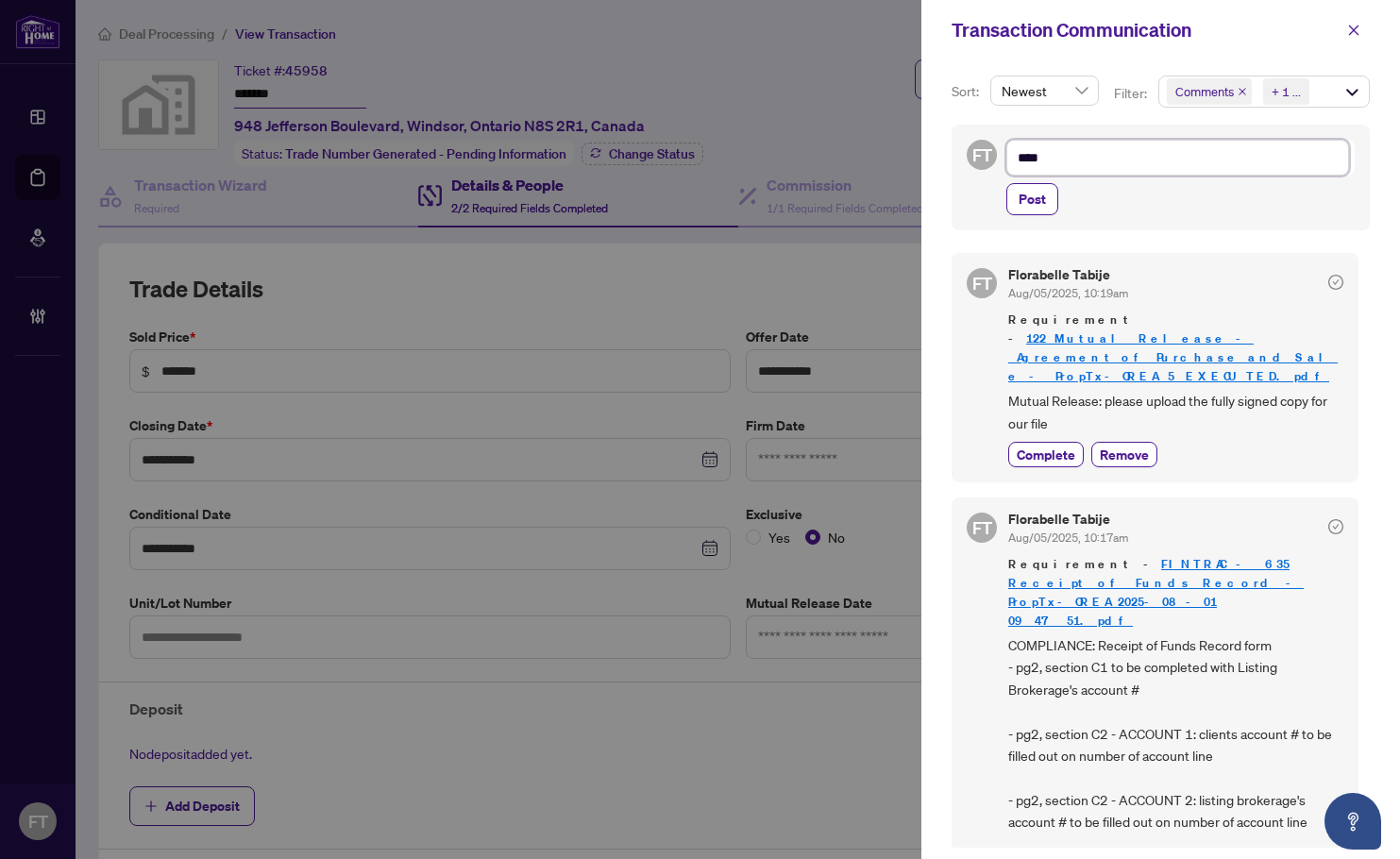 type on "*****" 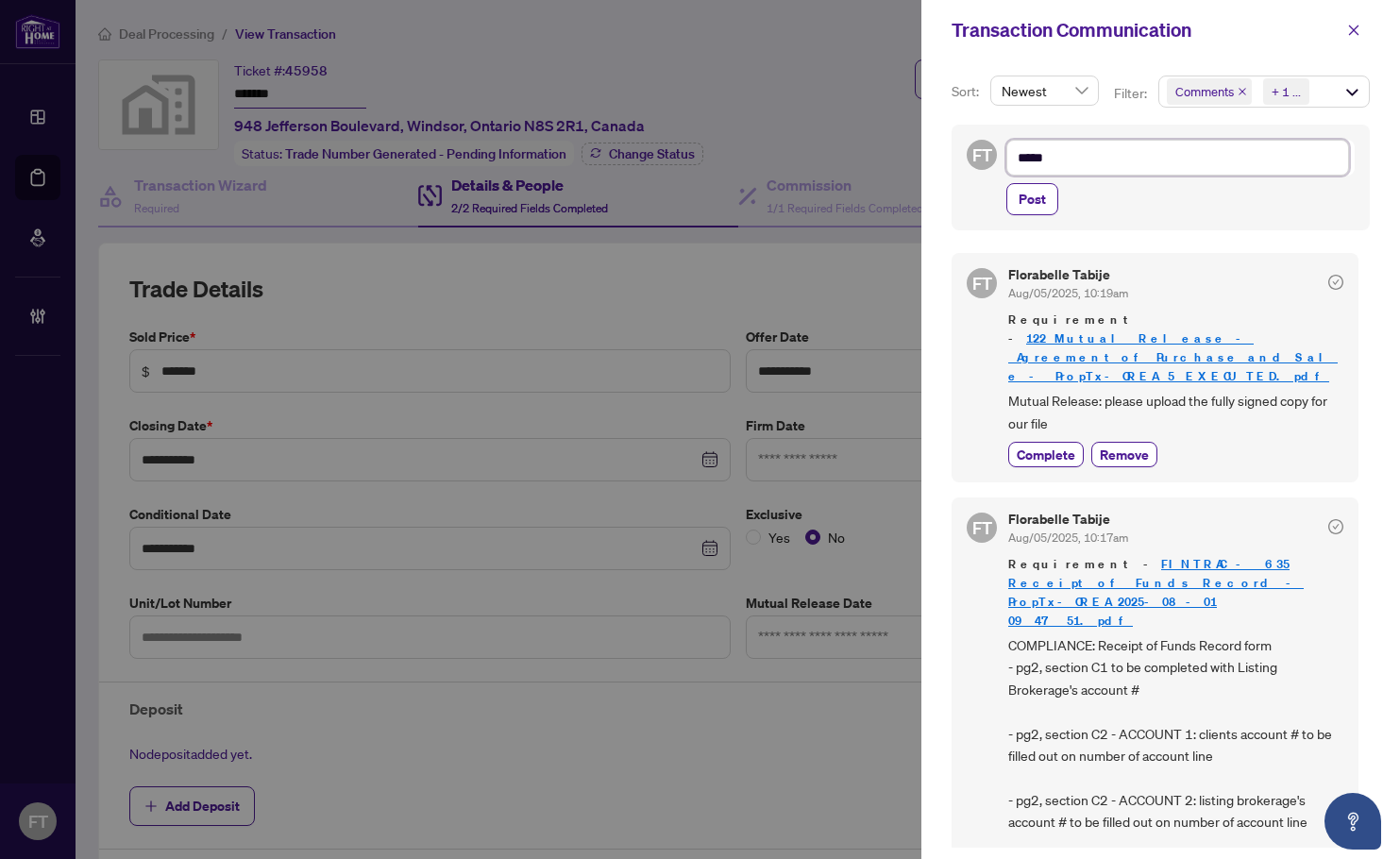 type on "******" 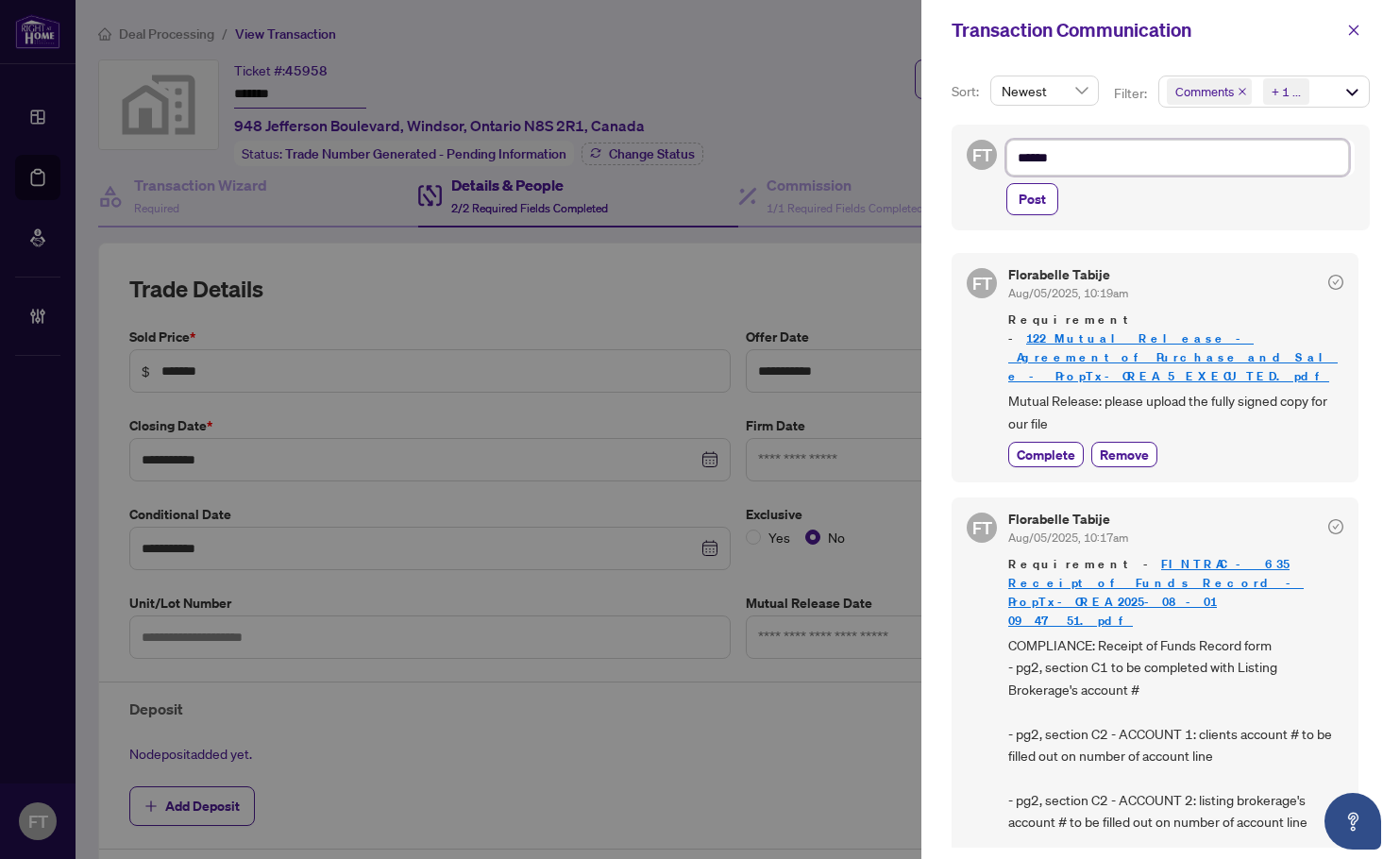 type on "*******" 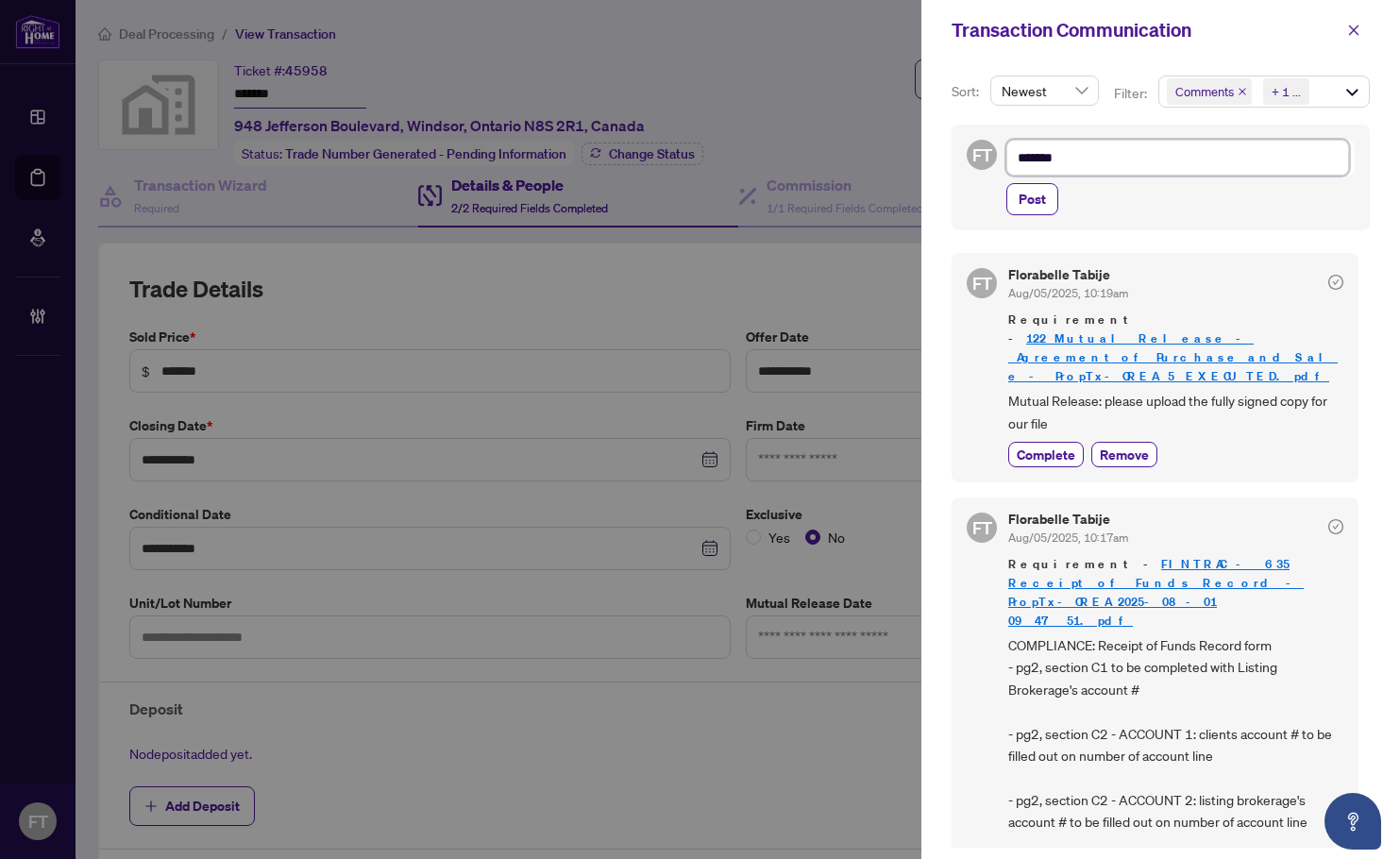 type on "********" 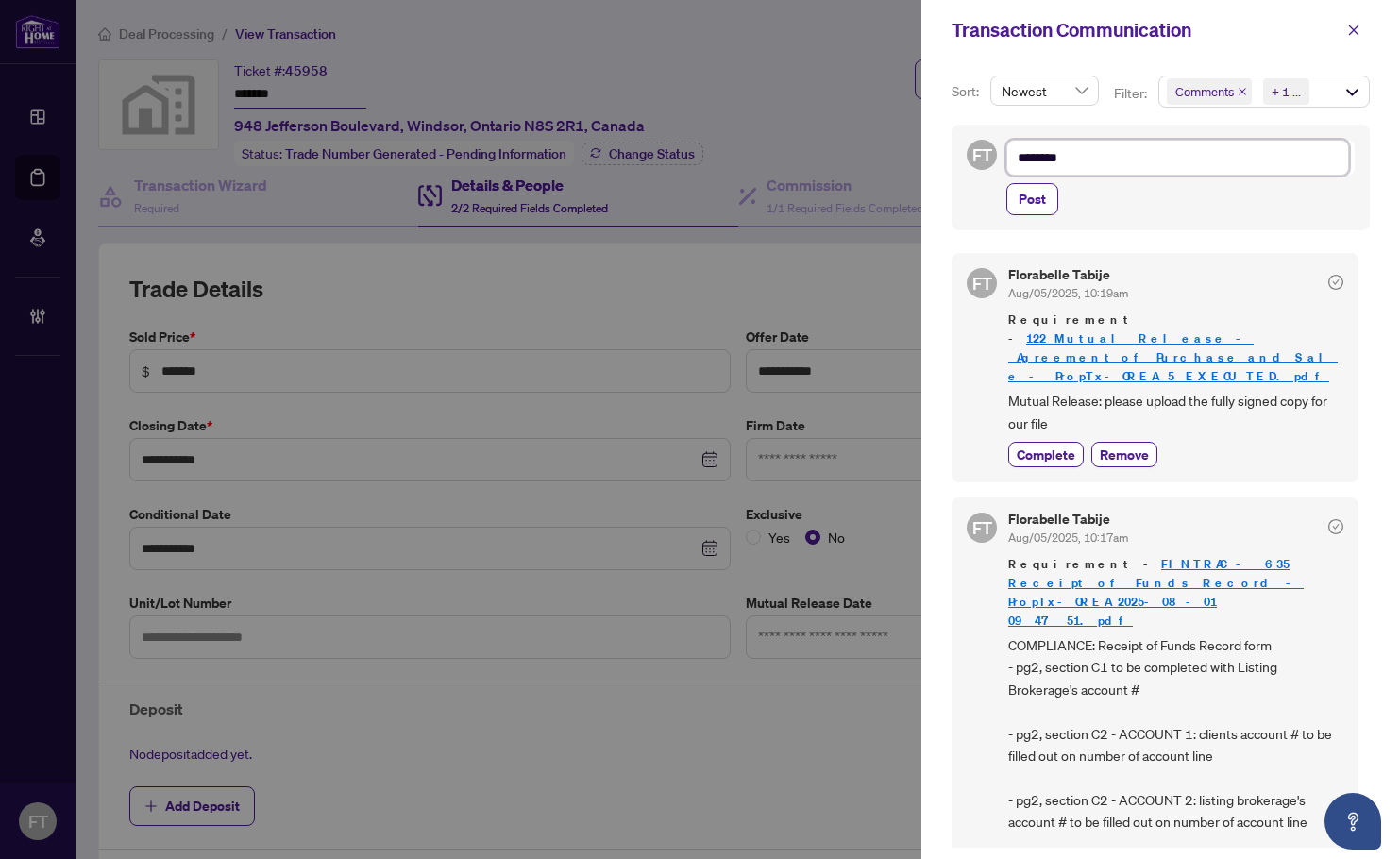 type on "*********" 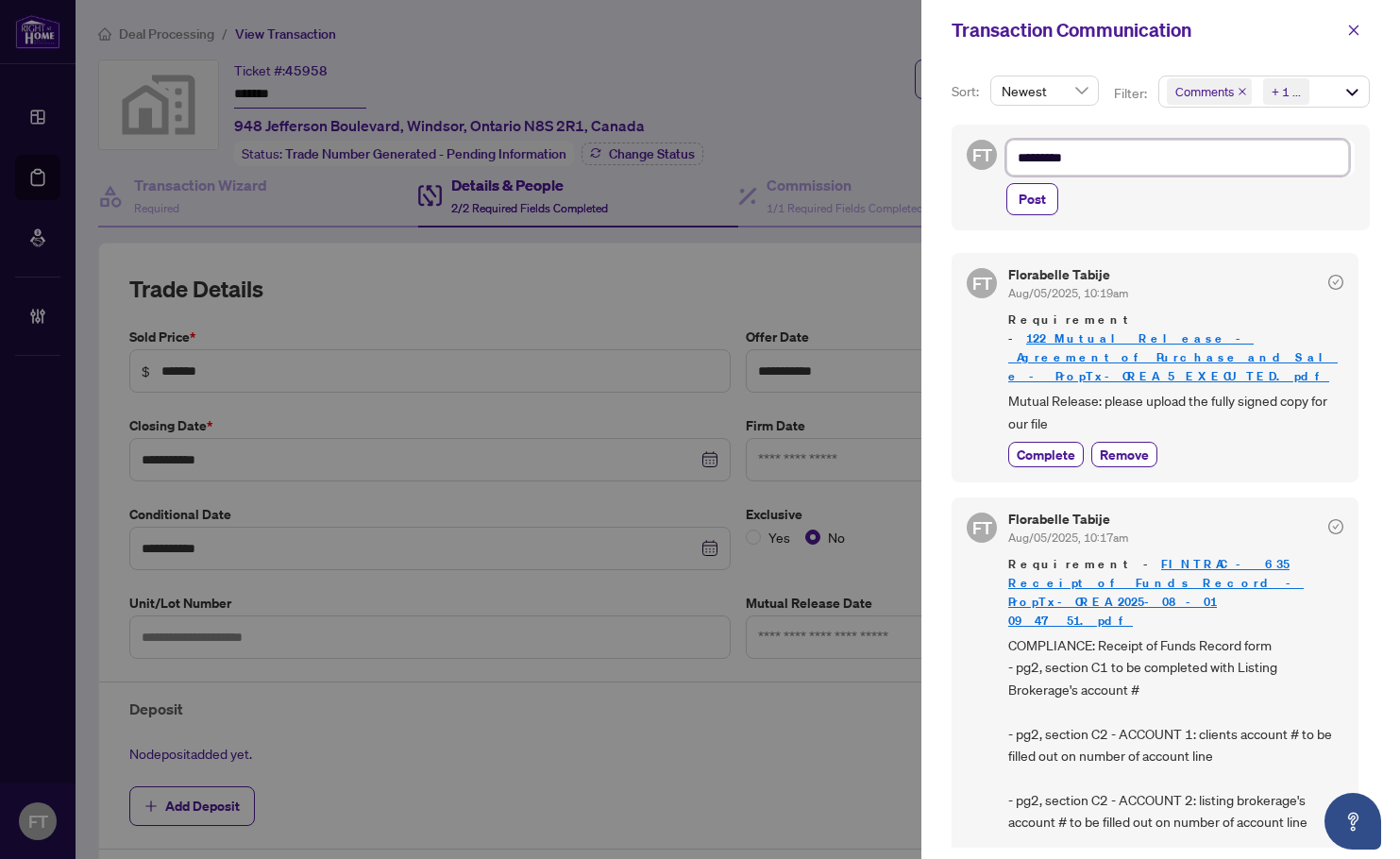 type on "**********" 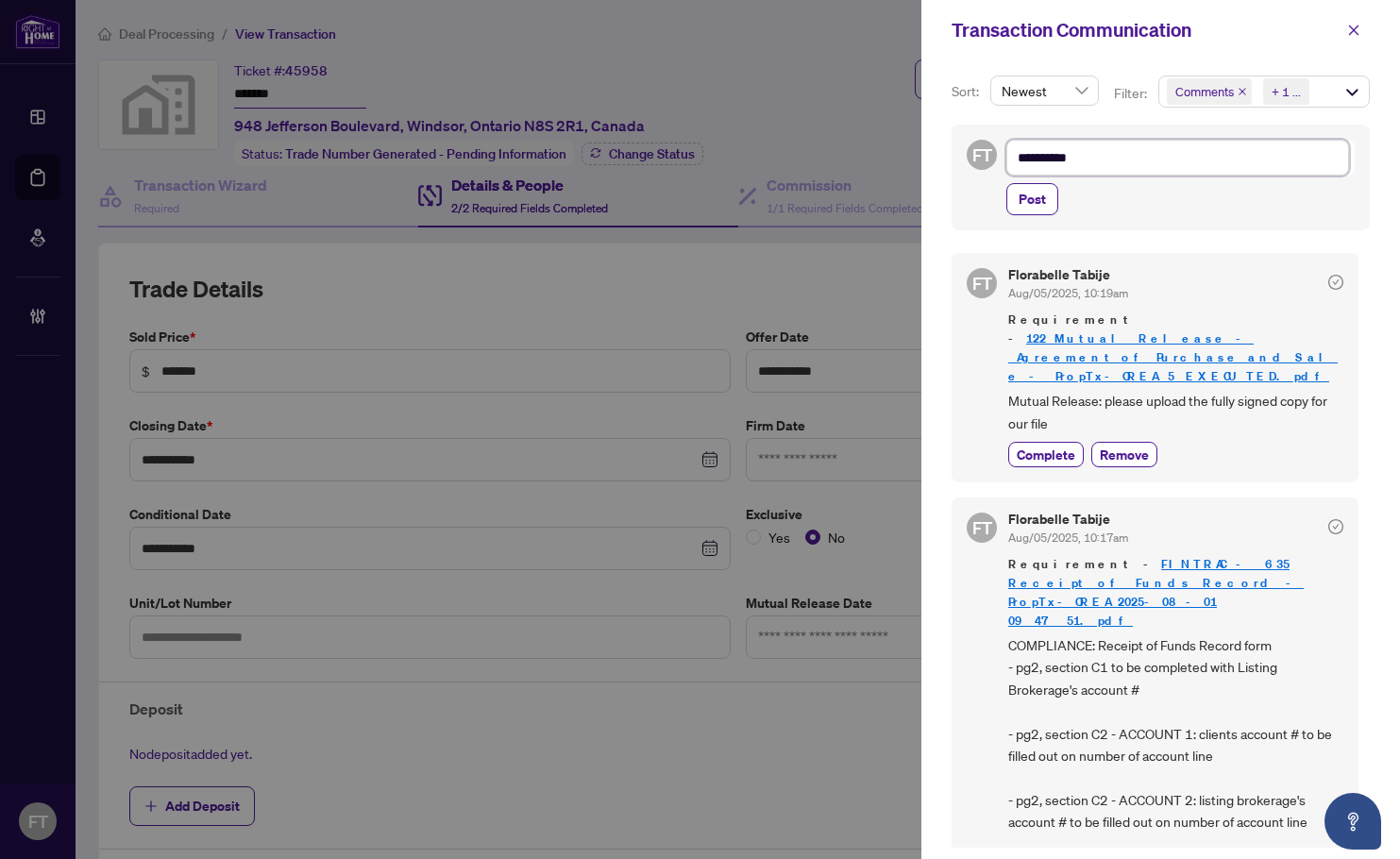 type on "**********" 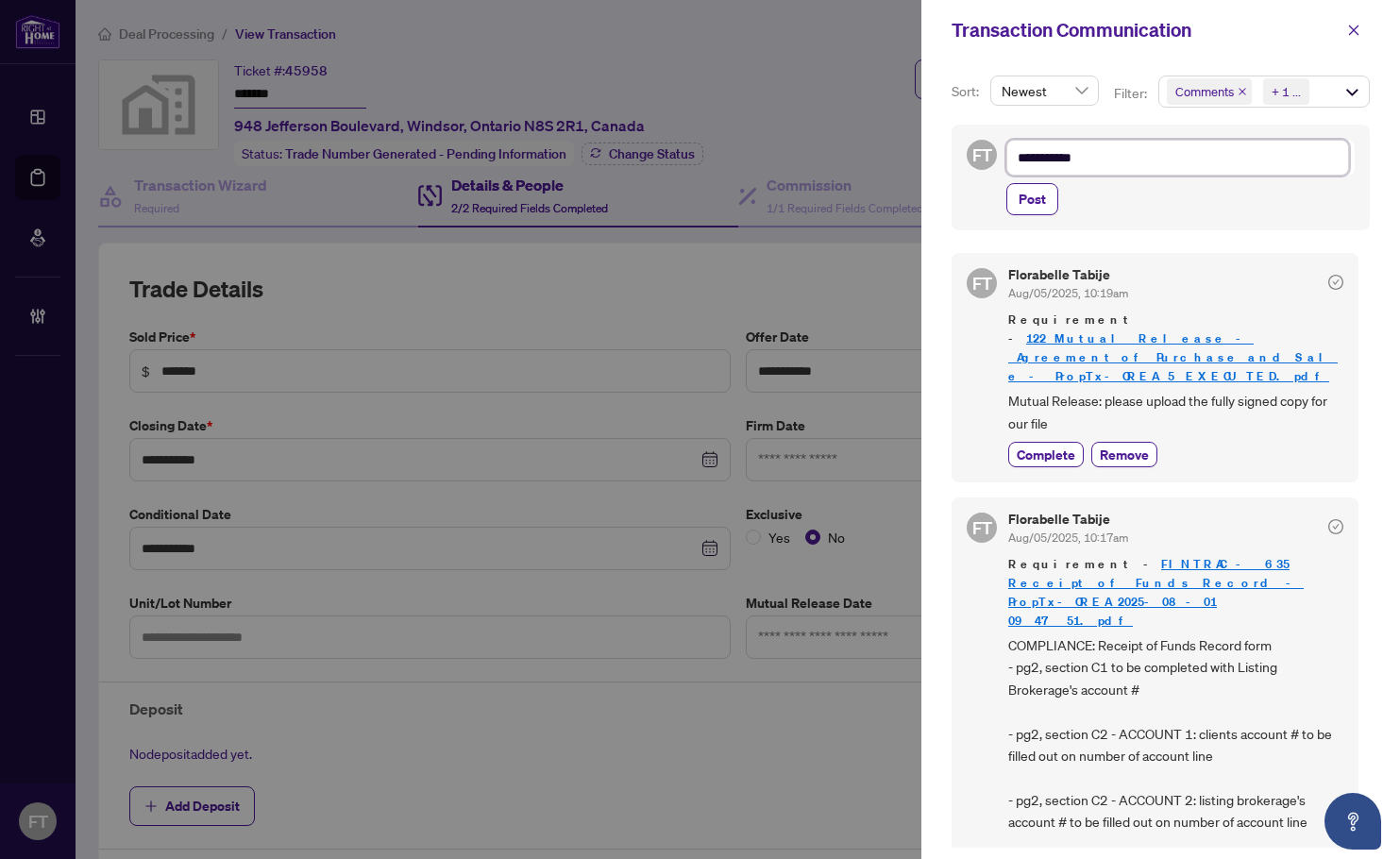 type on "**********" 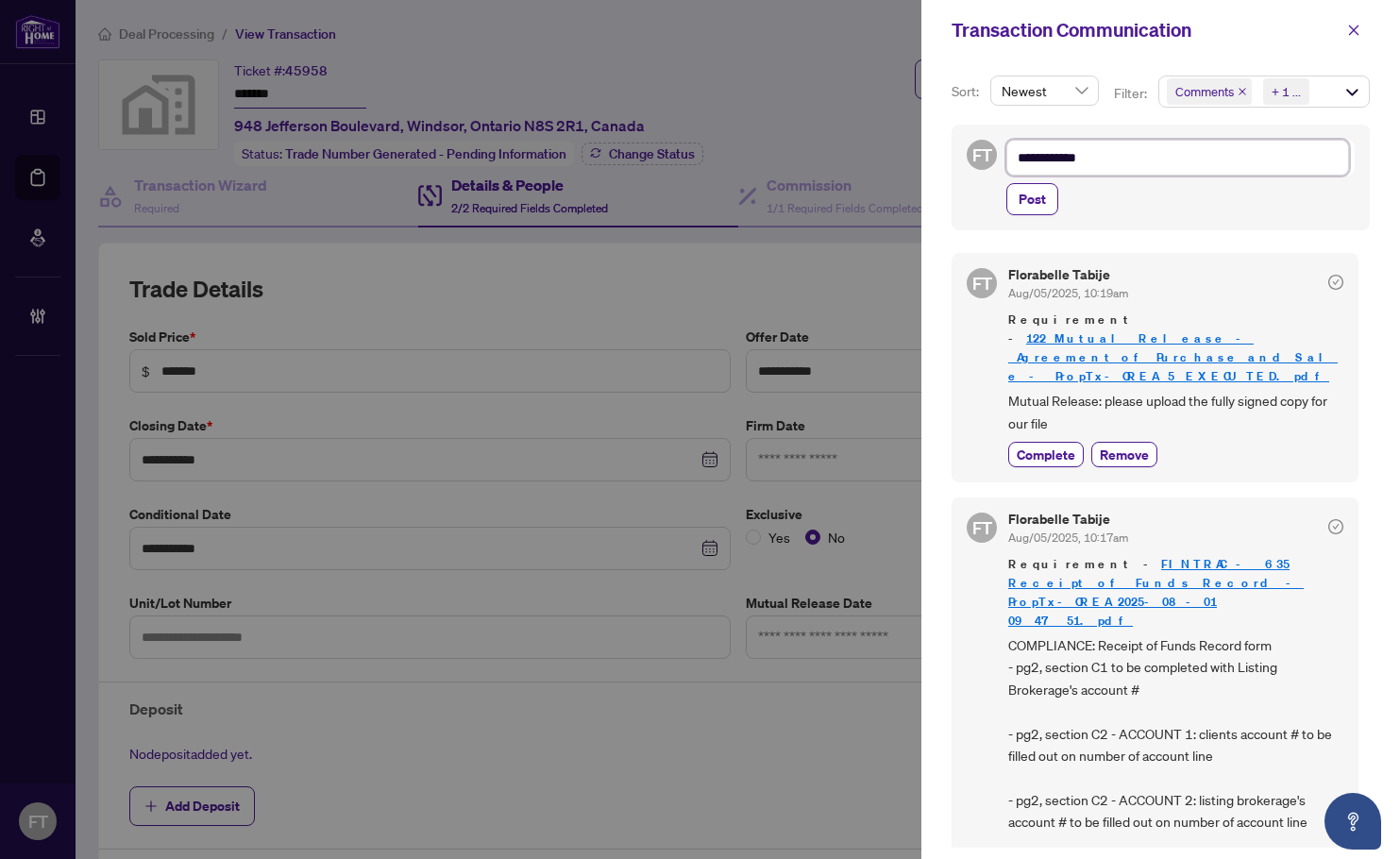 type on "**********" 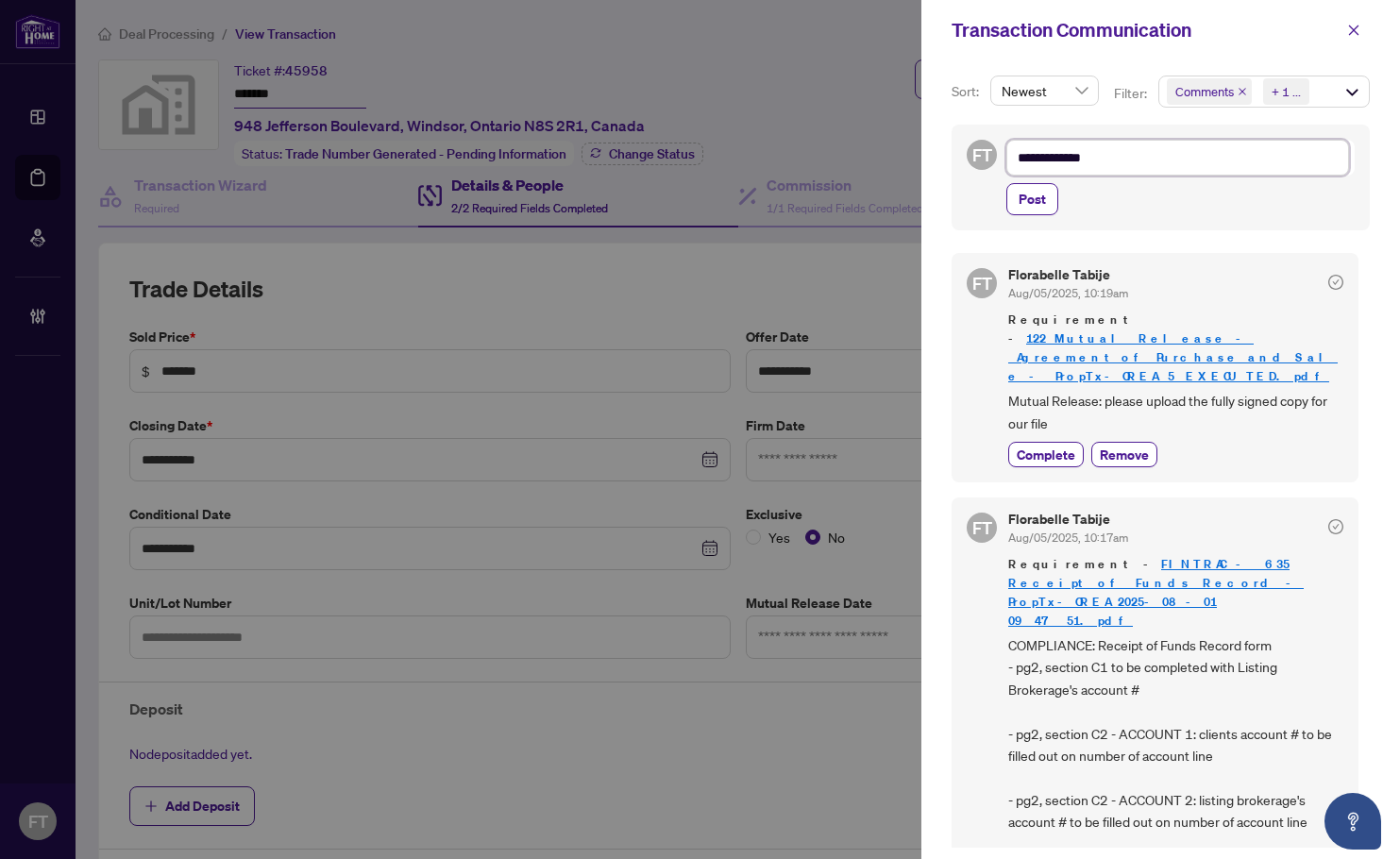 type on "**********" 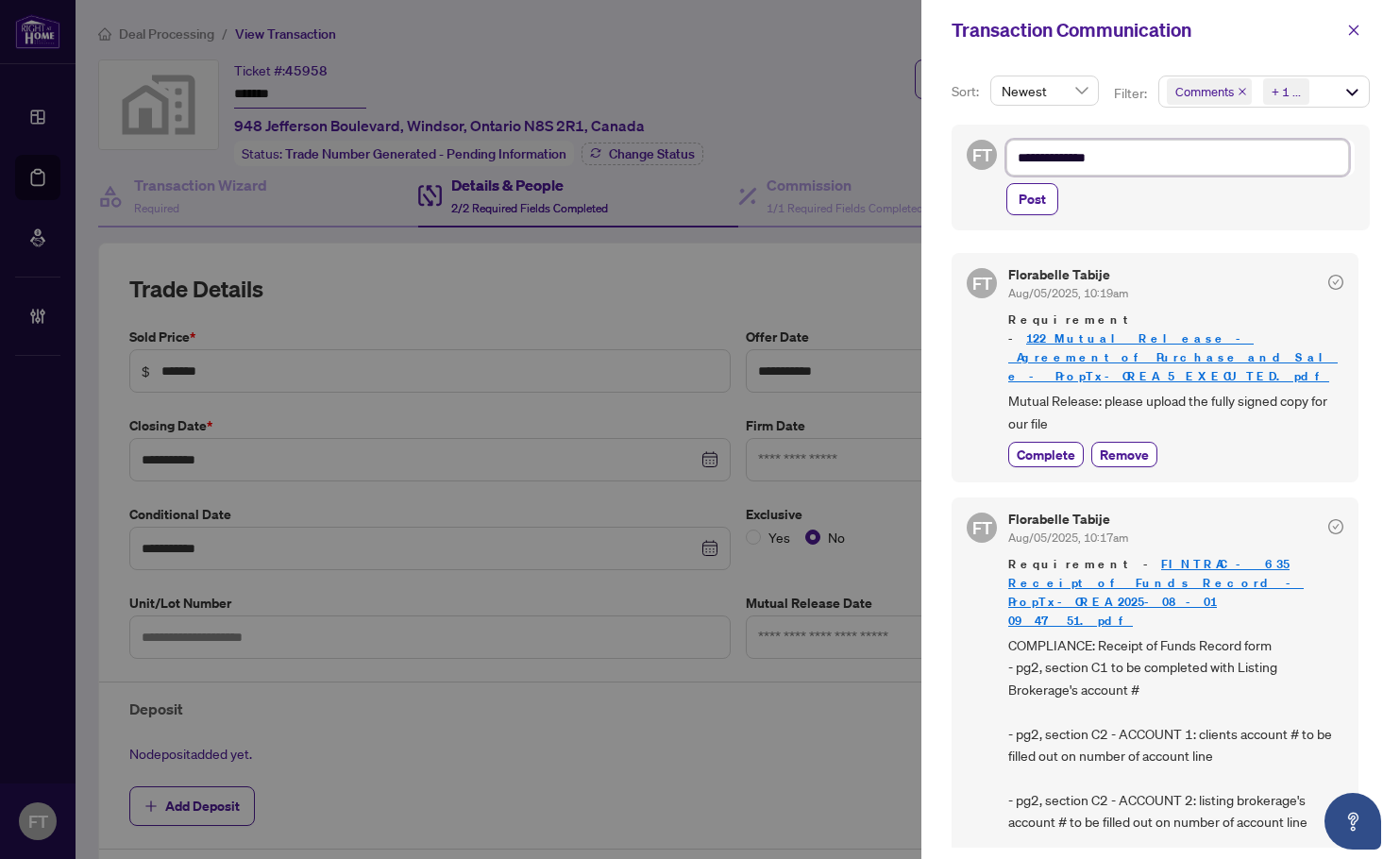 type on "**********" 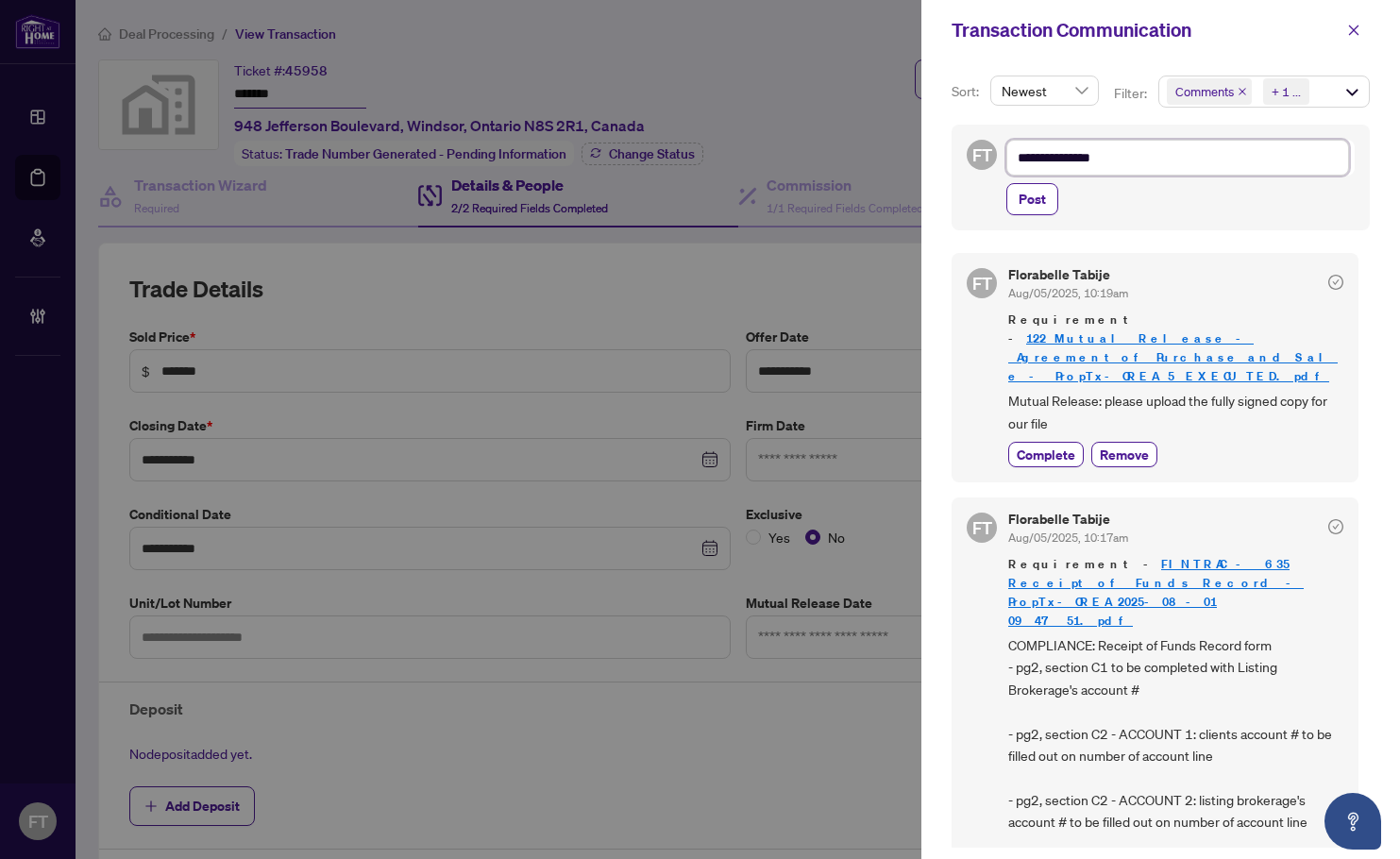 type on "**********" 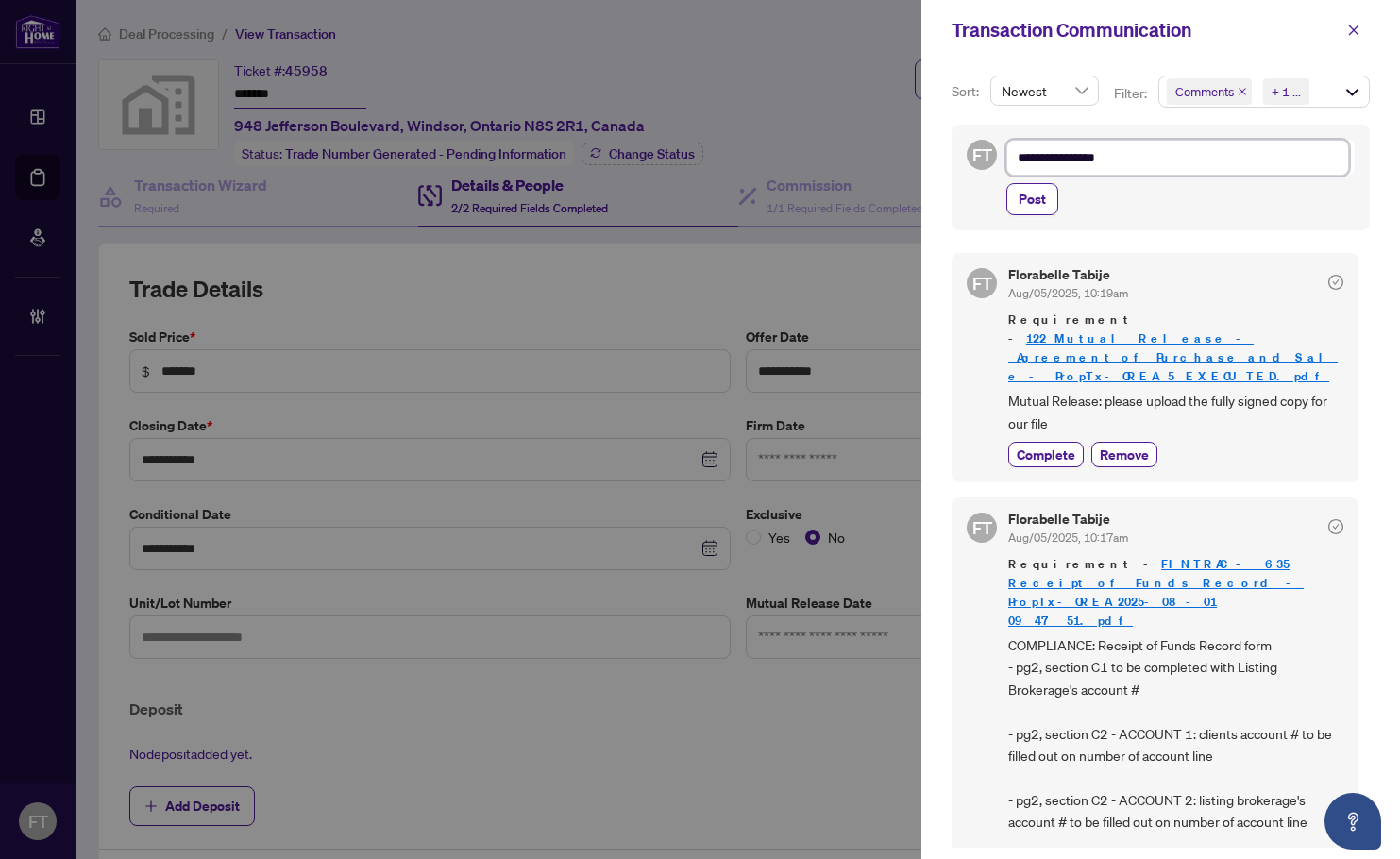 type on "**********" 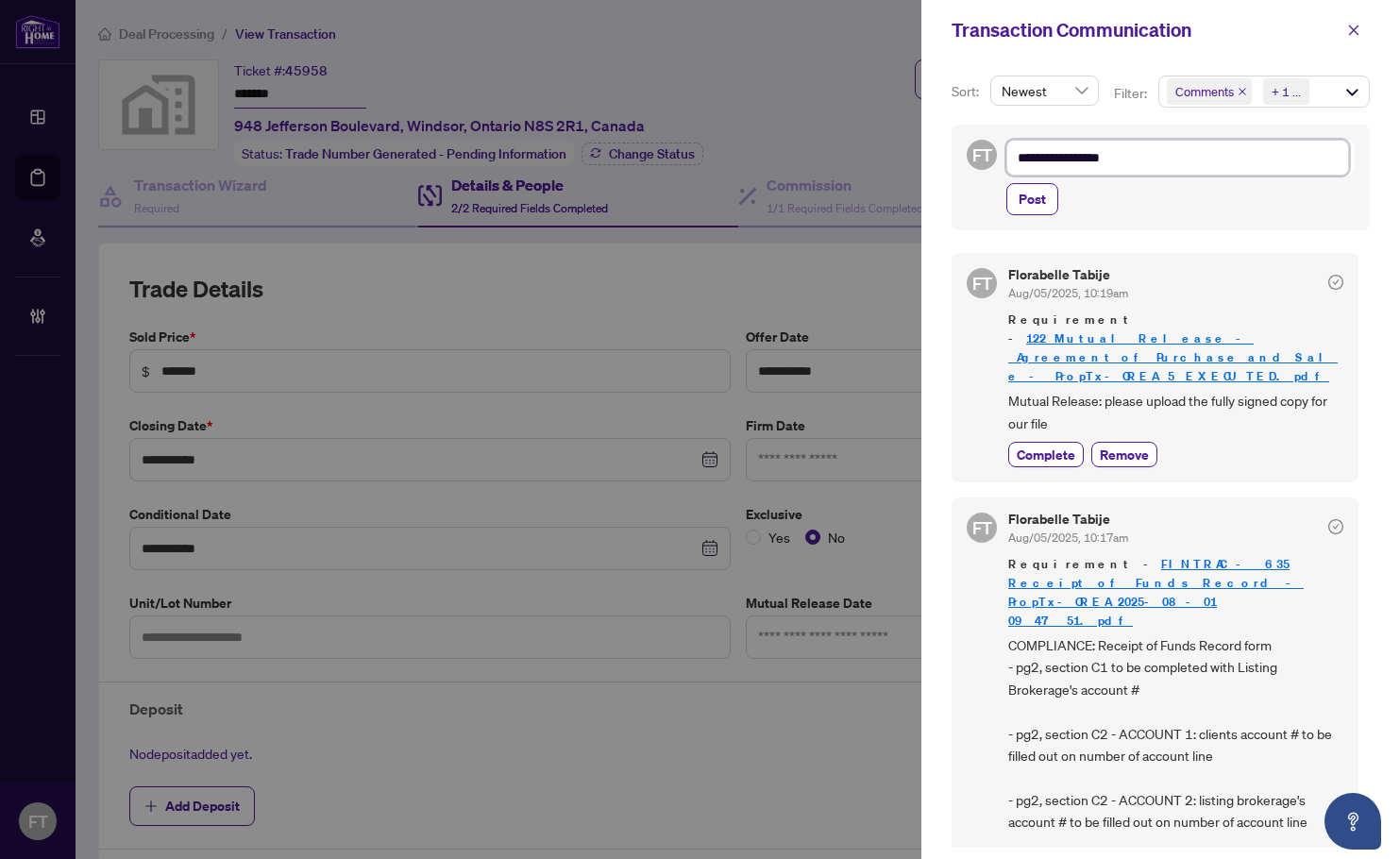 type on "**********" 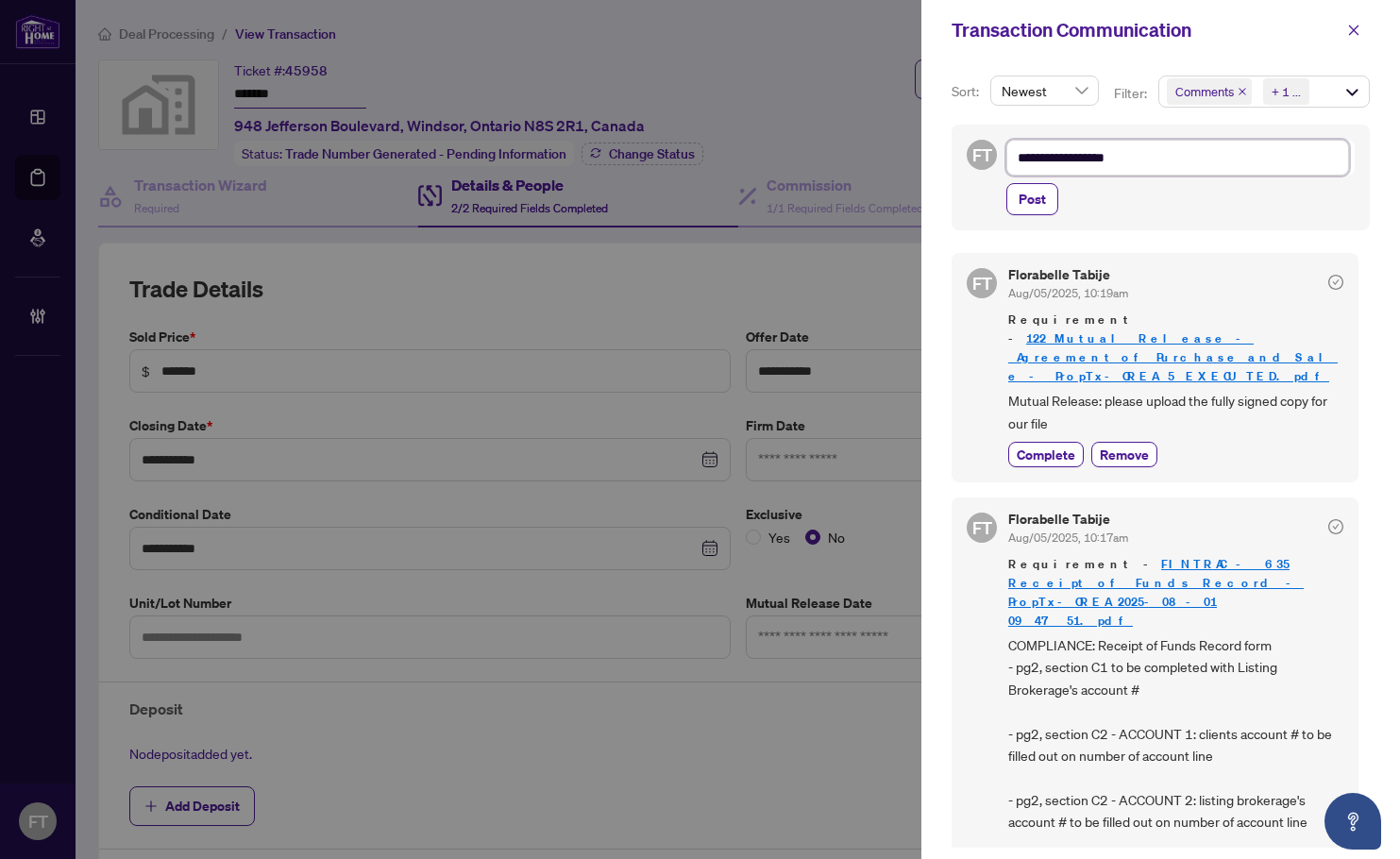 type on "**********" 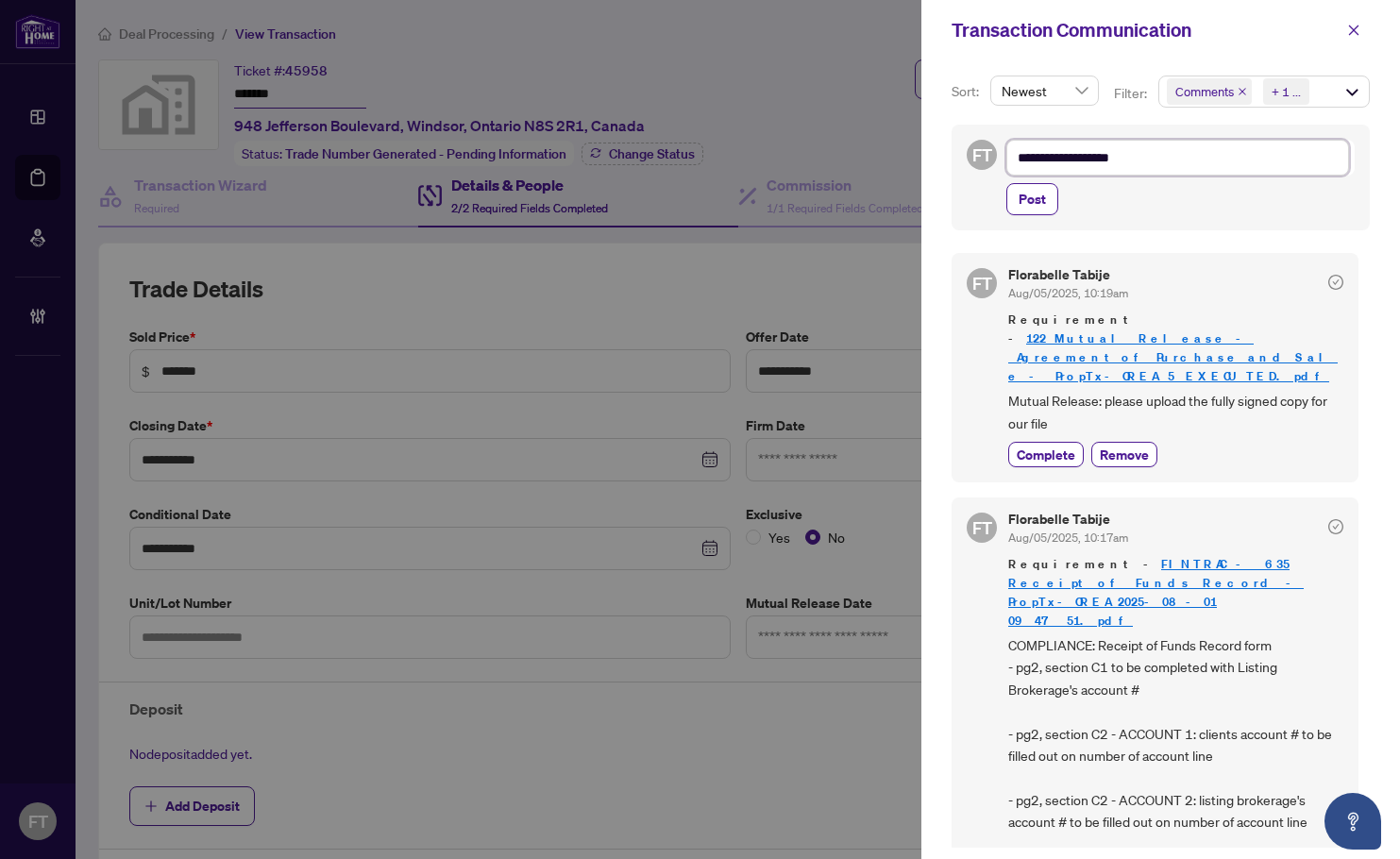 type on "**********" 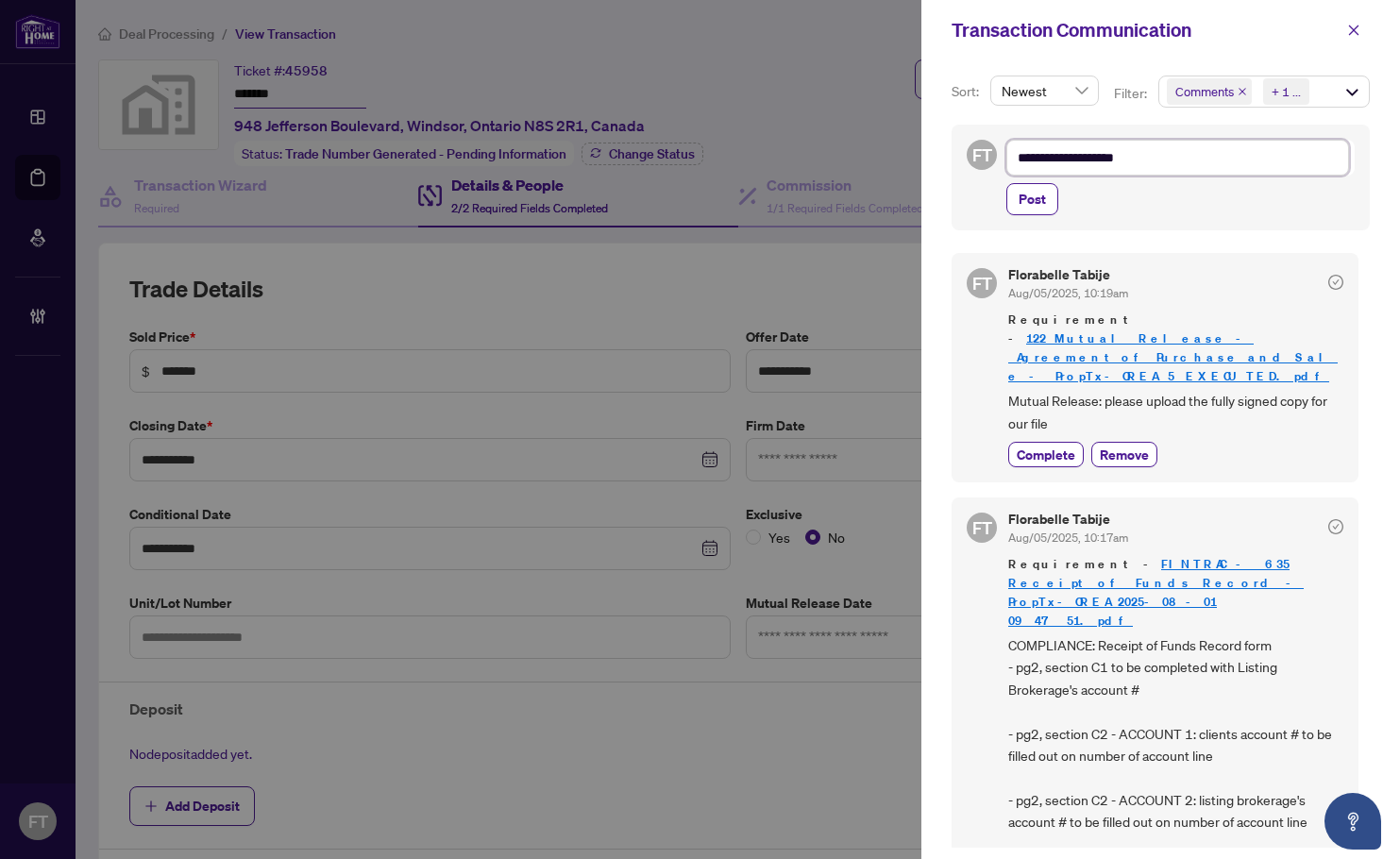 type on "**********" 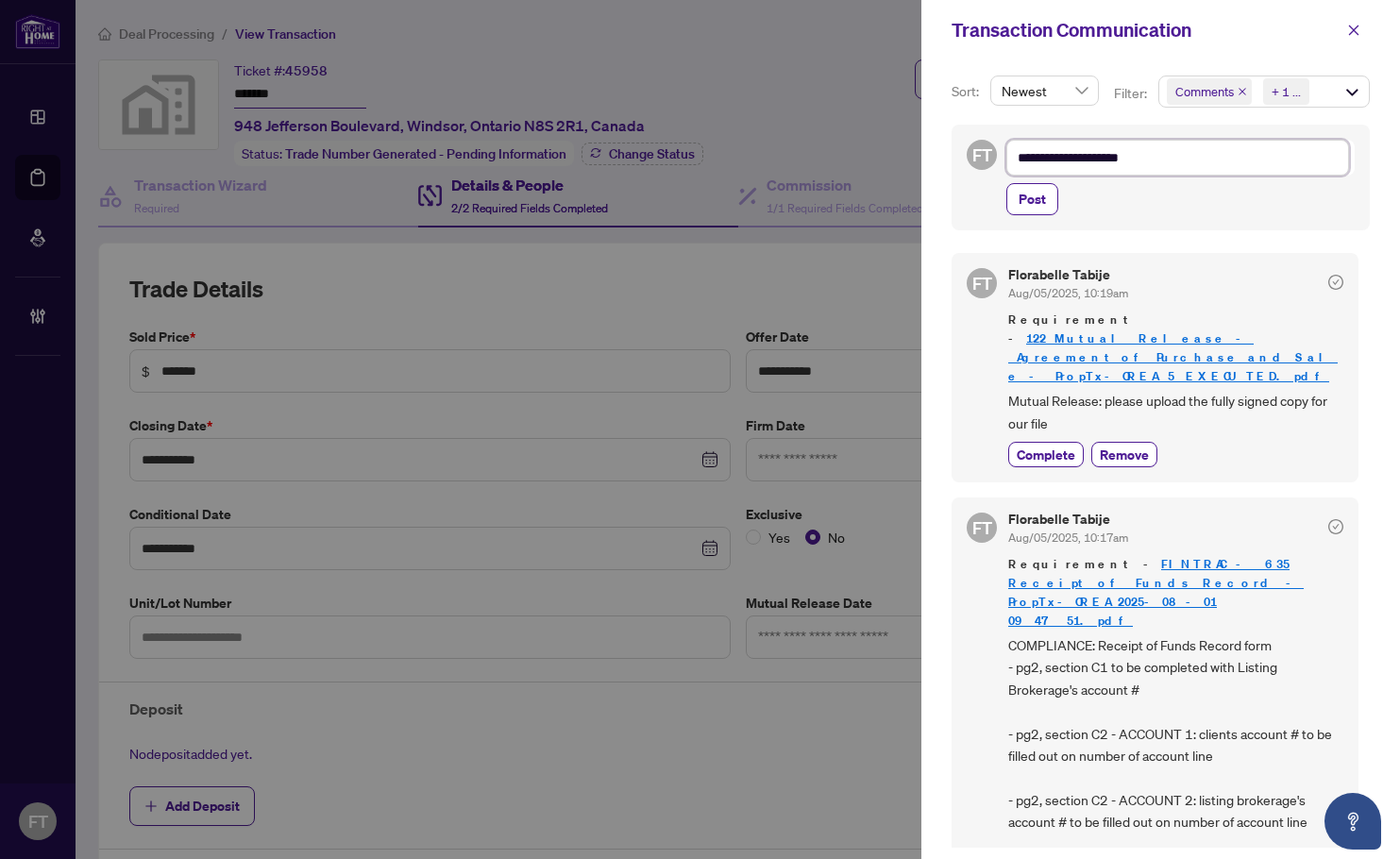 type on "**********" 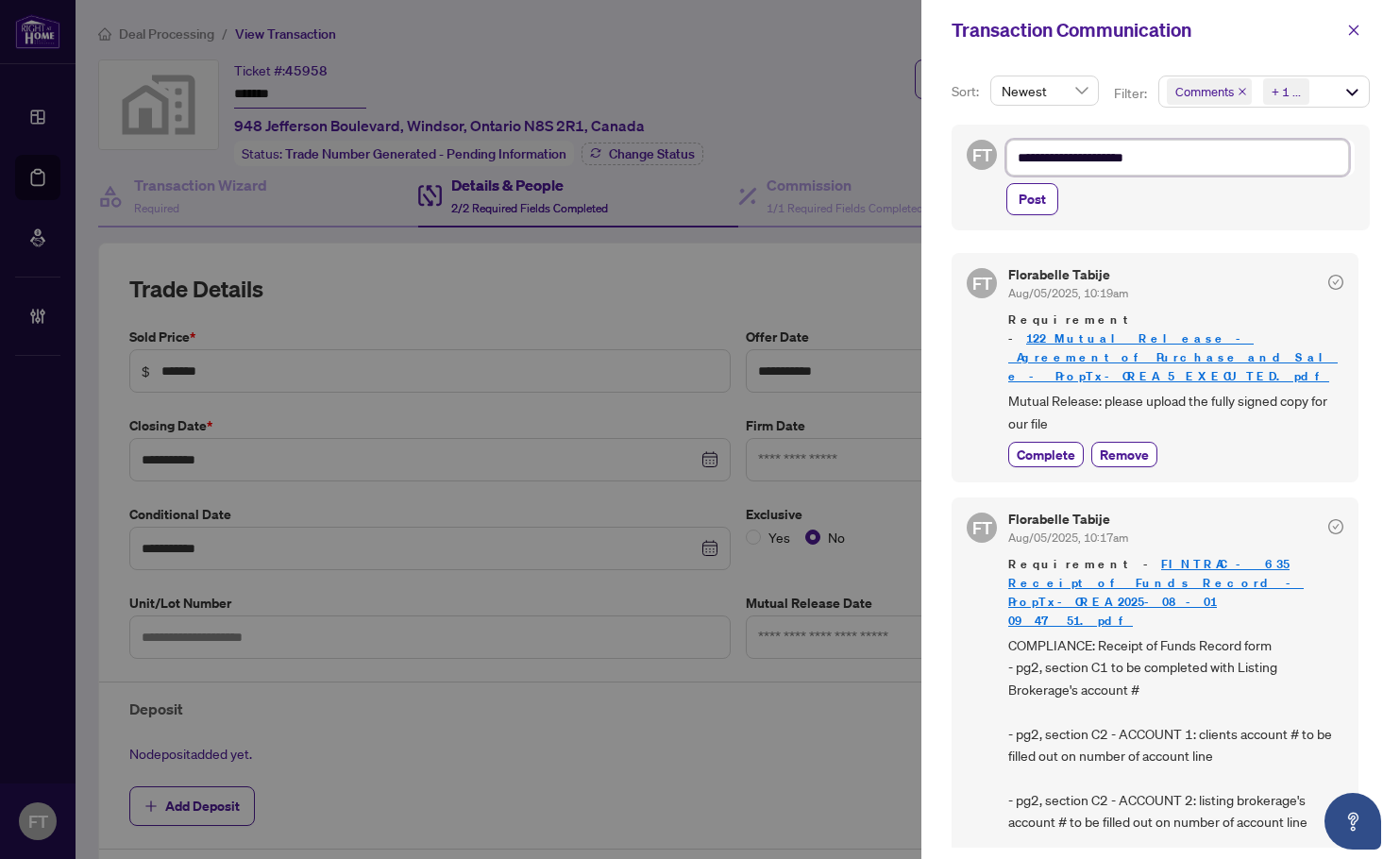 type on "**********" 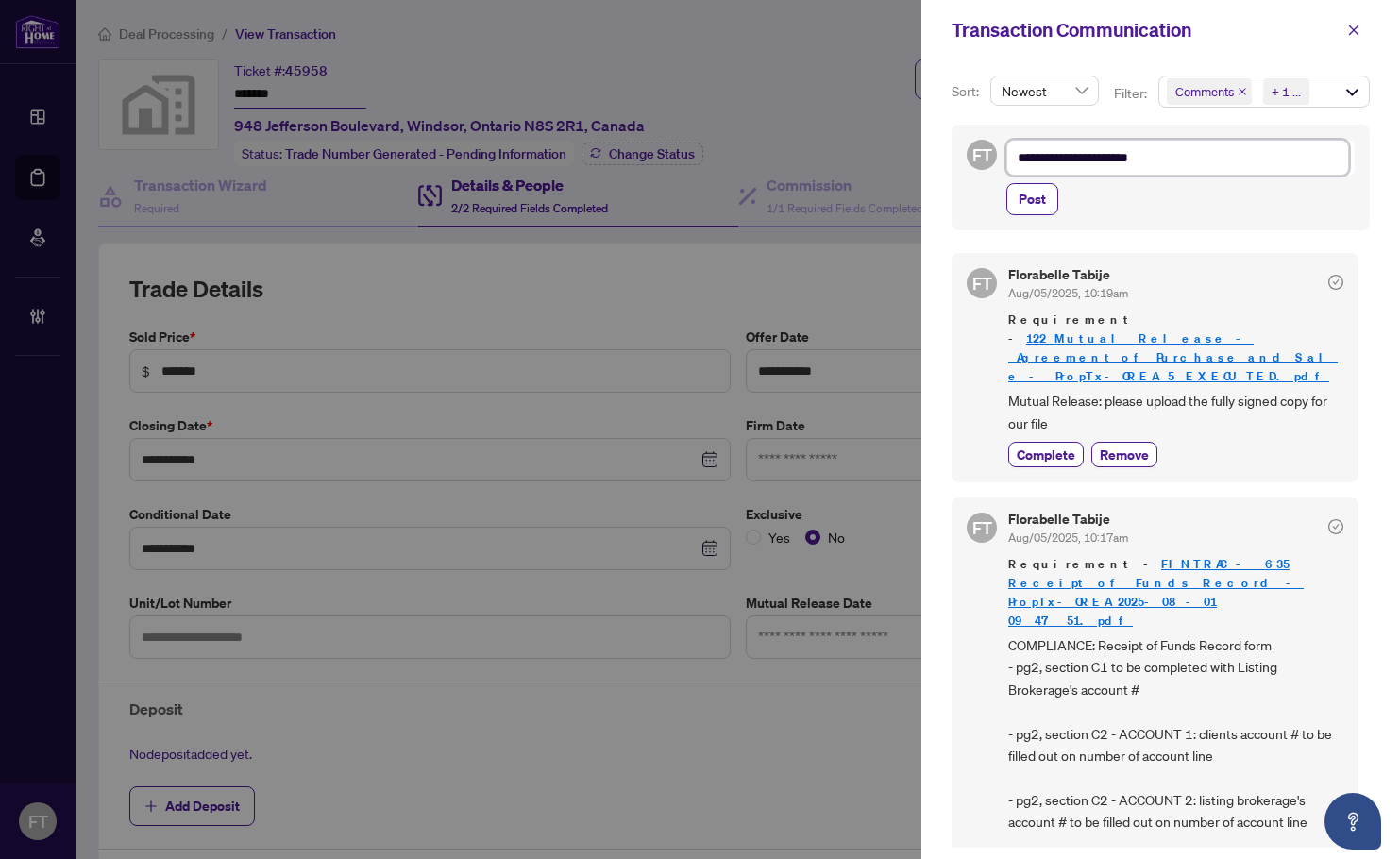 type on "**********" 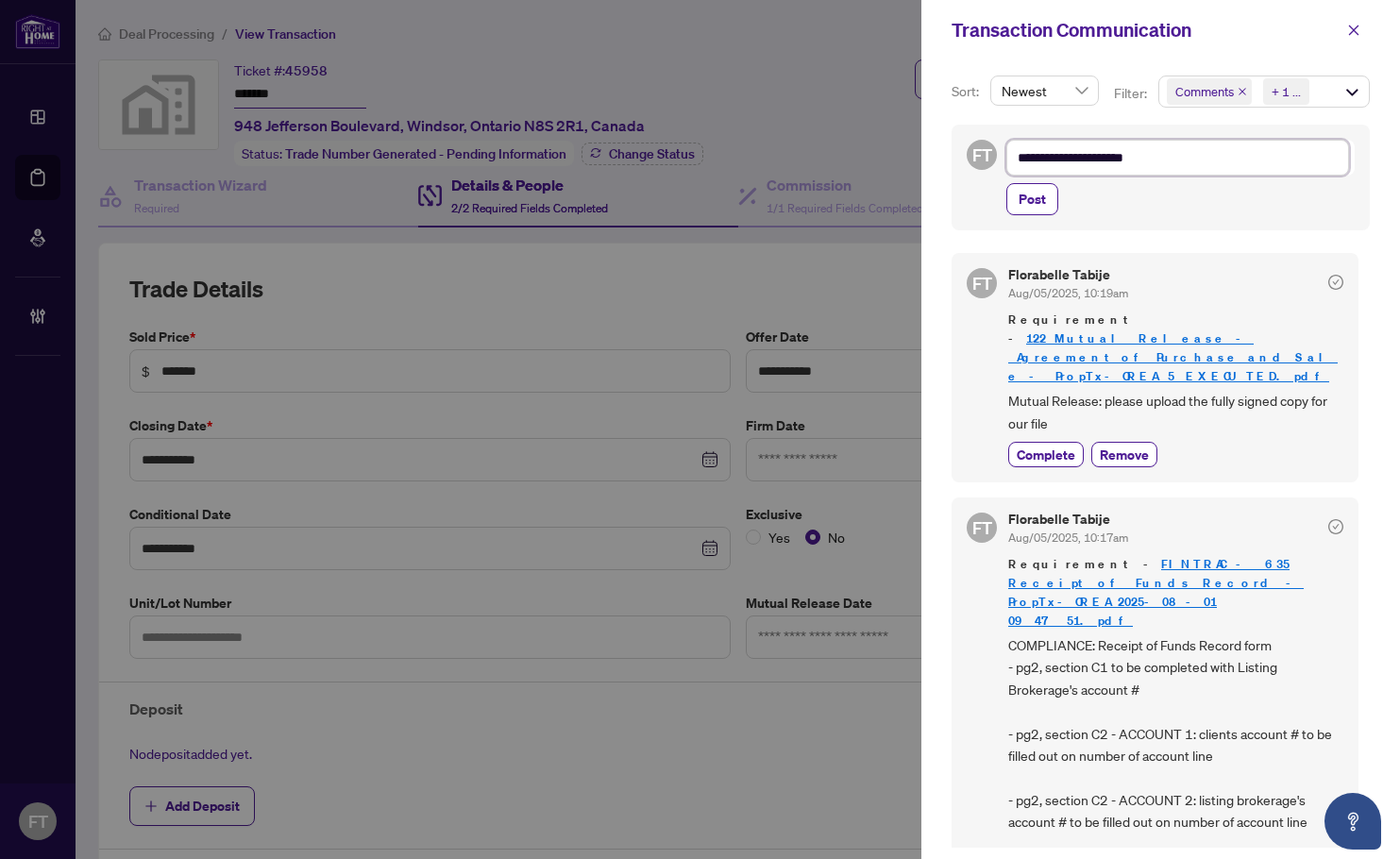 type on "**********" 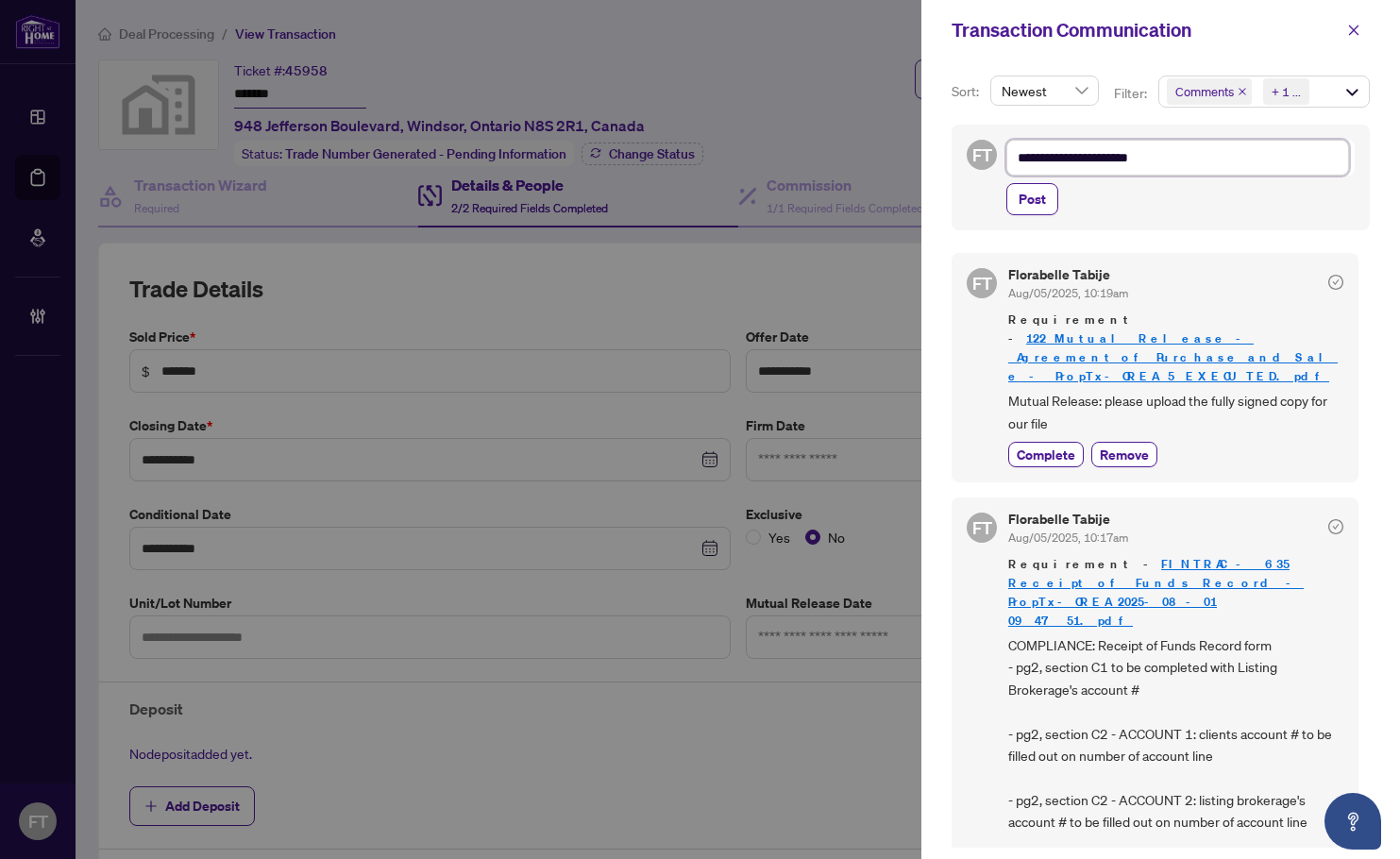 type on "**********" 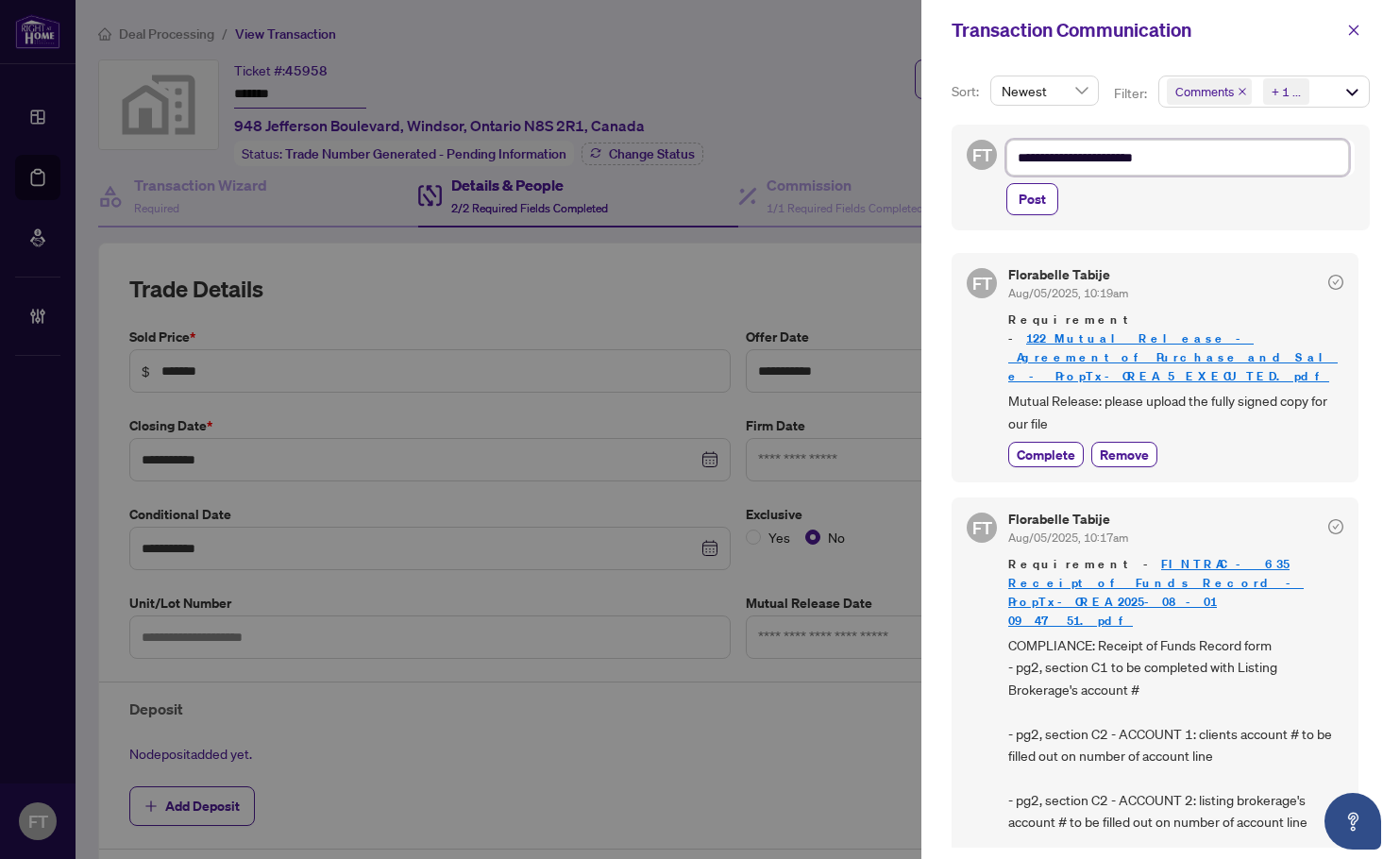 type on "**********" 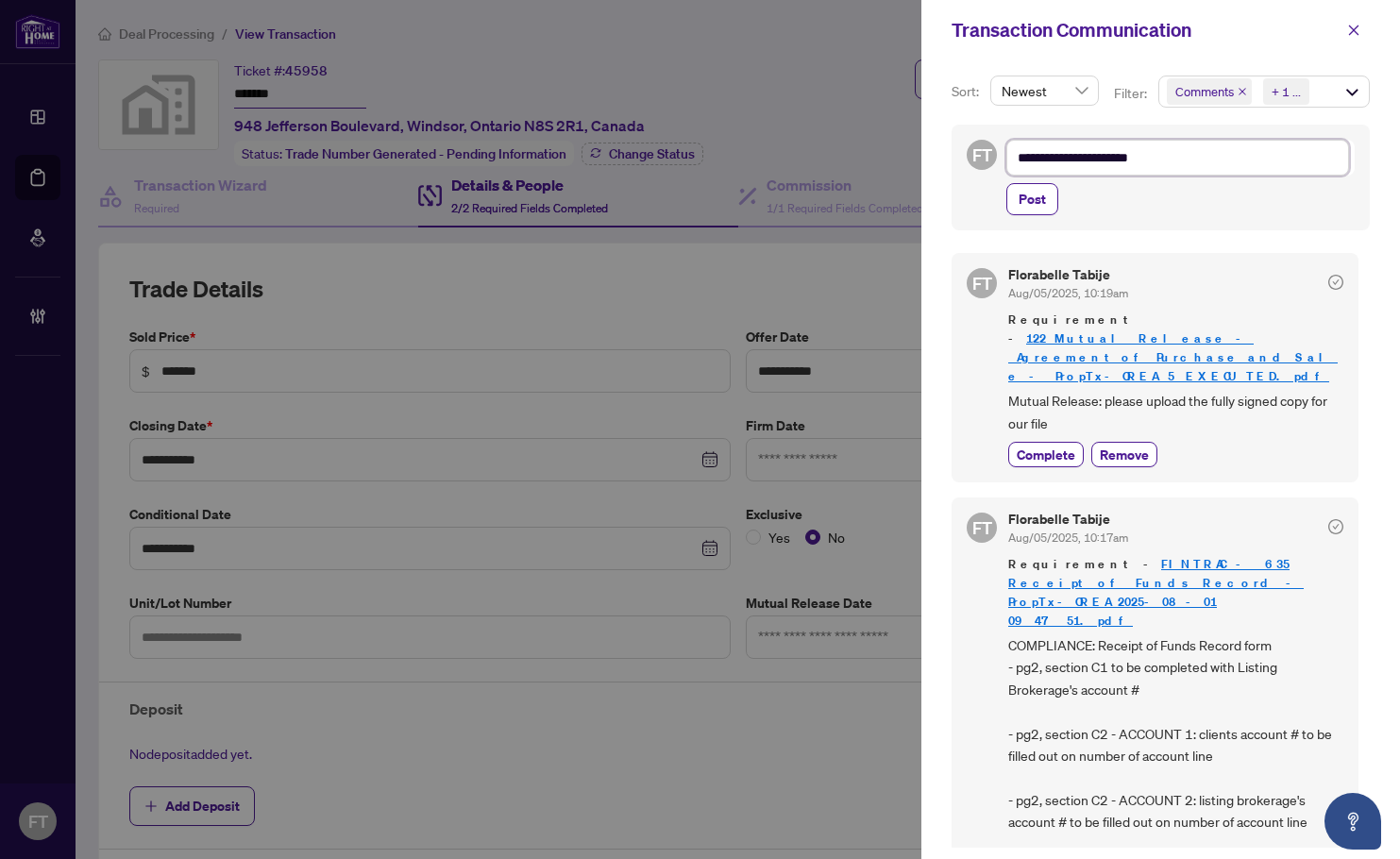 type on "**********" 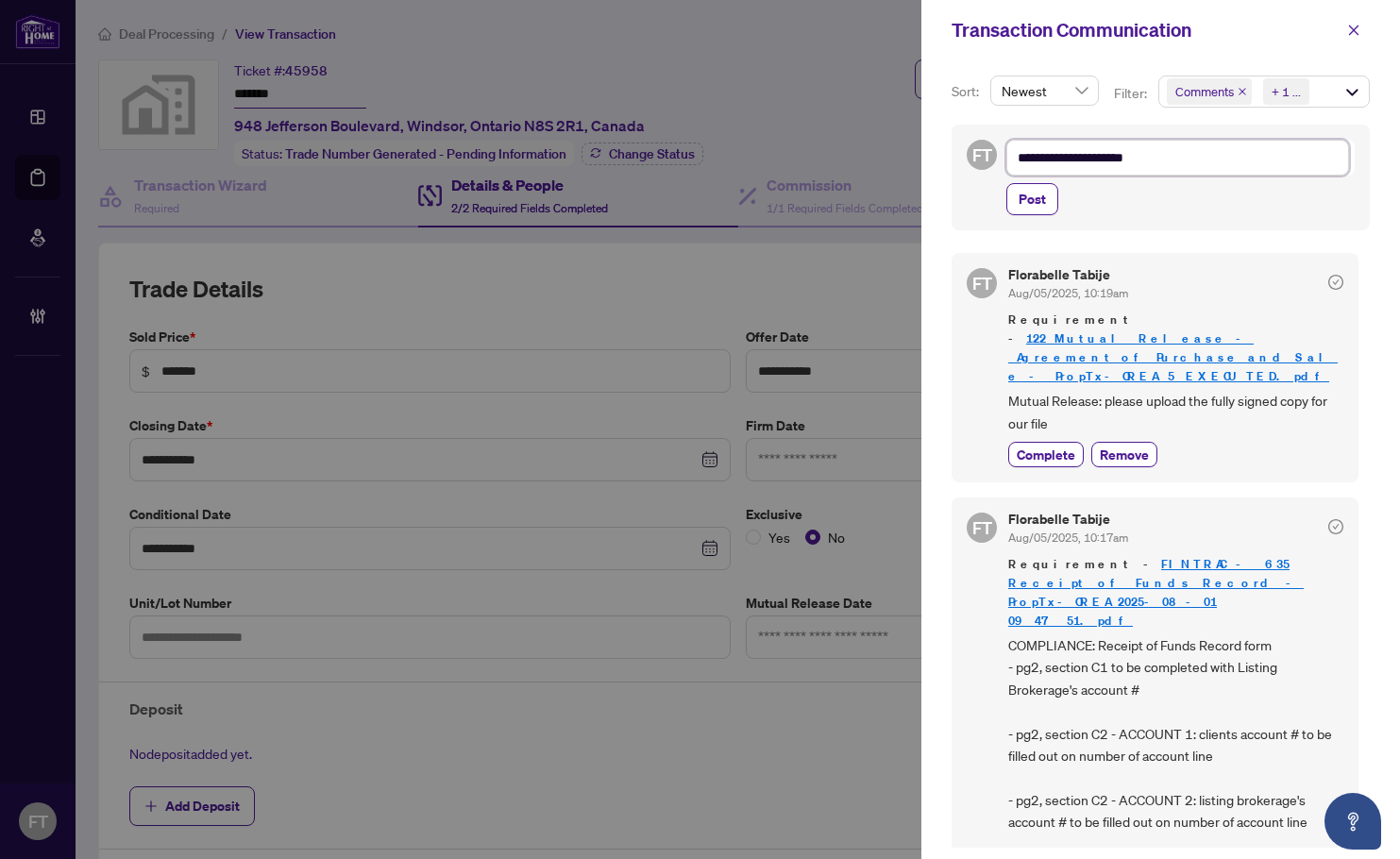 type on "**********" 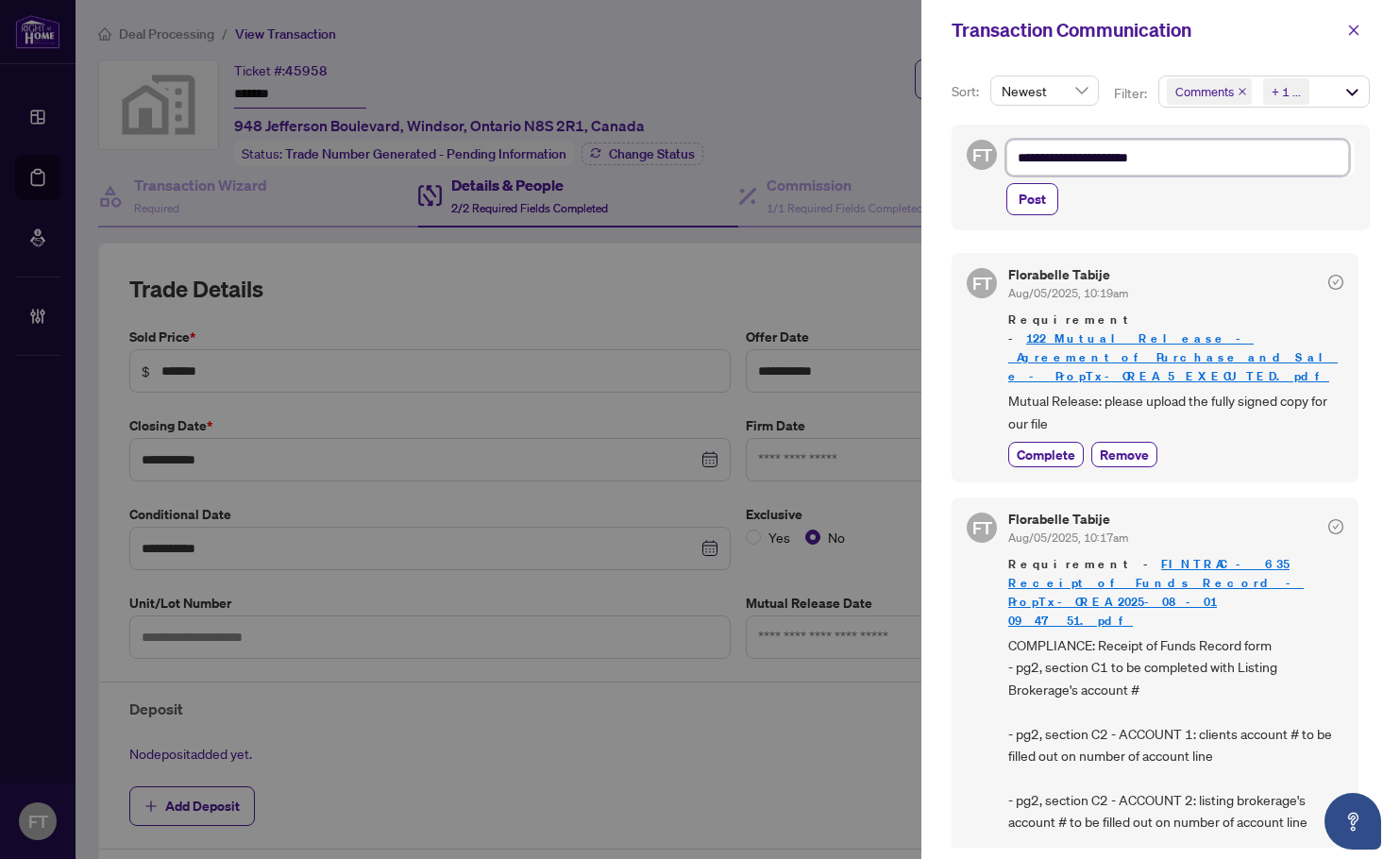 type on "**********" 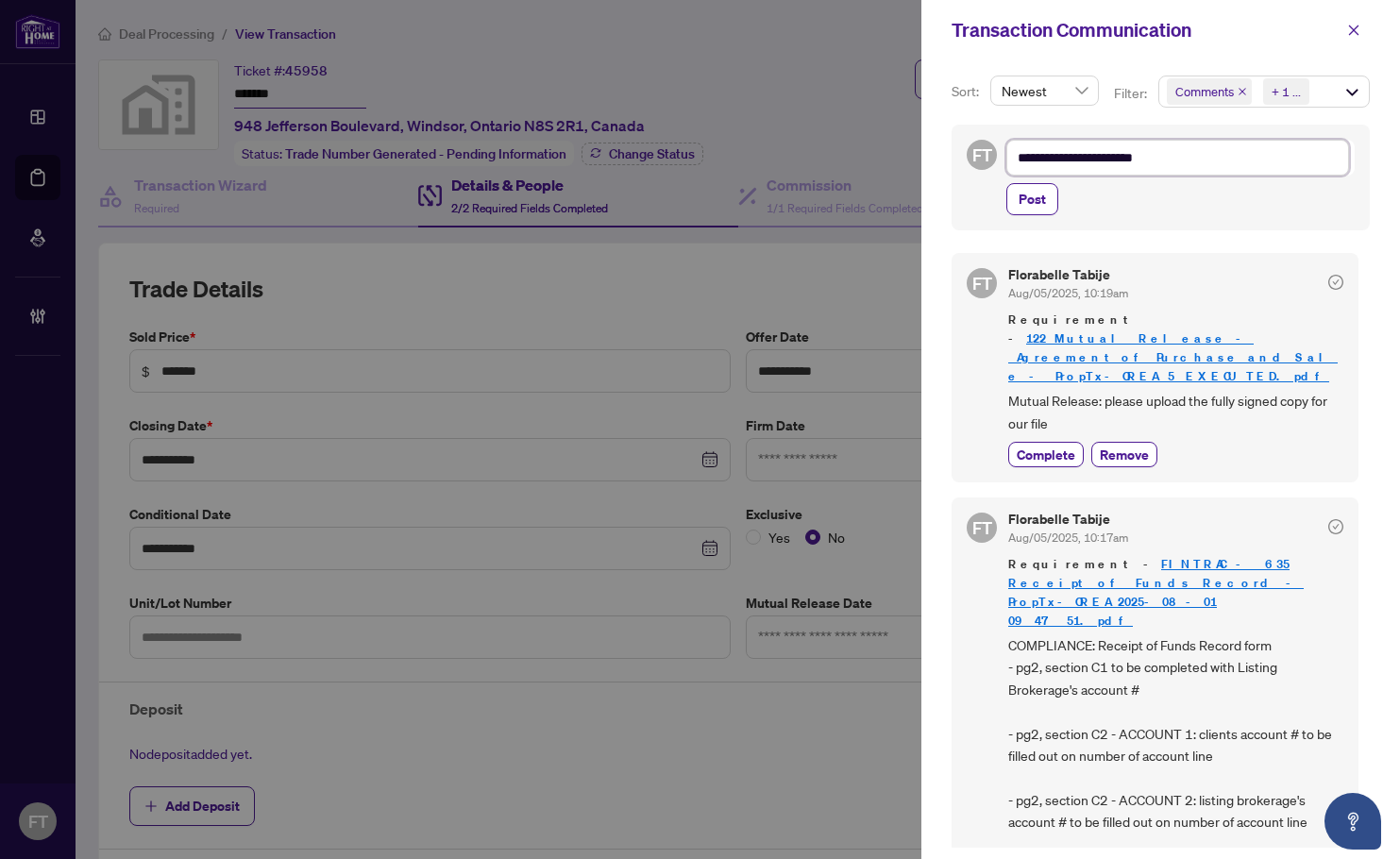 type on "**********" 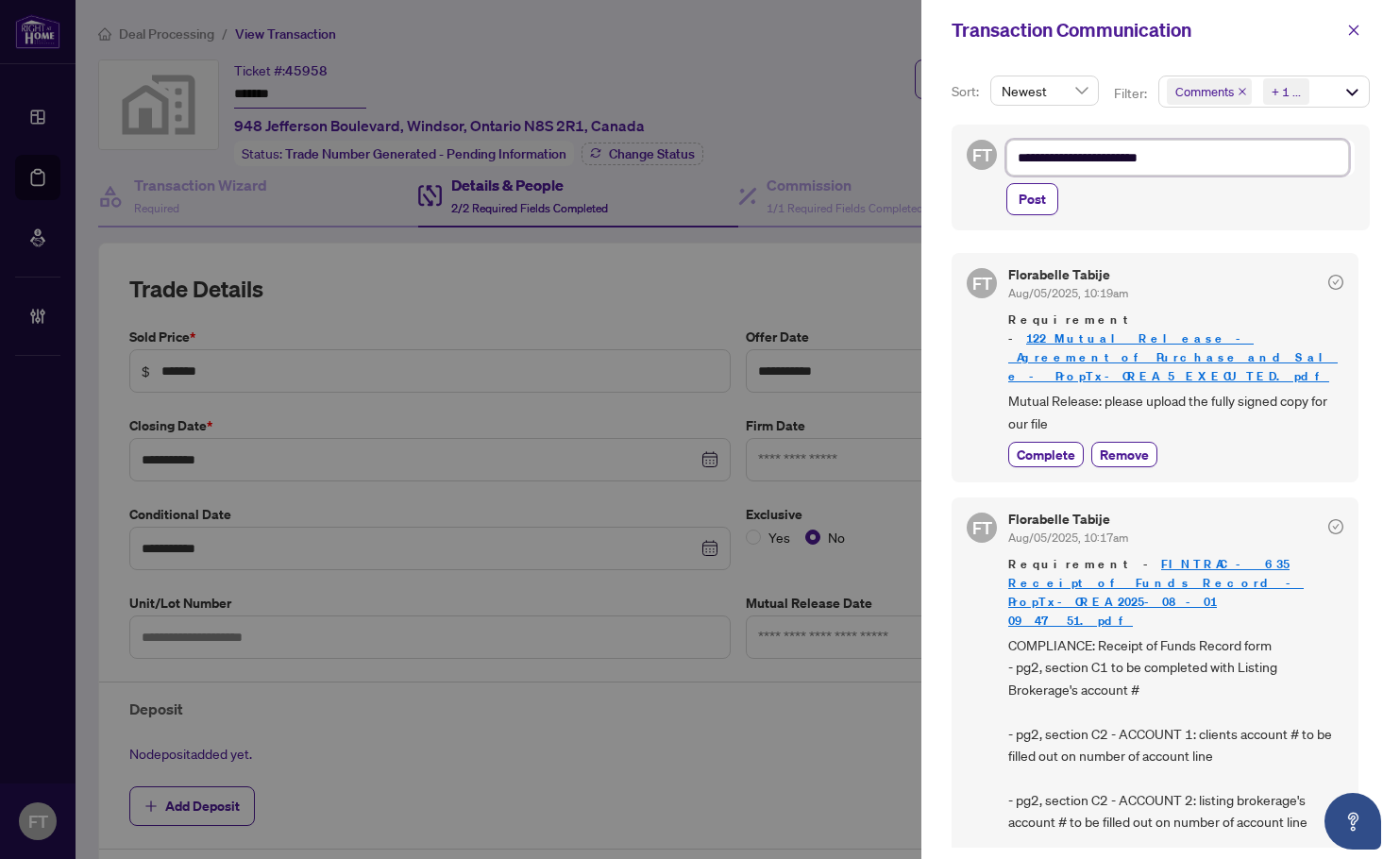 type on "**********" 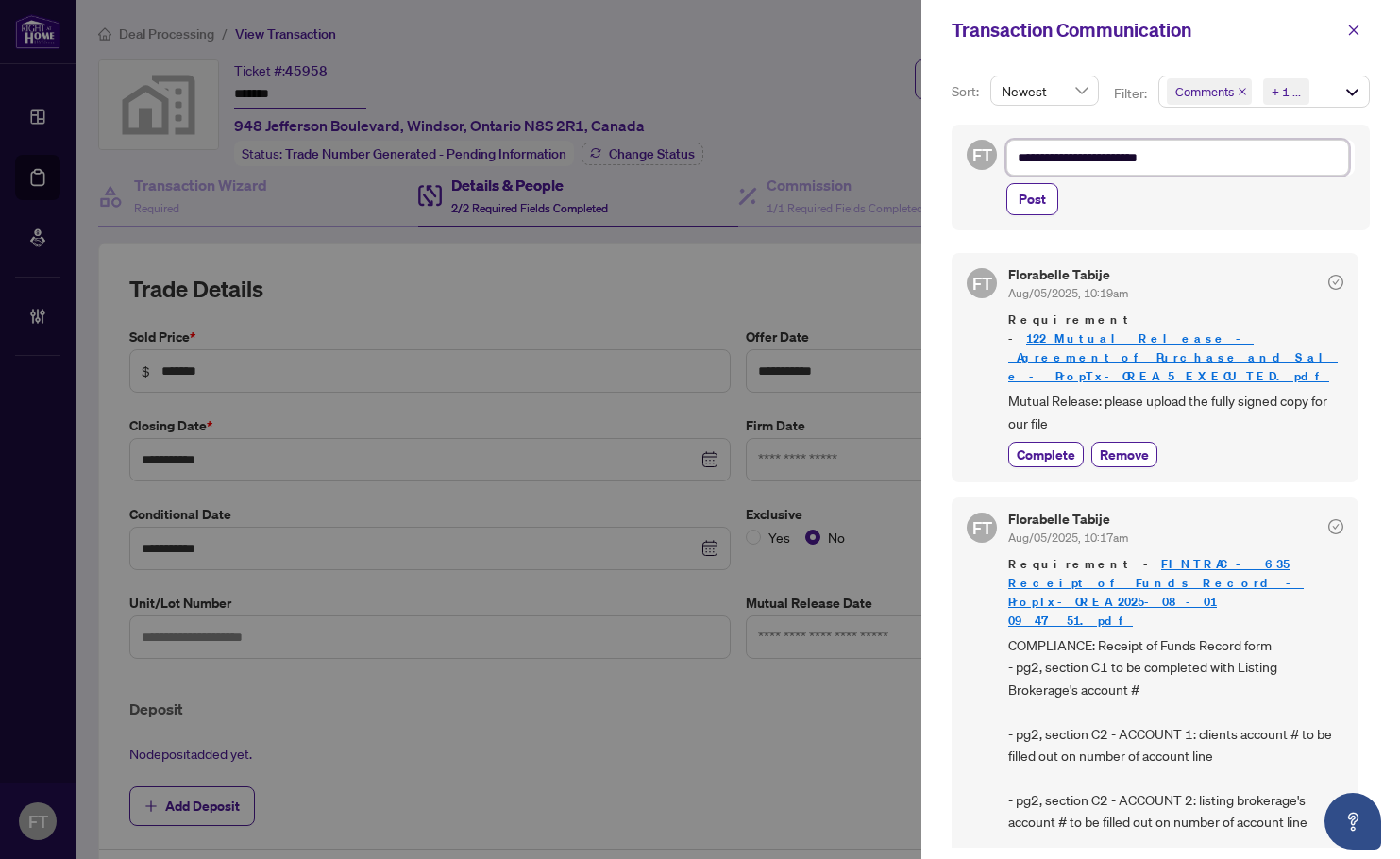 click on "**********" at bounding box center [1177, 158] 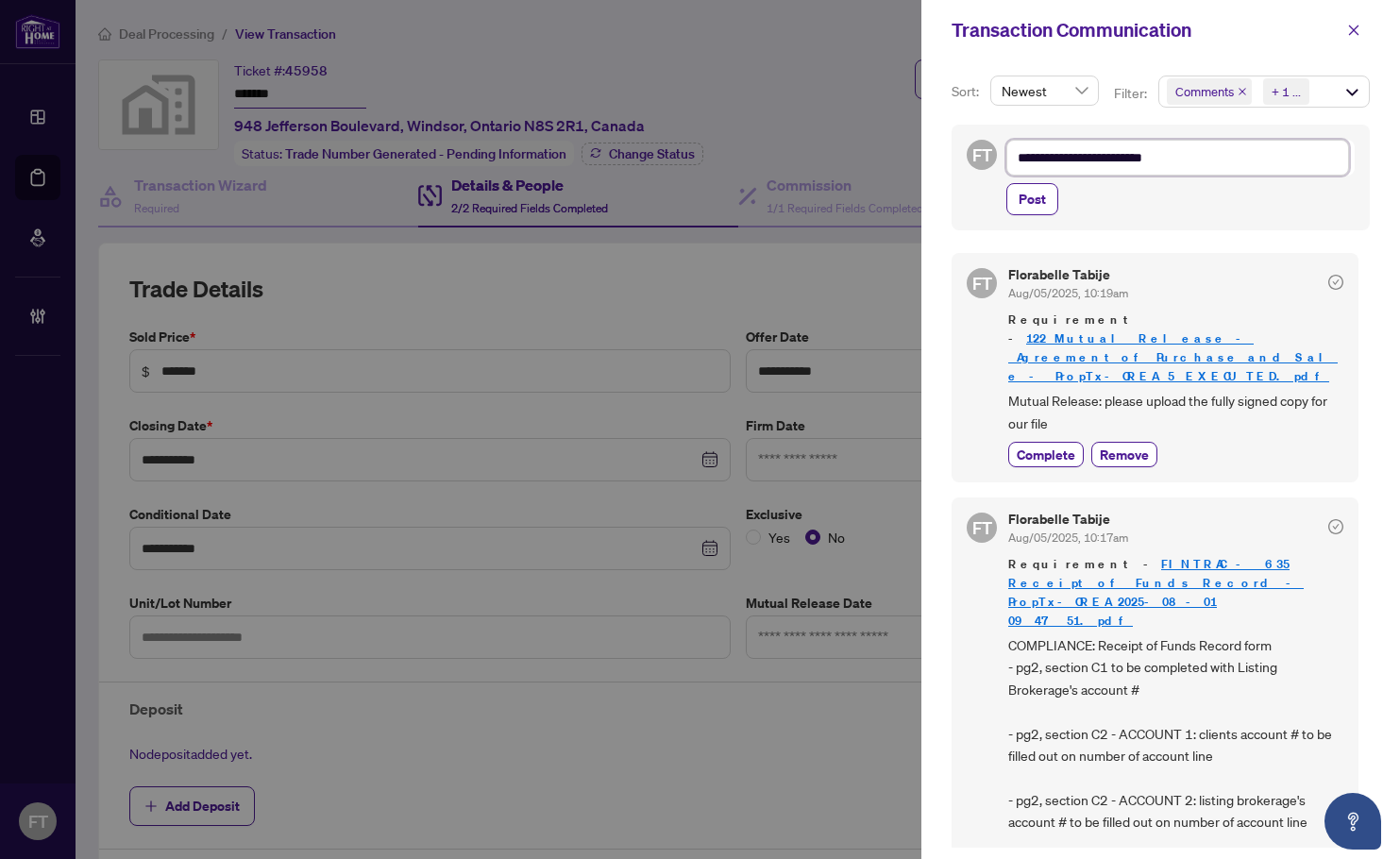 type on "**********" 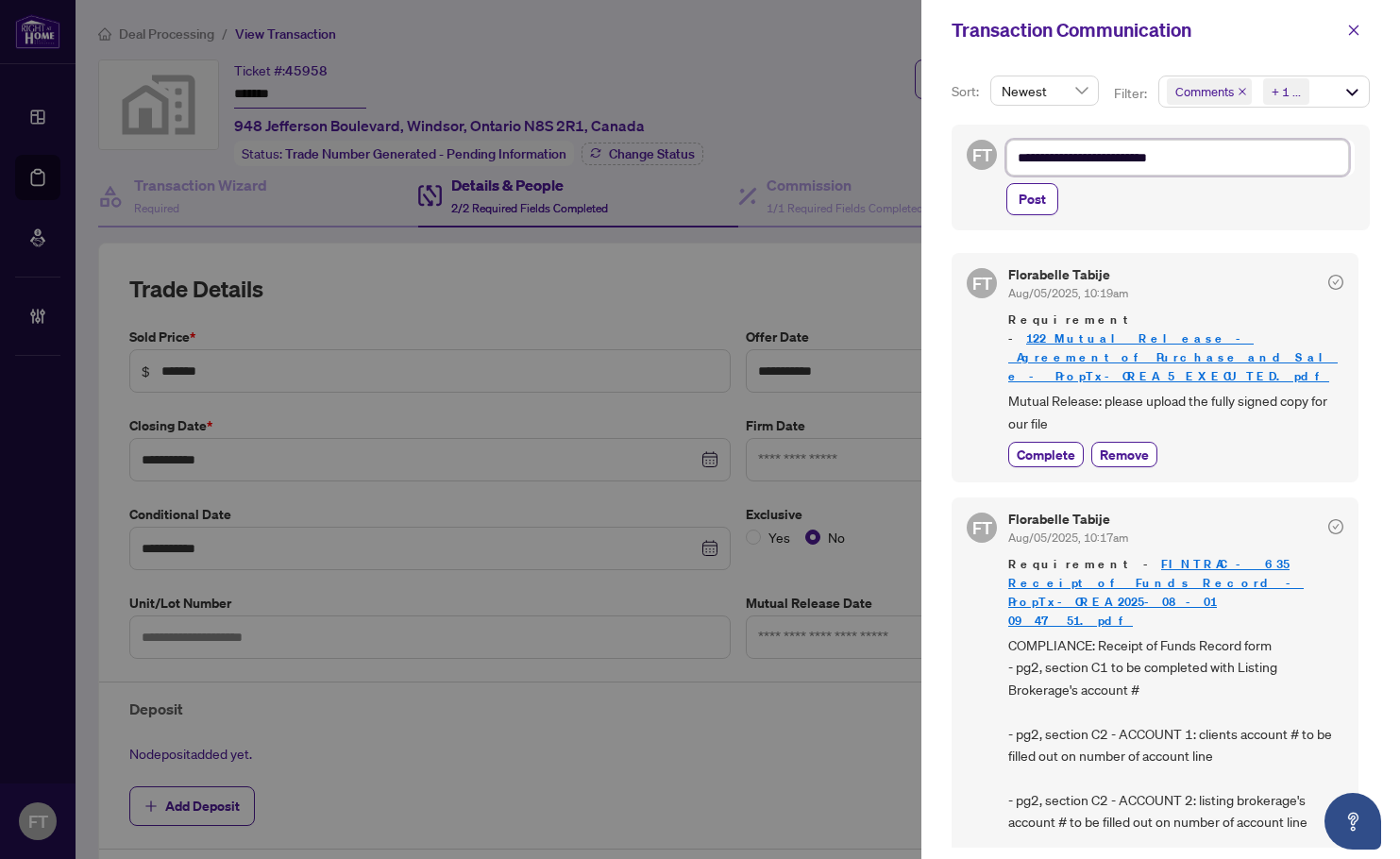 type on "**********" 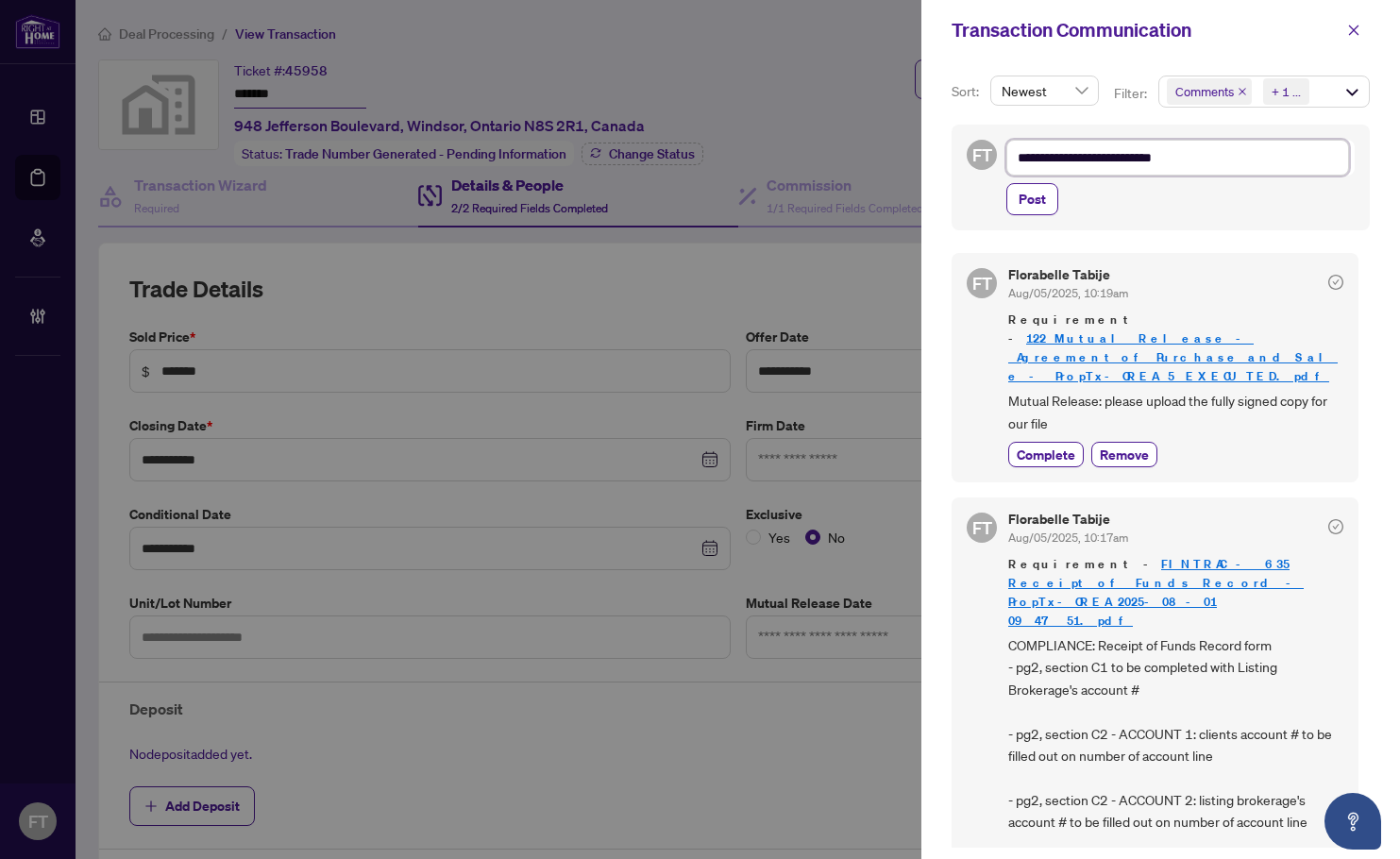 type on "**********" 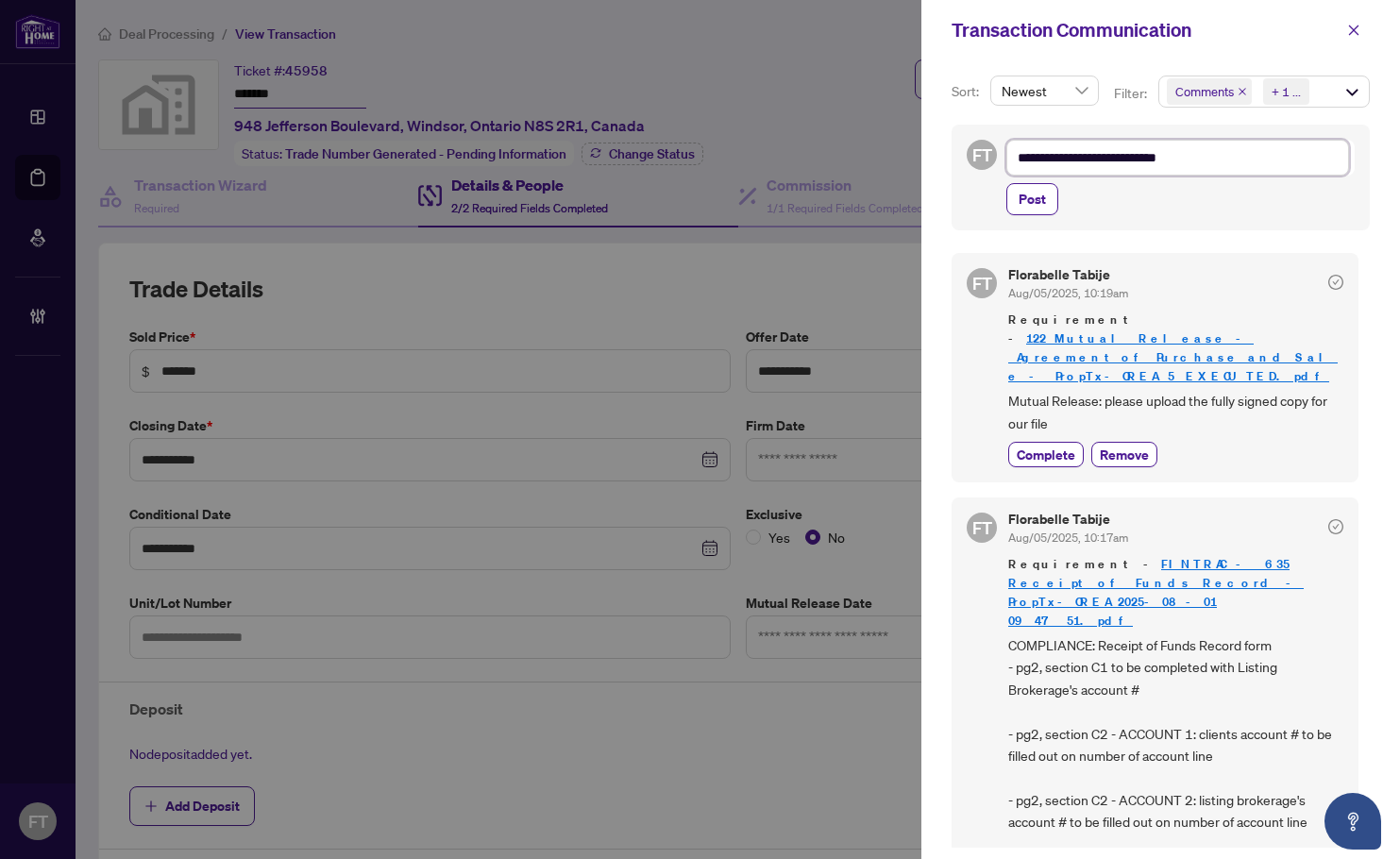 type on "**********" 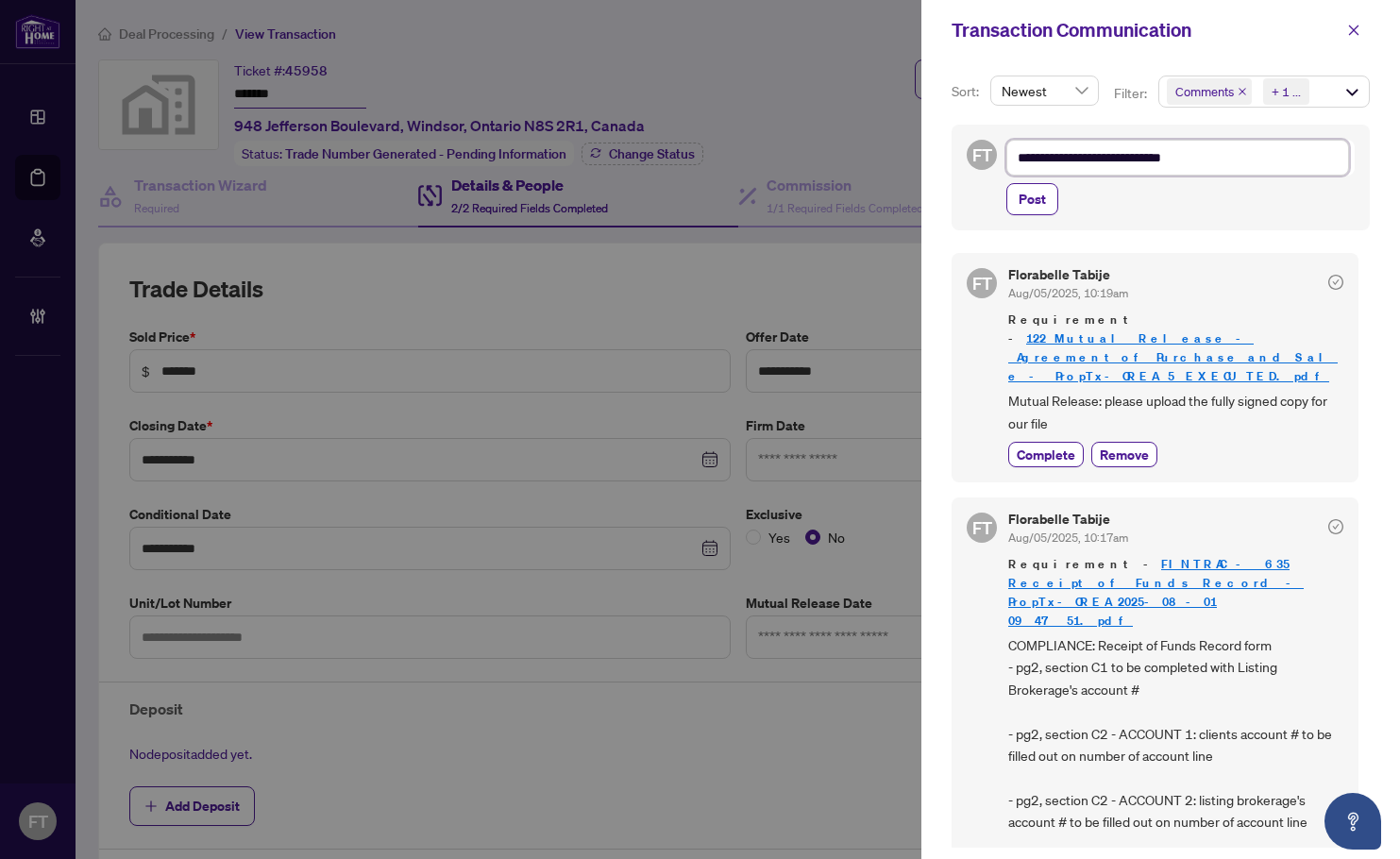 type on "**********" 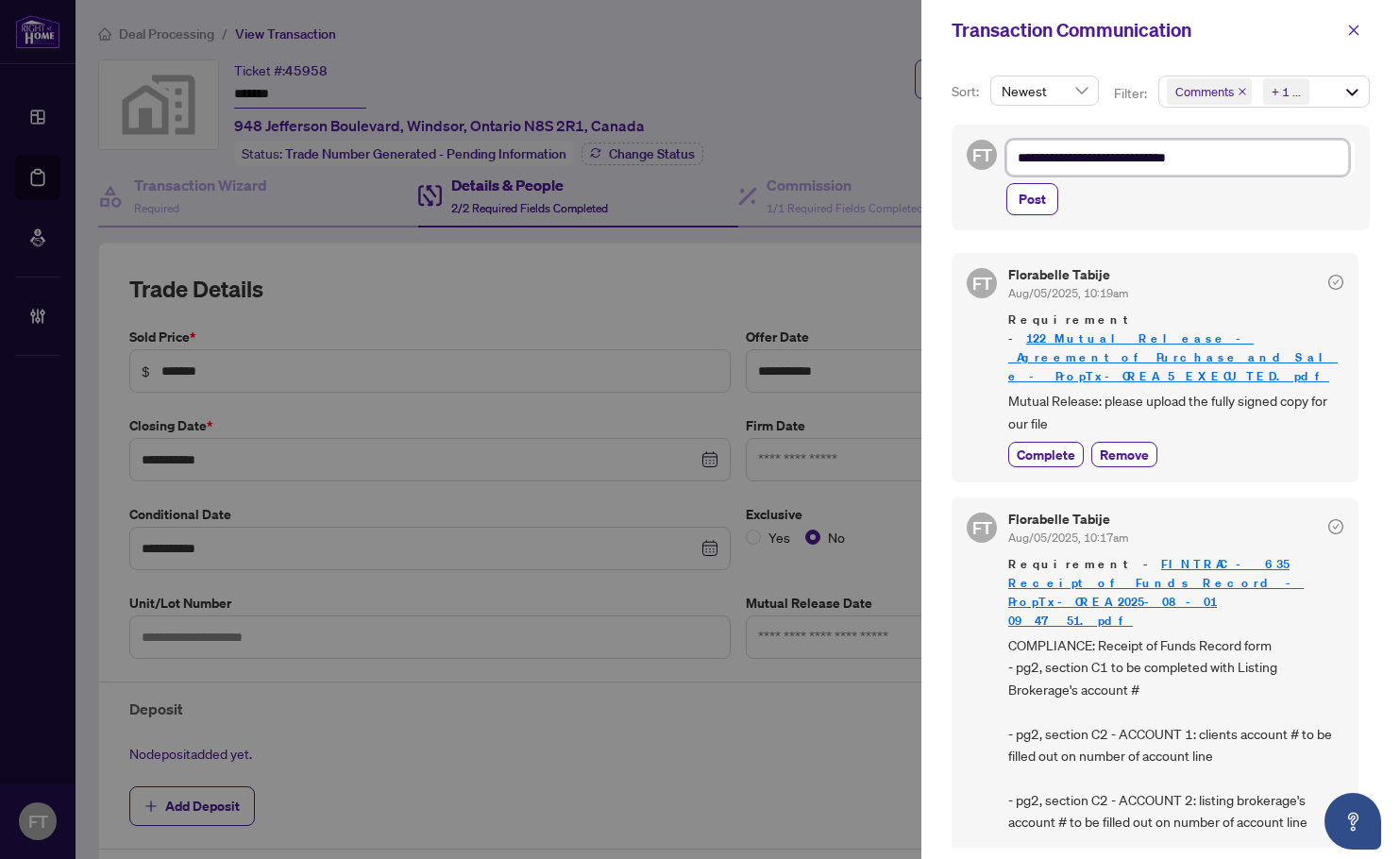 type on "**********" 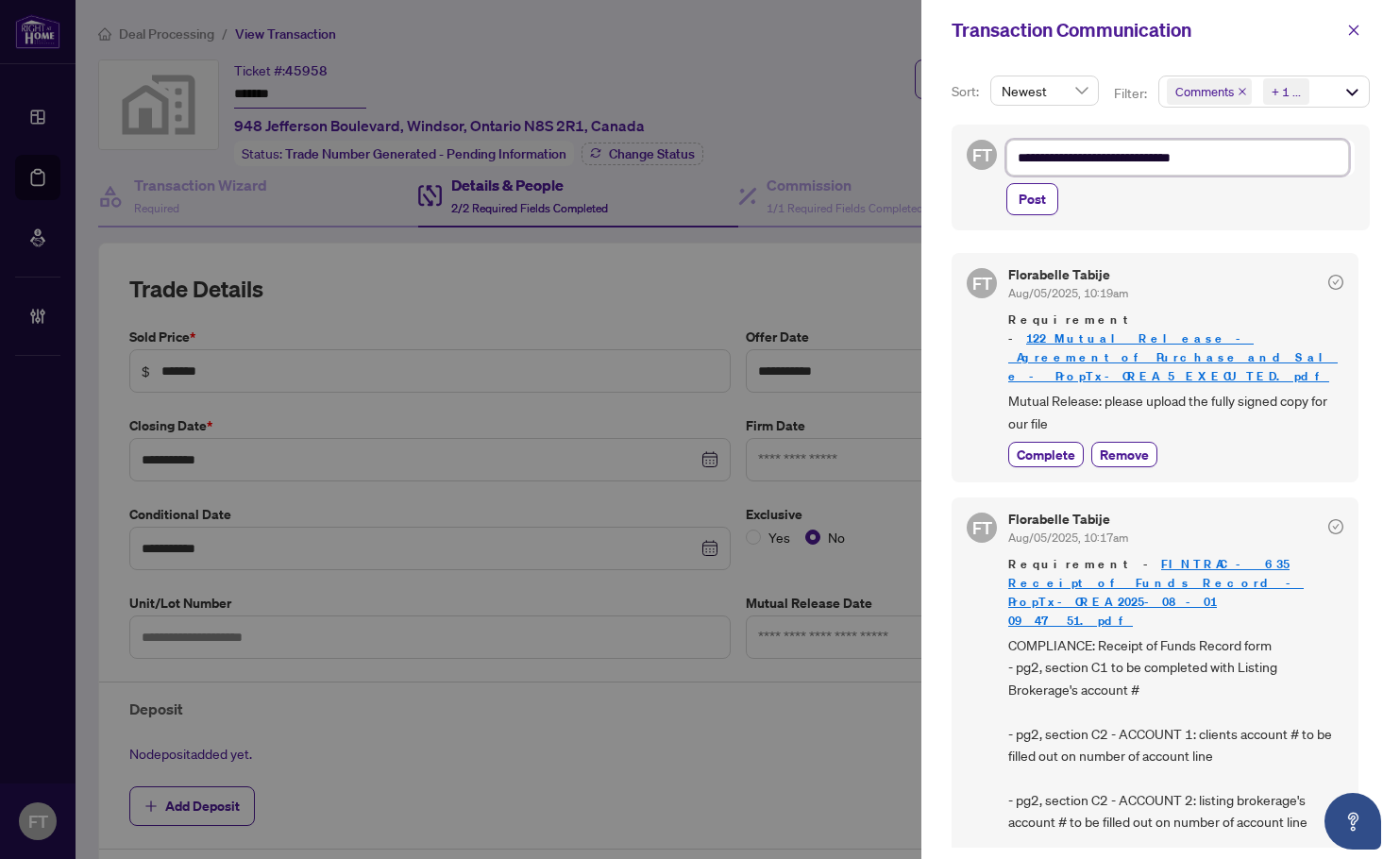 type on "**********" 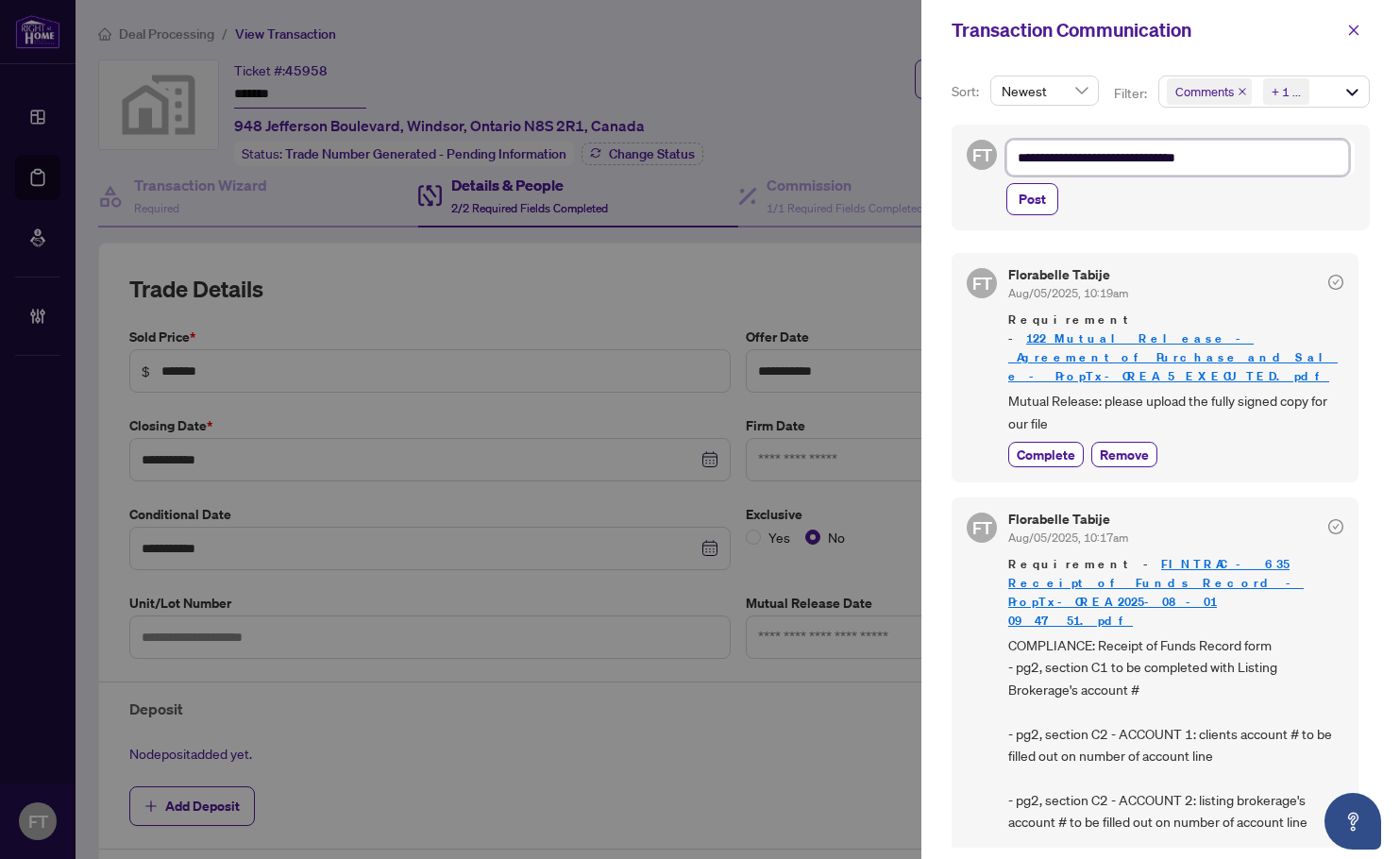 type on "**********" 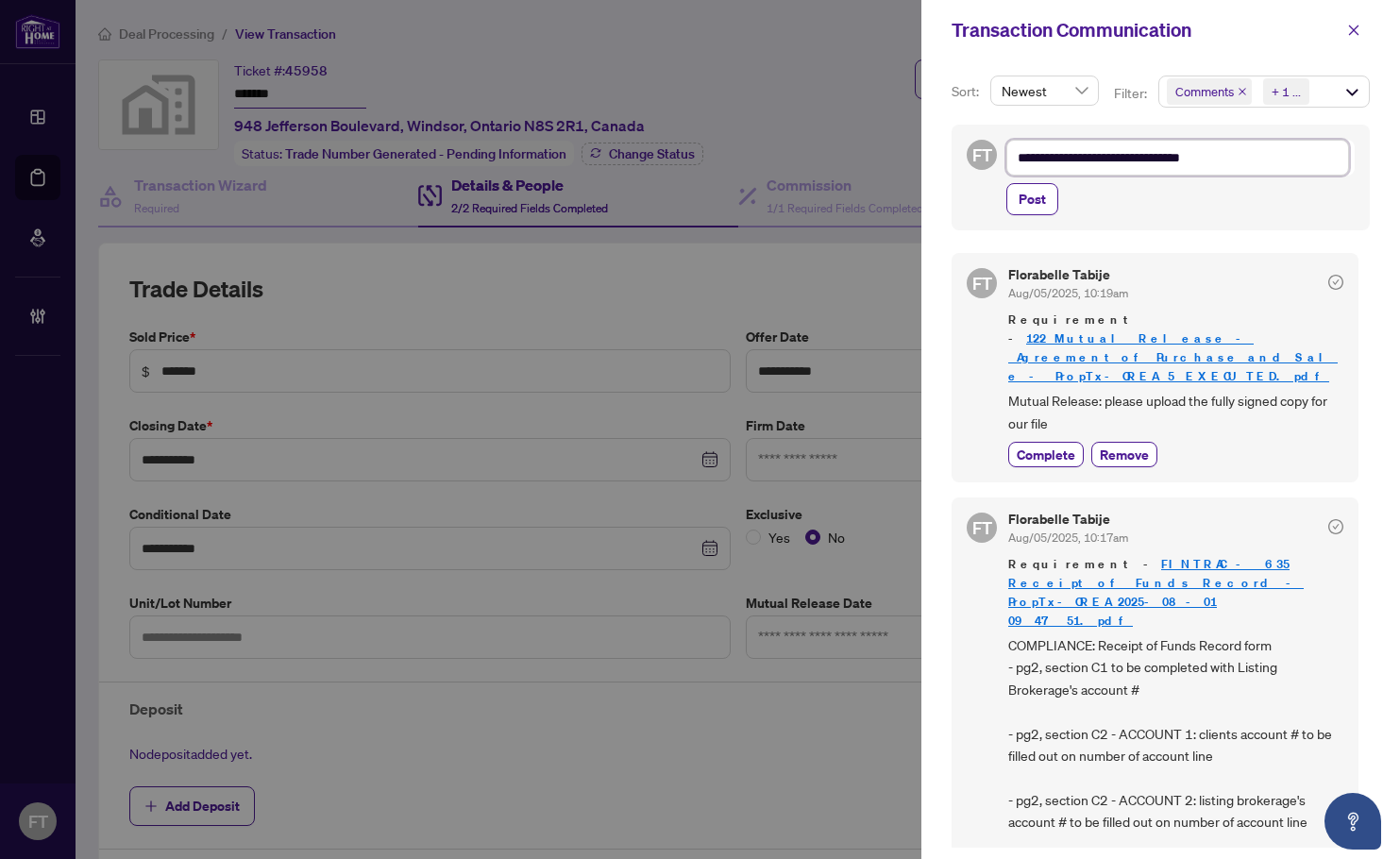 type on "**********" 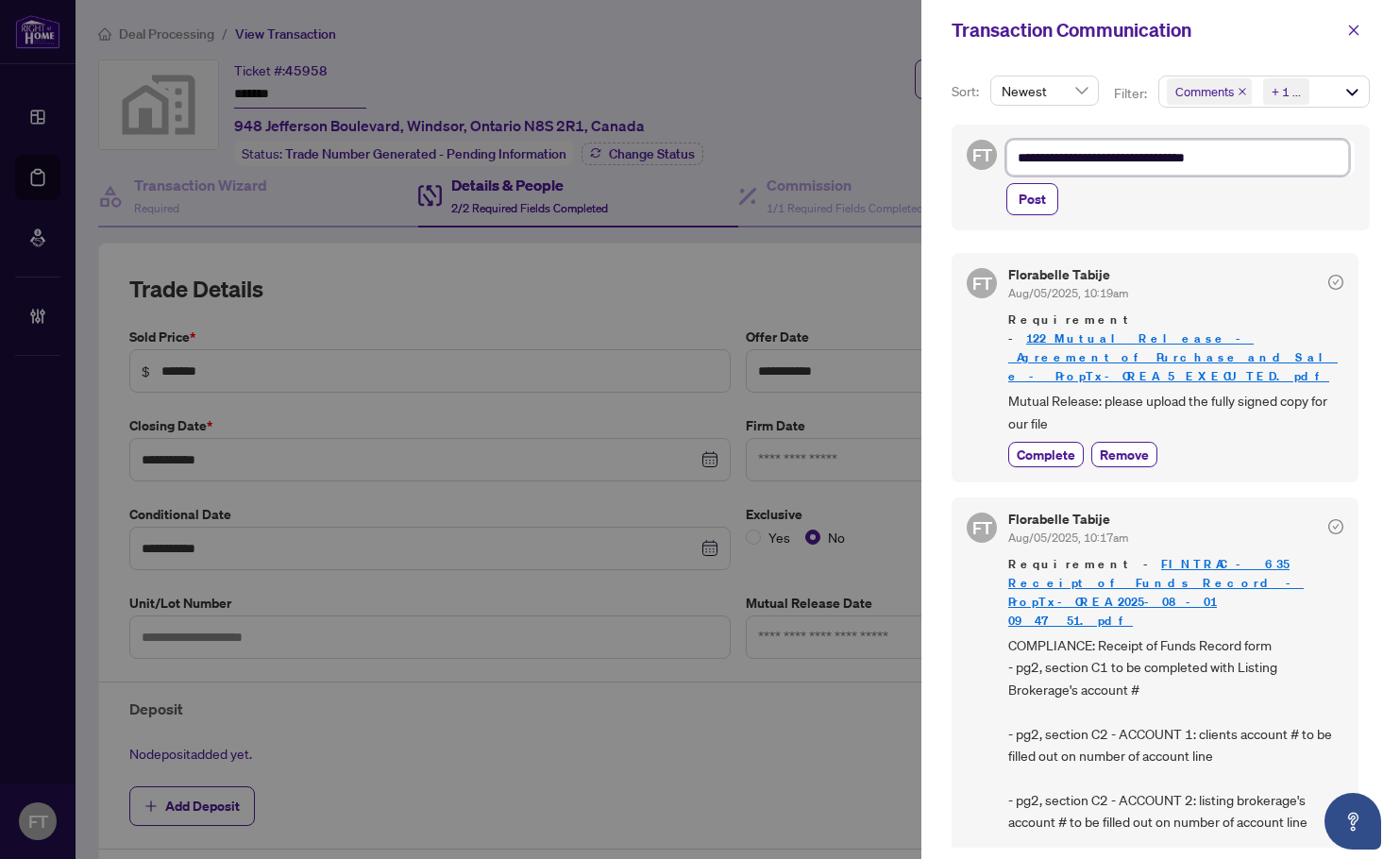 type on "**********" 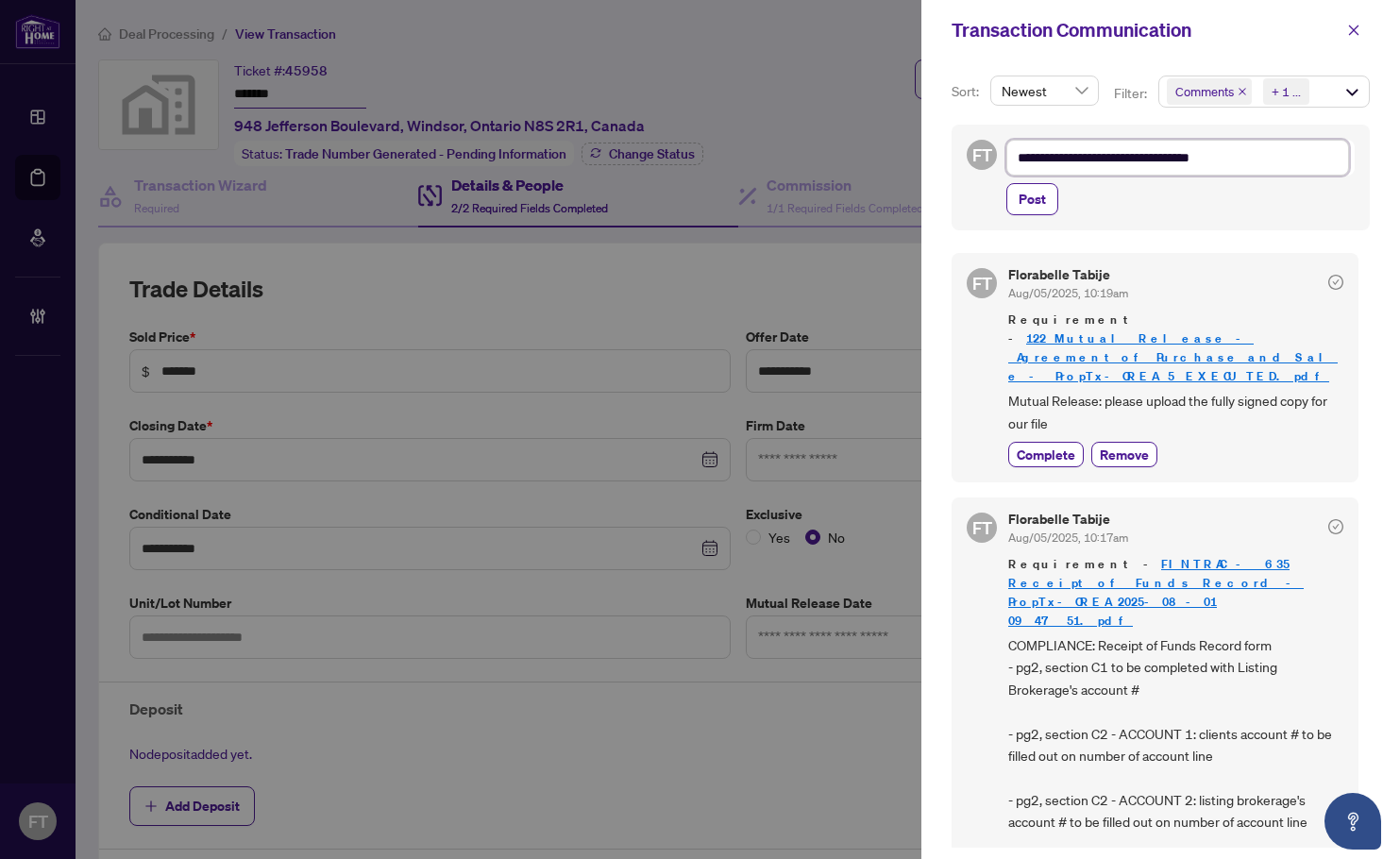 type on "**********" 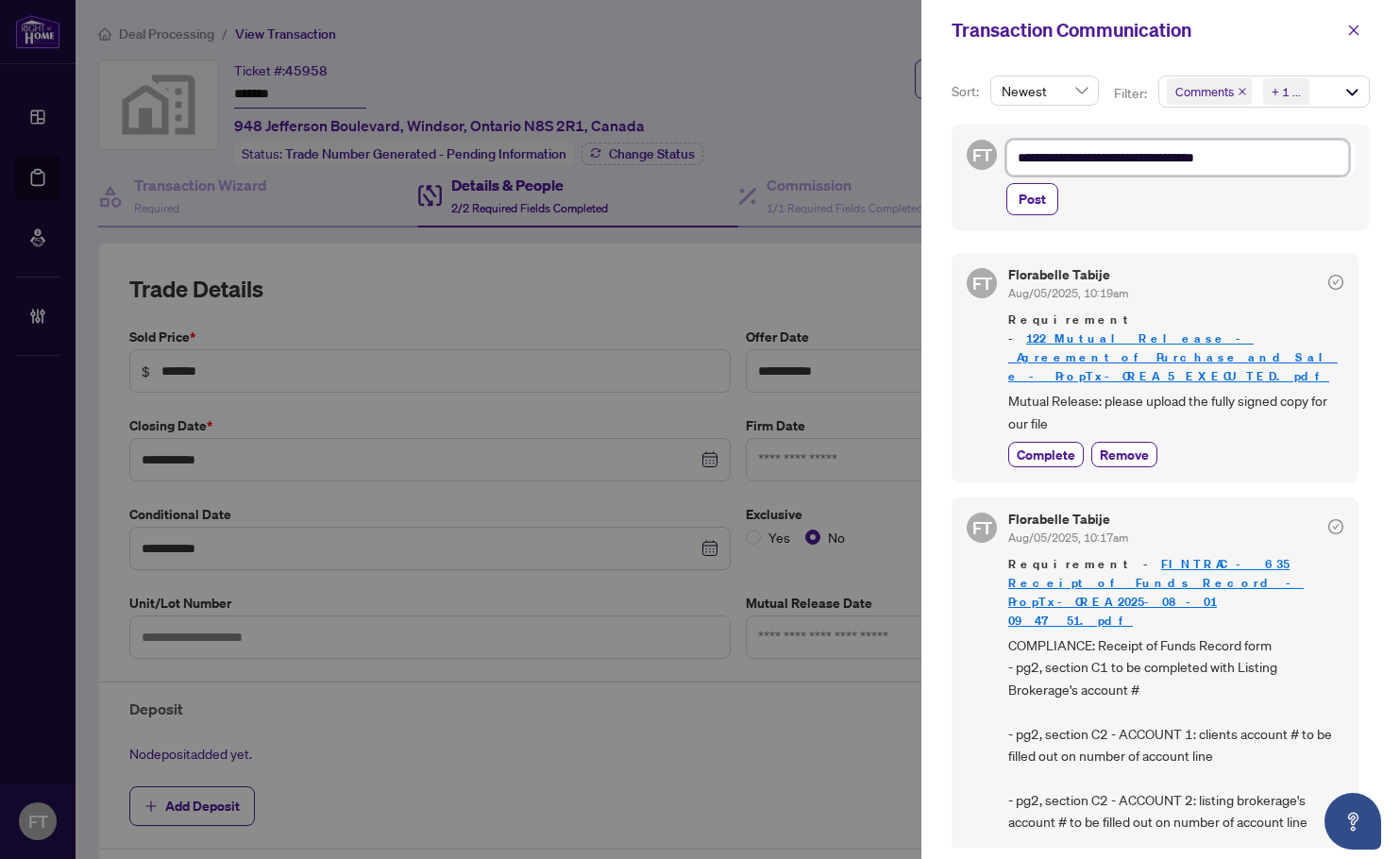 type on "**********" 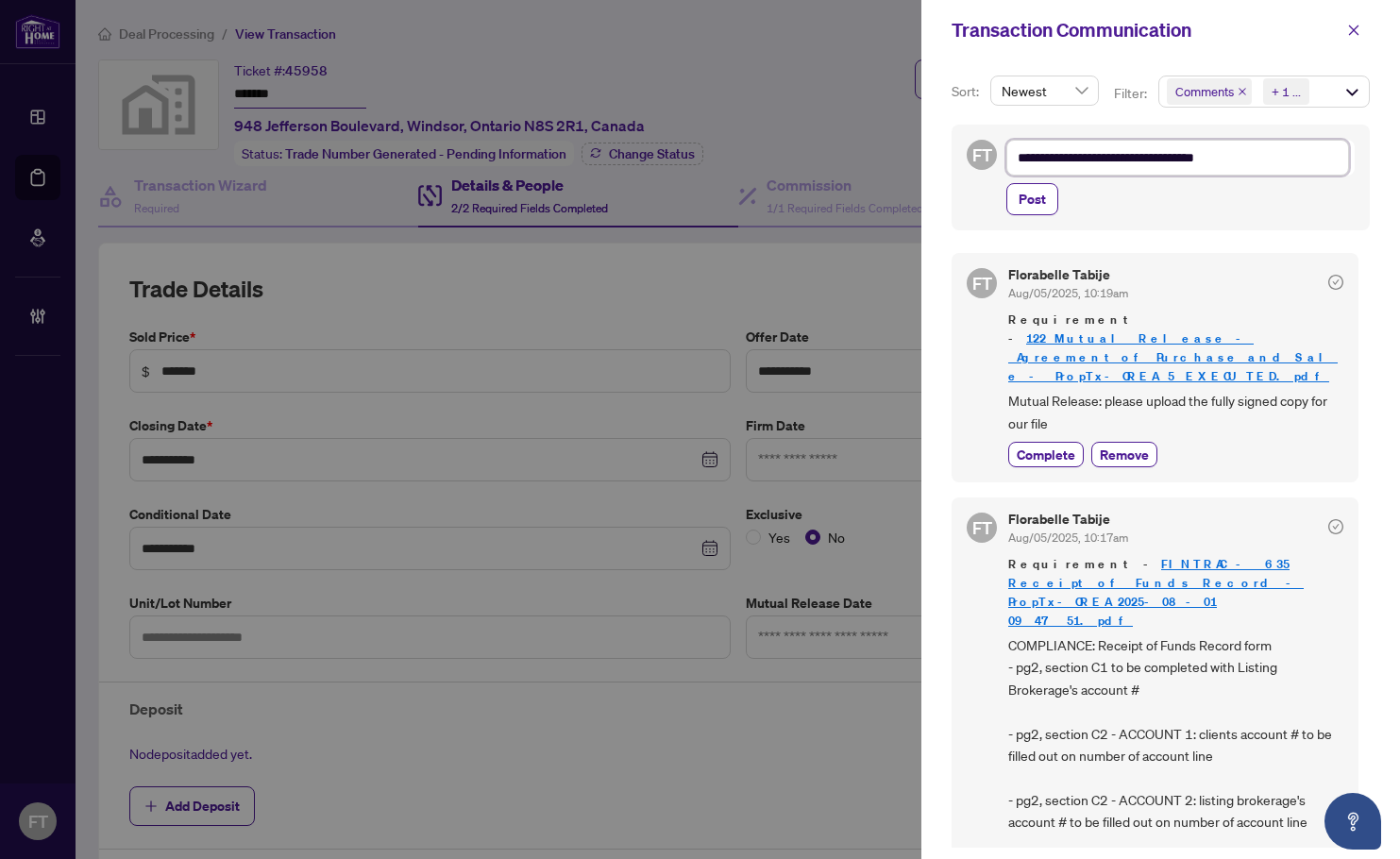 drag, startPoint x: 1396, startPoint y: 274, endPoint x: 1231, endPoint y: 160, distance: 200.55174 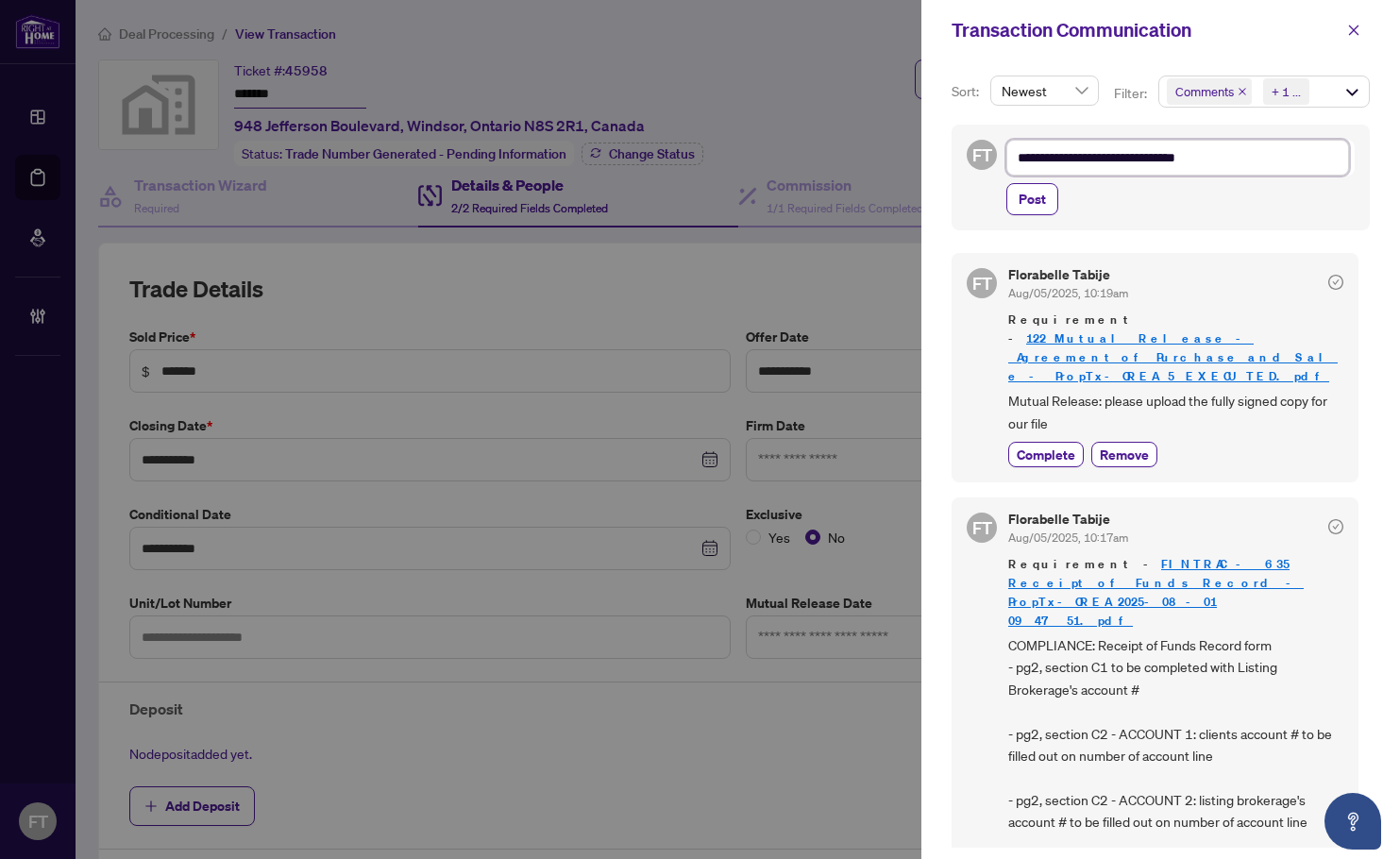 type on "**********" 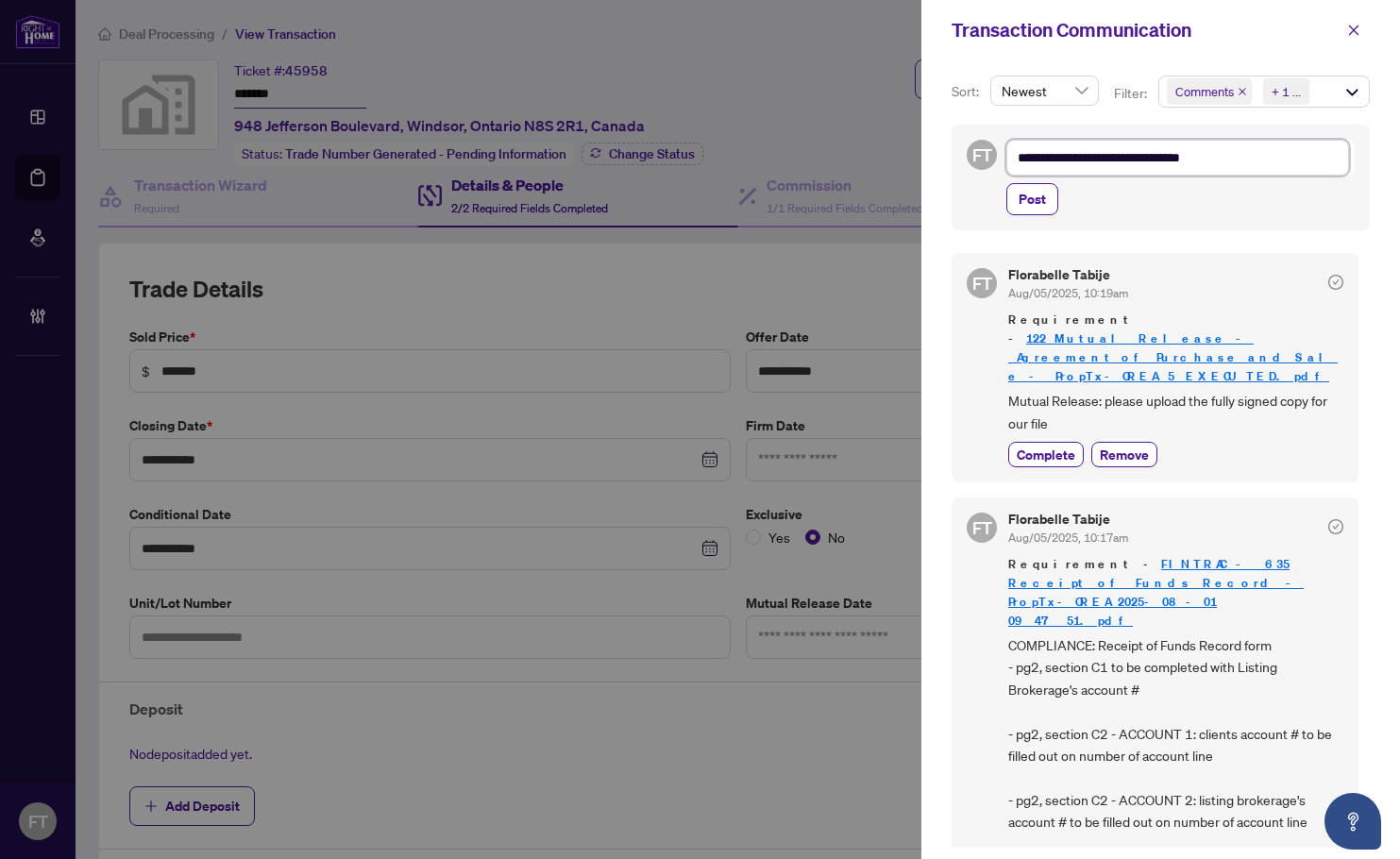 type on "**********" 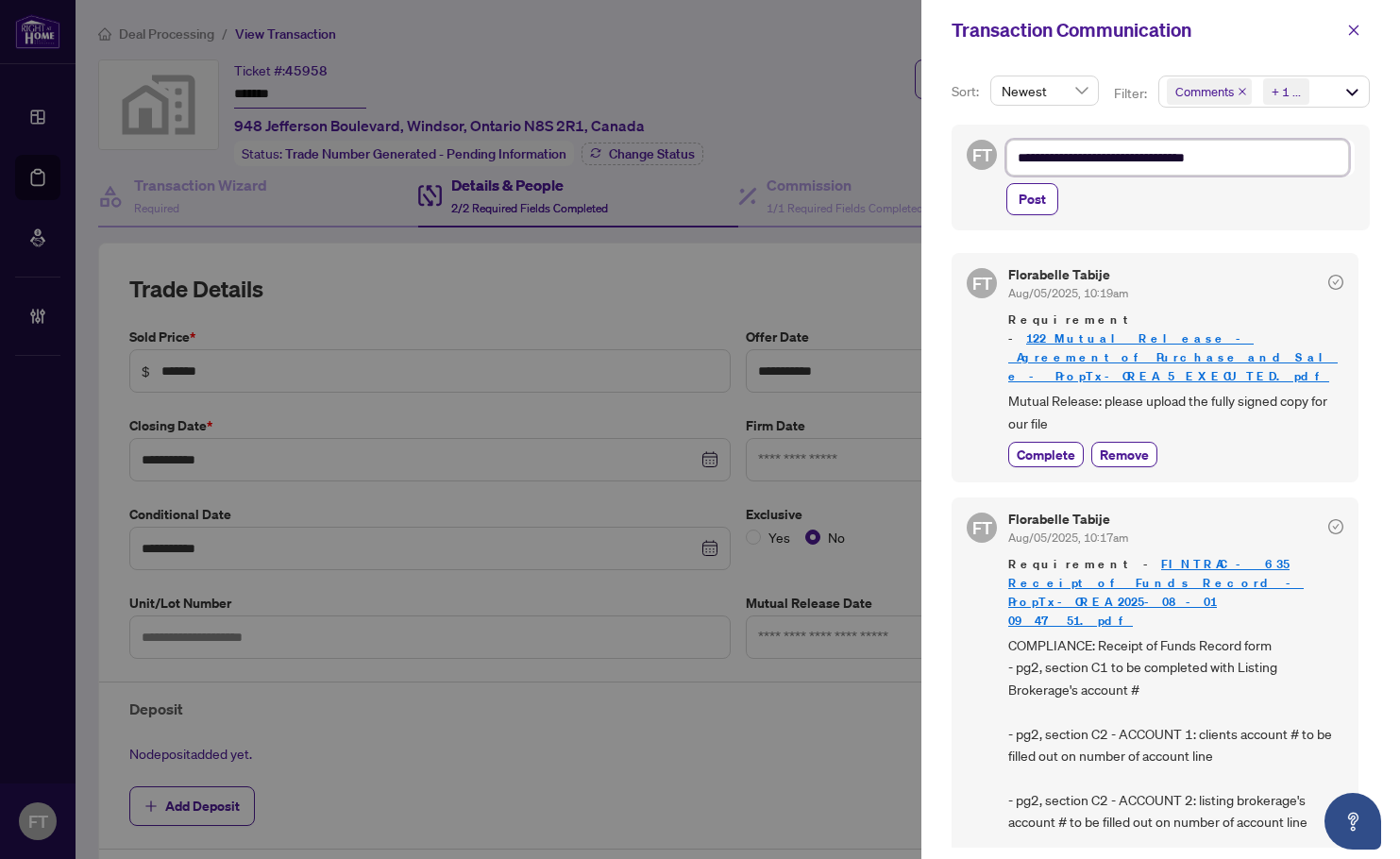 type on "**********" 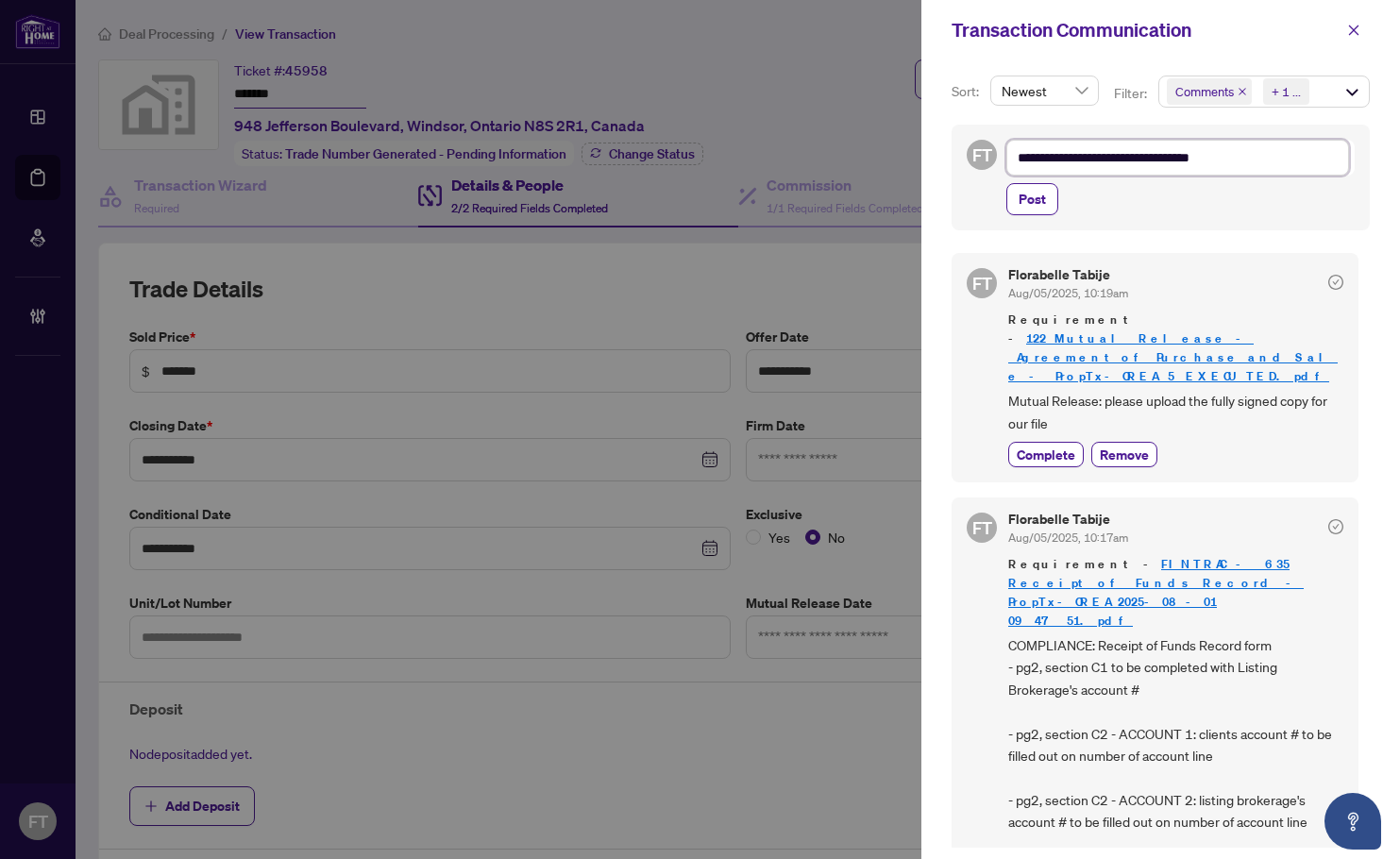 type on "**********" 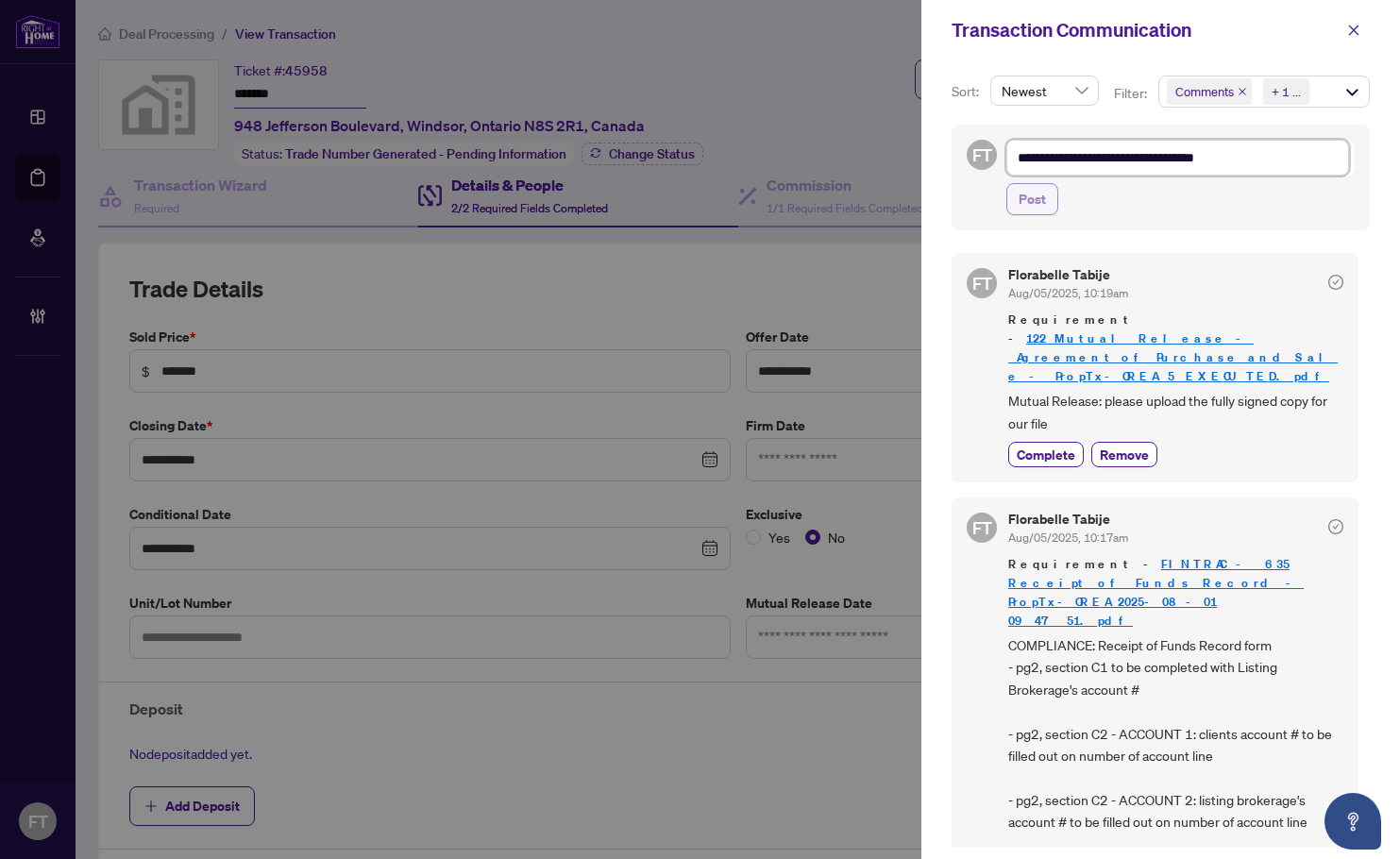 type on "**********" 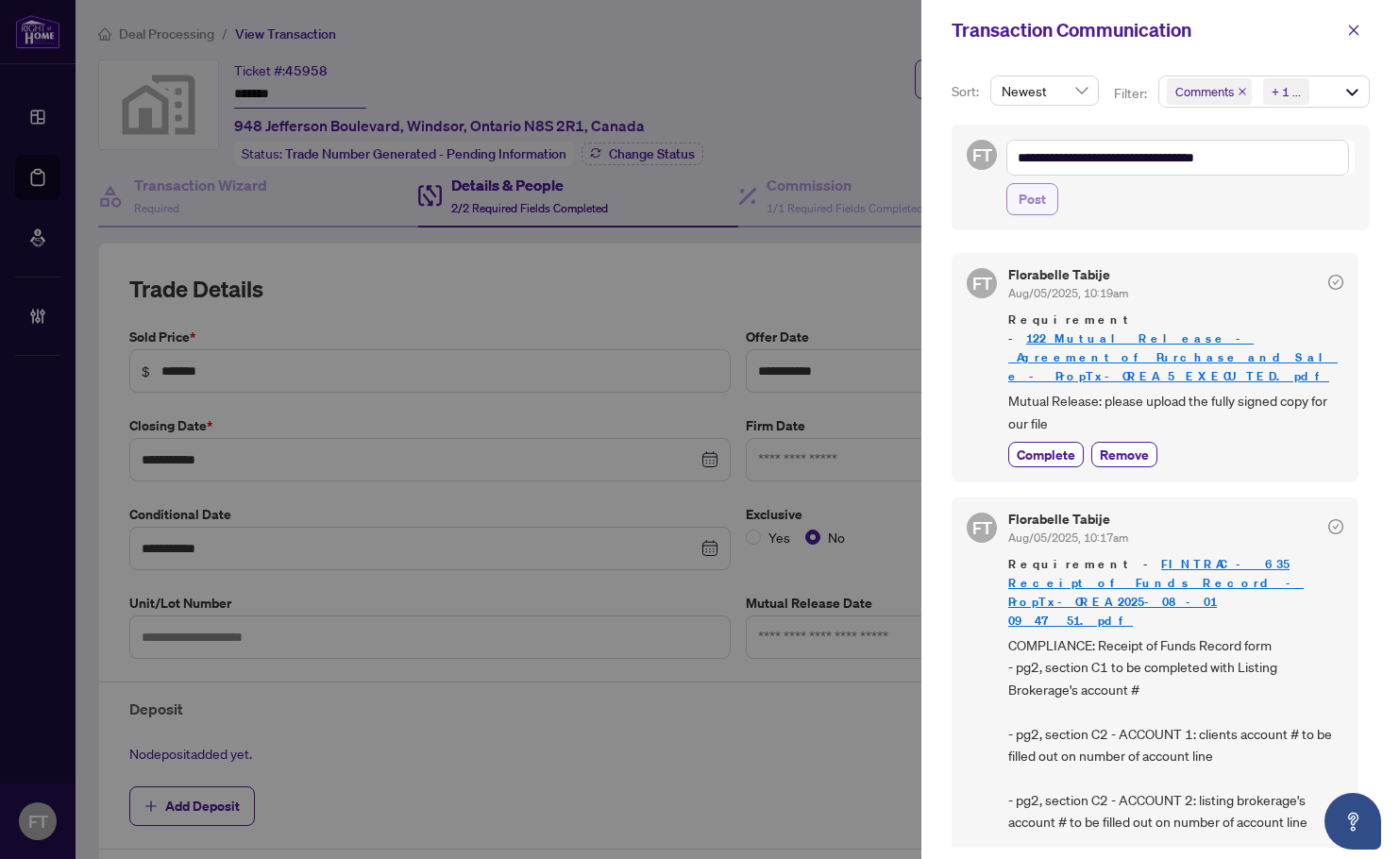 click on "Post" at bounding box center (1032, 199) 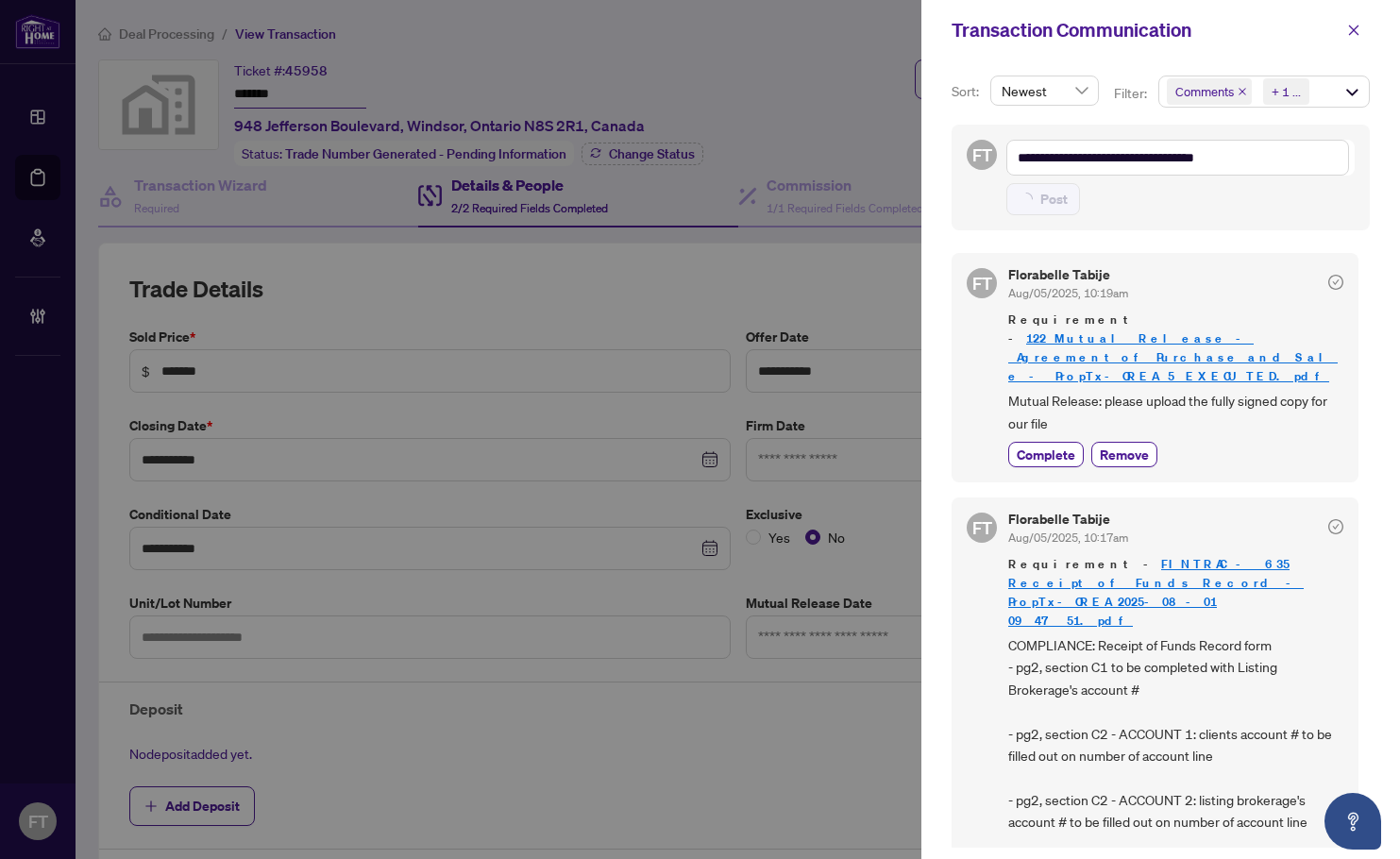 type on "**********" 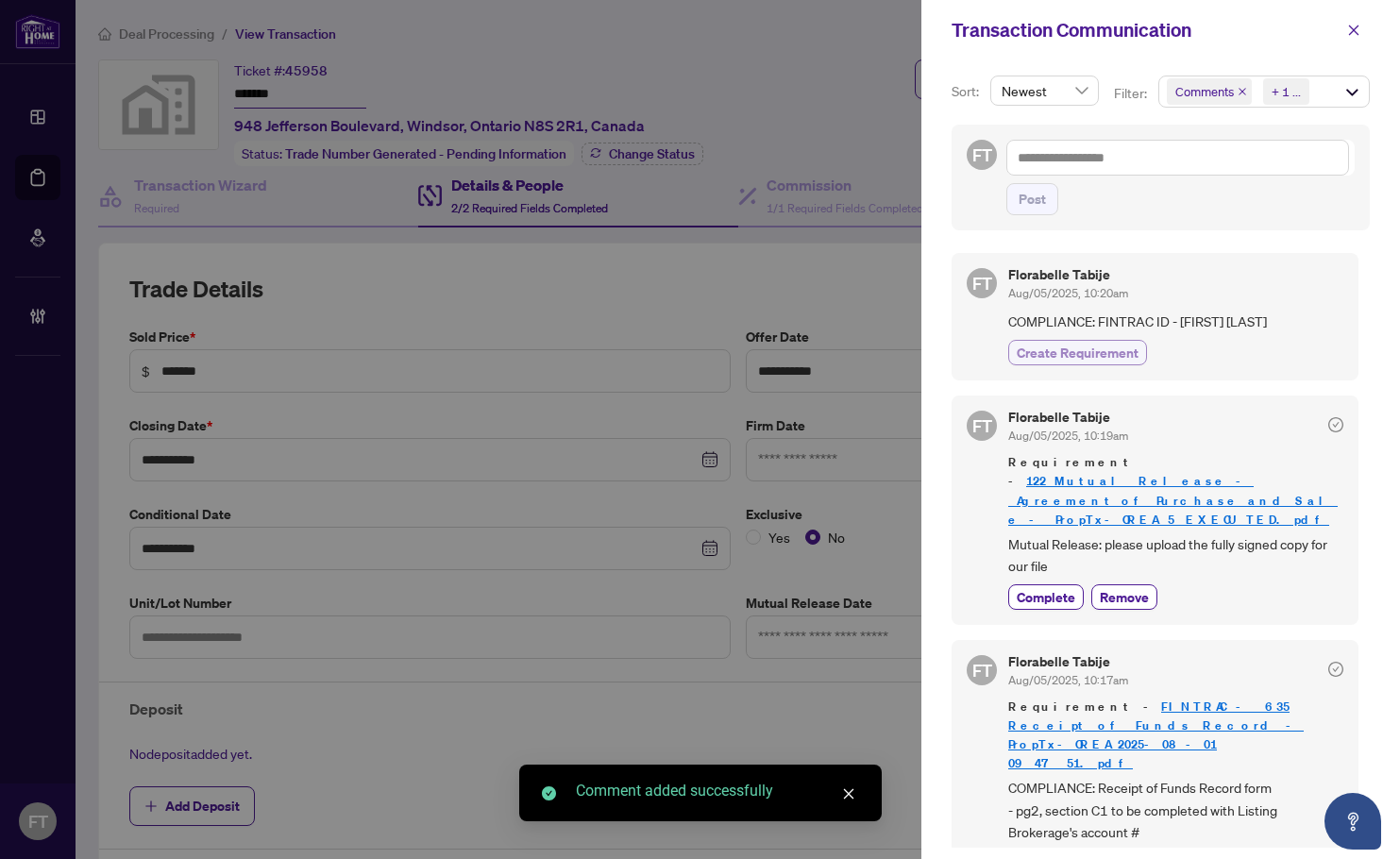 click on "Create Requirement" at bounding box center [1077, 352] 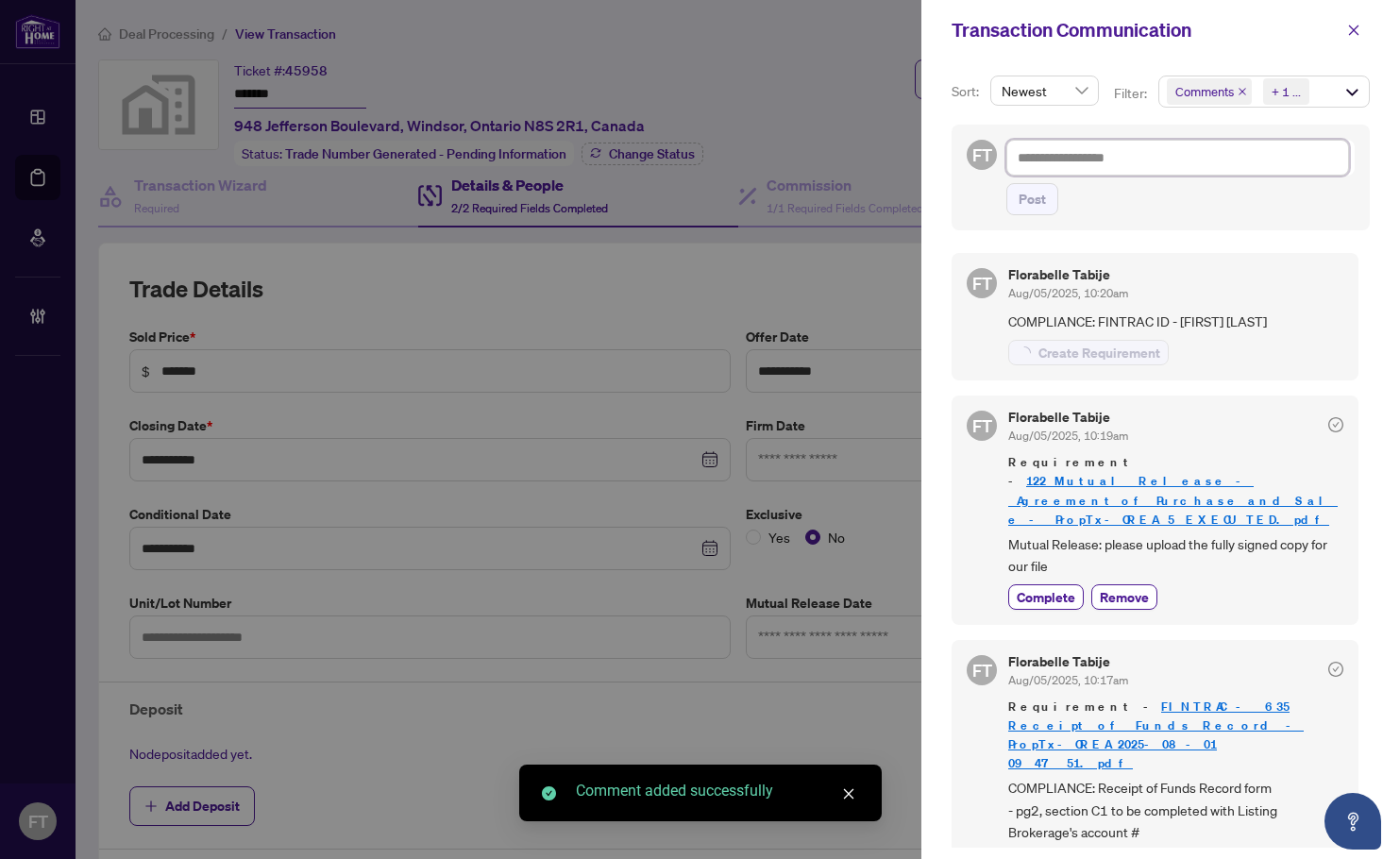 click at bounding box center (1177, 158) 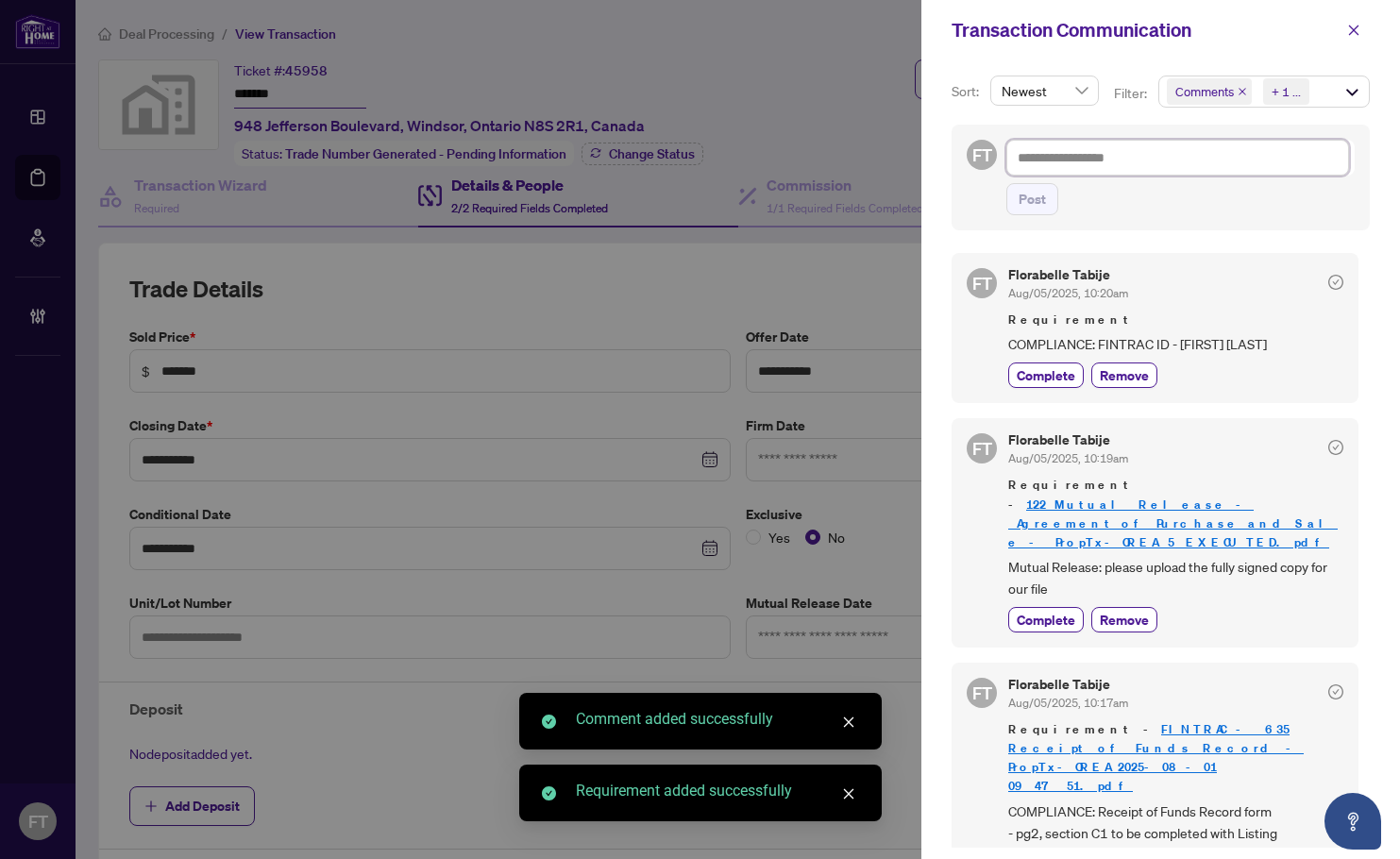 type on "*" 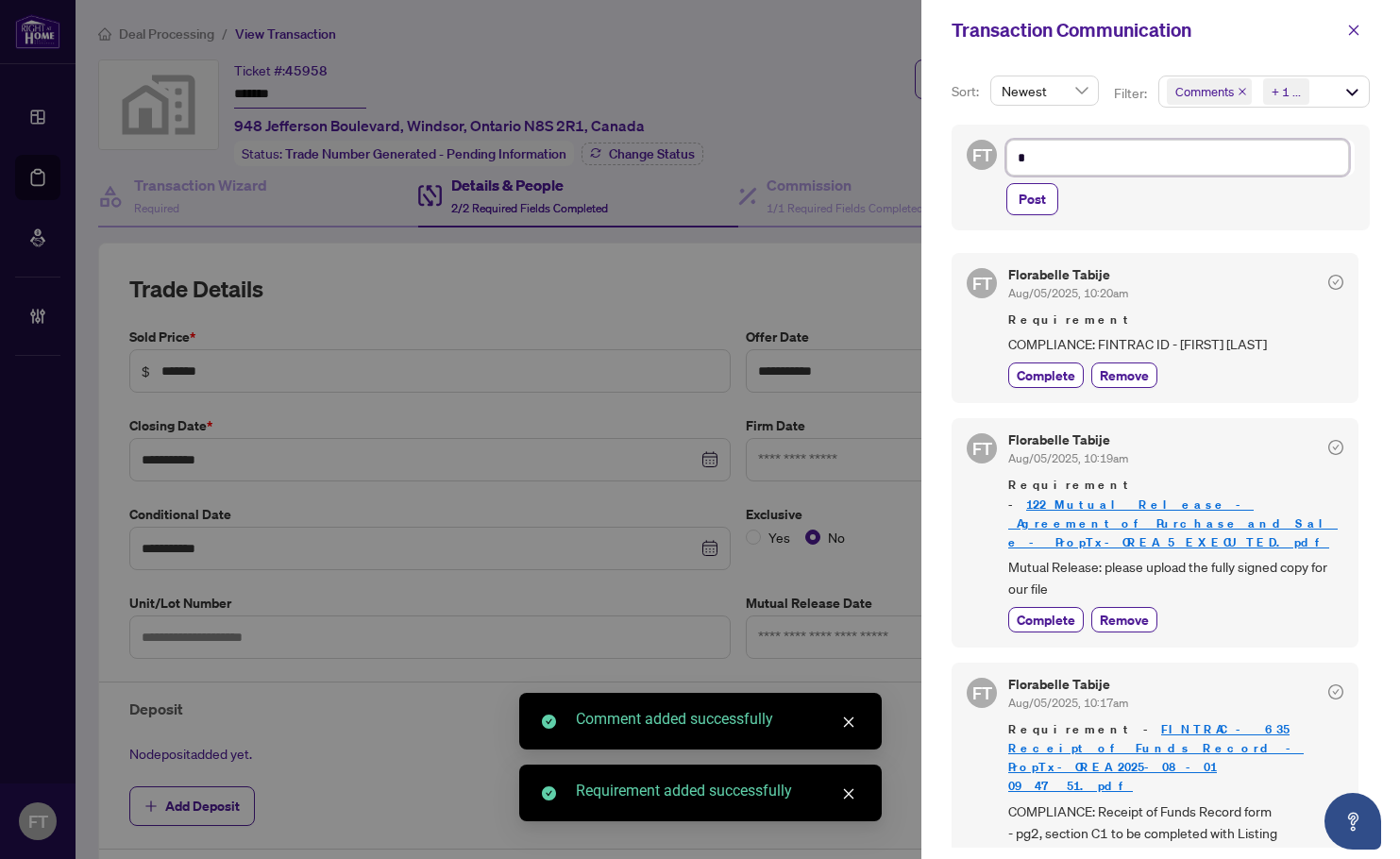 type on "**" 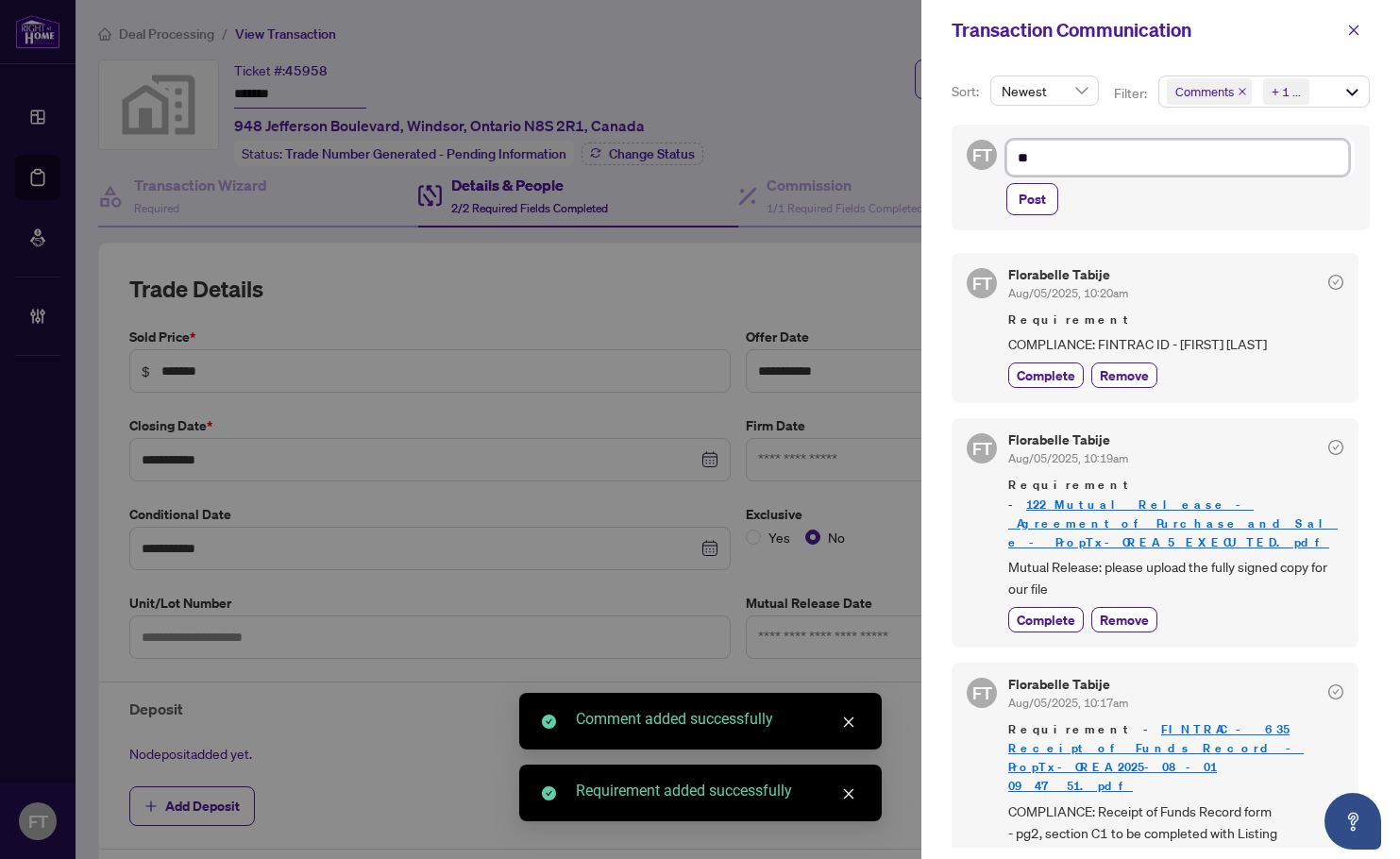 type on "**" 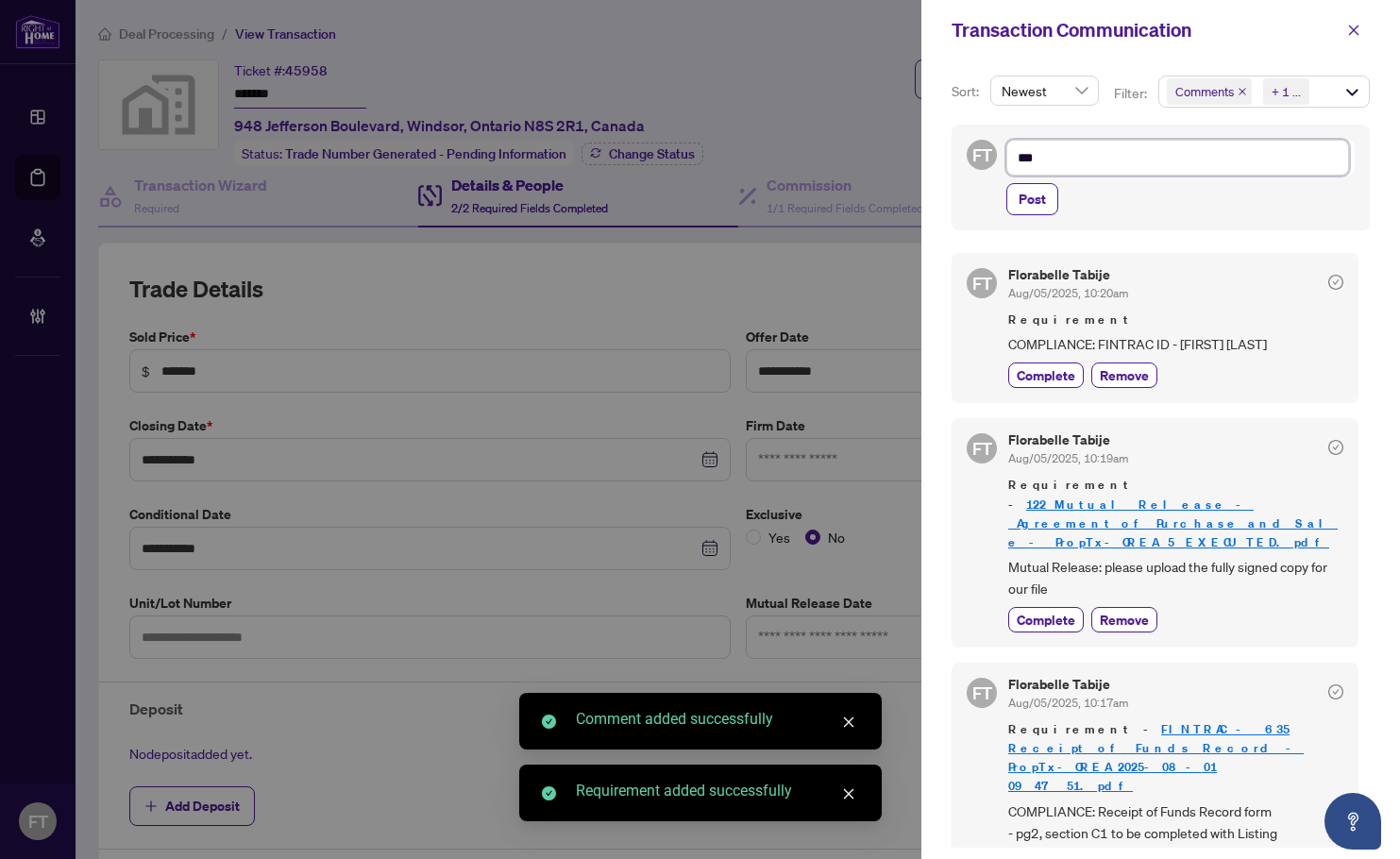 type on "****" 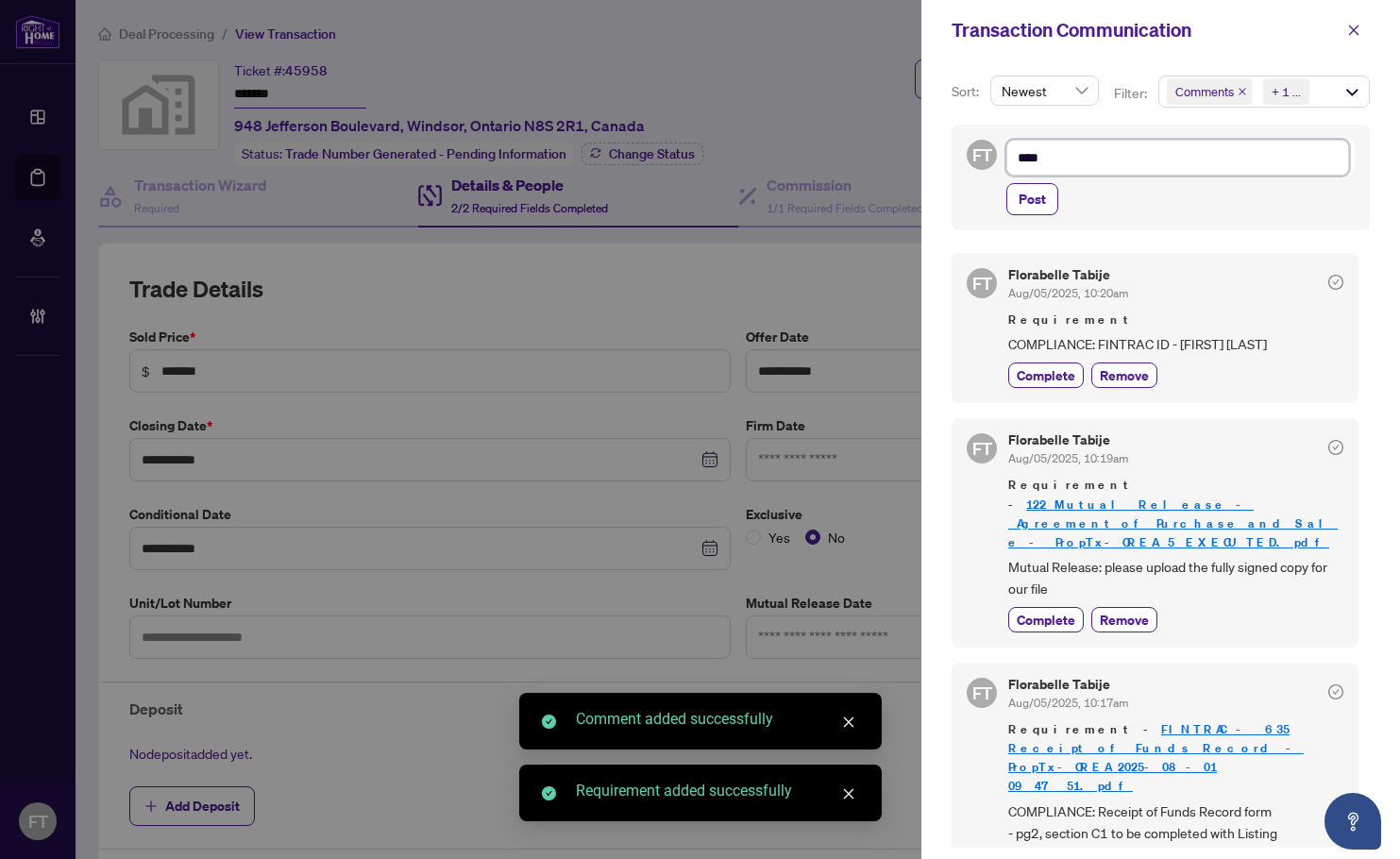 type on "*****" 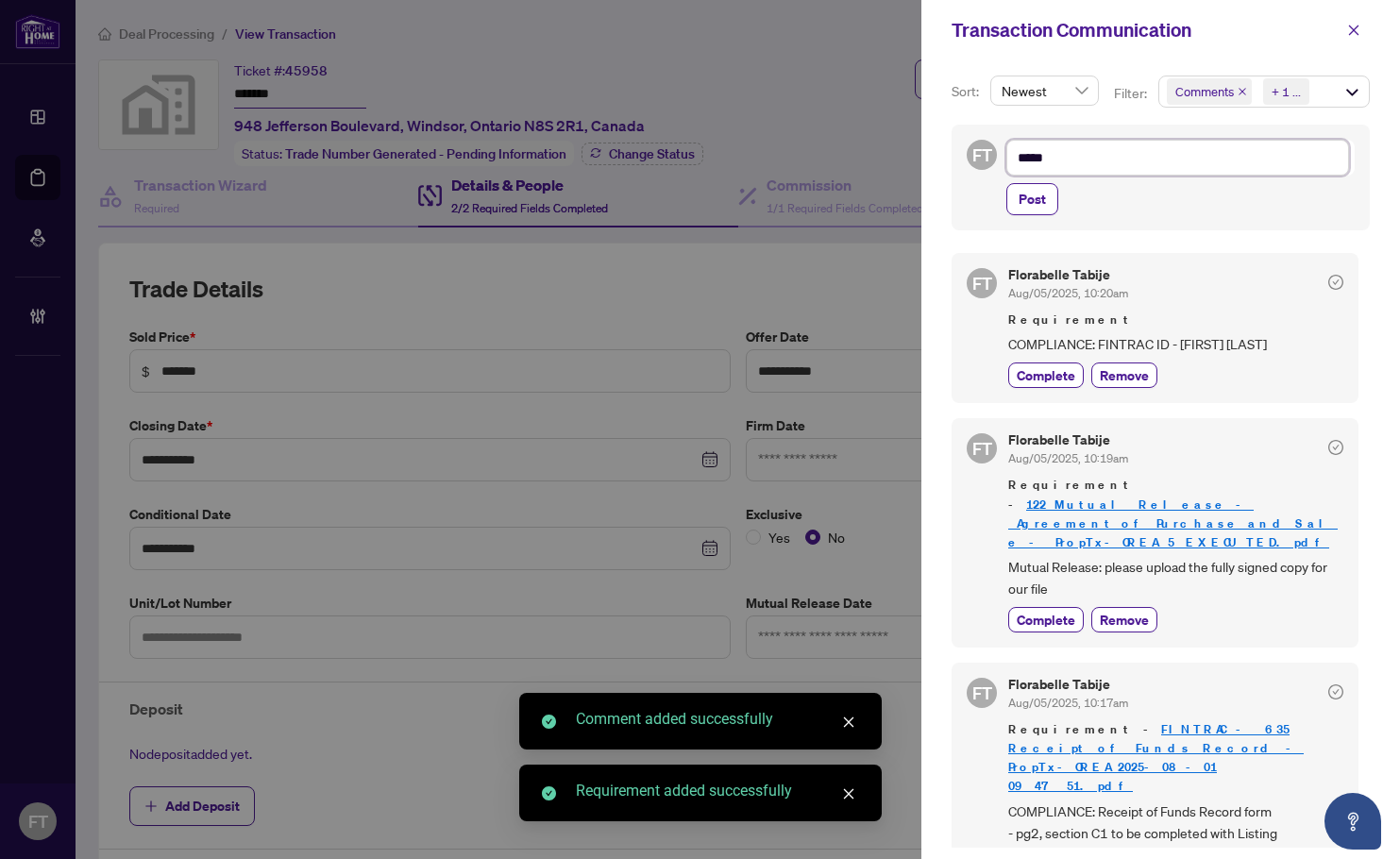 type on "******" 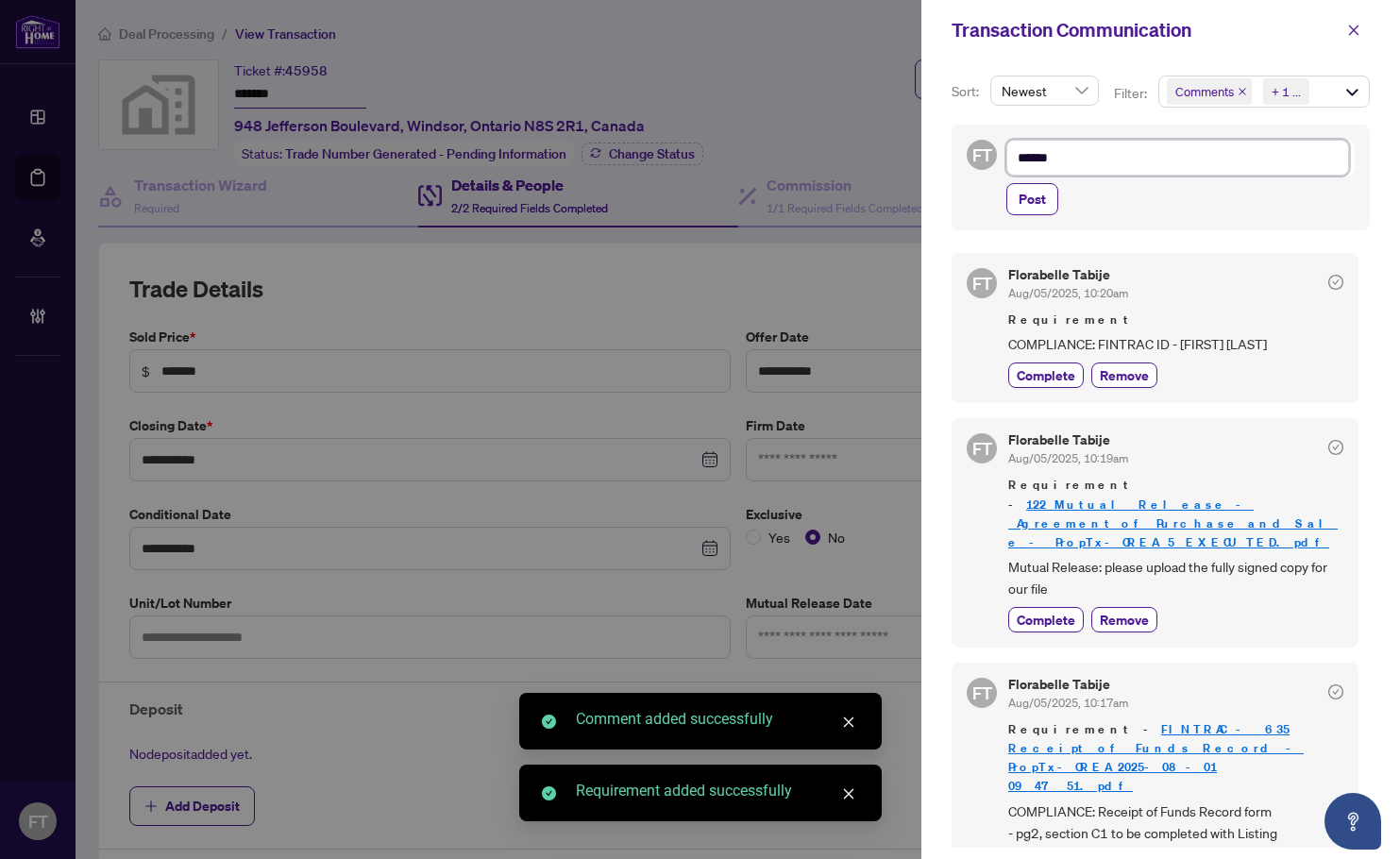 type on "*******" 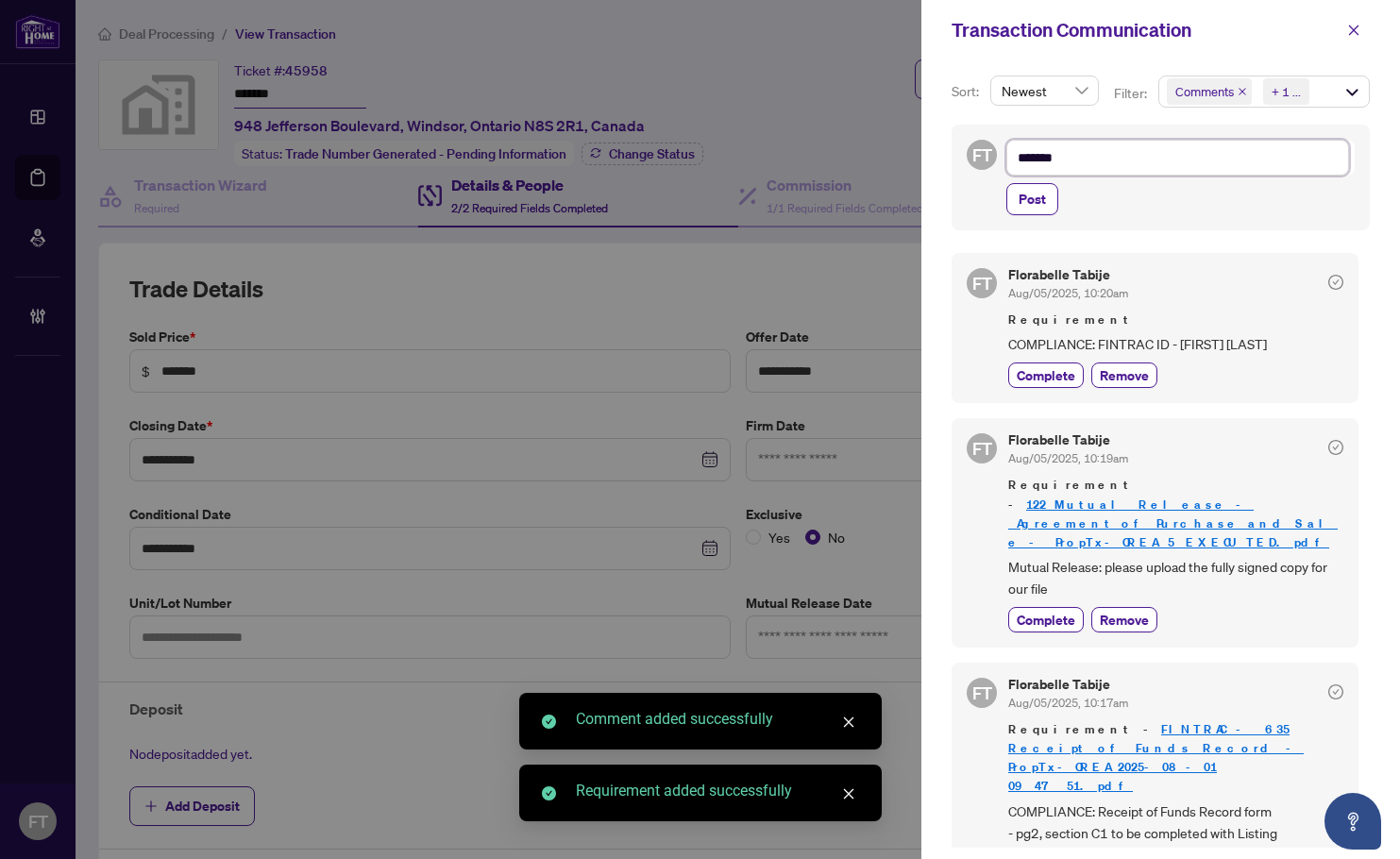 type on "********" 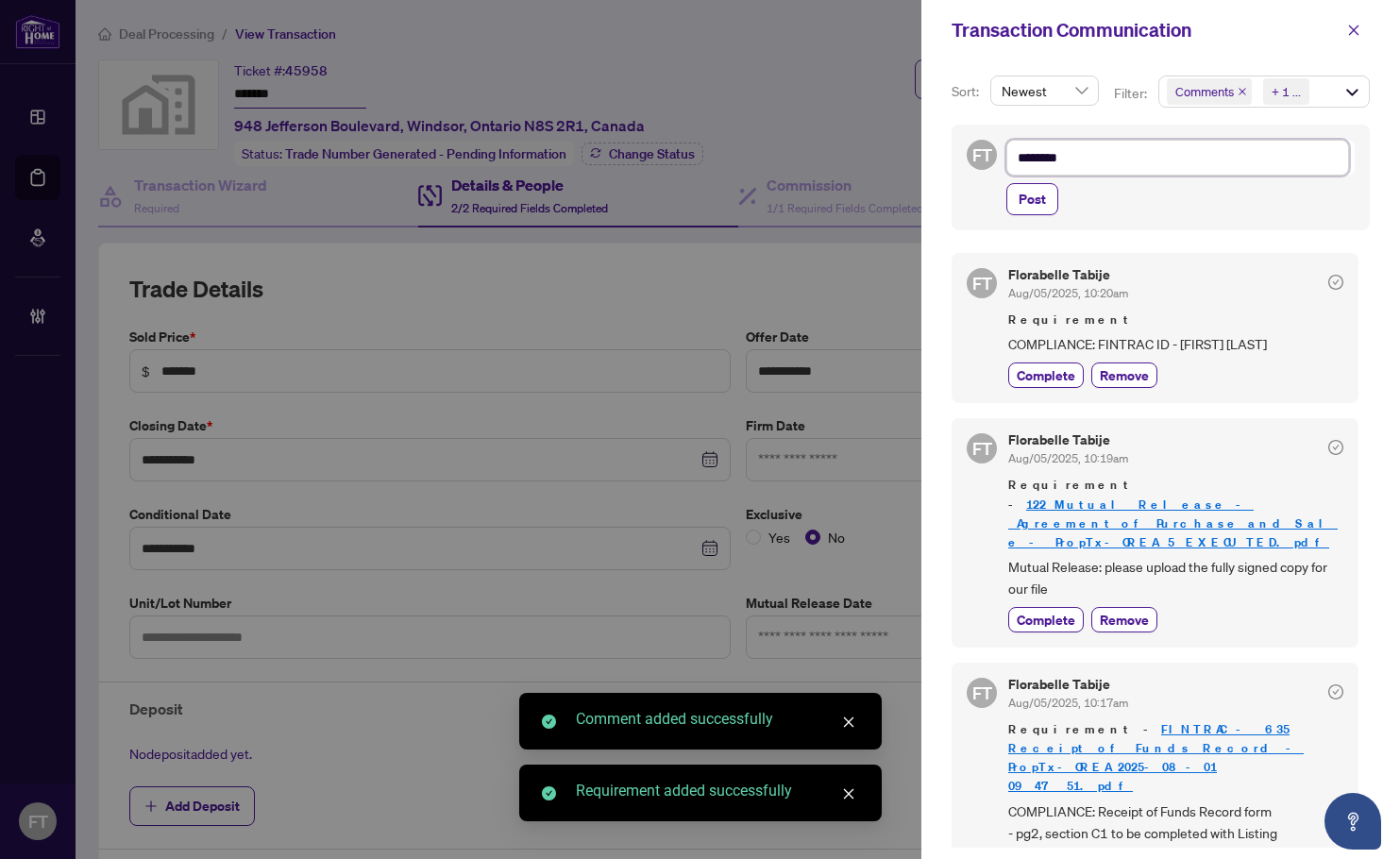 type on "*********" 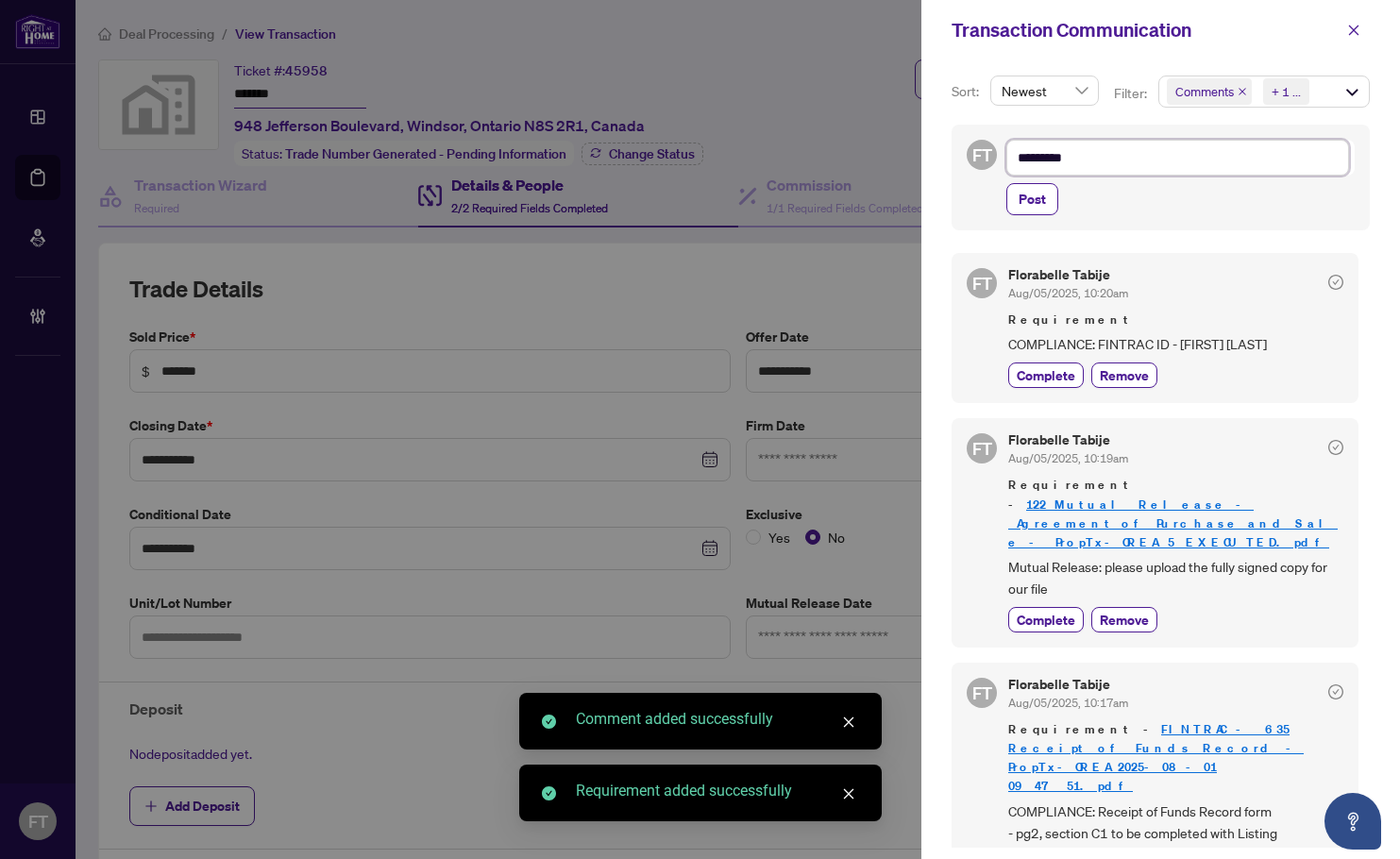 type on "********" 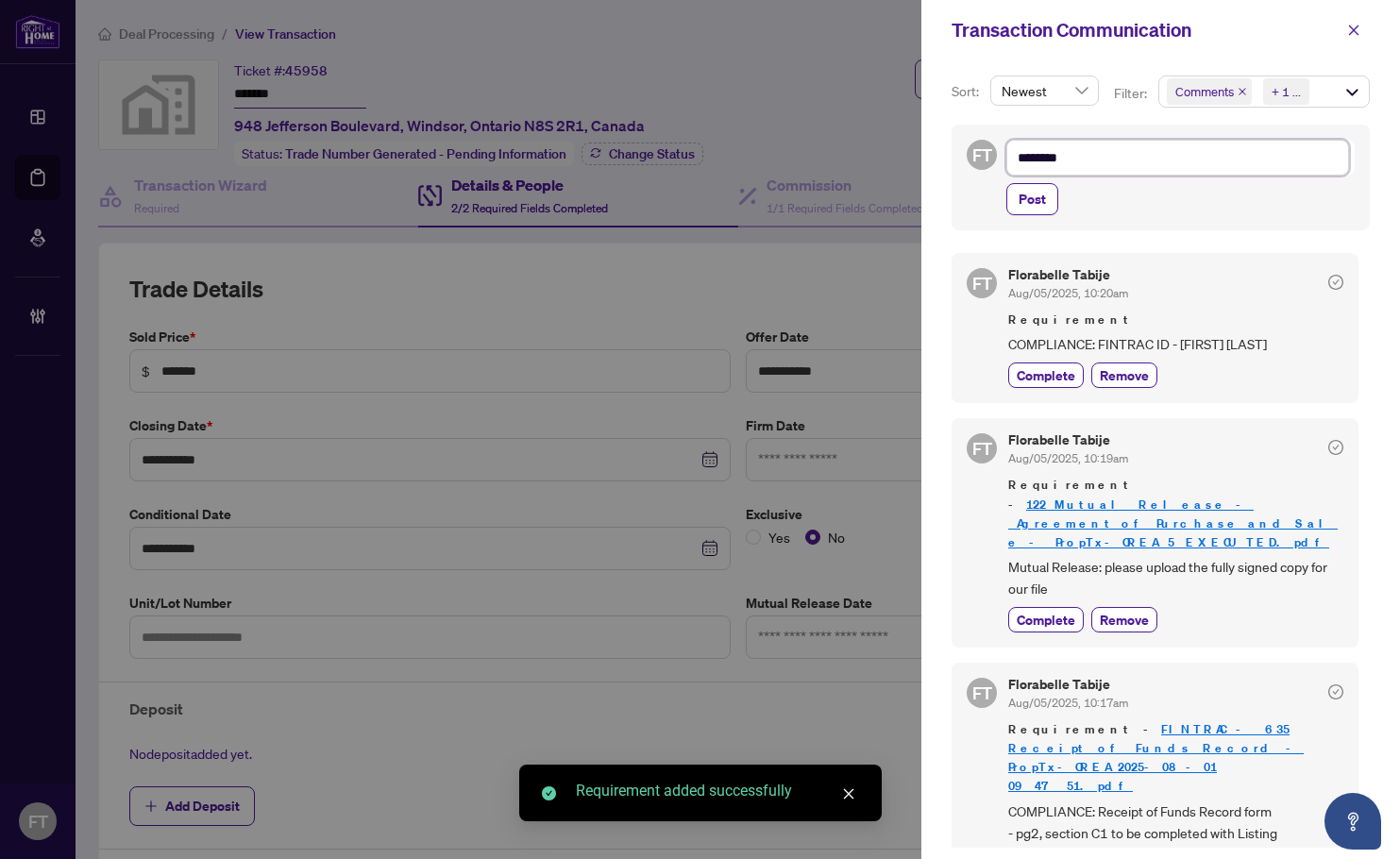 type on "*******" 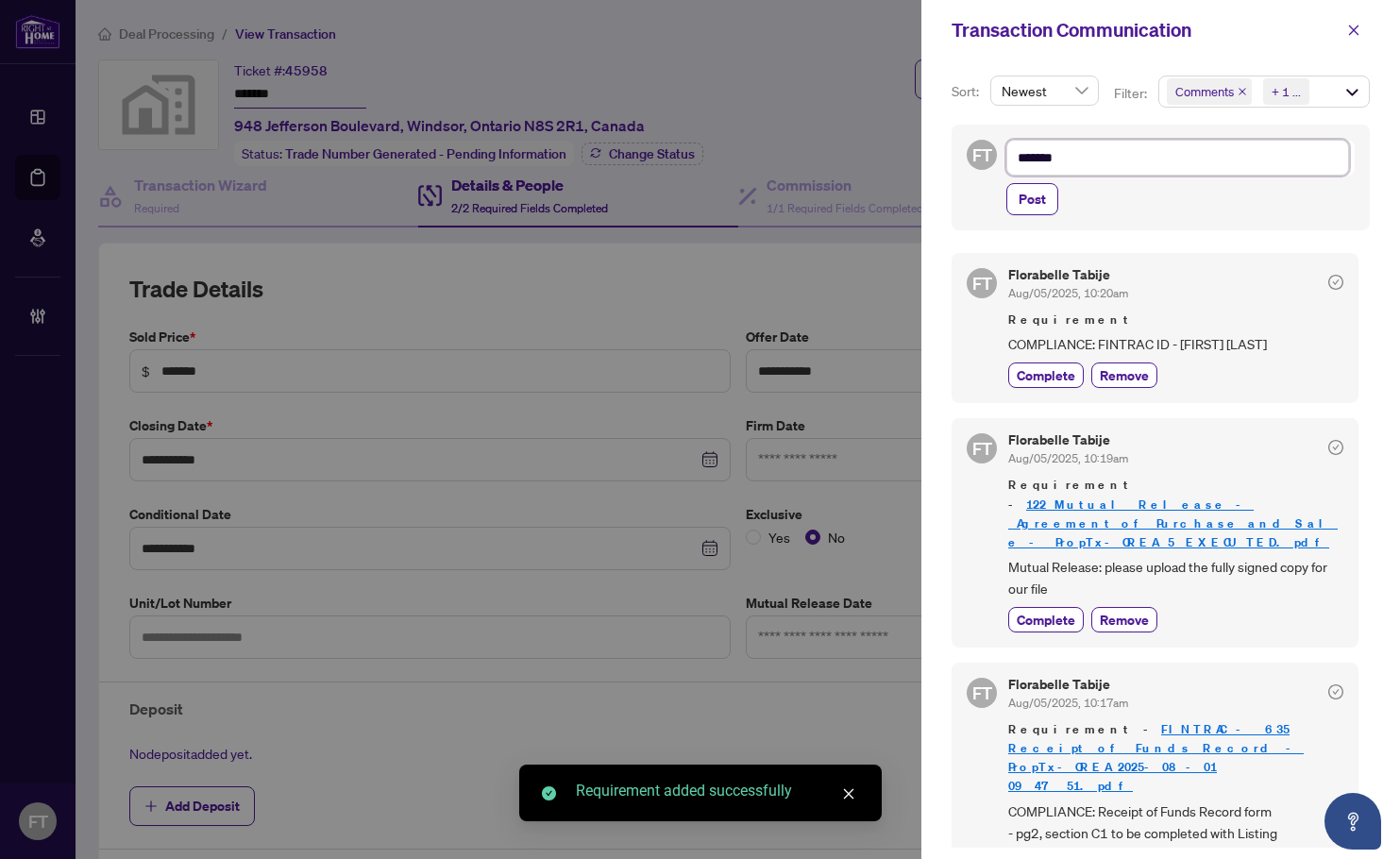 type on "******" 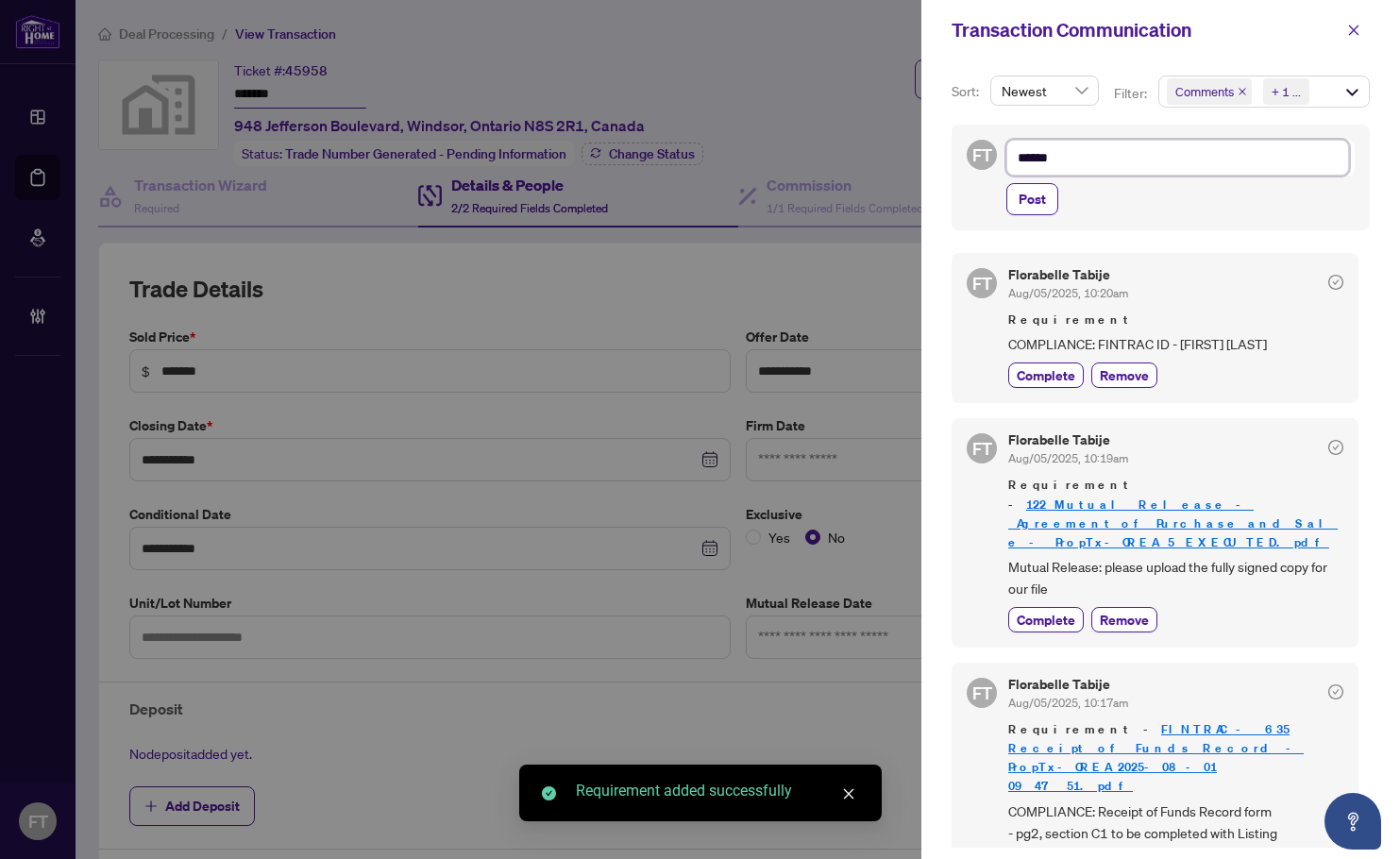 type on "*****" 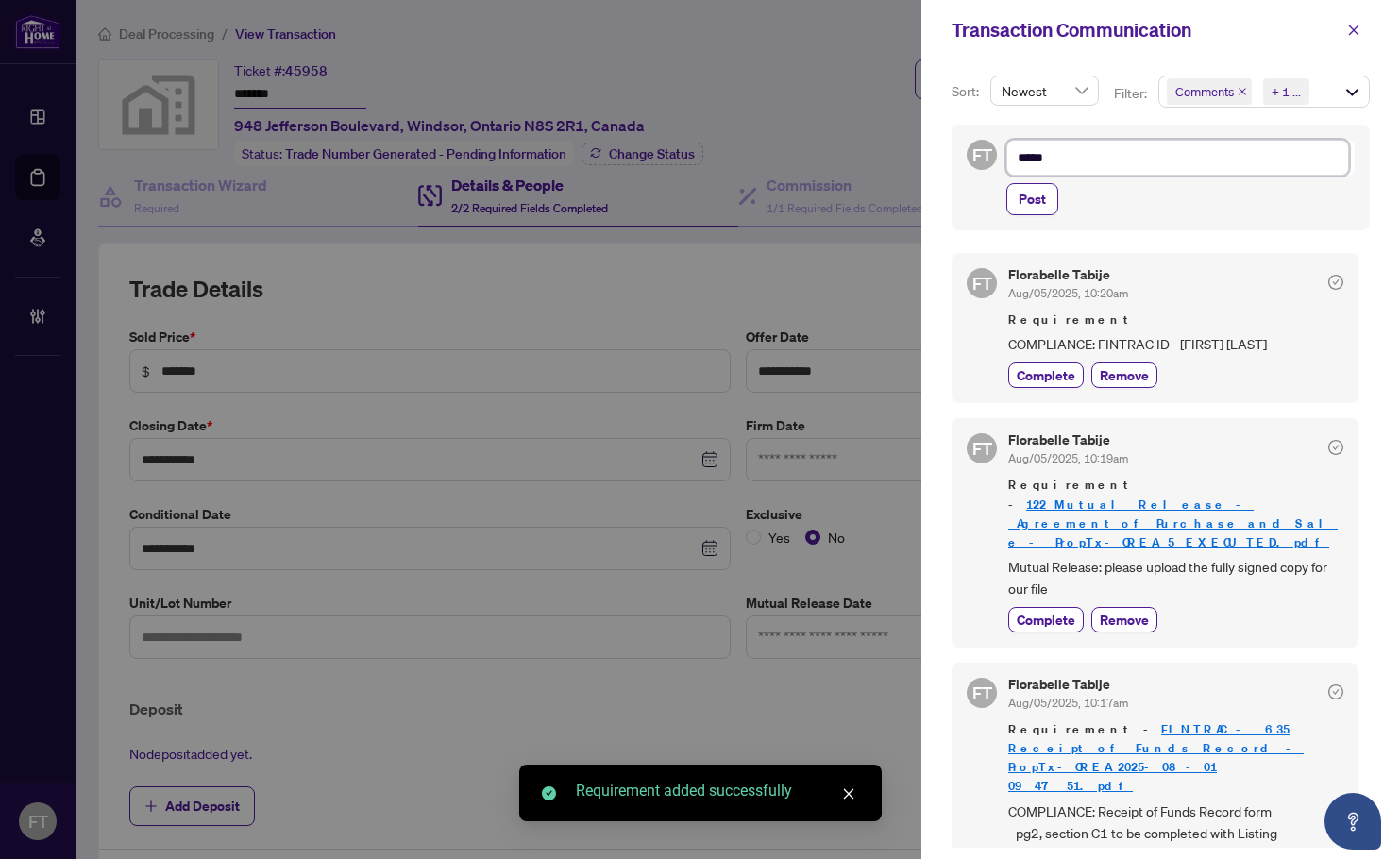 type on "****" 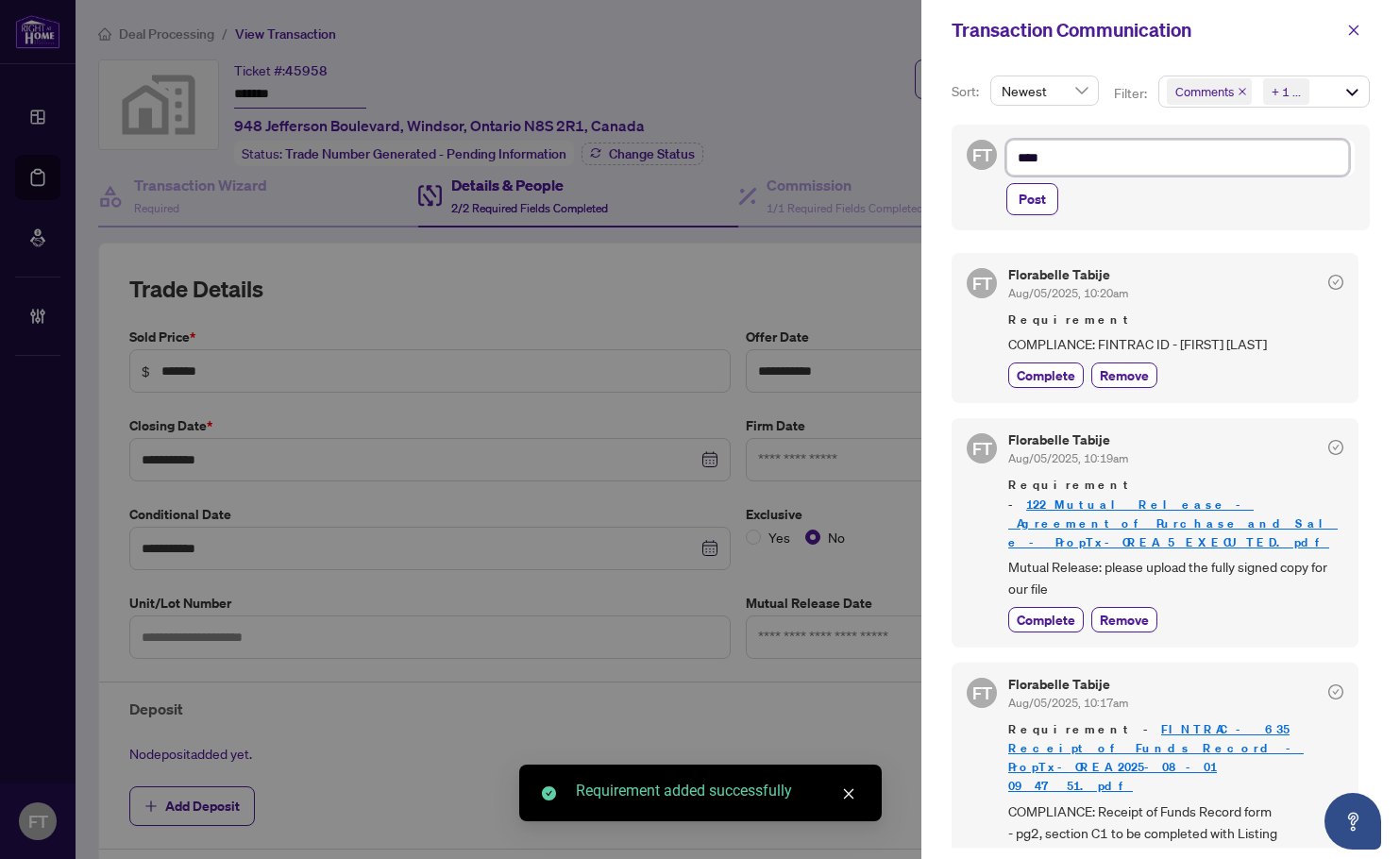 type on "*****" 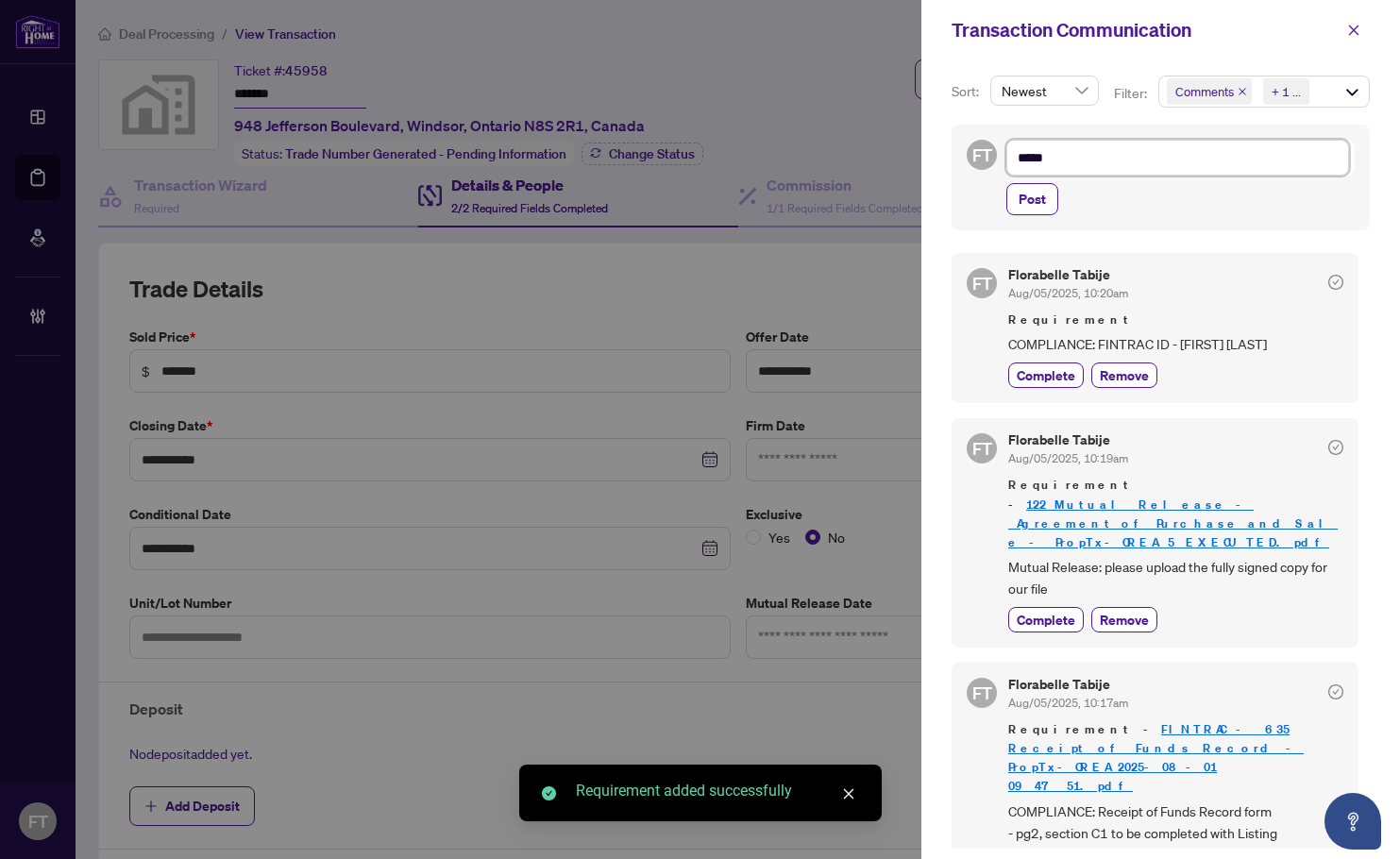 type on "******" 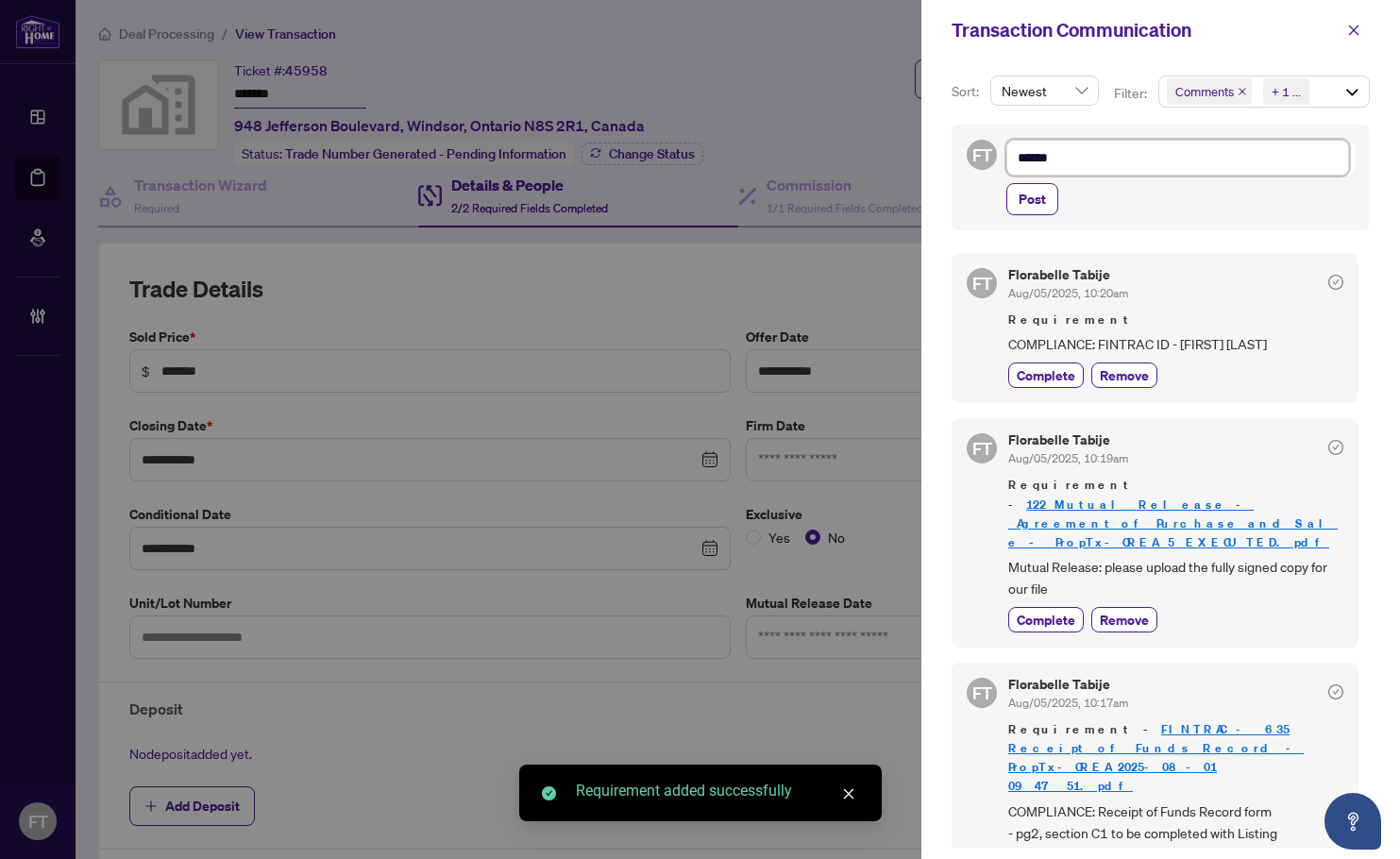 type on "*******" 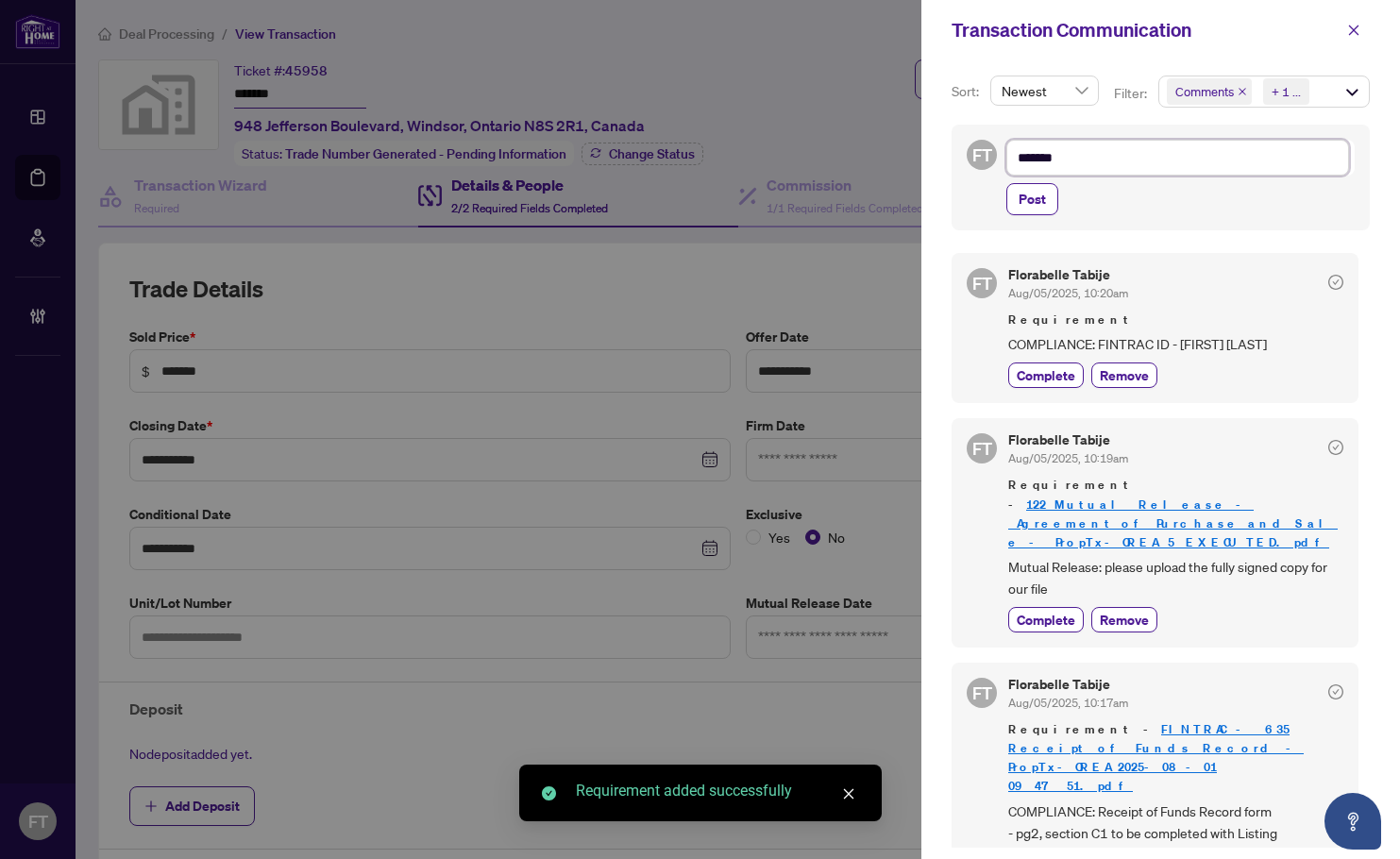 type on "********" 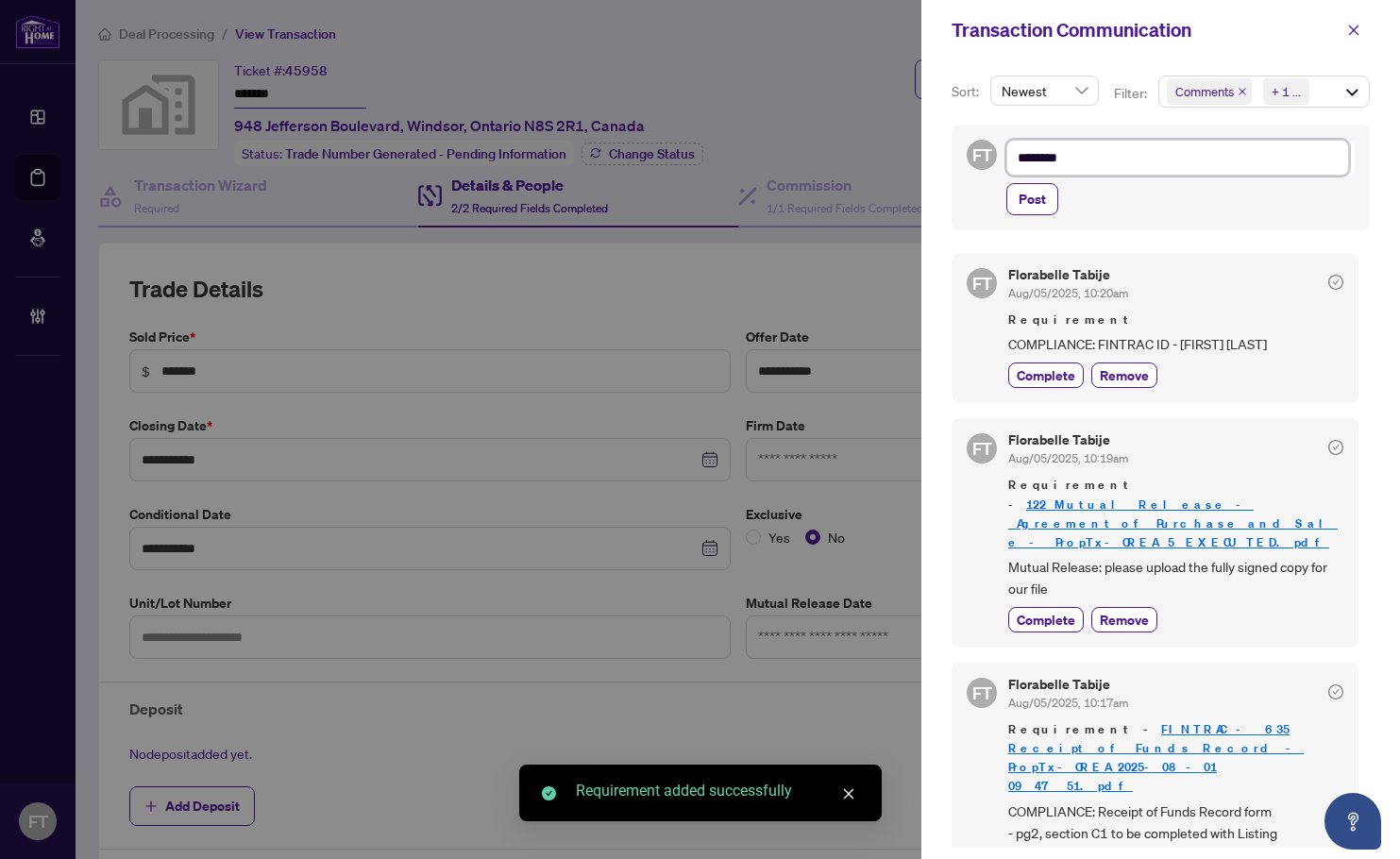 type on "*********" 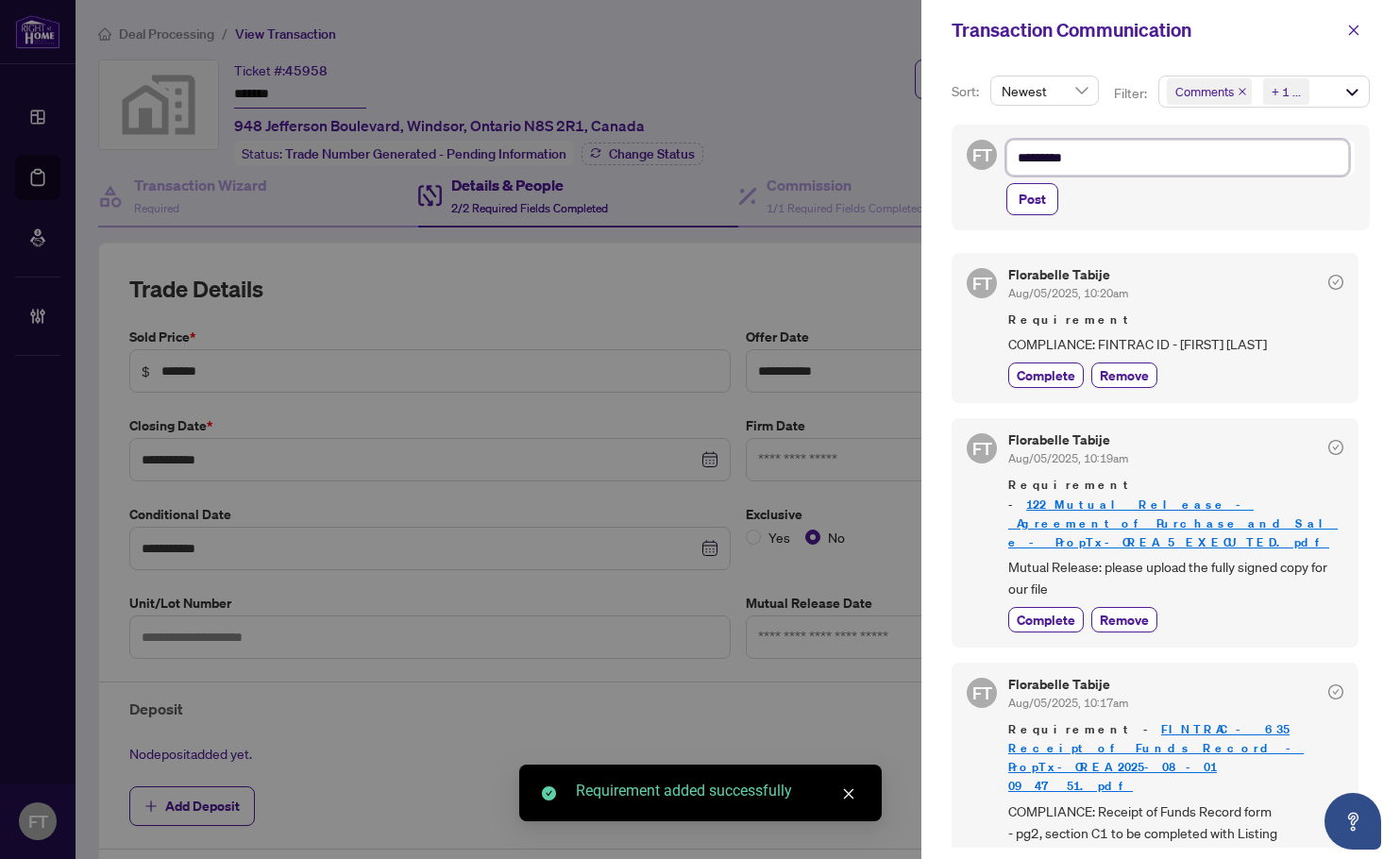 type on "*********" 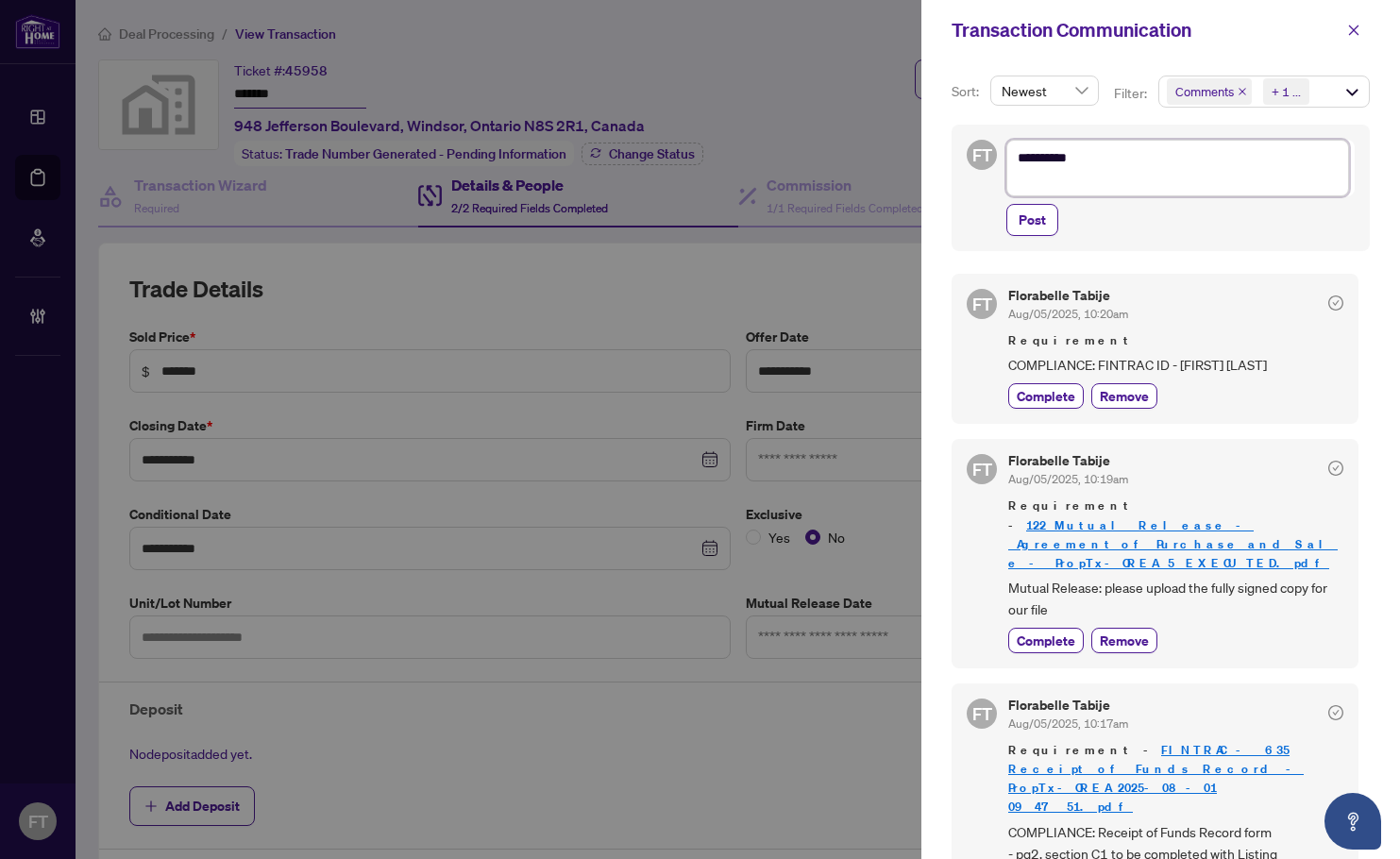 type on "*********" 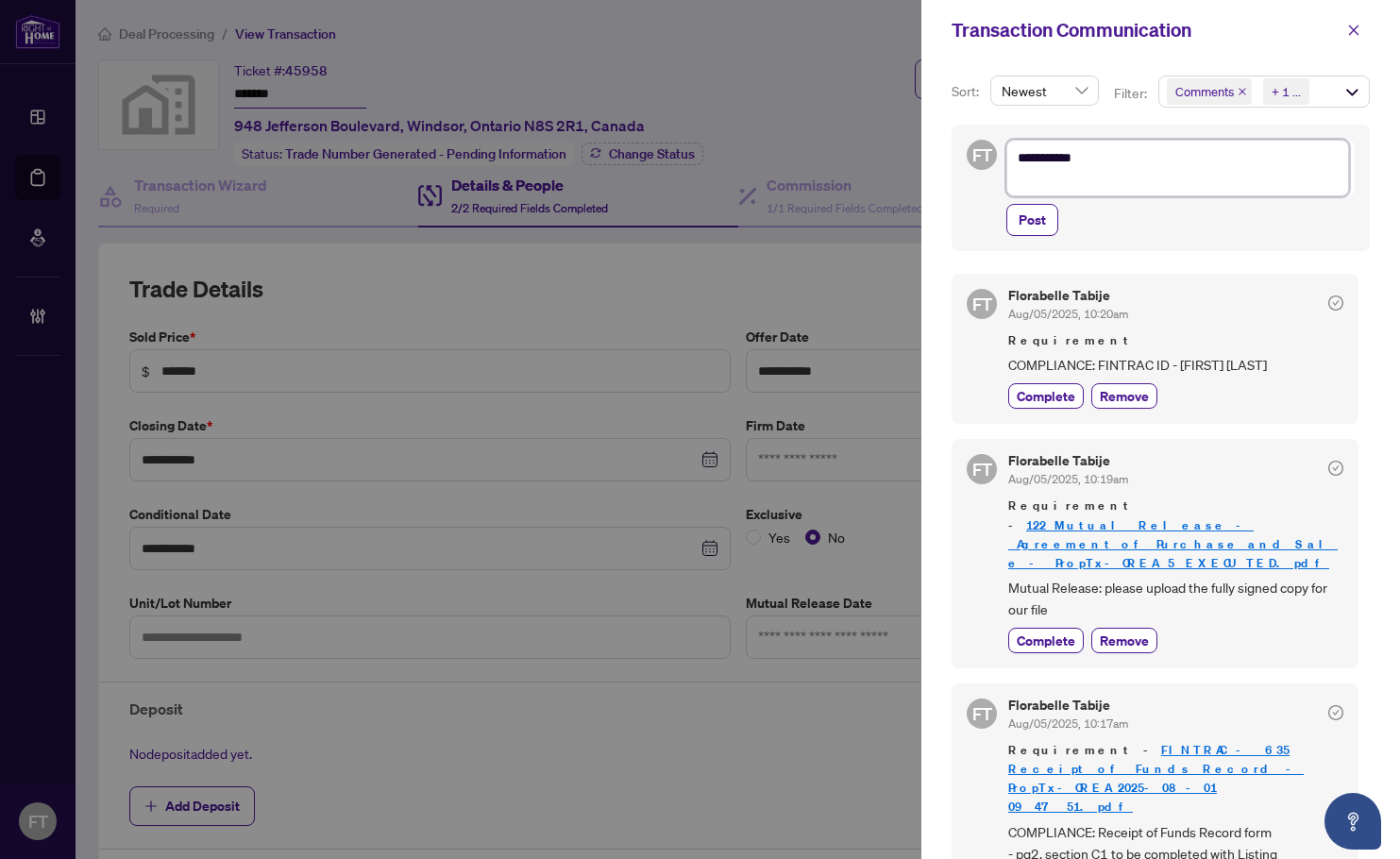 type on "*********
*" 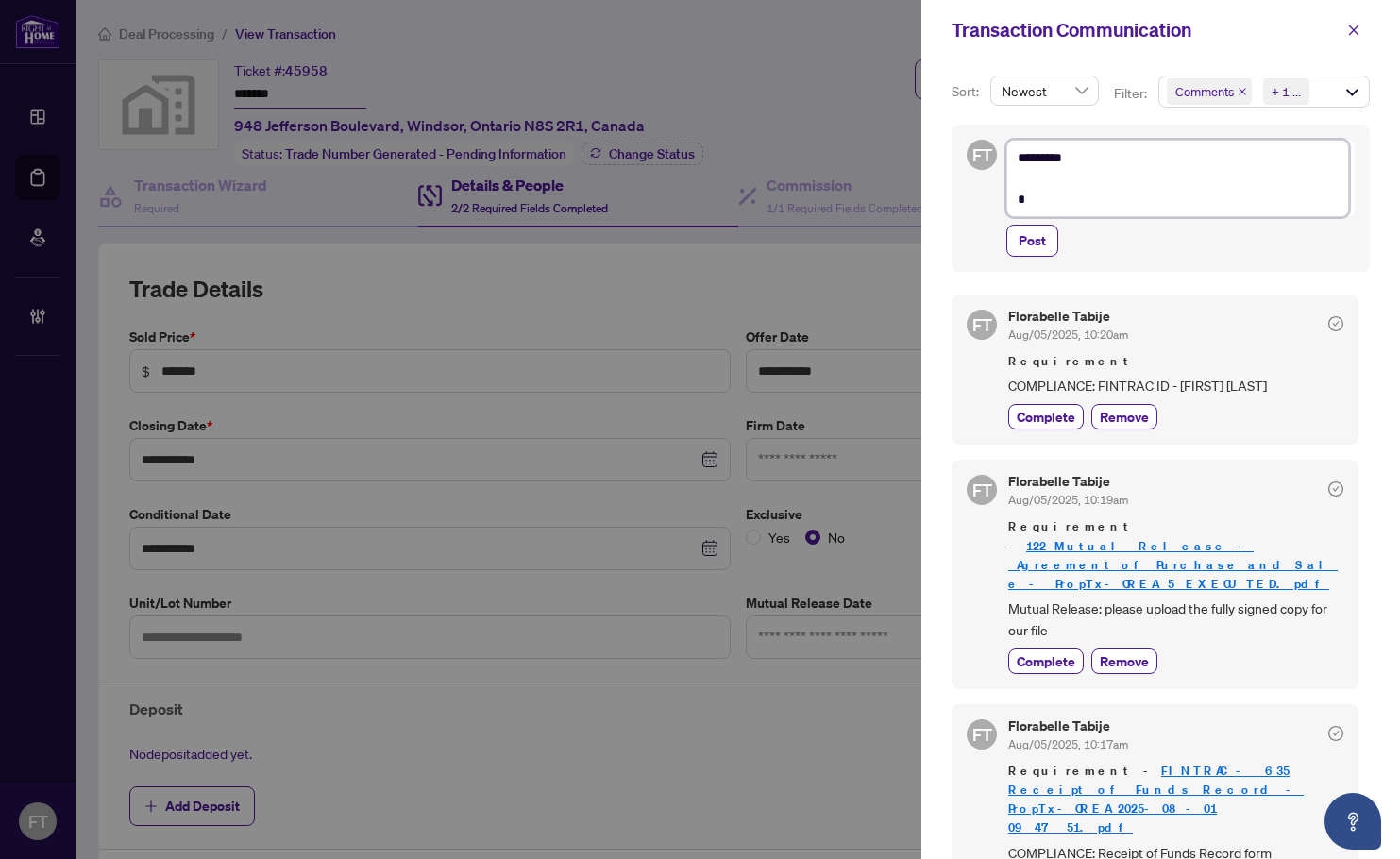 type on "*********
**" 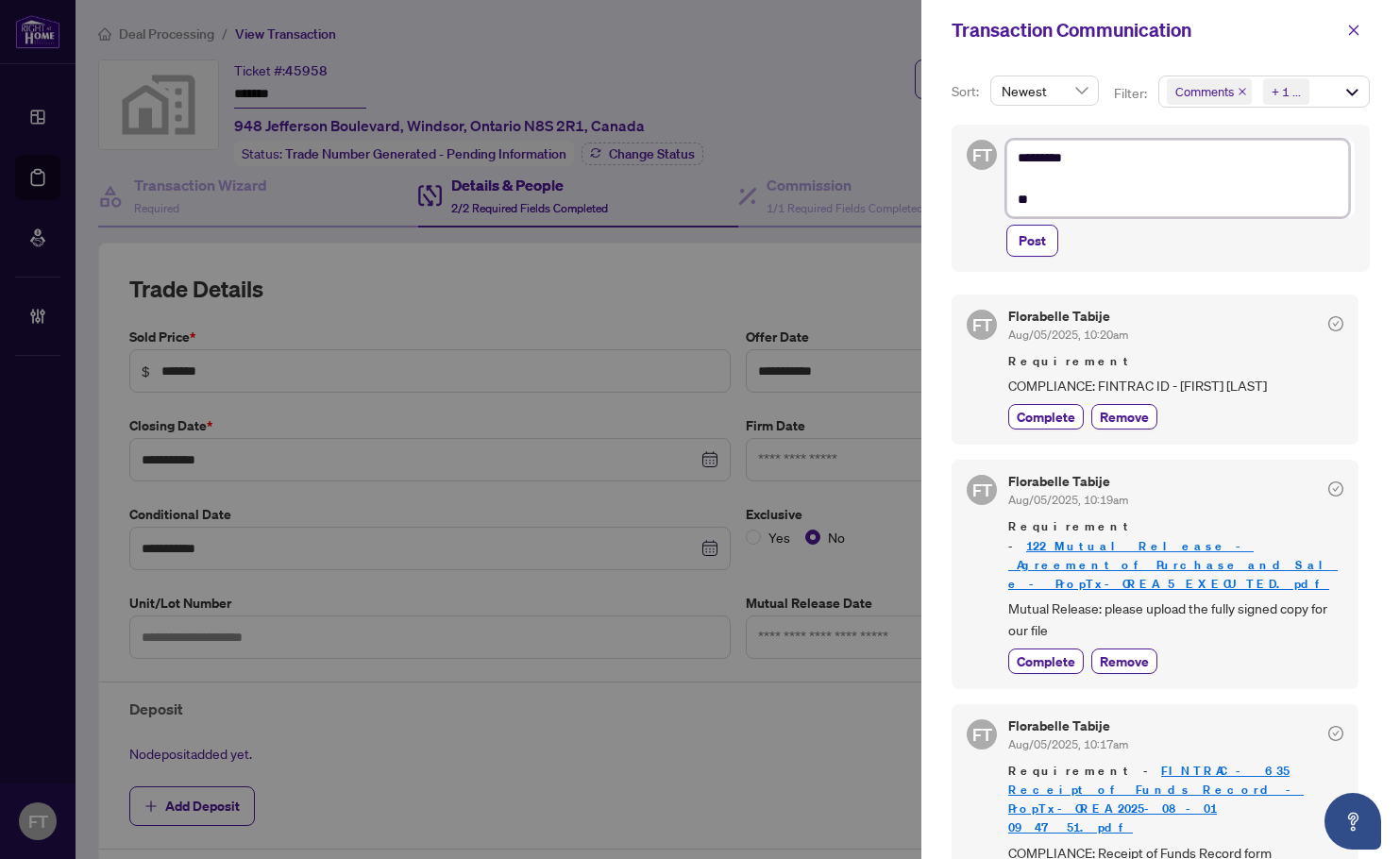 type on "*********
***" 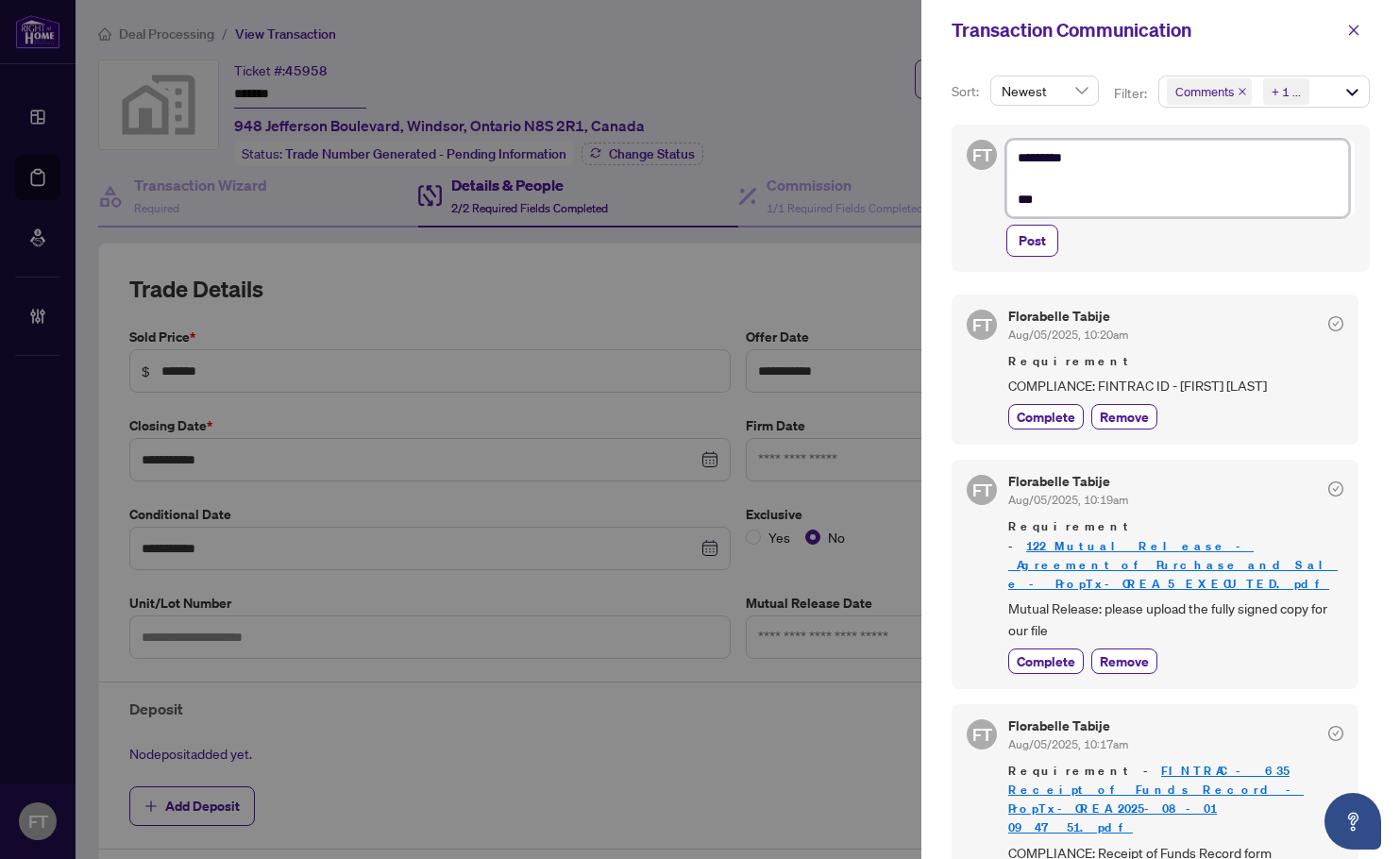 type on "*********
****" 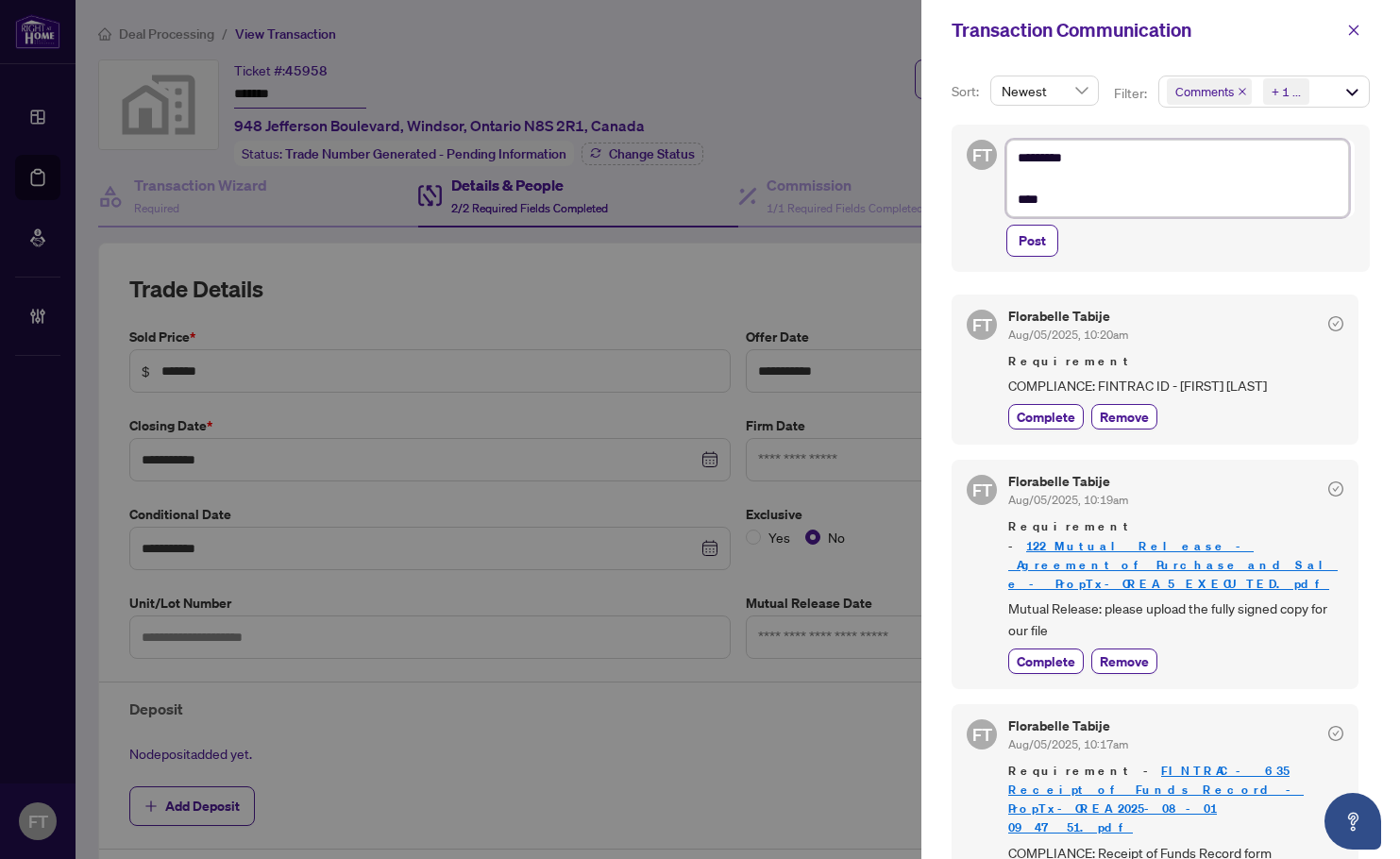 type on "*********
****" 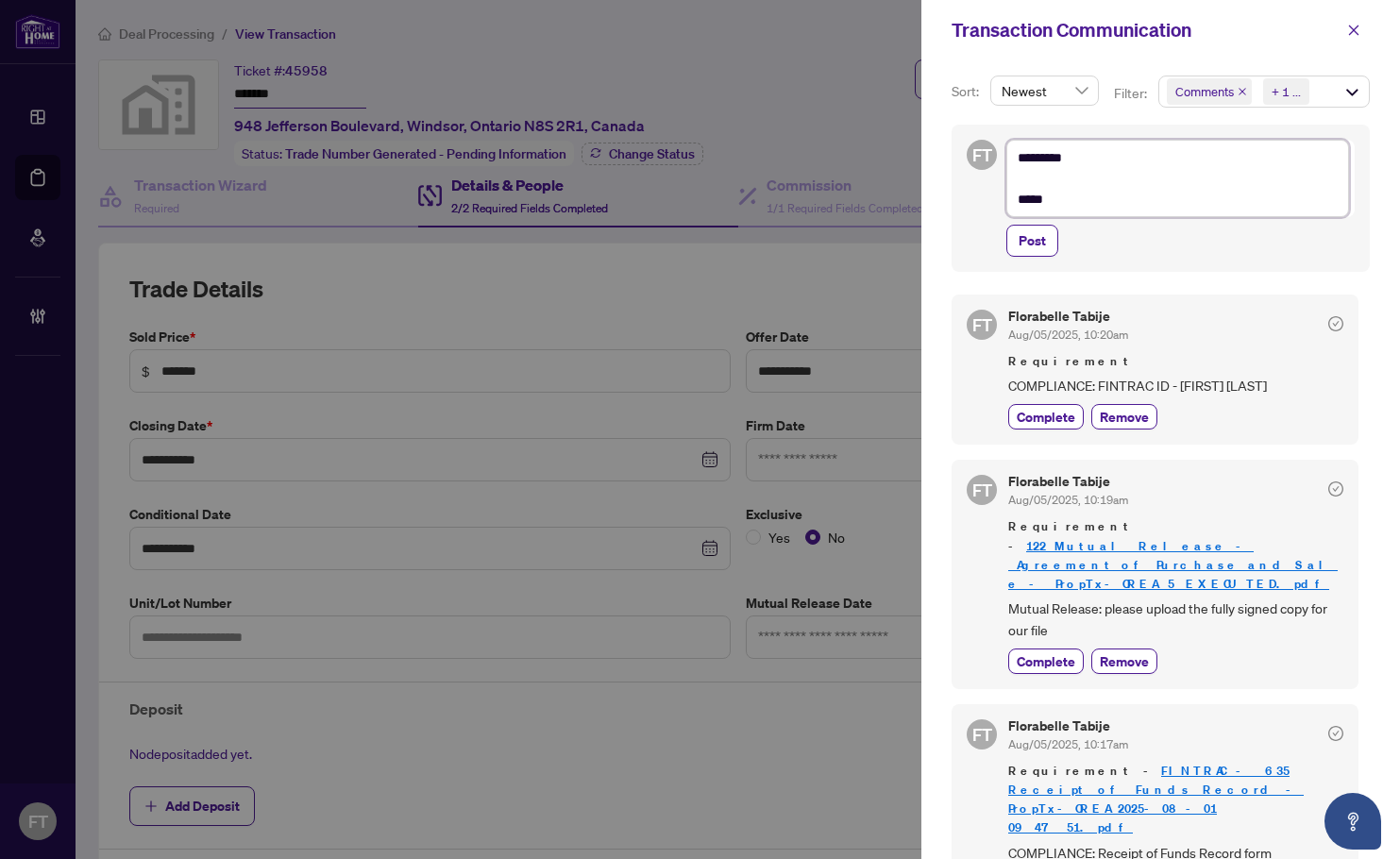 type on "*********
******" 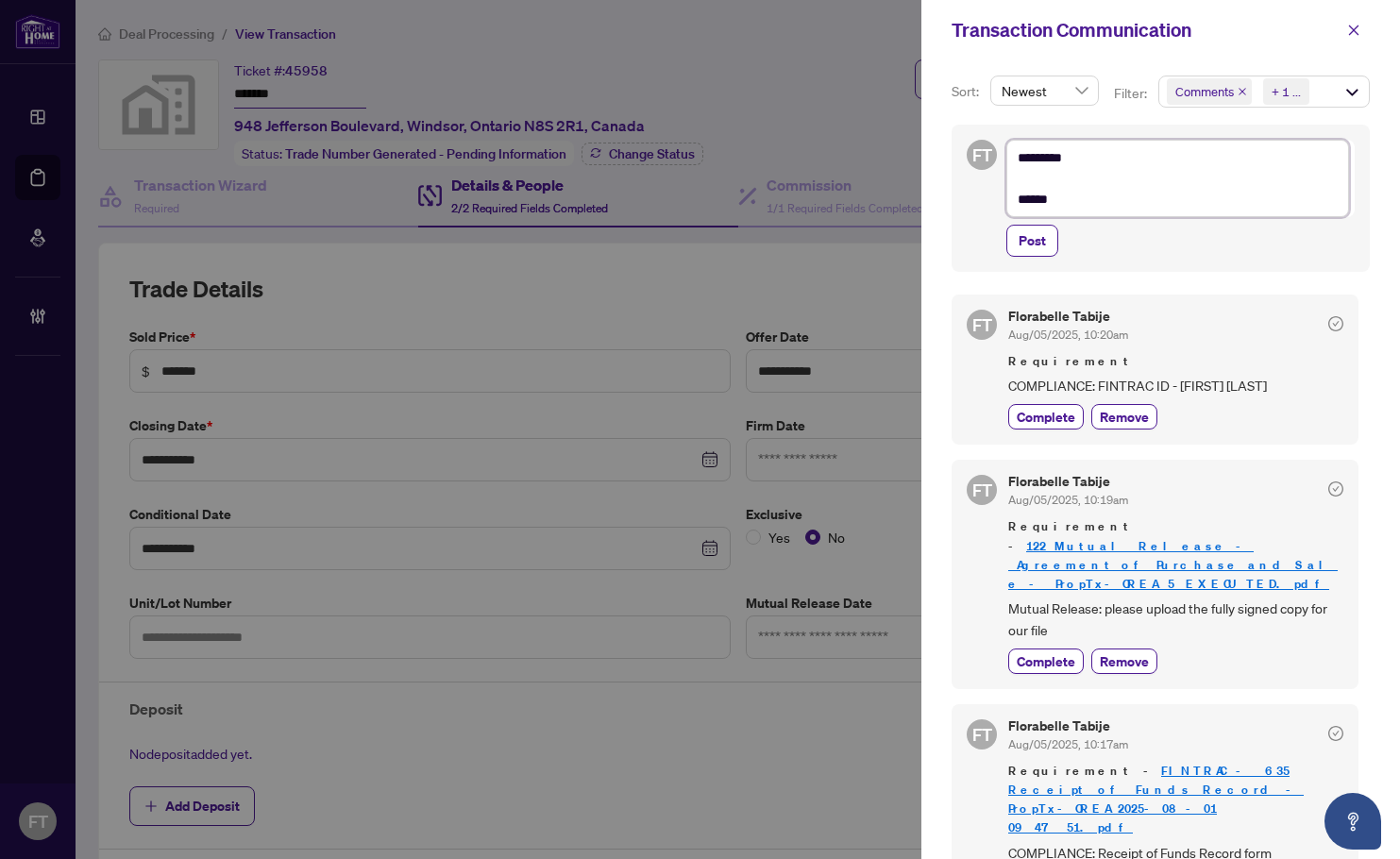 type on "*********
******" 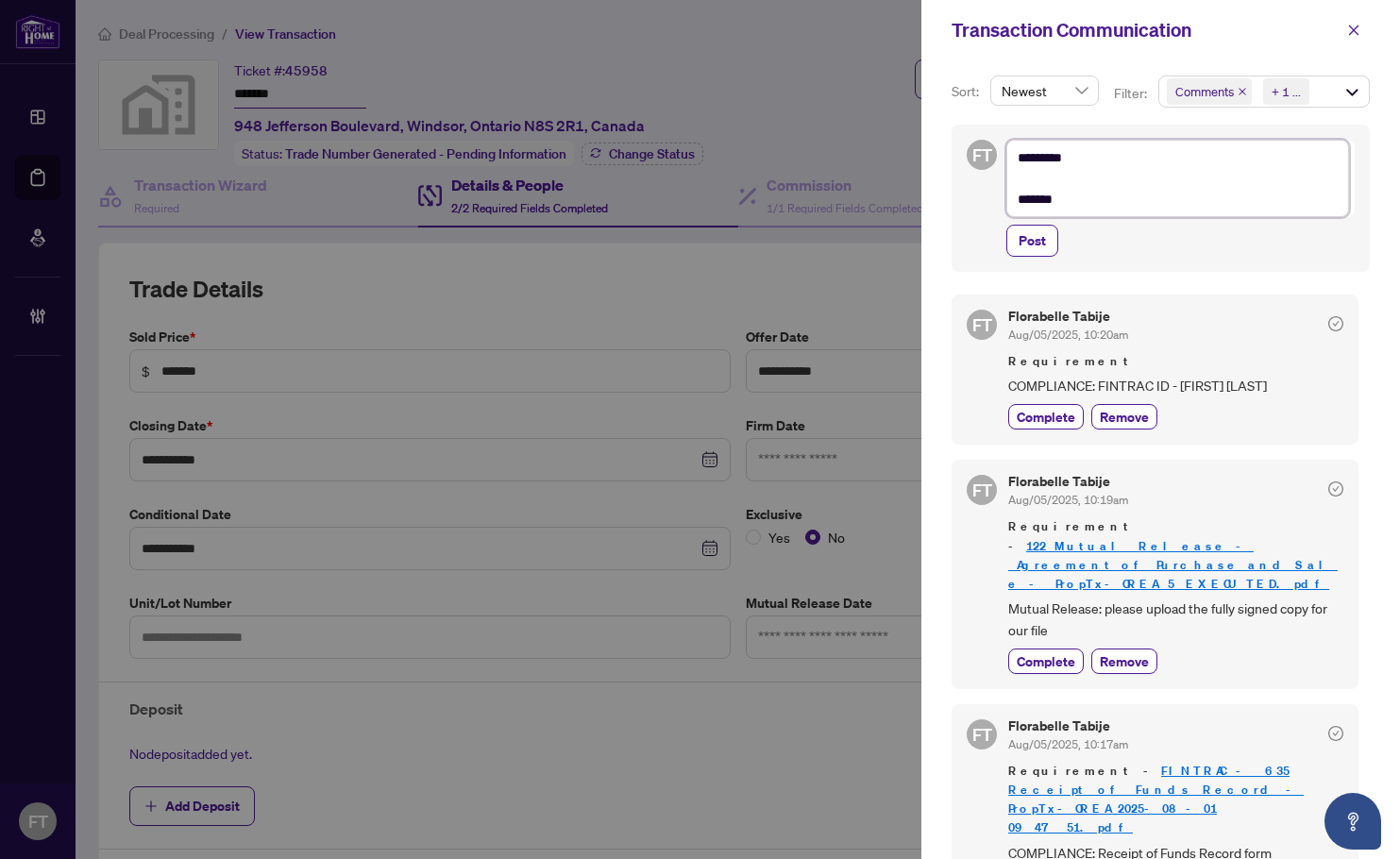 type on "*********
********" 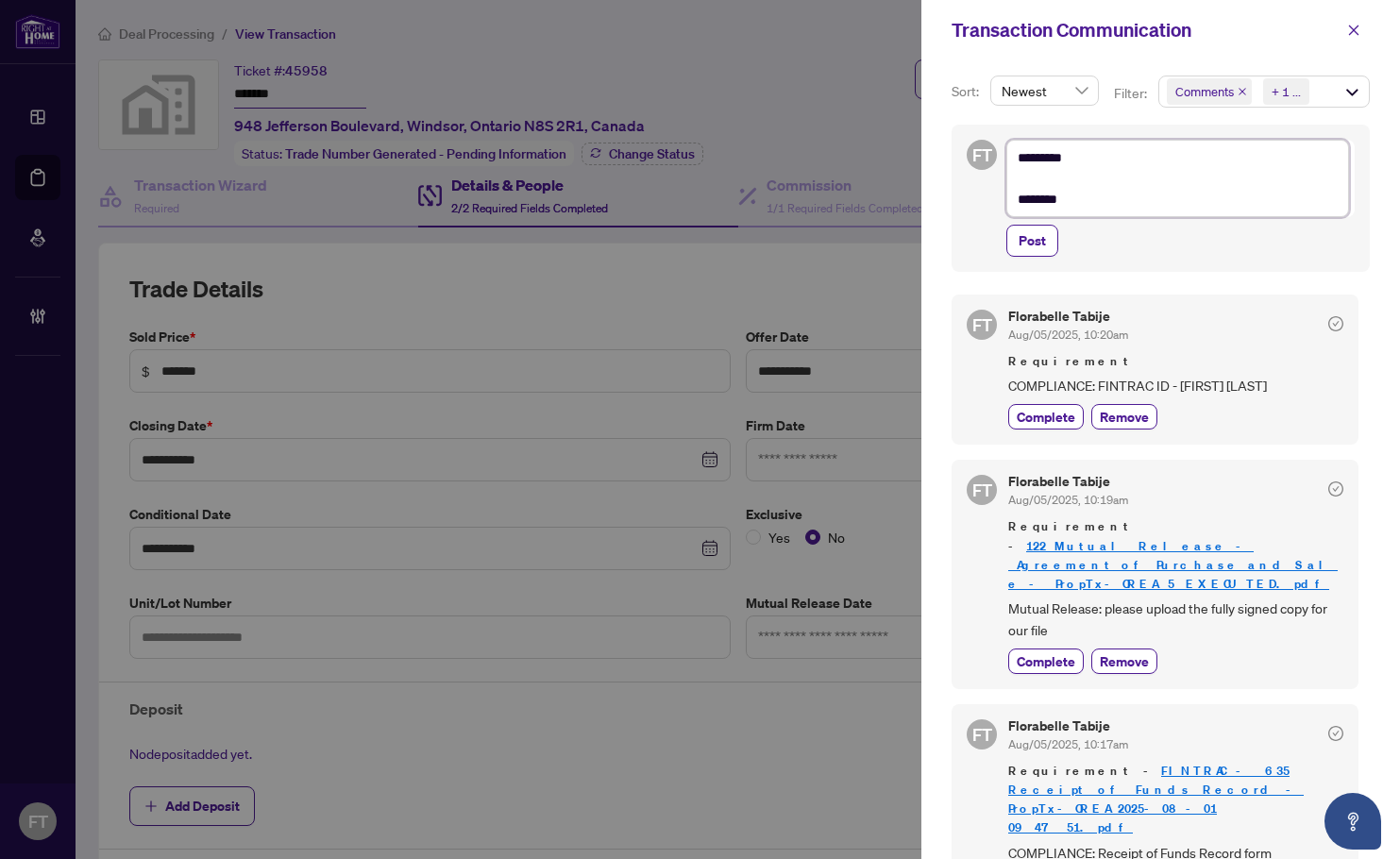 type on "*********
*********" 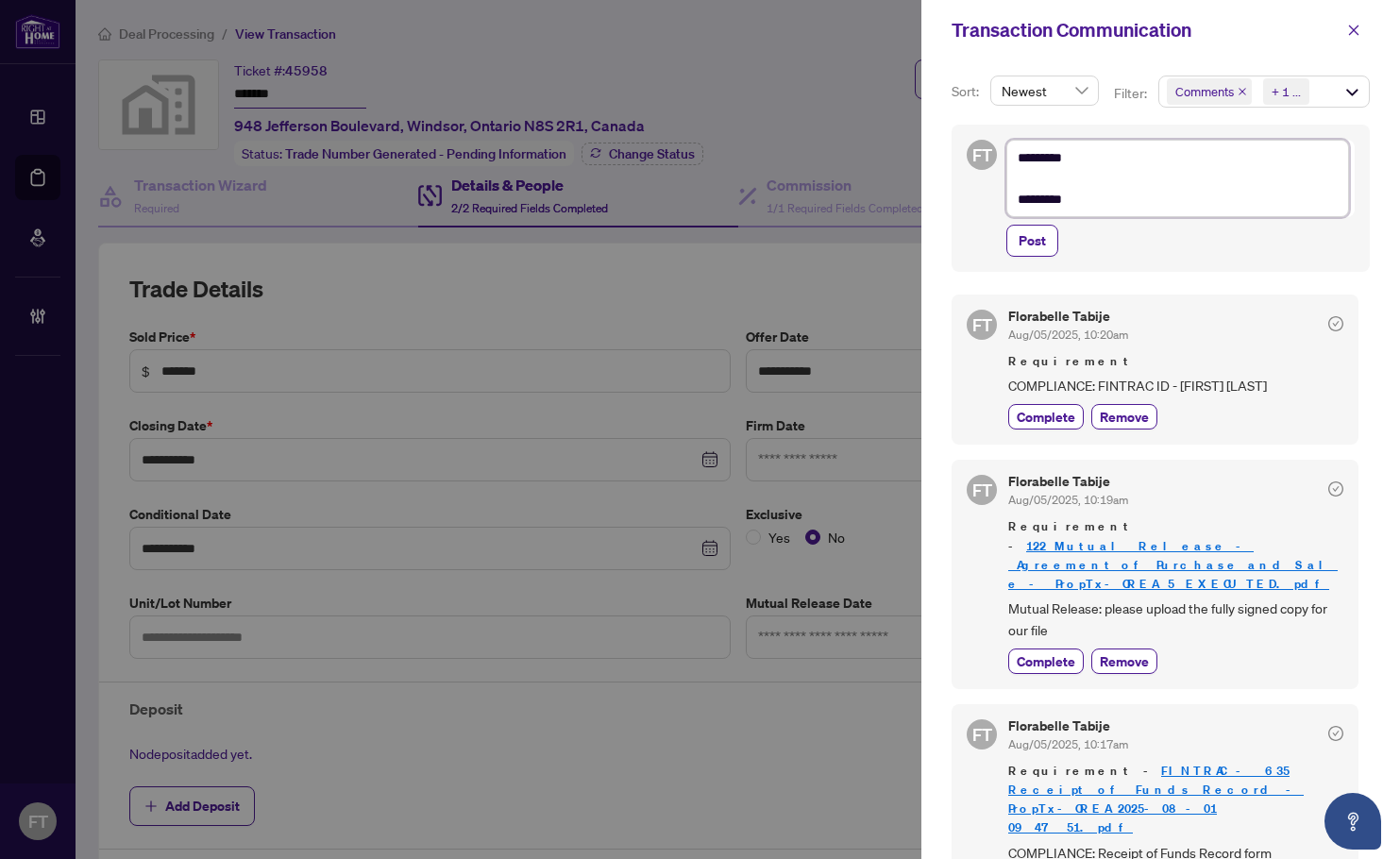type on "**********" 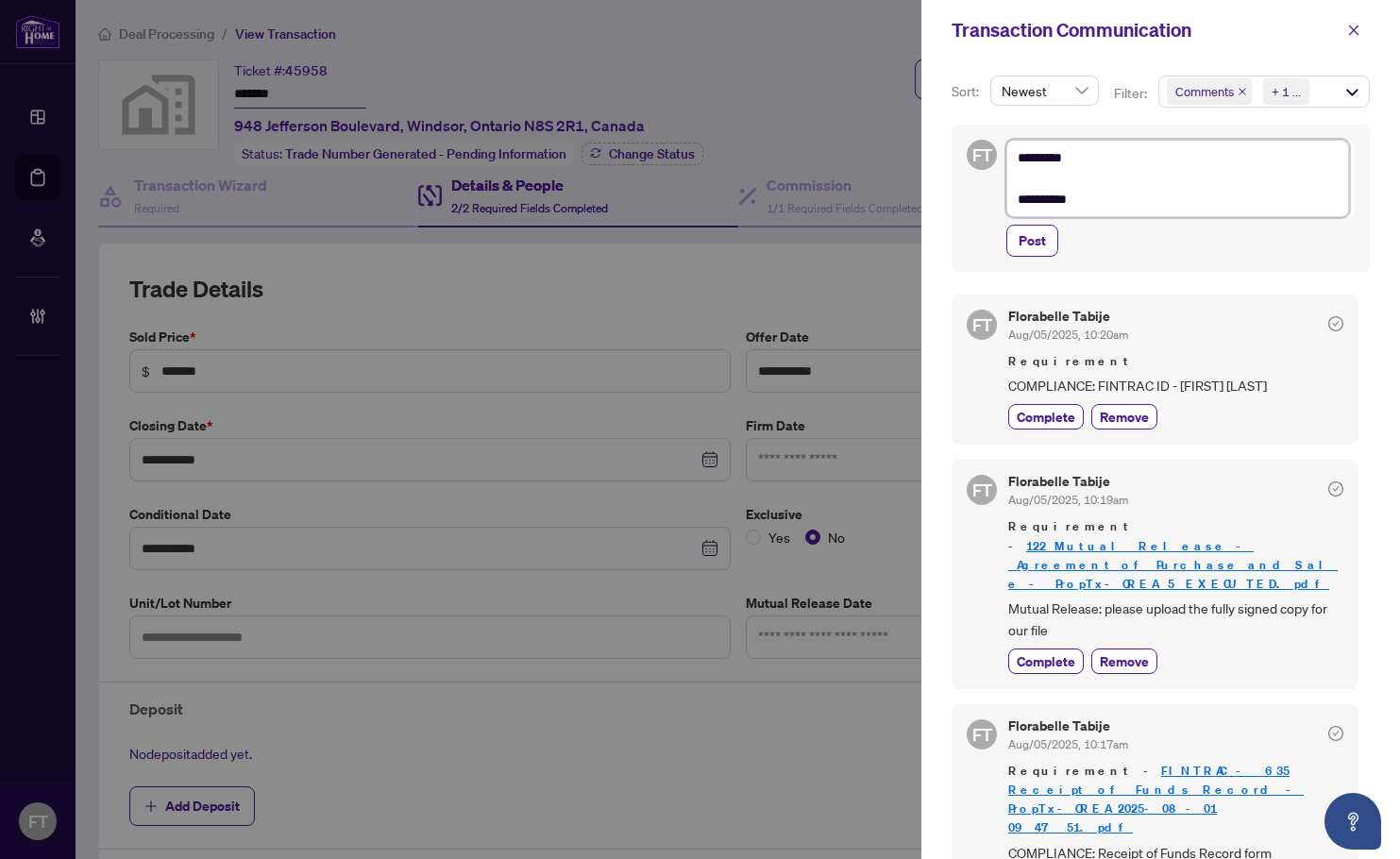 type on "**********" 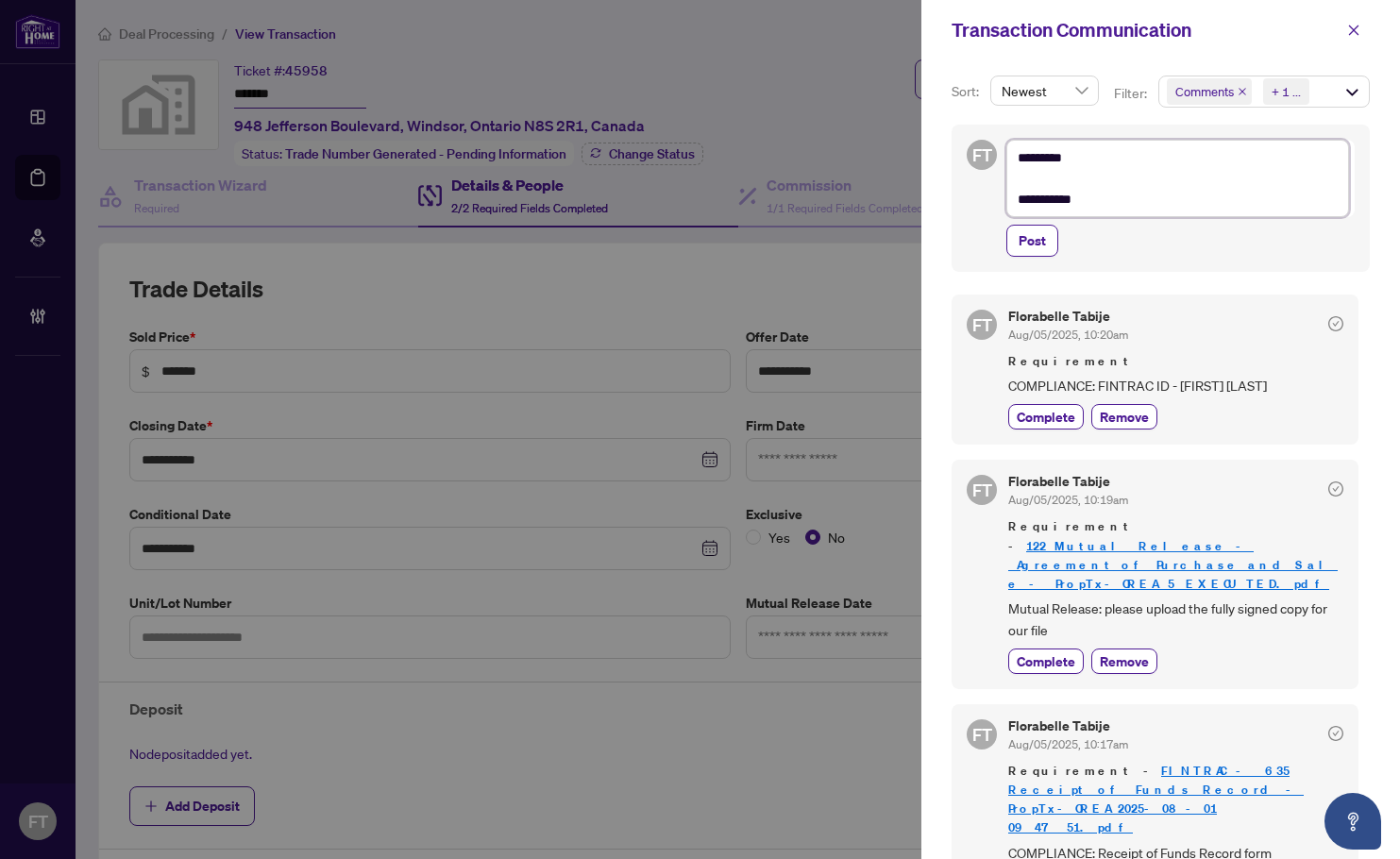 type on "**********" 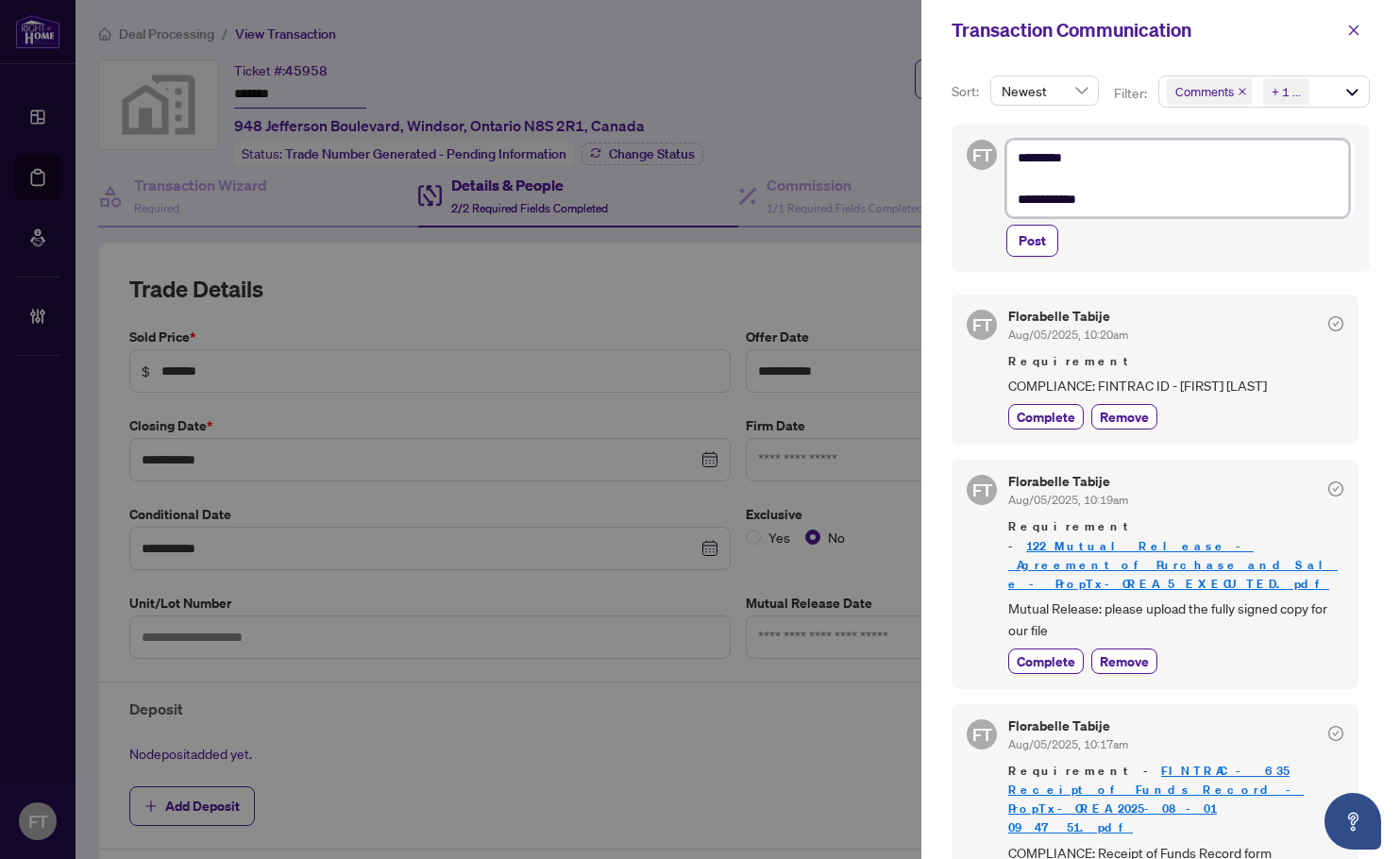 type on "**********" 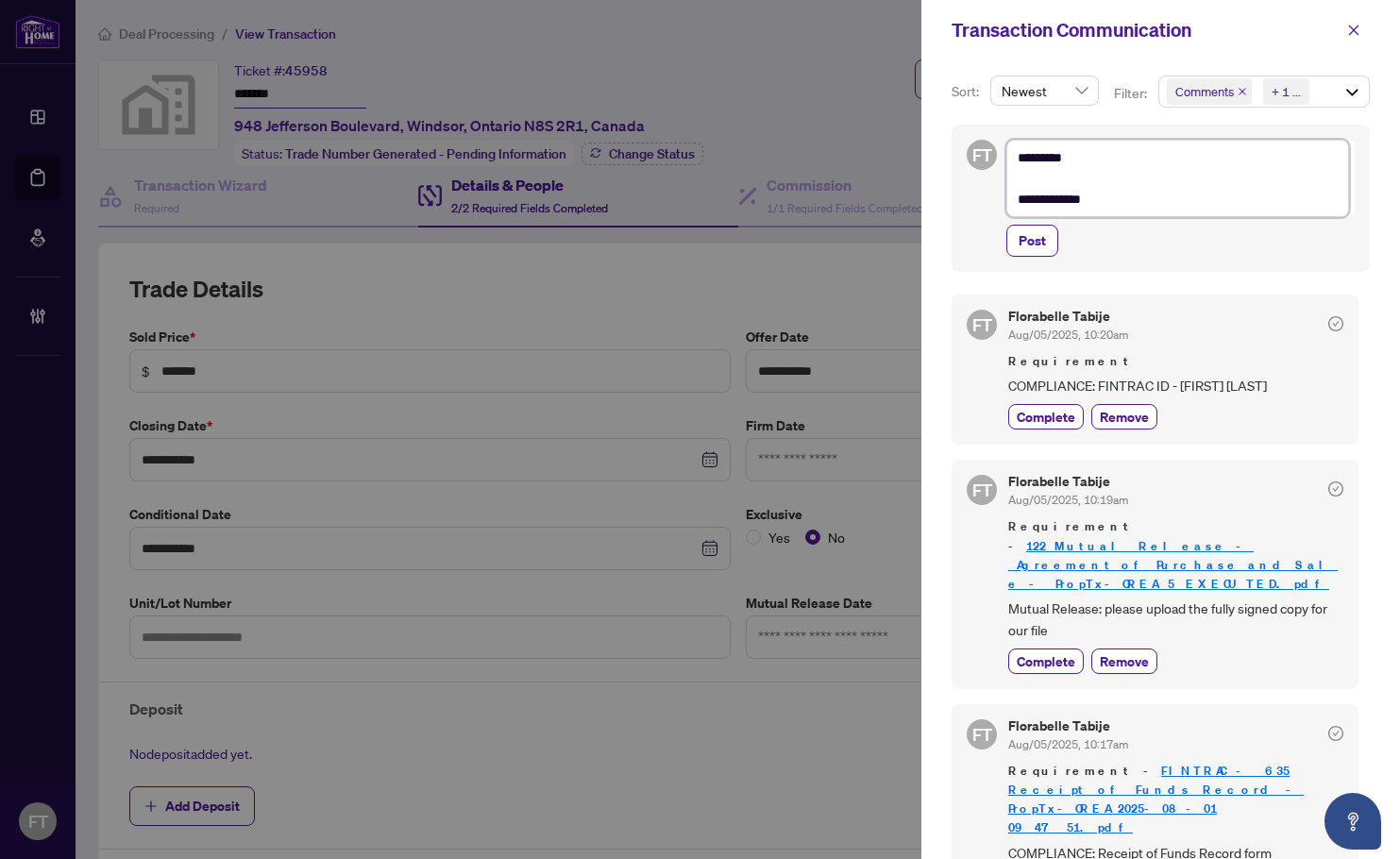 type on "**********" 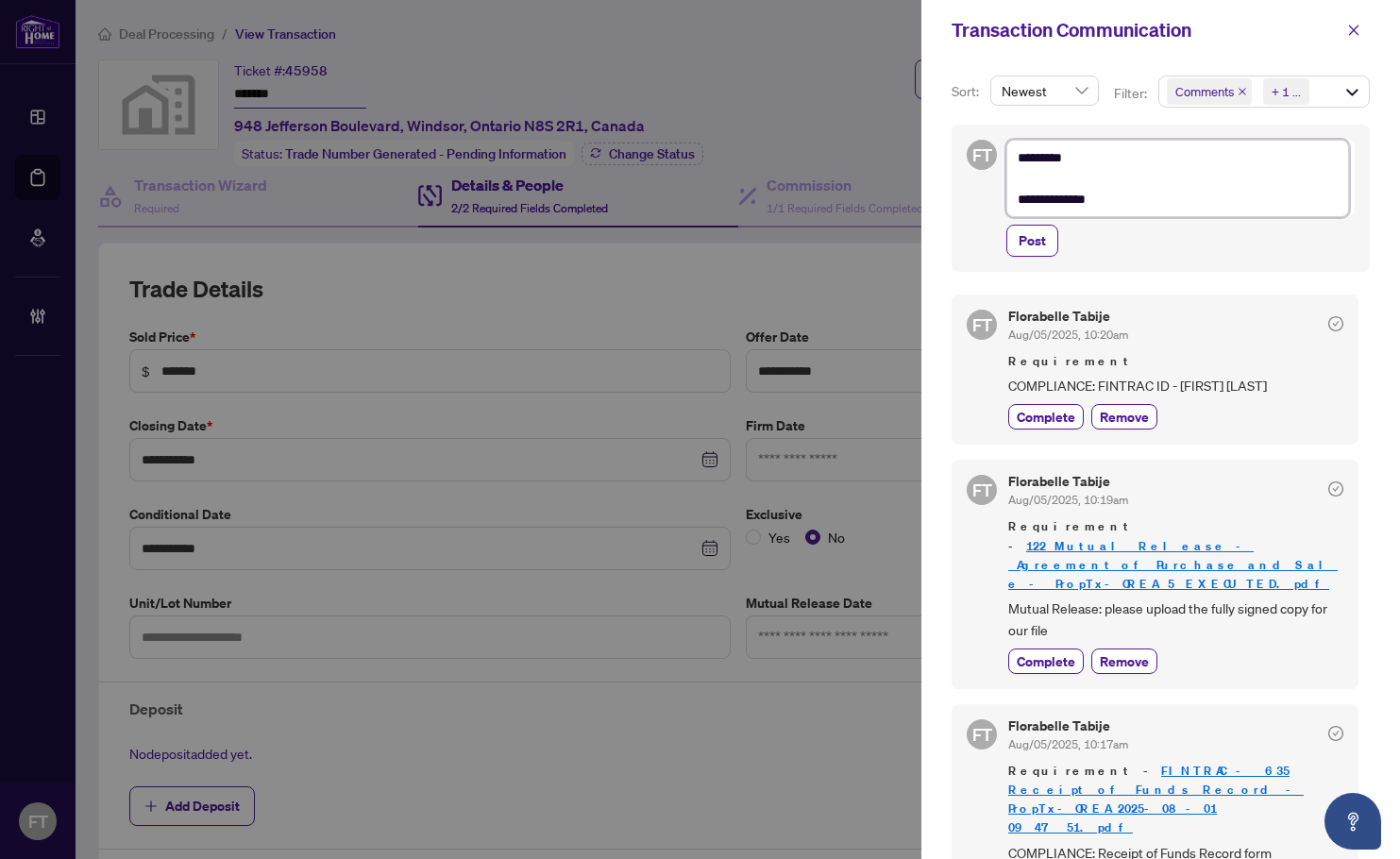 type on "**********" 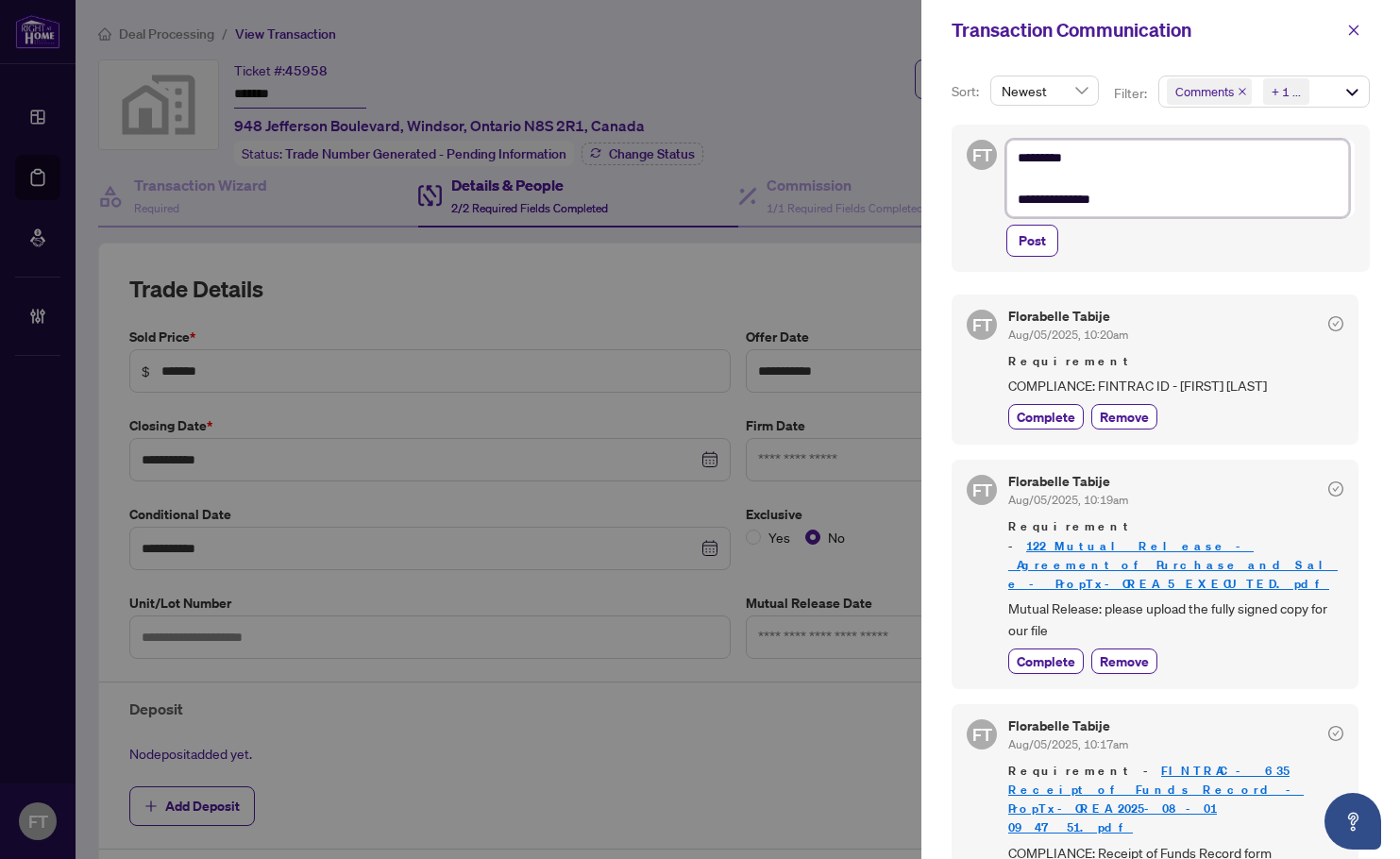 type on "**********" 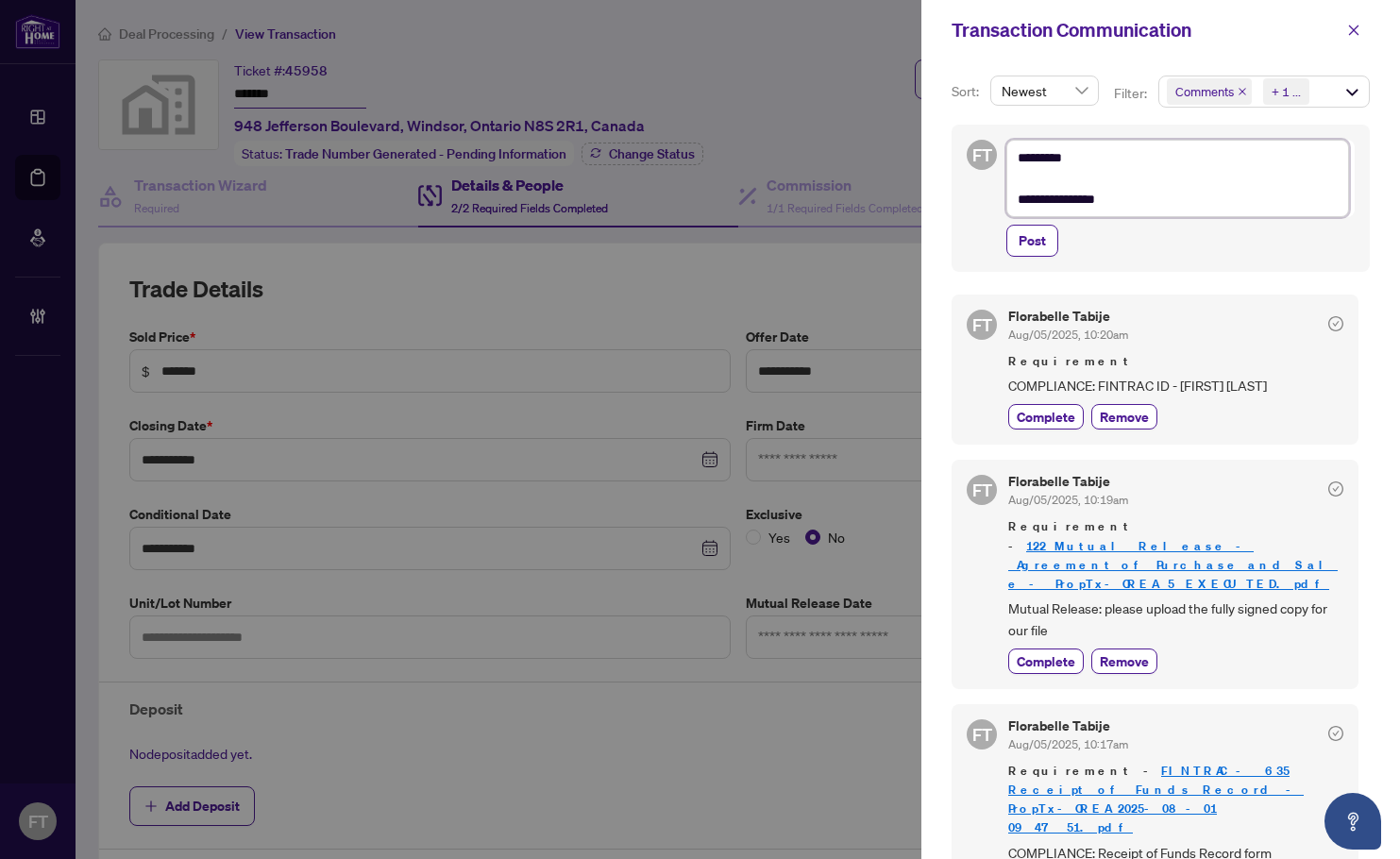 type on "**********" 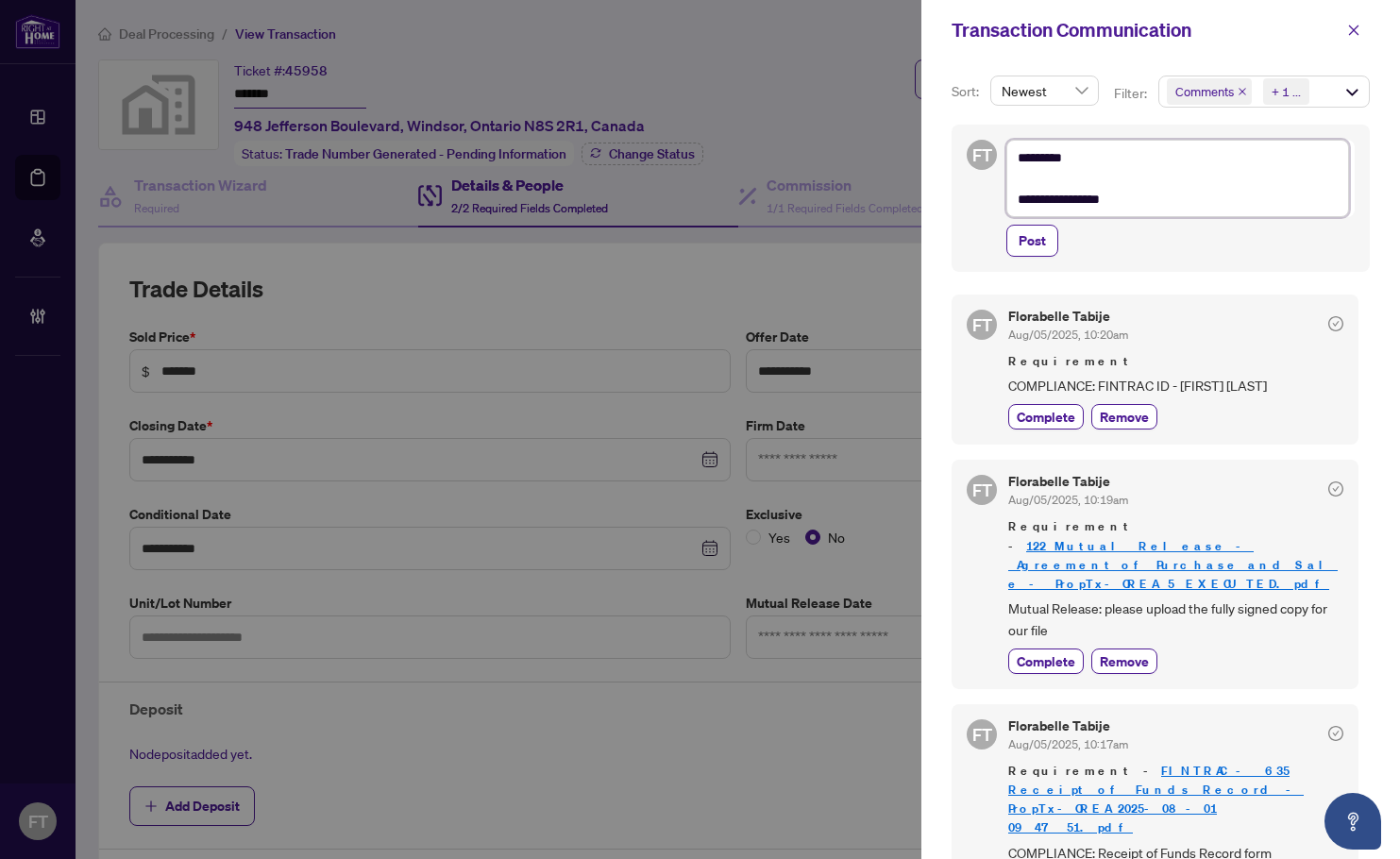 type on "**********" 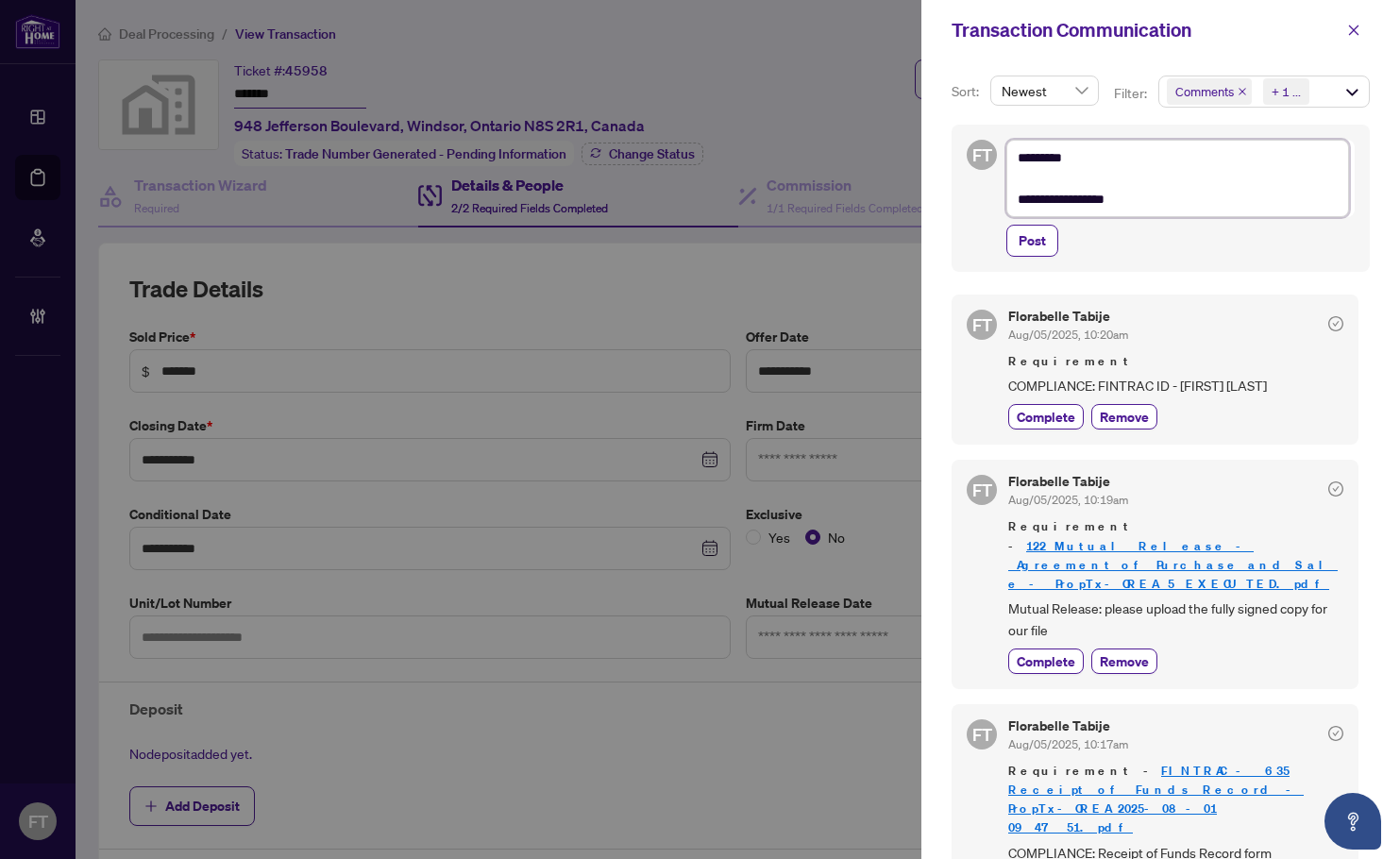 type on "**********" 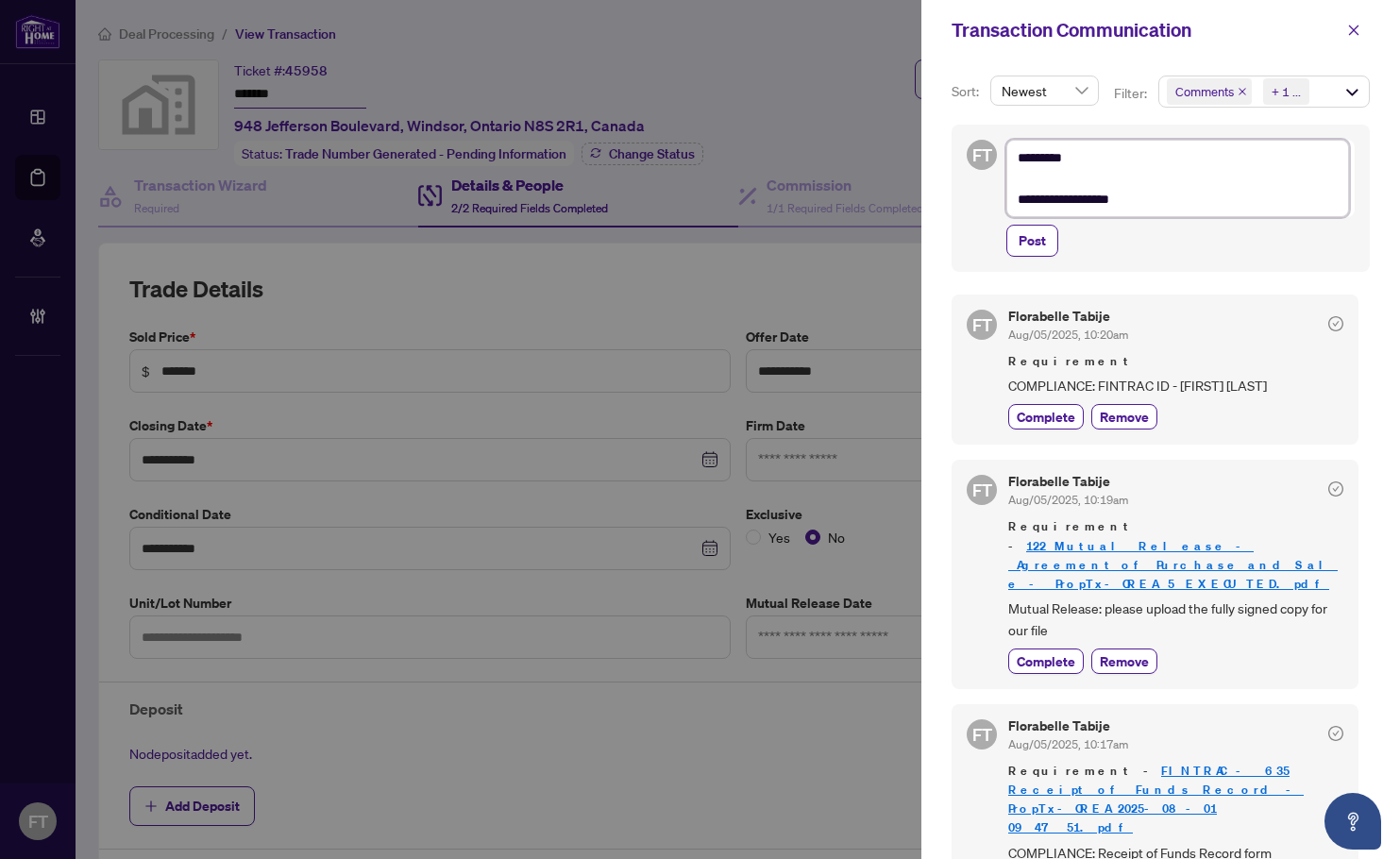 type on "**********" 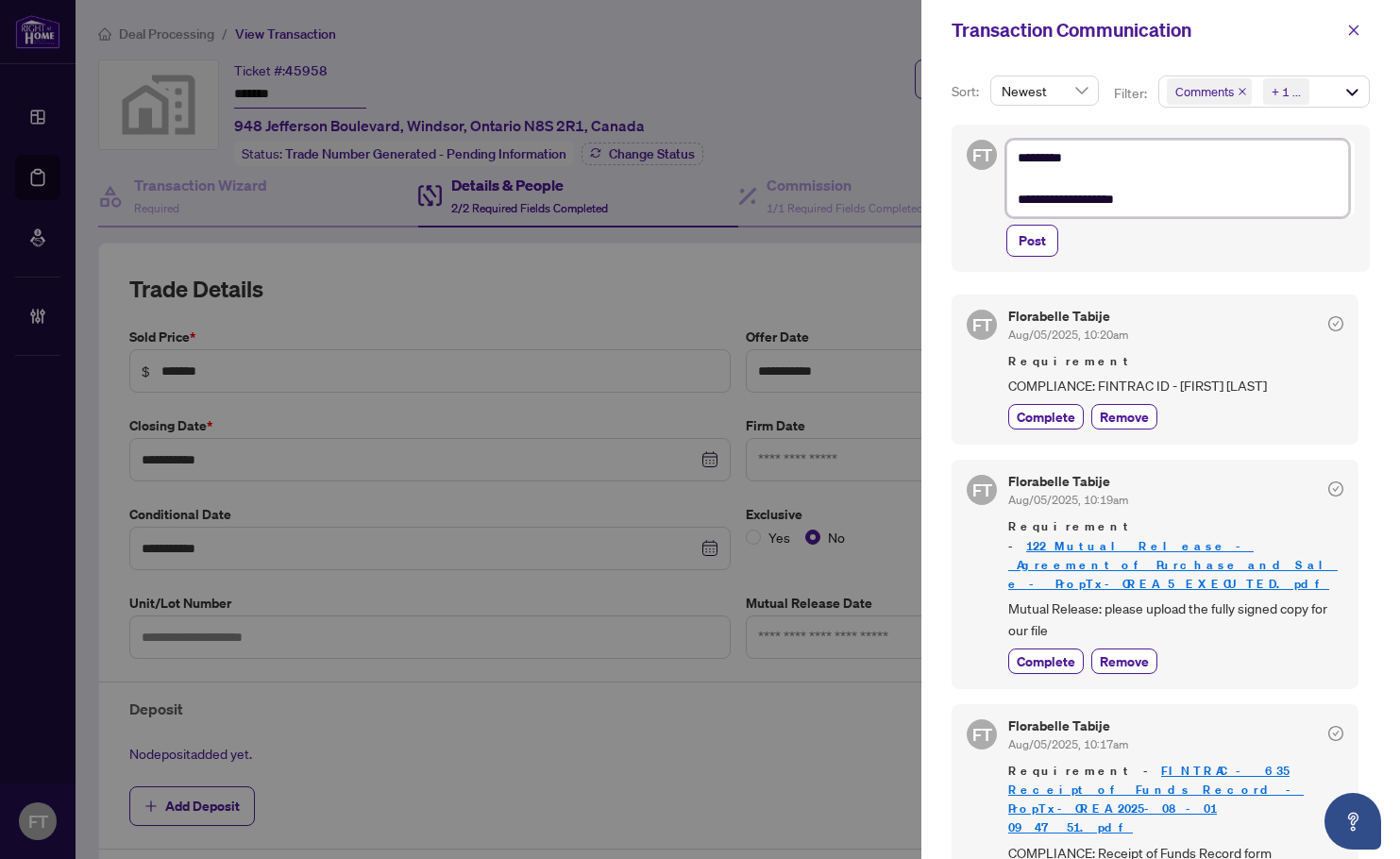 type on "**********" 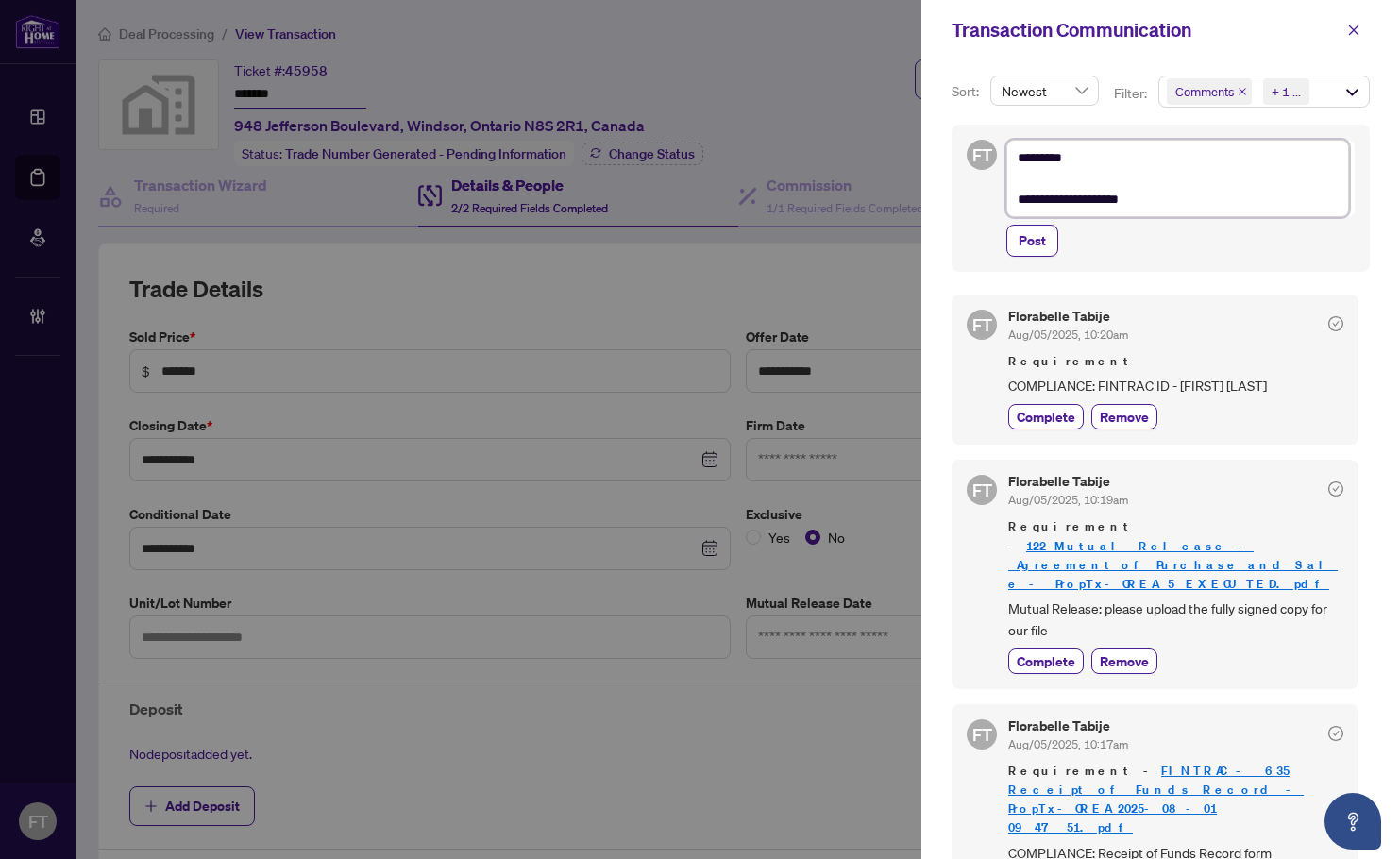 type on "**********" 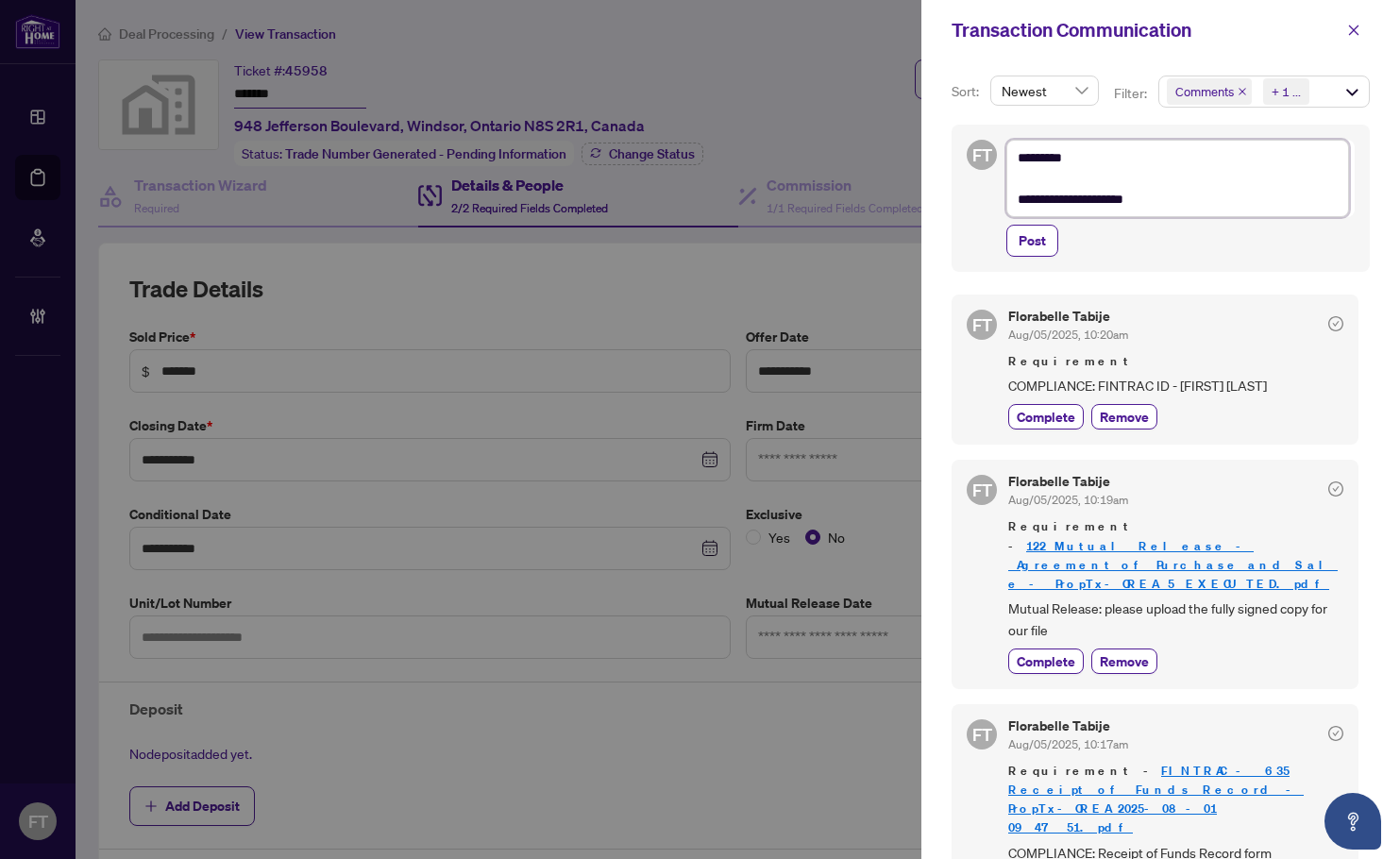type on "**********" 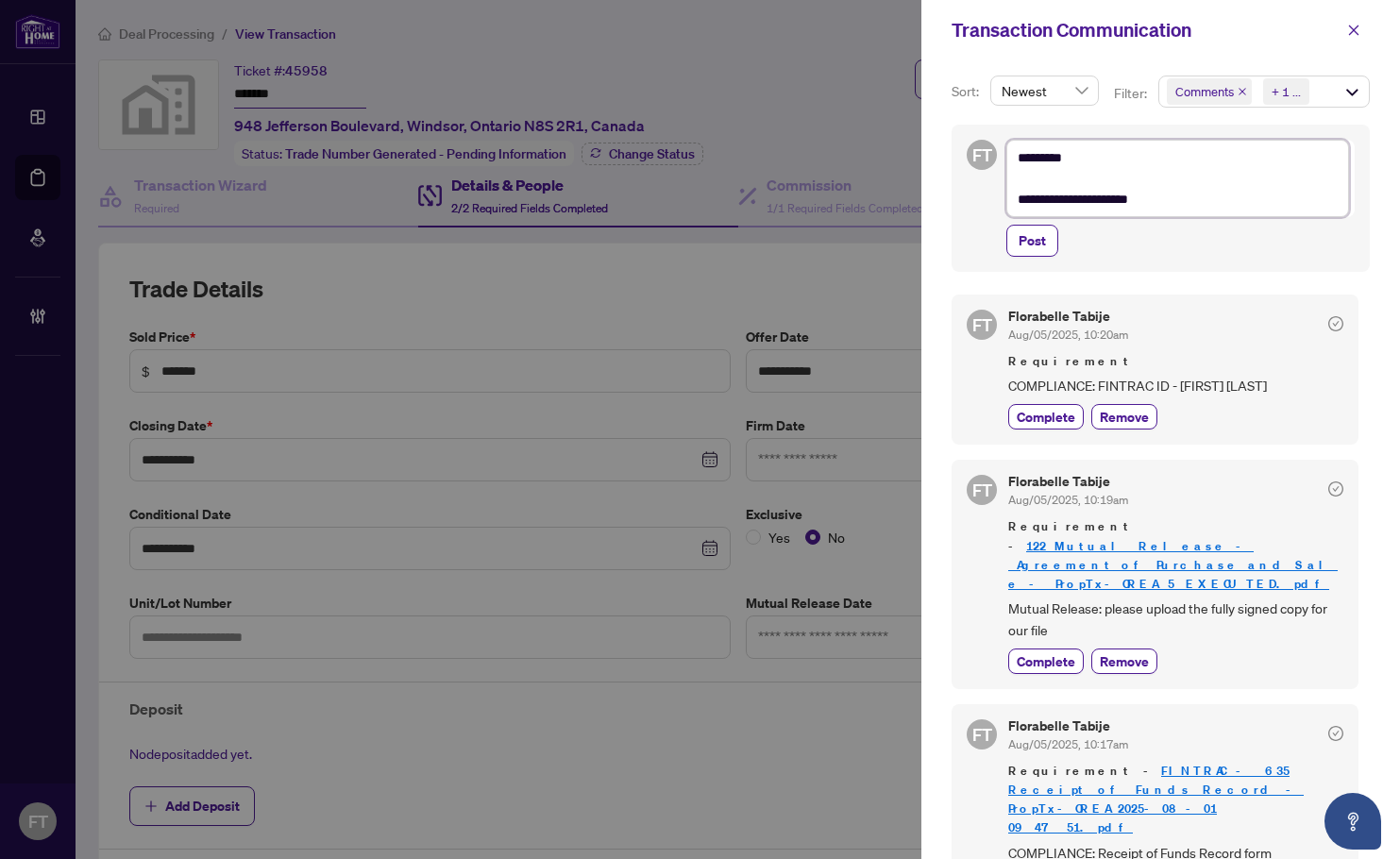 type on "**********" 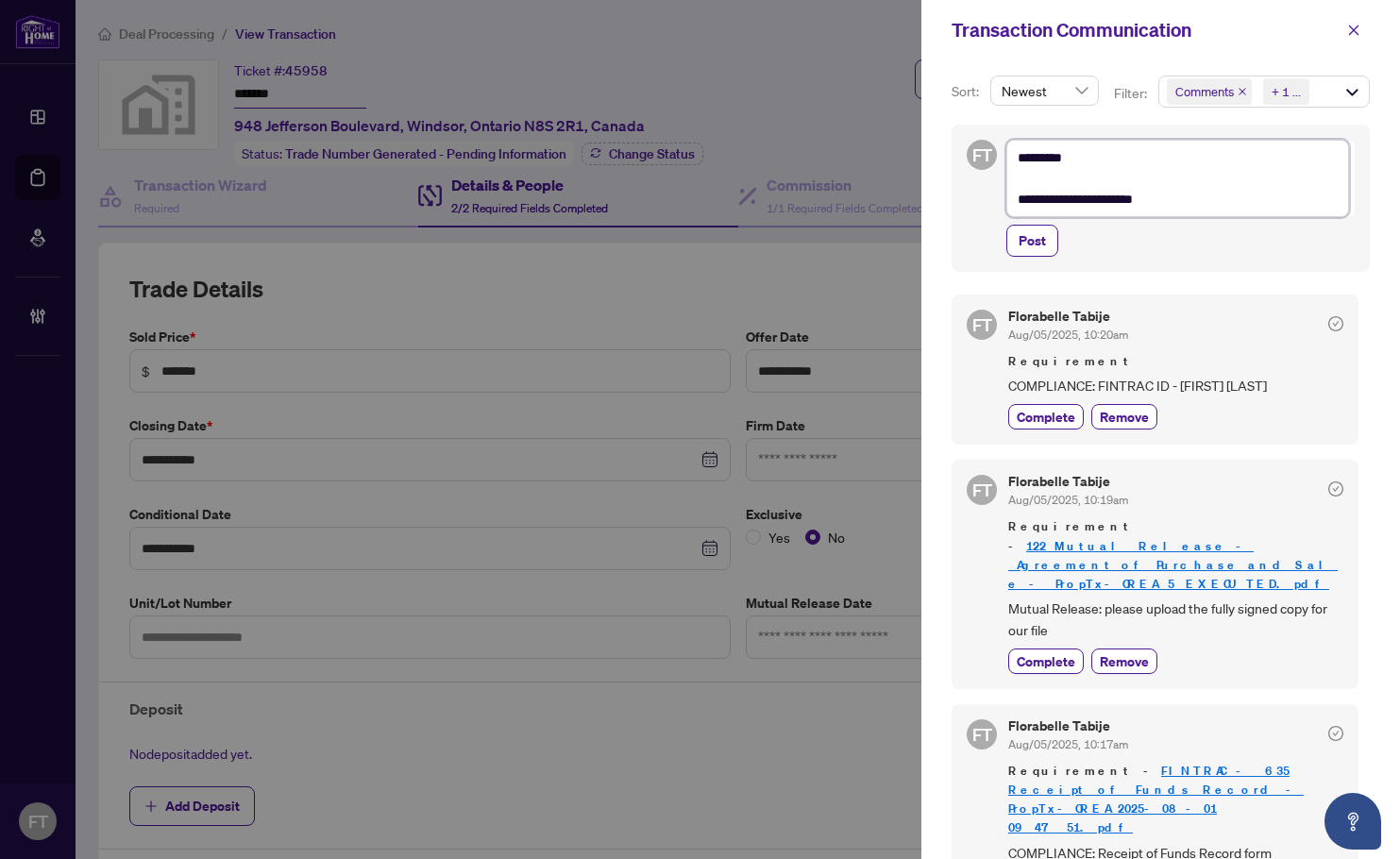 type on "**********" 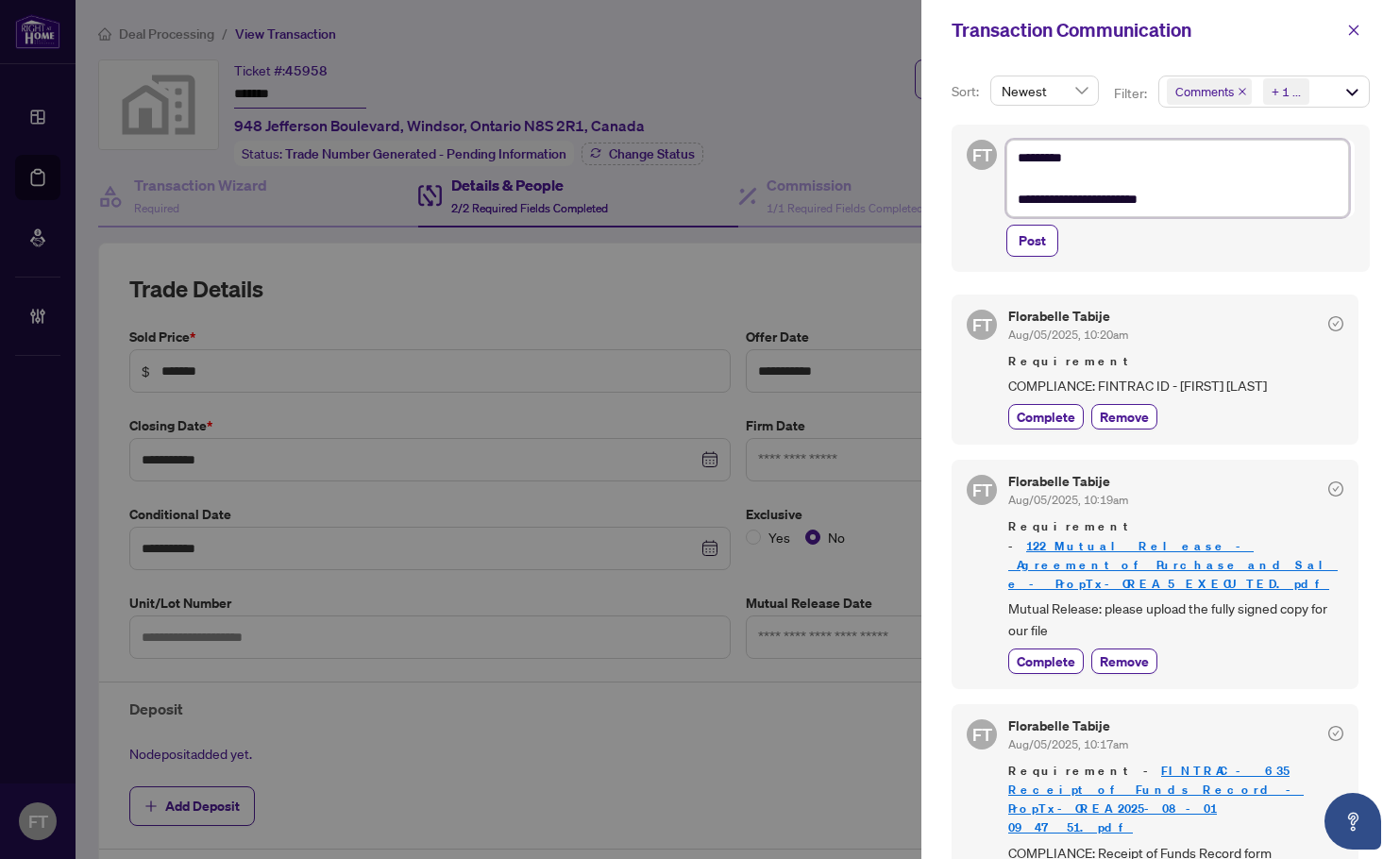 type on "**********" 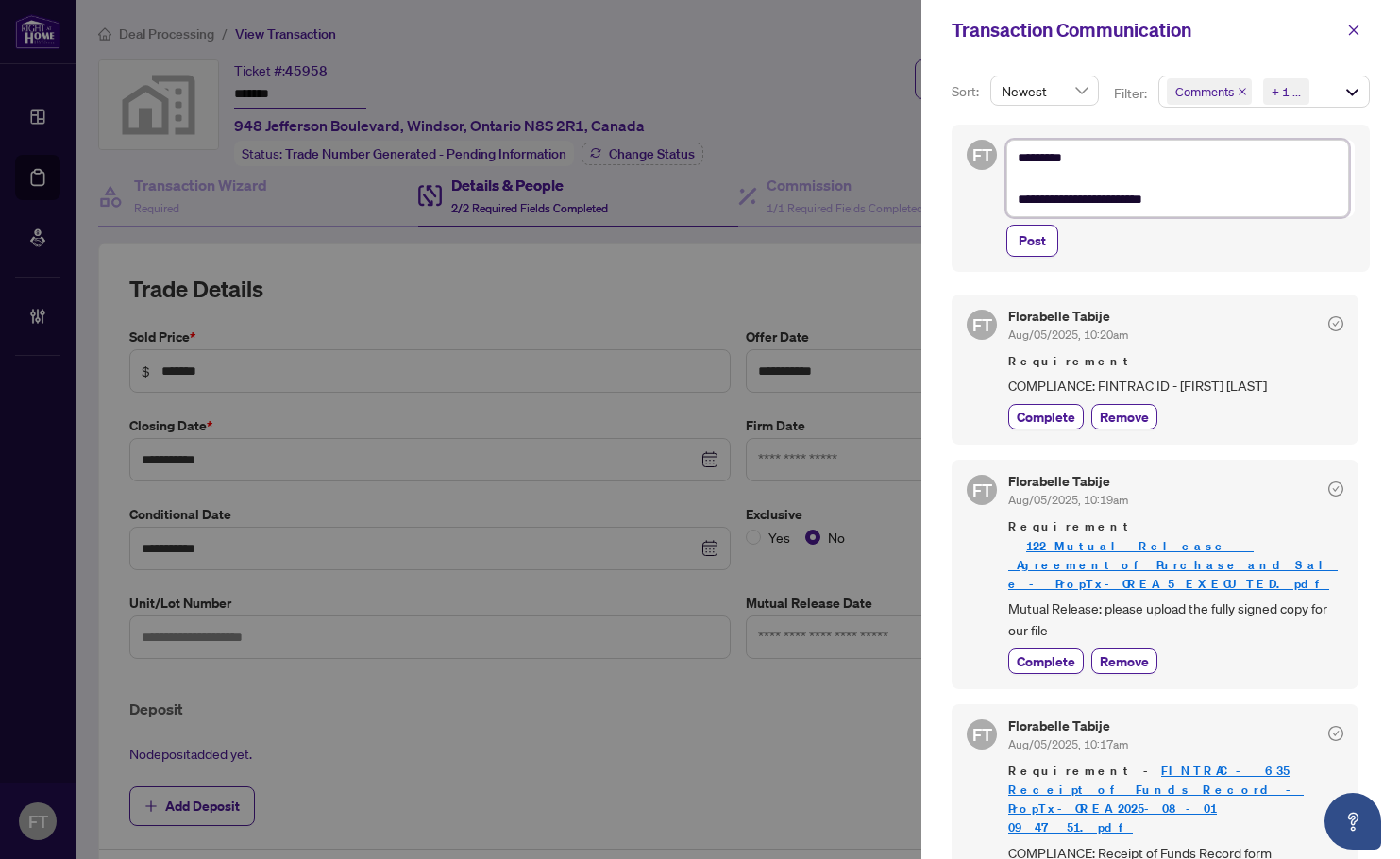 type on "**********" 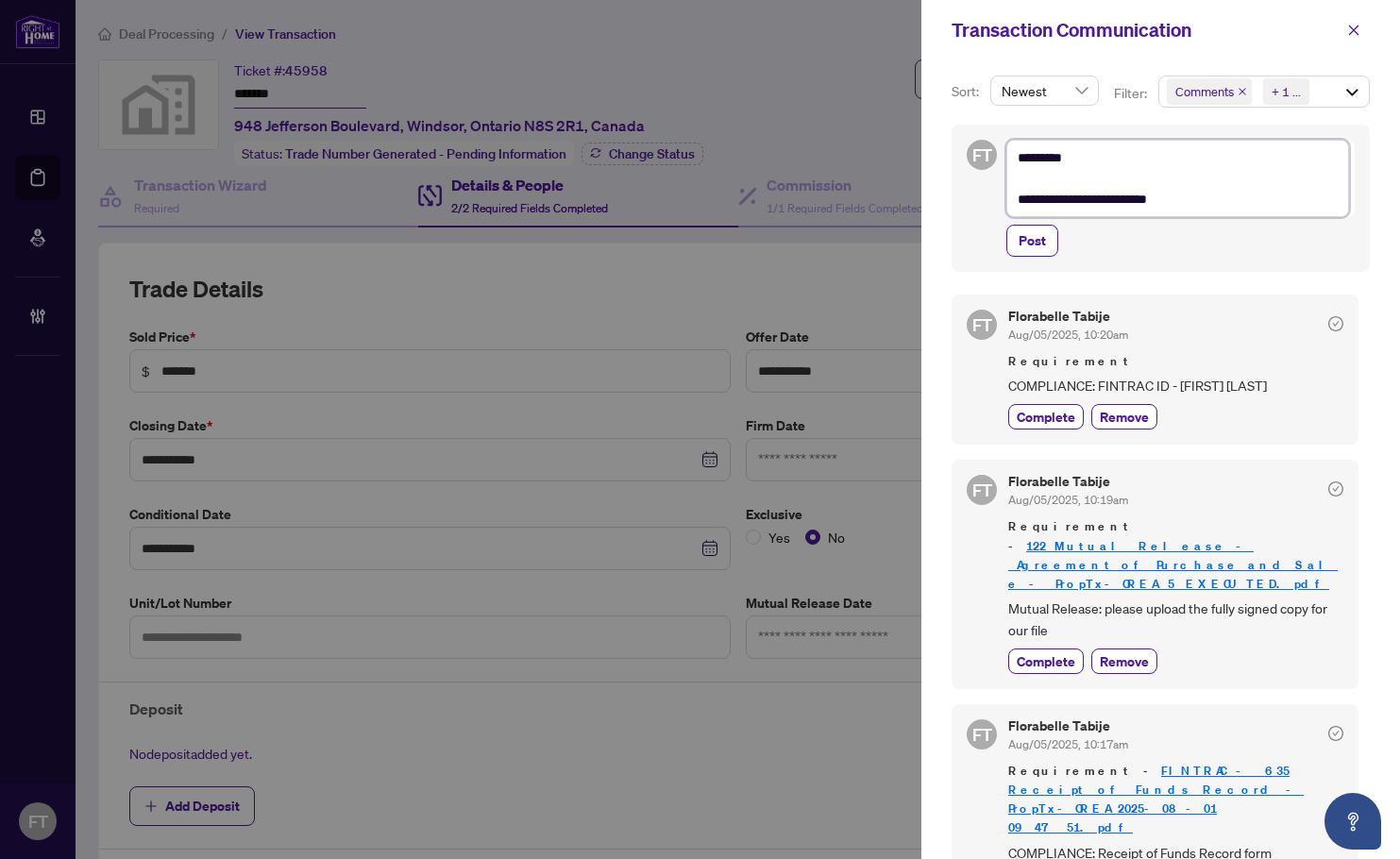 type on "**********" 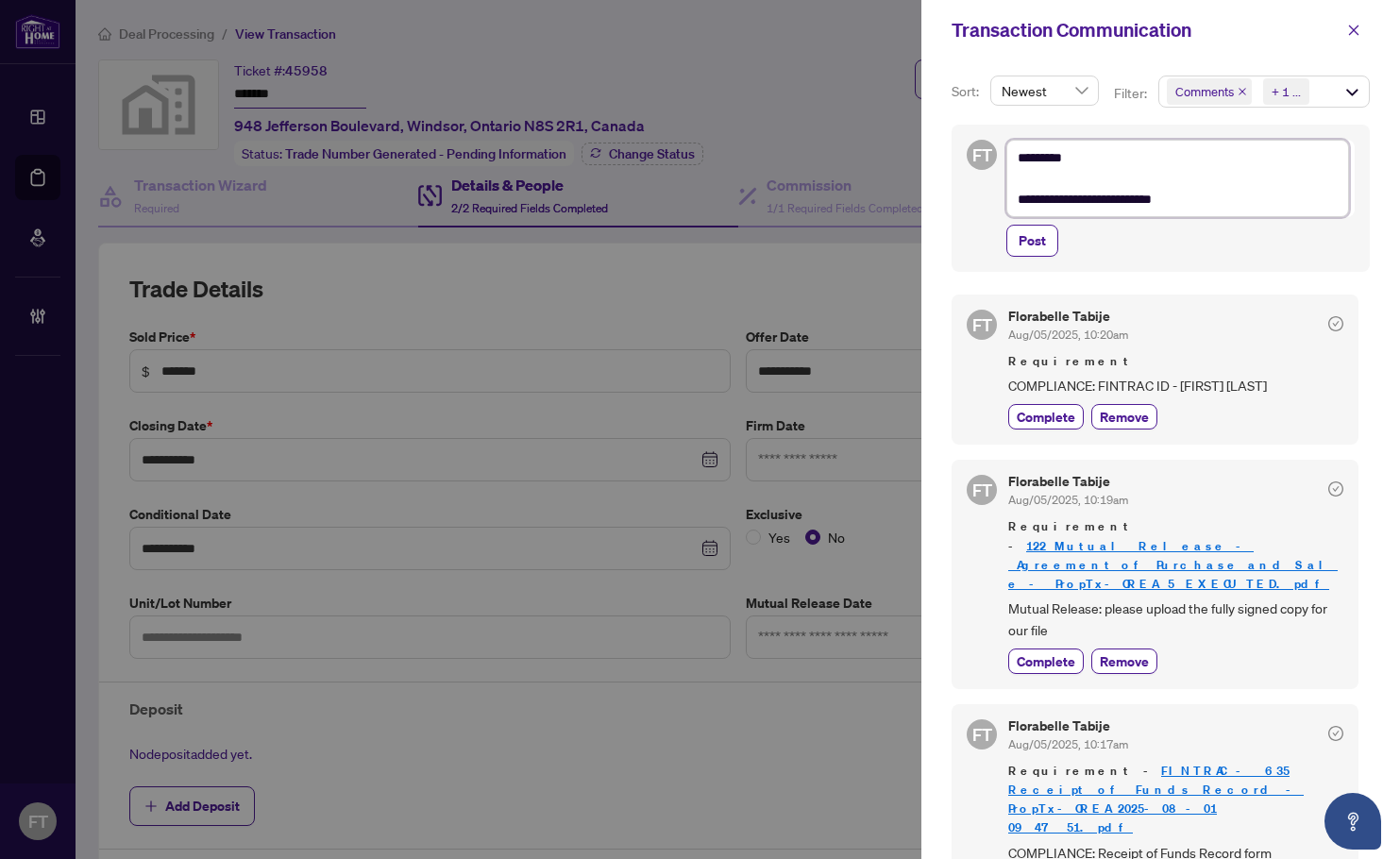type on "**********" 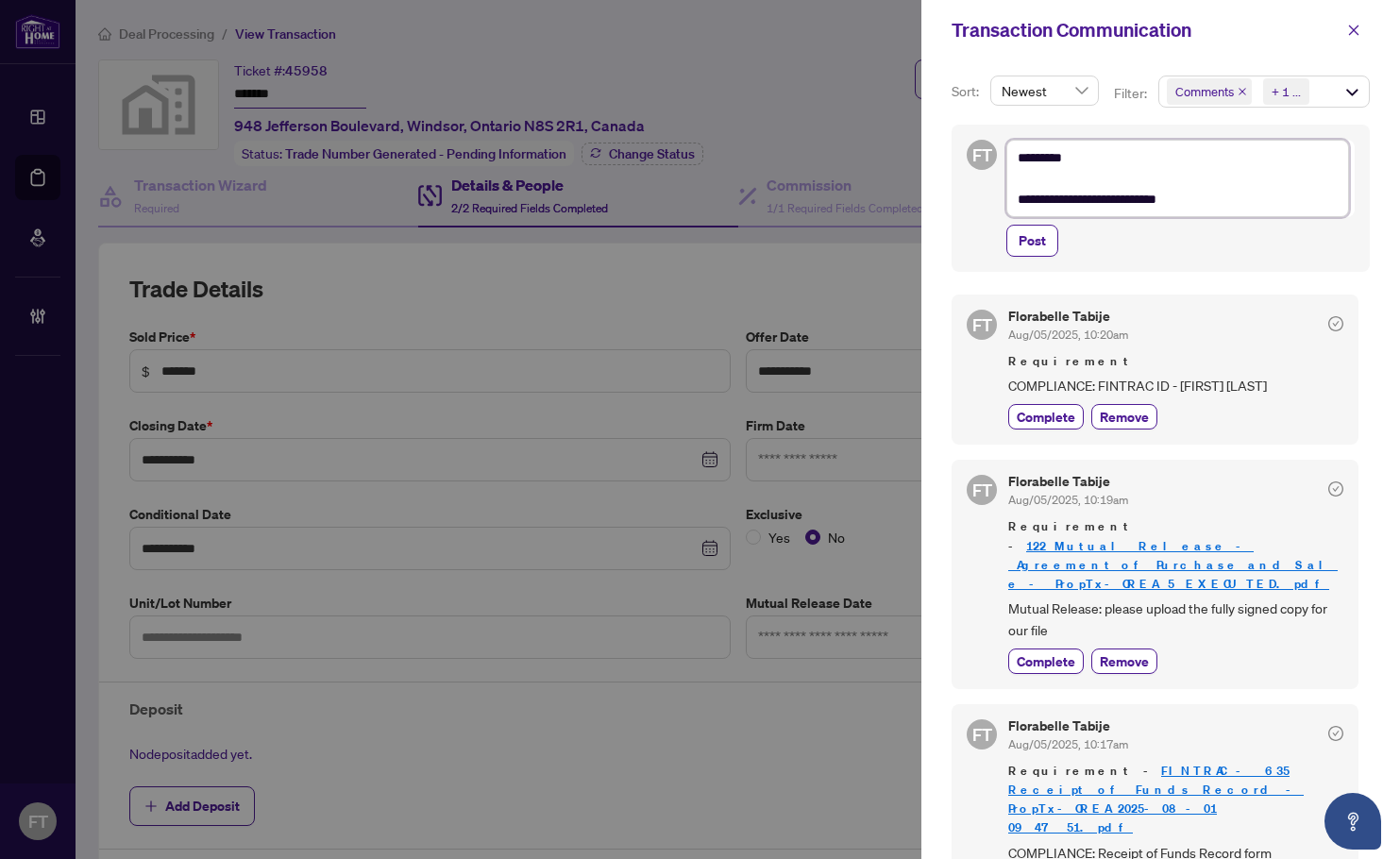 type on "**********" 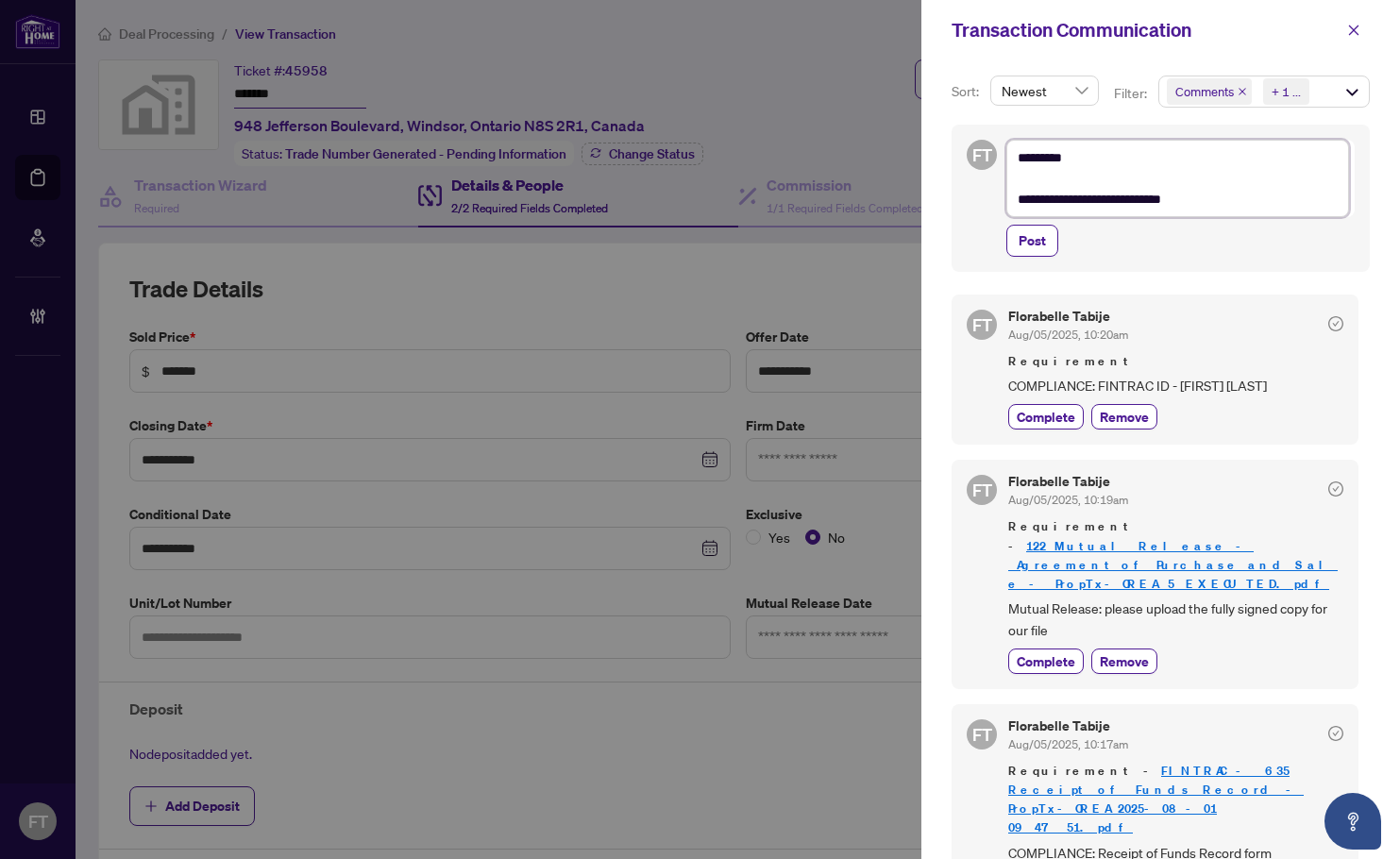 type on "**********" 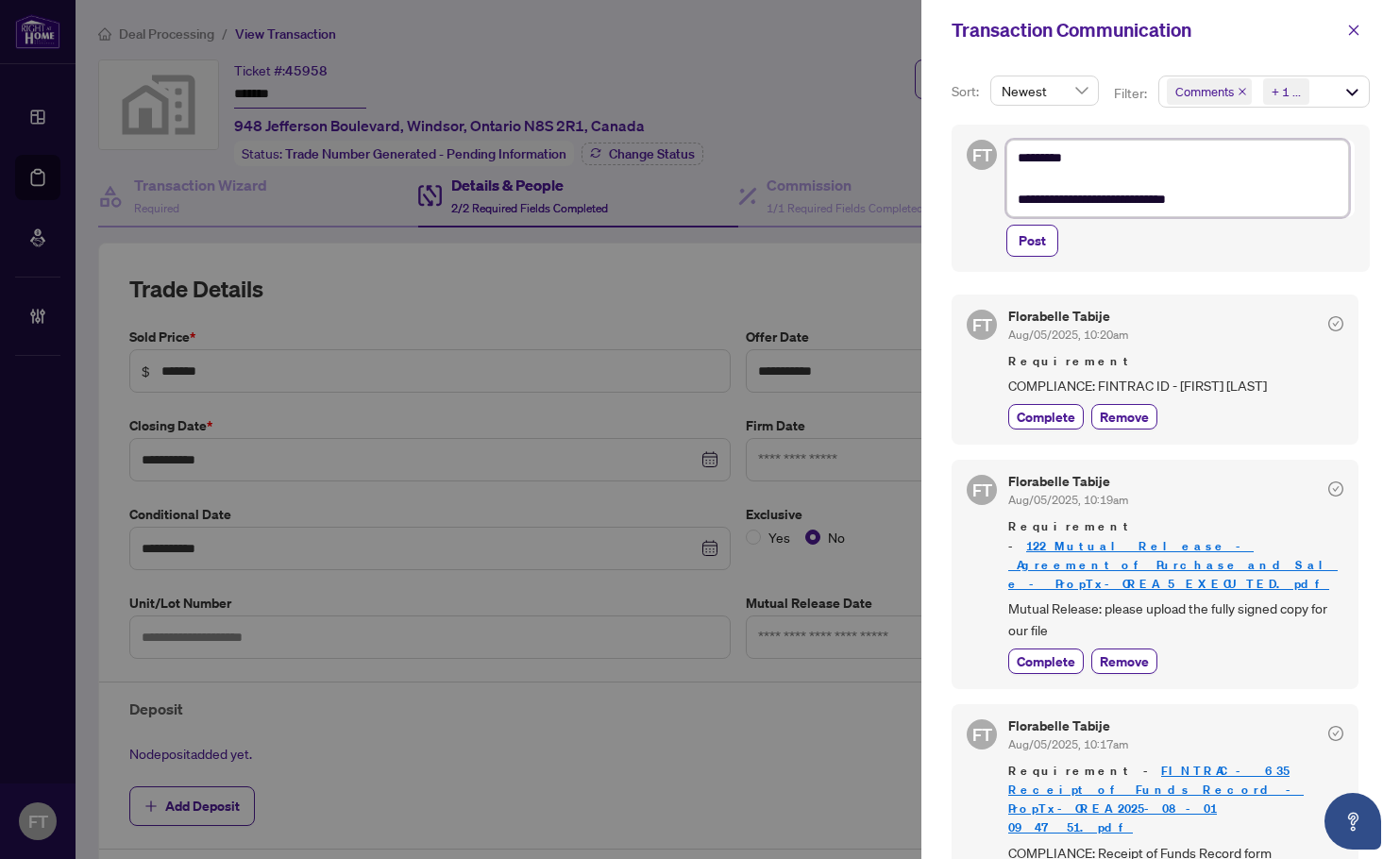 type on "**********" 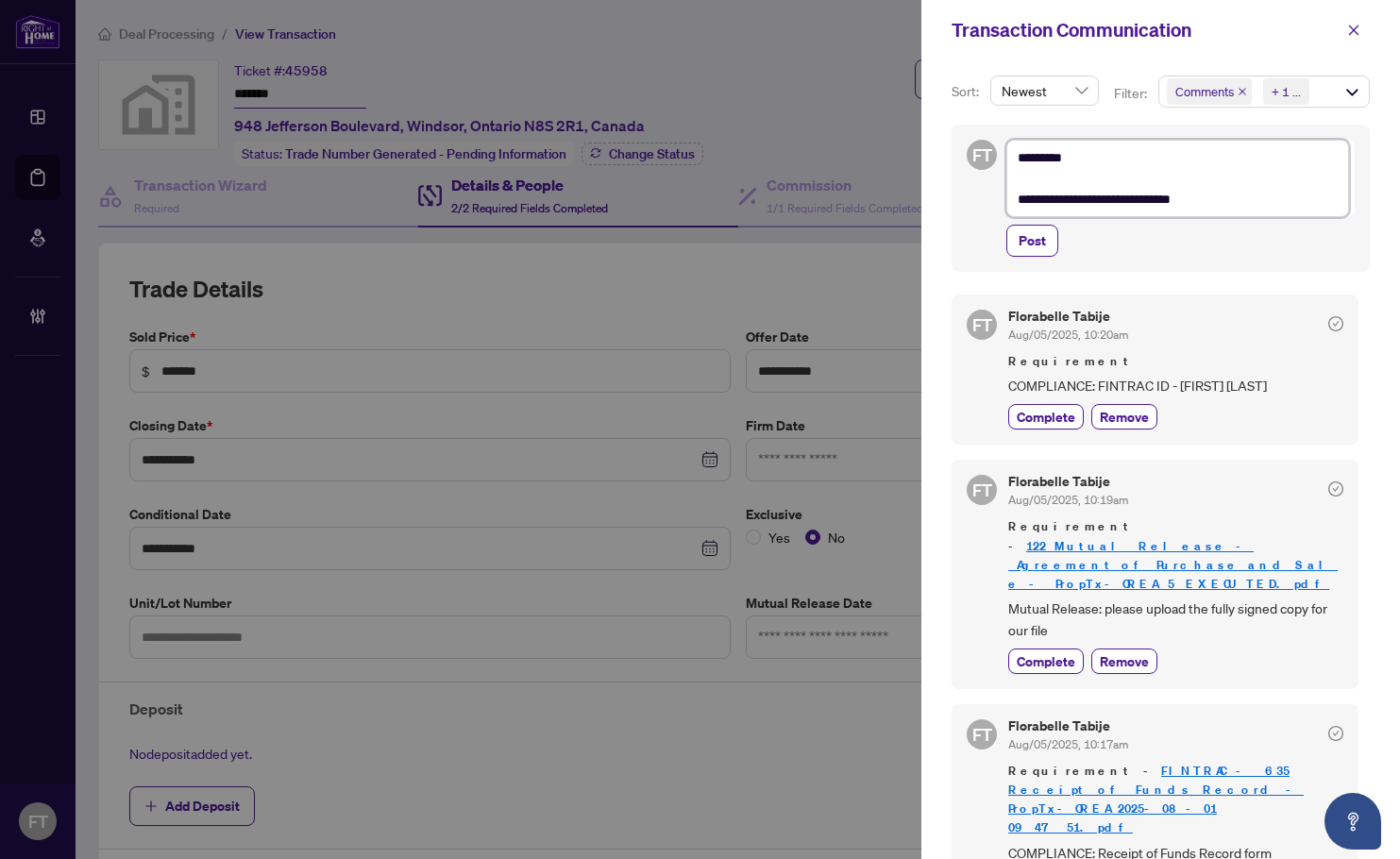 type on "**********" 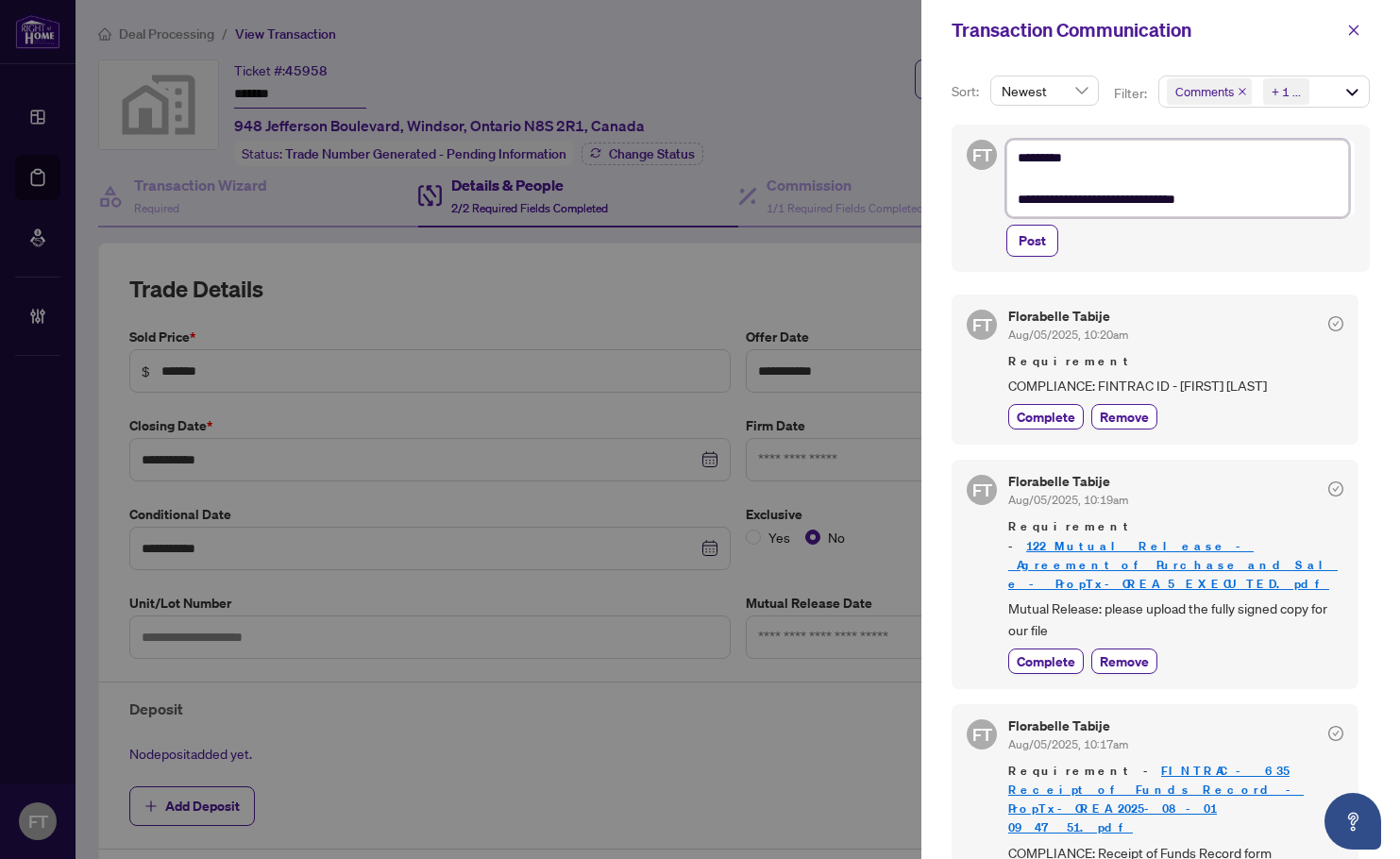 type on "**********" 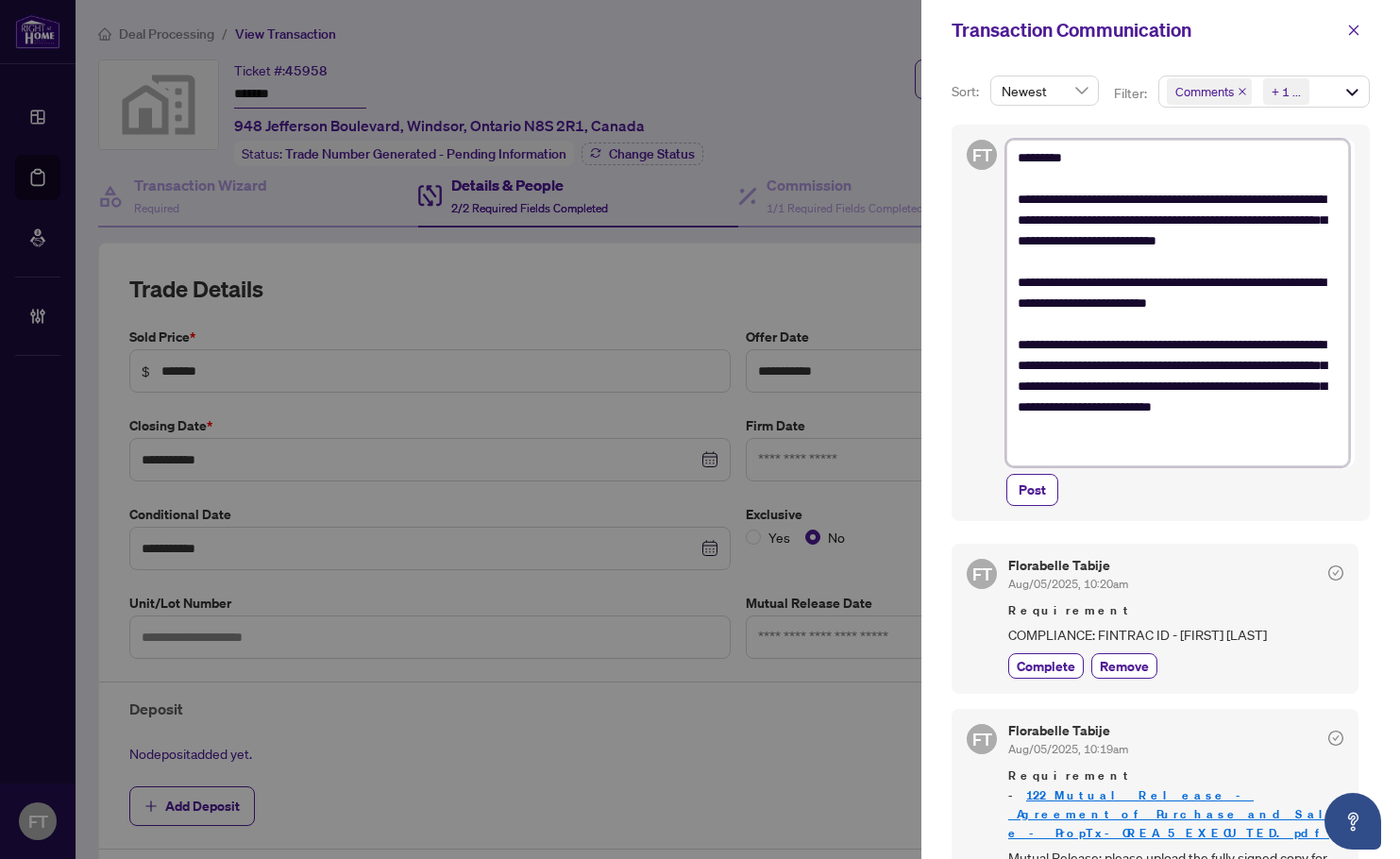 click on "**********" at bounding box center (1177, 303) 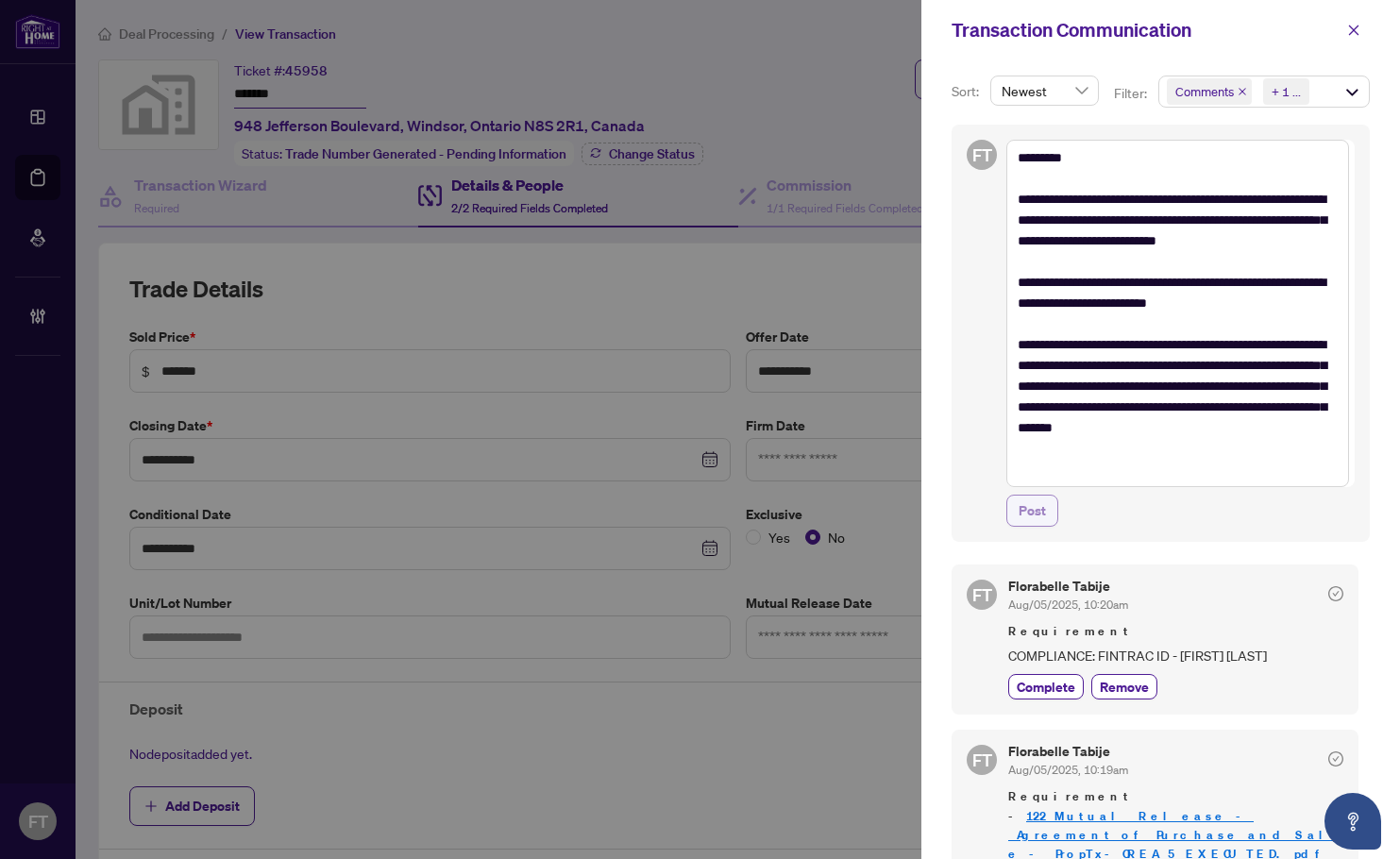 click on "Post" at bounding box center [1032, 511] 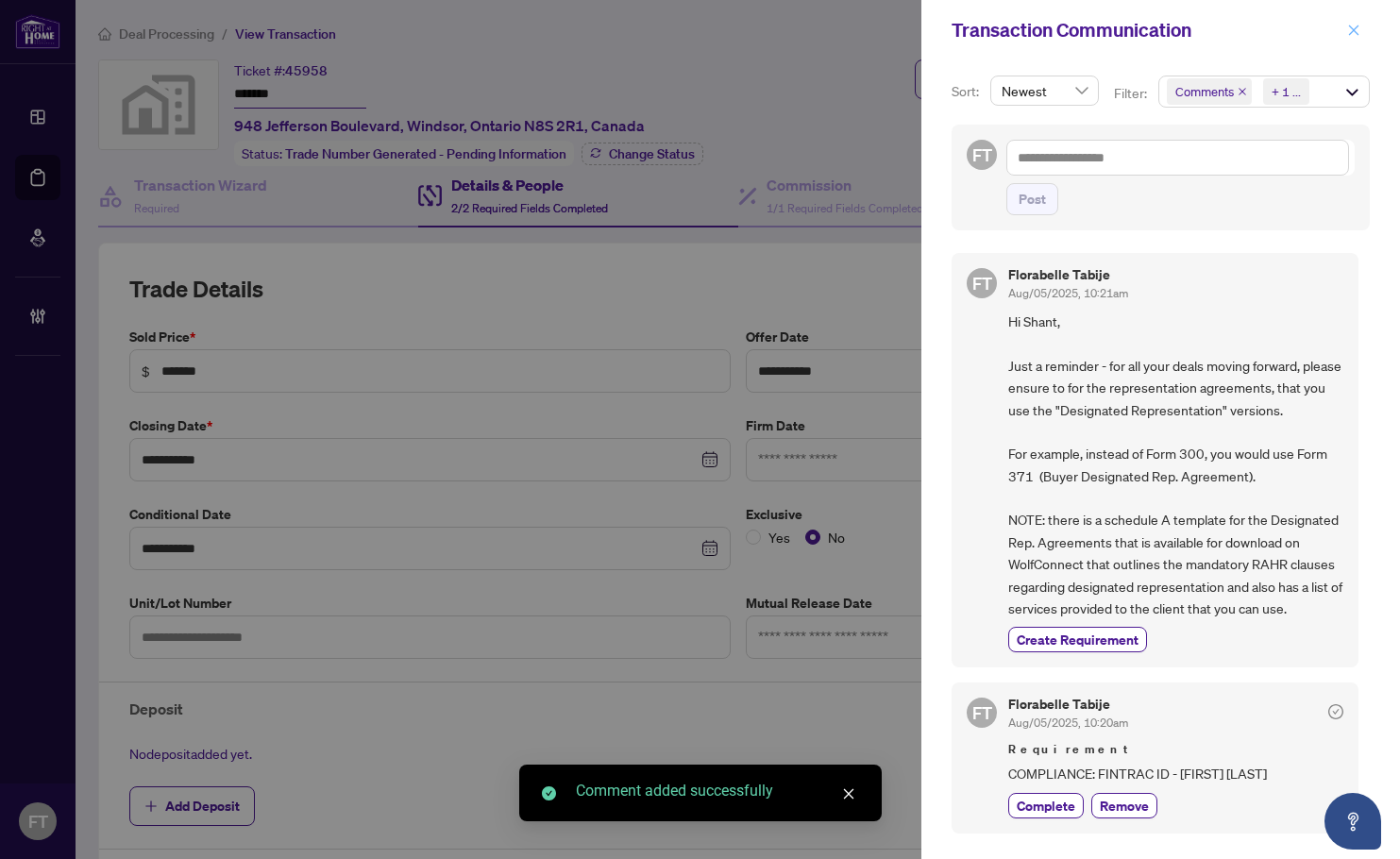 click 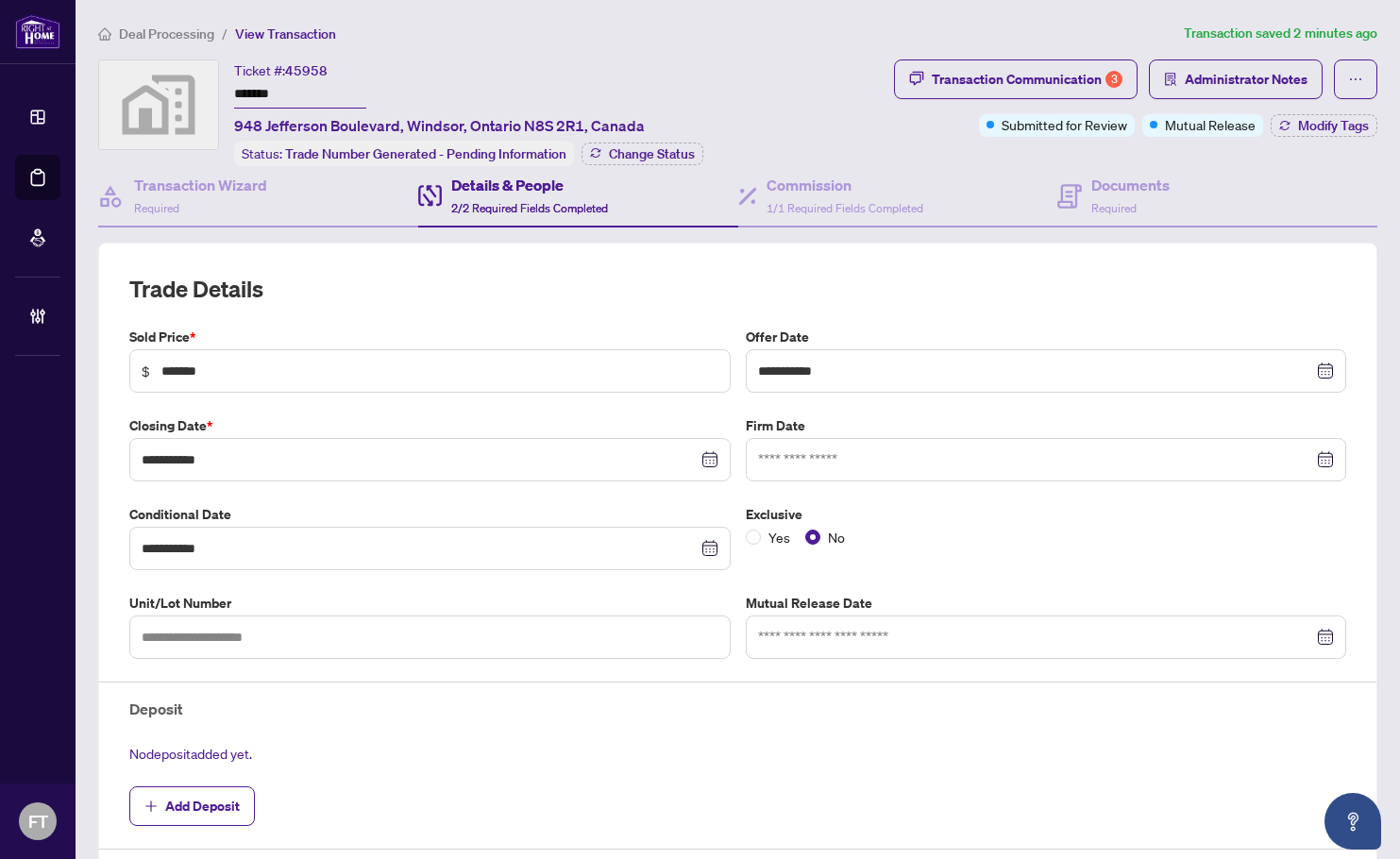 click on "**********" at bounding box center [737, 430] 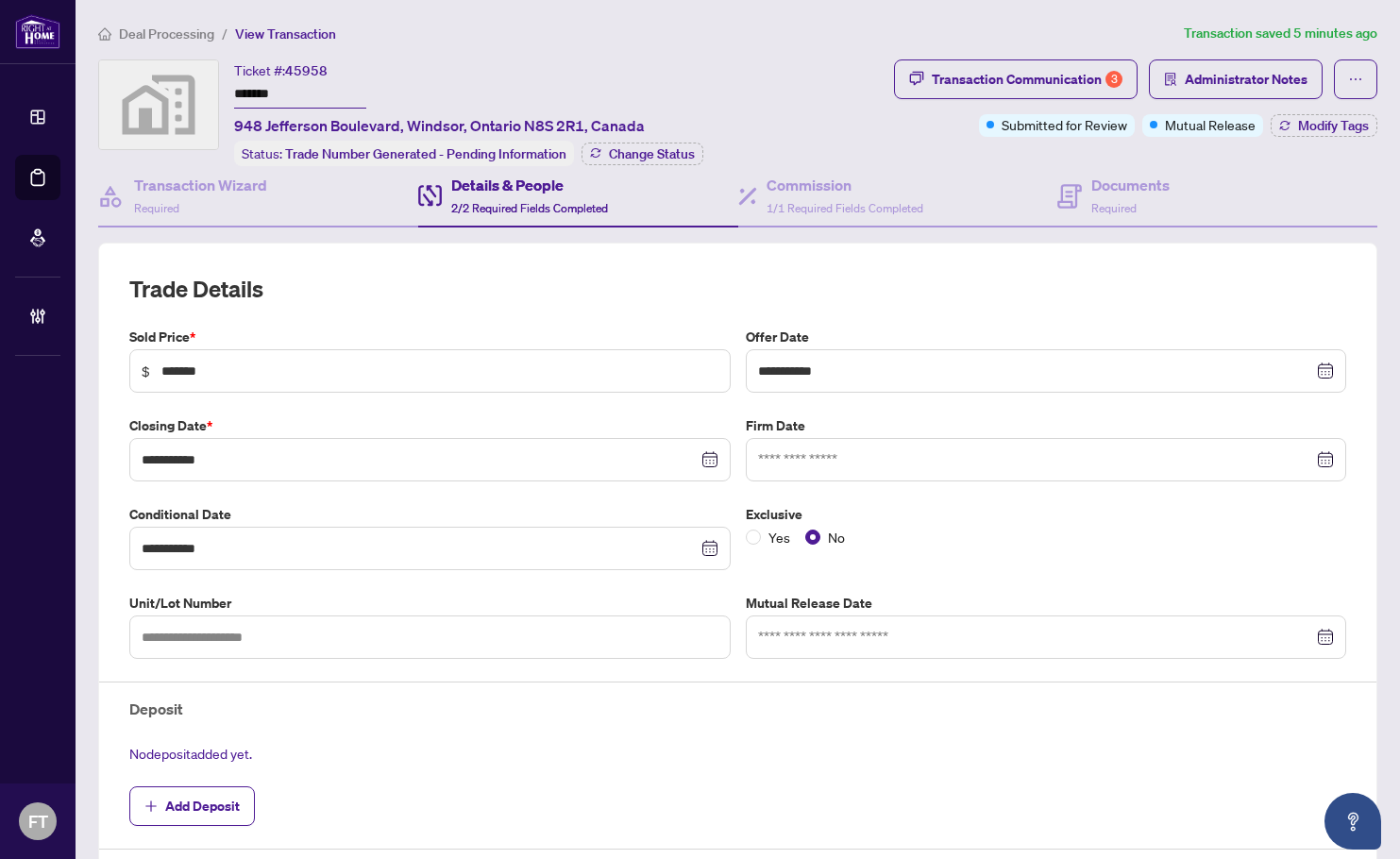 drag, startPoint x: 669, startPoint y: 53, endPoint x: 681, endPoint y: 61, distance: 14 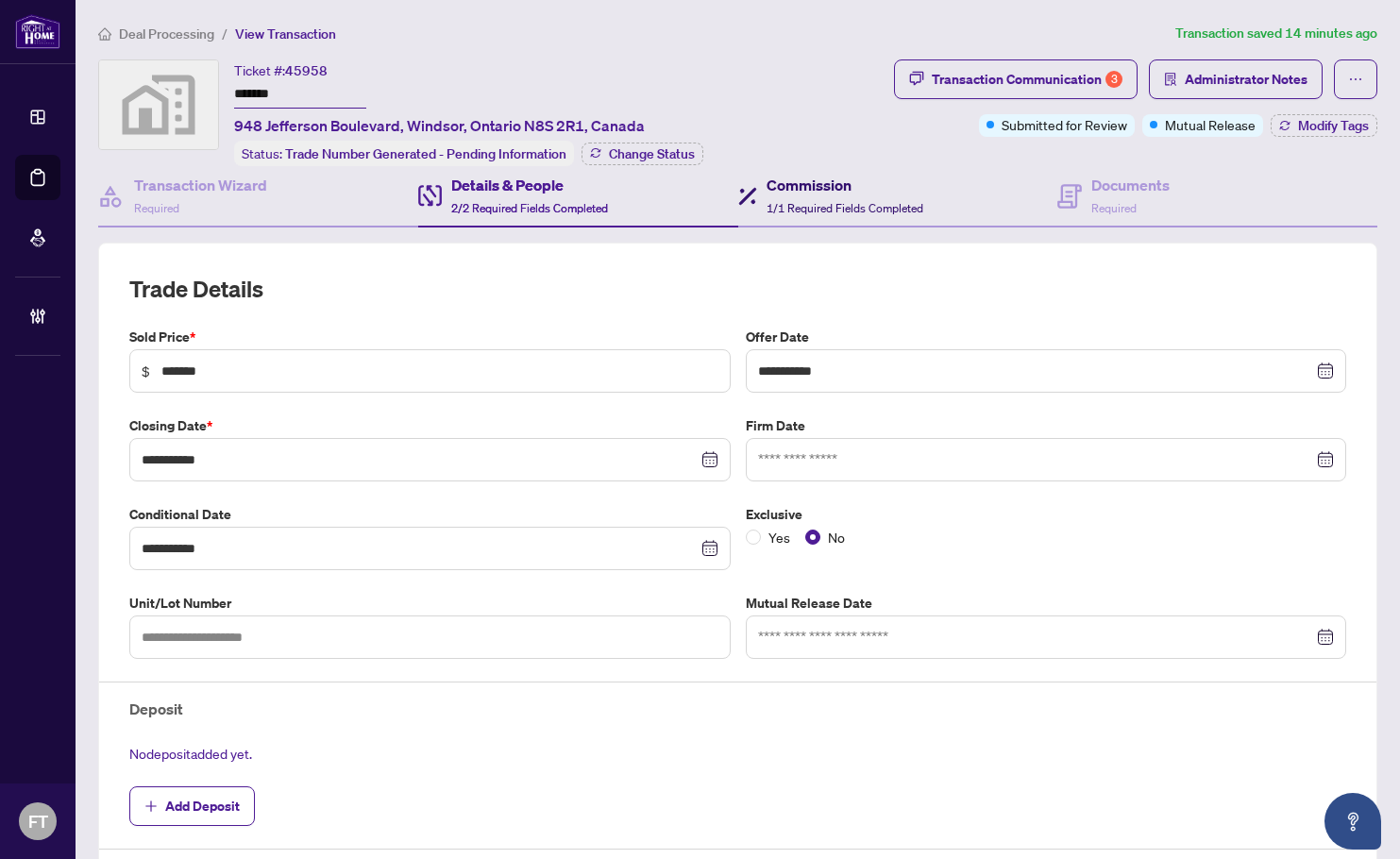 click on "1/1 Required Fields Completed" at bounding box center [845, 208] 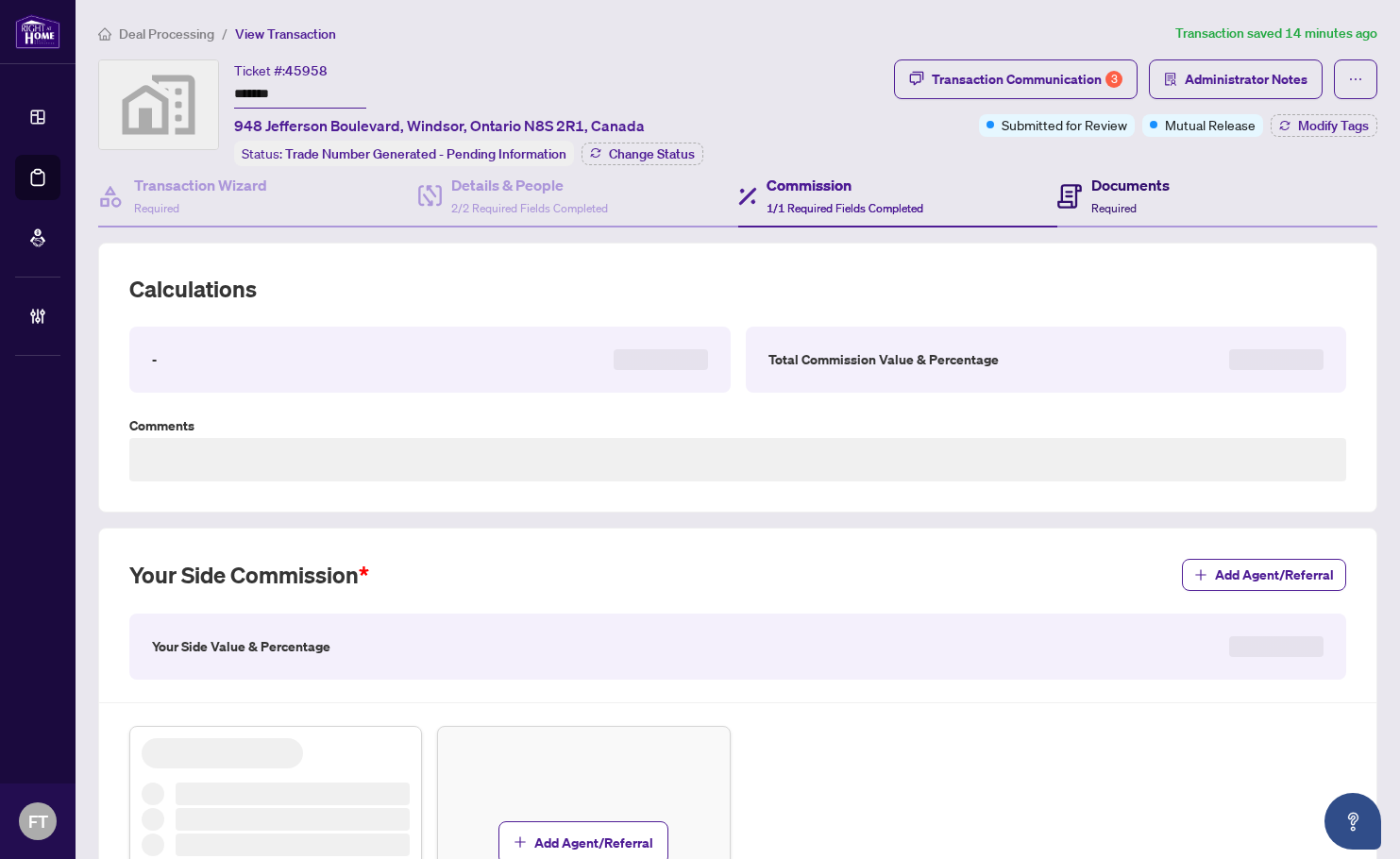 click on "Documents Required" at bounding box center [1130, 195] 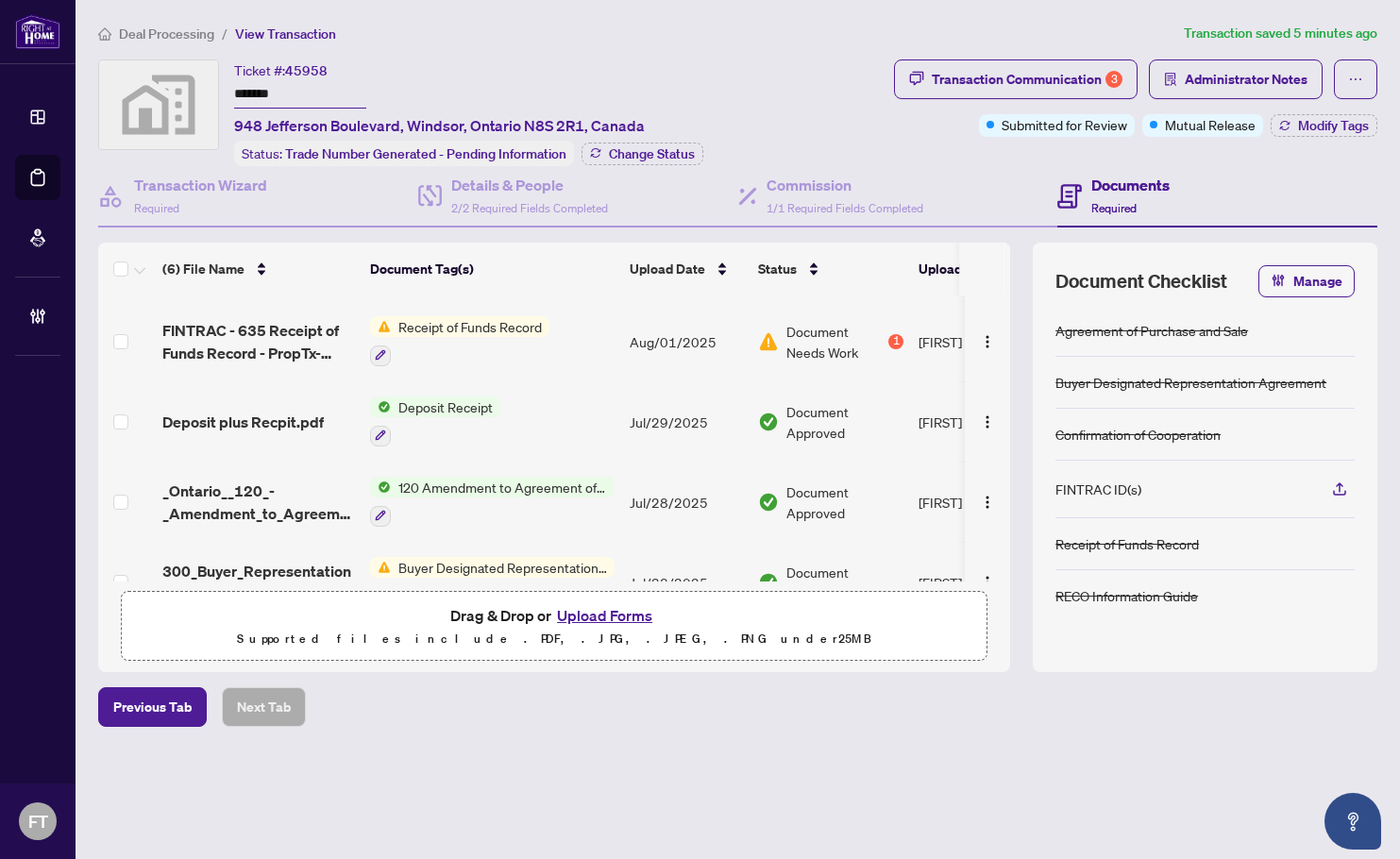 scroll, scrollTop: 0, scrollLeft: 0, axis: both 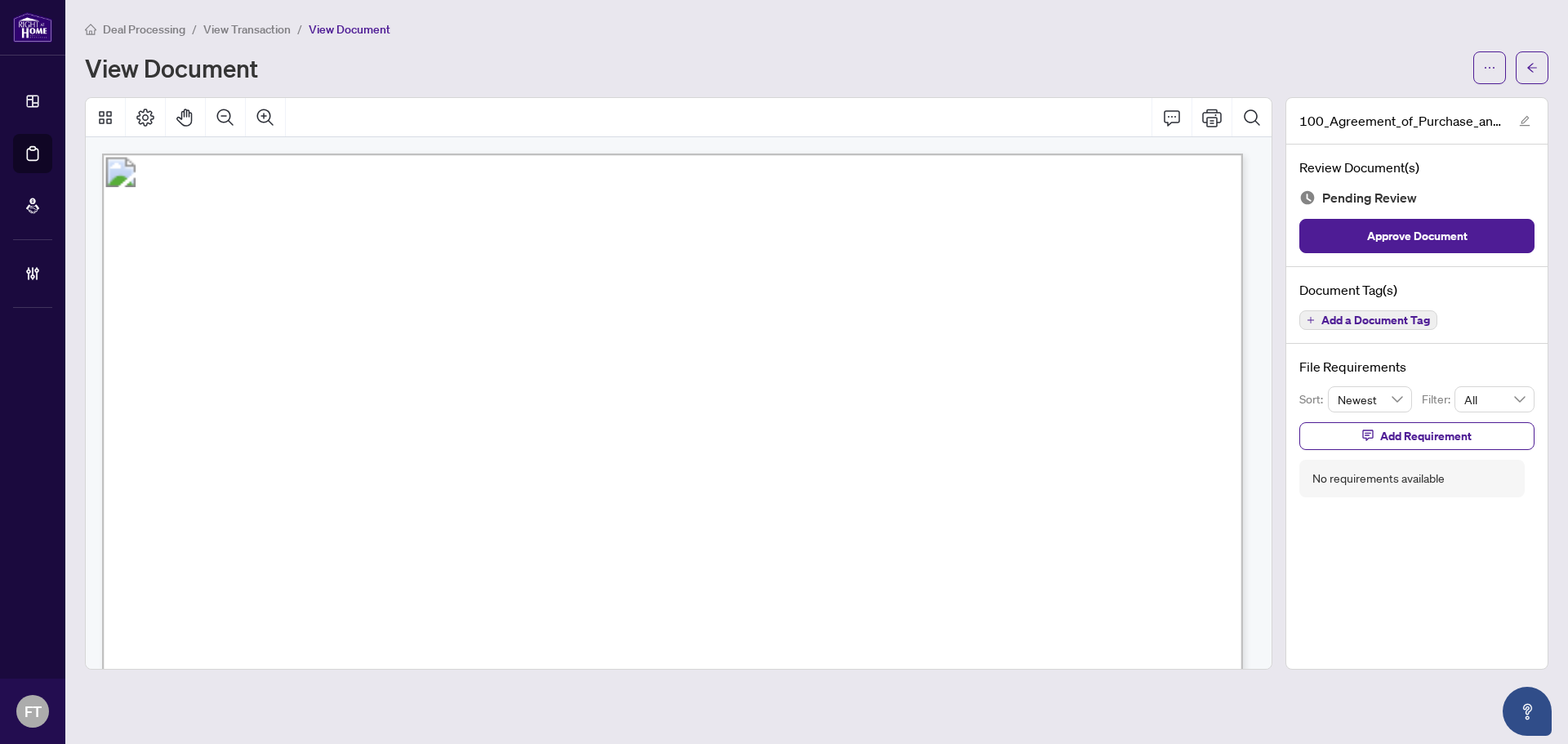 click on "(Full legal names of all Sellers)" at bounding box center [593, 472] 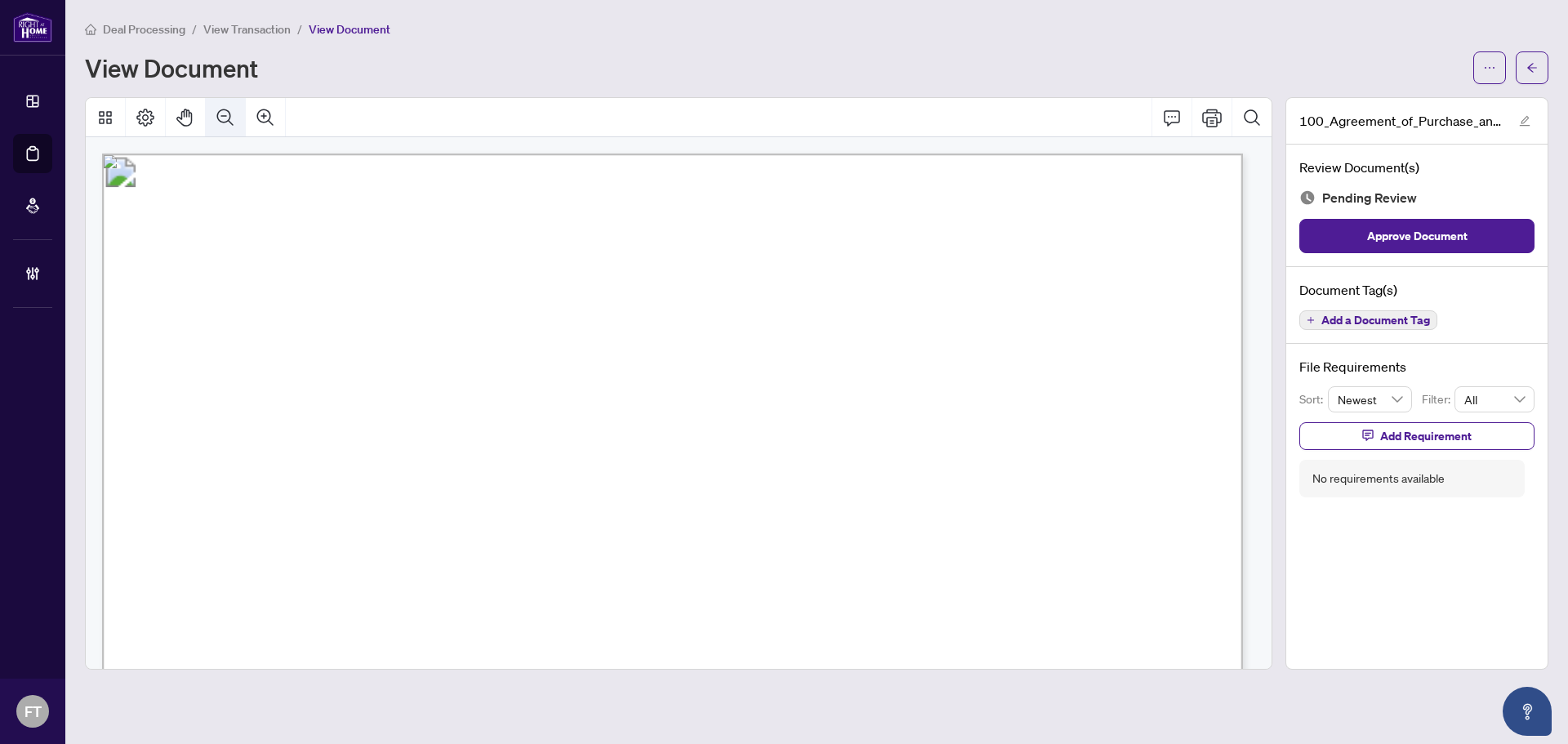 click 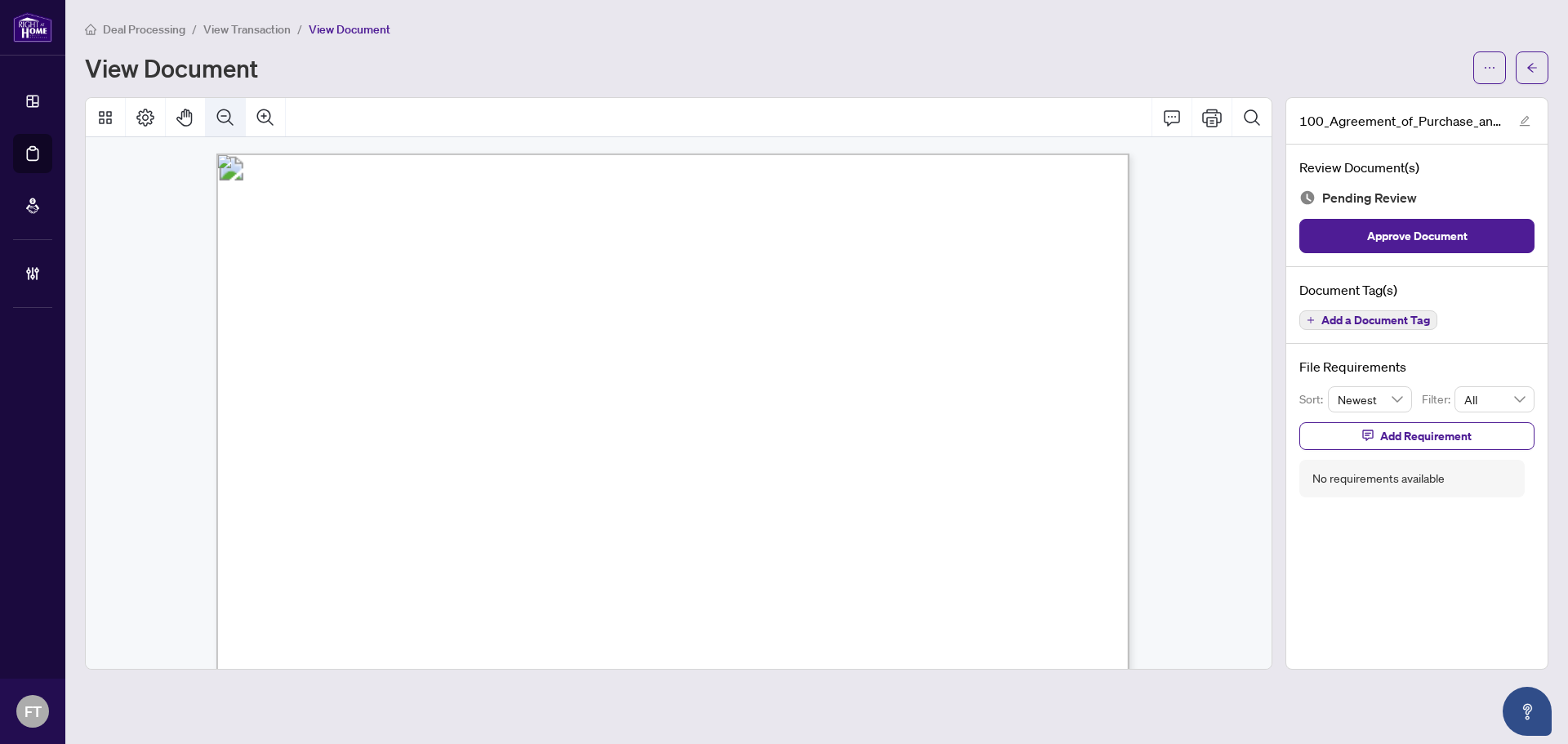 click 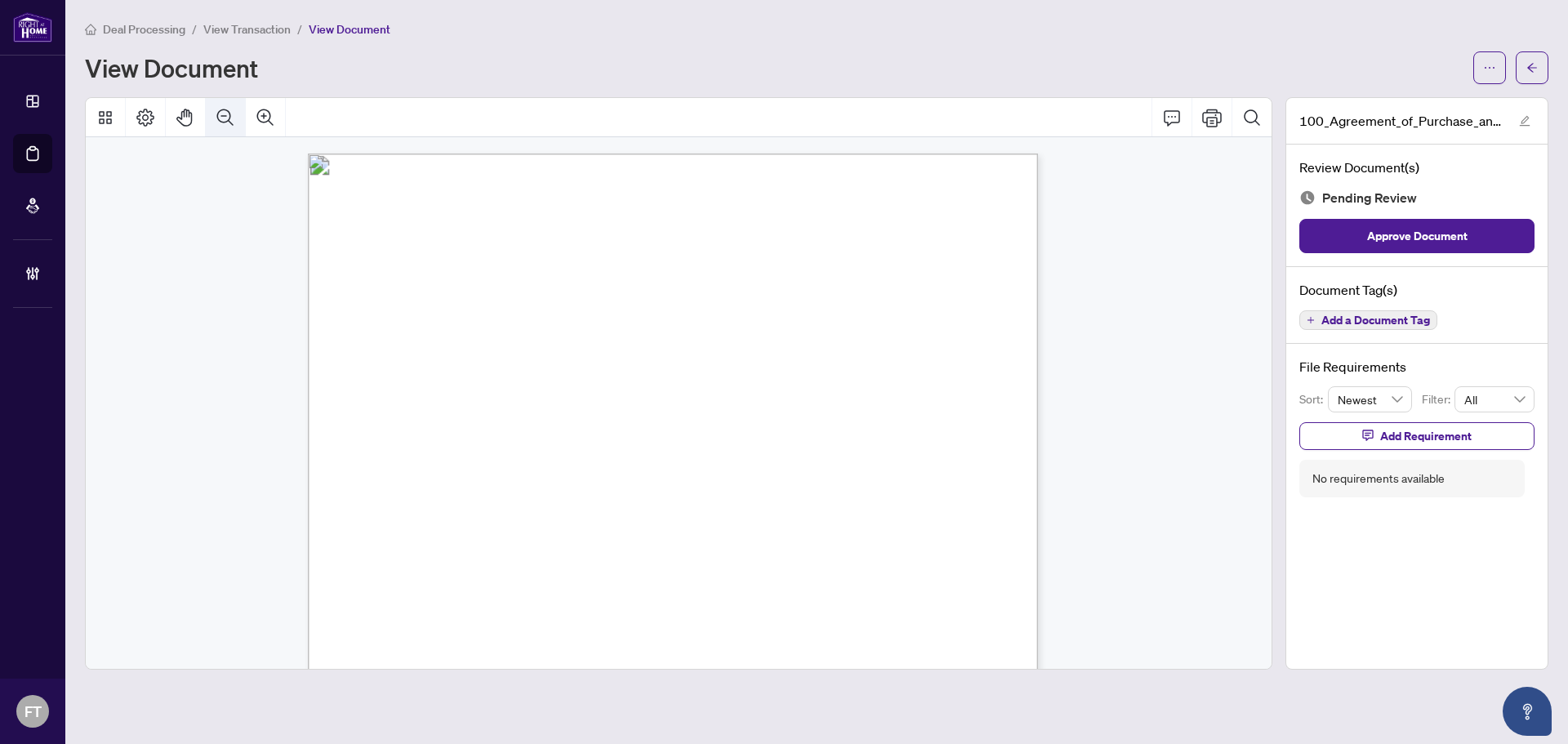 click 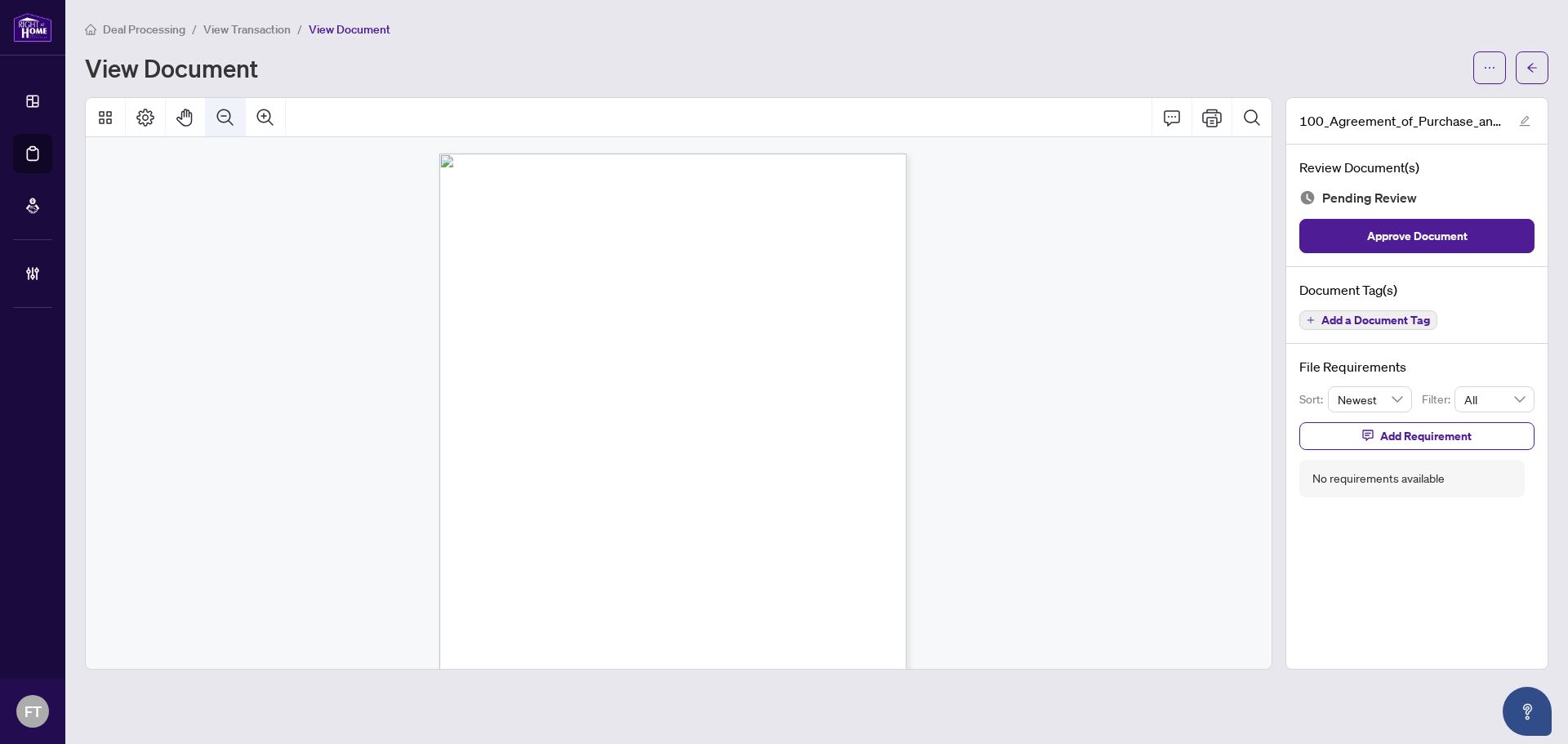 click on "Form 100 Revised 2024  Page 1 of 6
The trademarks REALTOR®, REALTORS®, MLS®, Multiple Listing Services® and associated logos are owned or controlled by  The Canadian Real Estate Association (CREA) and identify the real estate professionals who are members of CREA and the  quality of services they provide. Used under license.
© 2025, Ontario Real Estate Association (“OREA”). All rights reserved. This form was developed by OREA for the use and reproduction  by its members and licensees only. Any other use or reproduction is prohibited except with prior written consent of OREA. Do not alter  when printing or reproducing the standard pre-set portion. OREA bears no liability for your use of this form.
Agreement of Purchase and Sale
Form 100
for use in the Province of Ontario
This Agreement of Purchase and Sale dated this ....................... day of .................................................................................................... 20............
BUYER: SELLER: REAL PROPERTY:" at bounding box center (327, 2928) 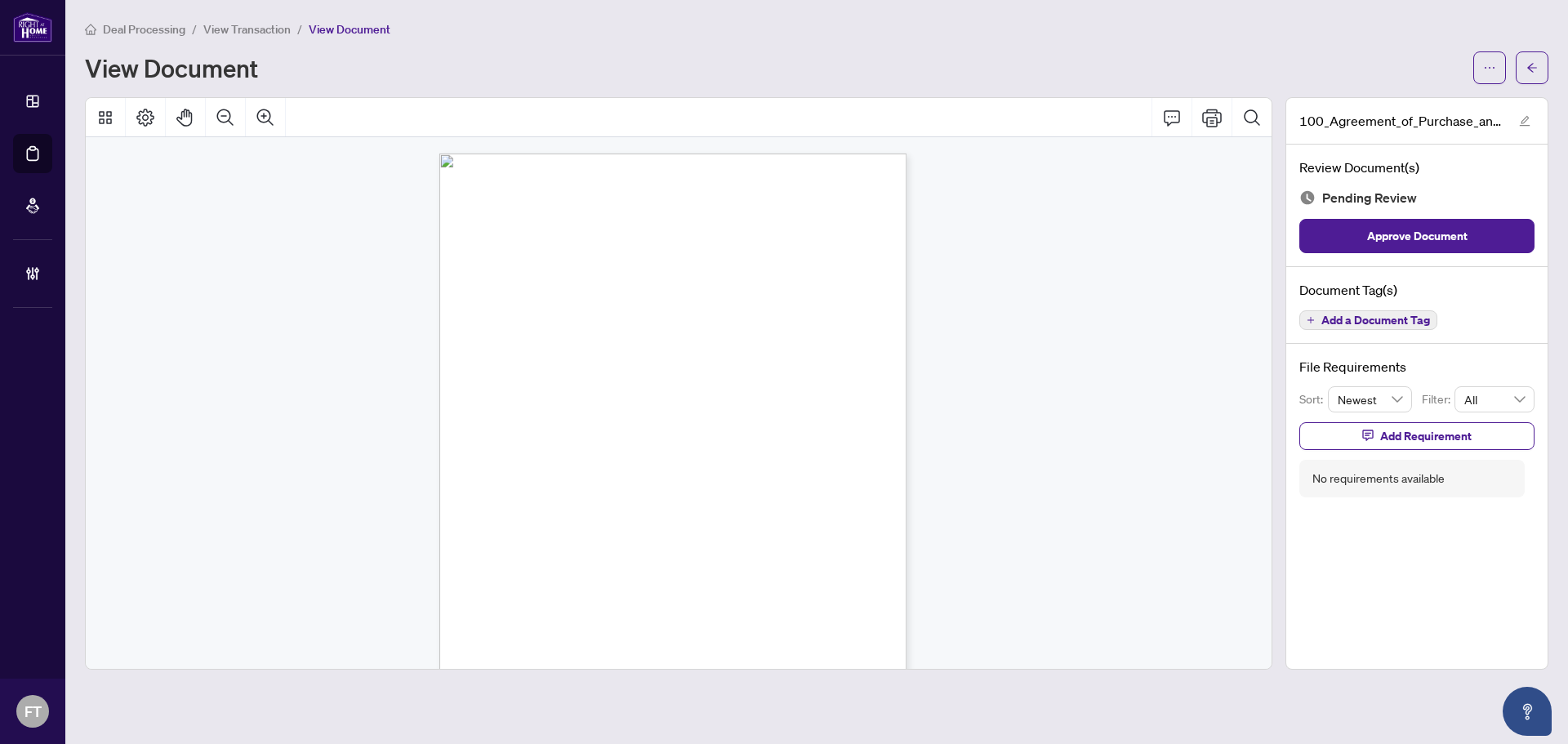 click on "440,000.00" at bounding box center (821, 439) 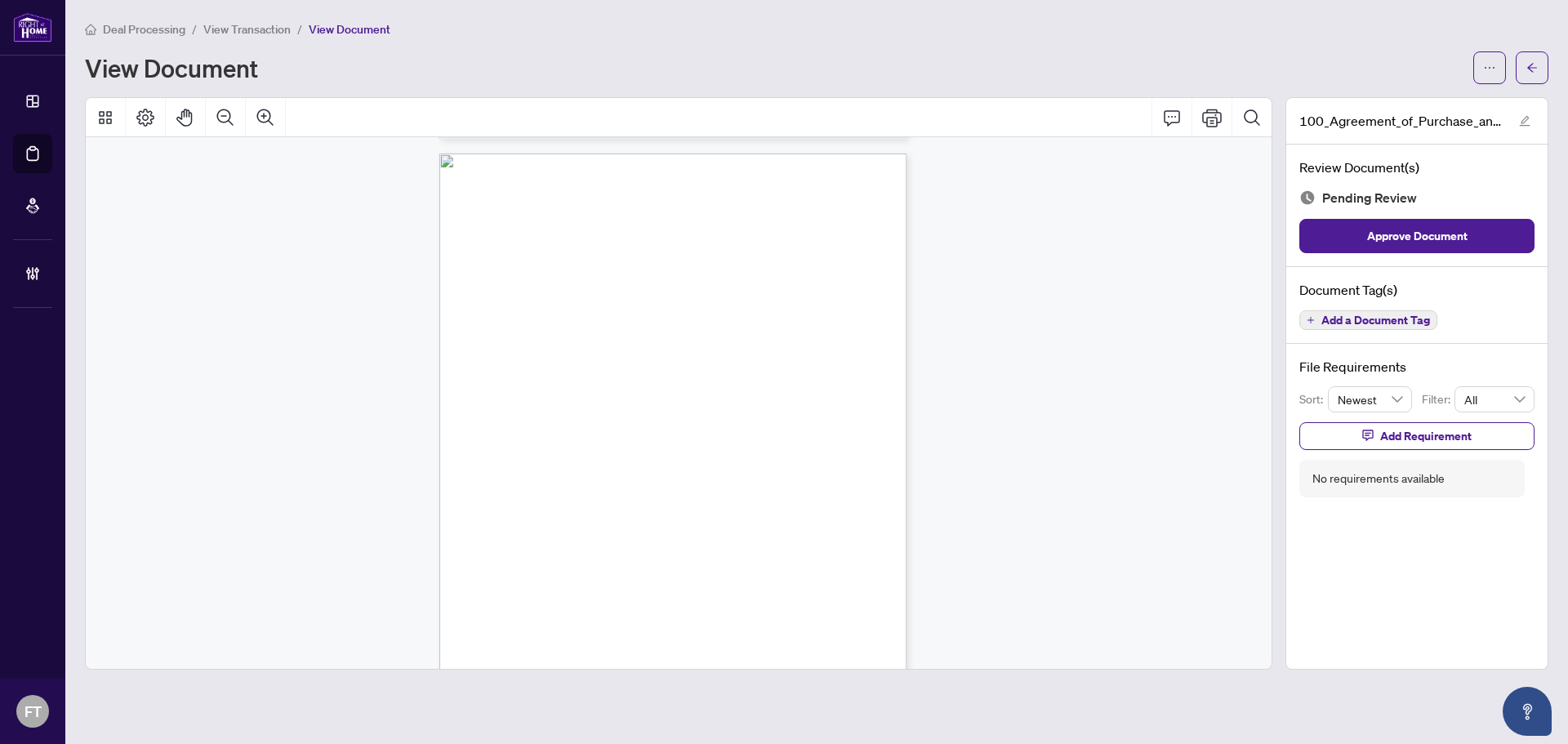 scroll, scrollTop: 0, scrollLeft: 0, axis: both 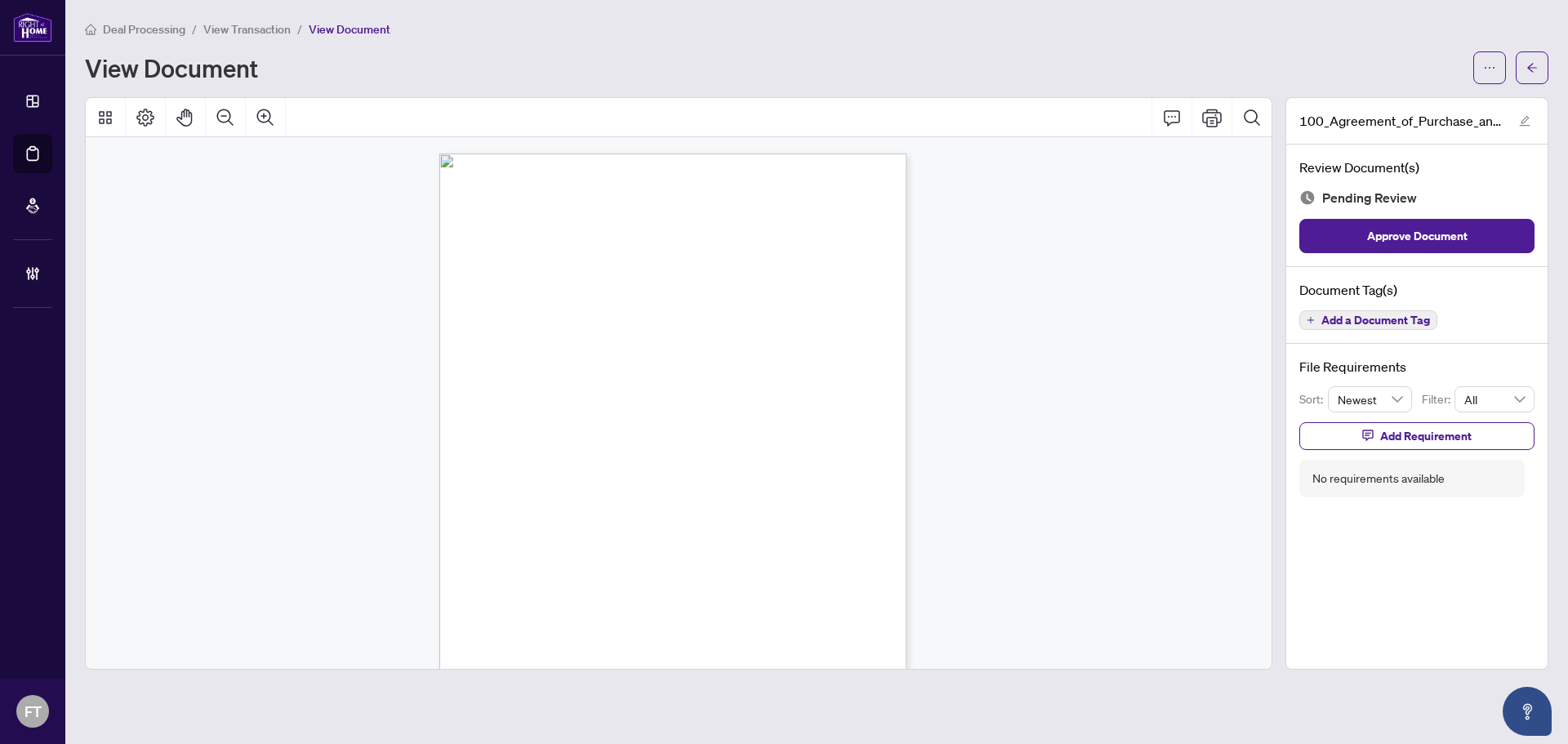 click on "Form 100 Revised 2024  Page 1 of 6
The trademarks REALTOR®, REALTORS®, MLS®, Multiple Listing Services® and associated logos are owned or controlled by  The Canadian Real Estate Association (CREA) and identify the real estate professionals who are members of CREA and the  quality of services they provide. Used under license.
© 2025, Ontario Real Estate Association (“OREA”). All rights reserved. This form was developed by OREA for the use and reproduction  by its members and licensees only. Any other use or reproduction is prohibited except with prior written consent of OREA. Do not alter  when printing or reproducing the standard pre-set portion. OREA bears no liability for your use of this form.
Agreement of Purchase and Sale
Form 100
for use in the Province of Ontario
This Agreement of Purchase and Sale dated this ....................... day of .................................................................................................... 20............
BUYER: SELLER: REAL PROPERTY:" at bounding box center [681, 2944] 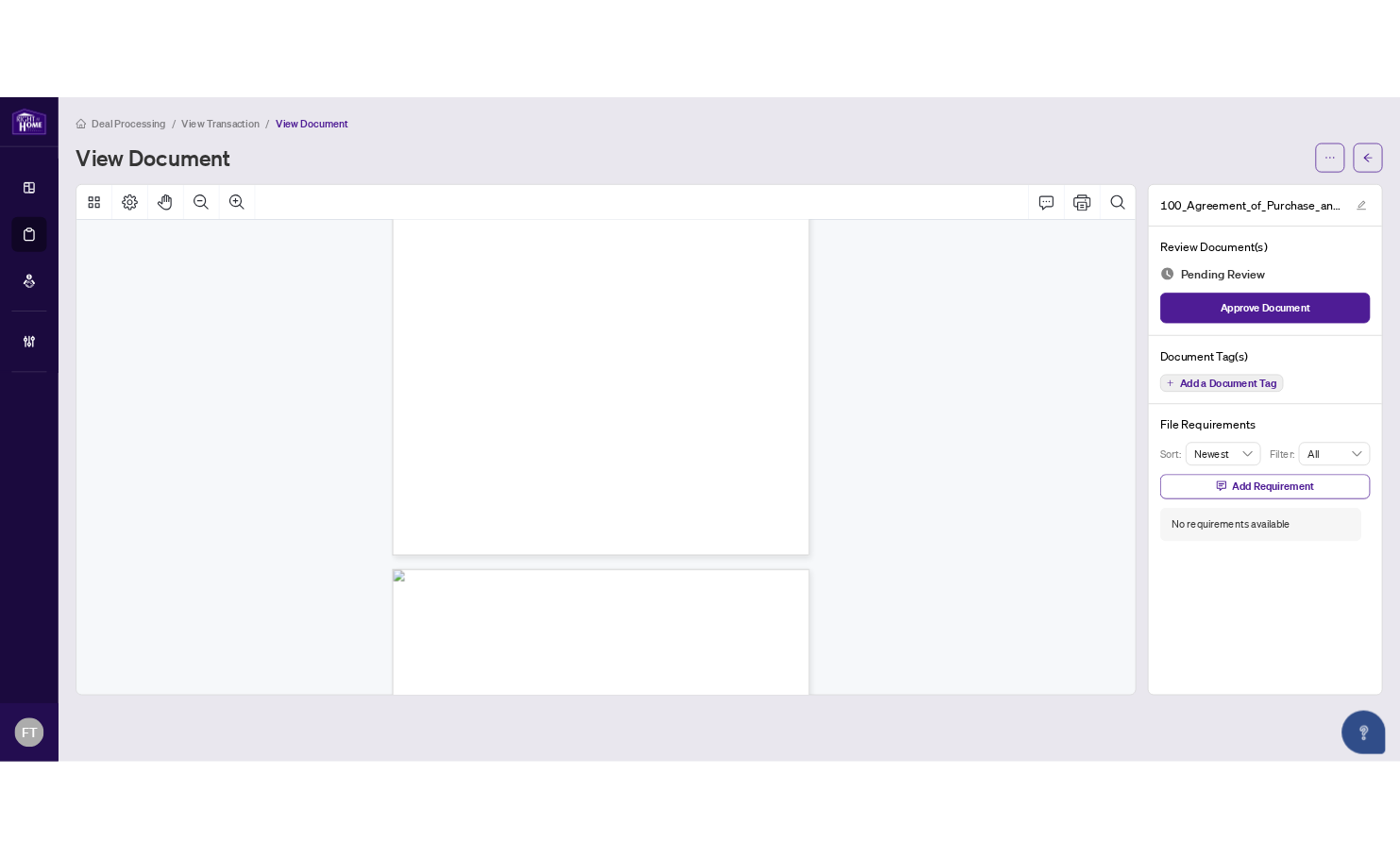 scroll, scrollTop: 189, scrollLeft: 0, axis: vertical 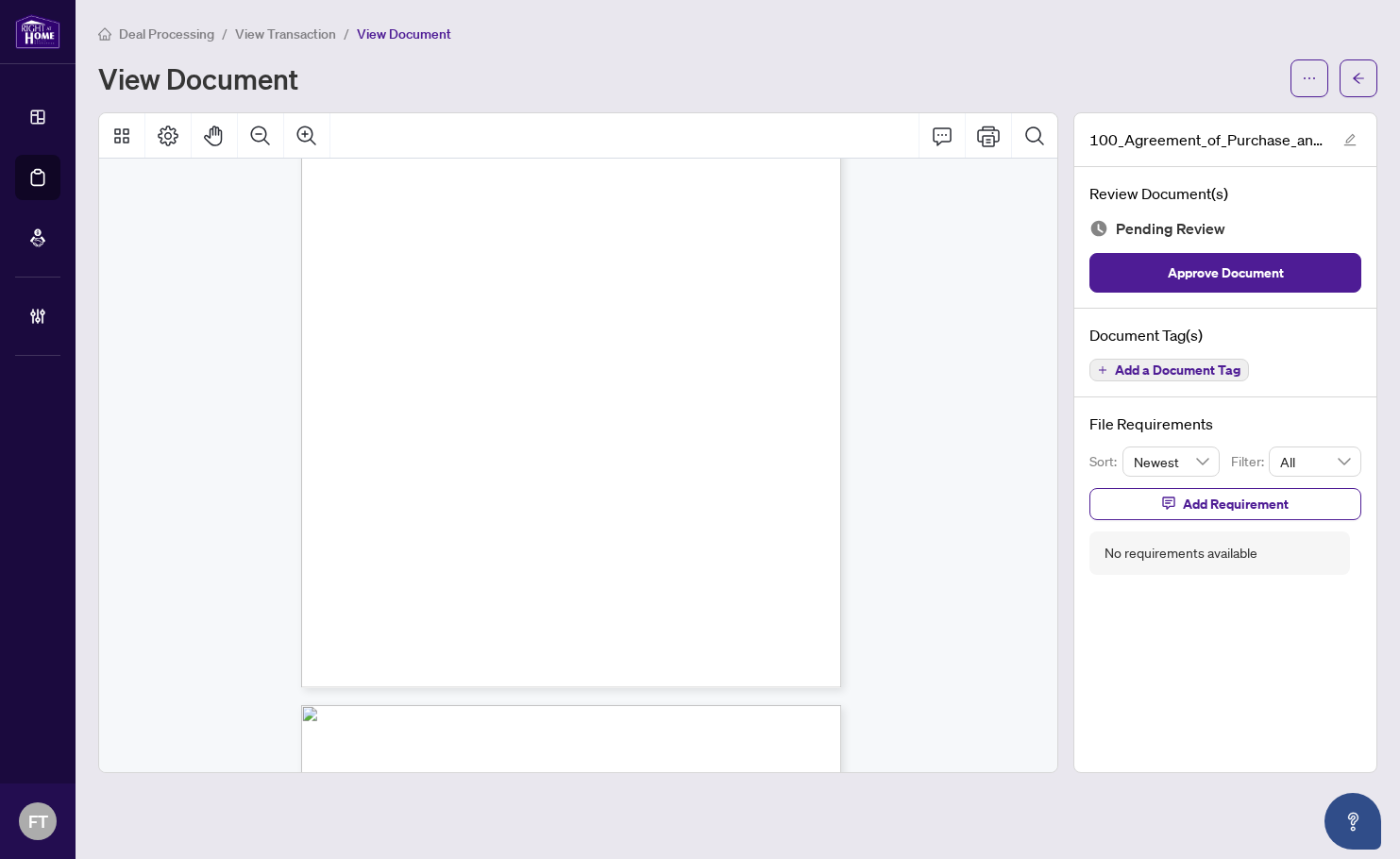 click on "Twenty thousand and 00/100" at bounding box center [403, 386] 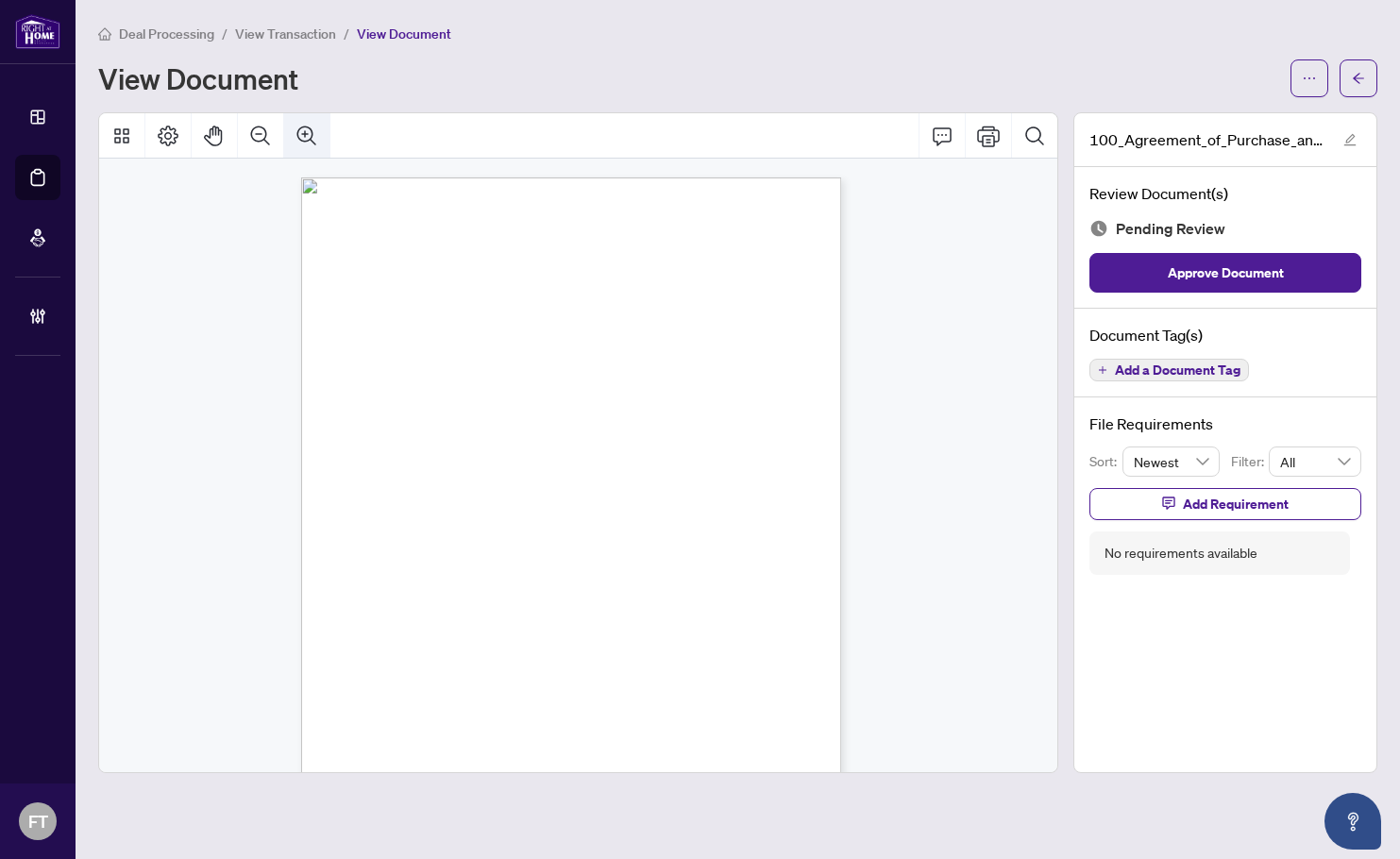click 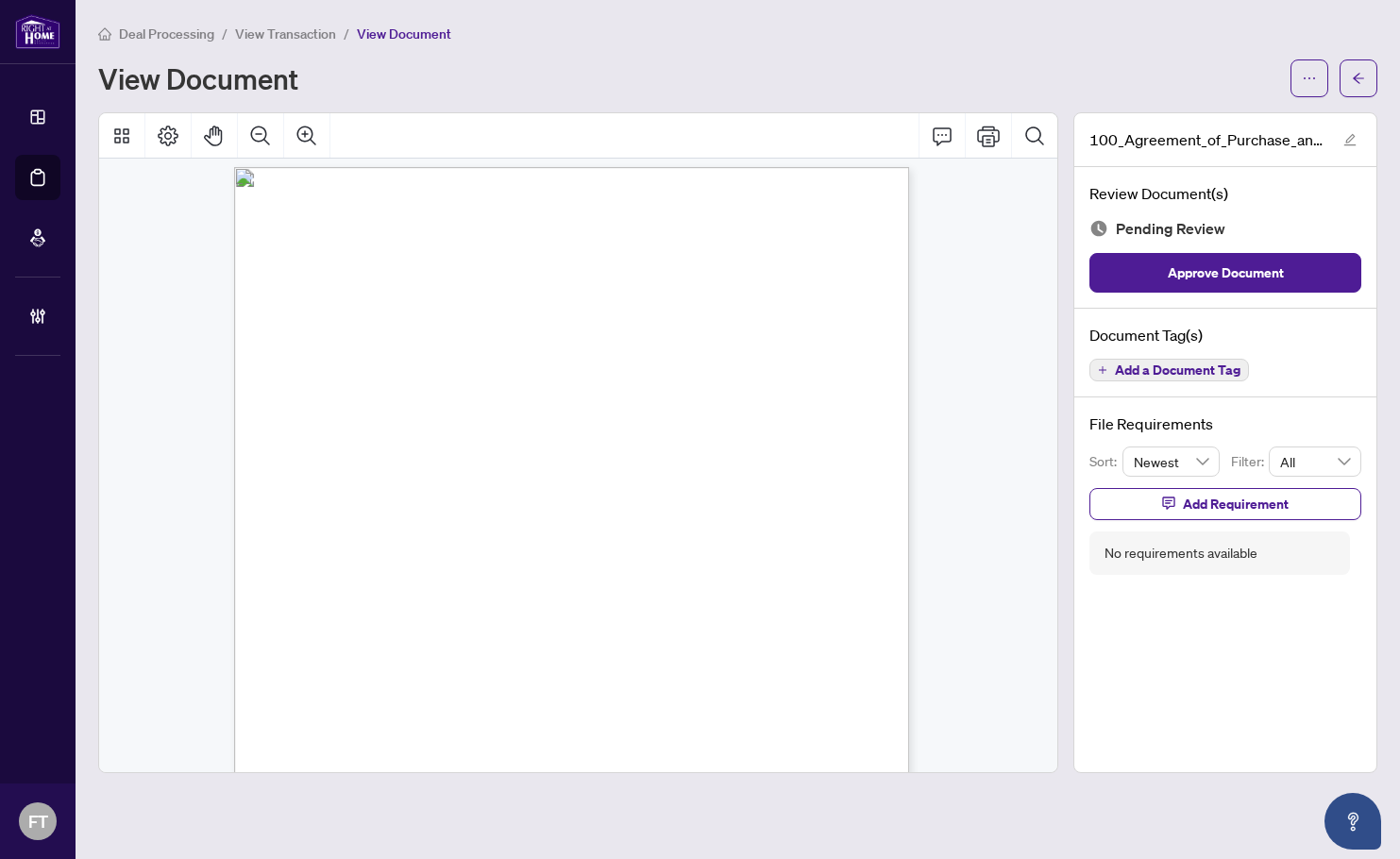 click on "Form 100 Revised 2024  Page 1 of 6
The trademarks REALTOR®, REALTORS®, MLS®, Multiple Listing Services® and associated logos are owned or controlled by  The Canadian Real Estate Association (CREA) and identify the real estate professionals who are members of CREA and the  quality of services they provide. Used under license.
© 2025, Ontario Real Estate Association (“OREA”). All rights reserved. This form was developed by OREA for the use and reproduction  by its members and licensees only. Any other use or reproduction is prohibited except with prior written consent of OREA. Do not alter  when printing or reproducing the standard pre-set portion. OREA bears no liability for your use of this form.
Agreement of Purchase and Sale
Form 100
for use in the Province of Ontario
This Agreement of Purchase and Sale dated this ....................... day of .................................................................................................... 20............
BUYER: SELLER: REAL PROPERTY:" at bounding box center [629, 678] 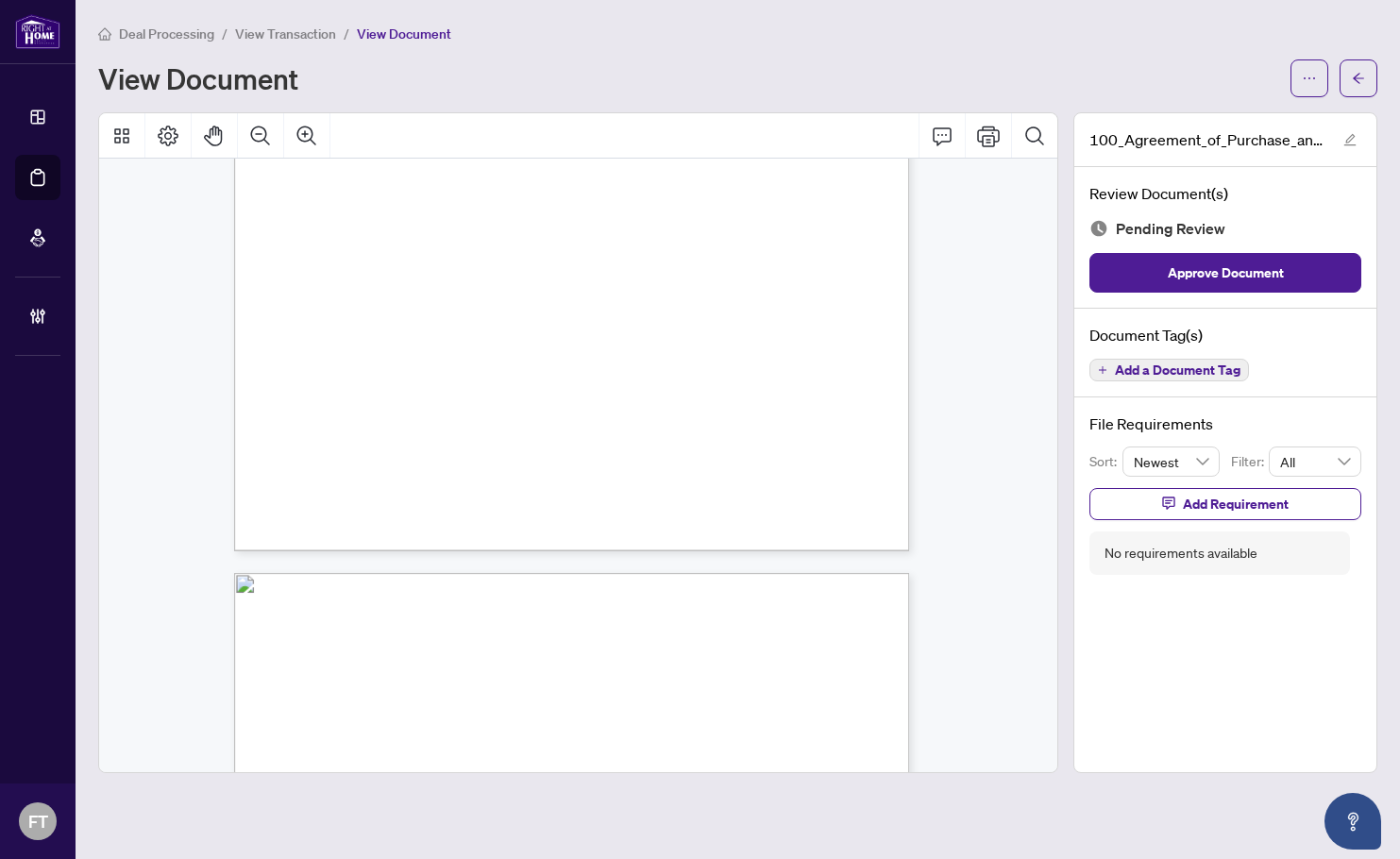 scroll, scrollTop: 3220, scrollLeft: 0, axis: vertical 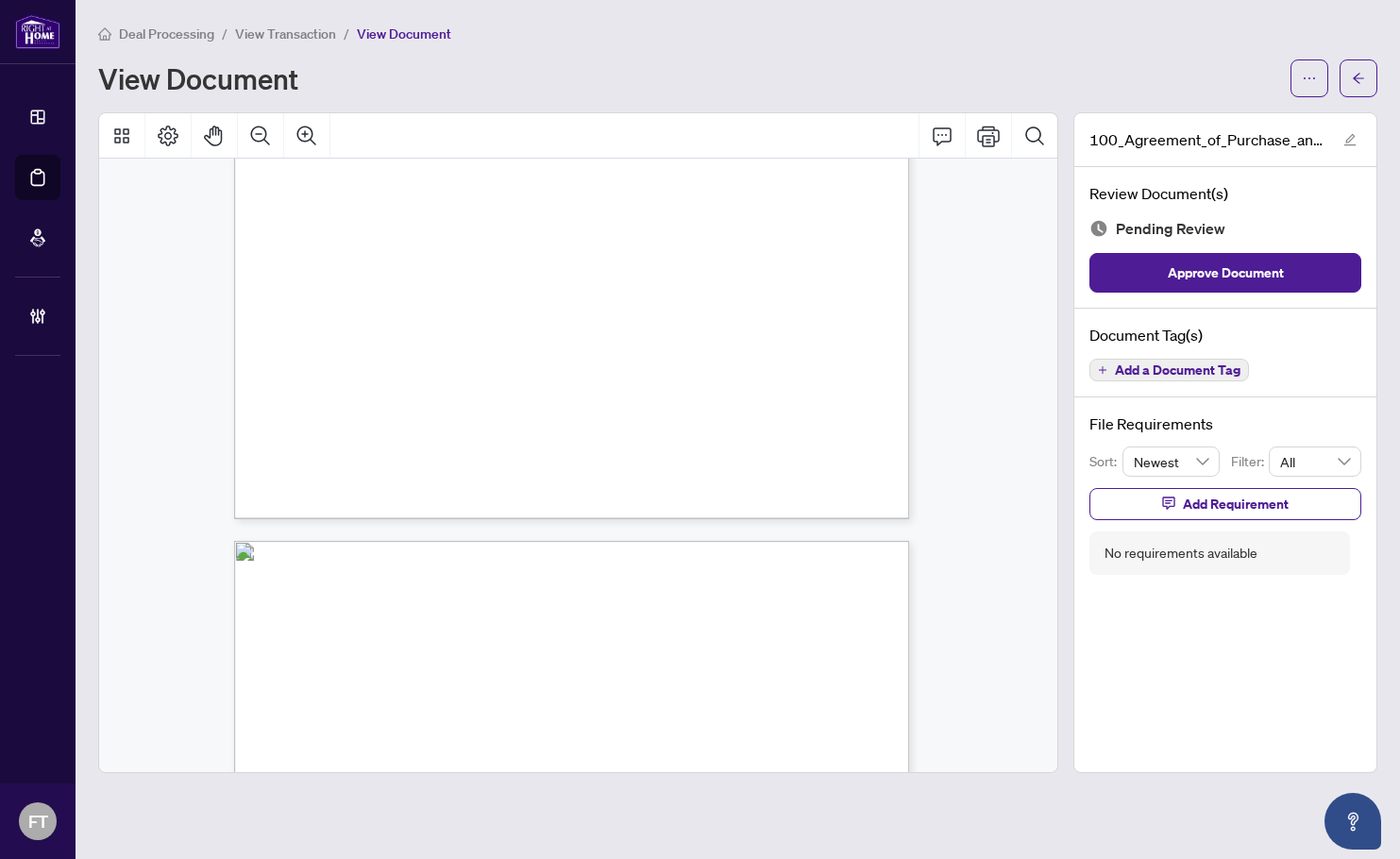 click on "quality of services they provide. Used under license." at bounding box center (373, 465) 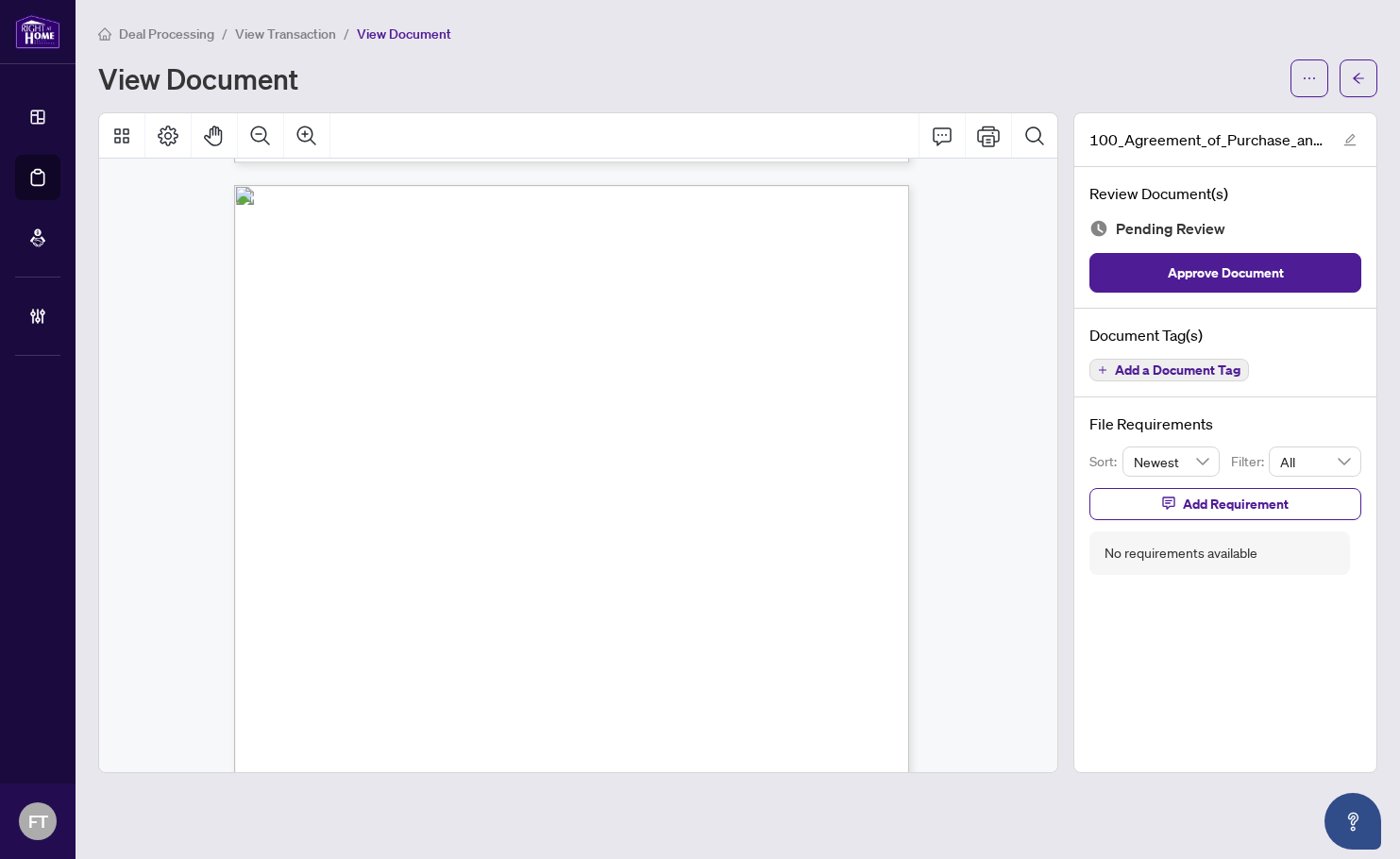 scroll, scrollTop: 3503, scrollLeft: 0, axis: vertical 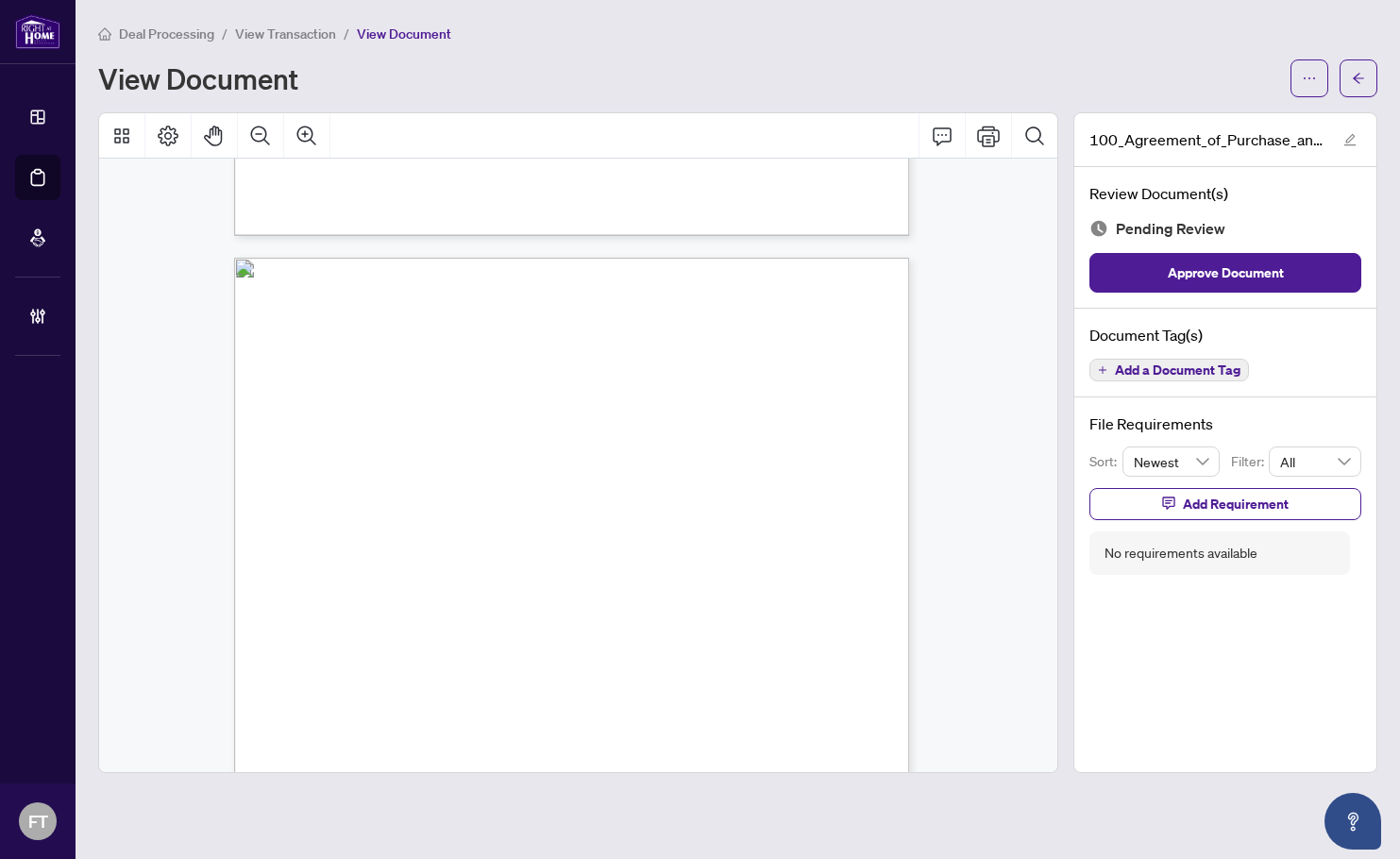 drag, startPoint x: 734, startPoint y: 592, endPoint x: 743, endPoint y: 599, distance: 11.401754 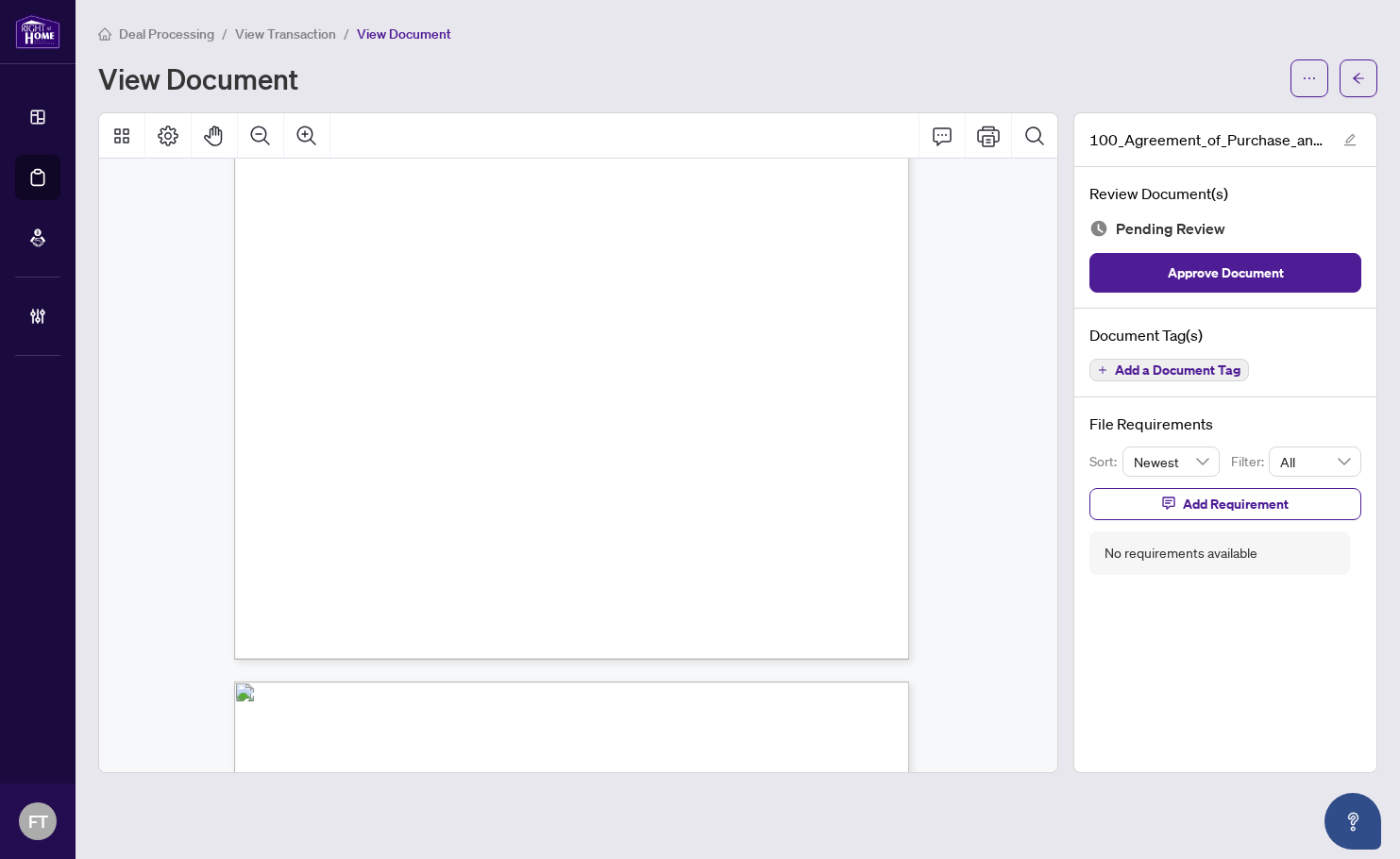 click on "The trademarks REALTOR®, REALTORS®, MLS®, Multiple Listing Services® and associated logos are owned or controlled by" at bounding box center [467, 593] 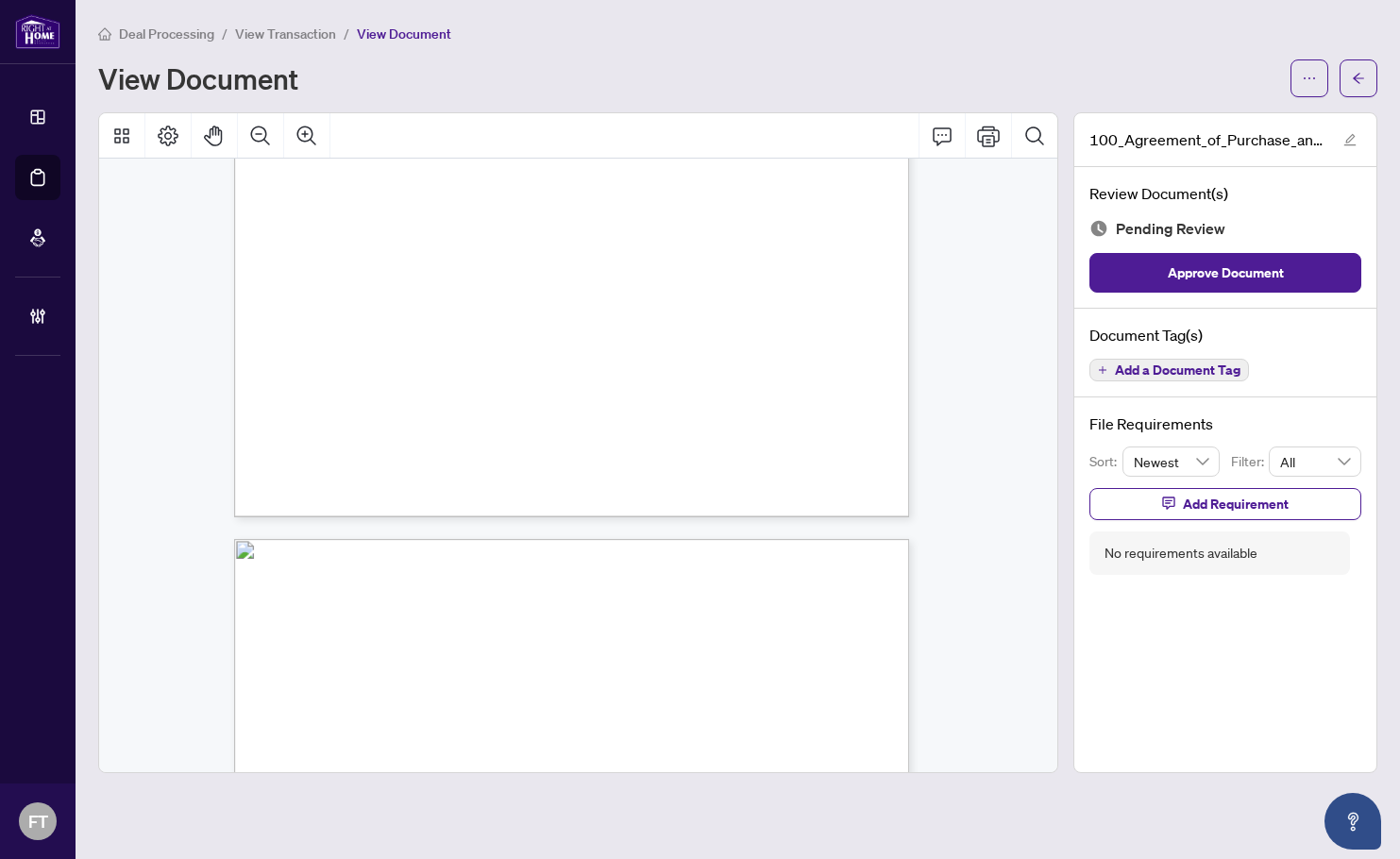 scroll, scrollTop: 4730, scrollLeft: 0, axis: vertical 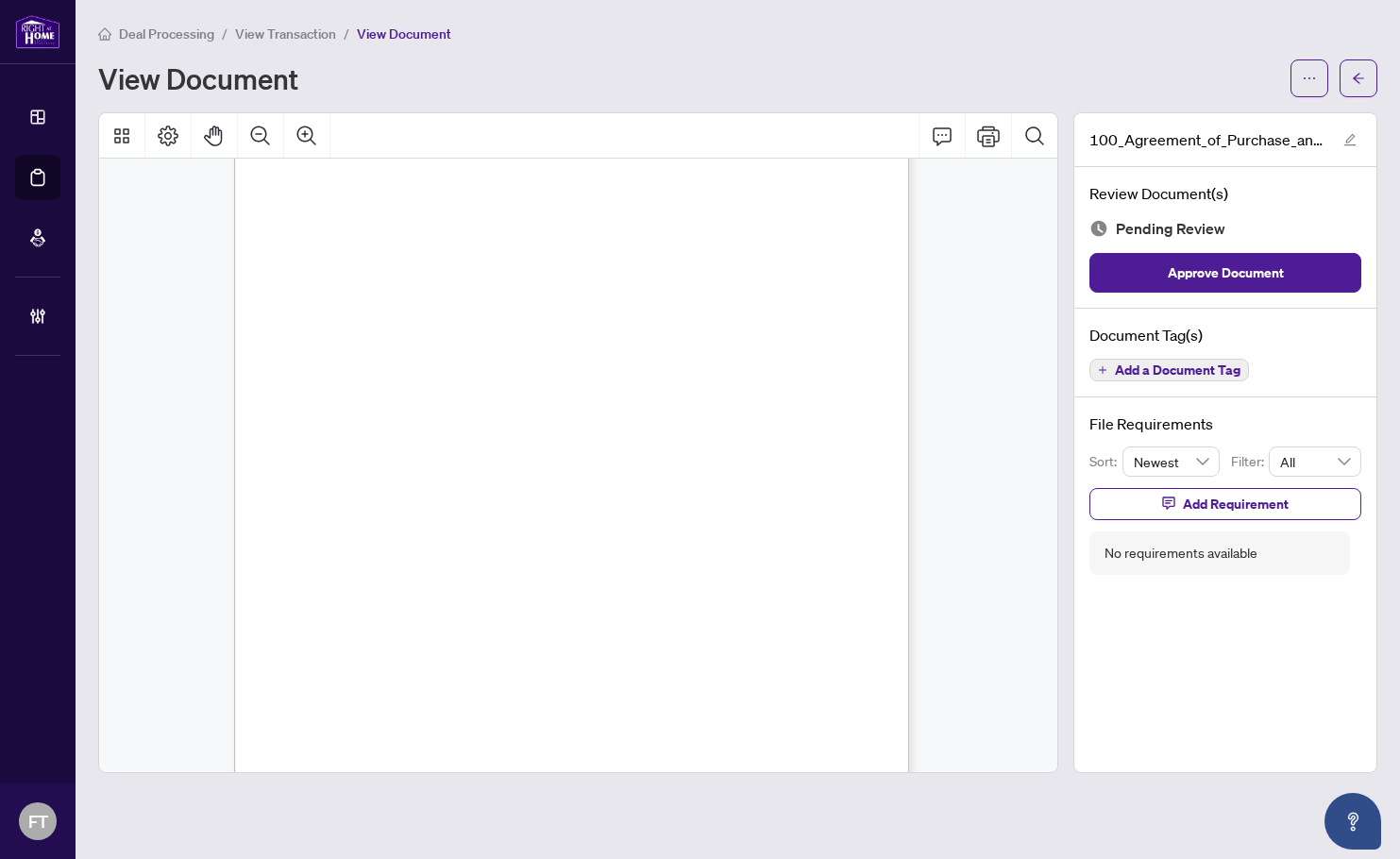 click on "illegal substances." at bounding box center [334, 497] 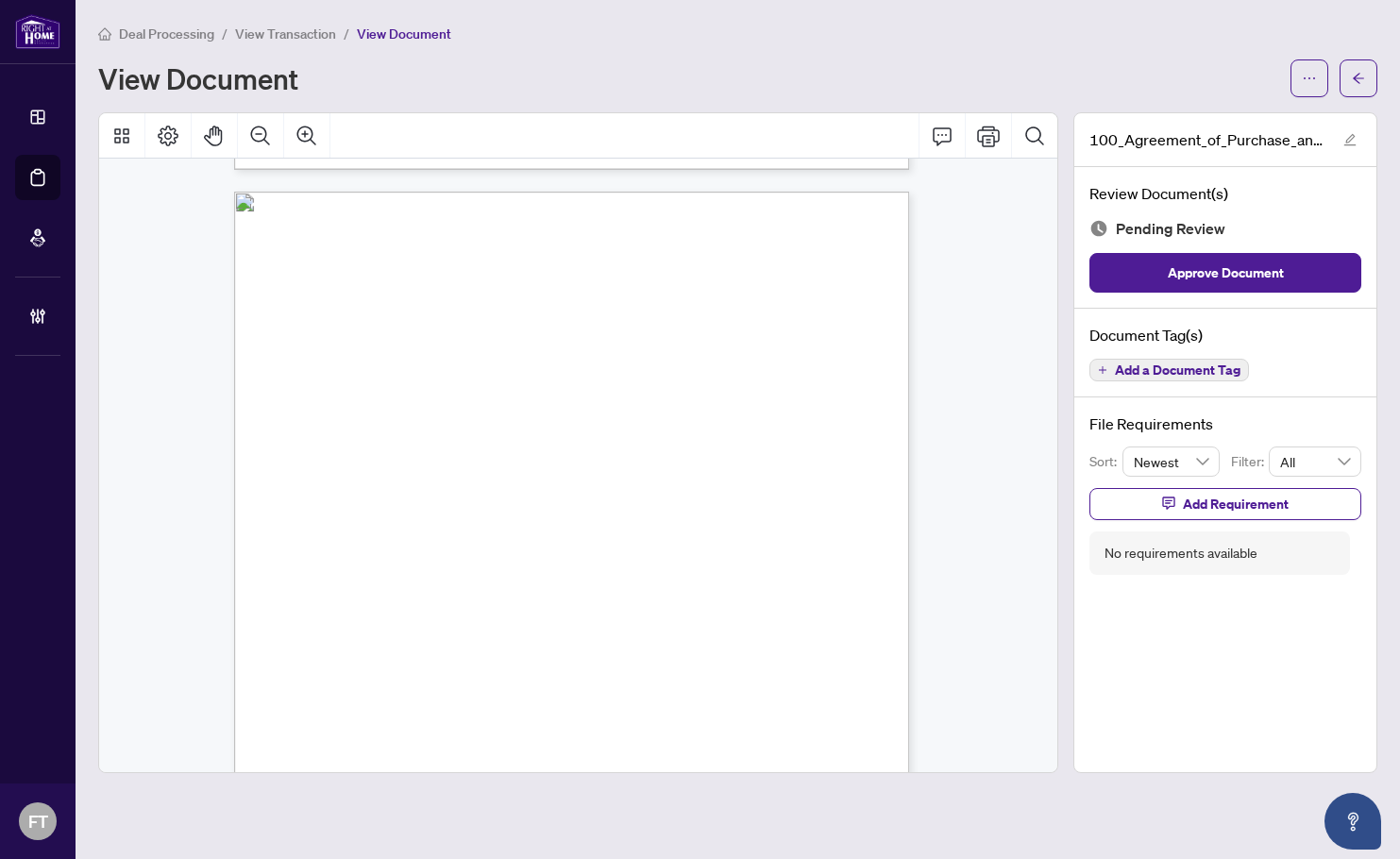 scroll, scrollTop: 5391, scrollLeft: 0, axis: vertical 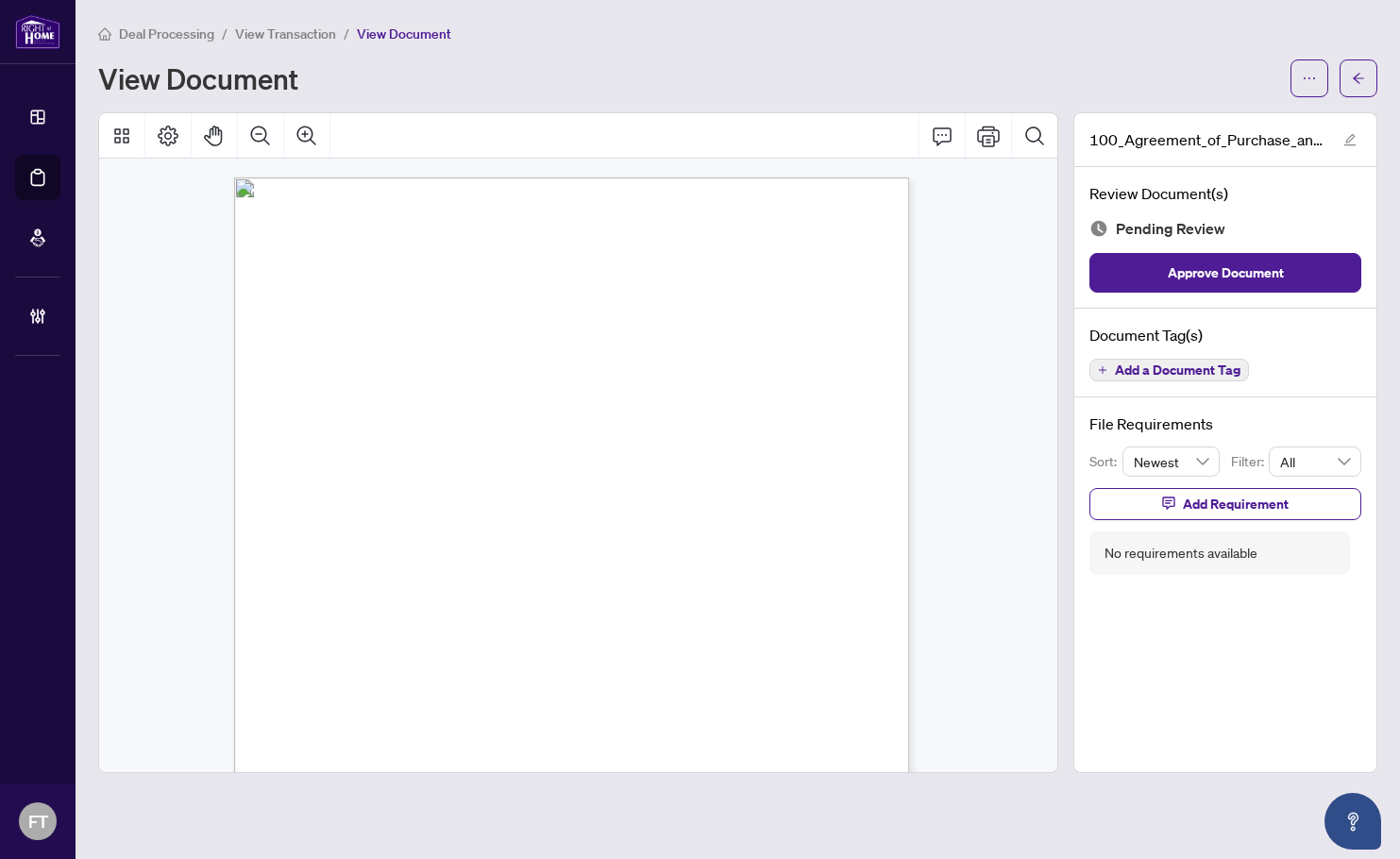 click on "REAL PROPERTY:" at bounding box center [316, 391] 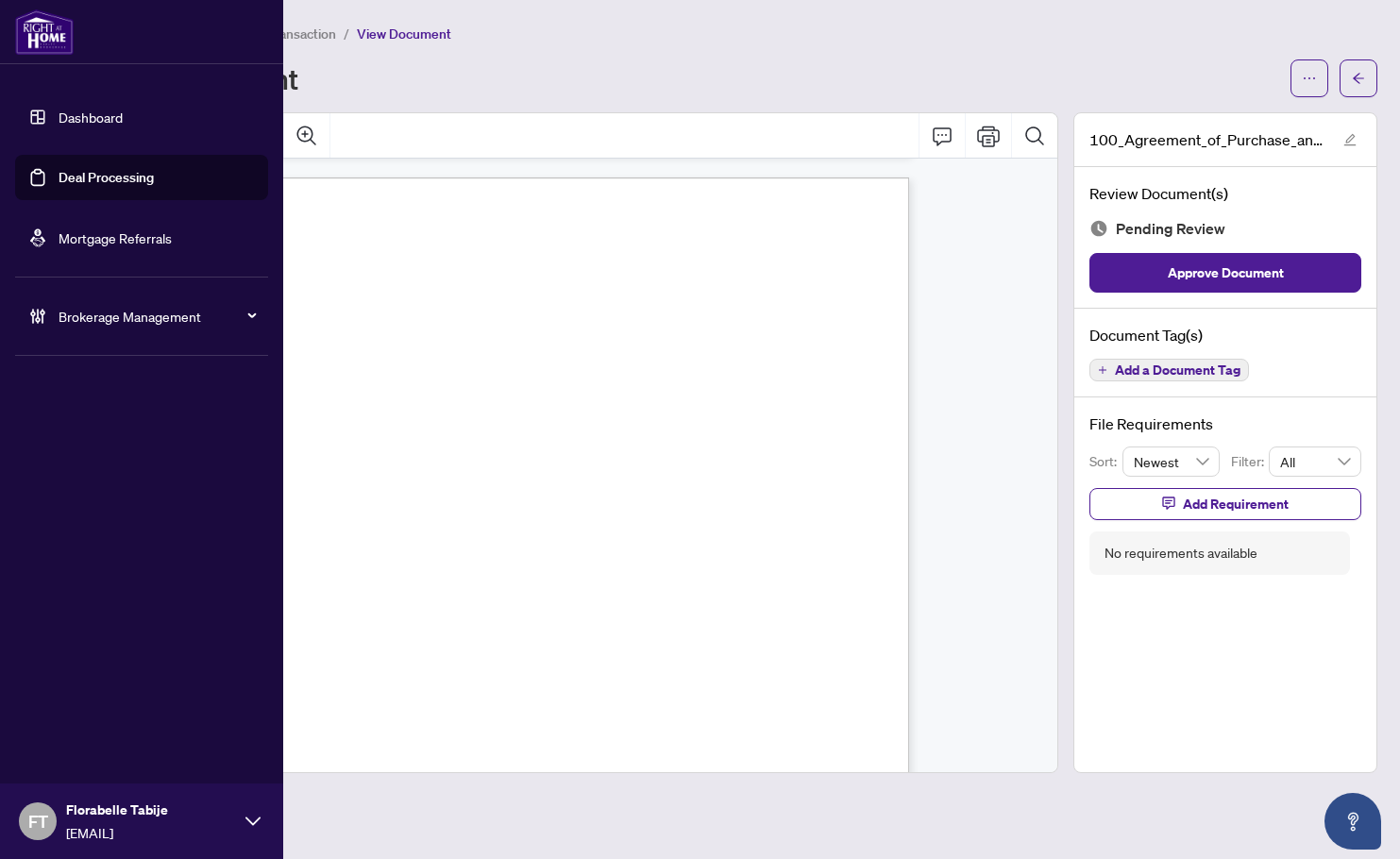scroll, scrollTop: 3583, scrollLeft: 0, axis: vertical 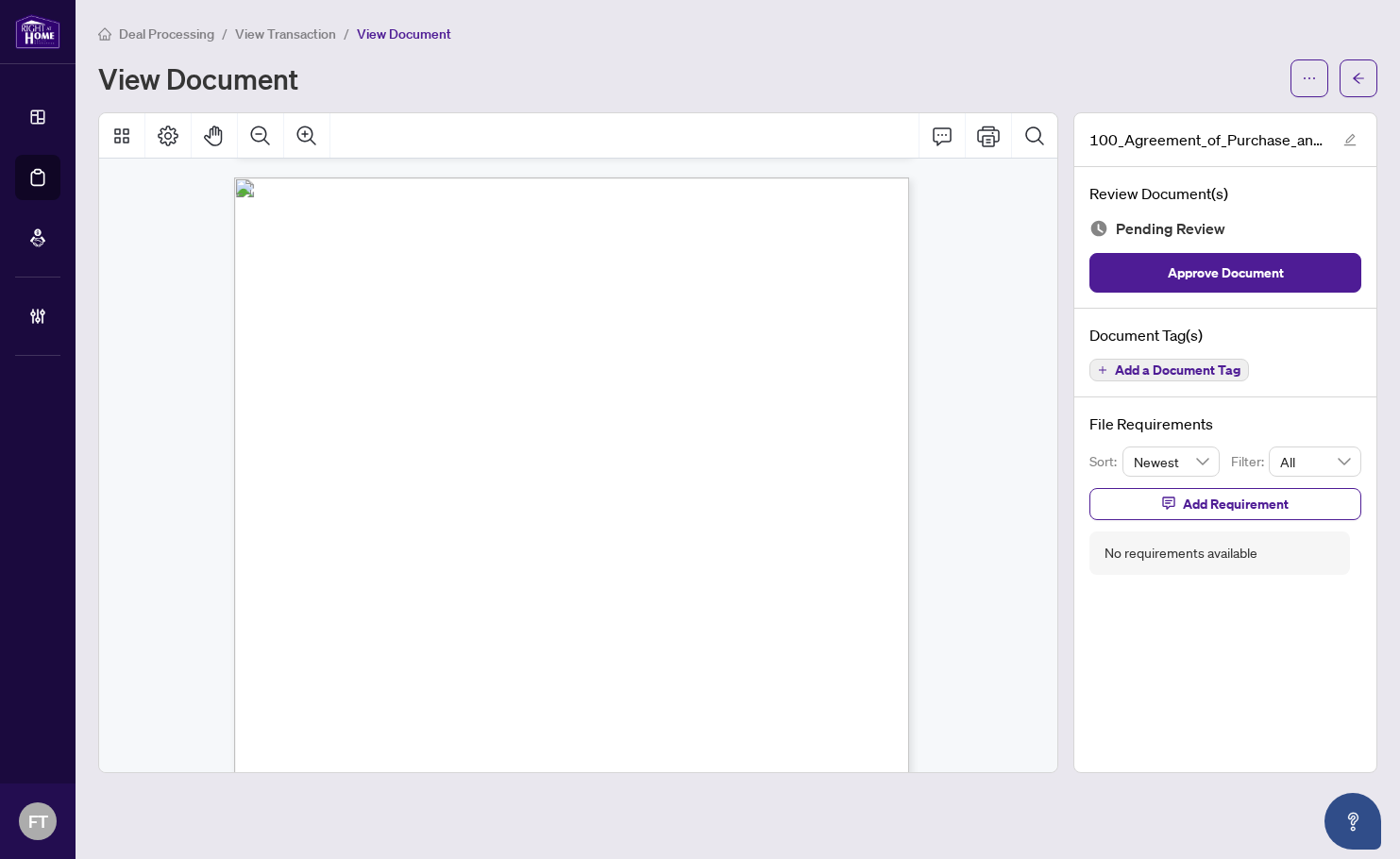 click on "(a.m./p.m.)" at bounding box center [524, 531] 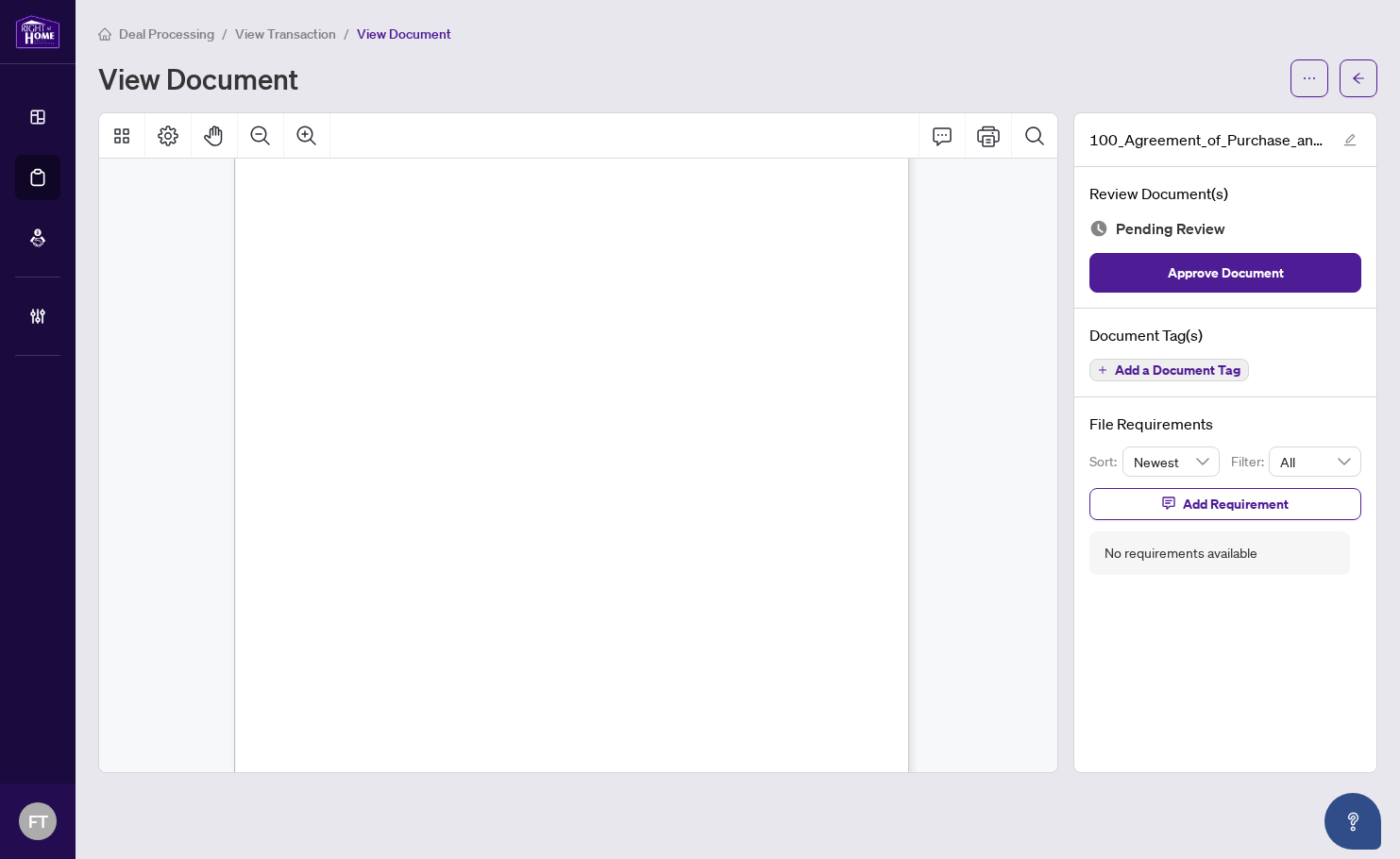 scroll, scrollTop: 3206, scrollLeft: 0, axis: vertical 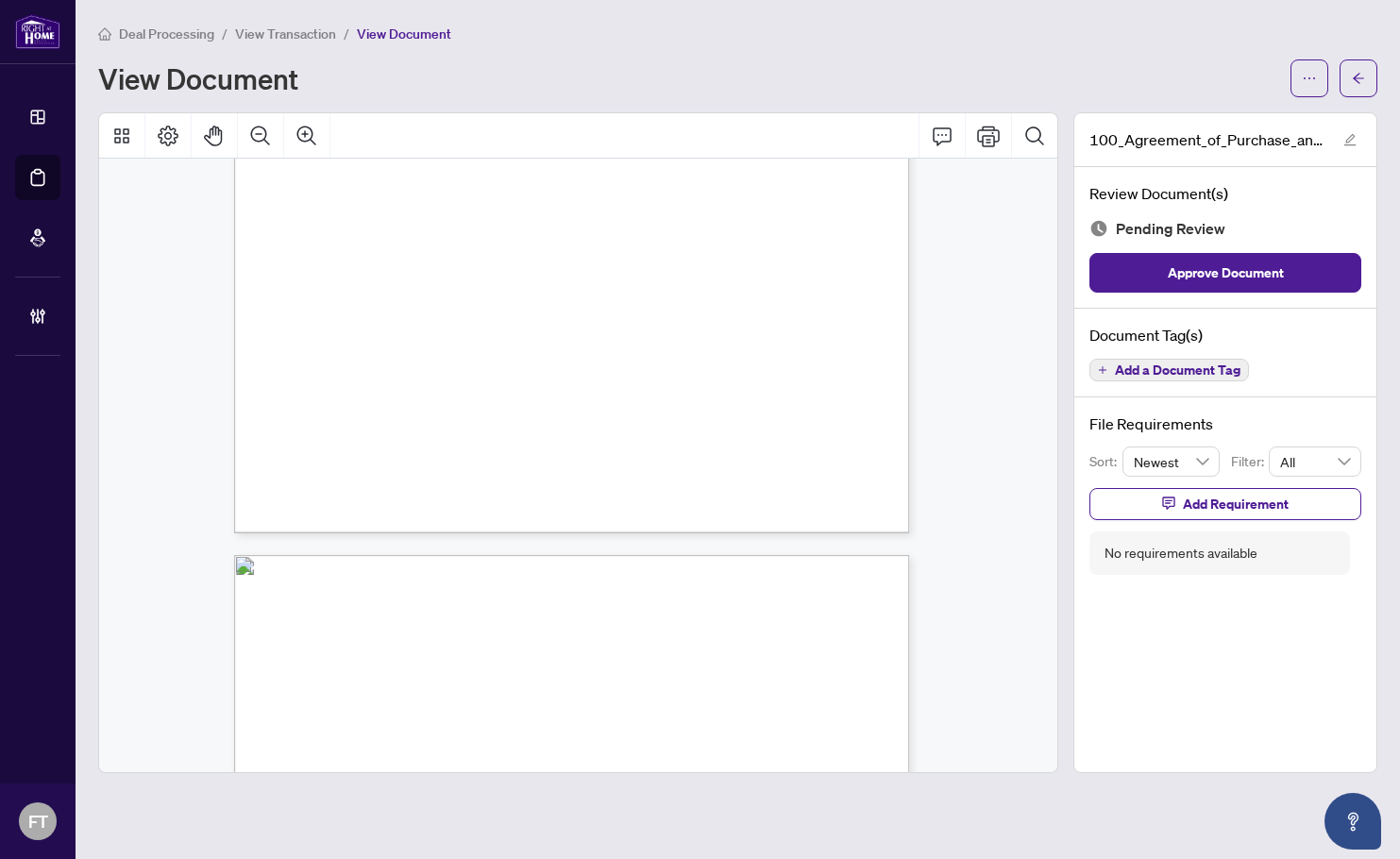 click on "© 2025, Ontario Real Estate Association (“OREA”). All rights reserved. This form was developed by OREA for the use and reproduction" at bounding box center (474, 488) 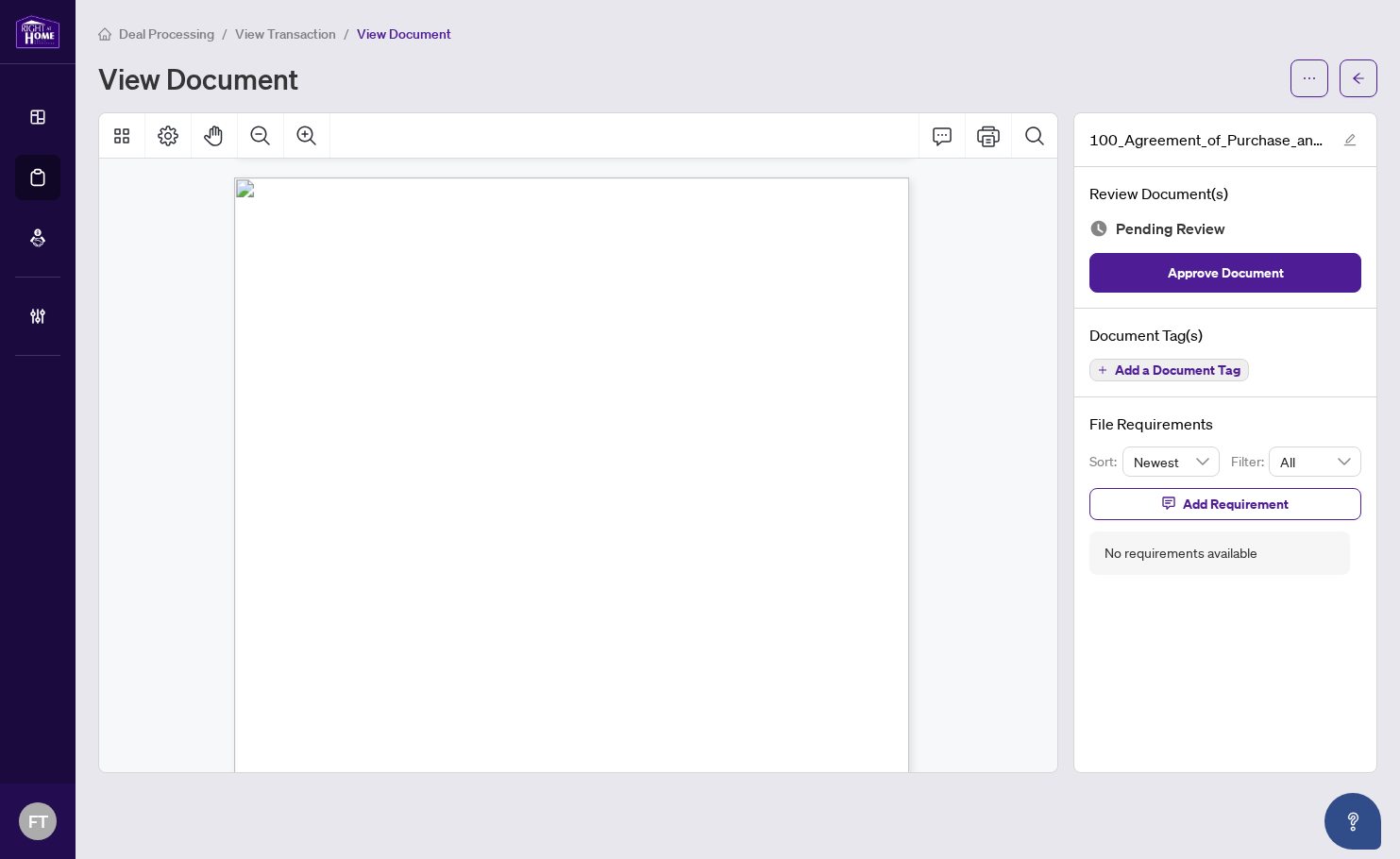 scroll, scrollTop: 2687, scrollLeft: 0, axis: vertical 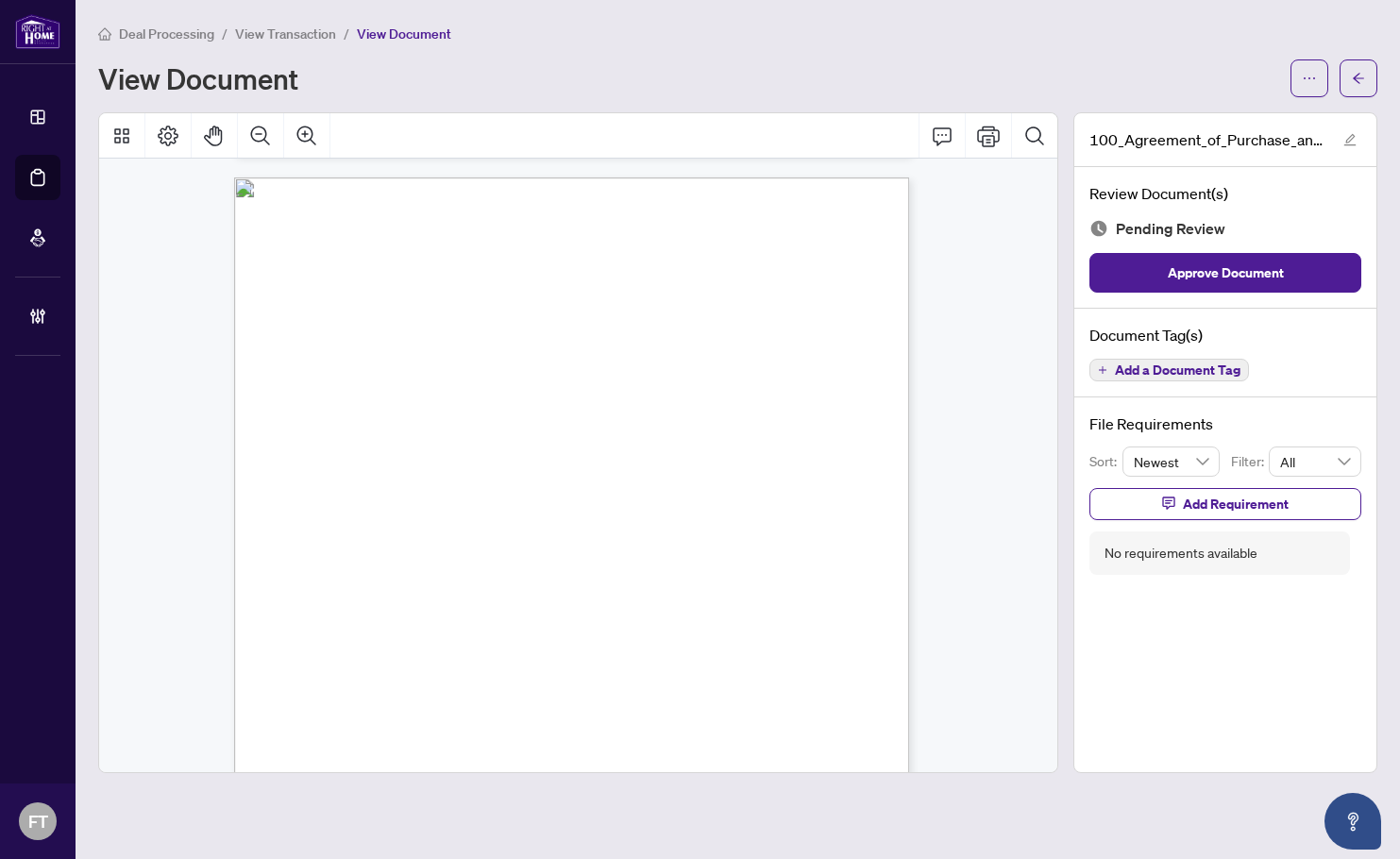 drag, startPoint x: 745, startPoint y: 434, endPoint x: 747, endPoint y: 395, distance: 39.051248 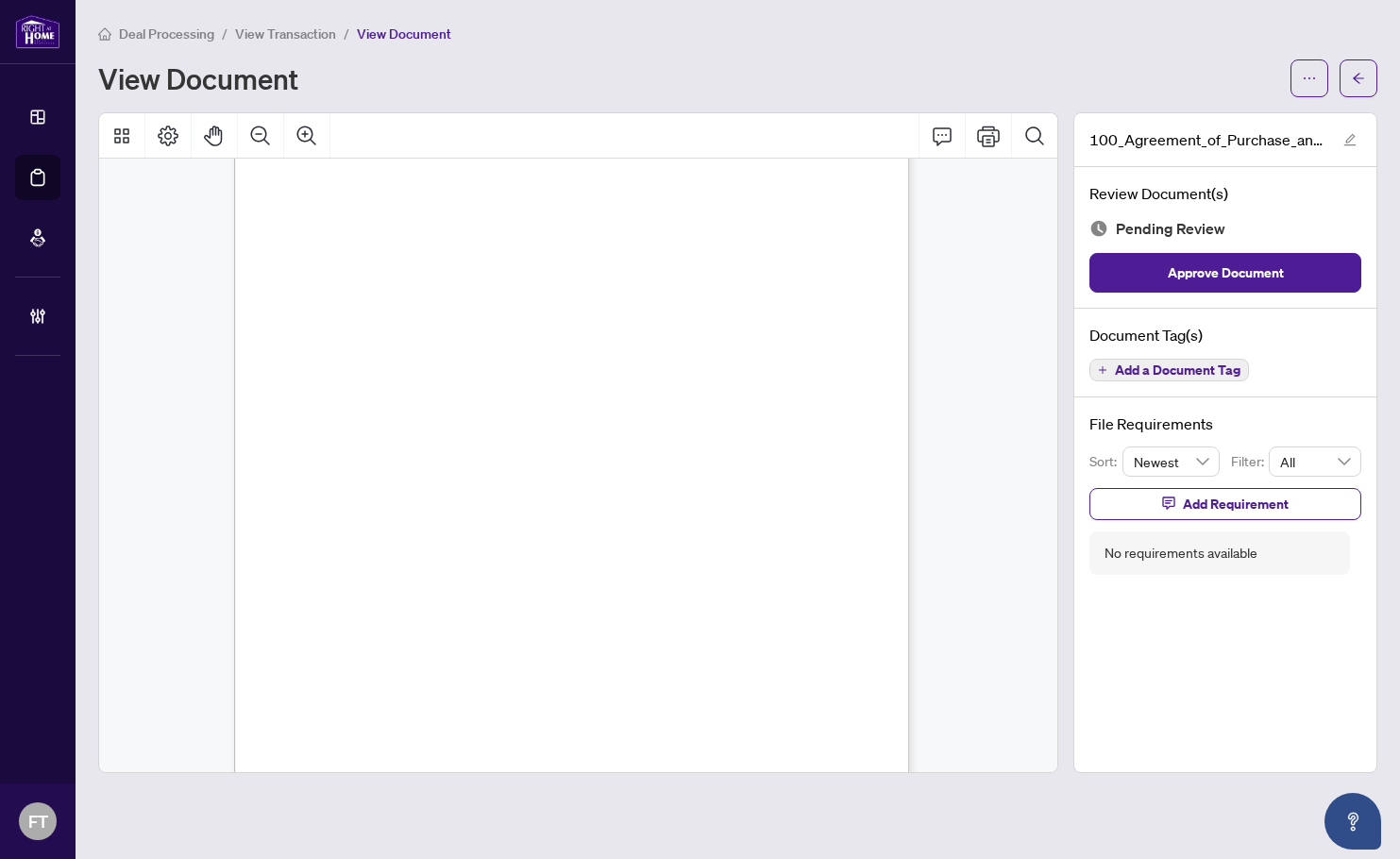 scroll, scrollTop: 113, scrollLeft: 0, axis: vertical 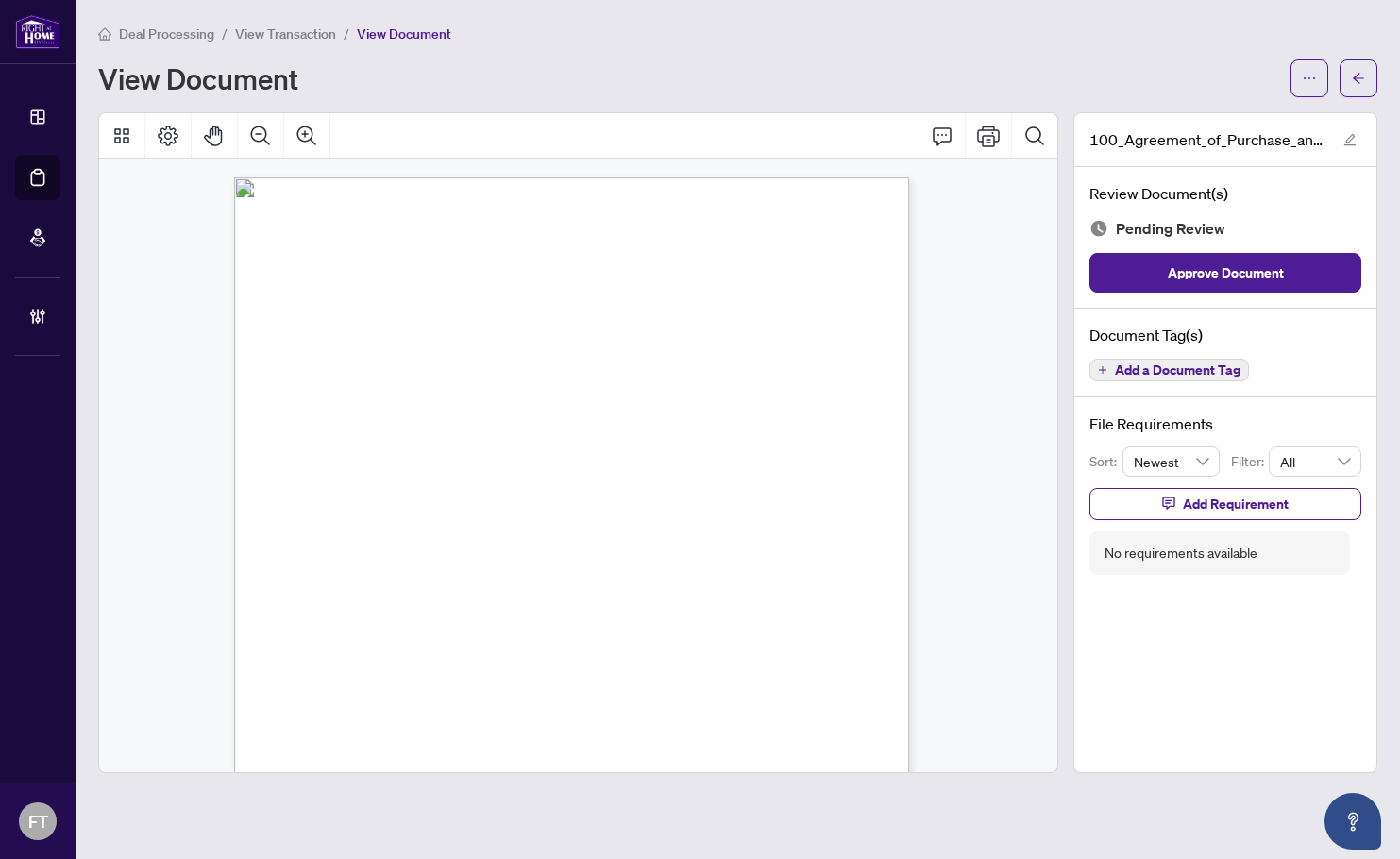 click on "Form 100 Revised 2024  Page 1 of 6
The trademarks REALTOR®, REALTORS®, MLS®, Multiple Listing Services® and associated logos are owned or controlled by  The Canadian Real Estate Association (CREA) and identify the real estate professionals who are members of CREA and the  quality of services they provide. Used under license.
© 2025, Ontario Real Estate Association (“OREA”). All rights reserved. This form was developed by OREA for the use and reproduction  by its members and licensees only. Any other use or reproduction is prohibited except with prior written consent of OREA. Do not alter  when printing or reproducing the standard pre-set portion. OREA bears no liability for your use of this form.
Agreement of Purchase and Sale
Form 100
for use in the Province of Ontario
This Agreement of Purchase and Sale dated this ....................... day of .................................................................................................... 20............
BUYER: SELLER: REAL PROPERTY:" at bounding box center [629, 688] 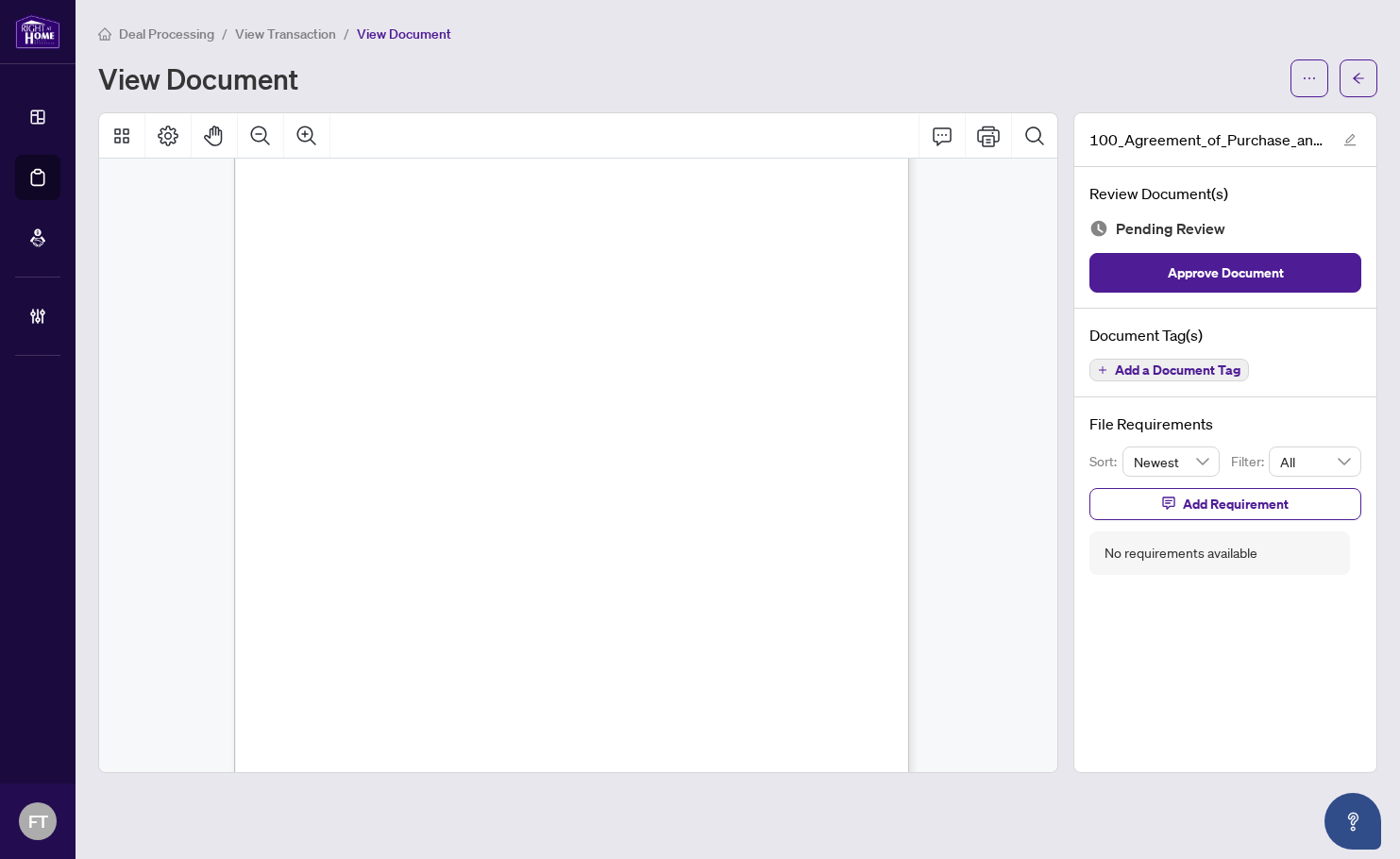 scroll, scrollTop: 6608, scrollLeft: 0, axis: vertical 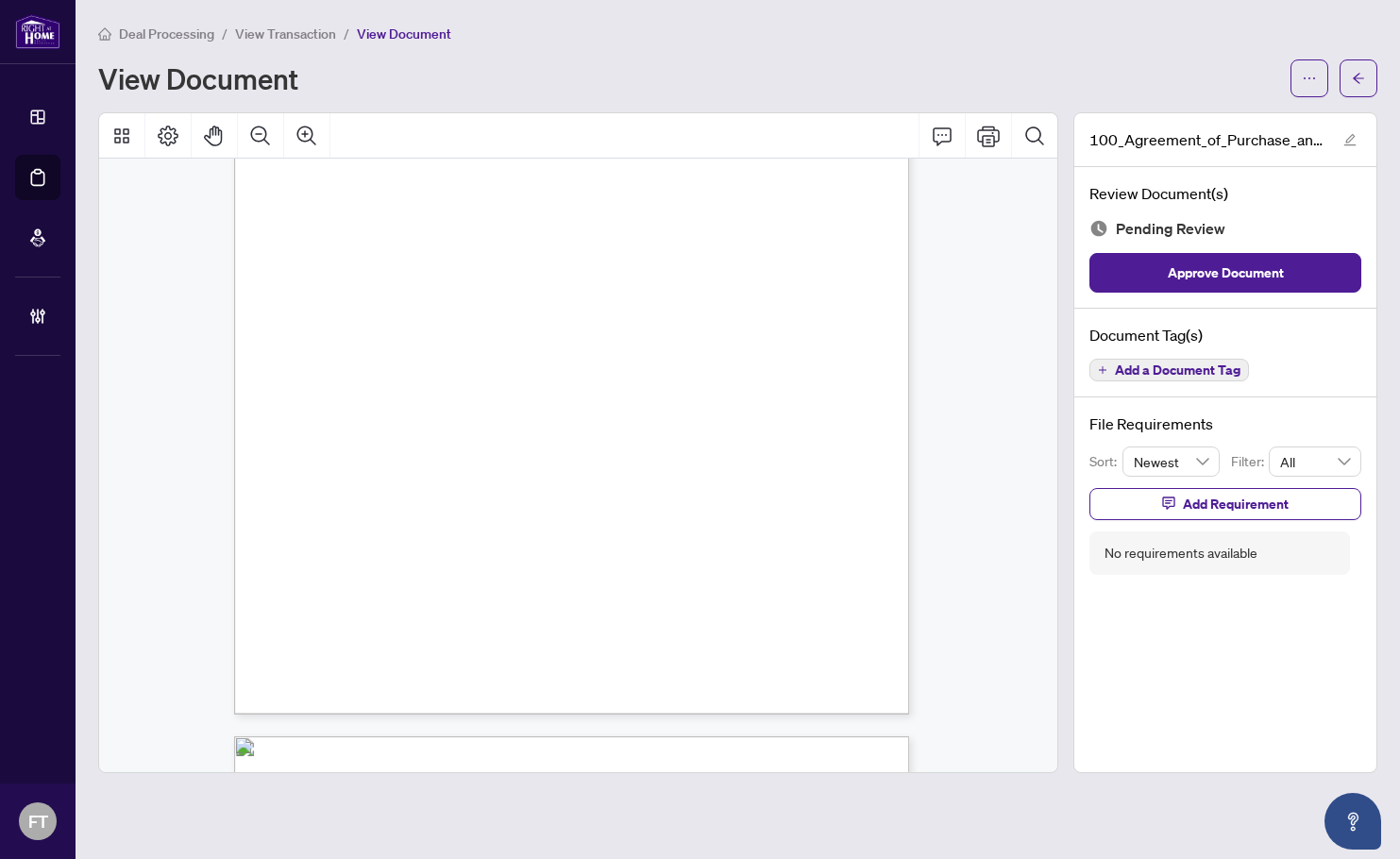 click on "The Co-operating Brokerage will be paid as follows:" at bounding box center (482, 497) 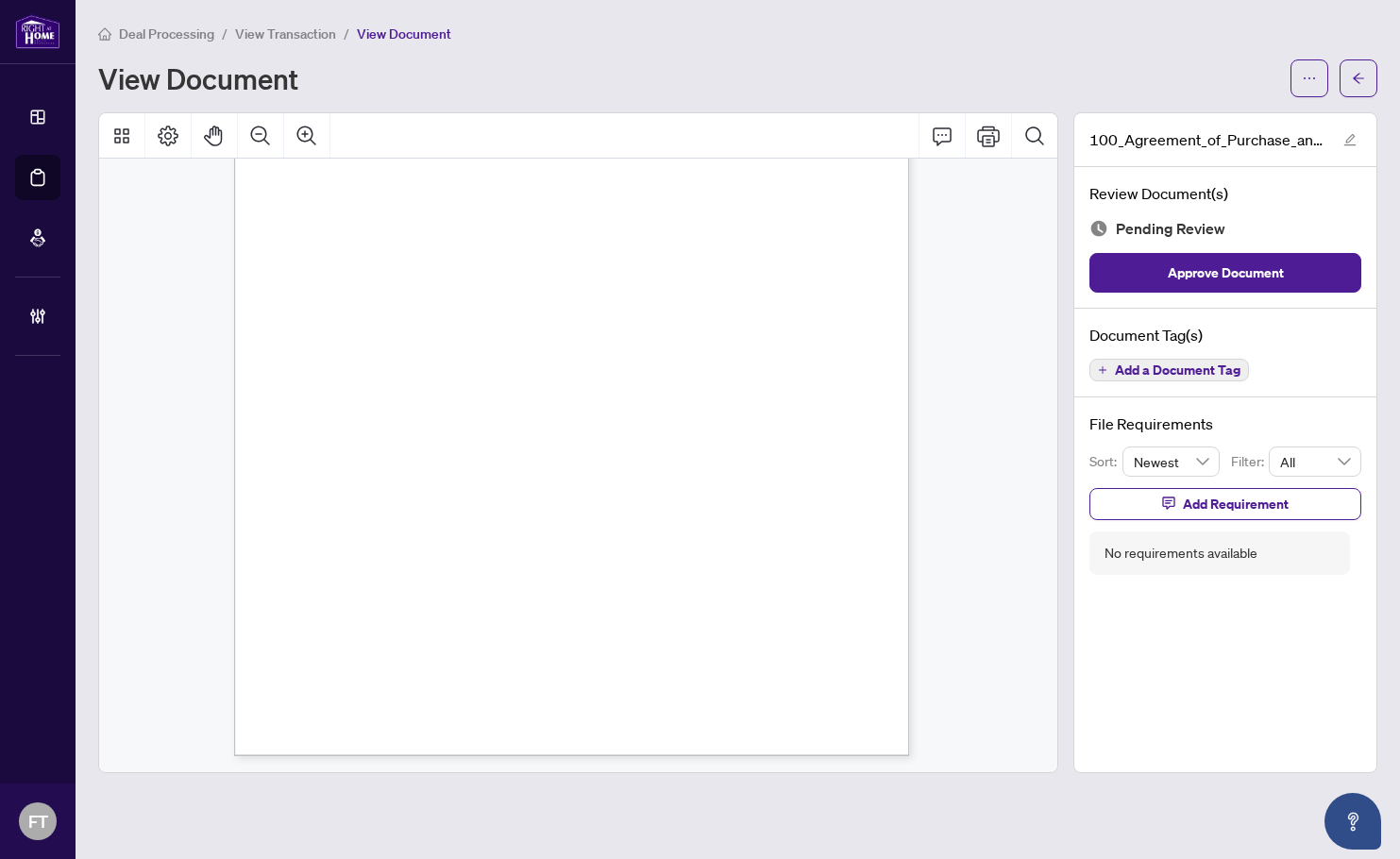 scroll, scrollTop: 7465, scrollLeft: 0, axis: vertical 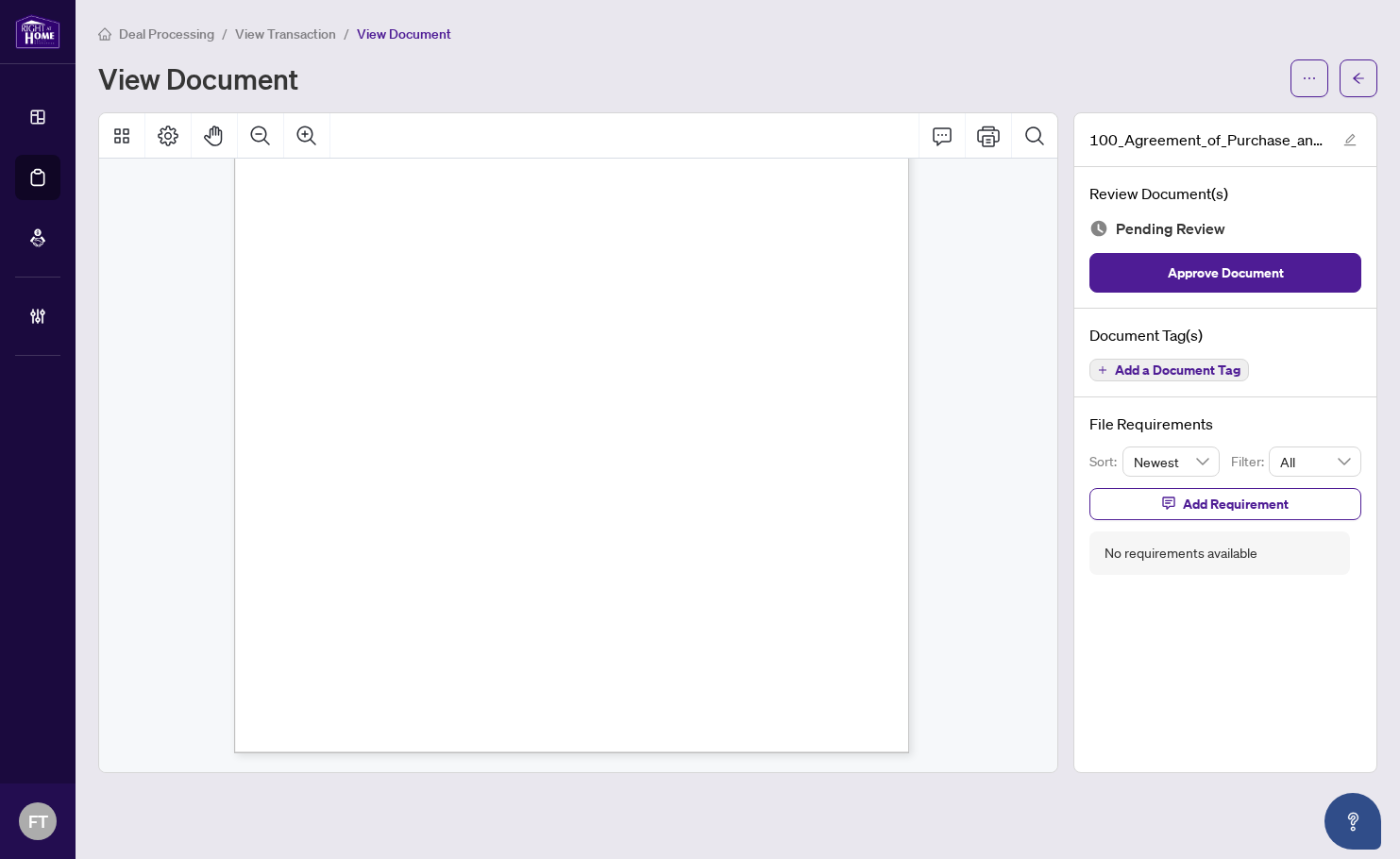 click on "Add a Document Tag" at bounding box center [1177, 370] 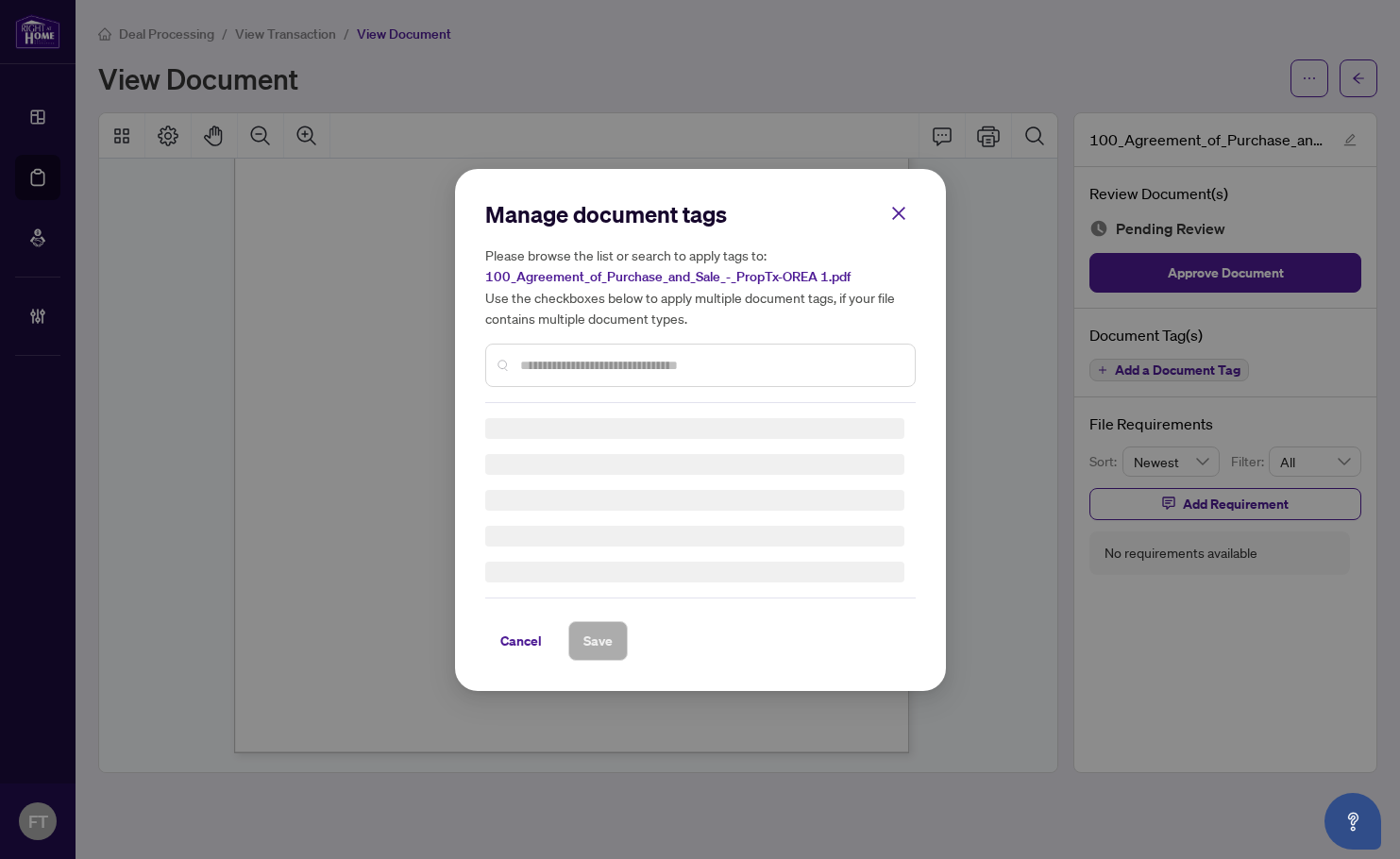 click on "Manage document tags Please browse the list or search to apply tags to:   100_Agreement_of_Purchase_and_Sale_-_PropTx-OREA 1.pdf   Use the checkboxes below to apply multiple document tags, if your file contains multiple document types.   Cancel Save" at bounding box center (700, 430) 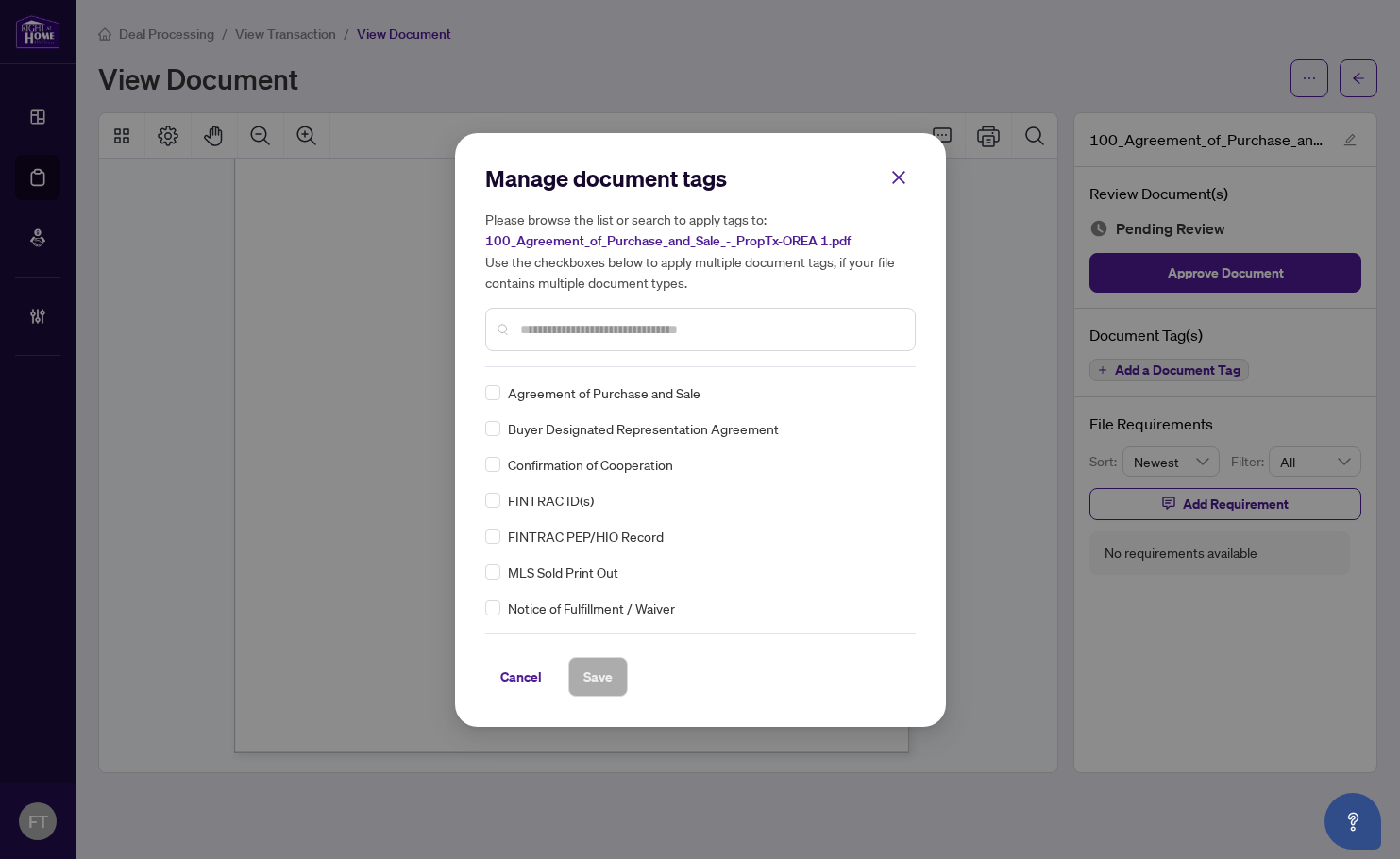 click at bounding box center (700, 329) 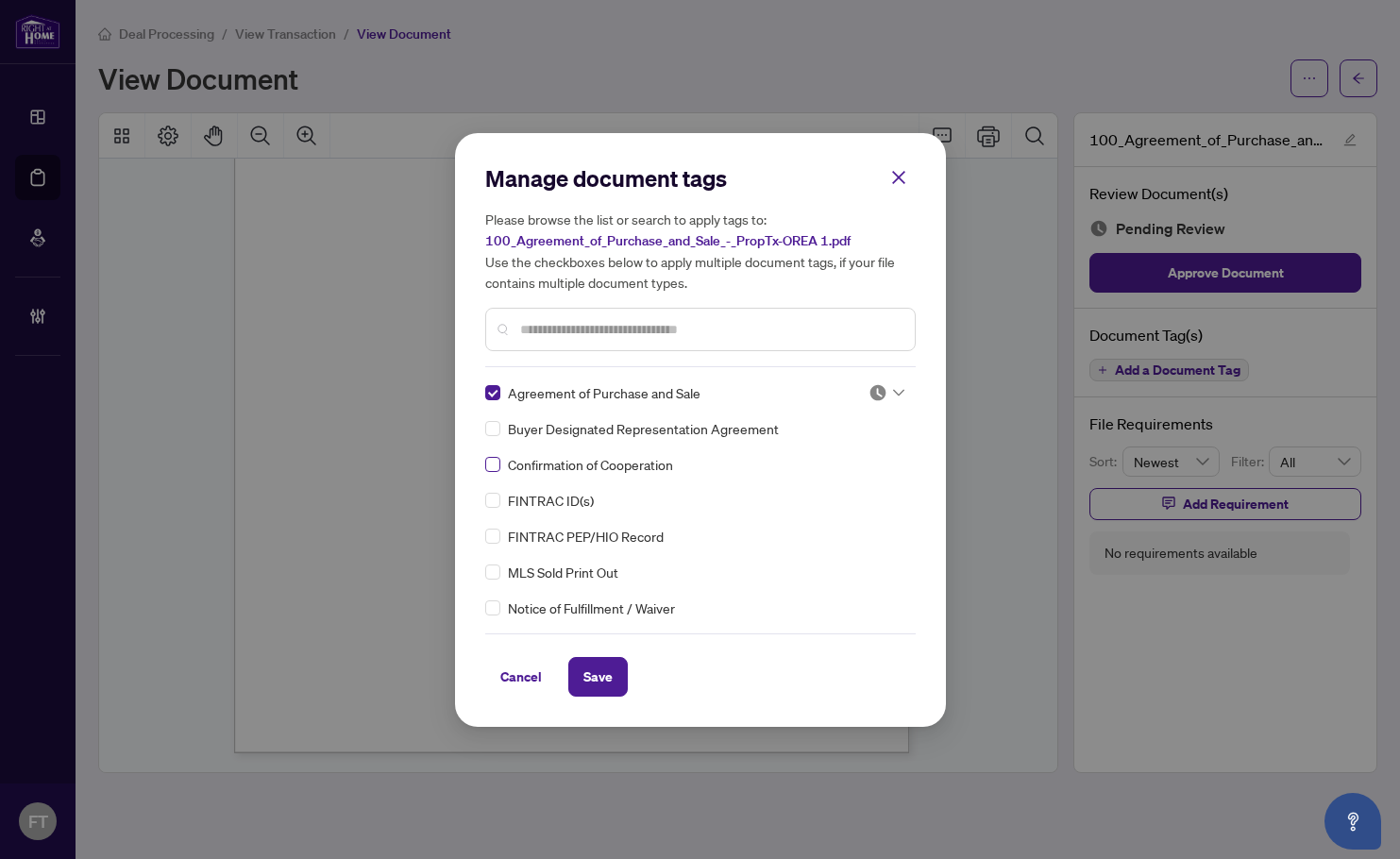 click at bounding box center [493, 464] 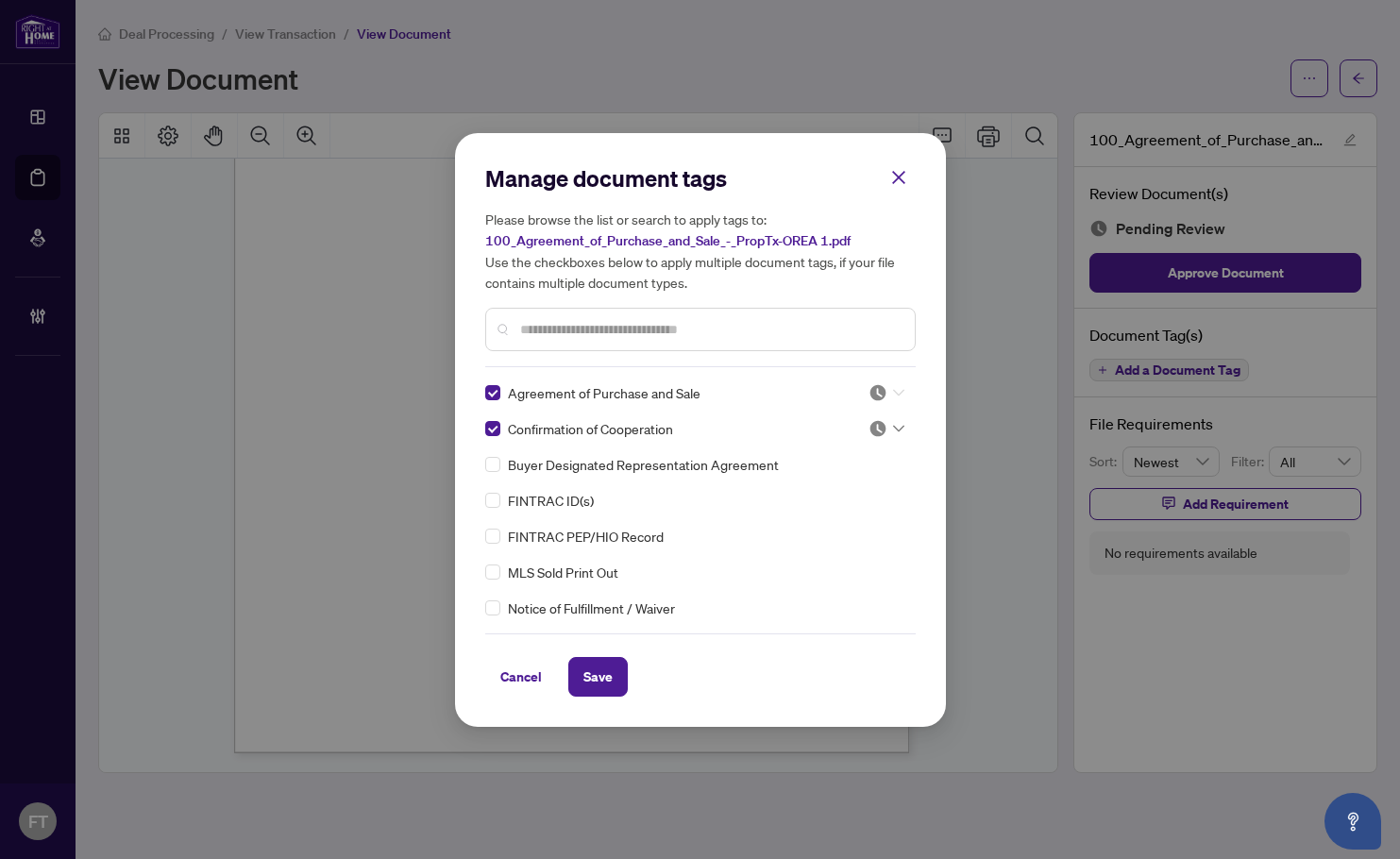 drag, startPoint x: 869, startPoint y: 399, endPoint x: 865, endPoint y: 459, distance: 60.133186 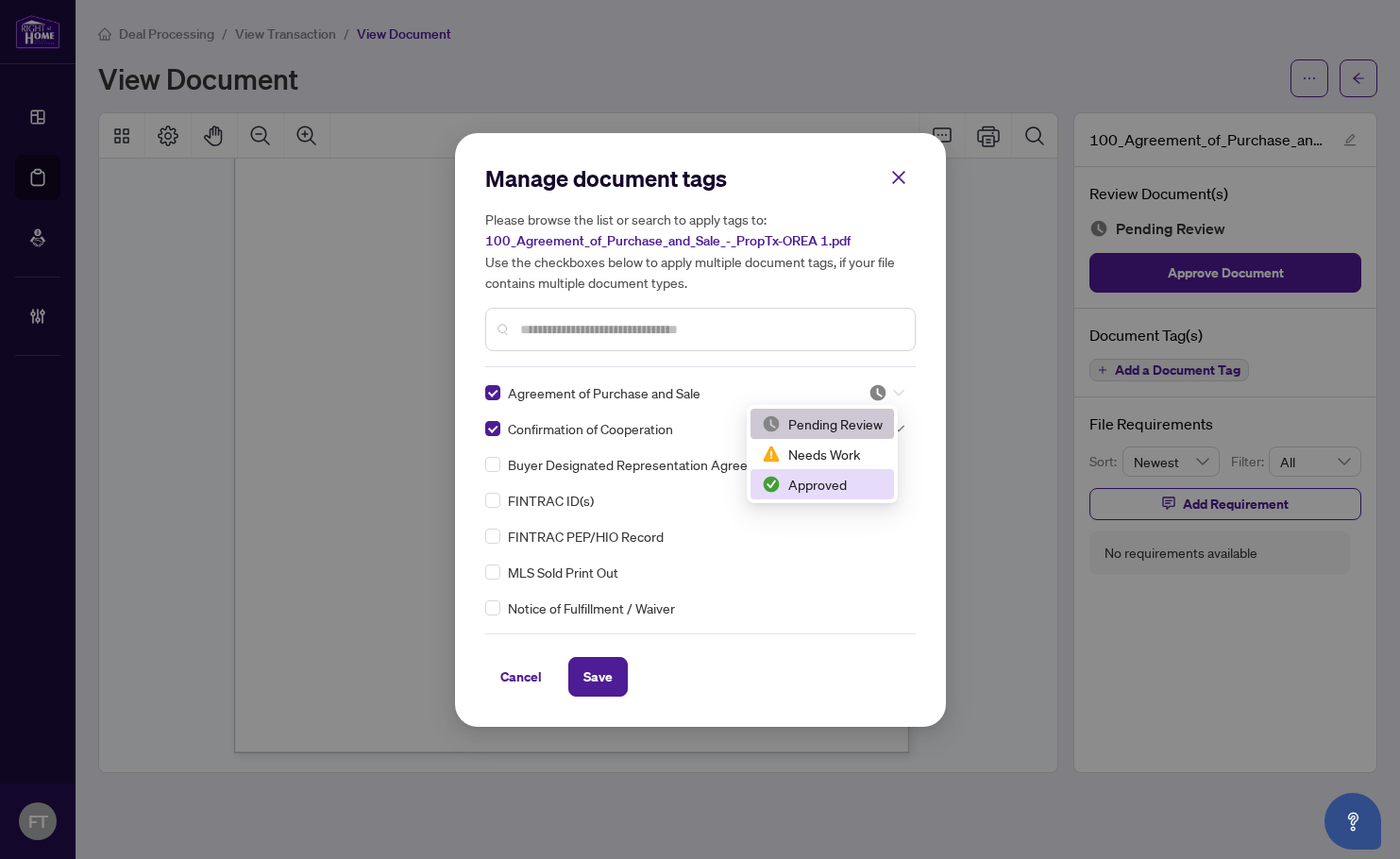 click on "Approved" at bounding box center [822, 484] 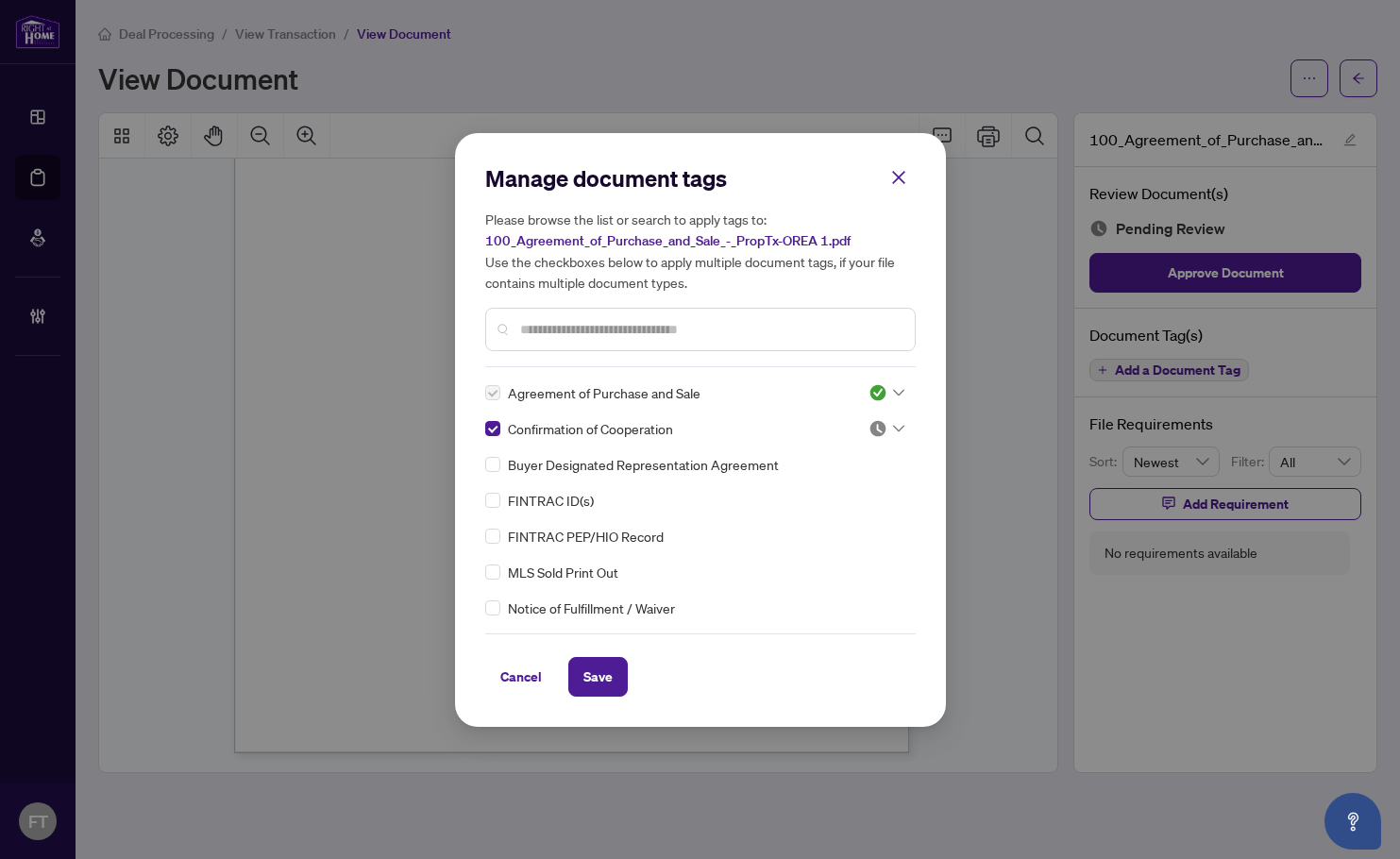 click on "Confirmation of Cooperation" at bounding box center (695, 429) 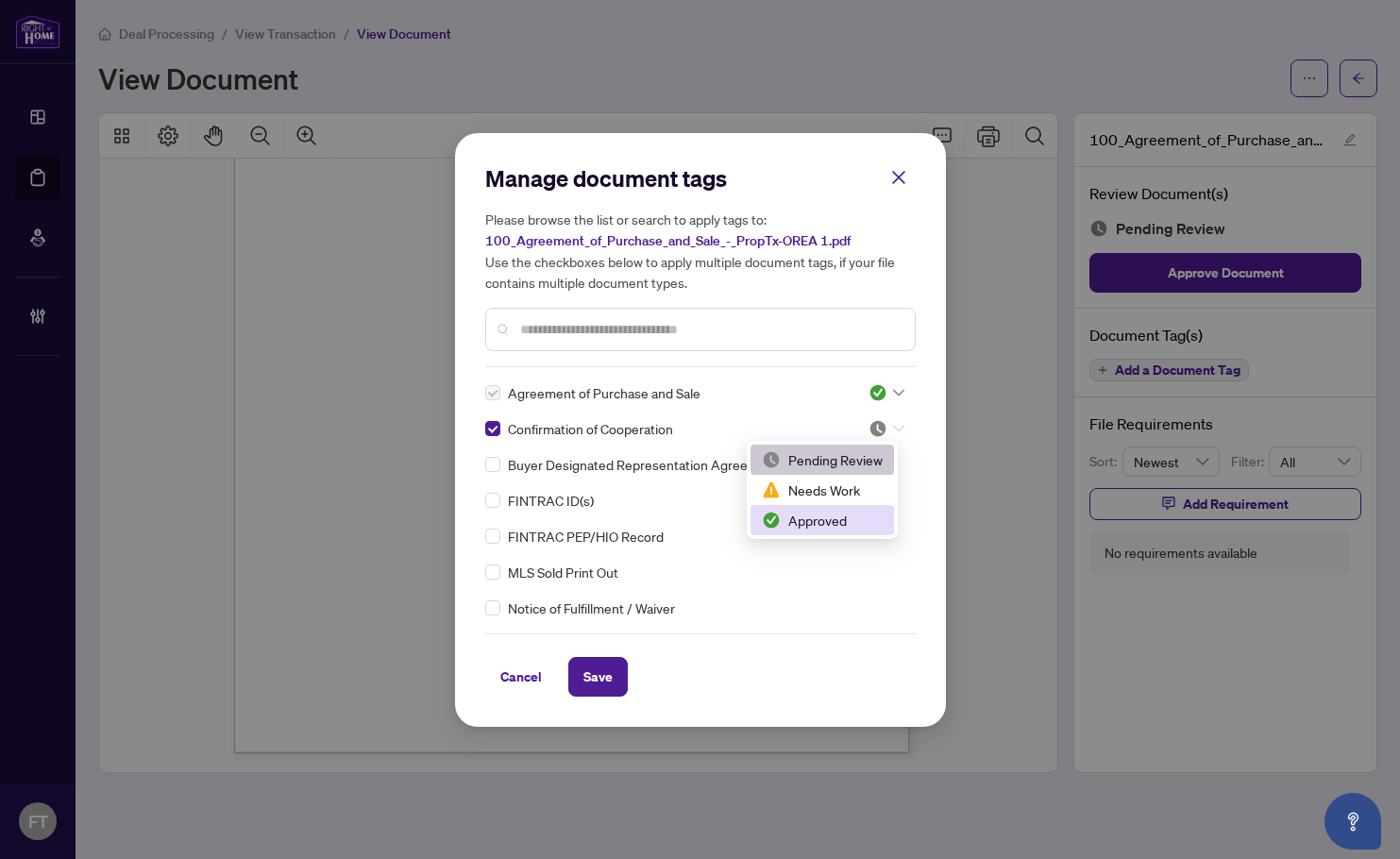 click on "Approved" at bounding box center [822, 520] 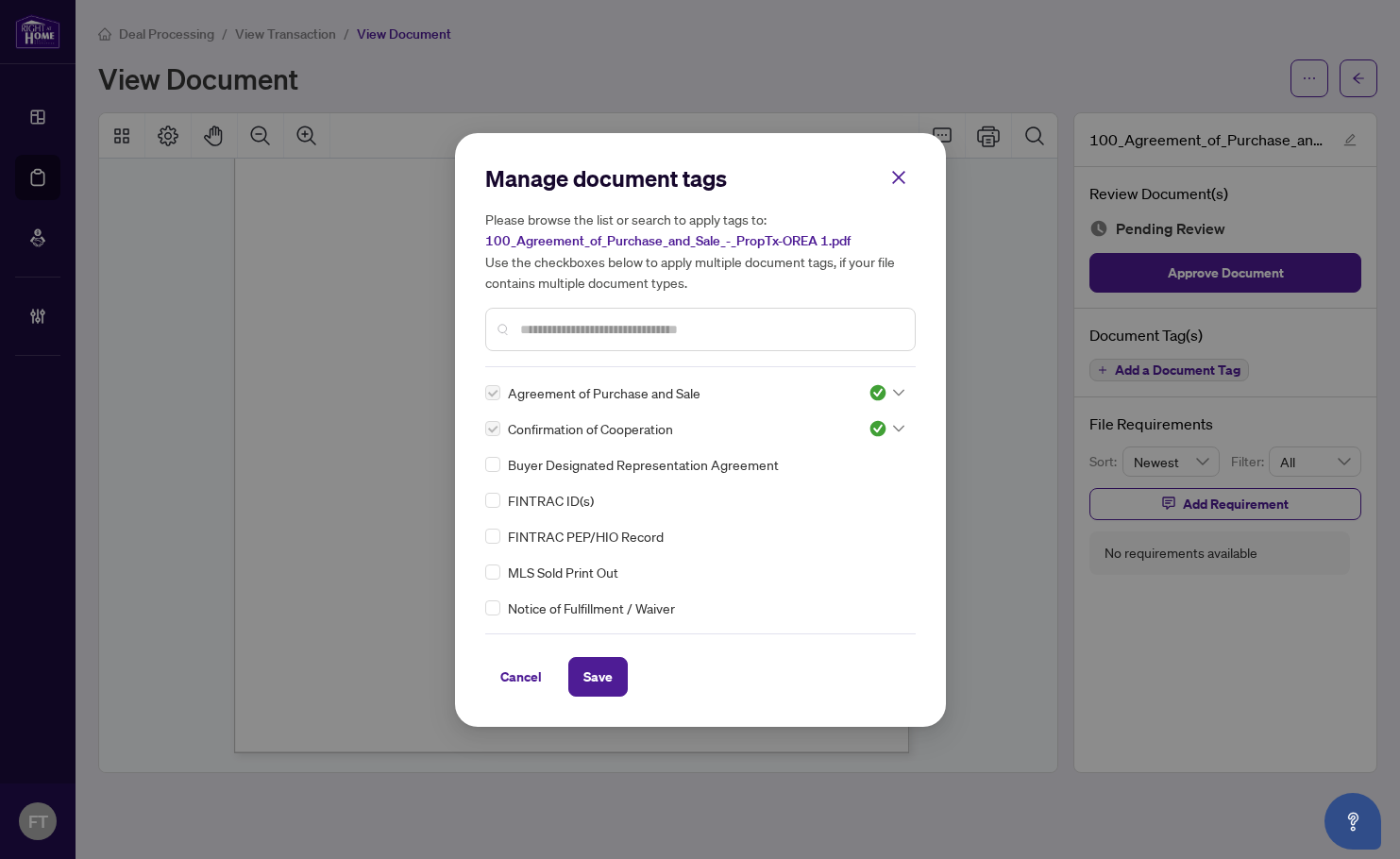 click on "Save" at bounding box center (598, 677) 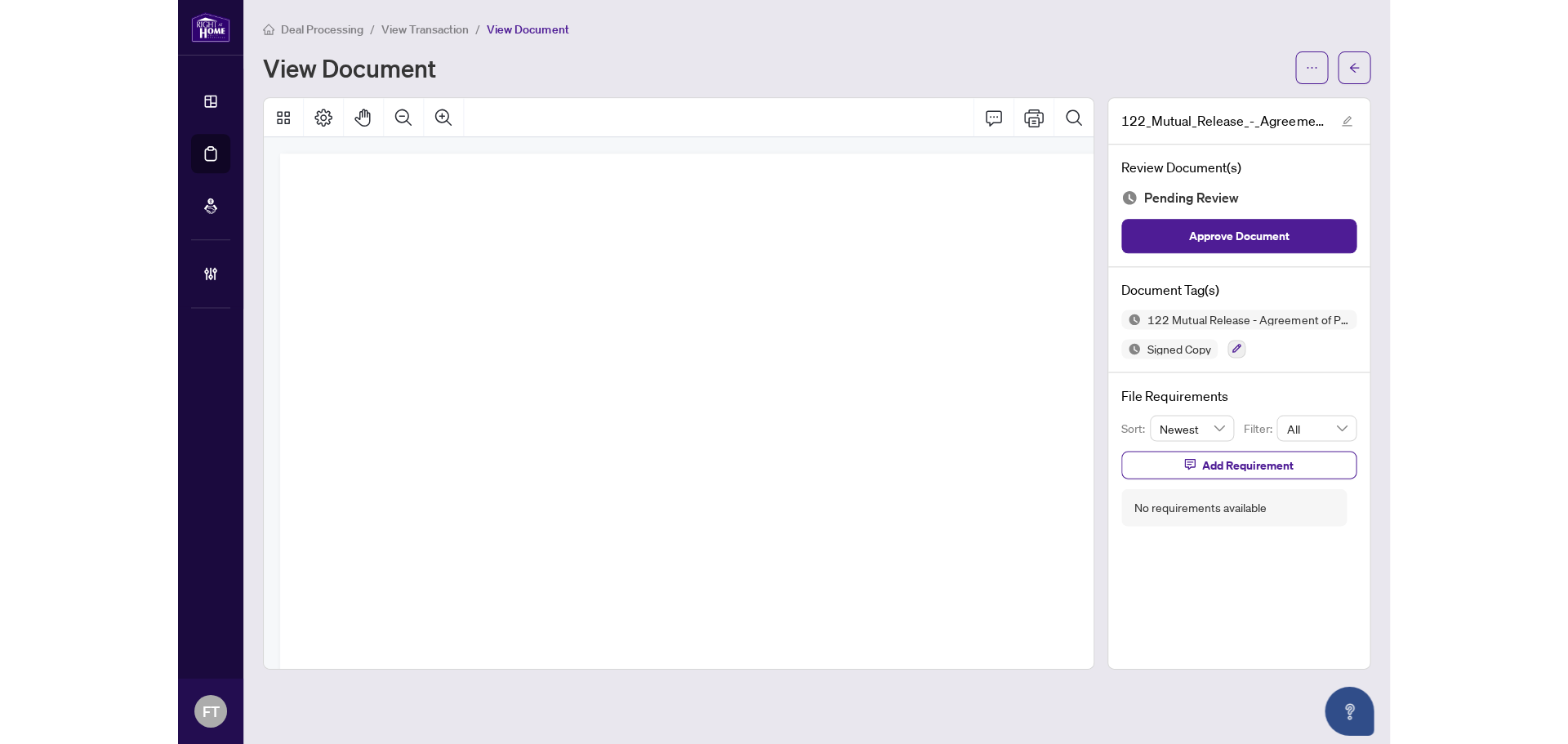 scroll, scrollTop: 0, scrollLeft: 0, axis: both 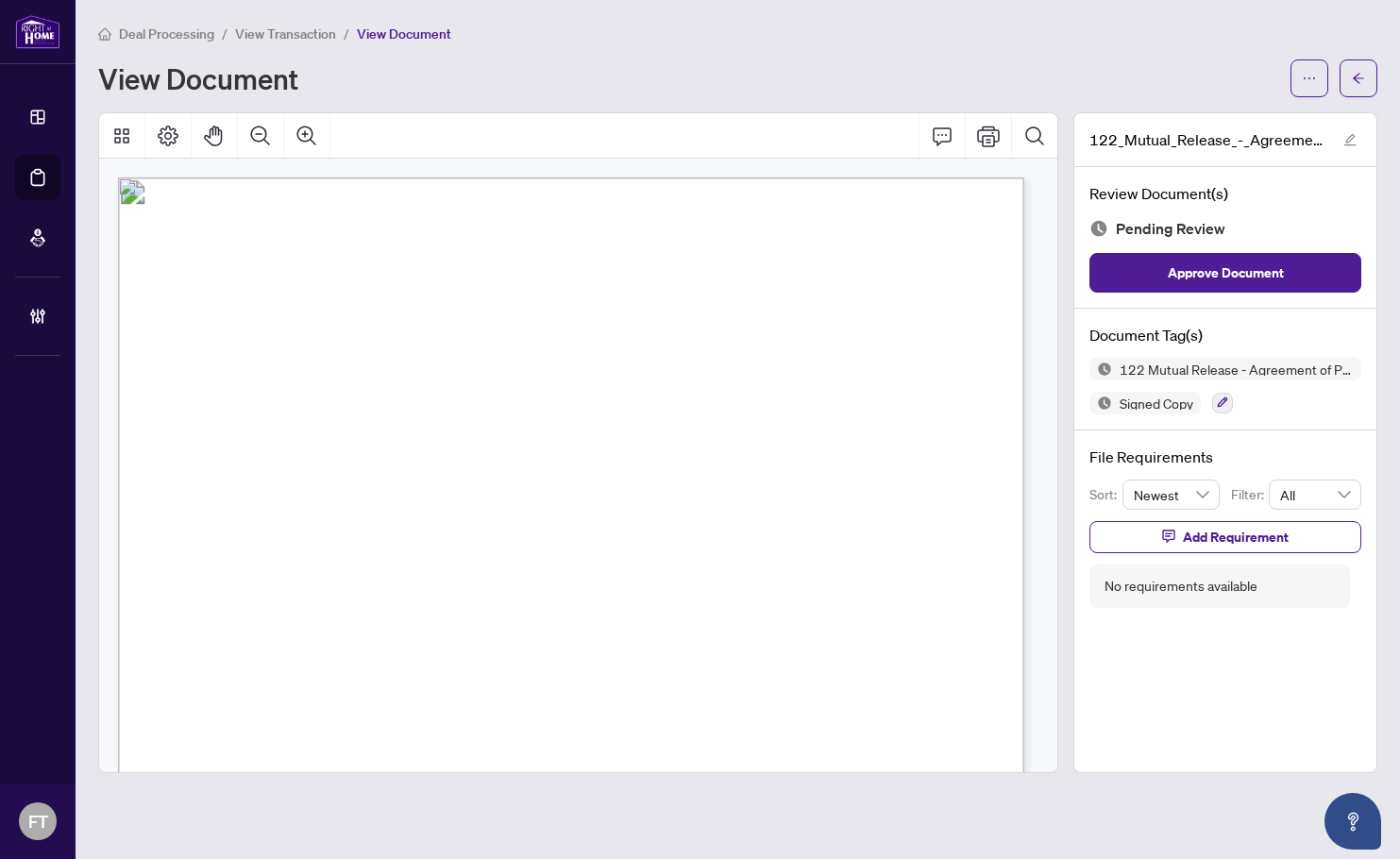 click on "DEERBROOK REALTY INC." at bounding box center [369, 396] 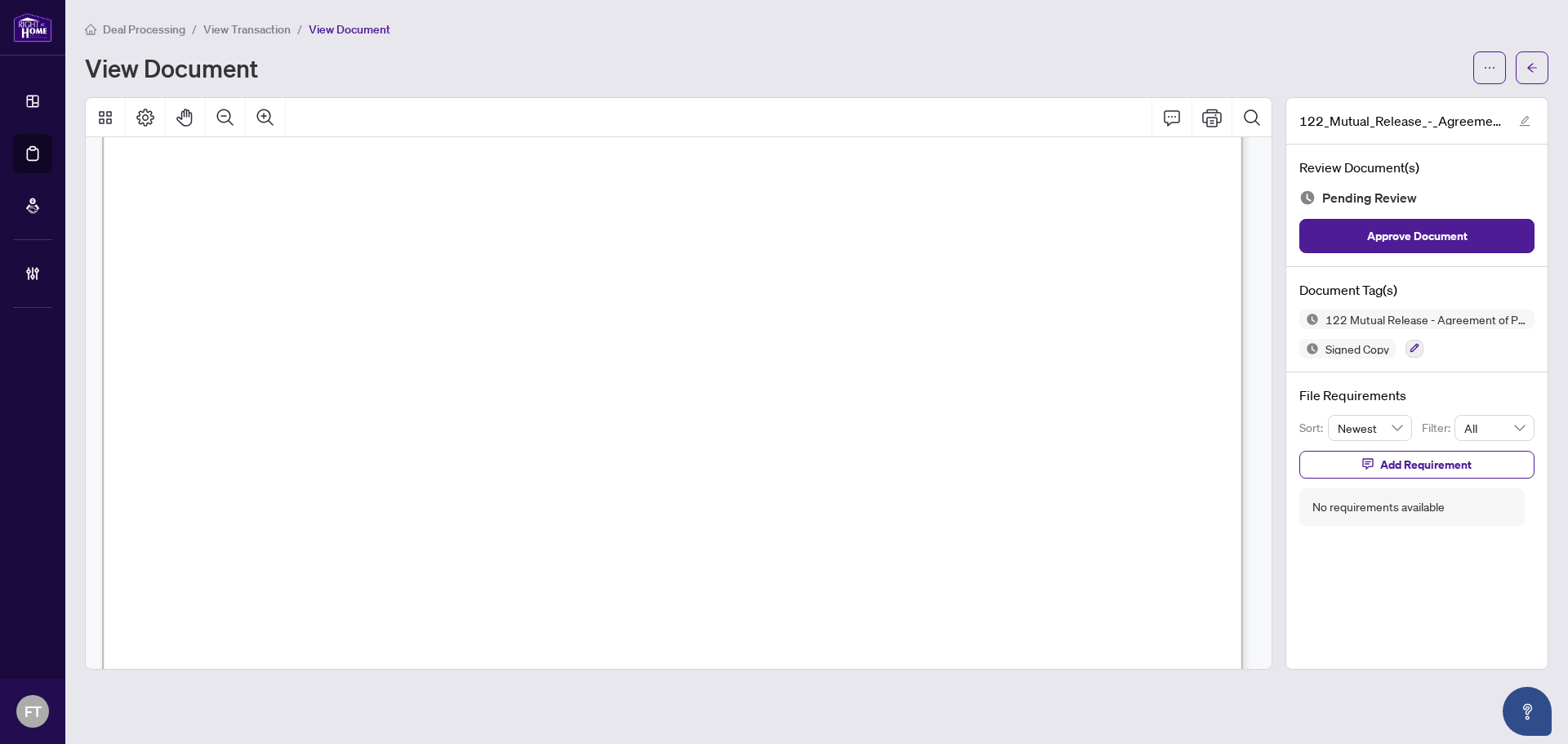 scroll, scrollTop: 245, scrollLeft: 0, axis: vertical 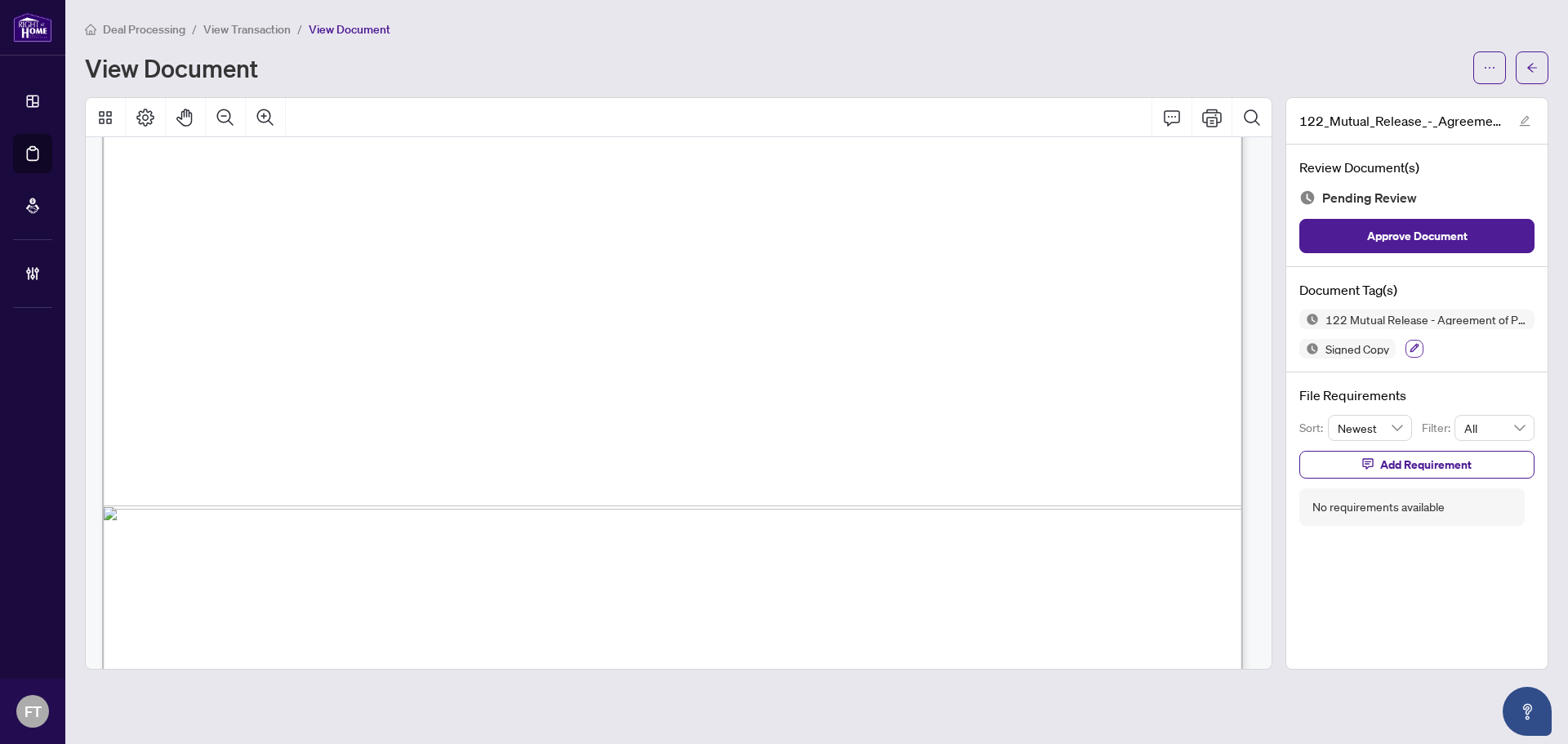click at bounding box center (1414, 349) 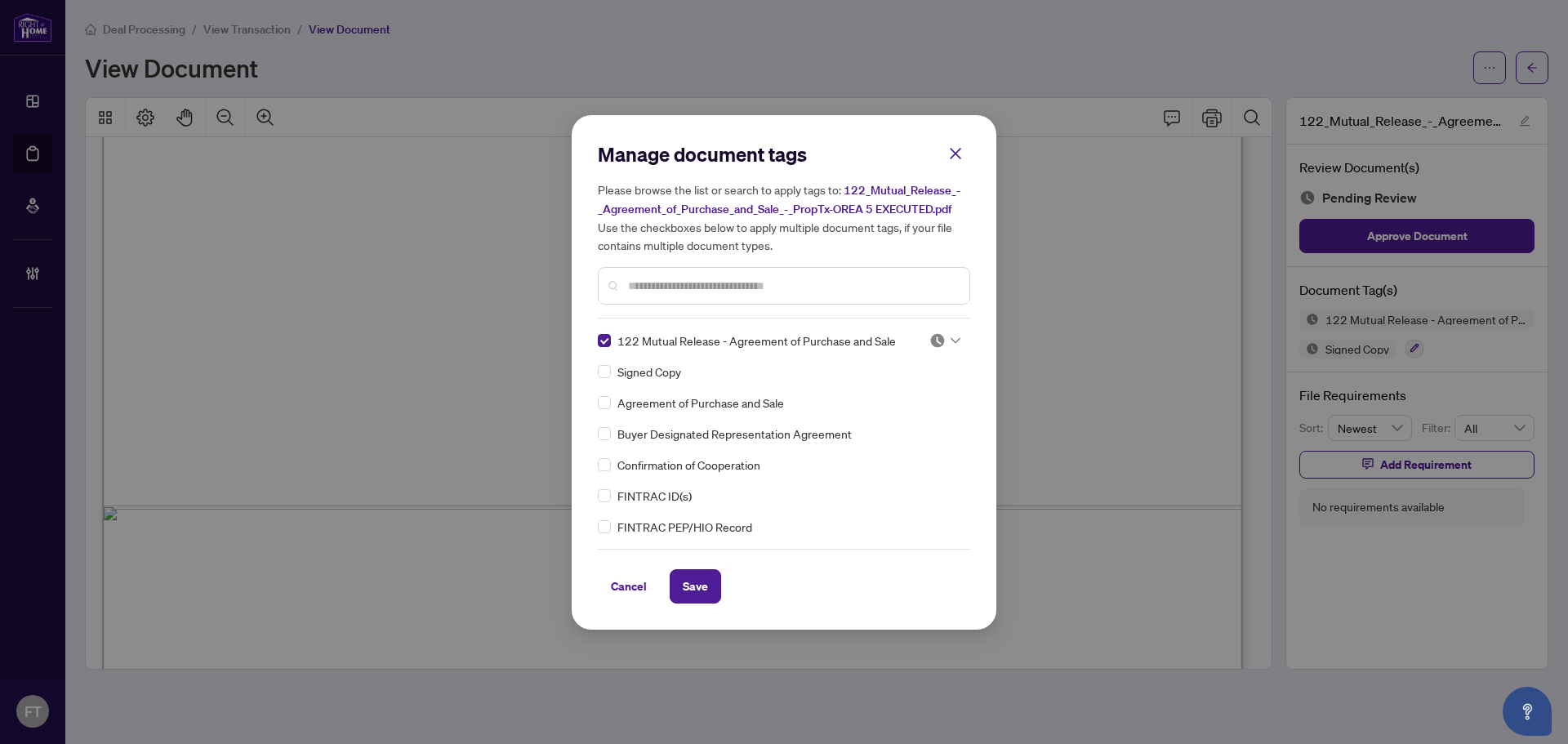 drag, startPoint x: 941, startPoint y: 340, endPoint x: 937, endPoint y: 349, distance: 9.848858 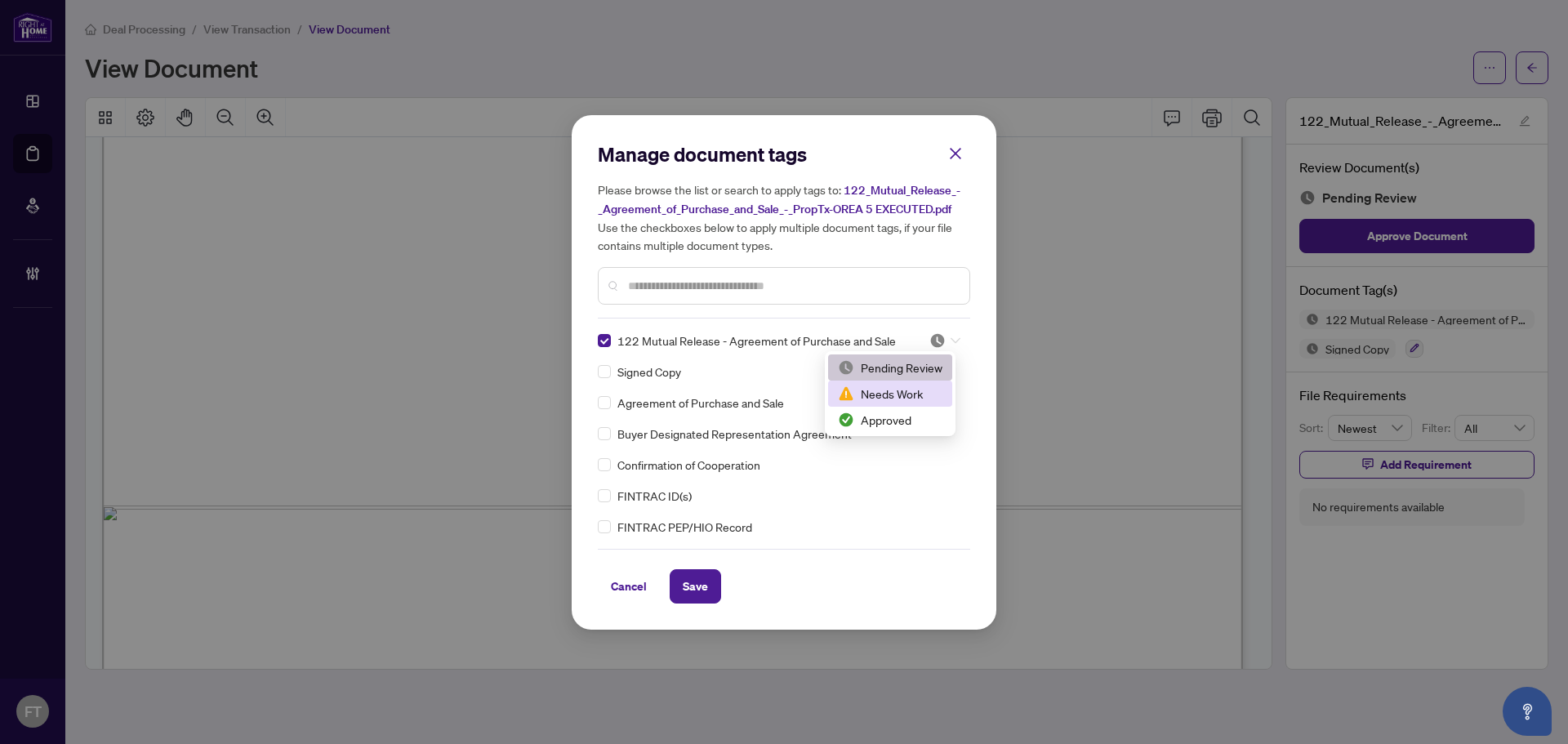 click on "Needs Work" at bounding box center [890, 394] 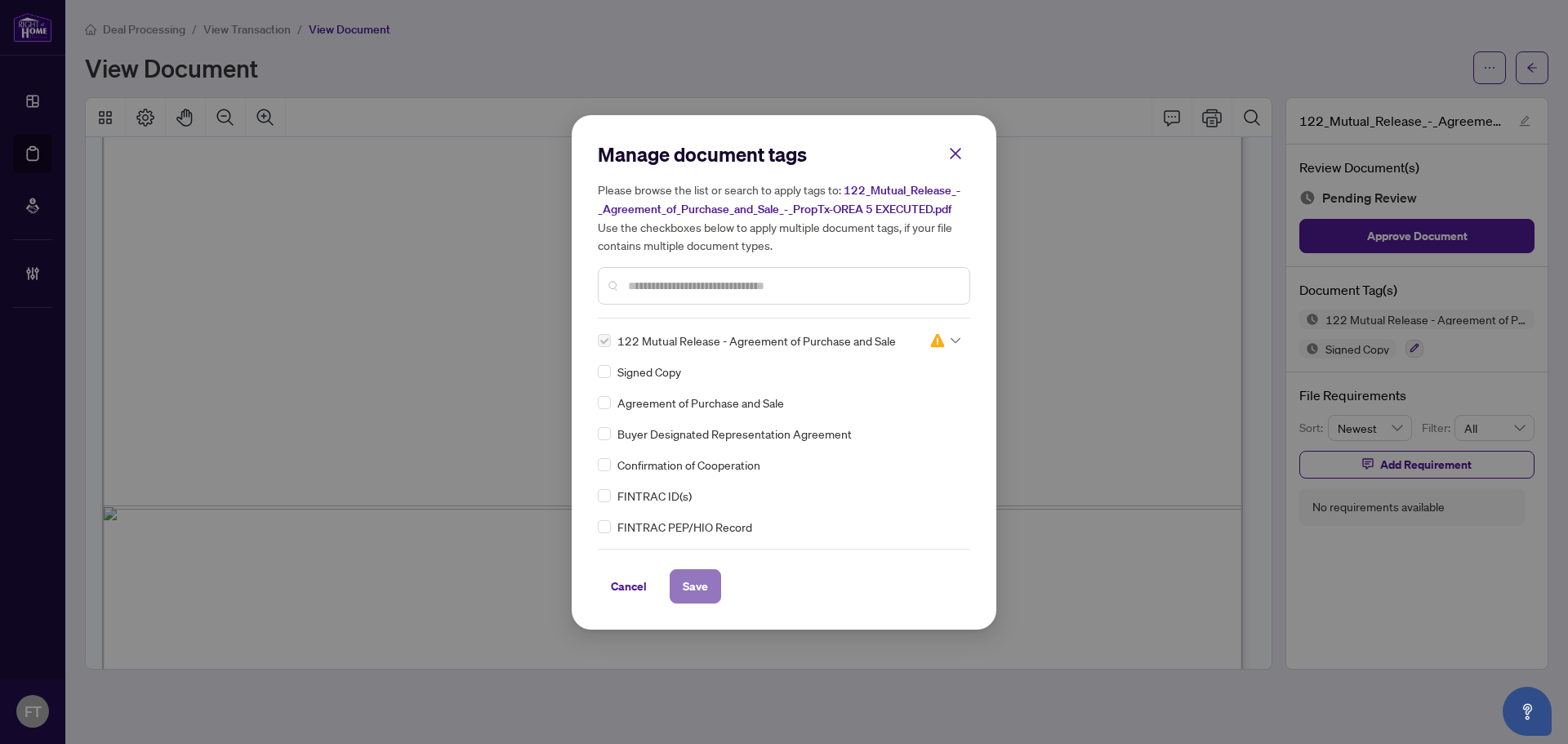 click on "Save" at bounding box center (695, 586) 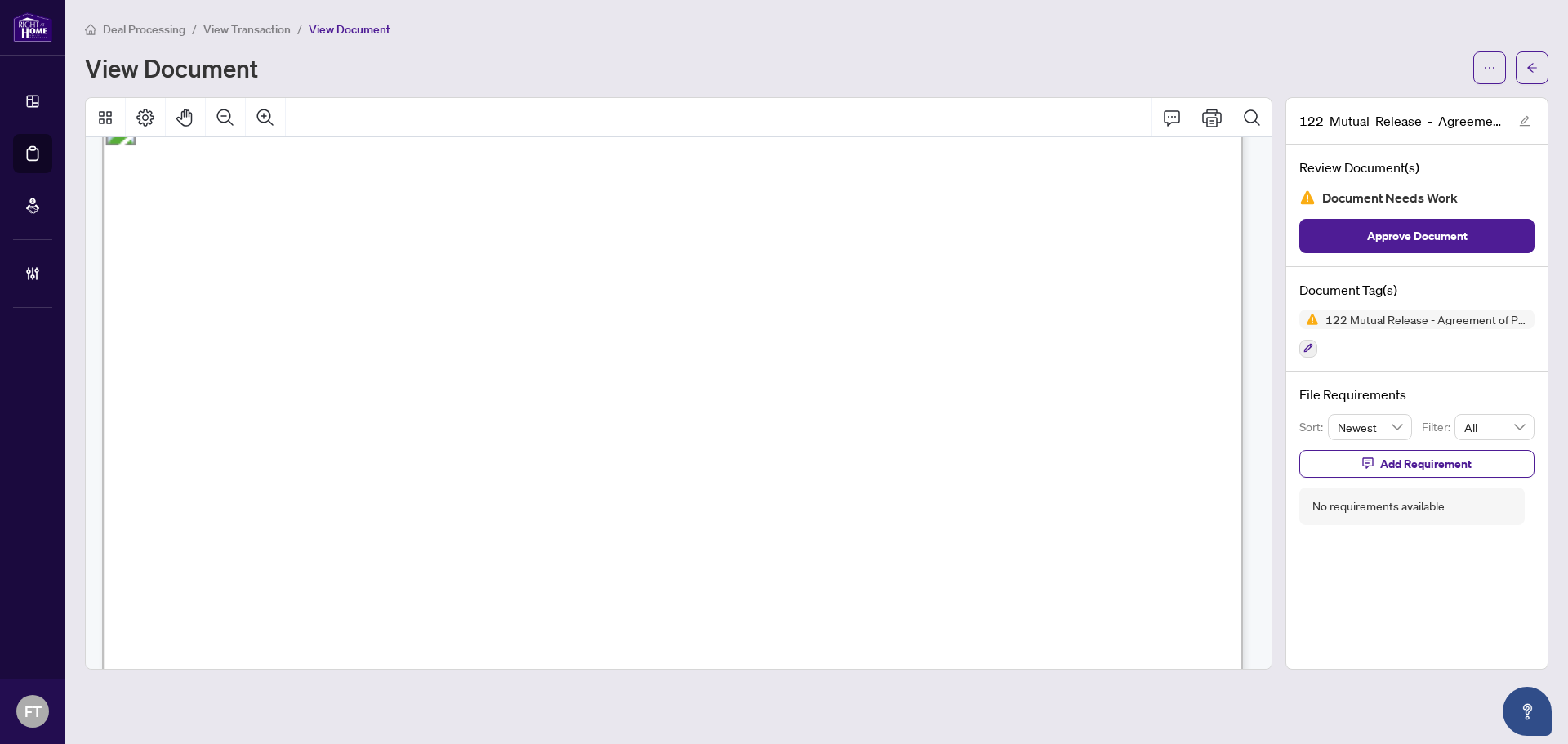 scroll, scrollTop: 0, scrollLeft: 0, axis: both 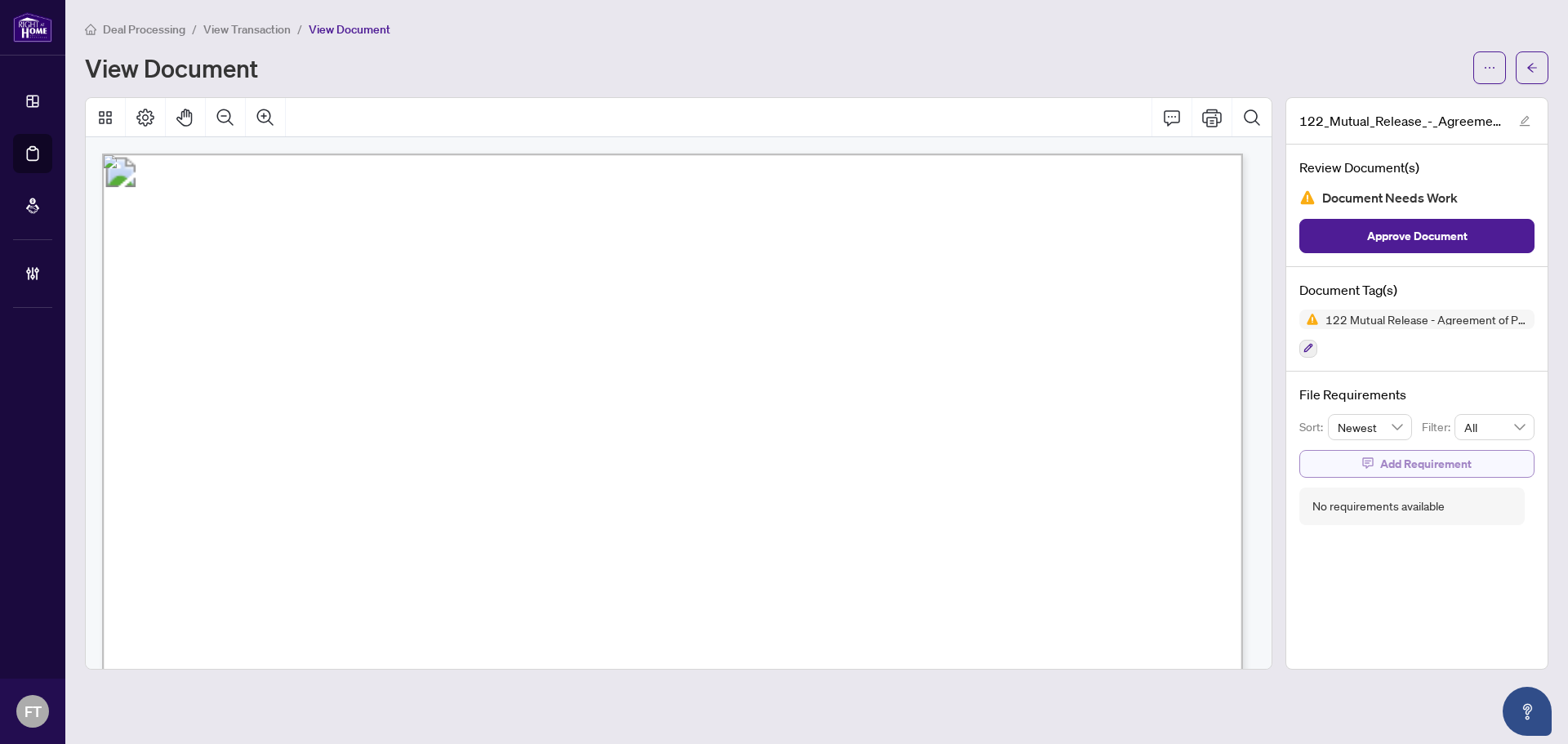 click on "Add Requirement" at bounding box center (1417, 464) 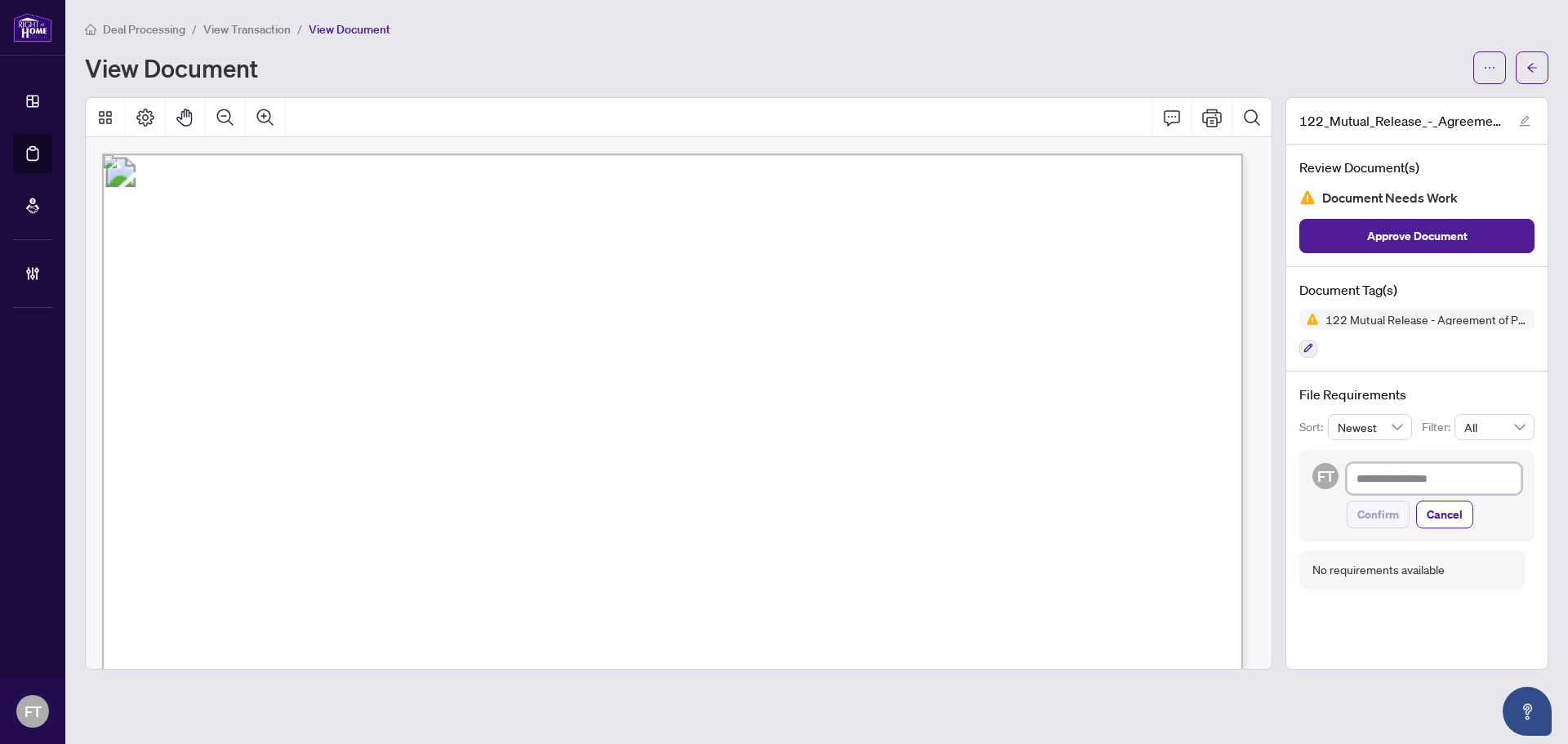 click at bounding box center [1434, 479] 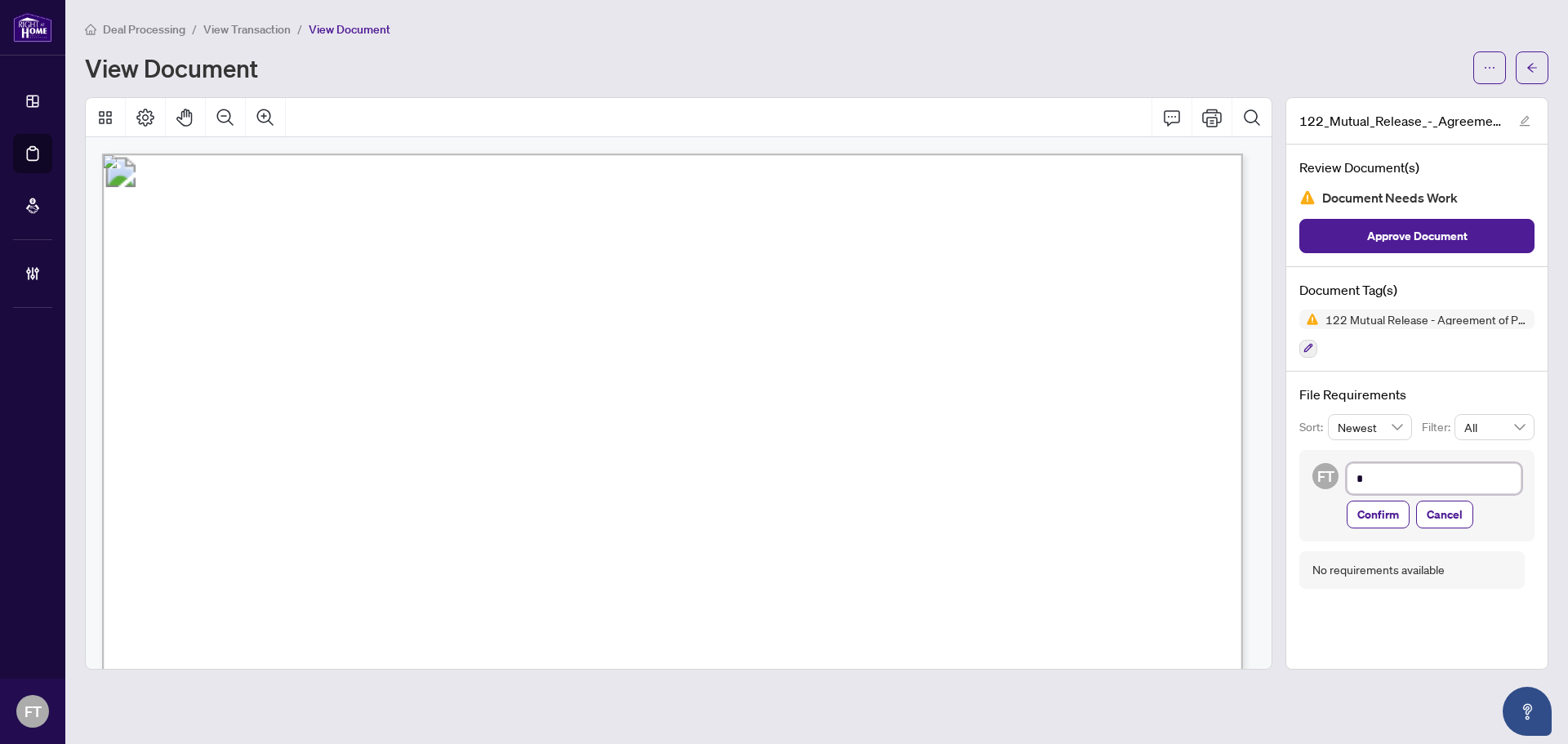 type on "**" 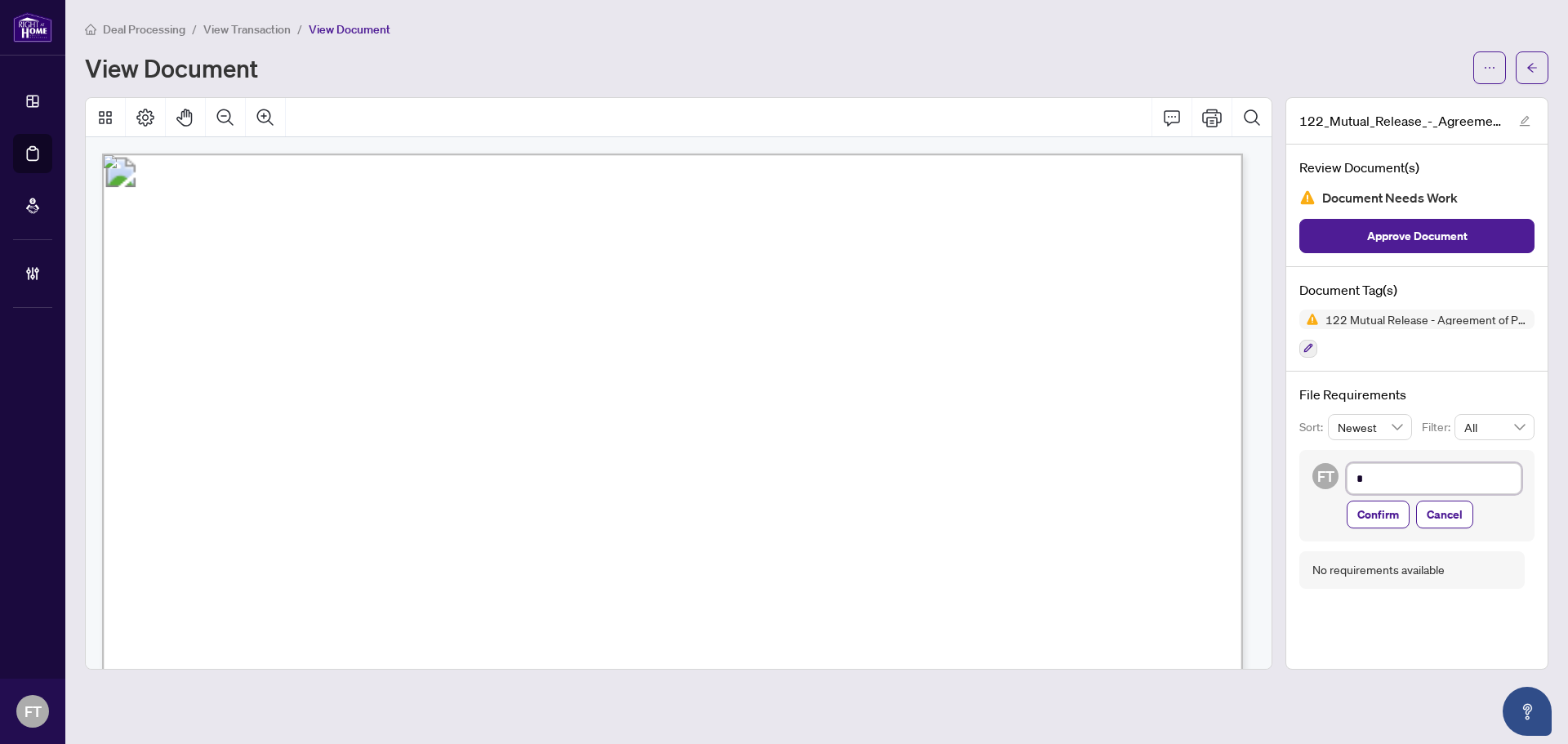 type on "**" 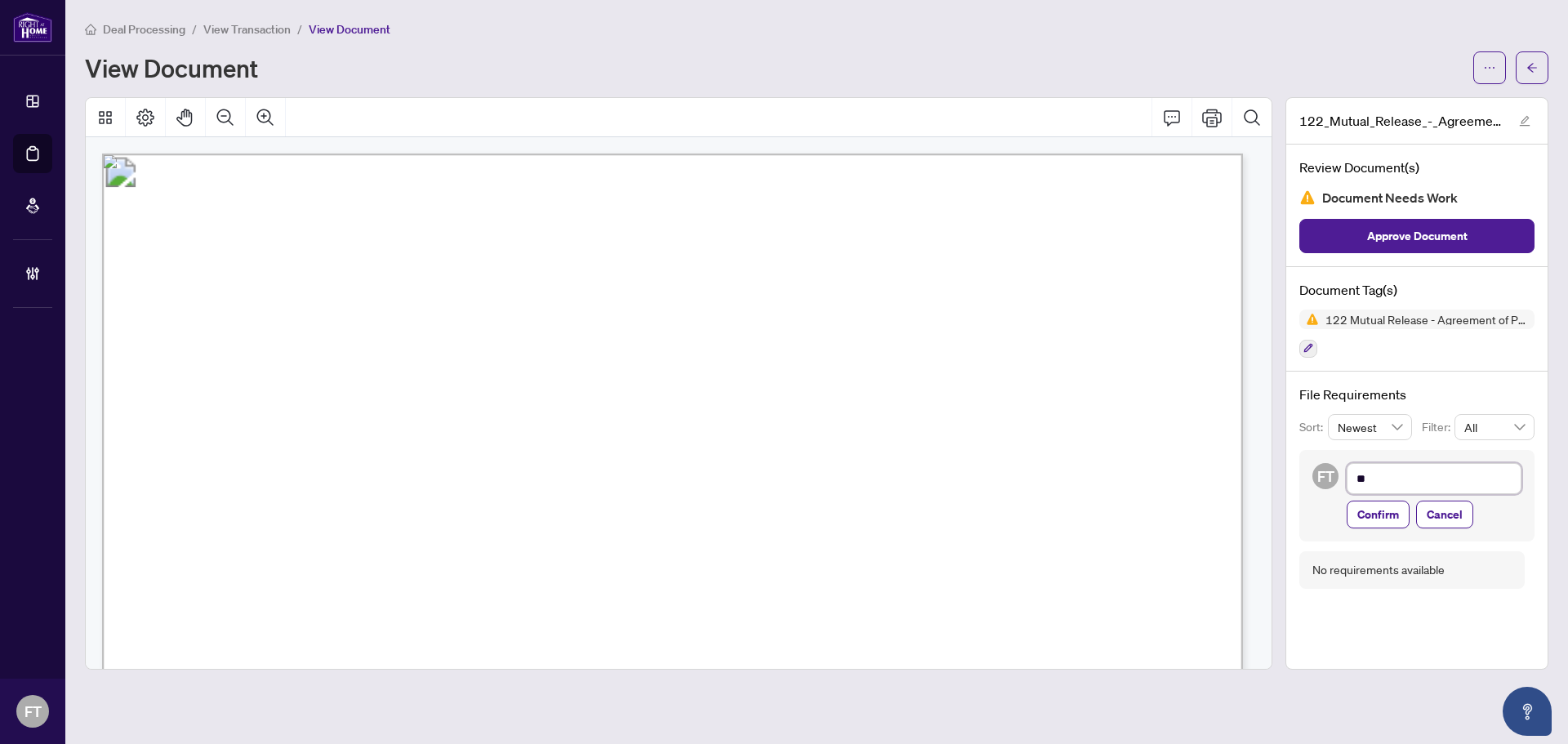 type on "***" 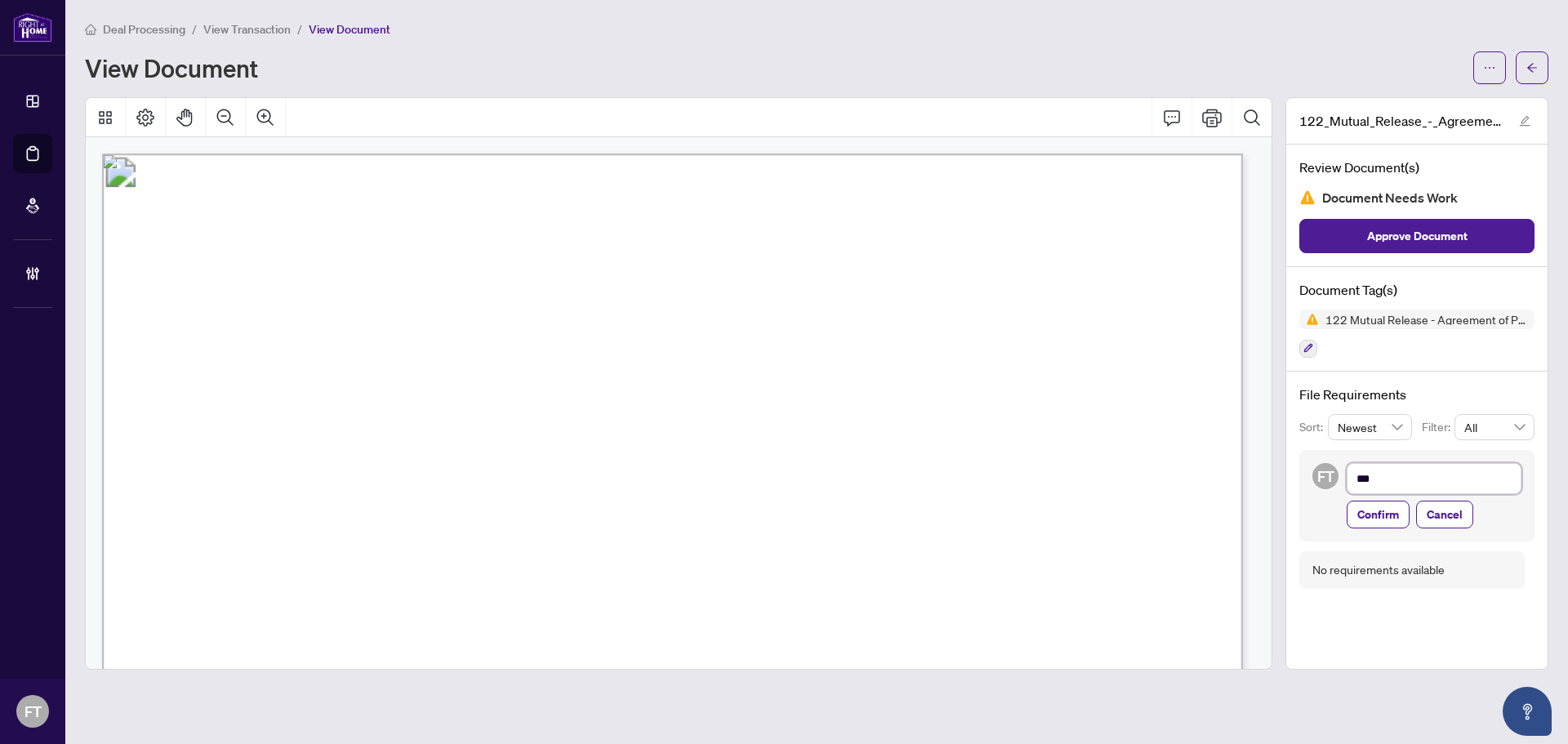 type on "****" 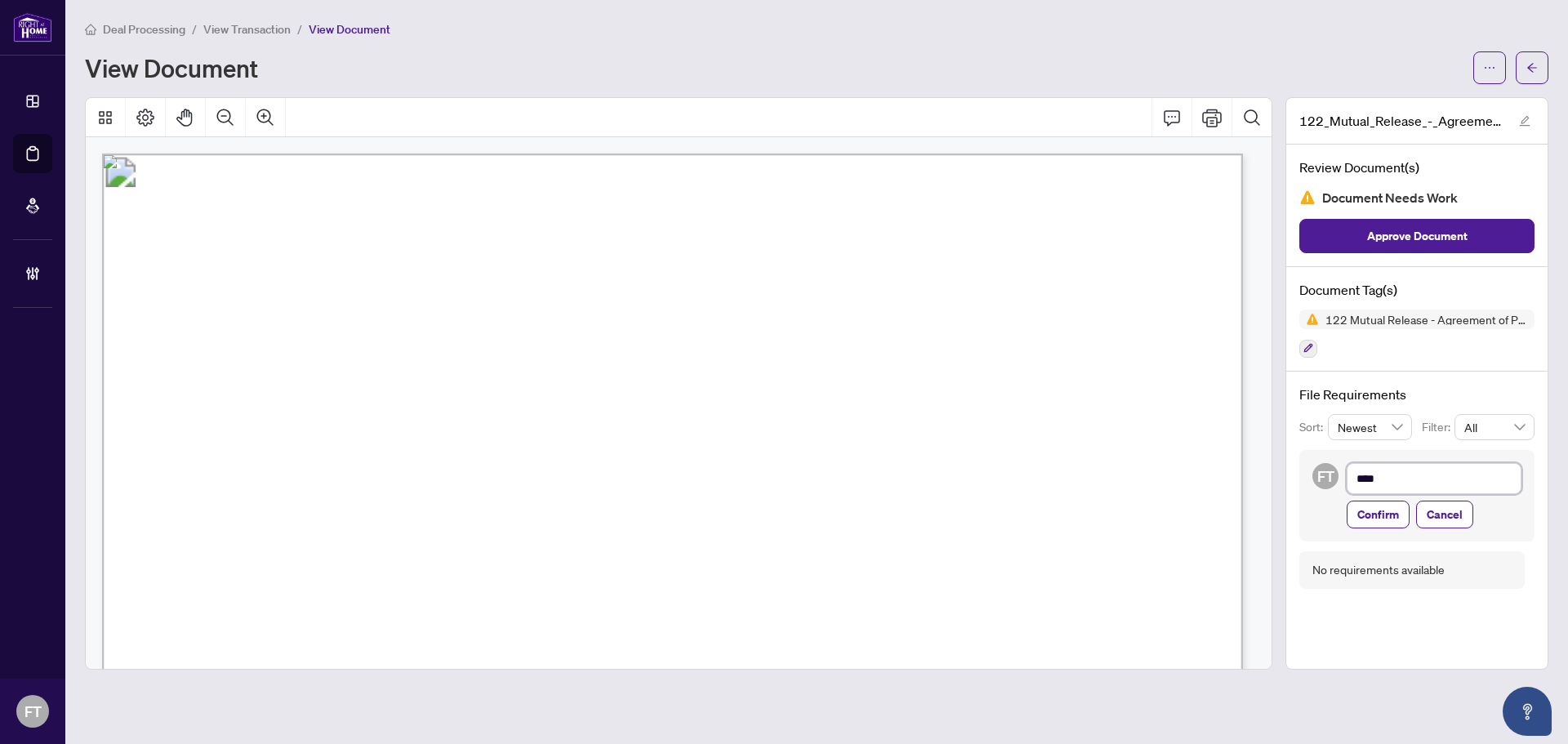 type on "*****" 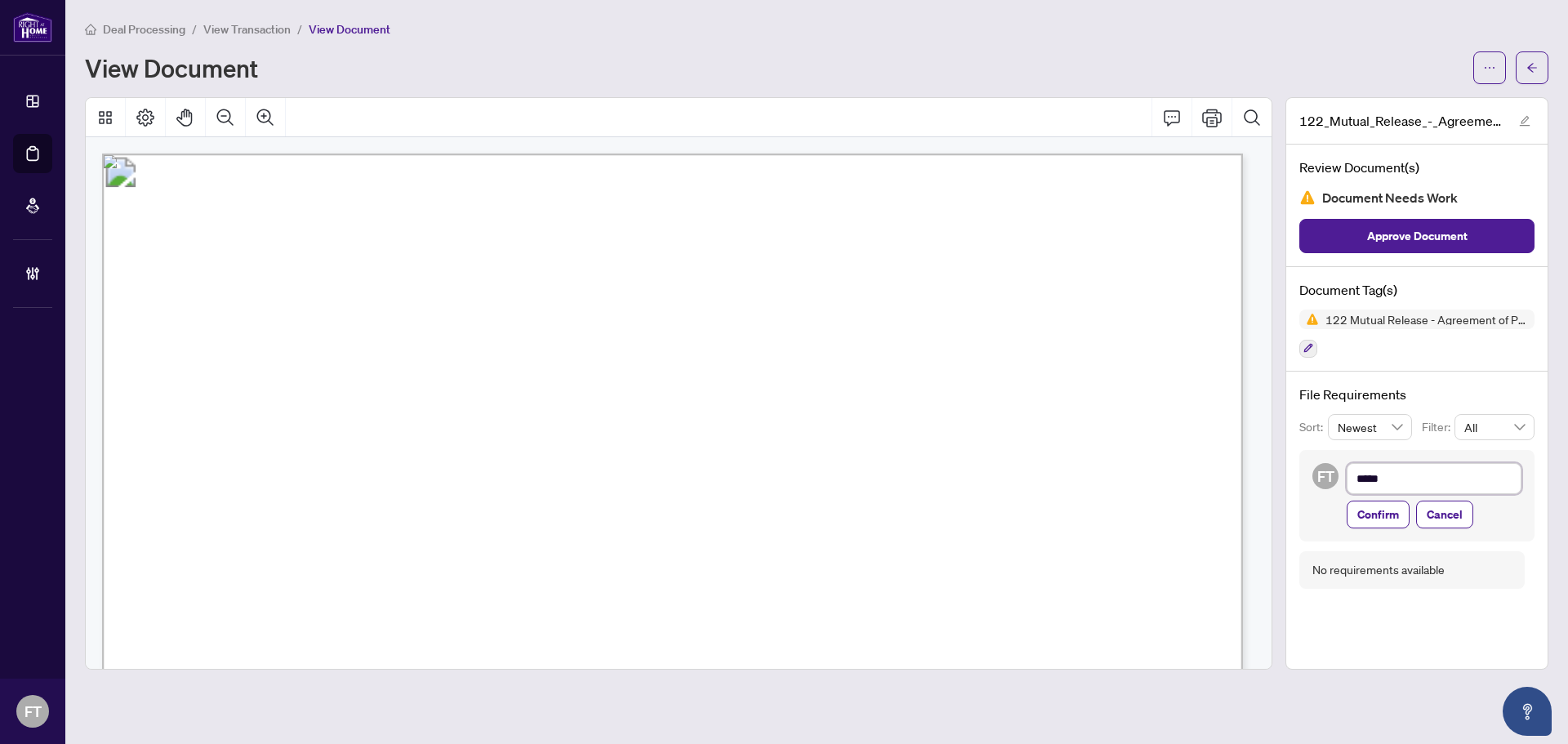 type on "******" 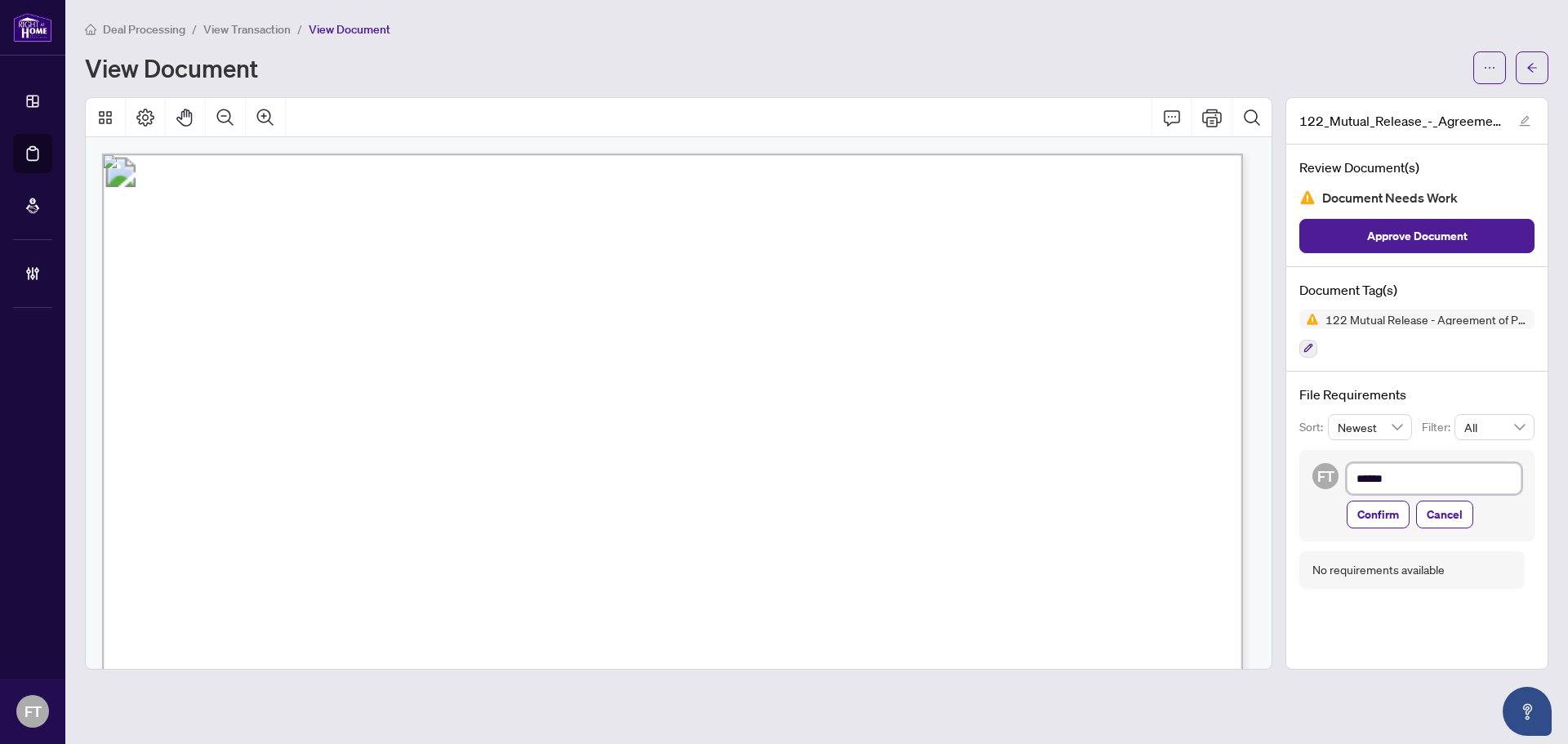 type on "******" 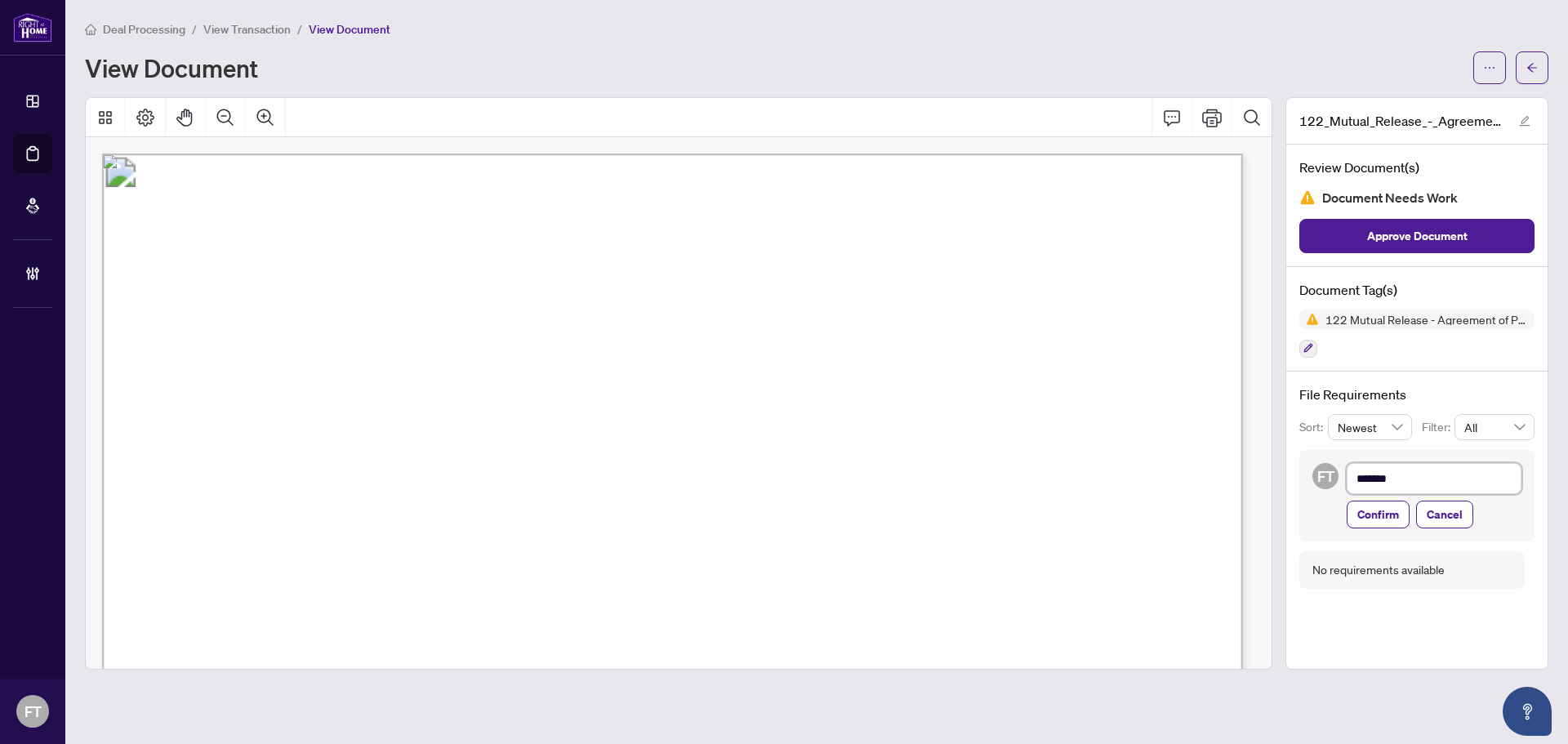 type on "********" 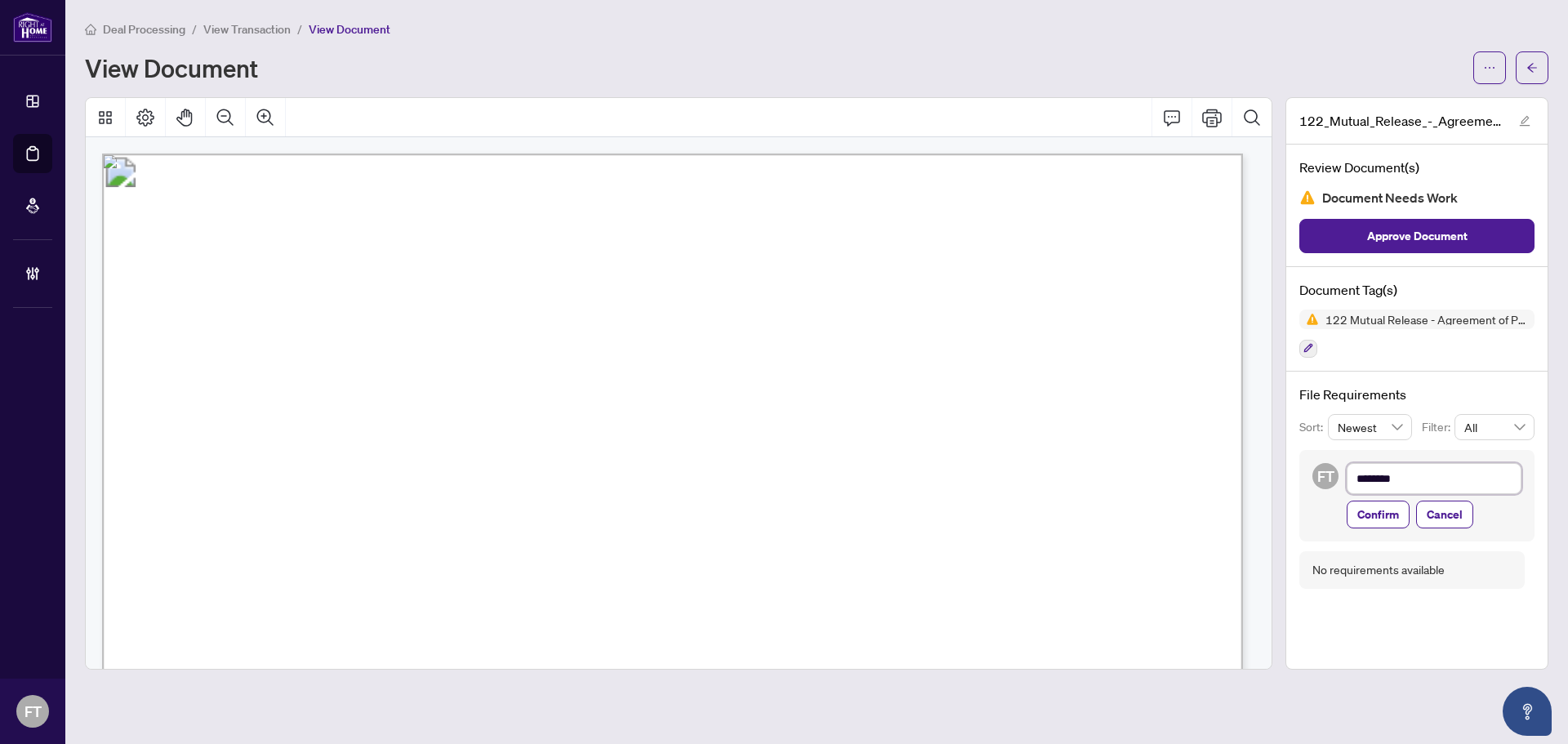 type on "*********" 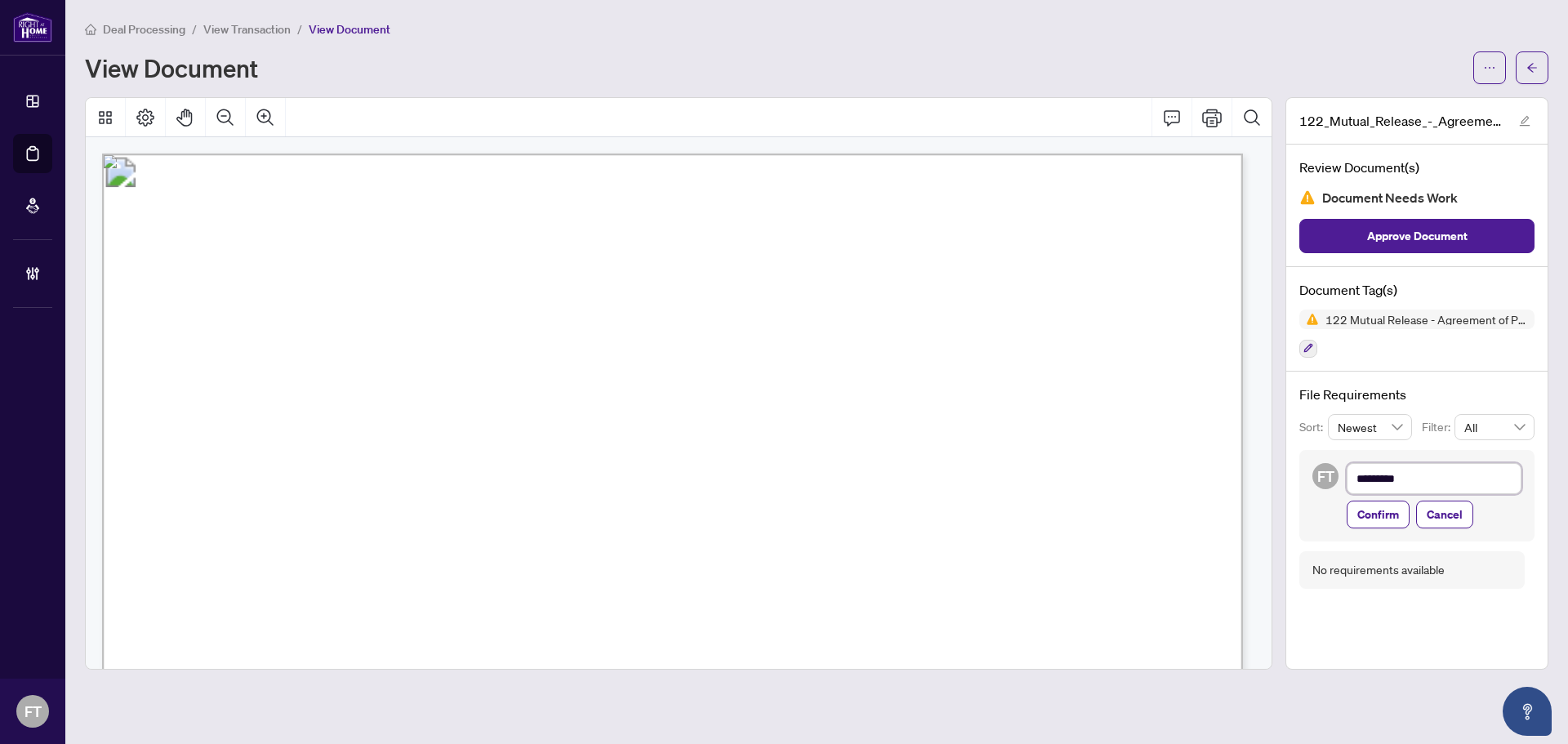 type on "**********" 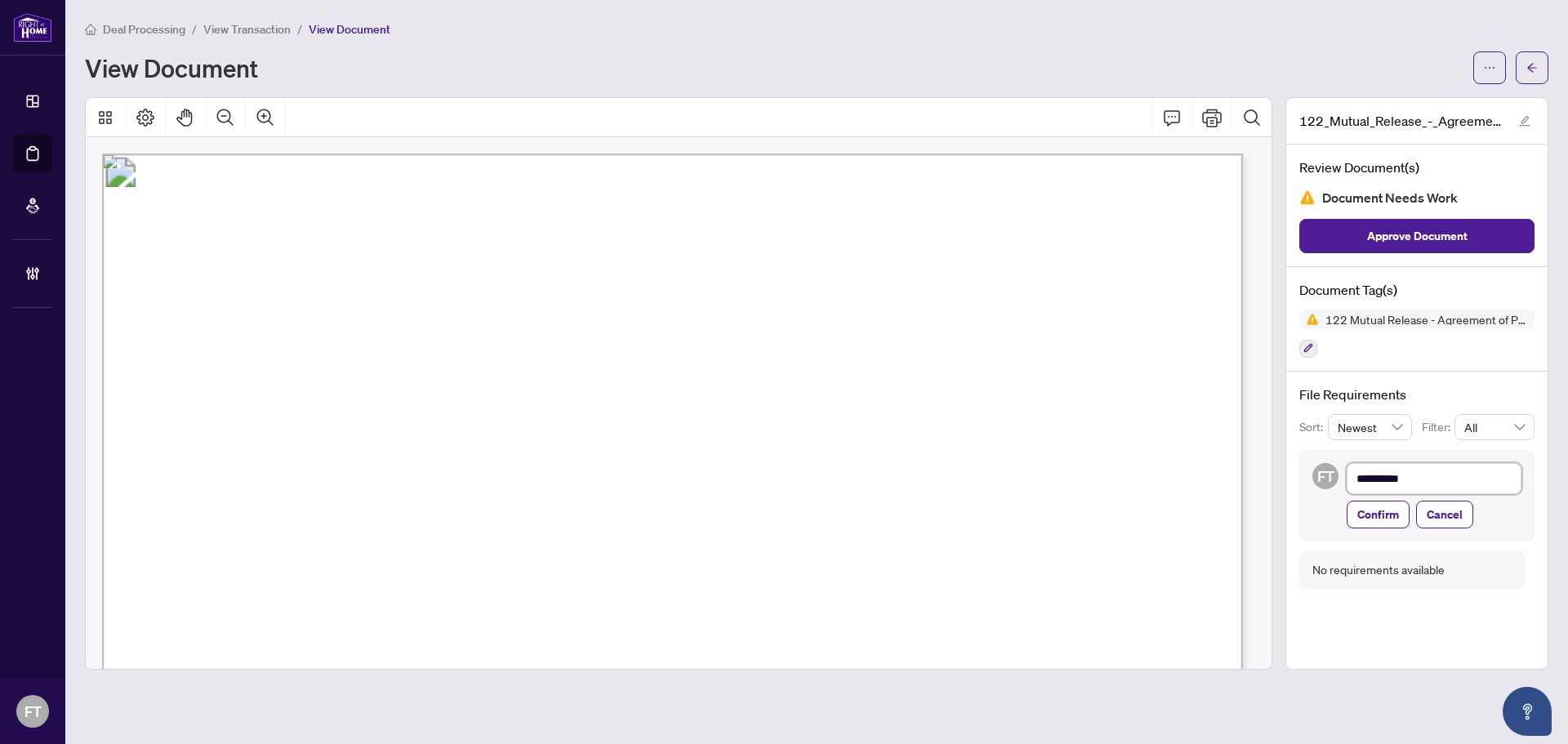 type on "**********" 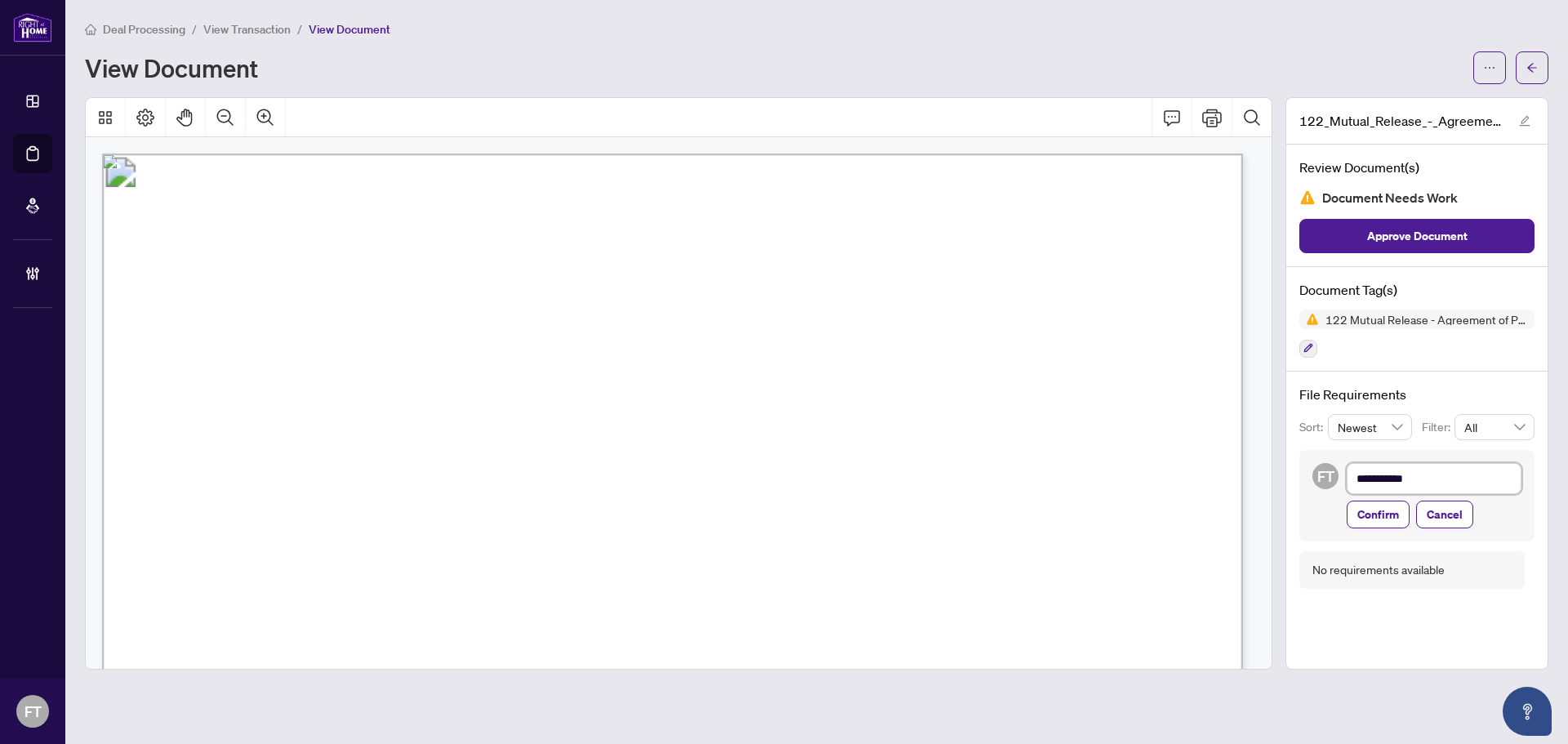 type on "**********" 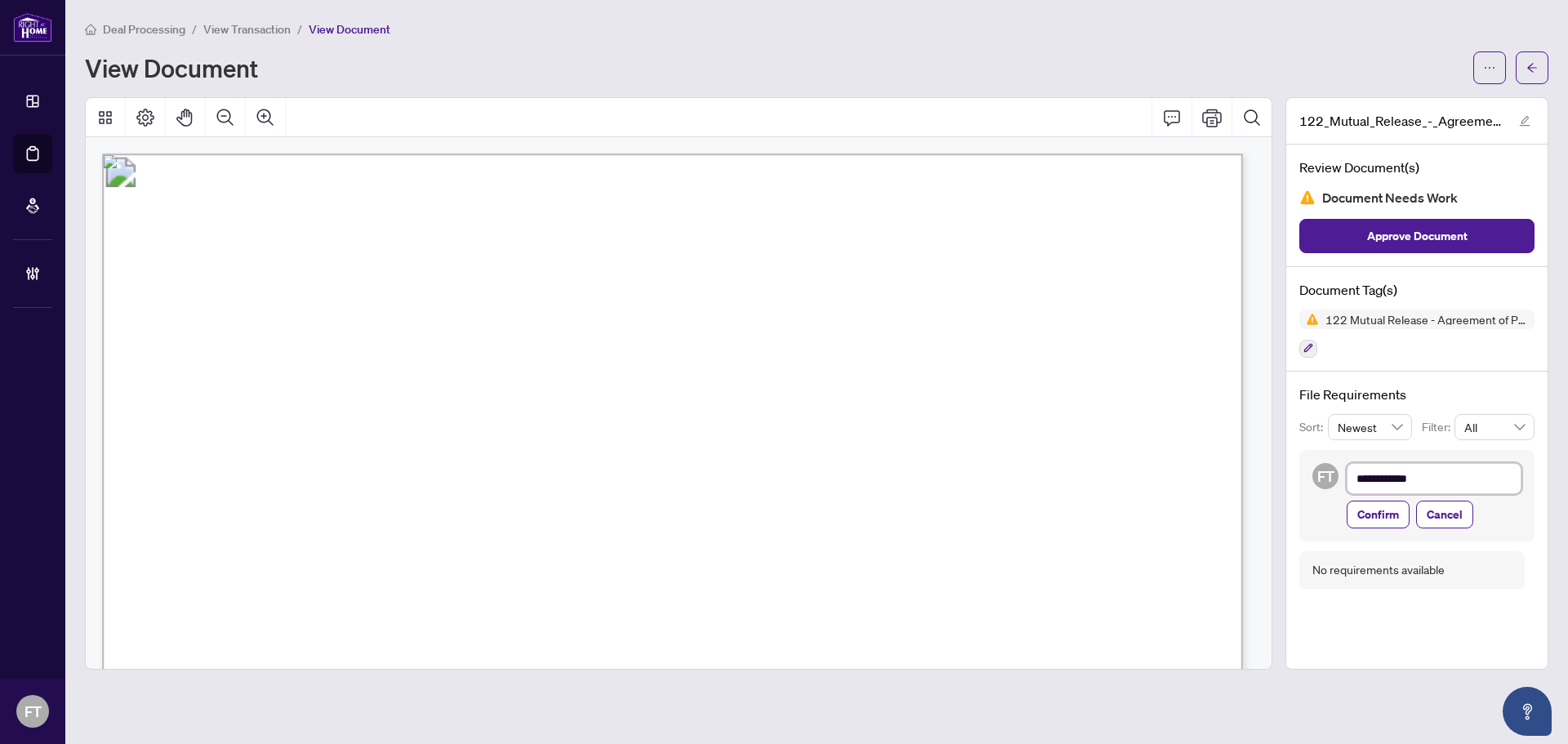 type on "**********" 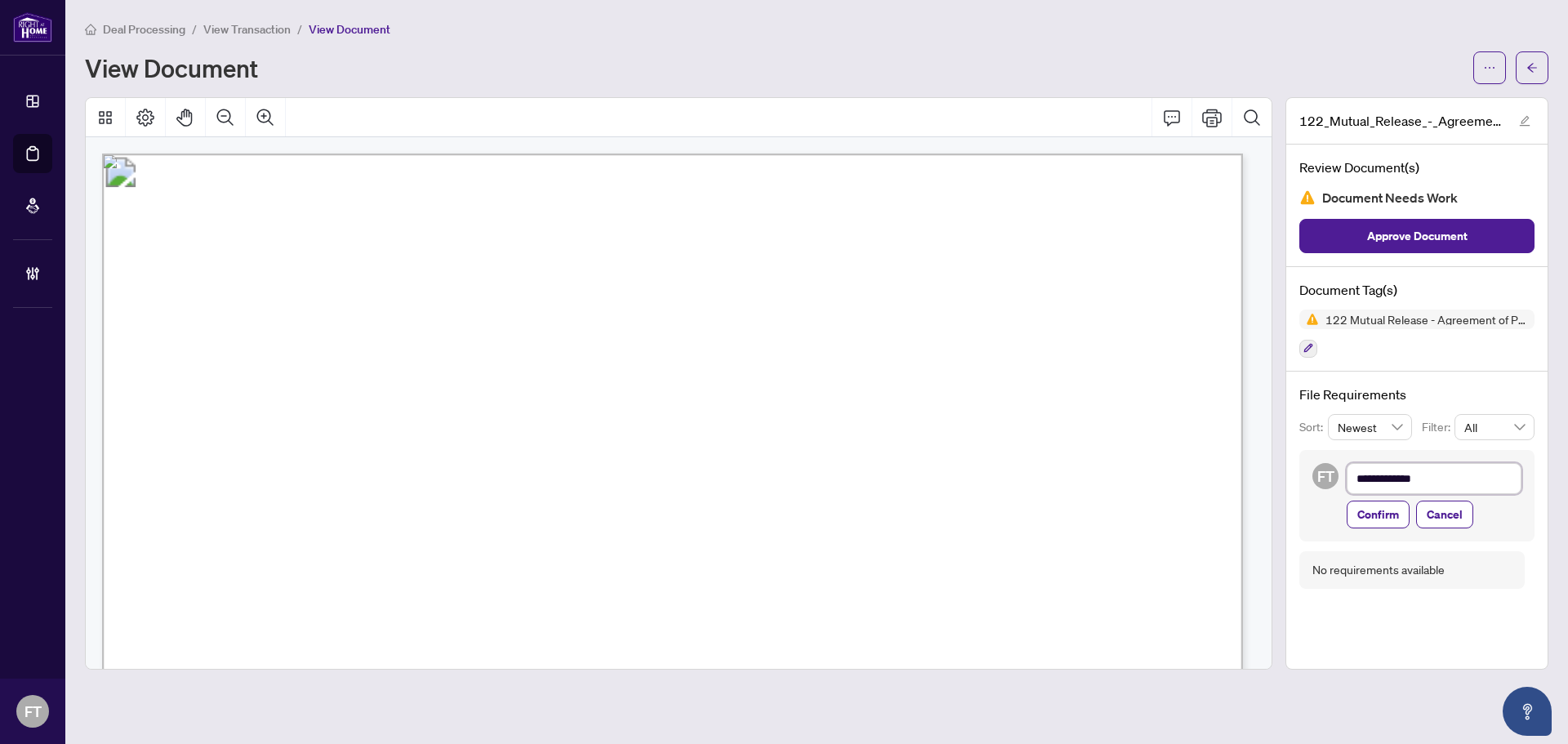 type on "**********" 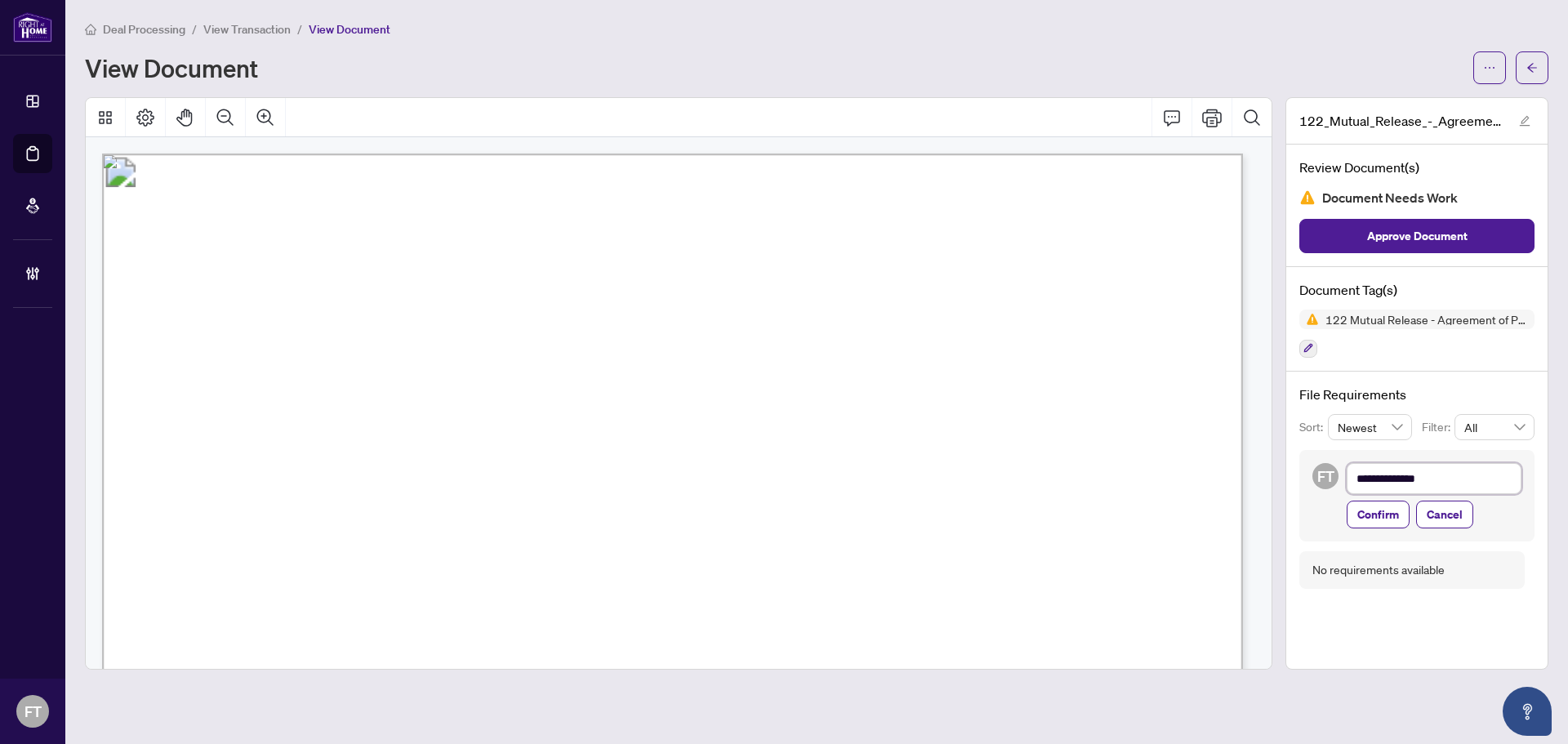 type on "**********" 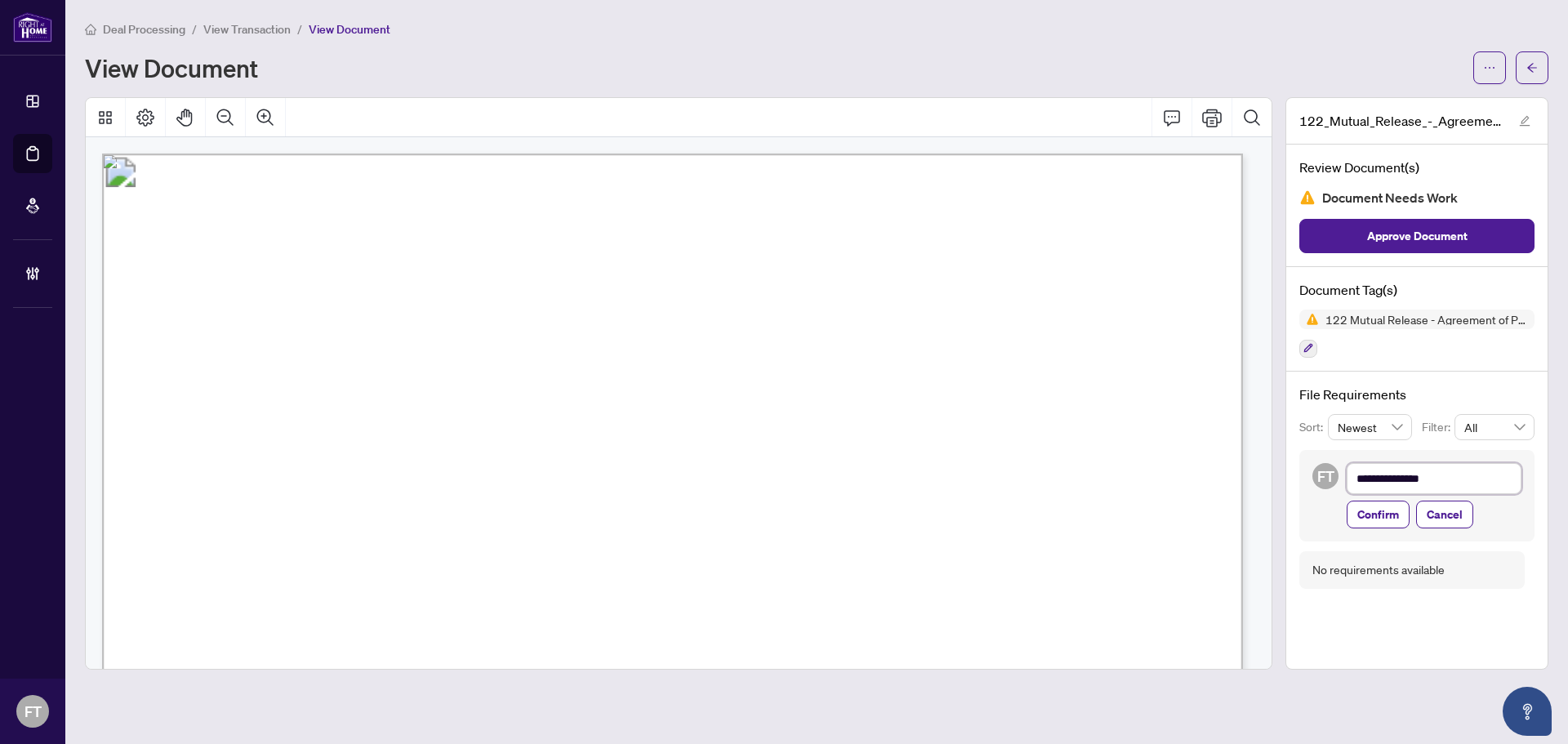 type on "**********" 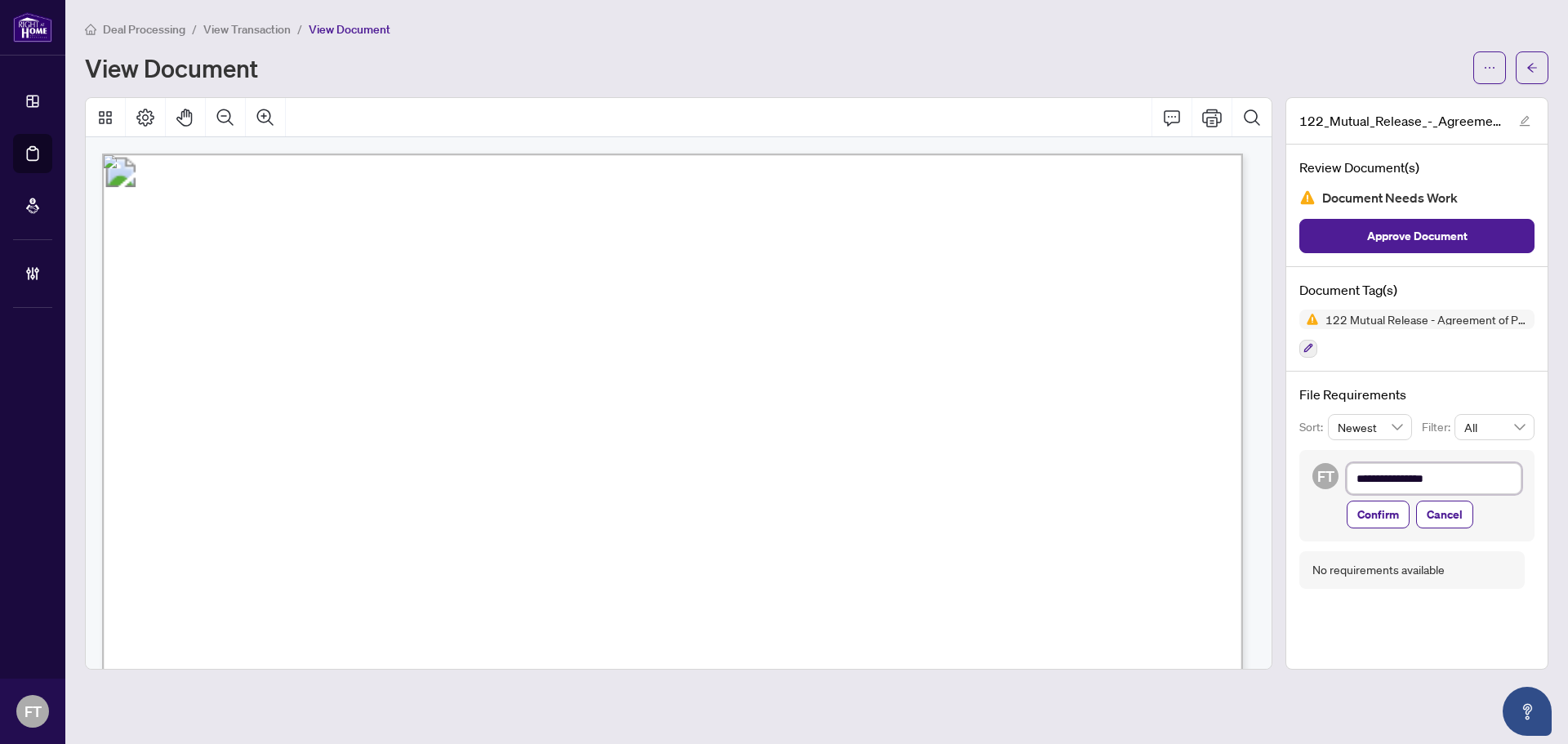 type on "**********" 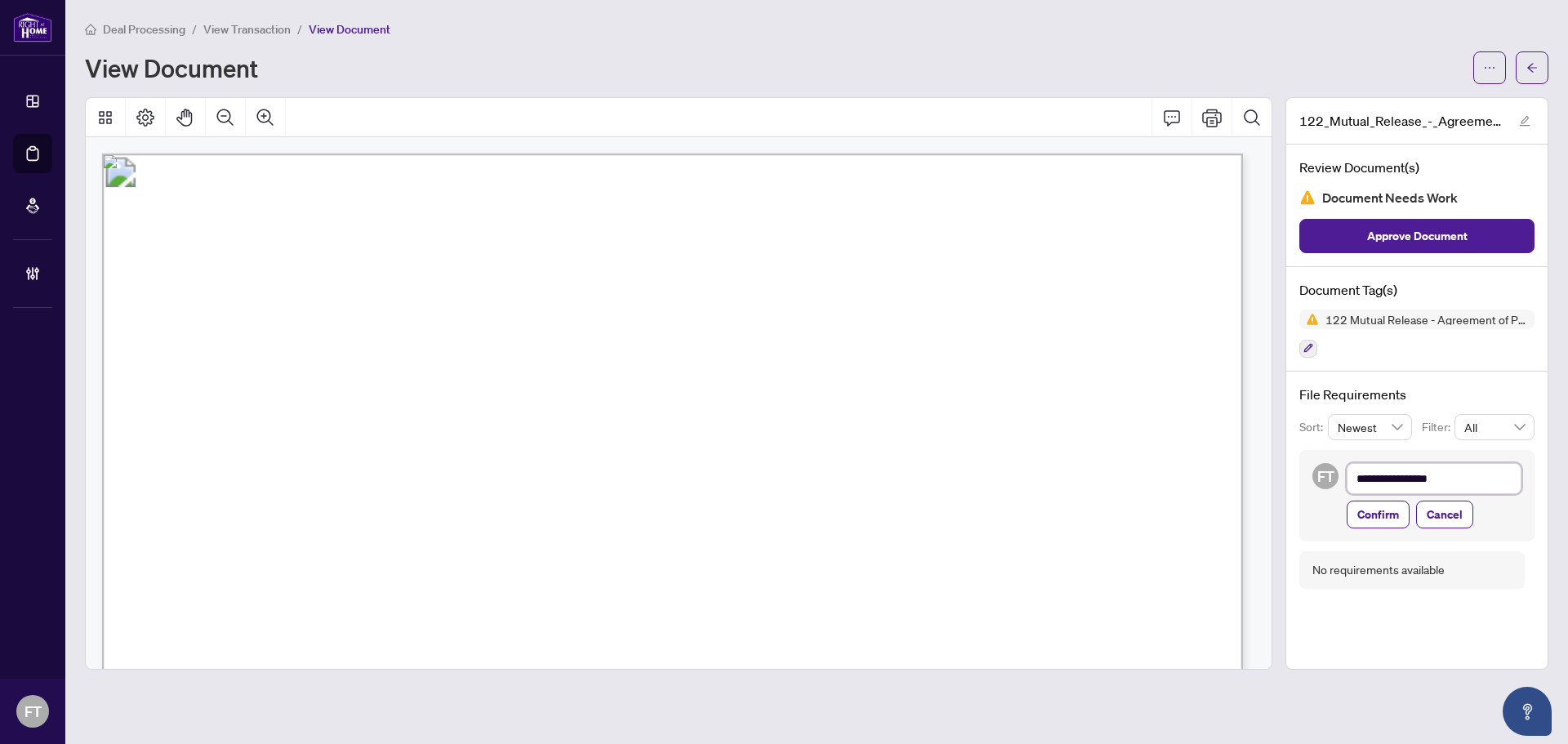 type on "**********" 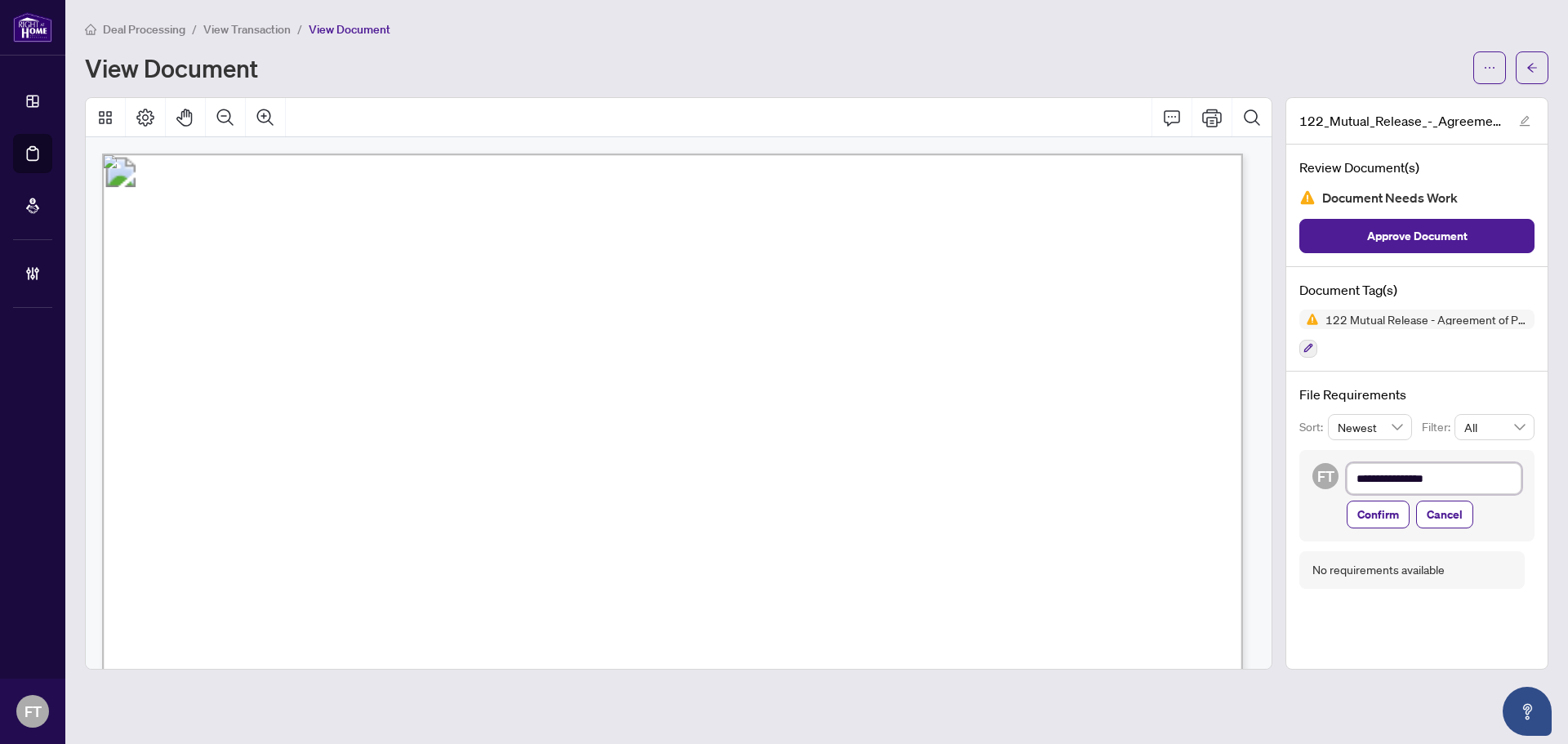 type on "**********" 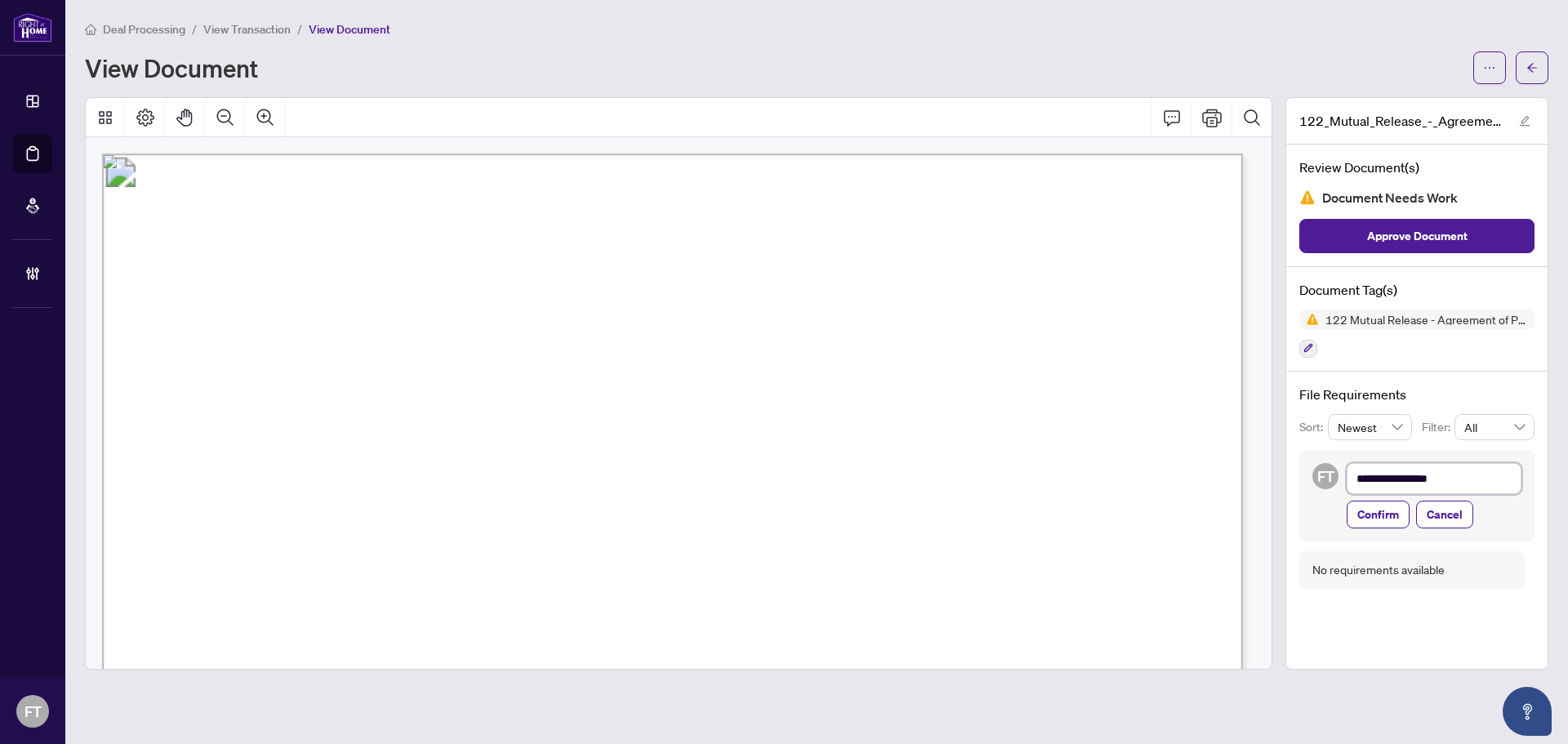 type on "**********" 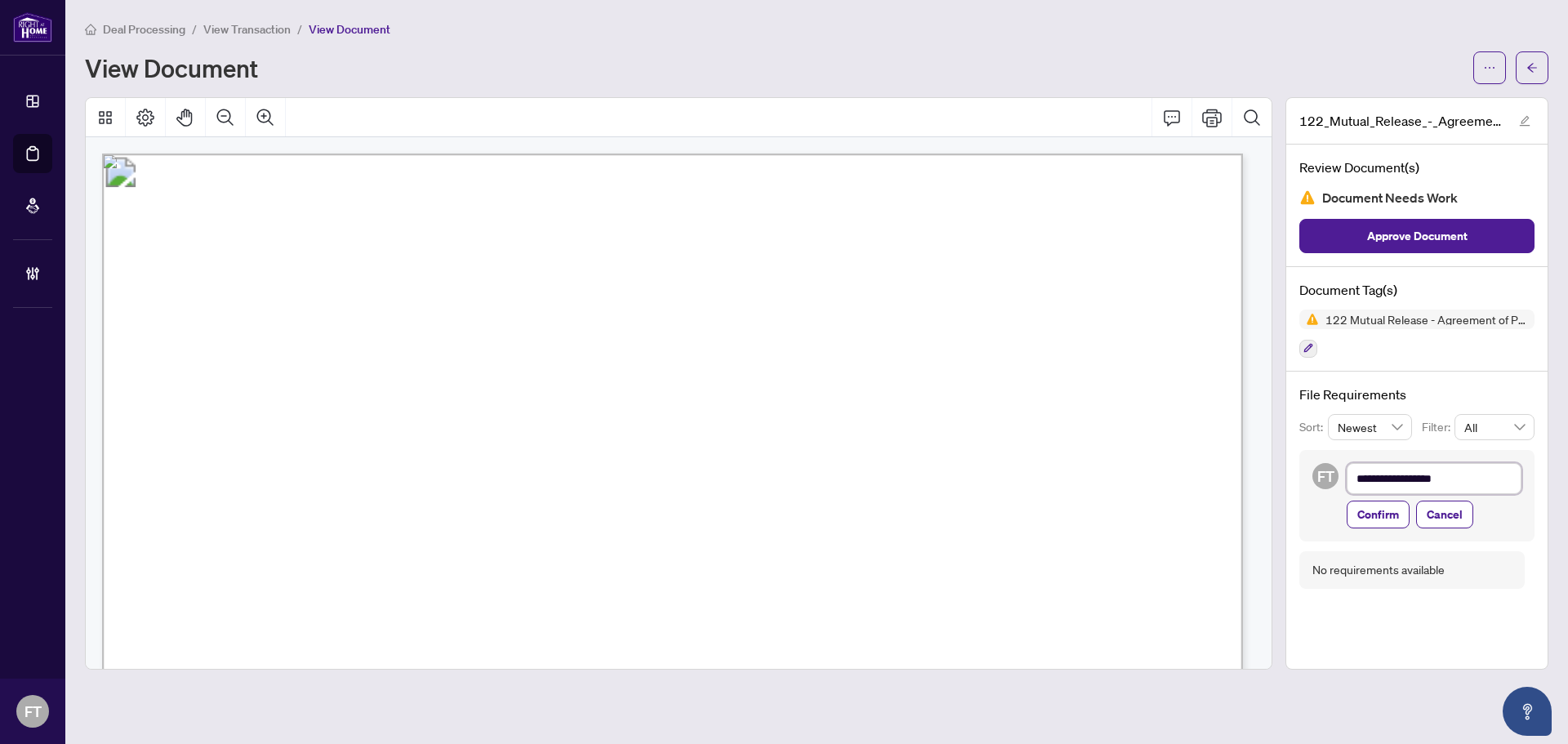type on "**********" 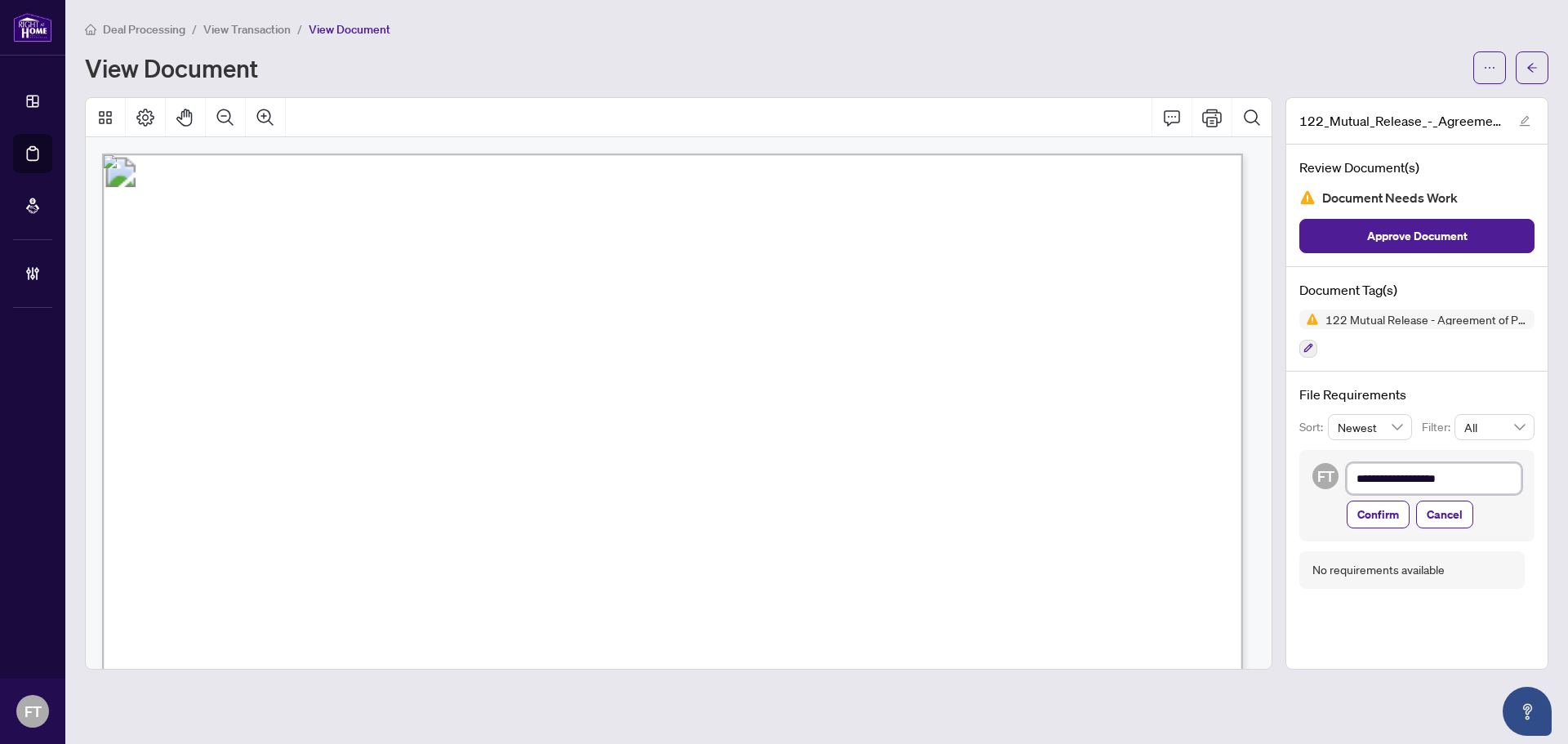 type on "**********" 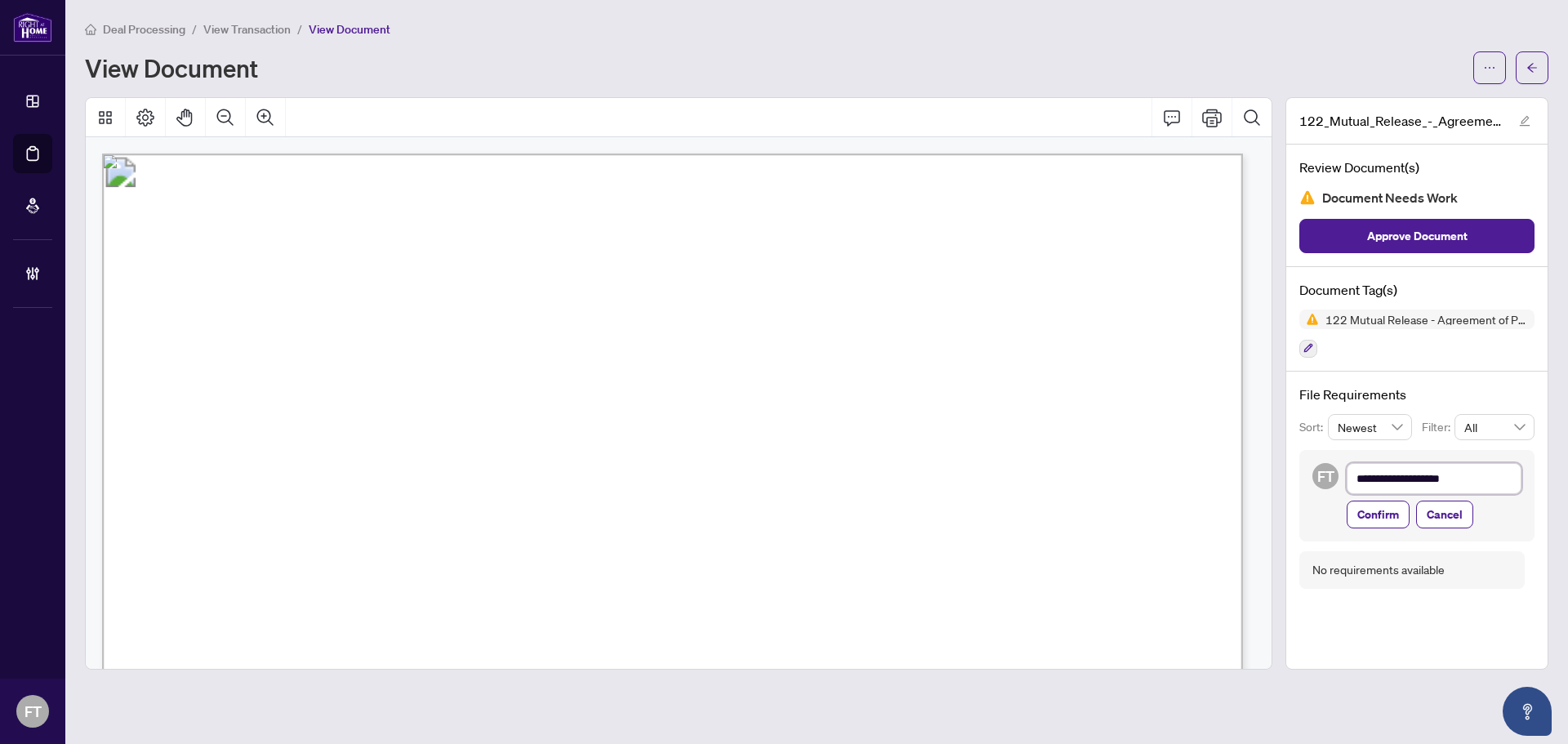 type on "**********" 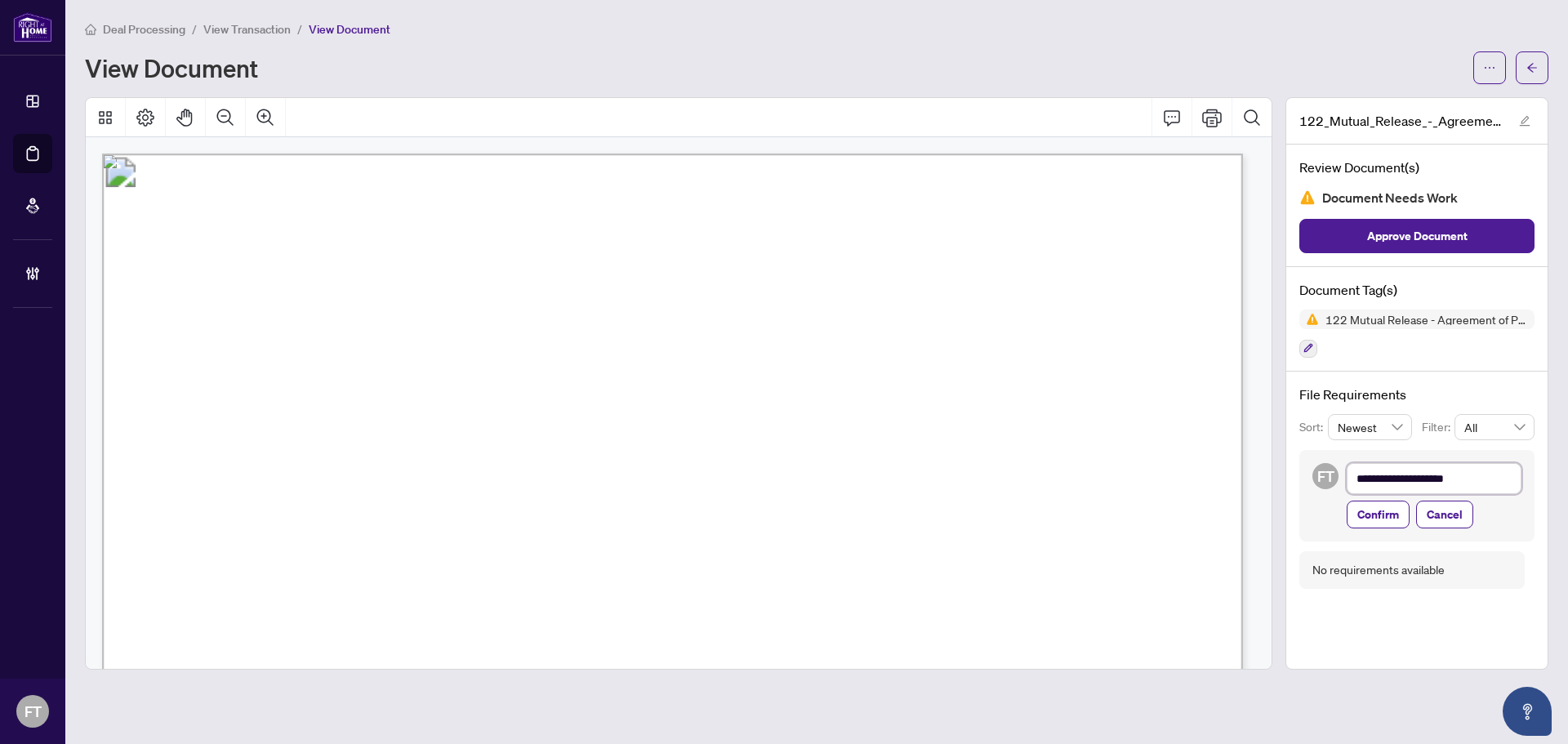 type on "**********" 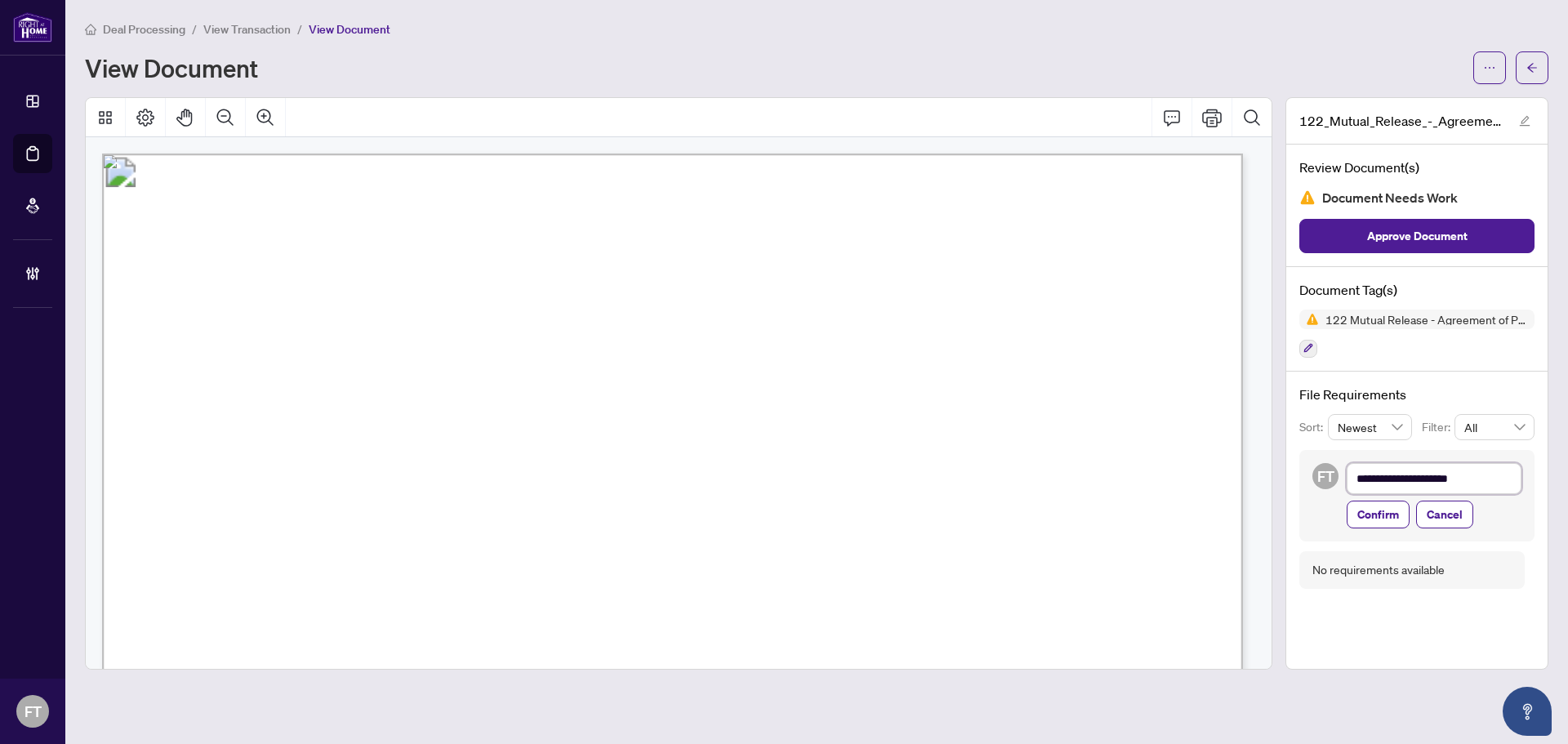 type on "**********" 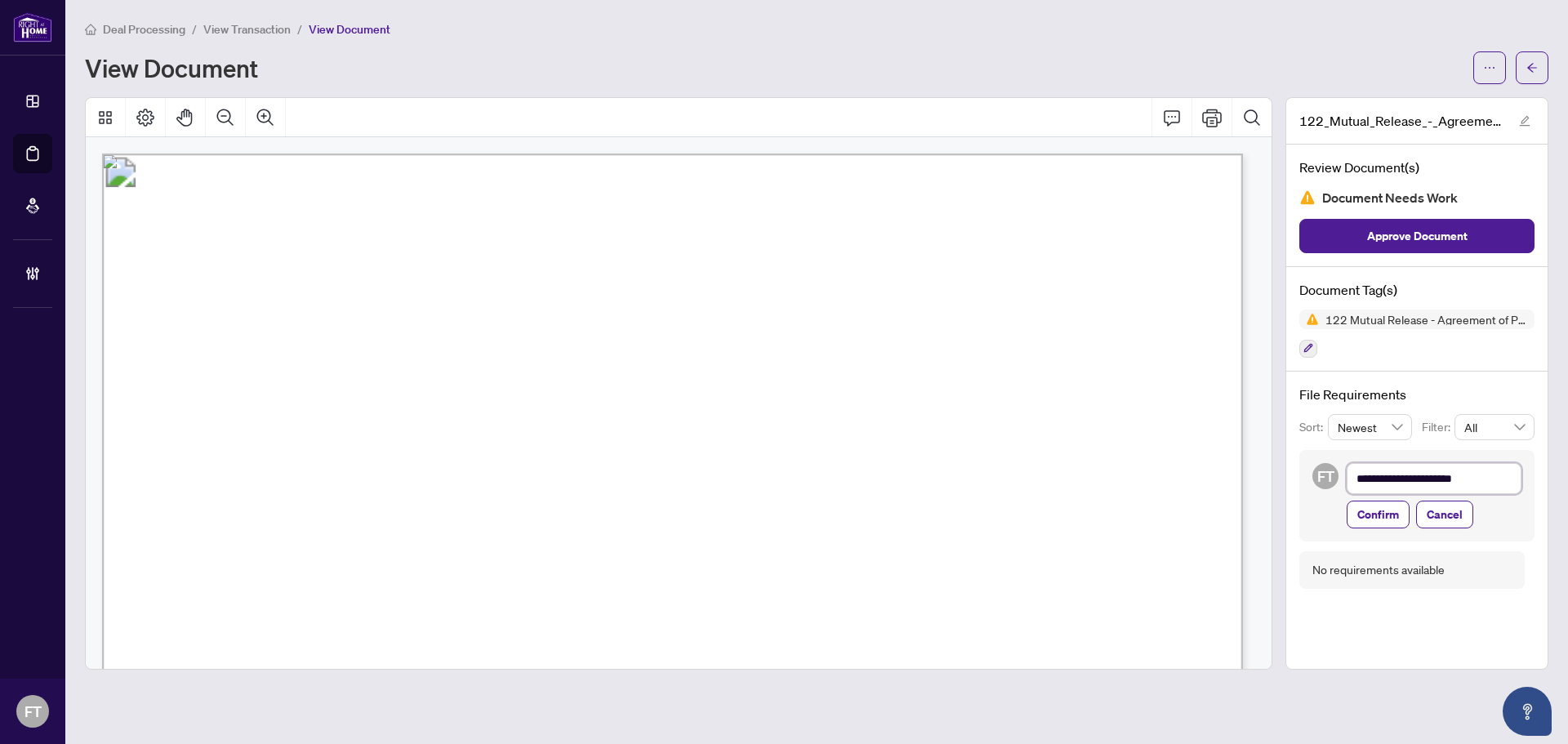 type on "**********" 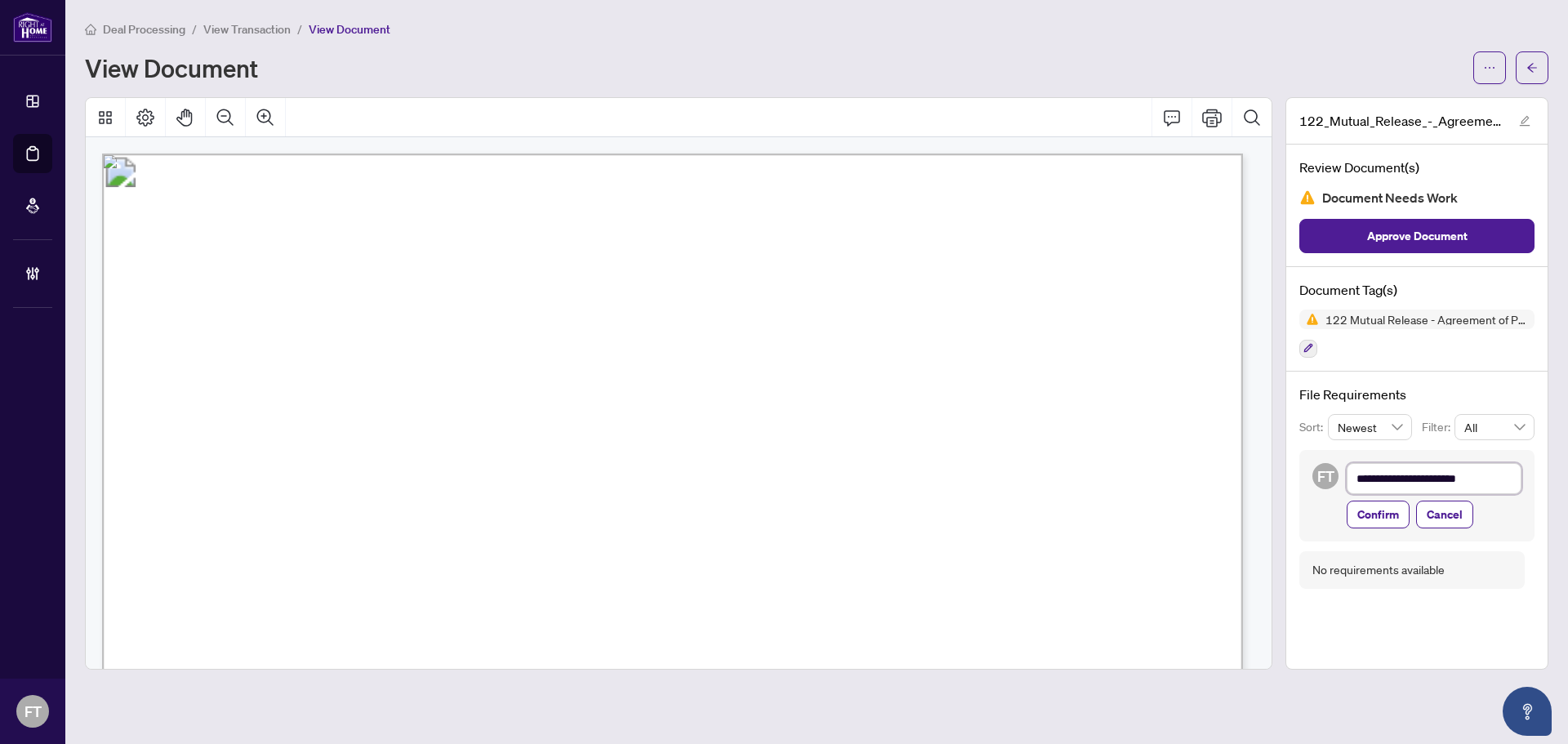 type on "**********" 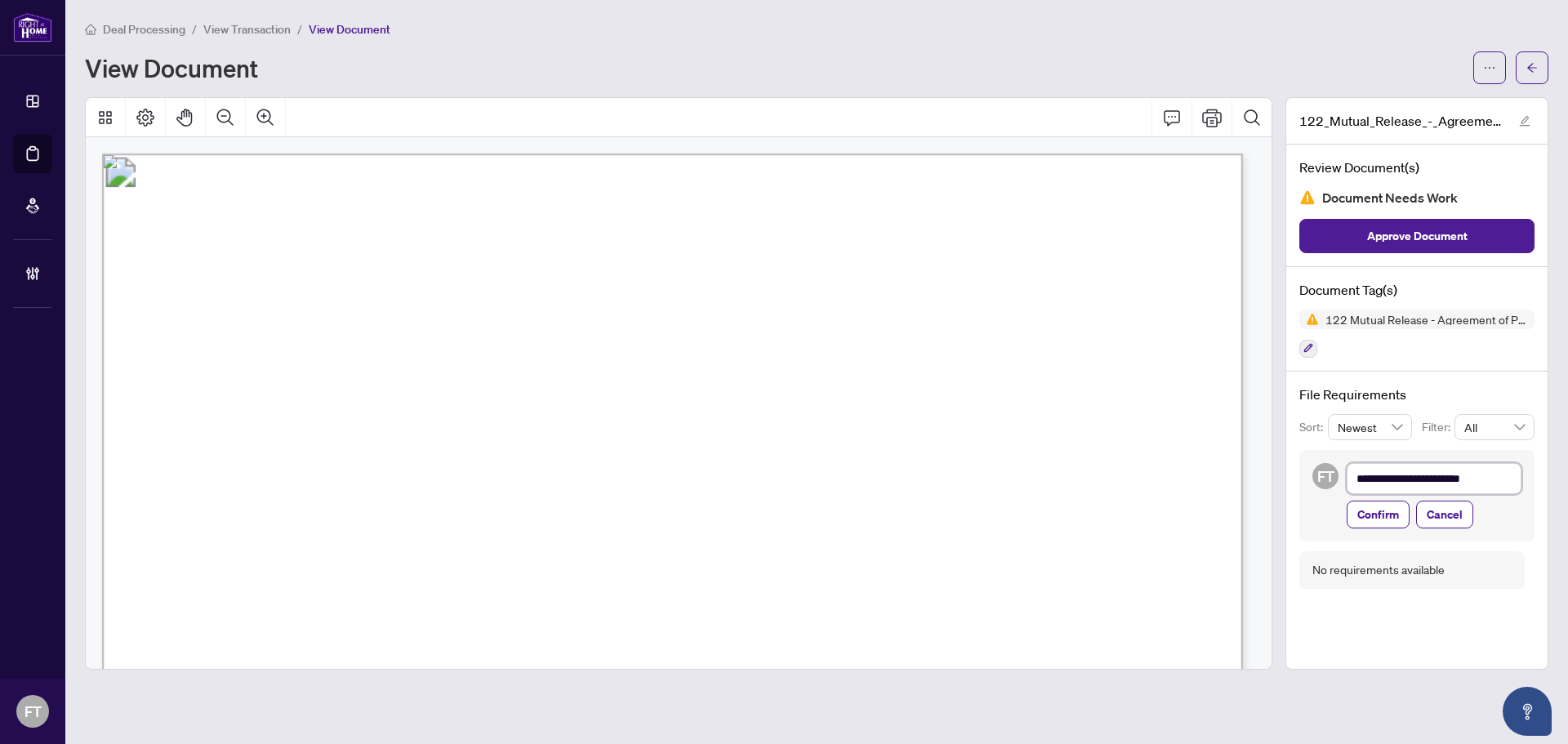 type on "**********" 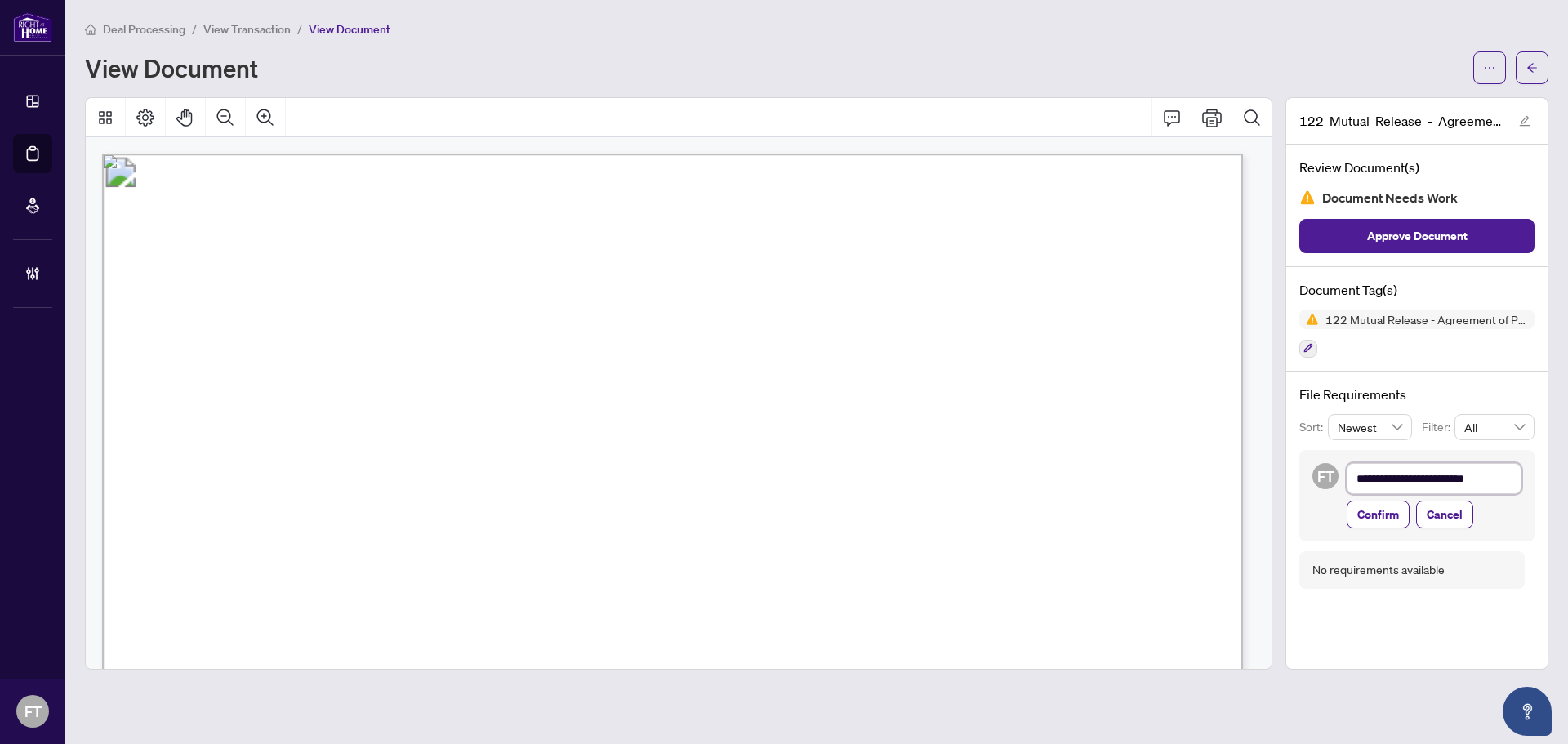 type on "**********" 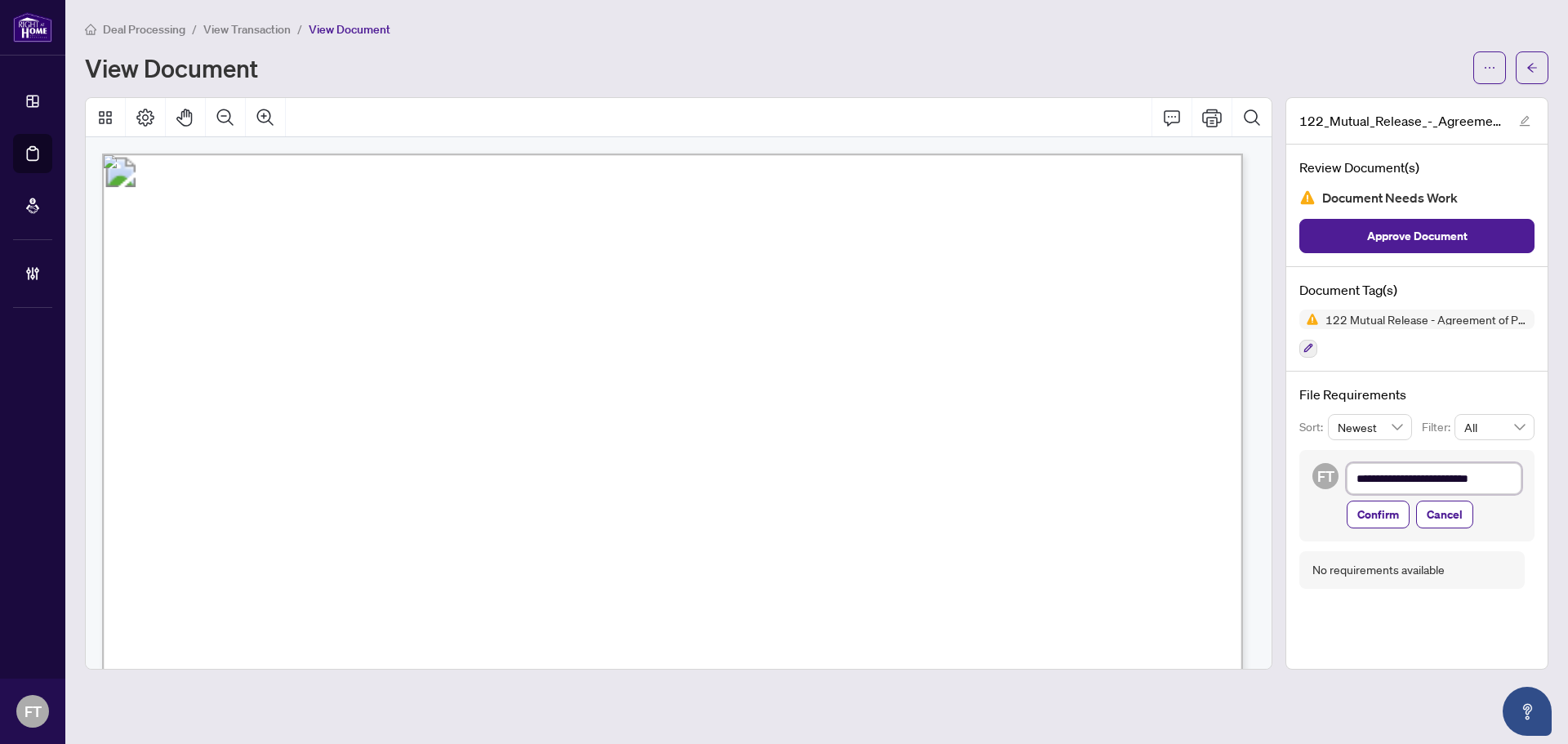 type on "**********" 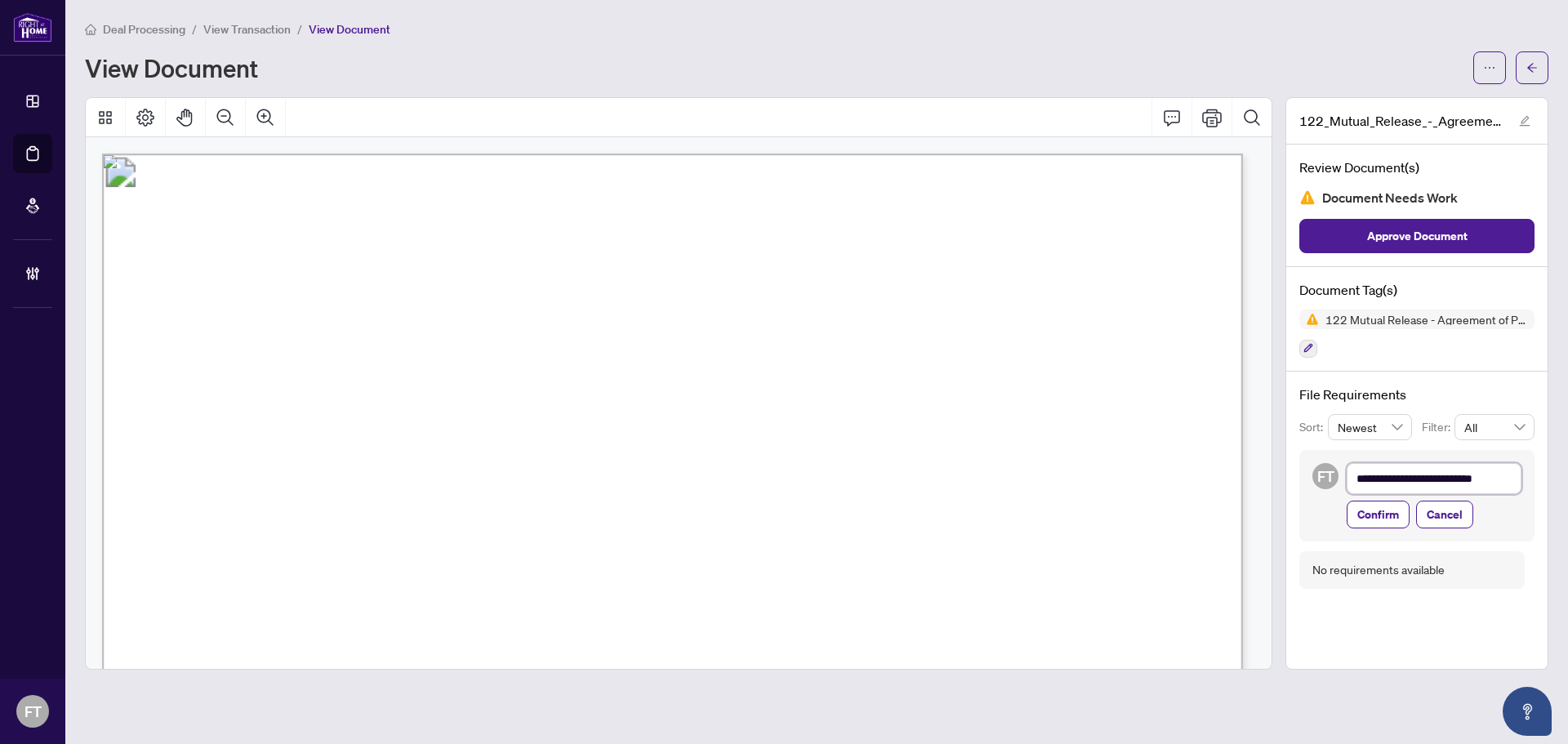 type on "**********" 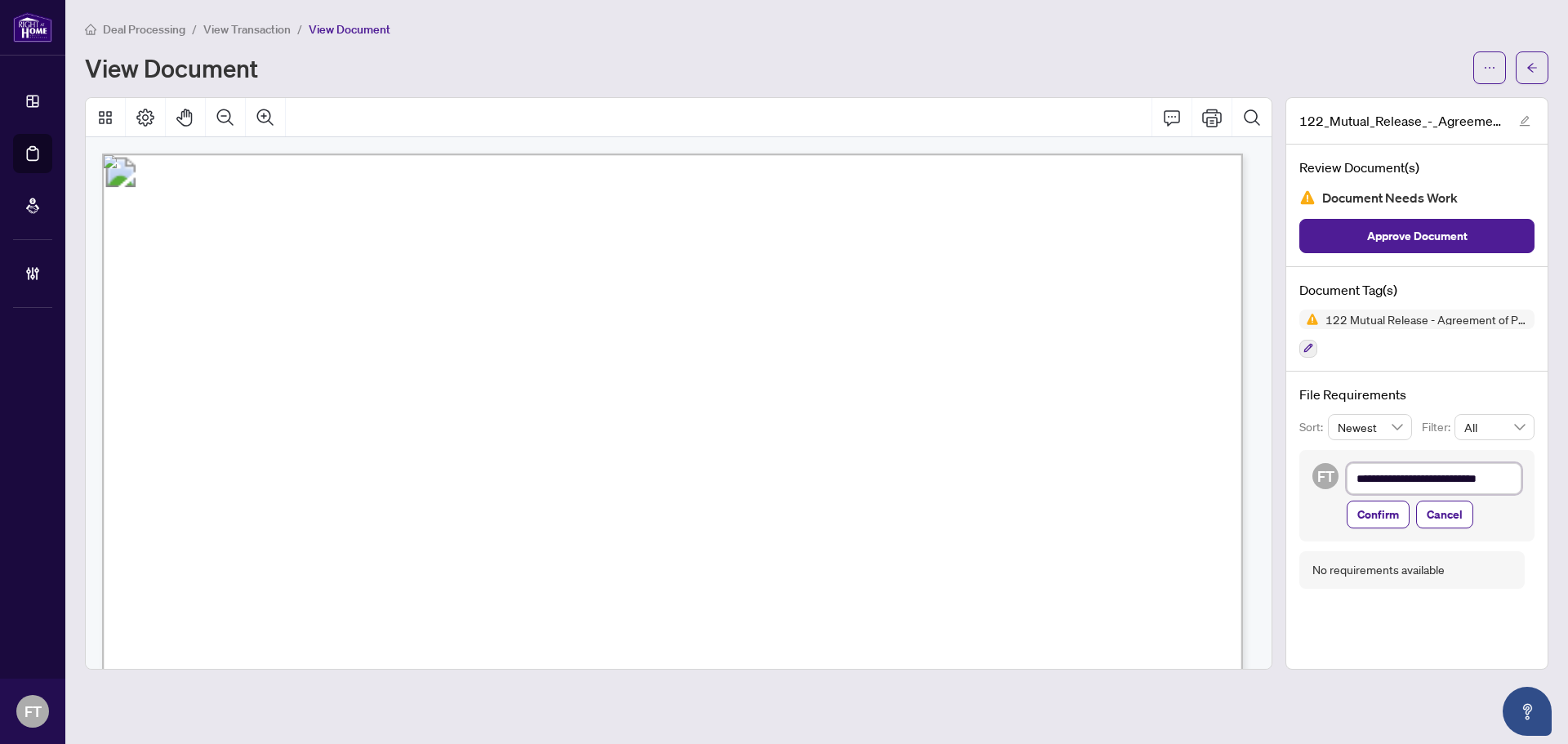 type on "**********" 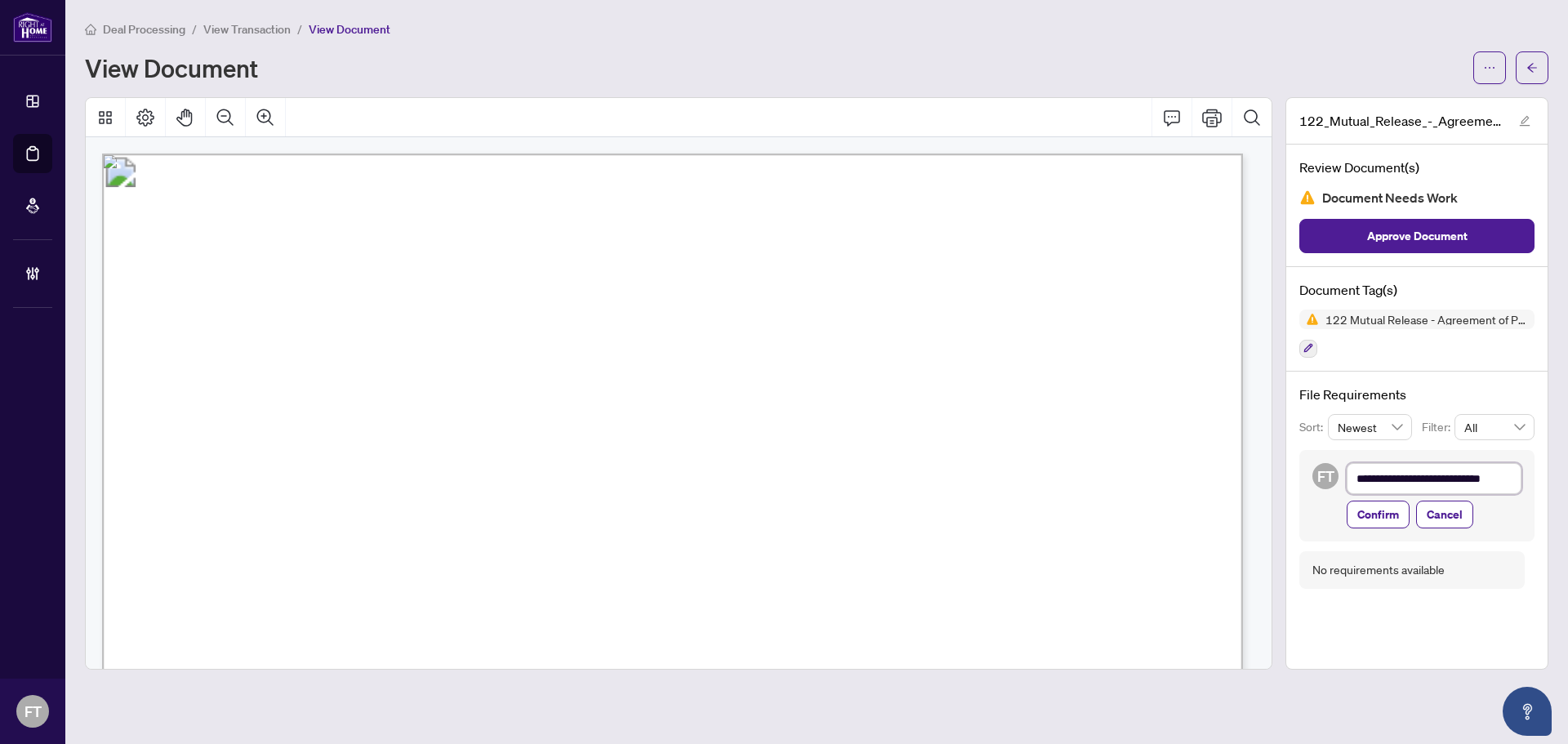 type on "**********" 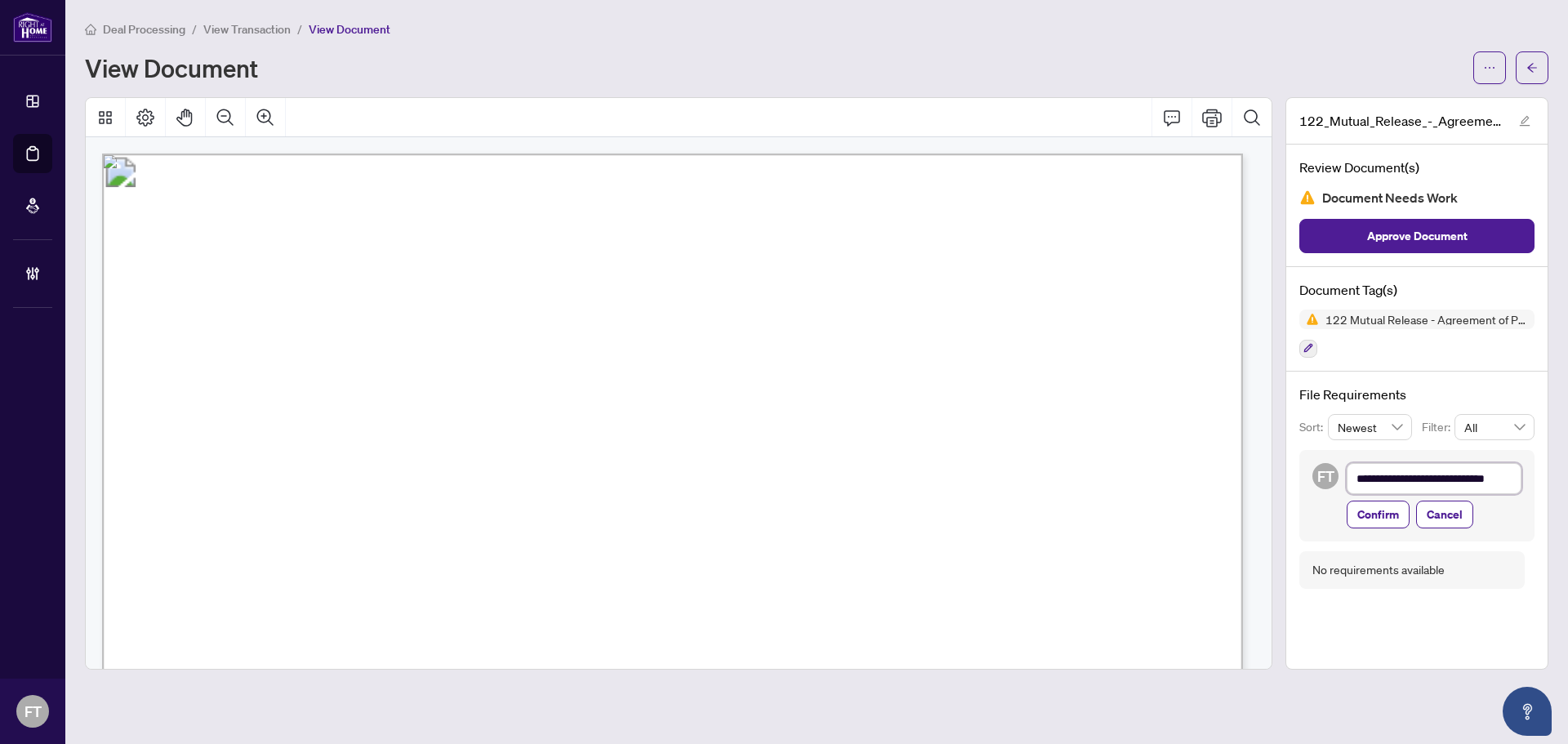 type on "**********" 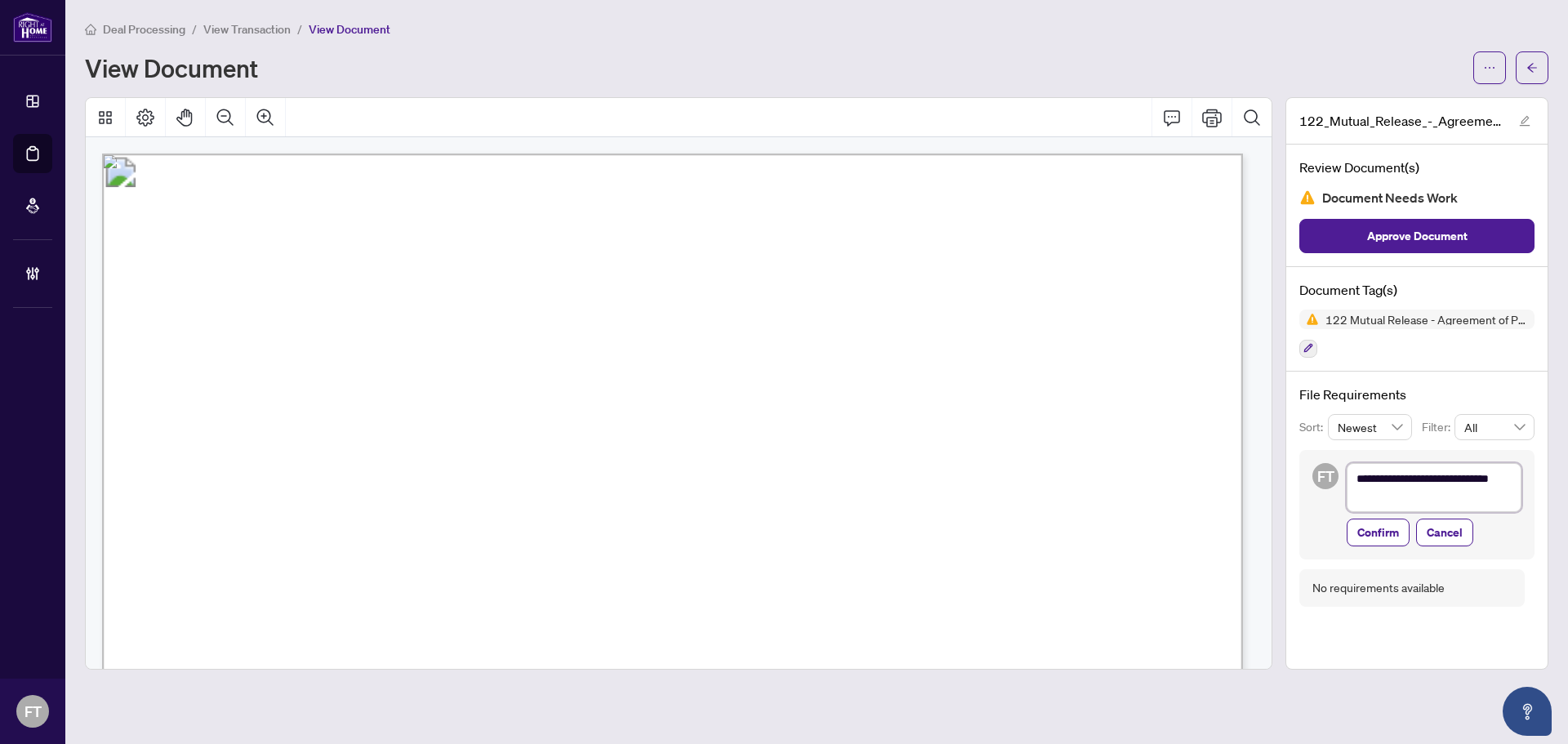 type on "**********" 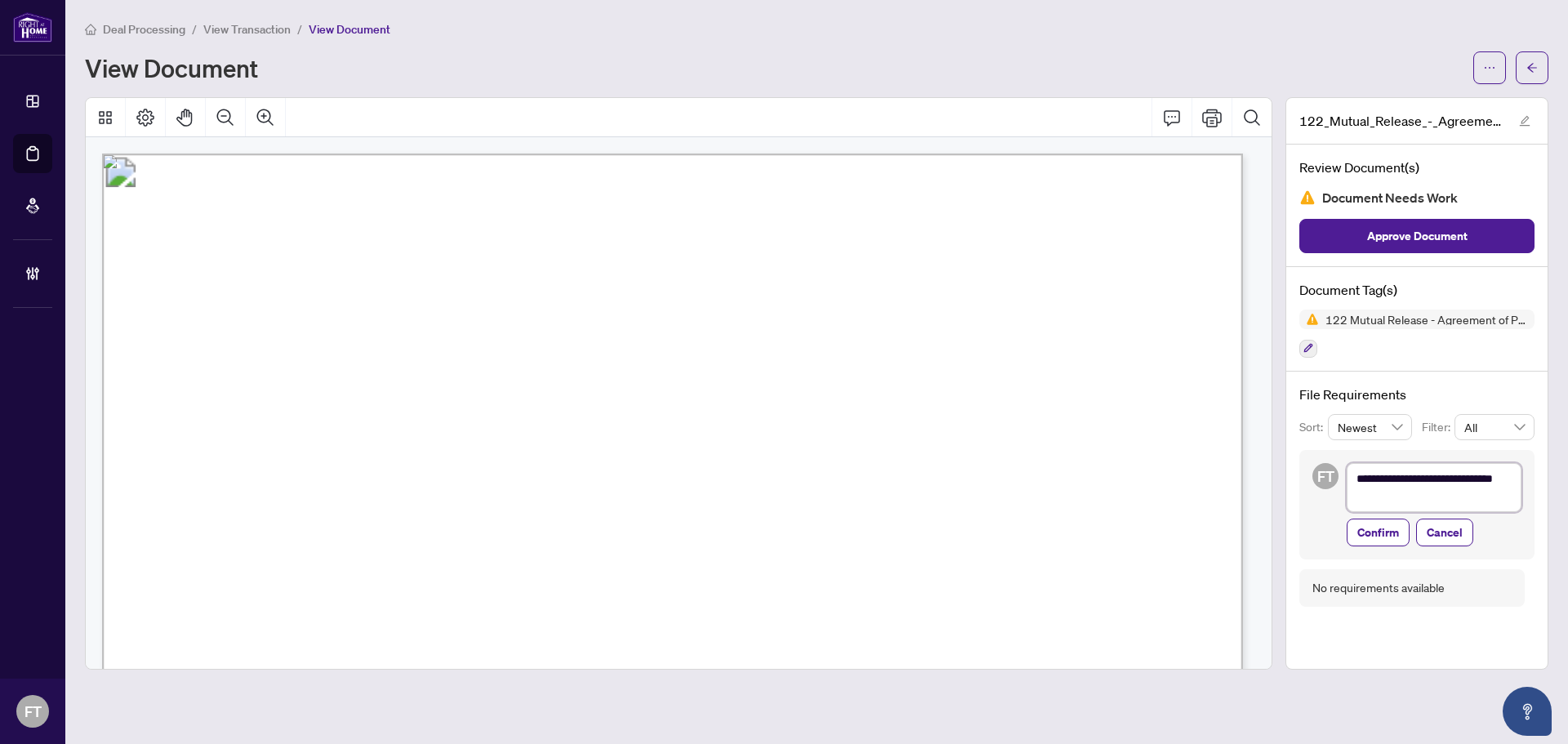 type on "**********" 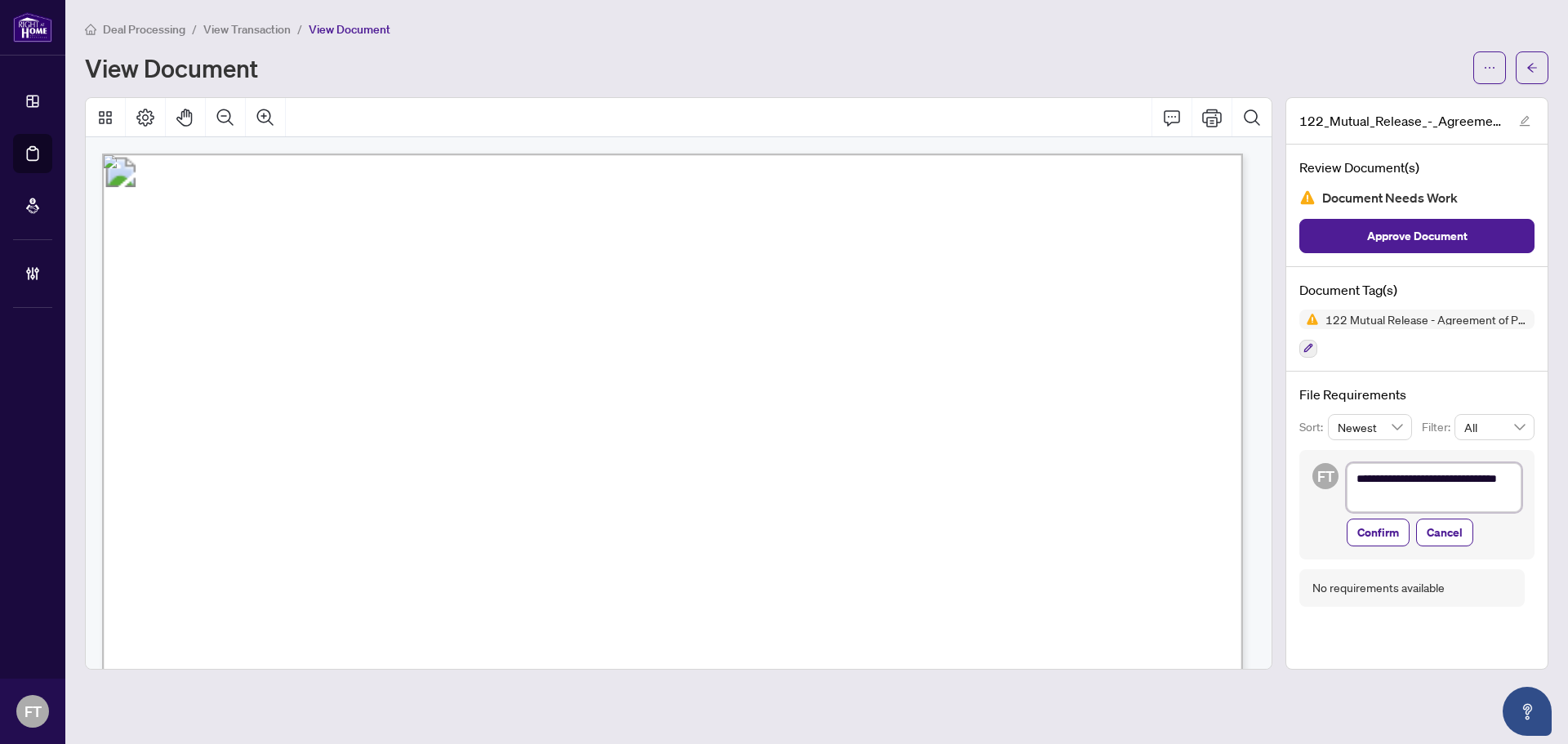 type on "**********" 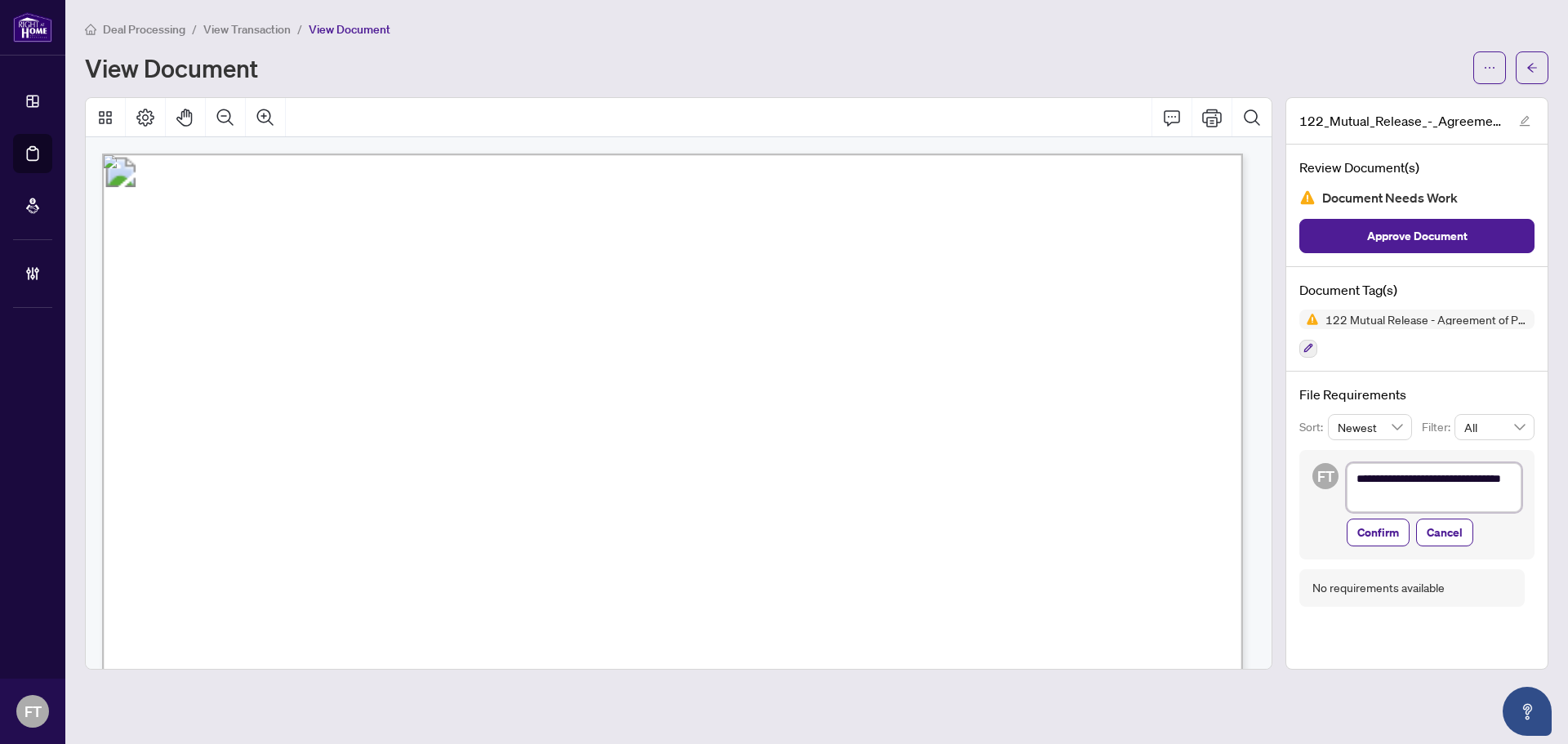 type on "**********" 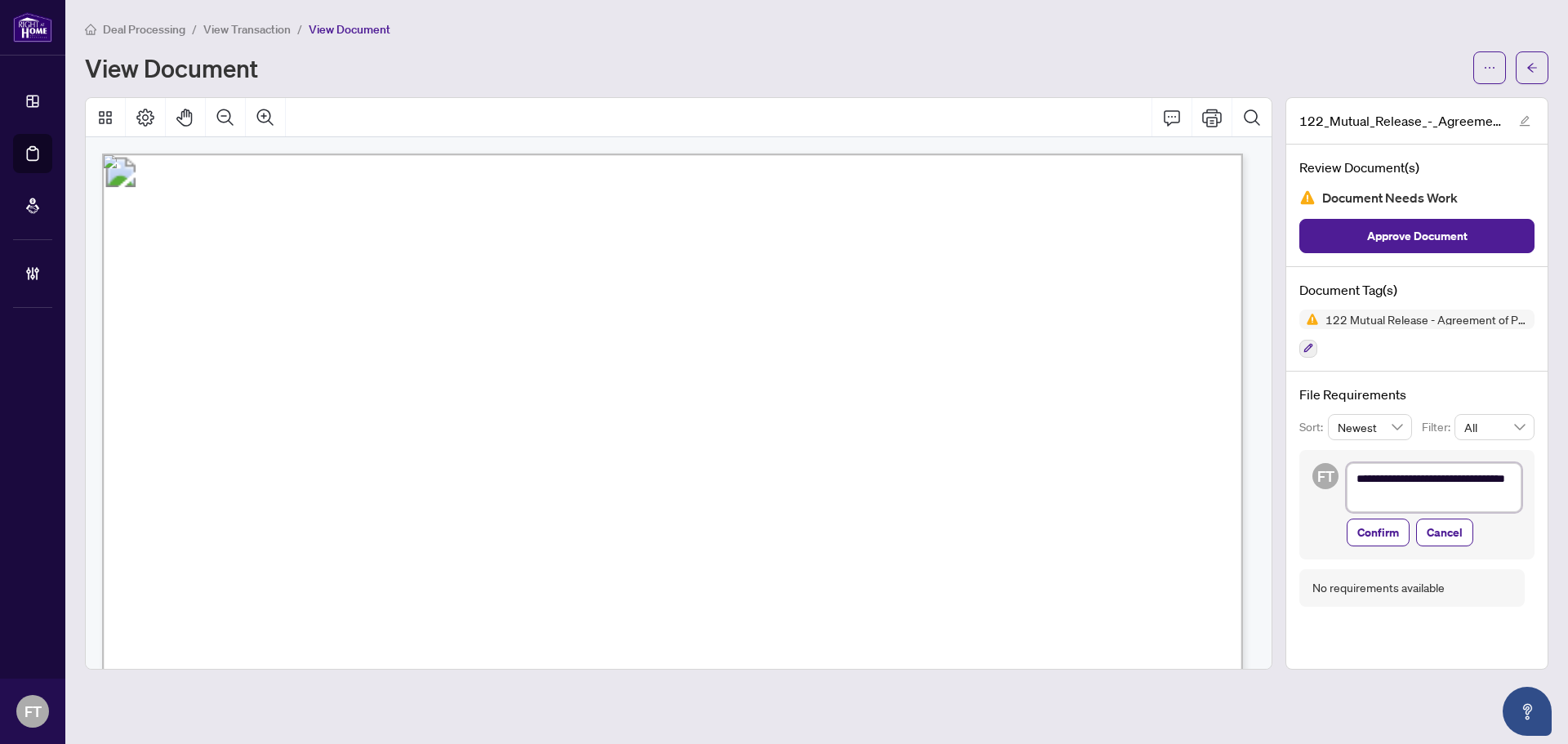 type on "**********" 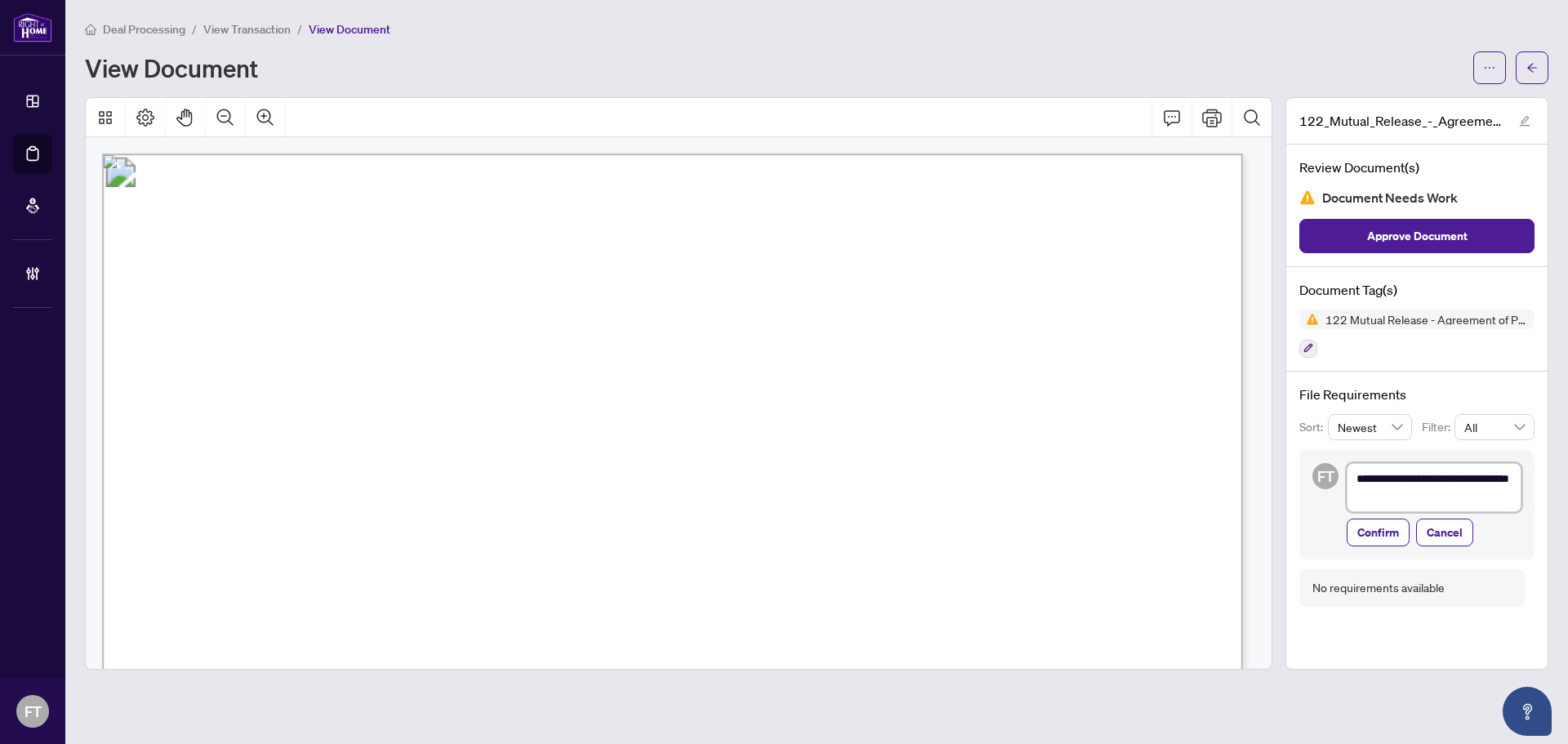 type on "**********" 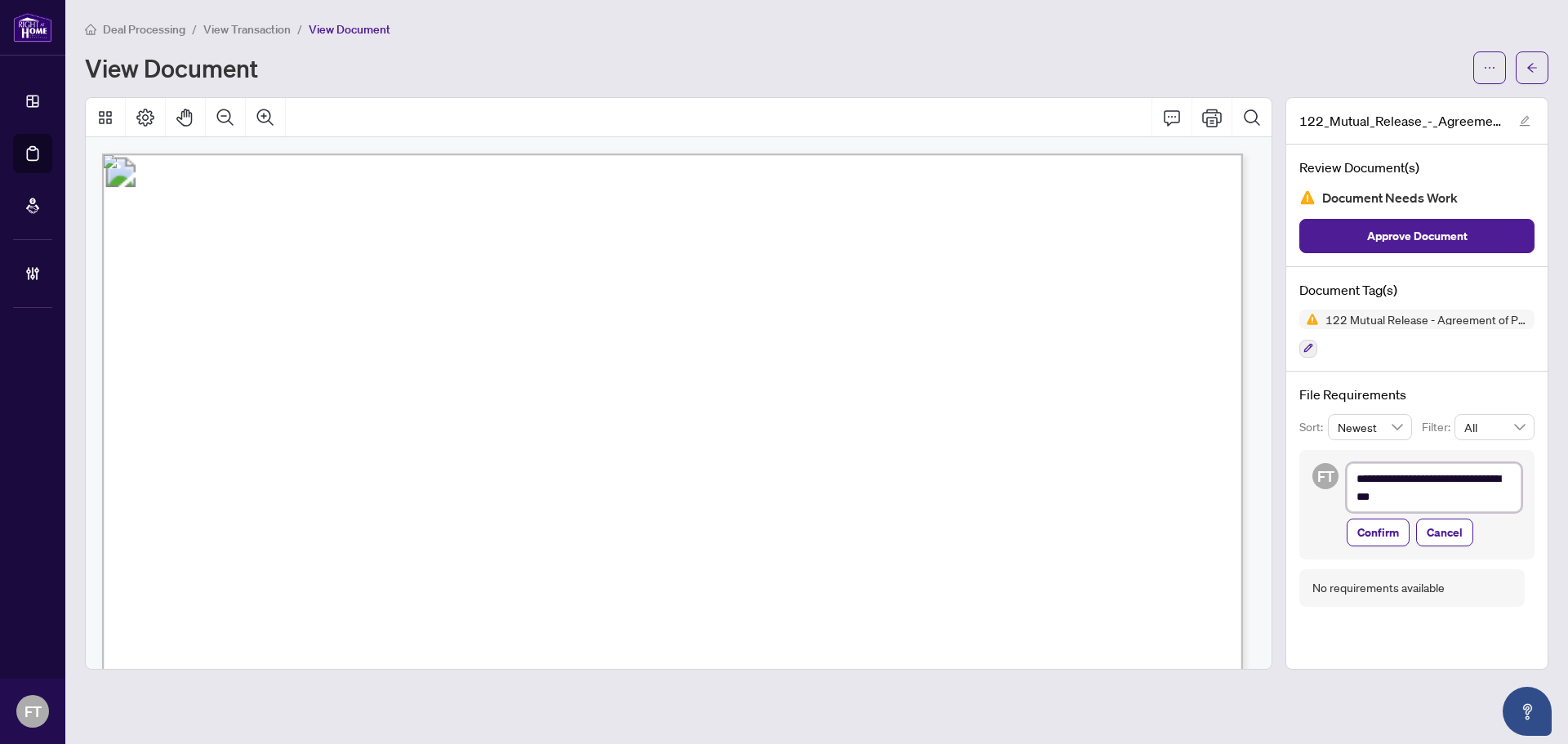 type on "**********" 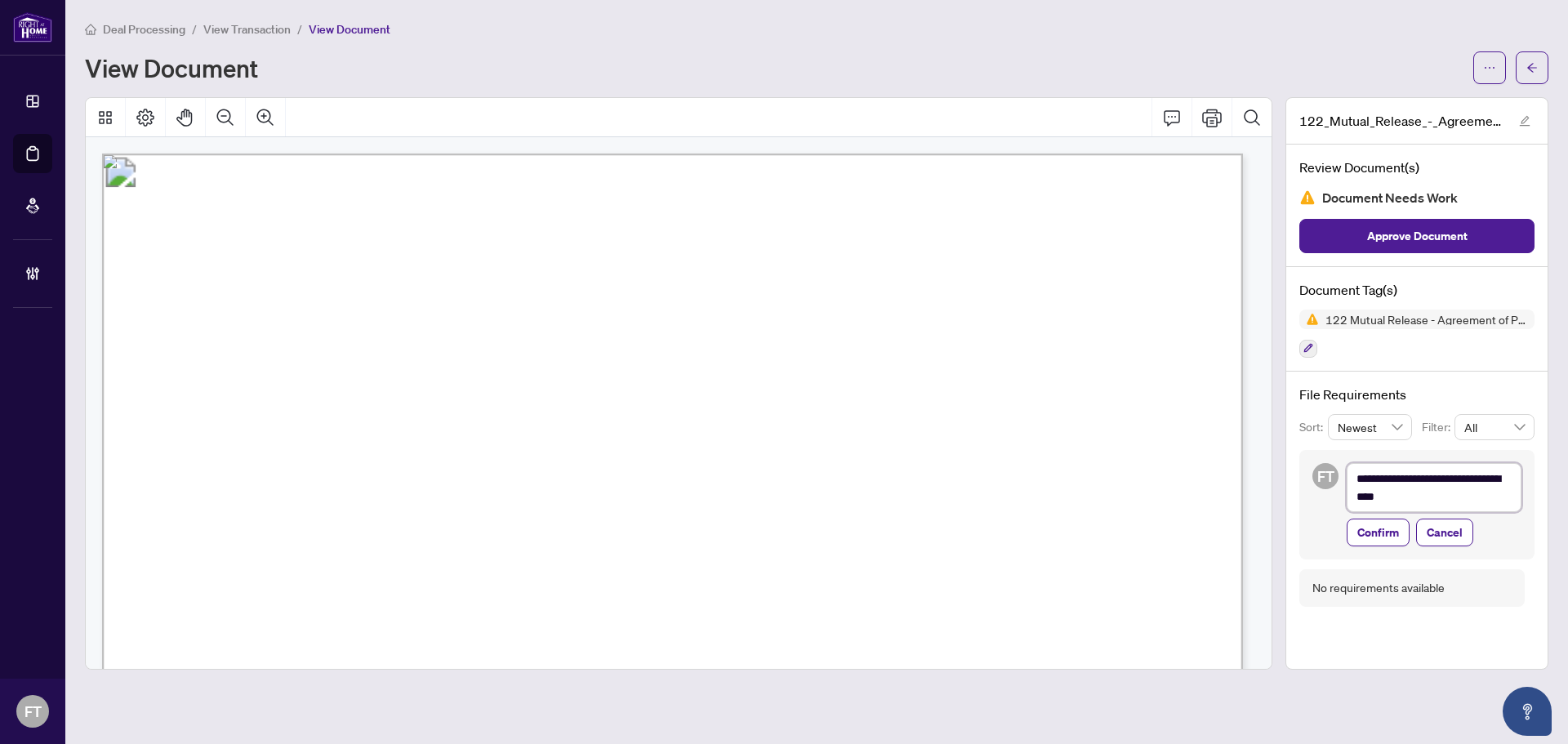 type on "**********" 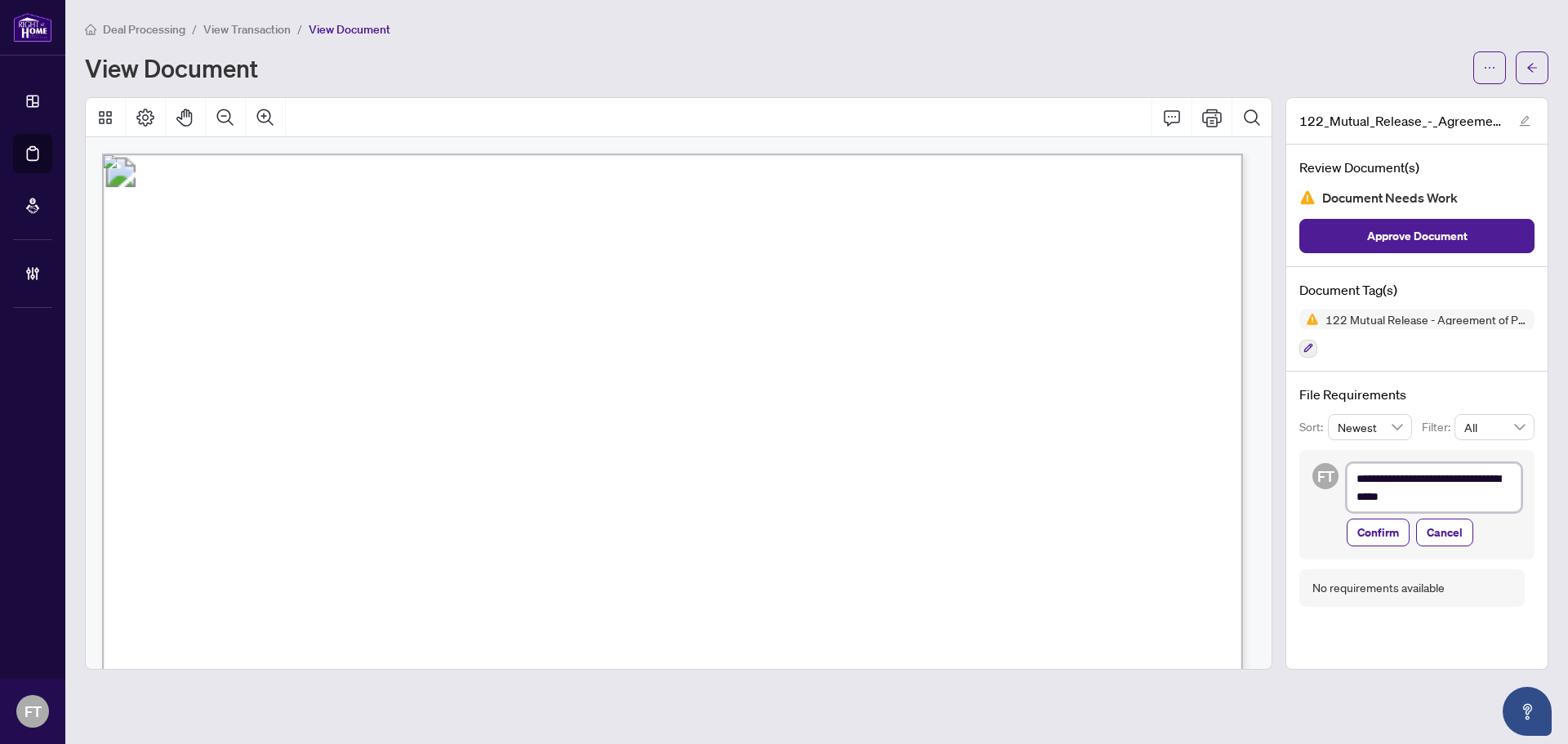 type on "**********" 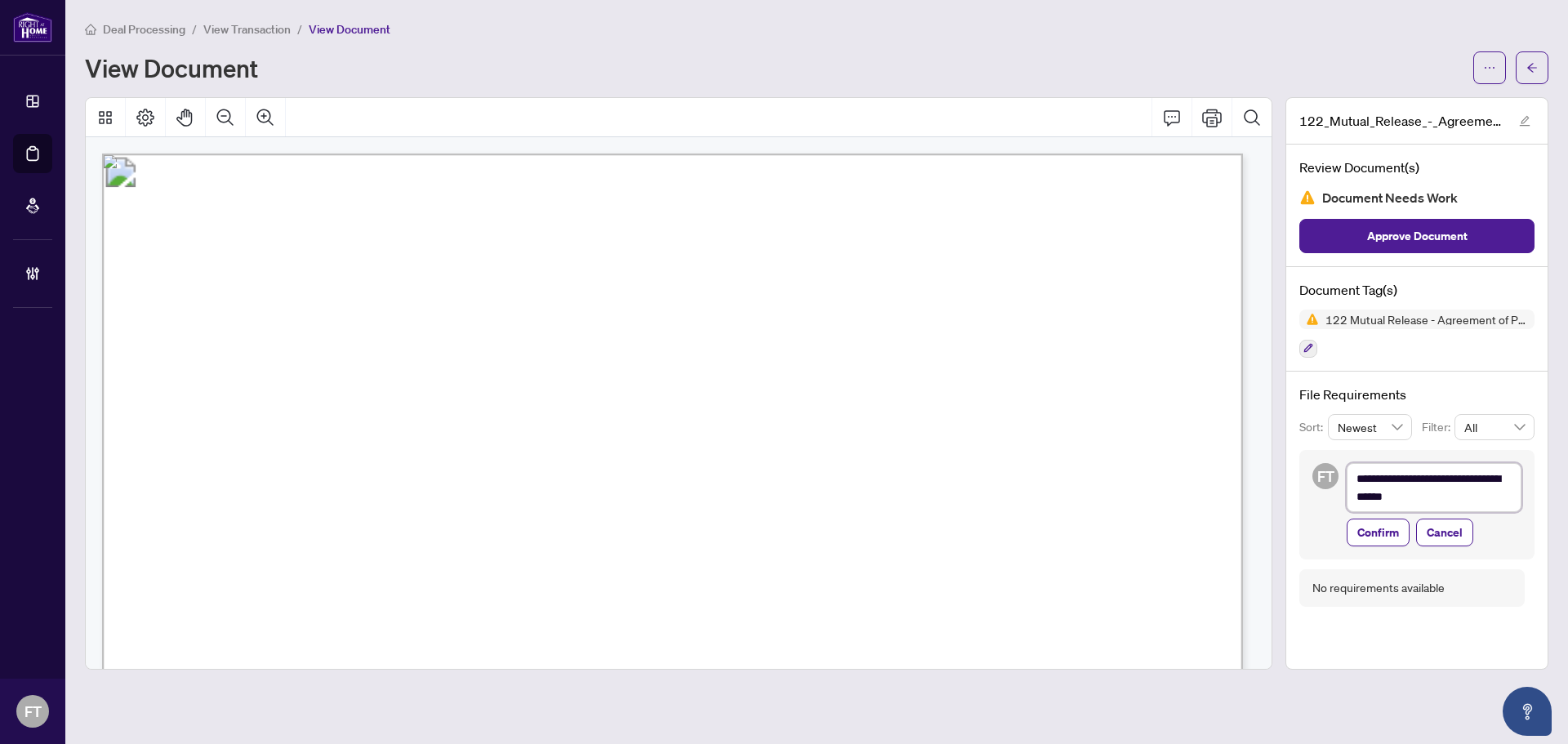 type on "**********" 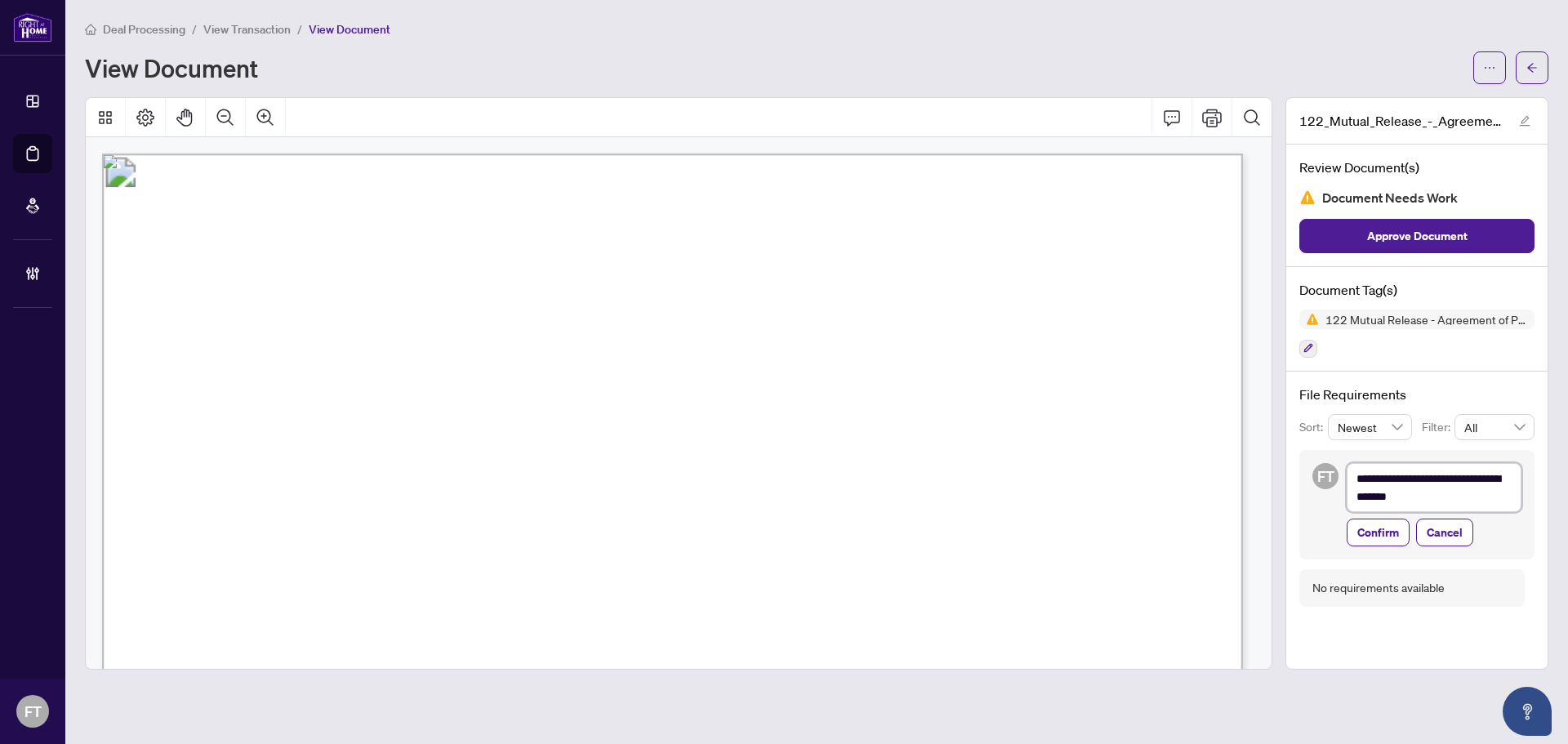 type on "**********" 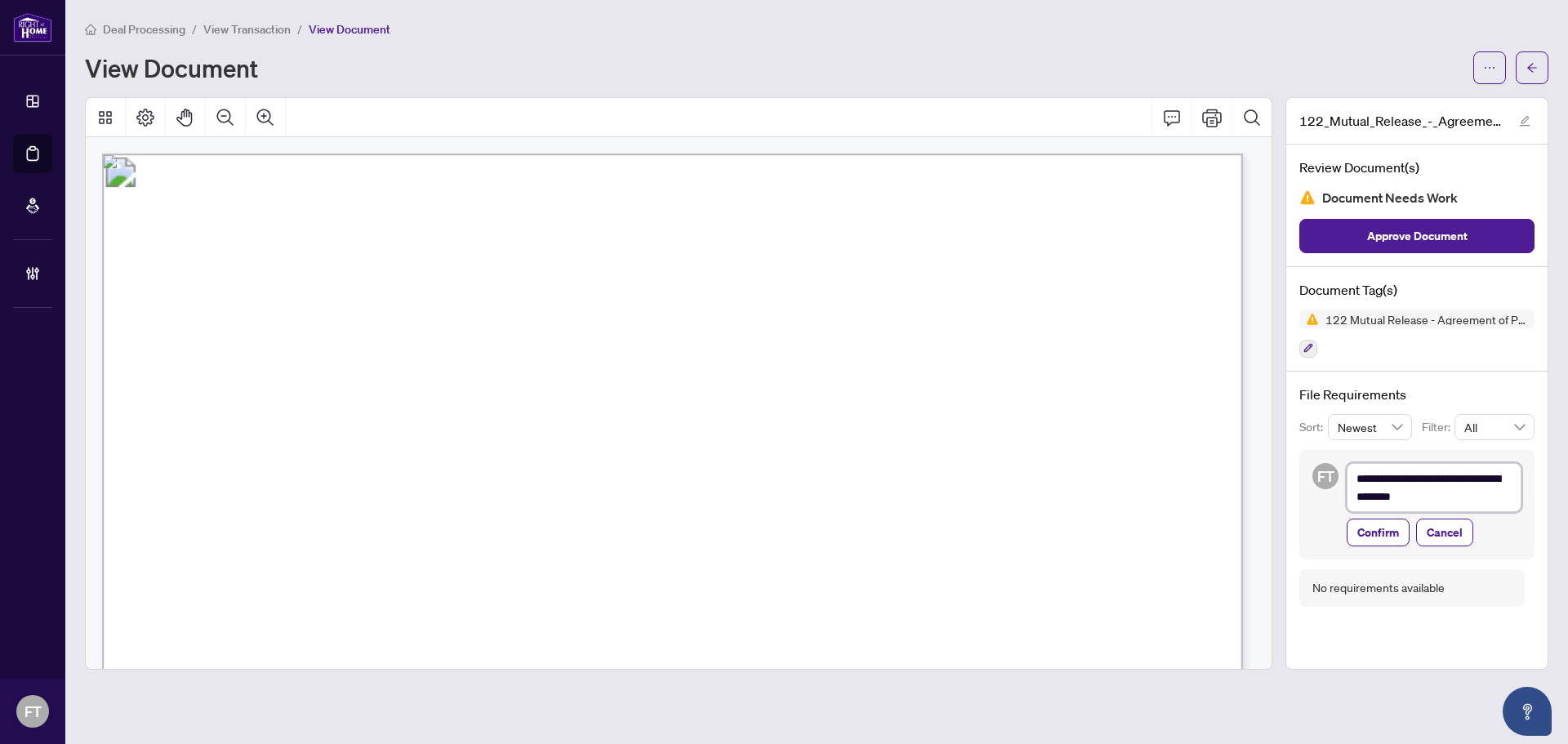 type on "**********" 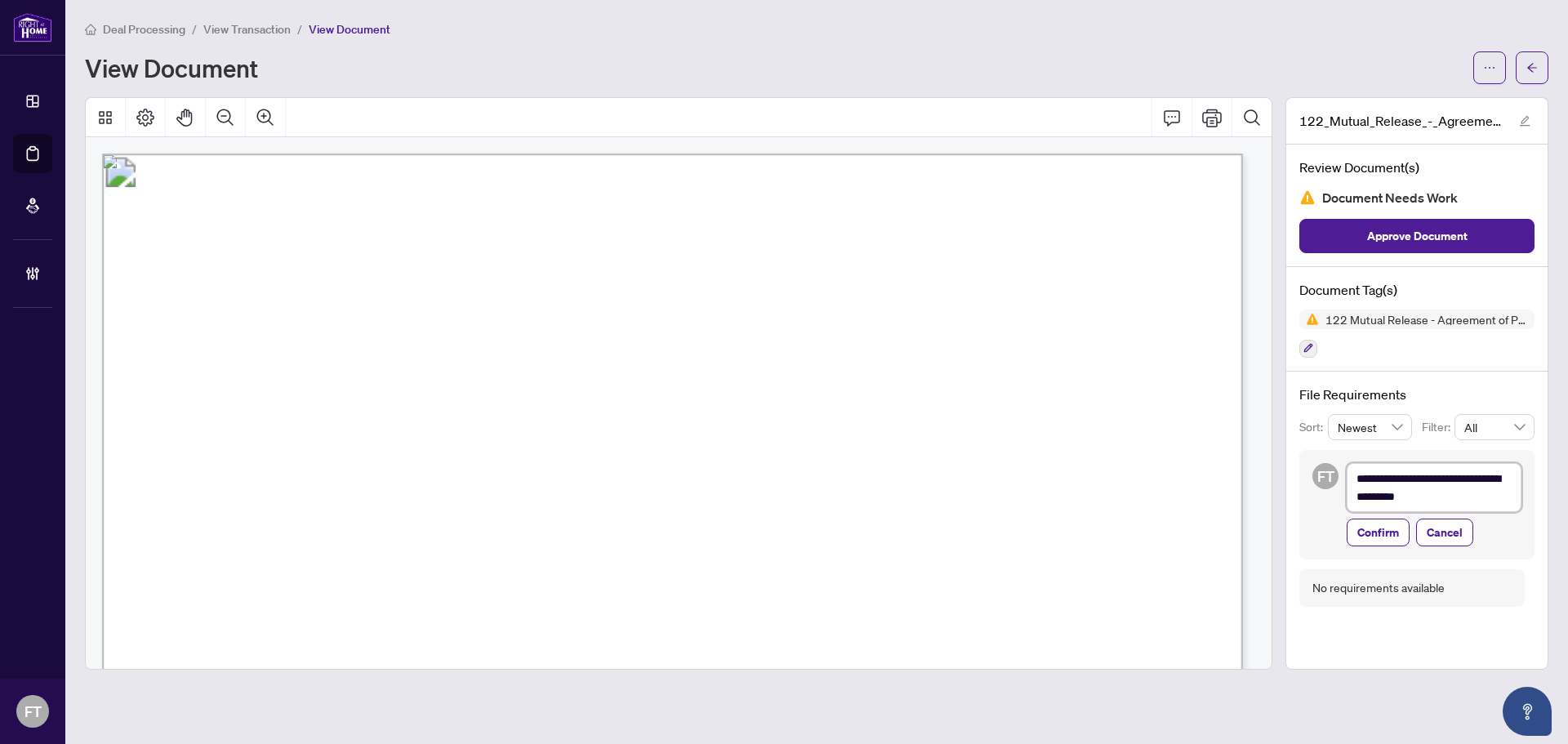 type on "**********" 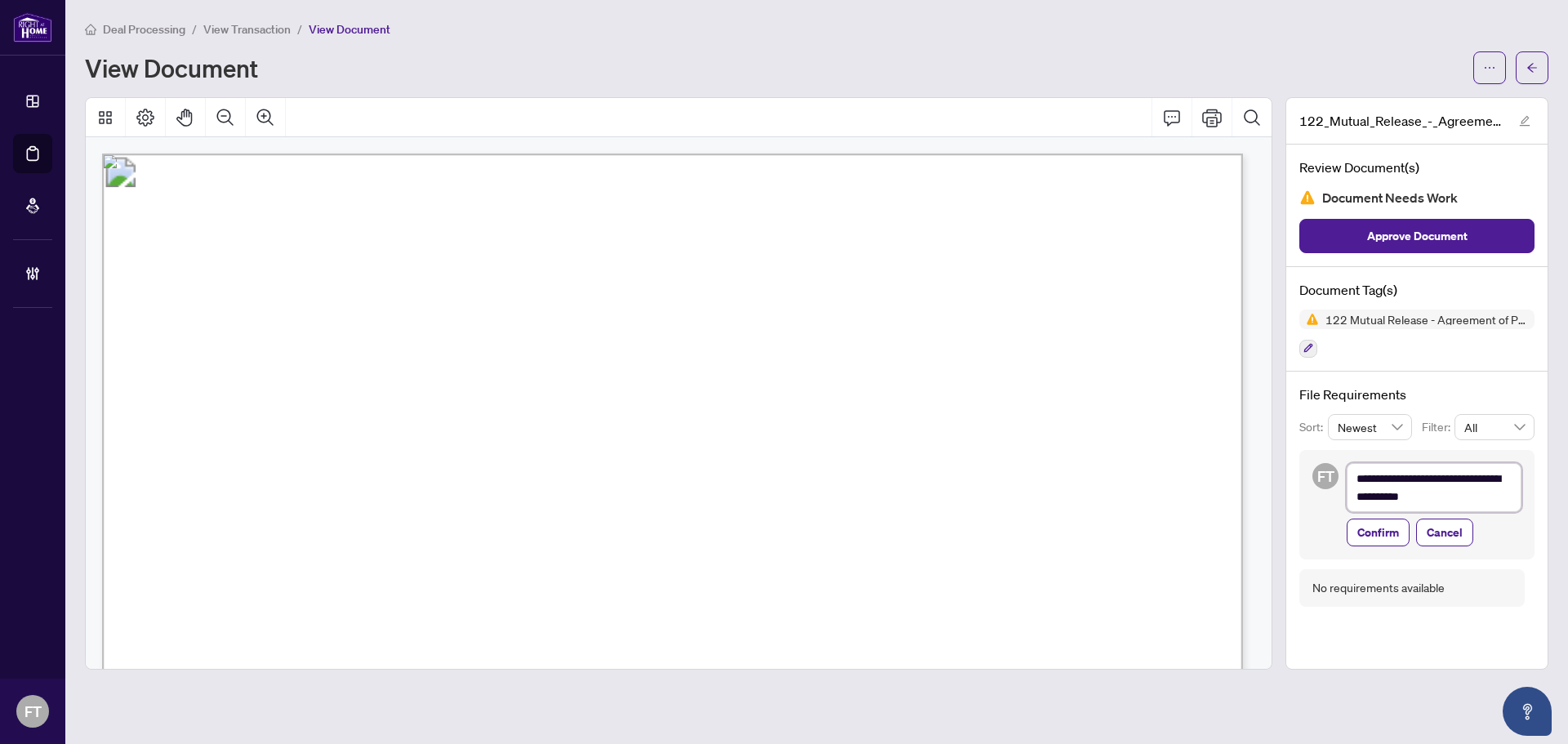 type on "**********" 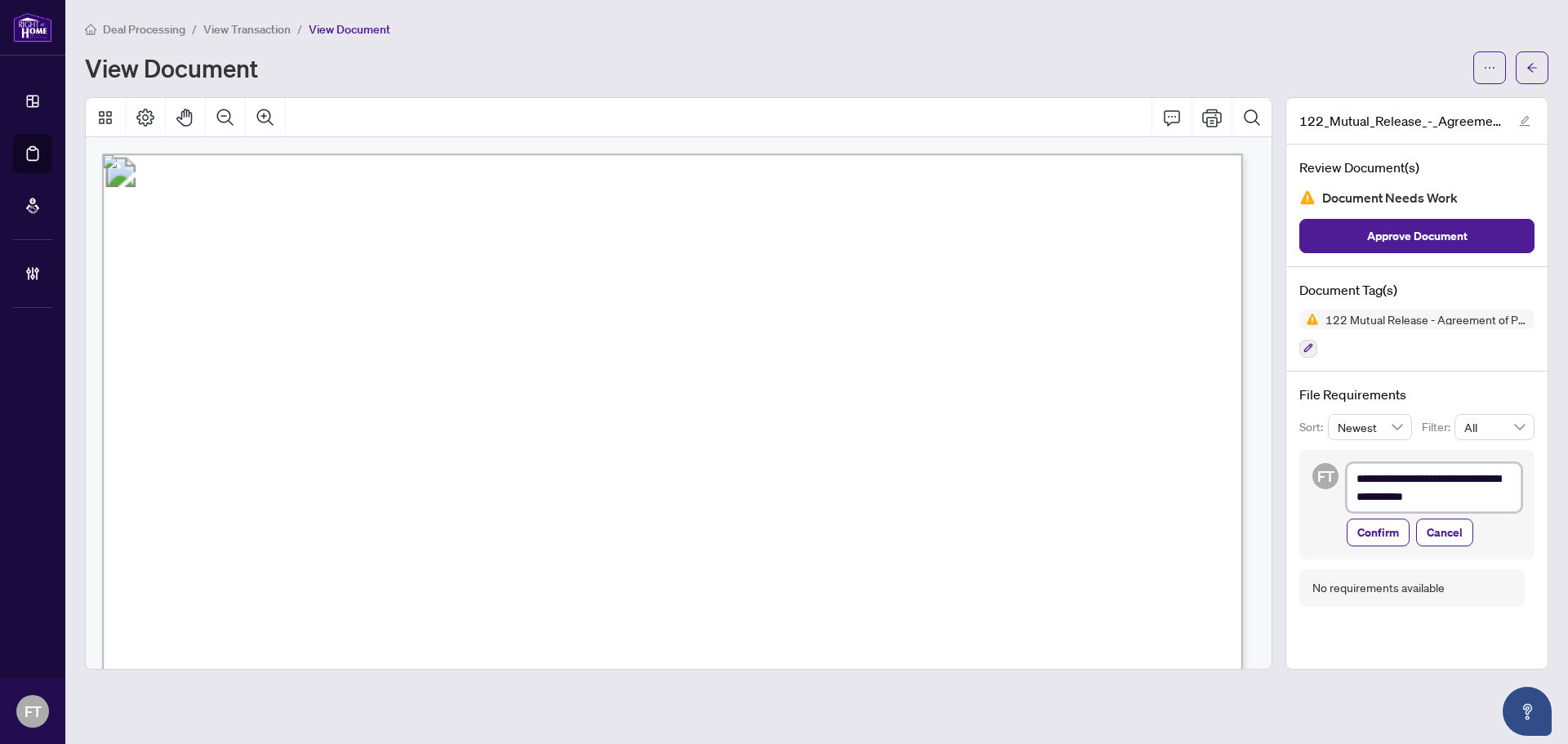 type on "**********" 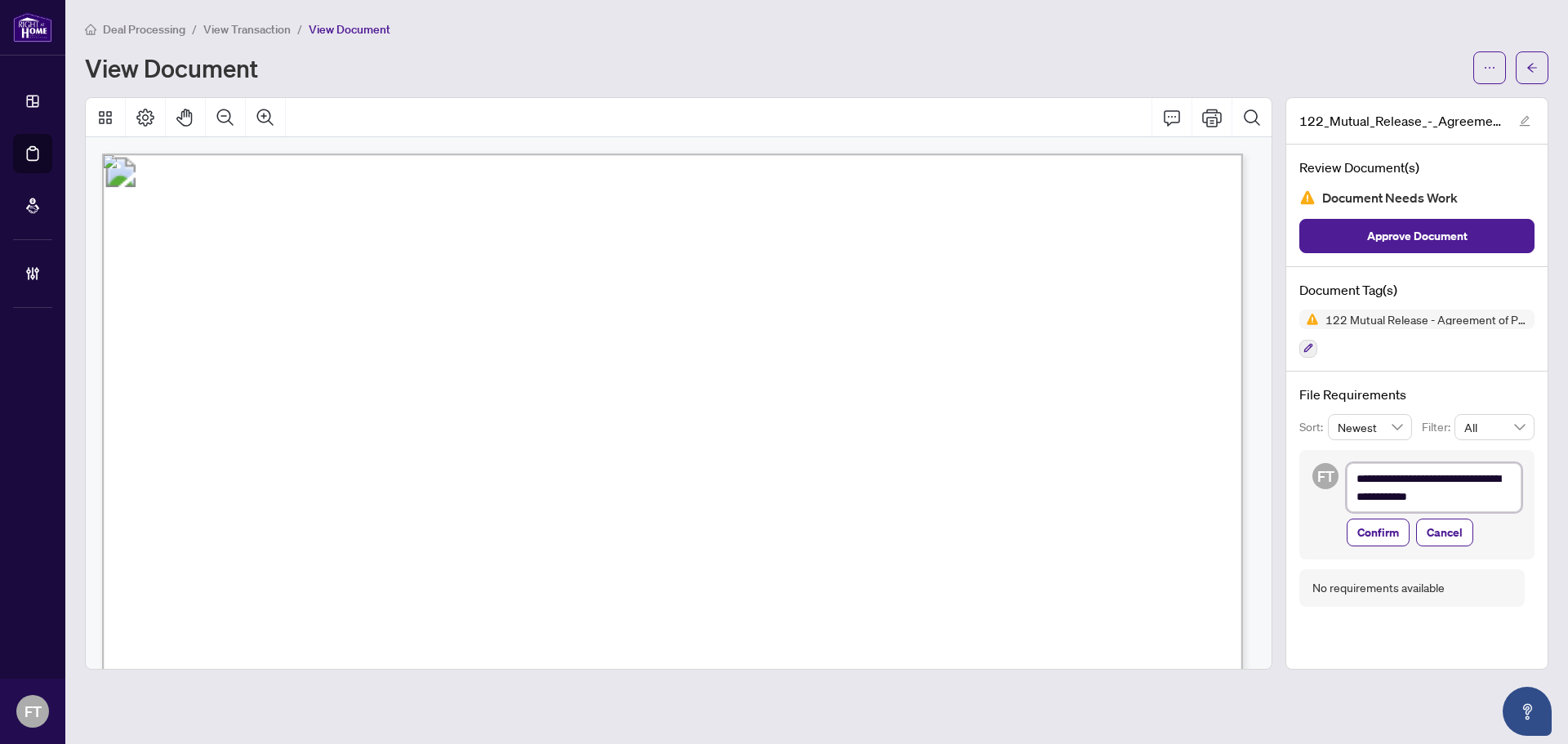 type on "**********" 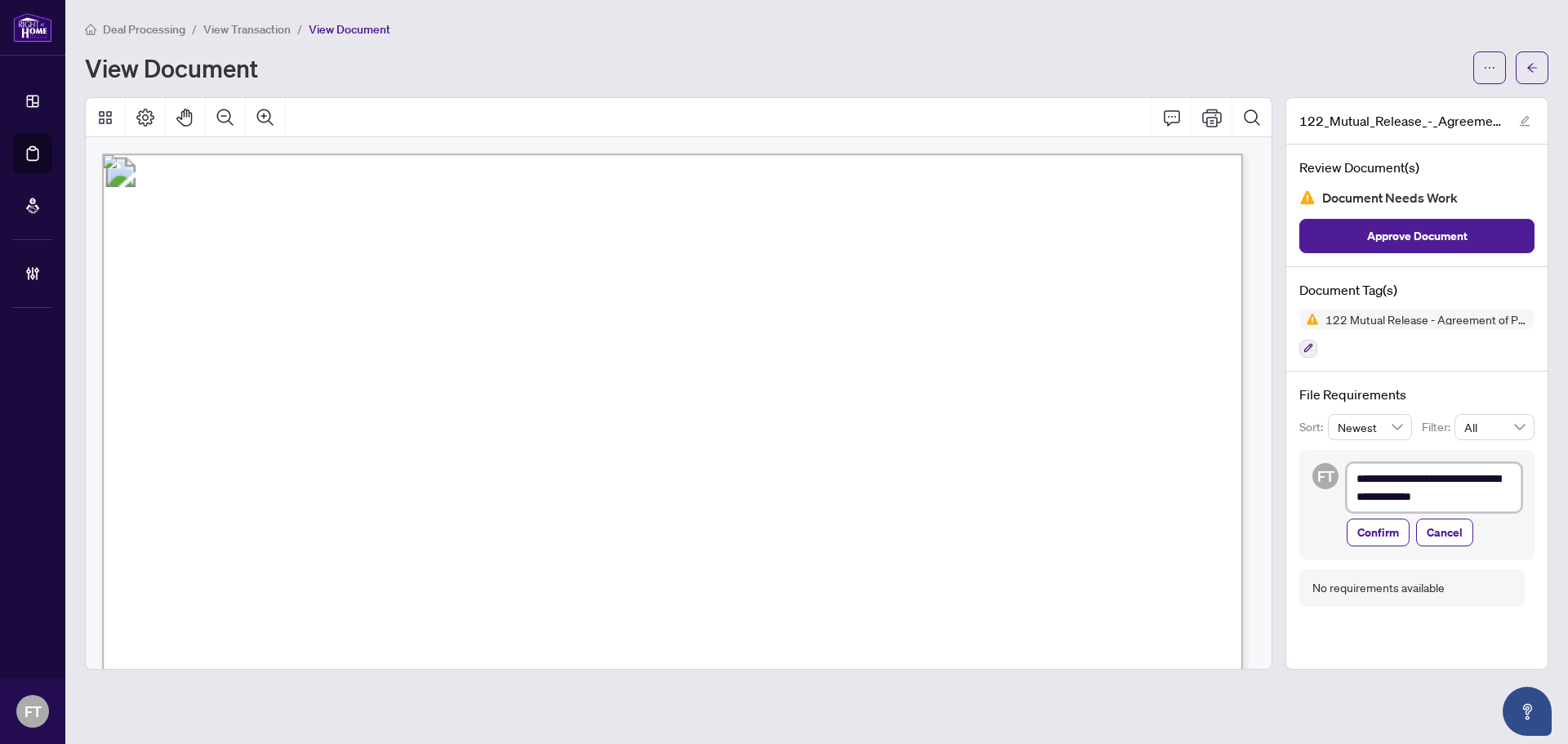 type on "**********" 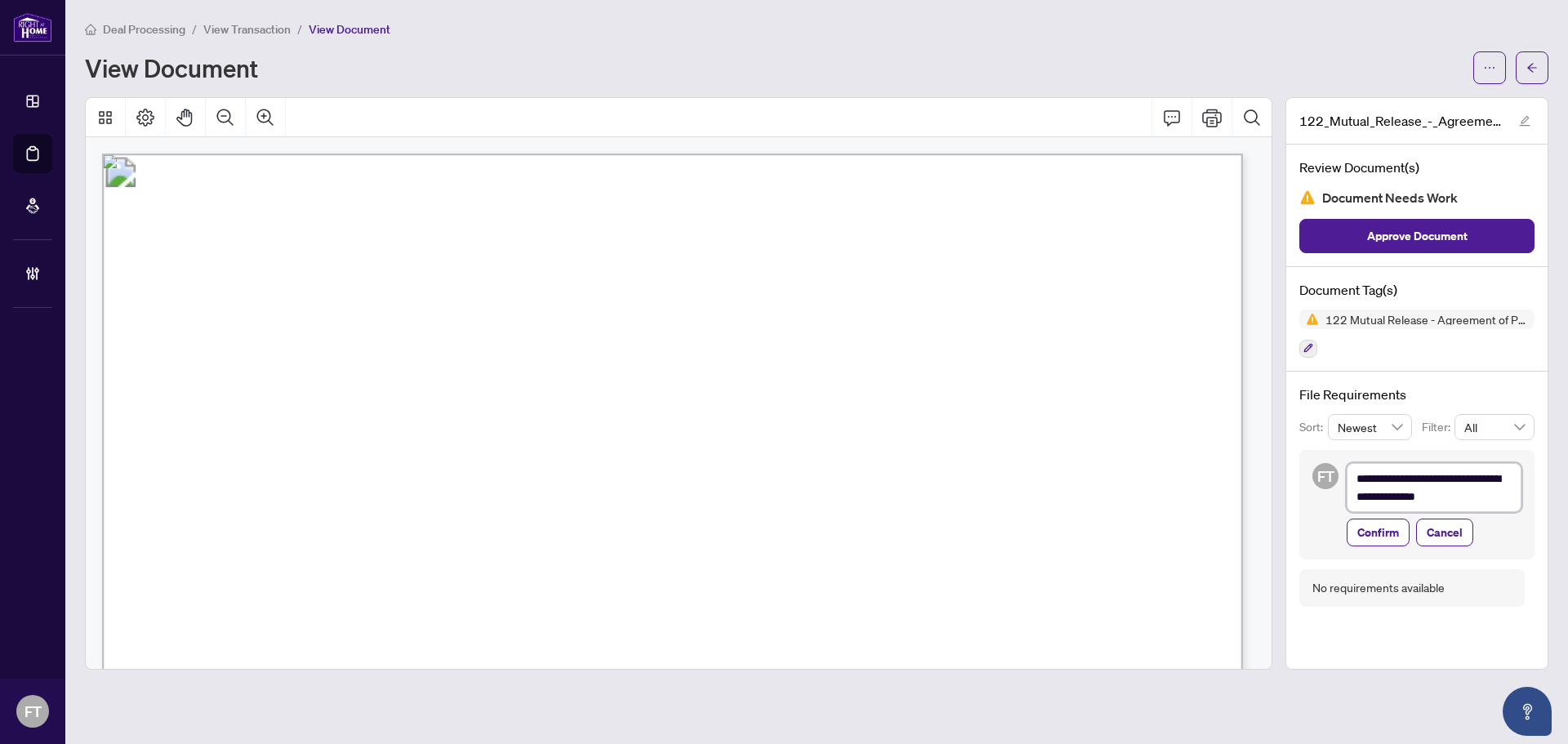 type on "**********" 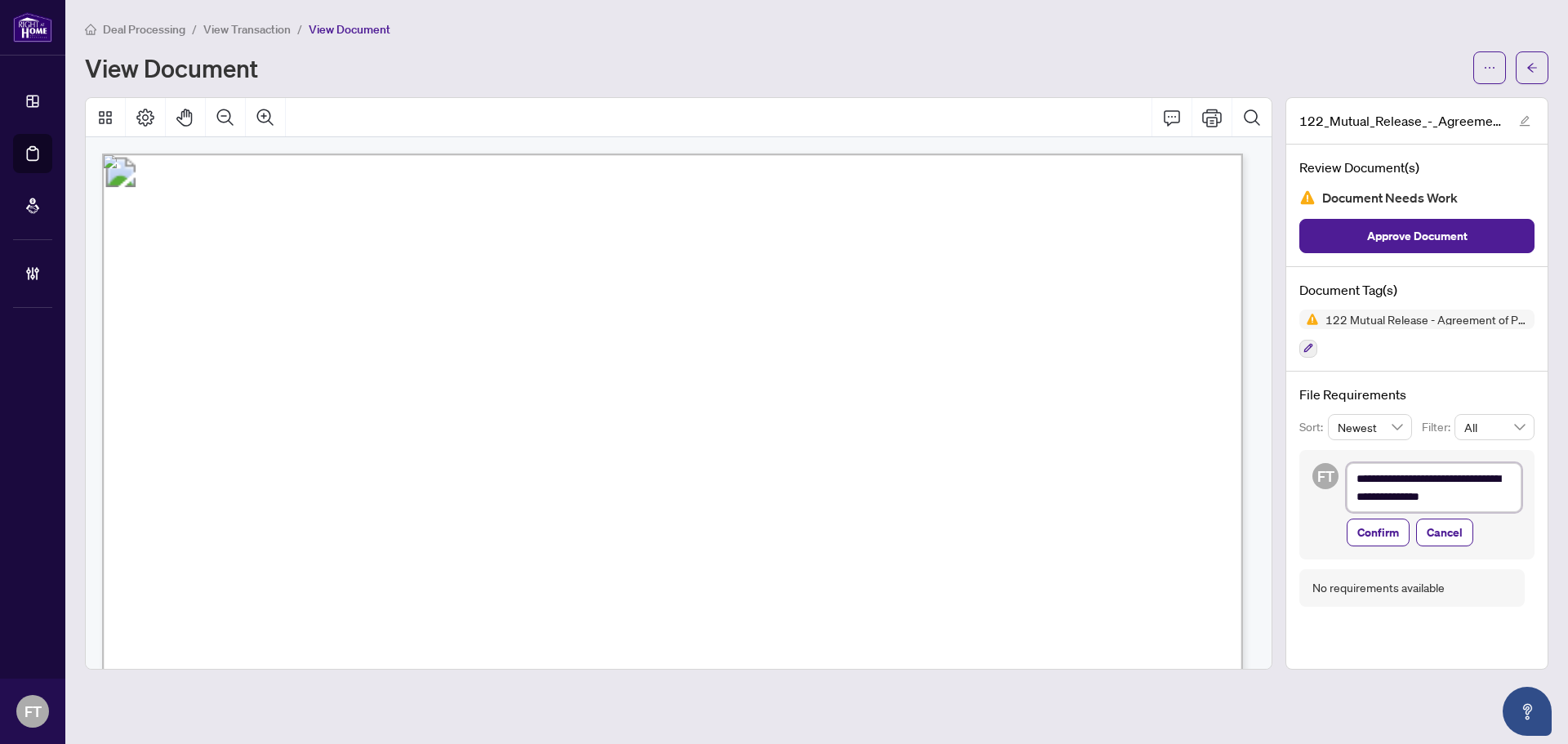 type on "**********" 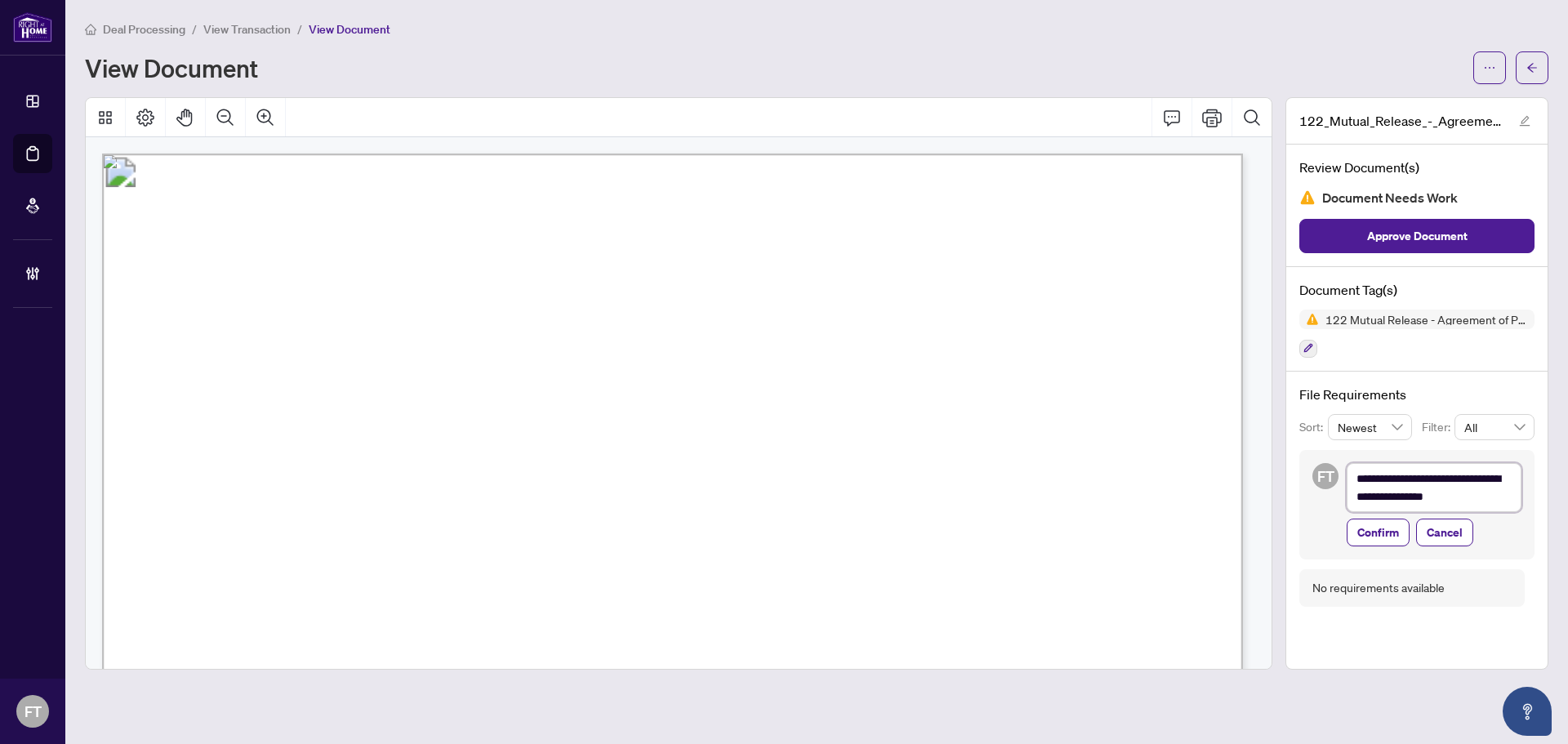 type on "**********" 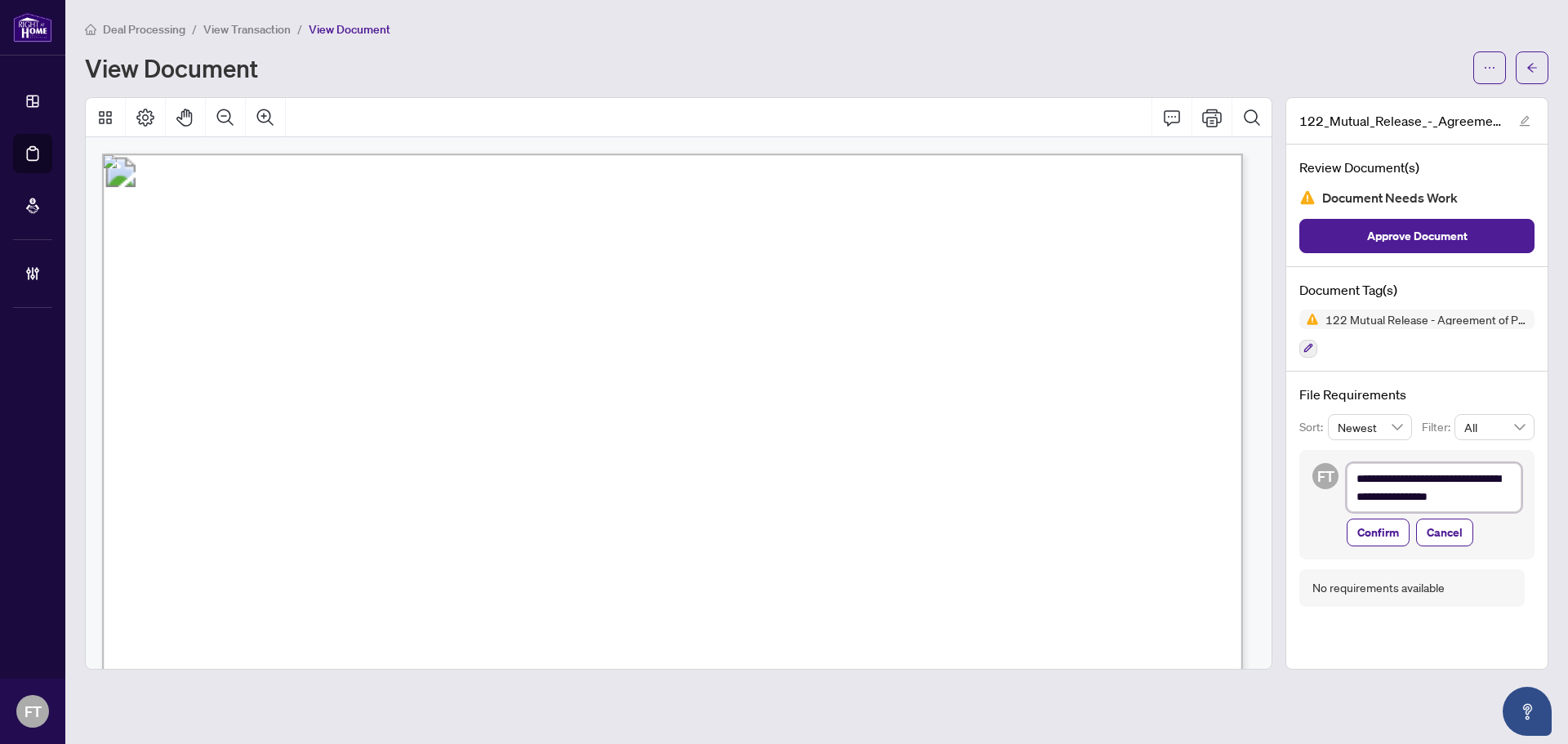 type on "**********" 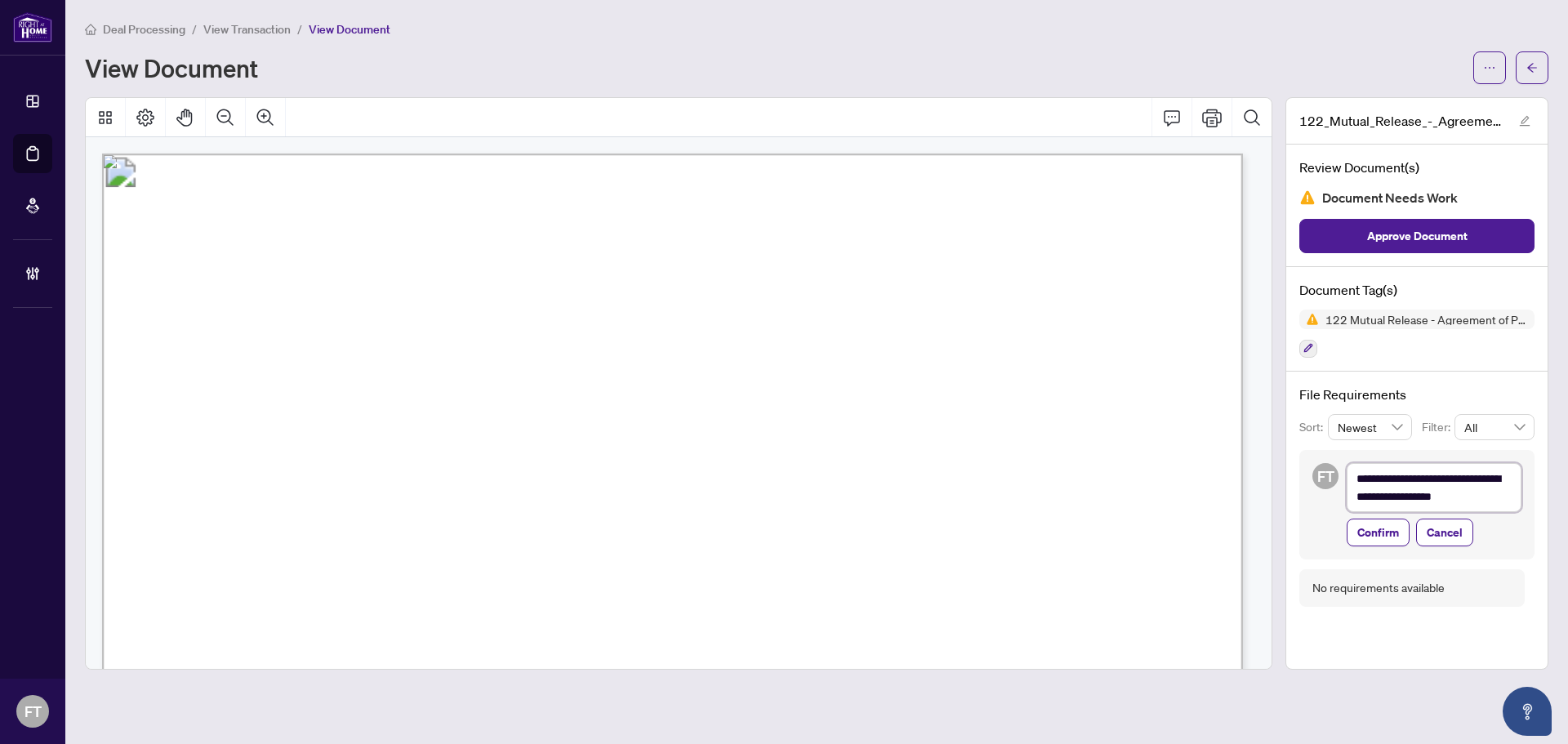 type on "**********" 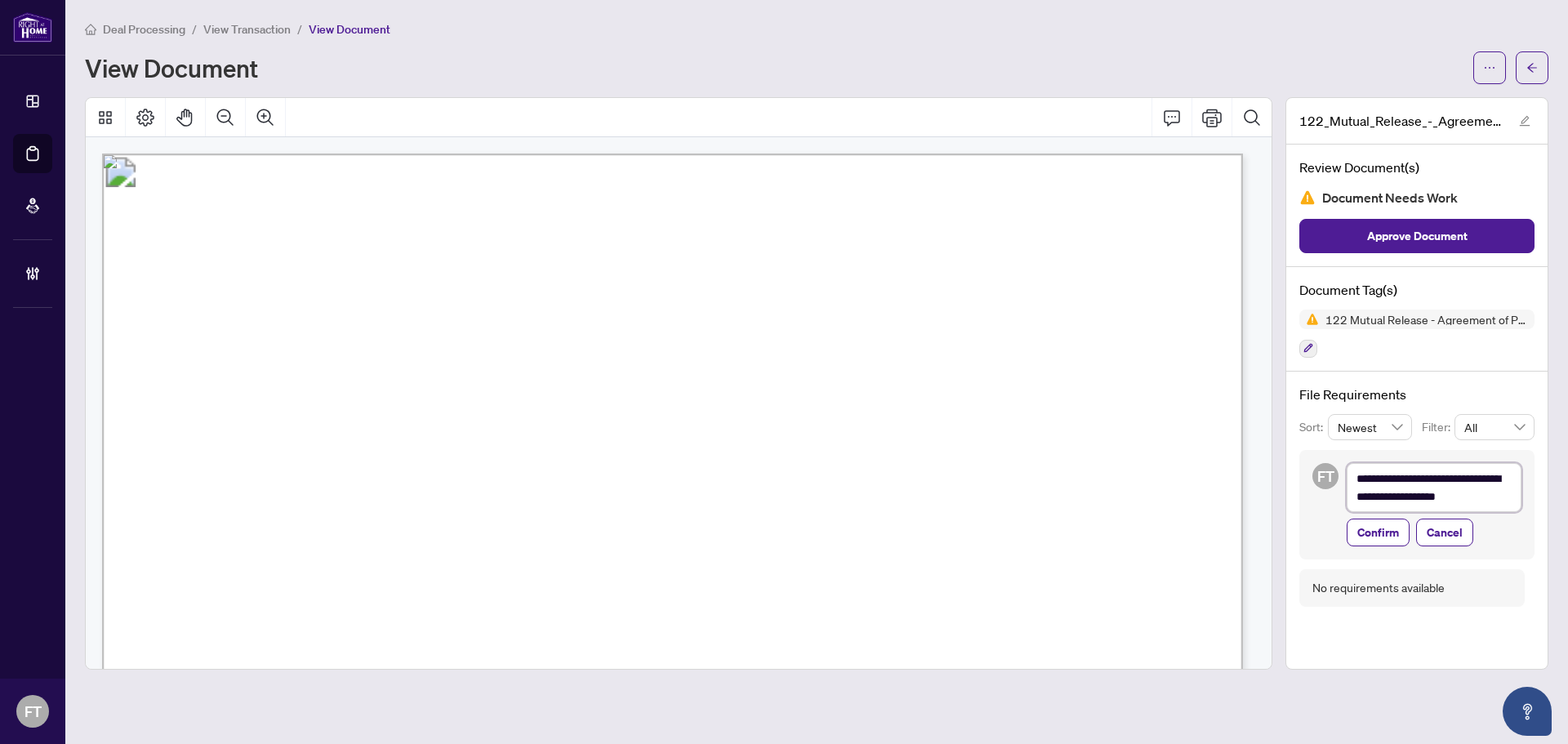 type on "**********" 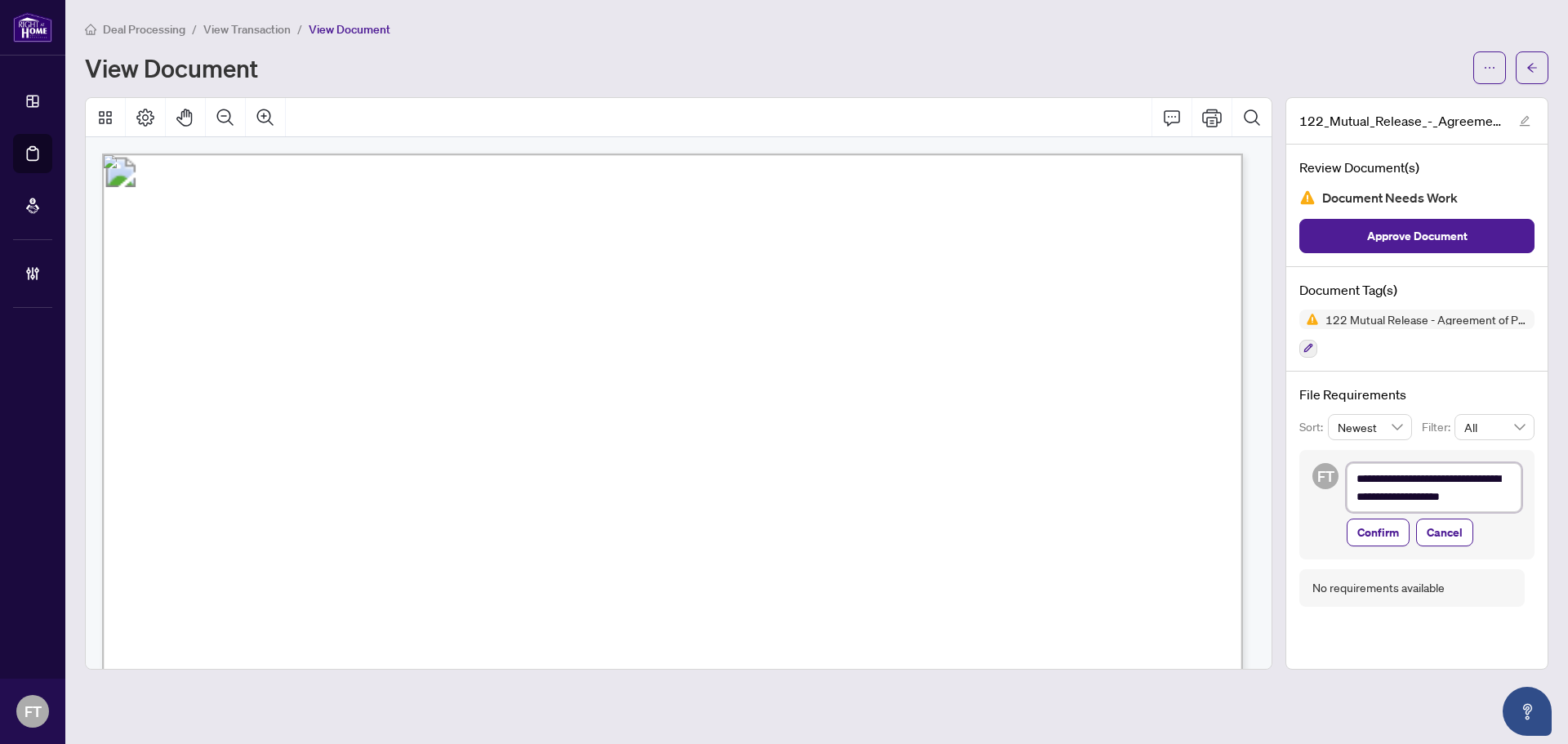 type on "**********" 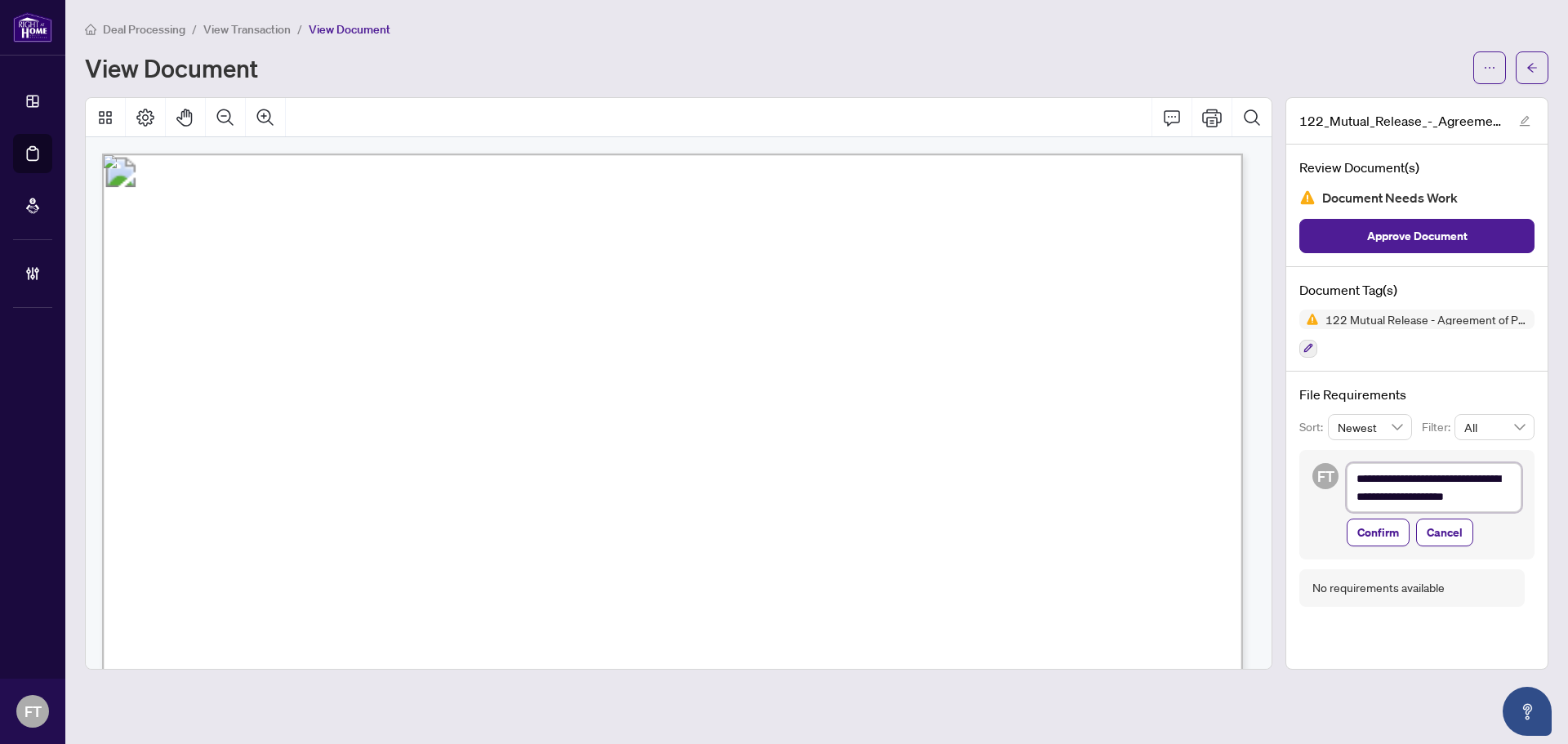 type on "**********" 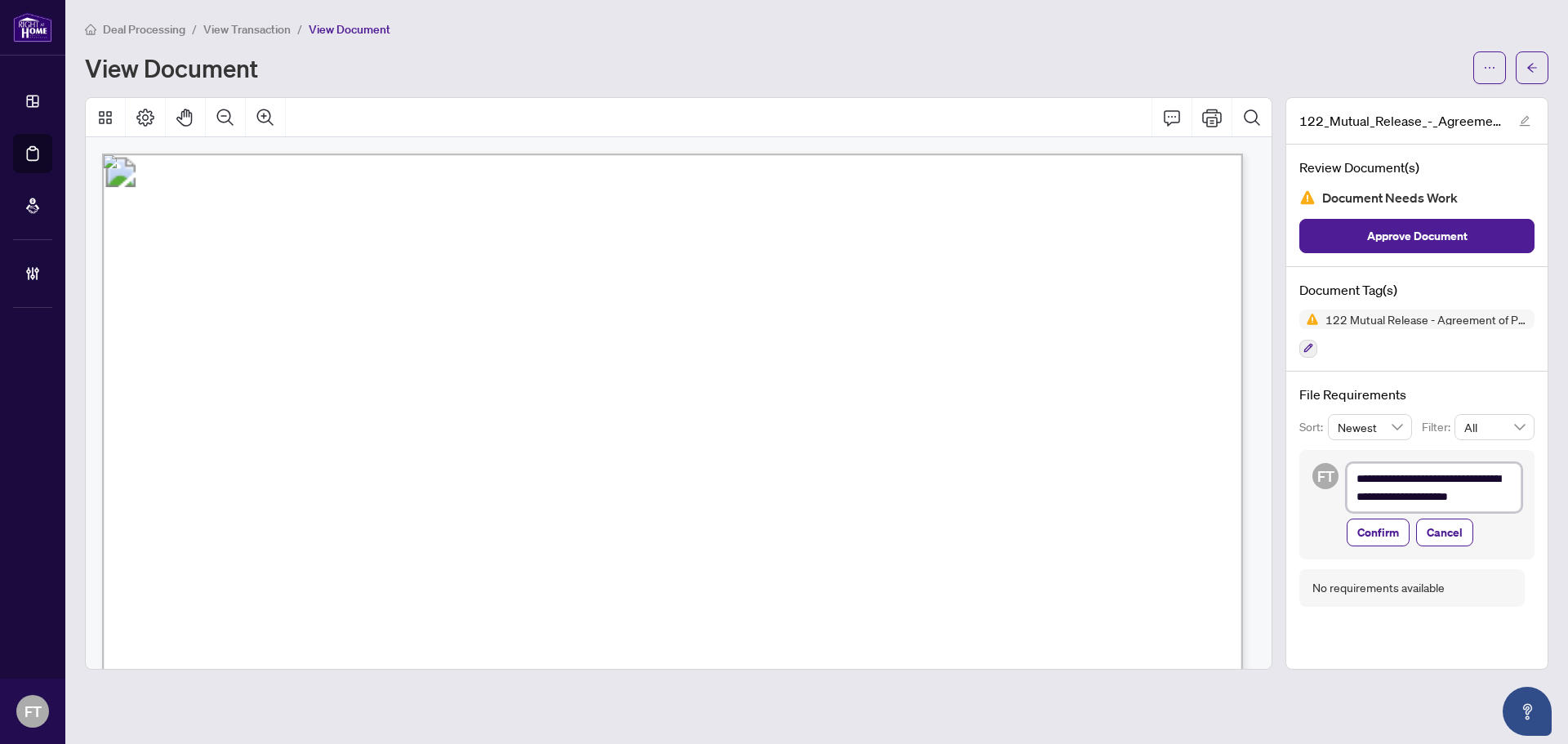 type on "**********" 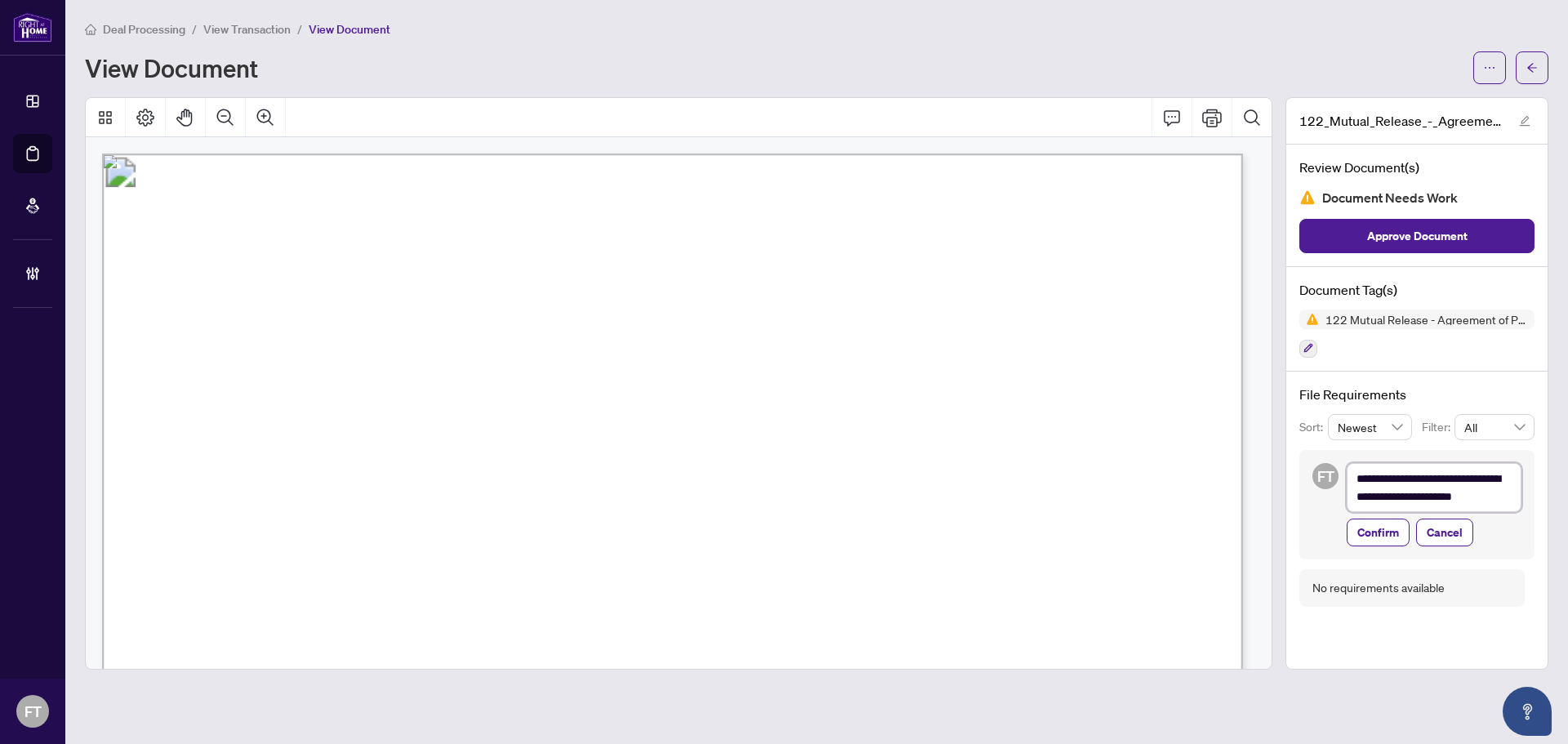 type on "**********" 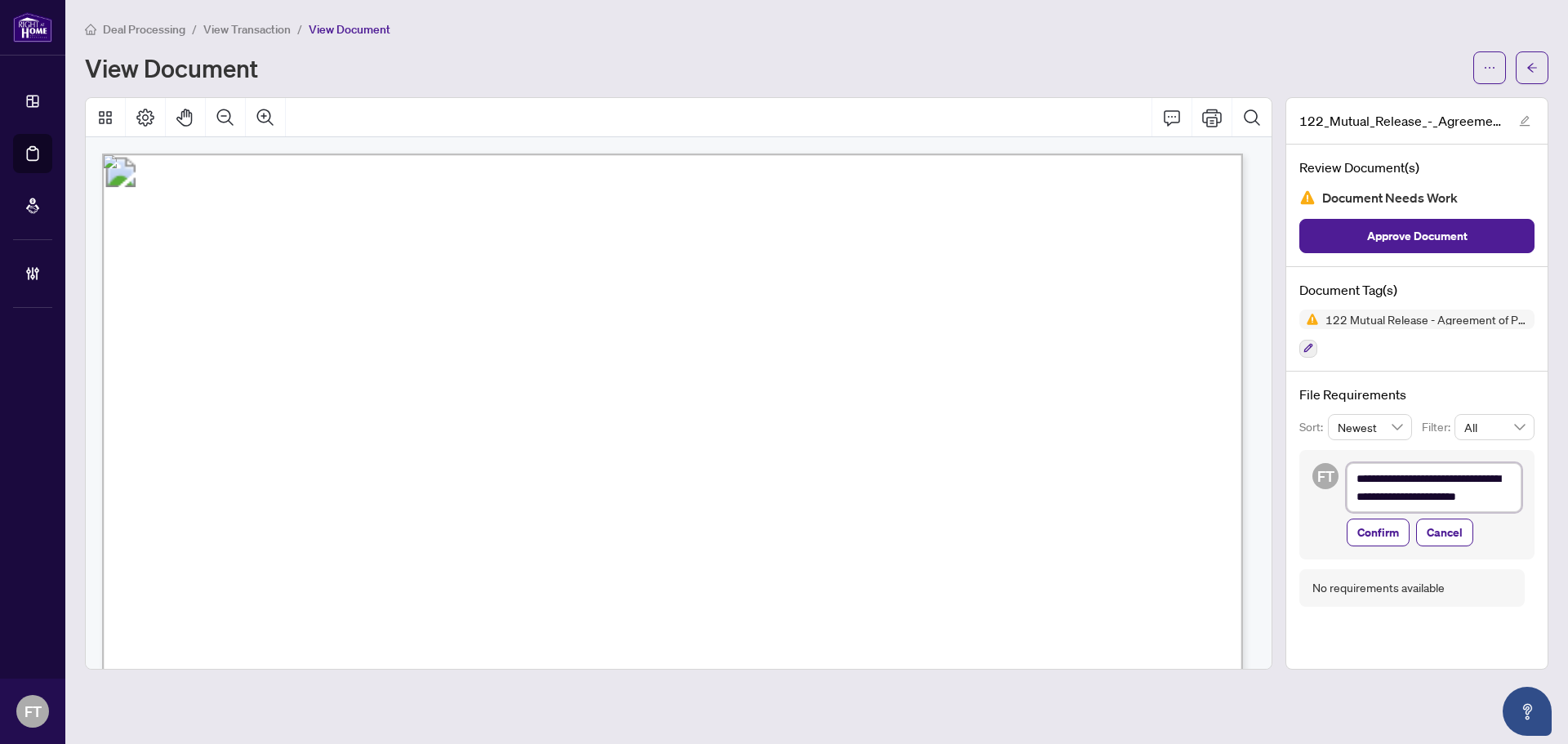 type on "**********" 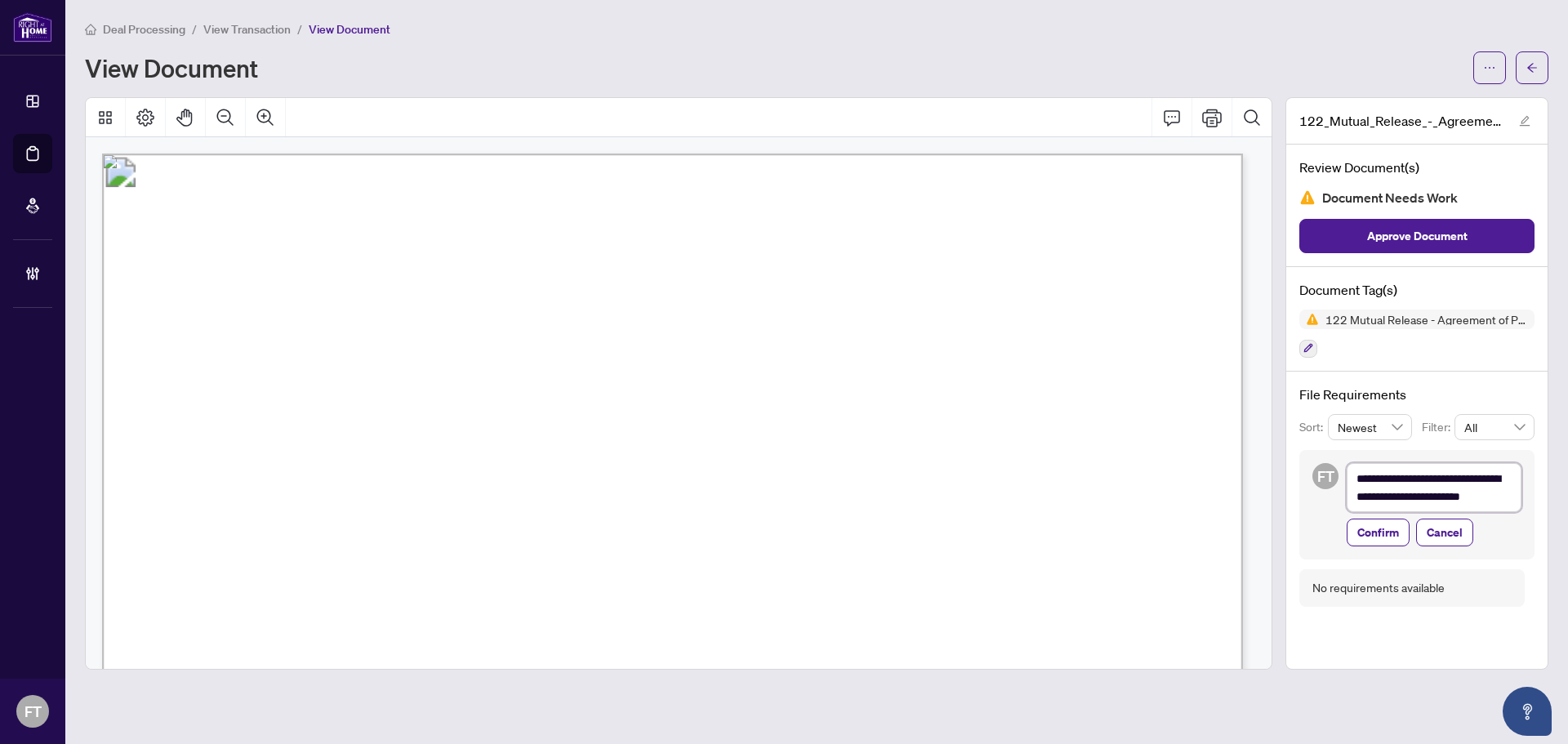 type on "**********" 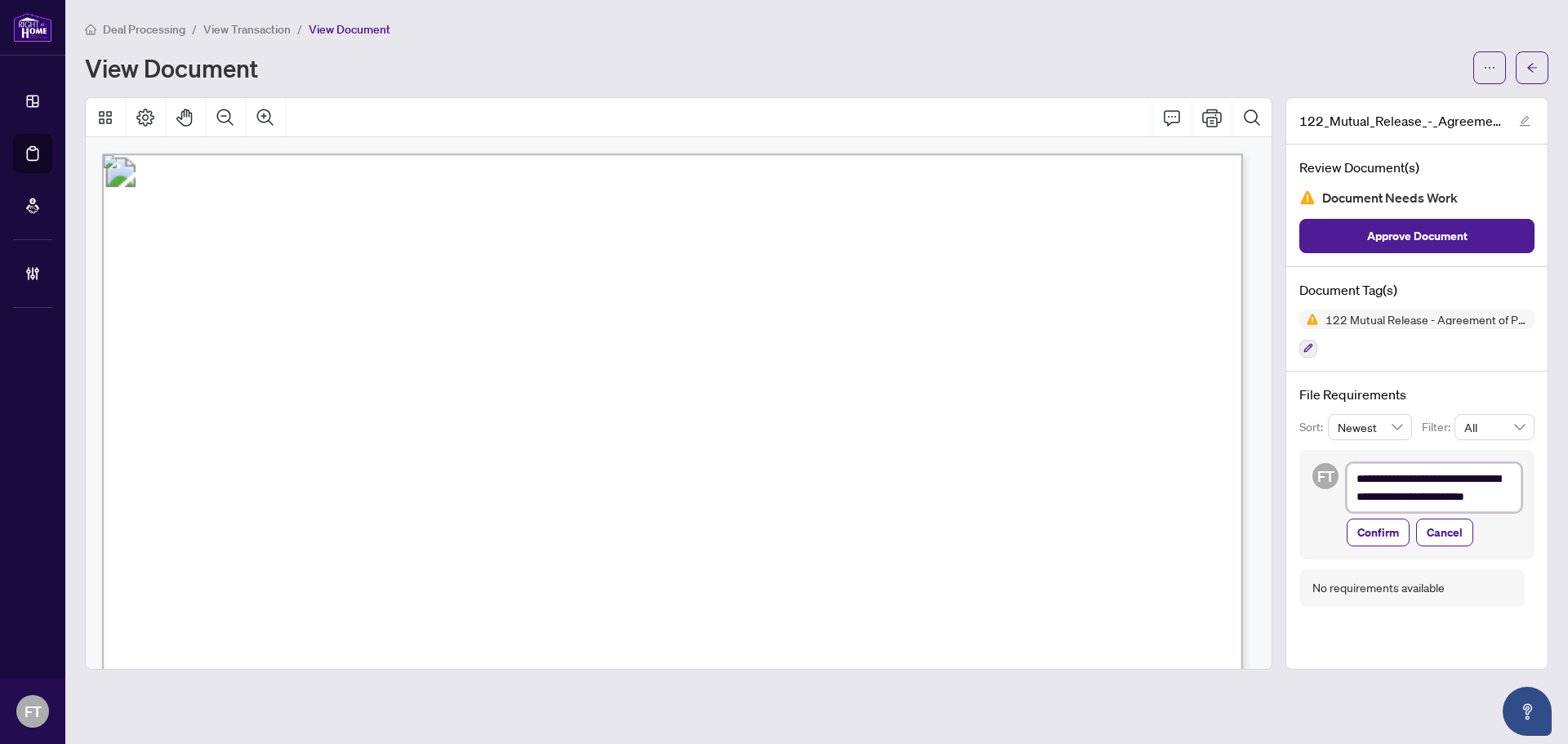 type on "**********" 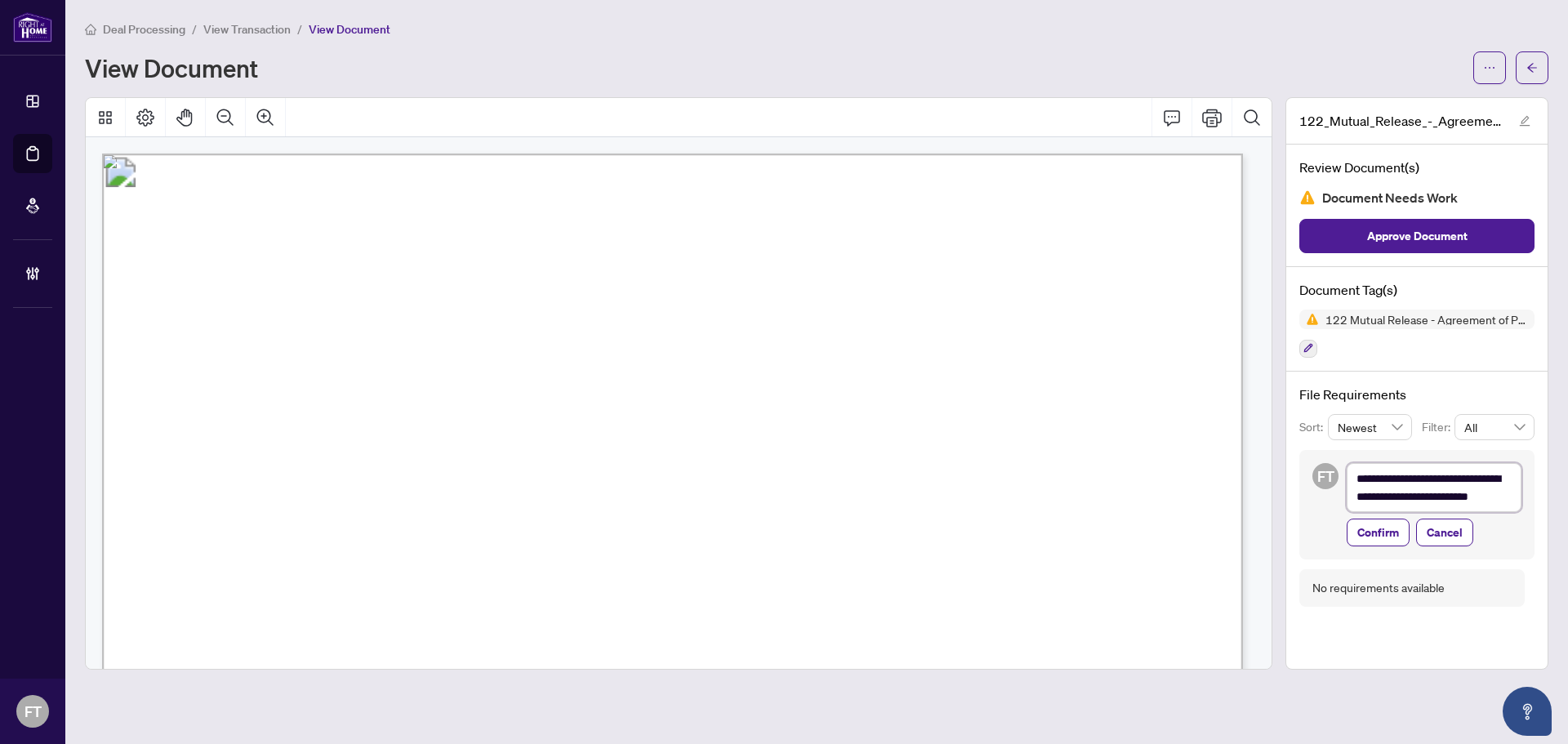 type on "**********" 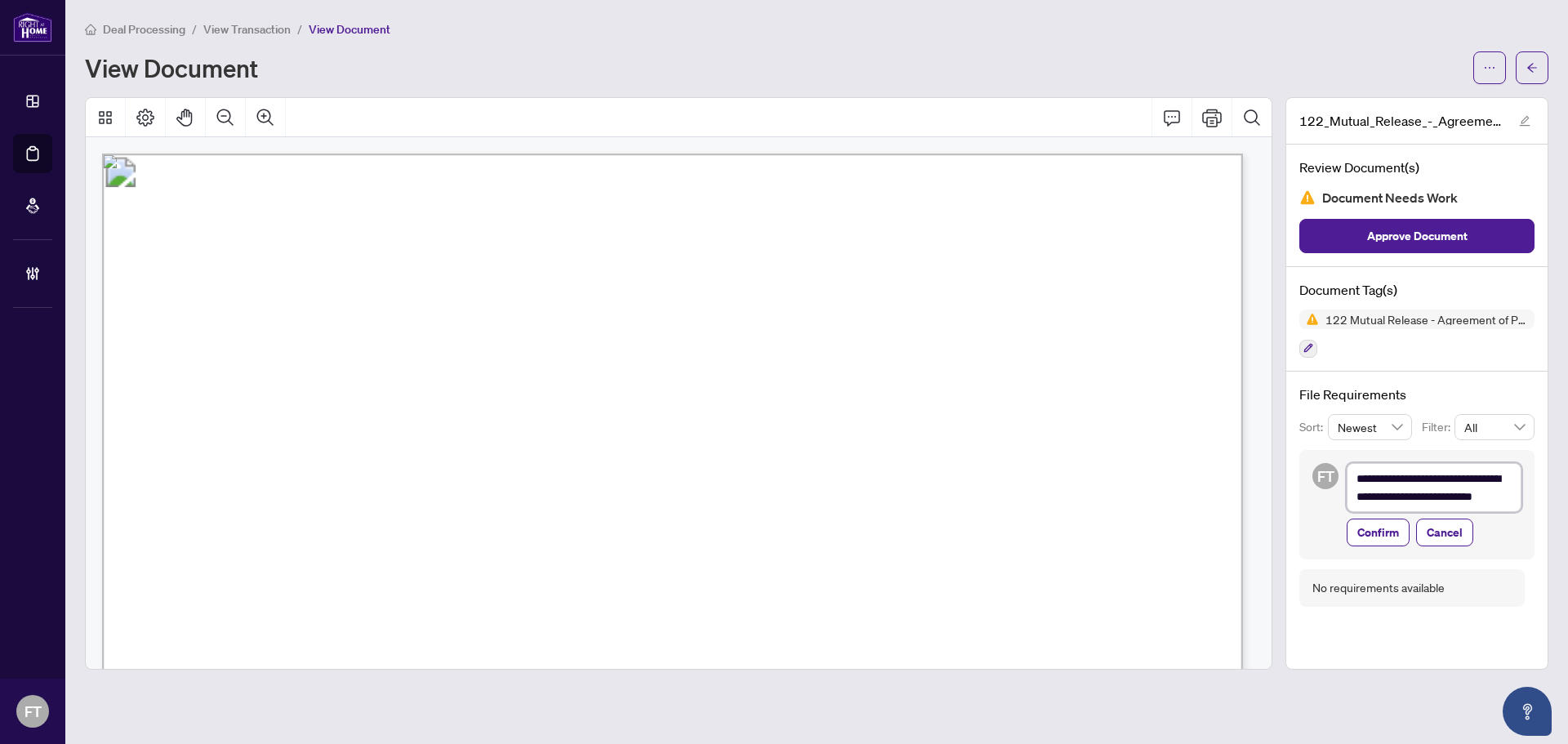 type on "**********" 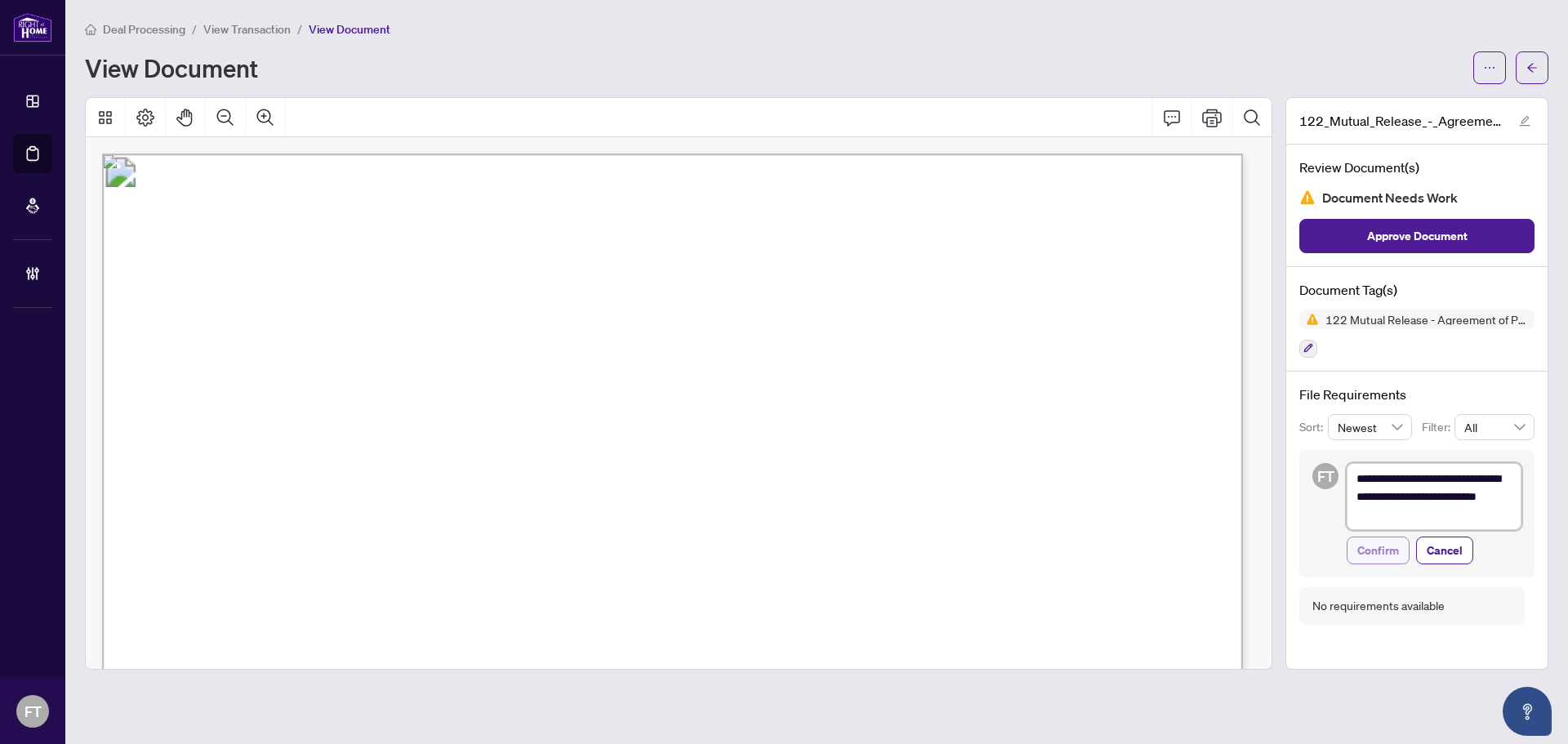 type on "**********" 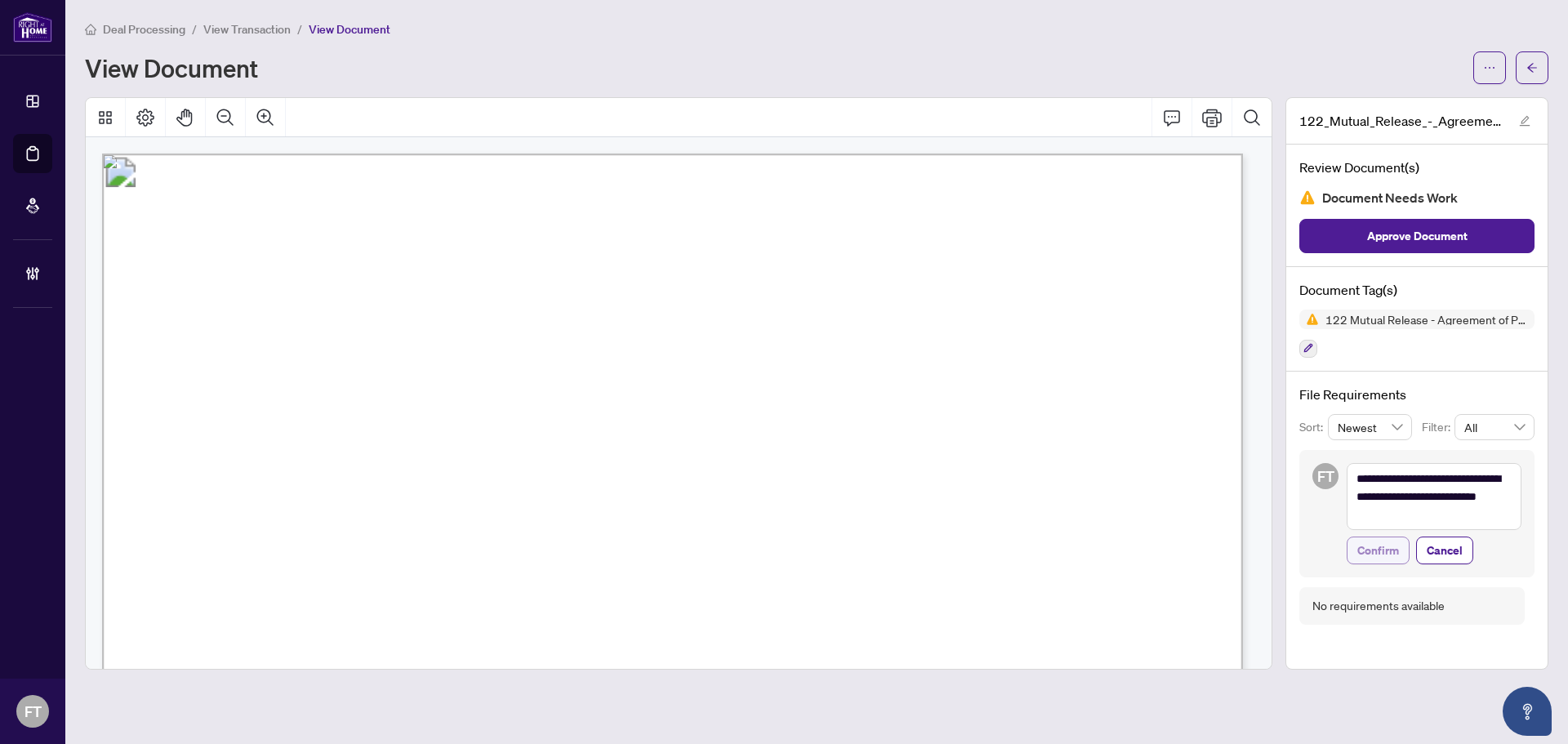 drag, startPoint x: 1391, startPoint y: 546, endPoint x: 1076, endPoint y: 436, distance: 333.65401 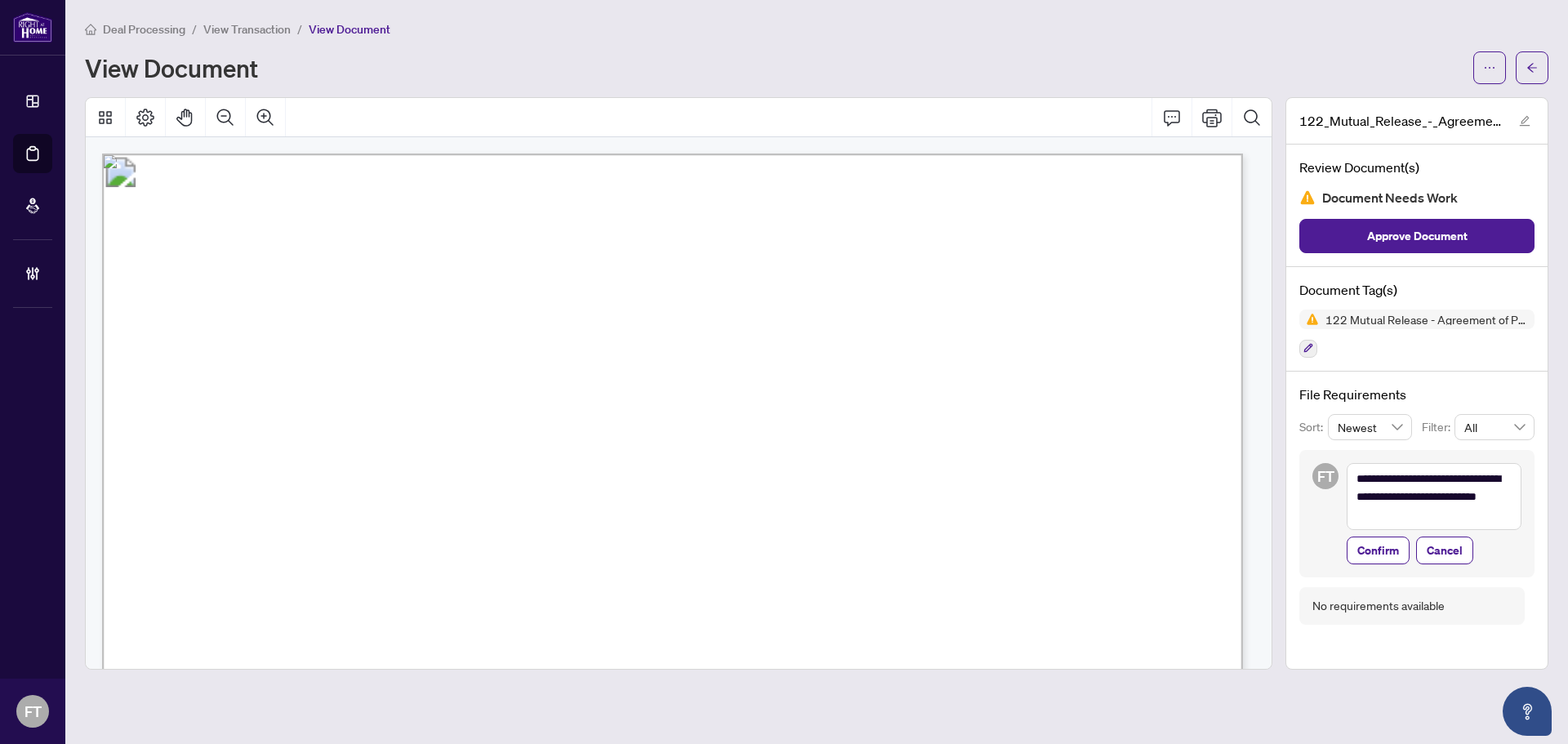 click on "Confirm" at bounding box center (1378, 550) 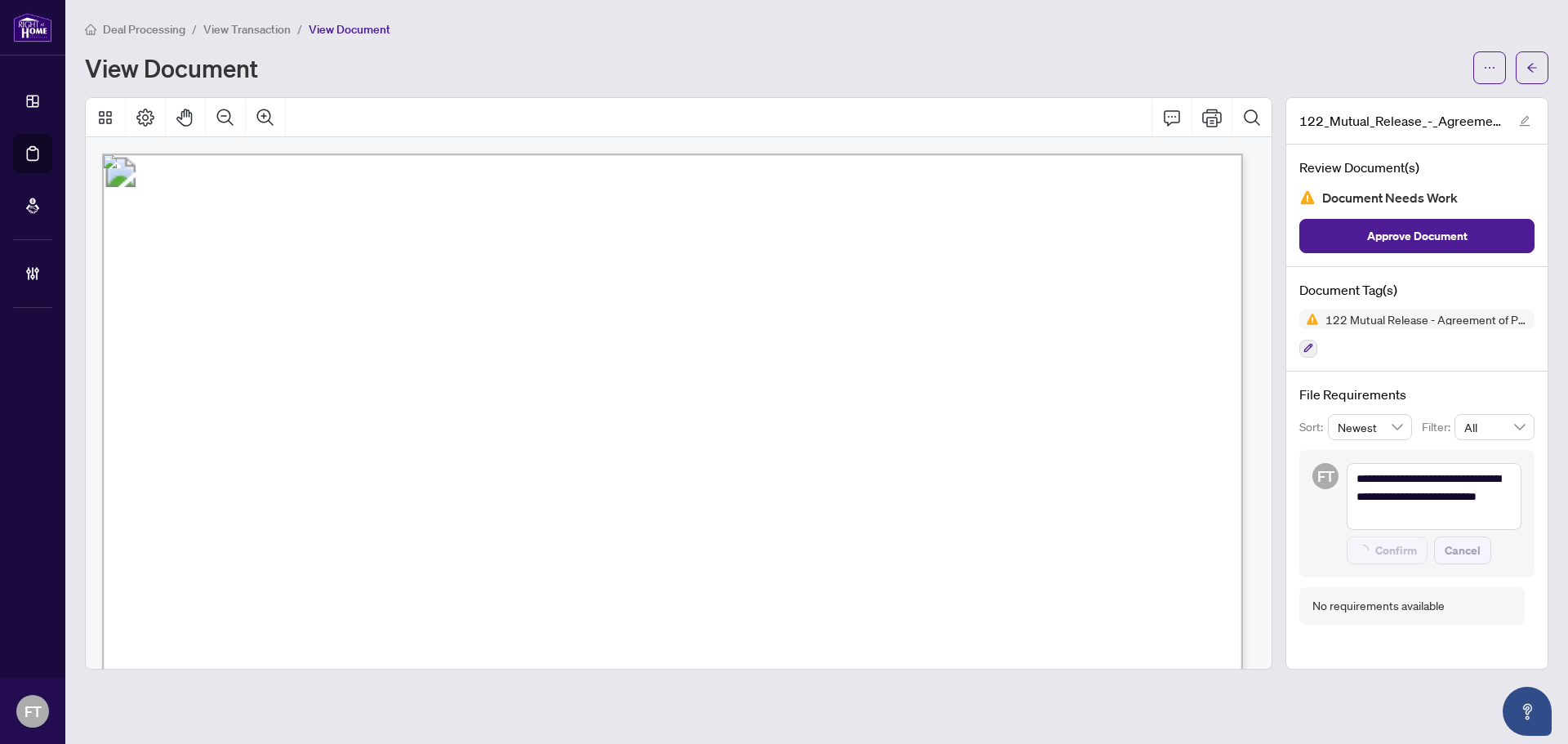click on "Form 122 Revised 2020  Page 1 of 1
The trademarks REALTOR®, REALTORS®, MLS®, Multiple Listing Services® and associated logos are owned or controlled by  The Canadian Real Estate Association (CREA) and identify the real estate professionals who are members of CREA and the  quality of services they provide. Used under license.
© 2025, Ontario Real Estate Association (“OREA”). All rights reserved. This form was developed by OREA for the use and reproduction  by its members and licensees only. Any other use or reproduction is prohibited except with prior written consent of OREA. Do not alter  when printing or reproducing the standard pre-set portion. OREA bears no liability for your use of this form.
Mutual Release
Agreement of Purchase and Sale  Form 122
for use in the Province of Ontario
BETWEEN:
BUYER:  AND
SELLER:  BROKERAGE(S): (Listing Brokerage)  (Co-operating Brokerage)
as more particularly described in the aforementioned Agreement of Purchase and Sale.
IRREVOCABILITY: (Buyer/Seller)" at bounding box center (1404, 154) 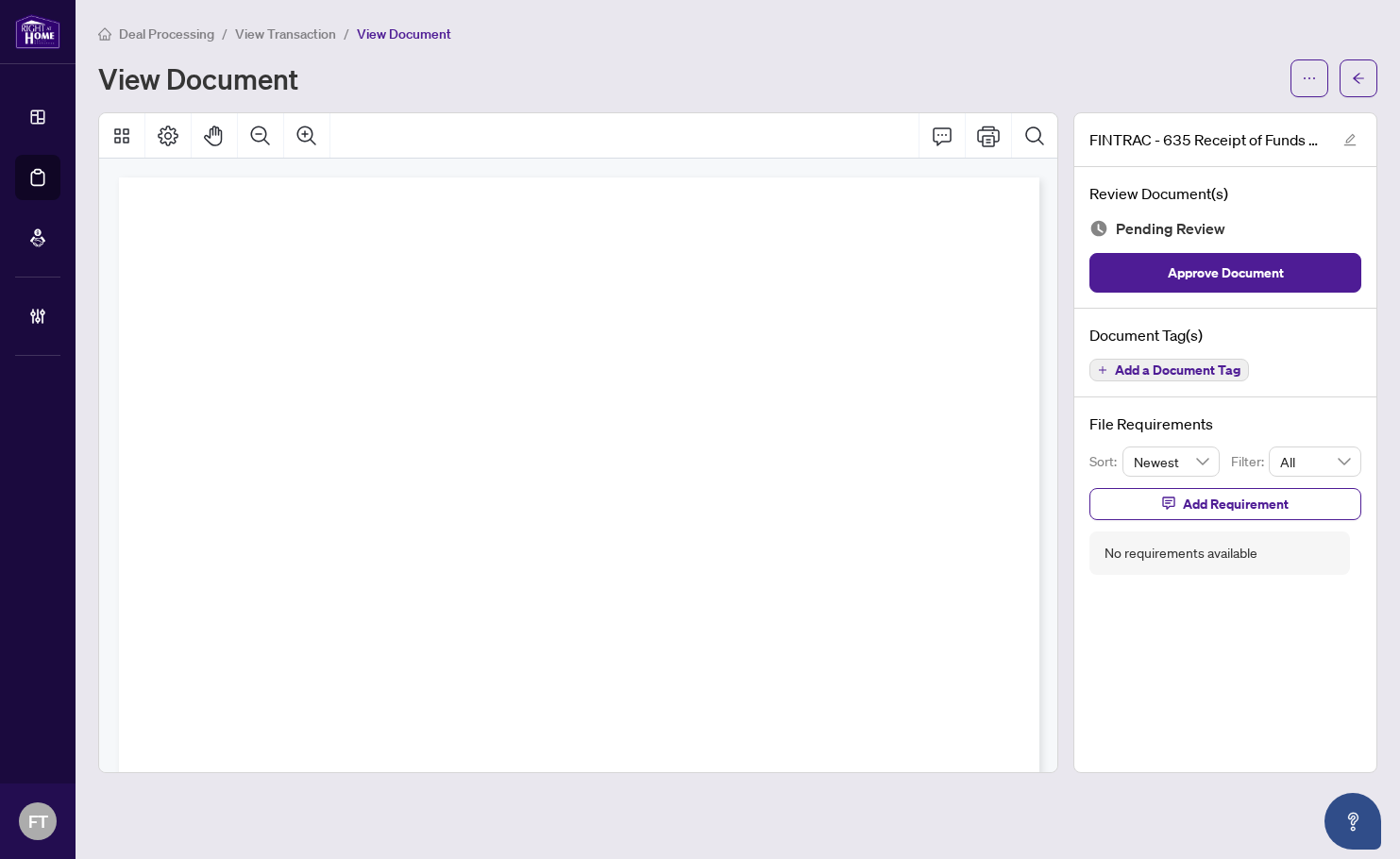 scroll, scrollTop: 0, scrollLeft: 0, axis: both 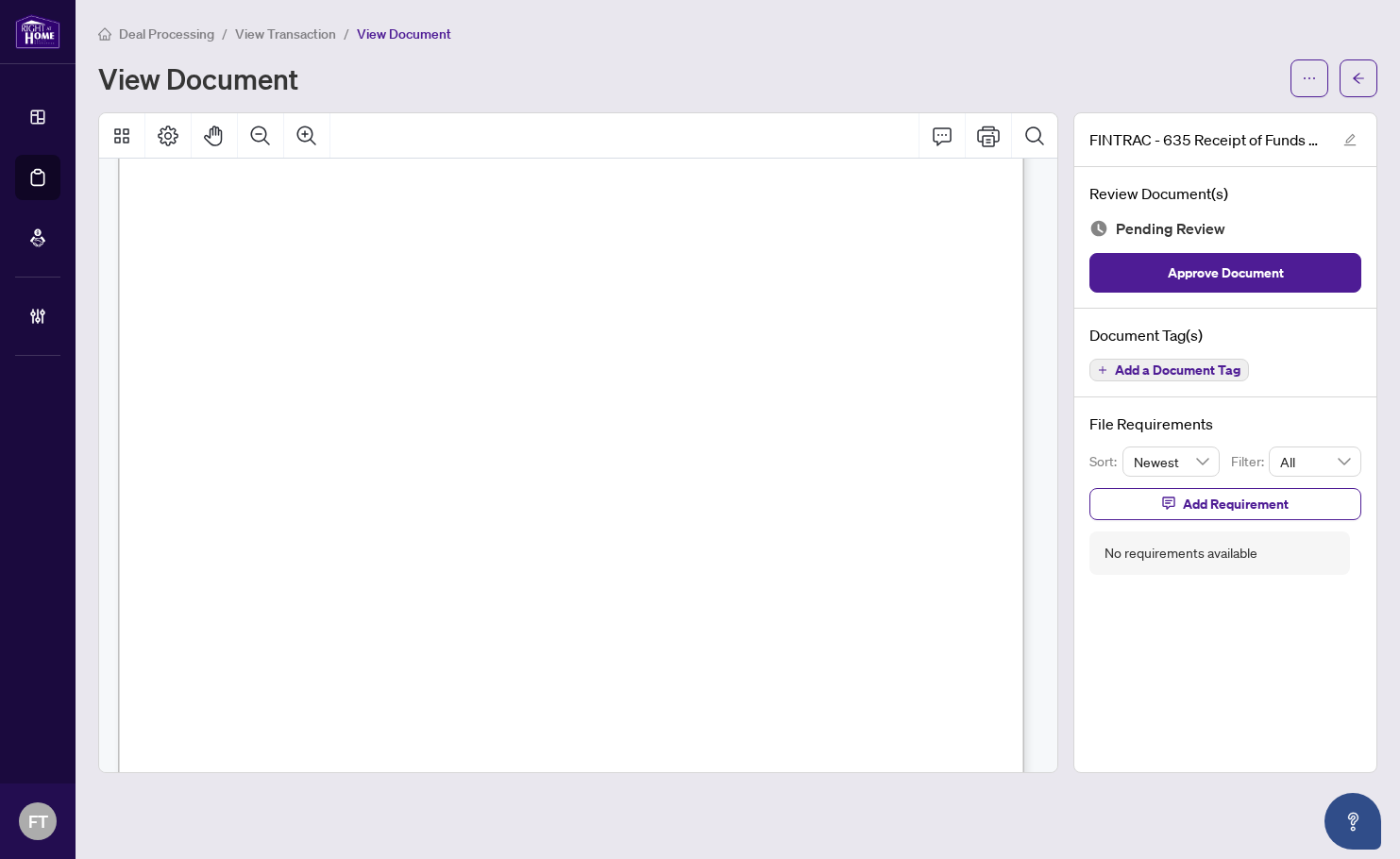 click on "View Document" at bounding box center [737, 78] 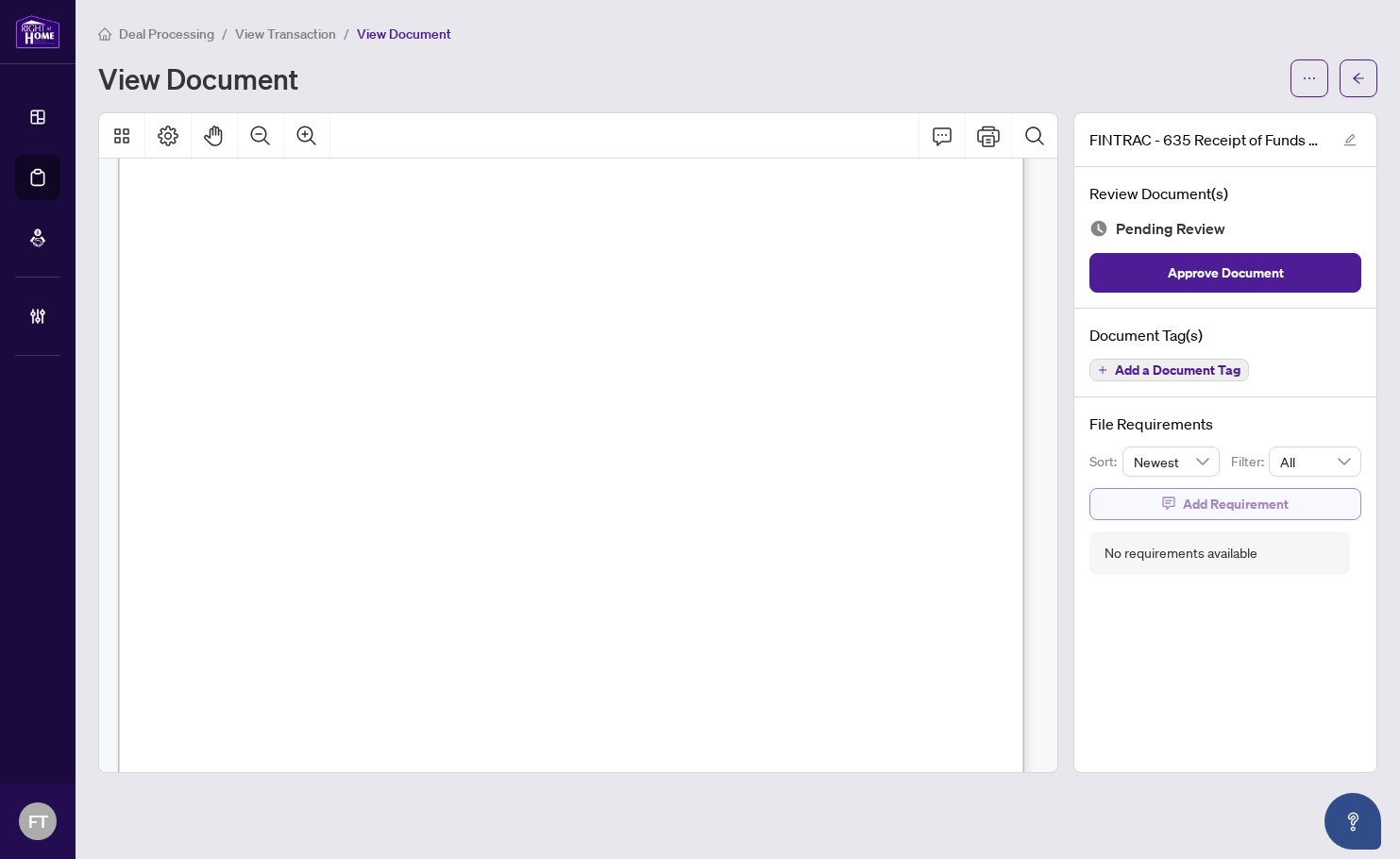 click on "Add Requirement" at bounding box center (1236, 504) 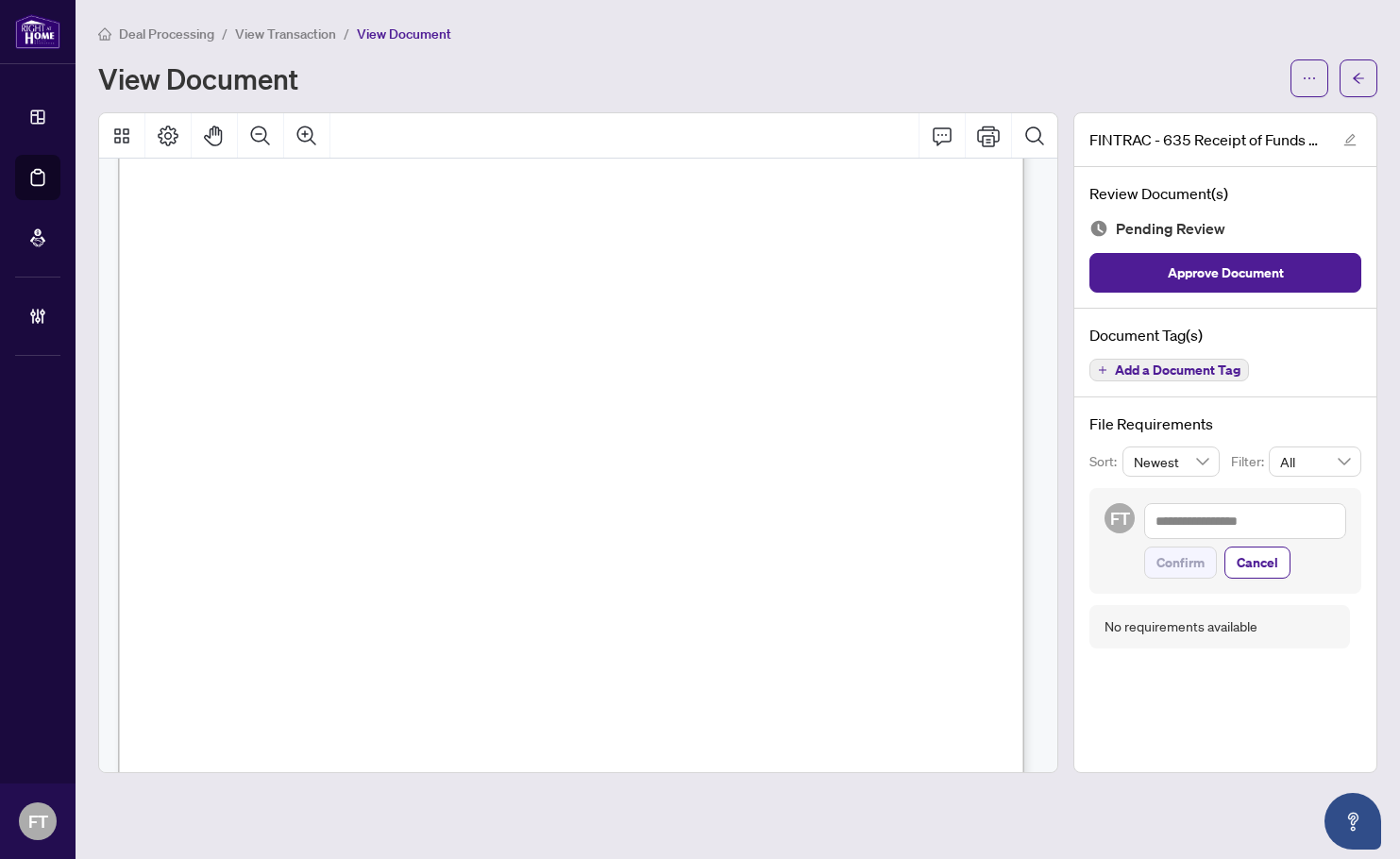 click on "FT Confirm Cancel" at bounding box center [1225, 541] 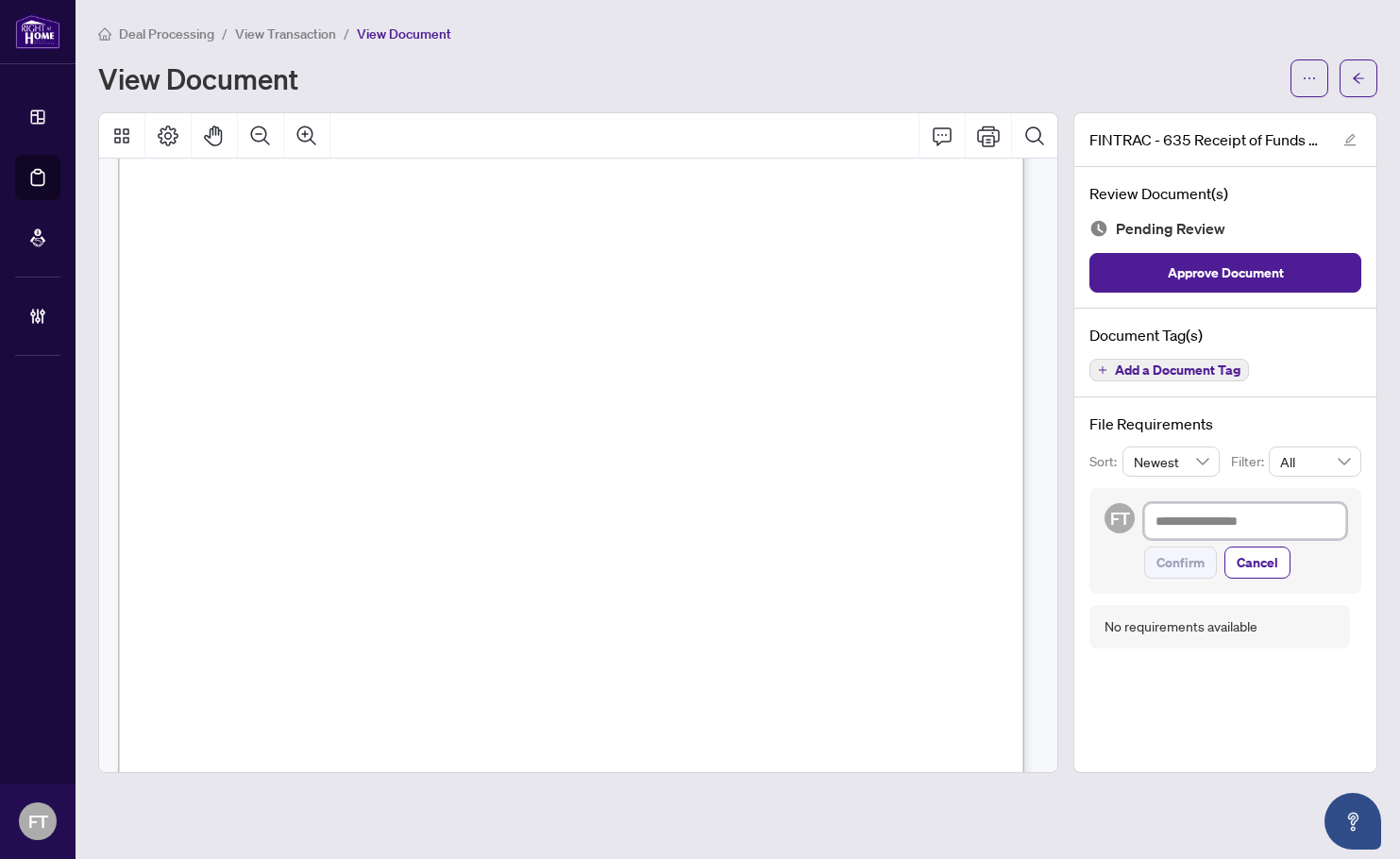 click at bounding box center (1245, 521) 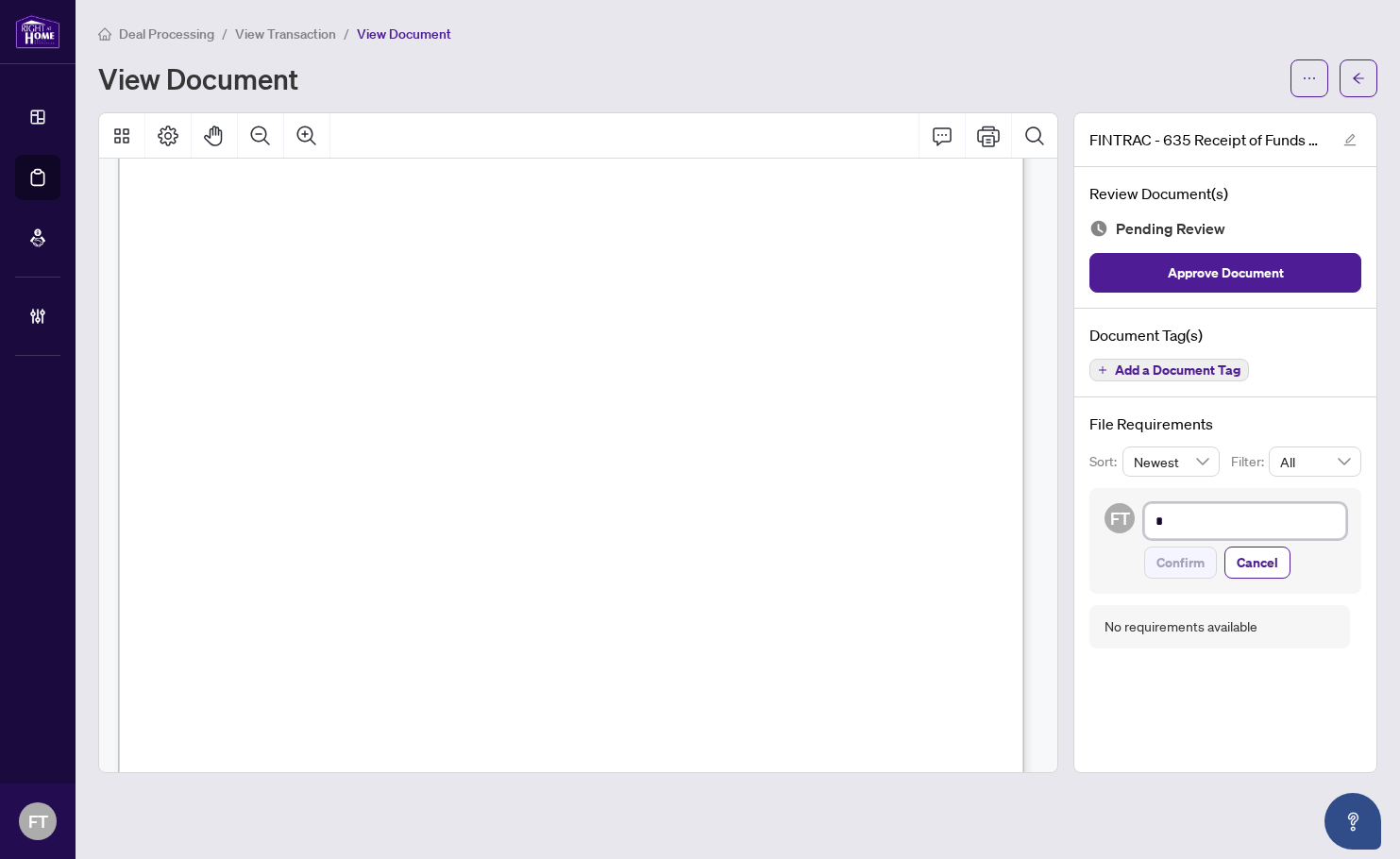 type on "**" 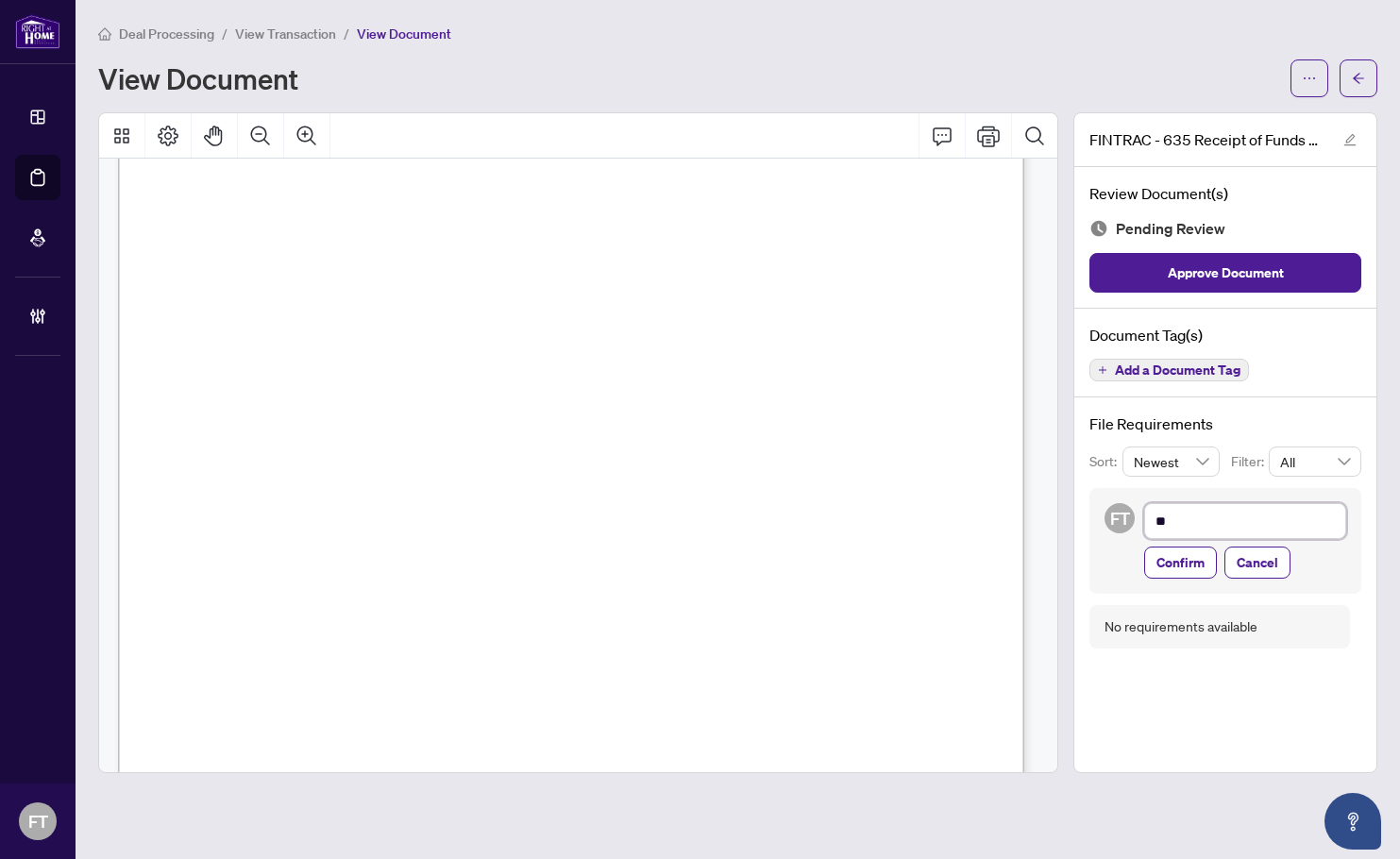 type on "***" 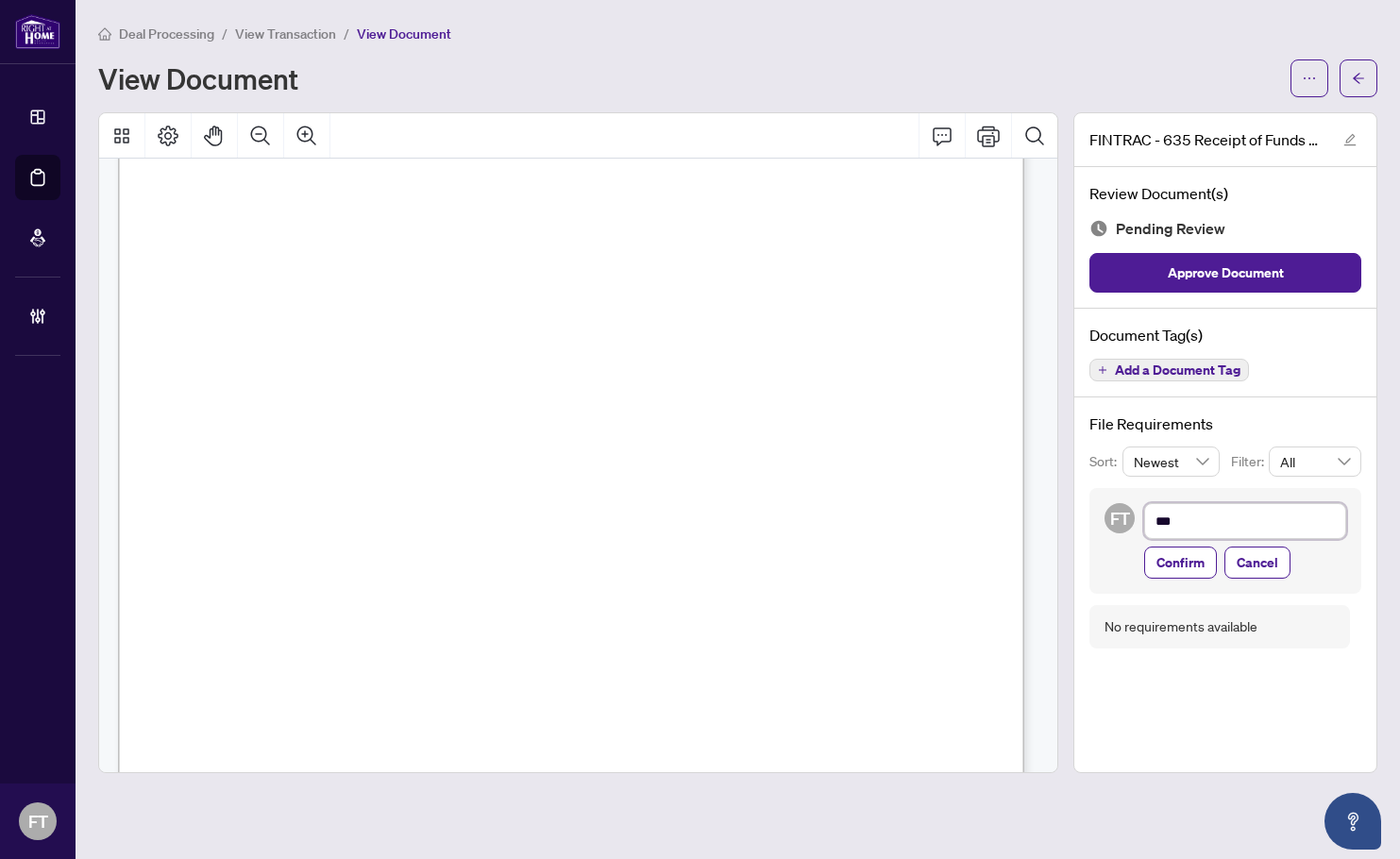 type on "***" 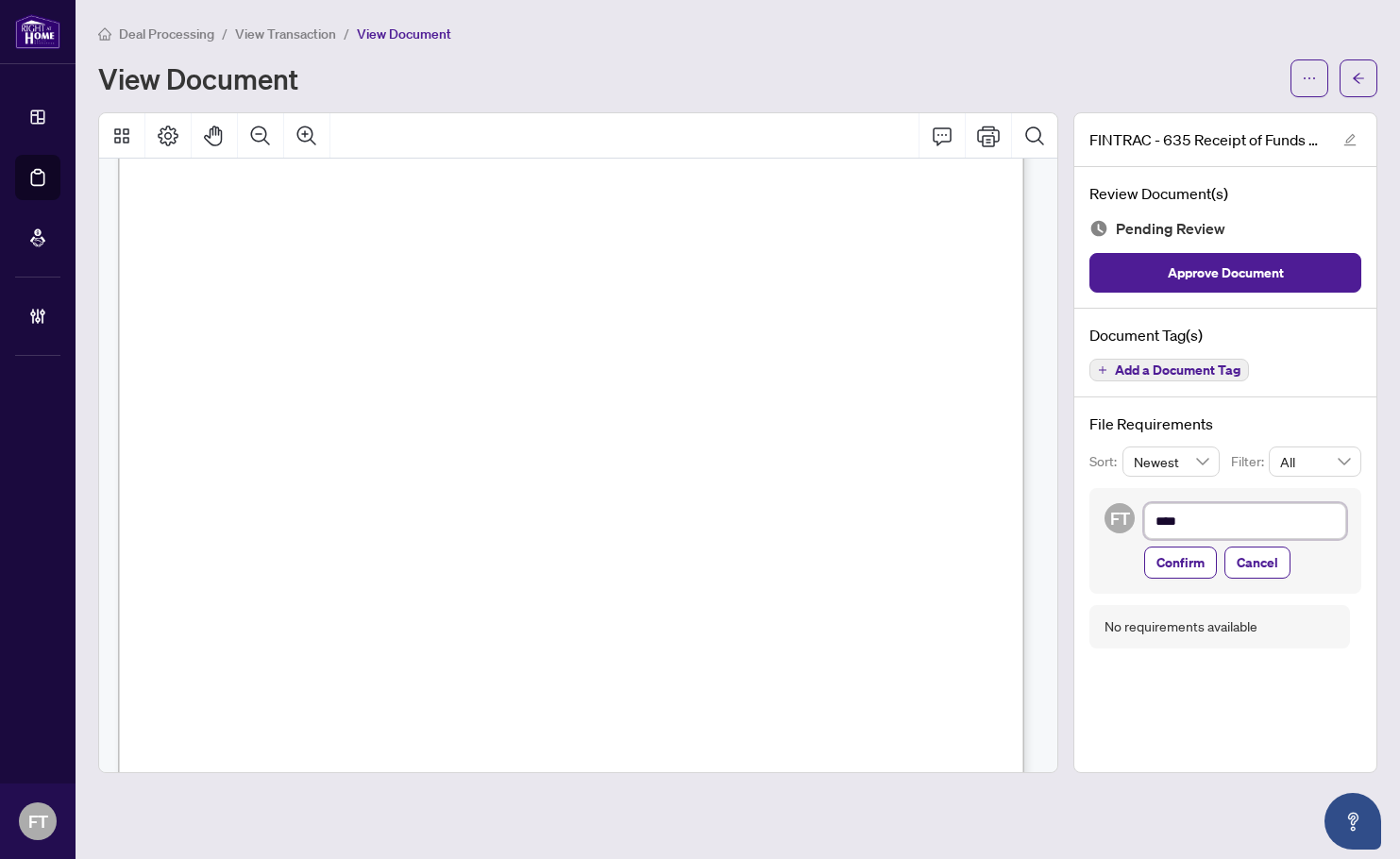 type on "*****" 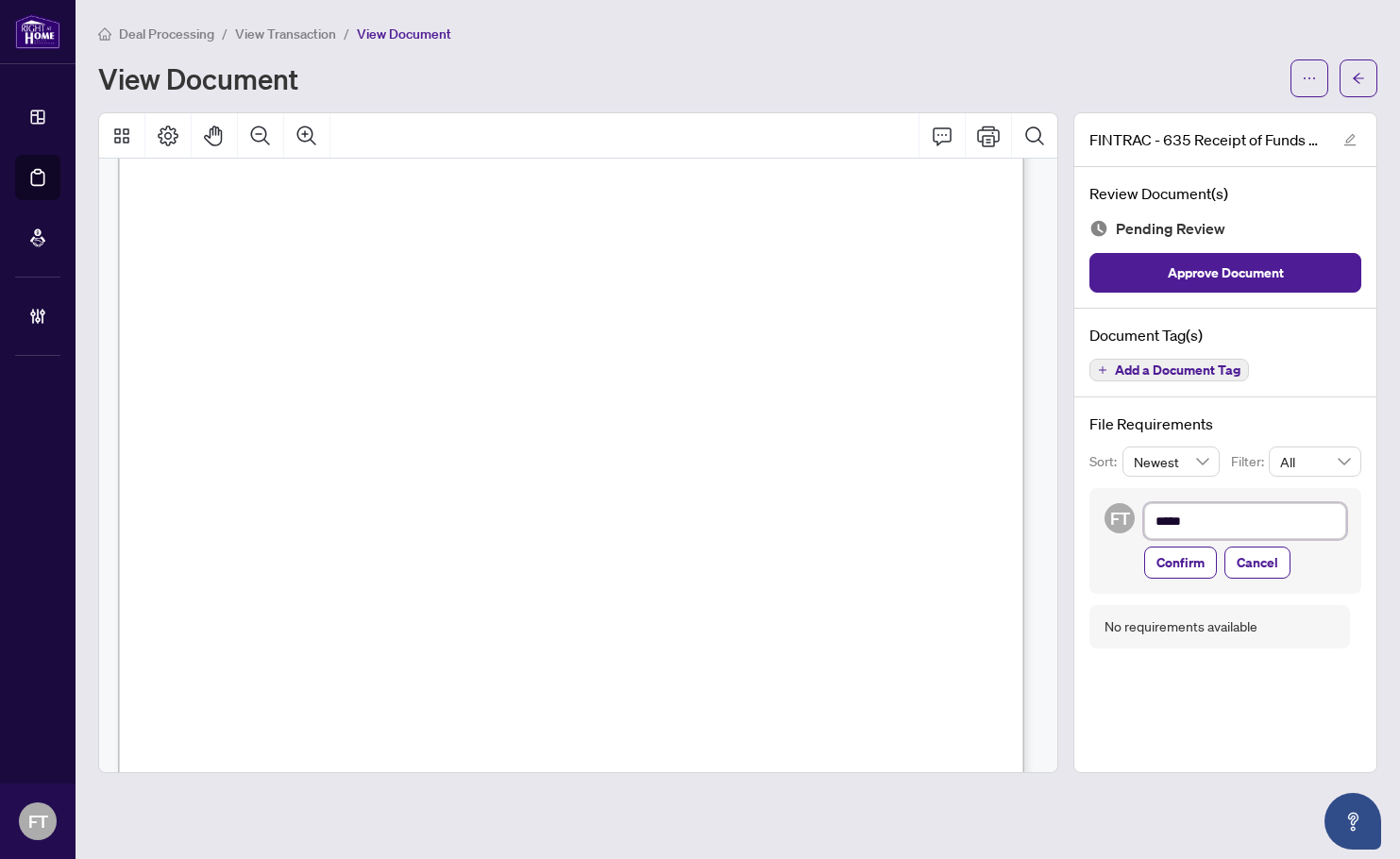 type on "******" 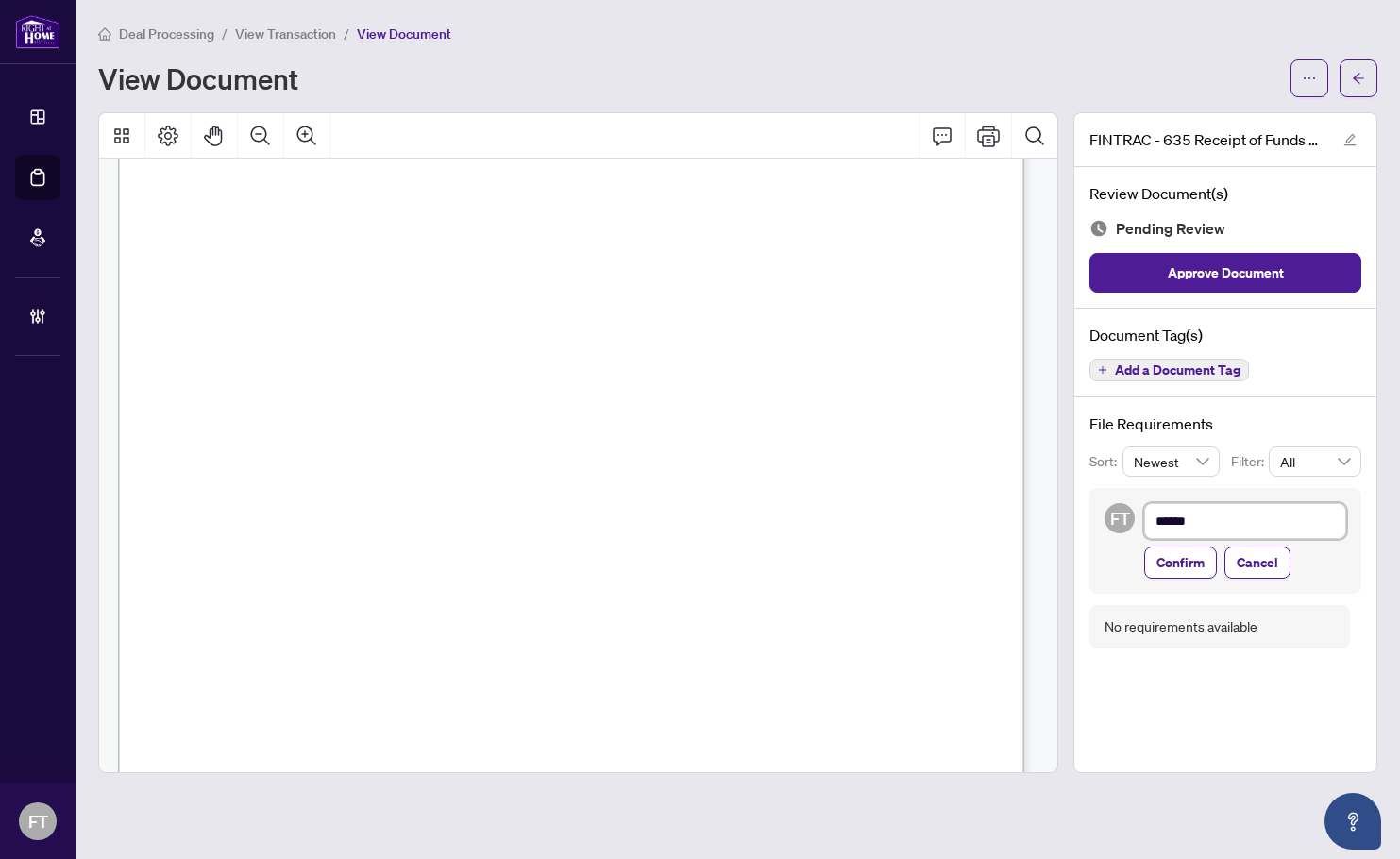 type on "*******" 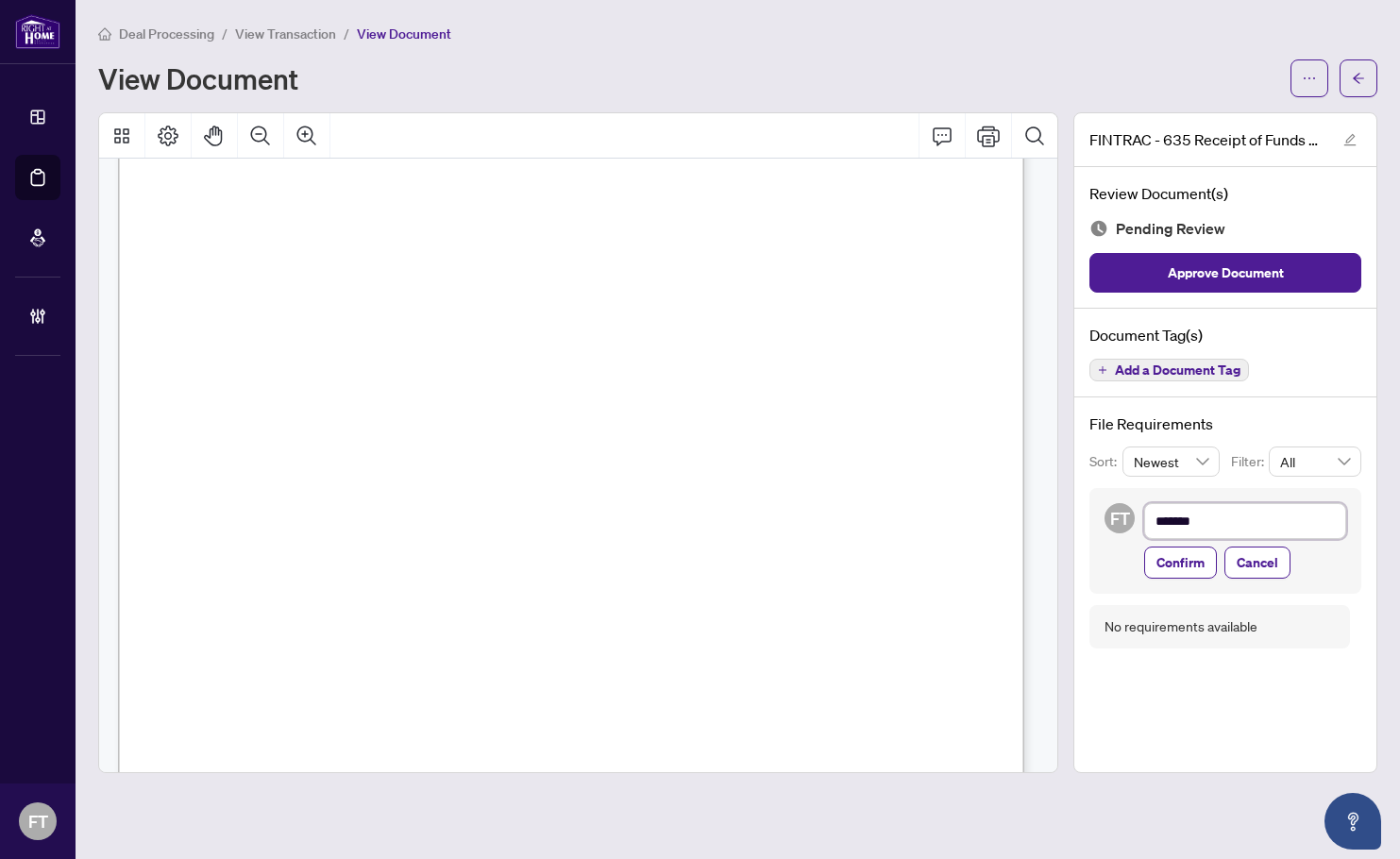 type on "********" 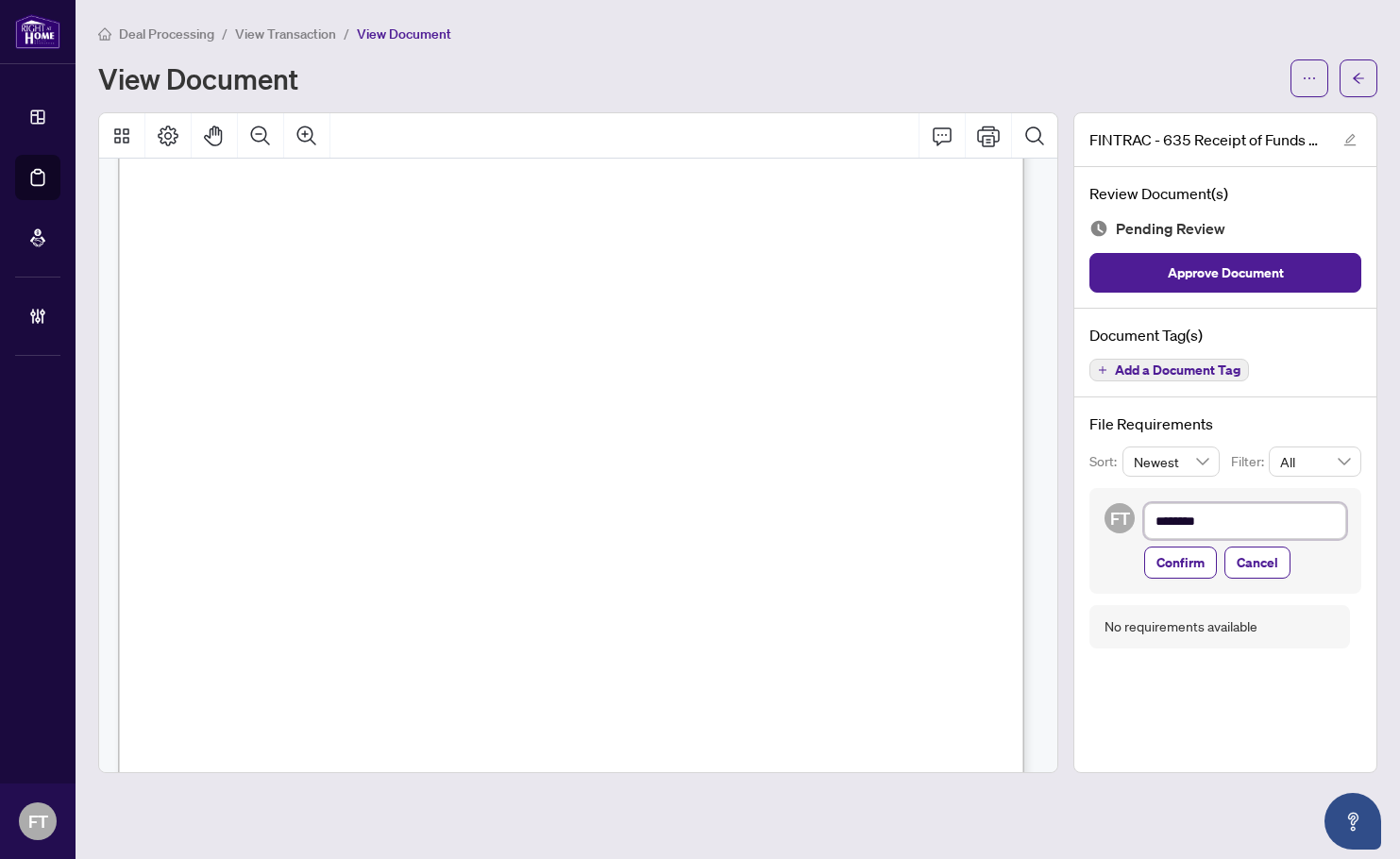 type on "*********" 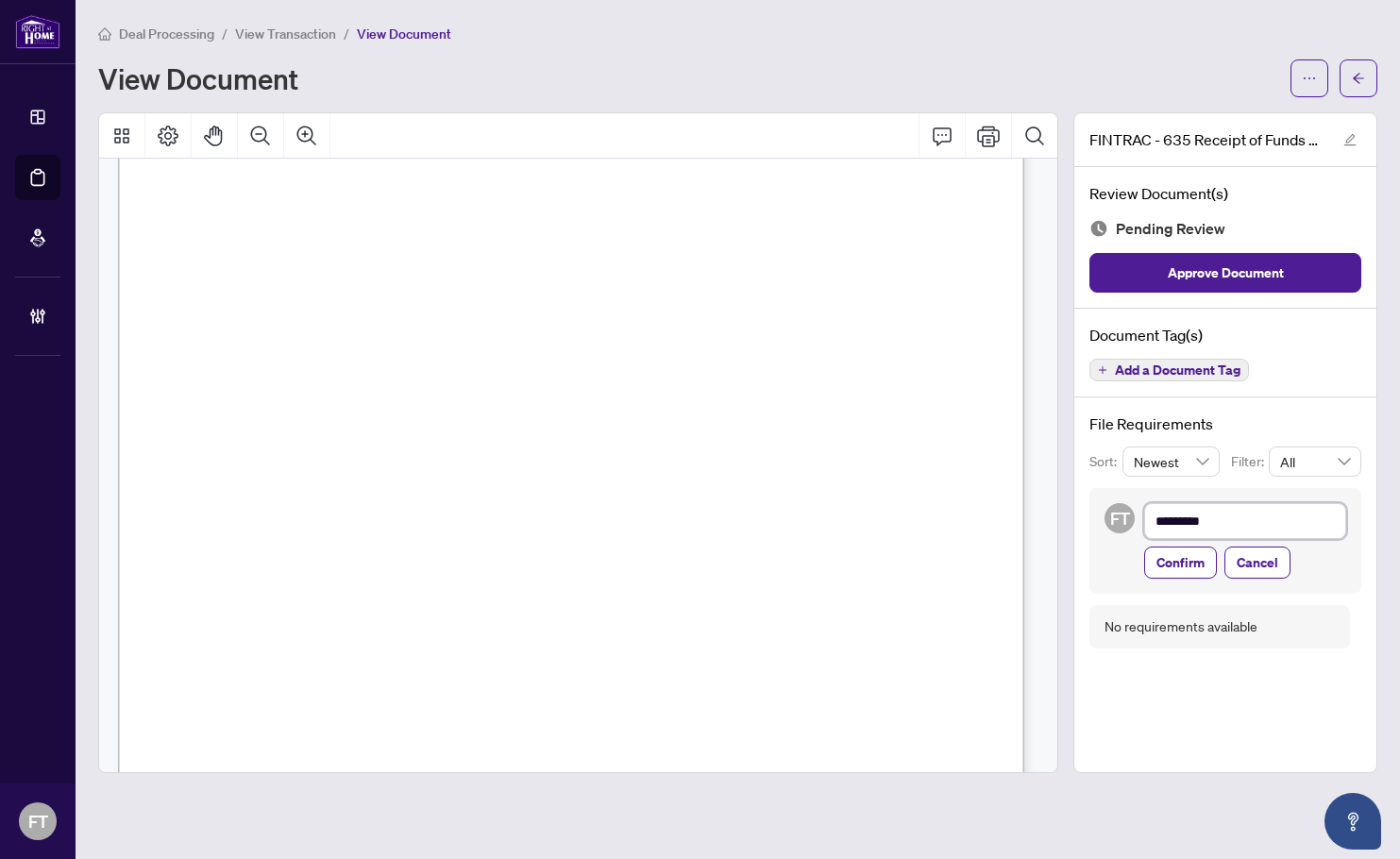 type on "**********" 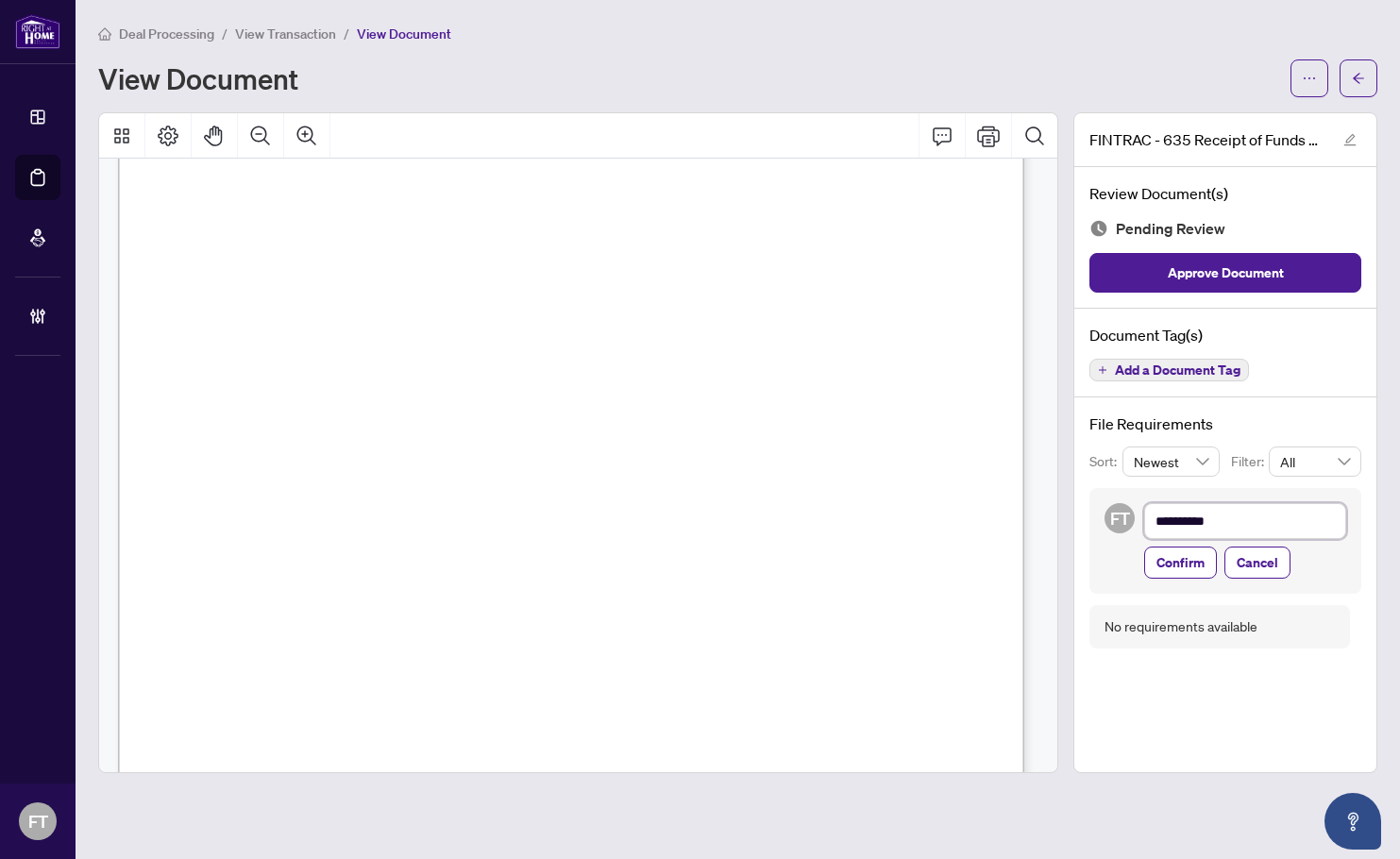 type on "**********" 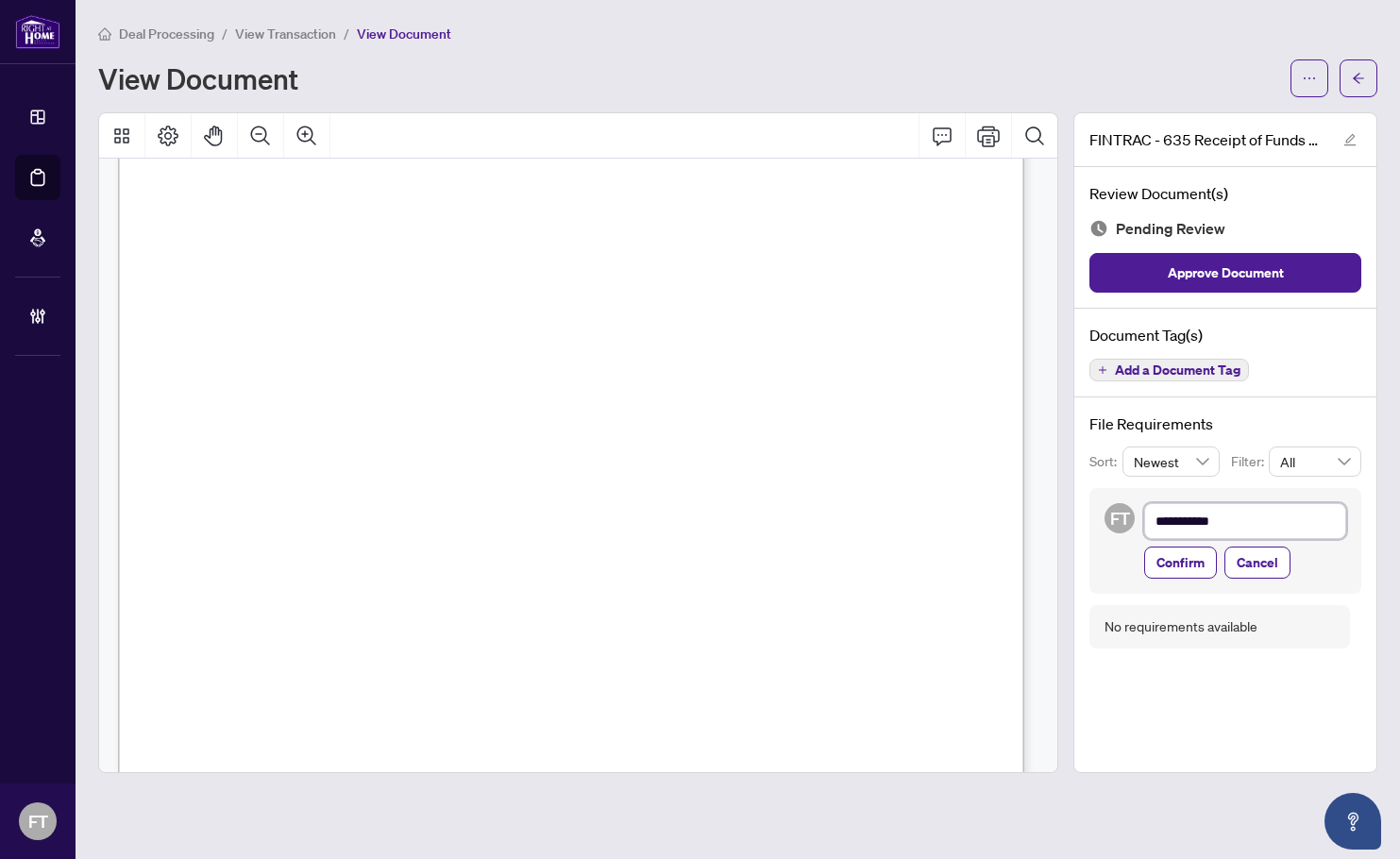 type on "**********" 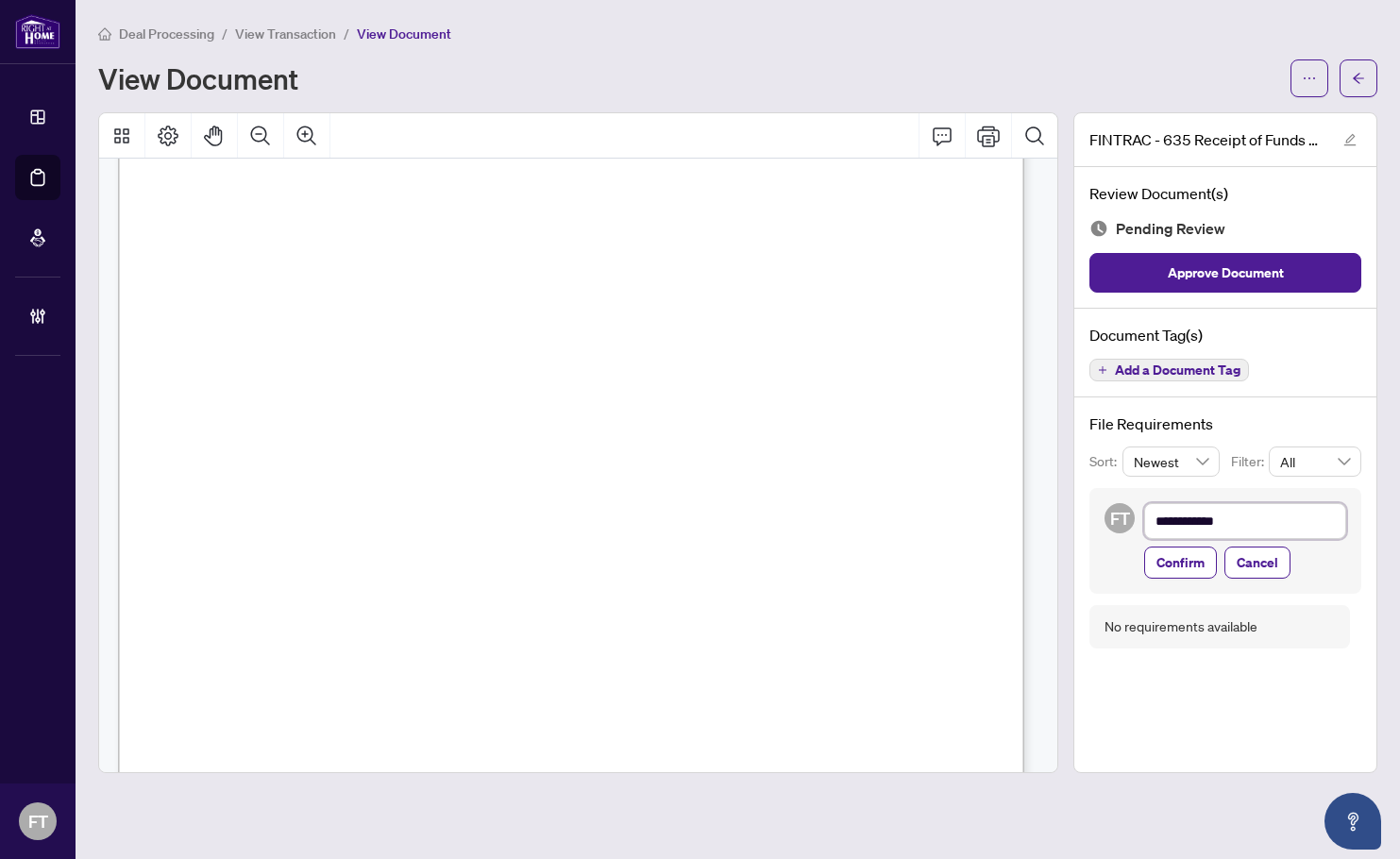 type on "**********" 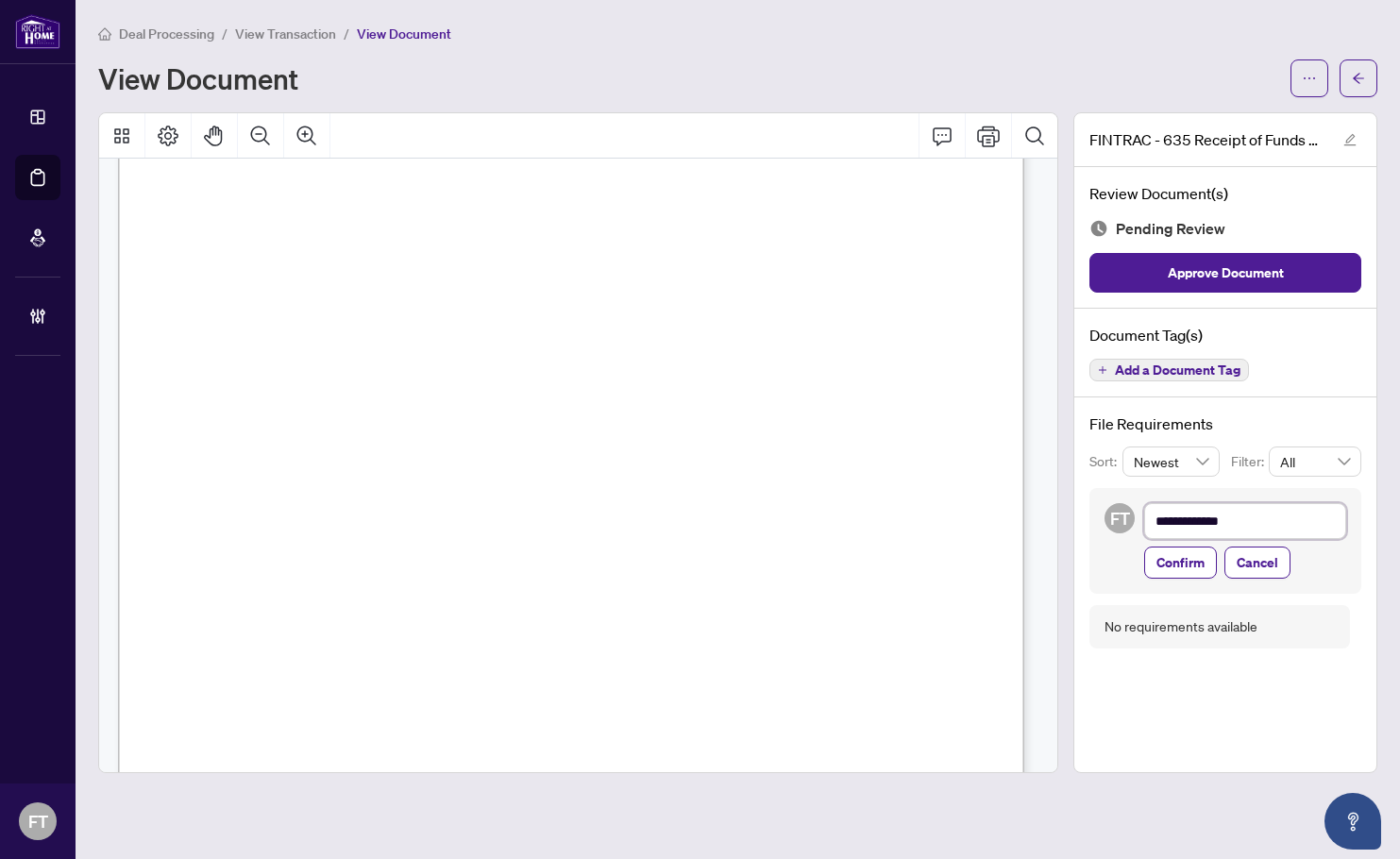 type on "**********" 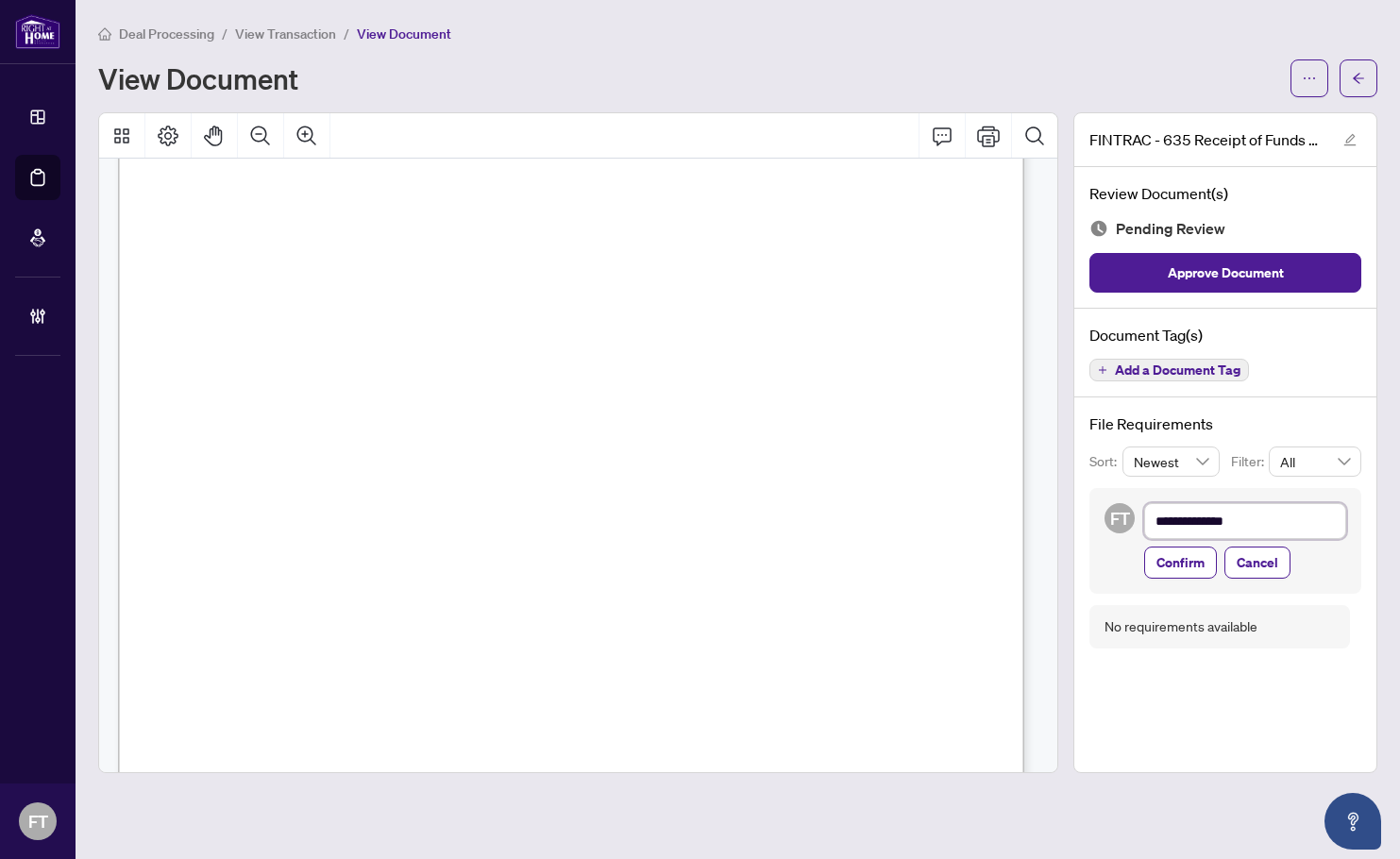 type on "**********" 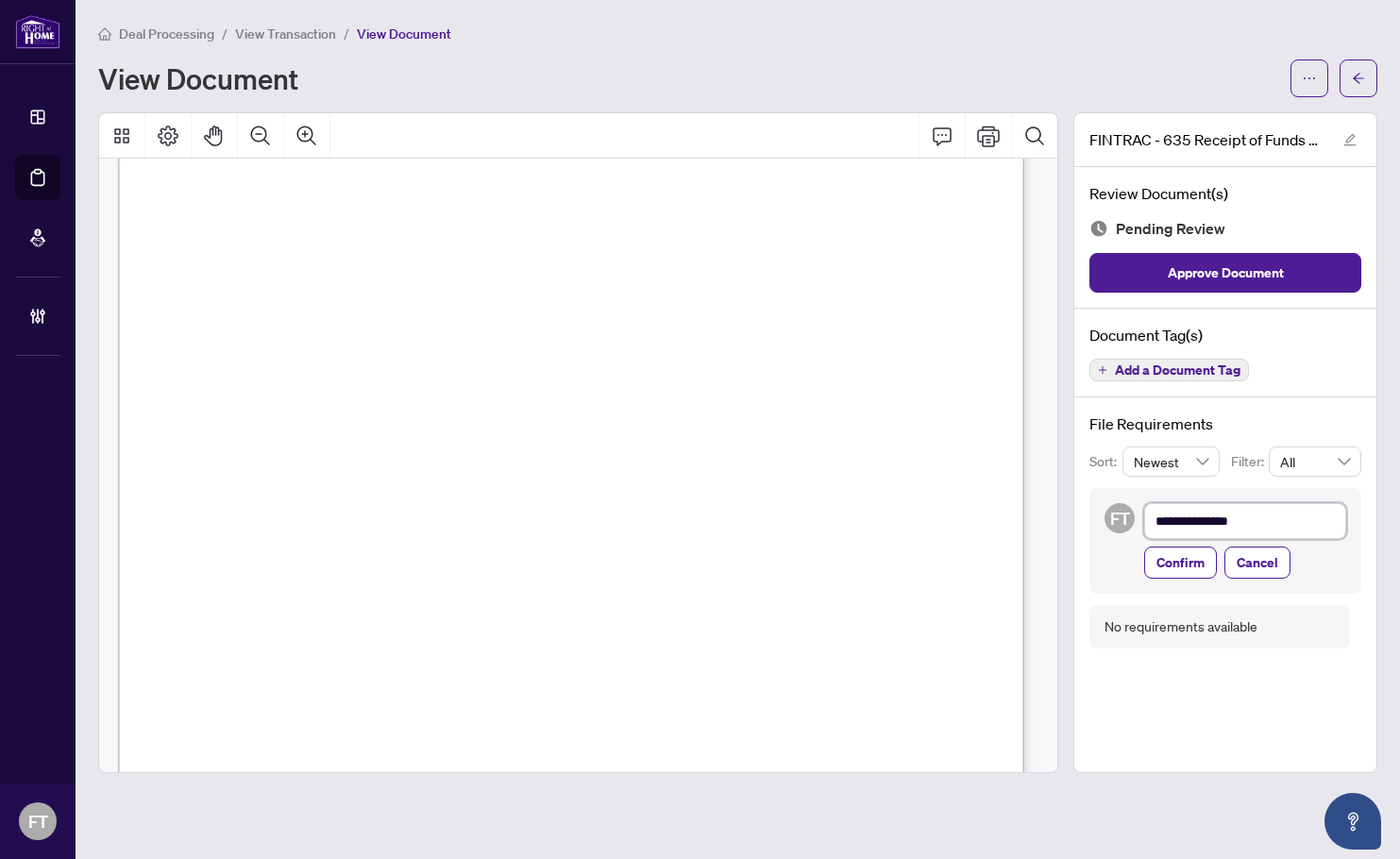 type on "**********" 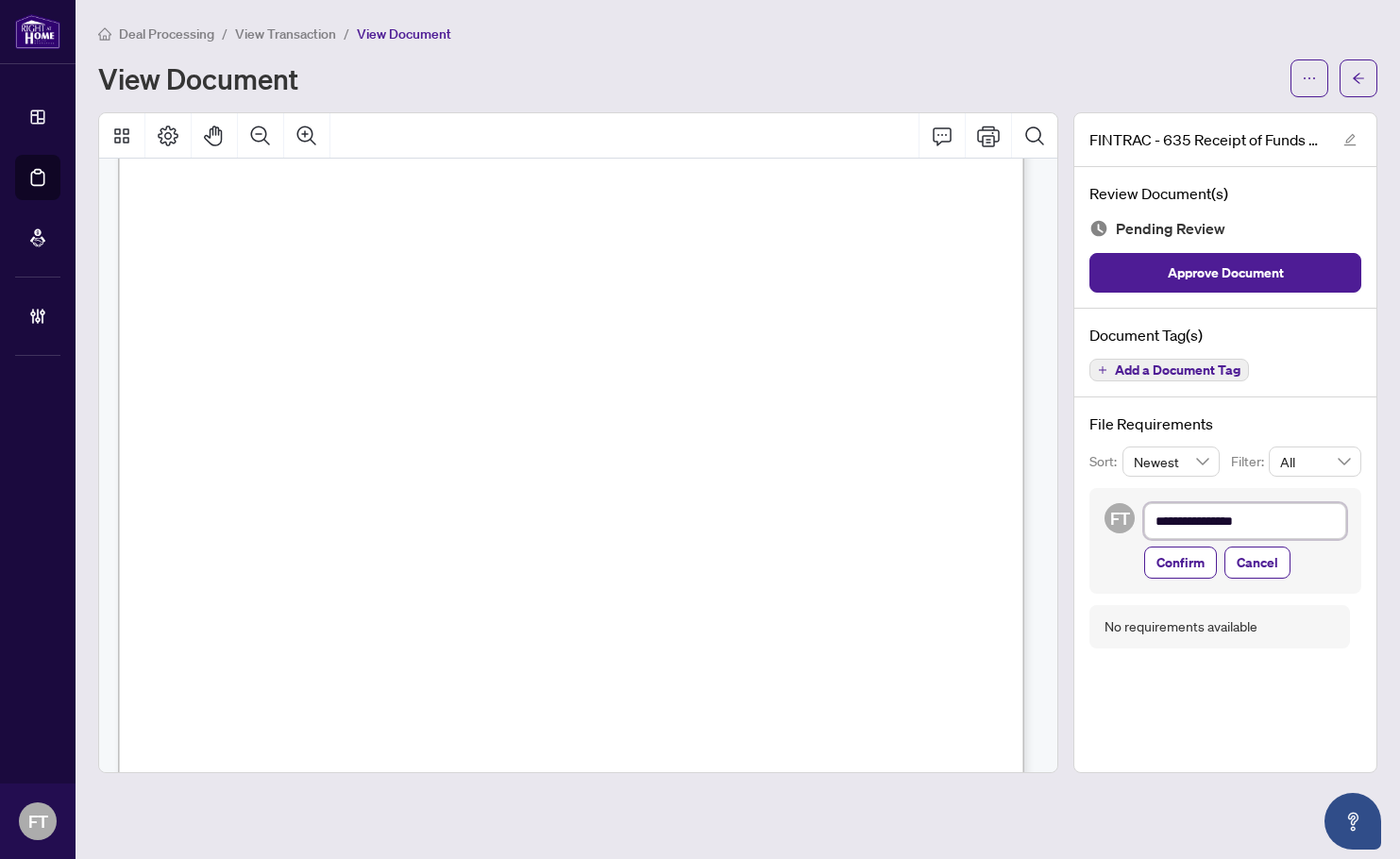 type on "**********" 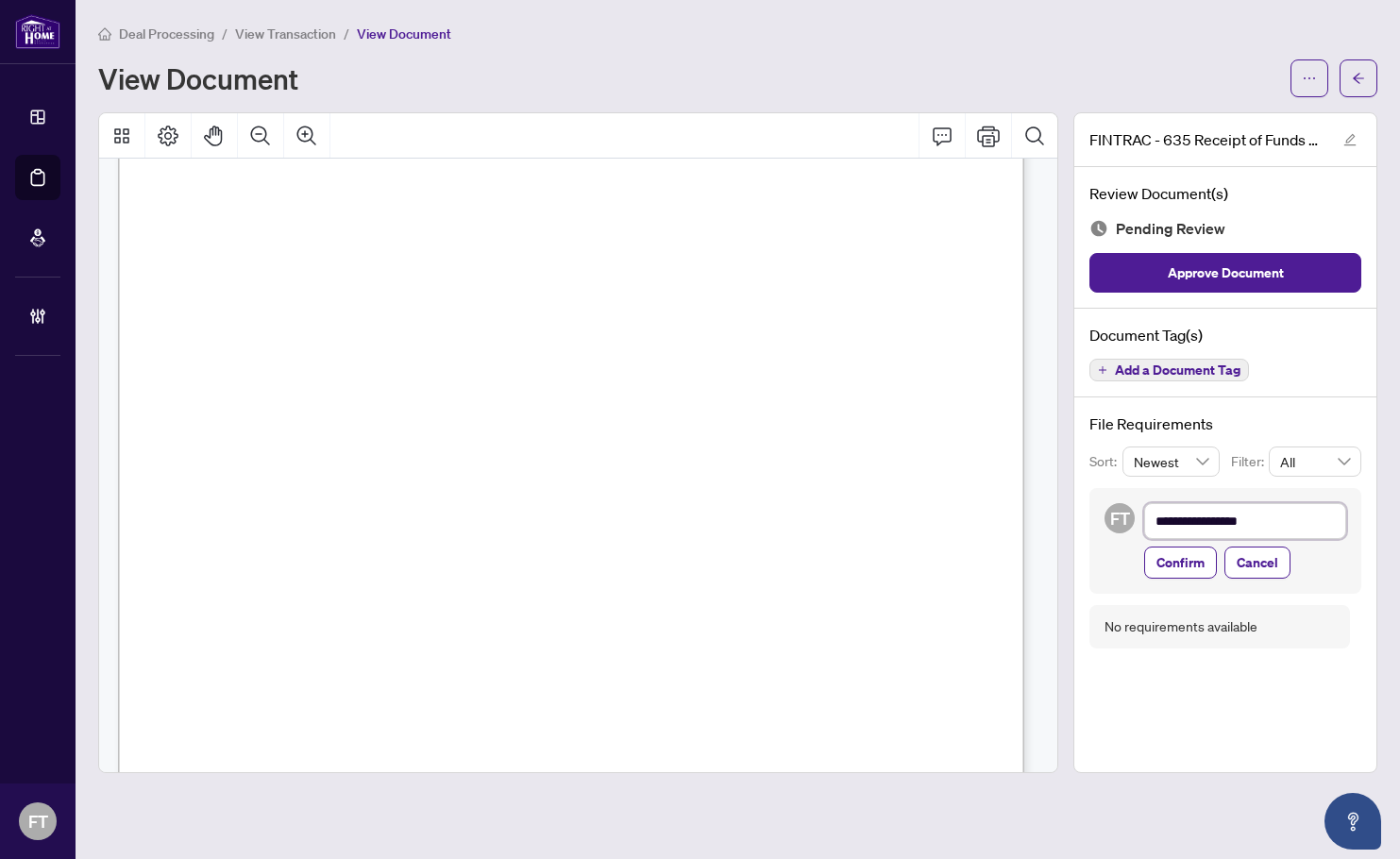type on "**********" 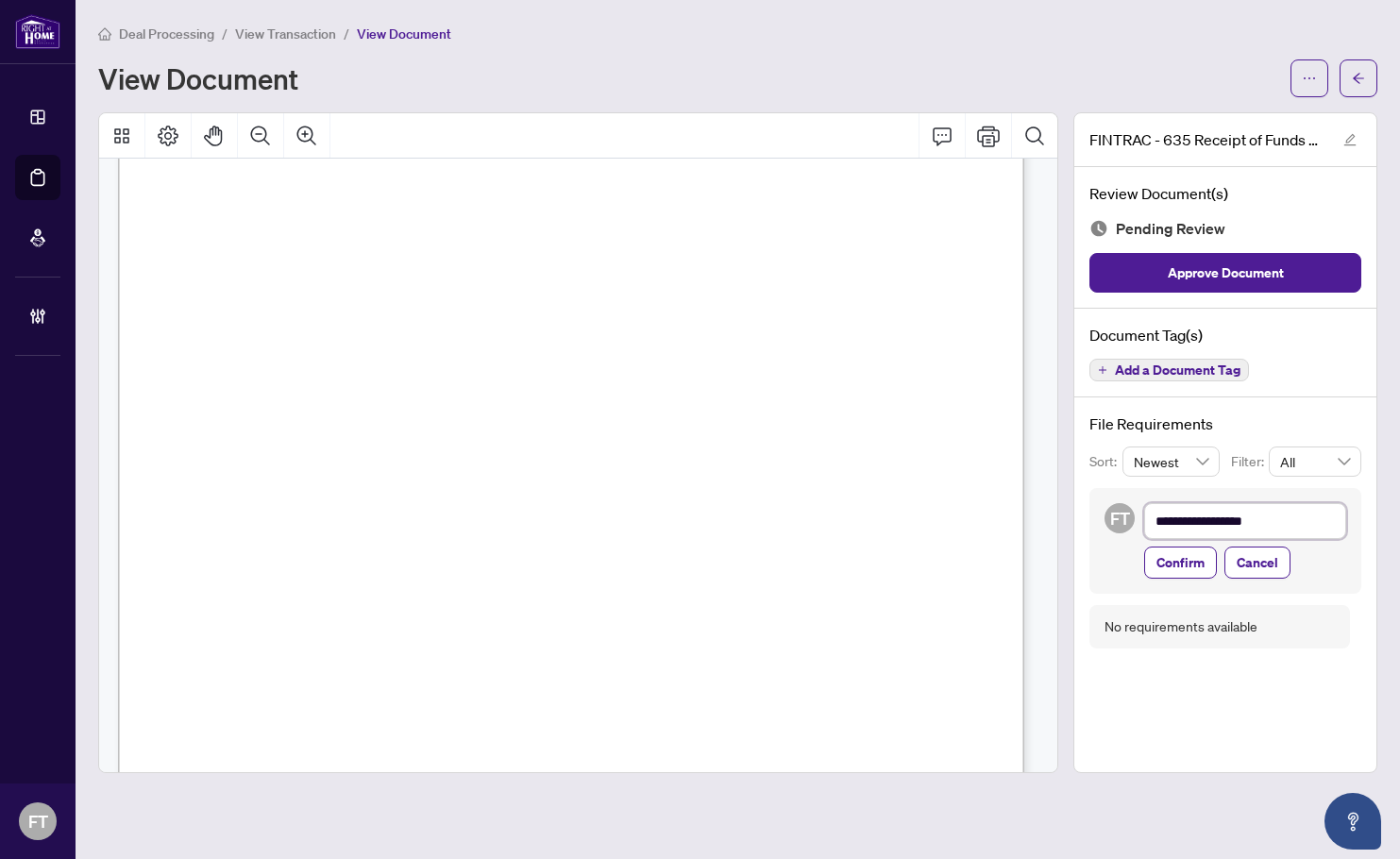 type on "**********" 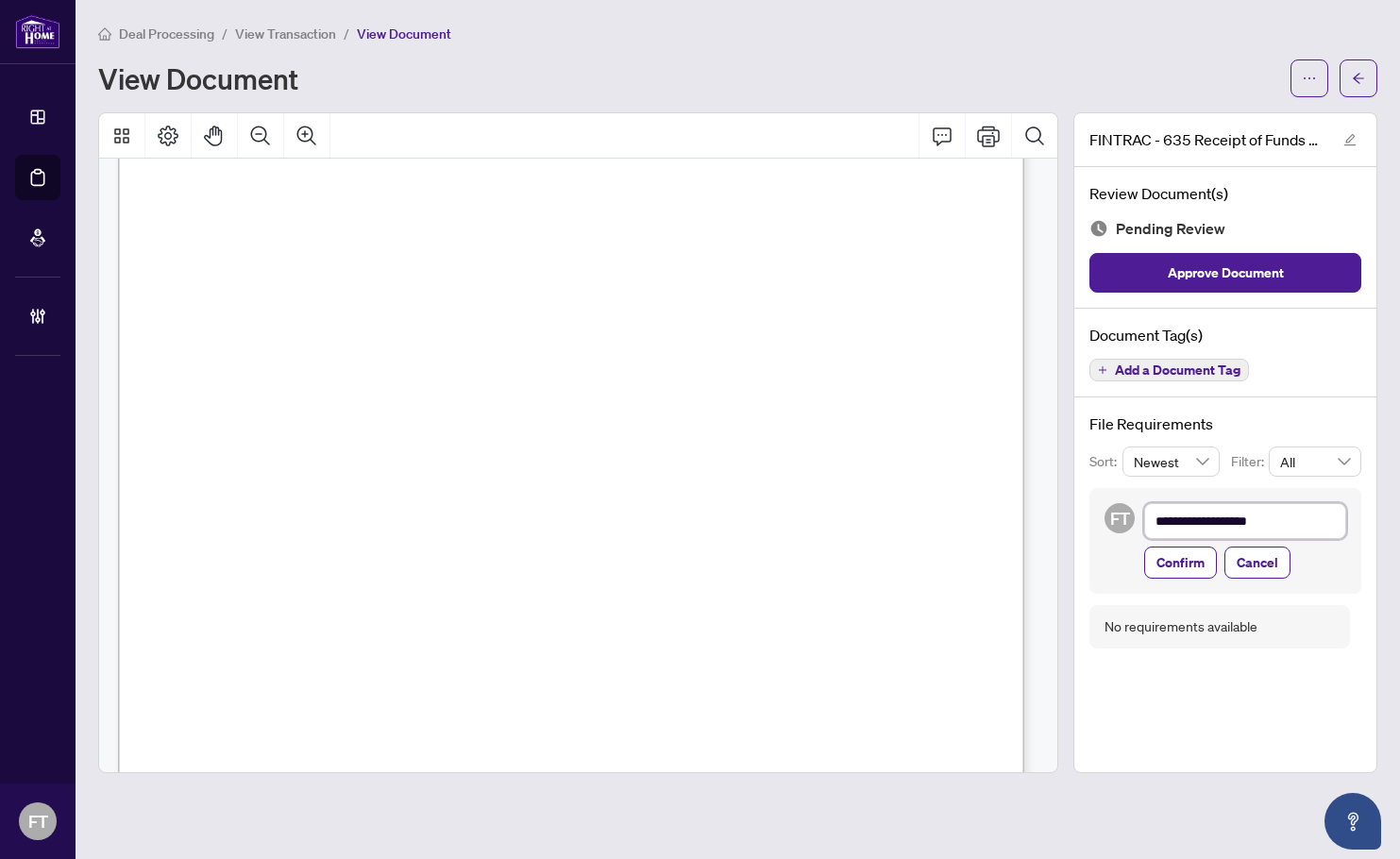type on "**********" 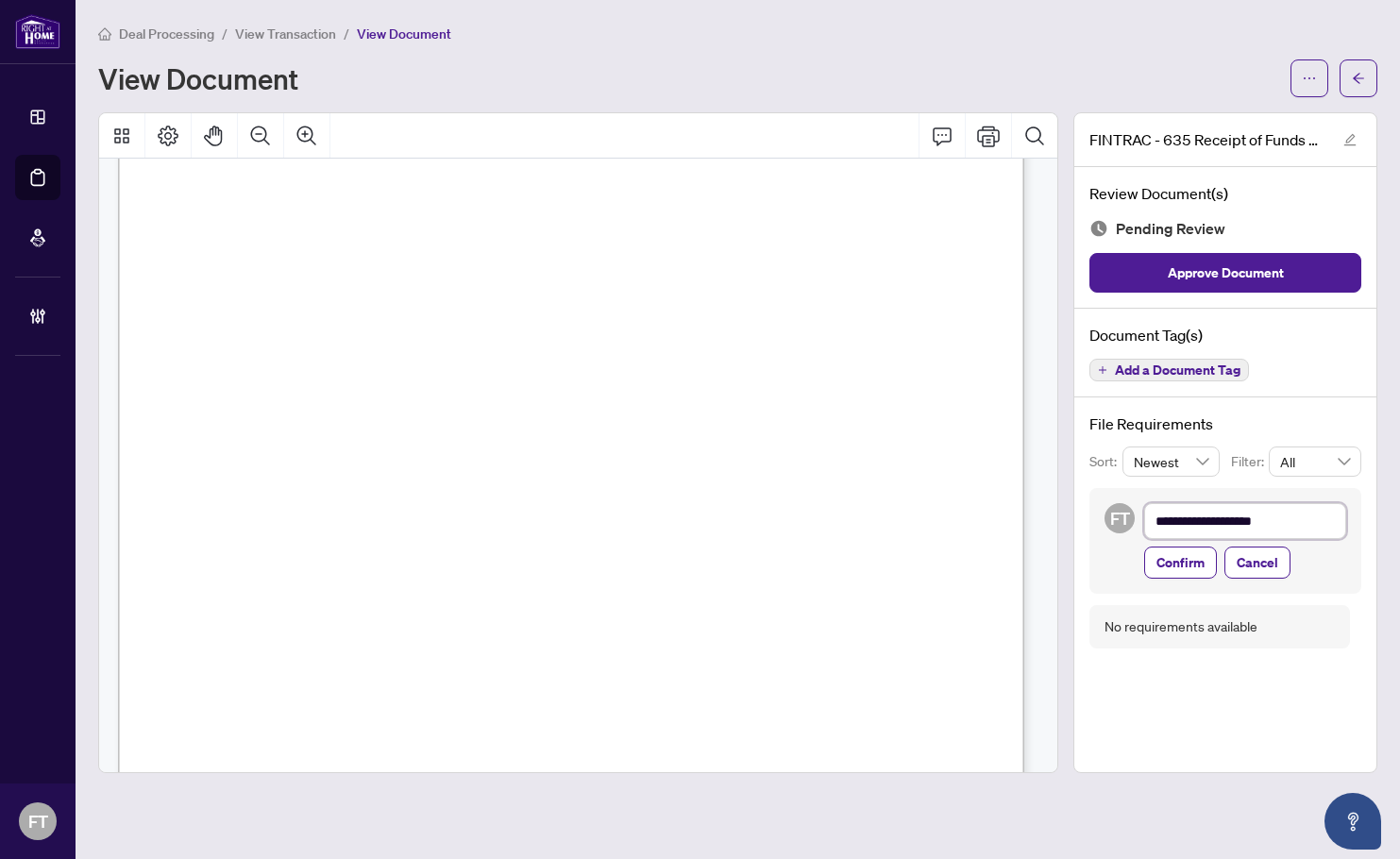 type on "**********" 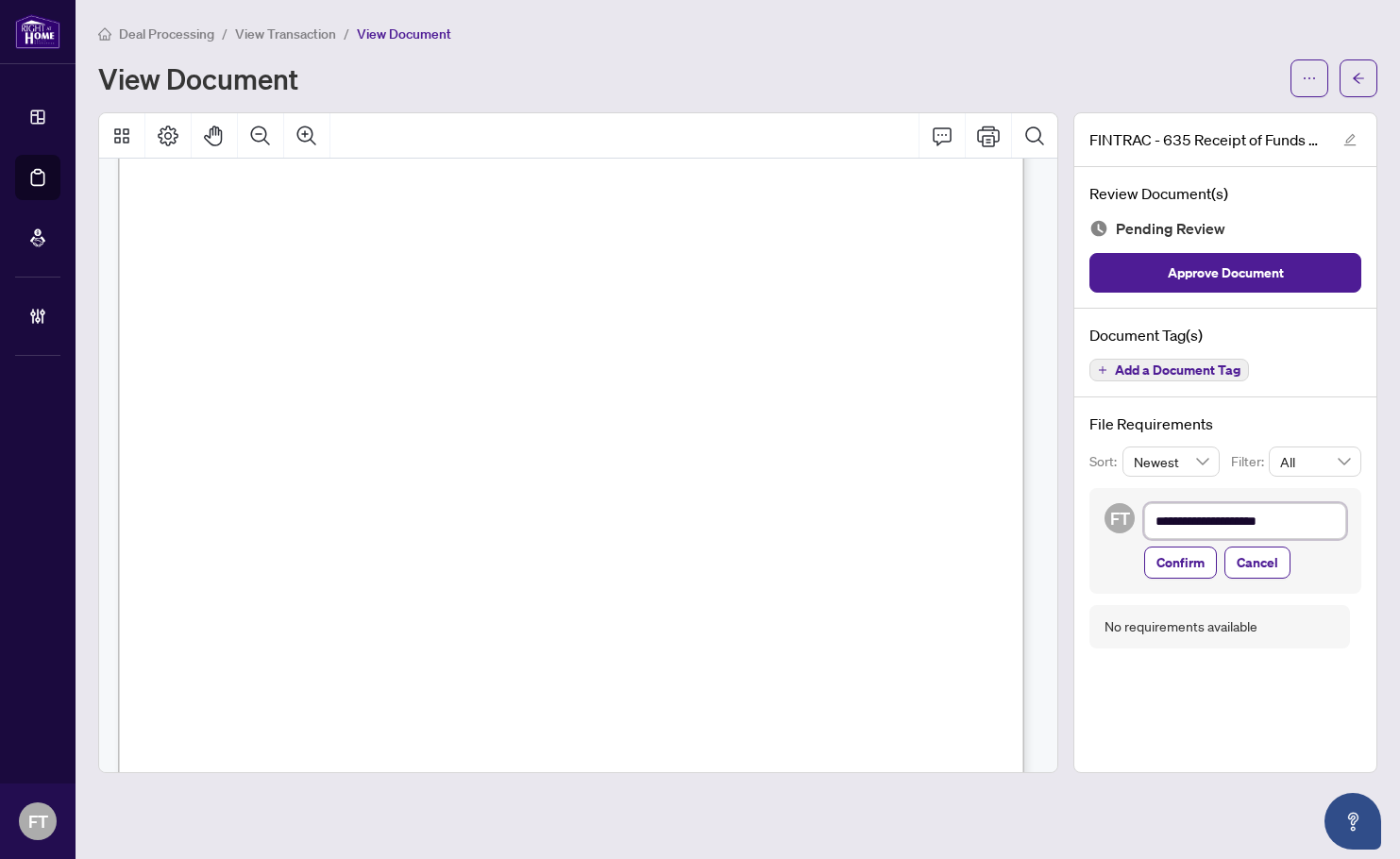 type on "**********" 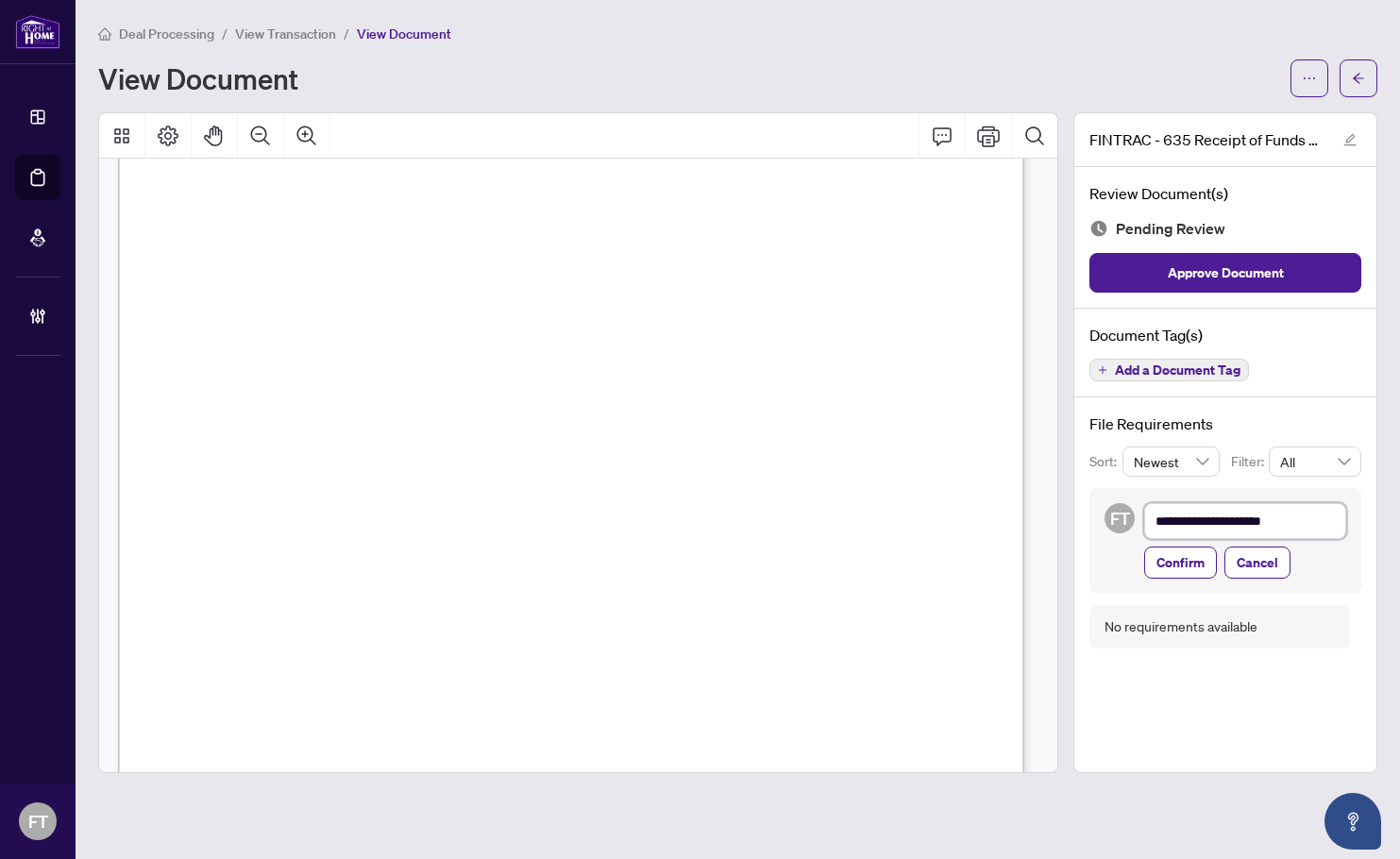 type on "**********" 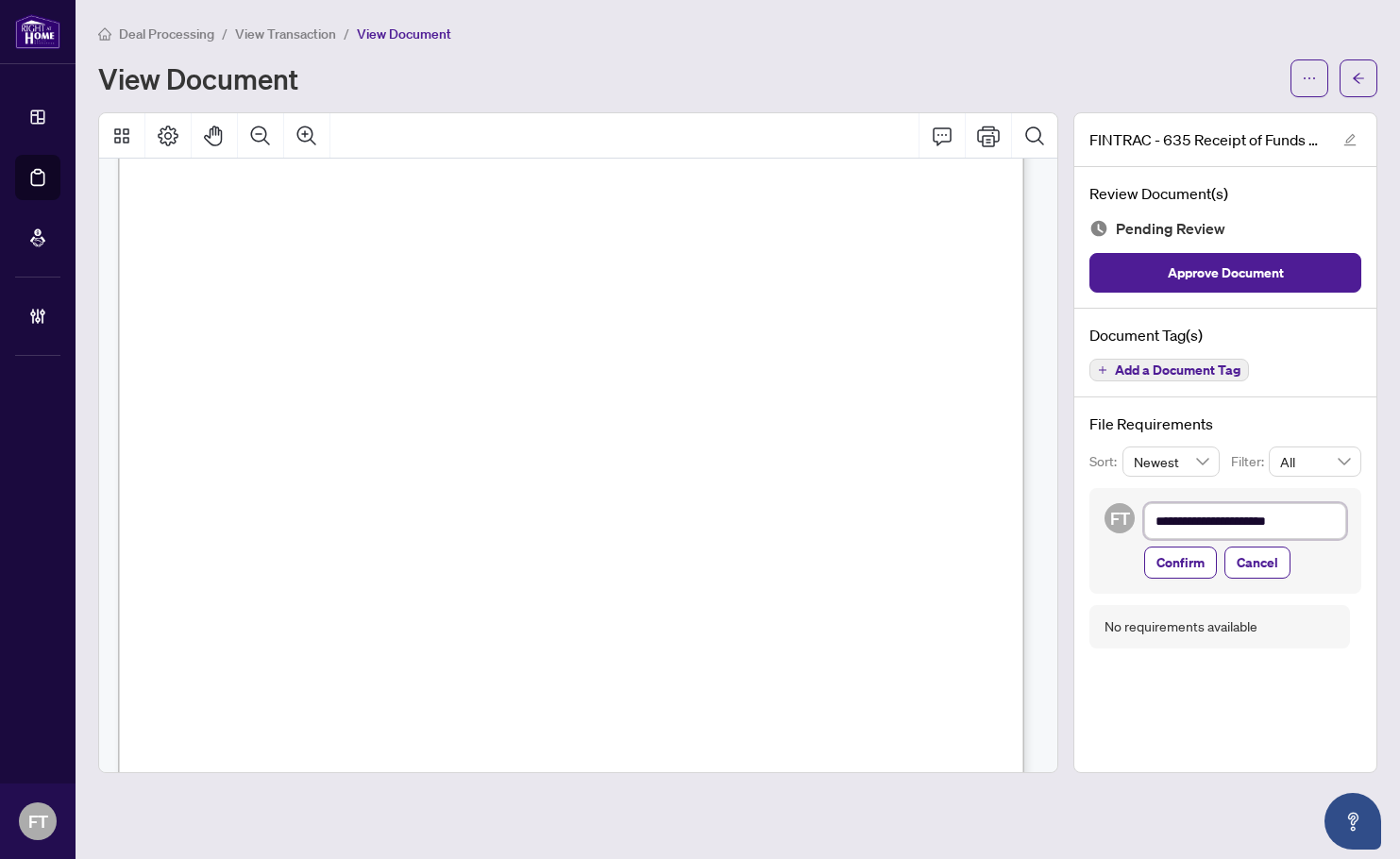 type on "**********" 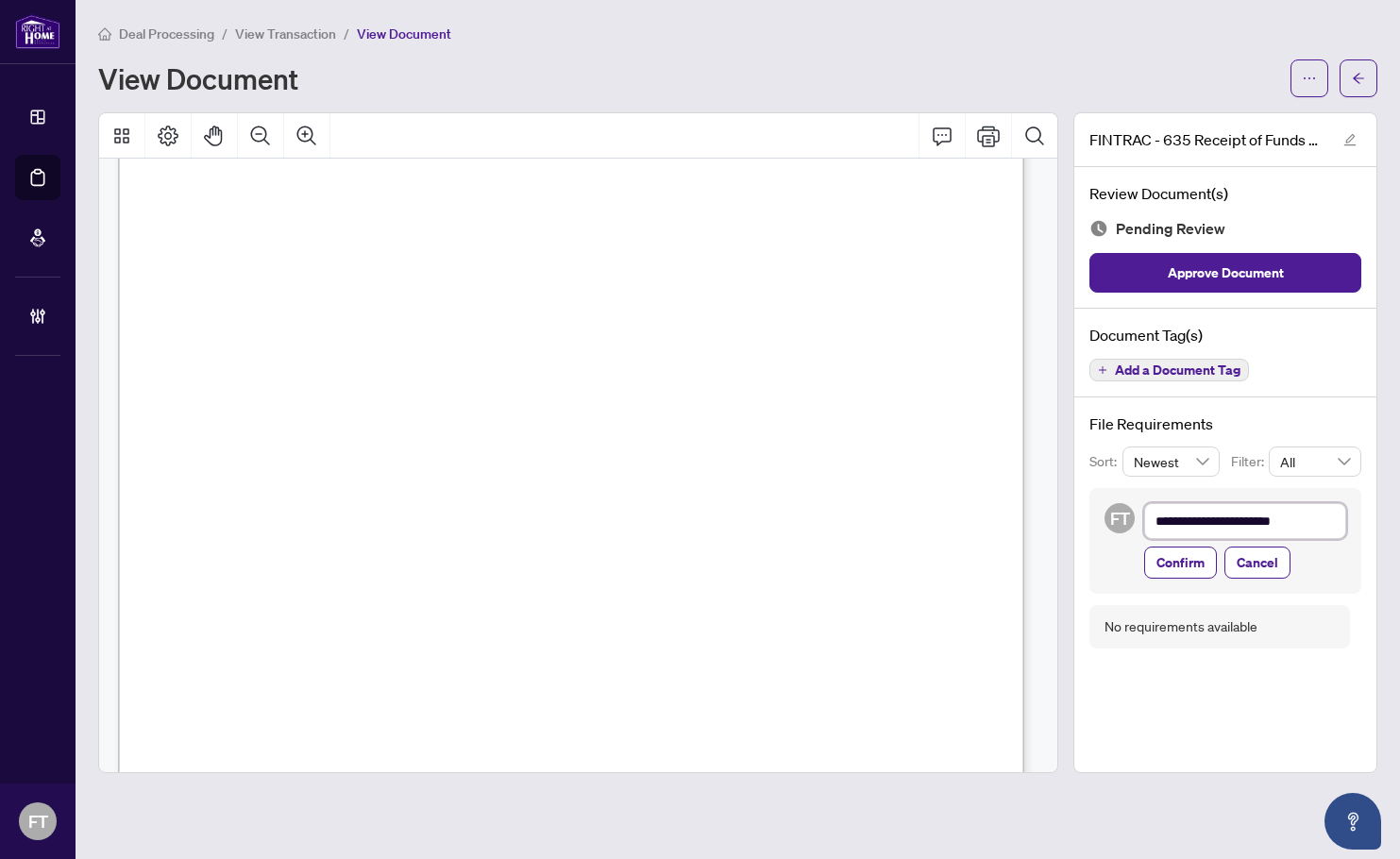 type on "**********" 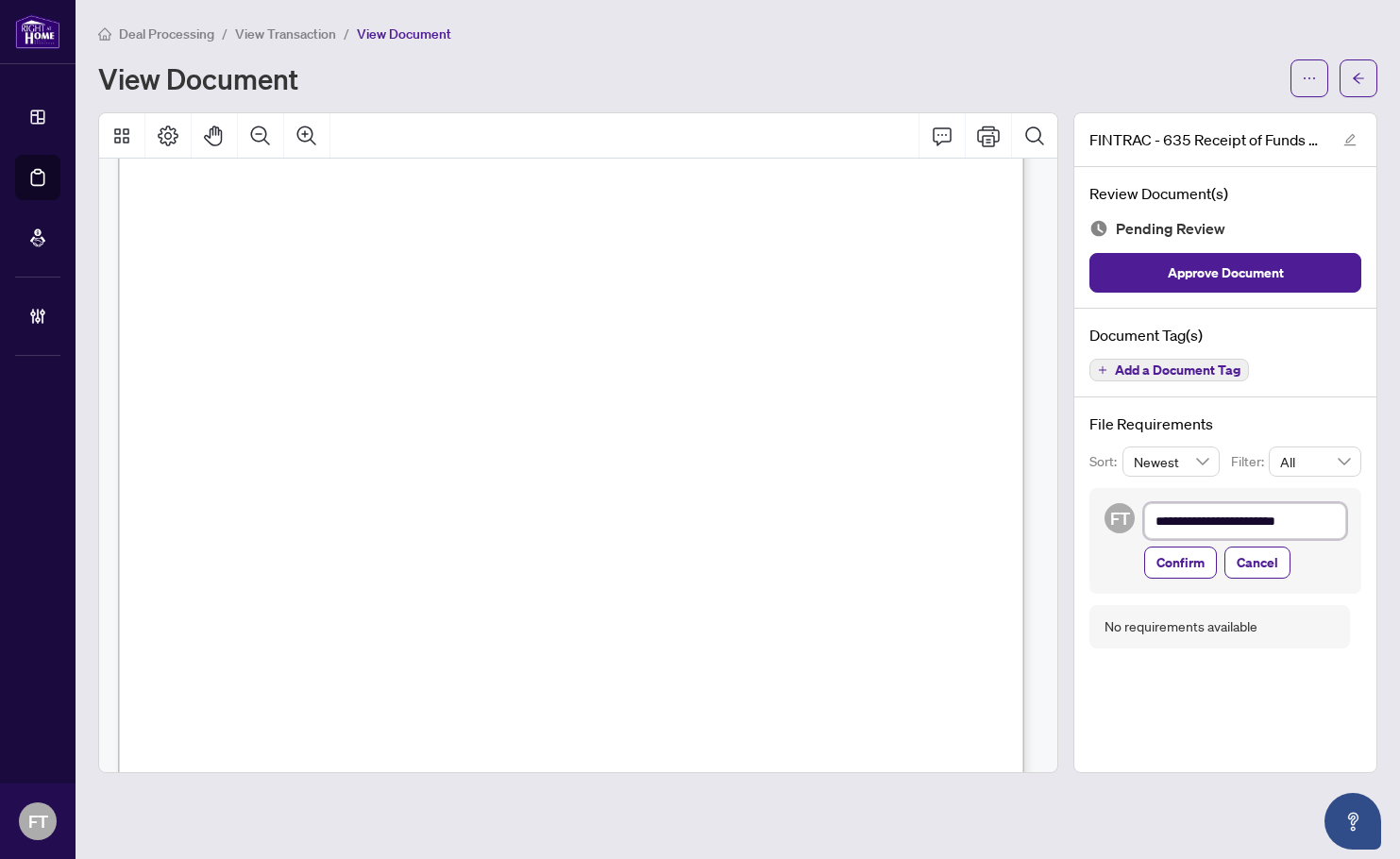 type on "**********" 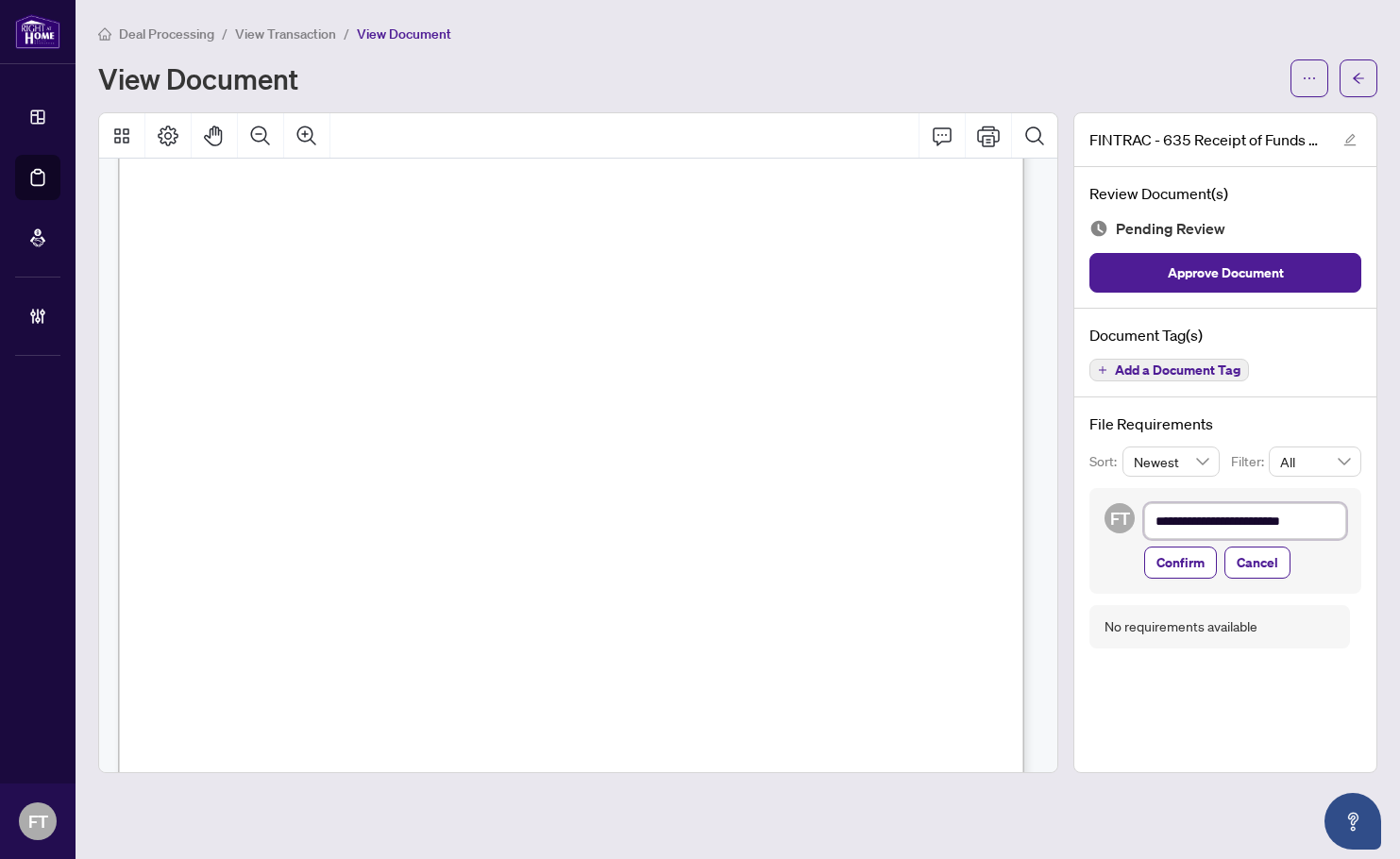 type on "**********" 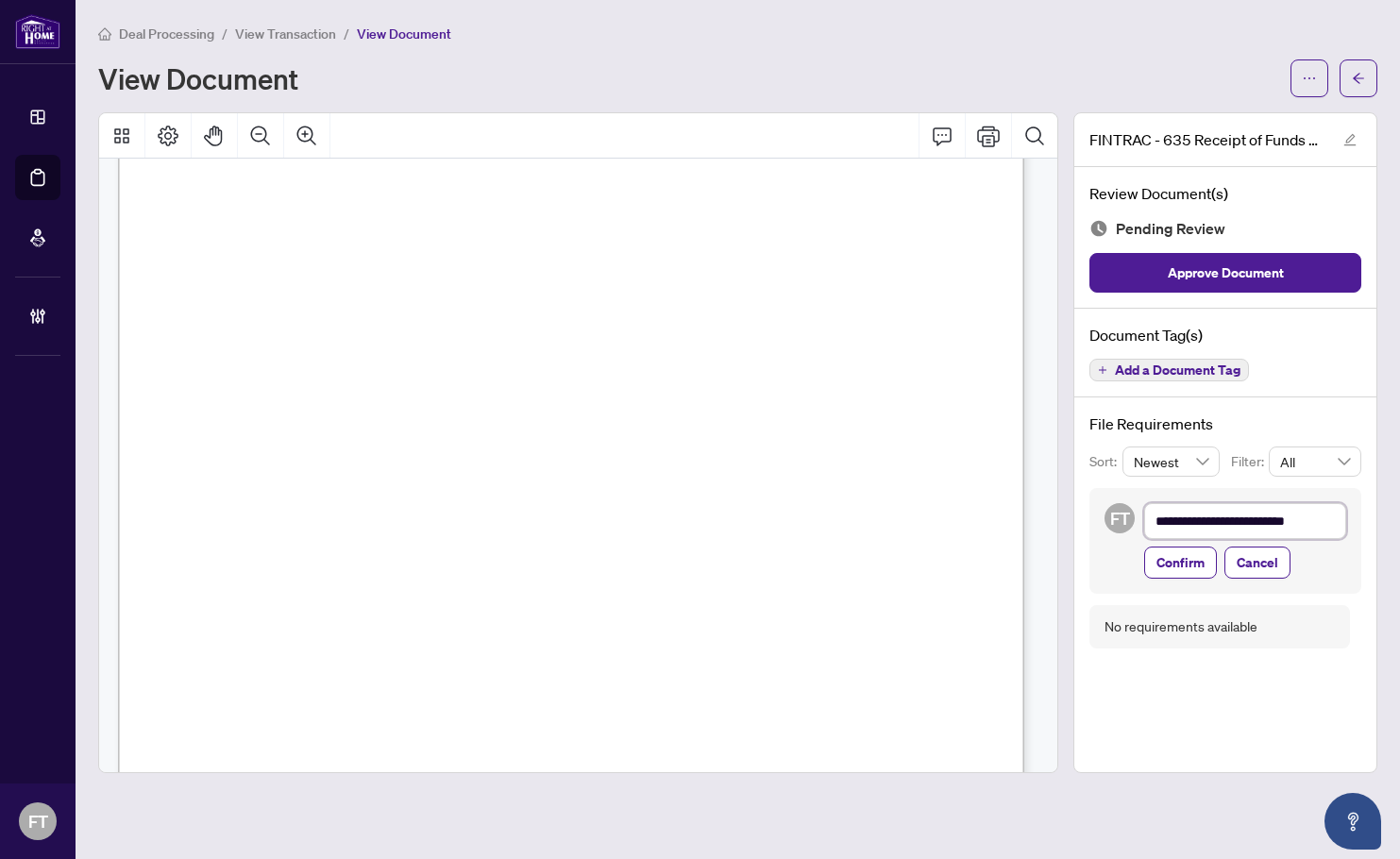 type on "**********" 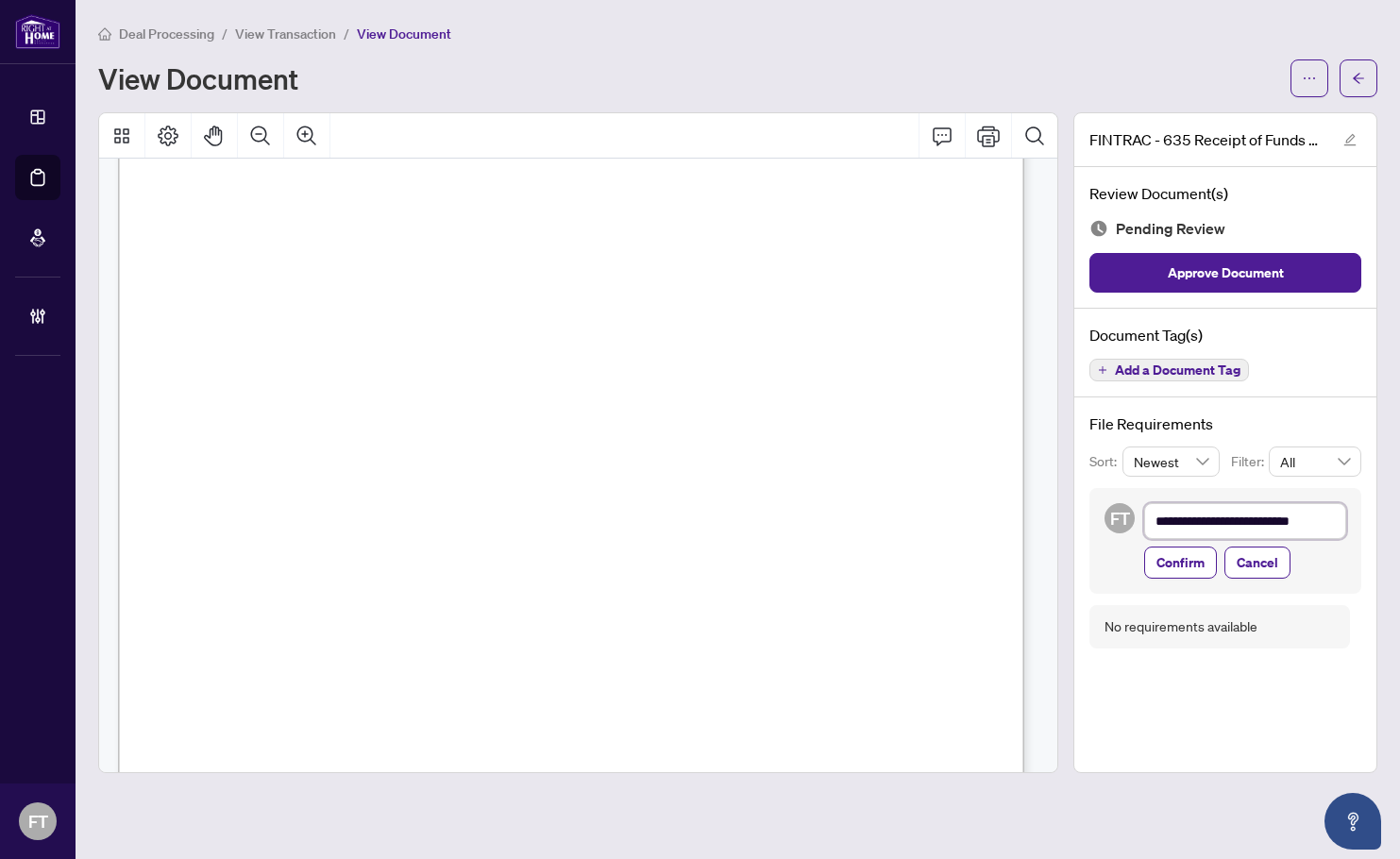 type on "**********" 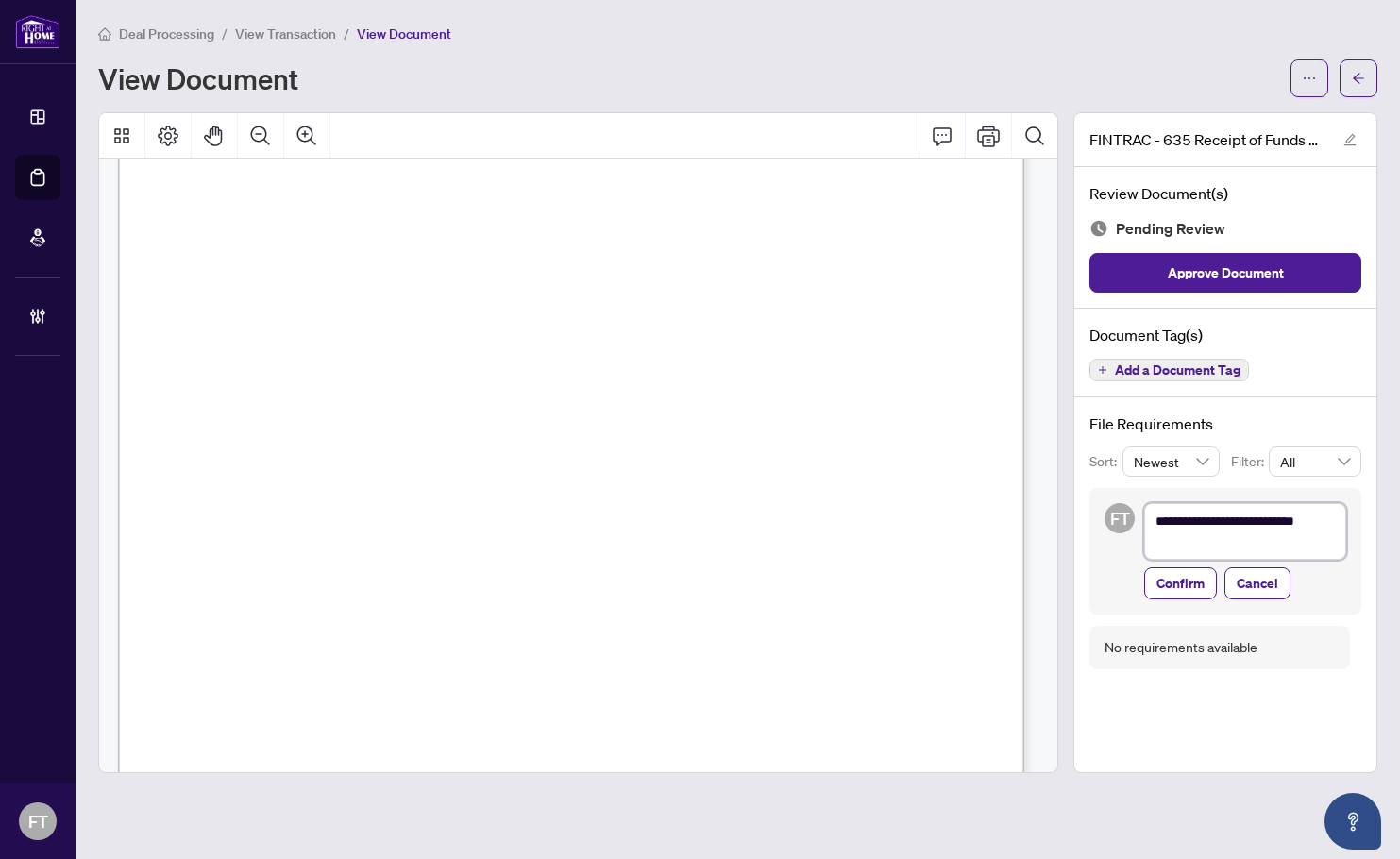 type on "**********" 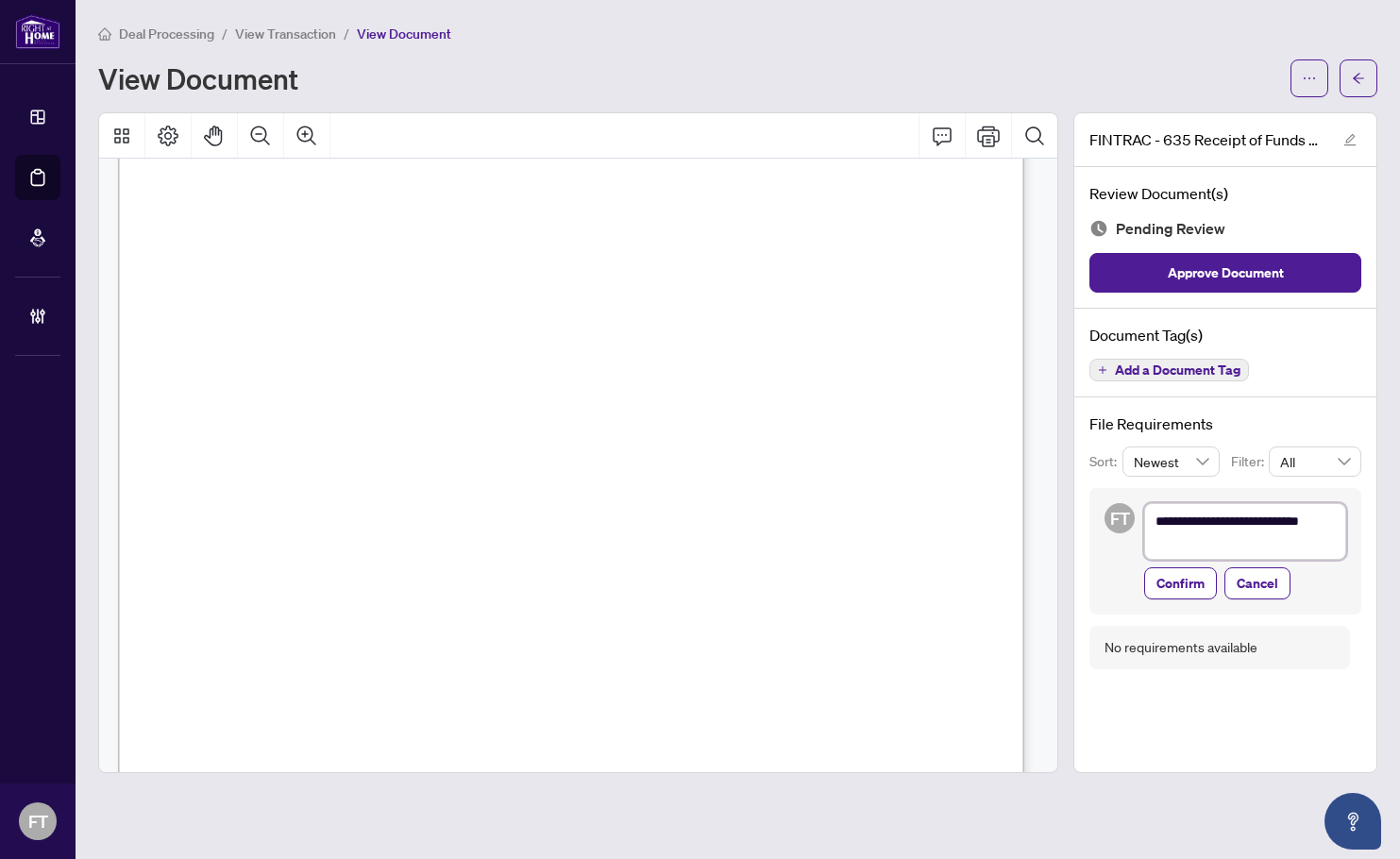 type on "**********" 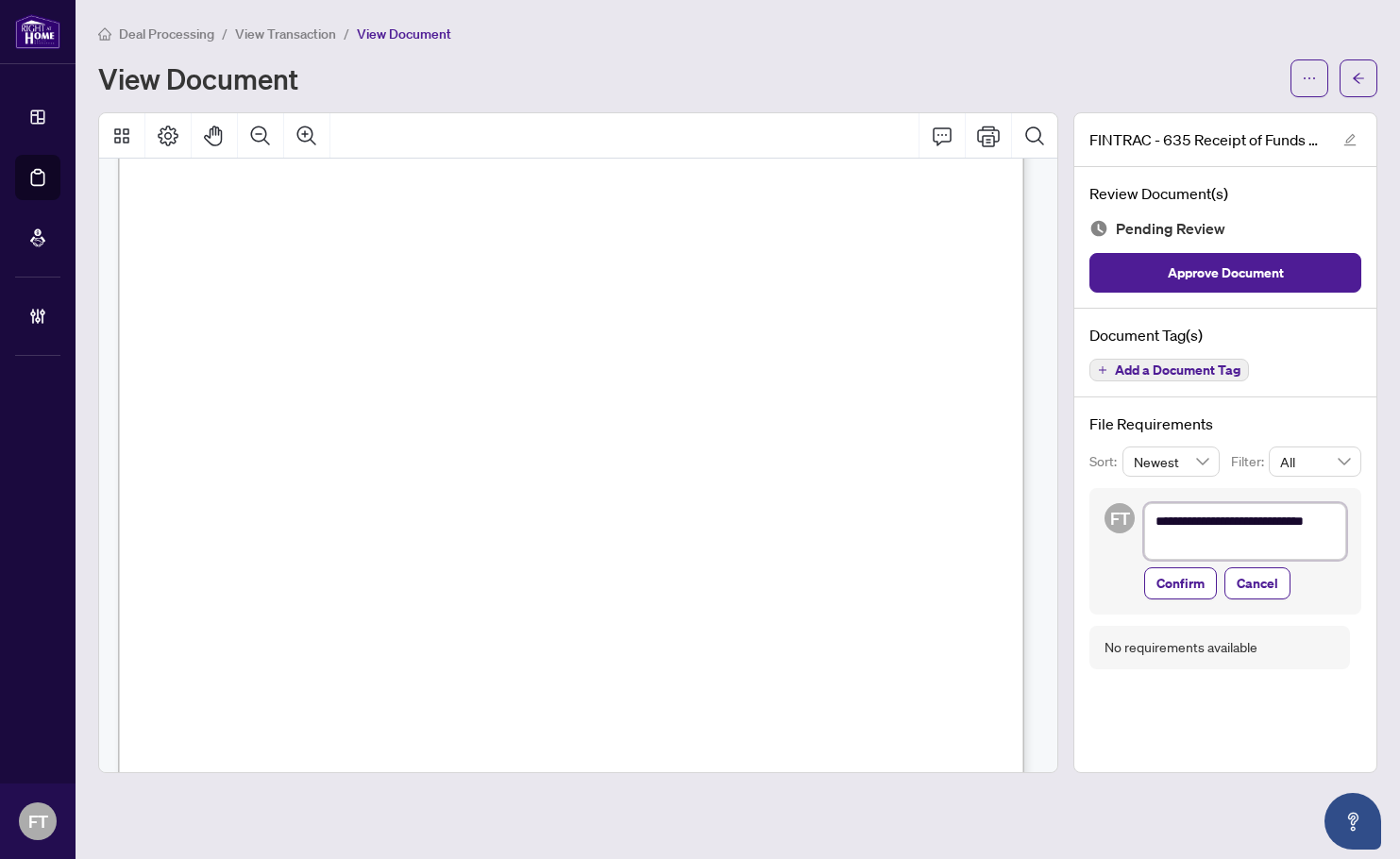 type on "**********" 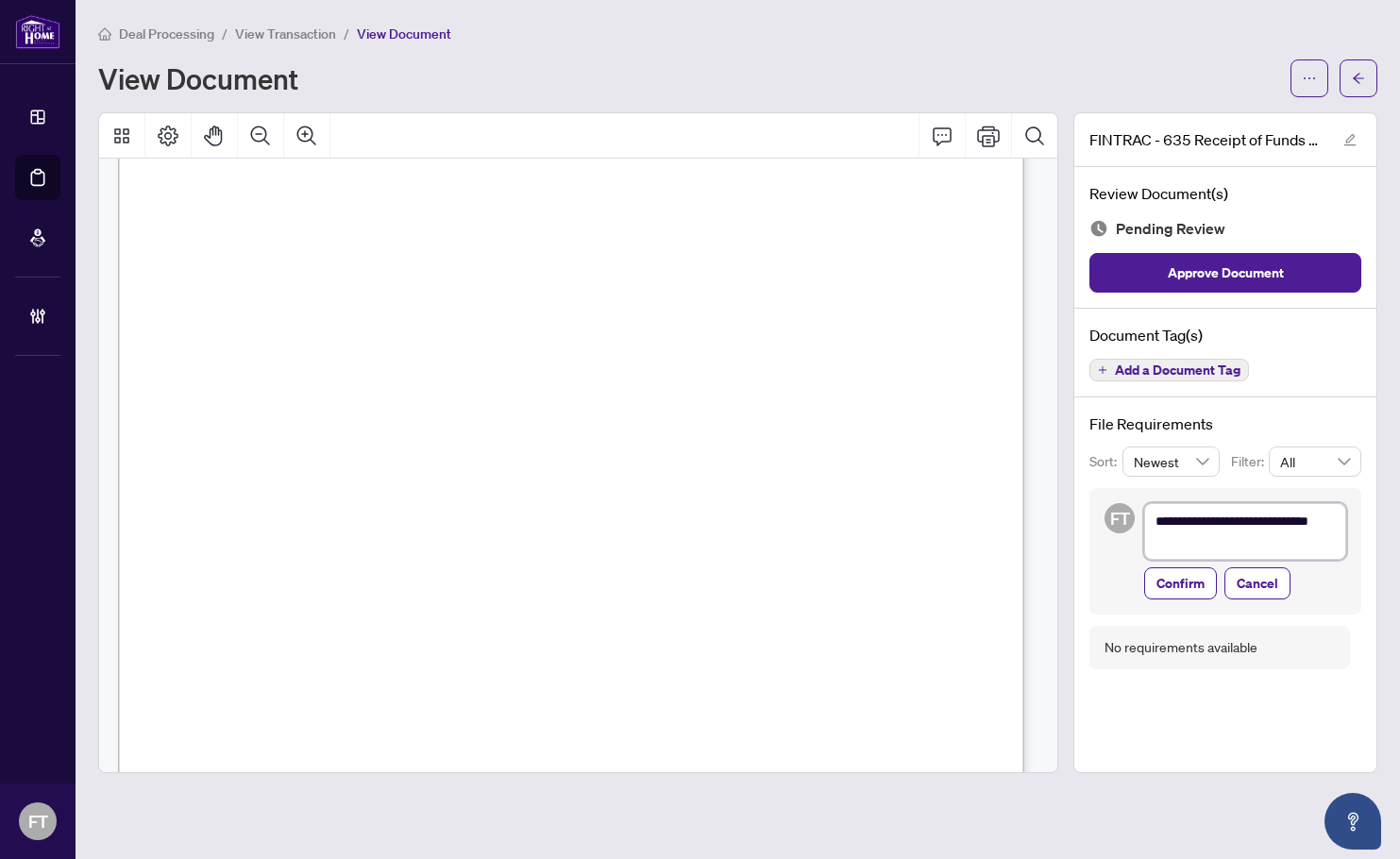 type on "**********" 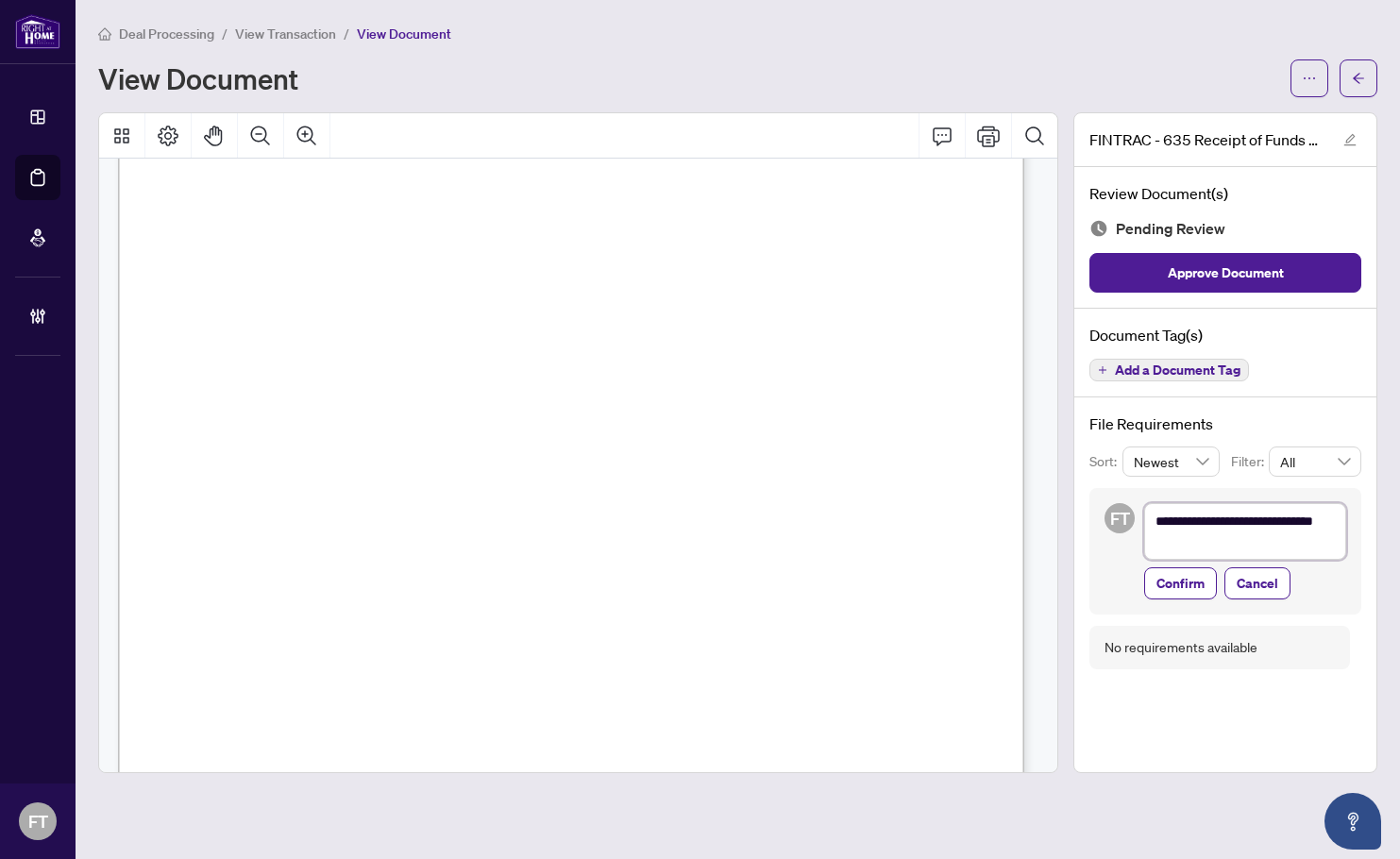 type on "**********" 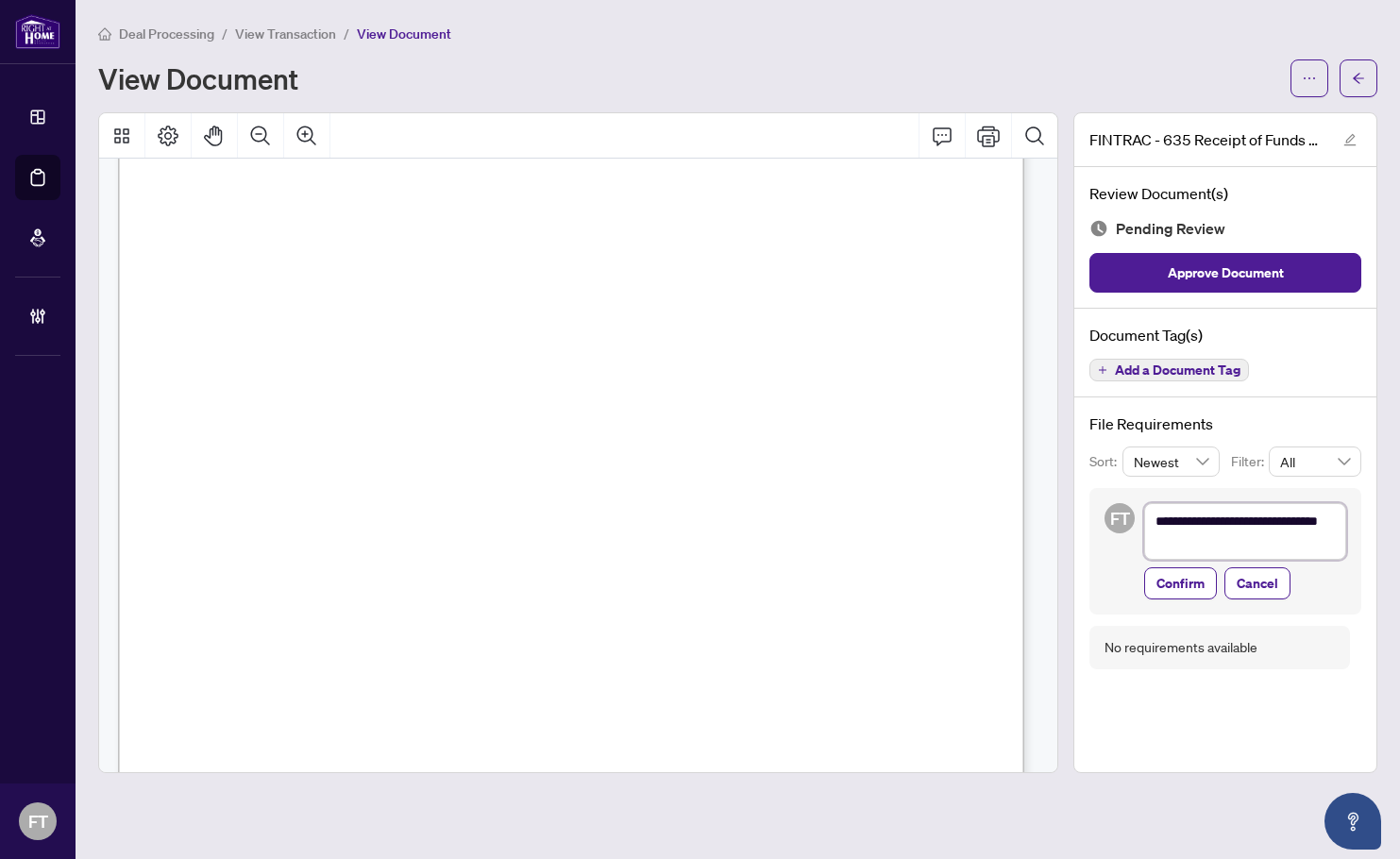 type on "**********" 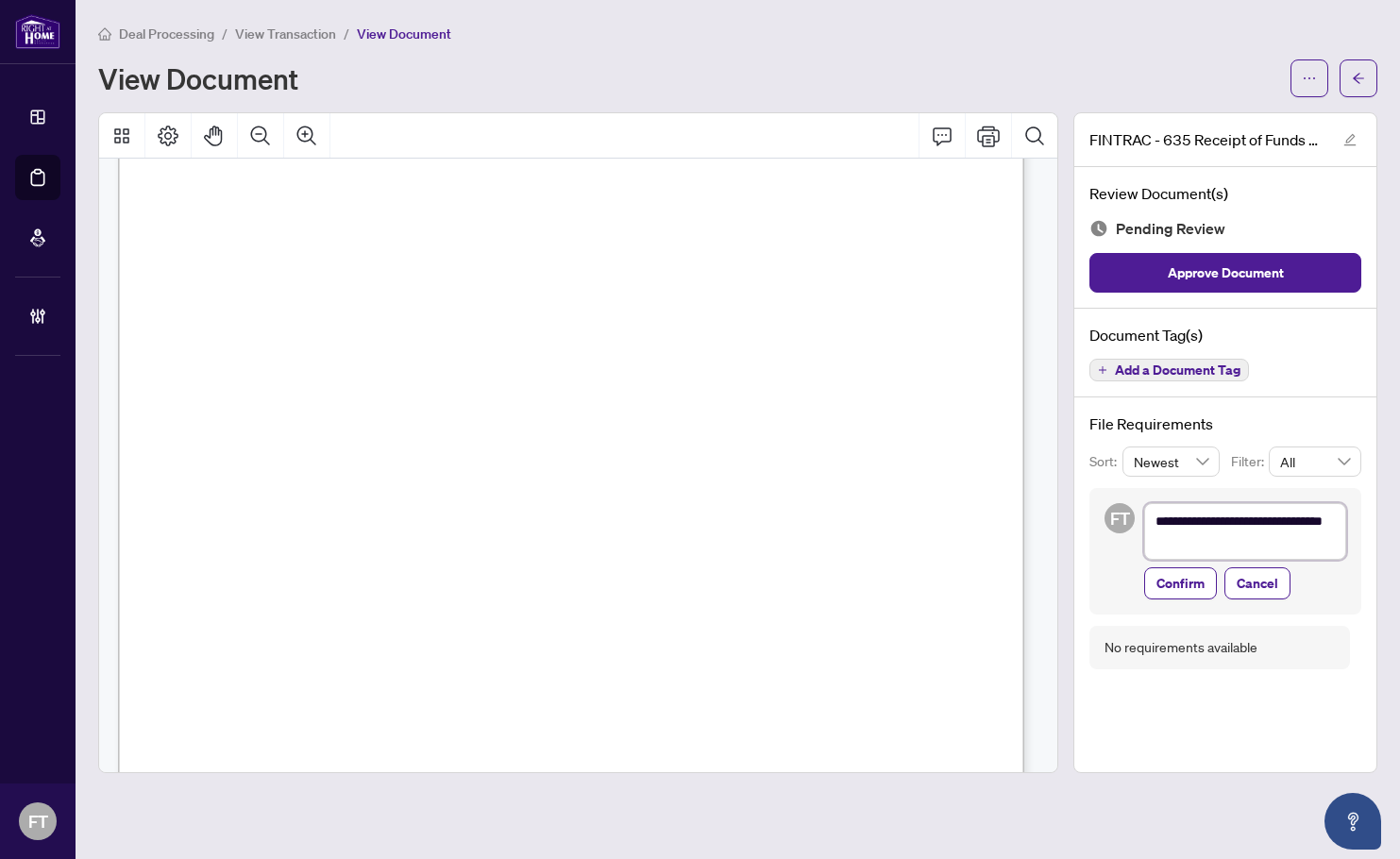 type on "**********" 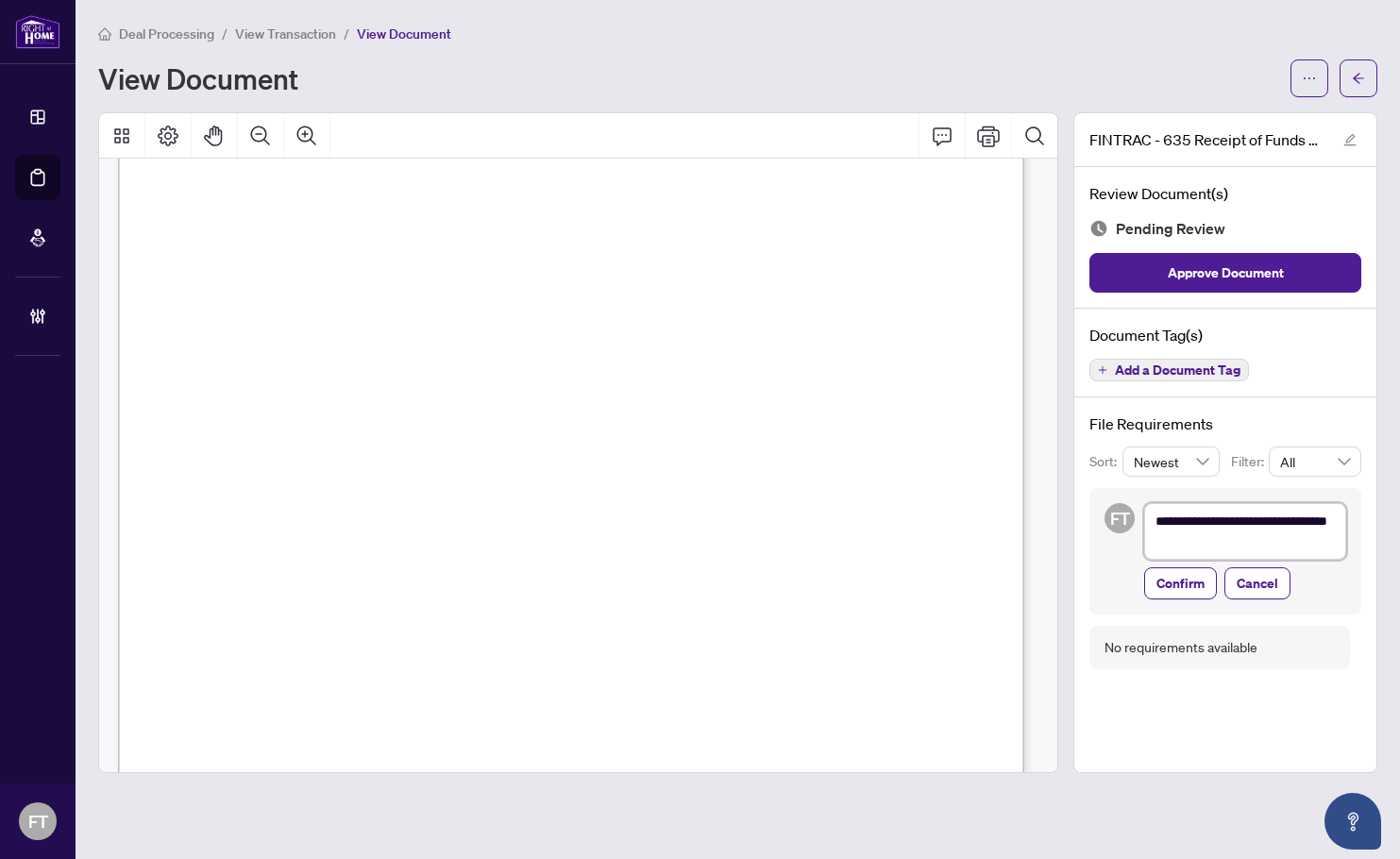 type on "**********" 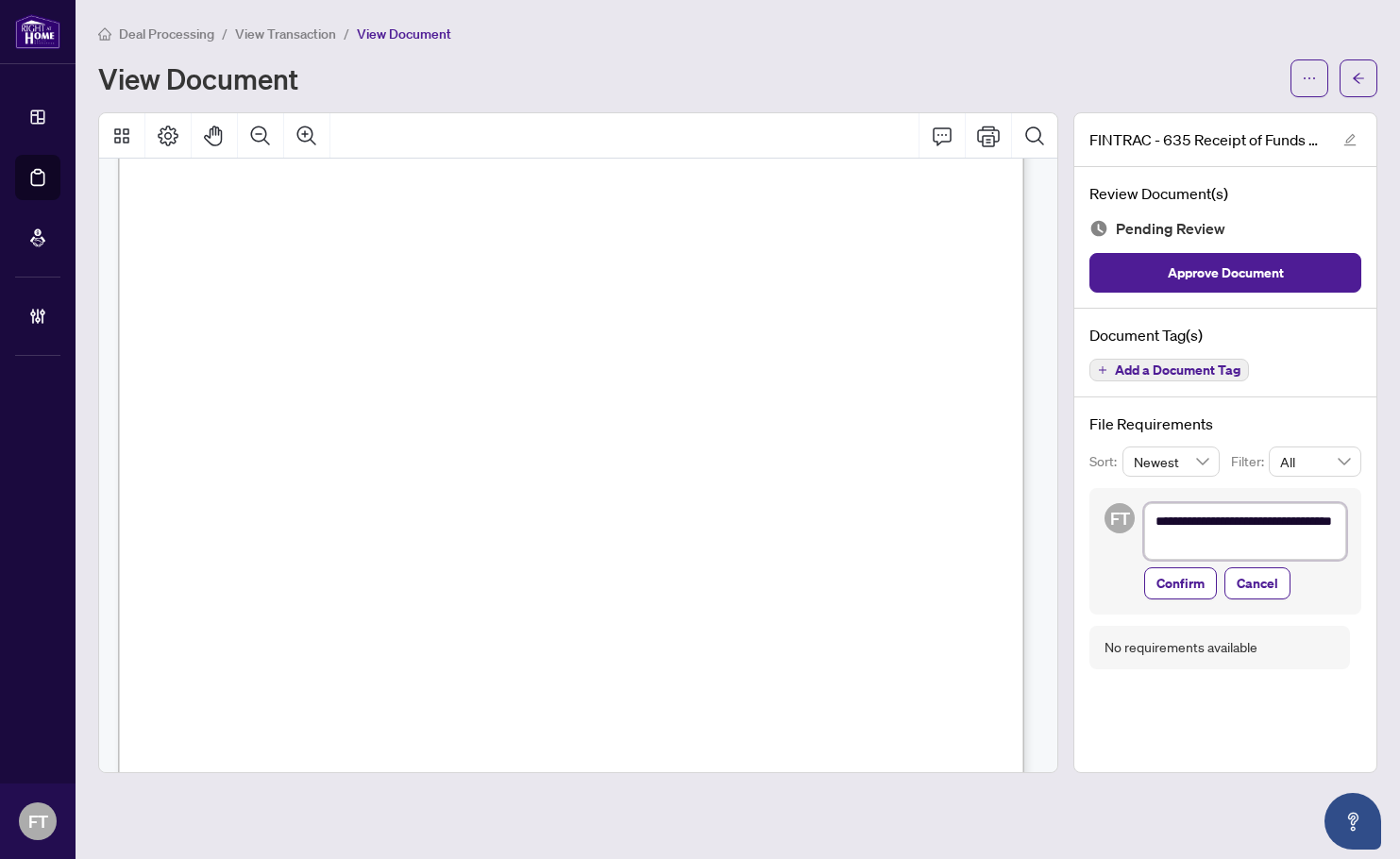 type on "**********" 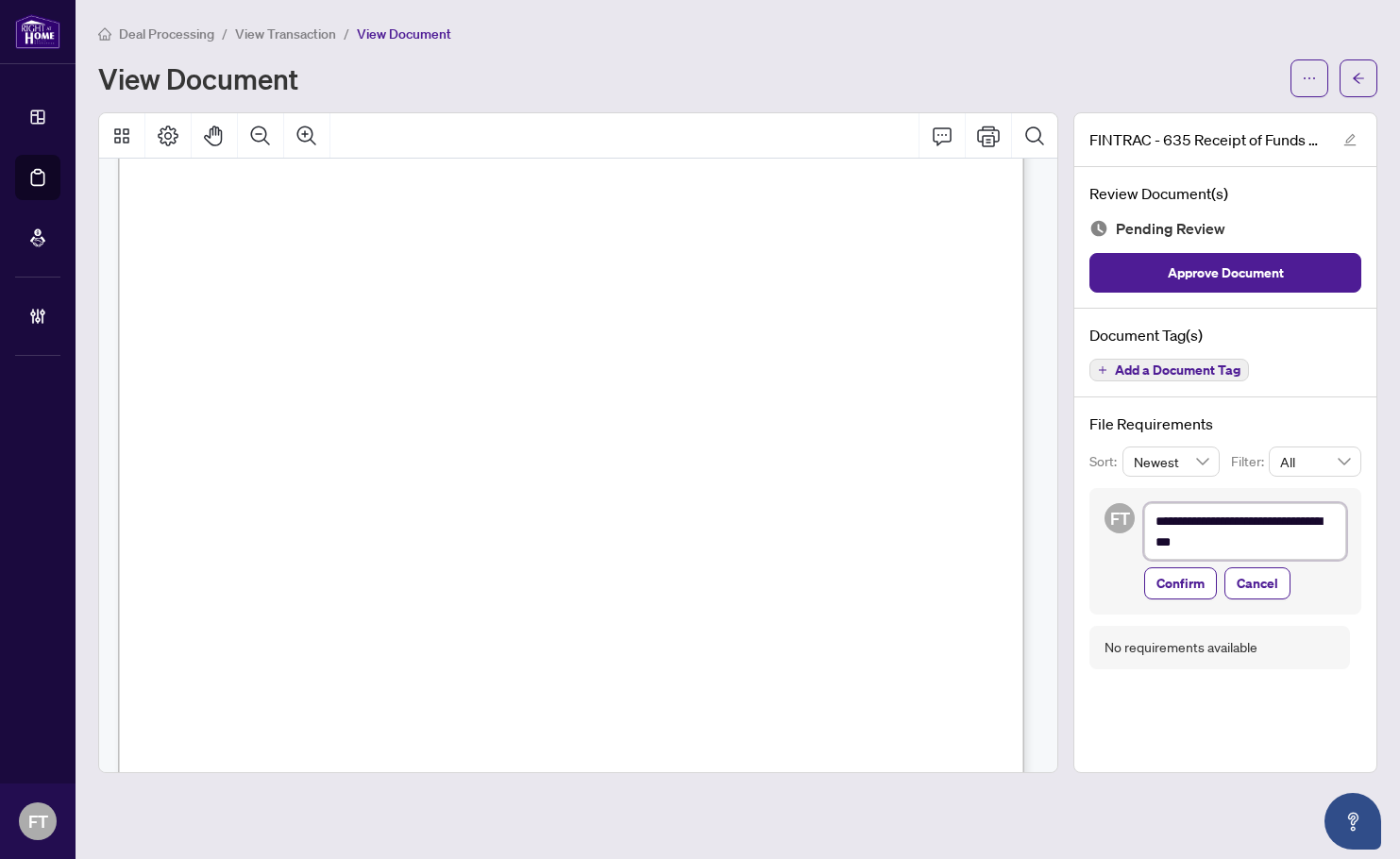 type on "**********" 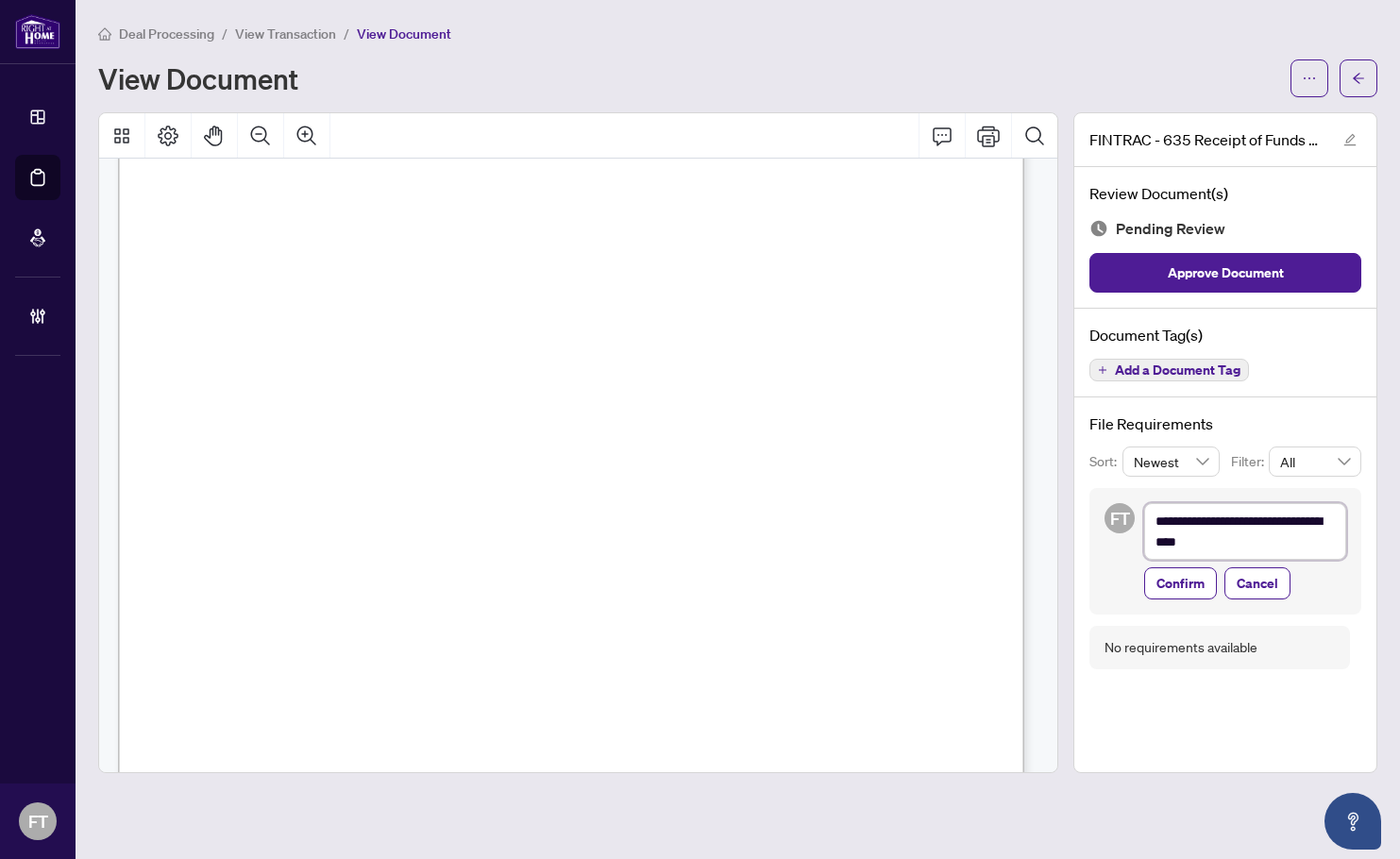 type on "**********" 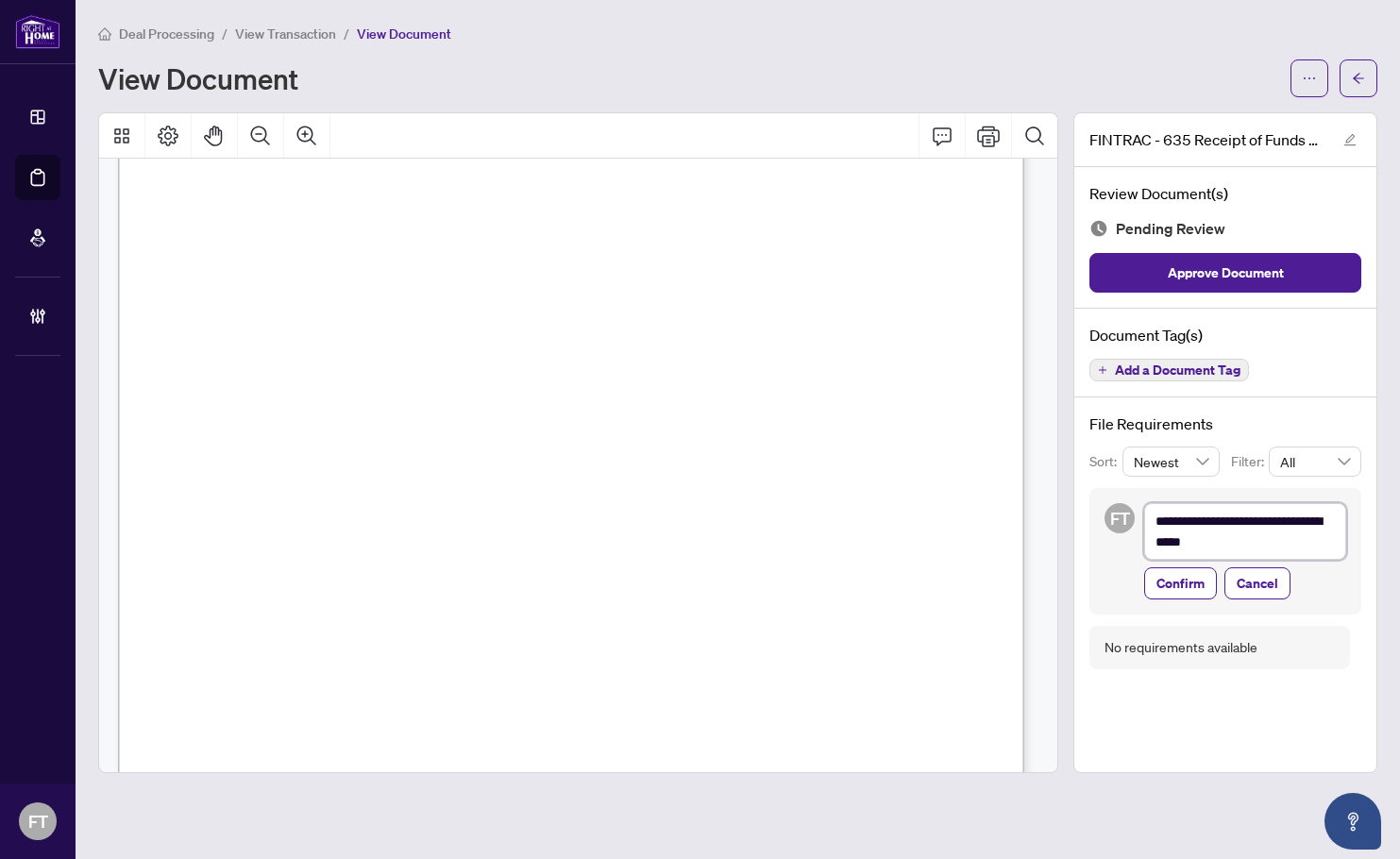 type on "**********" 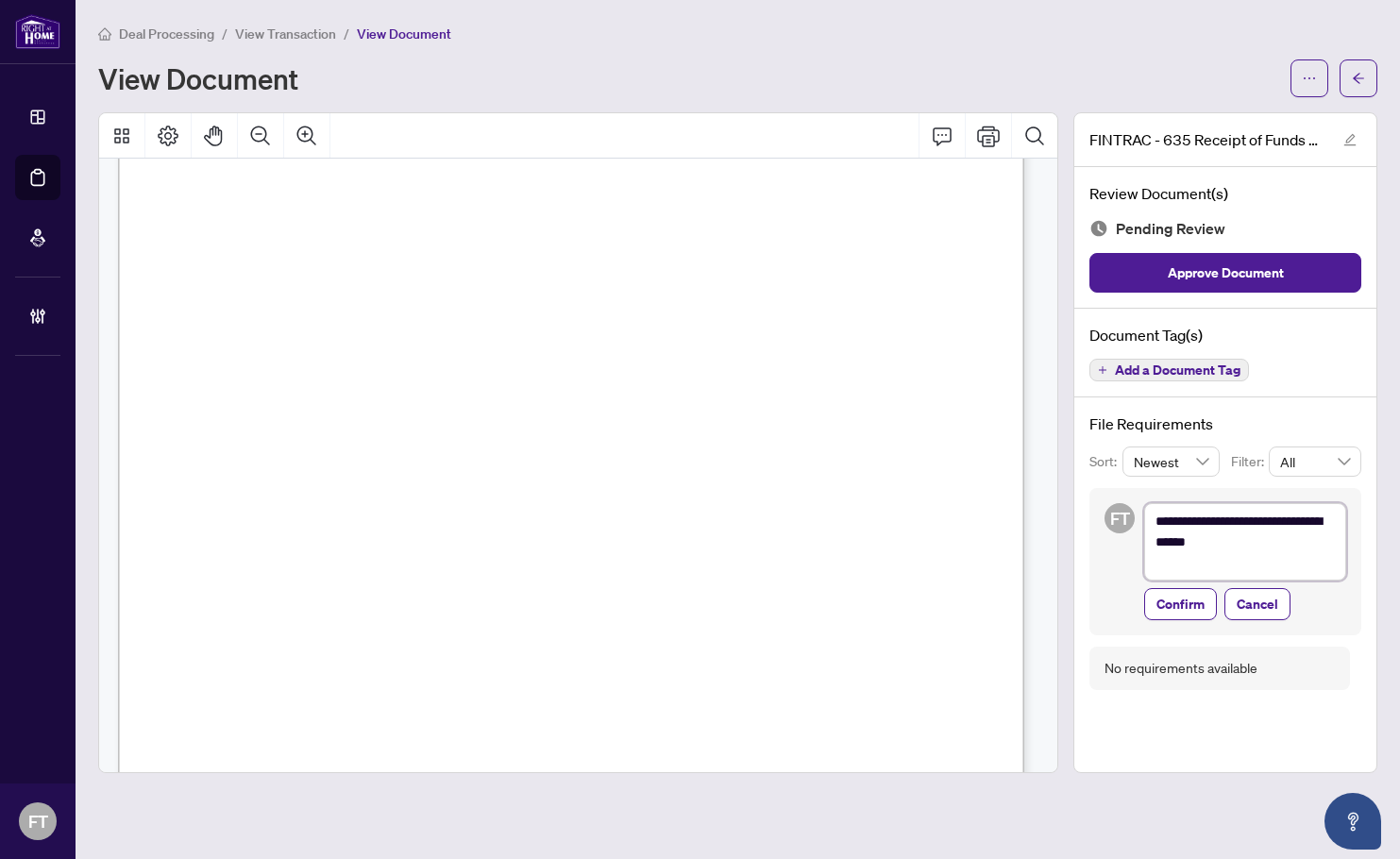 type on "**********" 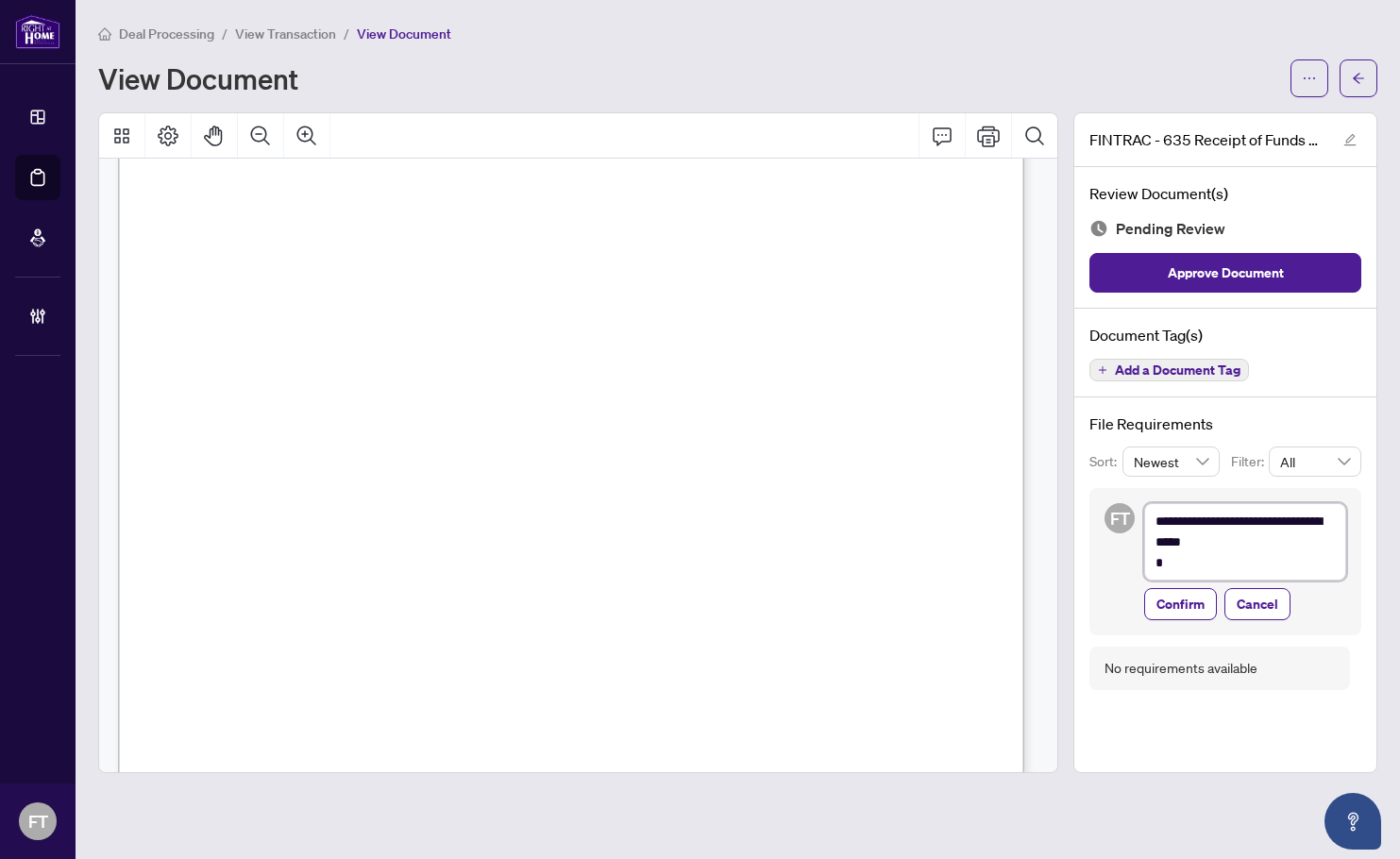 type on "**********" 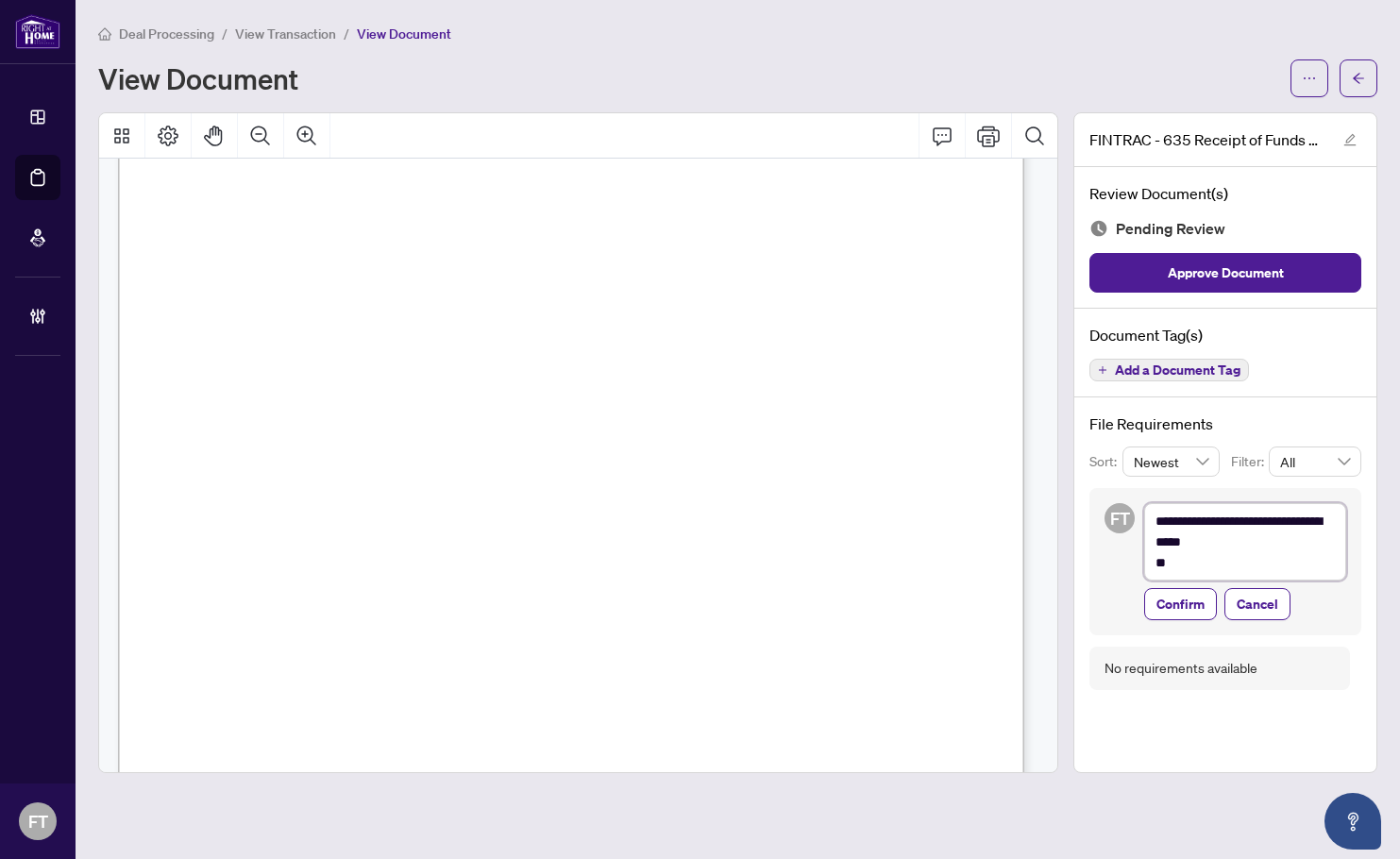 type on "**********" 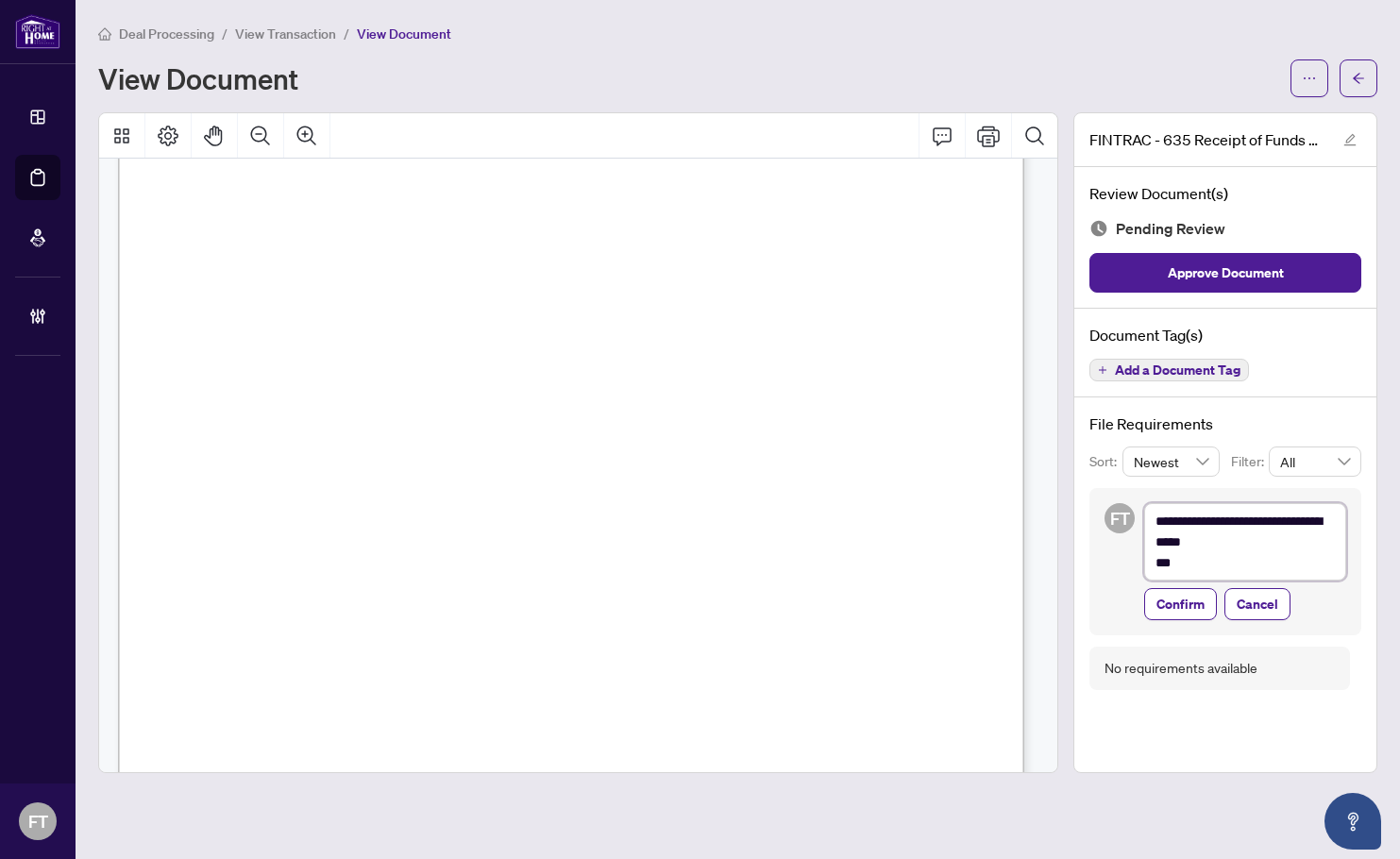 type on "**********" 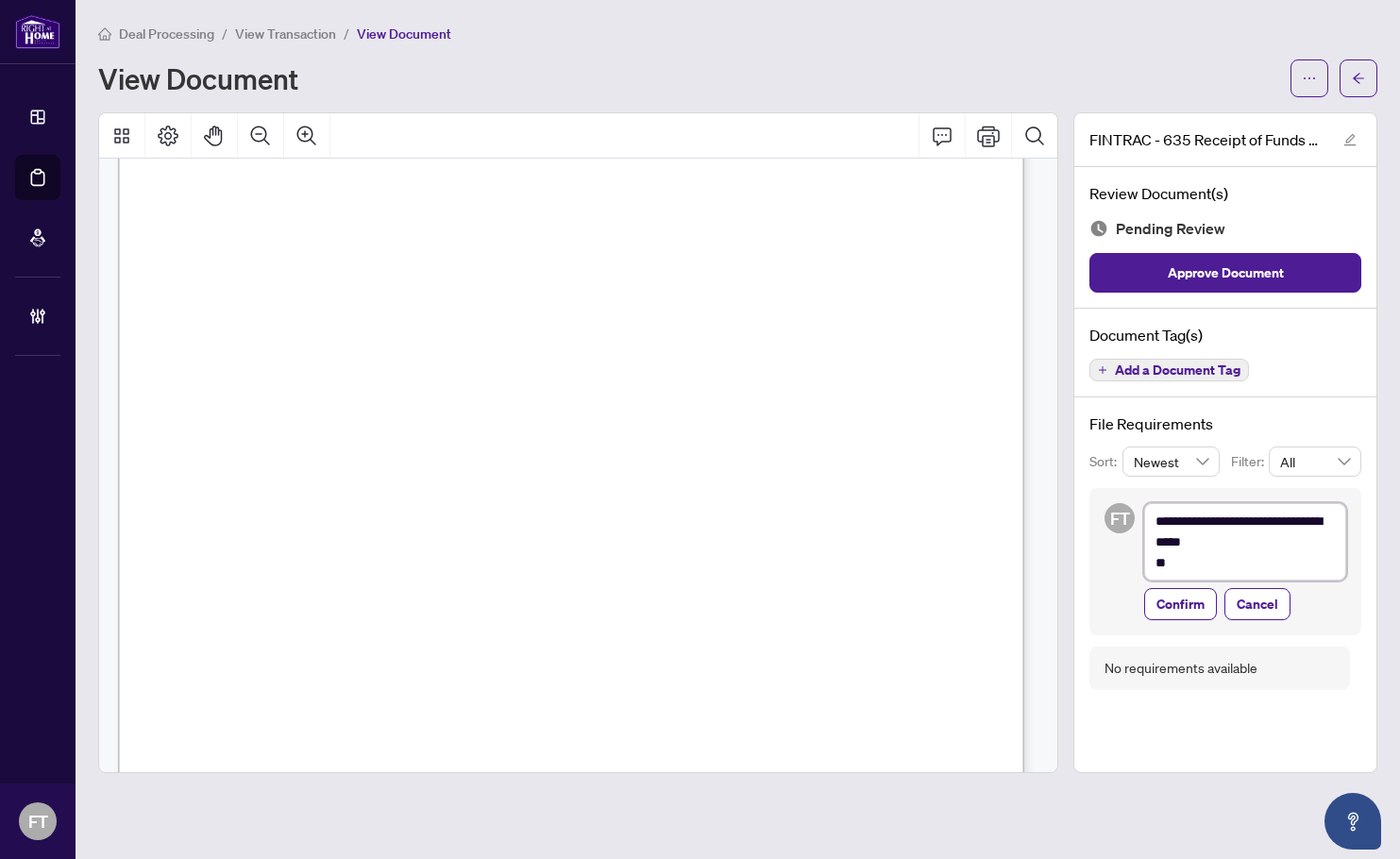 type on "**********" 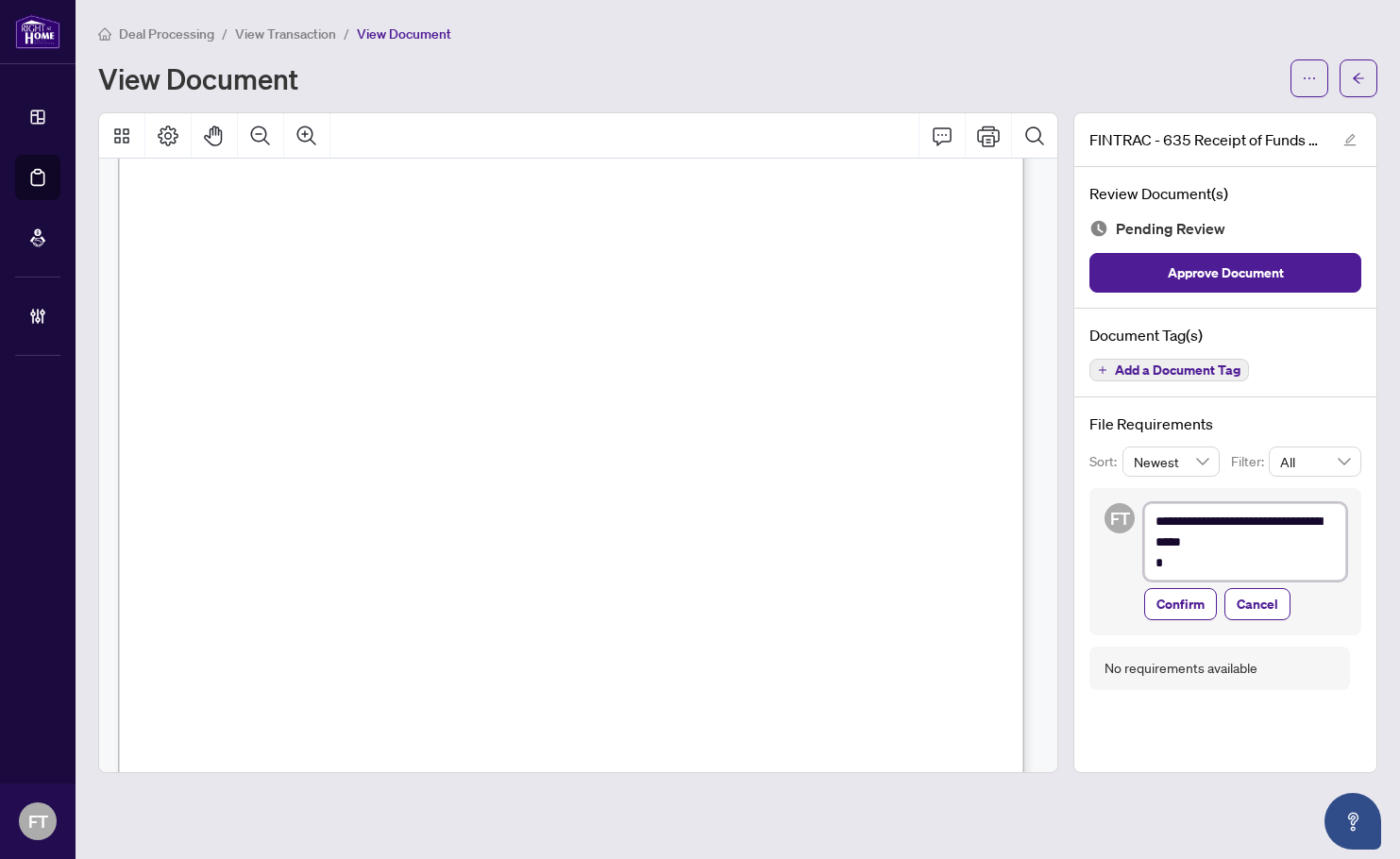 type on "**********" 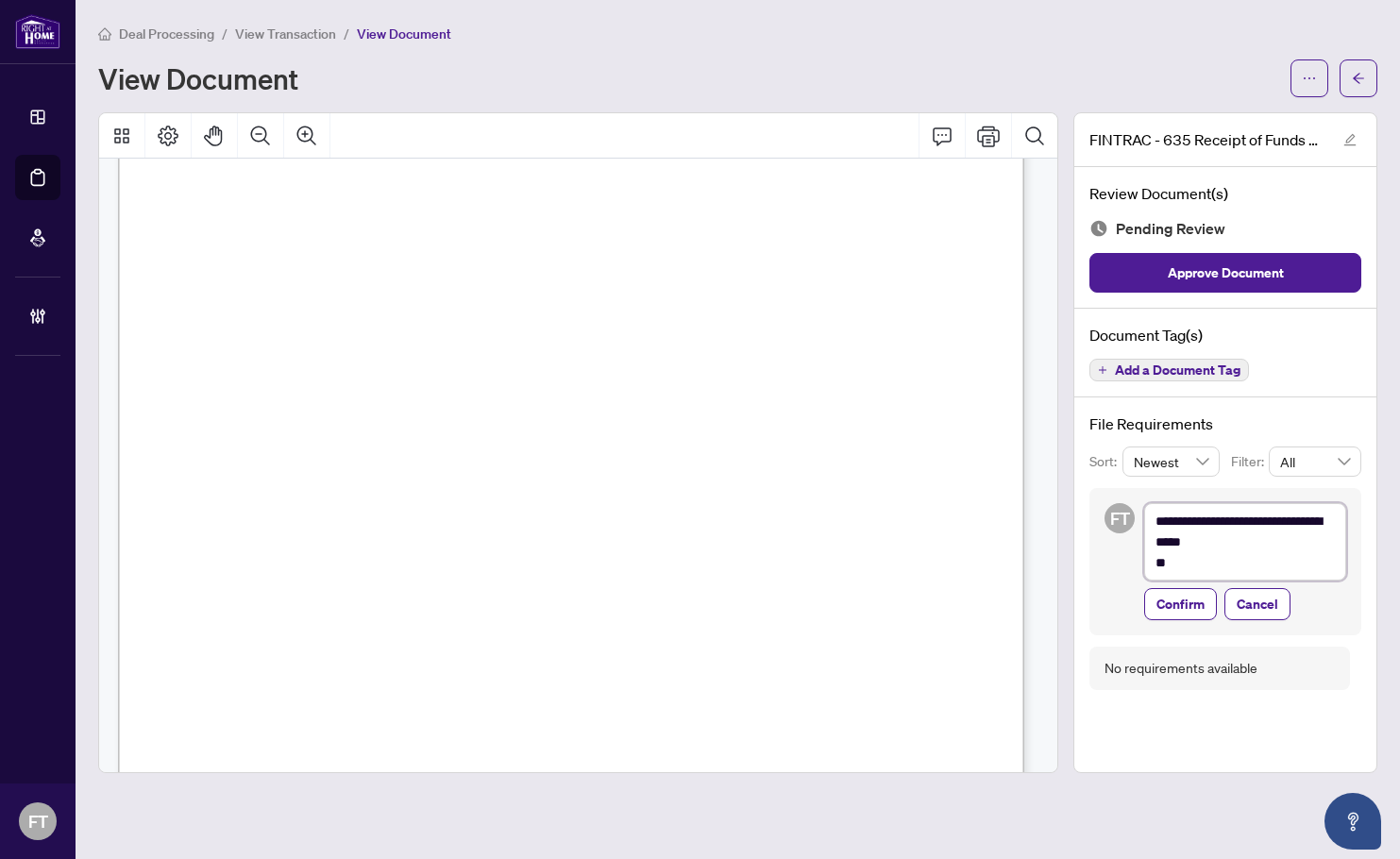 type on "**********" 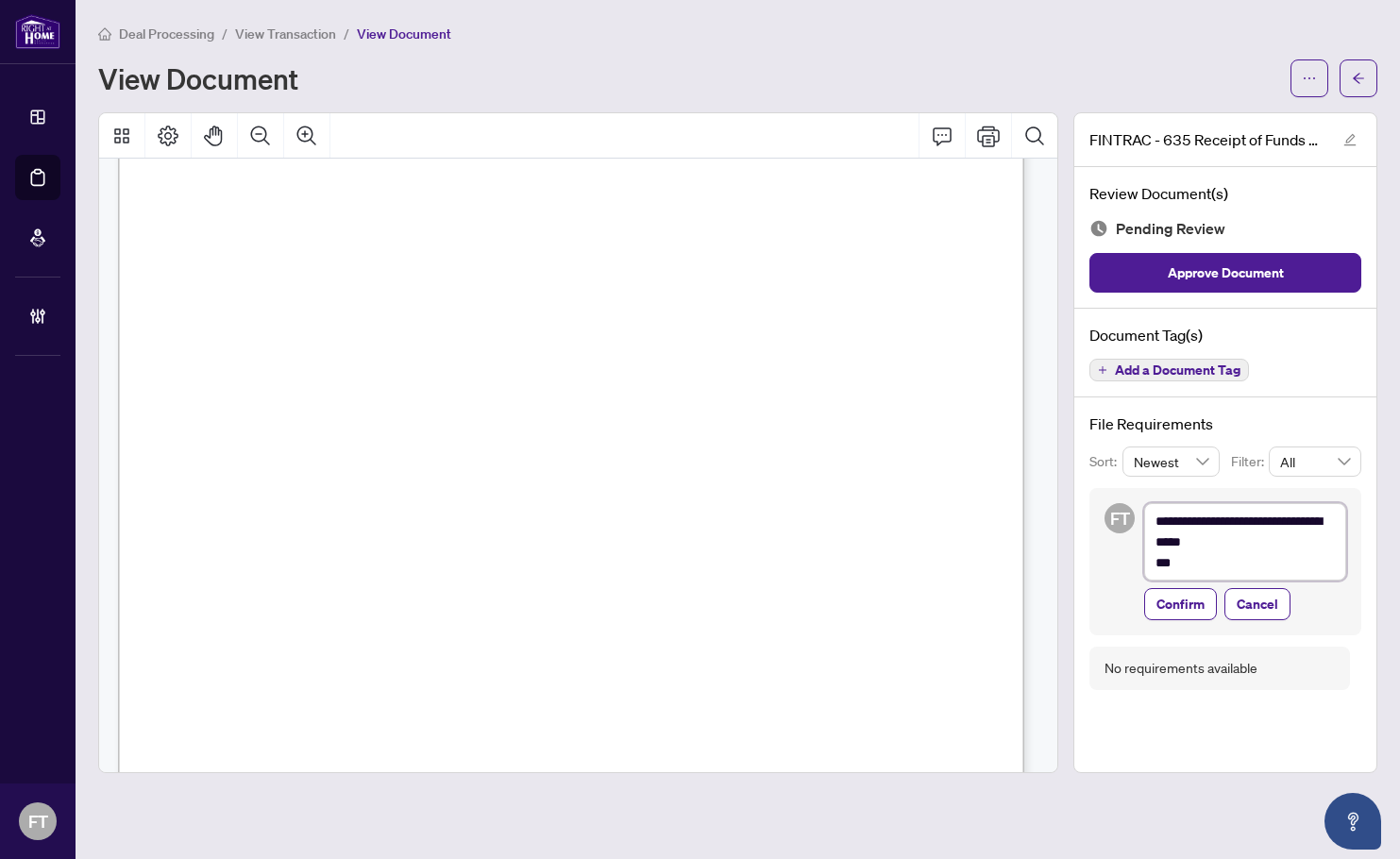 type on "**********" 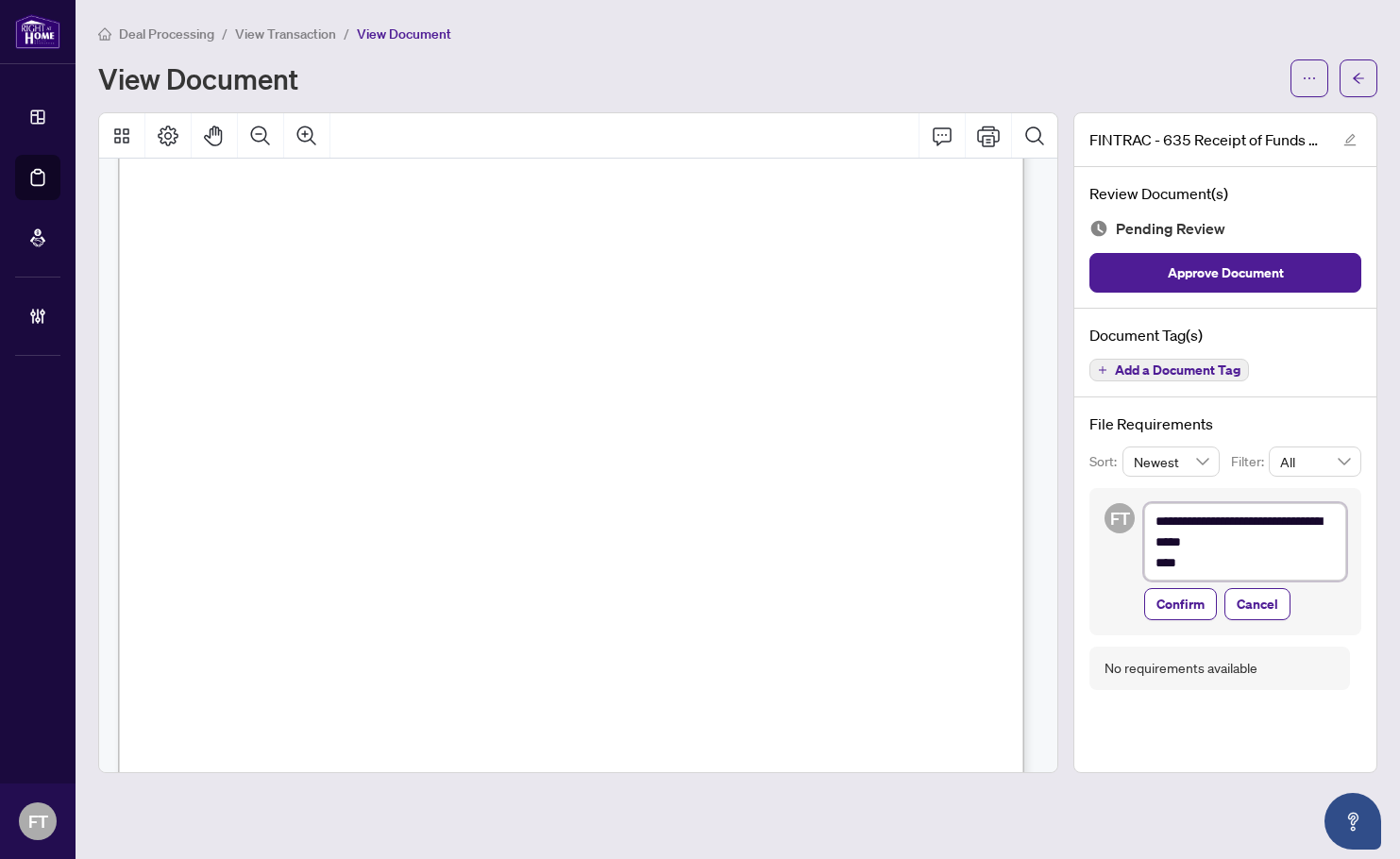 type on "**********" 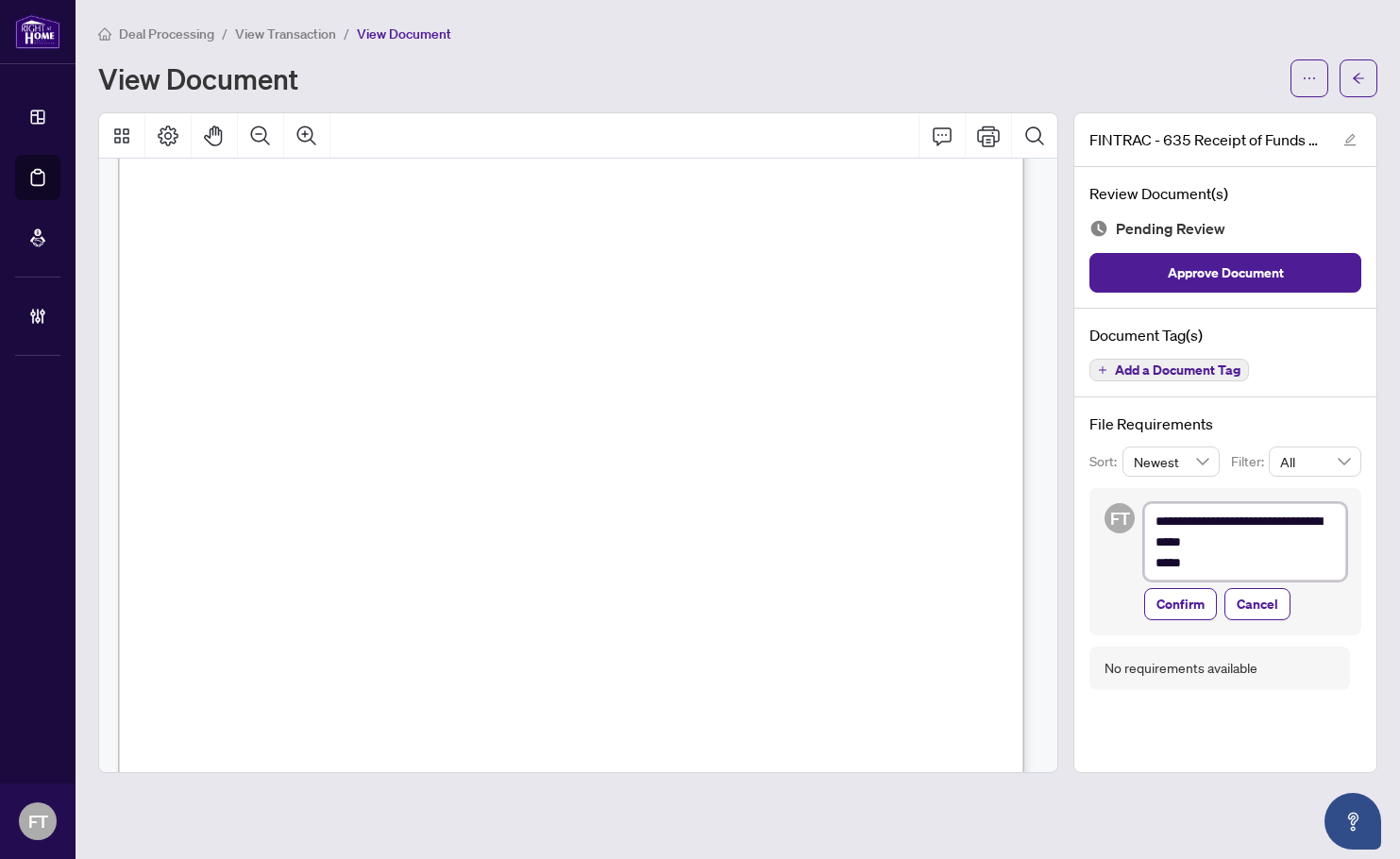 type on "**********" 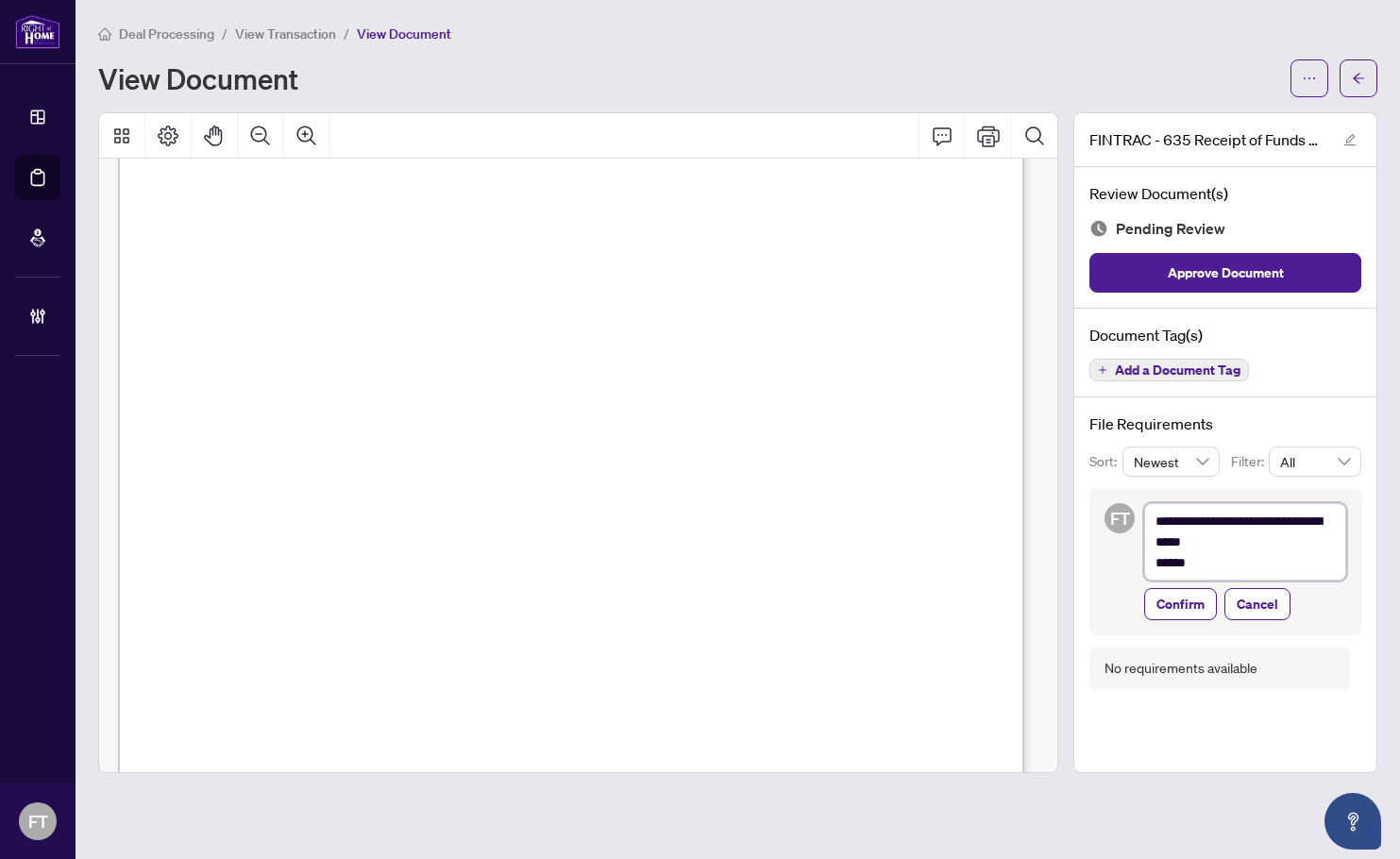 type on "**********" 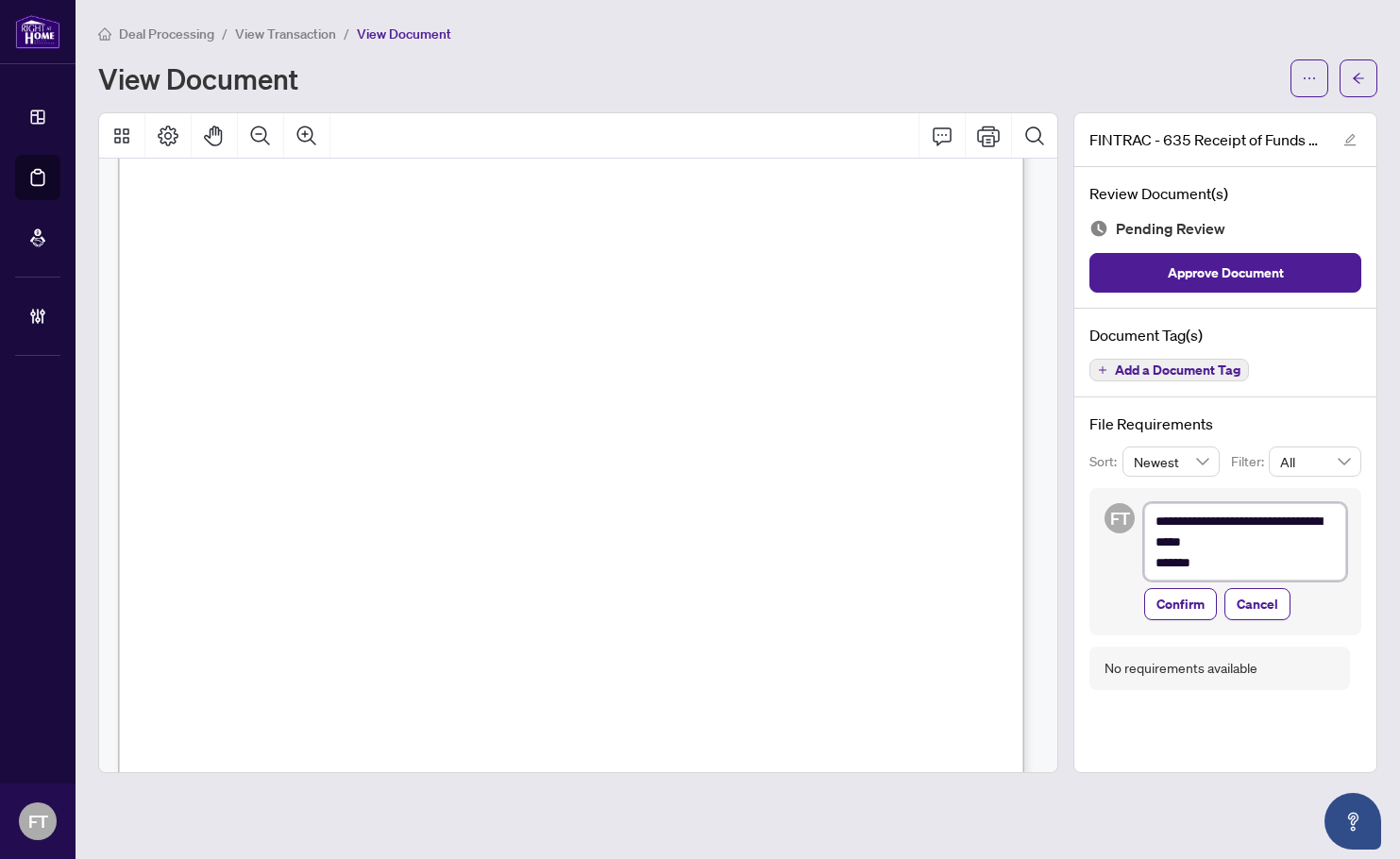 type on "**********" 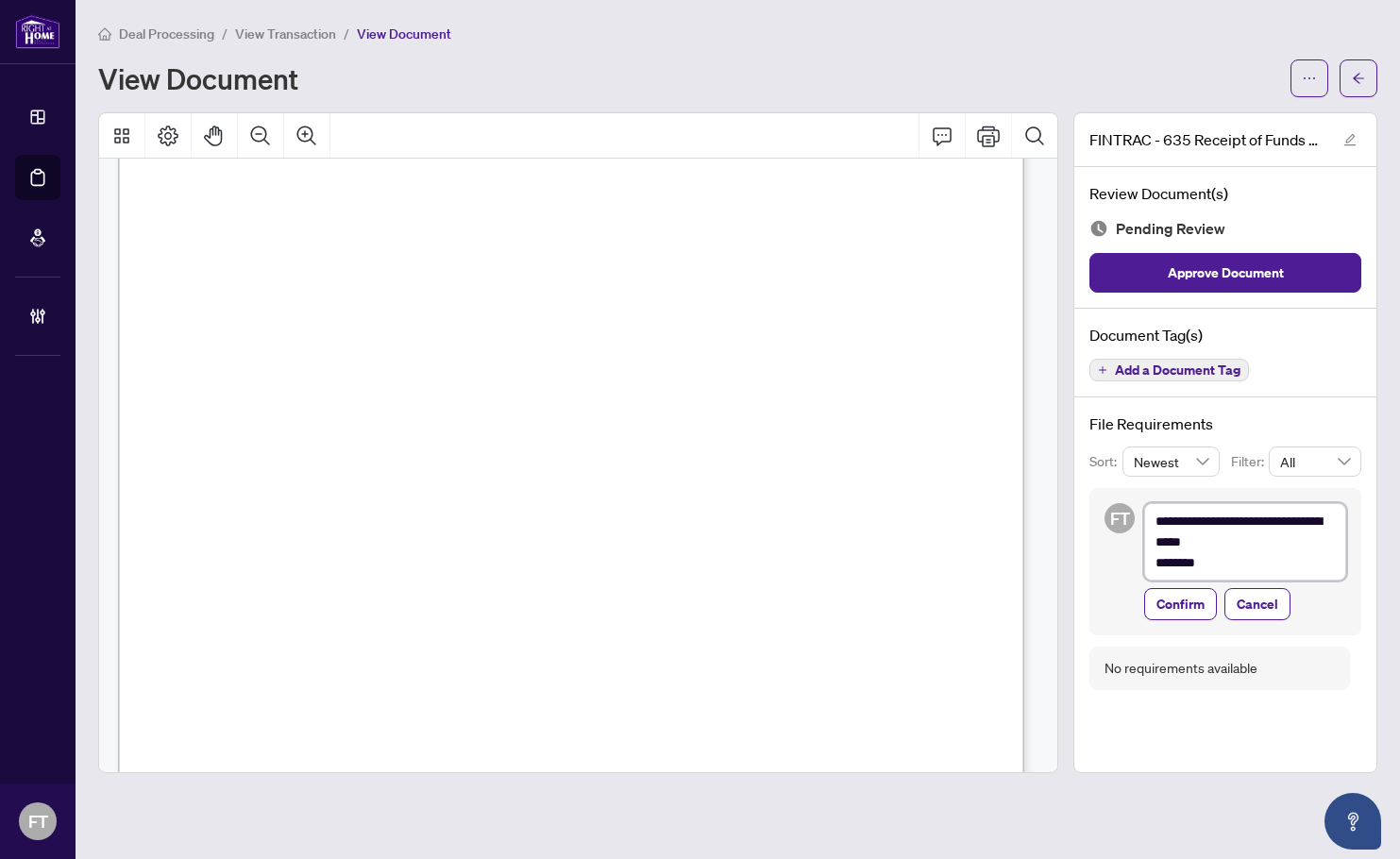 type on "**********" 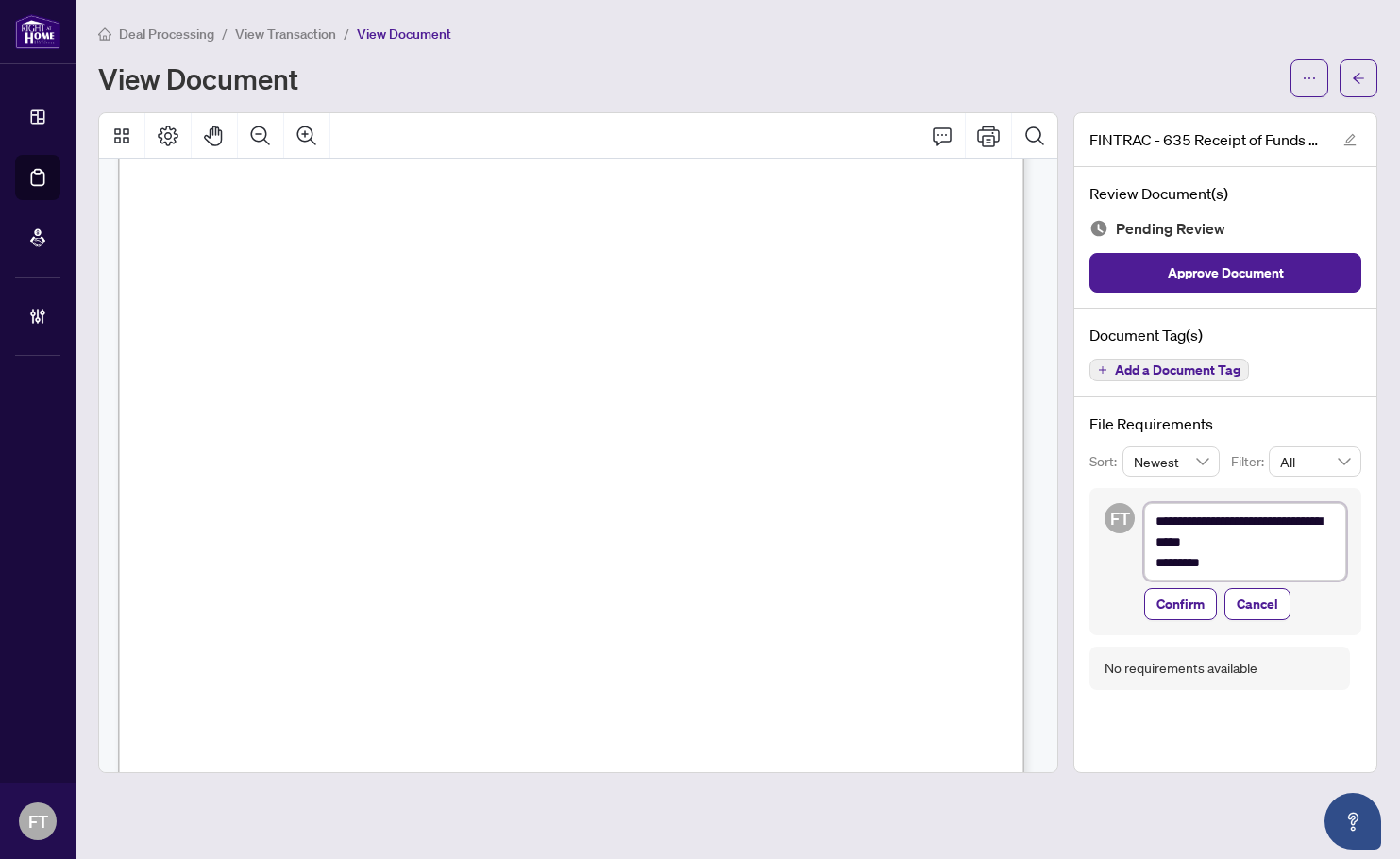 type on "**********" 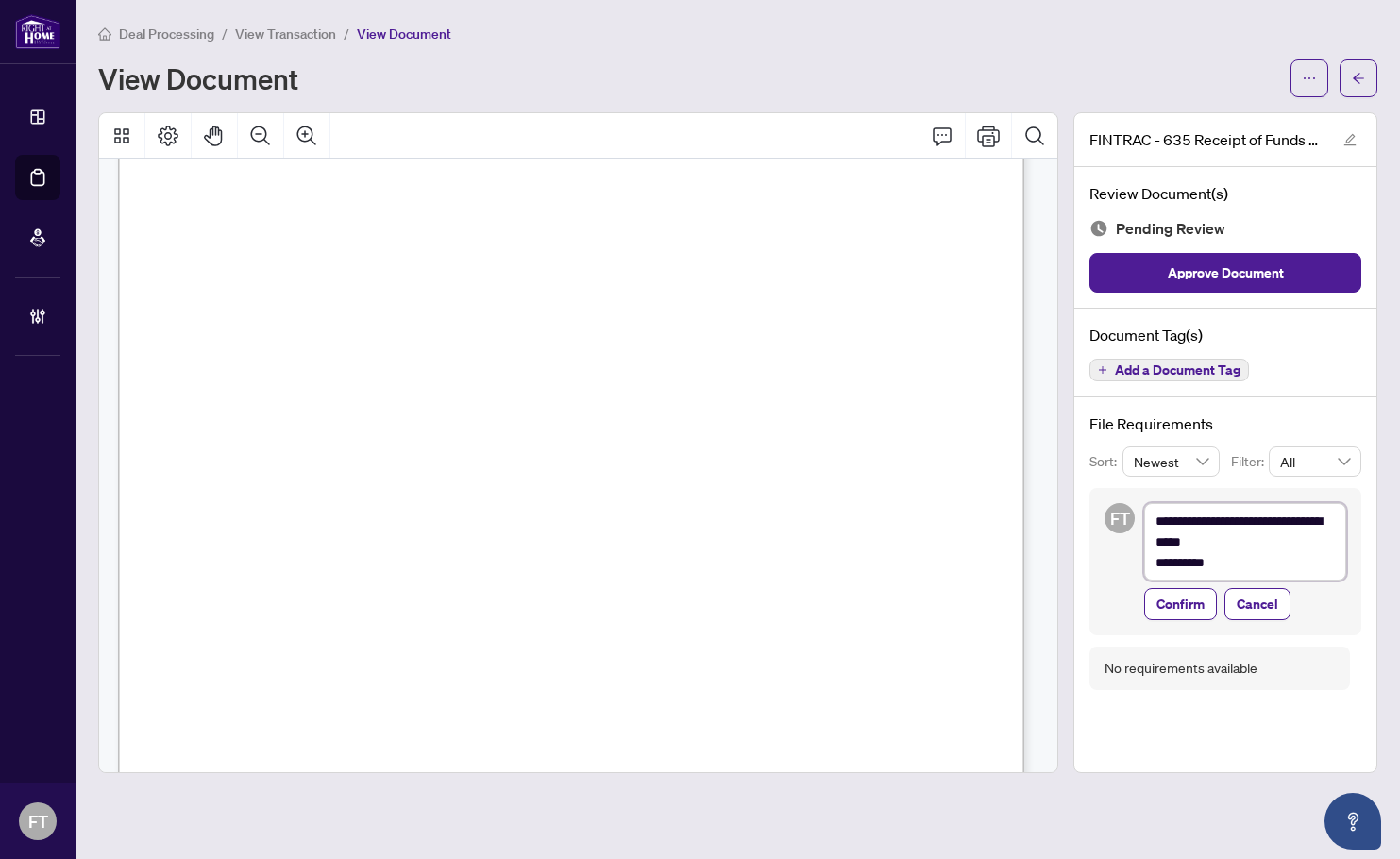 type on "**********" 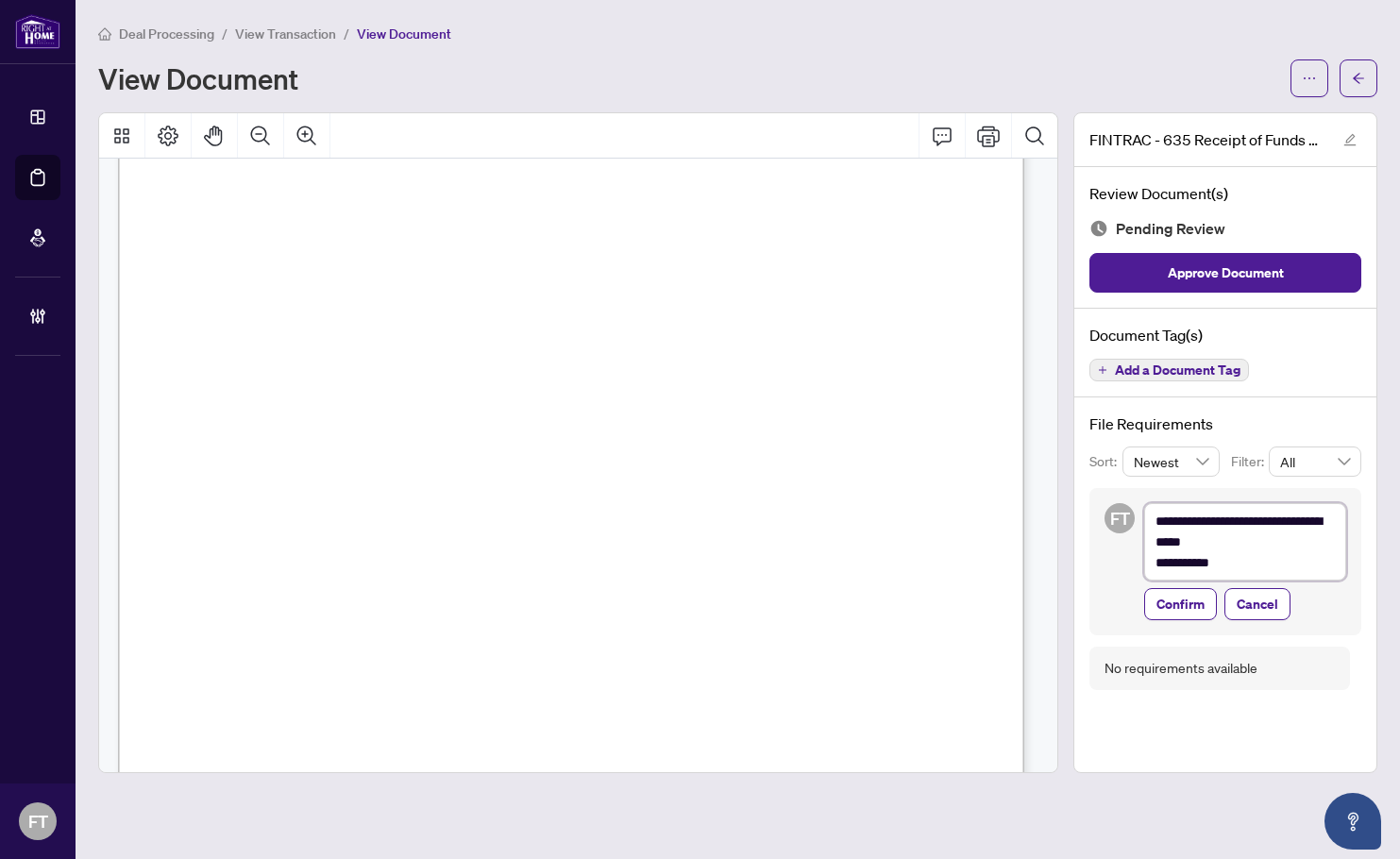 type on "**********" 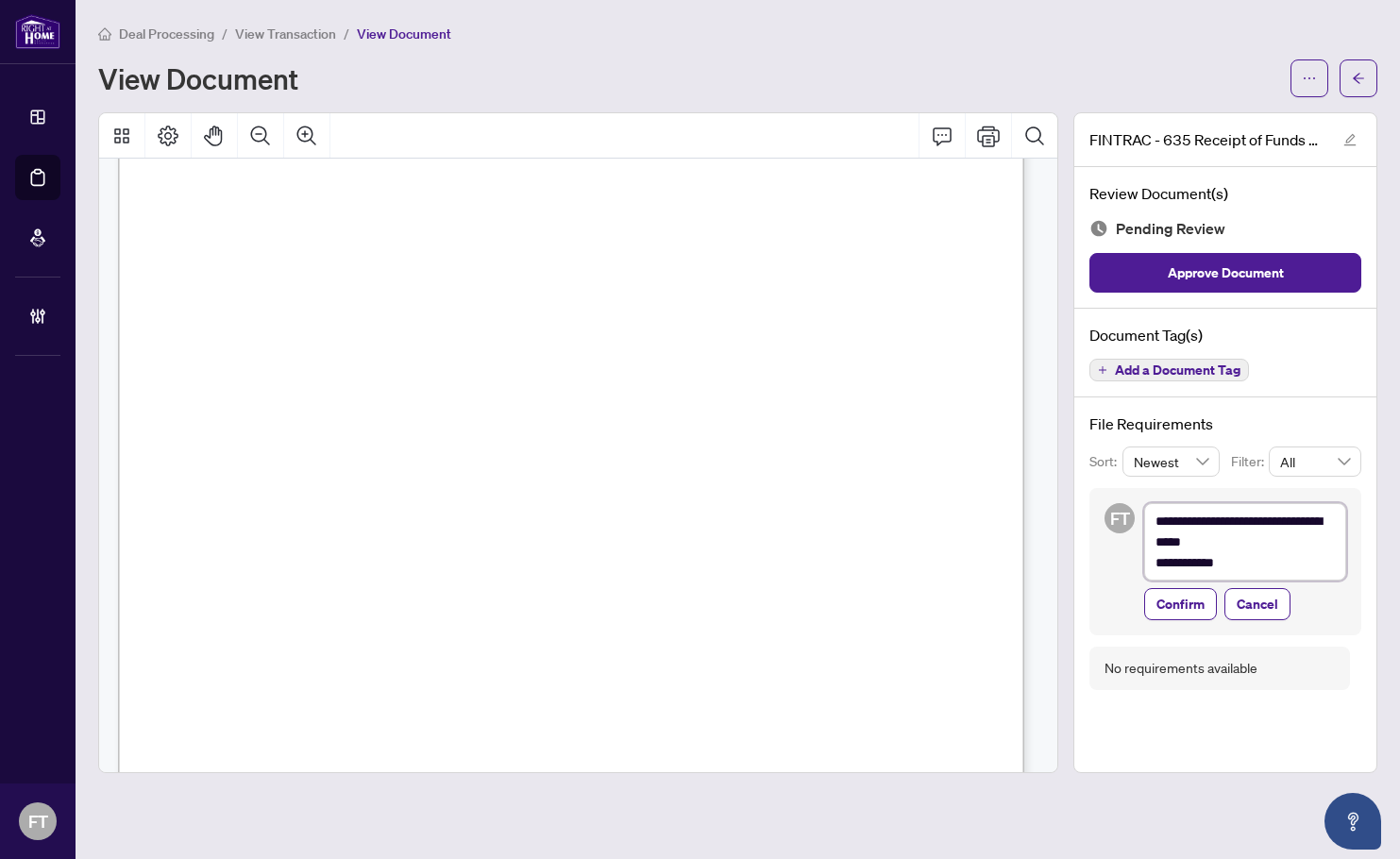 type on "**********" 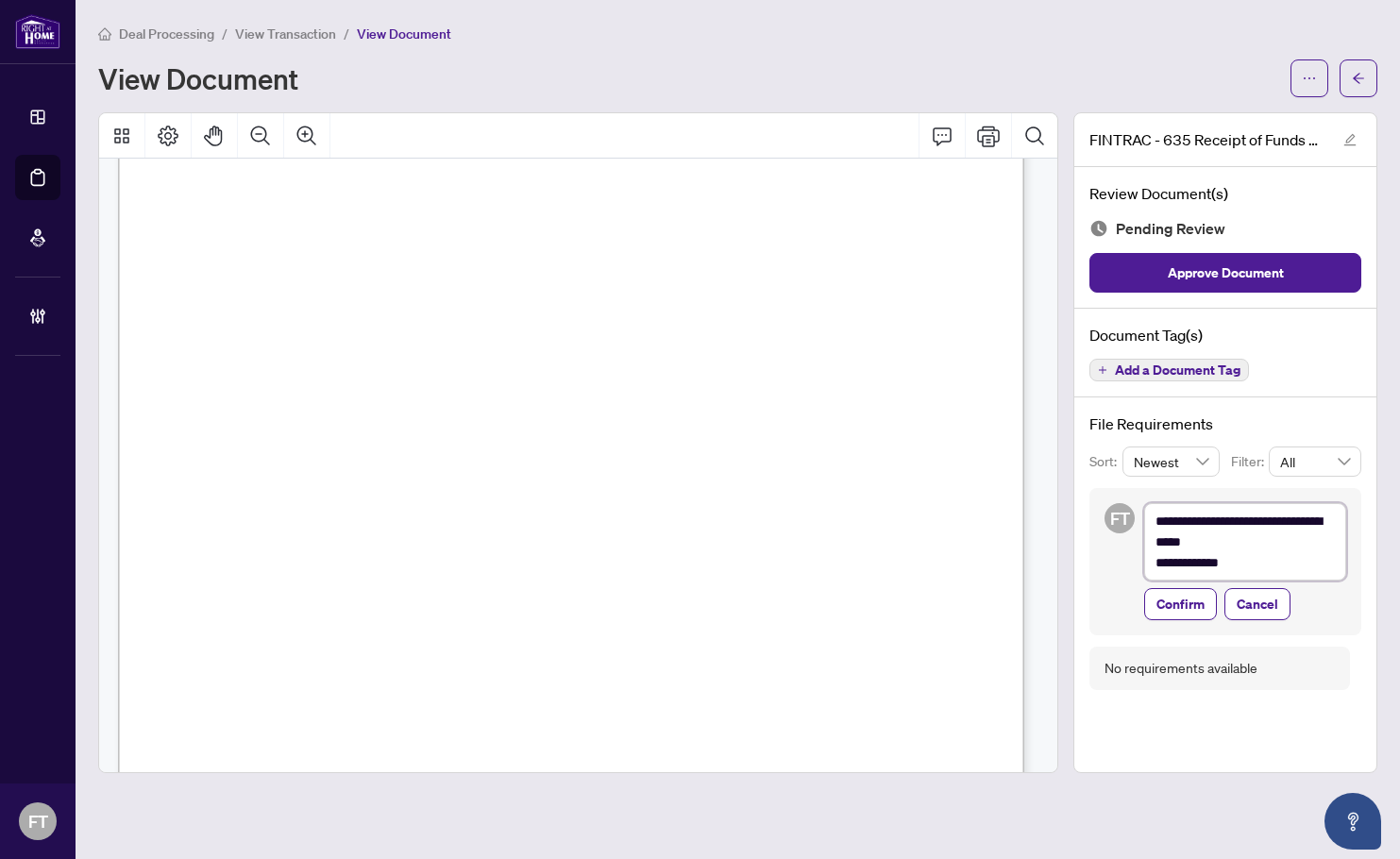 type on "**********" 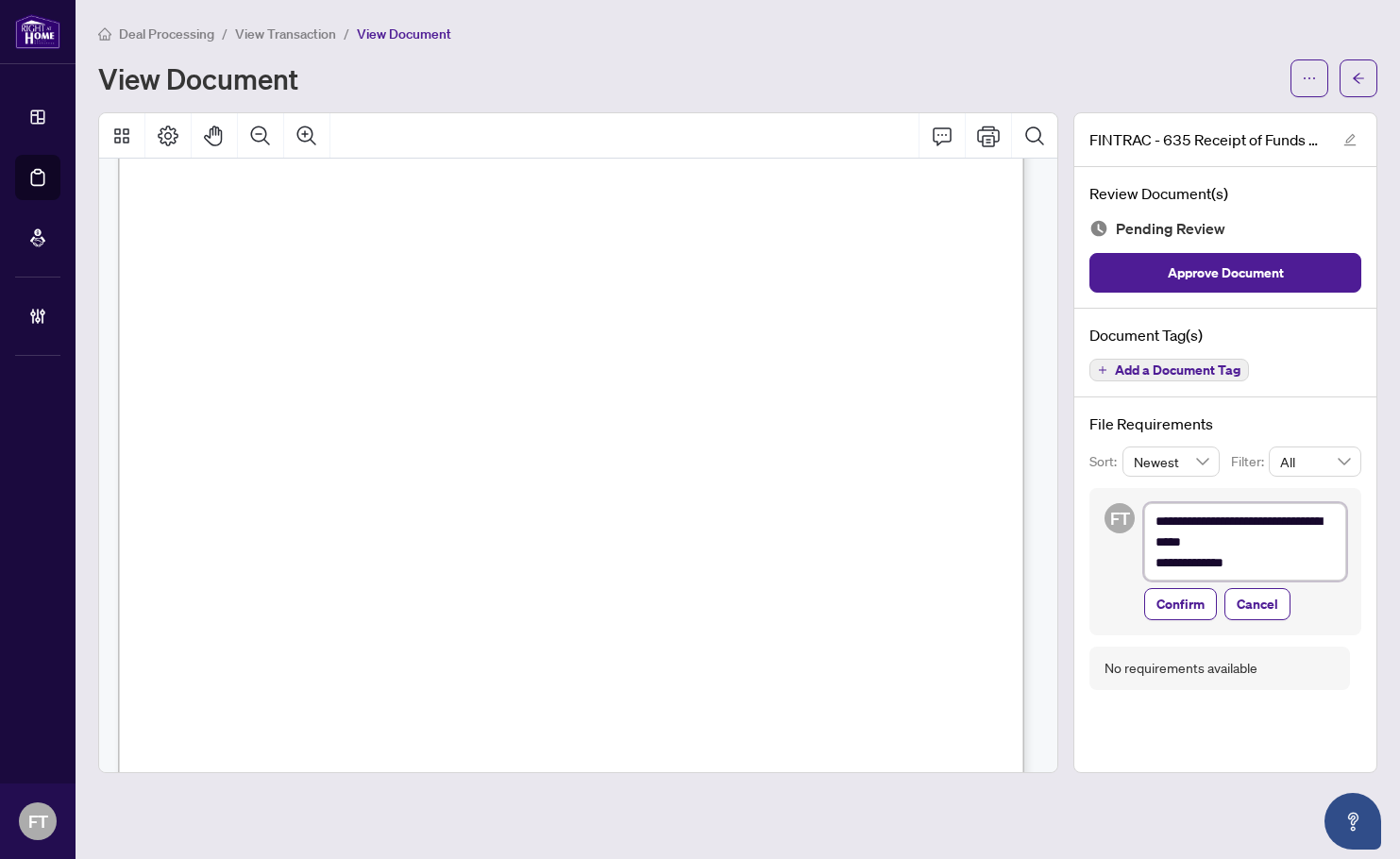 type on "**********" 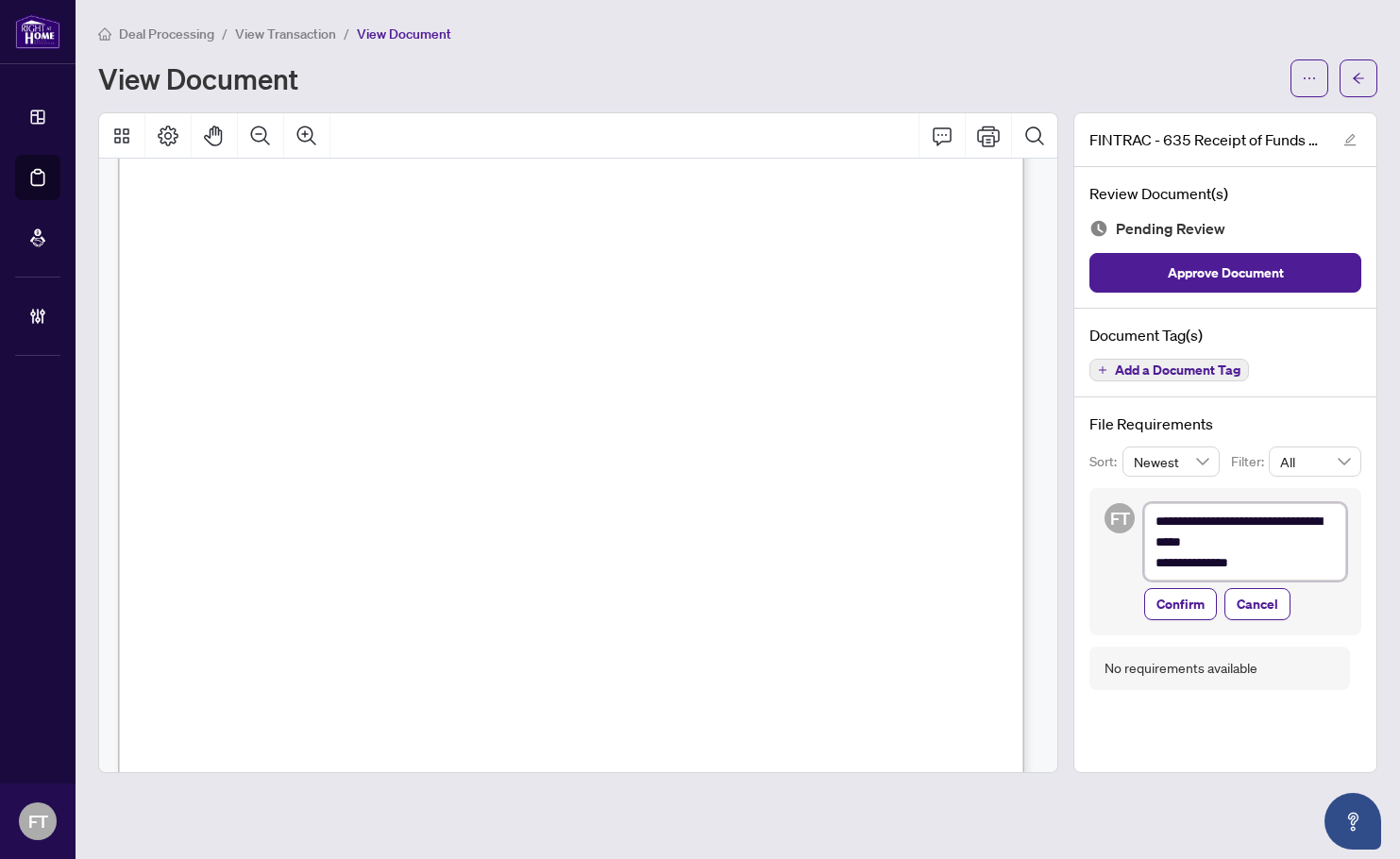type on "**********" 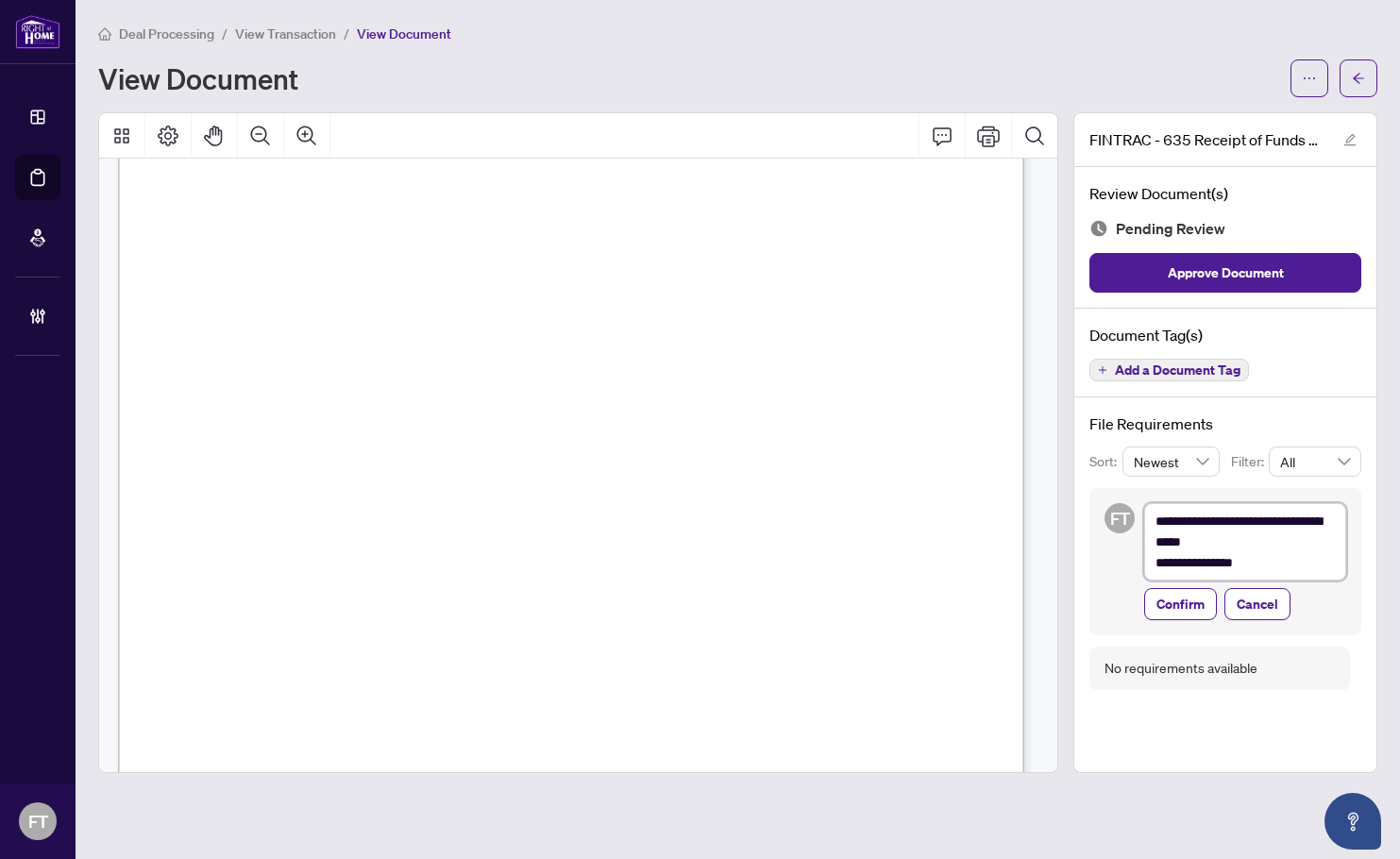 type on "**********" 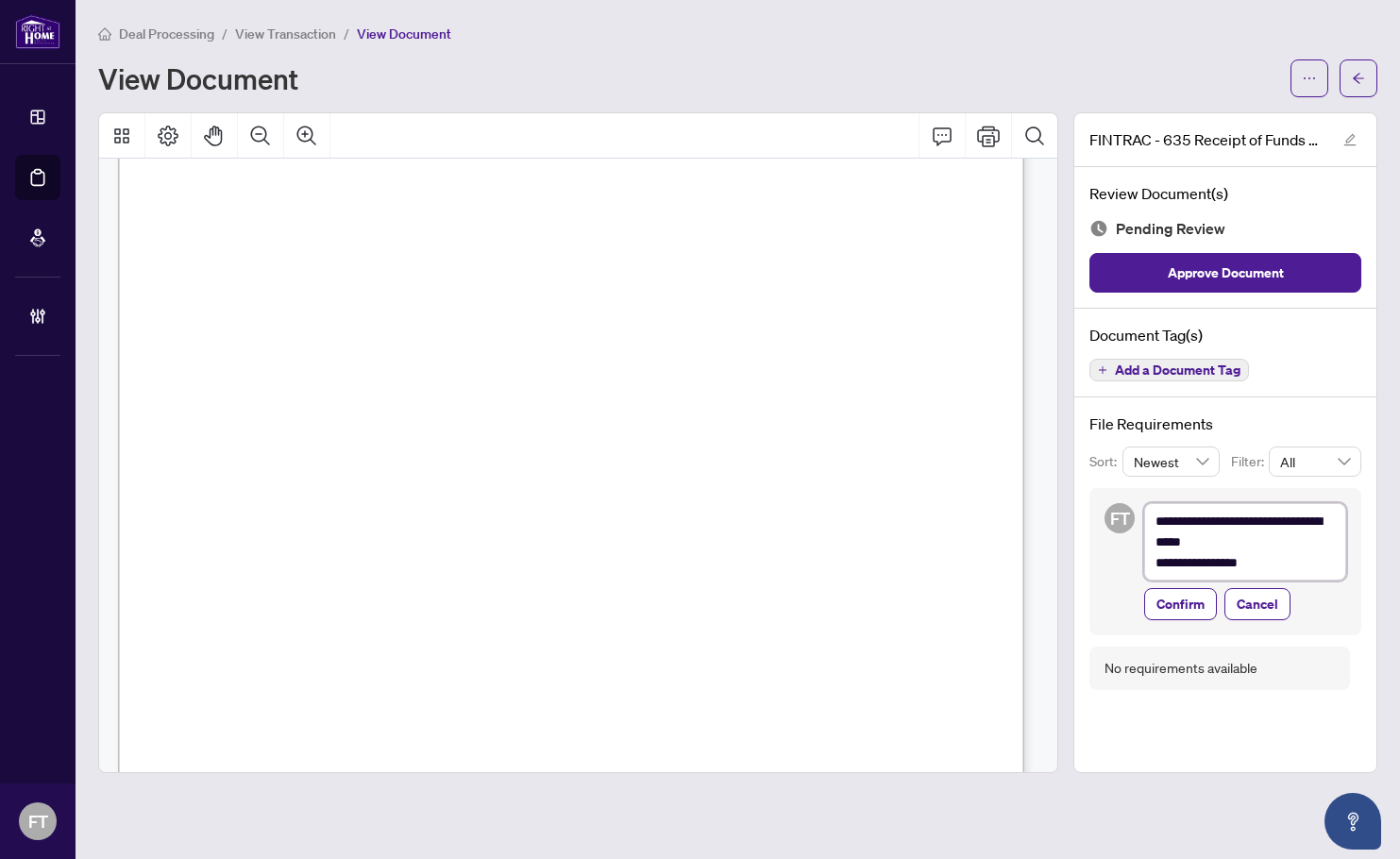 type on "**********" 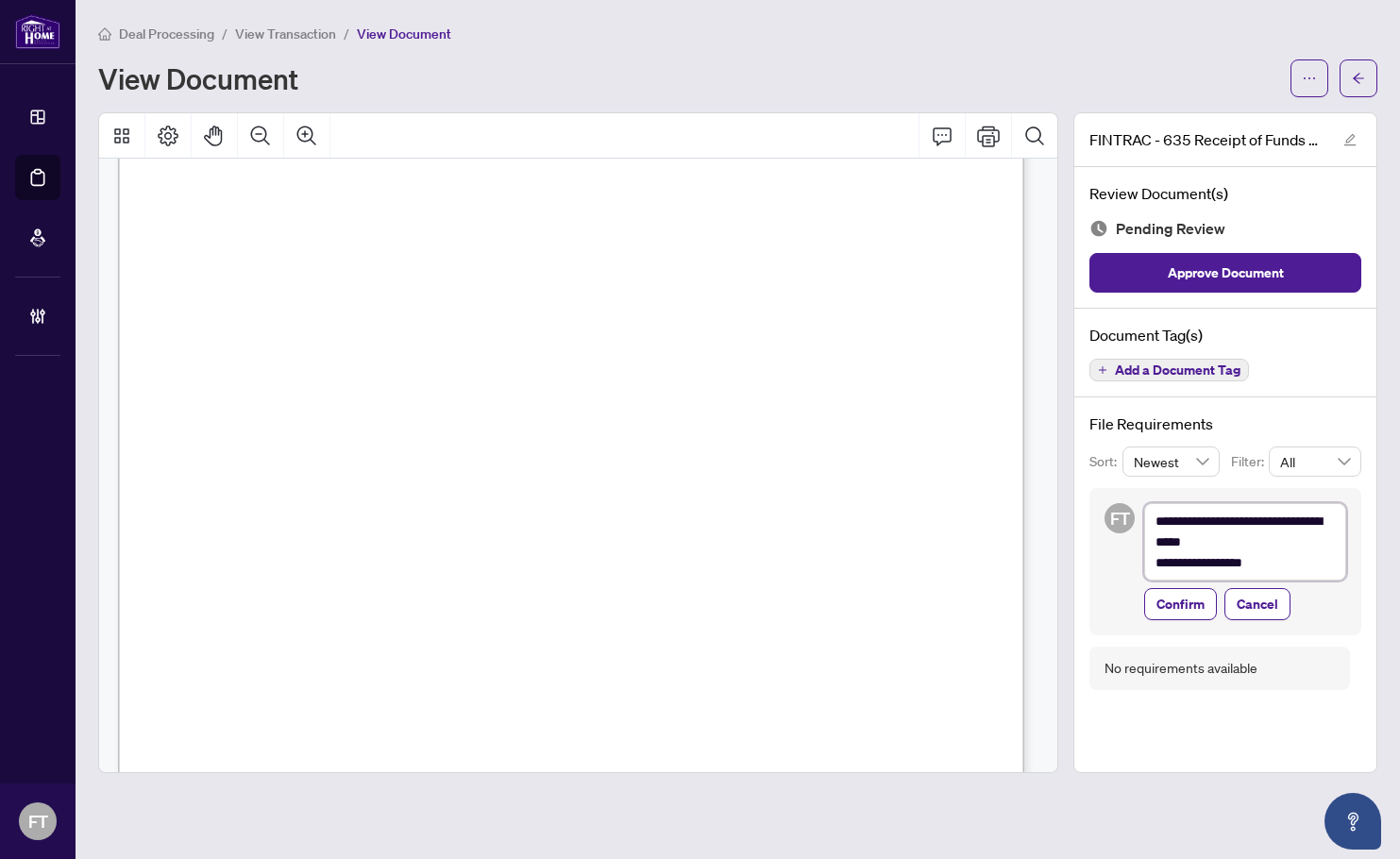 type on "**********" 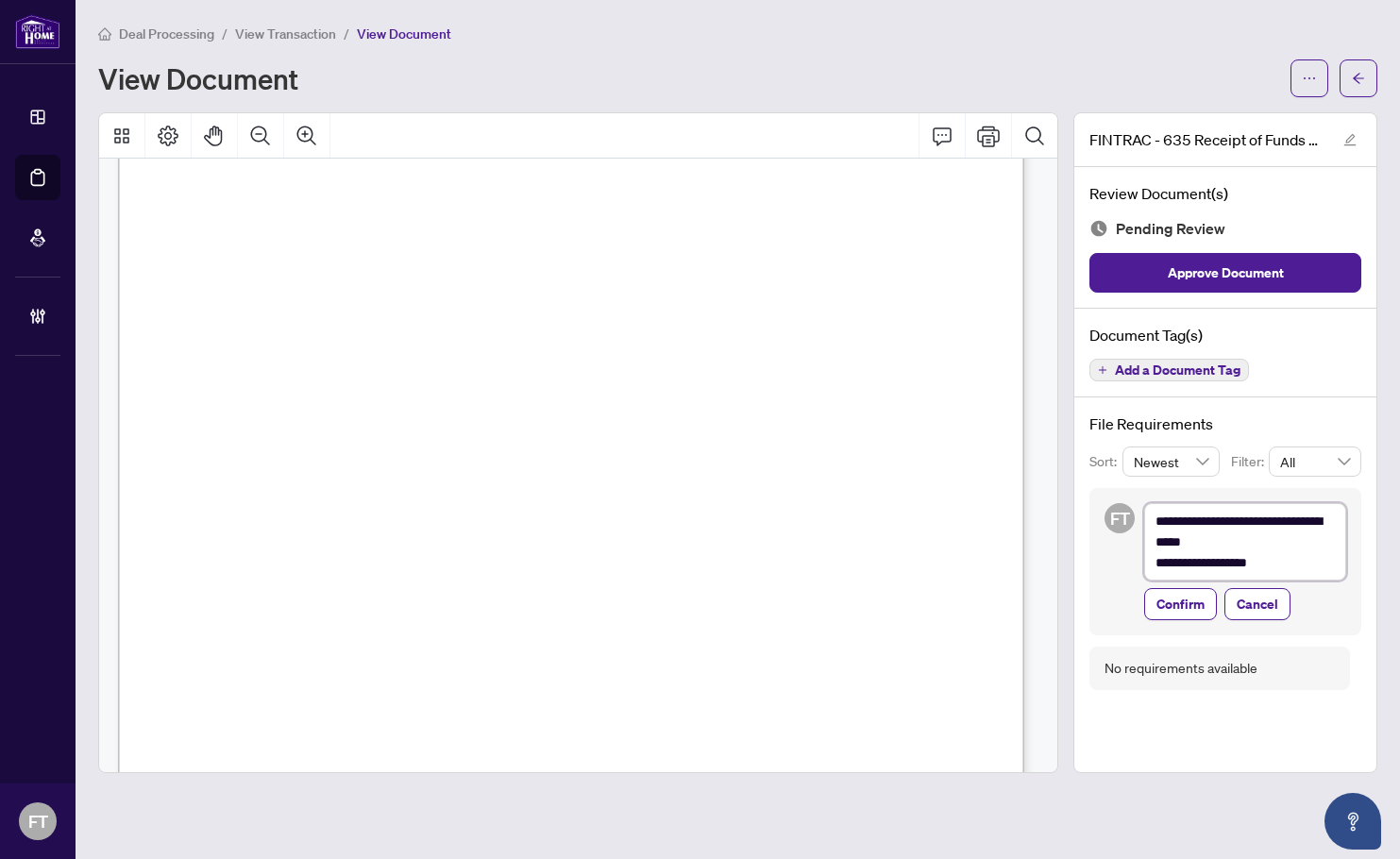 type on "**********" 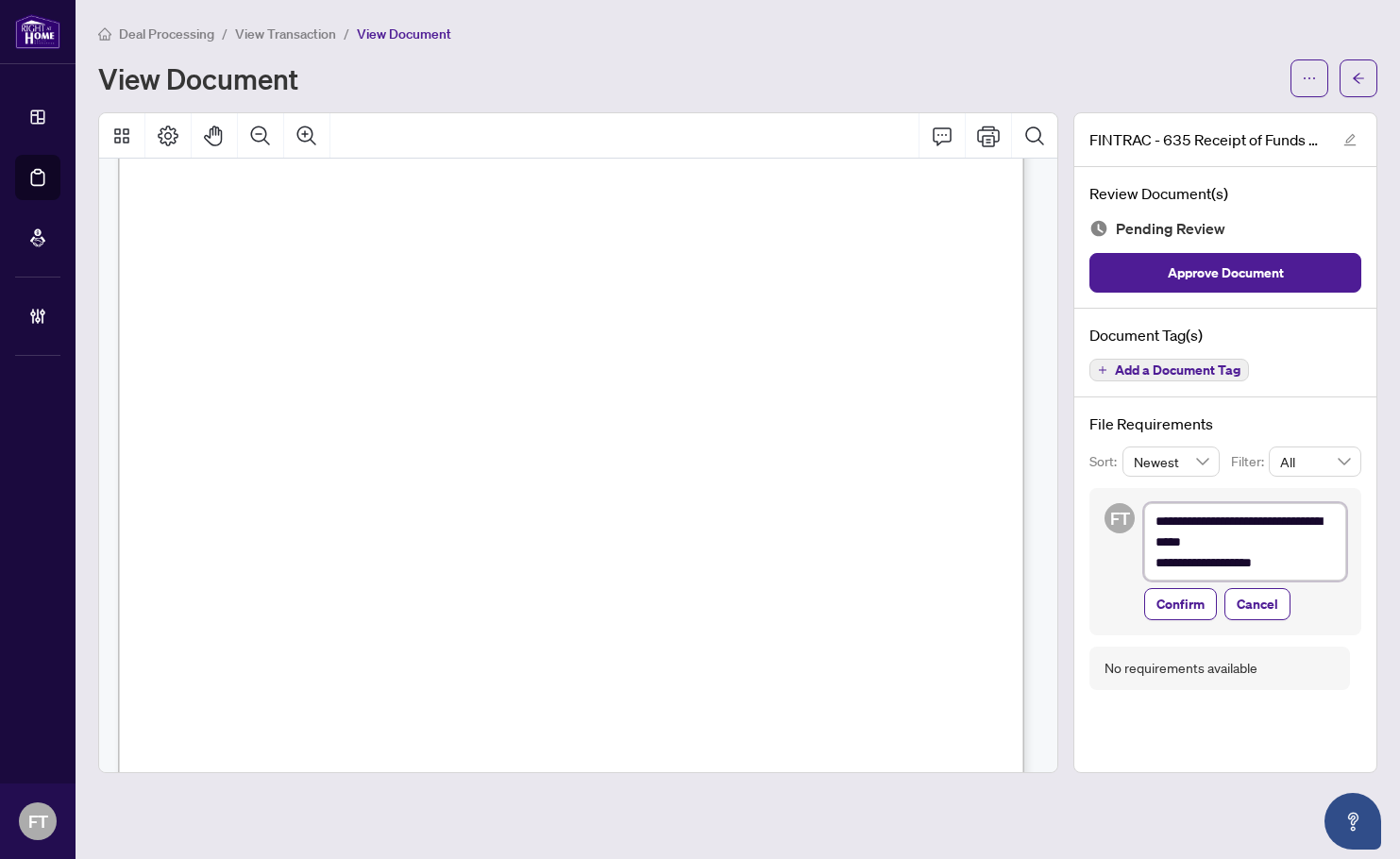 type on "**********" 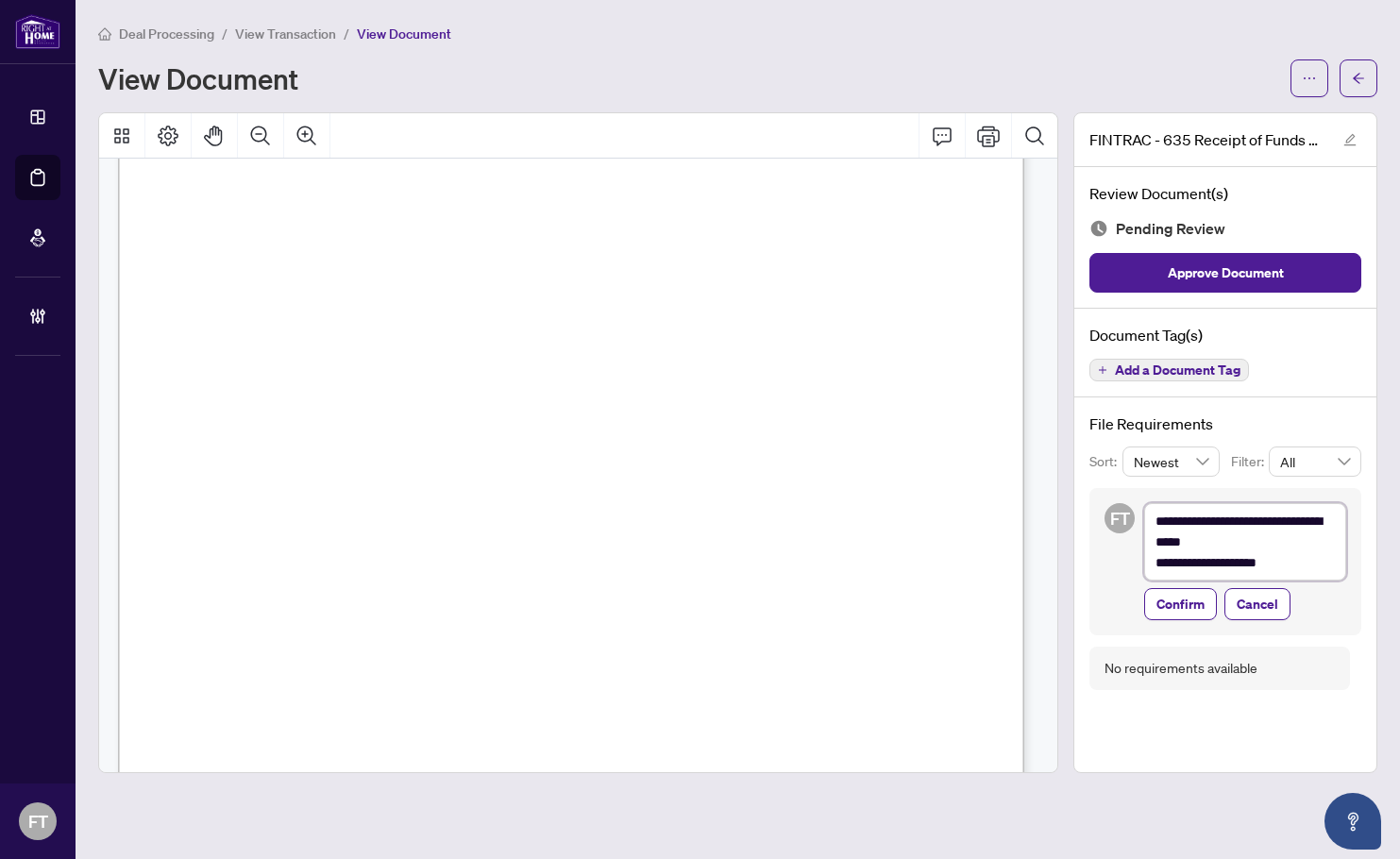 type on "**********" 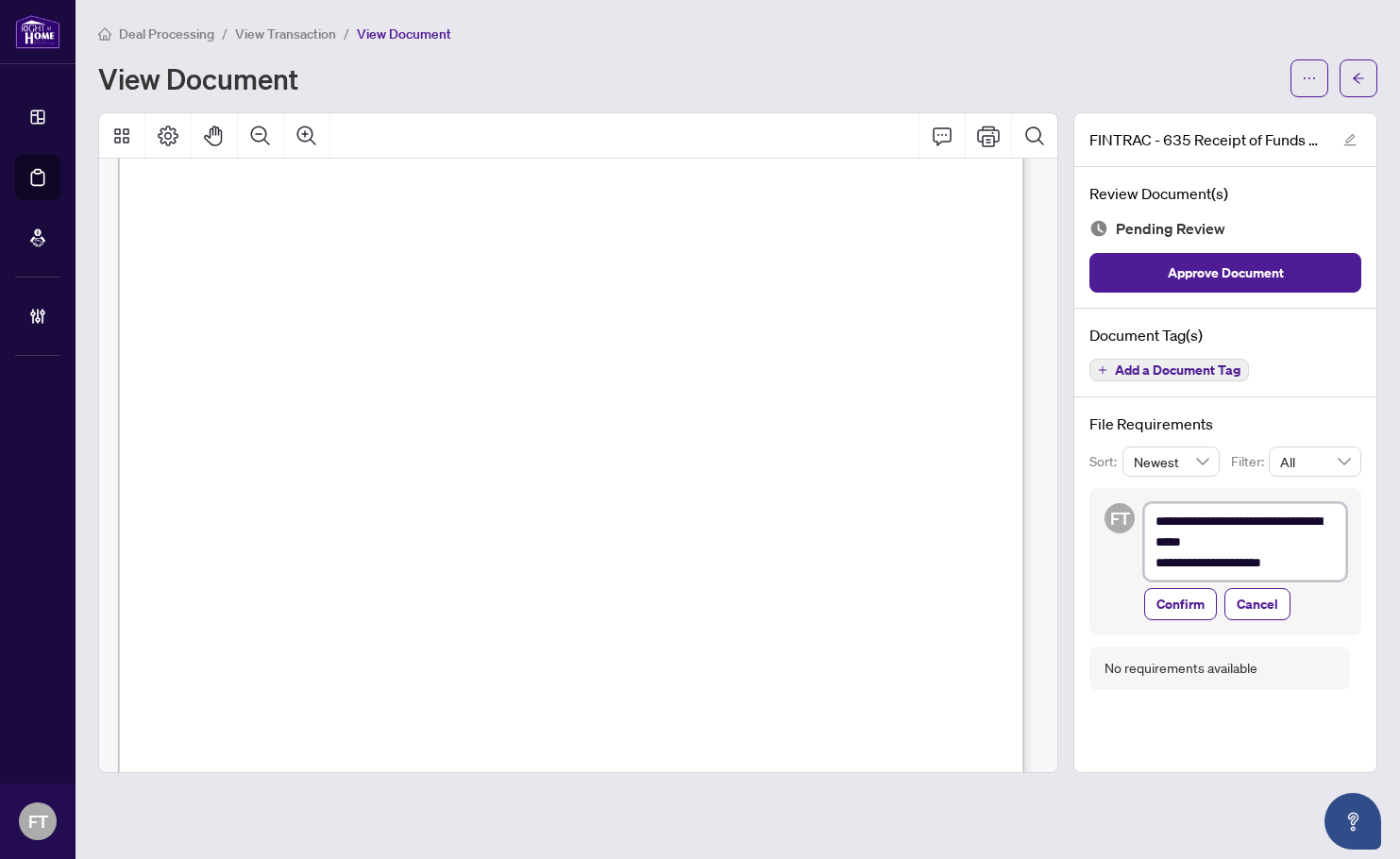 type on "**********" 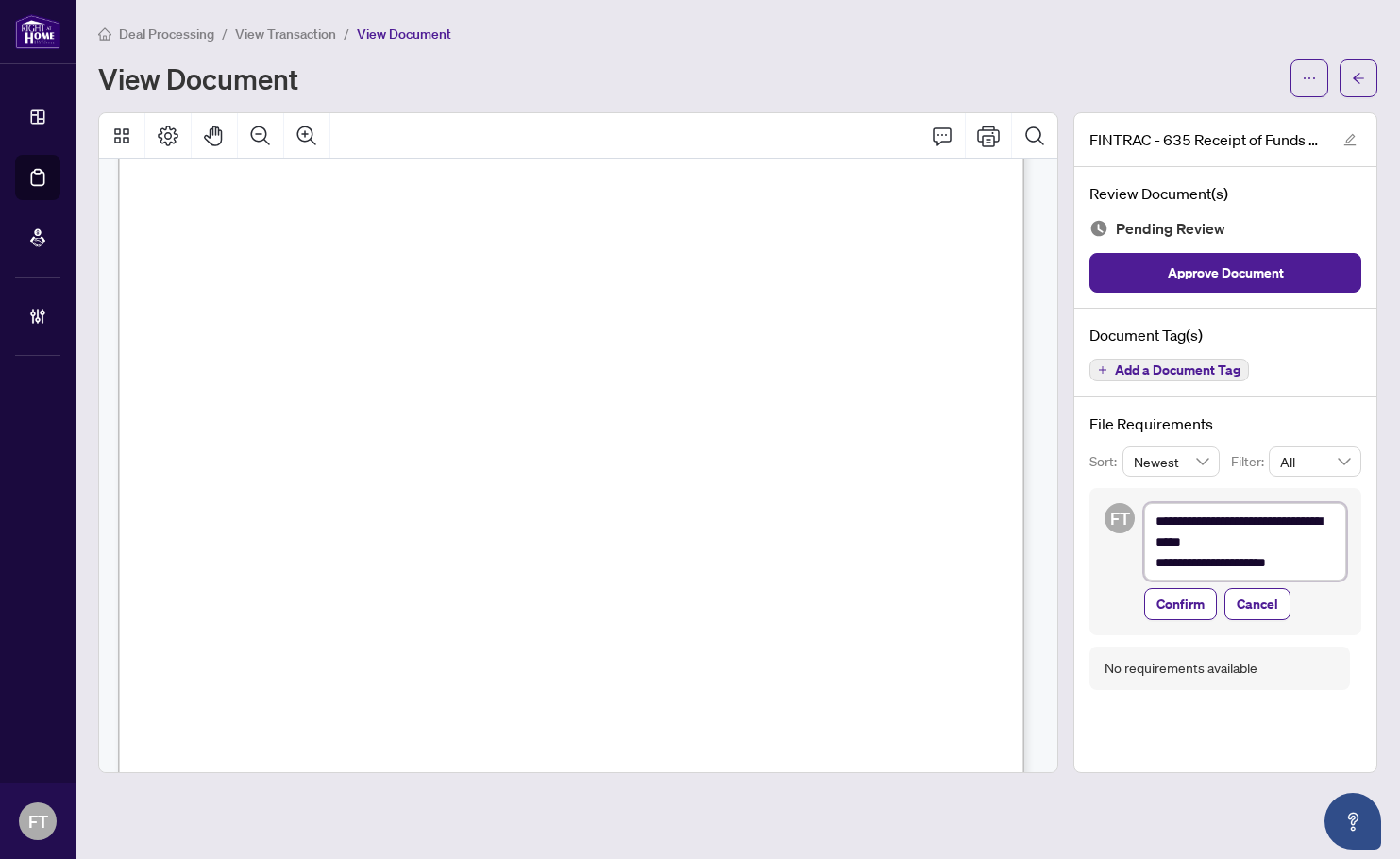 type on "**********" 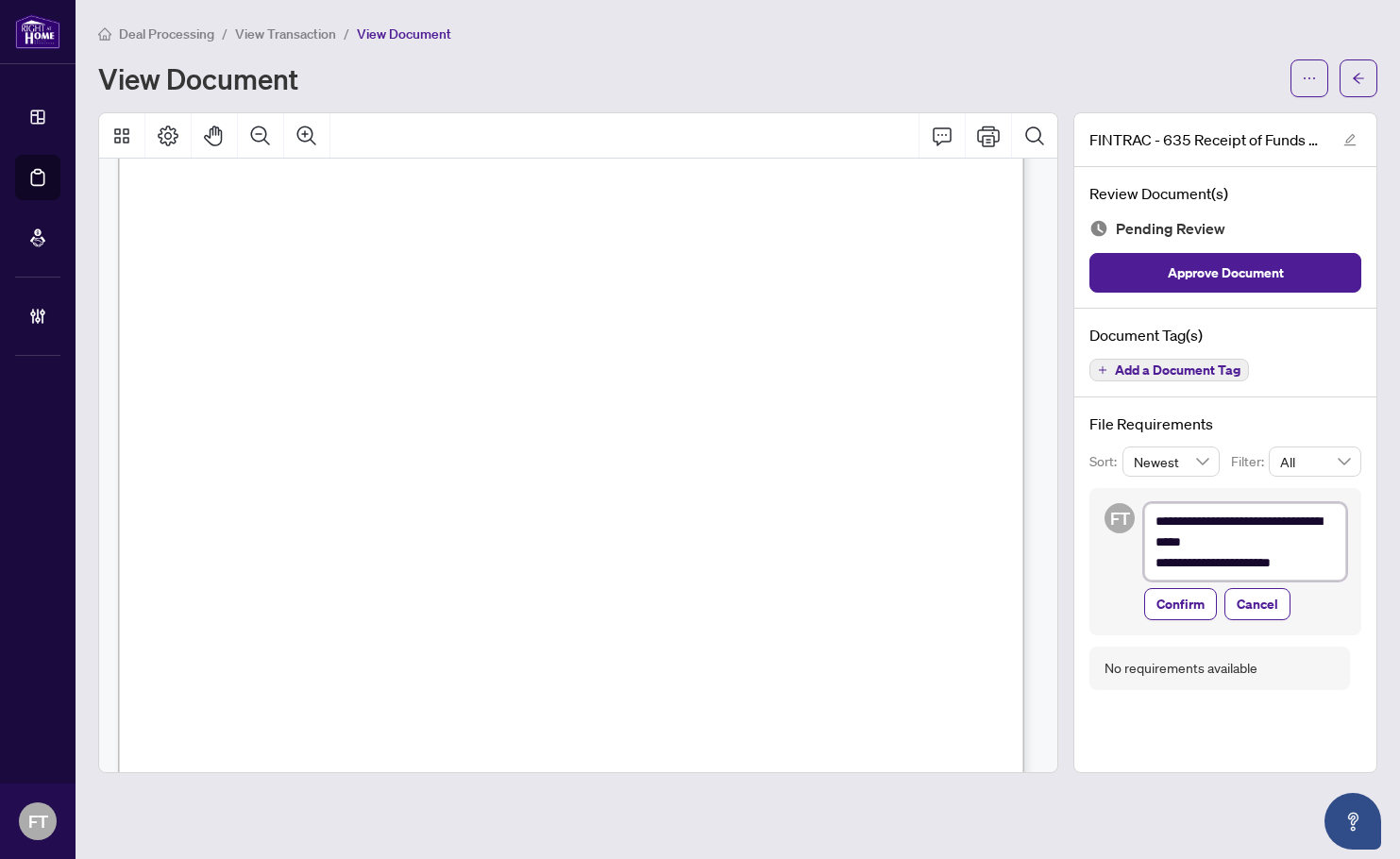 type on "**********" 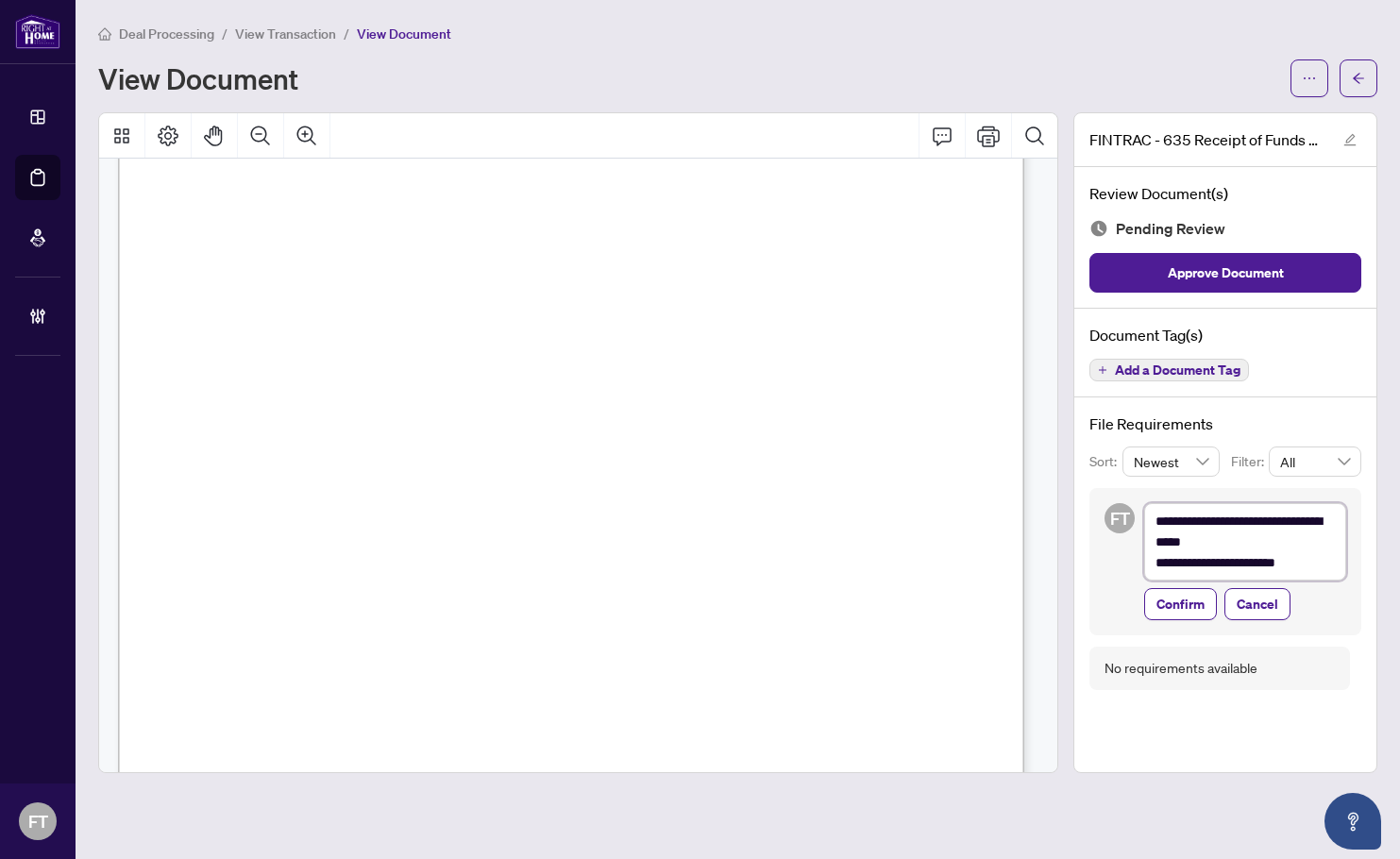 type on "**********" 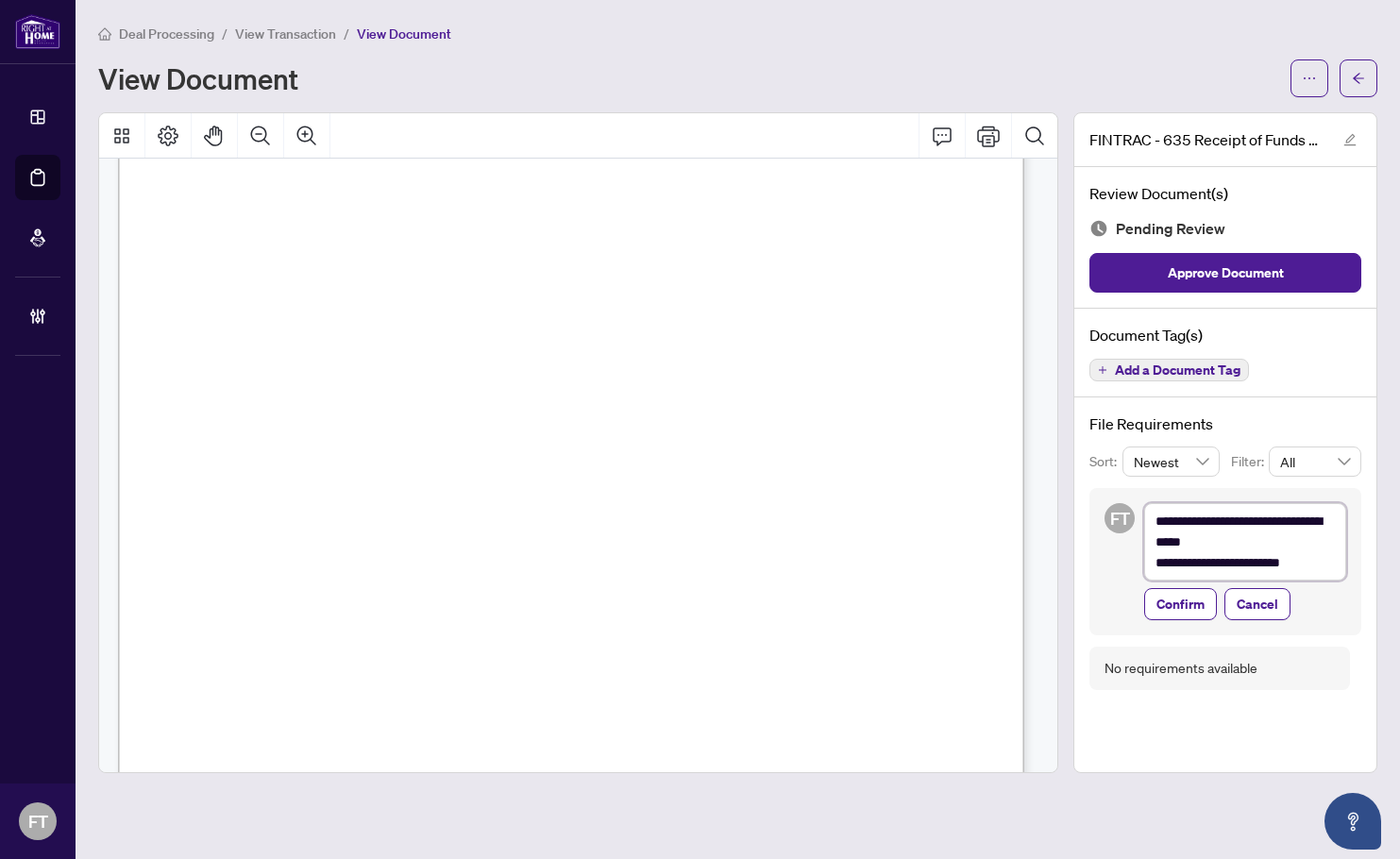 type on "**********" 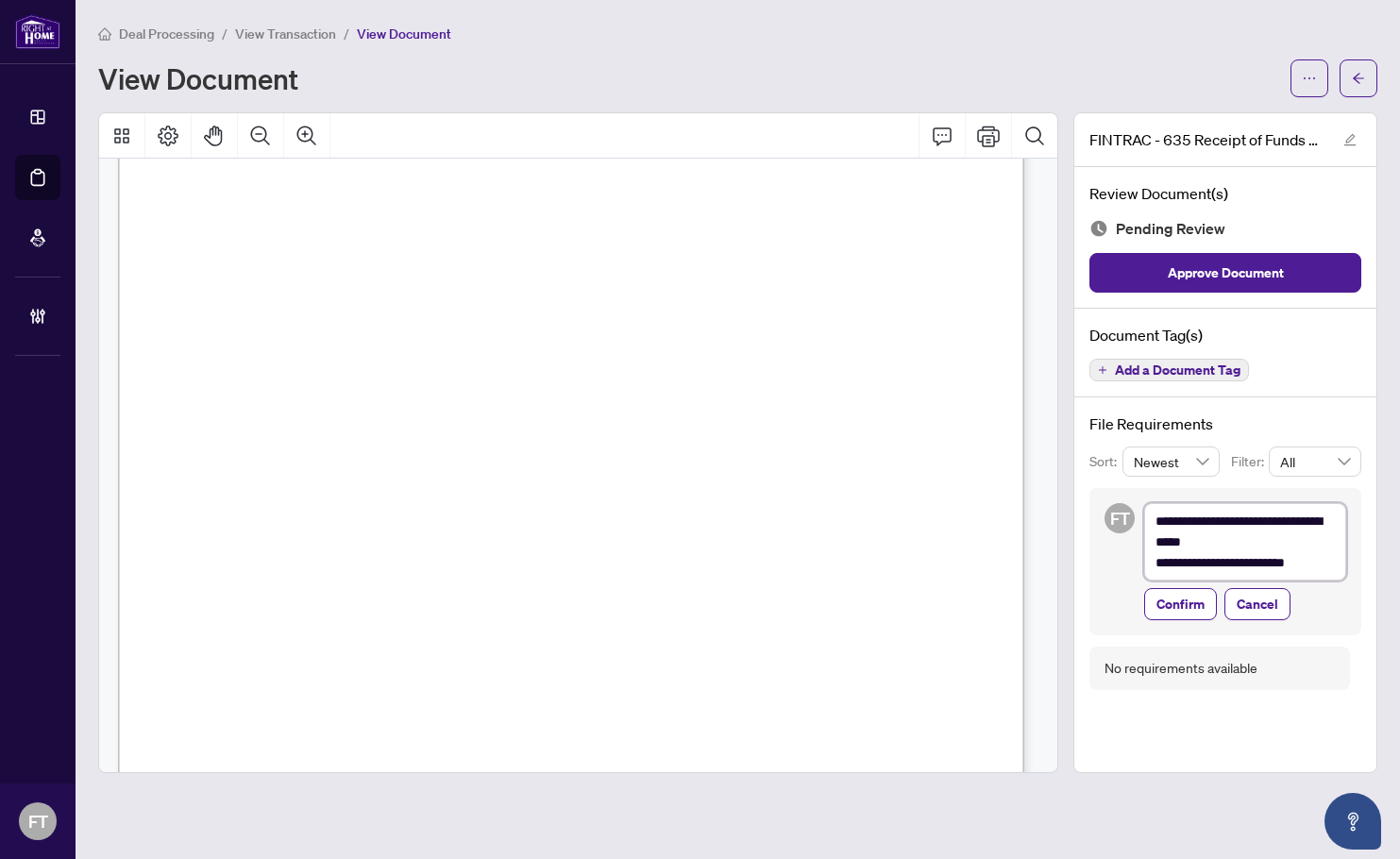 type on "**********" 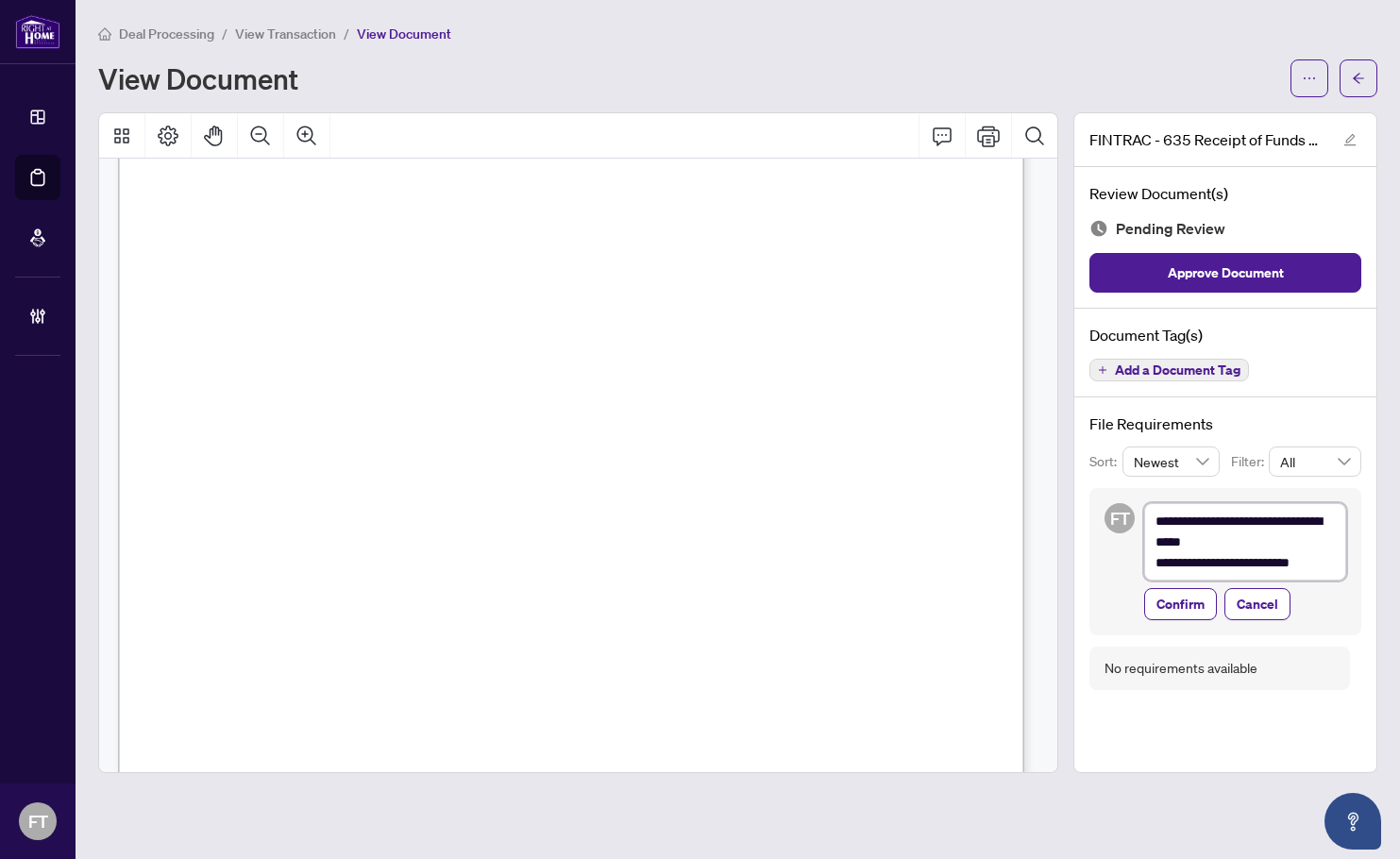type on "**********" 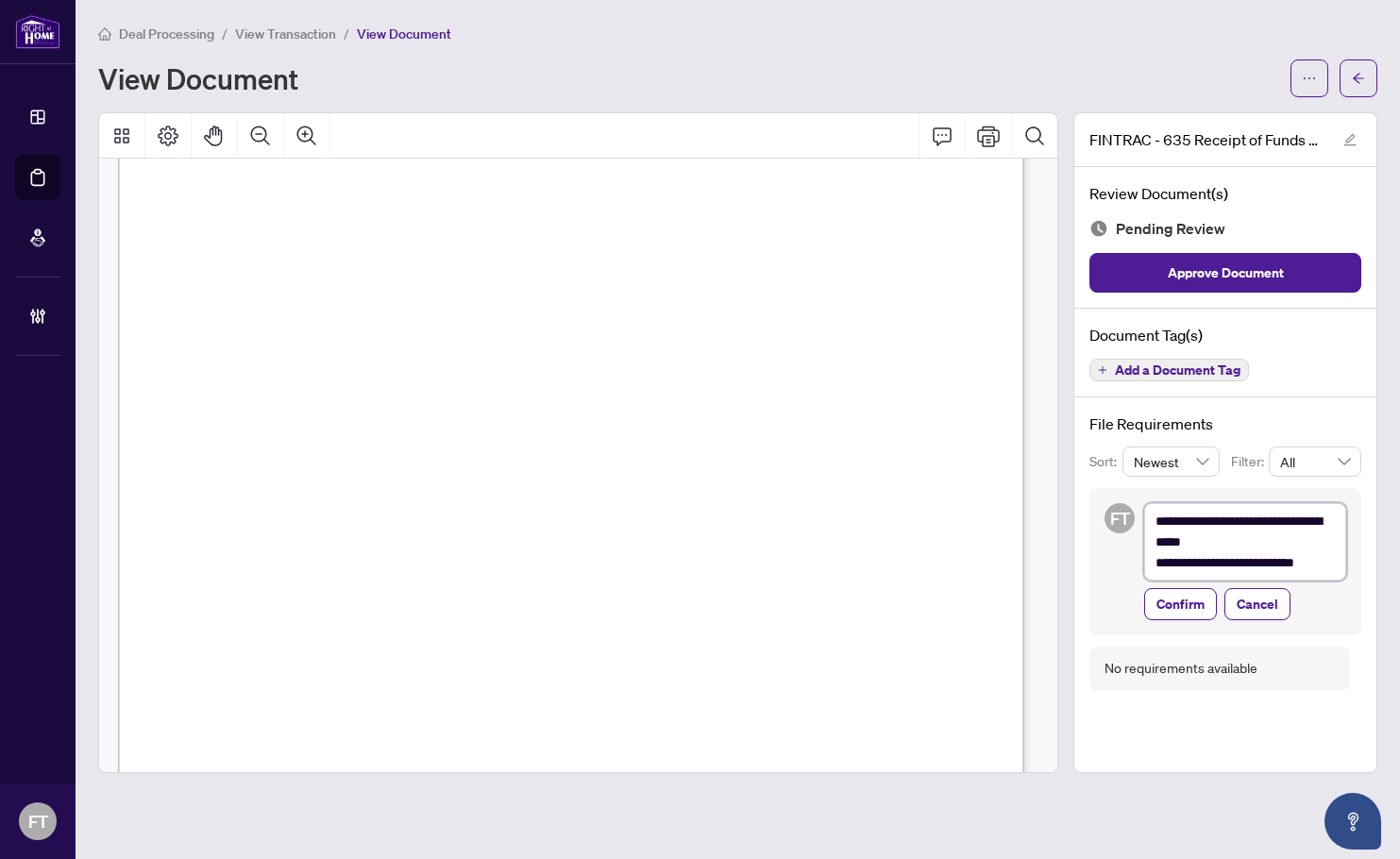 type on "**********" 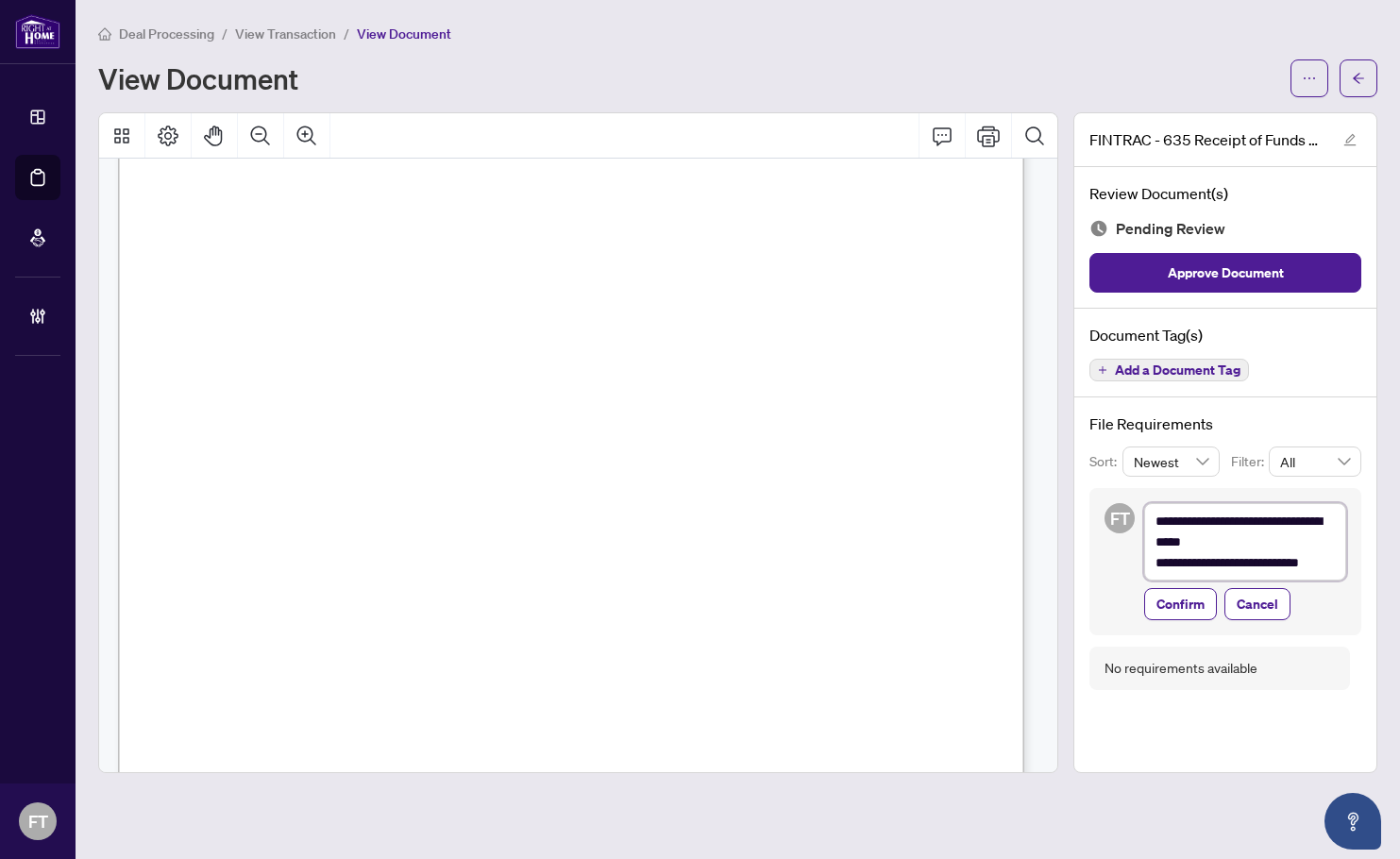 type on "**********" 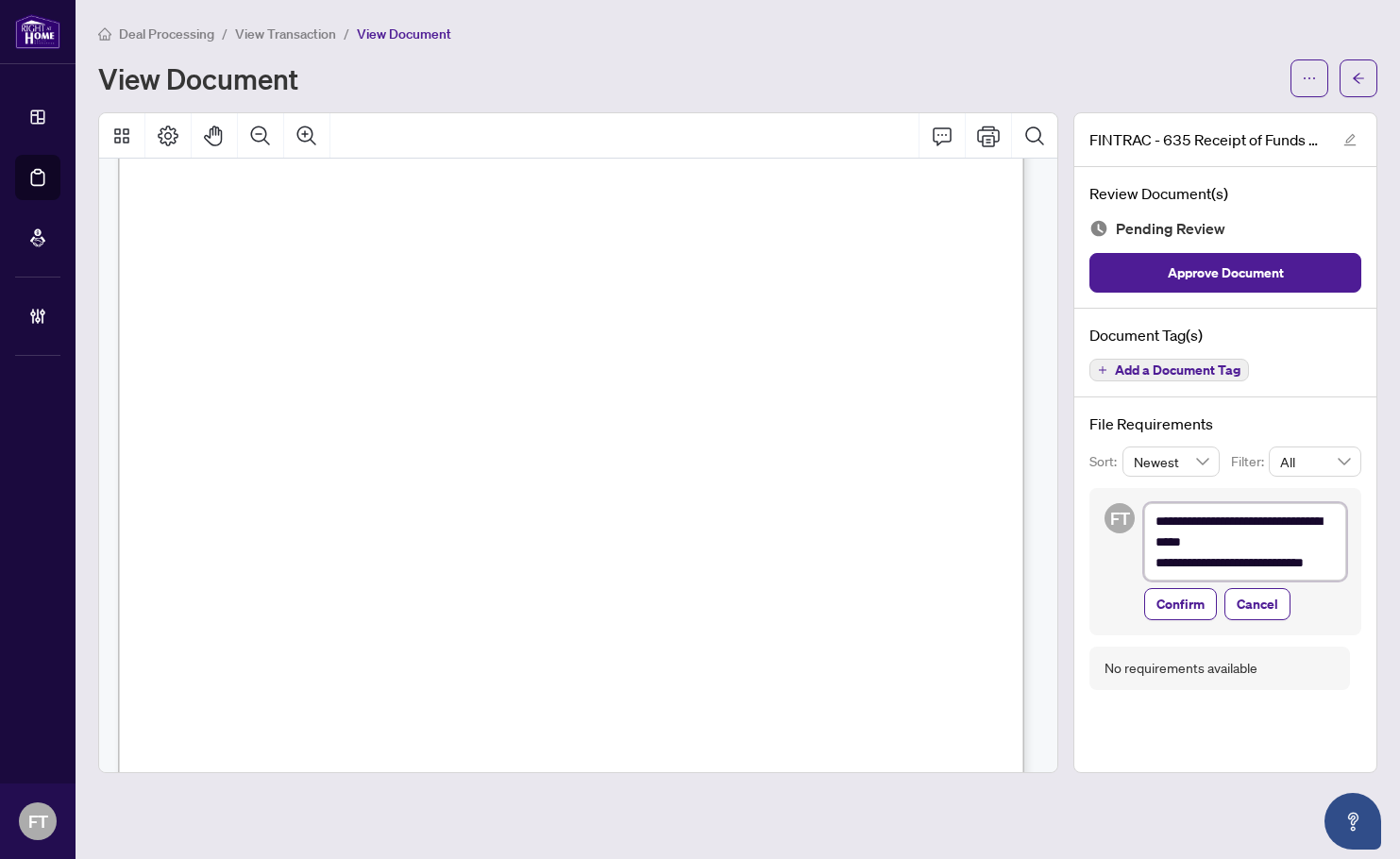 type on "**********" 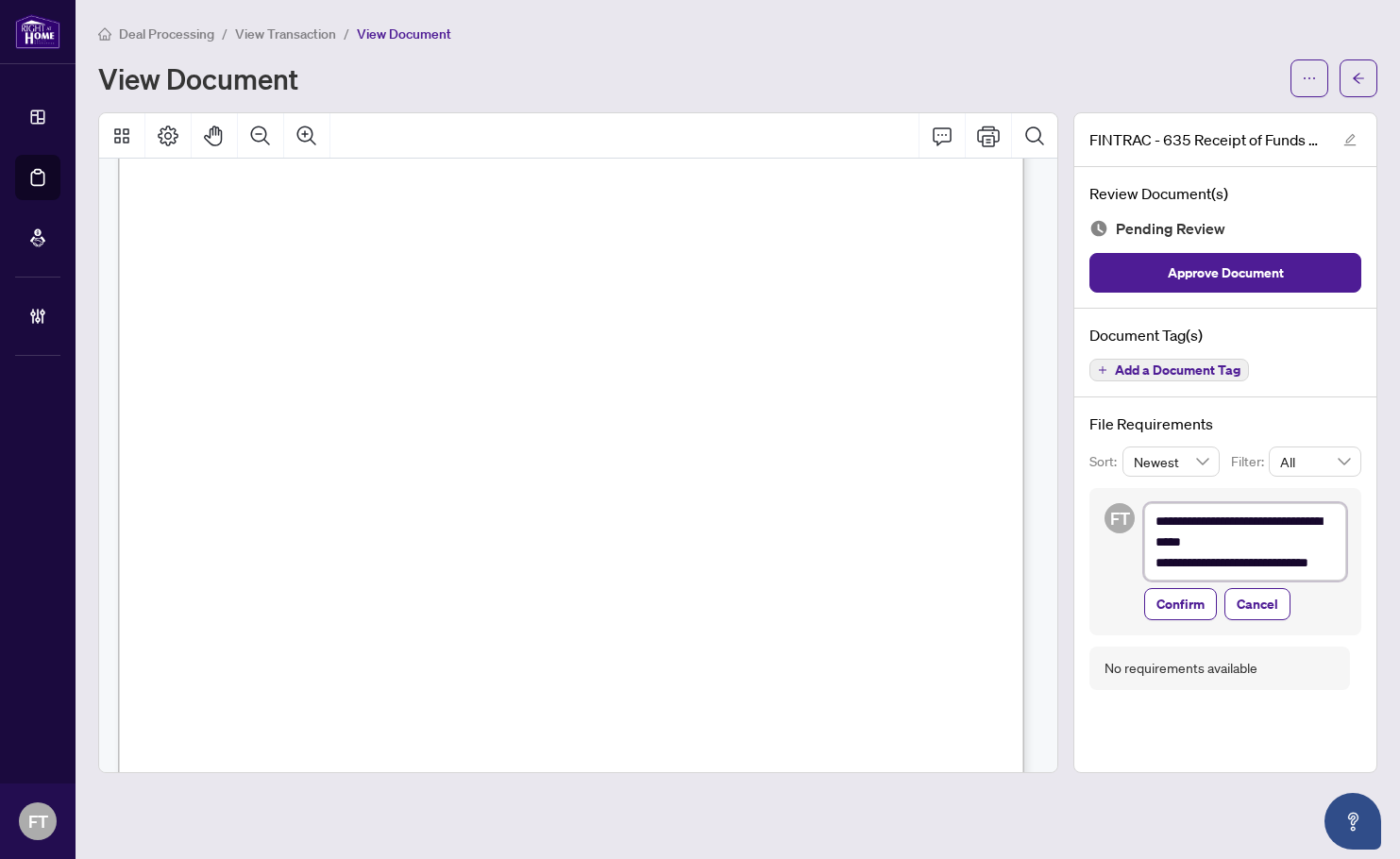 type on "**********" 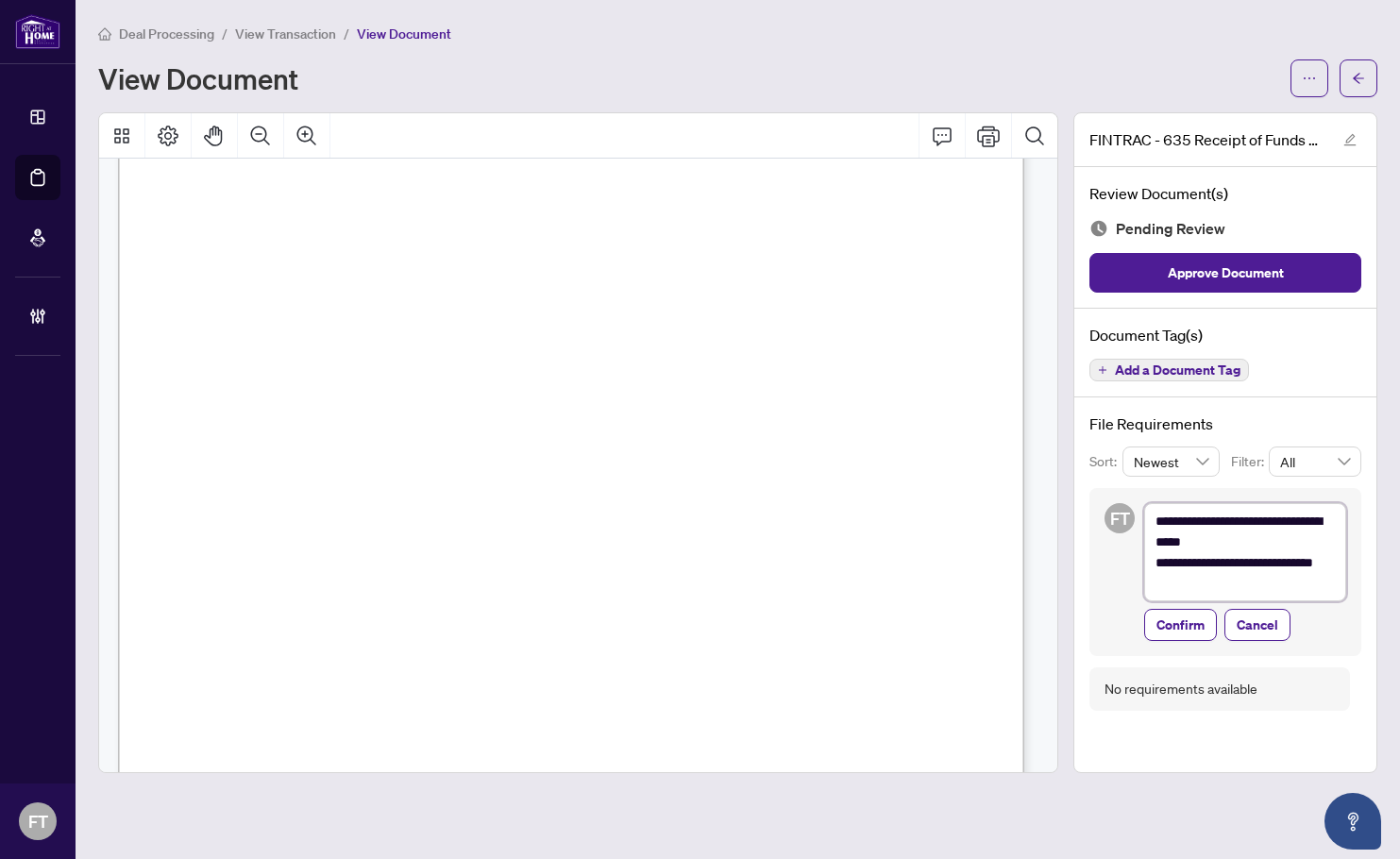 type on "**********" 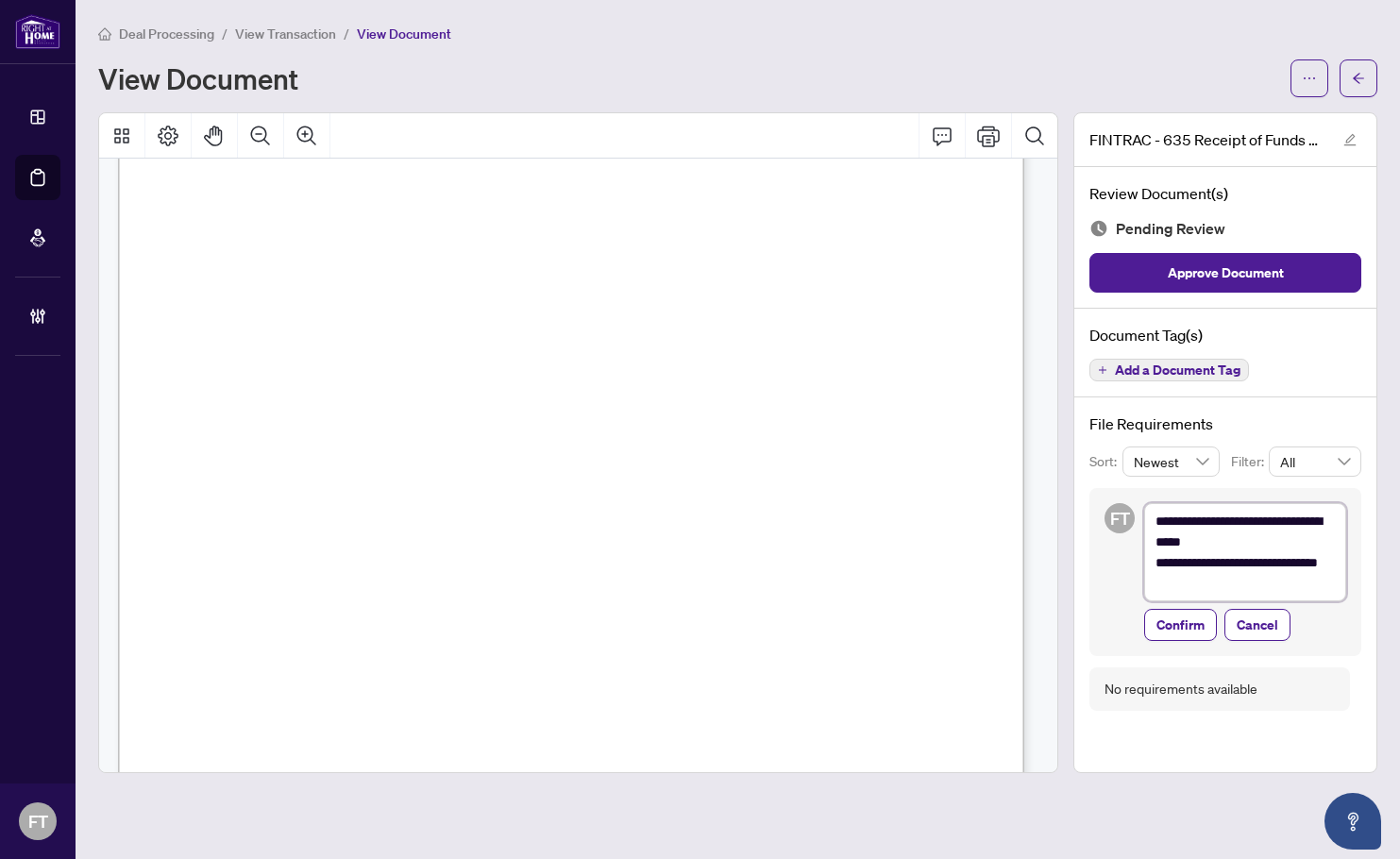 type on "**********" 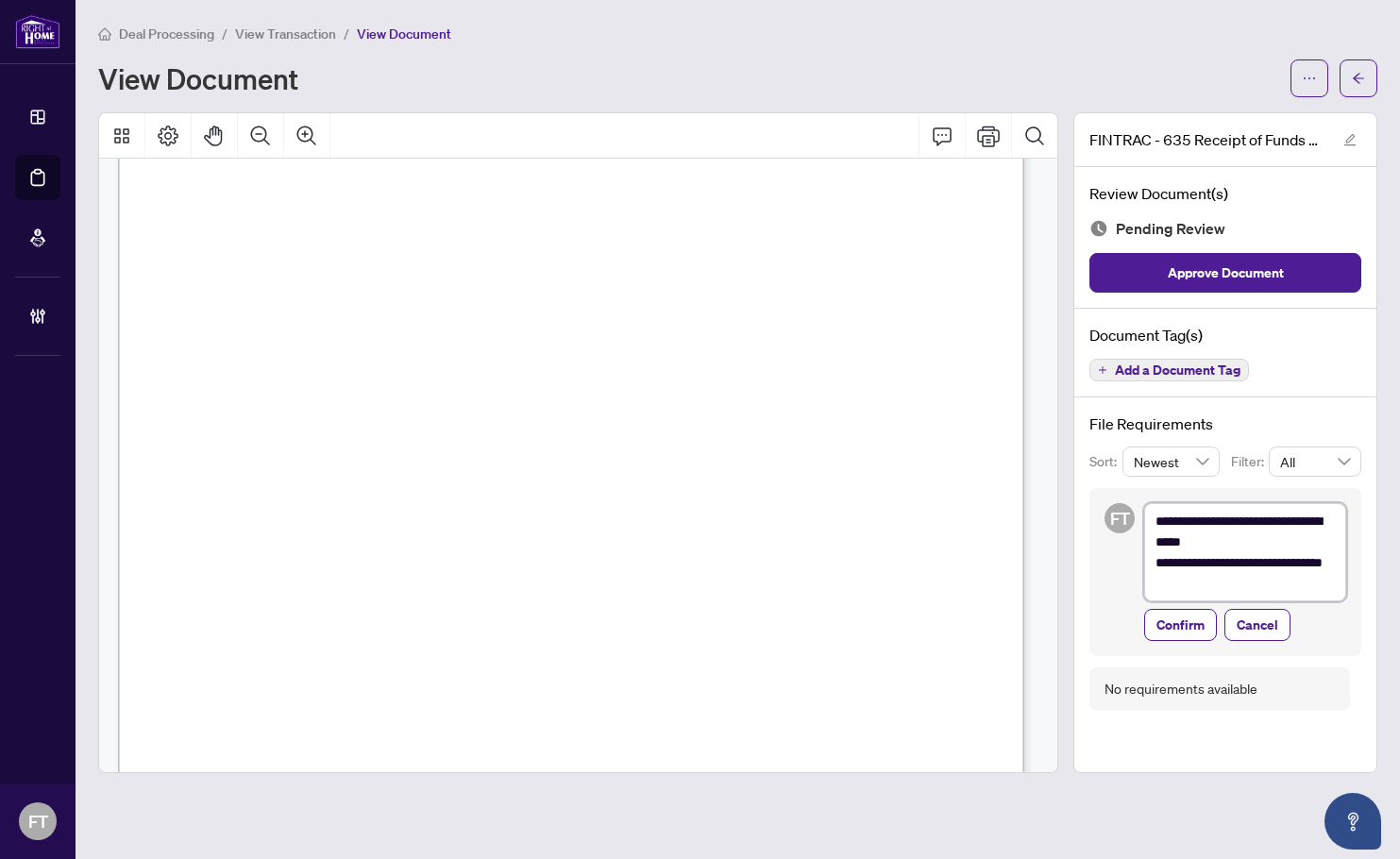 type on "**********" 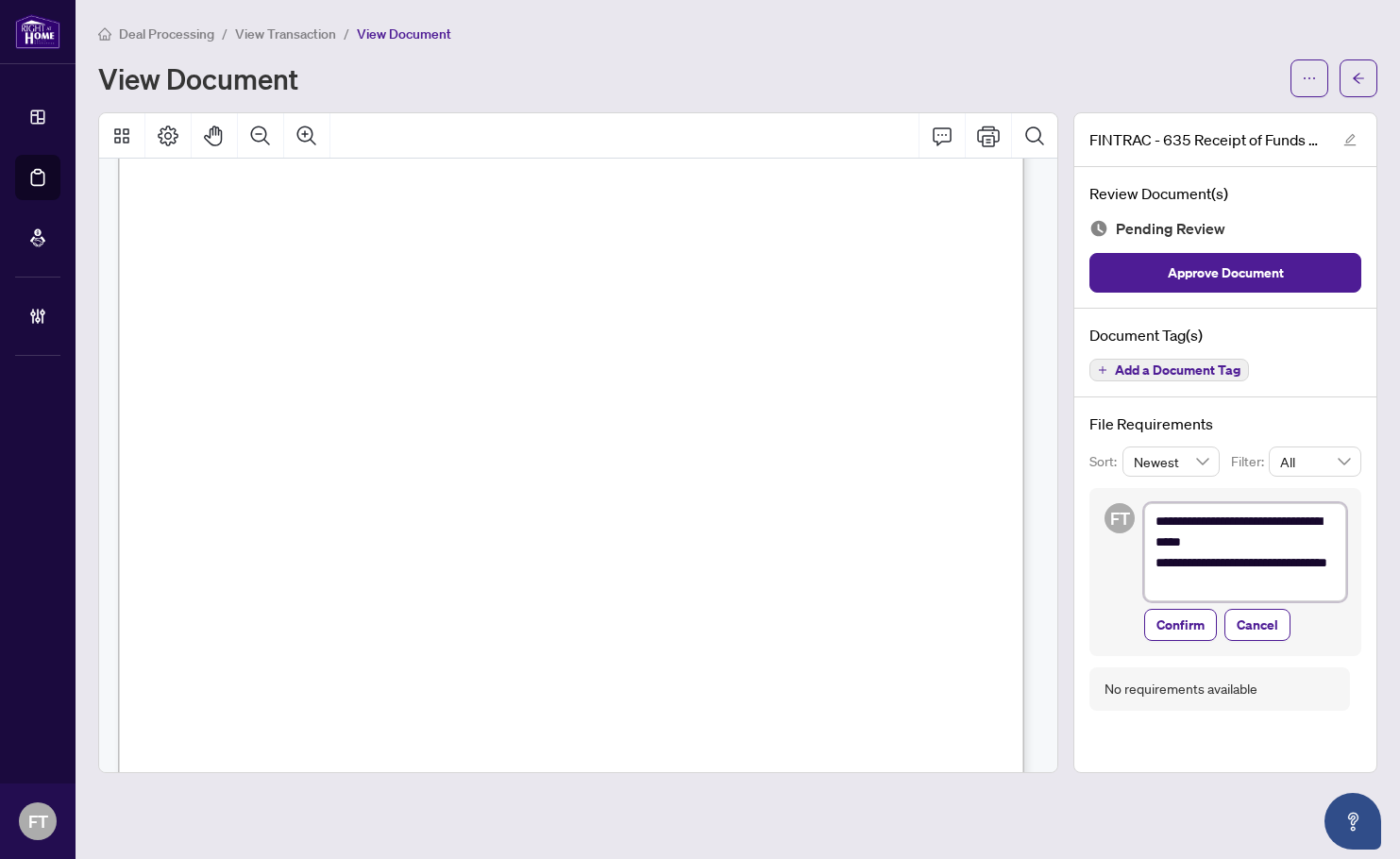 type on "**********" 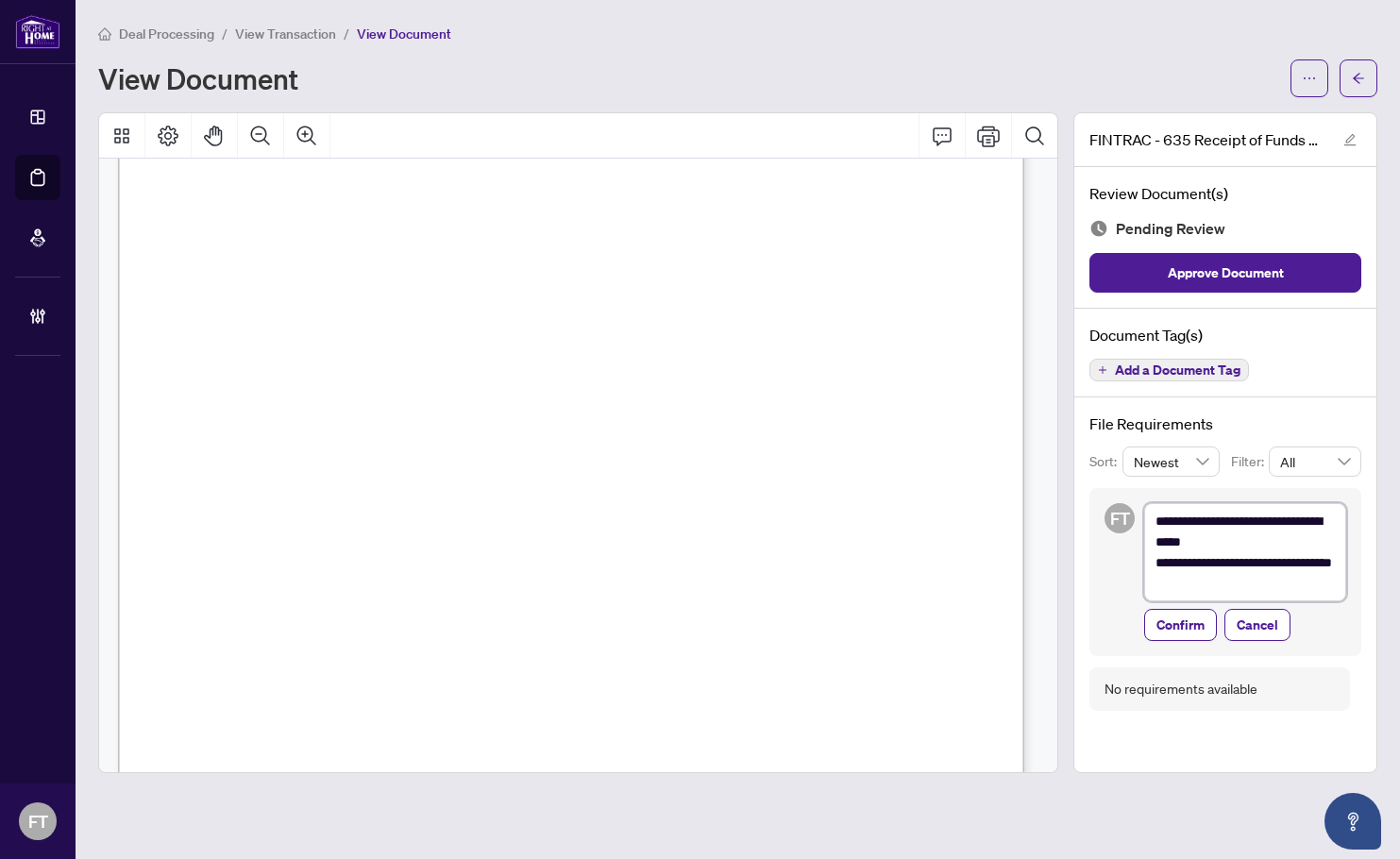 type on "**********" 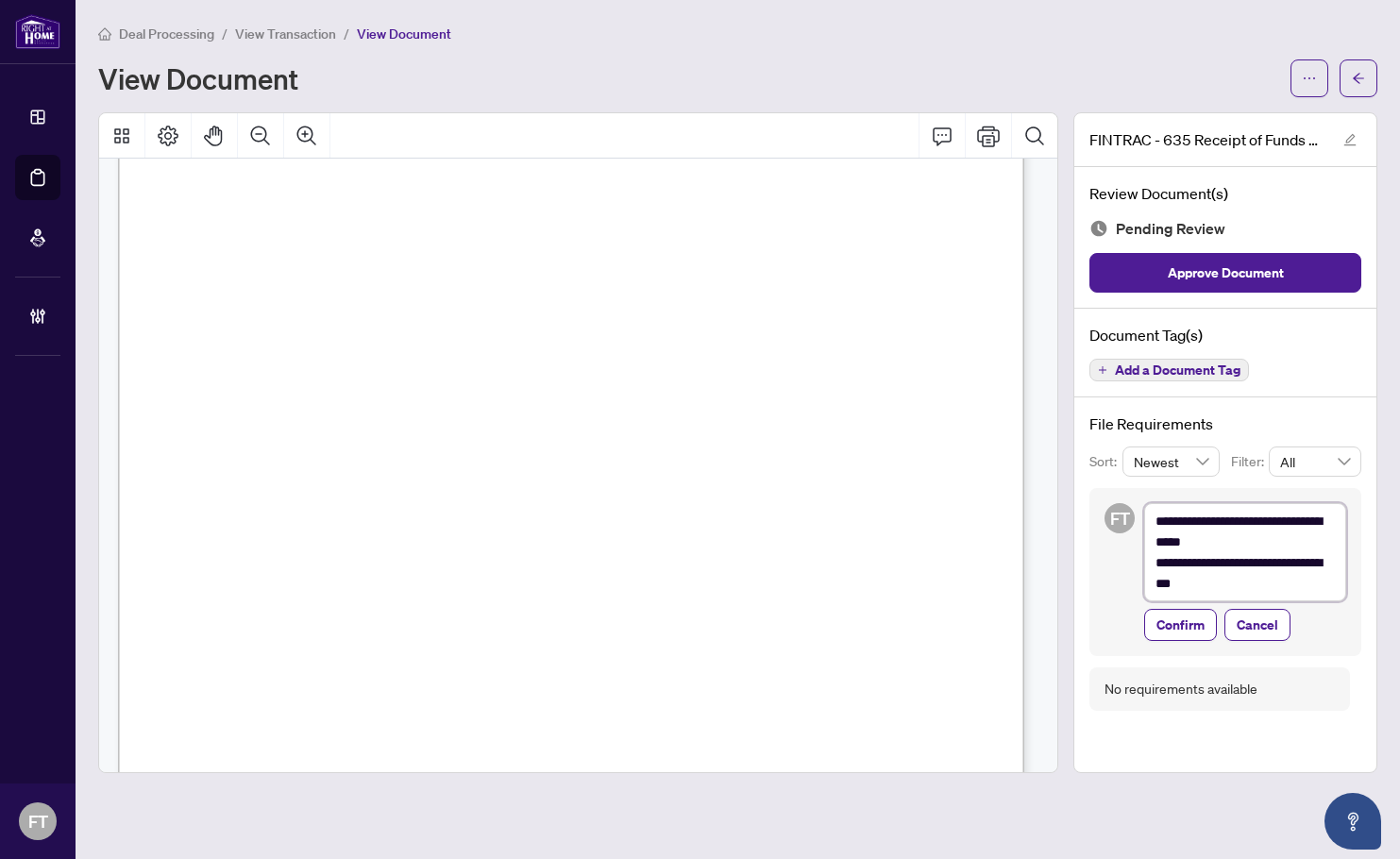 type on "**********" 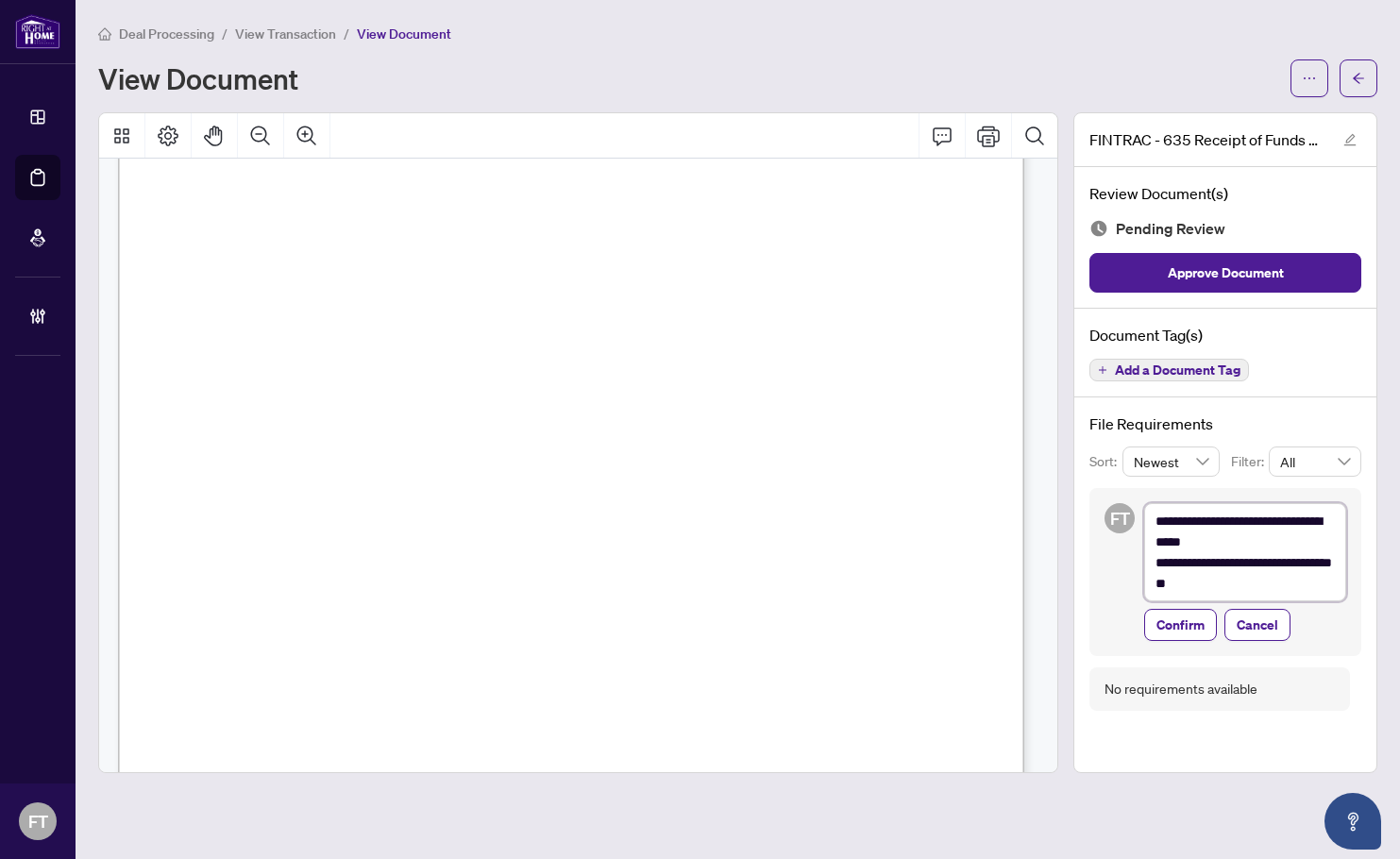 type on "**********" 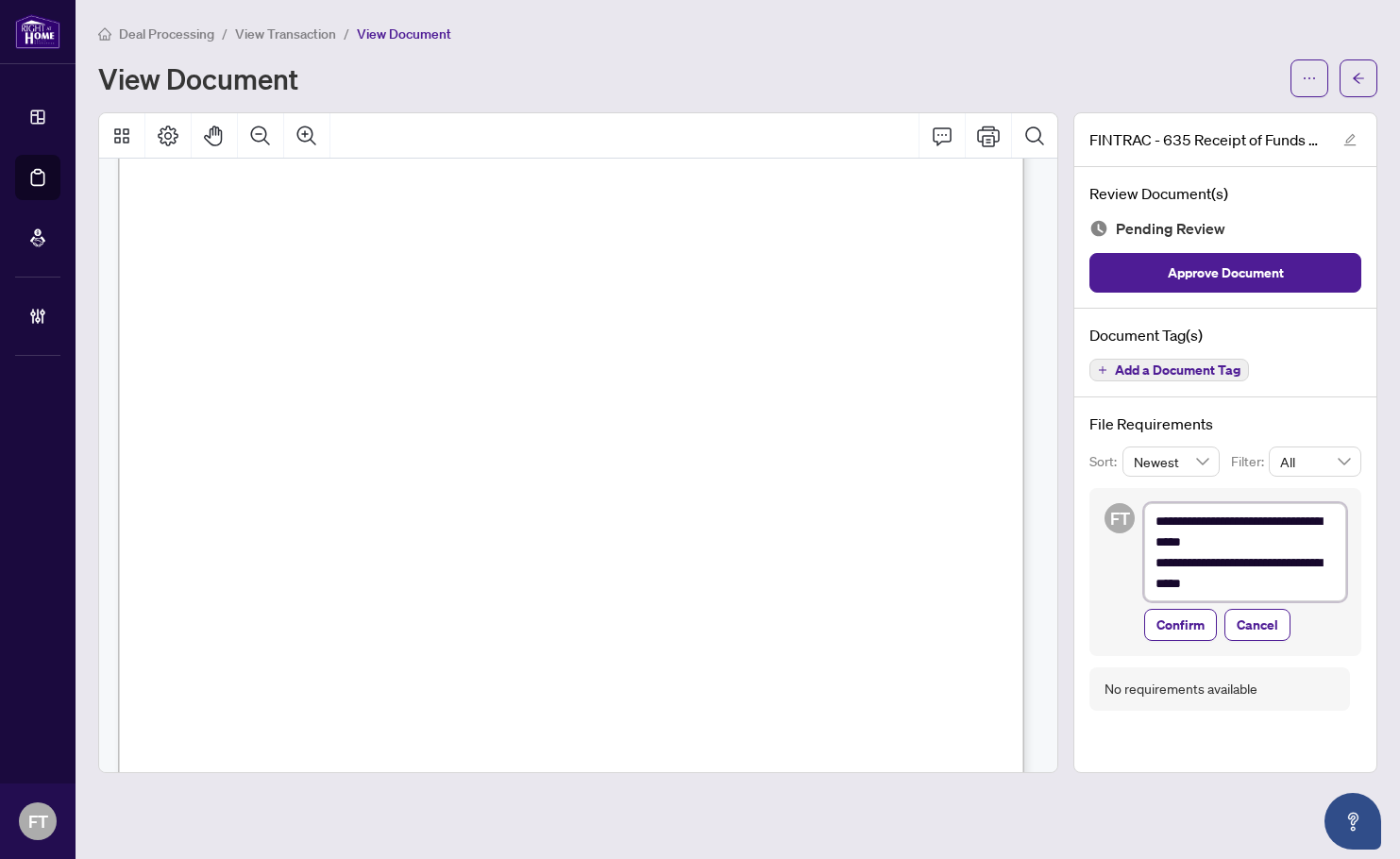 type on "**********" 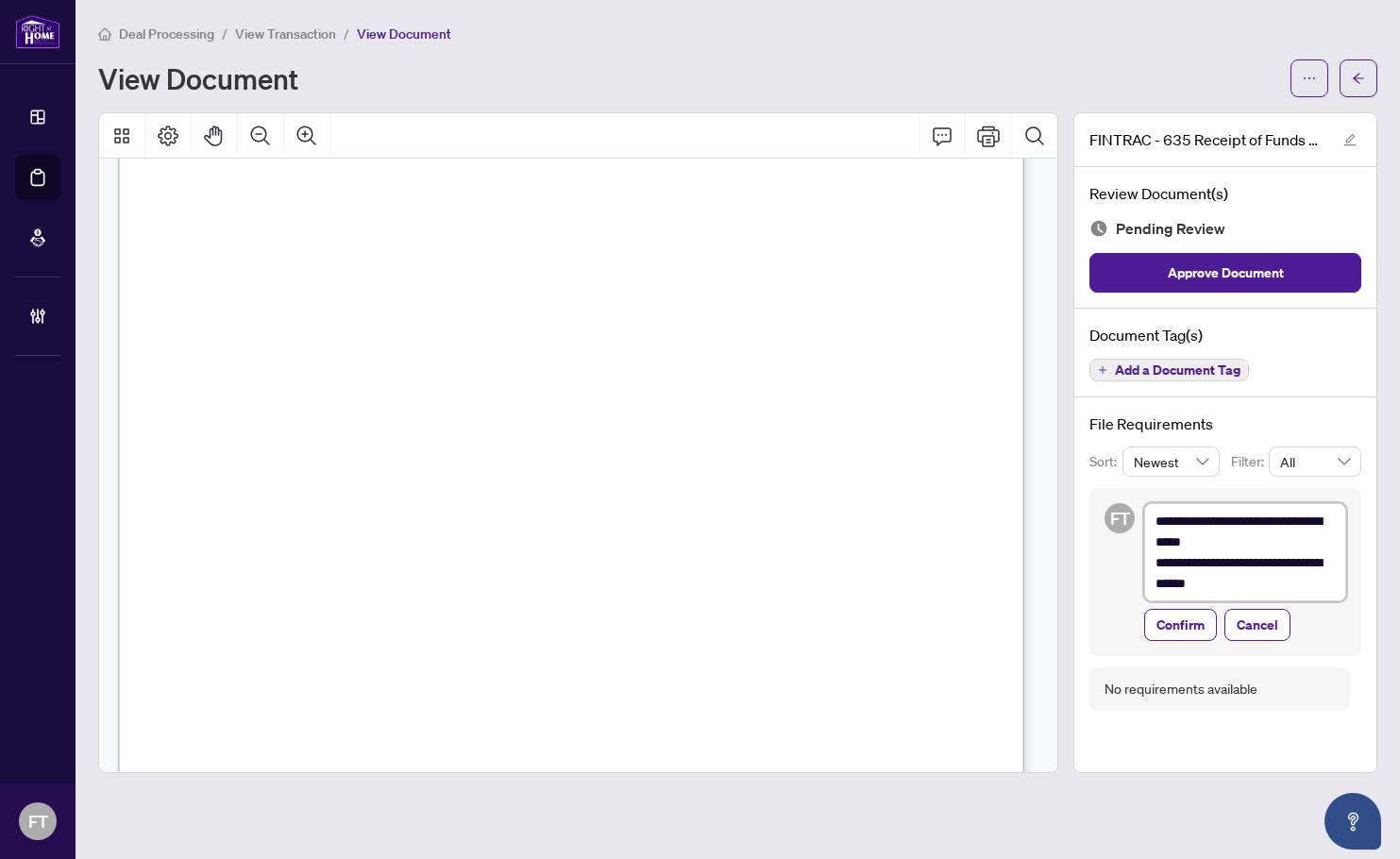 type on "**********" 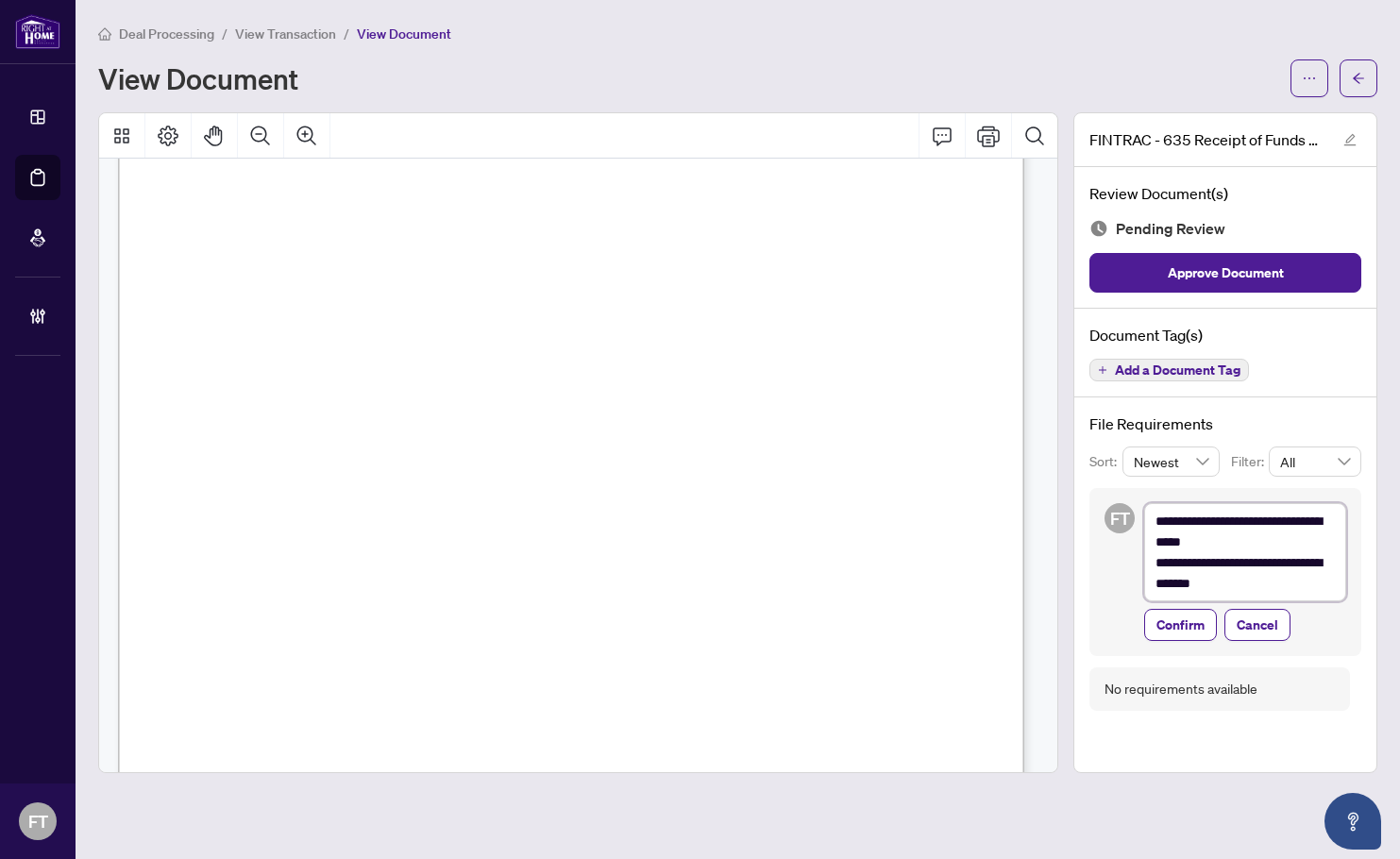 type on "**********" 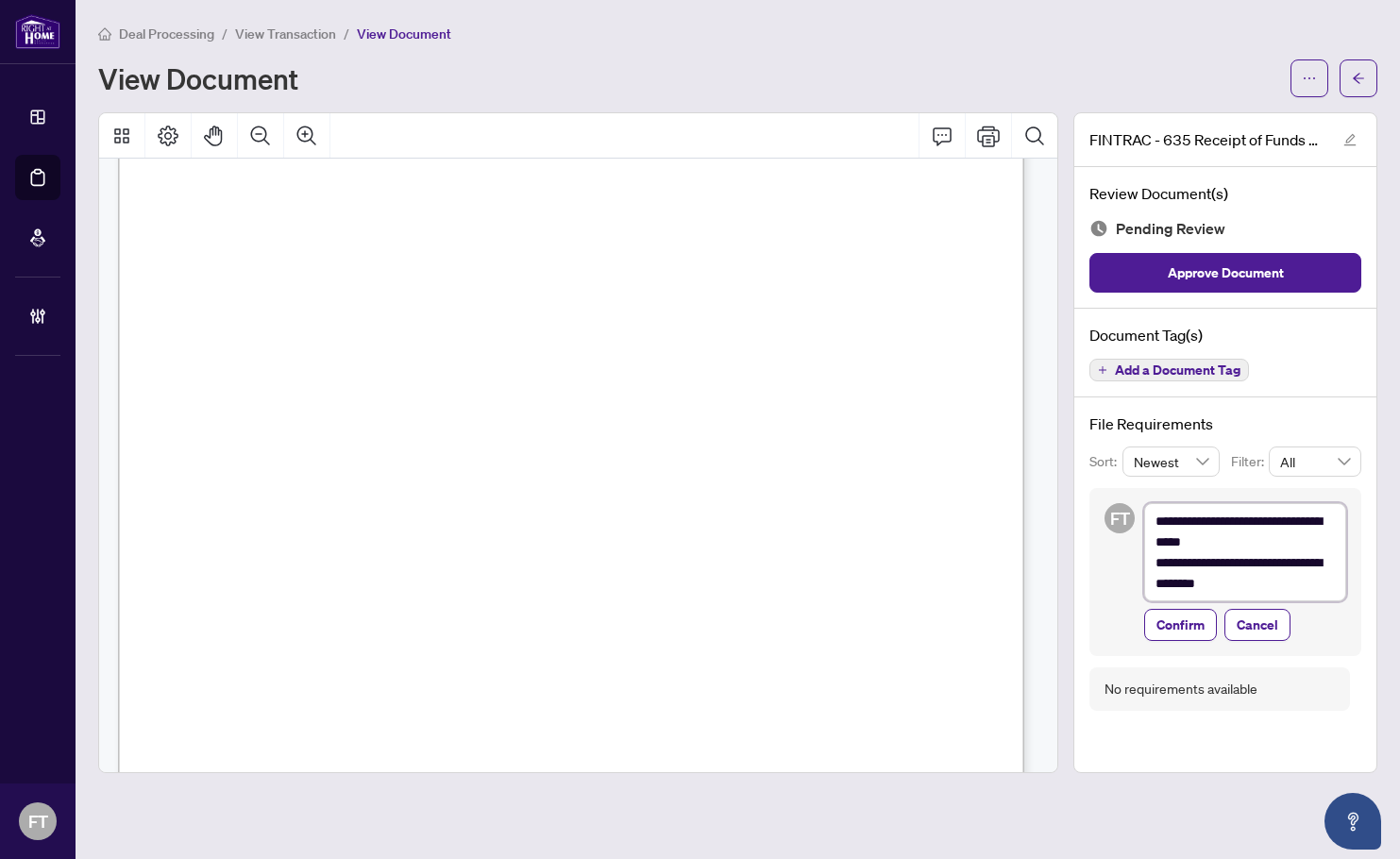 type on "**********" 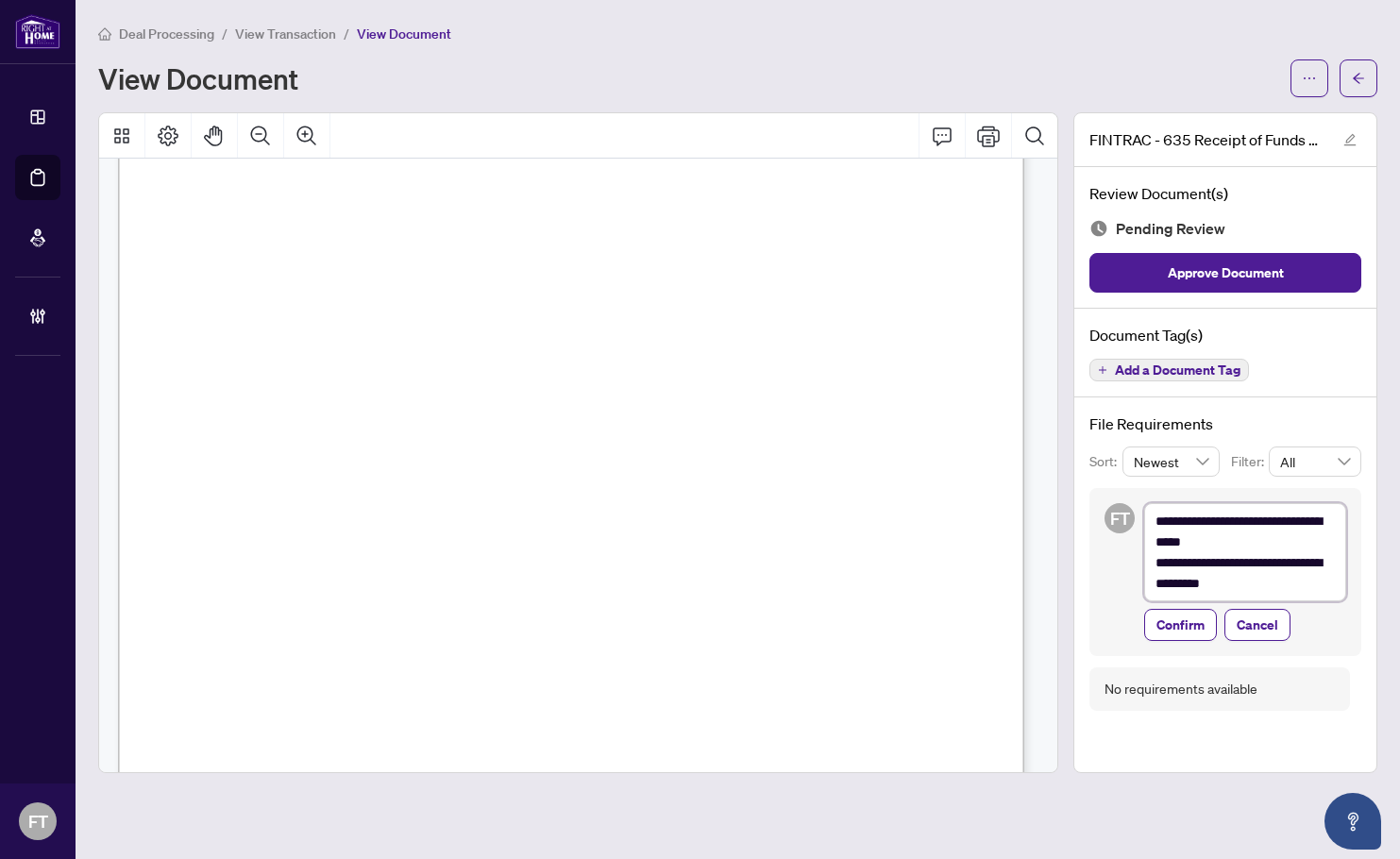 type on "**********" 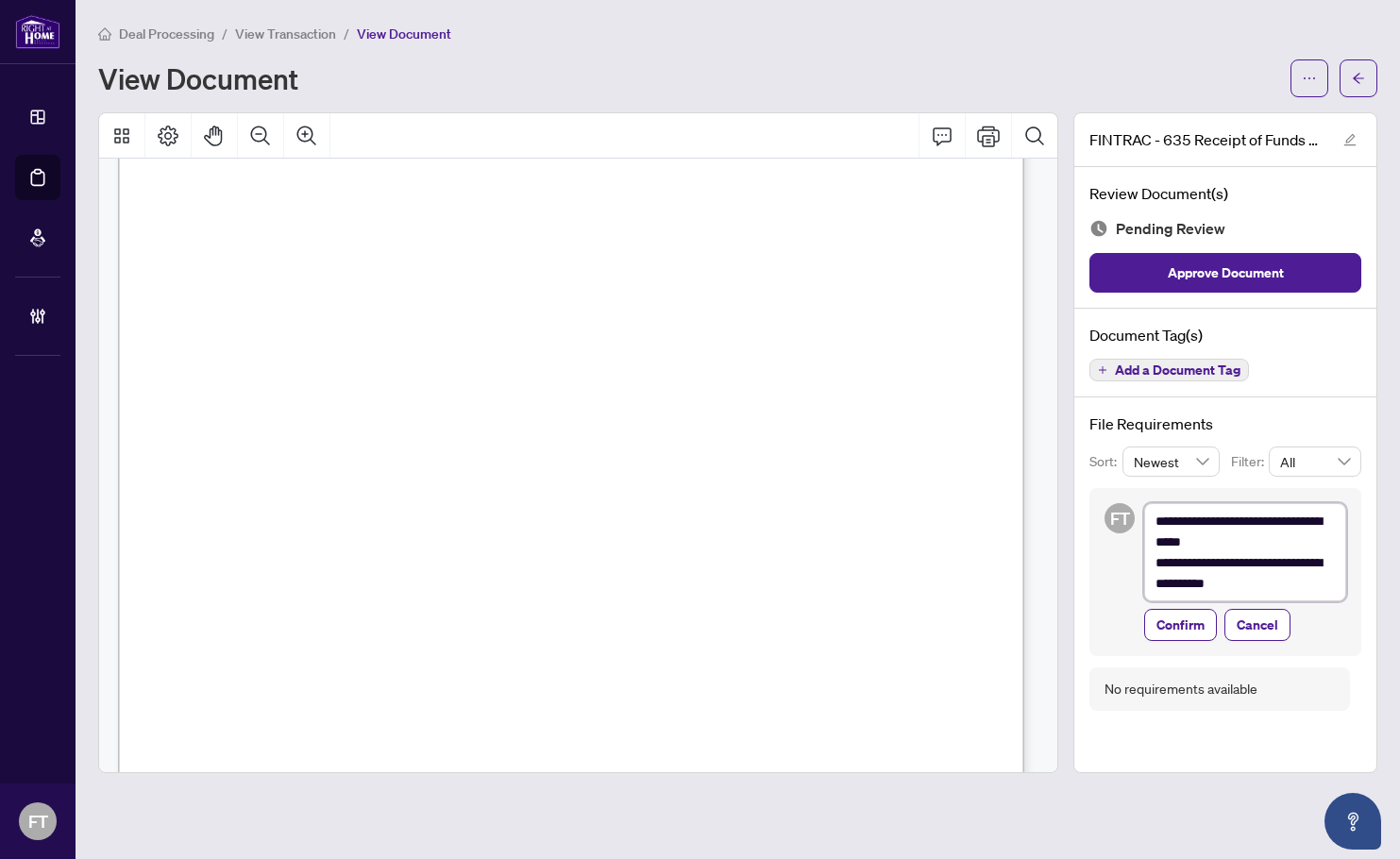 type on "**********" 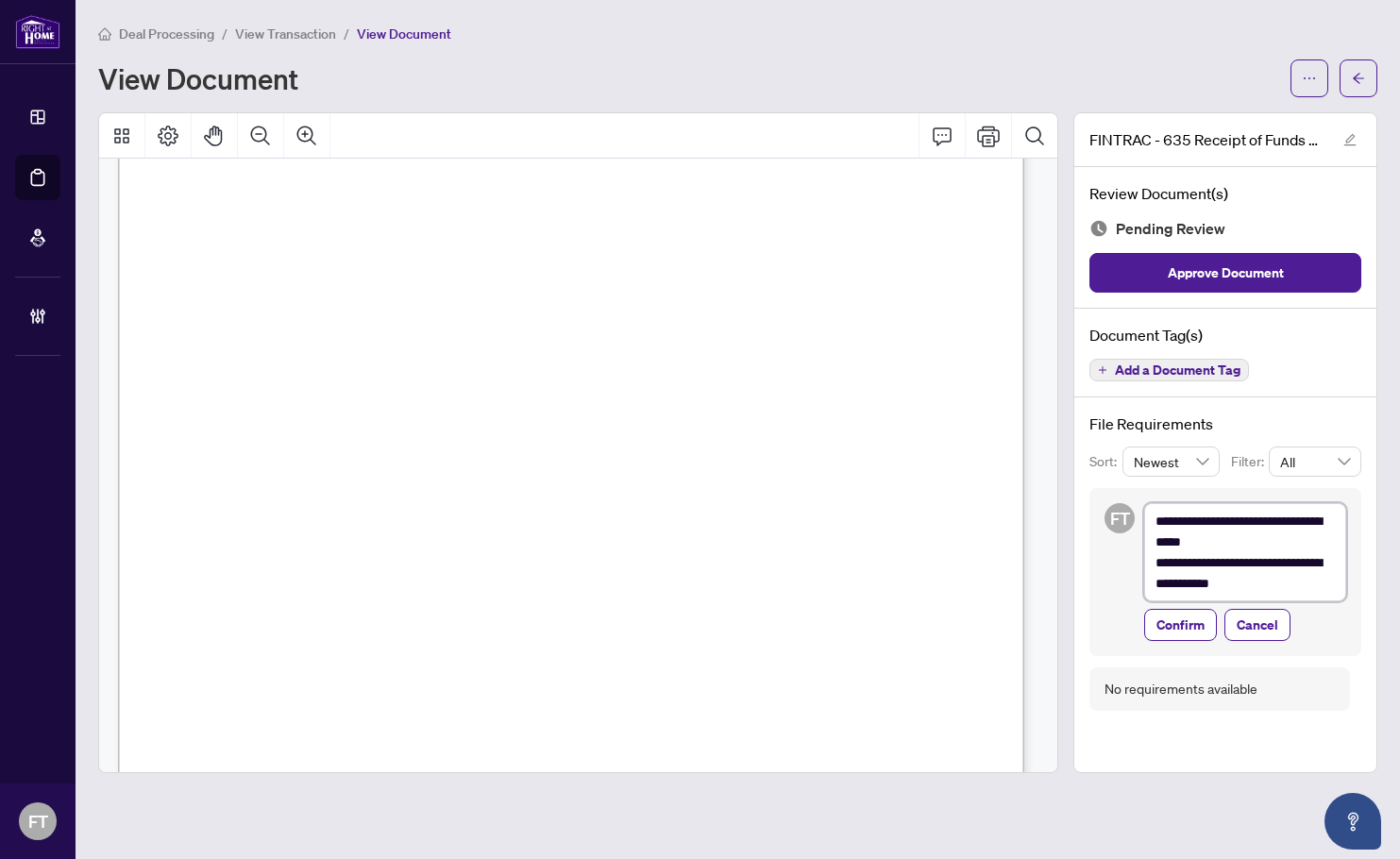 type on "**********" 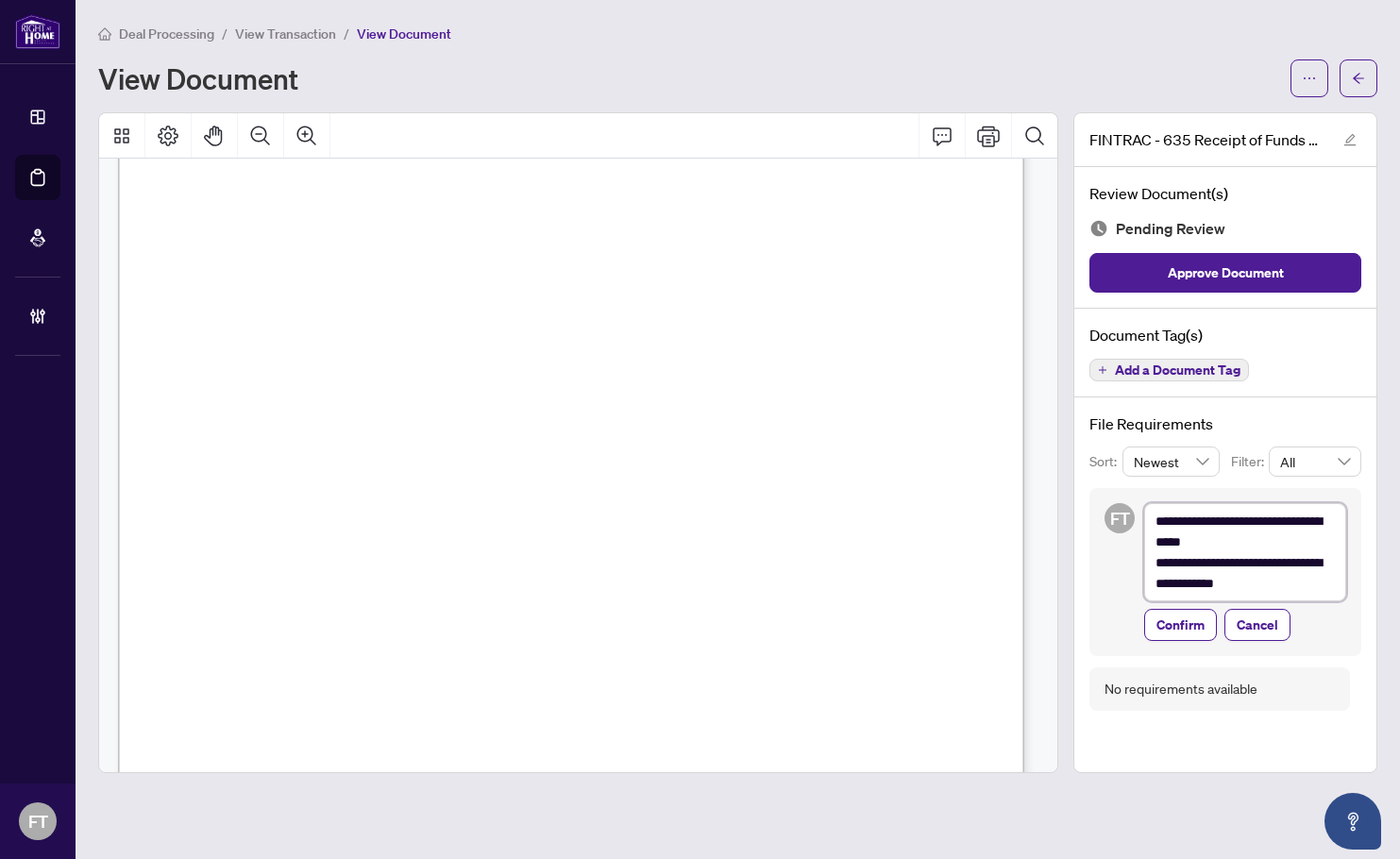 type on "**********" 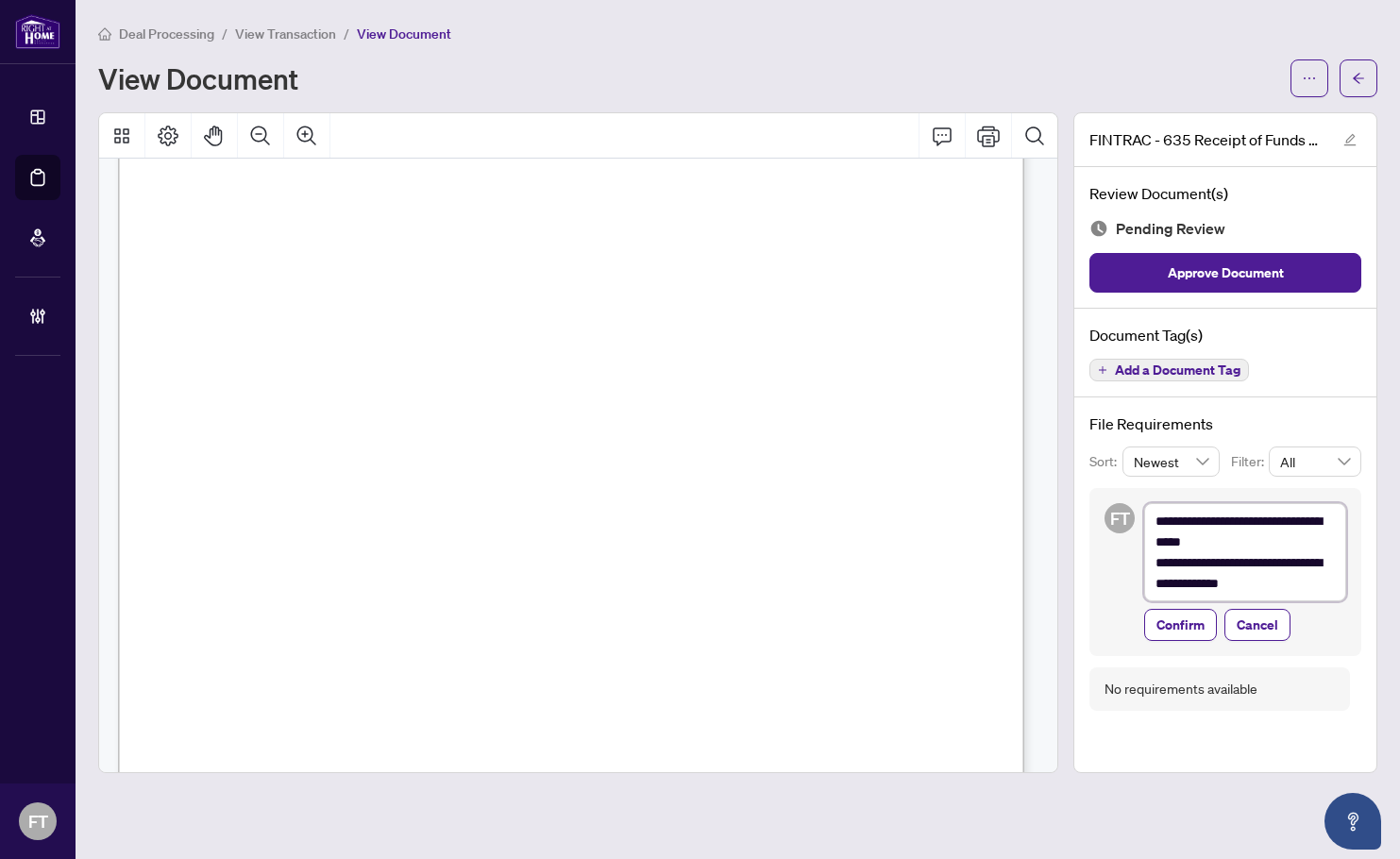 type on "**********" 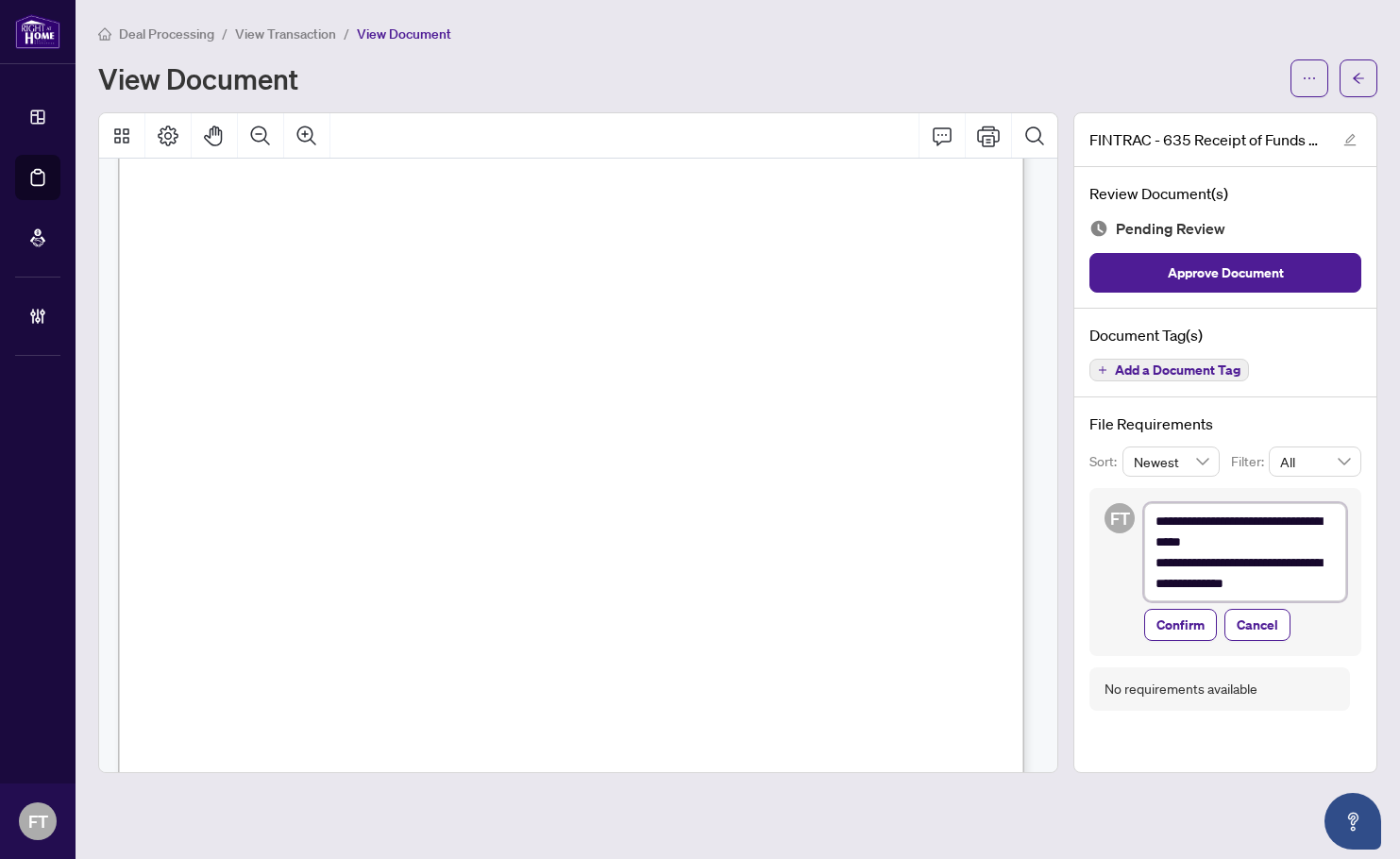 type on "**********" 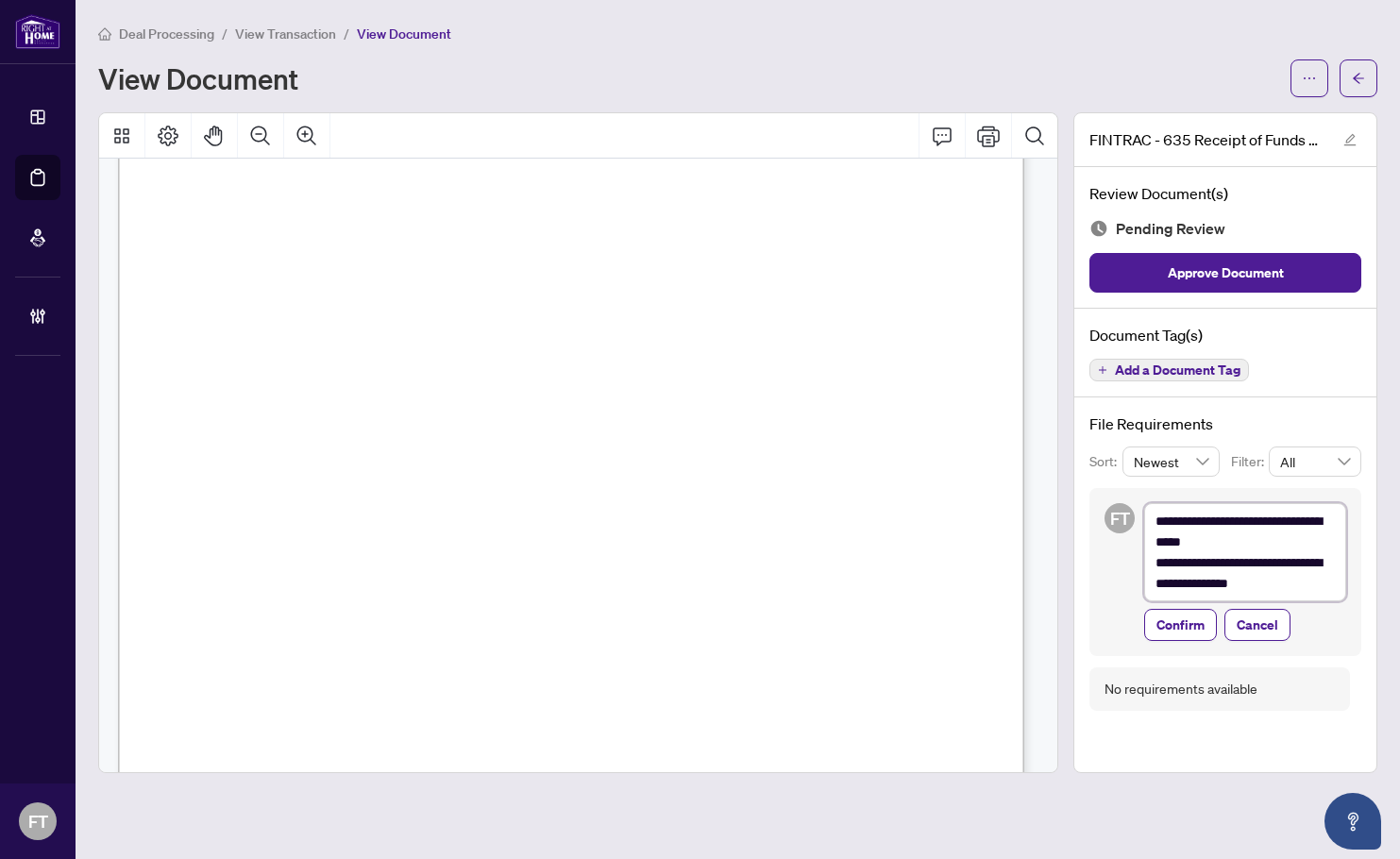 type on "**********" 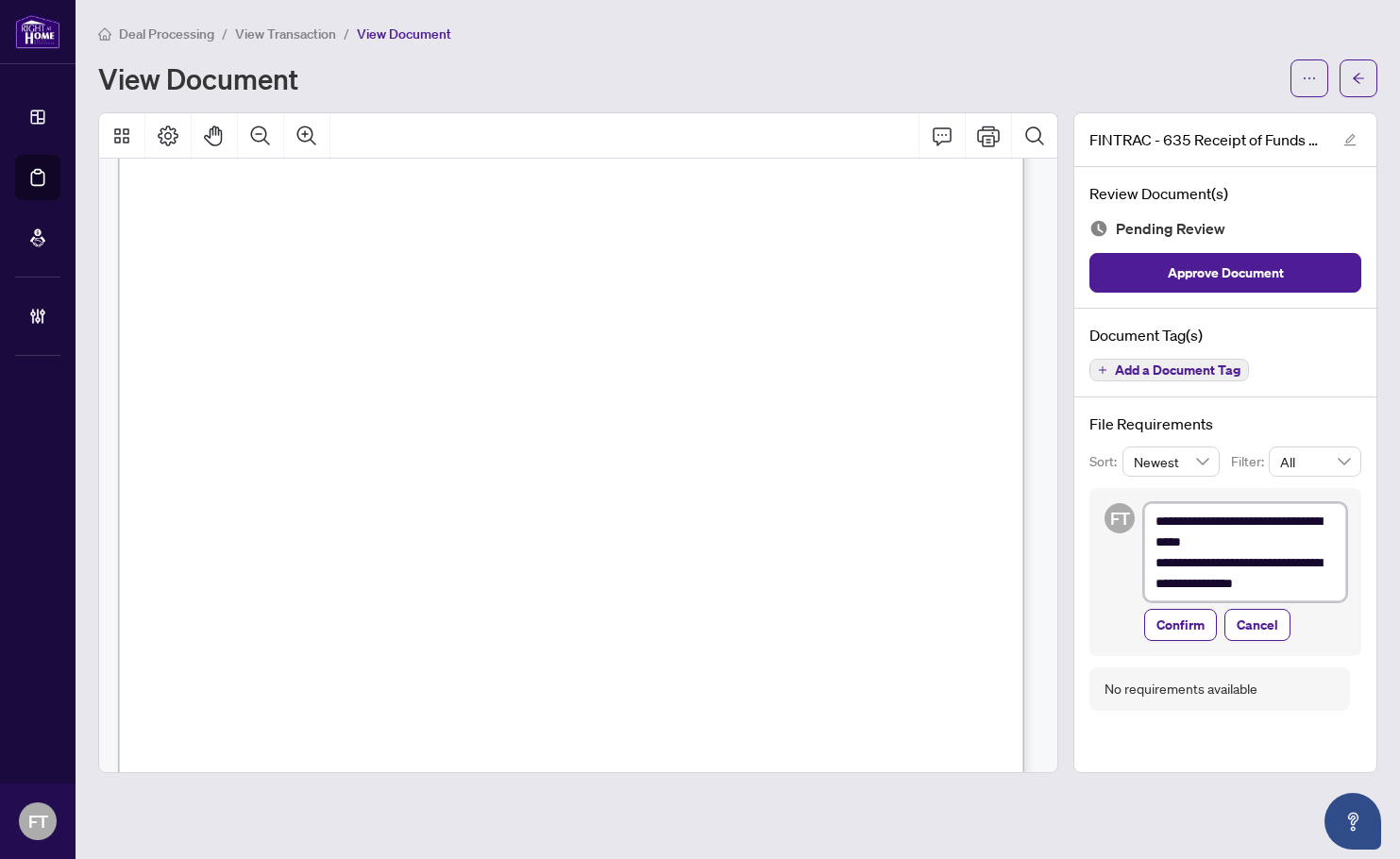 type on "**********" 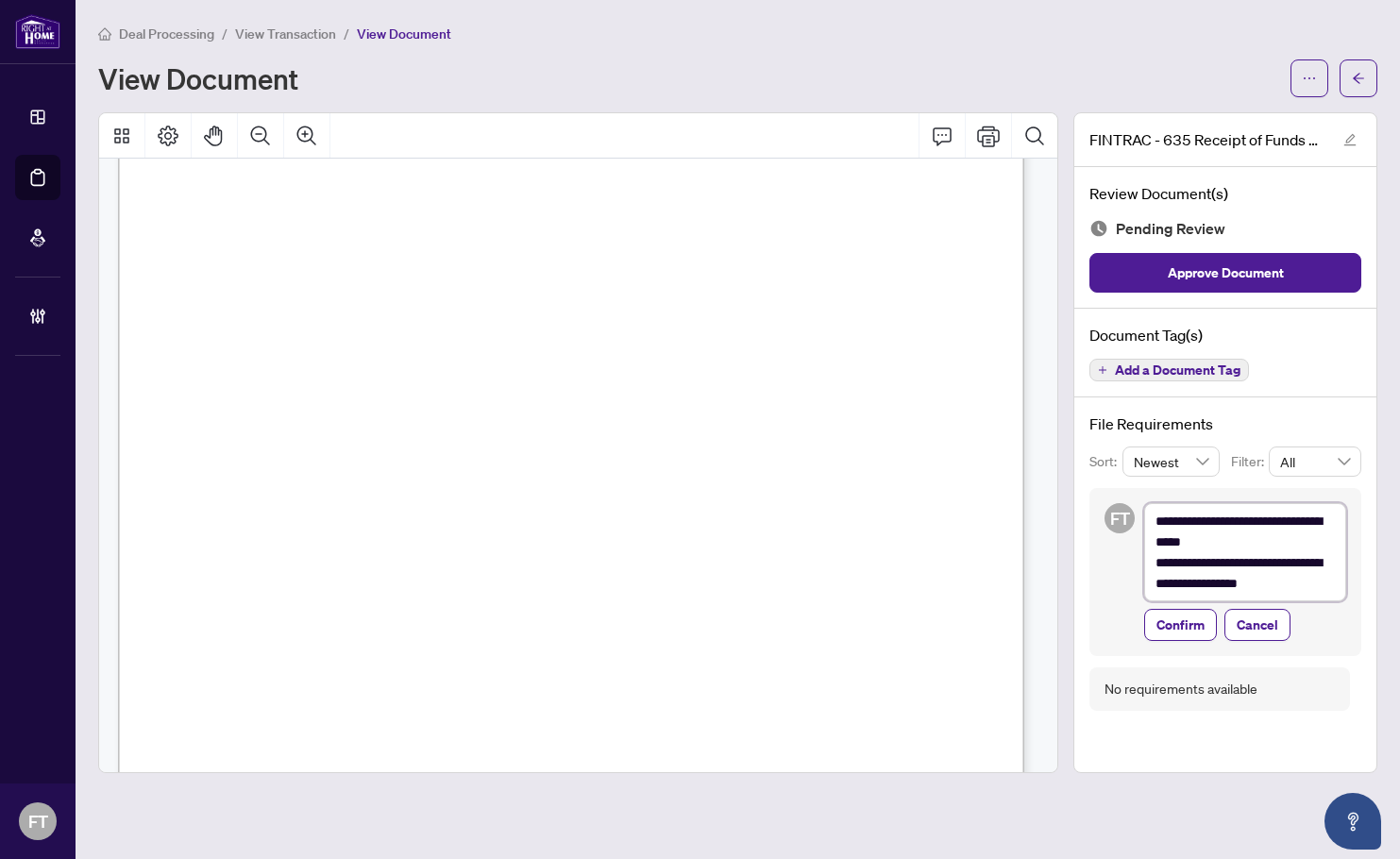 type on "**********" 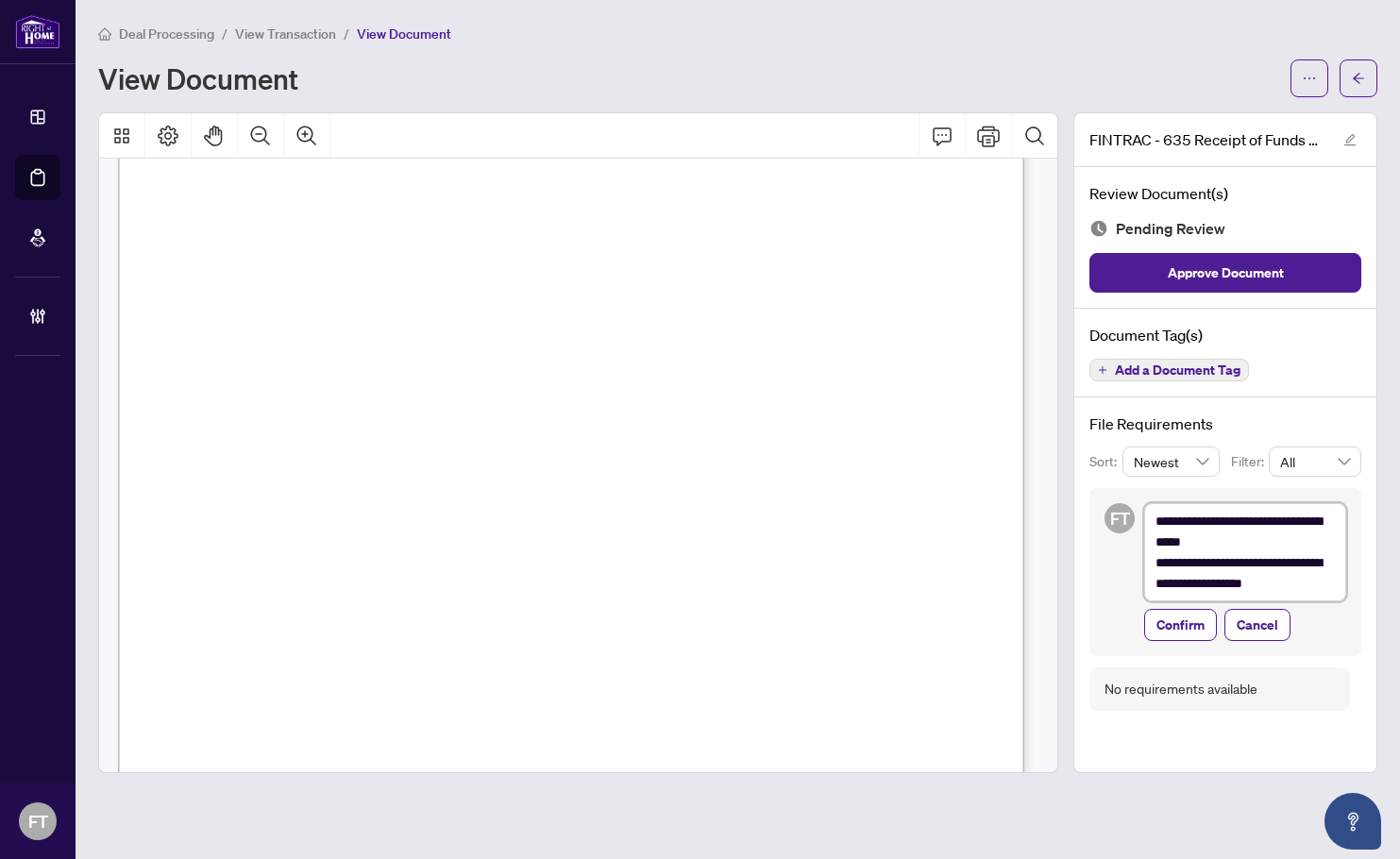 type on "**********" 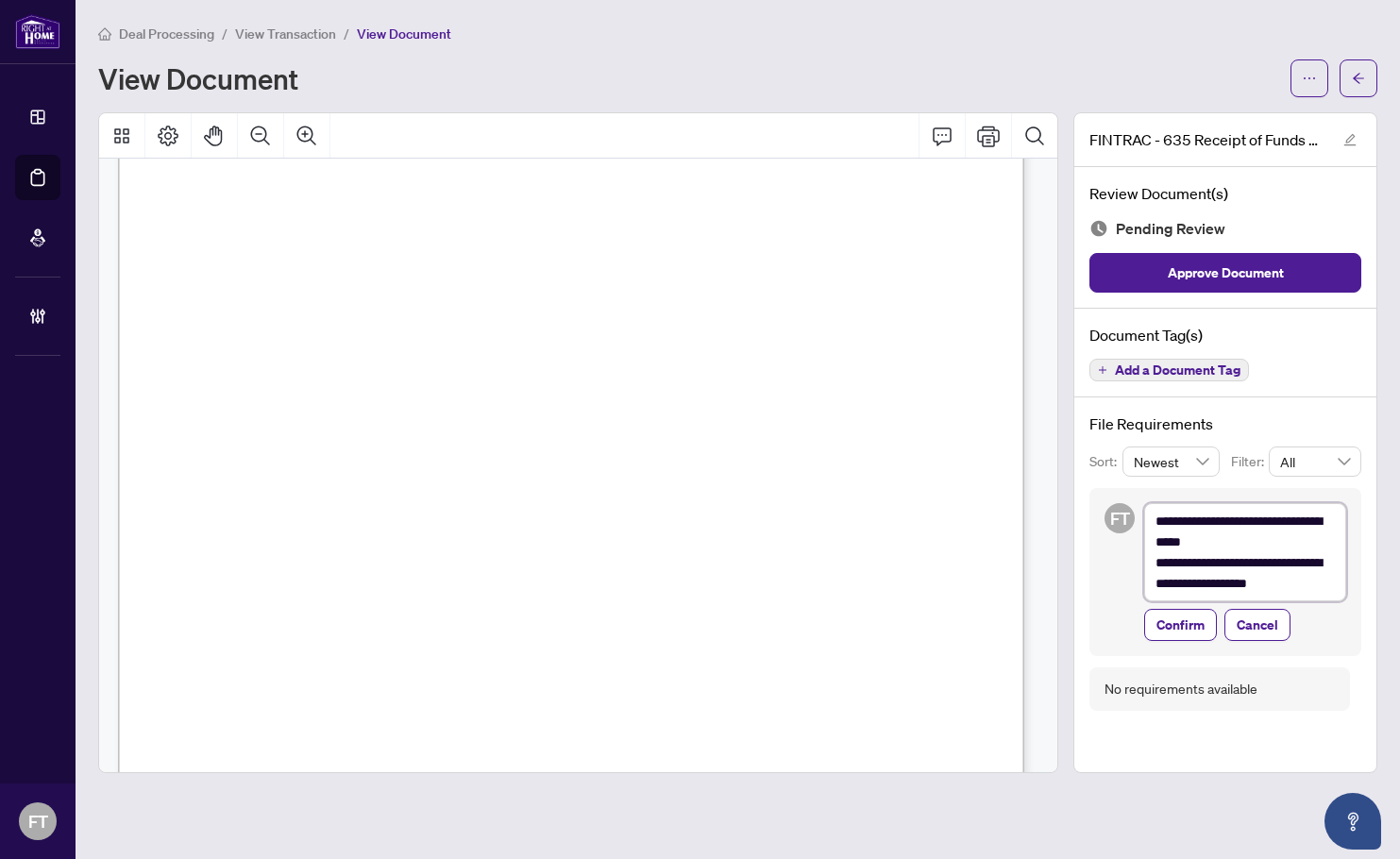type on "**********" 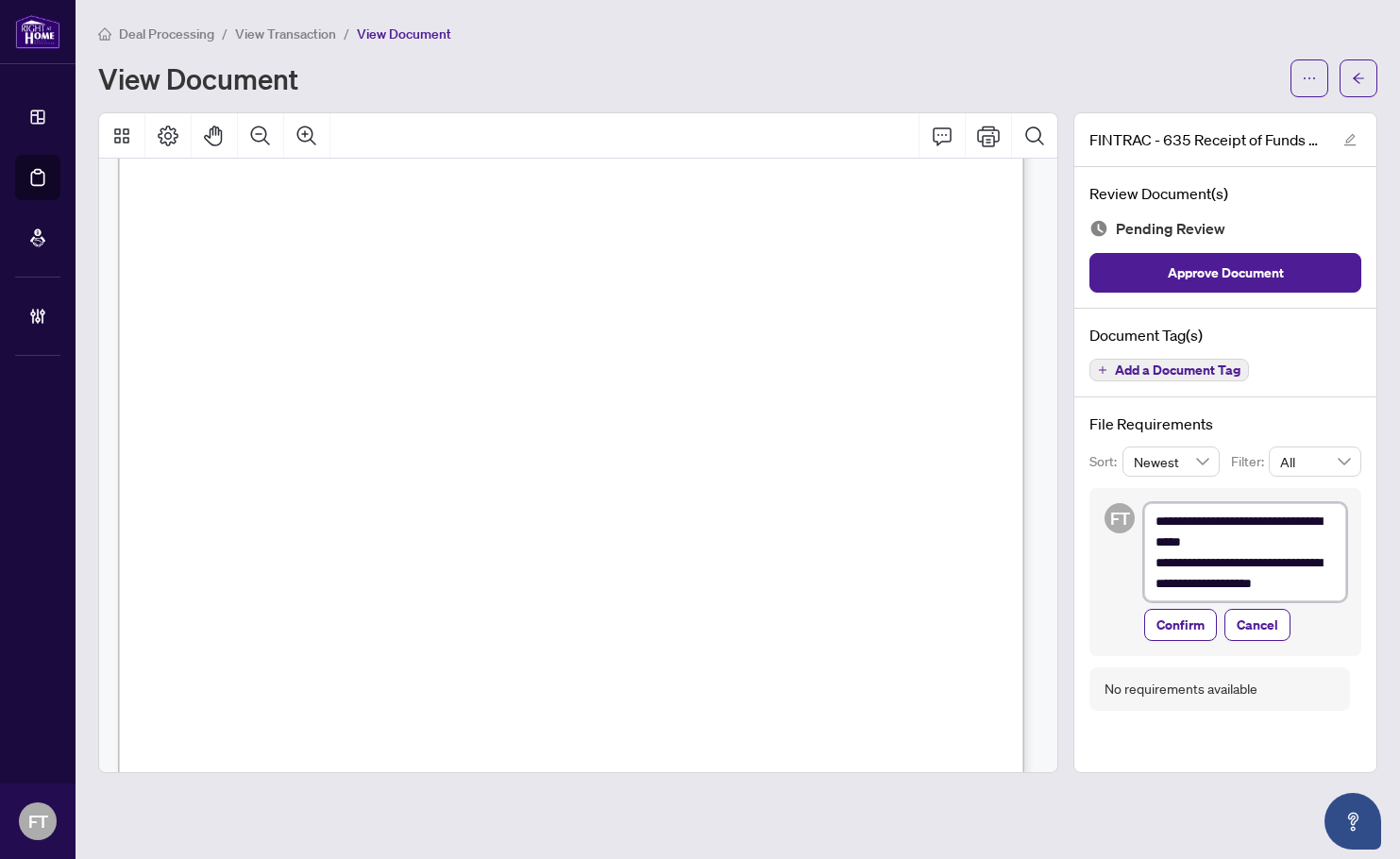 type on "**********" 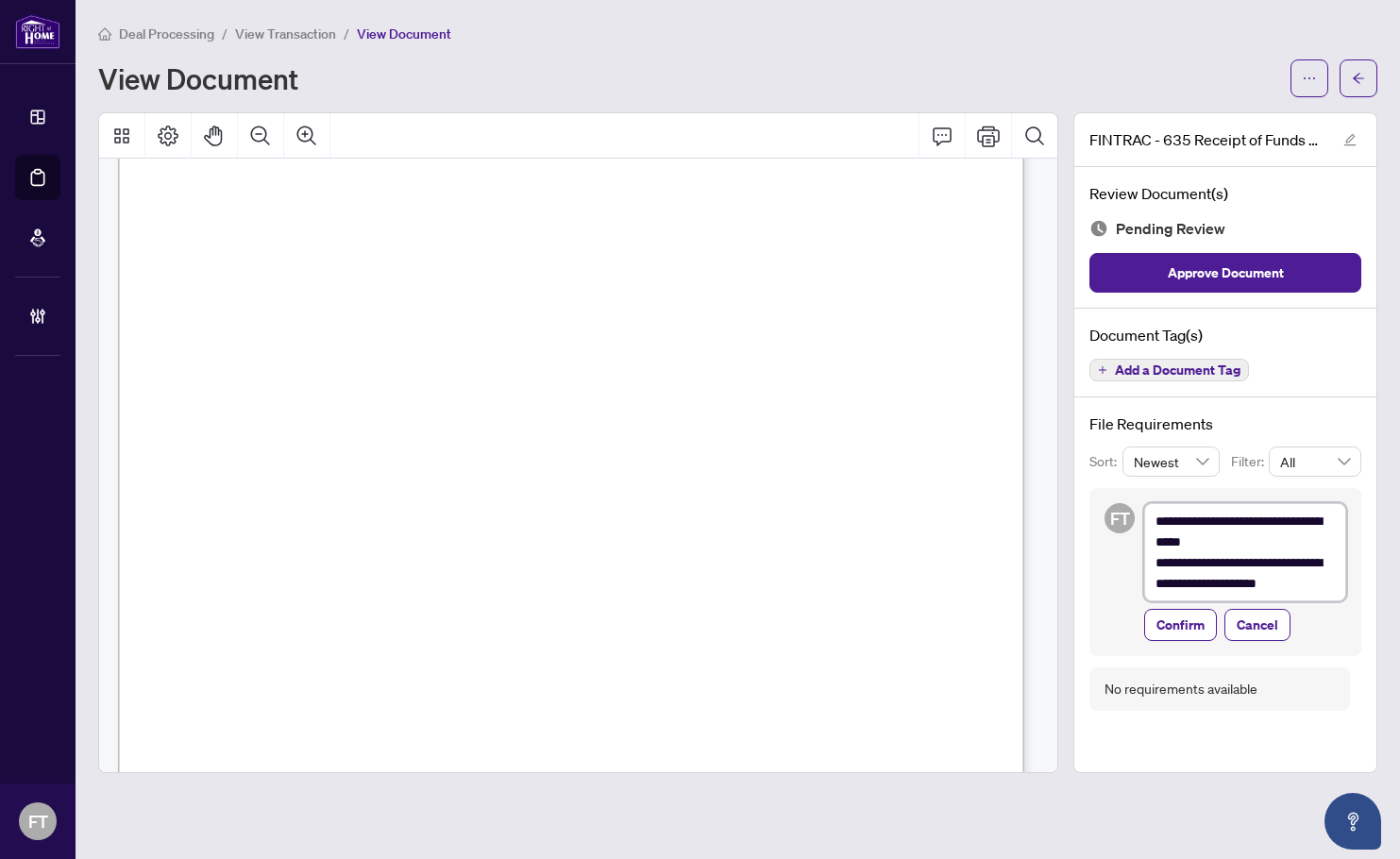 type on "**********" 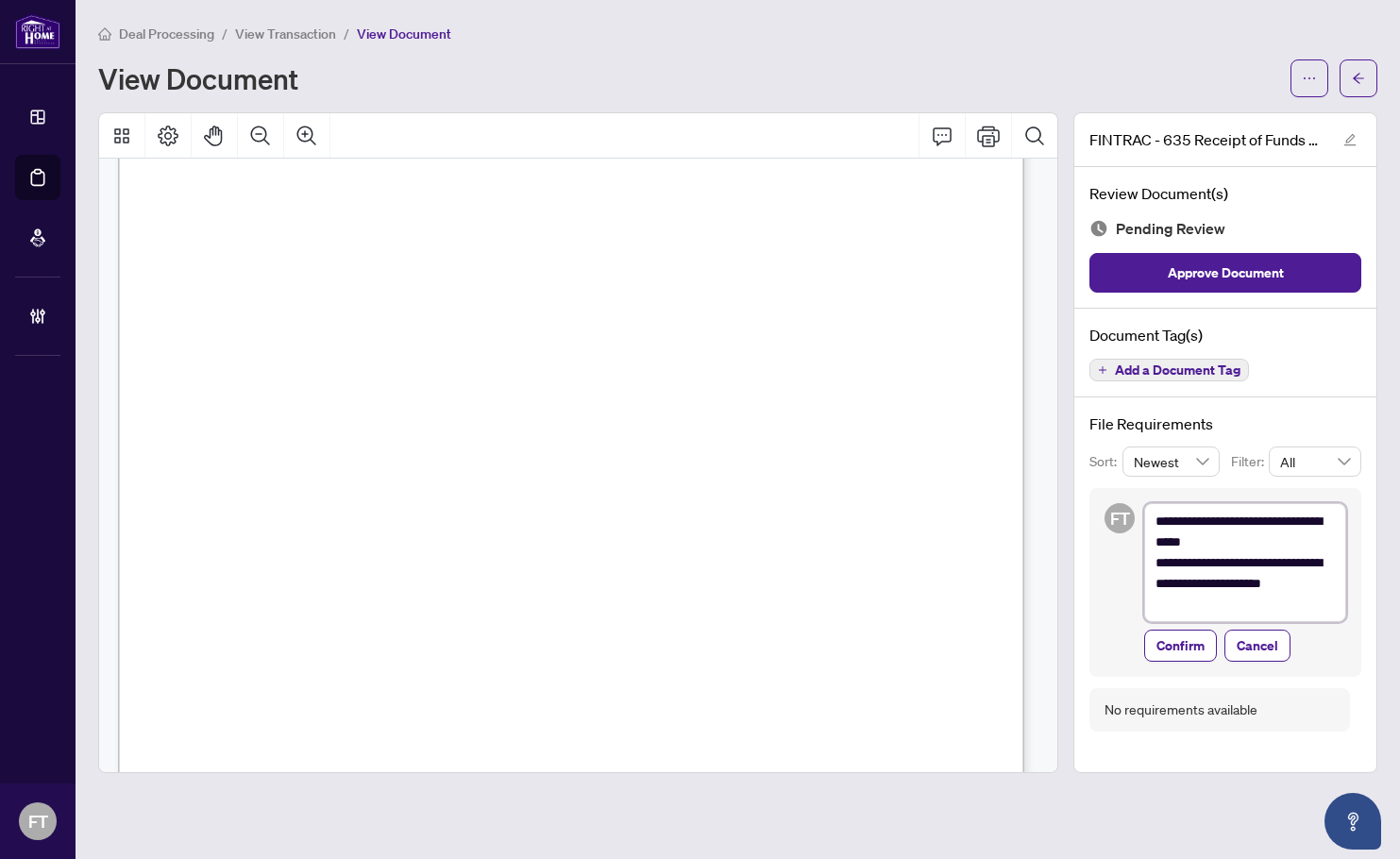 type on "**********" 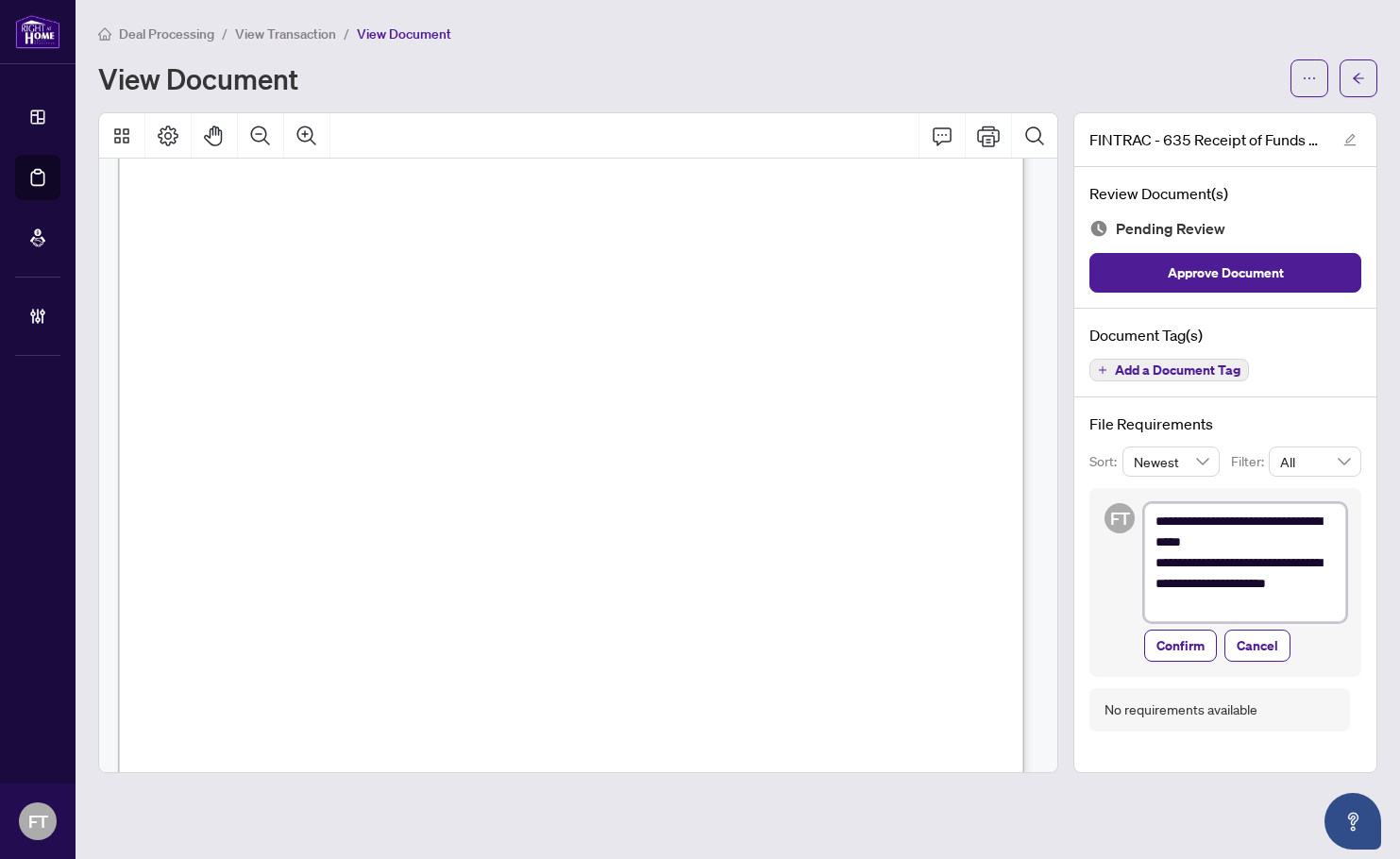 type on "**********" 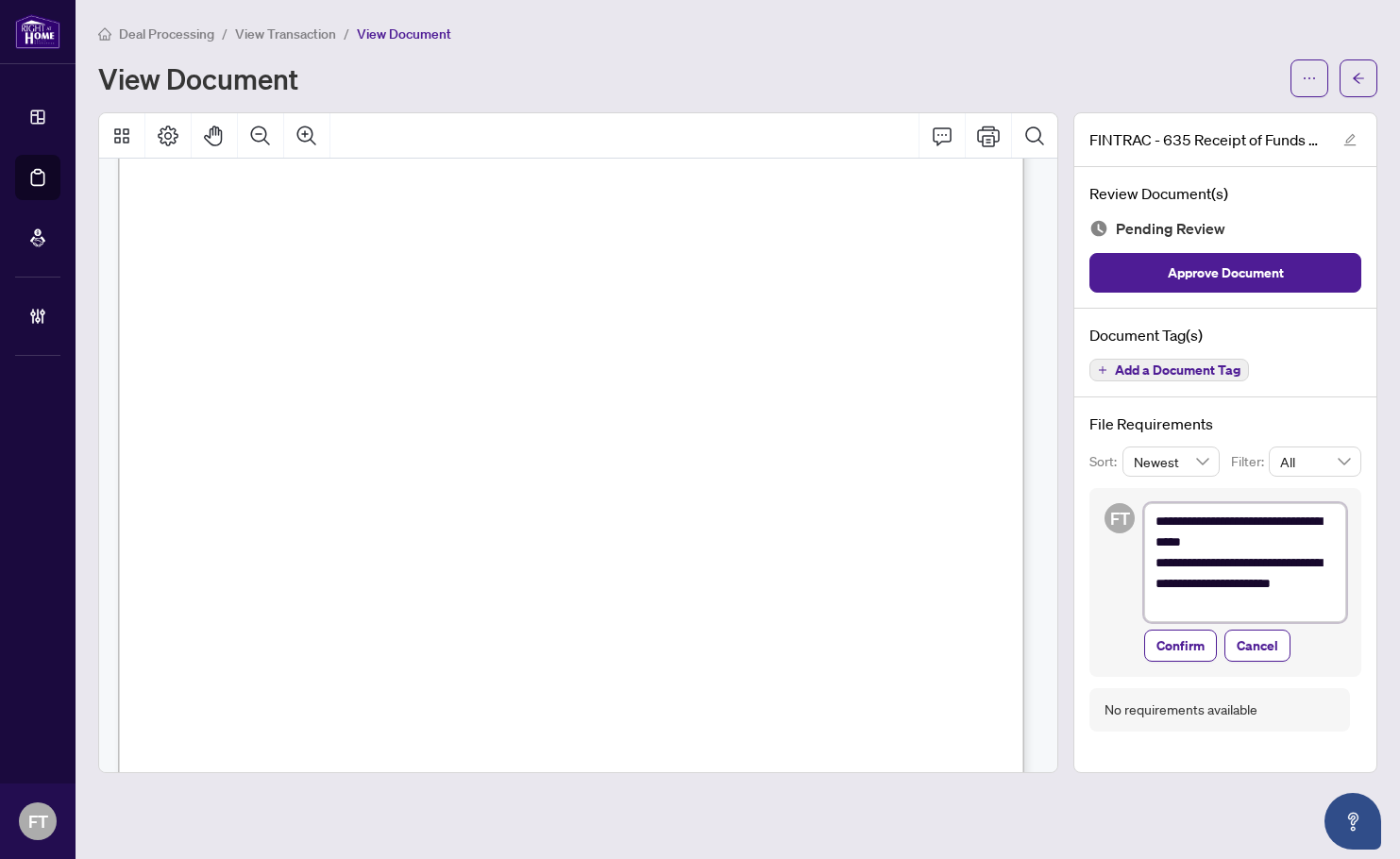 type on "**********" 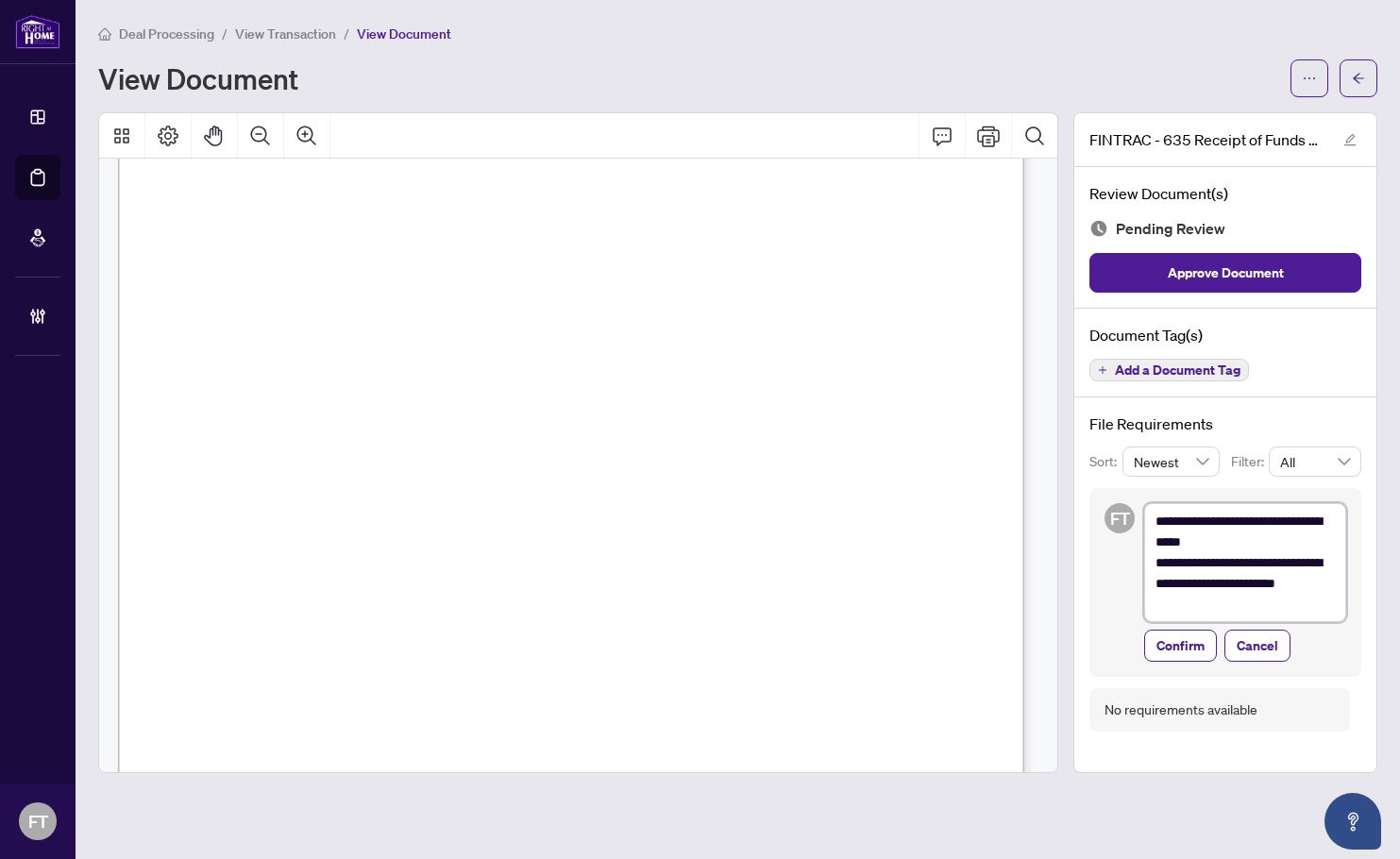 type on "**********" 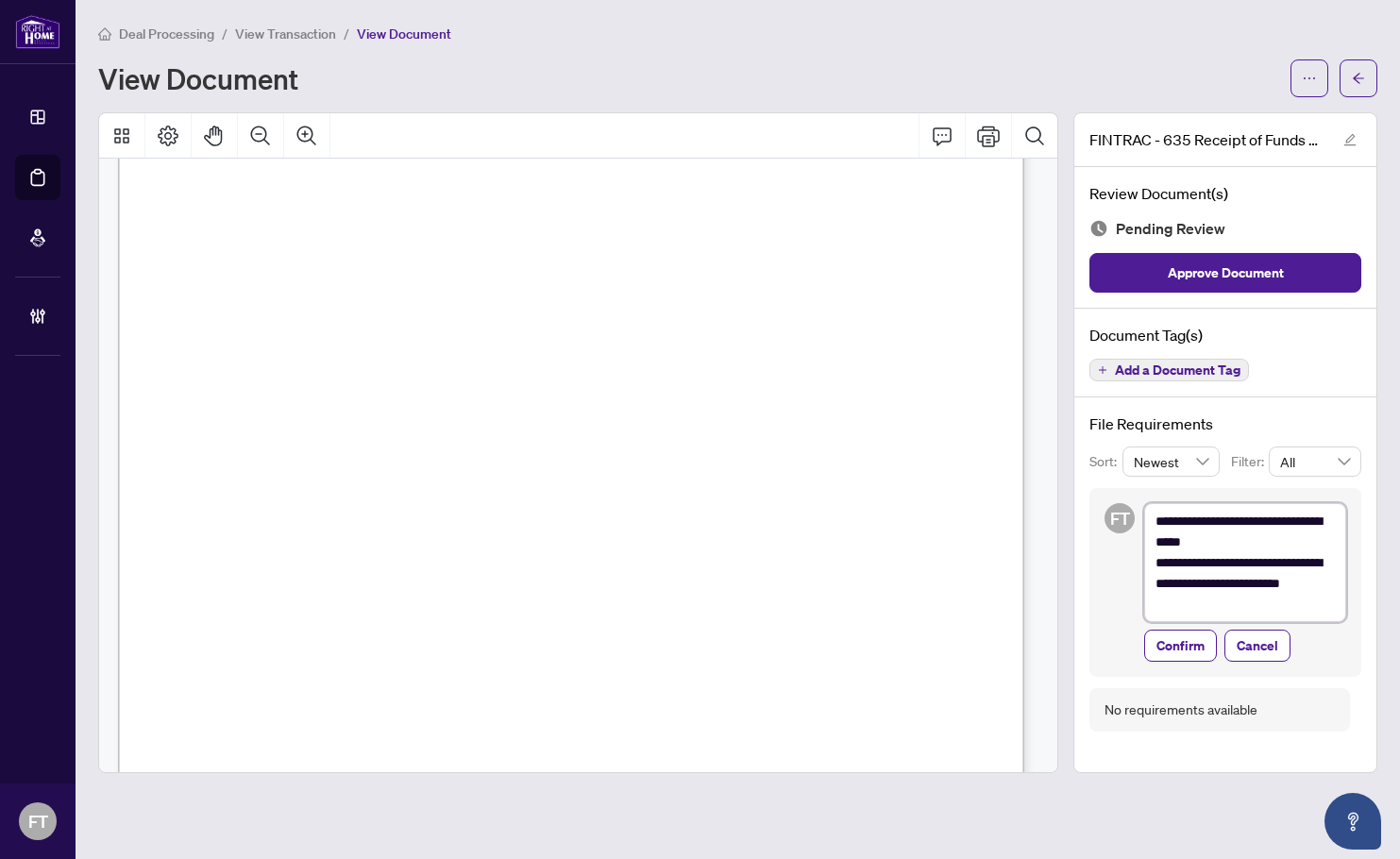 type on "**********" 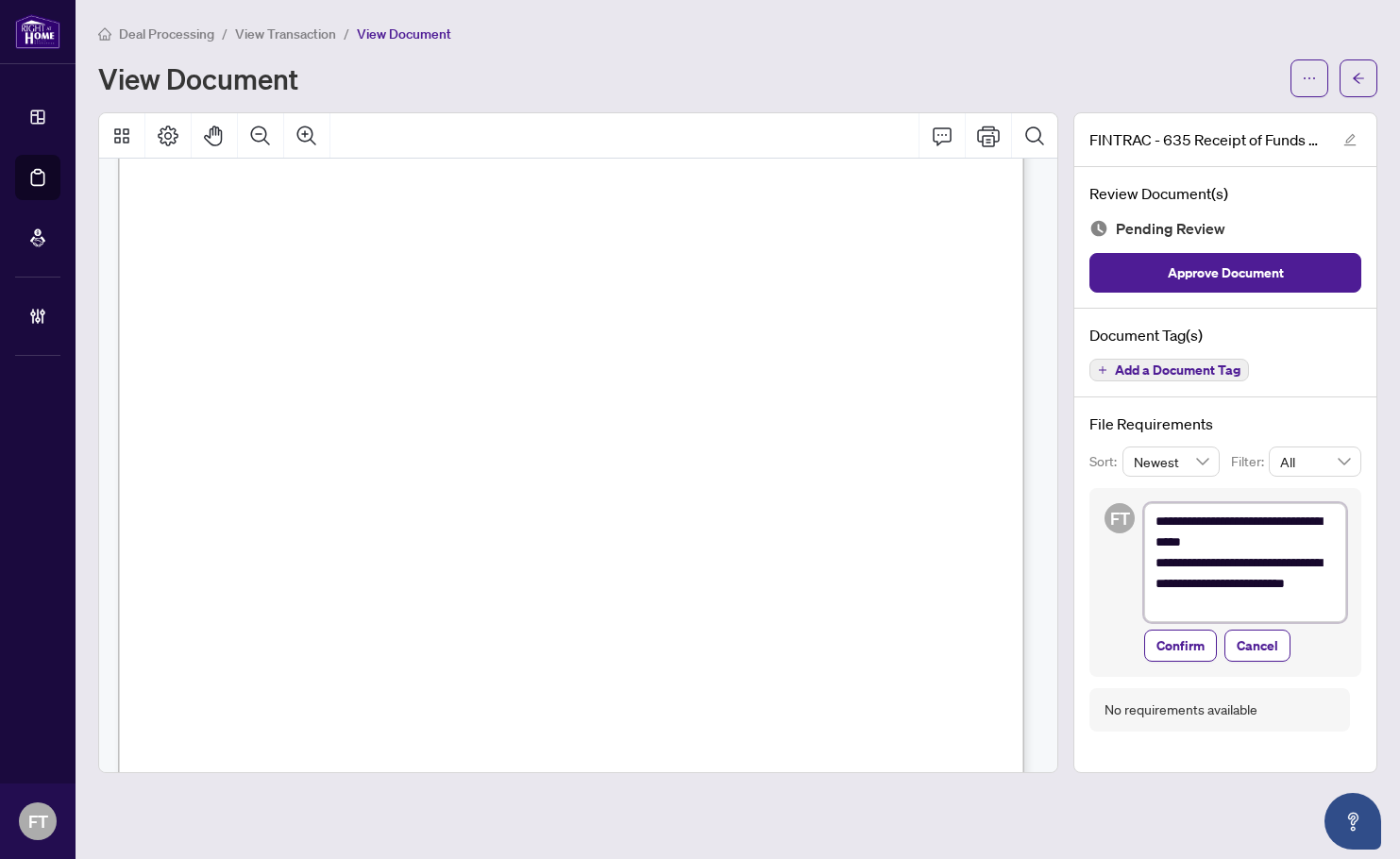 type on "**********" 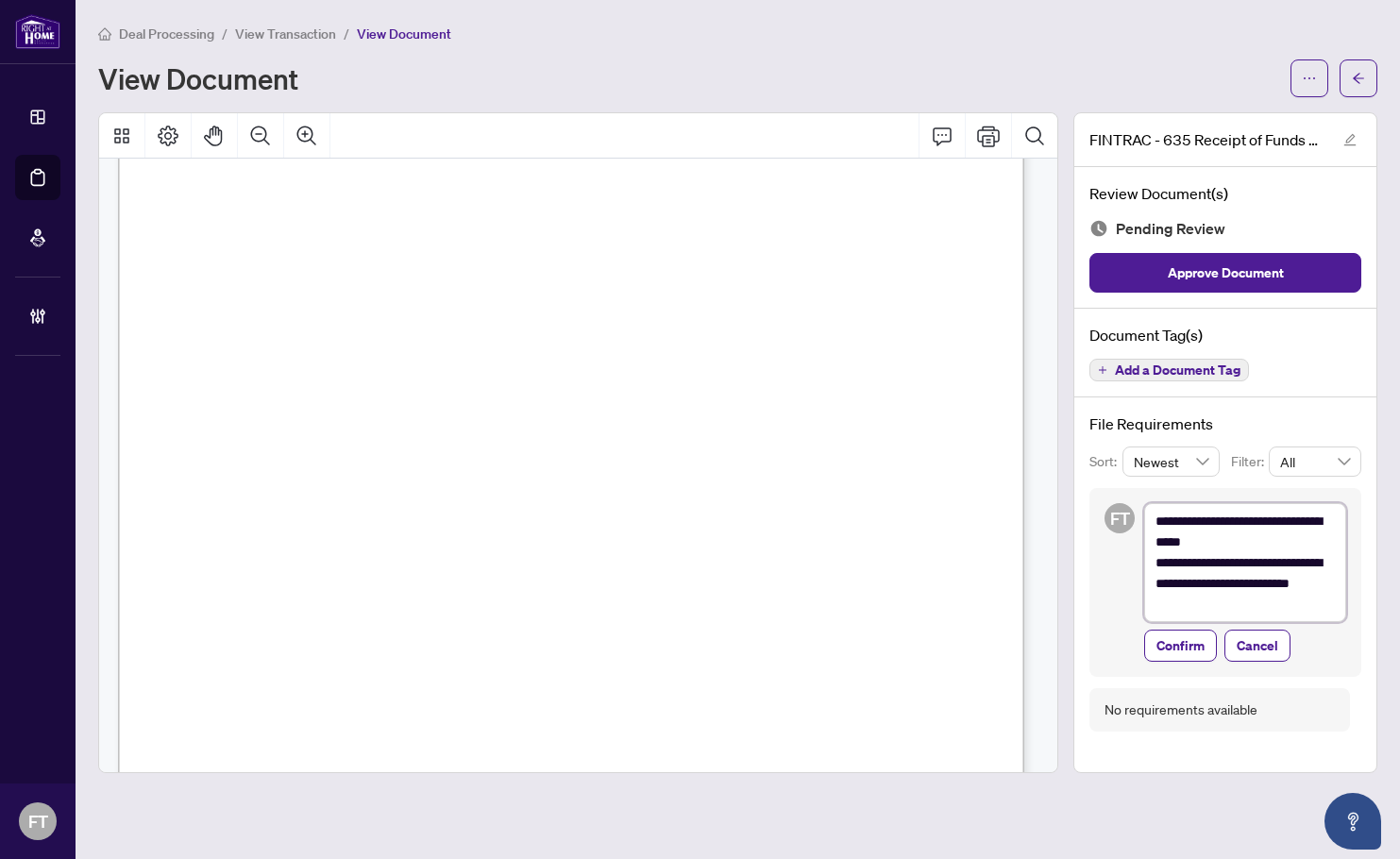 type on "**********" 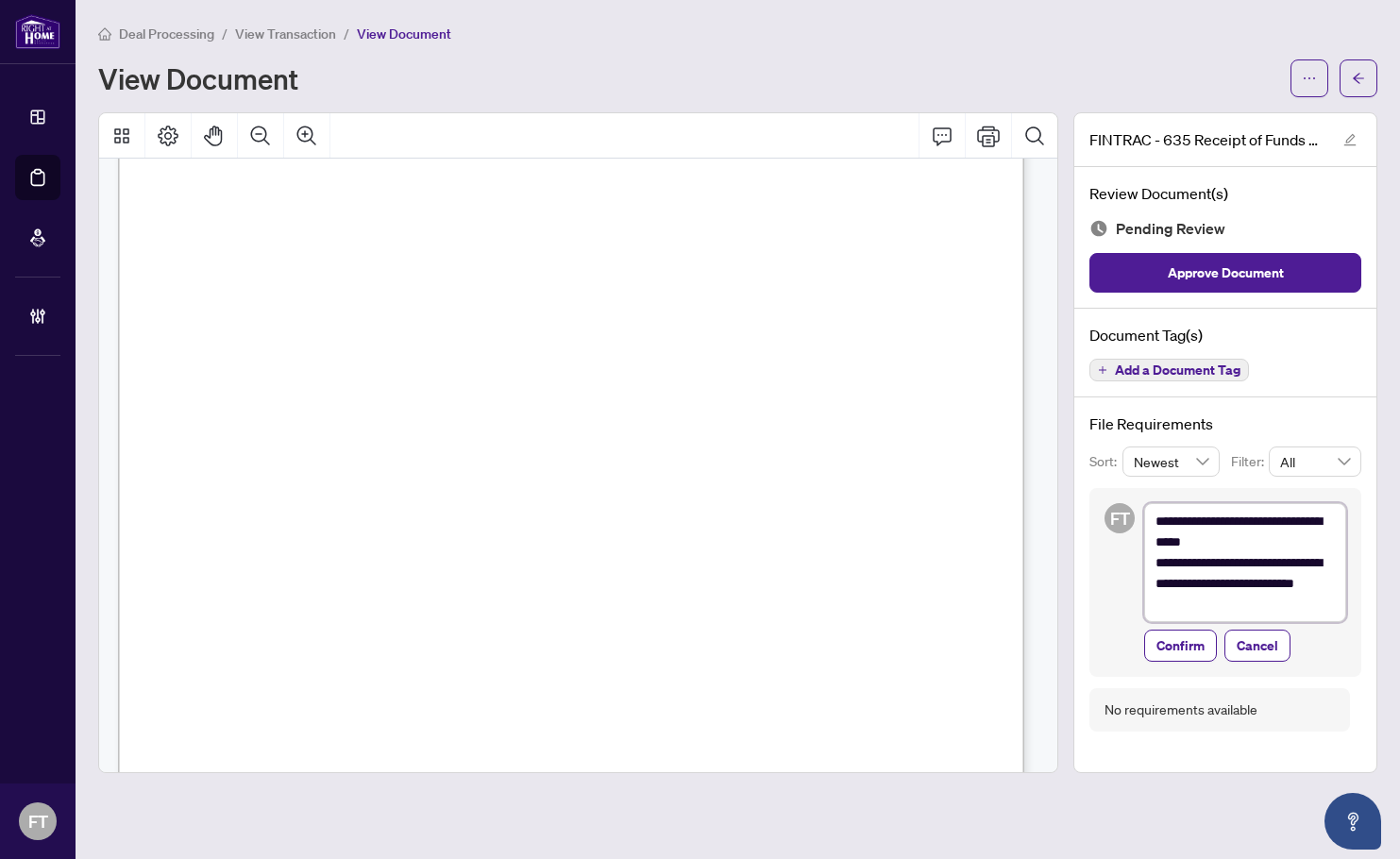 type on "**********" 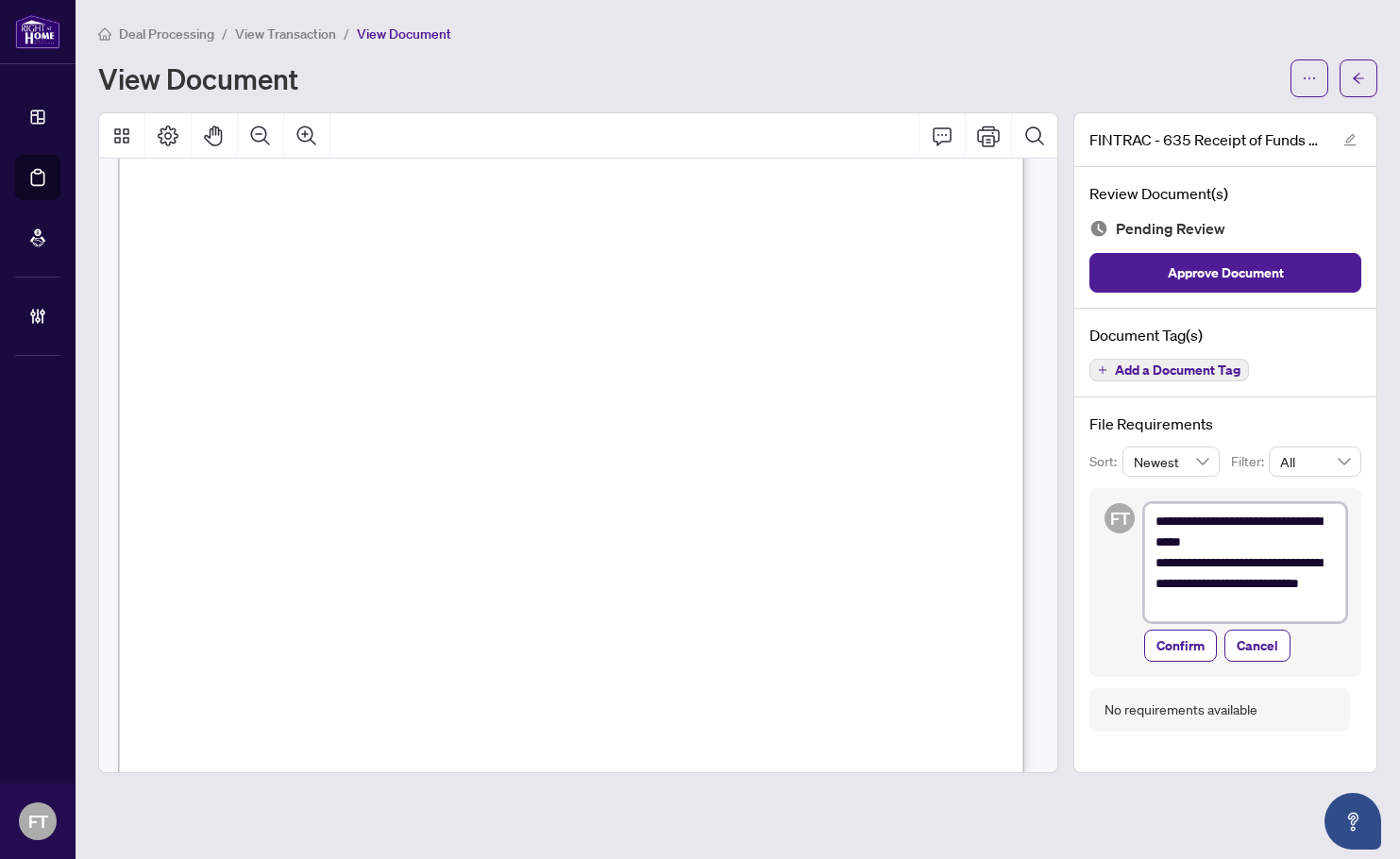 type on "**********" 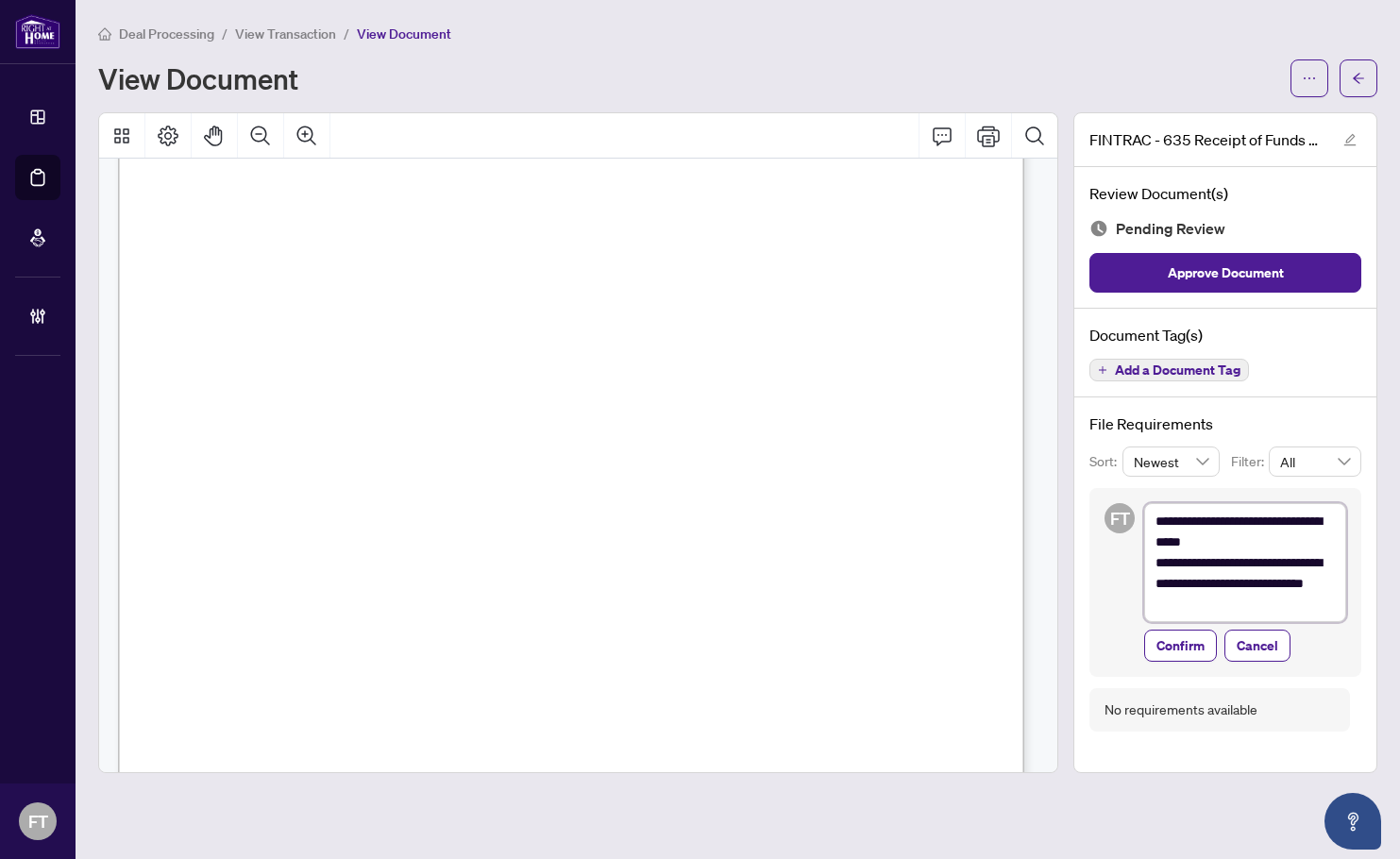 type on "**********" 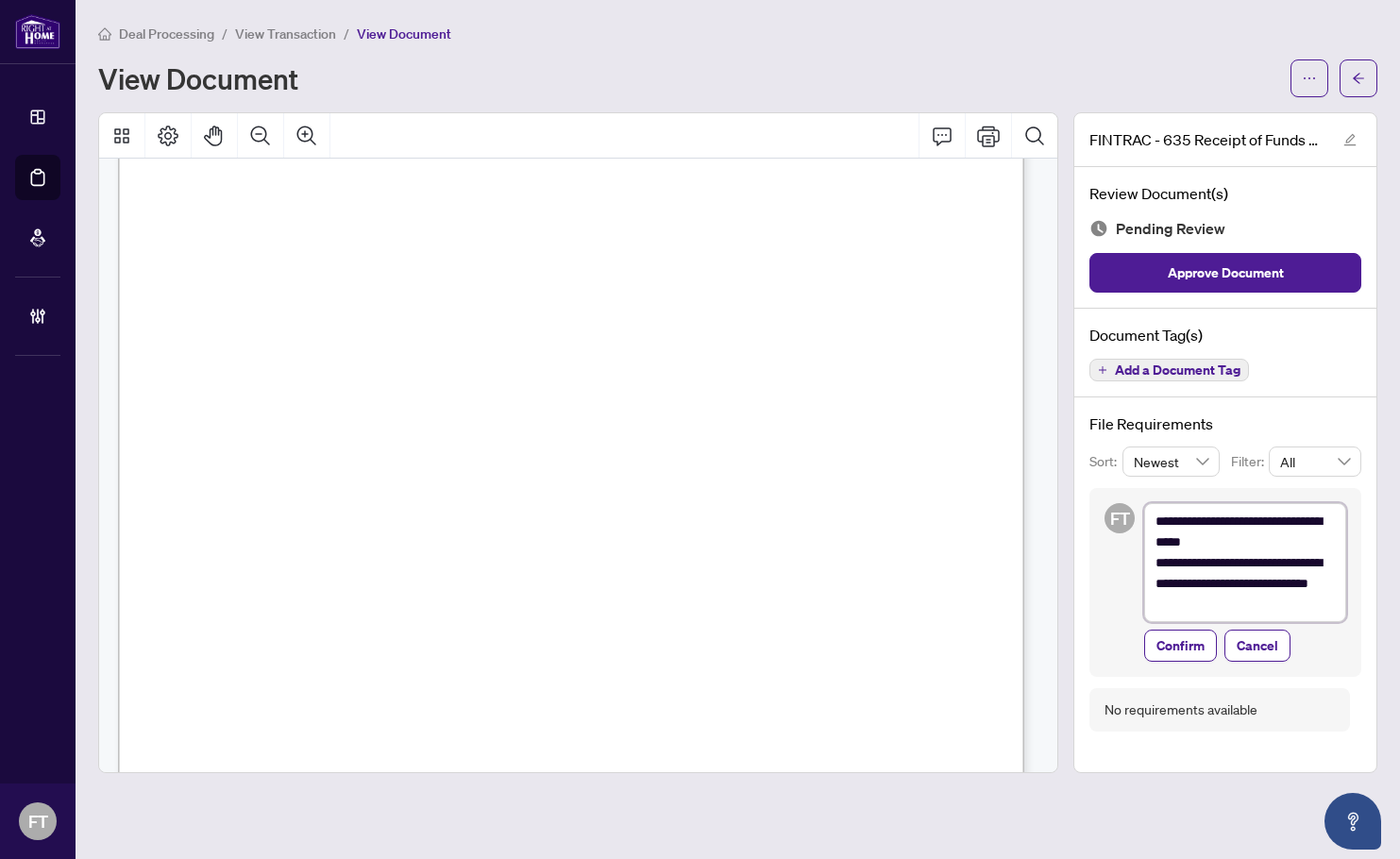 type on "**********" 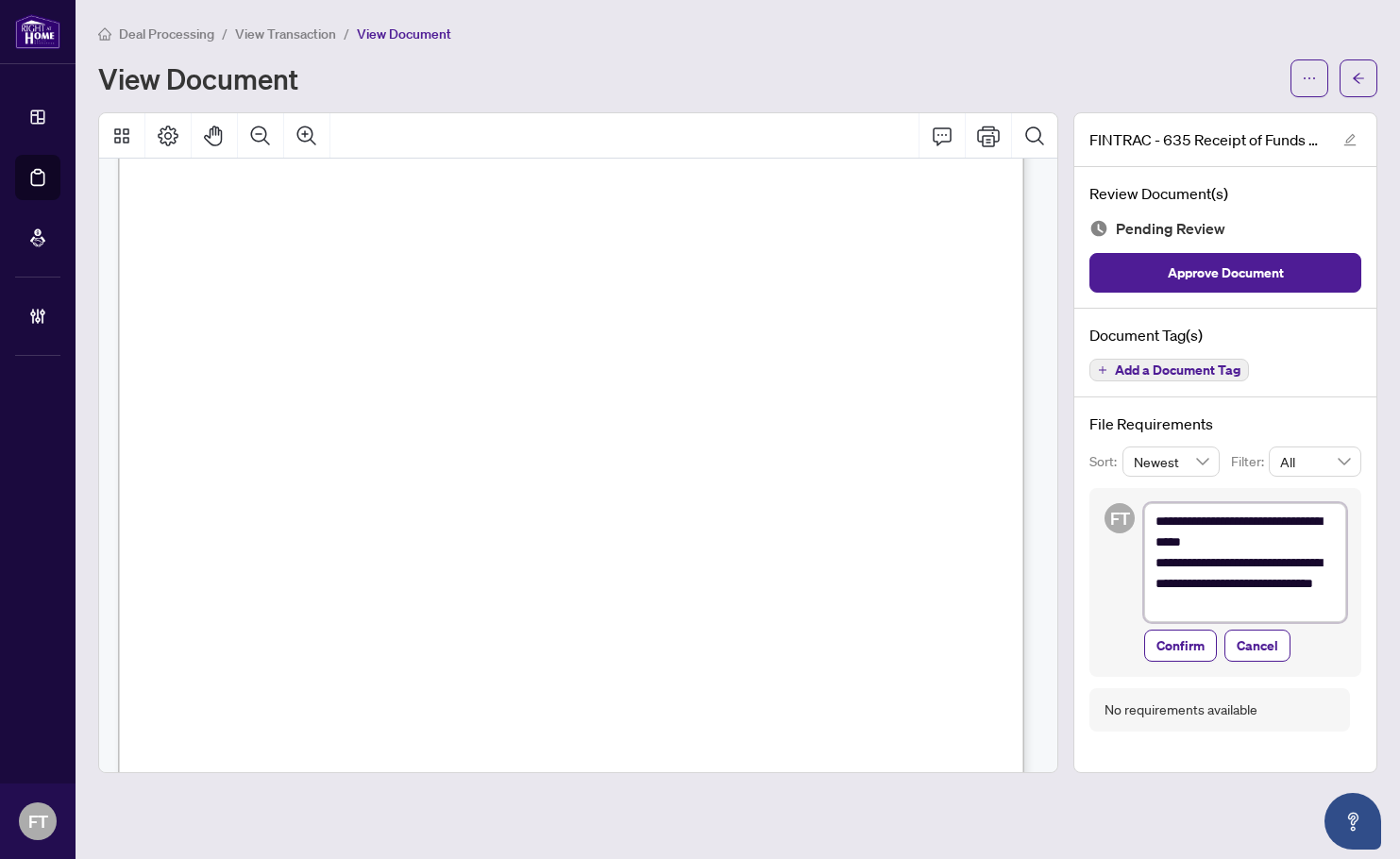type on "**********" 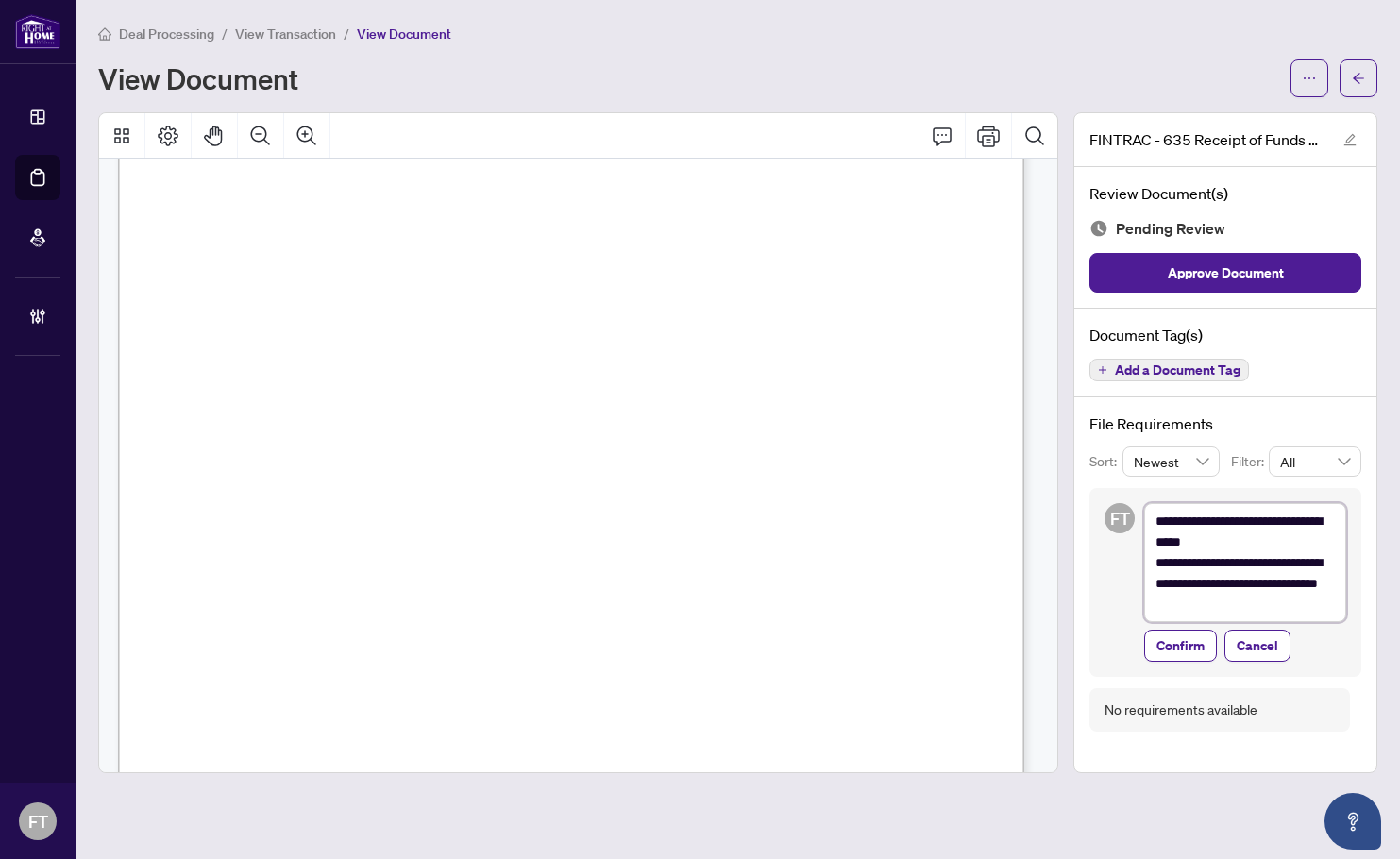 type on "**********" 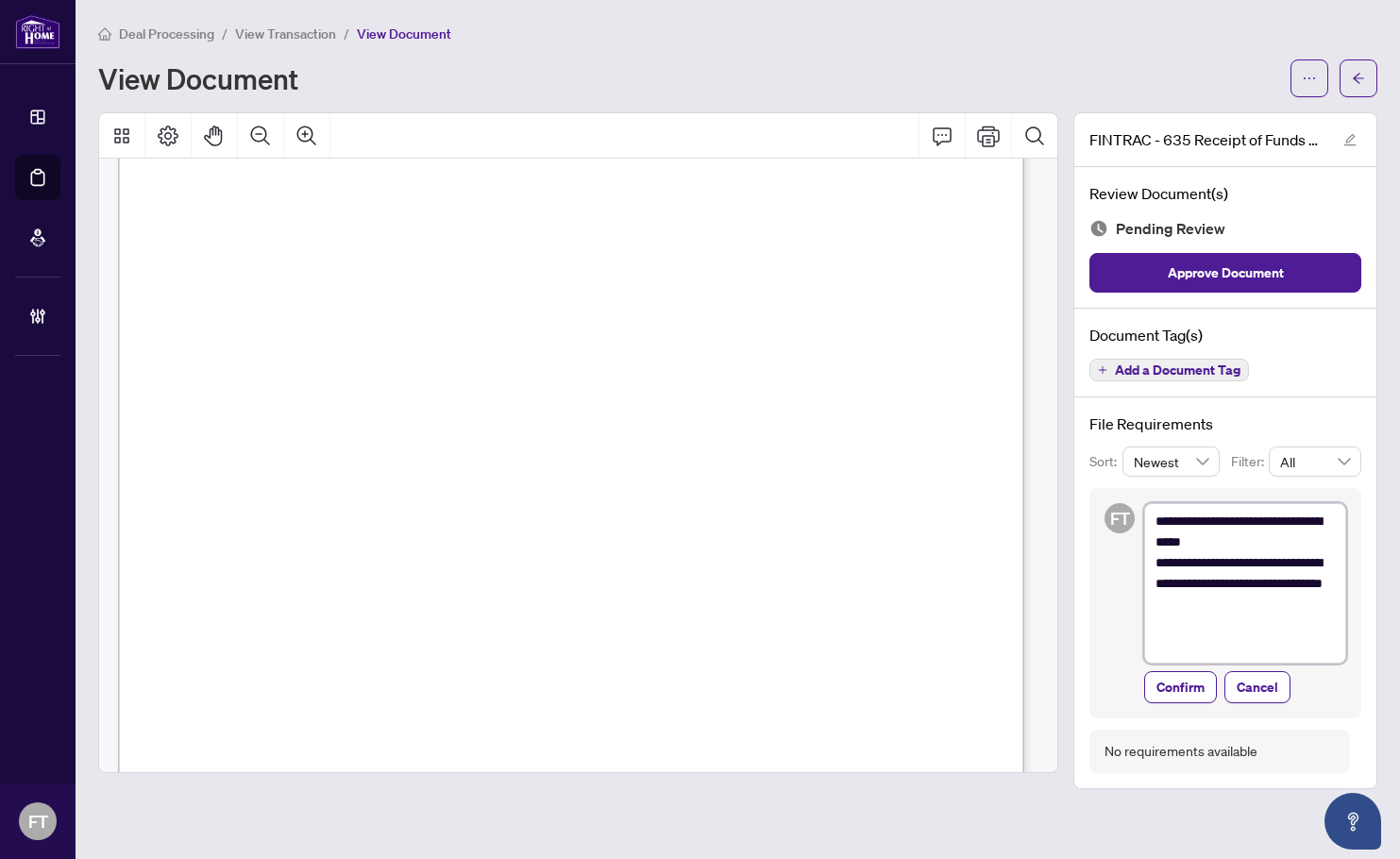 type on "**********" 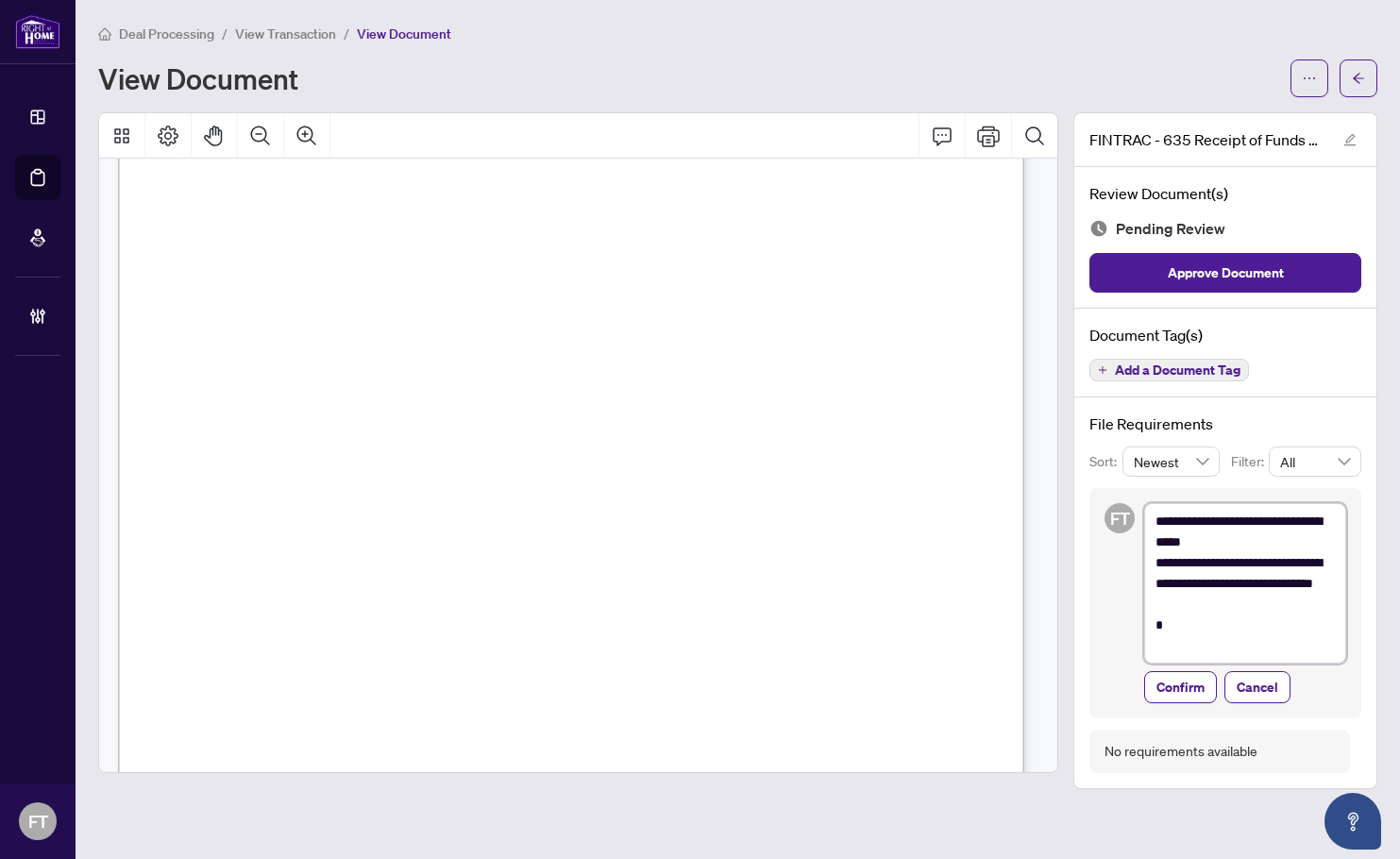type on "**********" 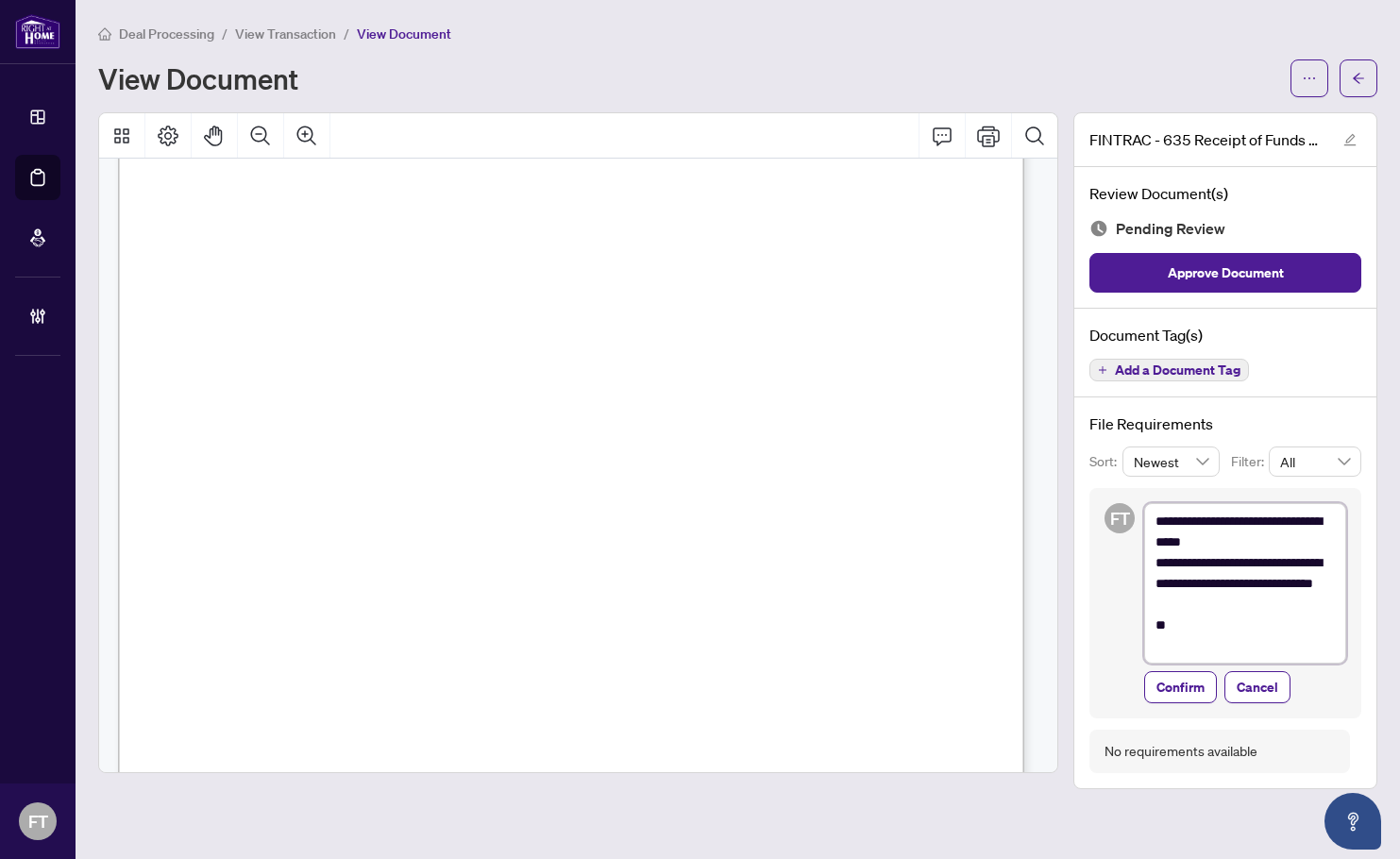 type on "**********" 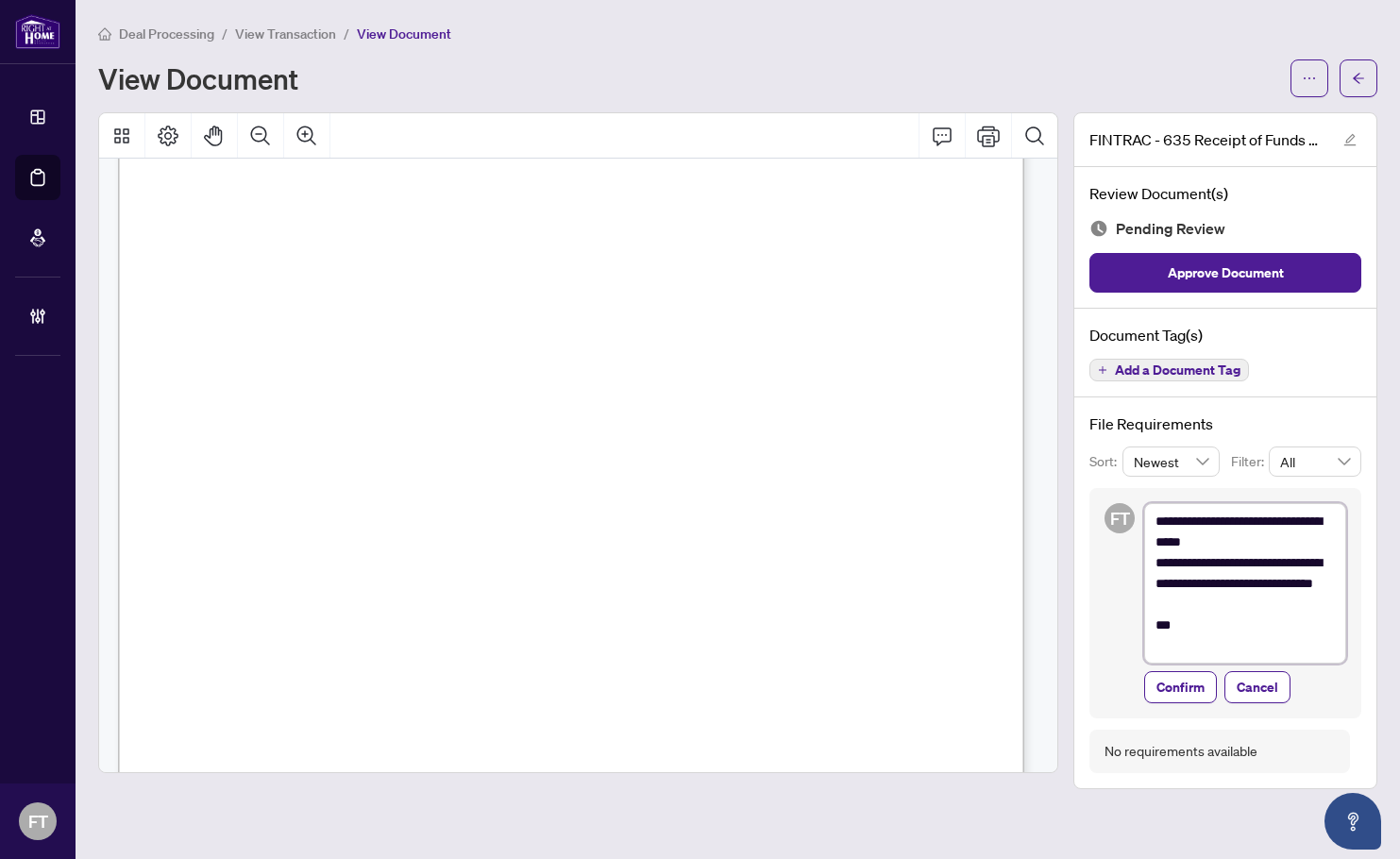 type on "**********" 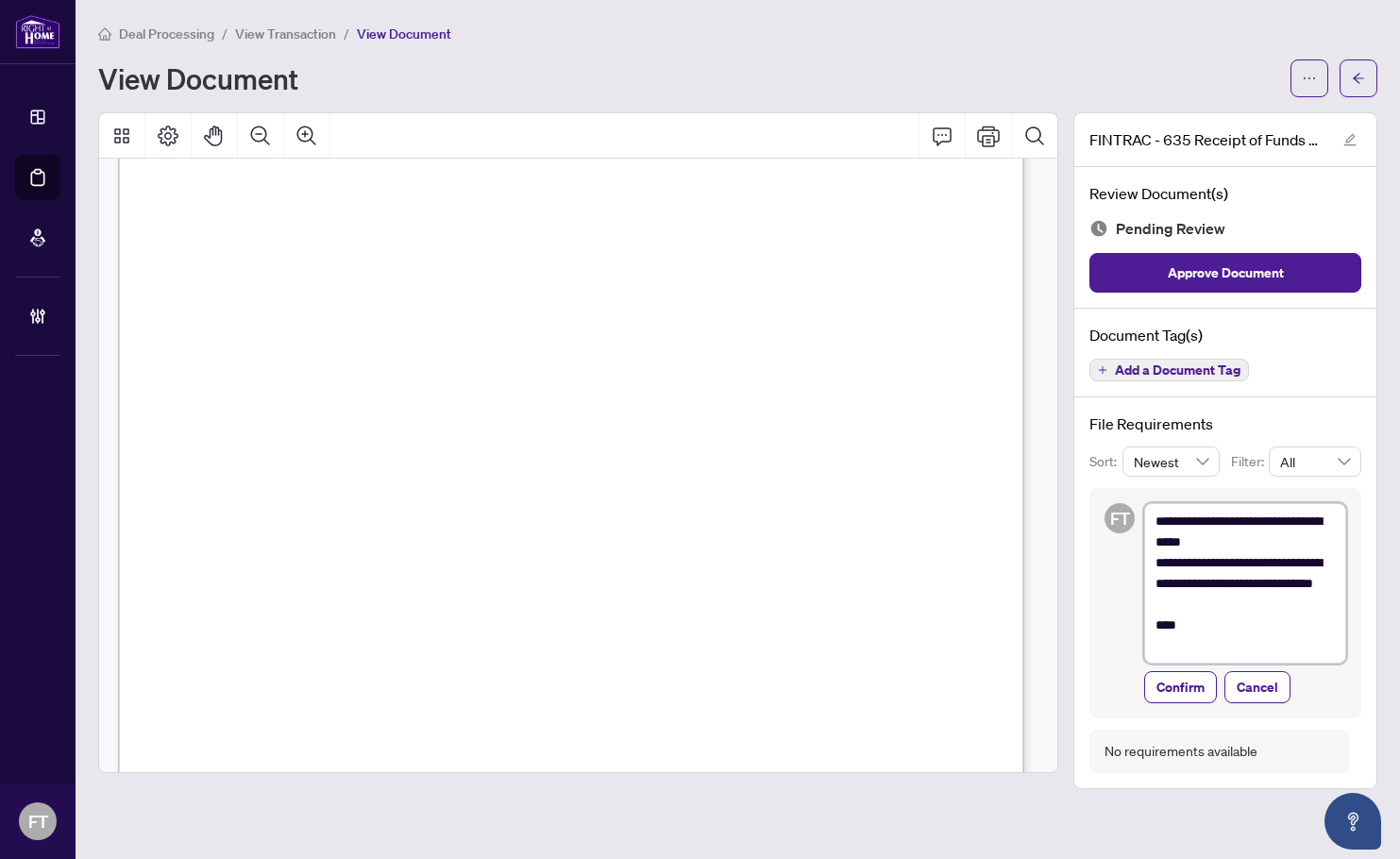 type 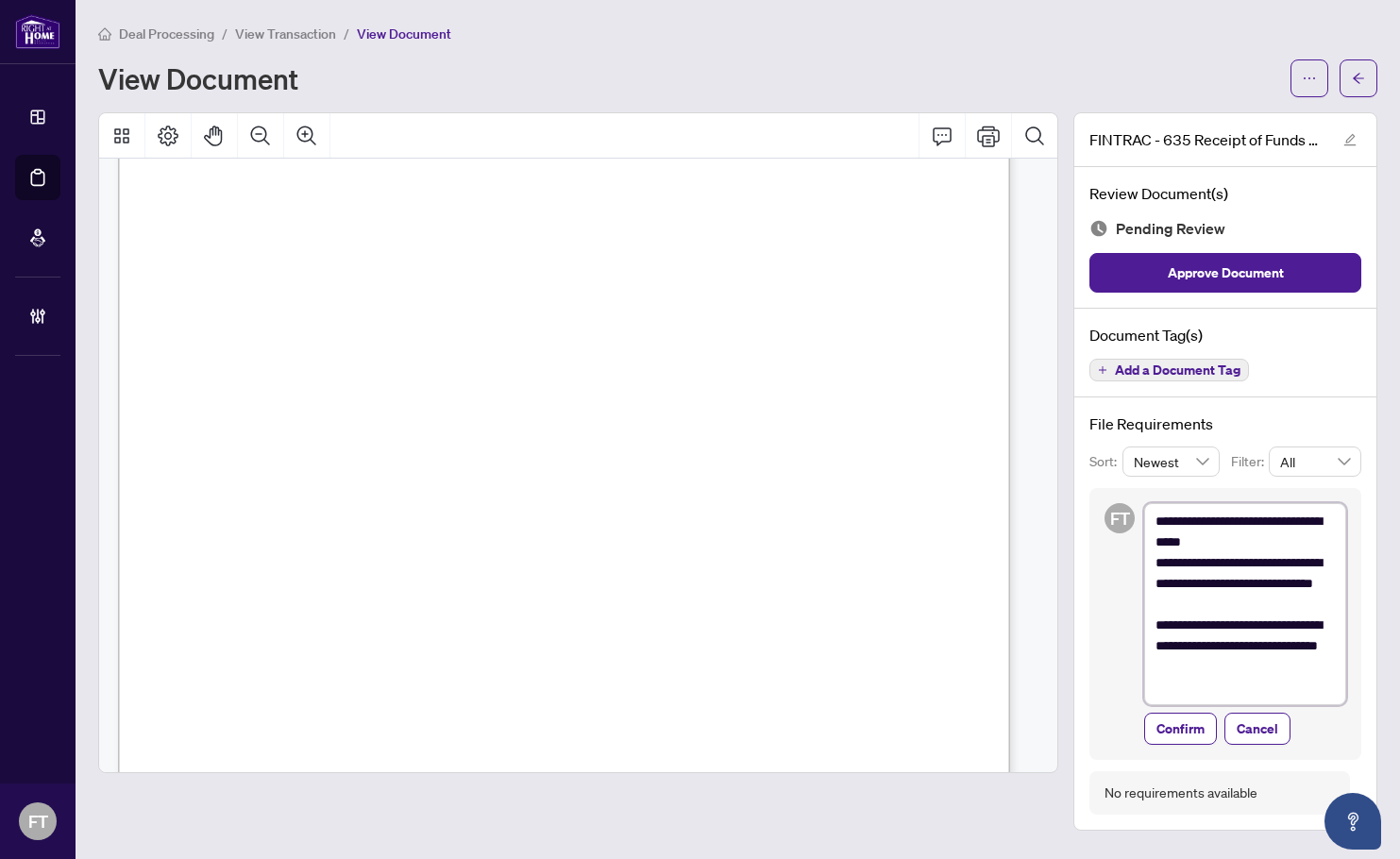 scroll, scrollTop: 1258, scrollLeft: 0, axis: vertical 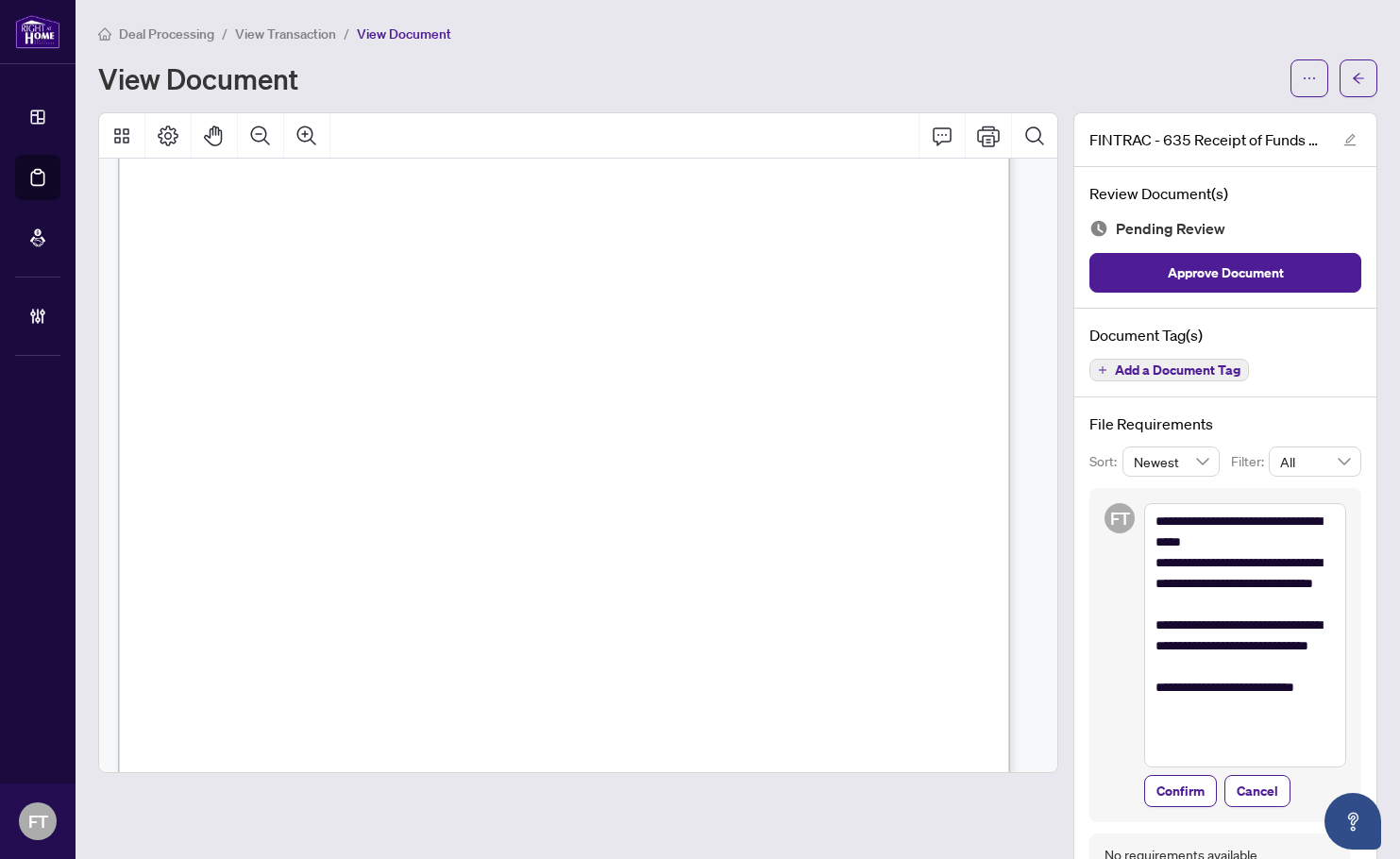 click on "Confirm" at bounding box center (1180, 791) 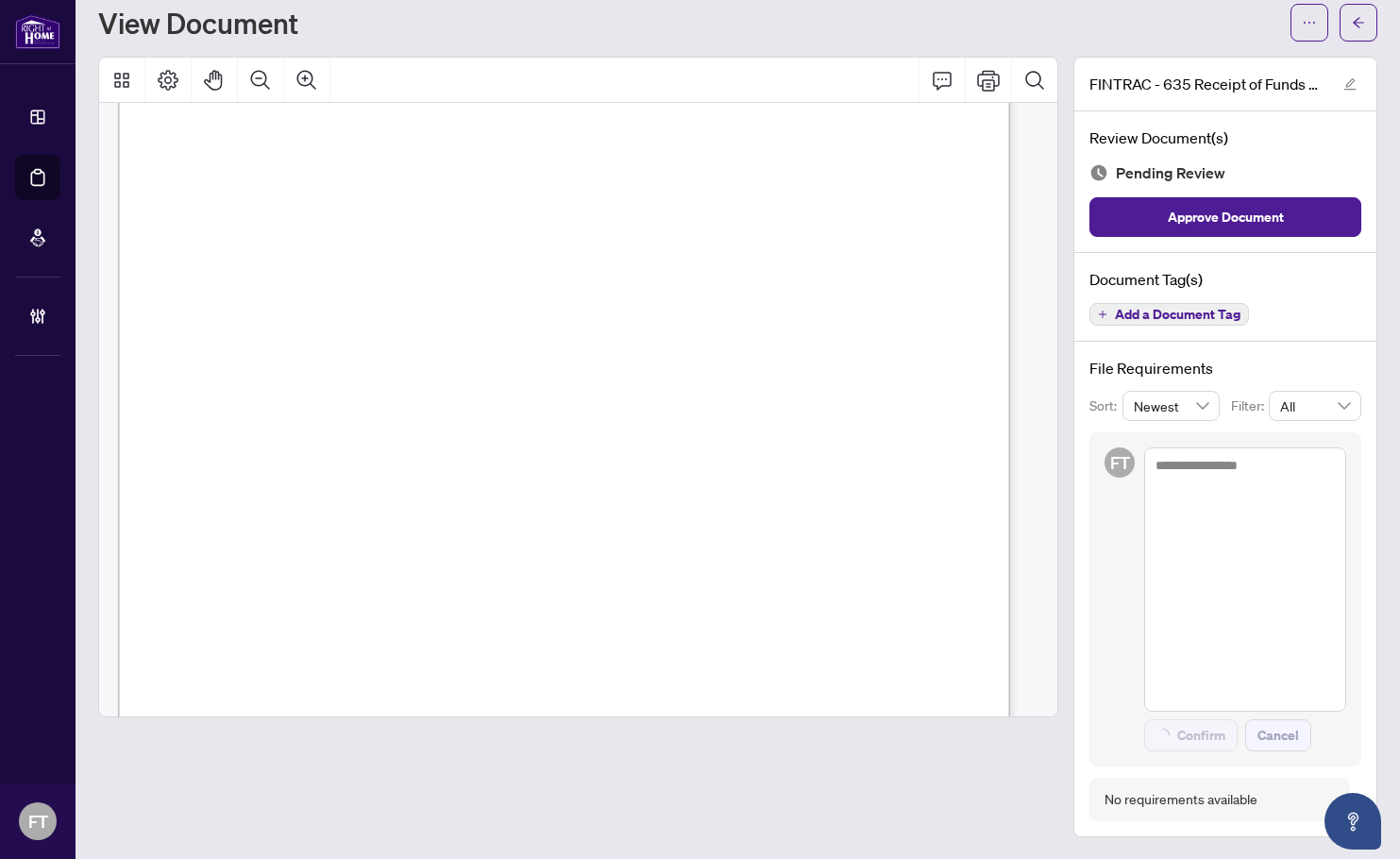 scroll, scrollTop: 20, scrollLeft: 0, axis: vertical 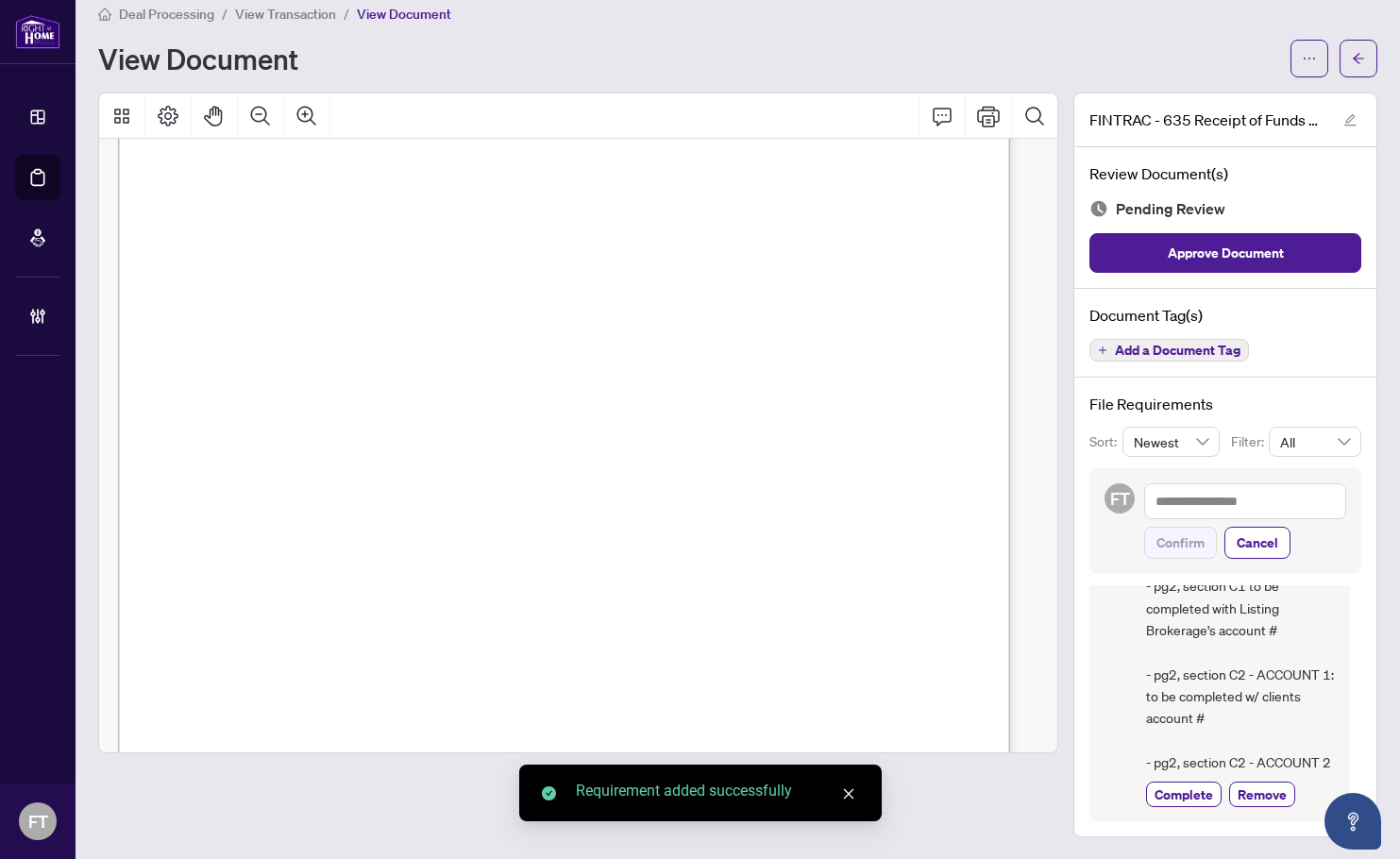 click on "COMPLIANCE: Receipt of Funds Record form
- pg2, section C1 to be completed with Listing Brokerage's account #
- pg2, section C2 - ACCOUNT 1: to be completed w/ clients account #
- pg2, section C2 - ACCOUNT 2" at bounding box center [1240, 651] 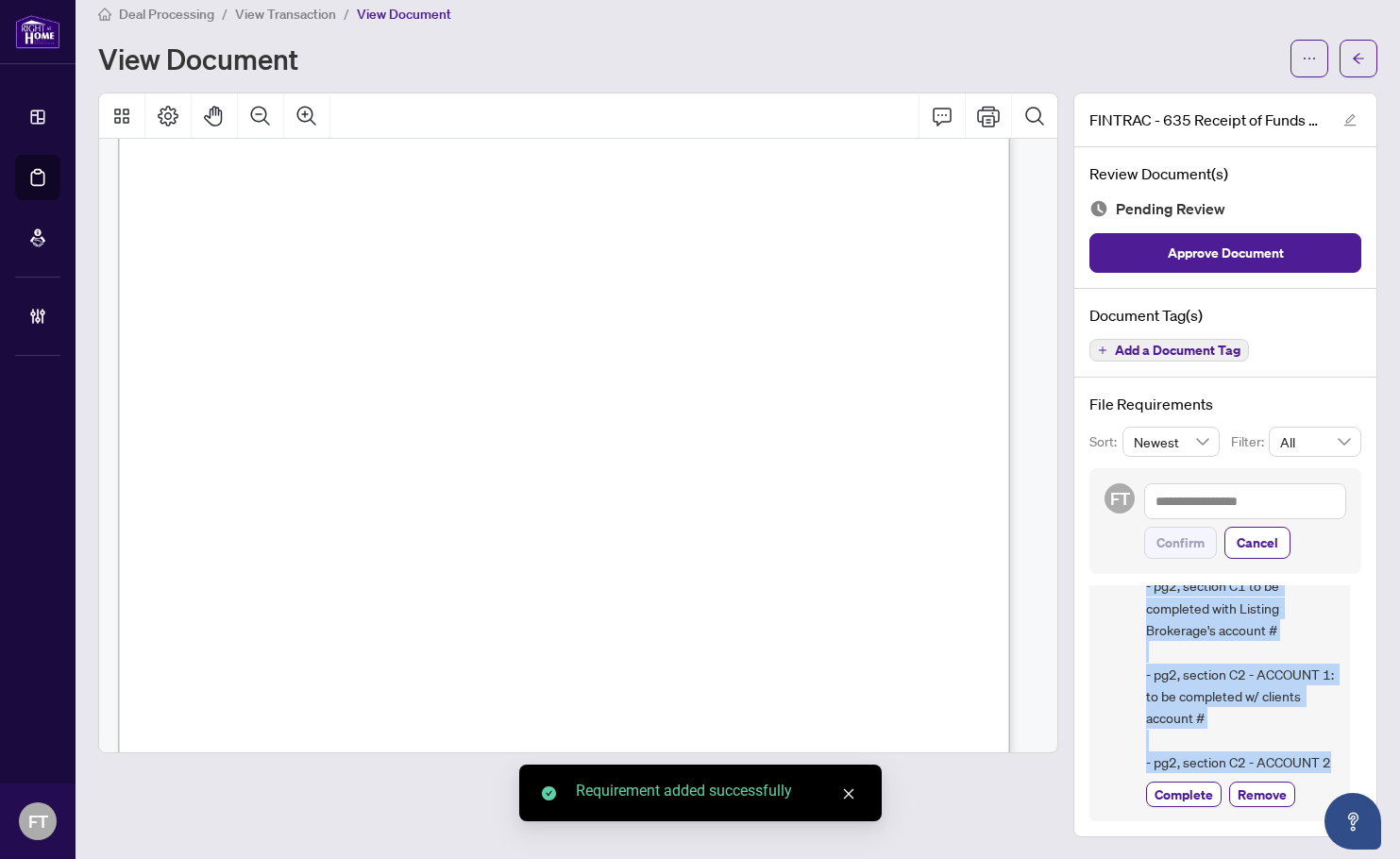 scroll, scrollTop: 0, scrollLeft: 0, axis: both 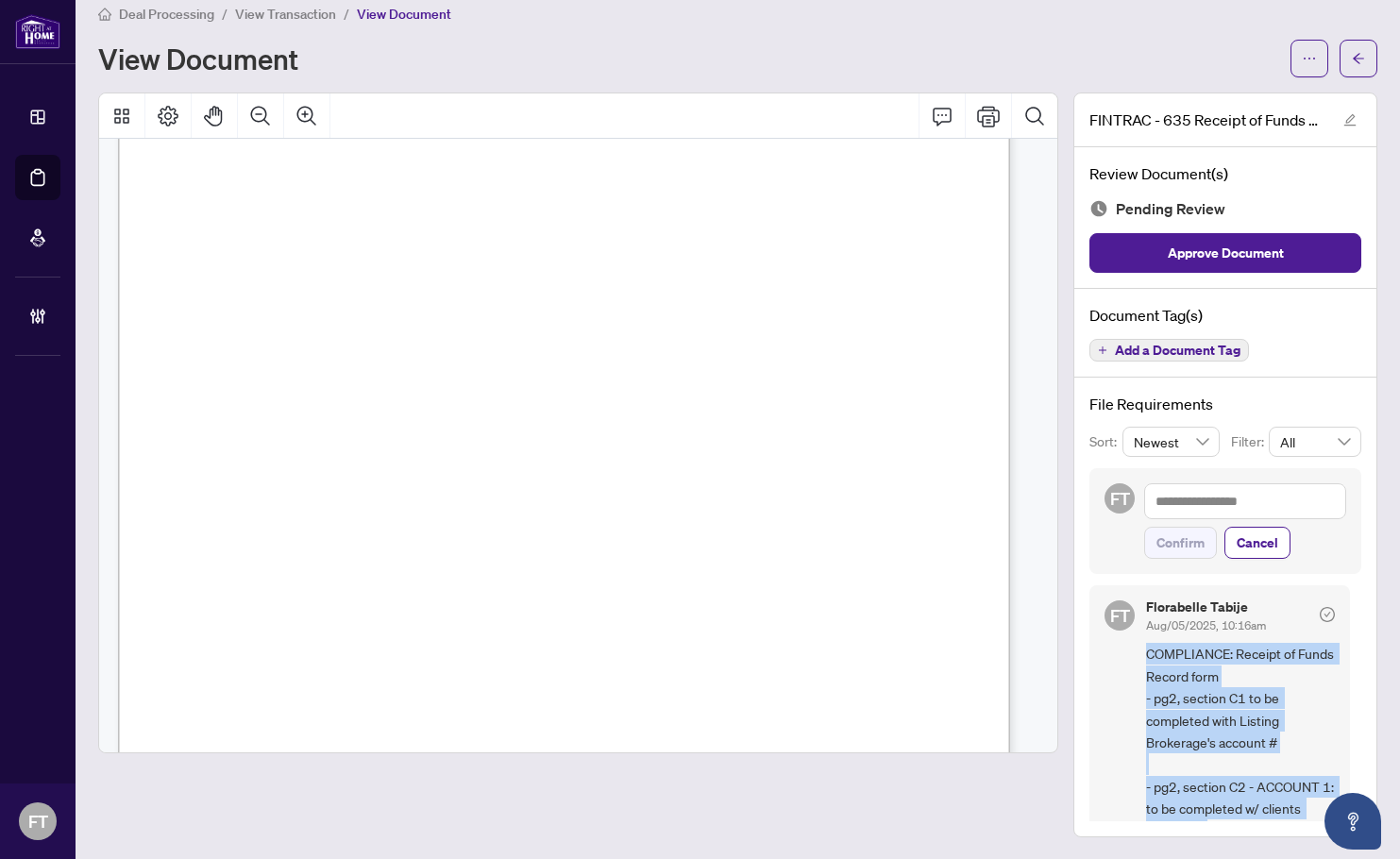drag, startPoint x: 1160, startPoint y: 756, endPoint x: 1131, endPoint y: 657, distance: 103.16007 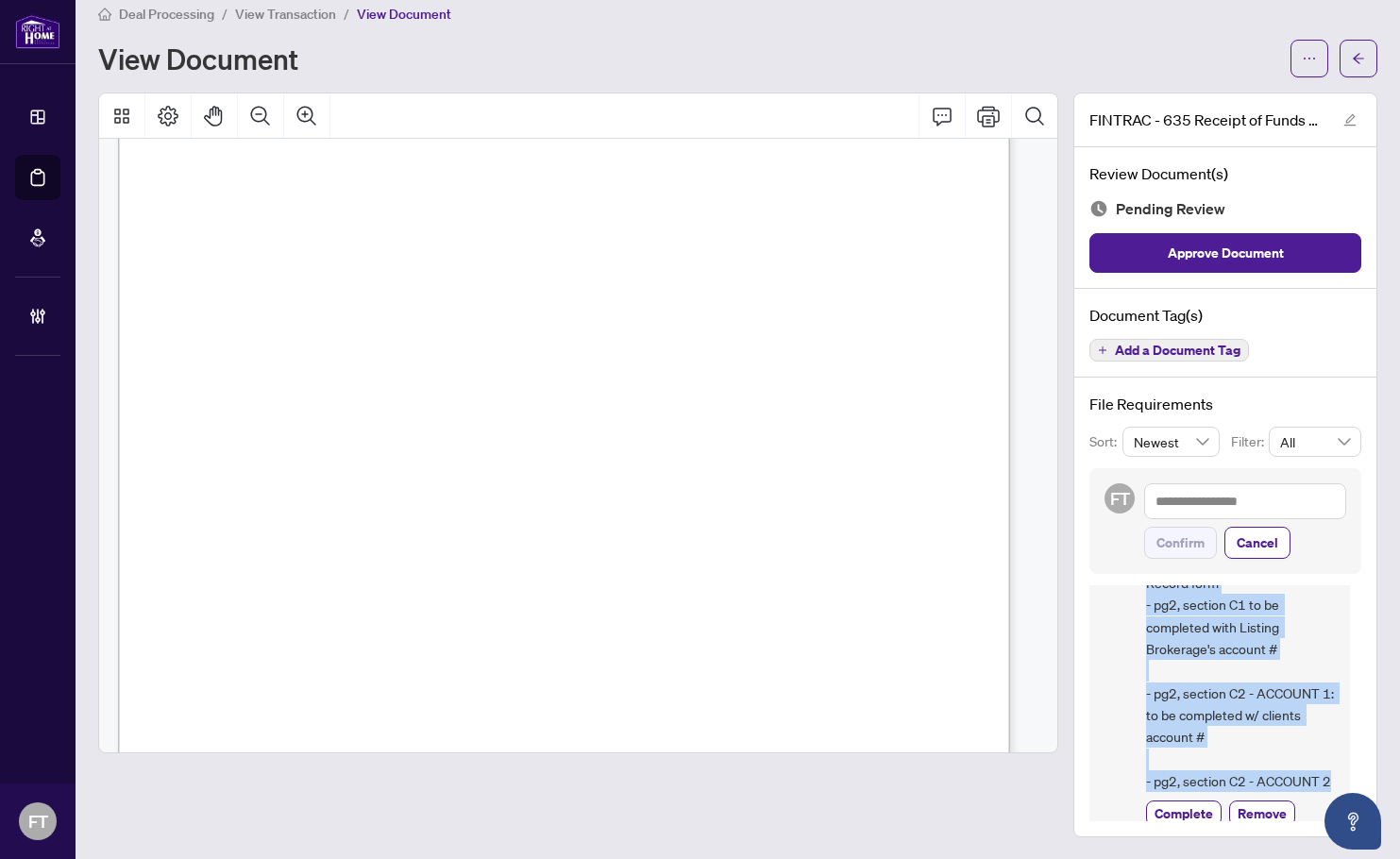 scroll, scrollTop: 134, scrollLeft: 0, axis: vertical 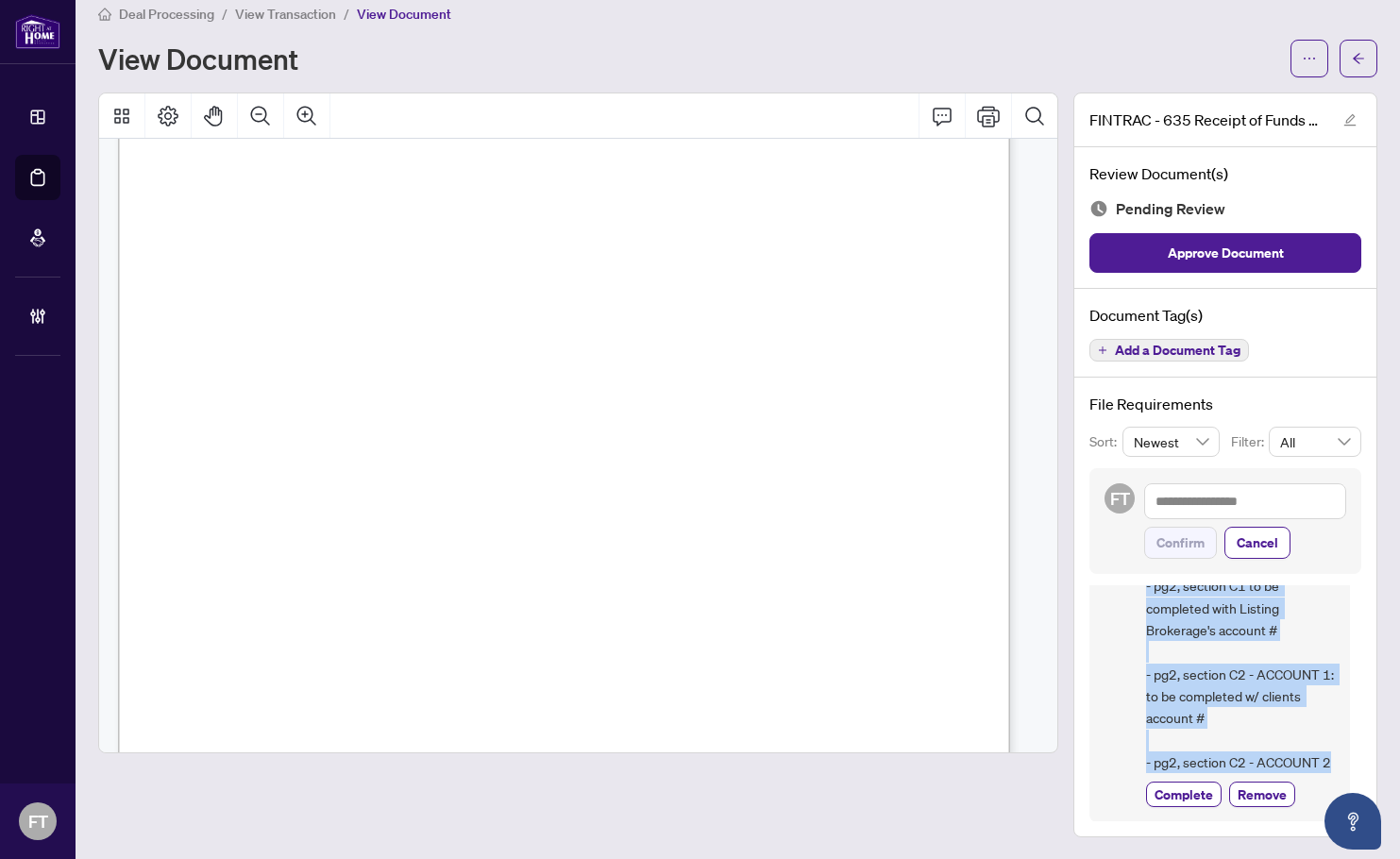copy on "COMPLIANCE: Receipt of Funds Record form
- pg2, section C1 to be completed with Listing Brokerage's account #
- pg2, section C2 - ACCOUNT 1: to be completed w/ clients account #
- pg2, section C2 - ACCOUNT 2" 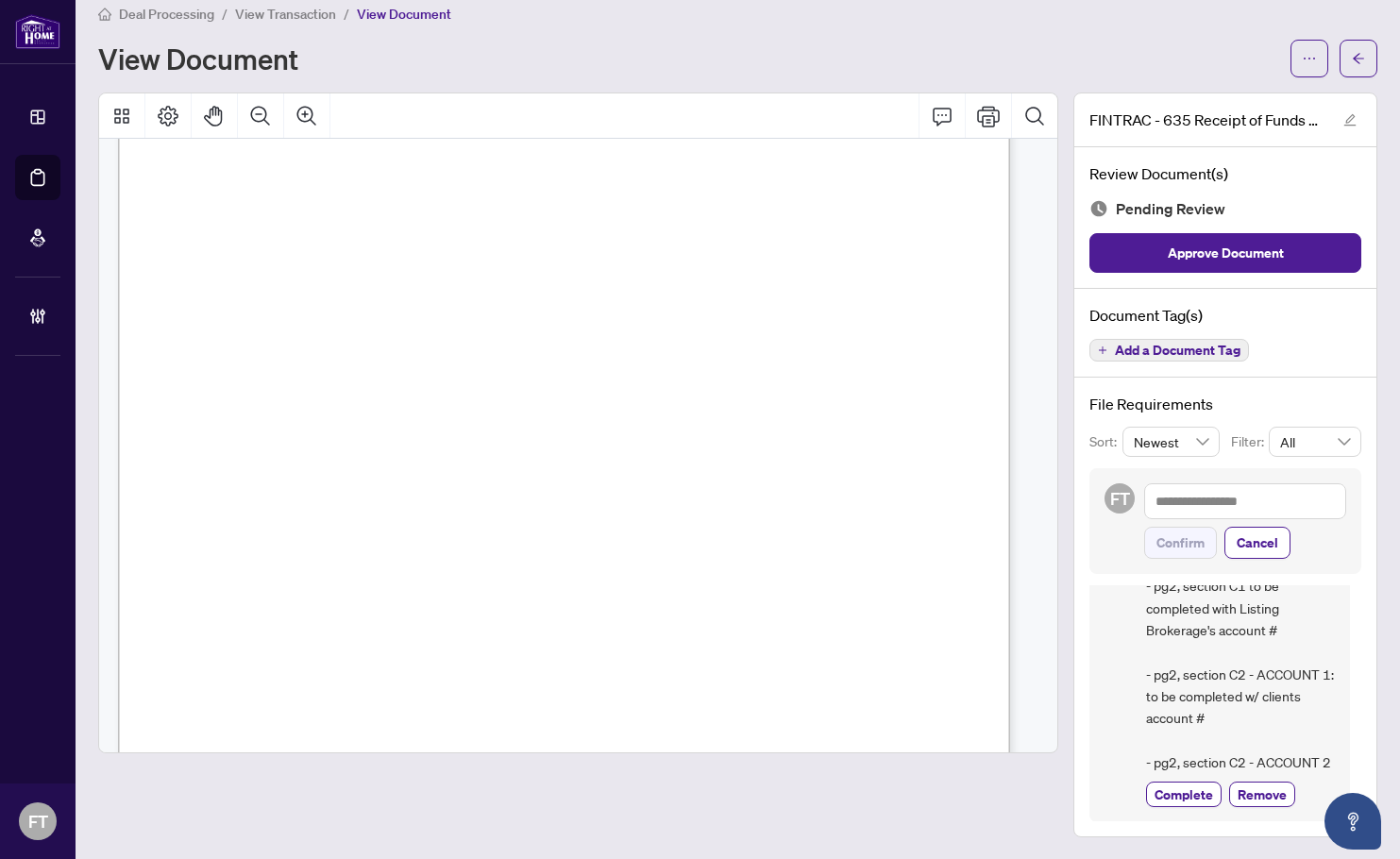 click on "FT Florabelle Tabije   Aug/05/2025, 10:16am COMPLIANCE: Receipt of Funds Record form
- pg2, section C1 to be completed with Listing Brokerage's account #
- pg2, section C2 - ACCOUNT 1: to be completed w/ clients account #
- pg2, section C2 - ACCOUNT 2 Complete Remove" at bounding box center [1220, 647] 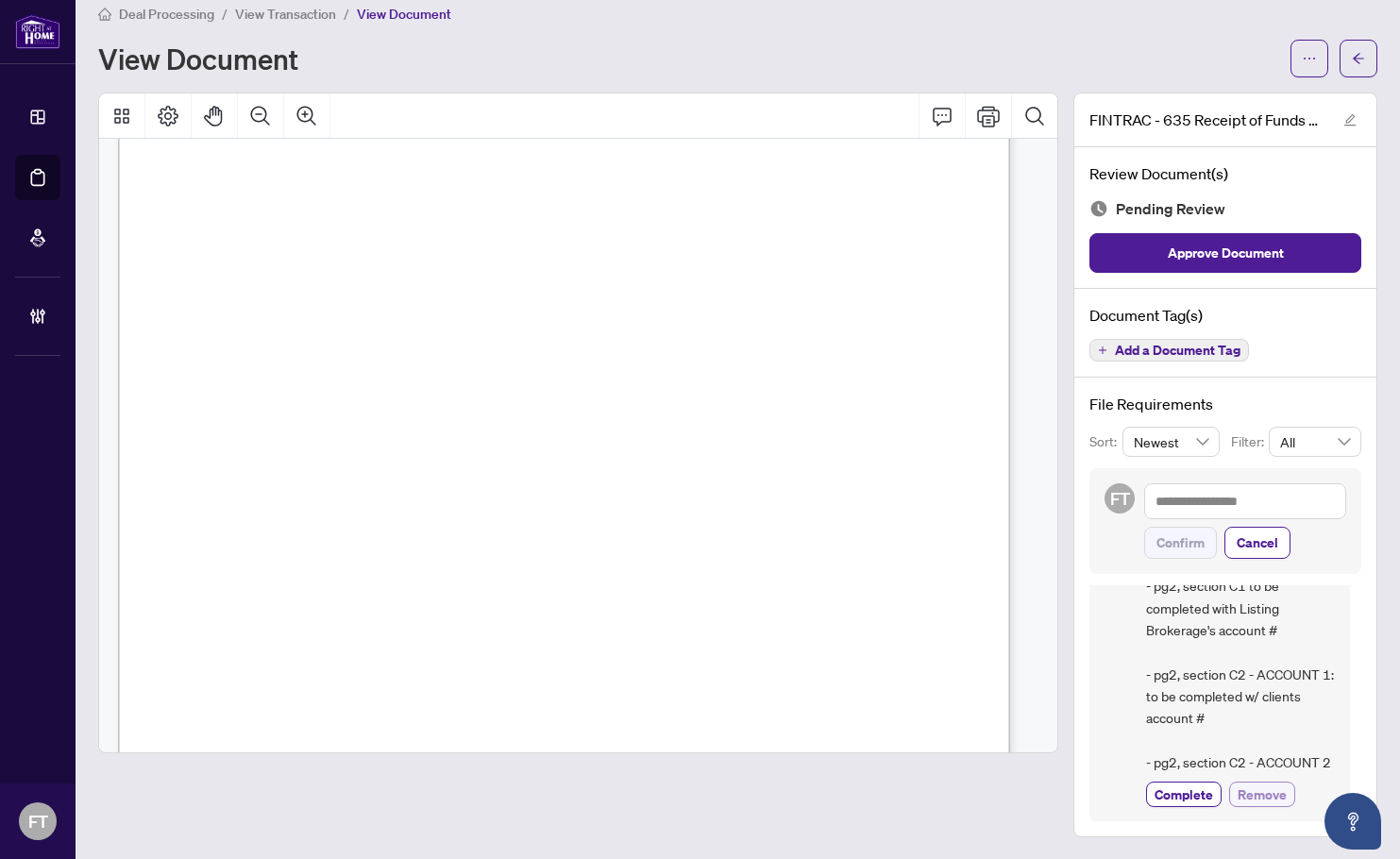 click on "Remove" at bounding box center (1262, 794) 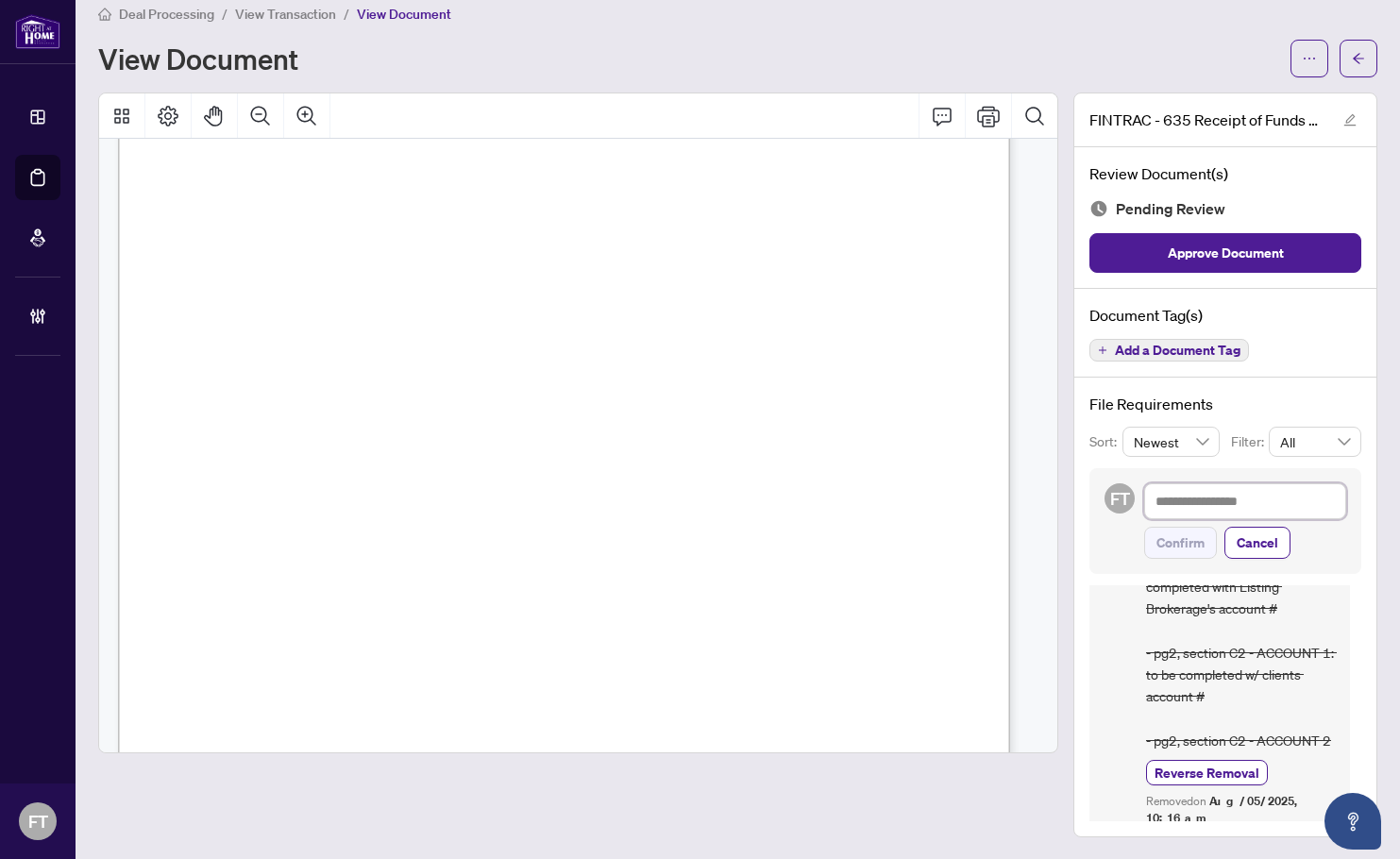 click at bounding box center (1245, 501) 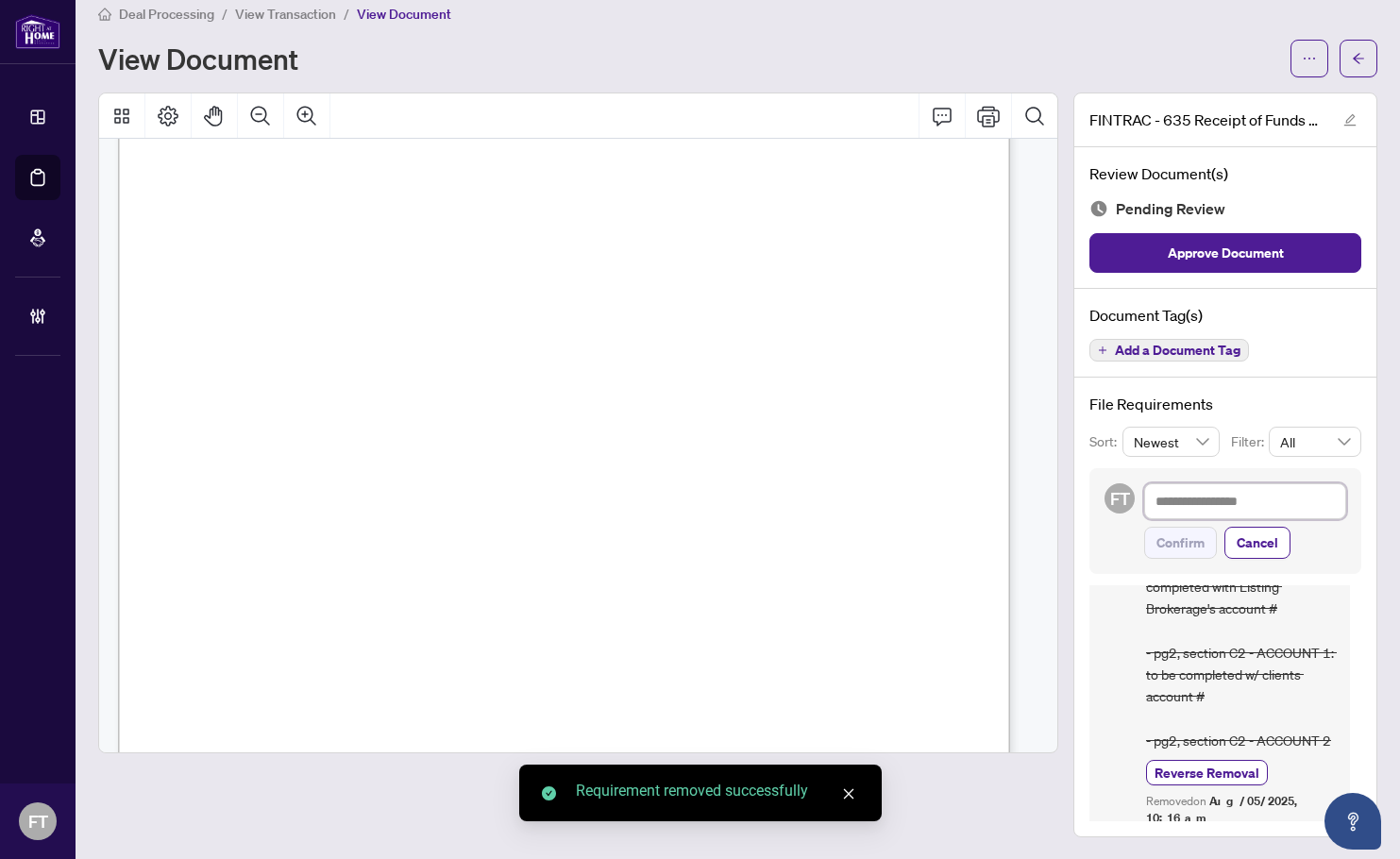 paste on "**********" 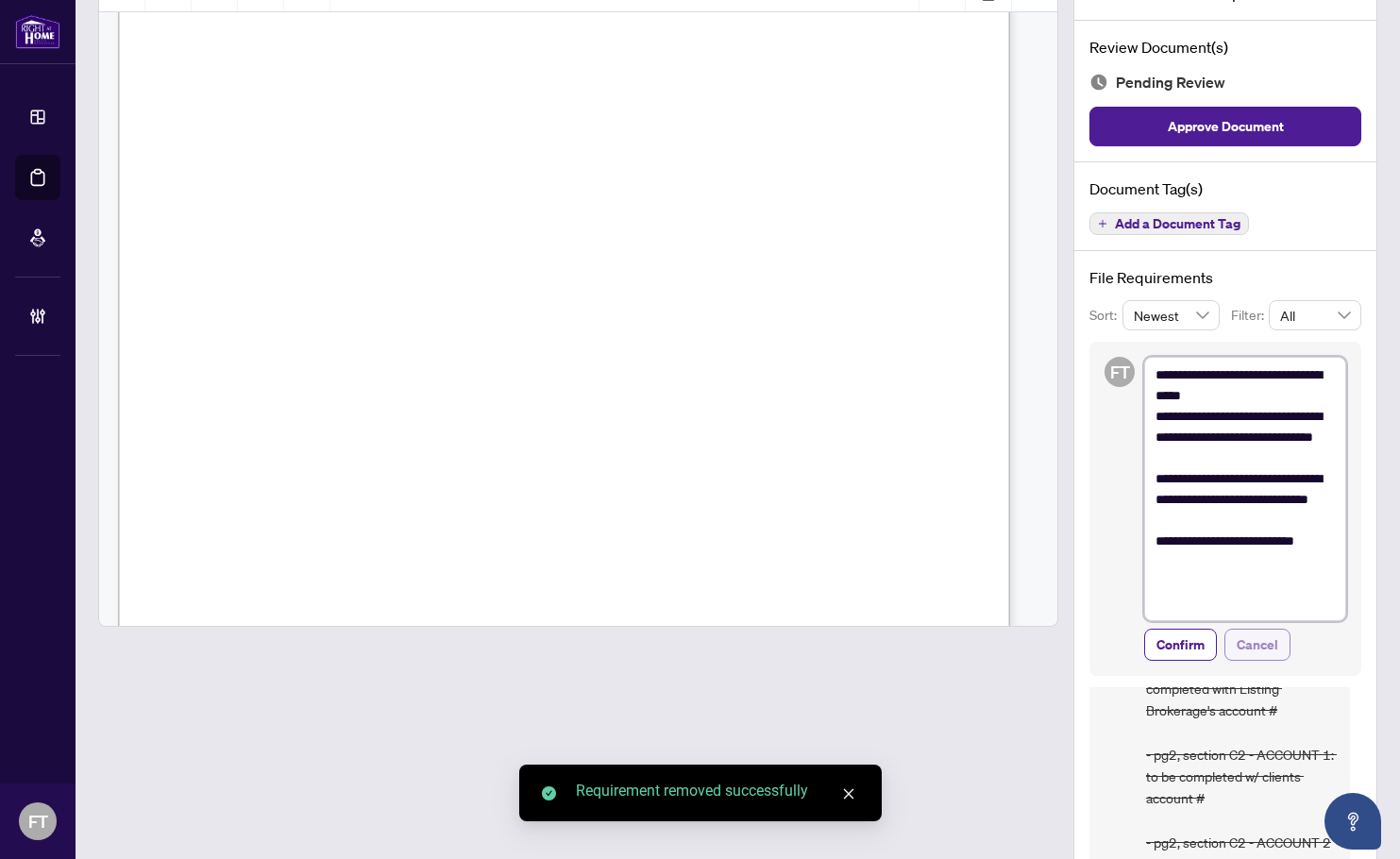 scroll, scrollTop: 248, scrollLeft: 0, axis: vertical 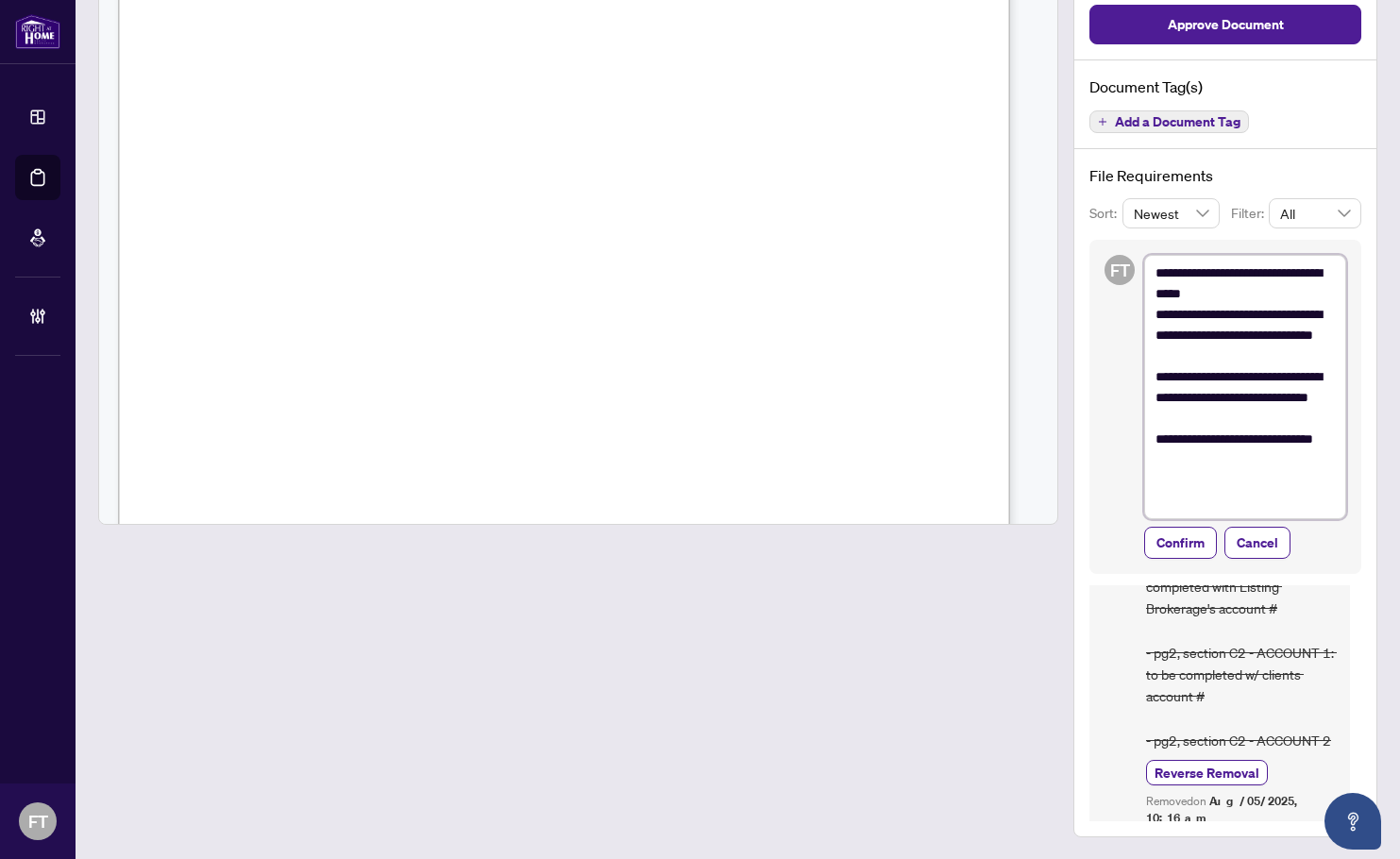 click on "**********" at bounding box center [1245, 387] 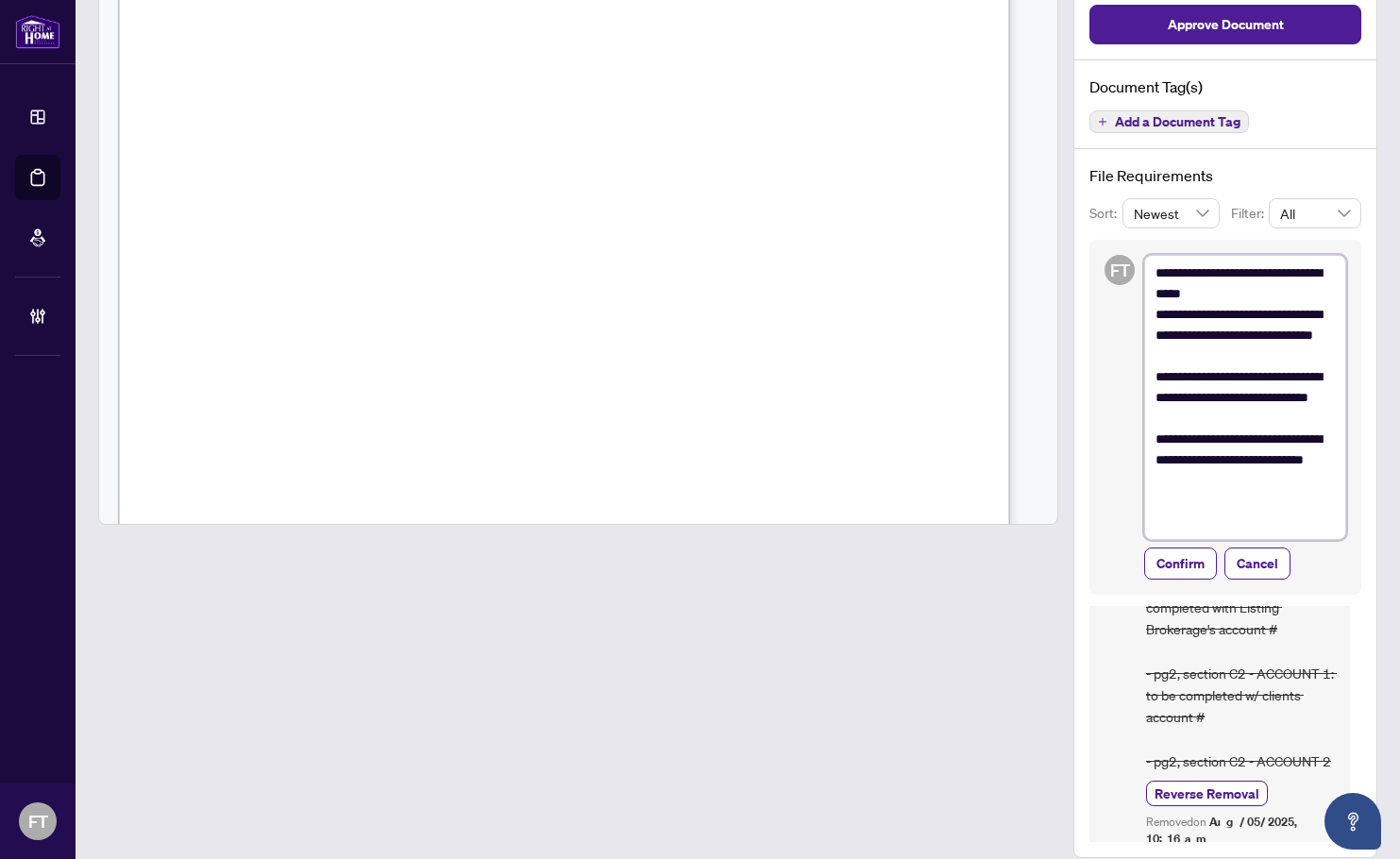 drag, startPoint x: 1213, startPoint y: 434, endPoint x: 1151, endPoint y: 416, distance: 64.56005 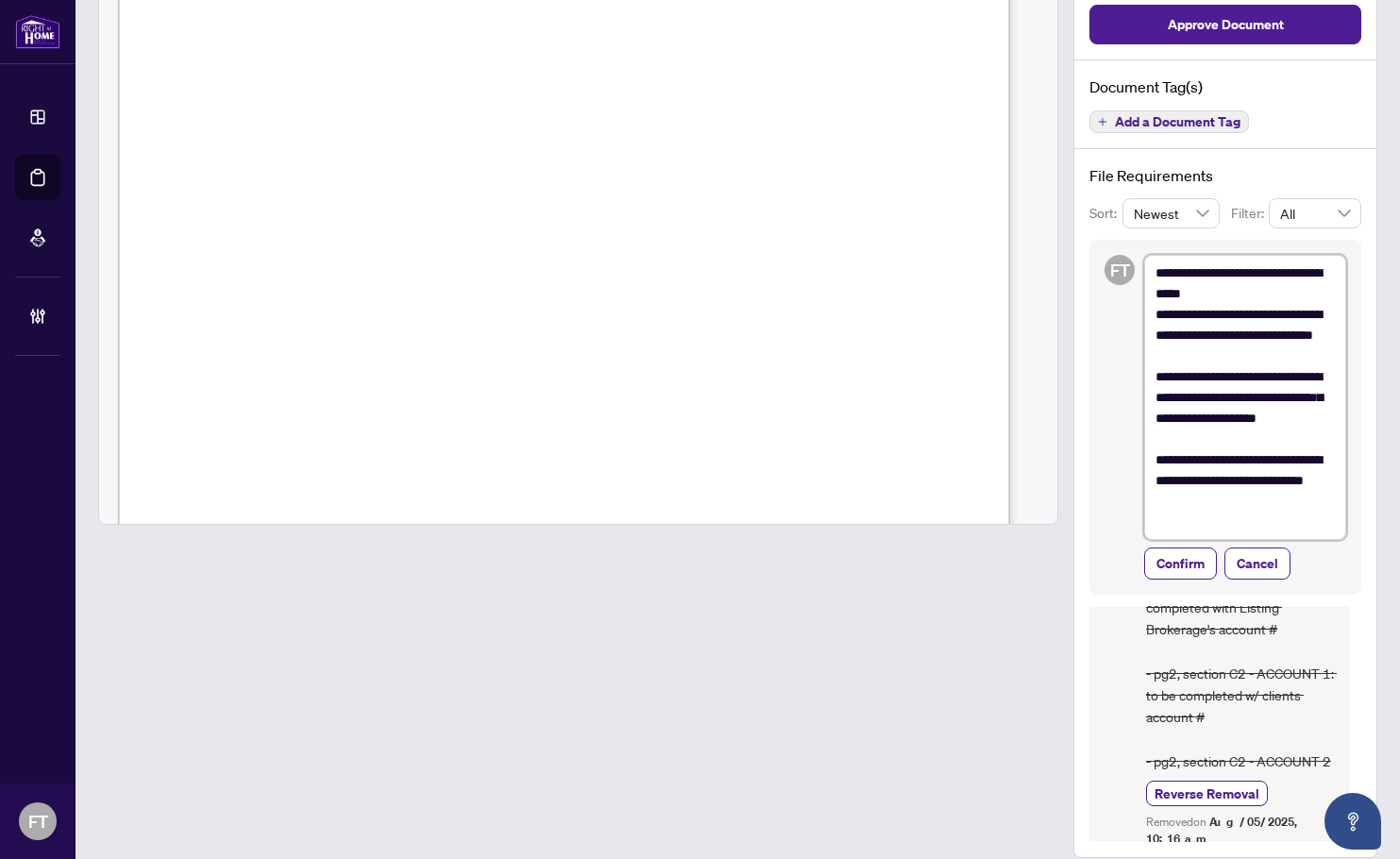 drag, startPoint x: 1324, startPoint y: 436, endPoint x: 1152, endPoint y: 423, distance: 172.49058 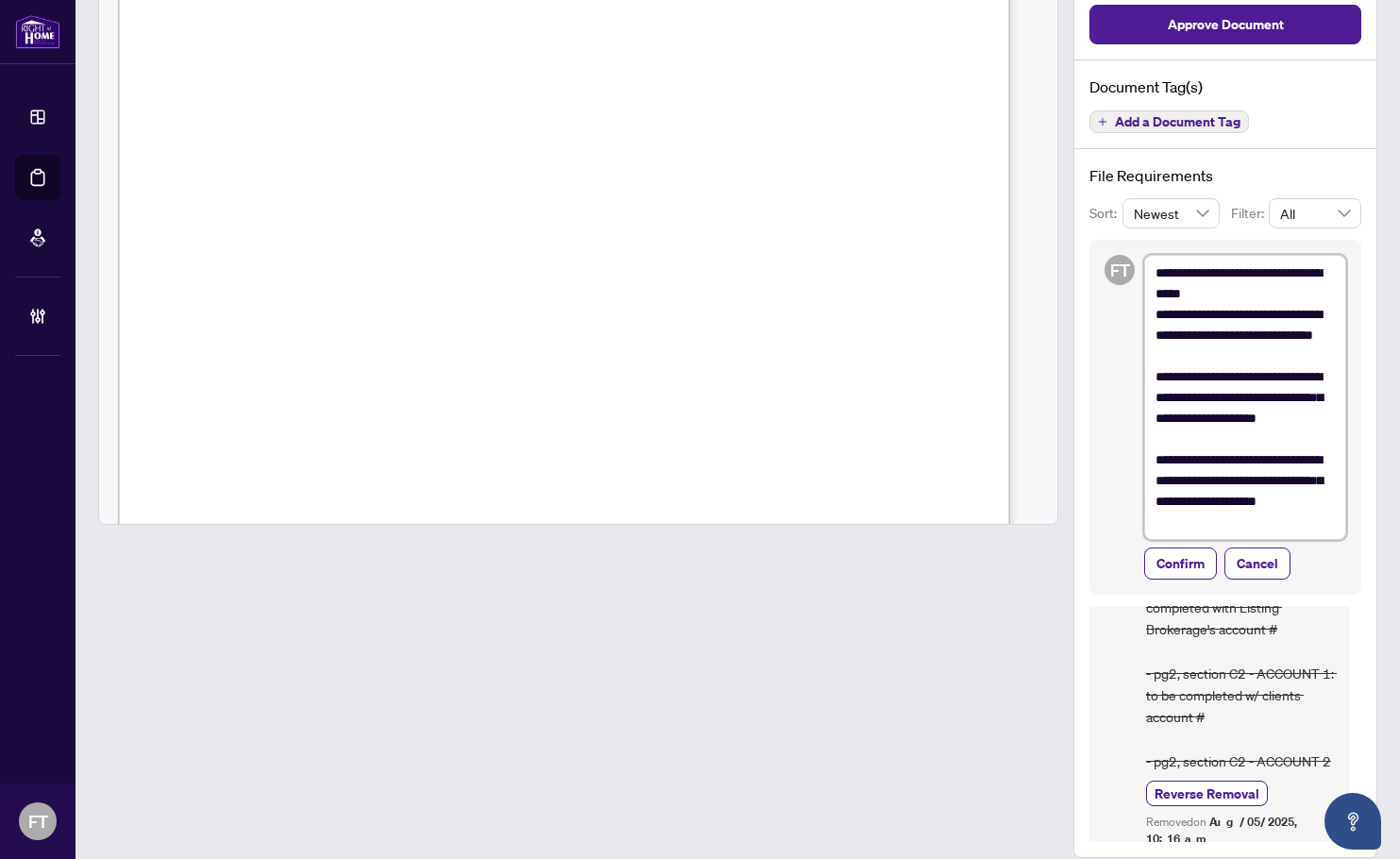 click on "**********" at bounding box center (1245, 397) 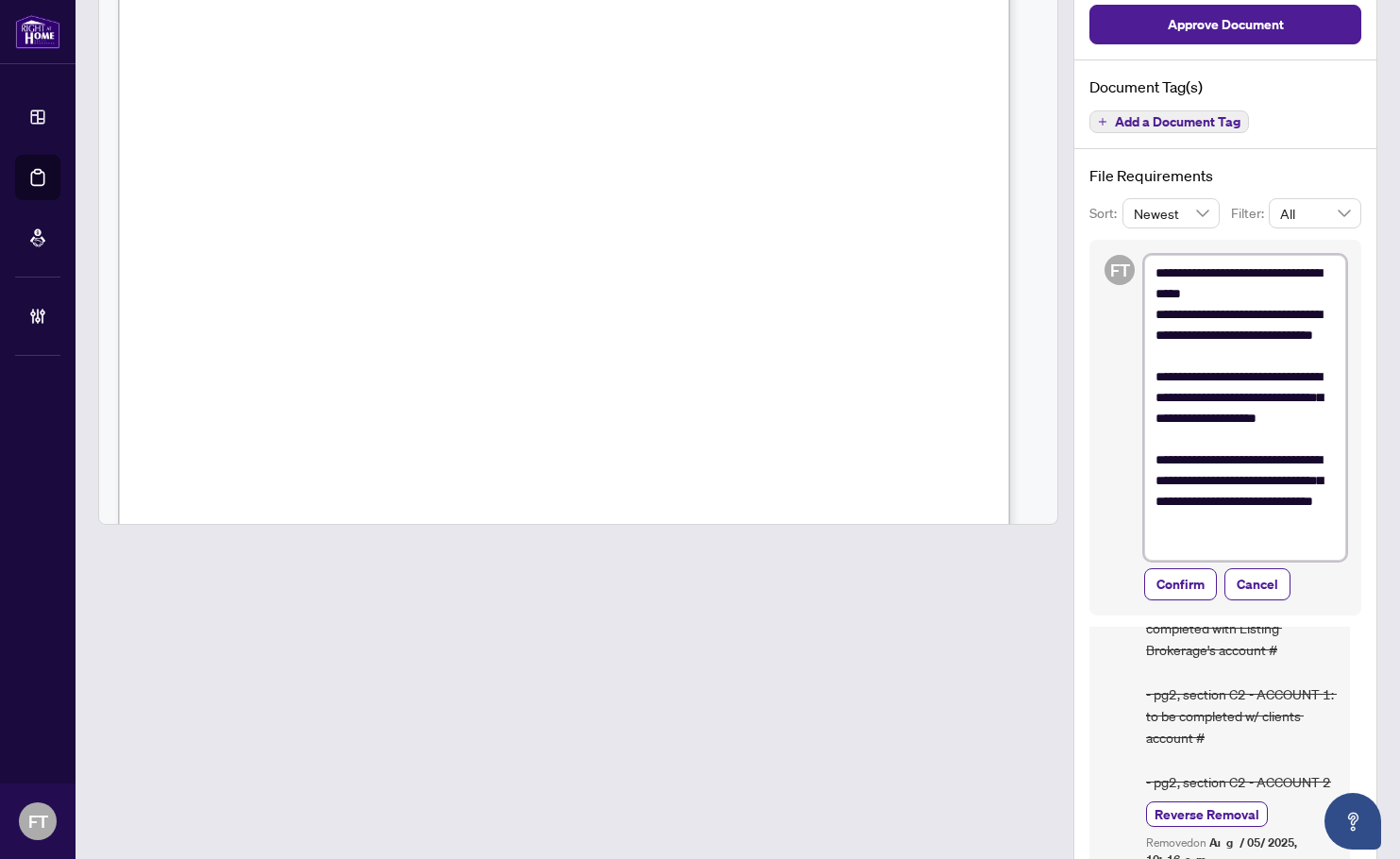 click on "**********" at bounding box center [1245, 408] 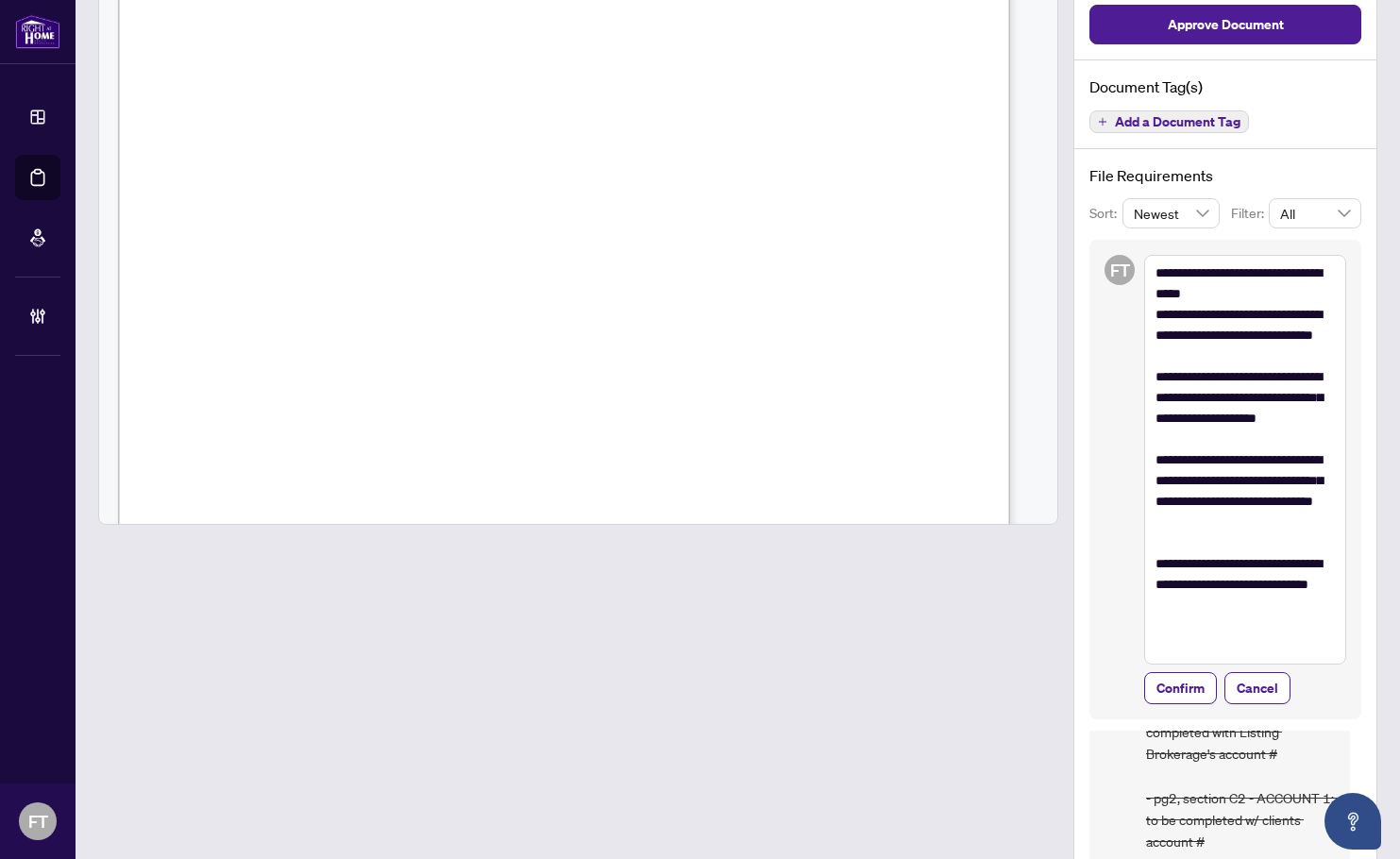 drag, startPoint x: -31, startPoint y: 904, endPoint x: 413, endPoint y: 845, distance: 447.90289 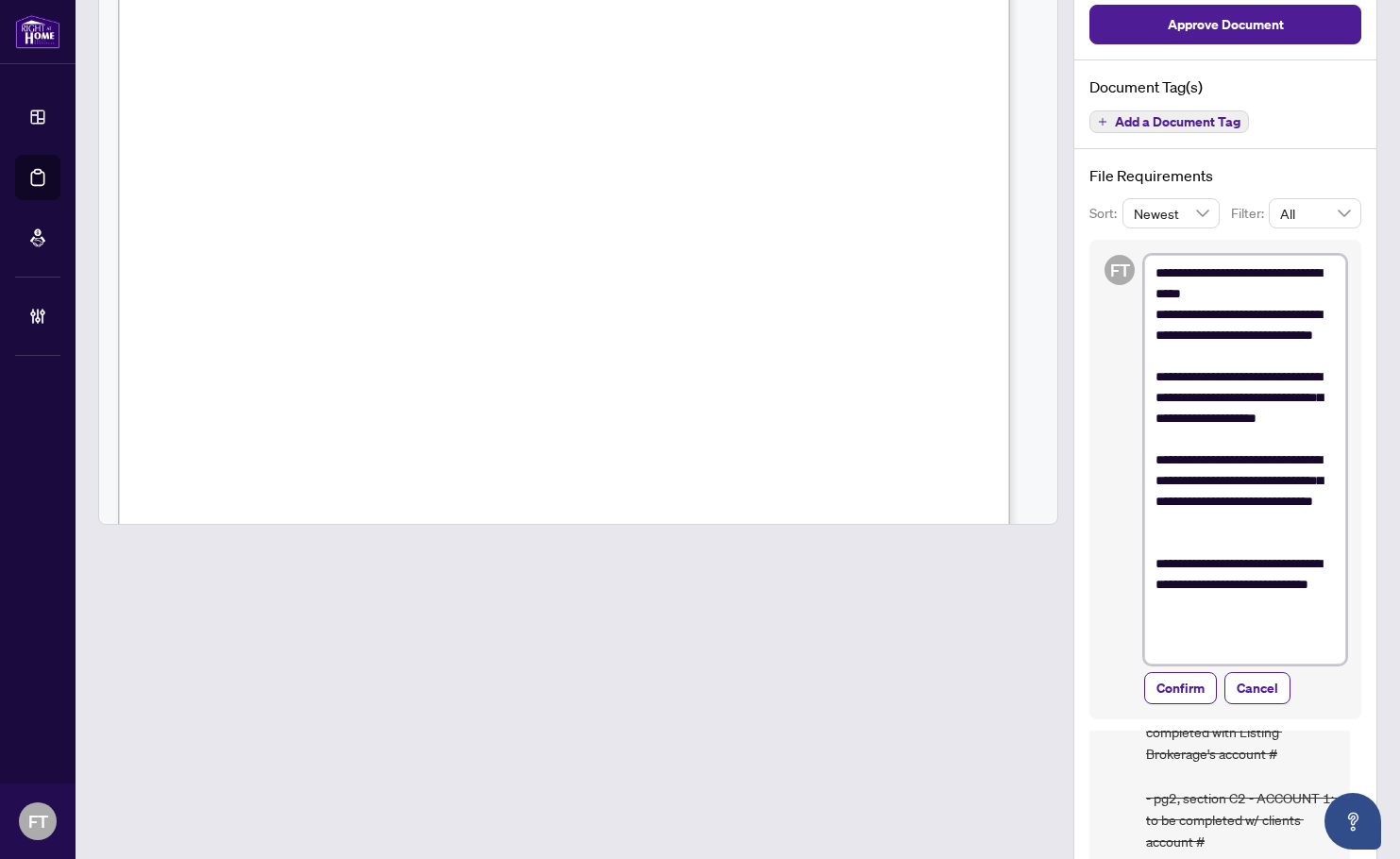 drag, startPoint x: 1256, startPoint y: 623, endPoint x: 1229, endPoint y: 648, distance: 36.796739 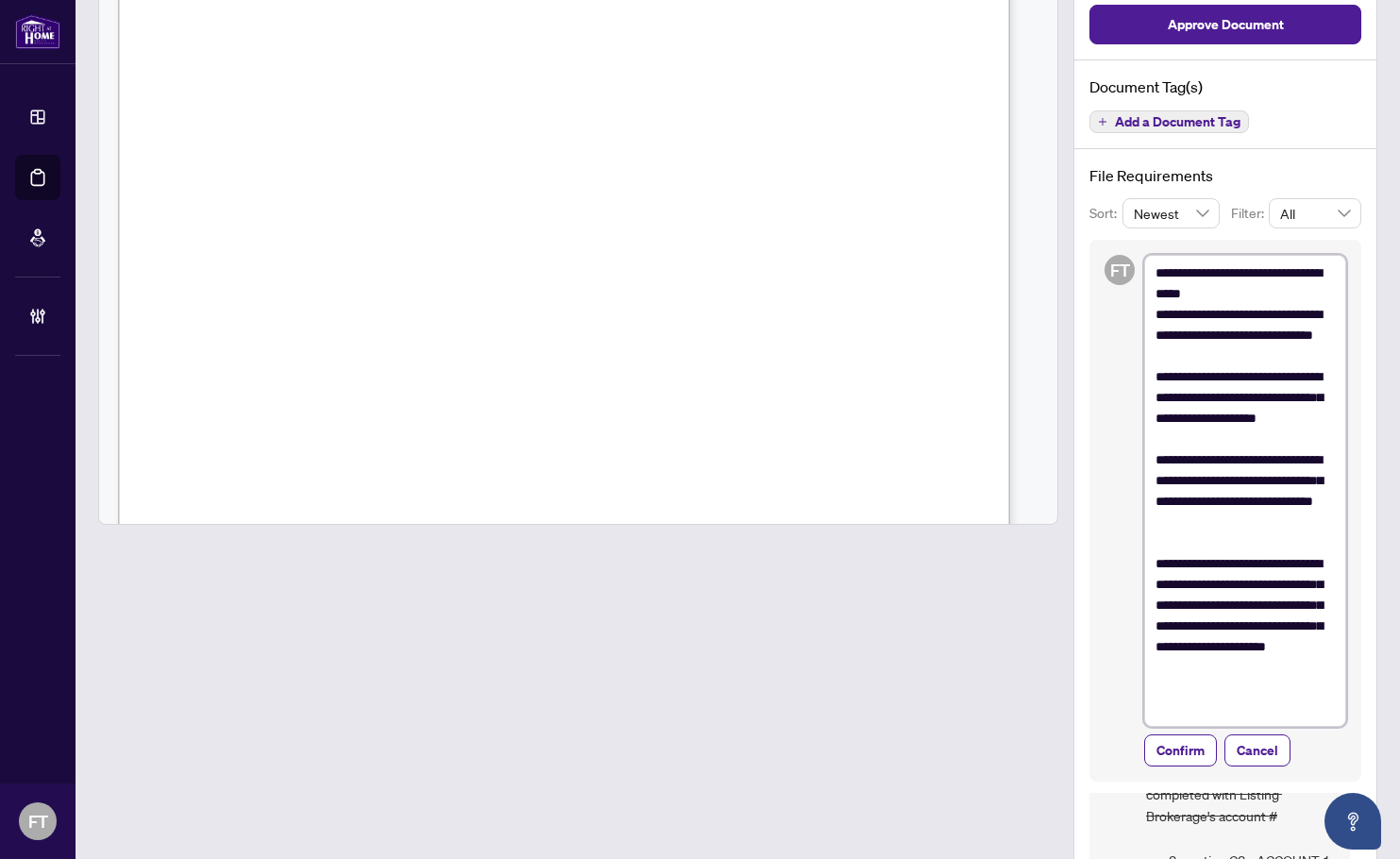 drag, startPoint x: 1281, startPoint y: 602, endPoint x: 1304, endPoint y: 610, distance: 24.351591 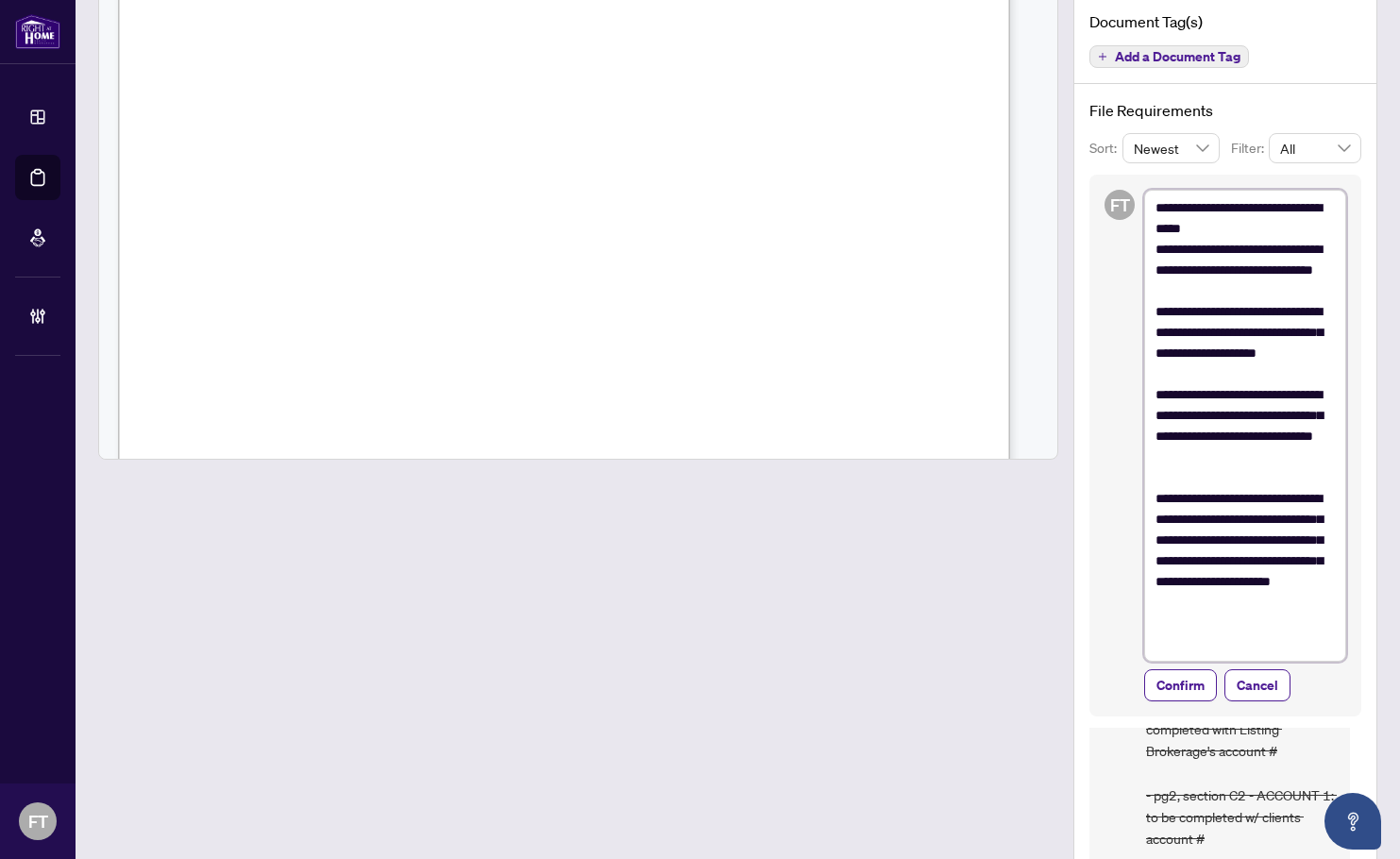 scroll, scrollTop: 437, scrollLeft: 0, axis: vertical 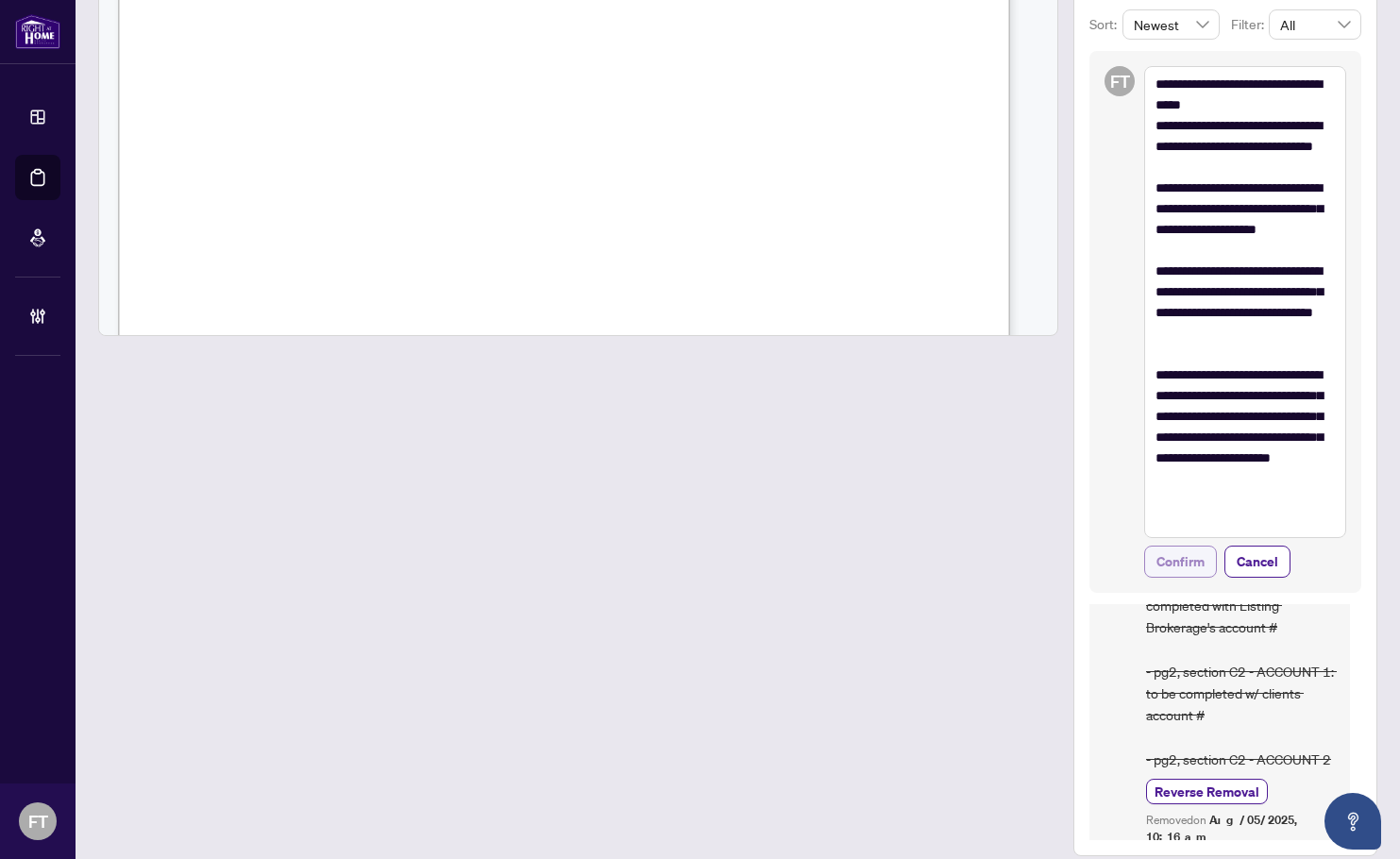 click on "Confirm" at bounding box center [1180, 562] 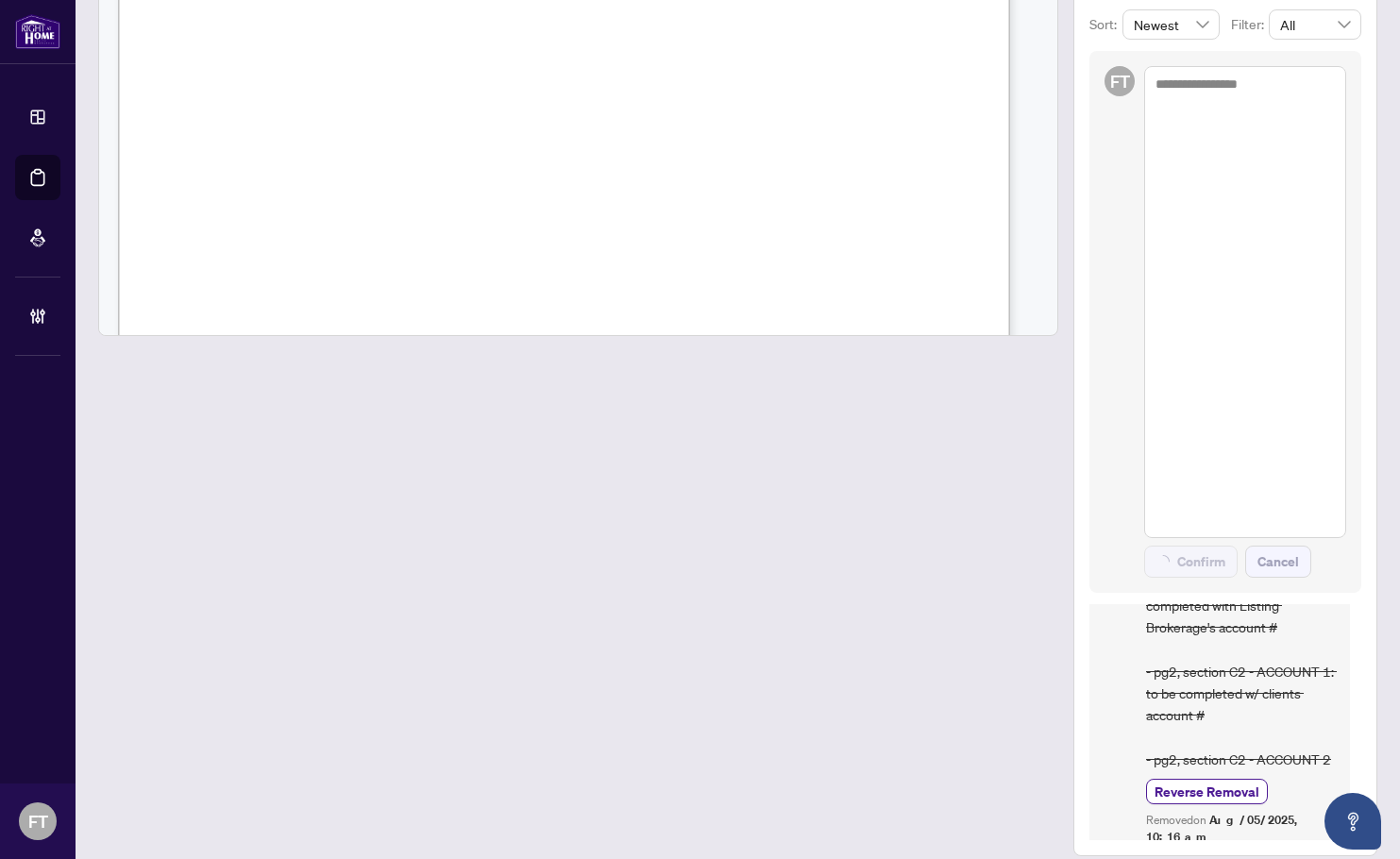 scroll, scrollTop: 0, scrollLeft: 0, axis: both 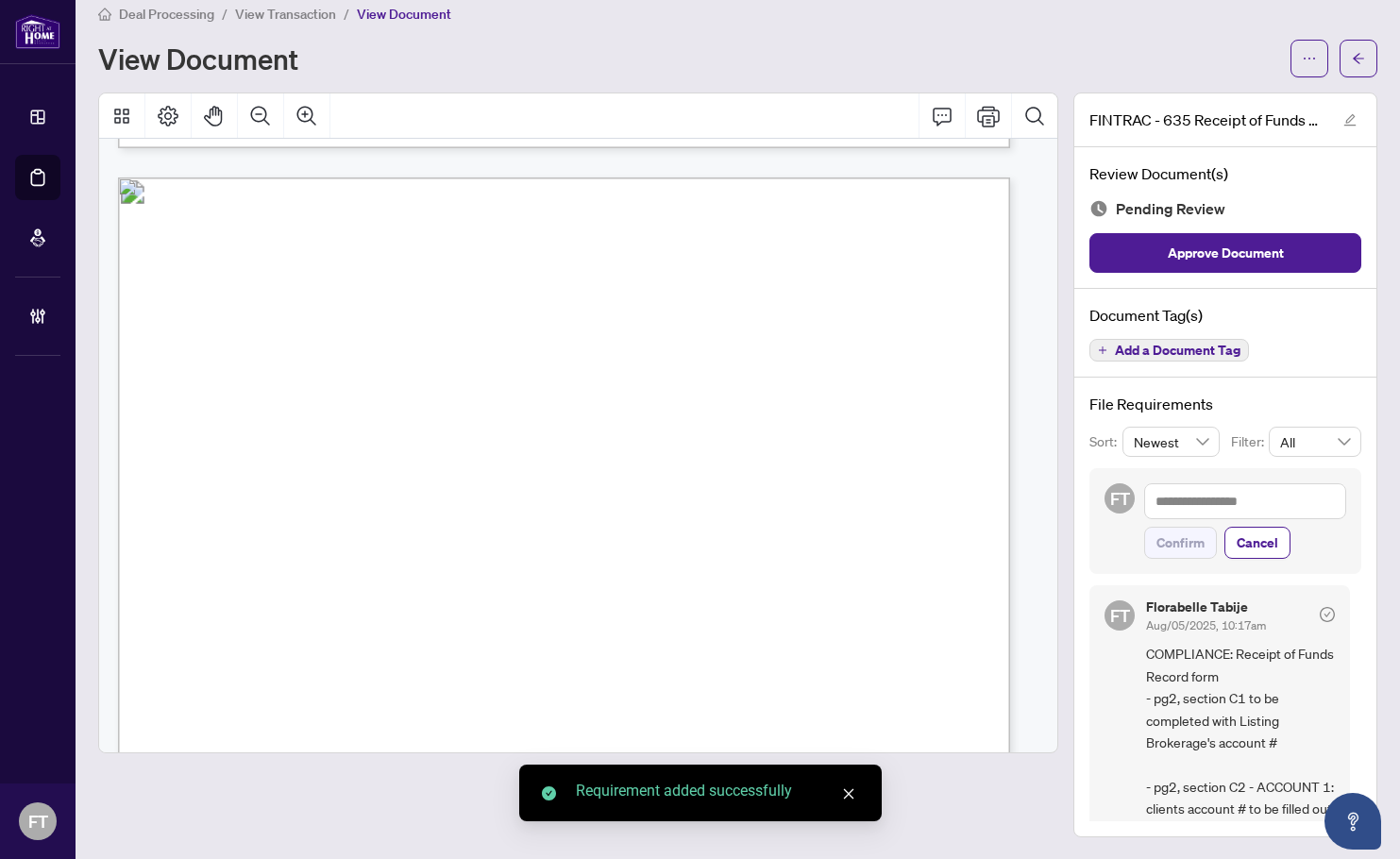 click on "Add a Document Tag" at bounding box center (1177, 350) 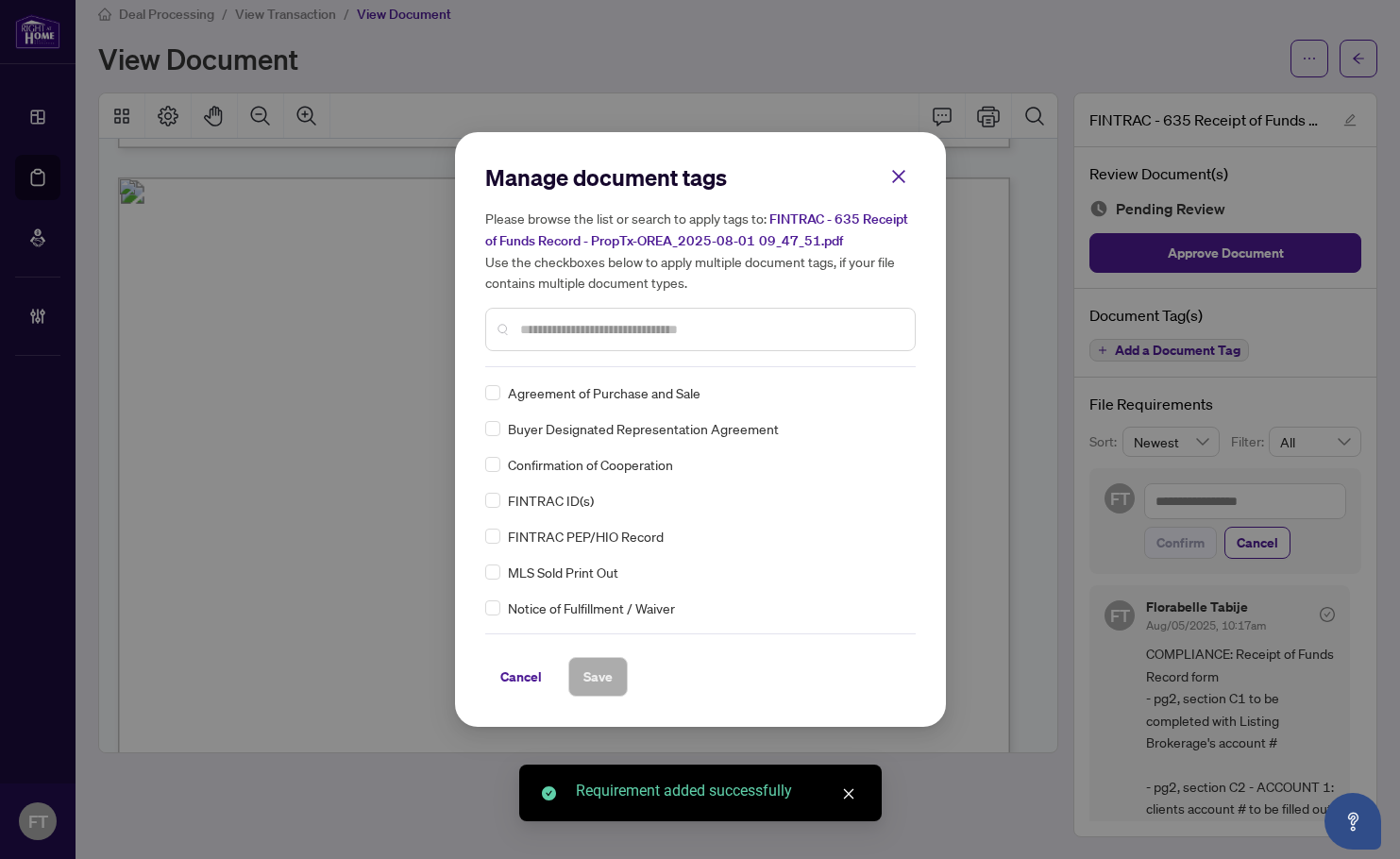 click at bounding box center [710, 329] 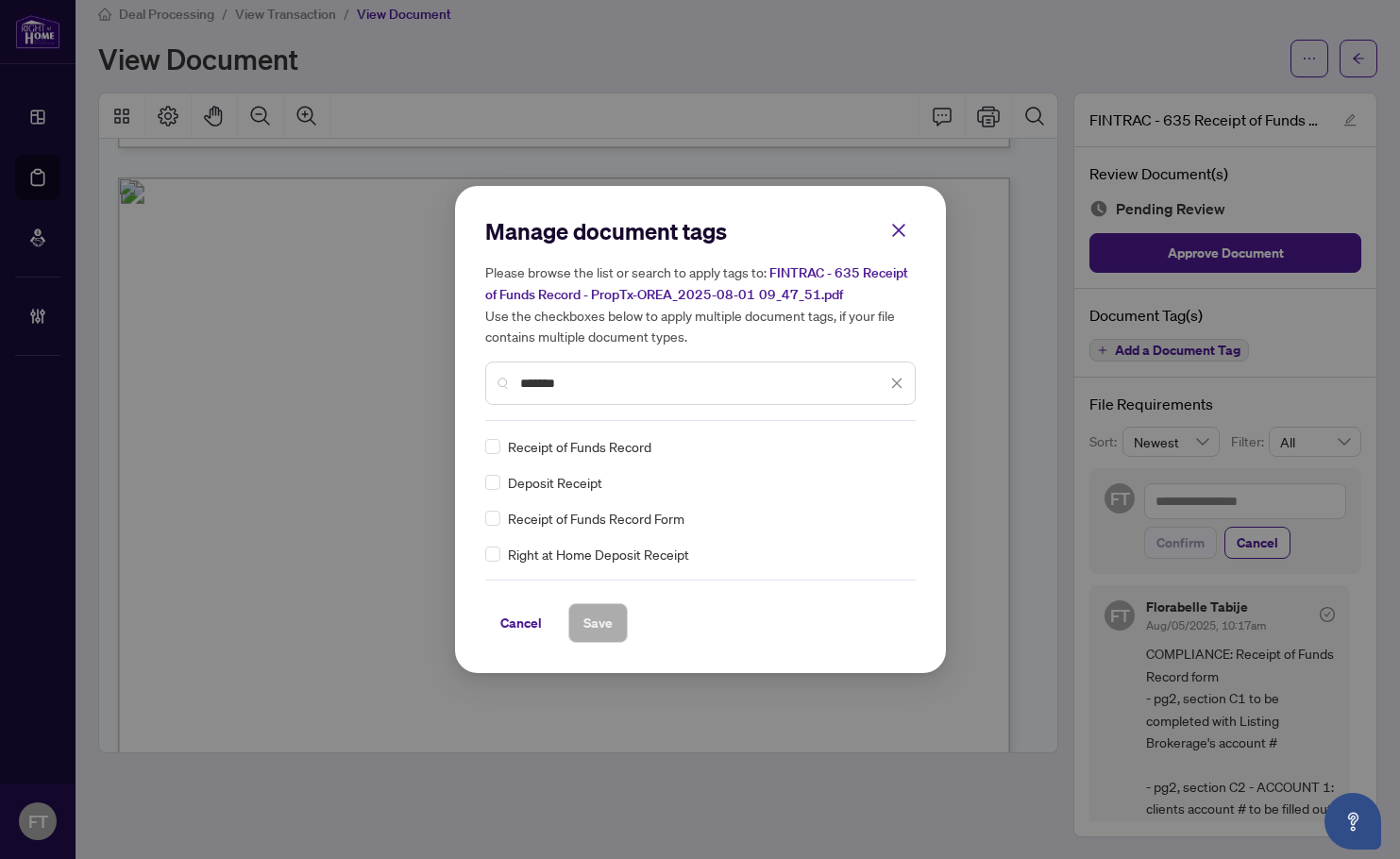 drag, startPoint x: 756, startPoint y: 228, endPoint x: 713, endPoint y: 375, distance: 153.16 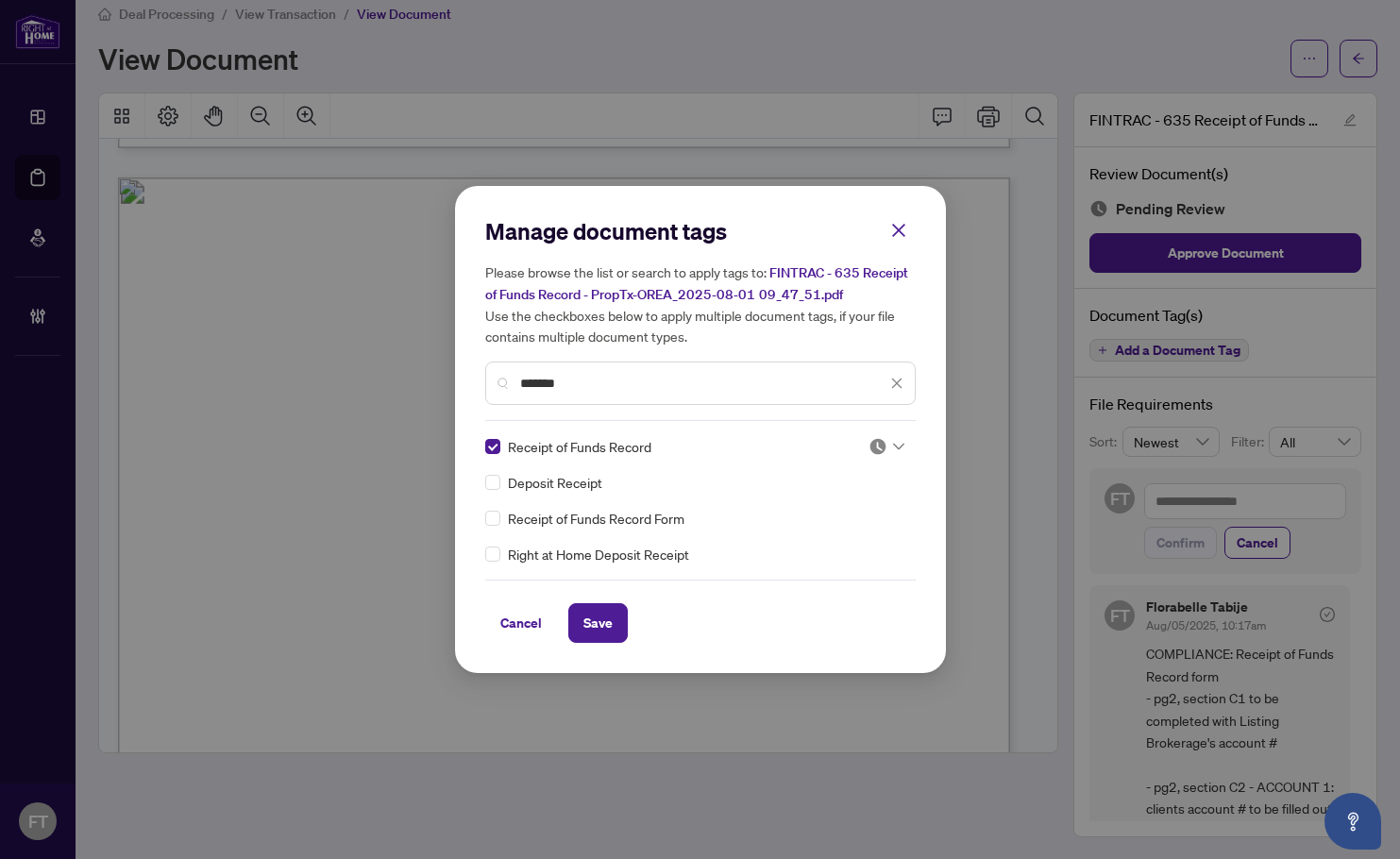 click at bounding box center (878, 446) 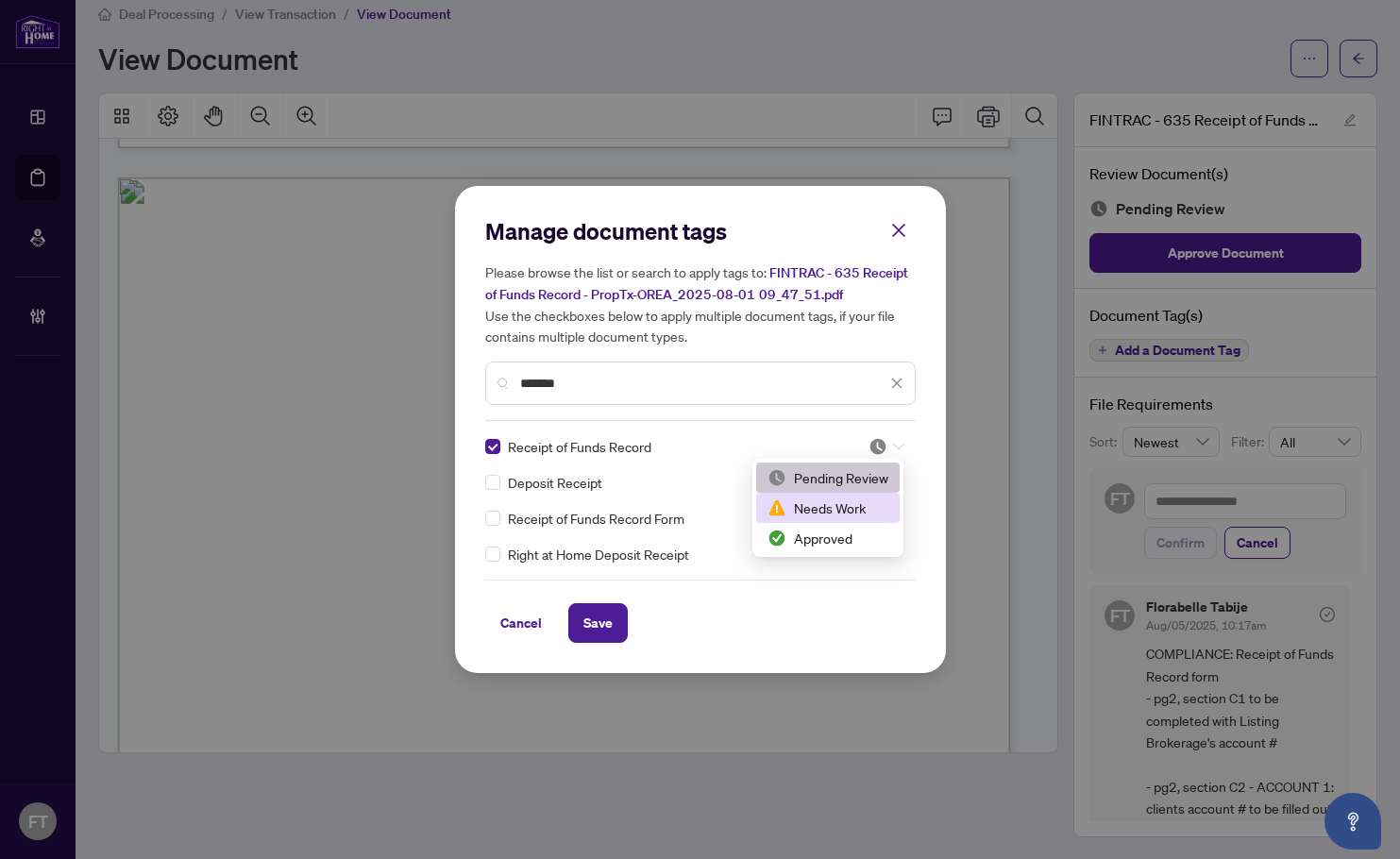 click on "Needs Work" at bounding box center [828, 508] 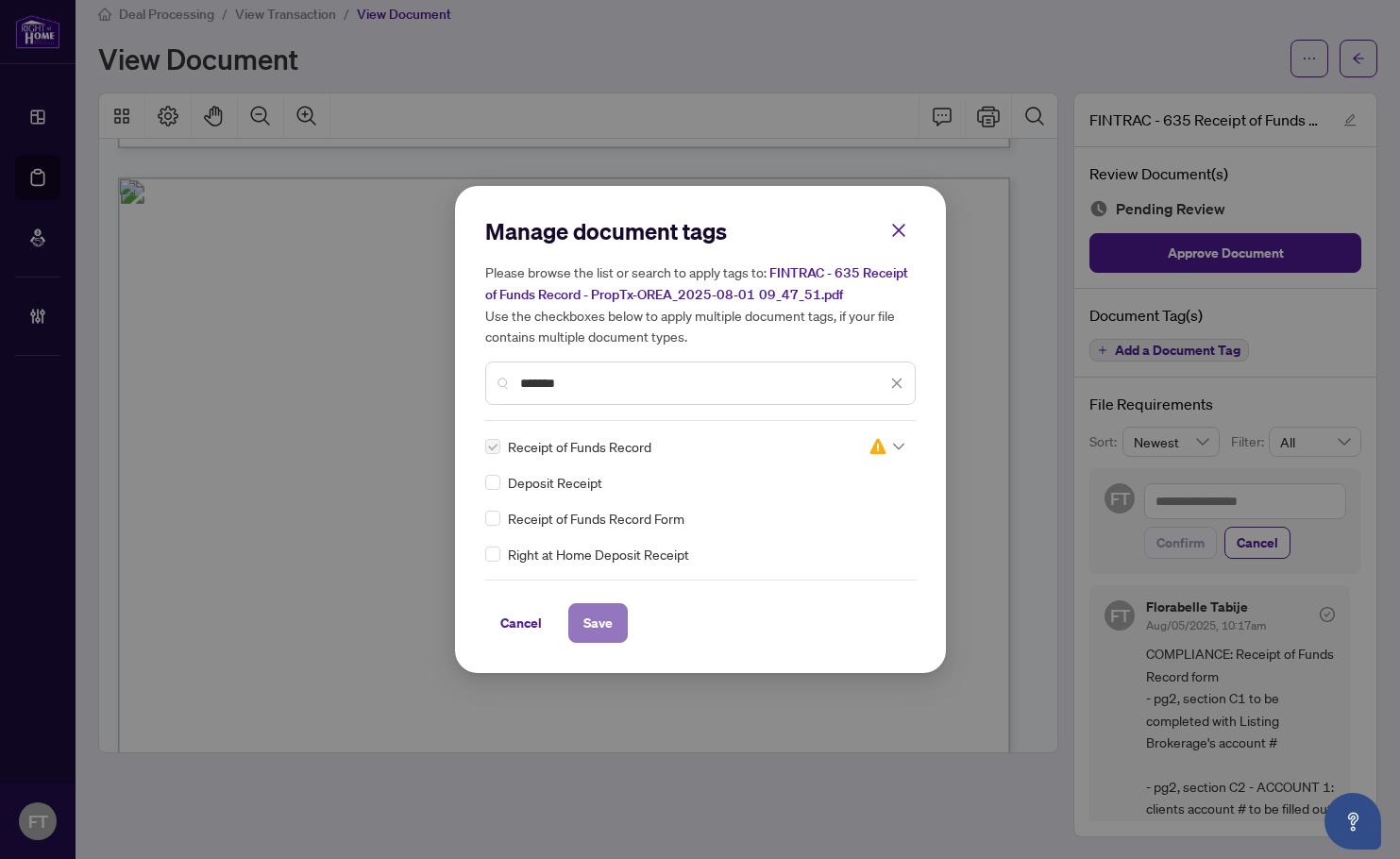click on "Save" at bounding box center (598, 623) 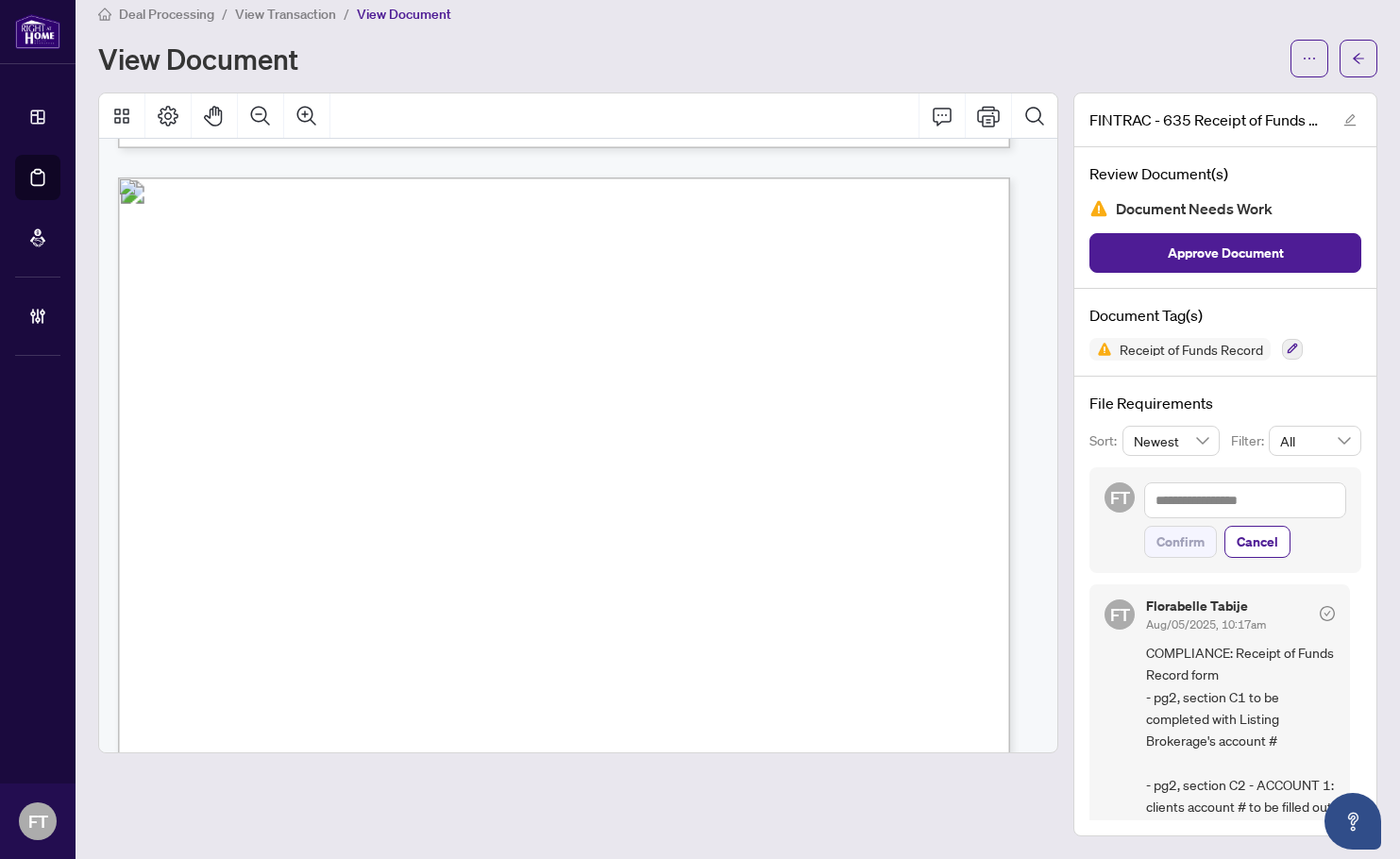 scroll, scrollTop: 19, scrollLeft: 0, axis: vertical 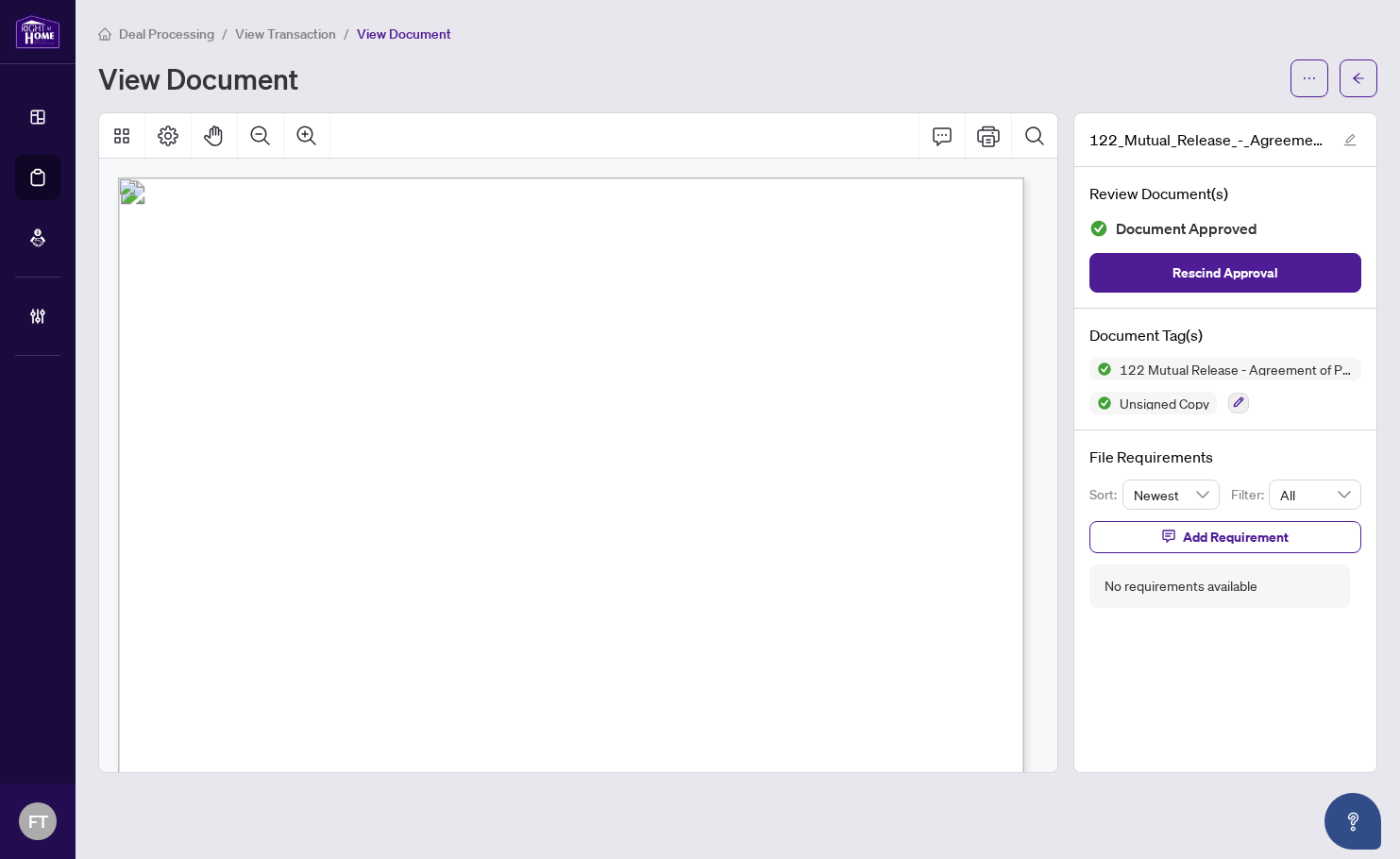 click on "Form 122 Revised 2020  Page 1 of 1
The trademarks REALTOR®, REALTORS®, MLS®, Multiple Listing Services® and associated logos are owned or controlled by  The Canadian Real Estate Association (CREA) and identify the real estate professionals who are members of CREA and the  quality of services they provide. Used under license.
© 2025, Ontario Real Estate Association (“OREA”). All rights reserved. This form was developed by OREA for the use and reproduction  by its members and licensees only. Any other use or reproduction is prohibited except with prior written consent of OREA. Do not alter  when printing or reproducing the standard pre-set portion. OREA bears no liability for your use of this form.
Mutual Release
Agreement of Purchase and Sale  Form 122
for use in the Province of Ontario
BETWEEN:
BUYER:  AND
SELLER:  BROKERAGE(S): (Listing Brokerage)  (Co-operating Brokerage)
as more particularly described in the aforementioned Agreement of Purchase and Sale.
IRREVOCABILITY: (Buyer/Seller)" at bounding box center [829, 1097] 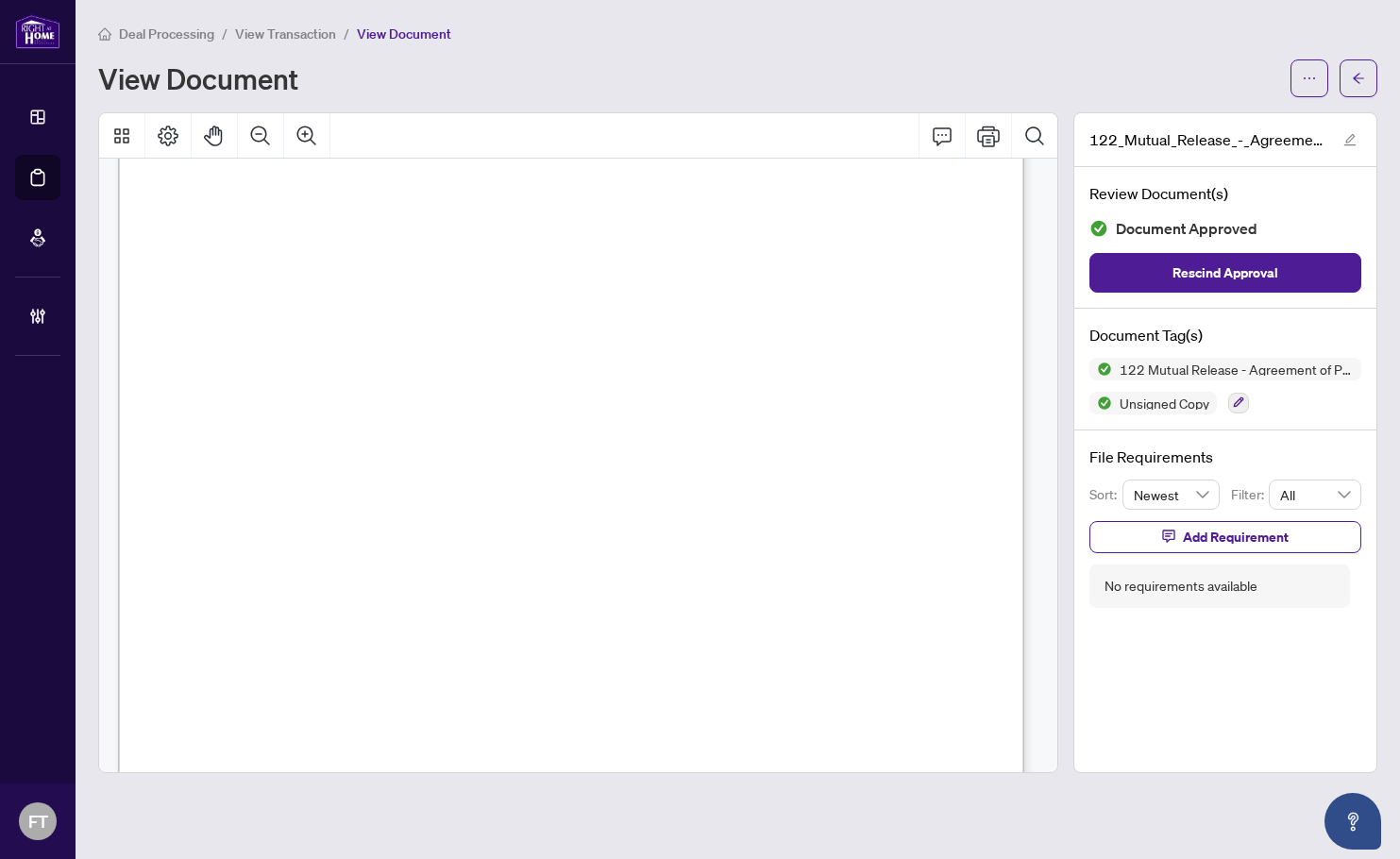 scroll, scrollTop: 378, scrollLeft: 0, axis: vertical 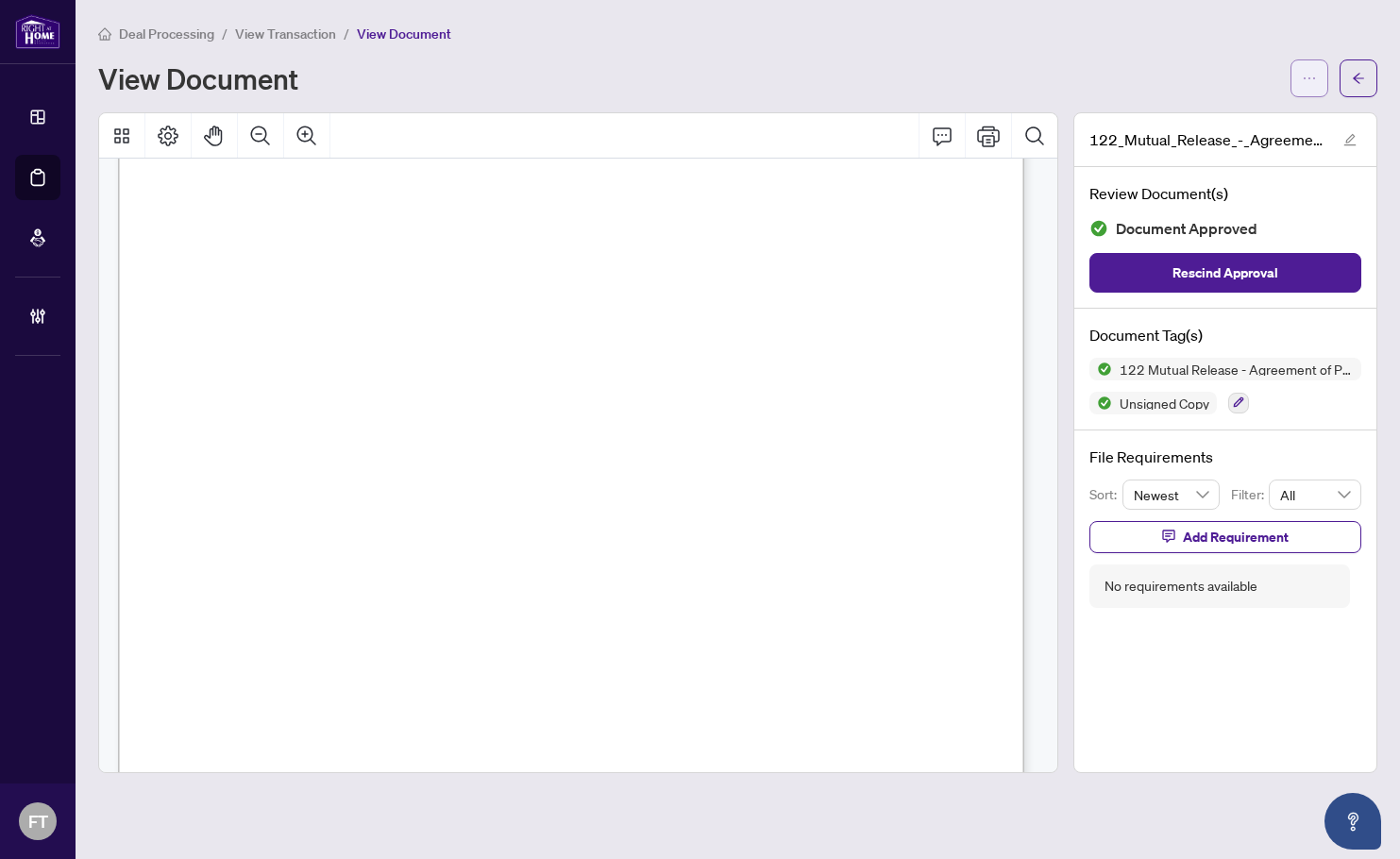 click at bounding box center (1309, 78) 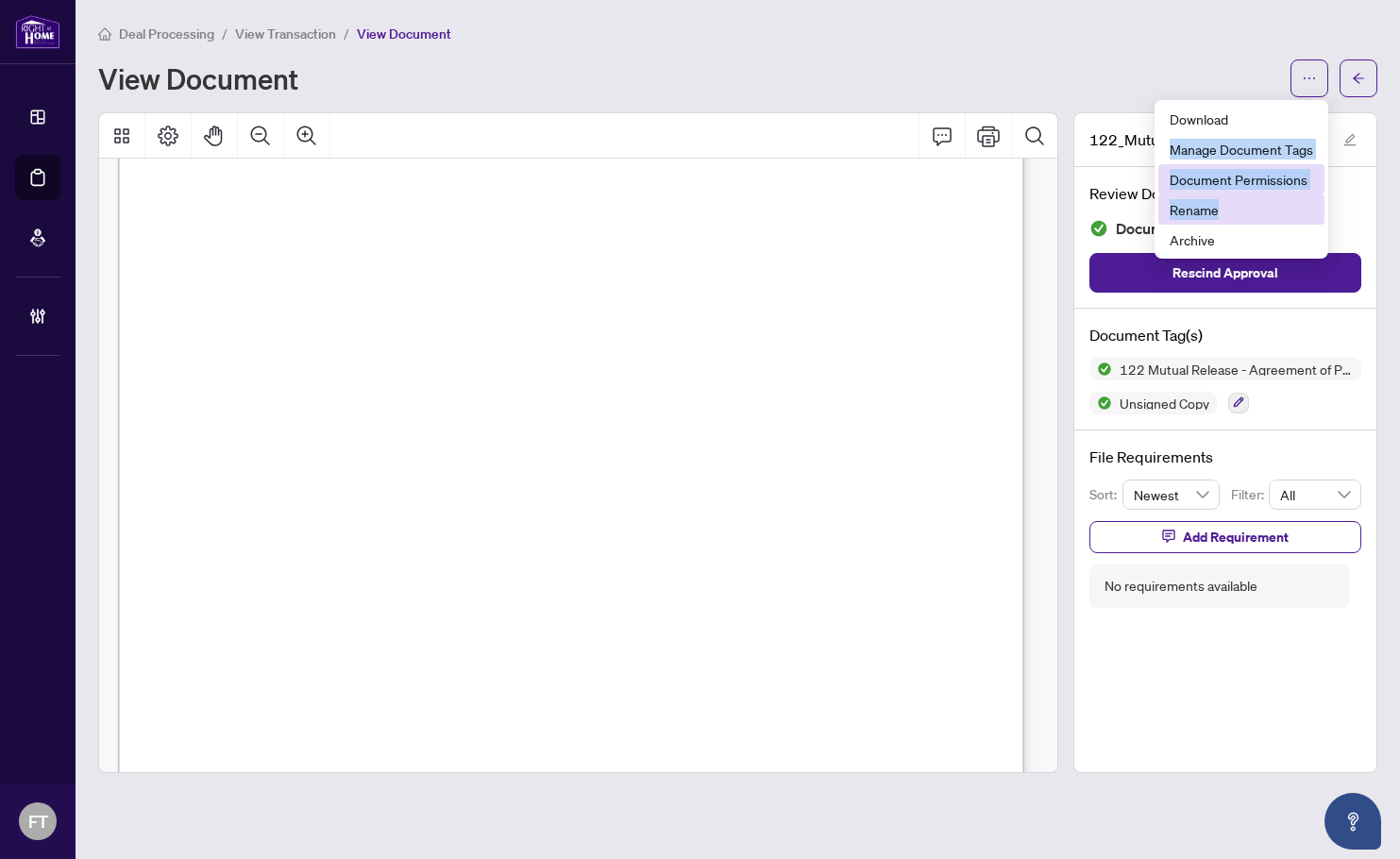 drag, startPoint x: 1265, startPoint y: 115, endPoint x: 1213, endPoint y: 211, distance: 109.17875 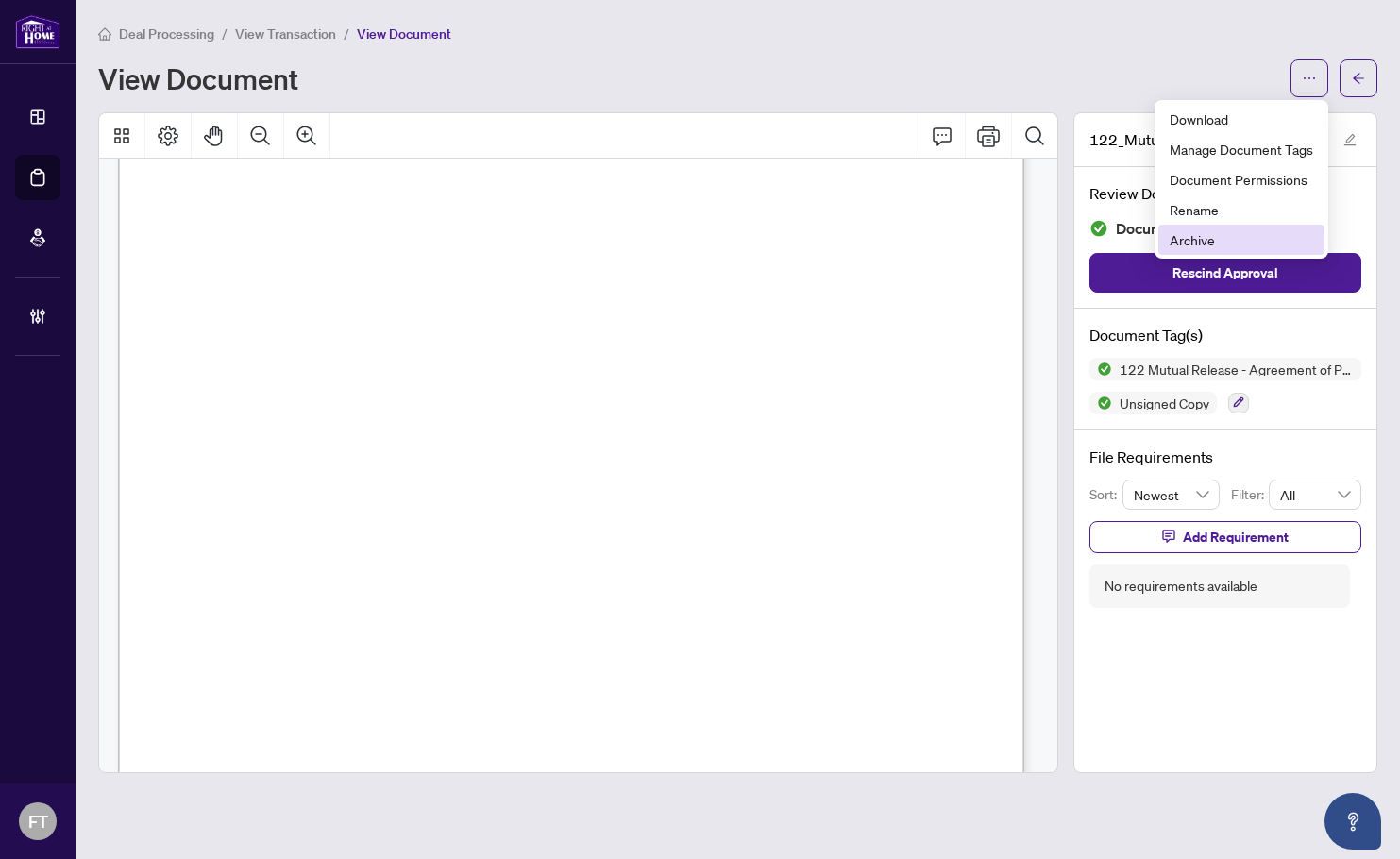 click on "Archive" at bounding box center [1241, 240] 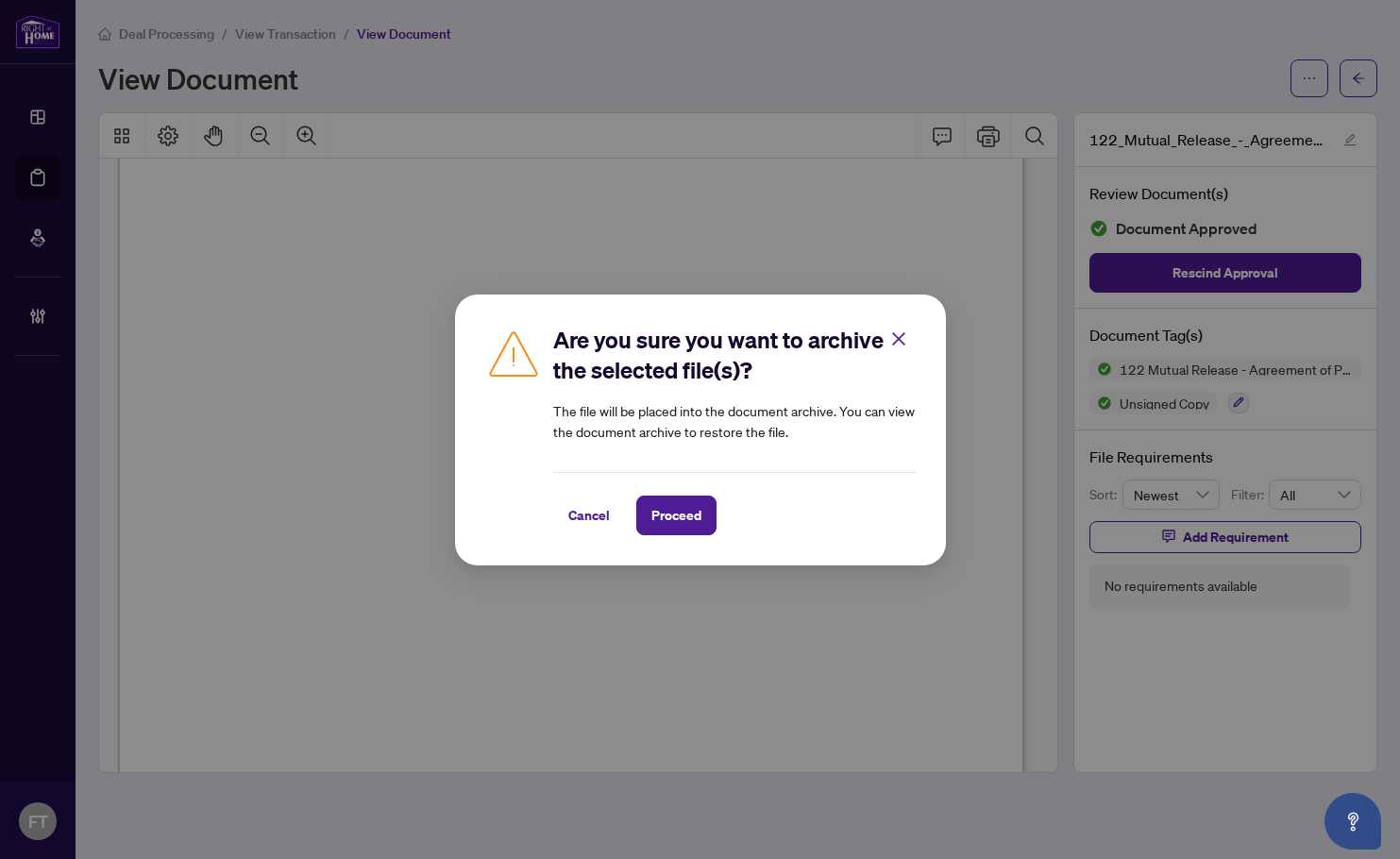 click on "Are you sure you want to archive the selected file(s)? The file will be placed into the document archive. You can view the document archive to restore the file. Cancel Proceed Cancel OK" at bounding box center (700, 430) 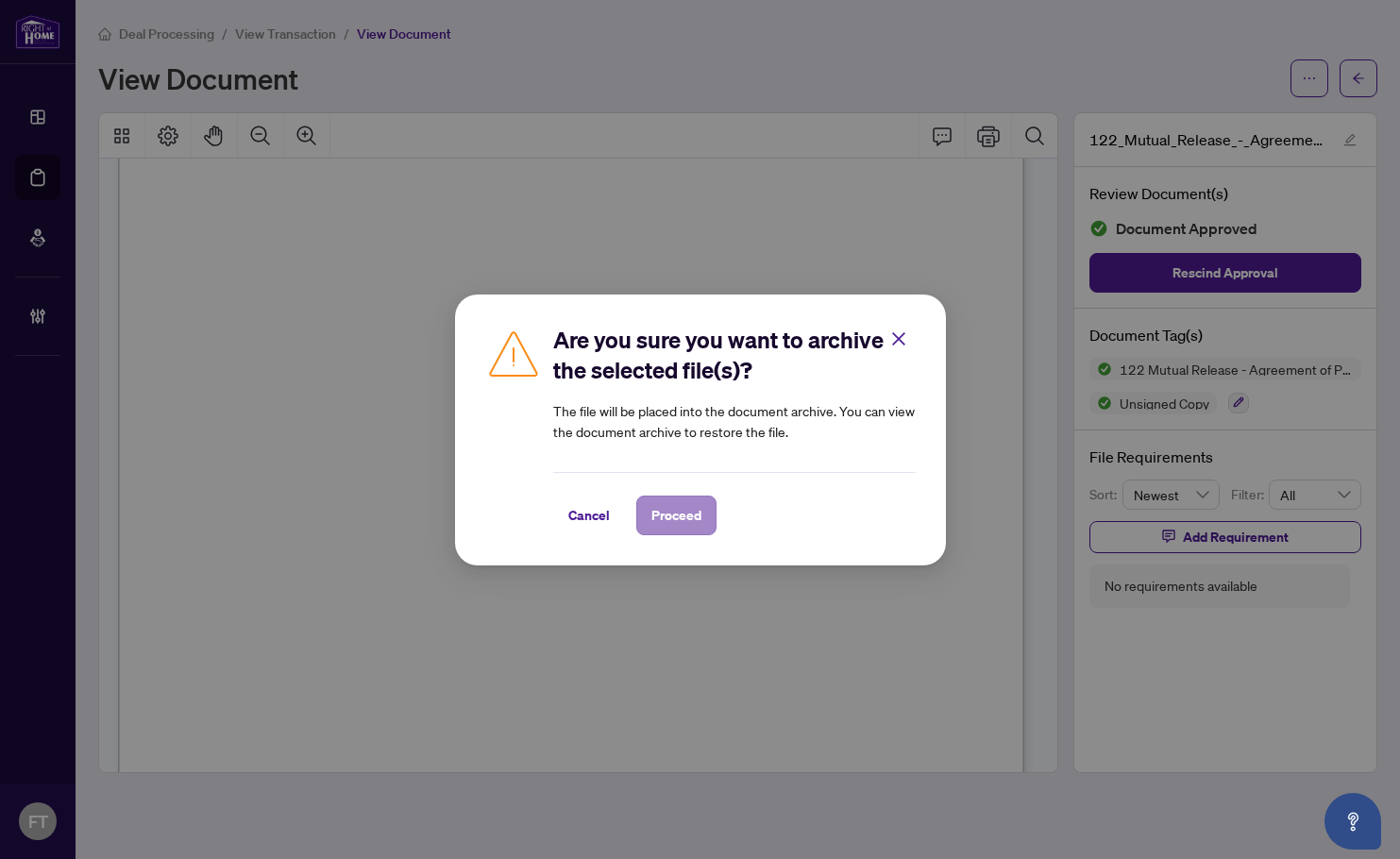 drag, startPoint x: 682, startPoint y: 535, endPoint x: 684, endPoint y: 522, distance: 13.1529464 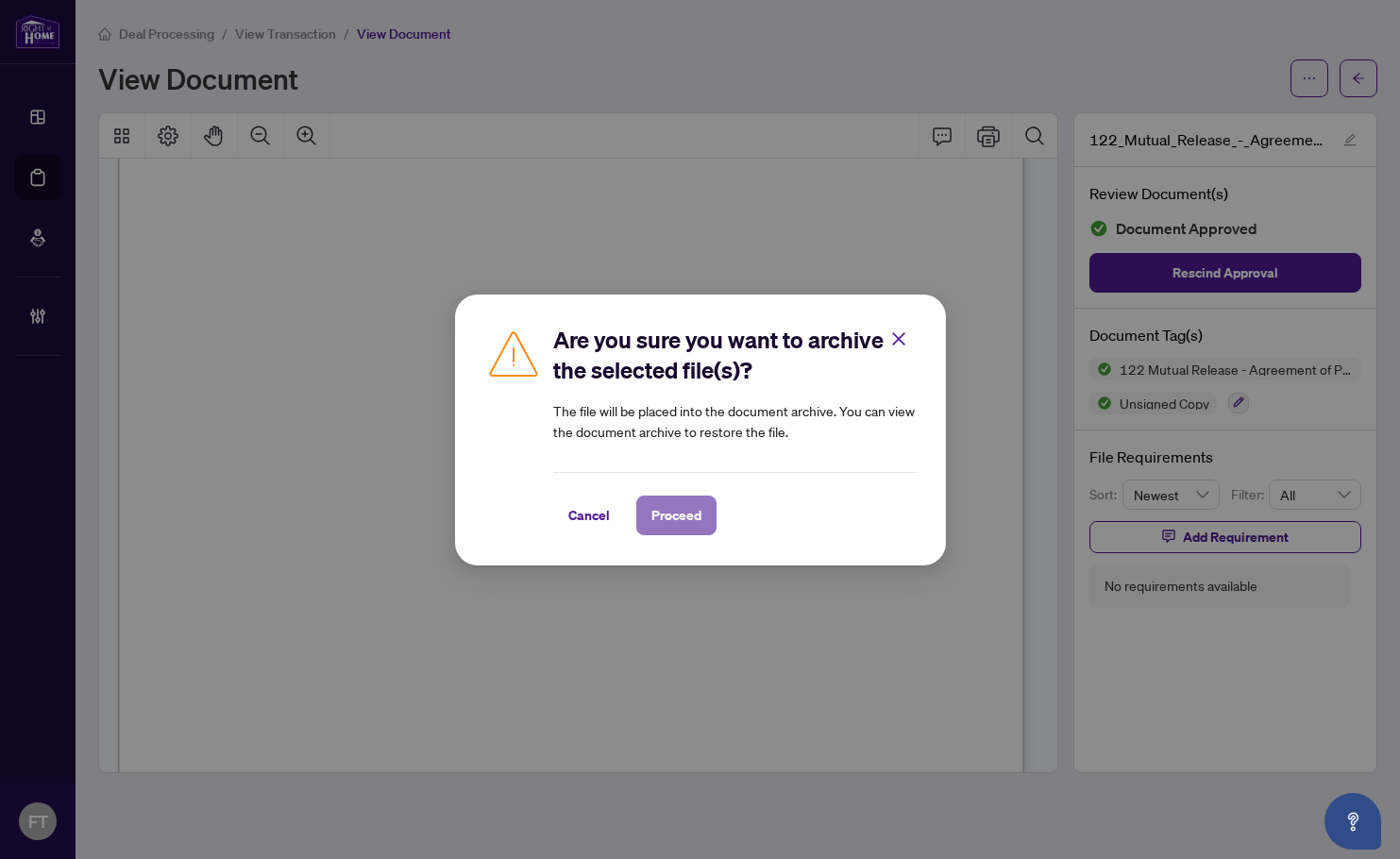 click on "Proceed" at bounding box center [676, 515] 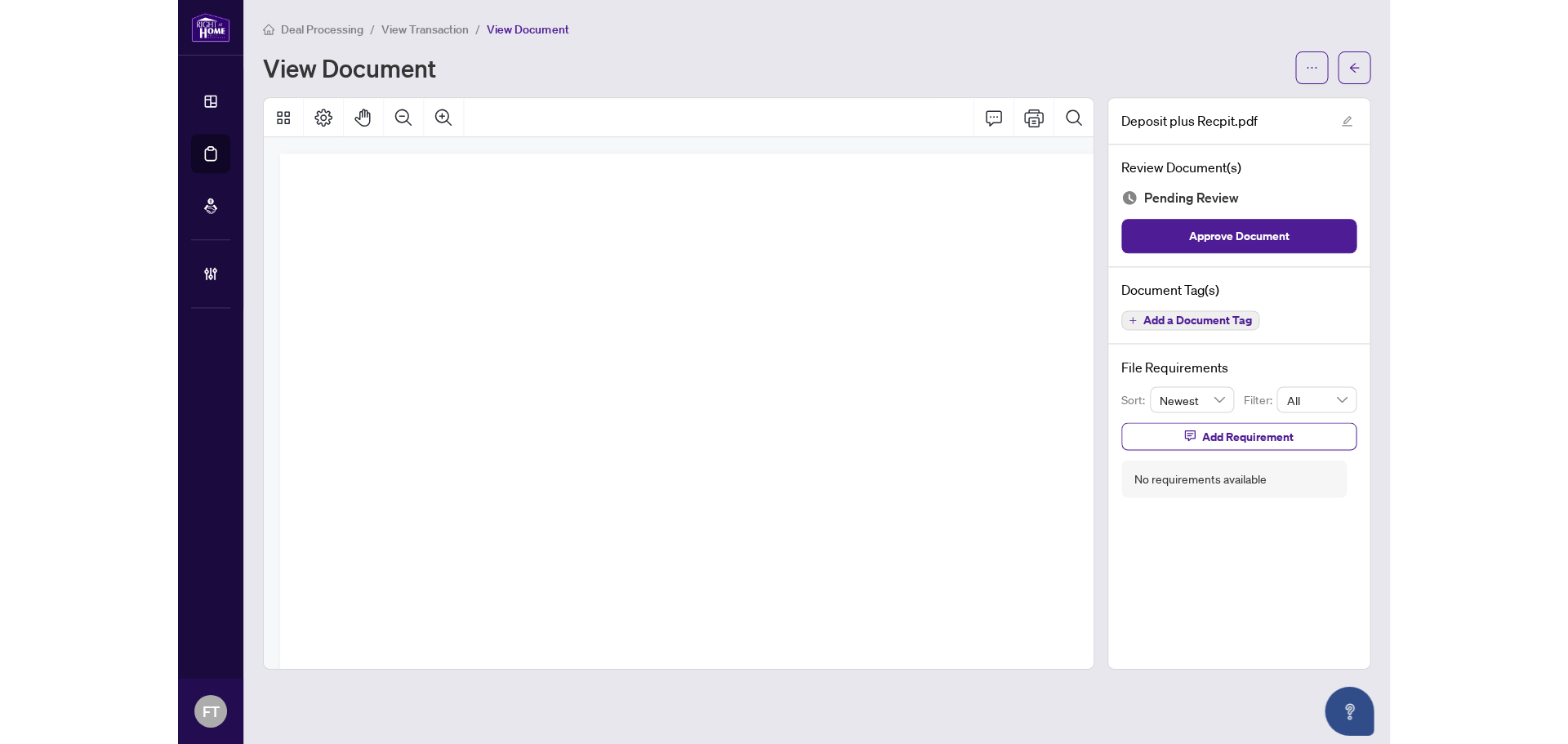 scroll, scrollTop: 0, scrollLeft: 0, axis: both 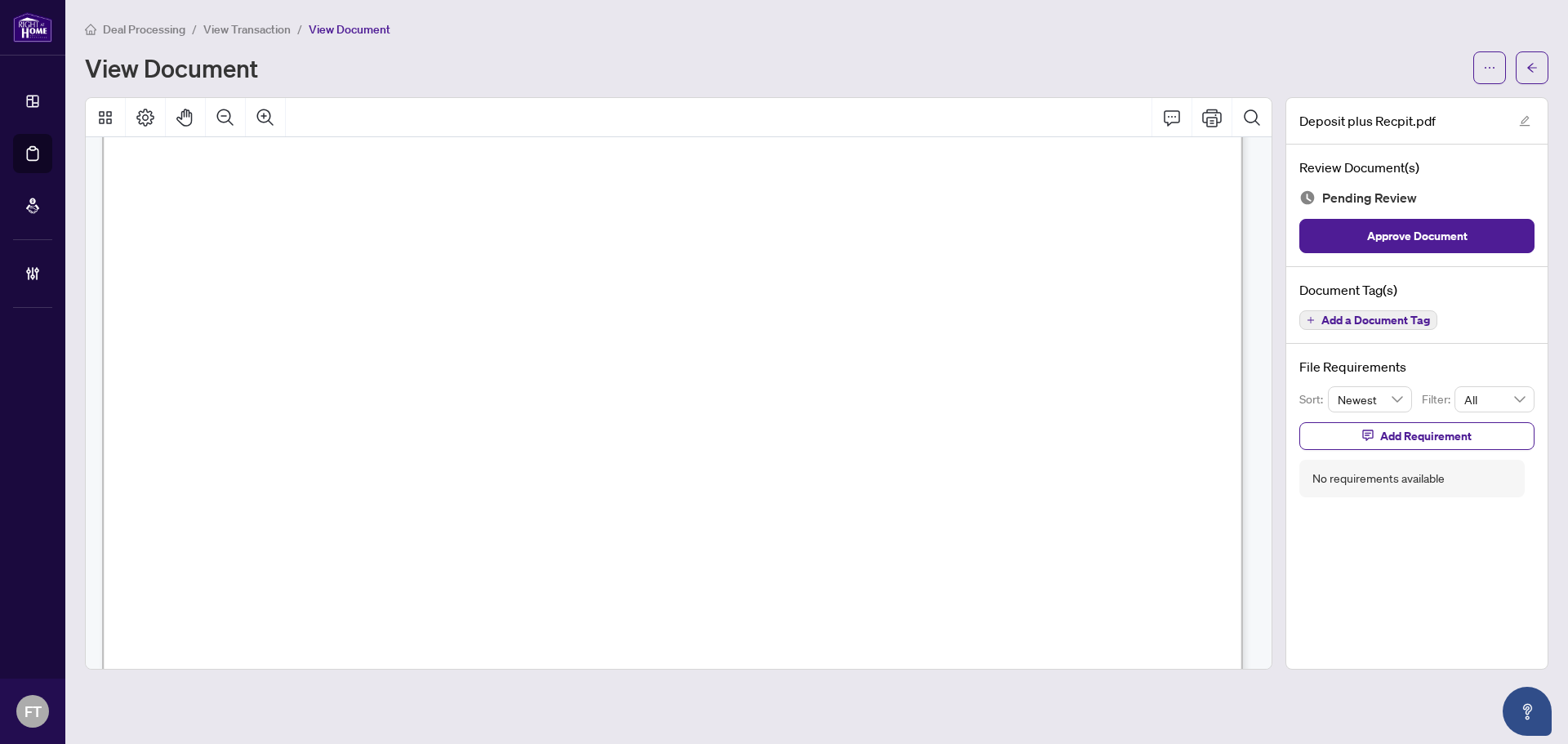drag, startPoint x: 657, startPoint y: 431, endPoint x: 328, endPoint y: 474, distance: 331.79813 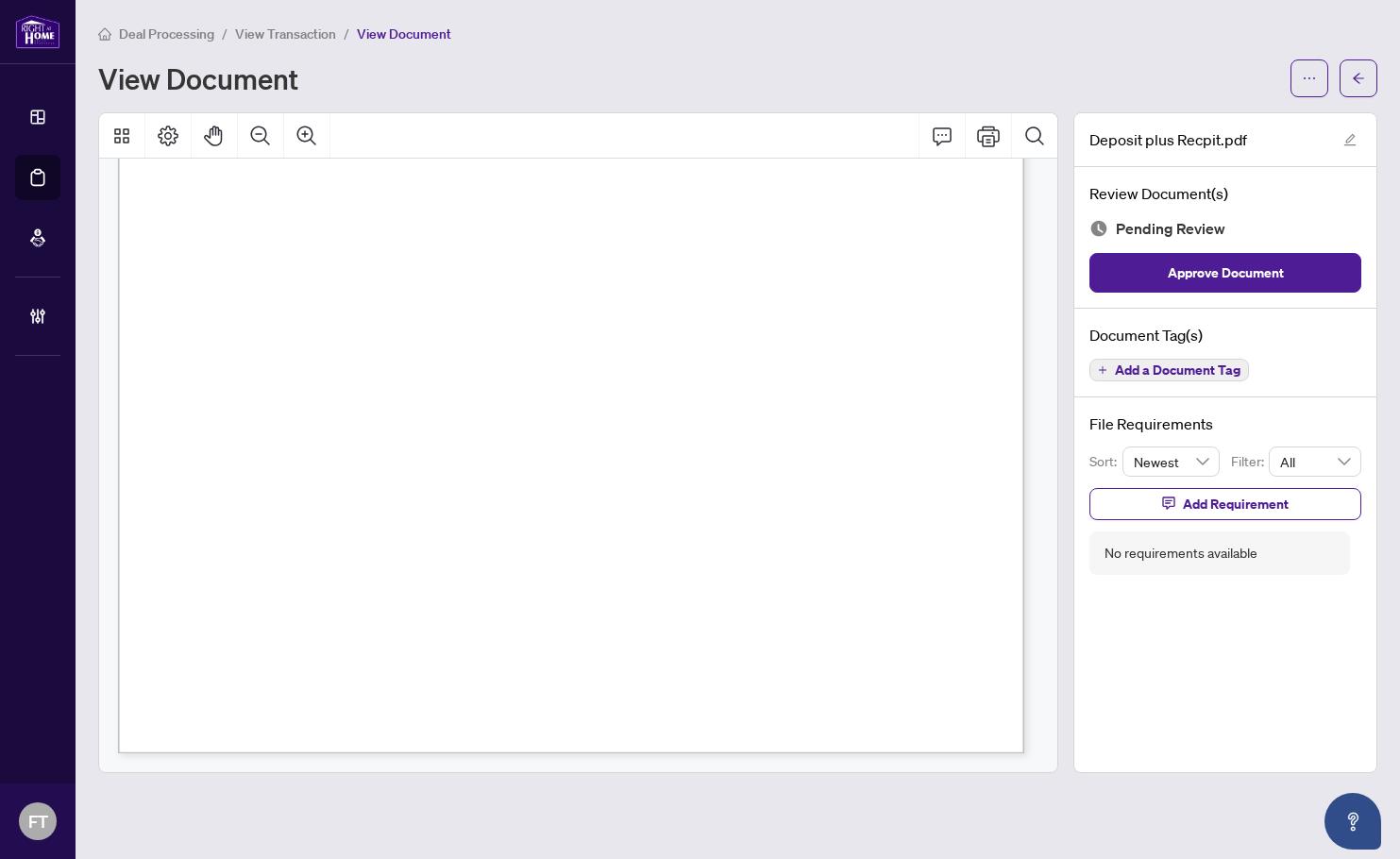 scroll, scrollTop: 0, scrollLeft: 0, axis: both 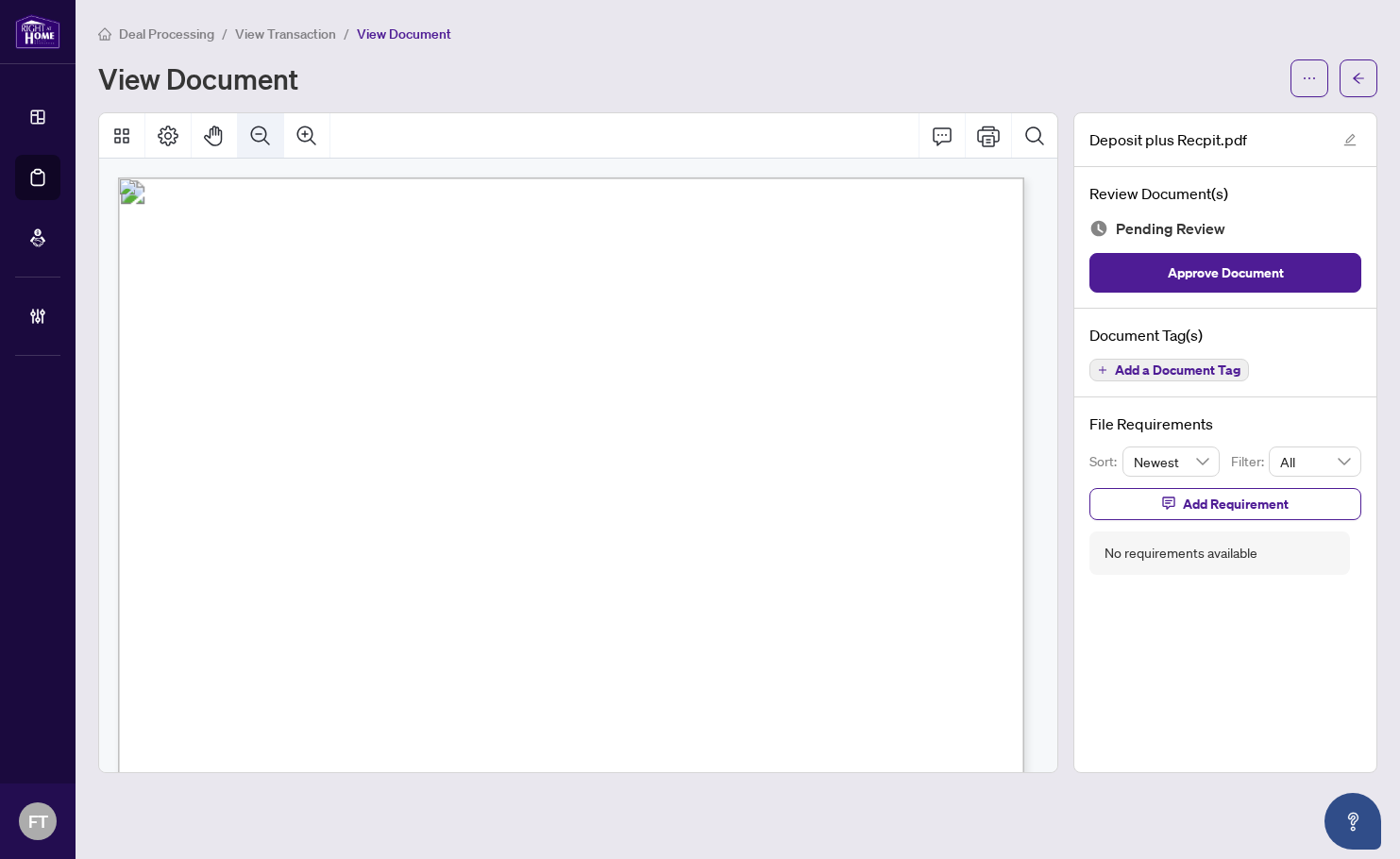 click 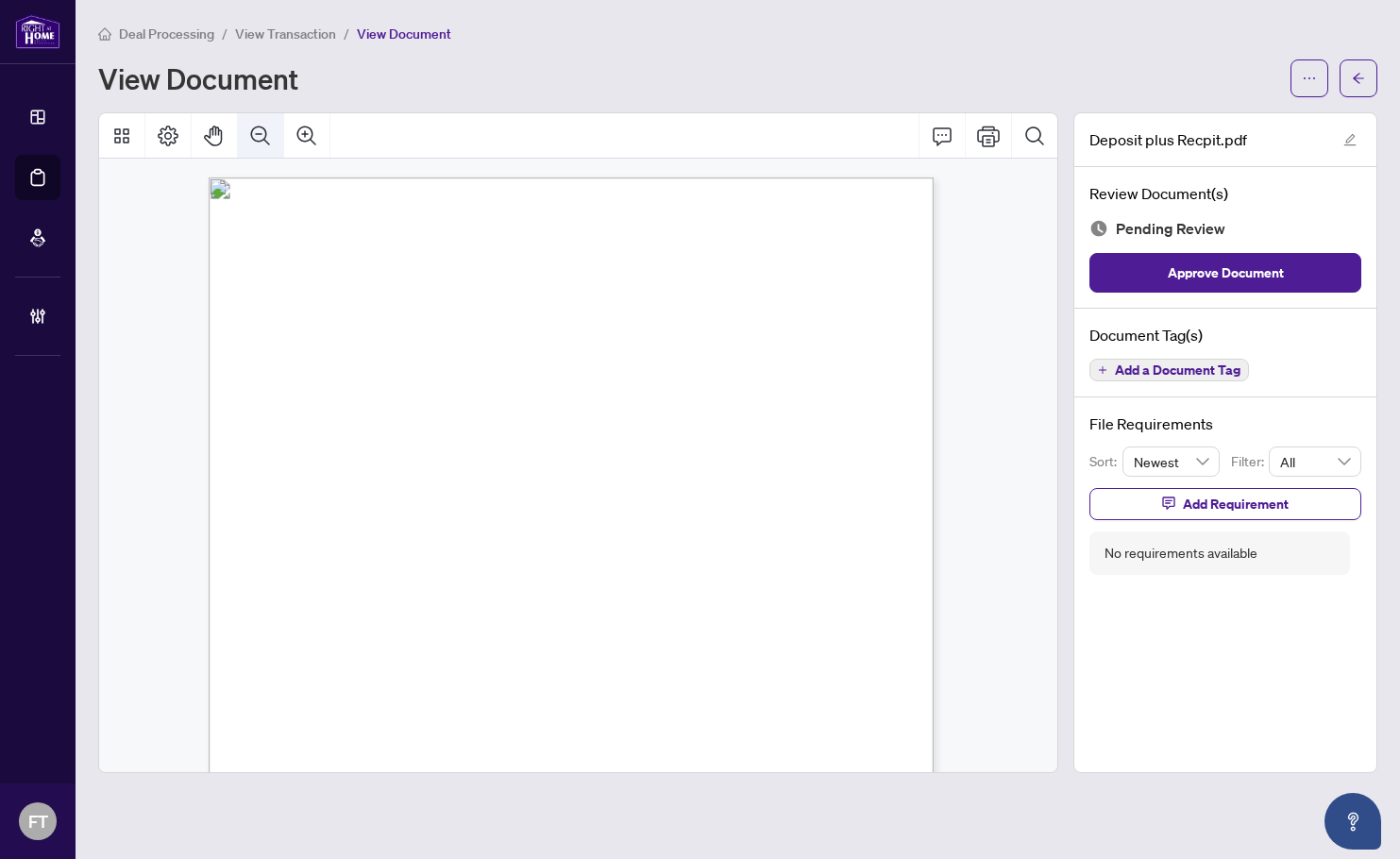 click 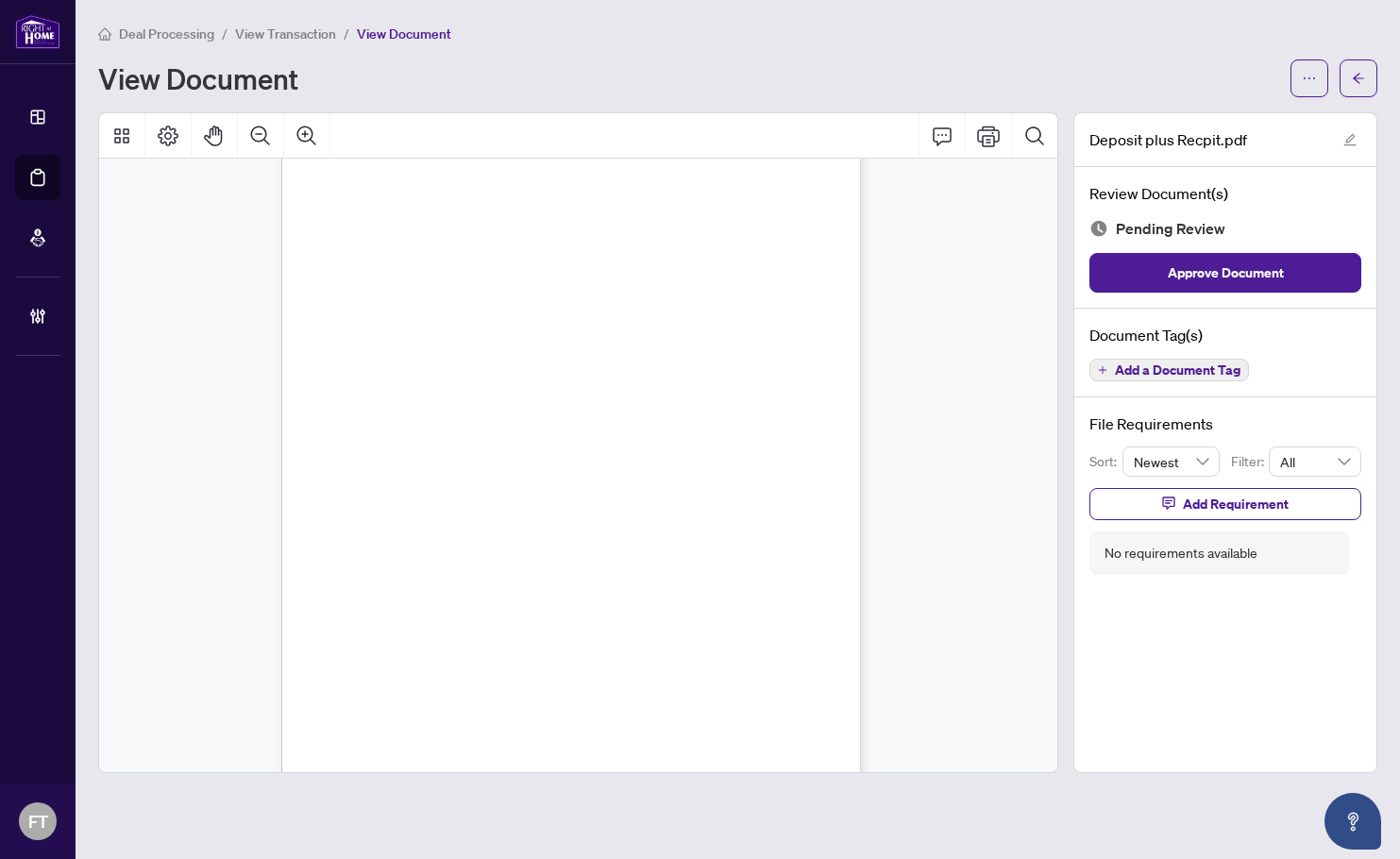 scroll, scrollTop: 0, scrollLeft: 0, axis: both 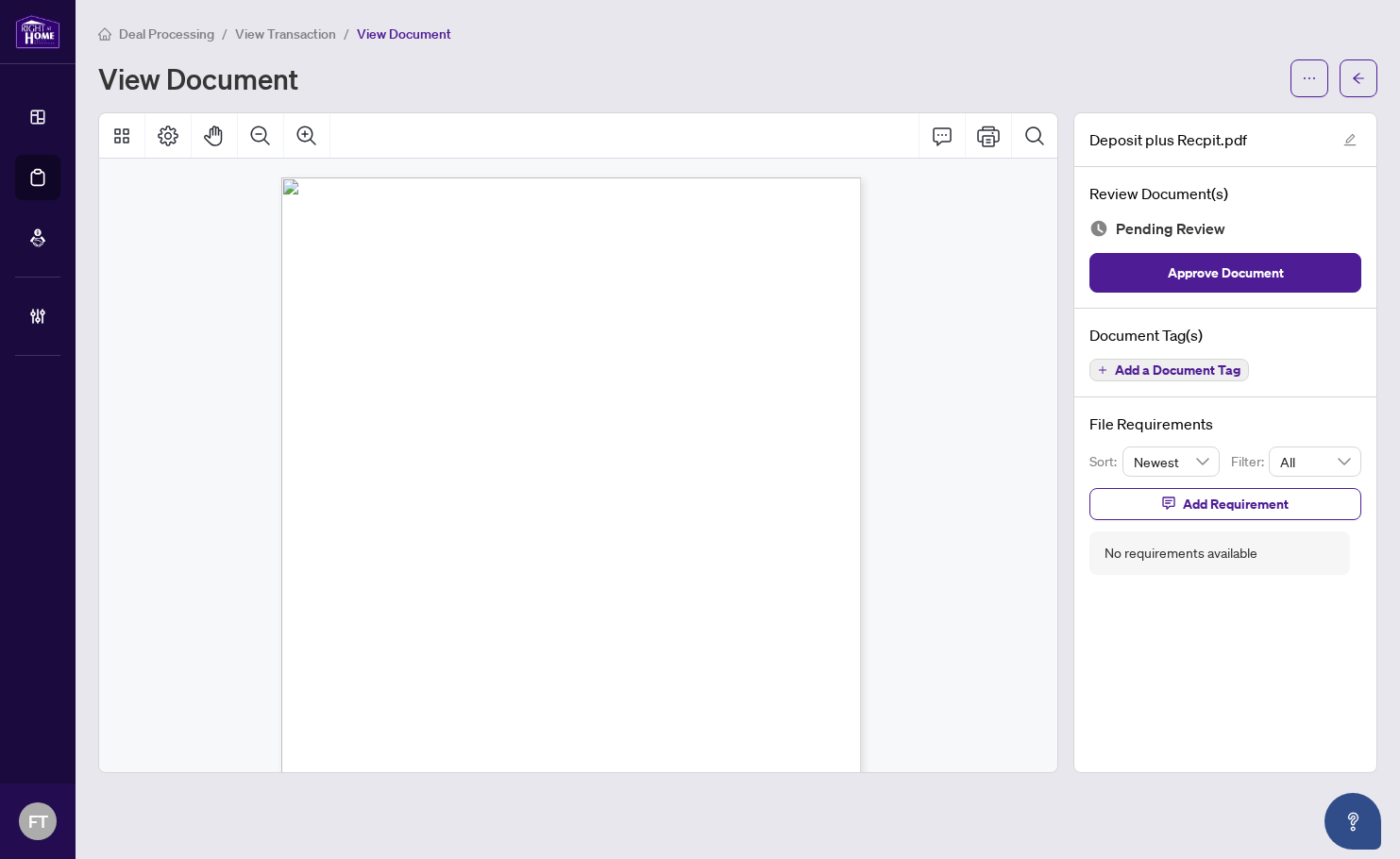 click on "Add a Document Tag" at bounding box center [1177, 370] 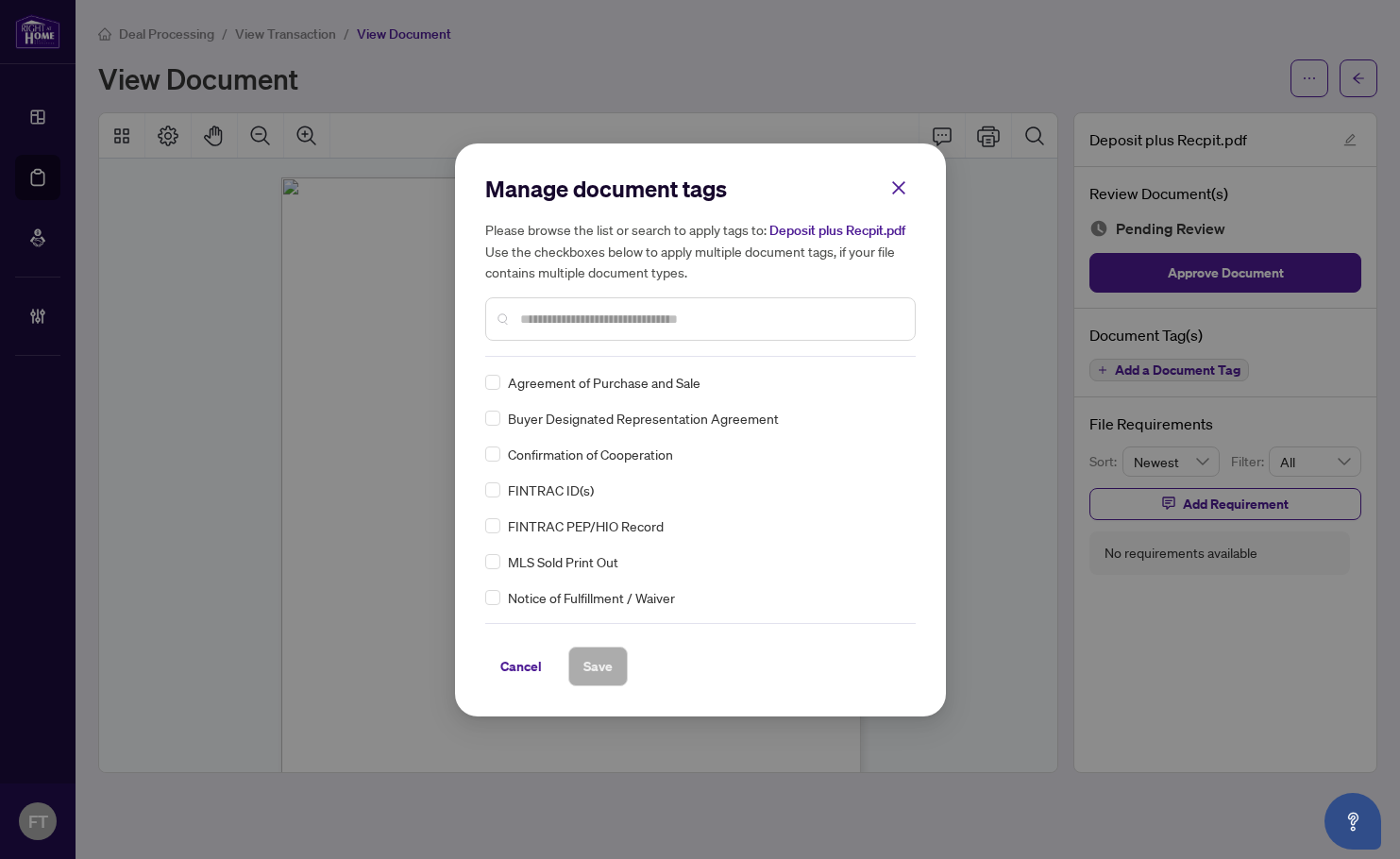 click at bounding box center (710, 319) 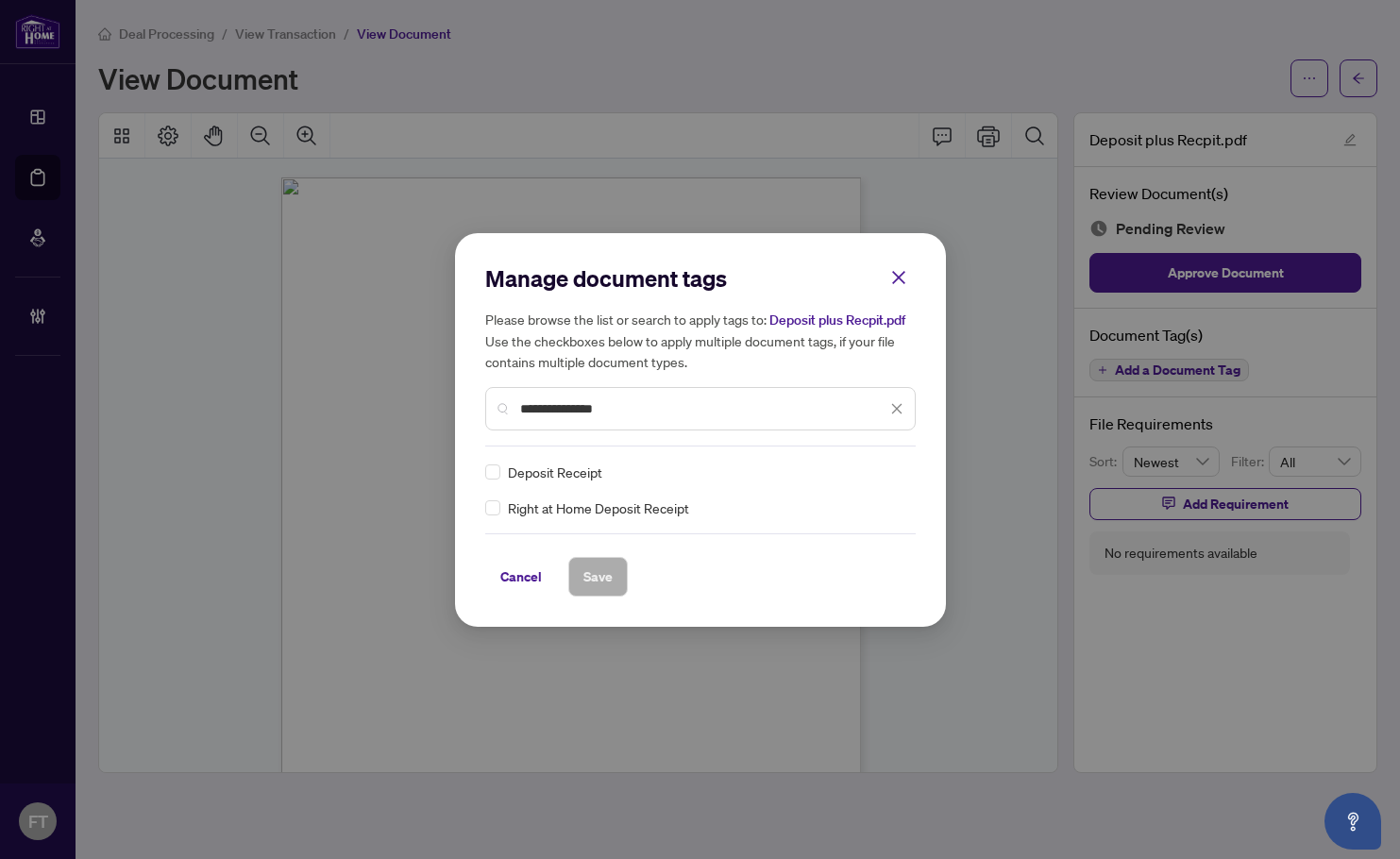 type on "**********" 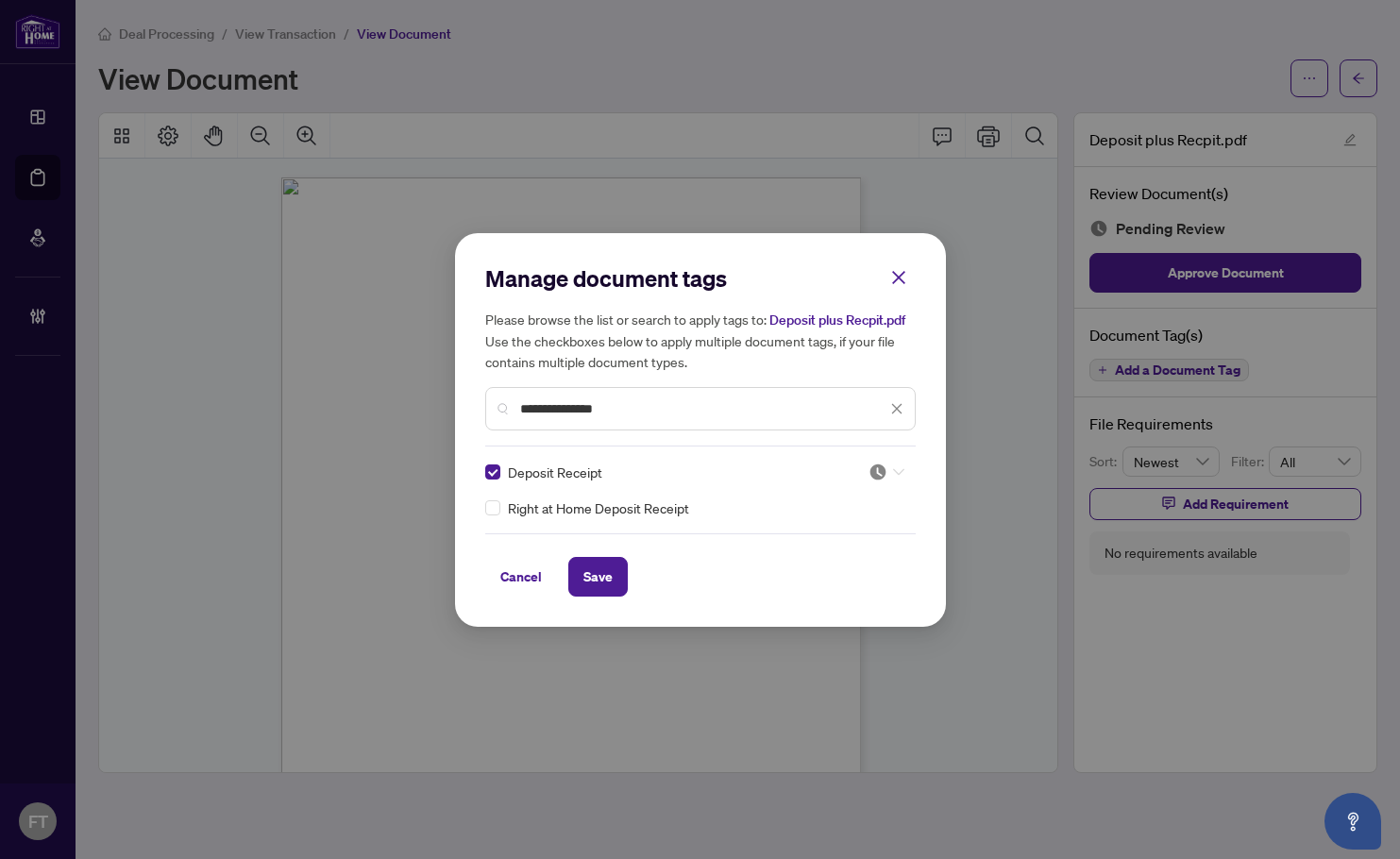 click at bounding box center [886, 472] 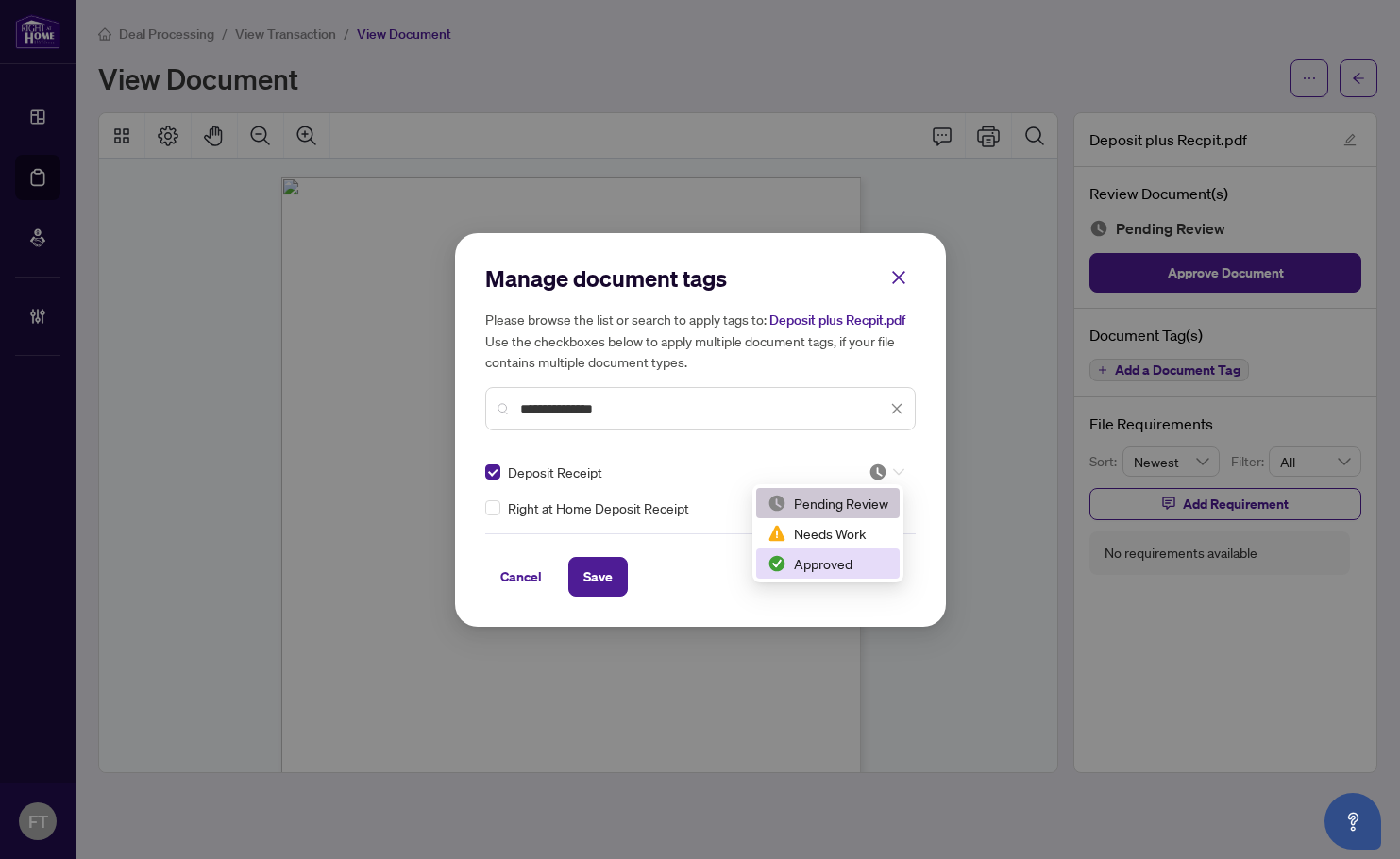 drag, startPoint x: 815, startPoint y: 548, endPoint x: 808, endPoint y: 564, distance: 17.464249 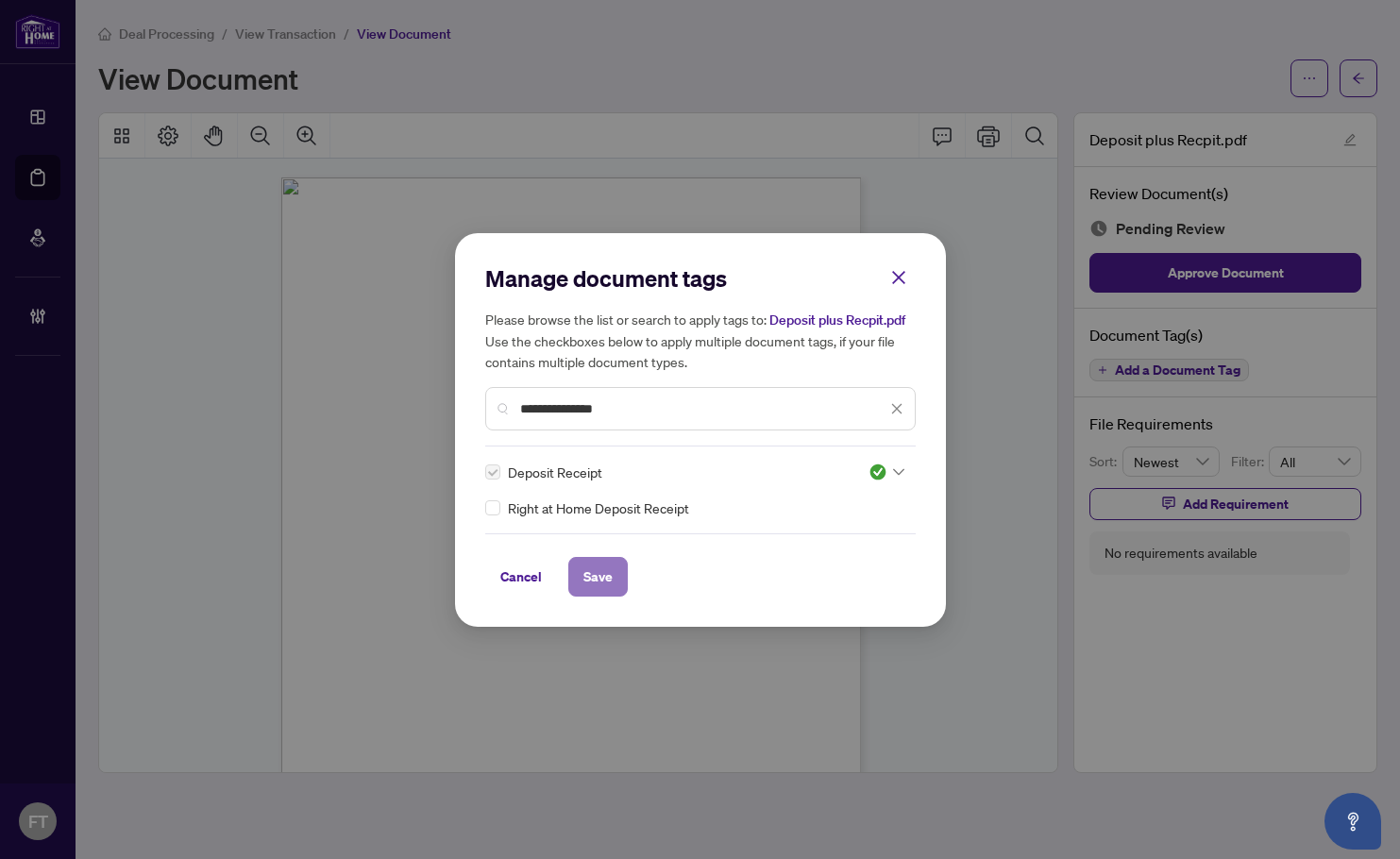 click on "Save" at bounding box center (598, 577) 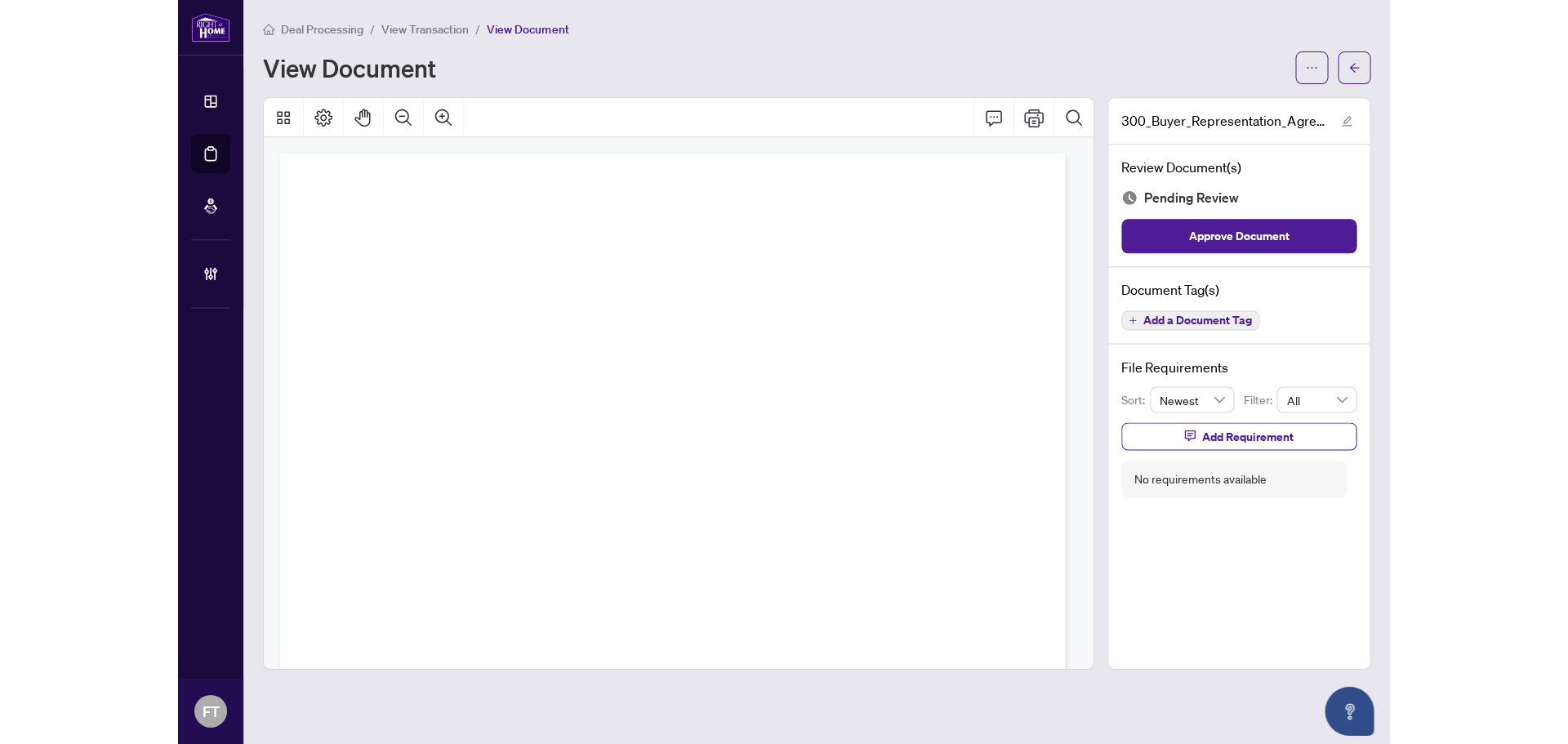 scroll, scrollTop: 0, scrollLeft: 0, axis: both 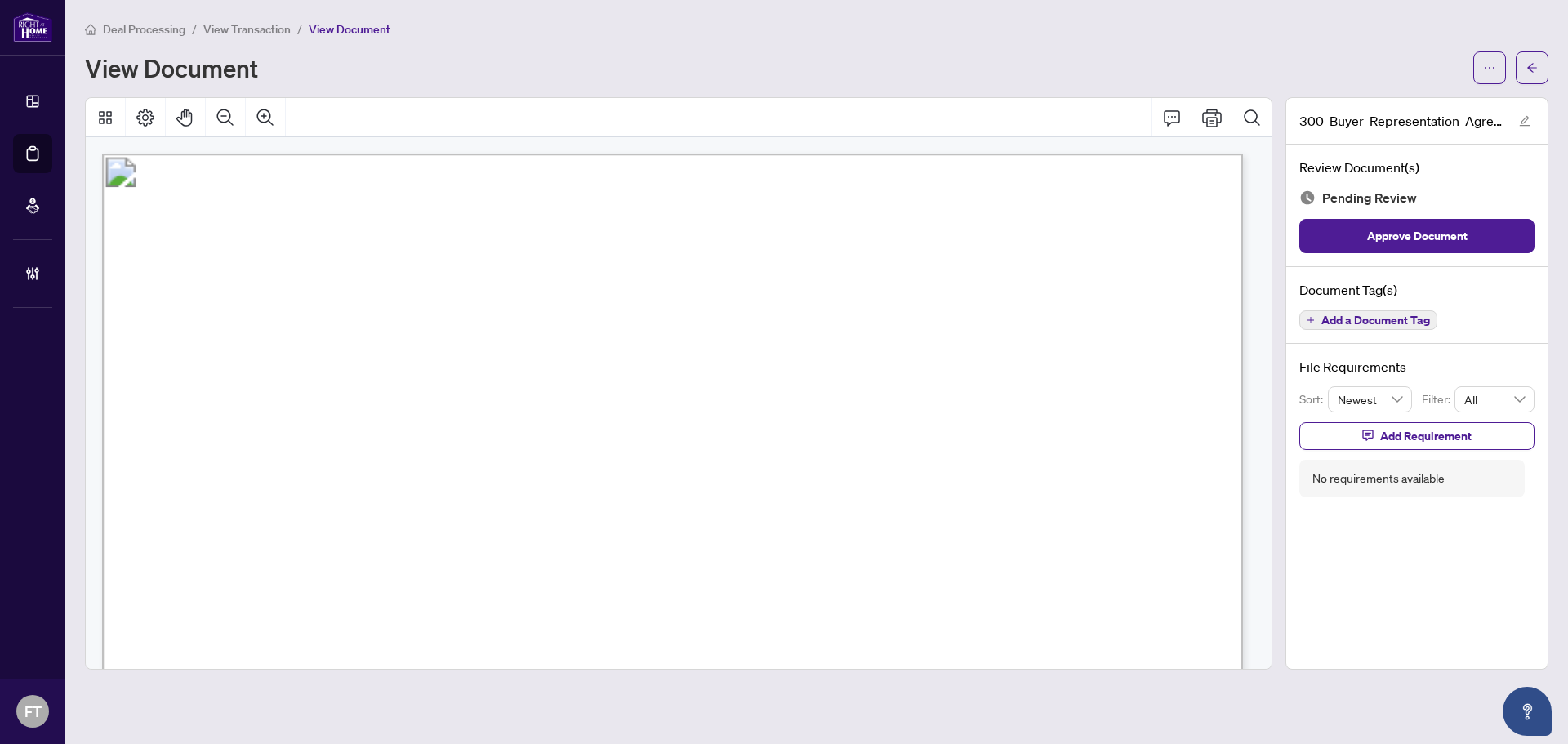 click on "RIGHT AT HOME REALTY" at bounding box center (394, 388) 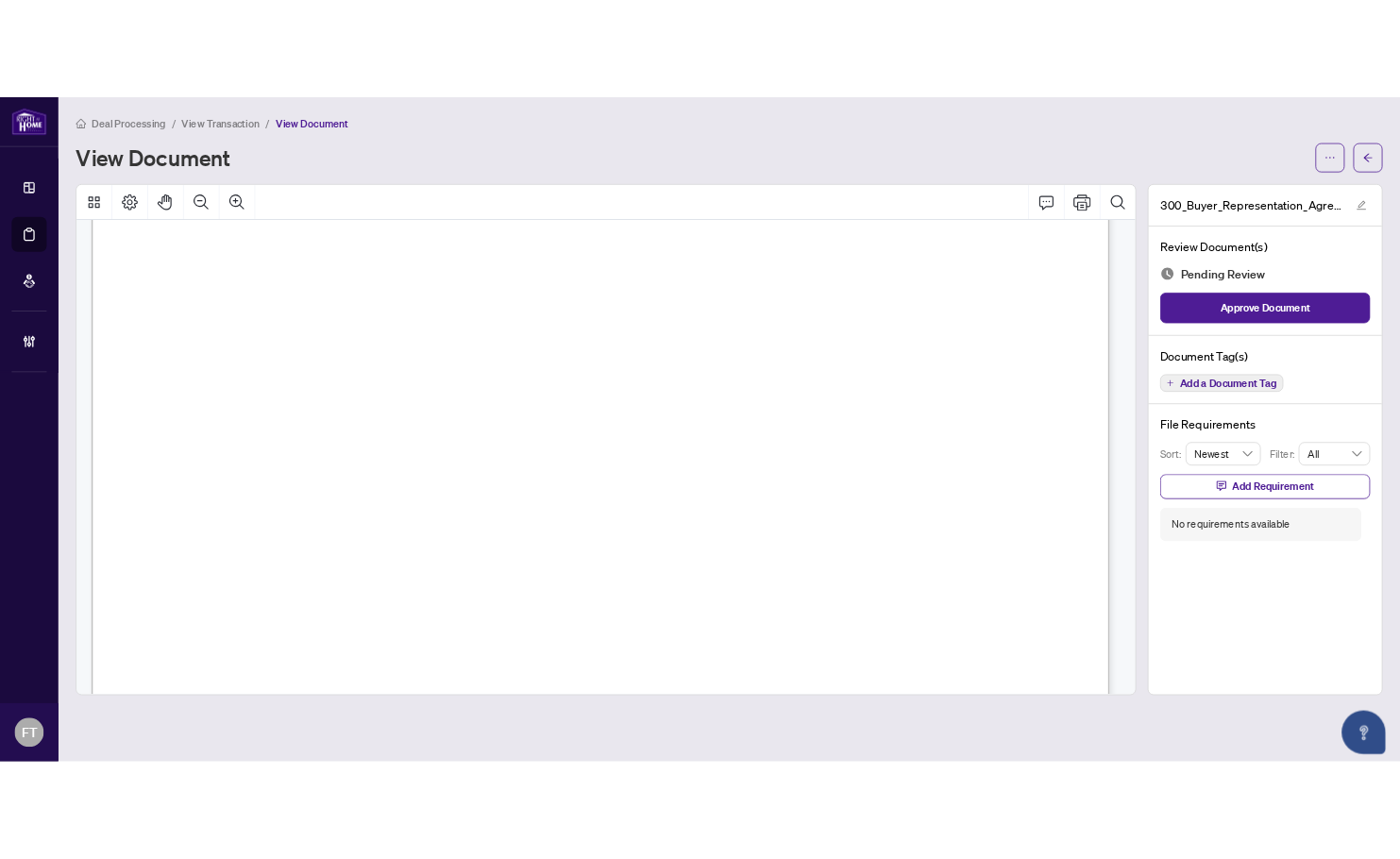 scroll, scrollTop: 0, scrollLeft: 0, axis: both 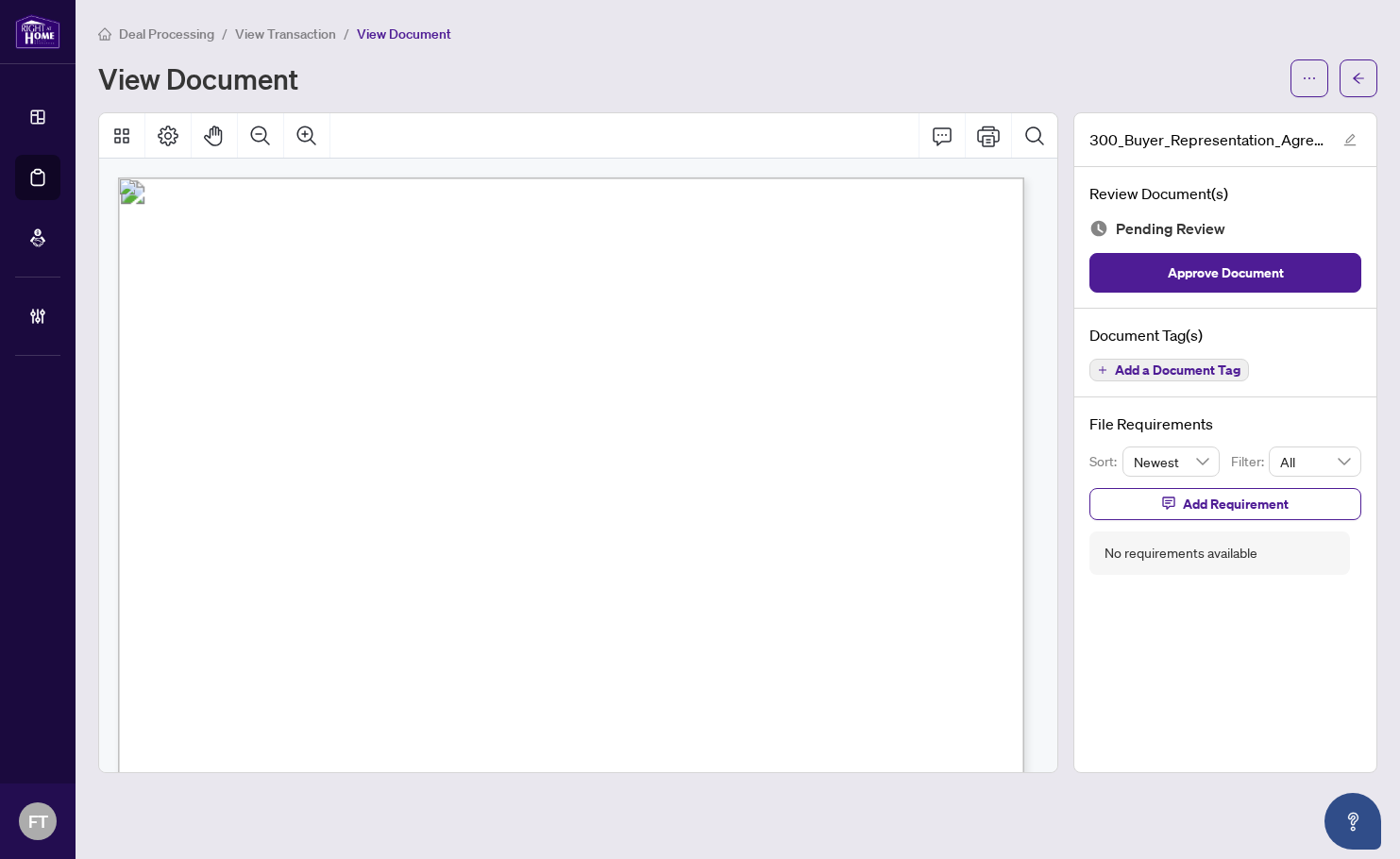 click on "AND" at bounding box center [194, 432] 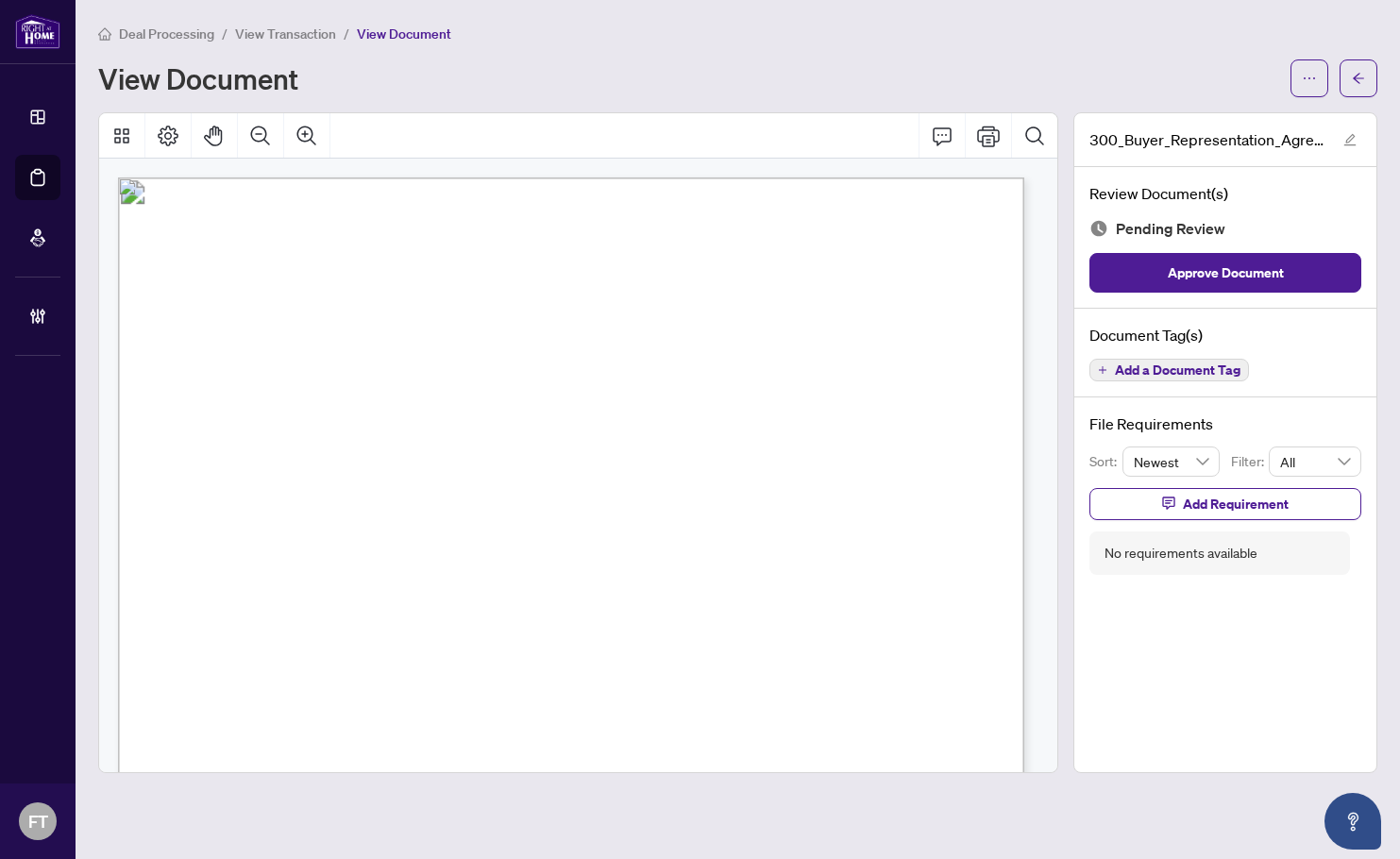 click on "Street Number" at bounding box center (403, 488) 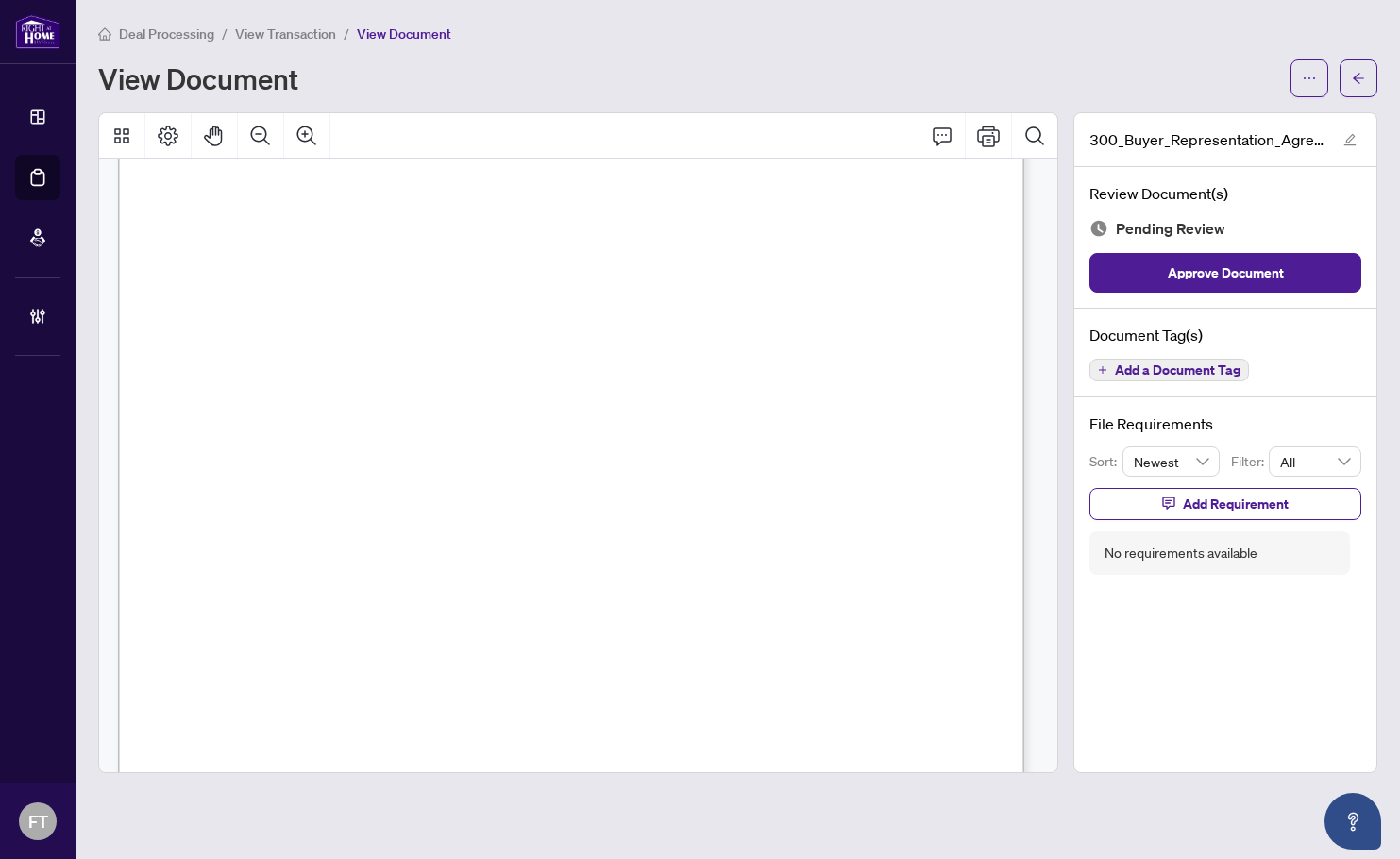 scroll, scrollTop: 19521, scrollLeft: 0, axis: vertical 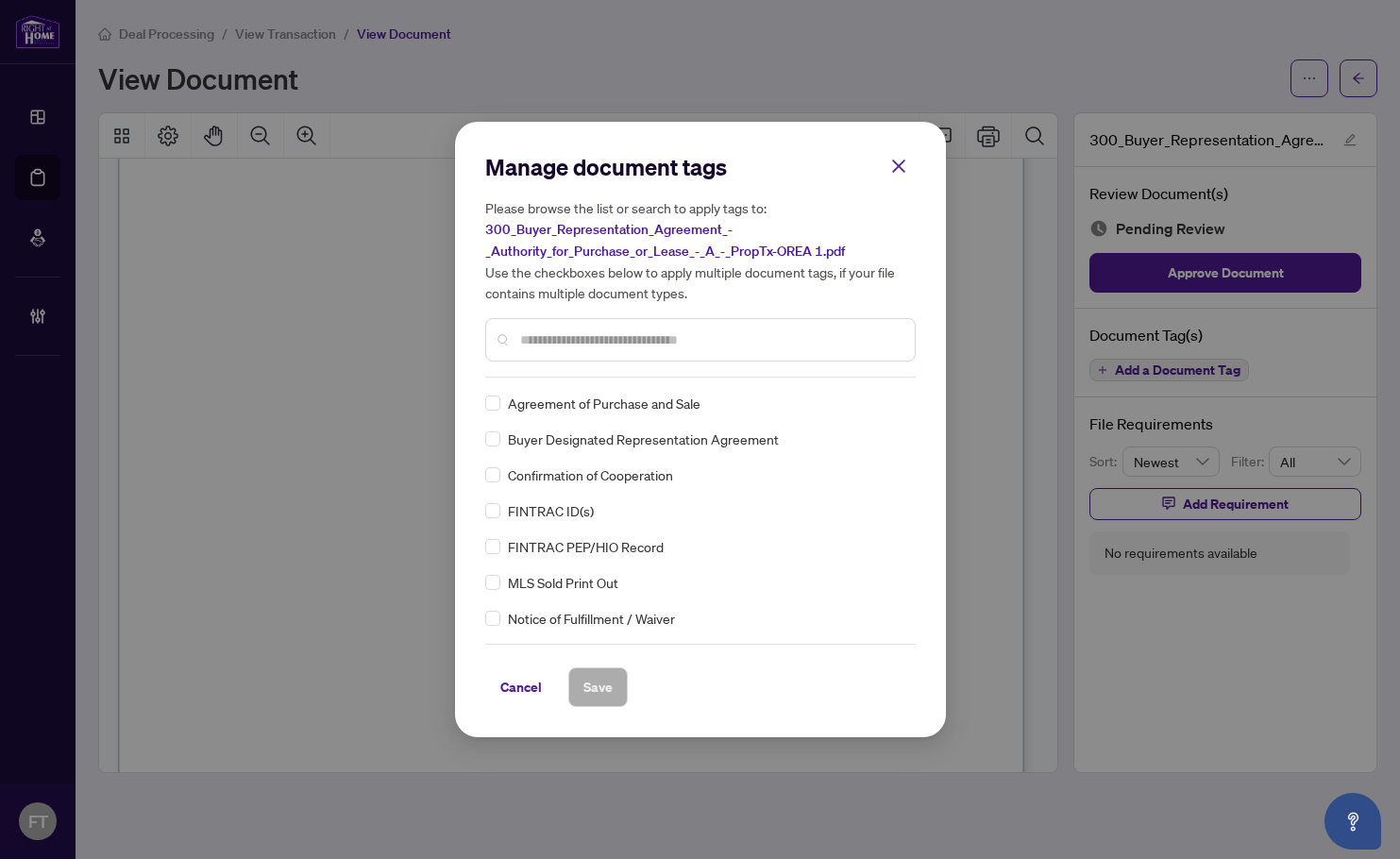 click at bounding box center (710, 340) 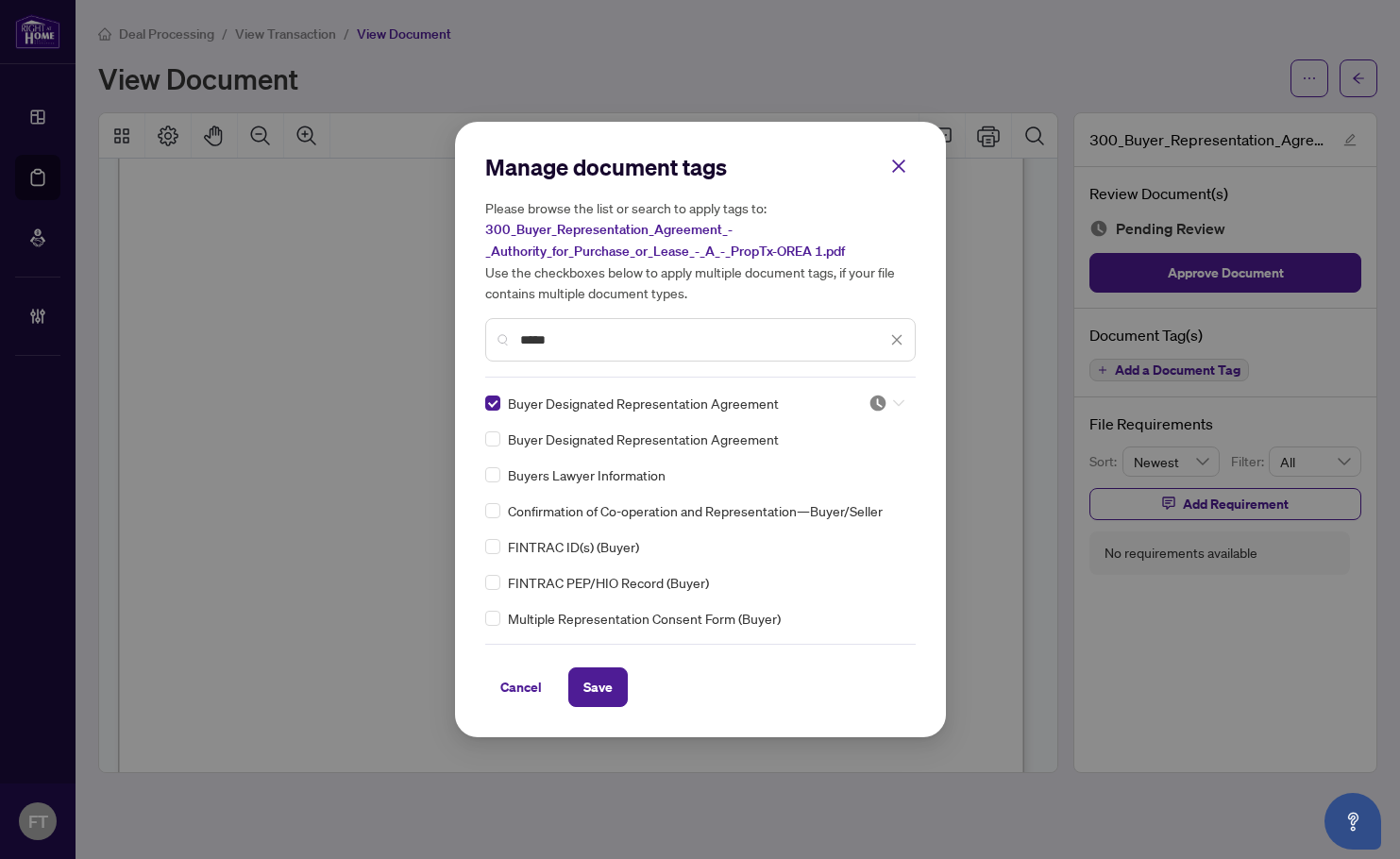 drag, startPoint x: 868, startPoint y: 402, endPoint x: 851, endPoint y: 447, distance: 48.104054 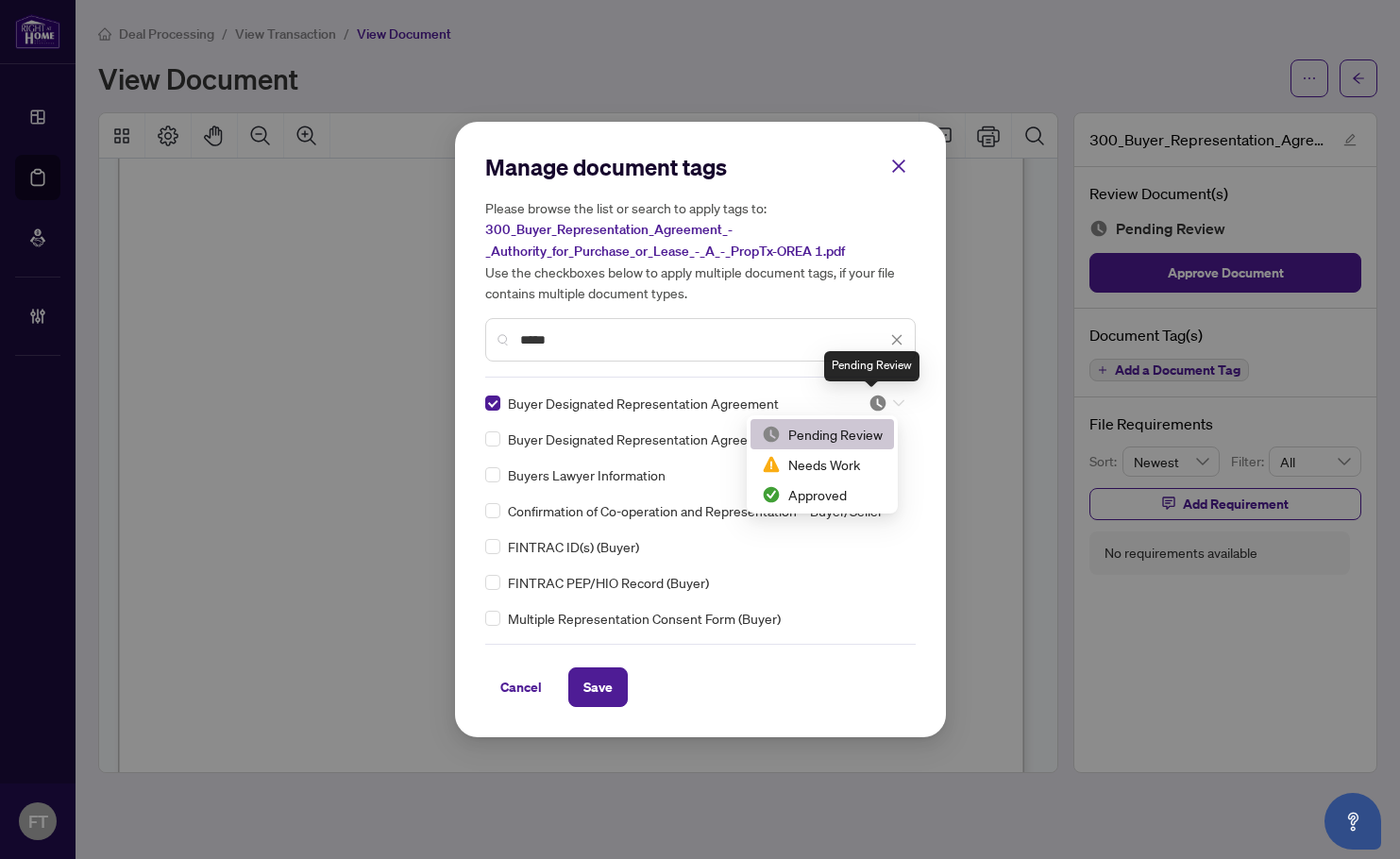 drag, startPoint x: 848, startPoint y: 463, endPoint x: 834, endPoint y: 449, distance: 19.79899 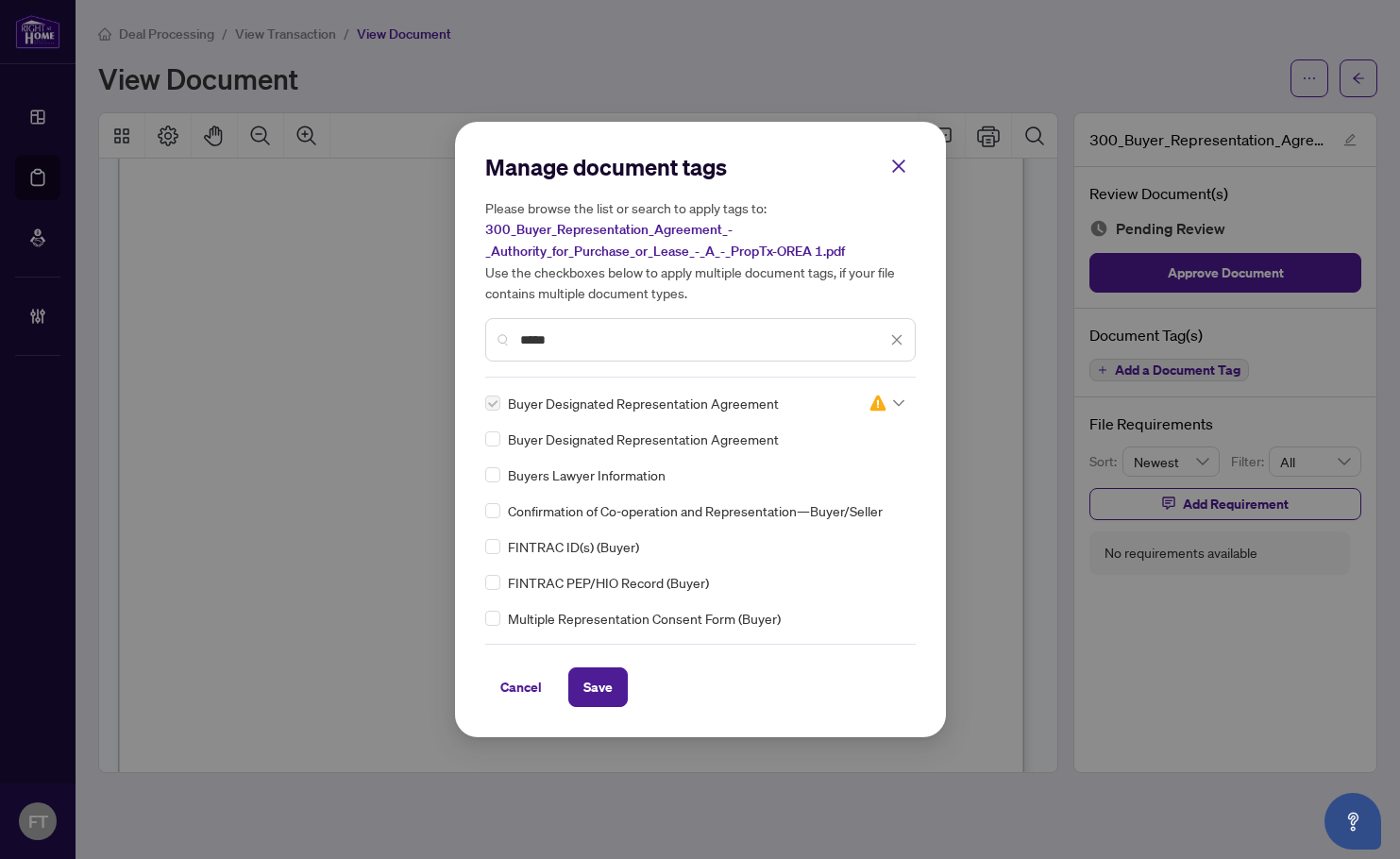 drag, startPoint x: 624, startPoint y: 326, endPoint x: 417, endPoint y: 321, distance: 207.06038 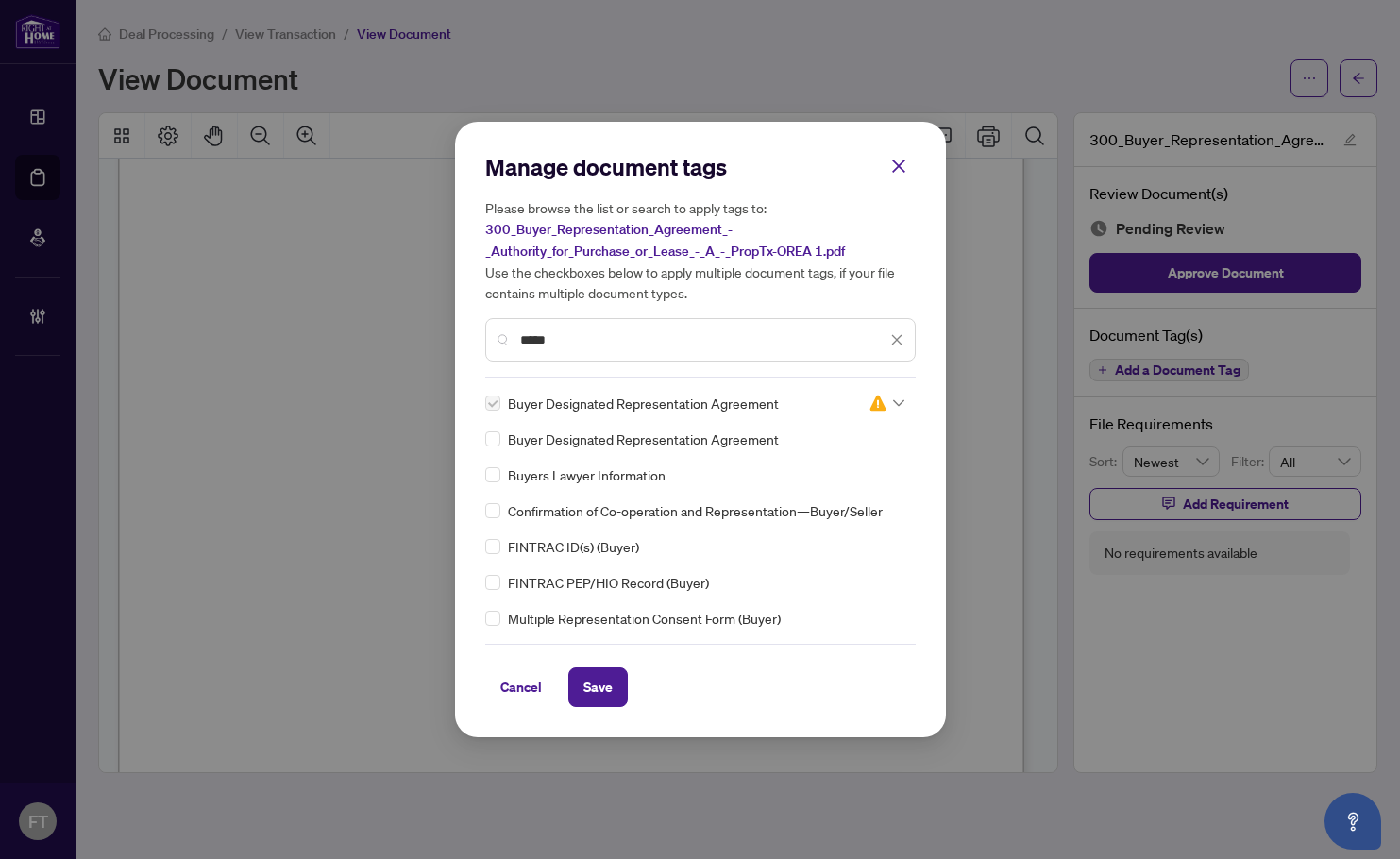 drag, startPoint x: 553, startPoint y: 339, endPoint x: 462, endPoint y: 334, distance: 91.137259 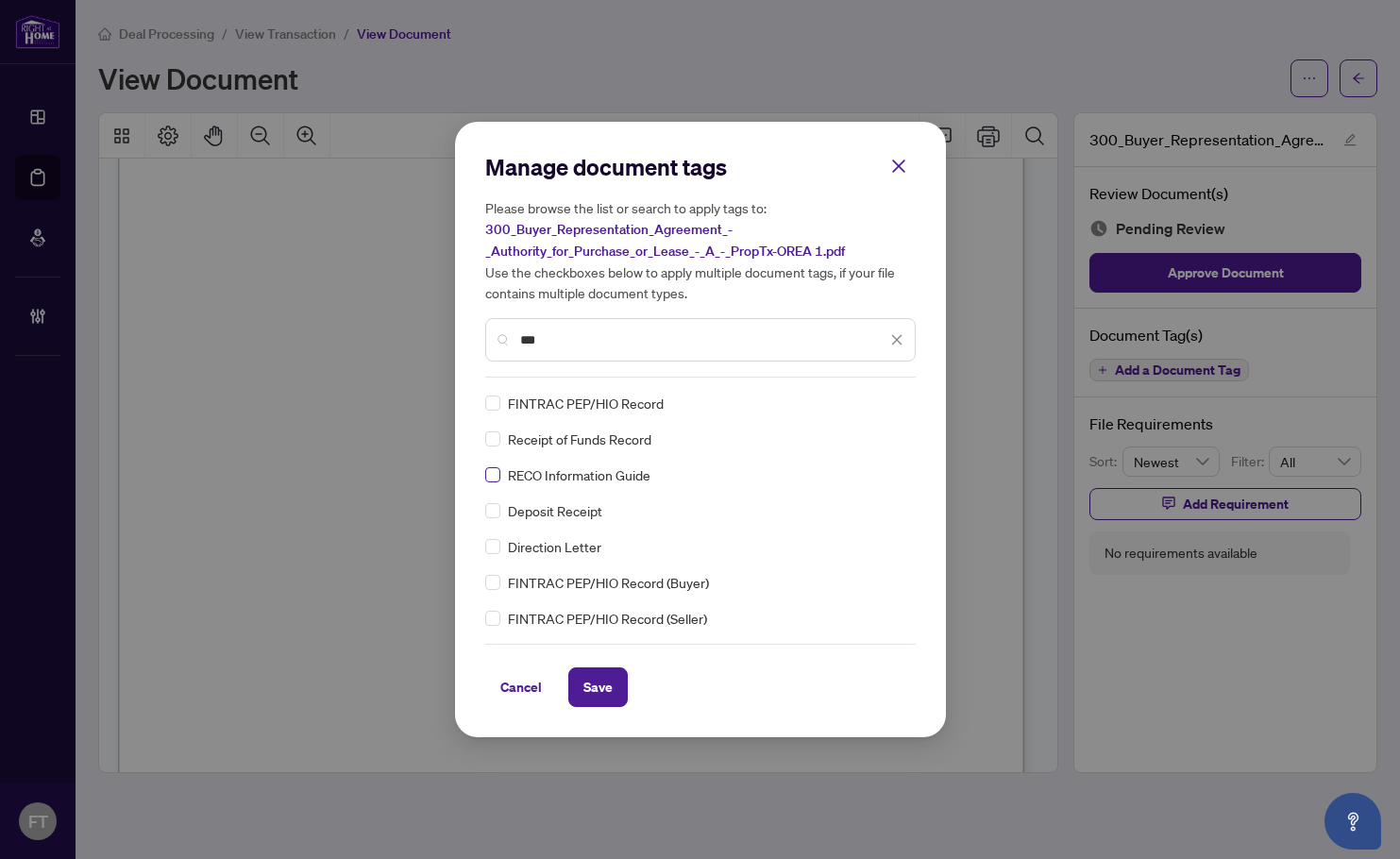 type on "***" 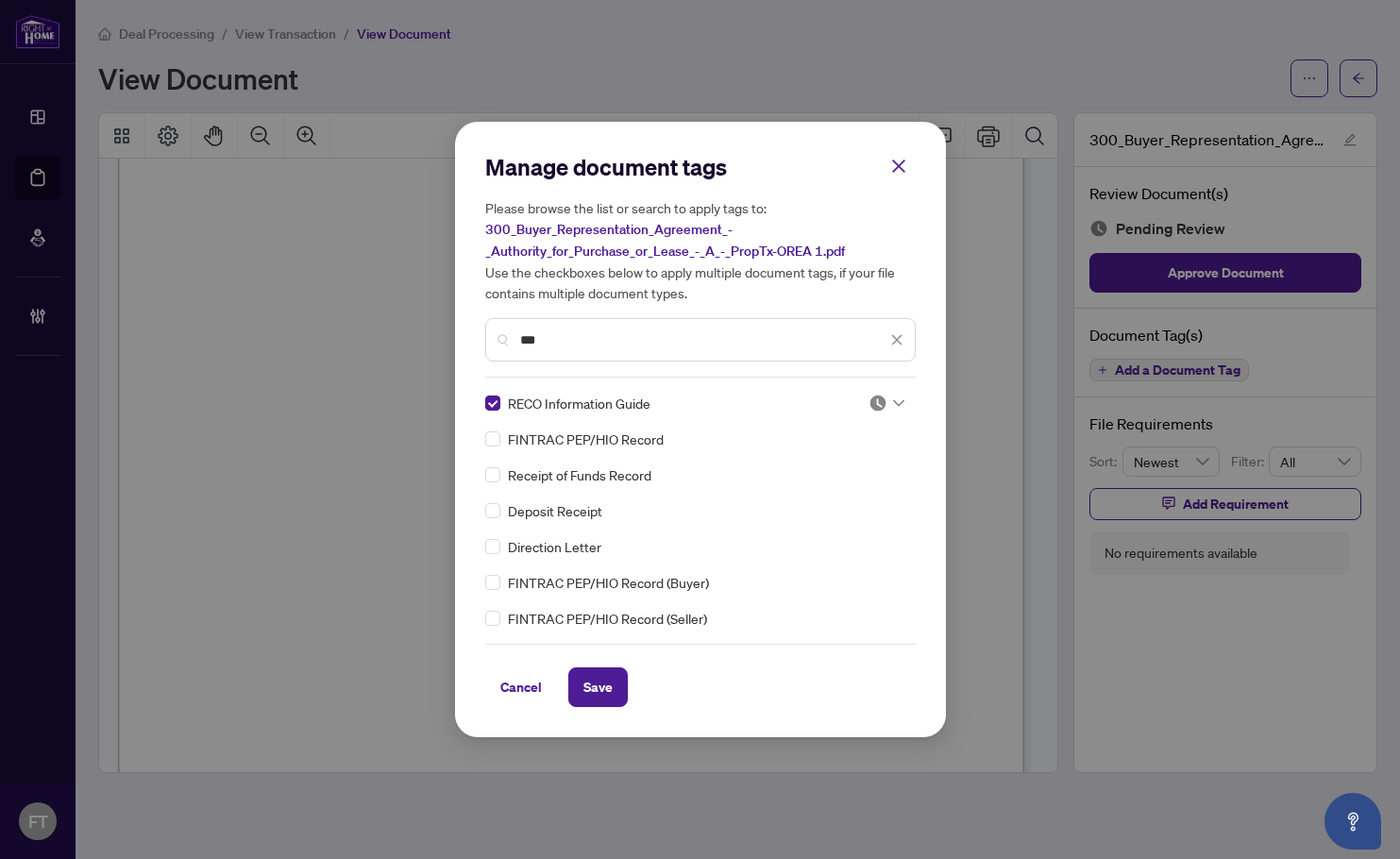 drag, startPoint x: 869, startPoint y: 396, endPoint x: 869, endPoint y: 408, distance: 12 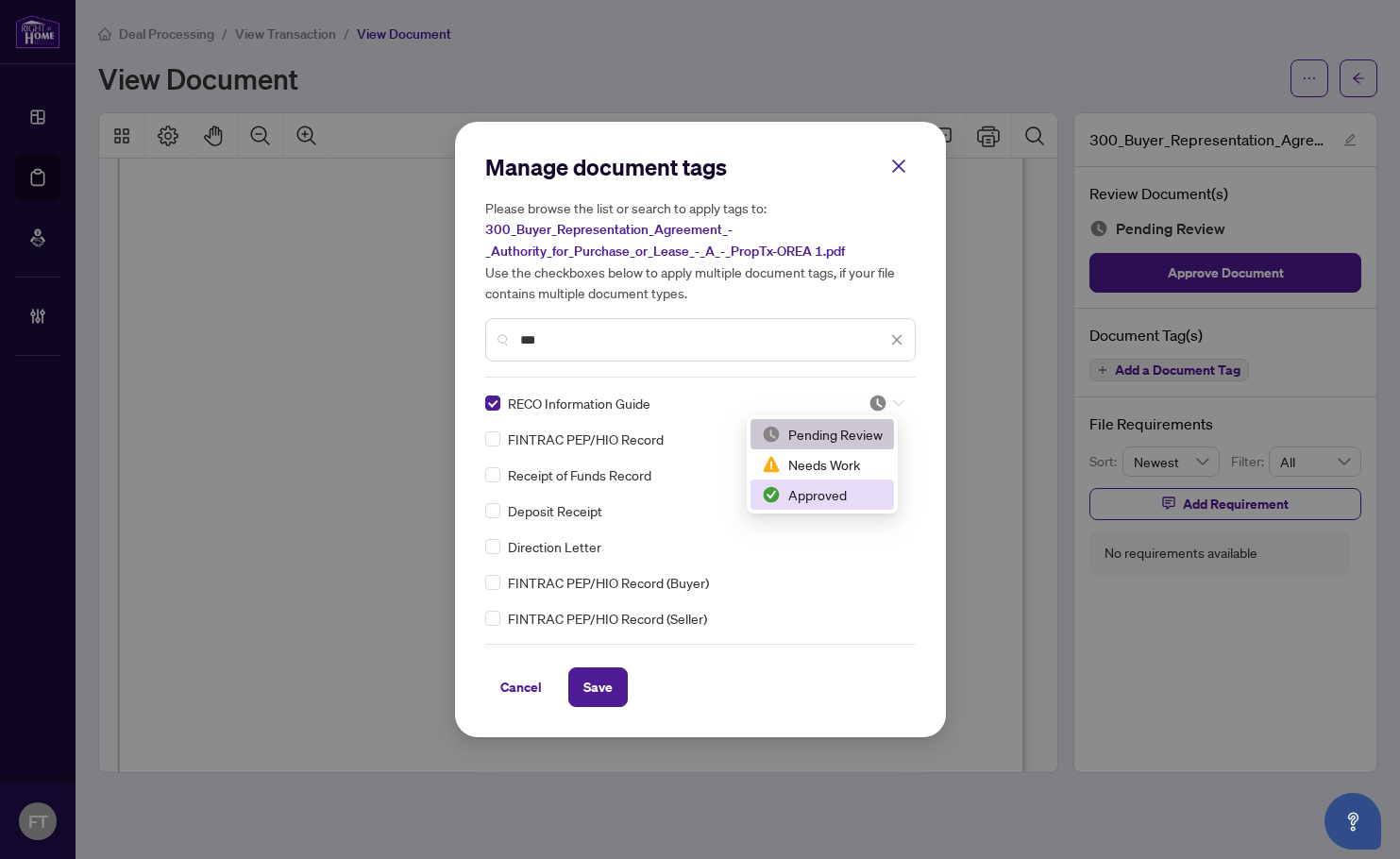 click on "Approved" at bounding box center [822, 495] 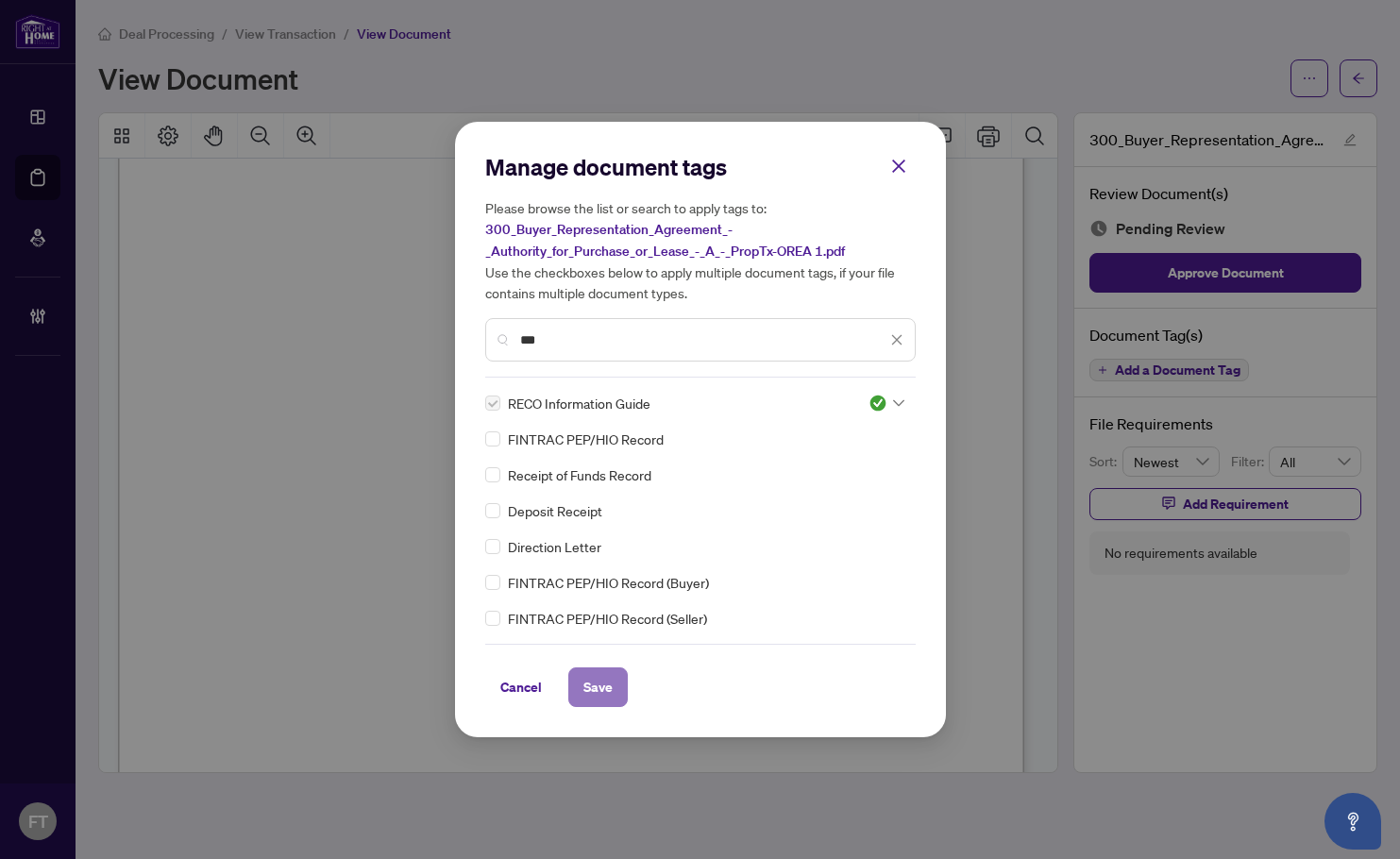 click on "Save" at bounding box center [598, 687] 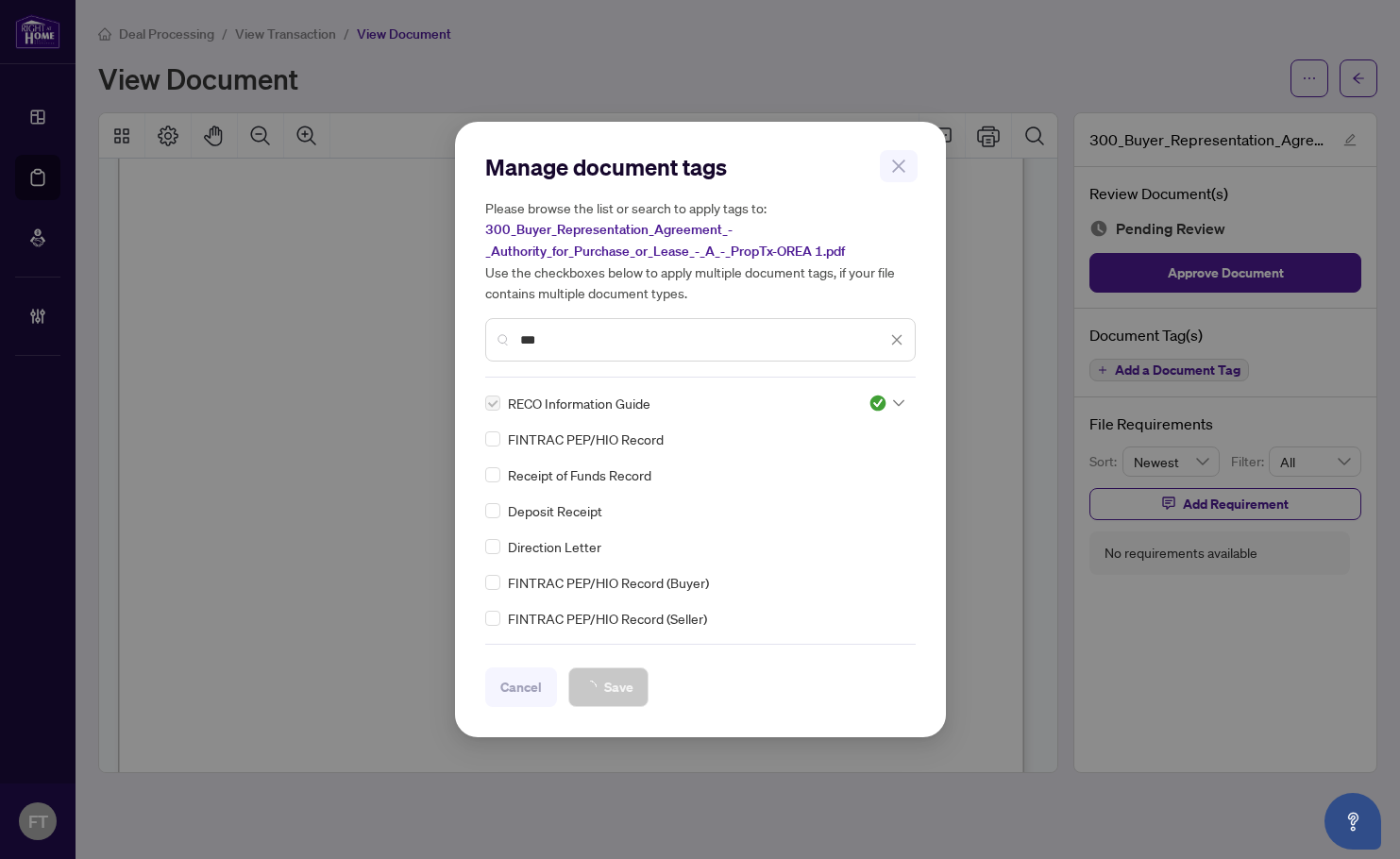 click on "Manage document tags Please browse the list or search to apply tags to:   300_Buyer_Representation_Agreement_-_Authority_for_Purchase_or_Lease_-_A_-_PropTx-OREA 1.pdf   Use the checkboxes below to apply multiple document tags, if your file contains multiple document types.   *** RECO Information Guide FINTRAC PEP/HIO Record Receipt of Funds Record Deposit Receipt Direction Letter FINTRAC PEP/HIO Record (Buyer) FINTRAC PEP/HIO Record (Seller) Receipt of Funds Record Form RECO Information Guide (Buyer) RECO Information Guide (Landlord) RECO Information Guide (Seller) RECO Information Guide (Tenant) Recruiting Voucher - Applied Recruiting Voucher - Not Applied Recruiting Voucher - Pending Approval Right at Home Deposit Receipt Sellers Direction Sharing Substance 209 Seller Direction to Share Substance of Offers 224 Seller's Direction re: Property/Offers - Important Information for Seller
Acknowledgement 244 Seller’s Direction re: Property/Offers 630 Individual Identification Information Record Cancel Save OK" at bounding box center (700, 430) 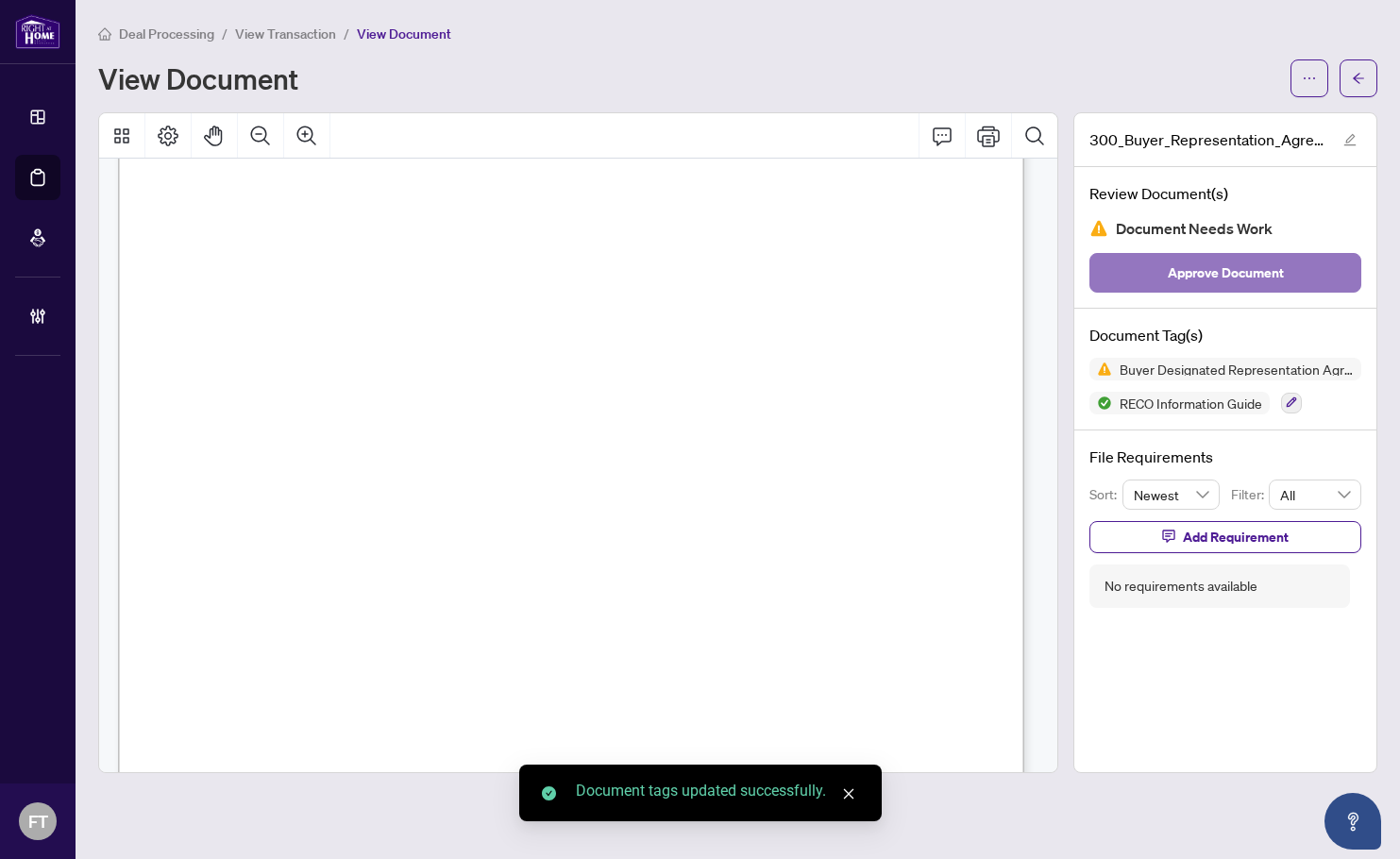 click on "Approve Document" at bounding box center [1225, 273] 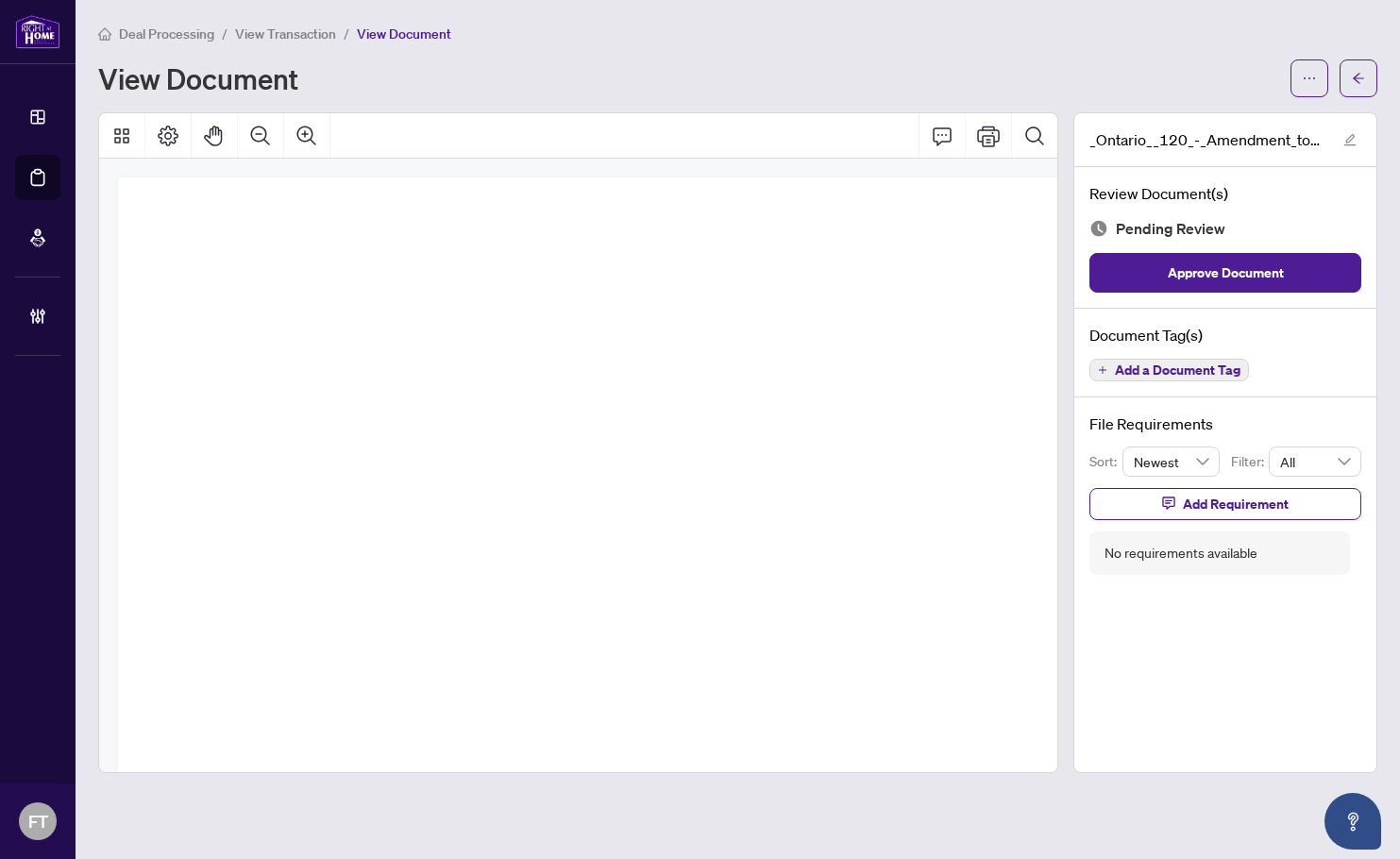 scroll, scrollTop: 0, scrollLeft: 0, axis: both 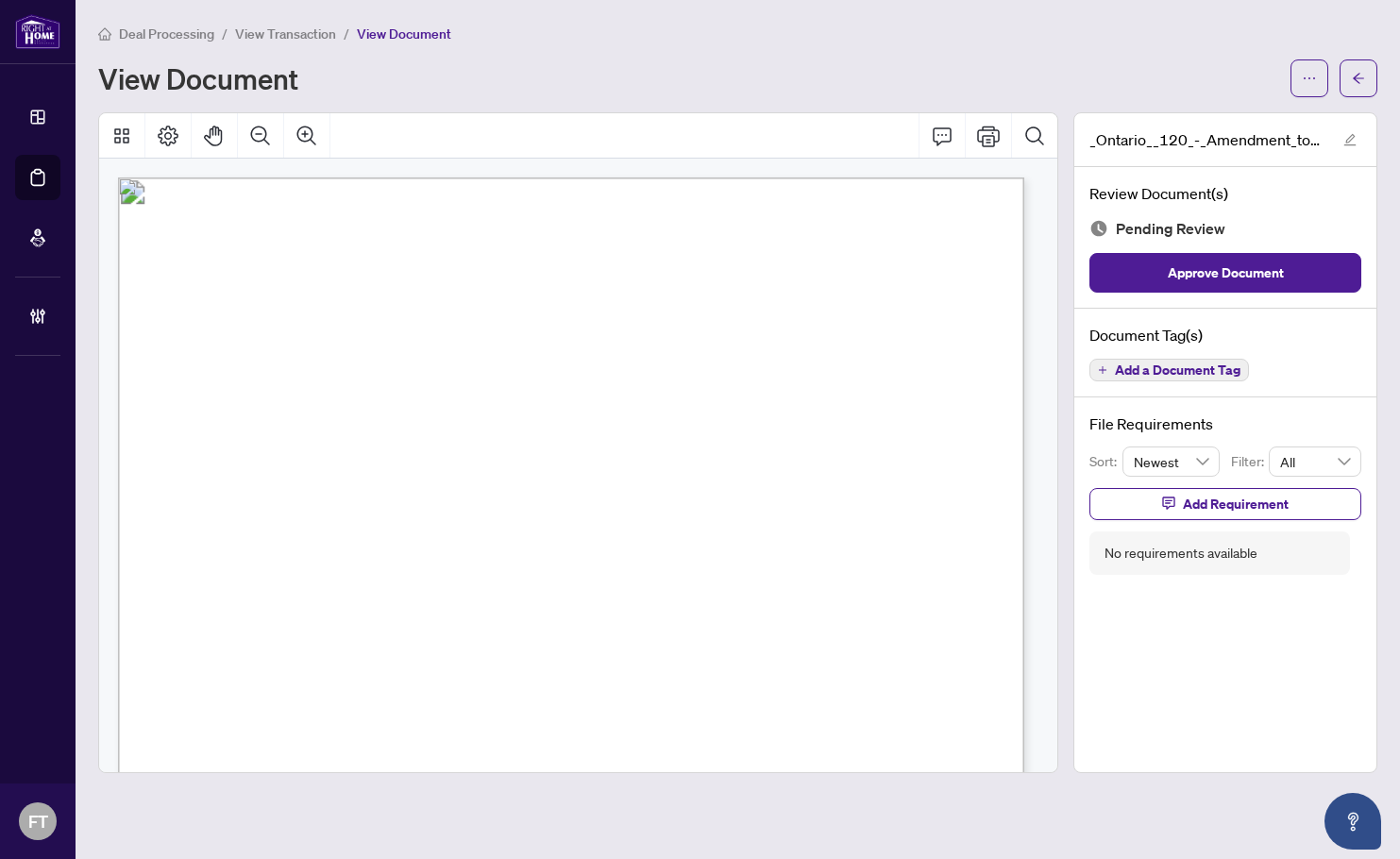 drag, startPoint x: 492, startPoint y: 624, endPoint x: 519, endPoint y: 615, distance: 28.460499 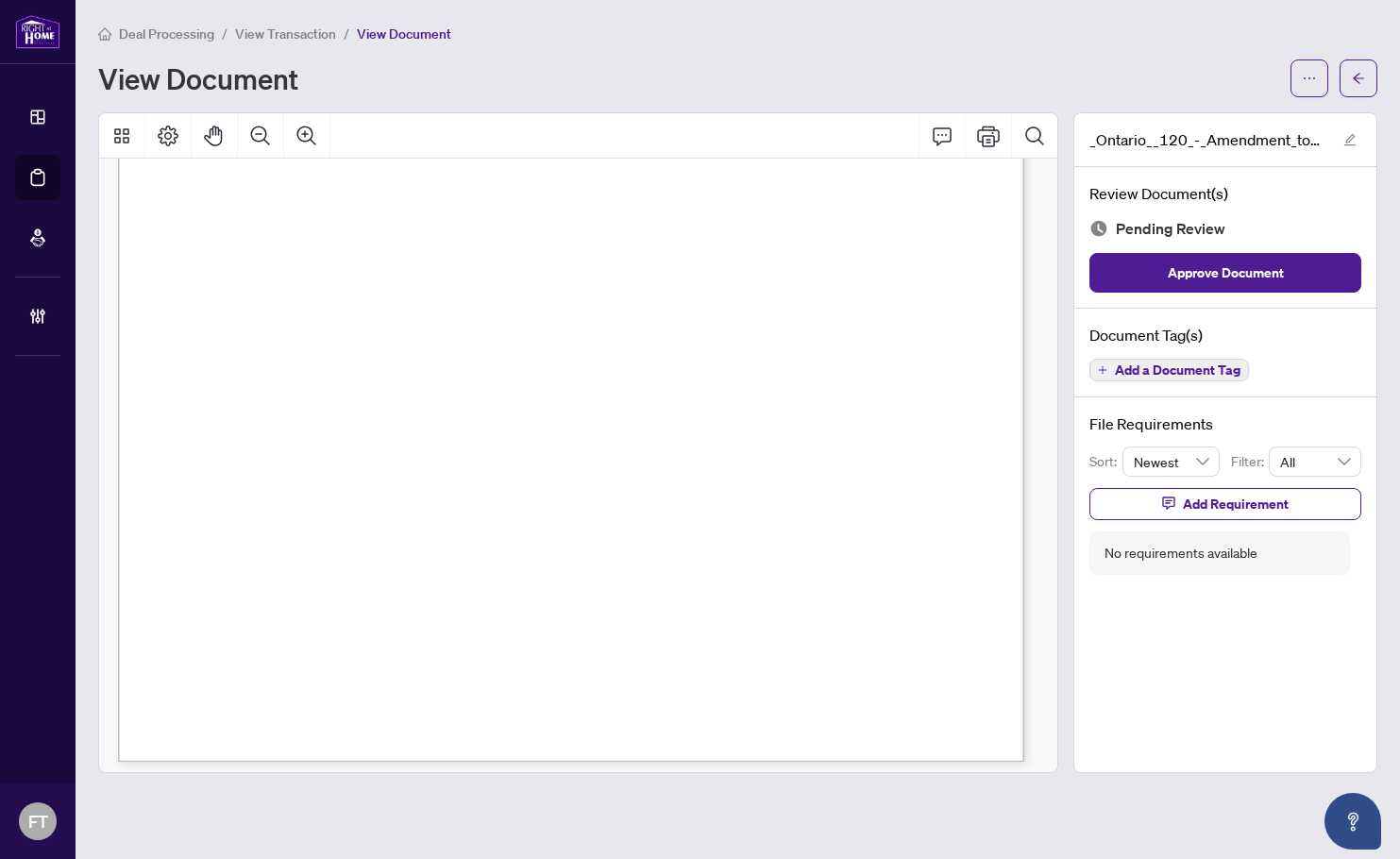 scroll, scrollTop: 1794, scrollLeft: 0, axis: vertical 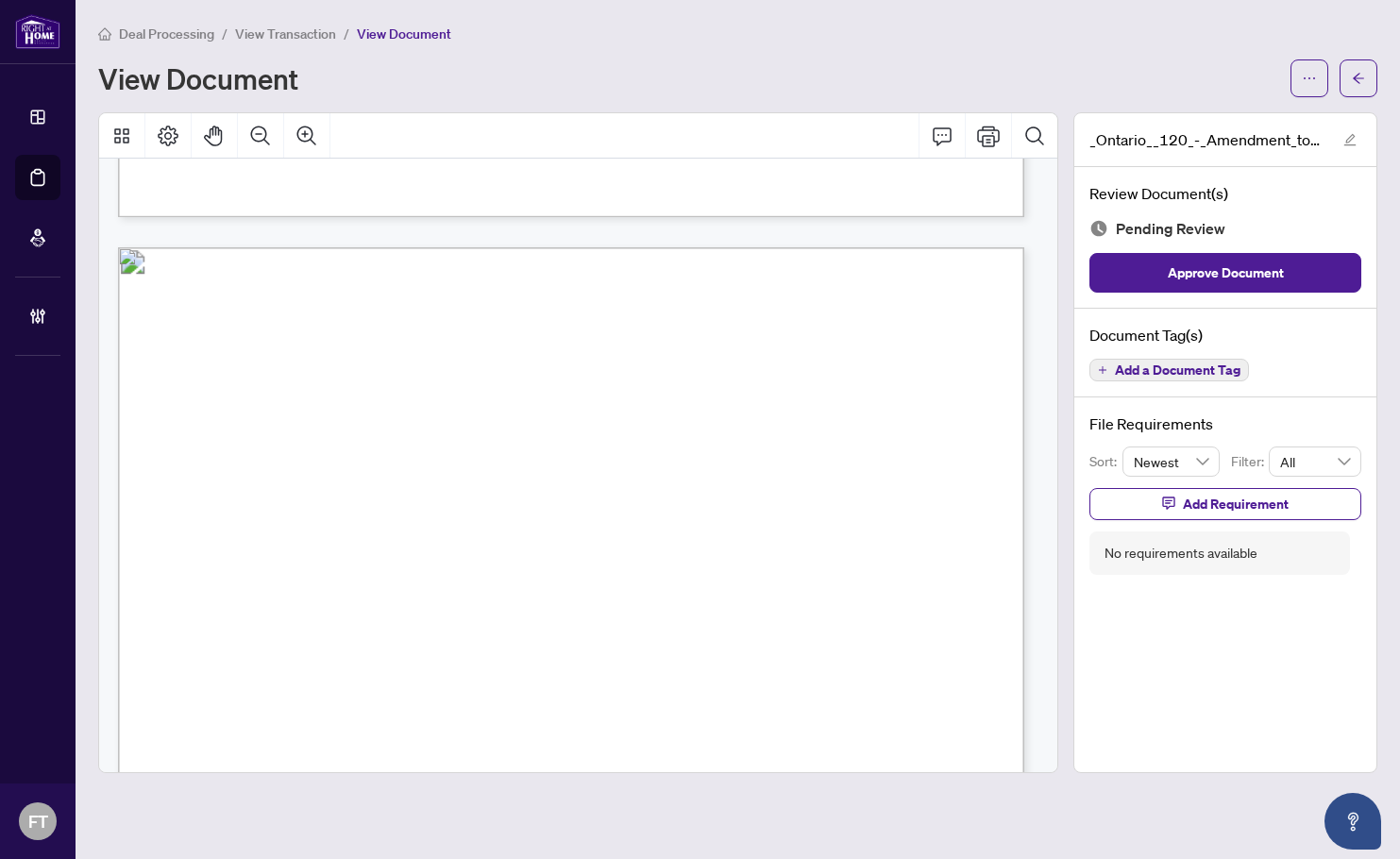 drag, startPoint x: 558, startPoint y: 352, endPoint x: 364, endPoint y: 383, distance: 196.46119 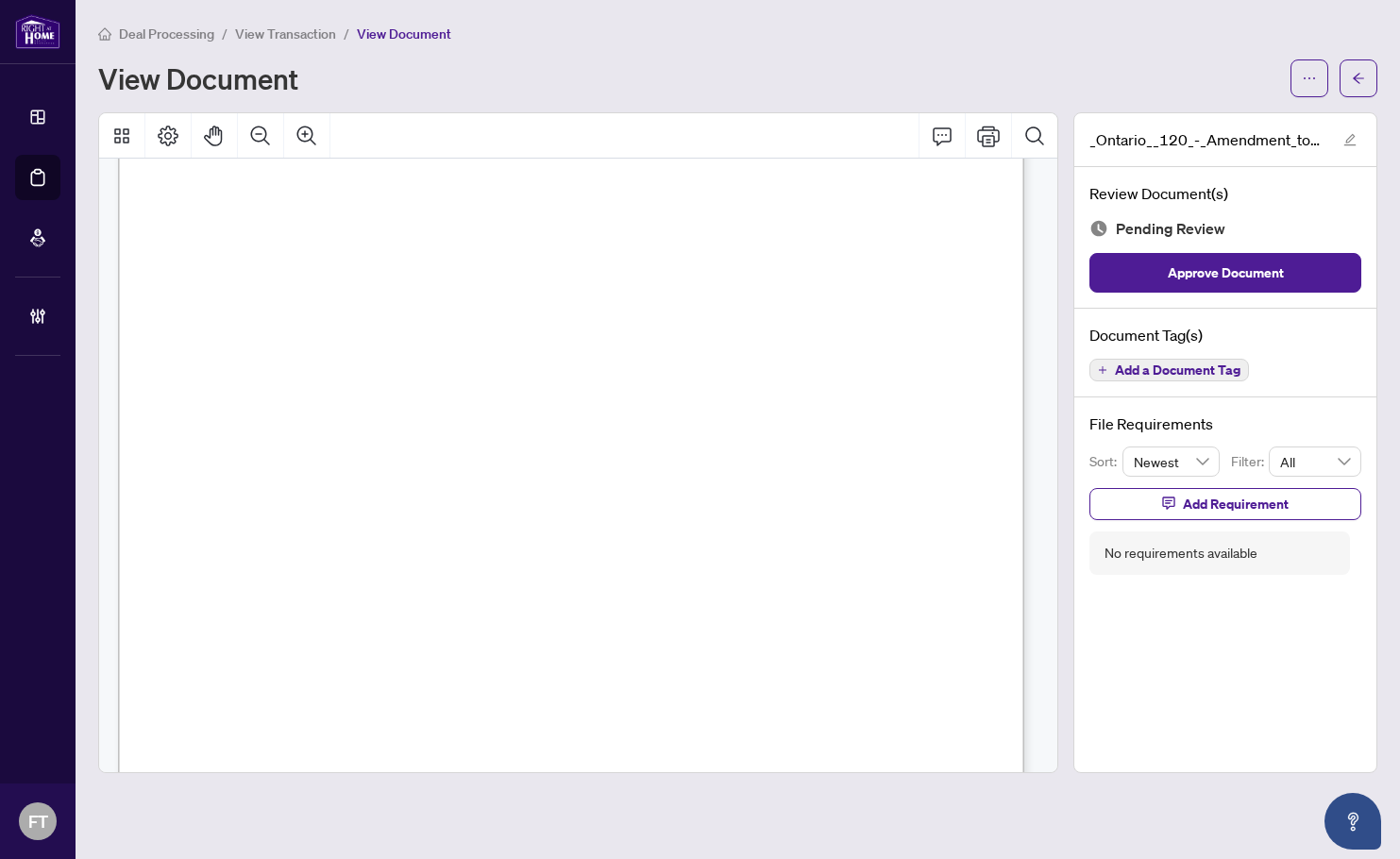 scroll, scrollTop: 1510, scrollLeft: 0, axis: vertical 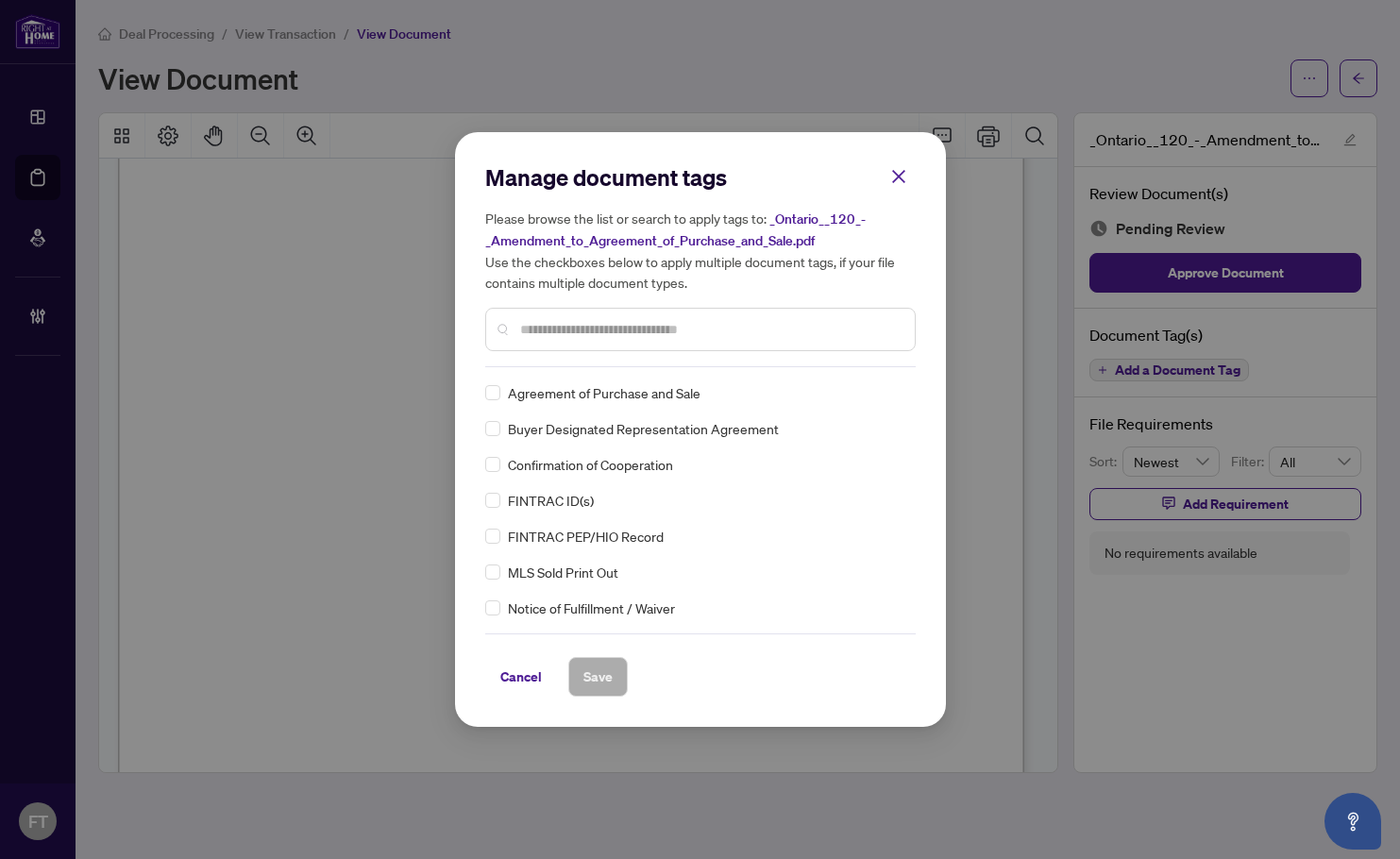 click at bounding box center [700, 329] 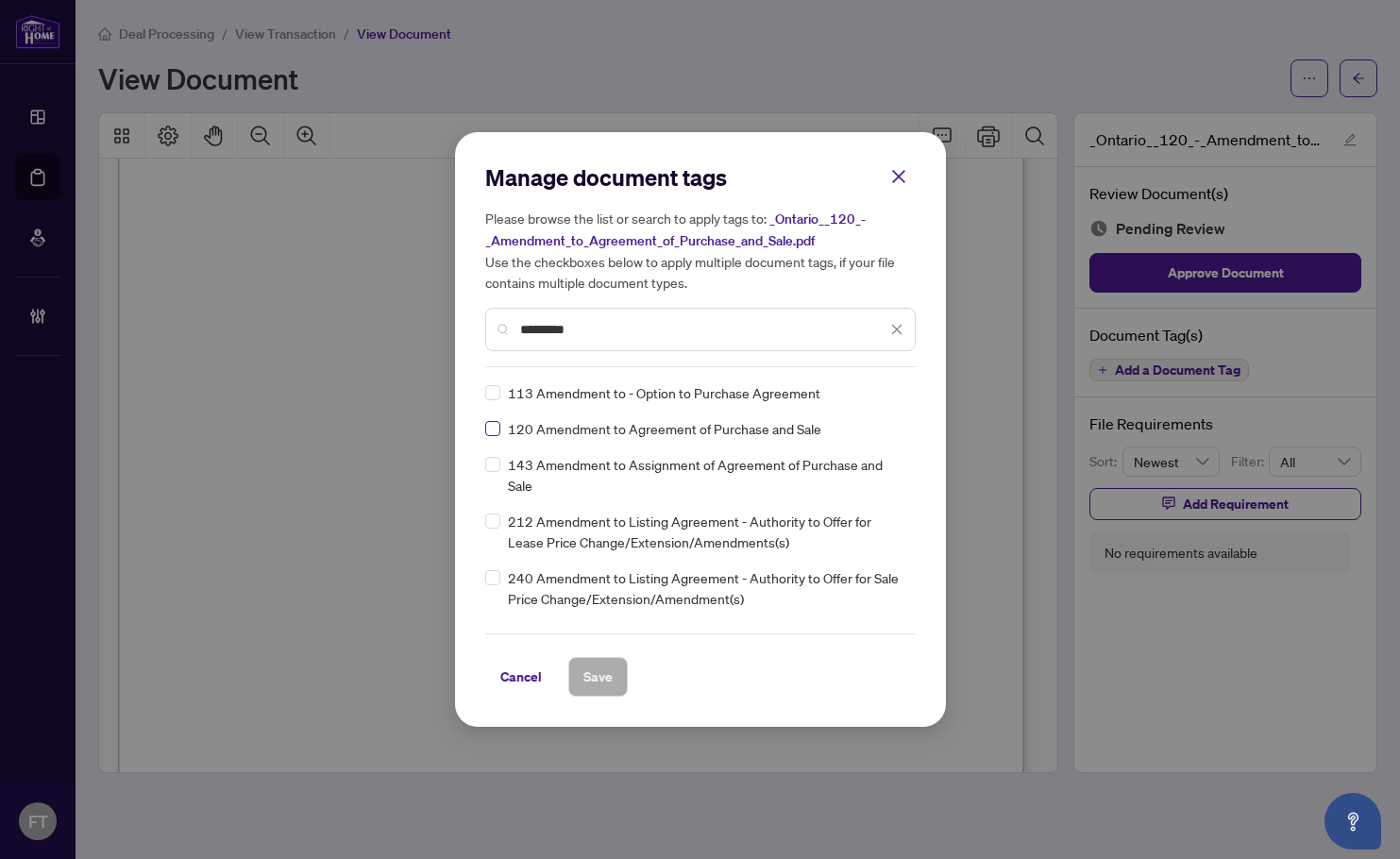 type on "*********" 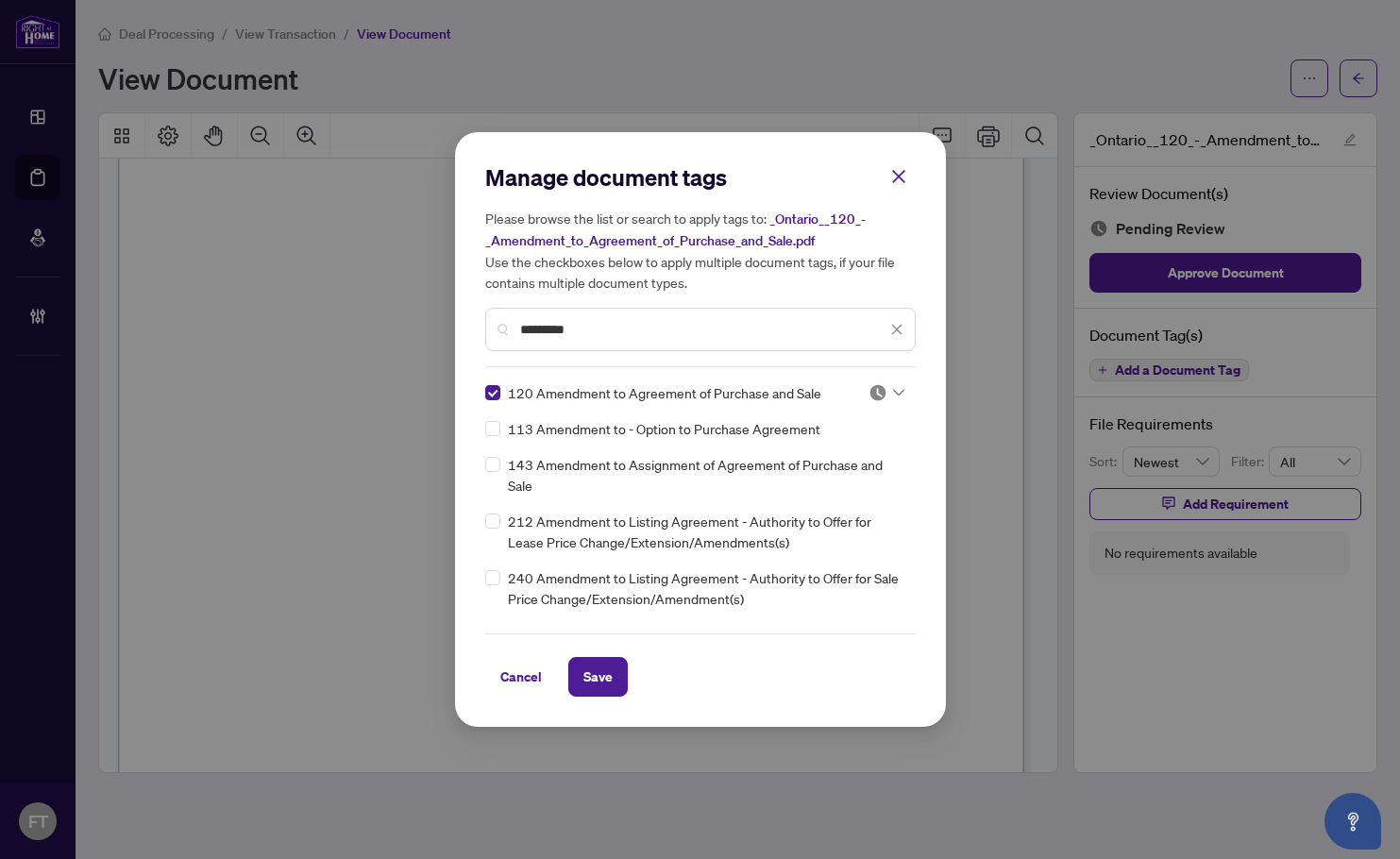 click at bounding box center [878, 393] 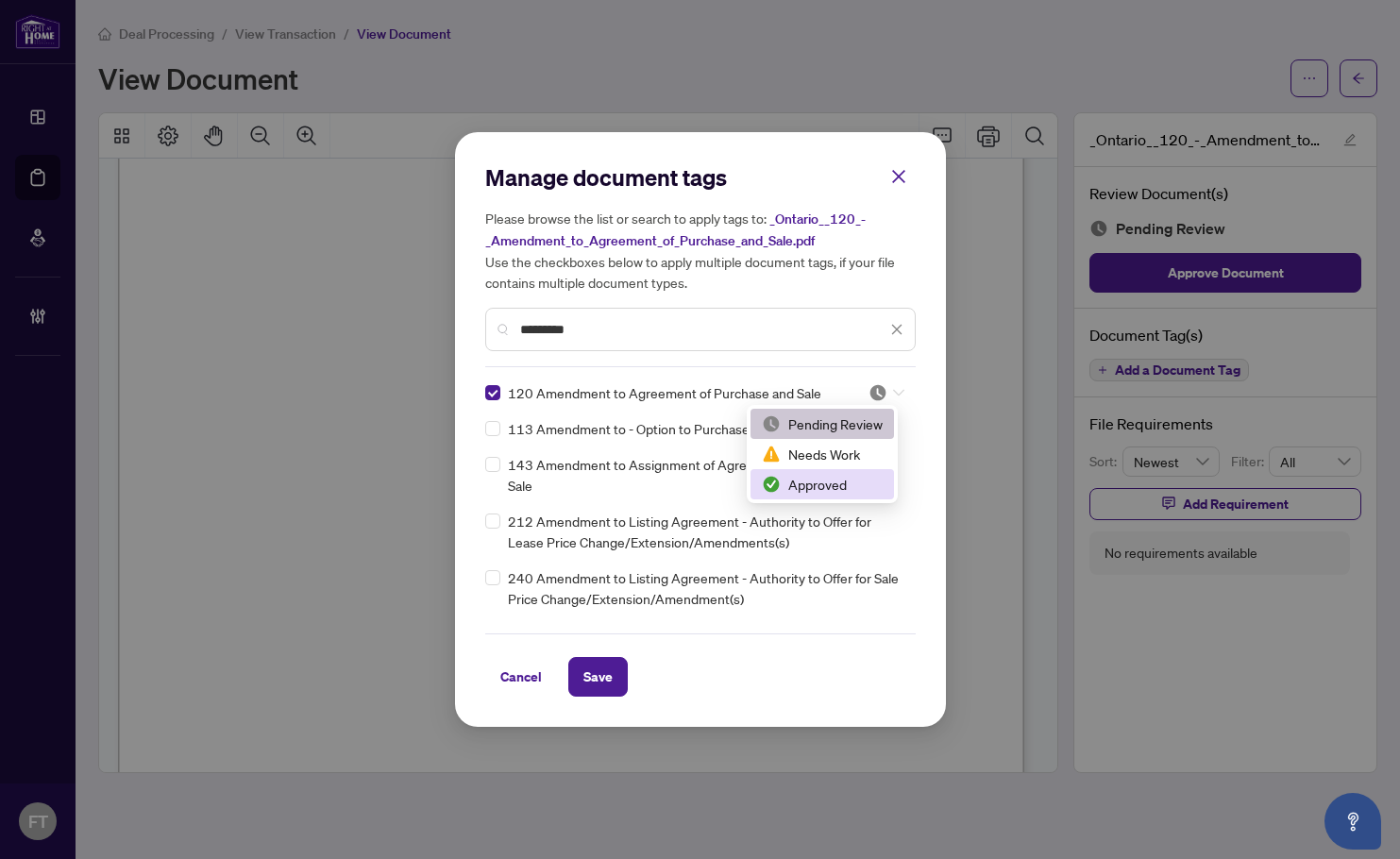 click on "Approved" at bounding box center [822, 484] 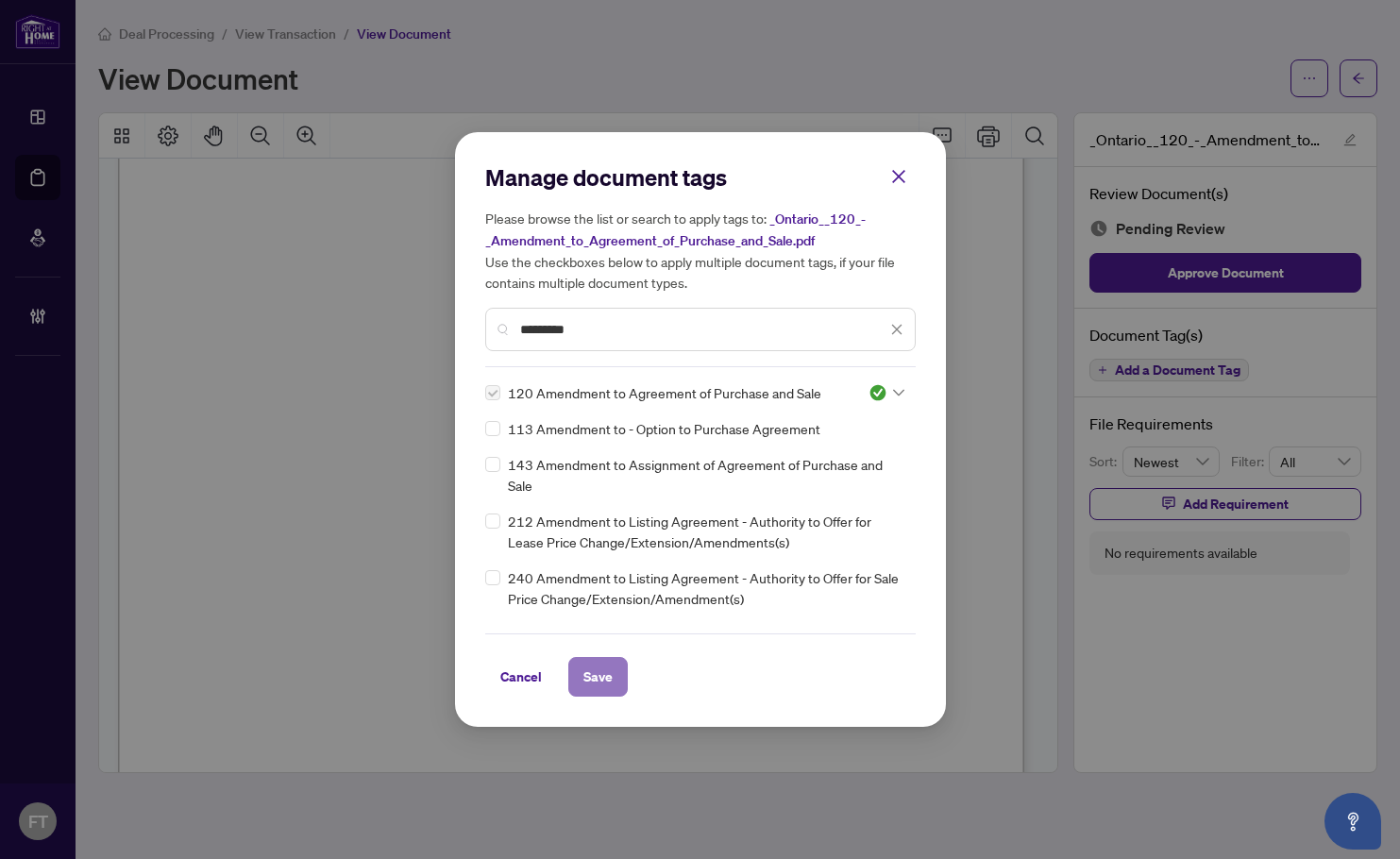 click on "Save" at bounding box center (598, 677) 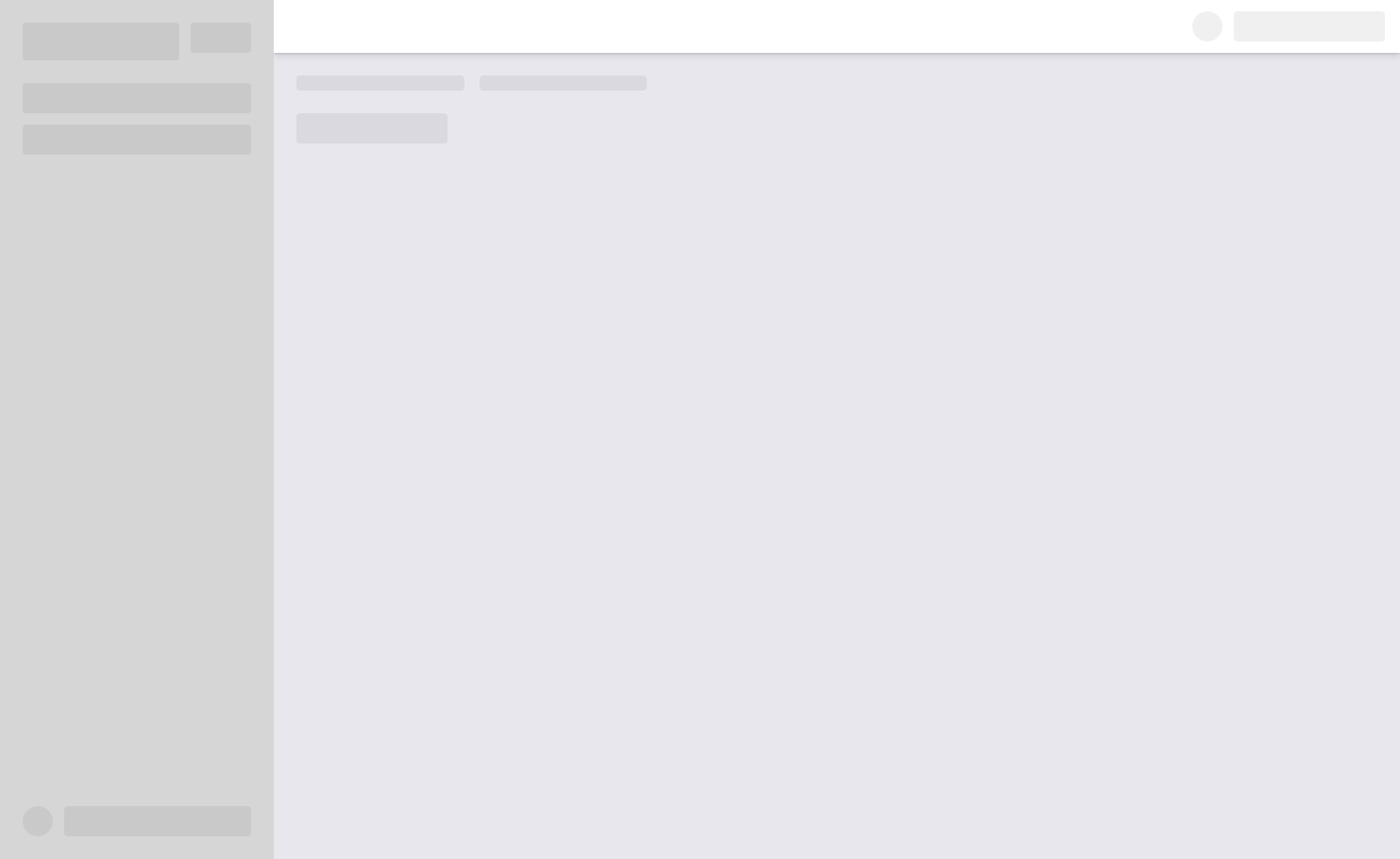 scroll, scrollTop: 0, scrollLeft: 0, axis: both 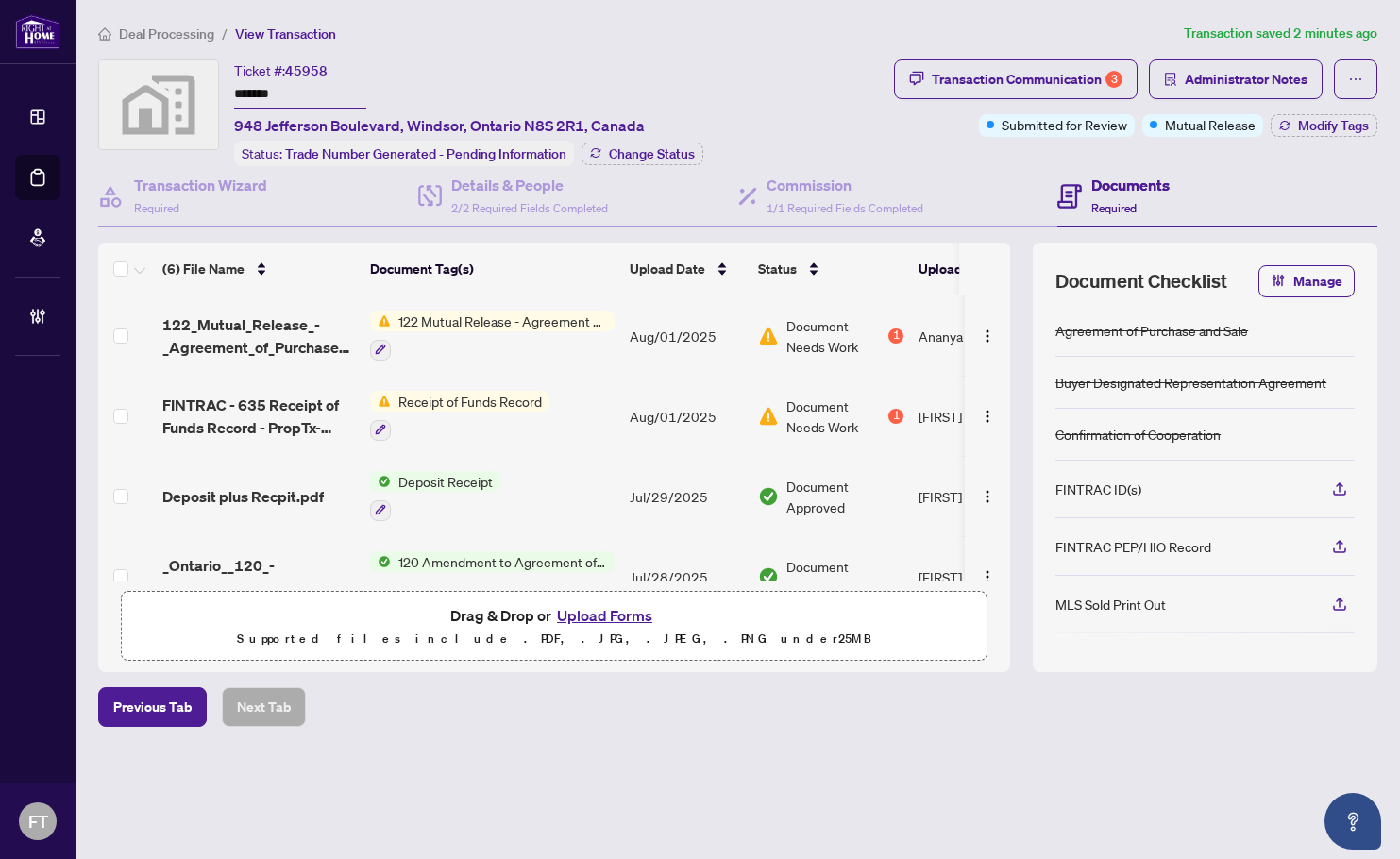 click on "Ticket #:  ******* ******* [NUMBER] [STREET], [CITY], [STATE] [POSTAL_CODE], [COUNTRY] Status:   Trade Number Generated - Pending Information Change Status" at bounding box center [492, 112] 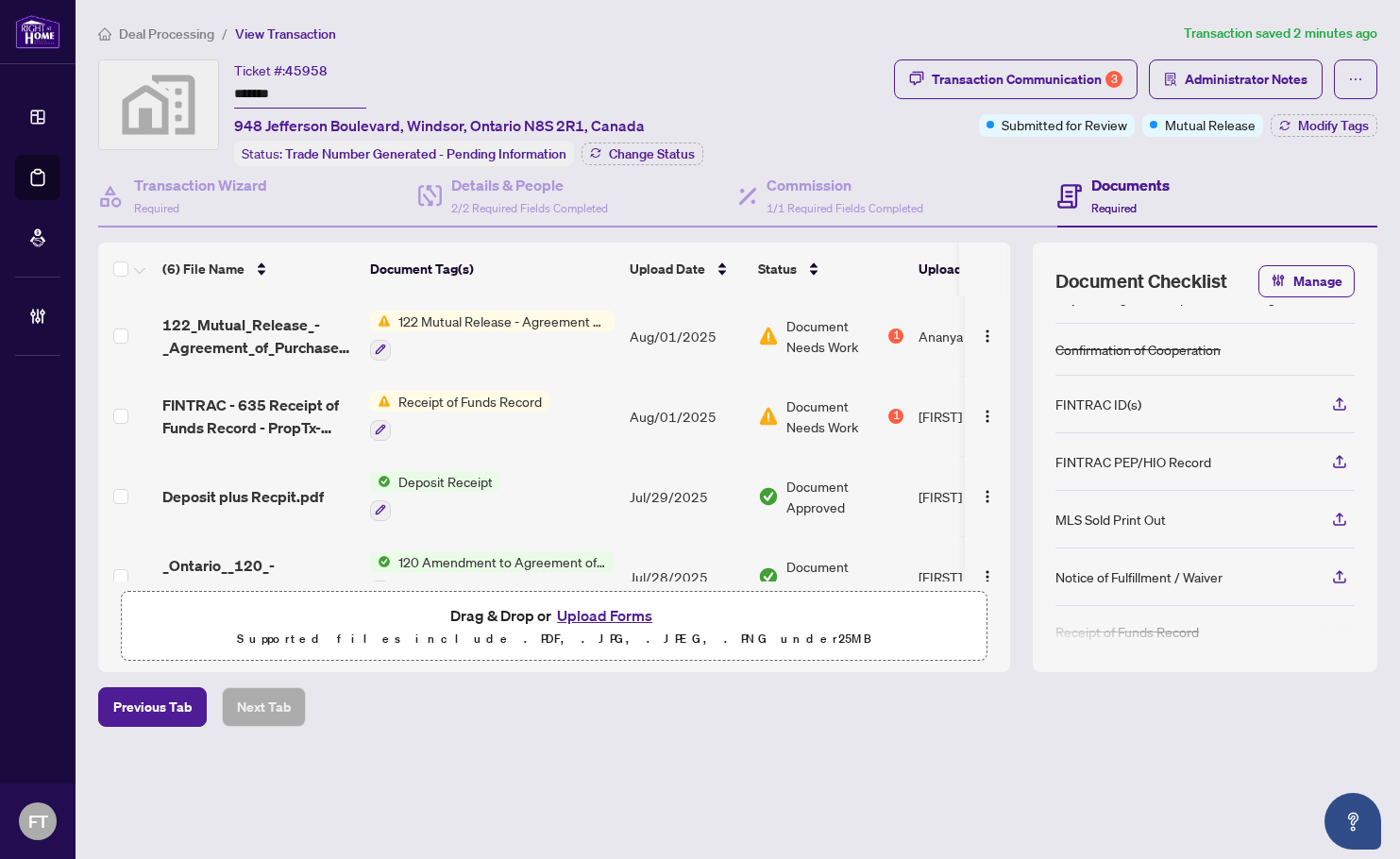 scroll, scrollTop: 152, scrollLeft: 0, axis: vertical 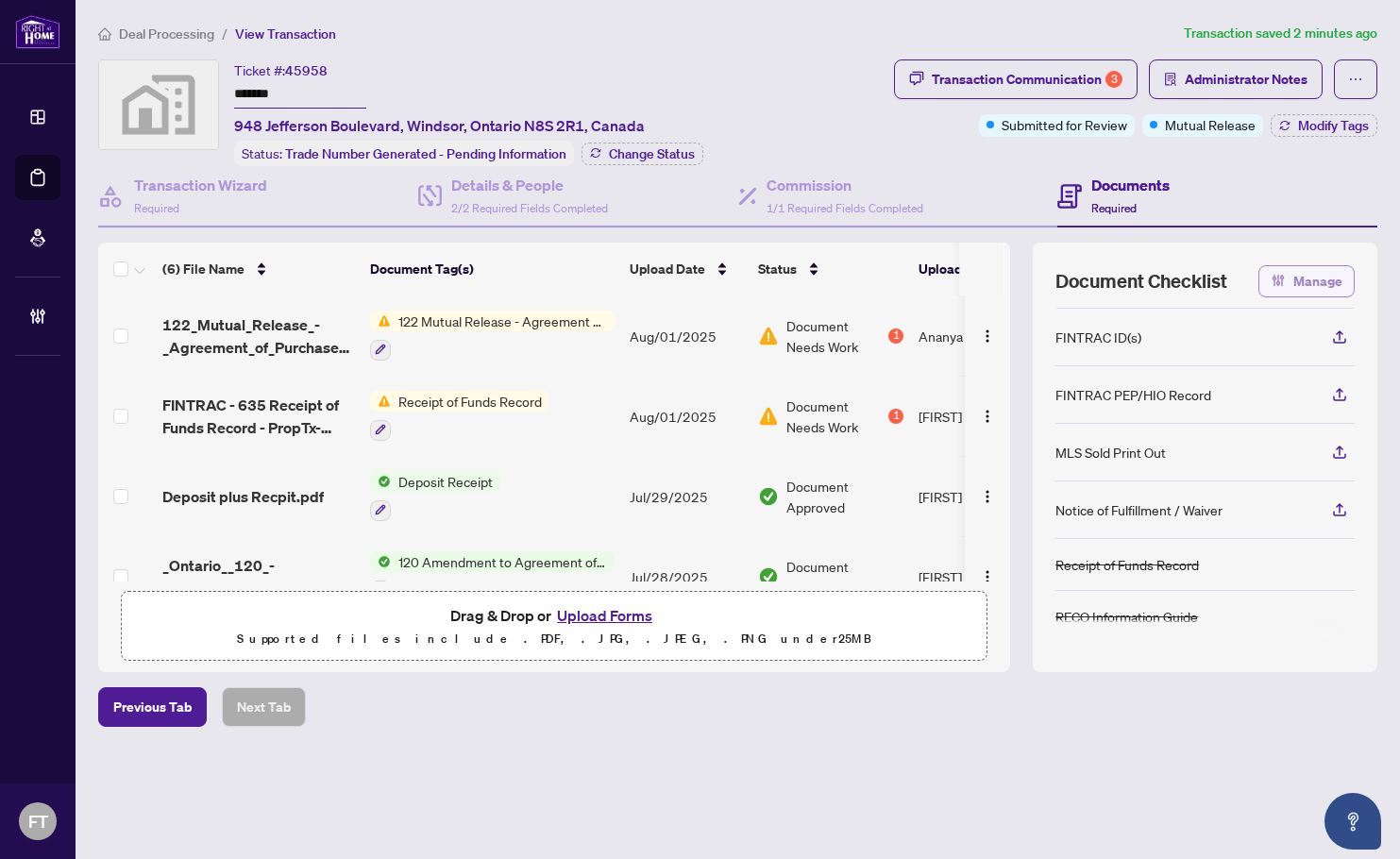 click on "Manage" at bounding box center [1318, 281] 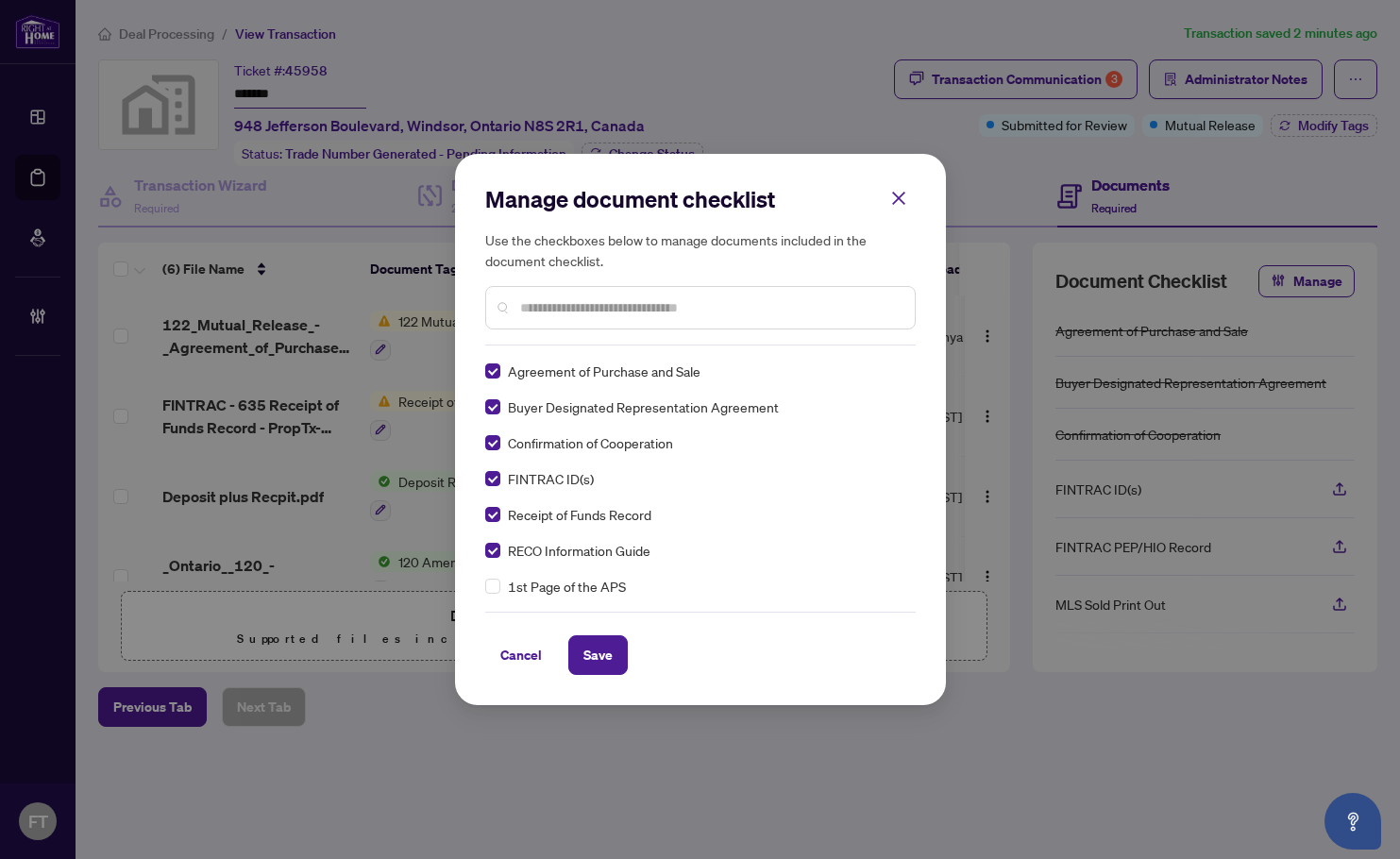 scroll, scrollTop: 0, scrollLeft: 0, axis: both 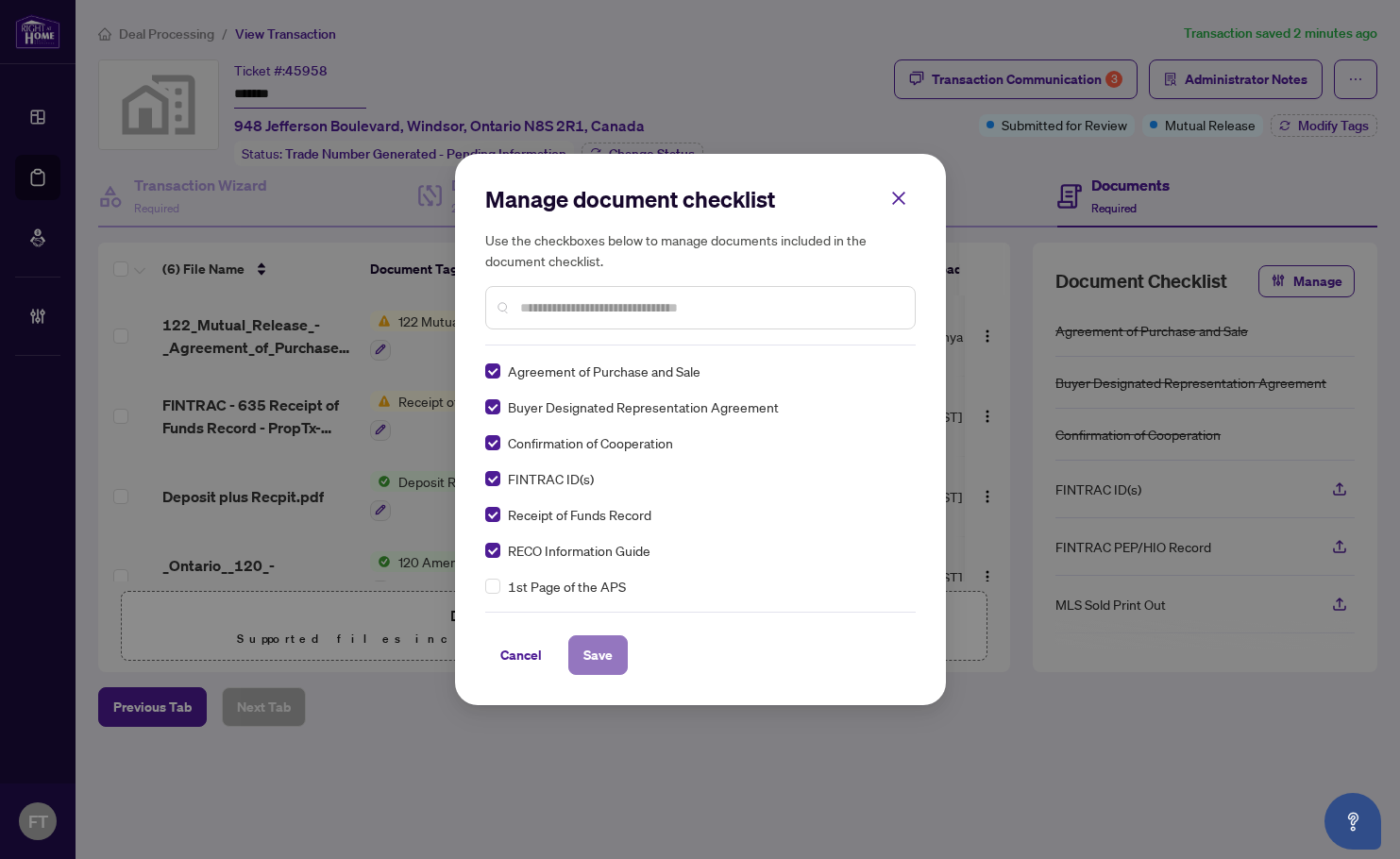 click on "Save" at bounding box center (598, 655) 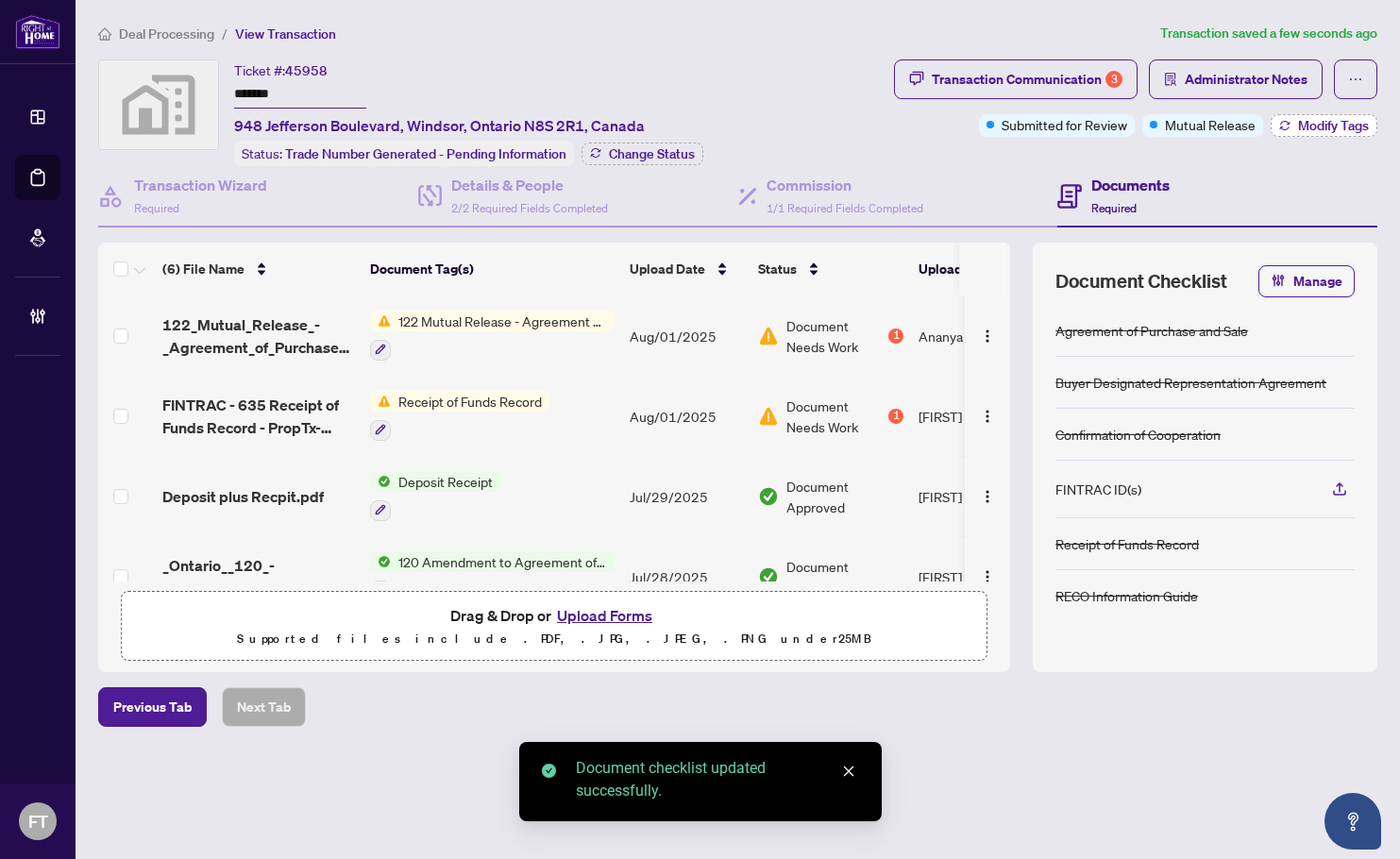click on "Modify Tags" at bounding box center [1333, 126] 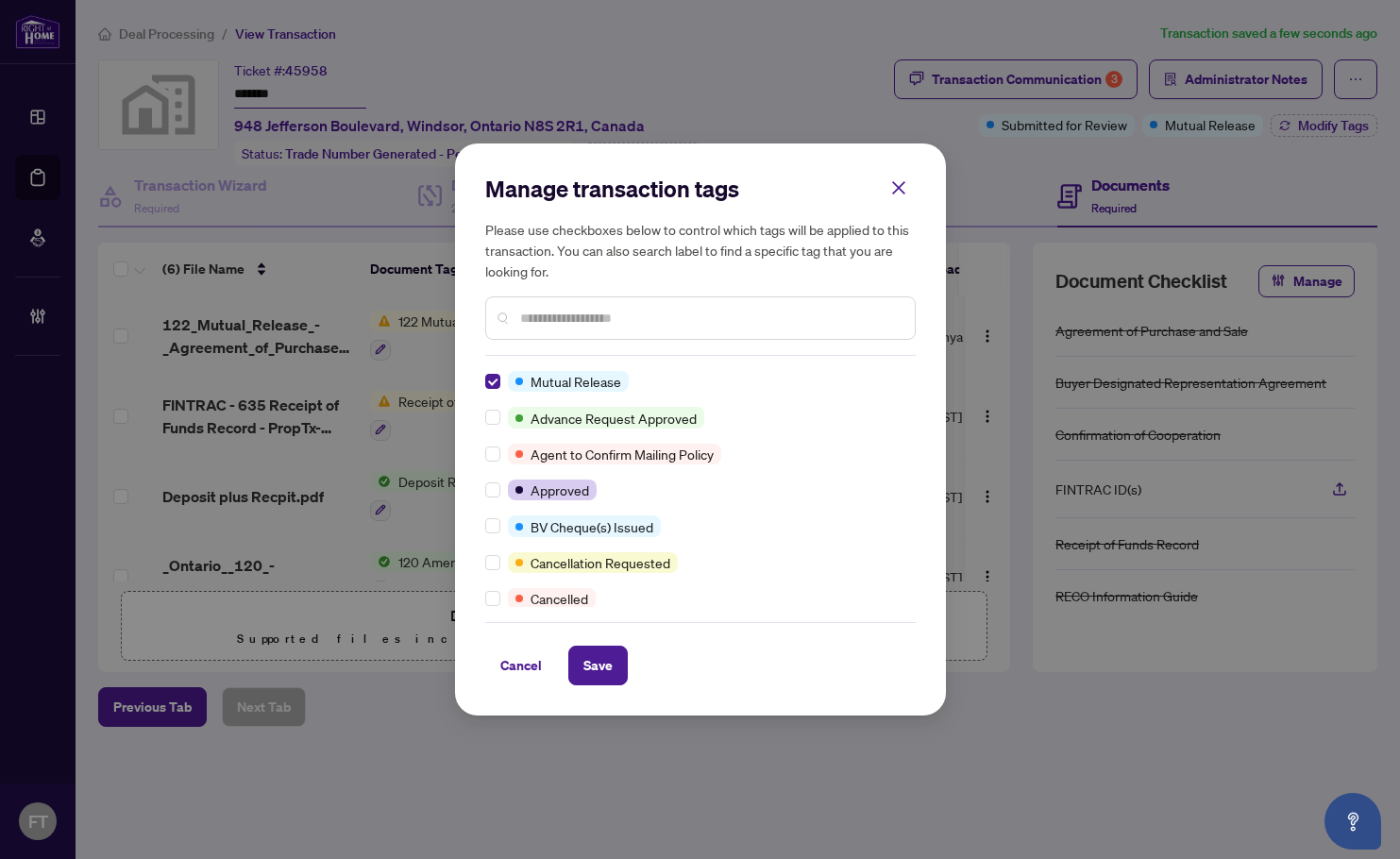 scroll, scrollTop: 0, scrollLeft: 0, axis: both 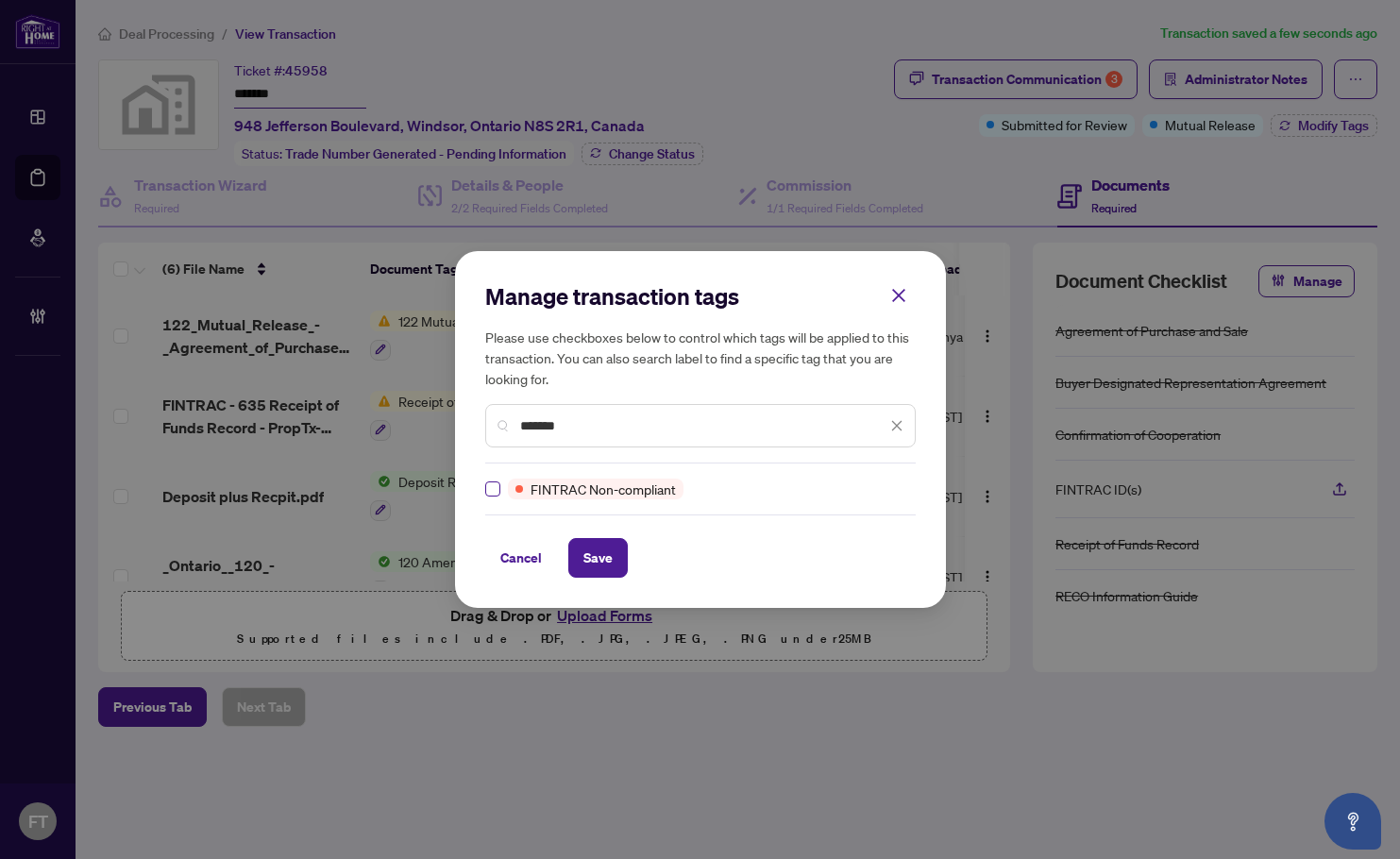 type on "*******" 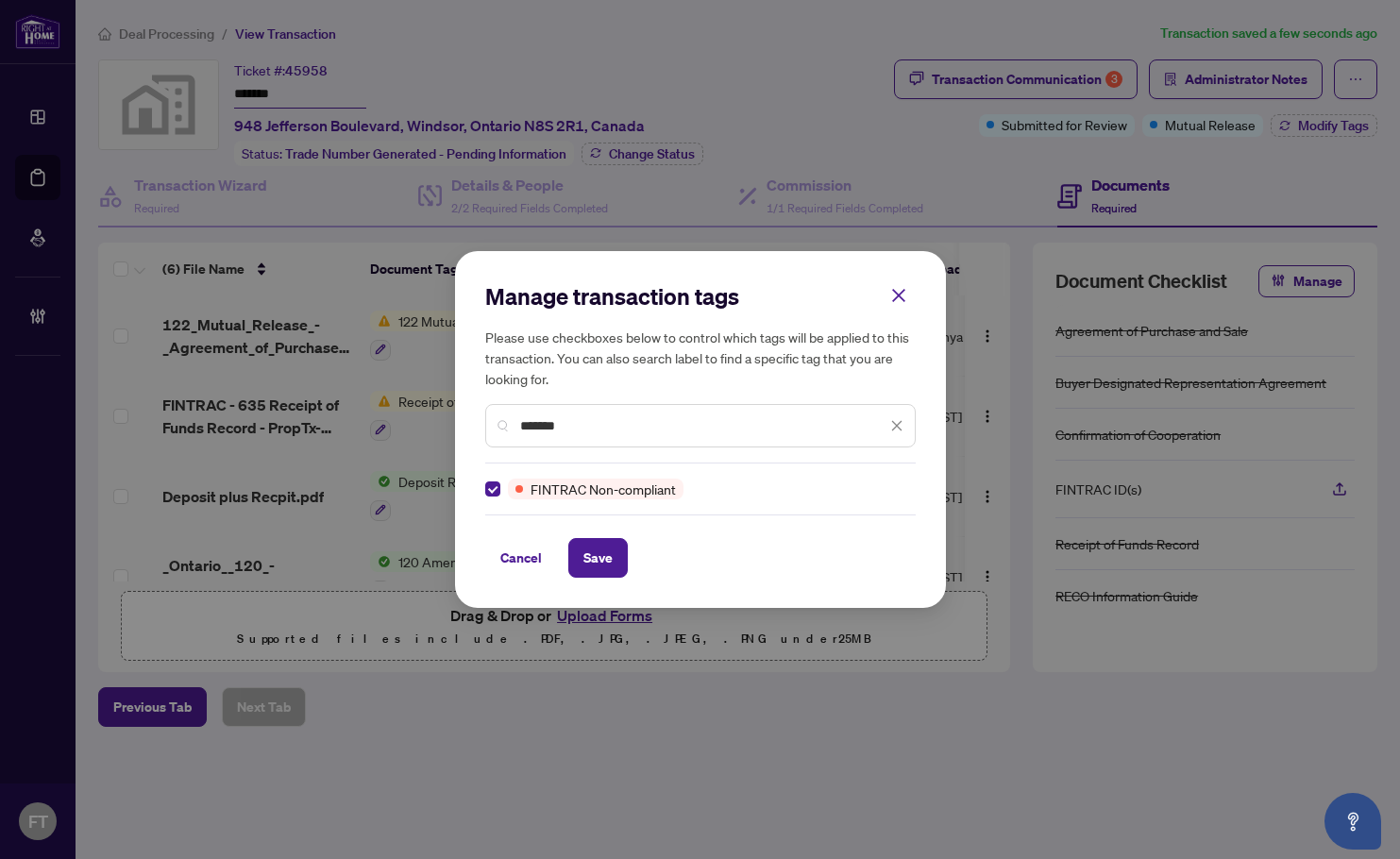 drag, startPoint x: 618, startPoint y: 564, endPoint x: 544, endPoint y: 426, distance: 156.5886 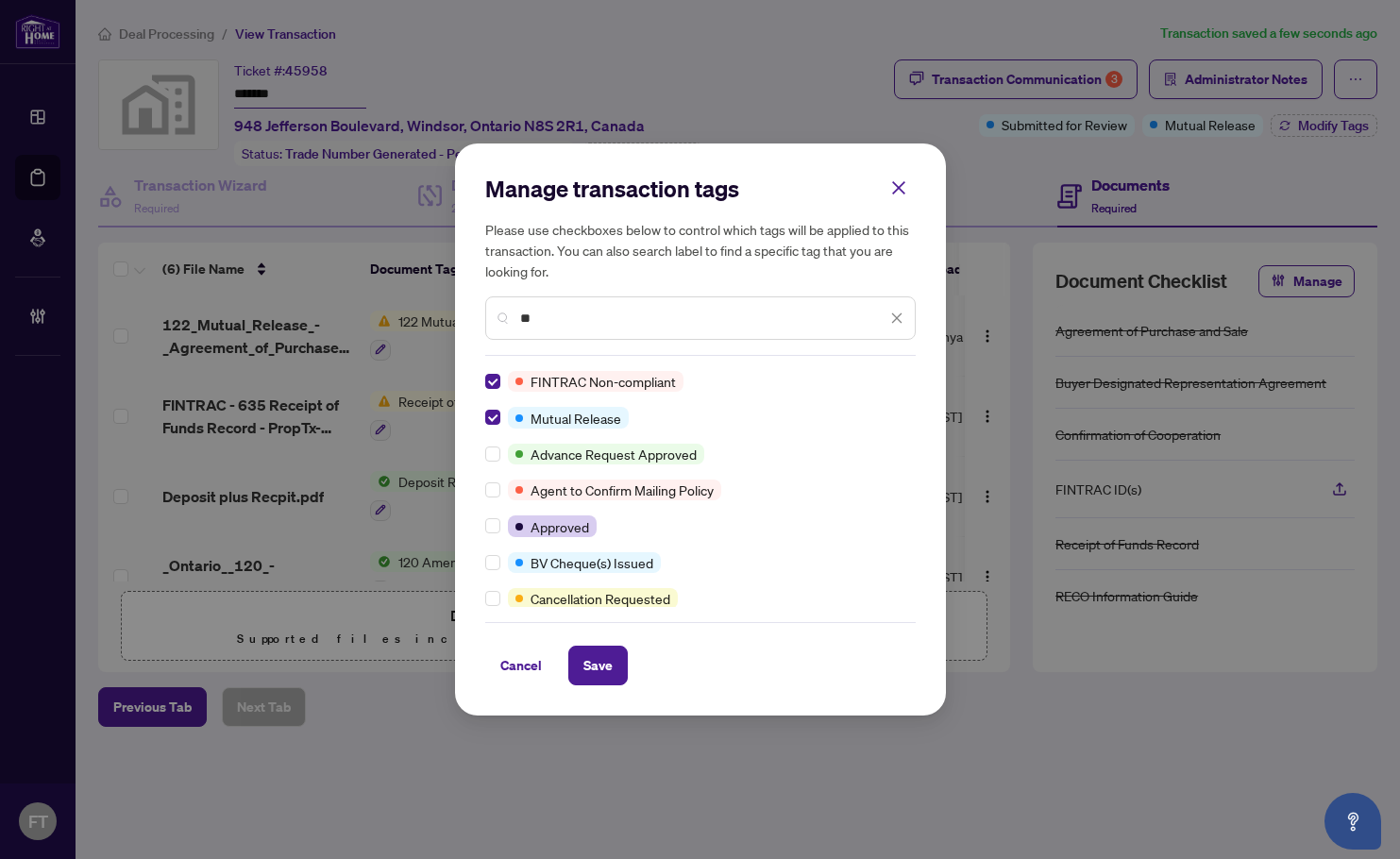 type on "*" 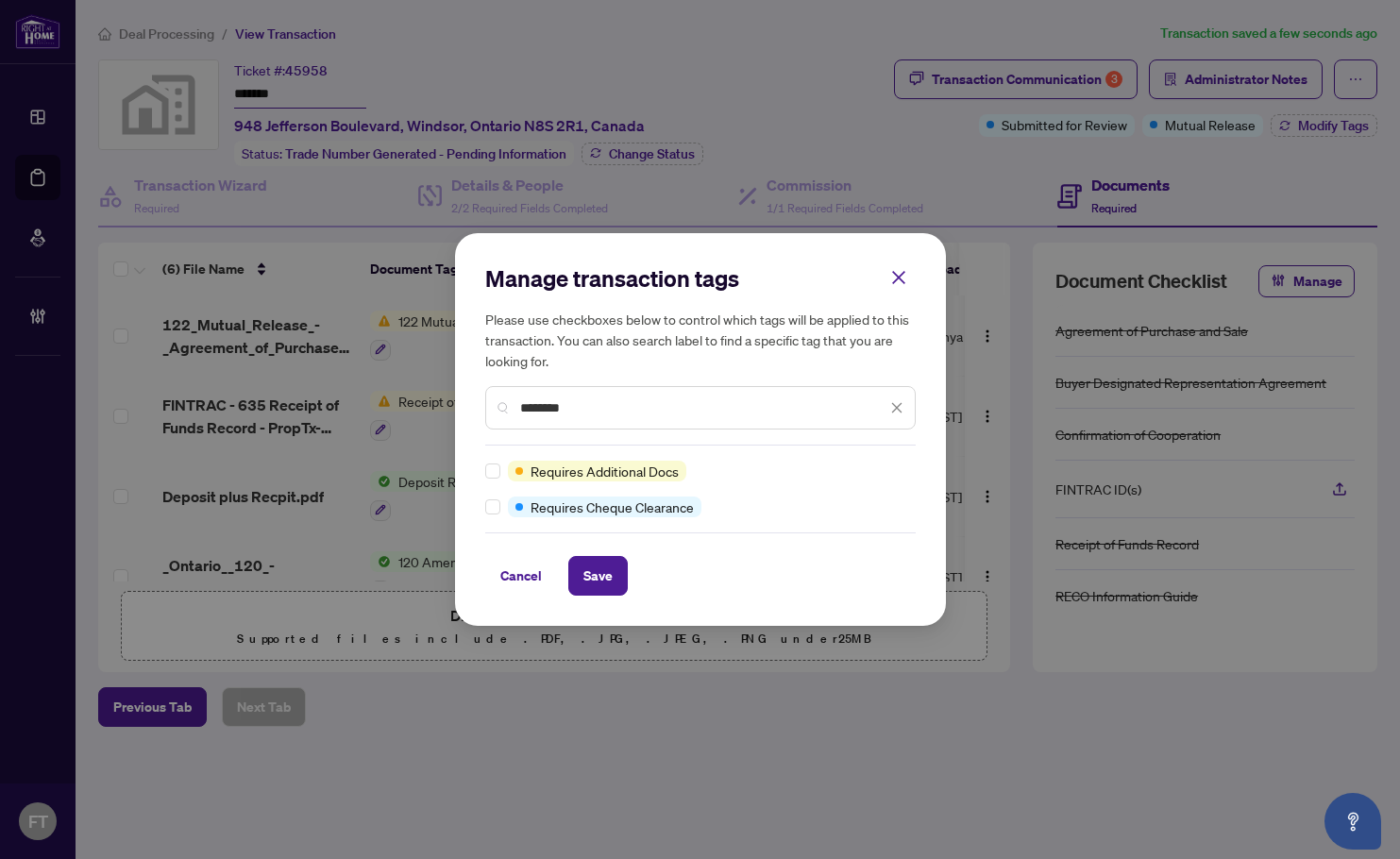 type on "********" 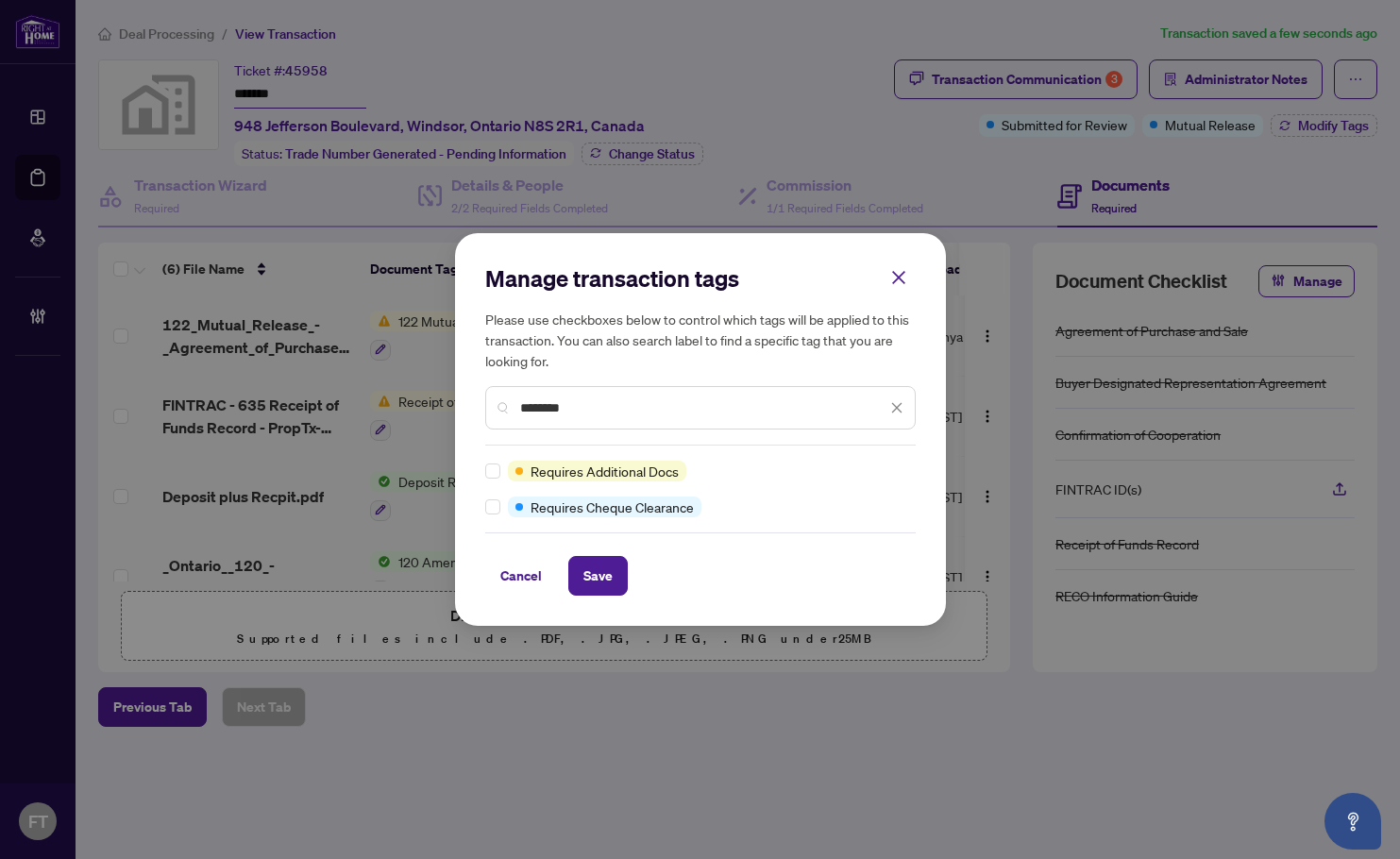 drag, startPoint x: 500, startPoint y: 470, endPoint x: 570, endPoint y: 525, distance: 89.02247 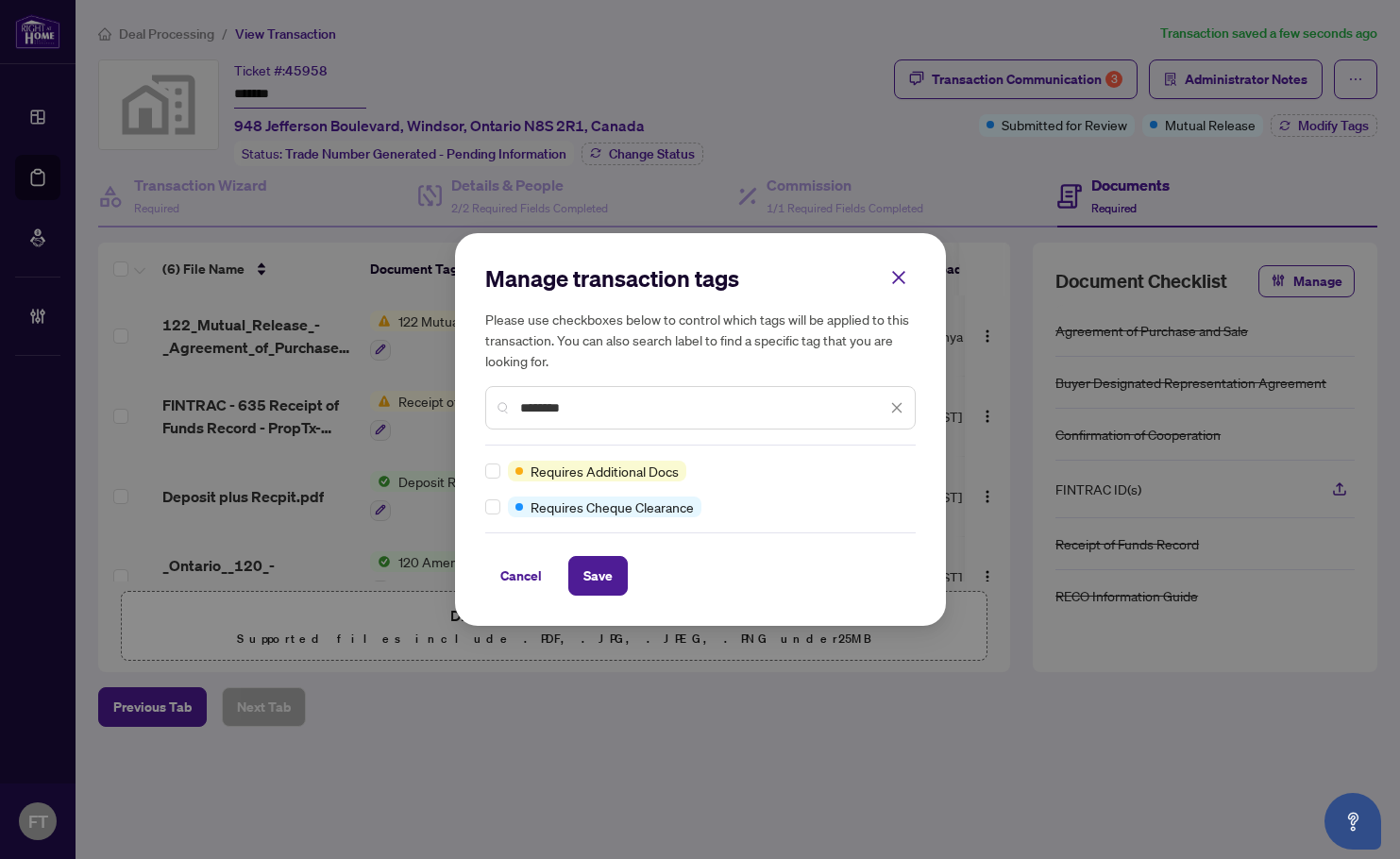 click at bounding box center (497, 471) 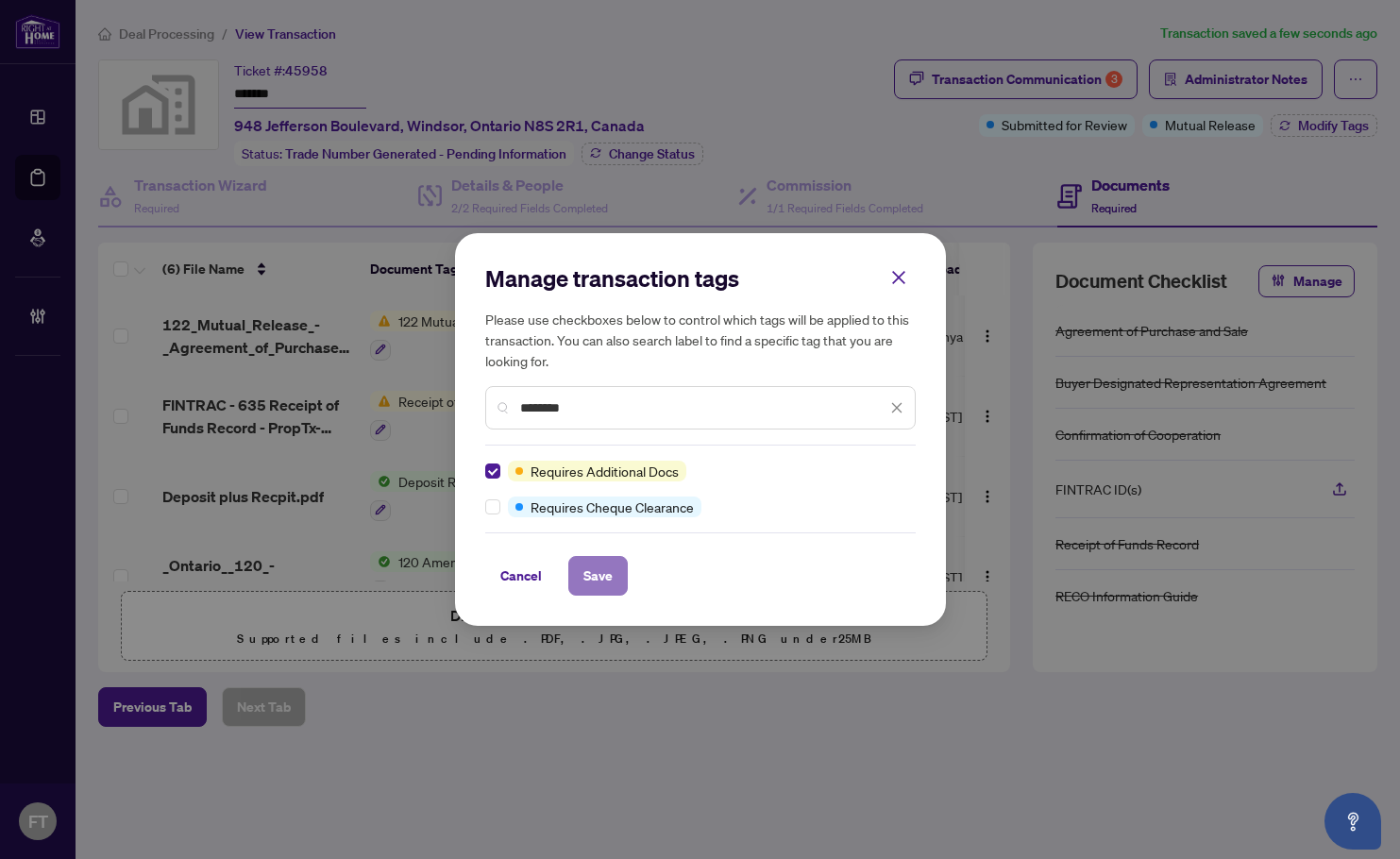 click on "Save" at bounding box center (598, 576) 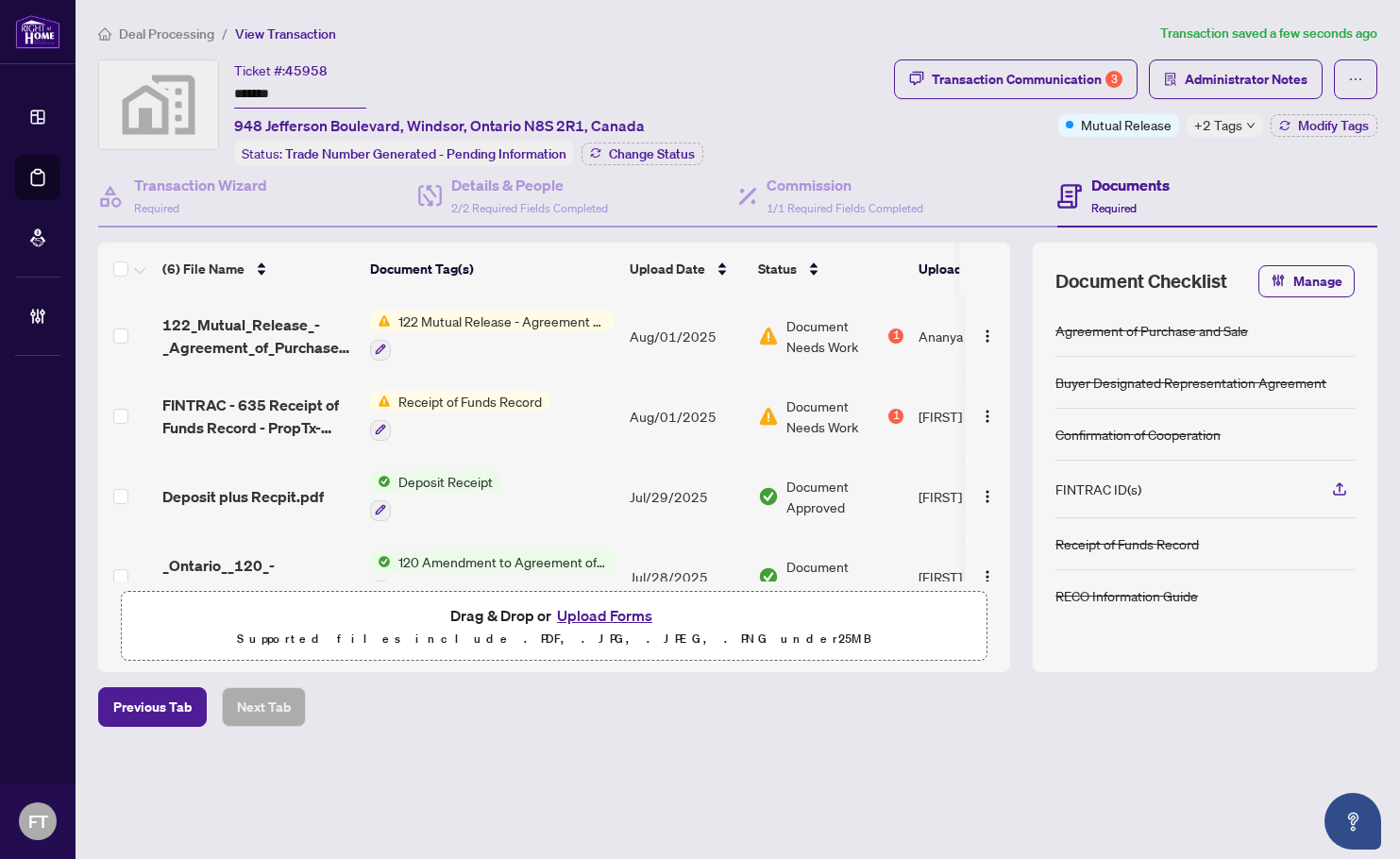 click on "Deal Processing / View Transaction Transaction saved   a few seconds ago Ticket #:  45958 ******* 948 Jefferson Boulevard, Windsor, Ontario N8S 2R1, Canada Status:   Trade Number Generated - Pending Information Change Status Transaction Communication 3 Administrator Notes Mutual Release +2 Tags Modify Tags Transaction Wizard Required Details & People 2/2 Required Fields Completed Commission 1/1 Required Fields Completed Documents Required (6) File Name Document Tag(s) Upload Date Status Uploaded By               122_Mutual_Release_-_Agreement_of_Purchase_and_Sale_-_PropTx-OREA 5 EXECUTED.pdf 122 Mutual Release - Agreement of Purchase and Sale Aug/01/2025 Document Needs Work 1 Ananya Venugopal FINTRAC - 635 Receipt of Funds Record - PropTx-OREA_2025-08-01 09_47_51.pdf Receipt of Funds Record Aug/01/2025 Document Needs Work 1 Shant Marcus Deposit plus Recpit.pdf Deposit Receipt Jul/29/2025 Document Approved Shant Marcus _Ontario__120_-_Amendment_to_Agreement_of_Purchase_and_Sale.pdf Jul/28/2025     25 MB" at bounding box center (737, 430) 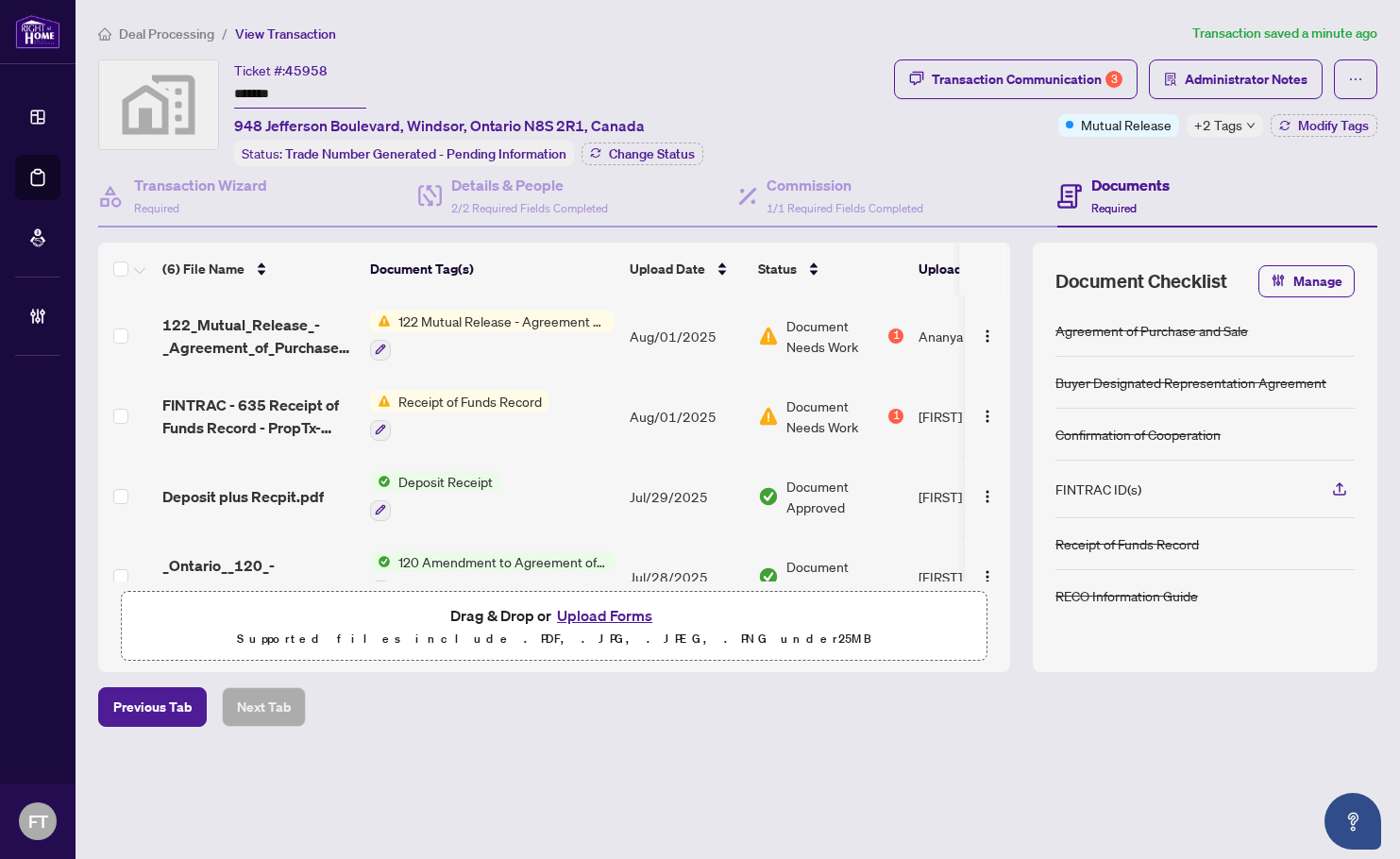 click on "Deal Processing / View Transaction Transaction saved   a minute ago Ticket #:  45958 ******* 948 Jefferson Boulevard, Windsor, Ontario N8S 2R1, Canada Status:   Trade Number Generated - Pending Information Change Status Transaction Communication 3 Administrator Notes Mutual Release +2 Tags Modify Tags Transaction Wizard Required Details & People 2/2 Required Fields Completed Commission 1/1 Required Fields Completed Documents Required (6) File Name Document Tag(s) Upload Date Status Uploaded By               122_Mutual_Release_-_Agreement_of_Purchase_and_Sale_-_PropTx-OREA 5 EXECUTED.pdf 122 Mutual Release - Agreement of Purchase and Sale Aug/01/2025 Document Needs Work 1 Ananya Venugopal FINTRAC - 635 Receipt of Funds Record - PropTx-OREA_2025-08-01 09_47_51.pdf Receipt of Funds Record Aug/01/2025 Document Needs Work 1 Shant Marcus Deposit plus Recpit.pdf Deposit Receipt Jul/29/2025 Document Approved Shant Marcus _Ontario__120_-_Amendment_to_Agreement_of_Purchase_and_Sale.pdf Jul/28/2025 Shant Marcus" at bounding box center (737, 430) 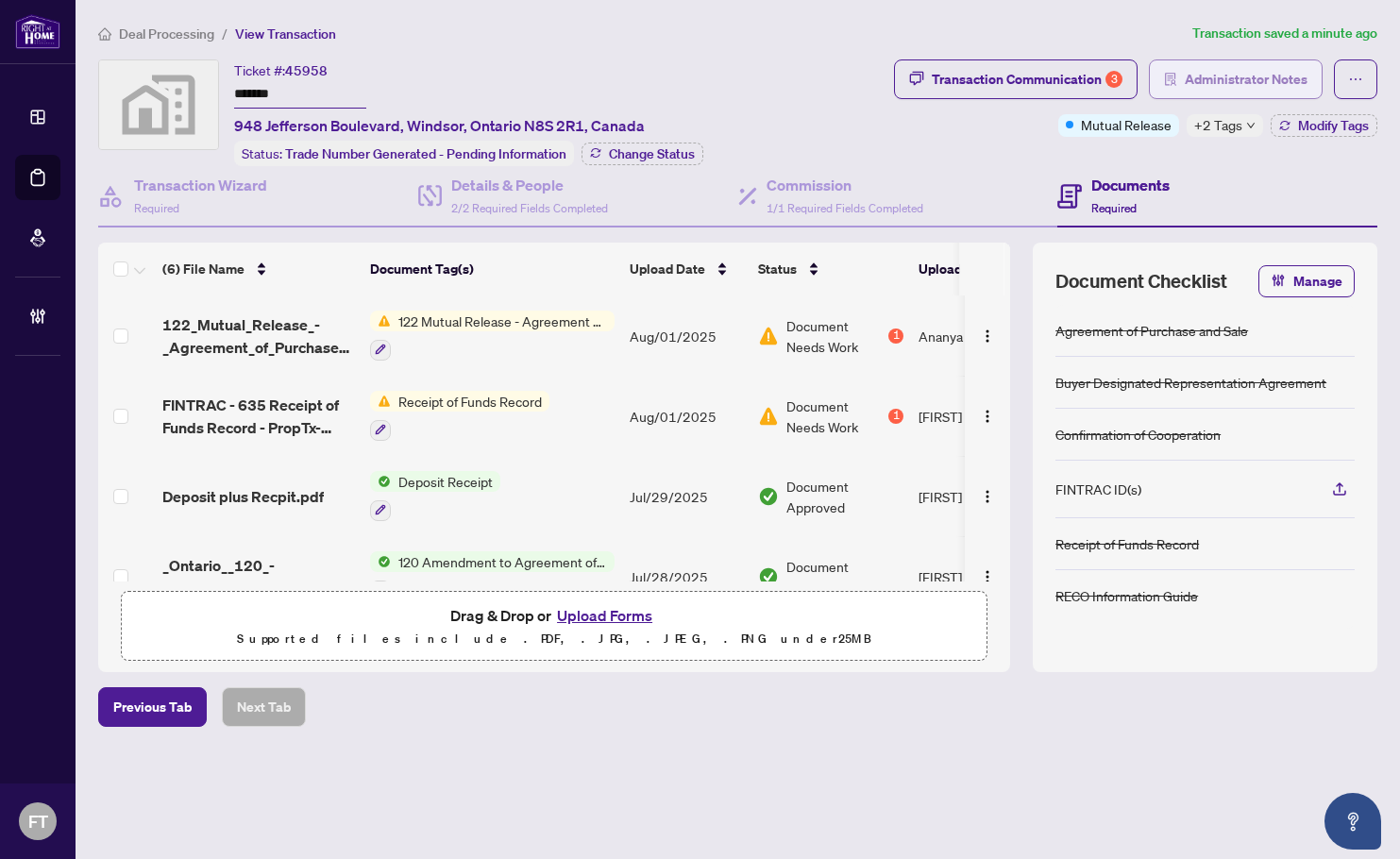 click on "Administrator Notes" at bounding box center [1236, 79] 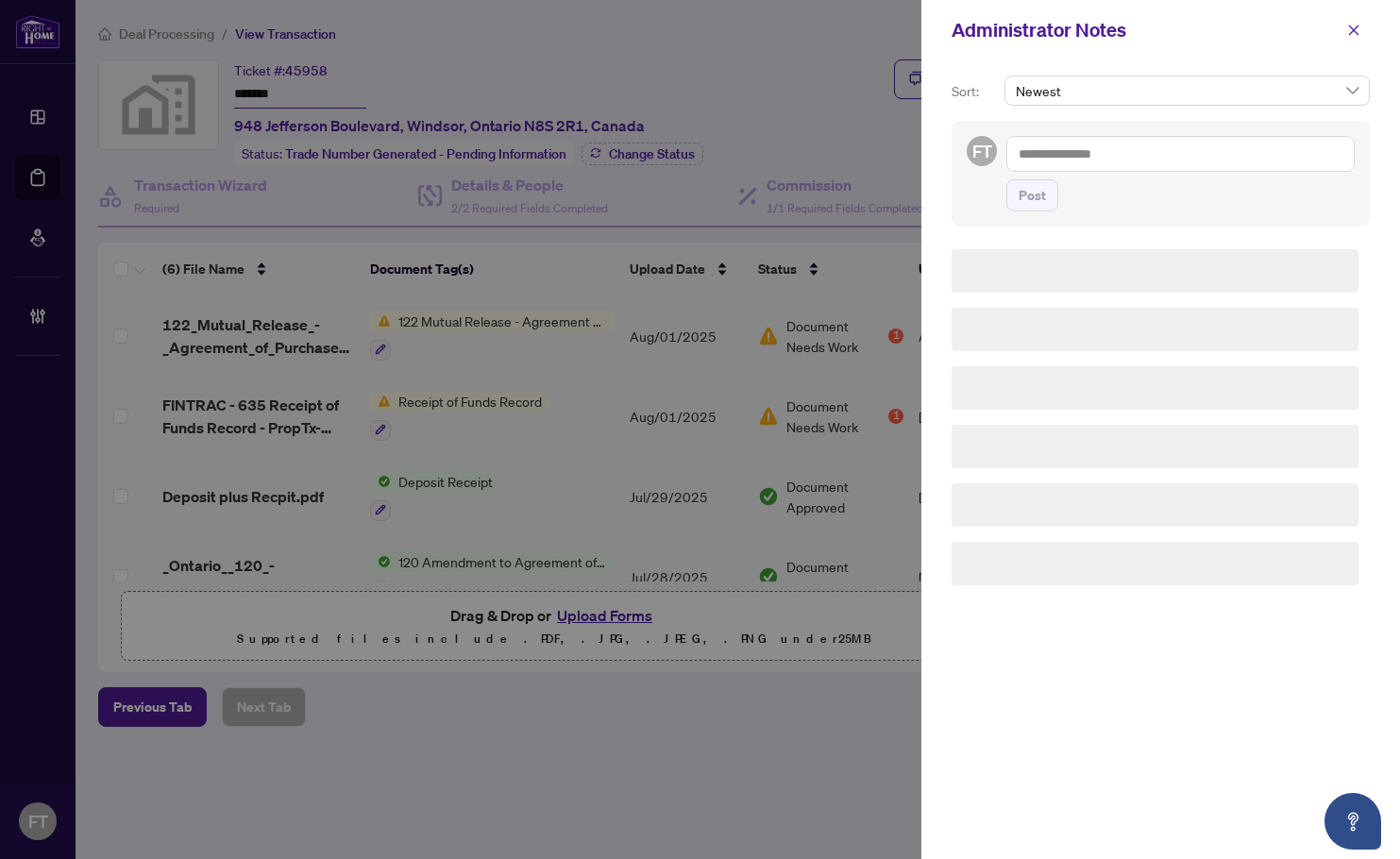 click on "Newest" at bounding box center (1187, 98) 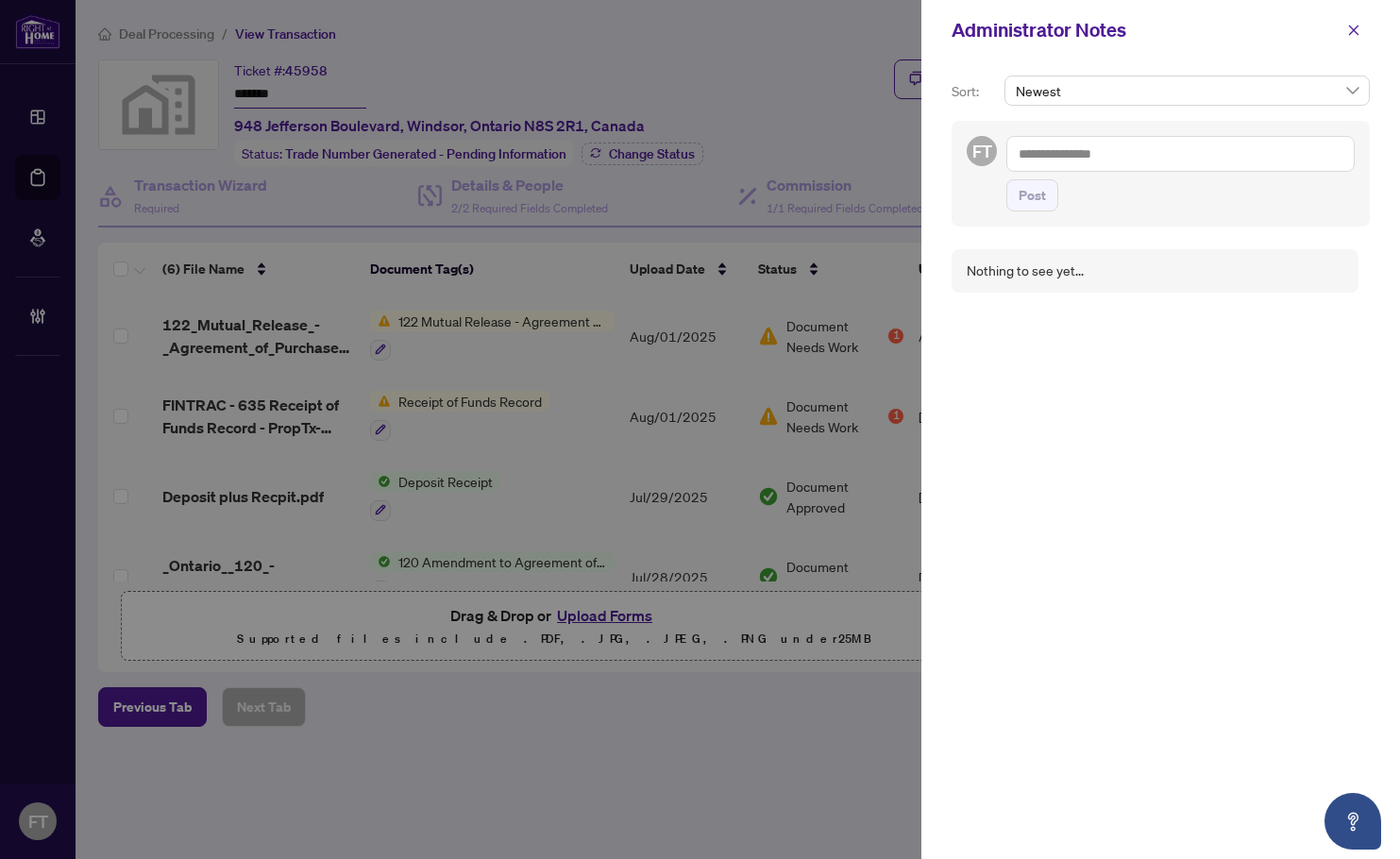 click at bounding box center [1180, 154] 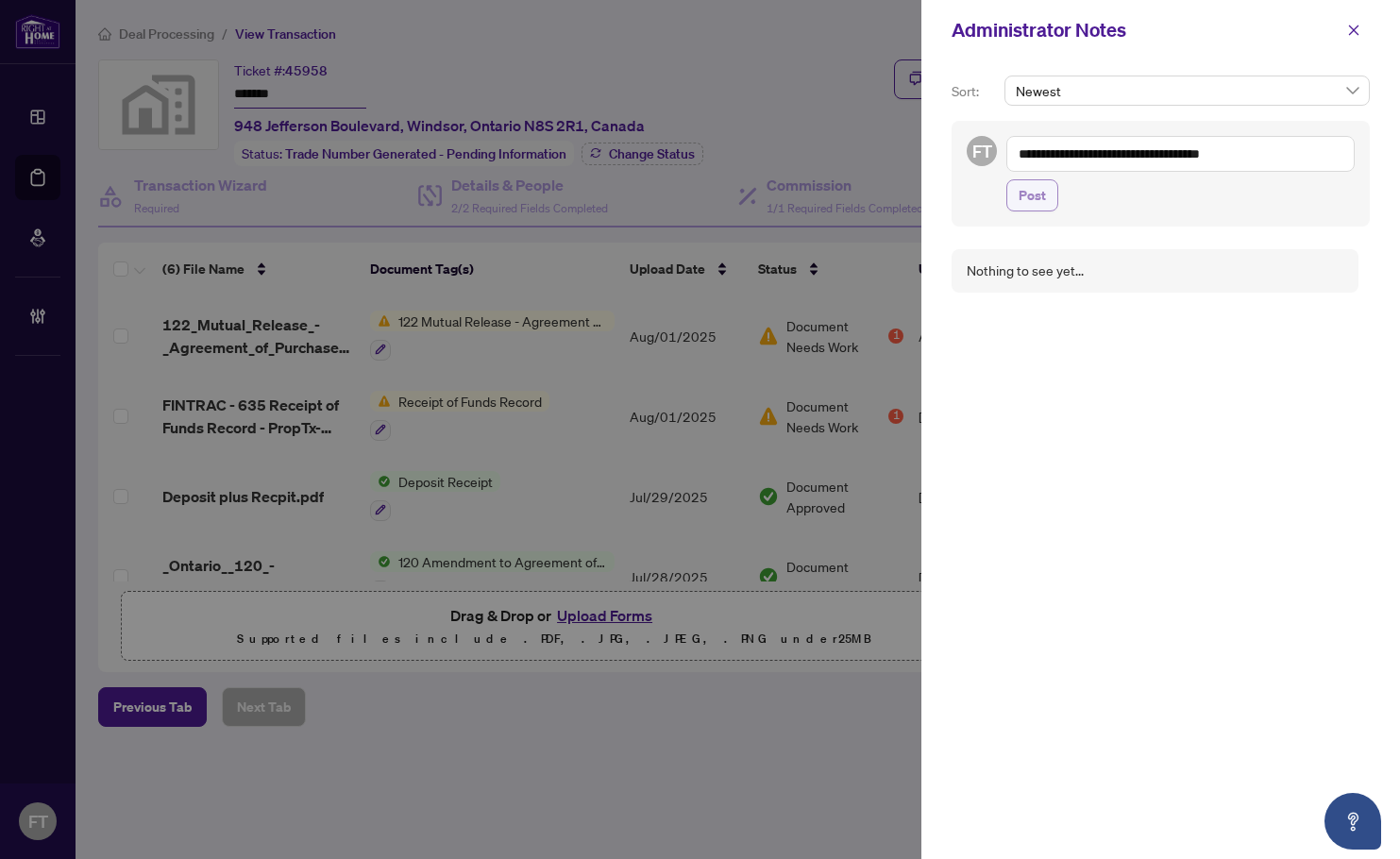 type on "**********" 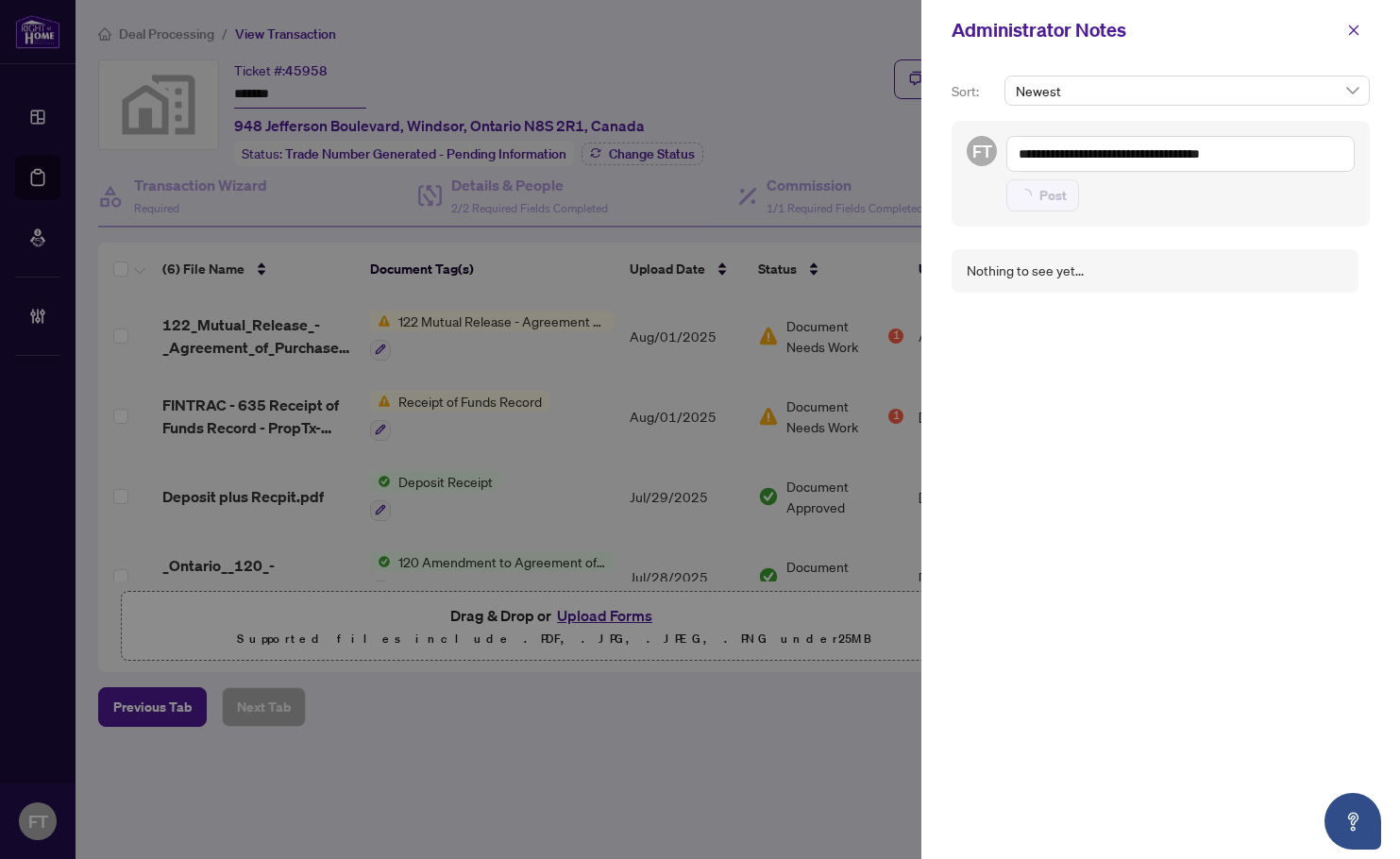 type 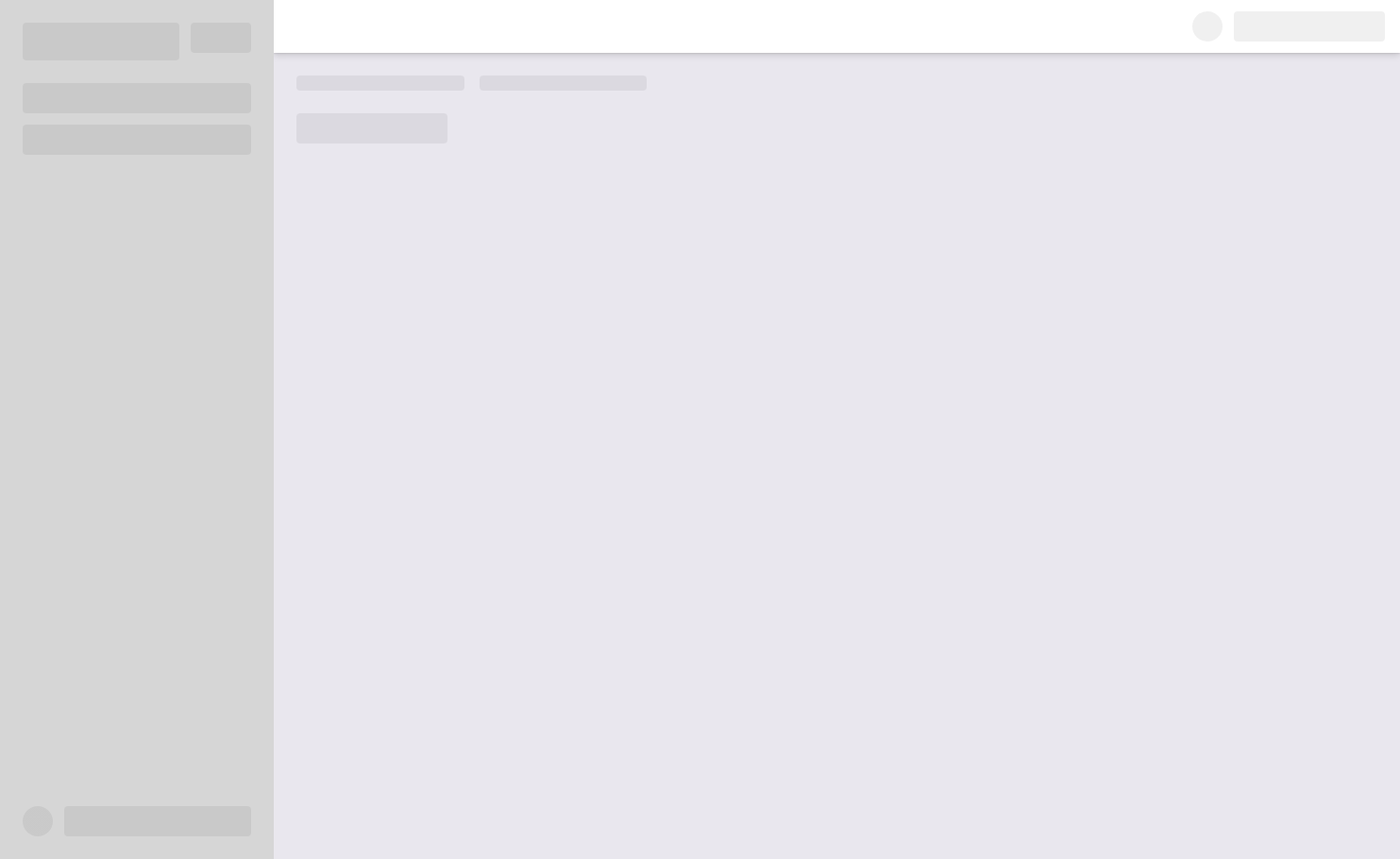 scroll, scrollTop: 0, scrollLeft: 0, axis: both 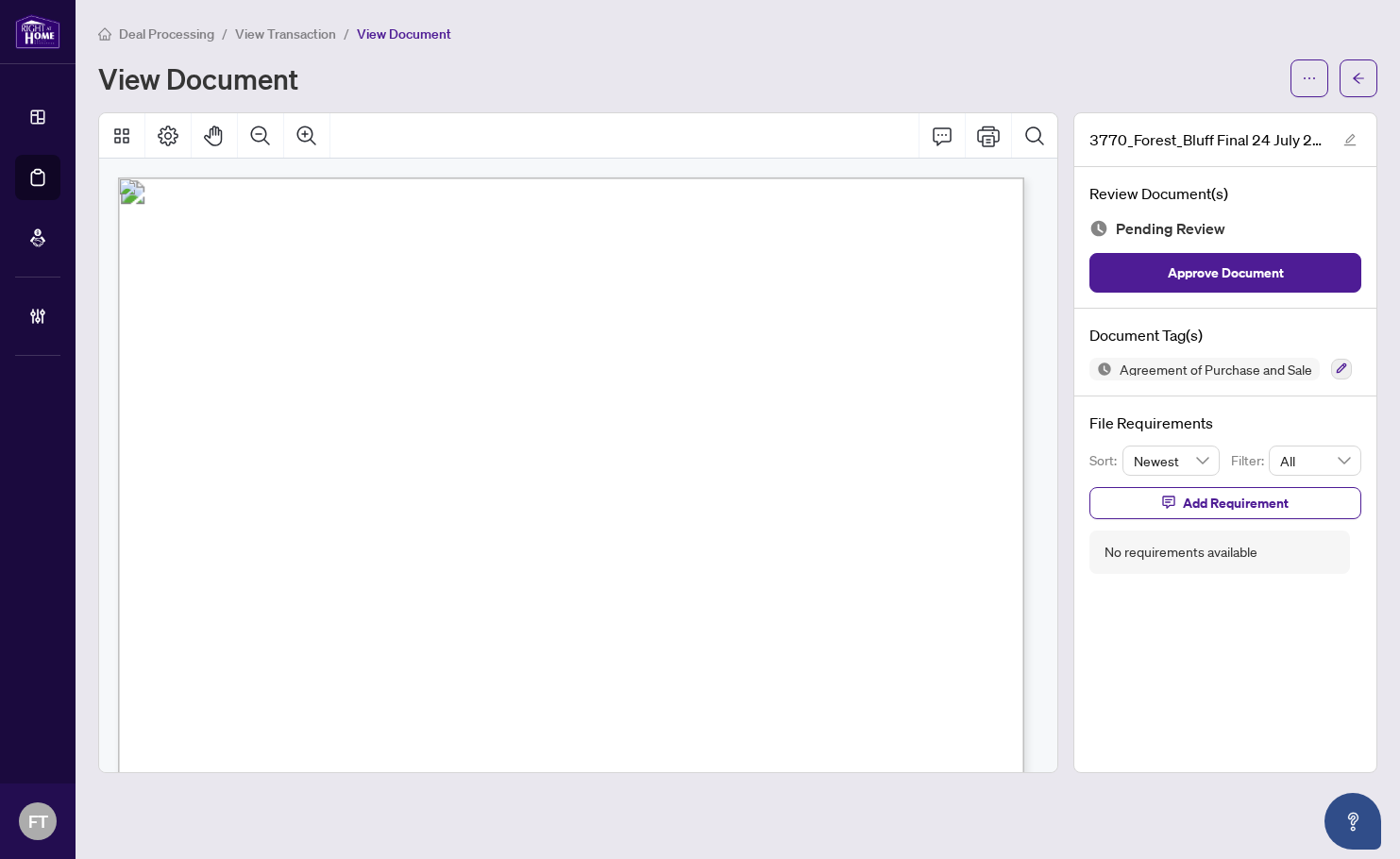 click on "Section For Brokerage submitting the offer on behalf of the Buyer:" at bounding box center [413, 400] 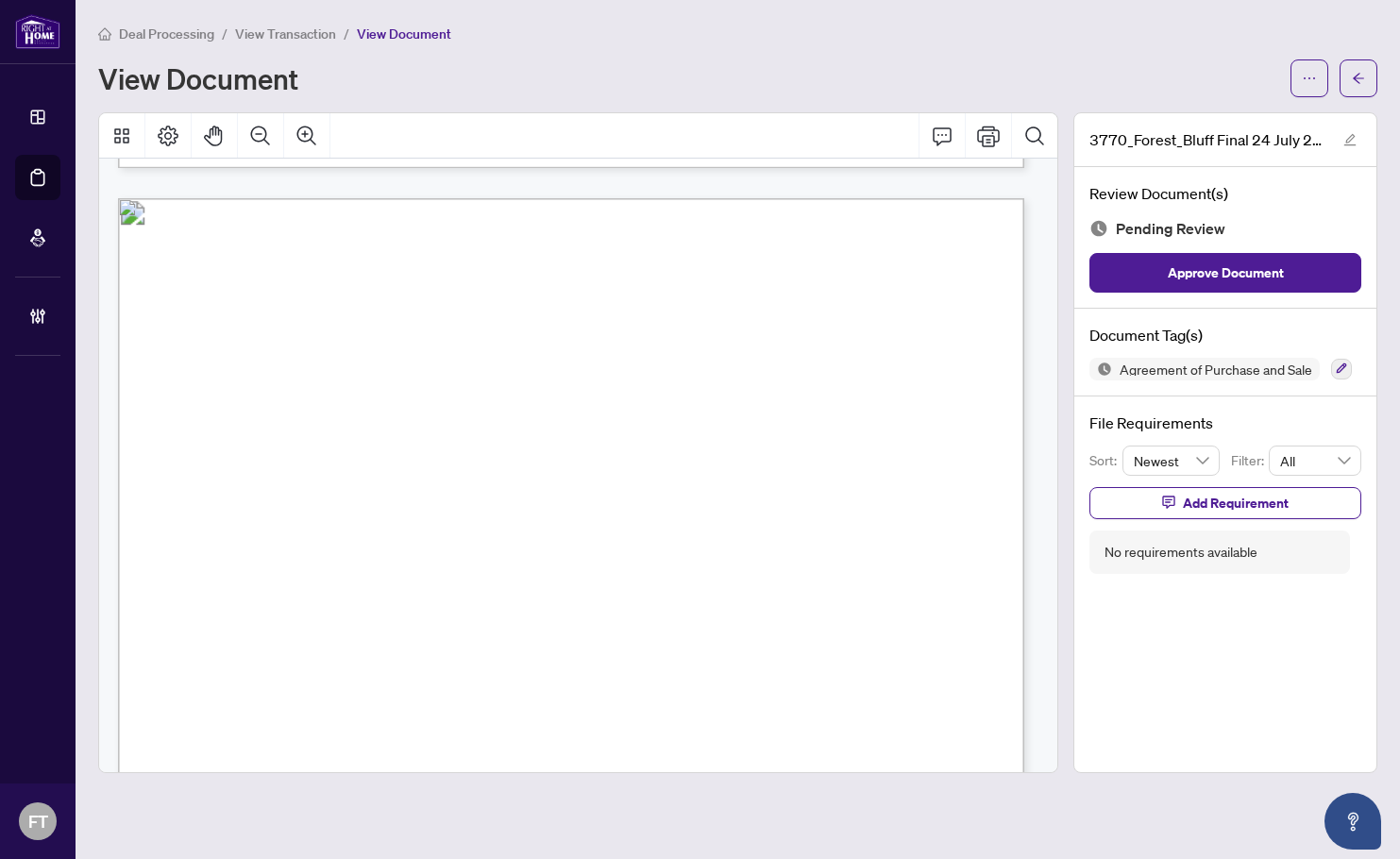 scroll, scrollTop: 1203, scrollLeft: 0, axis: vertical 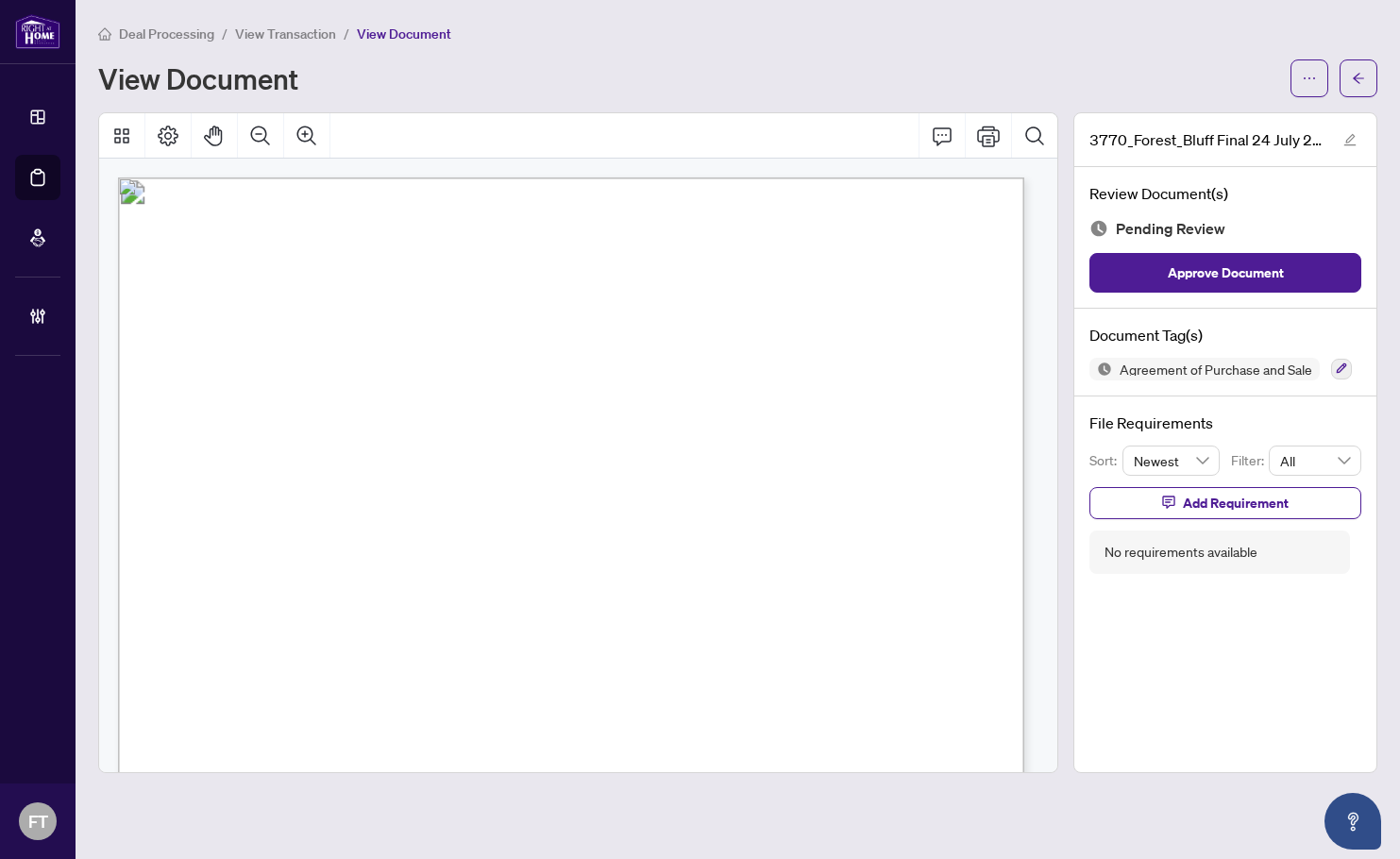 click on "Form 100 Revised 2024  Page 1 of 8
The trademarks REALTOR®, REALTORS®, MLS®, Multiple Listing Services® and associated logos are owned or controlled by  The Canadian Real Estate Association (CREA) and identify the real estate professionals who are members of CREA and the  quality of services they provide. Used under license.
© 2025, Ontario Real Estate Association (“OREA”). All rights reserved. This form was developed by OREA for the use and reproduction  by its members and licensees only. Any other use or reproduction is prohibited except with prior written consent of OREA. Do not alter  when printing or reproducing the standard pre-set portion. OREA bears no liability for your use of this form.
Agreement of Purchase and Sale
Form 100
for use in the Province of Ontario
This Agreement of Purchase and Sale dated this ....................... day of .................................................................................................... 20............
BUYER:  SELLER: REAL PROPERTY:" at bounding box center (829, 1097) 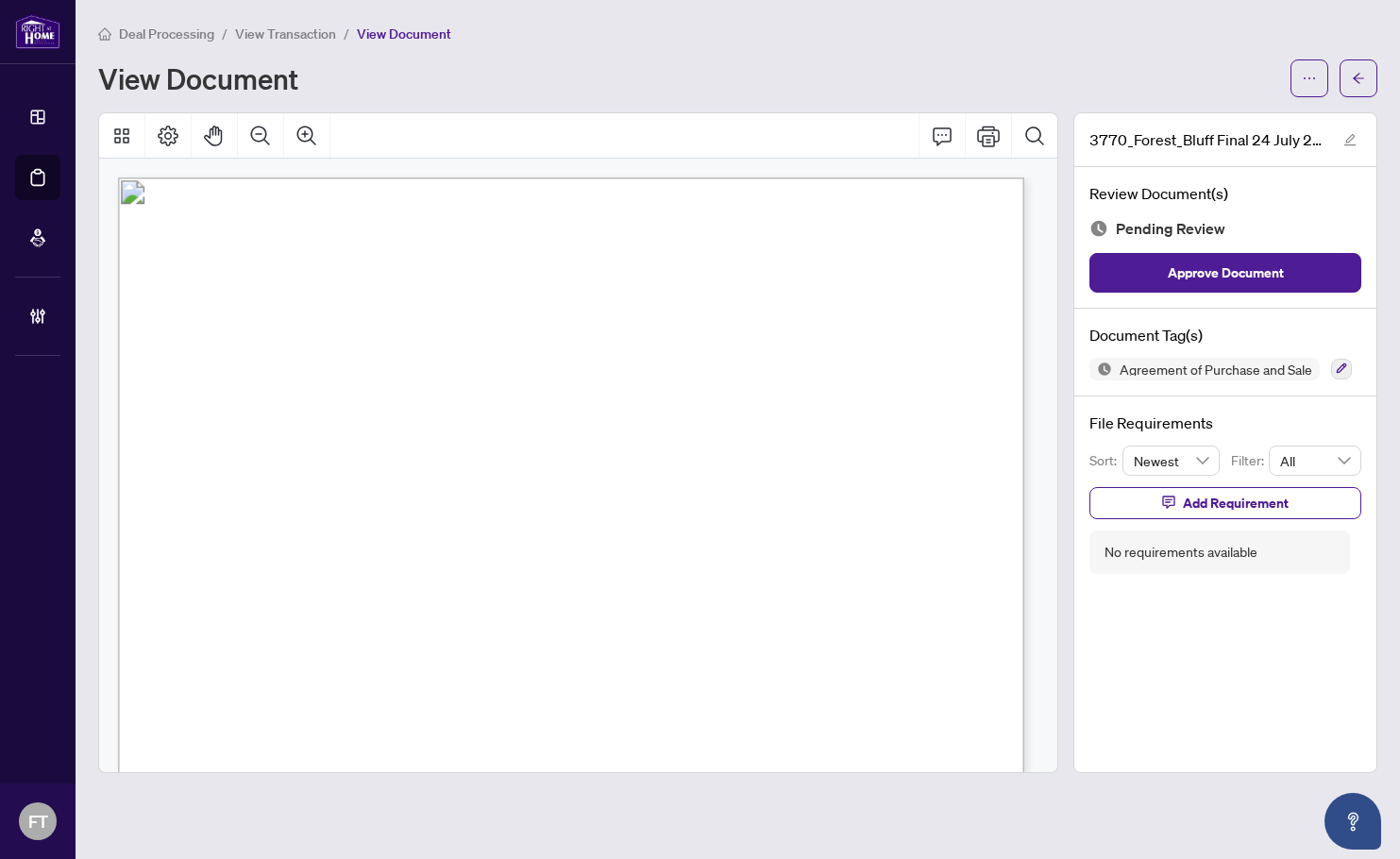 scroll, scrollTop: 6012, scrollLeft: 0, axis: vertical 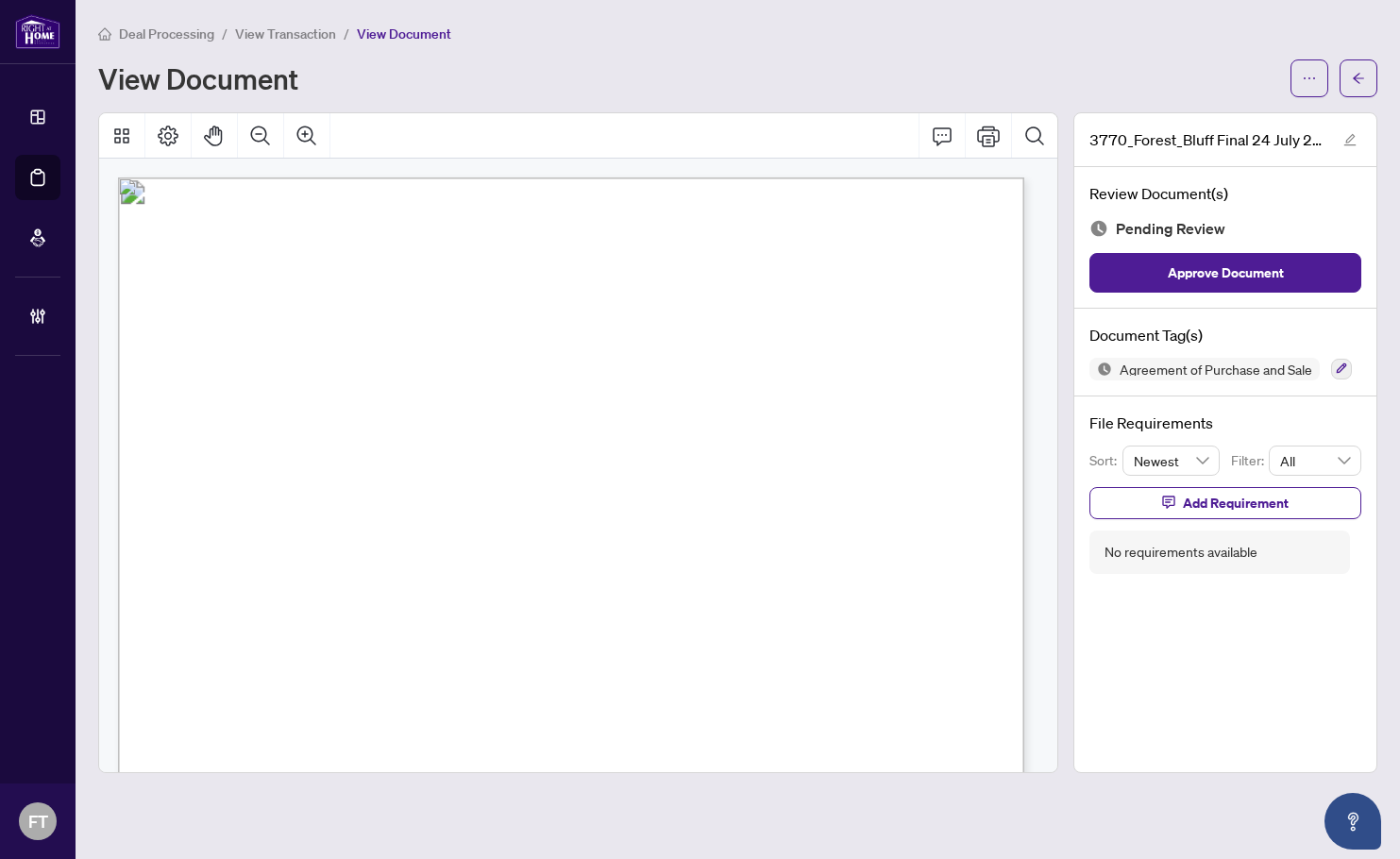 click on "and written was finally accepted by all parties at .......................................... this ................. day of....................................................., 20..........." at bounding box center (570, 638) 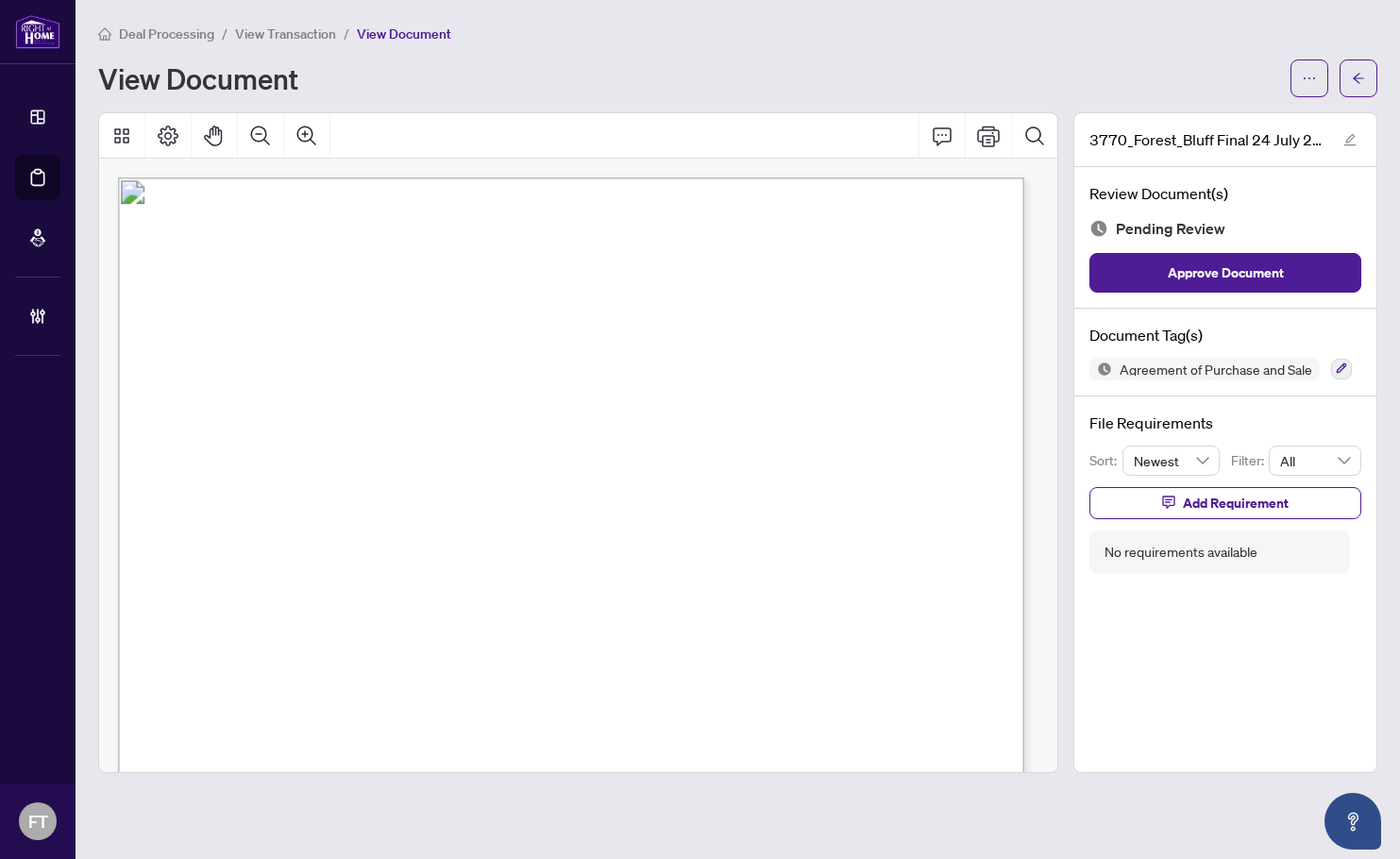 scroll, scrollTop: 1203, scrollLeft: 0, axis: vertical 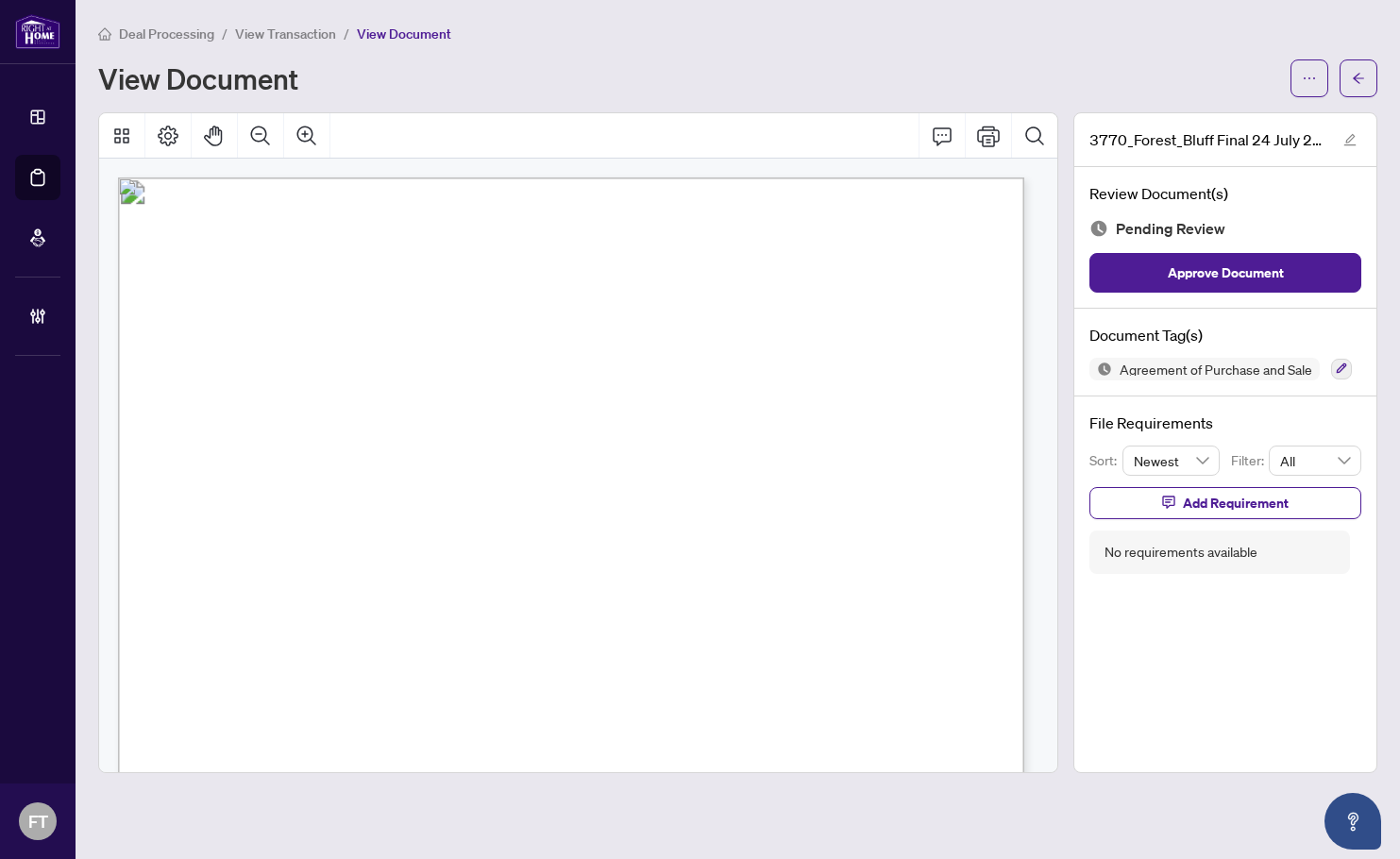 drag, startPoint x: 633, startPoint y: 158, endPoint x: 648, endPoint y: 6, distance: 152.73834 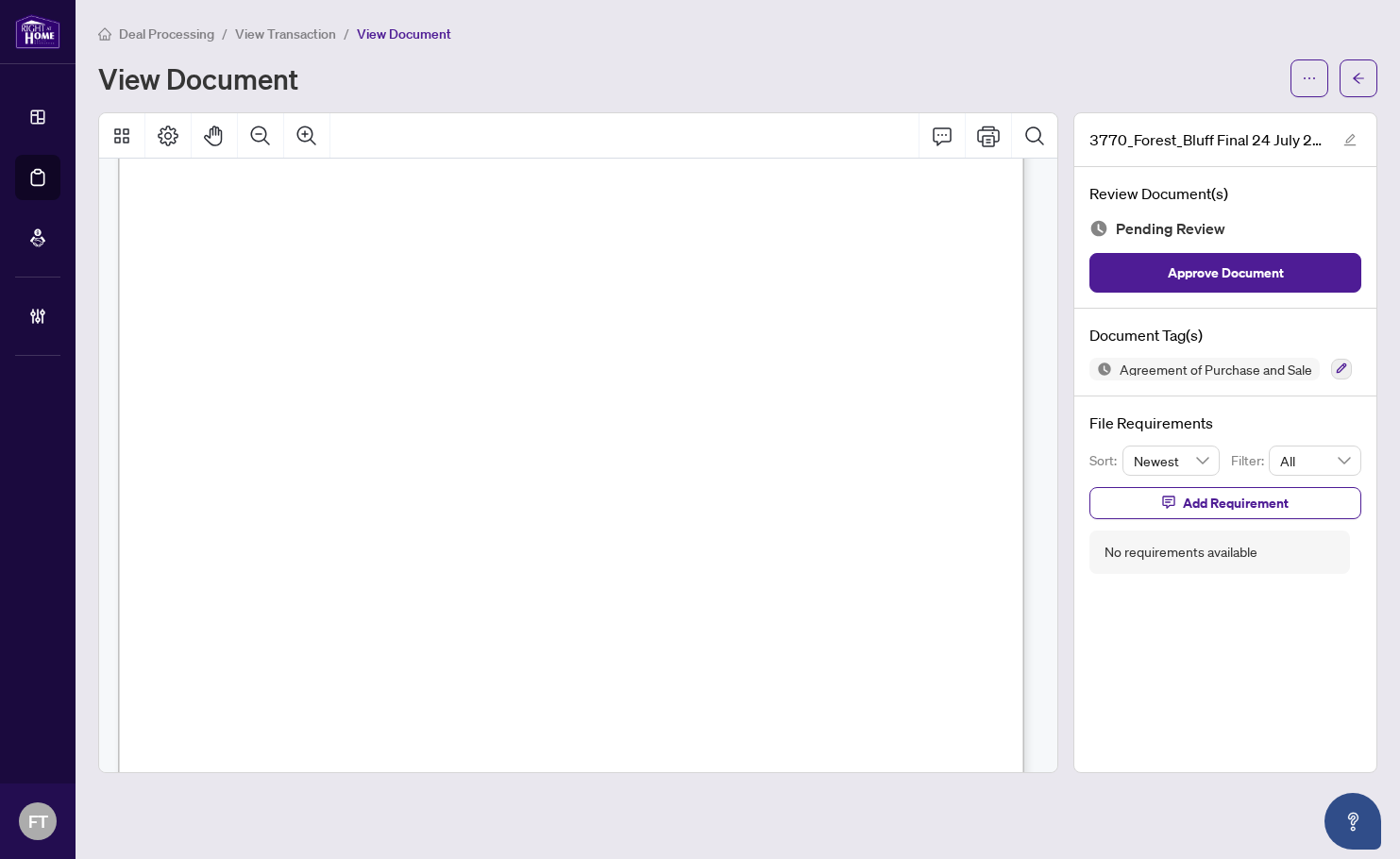 scroll, scrollTop: 6390, scrollLeft: 0, axis: vertical 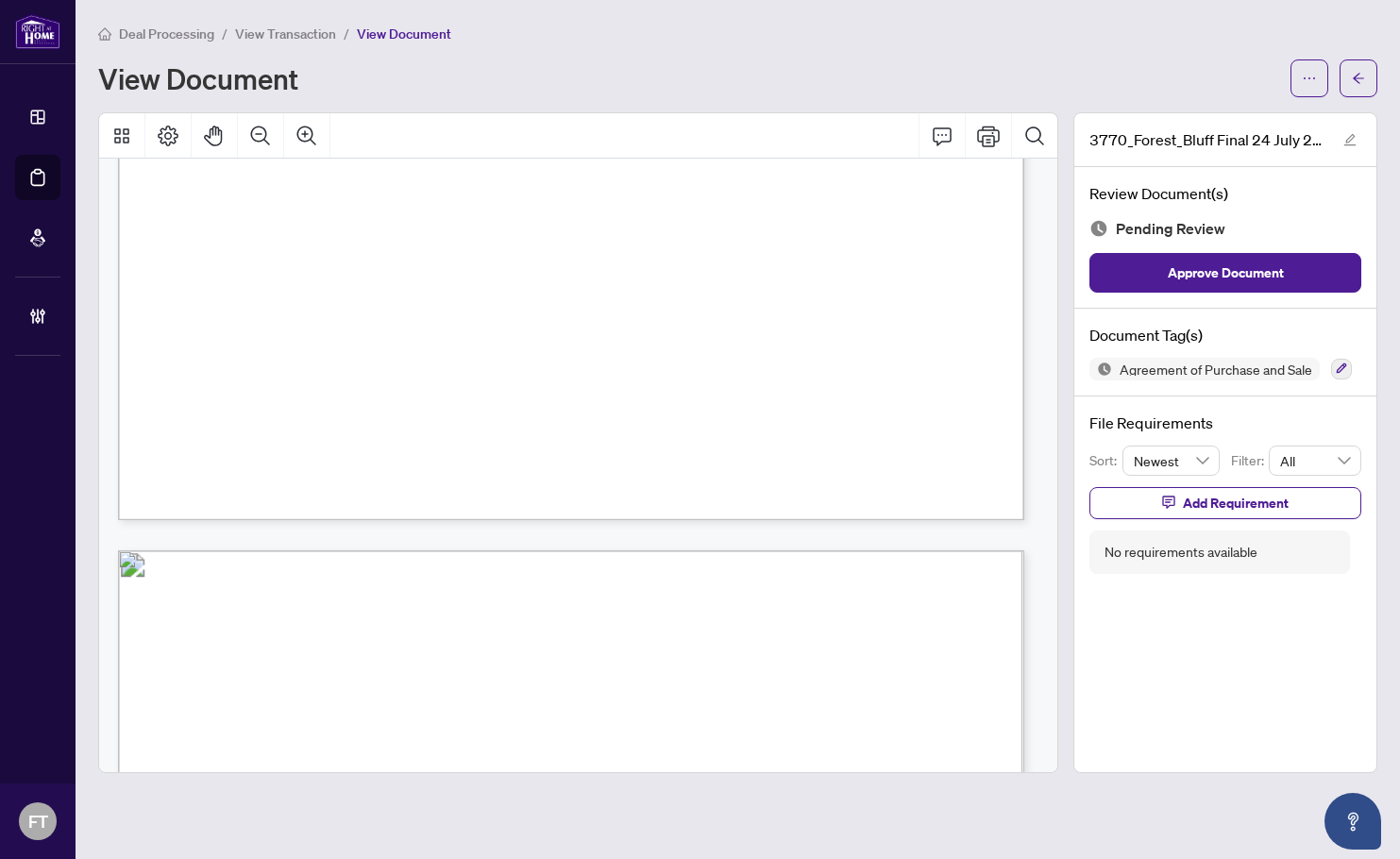 click on "the closing date to allow for vacant possession, or terminate this Agreement which will than" at bounding box center [546, 312] 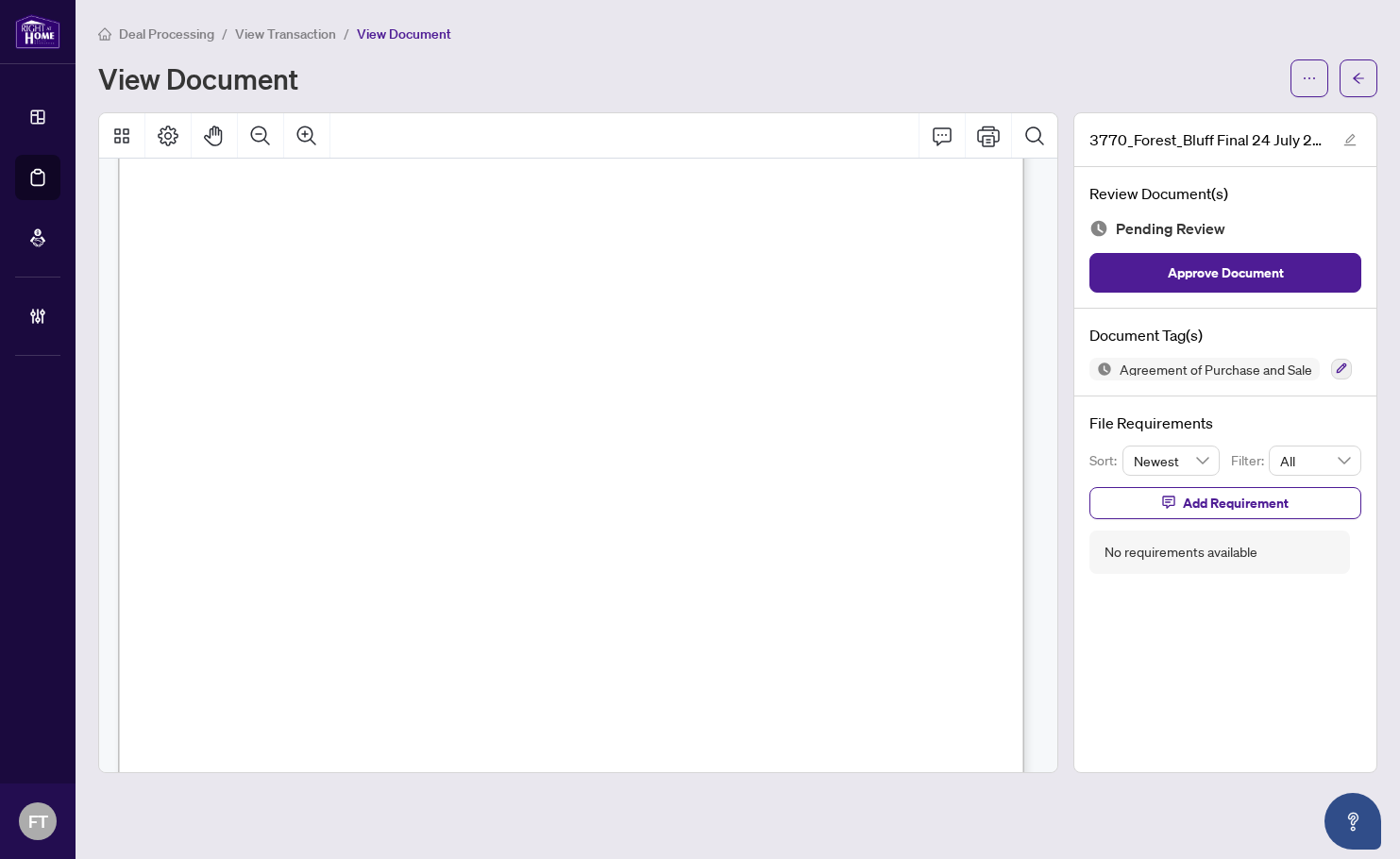 scroll, scrollTop: 13822, scrollLeft: 0, axis: vertical 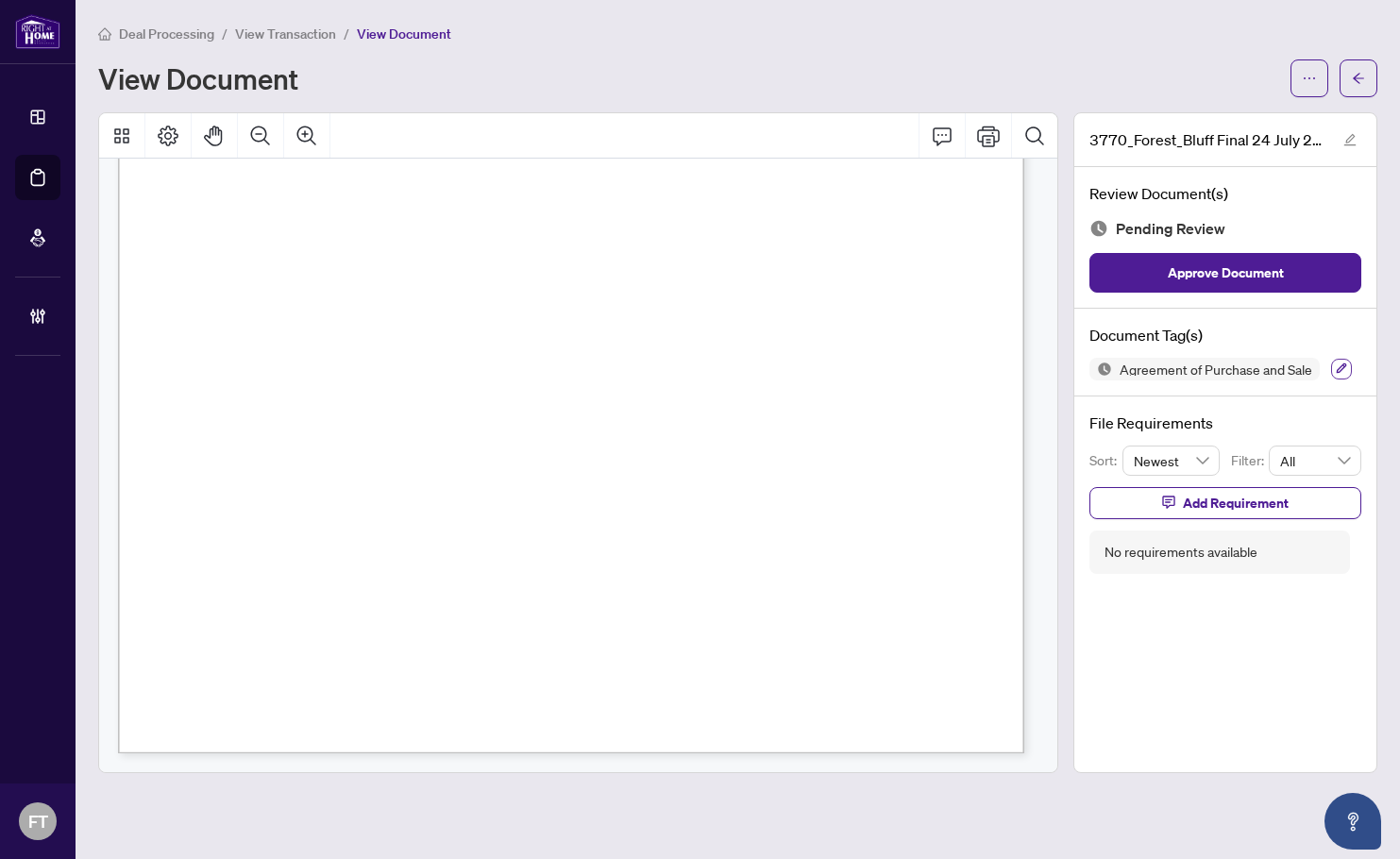 click at bounding box center [1341, 369] 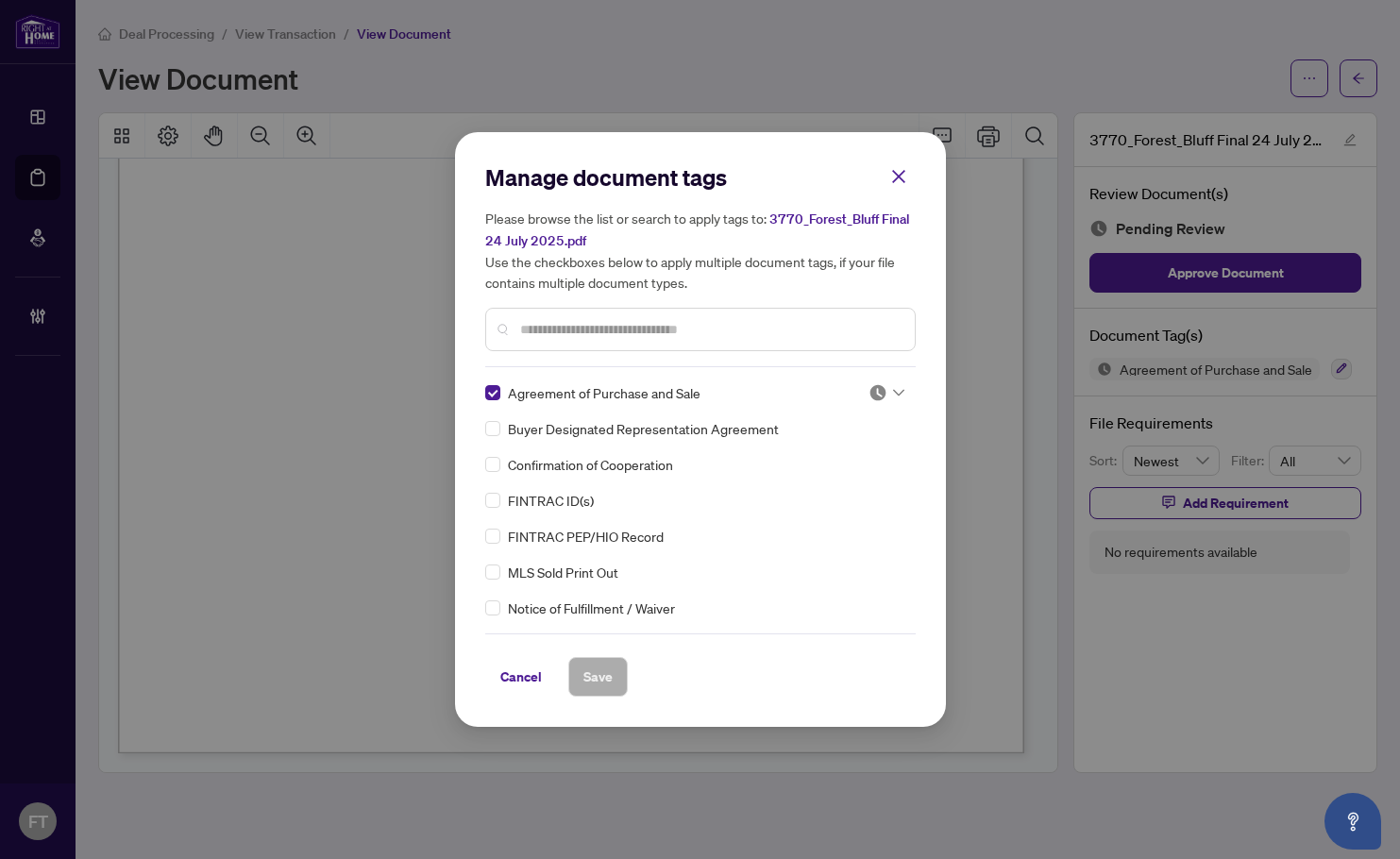 drag, startPoint x: 872, startPoint y: 390, endPoint x: 867, endPoint y: 430, distance: 40.311289 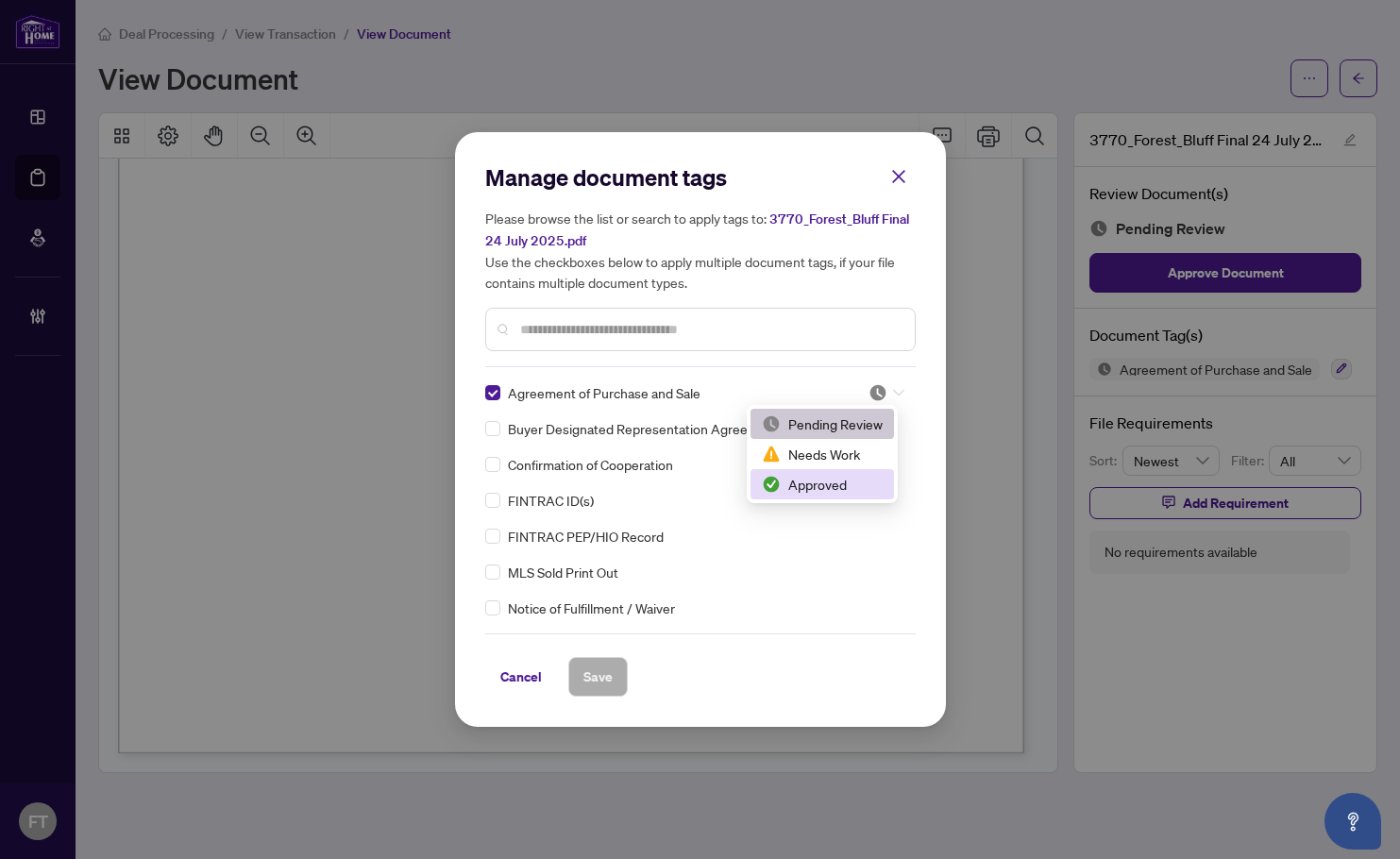 drag, startPoint x: 793, startPoint y: 492, endPoint x: 711, endPoint y: 379, distance: 139.61733 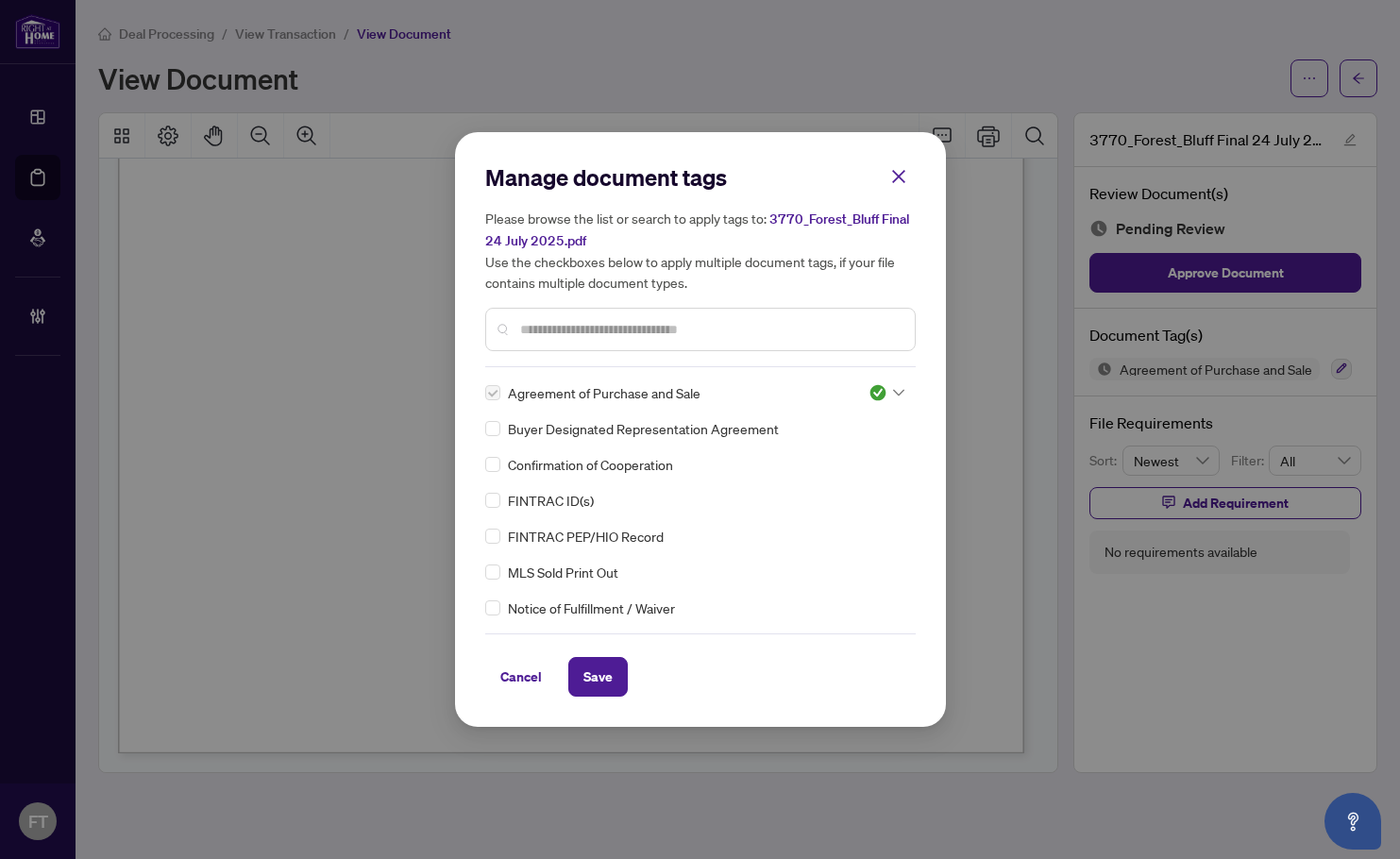 click at bounding box center (710, 329) 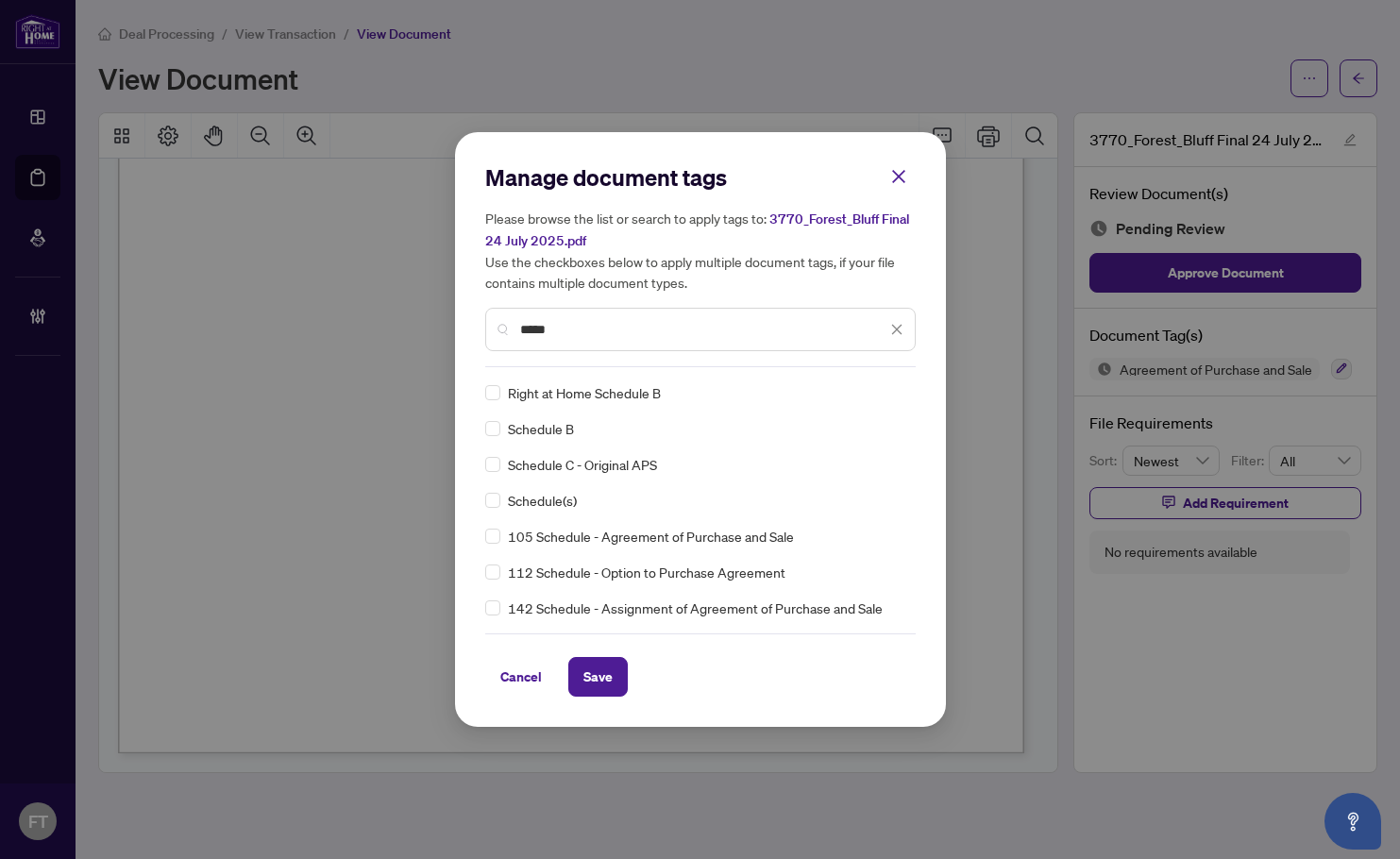 type on "*****" 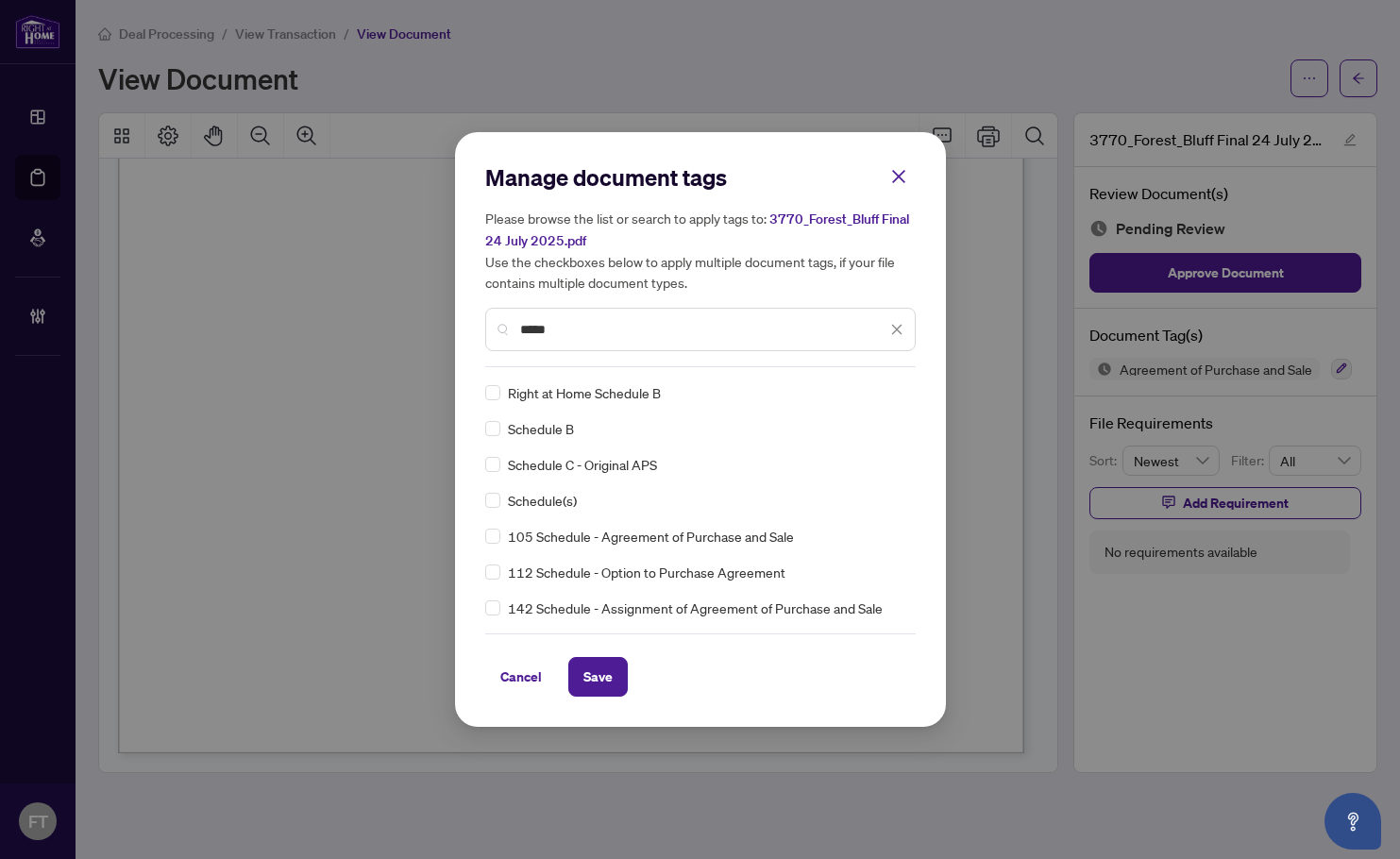 click on "Manage document tags Please browse the list or search to apply tags to:   3770_Forest_Bluff Final 24 July 2025.pdf   Use the checkboxes below to apply multiple document tags, if your file contains multiple document types.   ***** Right at Home Schedule B Schedule B Schedule C - Original APS Schedule(s) 105 Schedule - Agreement of Purchase and Sale 112 Schedule - Option to Purchase Agreement 142 Schedule - Assignment of Agreement of Purchase and Sale 203 Schedule - Listing Agreement Authority to Offer for Sale 211 Schedule - Listing Agreement Authority to Offer for Lease 221 Seller Property Information Statement - Schedule forCondominium 222 Seller Property Information Statement - Schedule forWater Supply, Waste Disposal, Access, Shoreline, Utilities 303 Schedule - Buyer Representation Agreement 347 Schedule - Tenant Representation Agreement 401 Schedule - Agreement to Lease - Residential 504 Schedule - Agreement of Purchase and Sale Business in Leased Premises 512 Schedule - Agreement to Lease - Commercial OK" at bounding box center (700, 430) 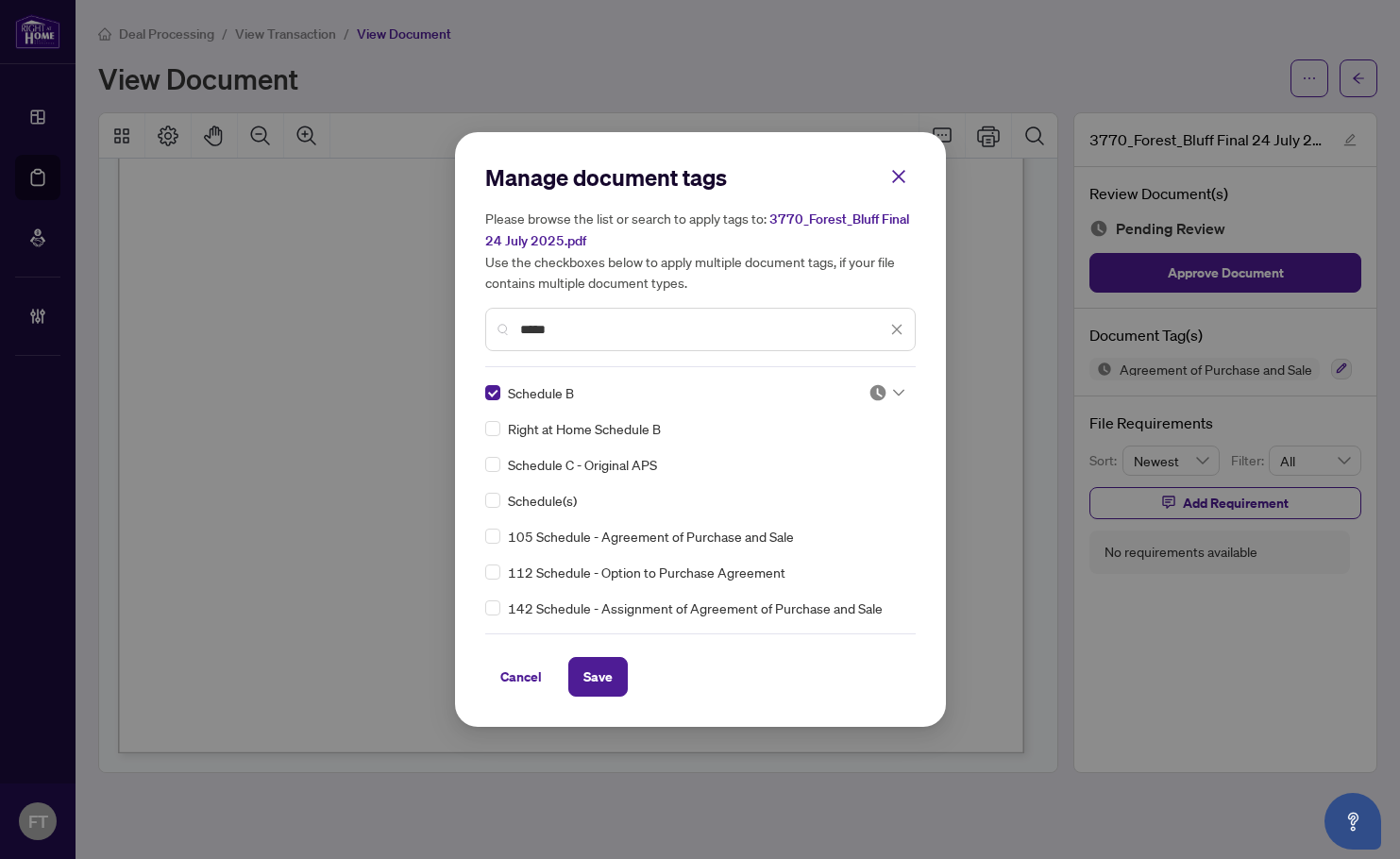 click at bounding box center [886, 393] 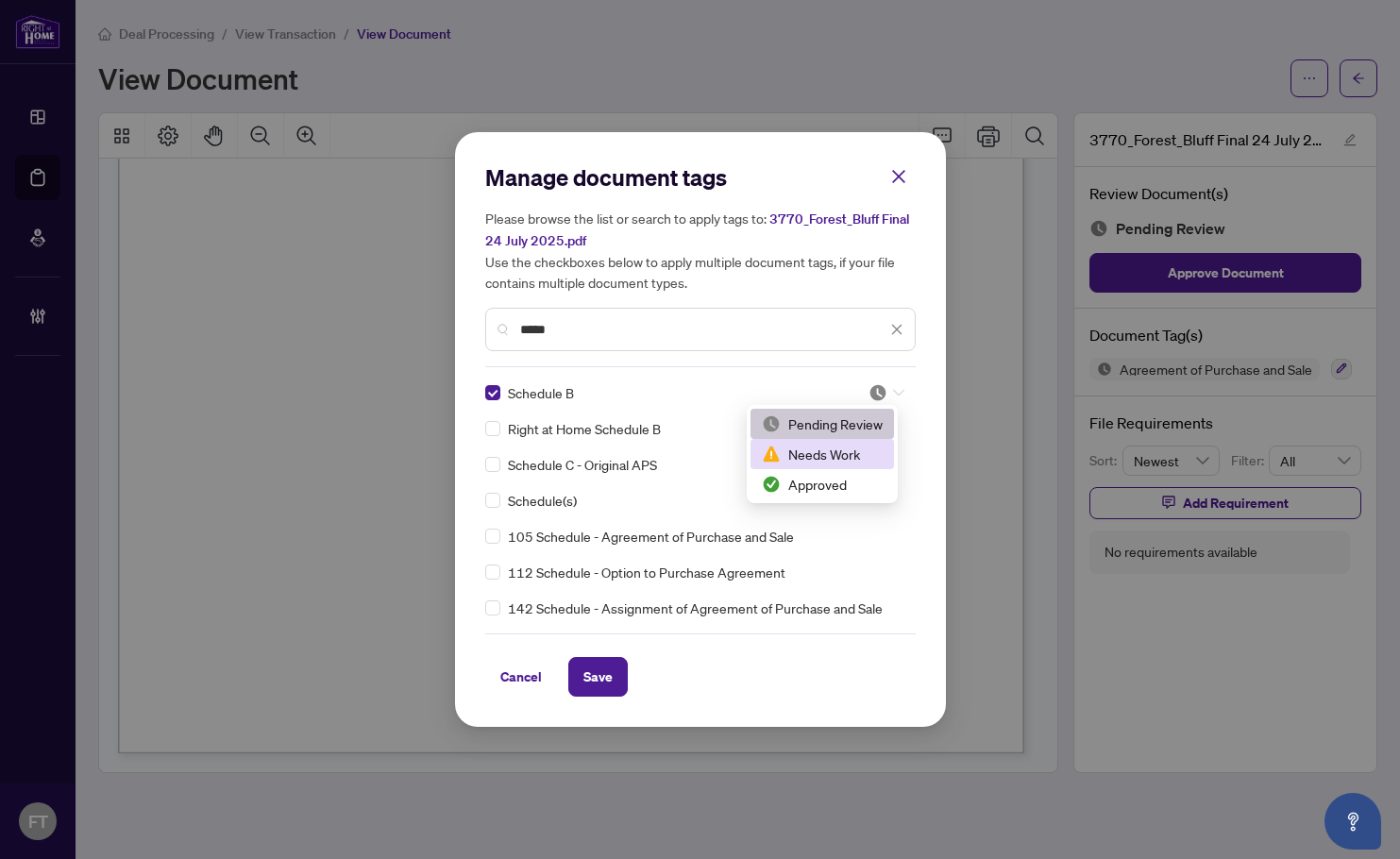 click on "Approved" at bounding box center (822, 484) 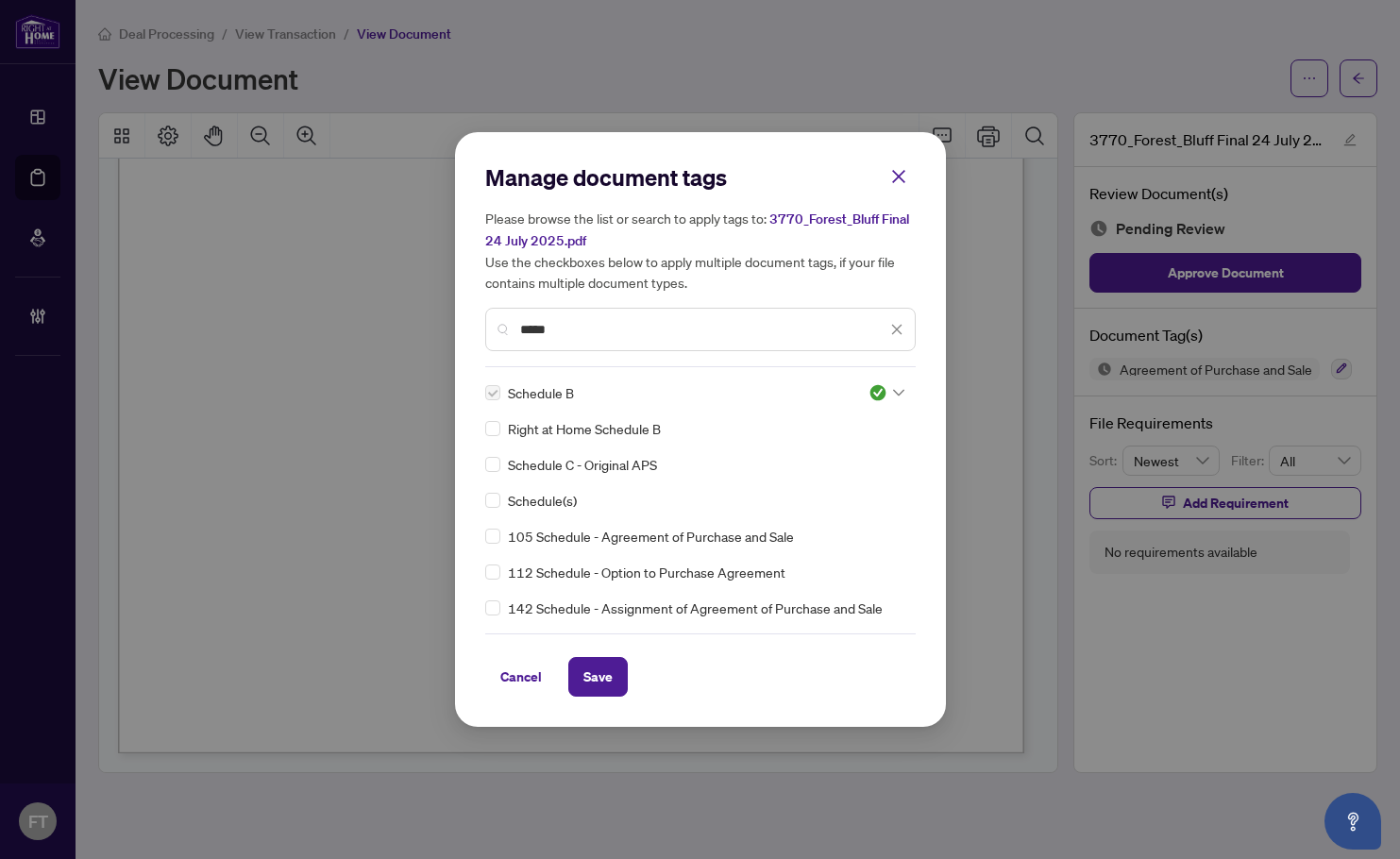 click 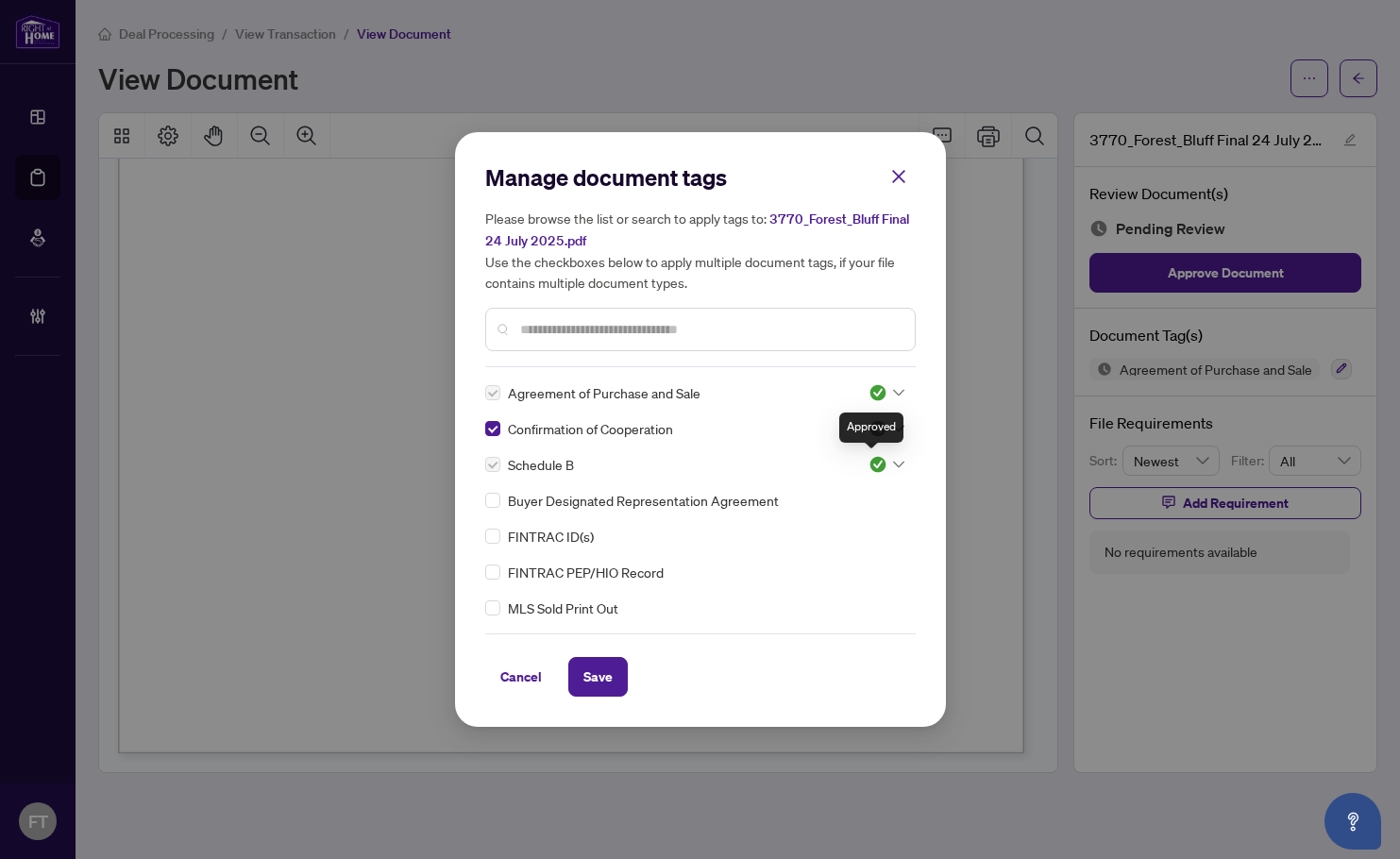 click on "Approved" at bounding box center [871, 428] 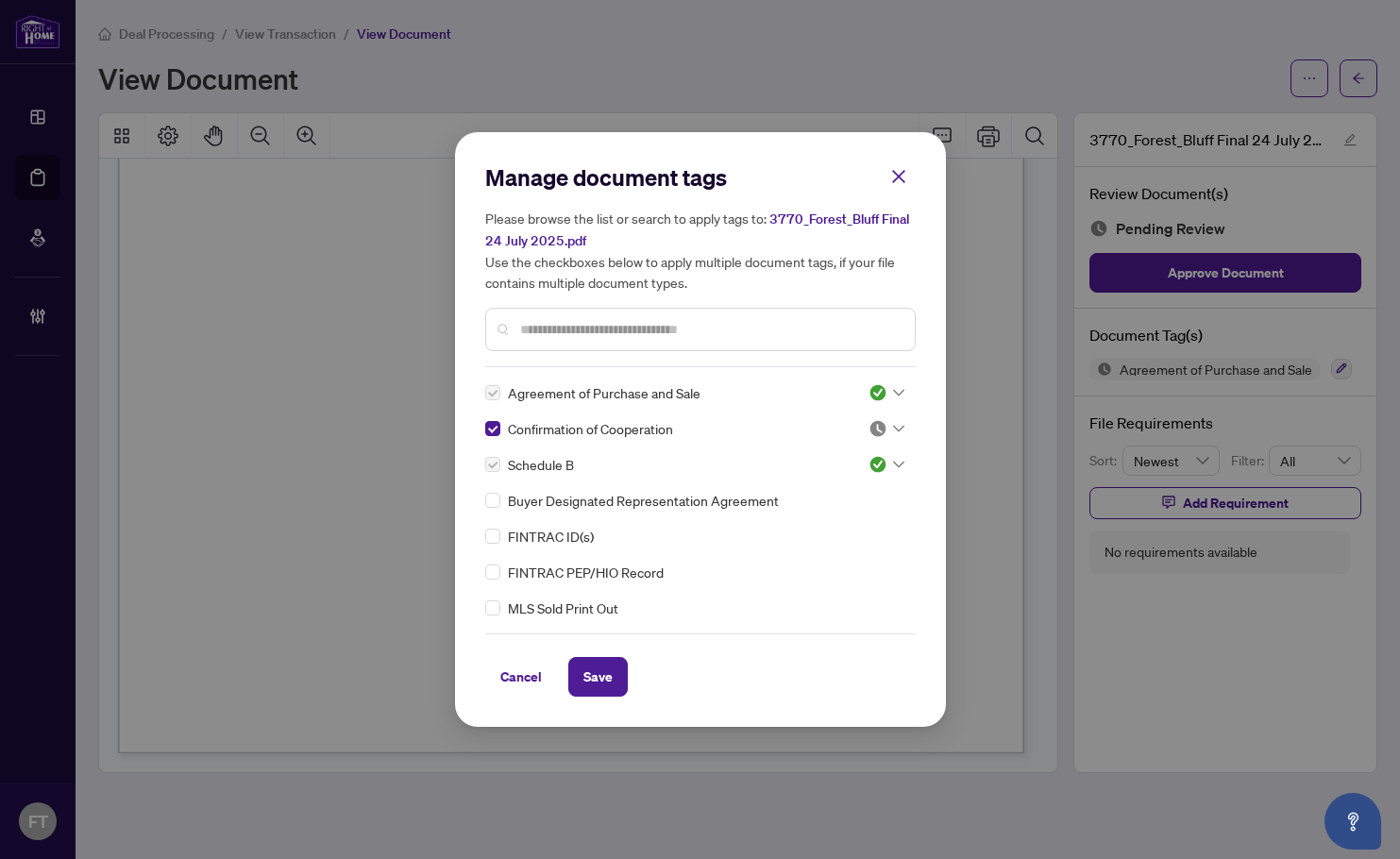 click on "Manage document tags Please browse the list or search to apply tags to:   3770_Forest_Bluff Final 24 July 2025.pdf   Use the checkboxes below to apply multiple document tags, if your file contains multiple document types.   Agreement of Purchase and Sale Confirmation of Cooperation Schedule B 3 Buyer Designated Representation Agreement FINTRAC ID(s) FINTRAC PEP/HIO Record MLS Sold Print Out Notice of Fulfillment / Waiver Receipt of Funds Record RECO Information Guide 1st Page of the APS Advance Paperwork Agent Correspondence Agreement of Assignment of Purchase and Sale Agreement to Cooperate /Broker Referral Agreement to Lease Articles of Incorporation Back to Vendor Letter Belongs to Another Transaction Builder's Consent Buyer Designated Representation Agreement Buyers Lawyer Information Certificate of Estate Trustee(s) Client Refused to Sign Closing Date Change Co-op Brokerage Commission Statement Co-op EFT Co-operating Indemnity Agreement Commission Adjustment Commission Agreement Commission Calculation OK" at bounding box center (700, 430) 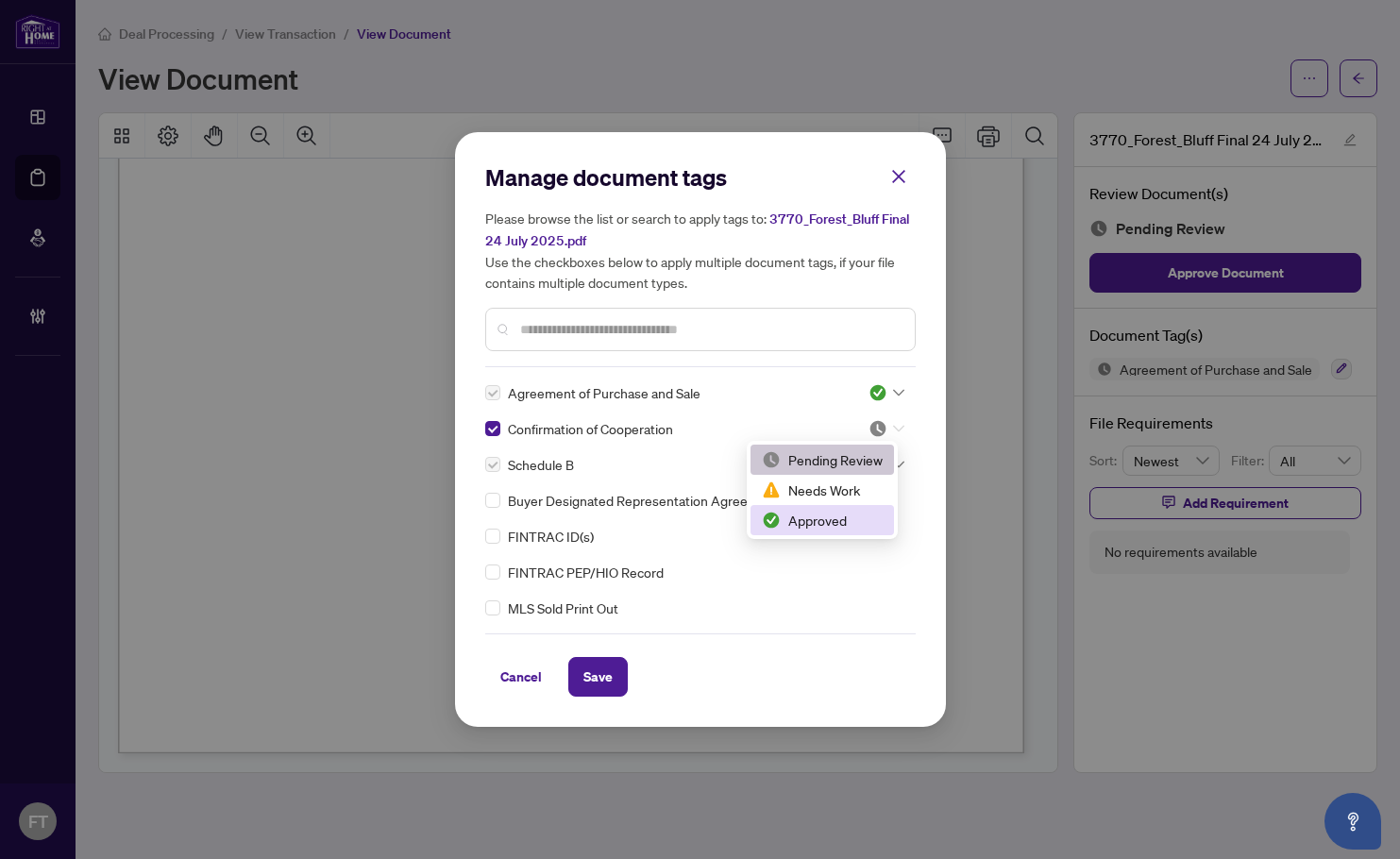 click on "2 3 Pending Review Needs Work Approved" at bounding box center [822, 490] 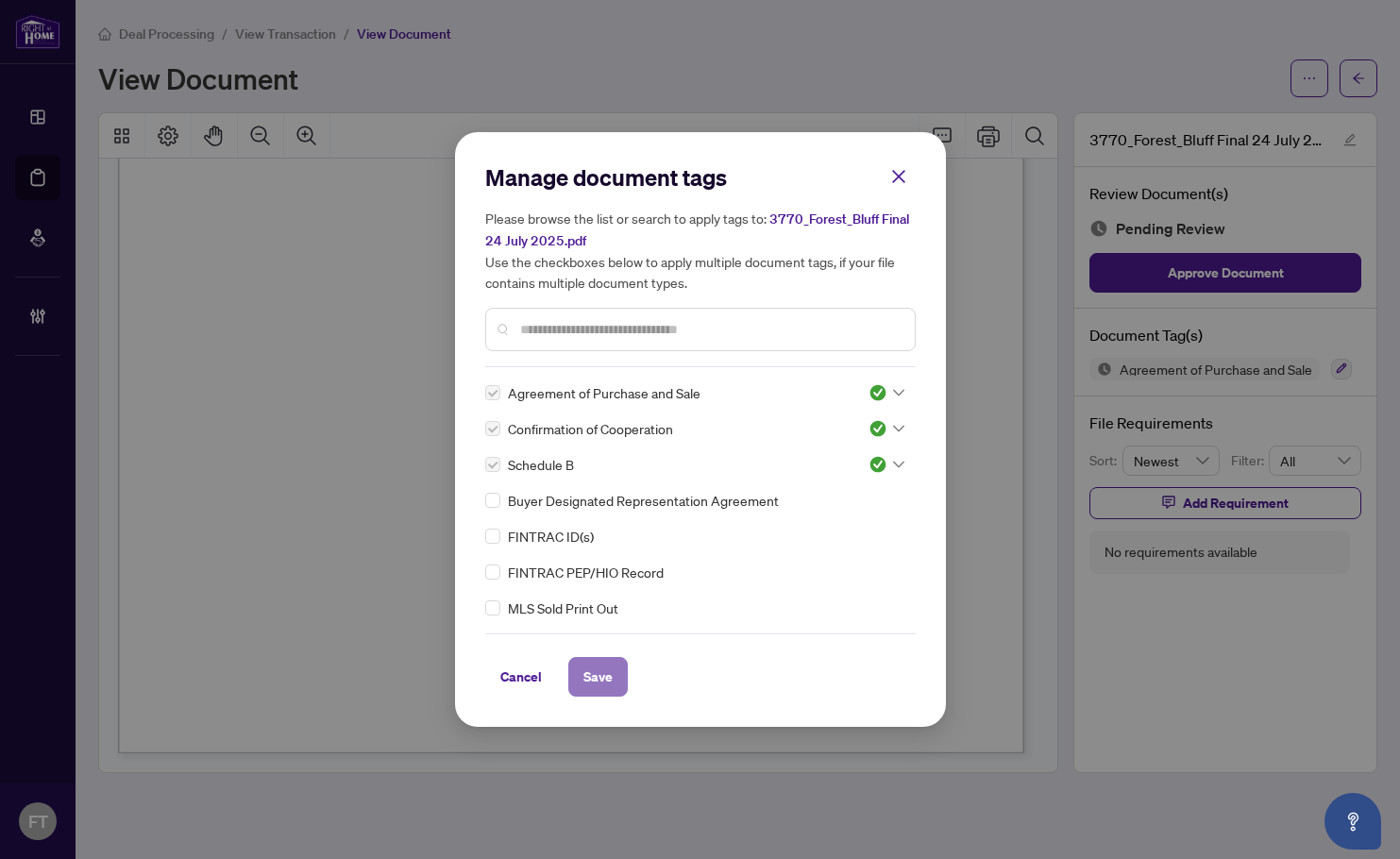 drag, startPoint x: 601, startPoint y: 672, endPoint x: 612, endPoint y: 672, distance: 11 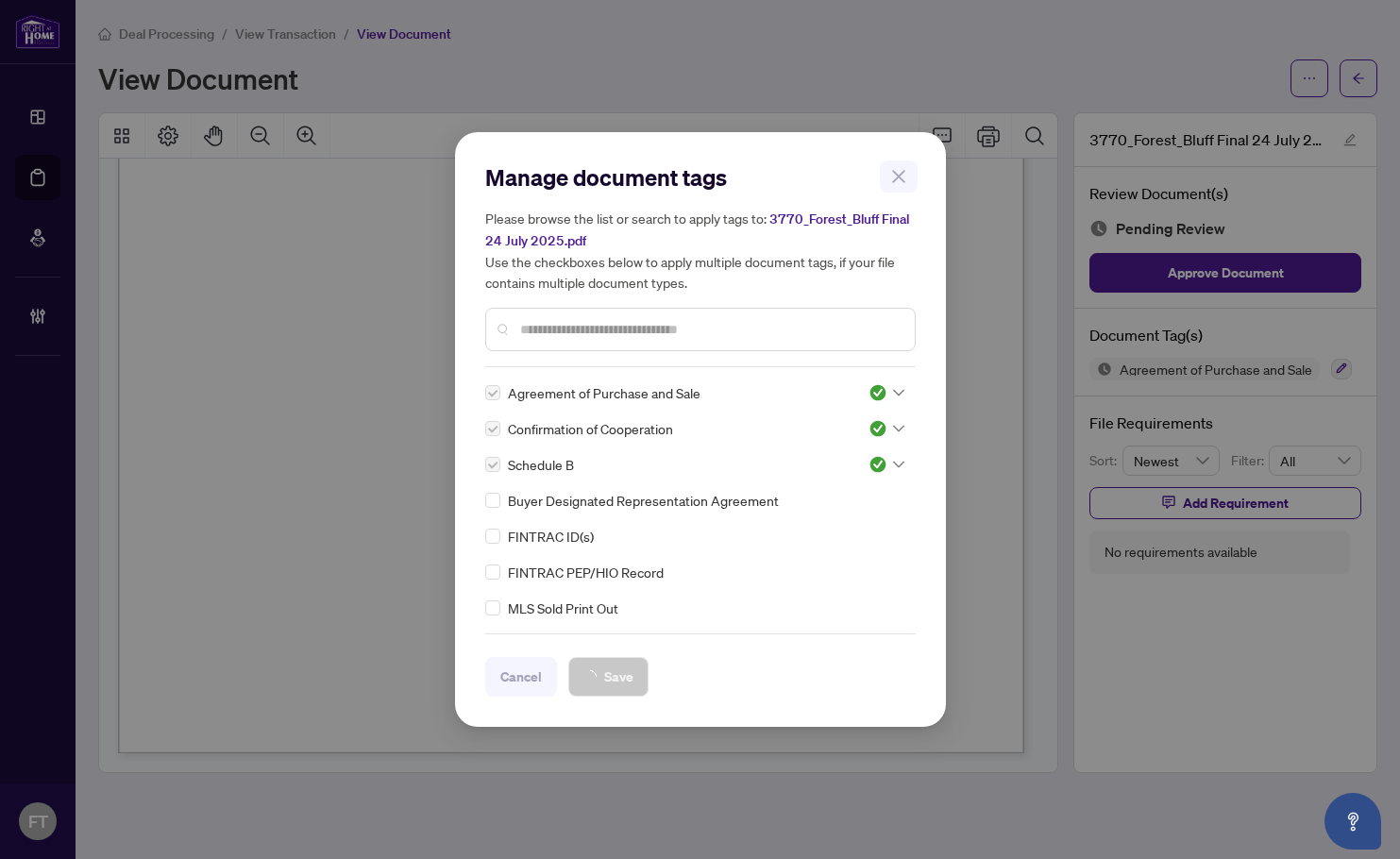 click on "Manage document tags Please browse the list or search to apply tags to:   3770_Forest_Bluff Final 24 July 2025.pdf   Use the checkboxes below to apply multiple document tags, if your file contains multiple document types.   Agreement of Purchase and Sale Confirmation of Cooperation Schedule B Buyer Designated Representation Agreement FINTRAC ID(s) FINTRAC PEP/HIO Record MLS Sold Print Out Notice of Fulfillment / Waiver Receipt of Funds Record RECO Information Guide 1st Page of the APS Advance Paperwork Agent Correspondence Agreement of Assignment of Purchase and Sale Agreement to Cooperate /Broker Referral Agreement to Lease Articles of Incorporation Back to Vendor Letter Belongs to Another Transaction Builder's Consent Buyer Designated Representation Agreement Buyers Lawyer Information Certificate of Estate Trustee(s) Client Refused to Sign Closing Date Change Co-op Brokerage Commission Statement Co-op EFT Co-operating Indemnity Agreement Commission Adjustment Commission Agreement Commission Calculation EFT" at bounding box center (700, 430) 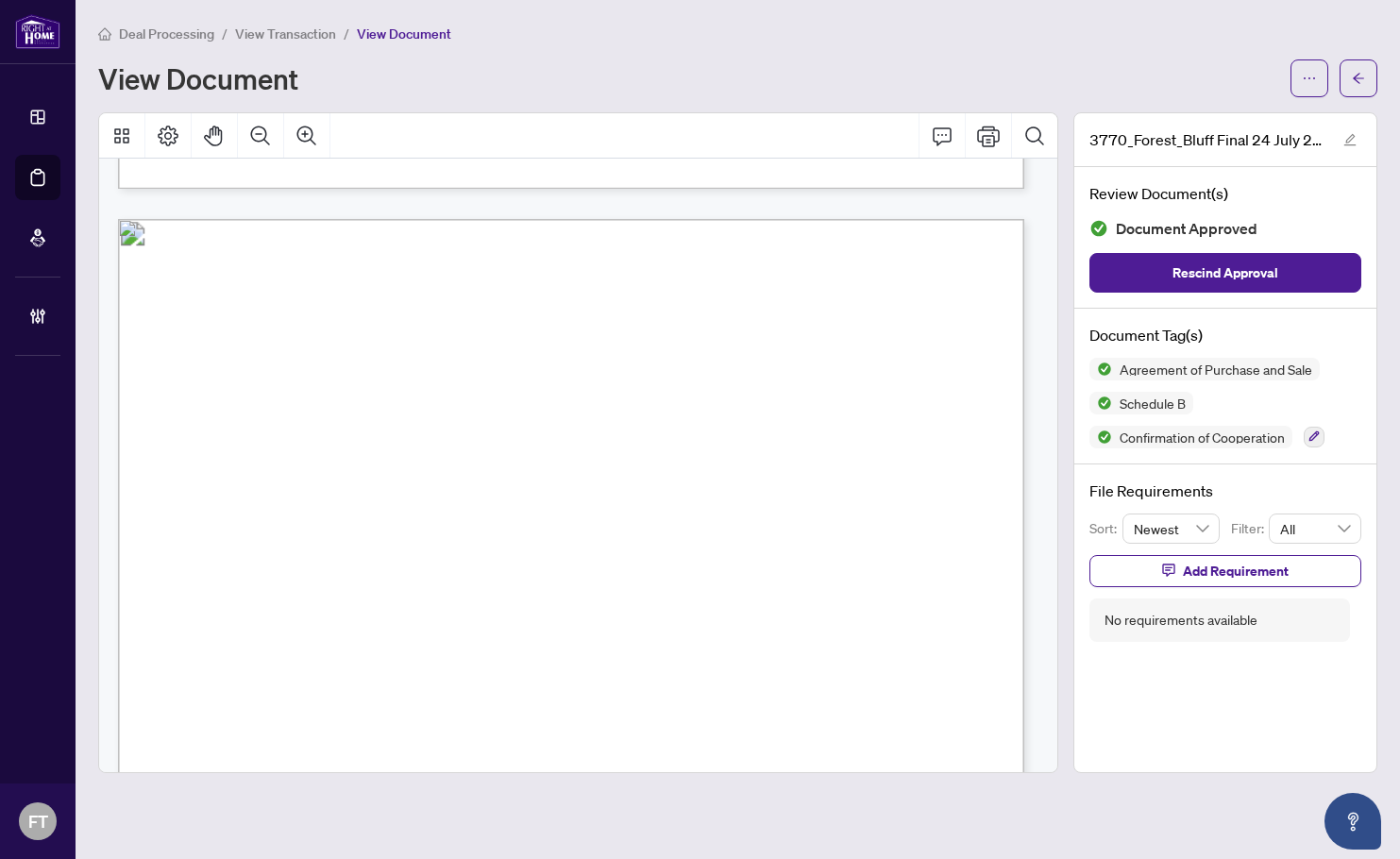scroll, scrollTop: 1322, scrollLeft: 0, axis: vertical 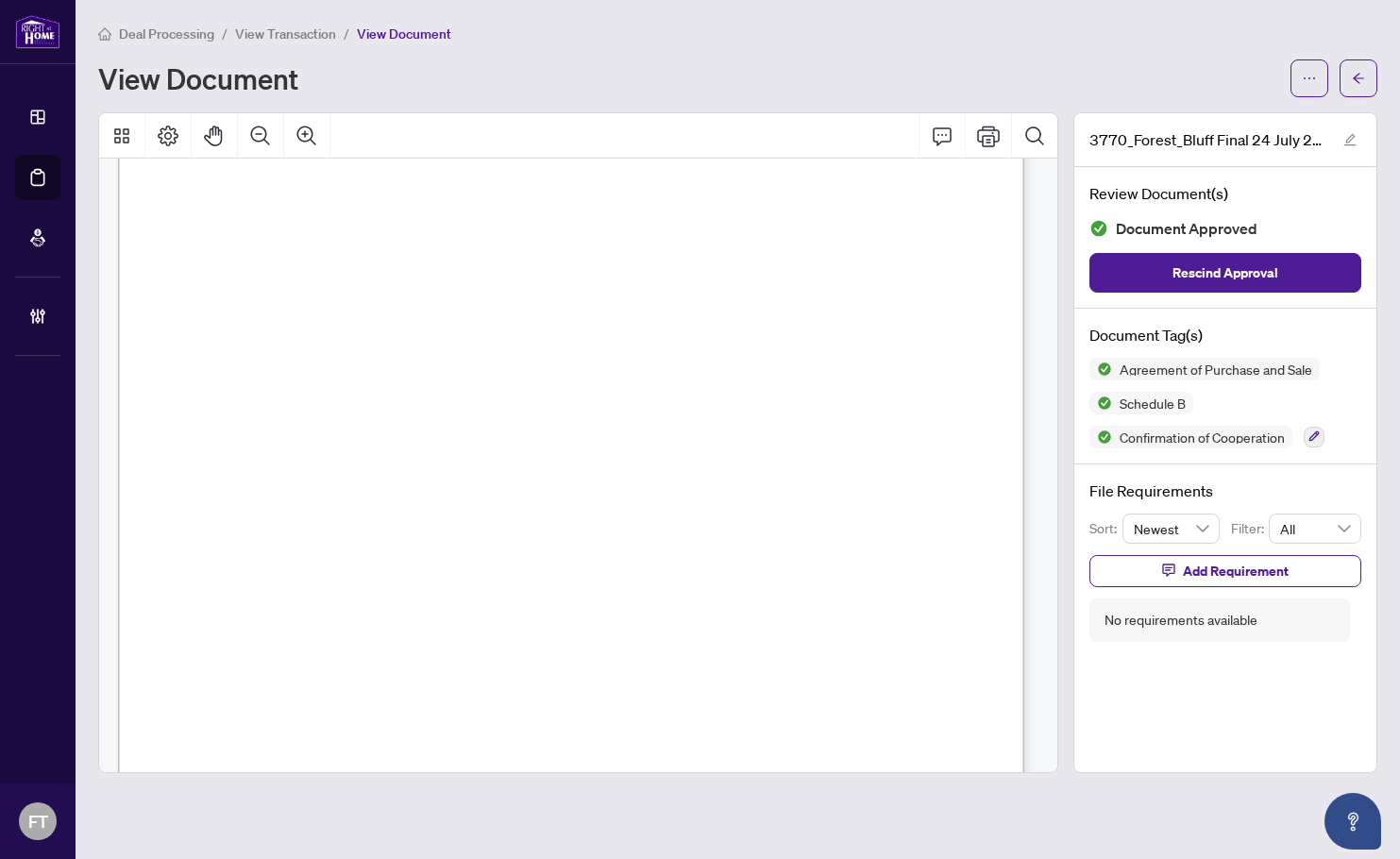 drag, startPoint x: 323, startPoint y: 253, endPoint x: 759, endPoint y: 251, distance: 436.00459 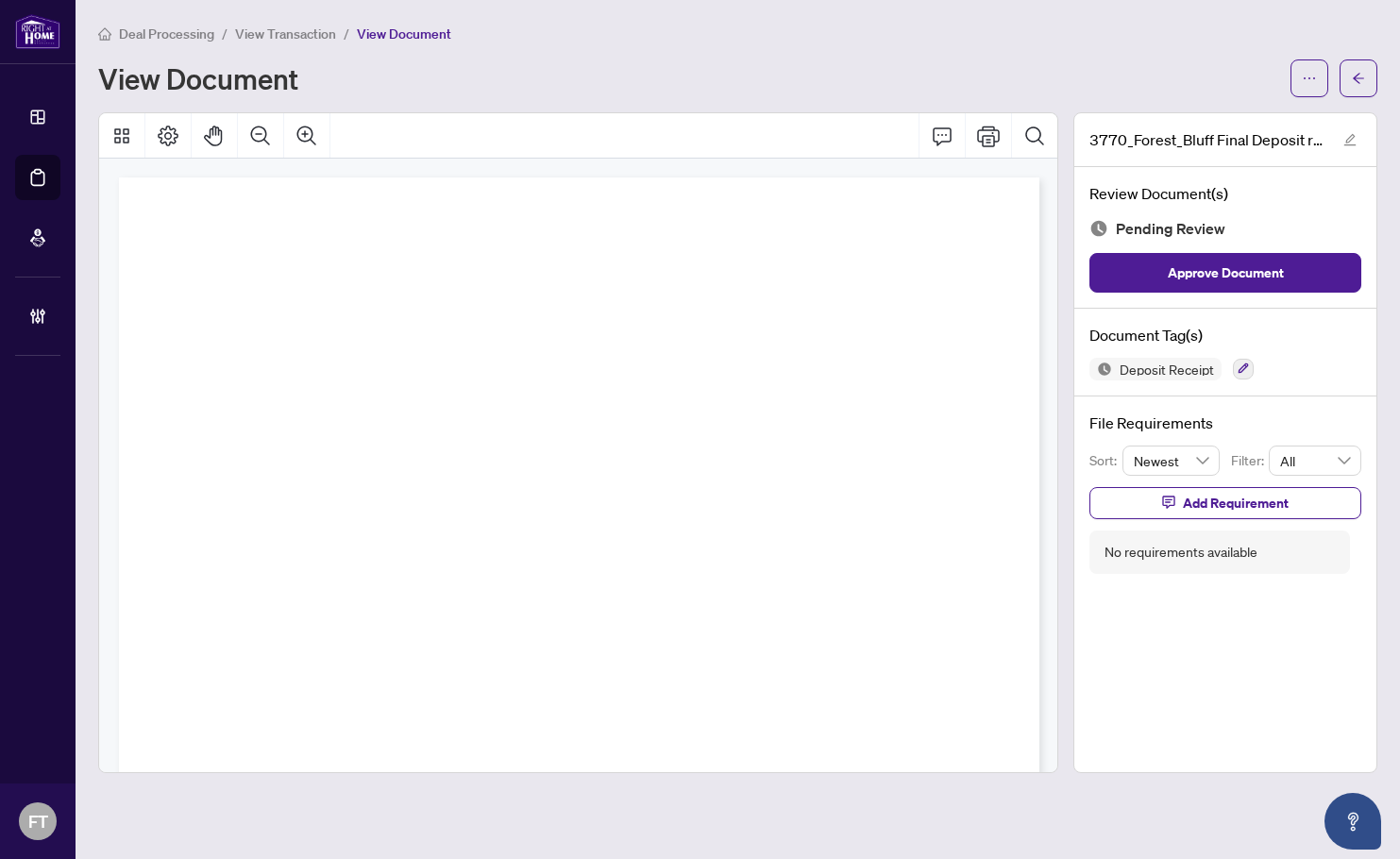 scroll, scrollTop: 0, scrollLeft: 0, axis: both 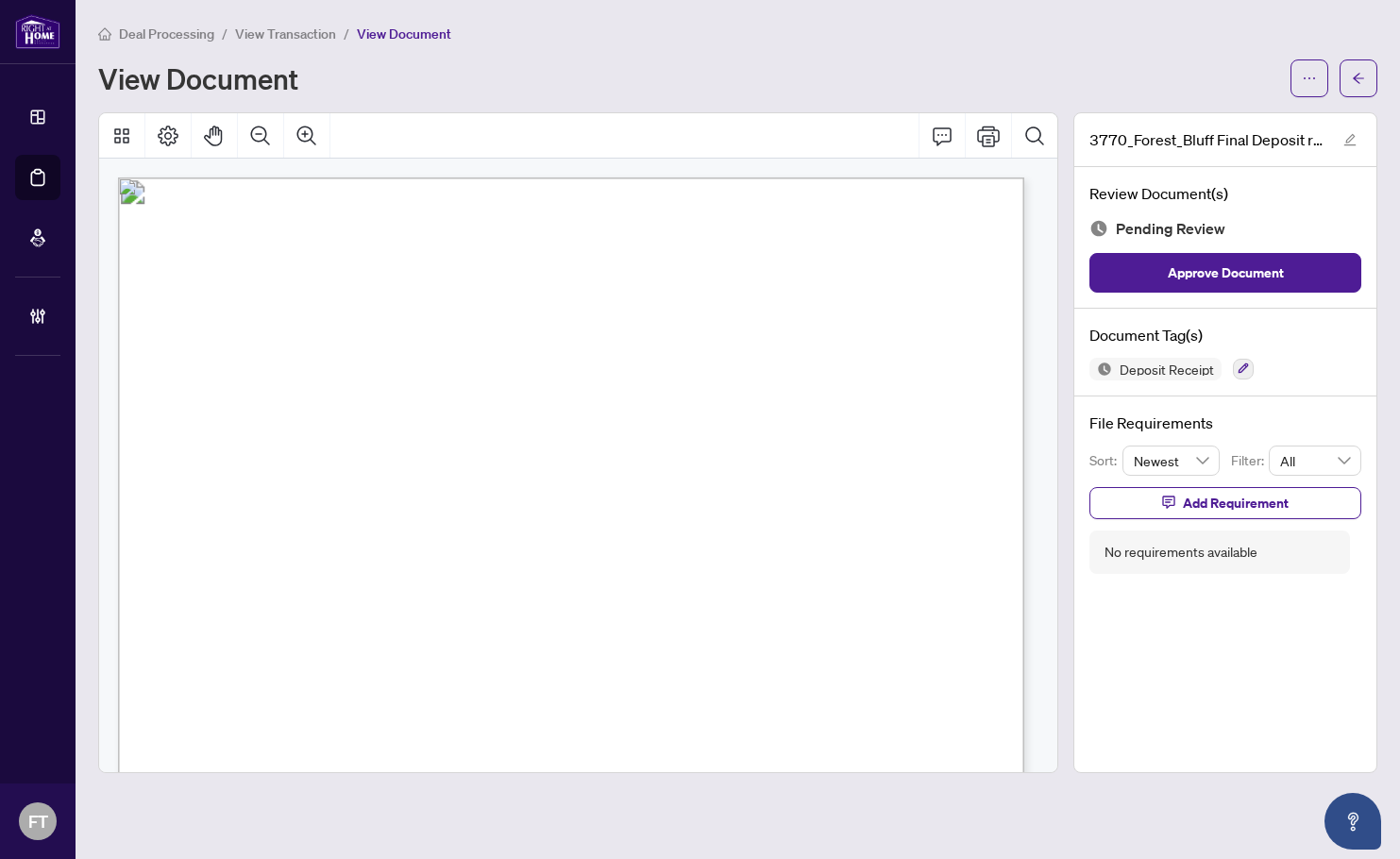 drag, startPoint x: 469, startPoint y: 447, endPoint x: 479, endPoint y: 435, distance: 15.6205 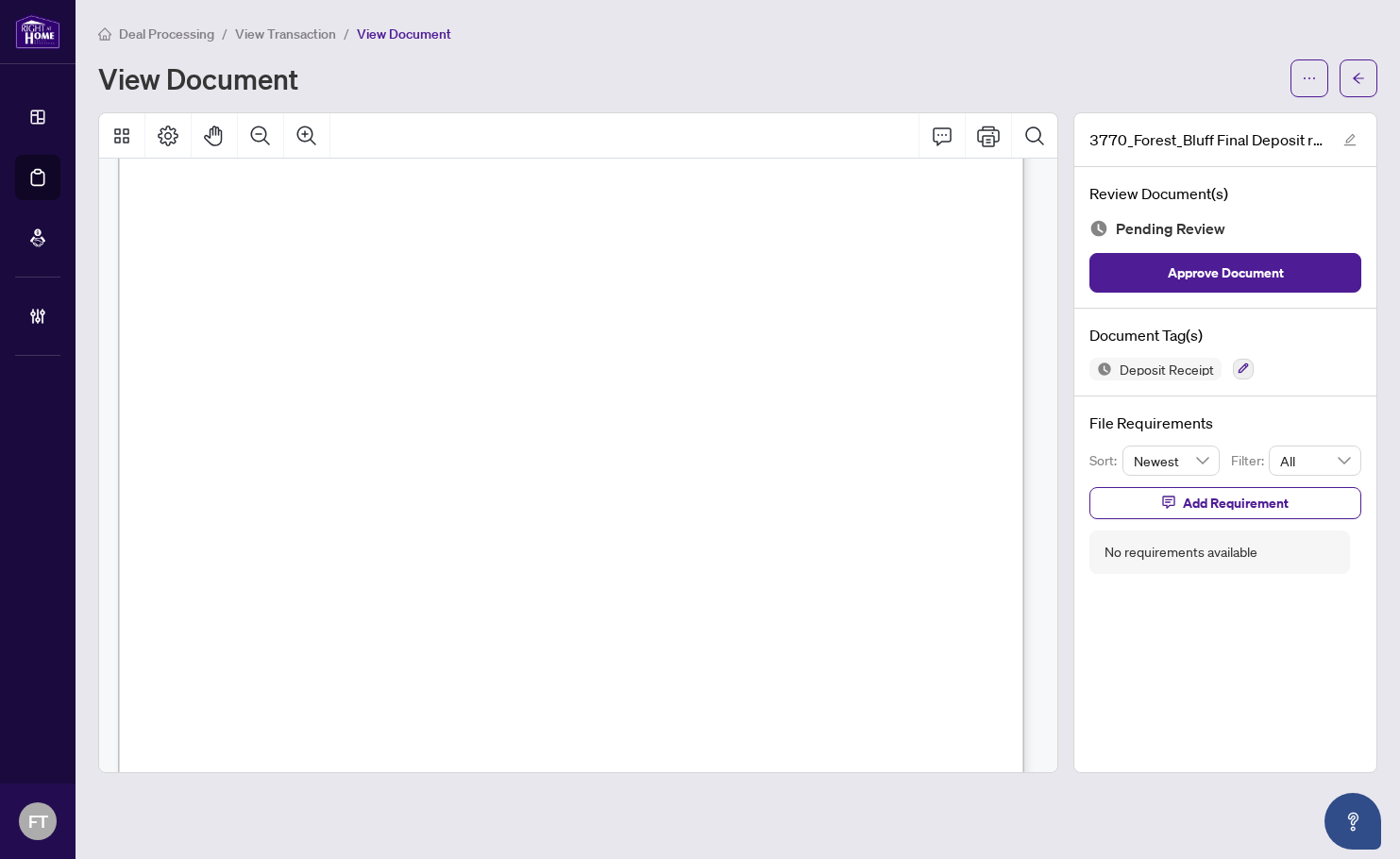 scroll, scrollTop: 502, scrollLeft: 0, axis: vertical 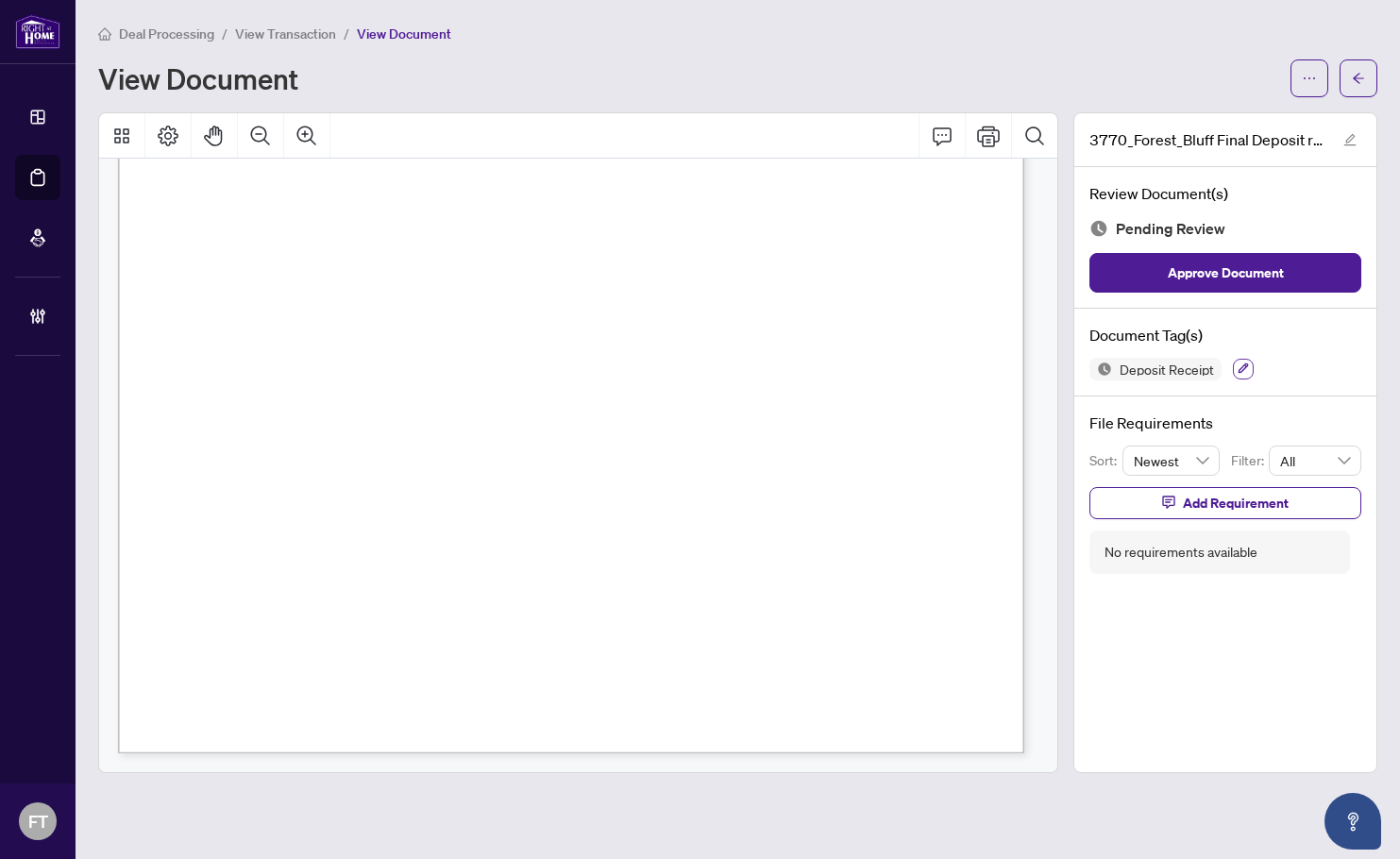 click 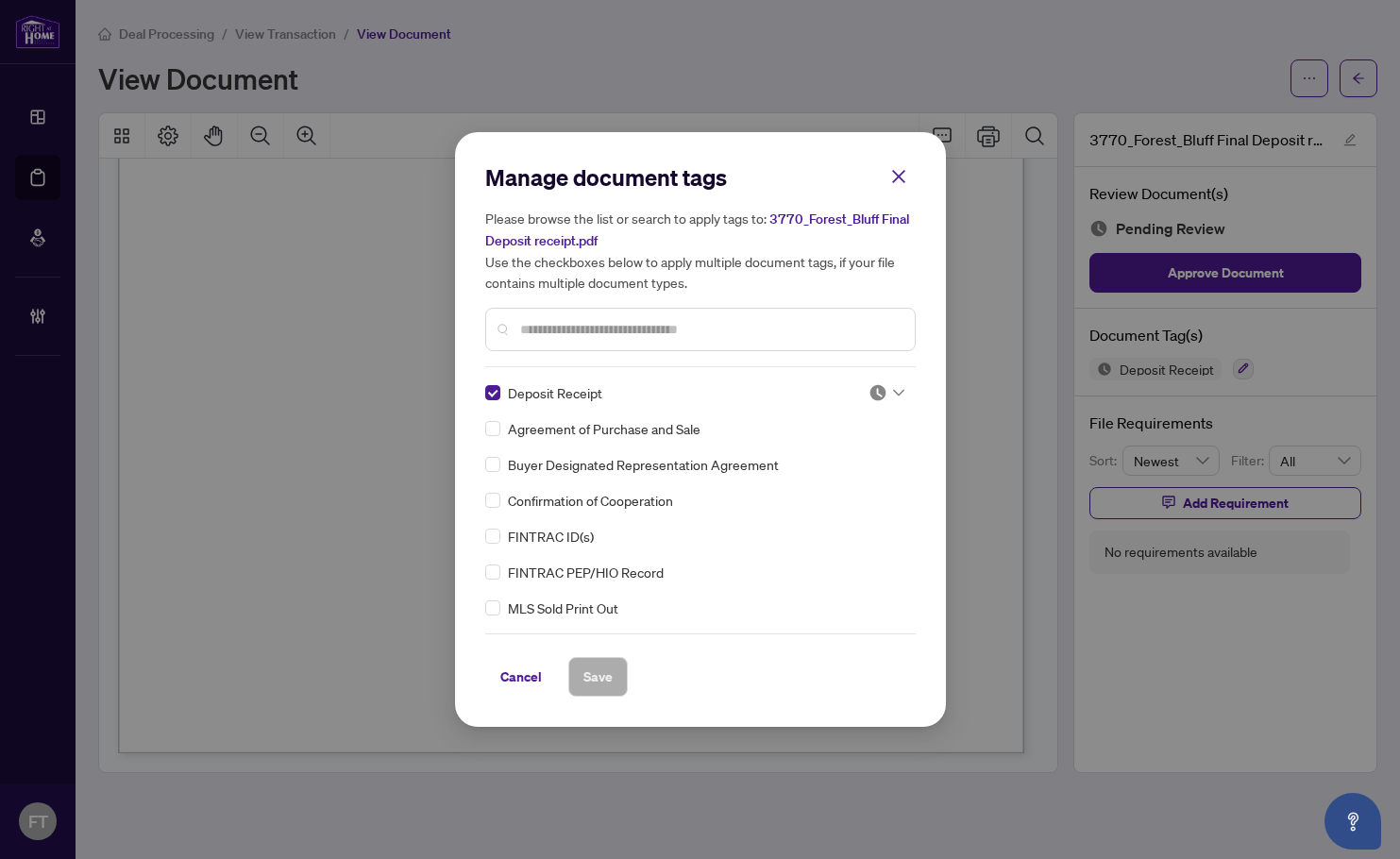 click on "Manage document tags Please browse the list or search to apply tags to:   3770_Forest_Bluff Final Deposit receipt.pdf   Use the checkboxes below to apply multiple document tags, if your file contains multiple document types.   Deposit Receipt Agreement of Purchase and Sale Buyer Designated Representation Agreement Confirmation of Cooperation FINTRAC ID(s) FINTRAC PEP/HIO Record MLS Sold Print Out Notice of Fulfillment / Waiver Receipt of Funds Record RECO Information Guide 1st Page of the APS Advance Paperwork Agent Correspondence Agreement of Assignment of Purchase and Sale Agreement to Cooperate /Broker Referral Agreement to Lease Articles of Incorporation Back to Vendor Letter Belongs to Another Transaction Builder's Consent Buyer Designated Representation Agreement Buyers Lawyer Information Certificate of Estate Trustee(s) Client Refused to Sign Closing Date Change Co-op Brokerage Commission Statement Co-op EFT Co-operating Indemnity Agreement Commission Adjustment Commission Agreement Correspondence EFT" at bounding box center [700, 430] 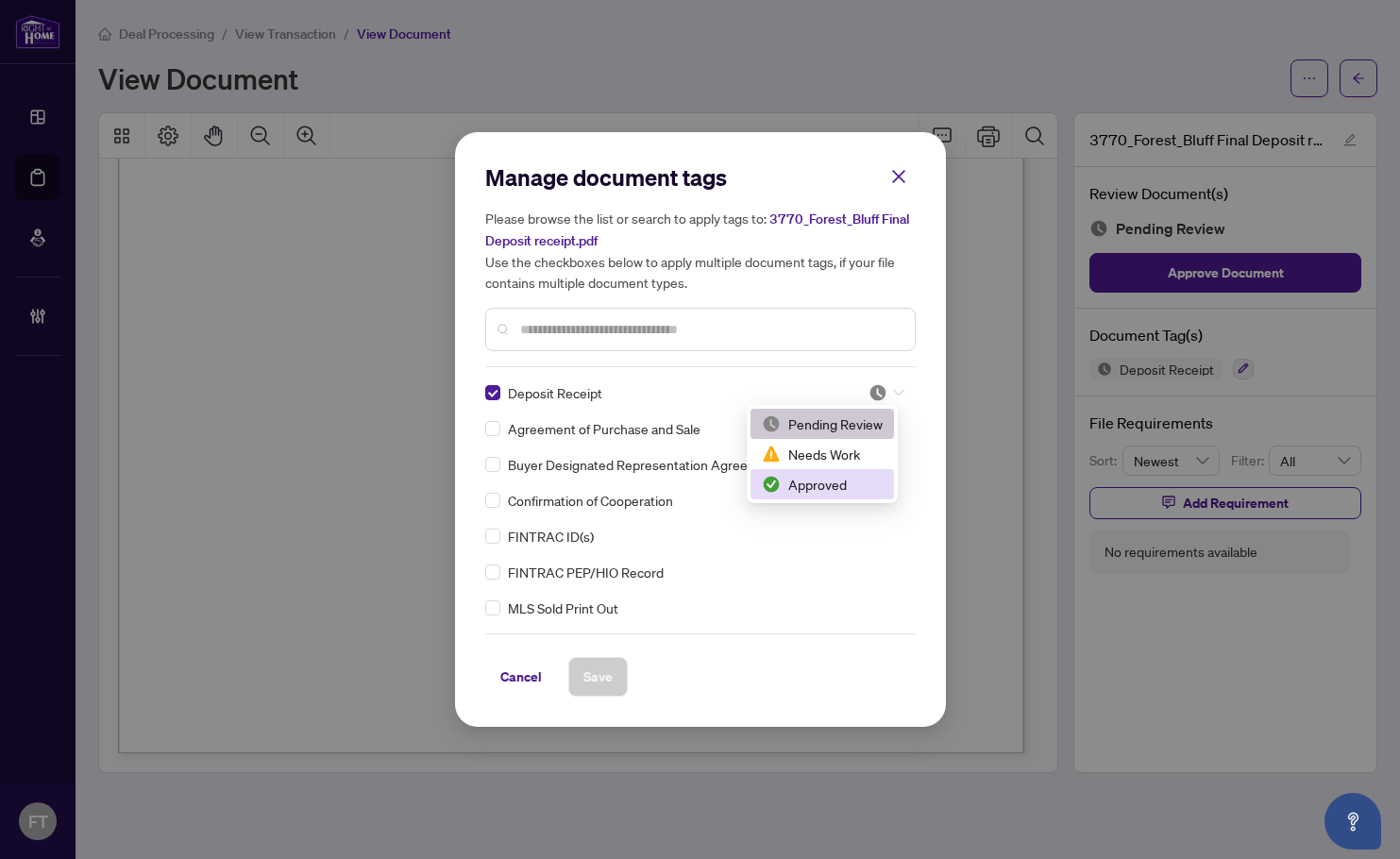 drag, startPoint x: 834, startPoint y: 476, endPoint x: 606, endPoint y: 682, distance: 307.2784 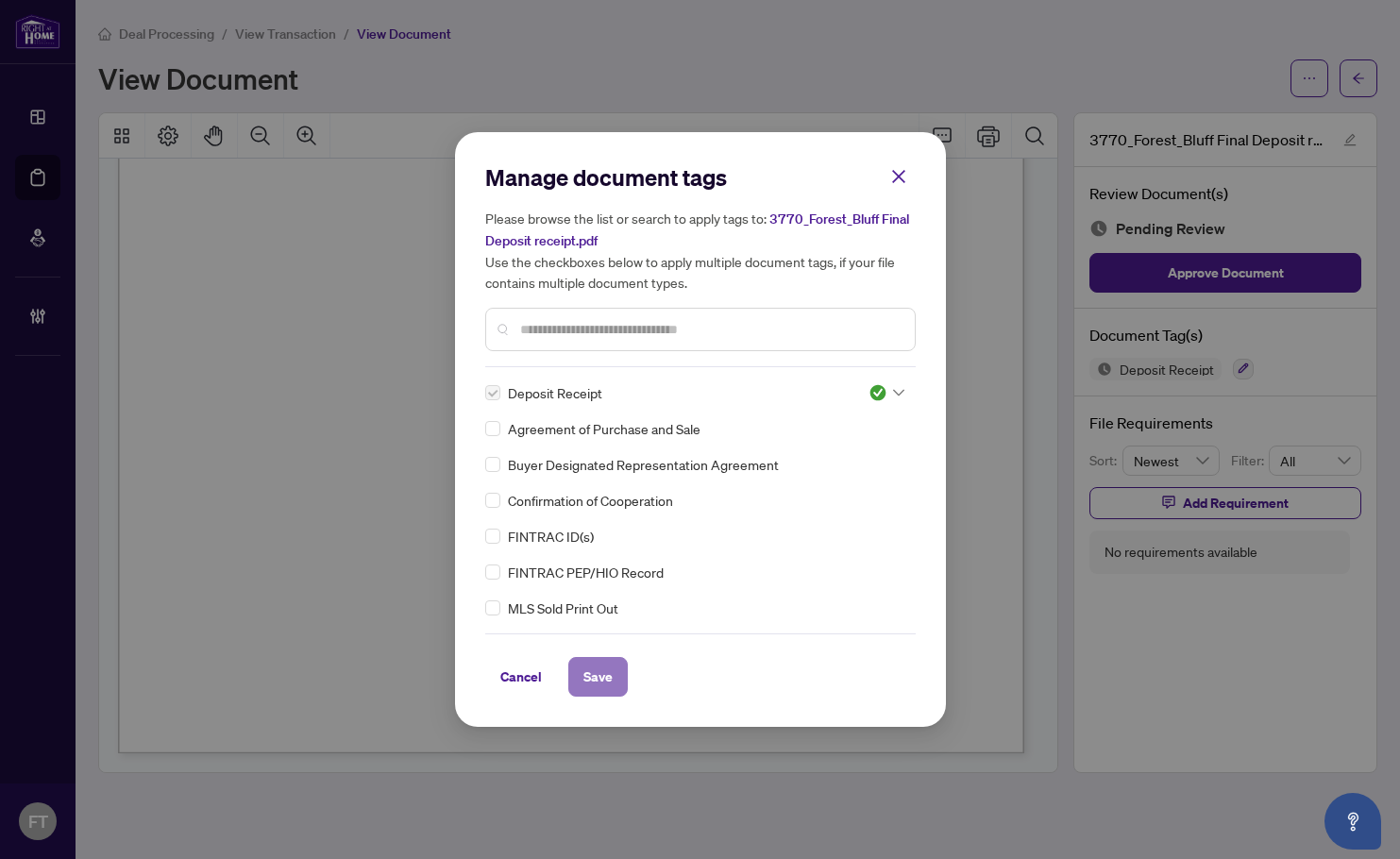click on "Save" at bounding box center (598, 677) 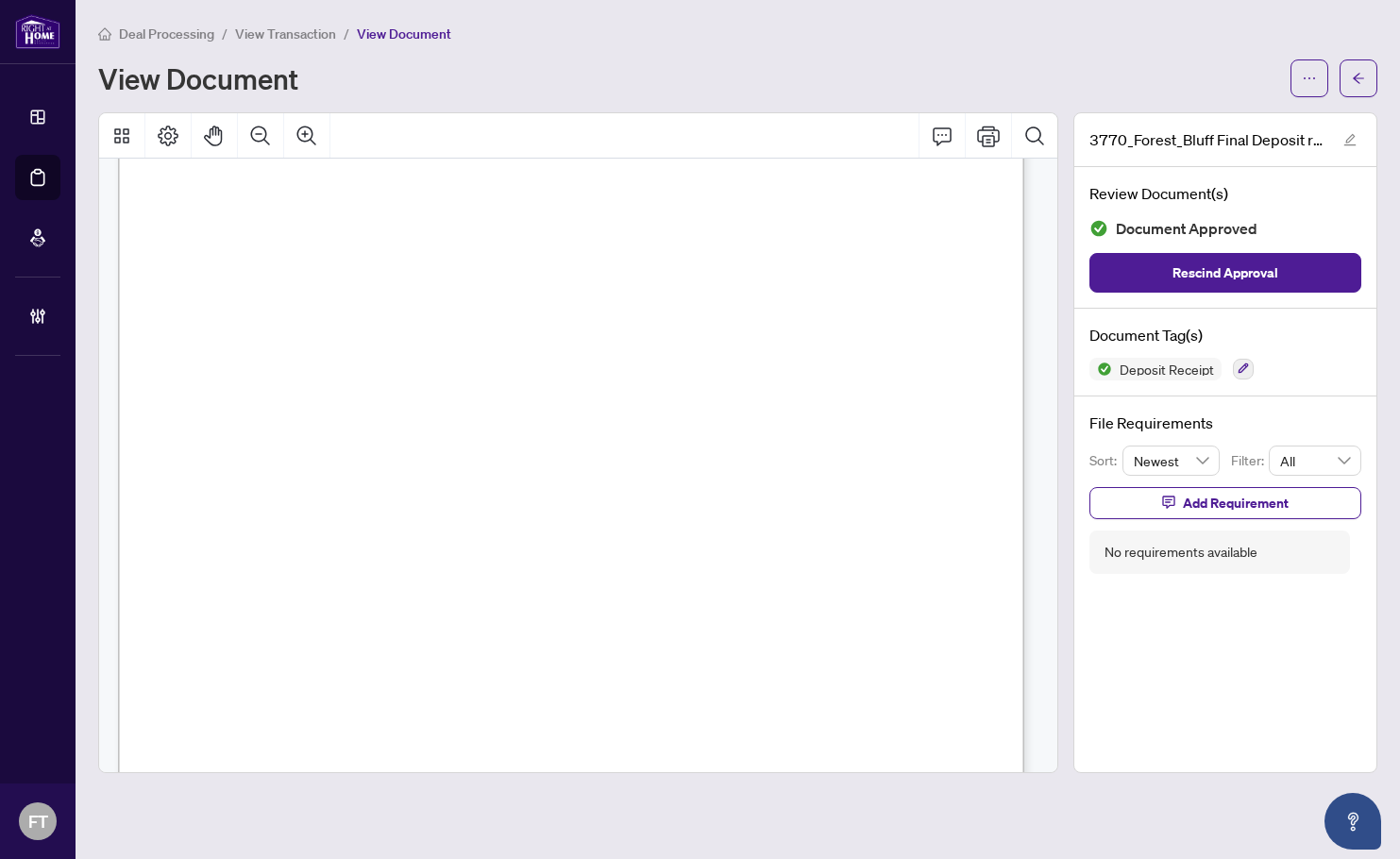 scroll, scrollTop: 597, scrollLeft: 0, axis: vertical 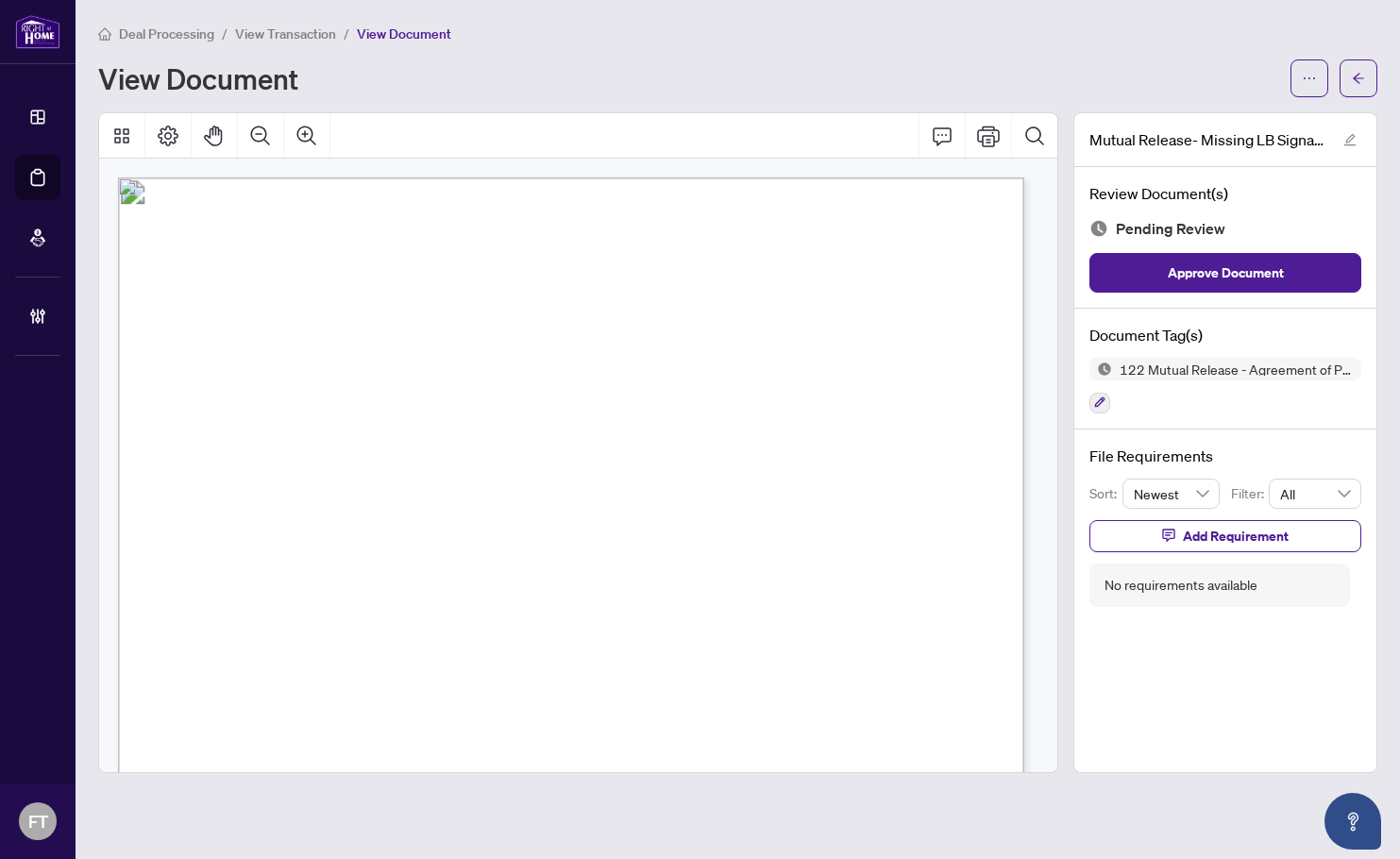 click on "as more particularly described in the aforementioned Agreement of Purchase and Sale." at bounding box center (380, 510) 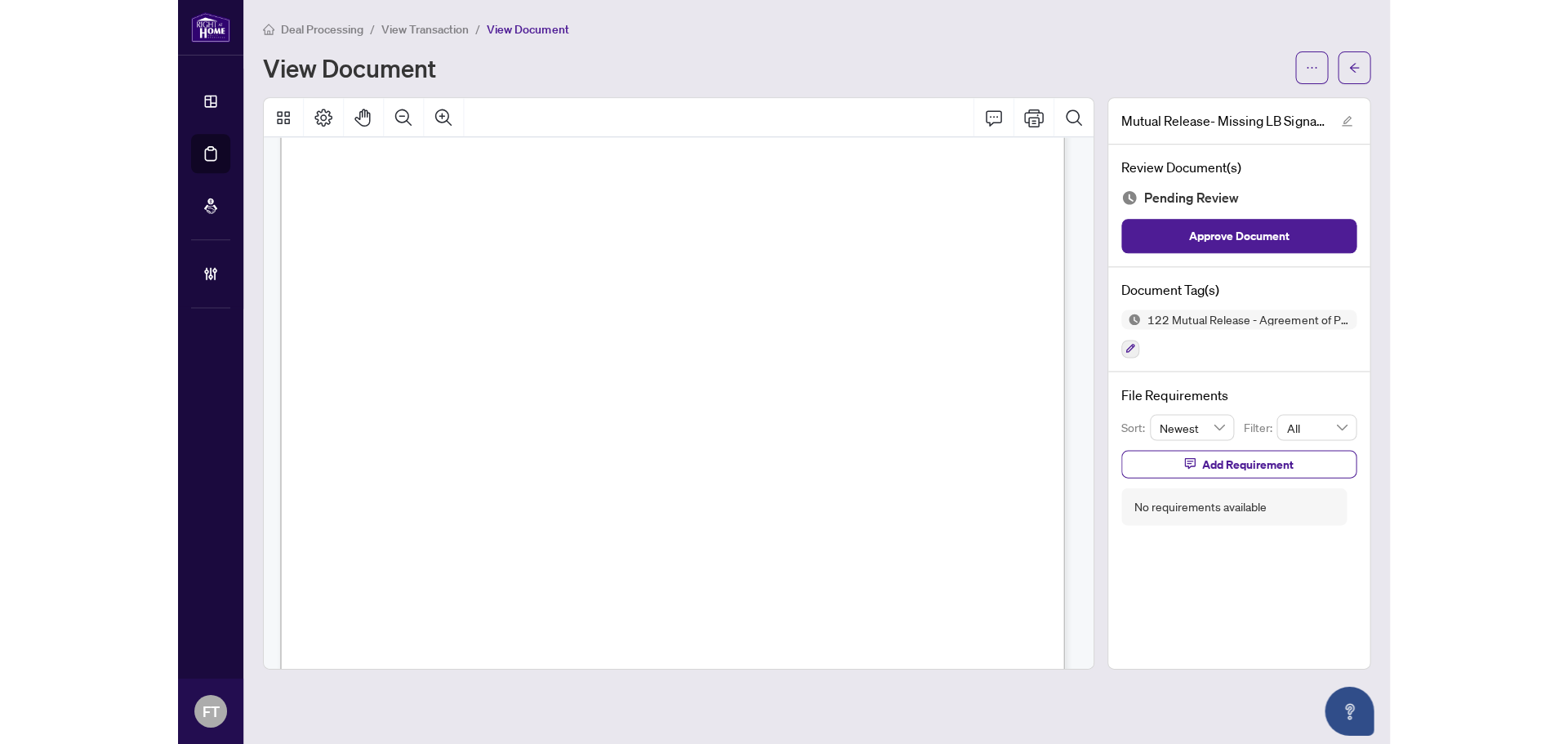 scroll, scrollTop: 163, scrollLeft: 0, axis: vertical 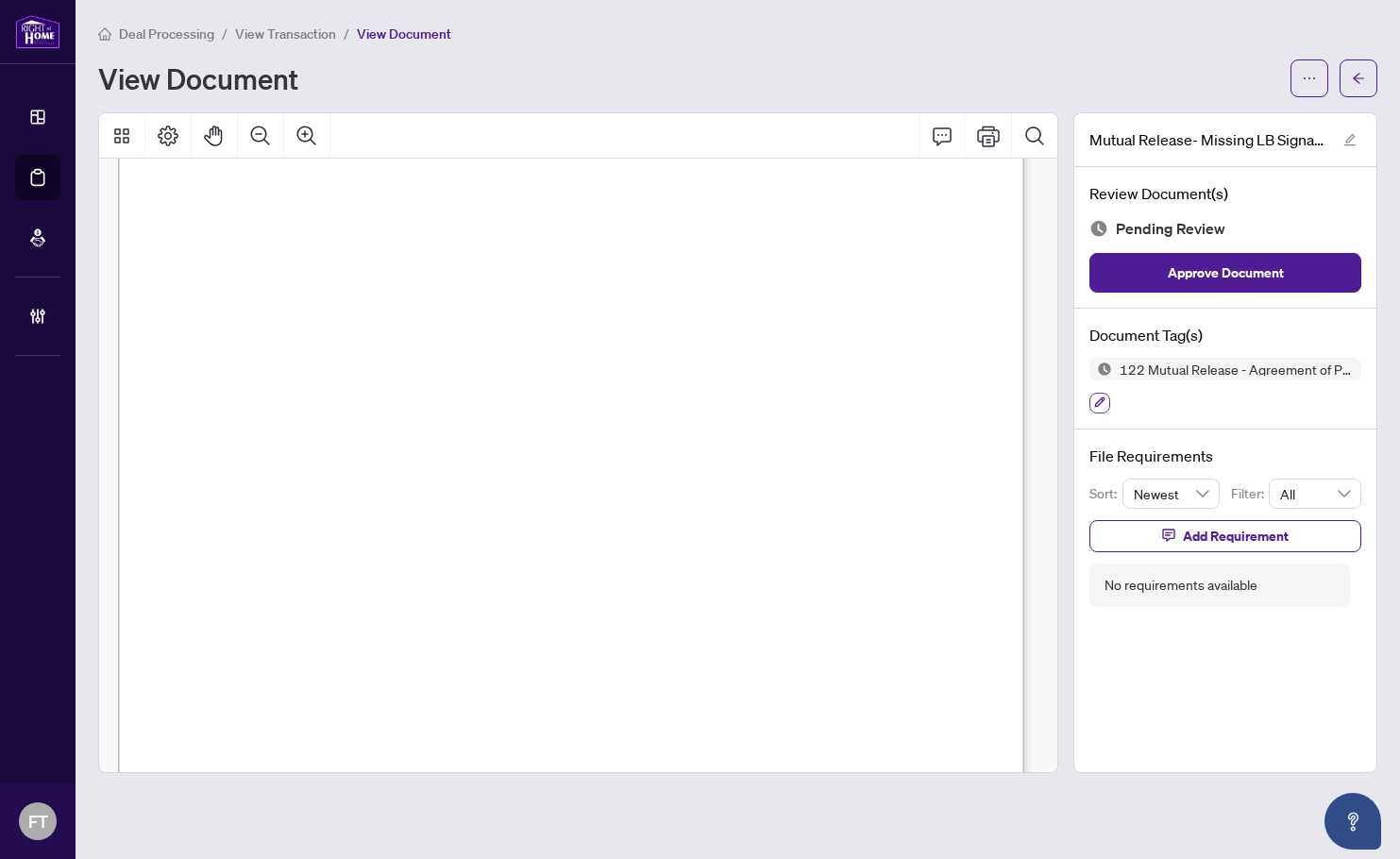 click at bounding box center [1100, 403] 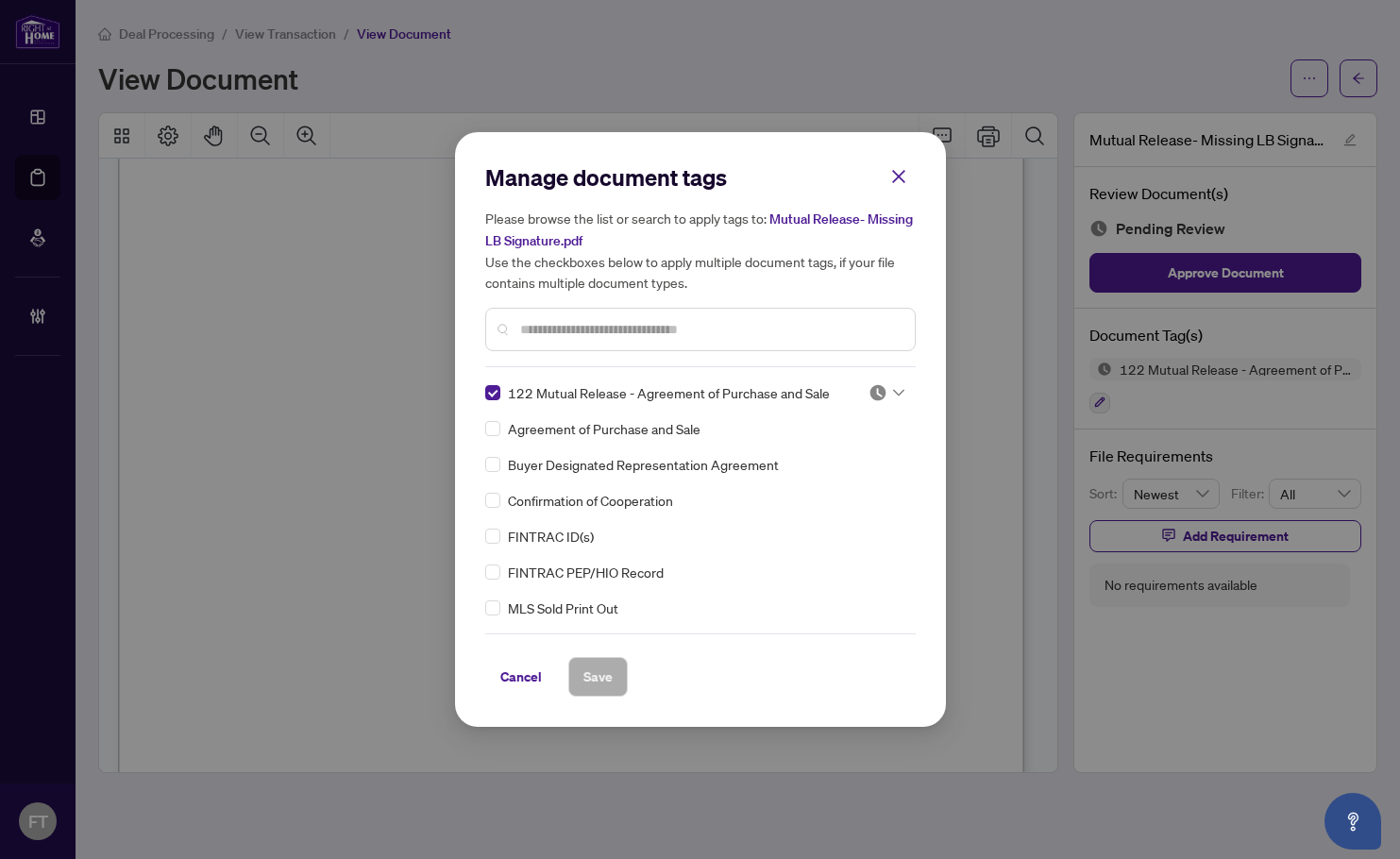 click on "122 Mutual Release - Agreement of Purchase and Sale Agreement of Purchase and Sale Buyer Designated Representation Agreement Confirmation of Cooperation FINTRAC ID(s) FINTRAC PEP/HIO Record MLS Sold Print Out Notice of Fulfillment / Waiver Receipt of Funds Record RECO Information Guide 1st Page of the APS Advance Paperwork Agent Correspondence Agreement of Assignment of Purchase and Sale Agreement to Cooperate /Broker Referral Agreement to Lease Articles of Incorporation Back to Vendor Letter Belongs to Another Transaction Builder's Consent Buyer Designated Representation Agreement Buyers Lawyer Information Certificate of Estate Trustee(s) Client Refused to Sign Closing Date Change Co-op Brokerage Commission Statement Co-op EFT Co-operating Indemnity Agreement Commission Adjustment Commission Agreement Commission Calculation Commission Statement Sent Commission Statement Sent to Landlord Commission Statement Sent to Lawyer Commission Statement Sent to Listing Brokerage Commission Statement Sent to Vendor EFT" at bounding box center (700, 500) 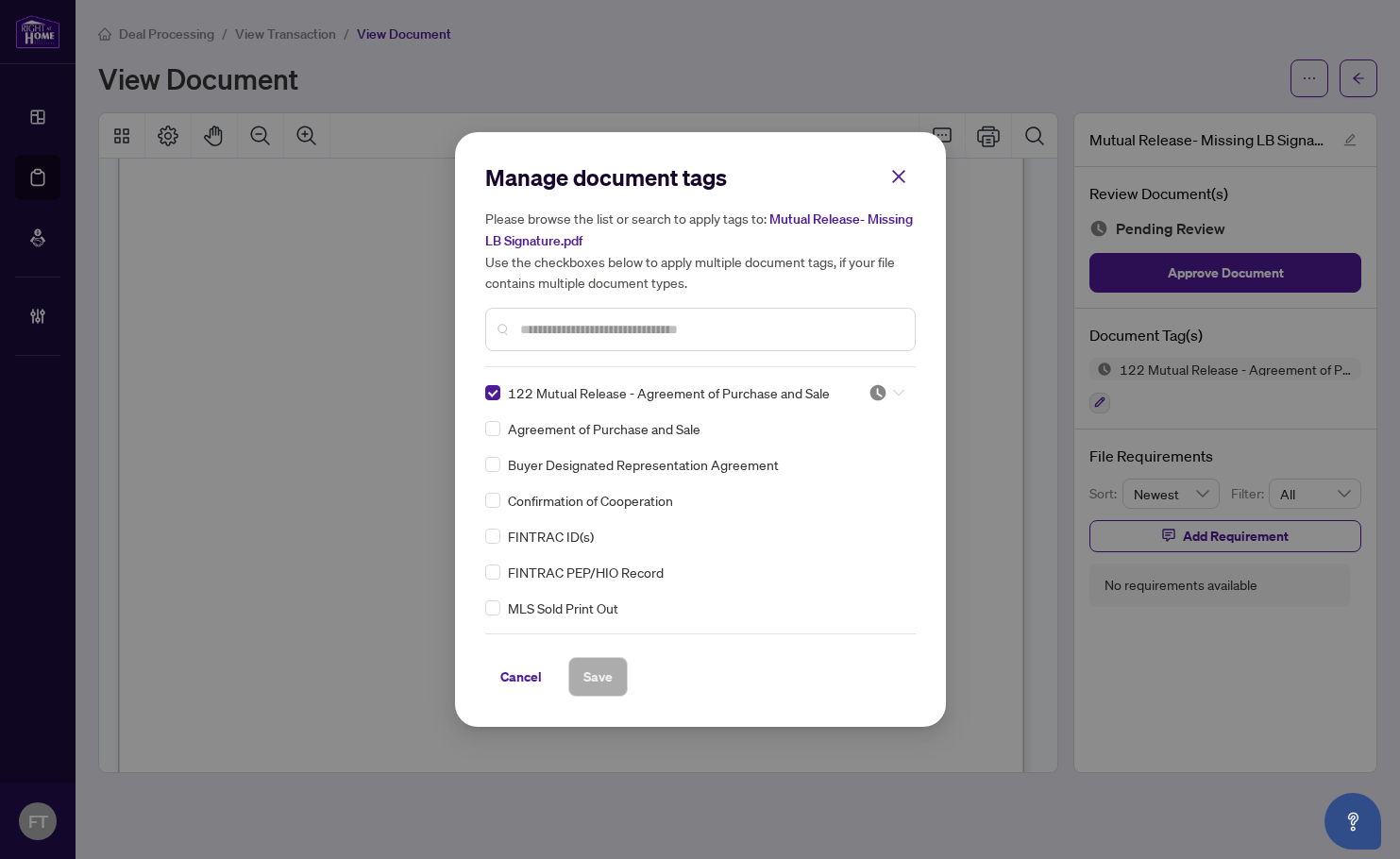 click at bounding box center [878, 393] 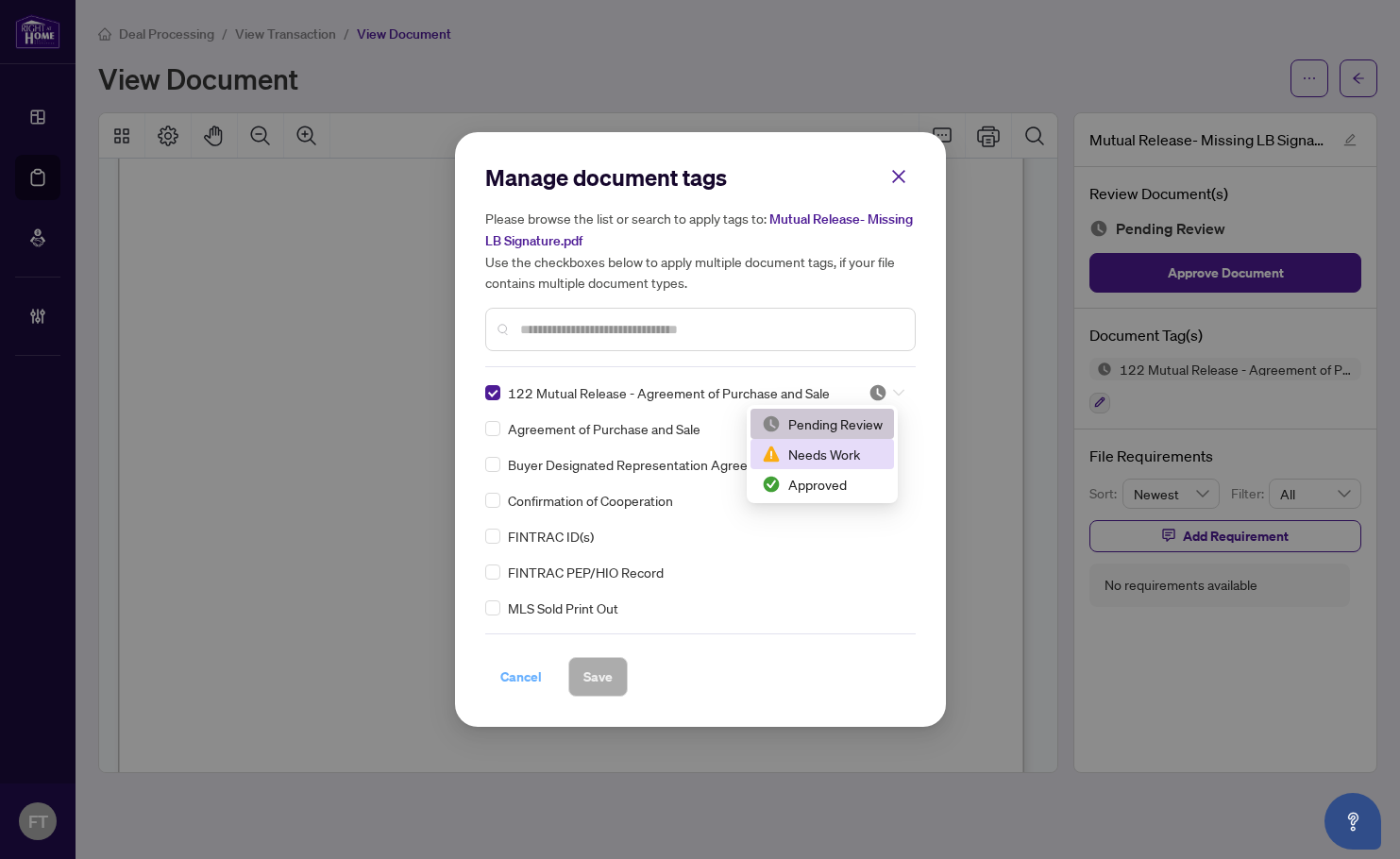 drag, startPoint x: 845, startPoint y: 458, endPoint x: 550, endPoint y: 692, distance: 376.5382 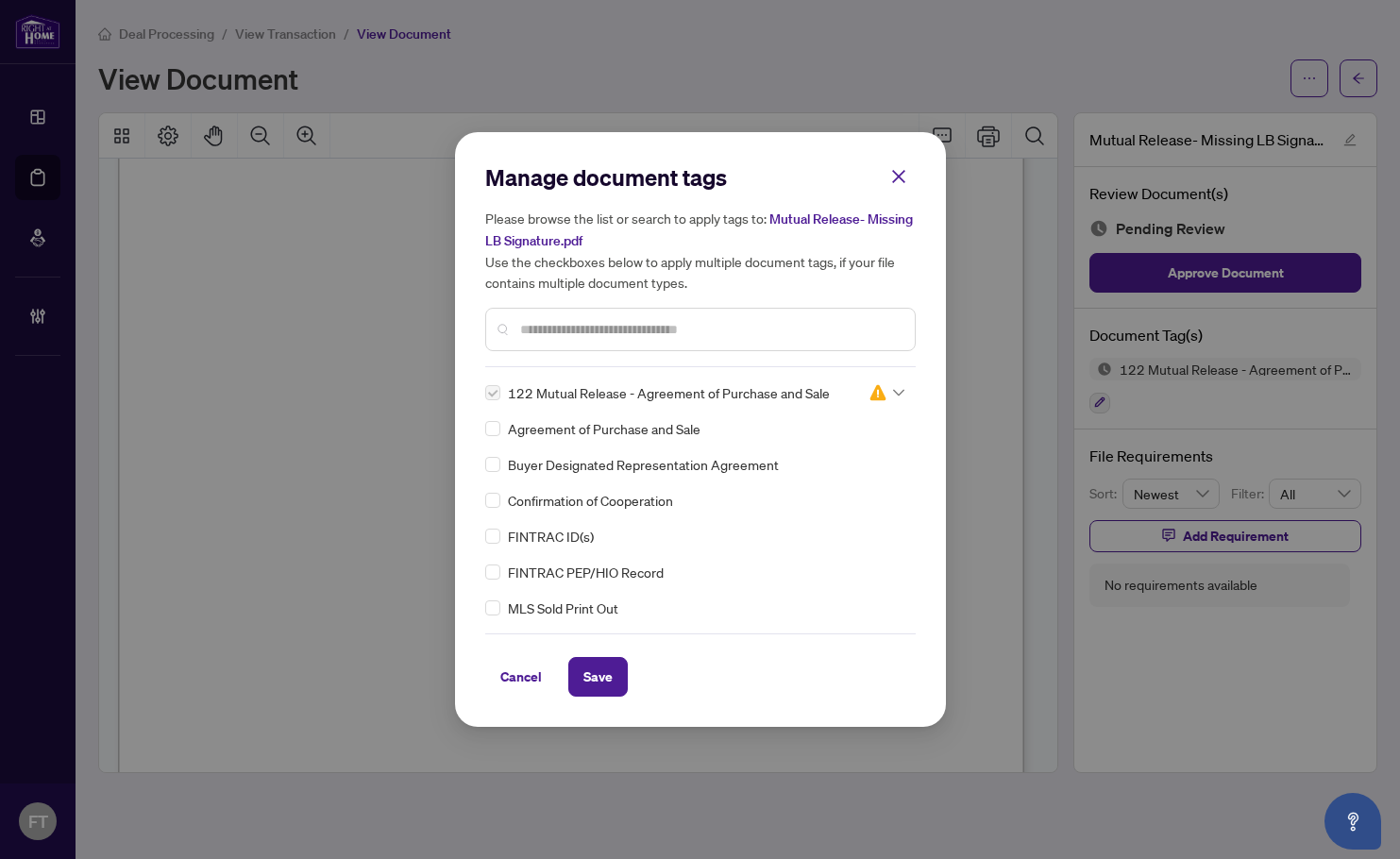 drag, startPoint x: 617, startPoint y: 672, endPoint x: 939, endPoint y: 662, distance: 322.15524 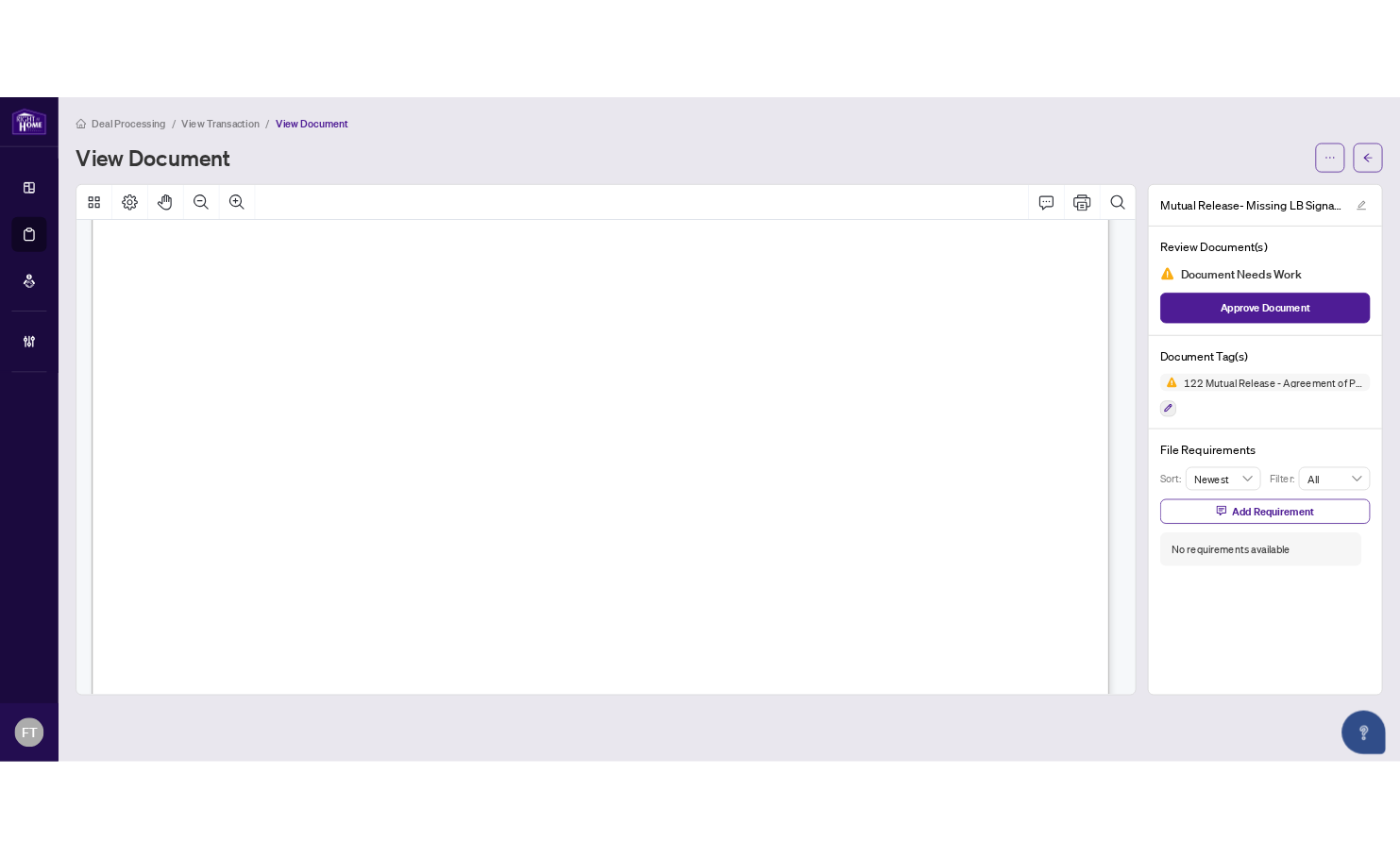 scroll, scrollTop: 180, scrollLeft: 0, axis: vertical 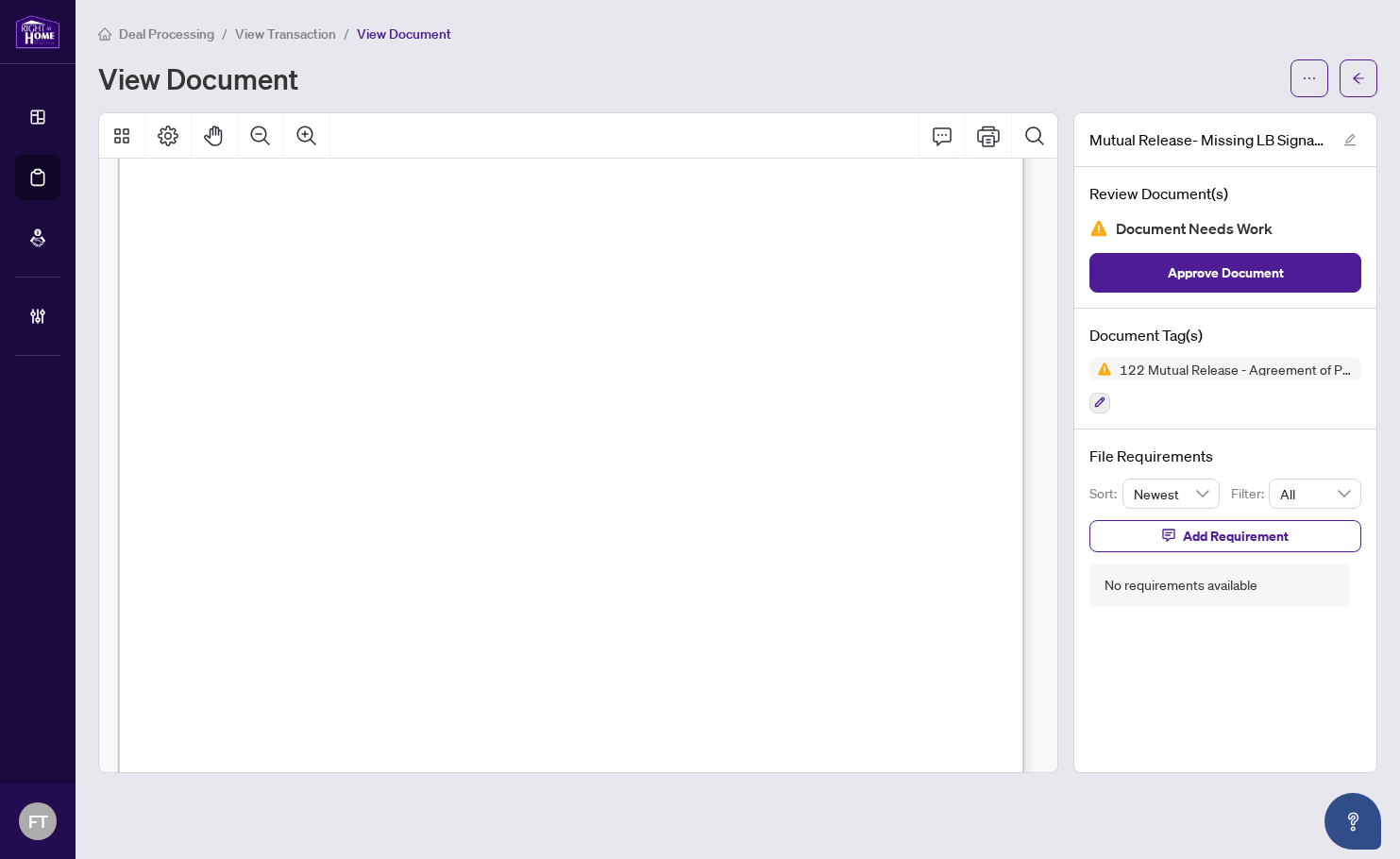 click on "Deal Processing" at bounding box center [166, 34] 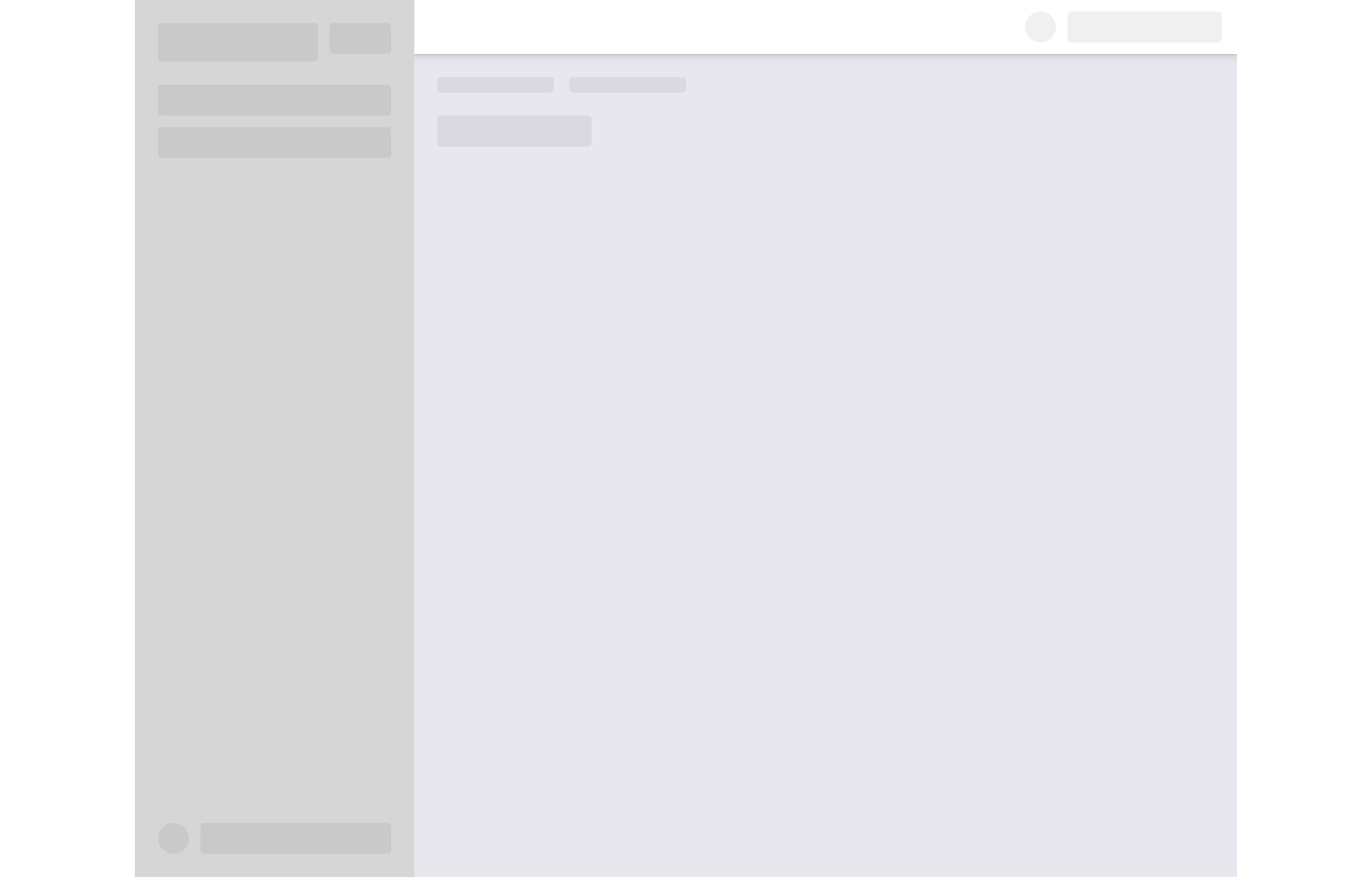 scroll, scrollTop: 0, scrollLeft: 0, axis: both 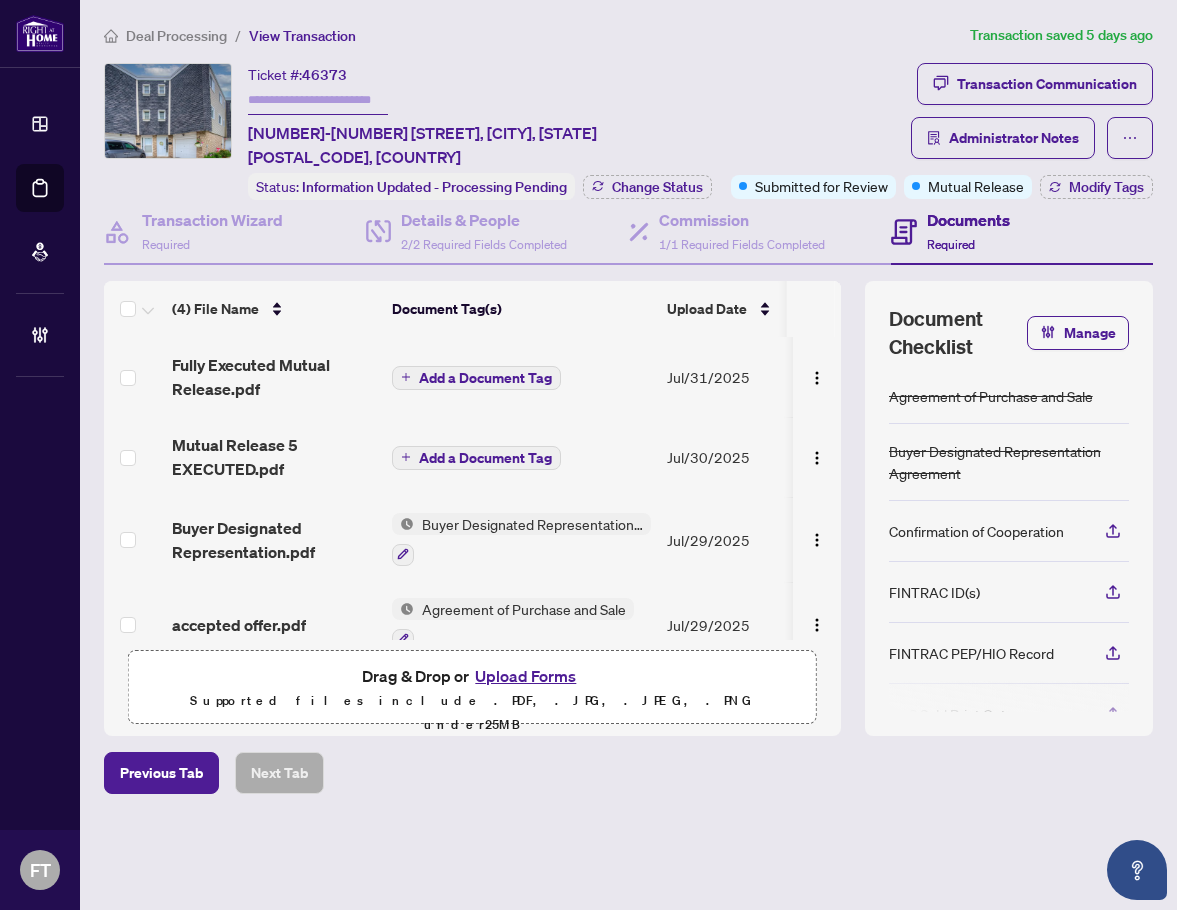 click on "Deal Processing / View Transaction" at bounding box center (533, 35) 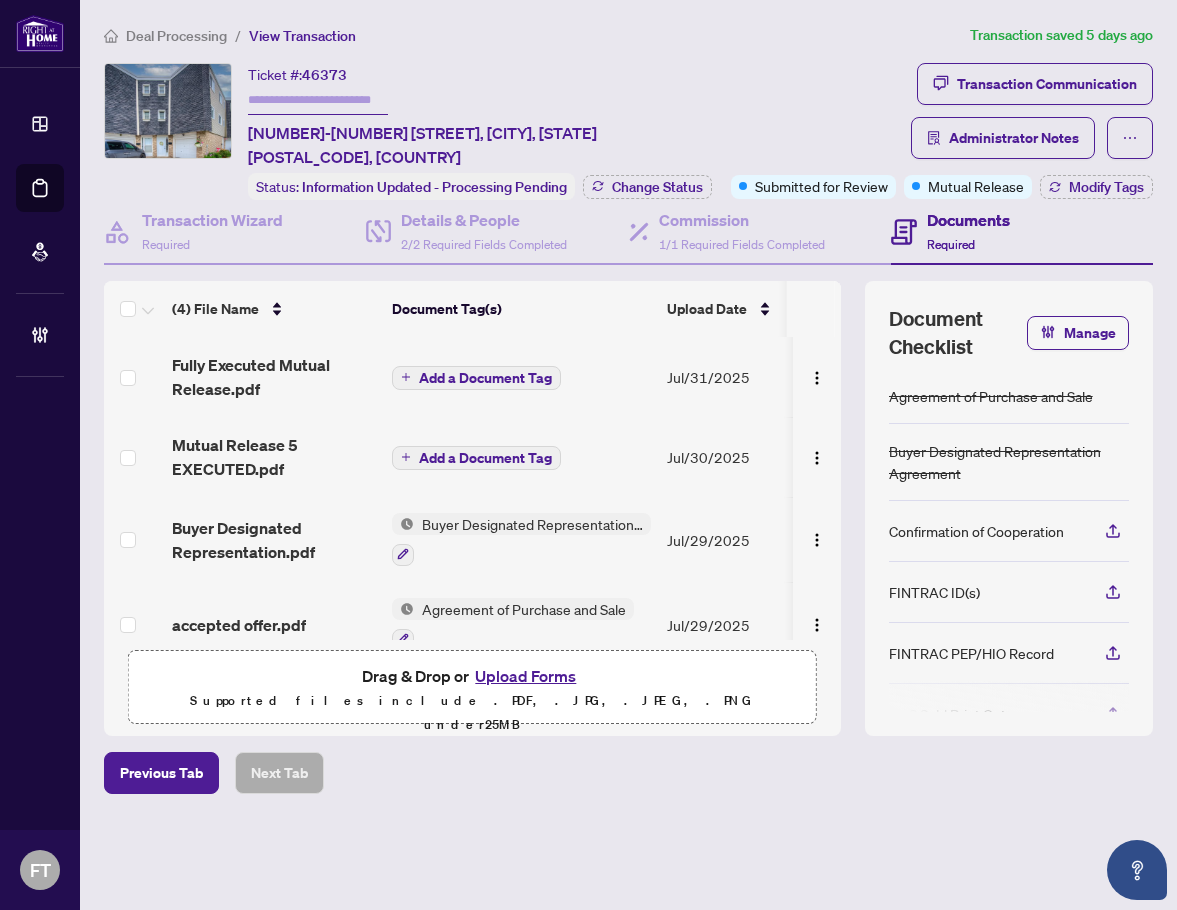 drag, startPoint x: 478, startPoint y: 18, endPoint x: 476, endPoint y: 29, distance: 11.18034 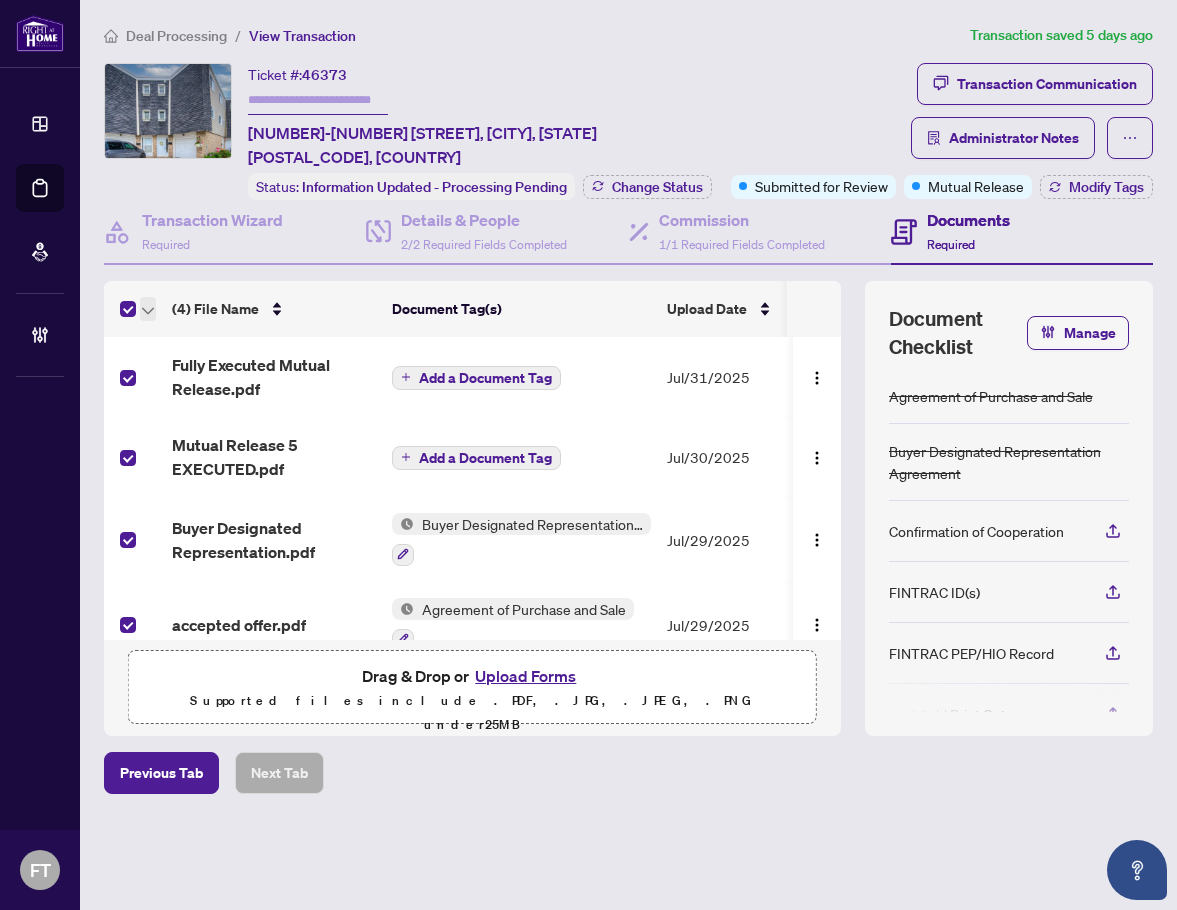click 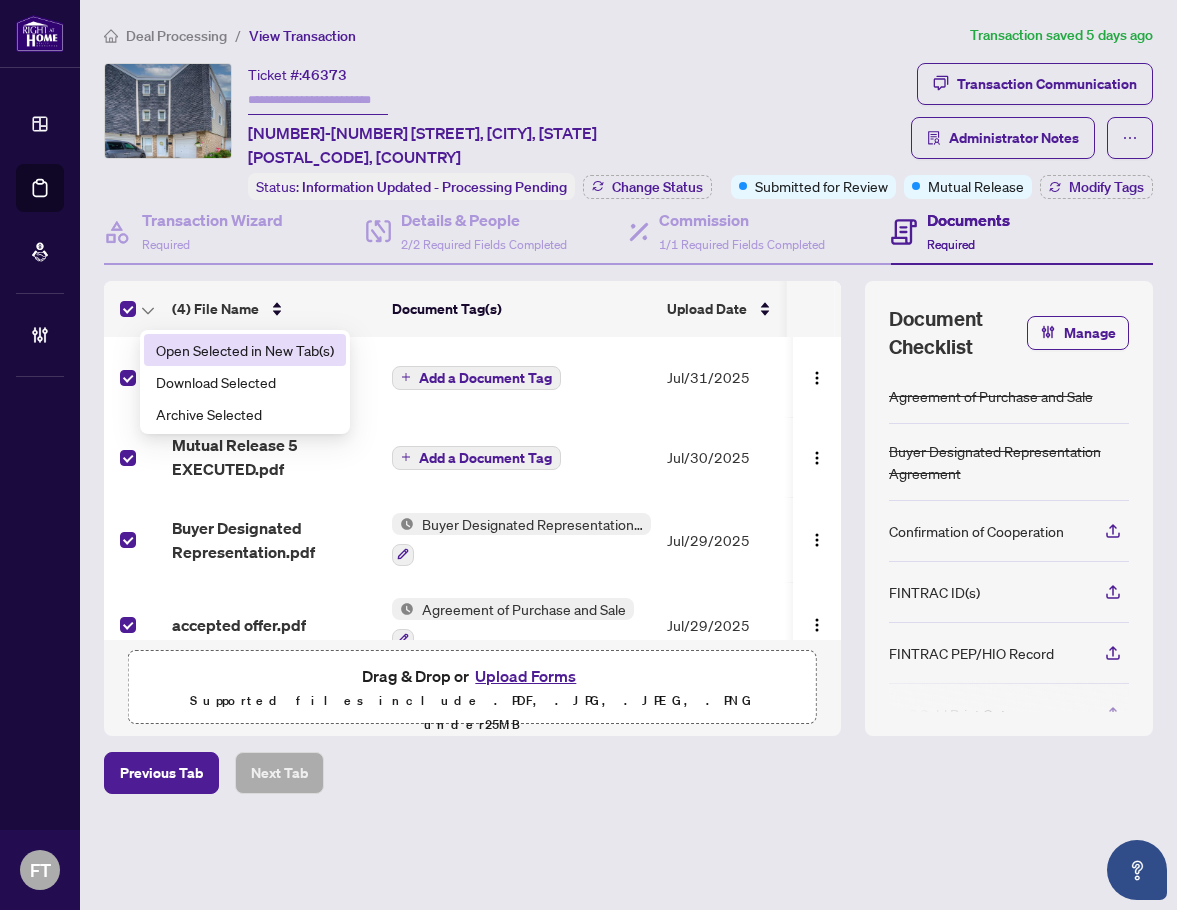 click on "Open Selected in New Tab(s)" at bounding box center [245, 350] 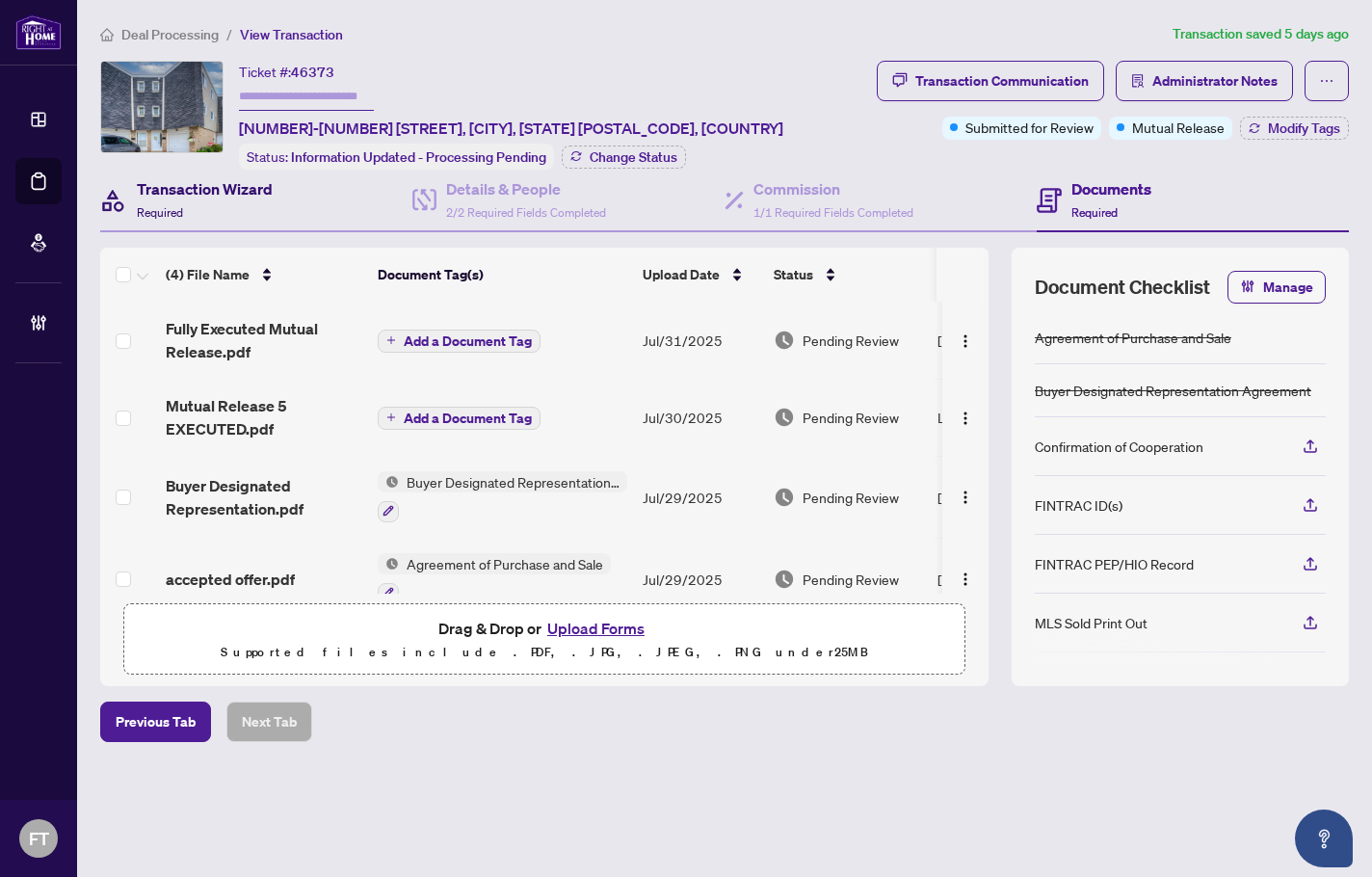 click on "Transaction Wizard" at bounding box center (204, 189) 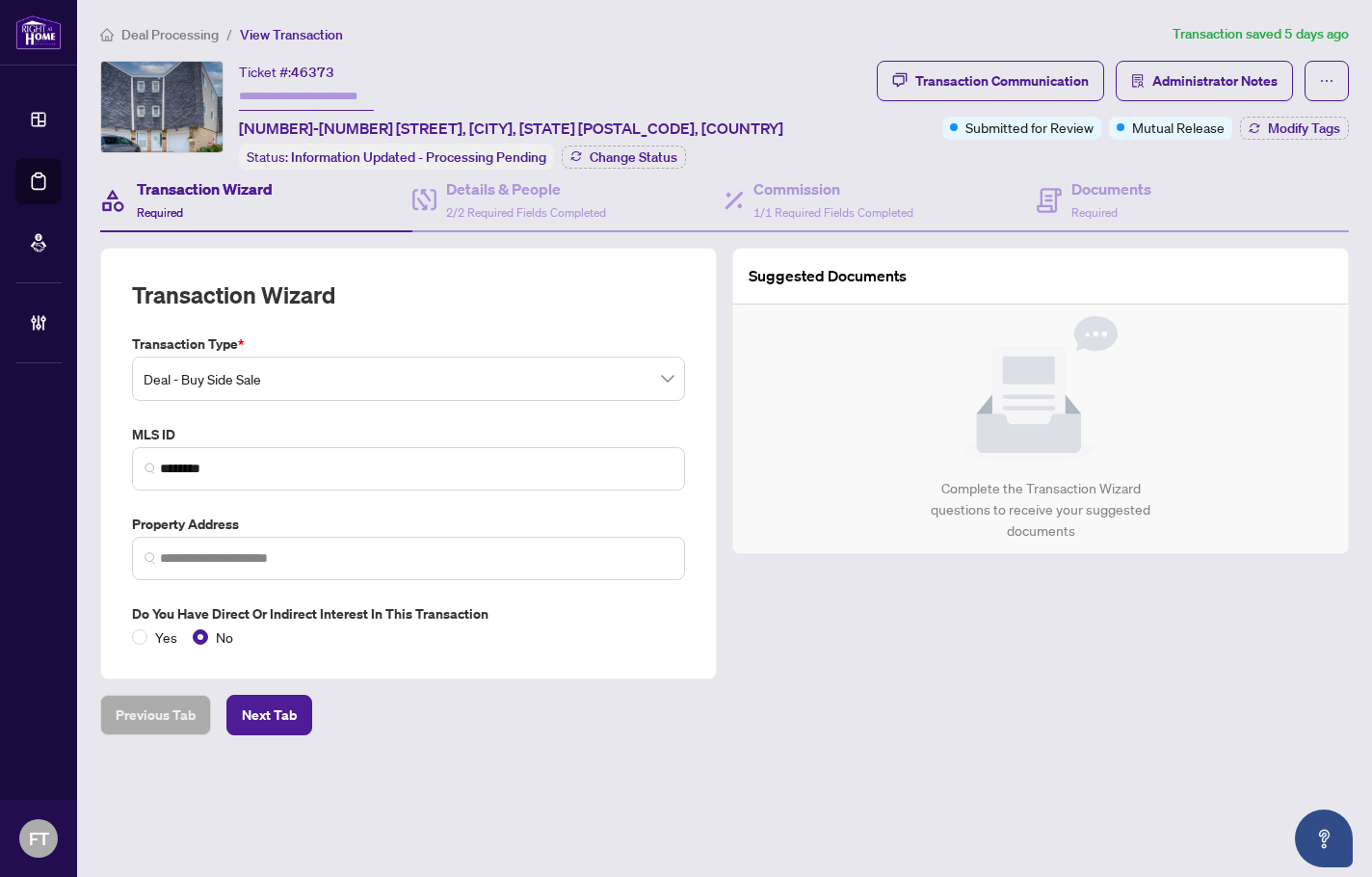 type on "**********" 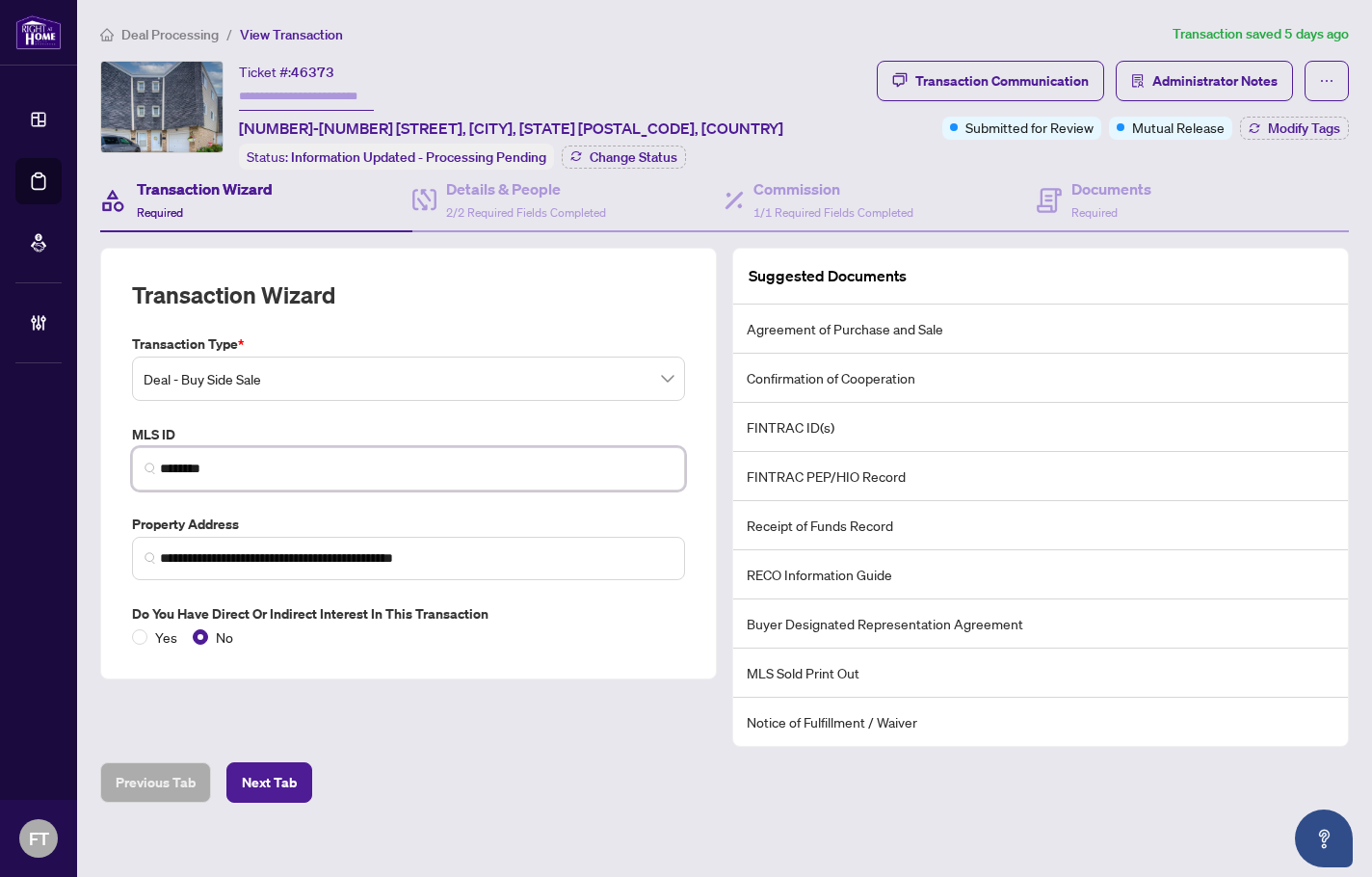 drag, startPoint x: 247, startPoint y: 465, endPoint x: 72, endPoint y: 457, distance: 175.18276 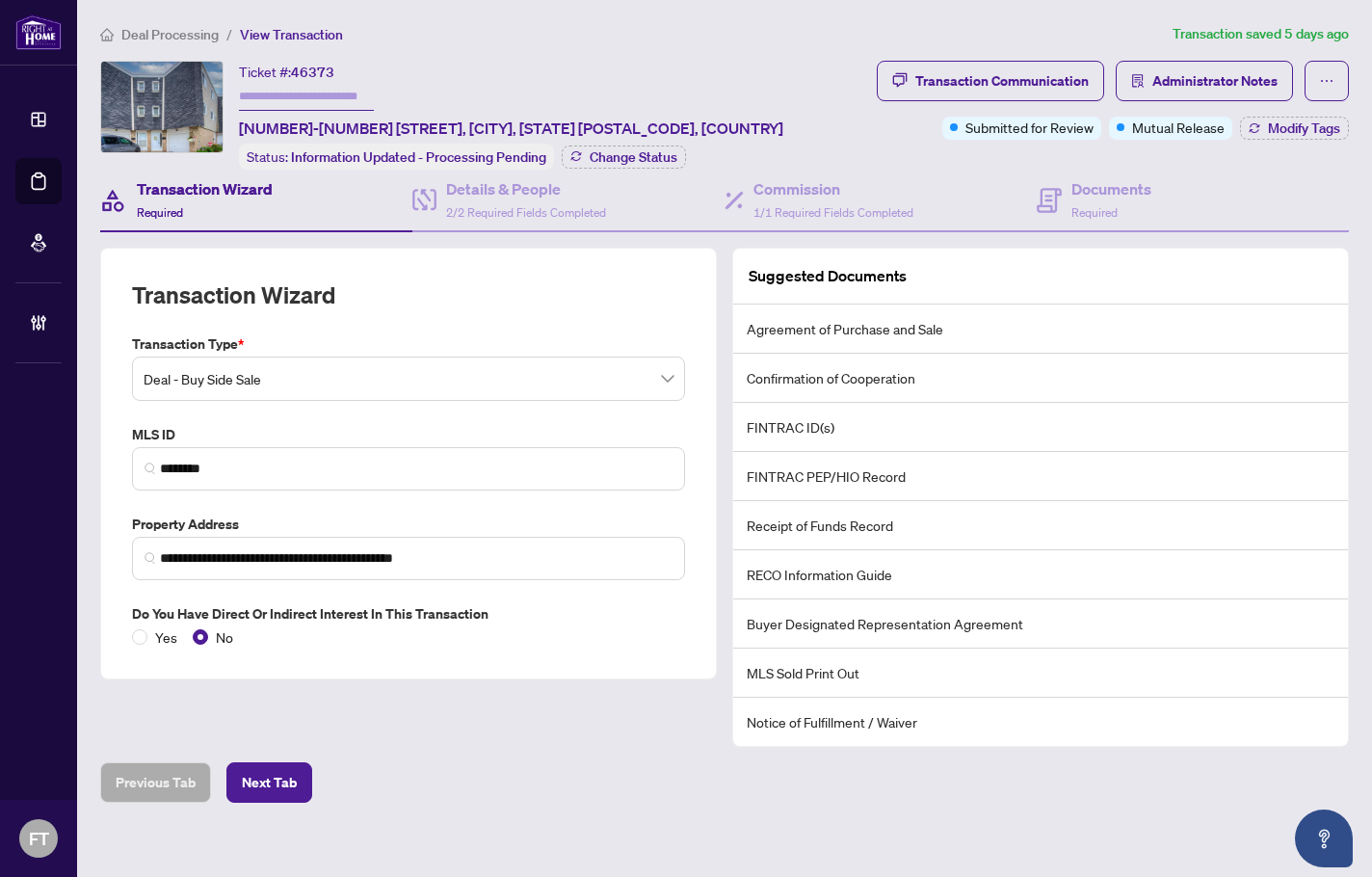 click on "**********" at bounding box center (409, 497) 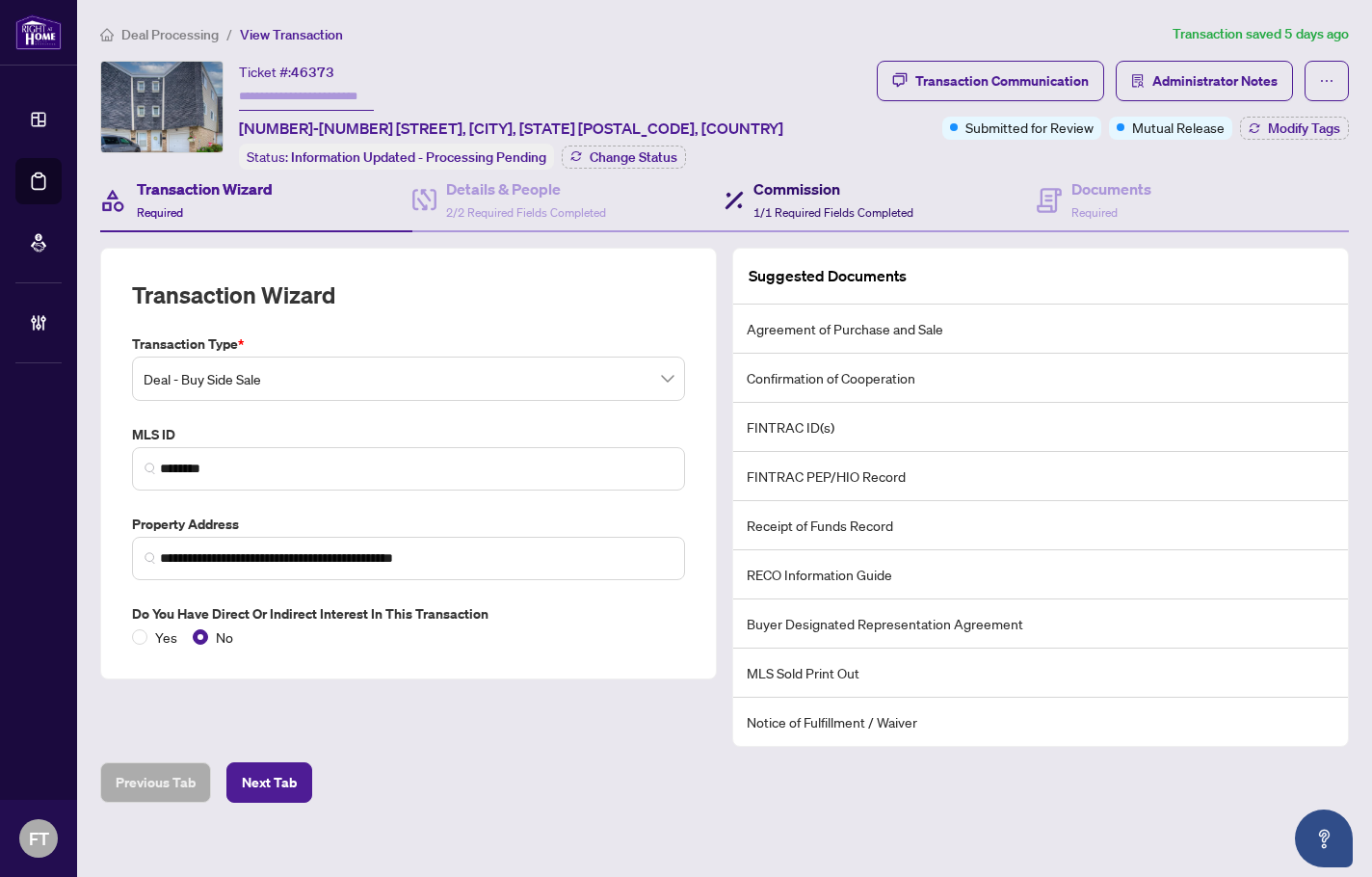 click on "1/1 Required Fields Completed" at bounding box center [833, 212] 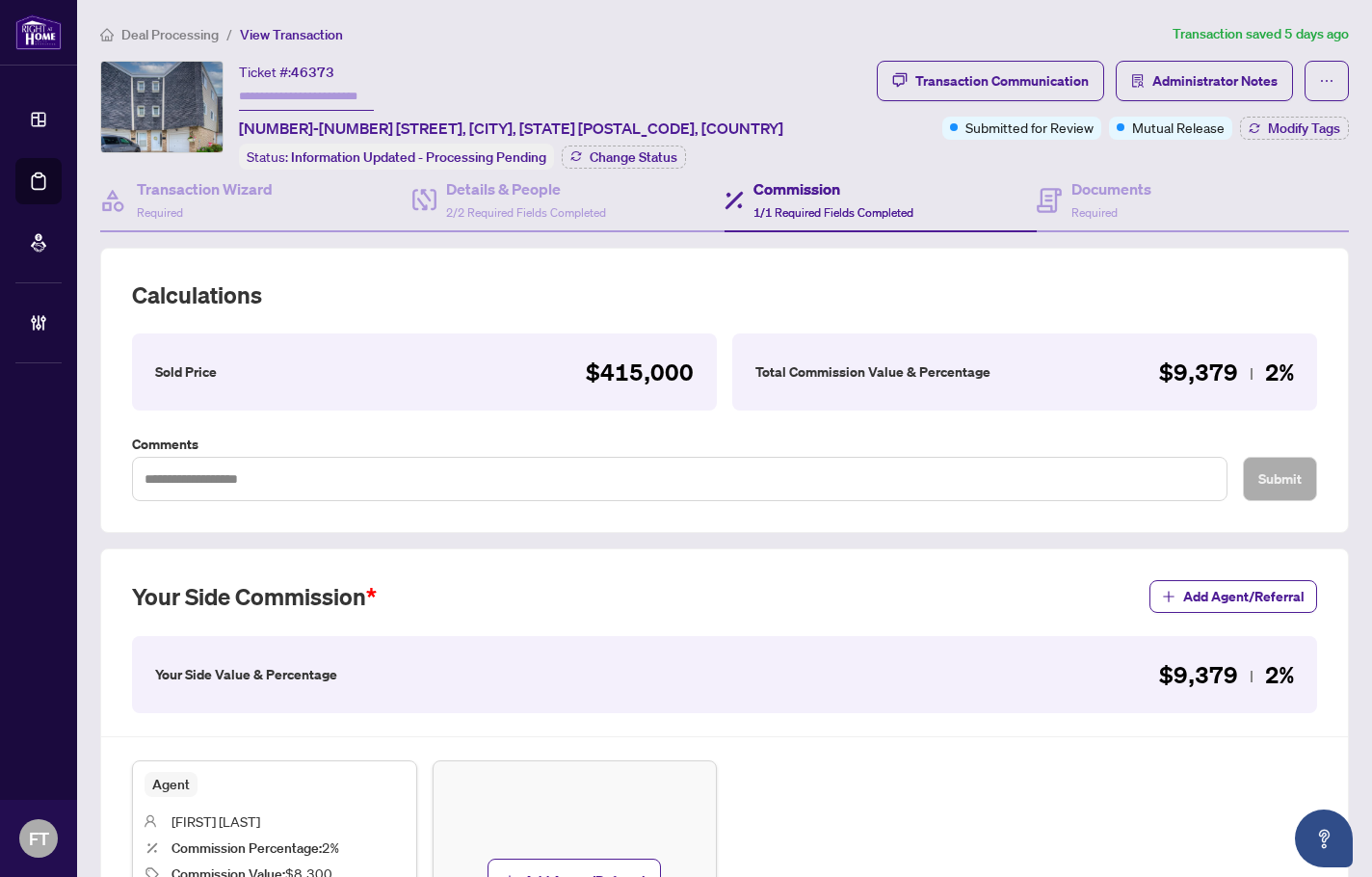 click on "46373" at bounding box center [312, 72] 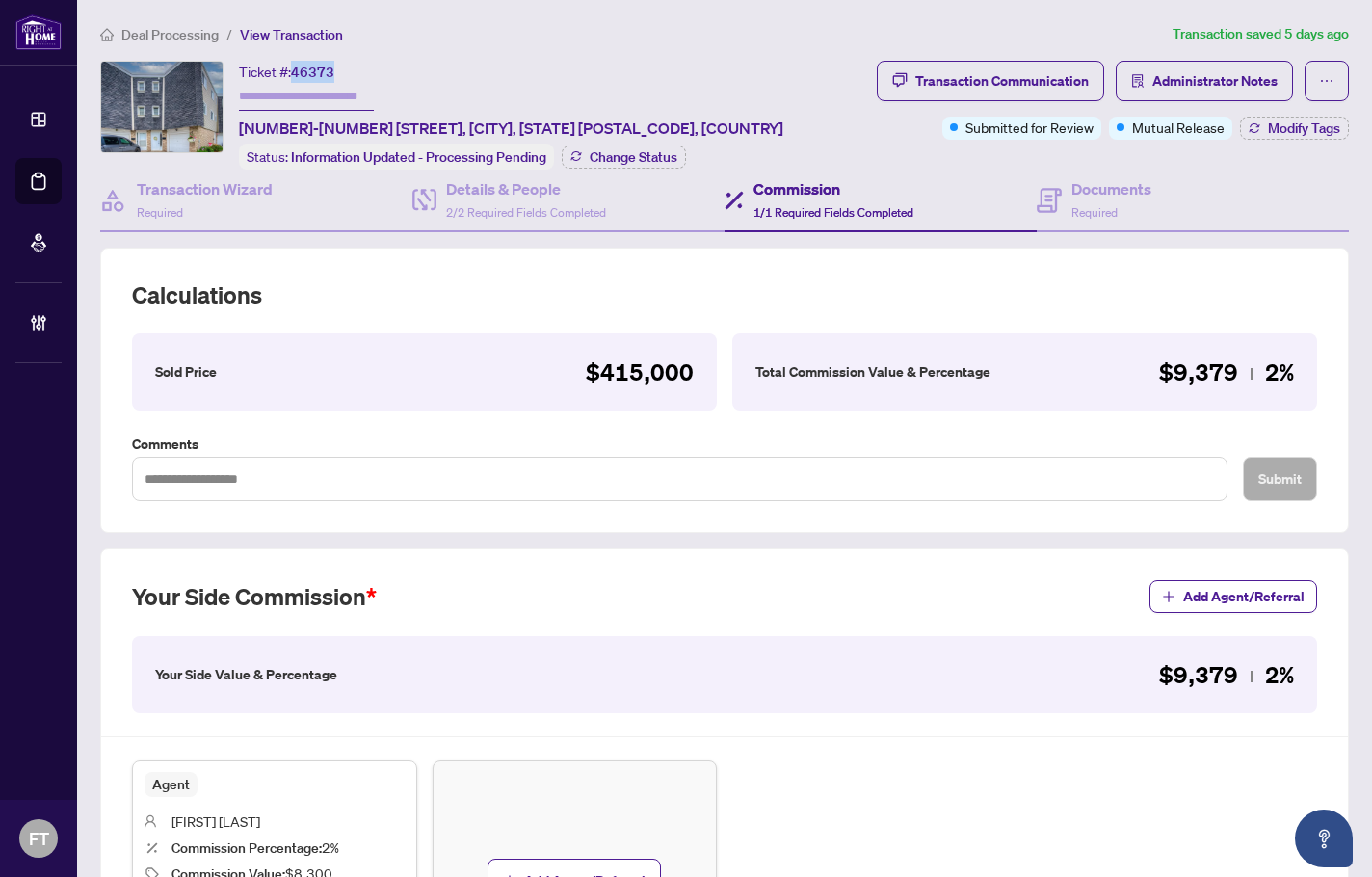 click on "46373" at bounding box center (312, 72) 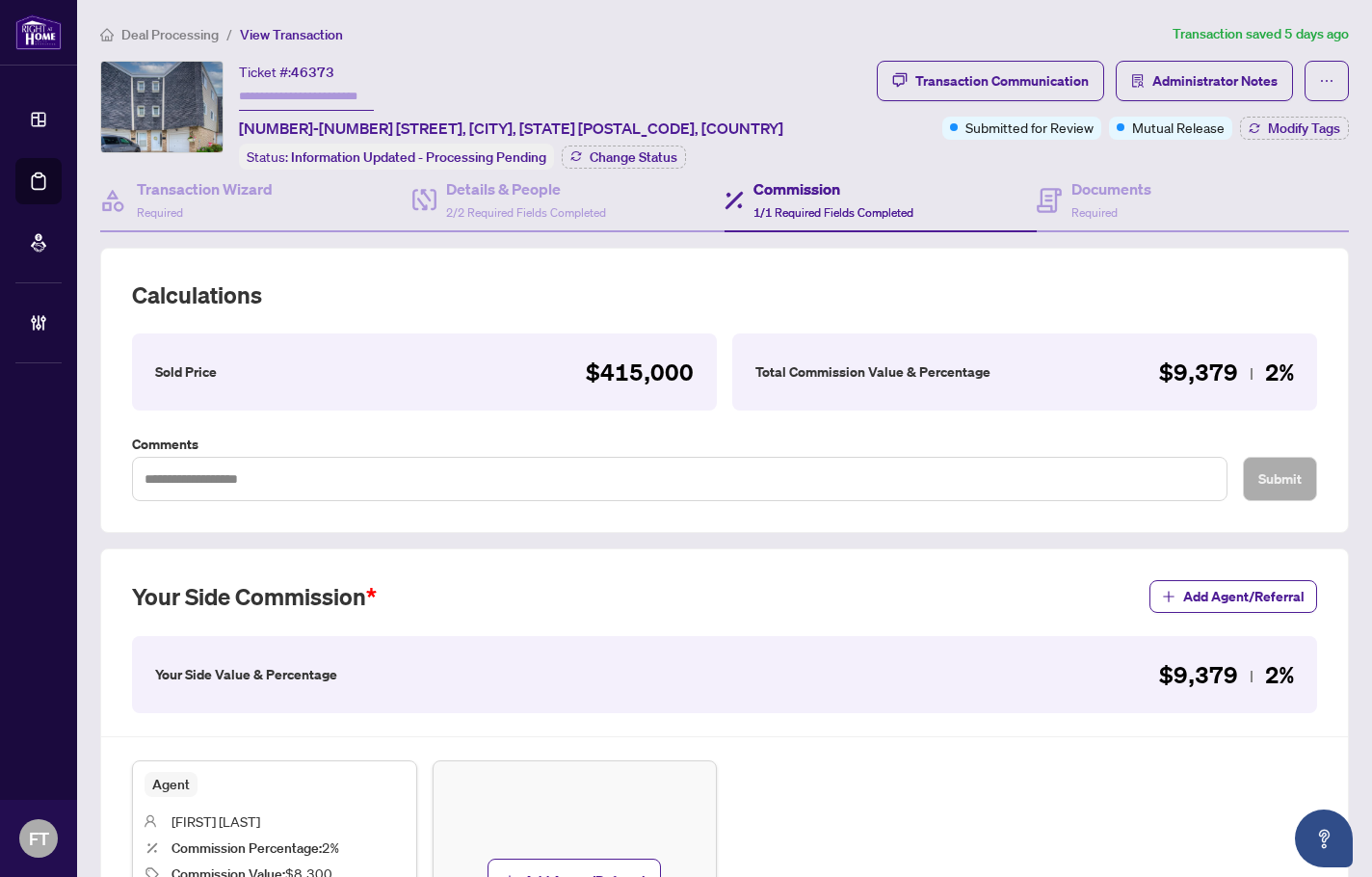 click on "Deal Processing / View Transaction Transaction saved   5 days ago Ticket #:  46373 30-60 Elmsdale Drive, Kitchener, ON N2E 2G4, Canada Status:   Information Updated - Processing Pending Change Status Transaction Communication Administrator Notes Submitted for Review Mutual Release Modify Tags Transaction Wizard Required Details & People 2/2 Required Fields Completed Commission 1/1 Required Fields Completed Documents Required Calculations Sold Price $415,000   Total Commission Value & Percentage $9,379     2% Comments Submit Your Side Commission Add Agent/Referral Your Side Value & Percentage $9,379     2% Agent Ranilo Dimayuga Commission Percentage  :  2% Commission Value  :  $8,300 Additions Value  :  $1,079 Deductions Value  :  $0 Edit Delete Add Agent/Referral Previous Tab Next Tab" at bounding box center [725, 438] 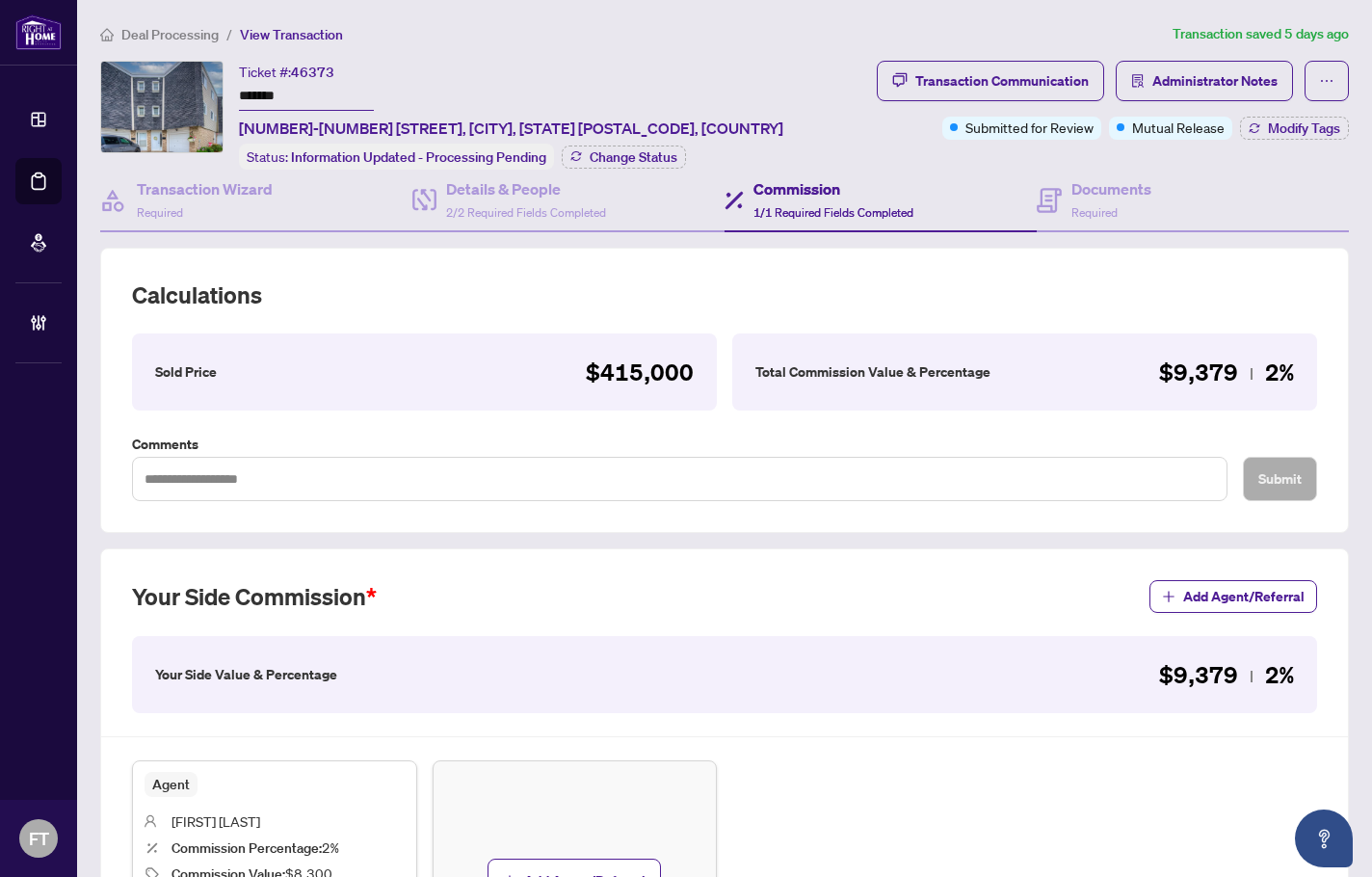 type on "*******" 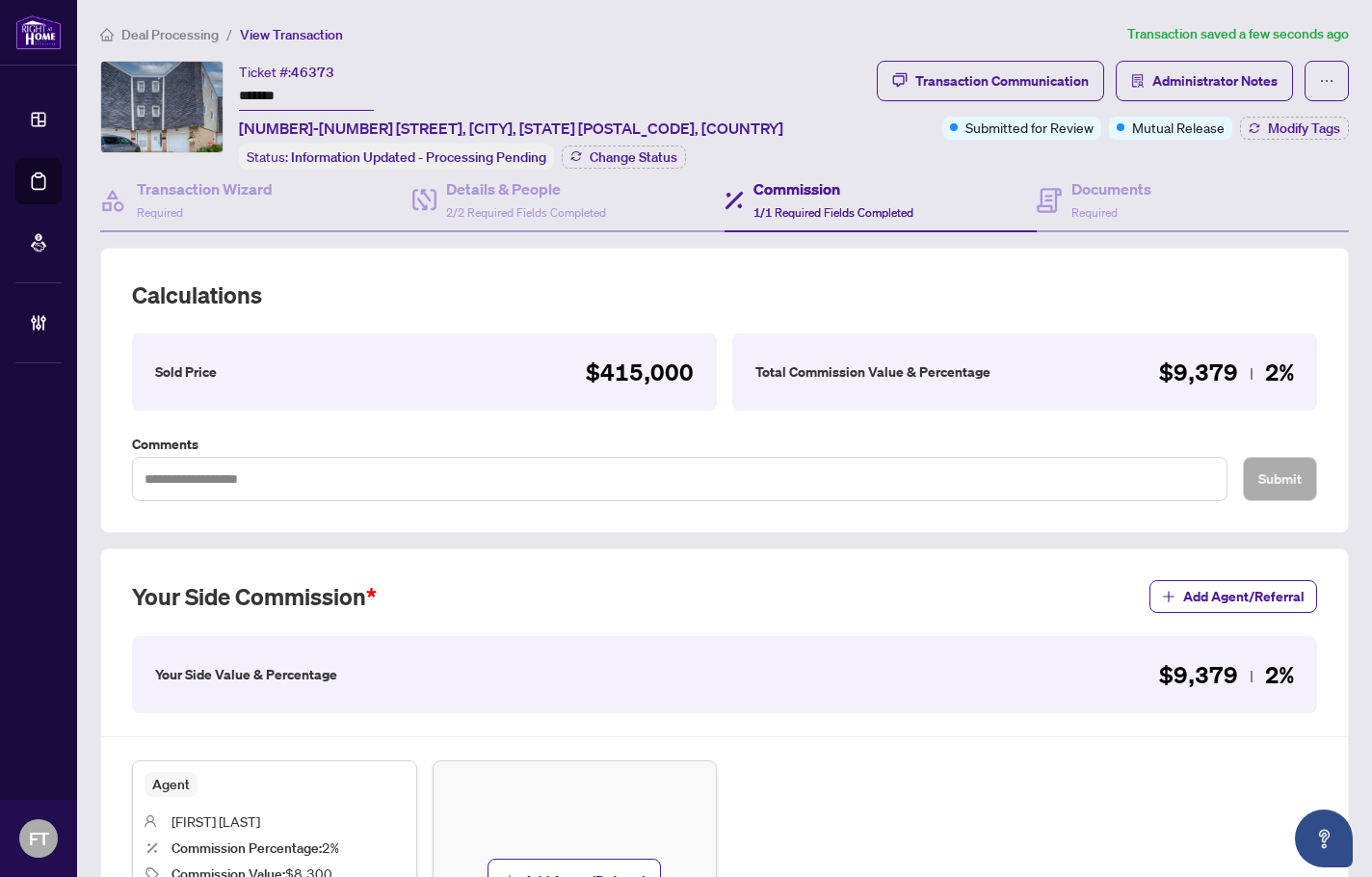 click on "Deal Processing / View Transaction" at bounding box center [610, 34] 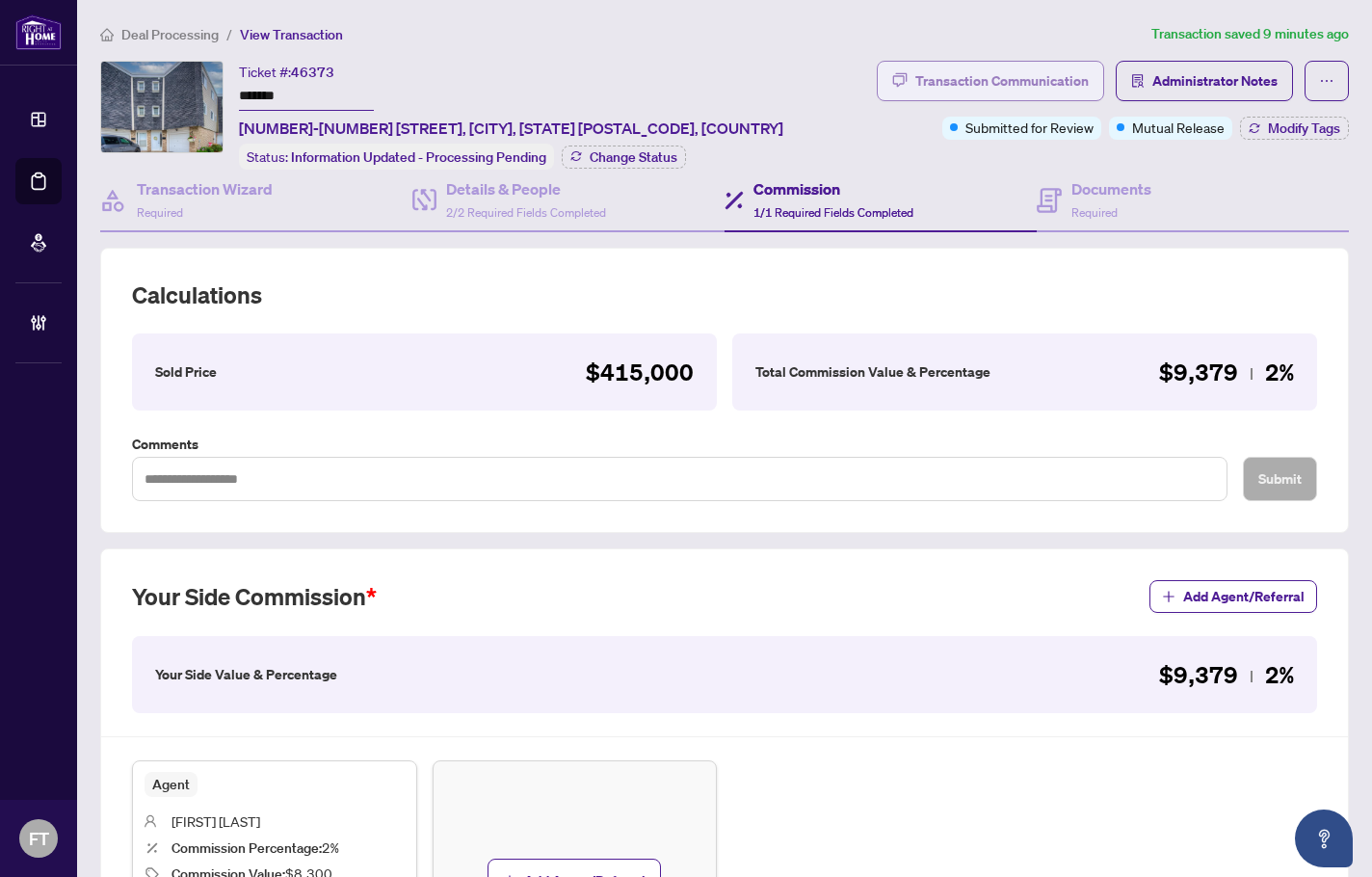 click on "Transaction Communication" at bounding box center (1002, 81) 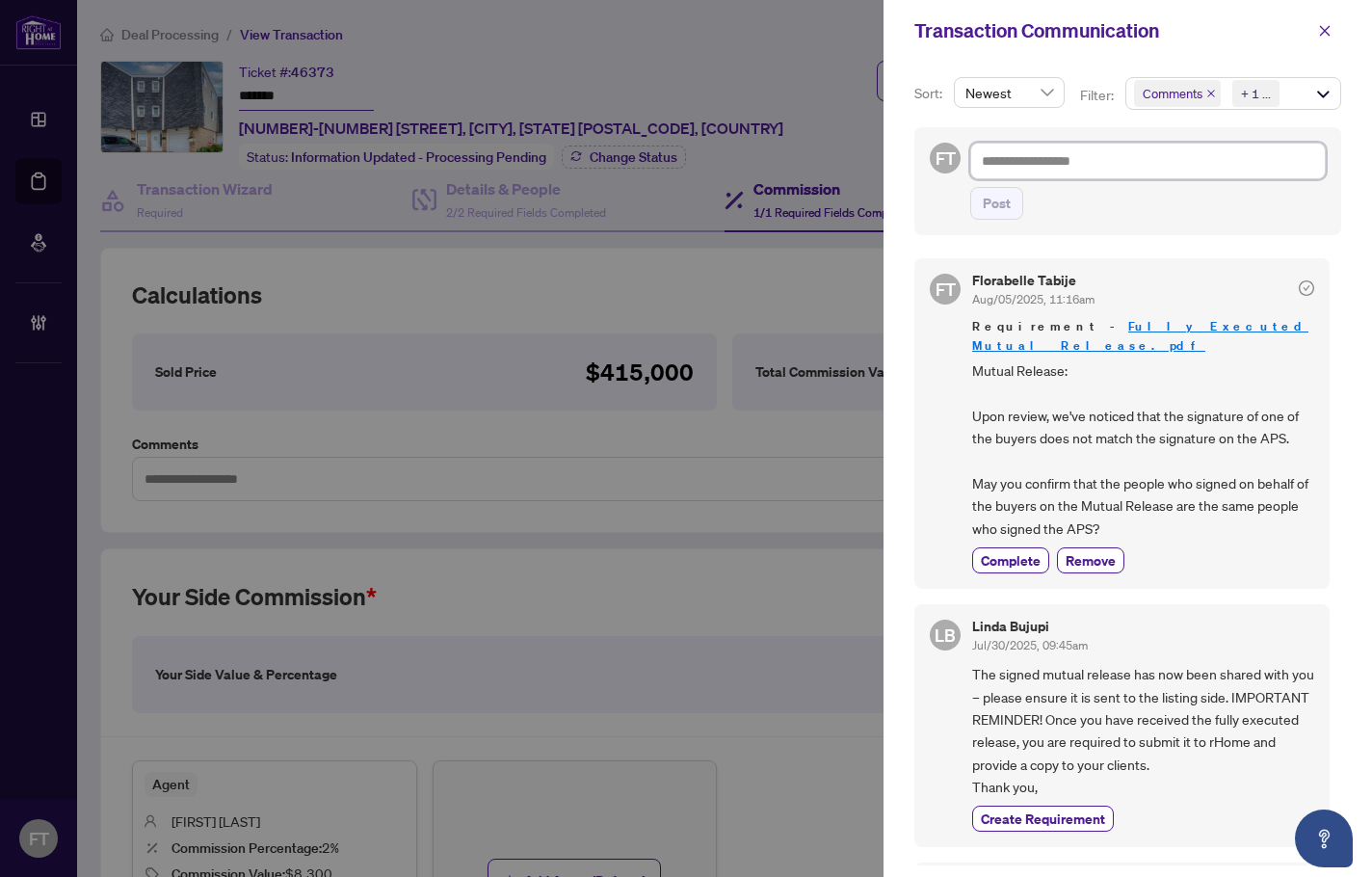 click at bounding box center [1148, 161] 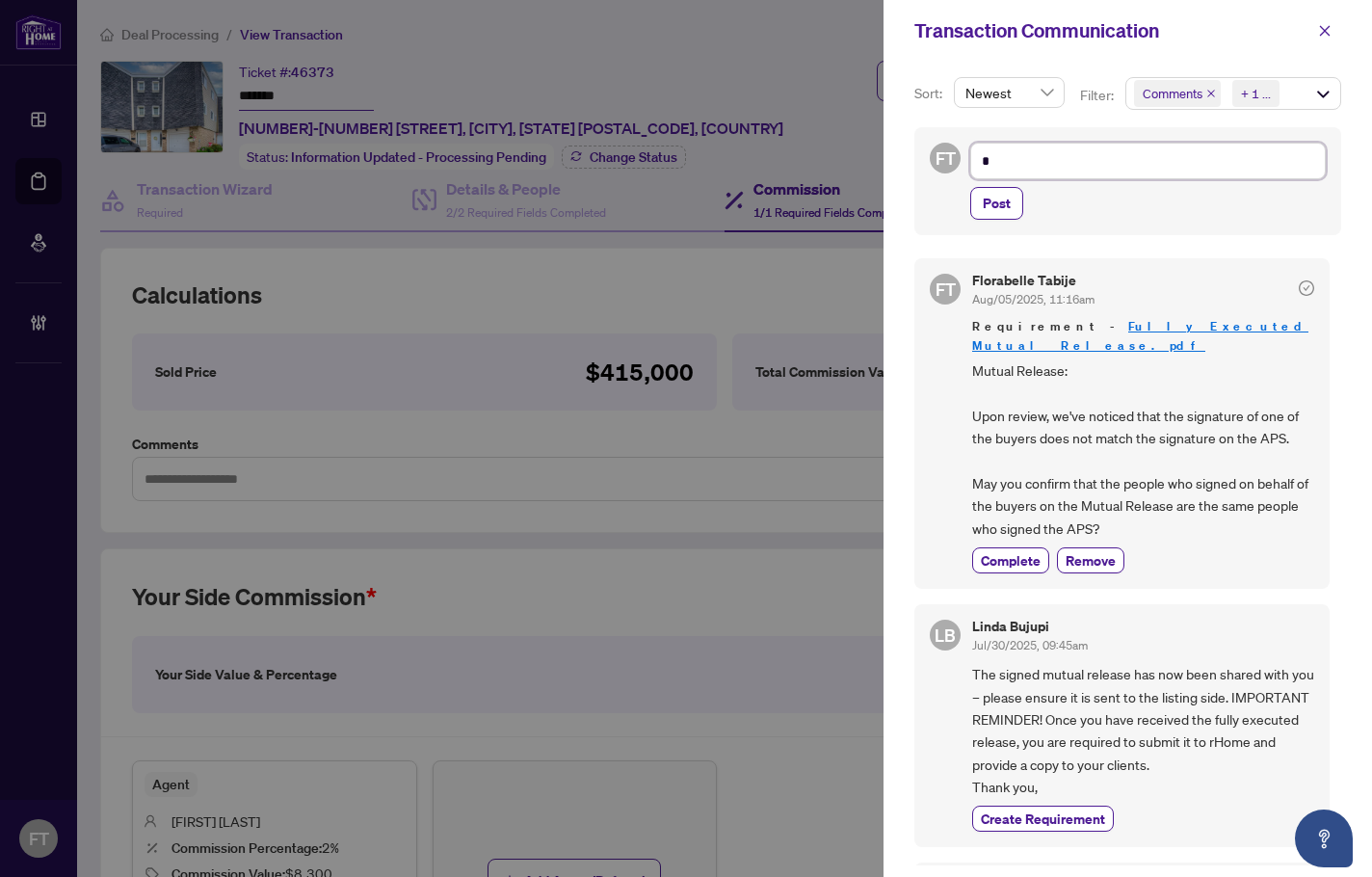 type on "*" 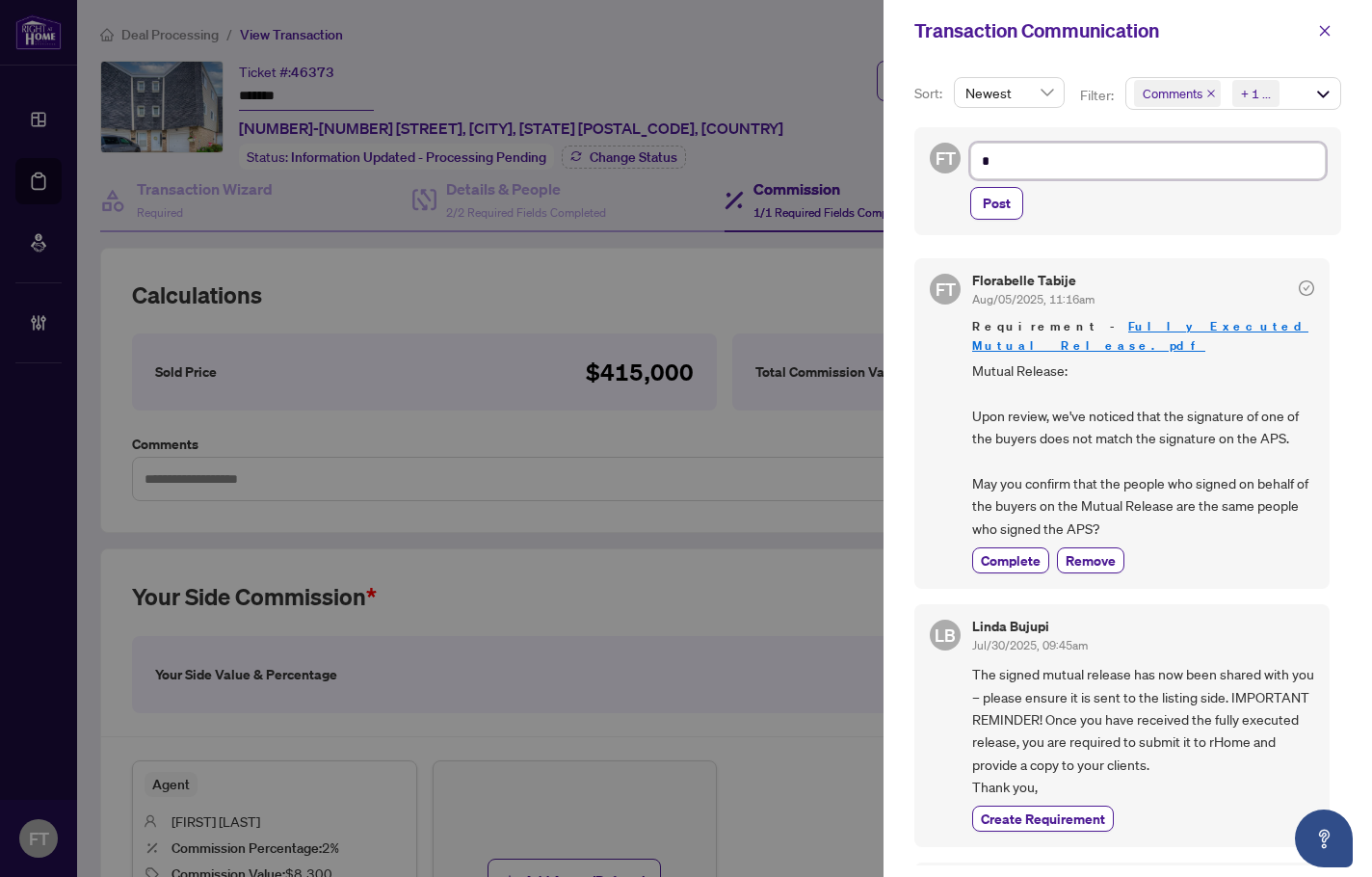 type on "**" 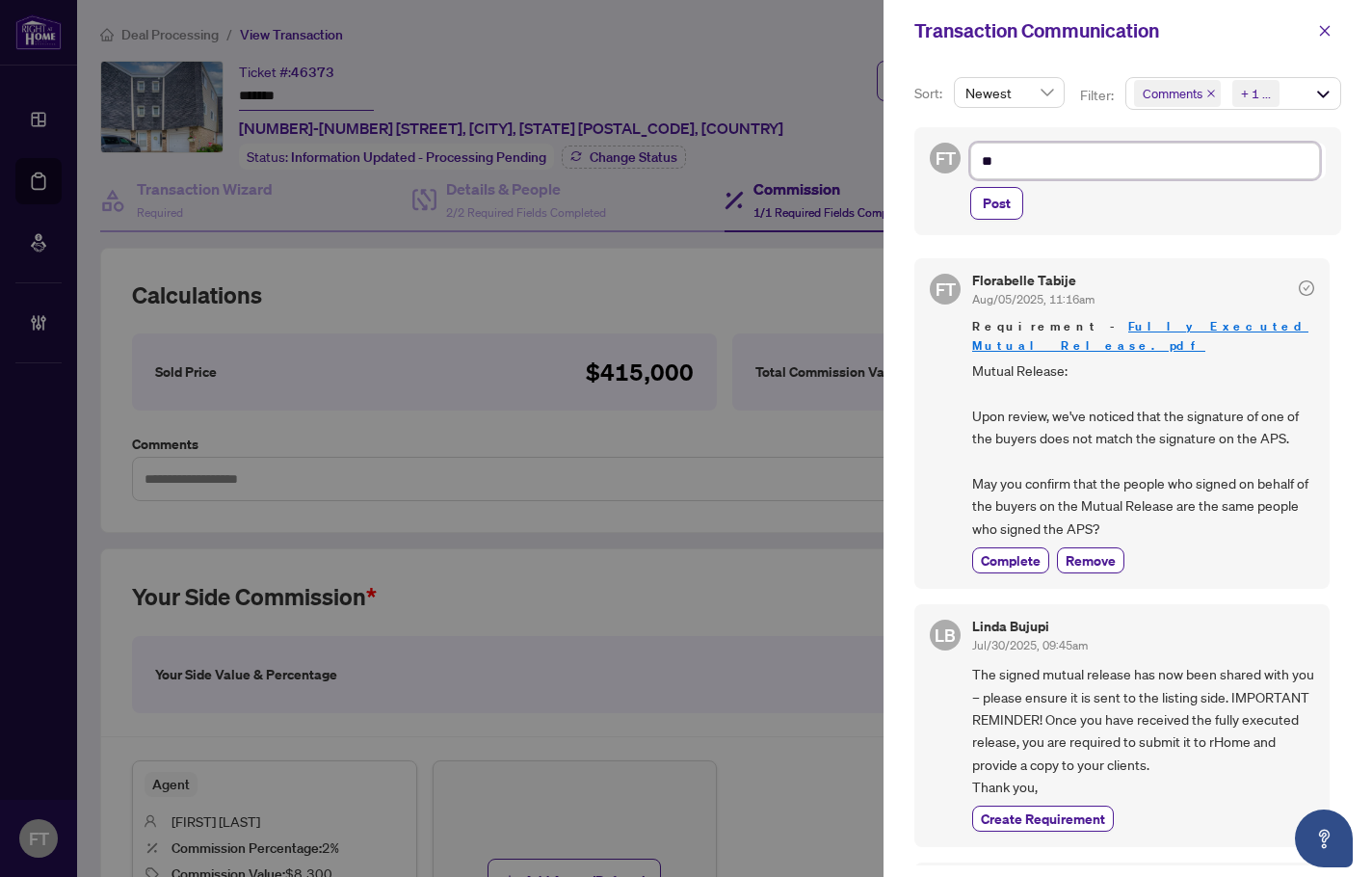 type on "***" 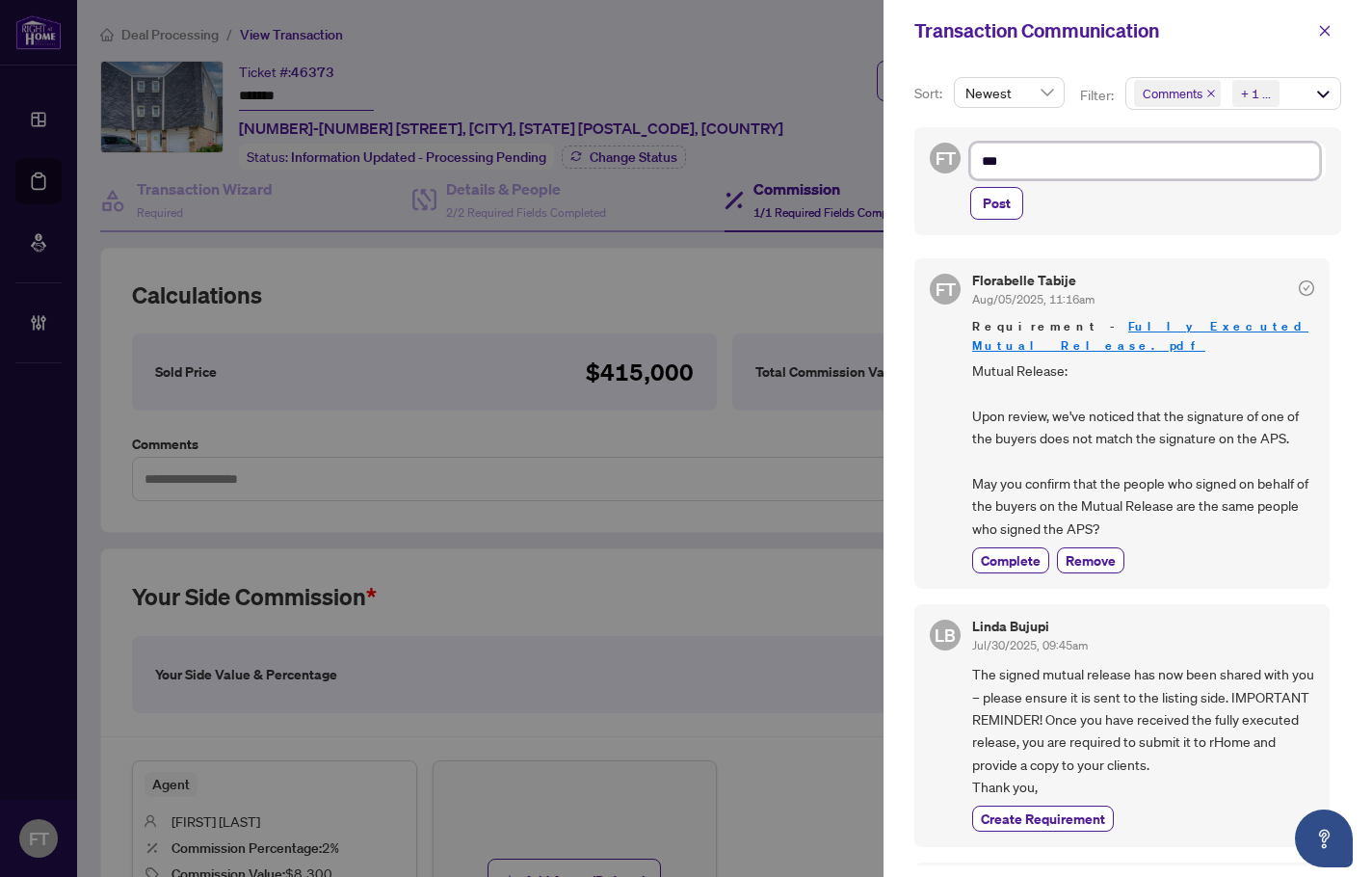 type on "****" 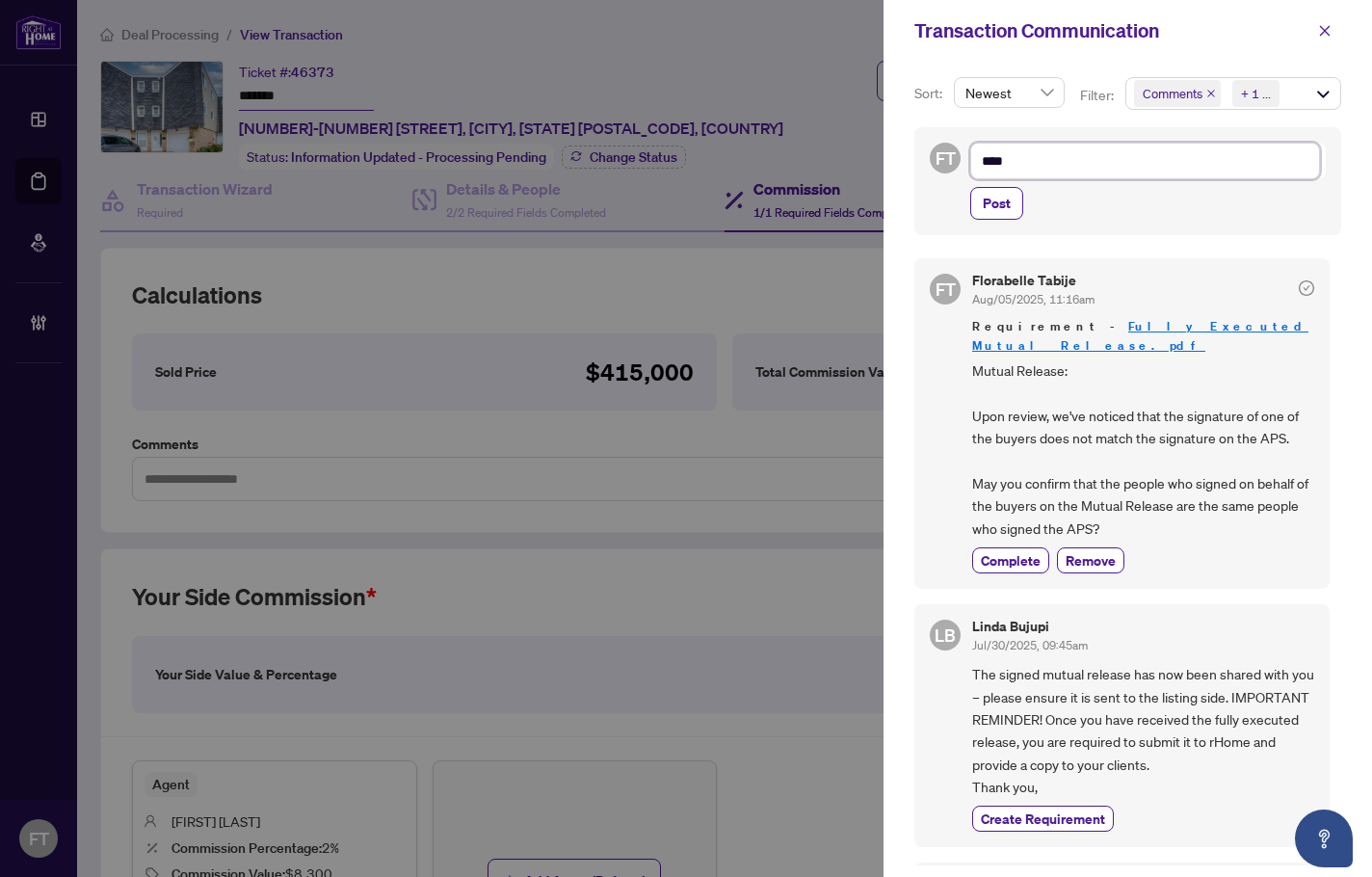 type on "*****" 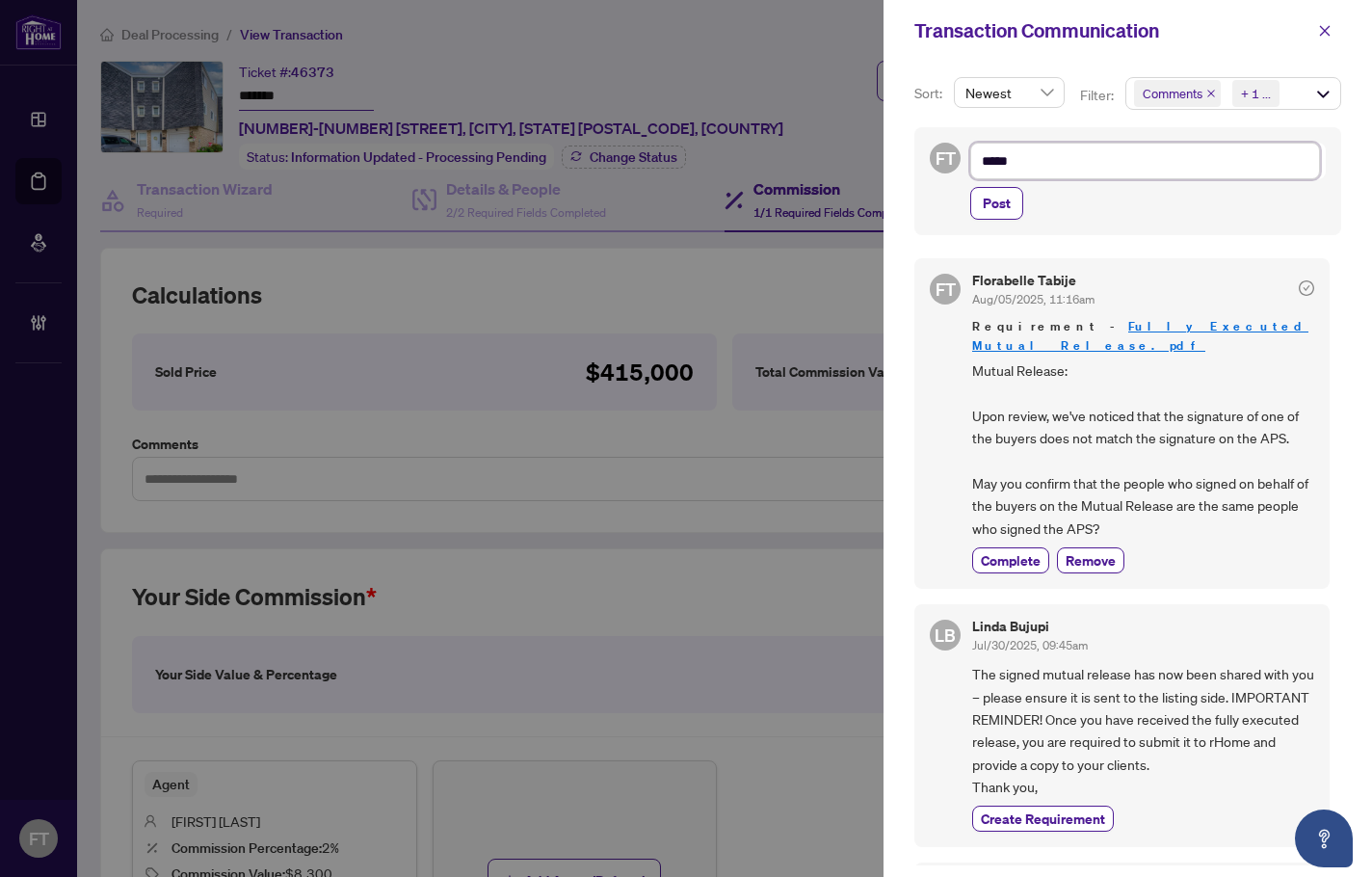type on "****" 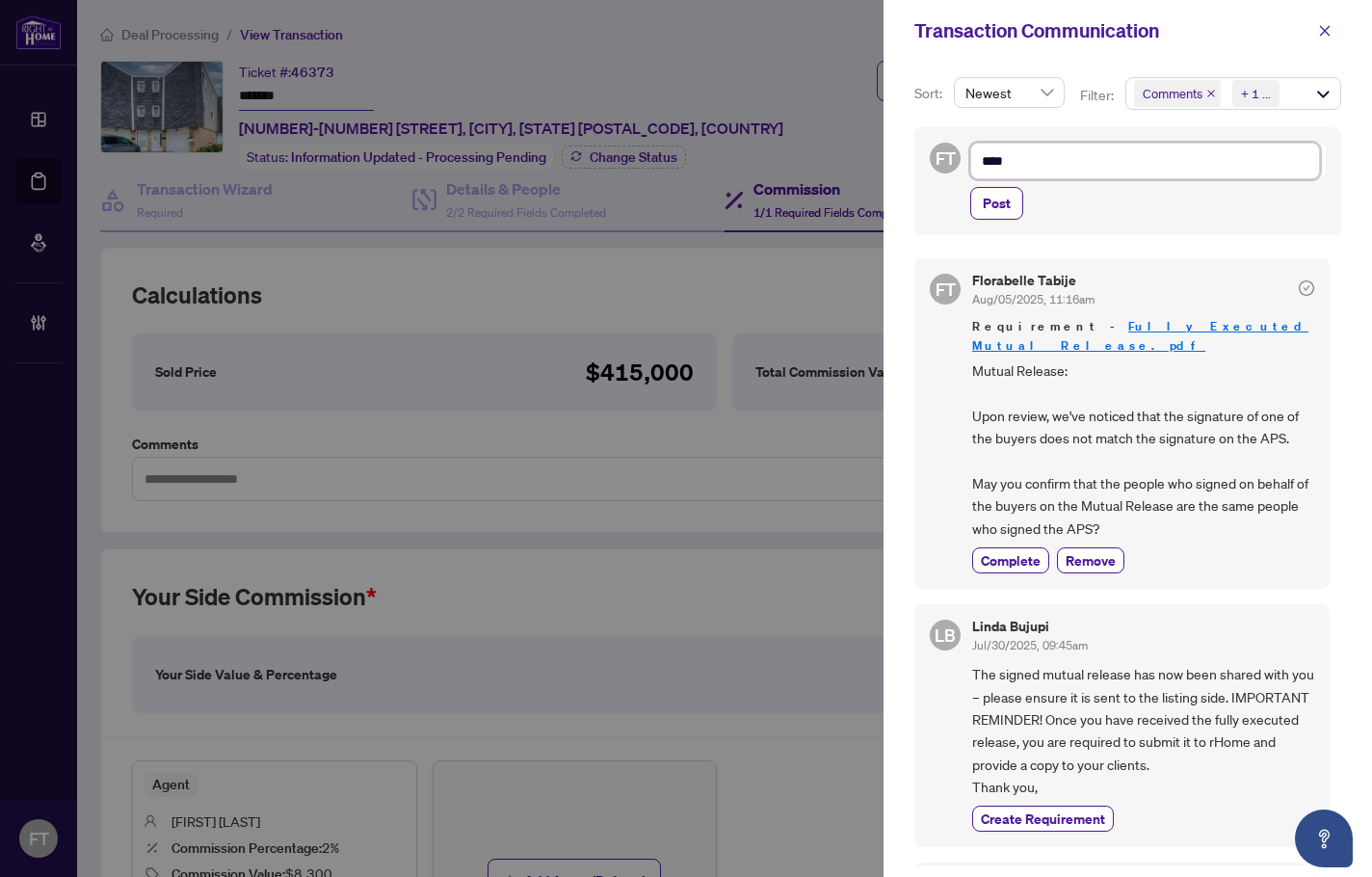 type on "***" 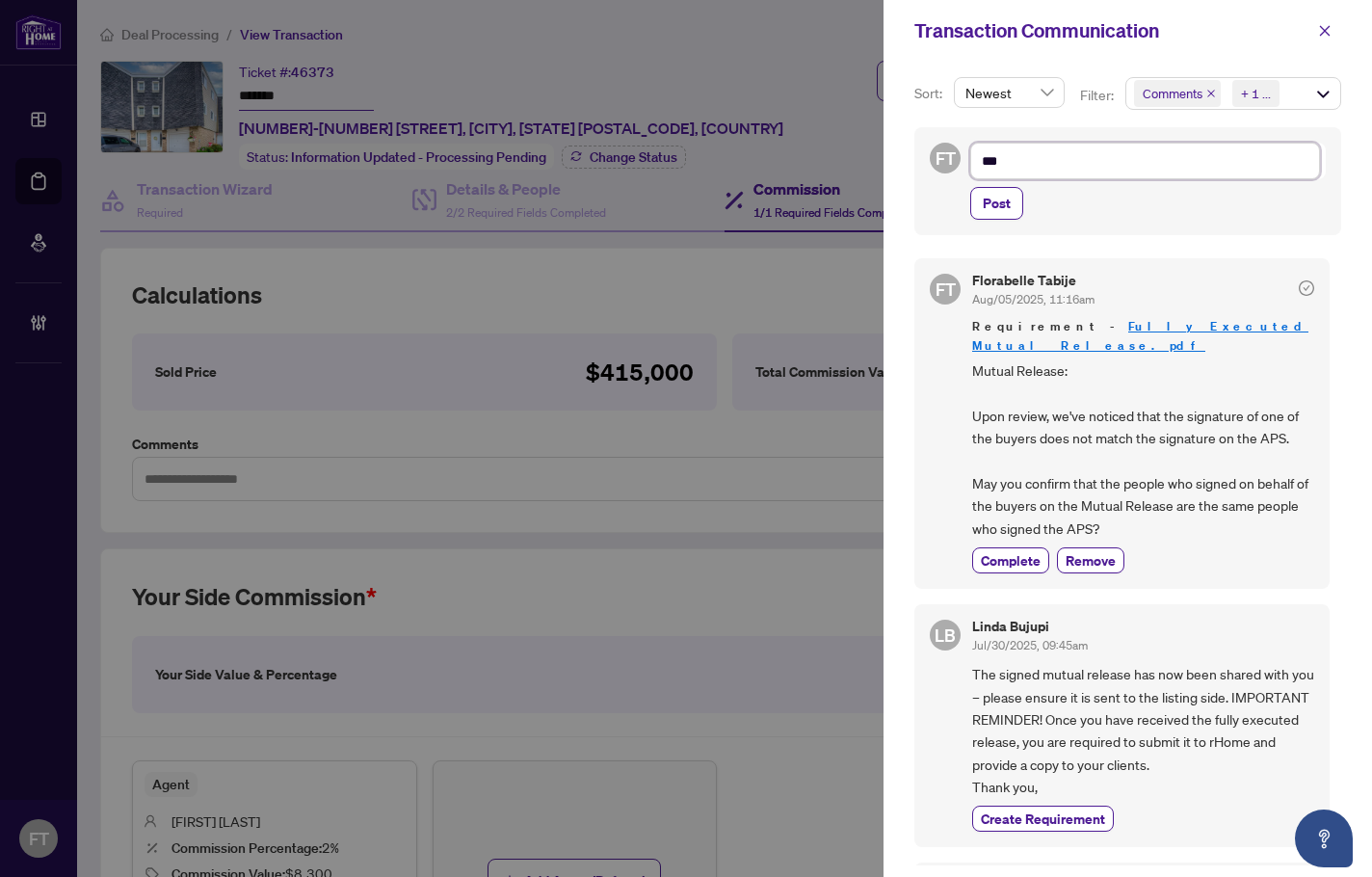 type on "**" 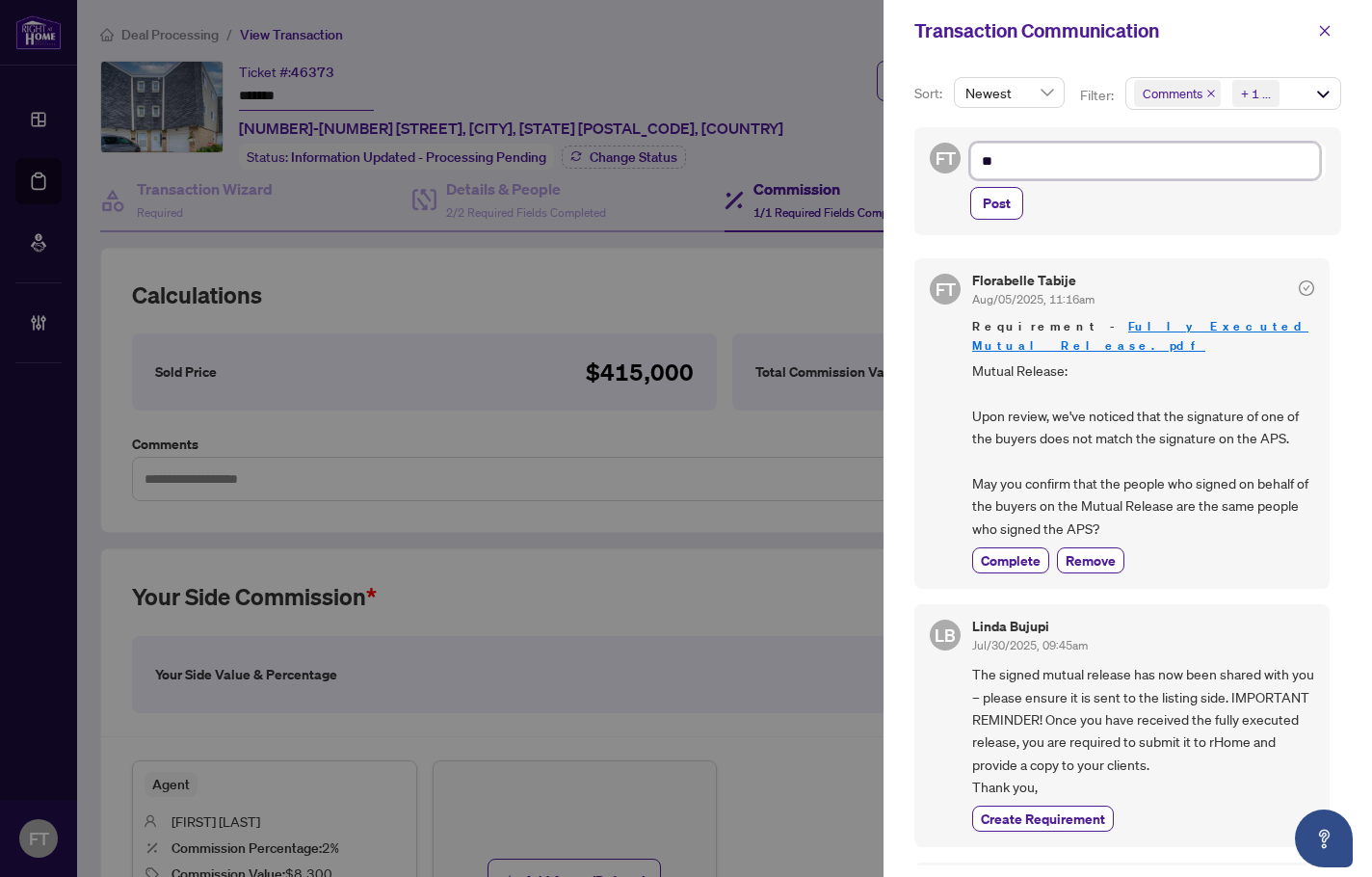 type on "*" 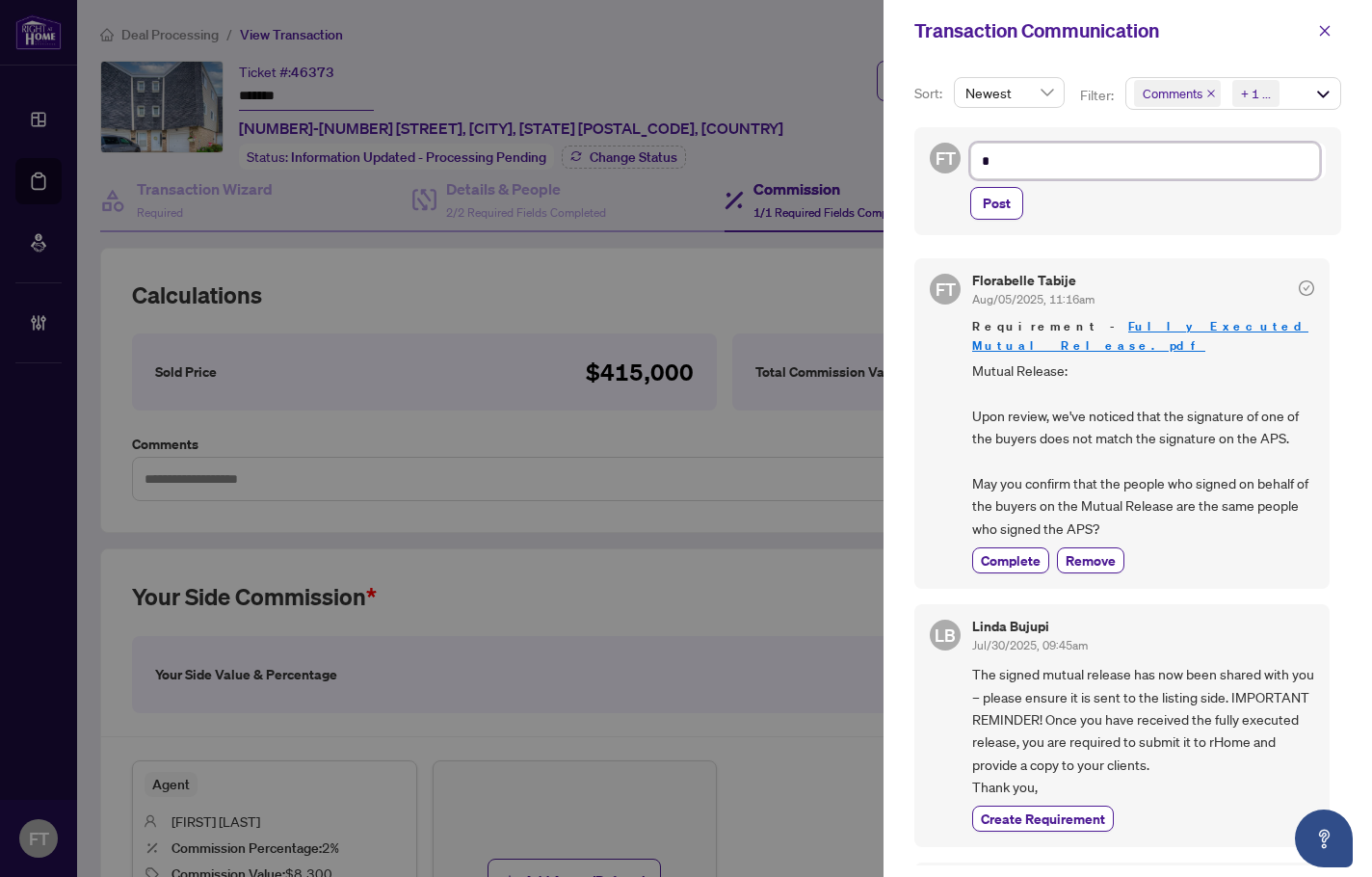 type on "**" 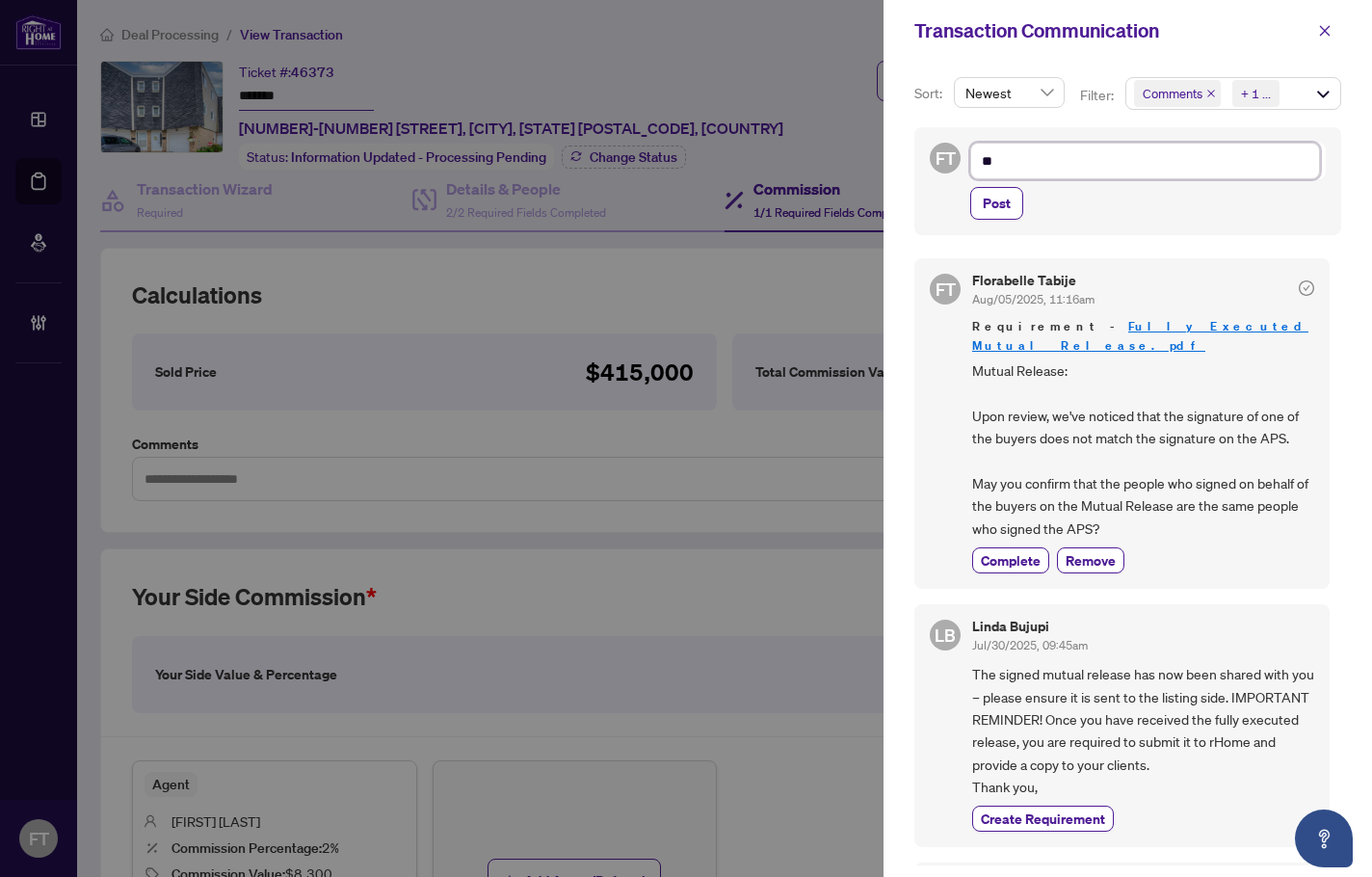 type on "***" 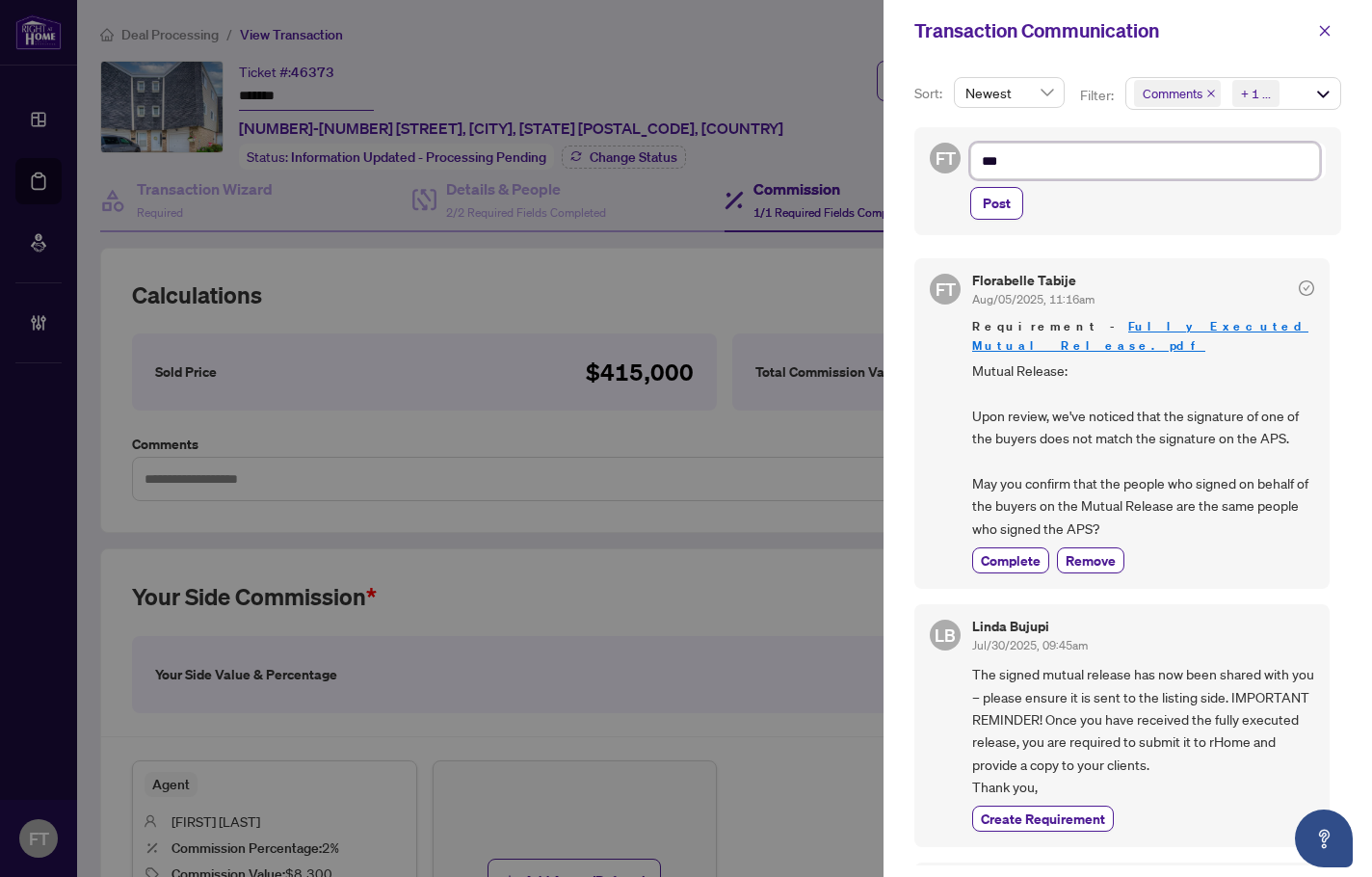 type on "****" 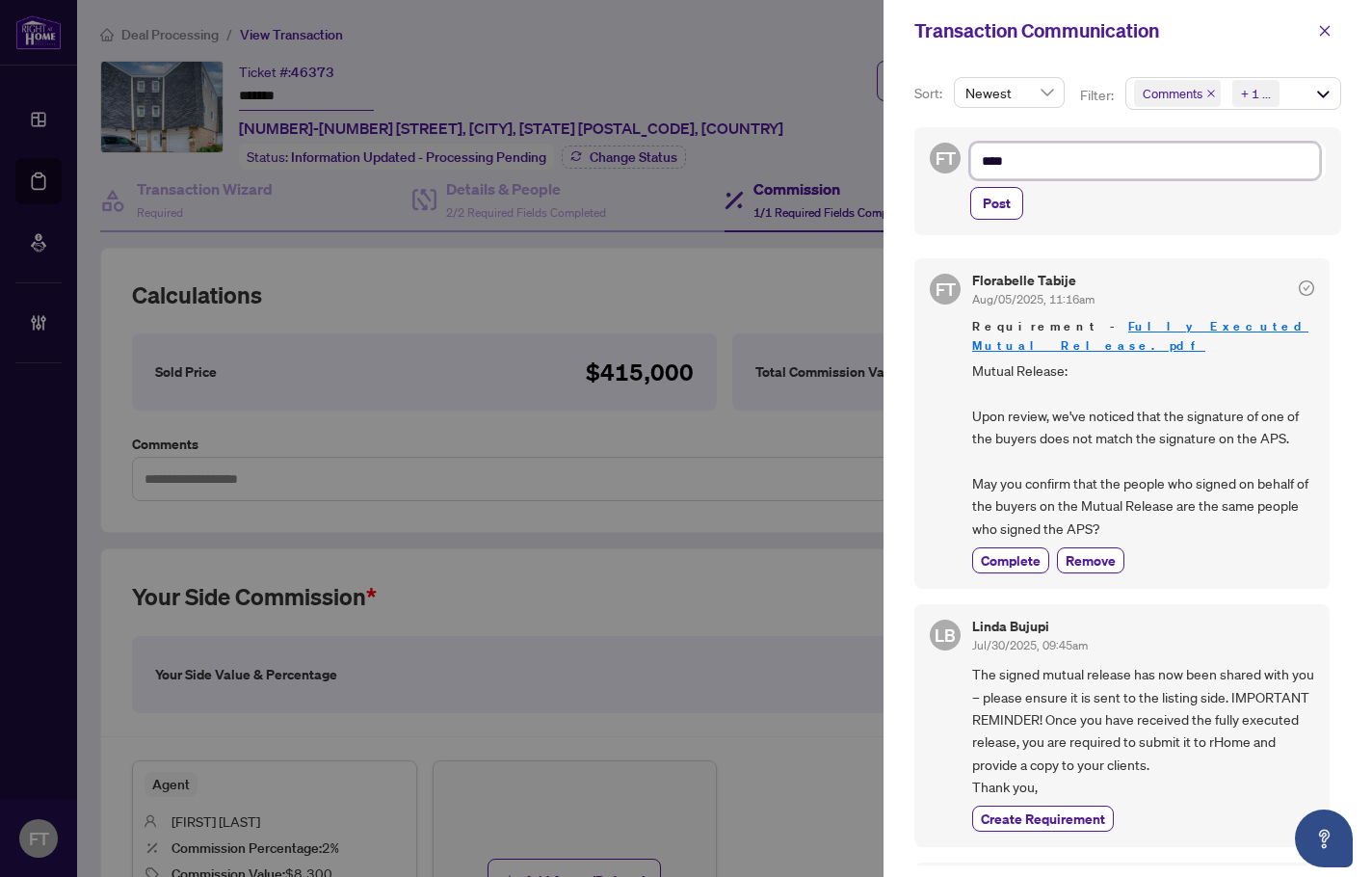 type on "*****" 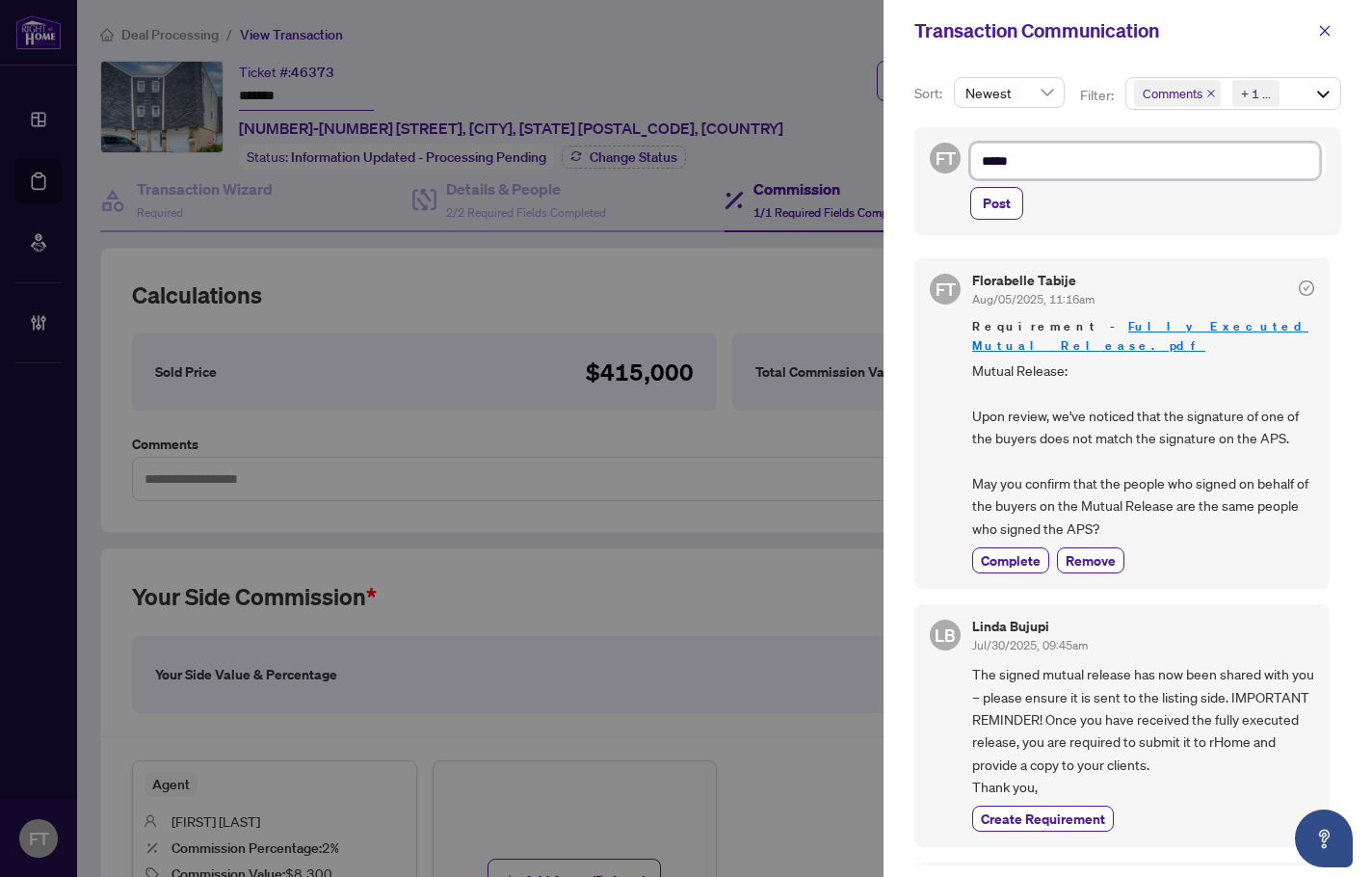 type on "******" 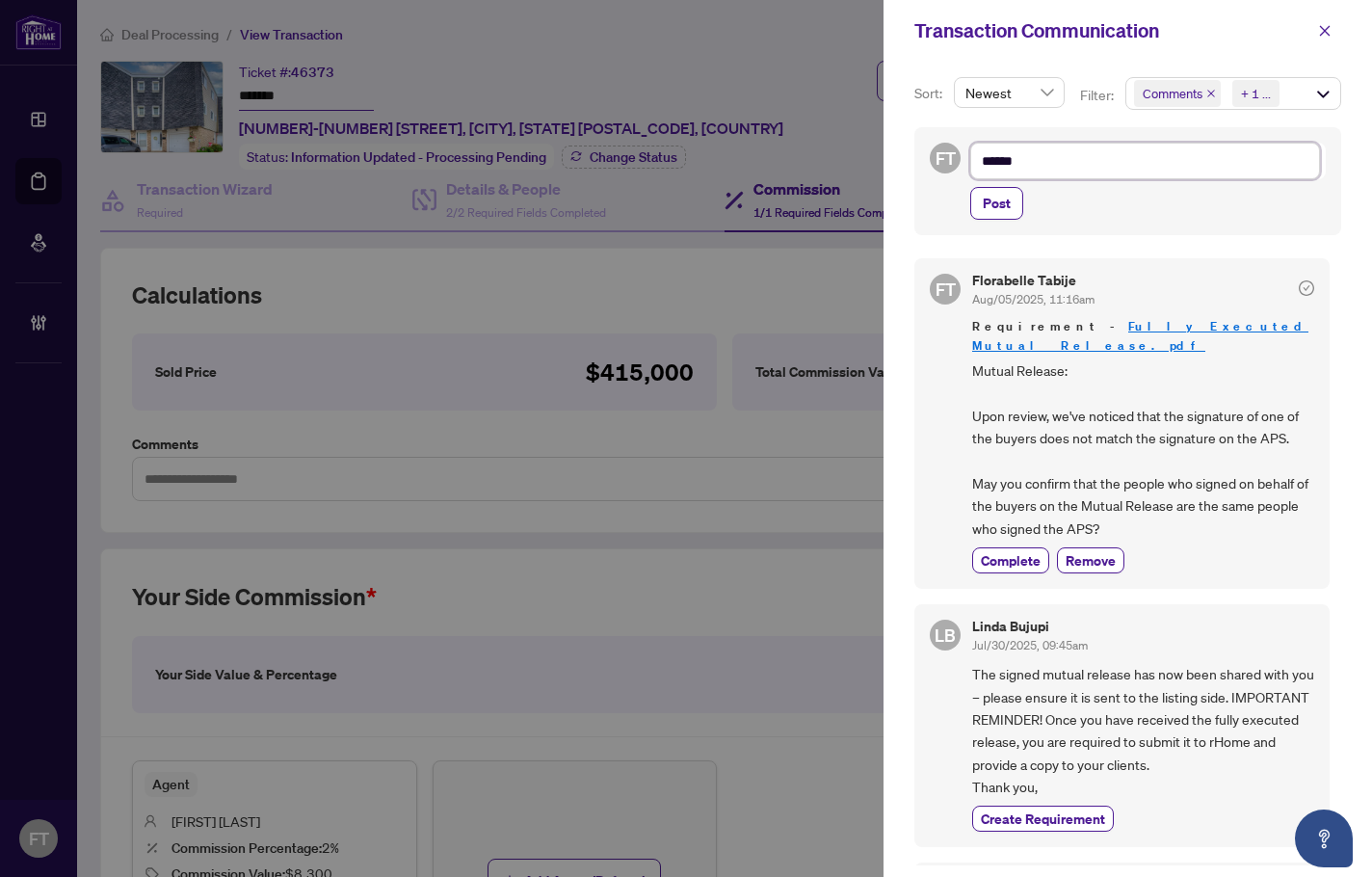 type on "*******" 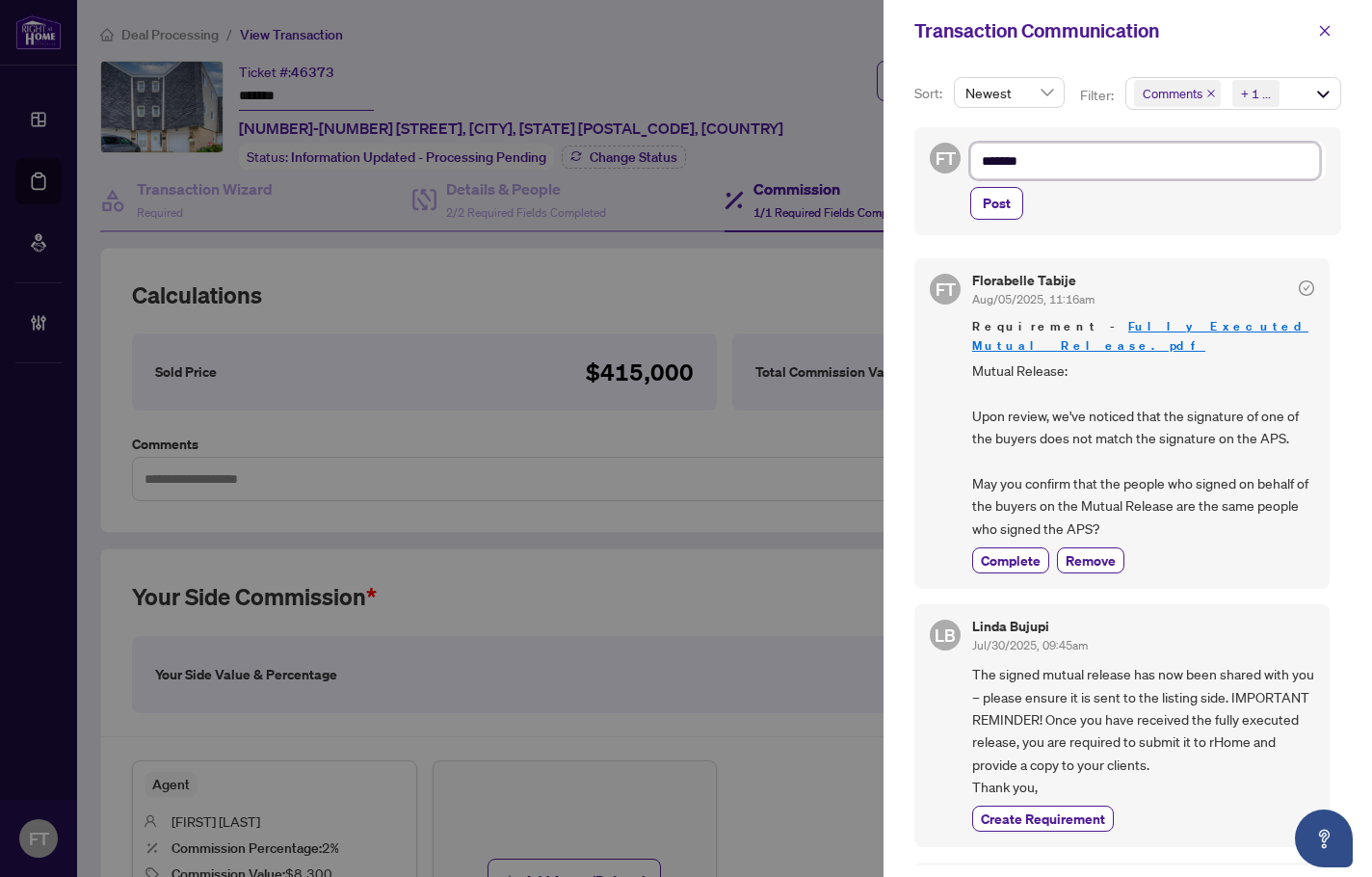 type on "********" 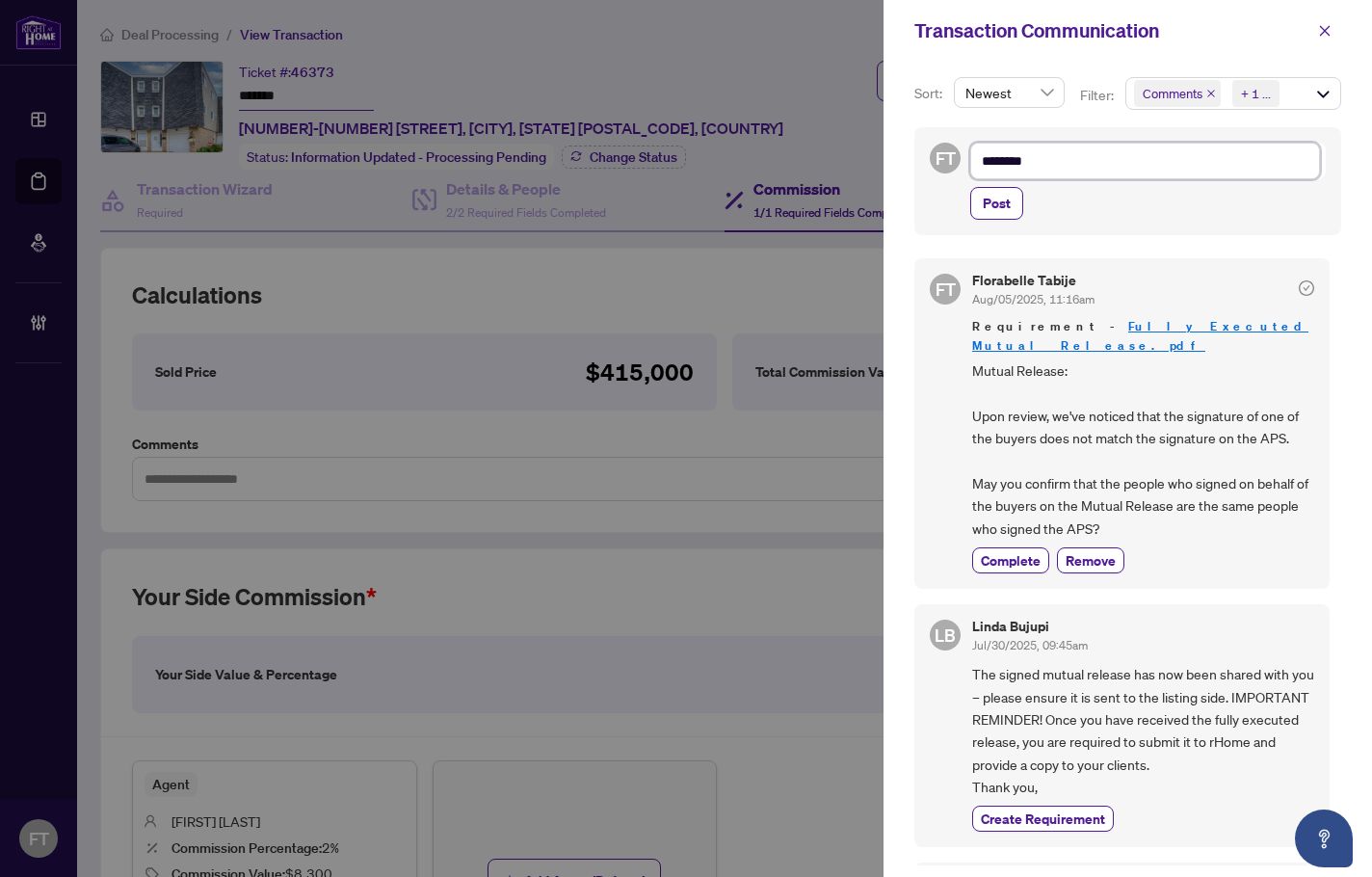 type on "*********" 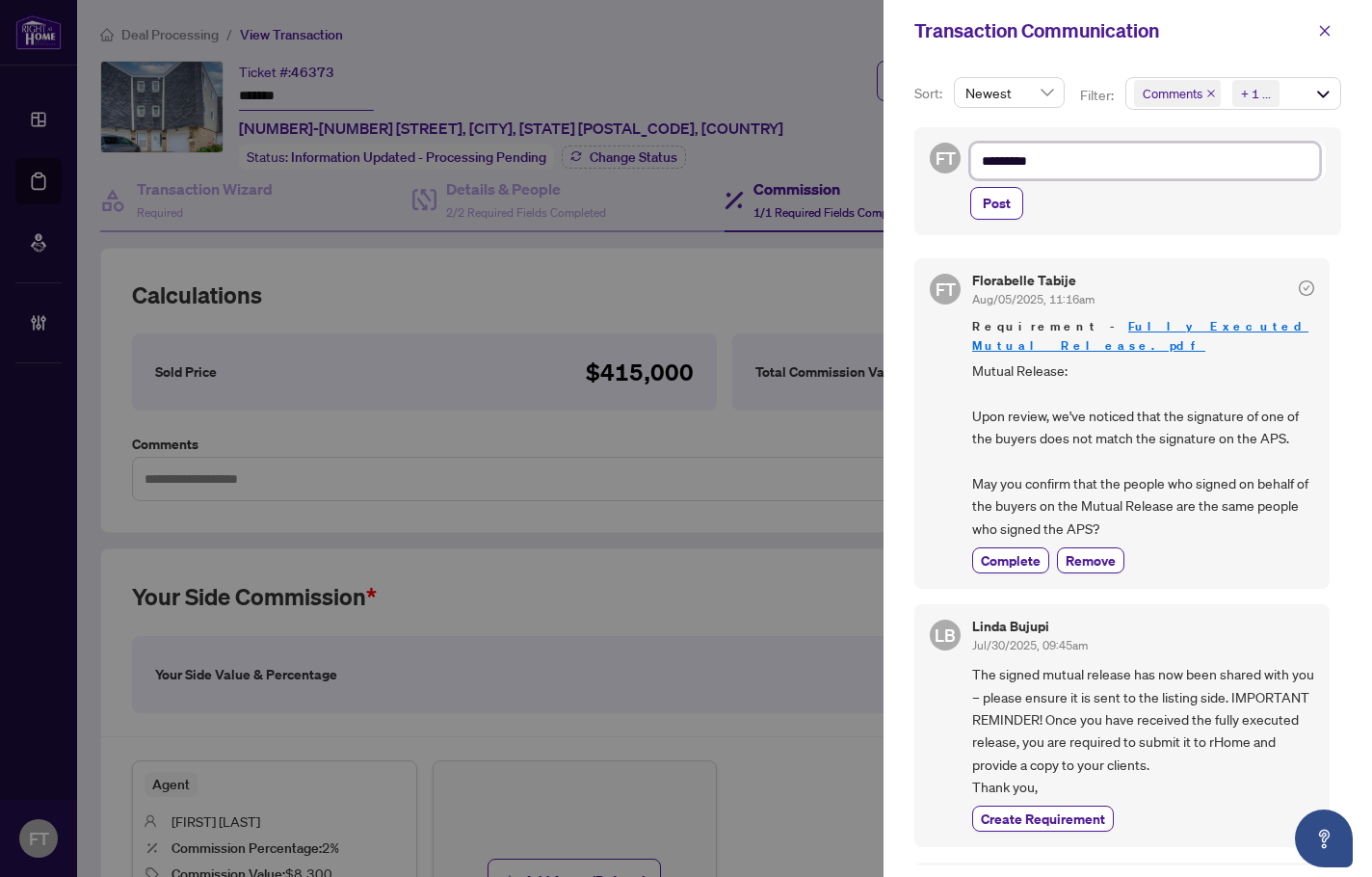 type on "**********" 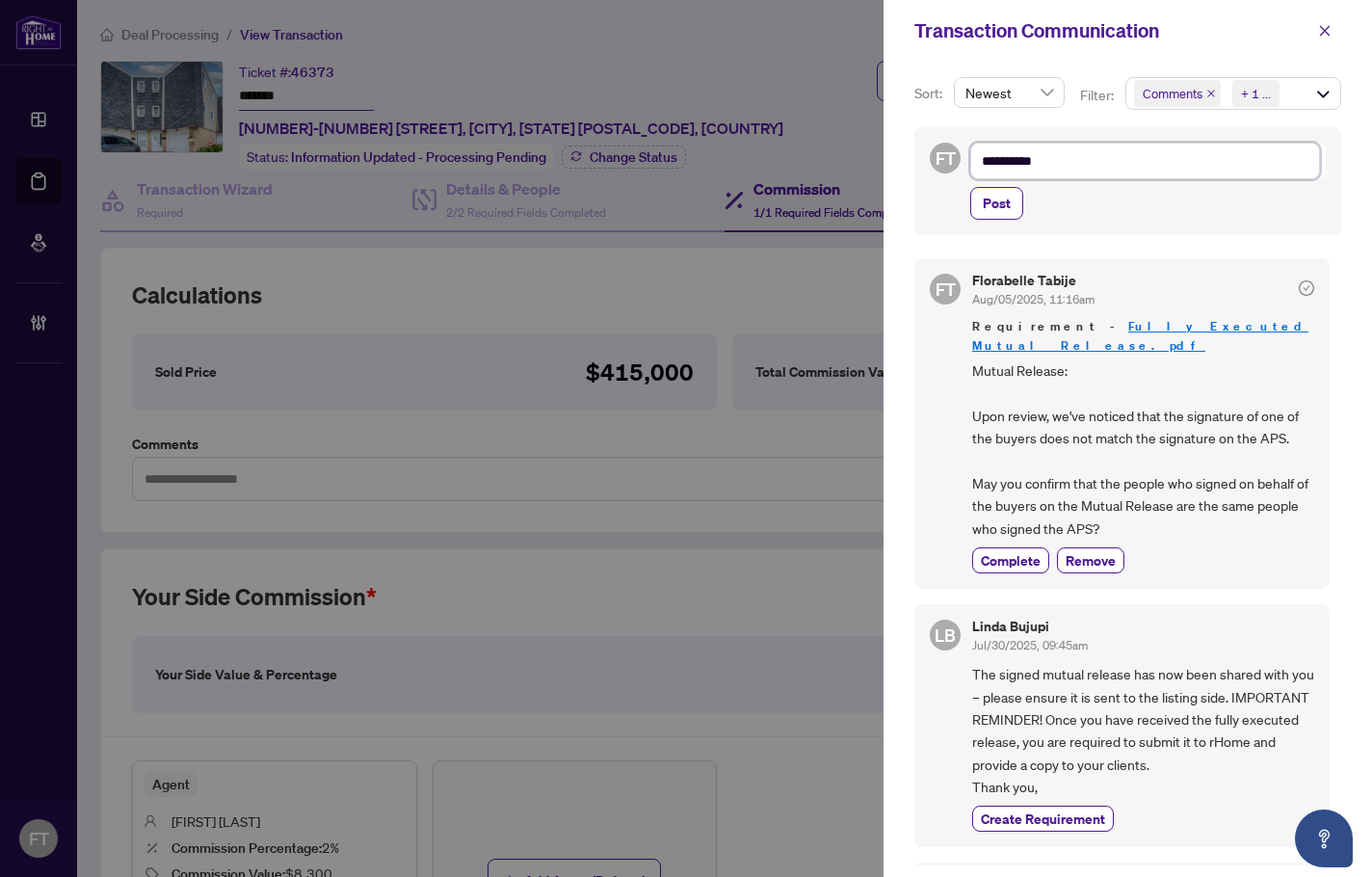 type on "**********" 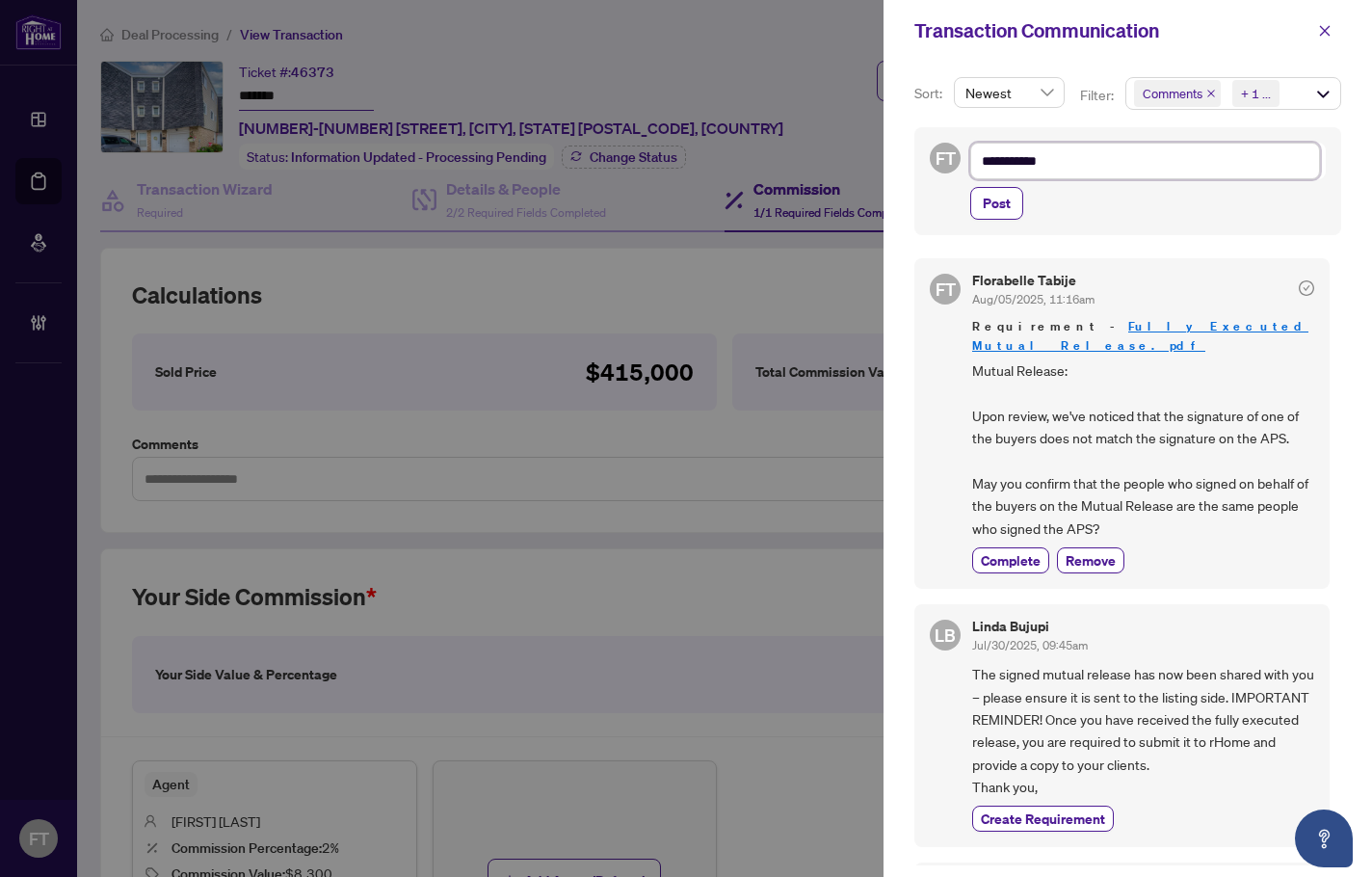 type on "**********" 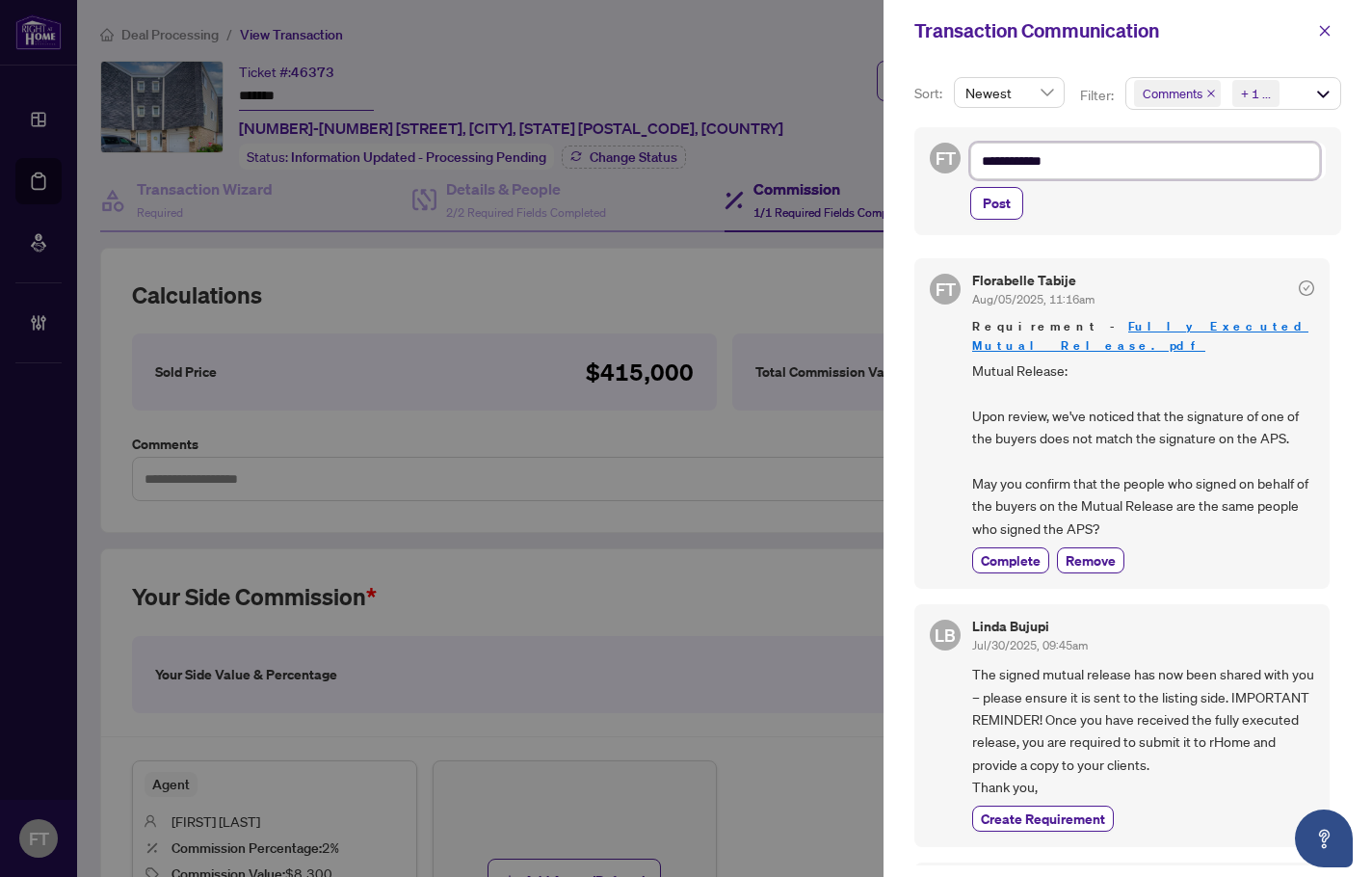 type on "**********" 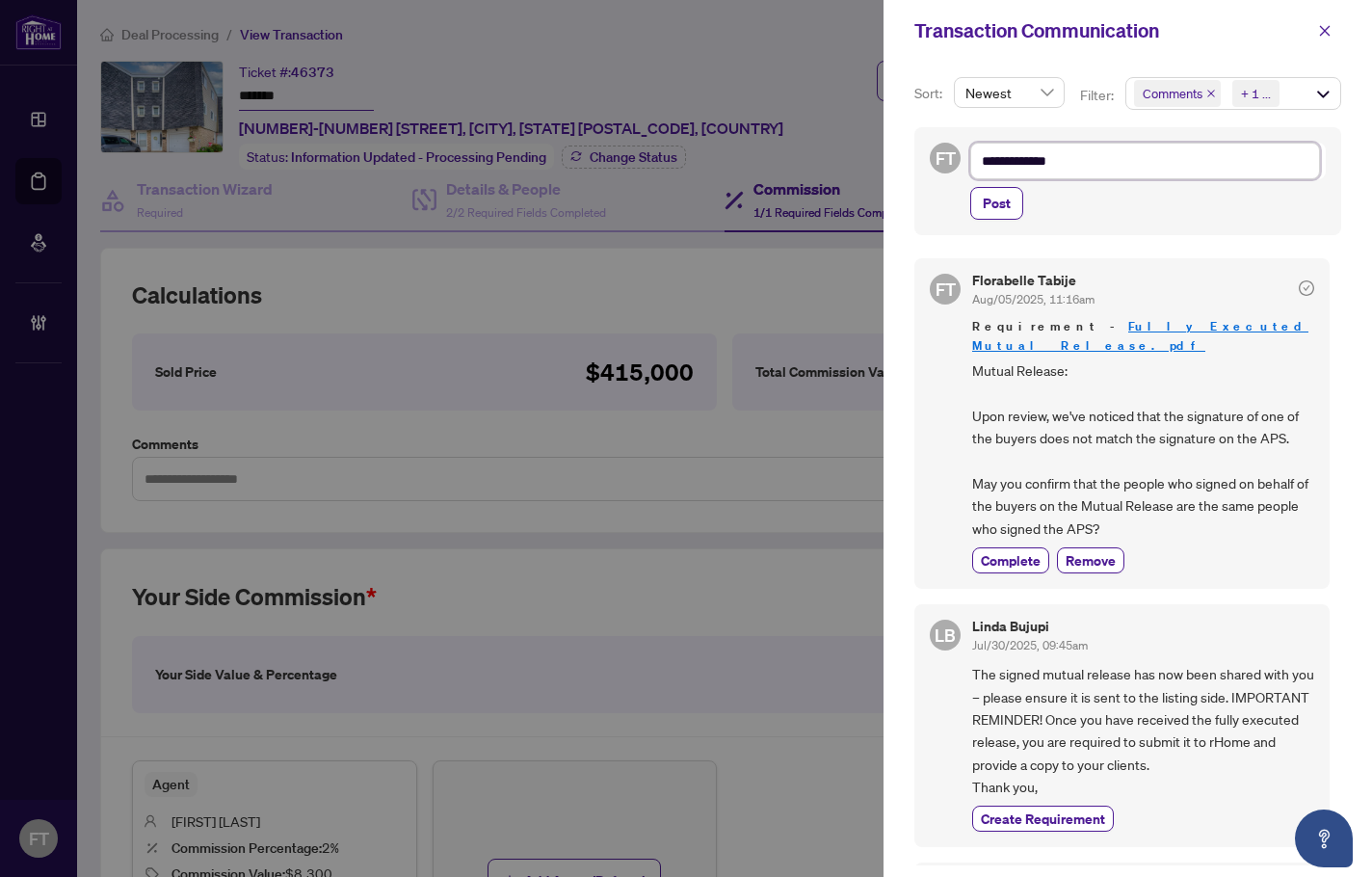 type on "**********" 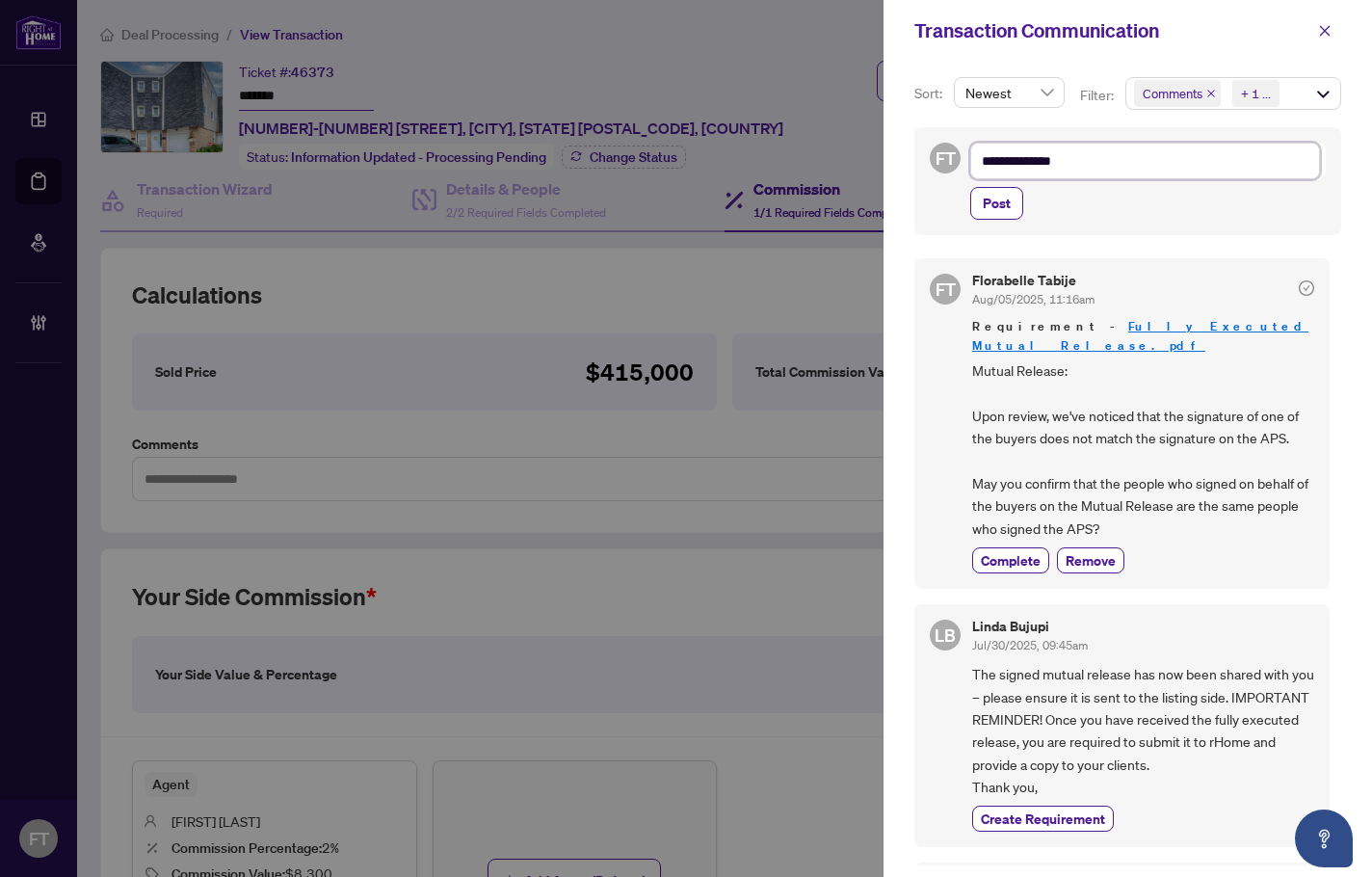 type on "**********" 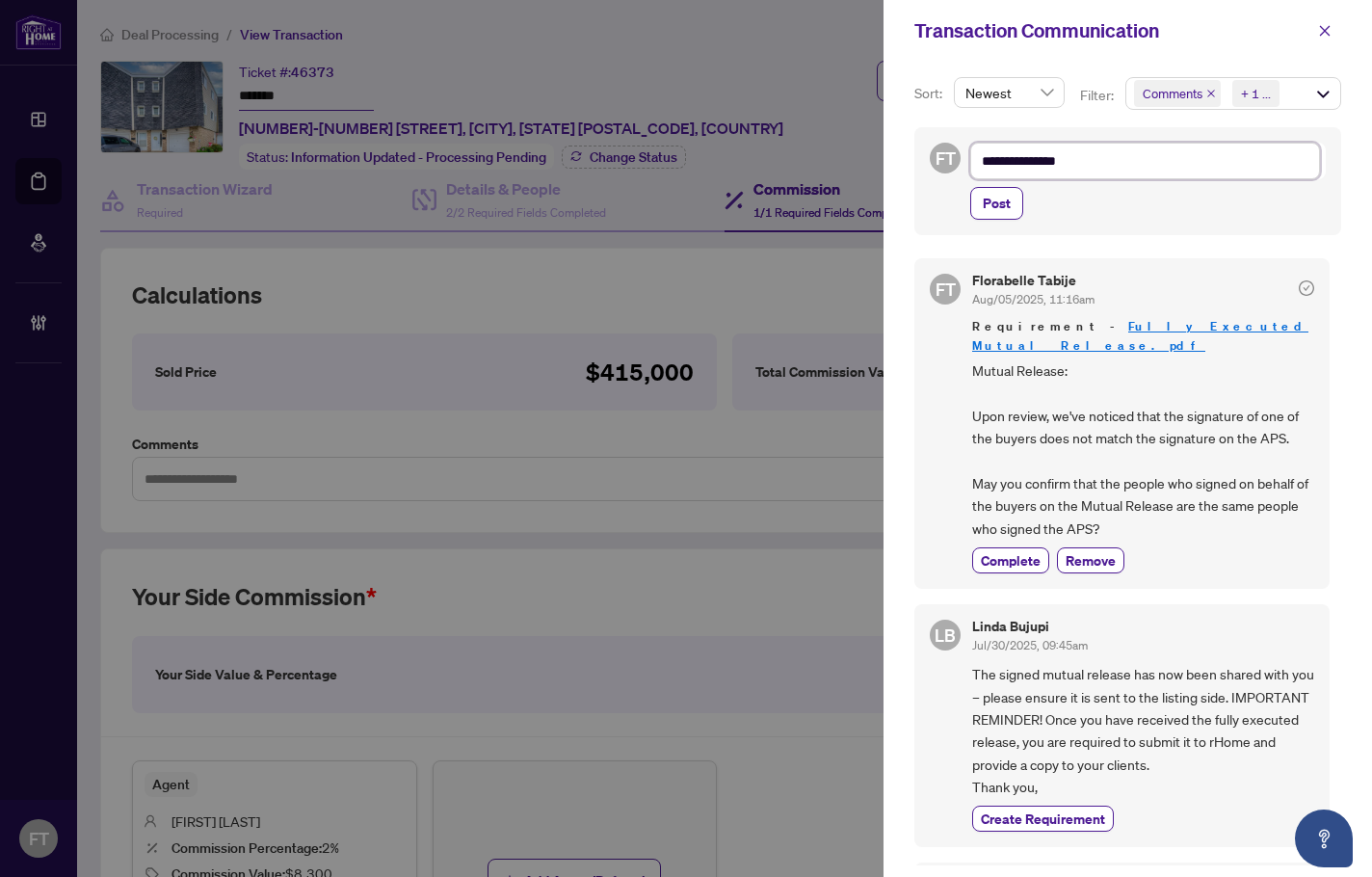 type on "**********" 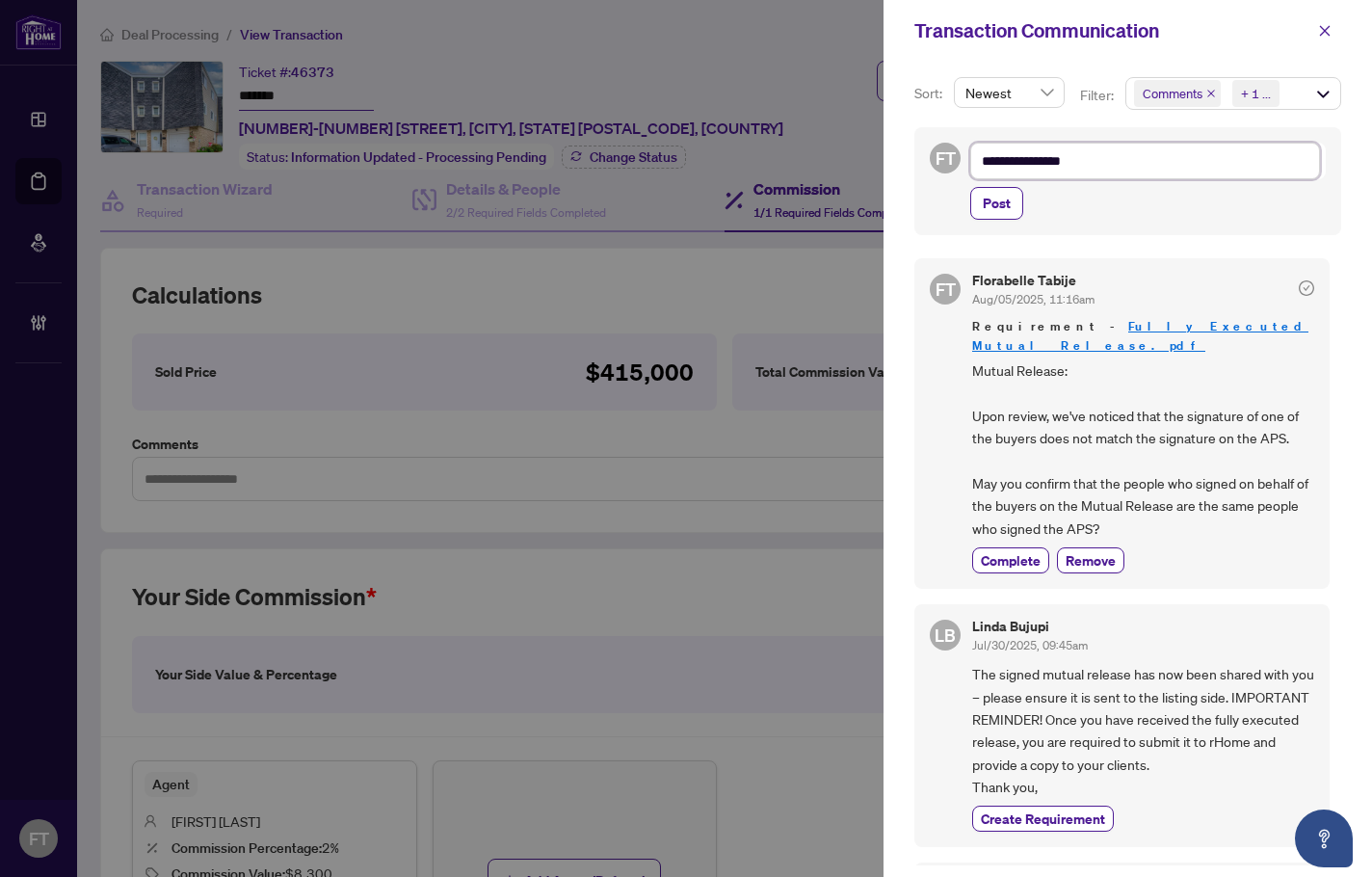 type on "**********" 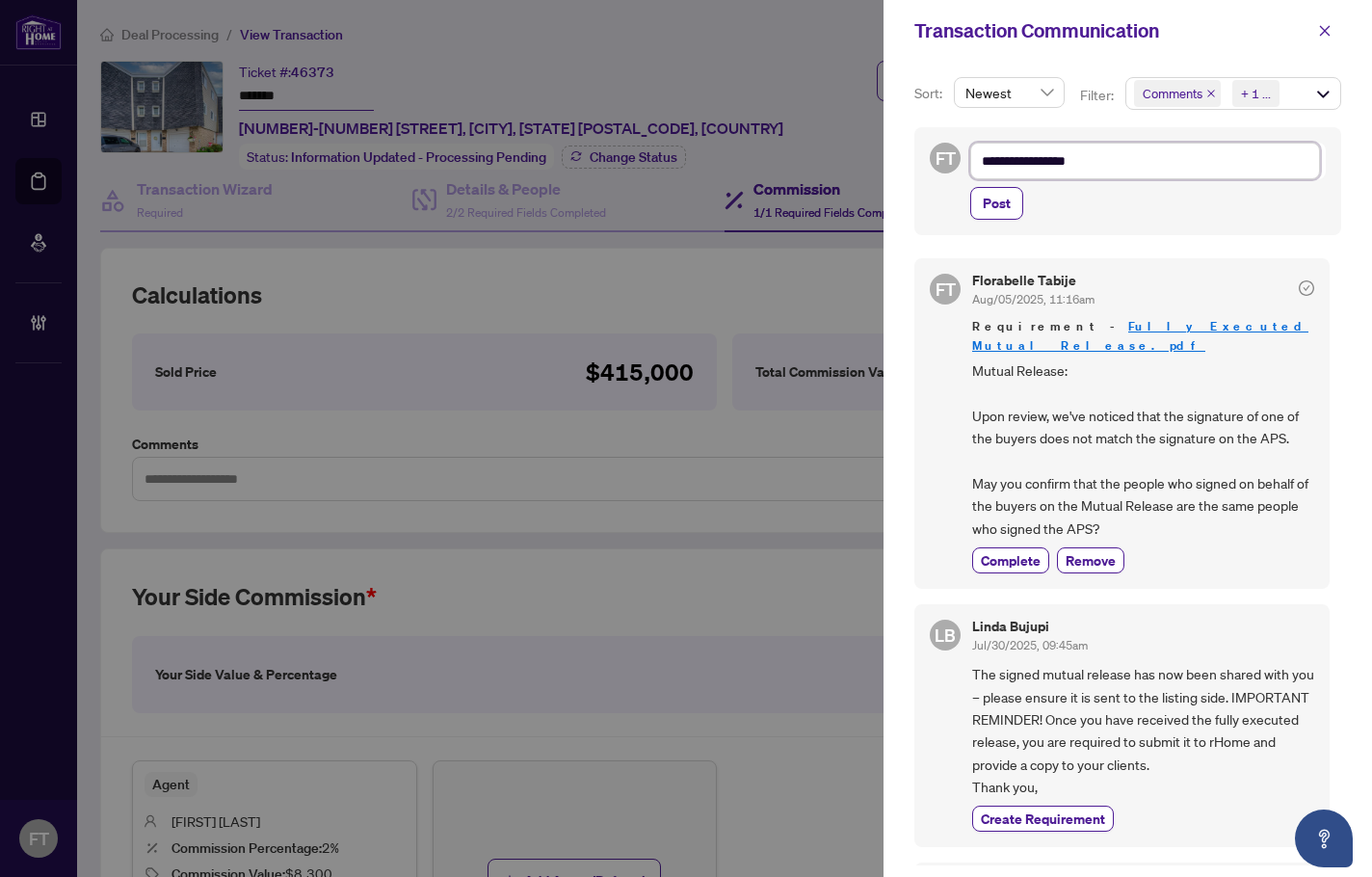 type on "**********" 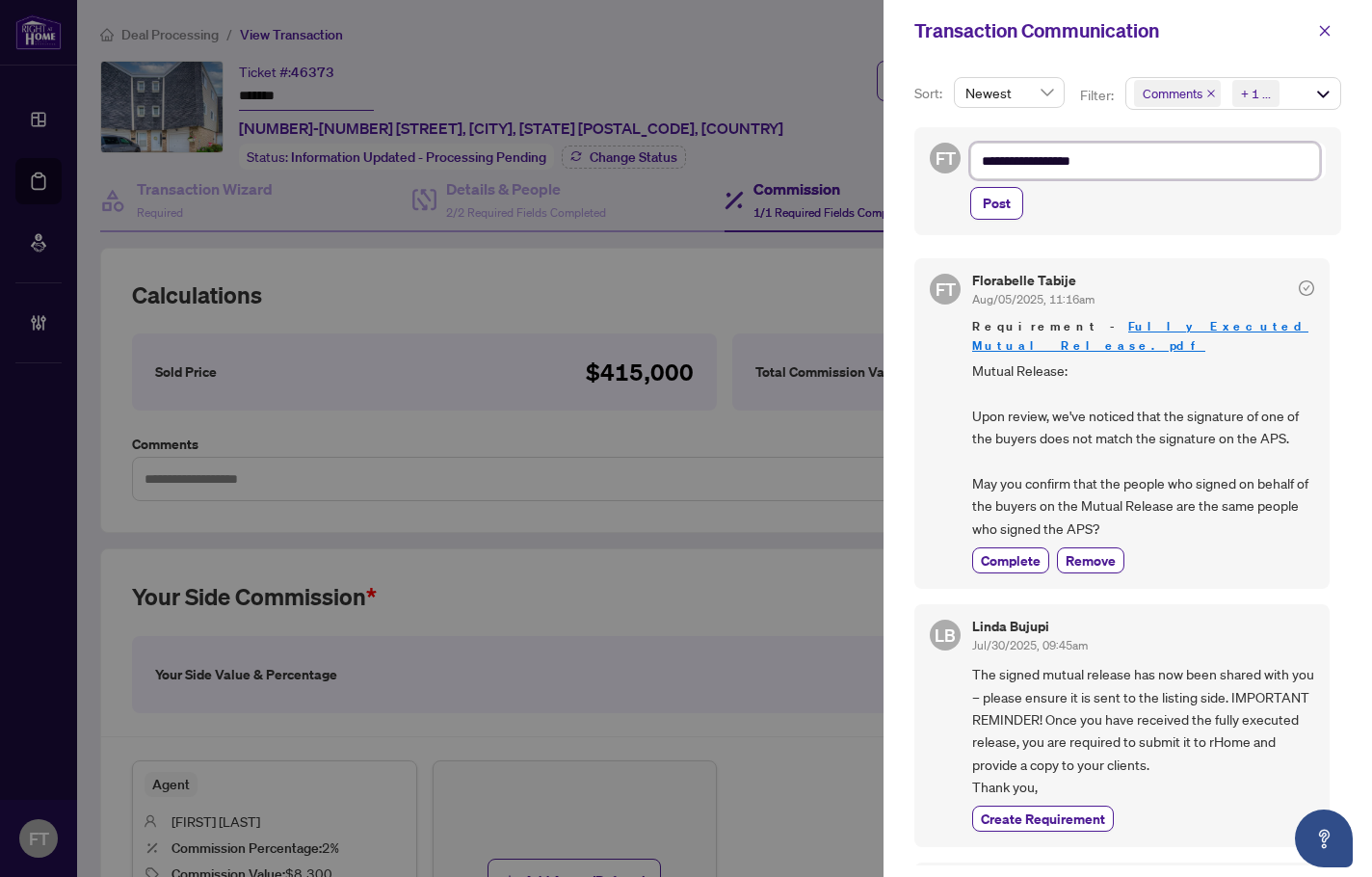type on "**********" 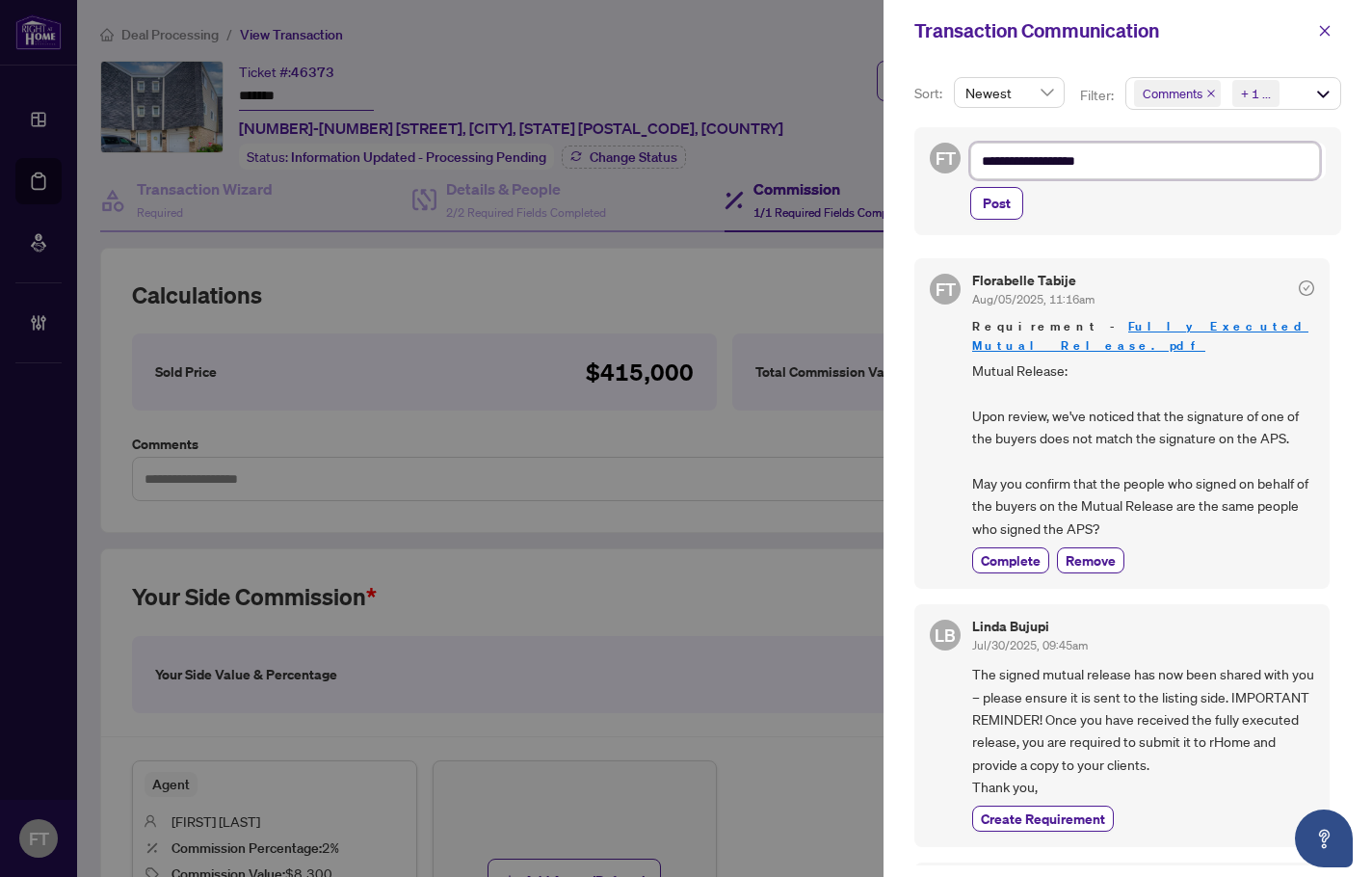 type on "**********" 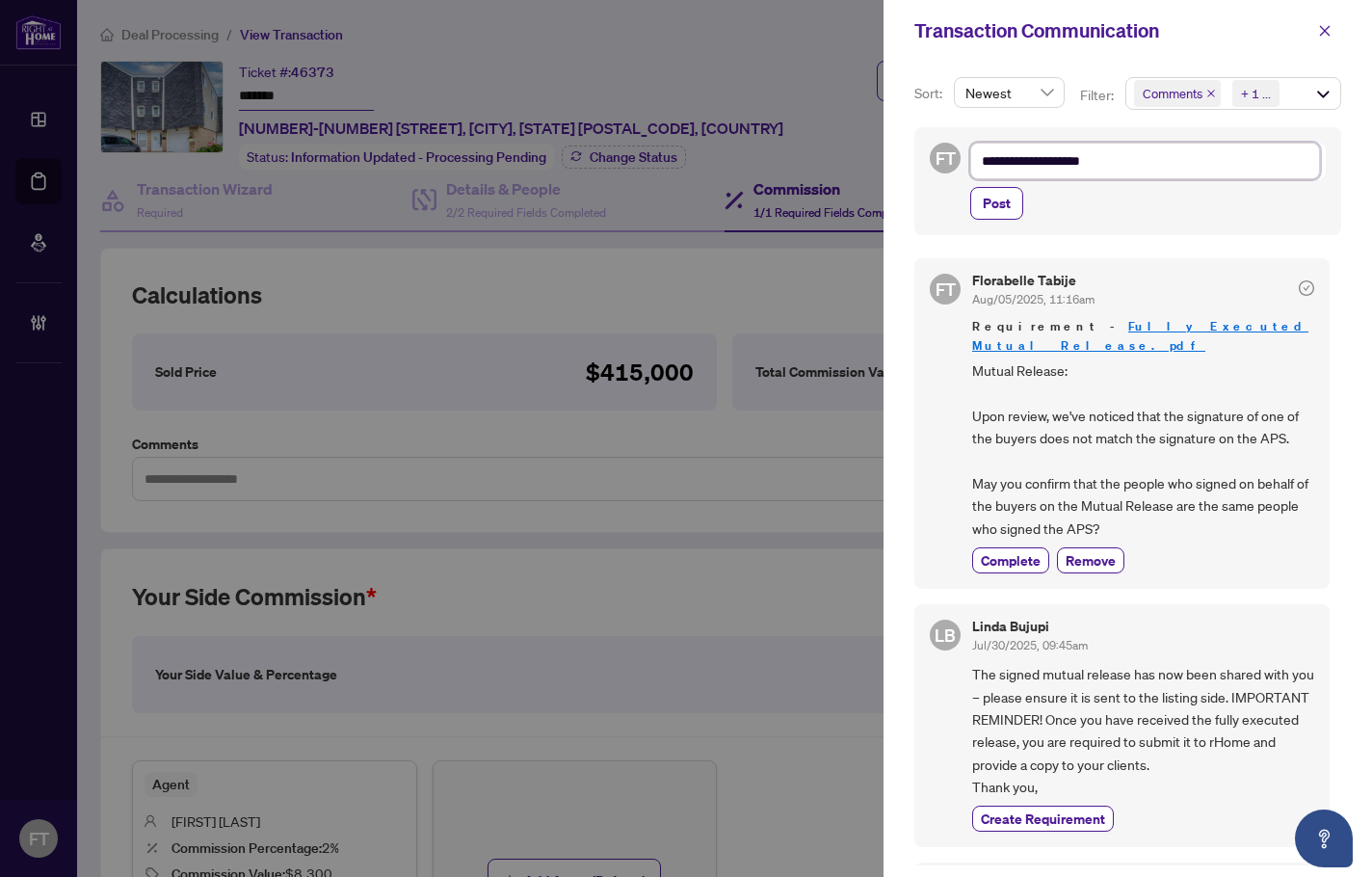 type on "**********" 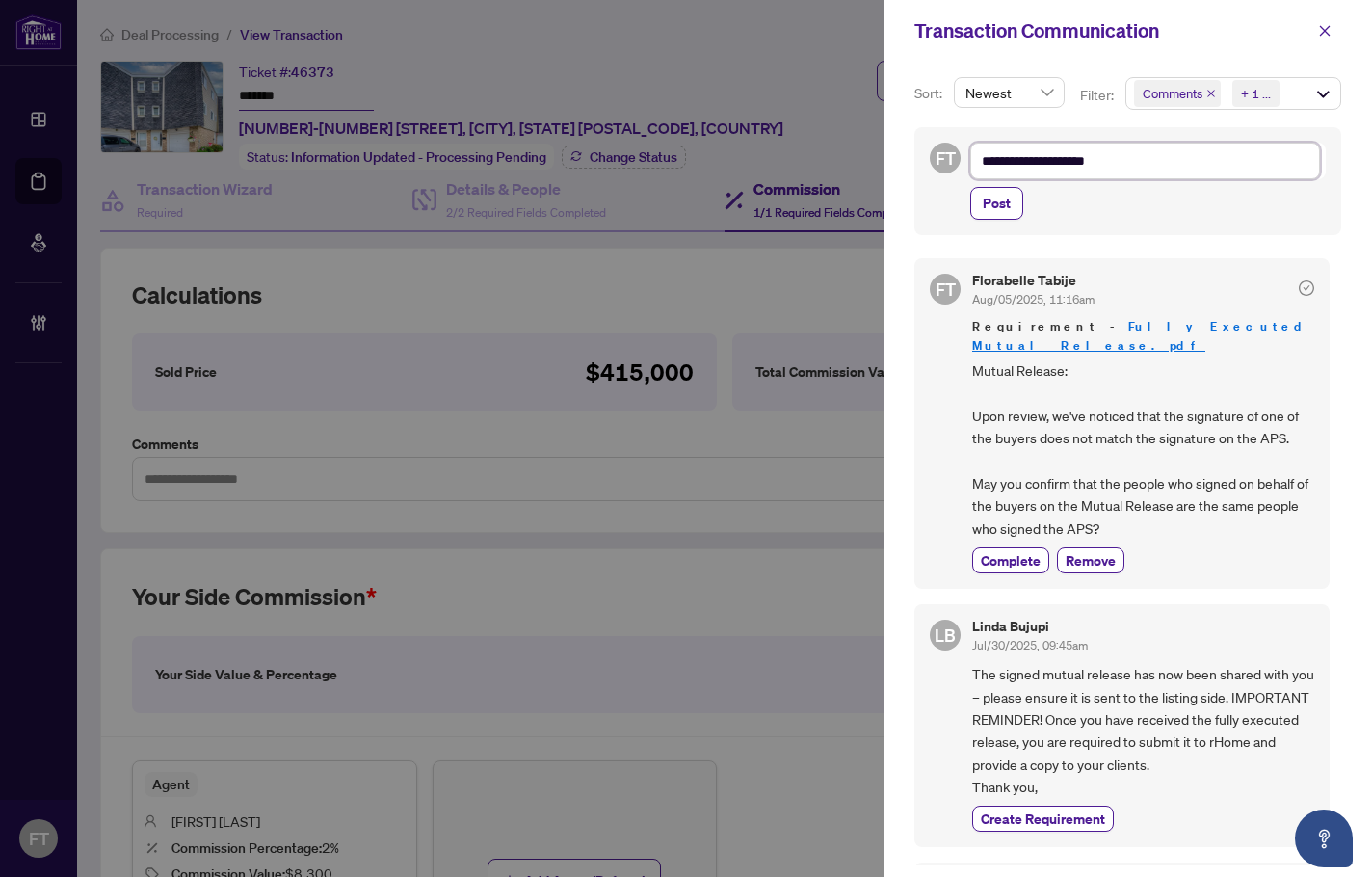 type on "**********" 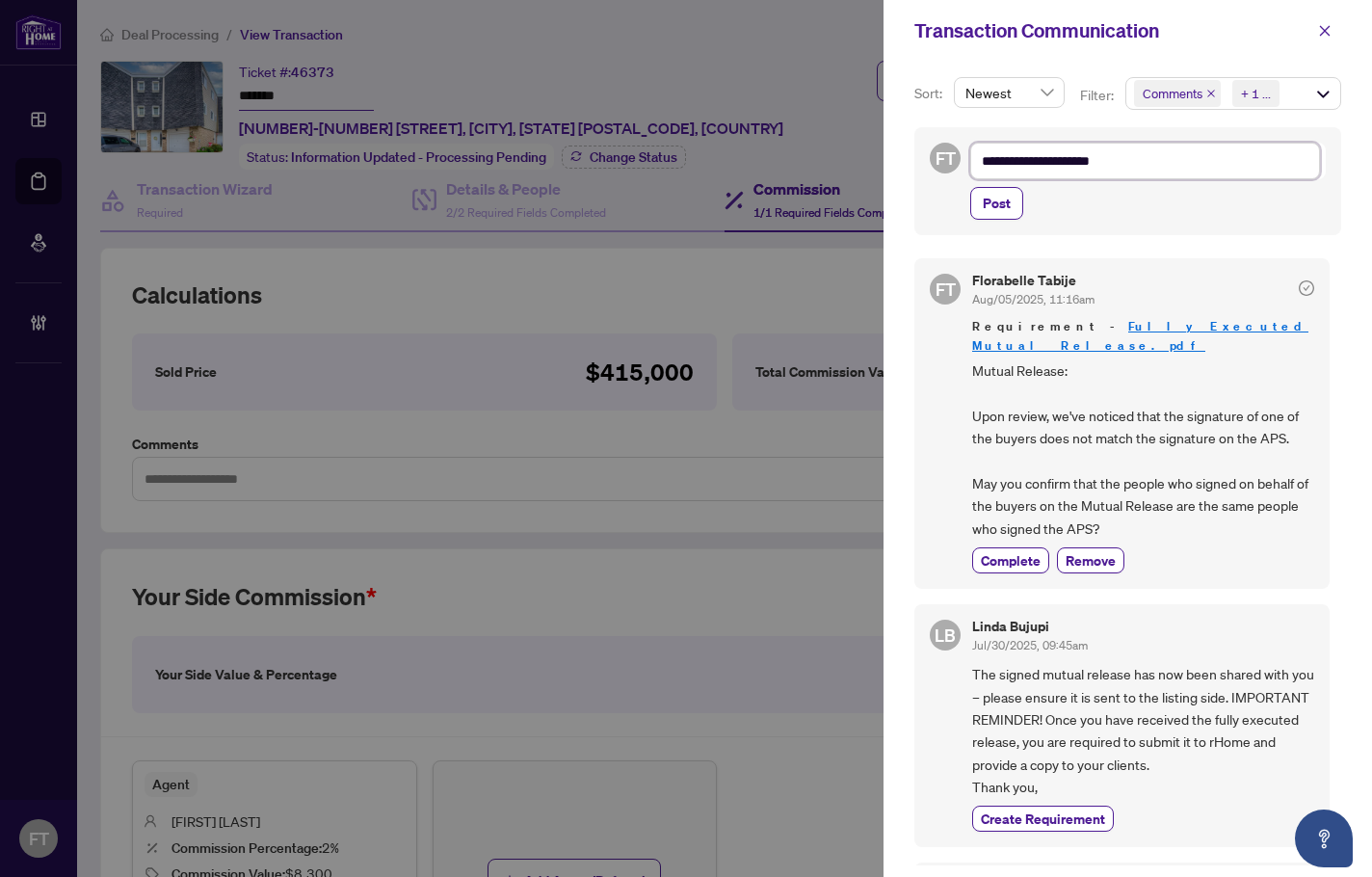 type on "**********" 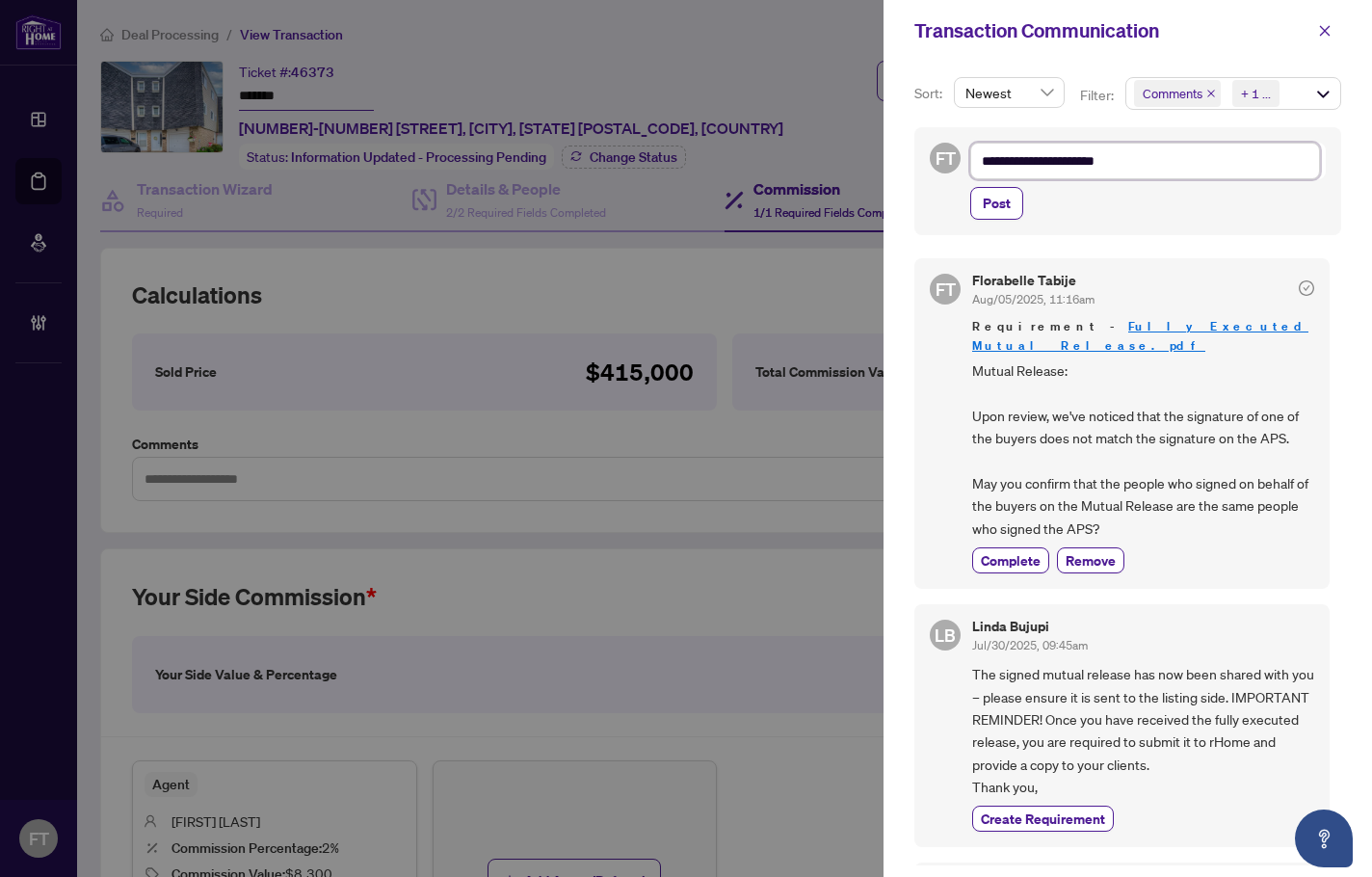 type on "**********" 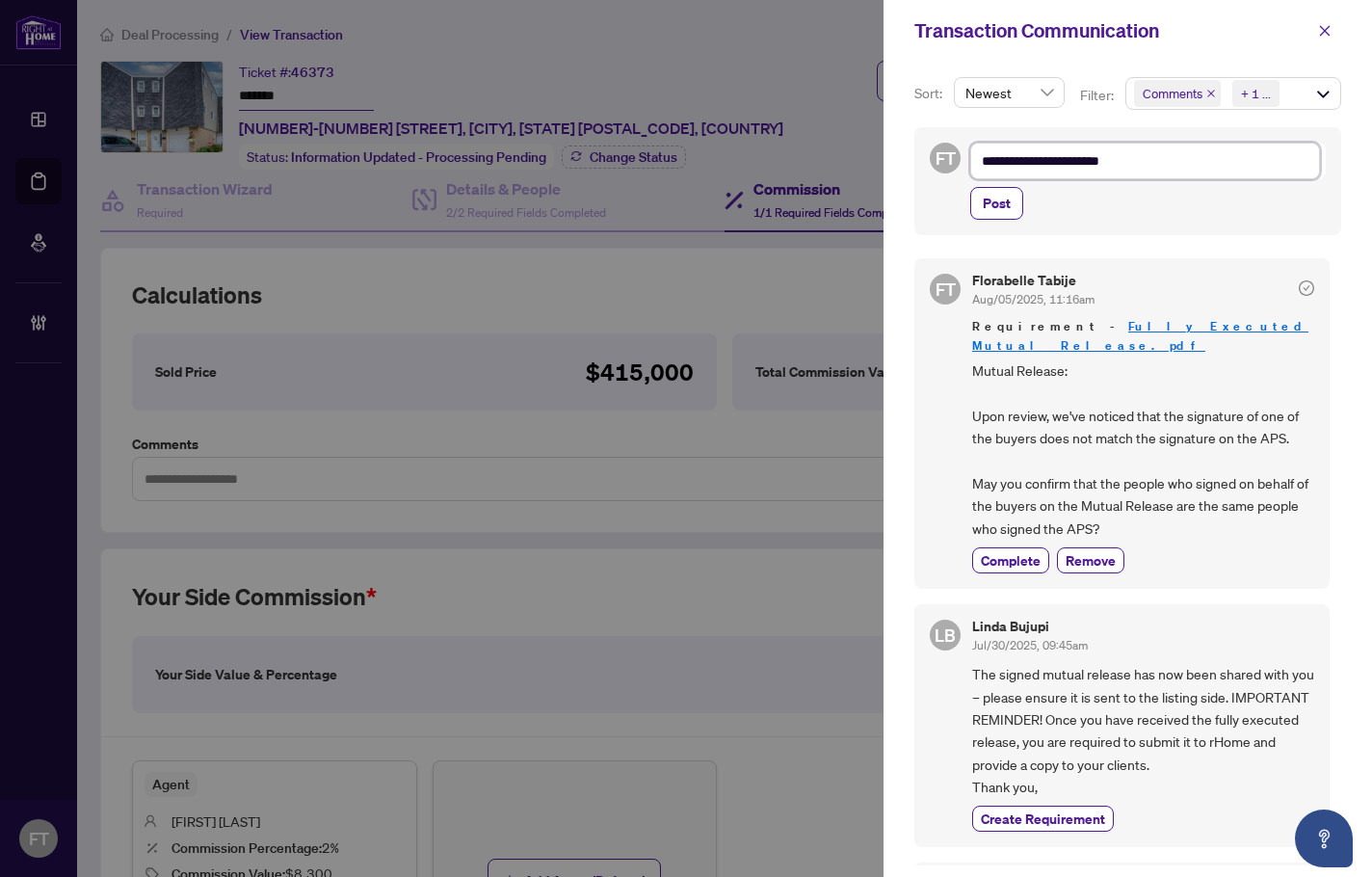 type on "**********" 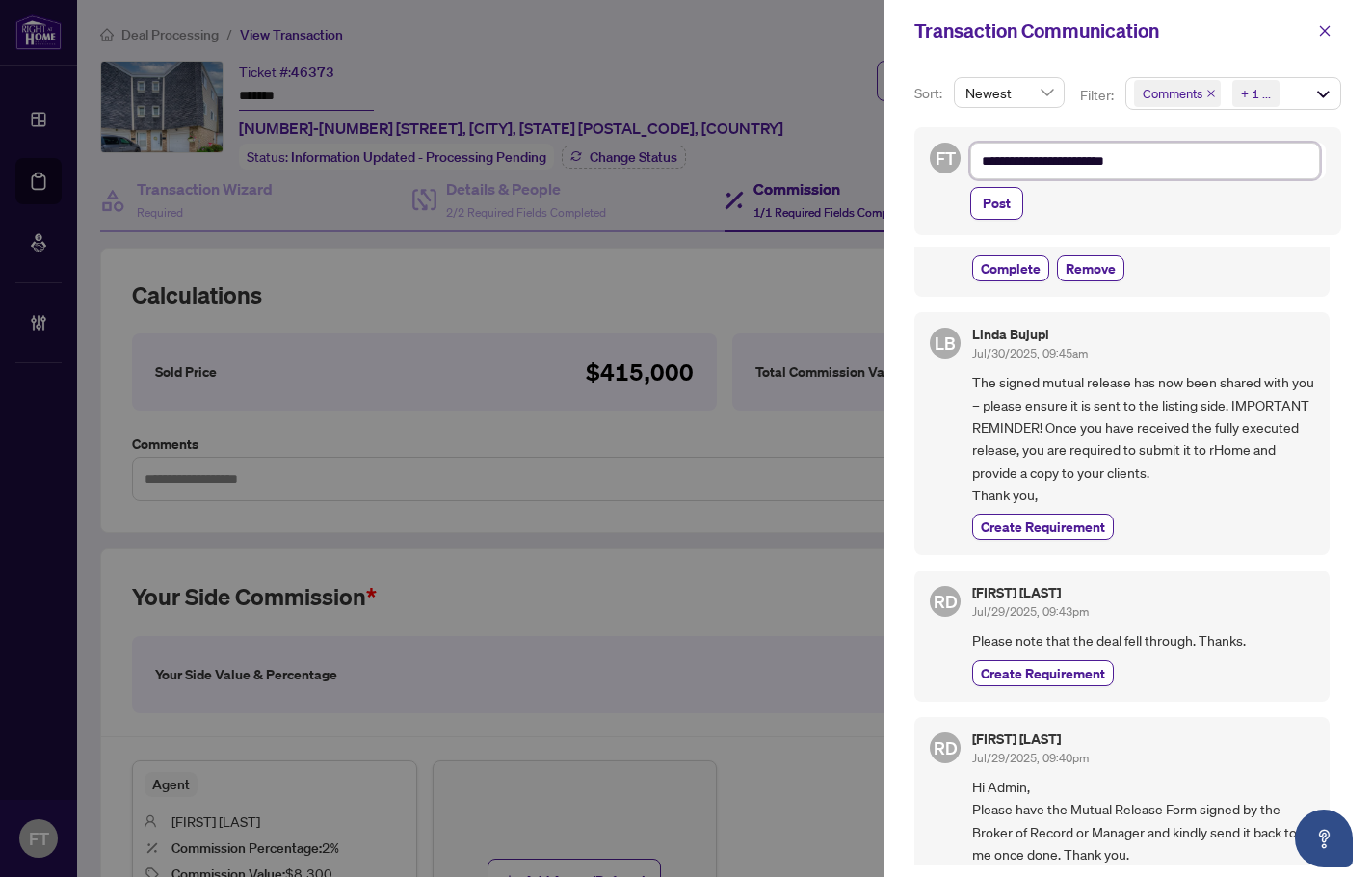 scroll, scrollTop: 322, scrollLeft: 0, axis: vertical 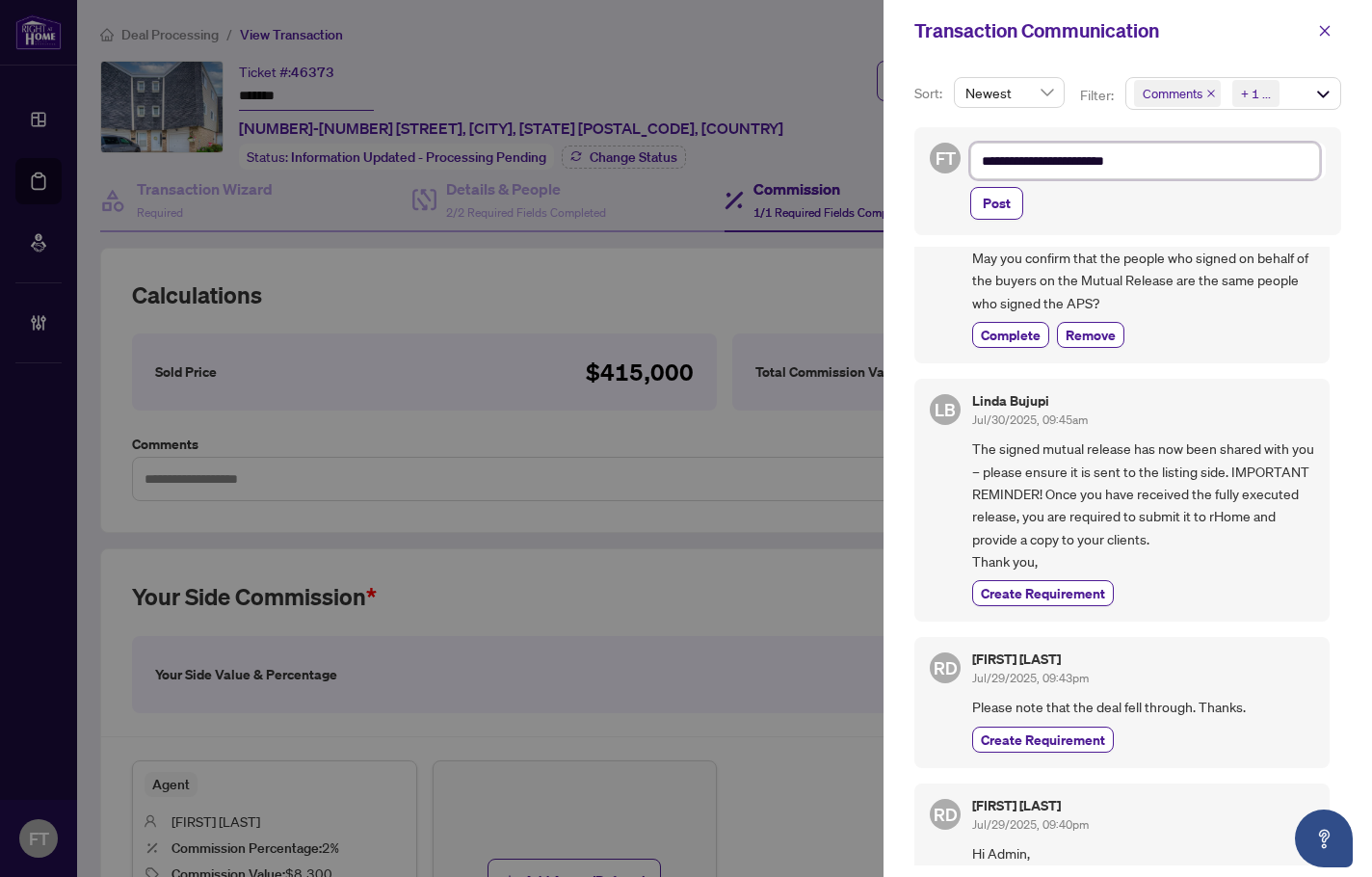 paste on "**********" 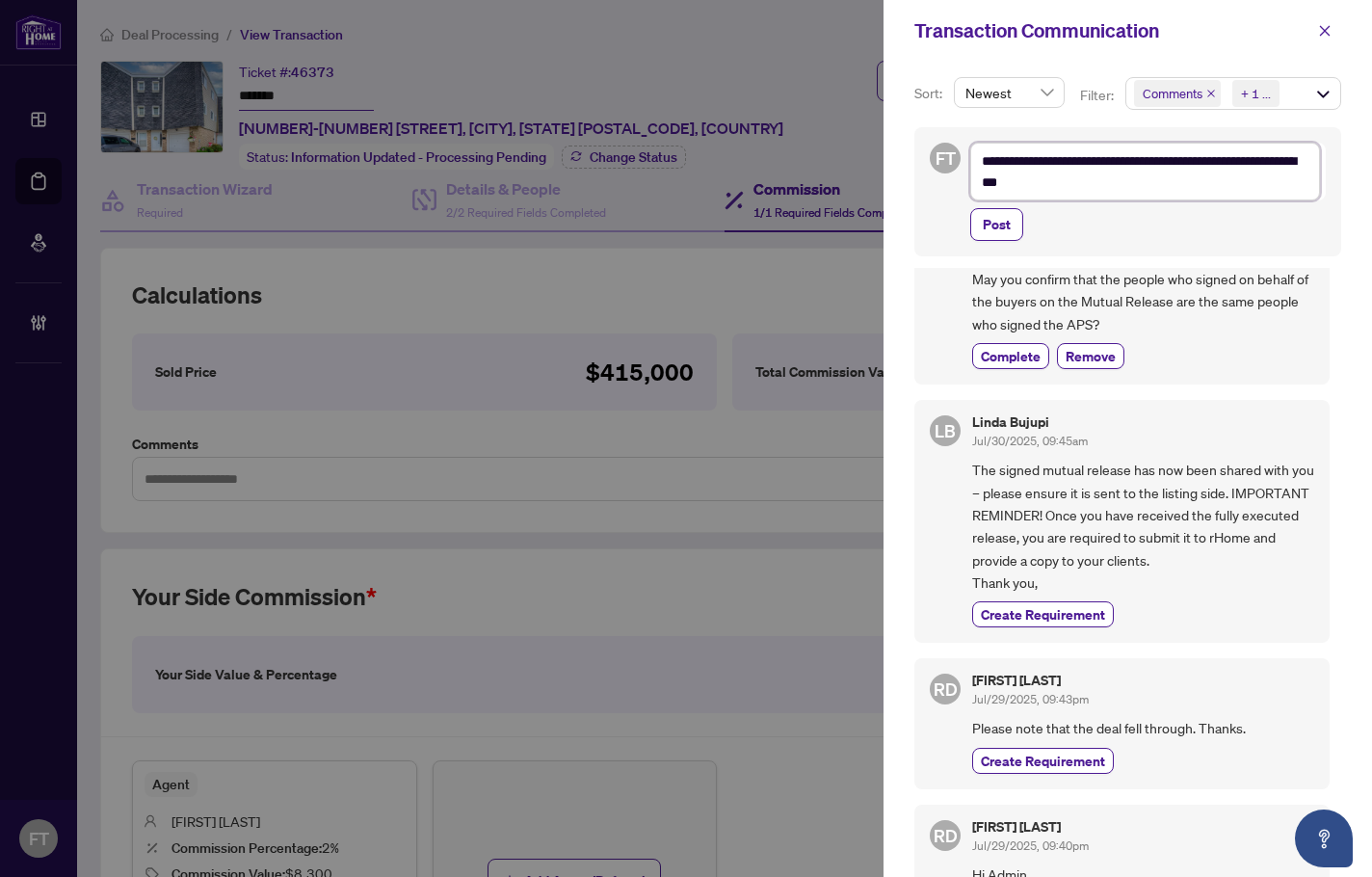 drag, startPoint x: 1148, startPoint y: 191, endPoint x: 1042, endPoint y: 192, distance: 106.0047 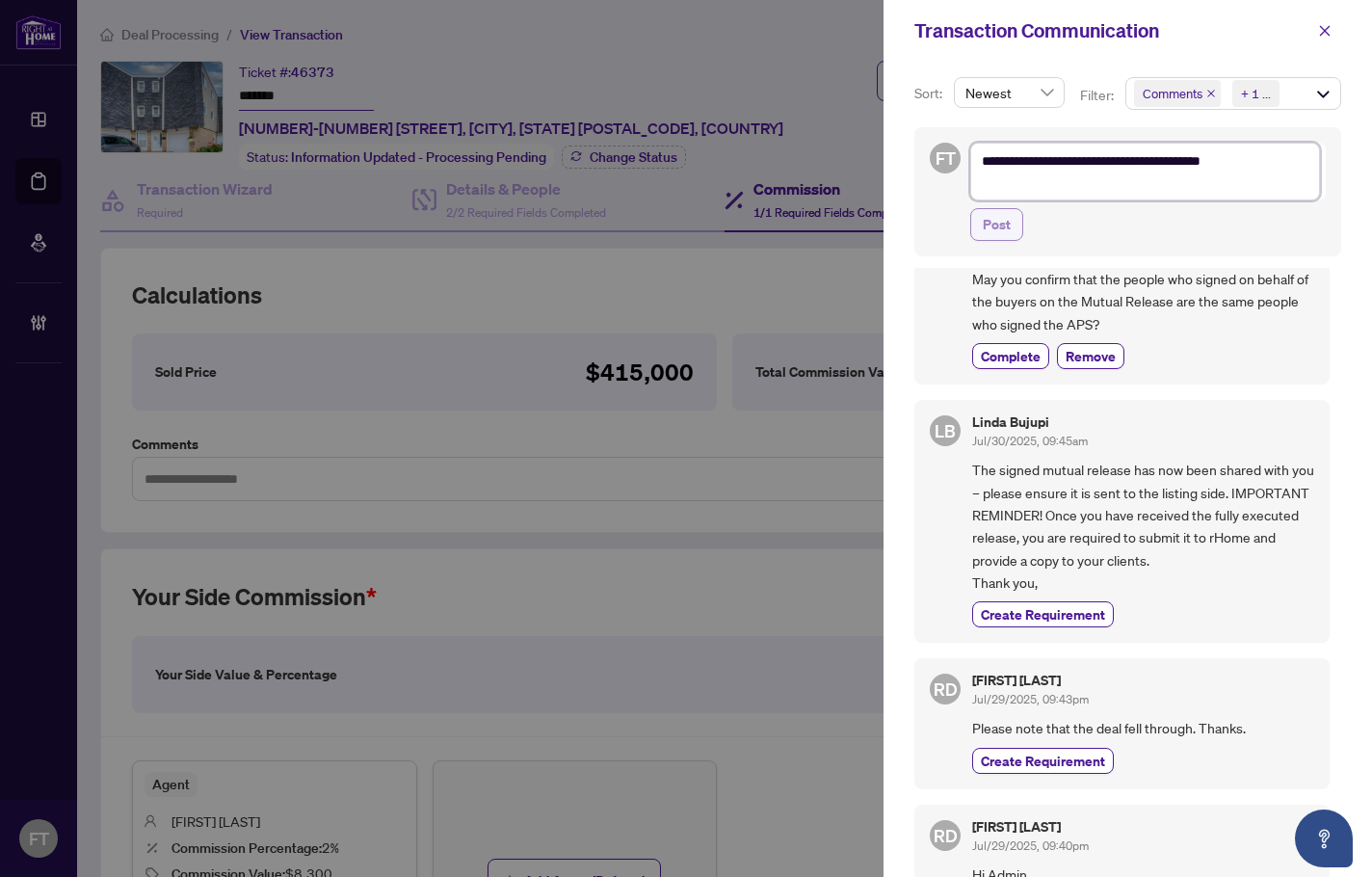 type on "**********" 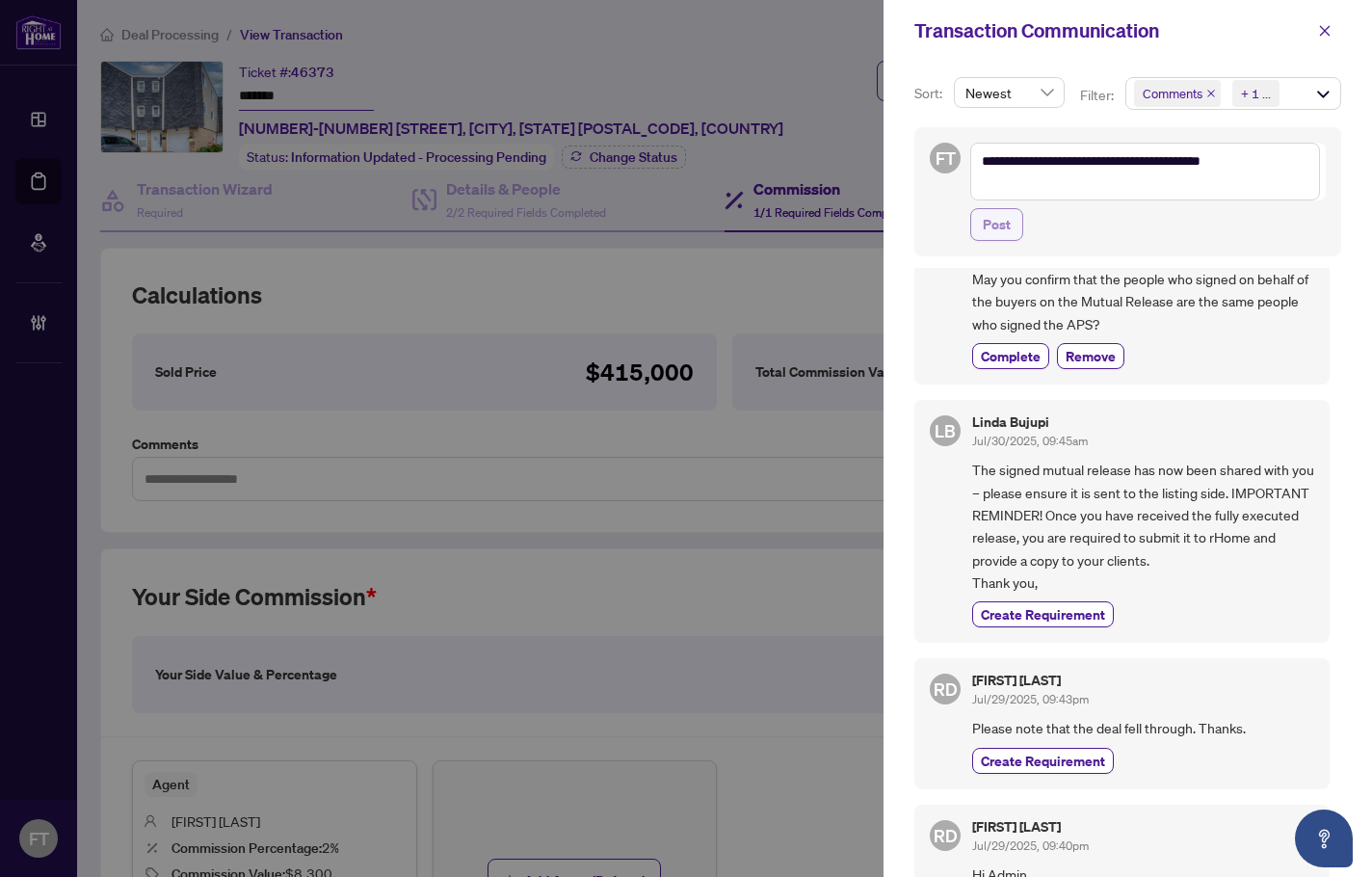 click on "Post" at bounding box center [996, 225] 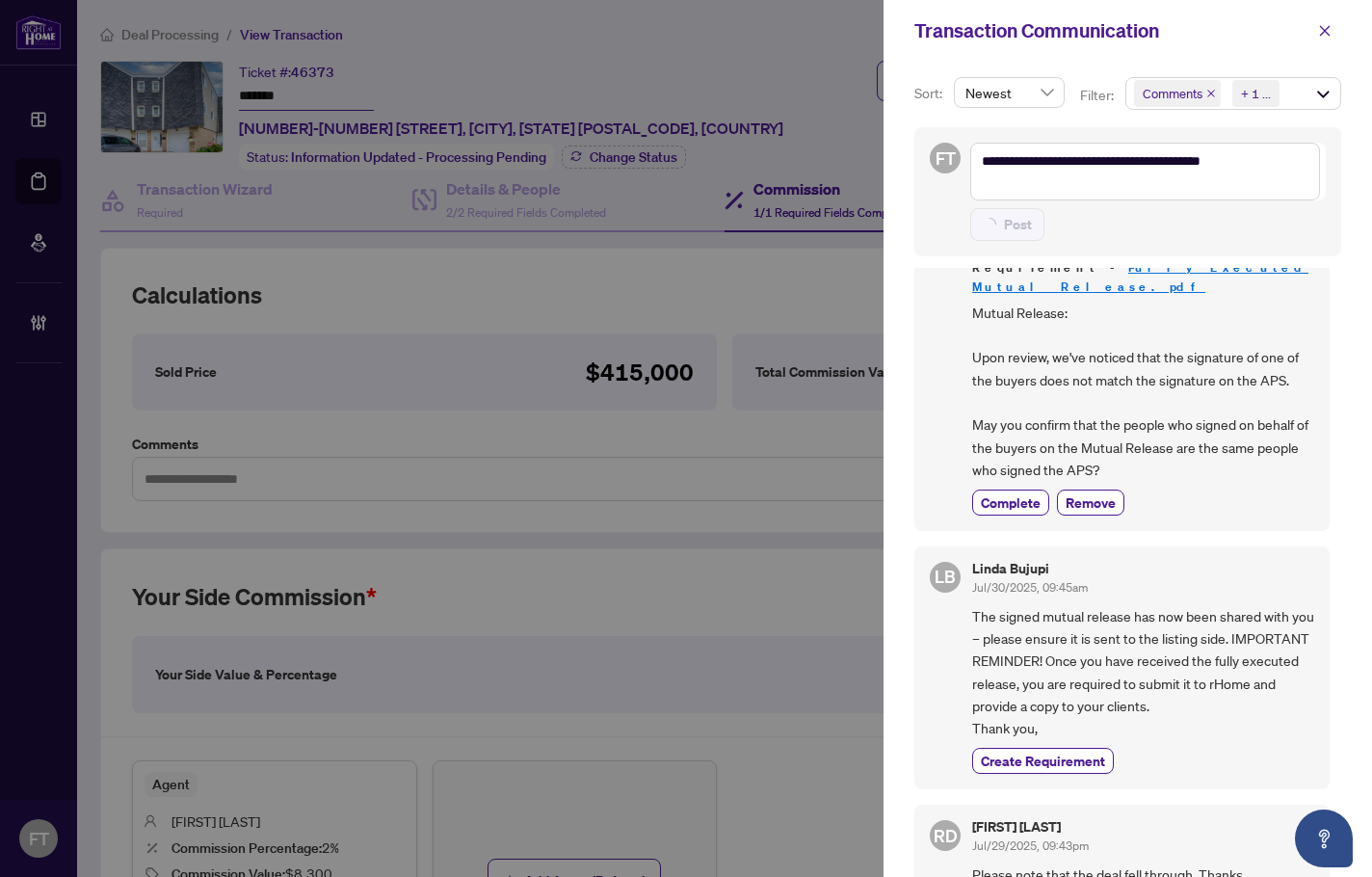 type on "**********" 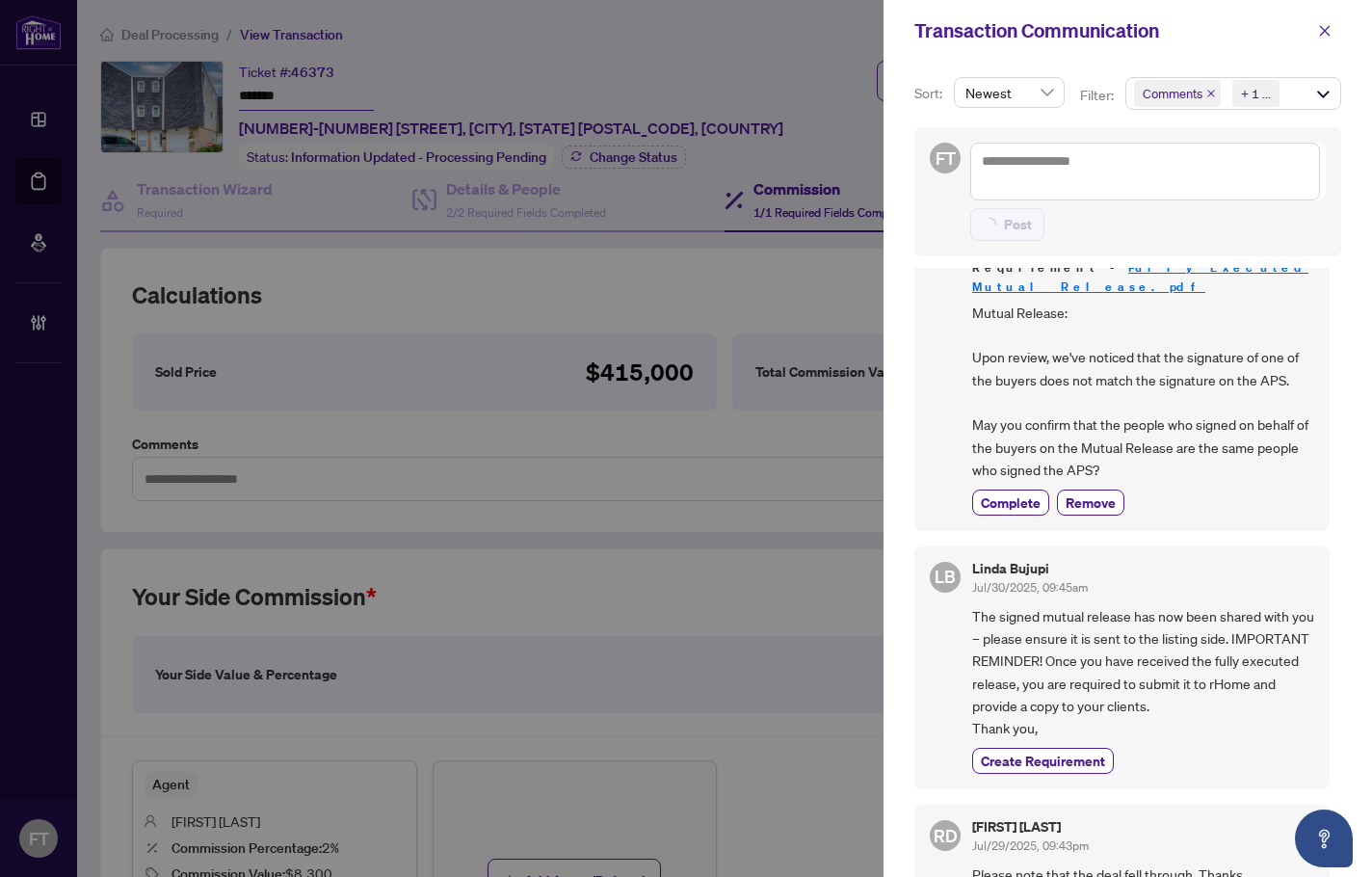 scroll, scrollTop: 0, scrollLeft: 0, axis: both 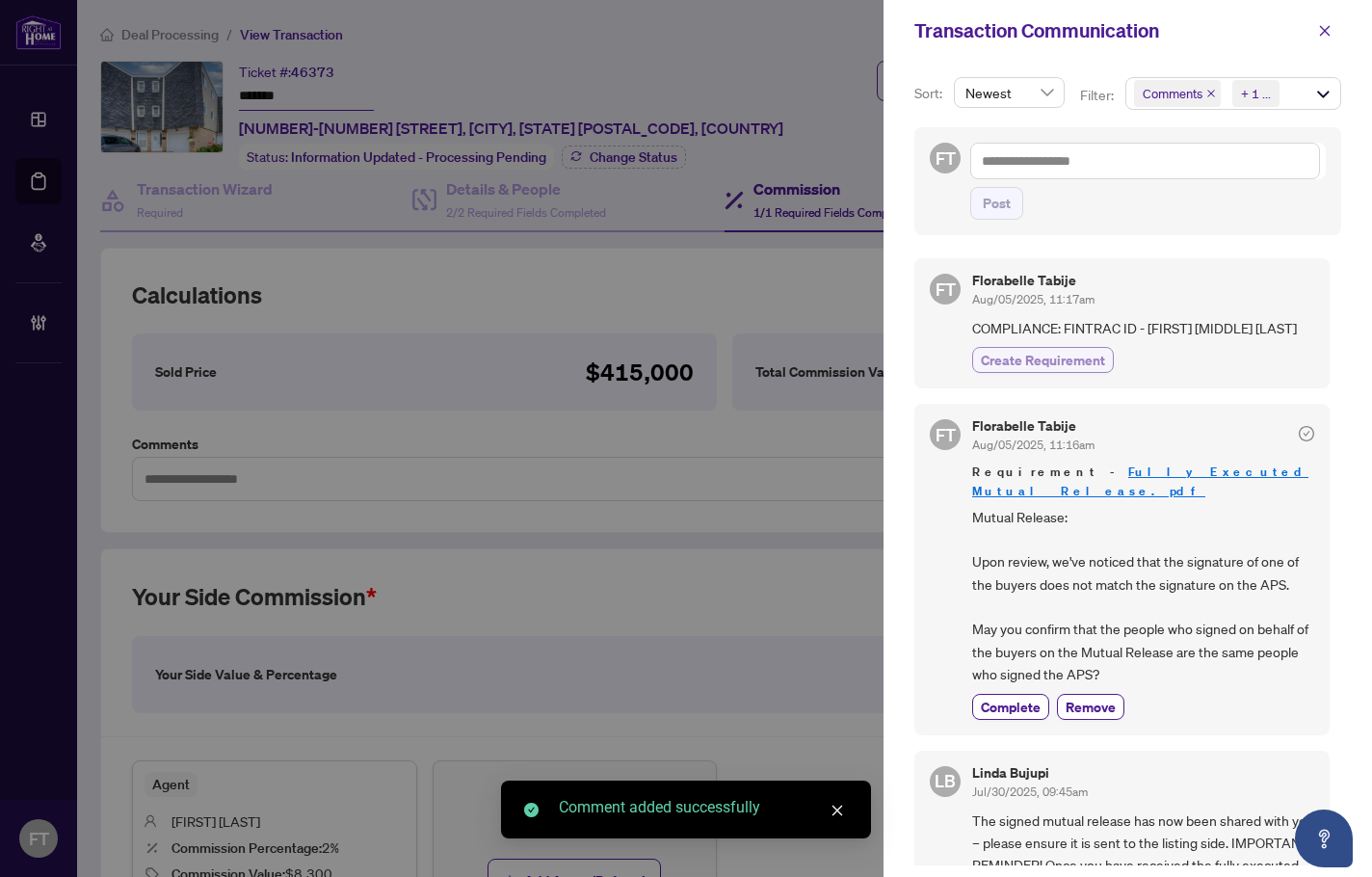 drag, startPoint x: 1070, startPoint y: 388, endPoint x: 1069, endPoint y: 198, distance: 190.00263 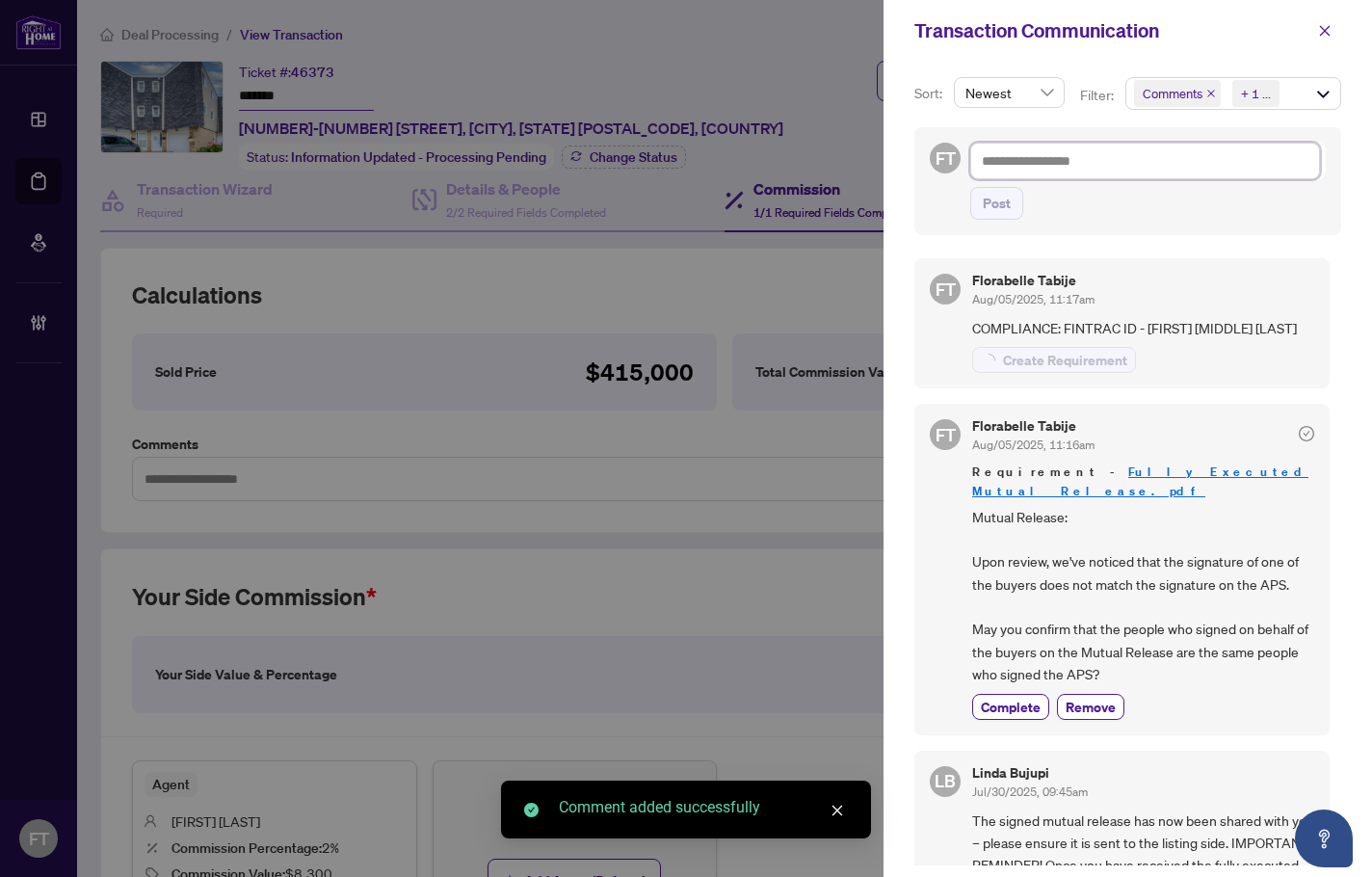 click at bounding box center (1145, 161) 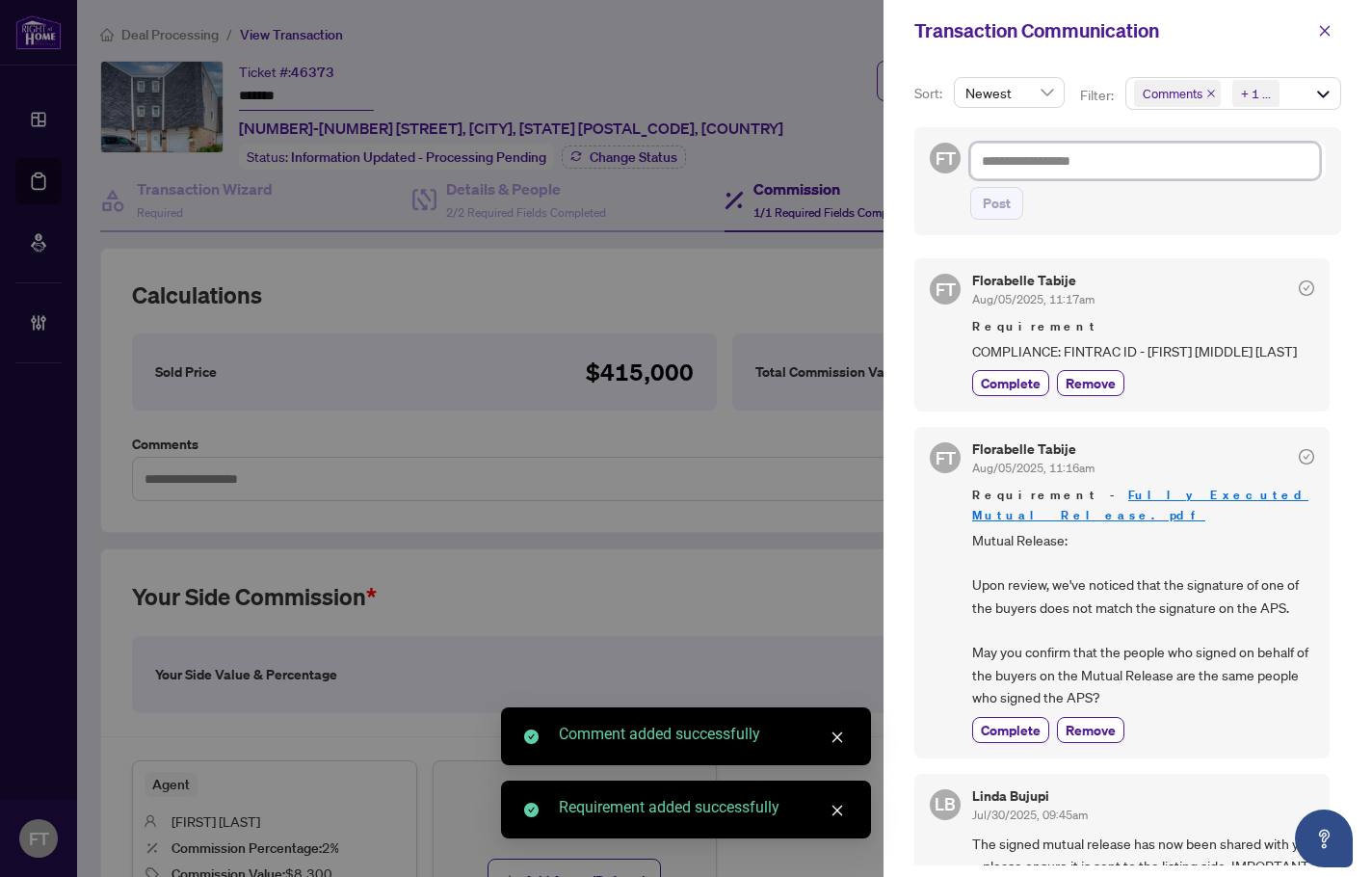 type on "*" 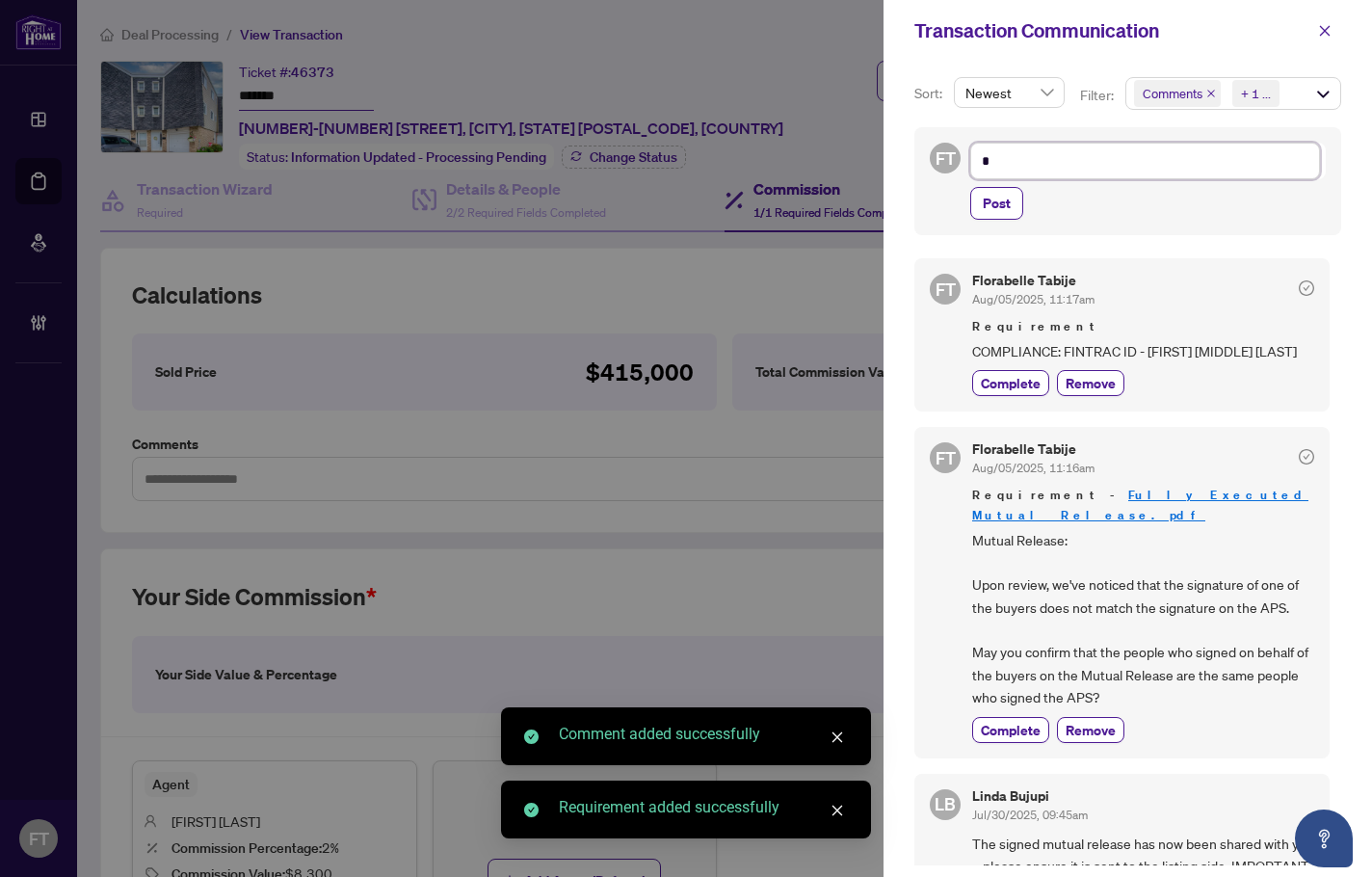 type on "**" 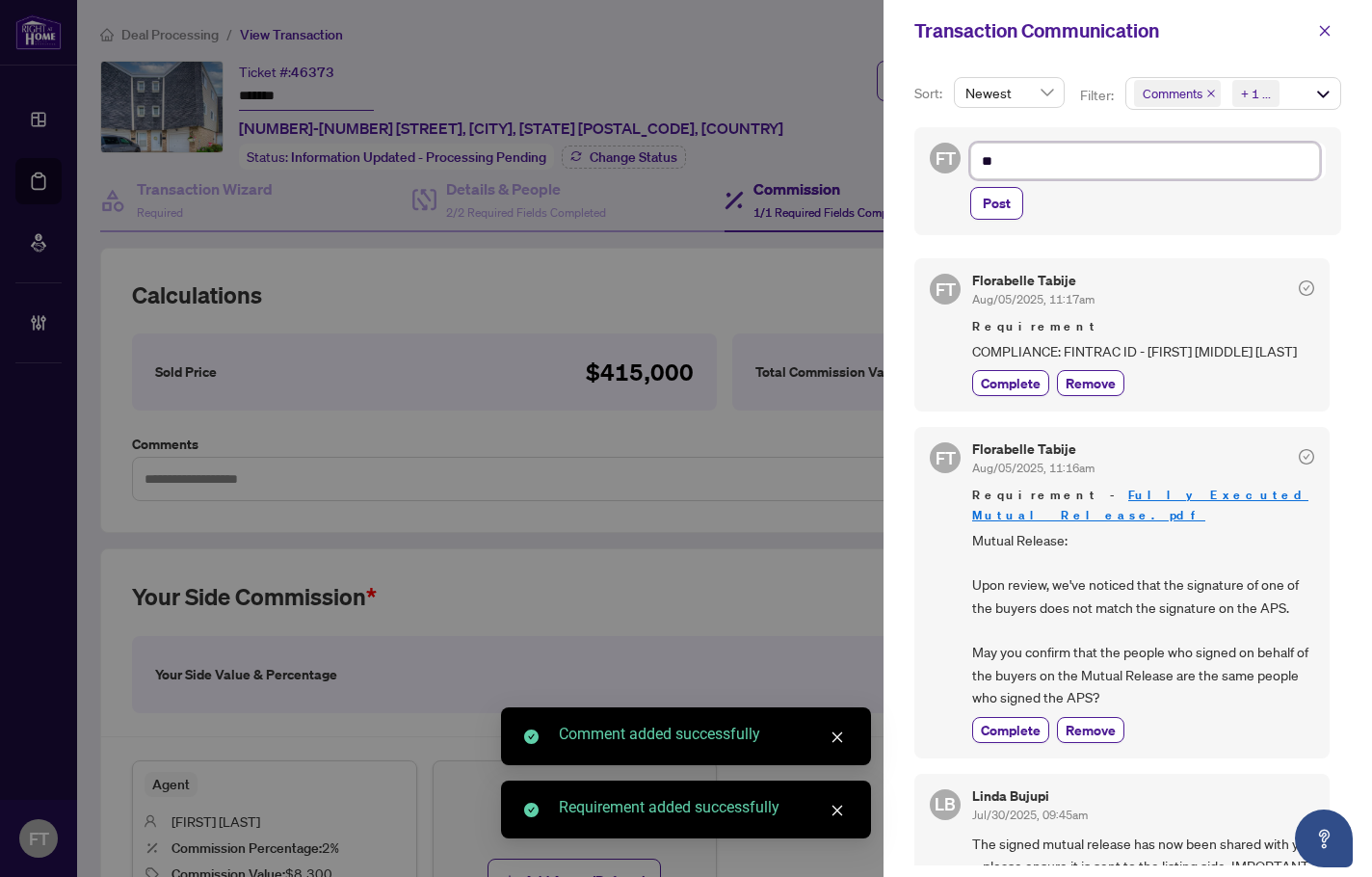 type on "***" 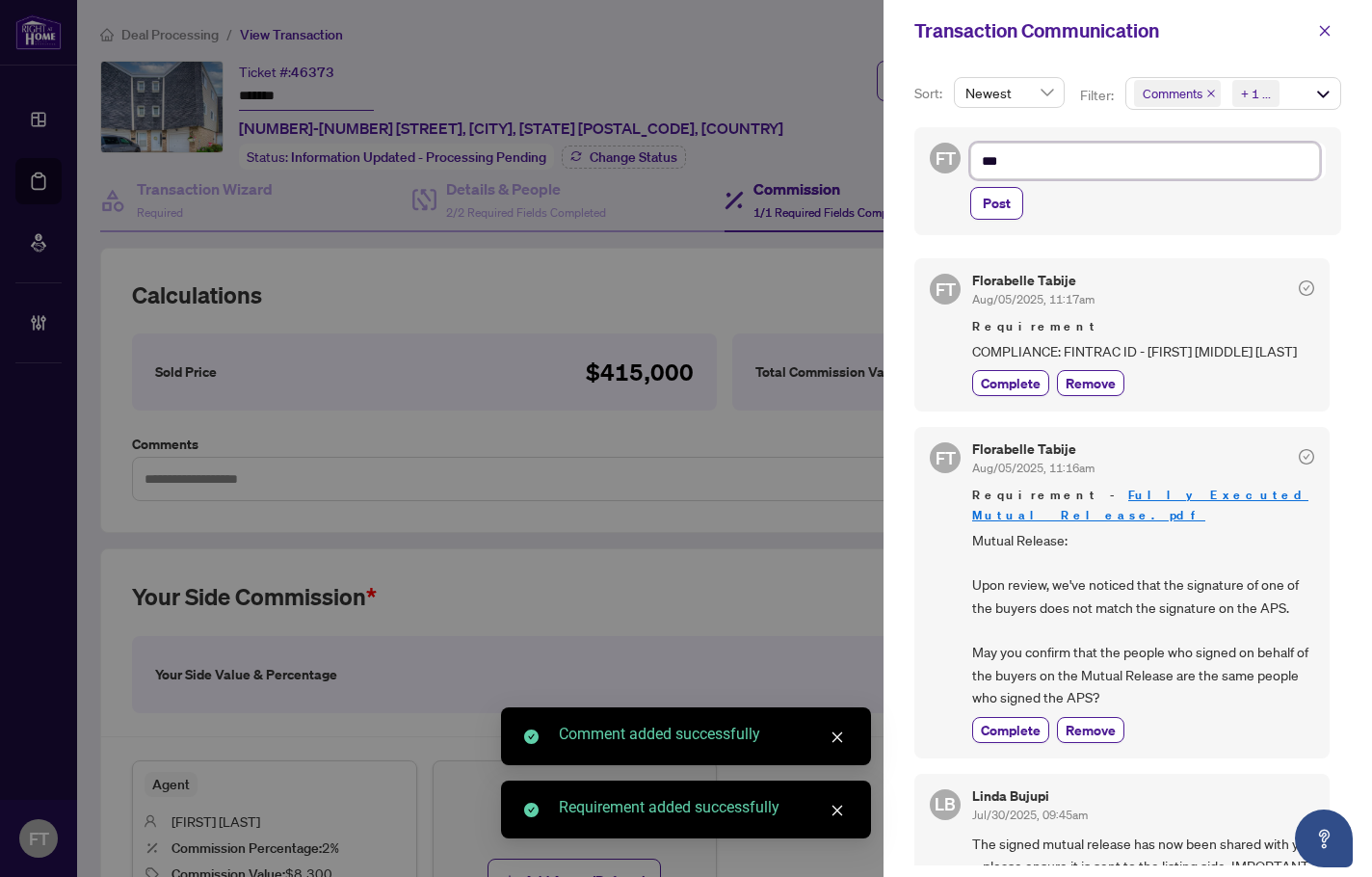 type on "****" 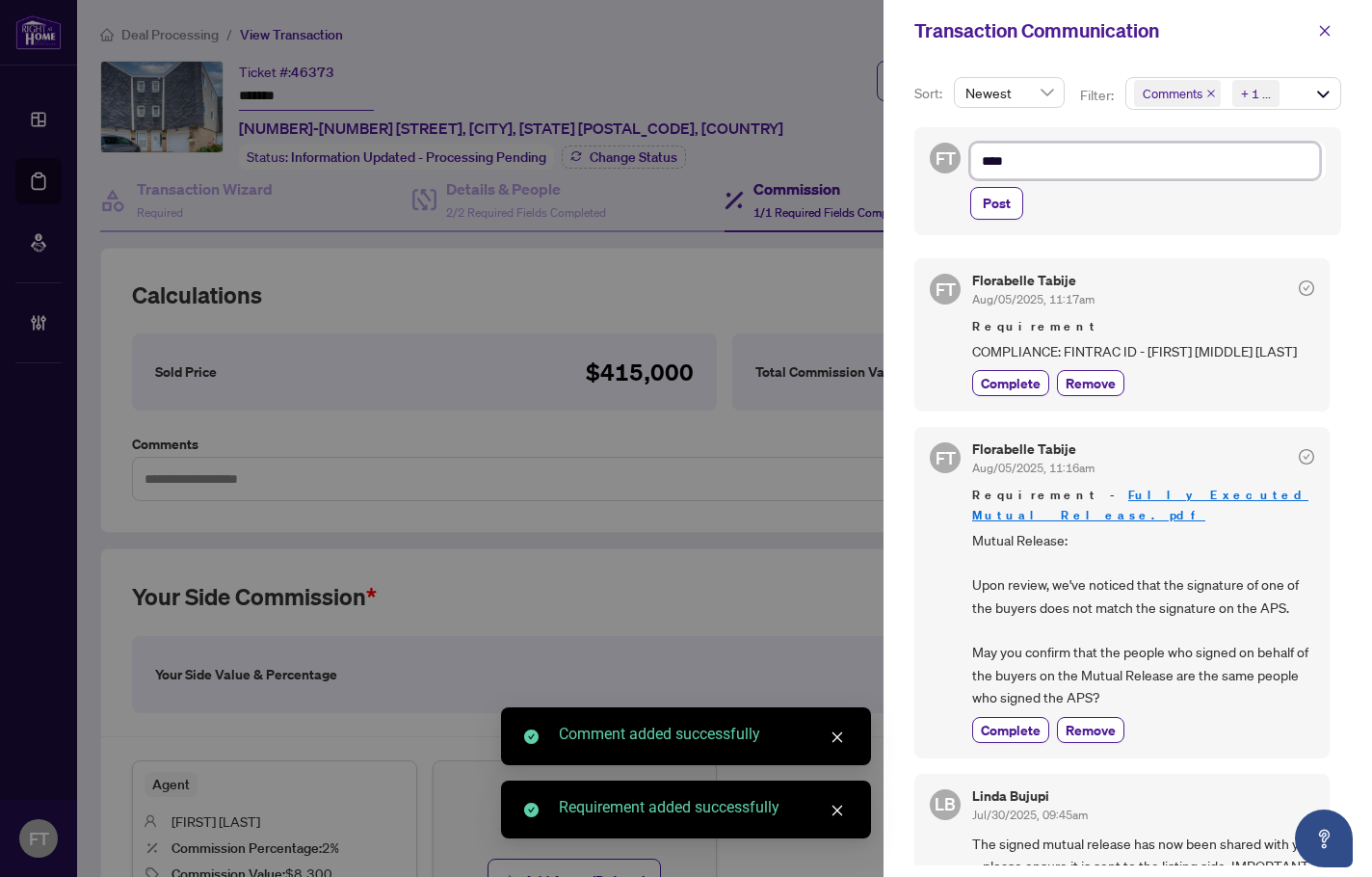 type on "*****" 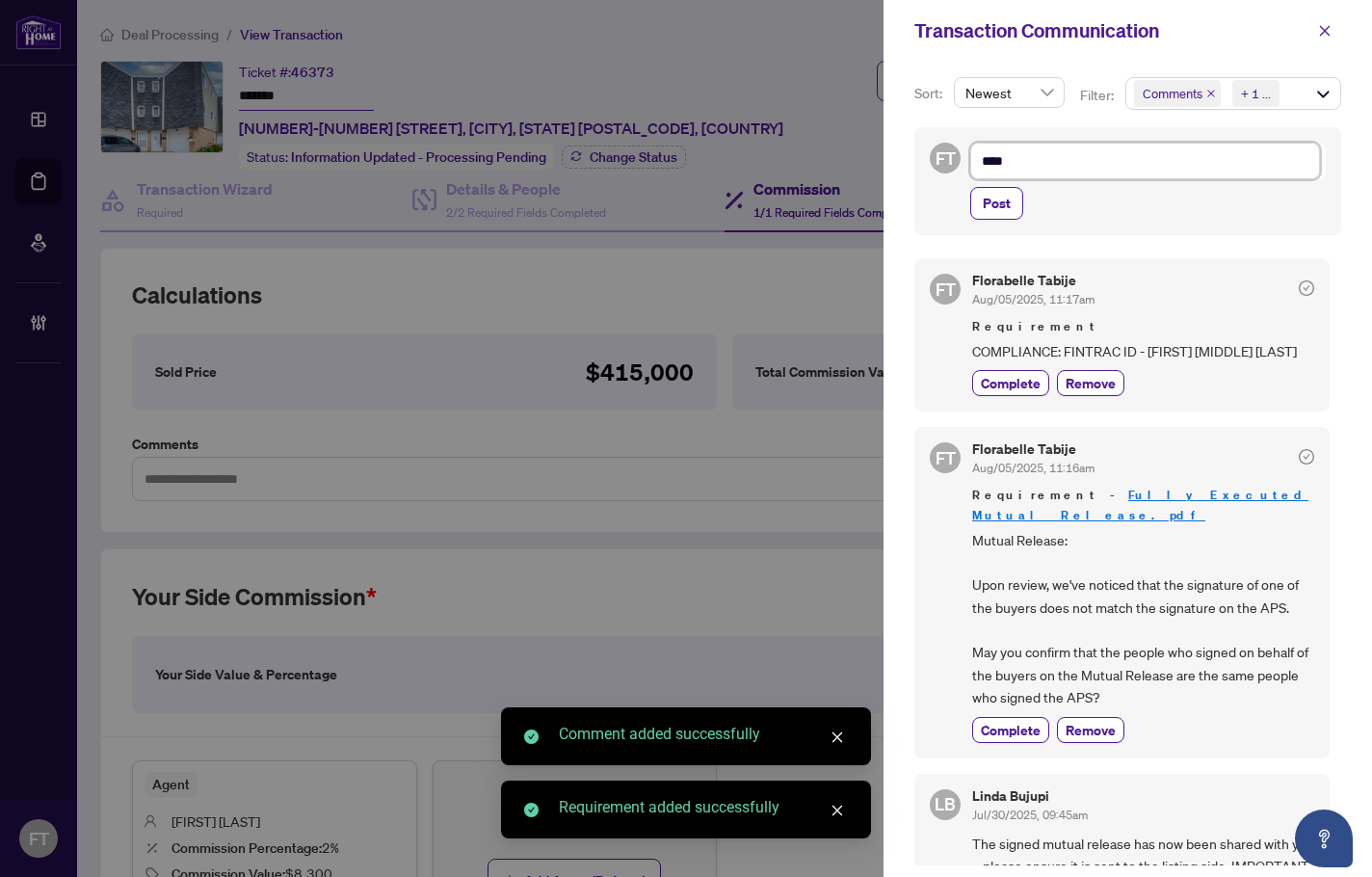 type on "*****" 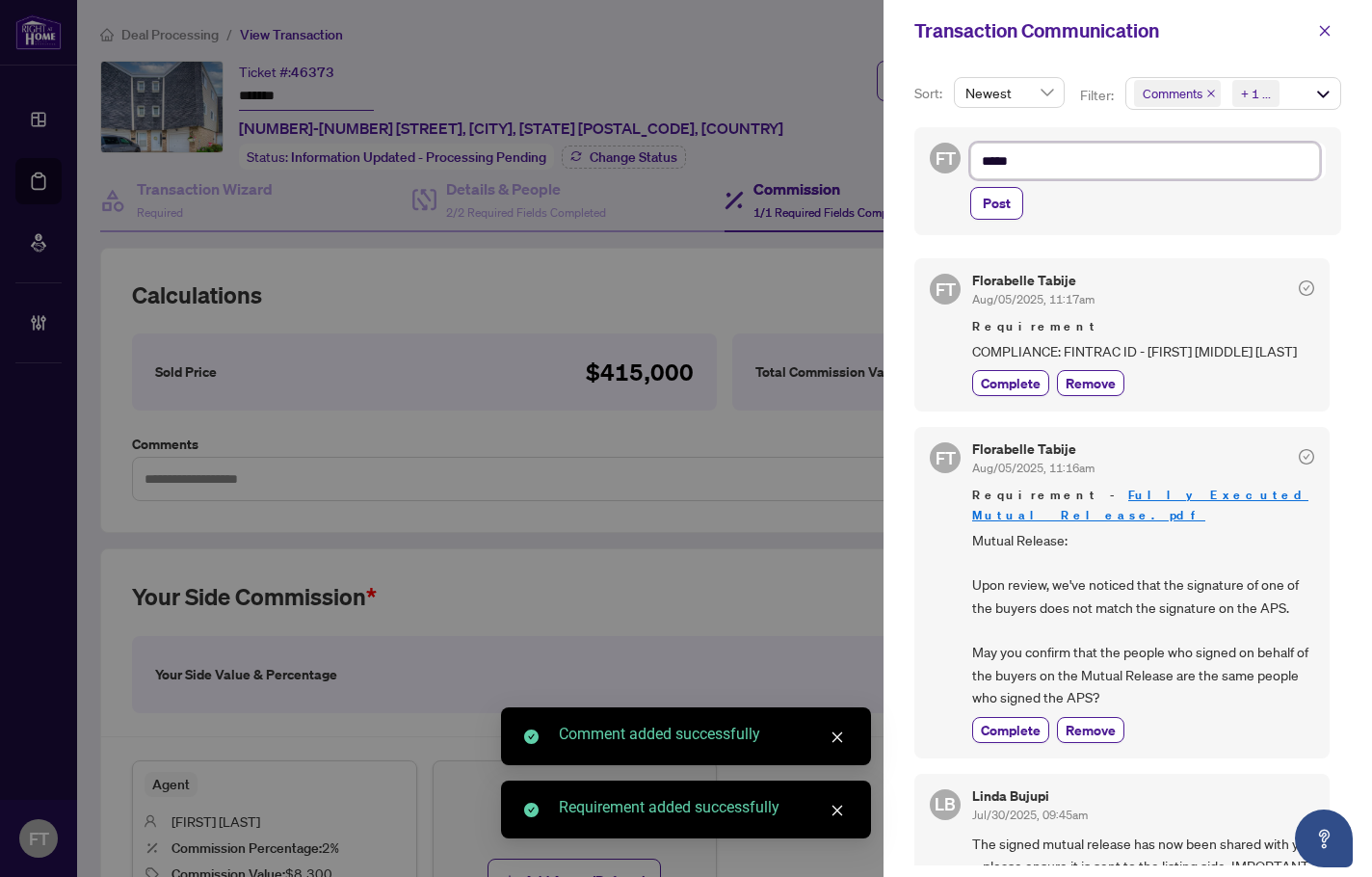 type on "******" 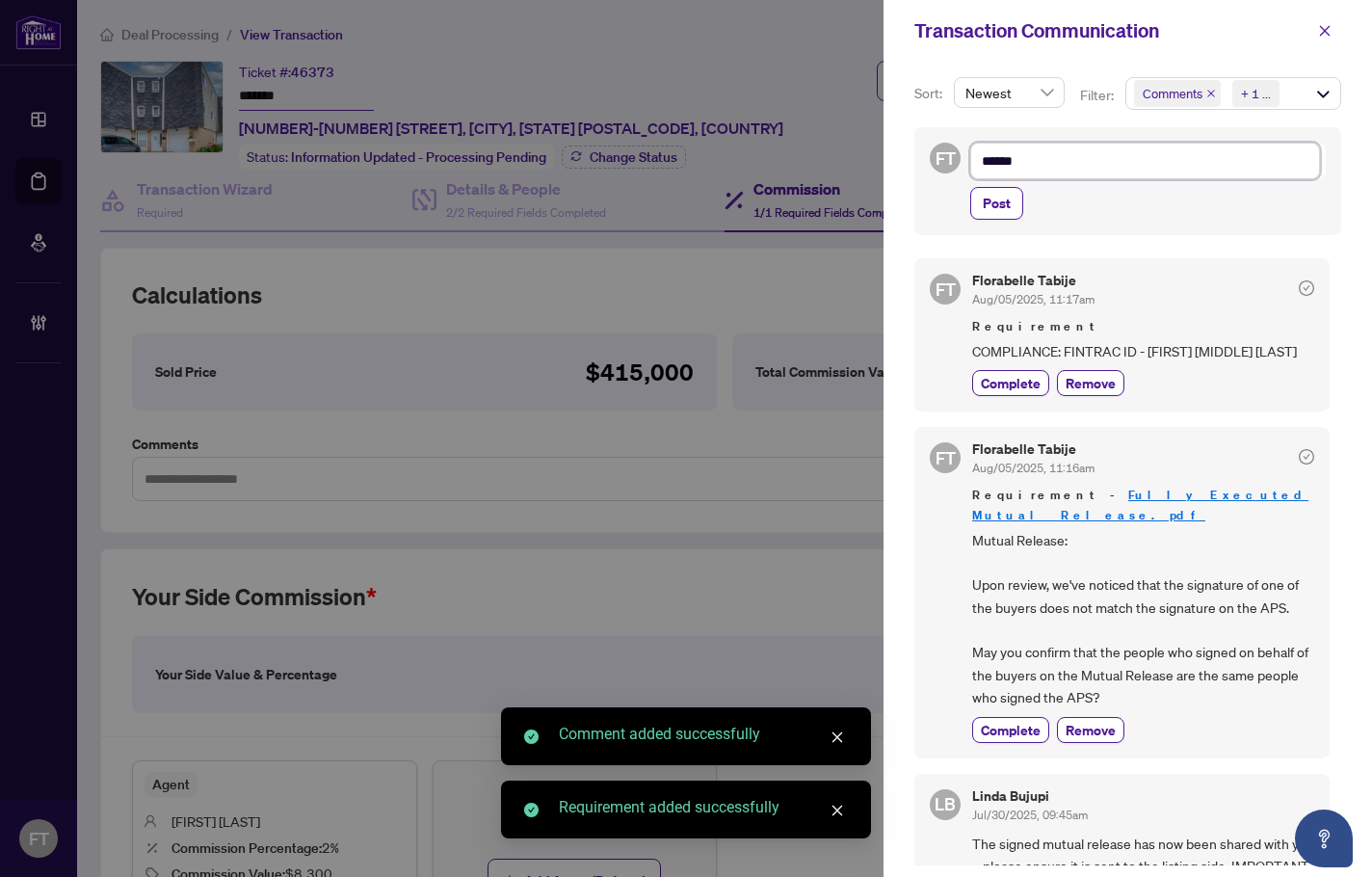 type on "*******" 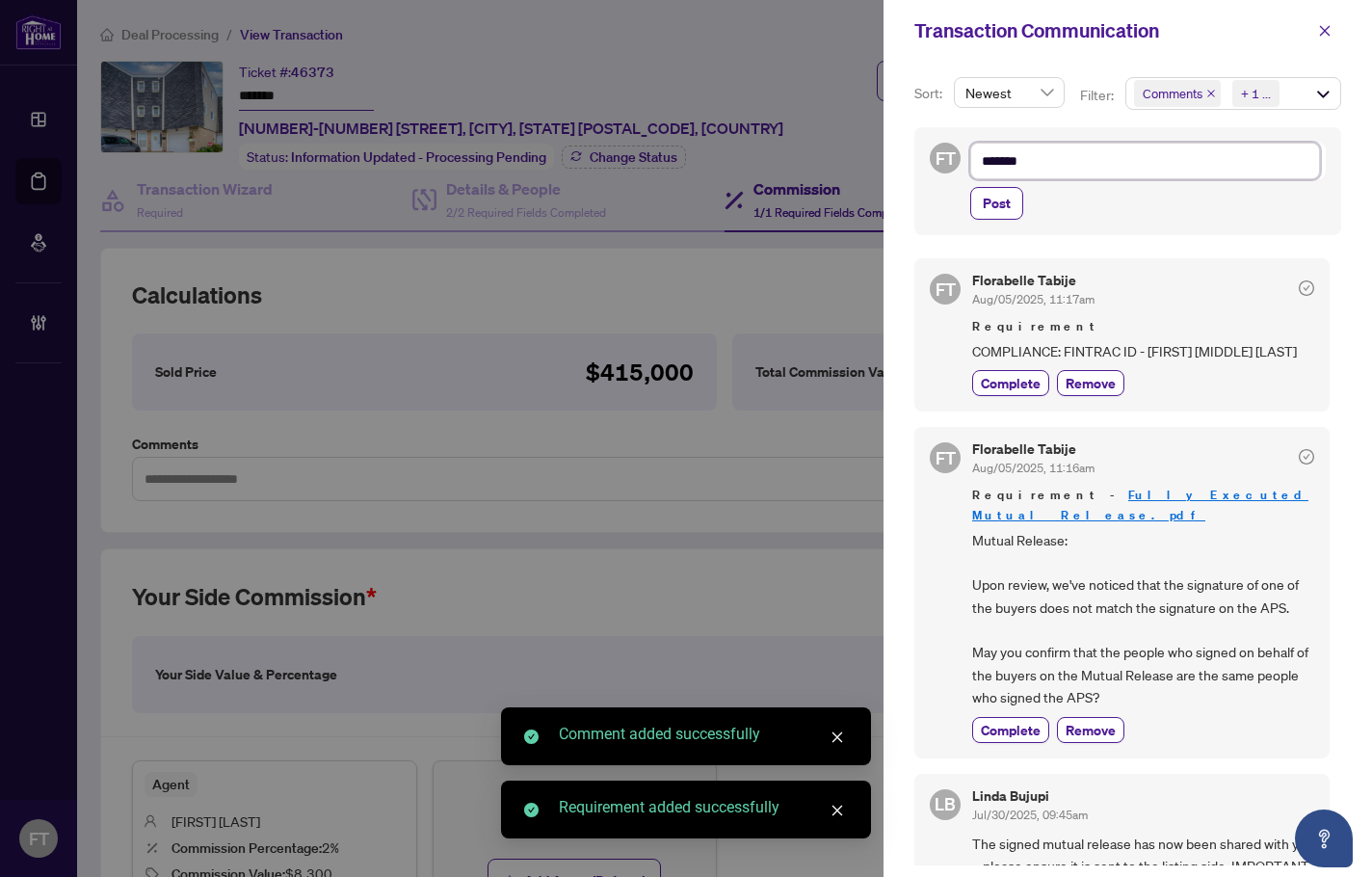 type on "********" 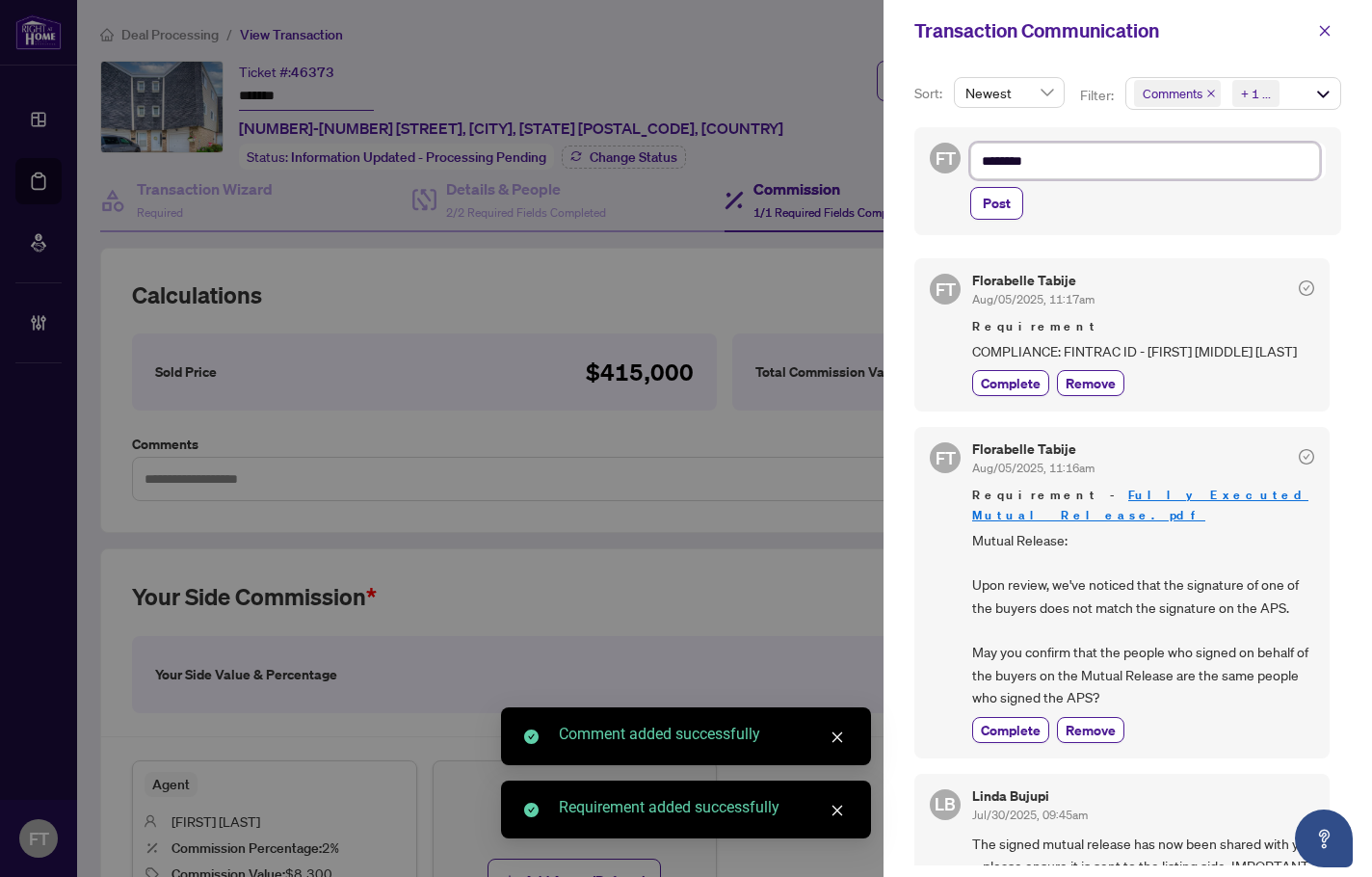 type on "*********" 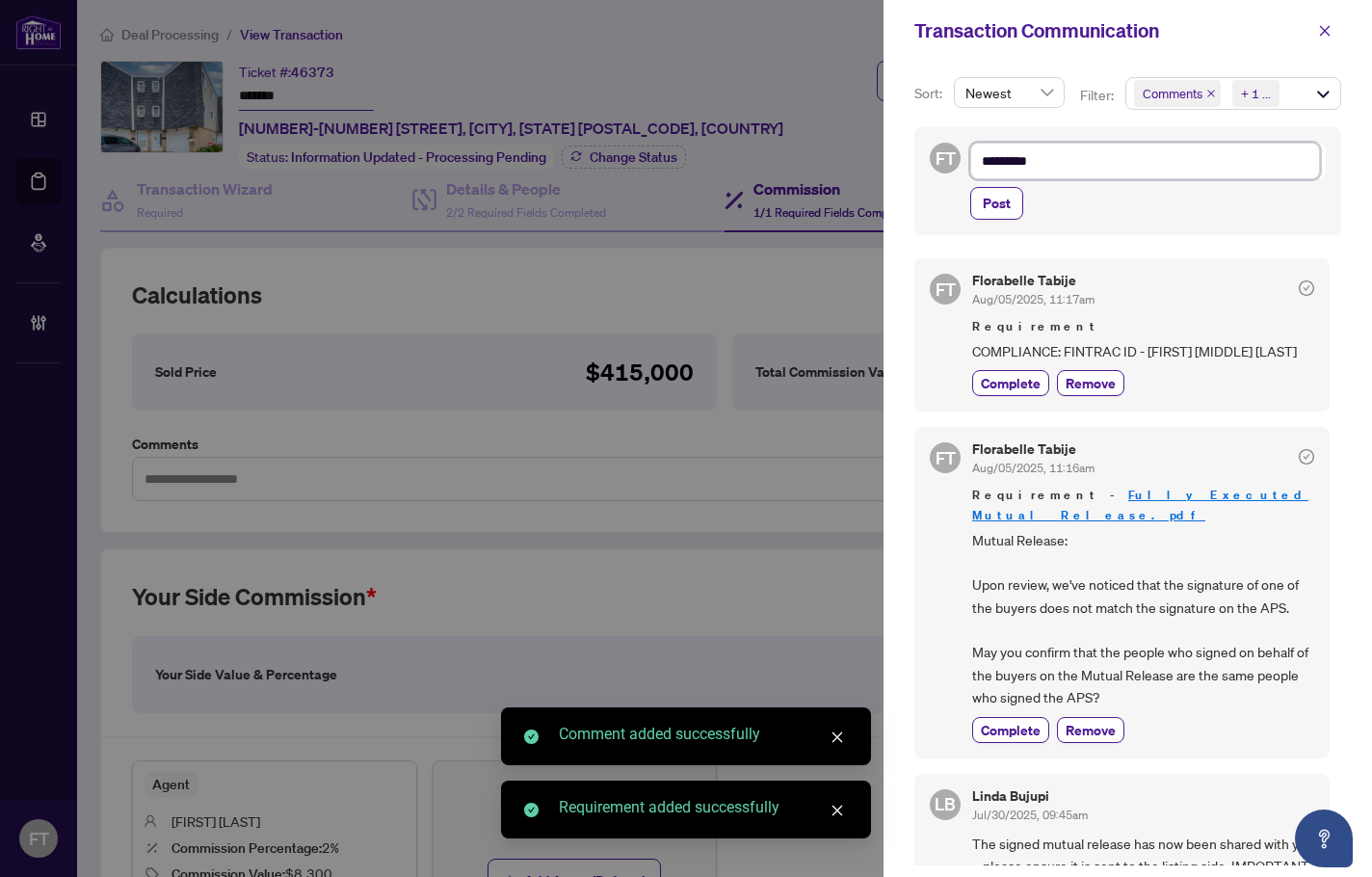 type on "**********" 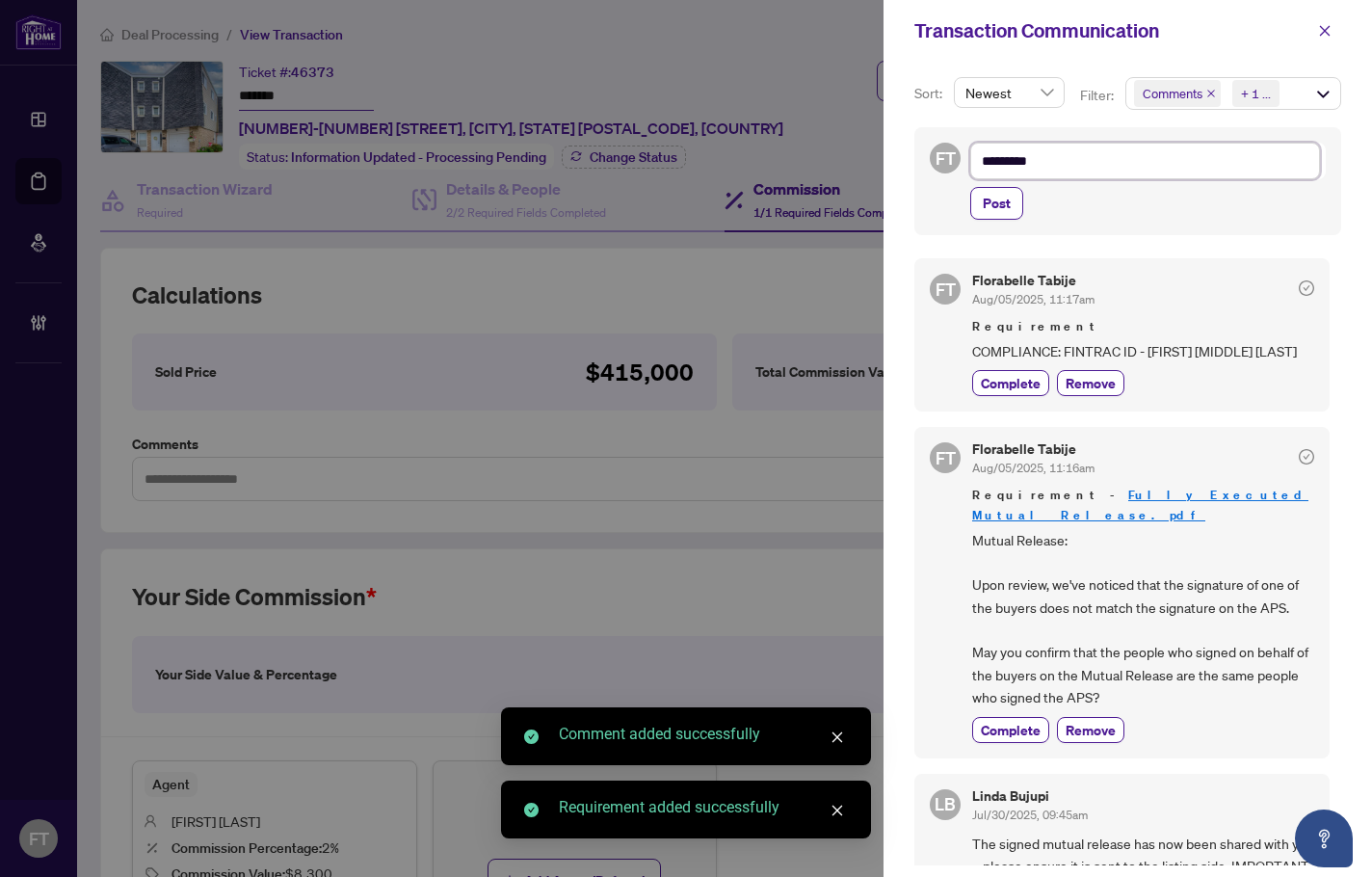 type on "**********" 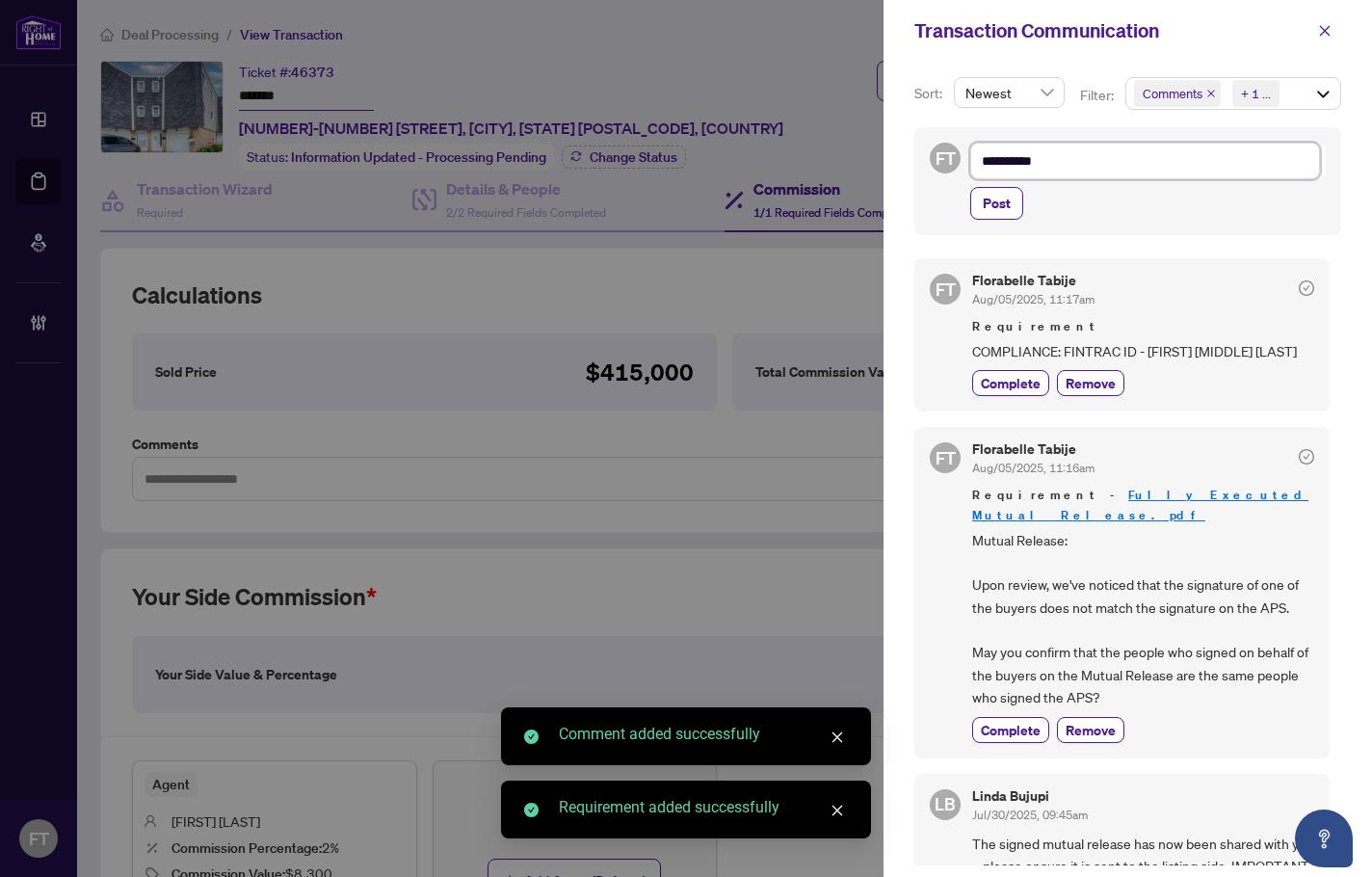type on "**********" 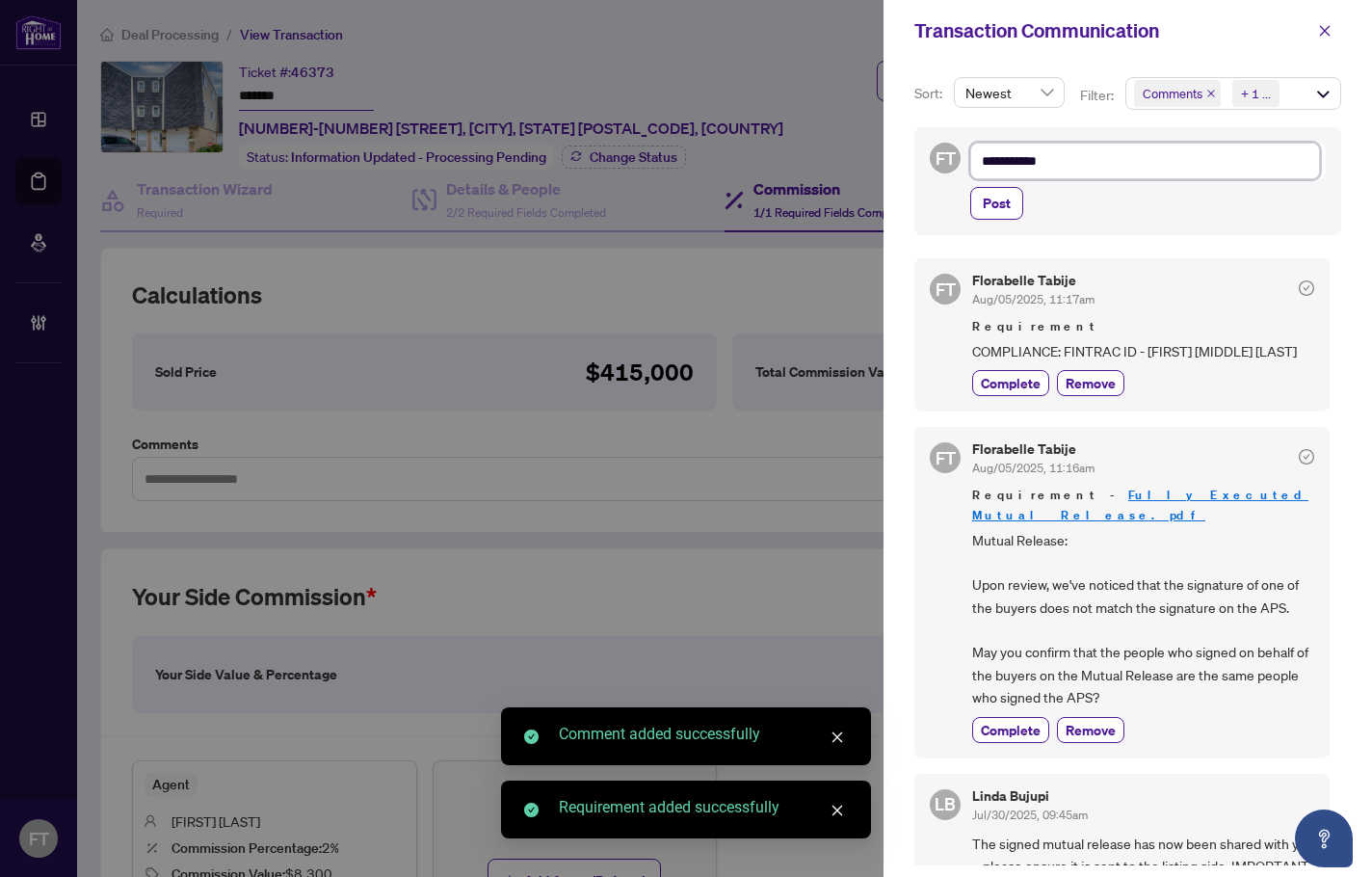 type on "**********" 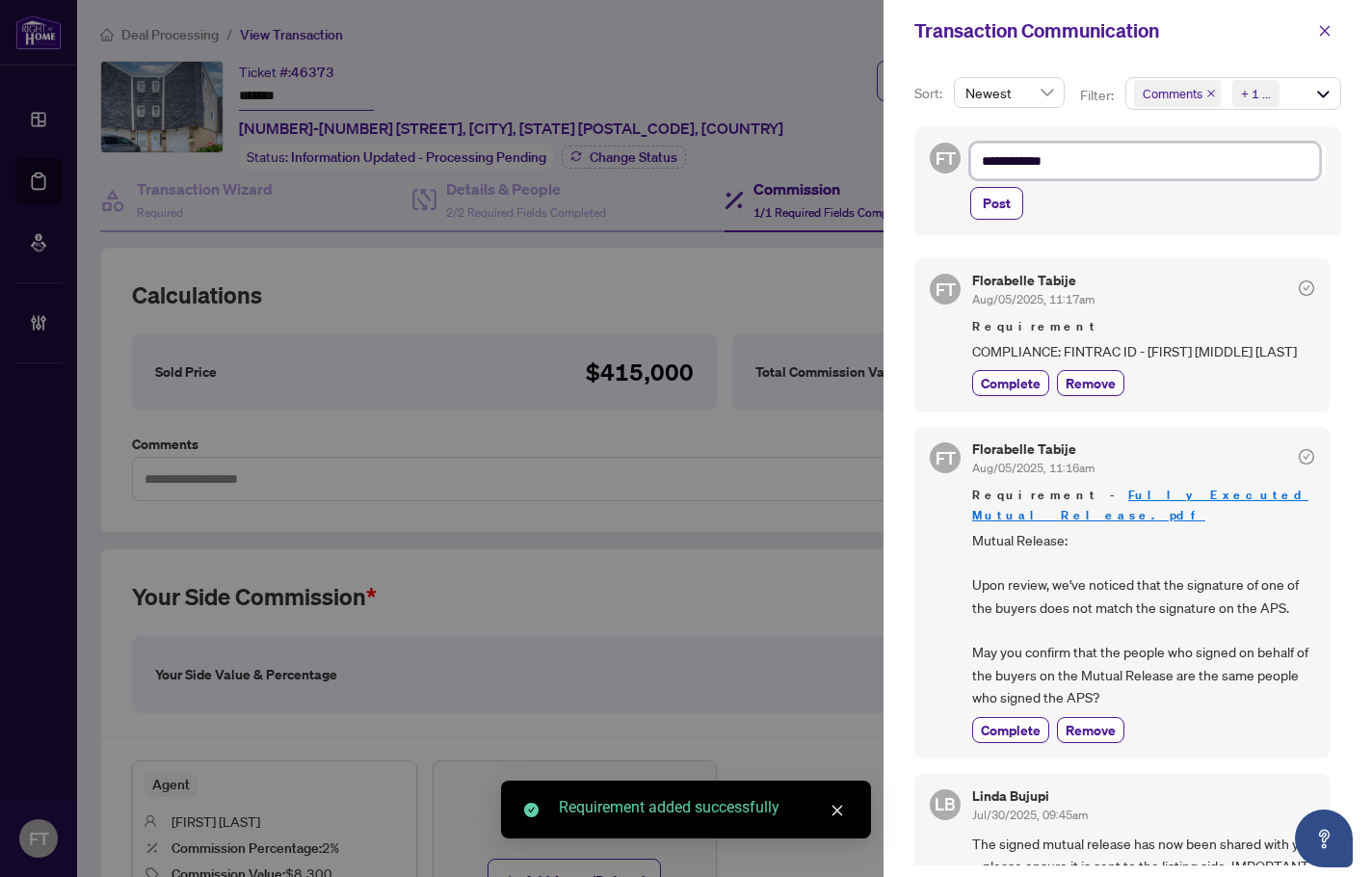 type on "**********" 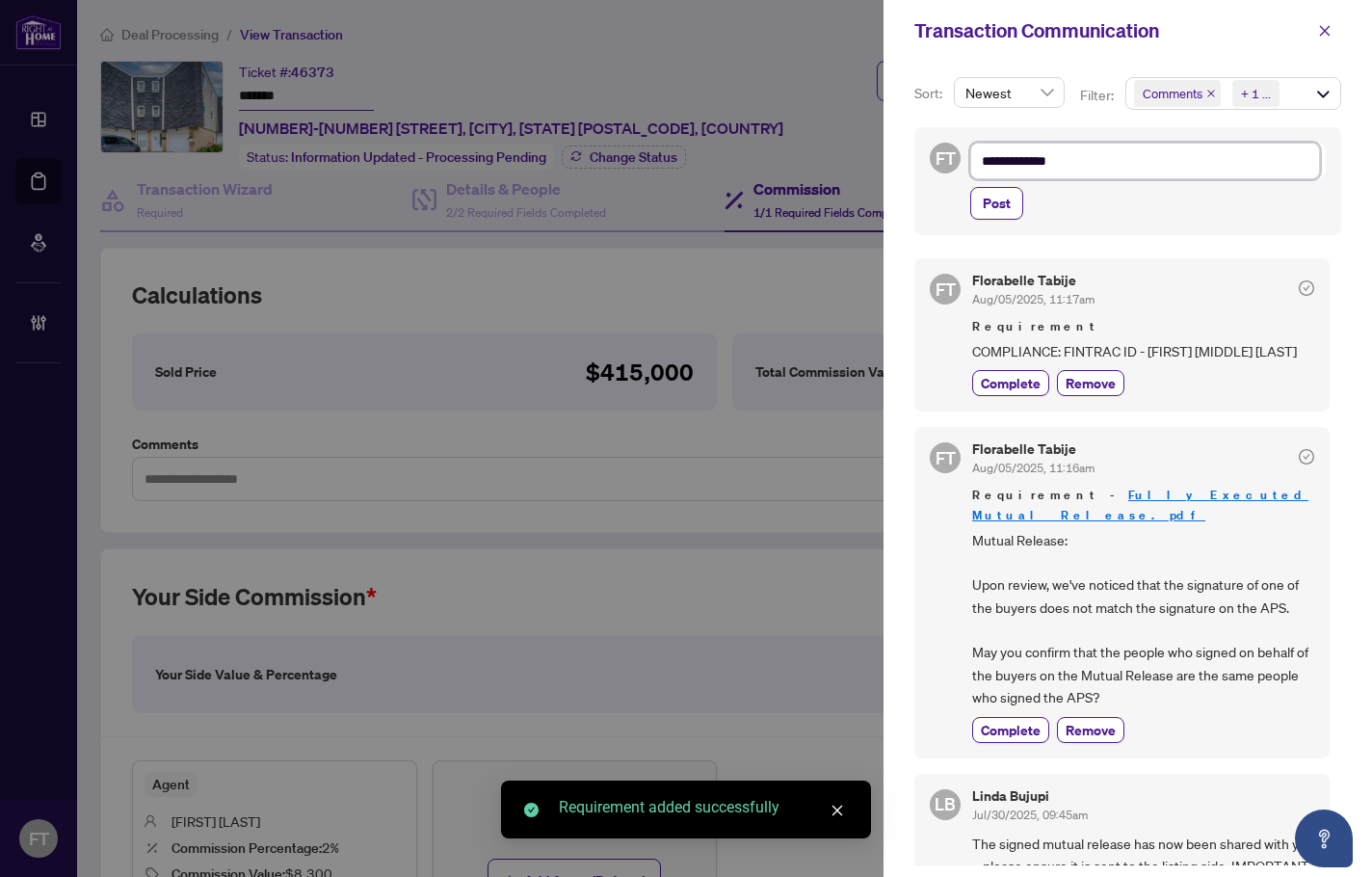 type on "**********" 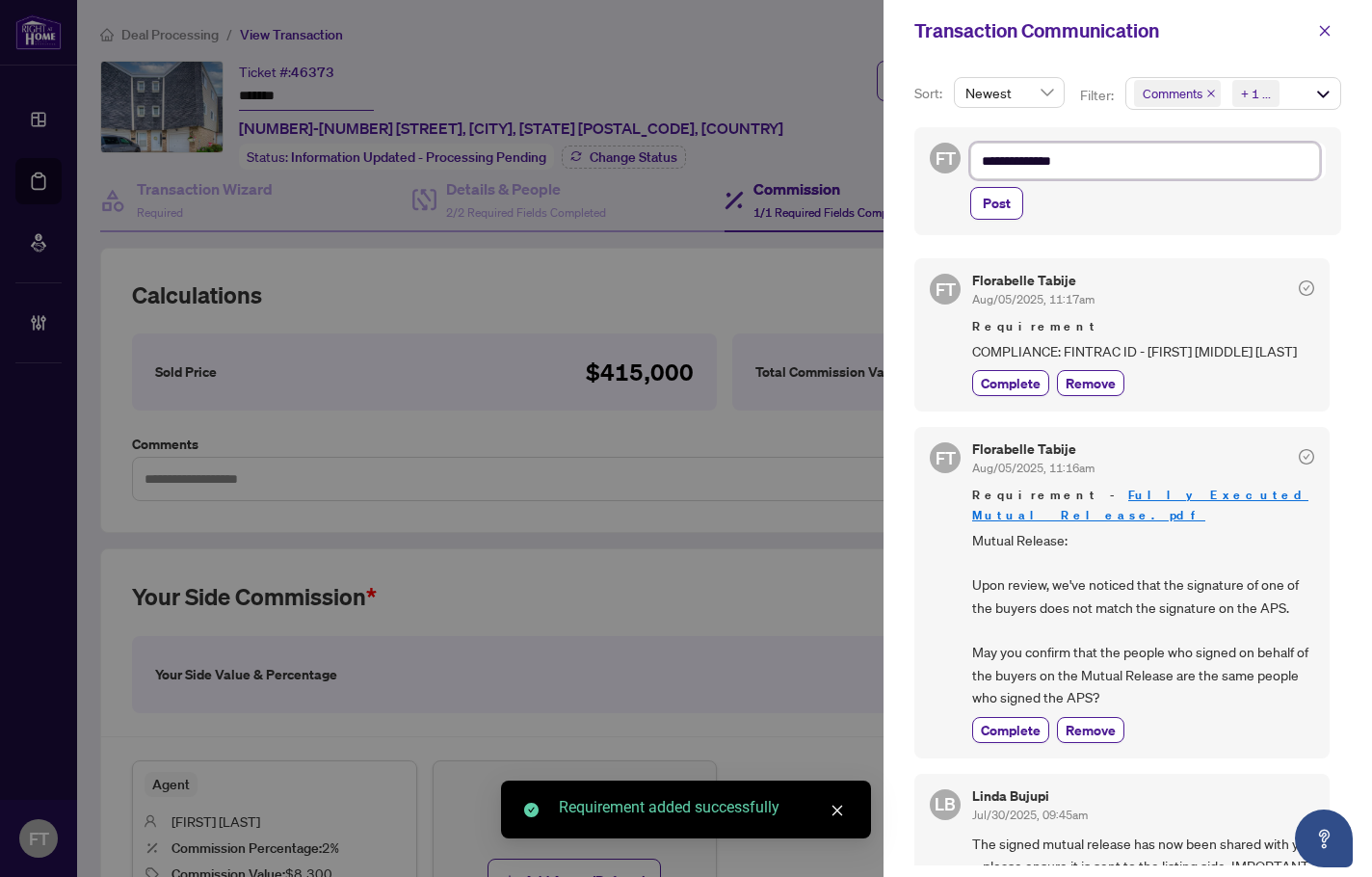 type on "**********" 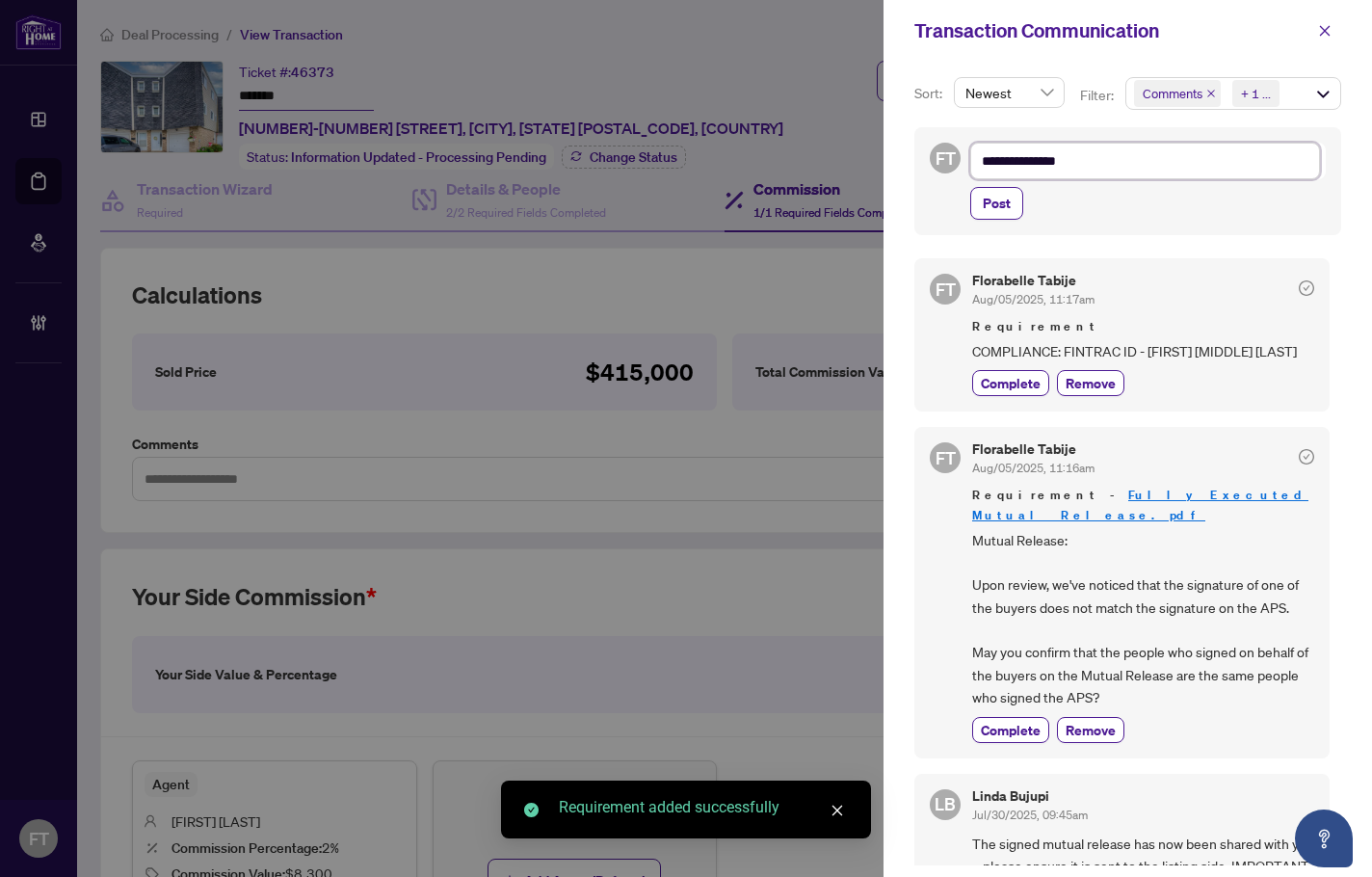 type on "**********" 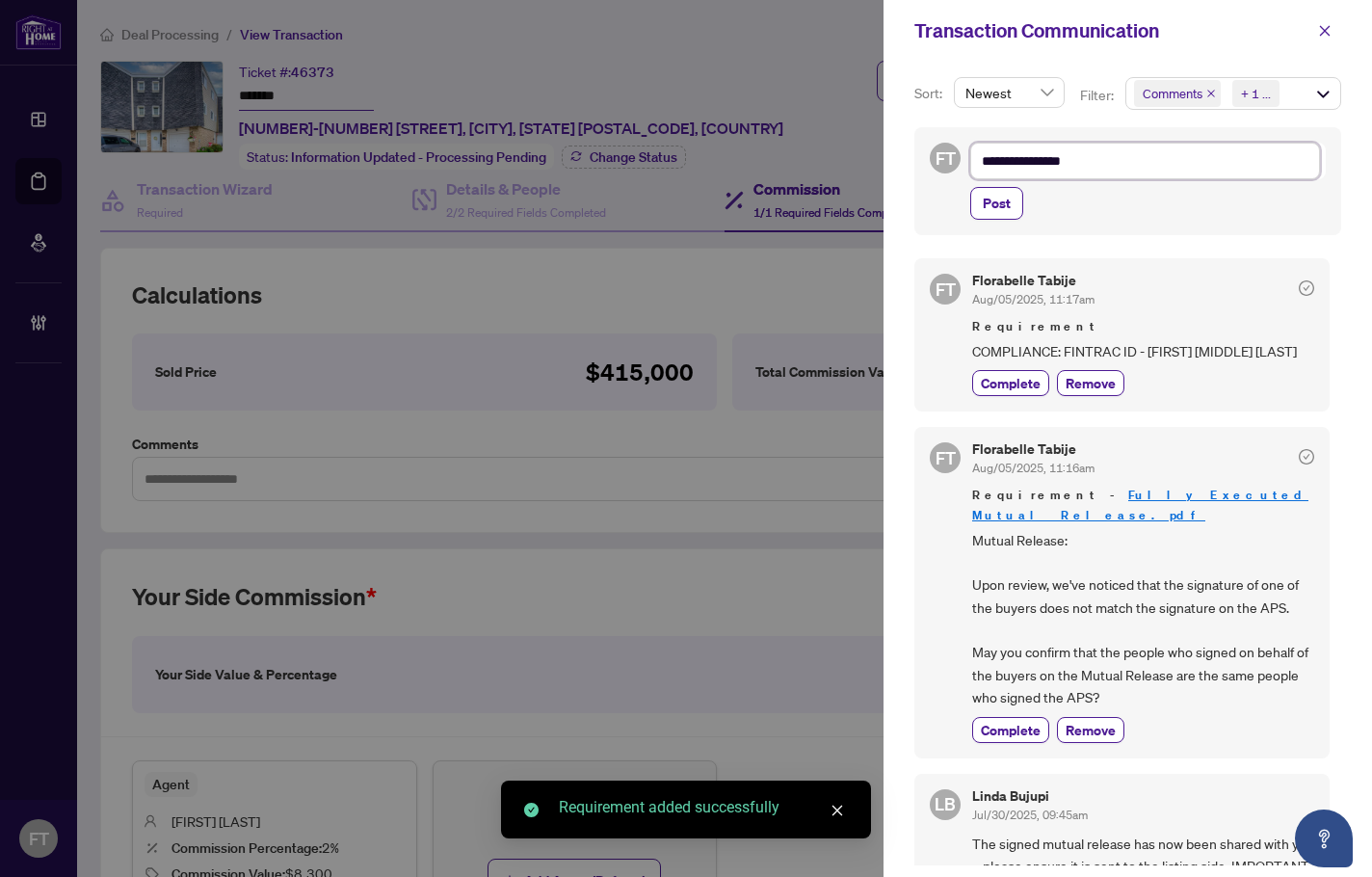 type on "**********" 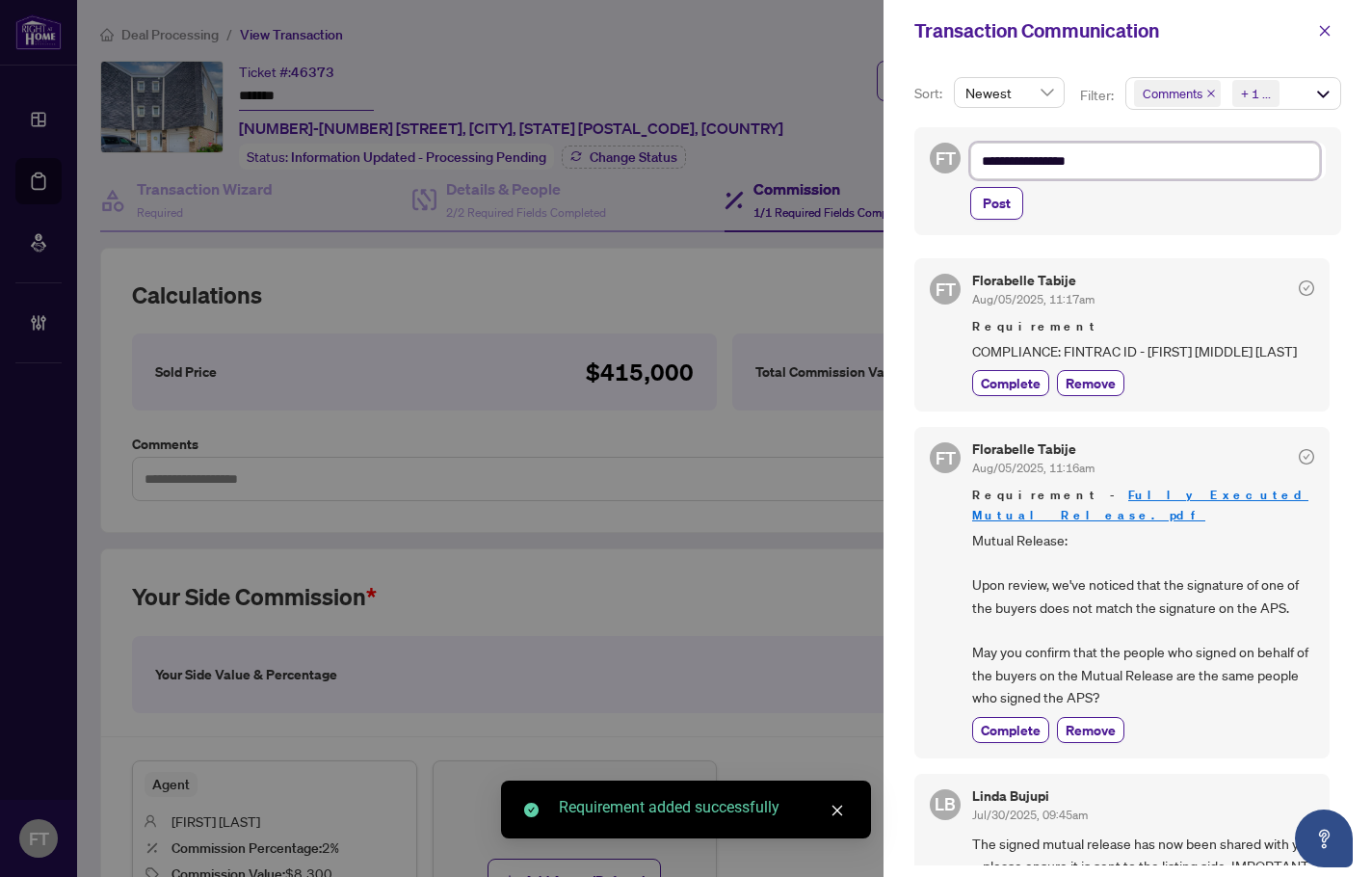 type on "**********" 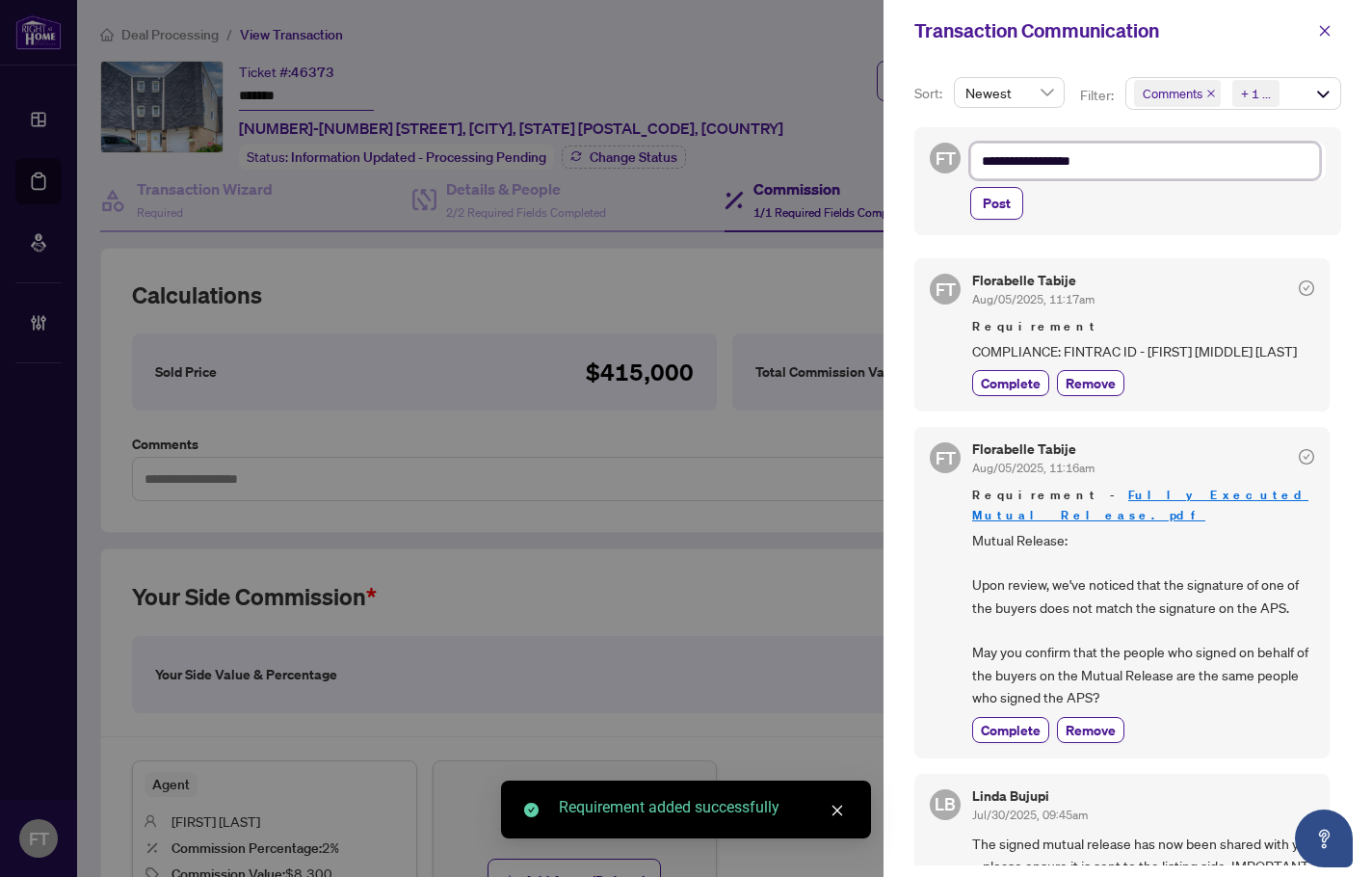 type on "**********" 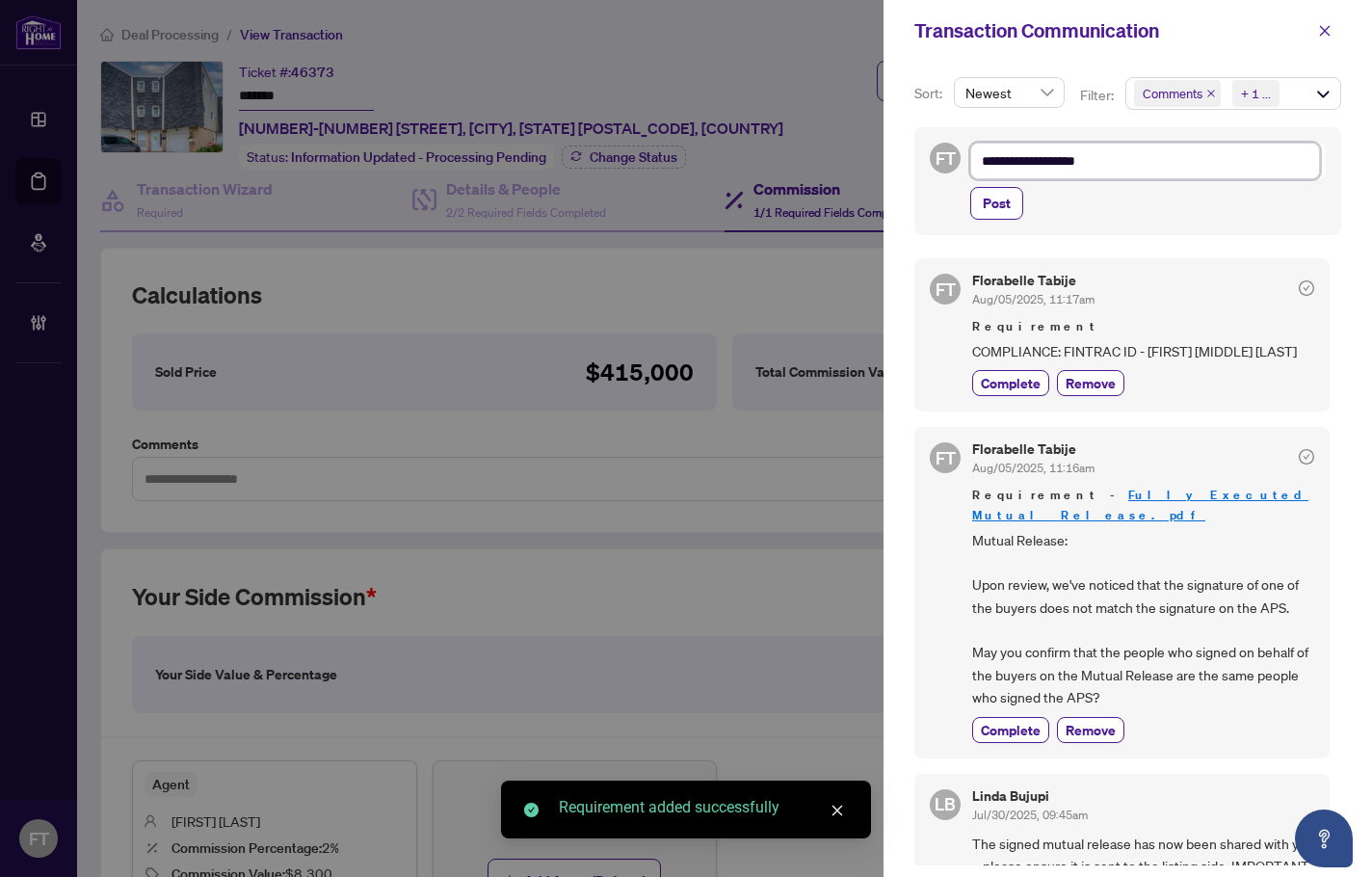 type on "**********" 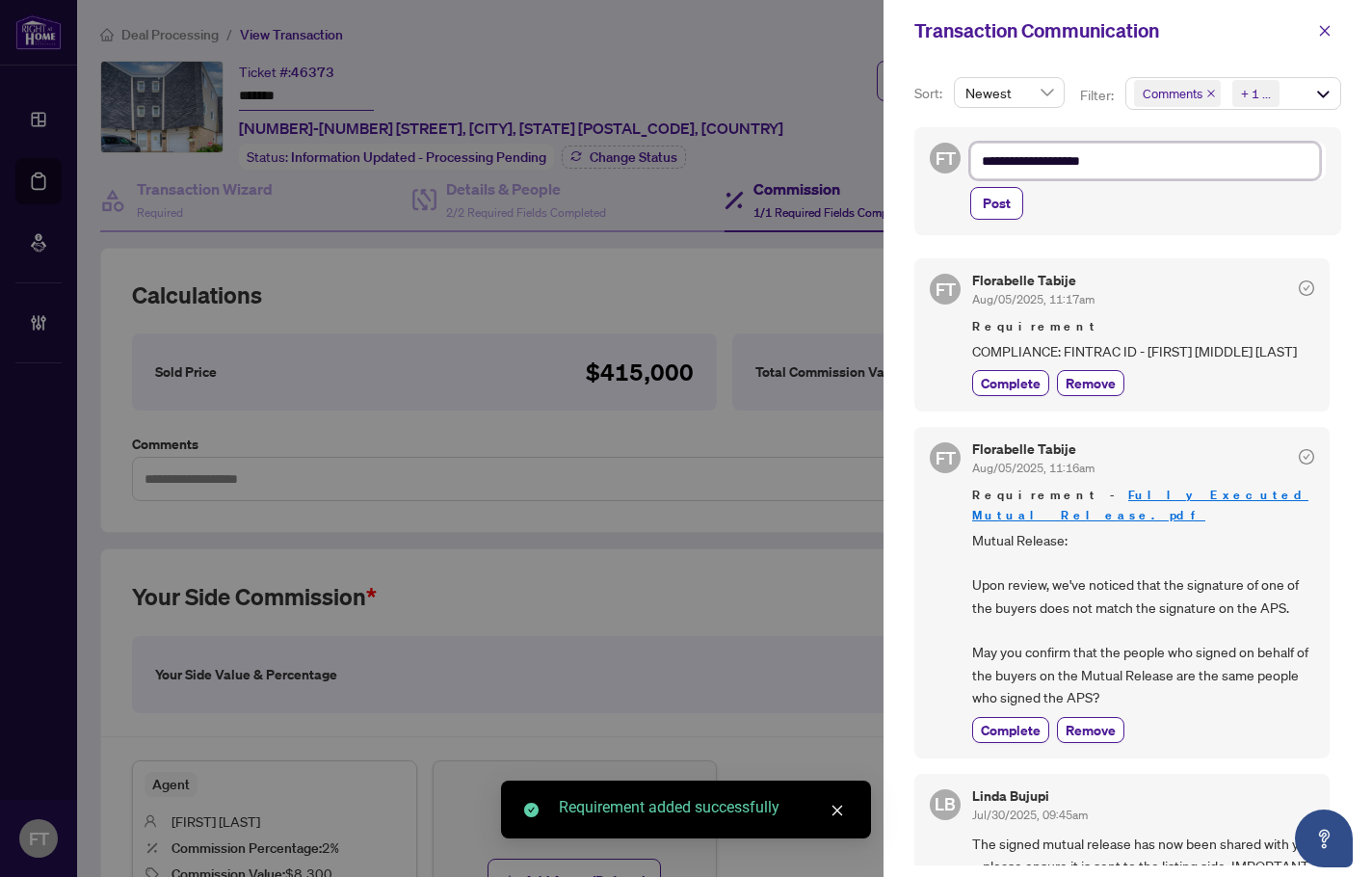 type on "**********" 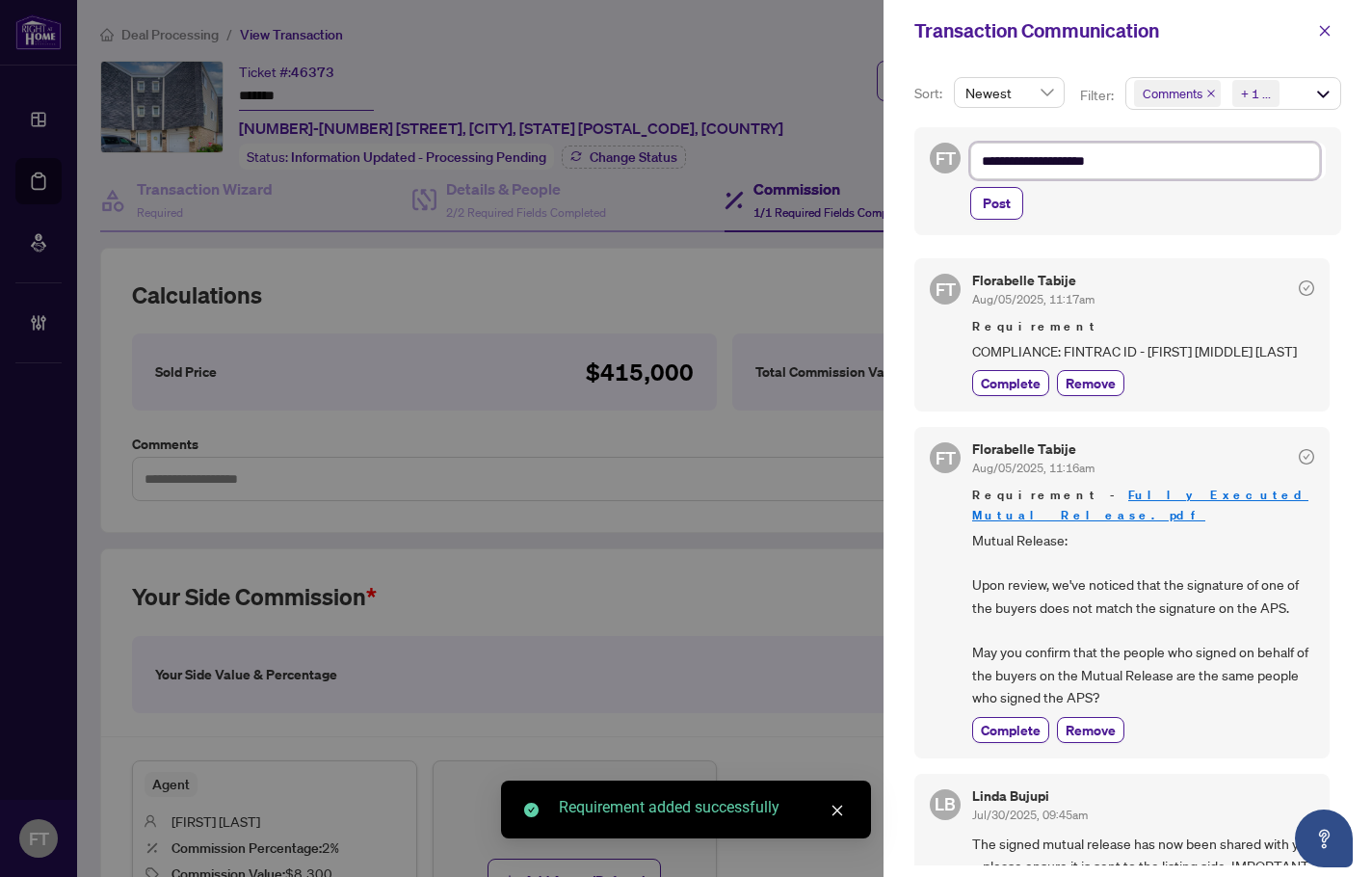 type on "**********" 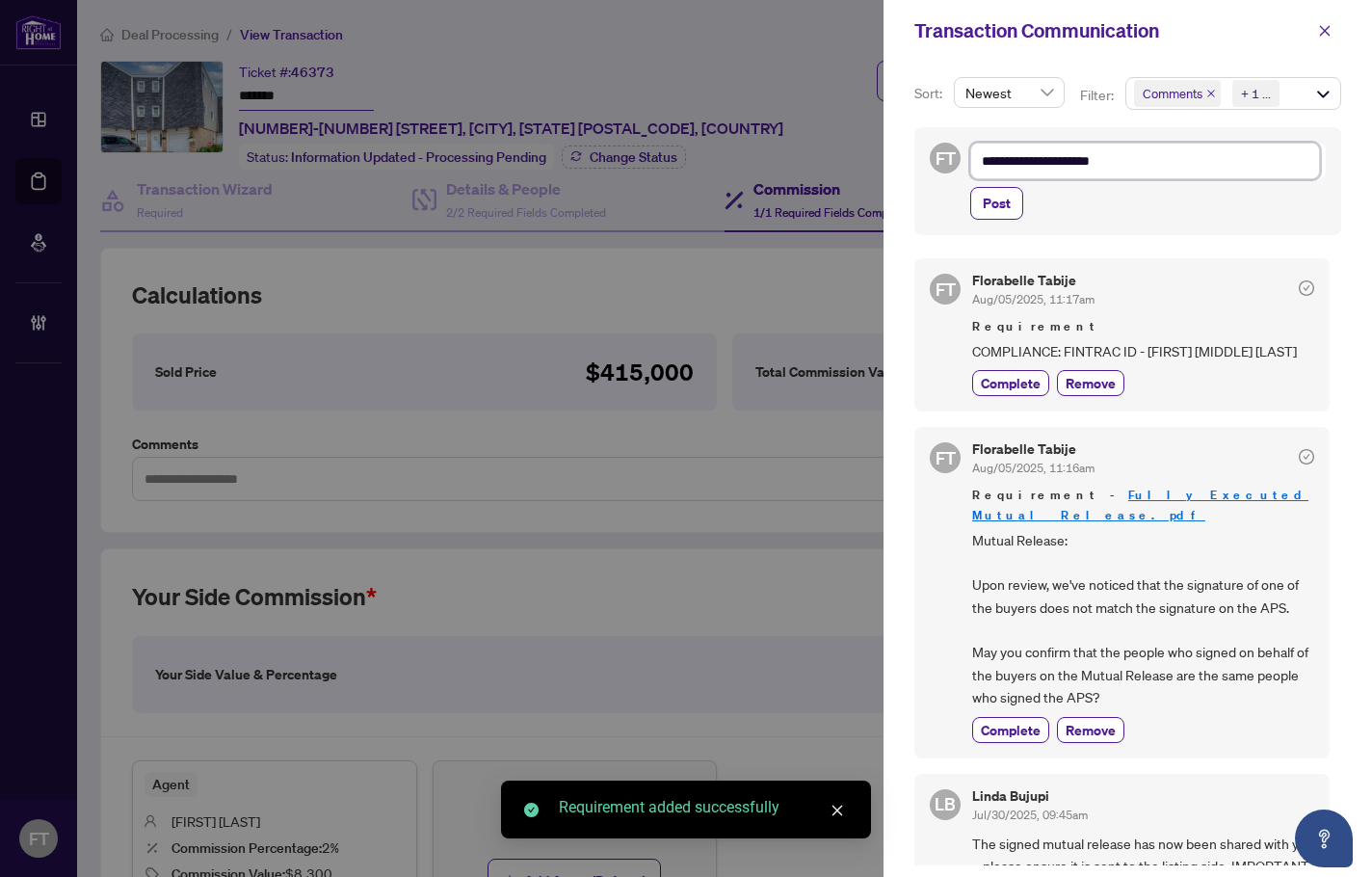 type on "**********" 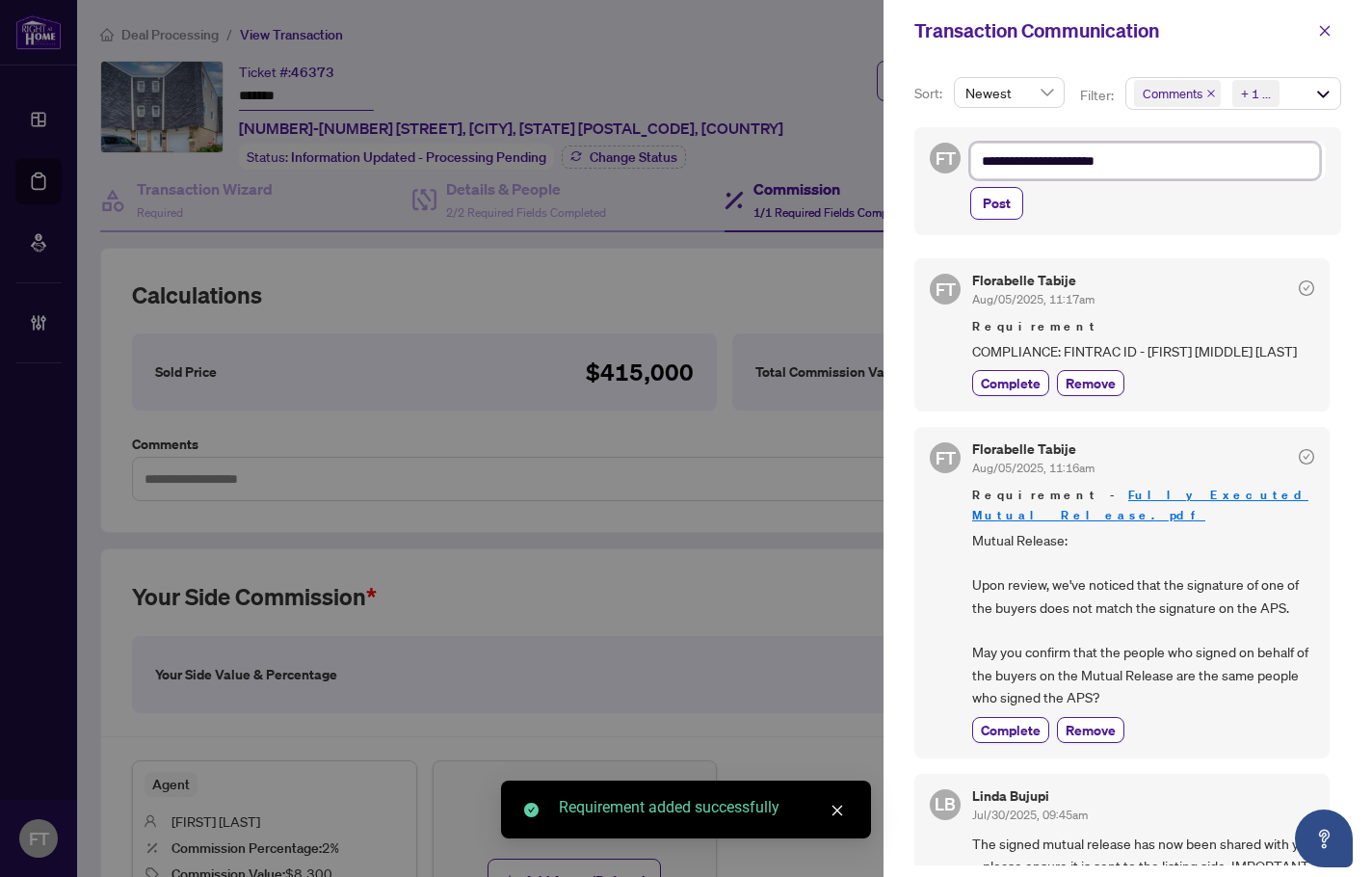type on "**********" 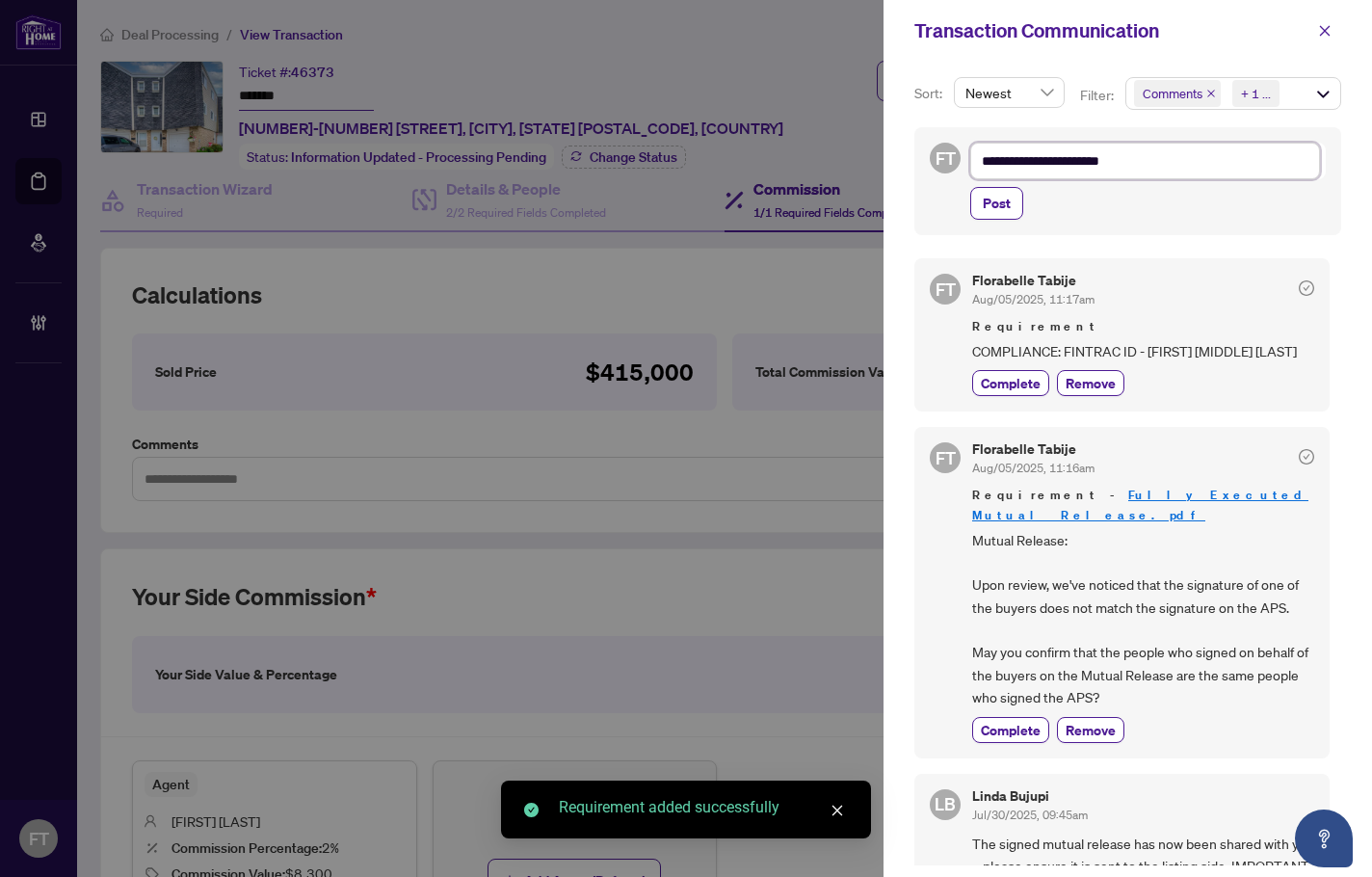 type on "**********" 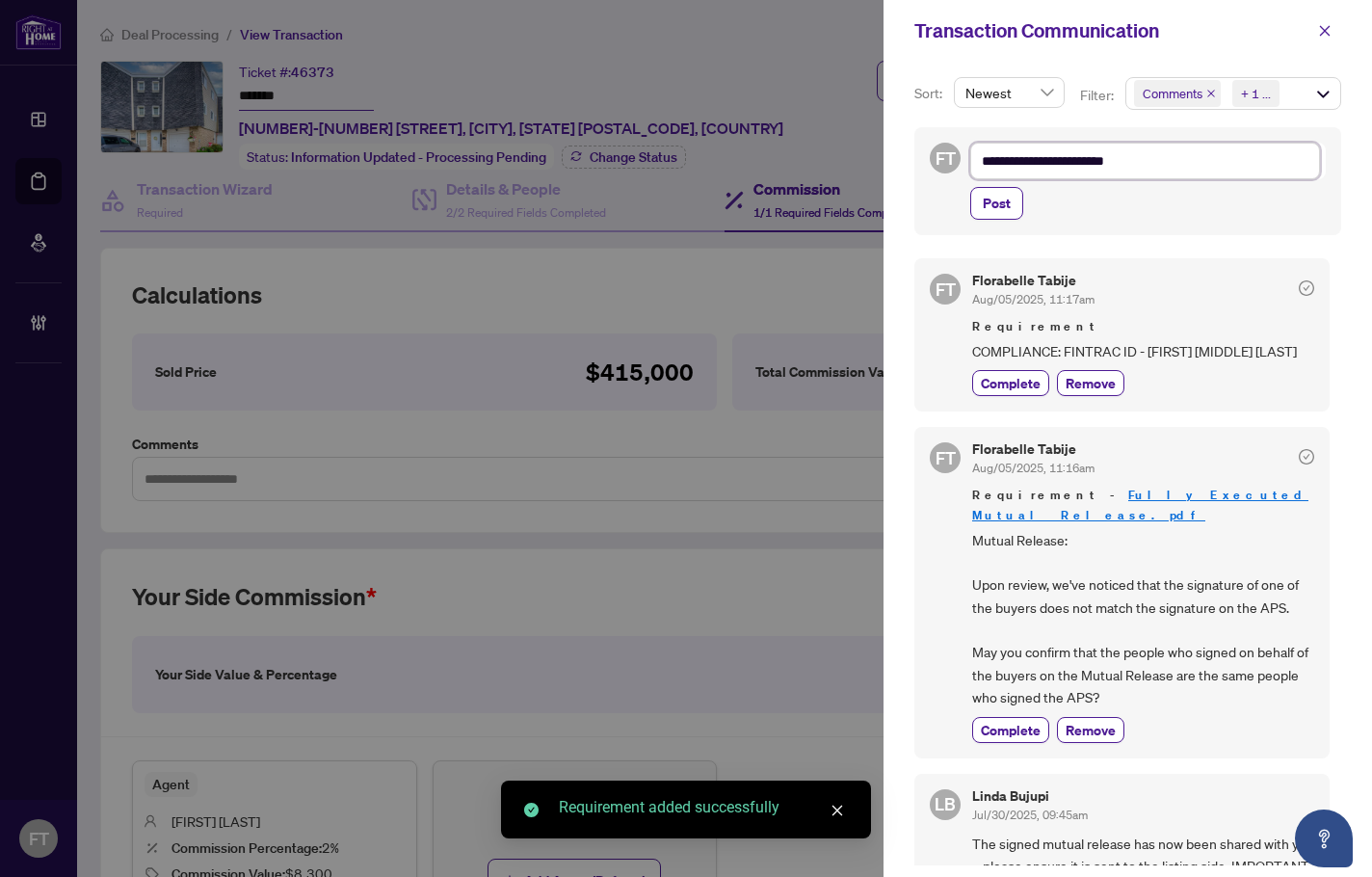 paste on "**********" 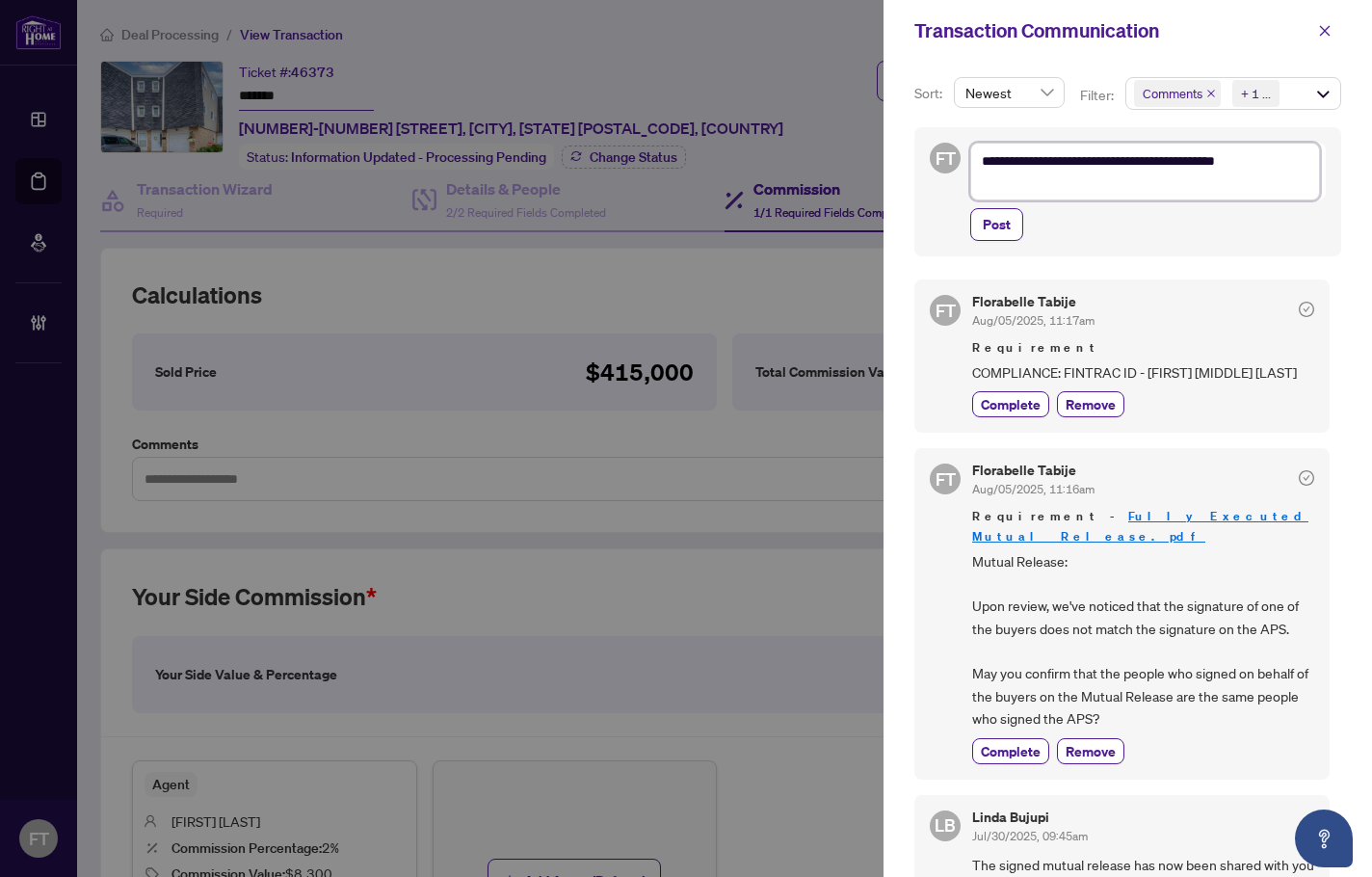 click on "**********" at bounding box center [1145, 172] 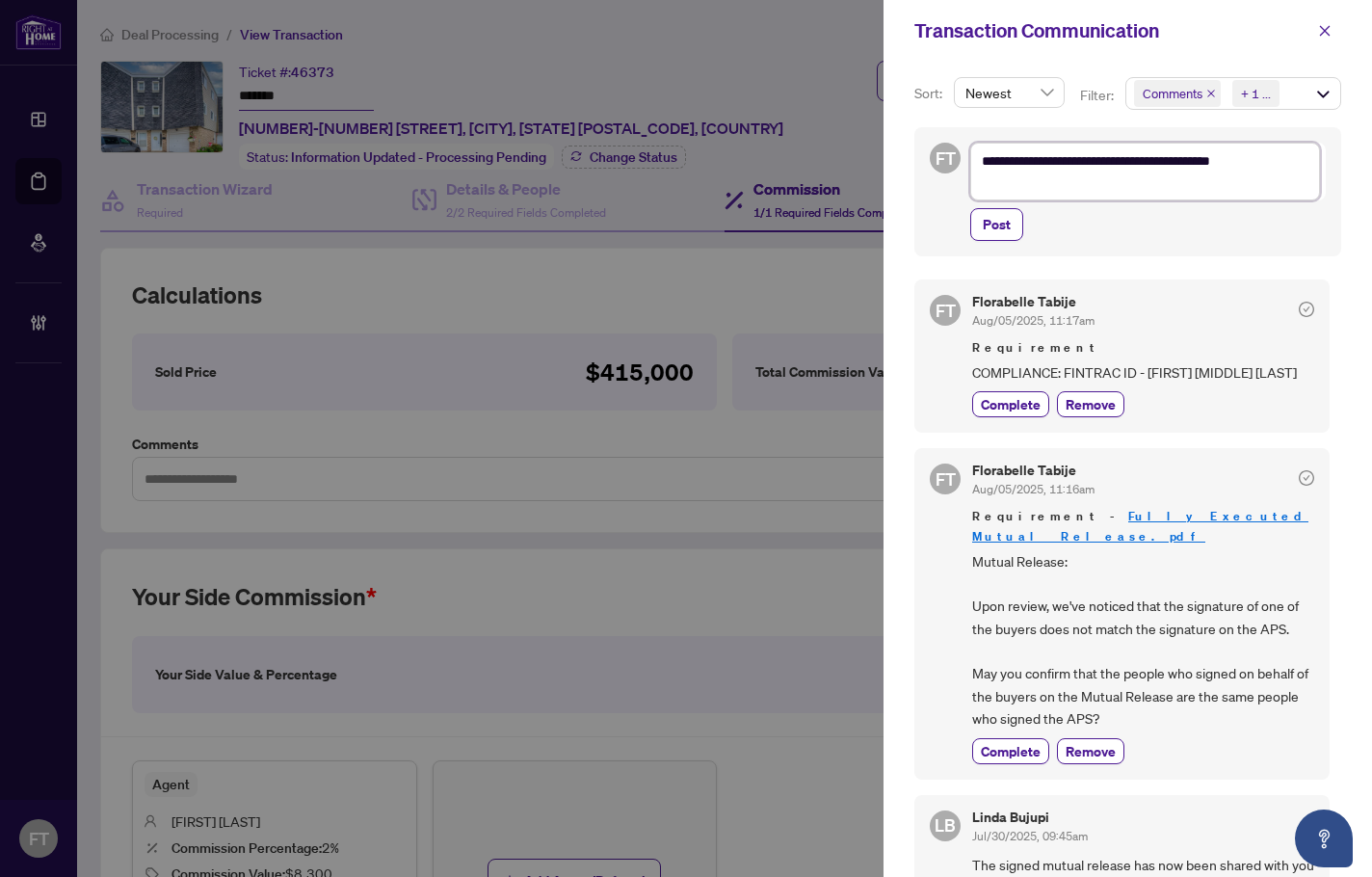 type on "**********" 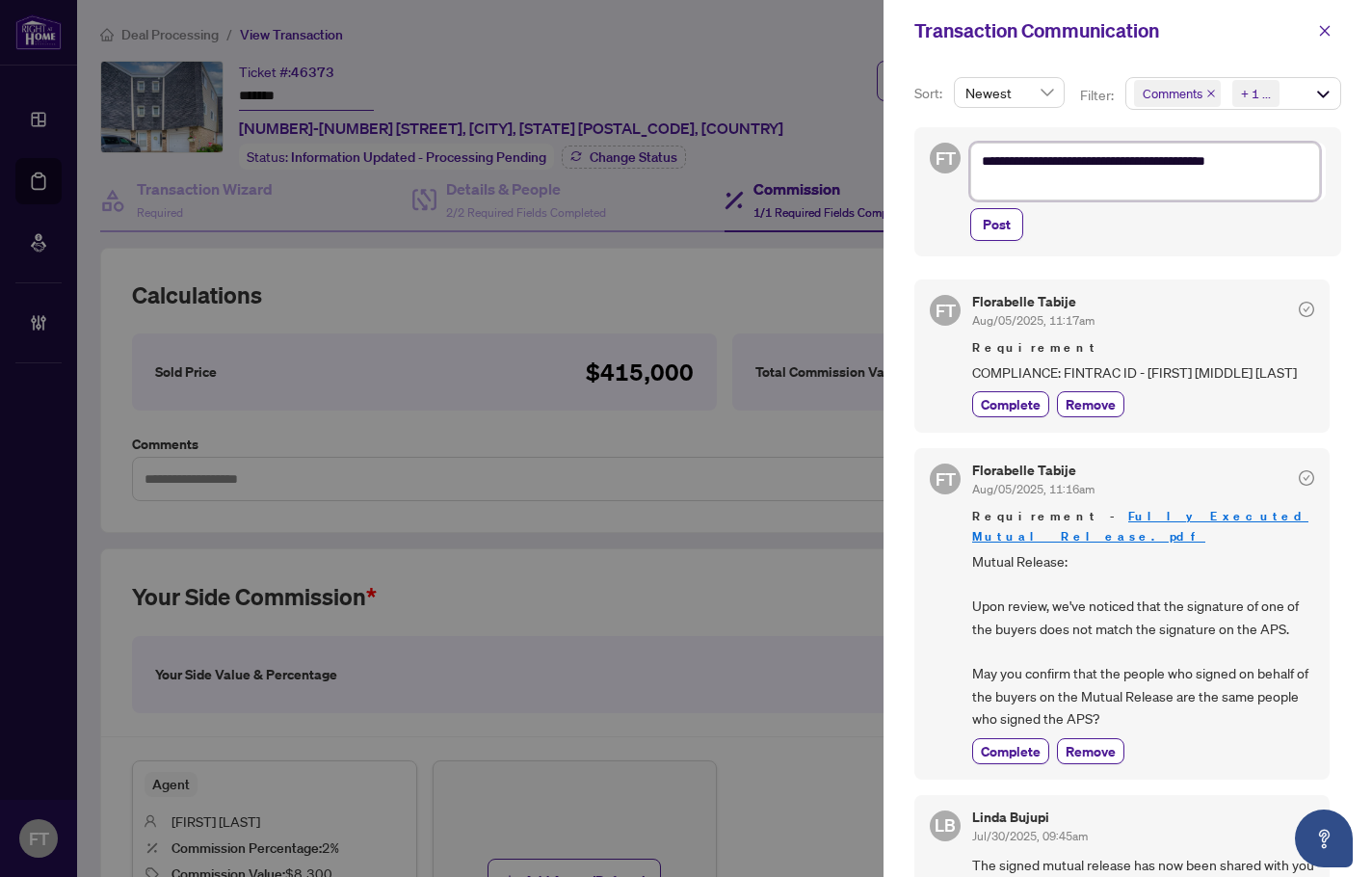 type on "**********" 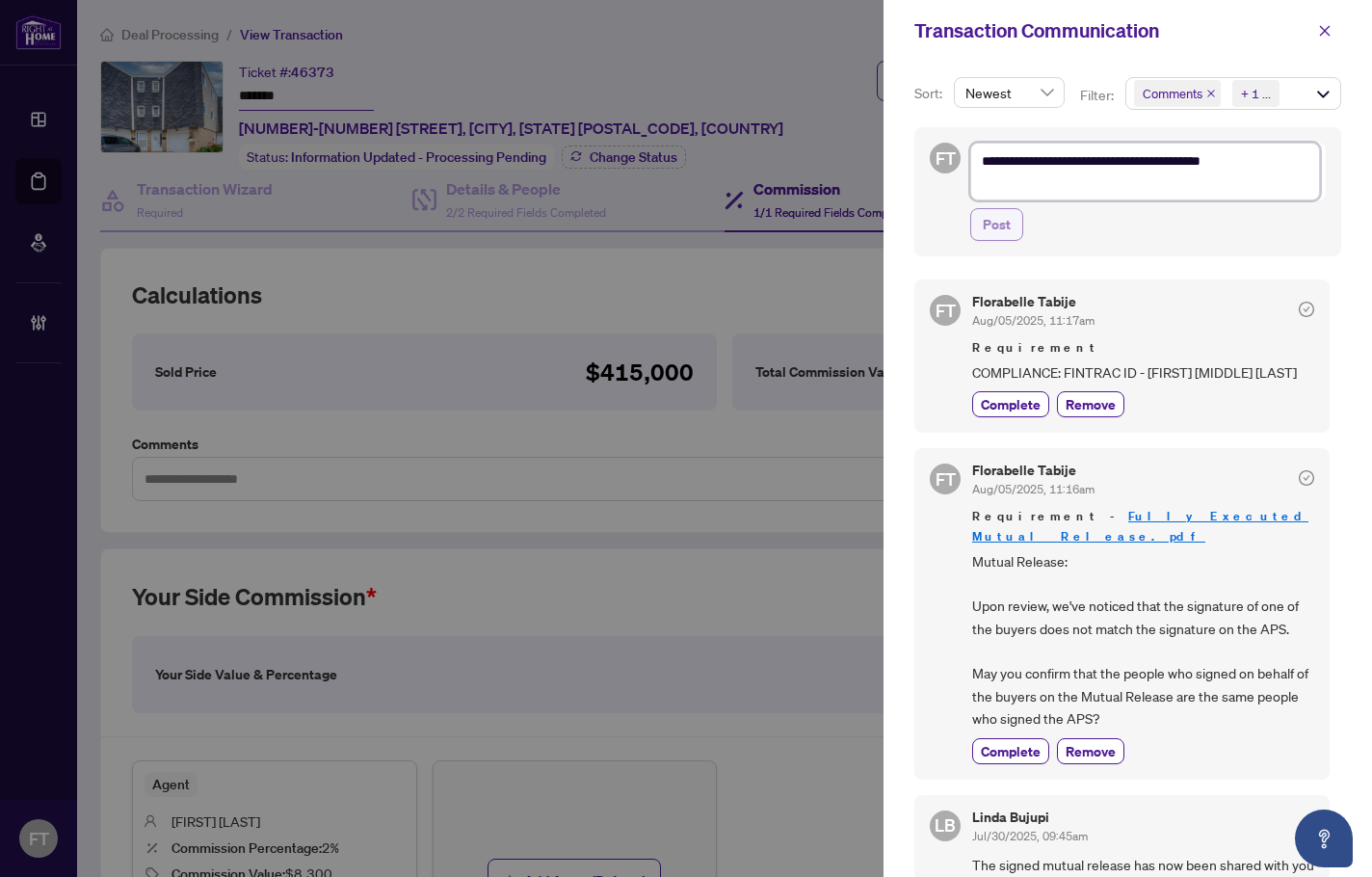 type on "**********" 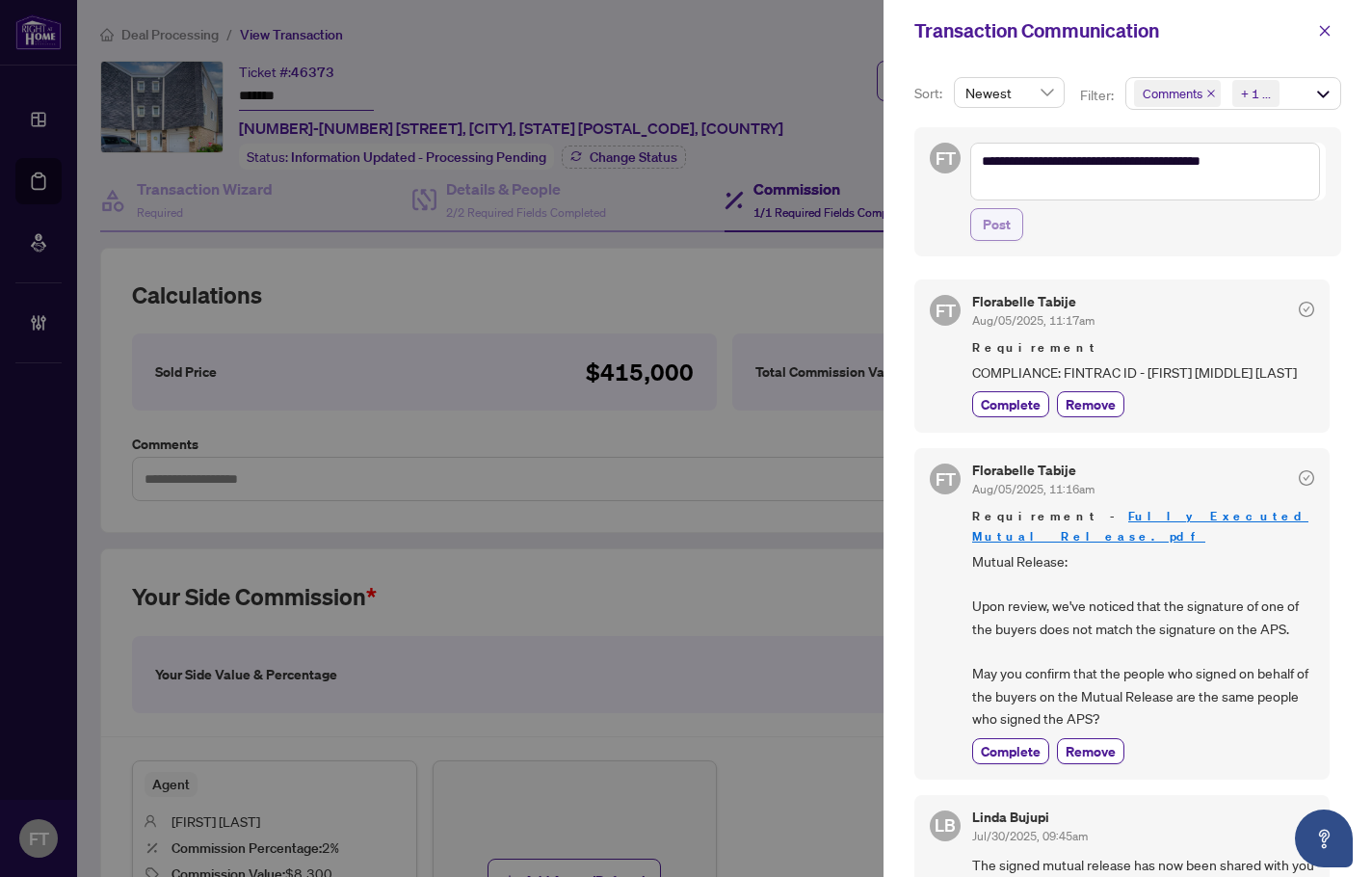click on "Post" at bounding box center (996, 225) 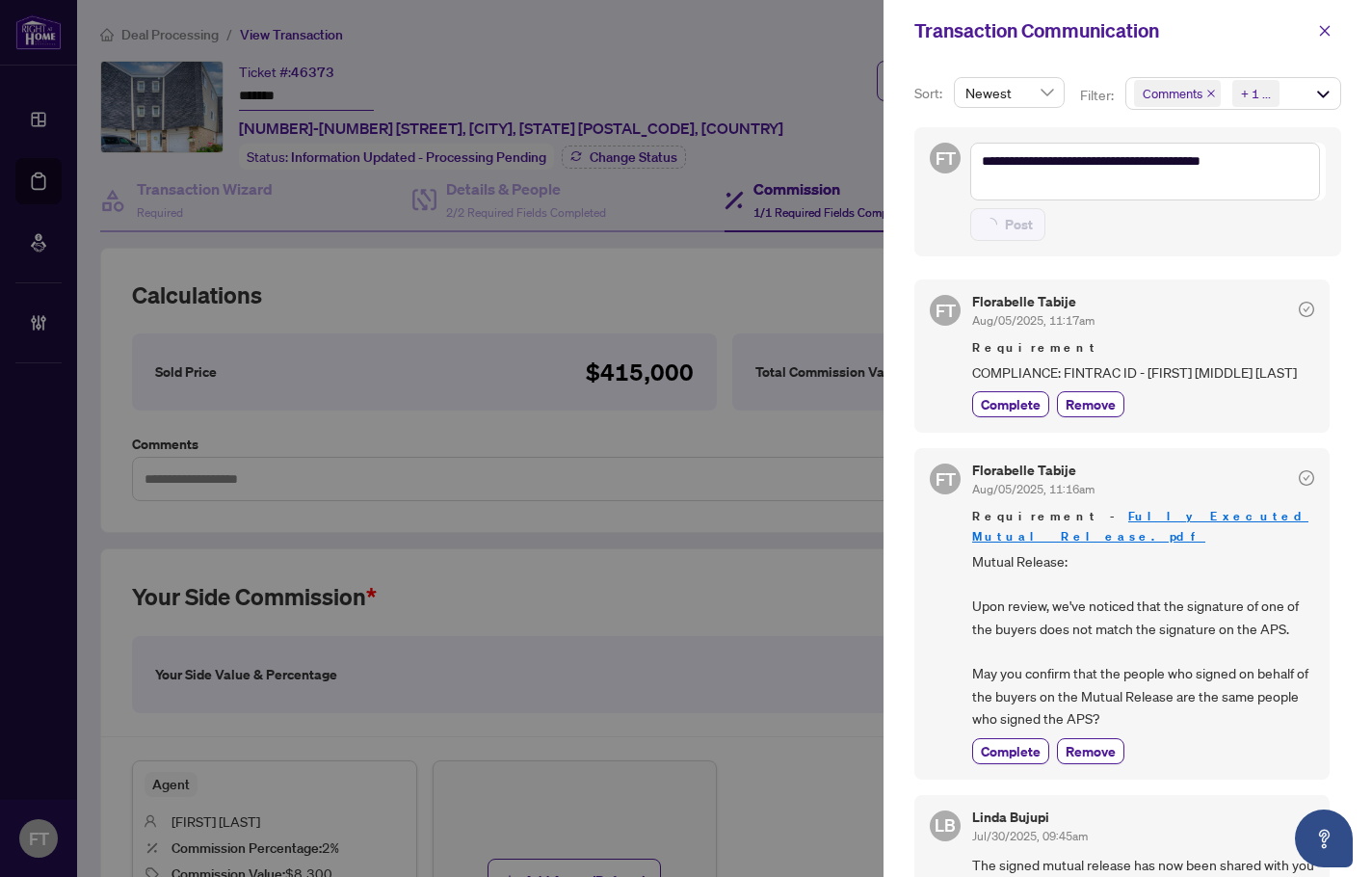 type on "**********" 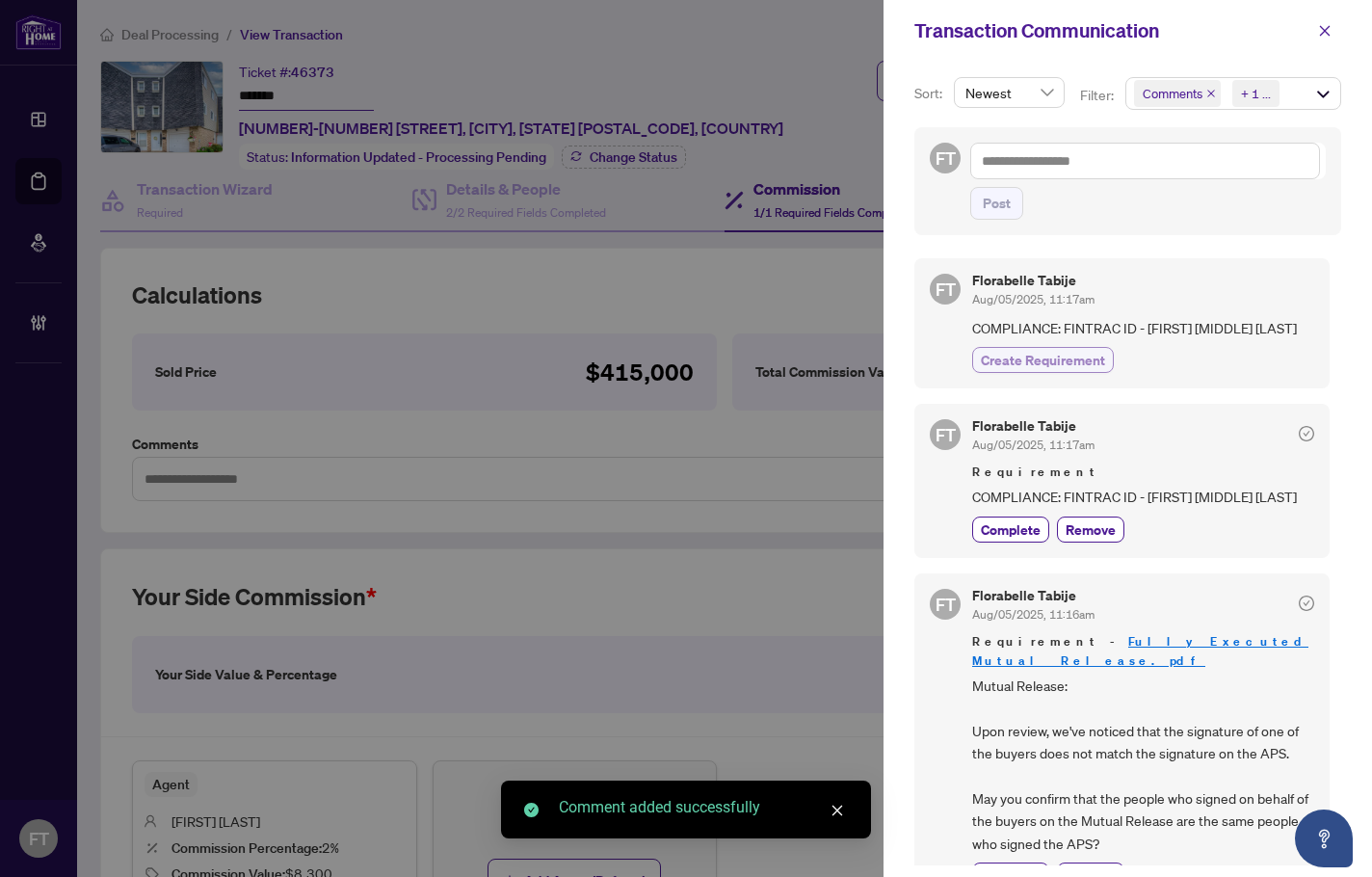 click on "Create Requirement" at bounding box center (1042, 359) 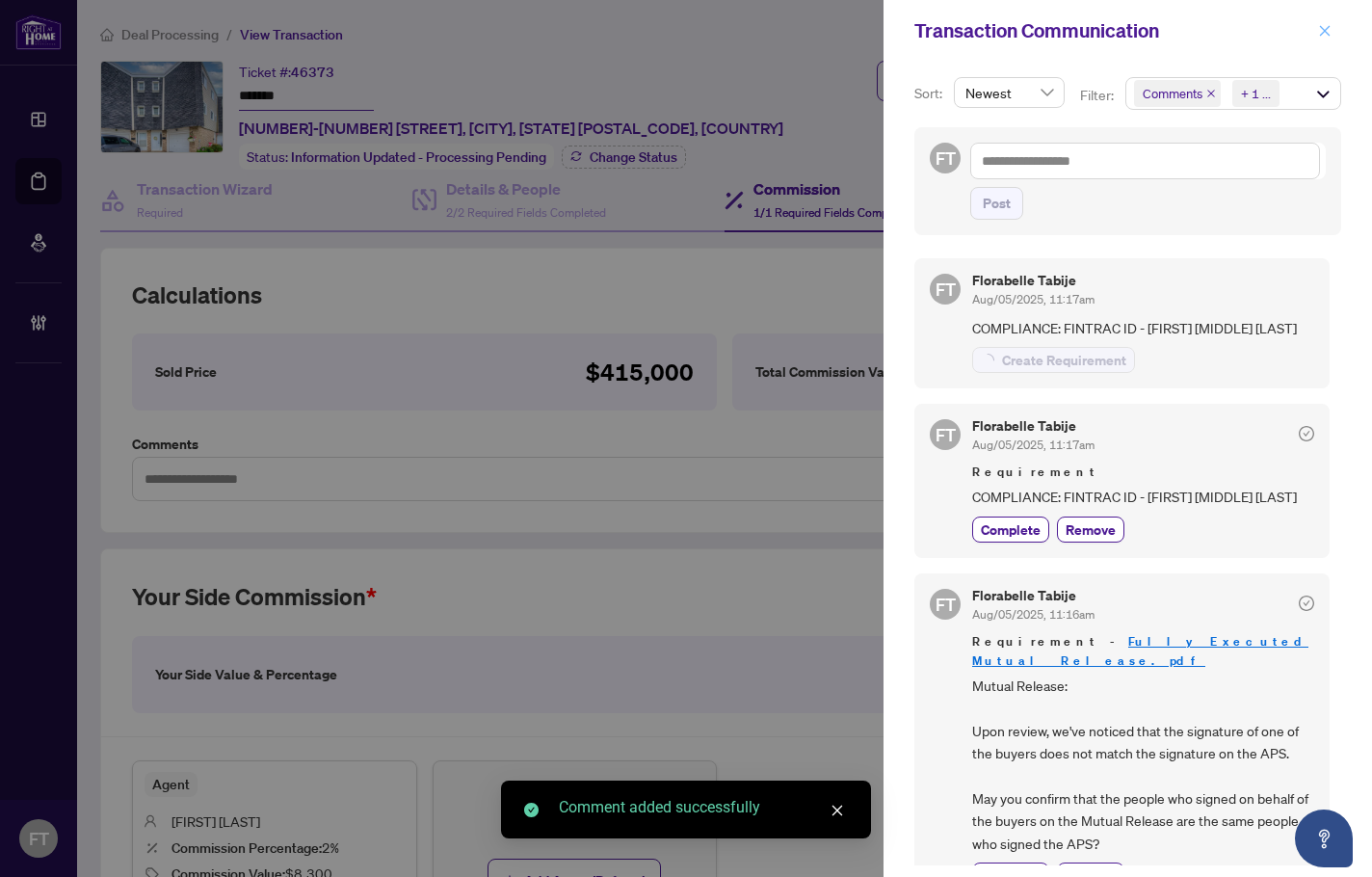click at bounding box center (1325, 31) 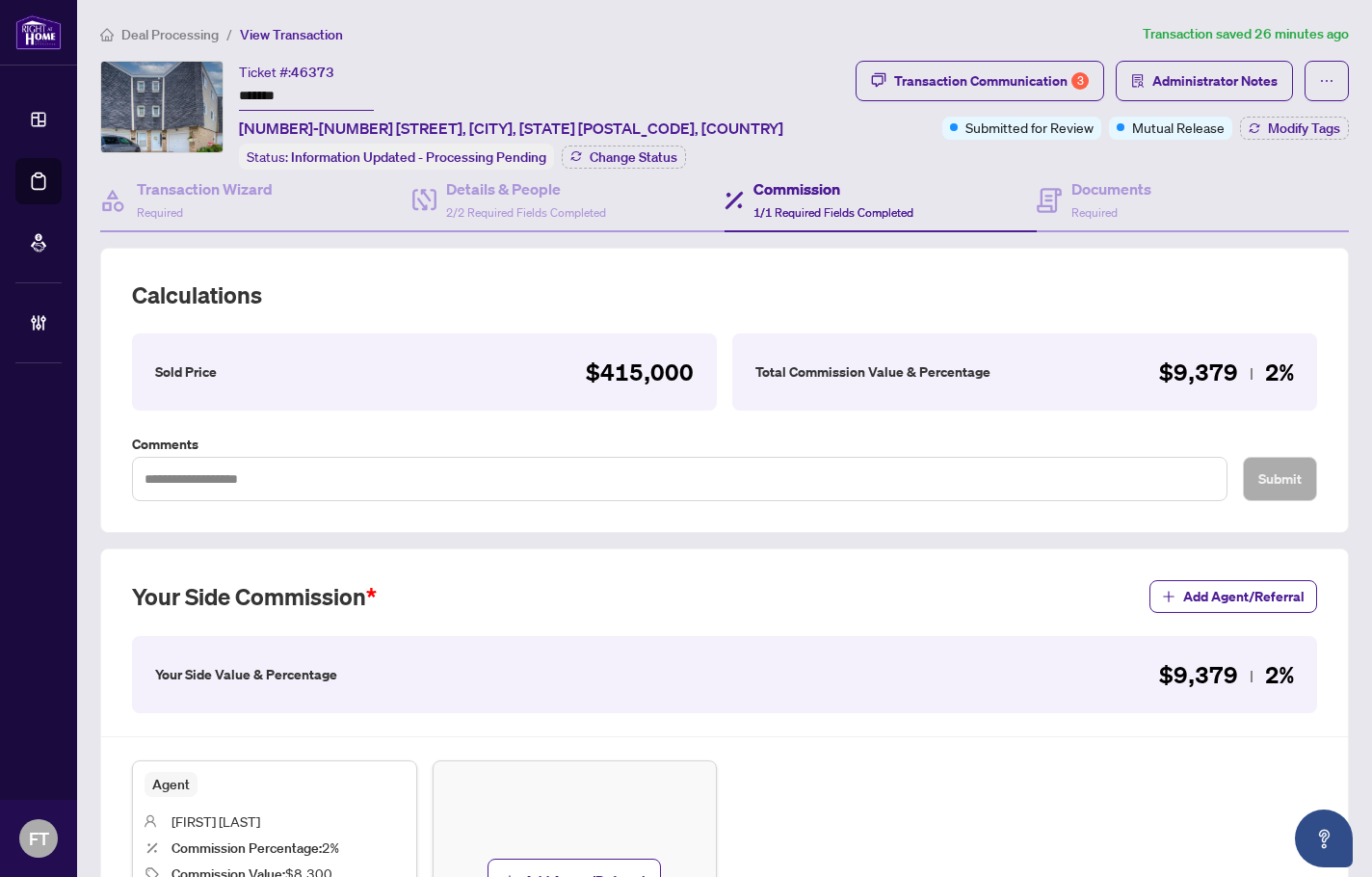 click on "Deal Processing" at bounding box center [170, 35] 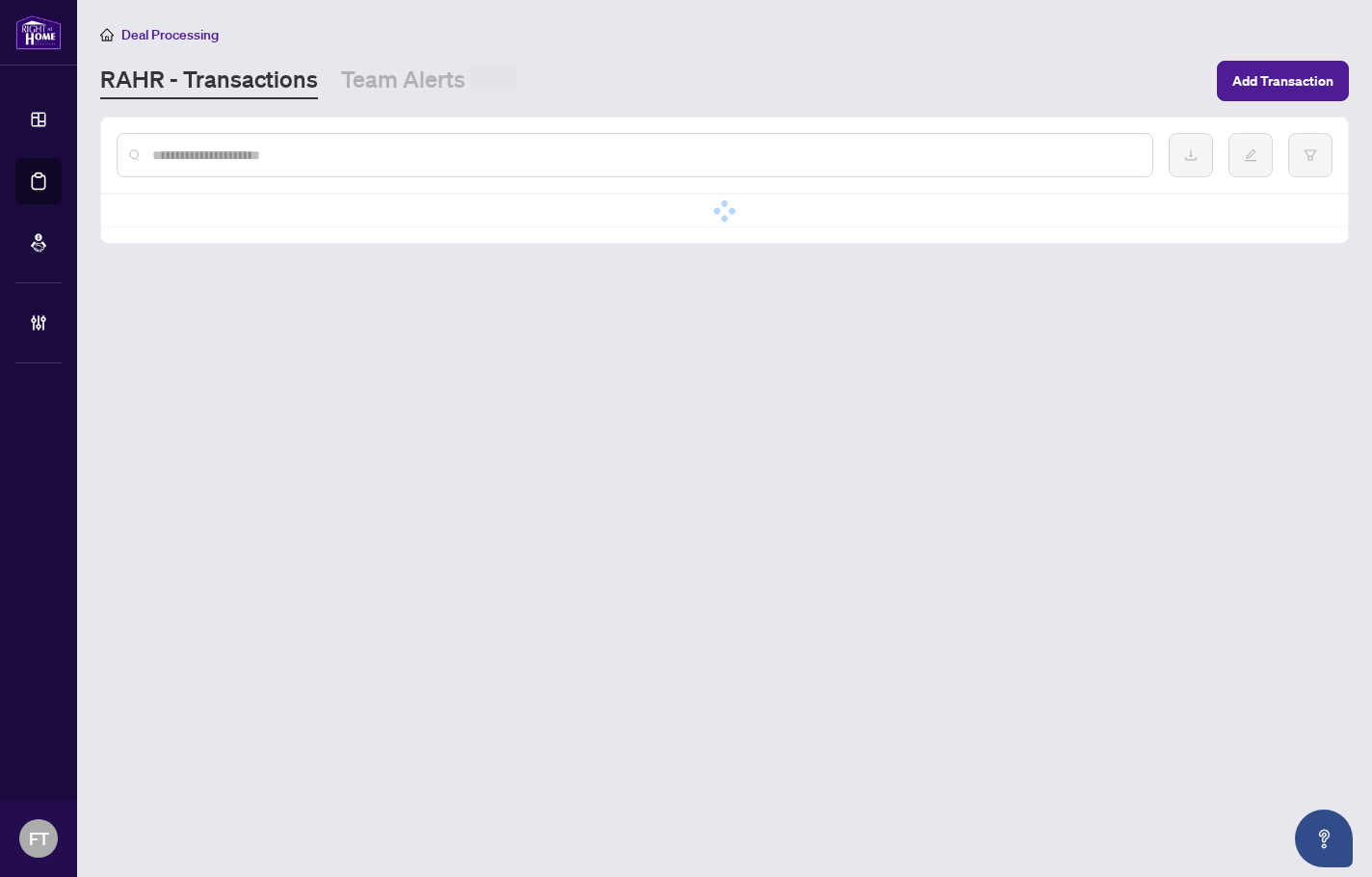 click at bounding box center (635, 155) 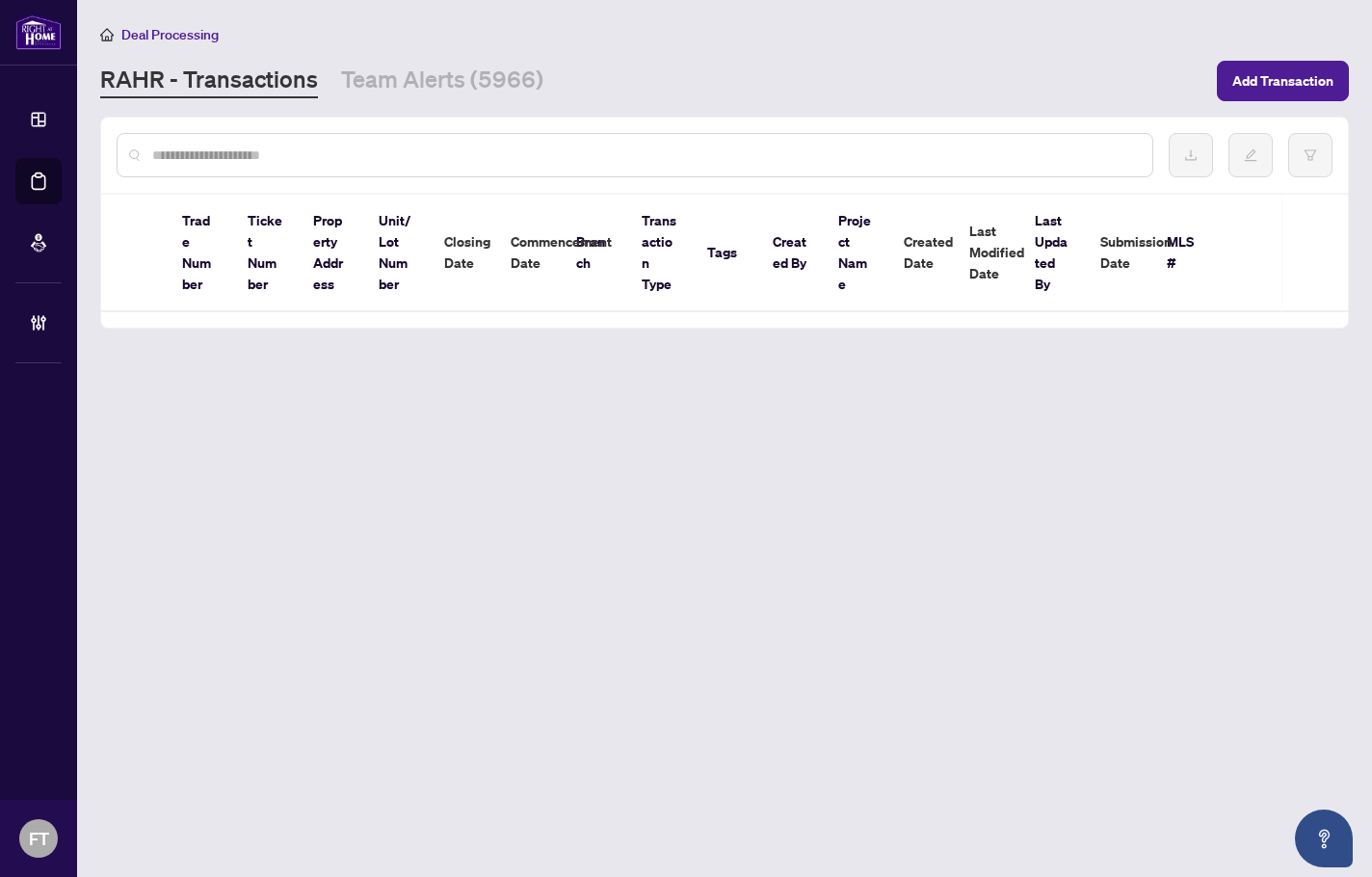 click at bounding box center (645, 155) 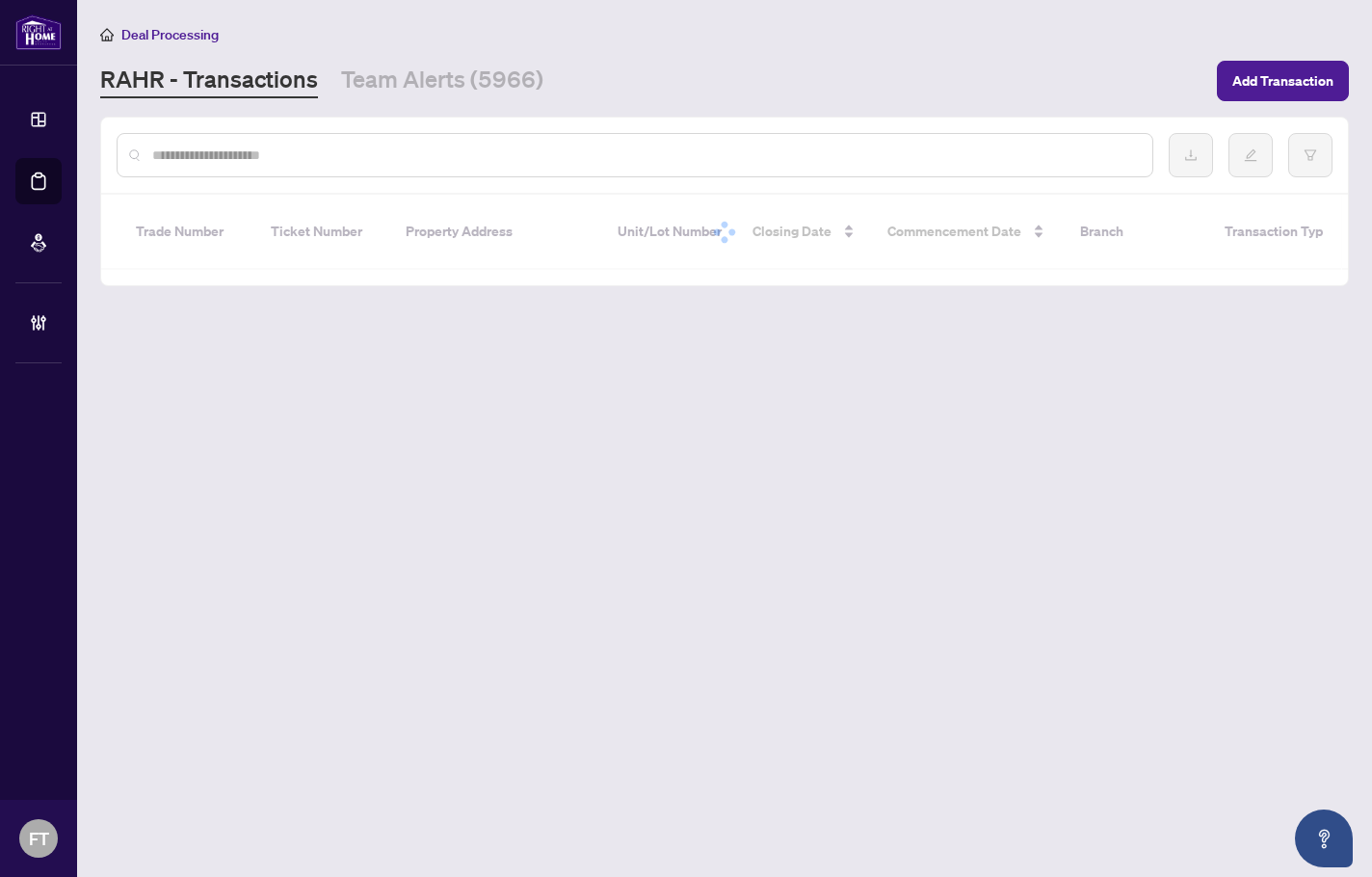 paste on "*****" 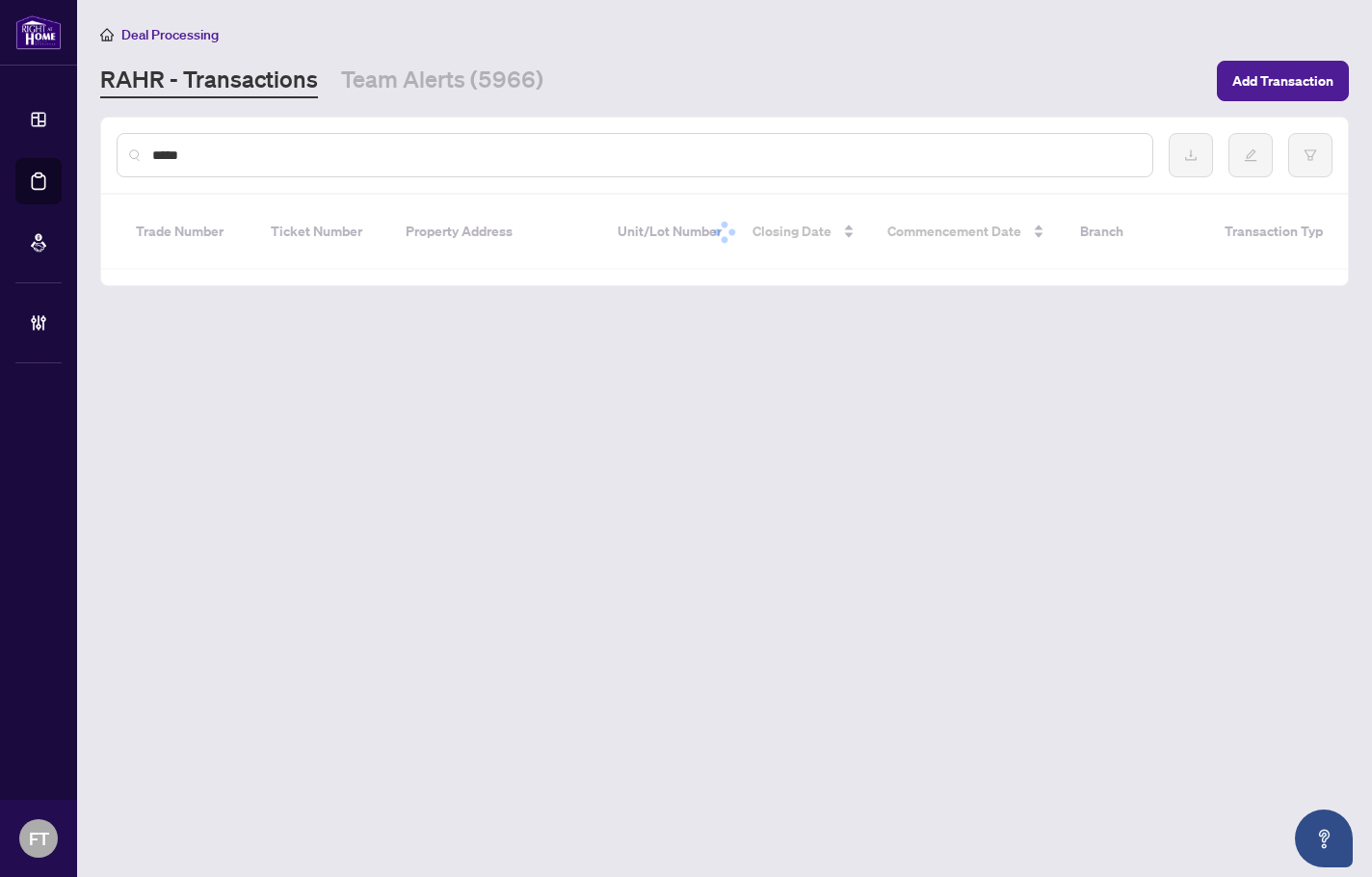 type on "*****" 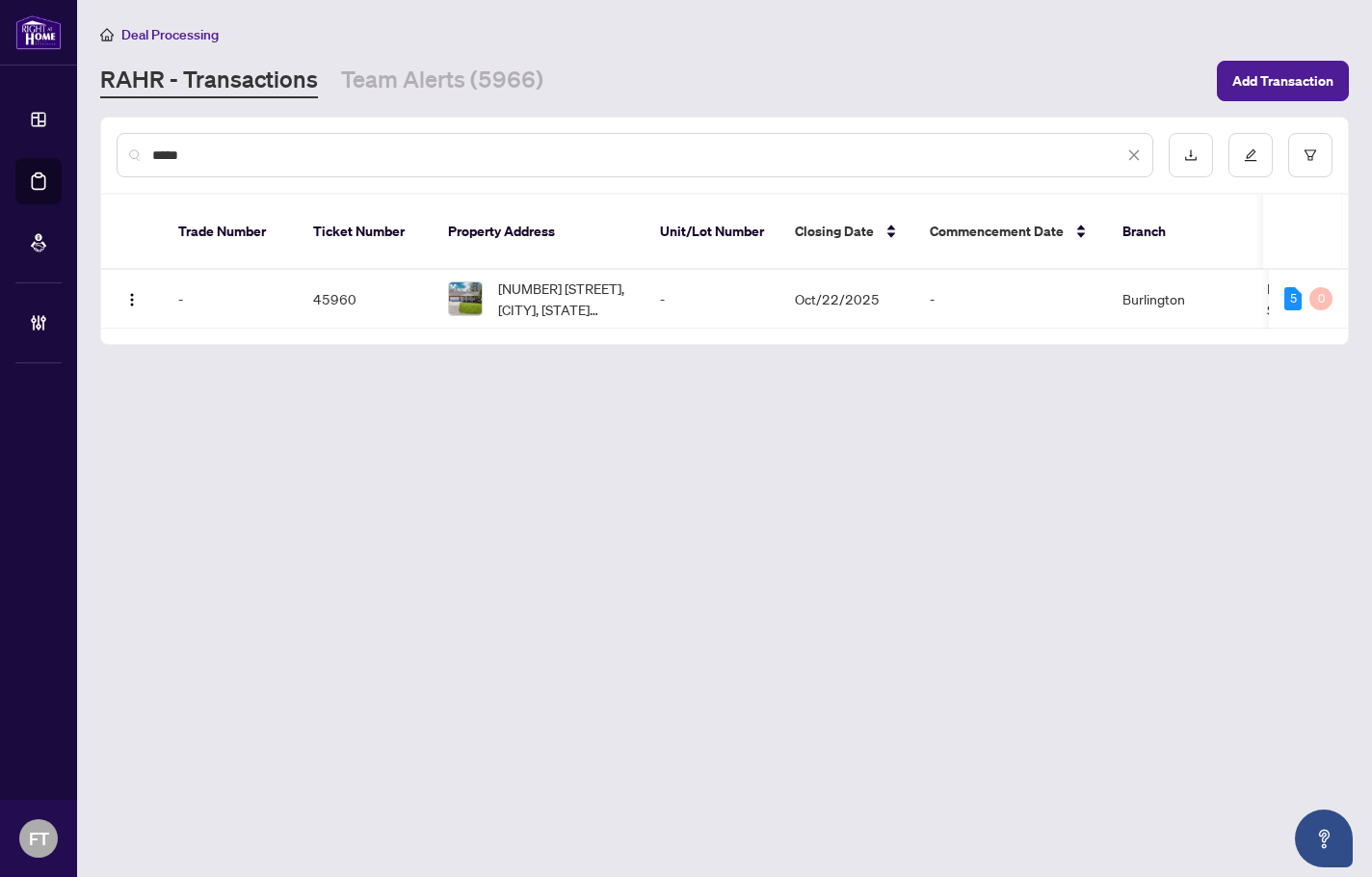 click on "Deal Processing RAHR - Transactions Team Alerts   (5966) Add Transaction ***** Trade Number Ticket Number Property Address Unit/Lot Number Closing Date Commencement Date Branch Transaction Type Tags Created By Project Name Created Date Last Modified Date Last Updated By Submission Date MLS #                                     - 45960 664 Maple Street, Brussels, ON N0G 1H0, Canada - Oct/22/2025 - Burlington Deal - Sell Side Sale 2 Tags Dana Gain - Jul/28/2025 Aug/01/2025 Linda Bujupi Jul/28/2025 40720342 5 0" at bounding box center [725, 438] 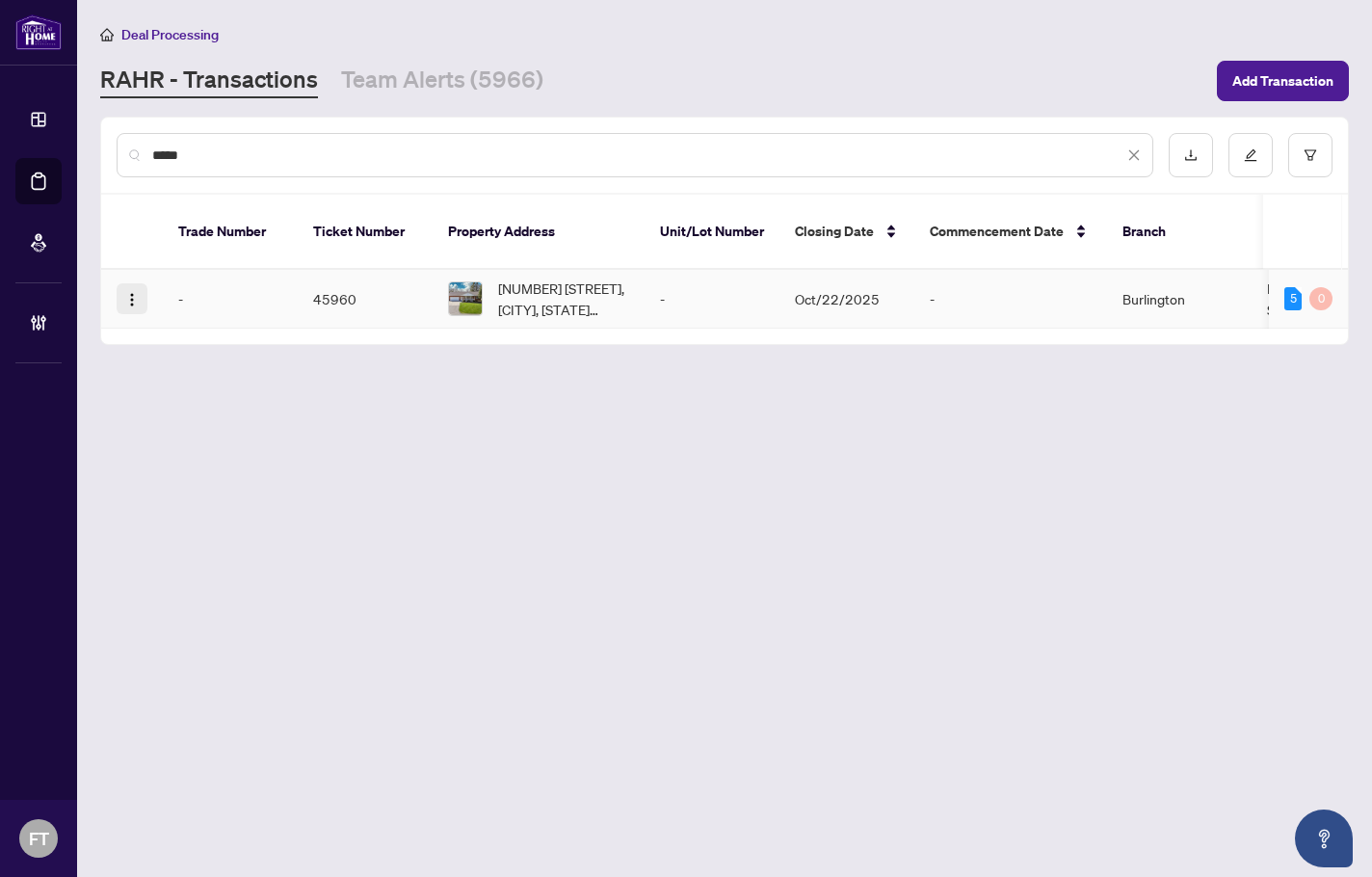 click at bounding box center [132, 300] 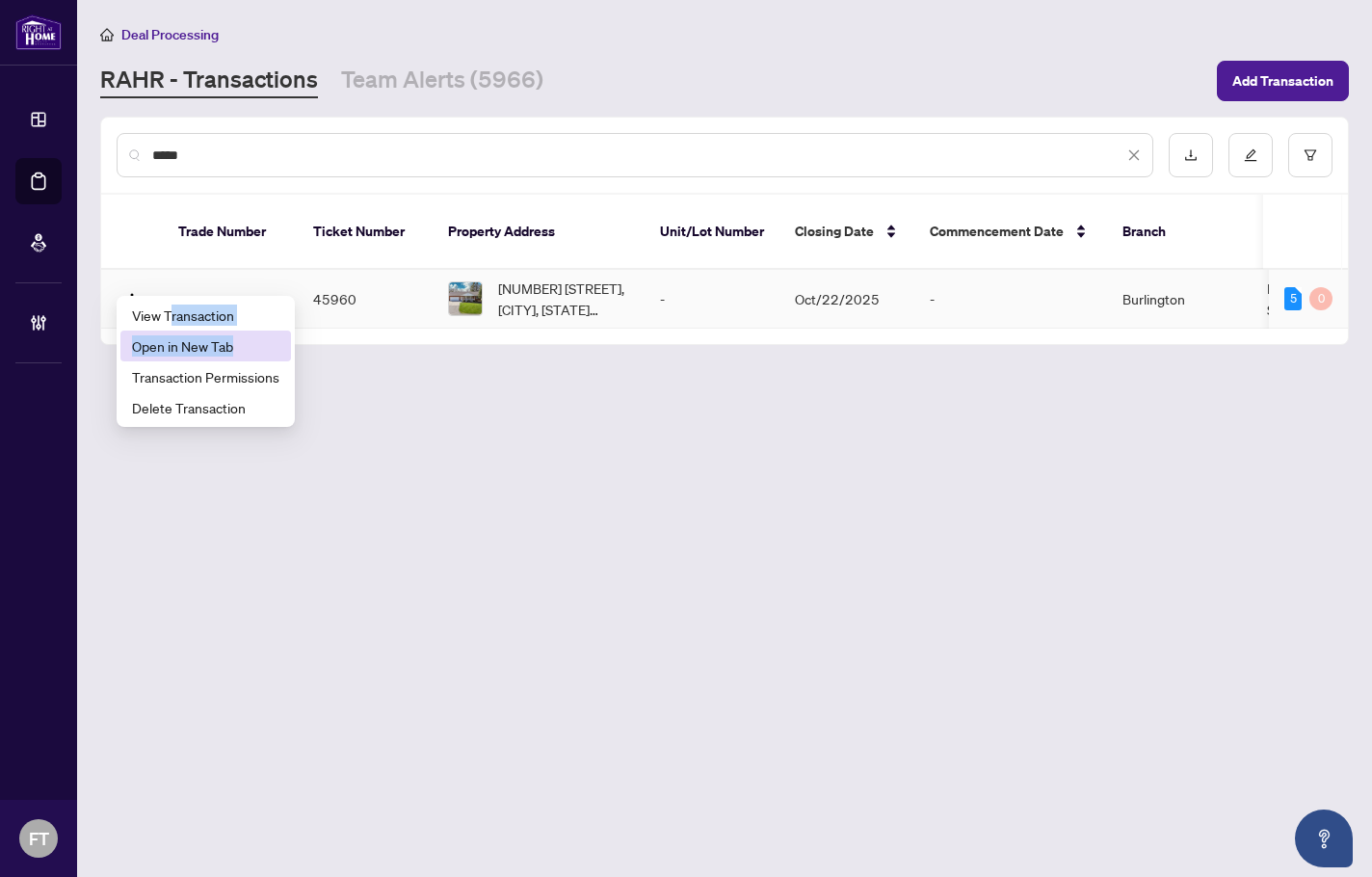 drag, startPoint x: 170, startPoint y: 312, endPoint x: 238, endPoint y: 344, distance: 75.15318 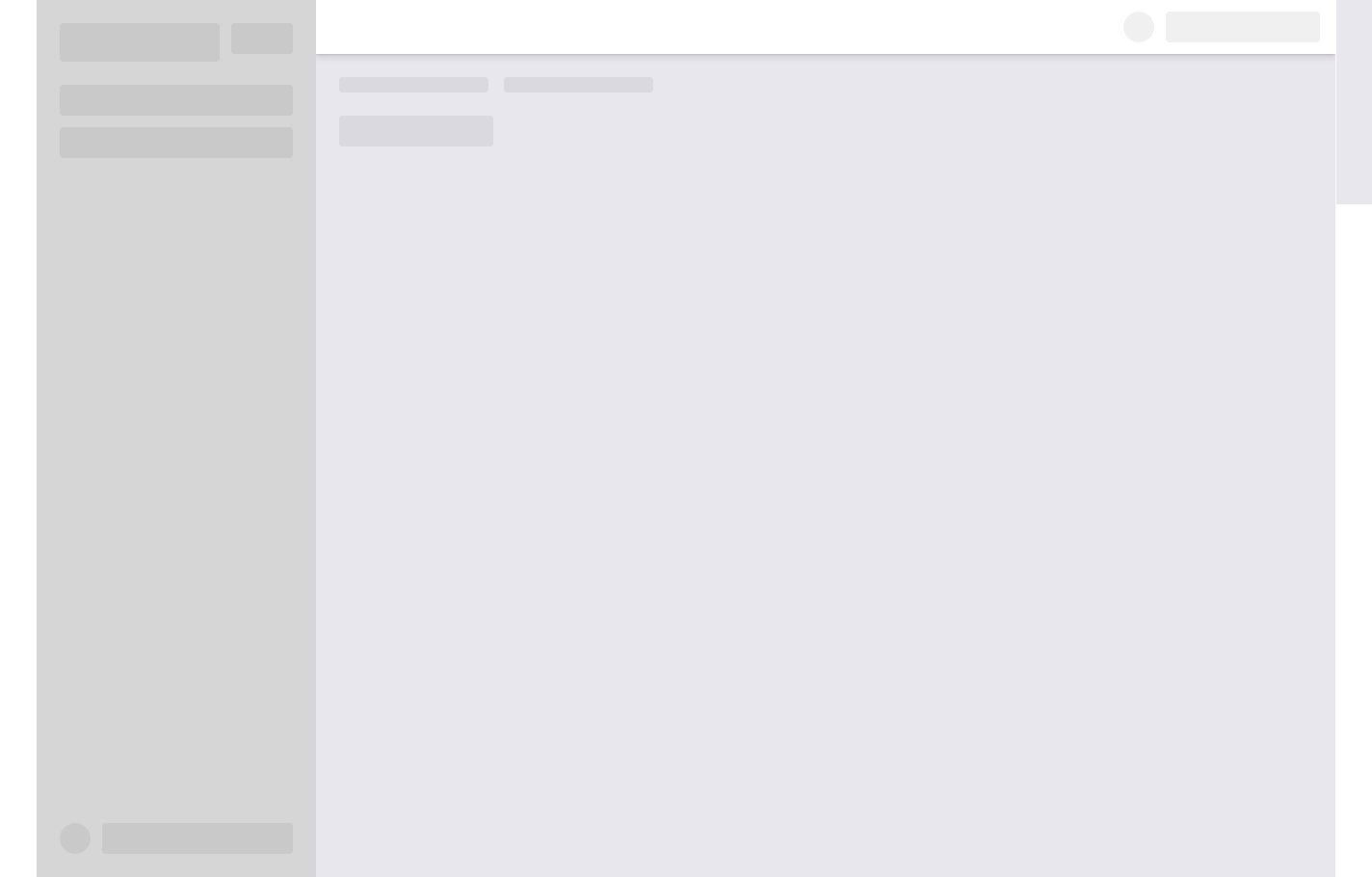 scroll, scrollTop: 0, scrollLeft: 0, axis: both 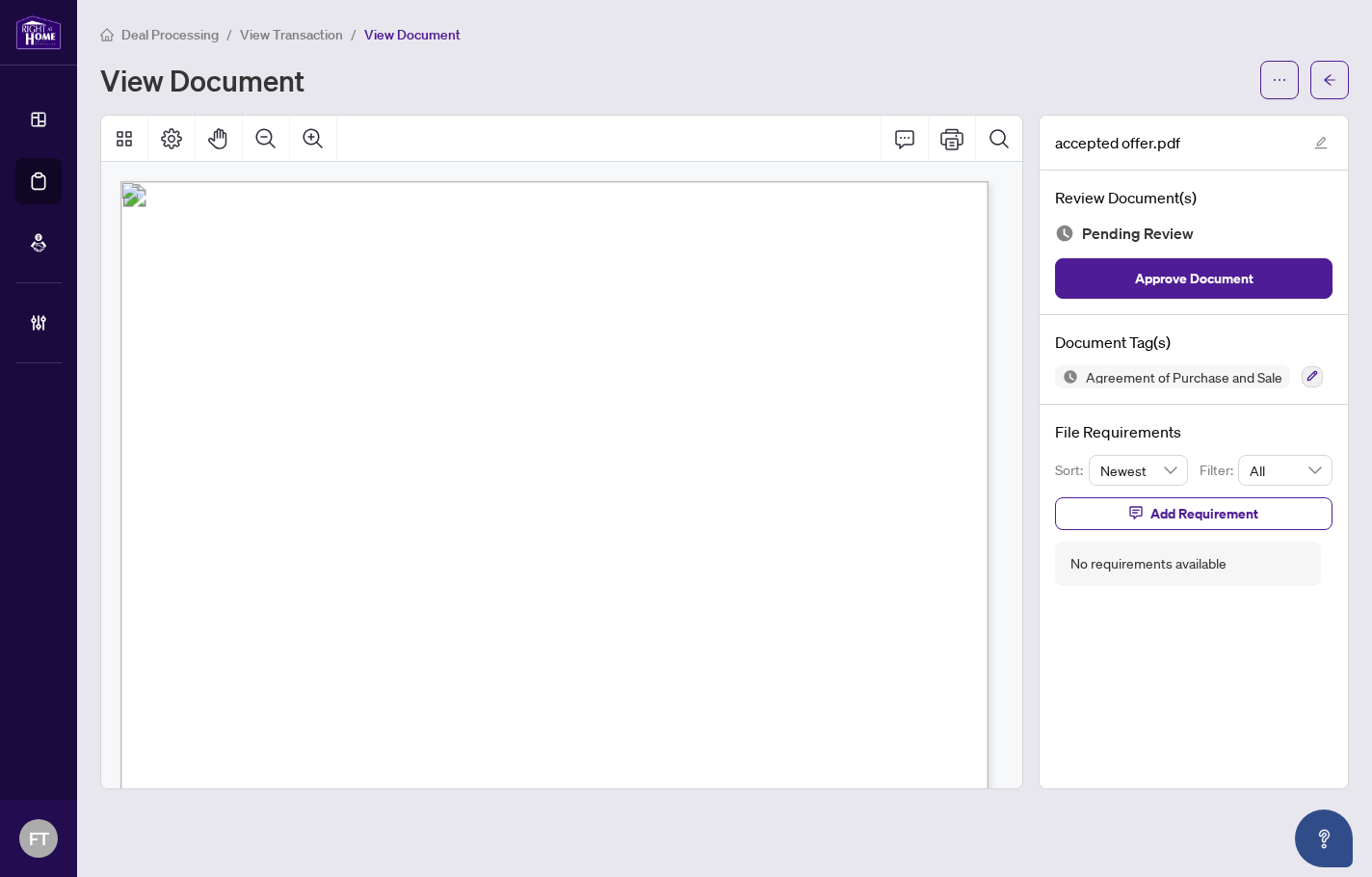 click on "Deal Processing / View Transaction / View Document" at bounding box center [725, 34] 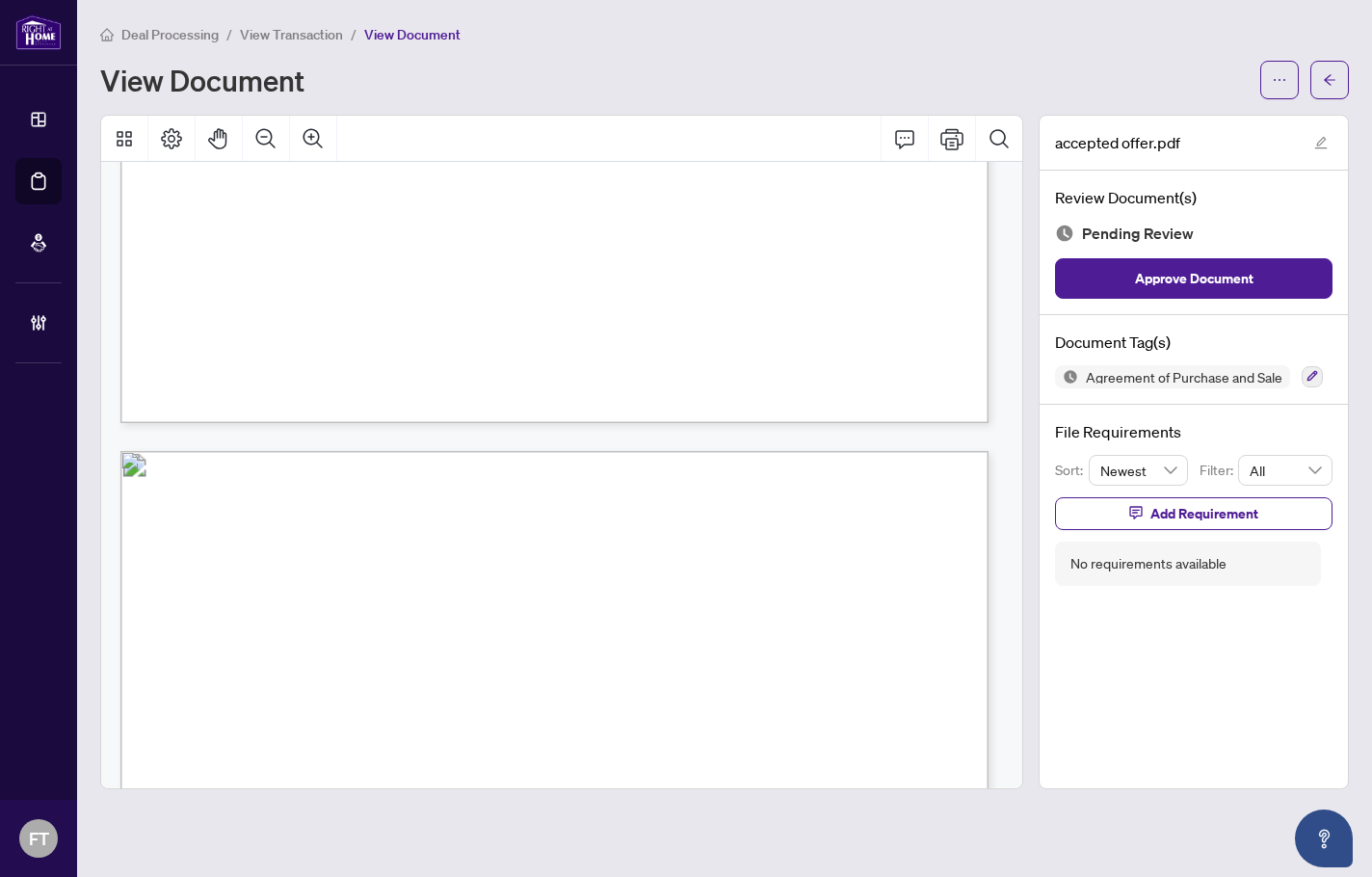 scroll, scrollTop: 771, scrollLeft: 0, axis: vertical 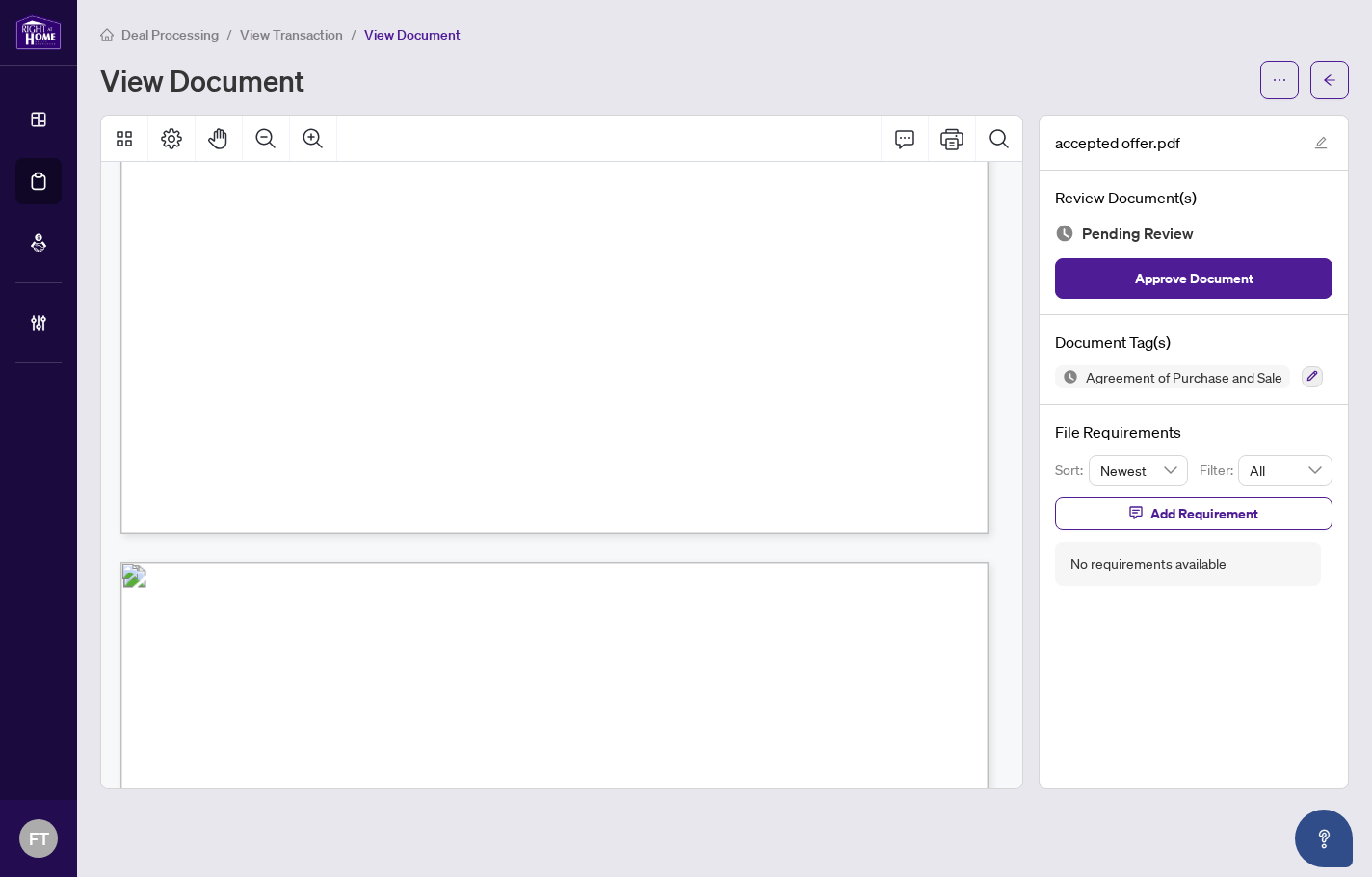 click on "Docusign Envelope ID: 879E752A-DF7E-498D-9182-92BA8DDC88E3" at bounding box center [759, 237] 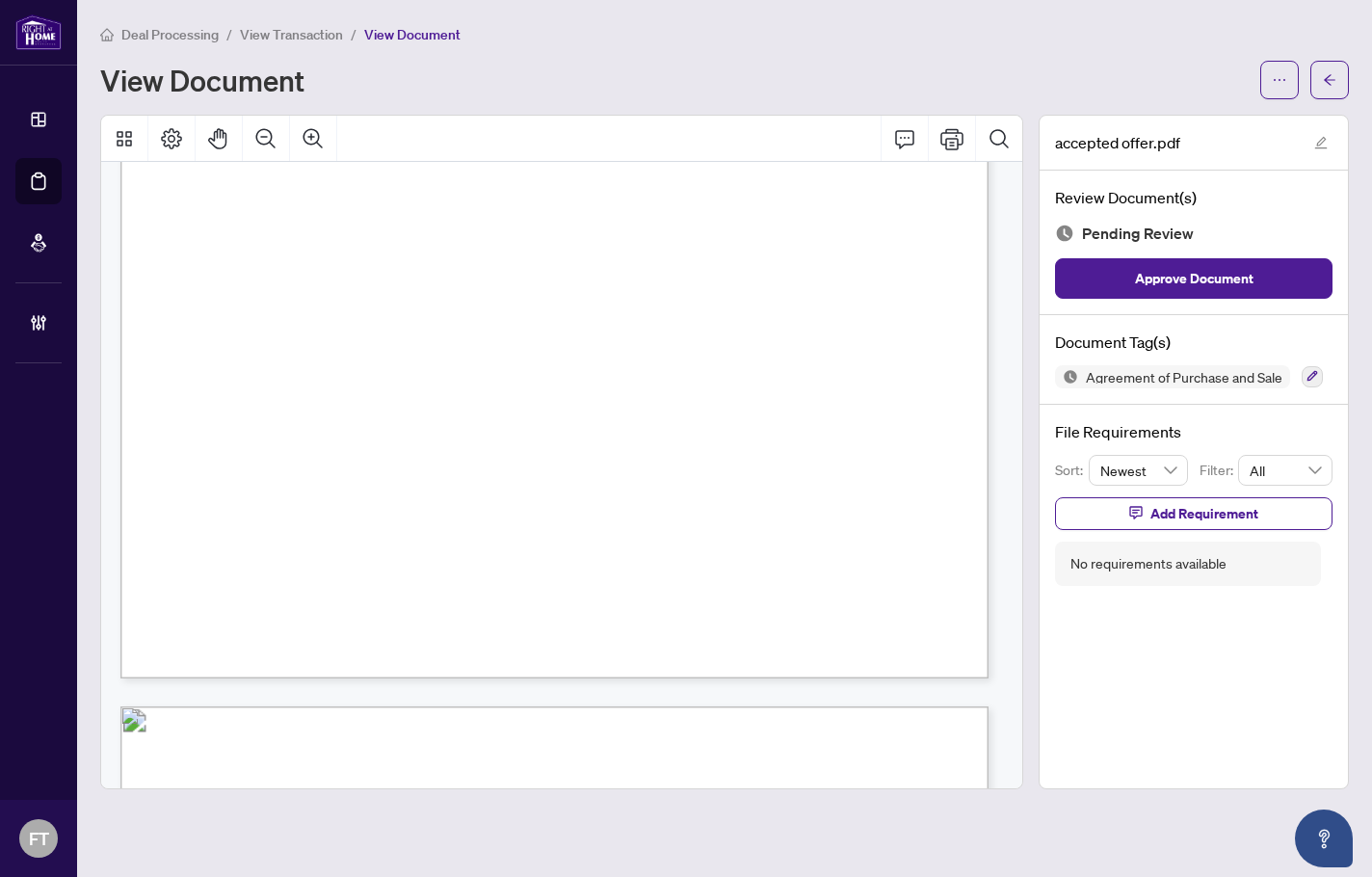 scroll, scrollTop: 385, scrollLeft: 0, axis: vertical 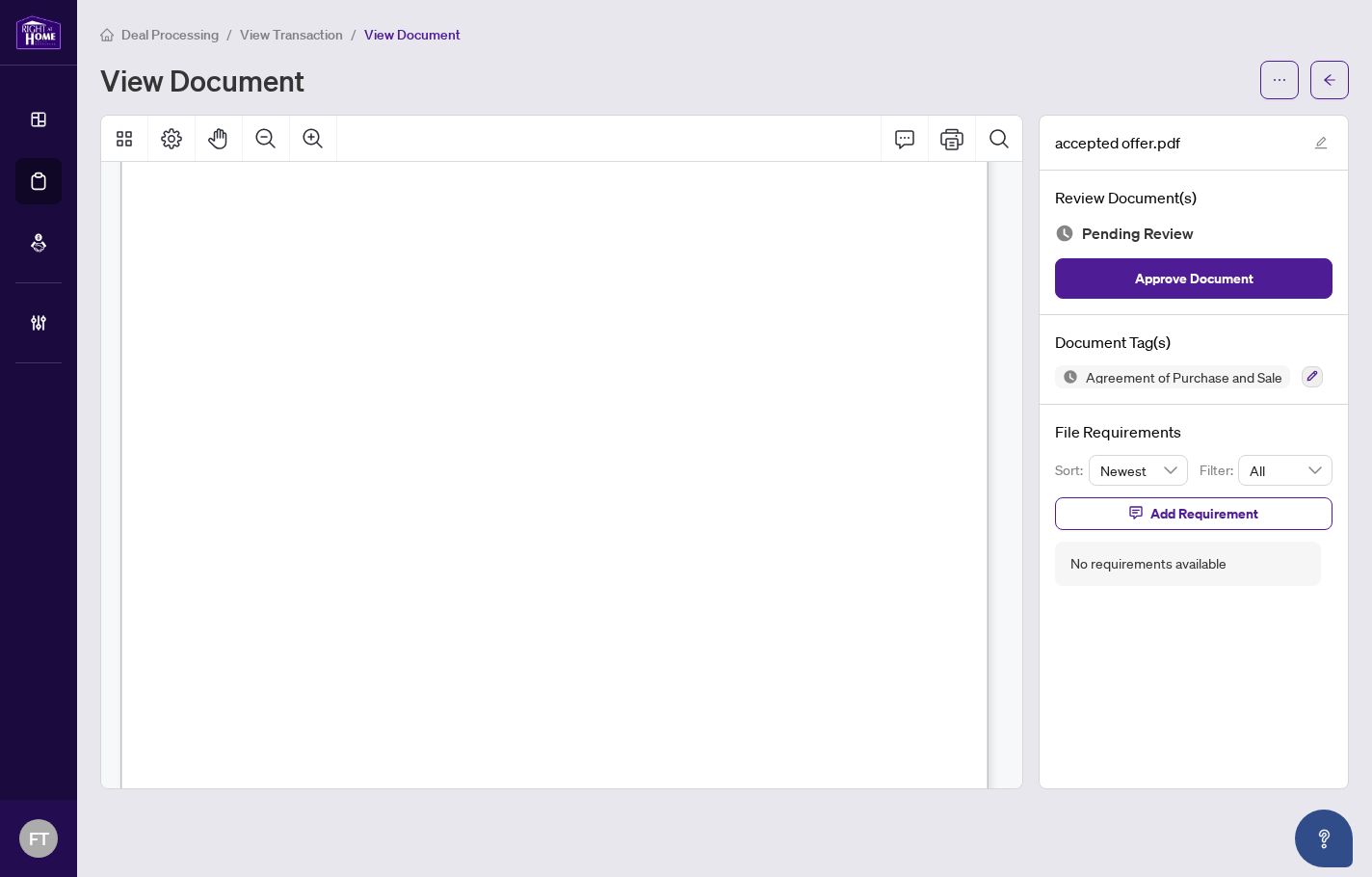 drag, startPoint x: 626, startPoint y: 495, endPoint x: 644, endPoint y: 495, distance: 18 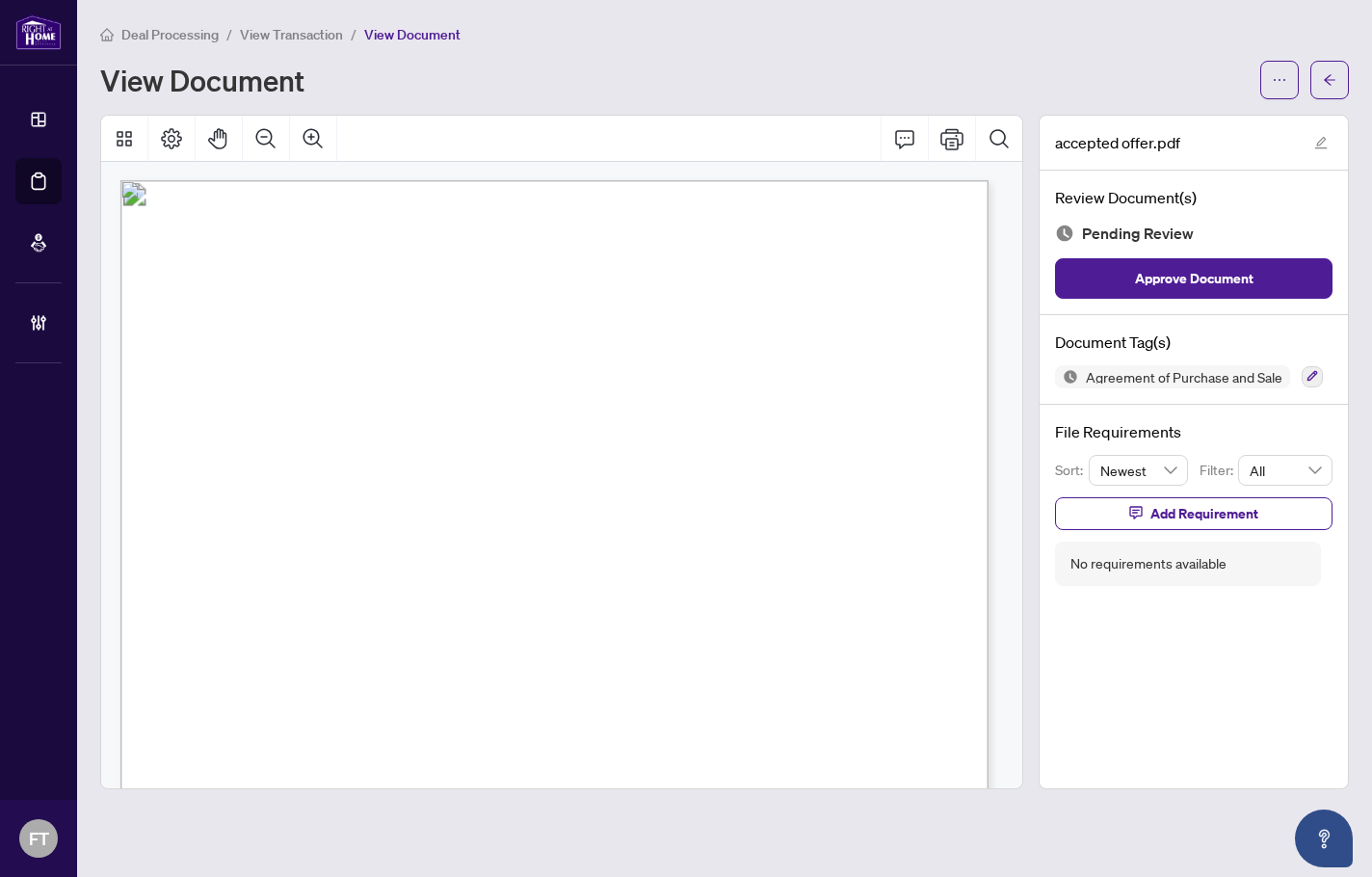 scroll, scrollTop: 0, scrollLeft: 0, axis: both 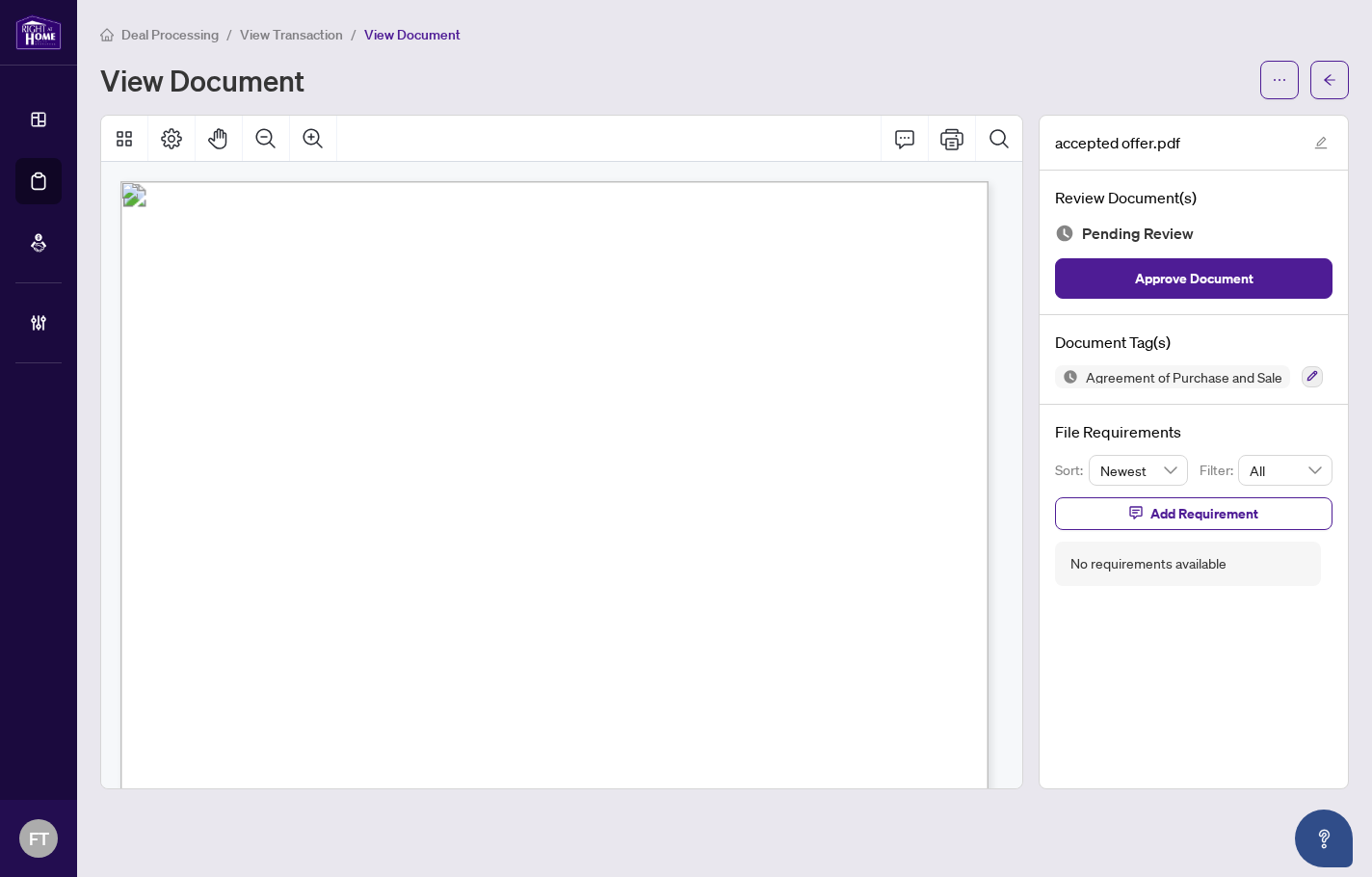 drag, startPoint x: 775, startPoint y: 441, endPoint x: 745, endPoint y: 442, distance: 30.016662 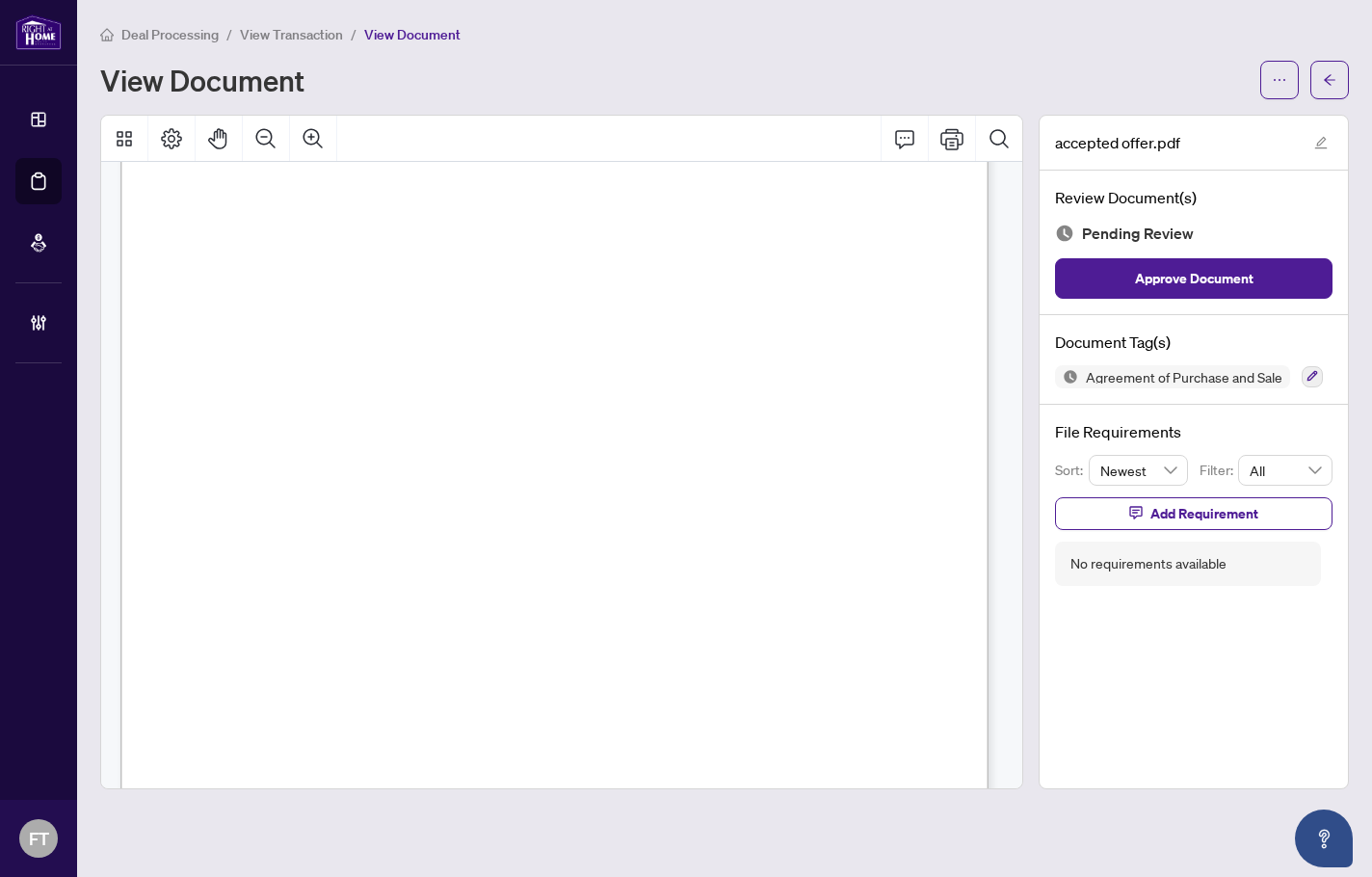 scroll, scrollTop: 4994, scrollLeft: 0, axis: vertical 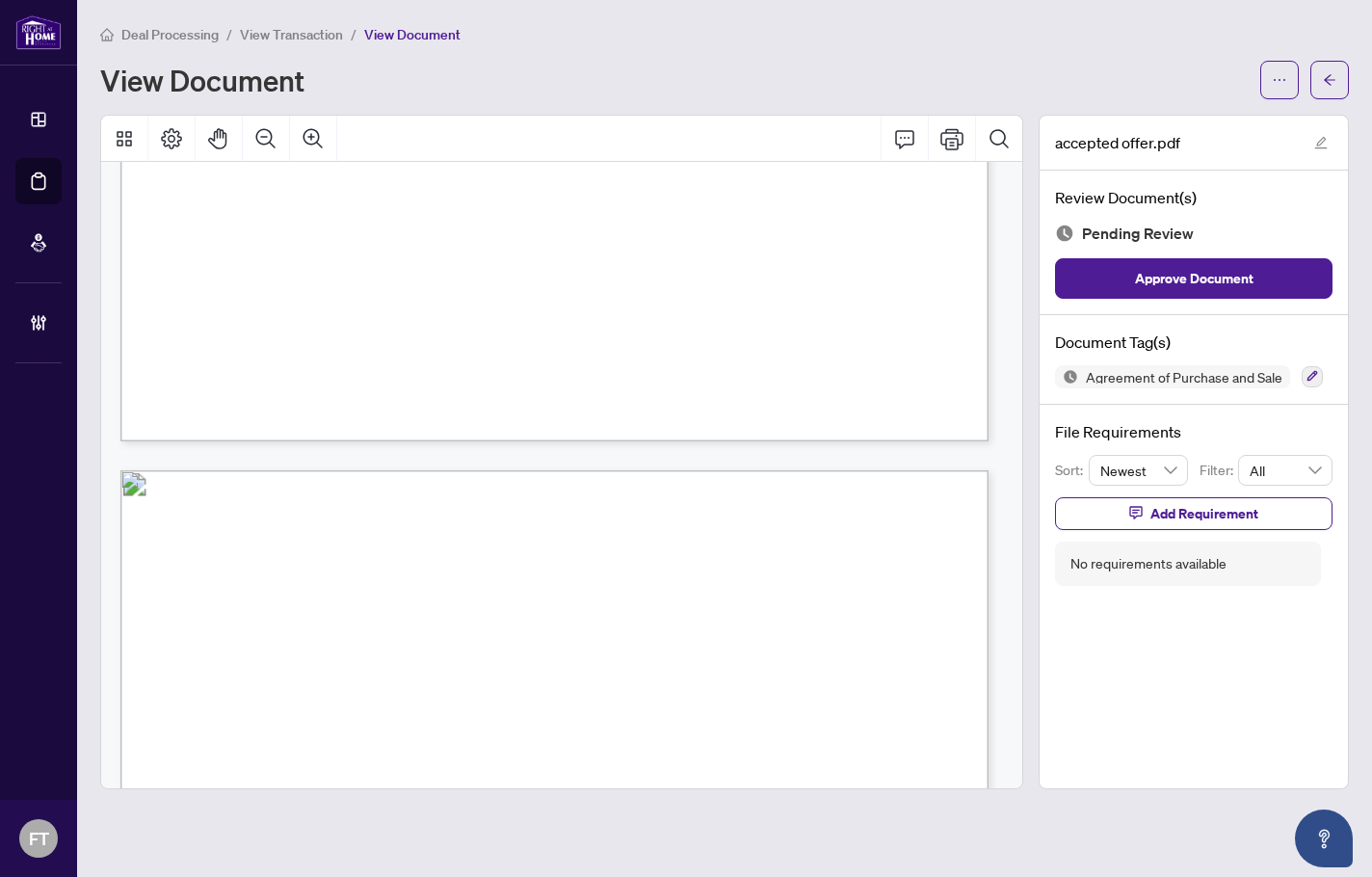 drag, startPoint x: 1332, startPoint y: 684, endPoint x: 1187, endPoint y: 684, distance: 145 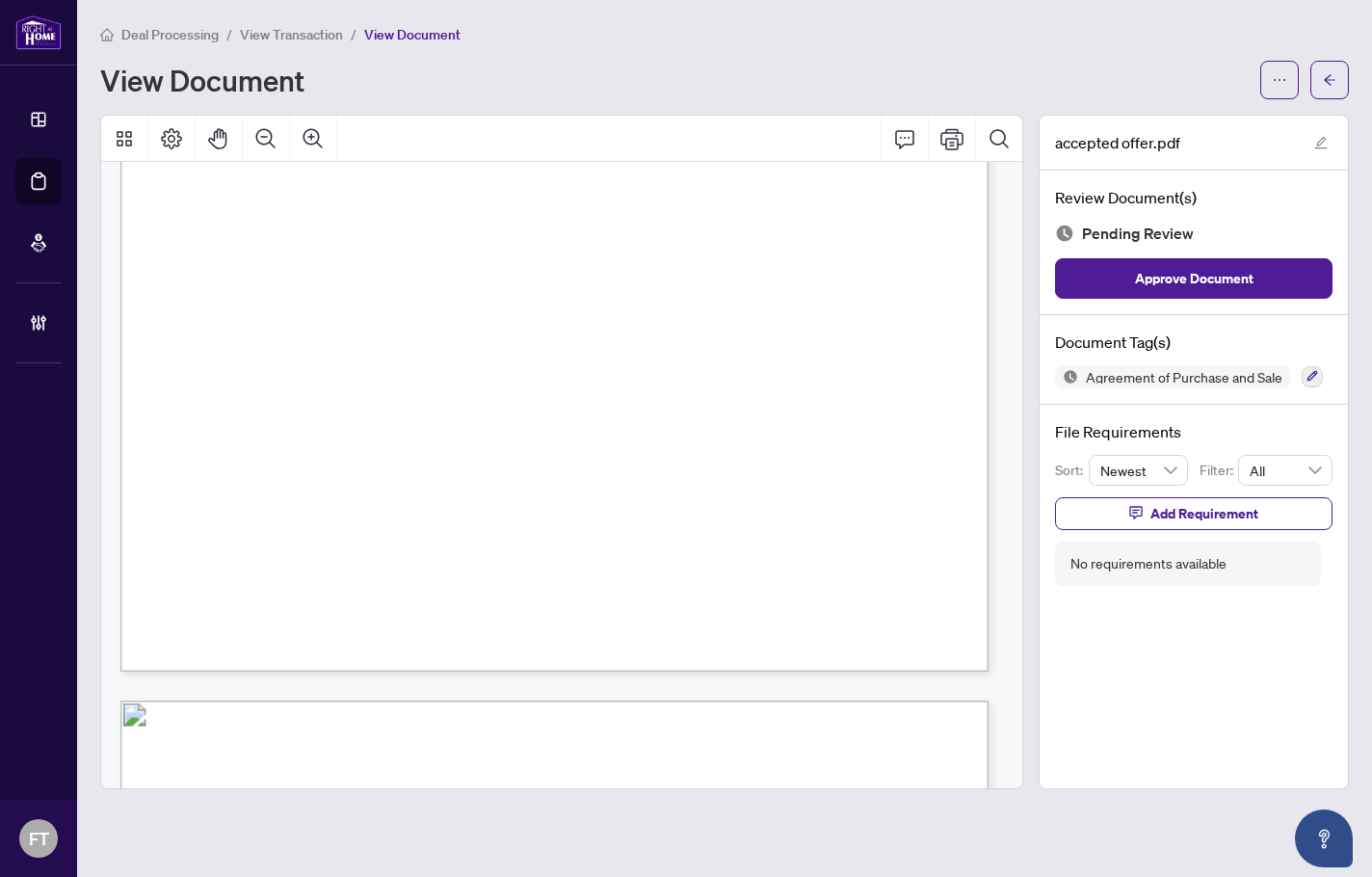 scroll, scrollTop: 6536, scrollLeft: 0, axis: vertical 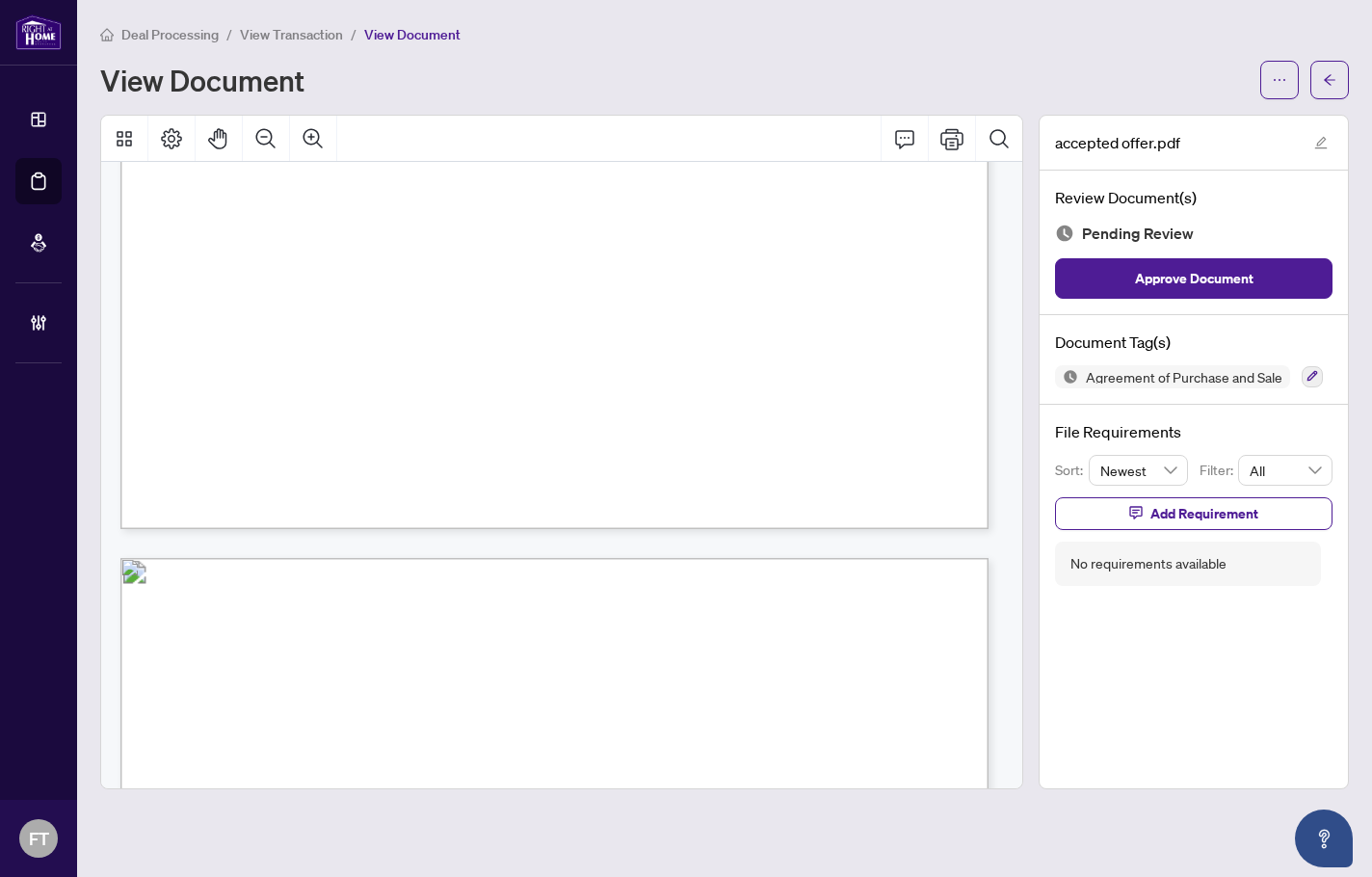 click on "Docusign Envelope ID: 879E752A-DF7E-498D-9182-92BA8DDC88E3" at bounding box center [321, 578] 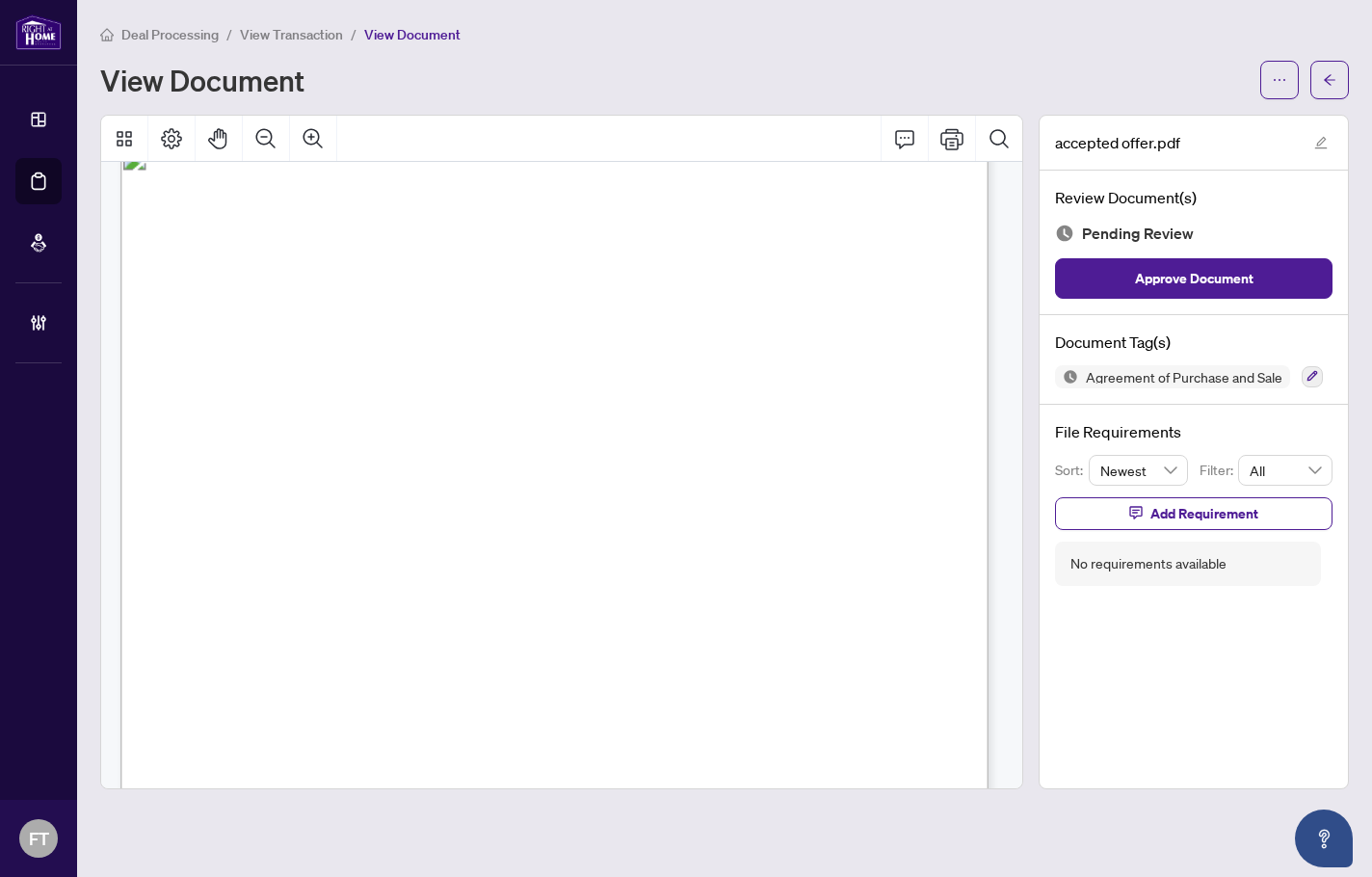 scroll, scrollTop: 3356, scrollLeft: 0, axis: vertical 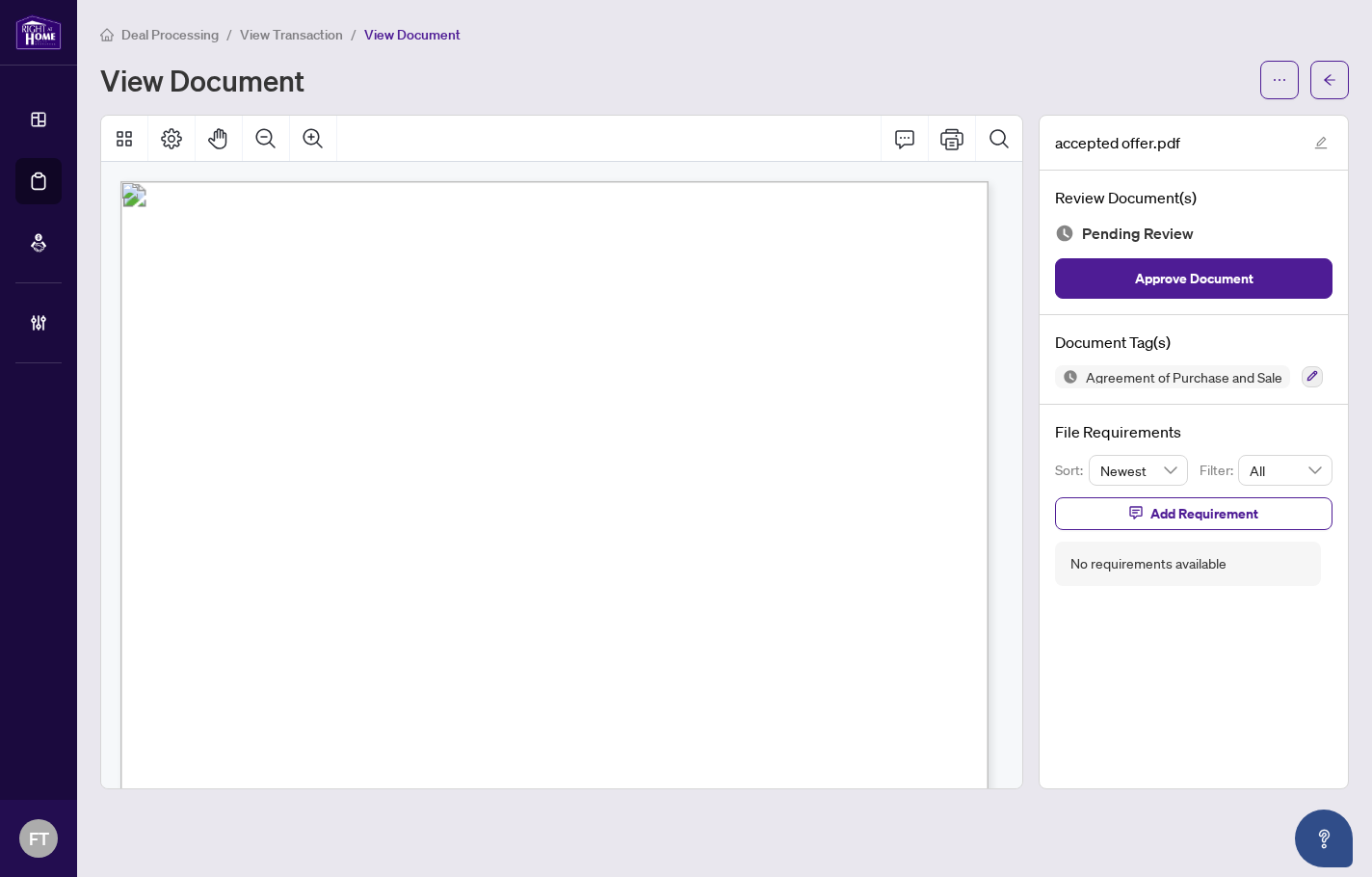 click on "Docusign Envelope ID: 879E752A-DF7E-498D-9182-92BA8DDC88E3" at bounding box center (759, 1008) 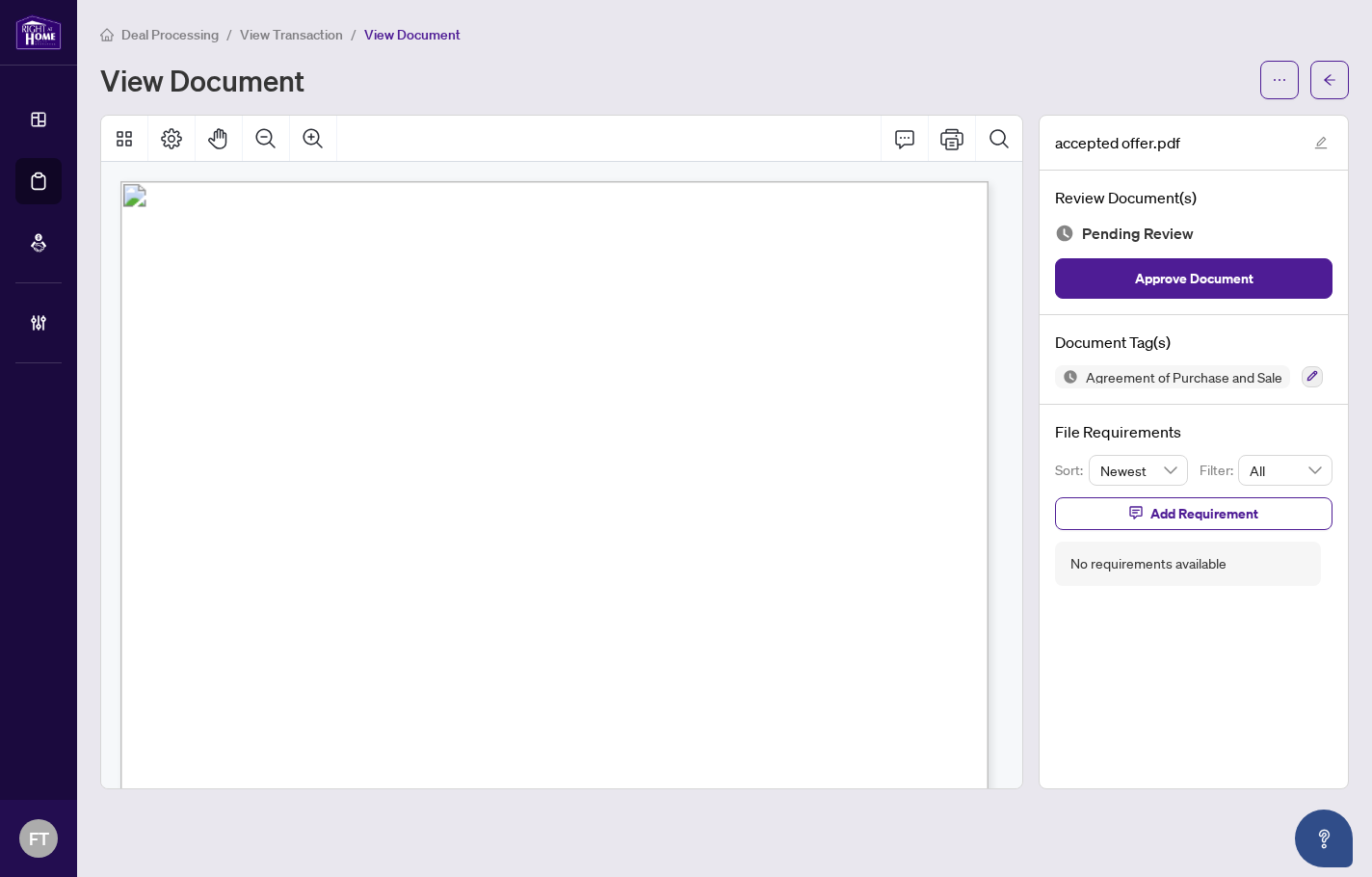 scroll, scrollTop: 5760, scrollLeft: 0, axis: vertical 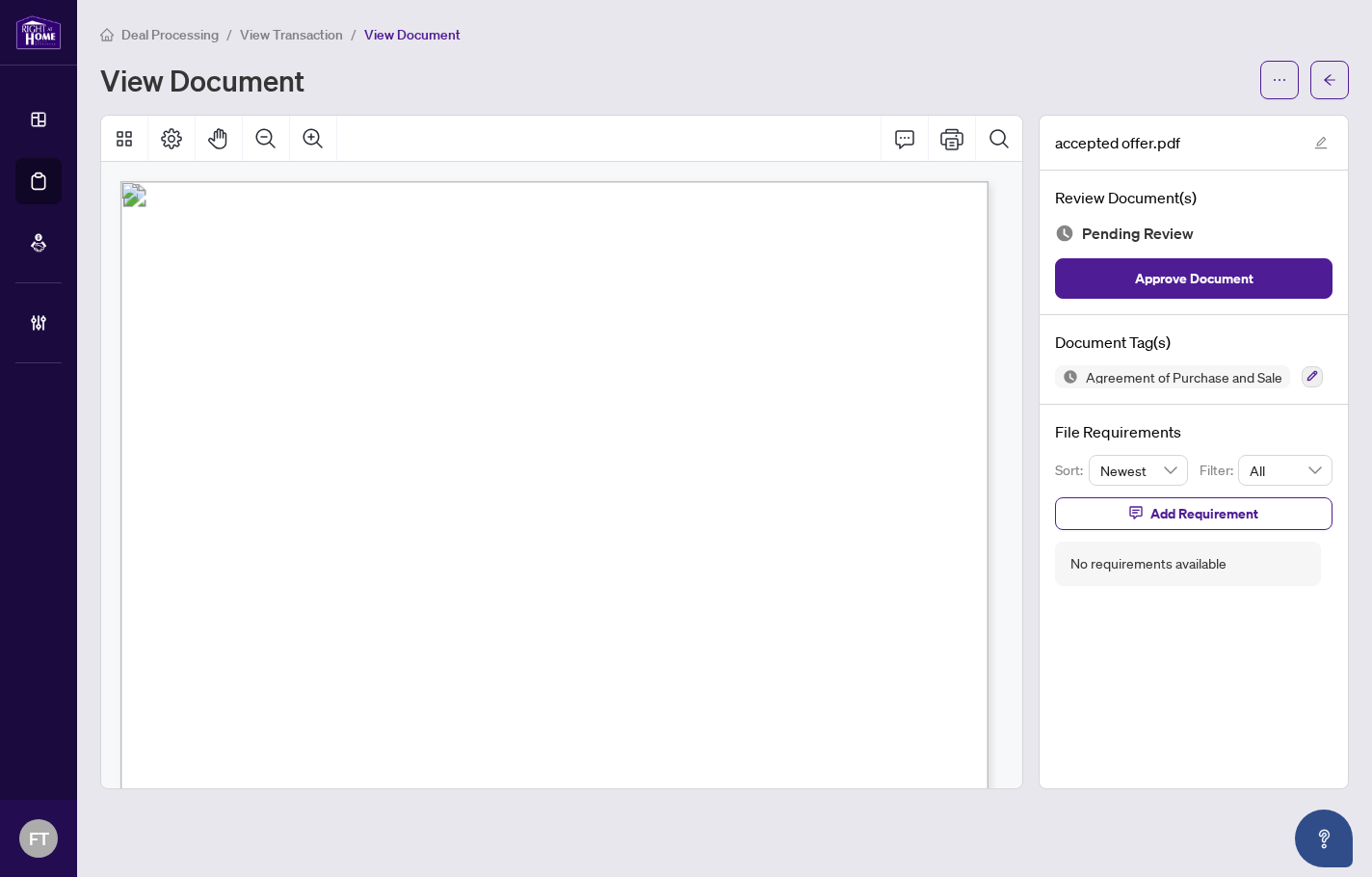 click on "Docusign Envelope ID: 879E752A-DF7E-498D-9182-92BA8DDC88E3" at bounding box center [759, 1008] 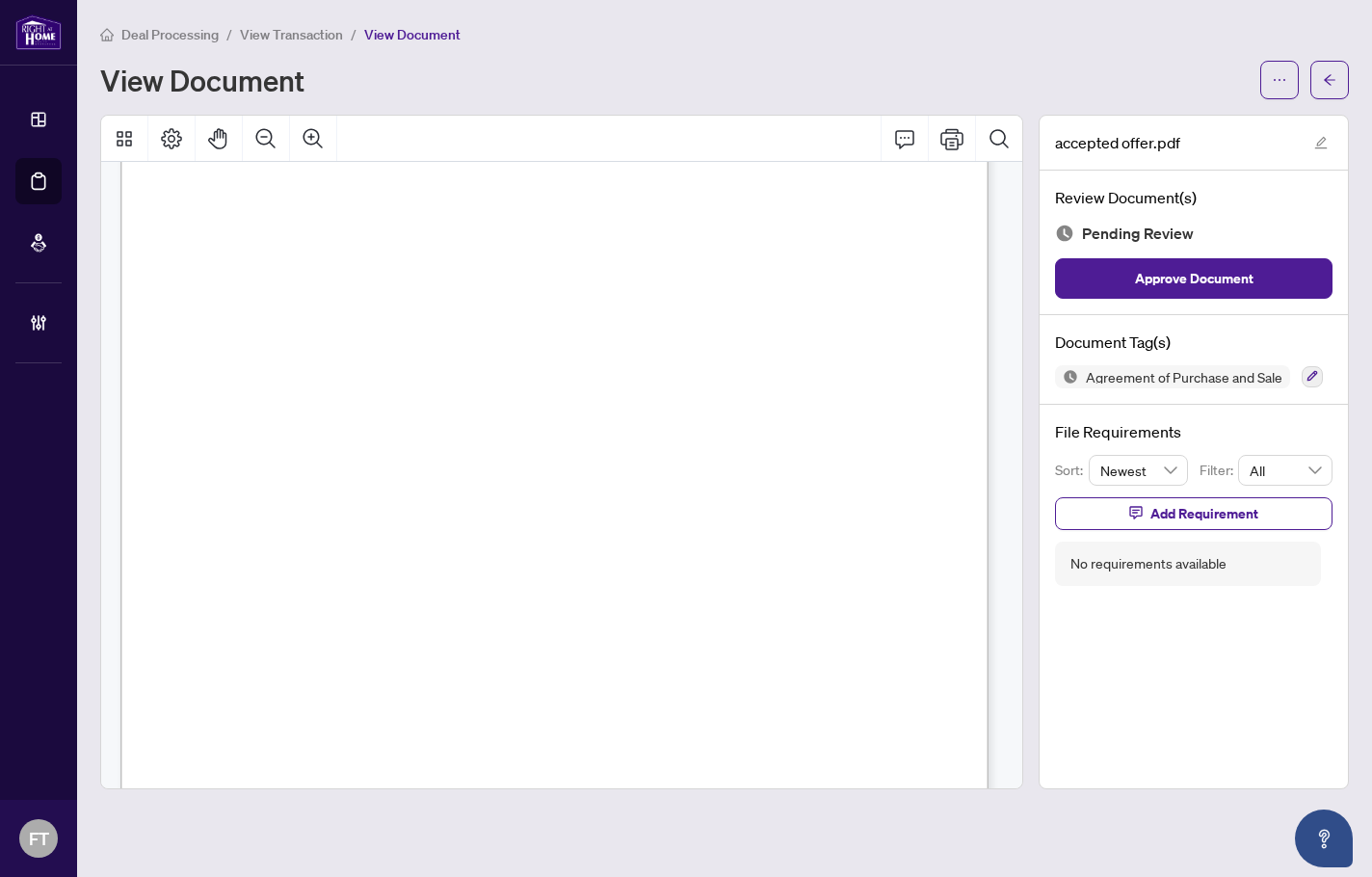 scroll, scrollTop: 6146, scrollLeft: 0, axis: vertical 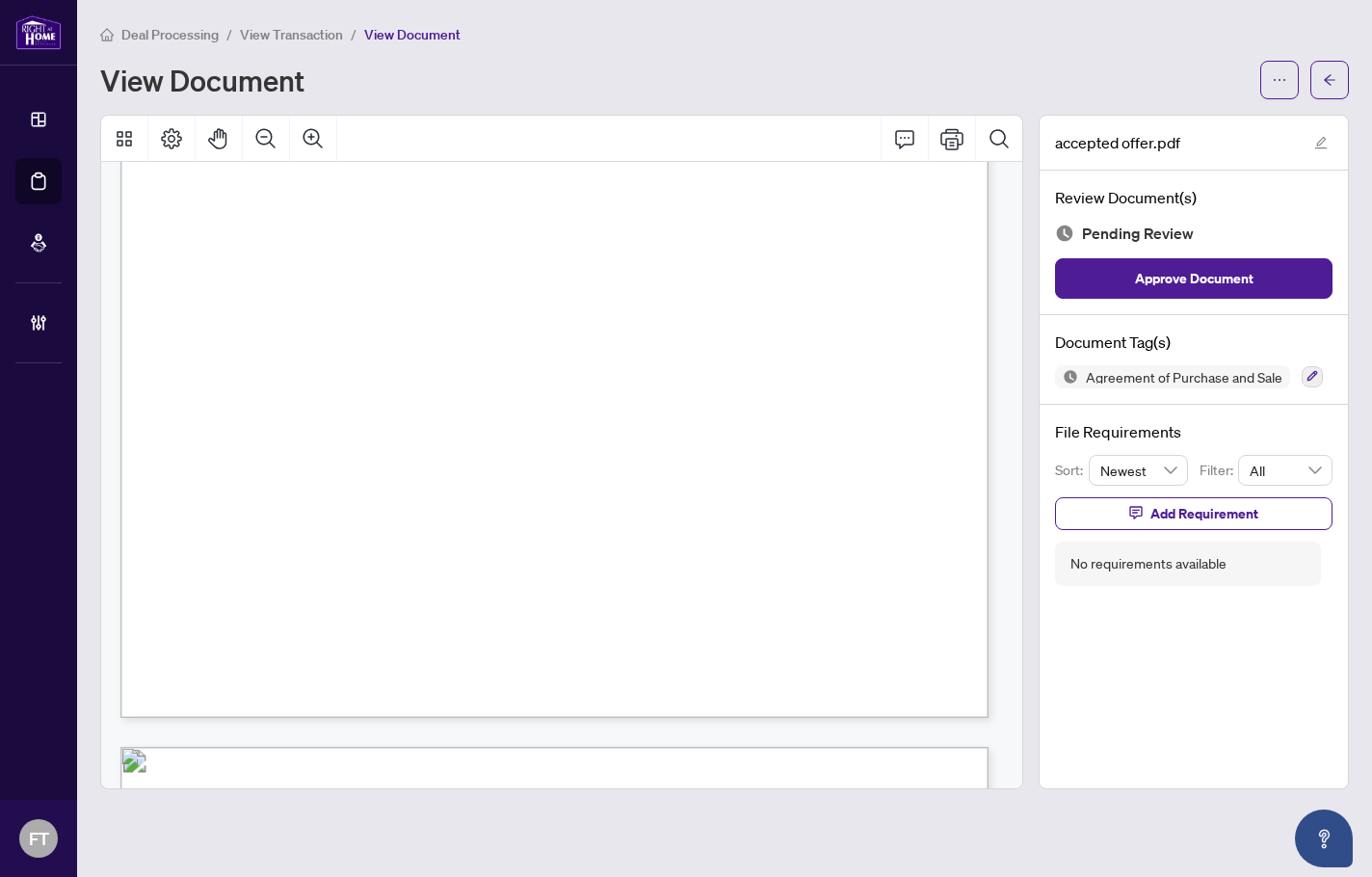click on "Docusign Envelope ID: 879E752A-DF7E-498D-9182-92BA8DDC88E3" at bounding box center [759, 421] 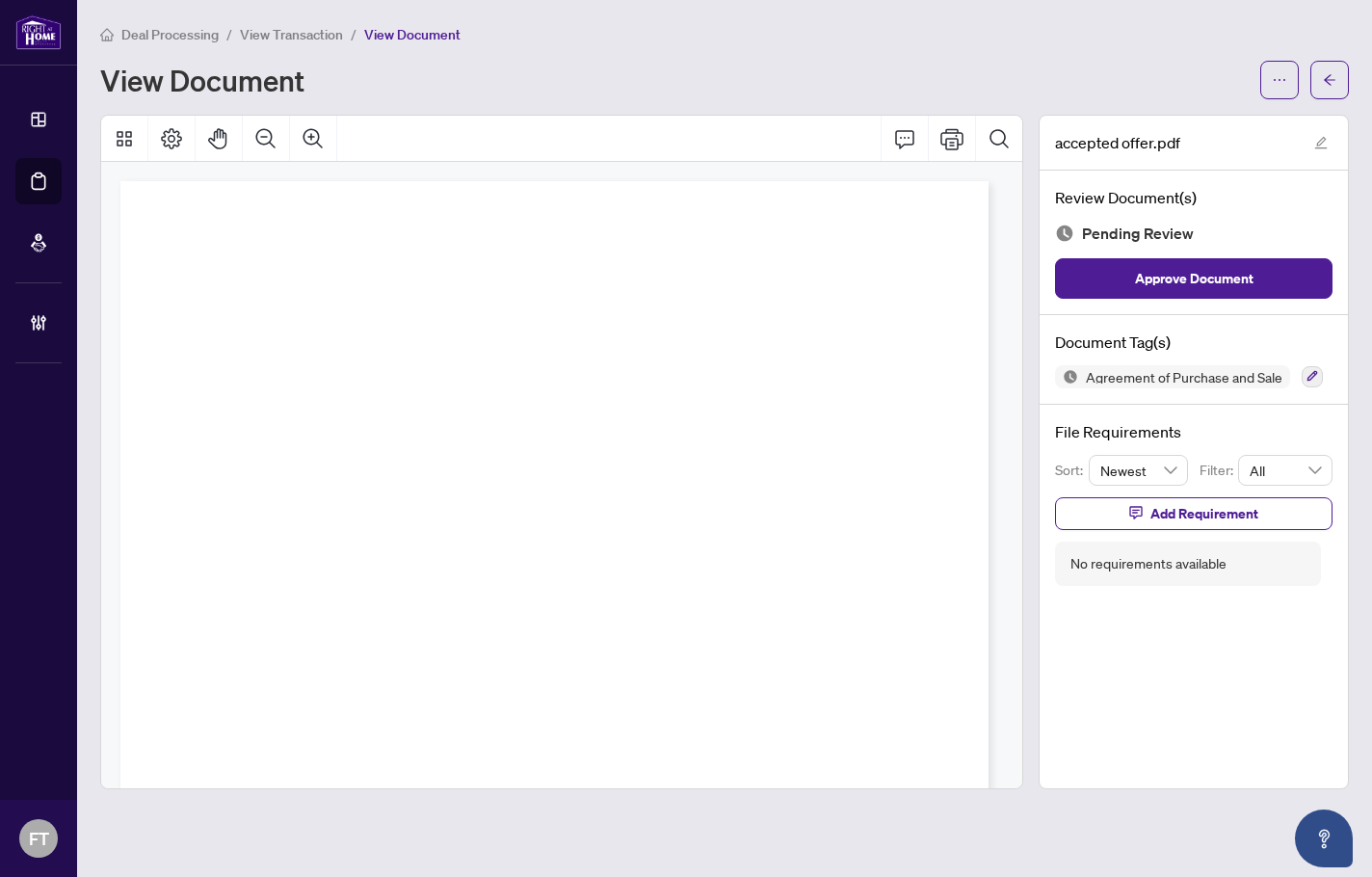 scroll, scrollTop: 1152, scrollLeft: 0, axis: vertical 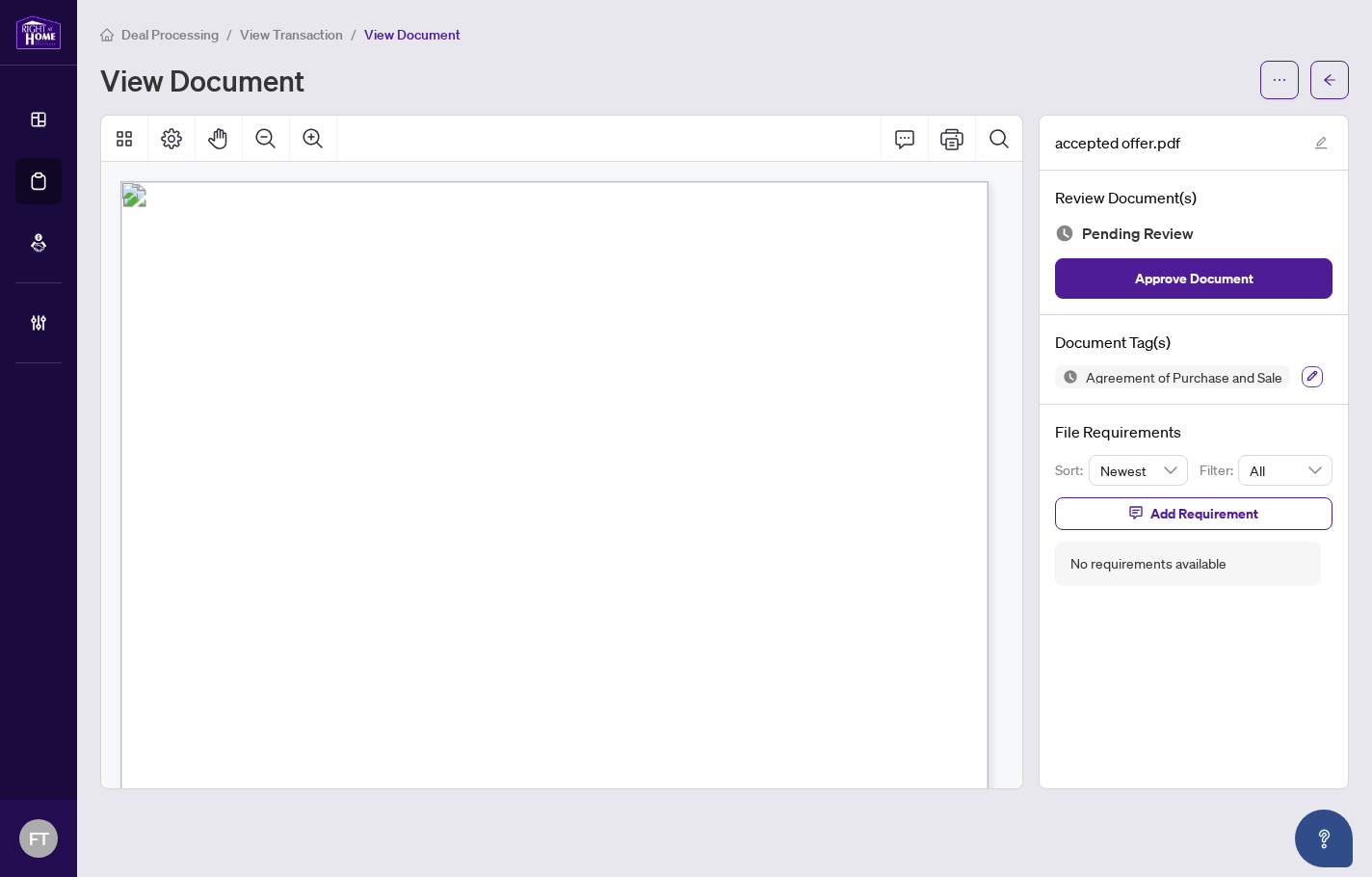 click 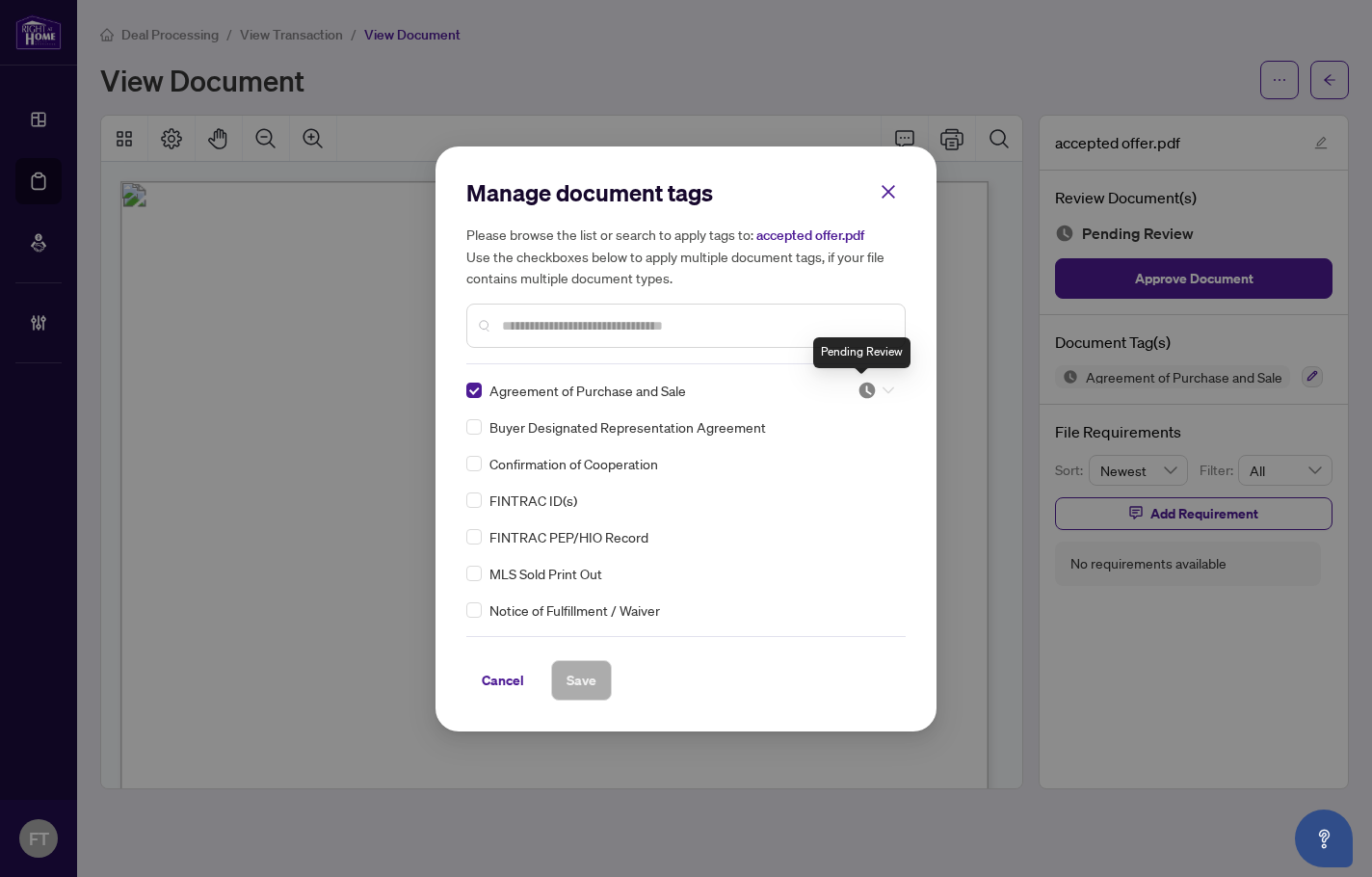 click at bounding box center (867, 390) 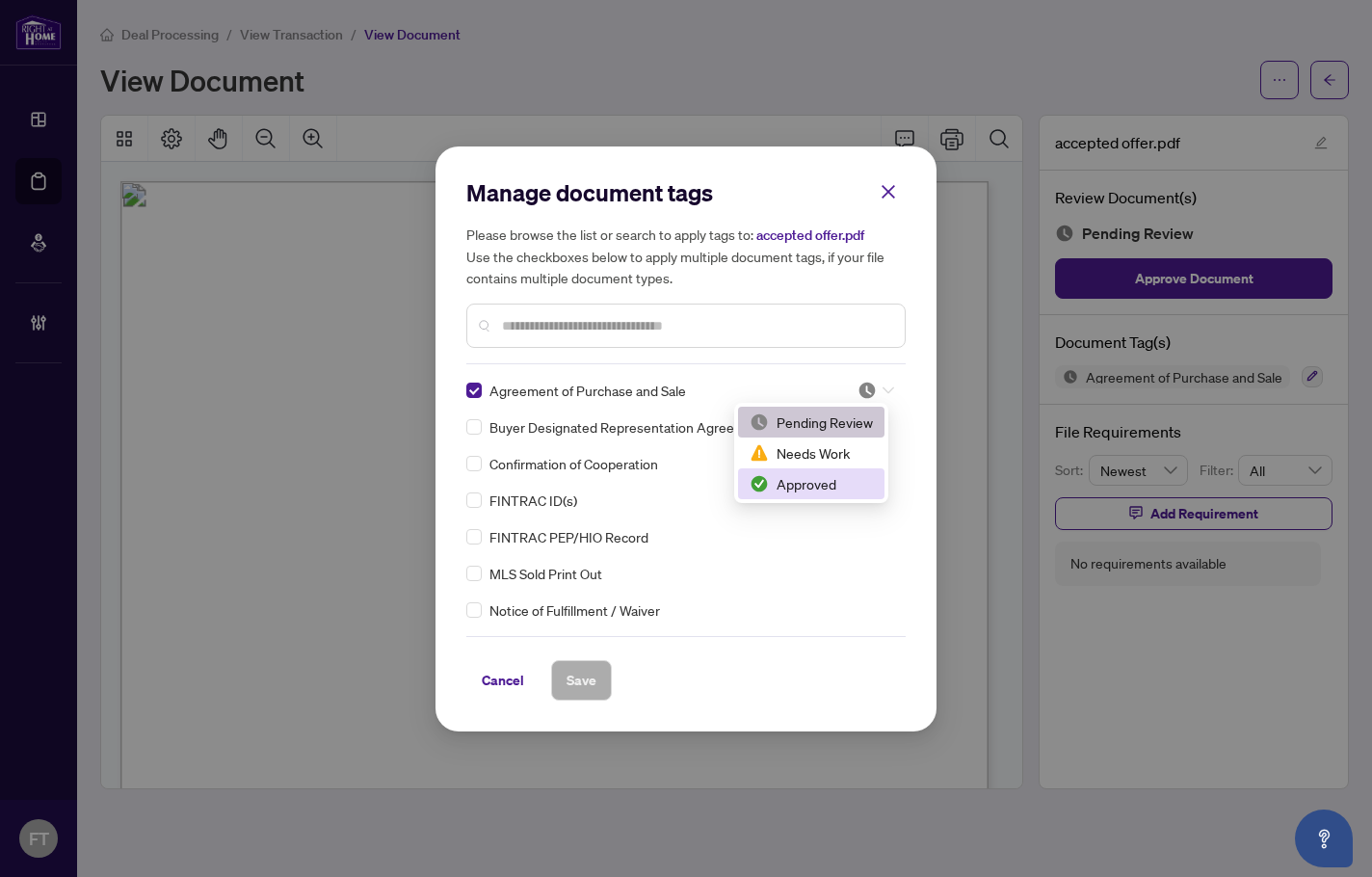drag, startPoint x: 809, startPoint y: 482, endPoint x: 575, endPoint y: 458, distance: 235.22755 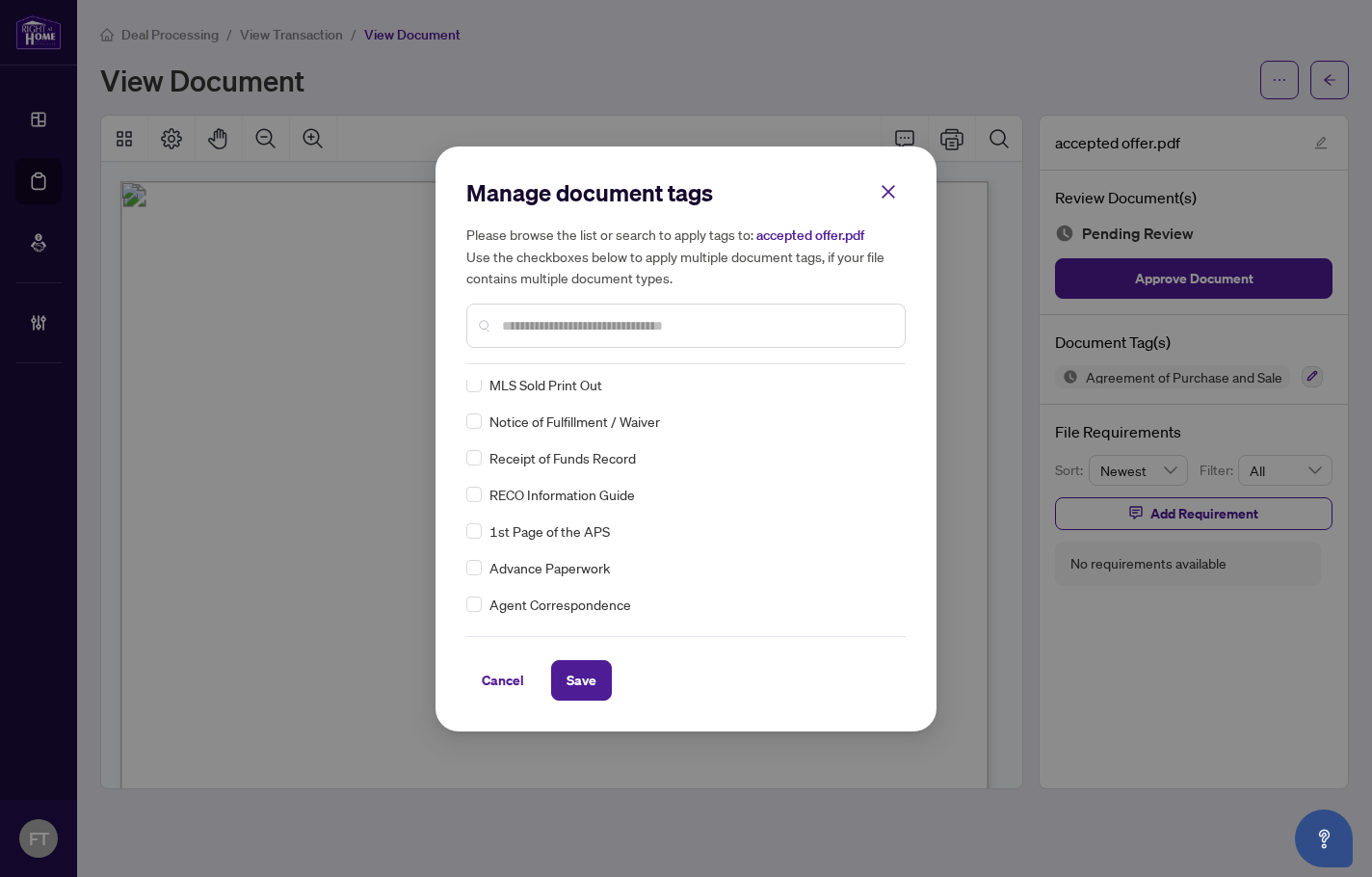 scroll, scrollTop: 193, scrollLeft: 0, axis: vertical 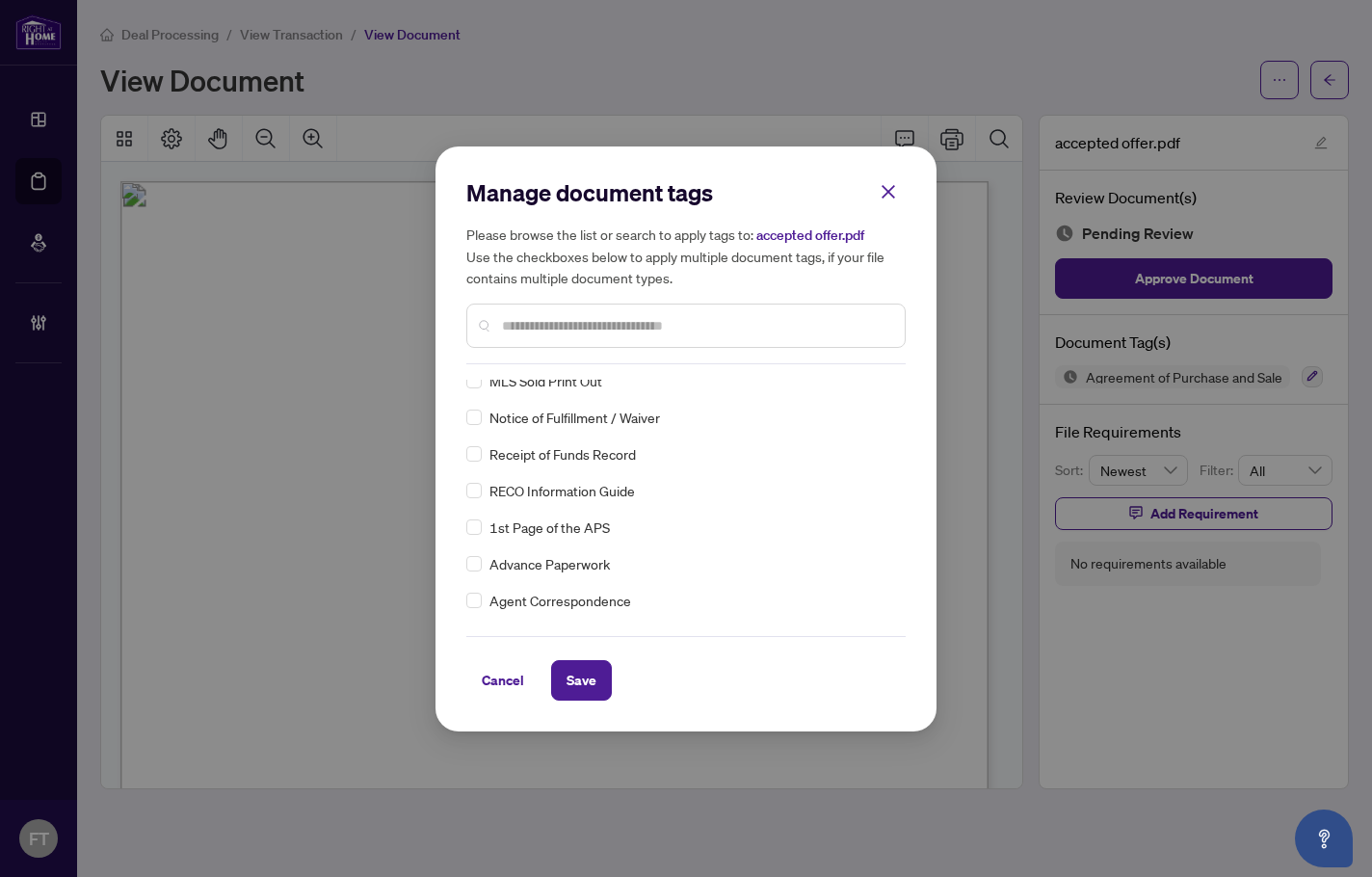 click at bounding box center [686, 326] 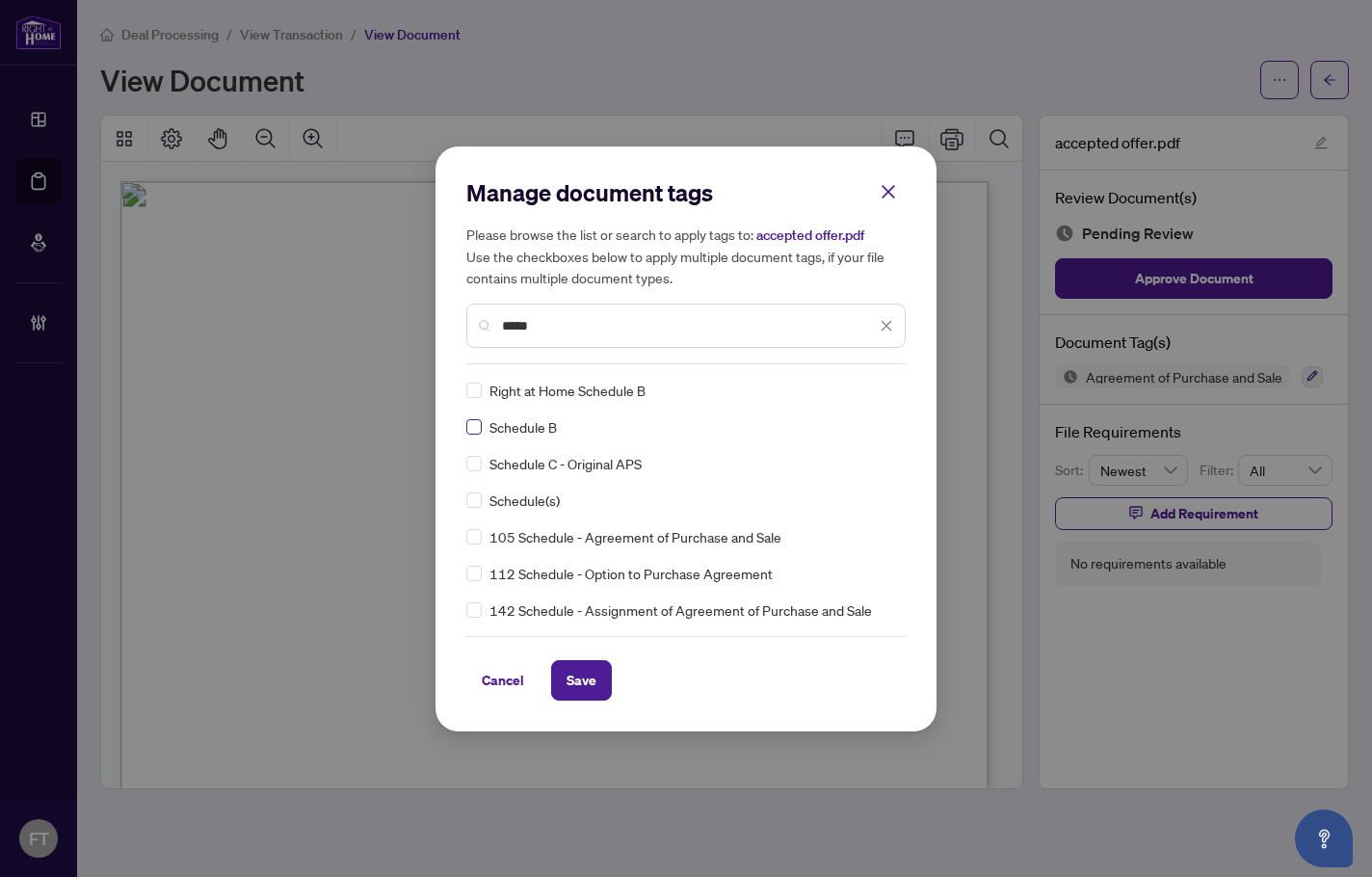 type on "*****" 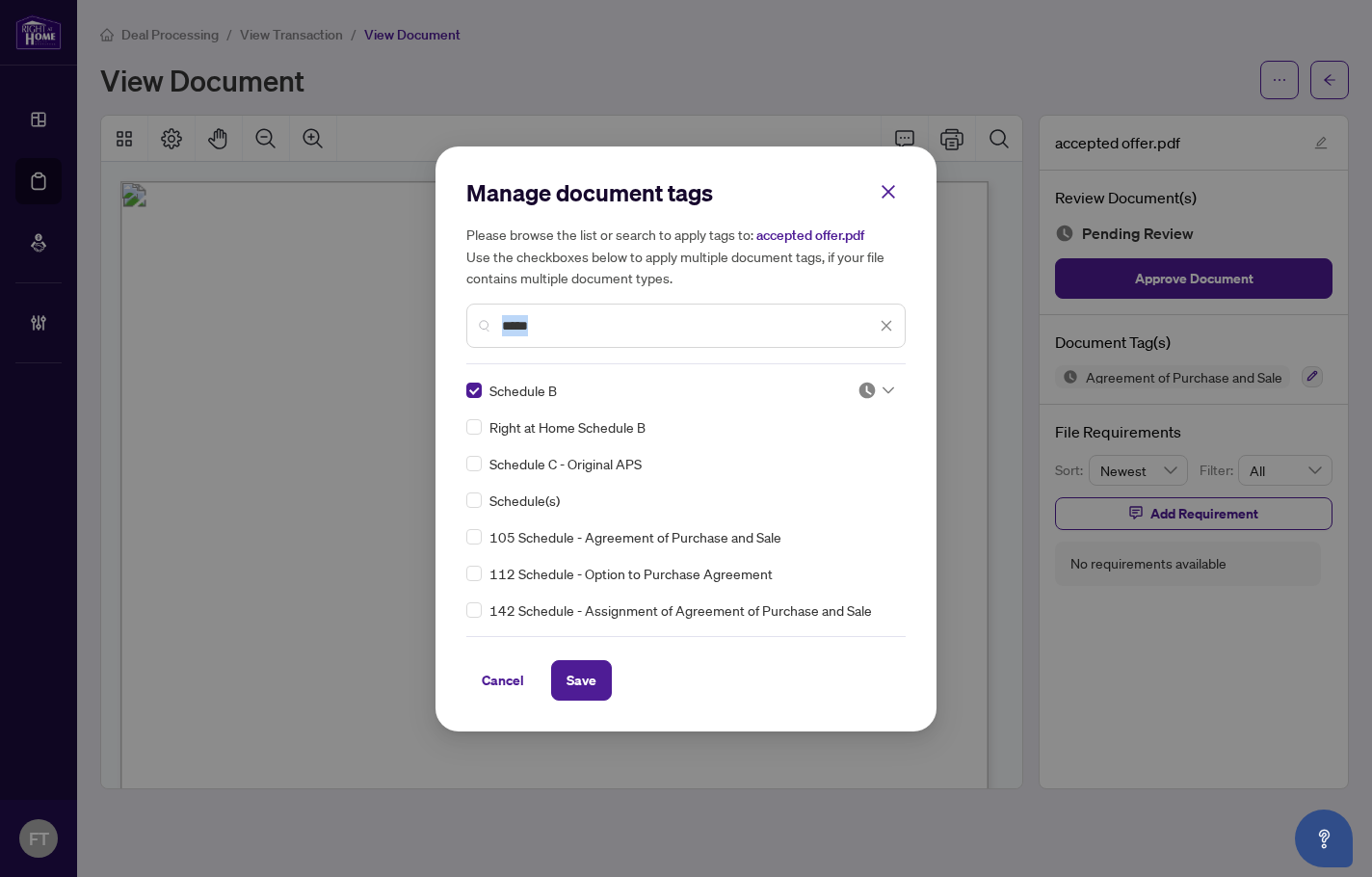 click on "*****" at bounding box center [686, 326] 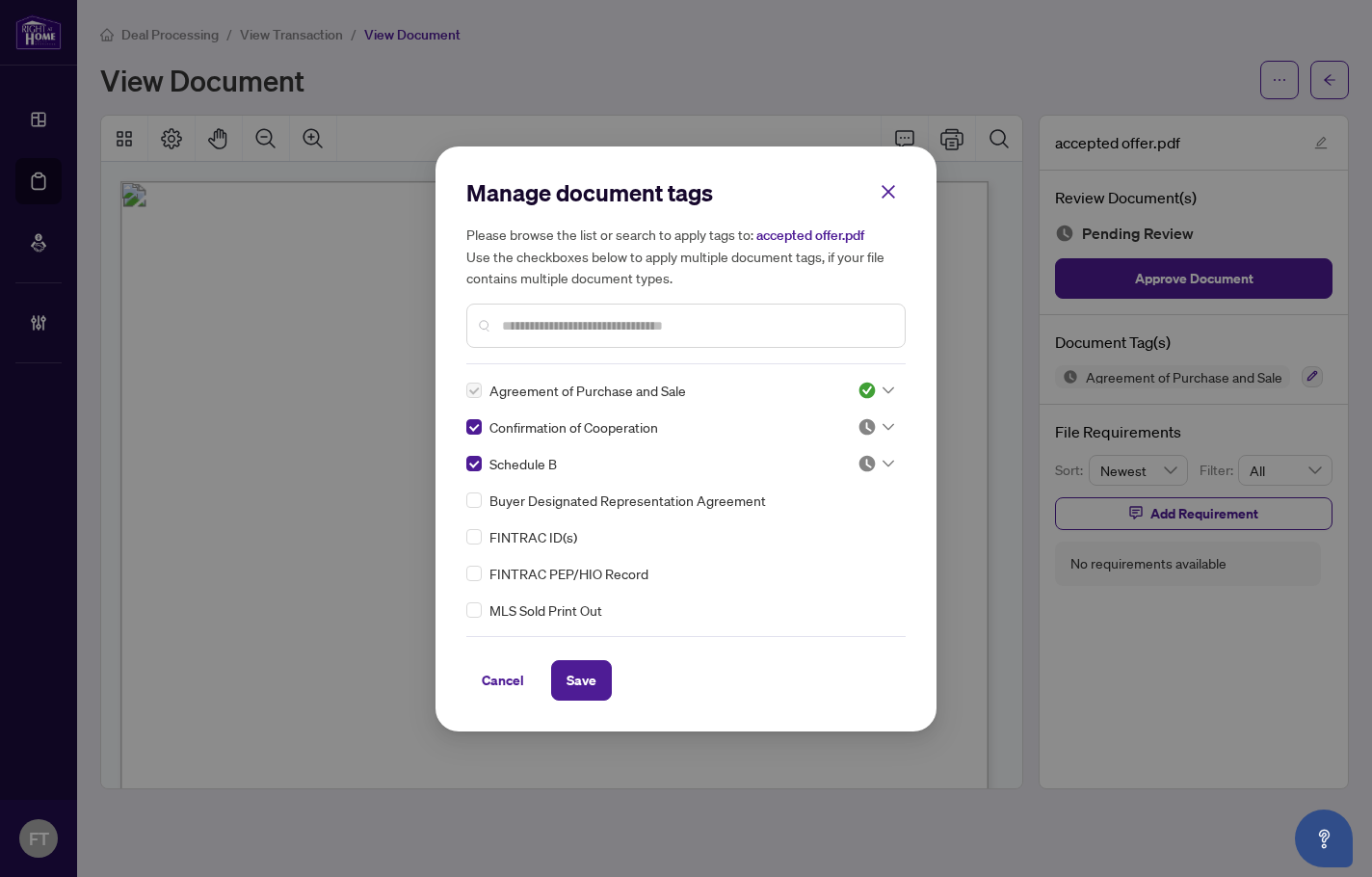 click at bounding box center [870, 427] 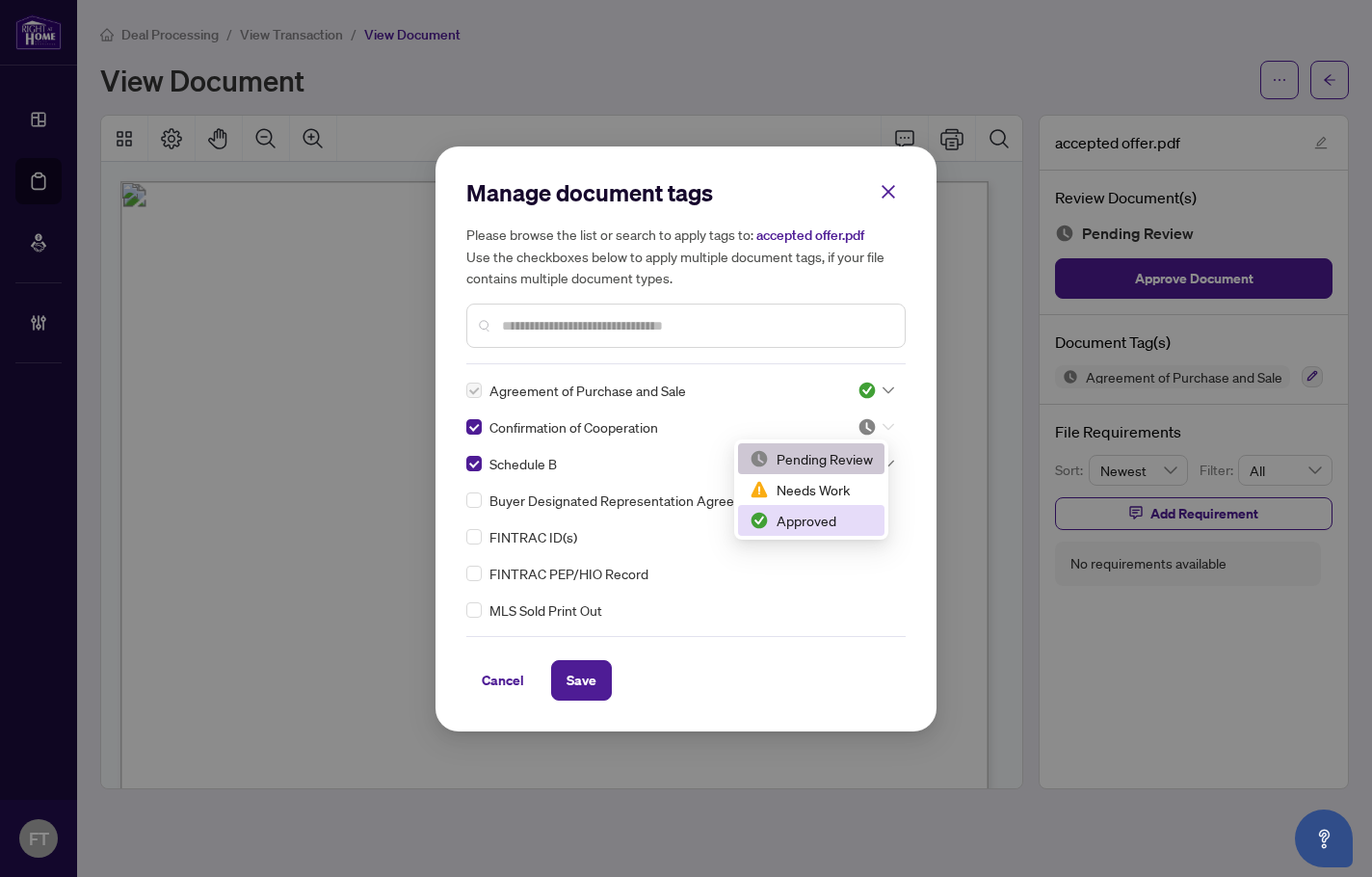 click on "Approved" at bounding box center [811, 520] 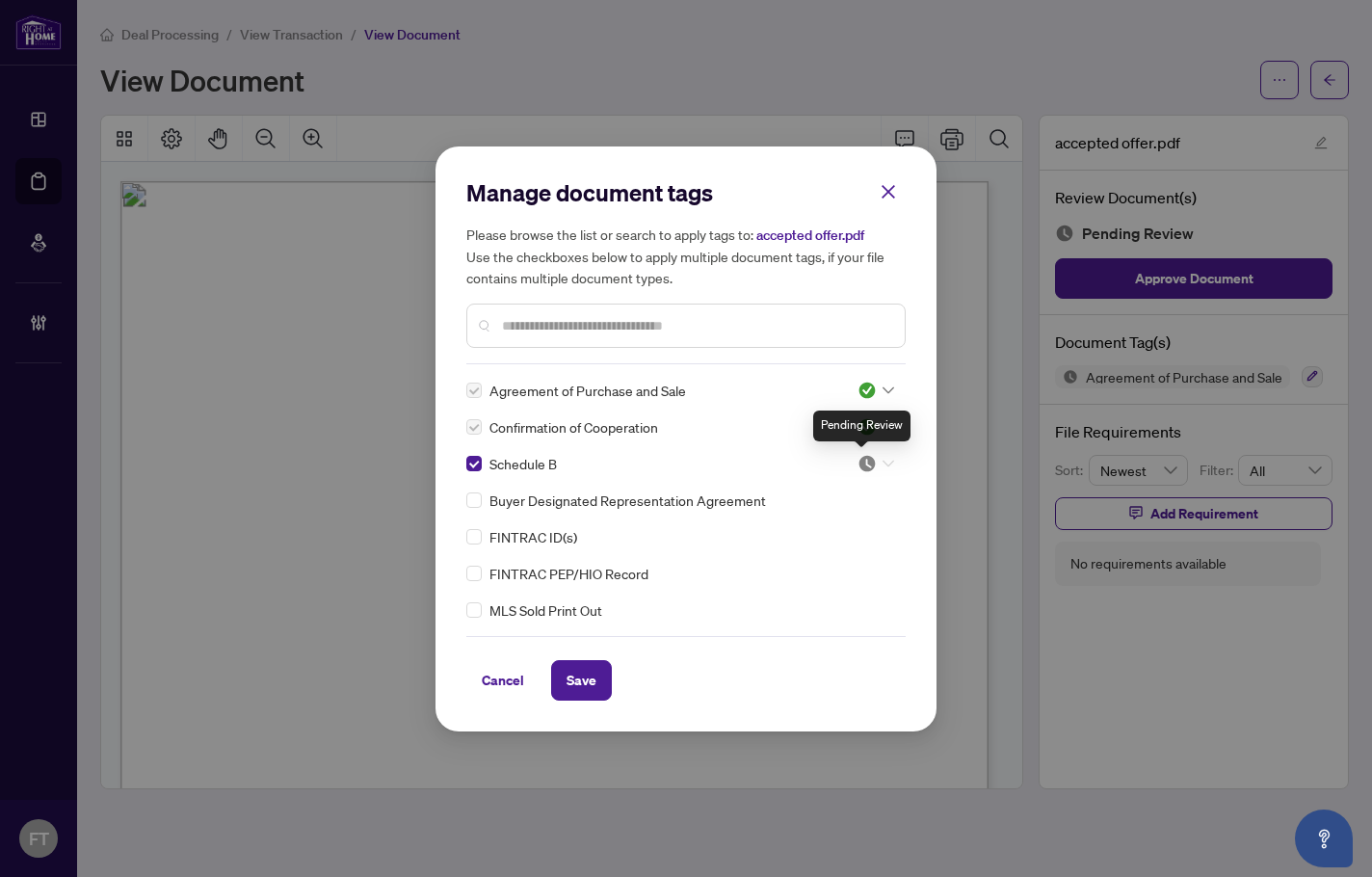 drag, startPoint x: 867, startPoint y: 460, endPoint x: 848, endPoint y: 518, distance: 61.032778 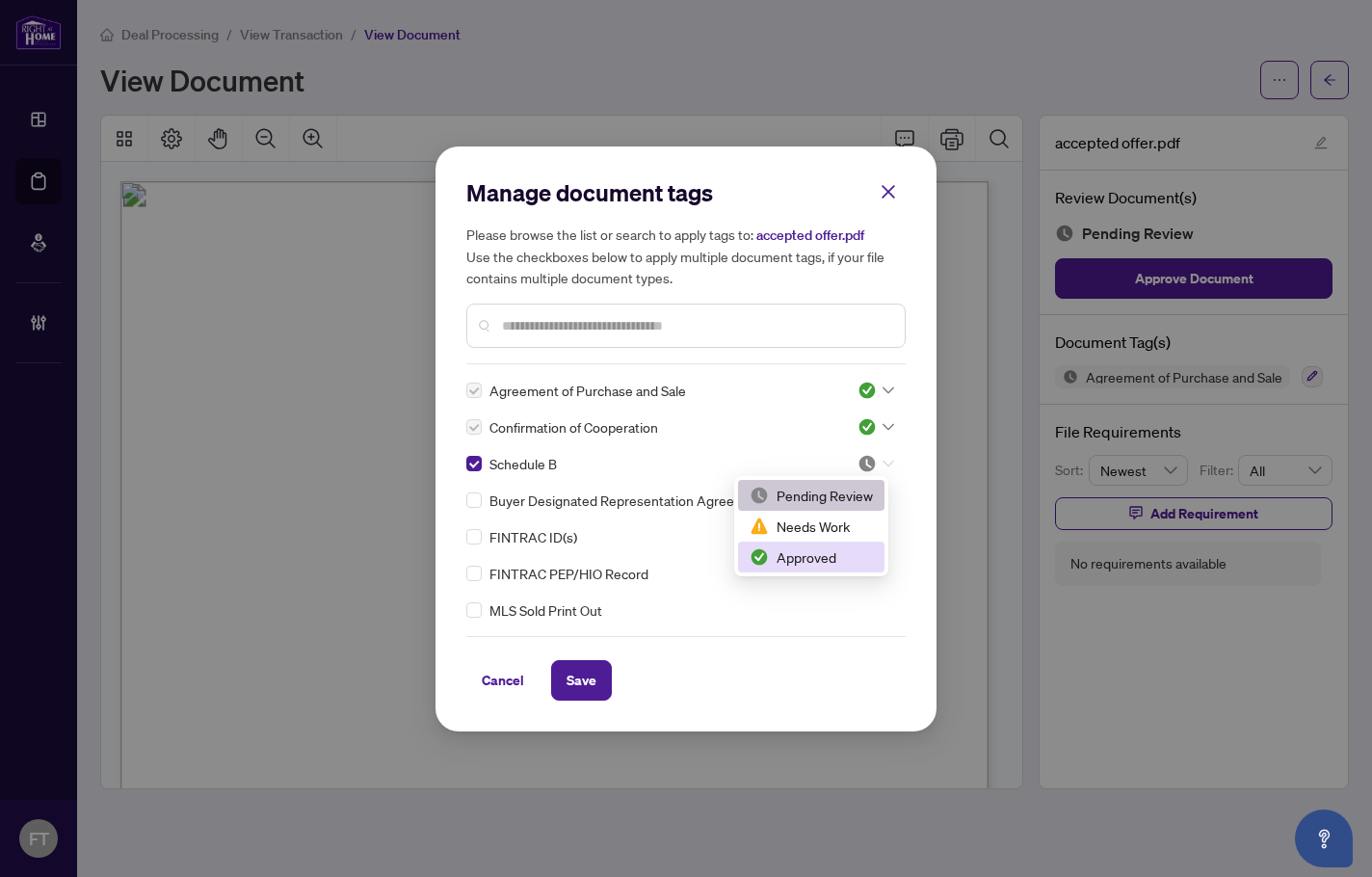 drag, startPoint x: 794, startPoint y: 555, endPoint x: 656, endPoint y: 347, distance: 249.6157 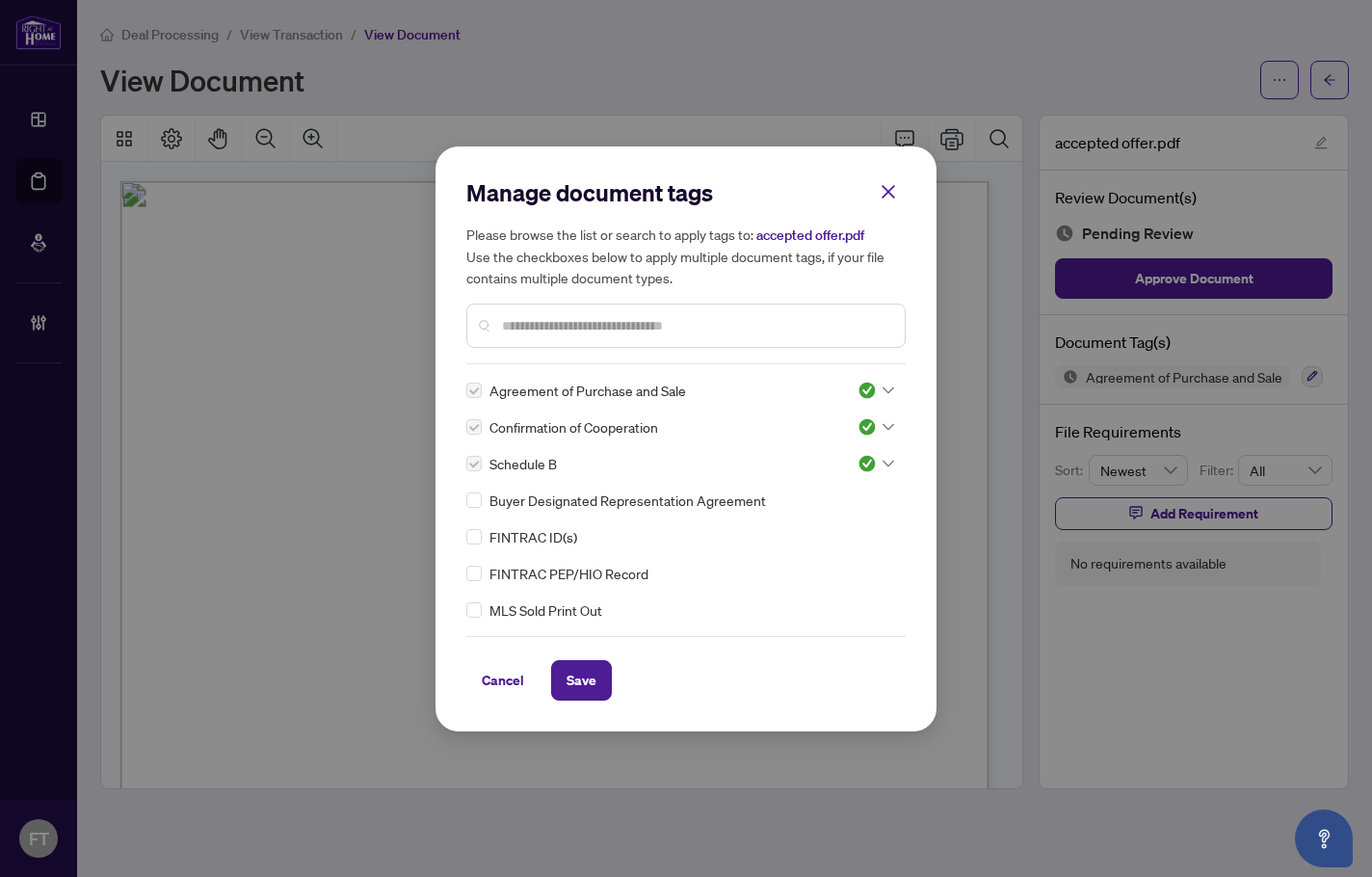 click at bounding box center [686, 326] 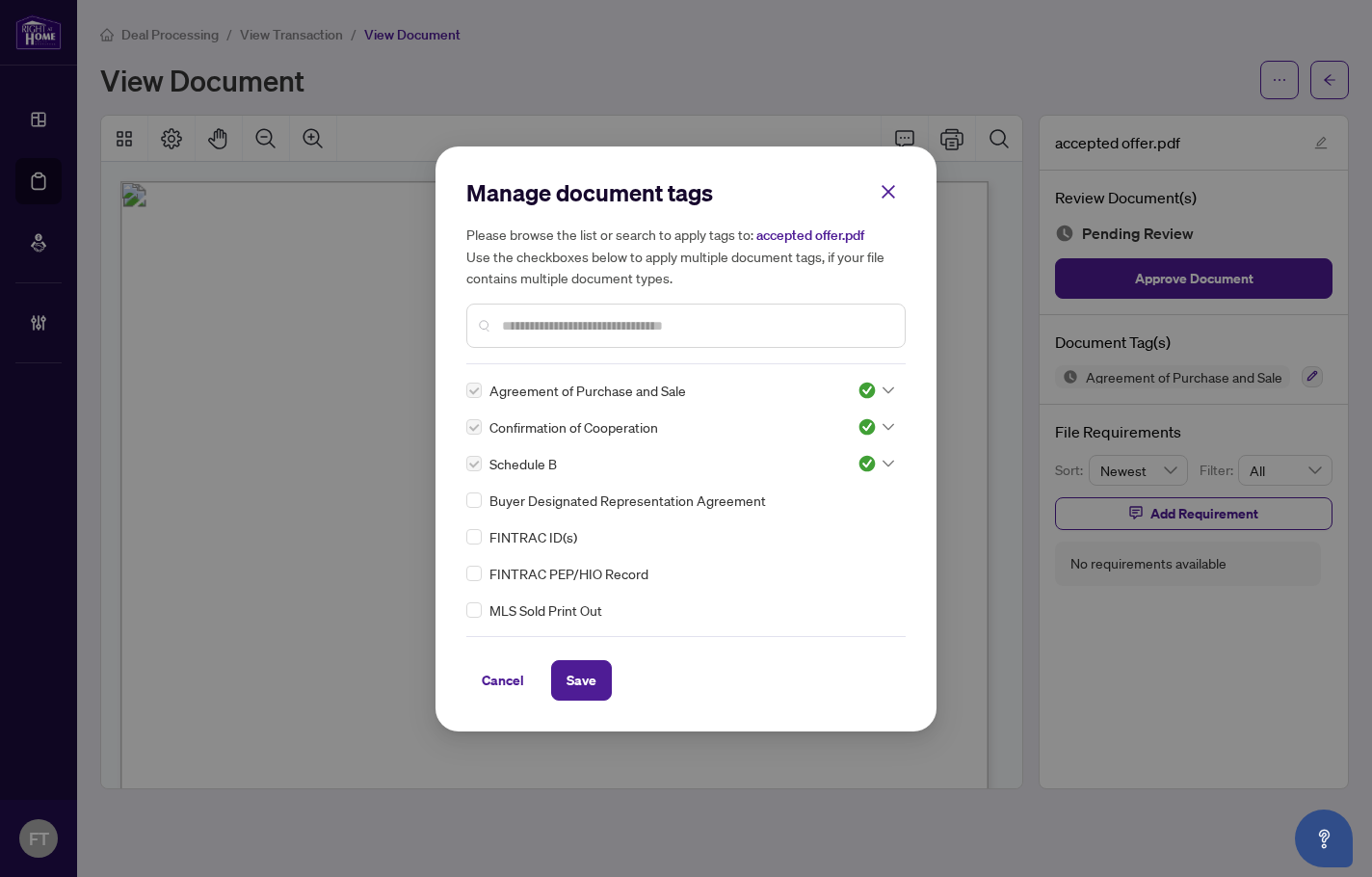 click at bounding box center [696, 326] 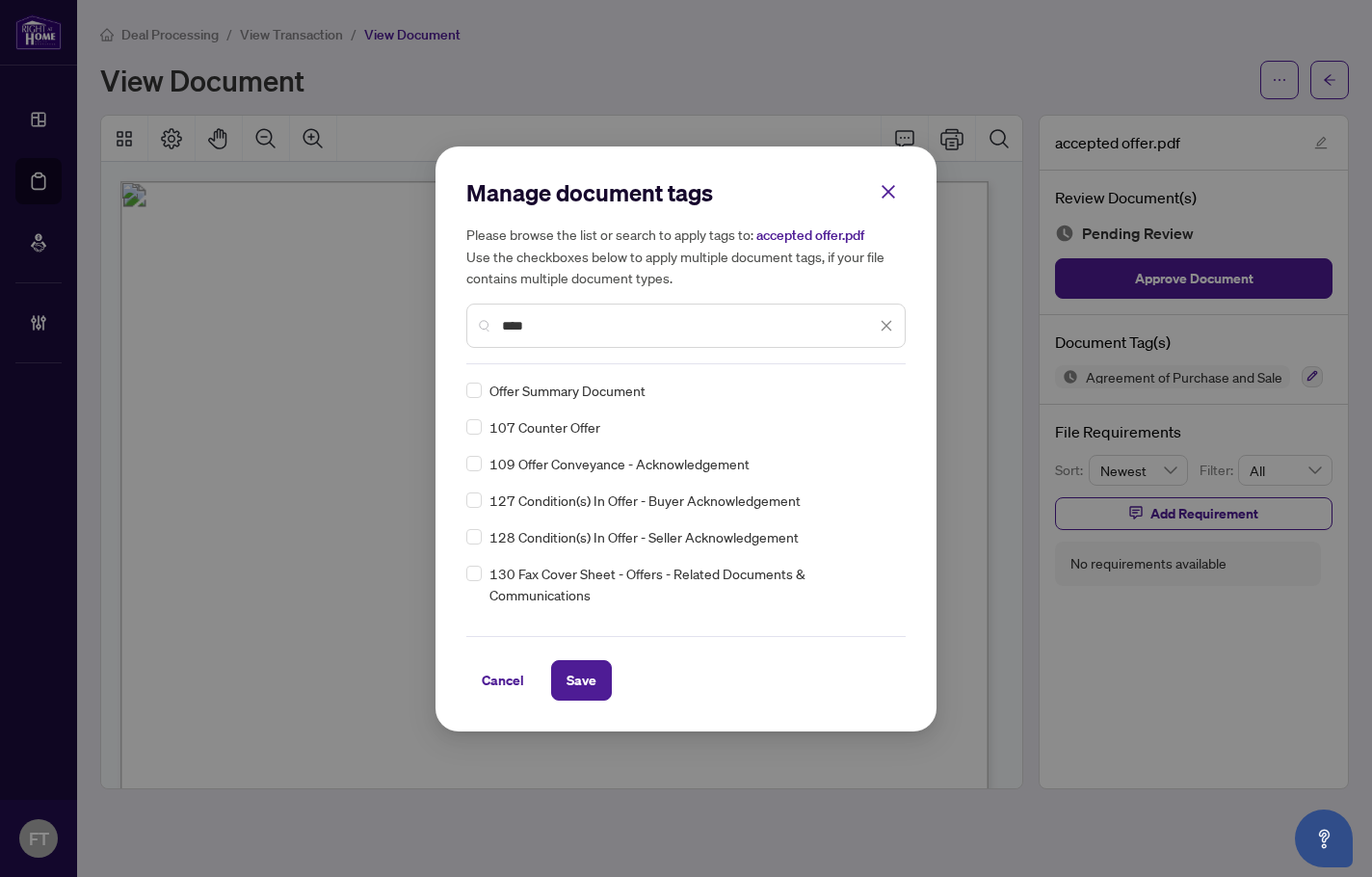 type on "****" 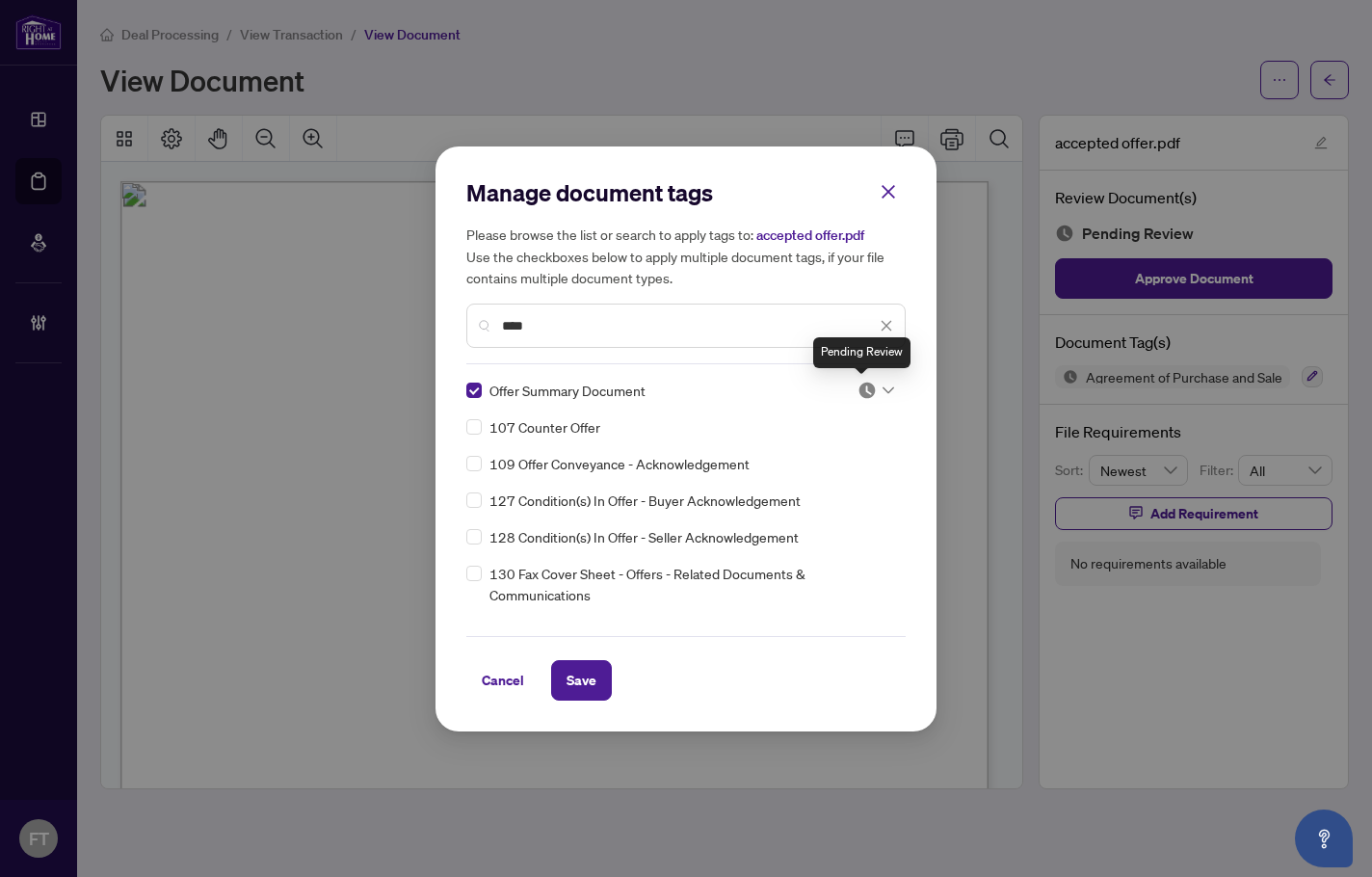 click at bounding box center [867, 390] 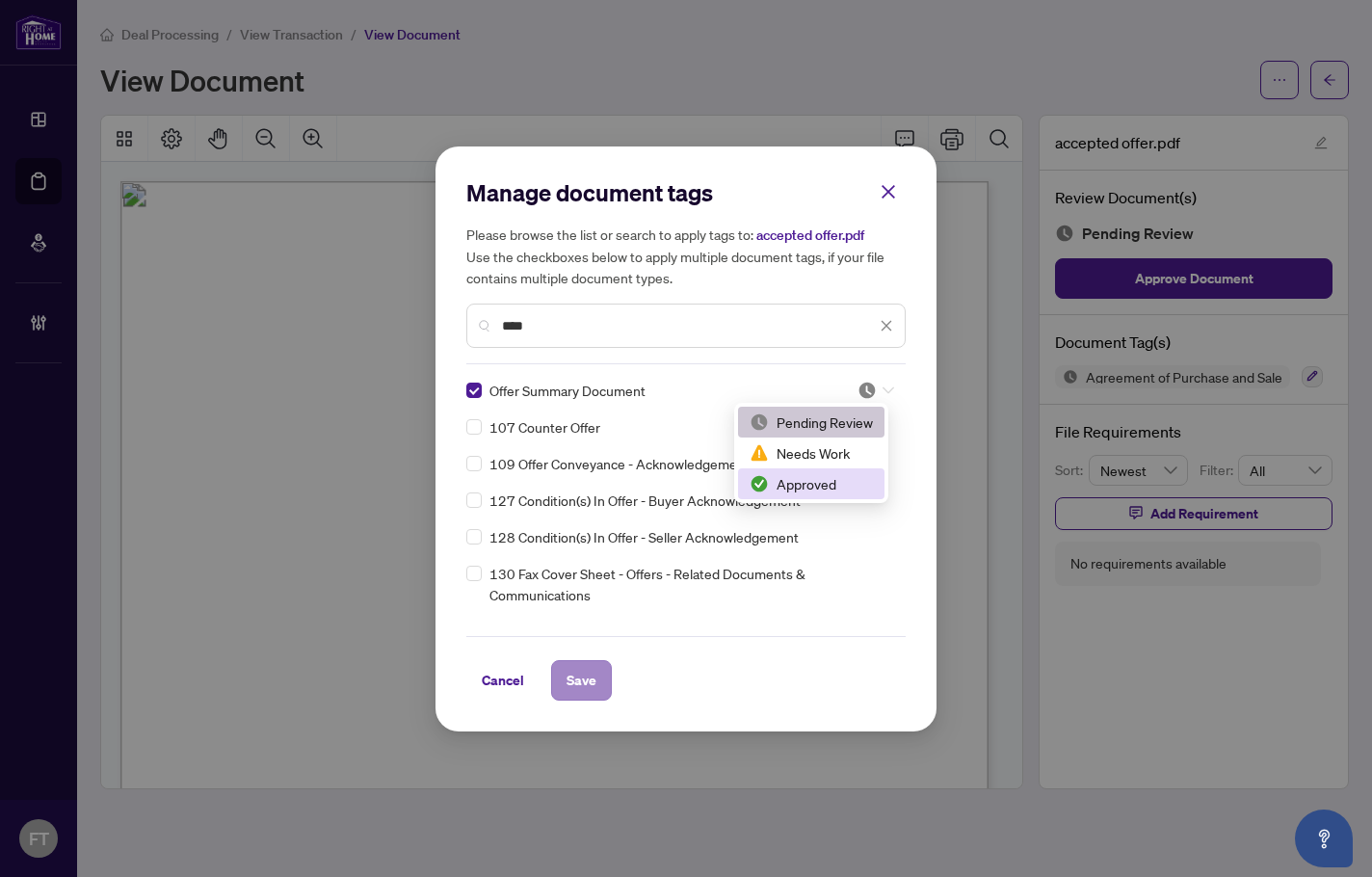 drag, startPoint x: 802, startPoint y: 485, endPoint x: 603, endPoint y: 671, distance: 272.3913 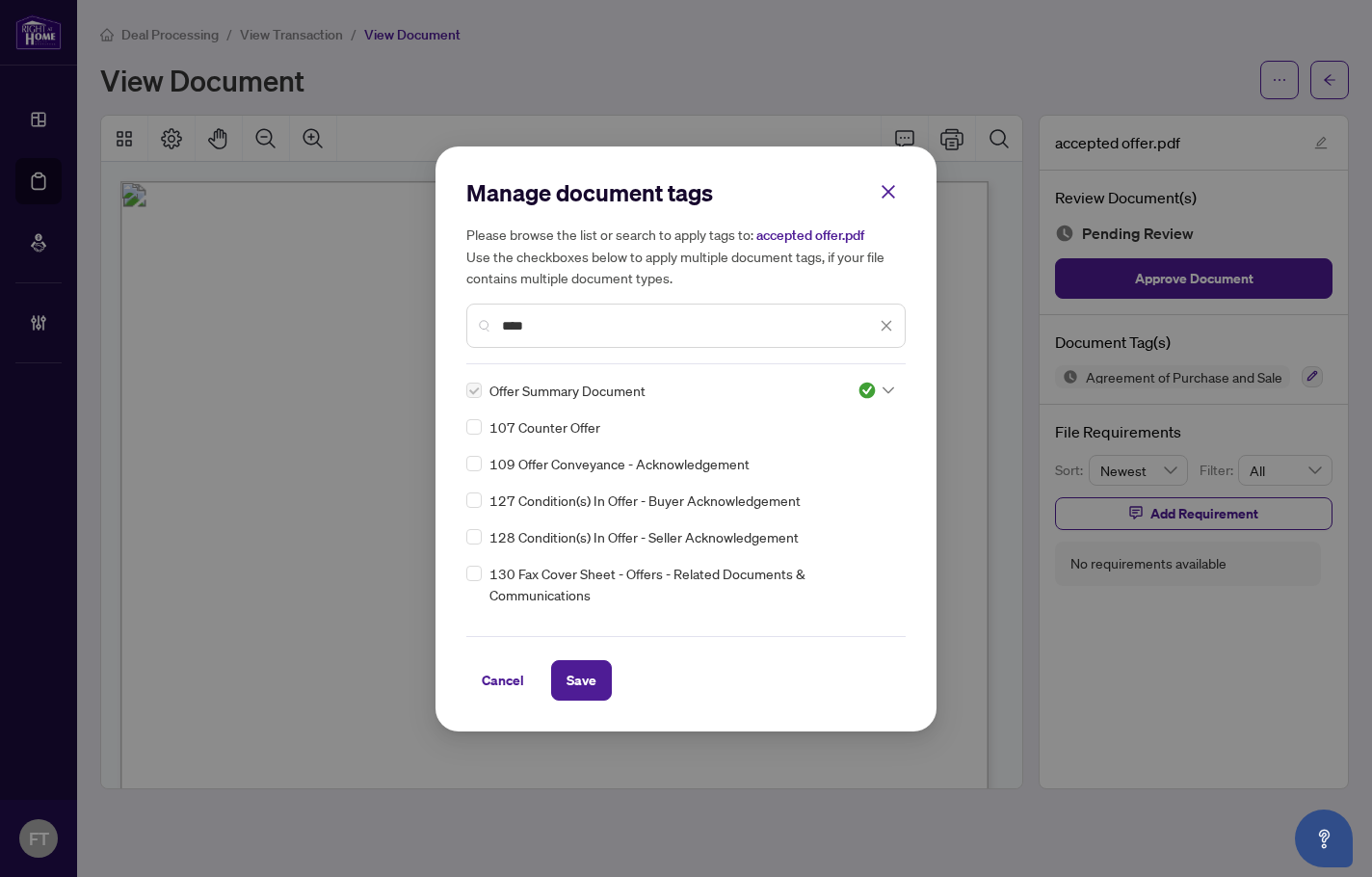 drag, startPoint x: 588, startPoint y: 682, endPoint x: 681, endPoint y: 683, distance: 93.00538 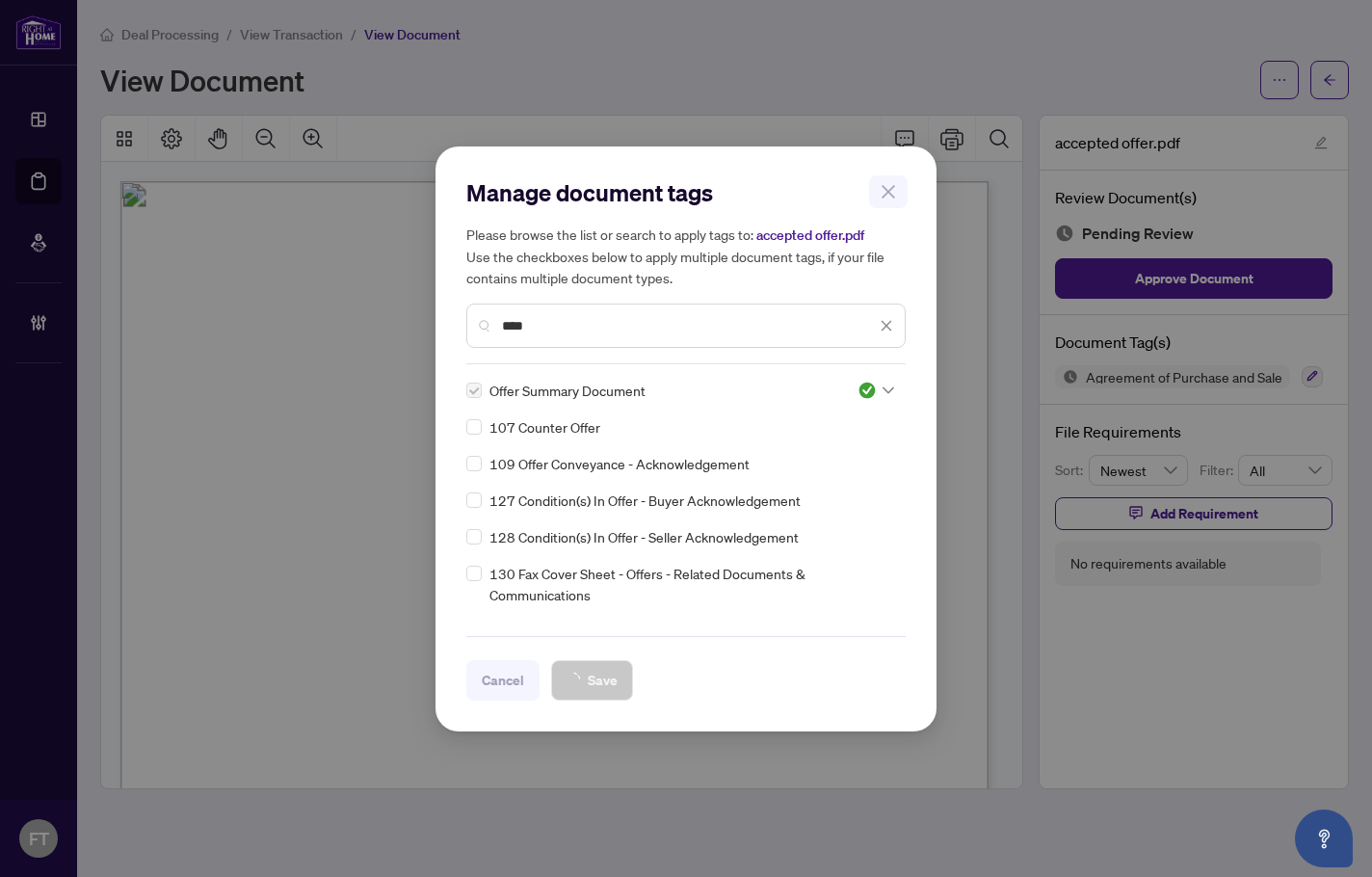 click on "Manage document tags Please browse the list or search to apply tags to:   accepted offer.pdf   Use the checkboxes below to apply multiple document tags, if your file contains multiple document types.   **** Offer Summary Document 107 Counter Offer 109 Offer Conveyance - Acknowledgement 127 Condition(s) In Offer - Buyer Acknowledgement 128 Condition(s) In Offer - Seller Acknowledgement 130 Fax Cover Sheet - Offers - Related Documents & Communications 140 Email Cover Sheet - Offers - Related Documents & Communications 200 Listing Agreement - Seller Representation Agreement Authority to Offer for Sale 203 Schedule - Listing Agreement Authority to Offer for Sale 209 Seller Direction to Share Substance of Offers 210 Listing Agreement - Landlord Representation Agreement Authority to Offer forLease 211 Schedule - Listing Agreement Authority to Offer for Lease 212 Amendment to Listing Agreement - Authority to Offer for Lease
Price Change/Extension/Amendments(s) 244 Seller’s Direction re: Property/Offers Cancel Save" at bounding box center (686, 438) 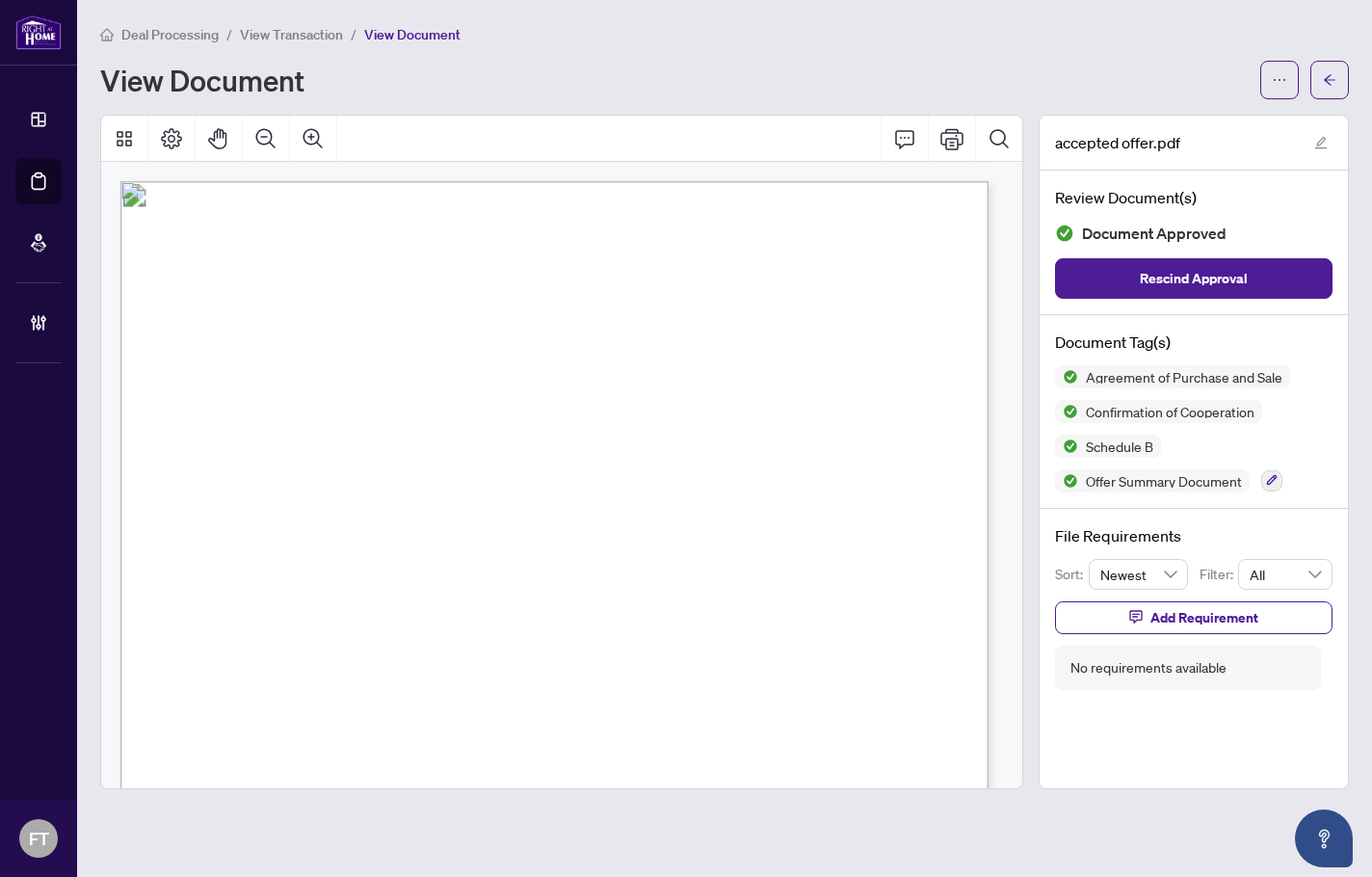 click on "Docusign Envelope ID: 879E752A-DF7E-498D-9182-92BA8DDC88E3" at bounding box center [759, 1008] 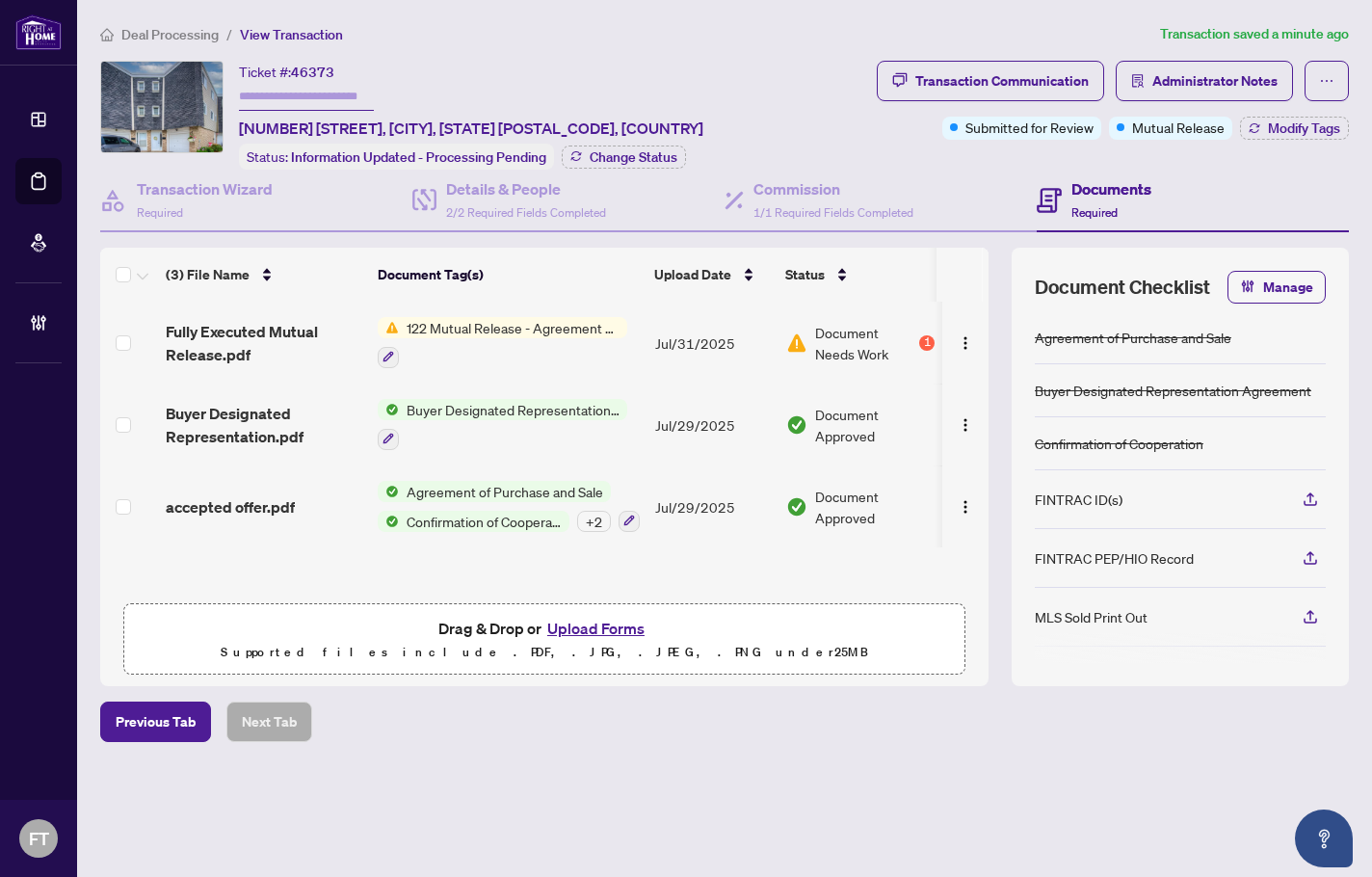 click on "Deal Processing / View Transaction Transaction saved   a minute ago Ticket #:  46373 30-60 Elmsdale Drive, Kitchener, ON N2E 2G4, Canada Status:   Information Updated - Processing Pending Change Status Transaction Communication Administrator Notes Submitted for Review Mutual Release Modify Tags Transaction Wizard Required Details & People 2/2 Required Fields Completed Commission 1/1 Required Fields Completed Documents Required (3) File Name Document Tag(s) Upload Date Status Uploaded By               Fully Executed Mutual Release.pdf 122 Mutual Release - Agreement of Purchase and Sale Jul/31/2025 Document Needs Work 1 Ranilo Dimayuga Buyer Designated Representation.pdf Buyer Designated Representation Agreement Jul/29/2025 Document Approved Ranilo Dimayuga accepted offer.pdf Agreement of Purchase and Sale Confirmation of Cooperation + 2 Jul/29/2025 Document Approved Ranilo Dimayuga Drag & Drop or Upload Forms Supported files include   .PDF, .JPG, .JPEG, .PNG   under  25 MB Document Checklist Manage" at bounding box center [725, 416] 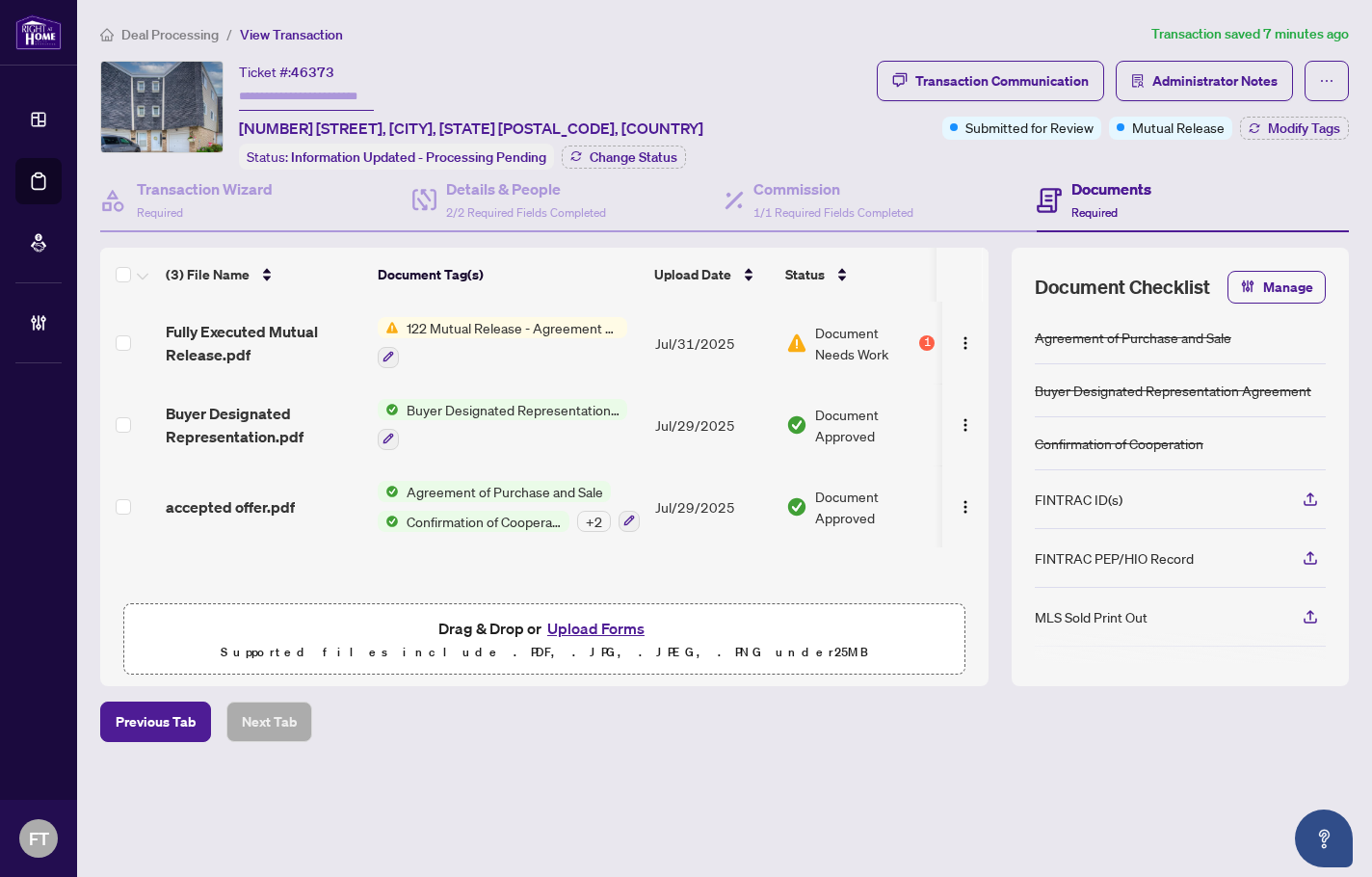 click at bounding box center [306, 96] 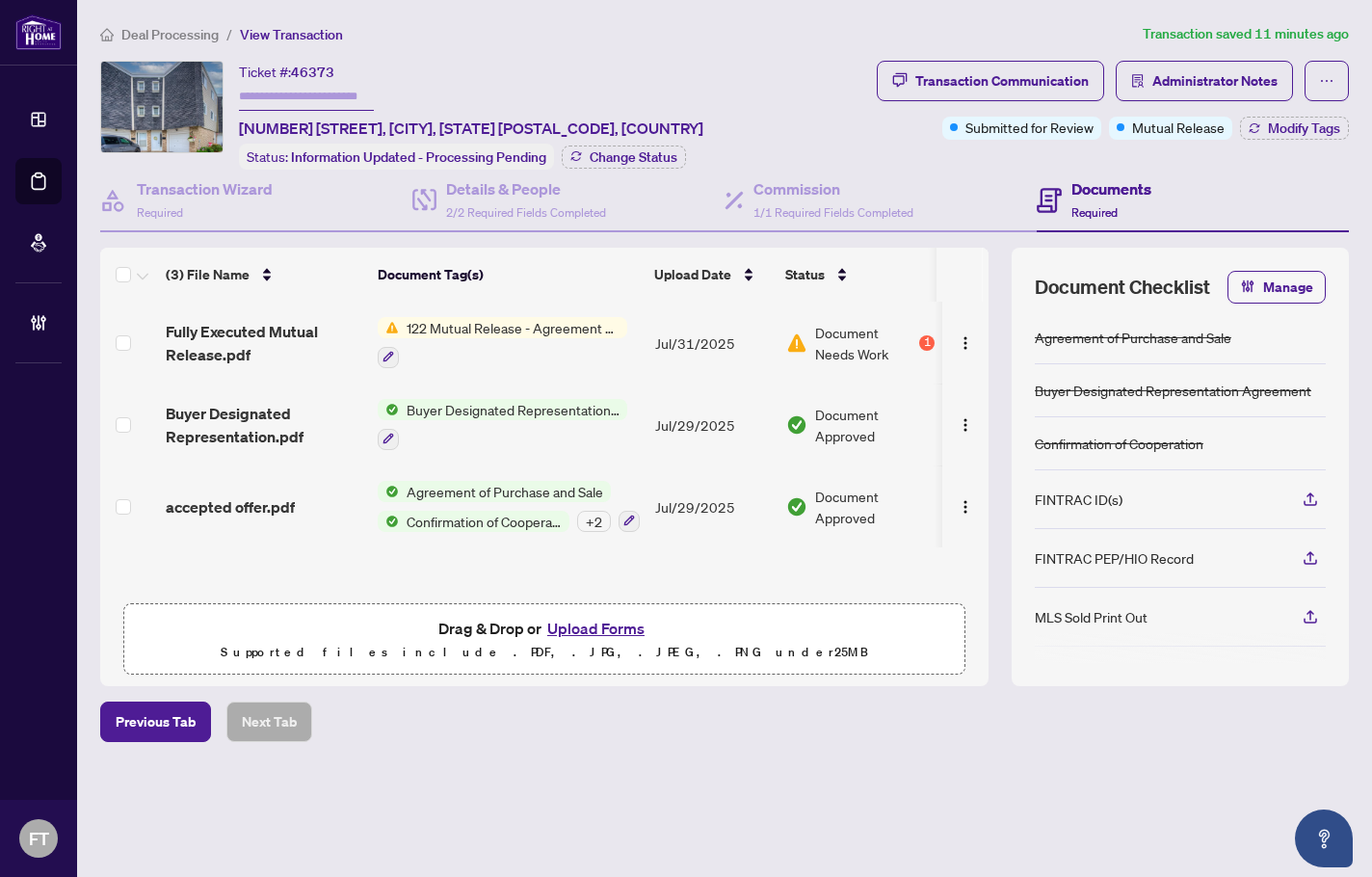 click at bounding box center [306, 96] 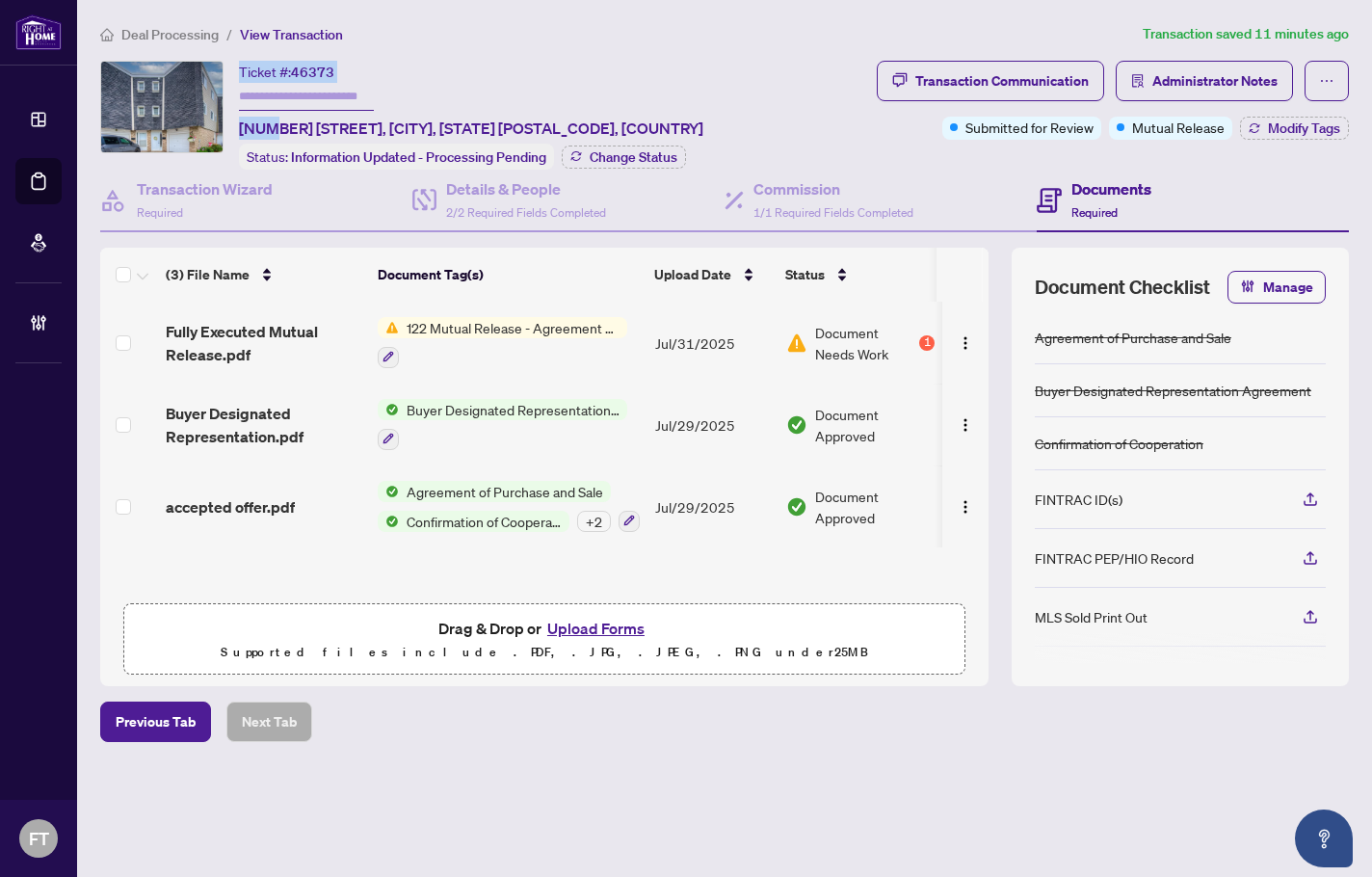 click at bounding box center [306, 96] 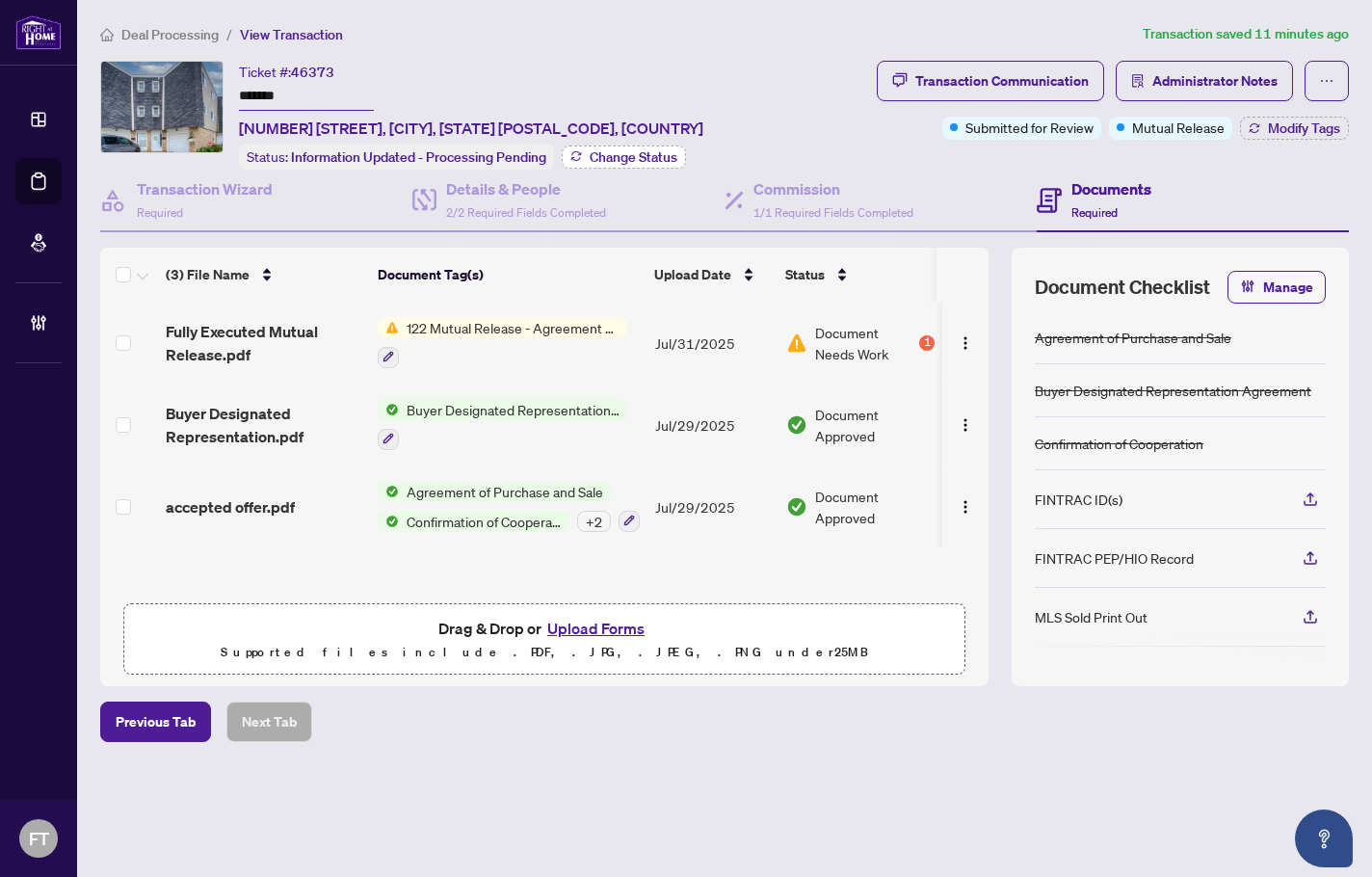 type on "*******" 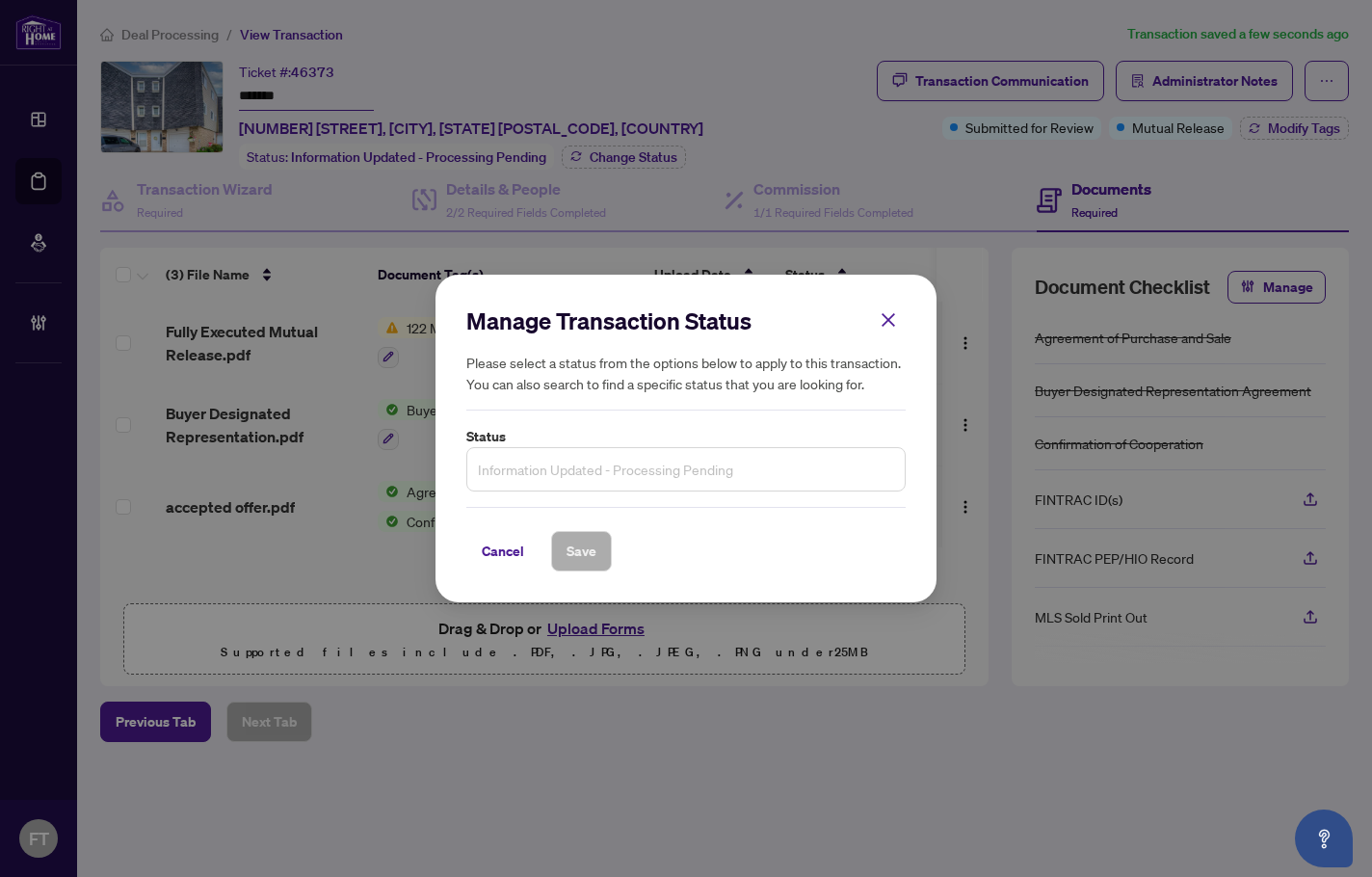 click on "Information Updated - Processing Pending" at bounding box center [686, 469] 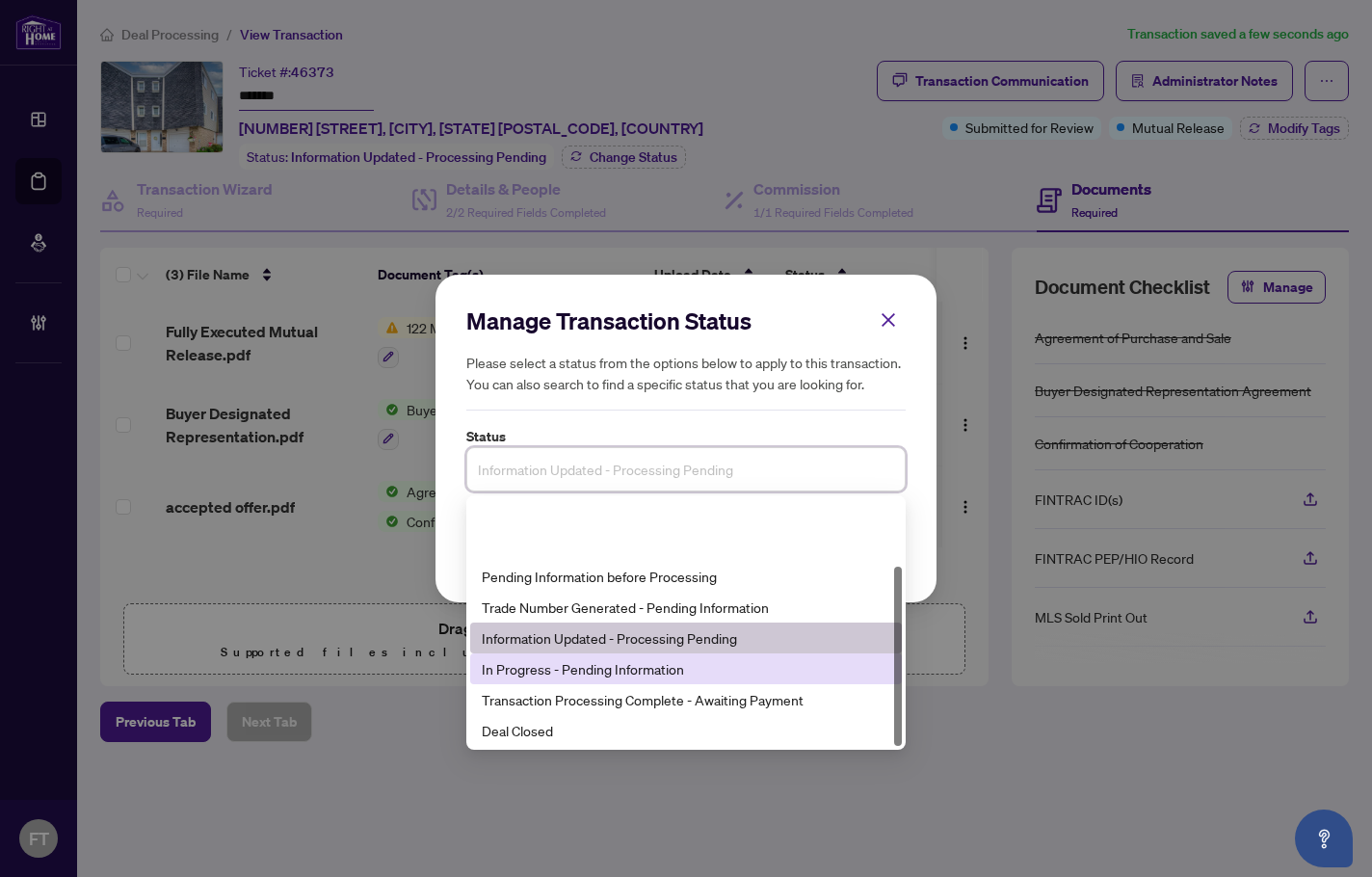scroll, scrollTop: 93, scrollLeft: 0, axis: vertical 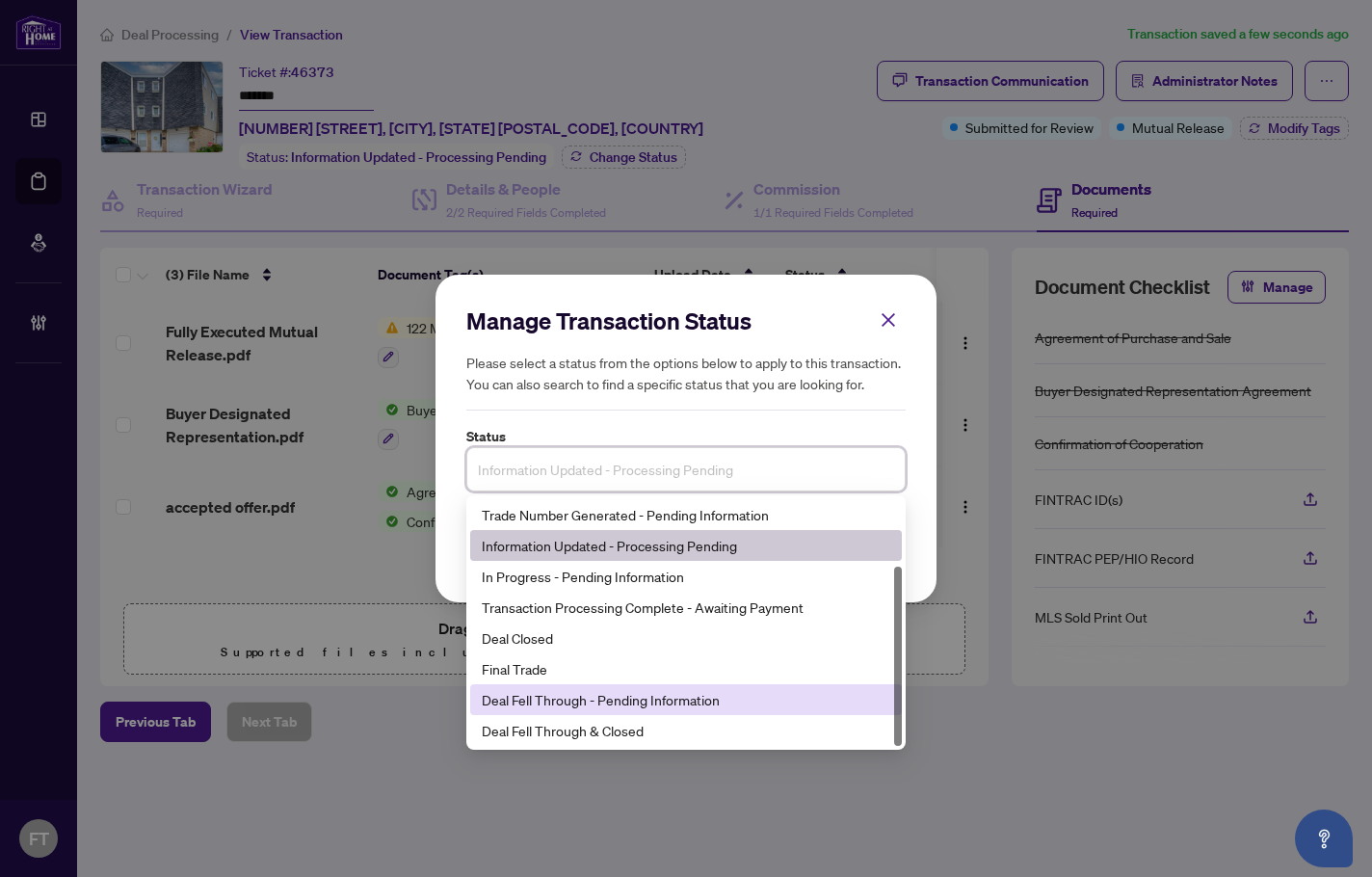 click on "Deal Fell Through - Pending Information" at bounding box center [686, 700] 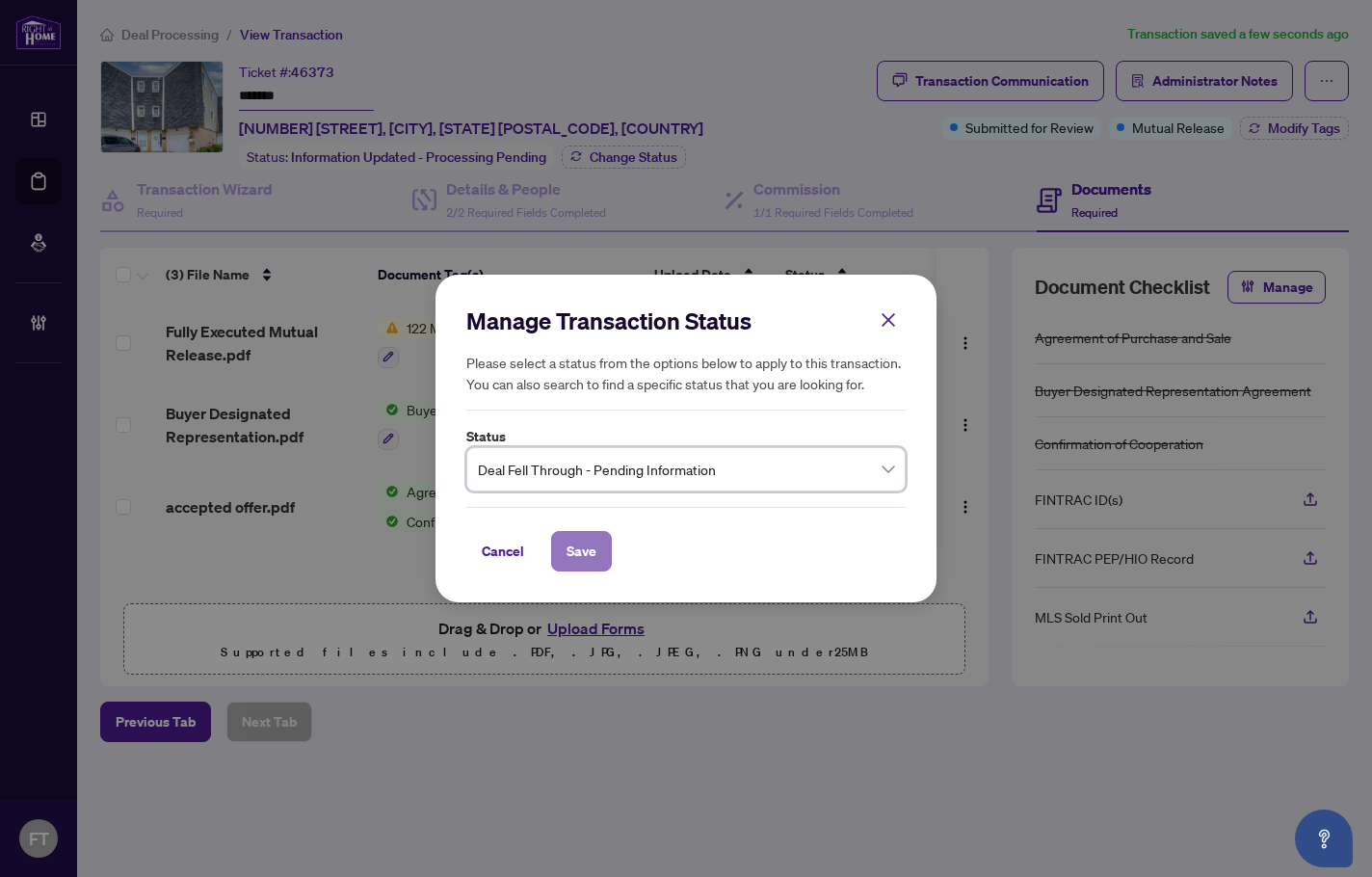 click on "Save" at bounding box center (581, 551) 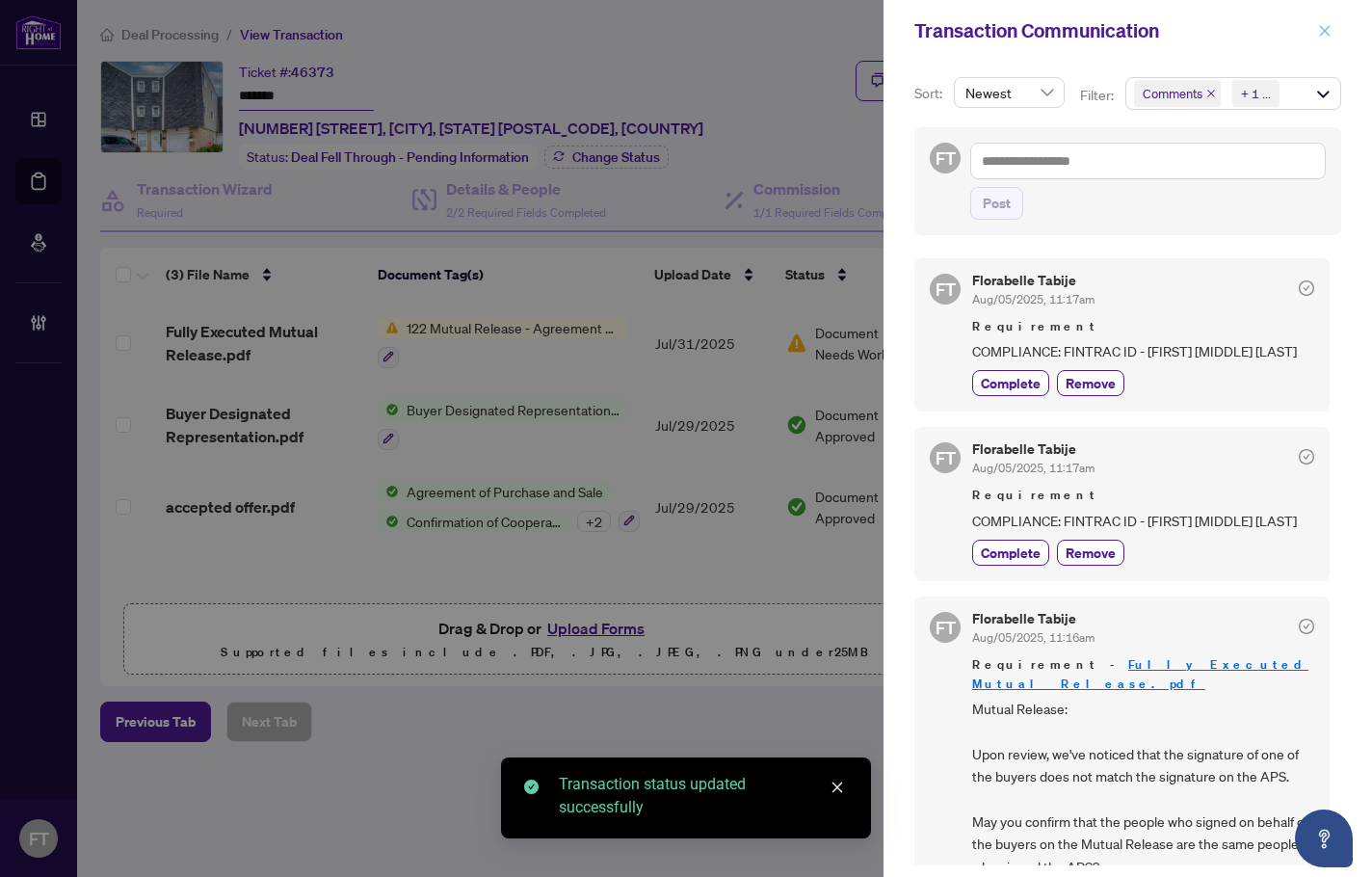 click 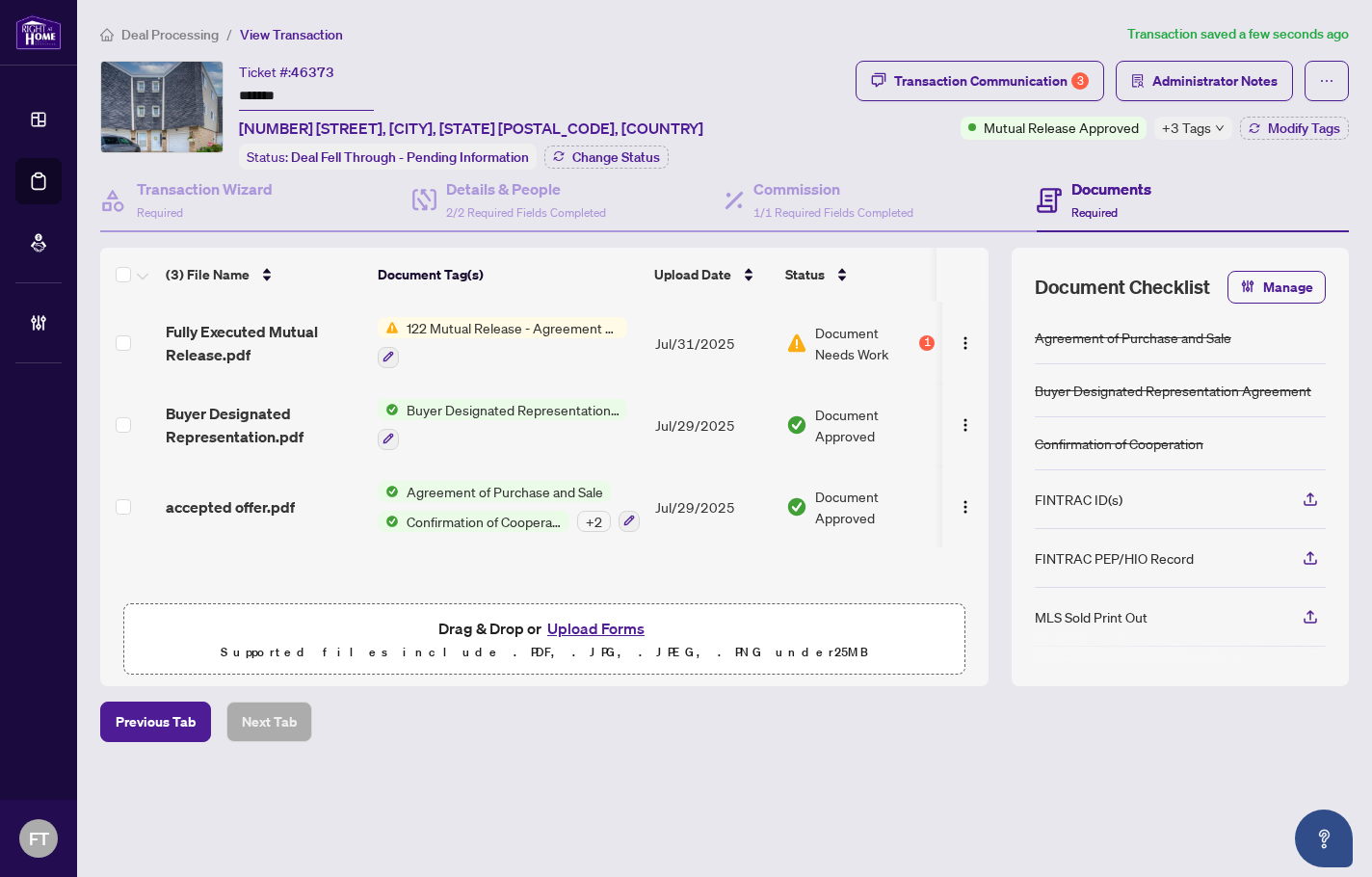 click on "+3 Tags" at bounding box center [1186, 127] 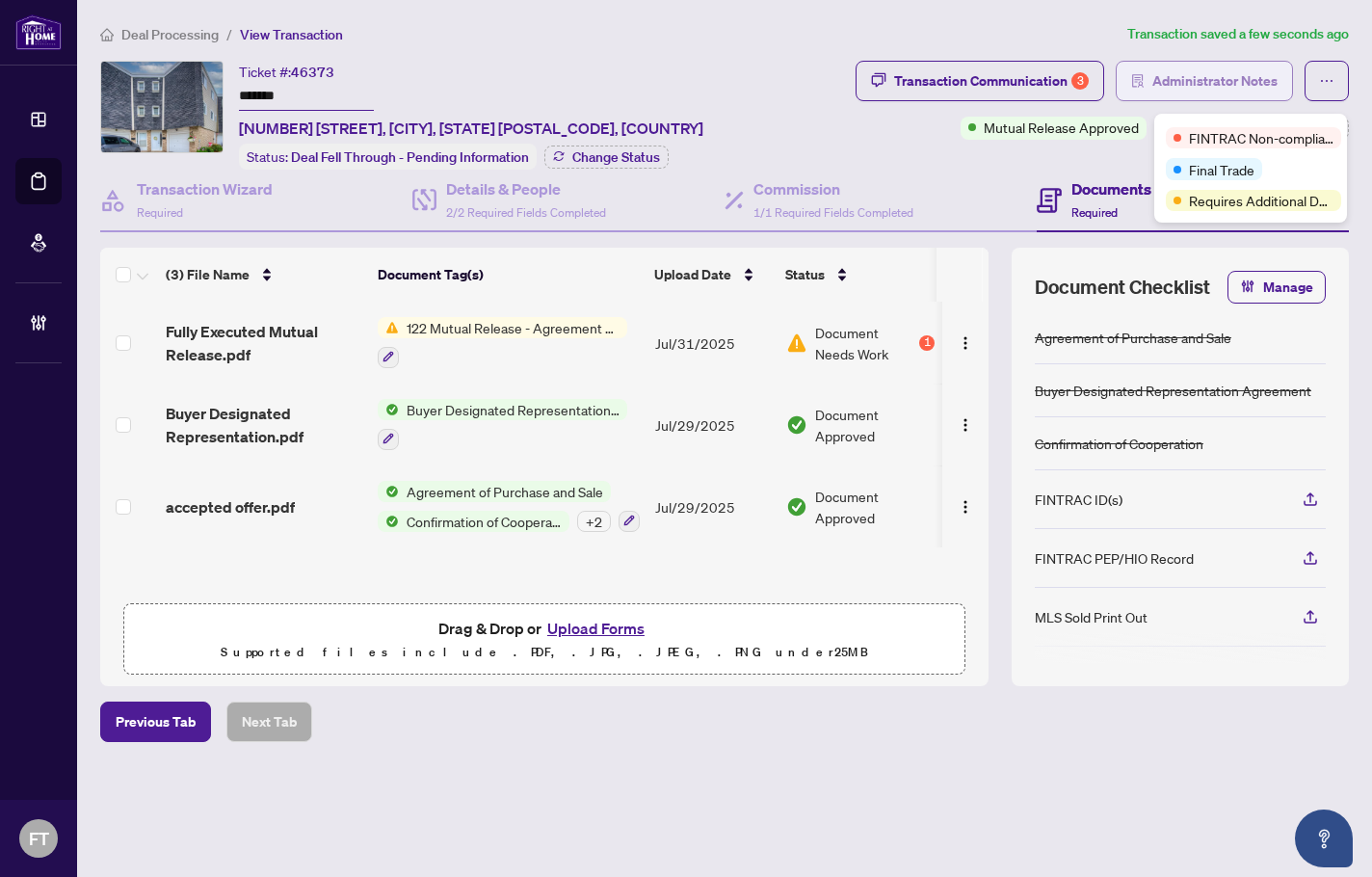 click on "Administrator Notes" at bounding box center (1215, 81) 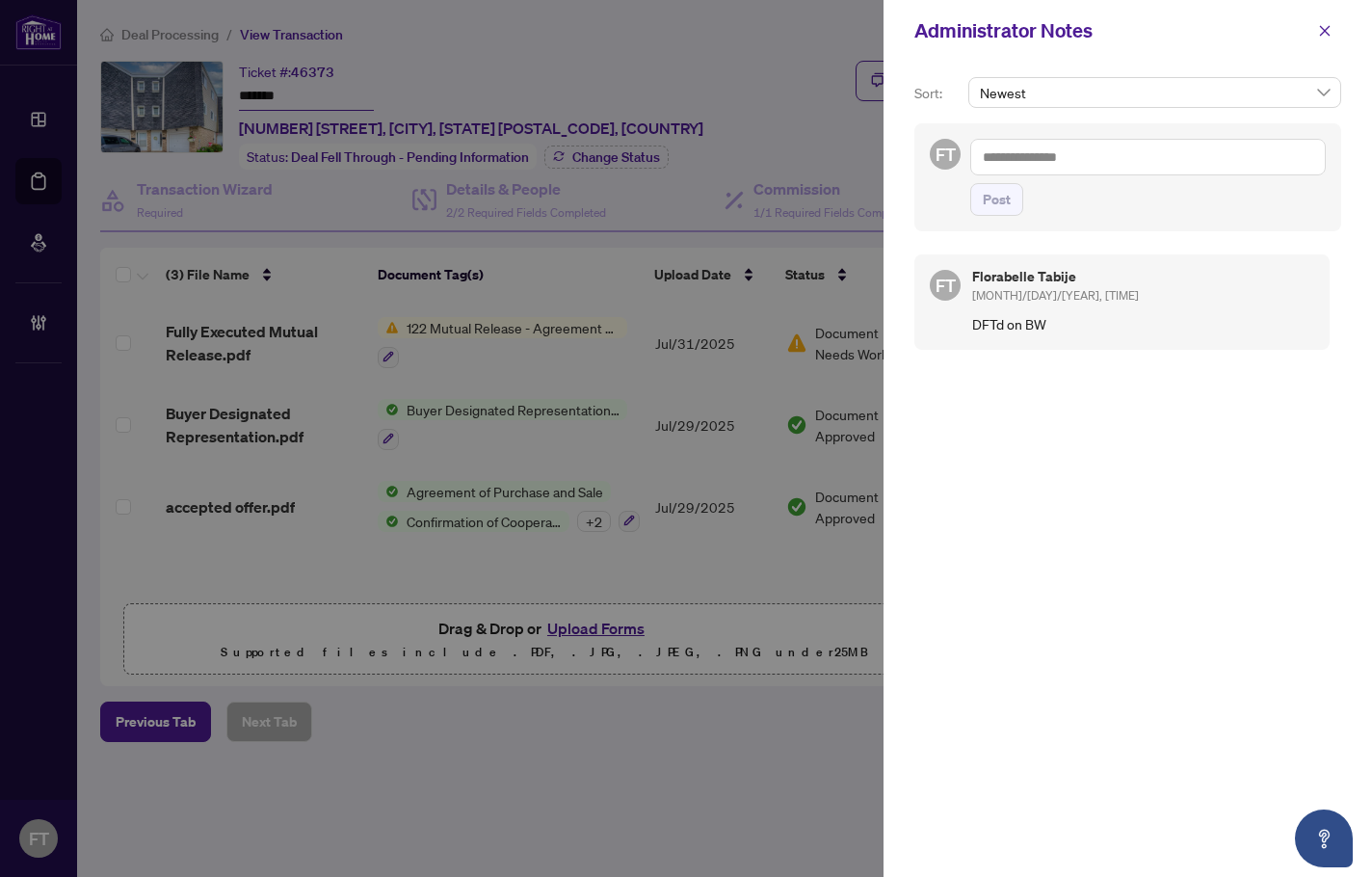 click at bounding box center [1148, 157] 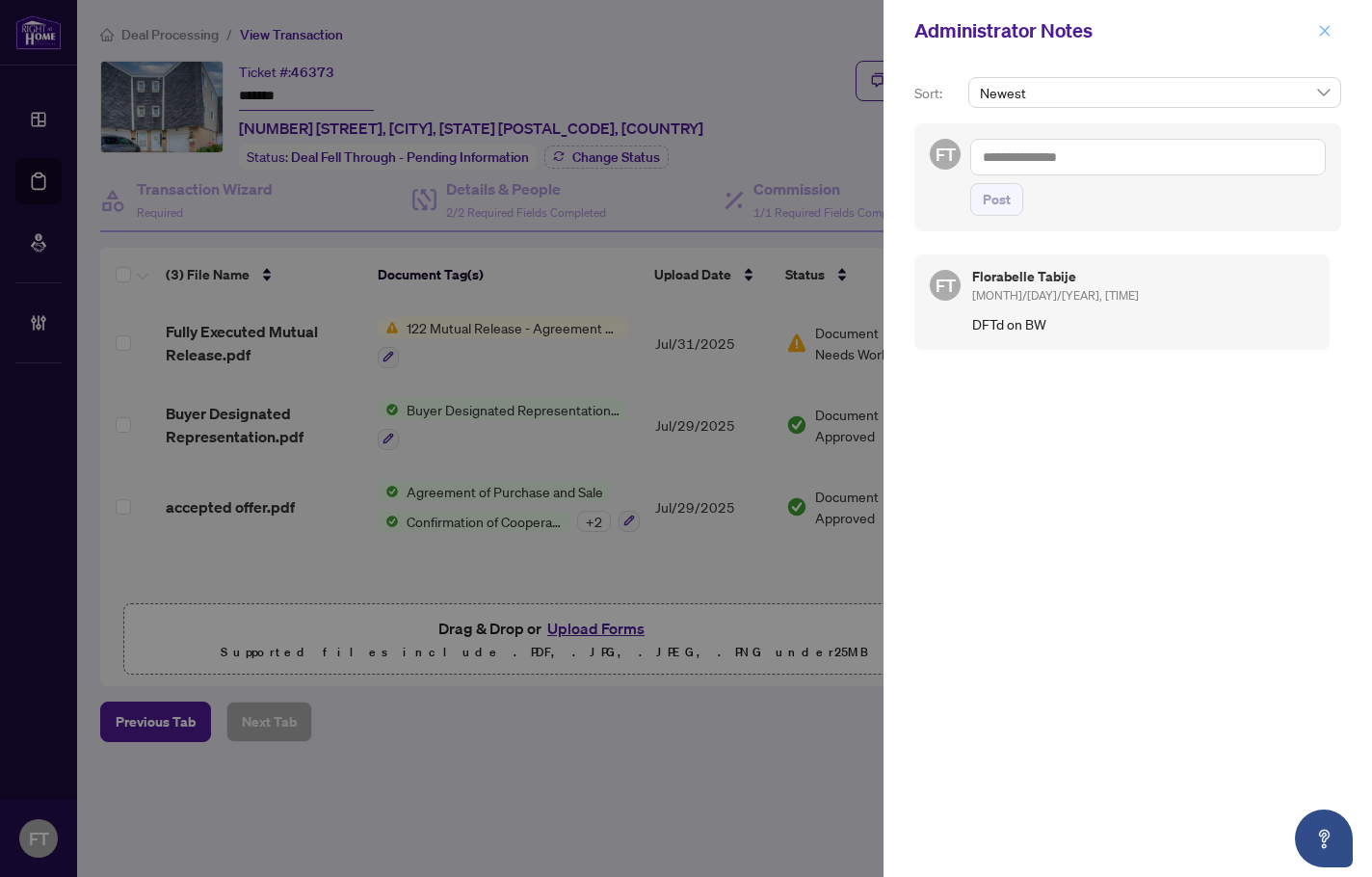 click 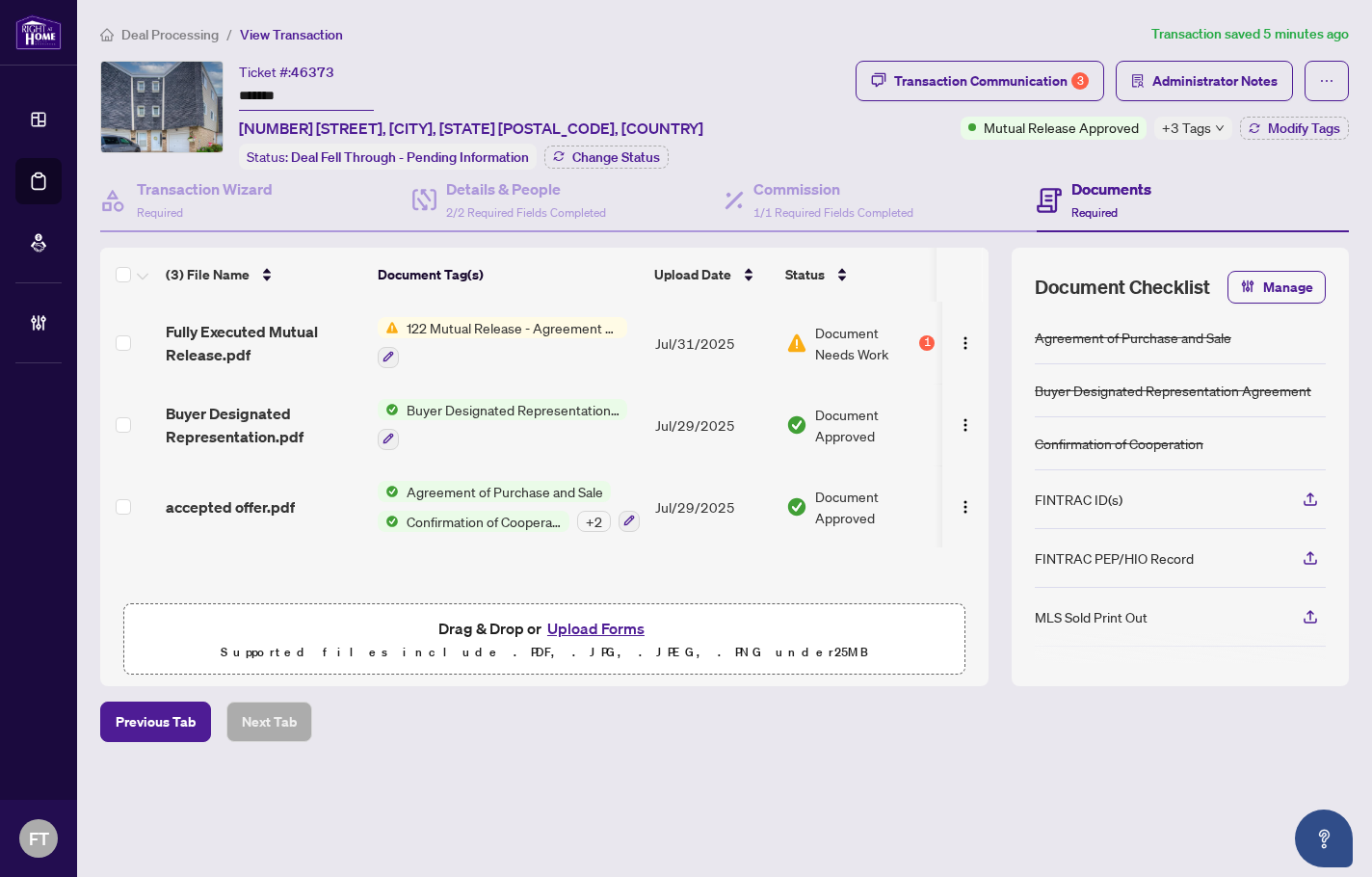 click on "Previous Tab Next Tab" at bounding box center (725, 722) 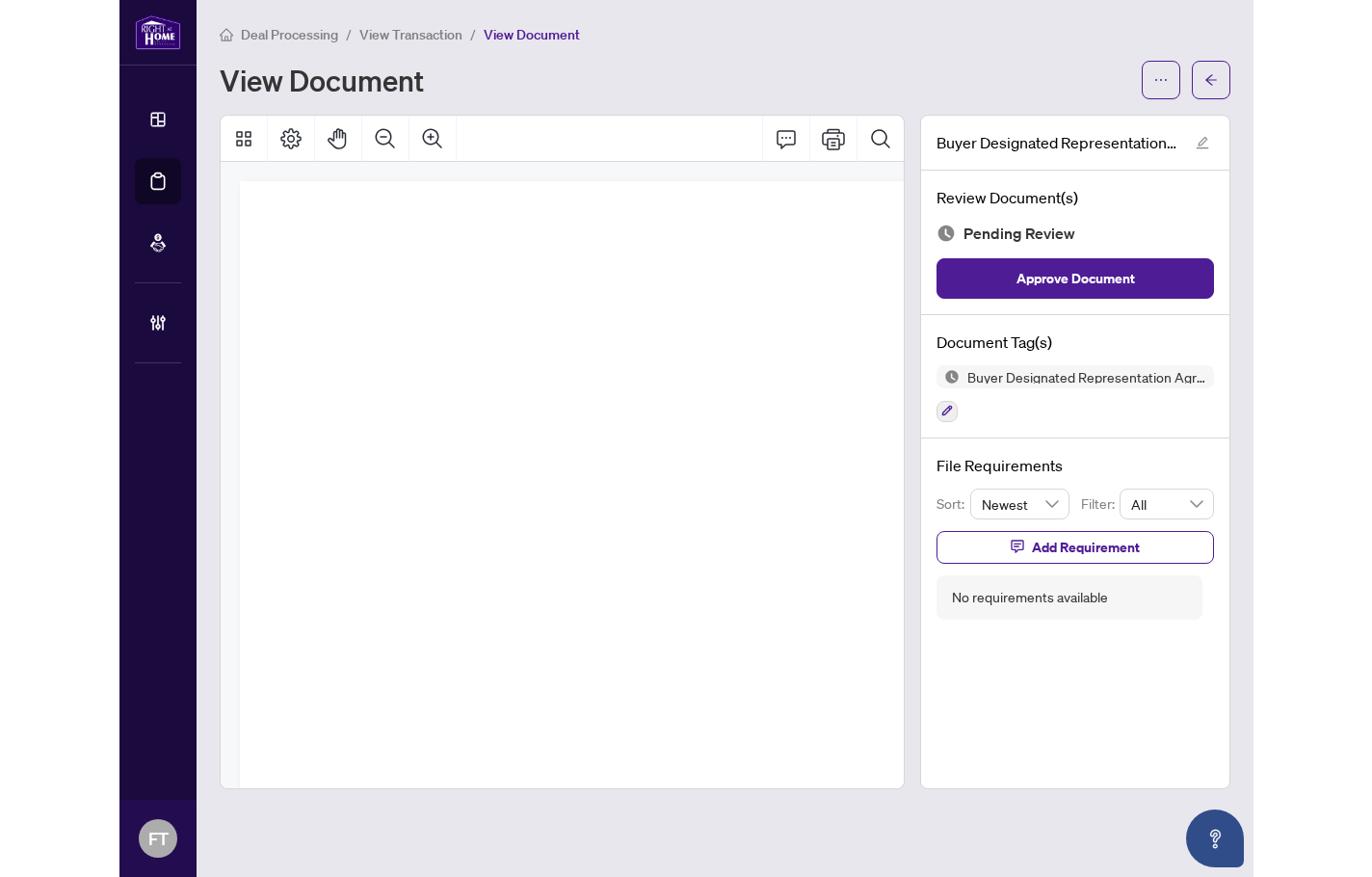 scroll, scrollTop: 0, scrollLeft: 0, axis: both 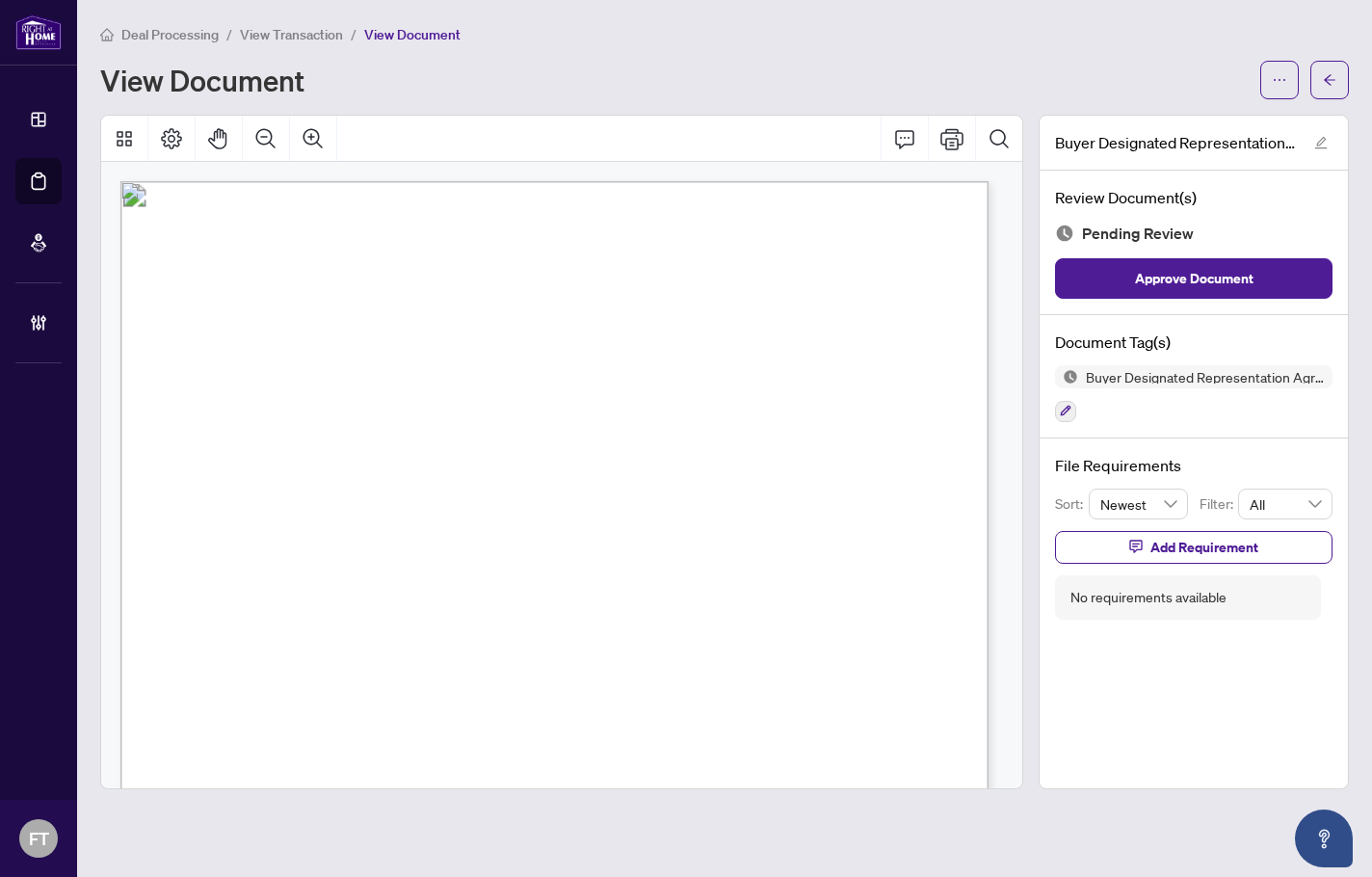 click at bounding box center [759, 1008] 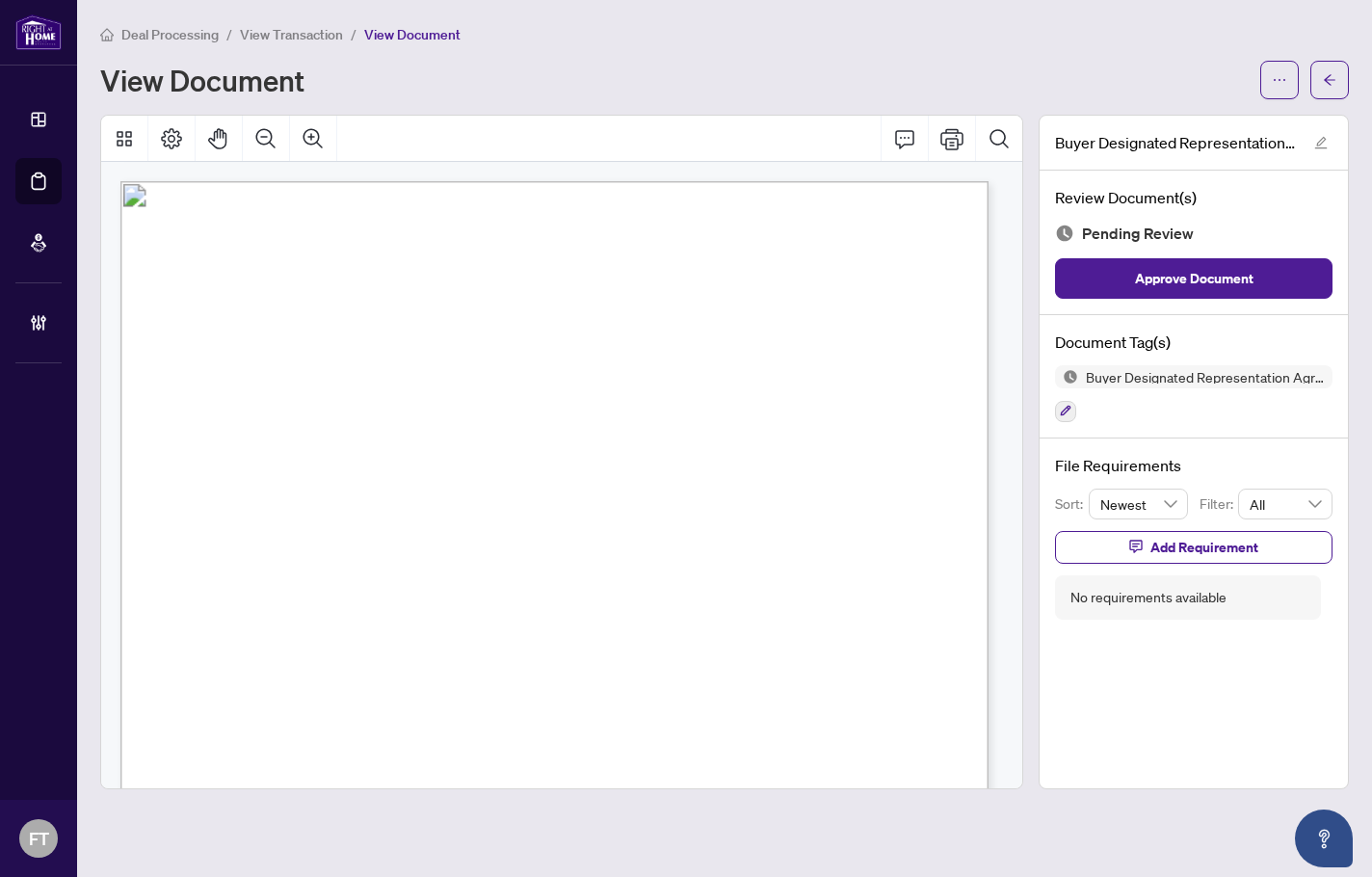 scroll, scrollTop: 0, scrollLeft: 0, axis: both 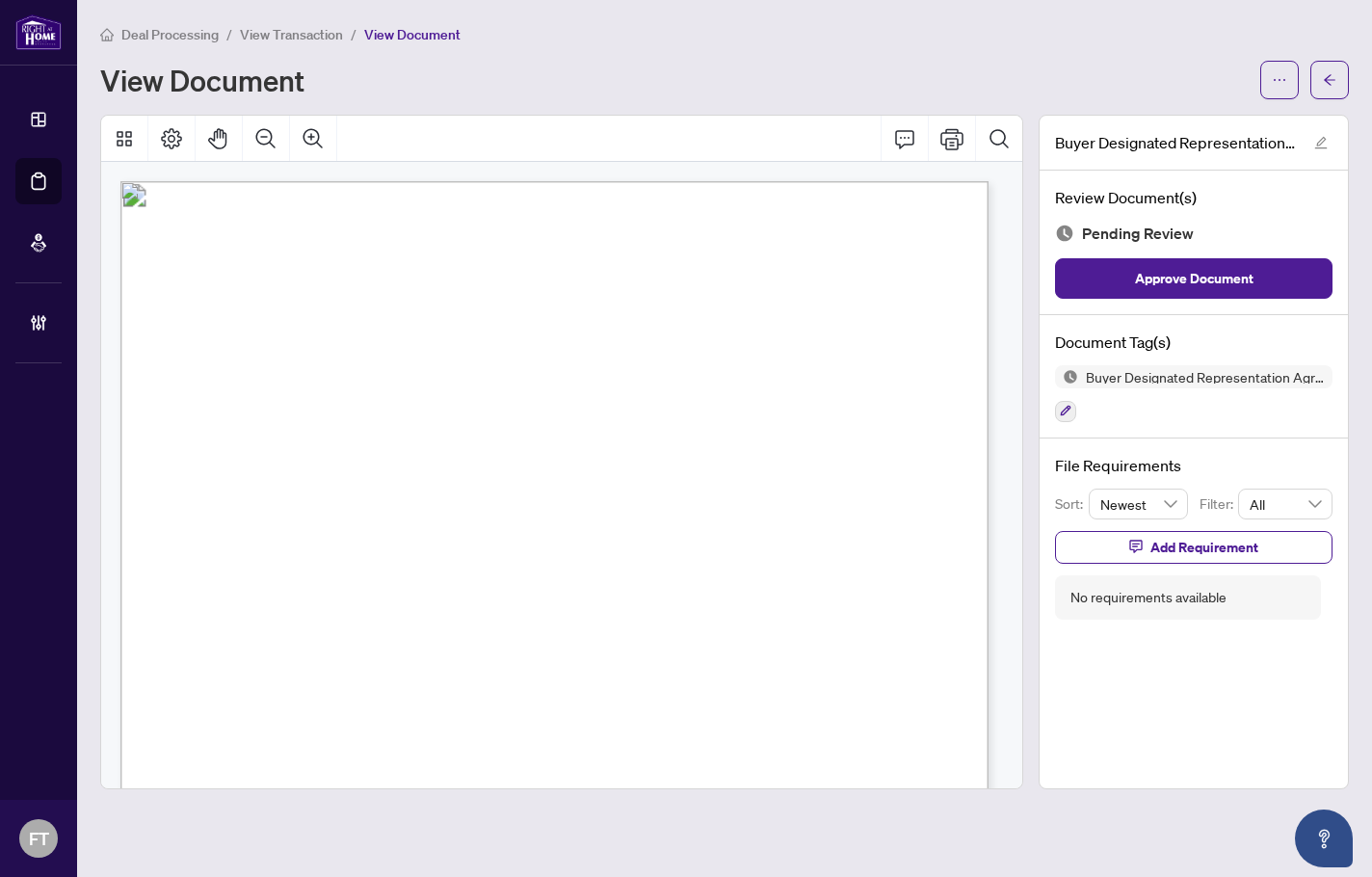 click at bounding box center (759, 1008) 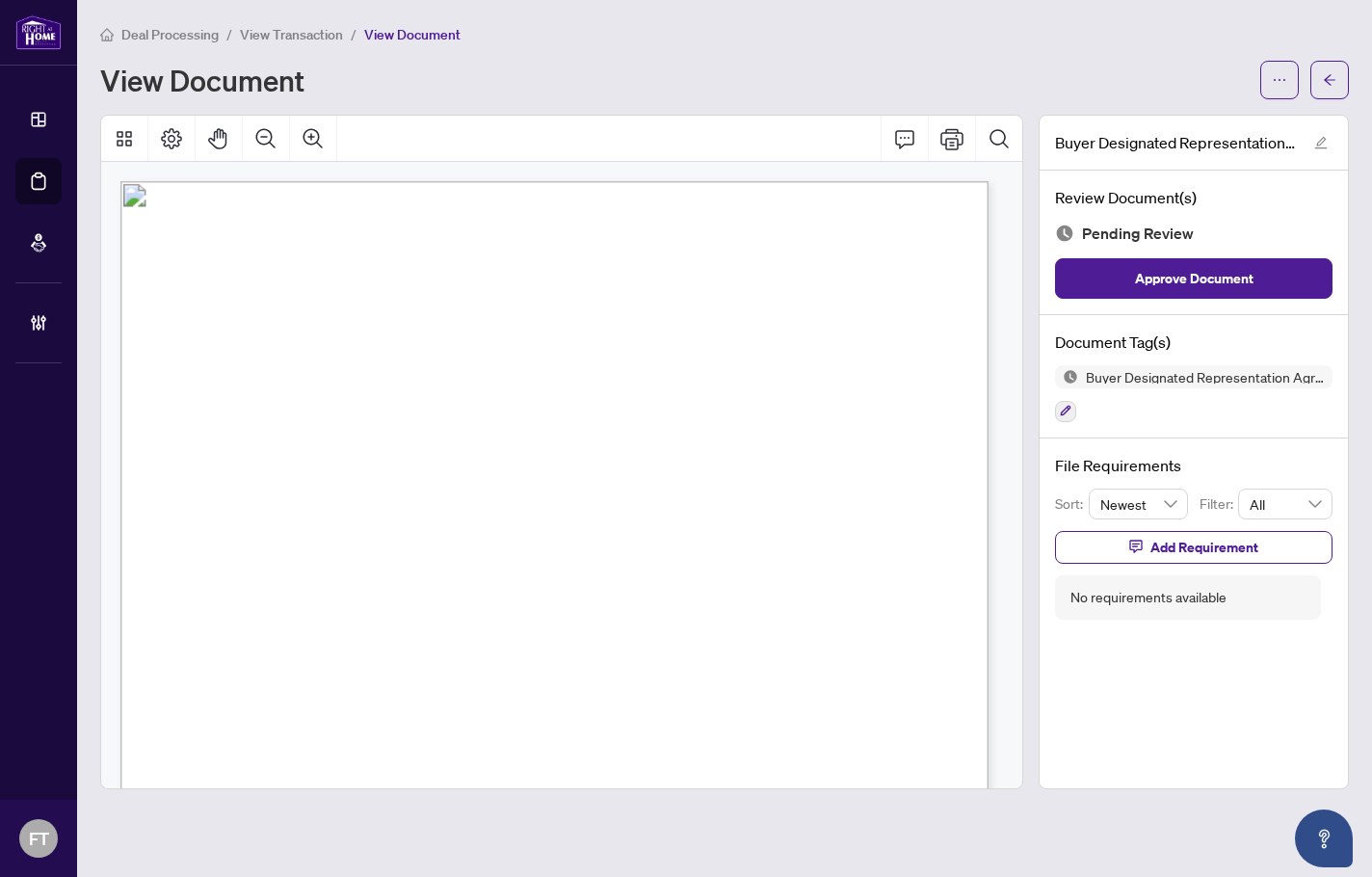 scroll, scrollTop: 4609, scrollLeft: 0, axis: vertical 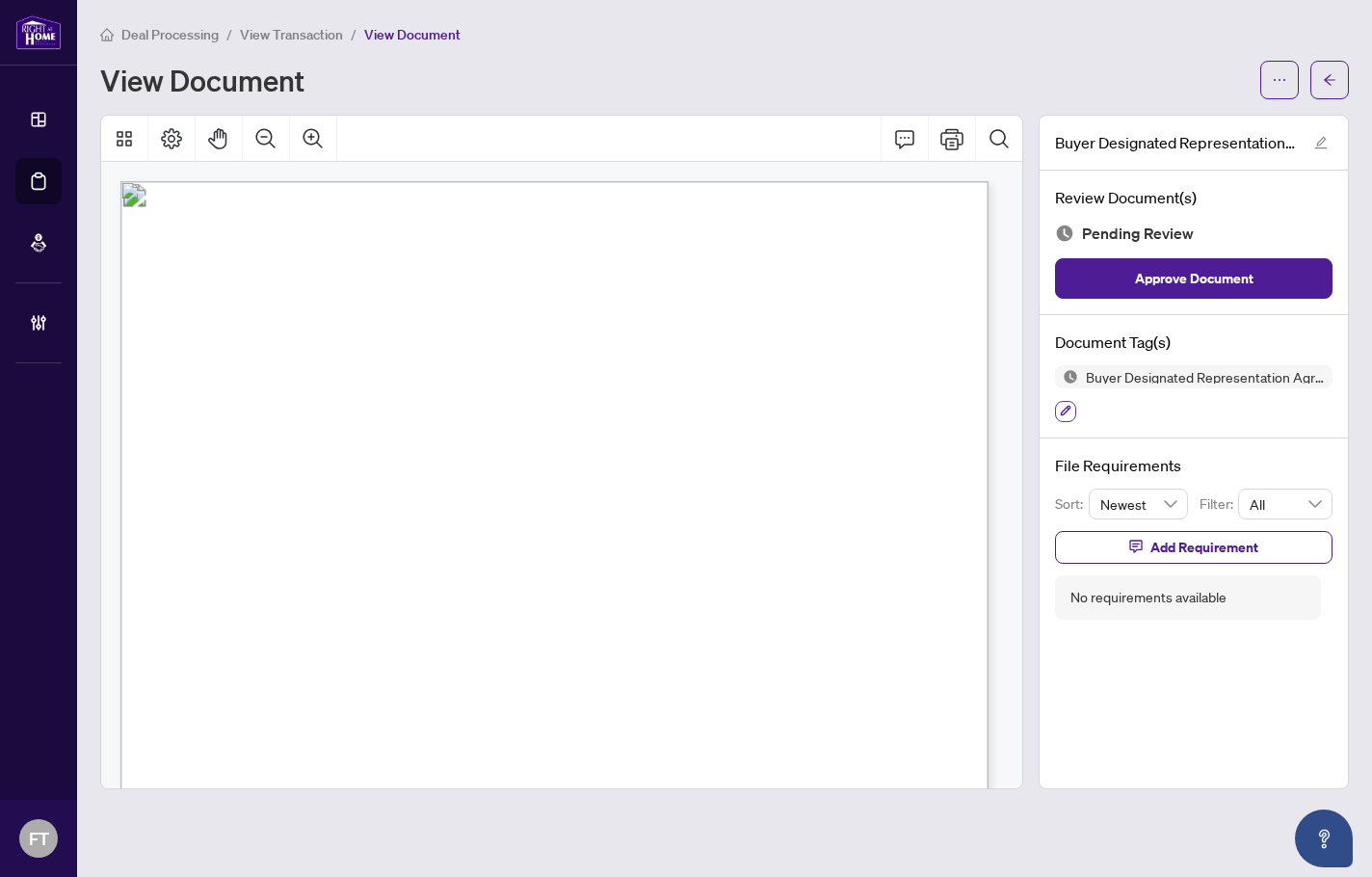 click 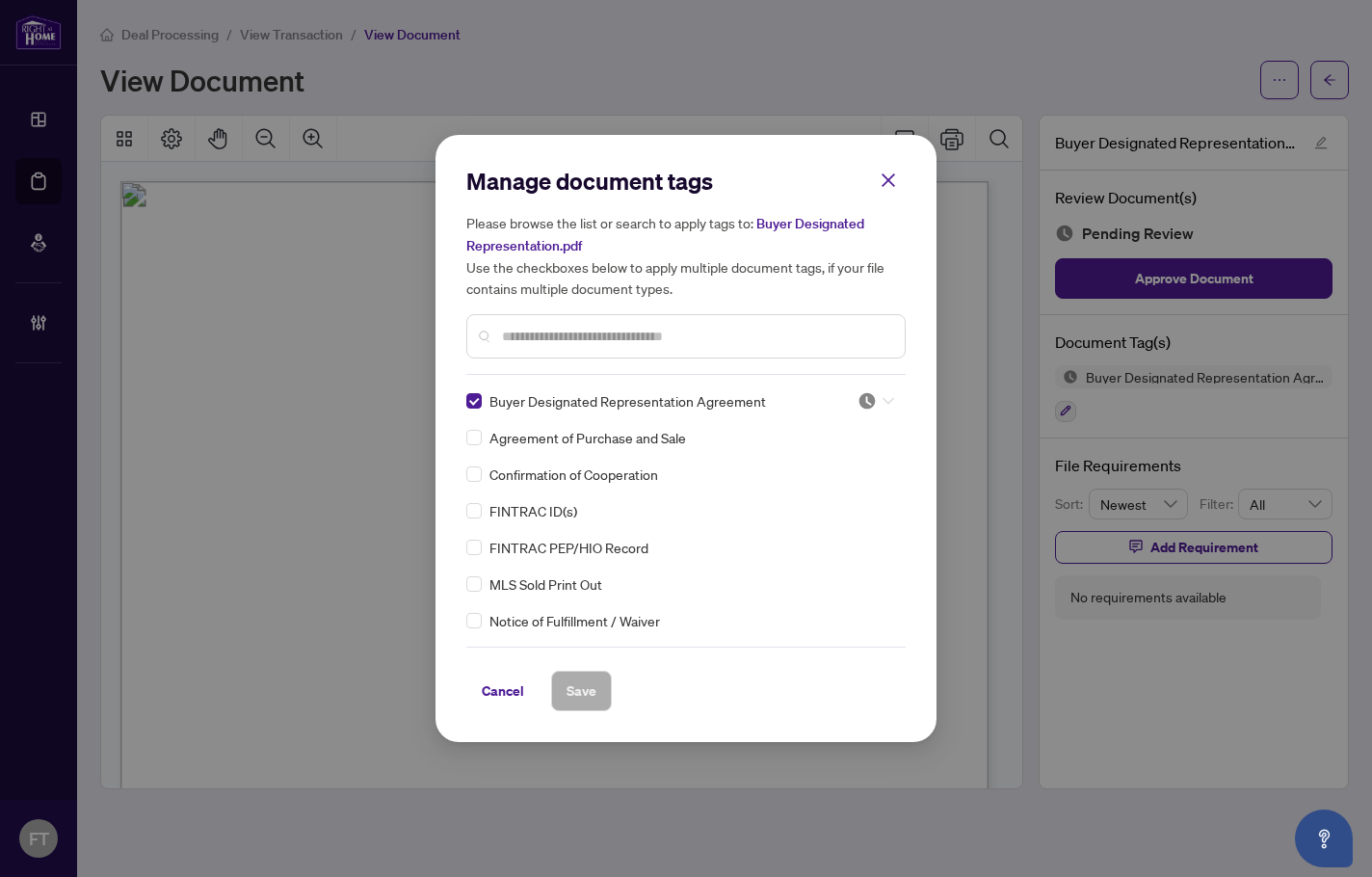drag, startPoint x: 867, startPoint y: 400, endPoint x: 795, endPoint y: 493, distance: 117.61377 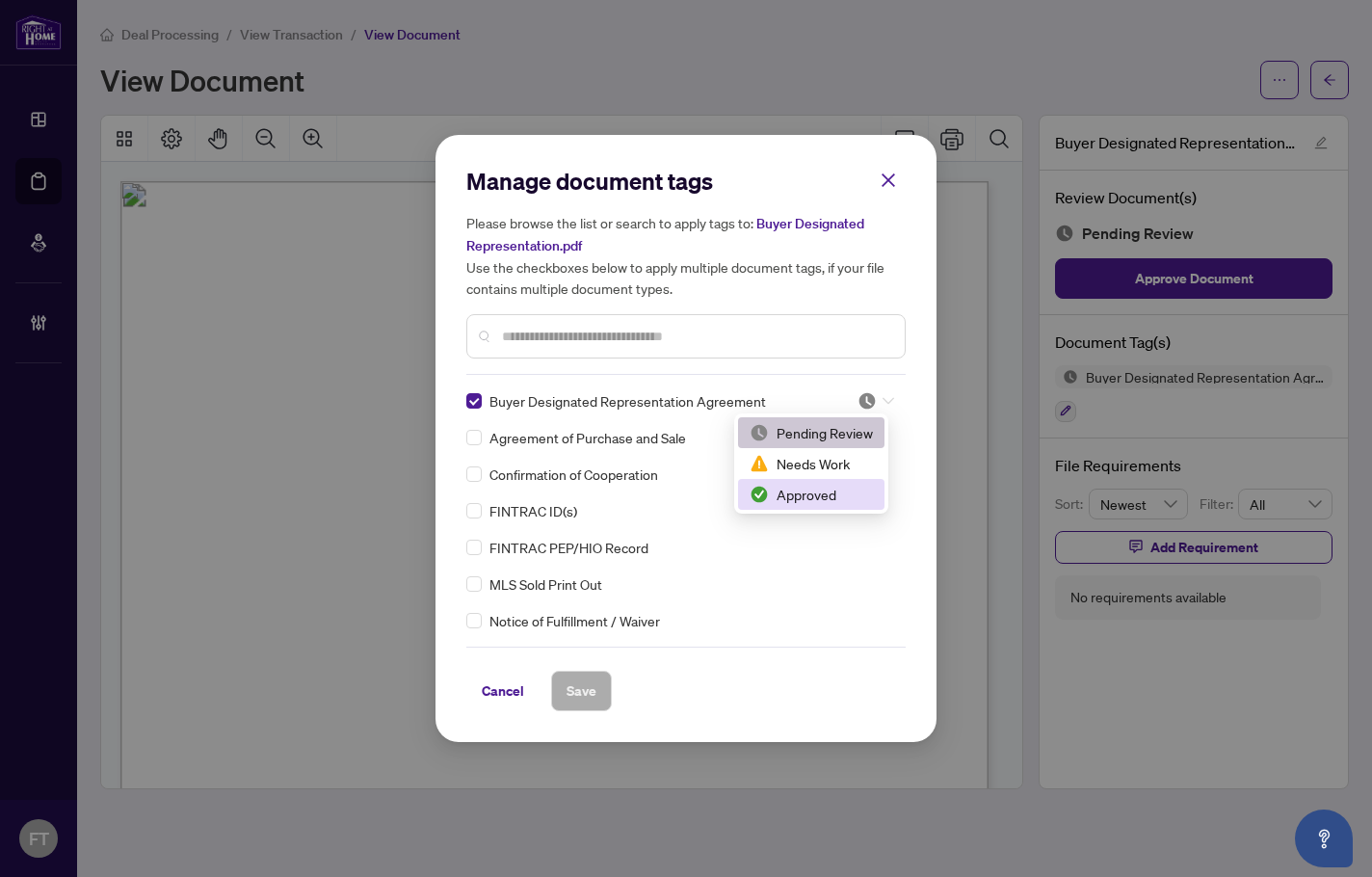 drag, startPoint x: 801, startPoint y: 484, endPoint x: 654, endPoint y: 671, distance: 237.8613 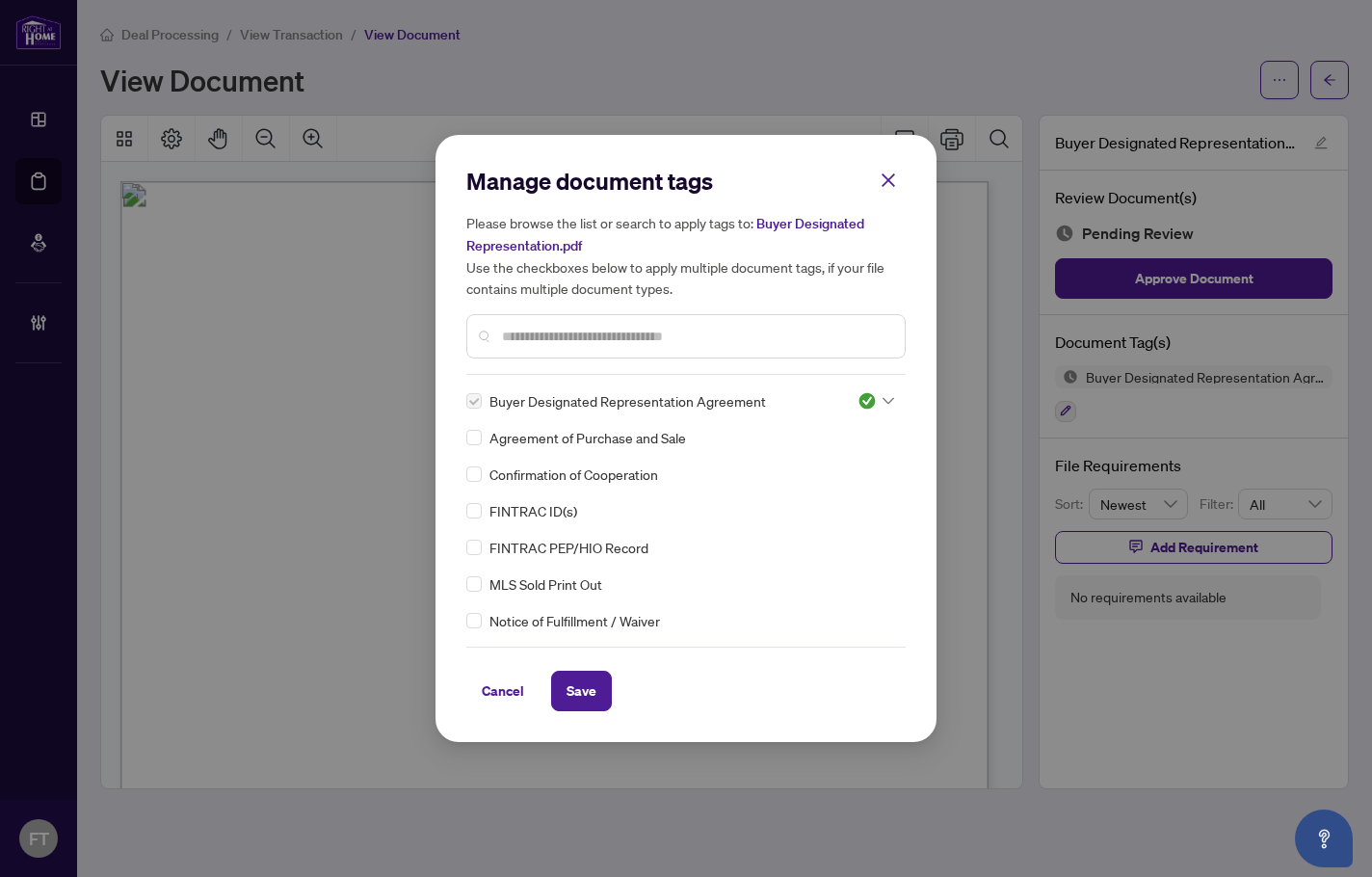 click on "Save" at bounding box center (581, 691) 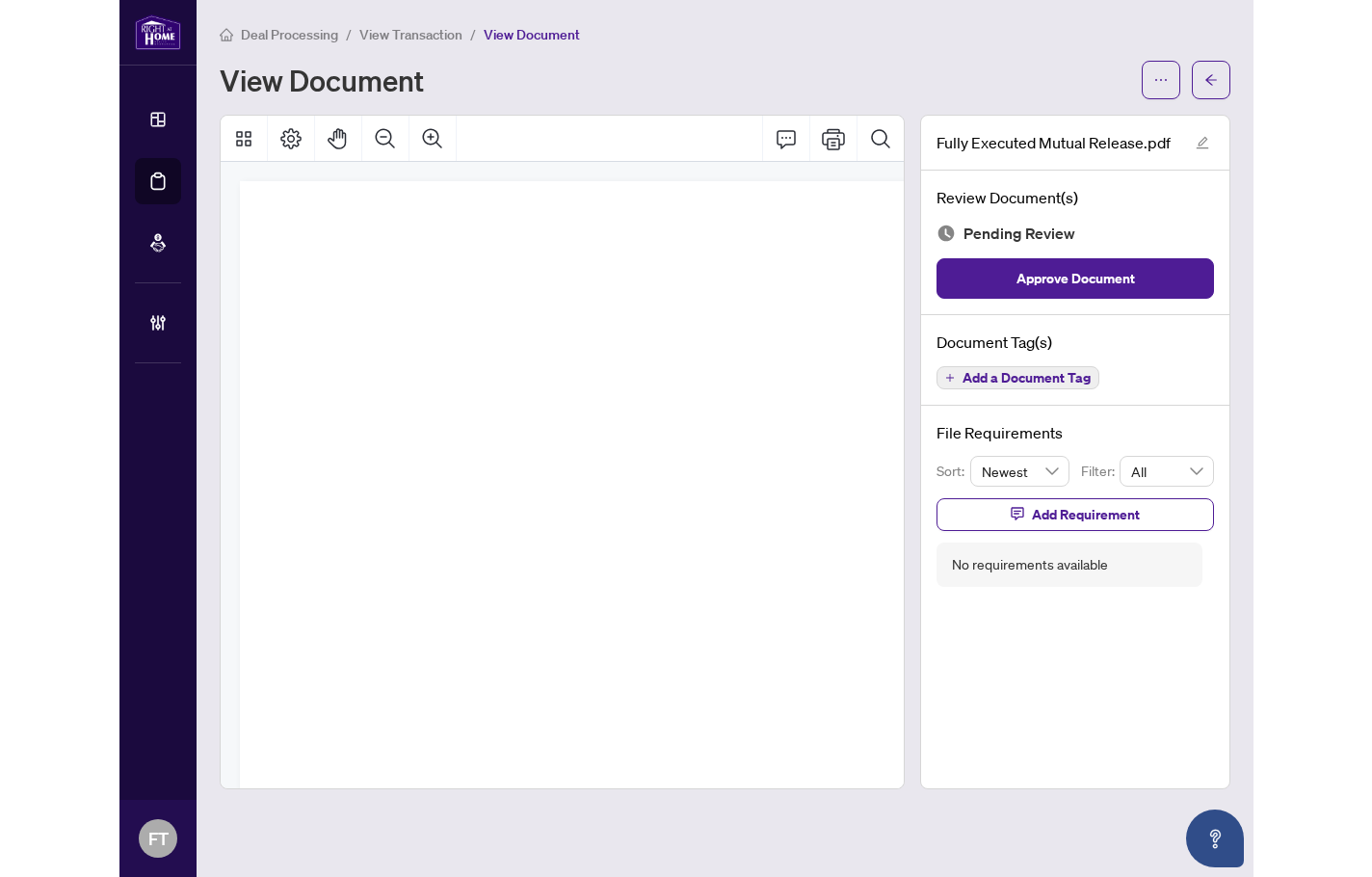 scroll, scrollTop: 0, scrollLeft: 0, axis: both 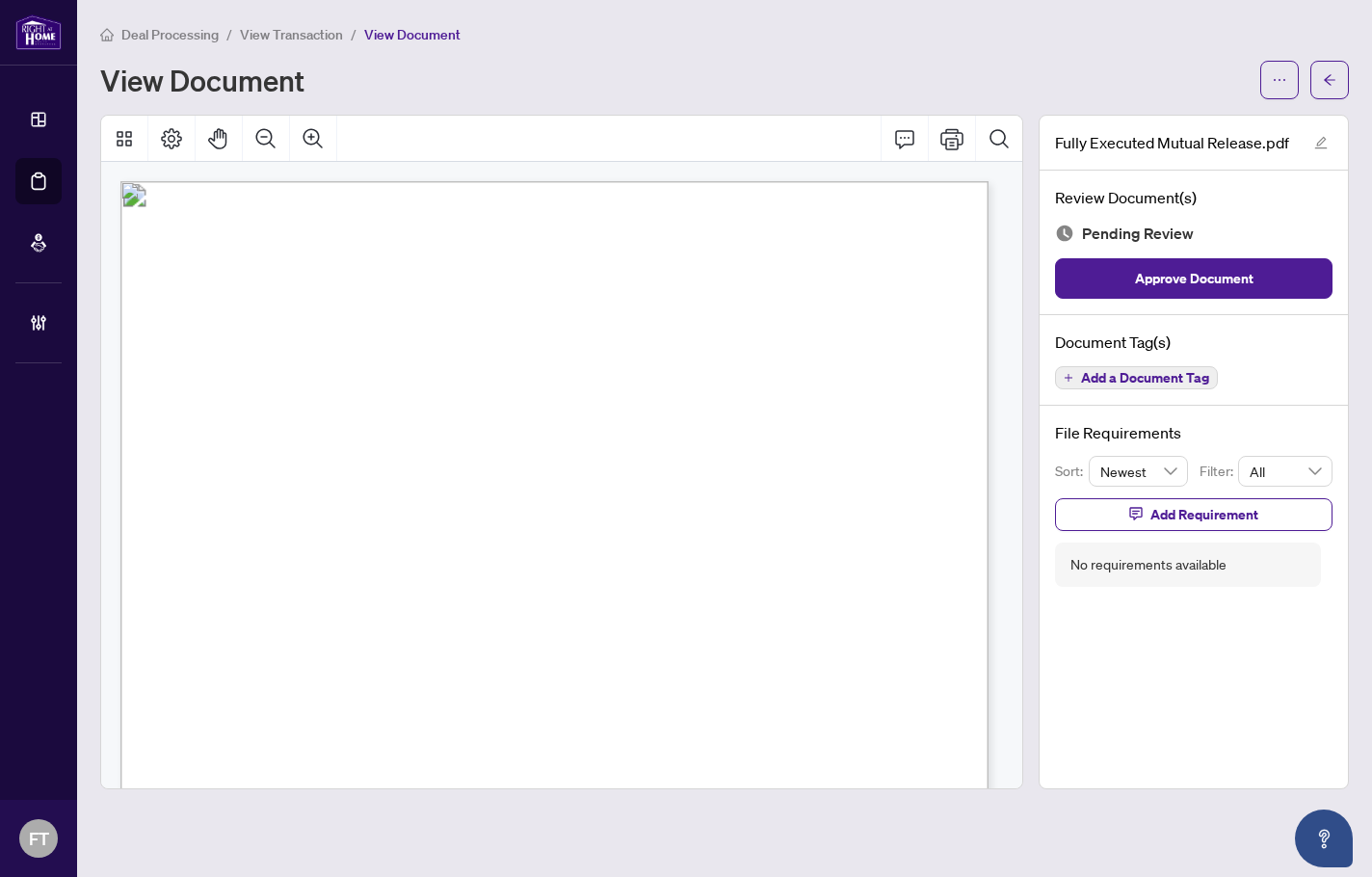 click on "............................................................................................................................................. Canadian Dollars ($CDN)......................................" at bounding box center (553, 593) 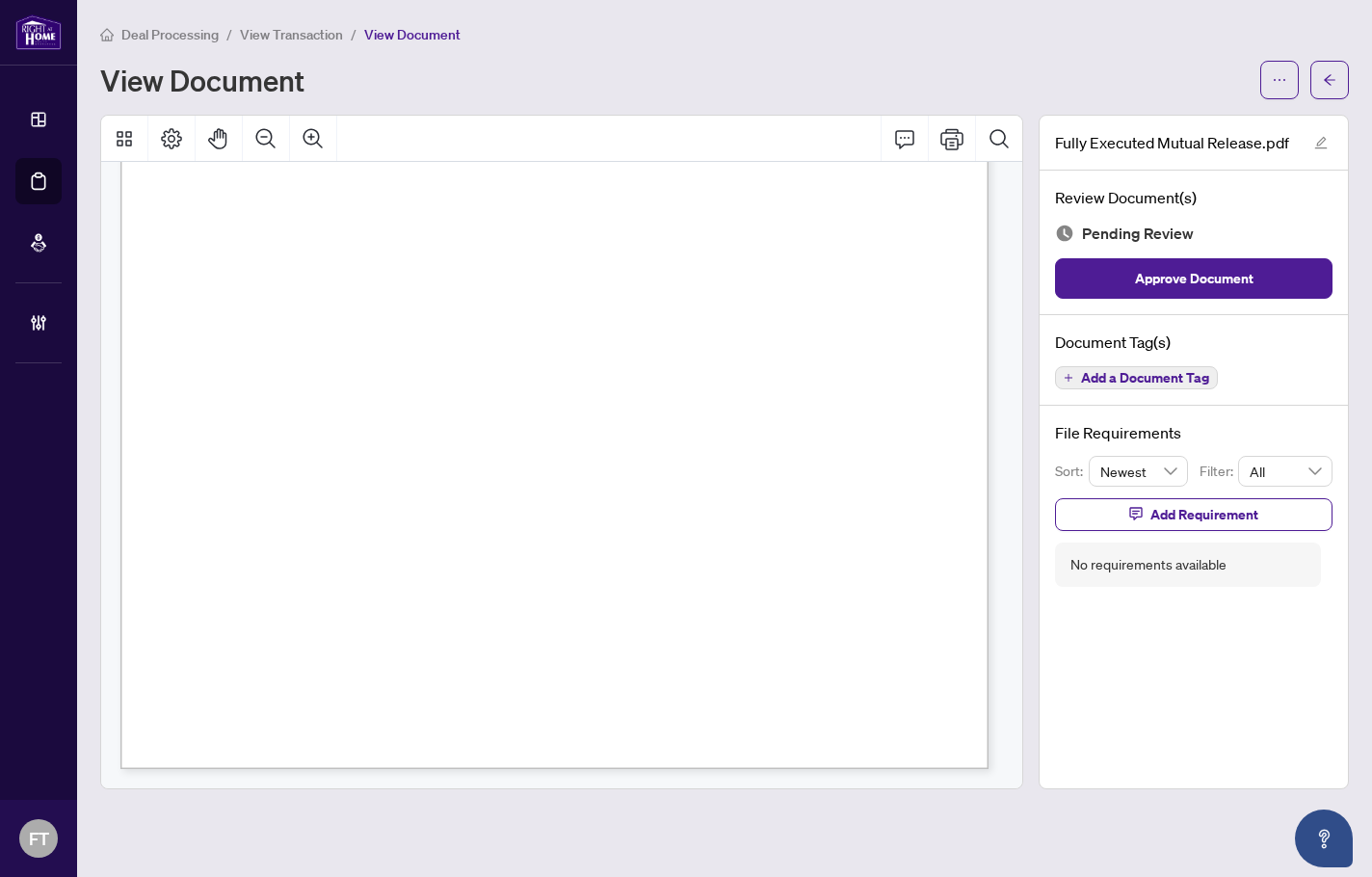 scroll, scrollTop: 0, scrollLeft: 0, axis: both 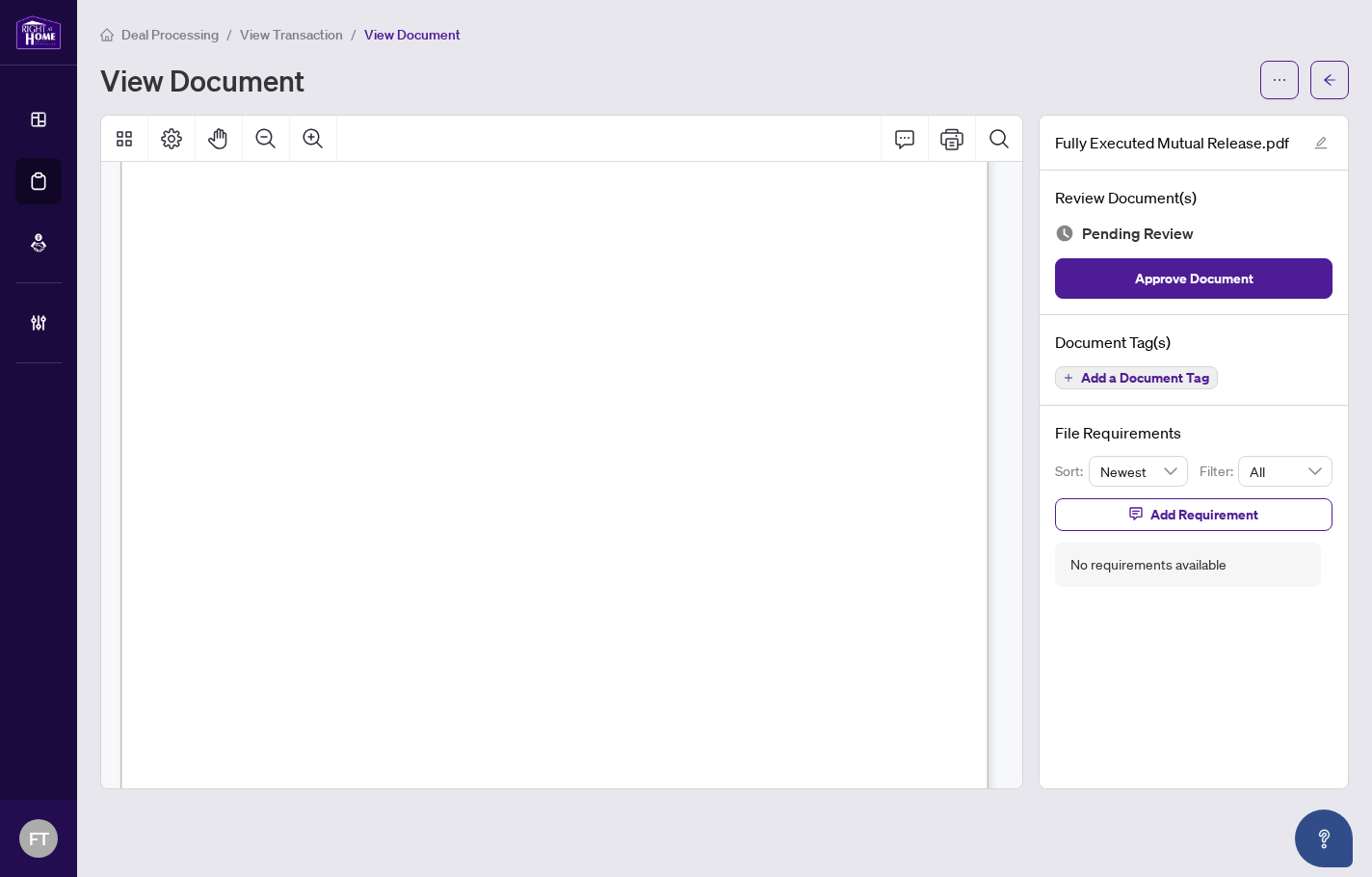 click on "of Purchase and Sale, together with any rights and causes of action that each party may have had against the other and/or the Brokerage, and we direct" at bounding box center [513, 357] 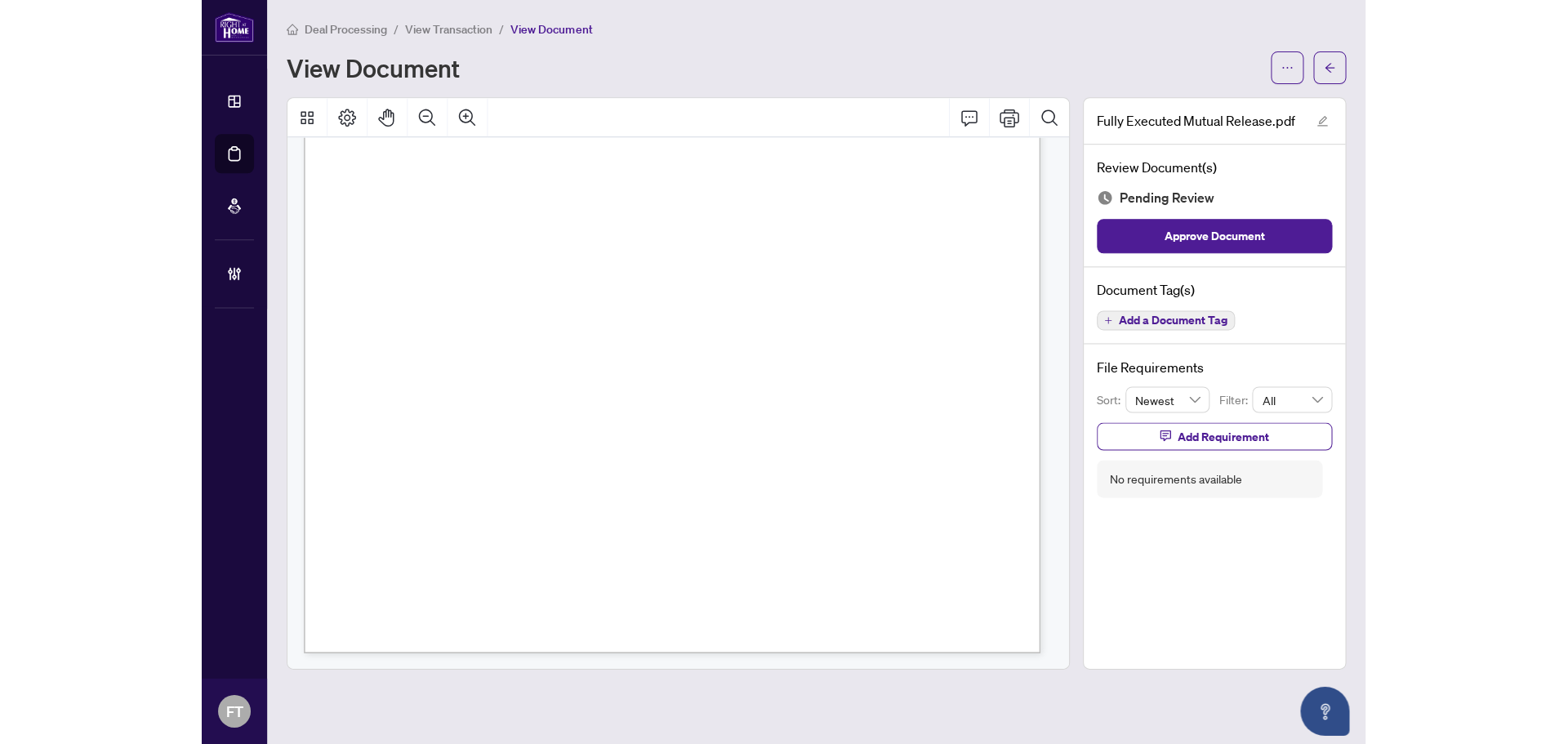 scroll, scrollTop: 454, scrollLeft: 0, axis: vertical 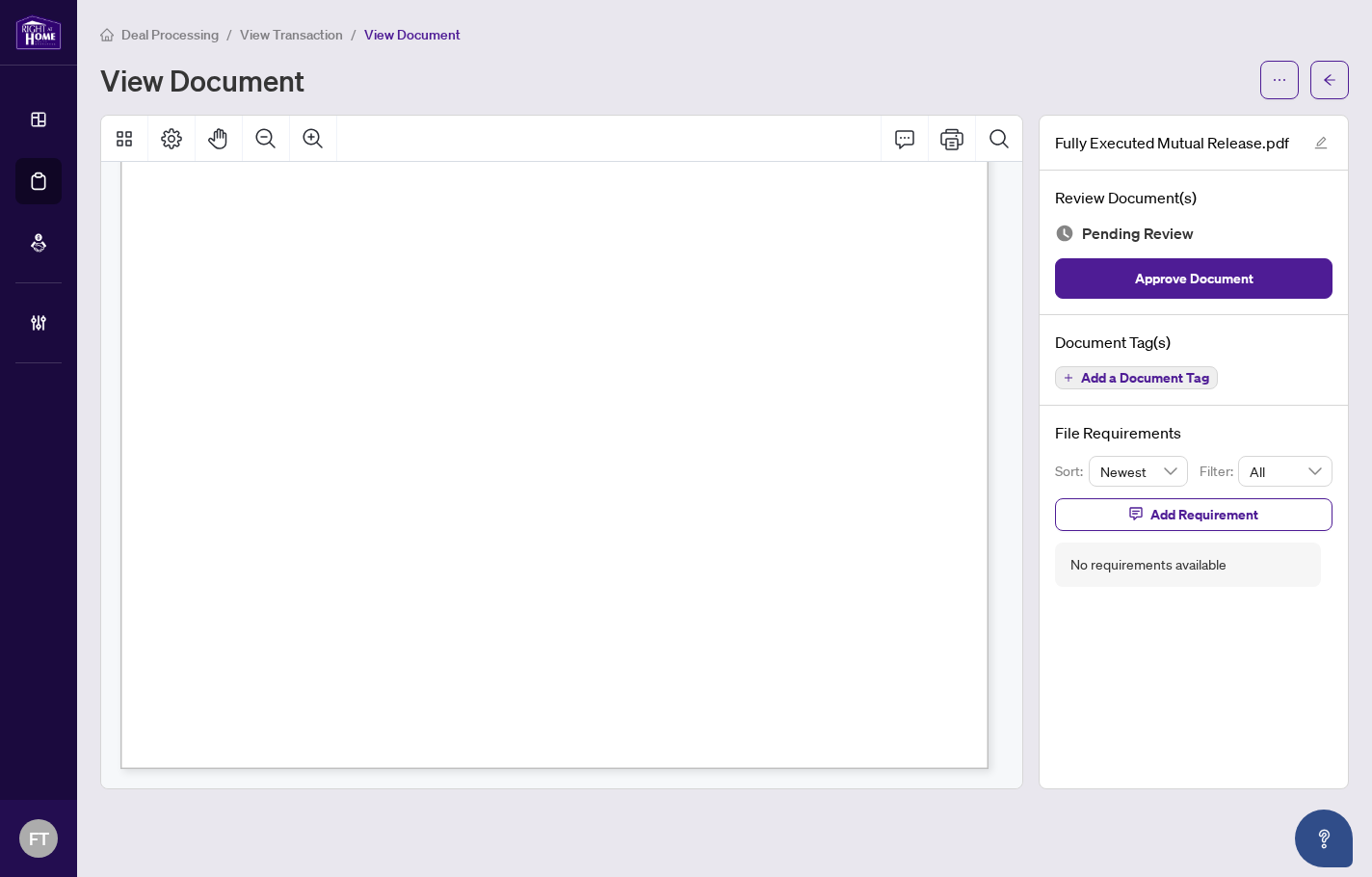 click on "(Signature of Seller or Buyer)" at bounding box center [645, 545] 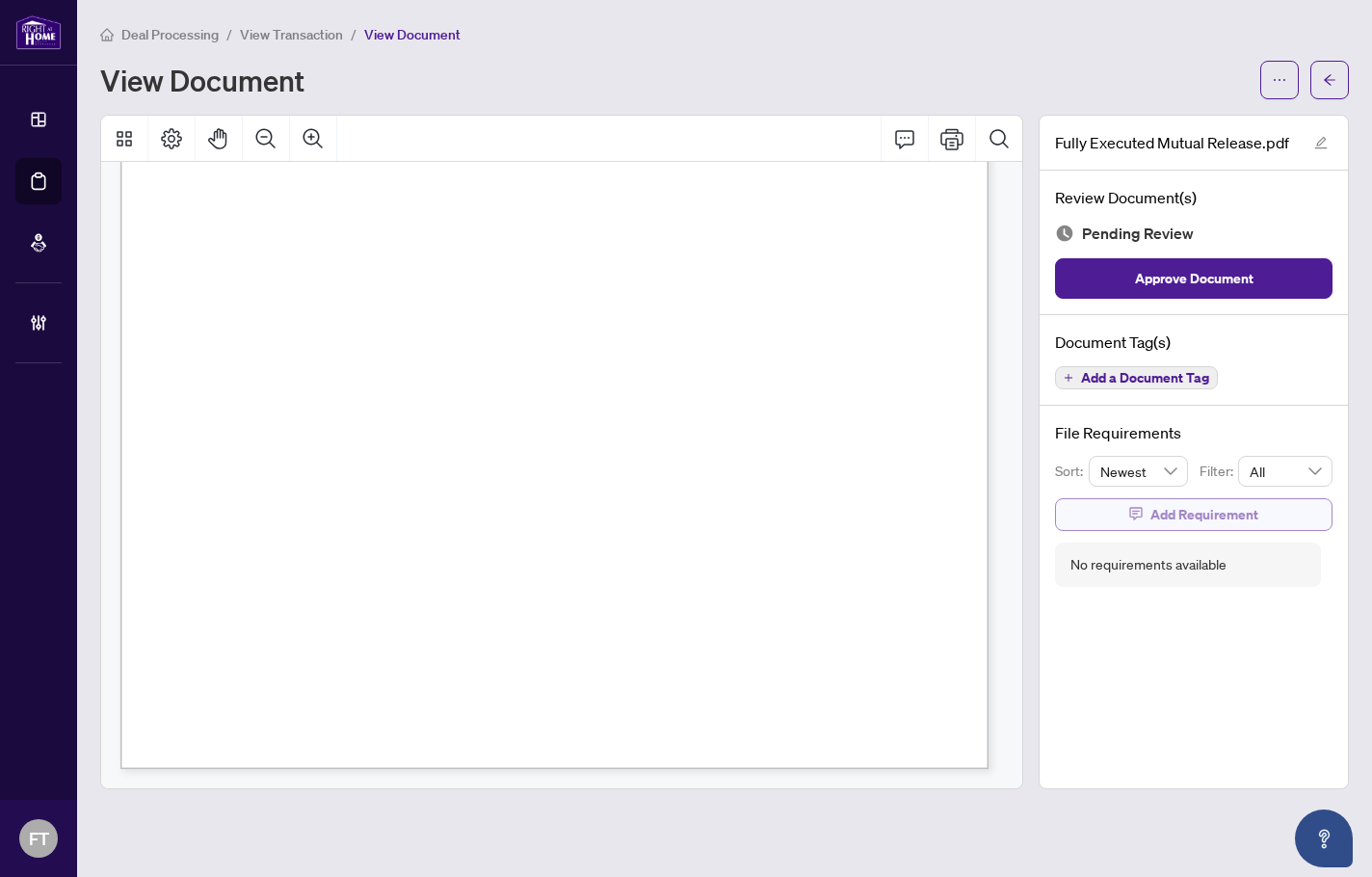 click on "Add Requirement" at bounding box center [1204, 515] 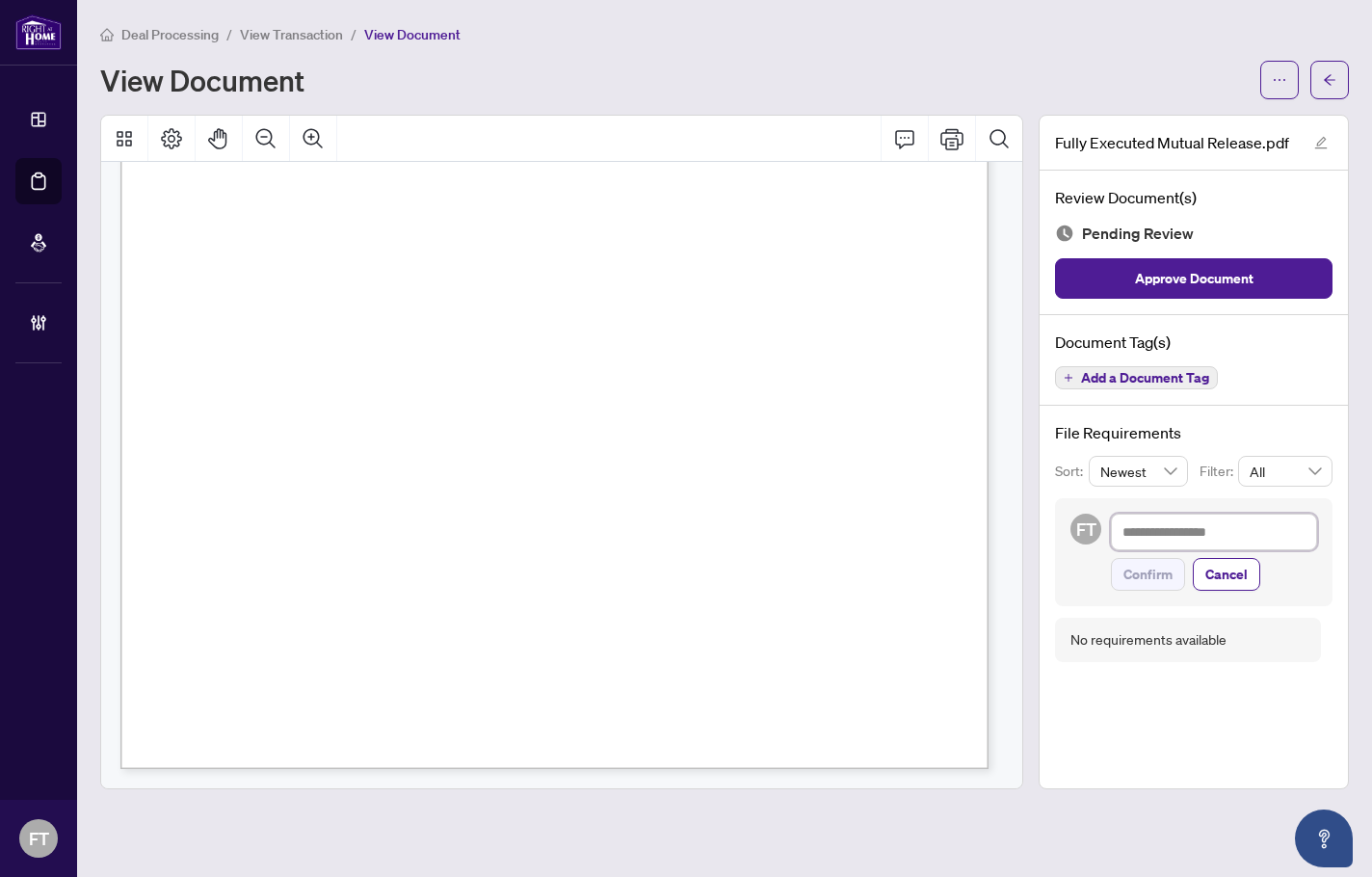 click at bounding box center (1214, 532) 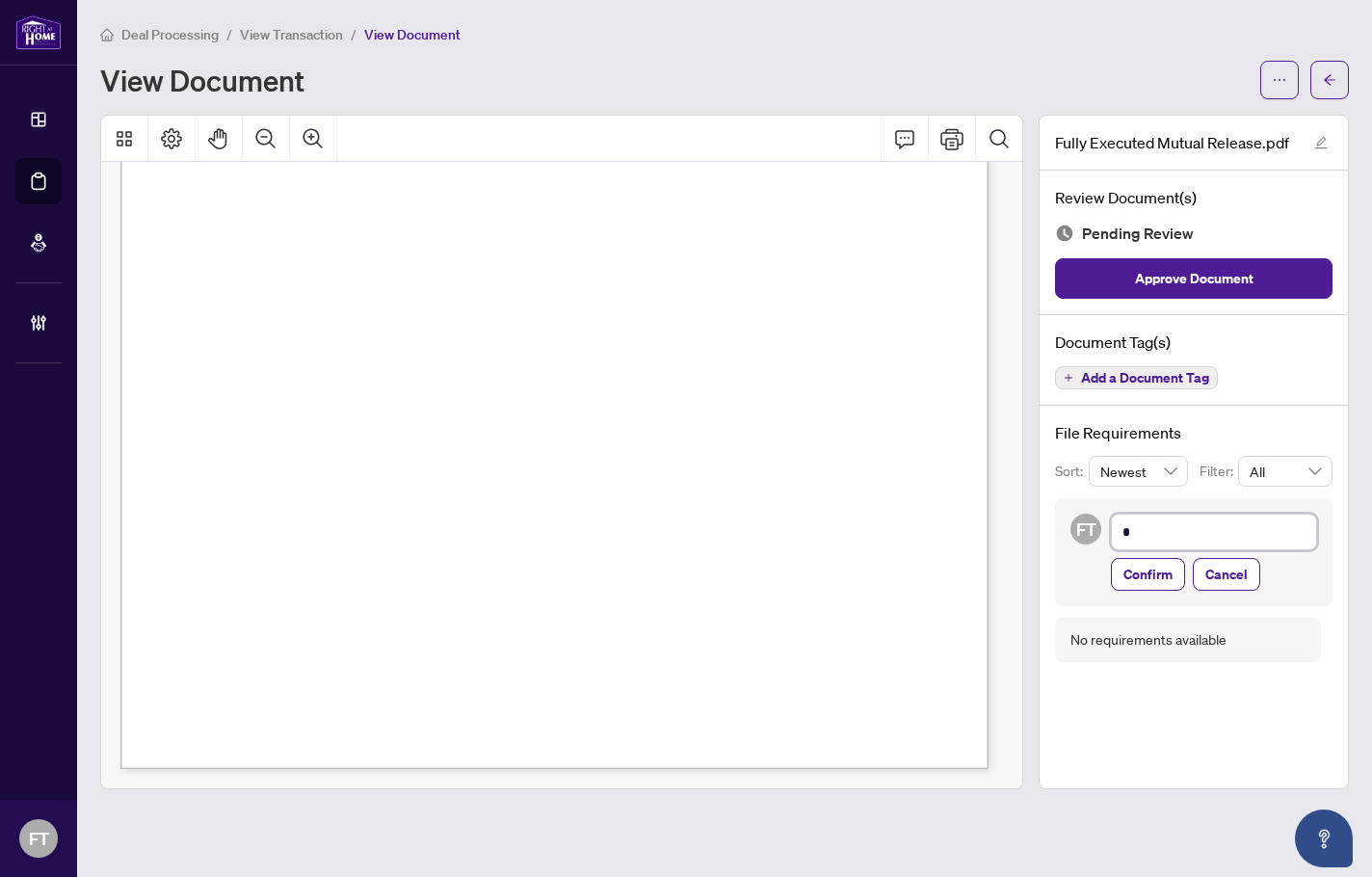 type on "**" 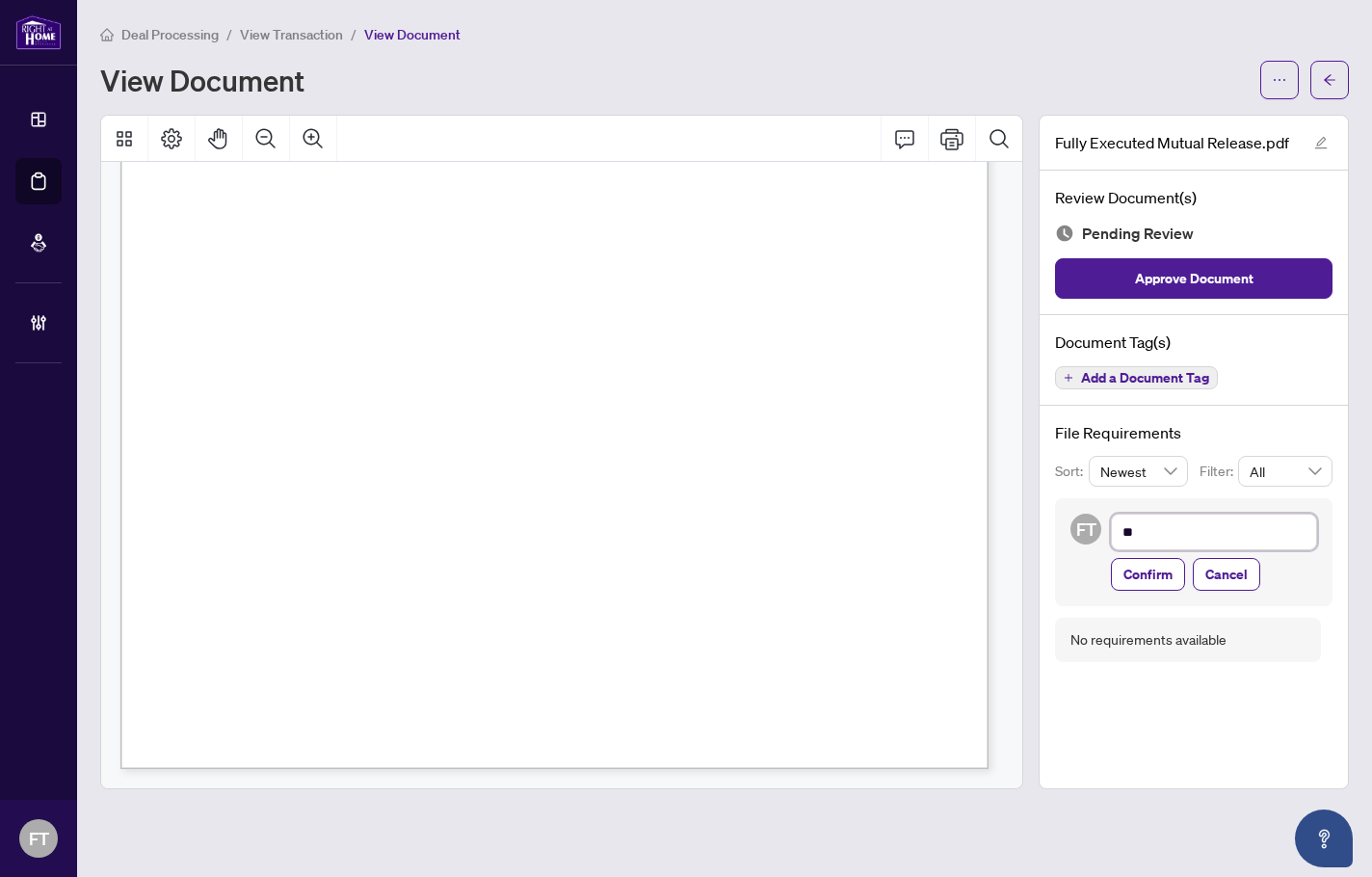 type on "***" 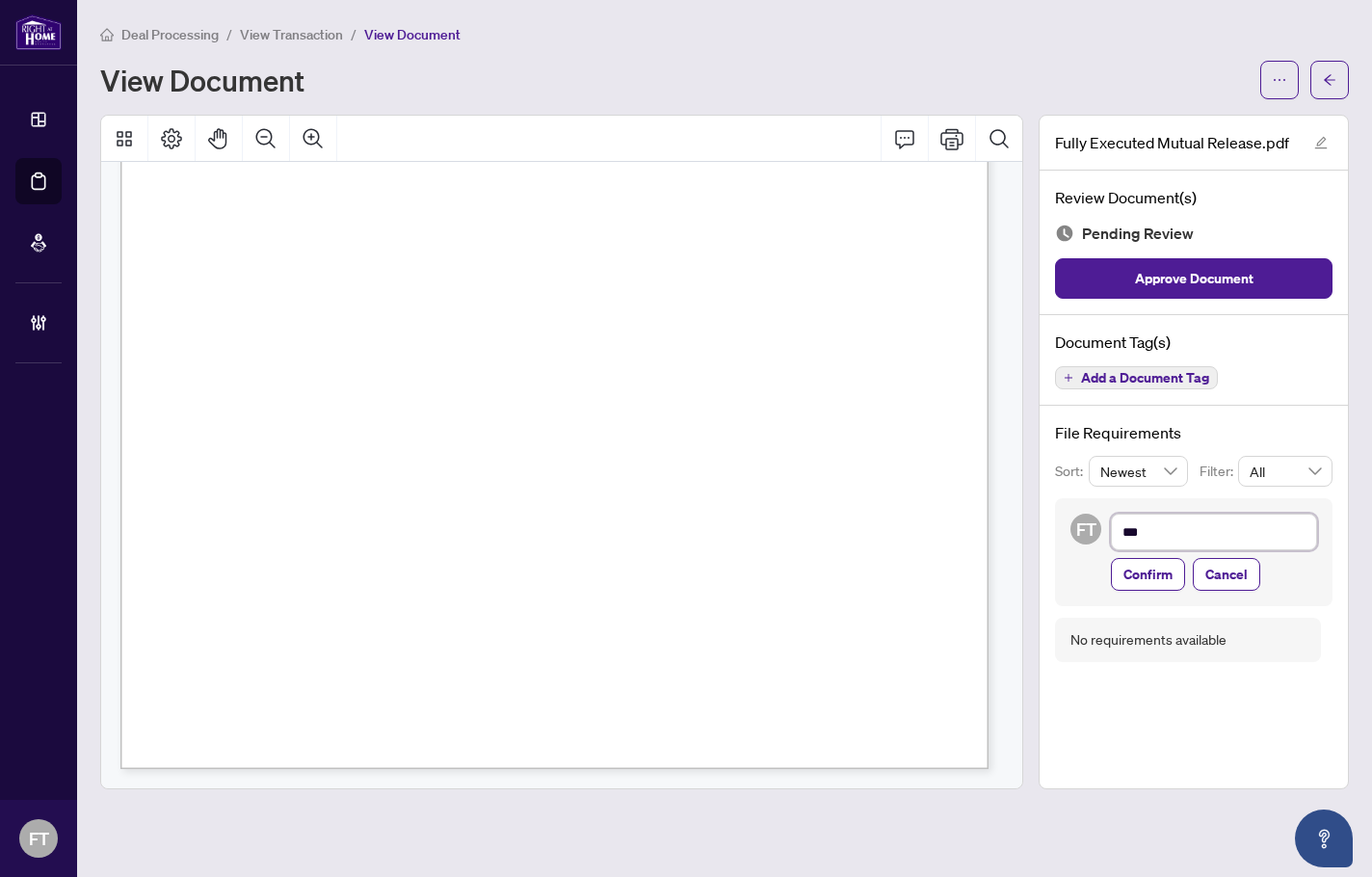 type on "****" 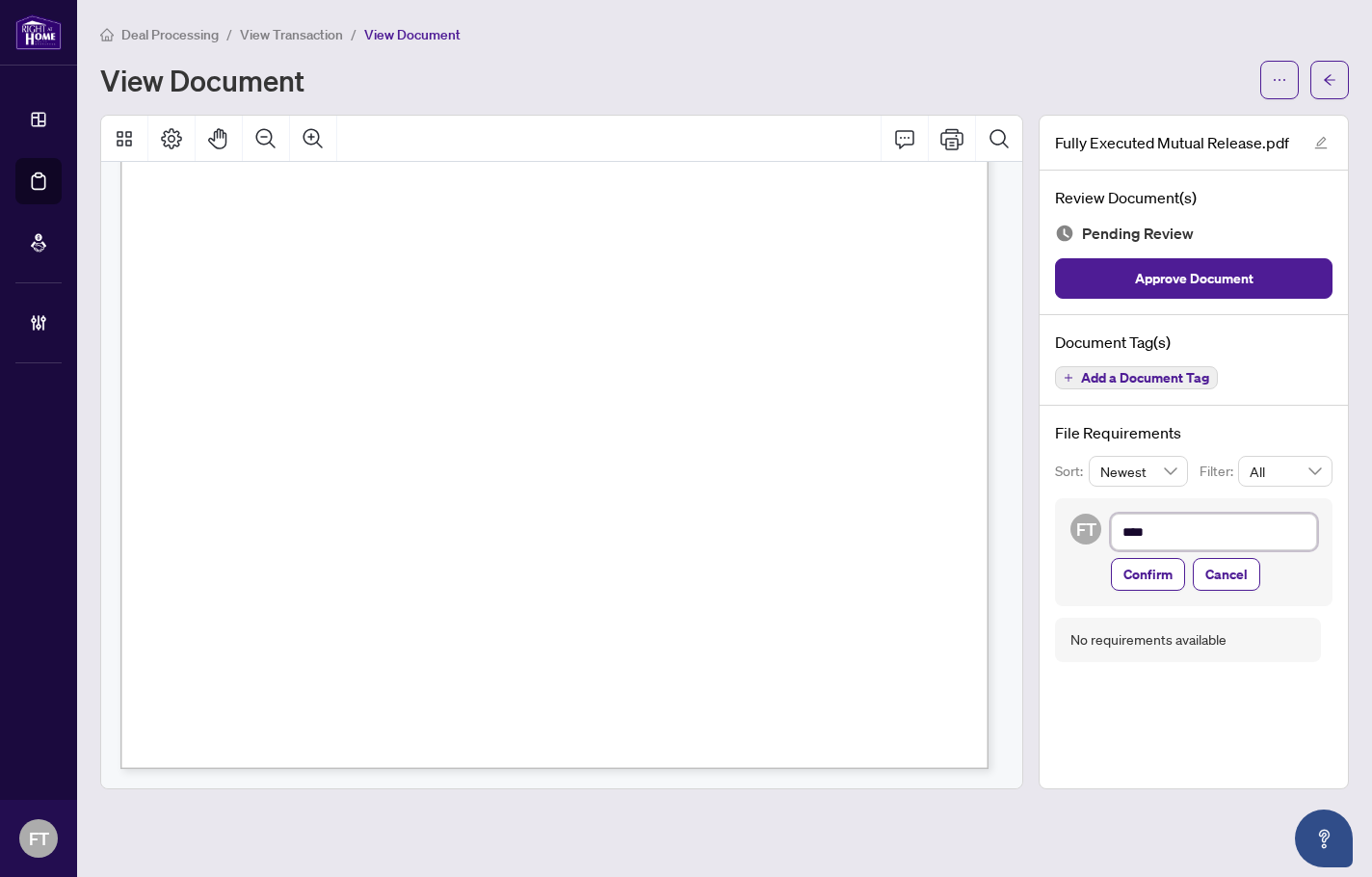 type on "*****" 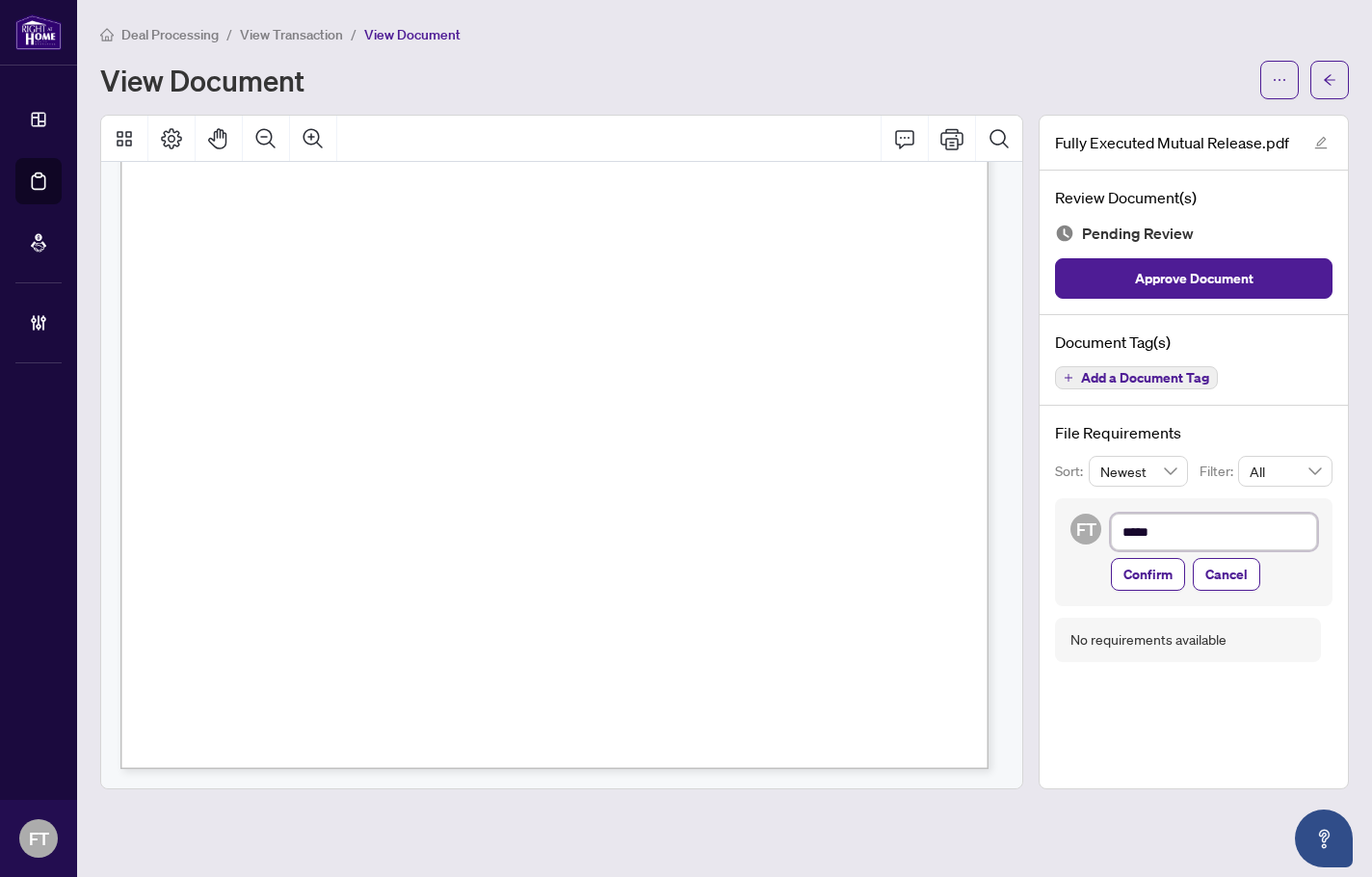 type on "******" 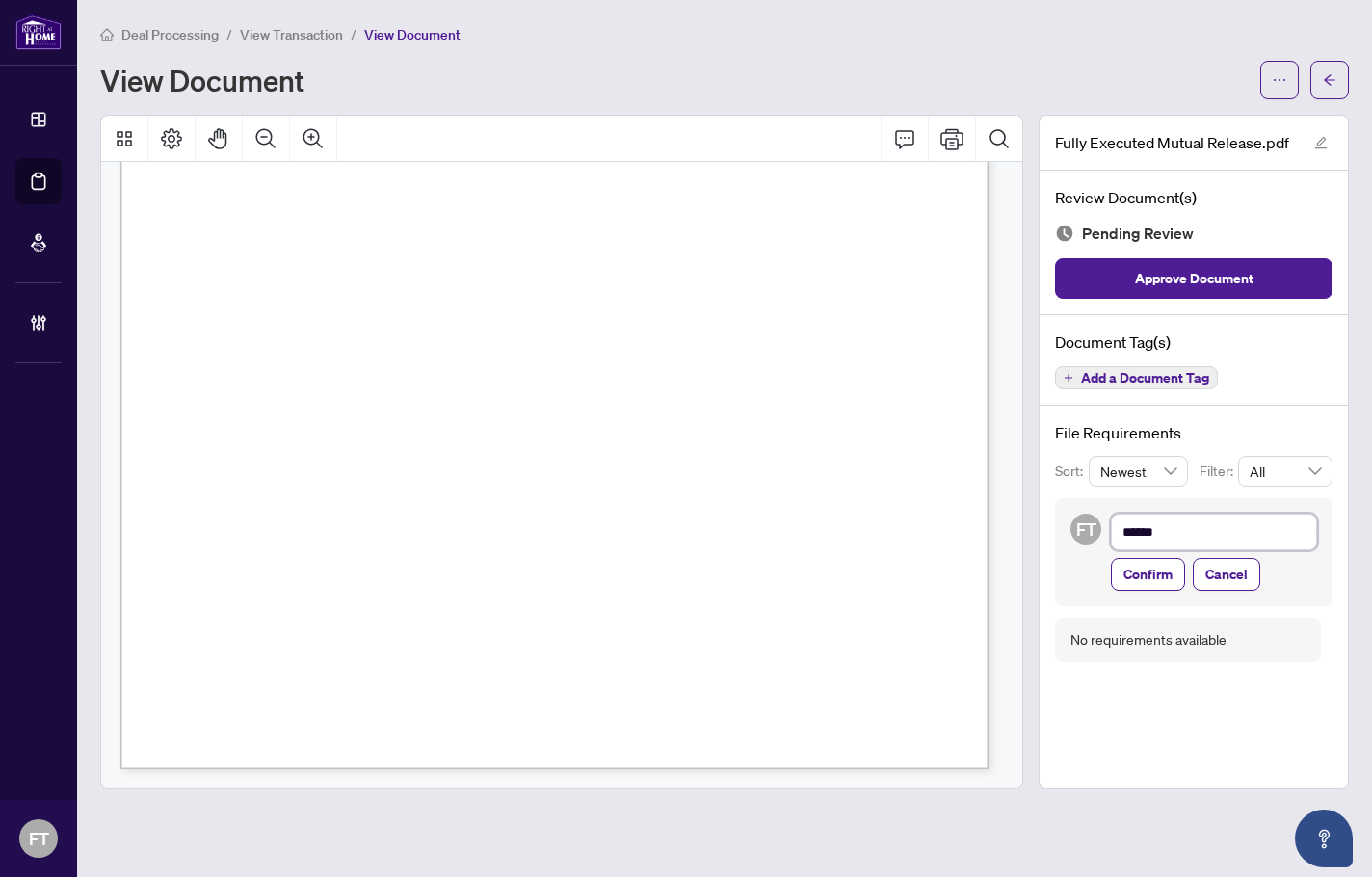 type on "******" 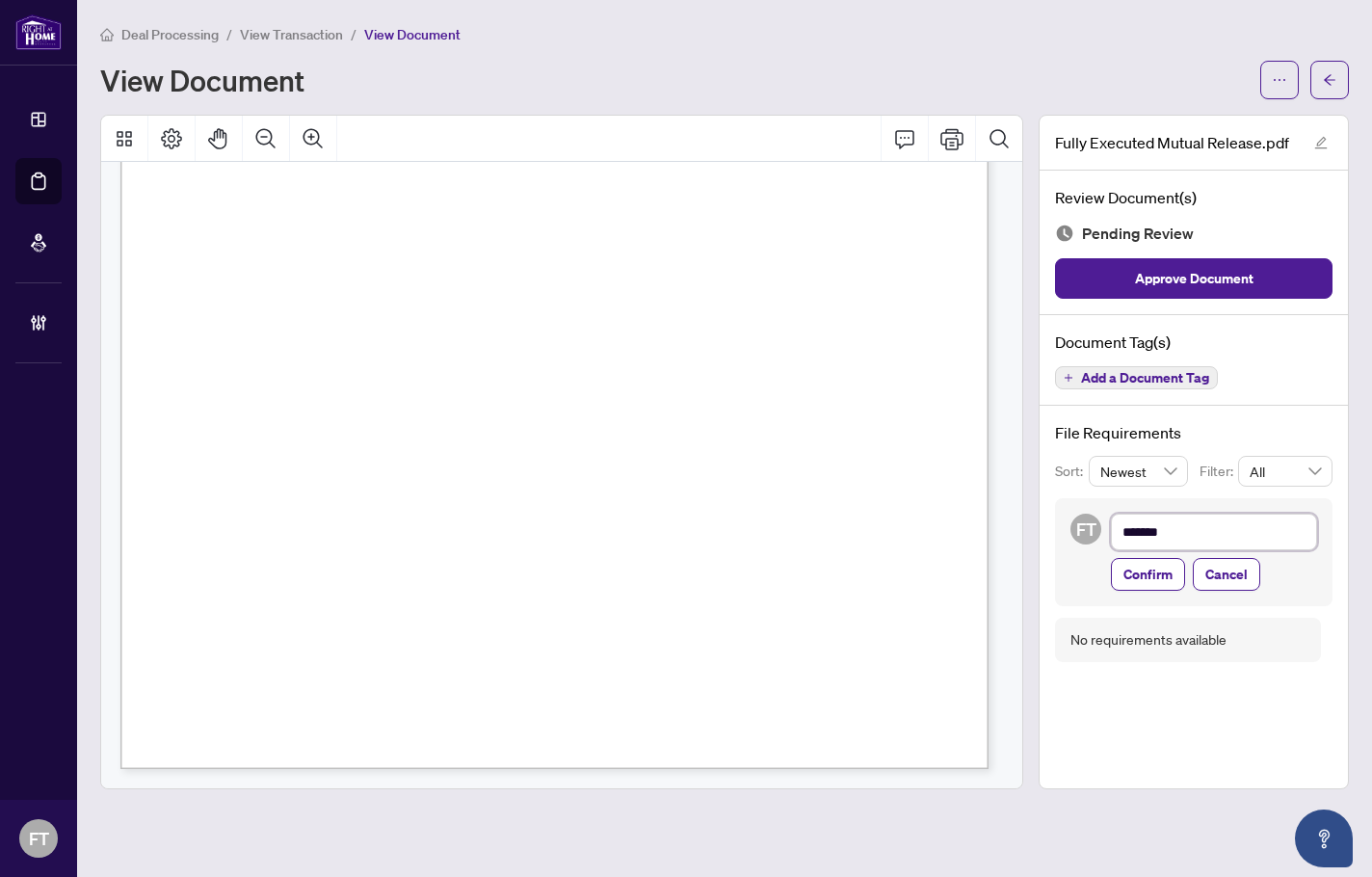 type on "********" 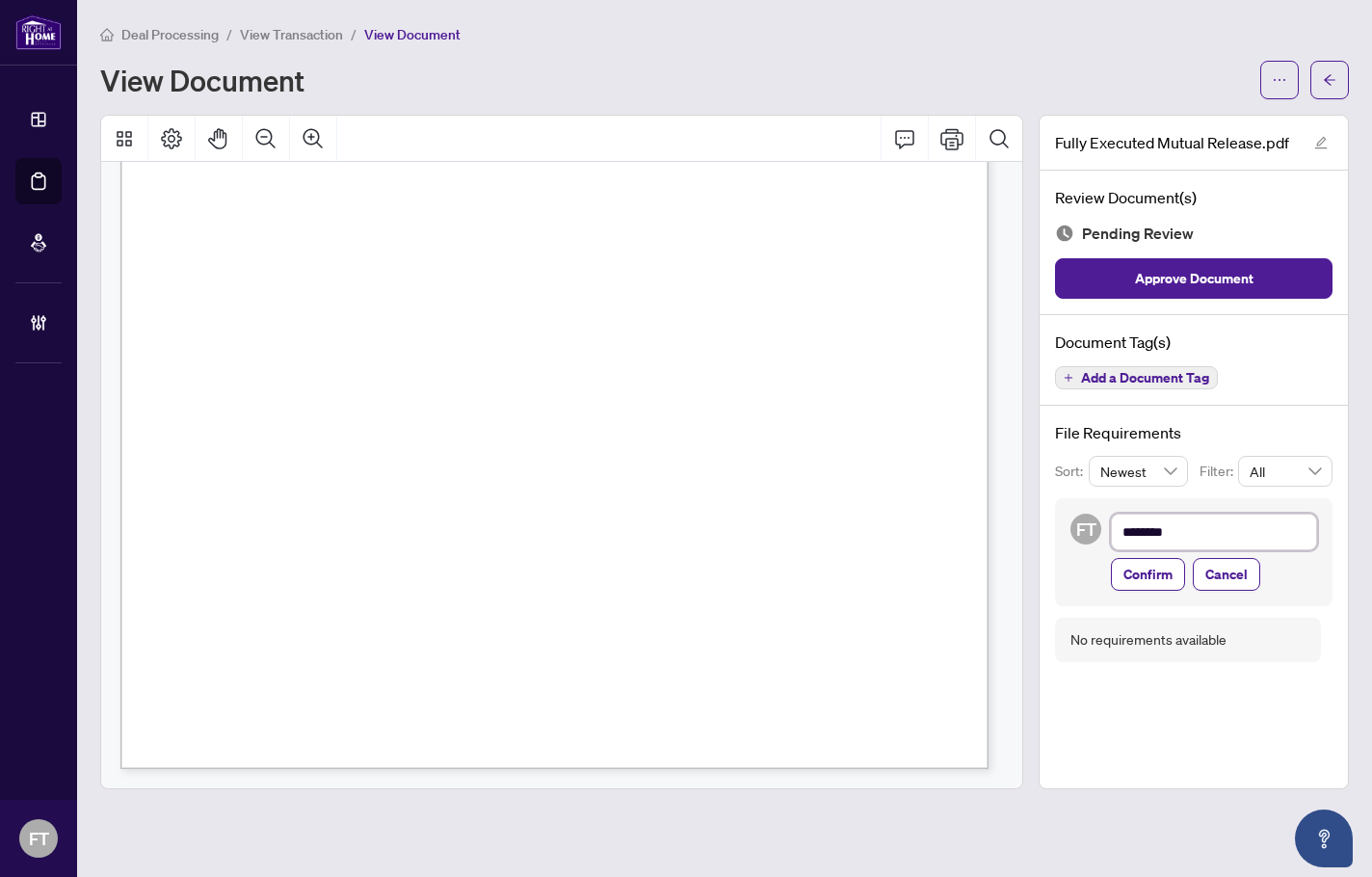 type on "*********" 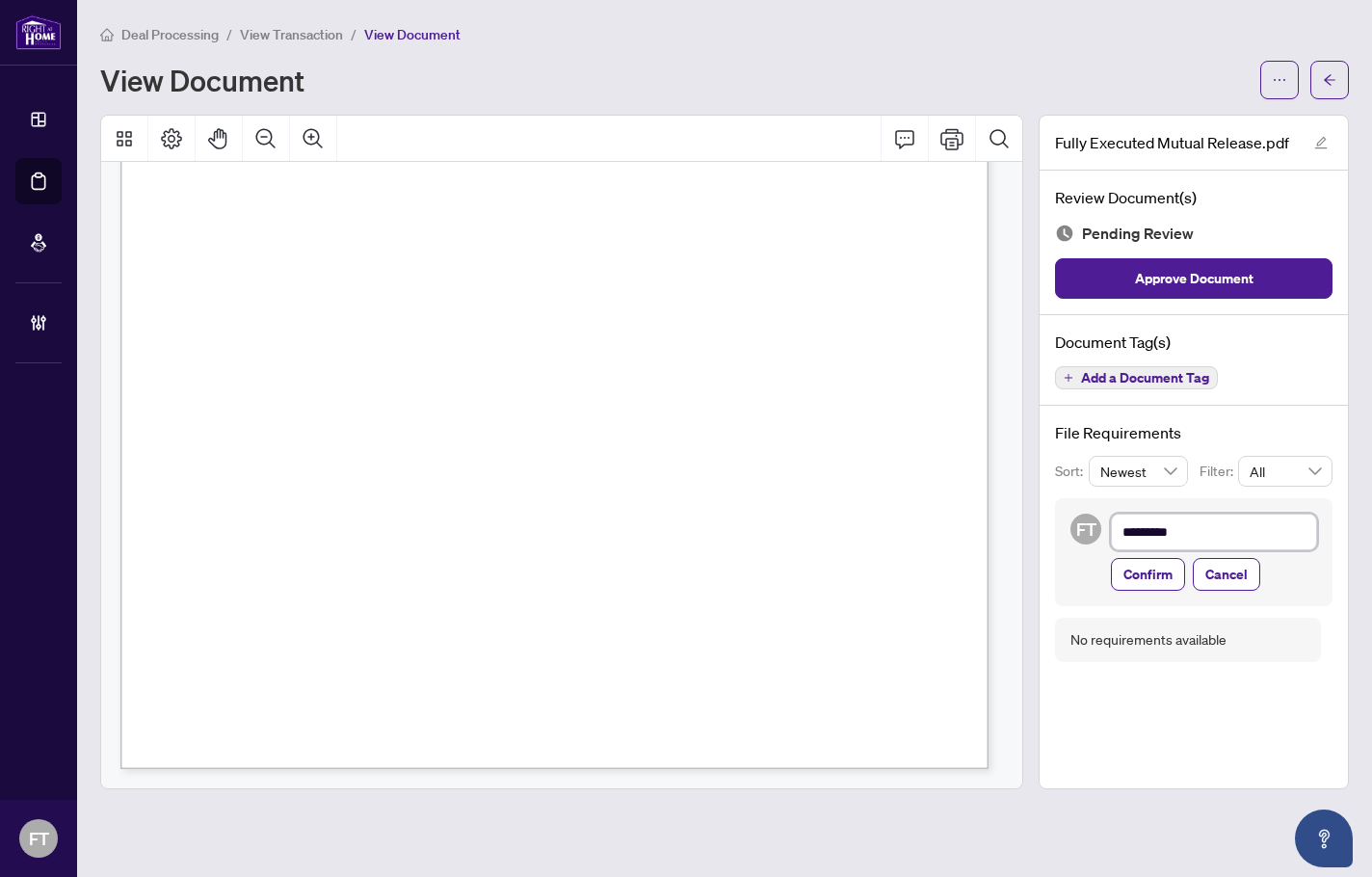 type on "**********" 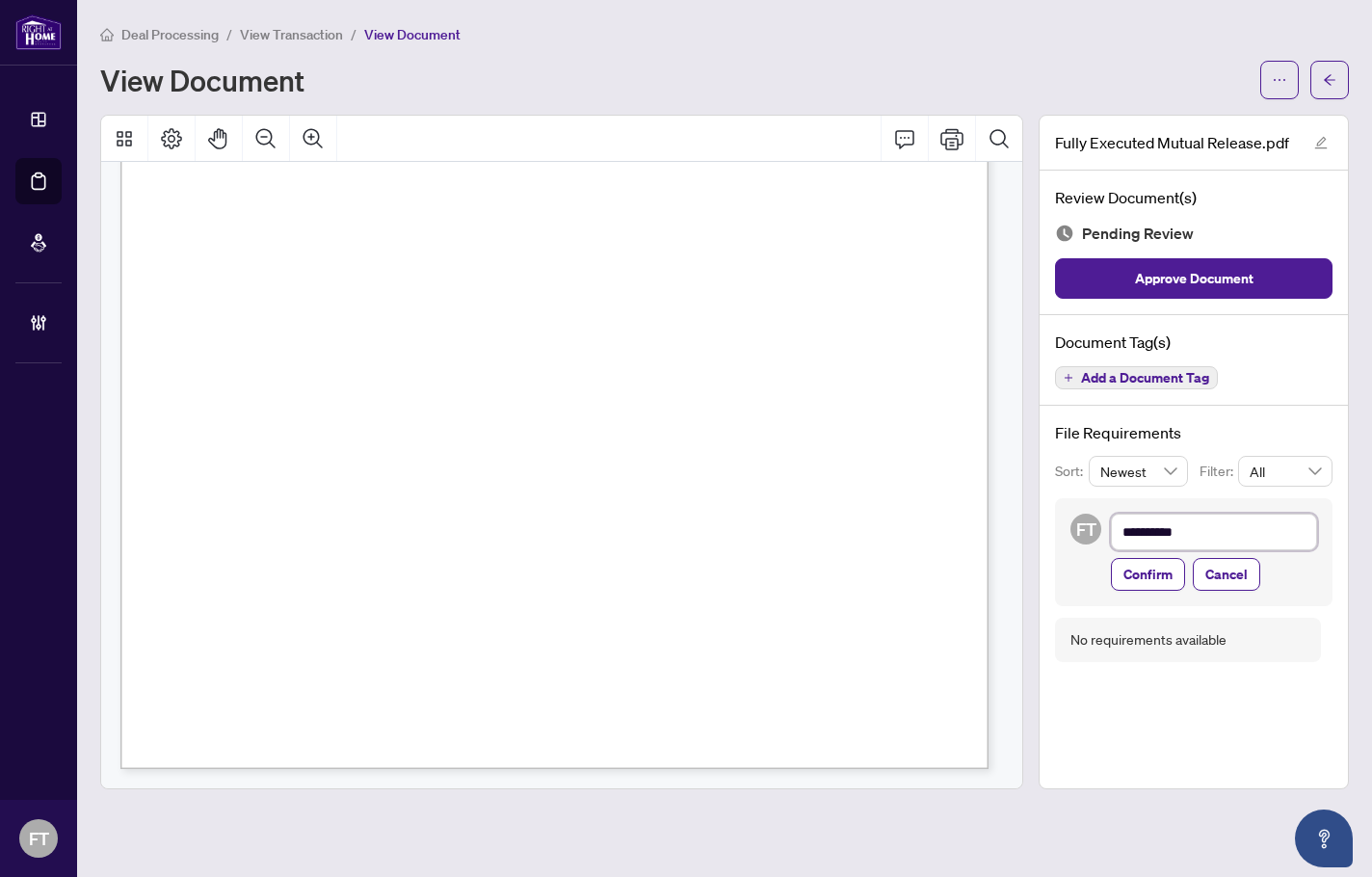 type on "**********" 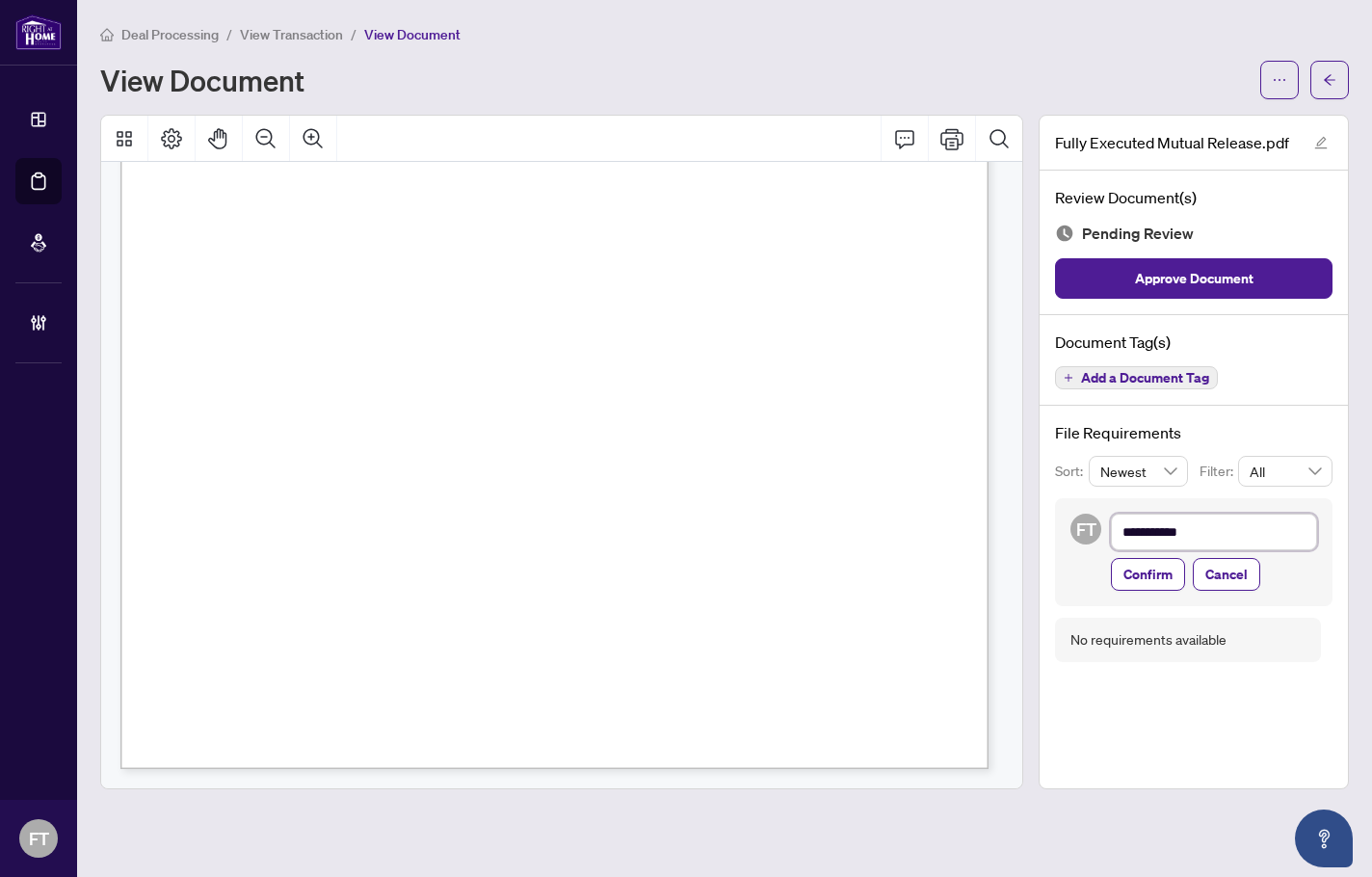 type on "**********" 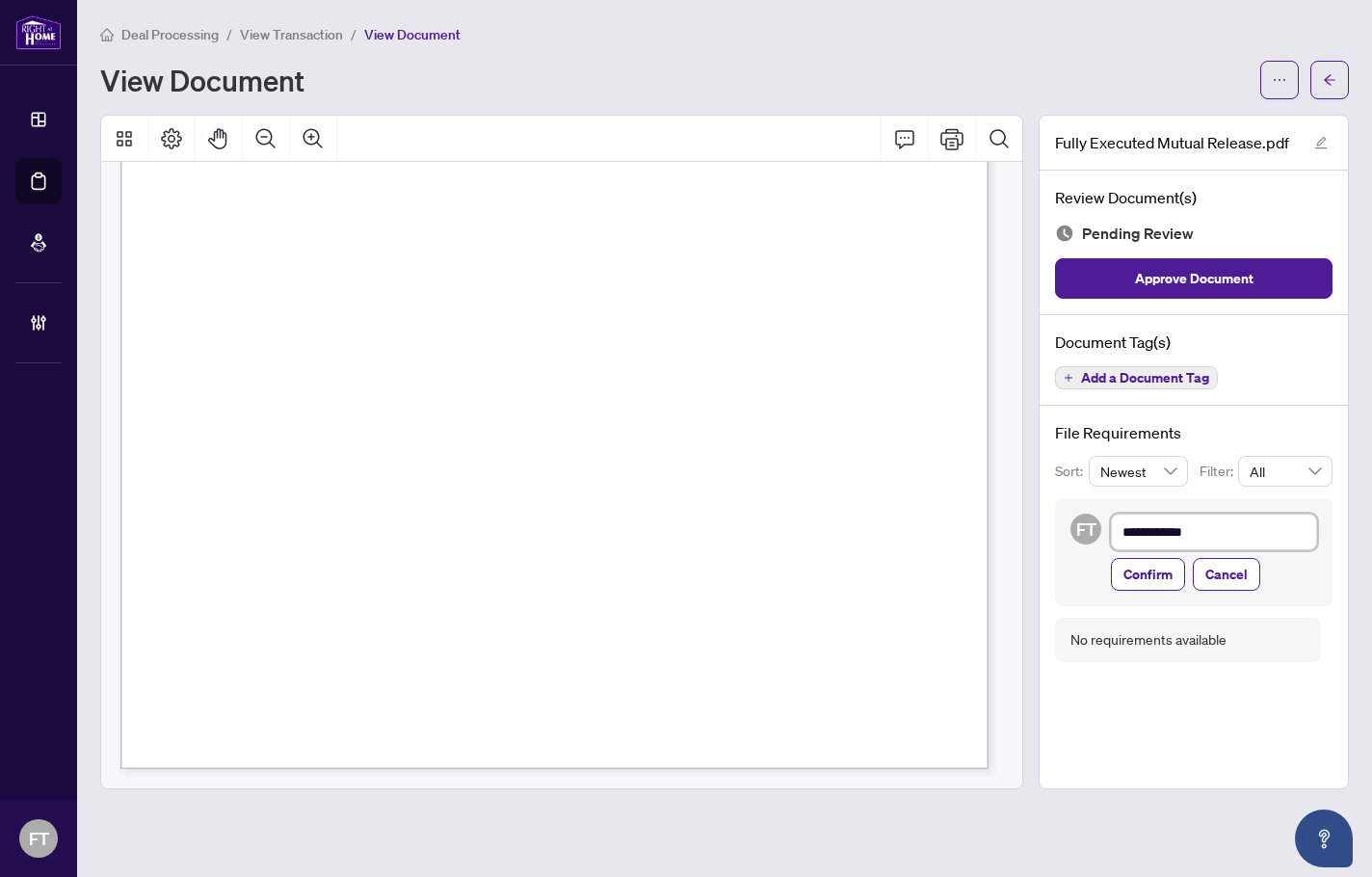 type on "**********" 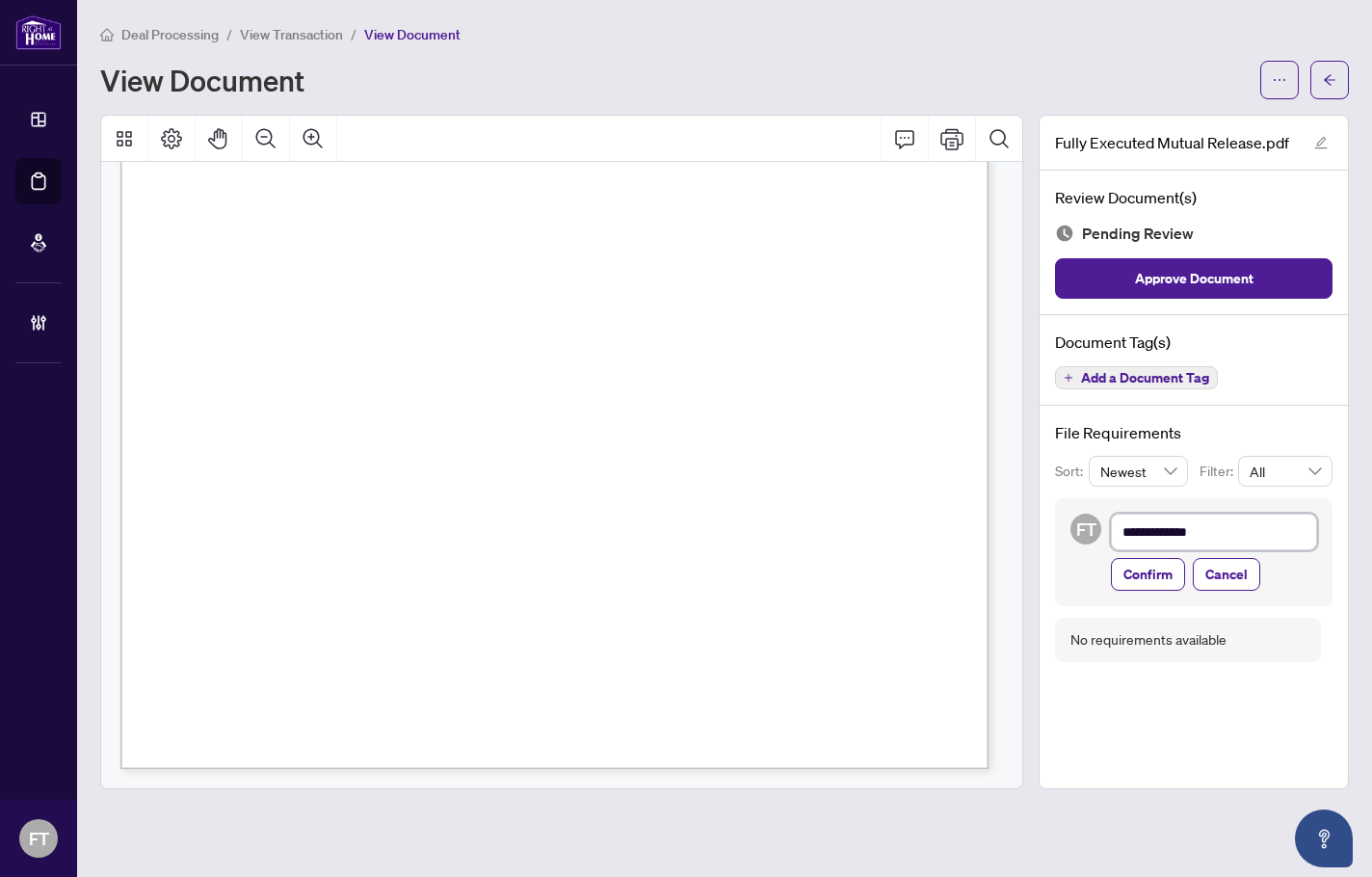 type on "**********" 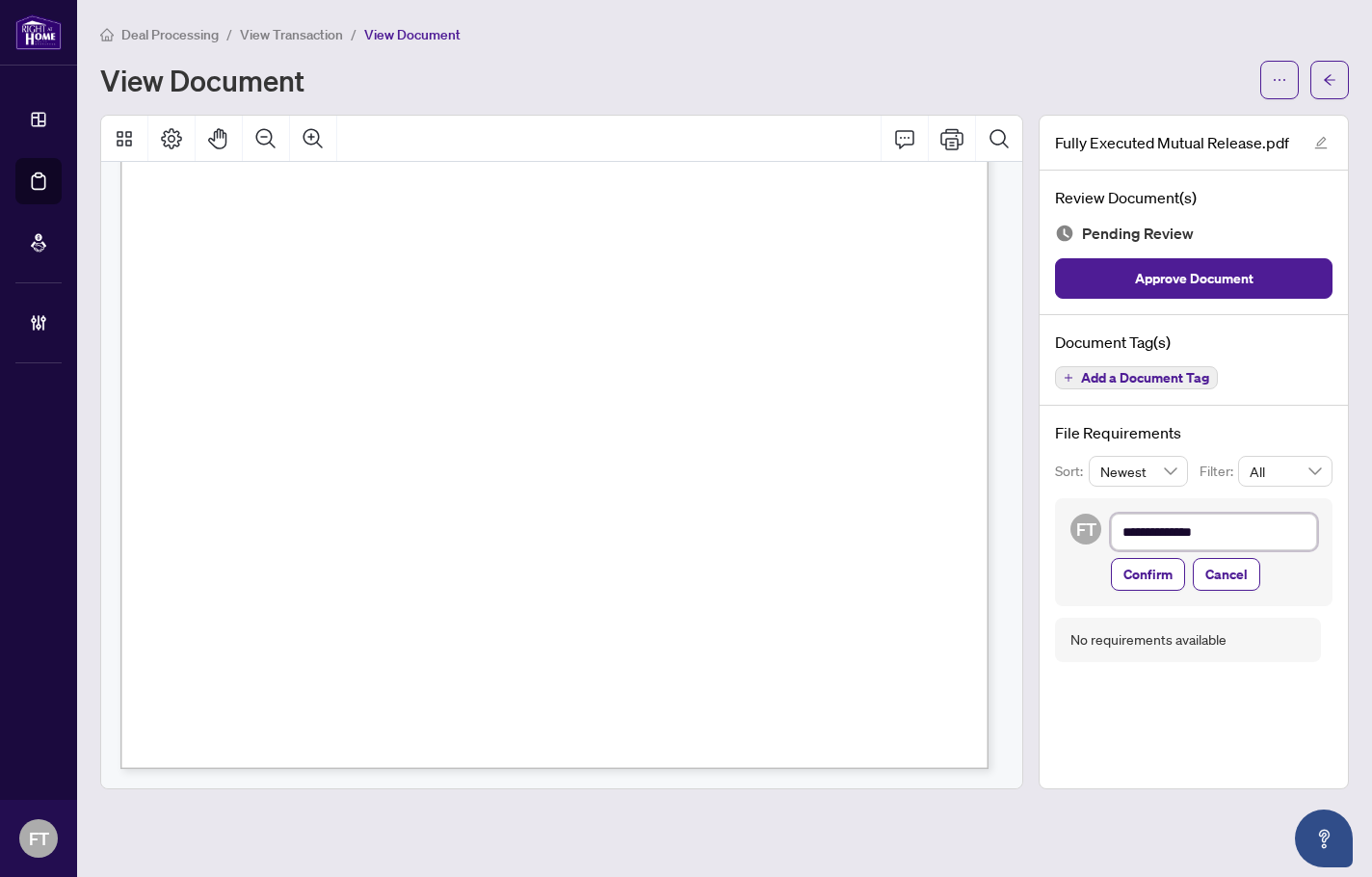 type on "**********" 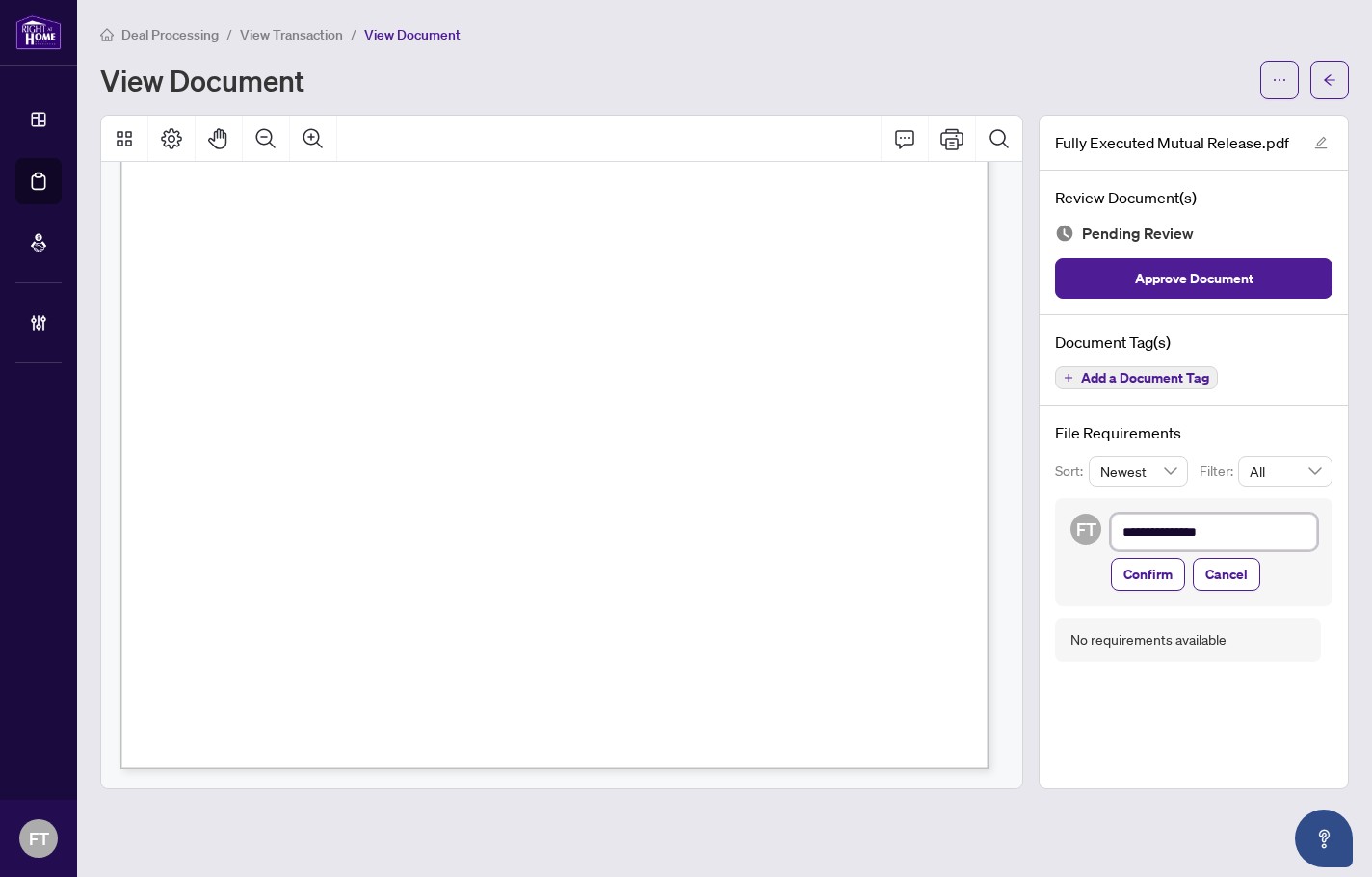 type on "**********" 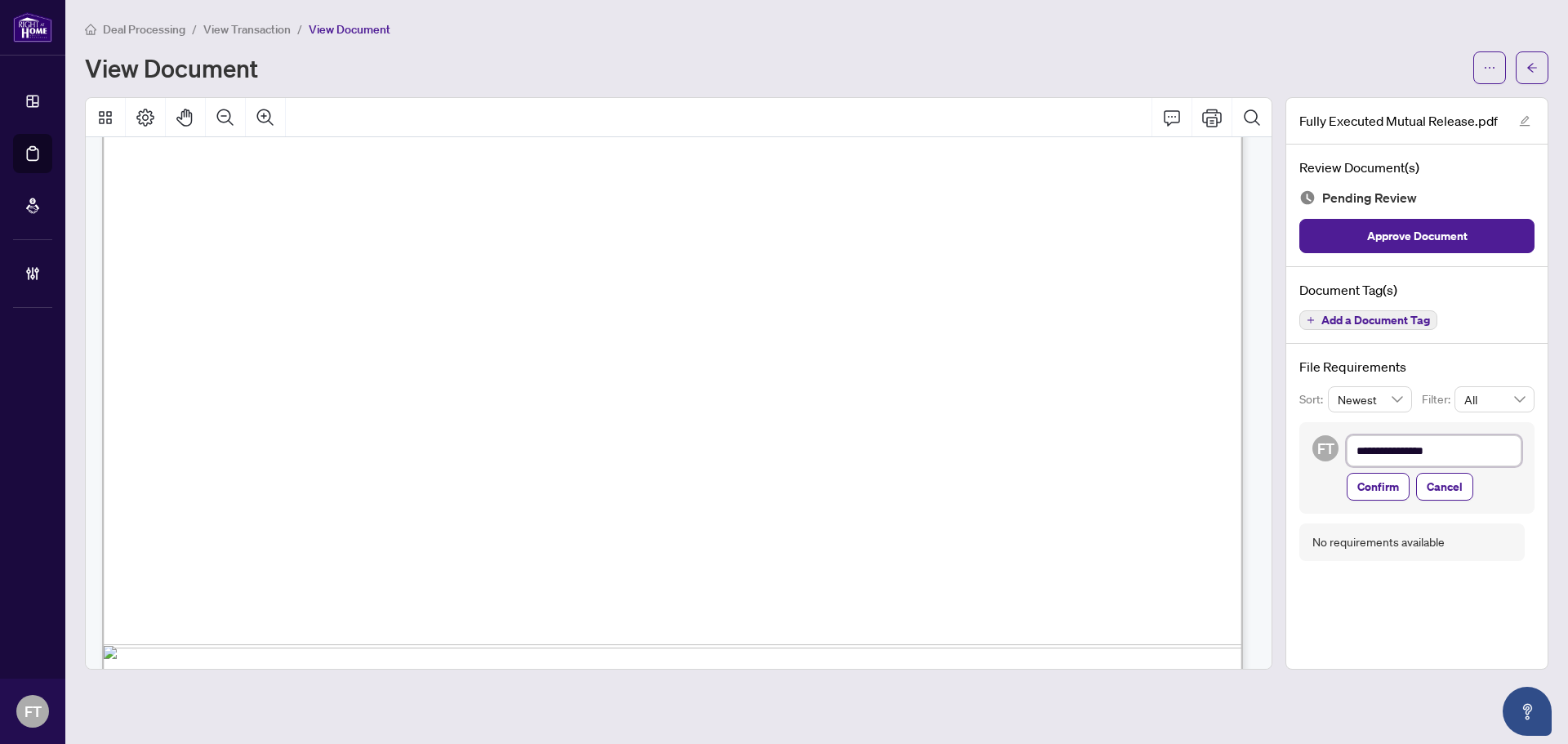 scroll, scrollTop: 786, scrollLeft: 0, axis: vertical 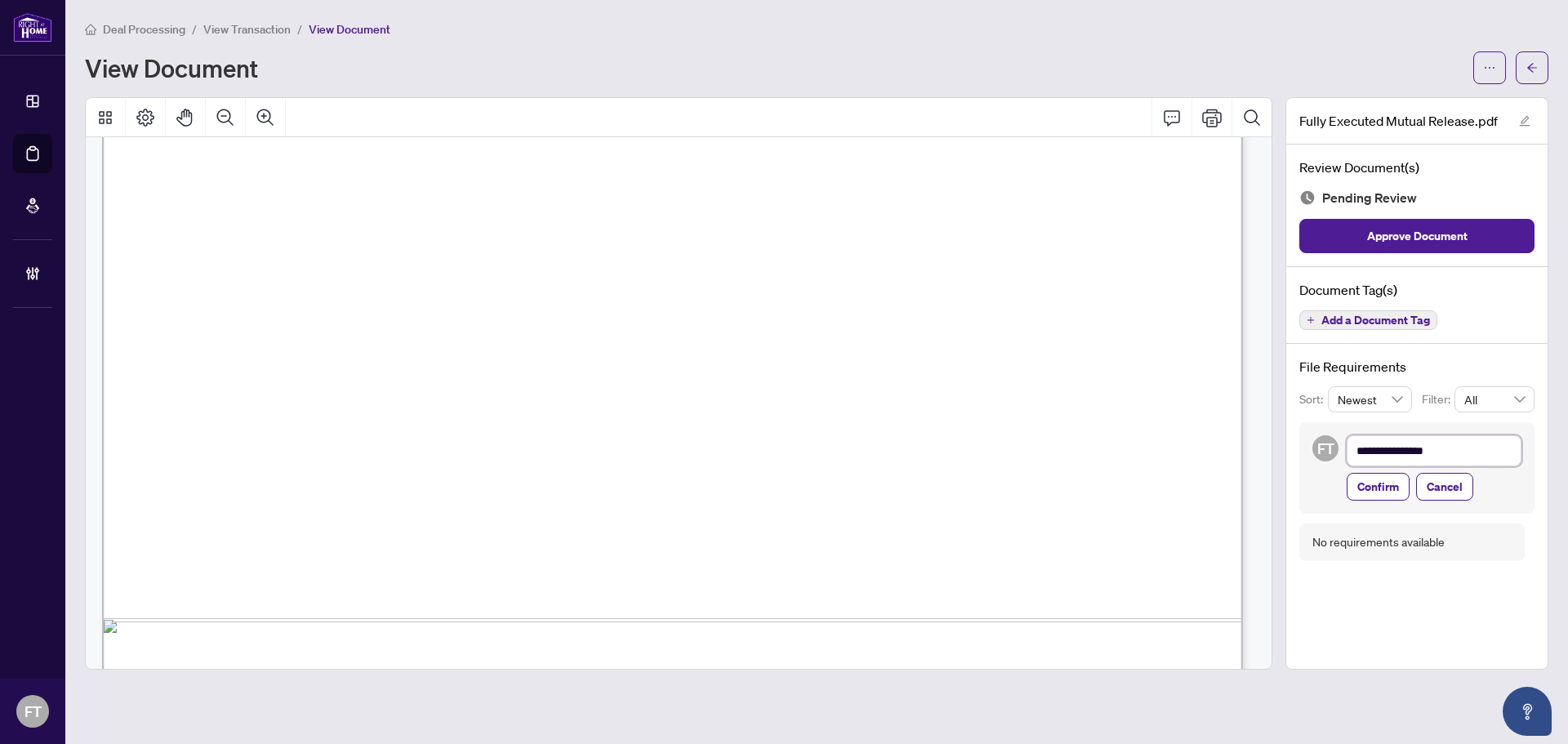 type on "**********" 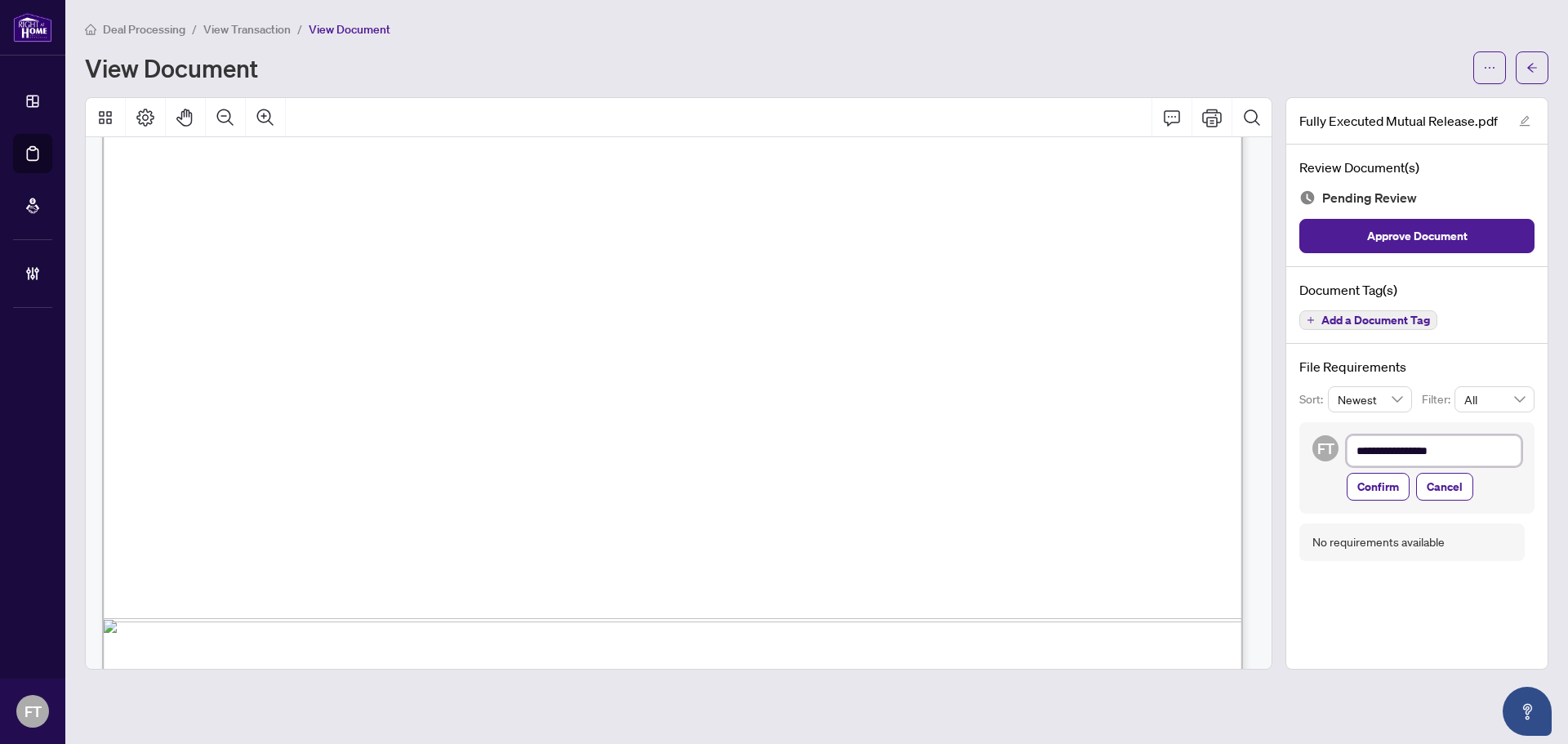 type on "**********" 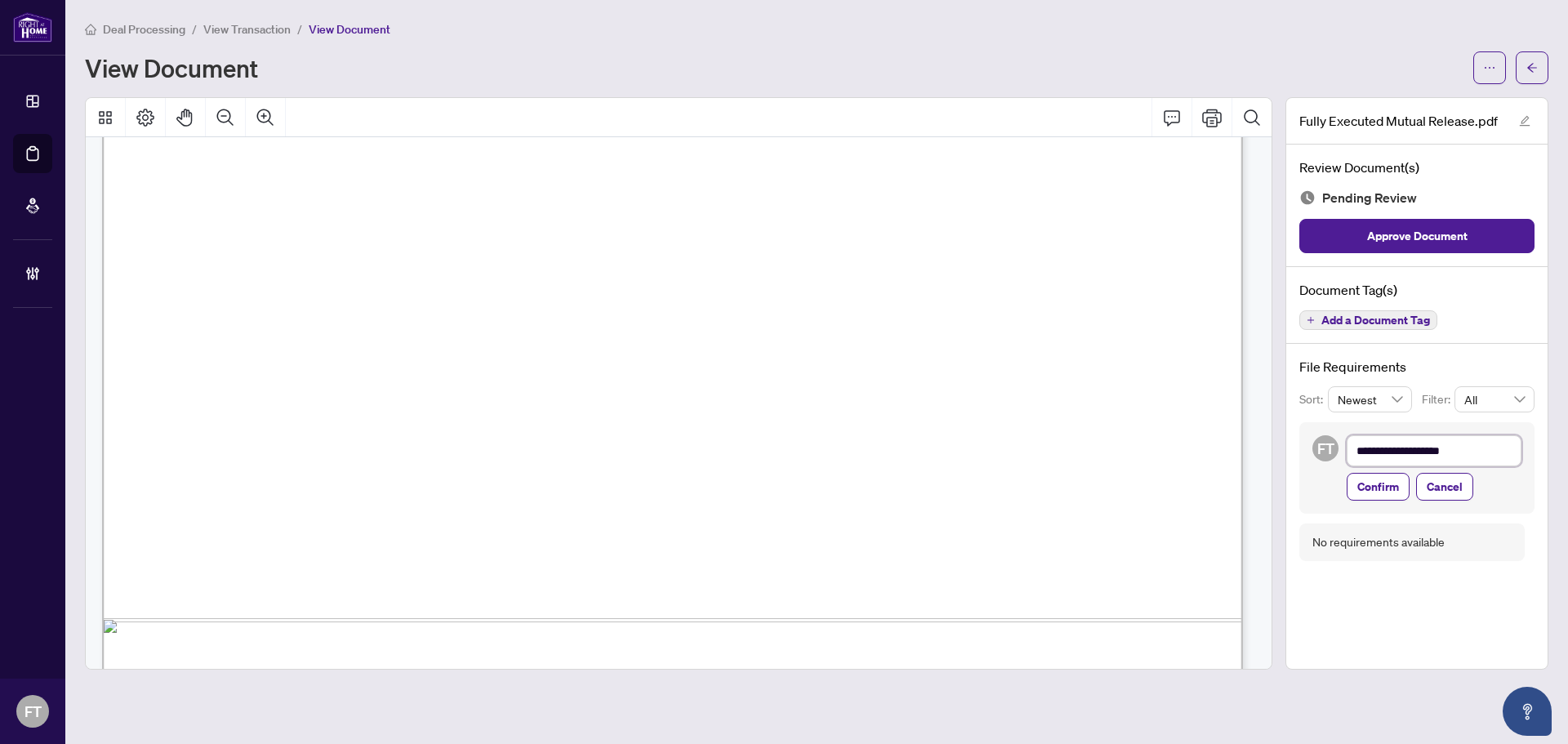 type on "**********" 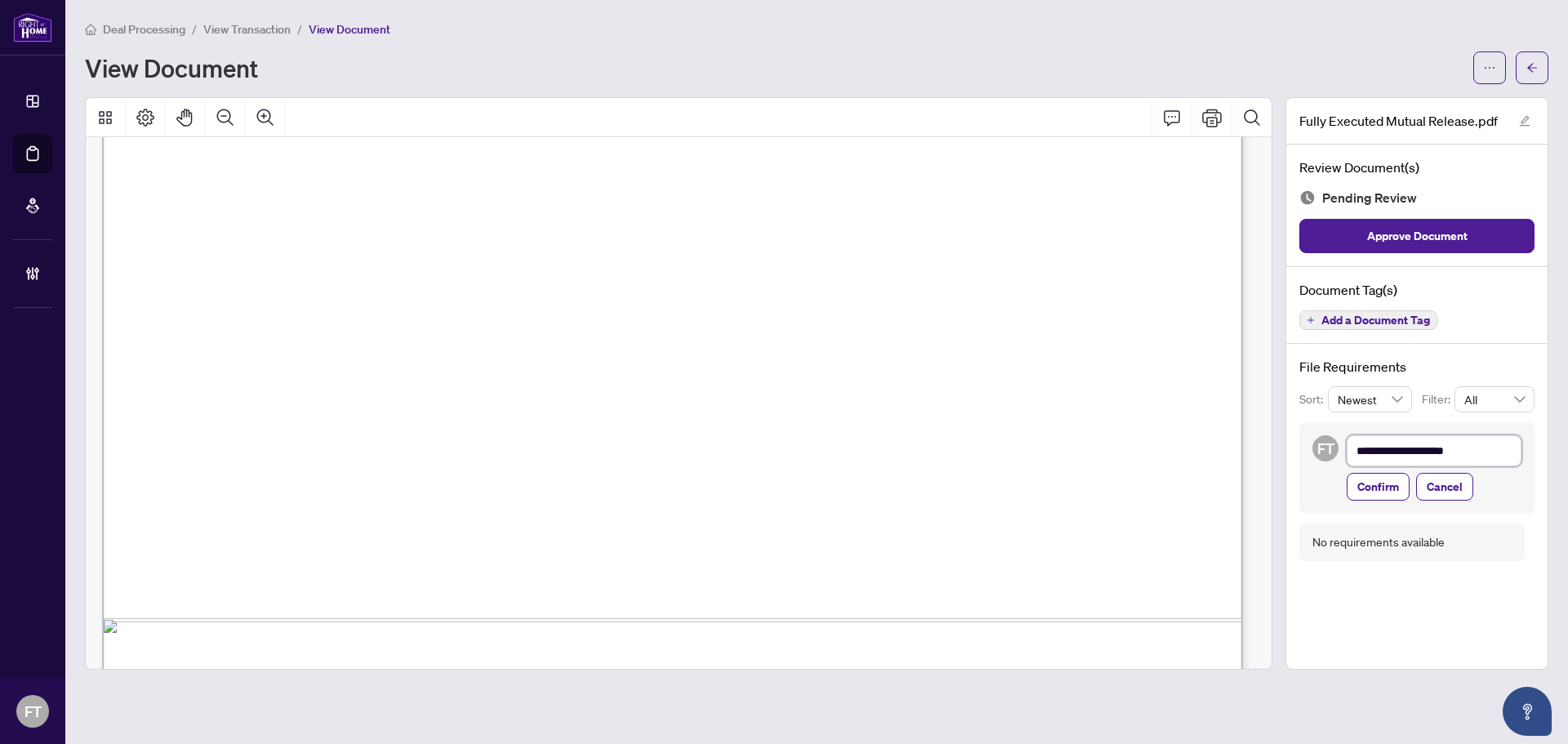 type on "**********" 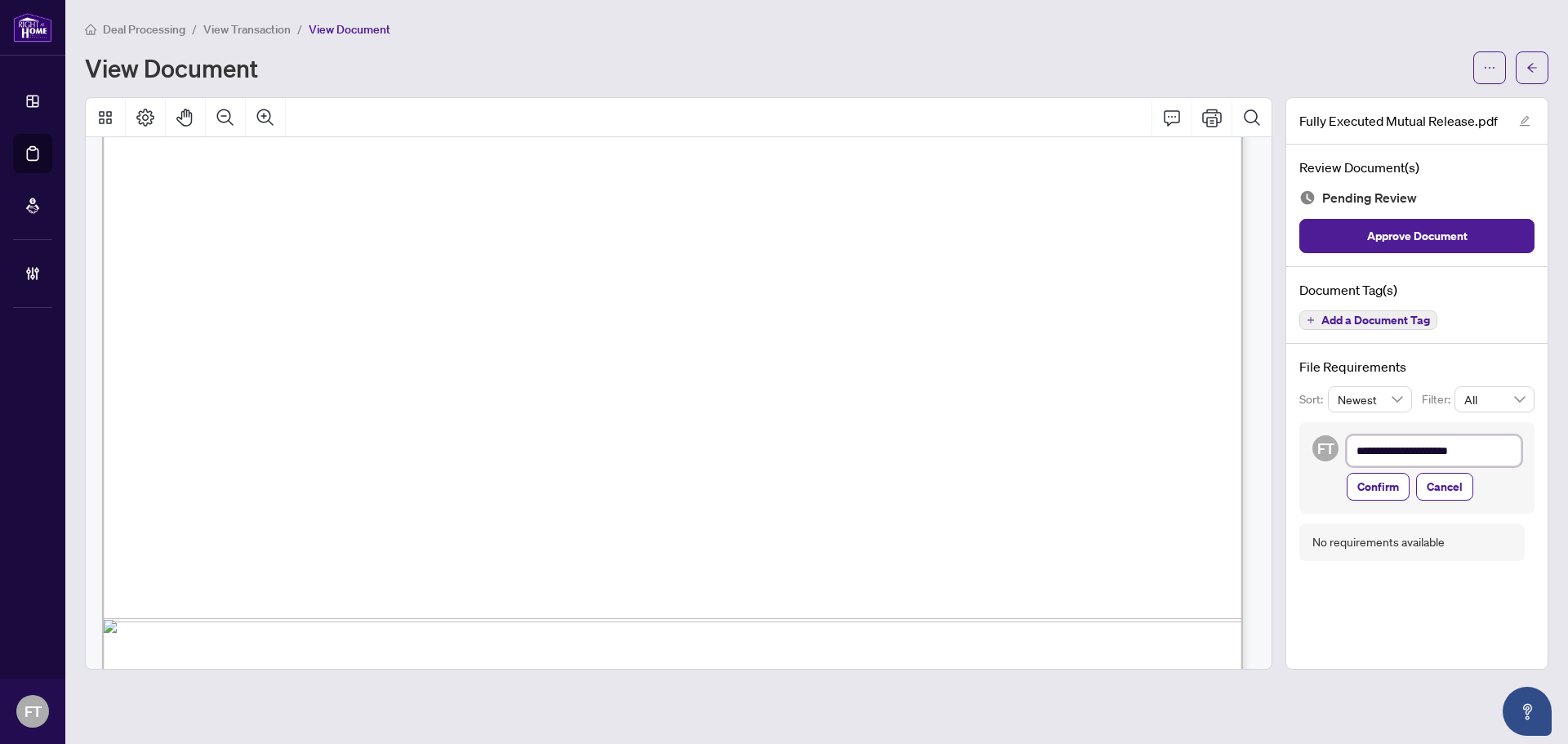 type on "**********" 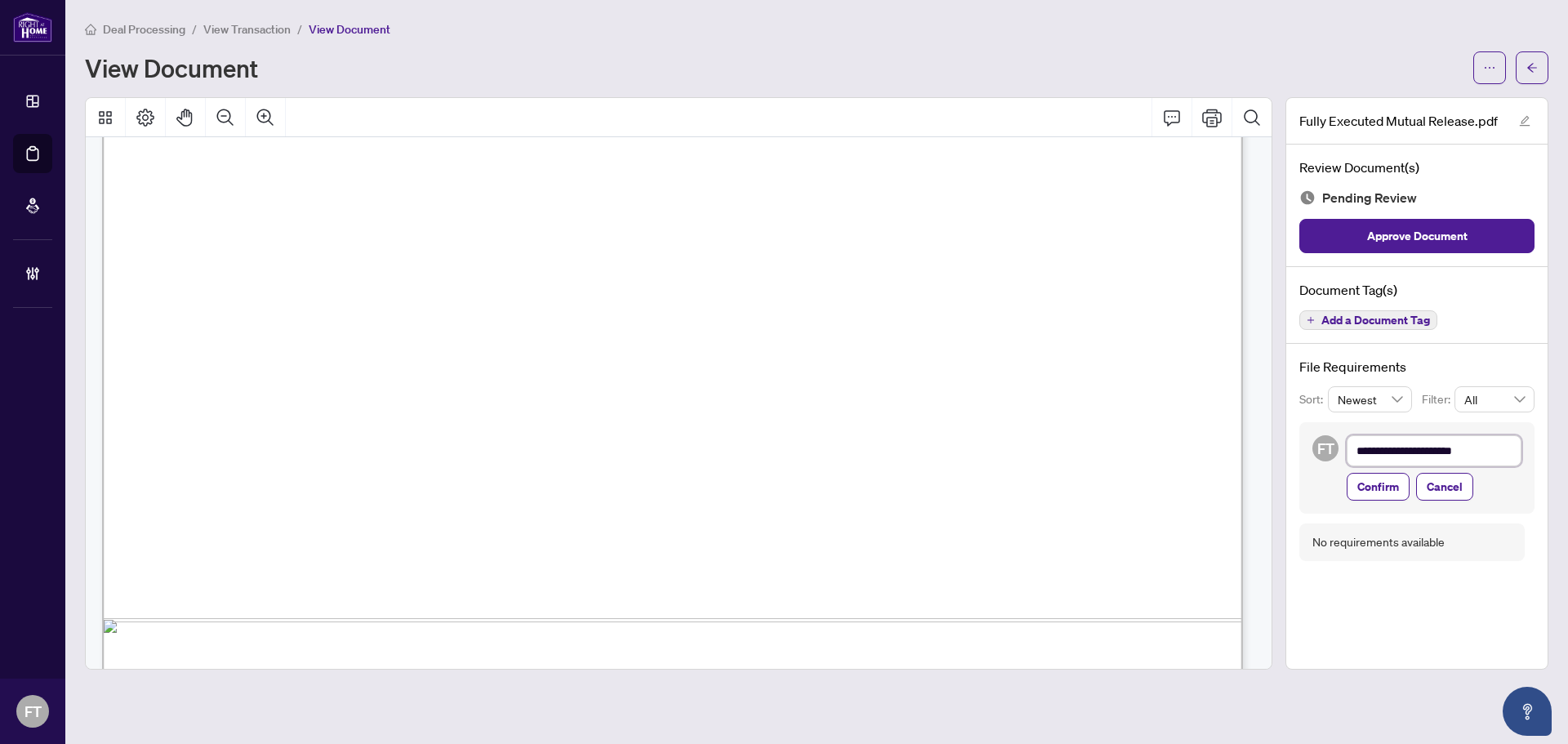 type on "**********" 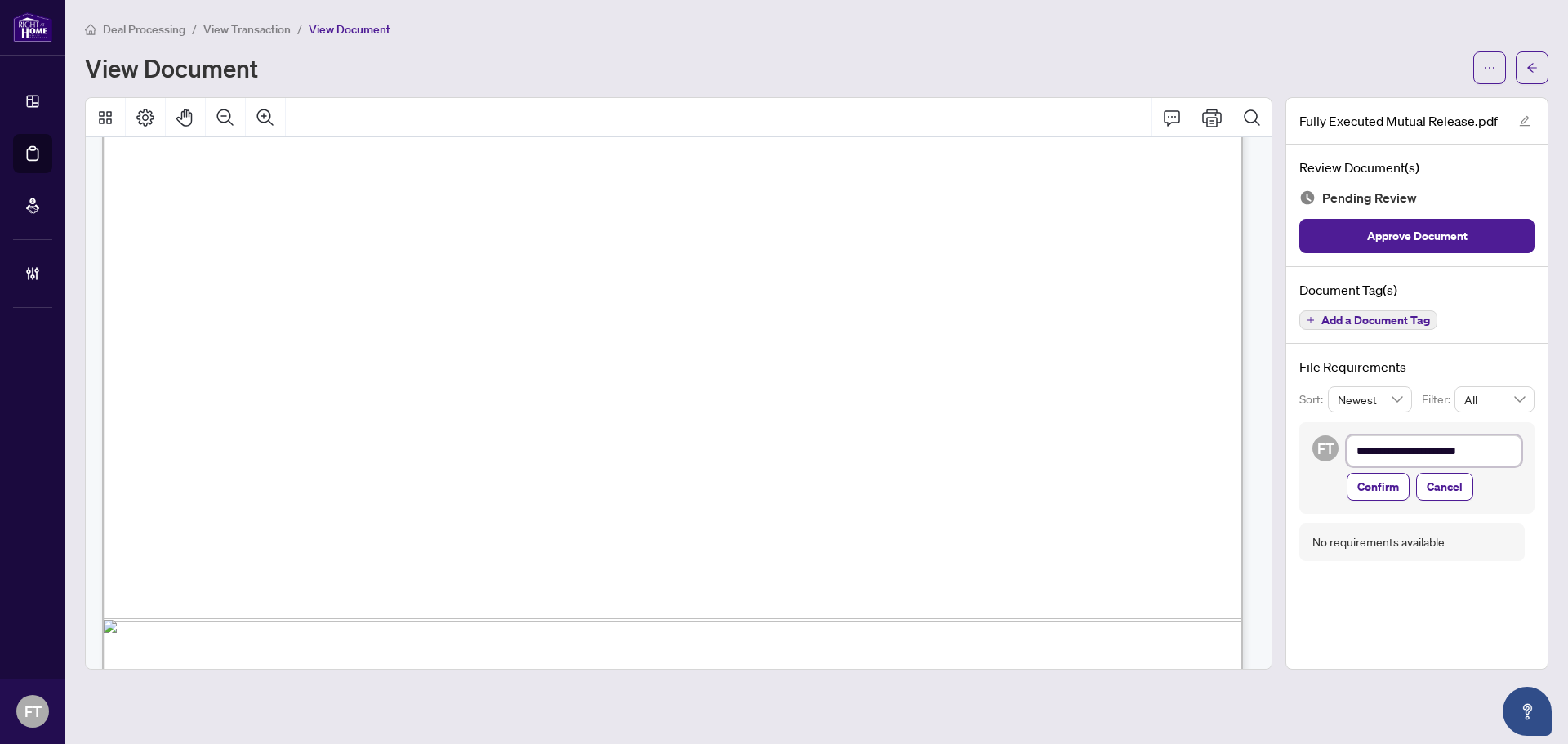 type on "**********" 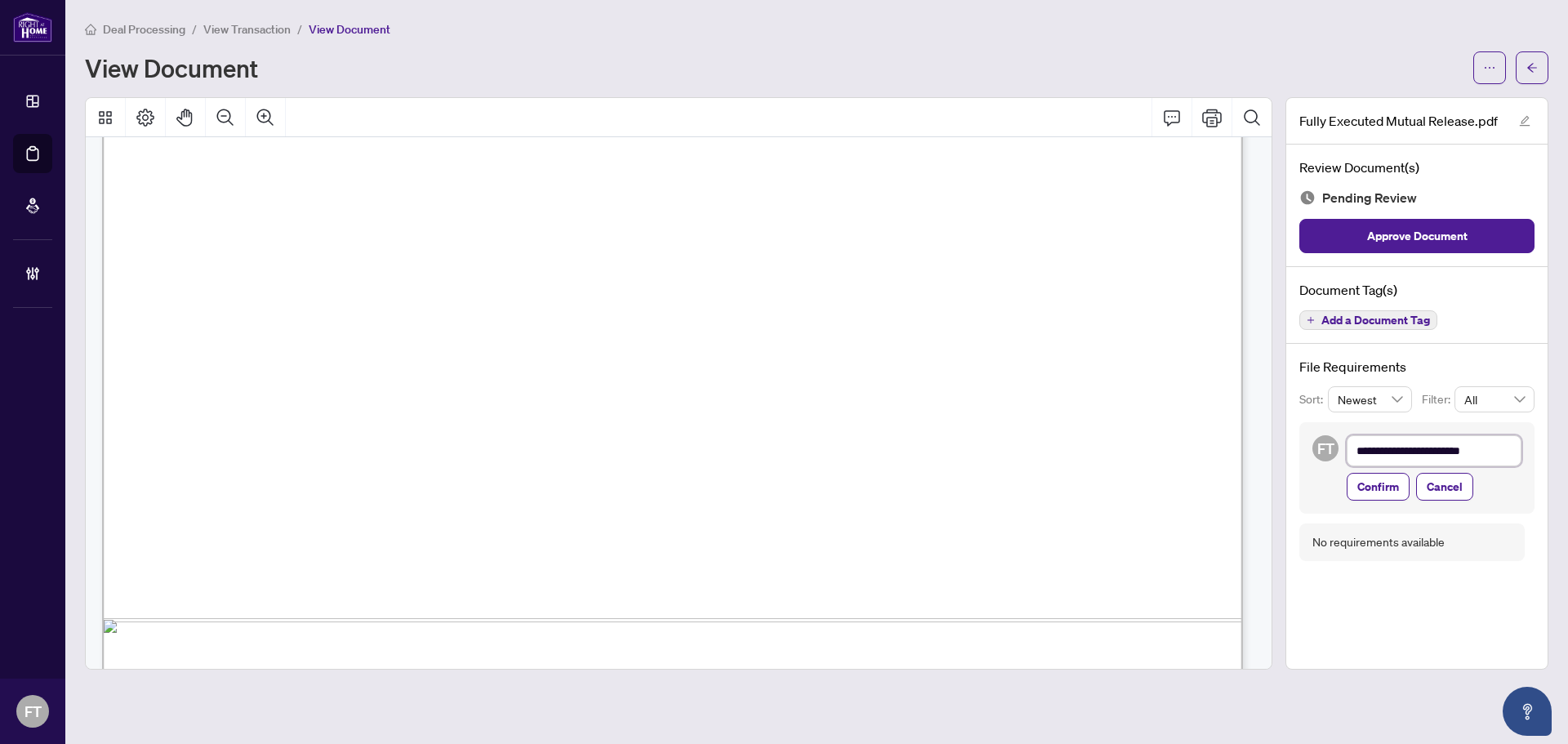 type on "**********" 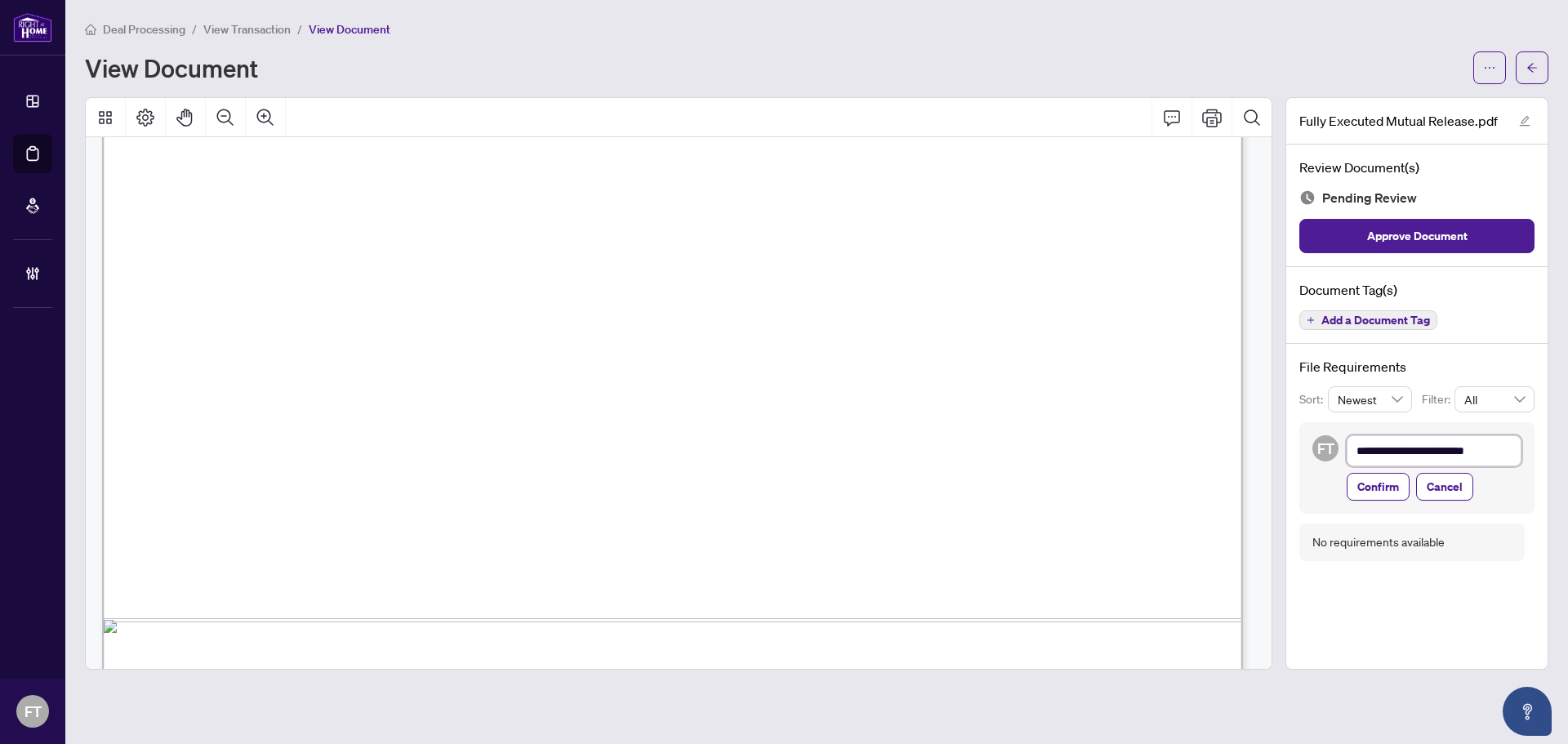 type on "**********" 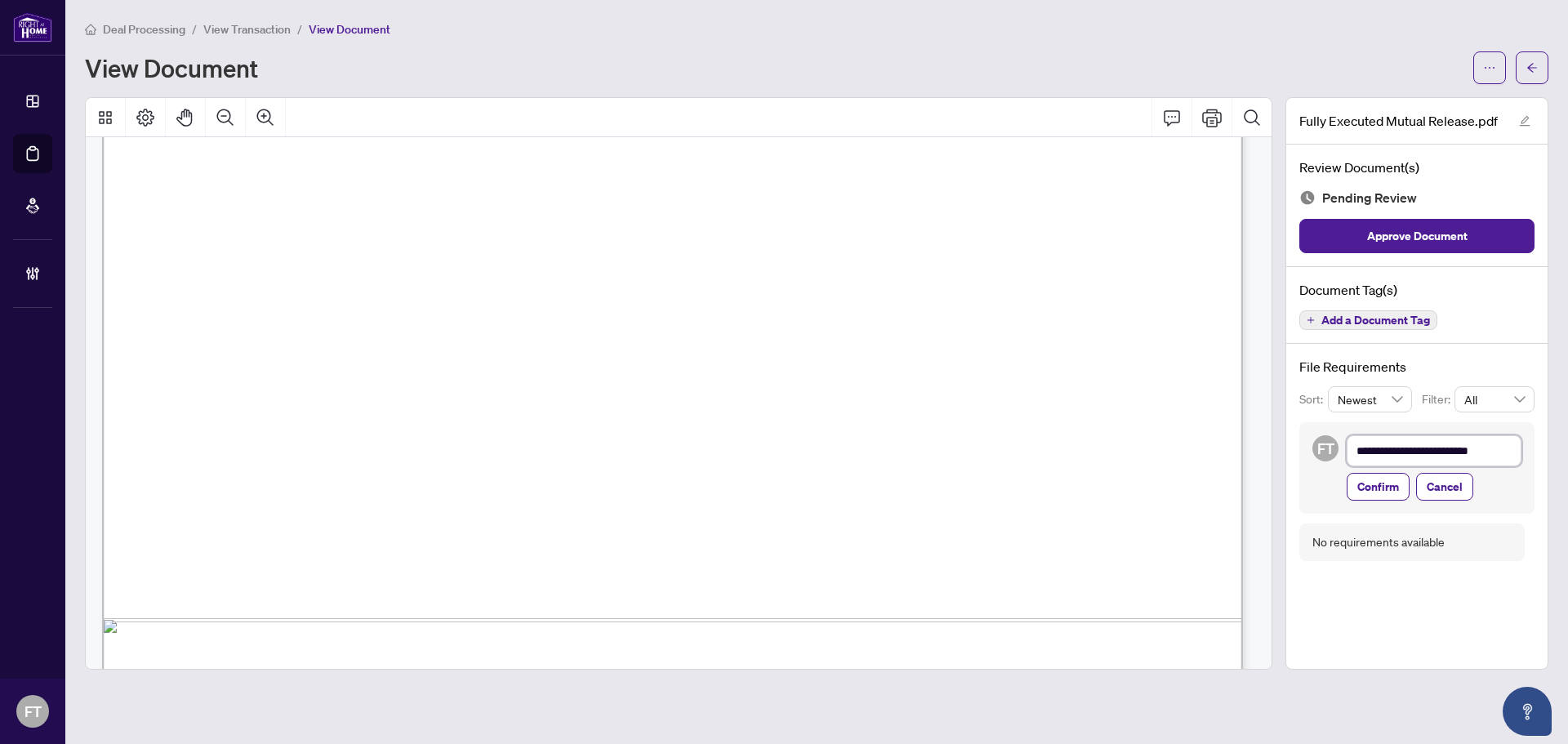 type on "**********" 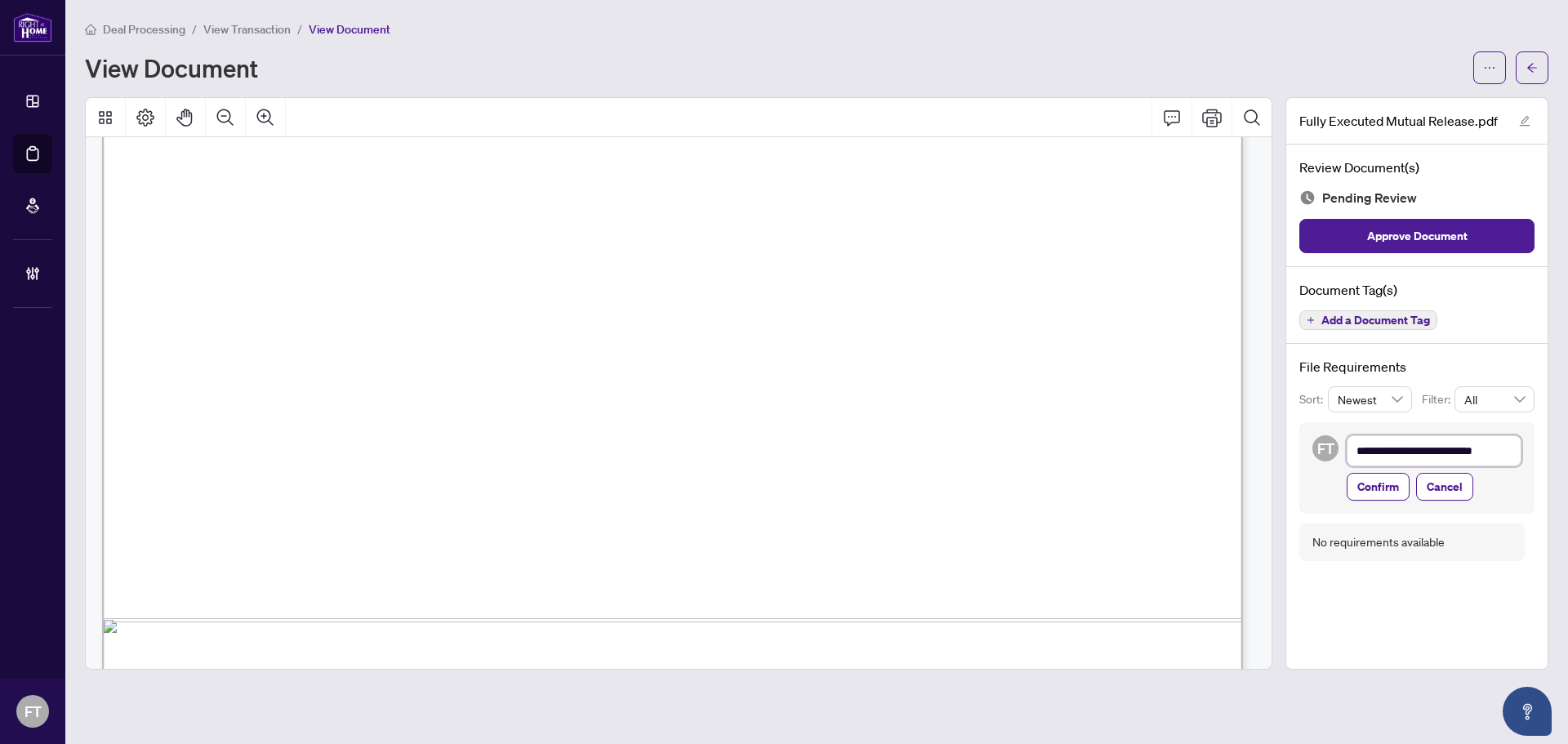 type on "**********" 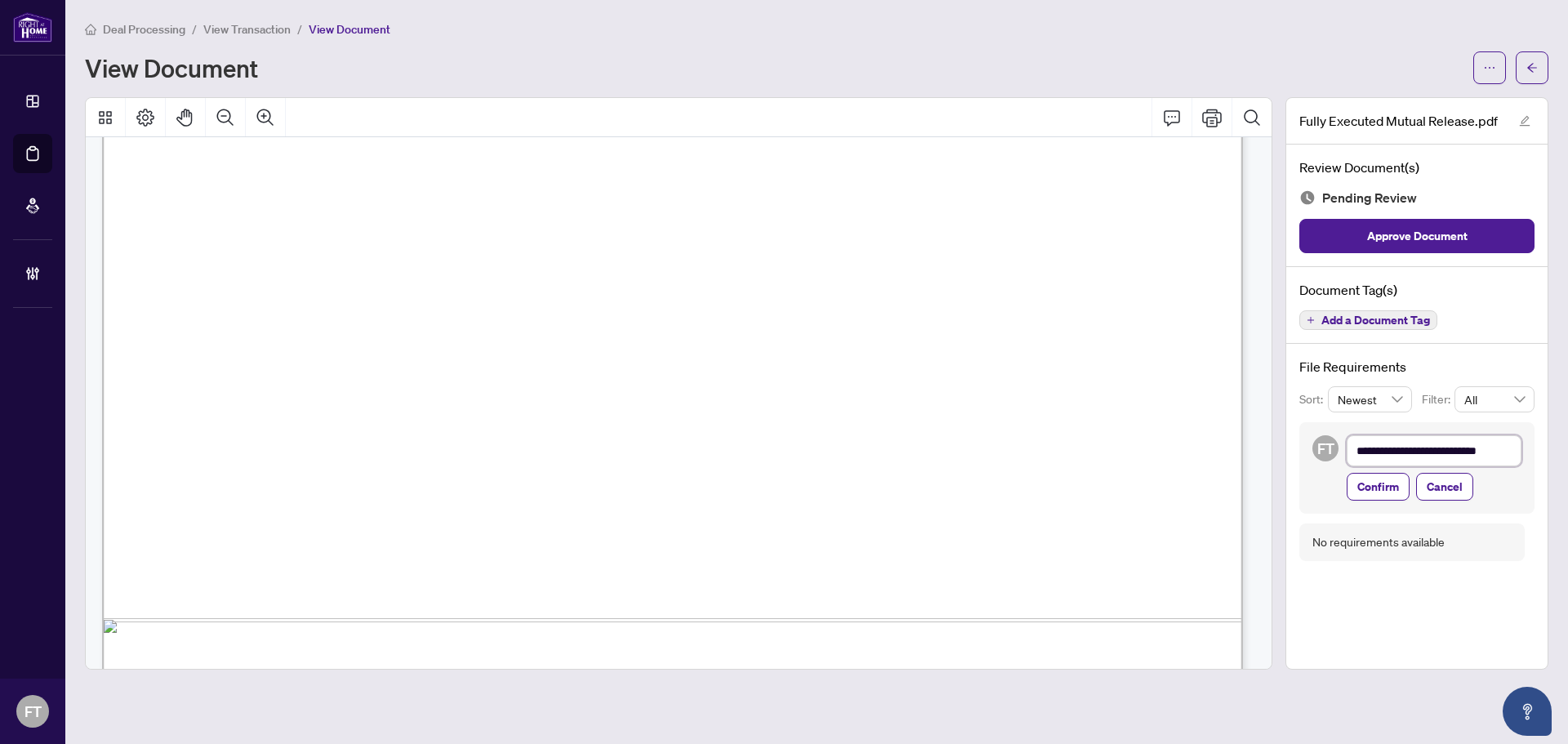 type on "**********" 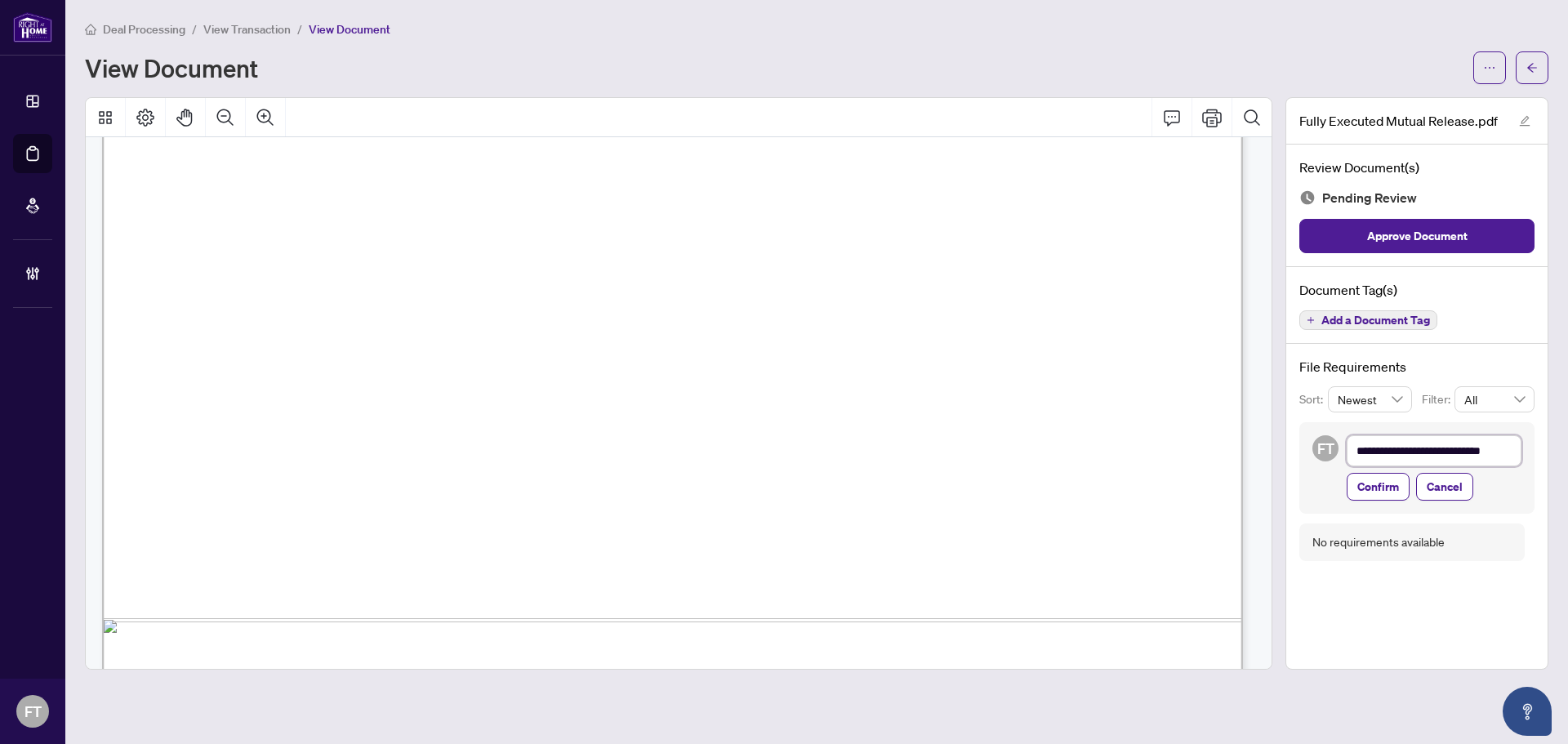 type on "**********" 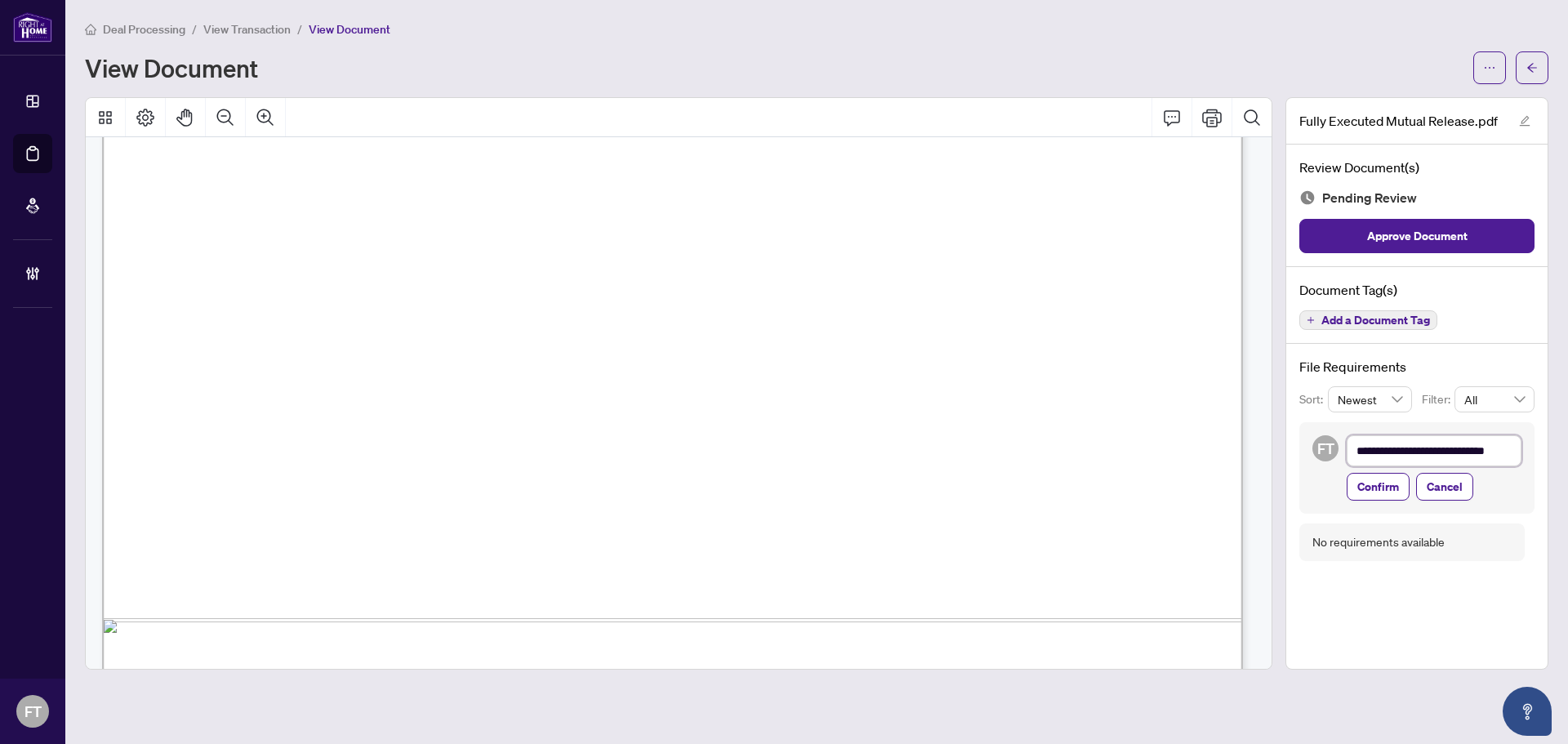 type on "**********" 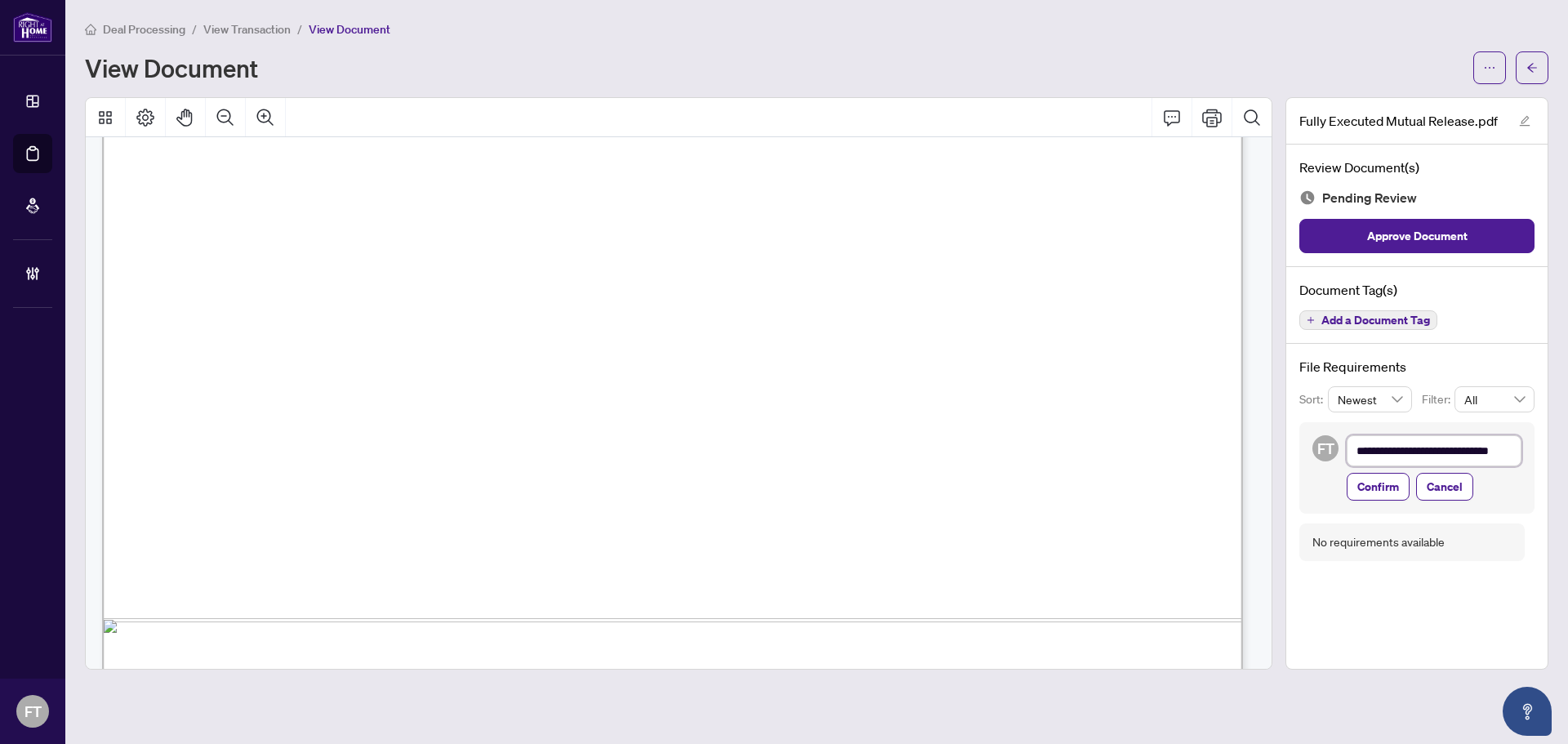 type on "**********" 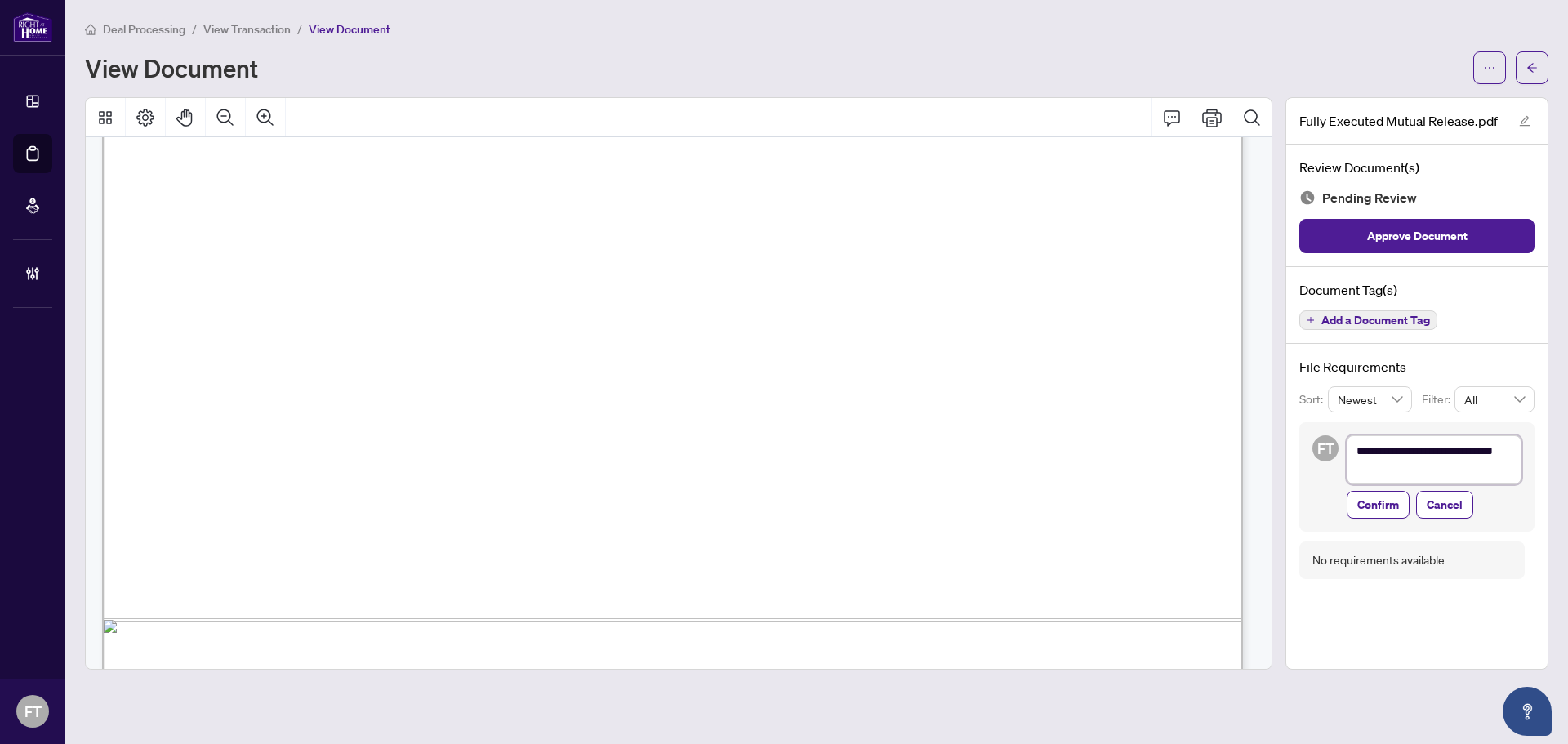 type on "**********" 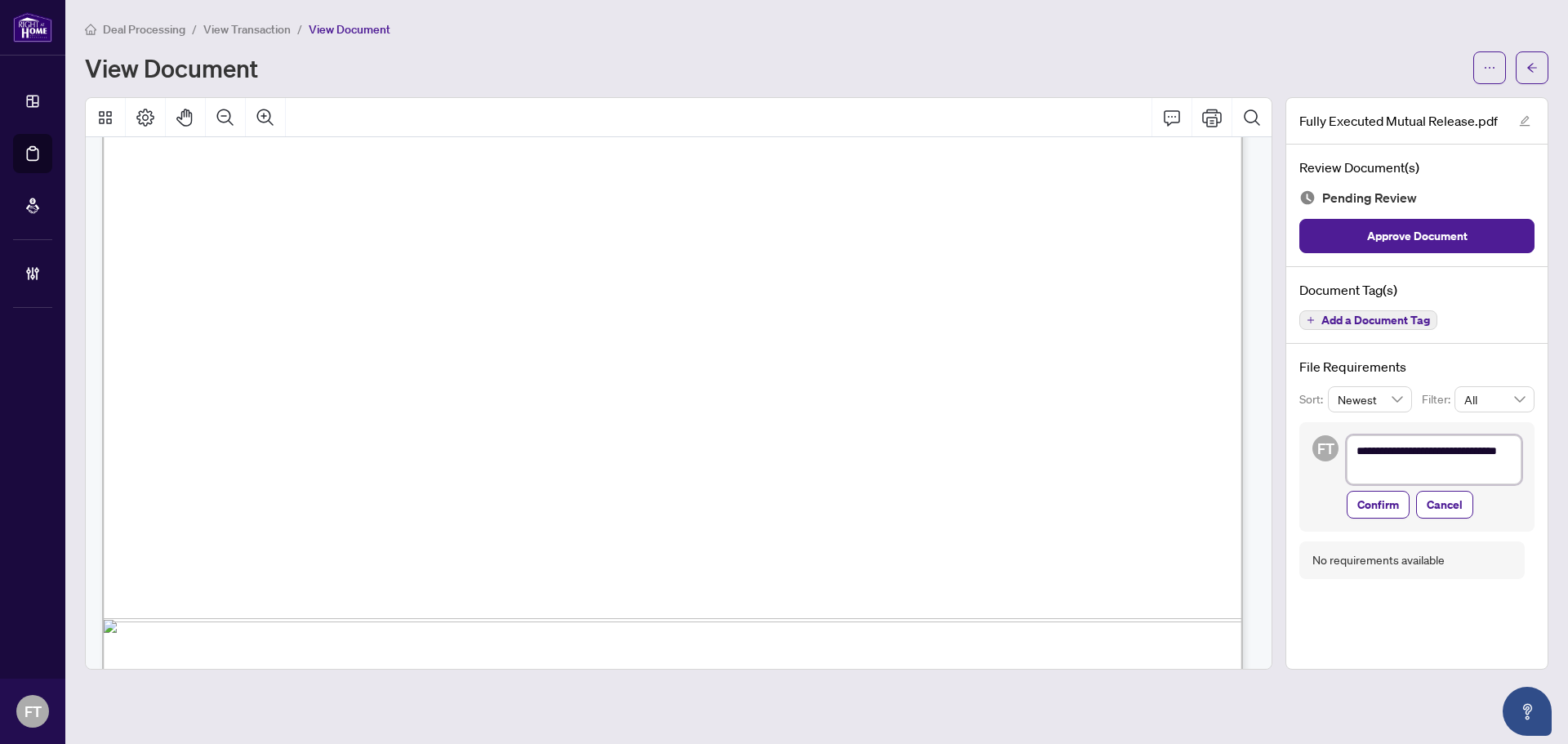 type on "**********" 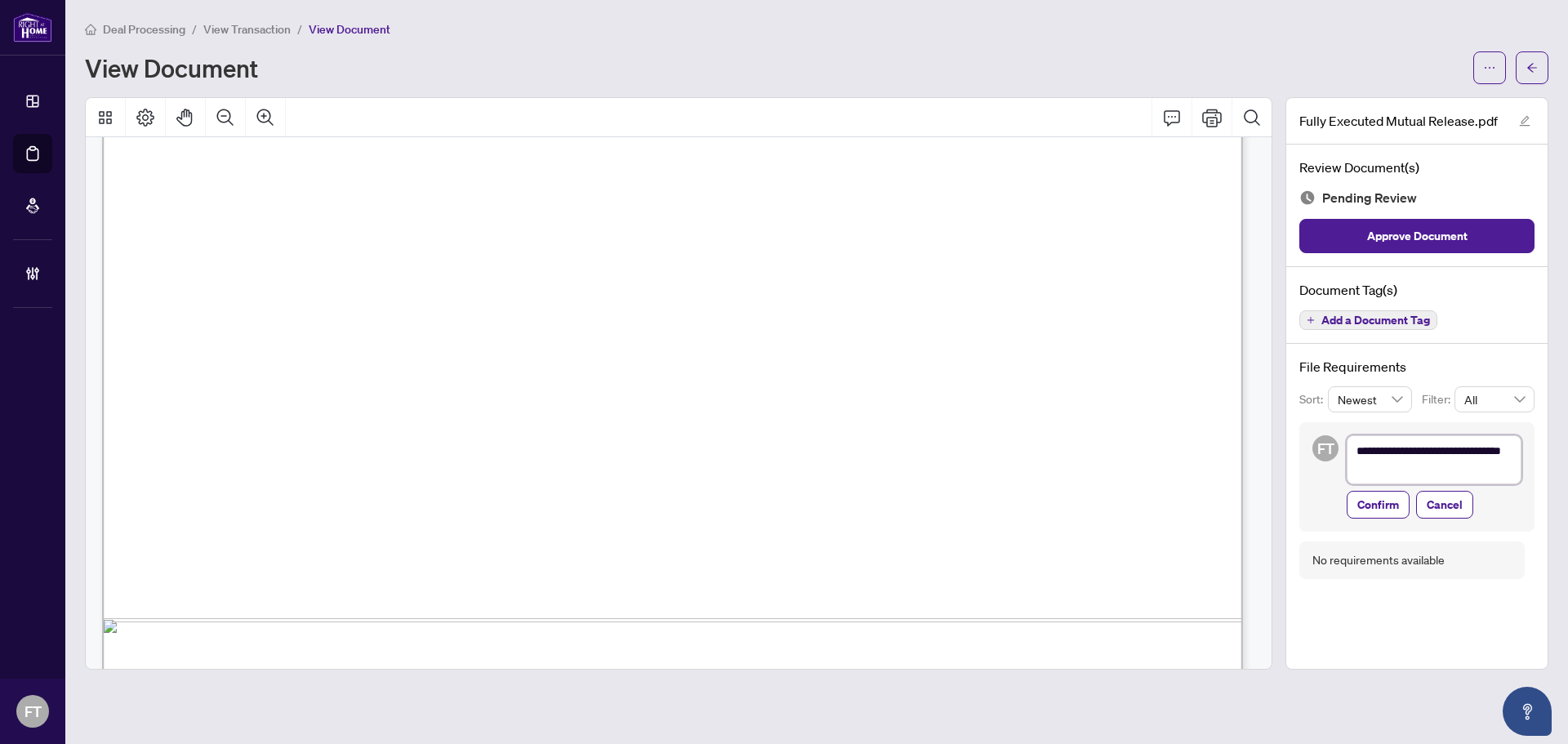 type on "**********" 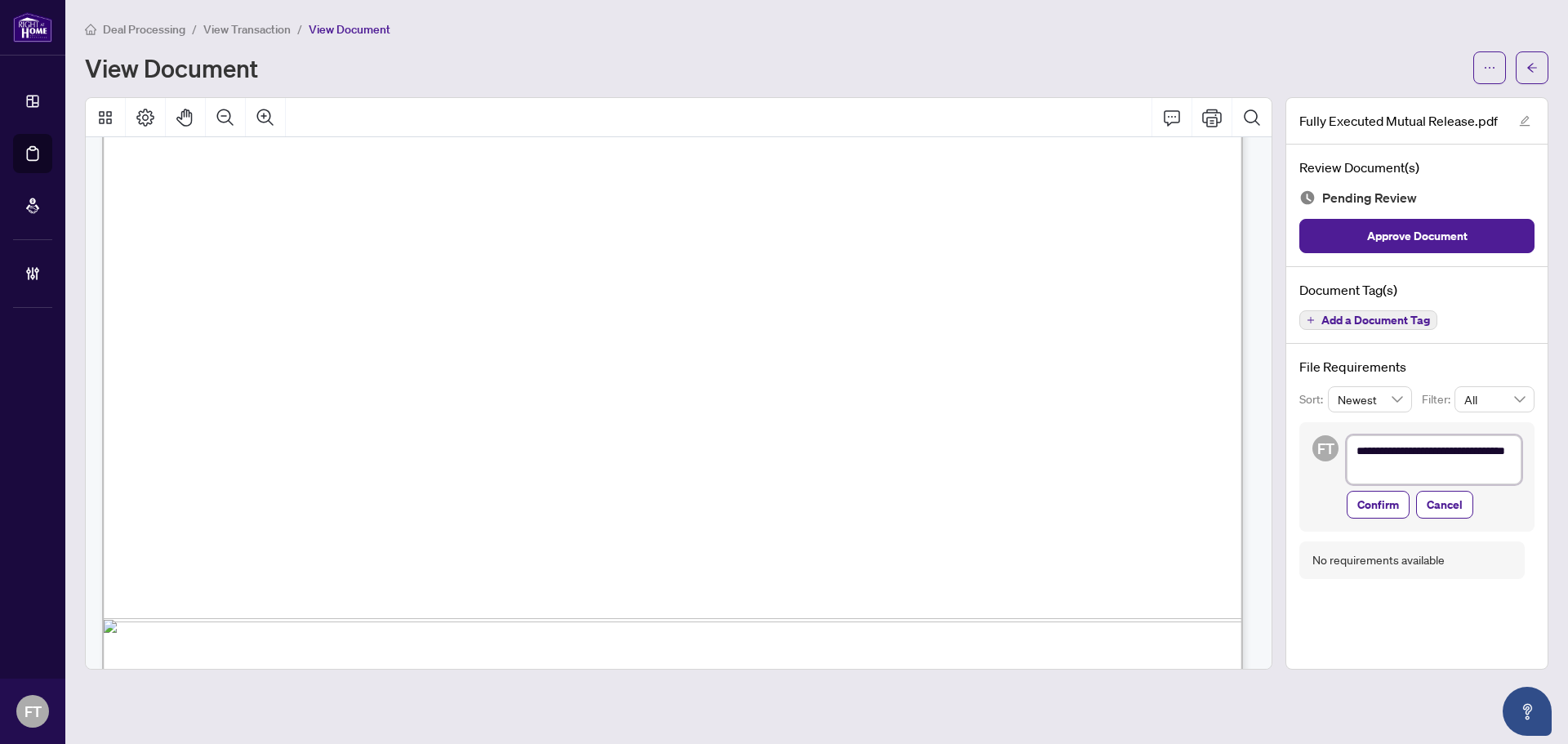 type on "**********" 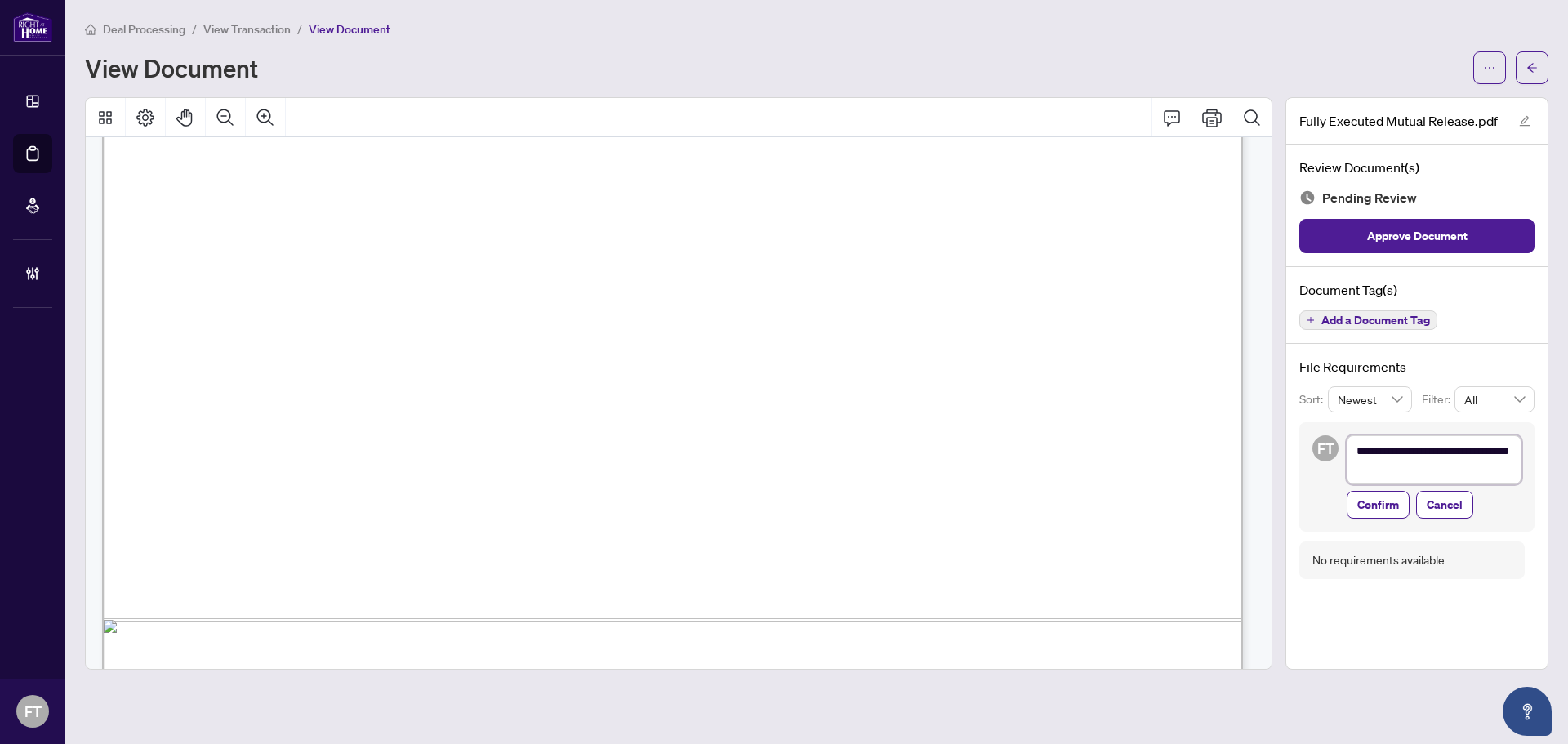 type on "**********" 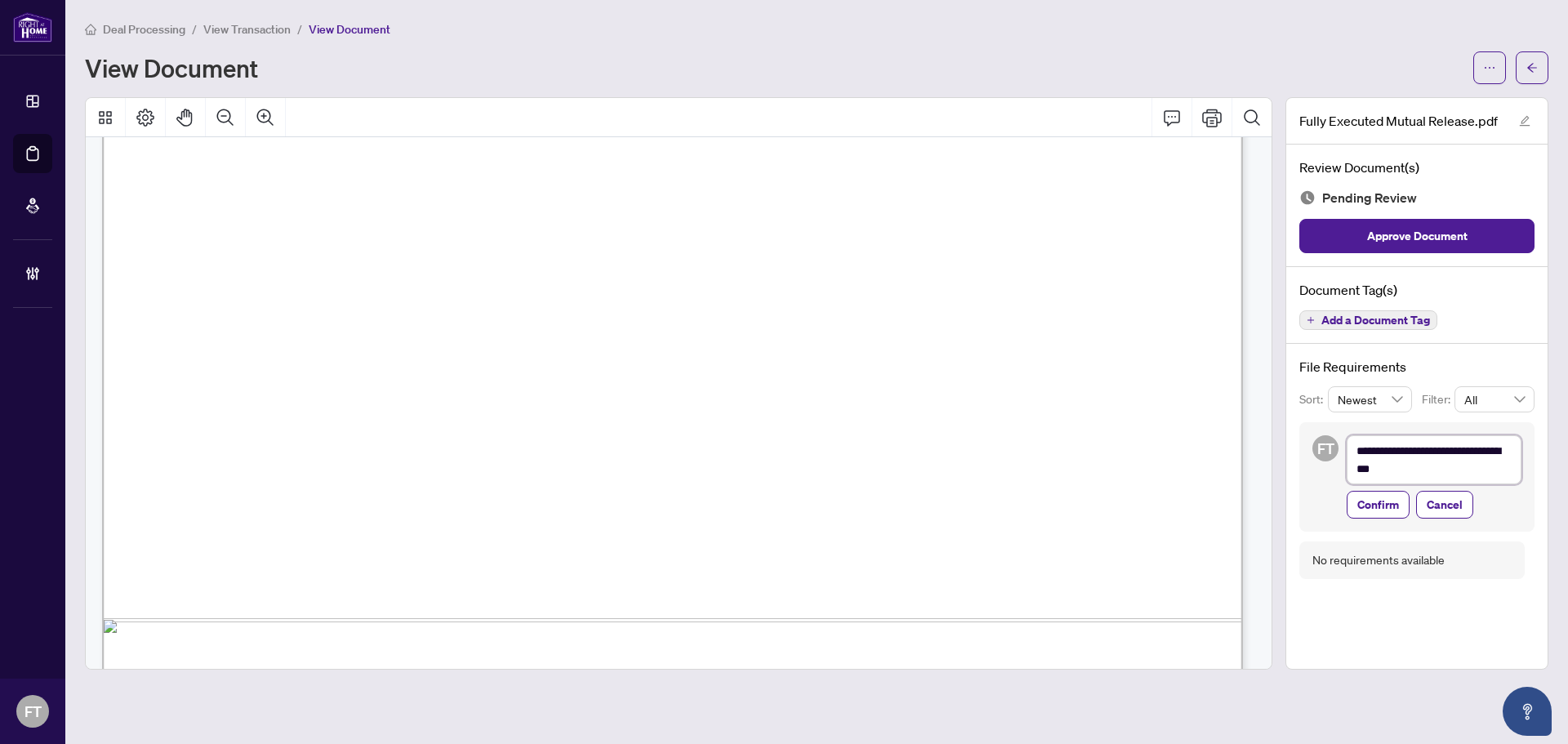 type on "**********" 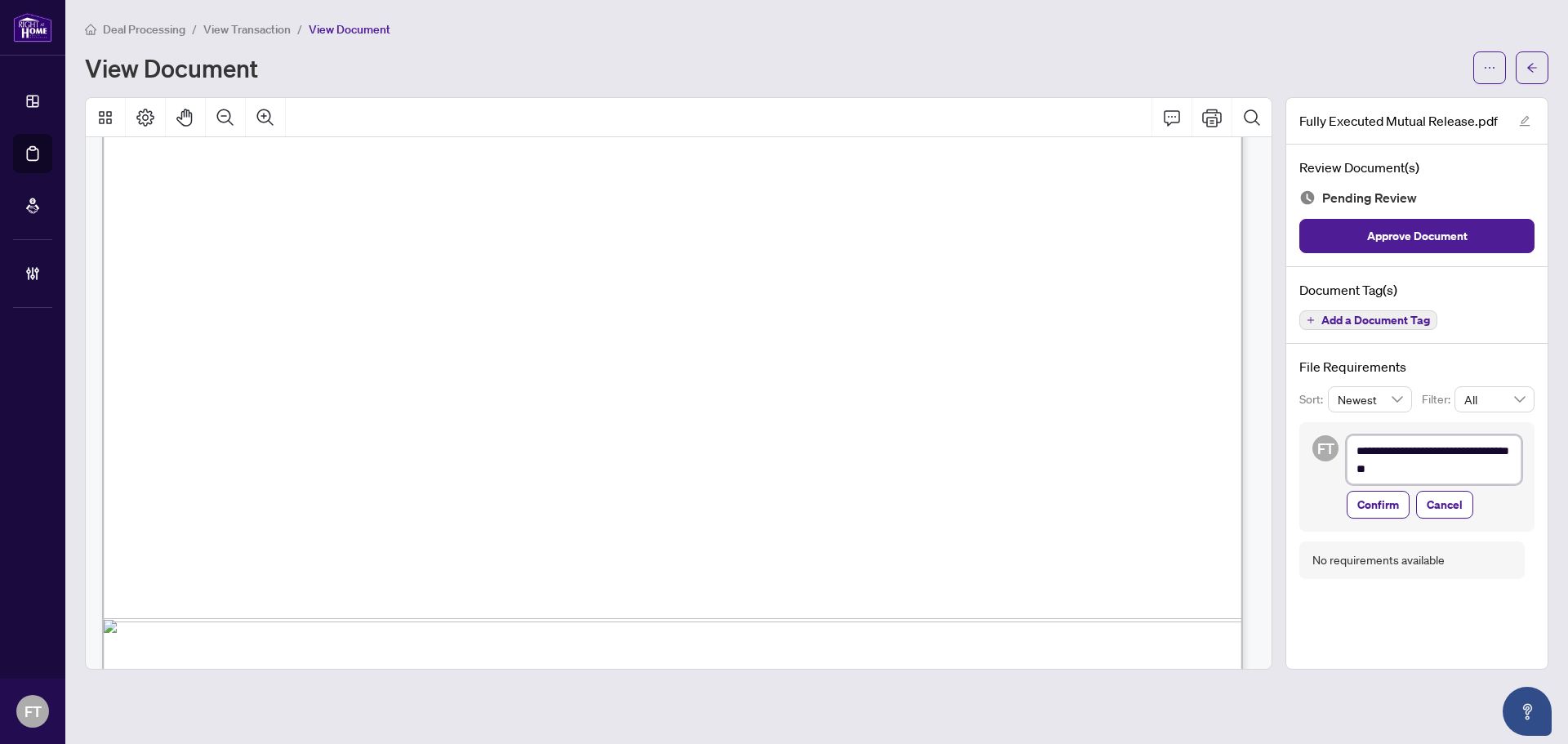 type on "**********" 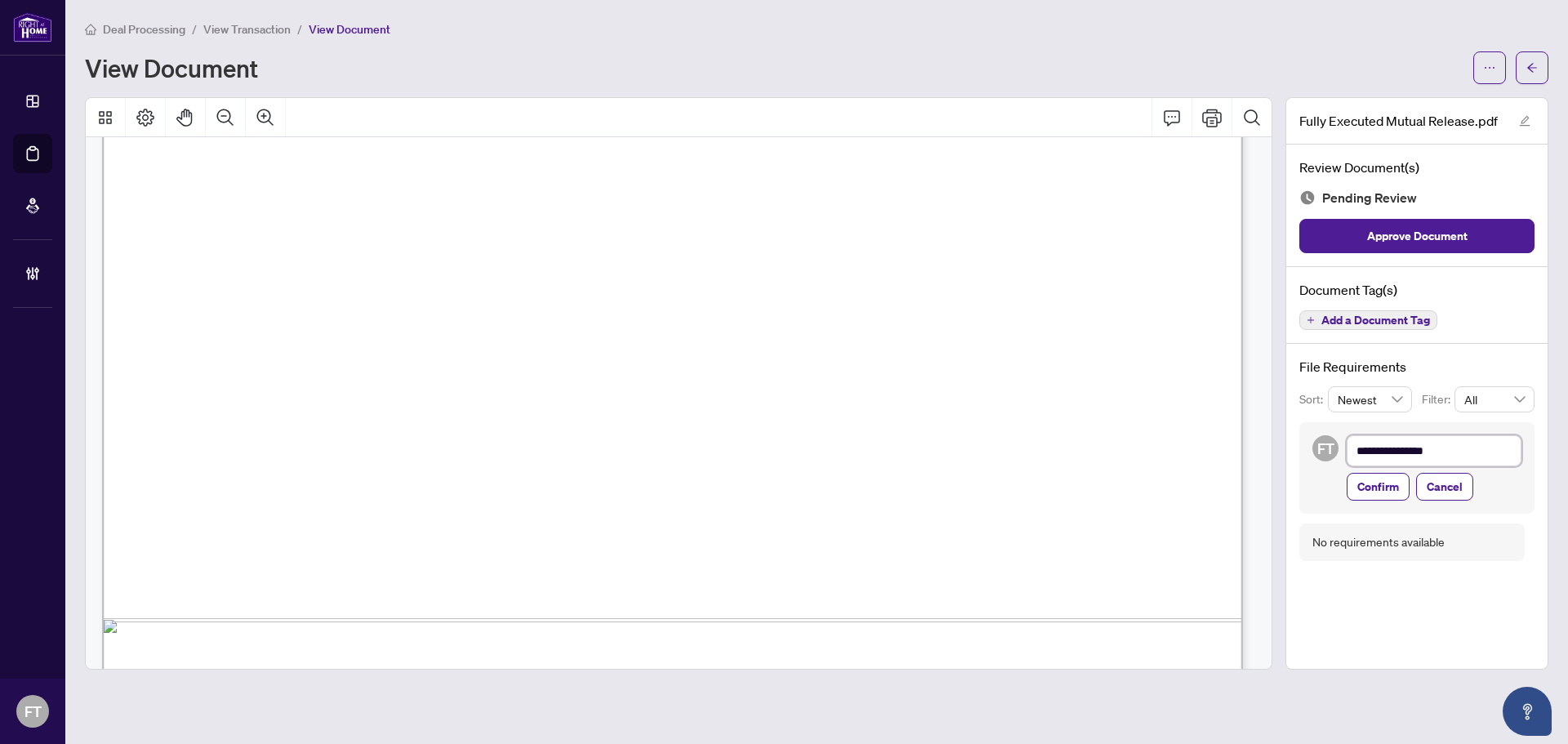 type on "**********" 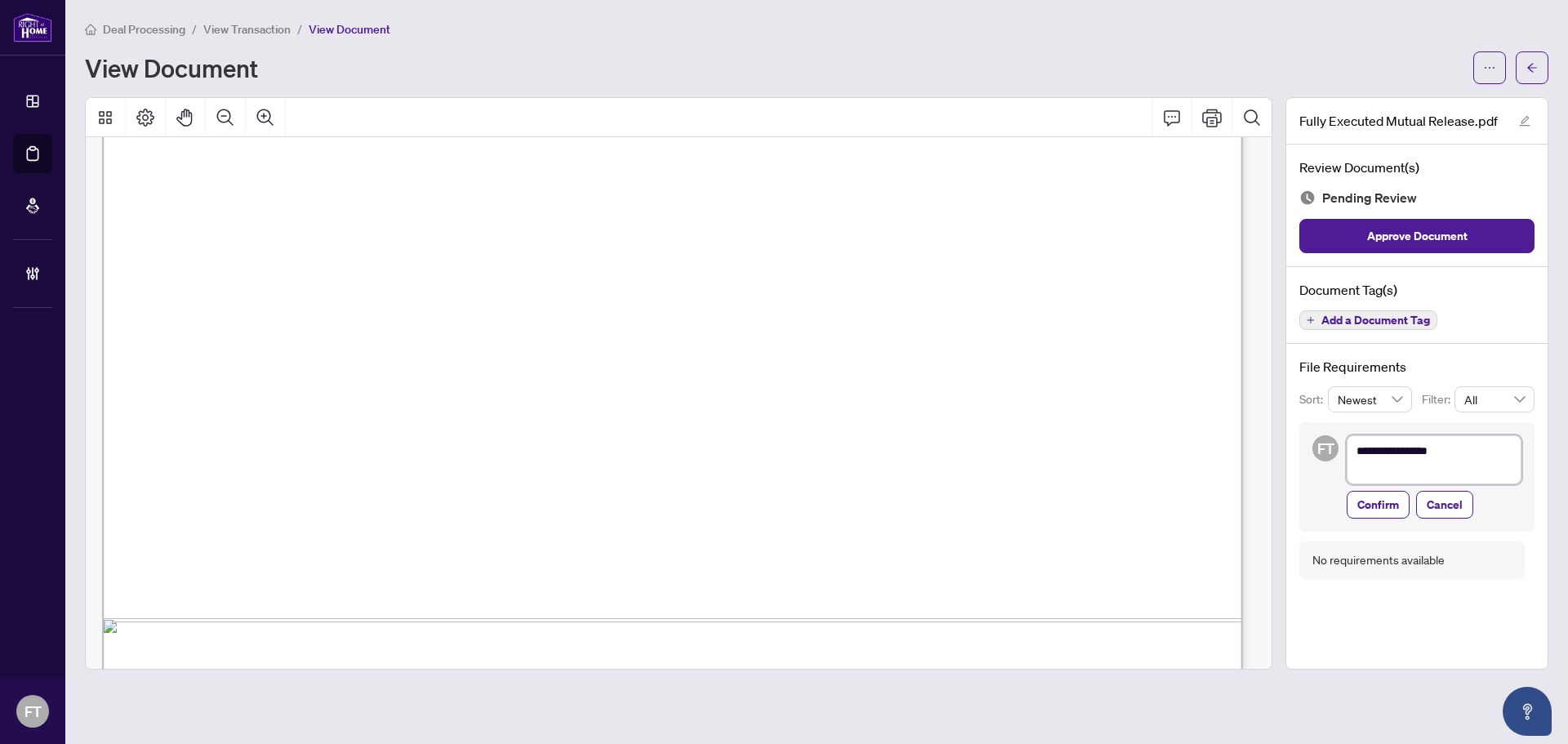 type on "**********" 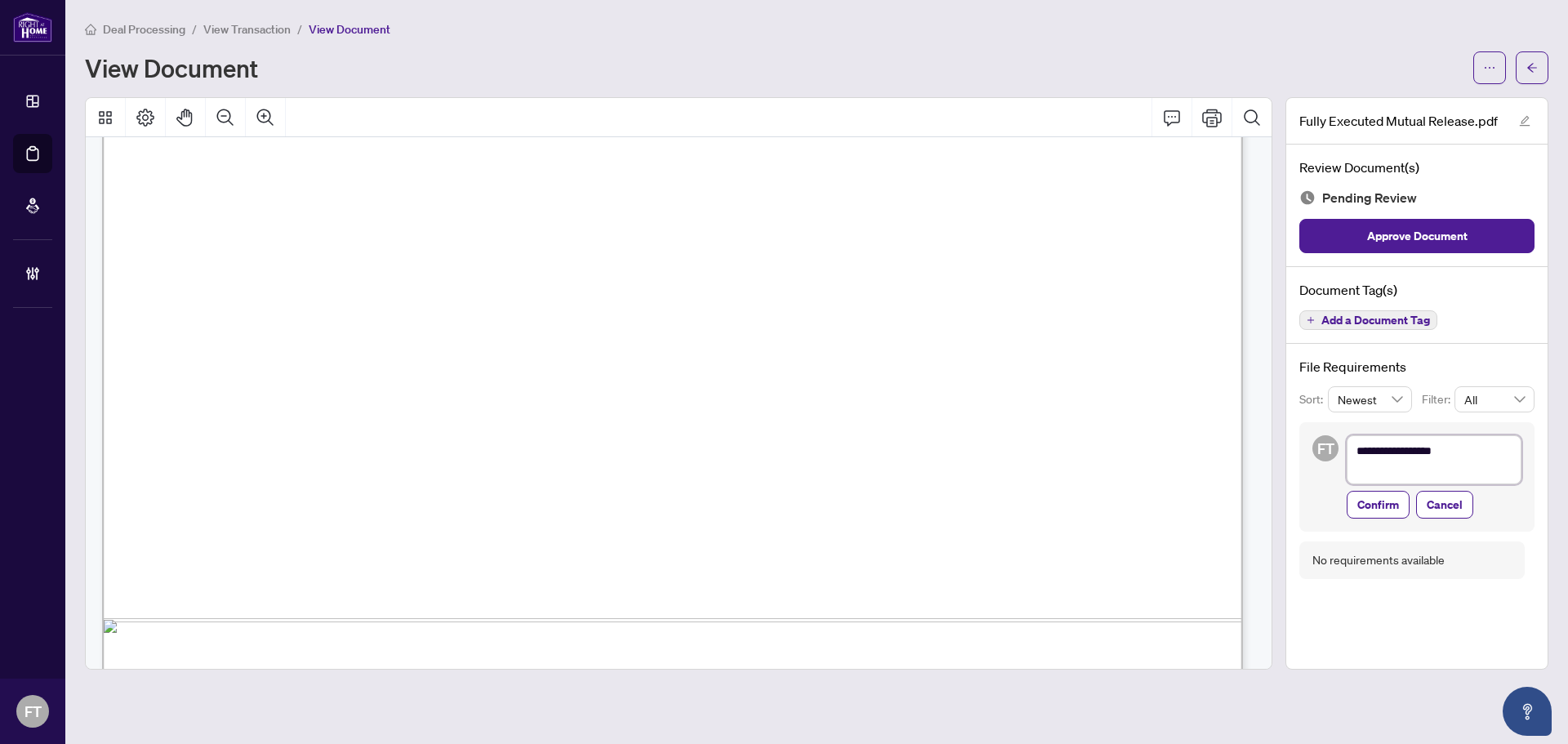 type on "**********" 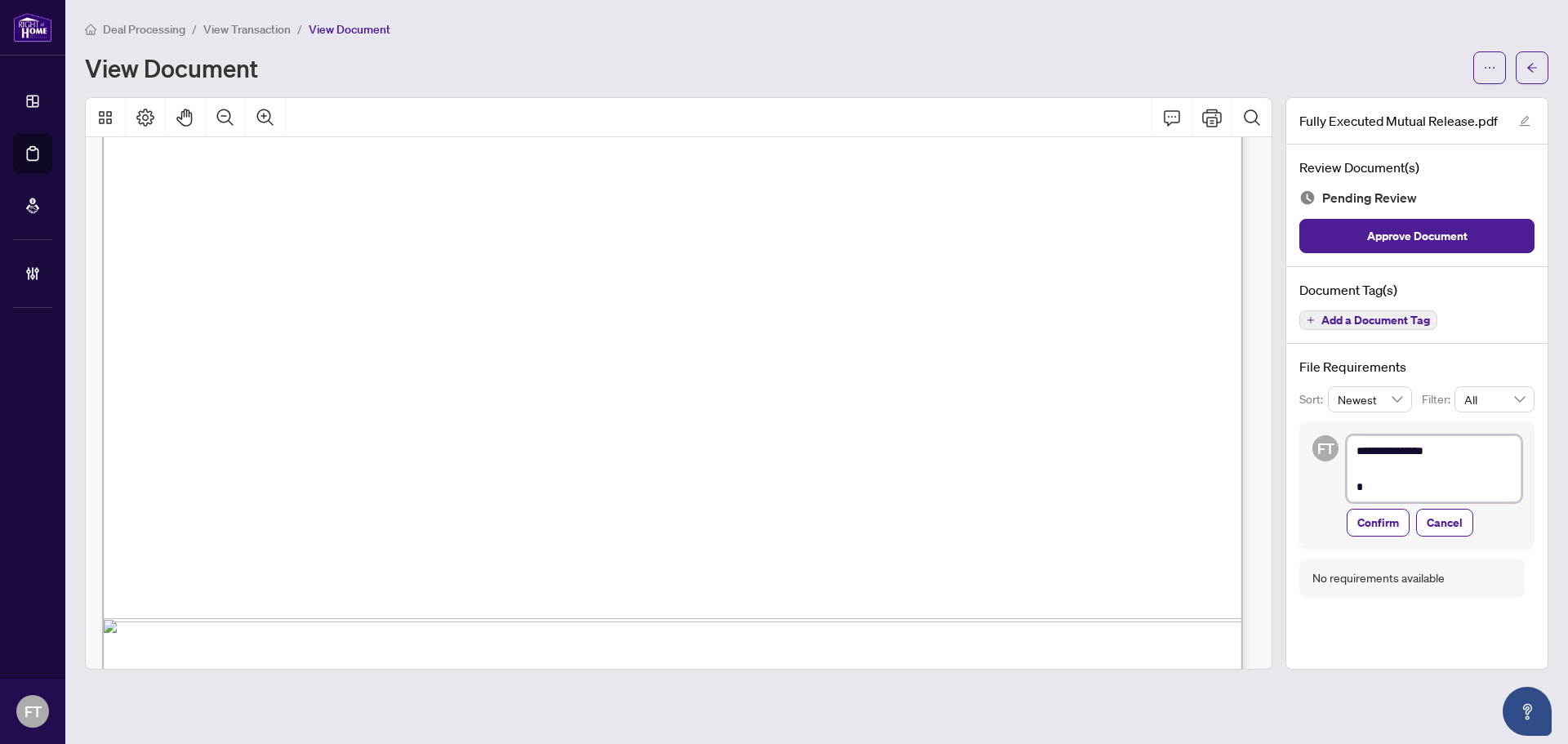 type on "**********" 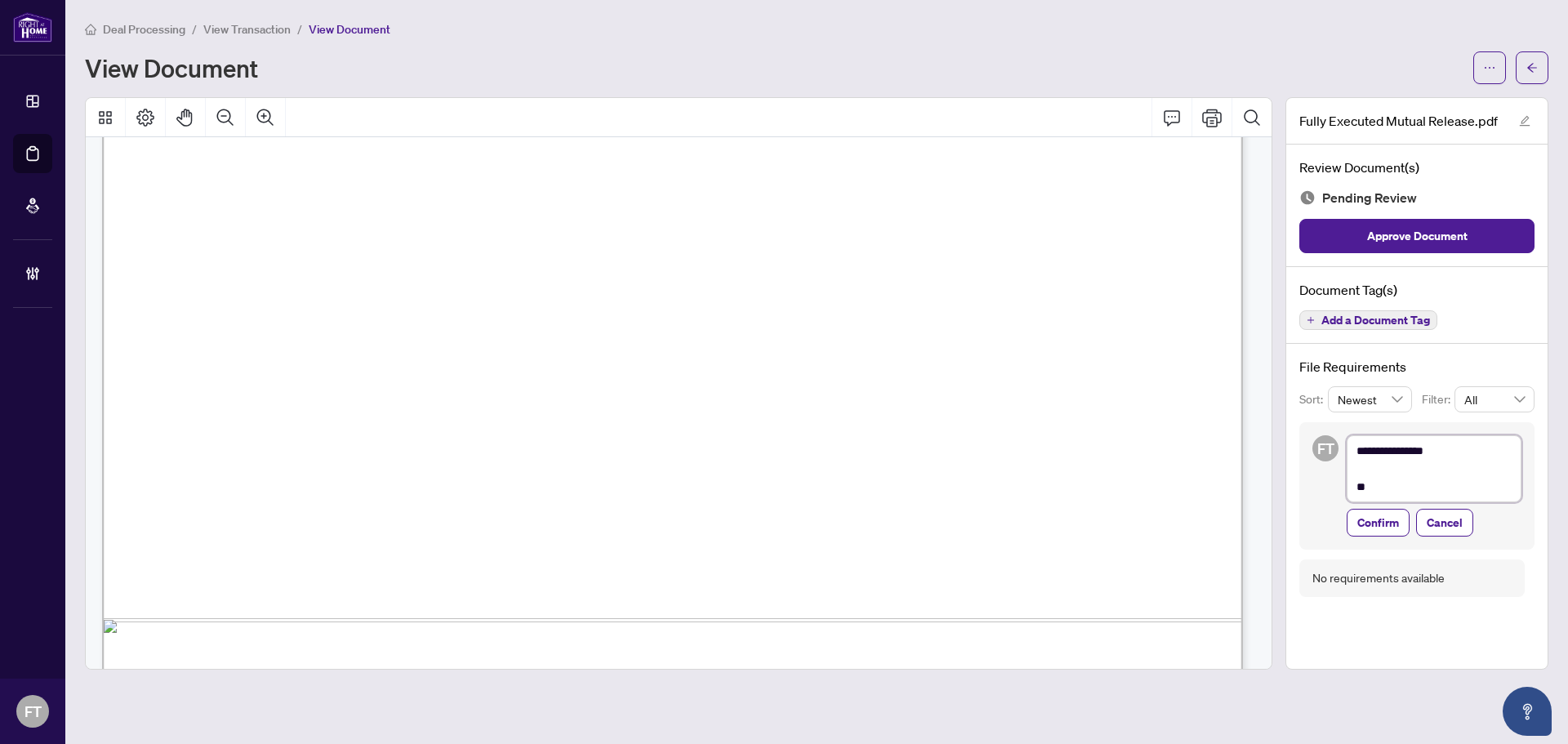 type on "**********" 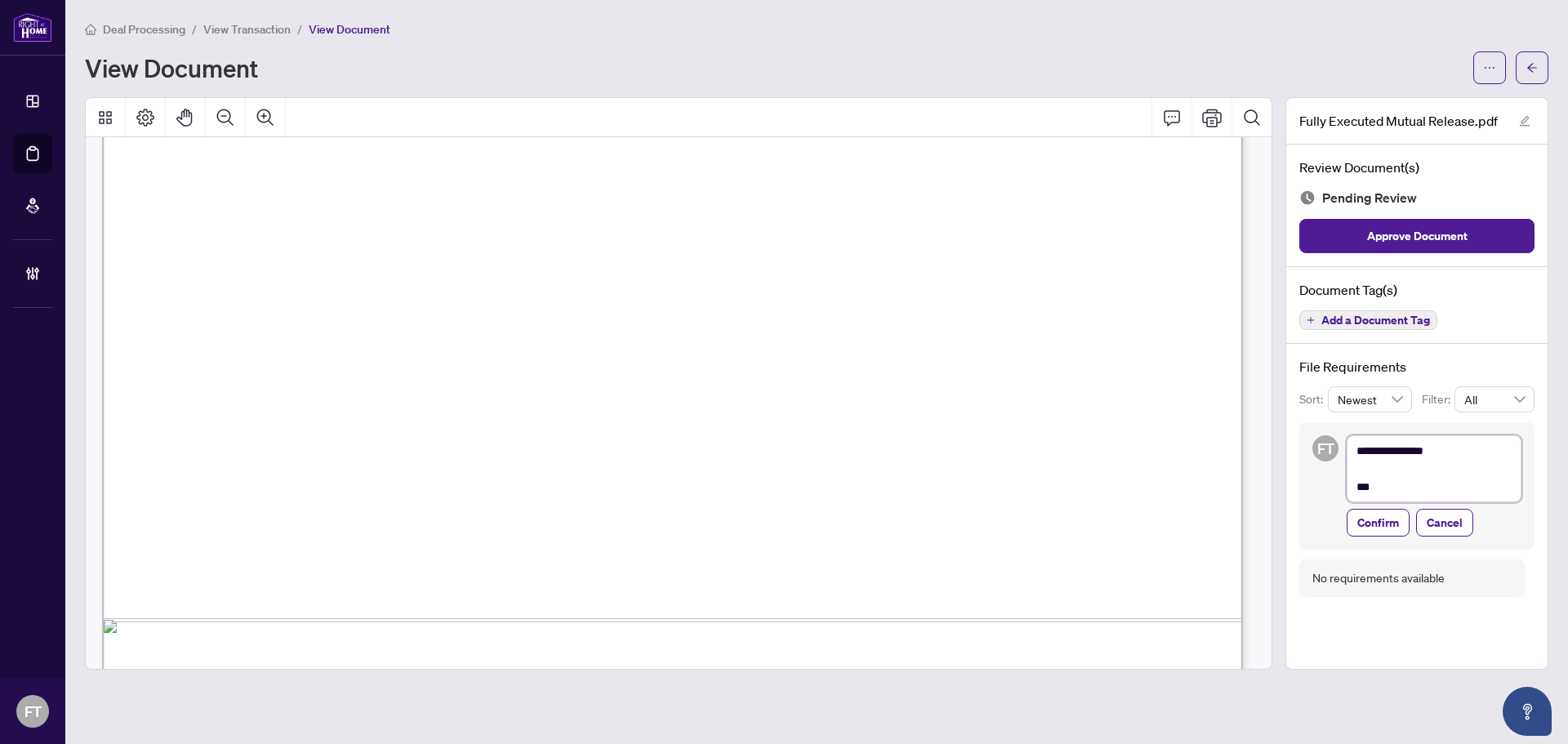 type on "**********" 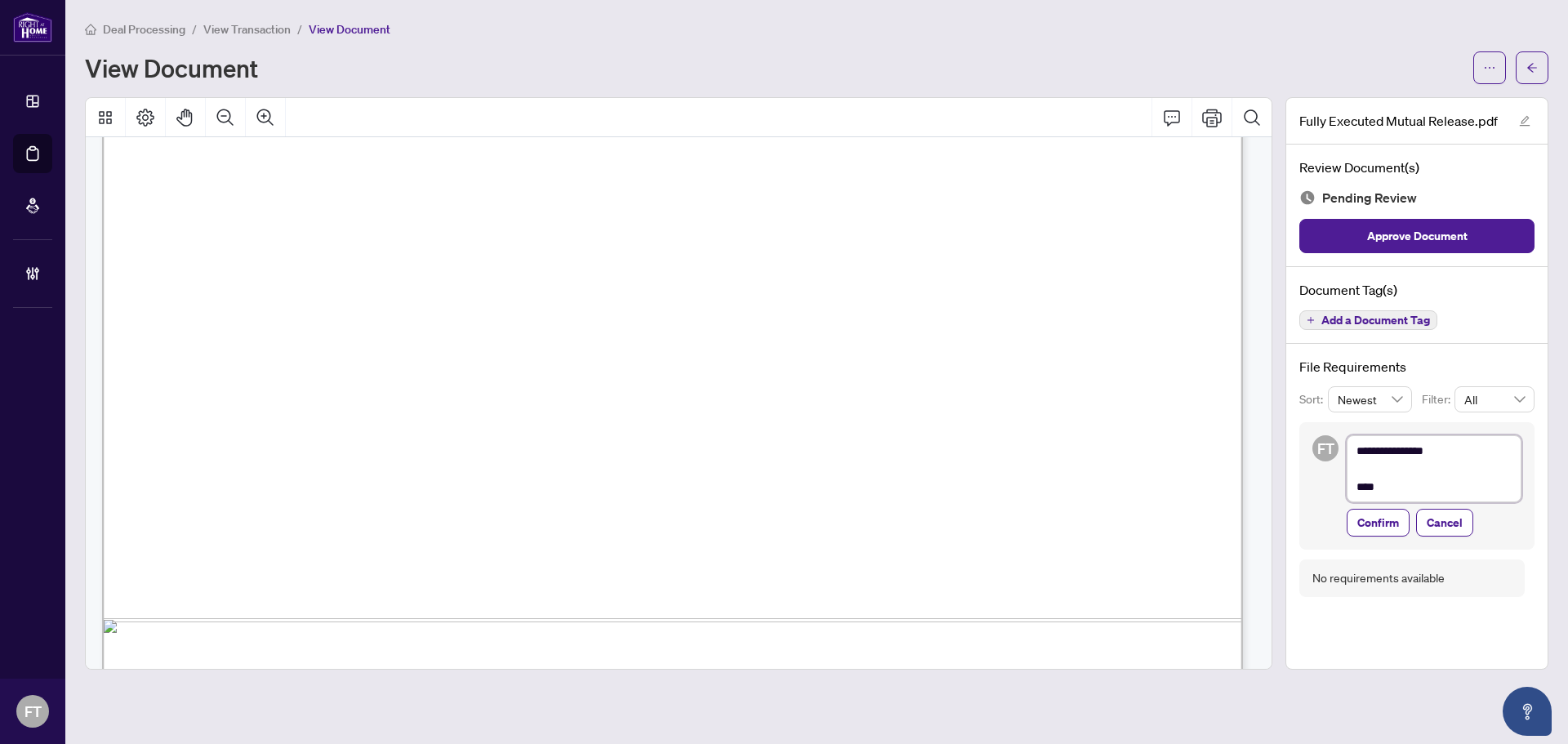 type on "**********" 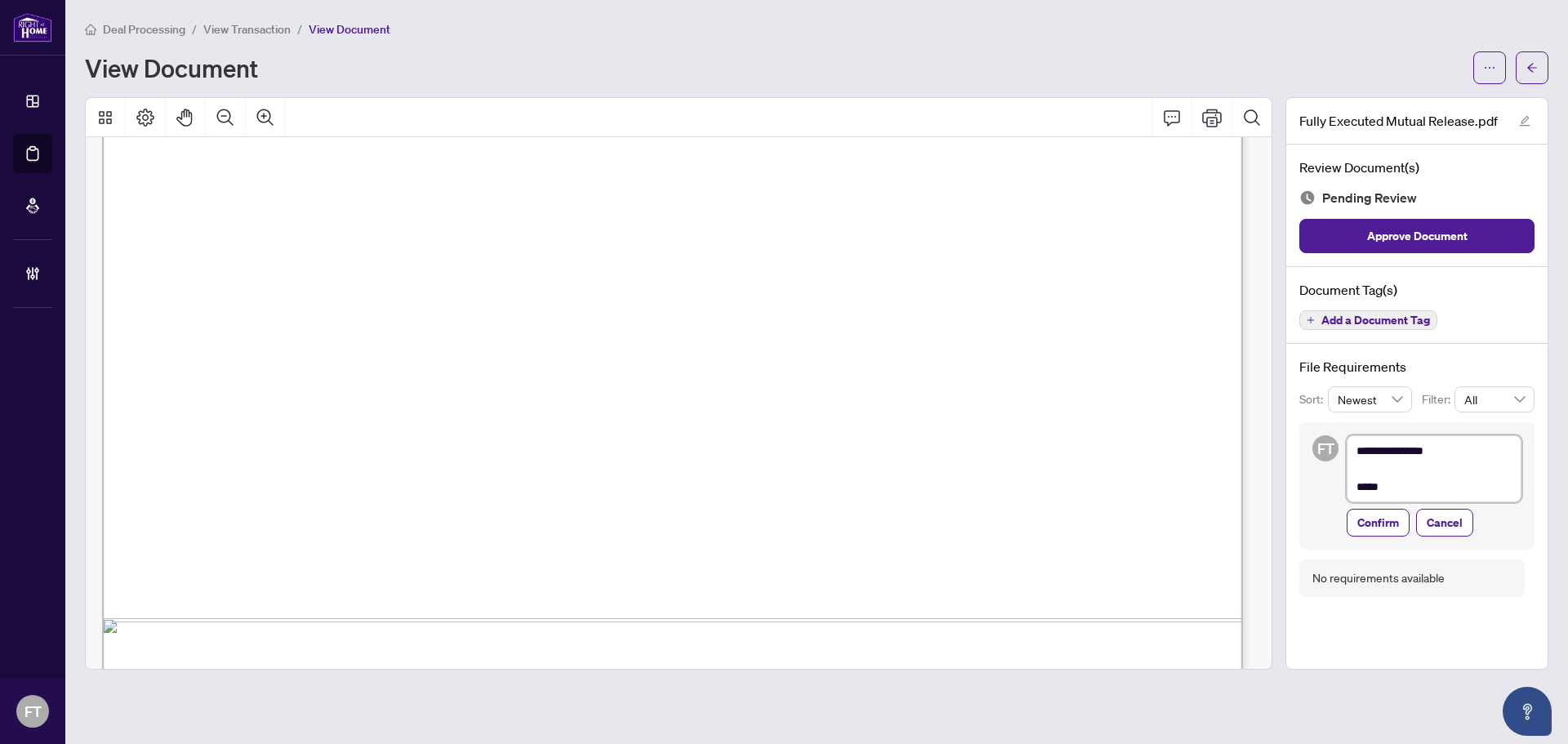 type on "**********" 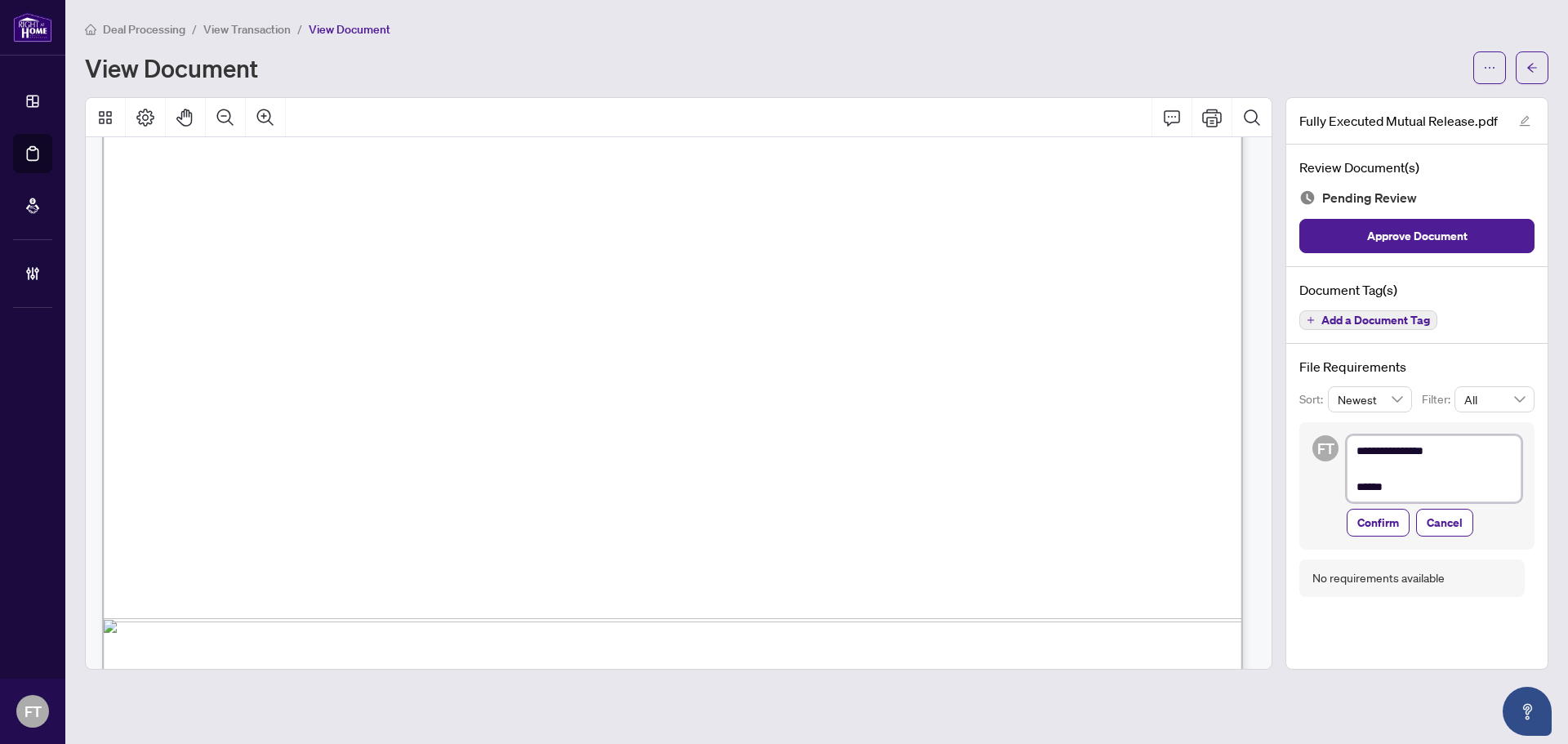 type on "**********" 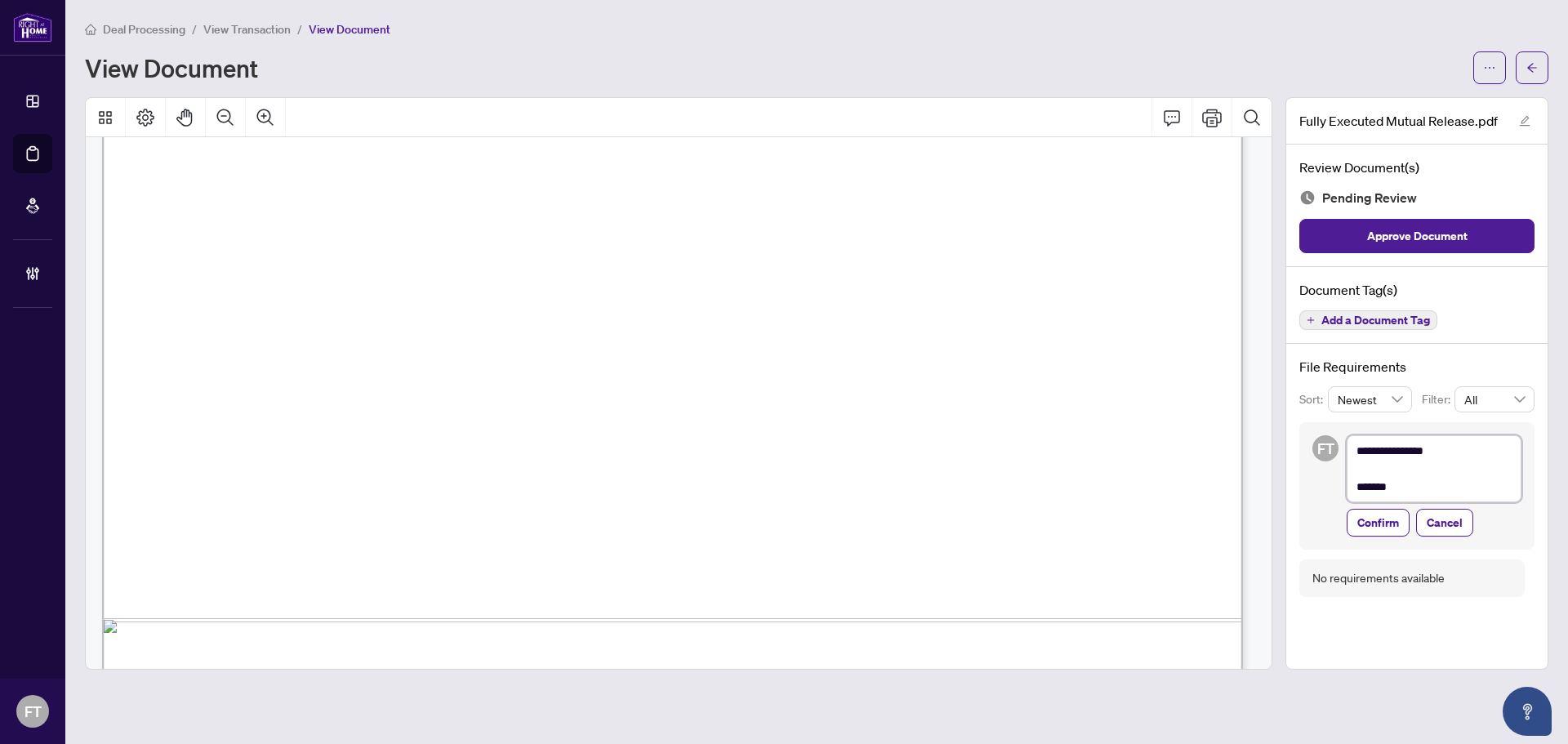 type on "**********" 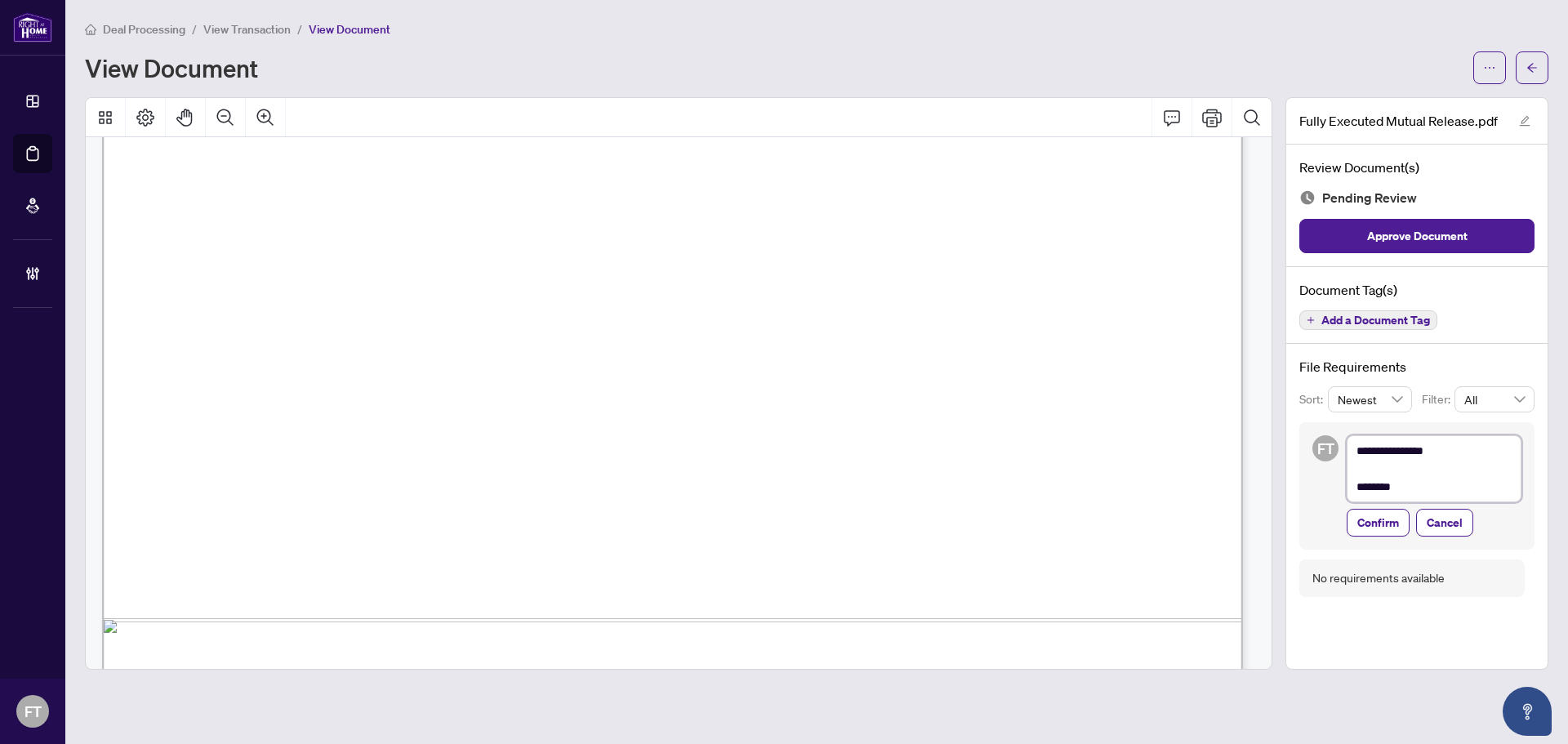 type on "**********" 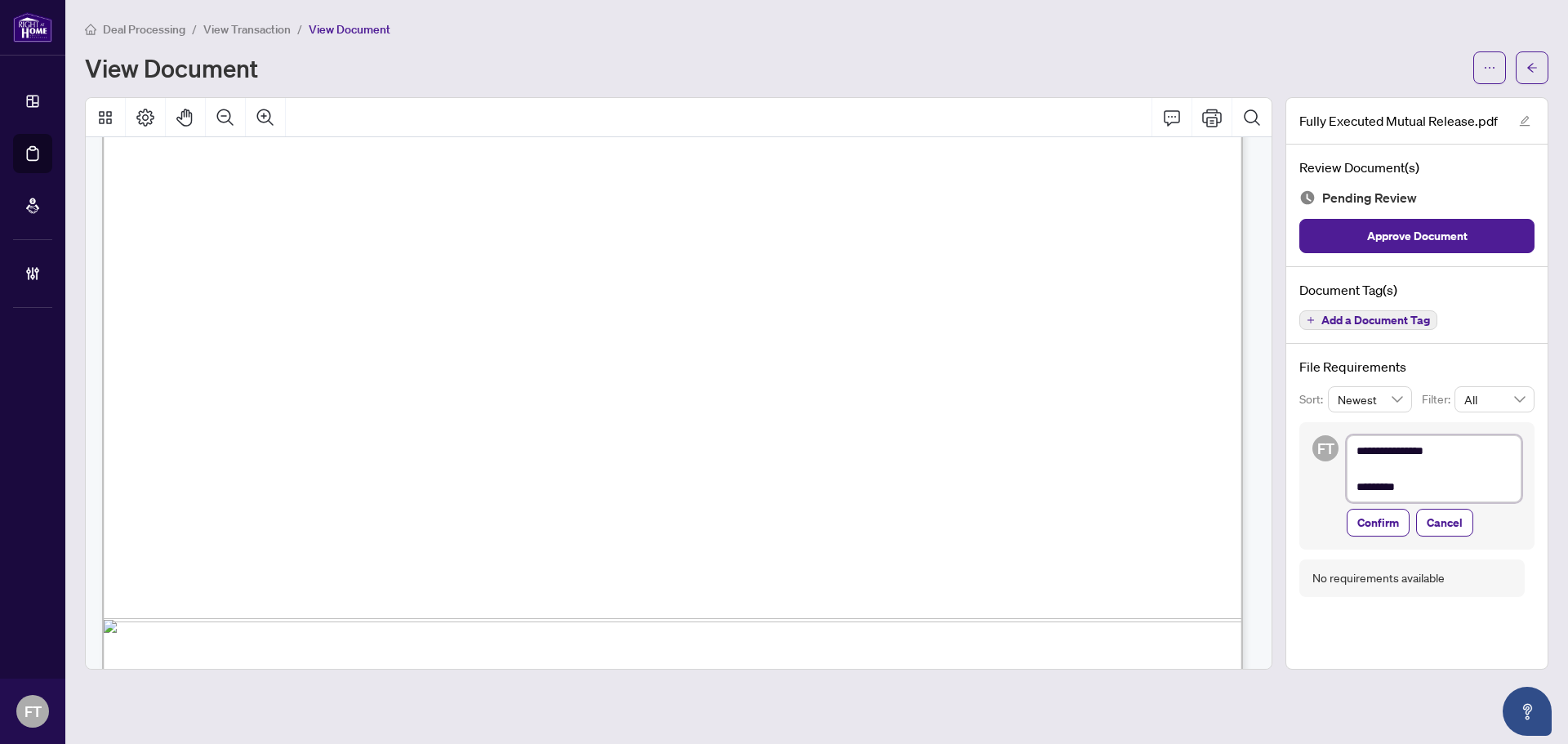 type on "**********" 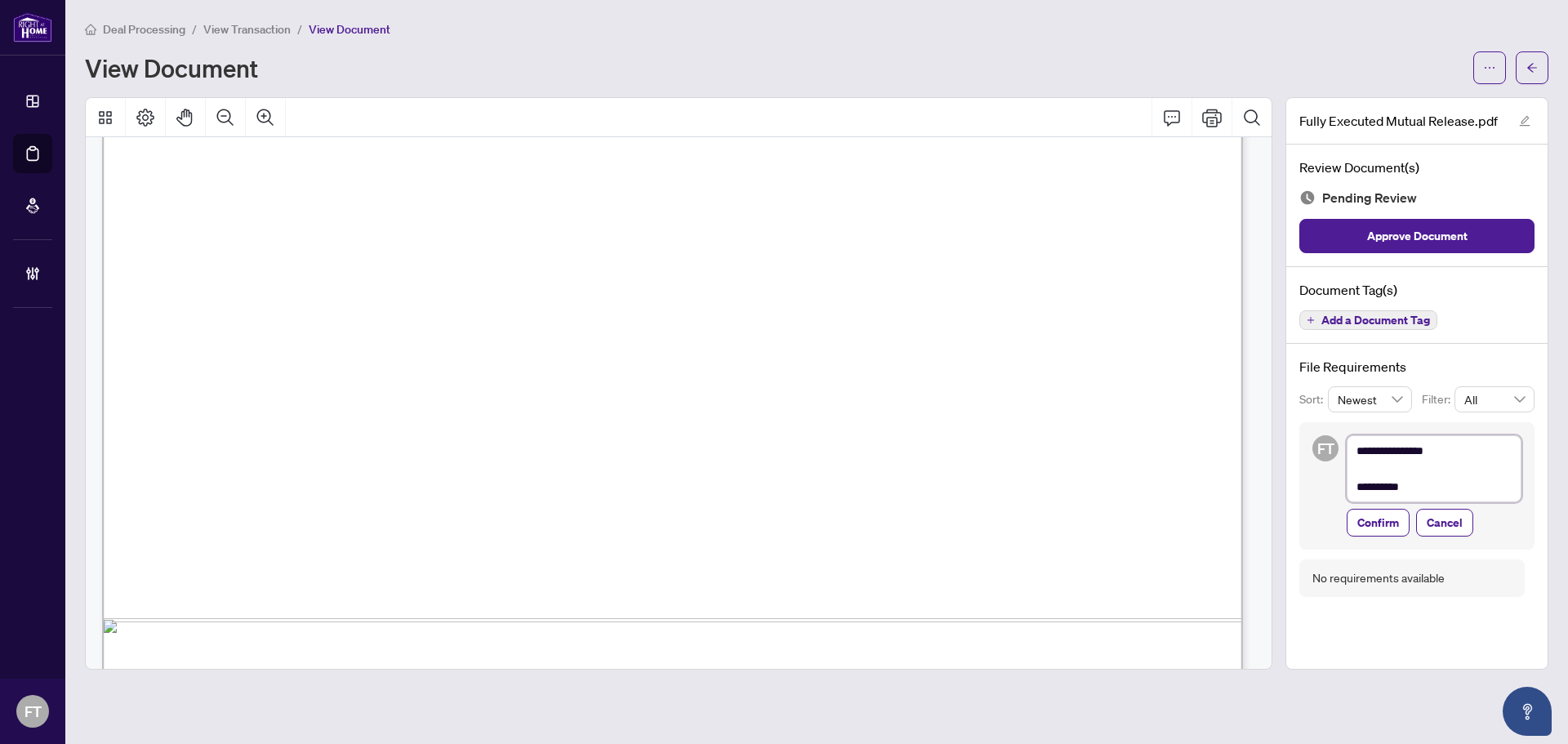 type on "**********" 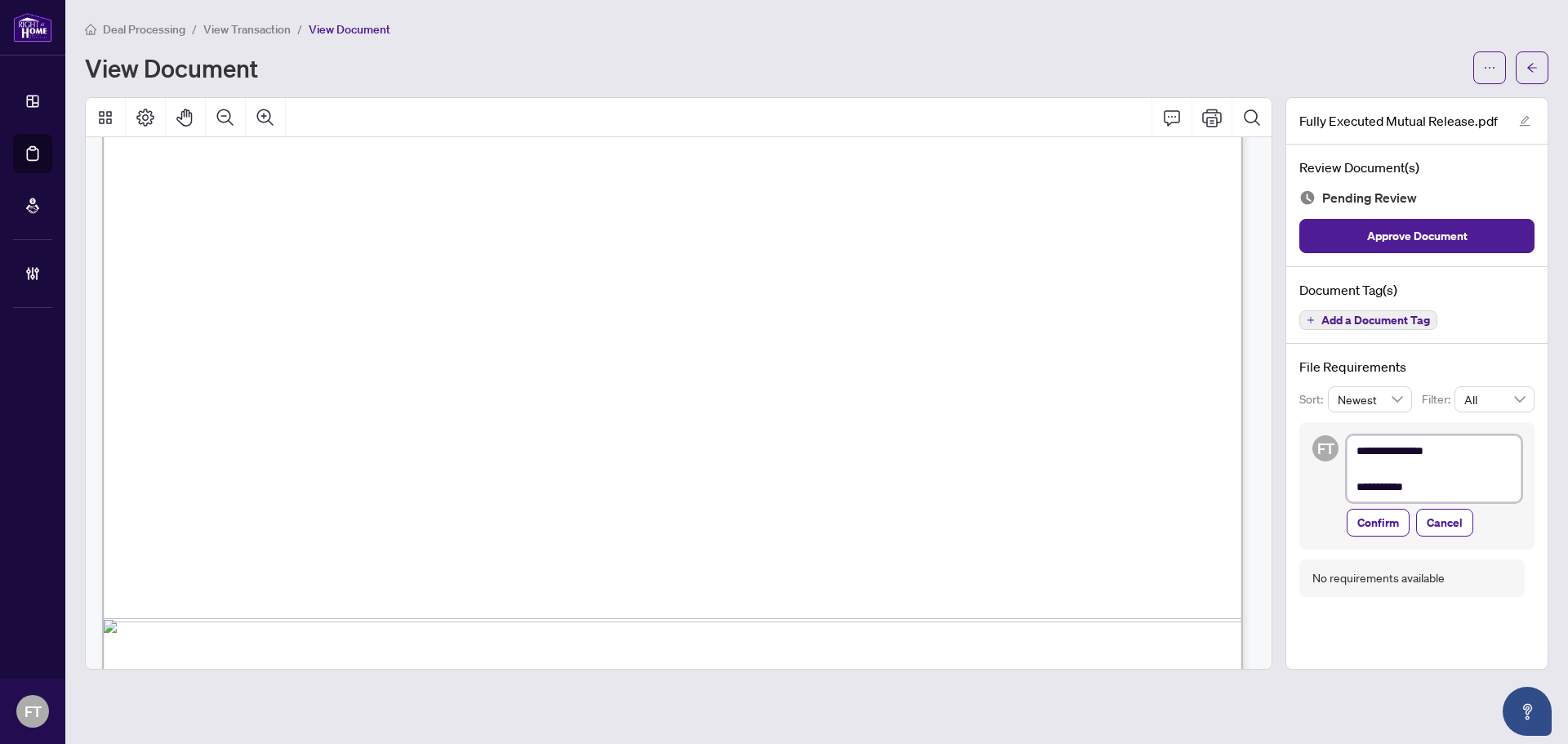 type on "**********" 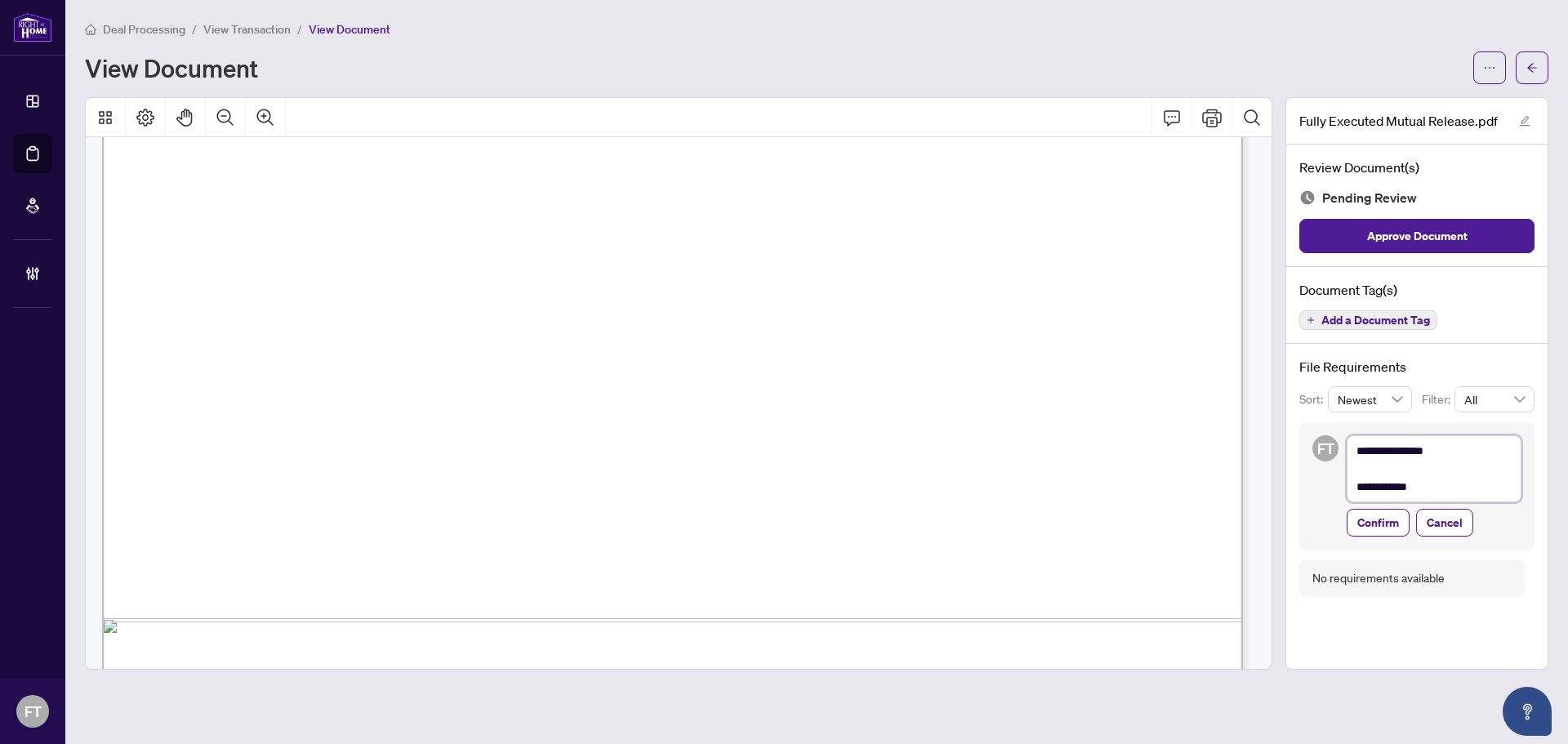 type on "**********" 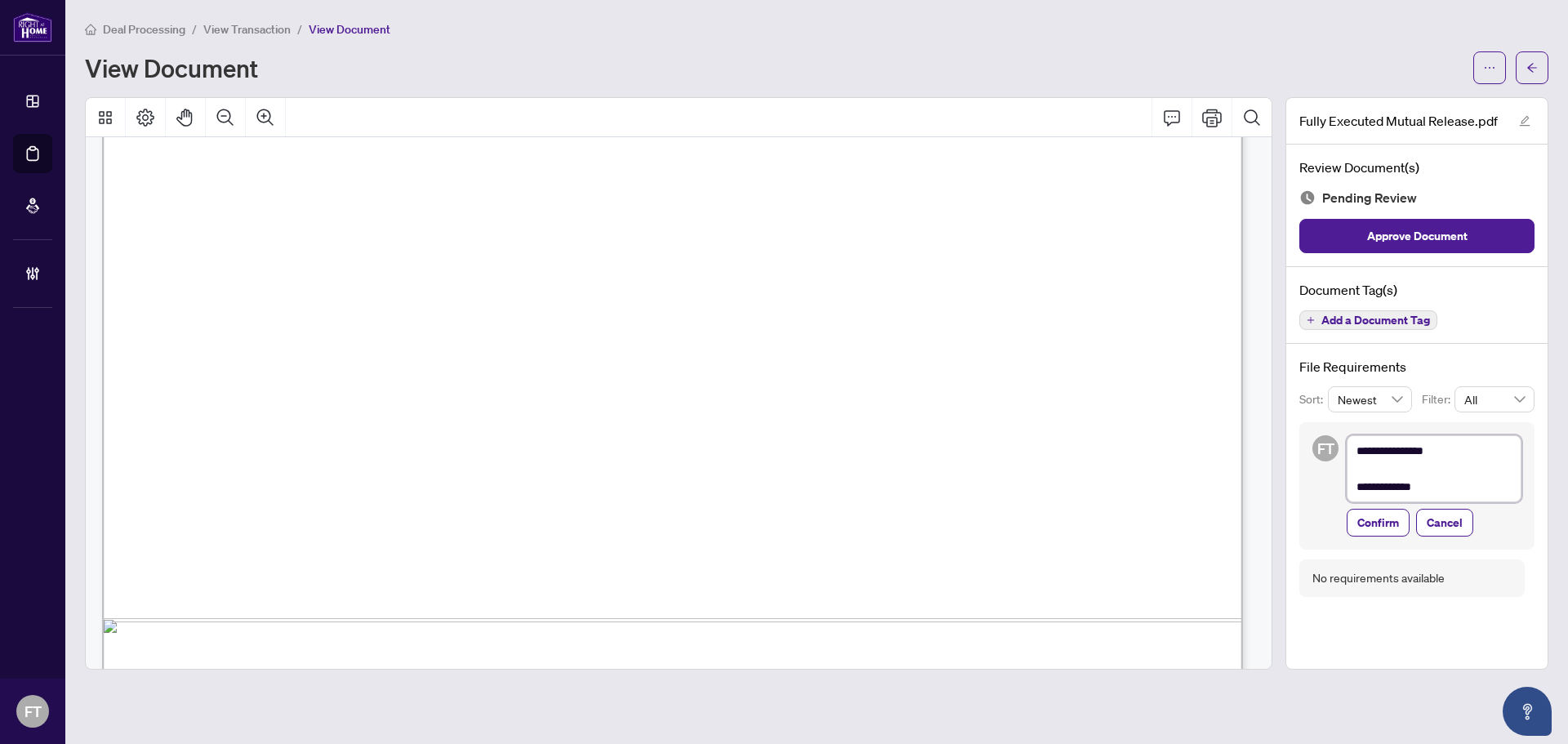 type on "**********" 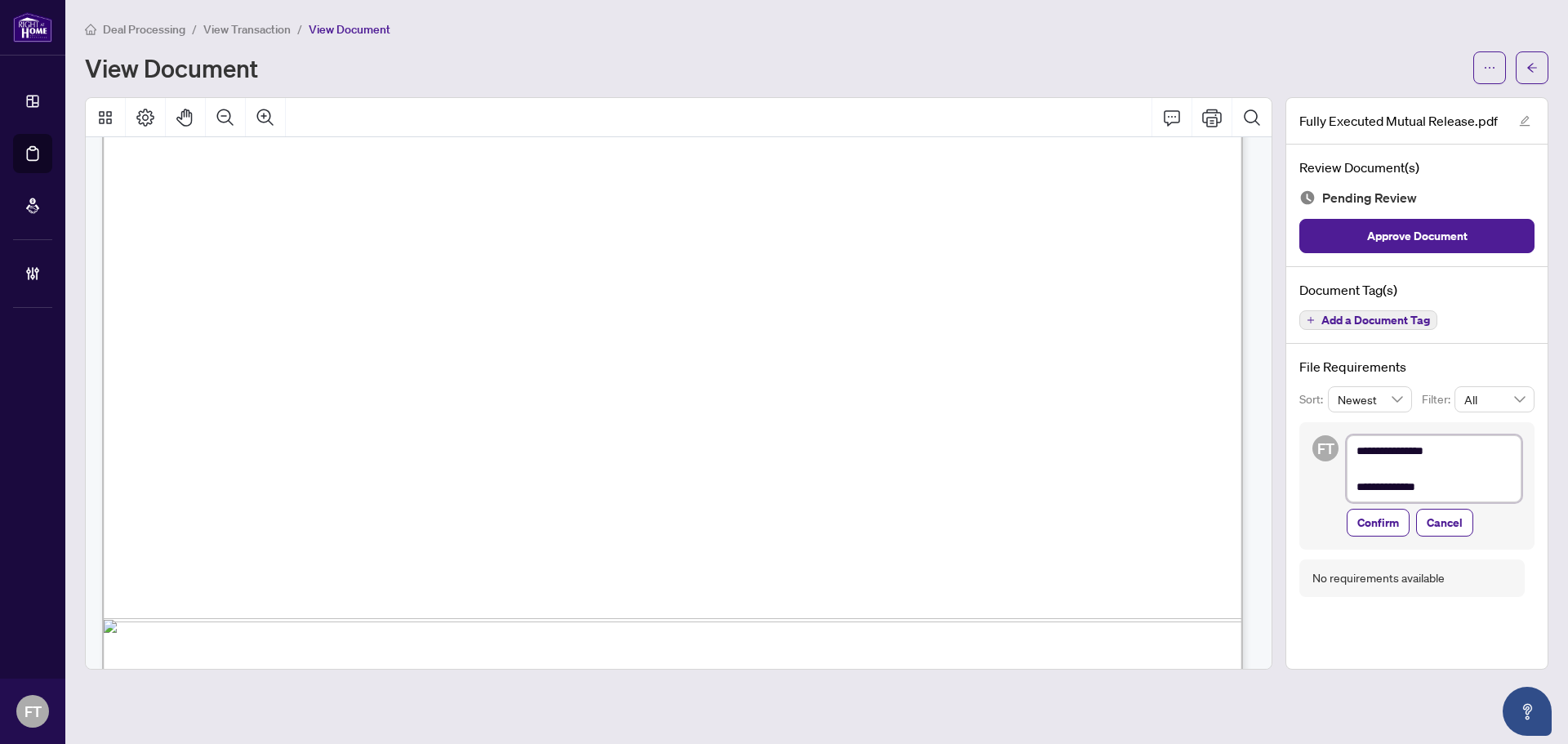type on "**********" 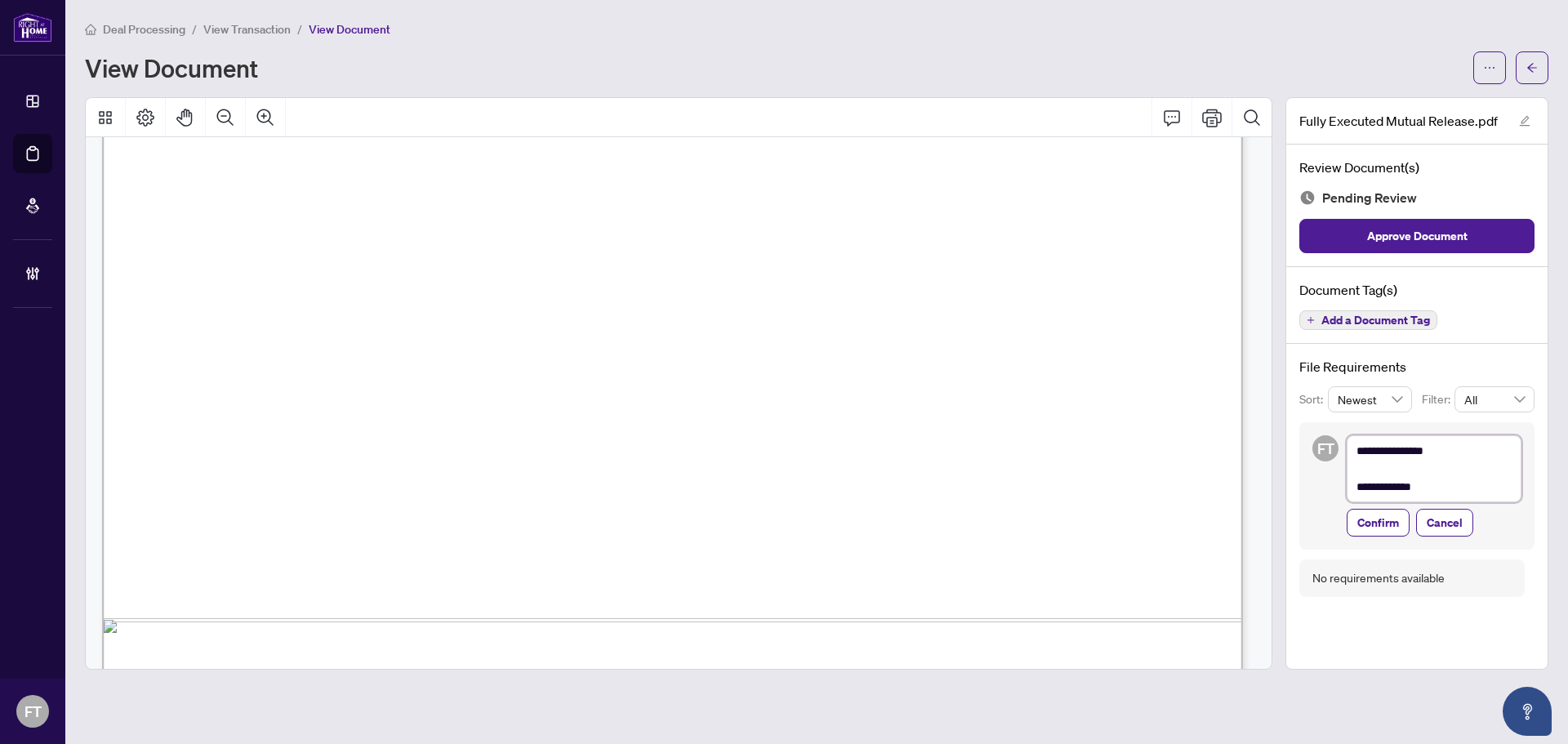 type on "**********" 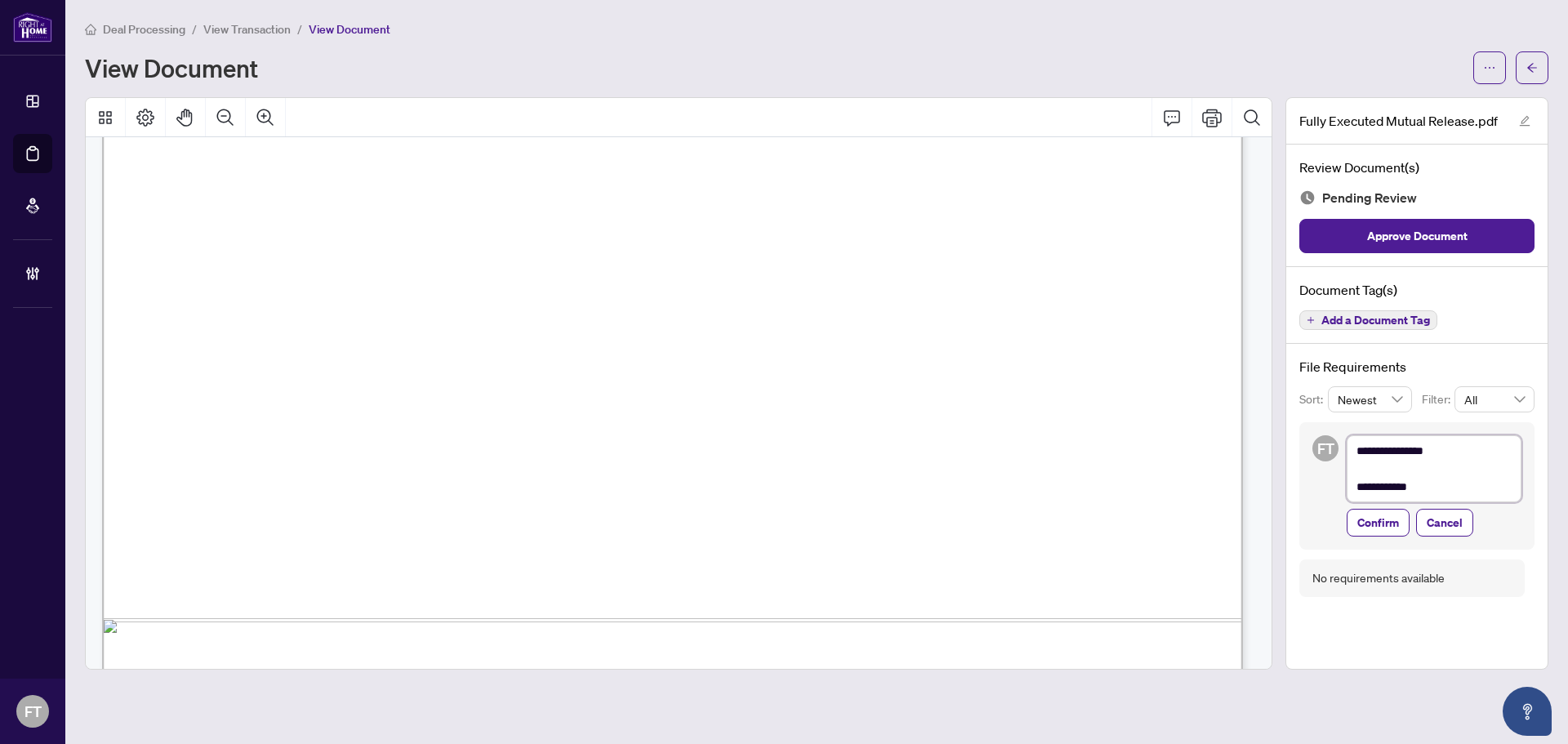 type on "**********" 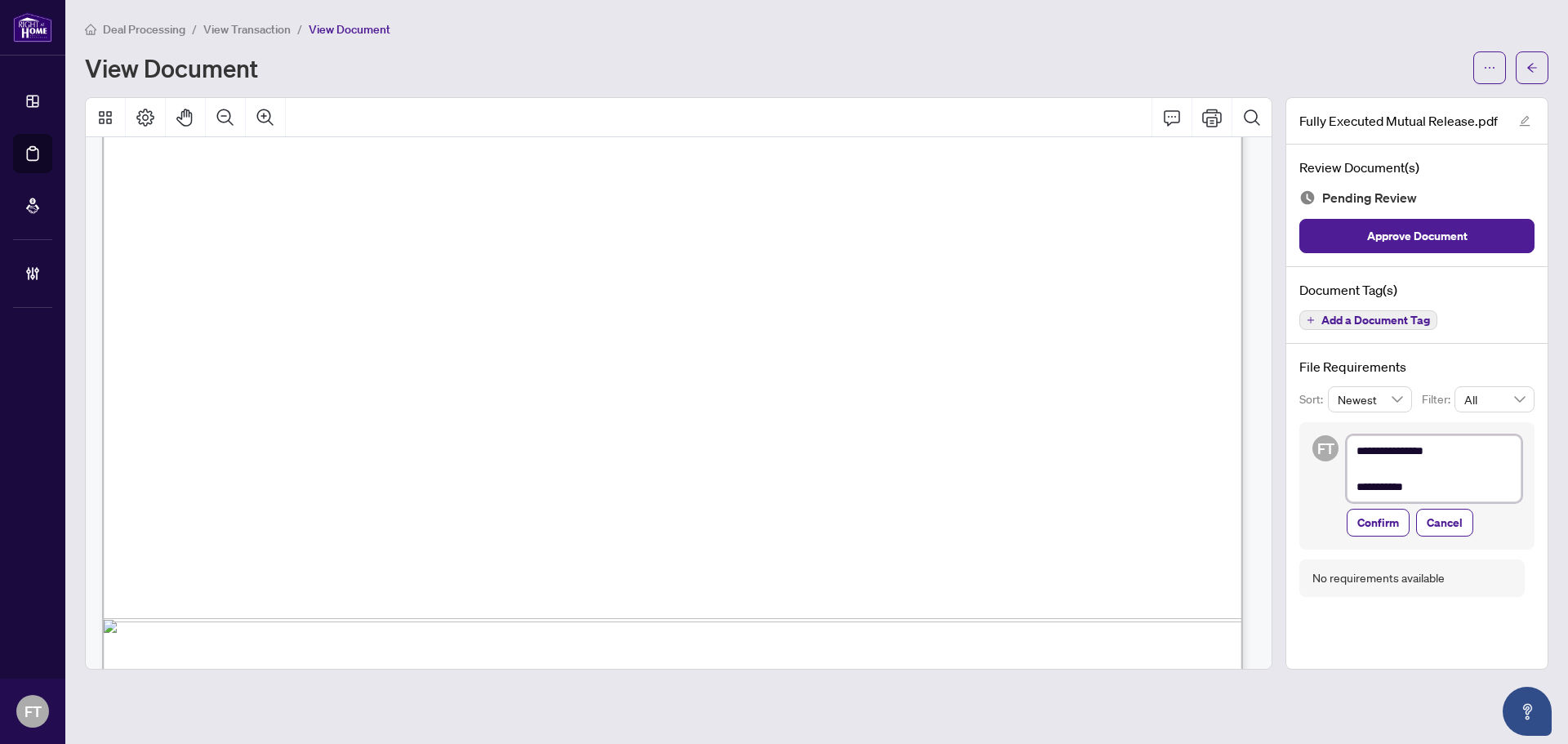 type on "**********" 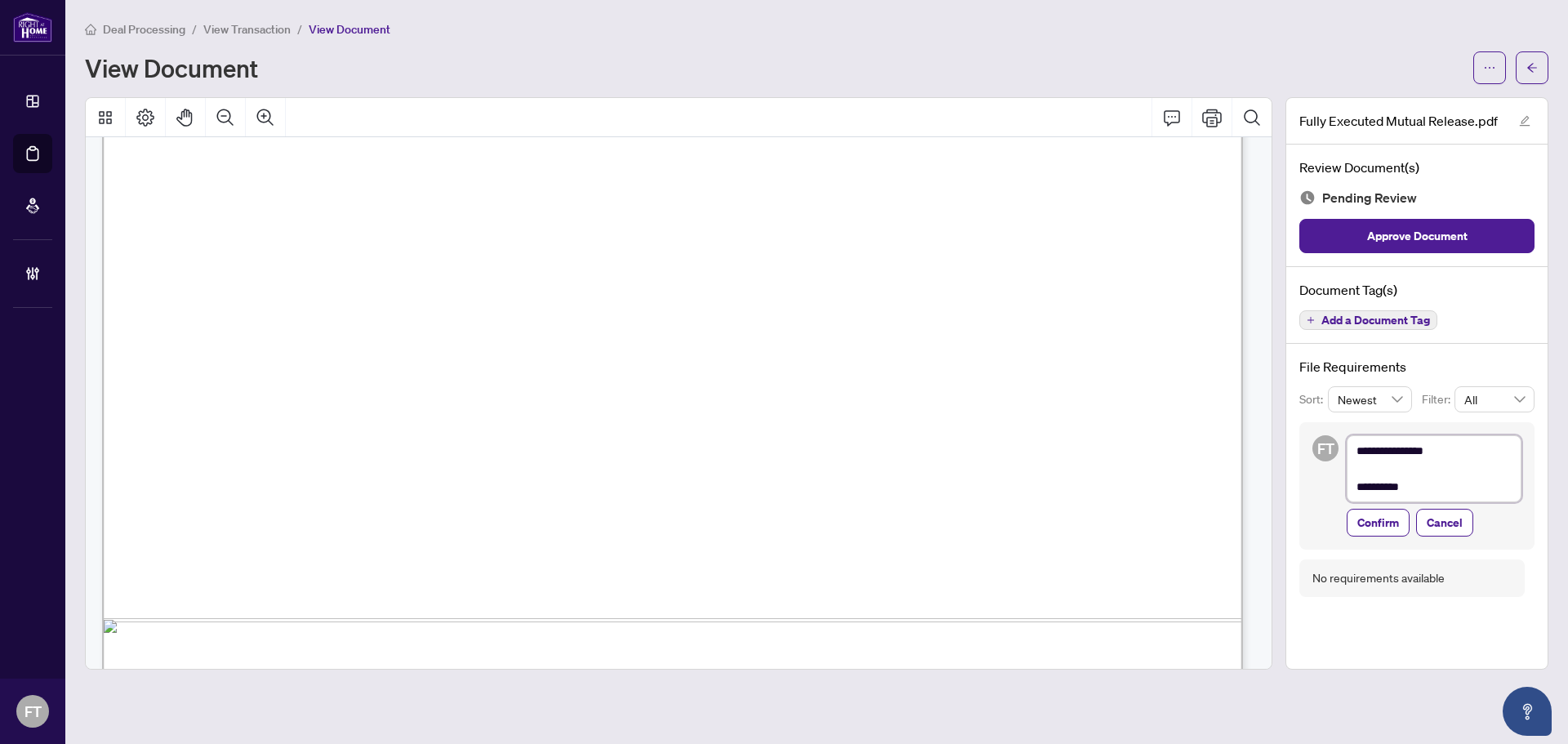 type on "**********" 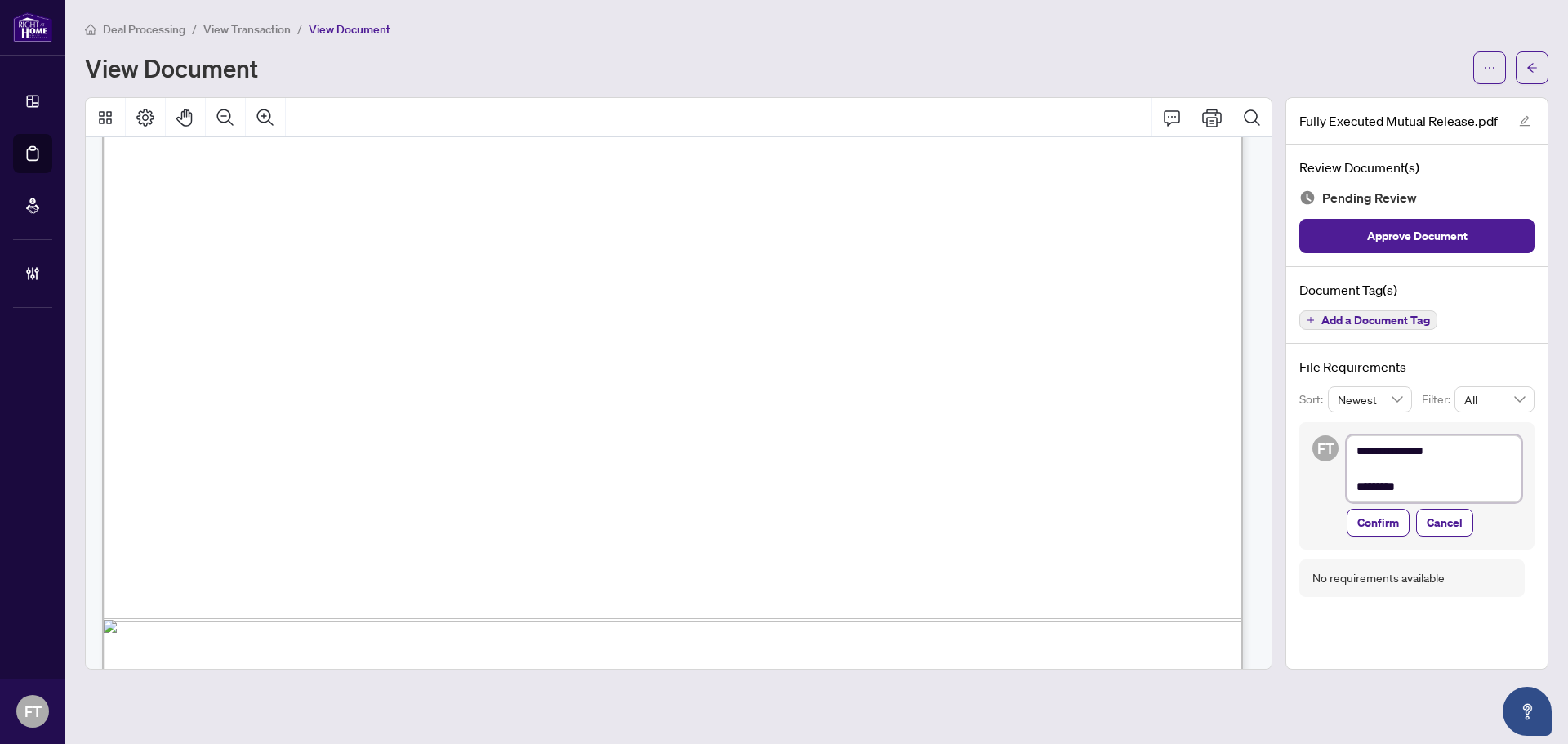 type on "**********" 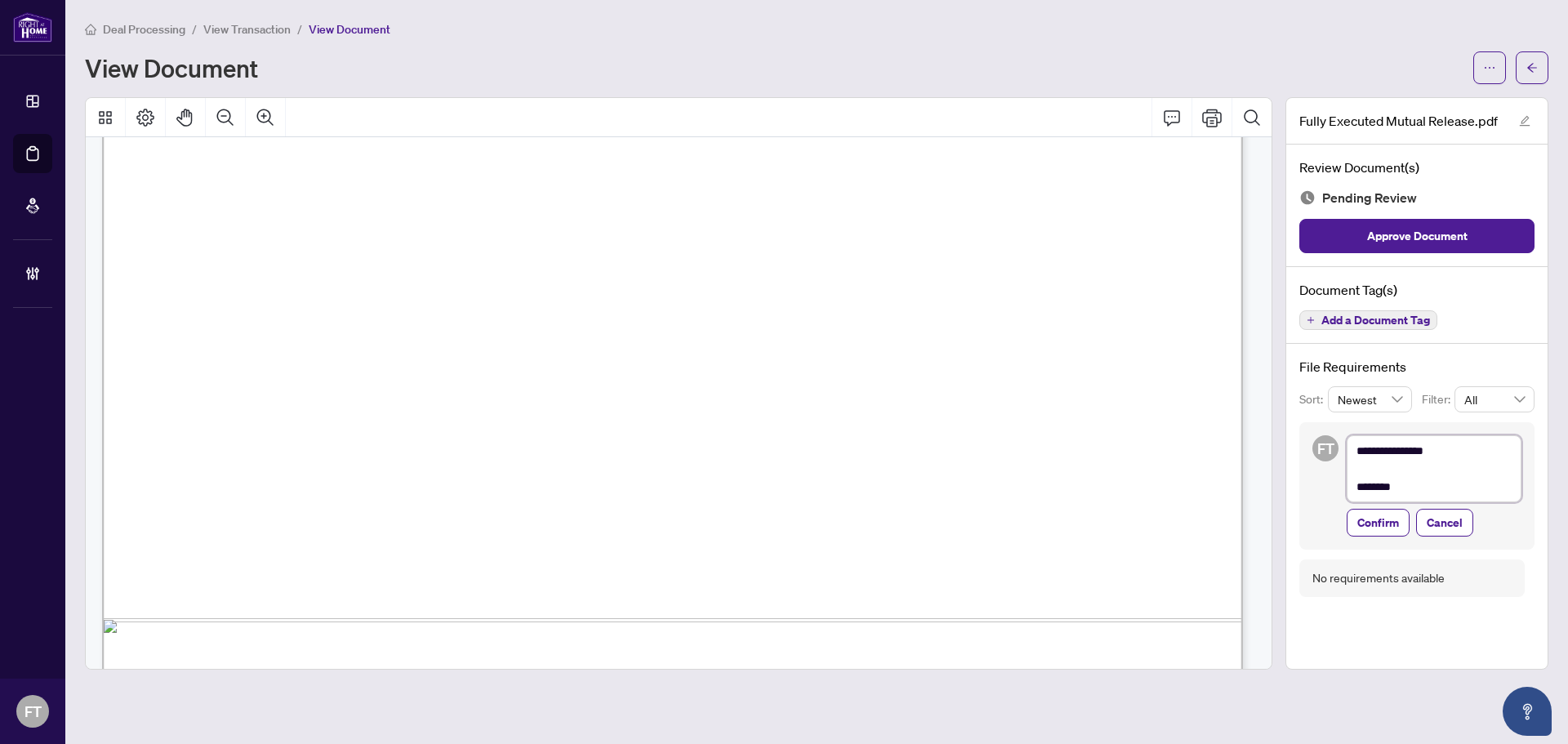 type on "**********" 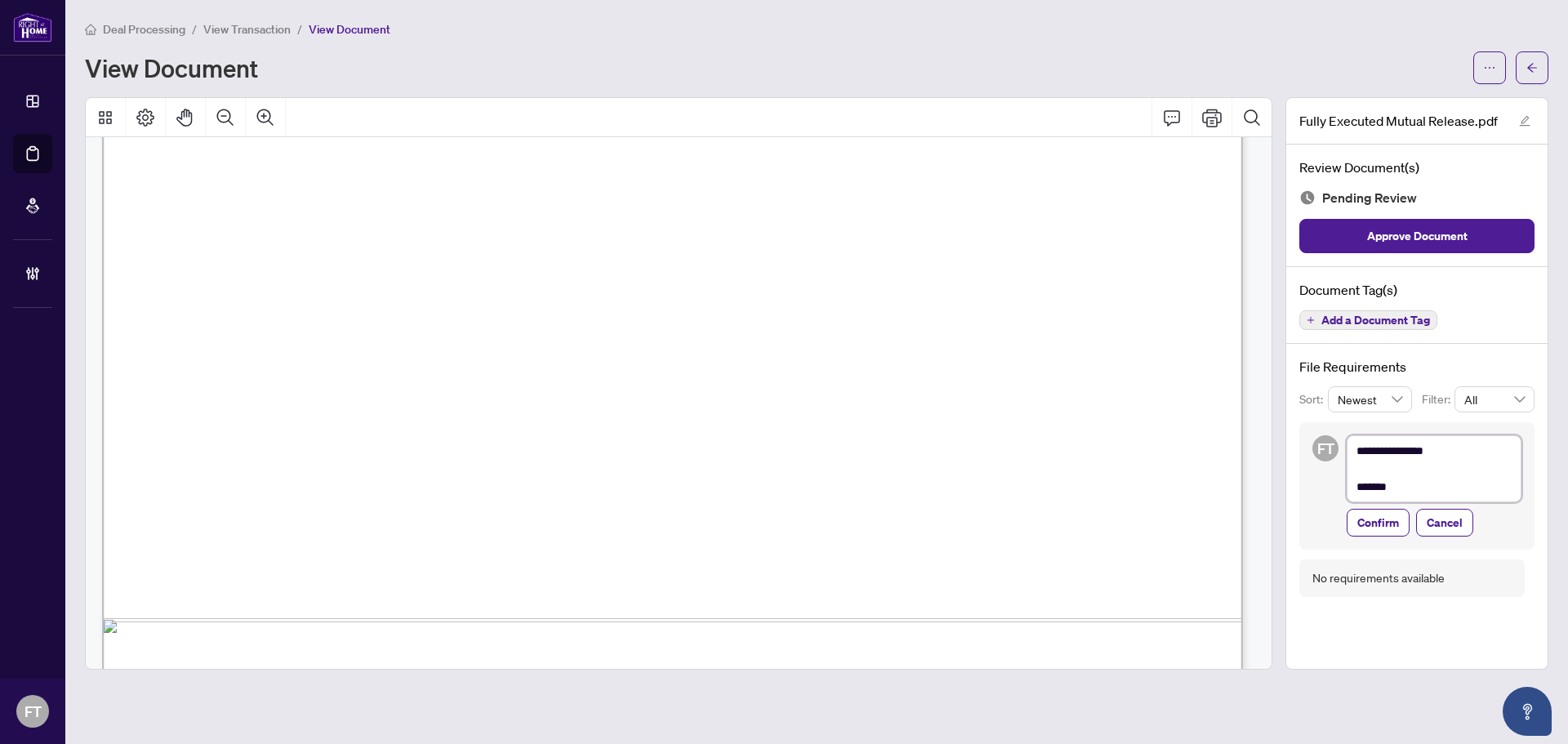 type on "**********" 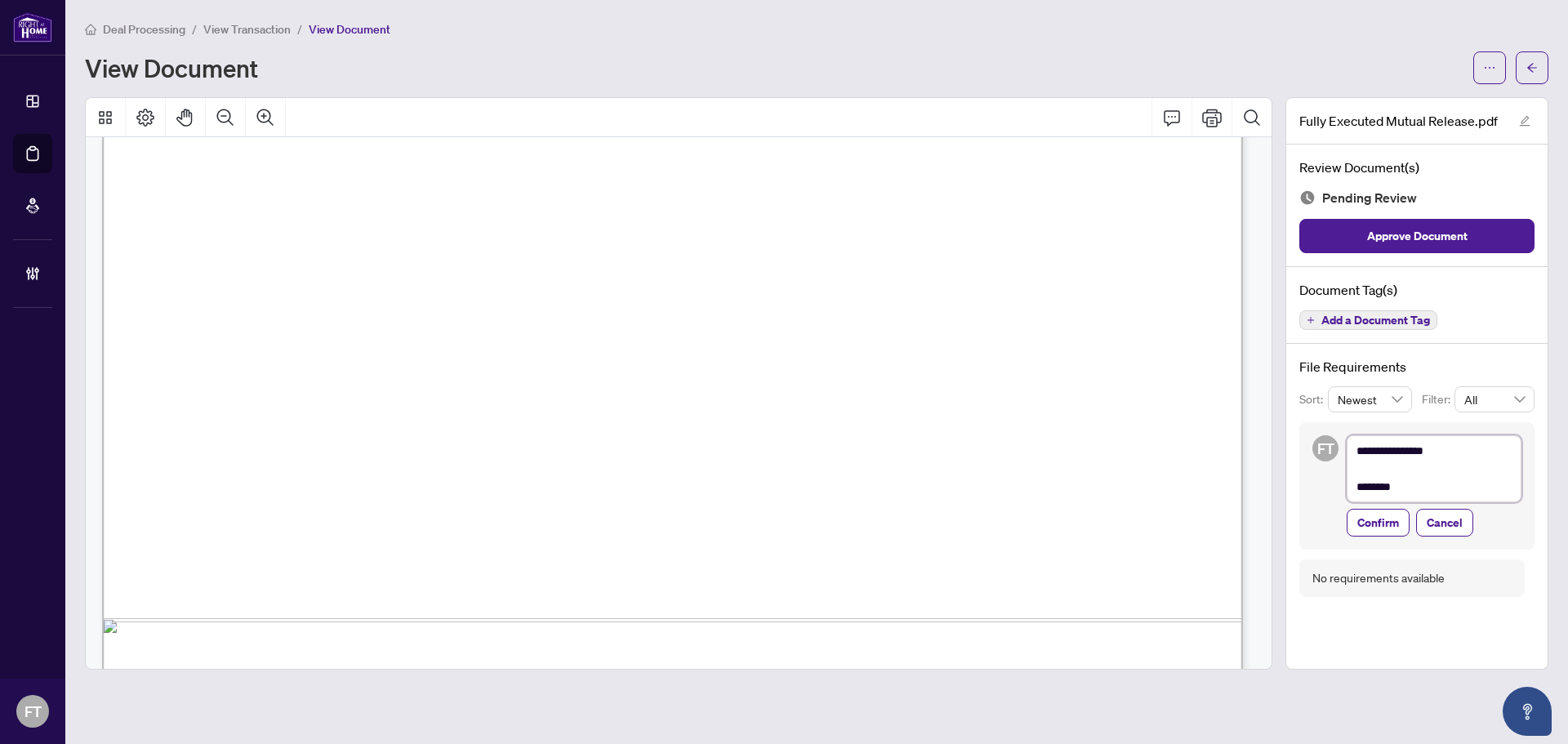type on "**********" 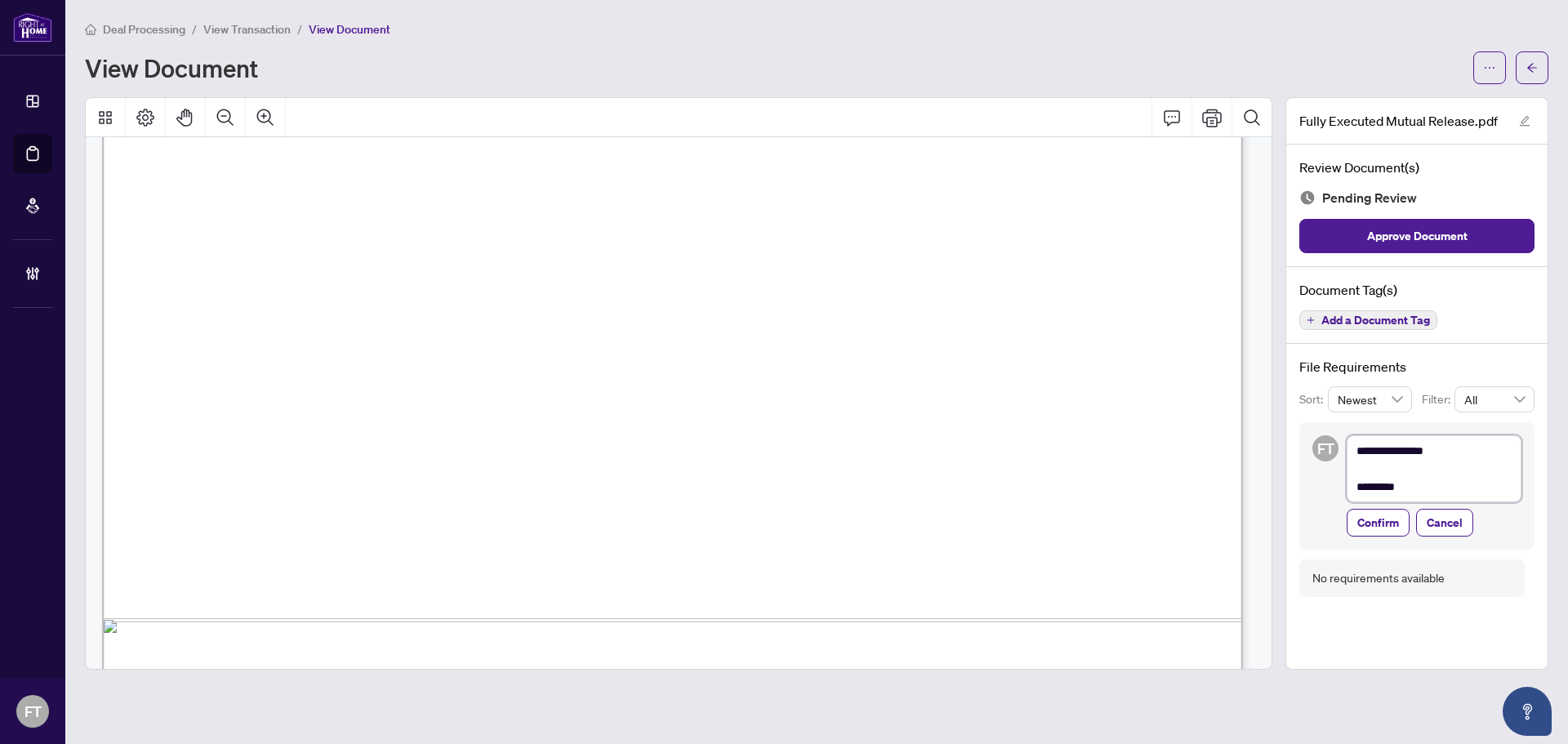 type on "**********" 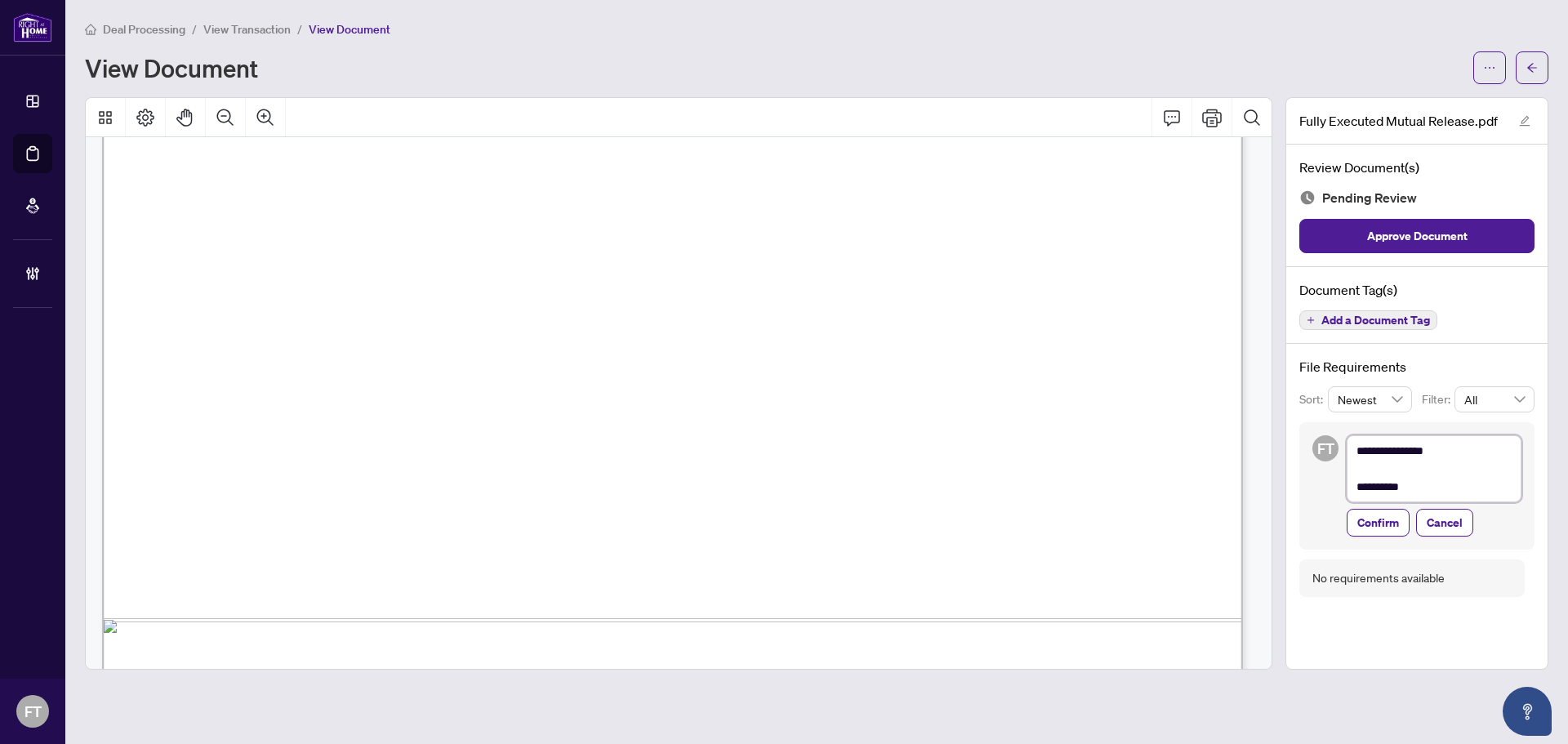 type on "**********" 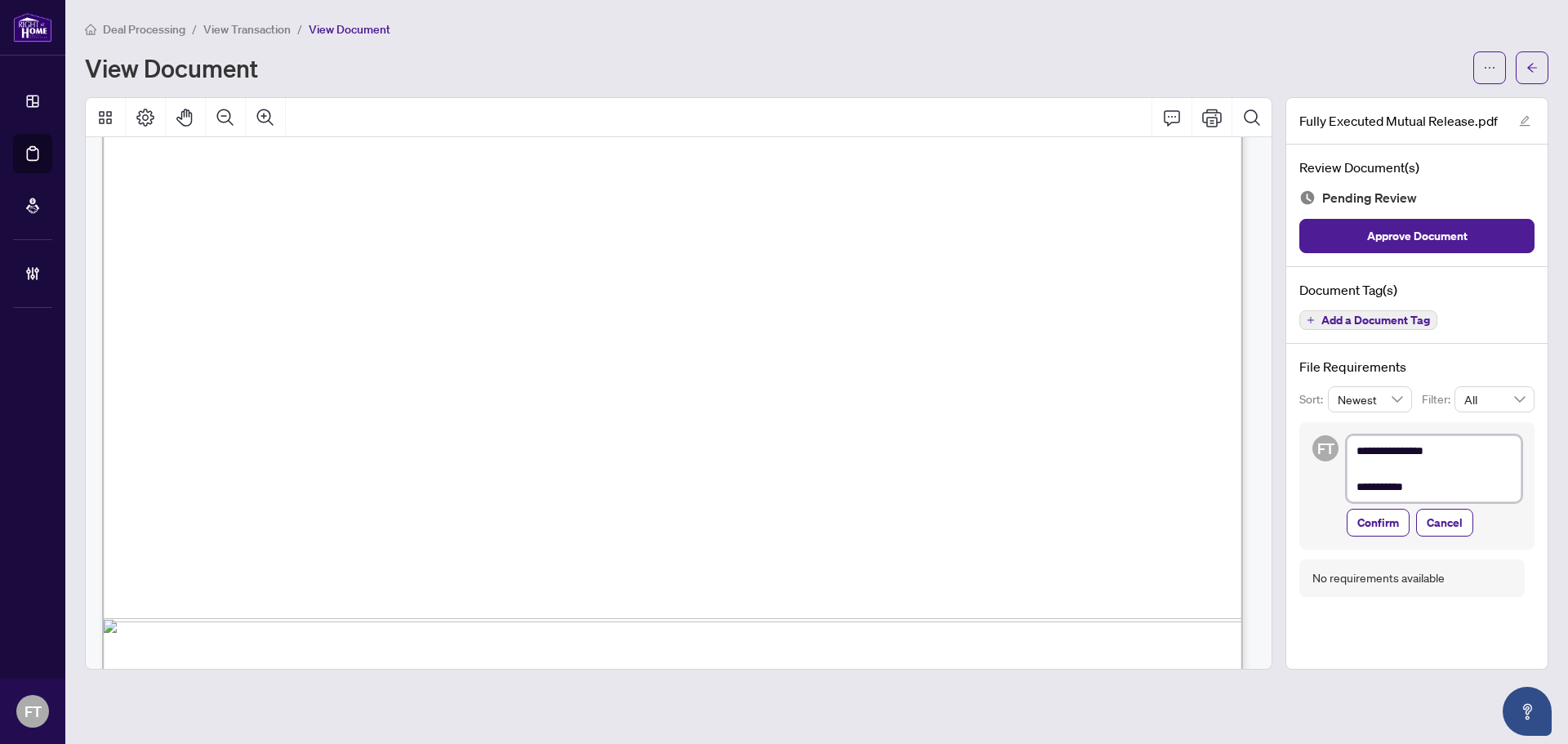 type on "**********" 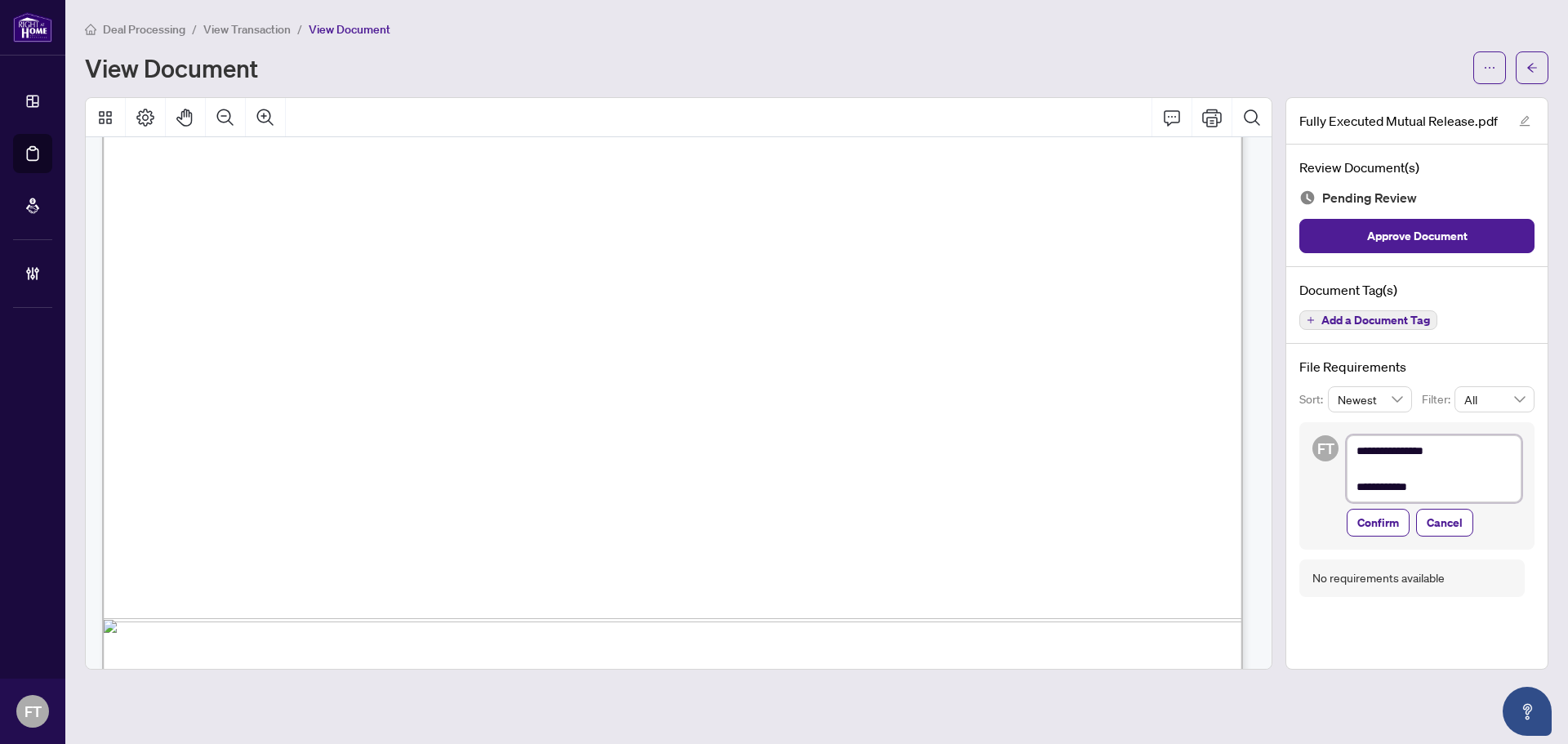 type on "**********" 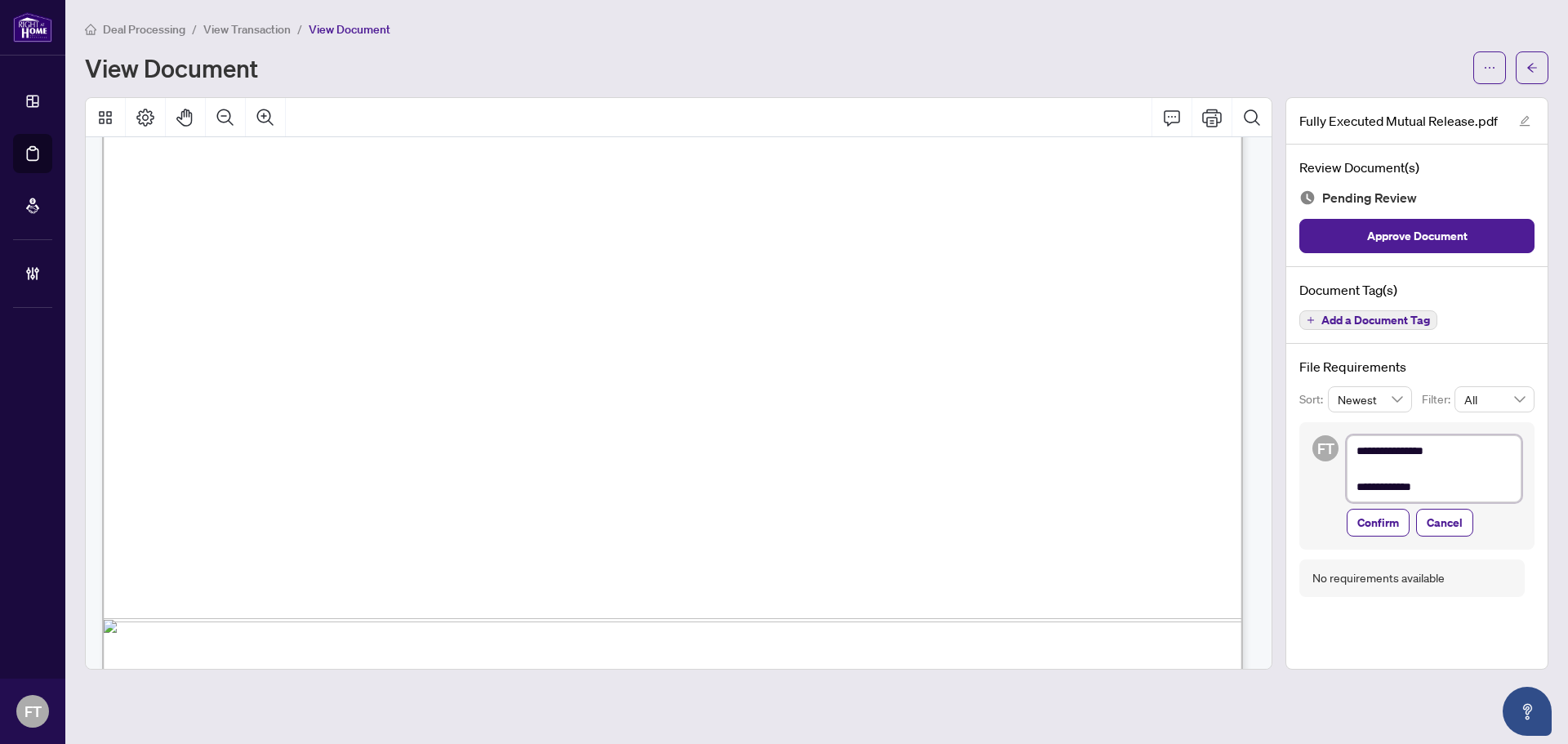 type on "**********" 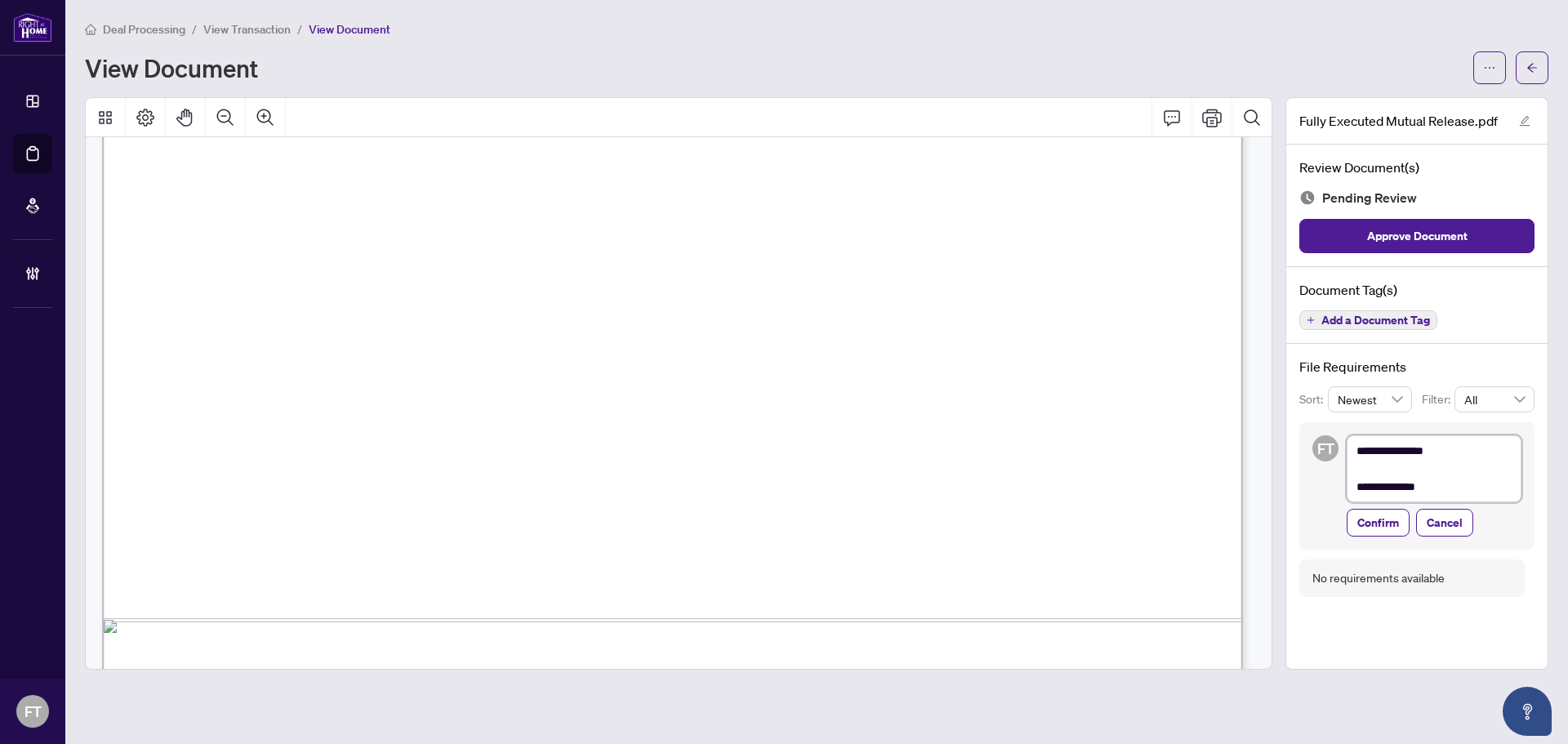 type on "**********" 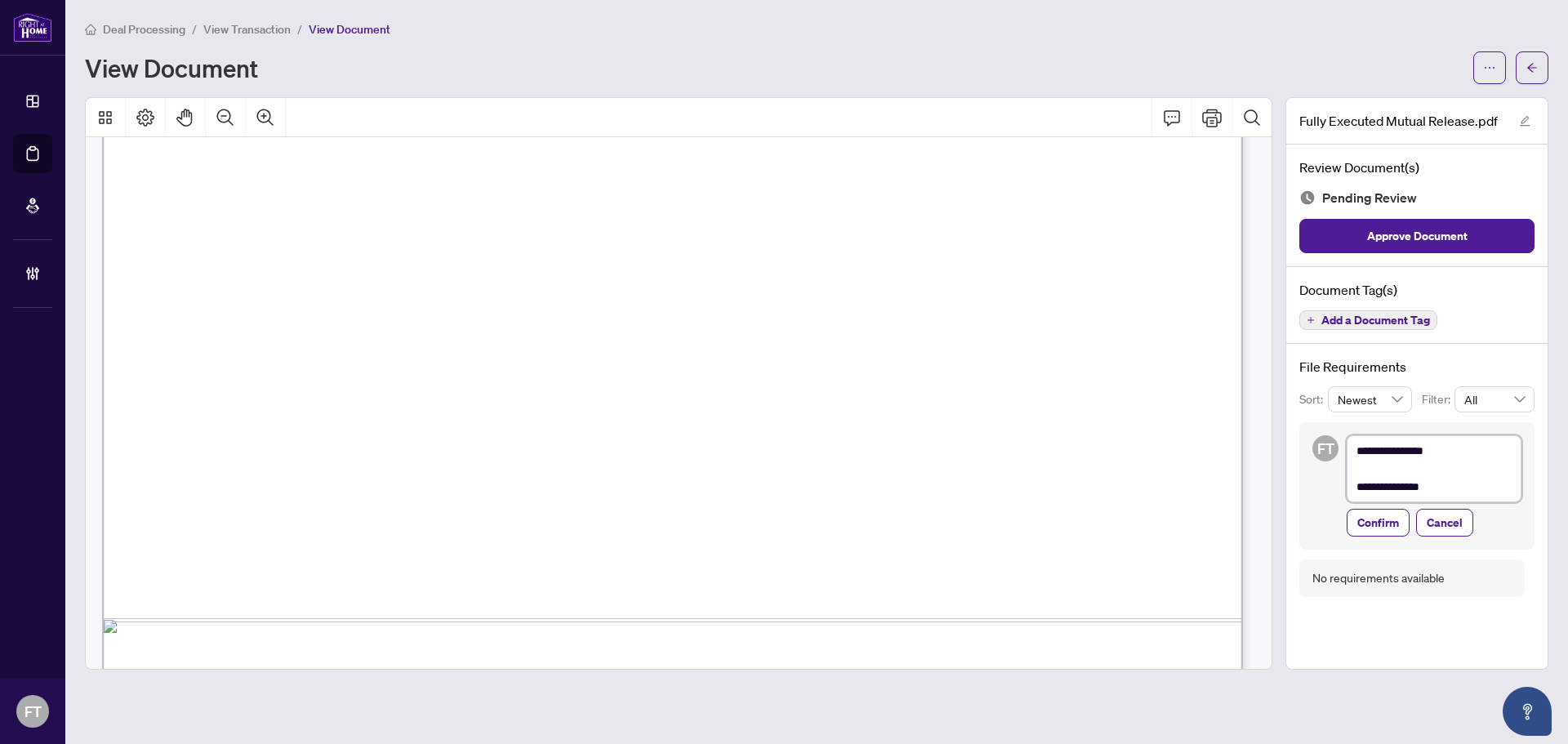 type on "**********" 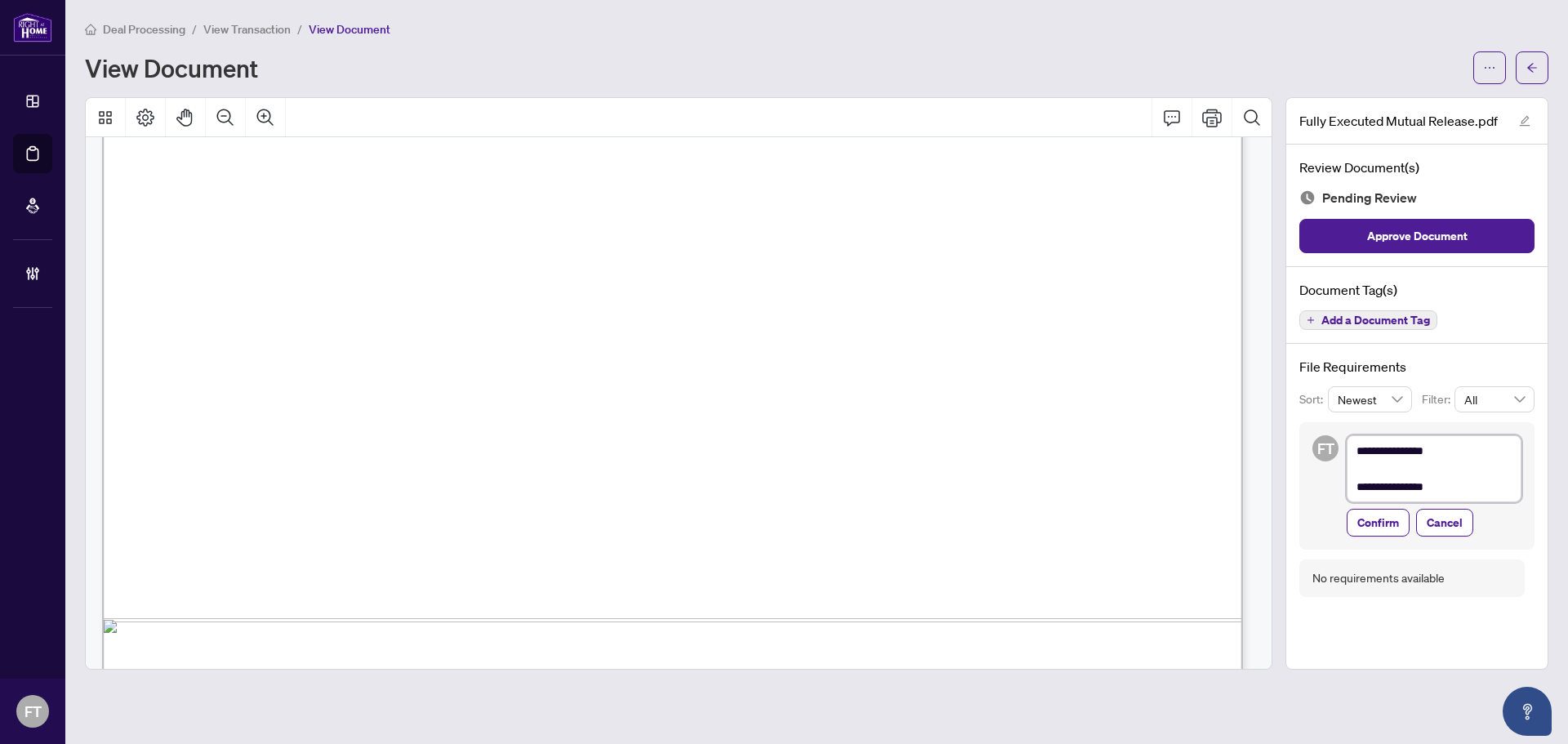 type on "**********" 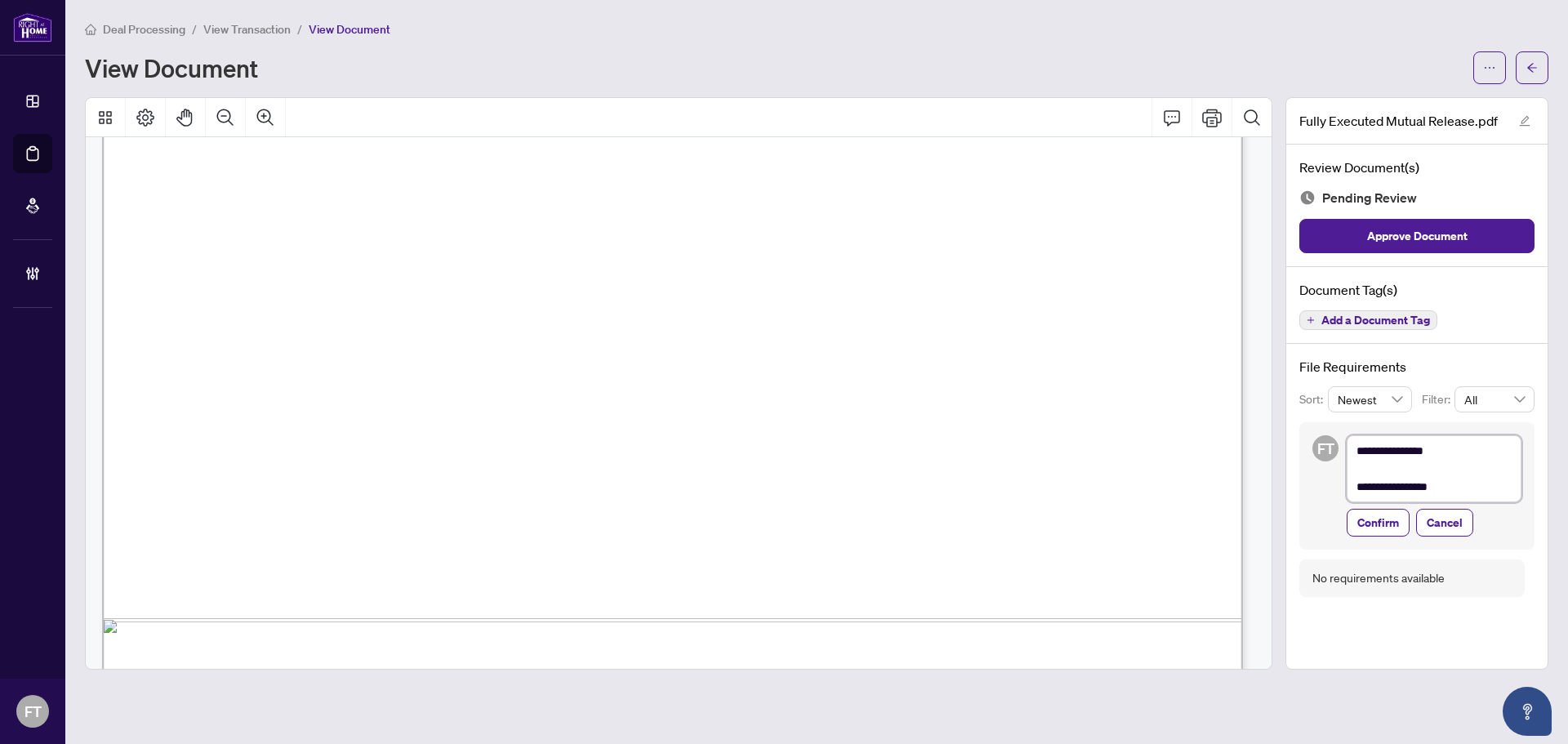 type on "**********" 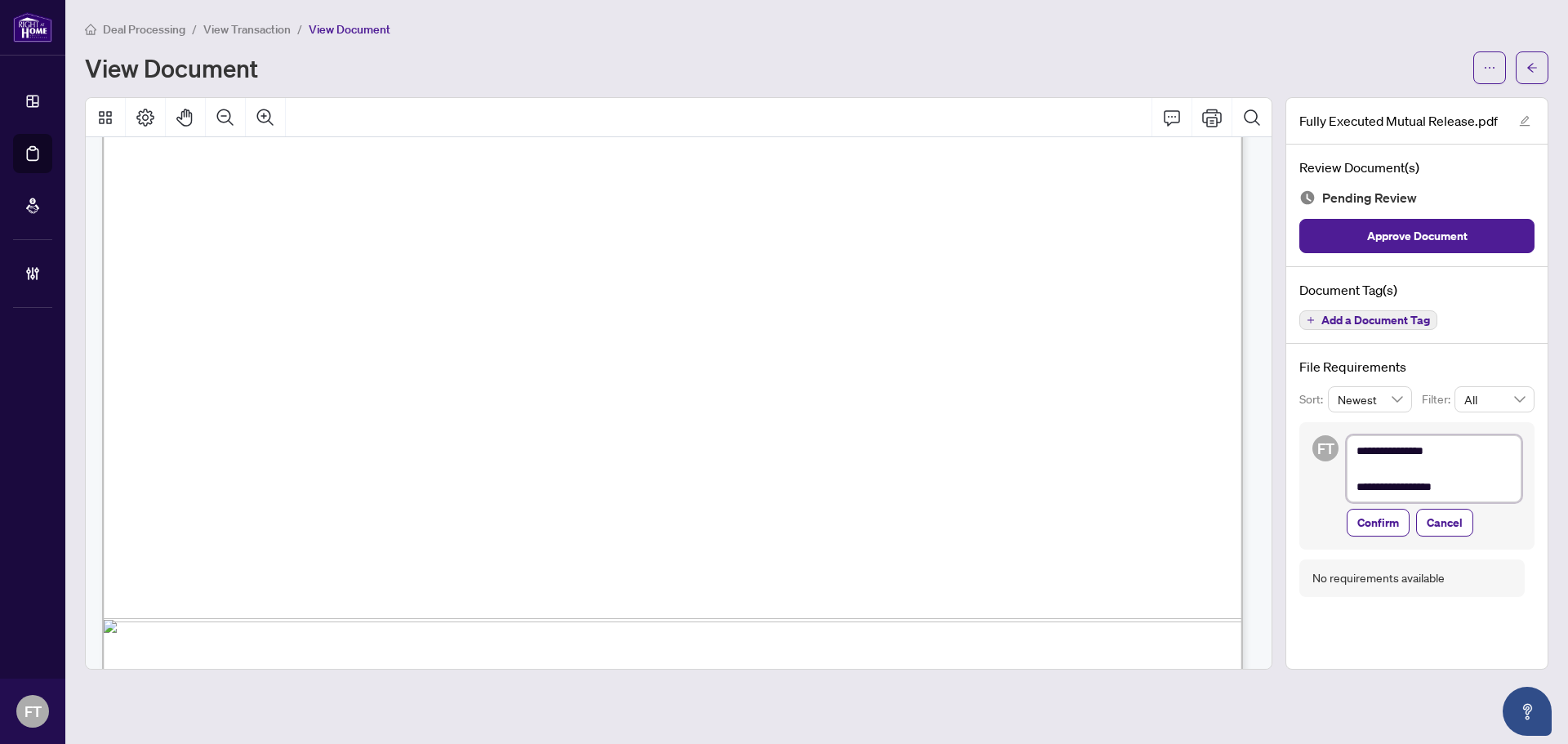 type on "**********" 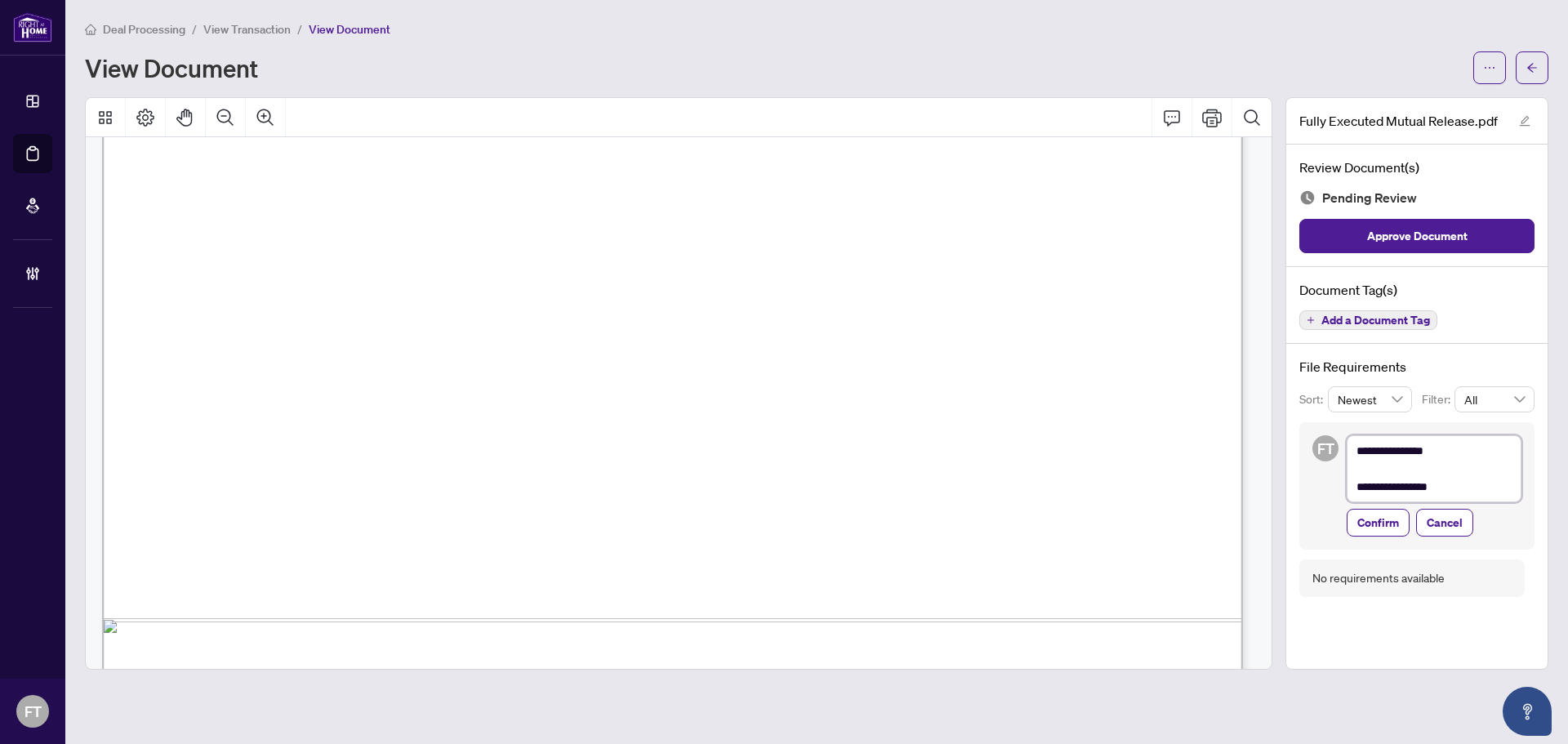type on "**********" 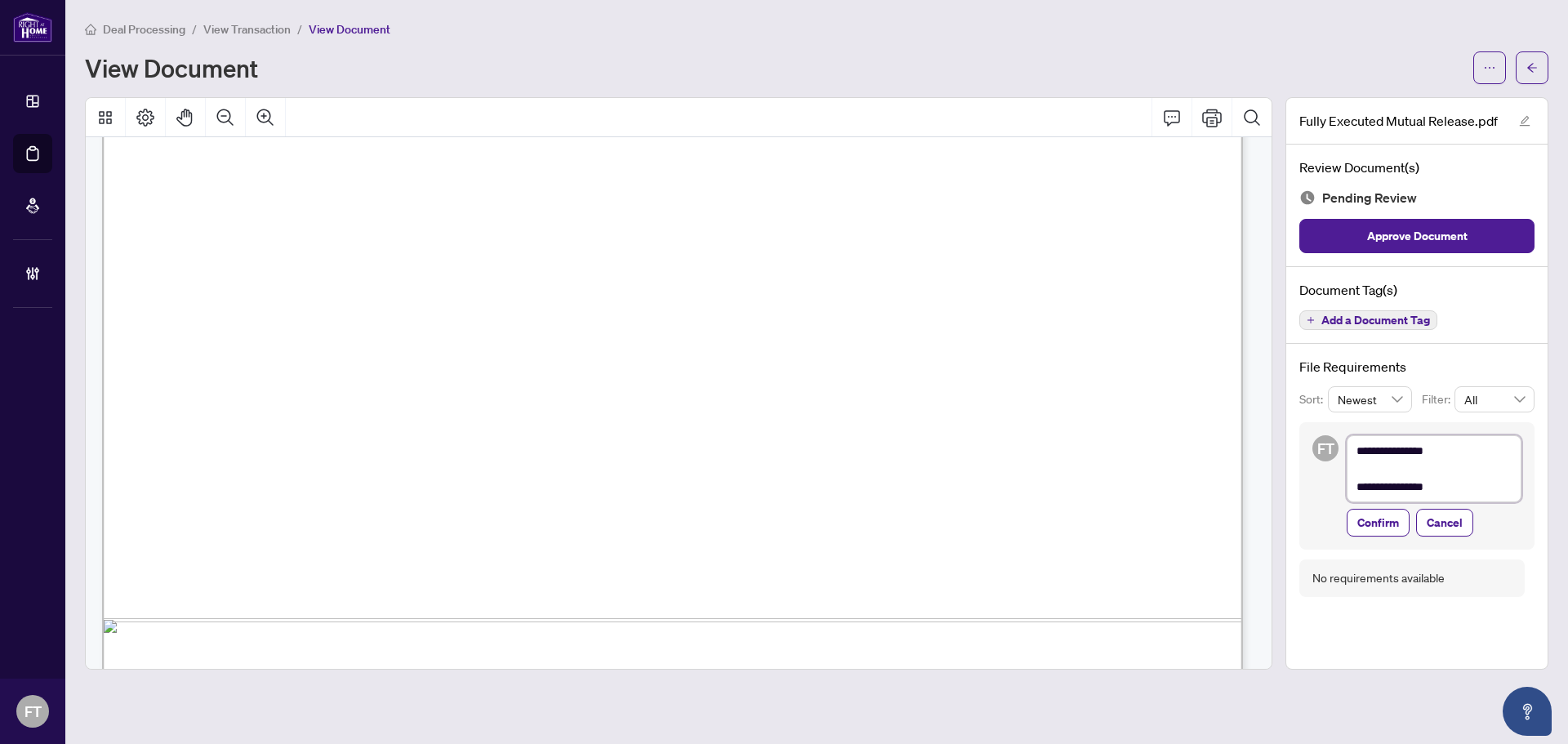 type on "**********" 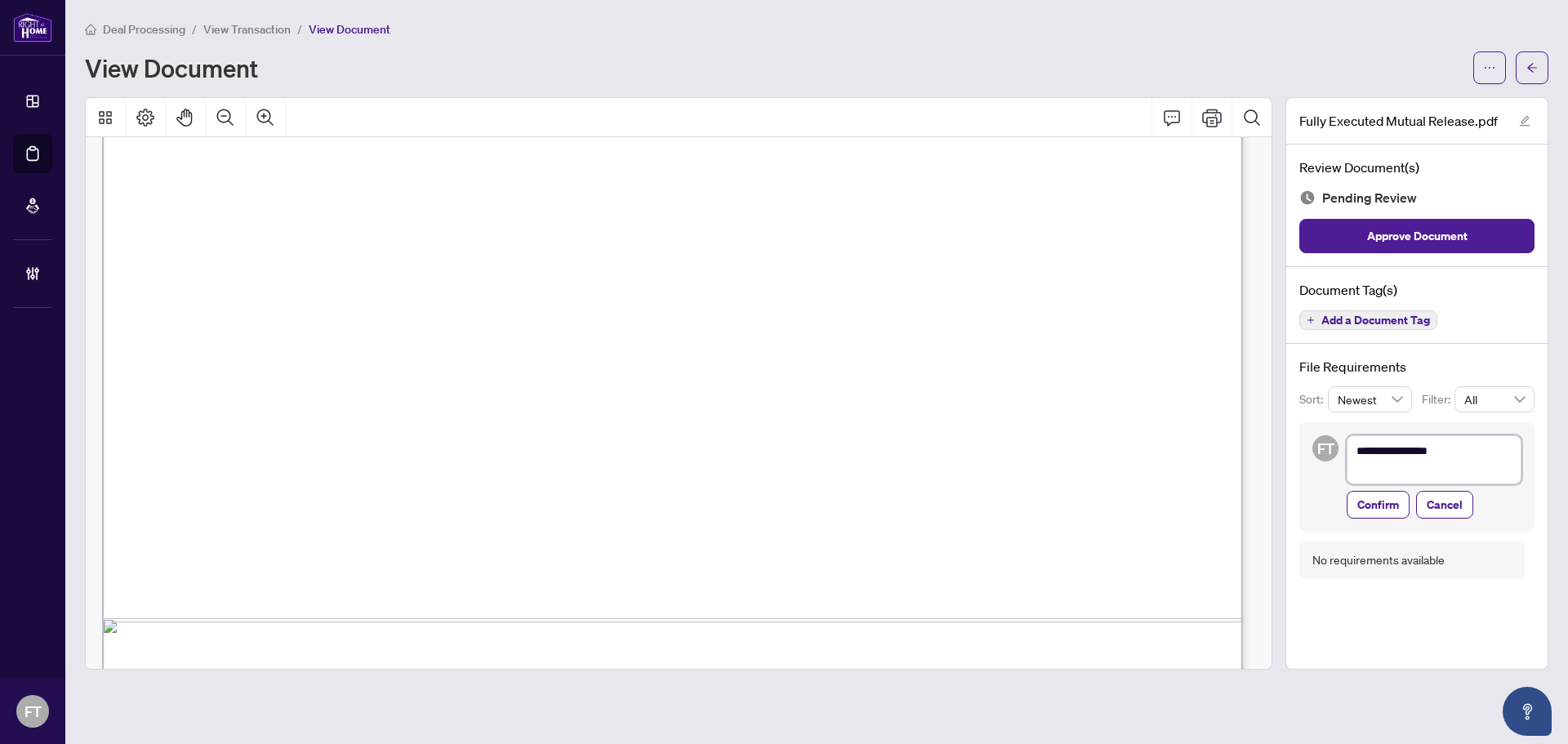 type on "**********" 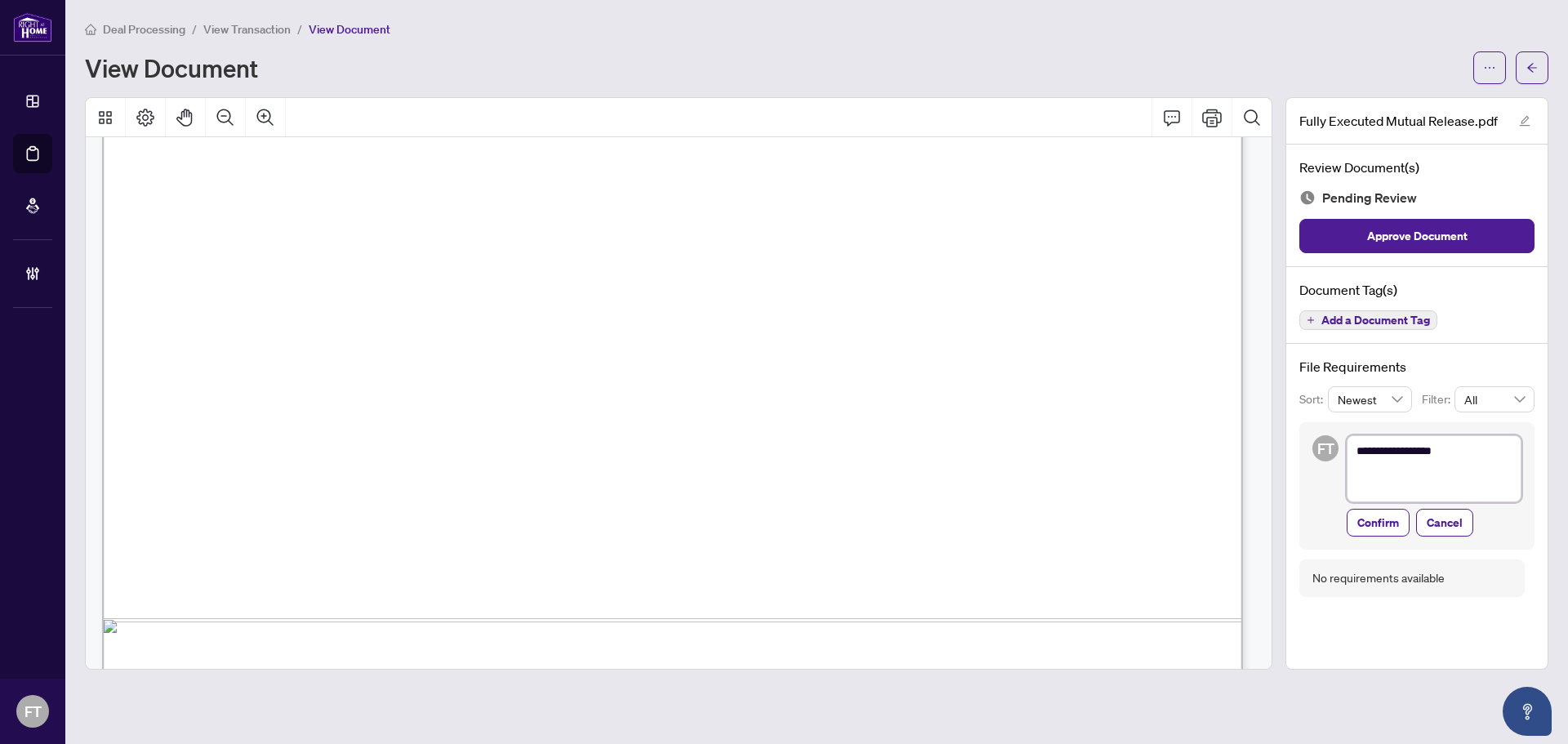 type on "**********" 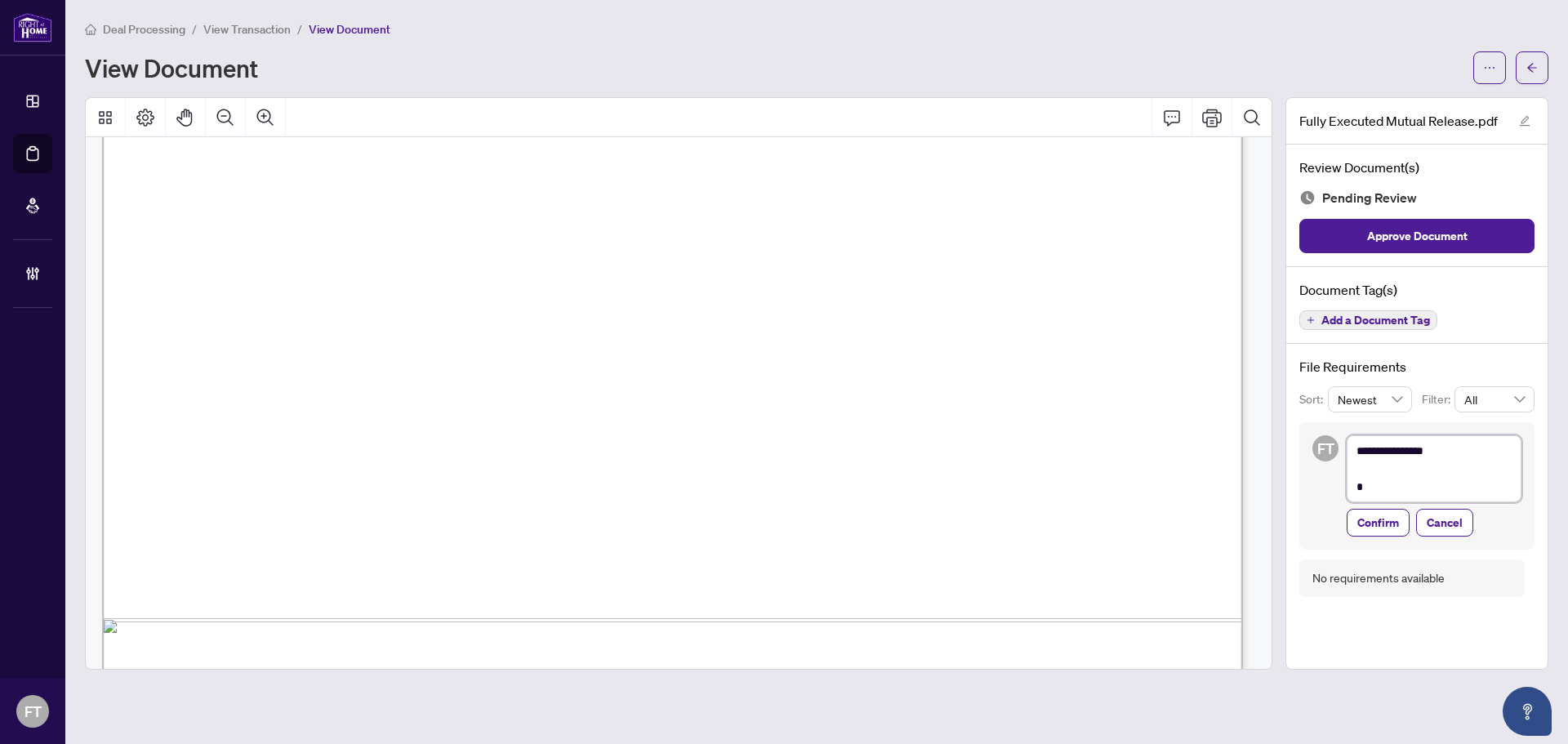 type on "**********" 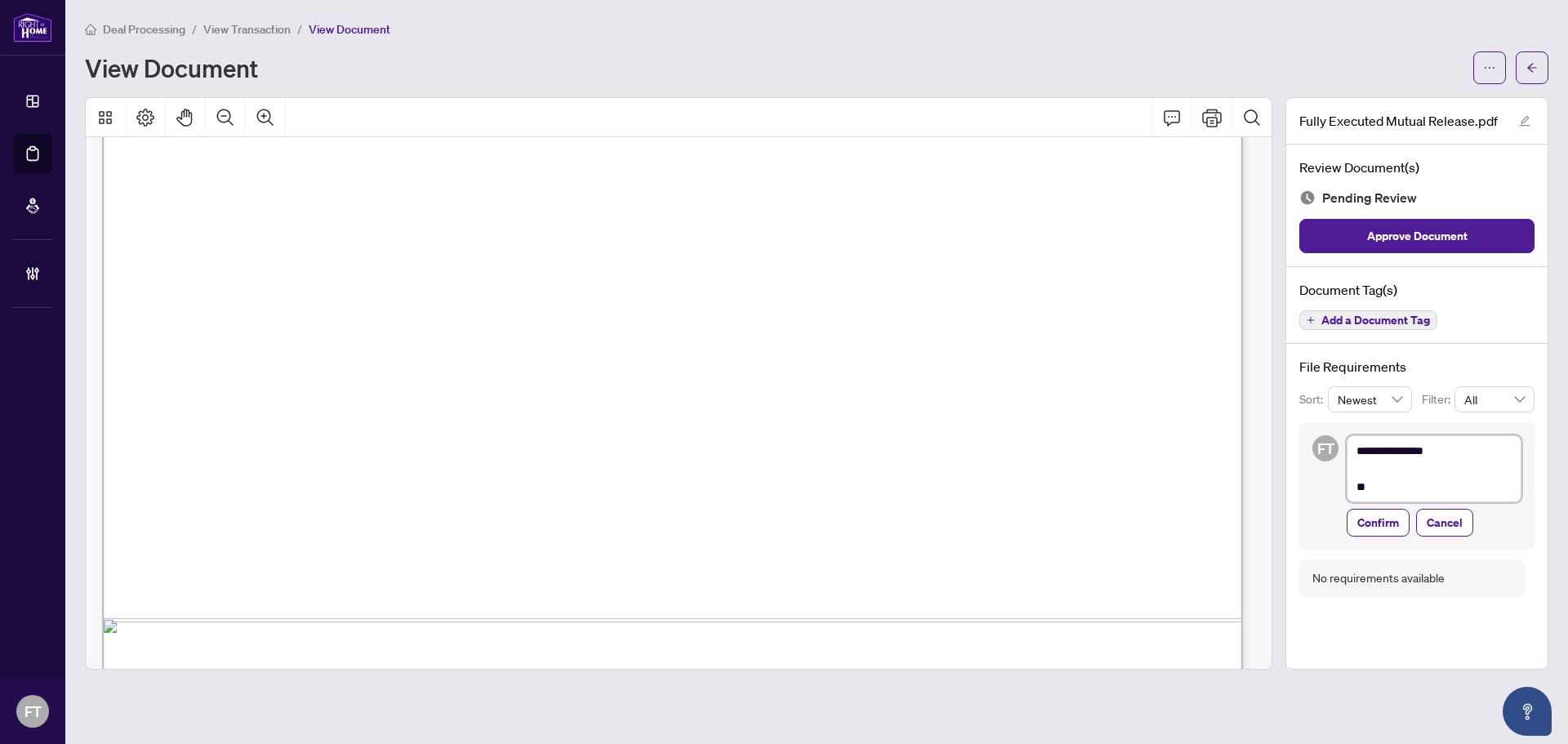 type on "**********" 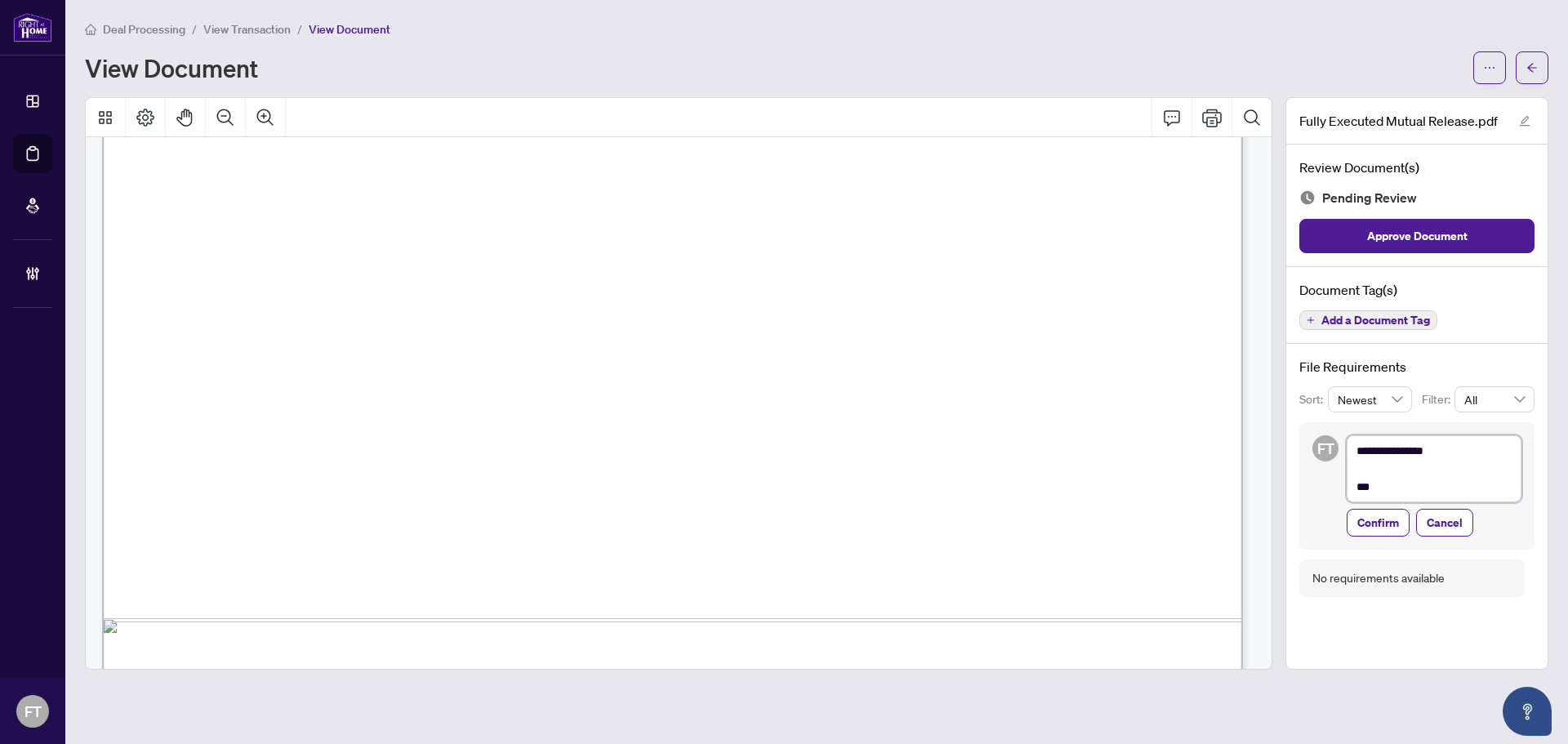 type on "**********" 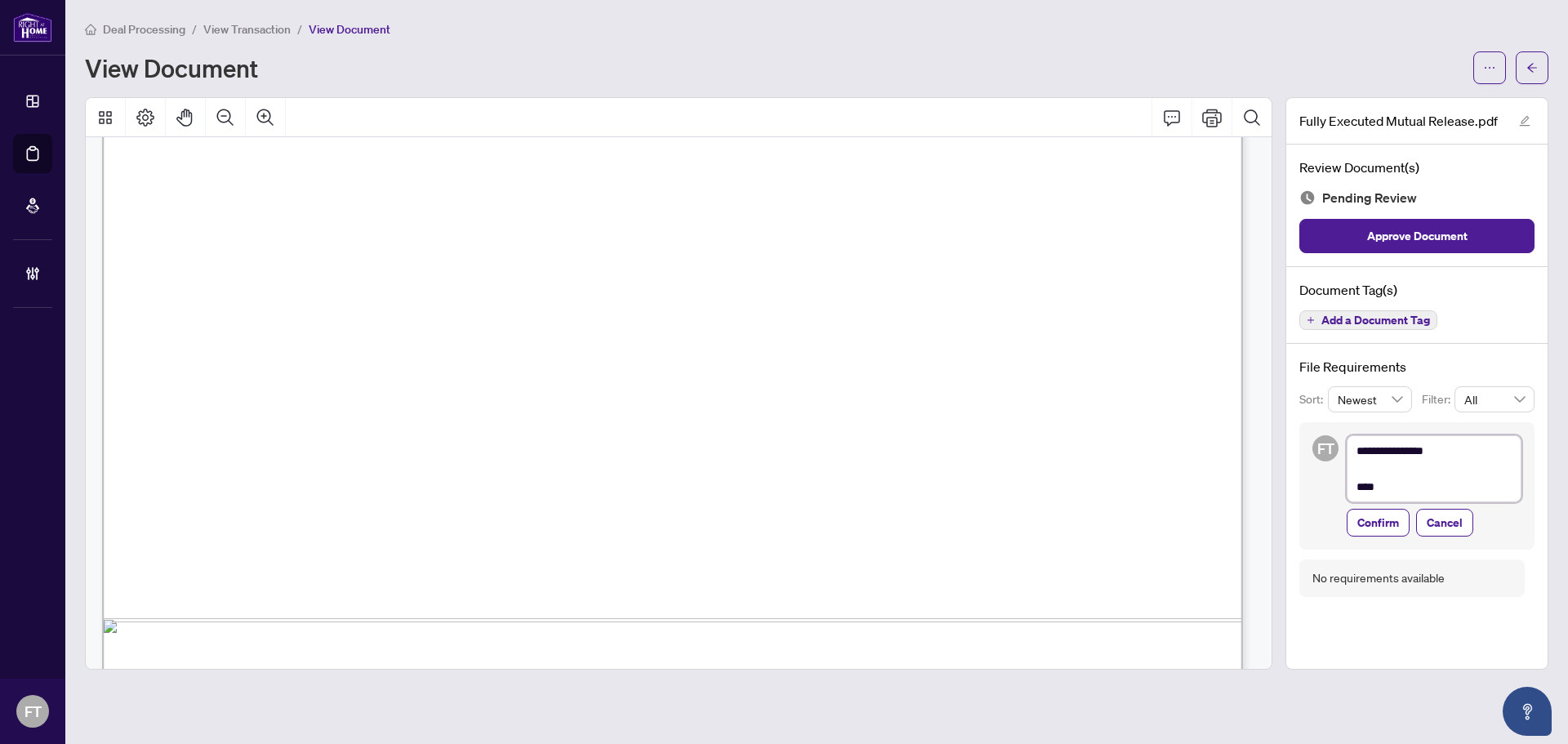 type on "**********" 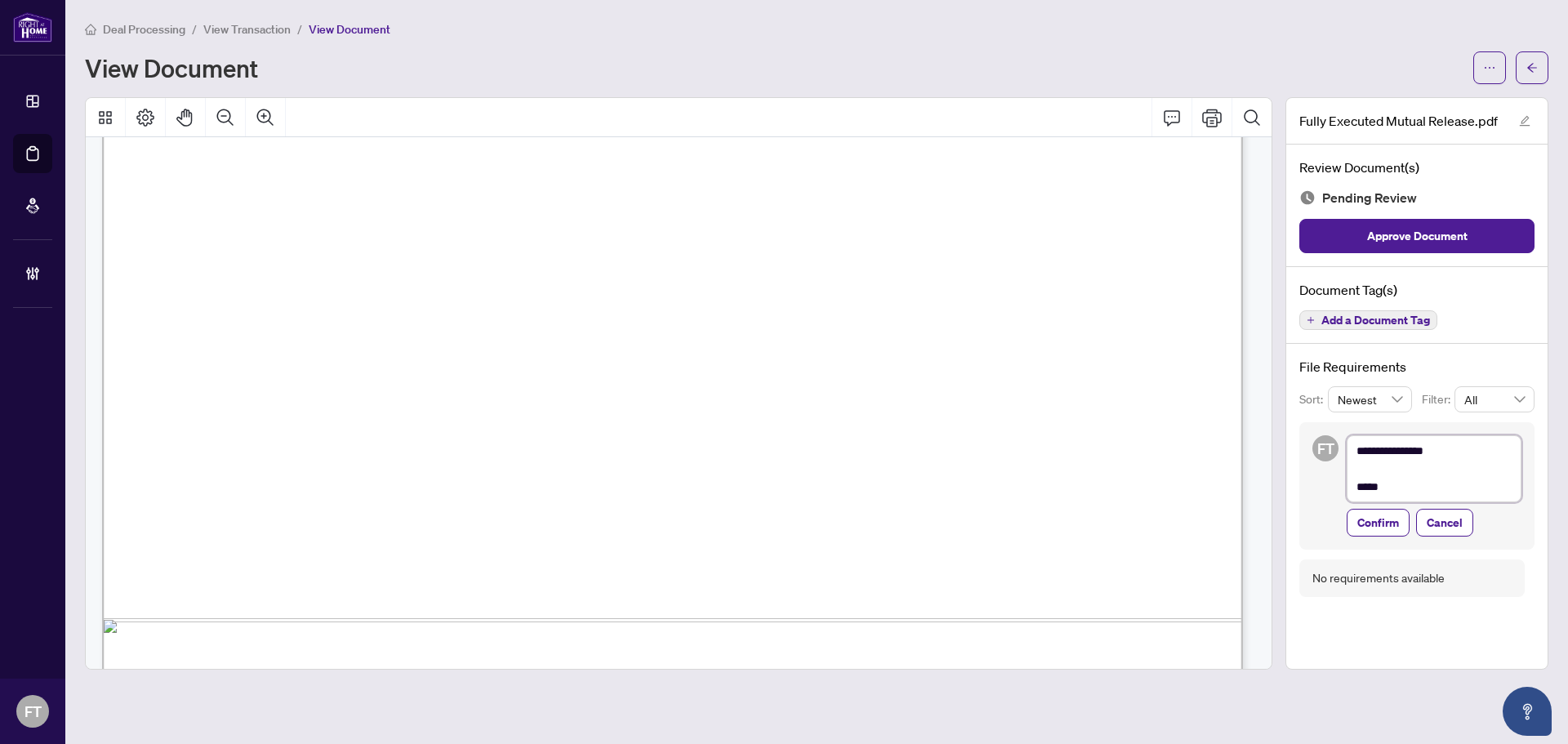 type on "**********" 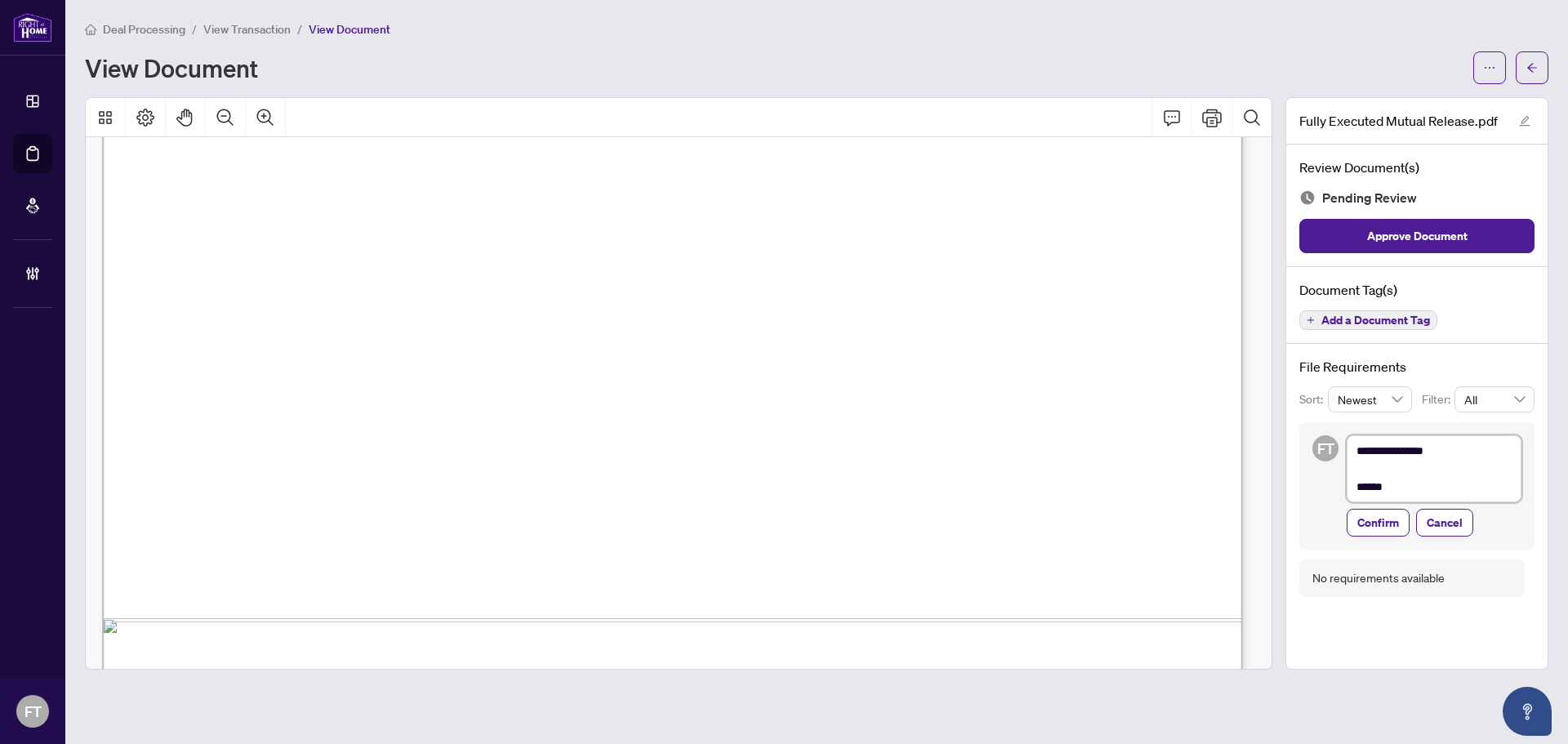 type on "**********" 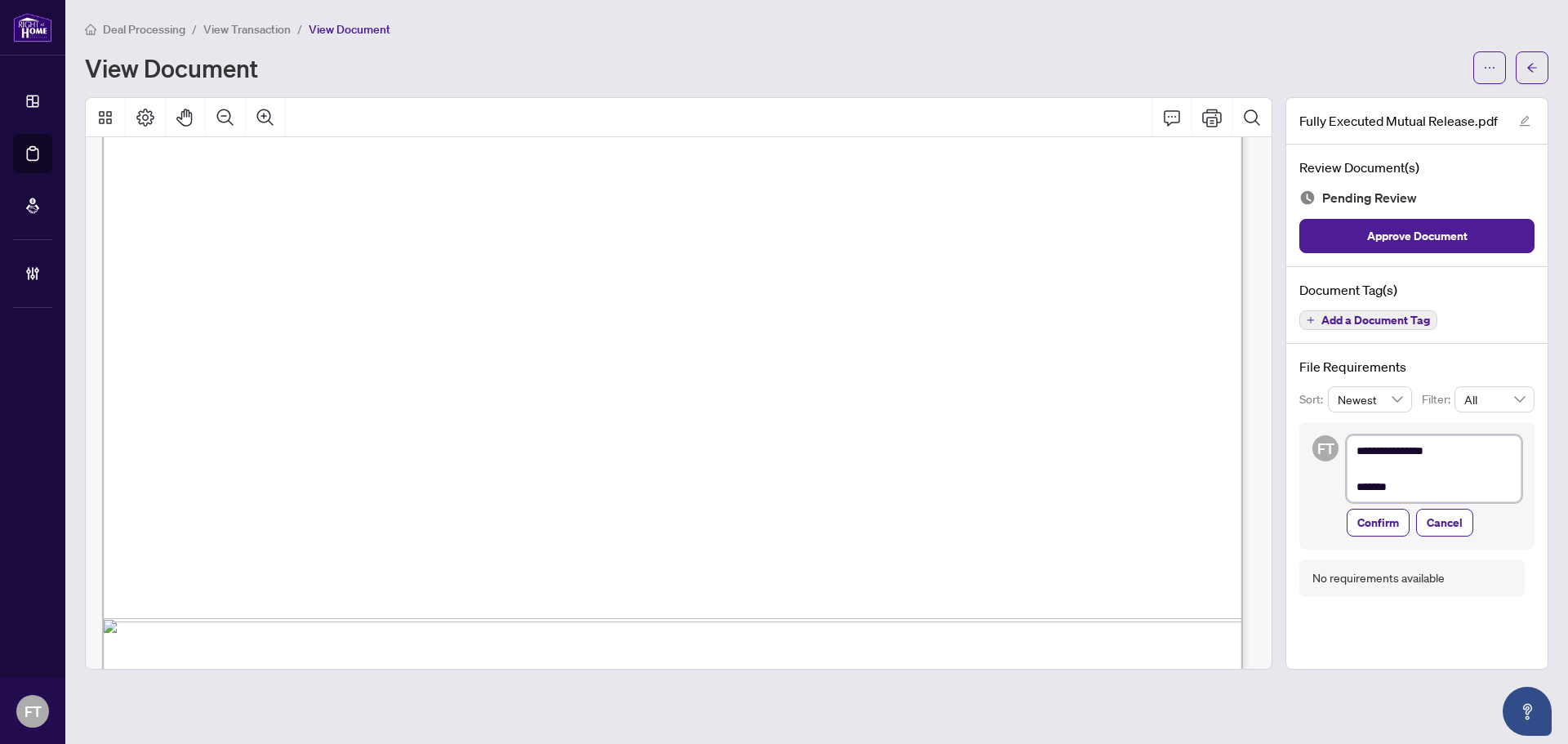 type on "**********" 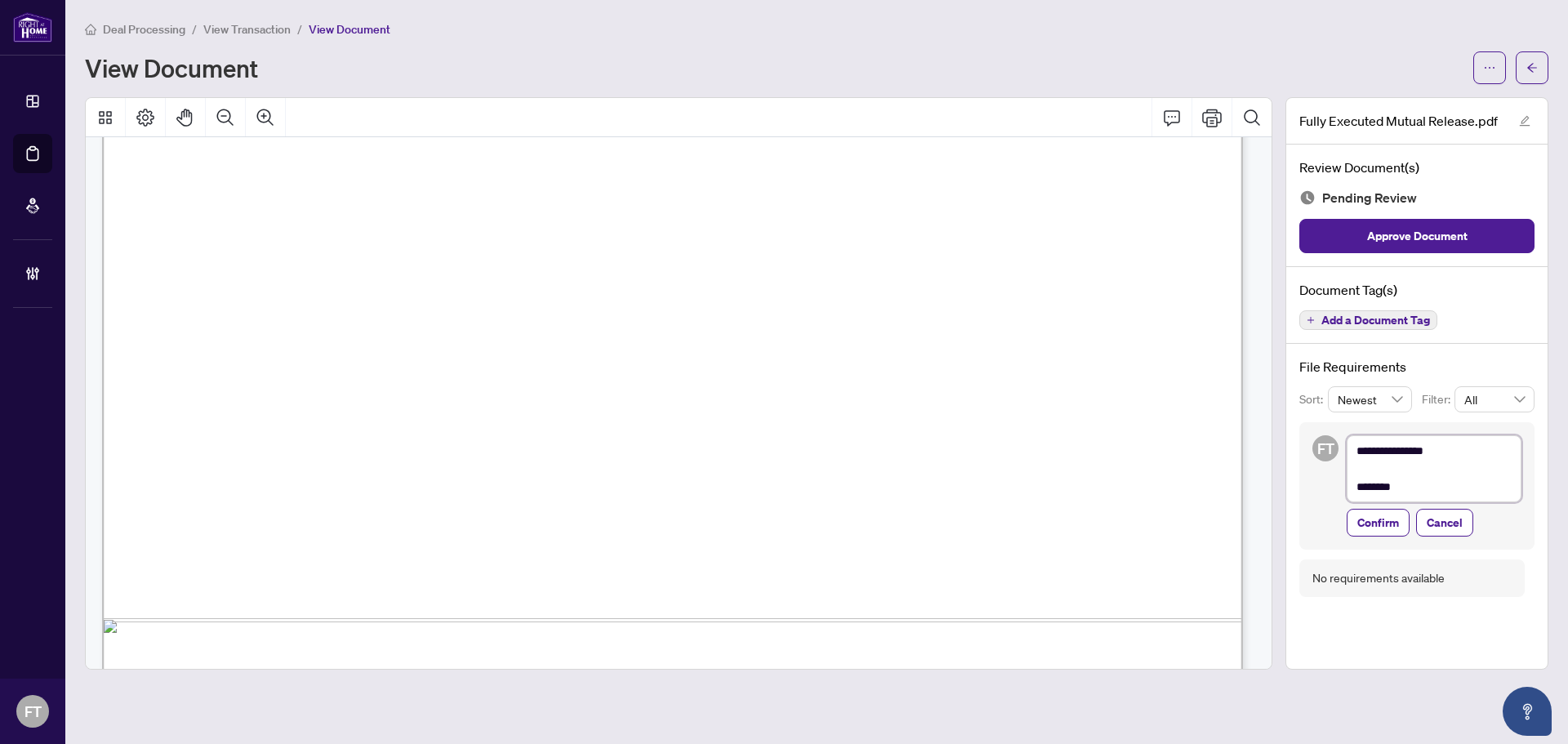 type on "**********" 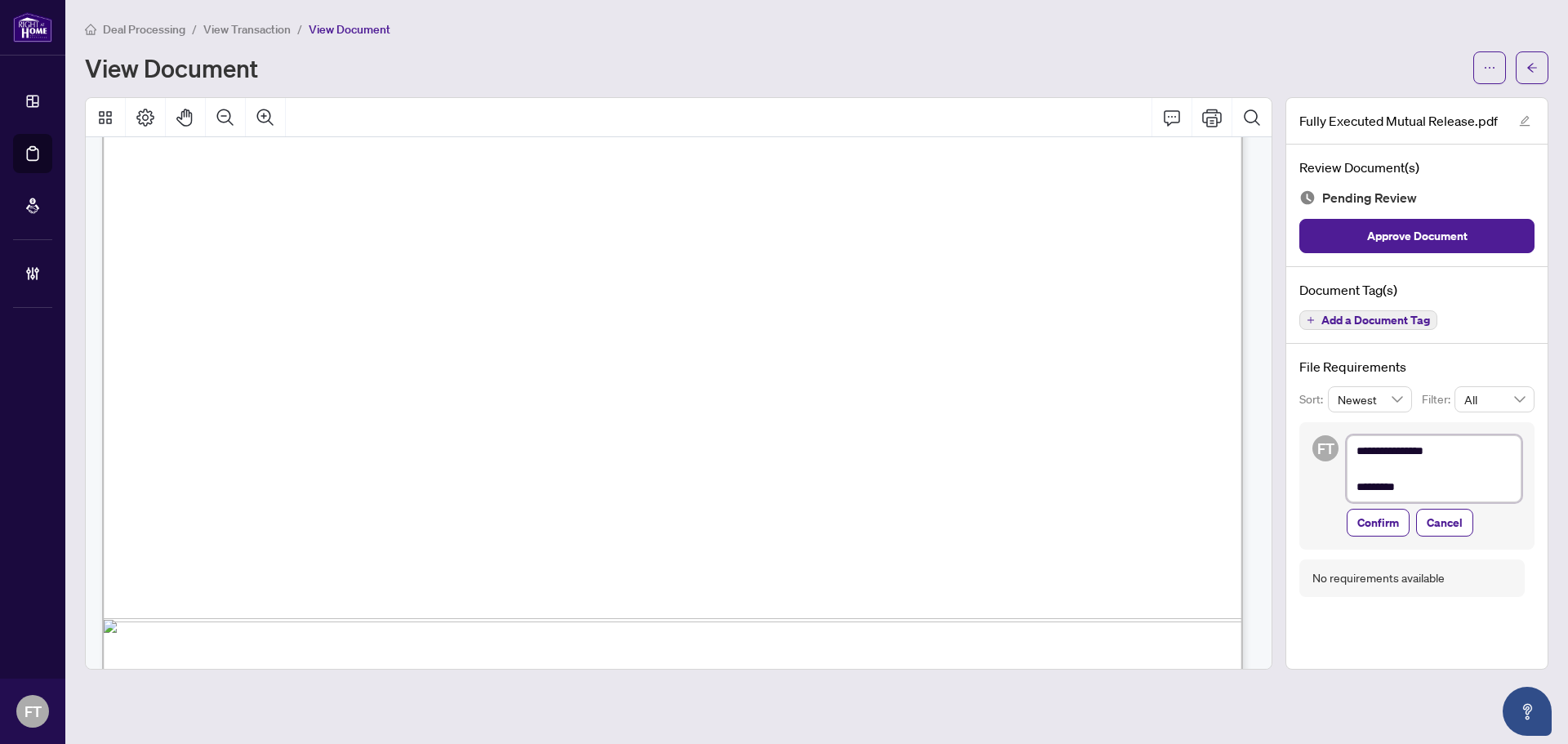 type on "**********" 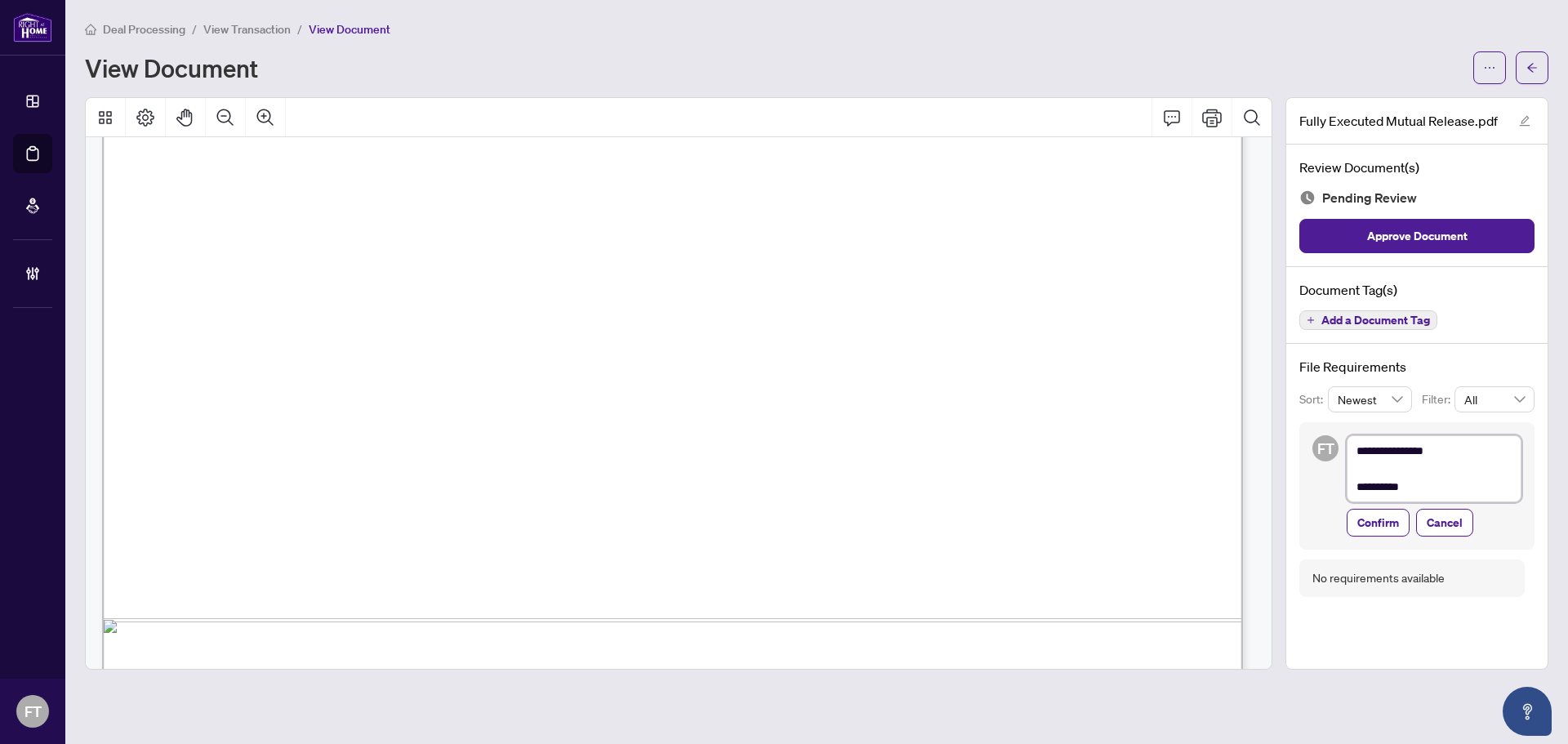 type on "**********" 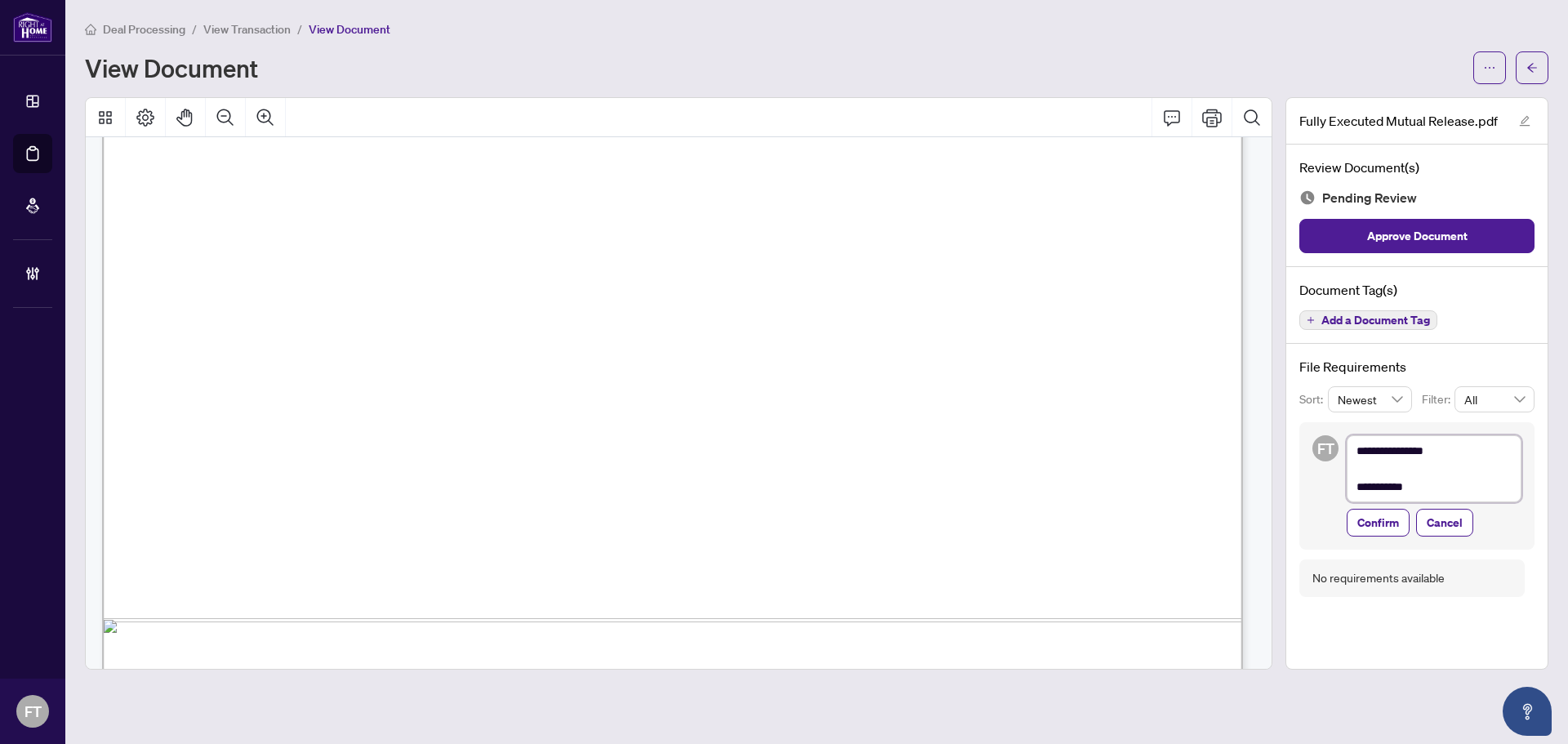 type on "**********" 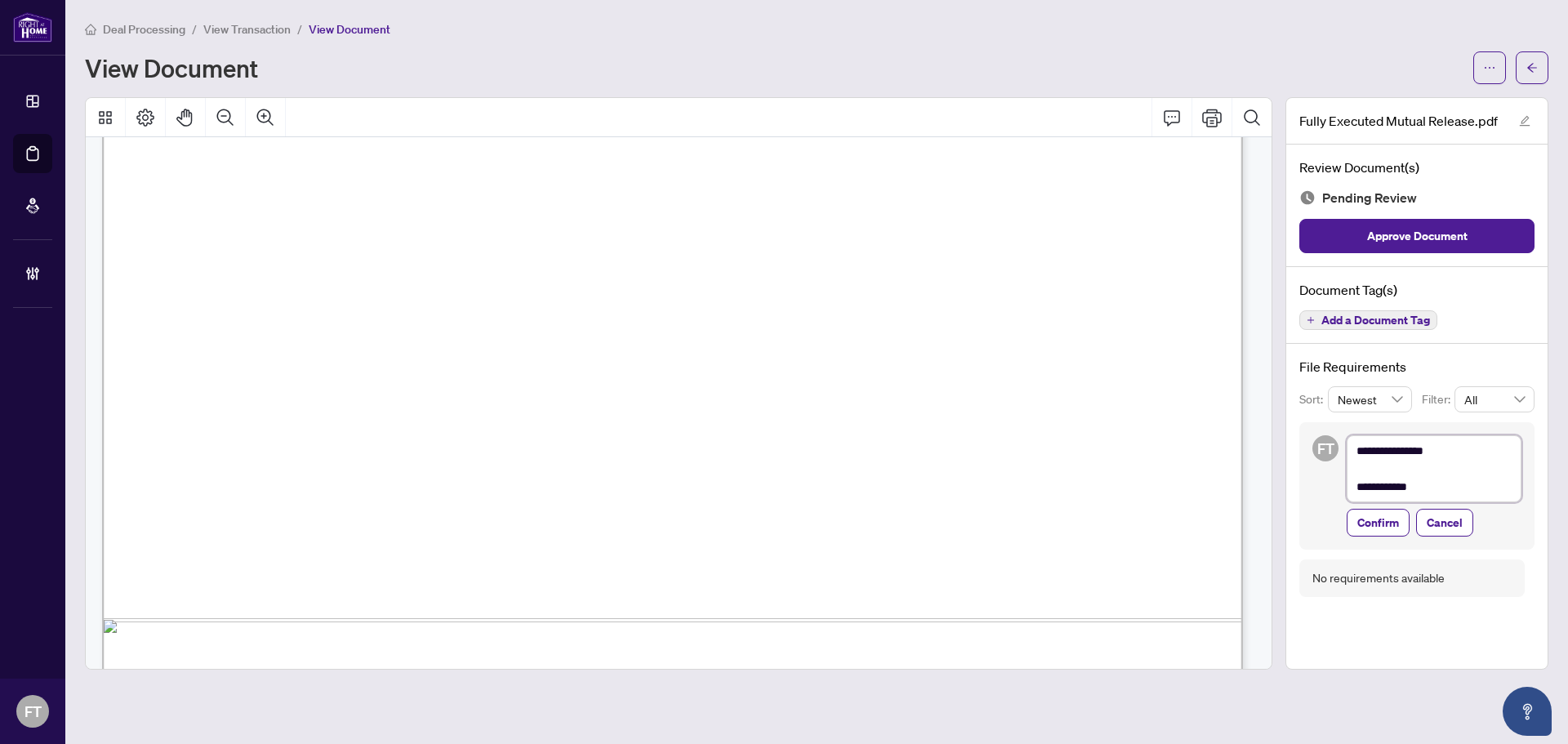 type on "**********" 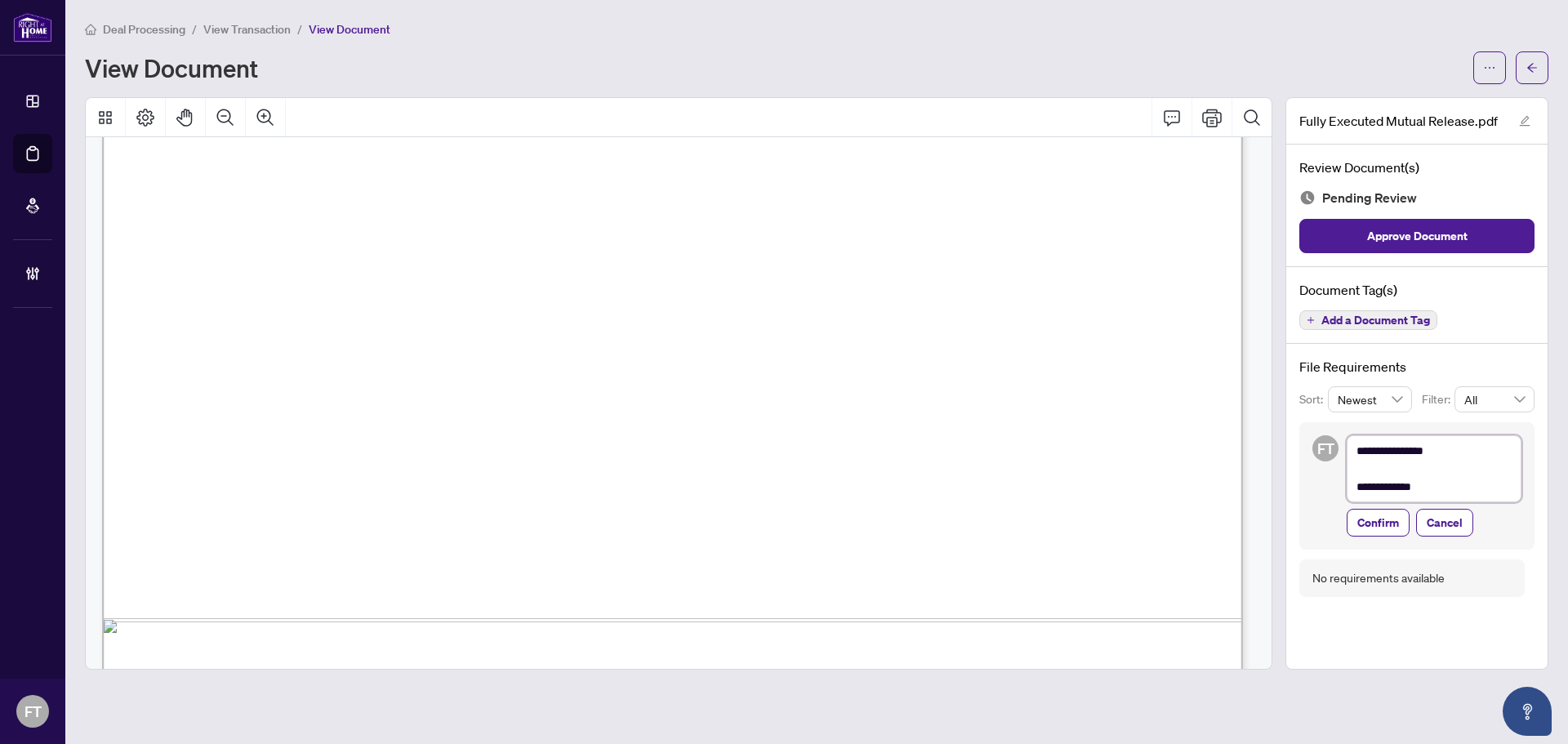 type on "**********" 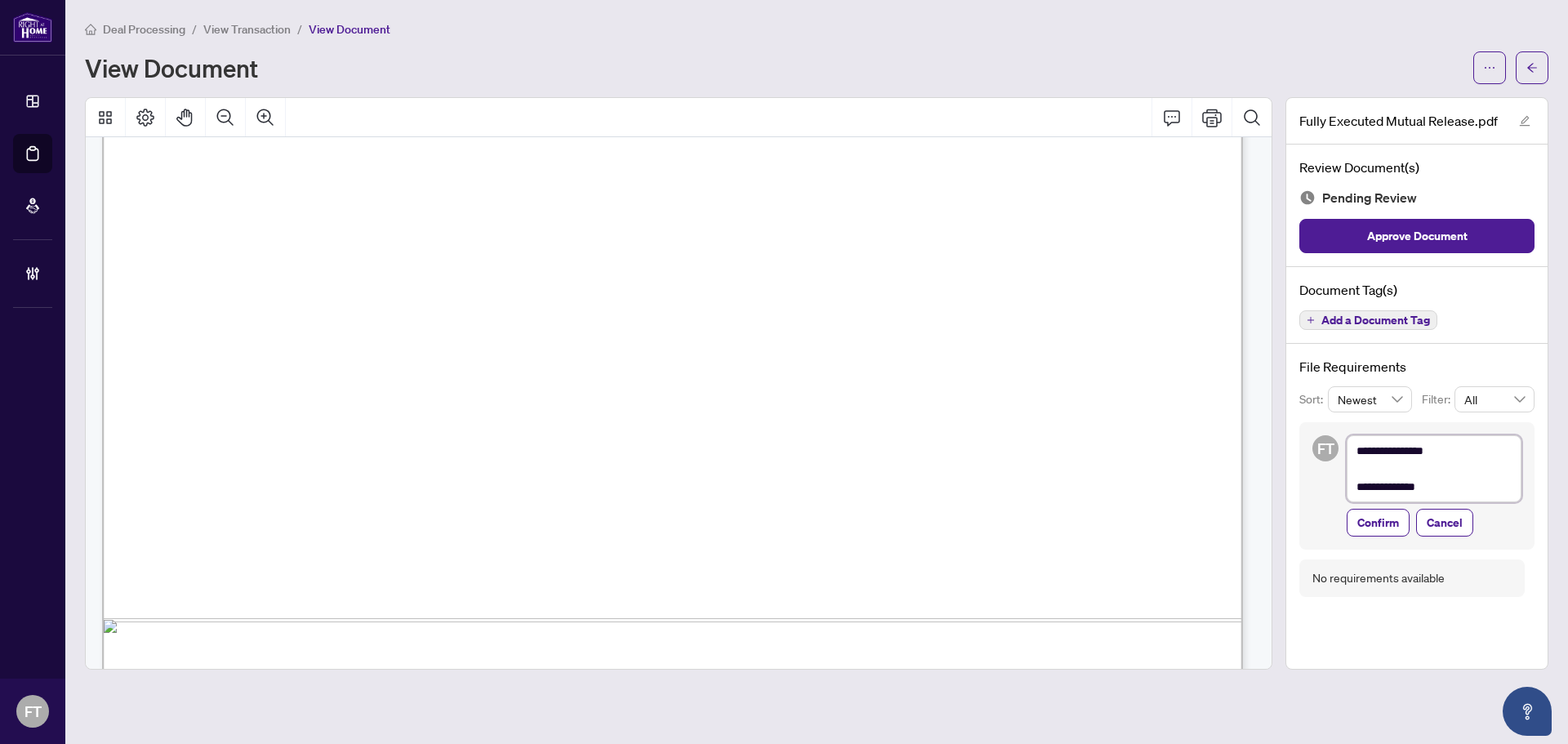 type on "**********" 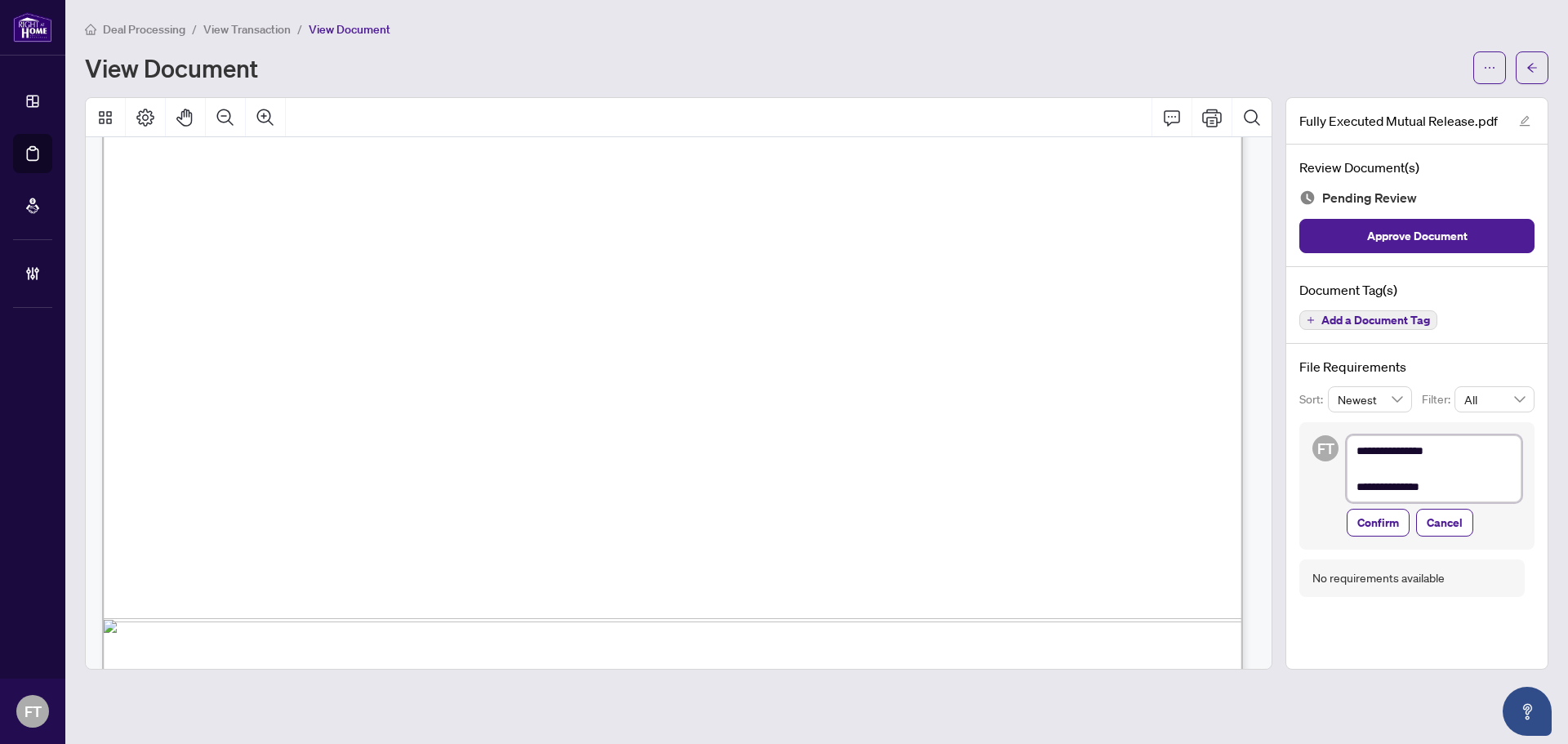 type on "**********" 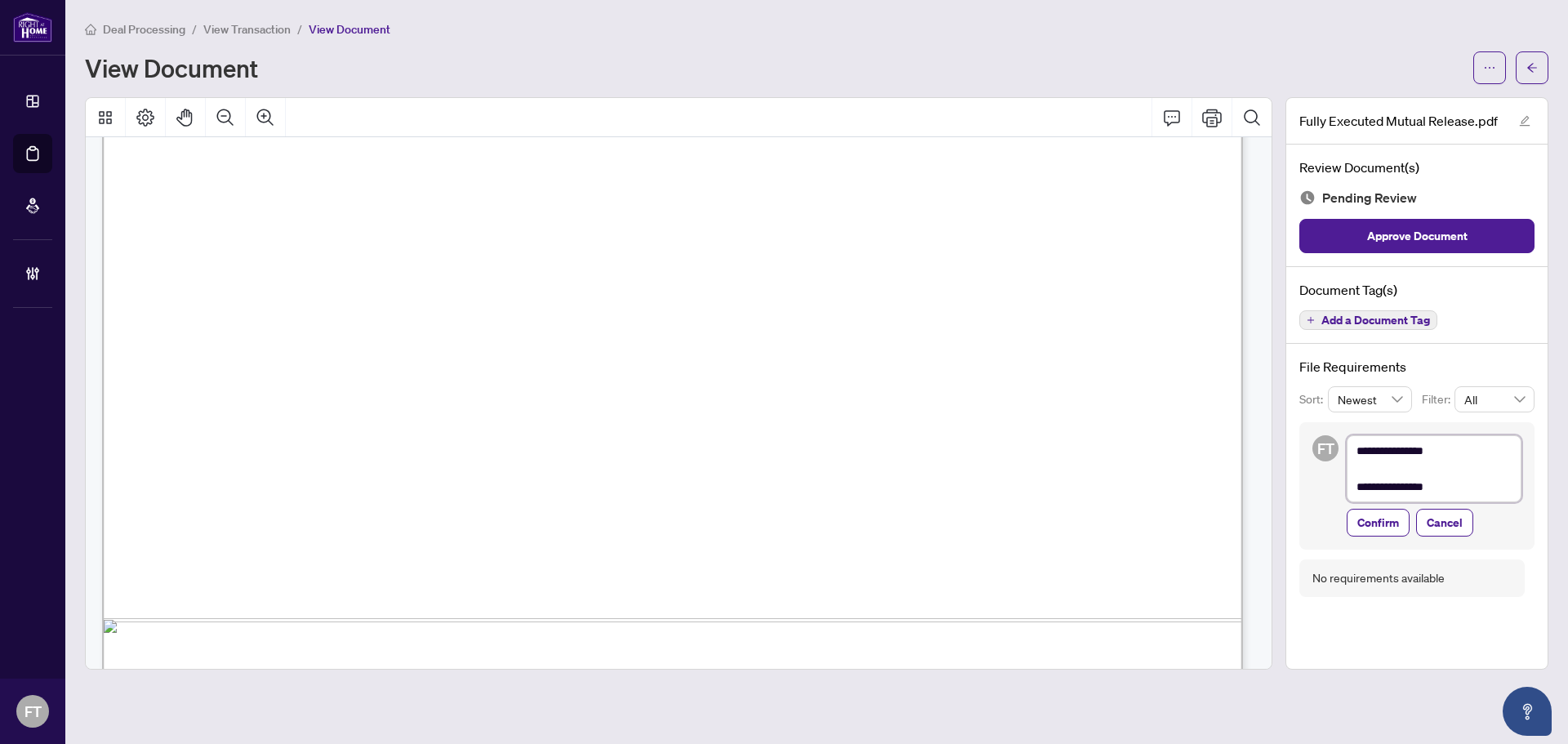 type on "**********" 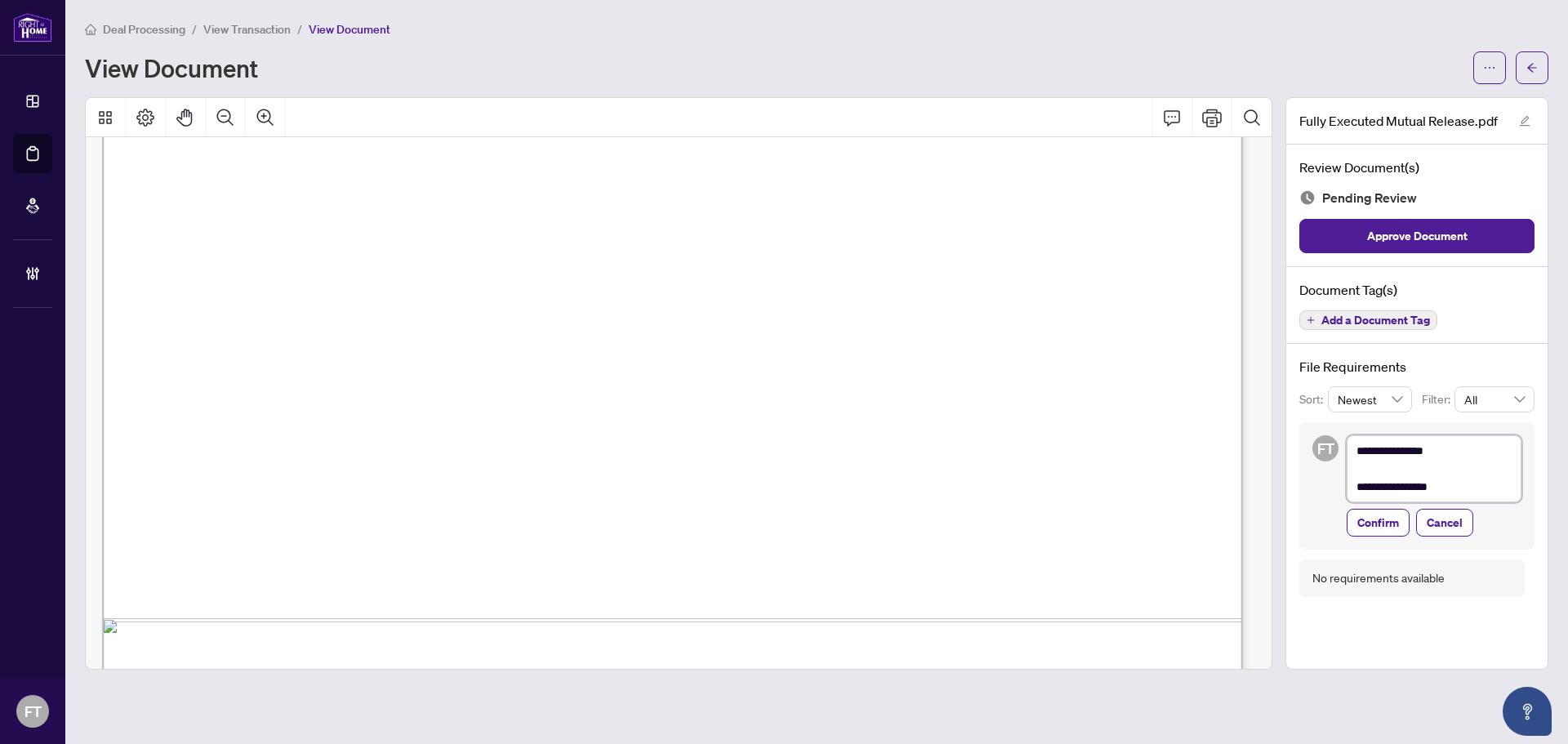 type on "**********" 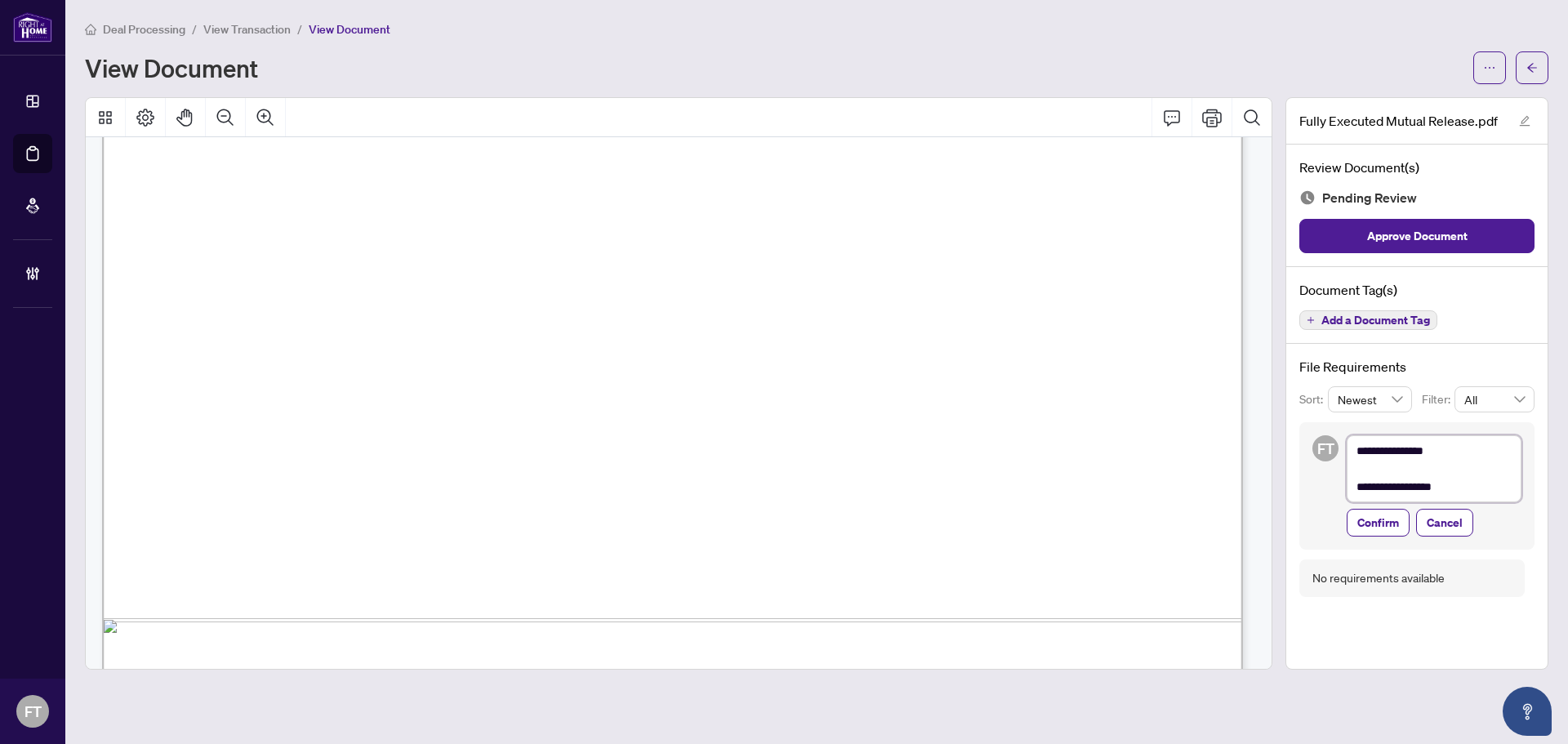 type on "**********" 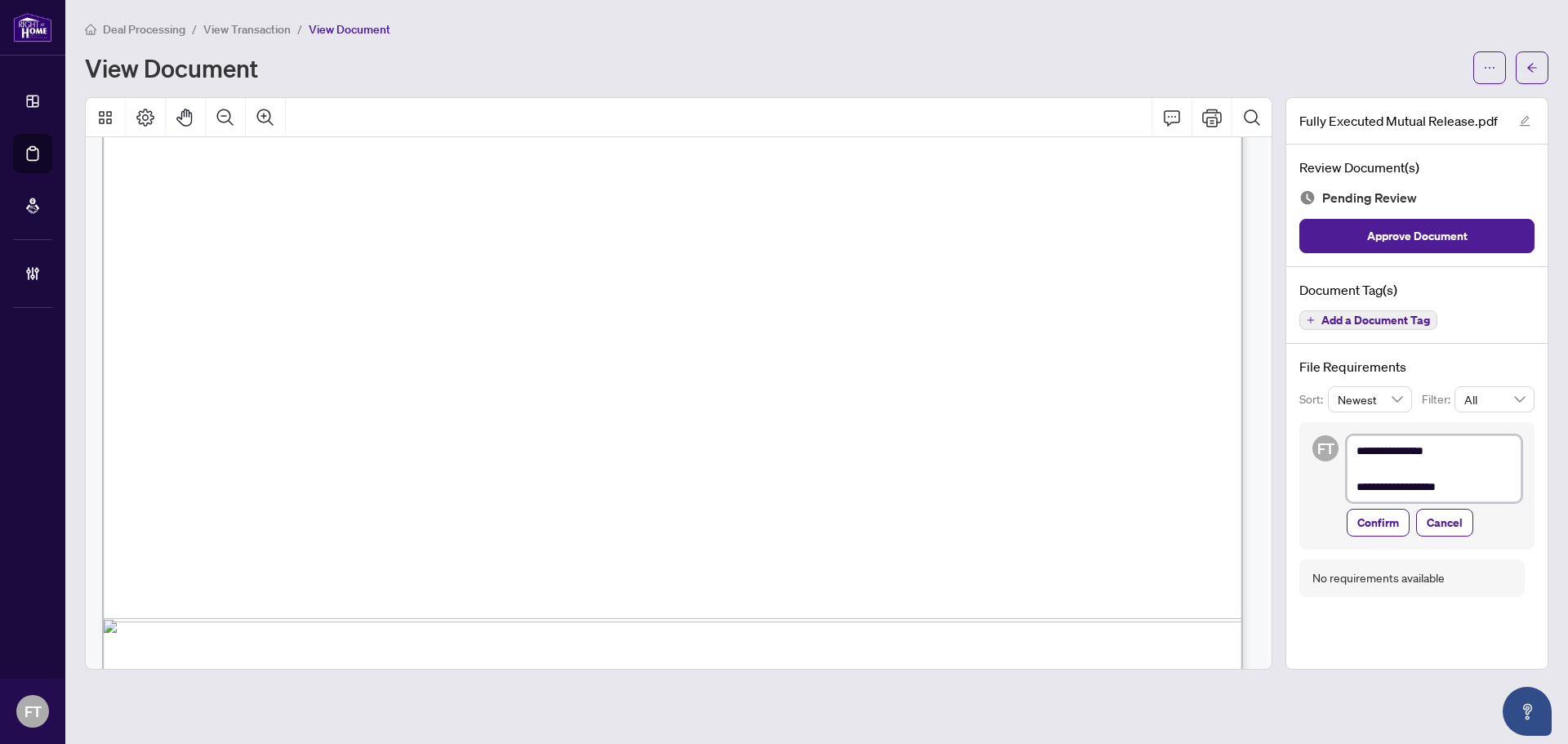 type on "**********" 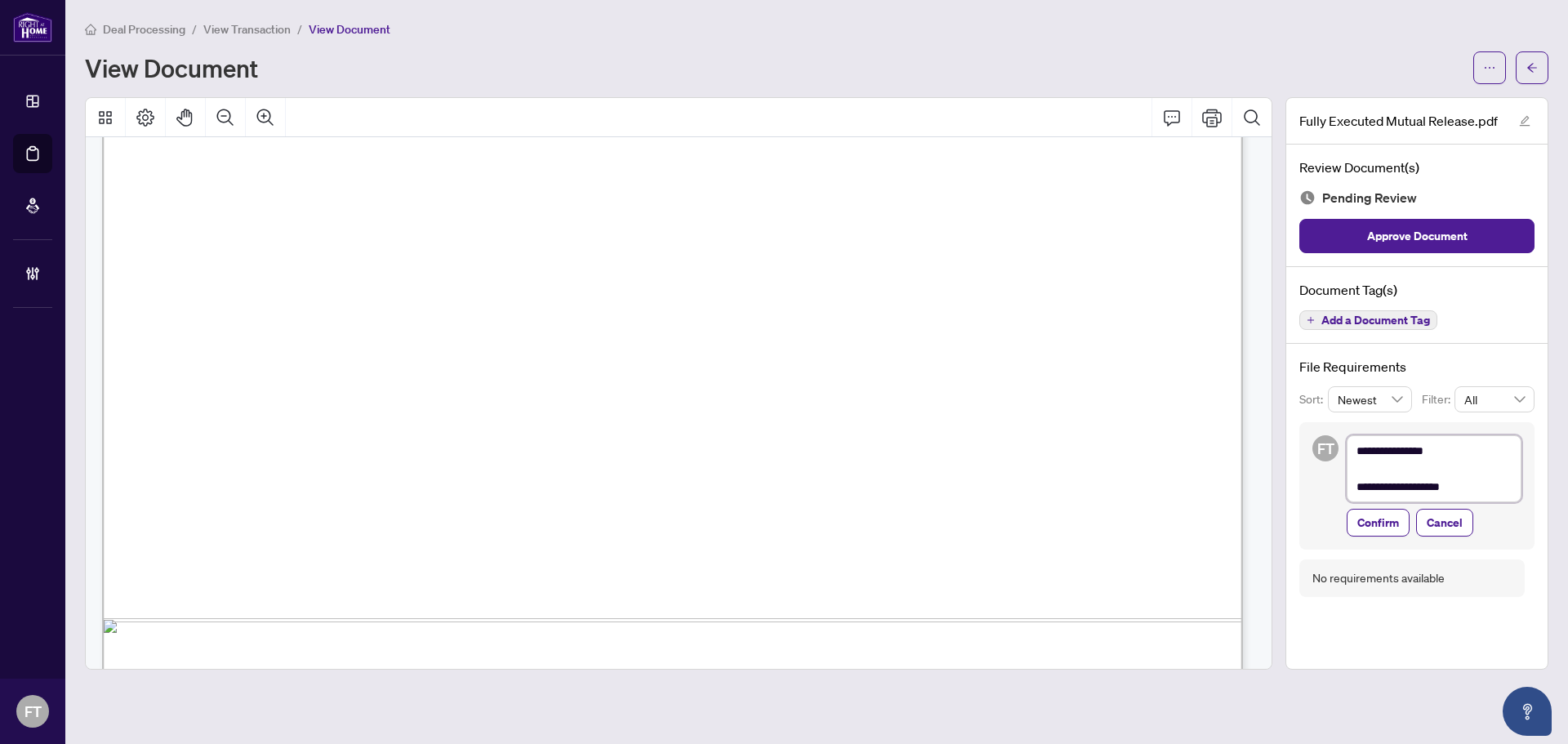 type on "**********" 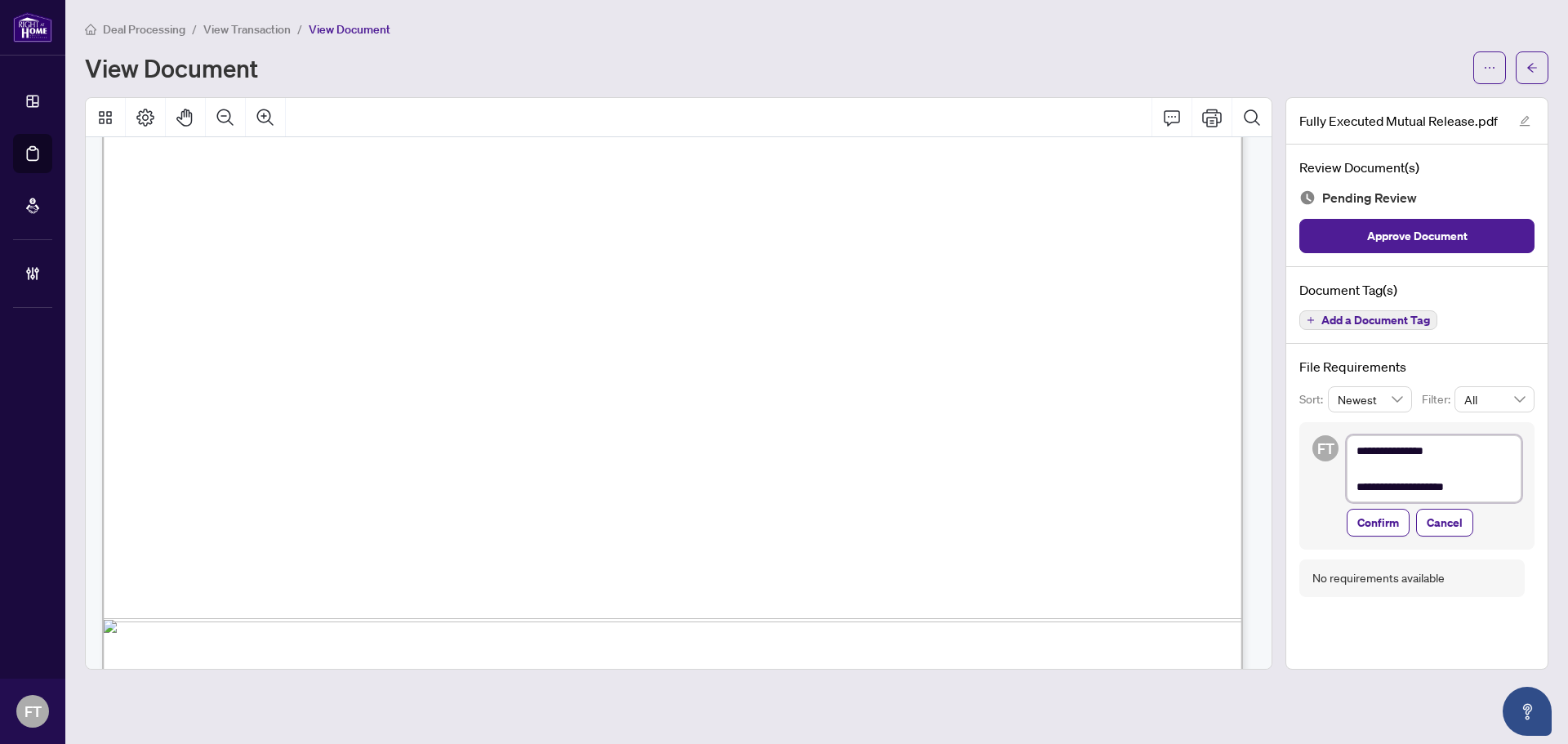 type on "**********" 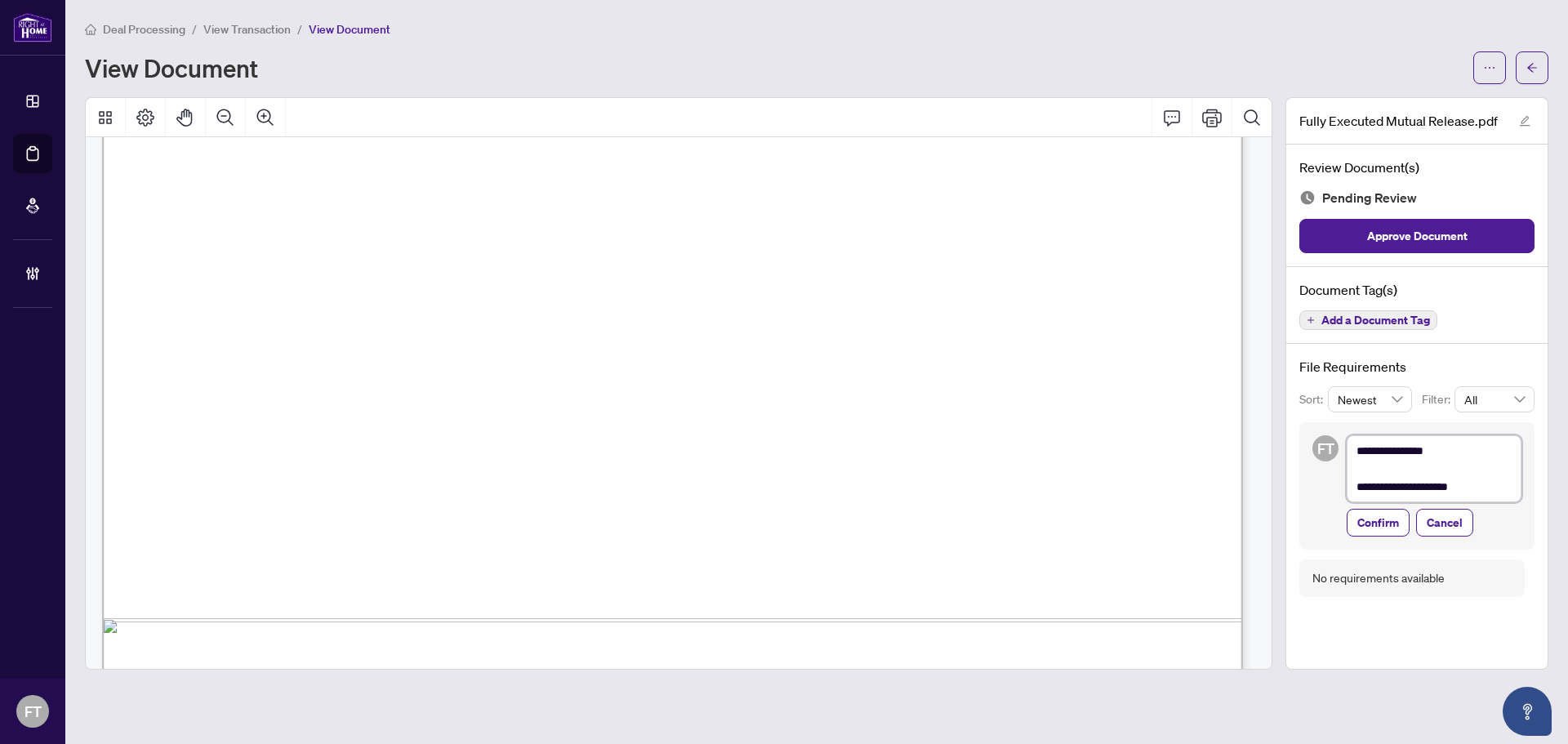 type on "**********" 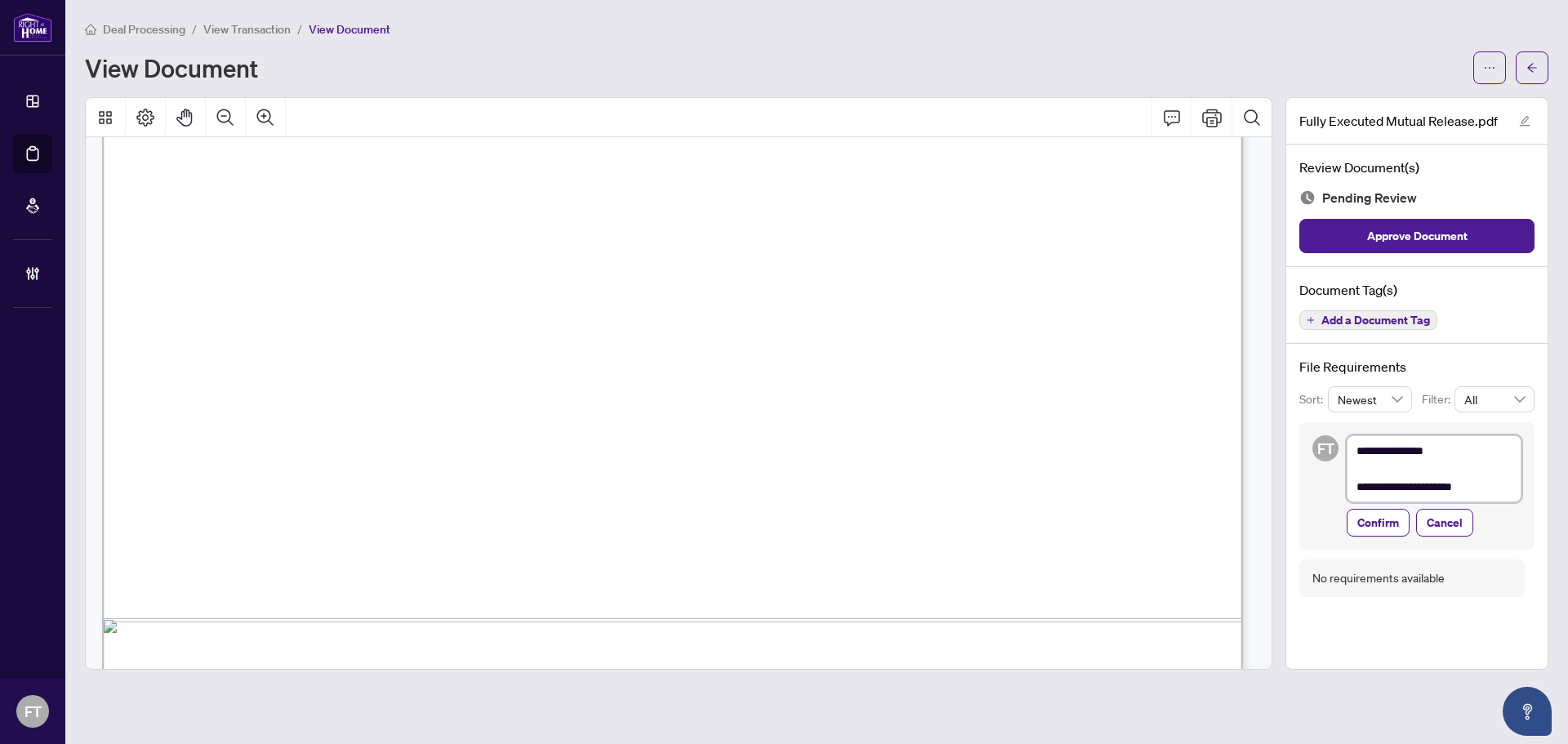 type on "**********" 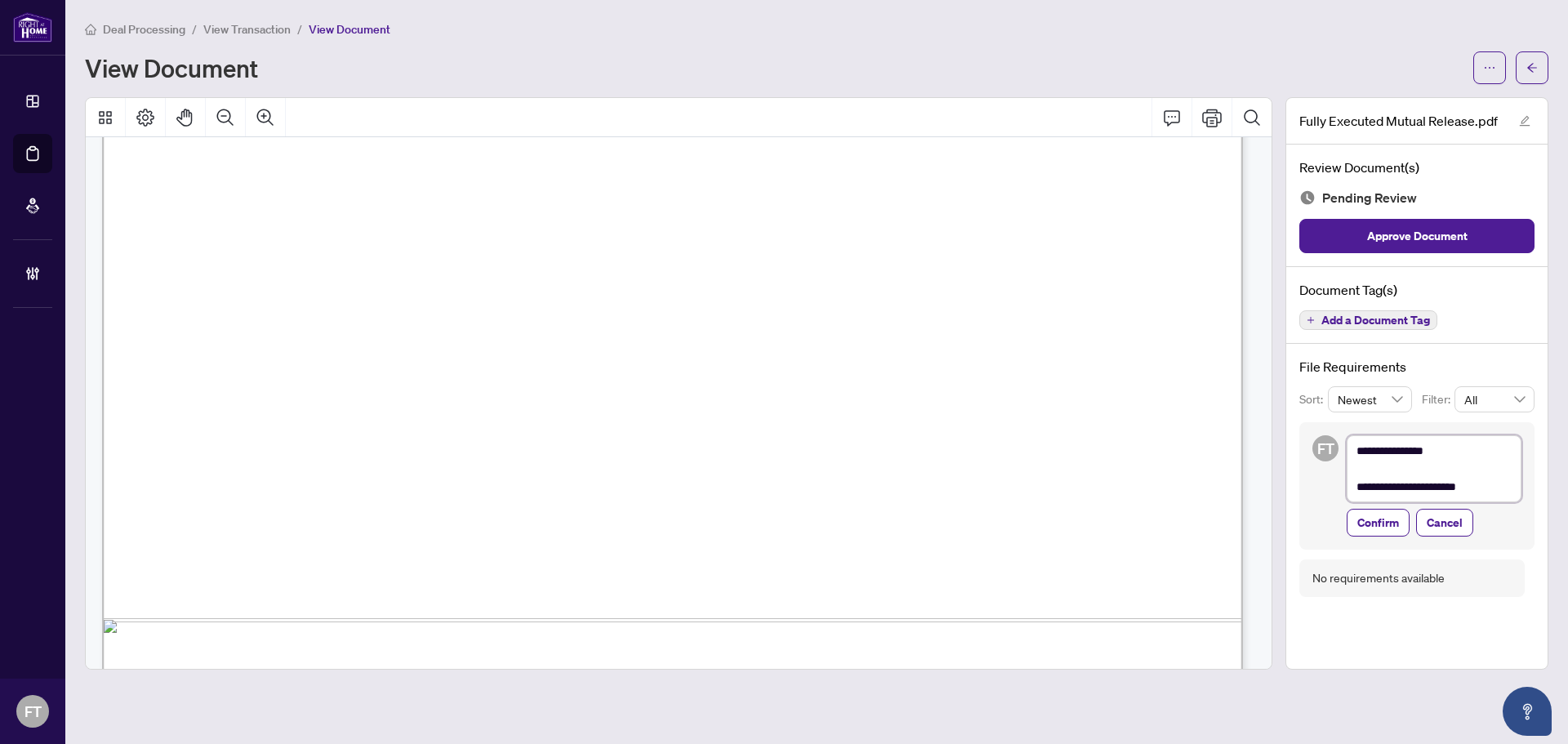 type on "**********" 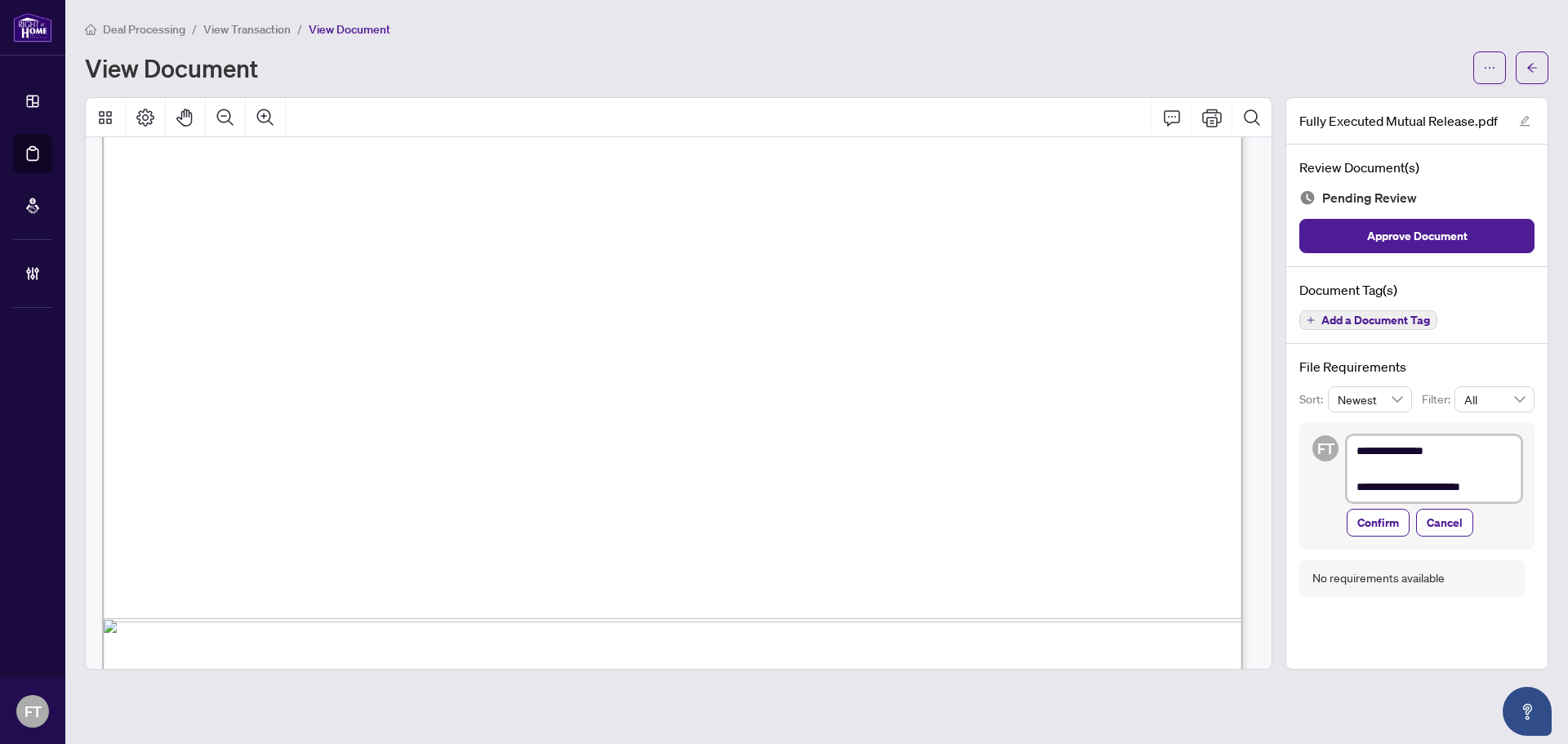 type on "**********" 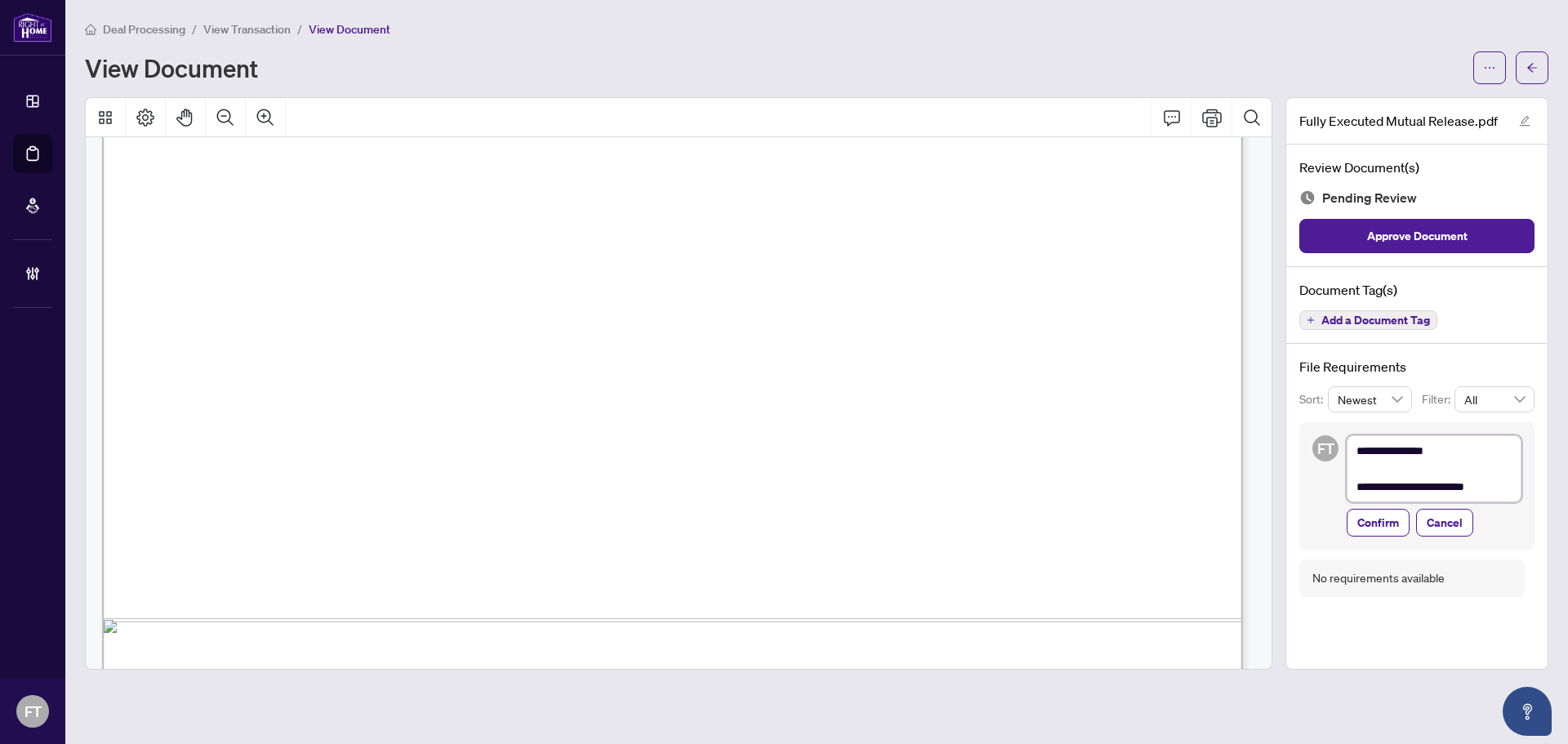 type on "**********" 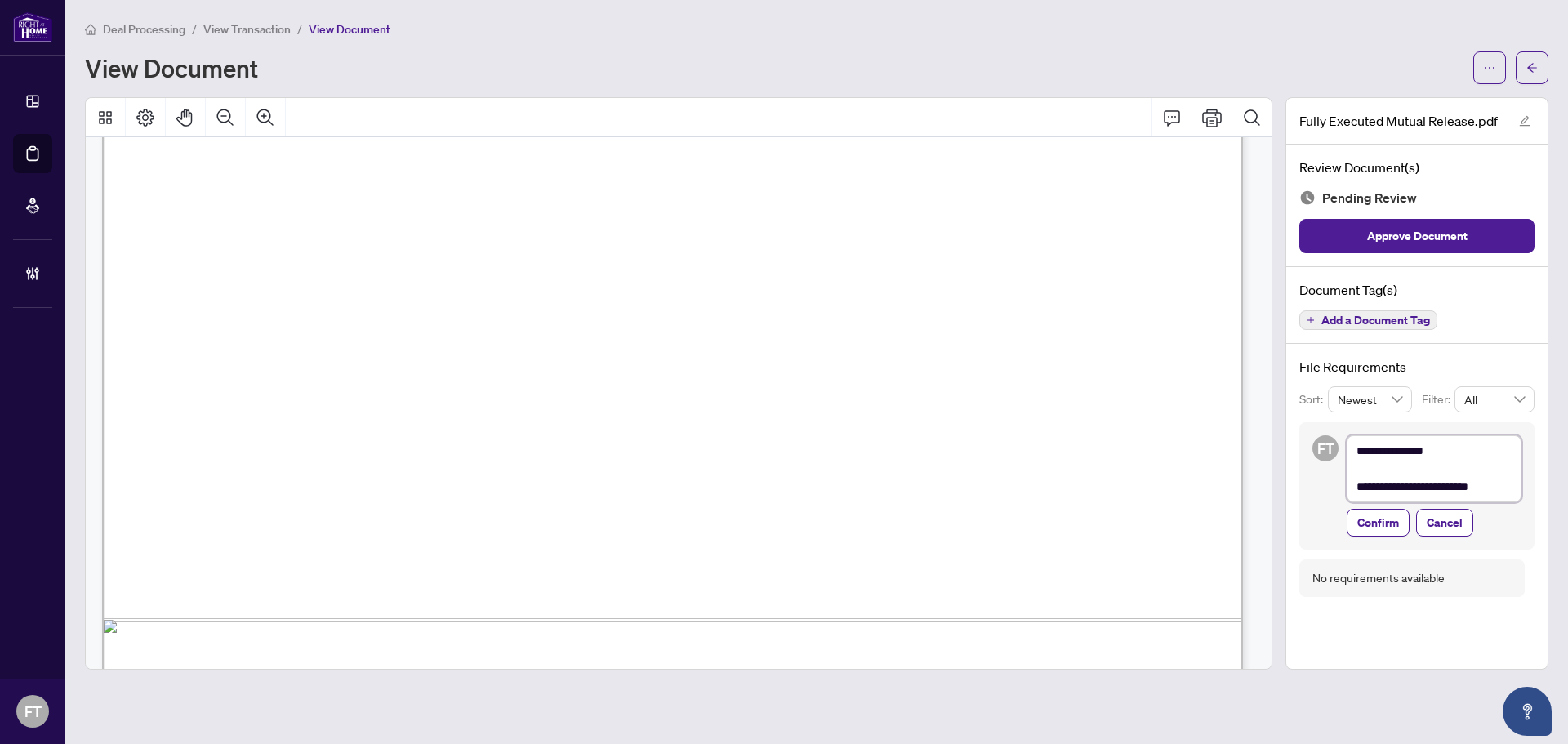 type on "**********" 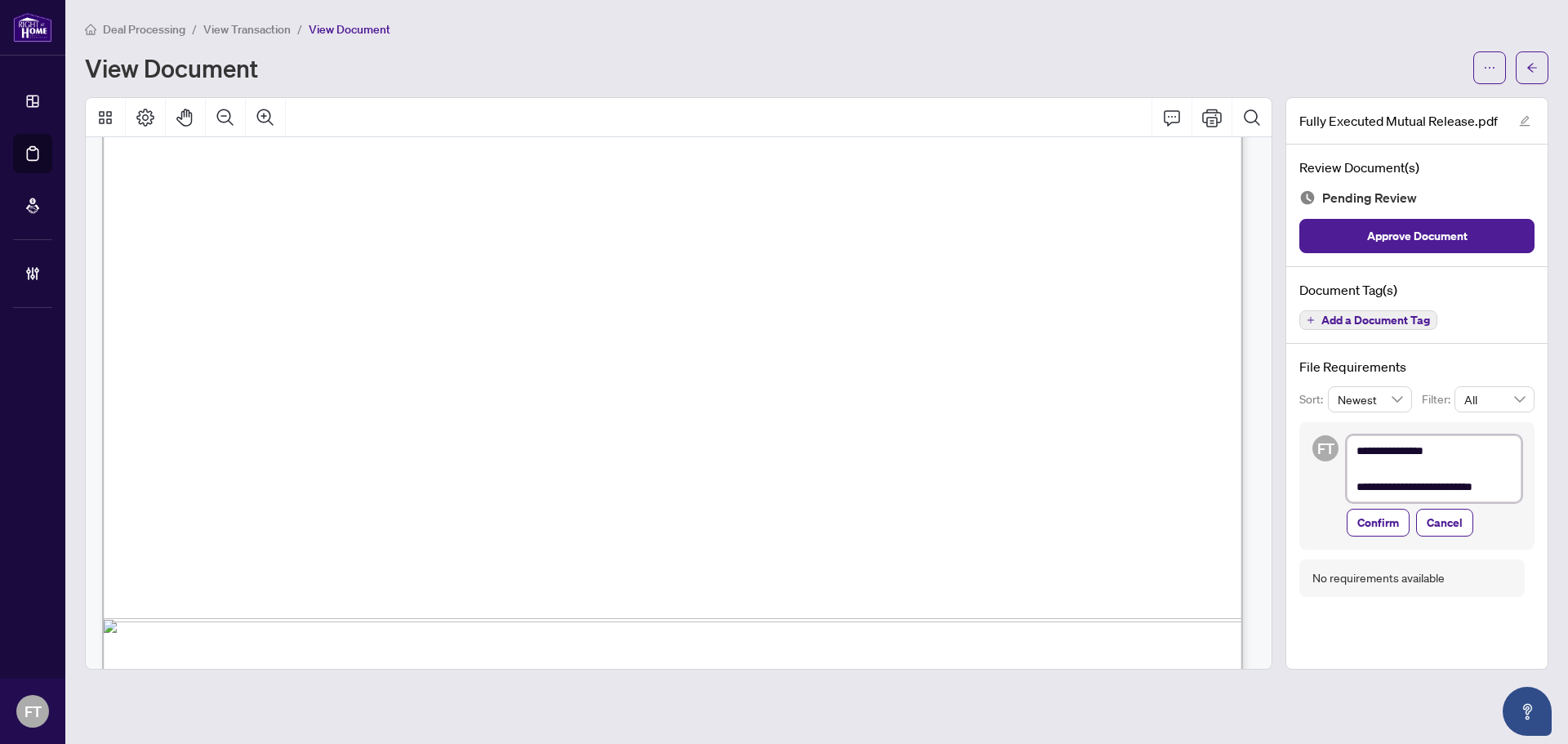 type on "**********" 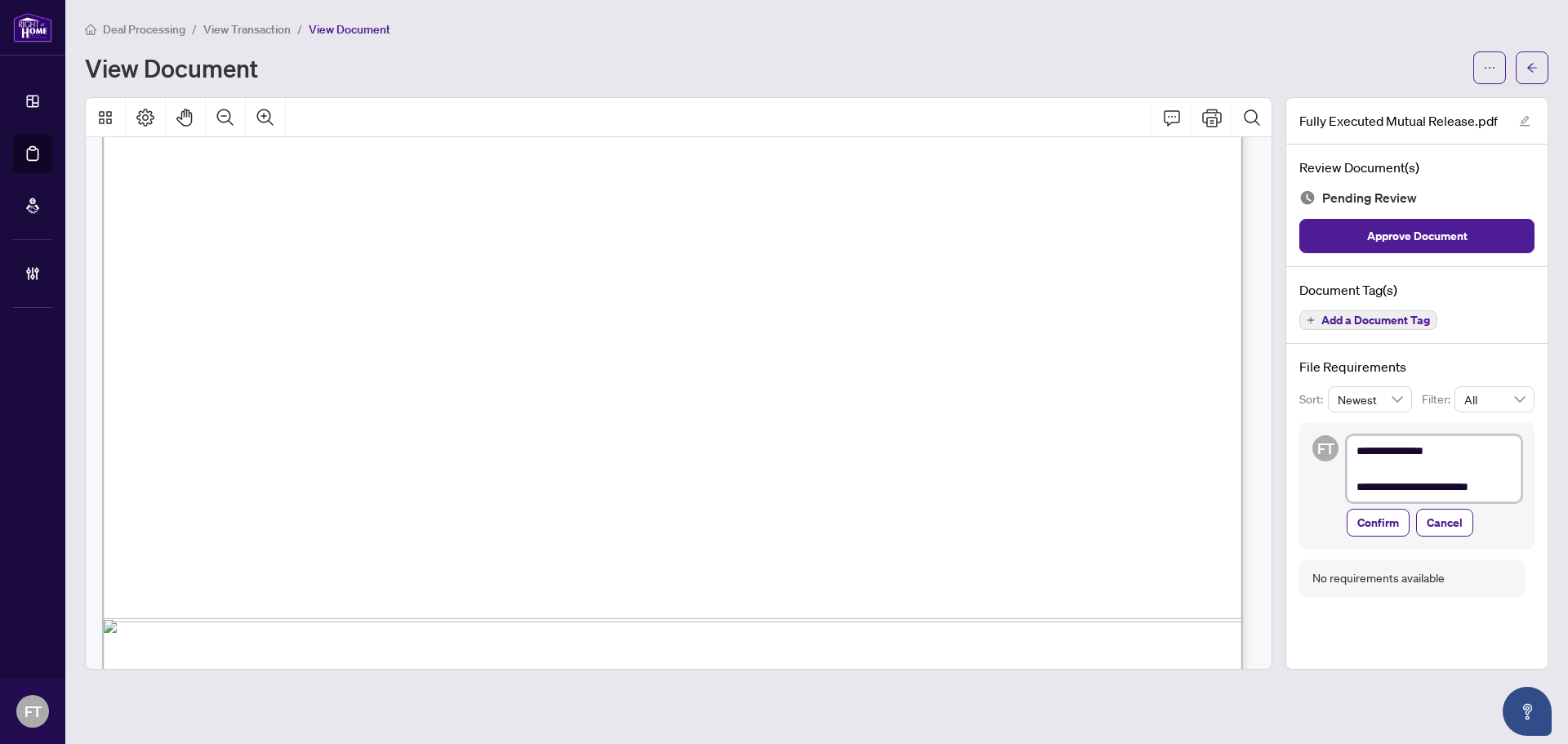 type on "**********" 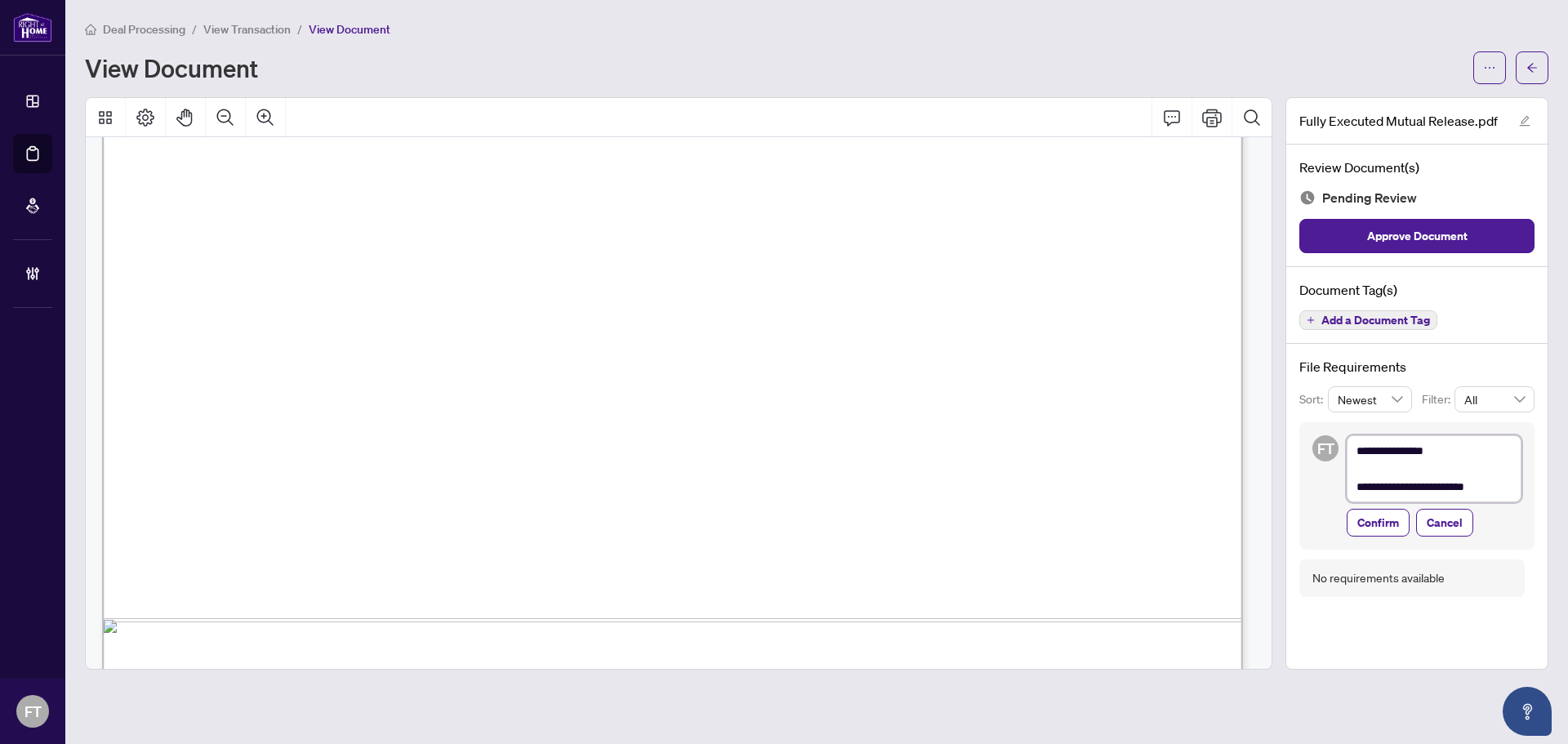 type on "**********" 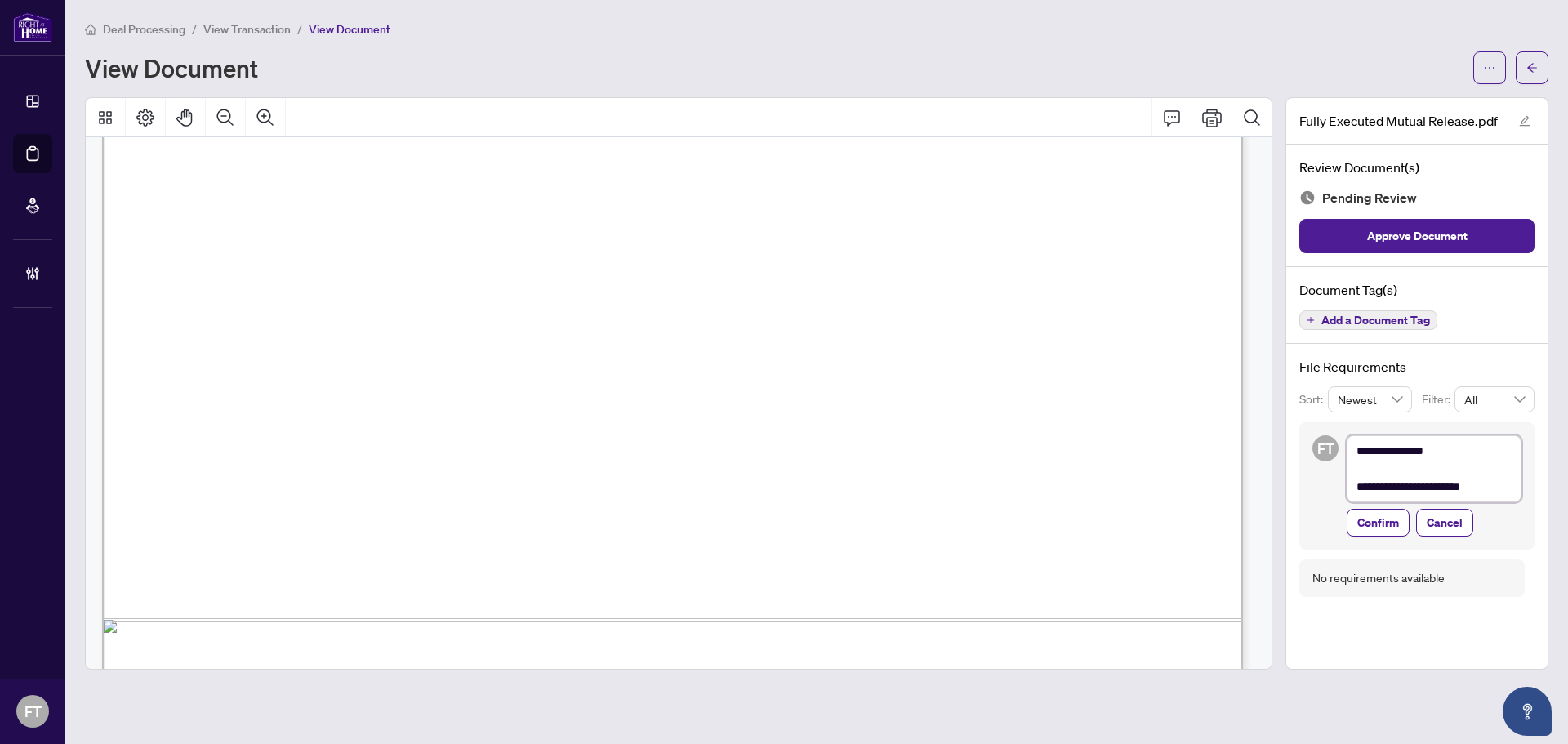 type on "**********" 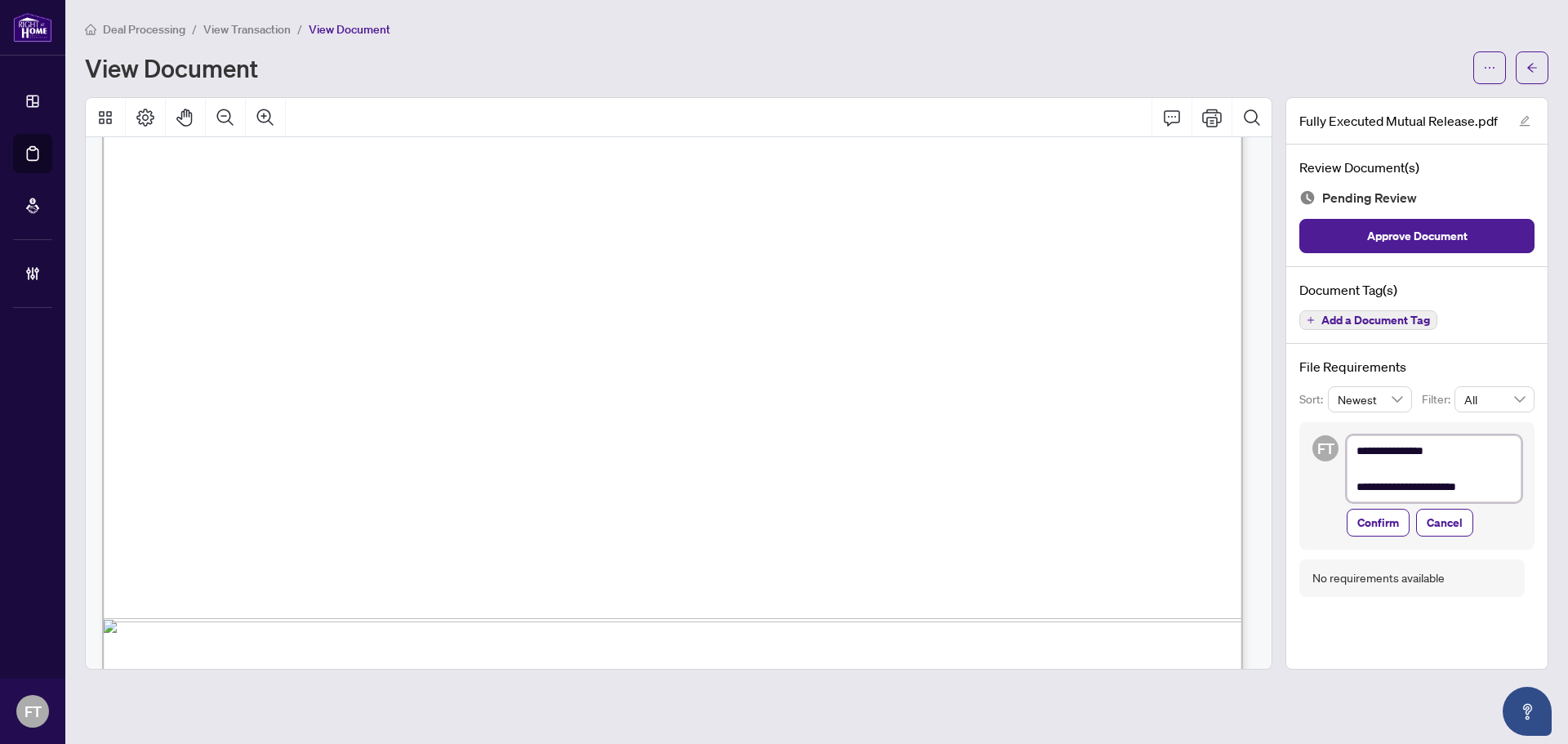 type on "**********" 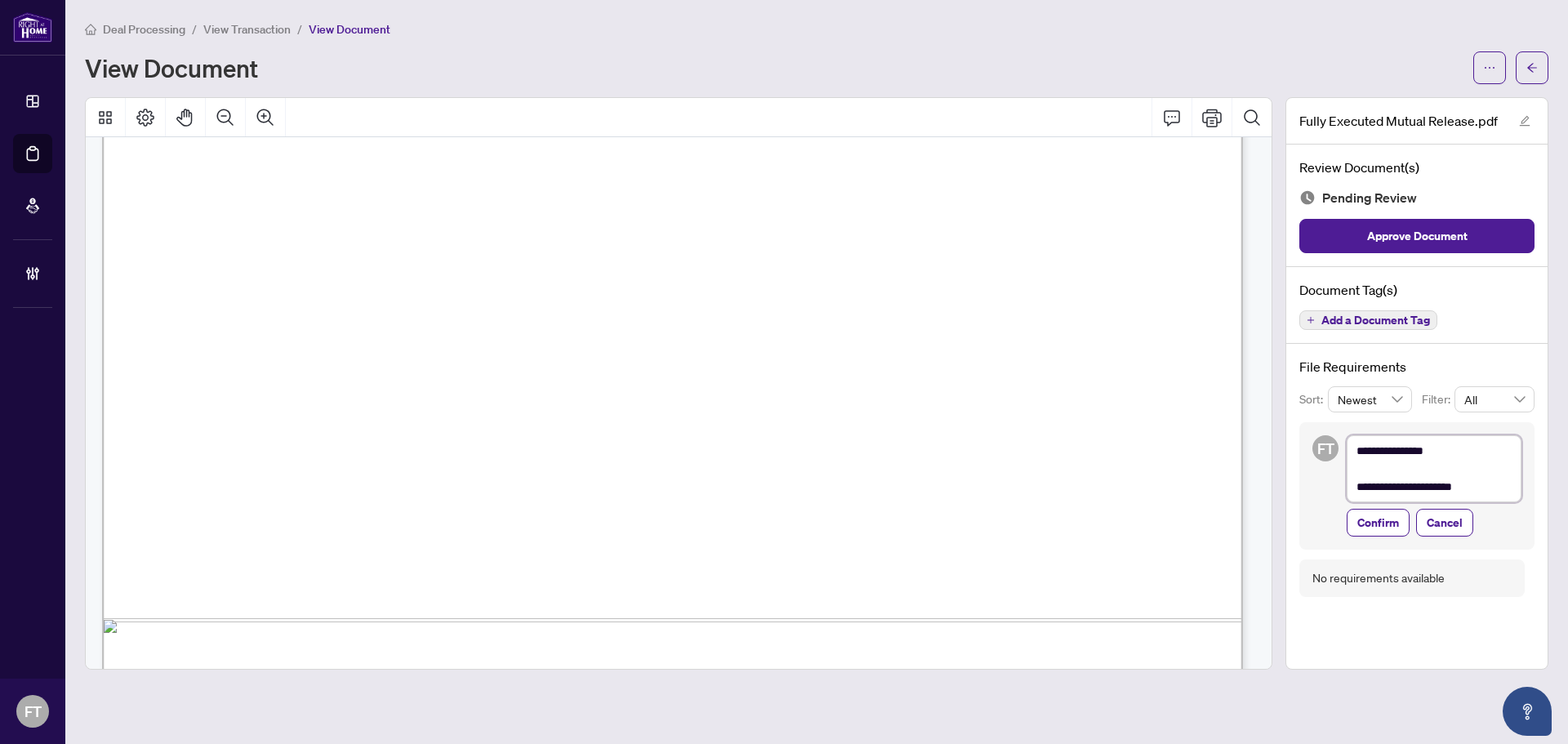 type on "**********" 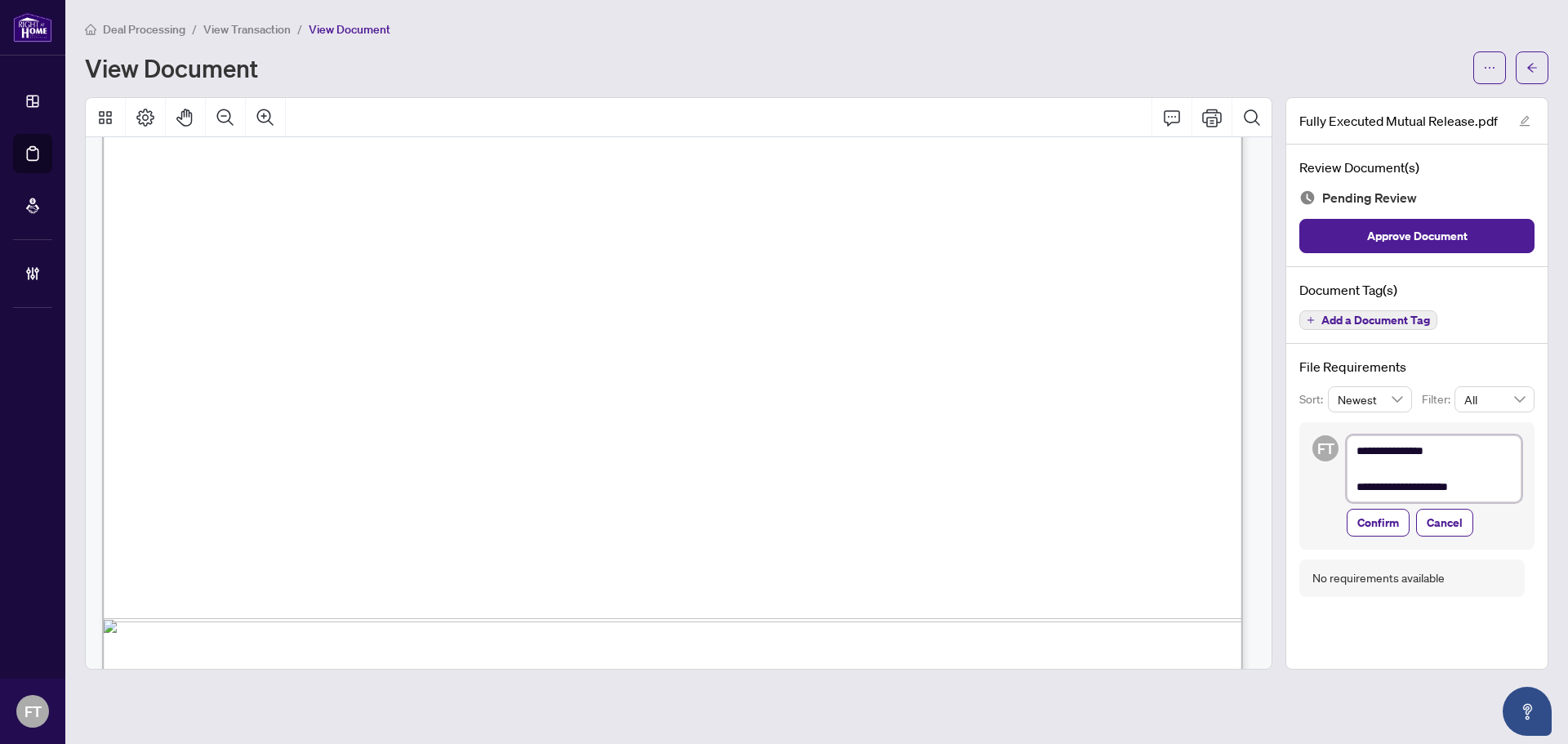type 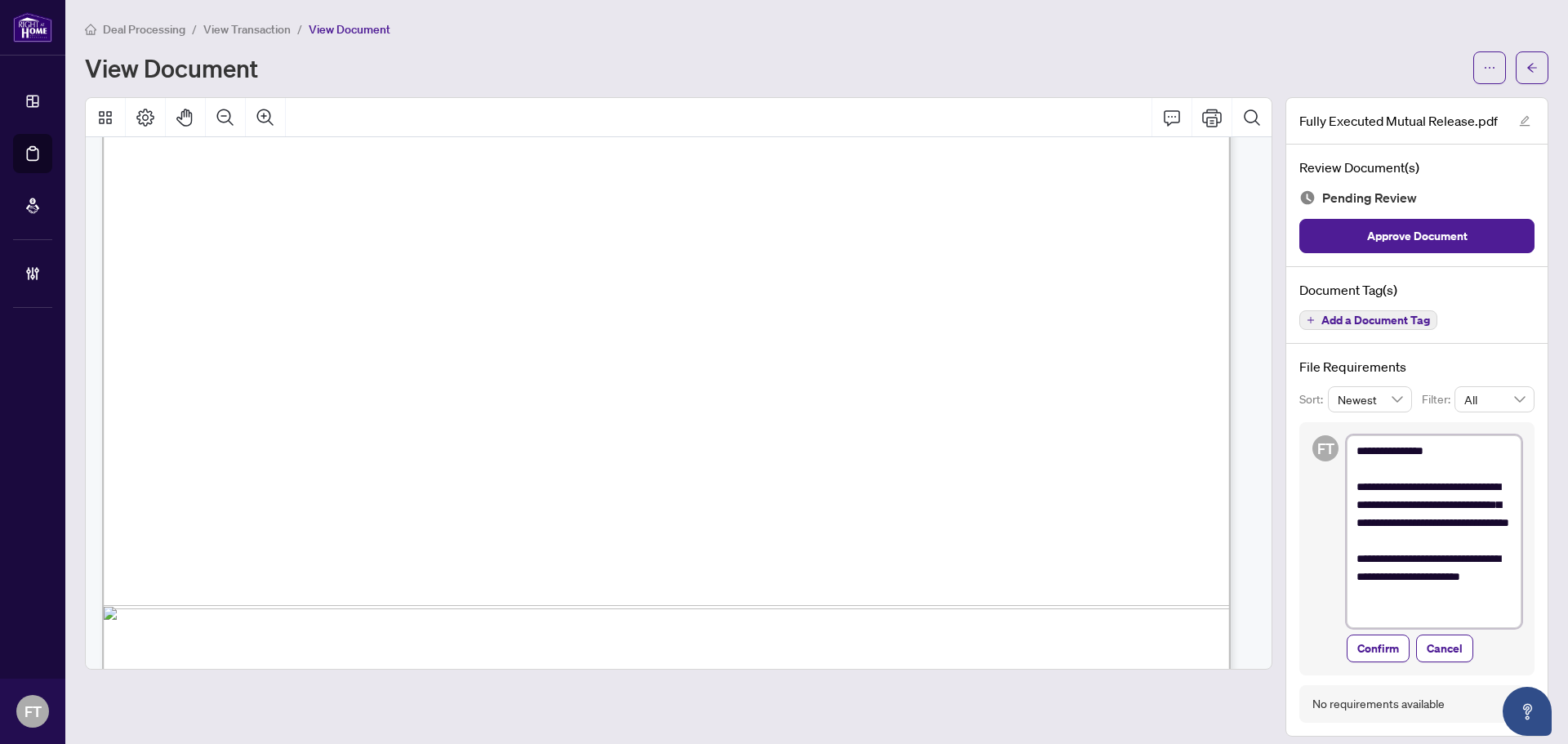 scroll, scrollTop: 777, scrollLeft: 0, axis: vertical 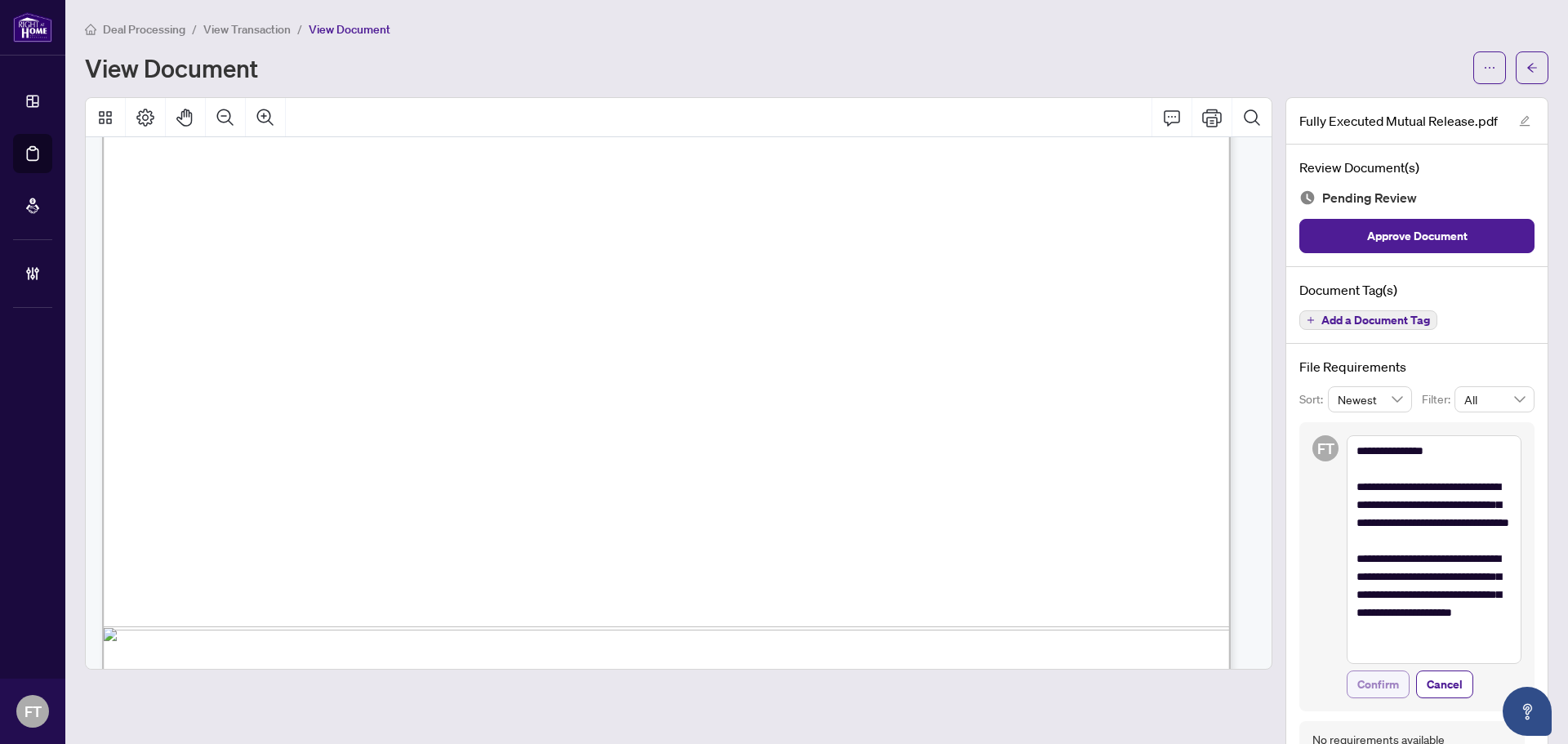 click on "Confirm" at bounding box center [1378, 684] 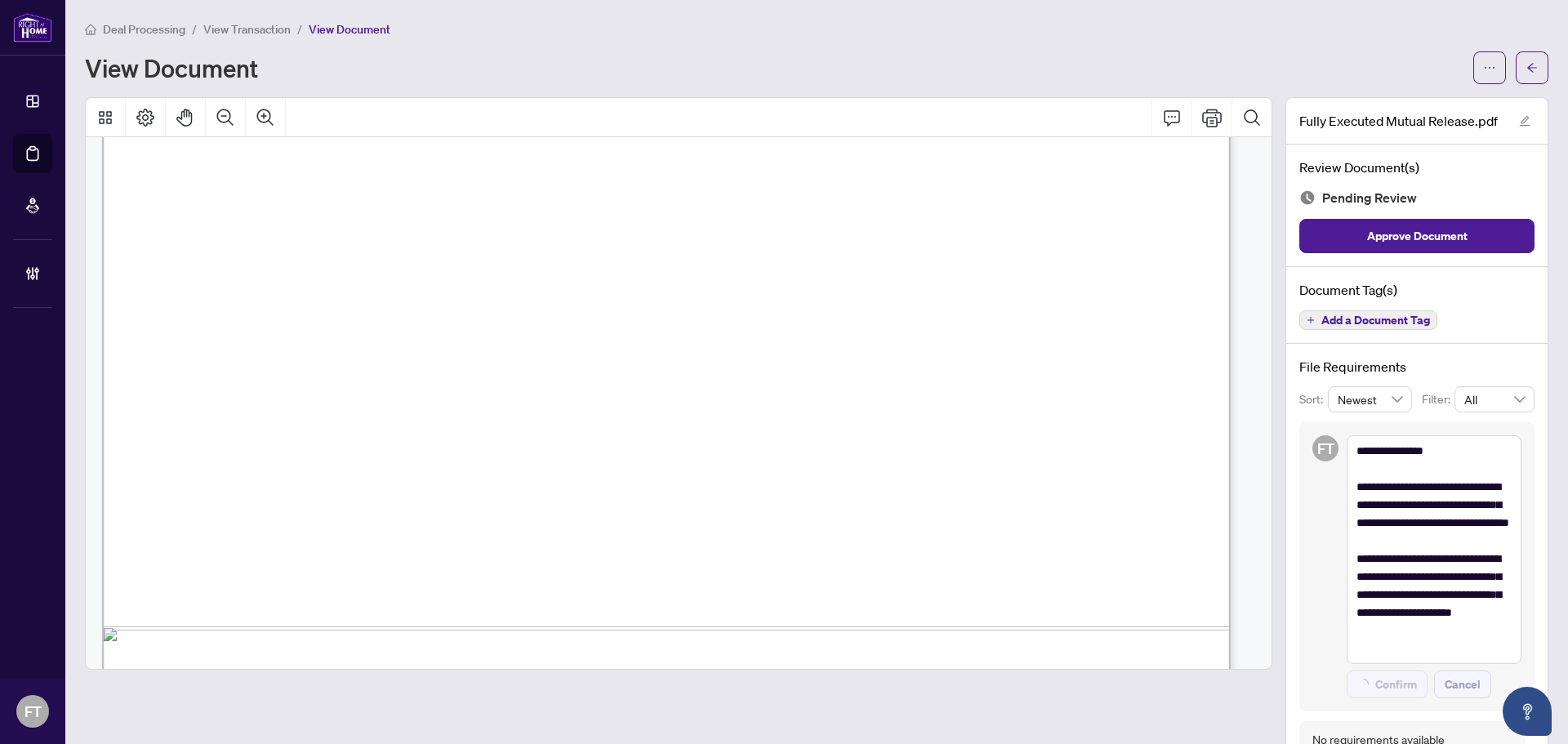 click on "Notwithstanding anything contained herein to the contrary, I confirm this Mutual Release with all changes both typed" at bounding box center [786, 462] 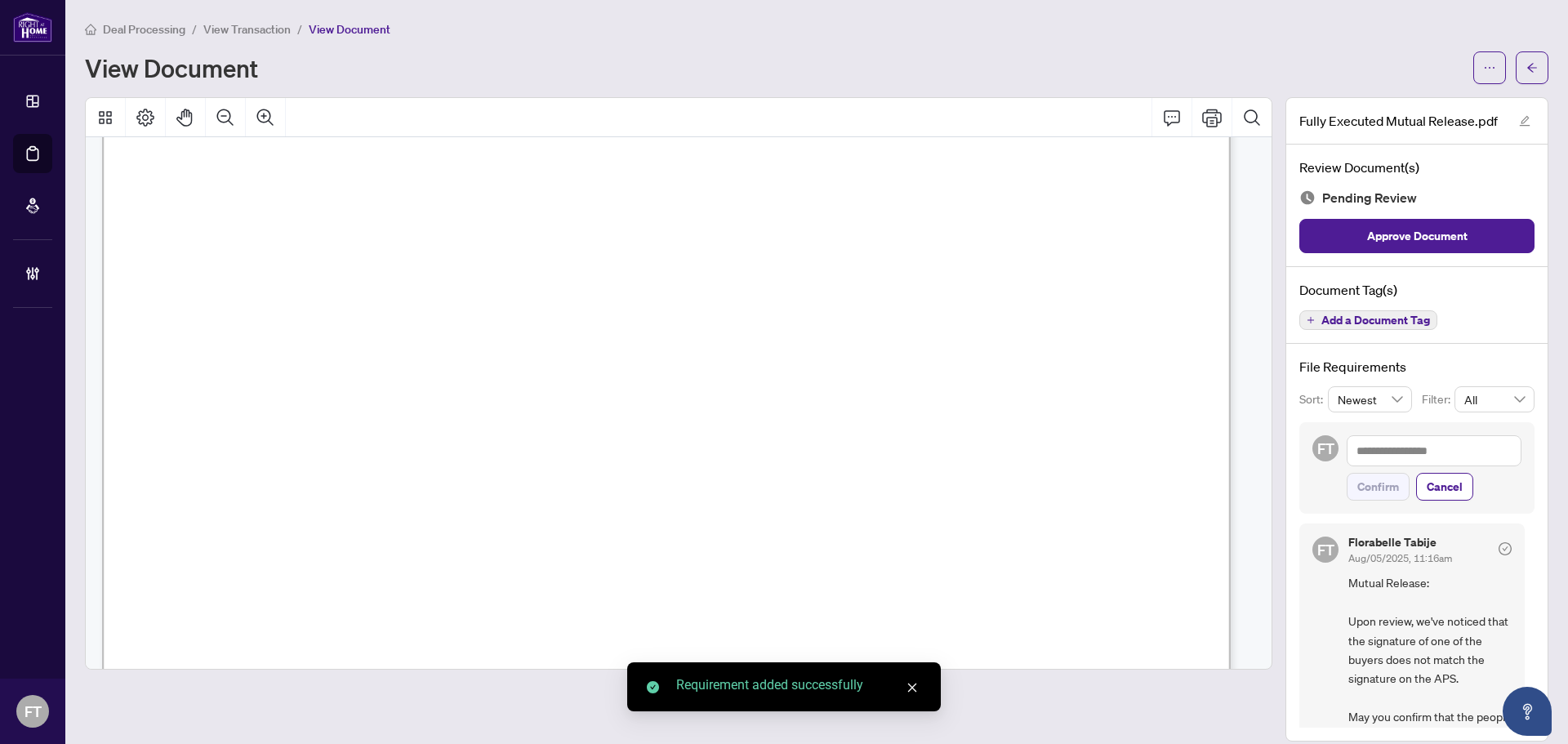 scroll, scrollTop: 0, scrollLeft: 0, axis: both 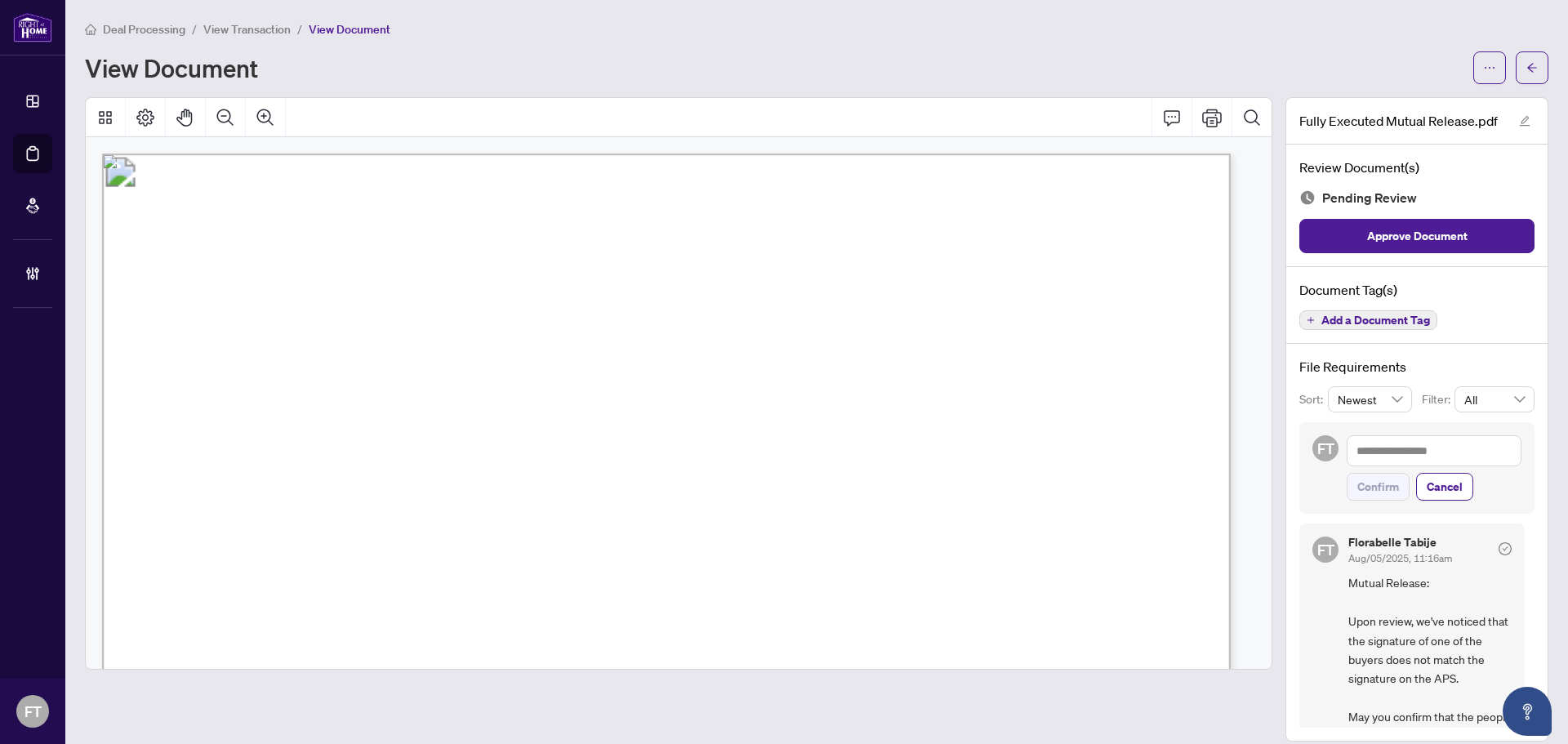 click on "Add a Document Tag" at bounding box center [1375, 320] 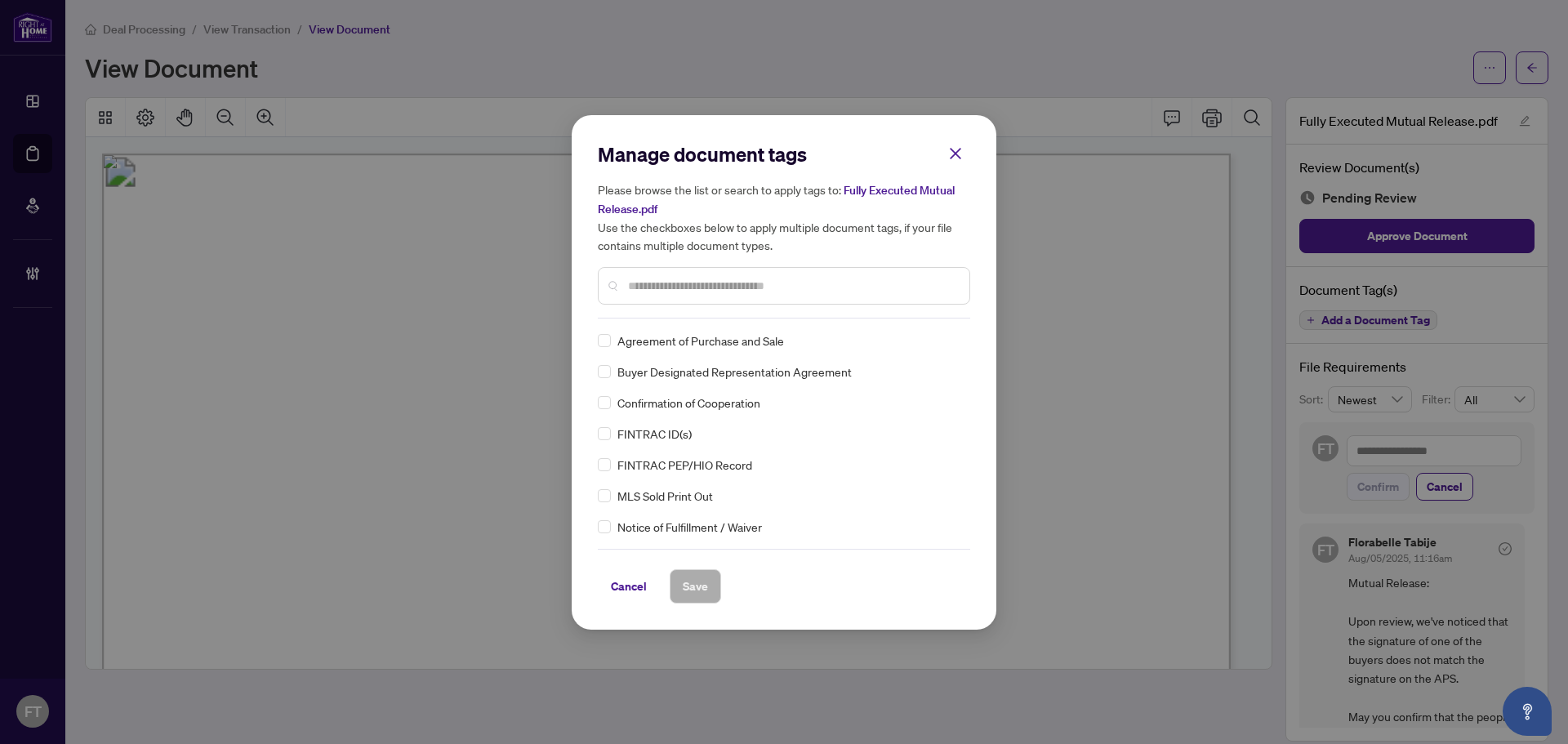 click on "Manage document tags Please browse the list or search to apply tags to:   Fully Executed Mutual Release.pdf   Use the checkboxes below to apply multiple document tags, if your file contains multiple document types." at bounding box center [784, 229] 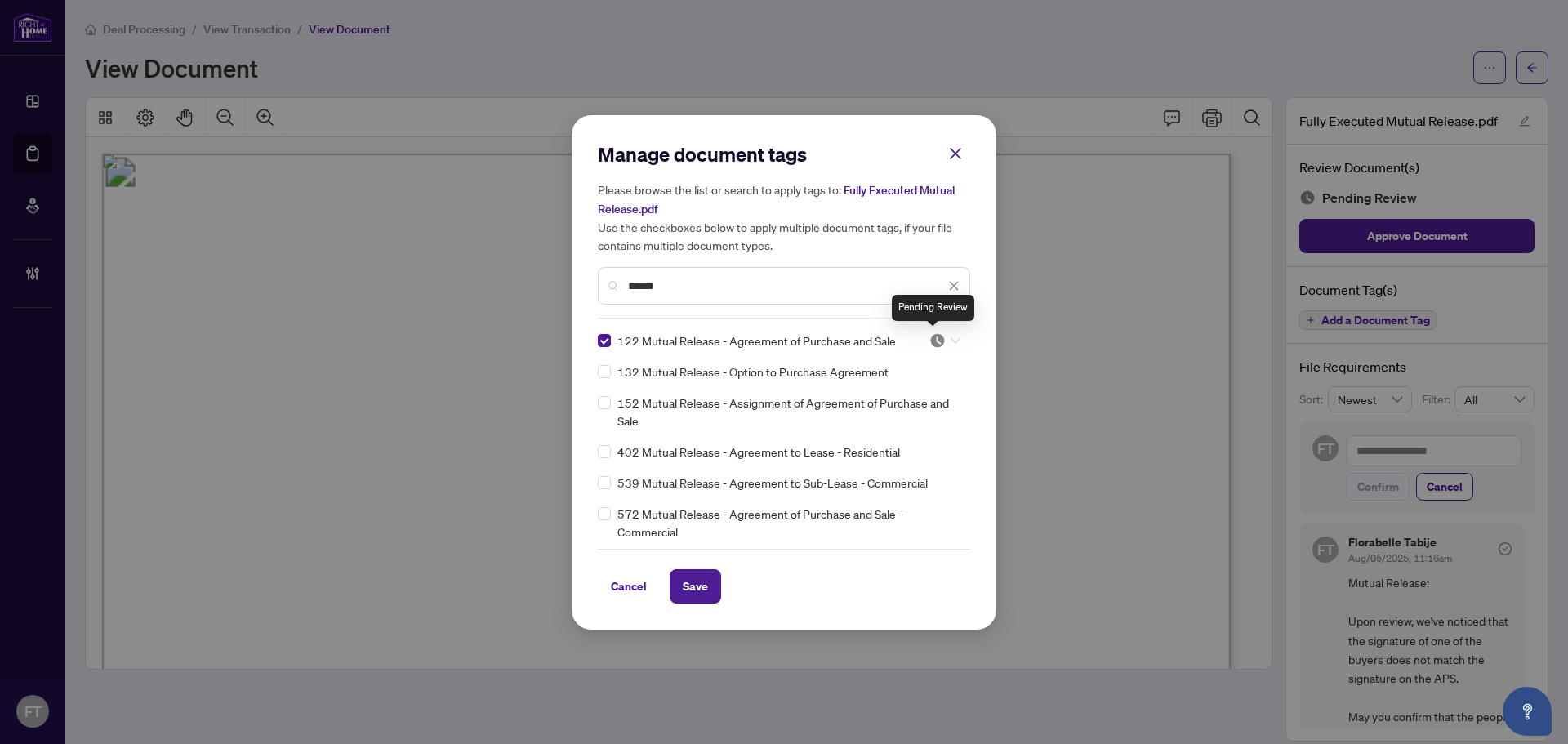 click at bounding box center (945, 341) 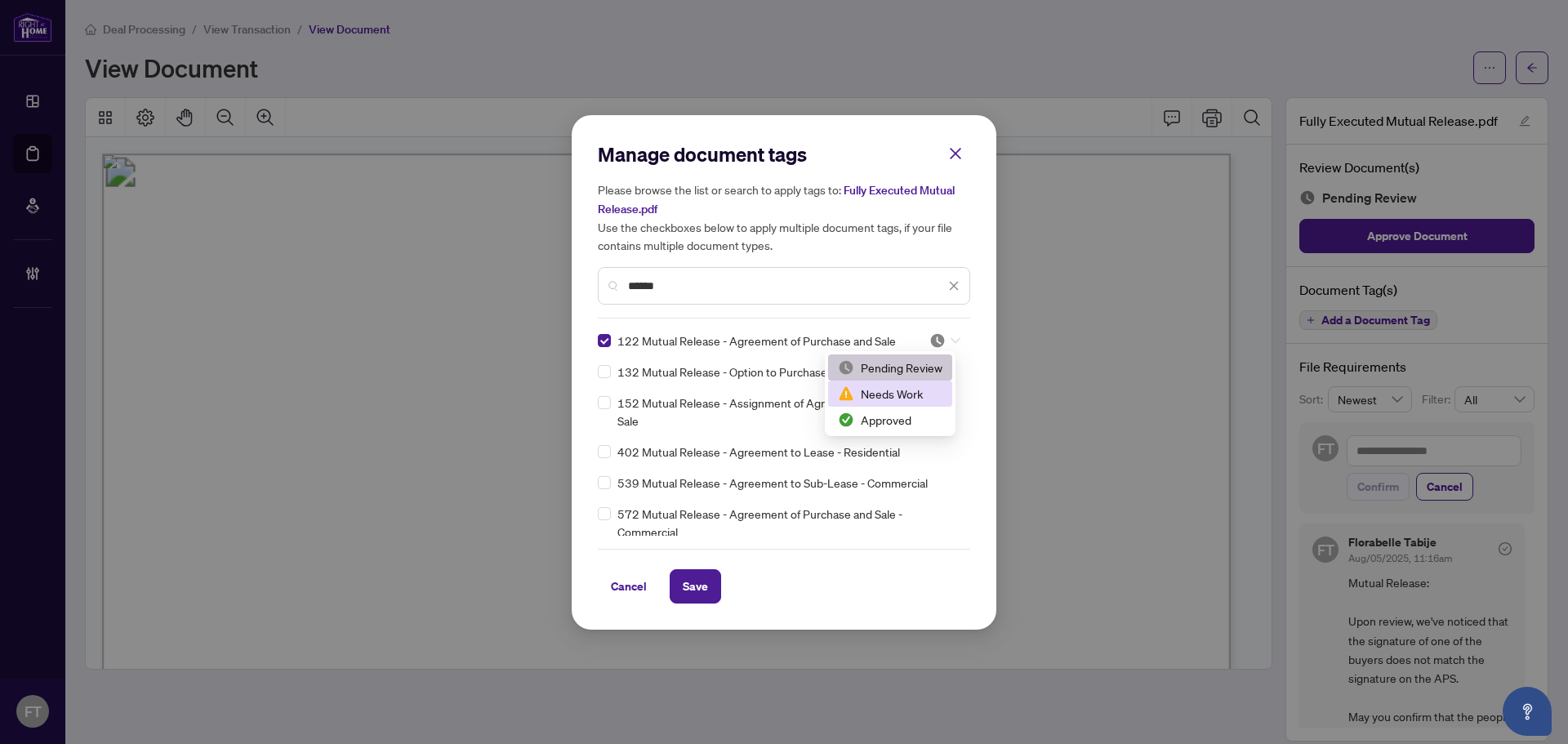 click on "Needs Work" at bounding box center (890, 394) 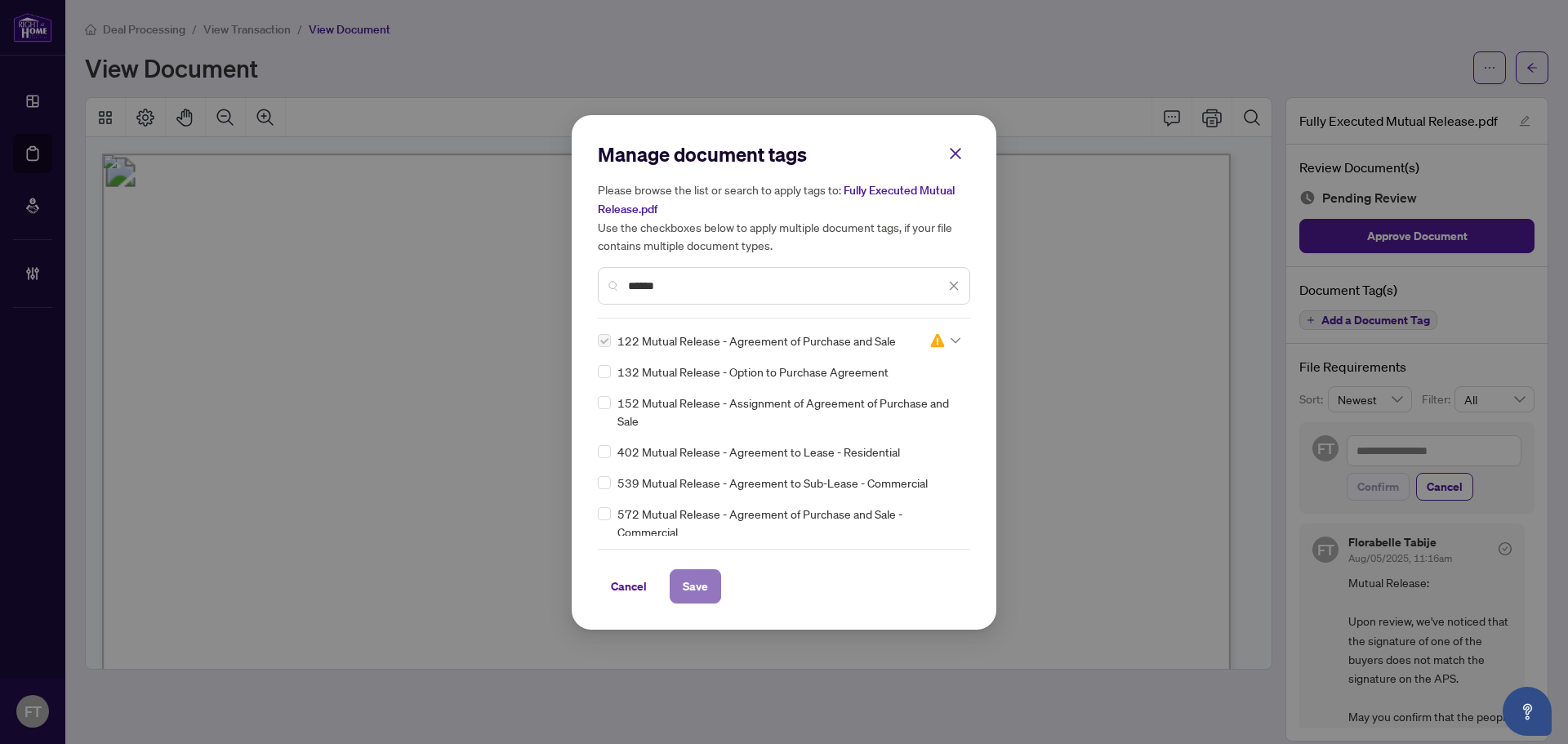 click on "Save" at bounding box center [695, 586] 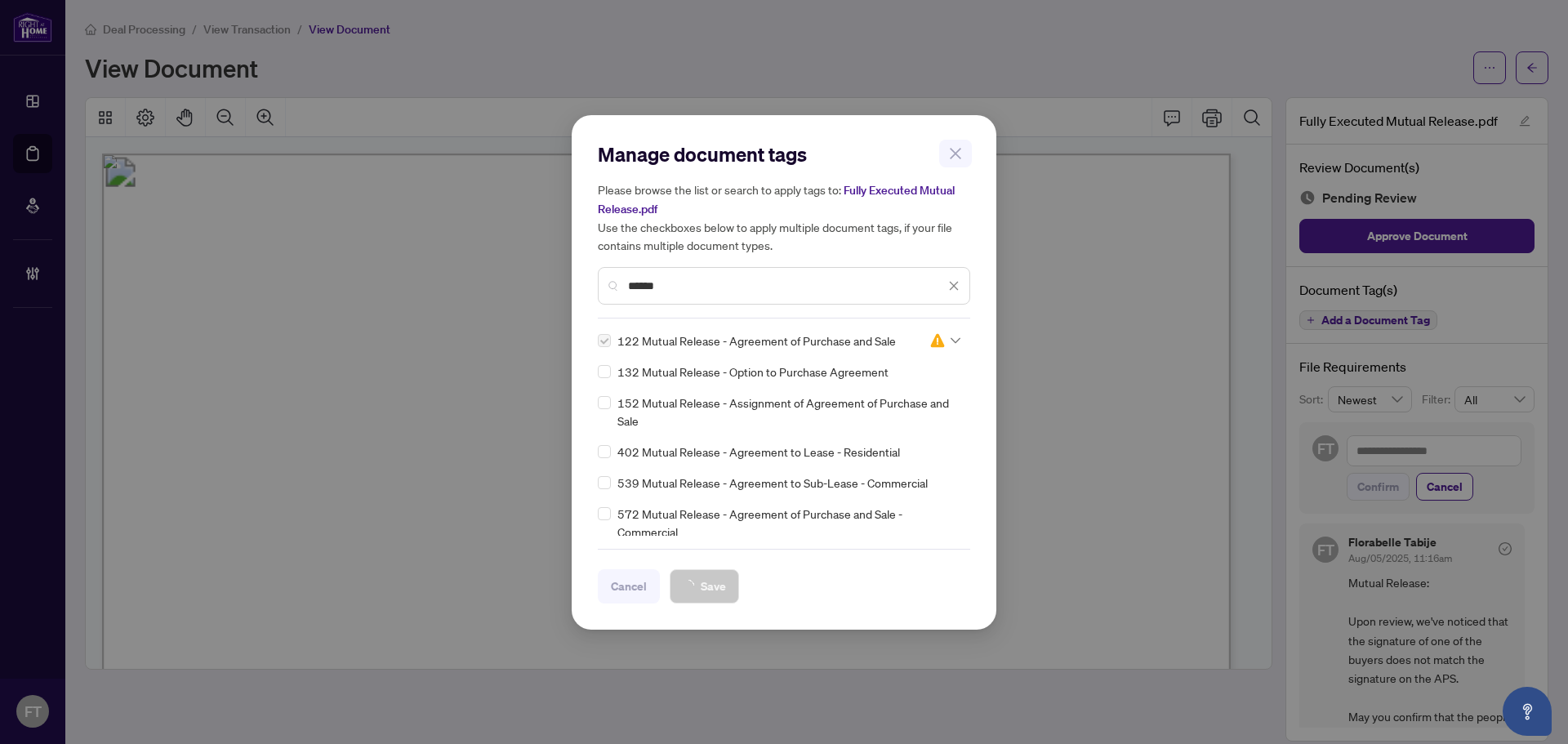 click on "Manage document tags Please browse the list or search to apply tags to: Fully Executed Mutual Release.pdf Use the checkboxes below to apply multiple document tags, if your file contains multiple document types. ****** 122 Mutual Release - Agreement of Purchase and Sale 132 Mutual Release - Option to Purchase Agreement 152 Mutual Release - Assignment of Agreement of Purchase and Sale 402 Mutual Release - Agreement to Lease - Residential 539 Mutual Release - Agreement to Sub-Lease - Commercial 572 Mutual Release - Agreement of Purchase and Sale - Commercial 582 Mutual Release - Agreement to Lease - Commercial Cancel Save Cancel OK" at bounding box center [784, 372] 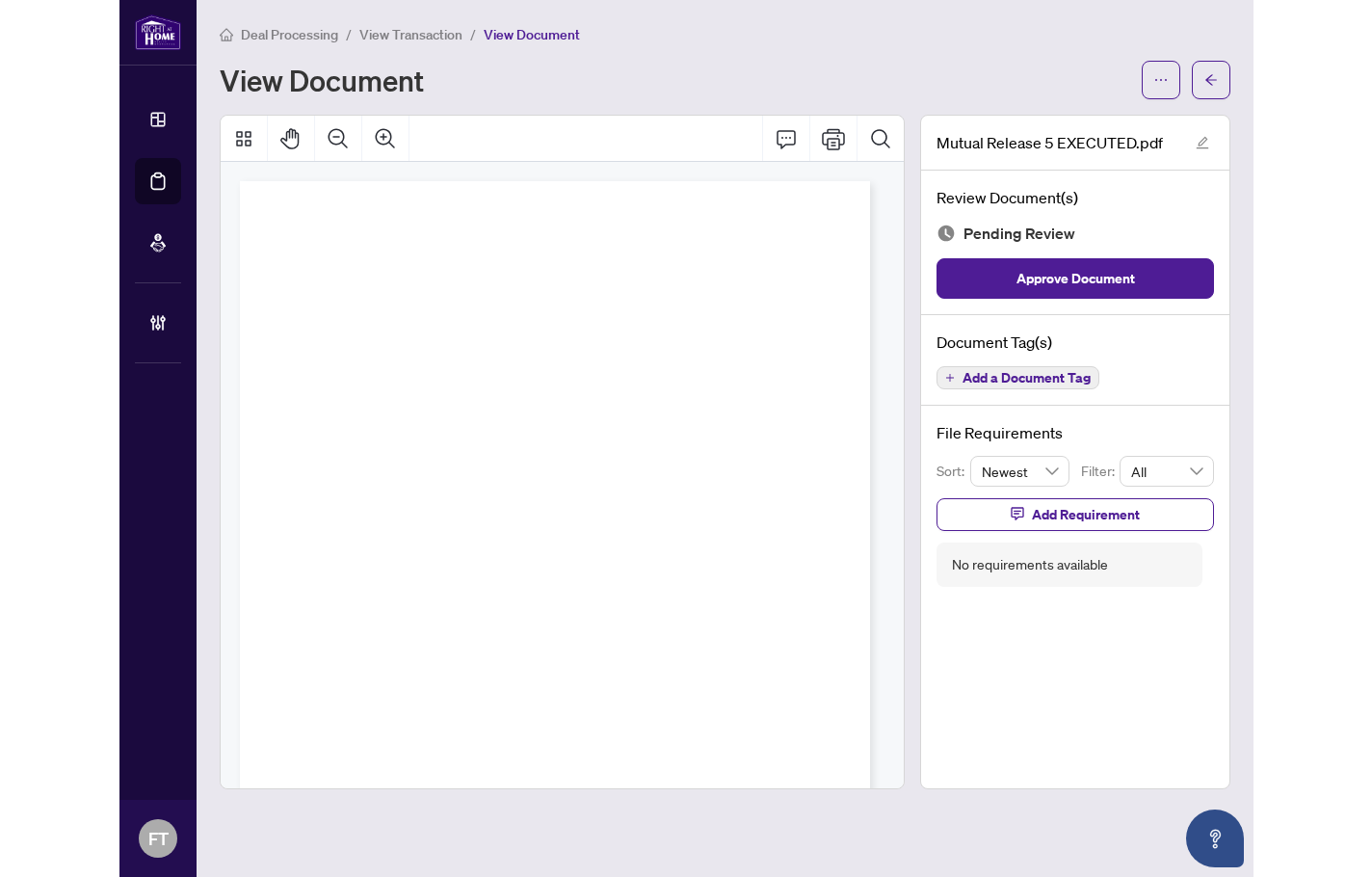 scroll, scrollTop: 0, scrollLeft: 0, axis: both 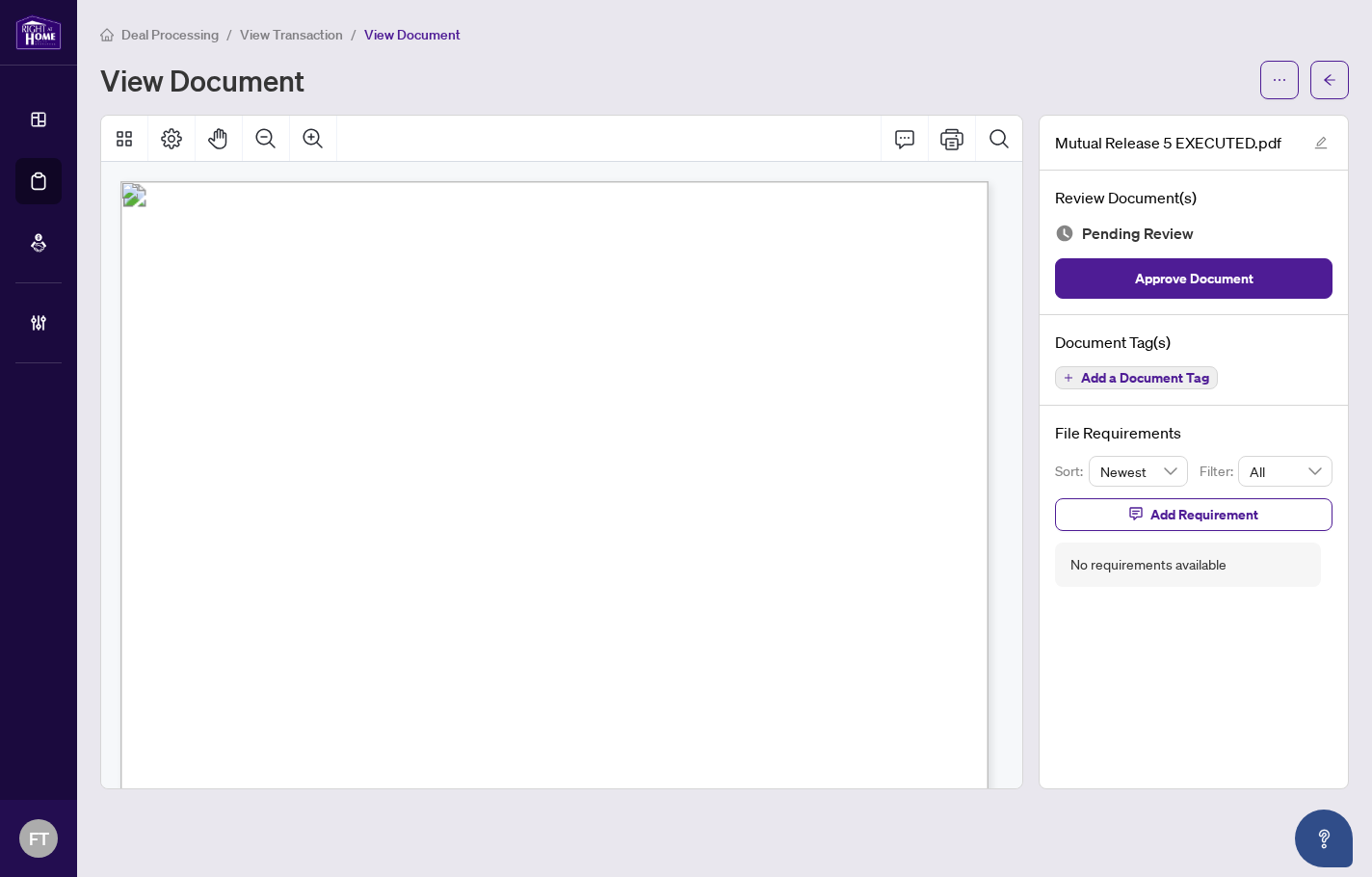 click on "Form 122 Revised 2020  Page 1 of 1
The trademarks REALTOR®, REALTORS®, MLS®, Multiple Listing Services® and associated logos are owned or controlled by  The Canadian Real Estate Association (CREA) and identify the real estate professionals who are members of CREA and the  quality of services they provide. Used under license.
© 2025, Ontario Real Estate Association (“OREA”). All rights reserved. This form was developed by OREA for the use and reproduction  by its members and licensees only. Any other use or reproduction is prohibited except with prior written consent of OREA. Do not alter  when printing or reproducing the standard pre-set portion. OREA bears no liability for your use of this form.
Mutual Release
Agreement of Purchase and Sale  Form 122
for use in the Province of Ontario
BETWEEN:
BUYER: AND
SELLER: BROKERAGE(S): (Listing Brokerage)  (Co-operating Brokerage)
as more particularly described in the aforementioned Agreement of Purchase and Sale.
IRREVOCABILITY: (Buyer/Seller)  &" at bounding box center [759, 1008] 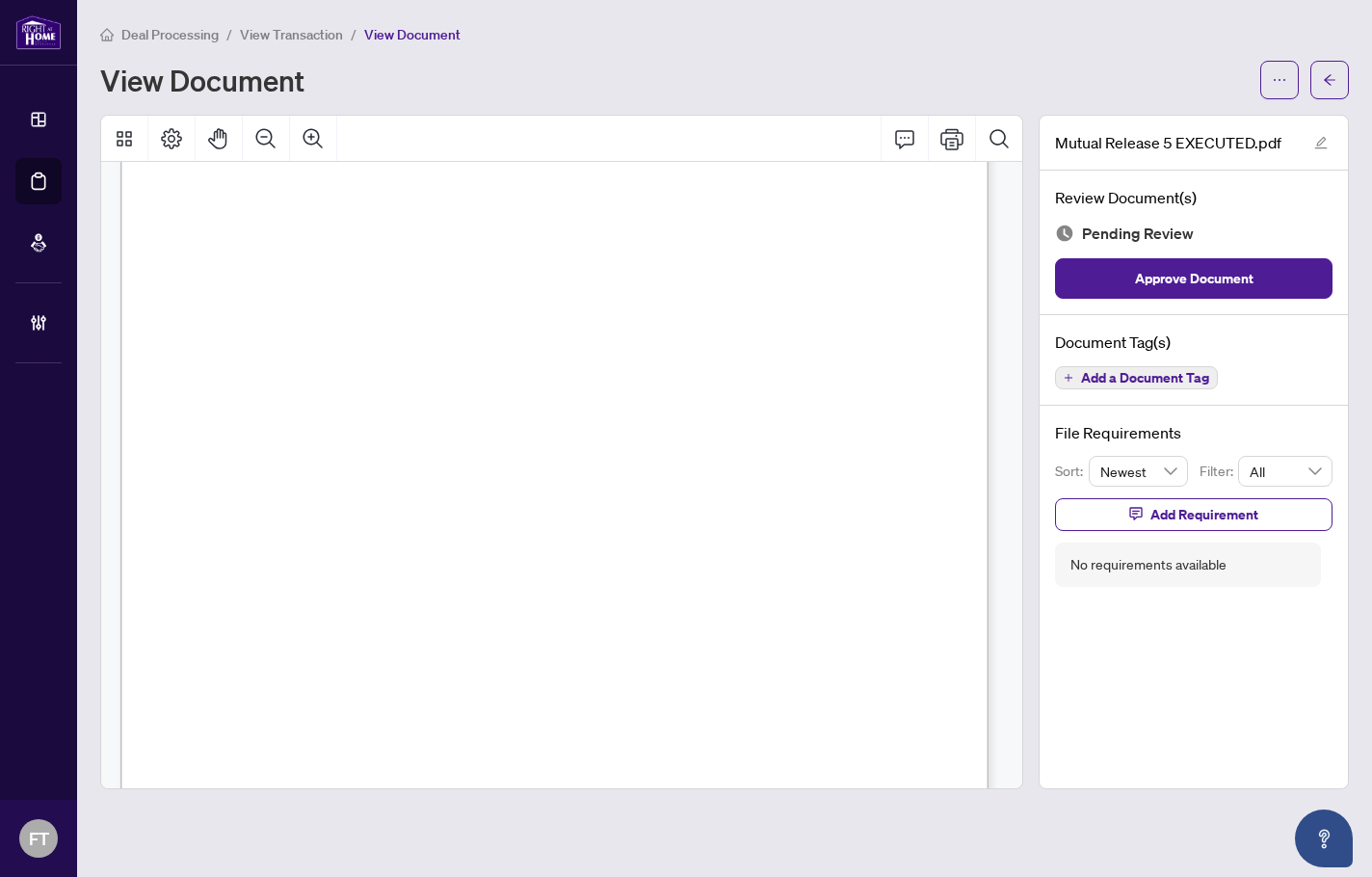 scroll, scrollTop: 536, scrollLeft: 0, axis: vertical 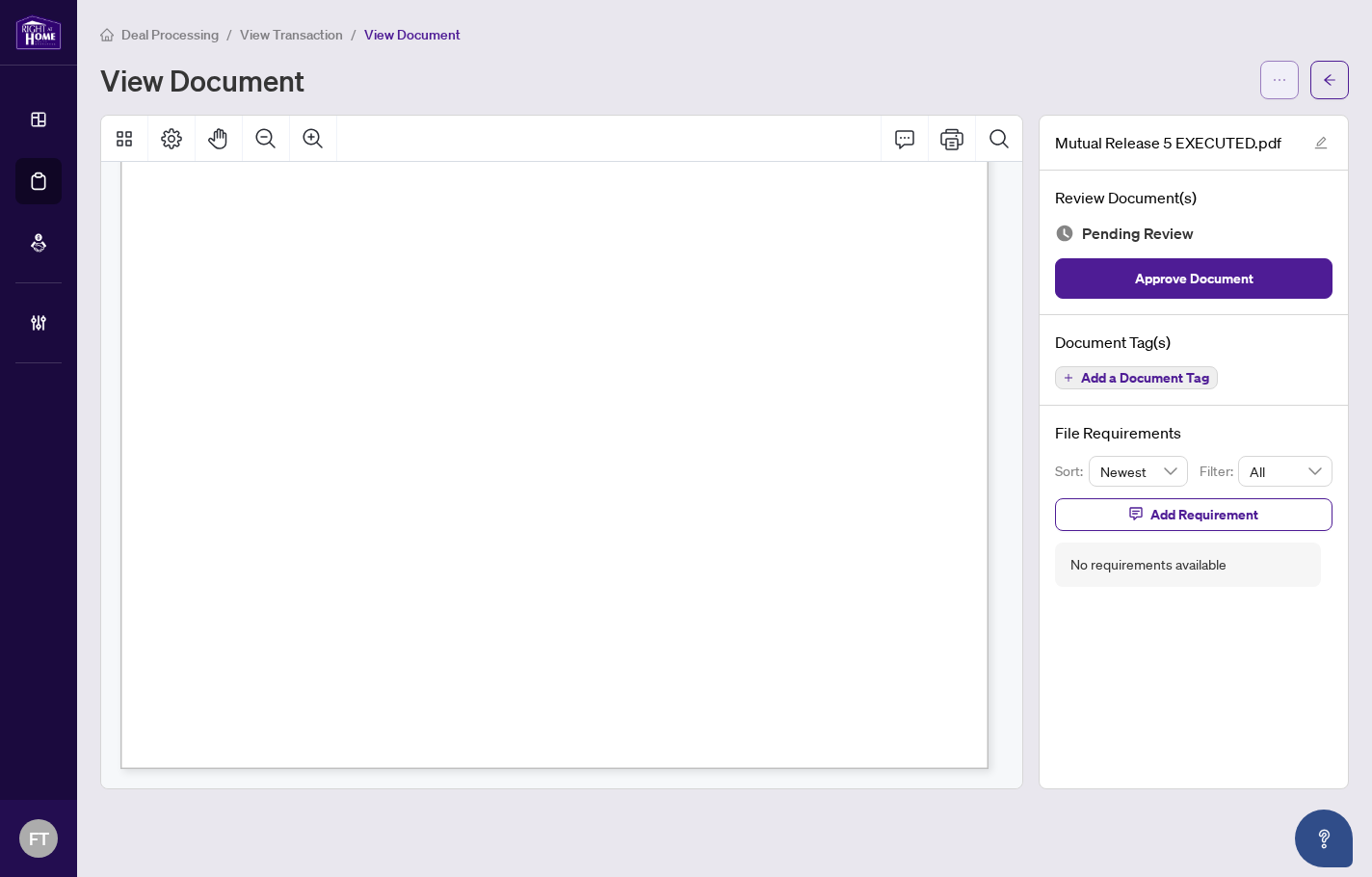 click 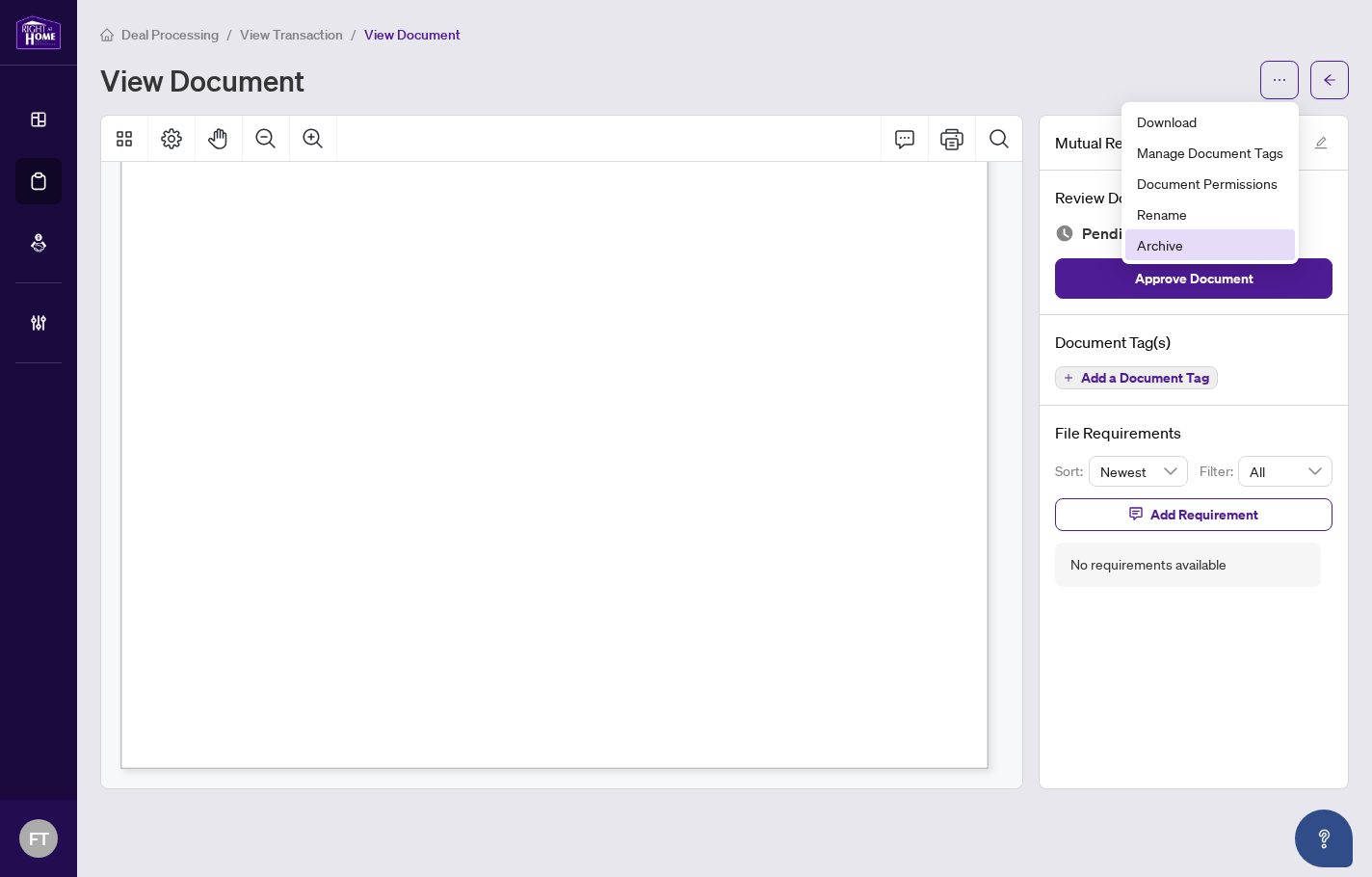 click on "Archive" at bounding box center [1210, 245] 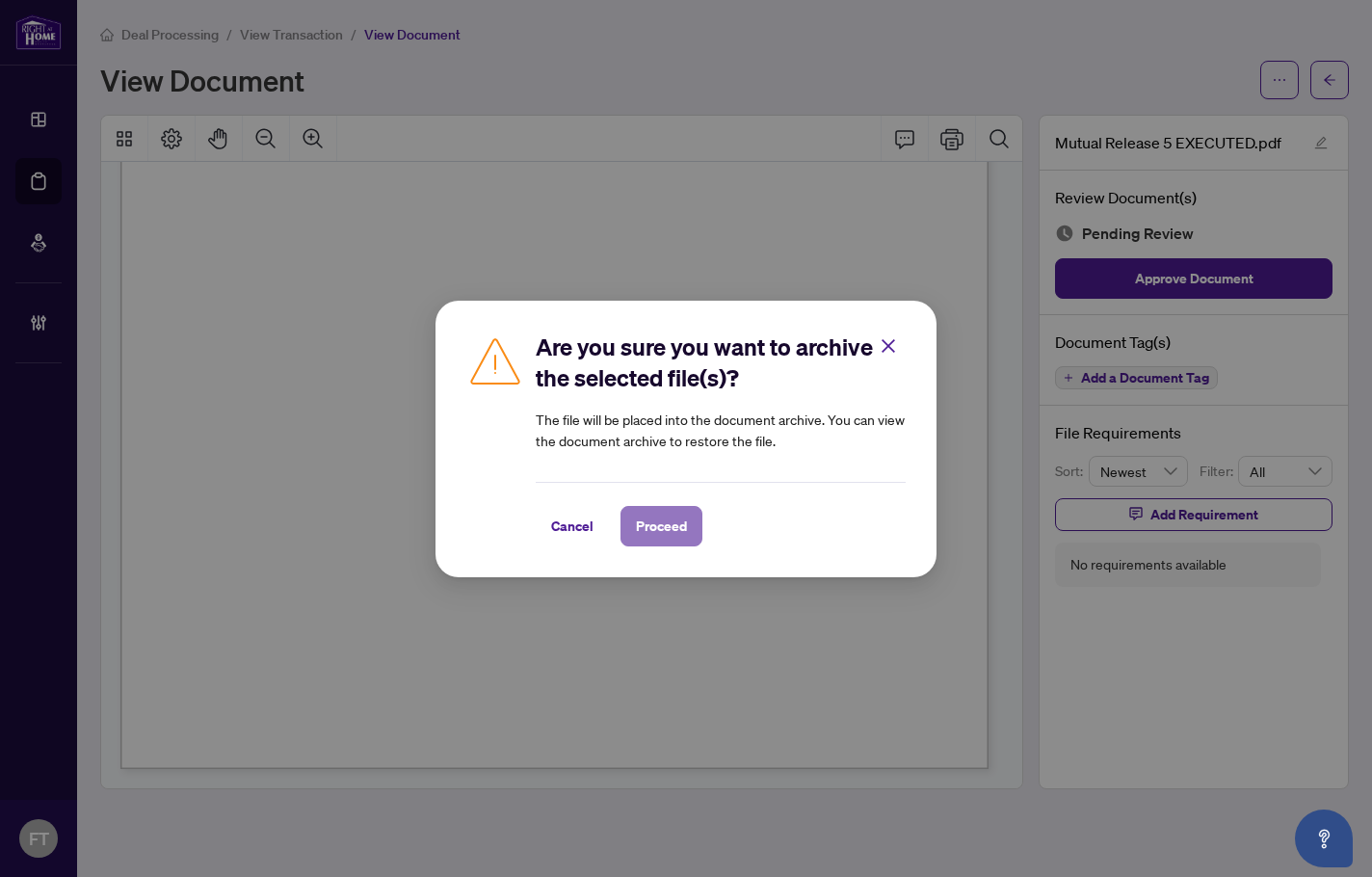 click on "Proceed" at bounding box center (661, 526) 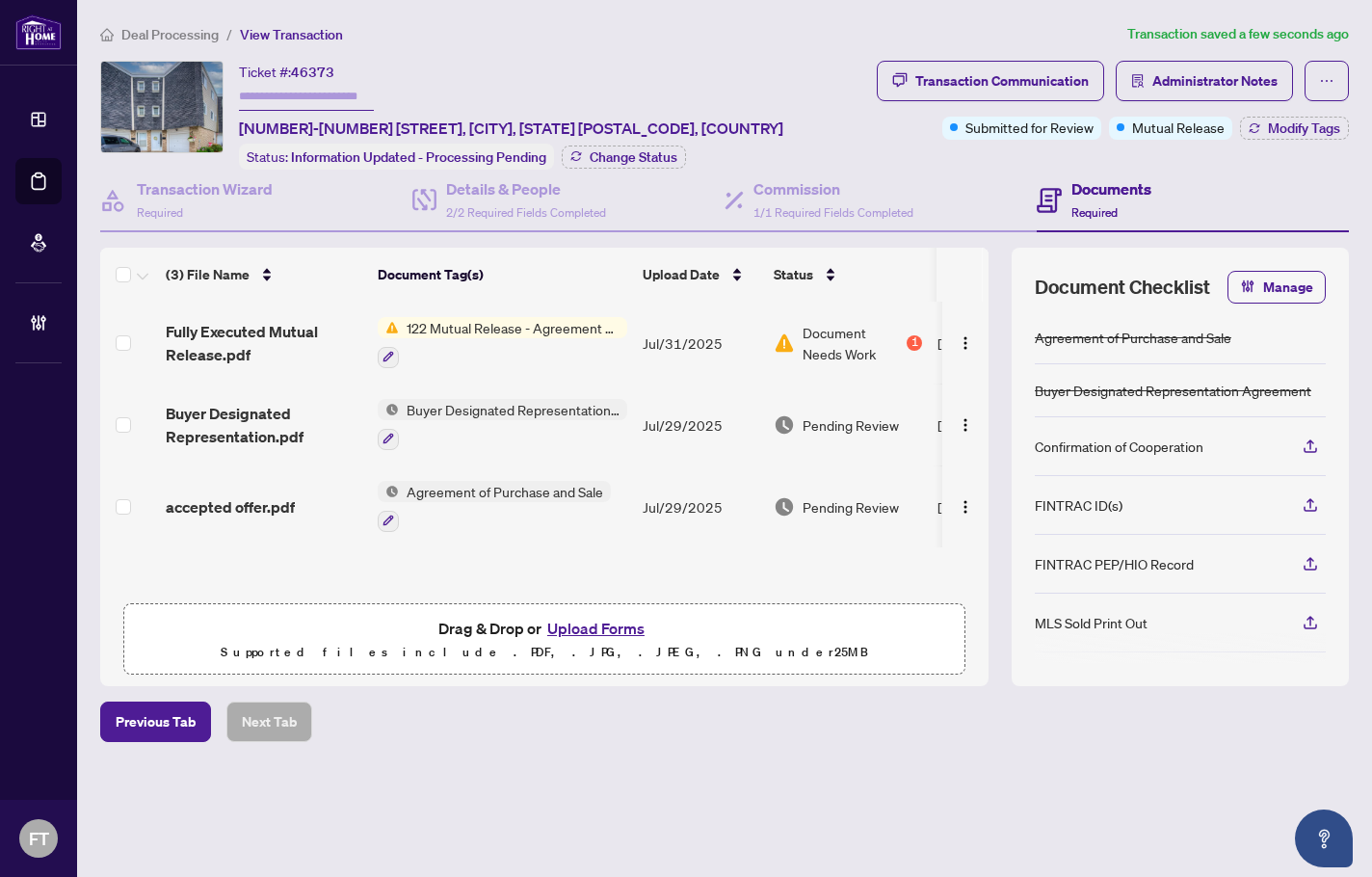 click on "Deal Processing / View Transaction Transaction saved   a few seconds ago Ticket #:  46373 [NUMBER]-[NUMBER] [STREET], [CITY], [ON] [POSTAL_CODE], [COUNTRY] Status:   Information Updated - Processing Pending Change Status Transaction Communication Administrator Notes Submitted for Review Mutual Release Modify Tags Transaction Wizard Required Details & People 2/2 Required Fields Completed Commission 1/1 Required Fields Completed Documents Required (3) File Name Document Tag(s) Upload Date Status Uploaded By               Fully Executed Mutual Release.pdf 122 Mutual Release - Agreement of Purchase and Sale Jul/31/2025 Document Needs Work 1 [LAST] Buyer Designated Representation.pdf Buyer Designated Representation Agreement Jul/29/2025 Pending Review [LAST] accepted offer.pdf Agreement of Purchase and Sale Jul/29/2025 Pending Review [LAST] Drag & Drop or Upload Forms Supported files include   .PDF, .JPG, .JPEG, .PNG   under  25 MB Document Checklist Manage Agreement of Purchase and Sale" at bounding box center [725, 416] 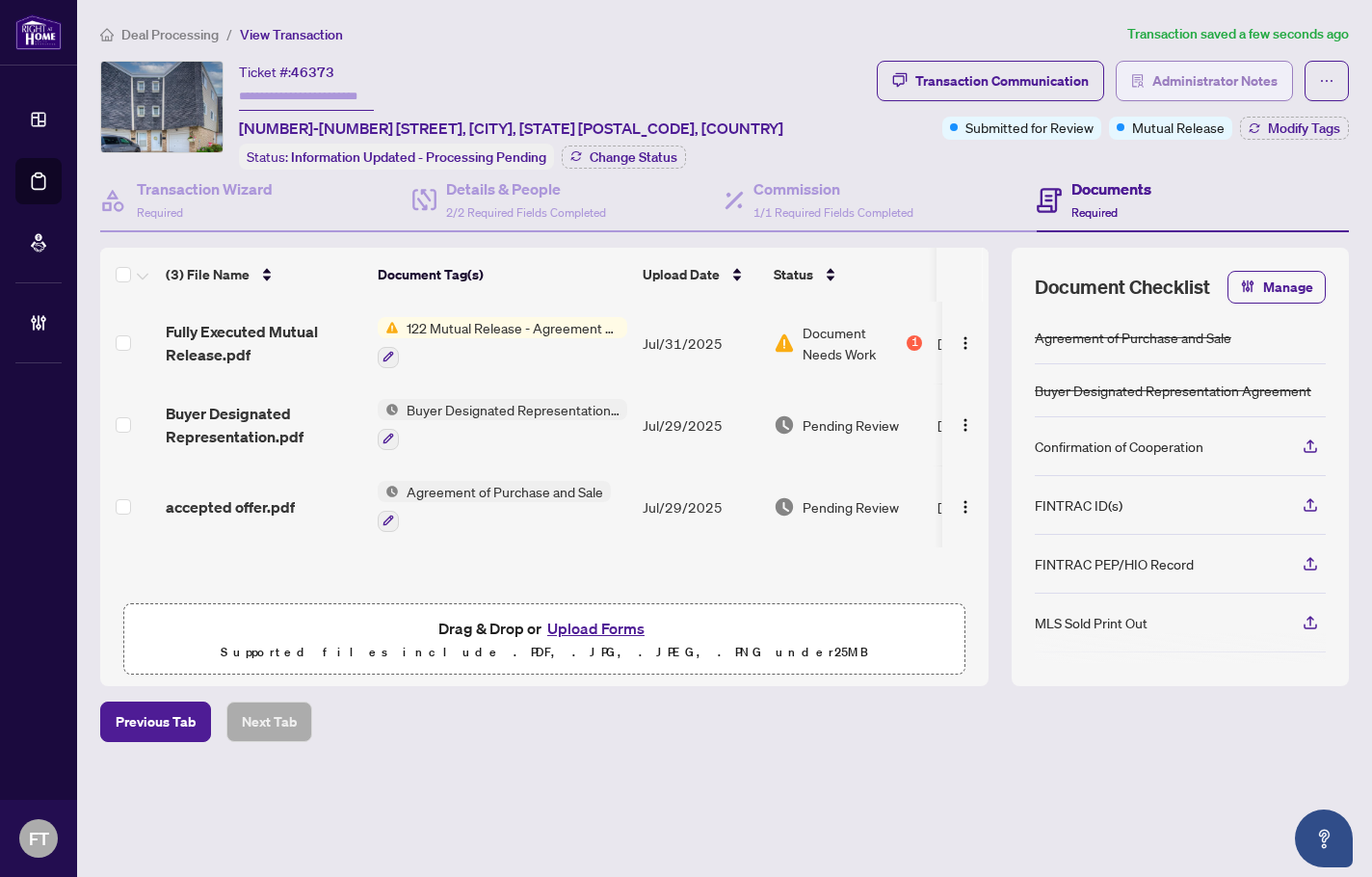 click on "Administrator Notes" at bounding box center (1215, 81) 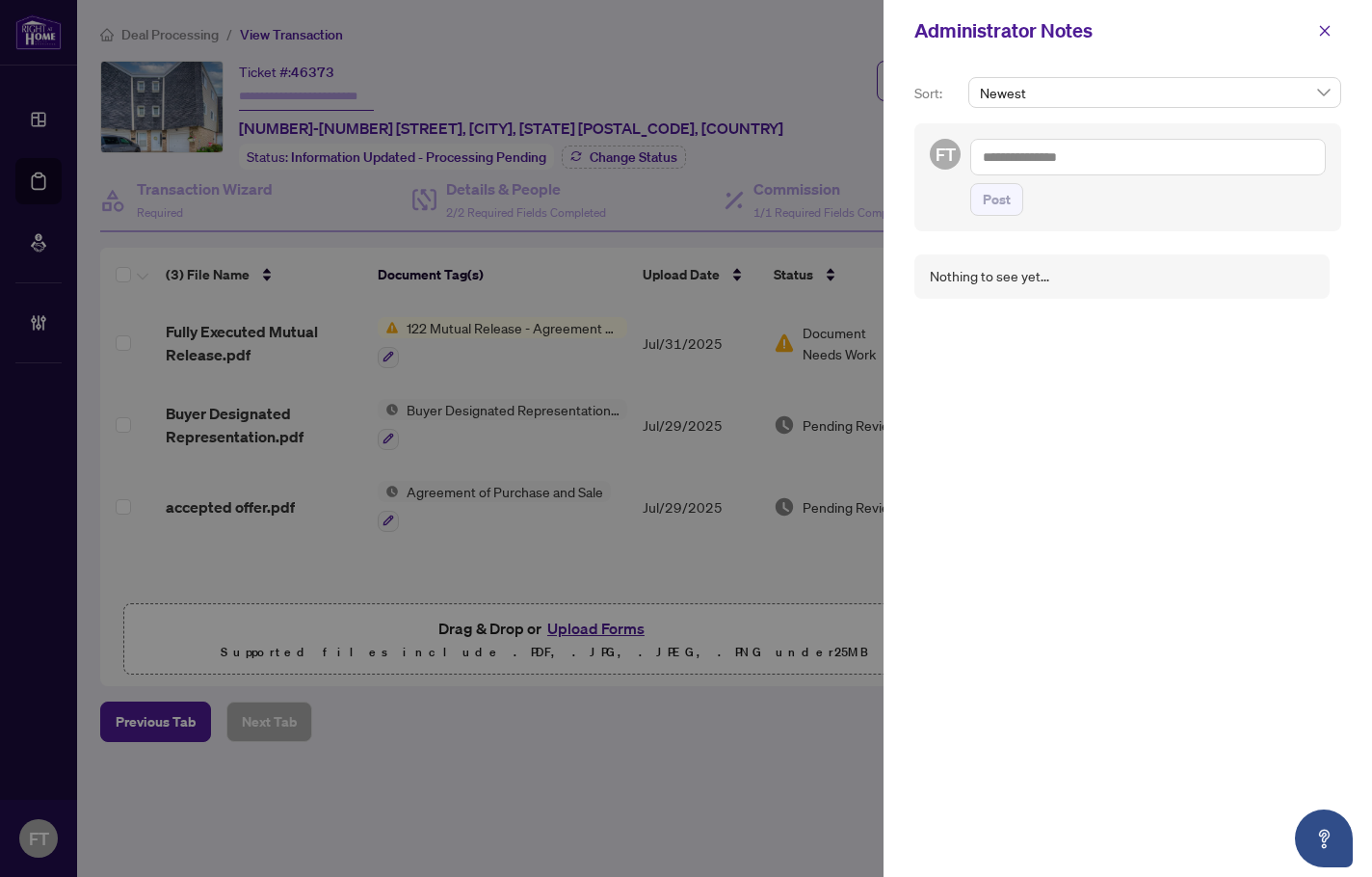 click at bounding box center [1148, 157] 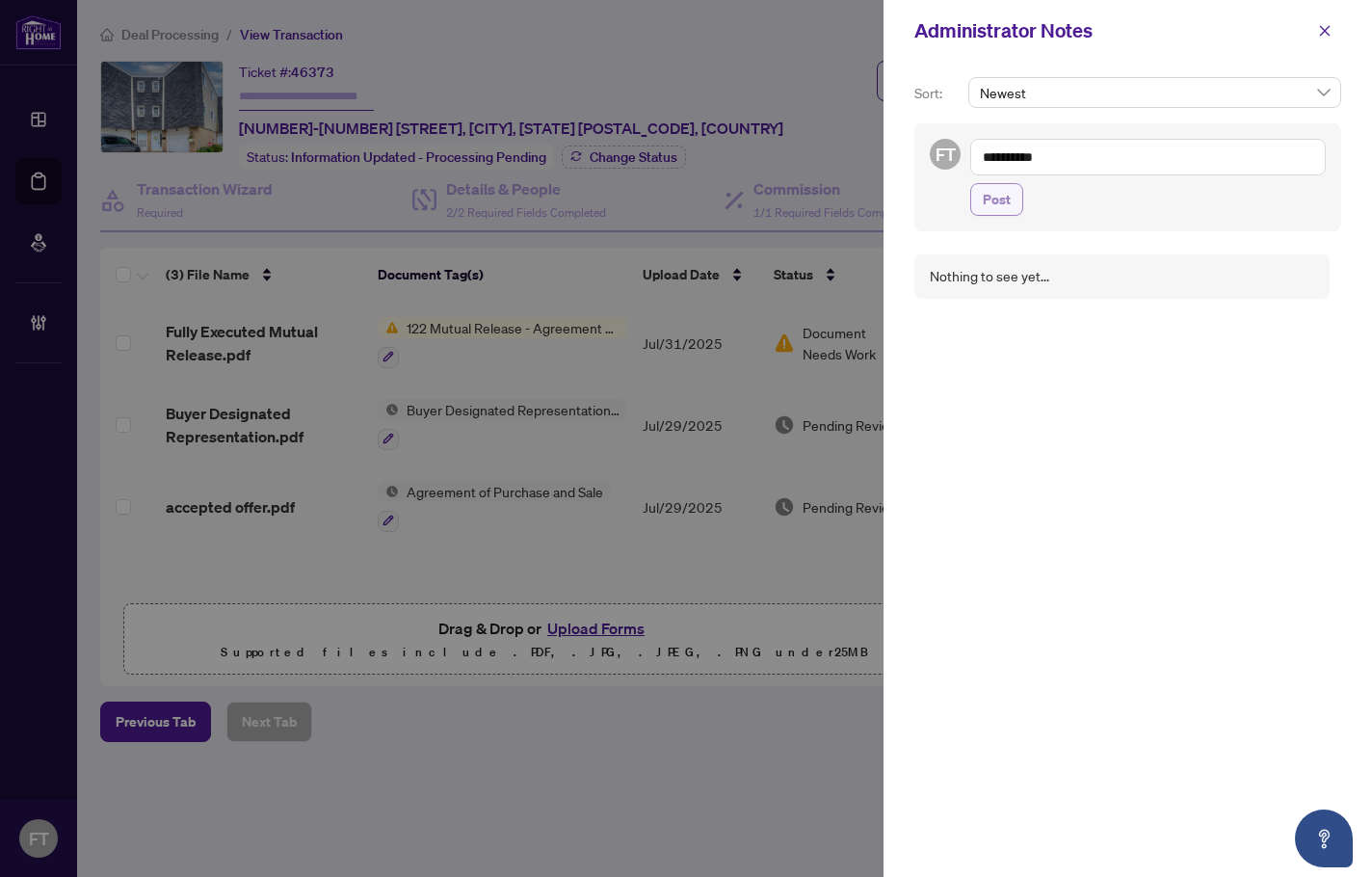type on "**********" 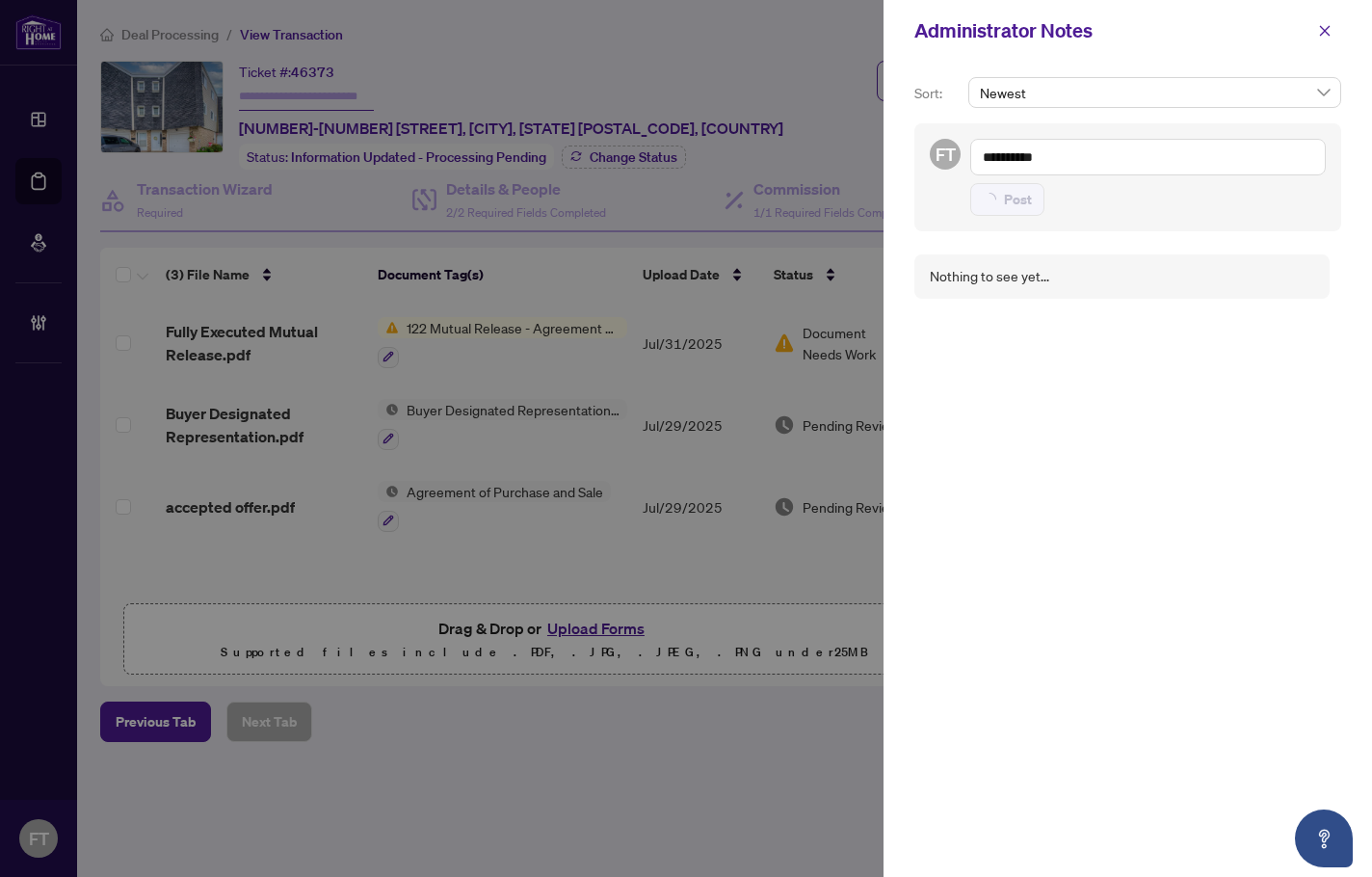 type 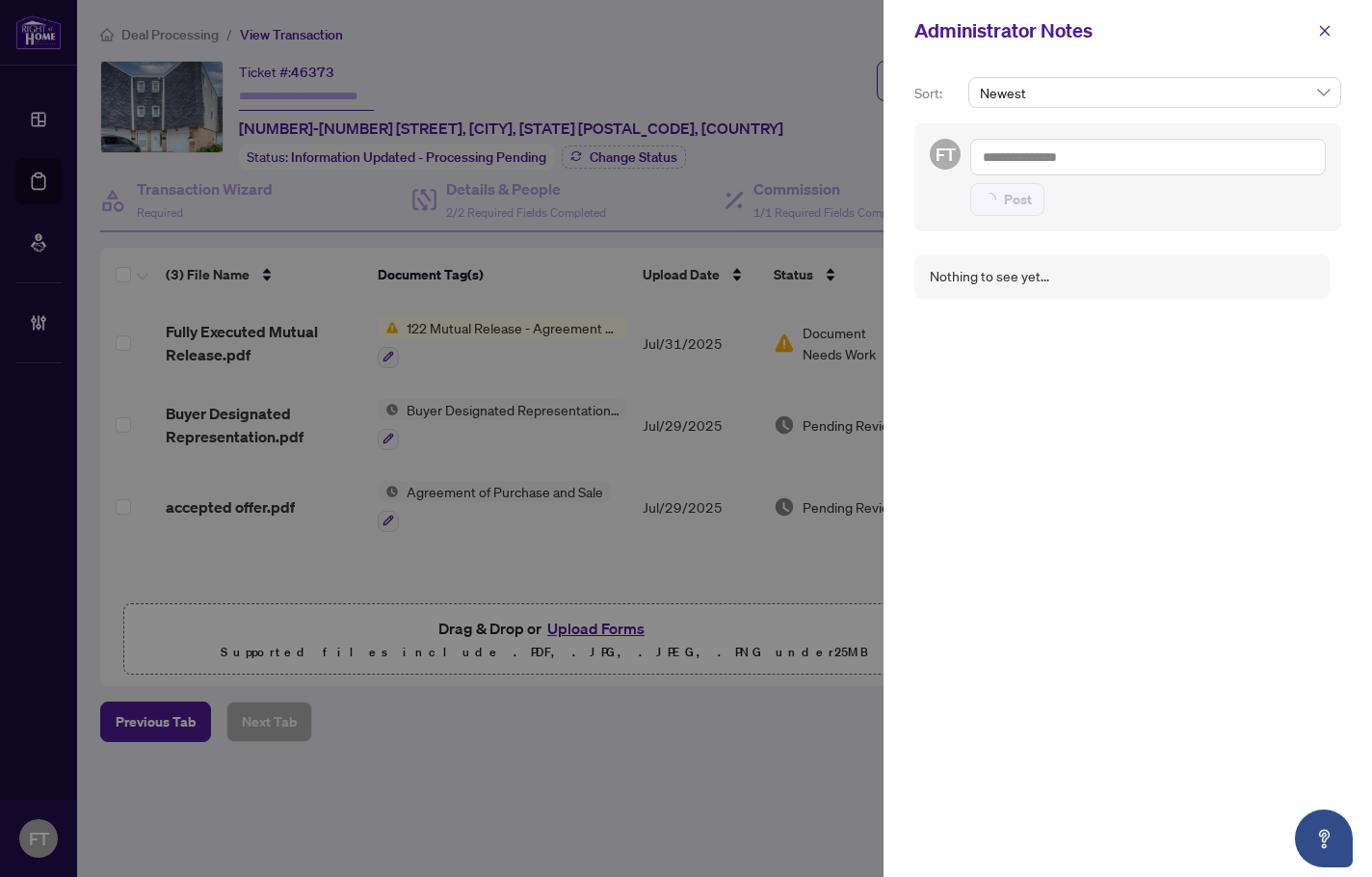 click at bounding box center (686, 438) 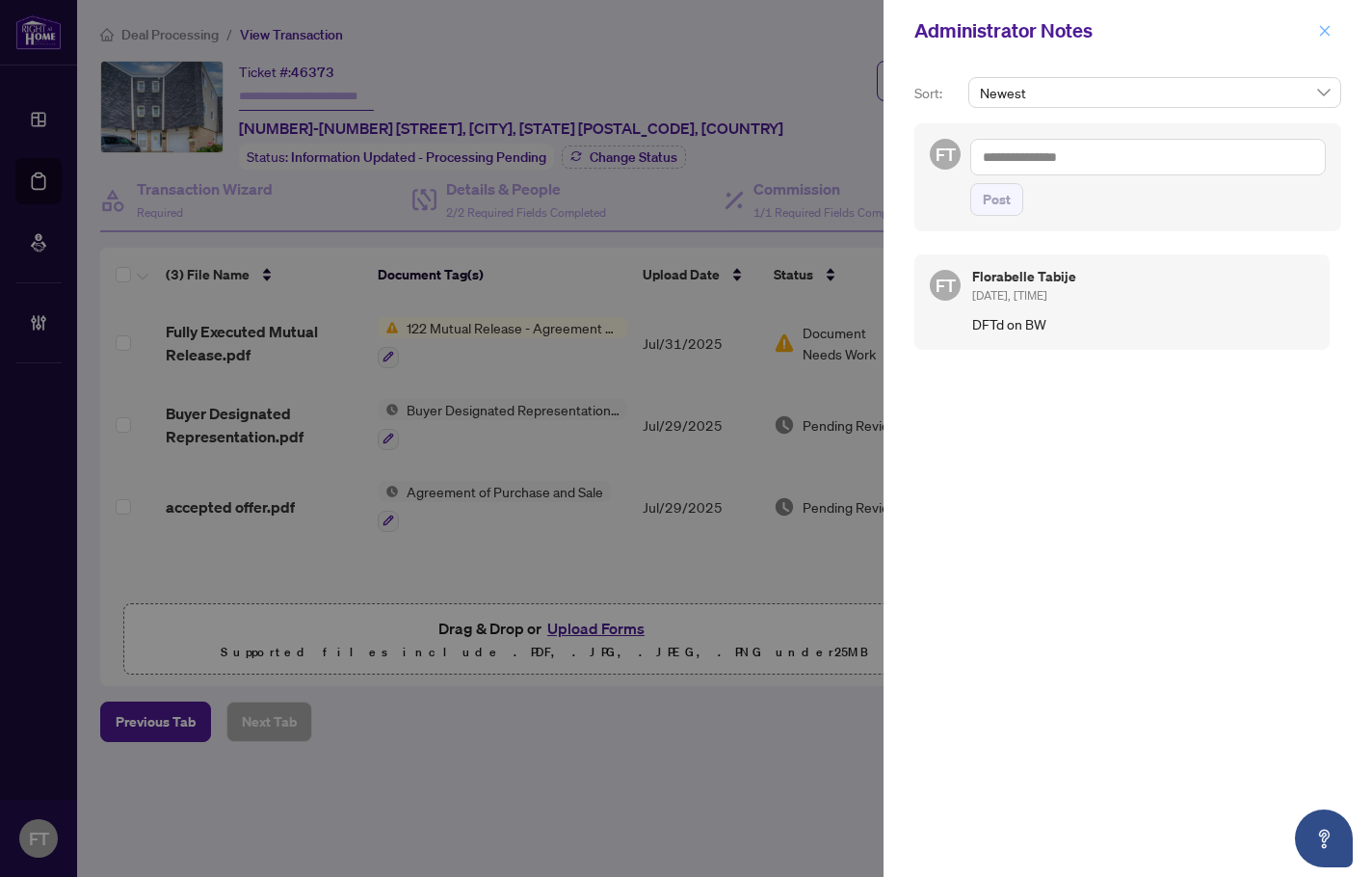 drag, startPoint x: 1332, startPoint y: 32, endPoint x: 941, endPoint y: 97, distance: 396.36599 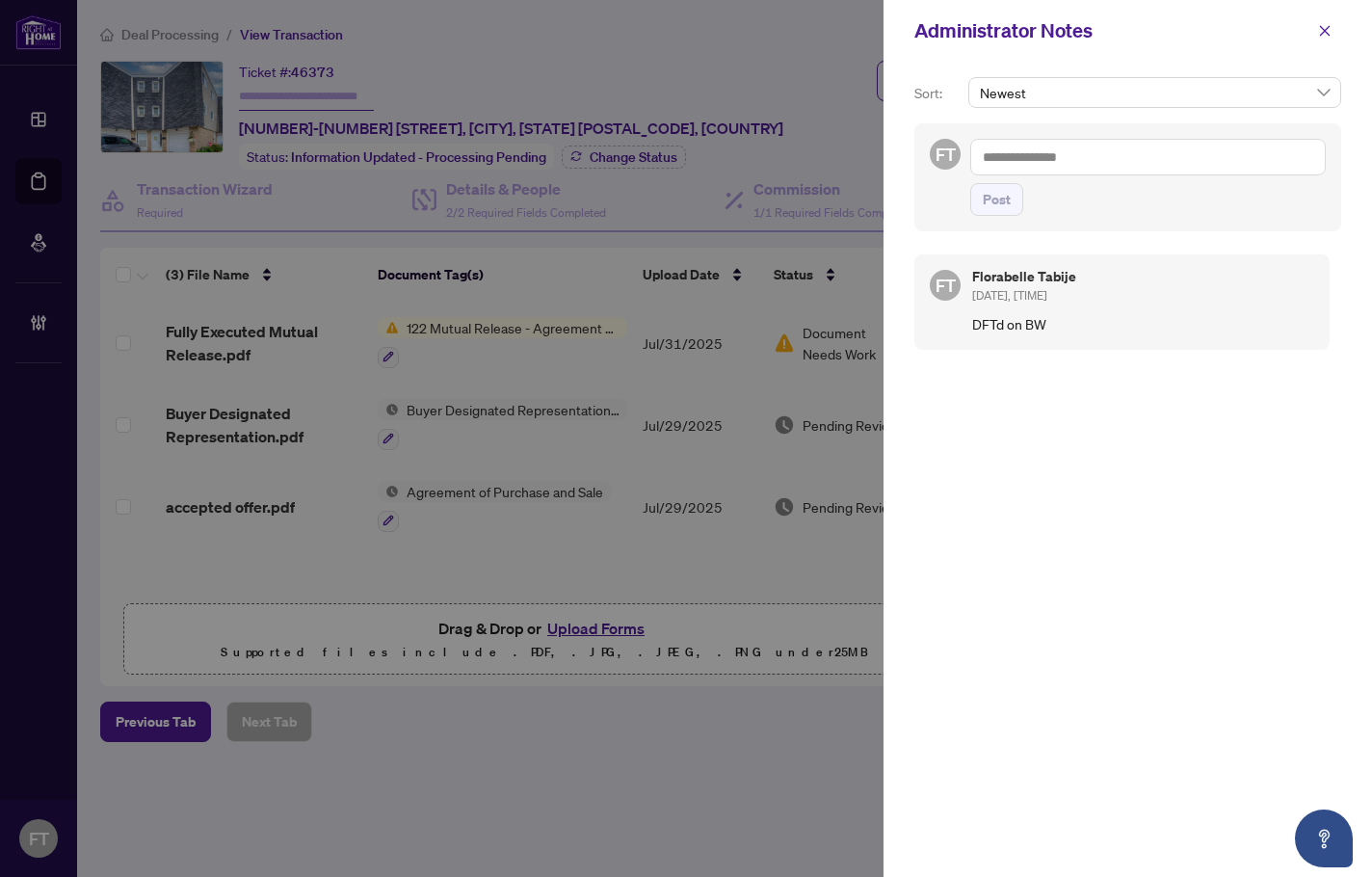 click at bounding box center [1325, 31] 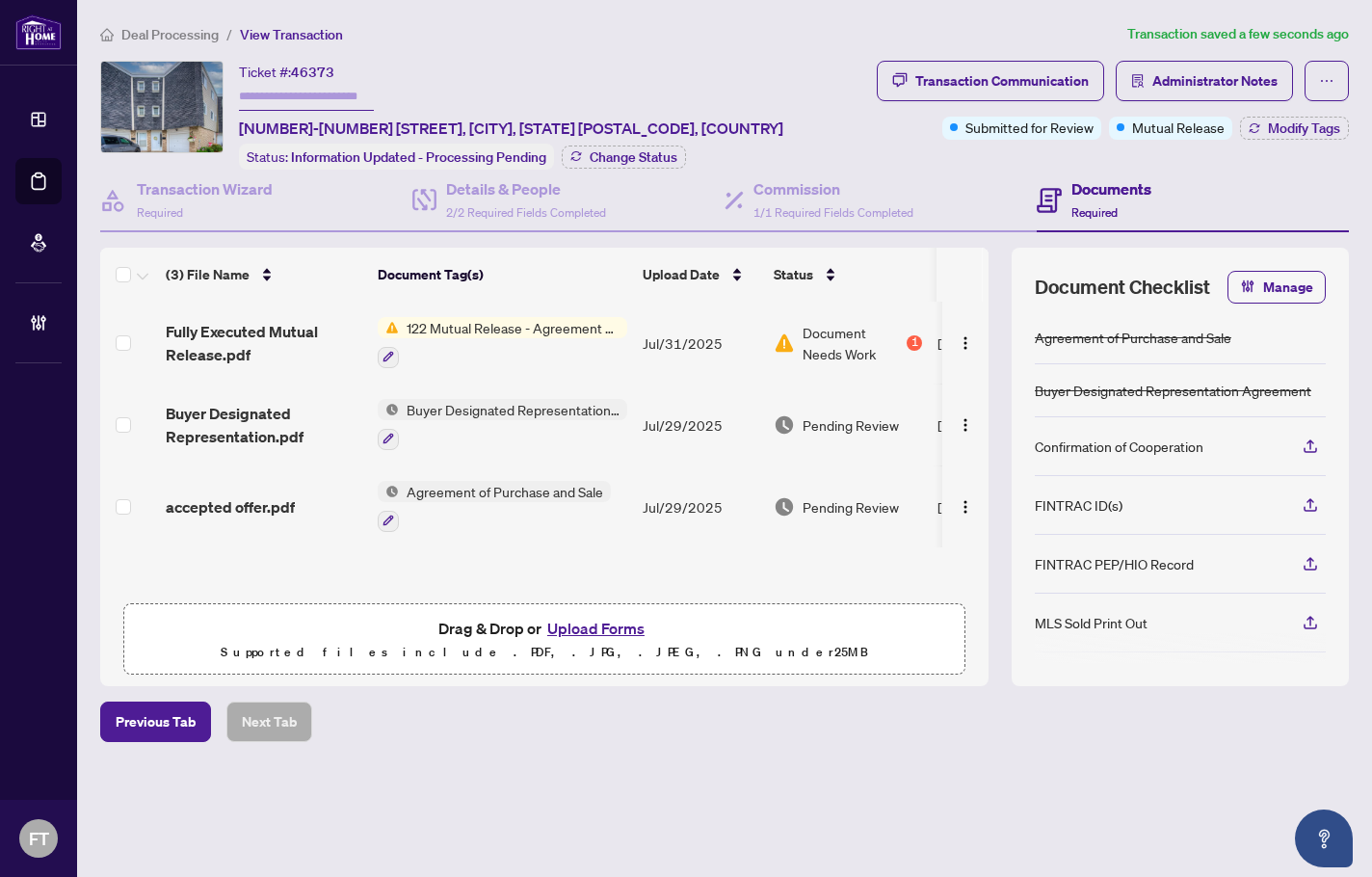 click at bounding box center [306, 96] 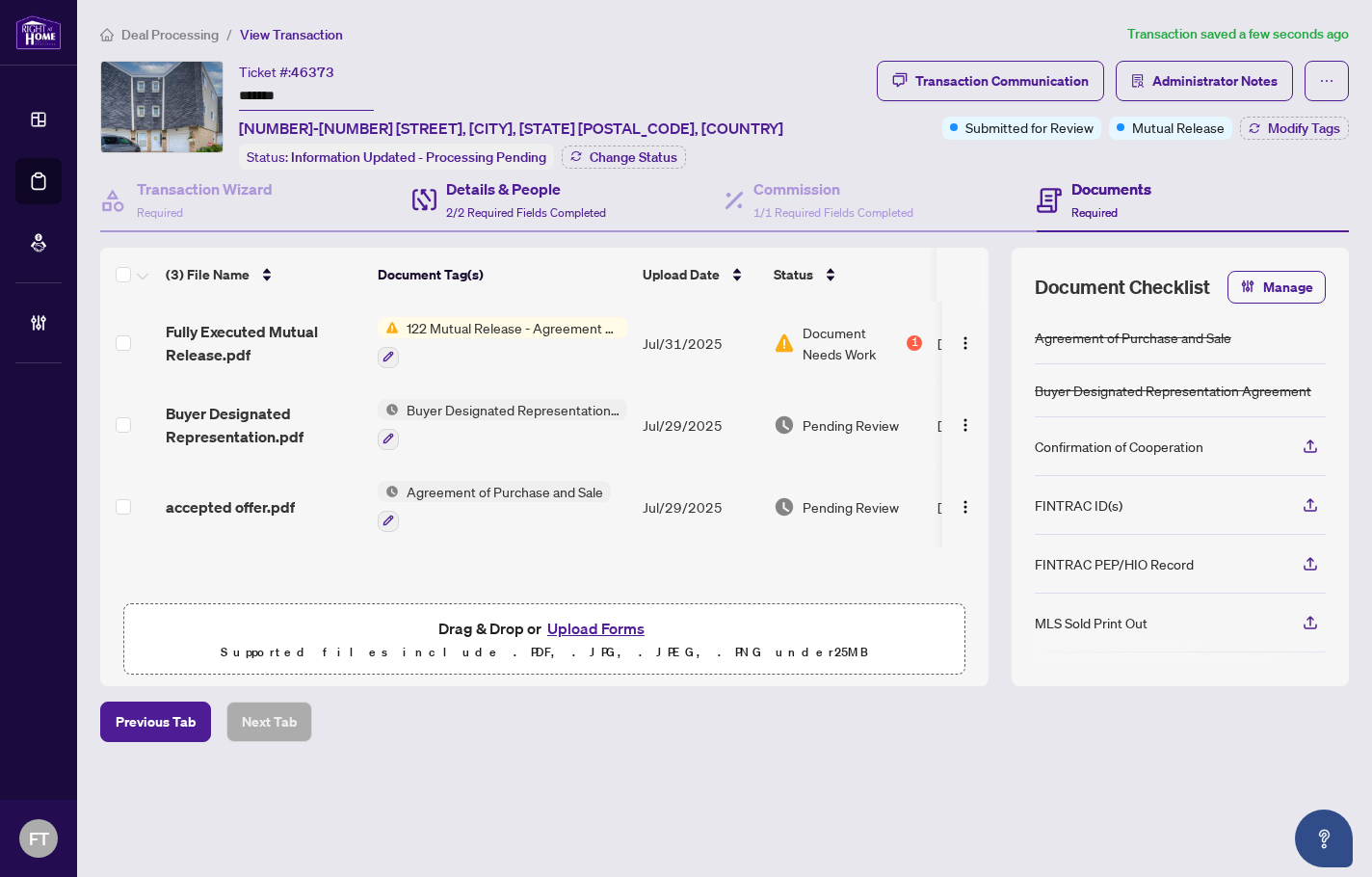 type on "*******" 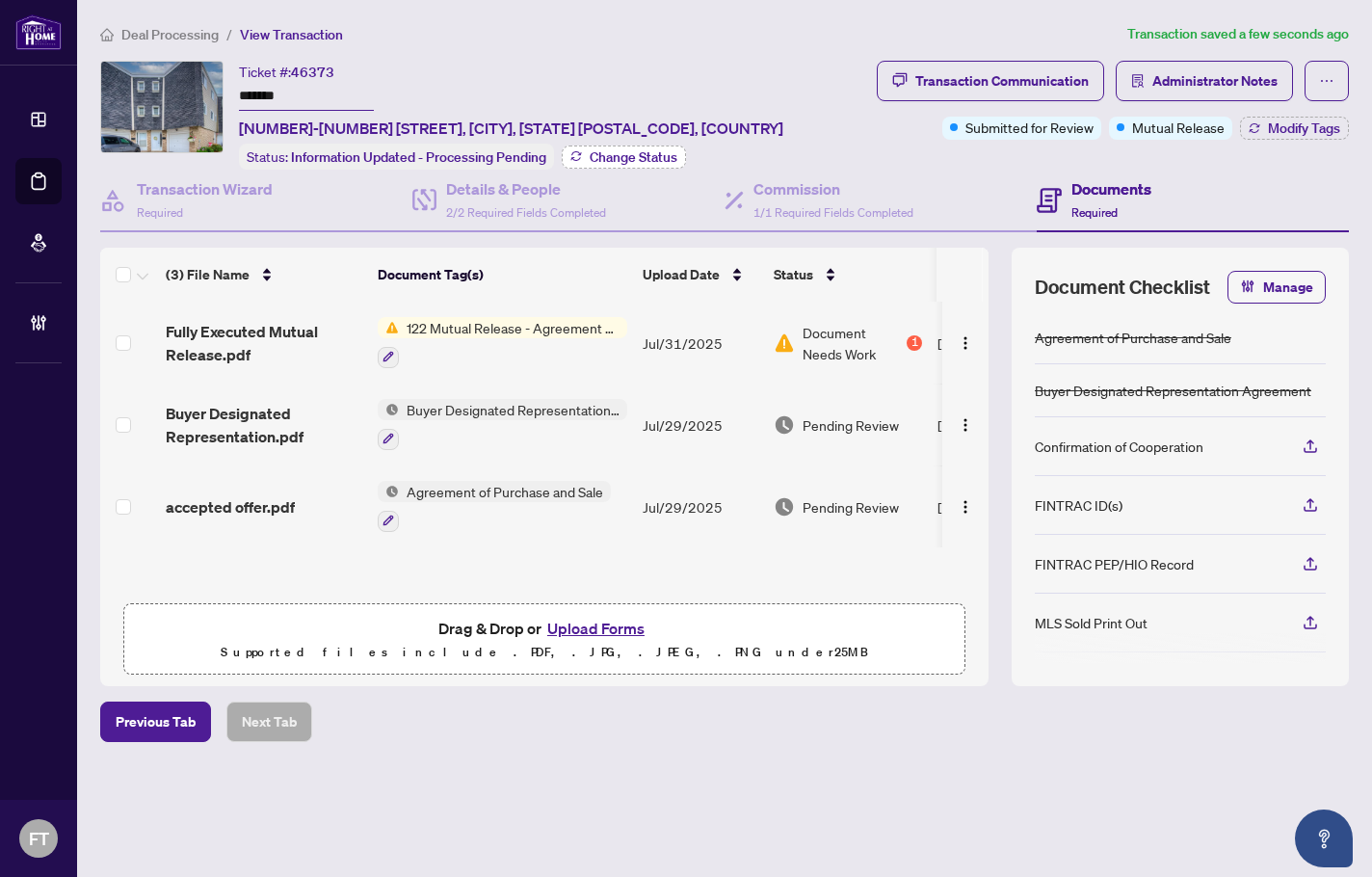 drag, startPoint x: 553, startPoint y: 171, endPoint x: 578, endPoint y: 162, distance: 26.570661 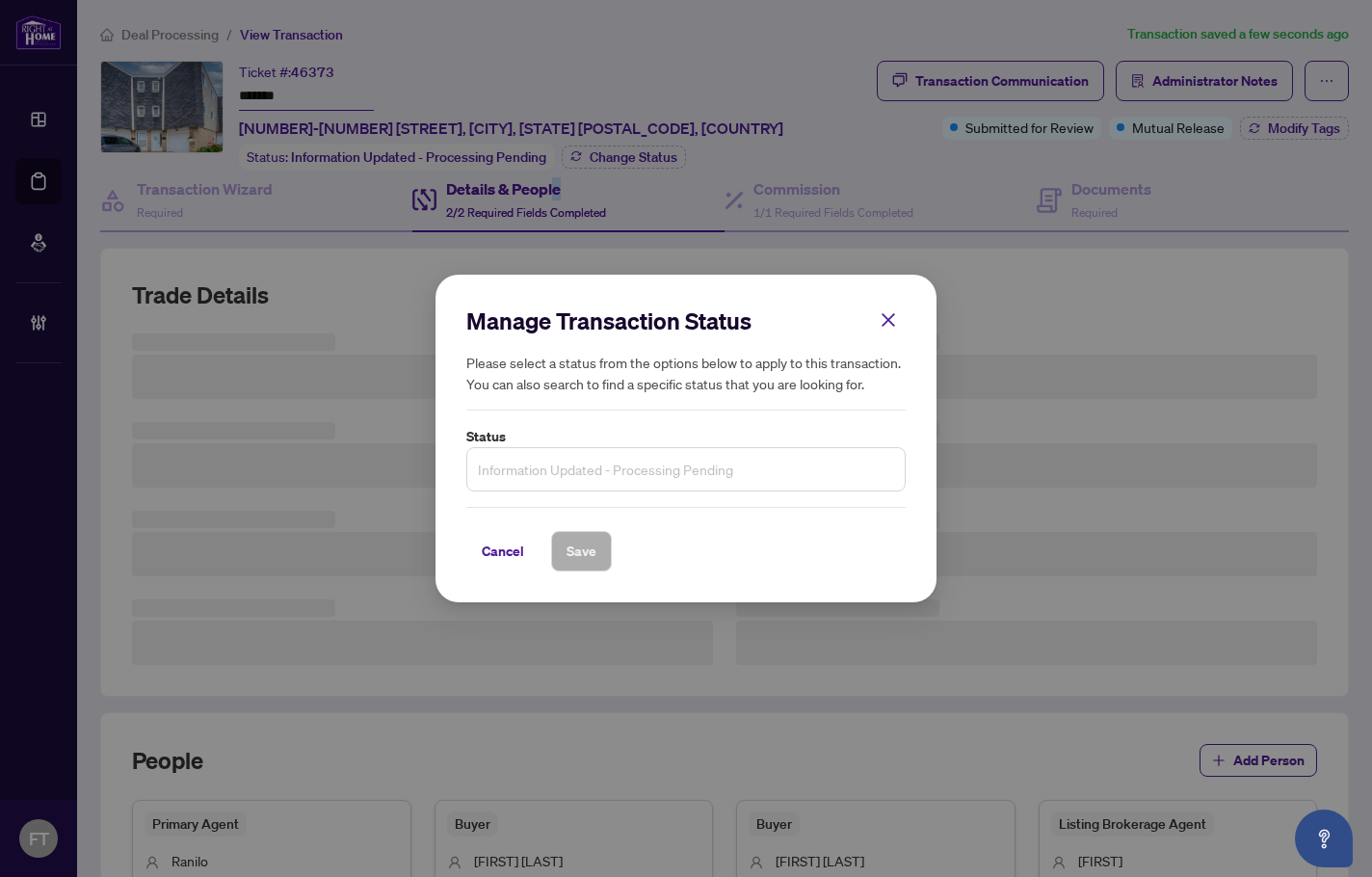 click on "Information Updated - Processing Pending" at bounding box center (686, 469) 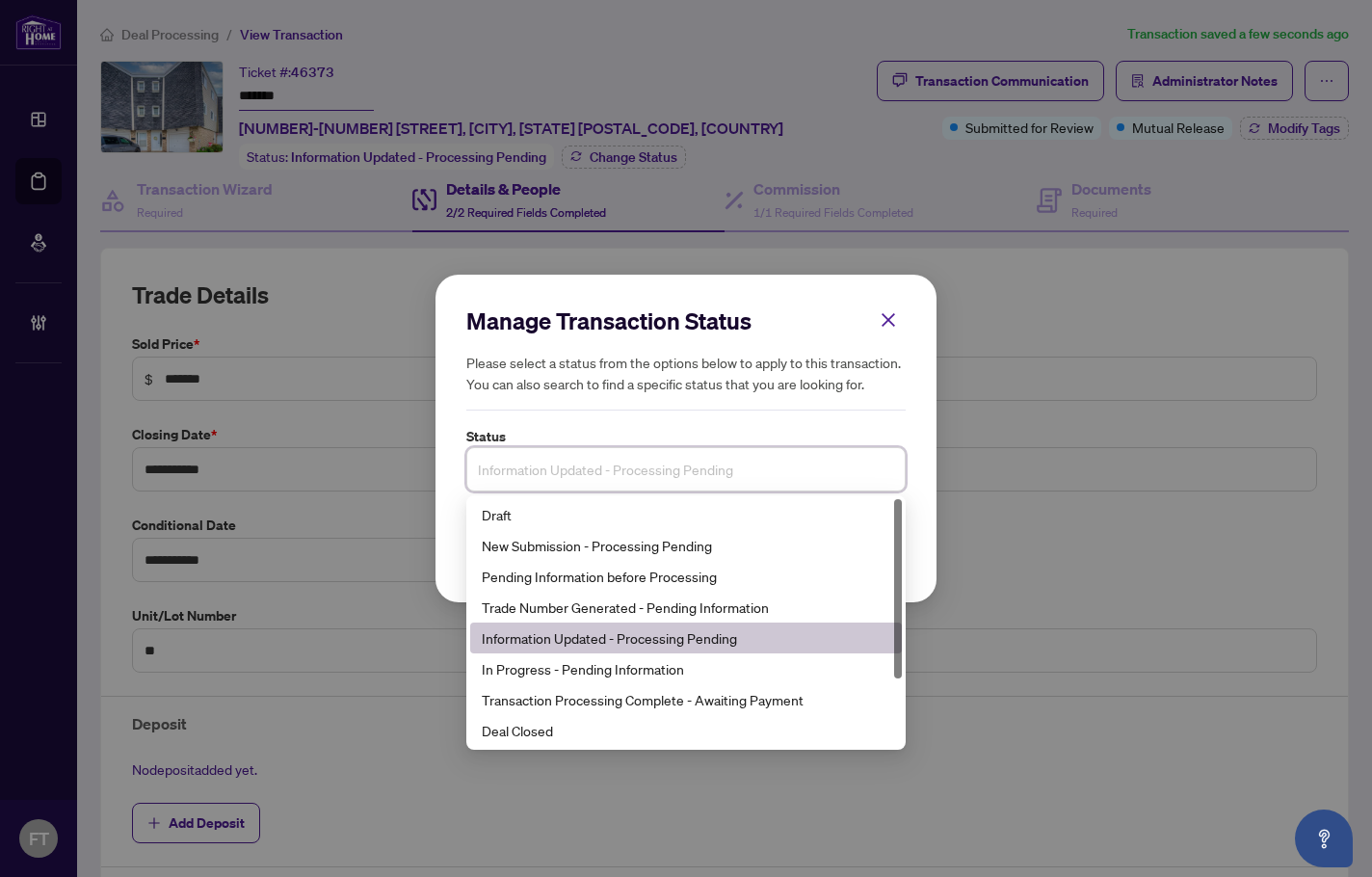 scroll, scrollTop: 93, scrollLeft: 0, axis: vertical 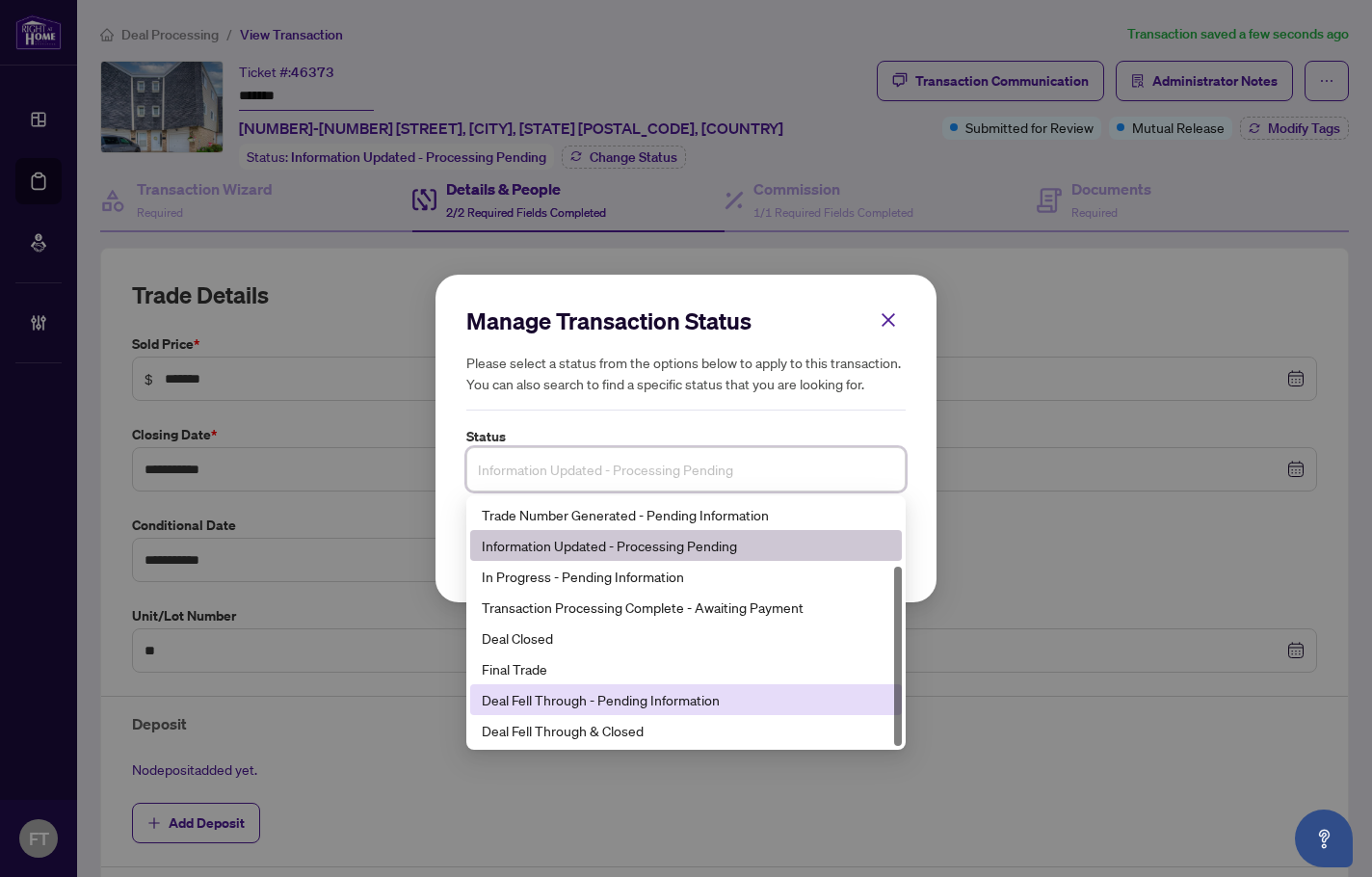 click on "Deal Fell Through - Pending Information" at bounding box center (686, 700) 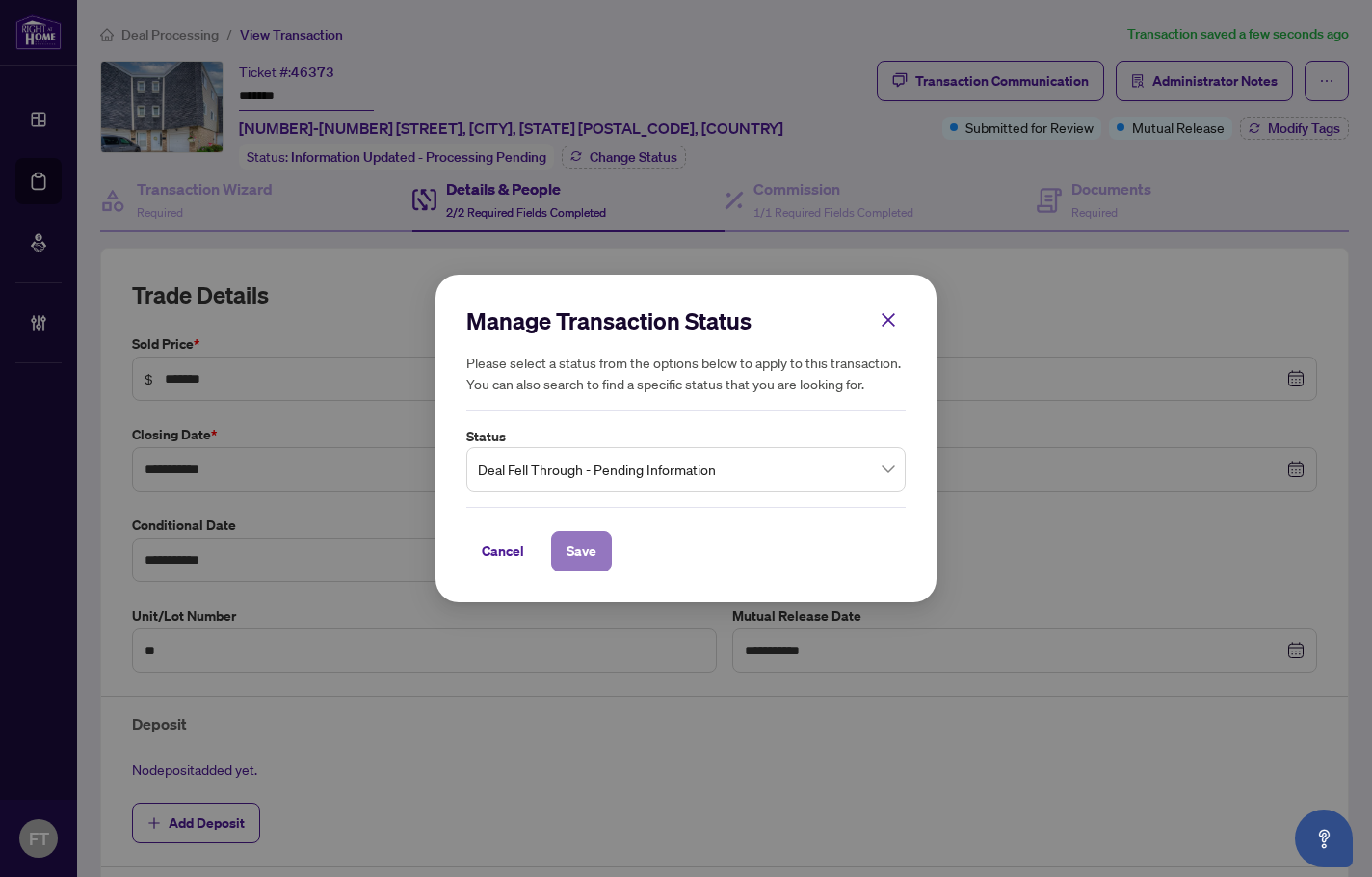 click on "Save" at bounding box center (581, 551) 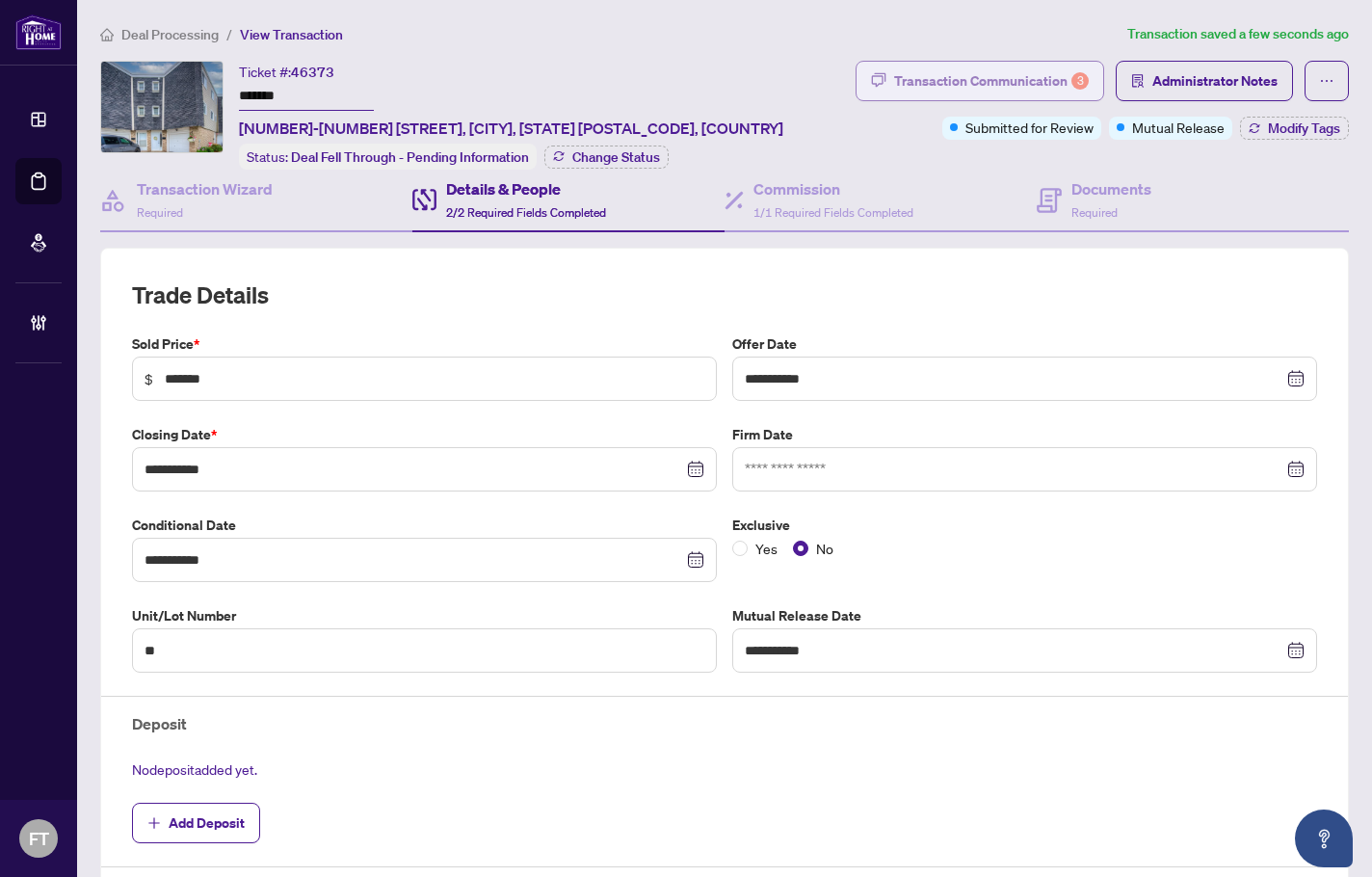click on "Transaction Communication 3" at bounding box center [991, 81] 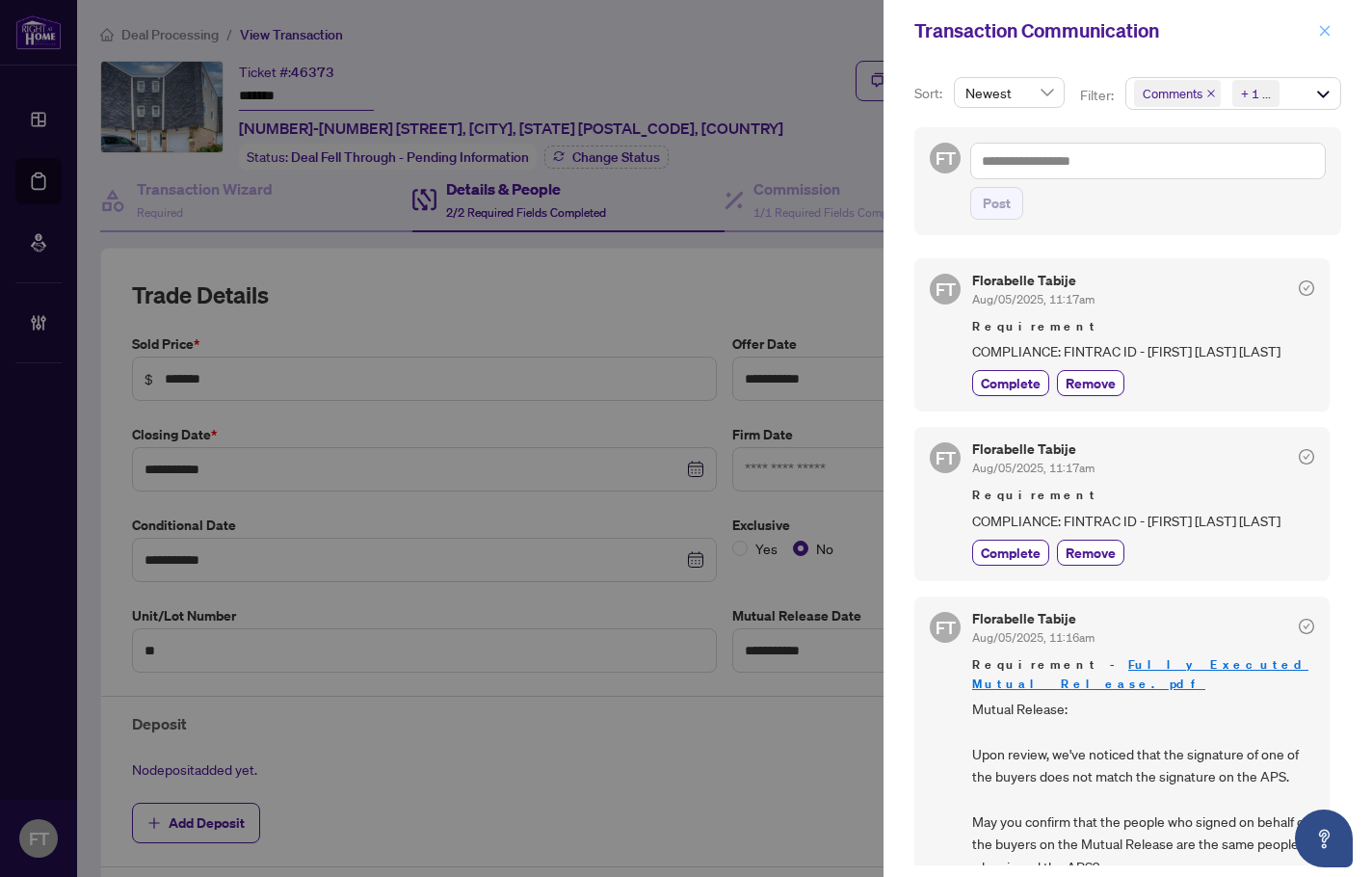 click at bounding box center (1325, 31) 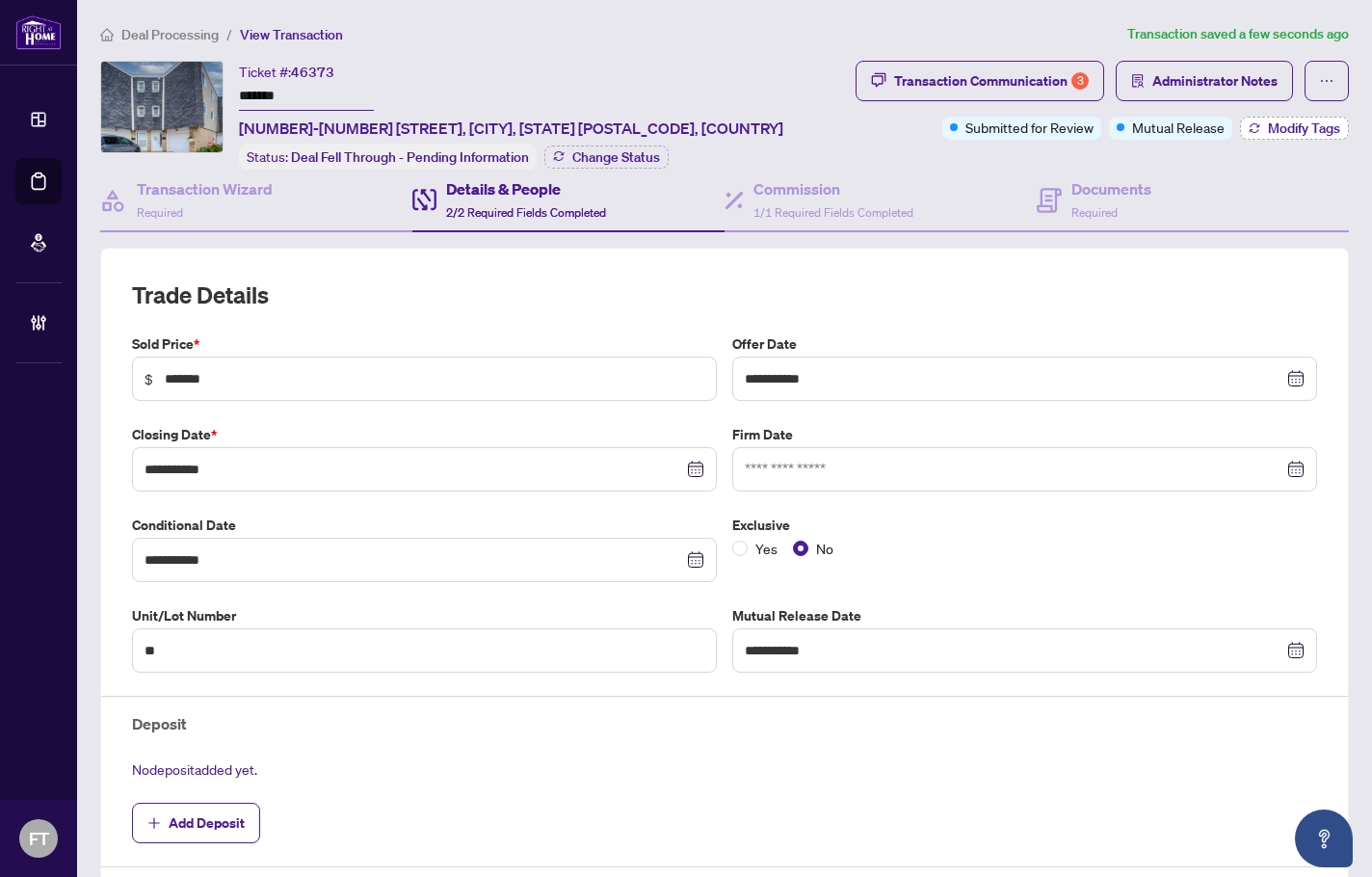click on "Modify Tags" at bounding box center [1304, 128] 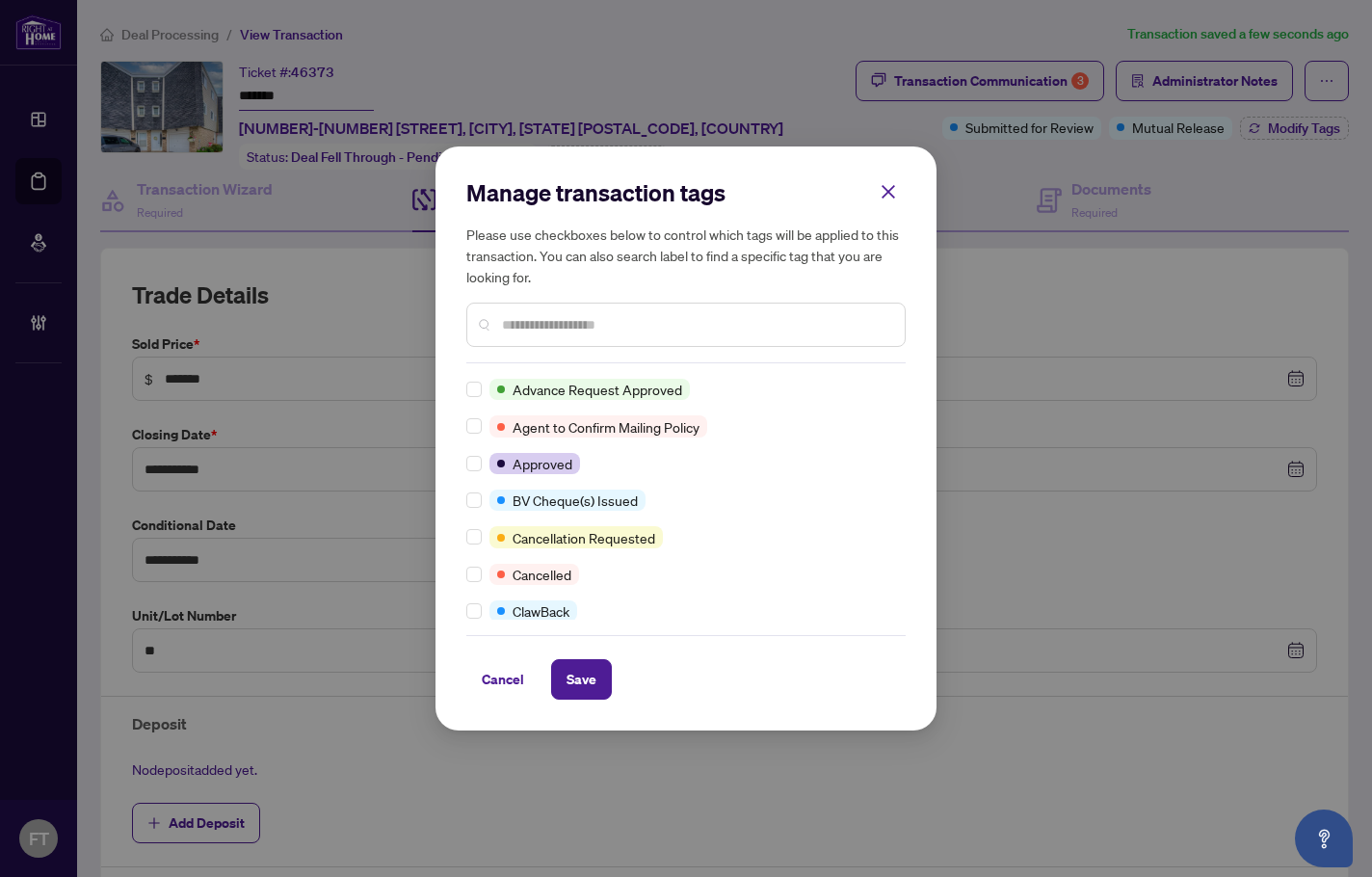 scroll, scrollTop: 0, scrollLeft: 0, axis: both 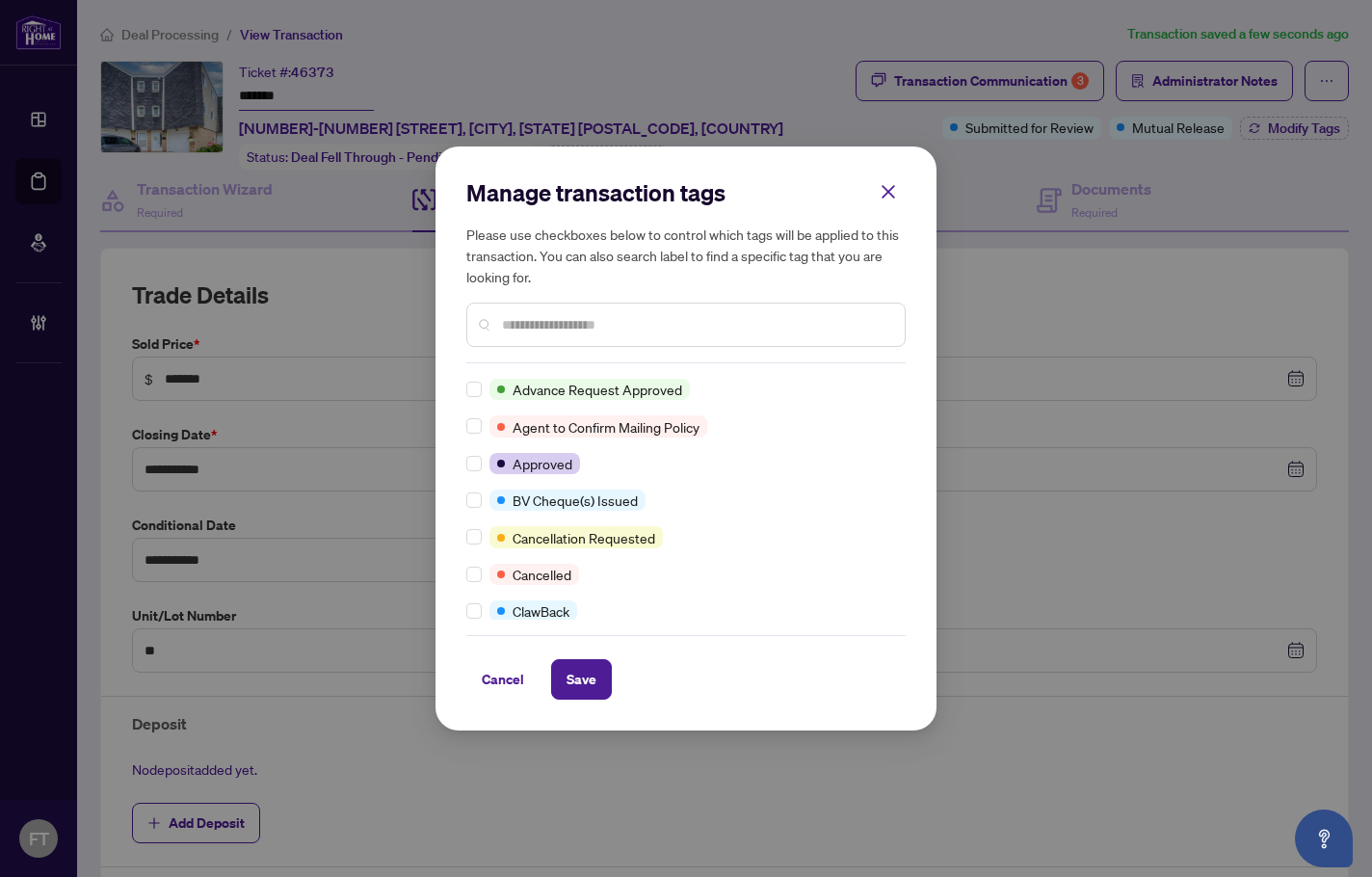 click at bounding box center (696, 325) 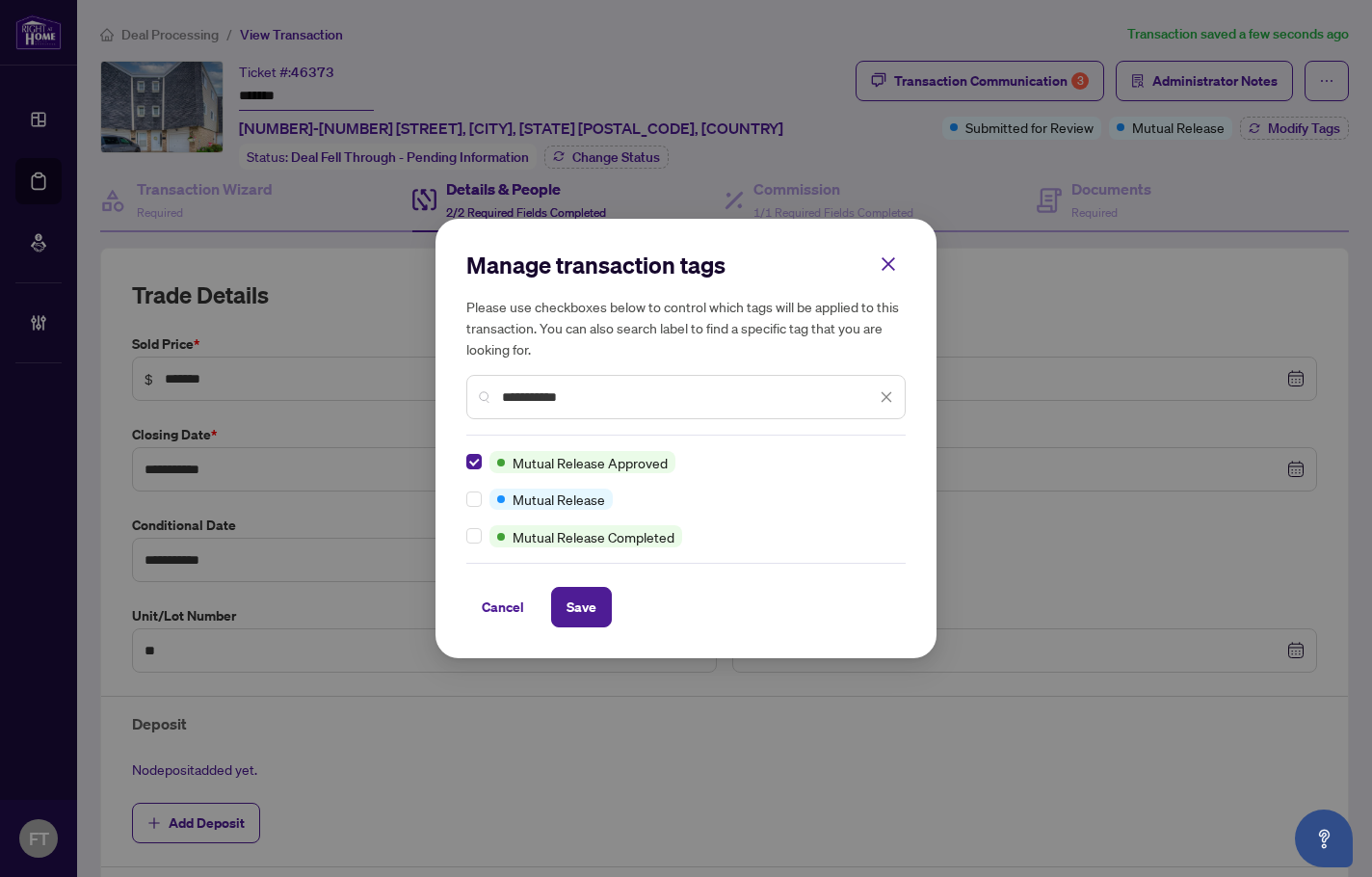 click on "**********" at bounding box center (686, 358) 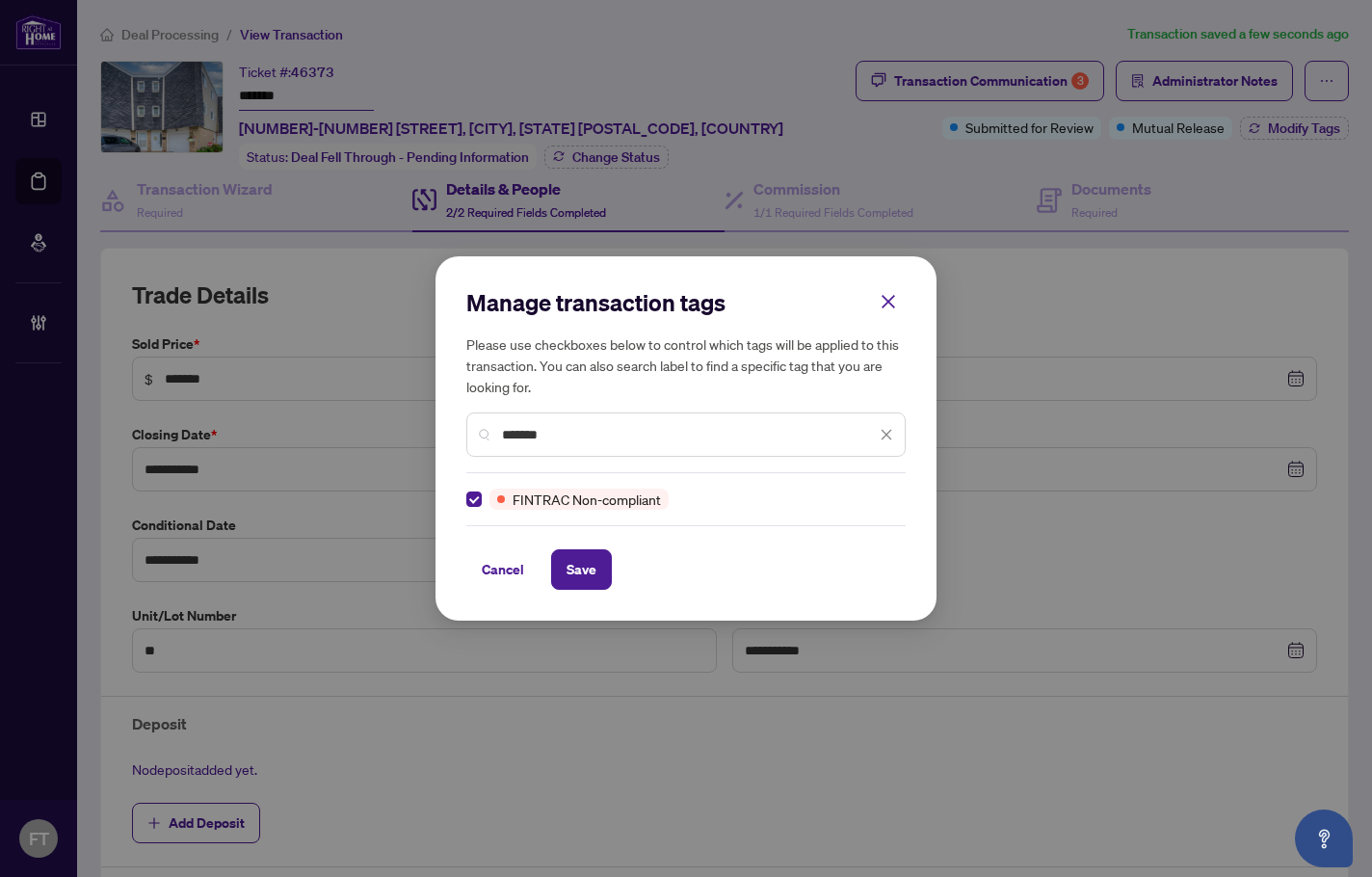 drag, startPoint x: 571, startPoint y: 444, endPoint x: 443, endPoint y: 421, distance: 130.04999 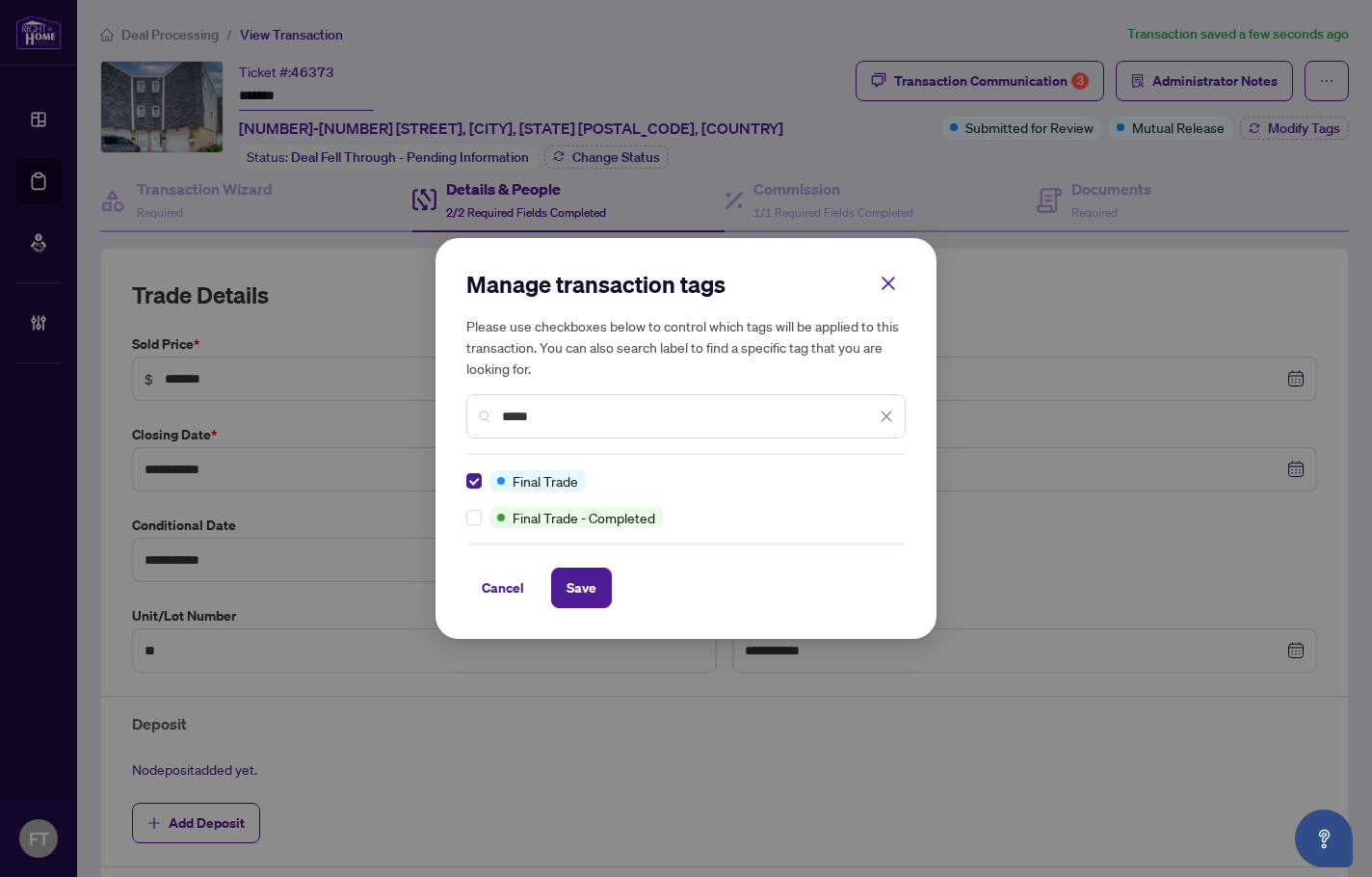 drag, startPoint x: 546, startPoint y: 421, endPoint x: 453, endPoint y: 410, distance: 93.64828 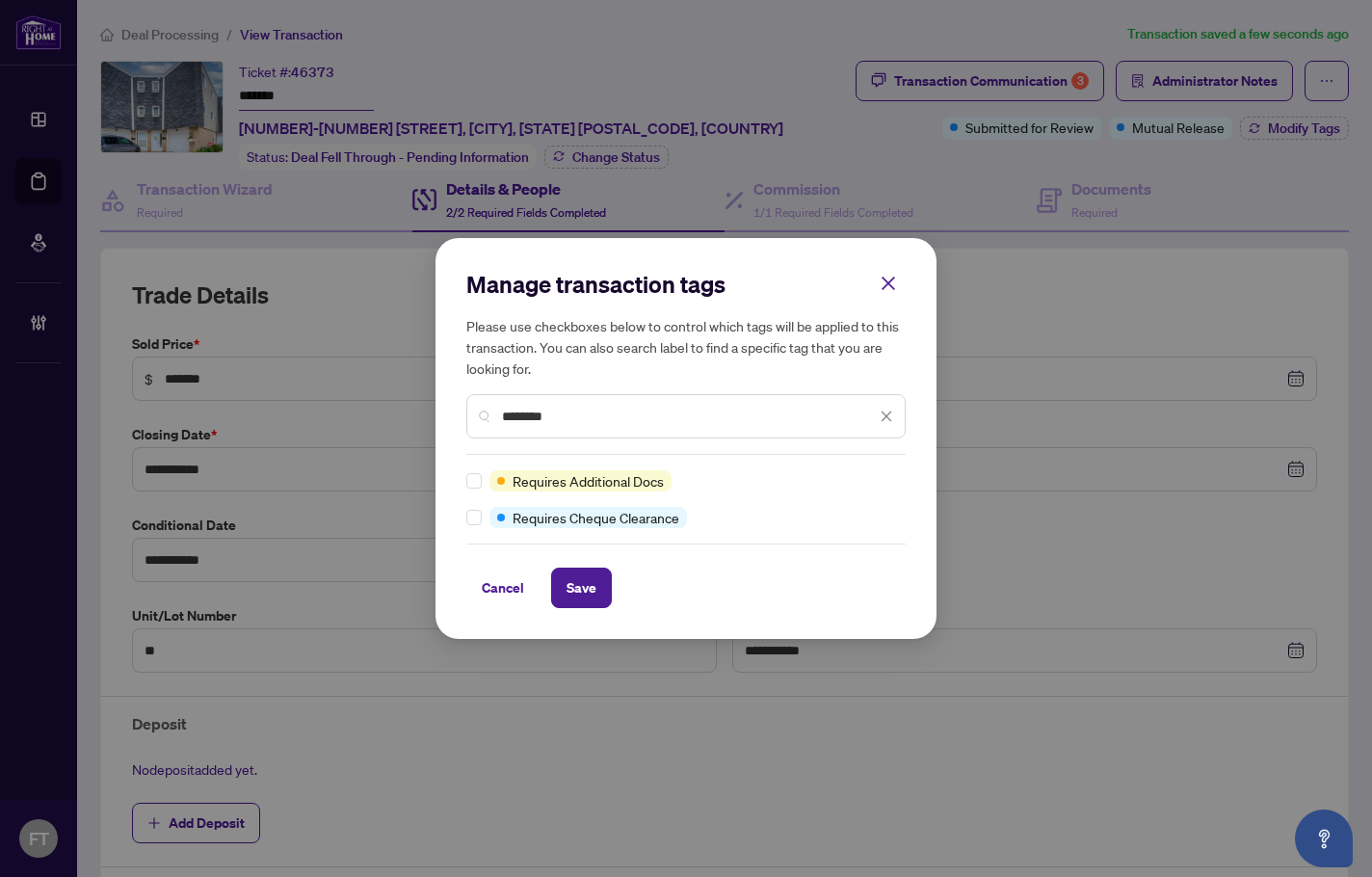 type on "********" 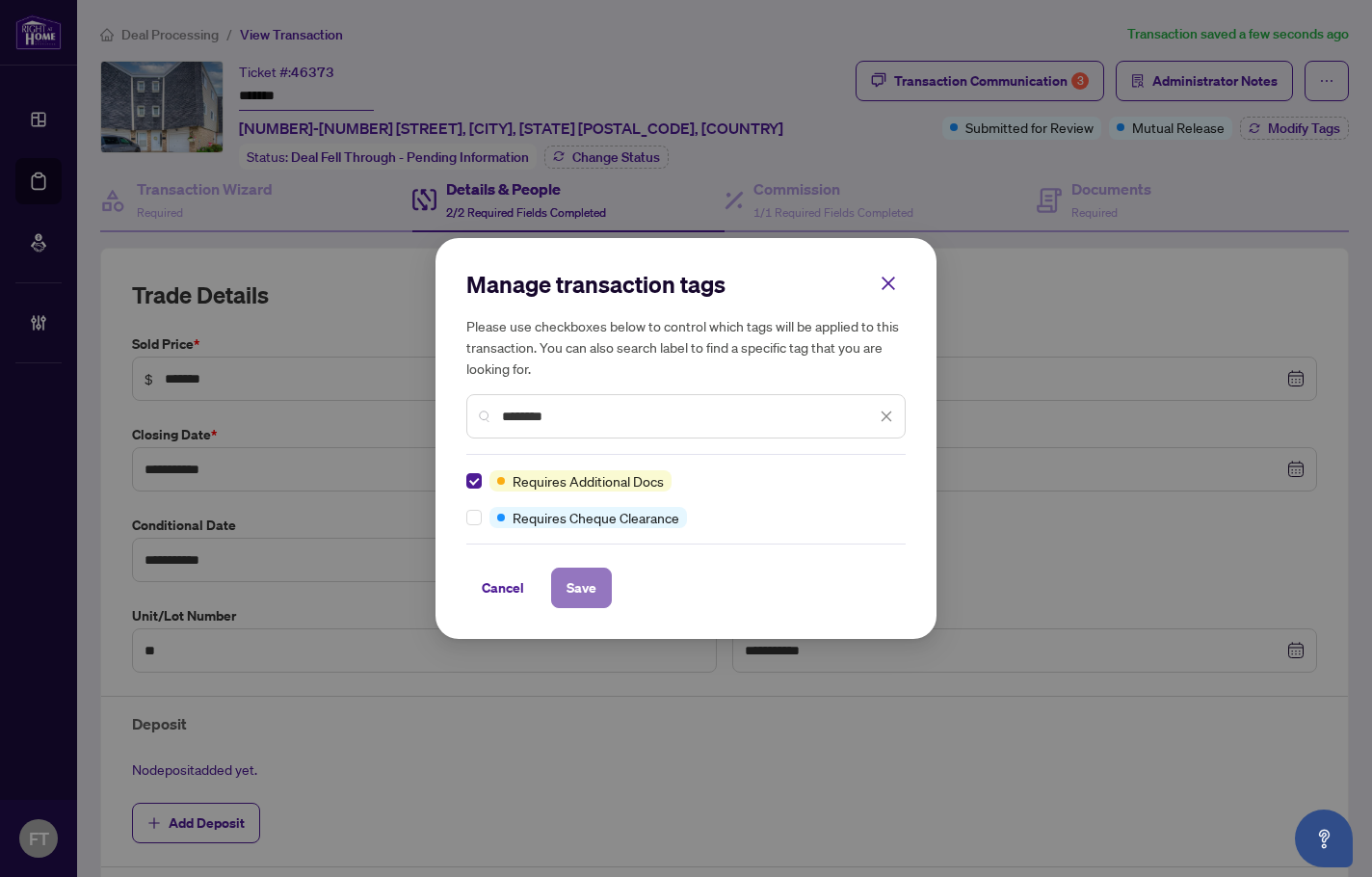 click on "Save" at bounding box center (581, 588) 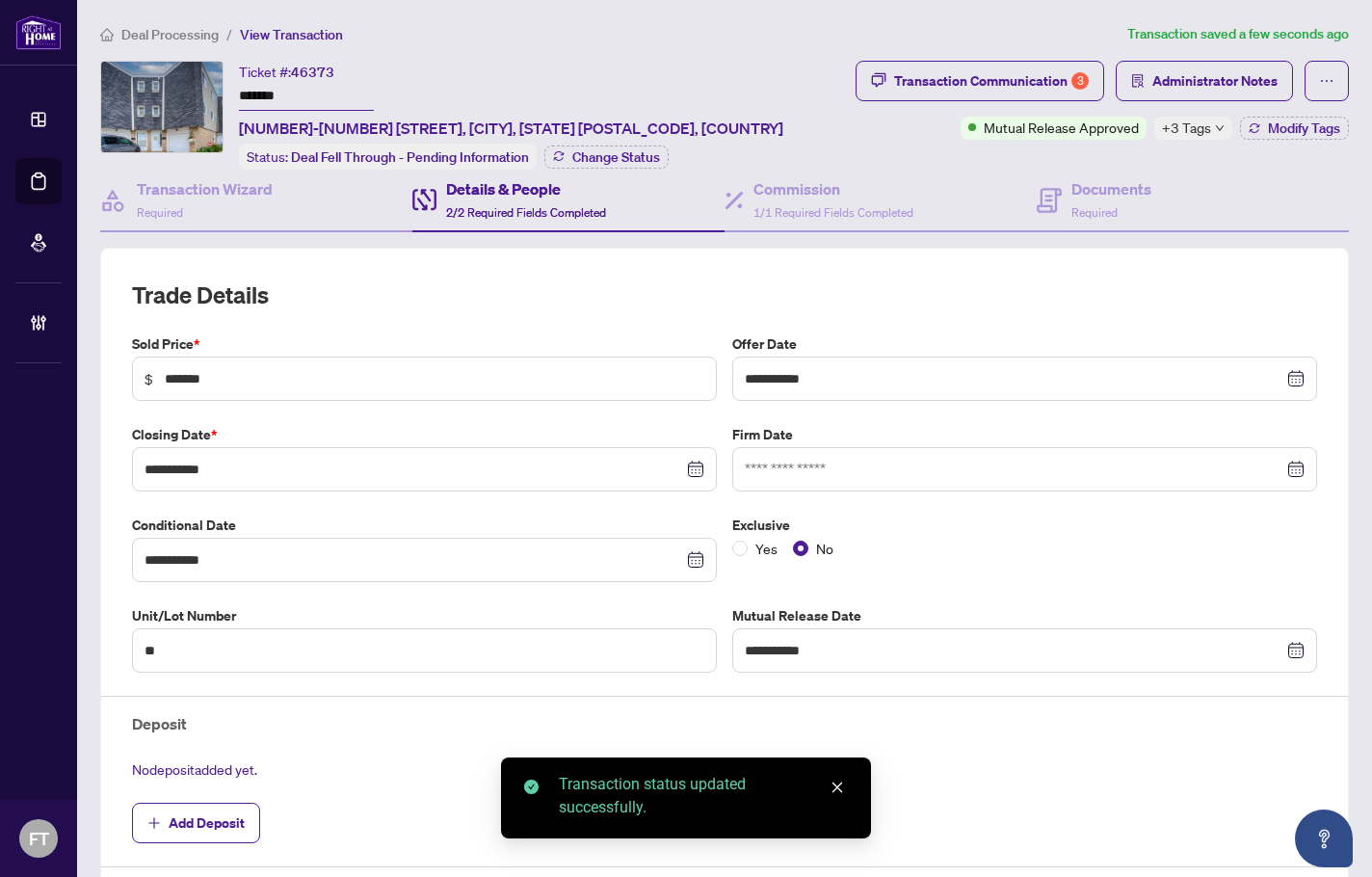 click on "+3 Tags" at bounding box center [1186, 127] 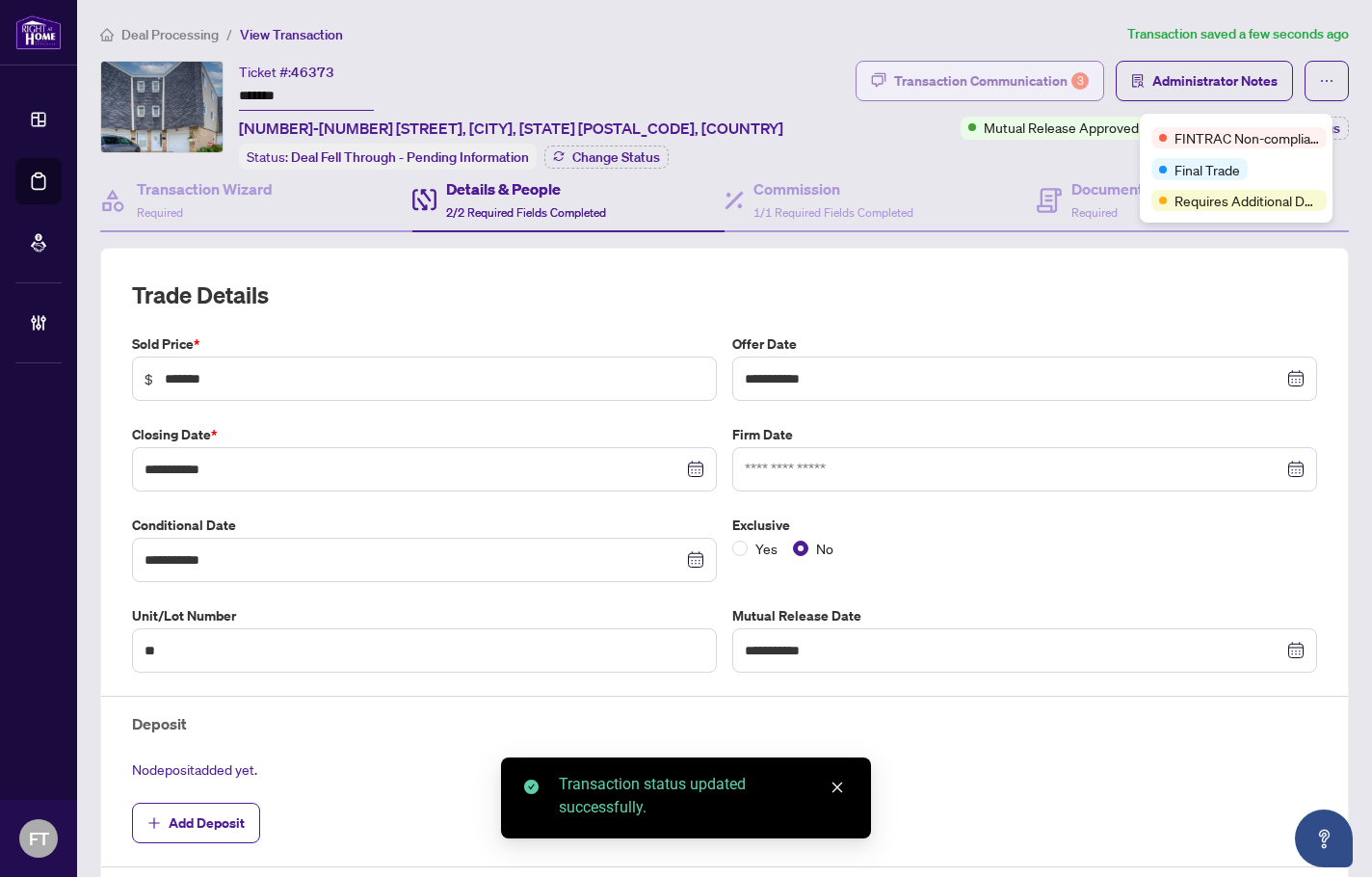 click on "Transaction Communication 3" at bounding box center (980, 81) 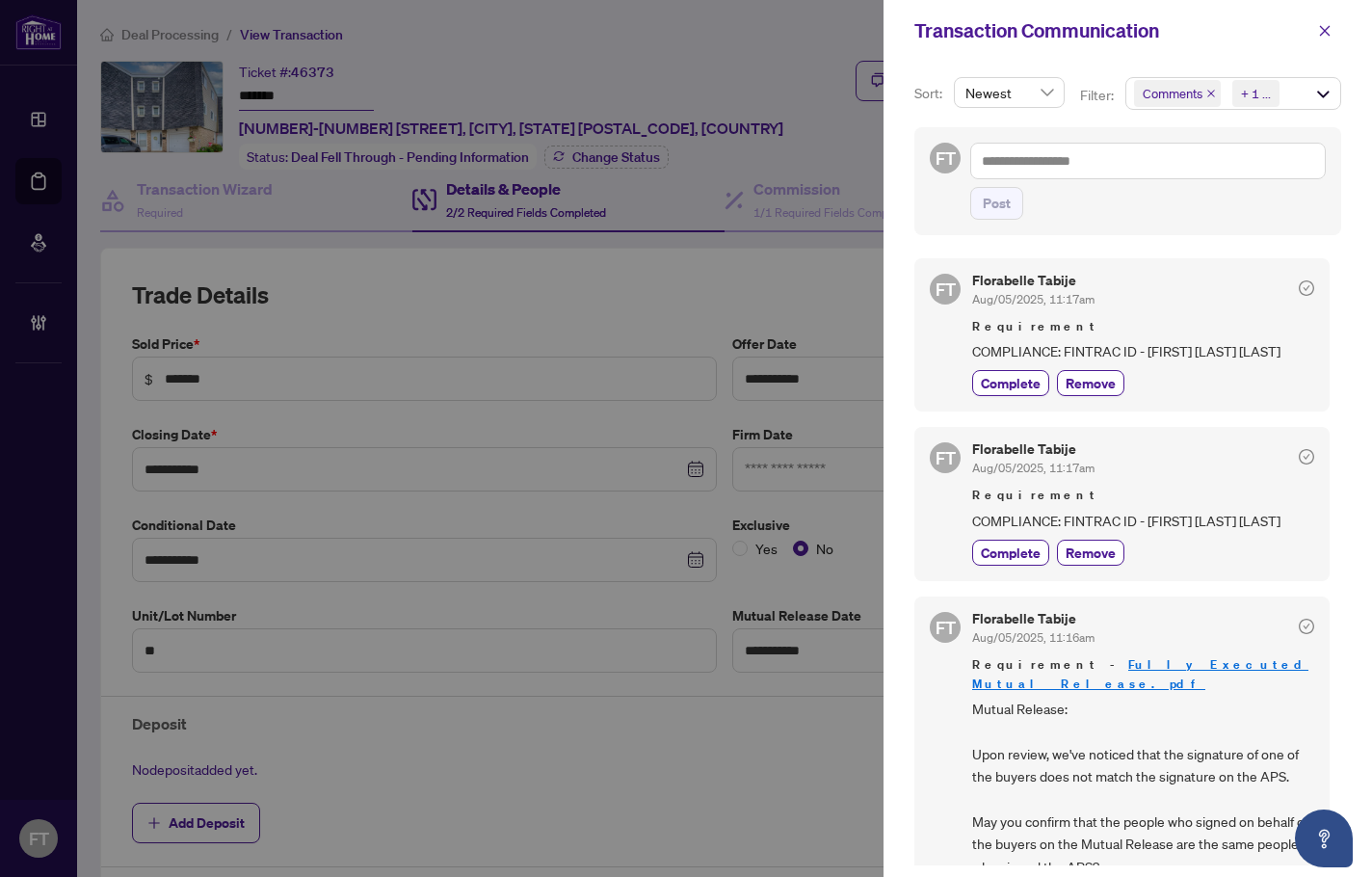 scroll, scrollTop: 482, scrollLeft: 0, axis: vertical 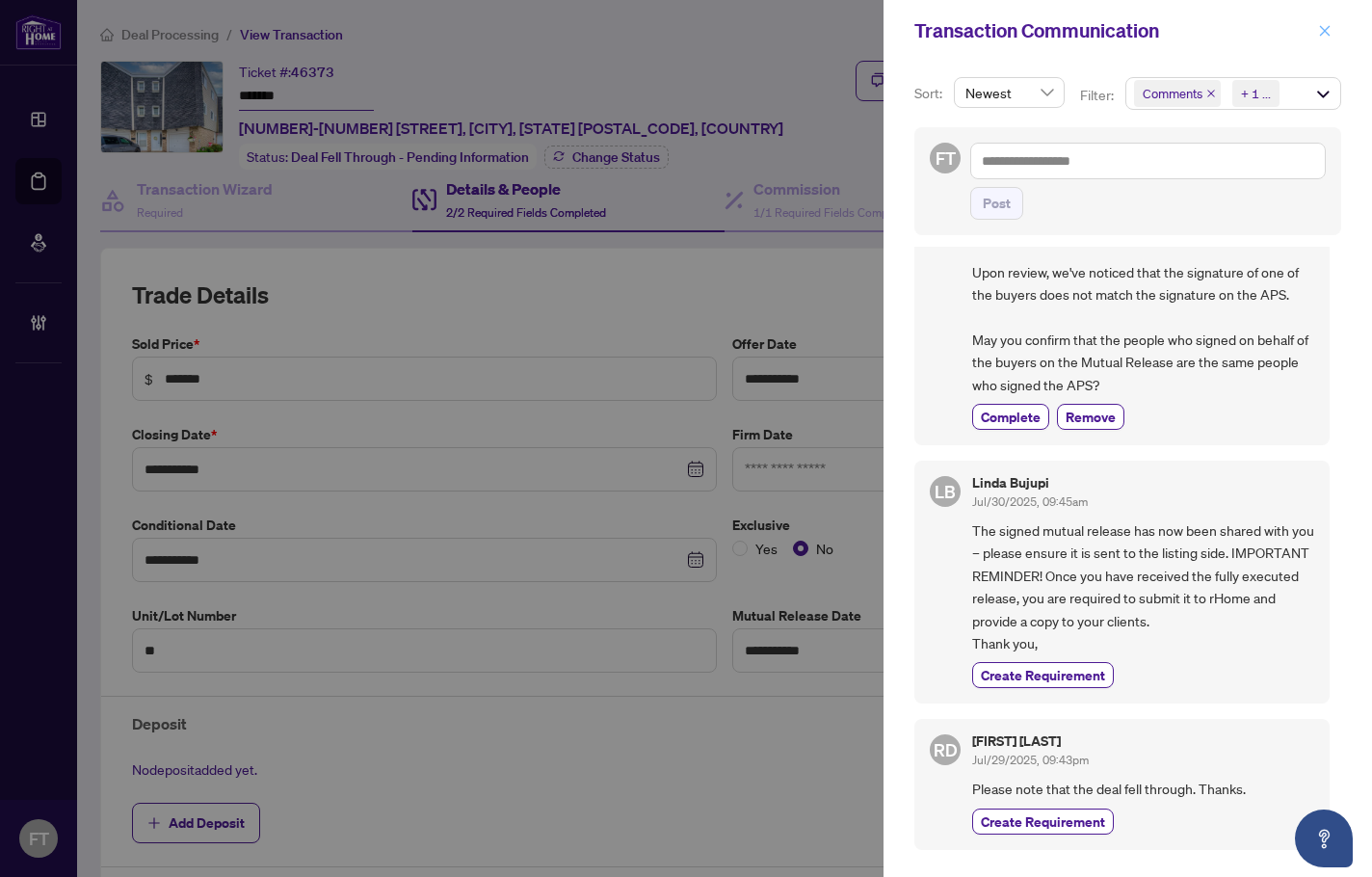 click at bounding box center [1325, 31] 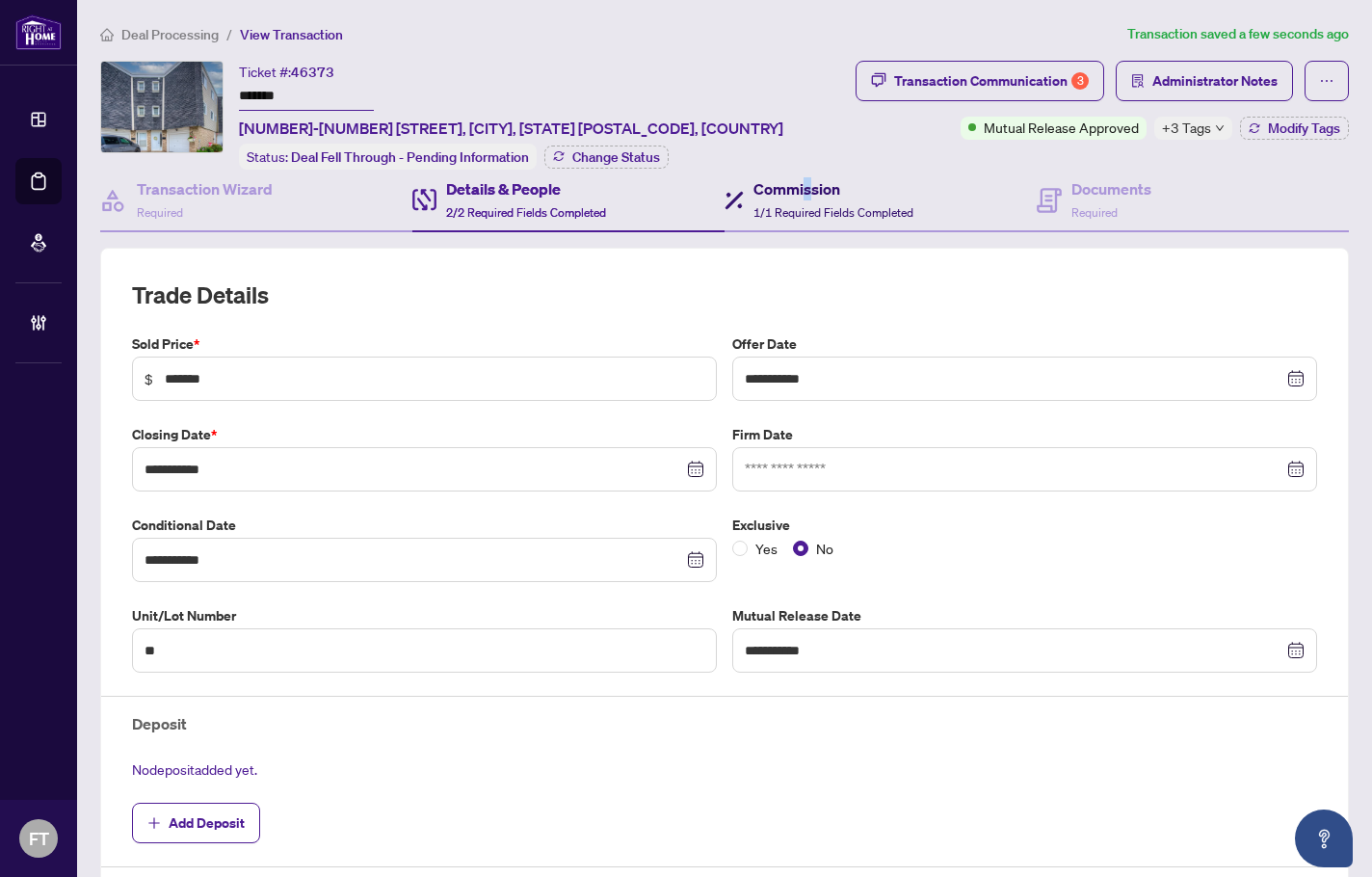 click on "Commission" at bounding box center [833, 189] 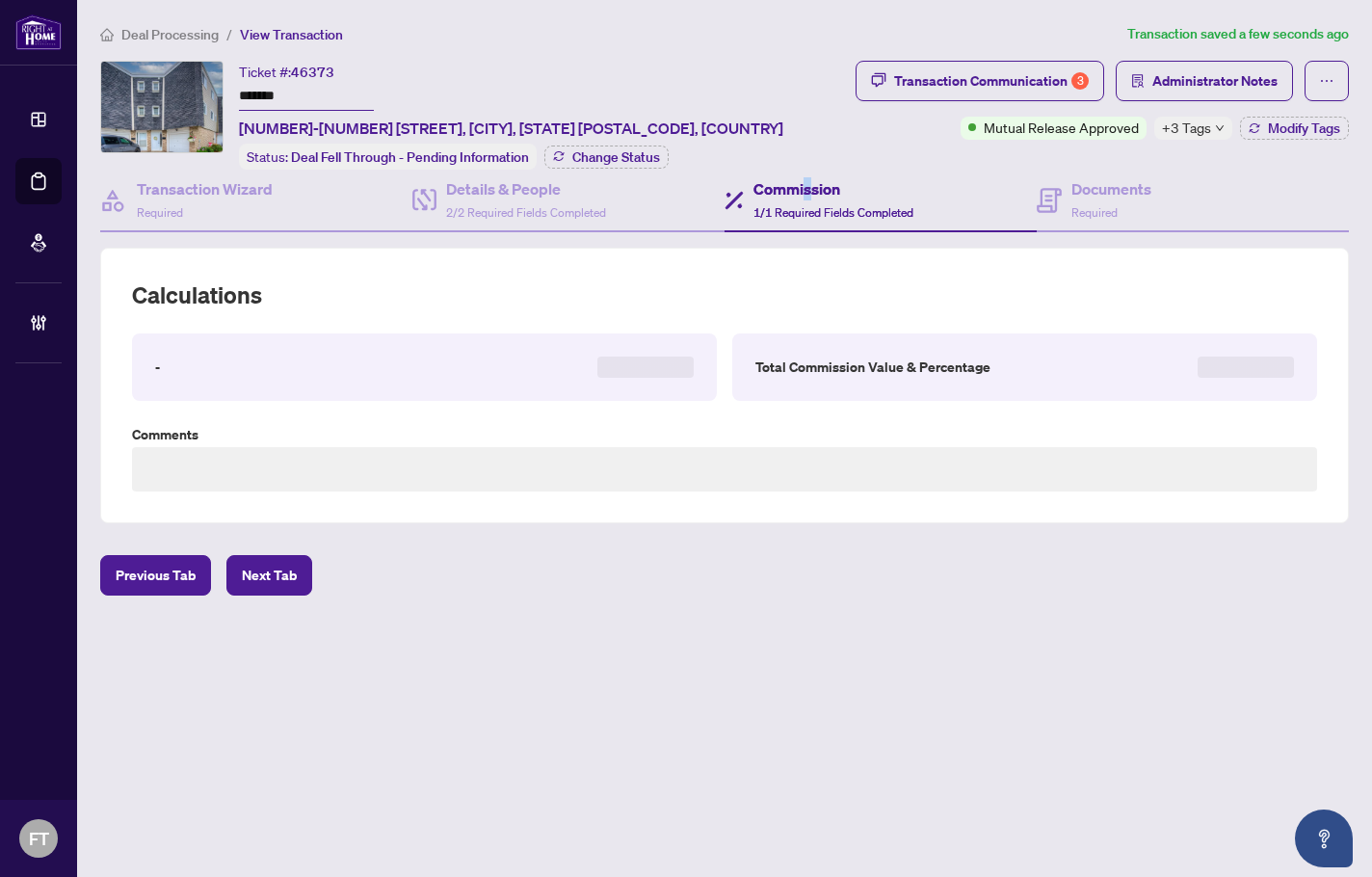 type on "**********" 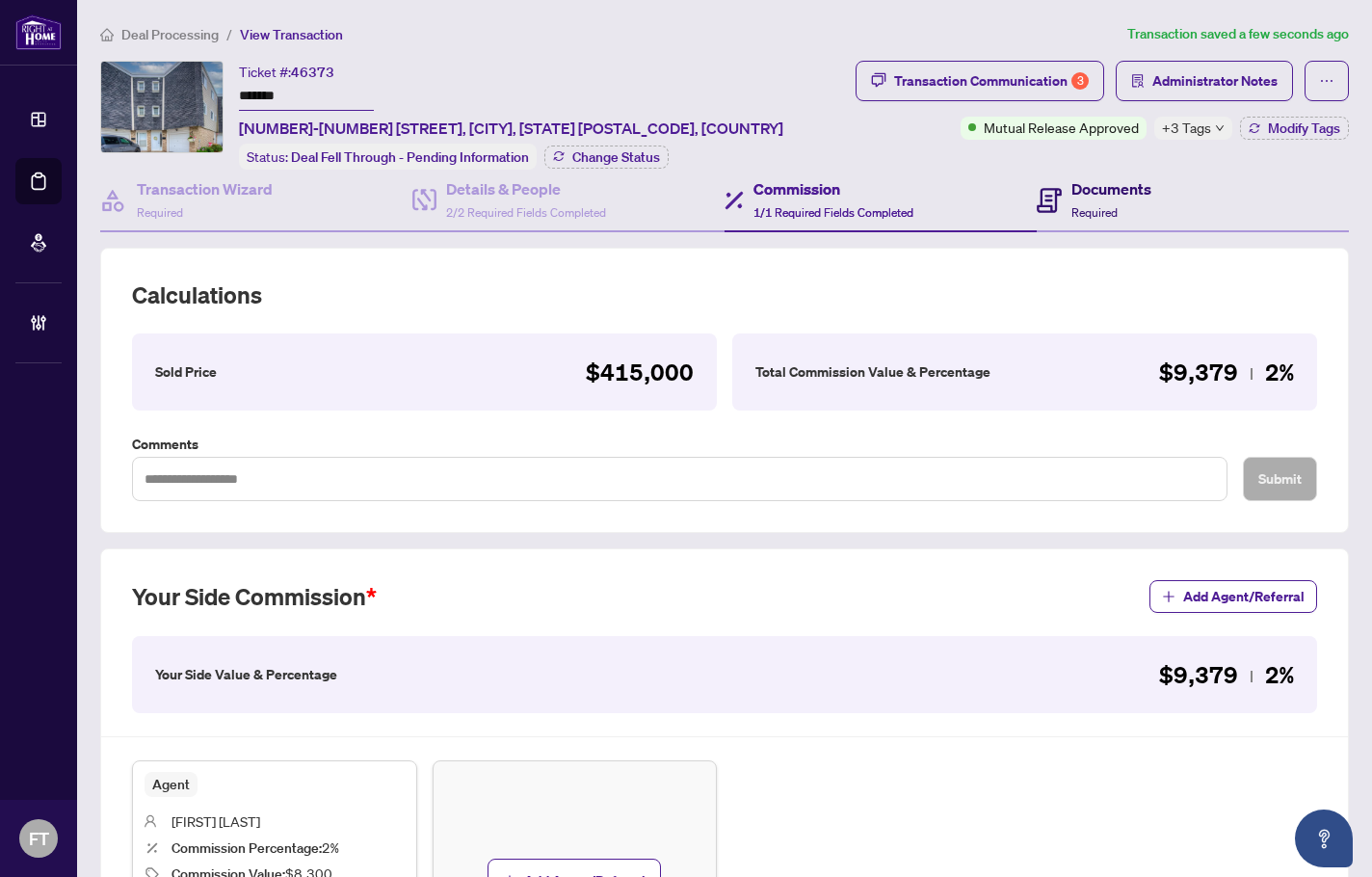 click on "Documents Required" at bounding box center [1111, 199] 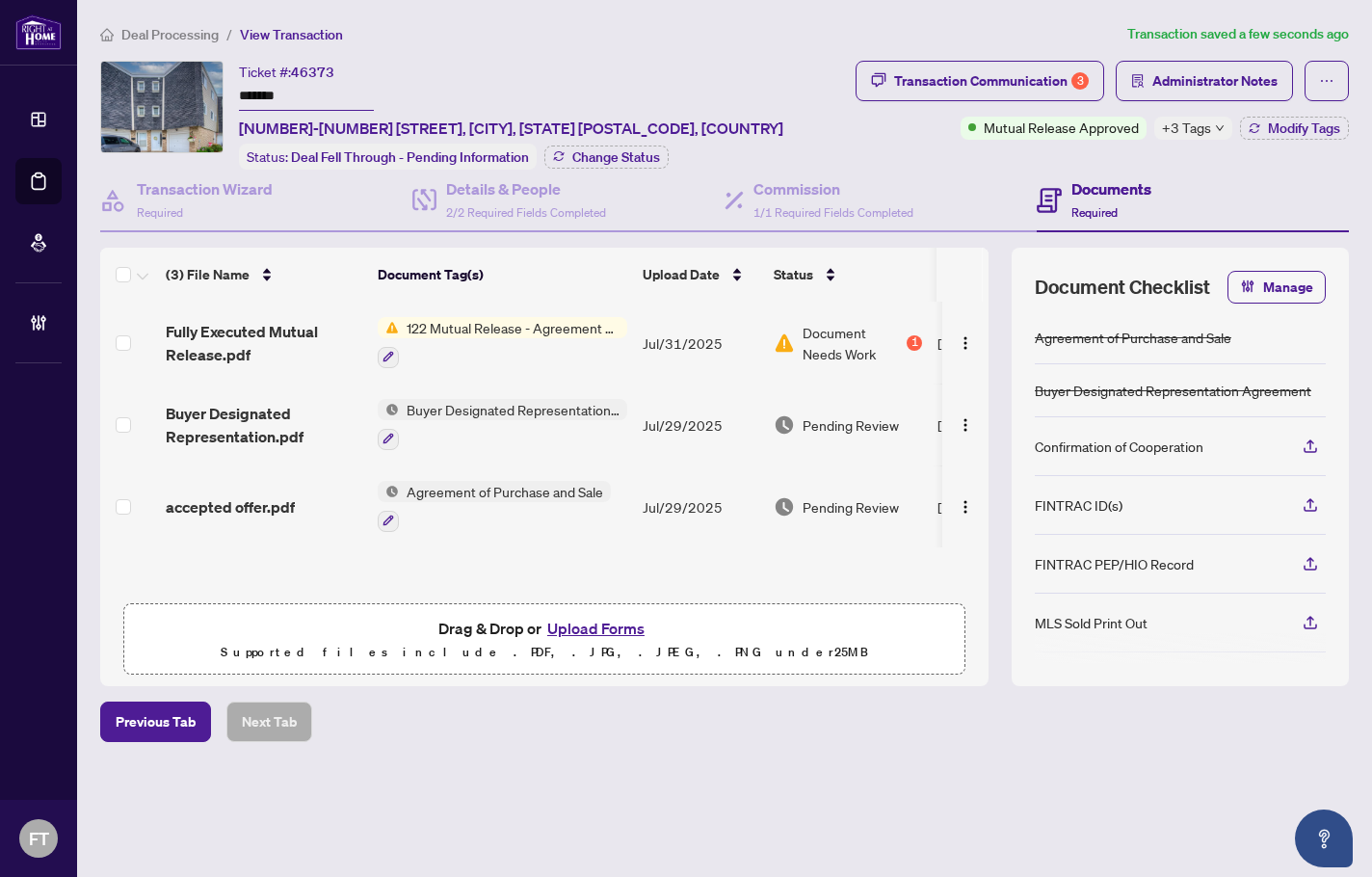 scroll, scrollTop: 1, scrollLeft: 0, axis: vertical 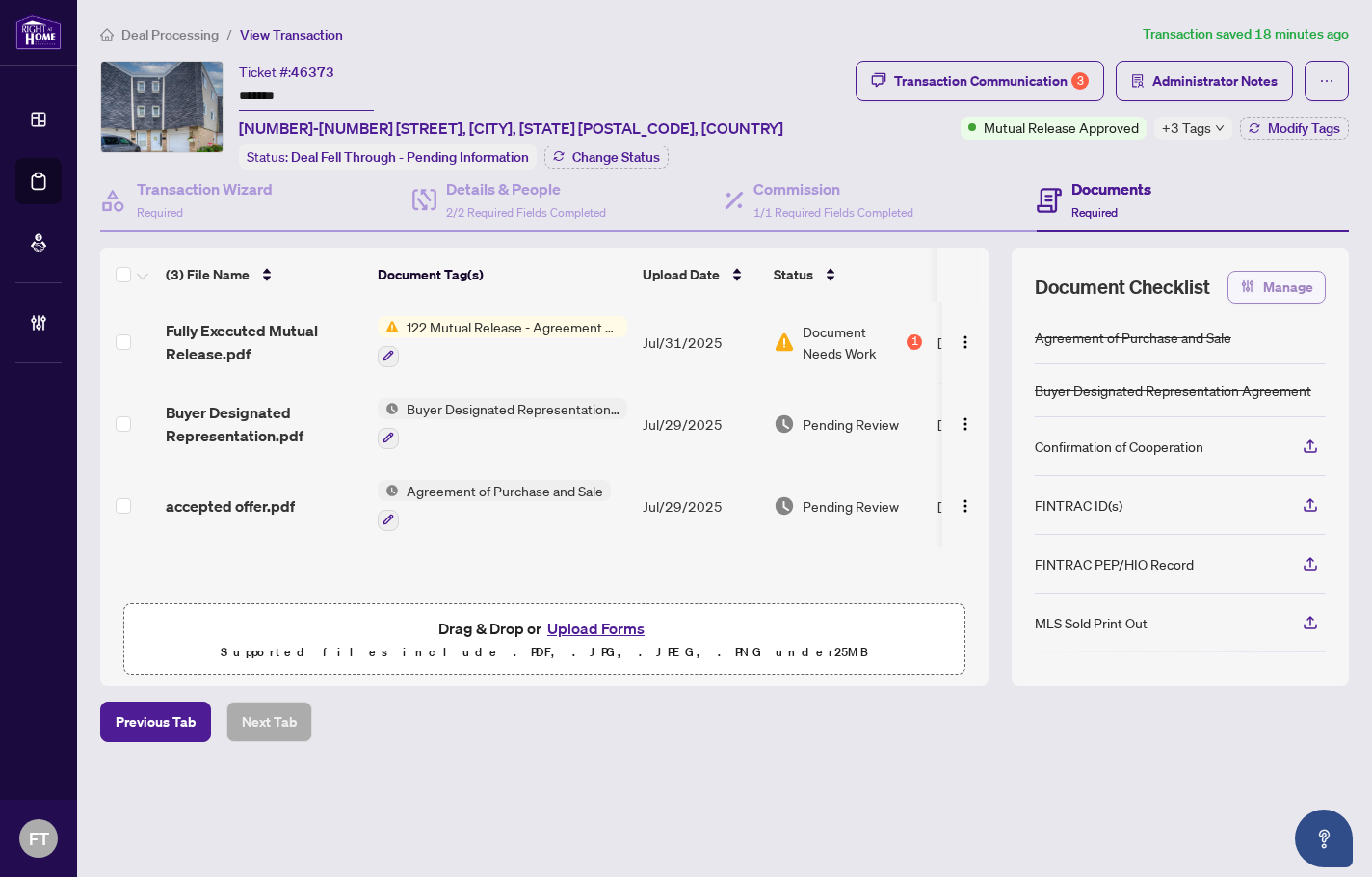 click 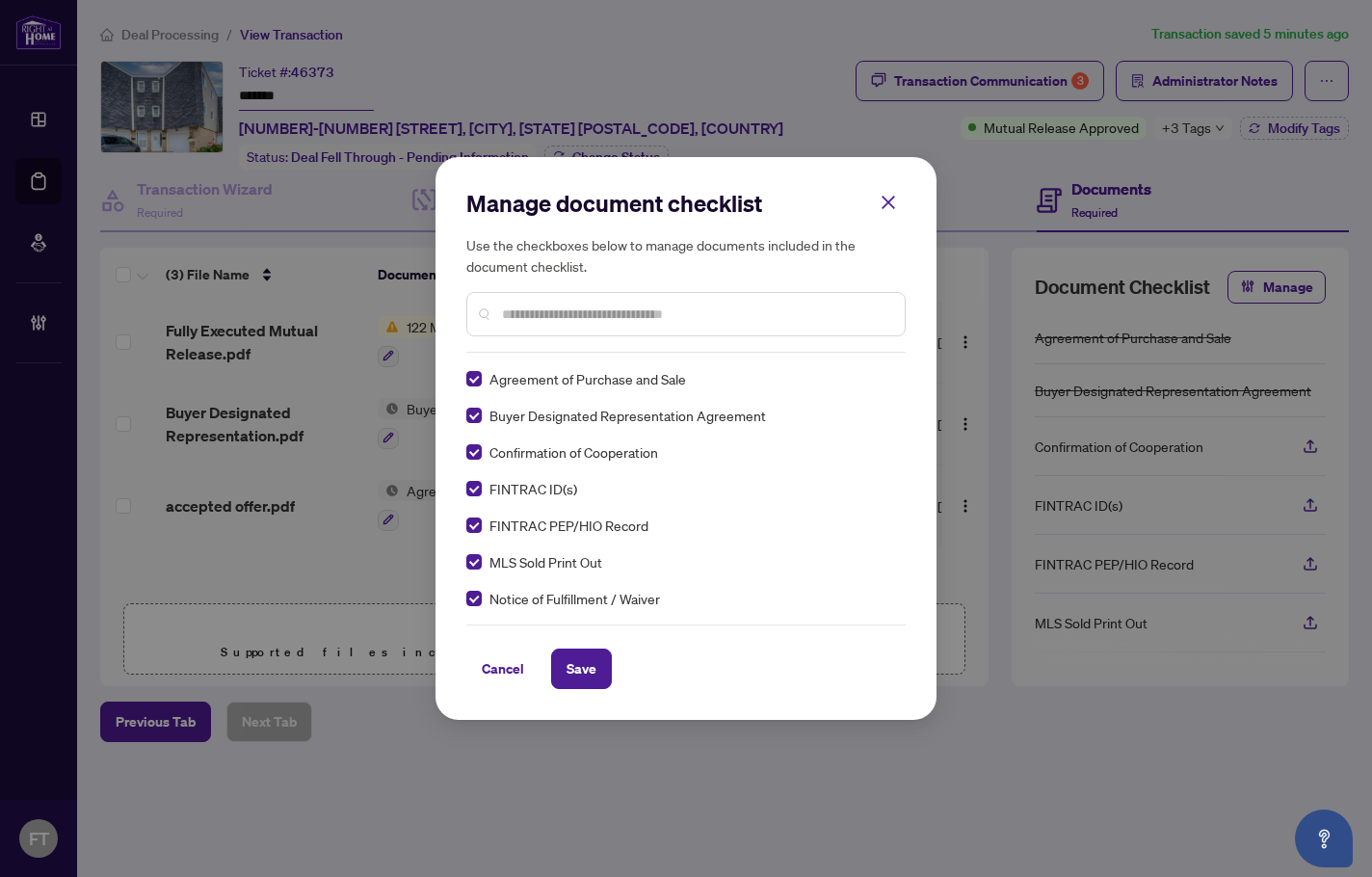 click on "FINTRAC PEP/HIO Record" at bounding box center [680, 525] 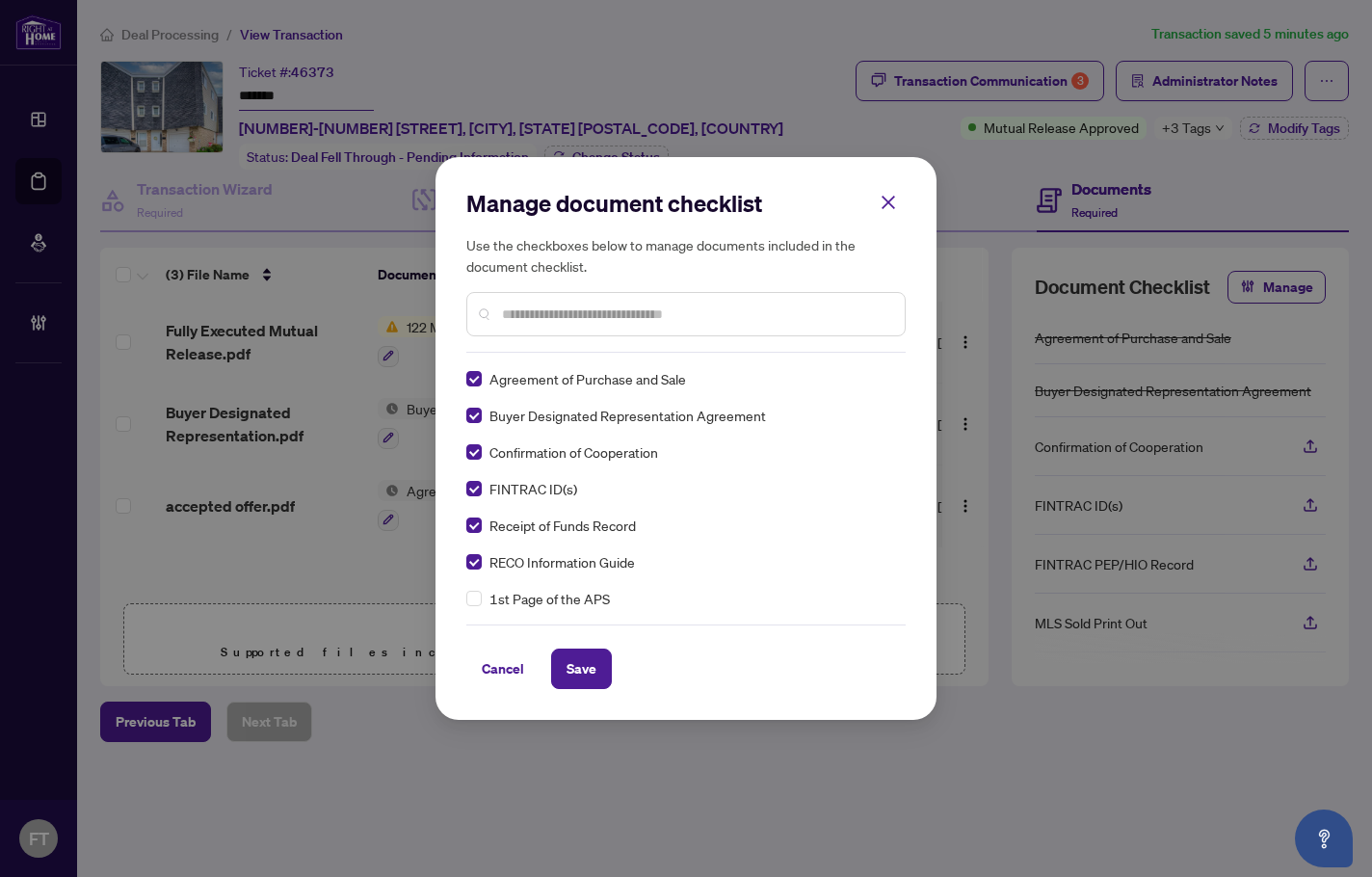 scroll, scrollTop: 0, scrollLeft: 0, axis: both 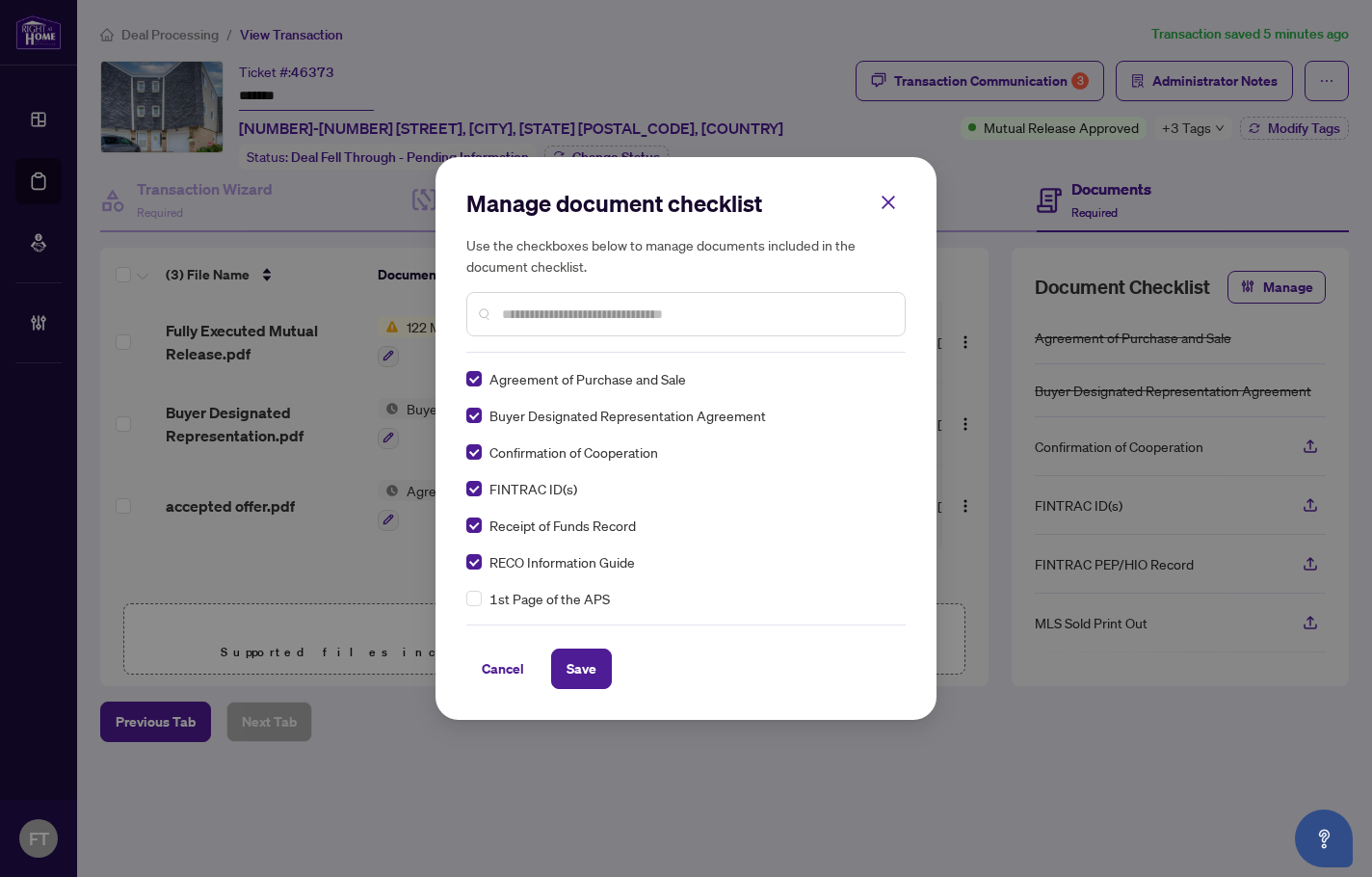 click on "Agreement of Purchase and Sale Buyer Designated Representation Agreement Confirmation of Cooperation FINTRAC ID(s) Receipt of Funds Record RECO Information Guide 1st Page of the APS Advance Paperwork Agent Correspondence Agreement of Assignment of Purchase and Sale Agreement to Cooperate /Broker Referral Agreement to Lease Articles of Incorporation Back to Vendor Letter Belongs to Another Transaction Builder's Consent Buyer Designated Representation Agreement Buyers Lawyer Information Certificate of Estate Trustee(s) Client Refused to Sign Closing Date Change Co-op Brokerage Commission Statement Co-op EFT Co-operating Indemnity Agreement Commission Adjustment Commission Agreement Commission Calculation Commission Statement Sent Commission Statement Sent to Landlord Commission Statement Sent to Lawyer Commission Statement Sent to Listing Brokerage Commission Statement Sent to Vendor Commission Waiver Letter Confirmation of Closing Confirmation of Co-operation and Representation—Buyer/Seller Correspondence" at bounding box center [686, 489] 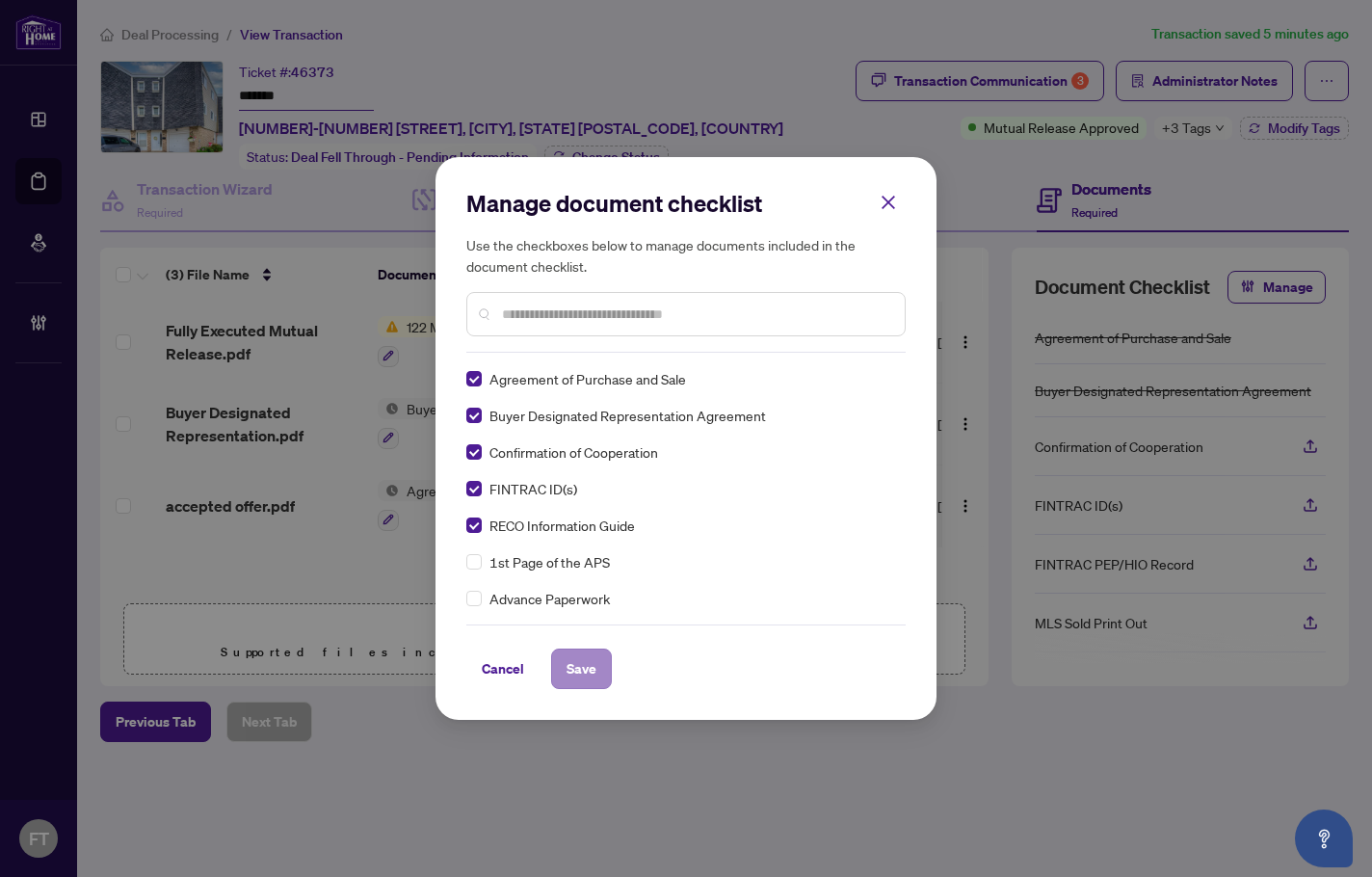 scroll, scrollTop: 0, scrollLeft: 0, axis: both 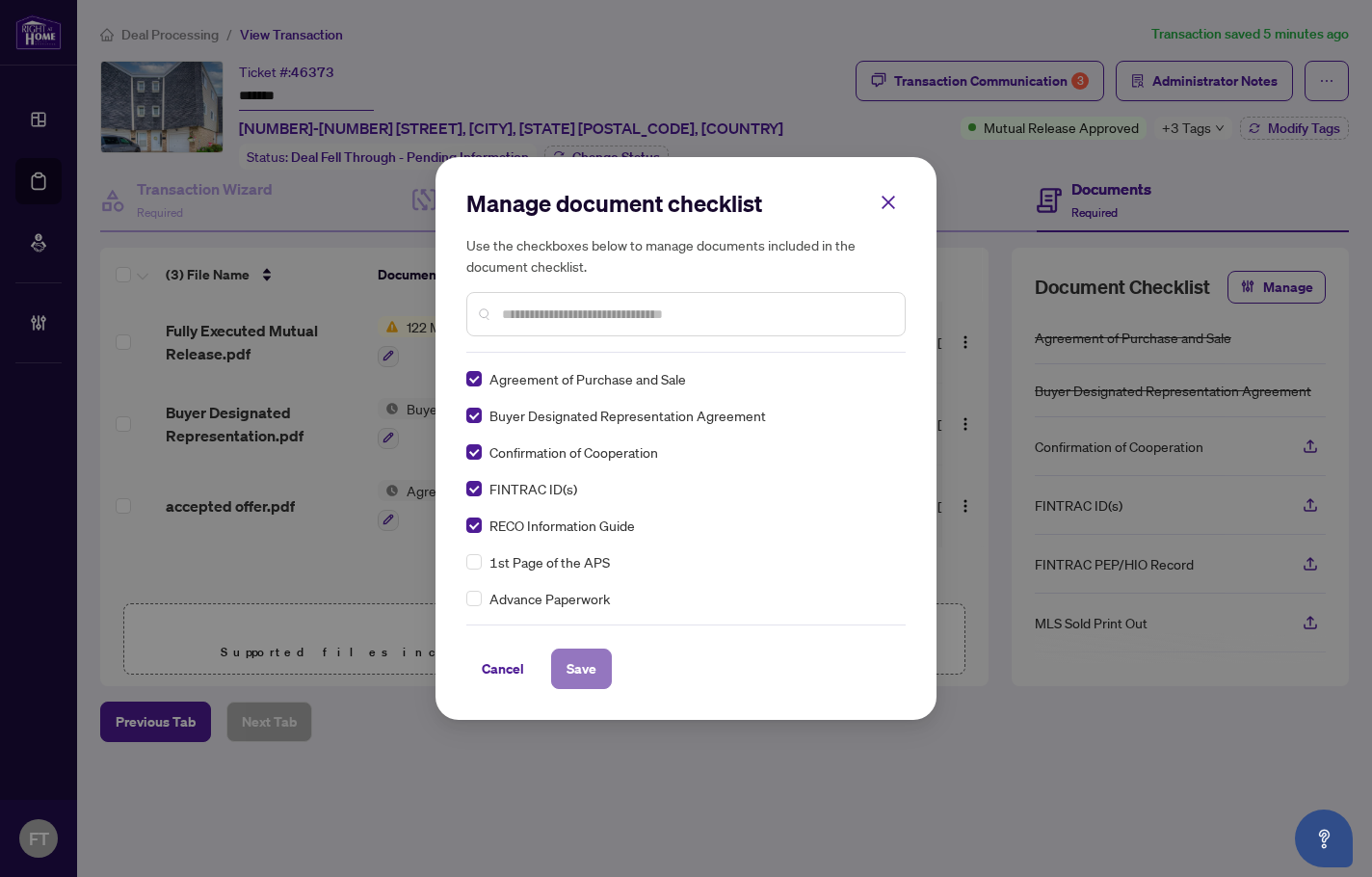 click on "Save" at bounding box center (581, 669) 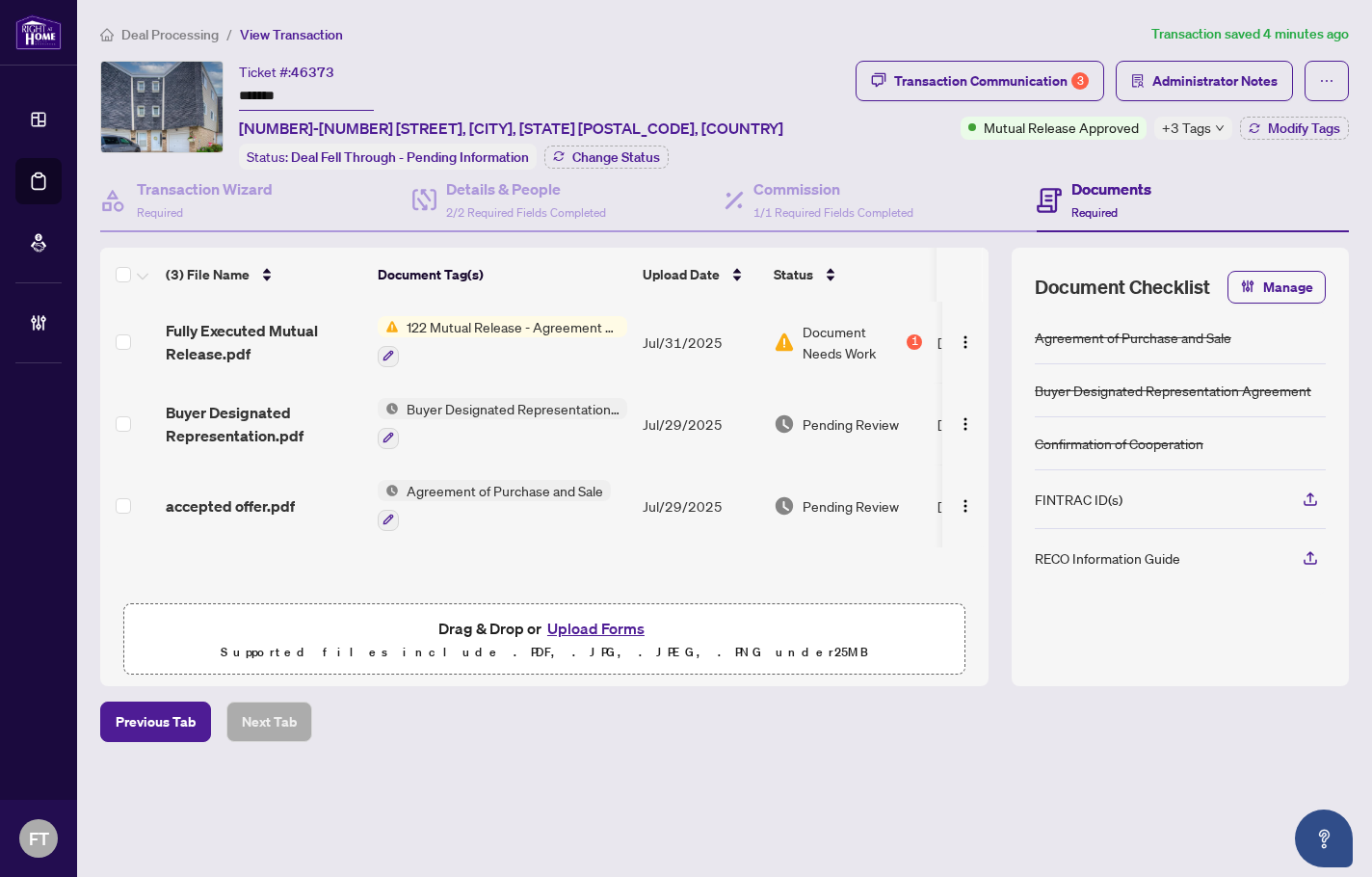 drag, startPoint x: 654, startPoint y: 21, endPoint x: 596, endPoint y: 30, distance: 58.694122 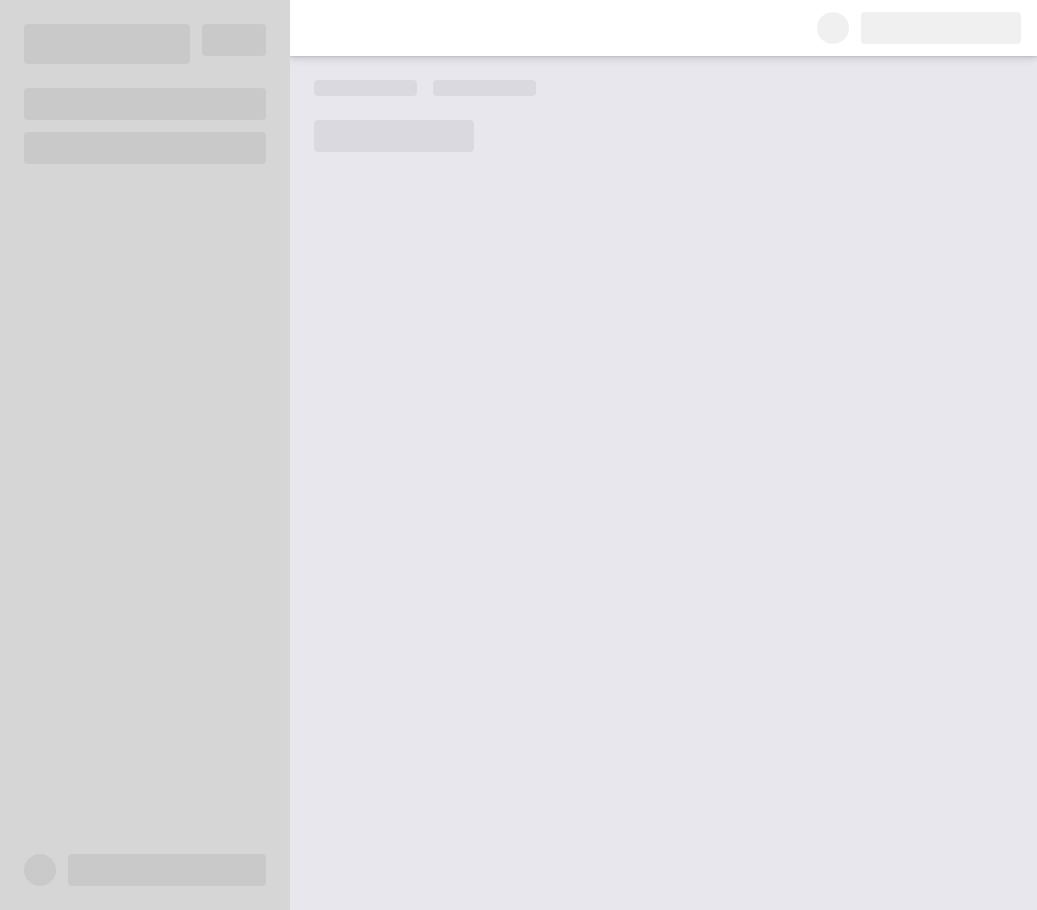 scroll, scrollTop: 0, scrollLeft: 0, axis: both 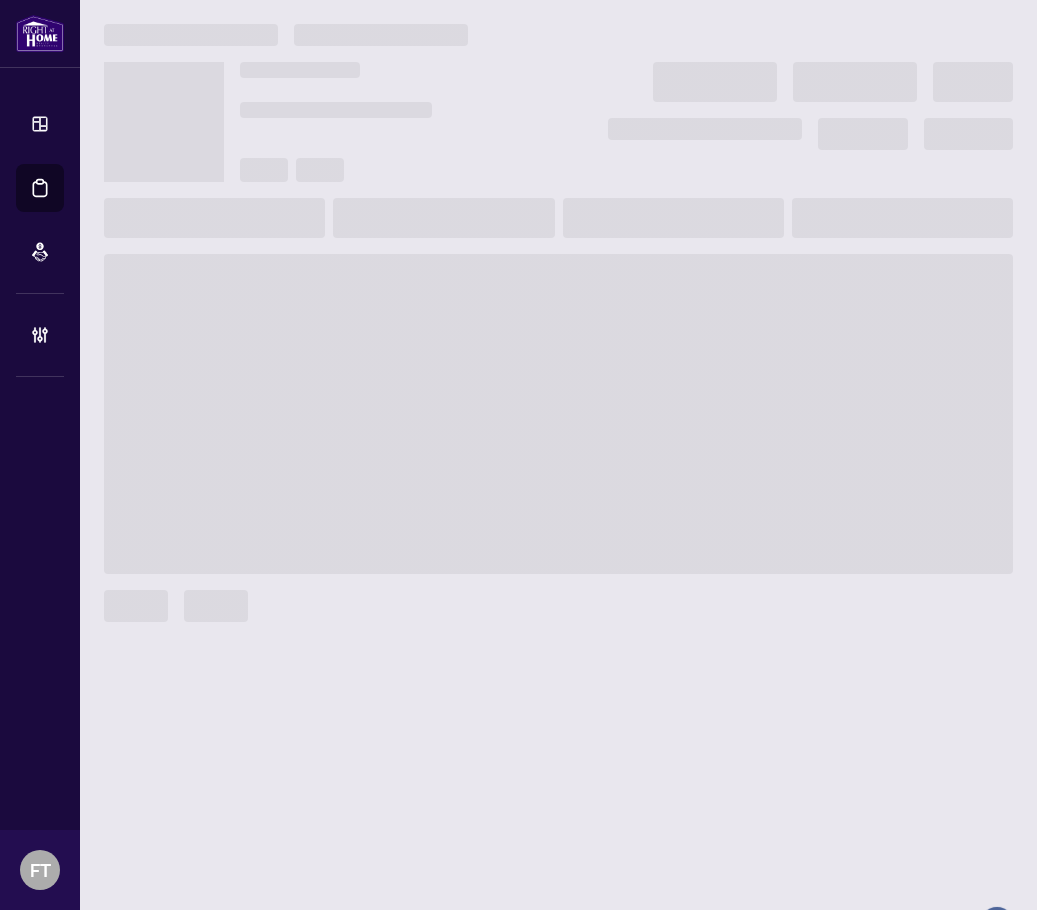 click at bounding box center (558, 455) 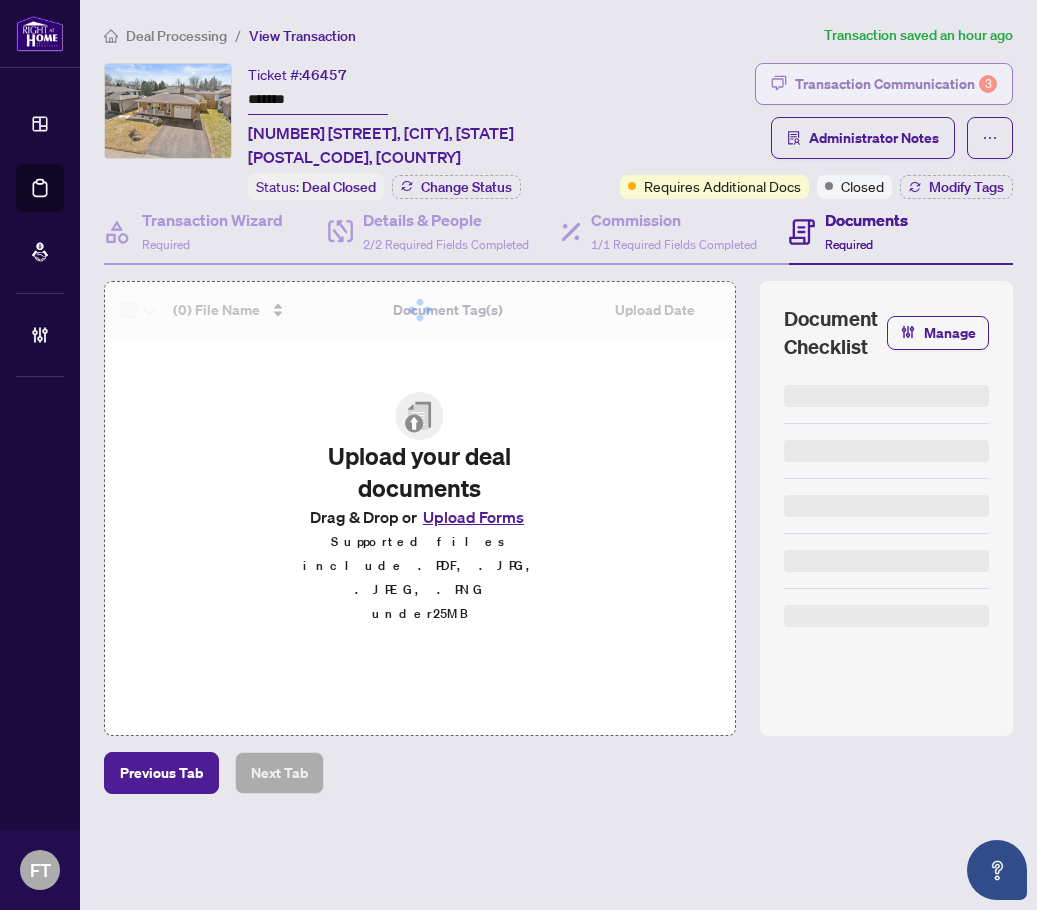 click on "Transaction Communication 3" at bounding box center (896, 84) 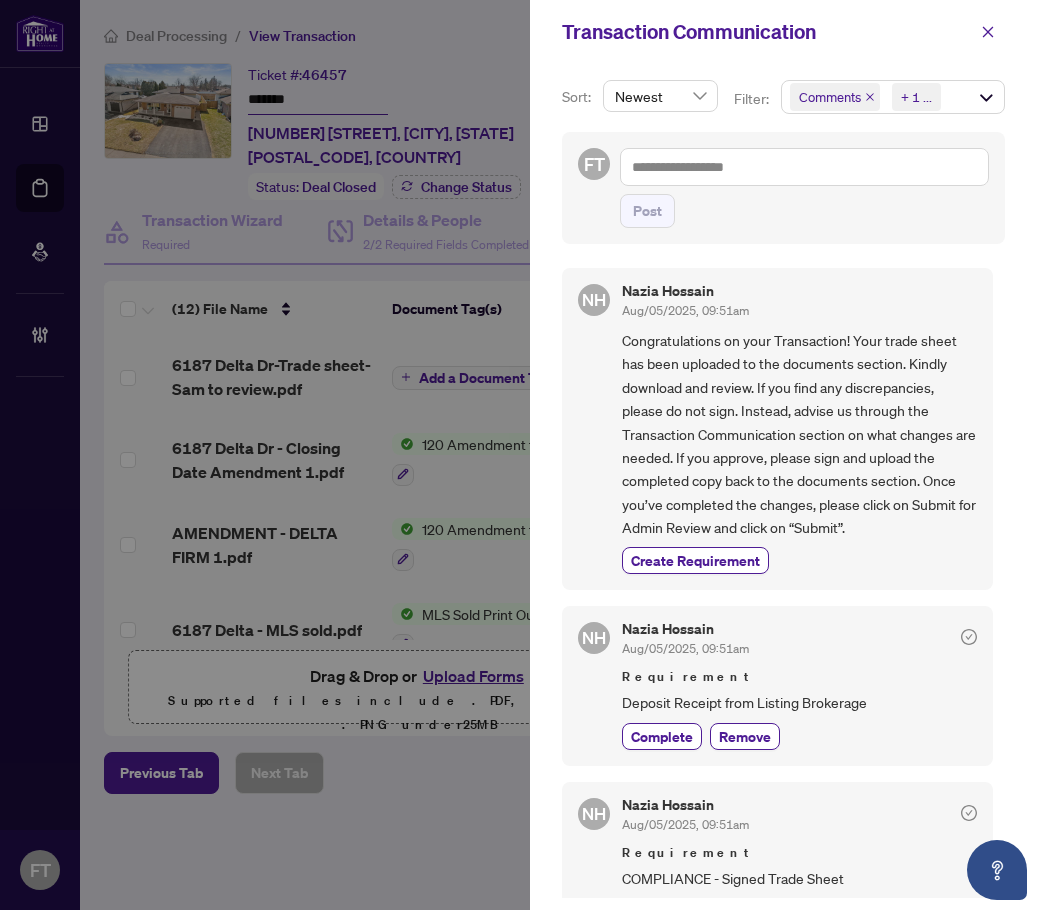 scroll, scrollTop: 262, scrollLeft: 0, axis: vertical 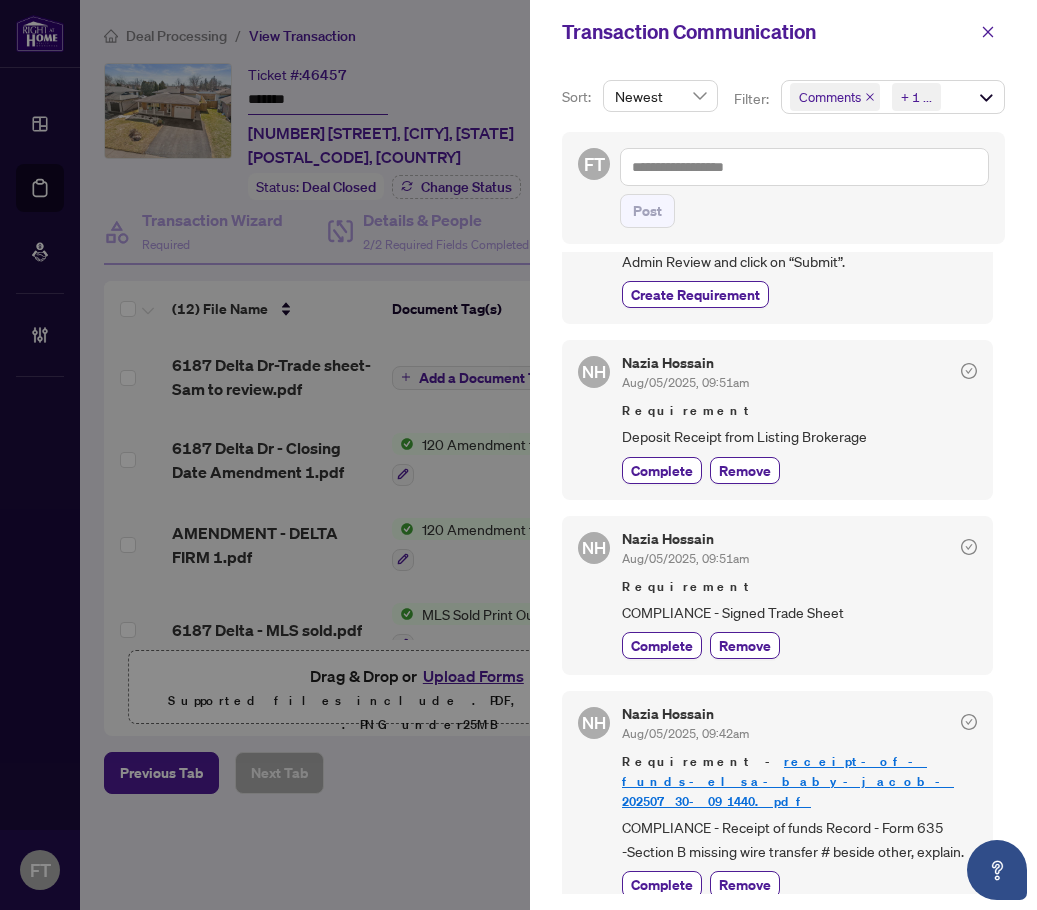 click on "receipt-of-funds-elsa-baby-jacob-20250730-091440.pdf" at bounding box center (788, 781) 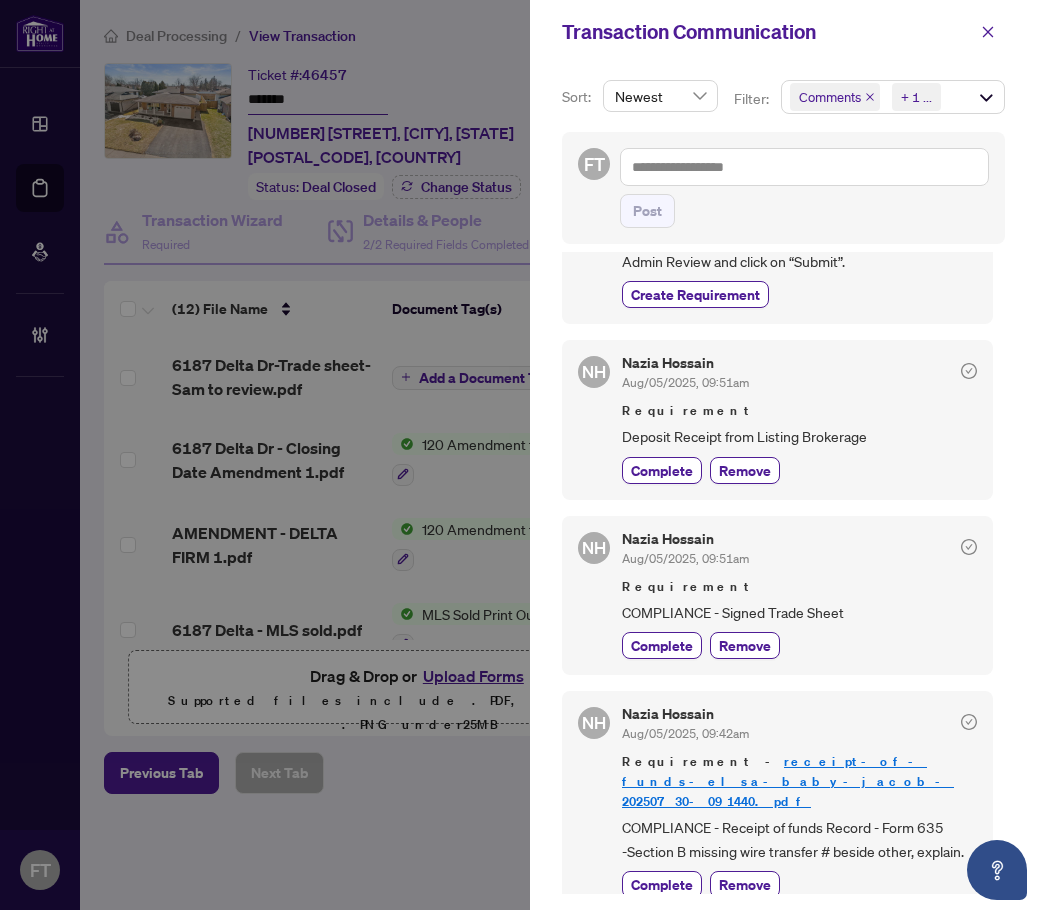 click at bounding box center (518, 455) 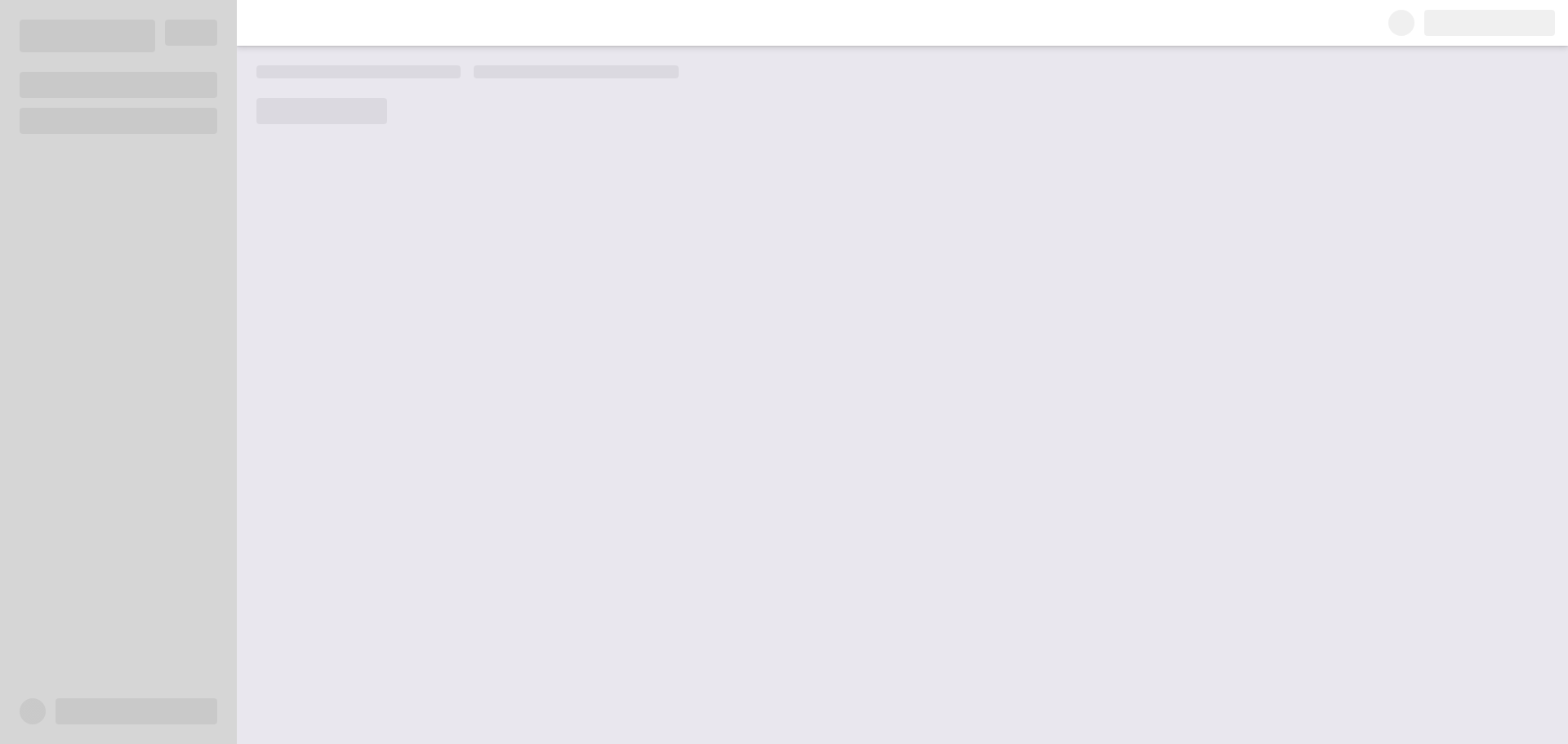 scroll, scrollTop: 0, scrollLeft: 0, axis: both 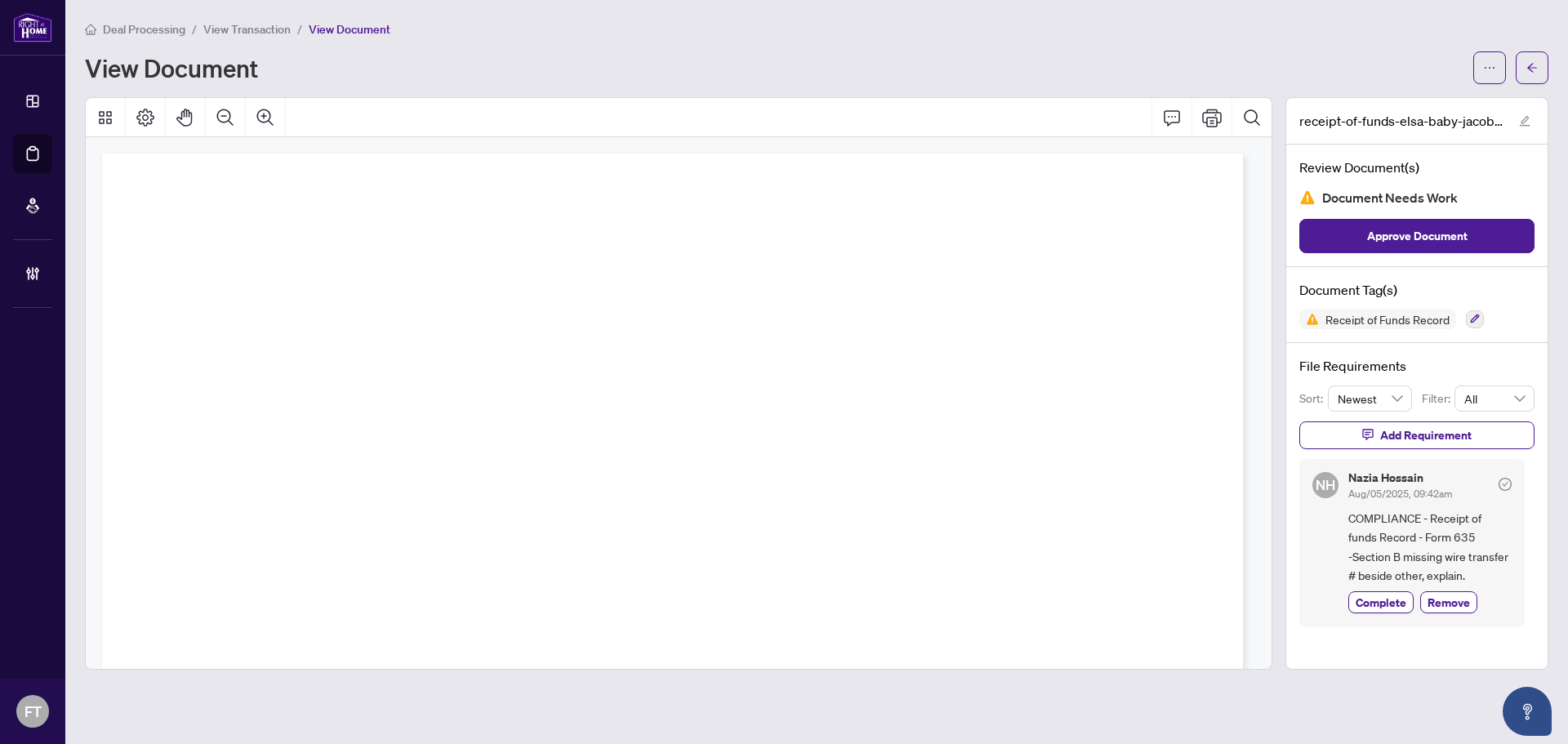 click at bounding box center [672, 781] 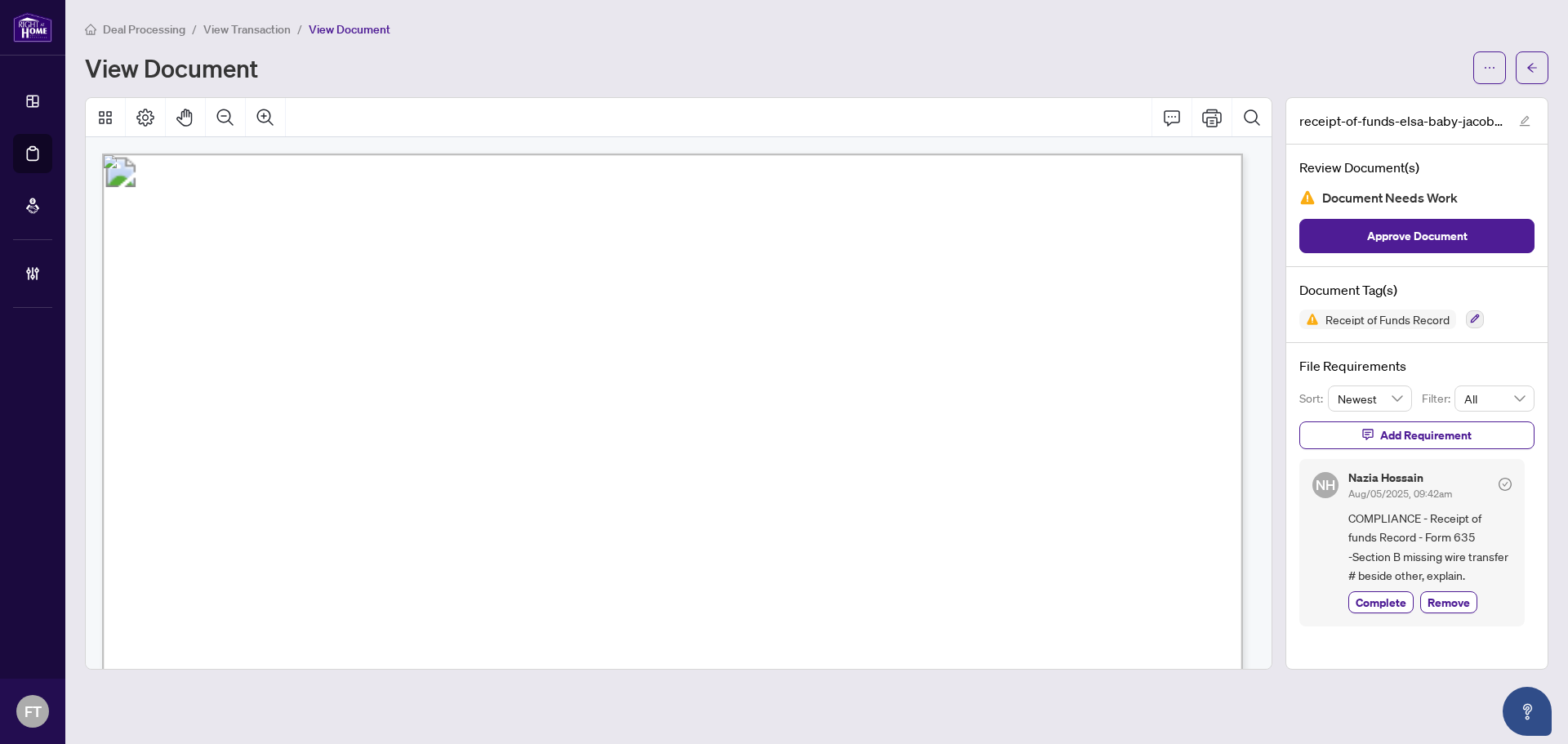 scroll, scrollTop: 245, scrollLeft: 0, axis: vertical 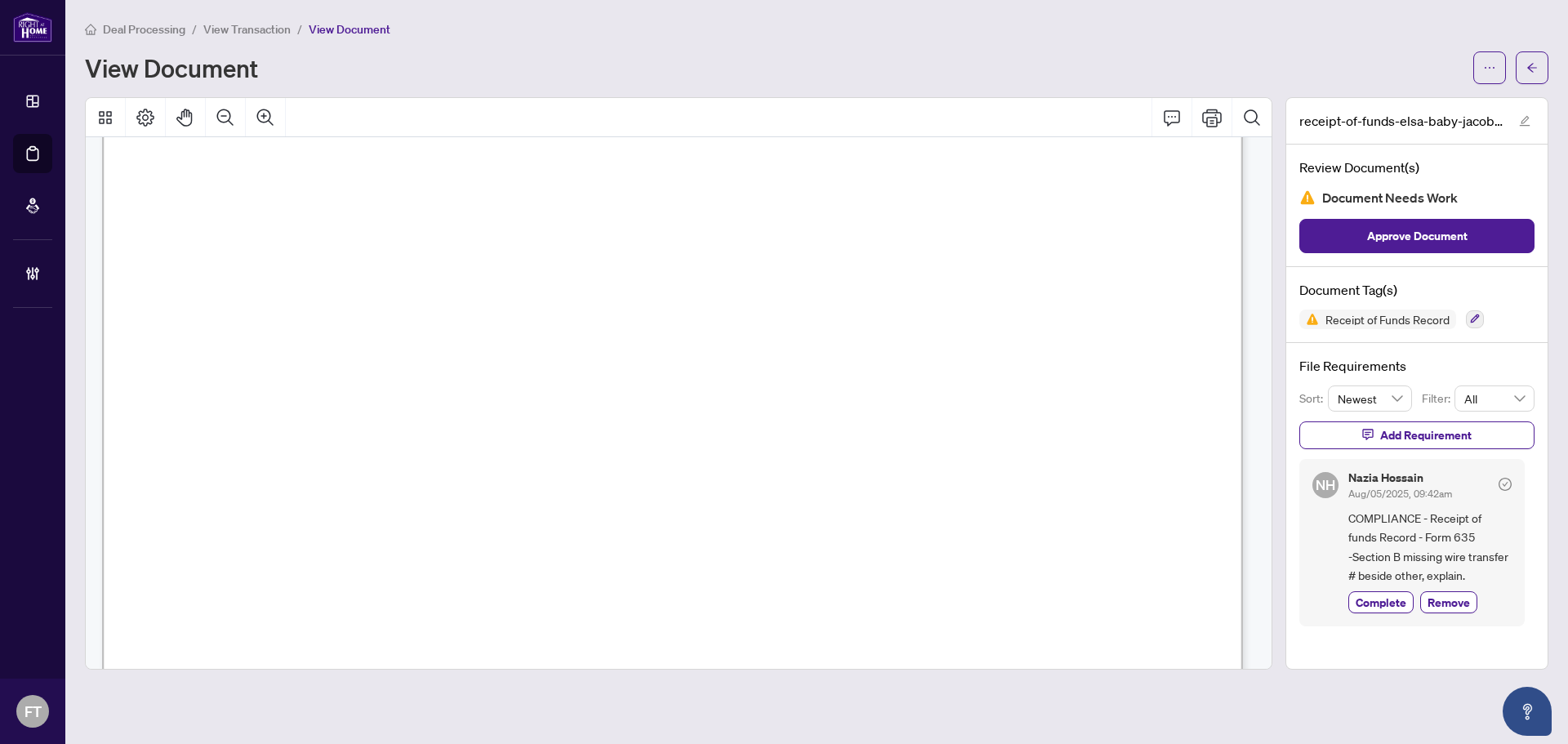 click on "Certified Cheque" at bounding box center (355, 454) 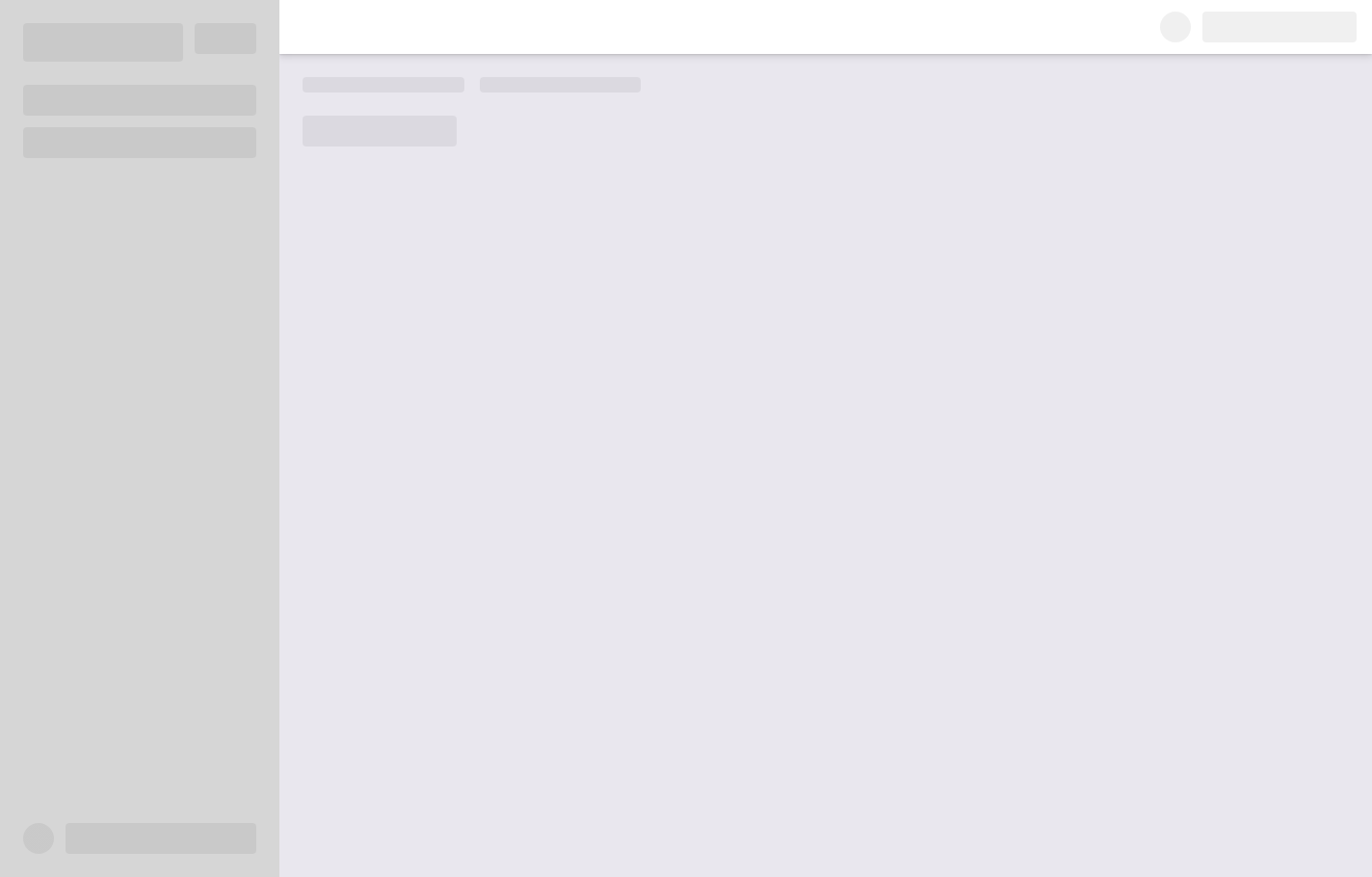 scroll, scrollTop: 0, scrollLeft: 0, axis: both 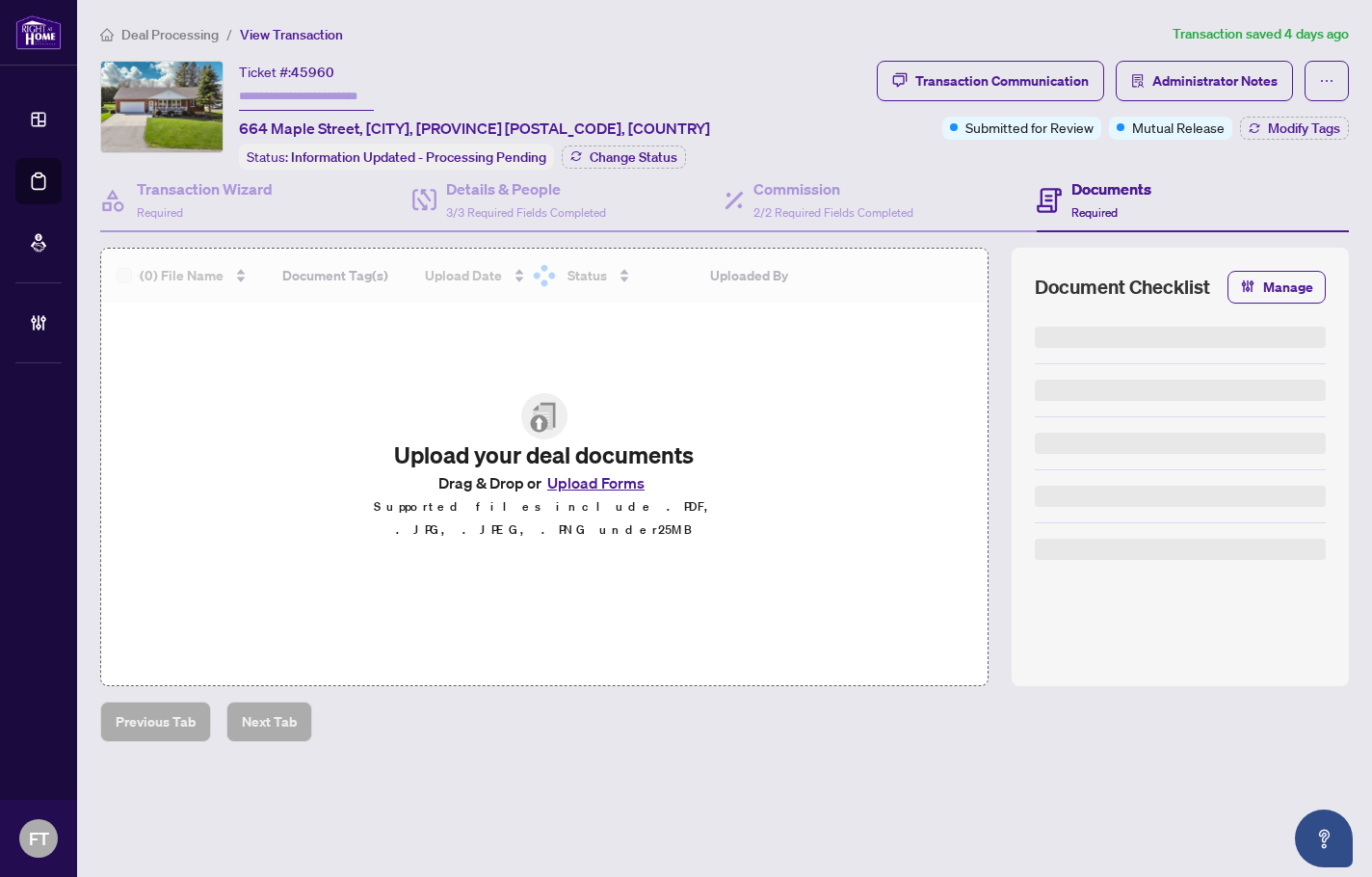 click on "Deal Processing / View Transaction Transaction saved   4 days ago Ticket #:  45960 664 Maple Street, [CITY], [PROVINCE] [POSTAL_CODE], [COUNTRY] Status:   Information Updated - Processing Pending Change Status Transaction Communication Administrator Notes Submitted for Review Mutual Release Modify Tags Transaction Wizard Required Details & People 3/3 Required Fields Completed Commission 2/2 Required Fields Completed Documents Required (0) File Name Document Tag(s) Upload Date Status Uploaded By               Simple Empty No data Upload your deal documents Drag & Drop or Upload Forms Supported files include   .PDF, .JPG, .JPEG, .PNG   under  25 MB Document Checklist Manage Previous Tab Next Tab" at bounding box center [725, 416] 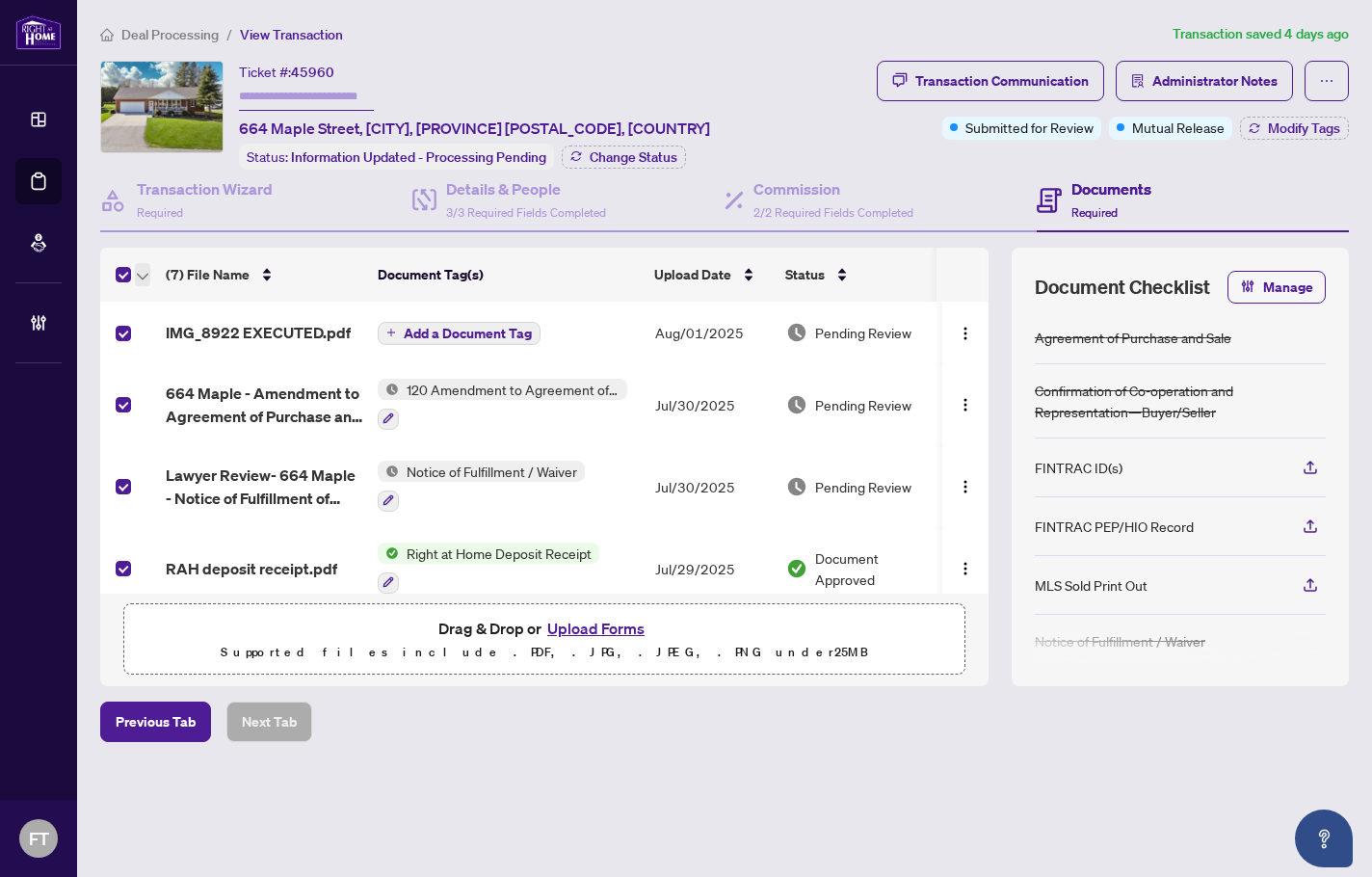click 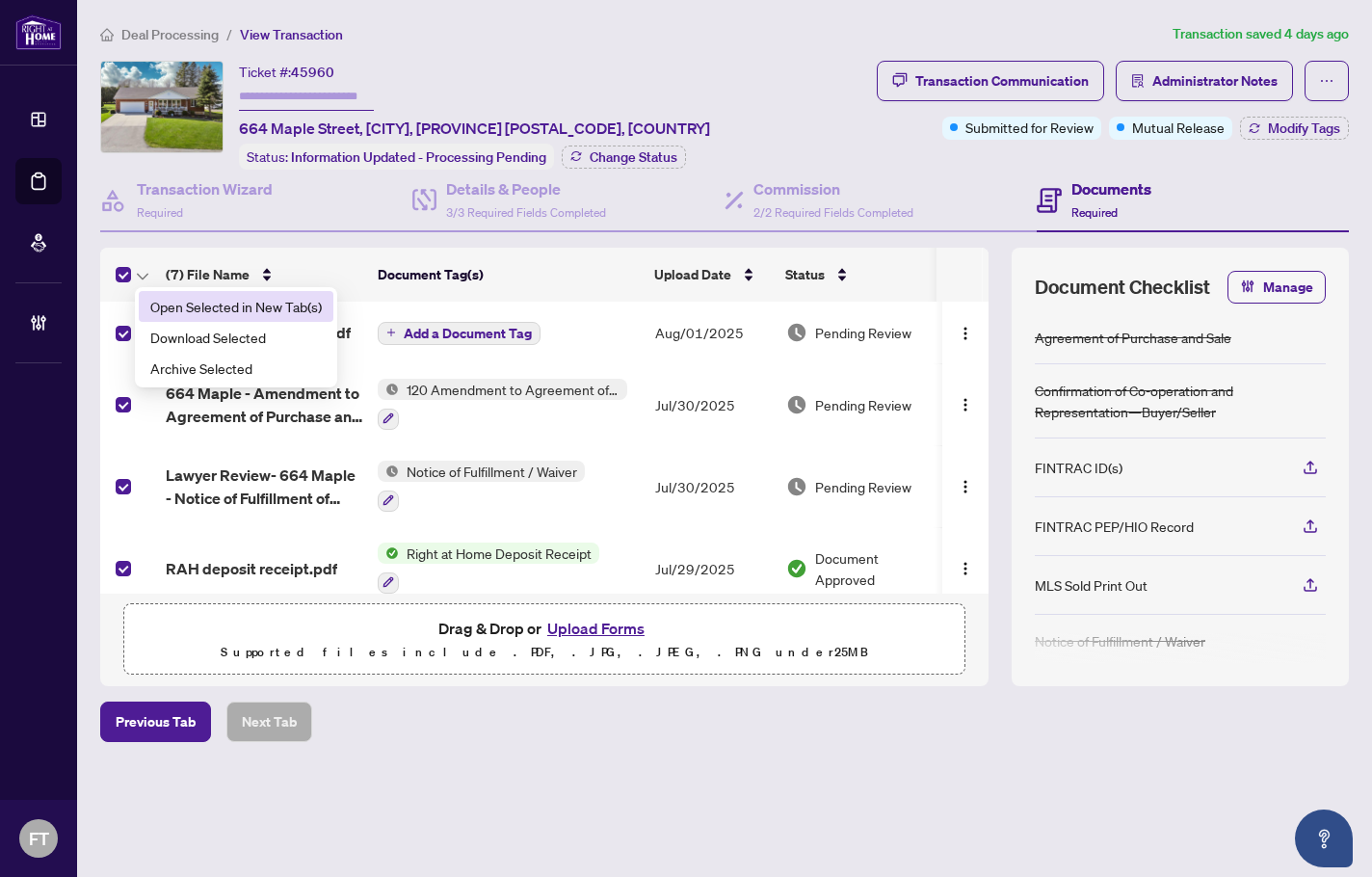 click on "Open Selected in New Tab(s)" at bounding box center [236, 306] 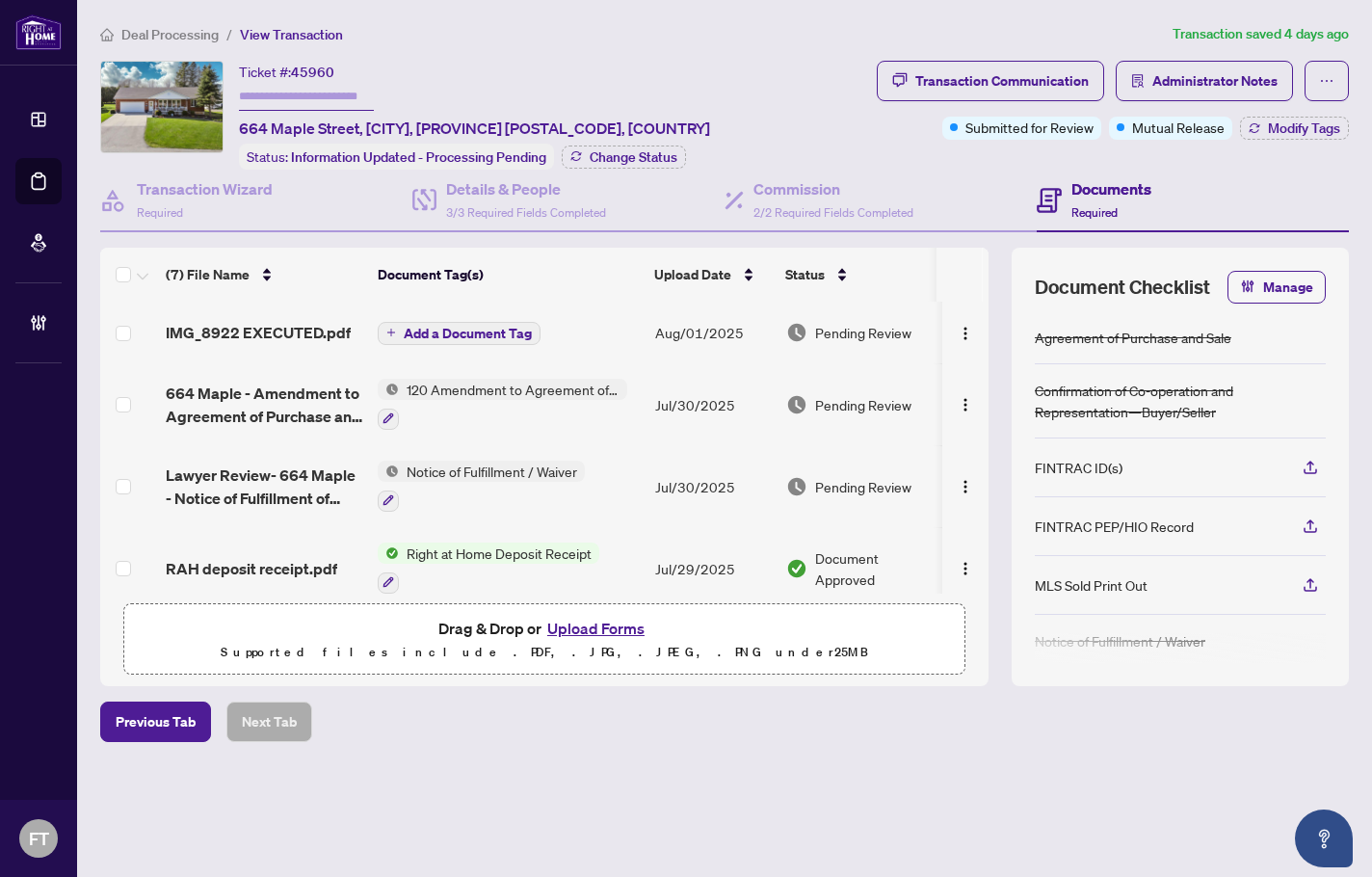 drag, startPoint x: 505, startPoint y: 873, endPoint x: 512, endPoint y: 864, distance: 11.401754 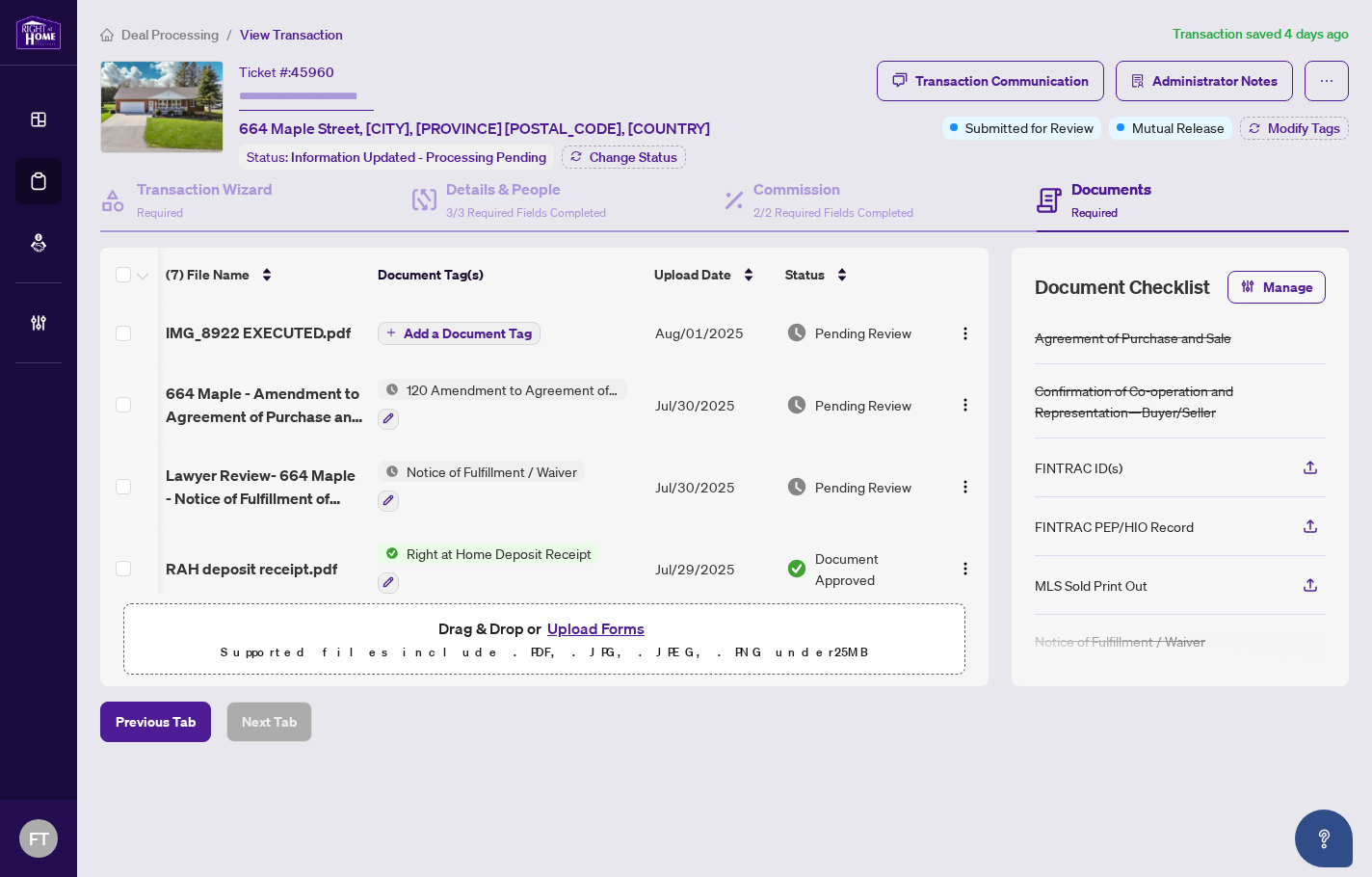scroll, scrollTop: 0, scrollLeft: 0, axis: both 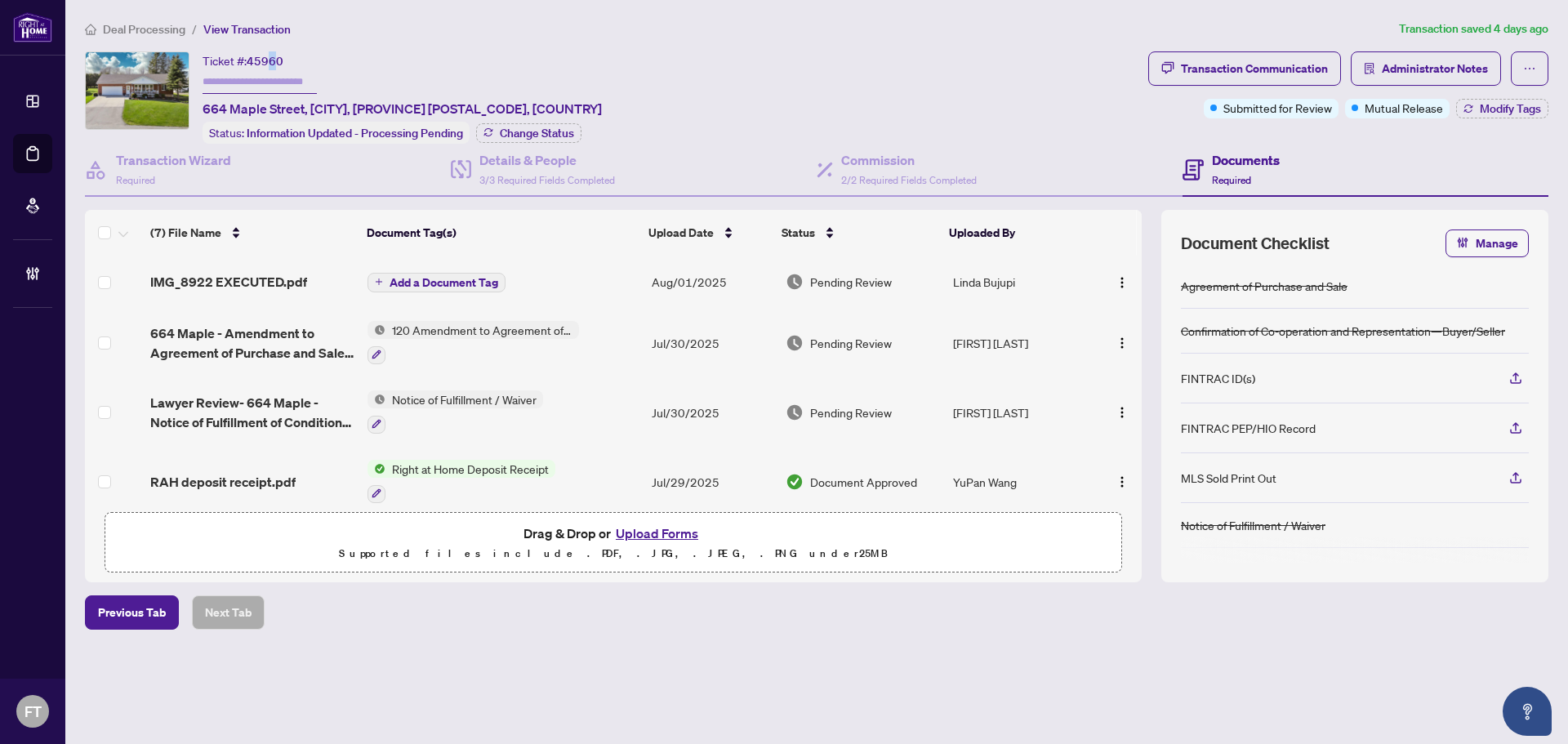 click on "45960" at bounding box center [265, 61] 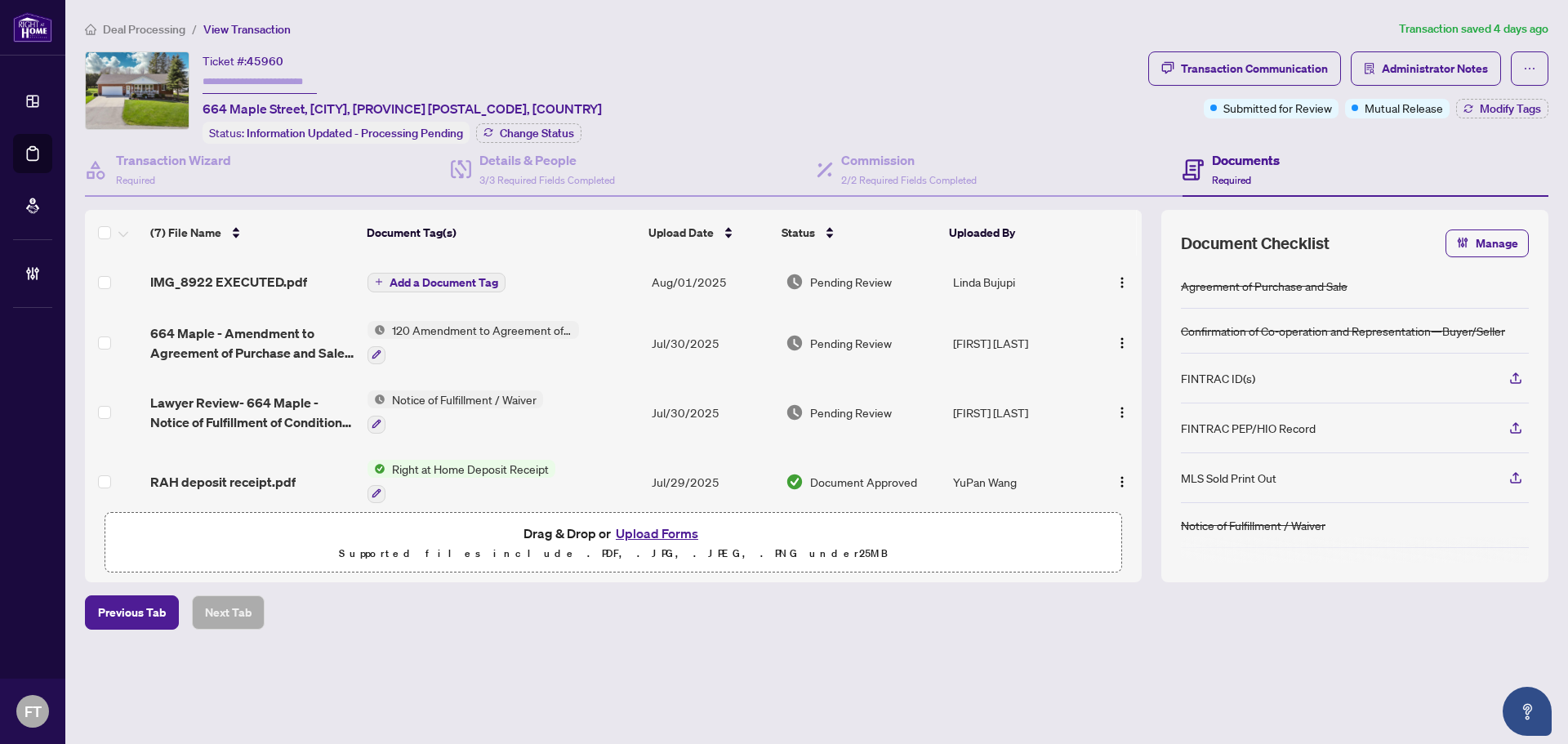 click on "45960" at bounding box center (265, 61) 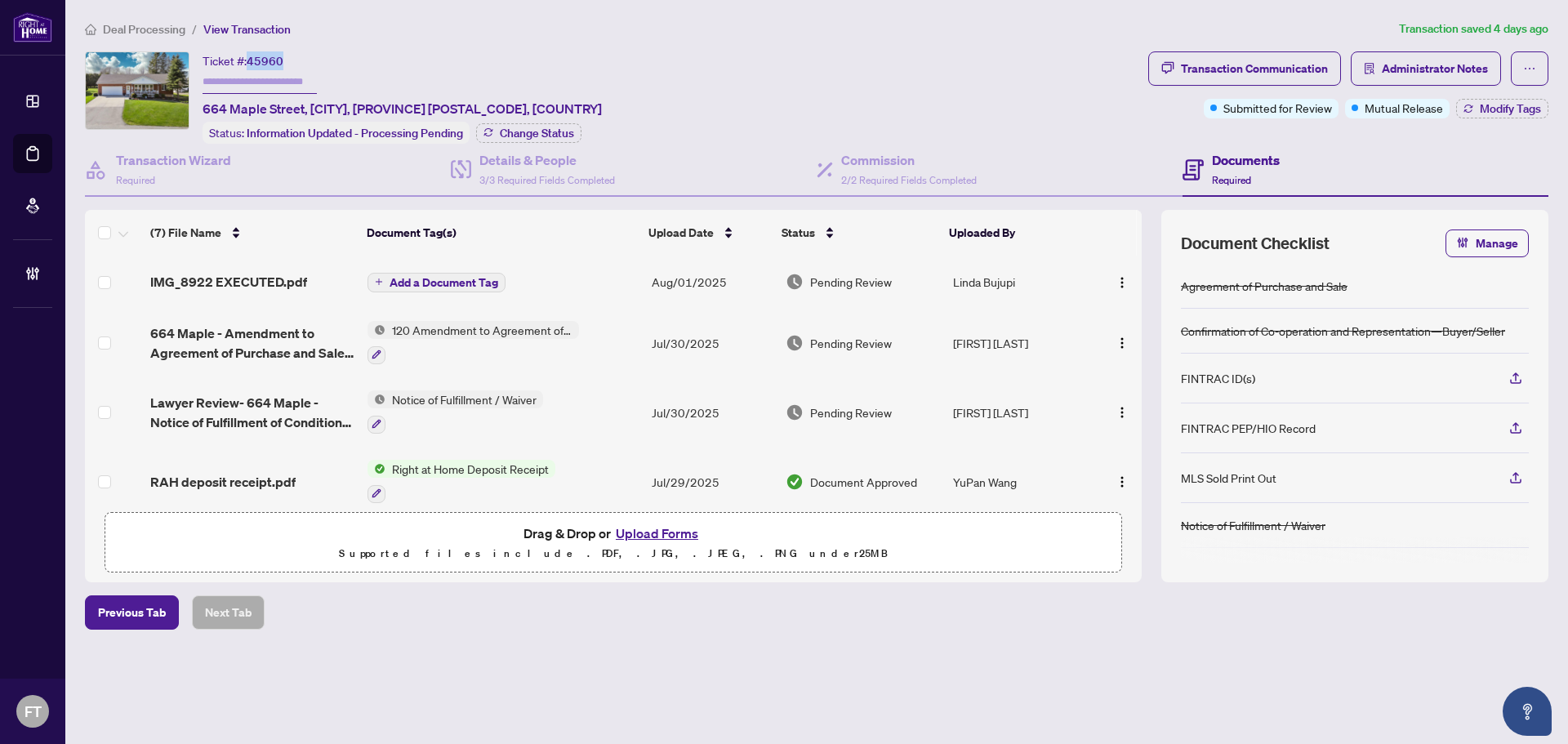 click on "45960" at bounding box center (265, 61) 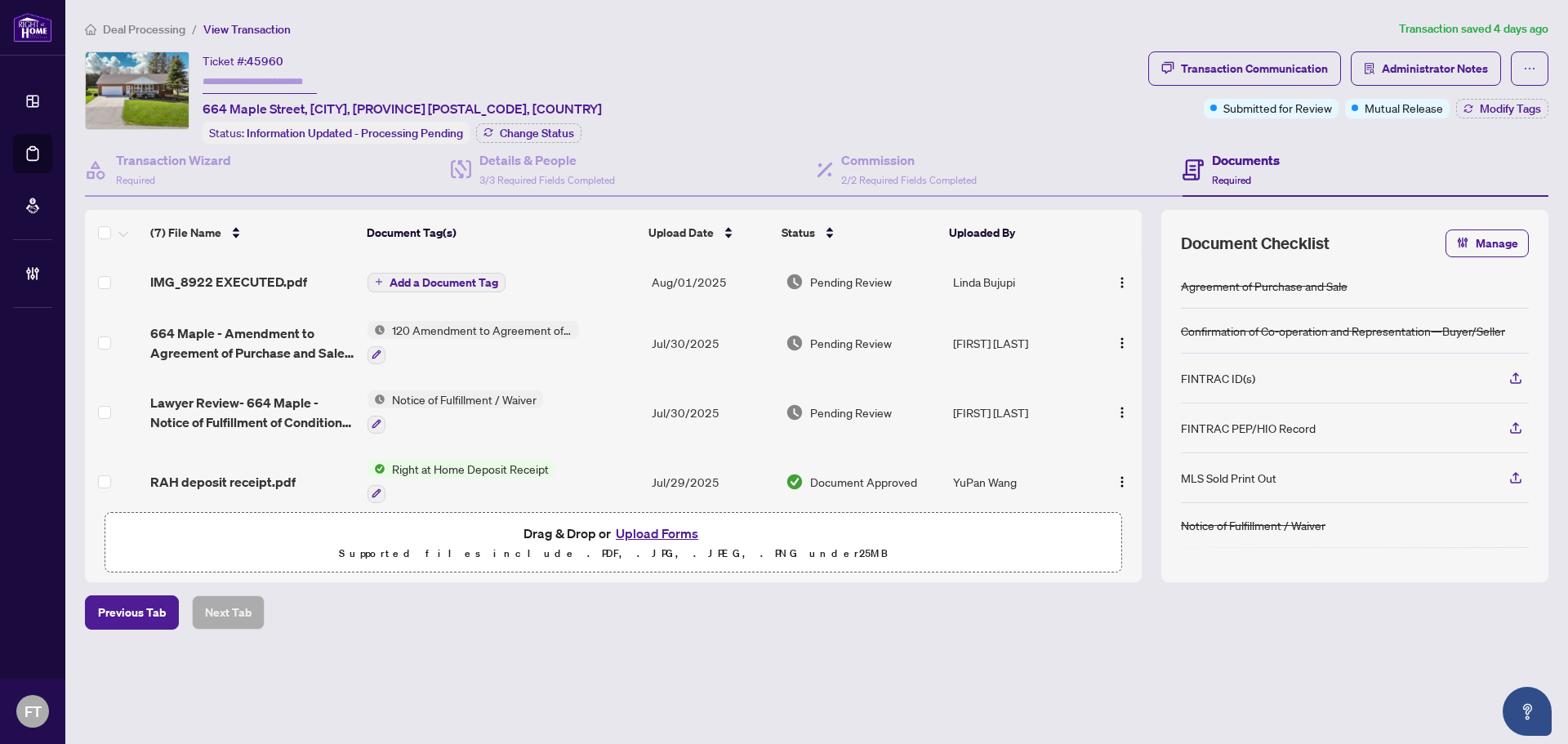 click on "45960" at bounding box center [265, 61] 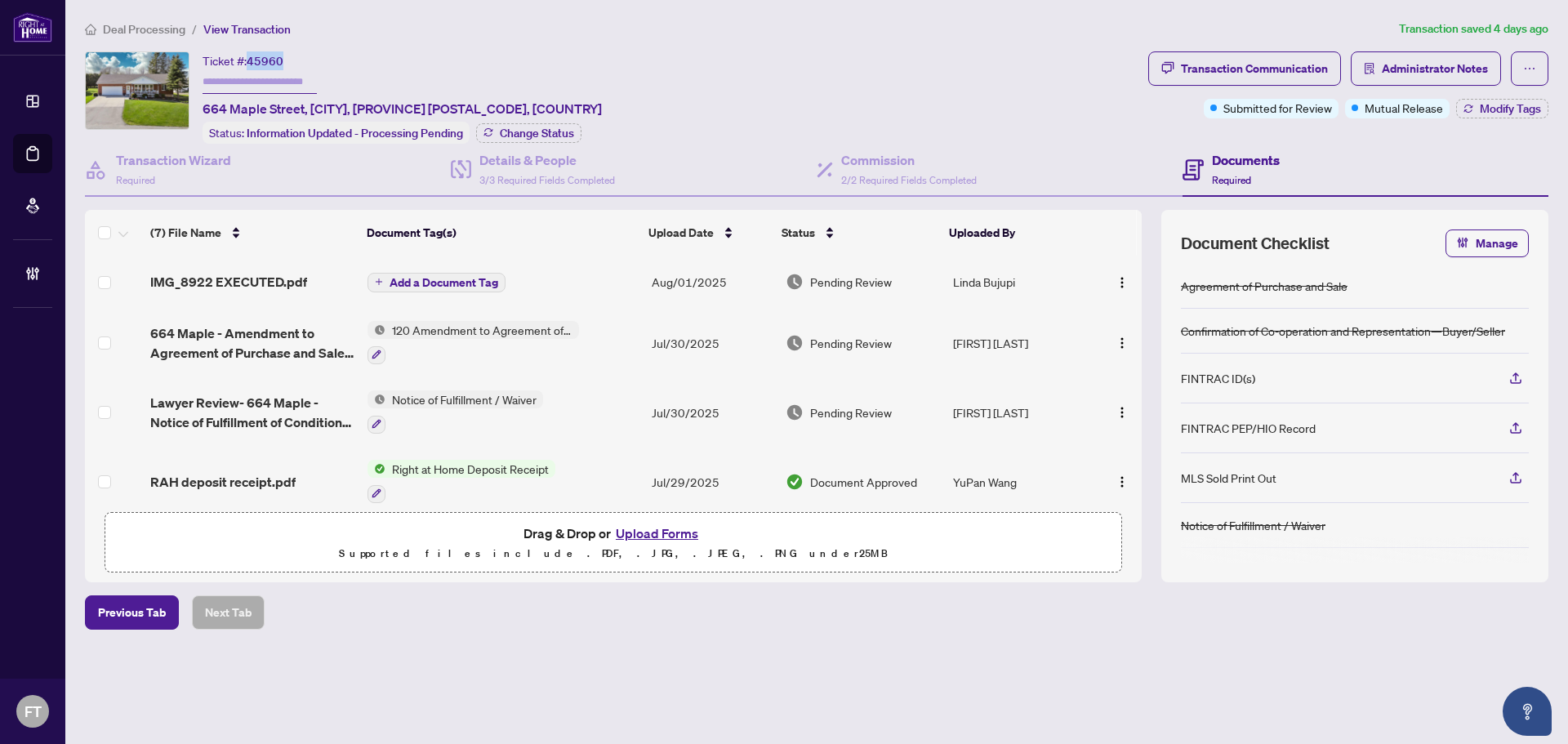 click on "45960" at bounding box center (265, 61) 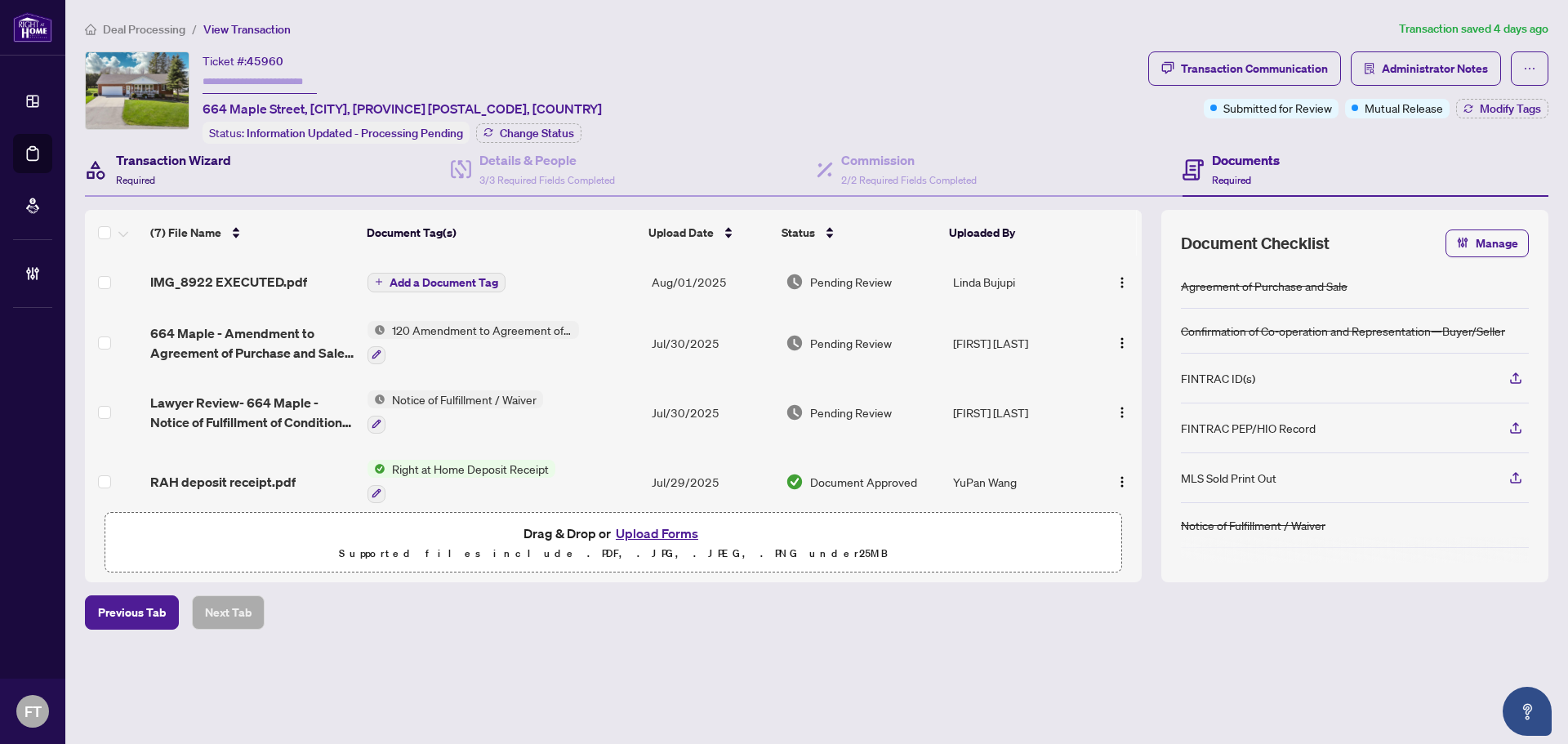 click on "Transaction Wizard Required" at bounding box center (173, 169) 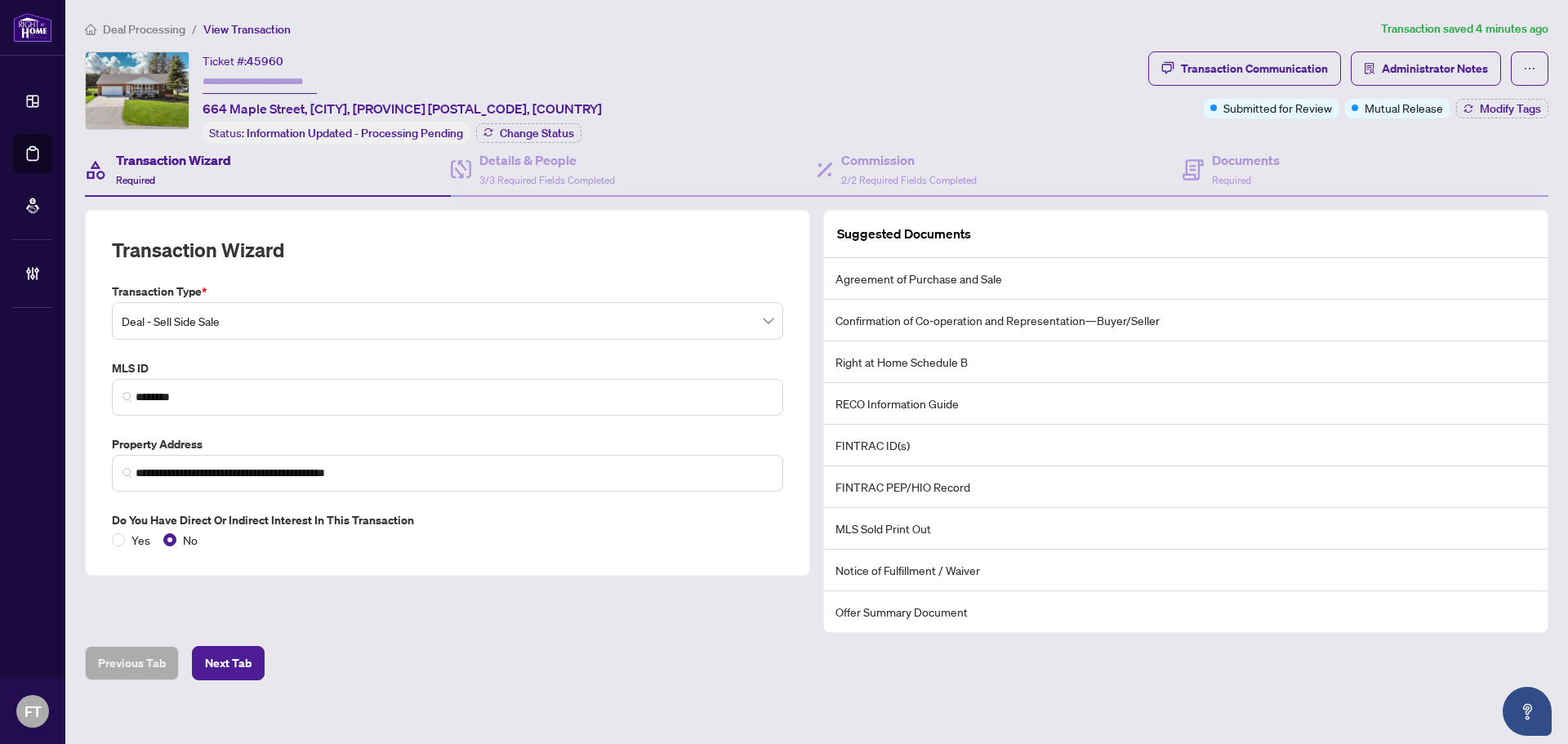 click at bounding box center (260, 82) 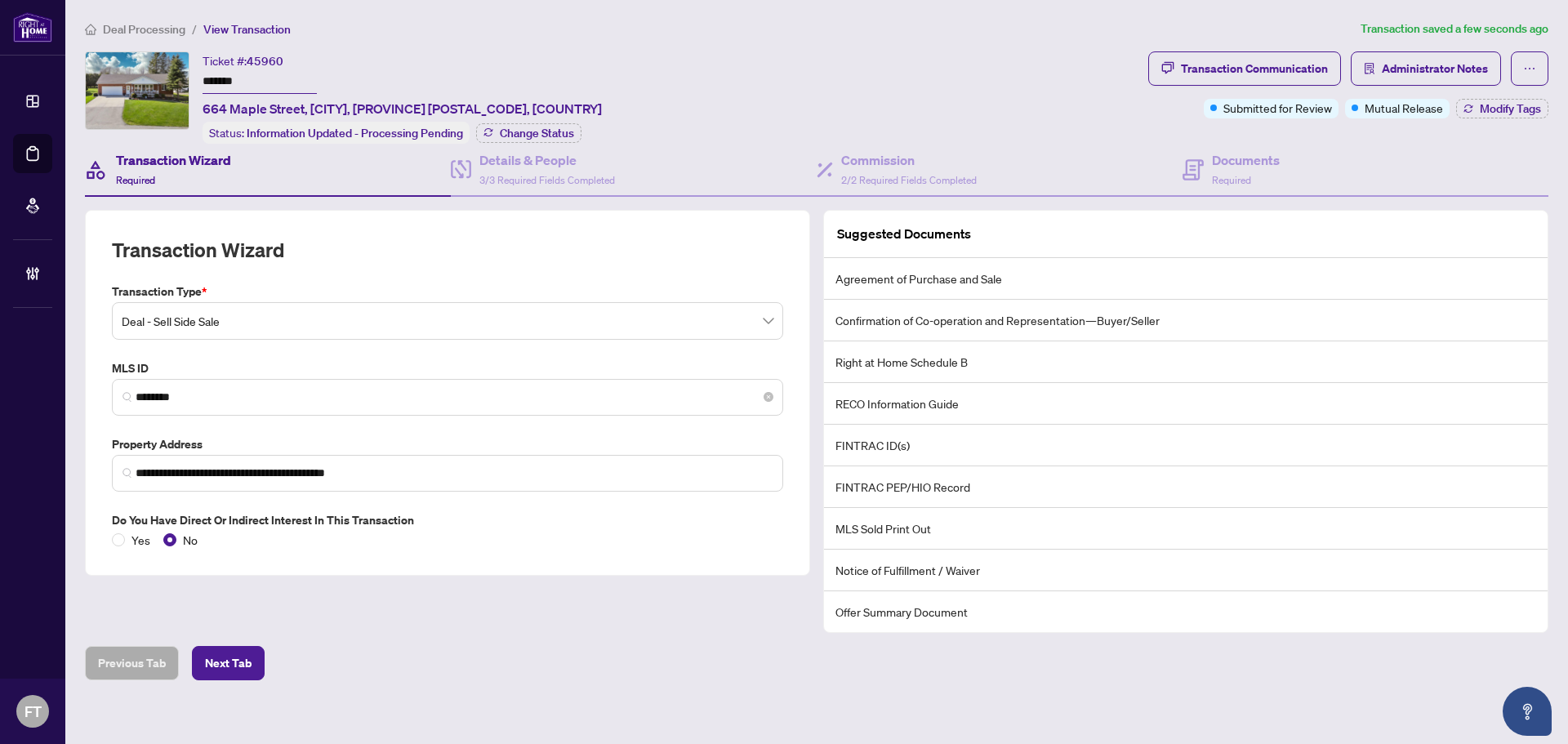 drag, startPoint x: 198, startPoint y: 409, endPoint x: 207, endPoint y: 395, distance: 16.643317 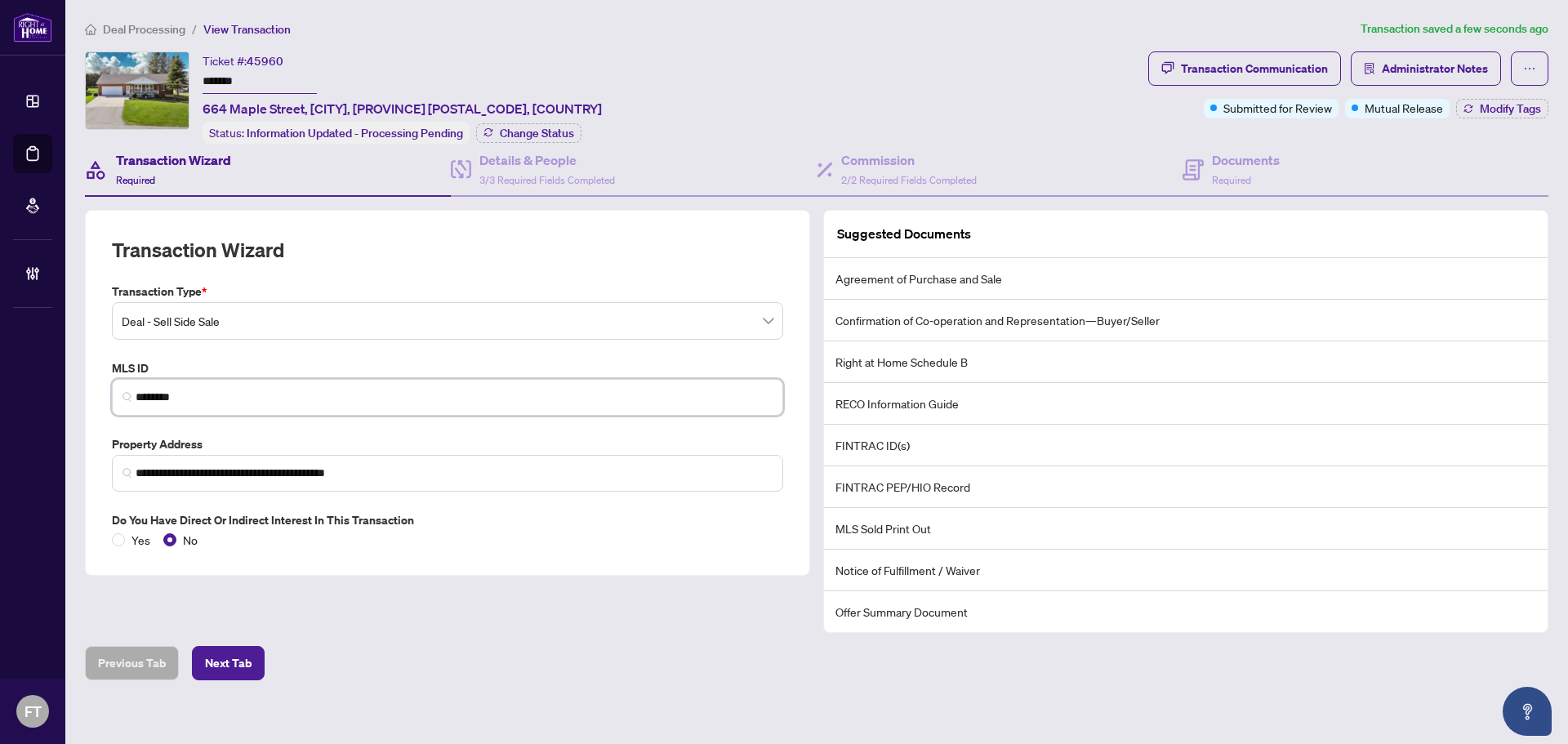 drag, startPoint x: 115, startPoint y: 394, endPoint x: 65, endPoint y: 393, distance: 50.009999 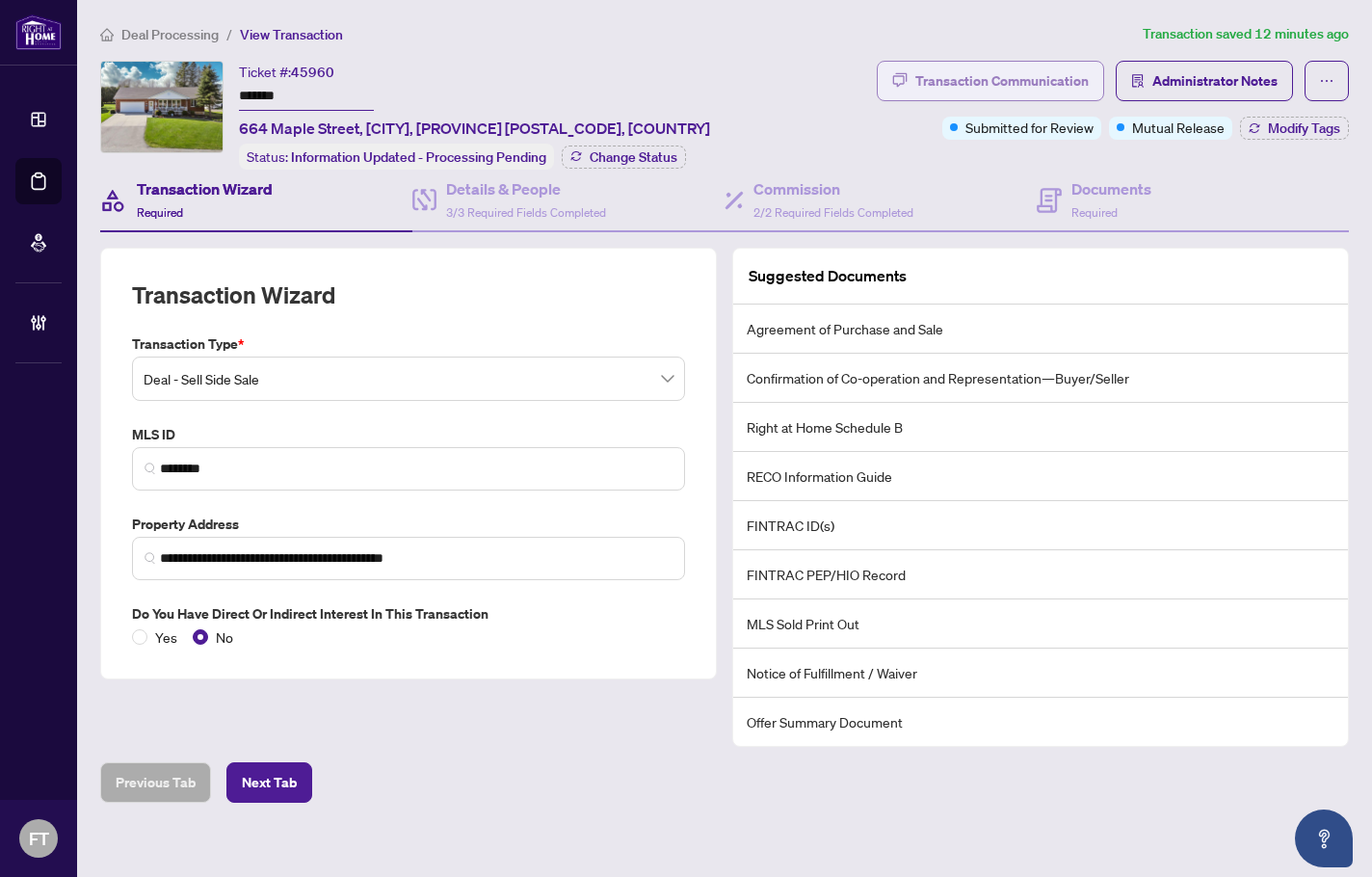 click on "Transaction Communication" at bounding box center (1002, 81) 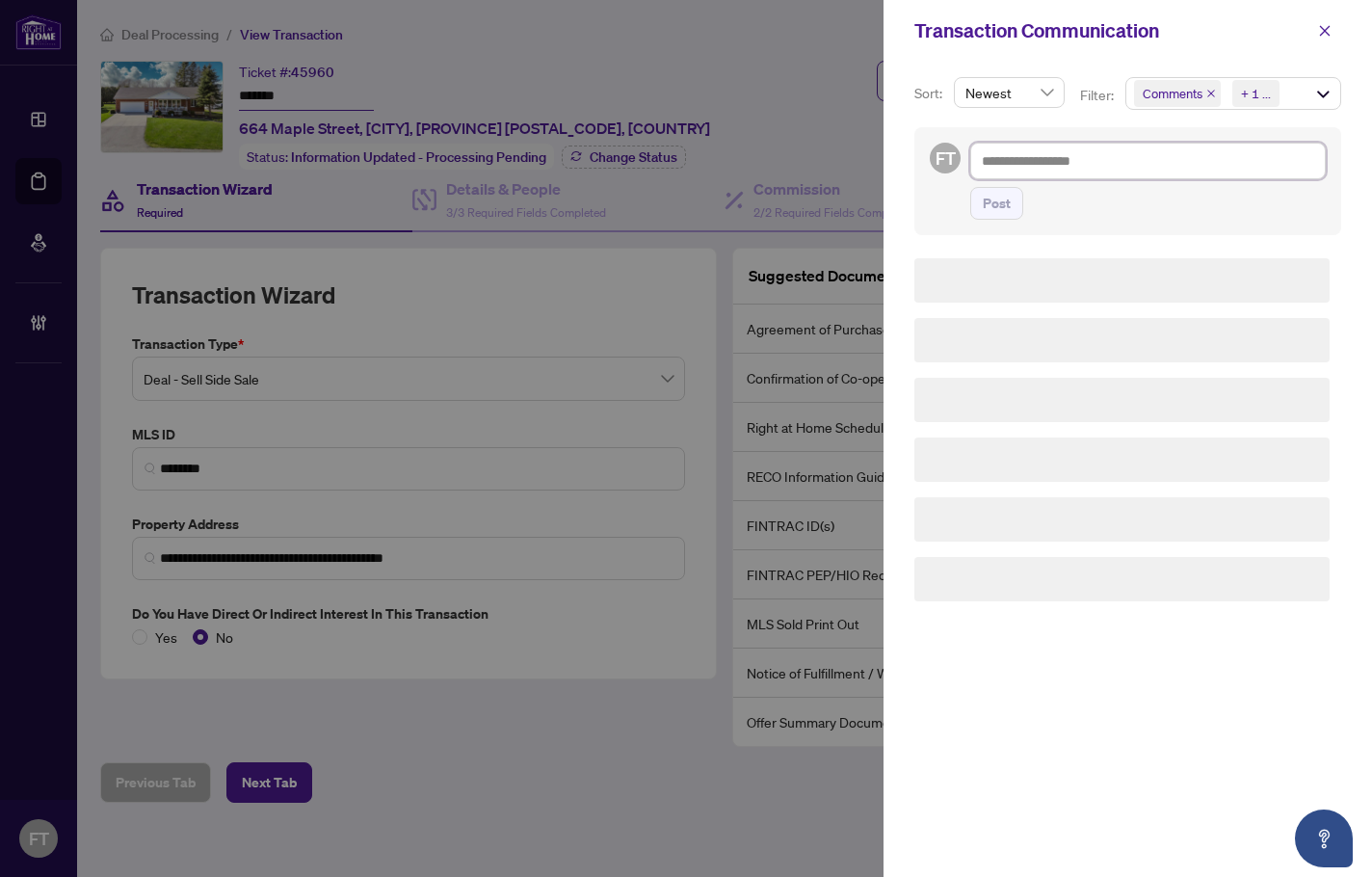 click at bounding box center (1148, 161) 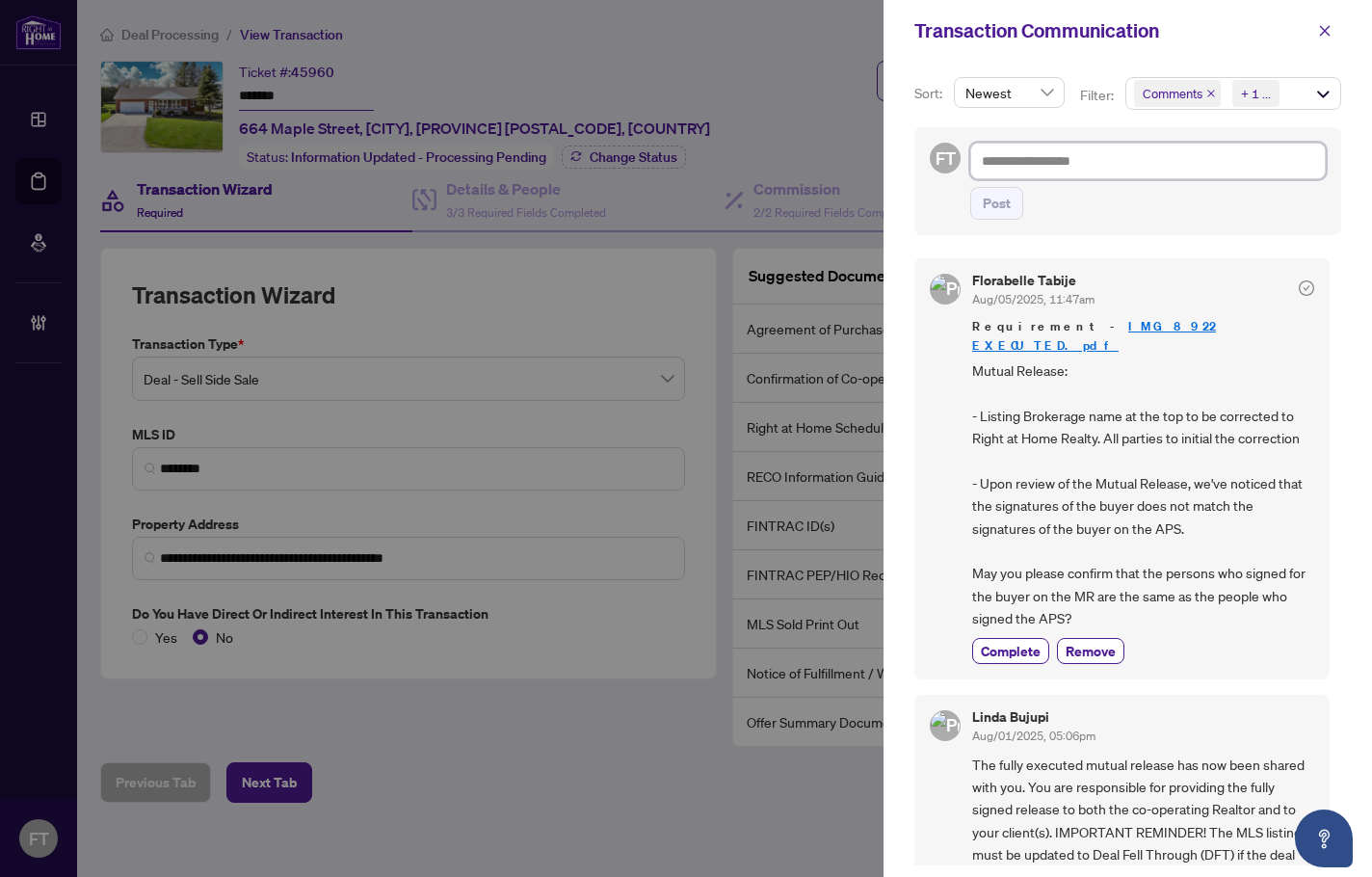 type on "*" 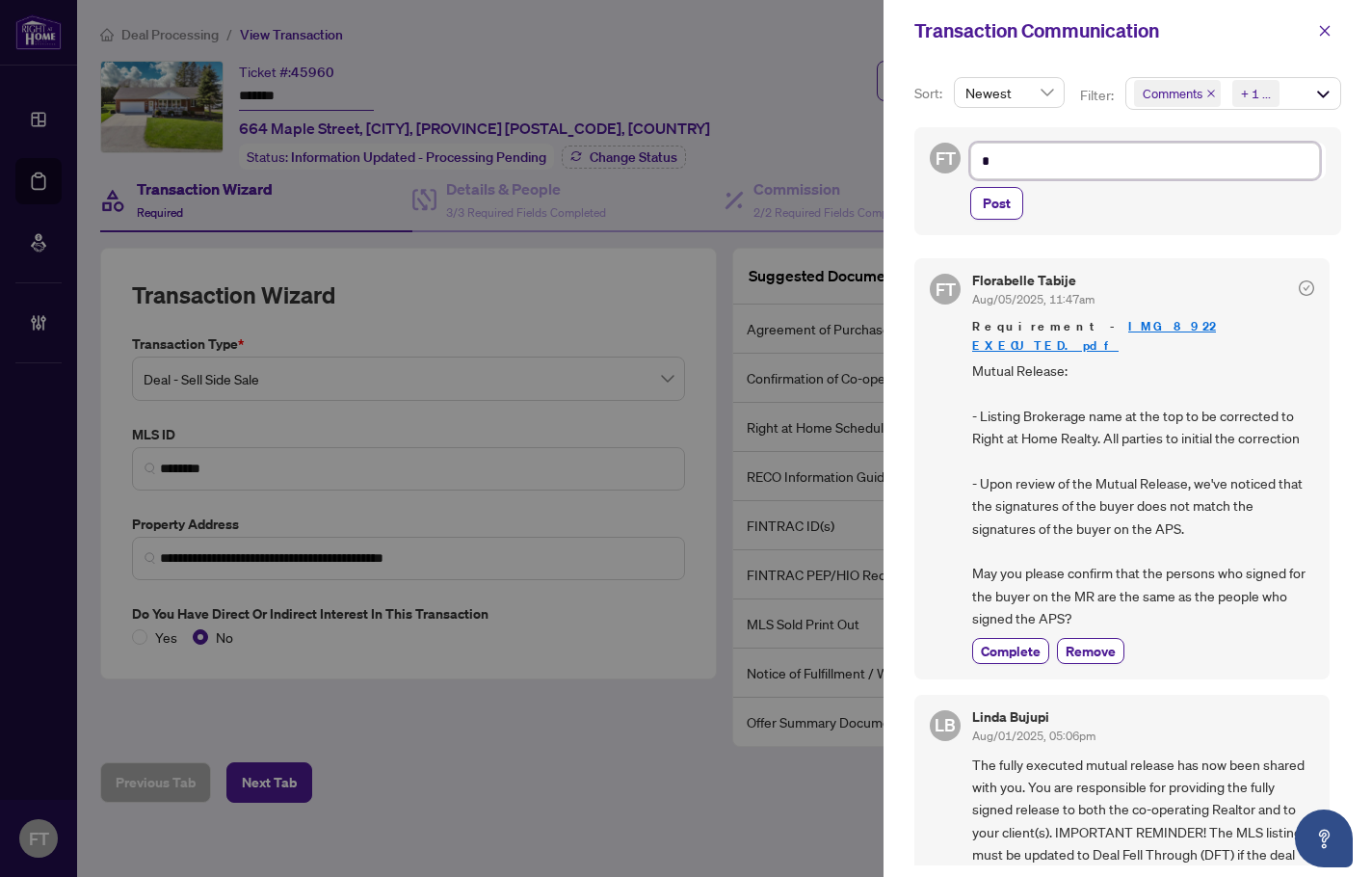 type on "**" 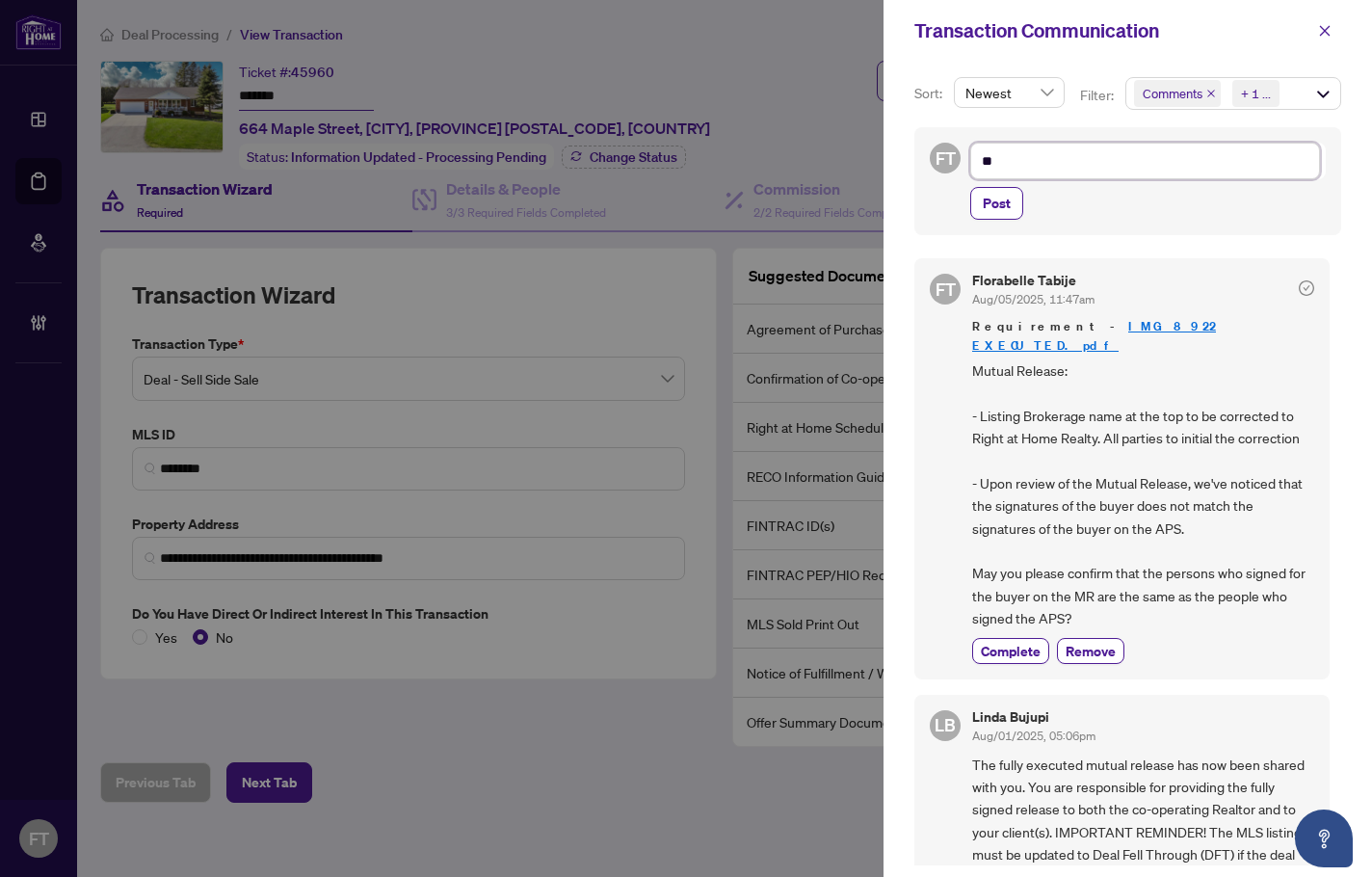 type on "***" 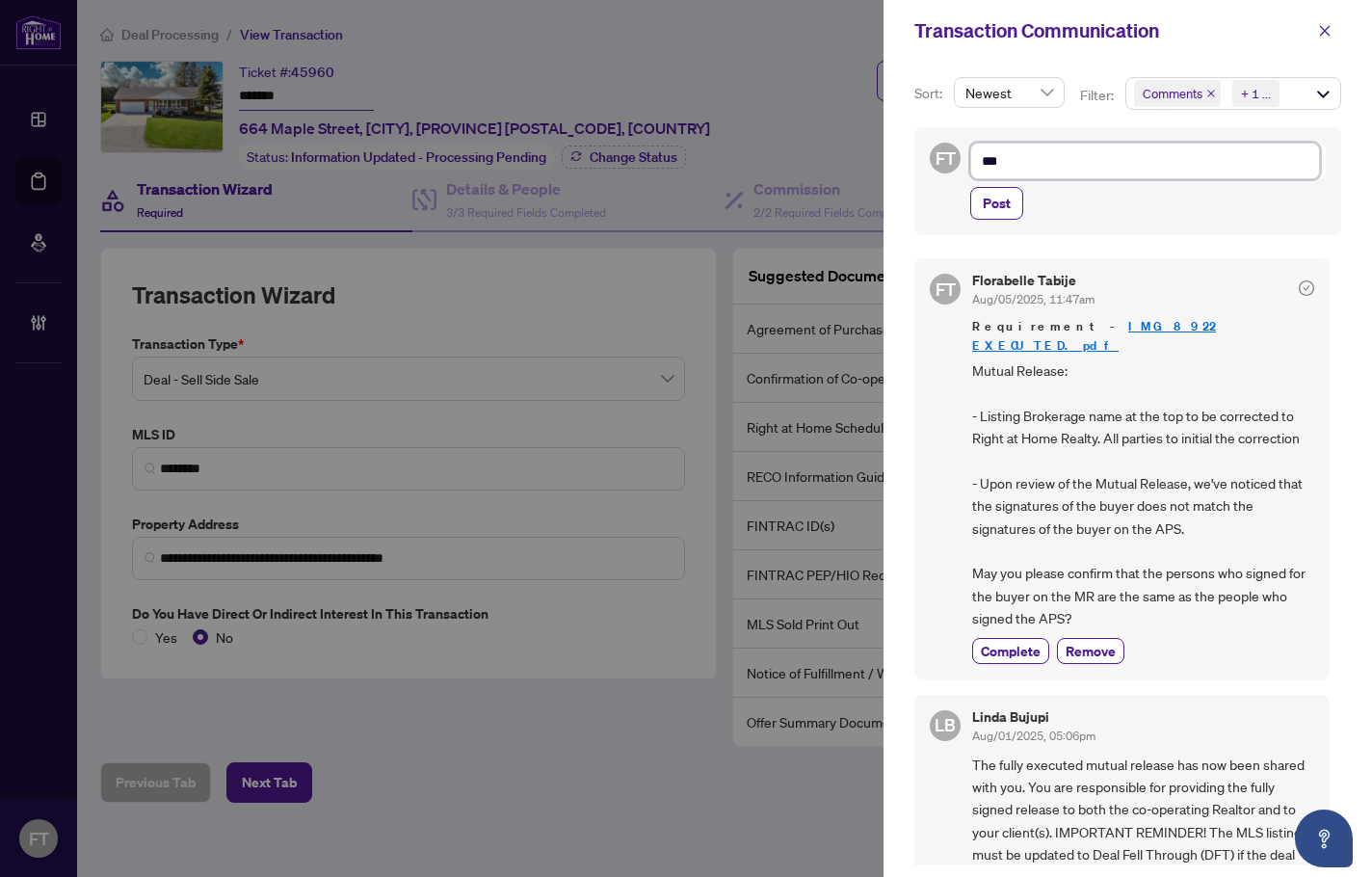 type on "****" 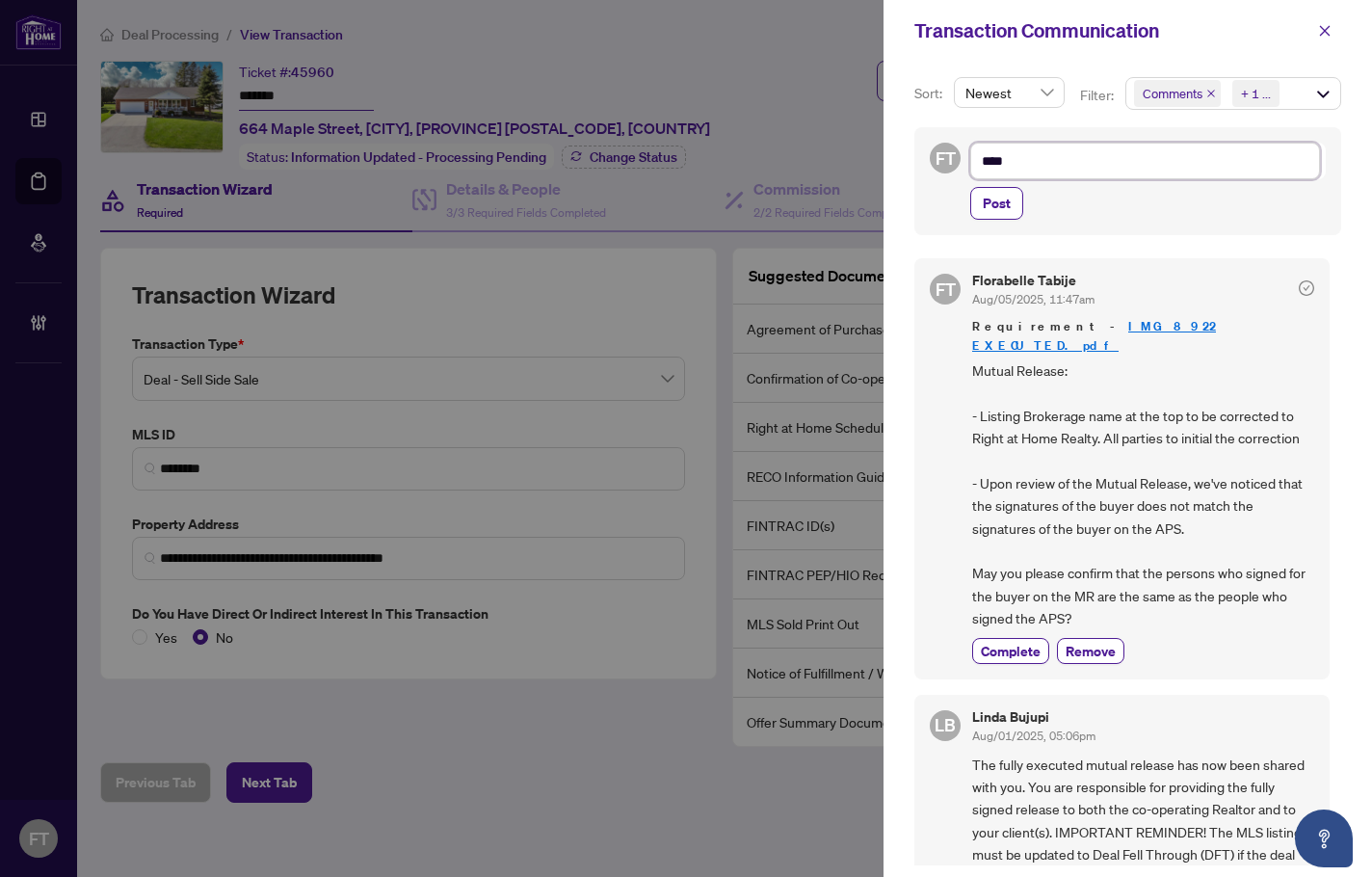 type on "****" 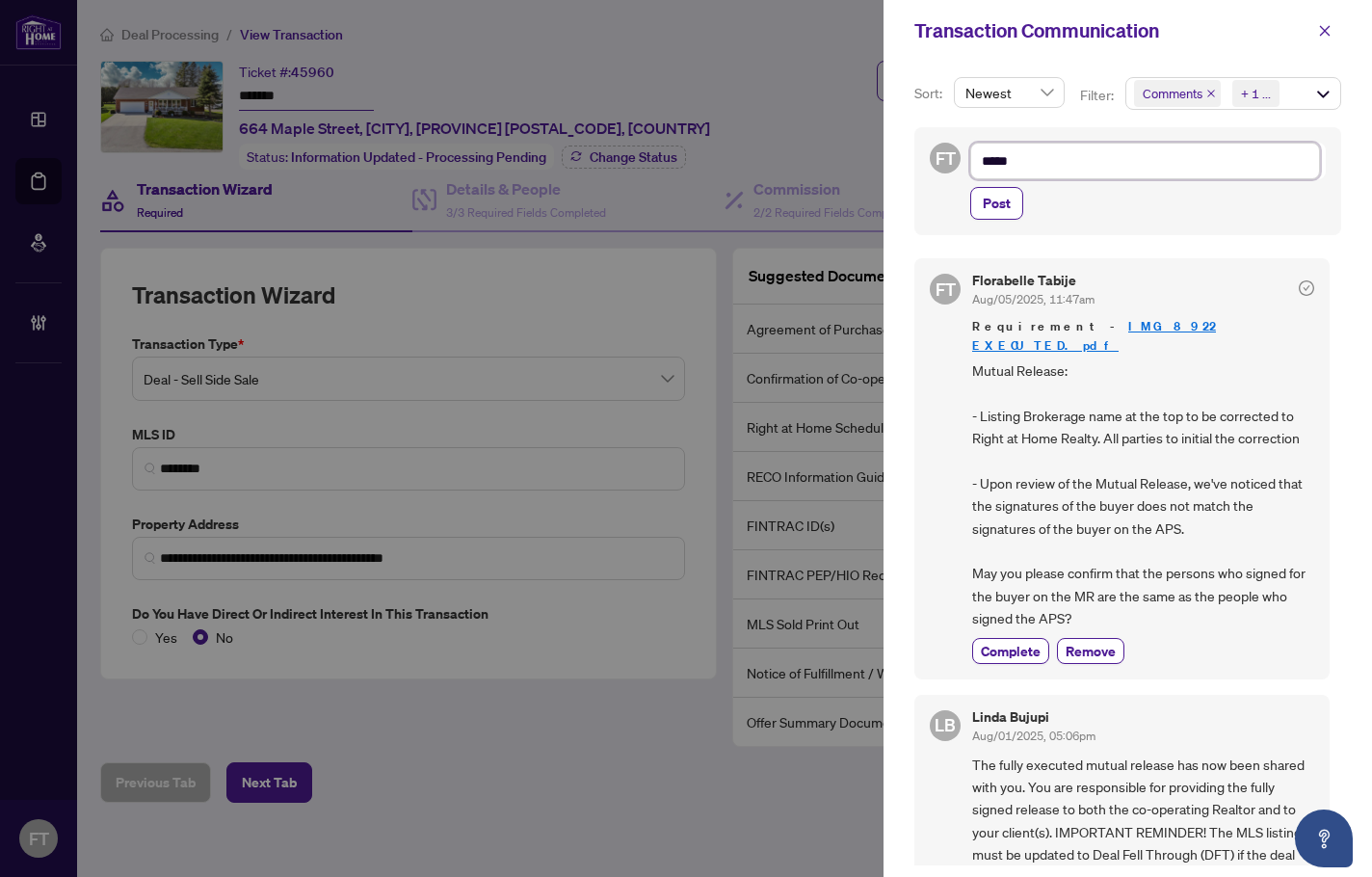 type on "******" 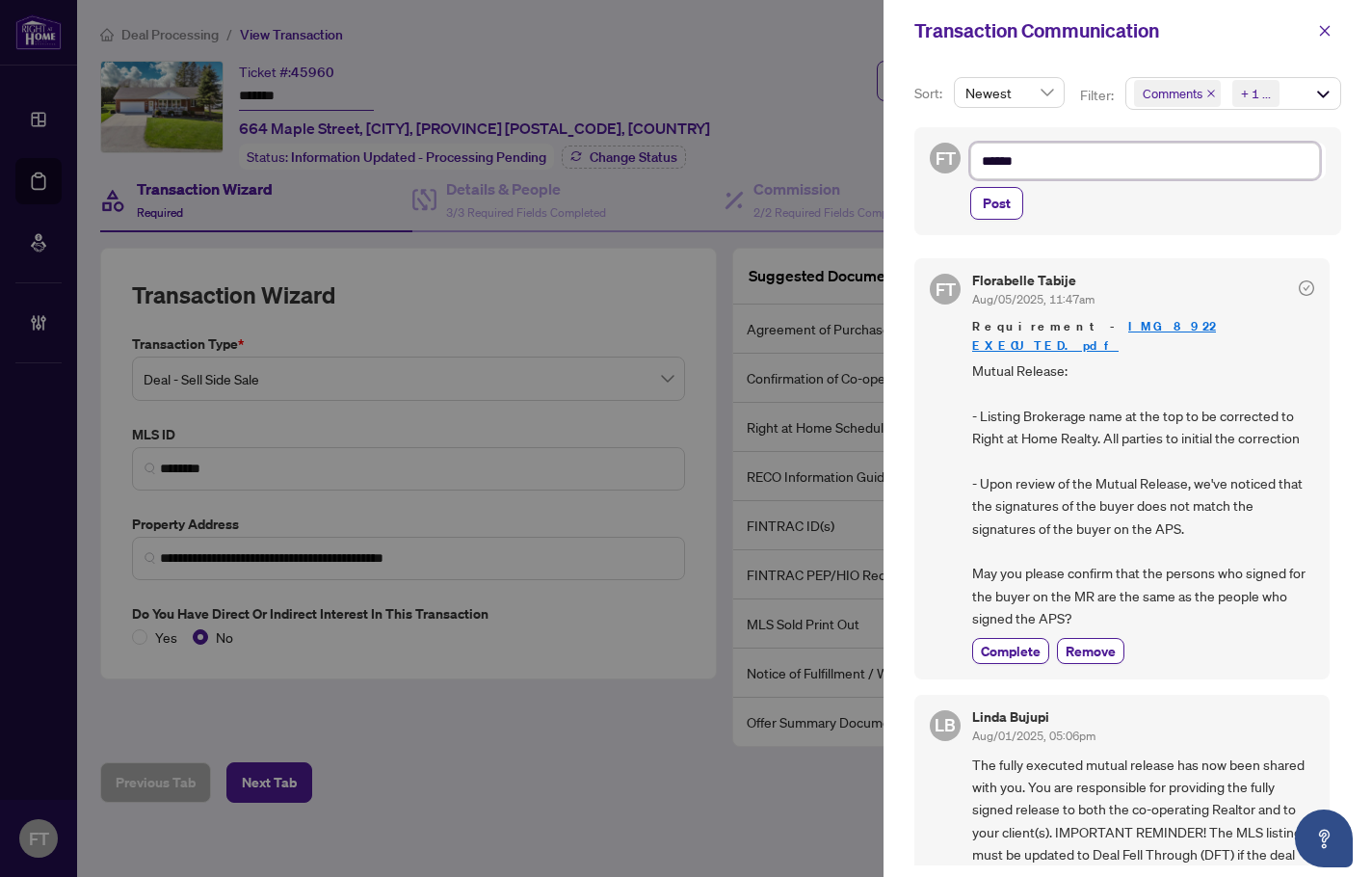 type on "*******" 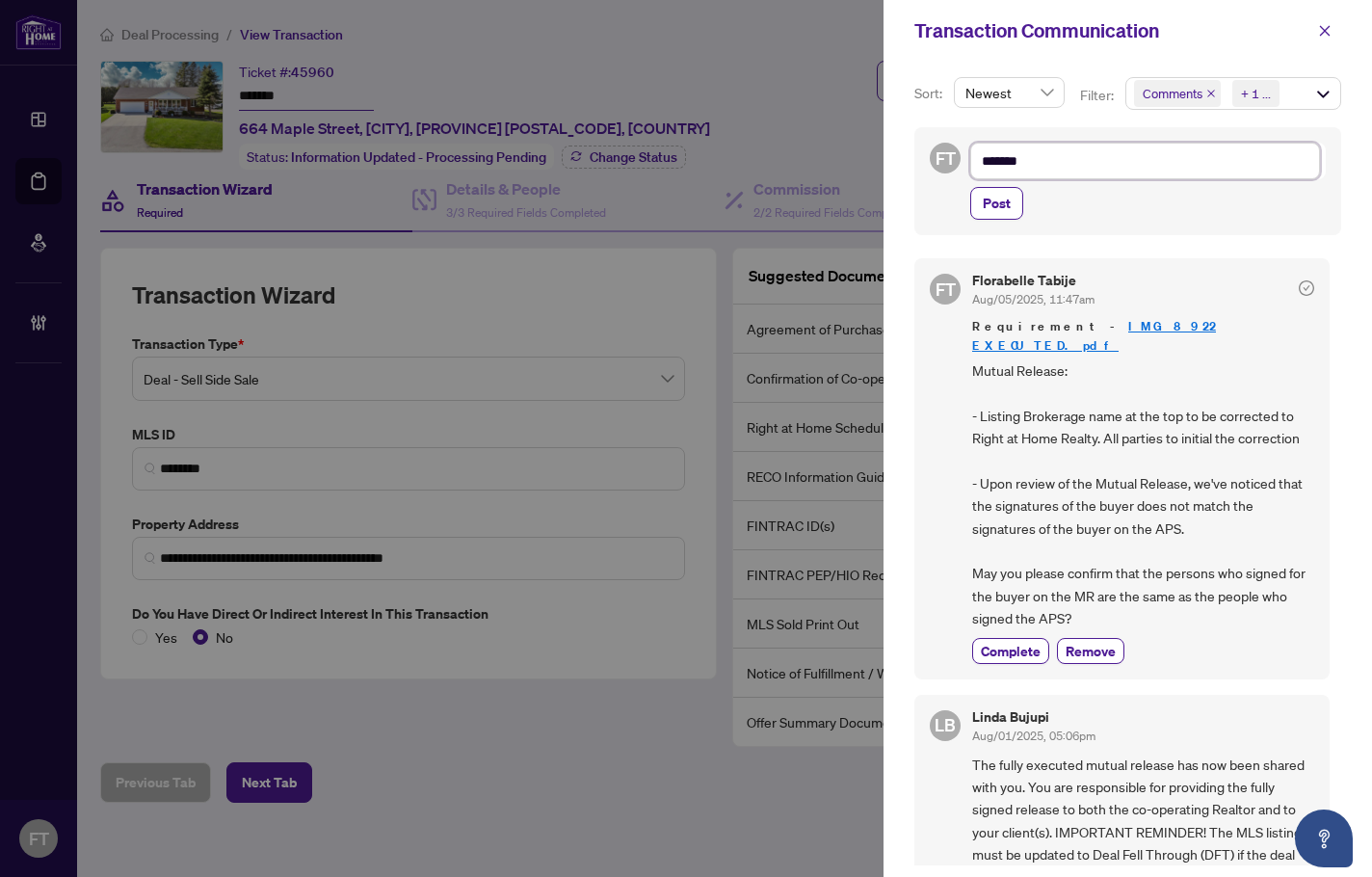 type on "******" 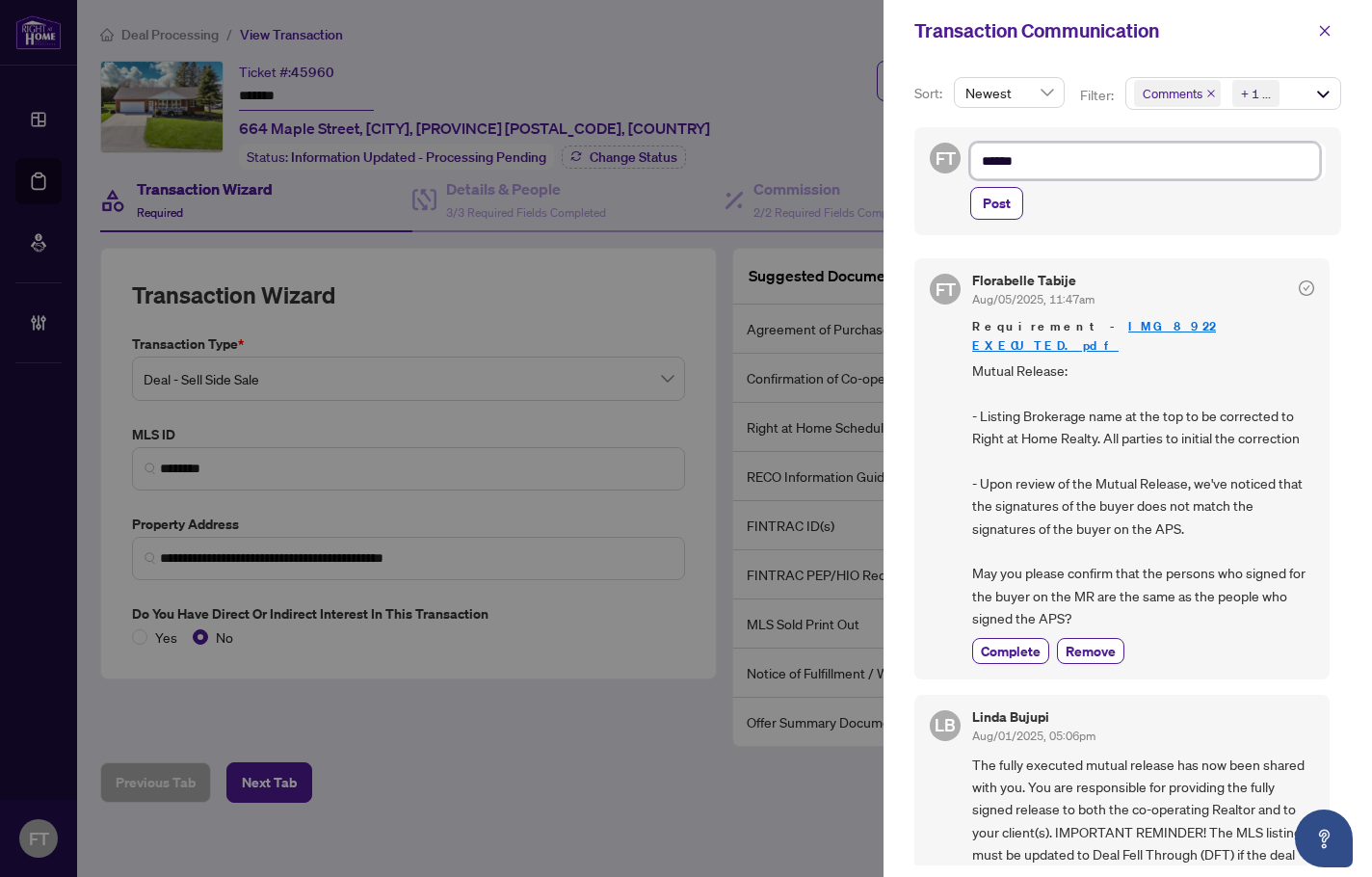 type on "*****" 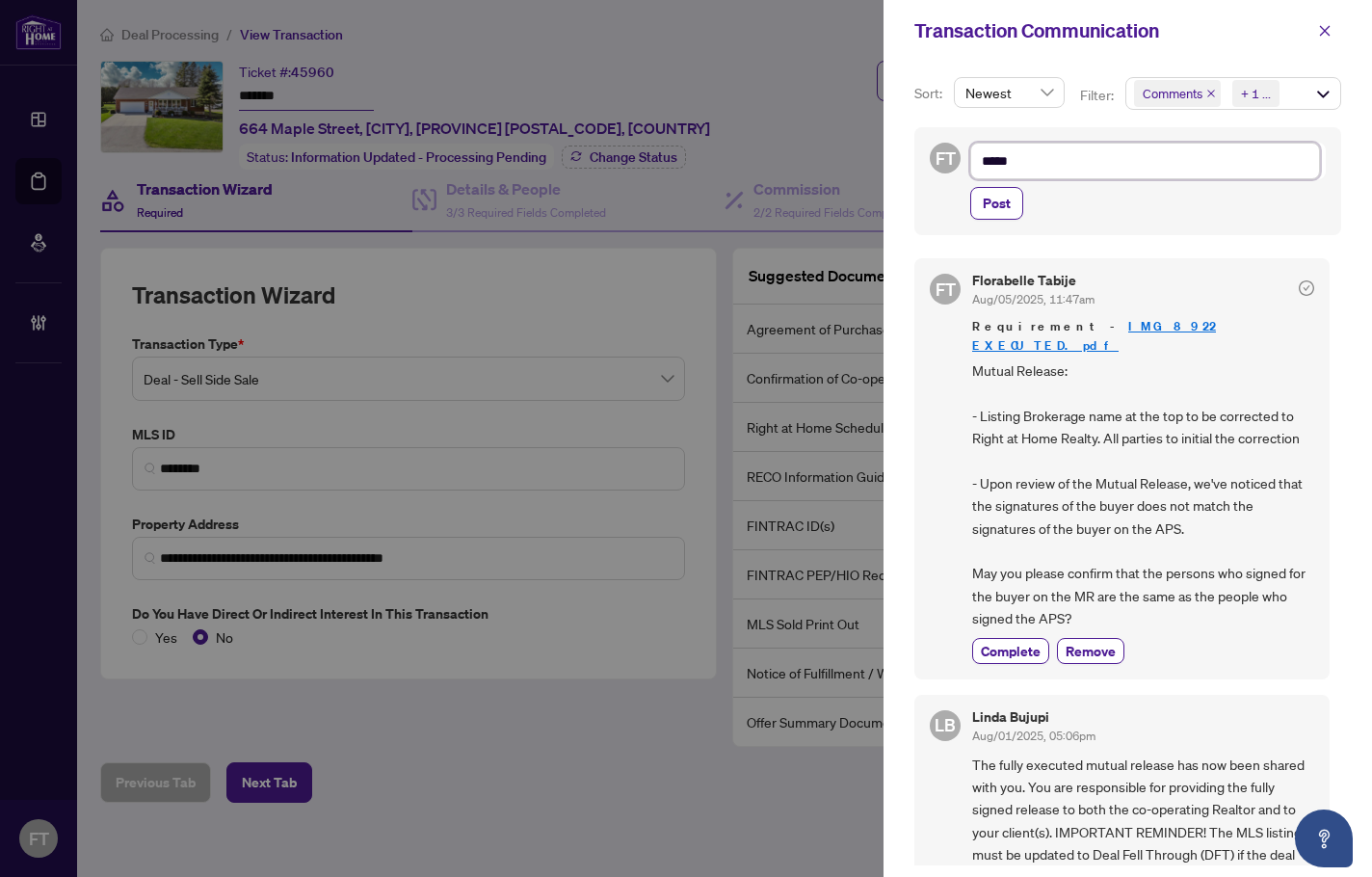 type on "****" 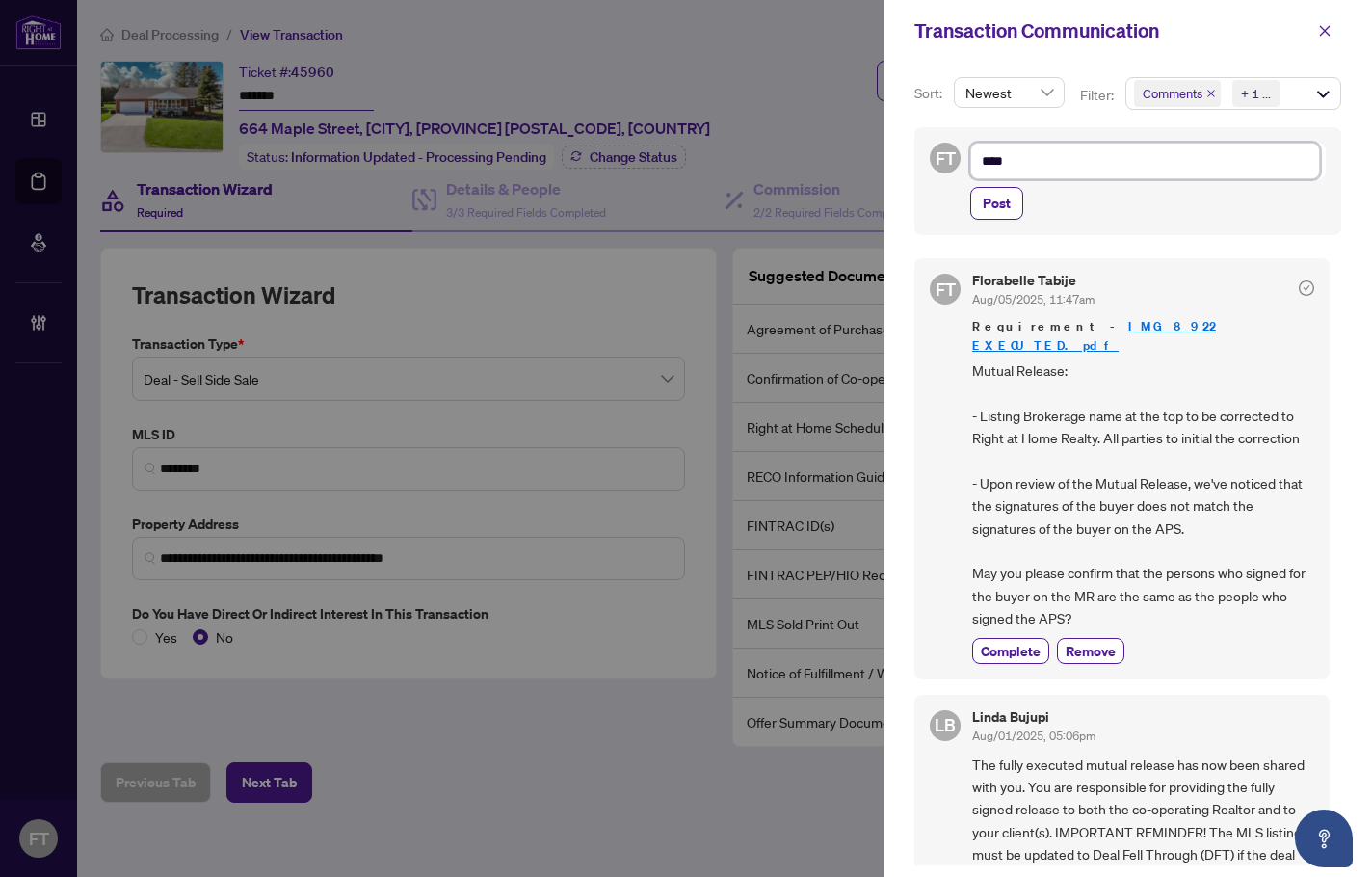 type on "***" 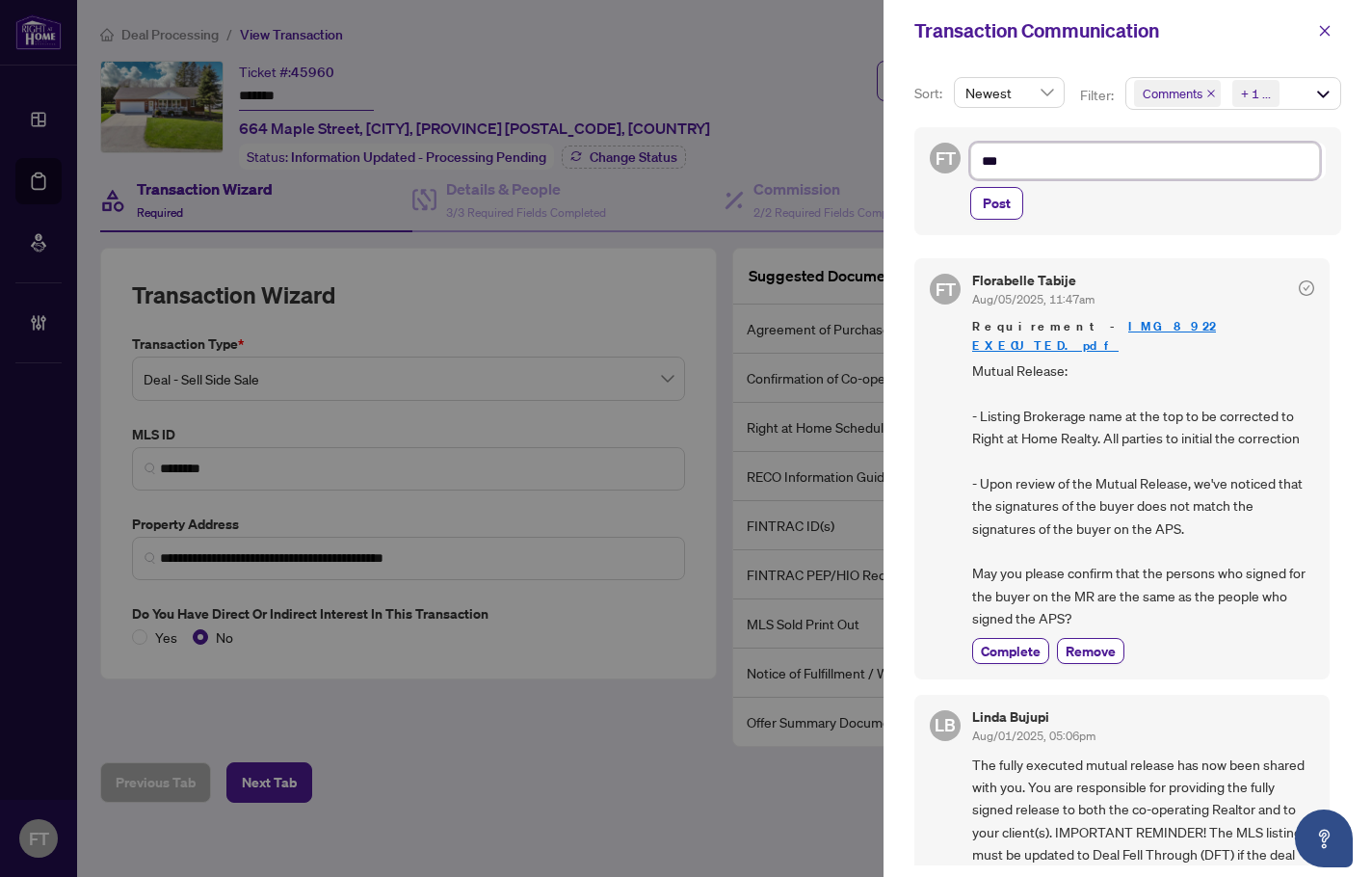 type on "**" 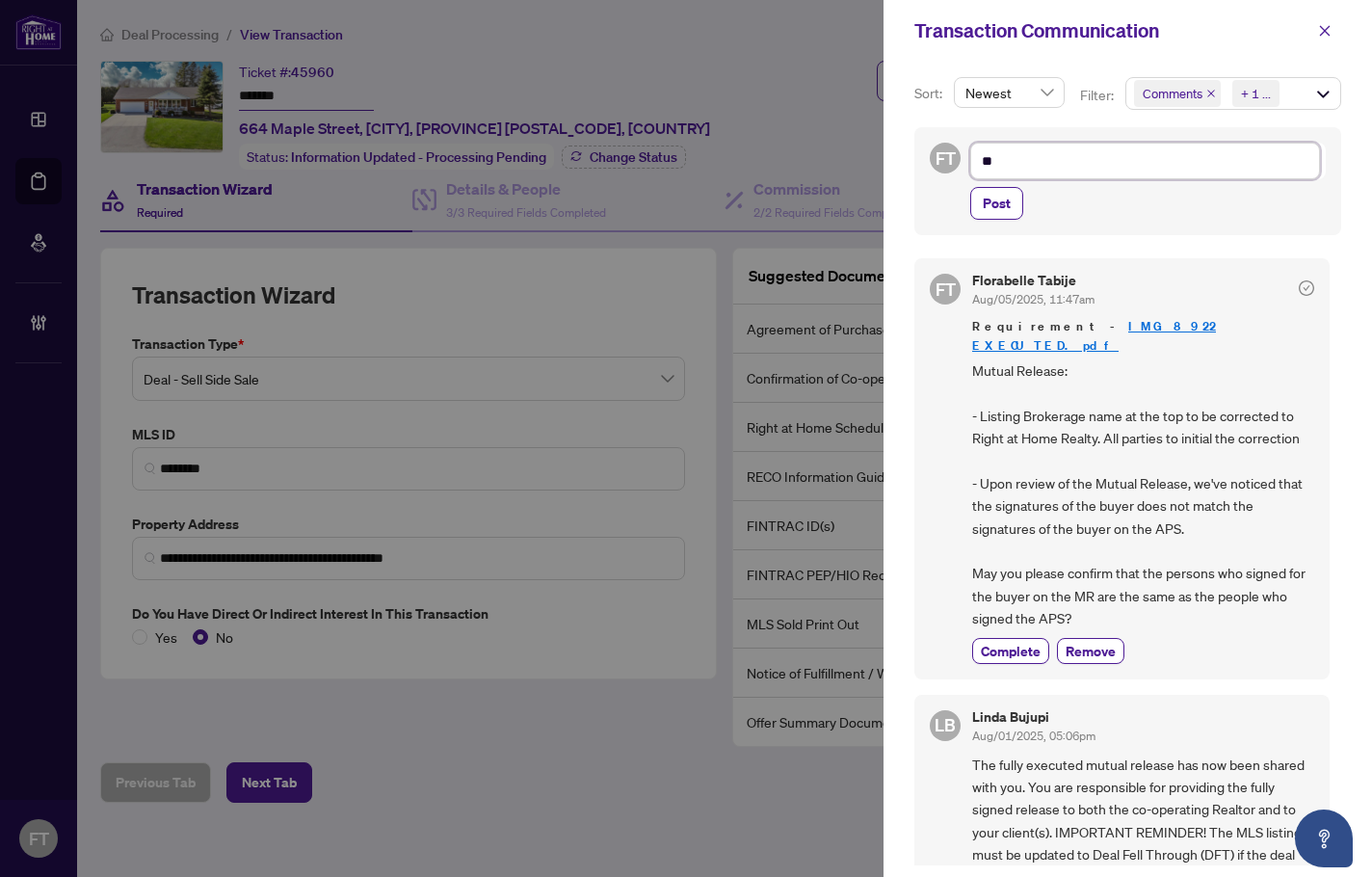 type on "*" 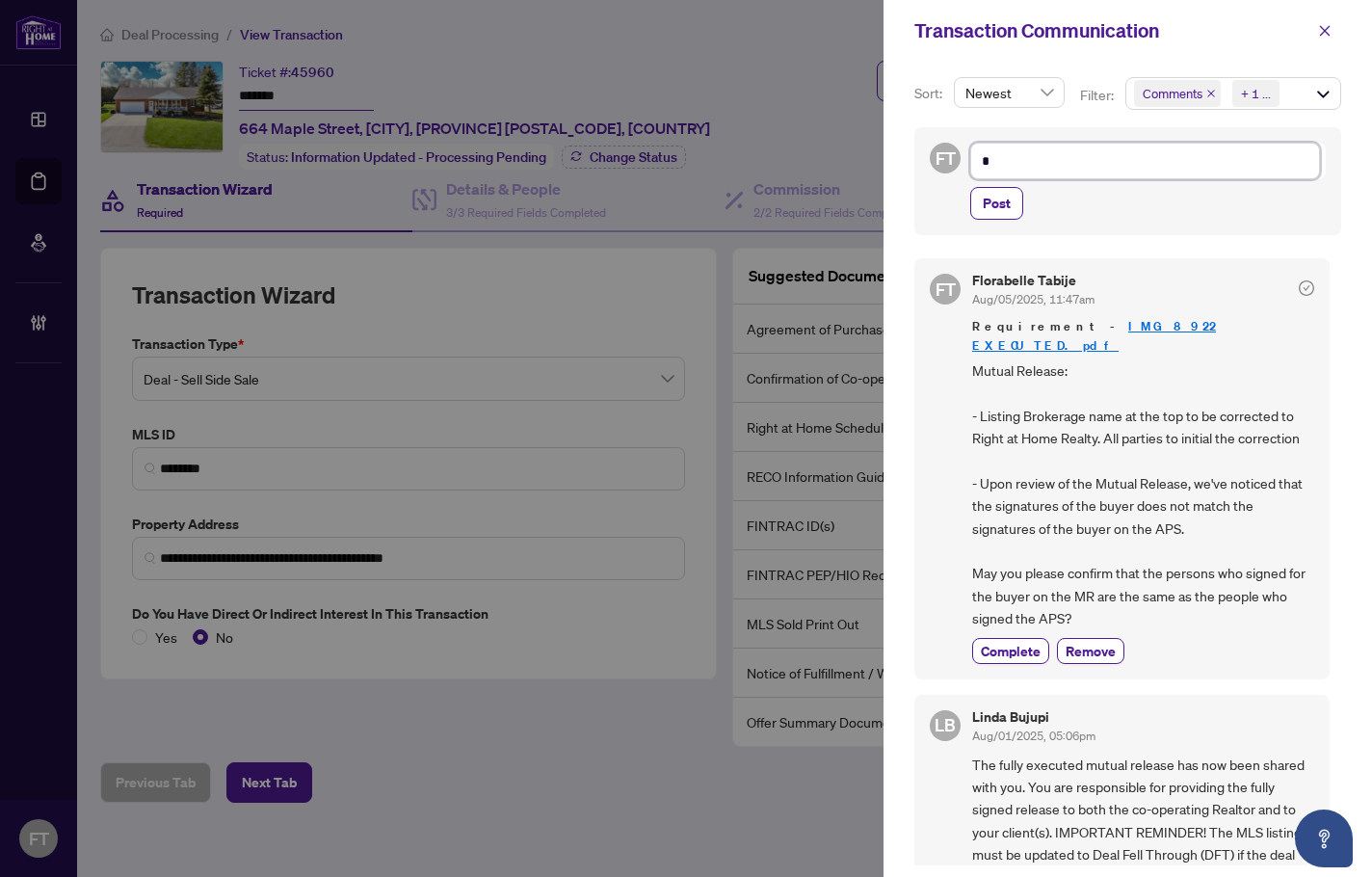 type 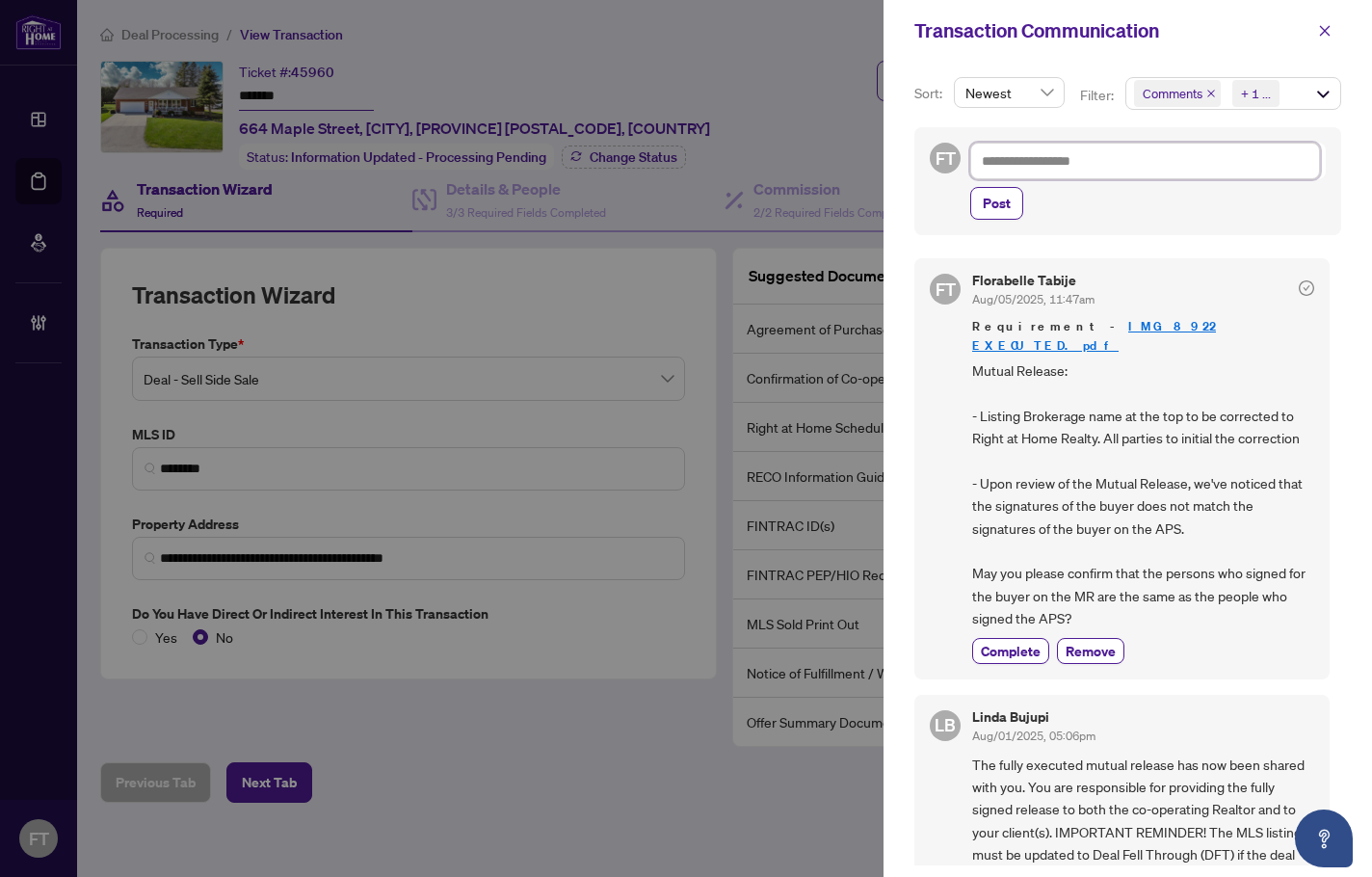 type on "*" 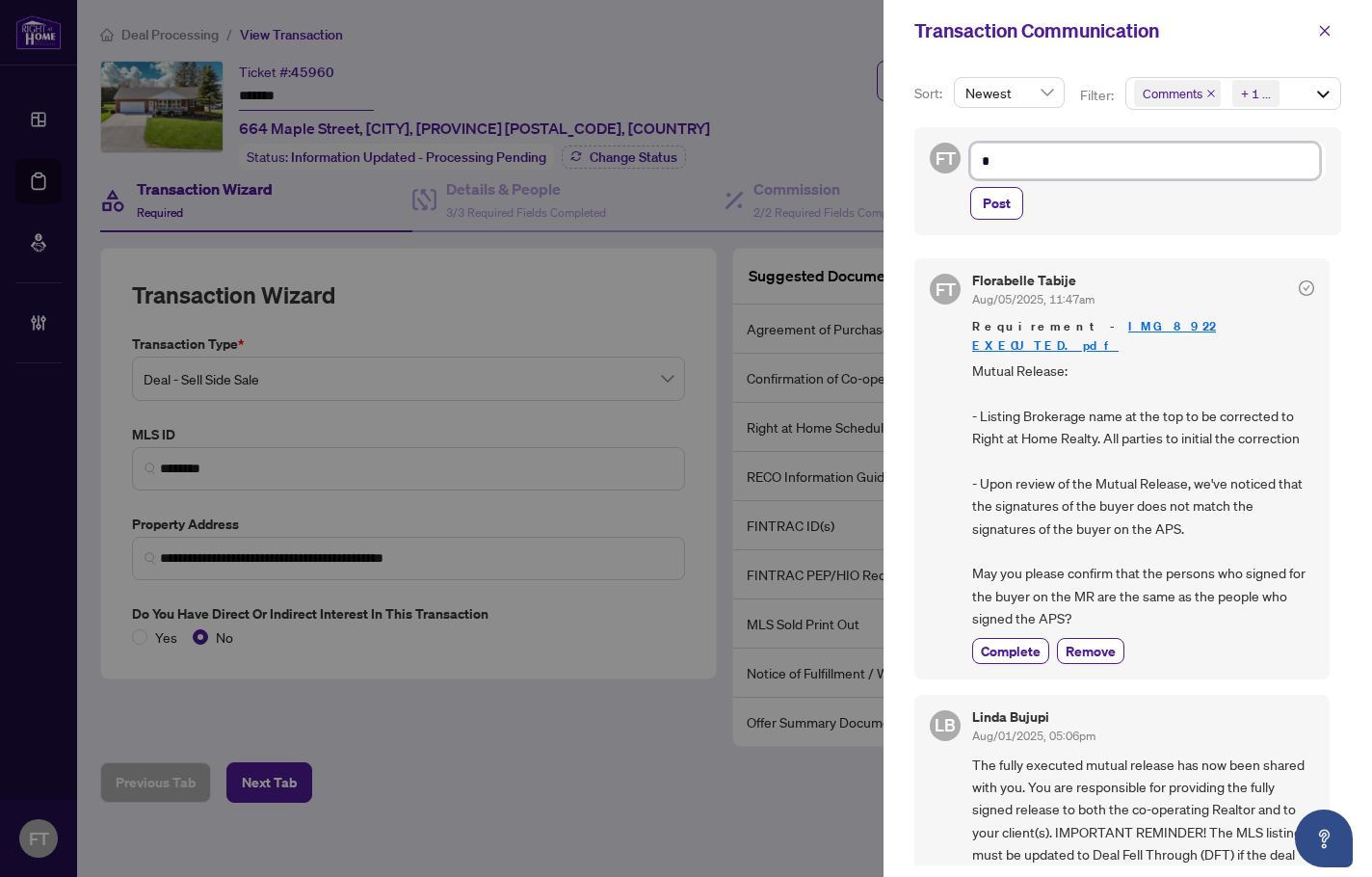 type on "**" 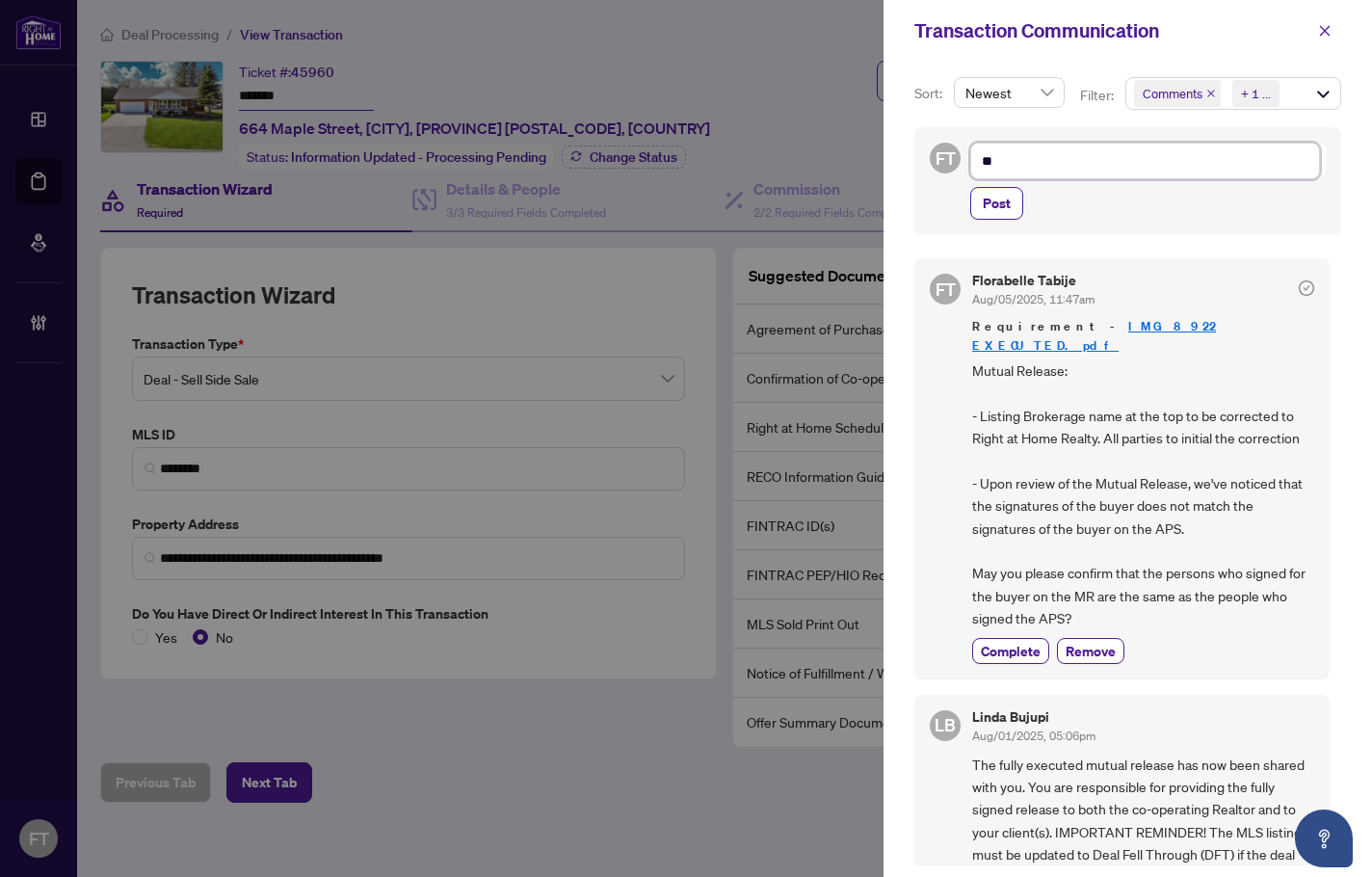 type on "***" 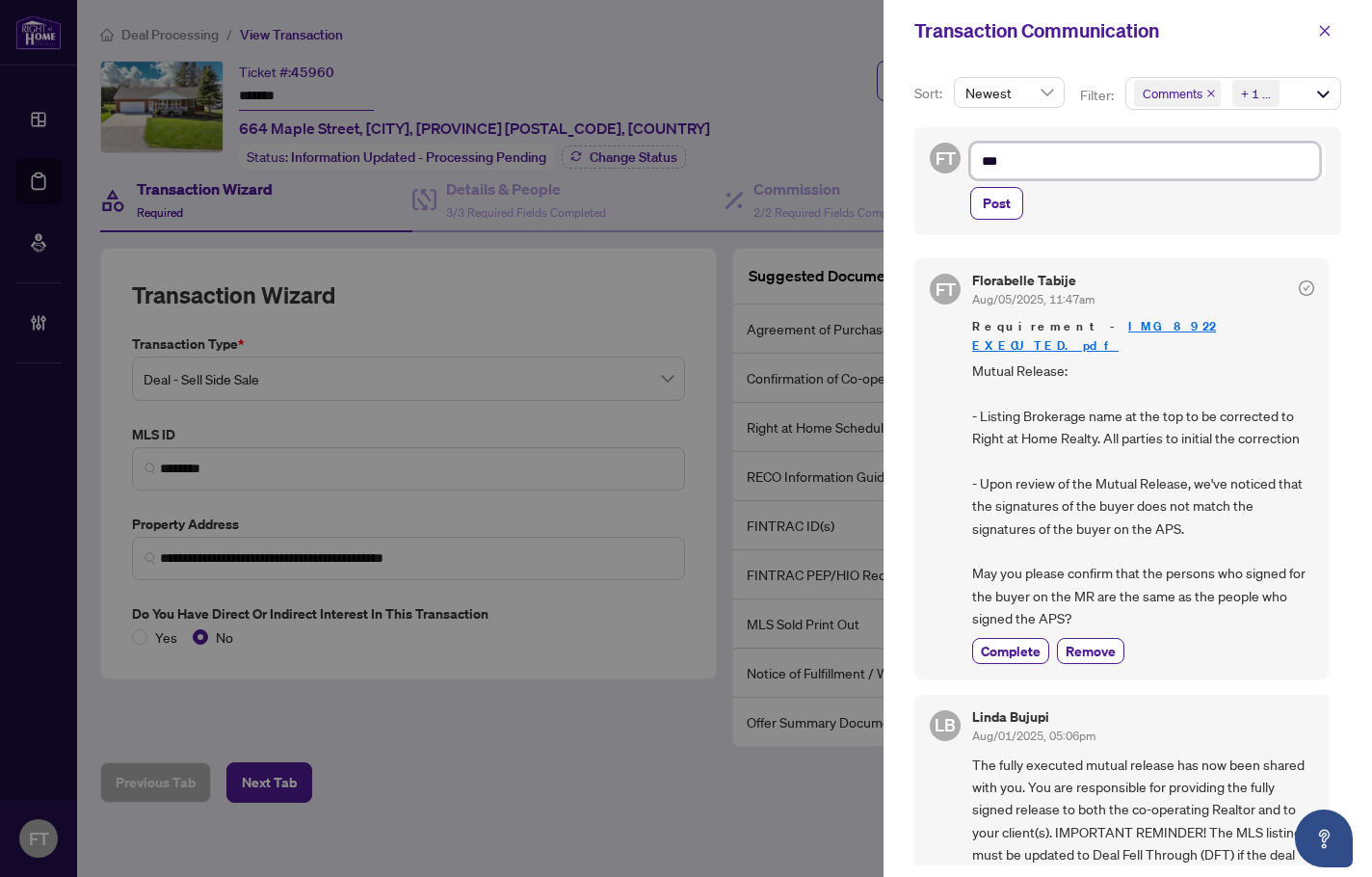 type on "****" 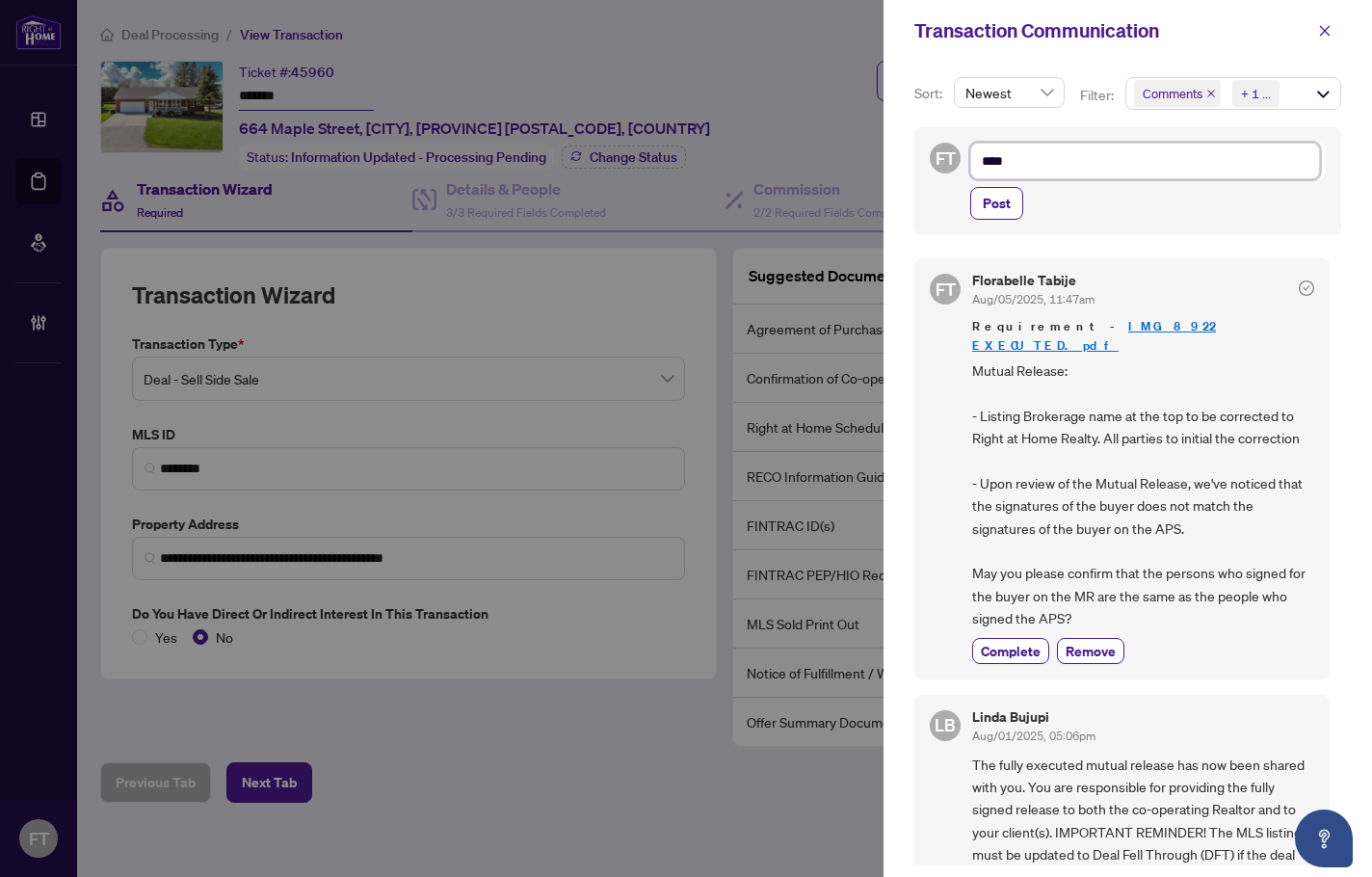 type on "*****" 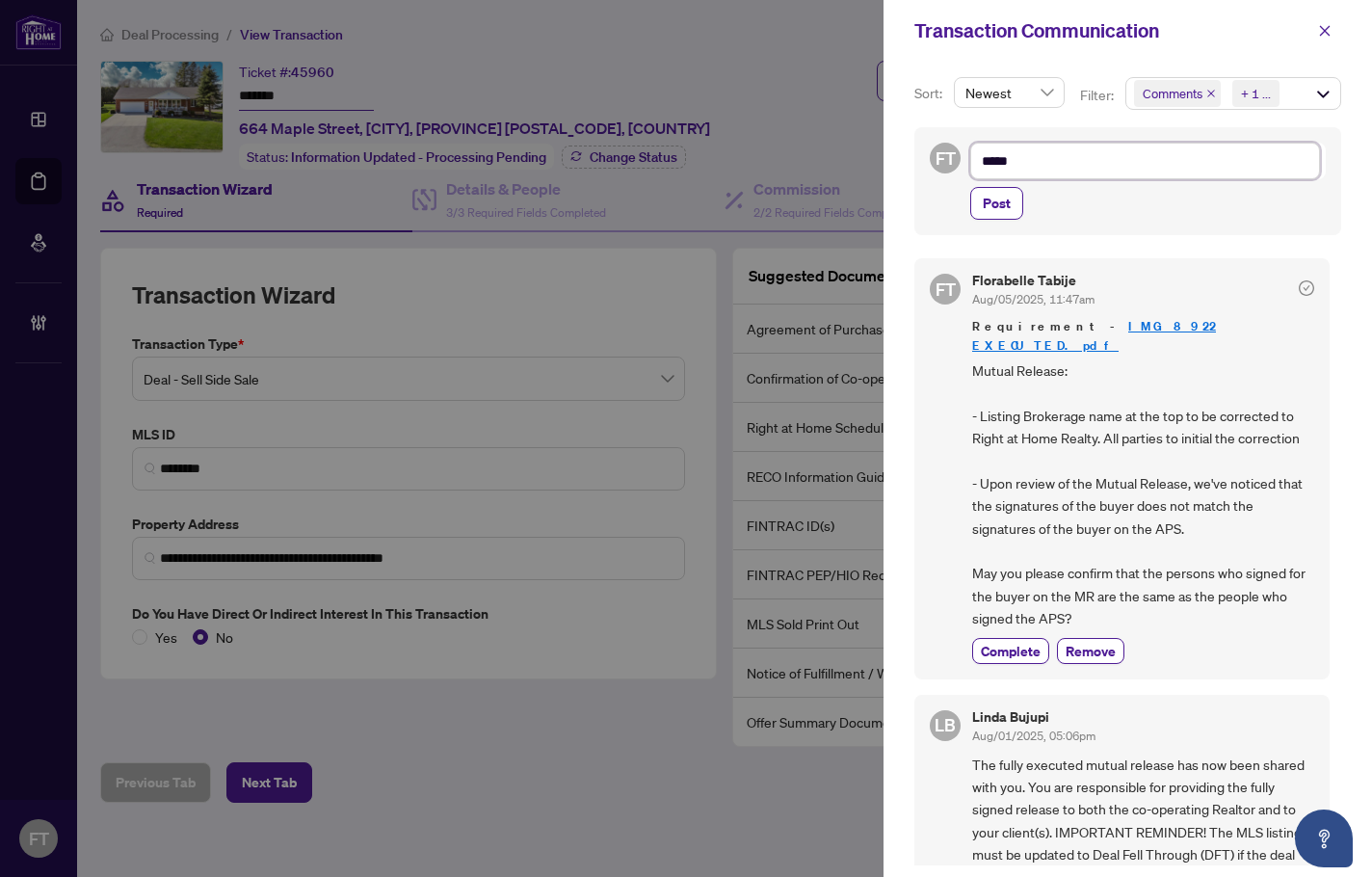 type on "******" 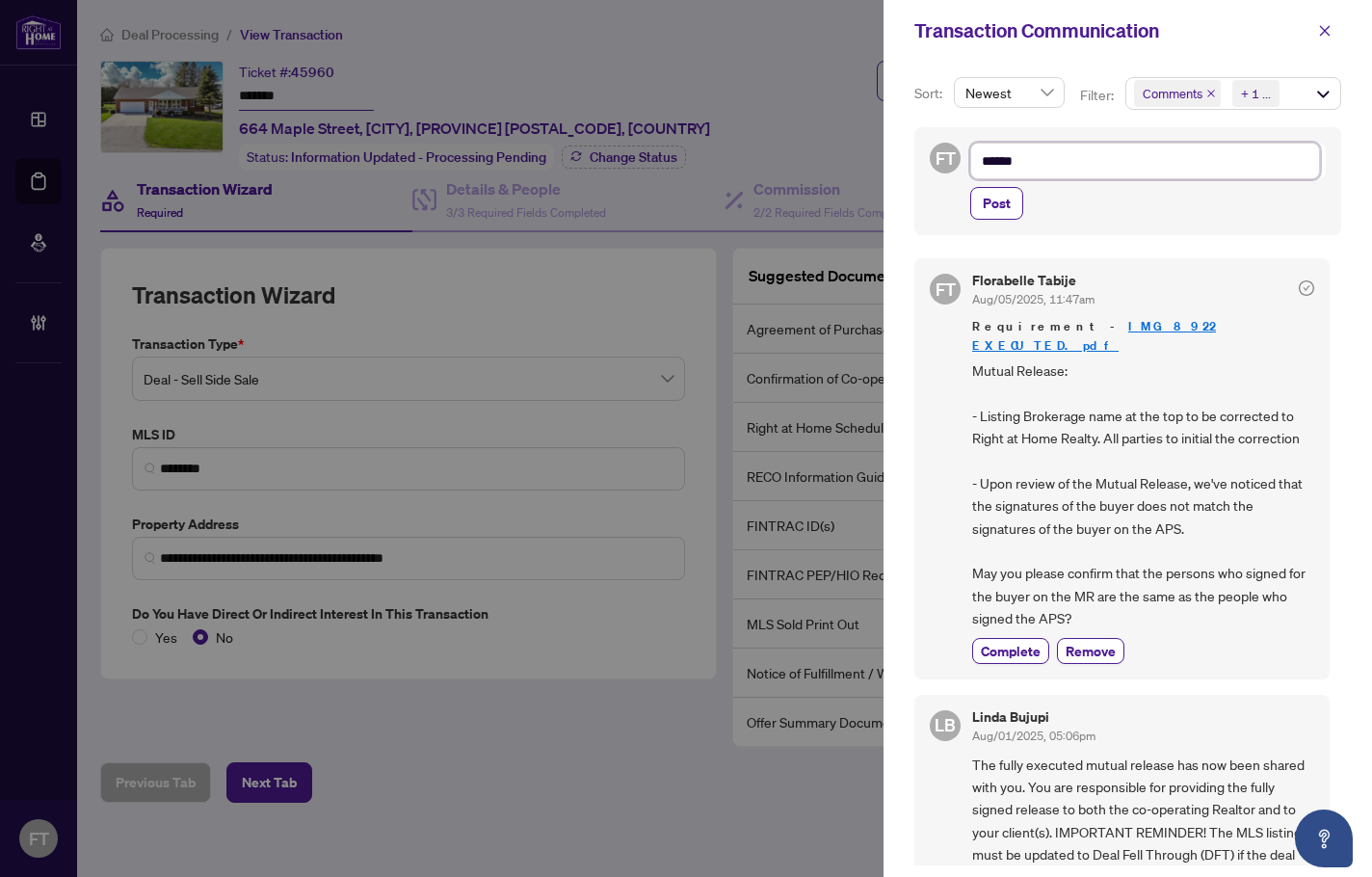 type on "*******" 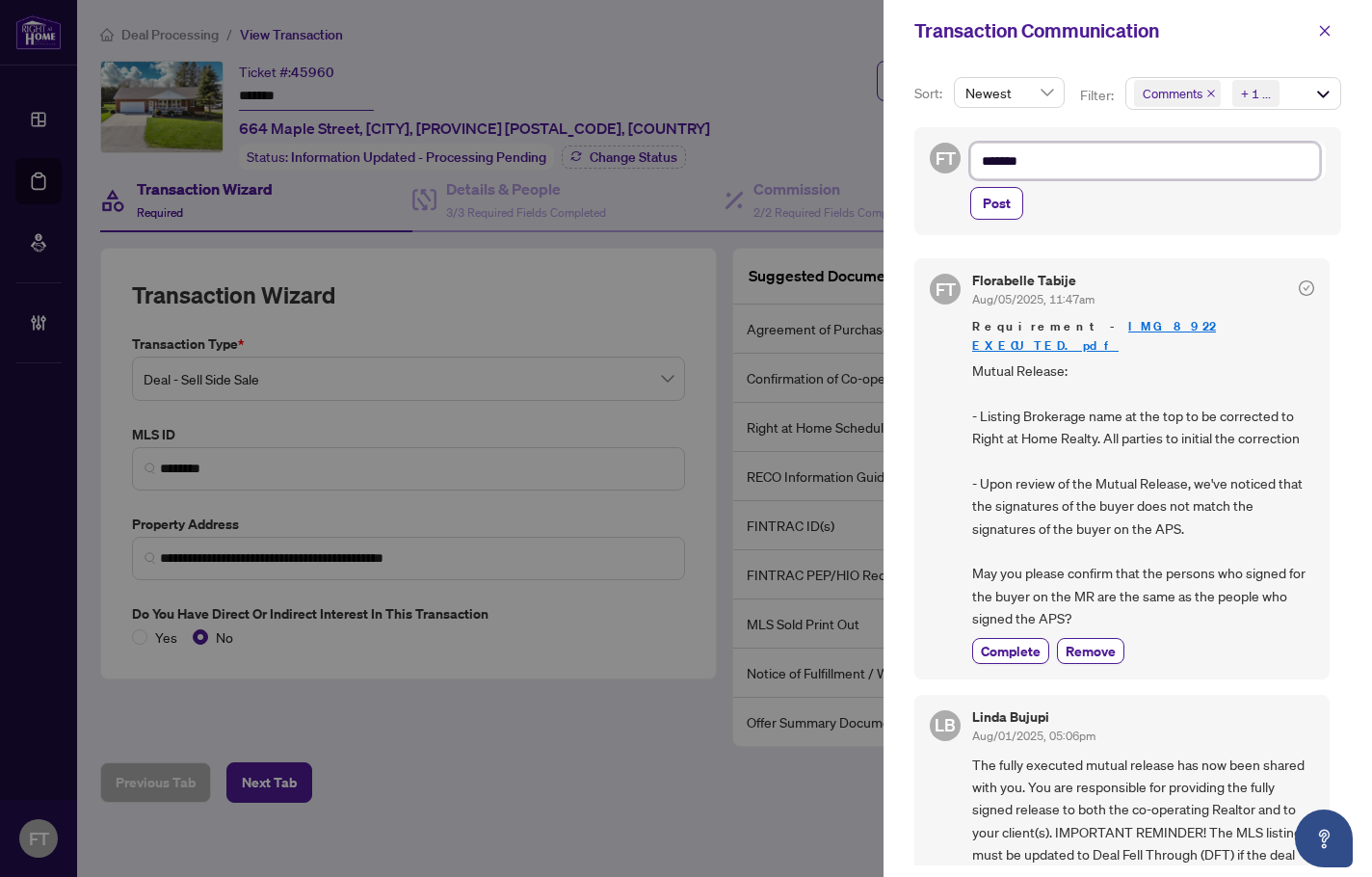 type on "********" 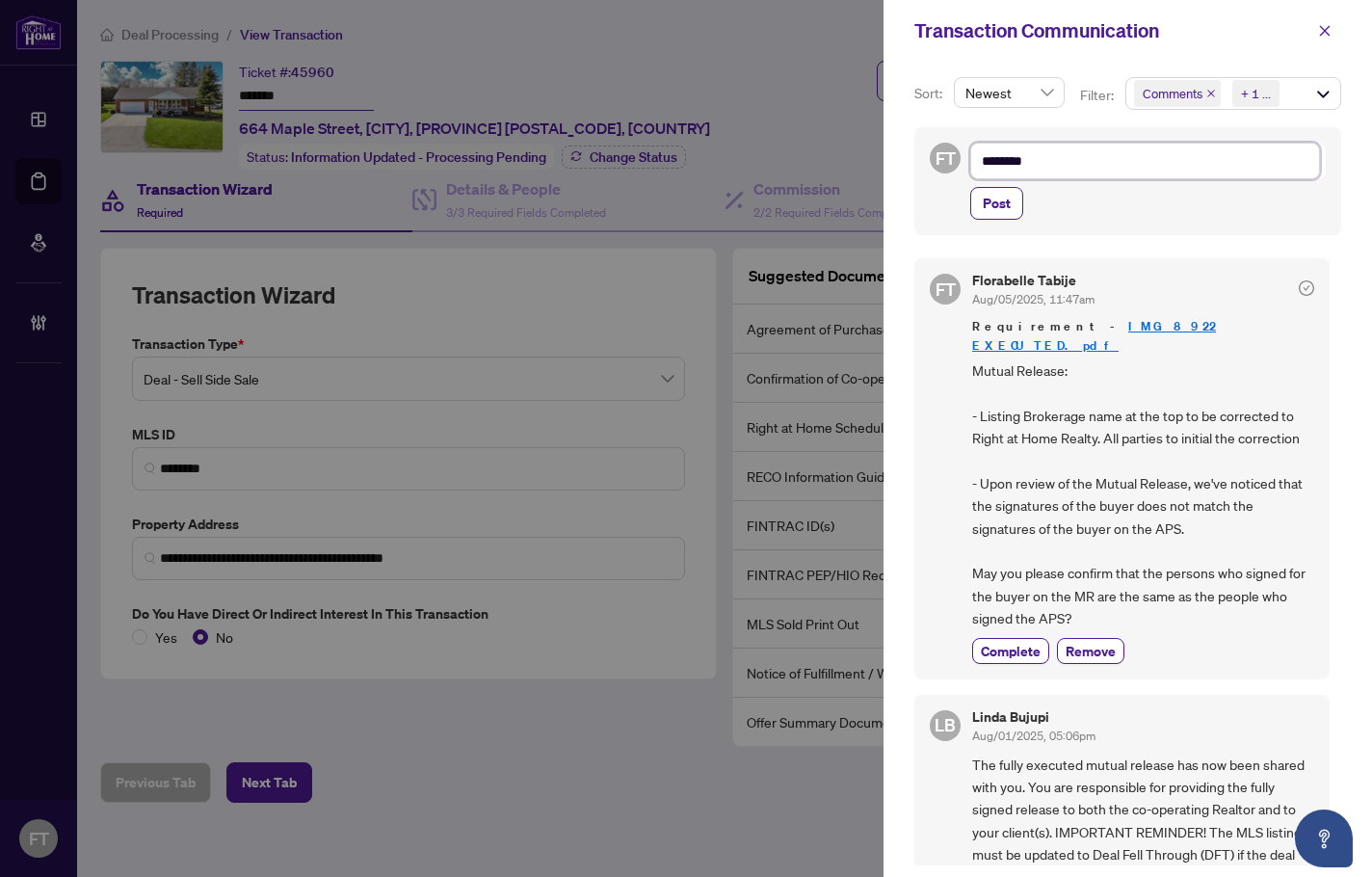 type on "*********" 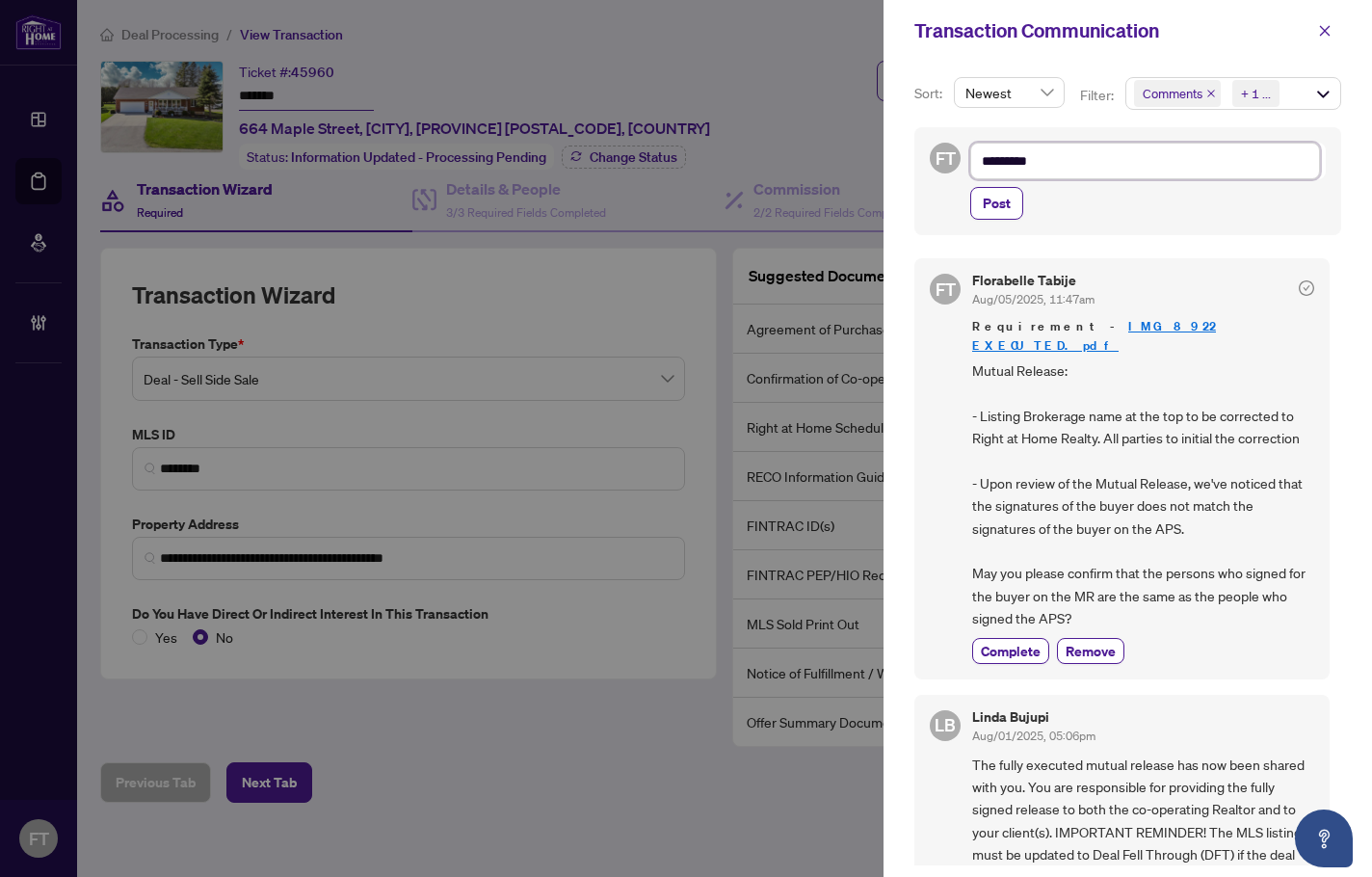 type on "**********" 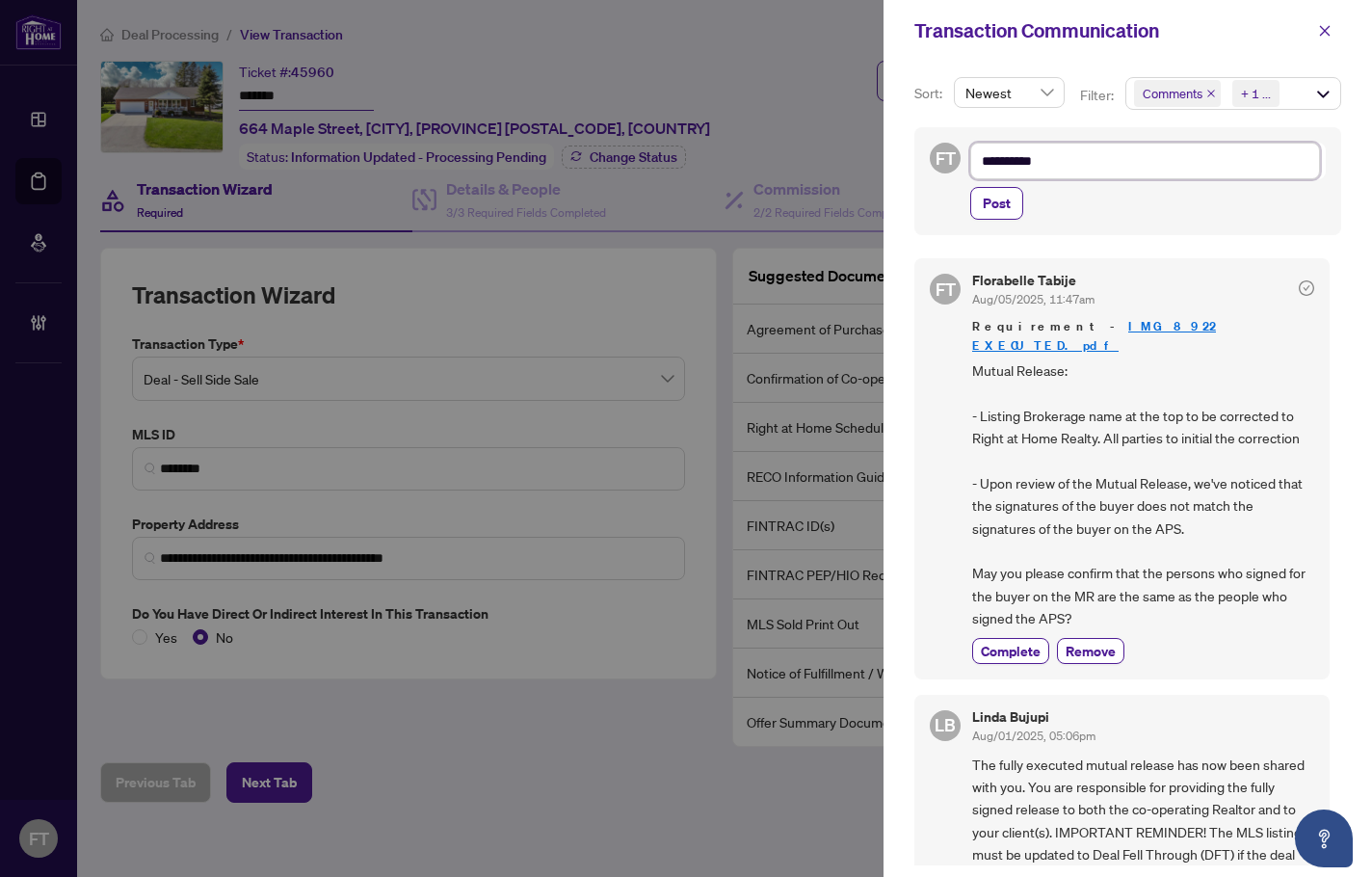 type on "**********" 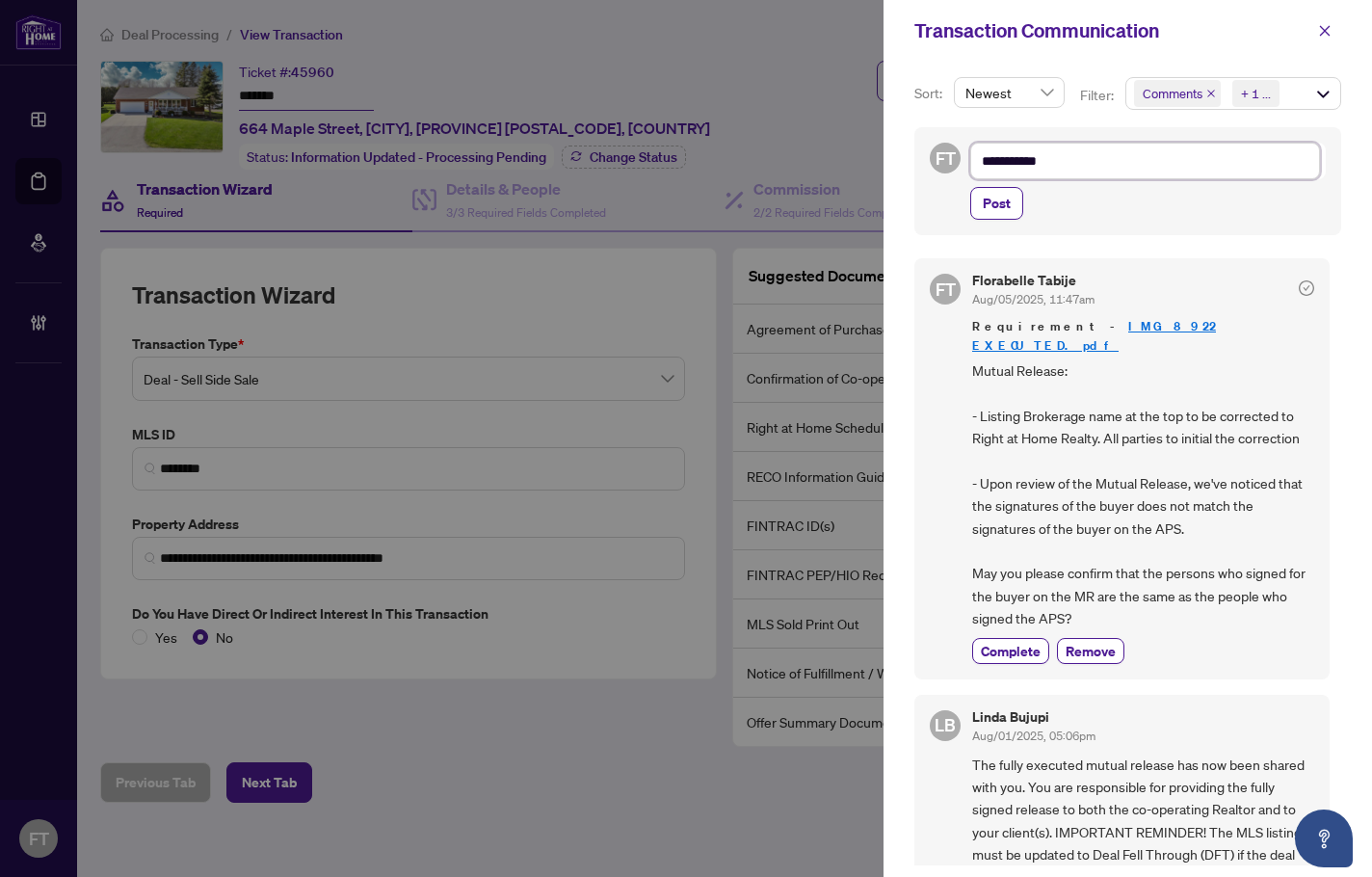 type on "**********" 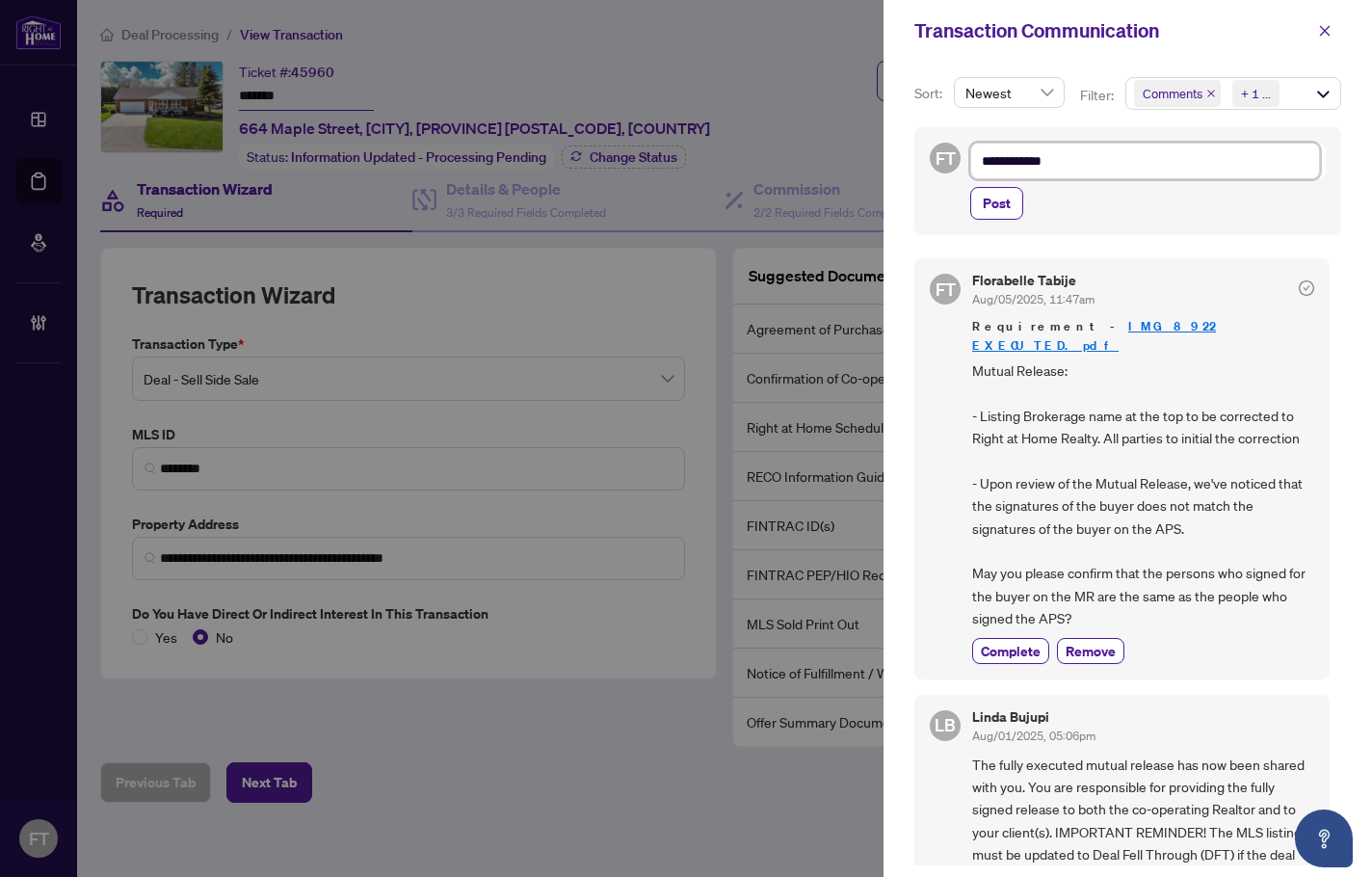 click on "**********" at bounding box center (1145, 161) 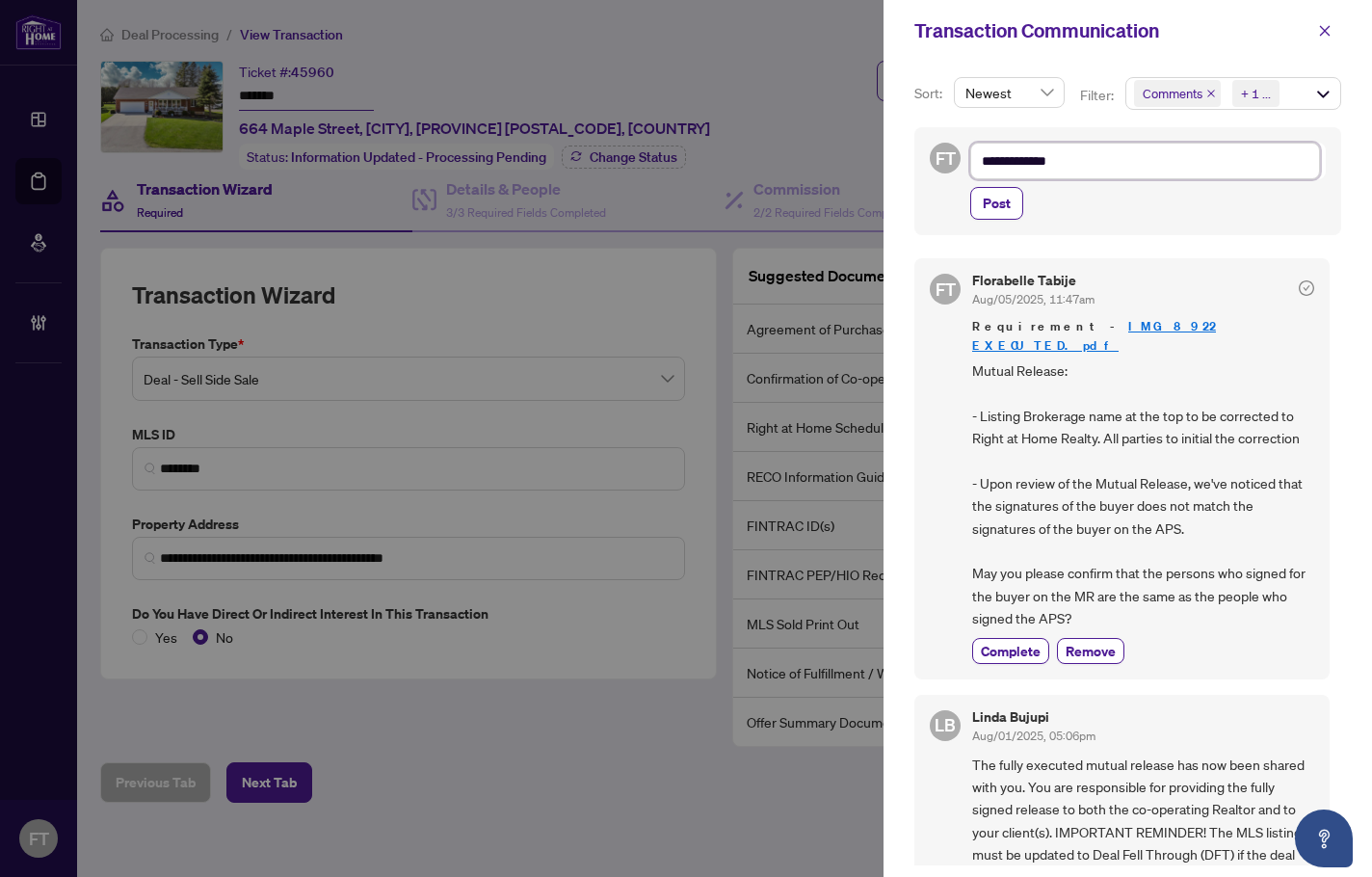 type on "**********" 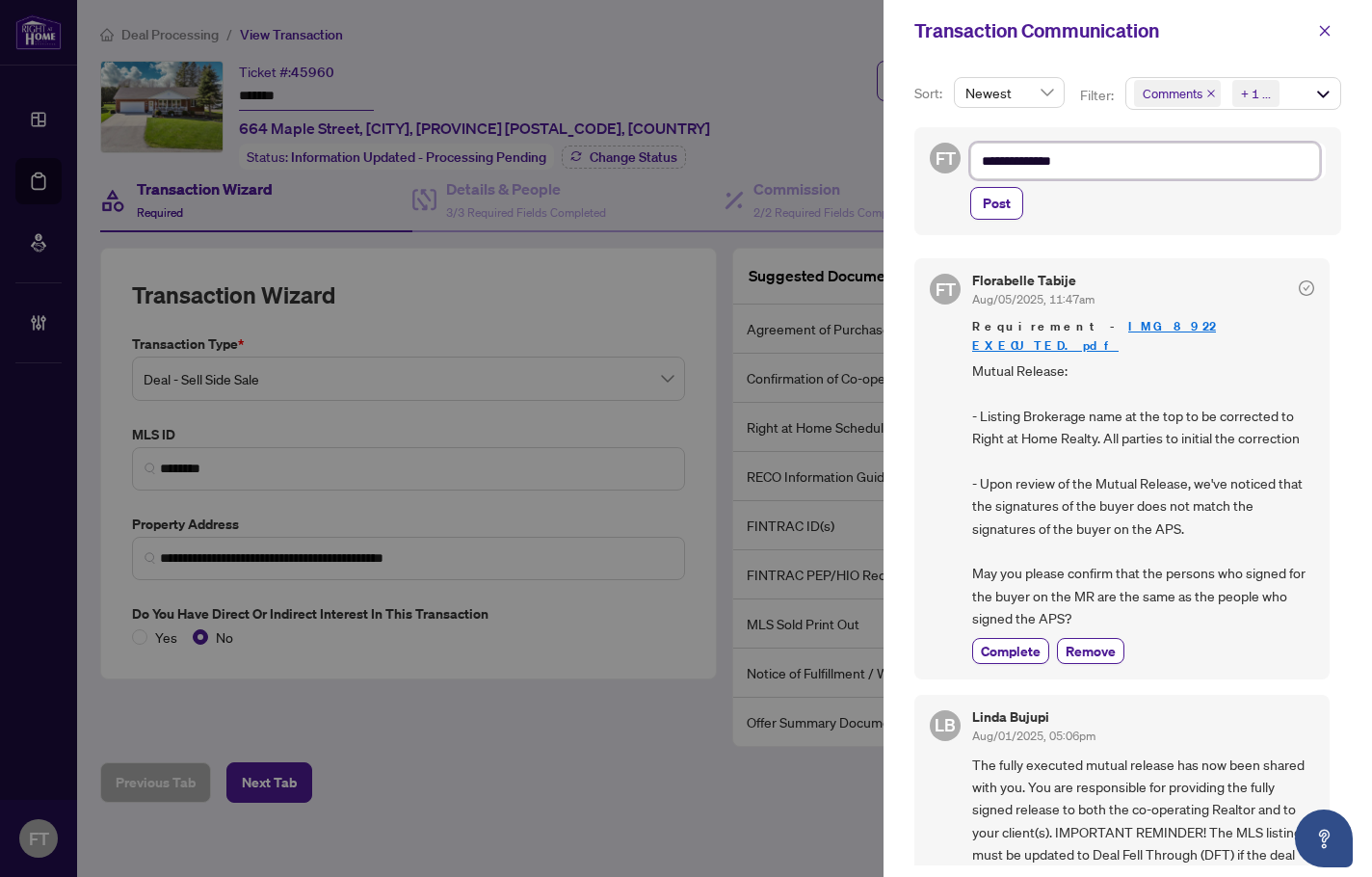 type on "**********" 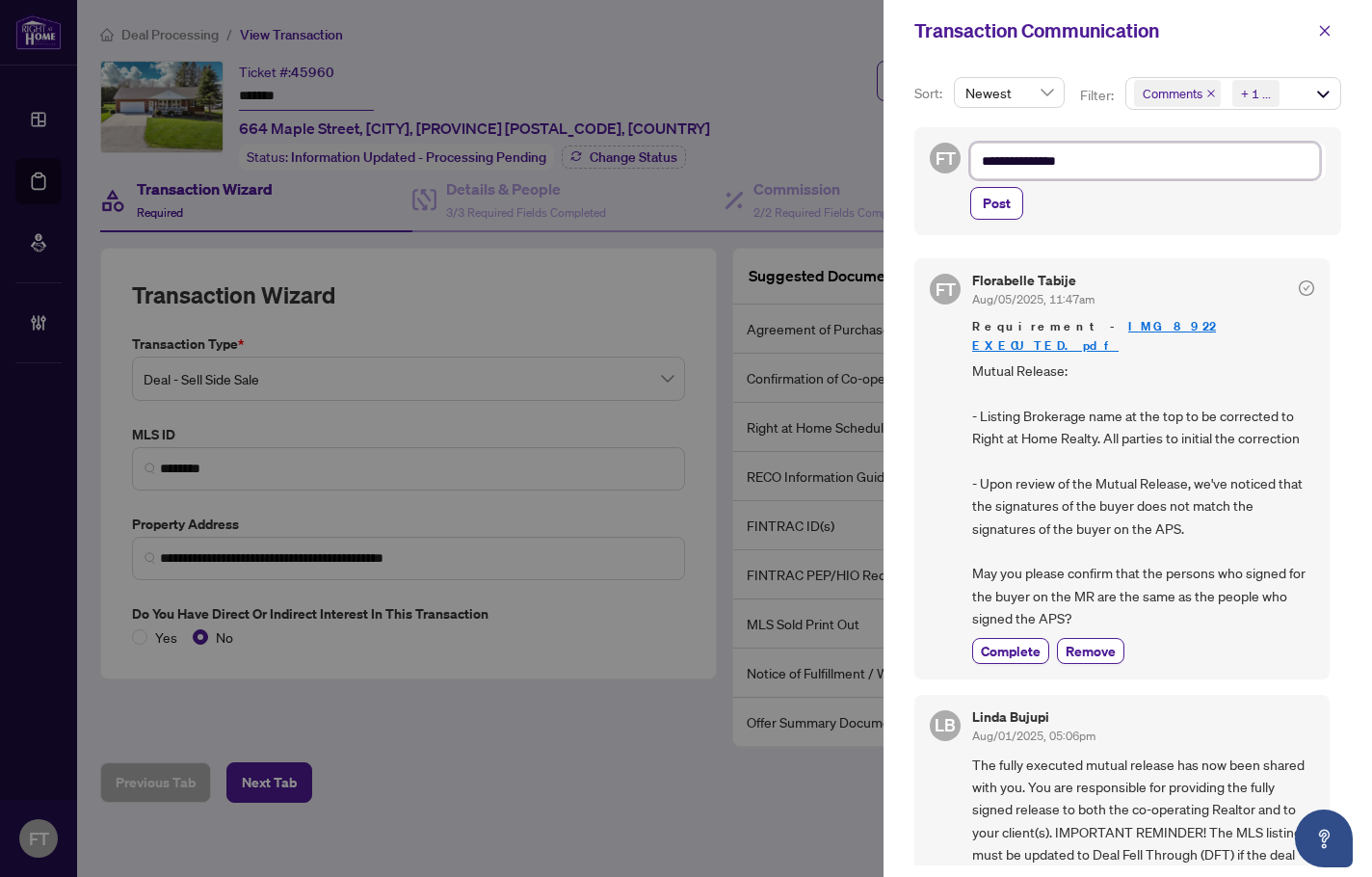 type on "**********" 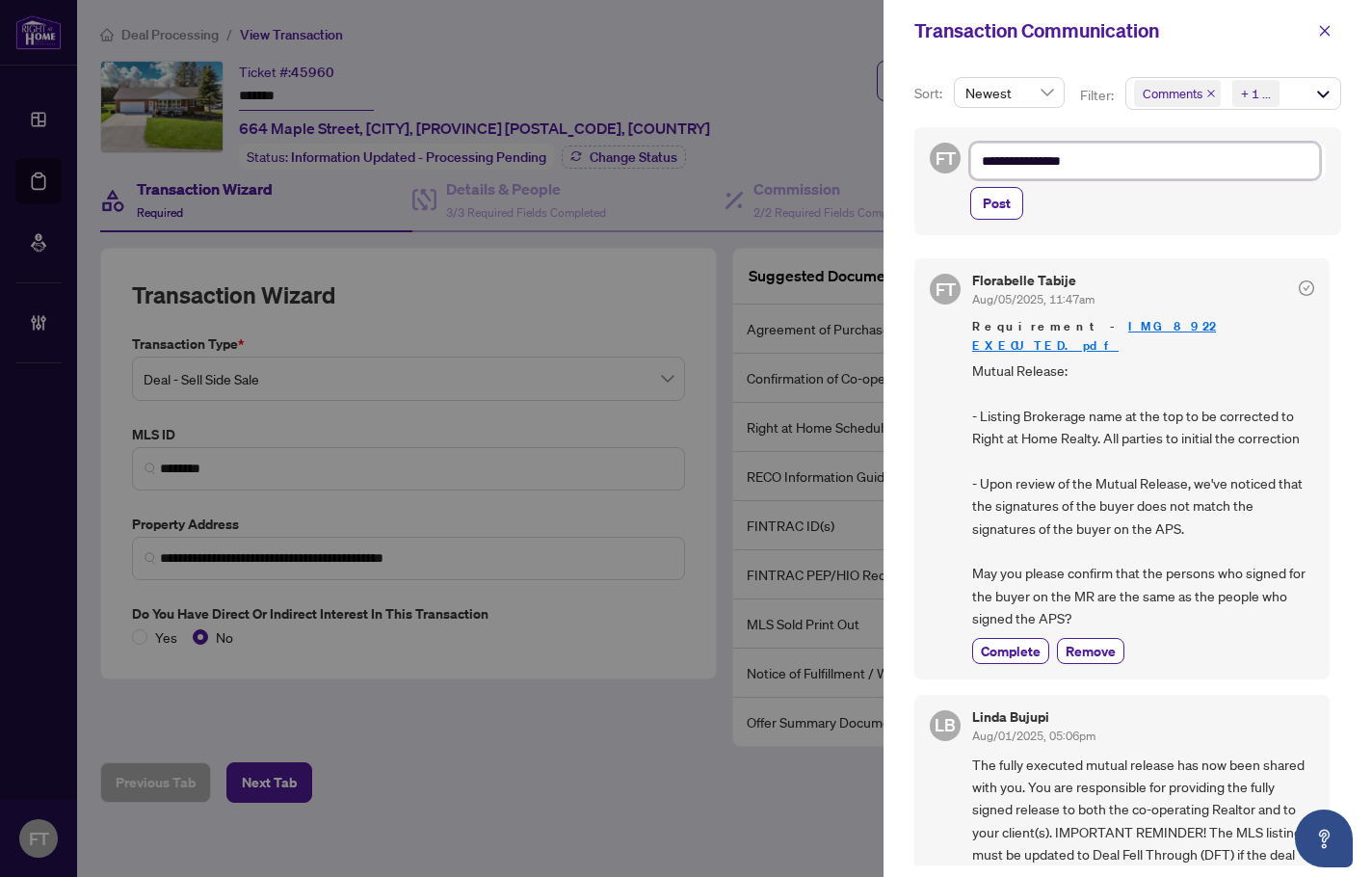type on "**********" 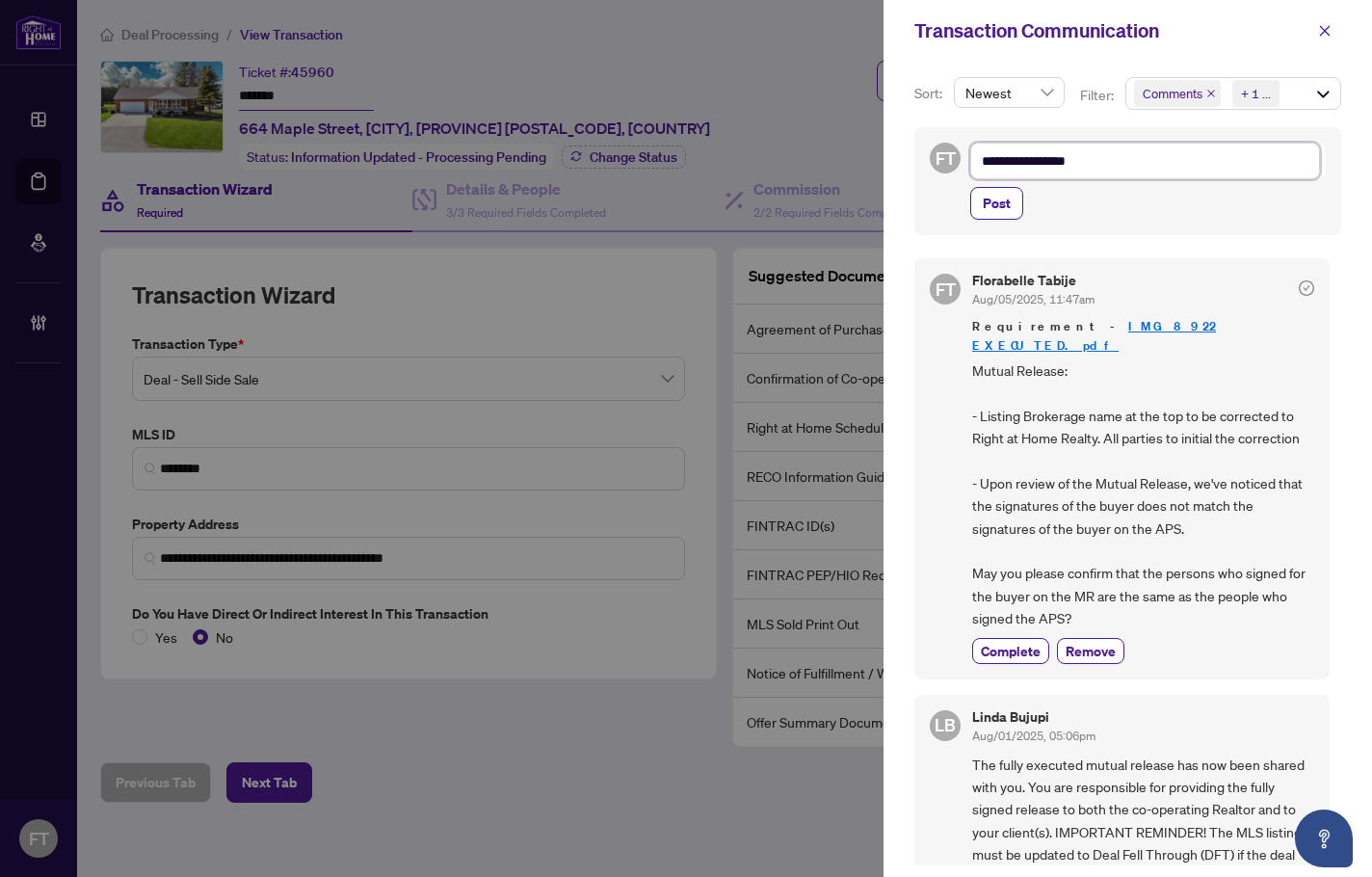 type on "**********" 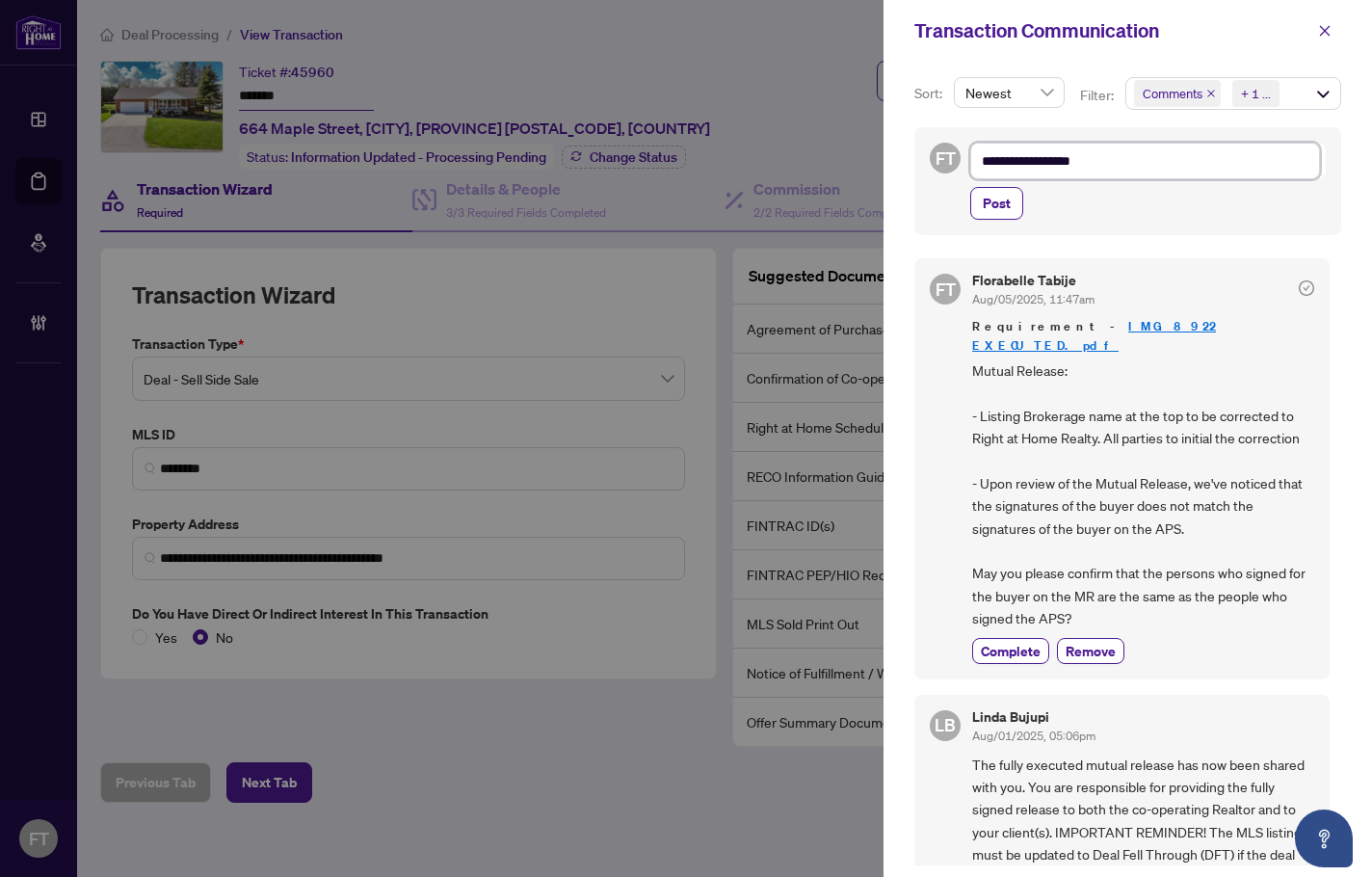 type on "**********" 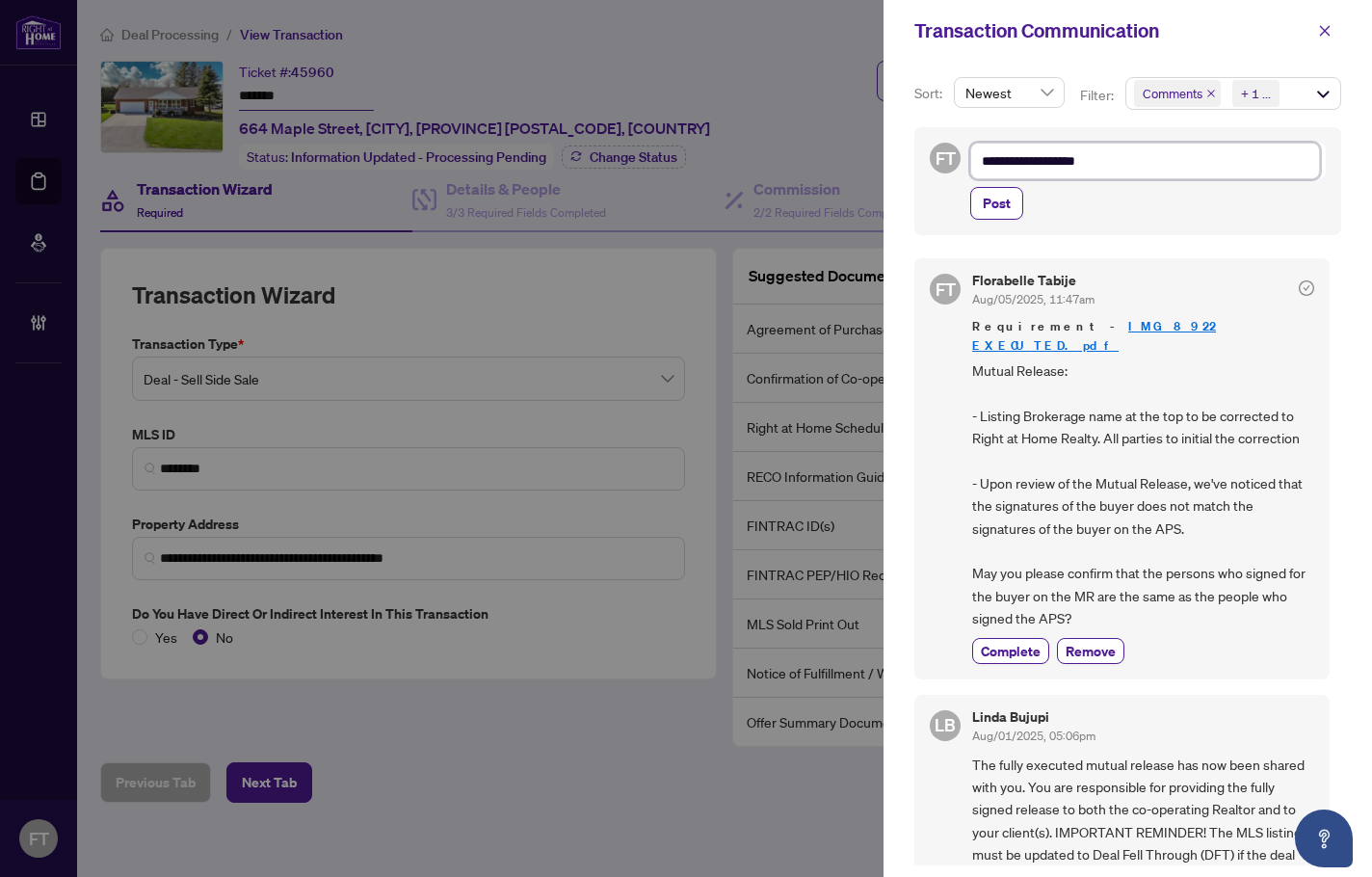 type on "**********" 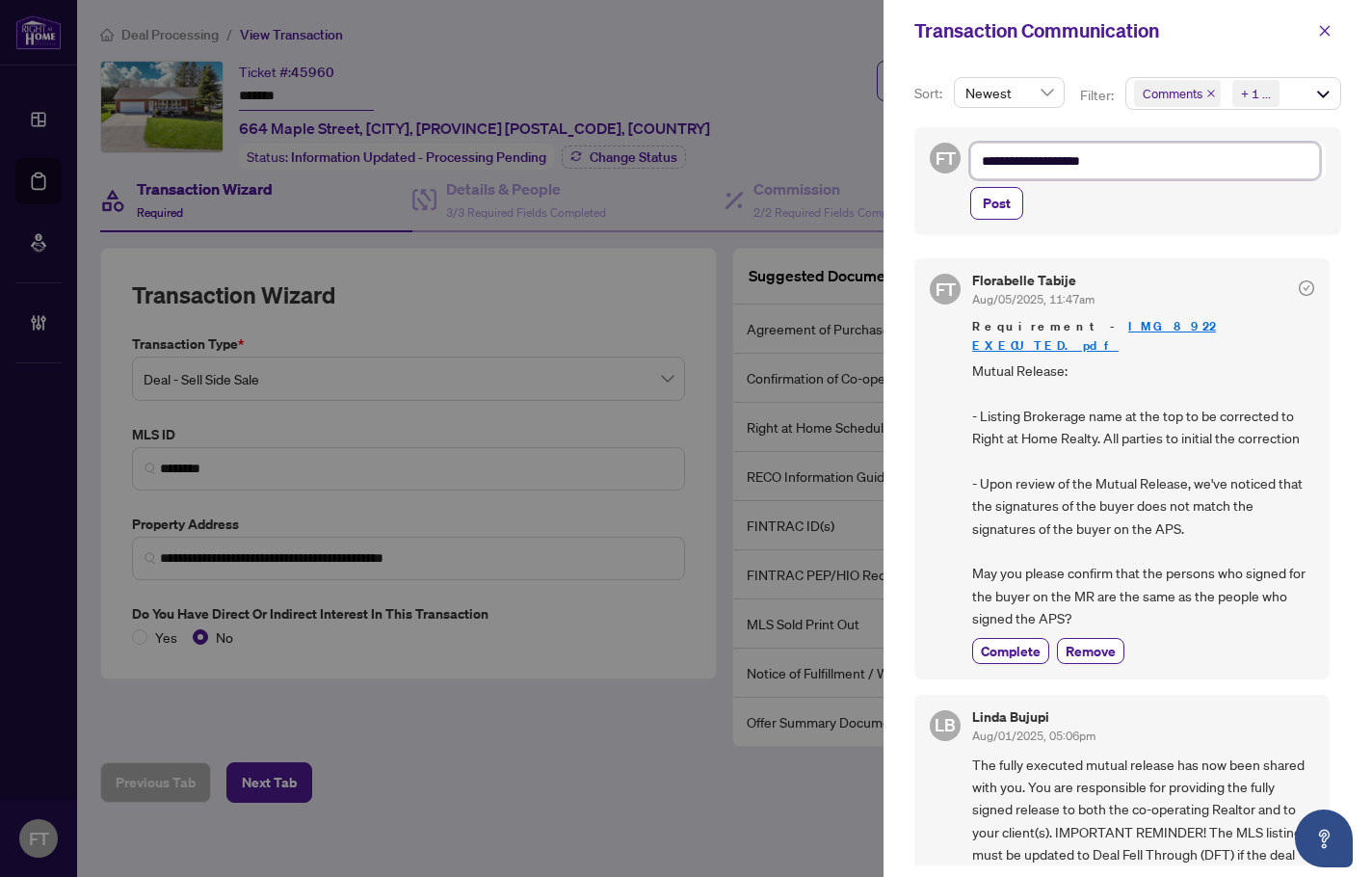 type on "**********" 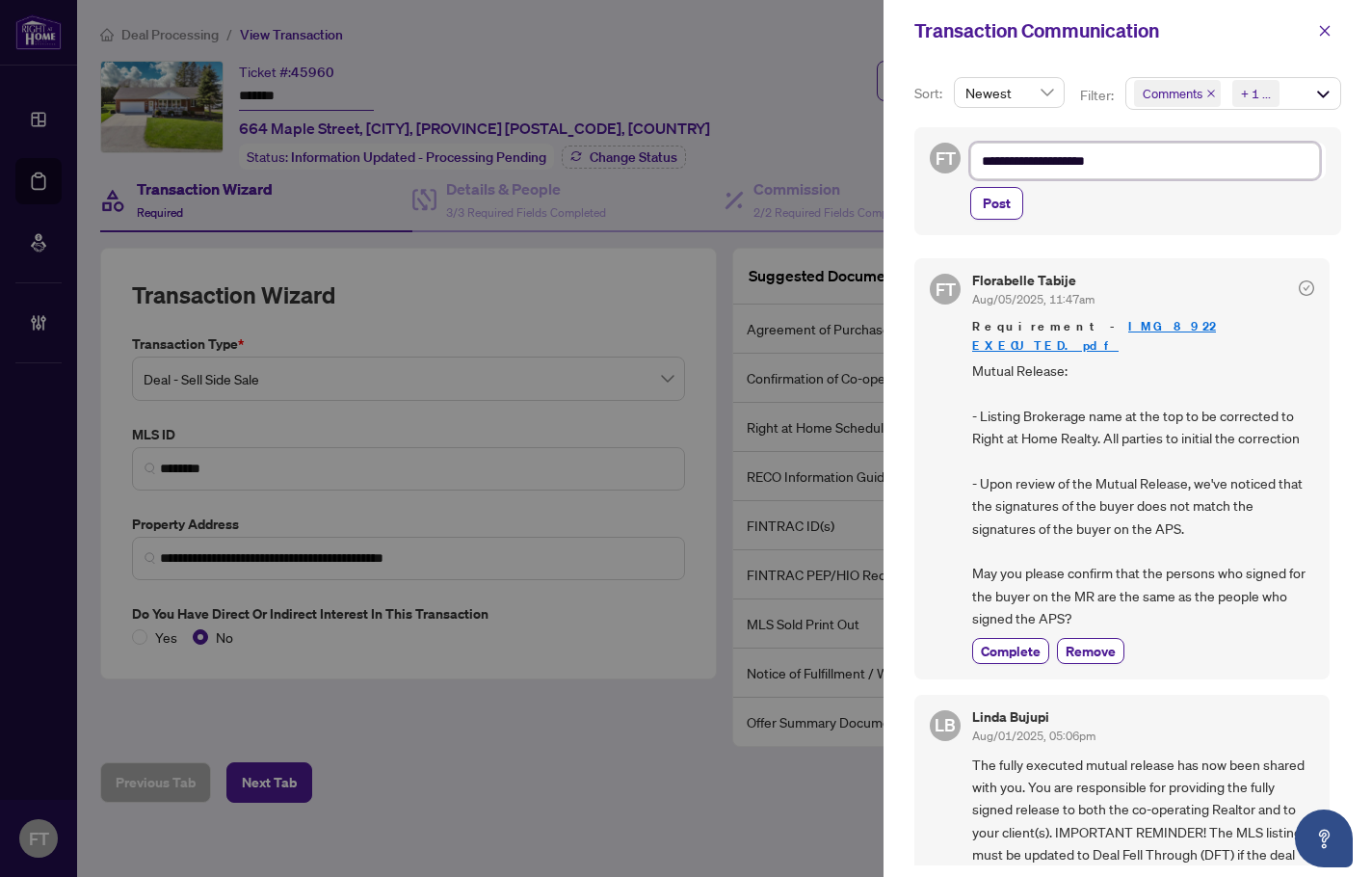 type on "**********" 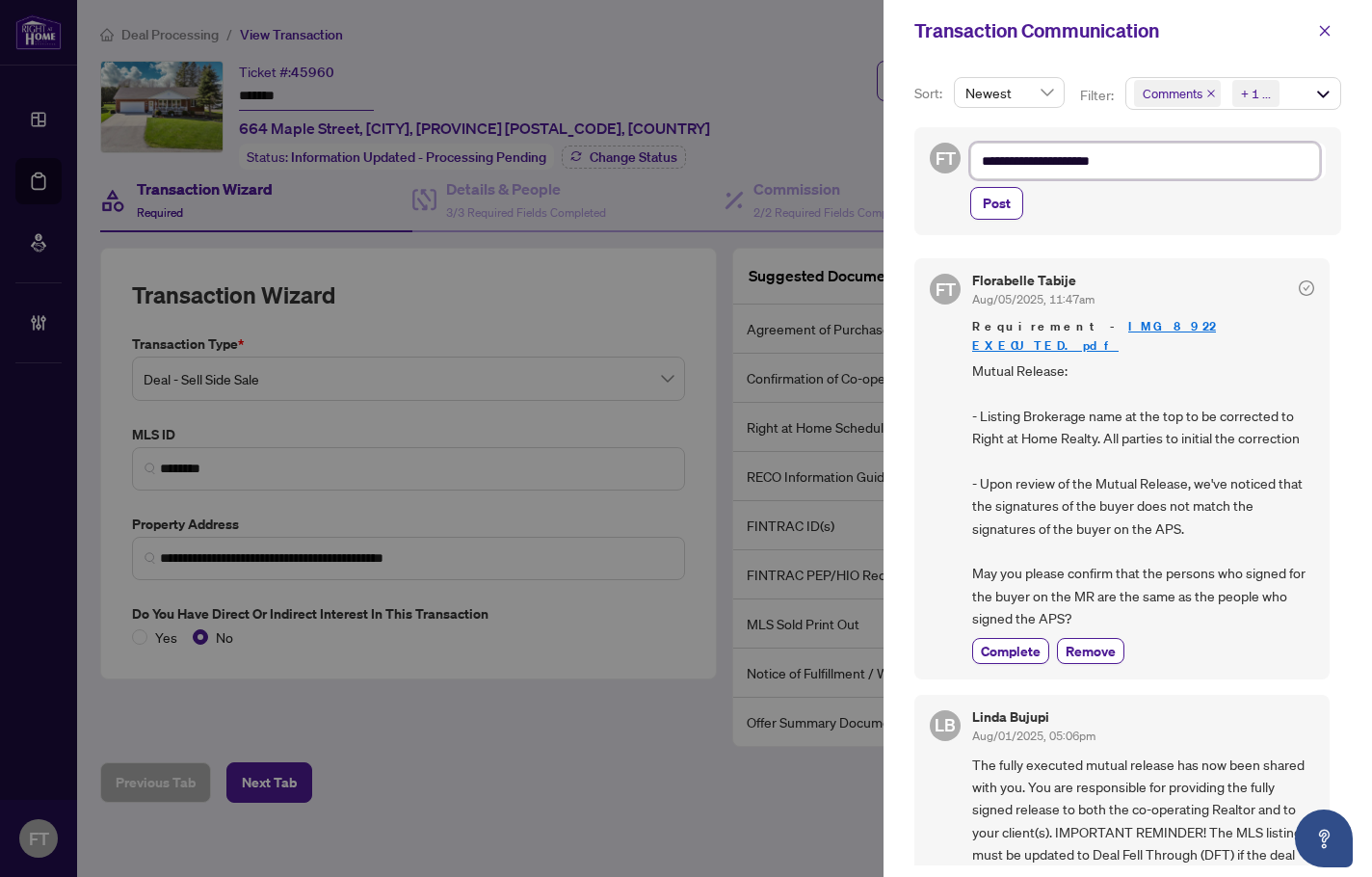 type on "**********" 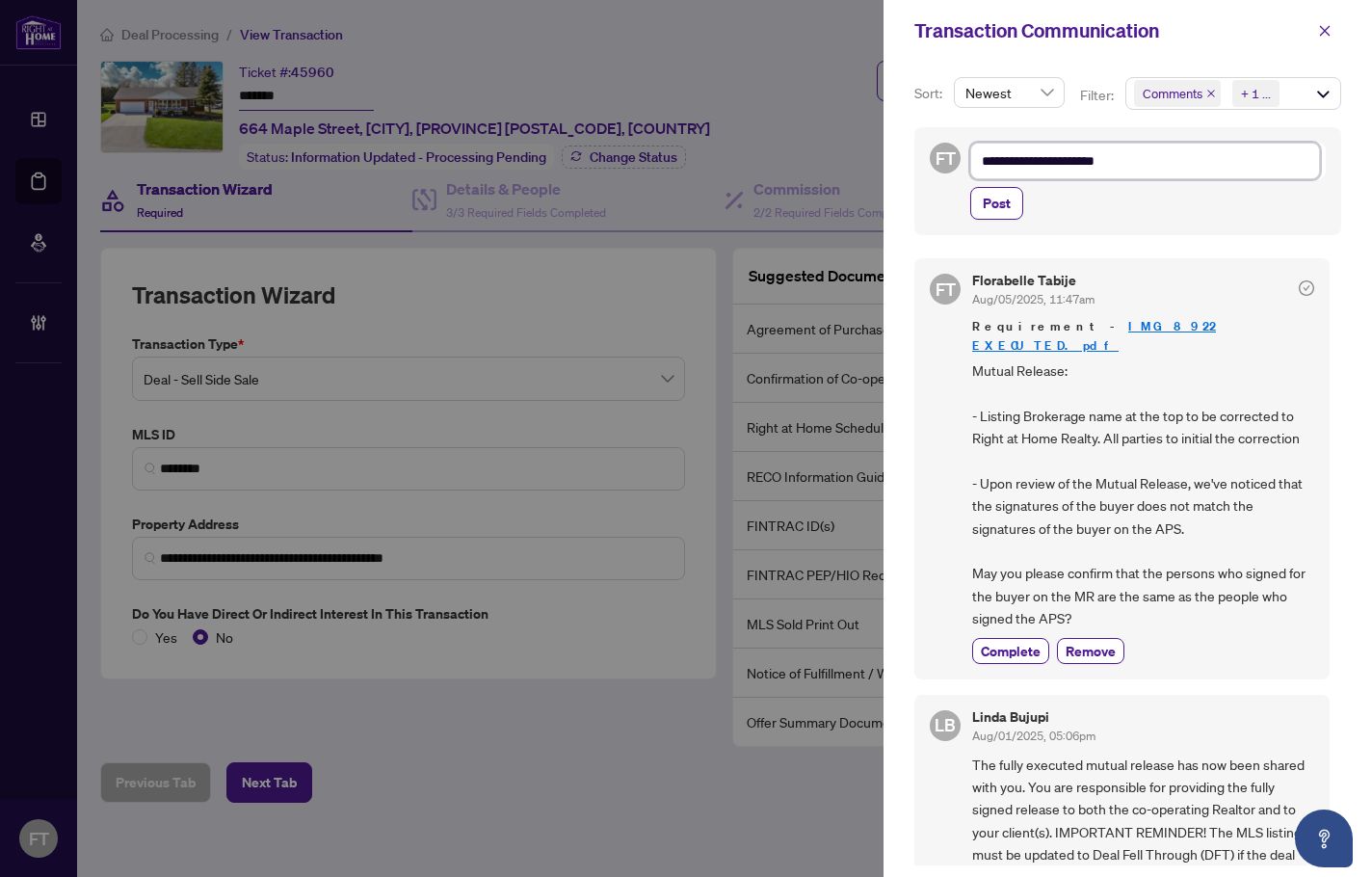 type on "**********" 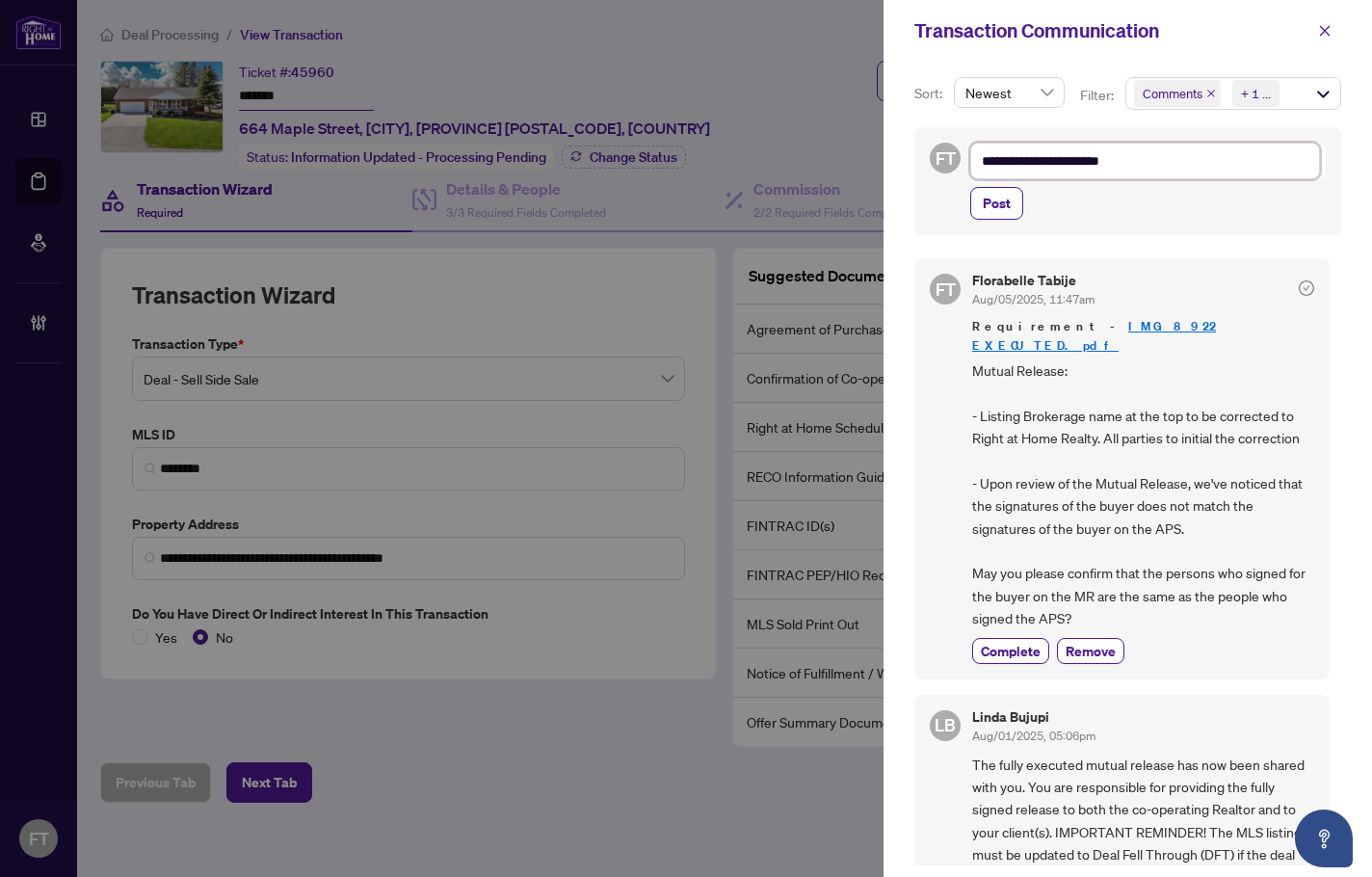 type on "**********" 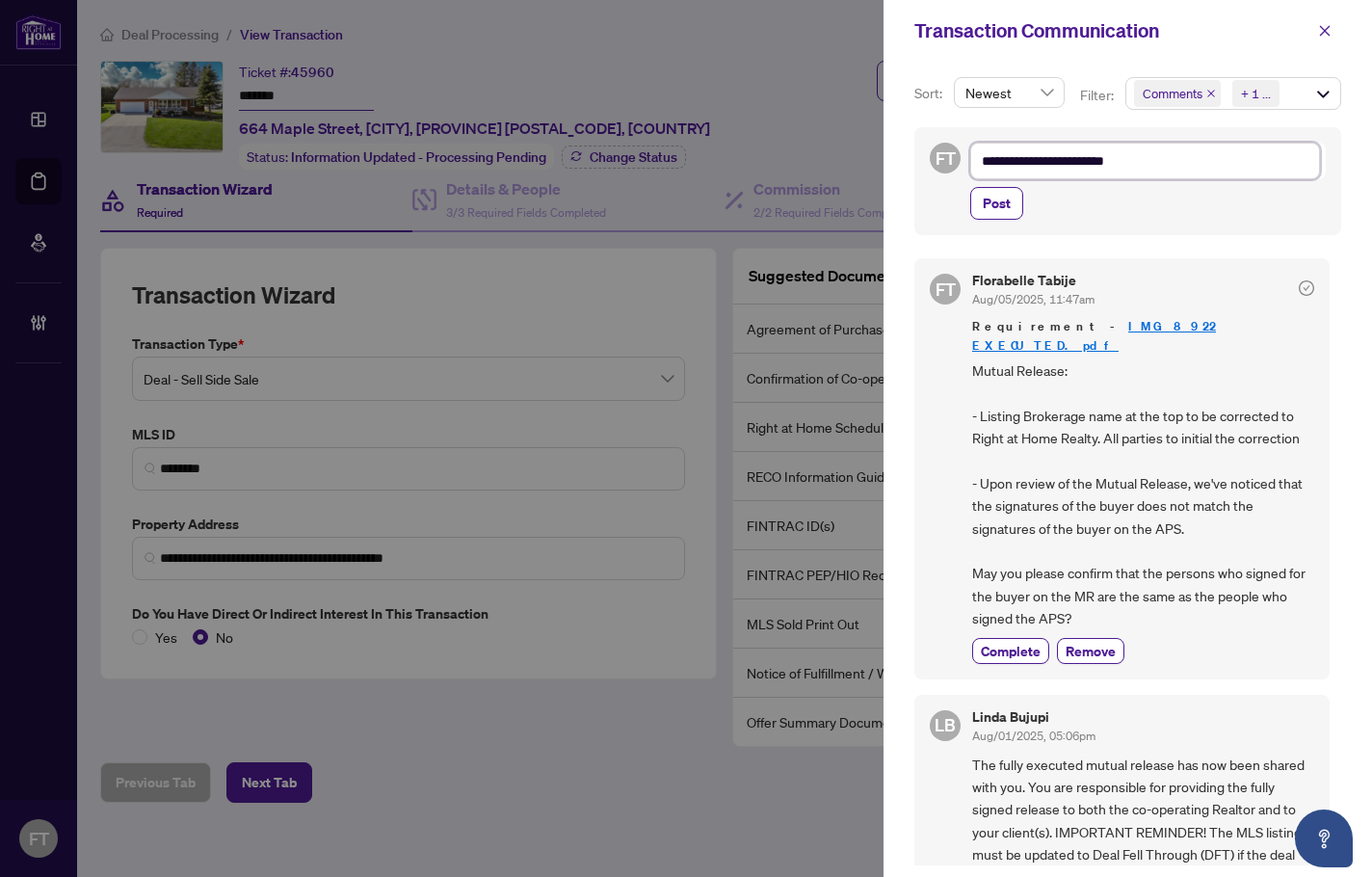 type on "**********" 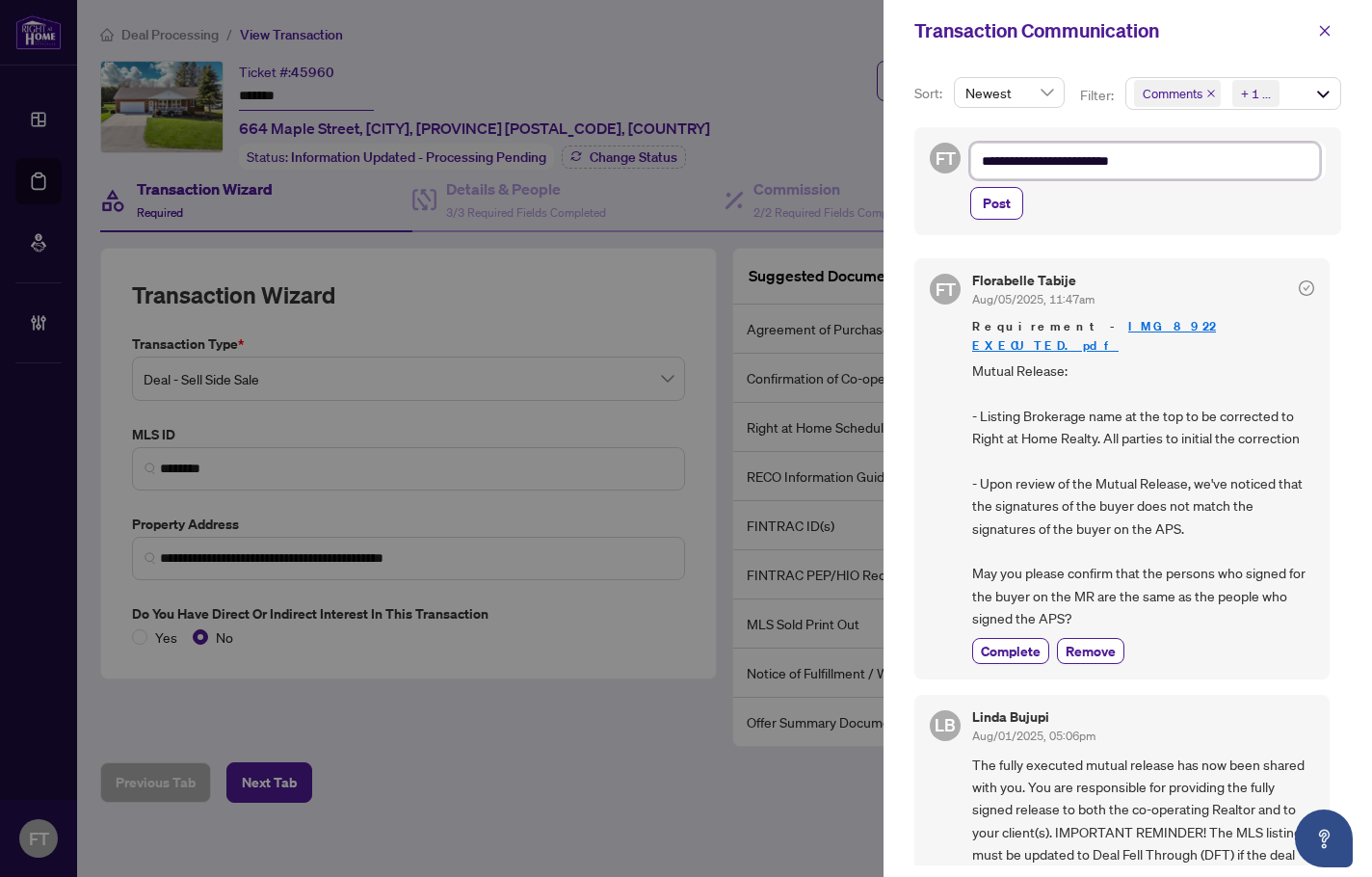 type on "**********" 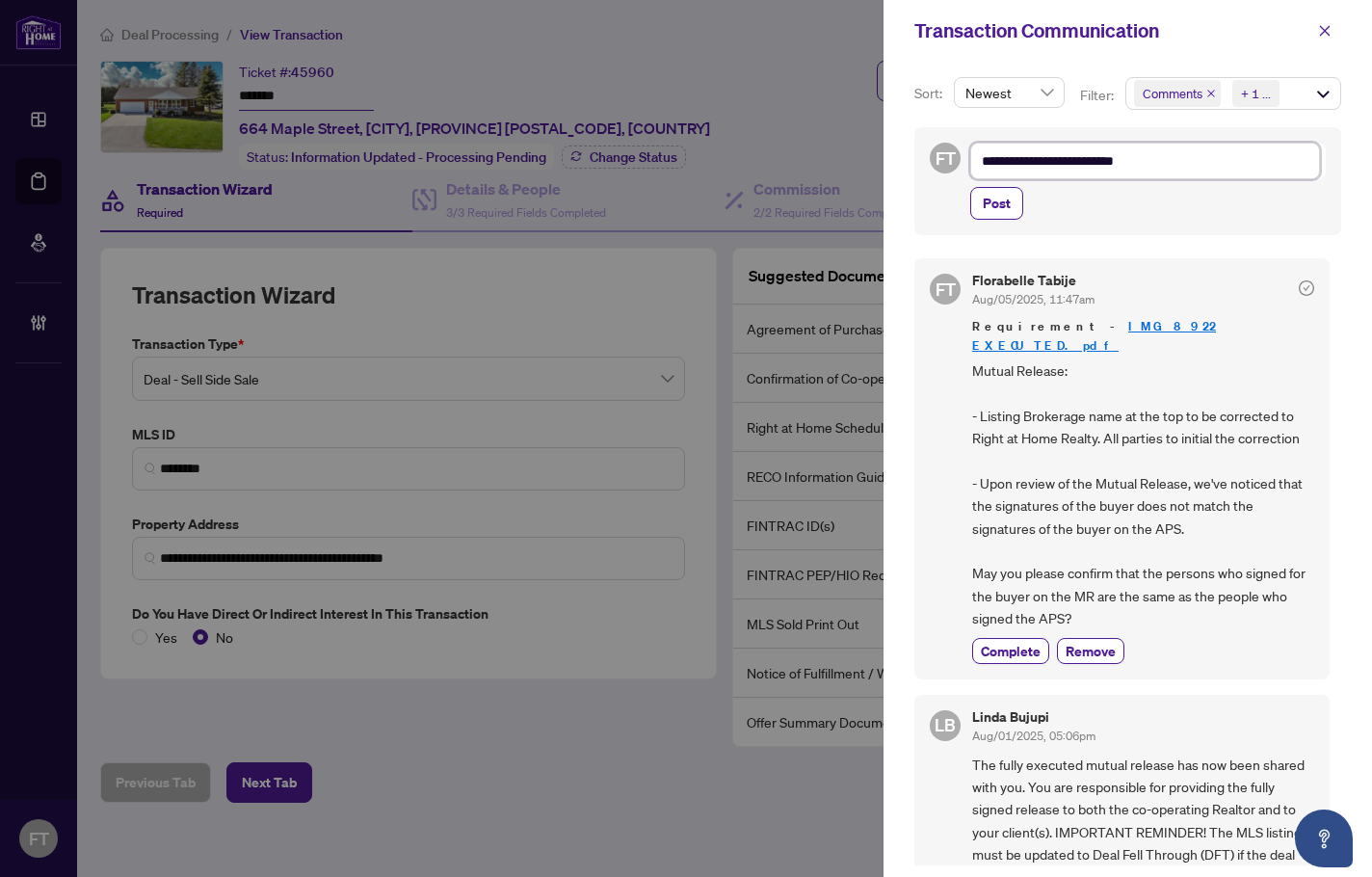 type on "**********" 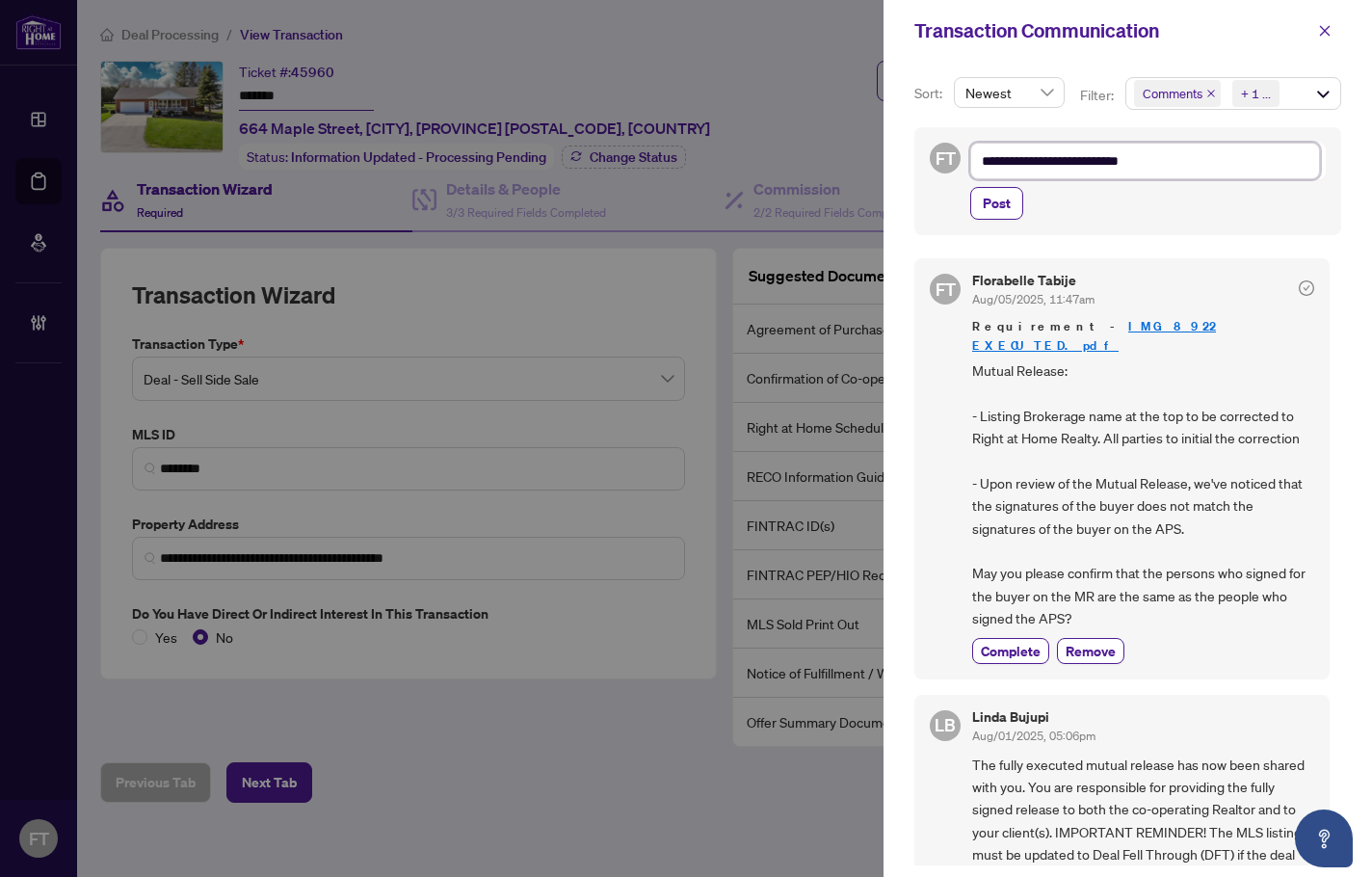type on "**********" 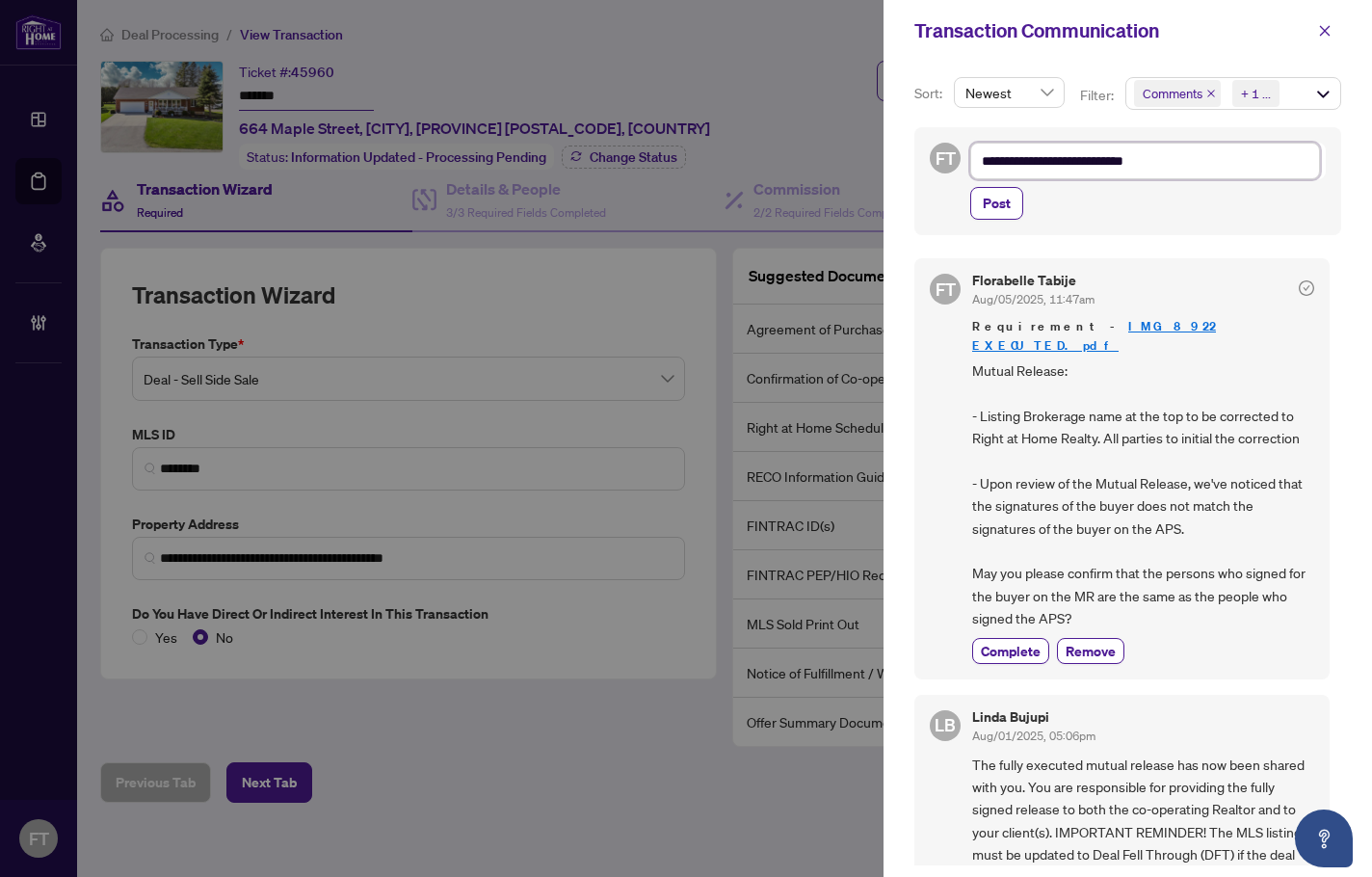 type on "**********" 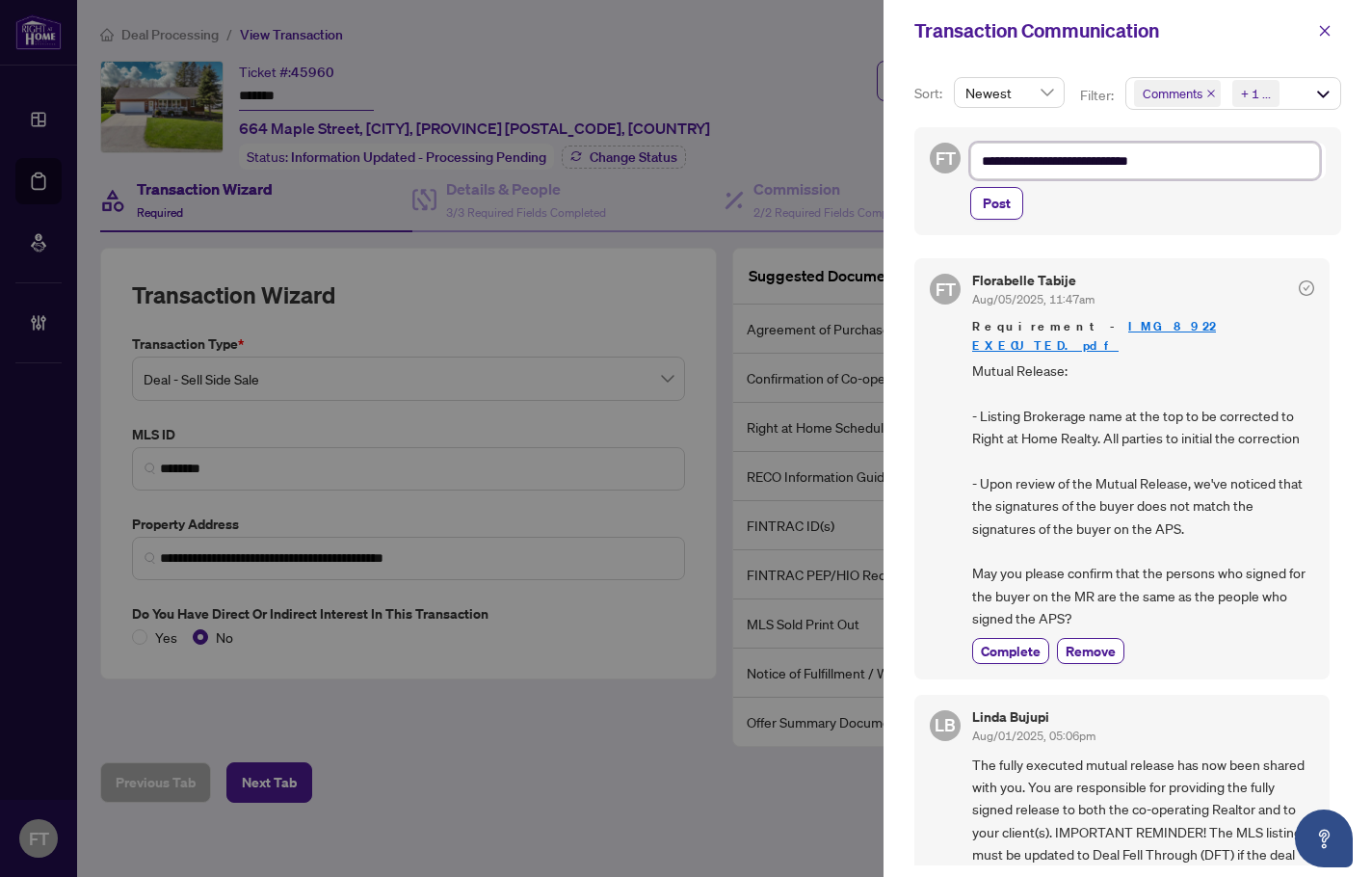 type on "**********" 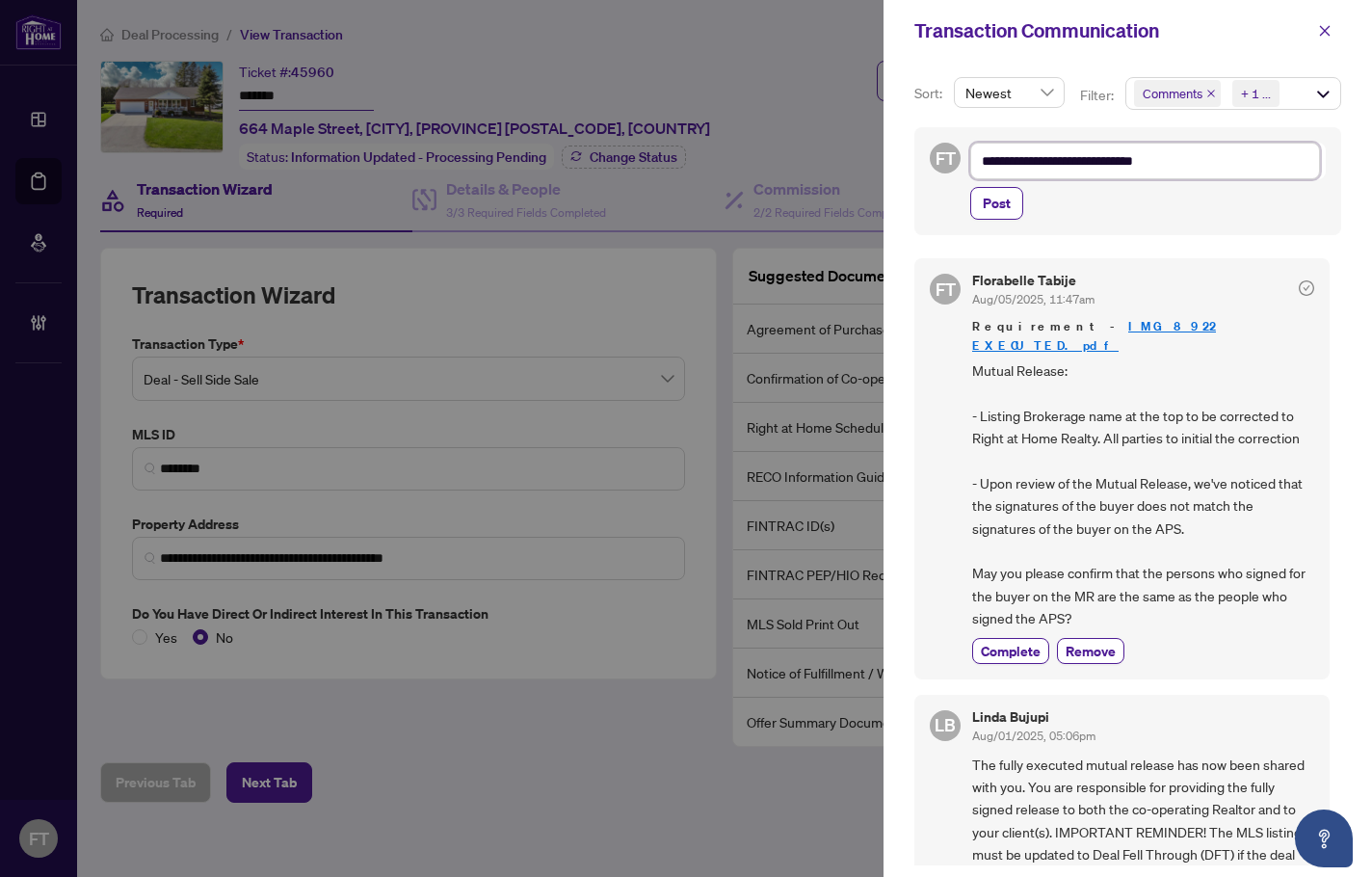 type on "**********" 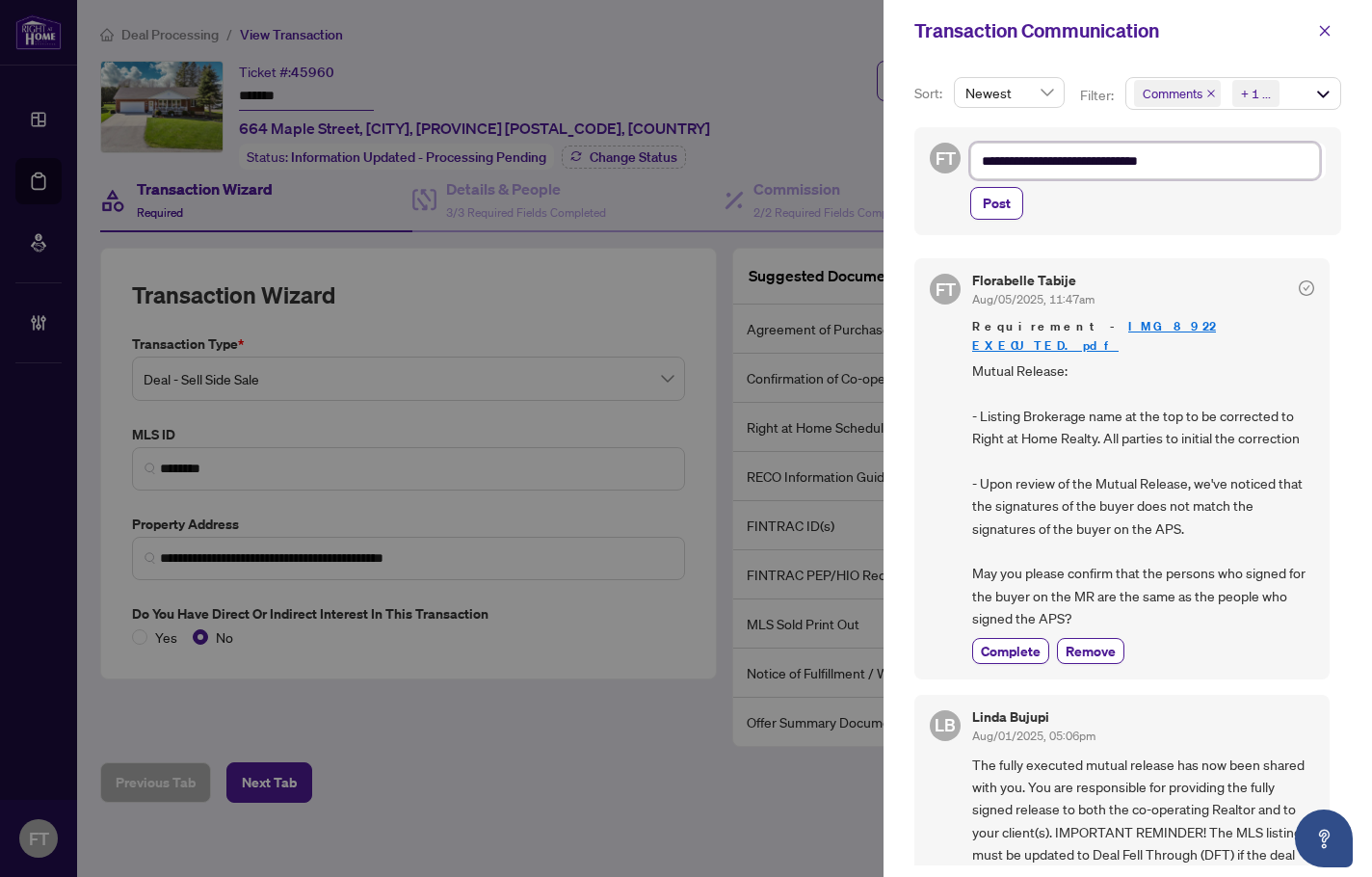 type on "**********" 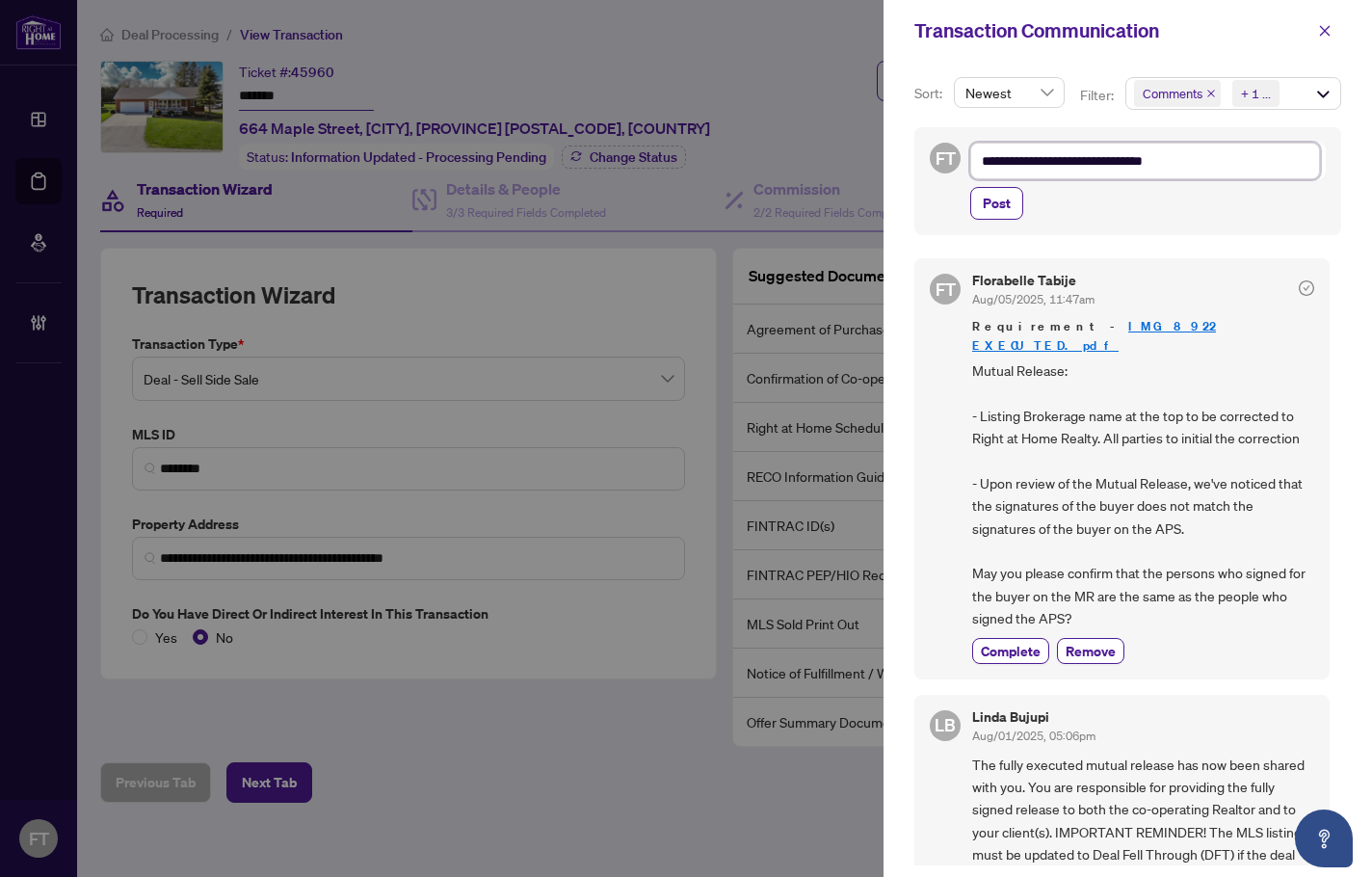 type on "**********" 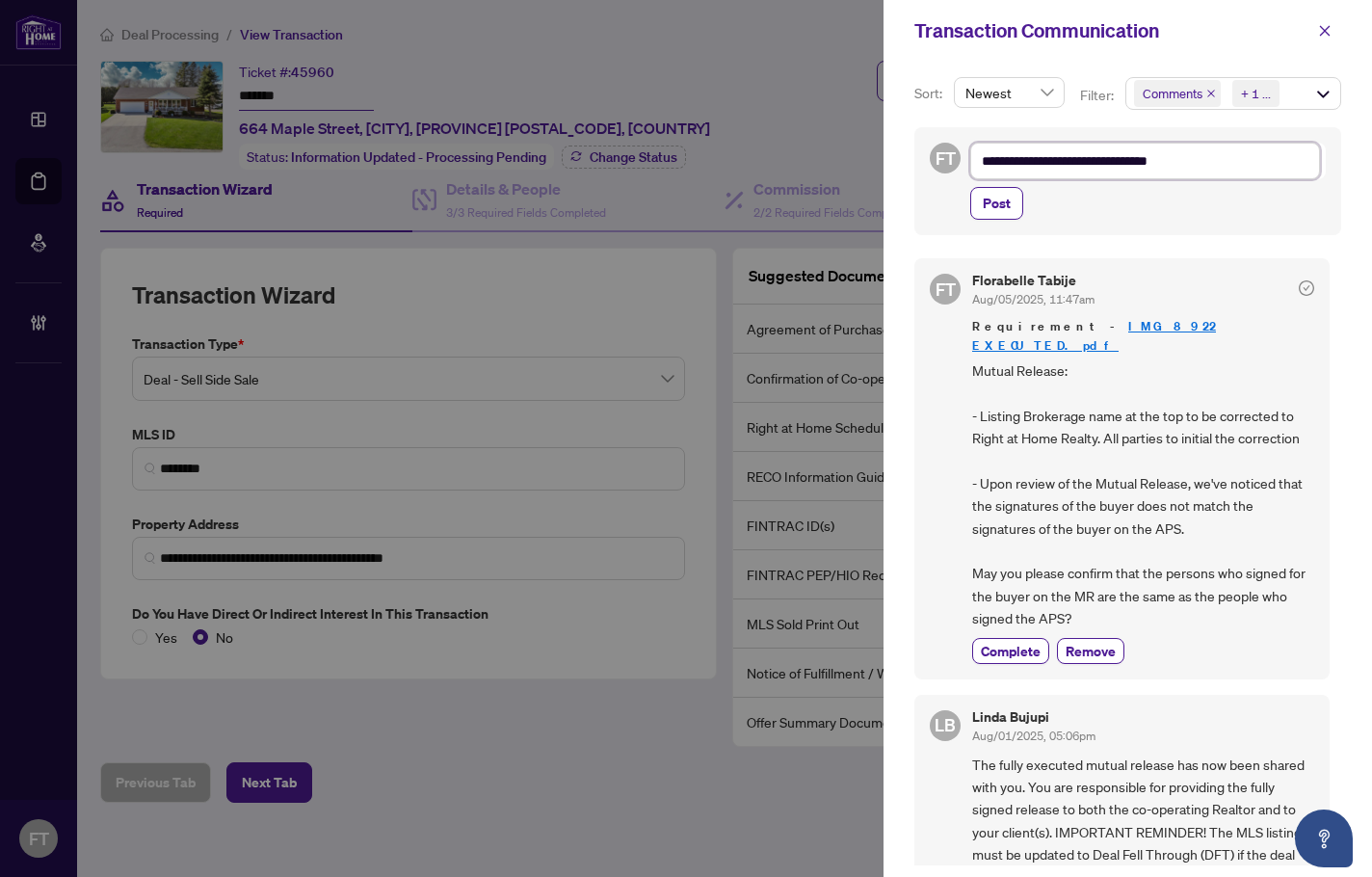type on "**********" 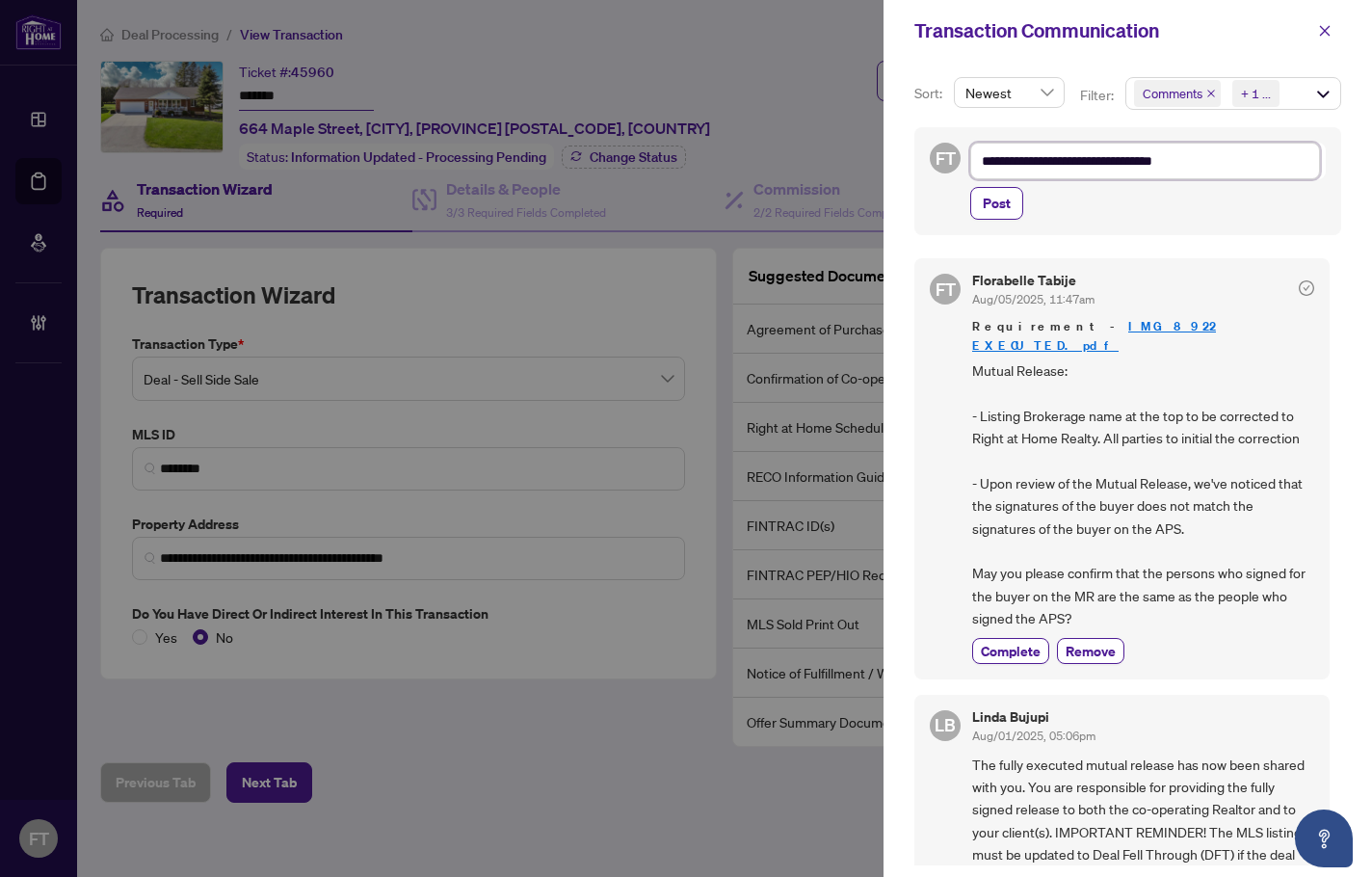 type on "**********" 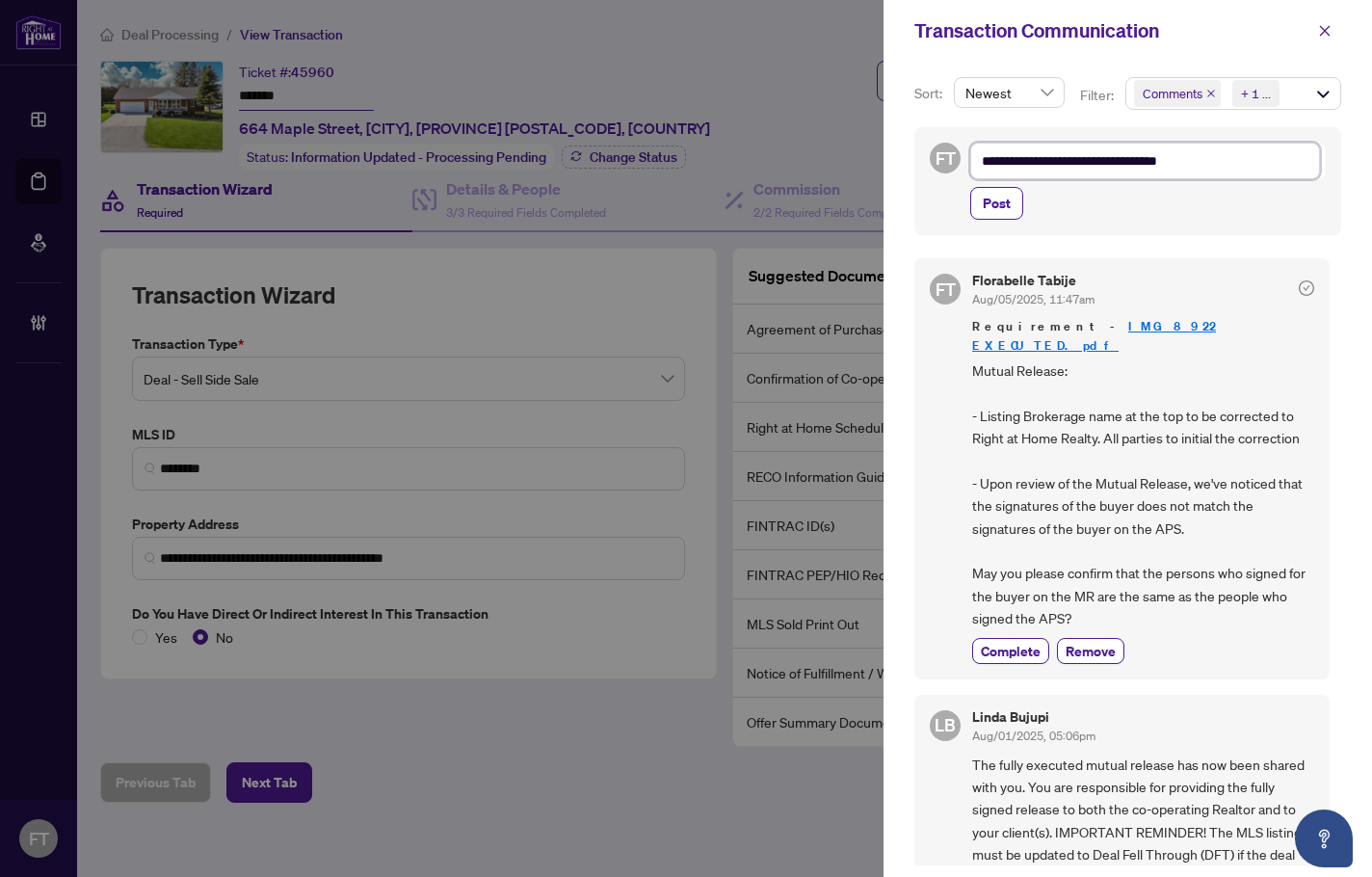 type on "**********" 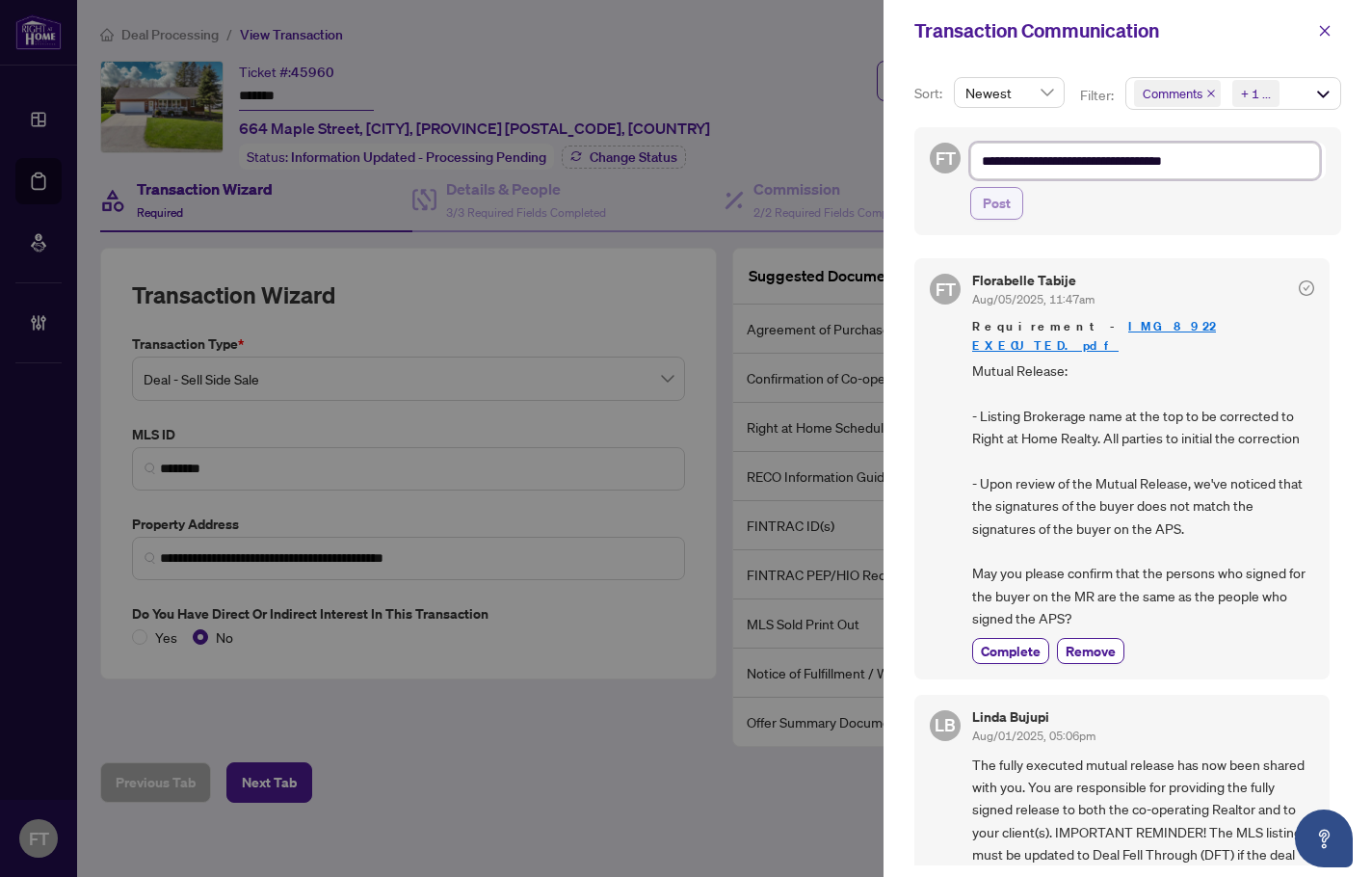 type on "**********" 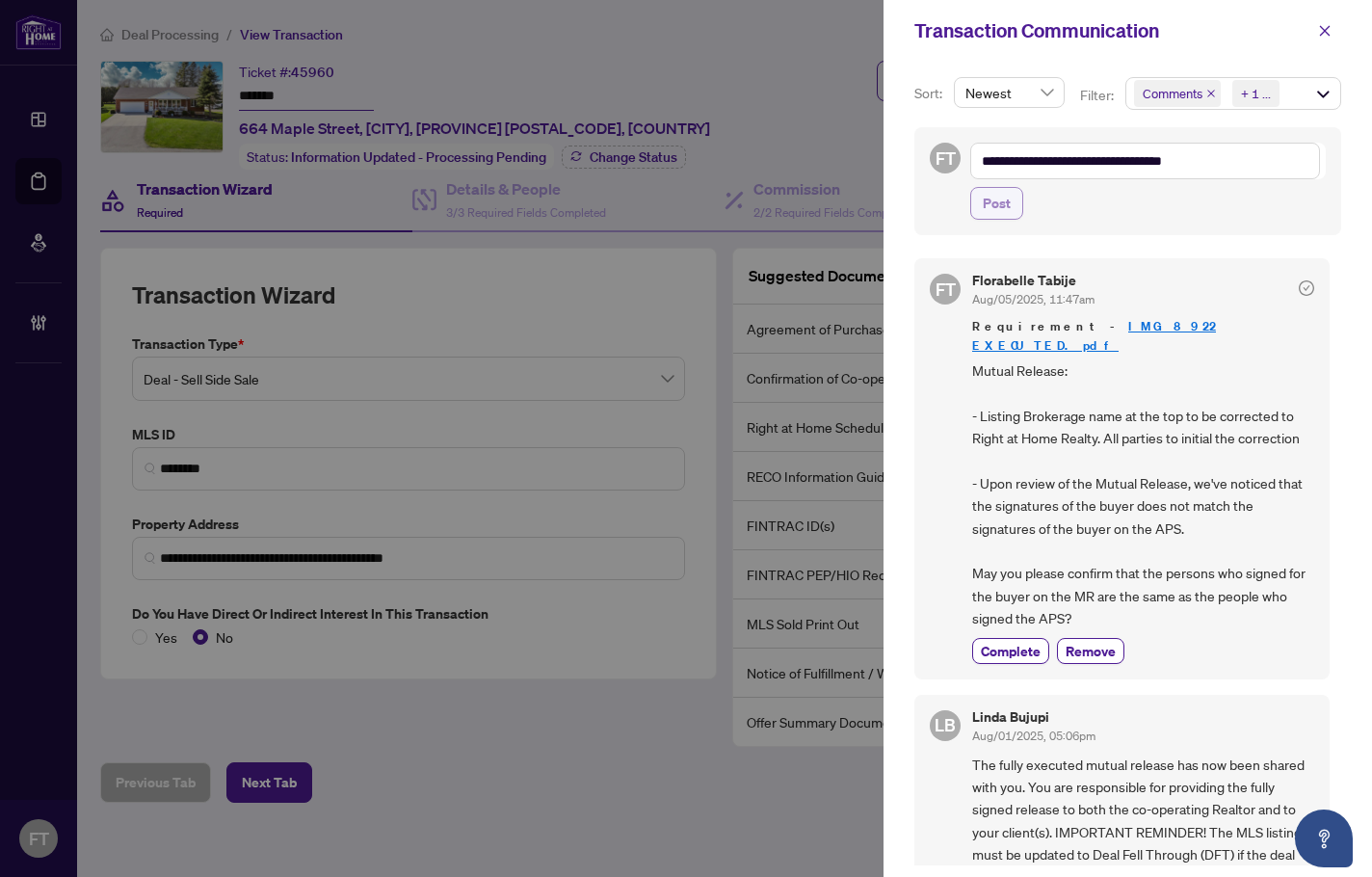 click on "Post" at bounding box center (996, 203) 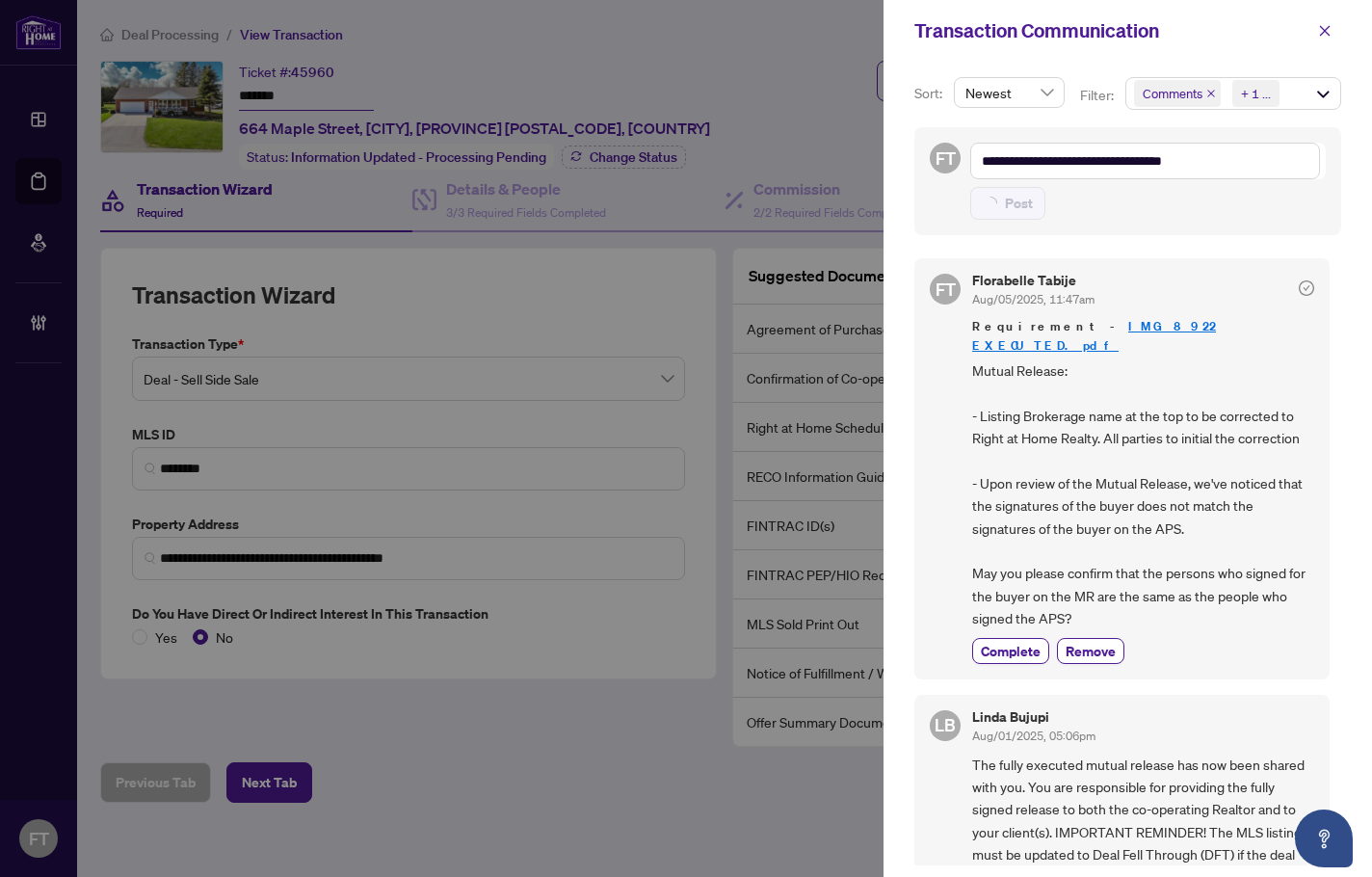 type 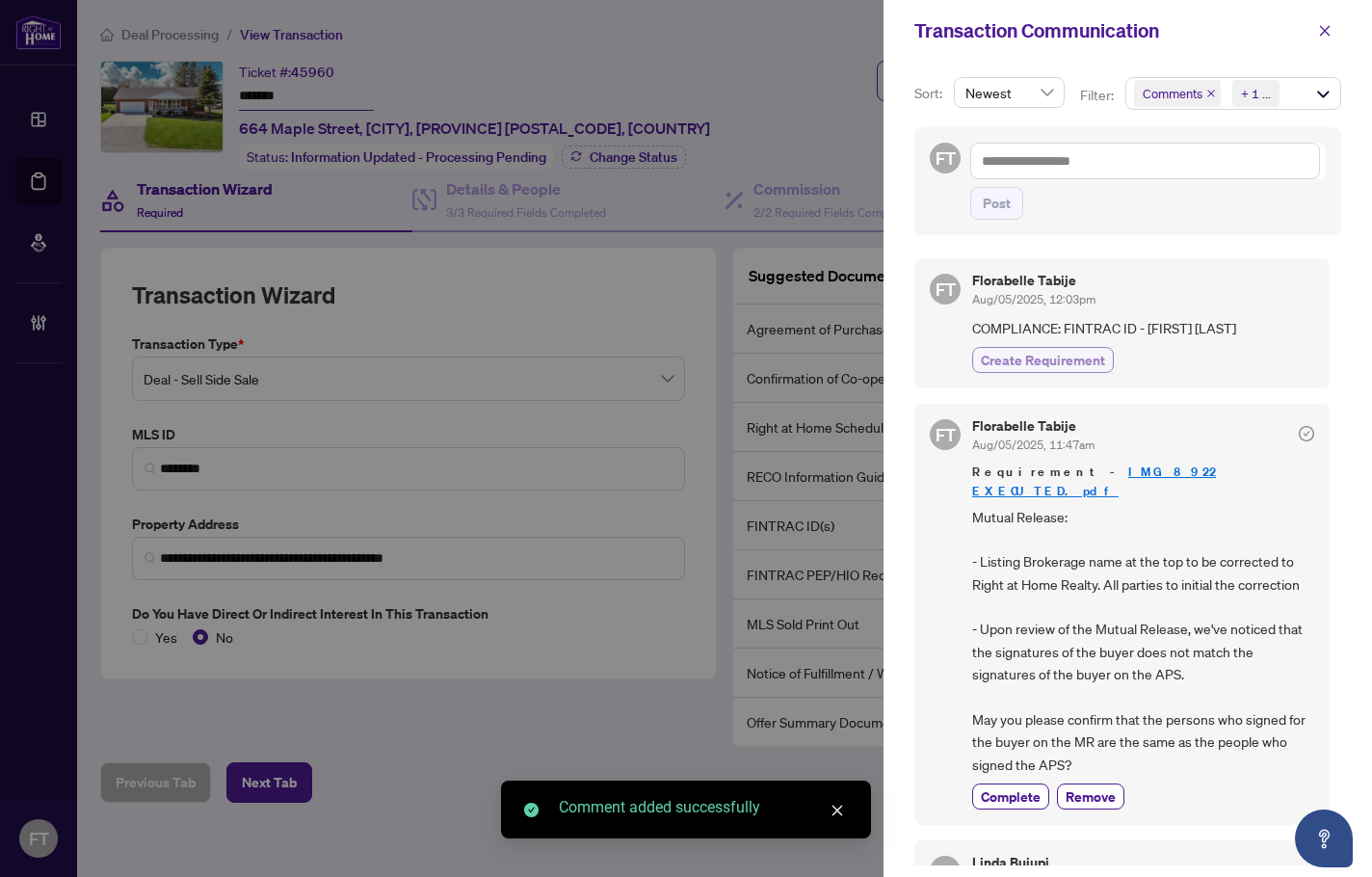 click on "Create Requirement" at bounding box center (1042, 359) 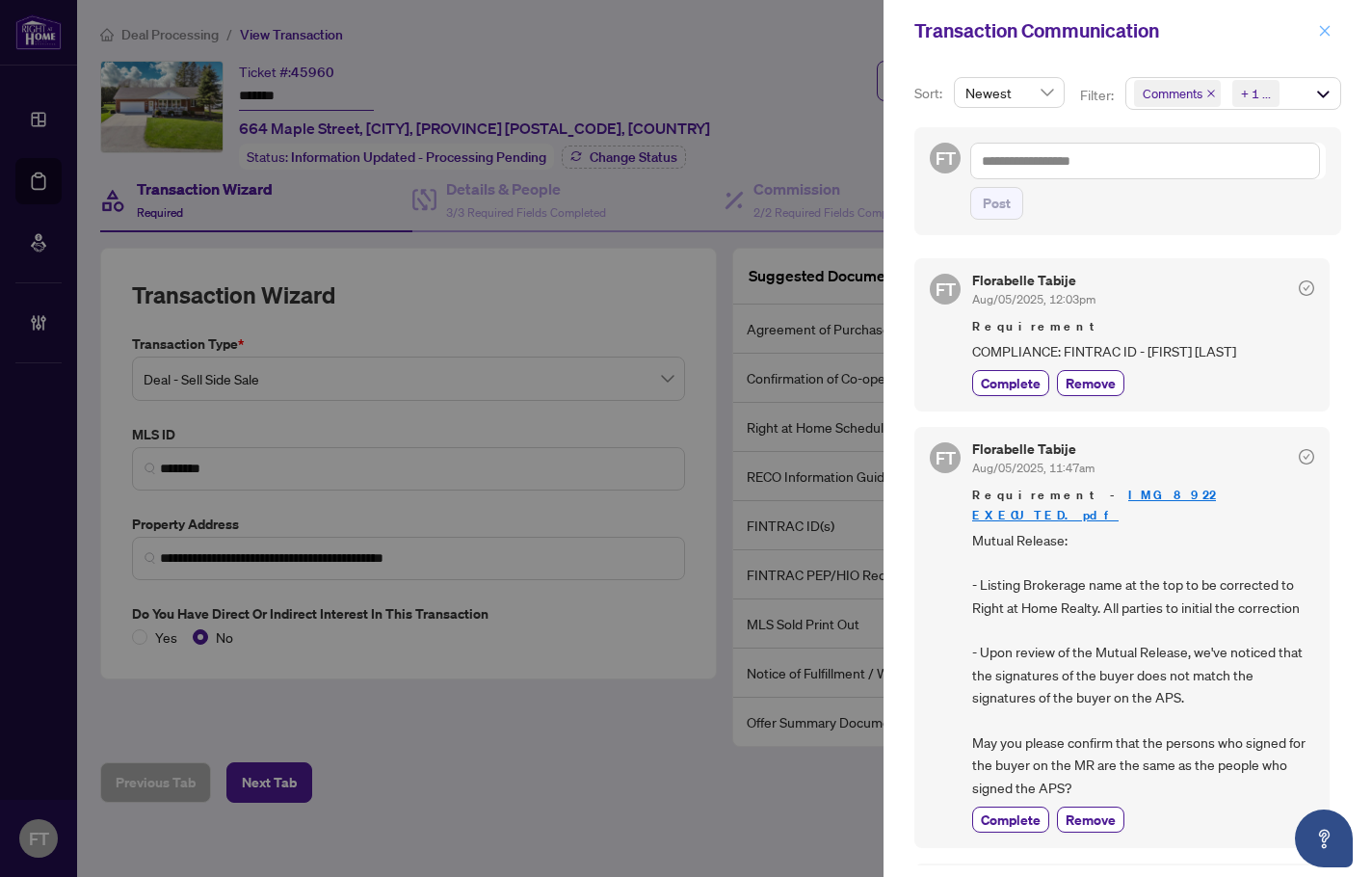 click at bounding box center (1325, 31) 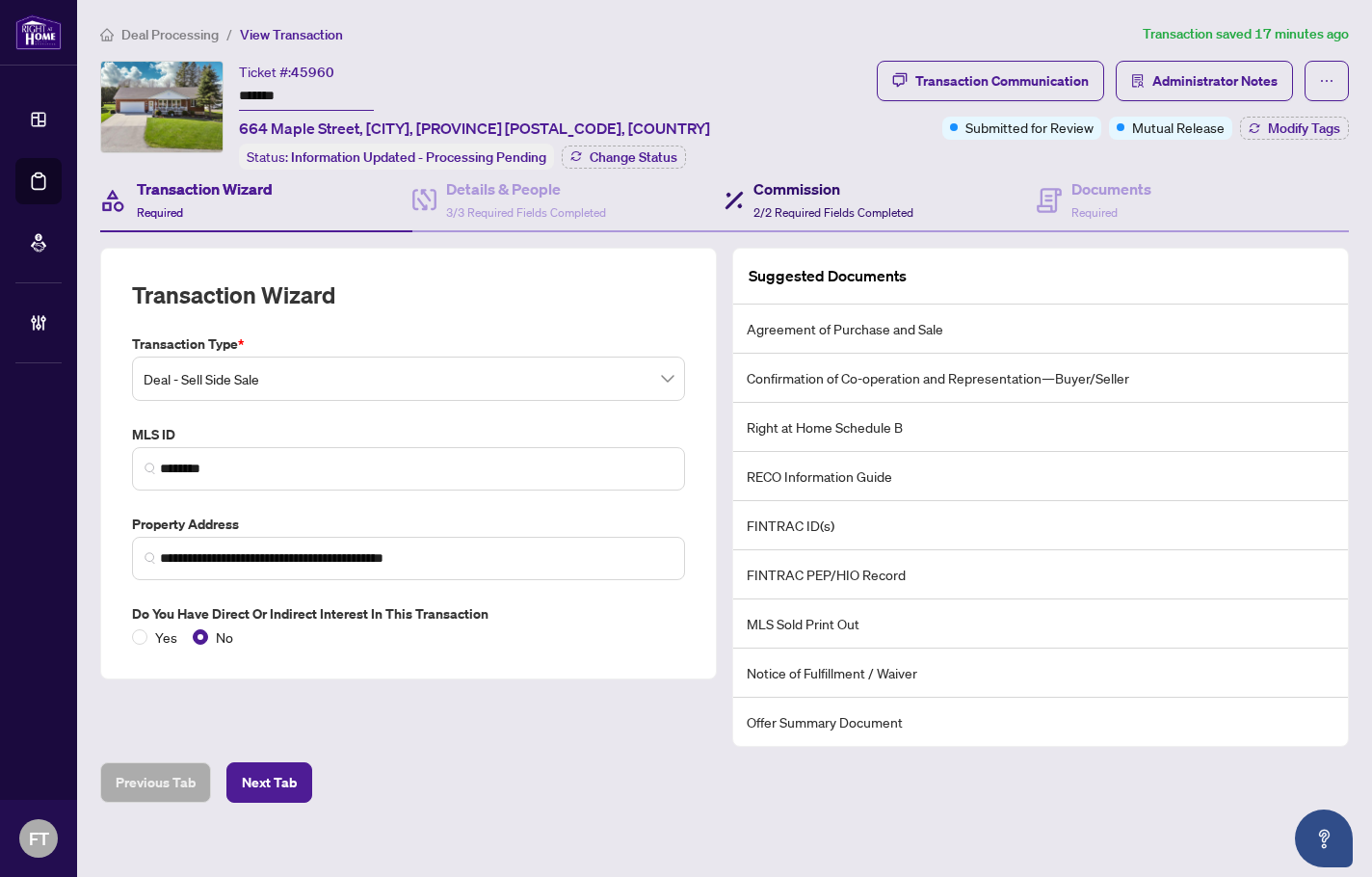 click on "Commission" at bounding box center (833, 189) 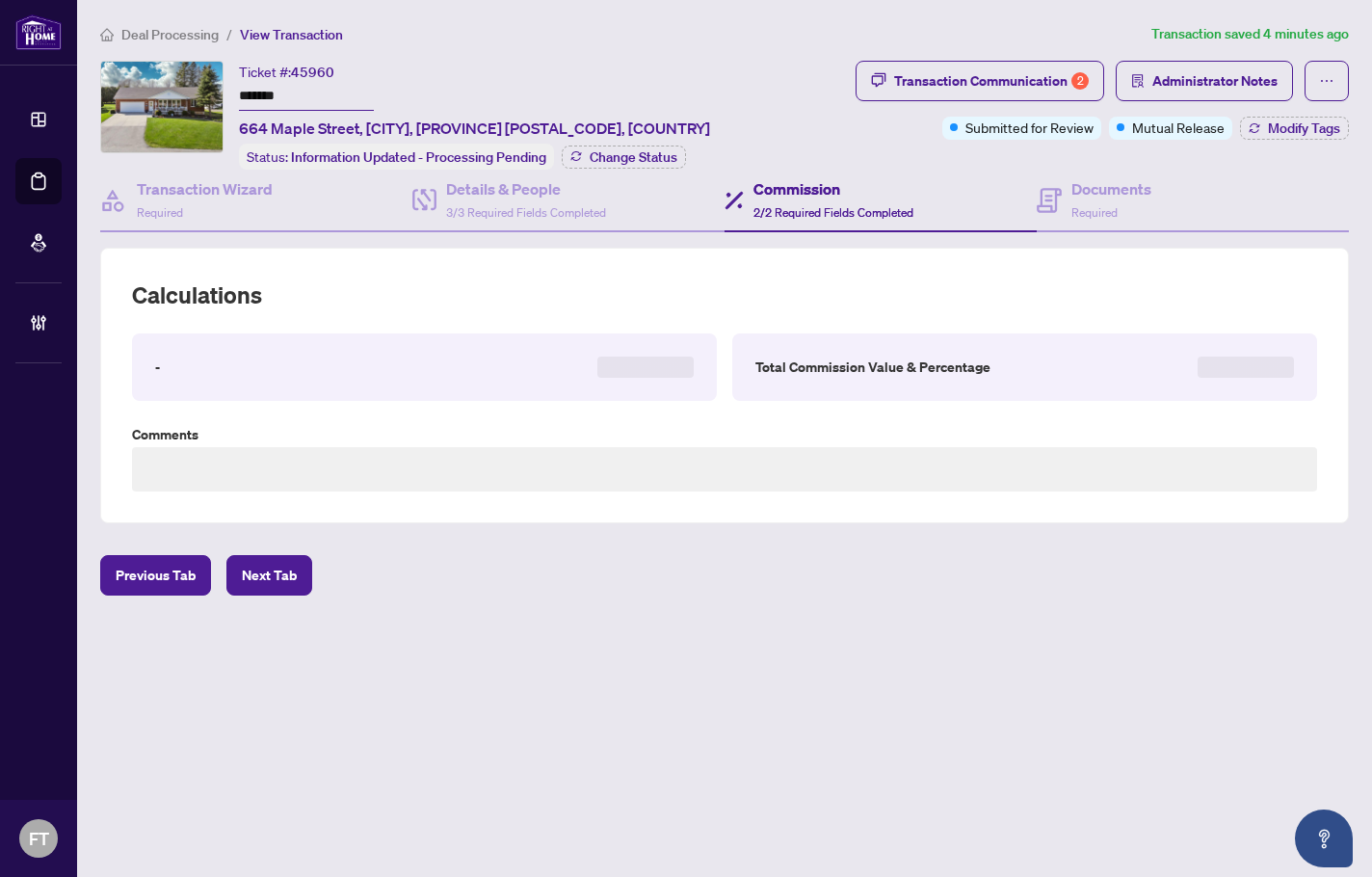 type on "**********" 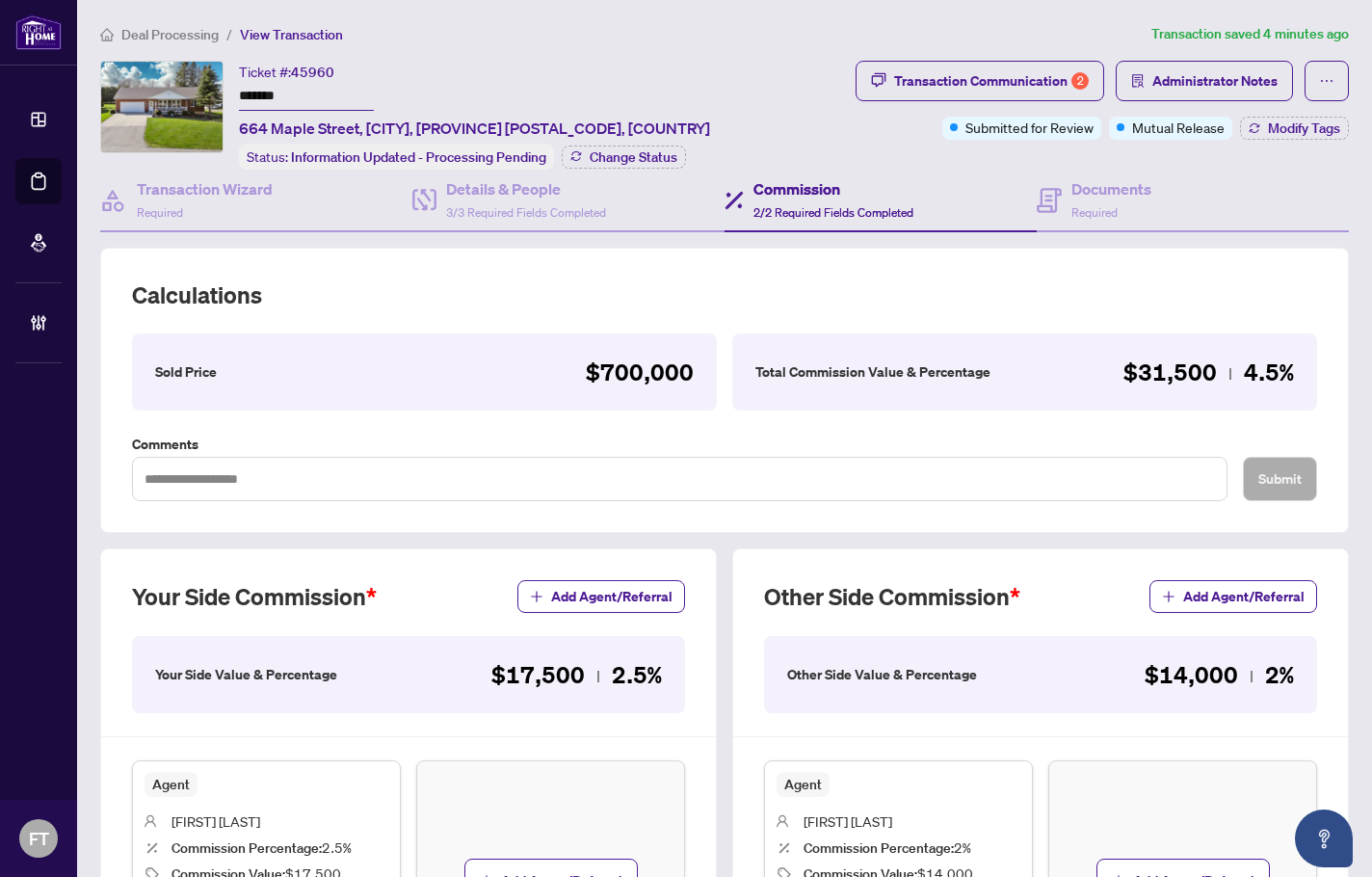 click on "Deal Processing / View Transaction" at bounding box center (621, 34) 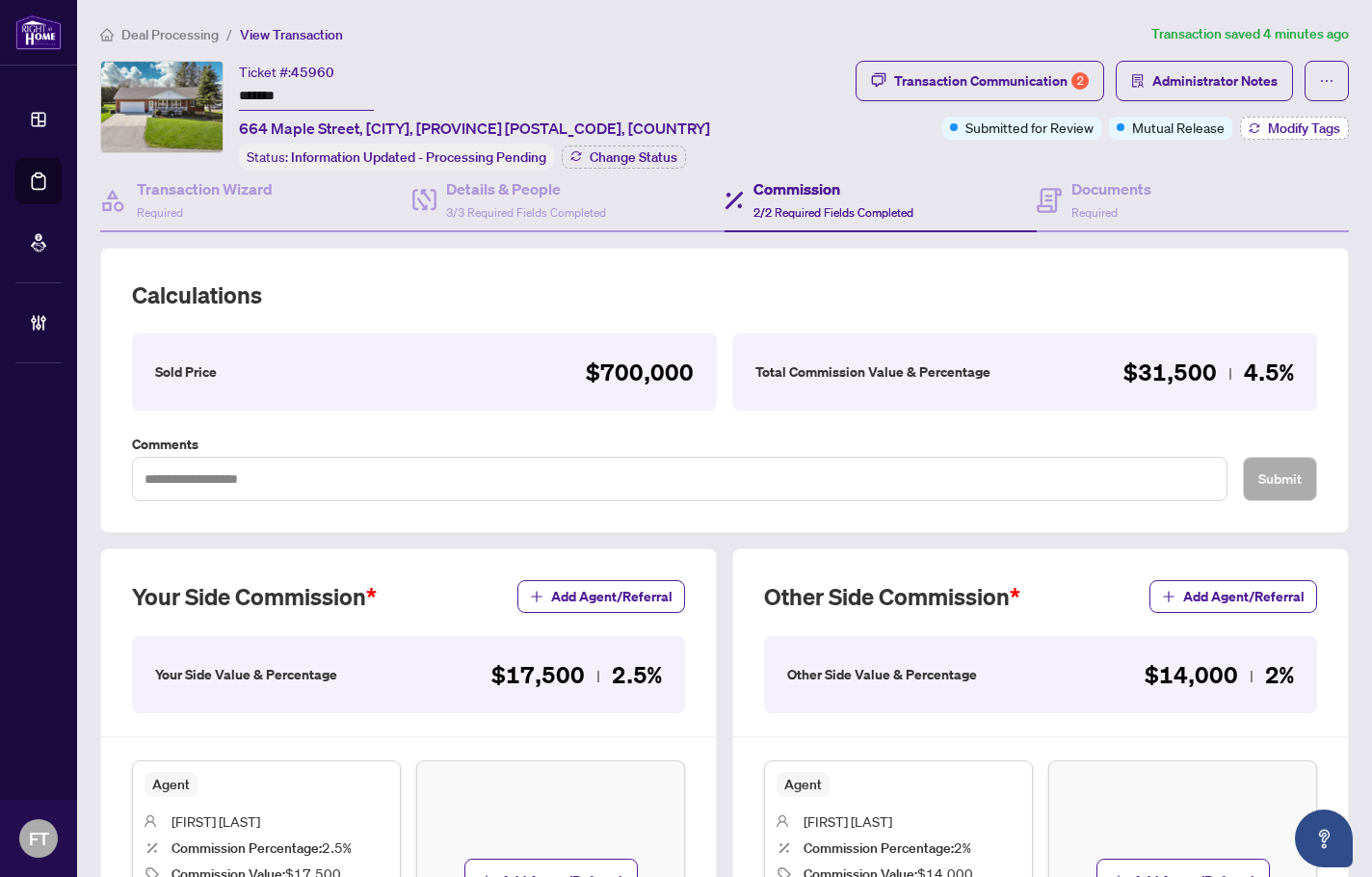 click on "Modify Tags" at bounding box center (1304, 128) 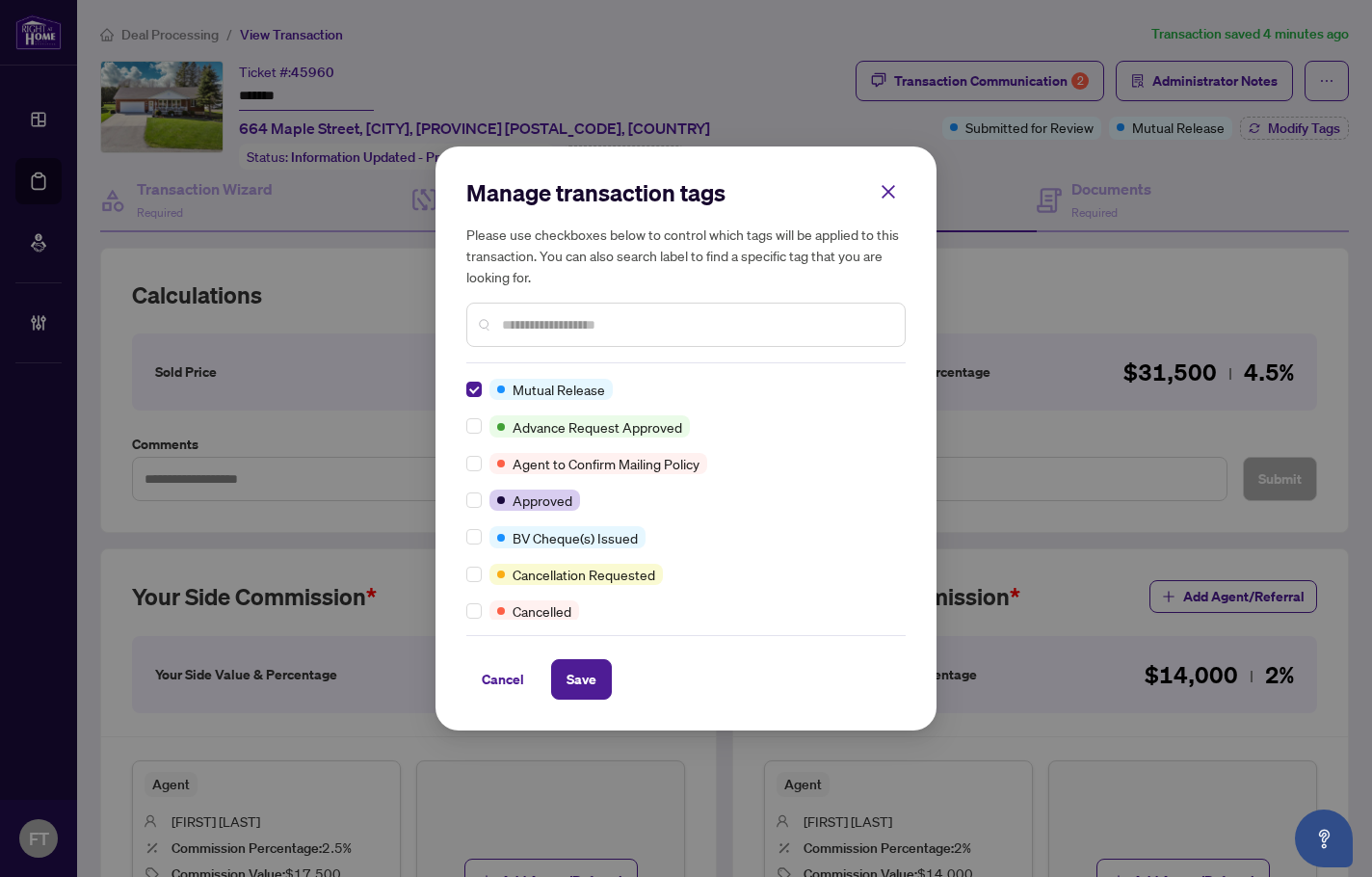 scroll, scrollTop: 0, scrollLeft: 0, axis: both 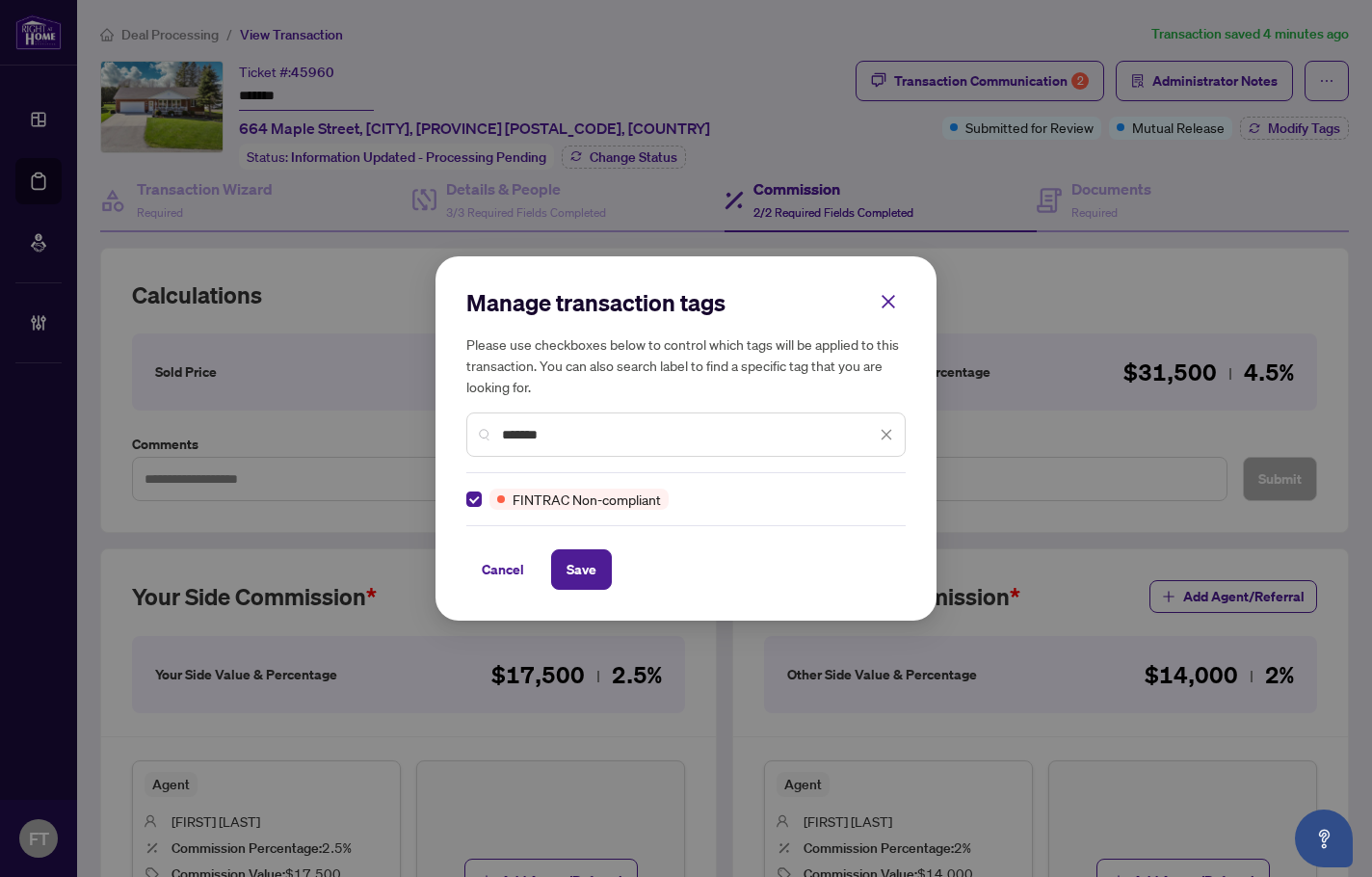 drag, startPoint x: 552, startPoint y: 438, endPoint x: 409, endPoint y: 418, distance: 144.39183 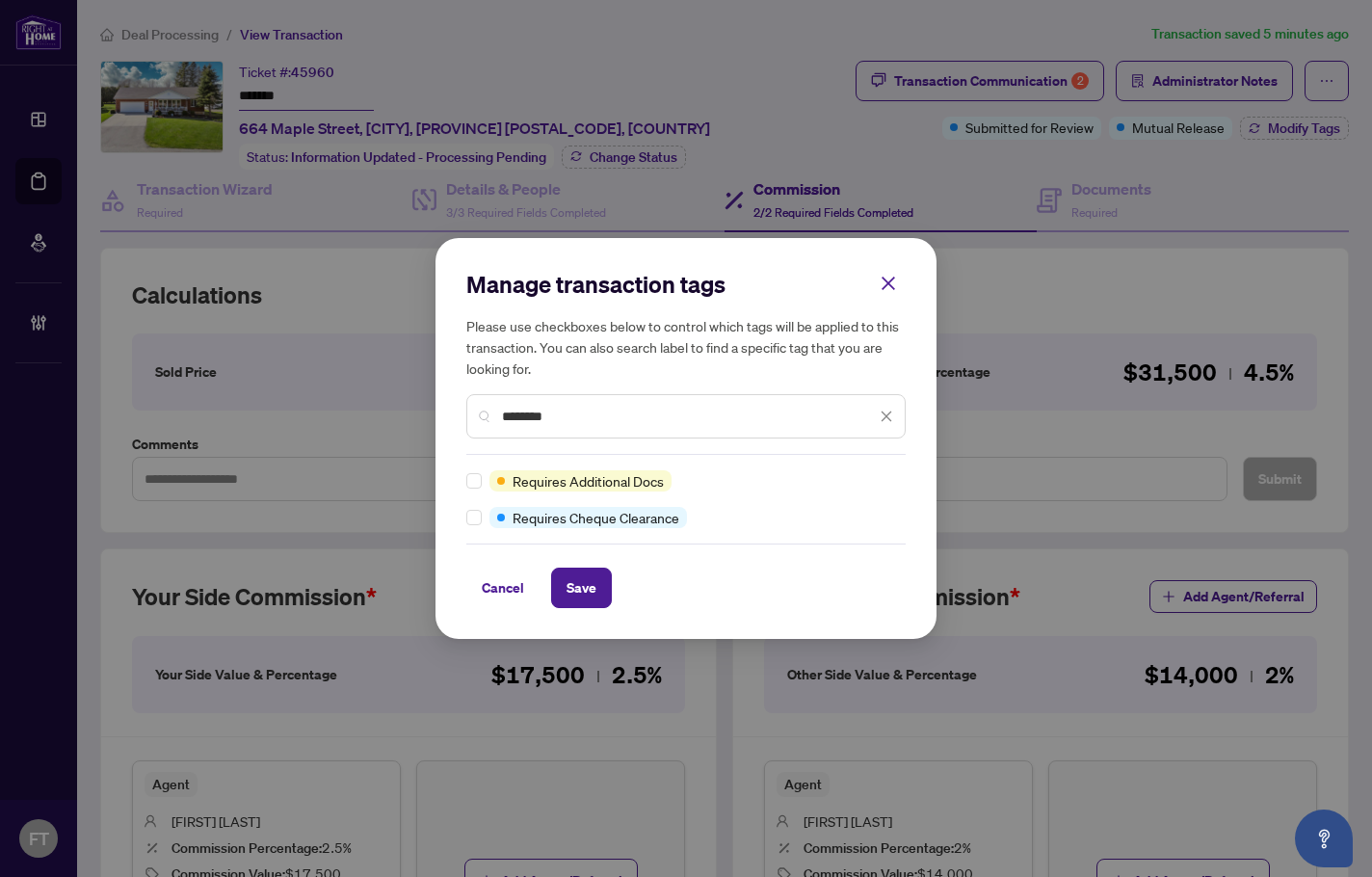 type on "********" 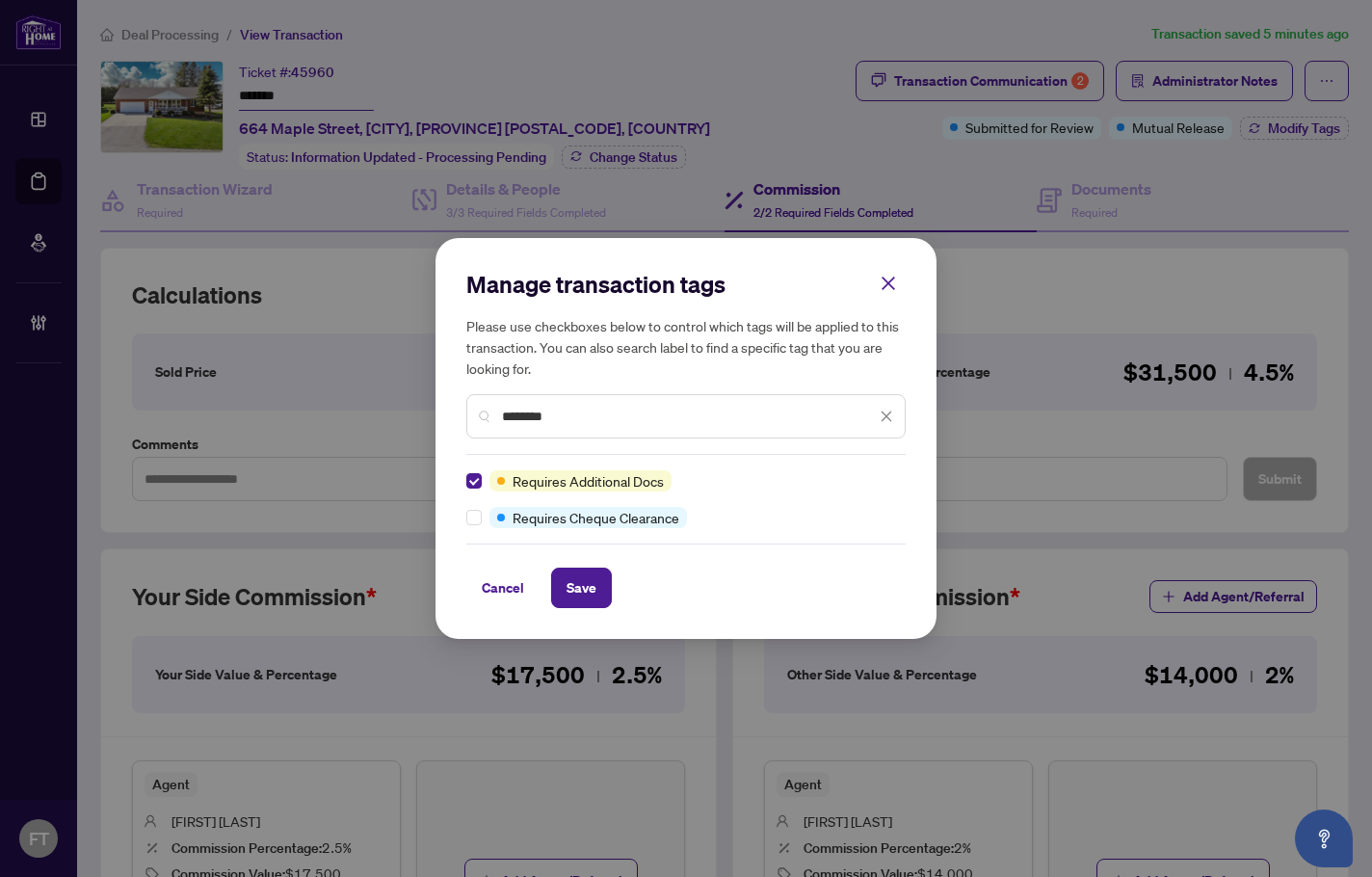 click on "Manage transaction tags Please use checkboxes below to control which tags will be
applied to this transaction. You can also search label to find a
specific tag that you are looking for.   ******** Requires Additional Docs Requires Cheque Clearance Cancel Save Cancel OK" at bounding box center [686, 438] 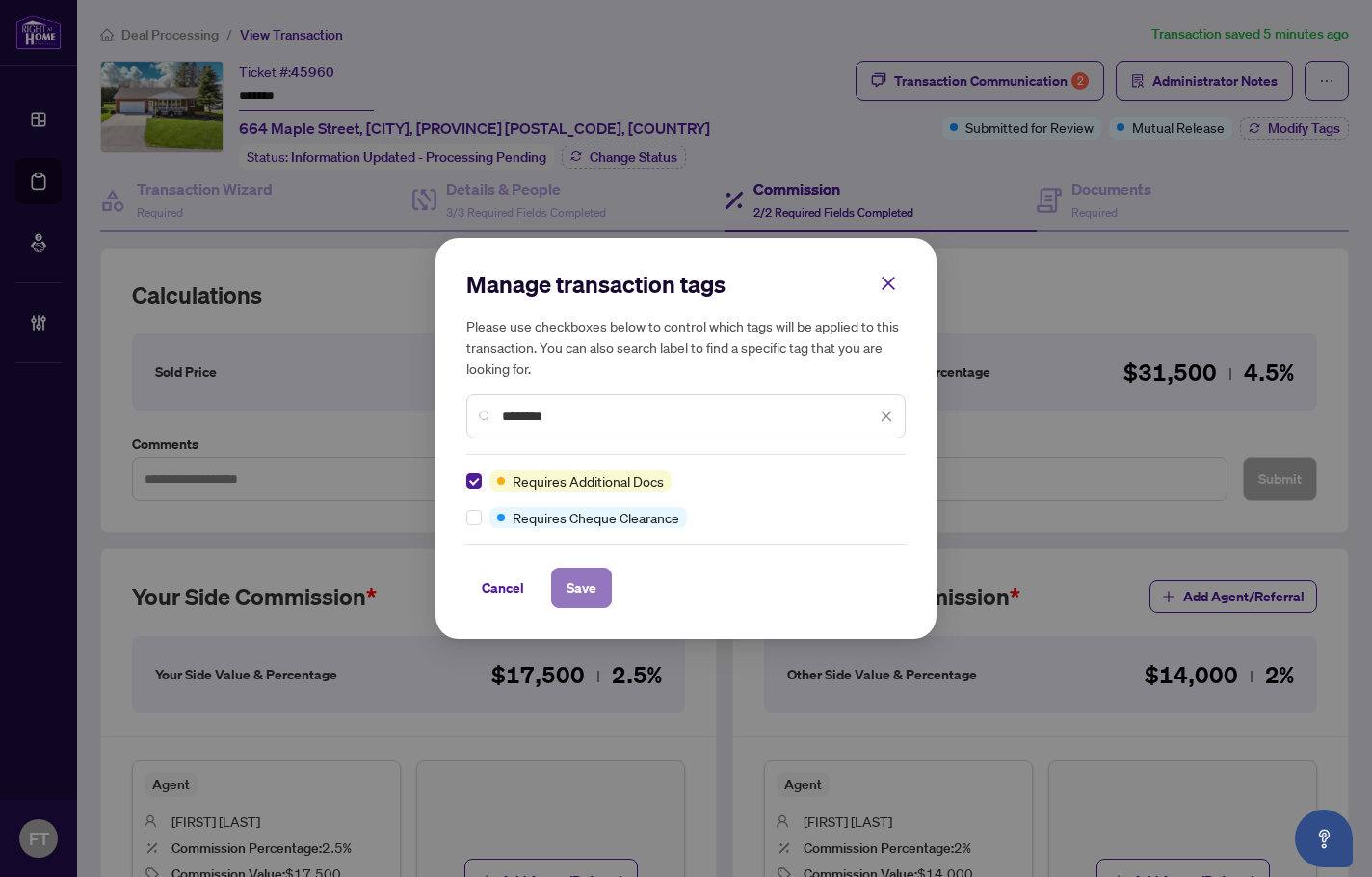 click on "Save" at bounding box center (581, 588) 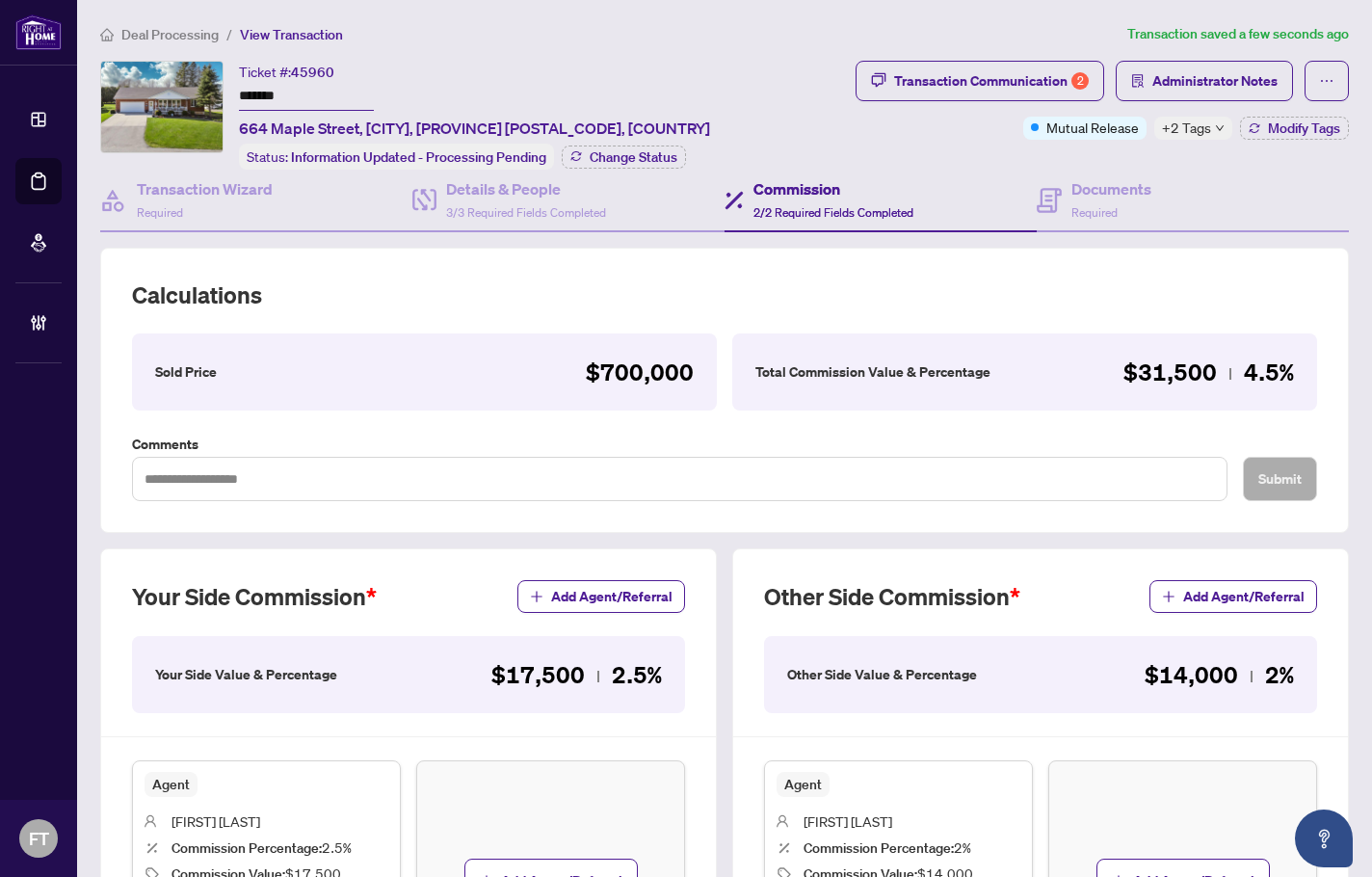 drag, startPoint x: 659, startPoint y: 101, endPoint x: 861, endPoint y: 199, distance: 224.51726 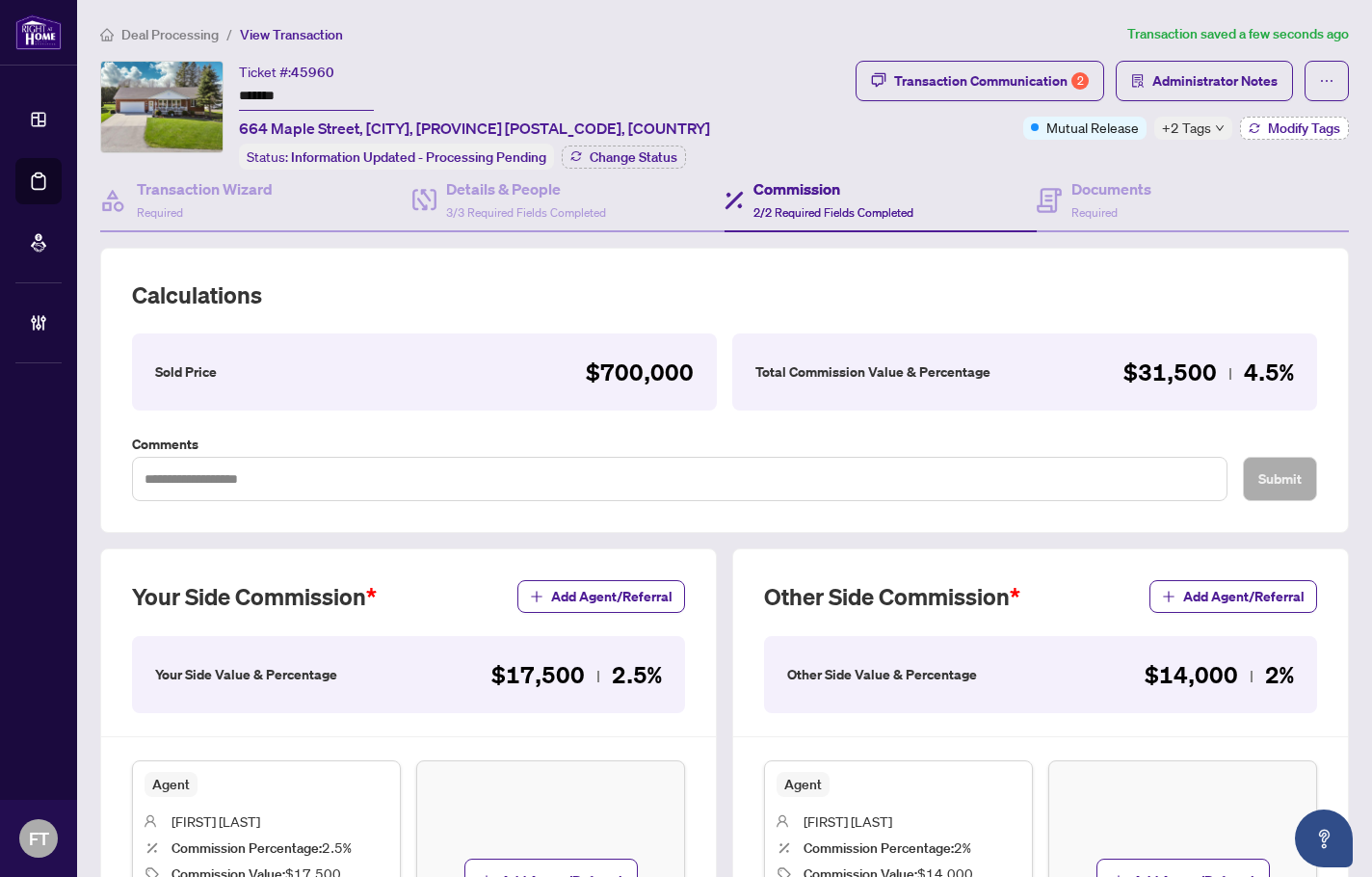 click on "Modify Tags" at bounding box center [1304, 128] 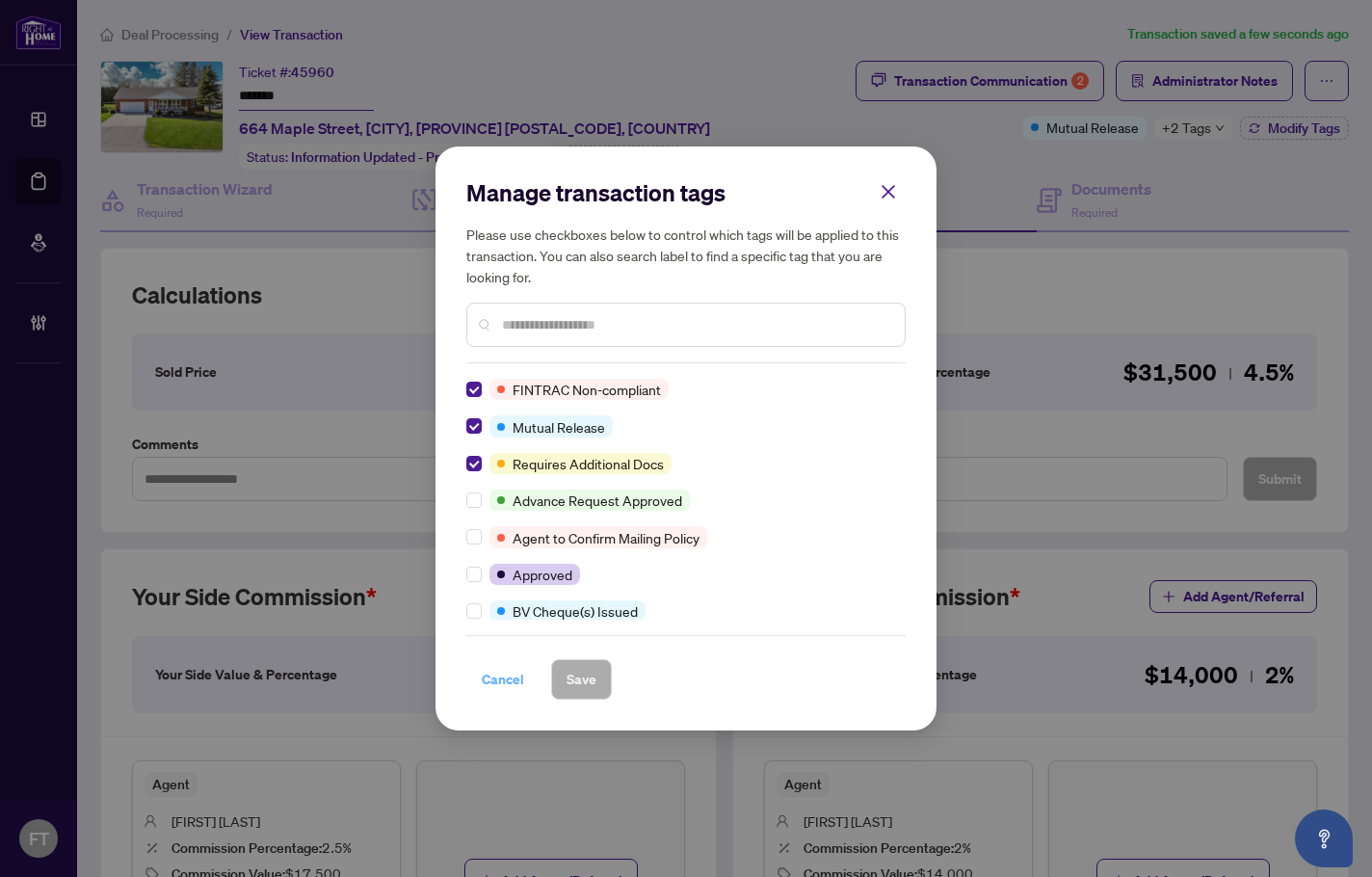 click on "Cancel" at bounding box center (503, 679) 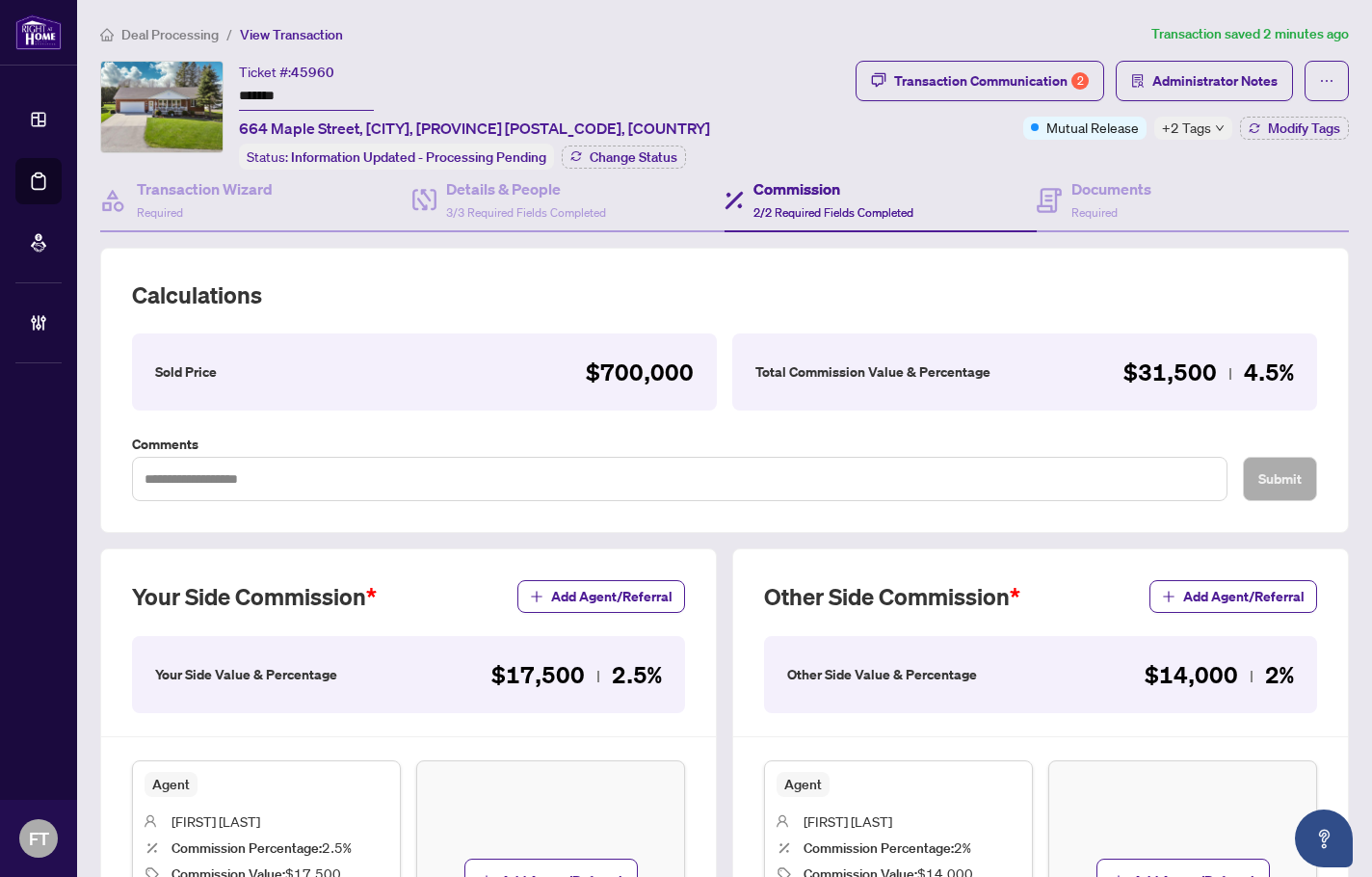 click on "Deal Processing / View Transaction" at bounding box center (621, 34) 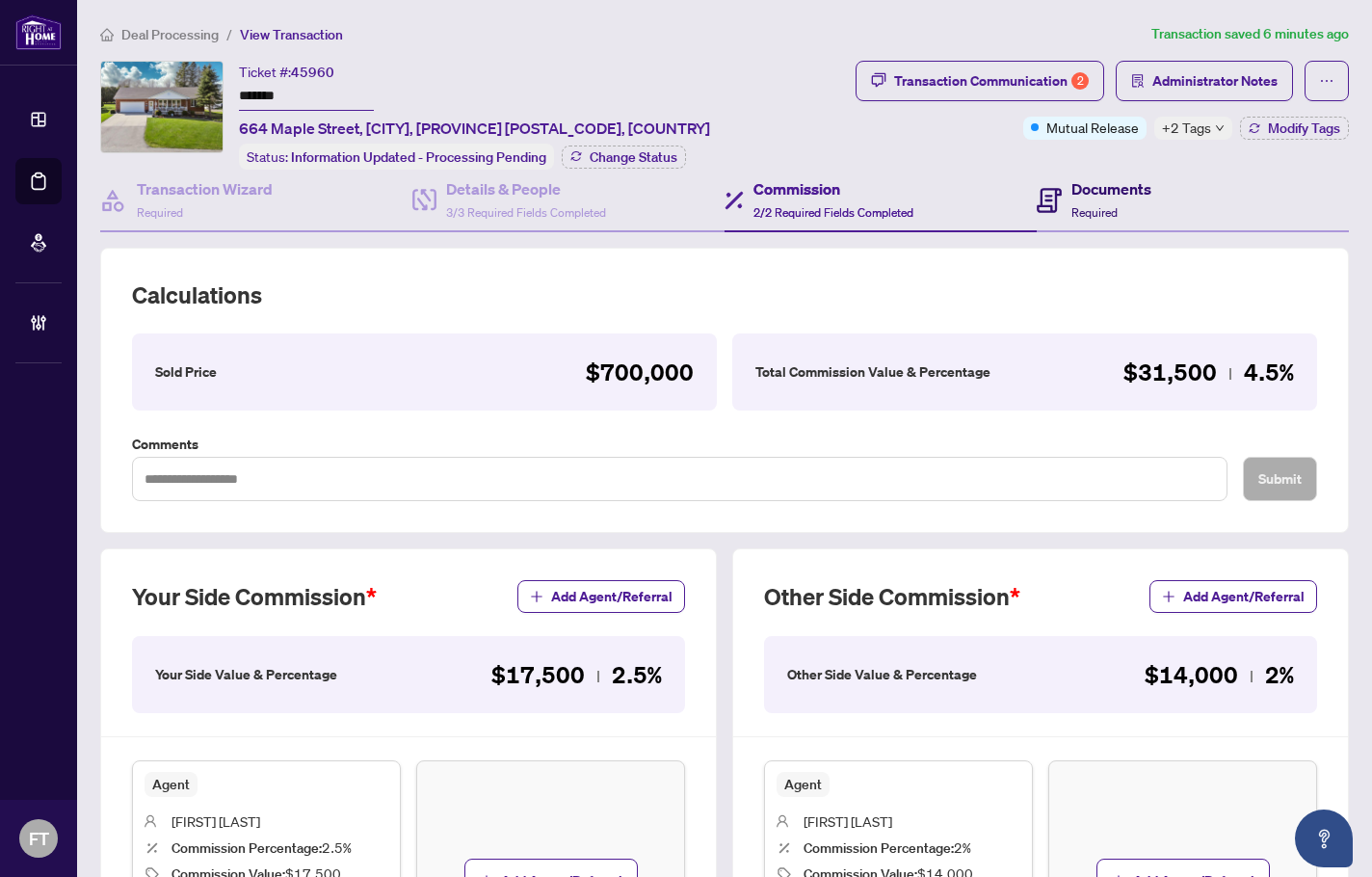 click 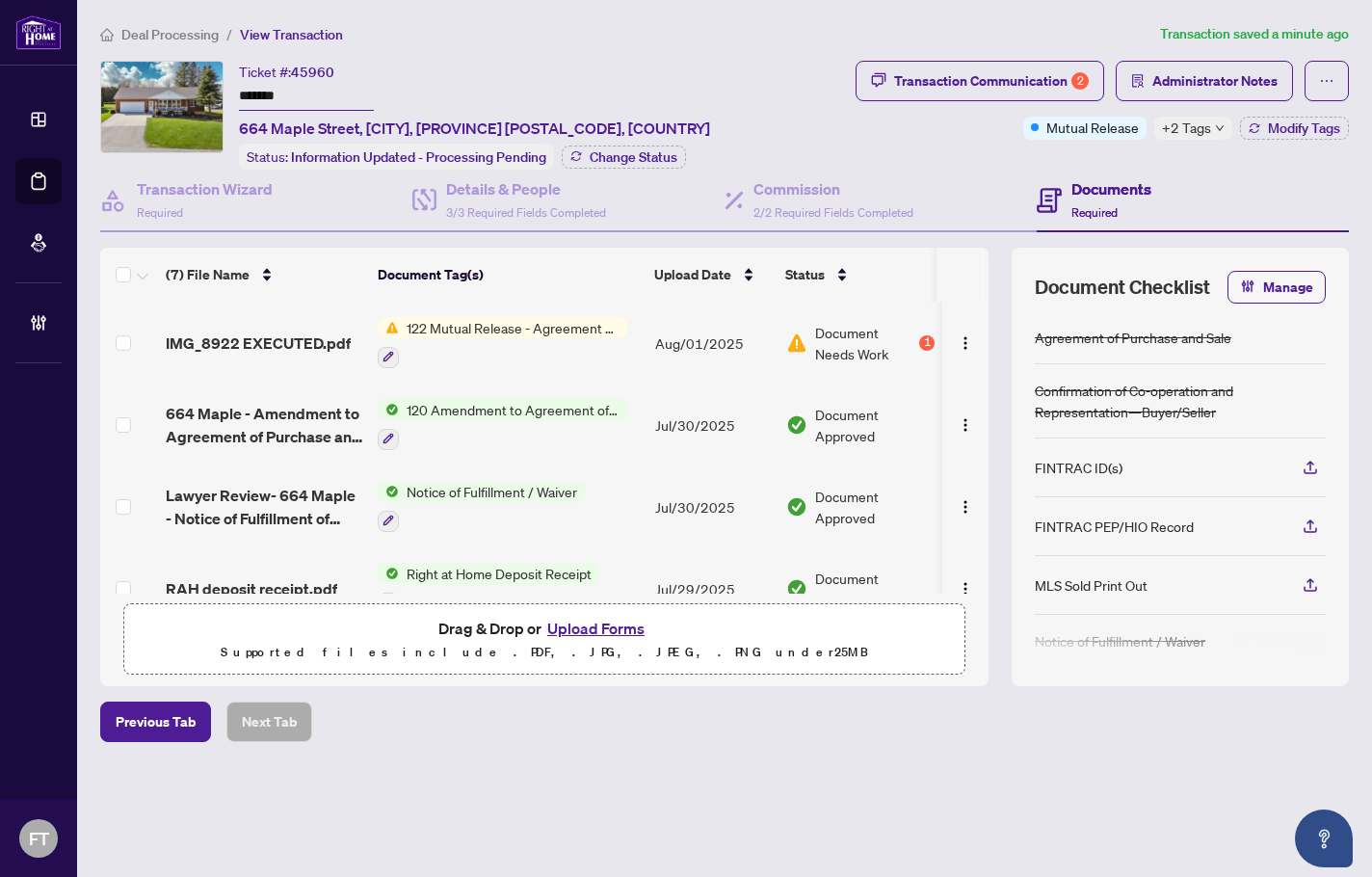 click on "Deal Processing / View Transaction Transaction saved   a minute ago Ticket #:  45960 ******* 664 Maple Street, Brussels, ON N0G 1H0, Canada Status:   Information Updated - Processing Pending Change Status Transaction Communication 2 Administrator Notes Mutual Release +2 Tags Modify Tags Transaction Wizard Required Details & People 3/3 Required Fields Completed Commission 2/2 Required Fields Completed Documents Required (7) File Name Document Tag(s) Upload Date Status Uploaded By               IMG_8922 EXECUTED.pdf 122 Mutual Release - Agreement of Purchase and Sale Aug/01/2025 Document Needs Work 1 Linda Bujupi 664 Maple - Amendment to Agreement of Purchase and Sale 20-1.pdf 120 Amendment to Agreement of Purchase and Sale Jul/30/2025 Document Approved Dana Gain Lawyer Review- 664 Maple - Notice of Fulfillment of Condition 17-1.pdf Notice of Fulfillment / Waiver Jul/30/2025 Document Approved Dana Gain RAH deposit receipt.pdf Right at Home Deposit Receipt Jul/29/2025 Document Approved YuPan Wang + 3" at bounding box center [725, 438] 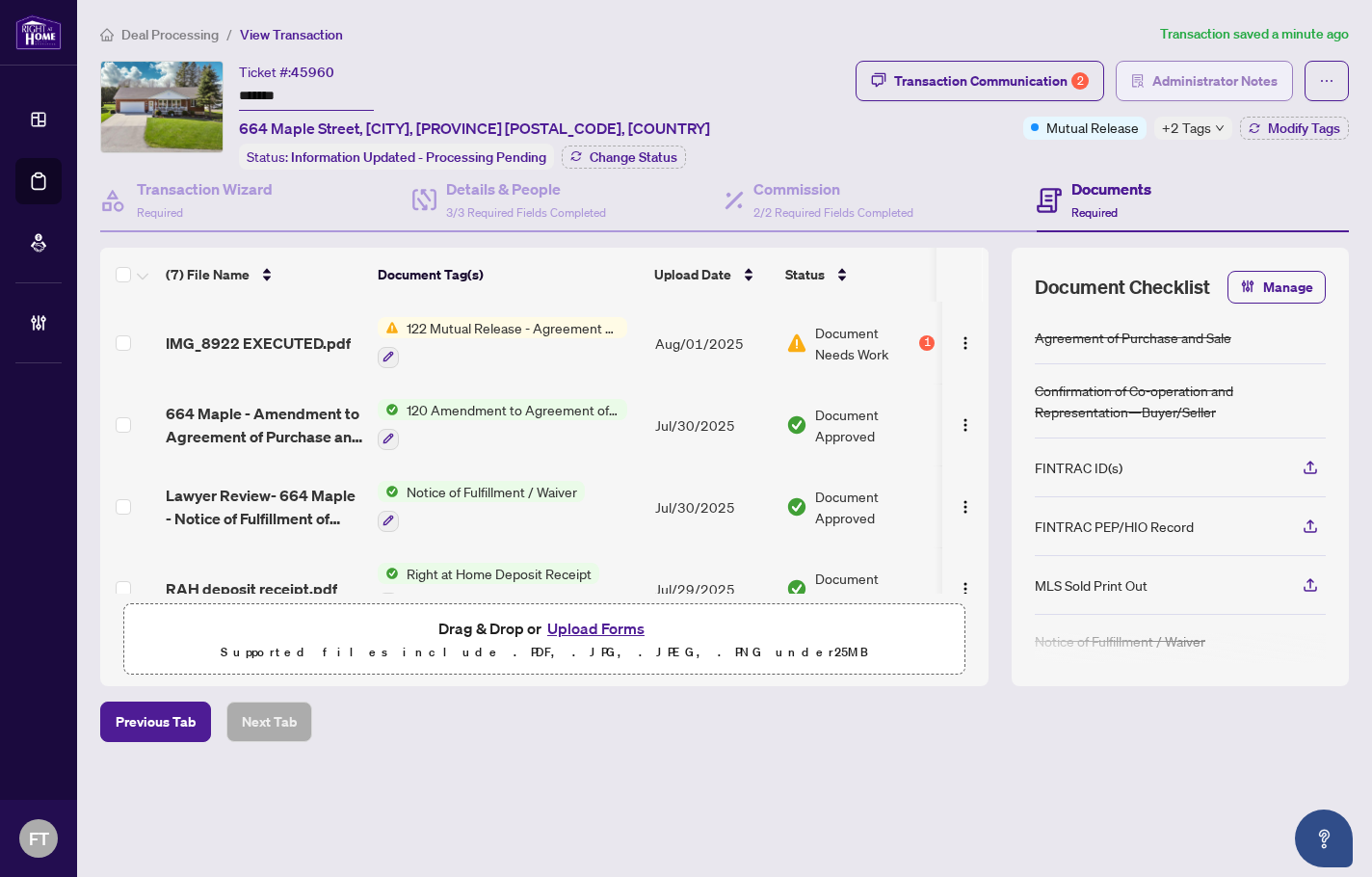 click on "Administrator Notes" at bounding box center (1215, 81) 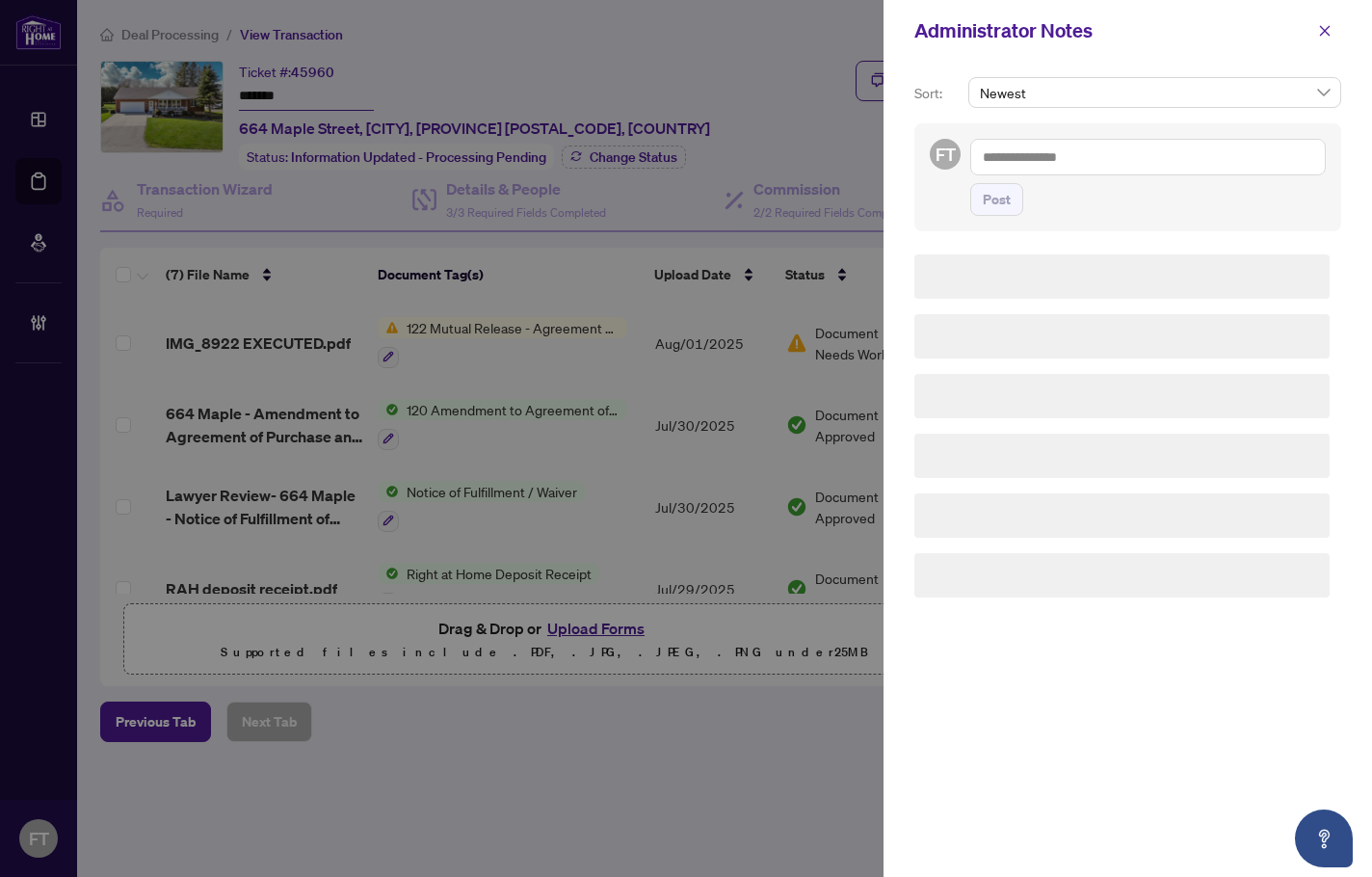 click on "FT   Post" at bounding box center [1127, 177] 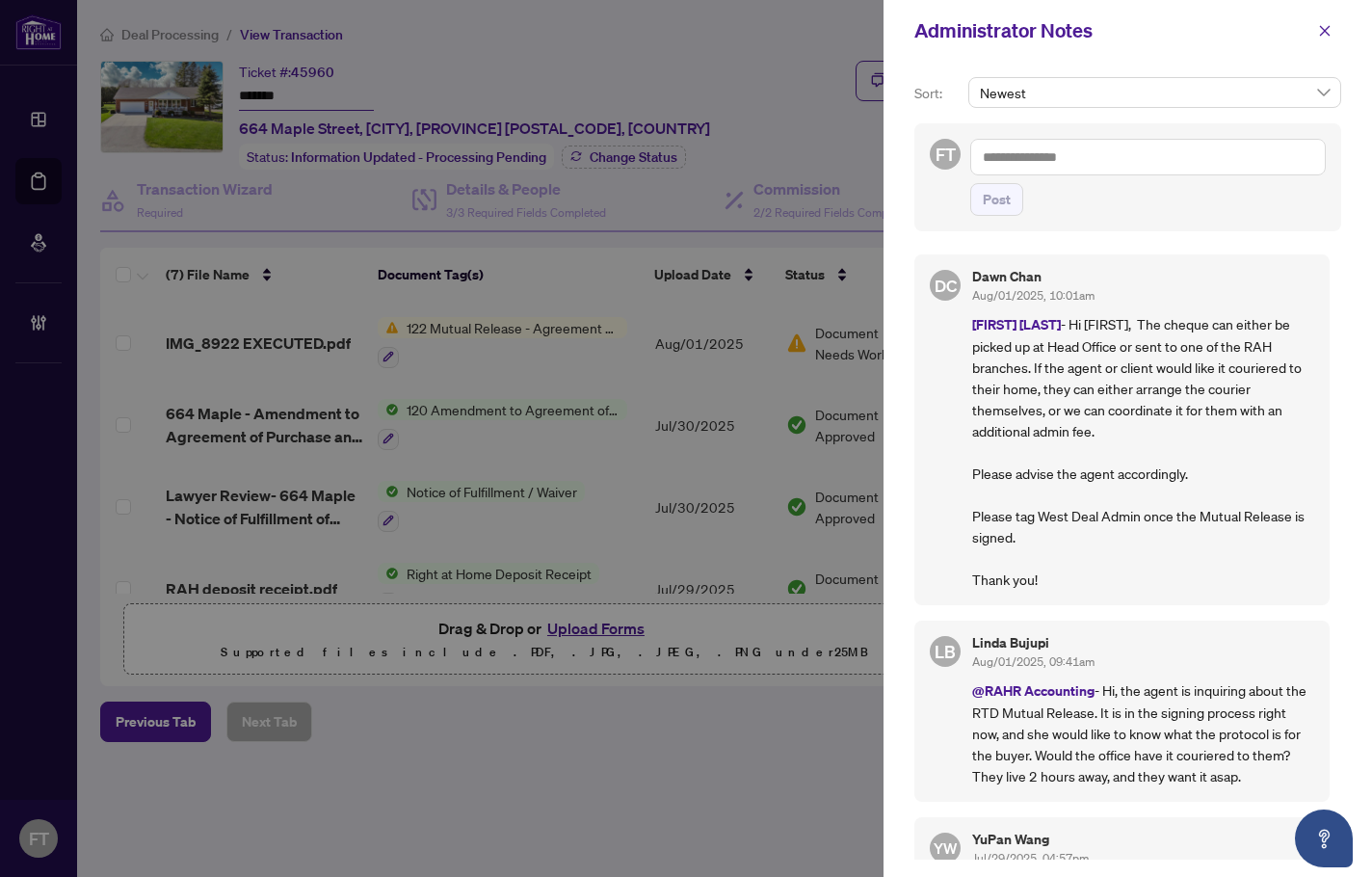 click at bounding box center (1148, 157) 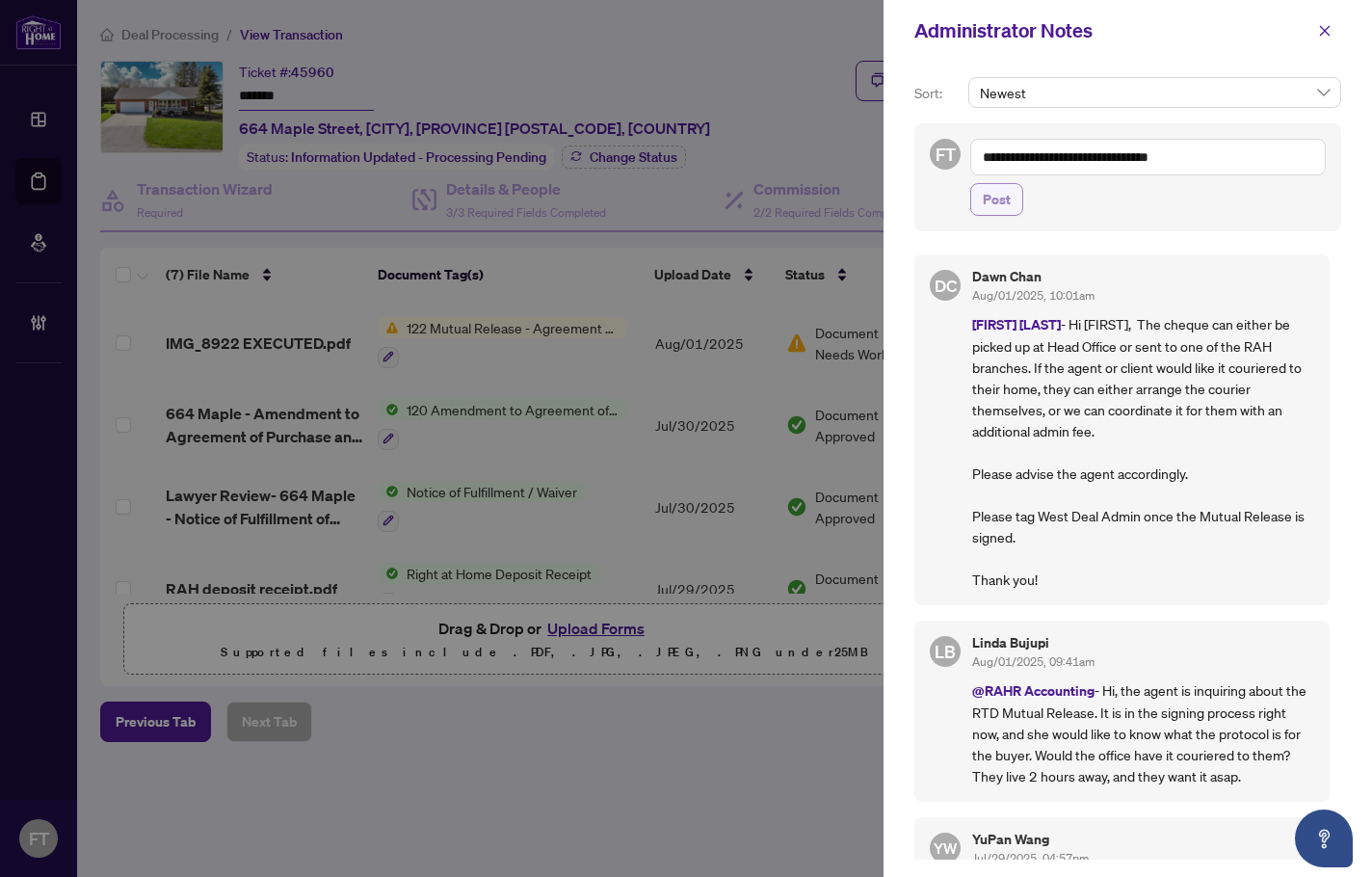 type on "**********" 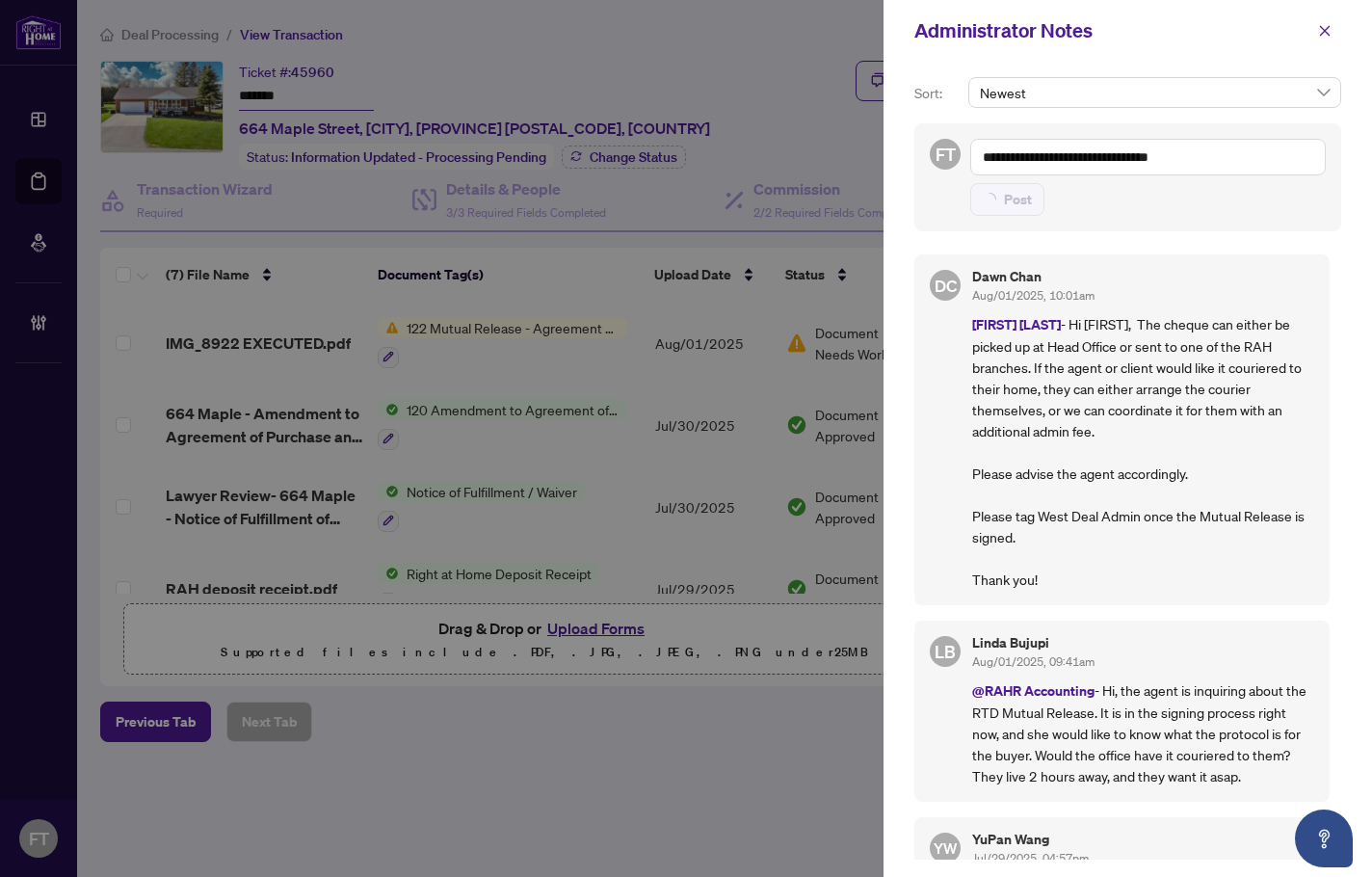type 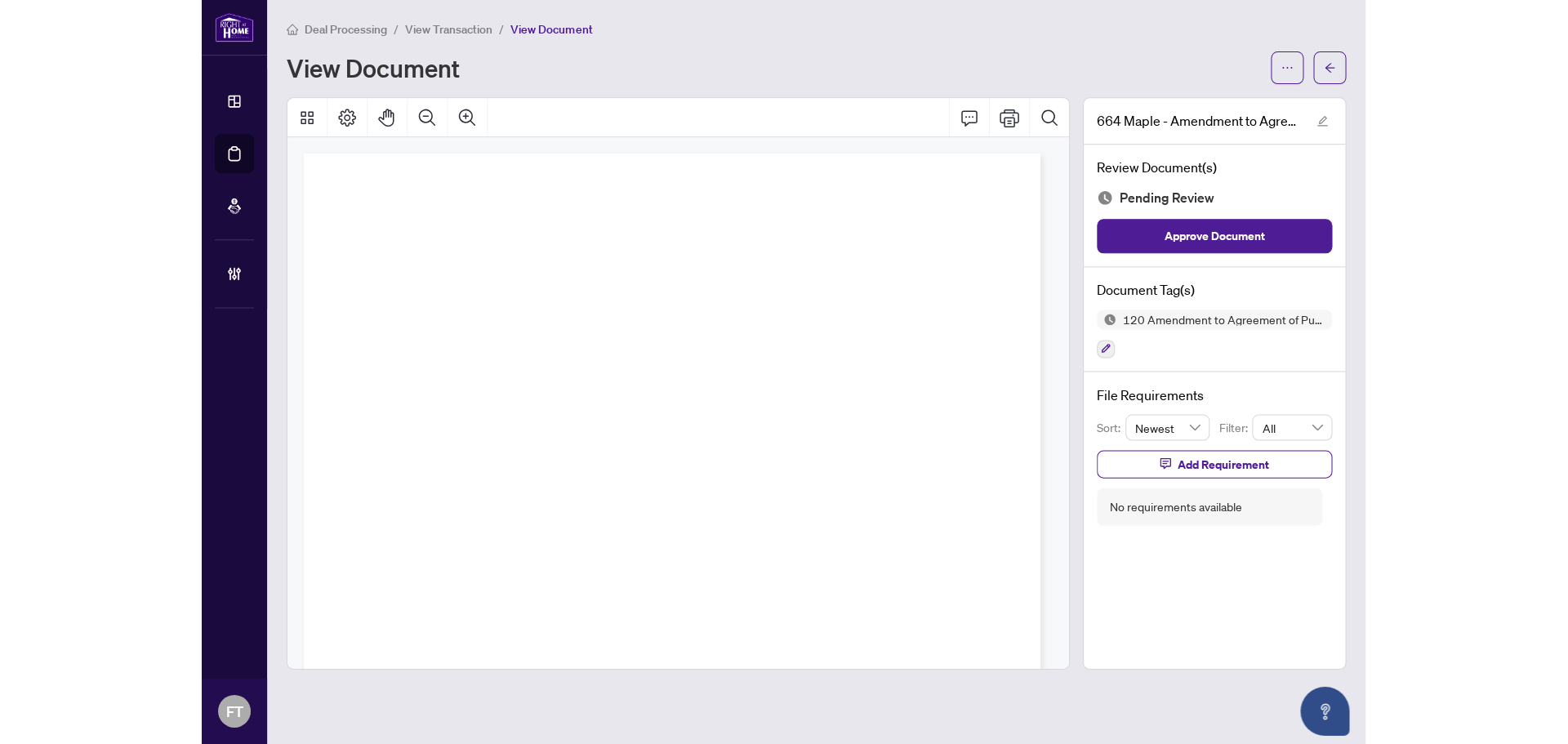 scroll, scrollTop: 0, scrollLeft: 0, axis: both 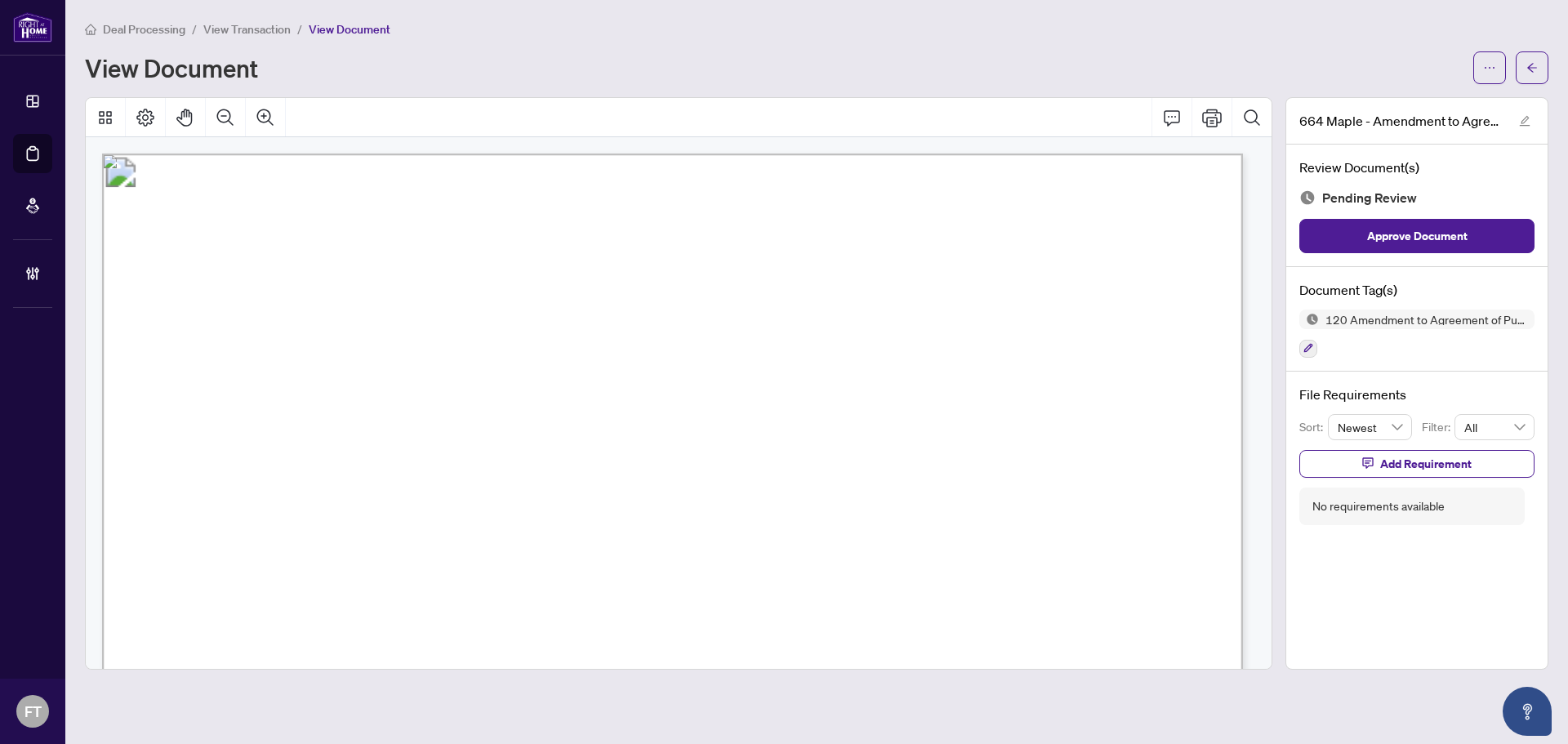 click on "Purchase and Sale" at bounding box center (564, 265) 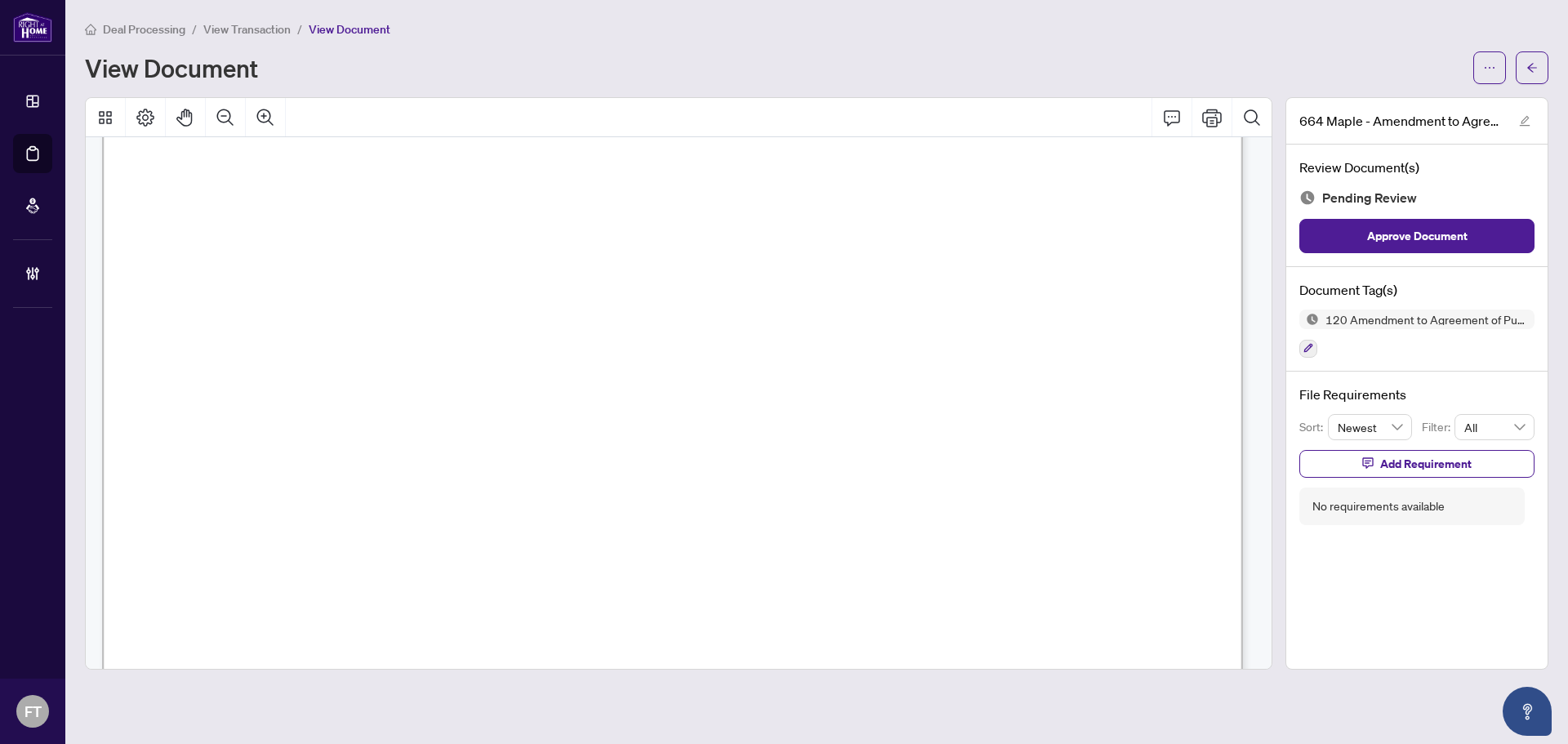 scroll, scrollTop: 490, scrollLeft: 0, axis: vertical 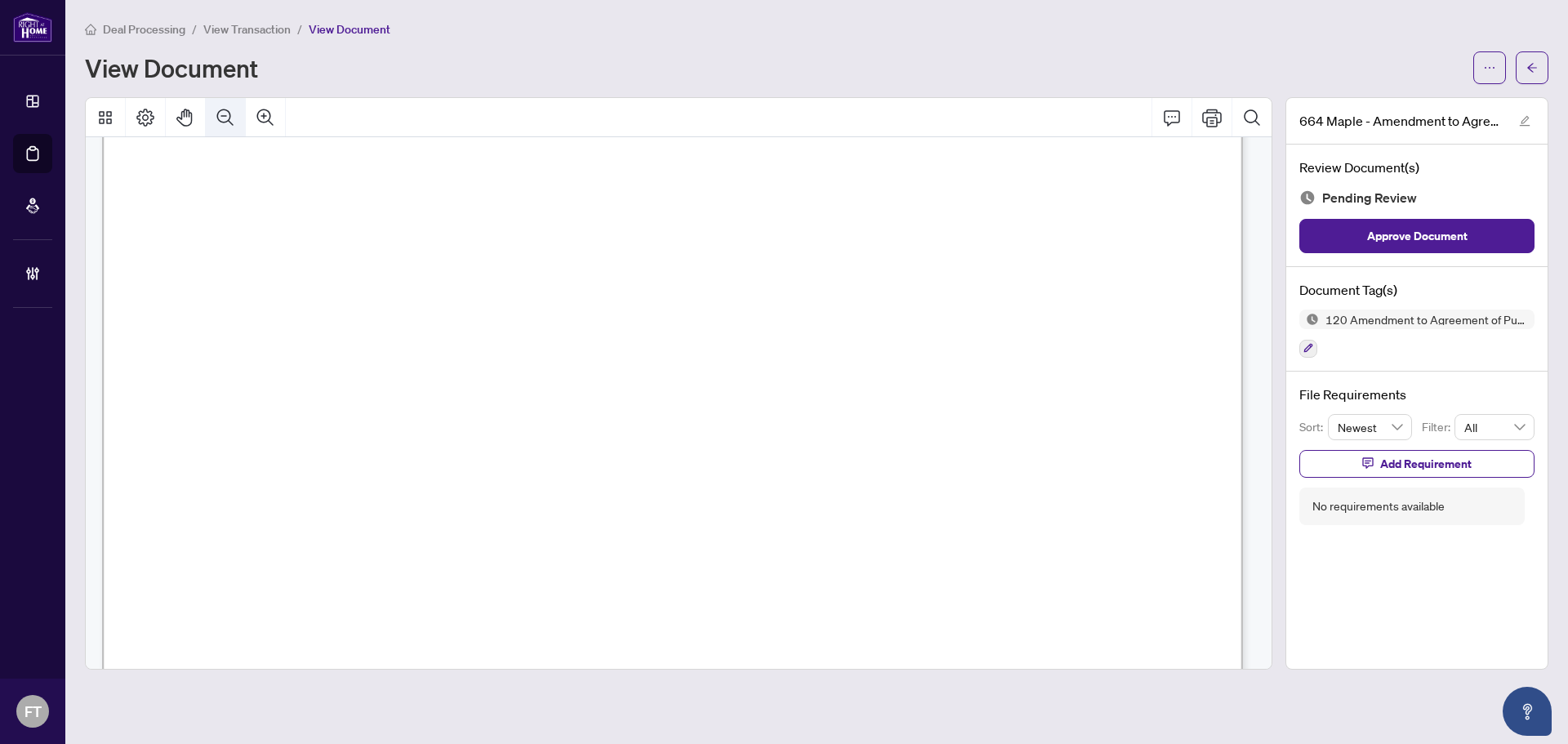 click 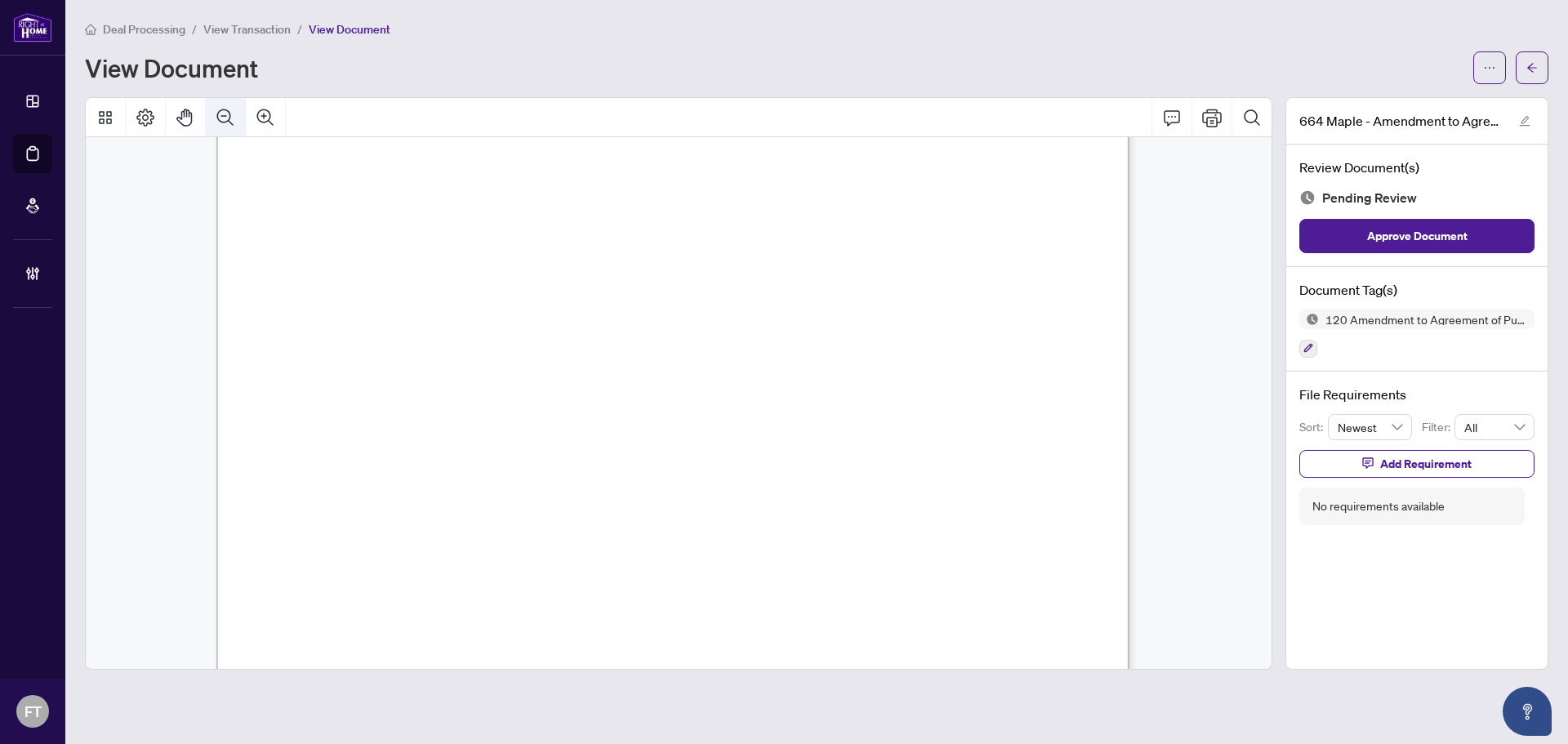 click 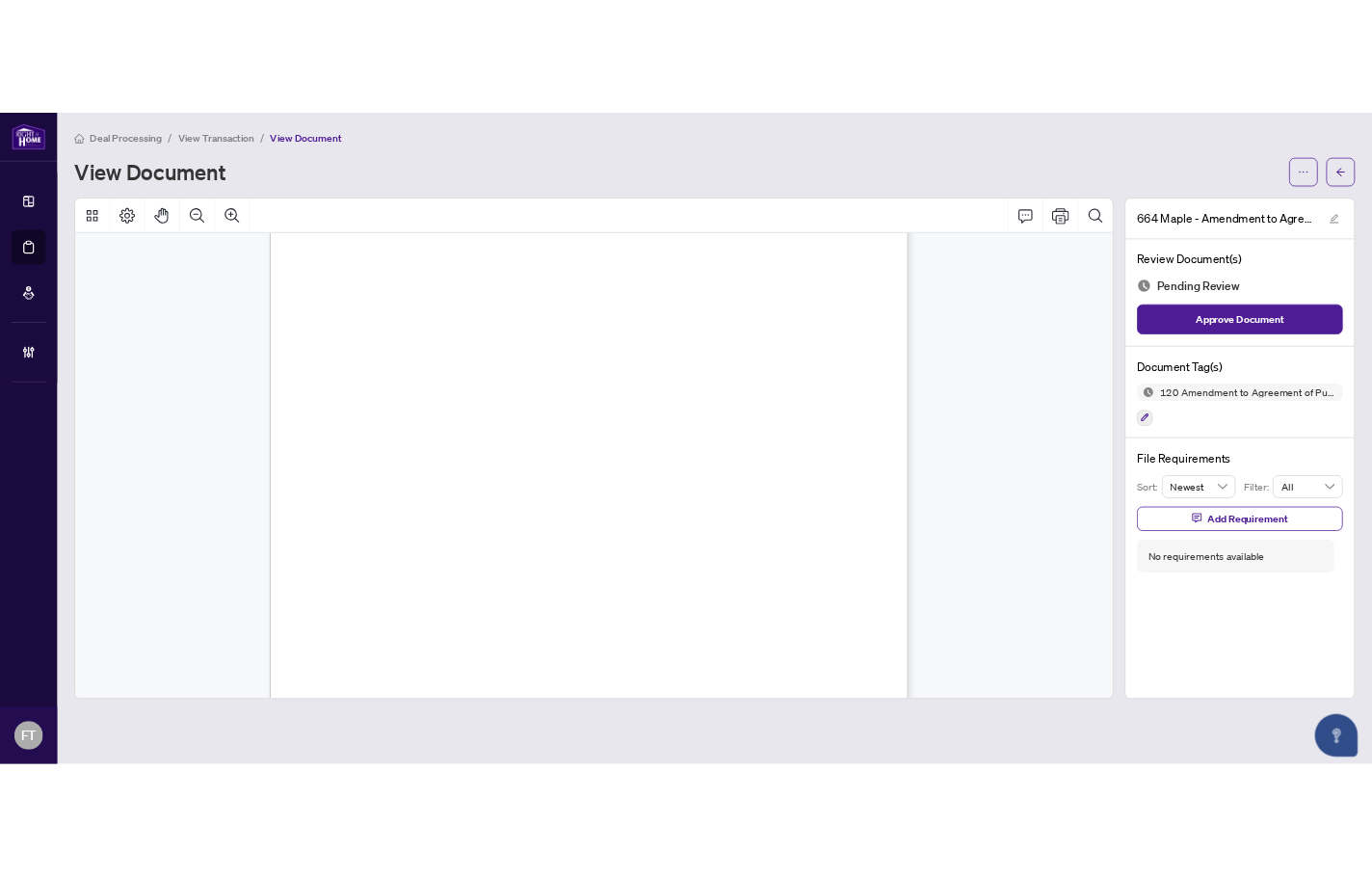 scroll, scrollTop: 1669, scrollLeft: 0, axis: vertical 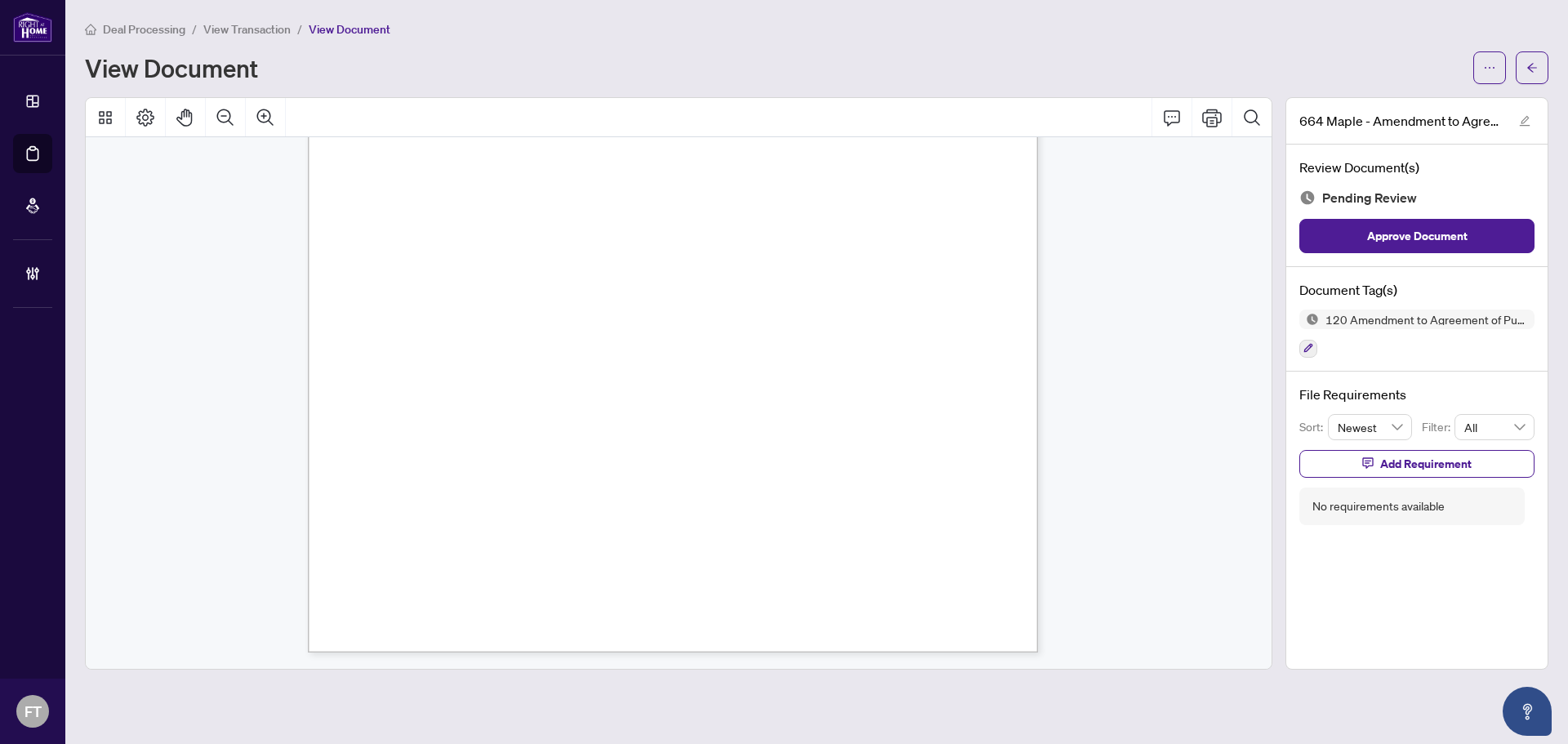 drag, startPoint x: 526, startPoint y: 408, endPoint x: 542, endPoint y: 410, distance: 16.12452 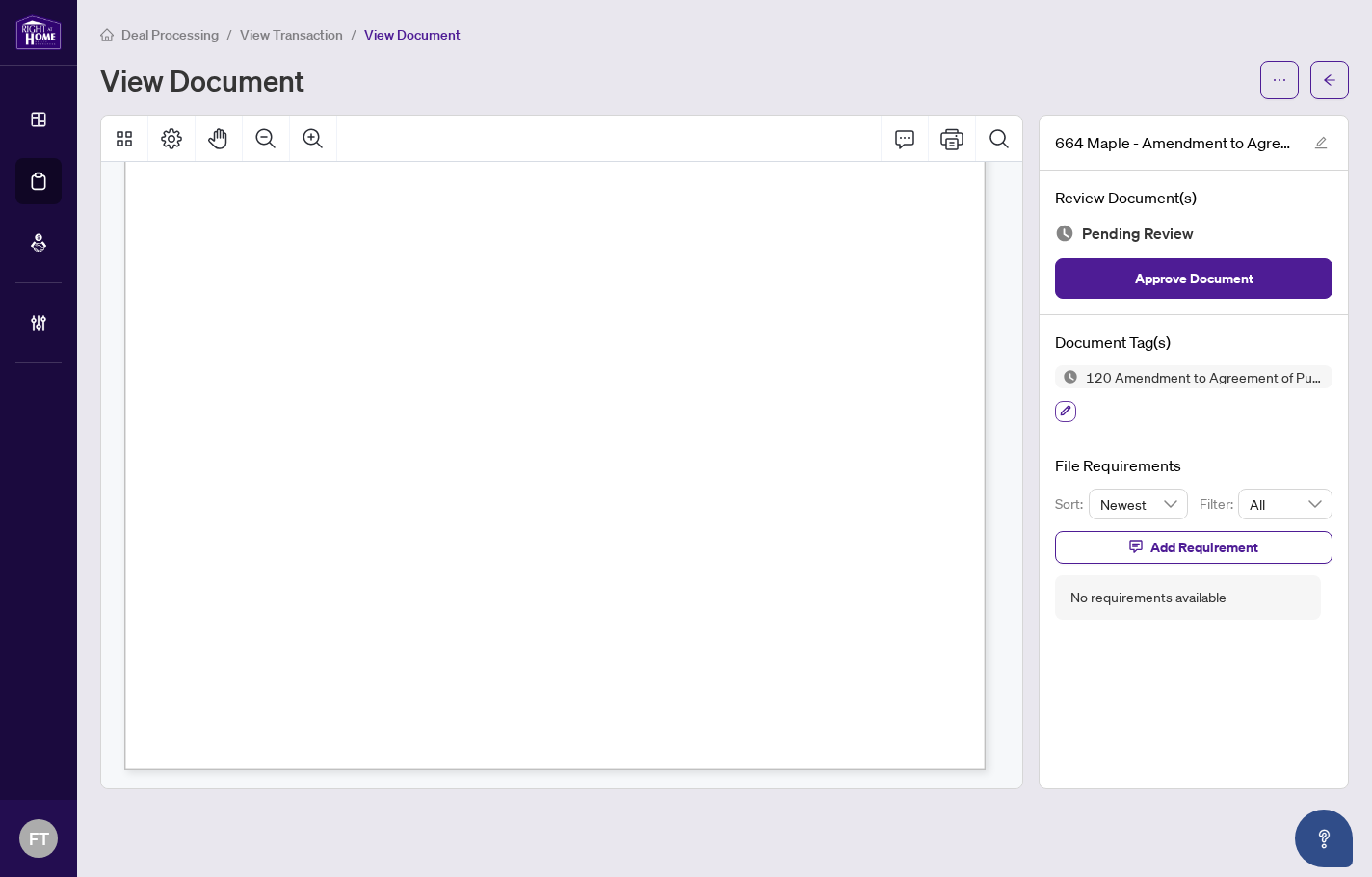click at bounding box center [1066, 412] 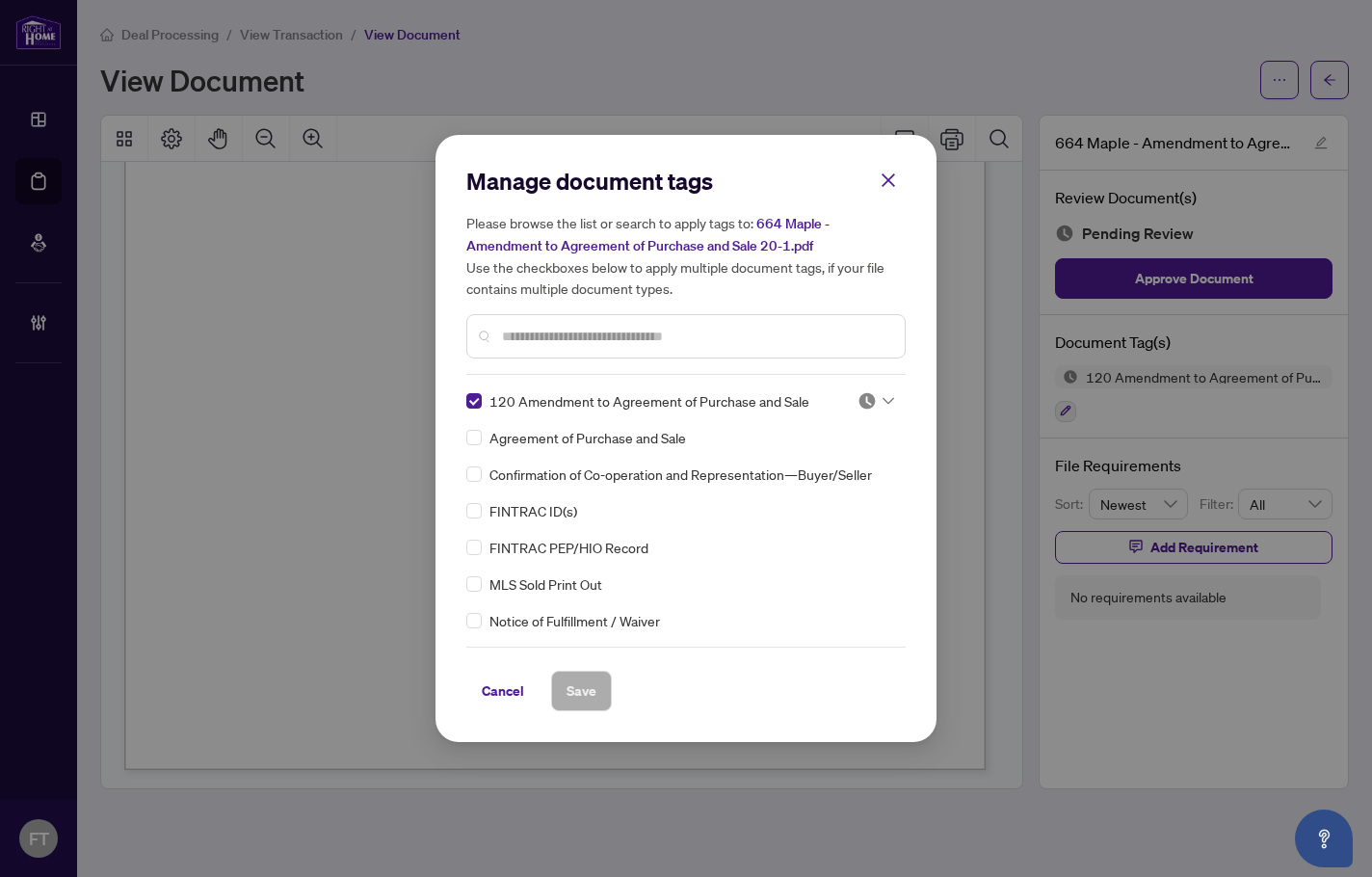 click at bounding box center (696, 336) 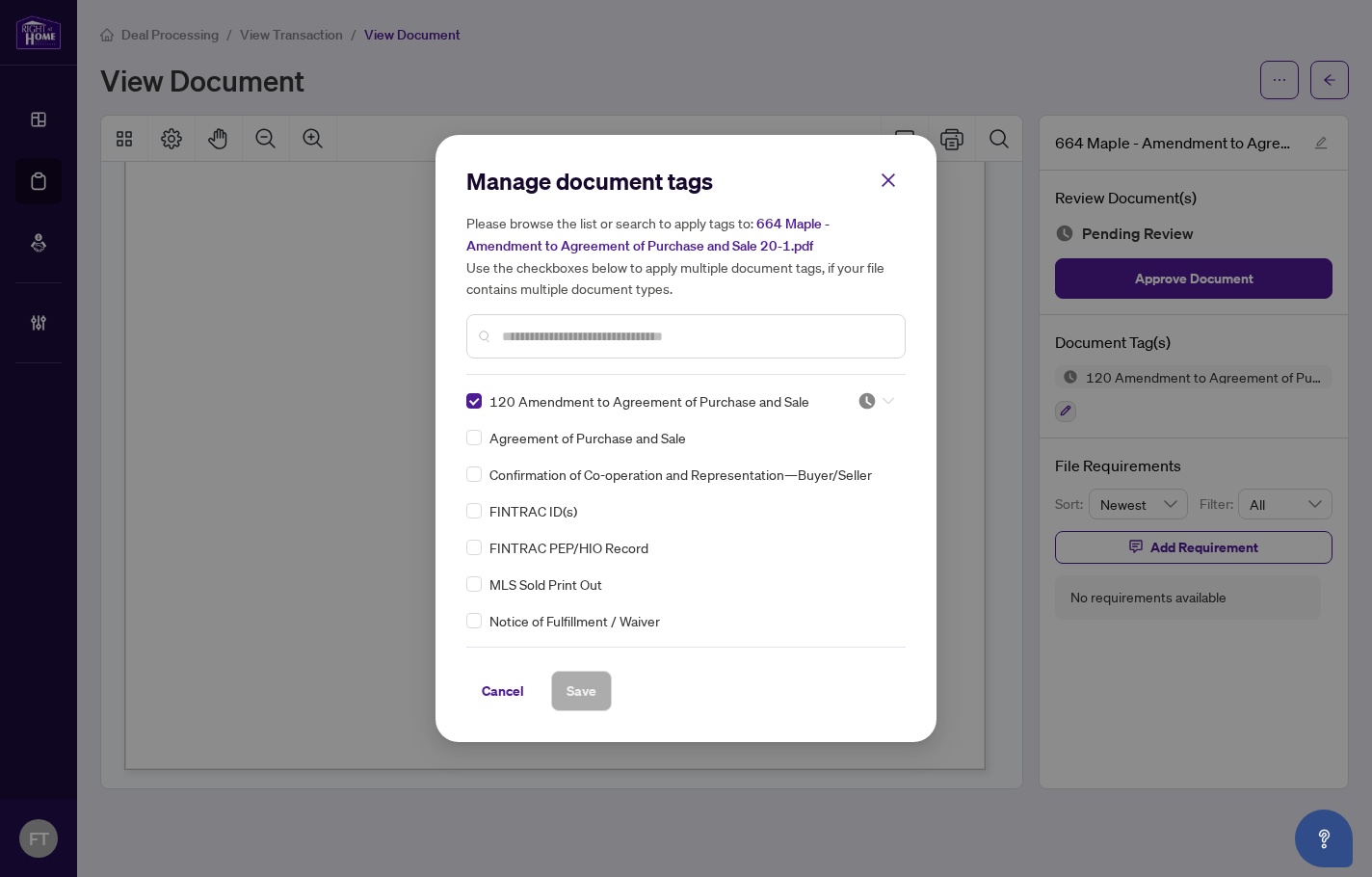click at bounding box center (867, 401) 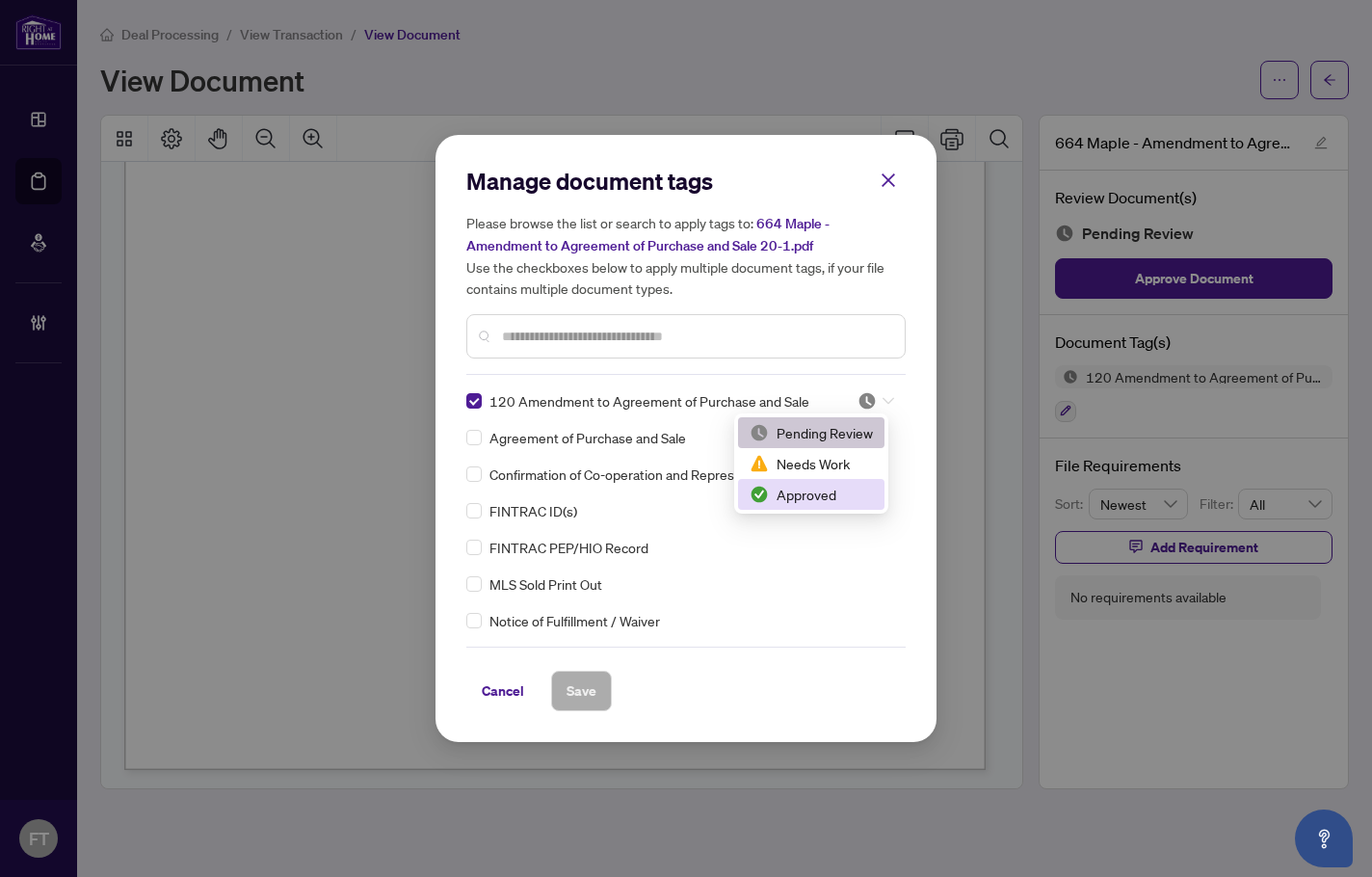 click on "Approved" at bounding box center (811, 494) 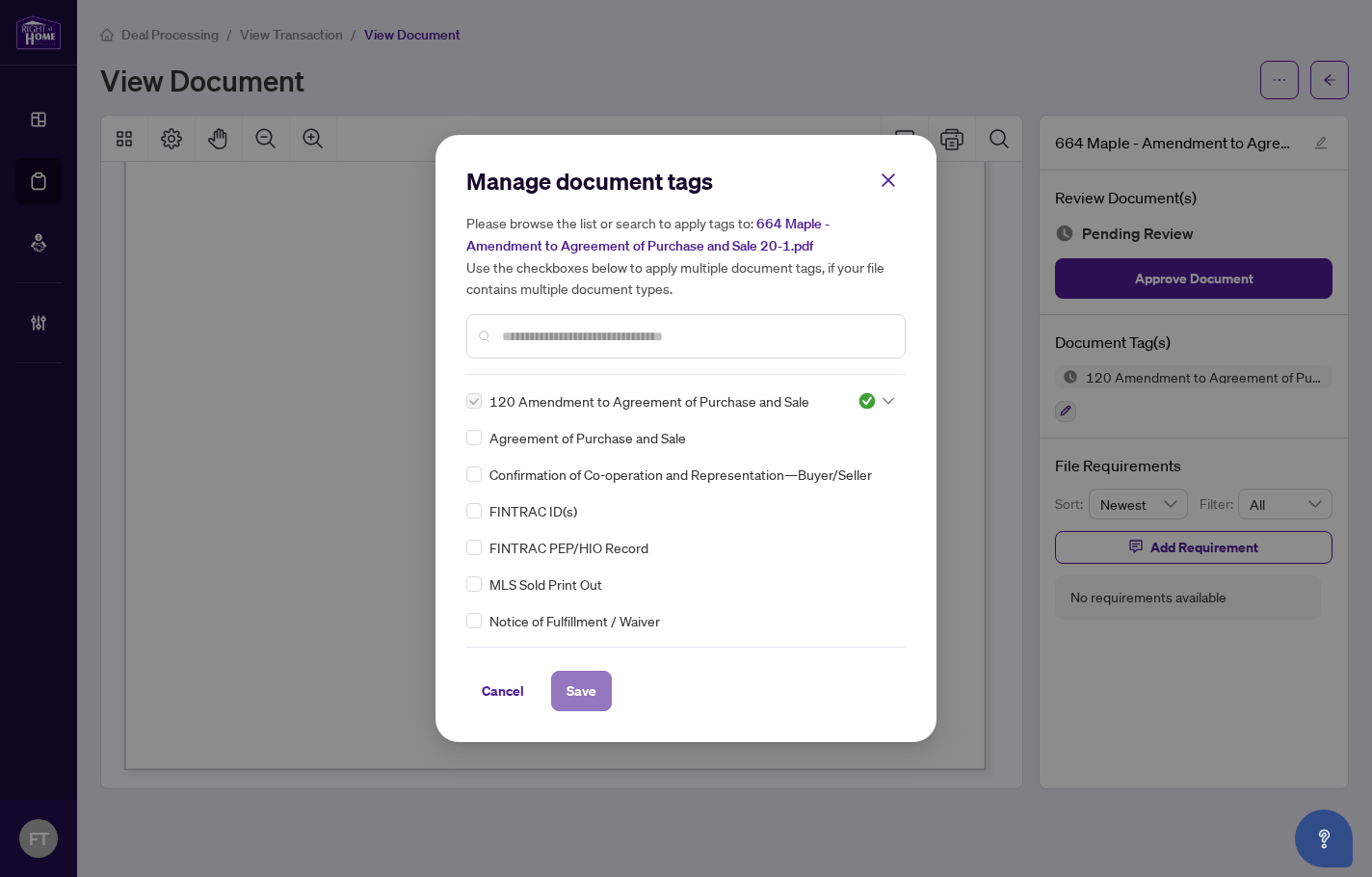 click on "Save" at bounding box center [581, 691] 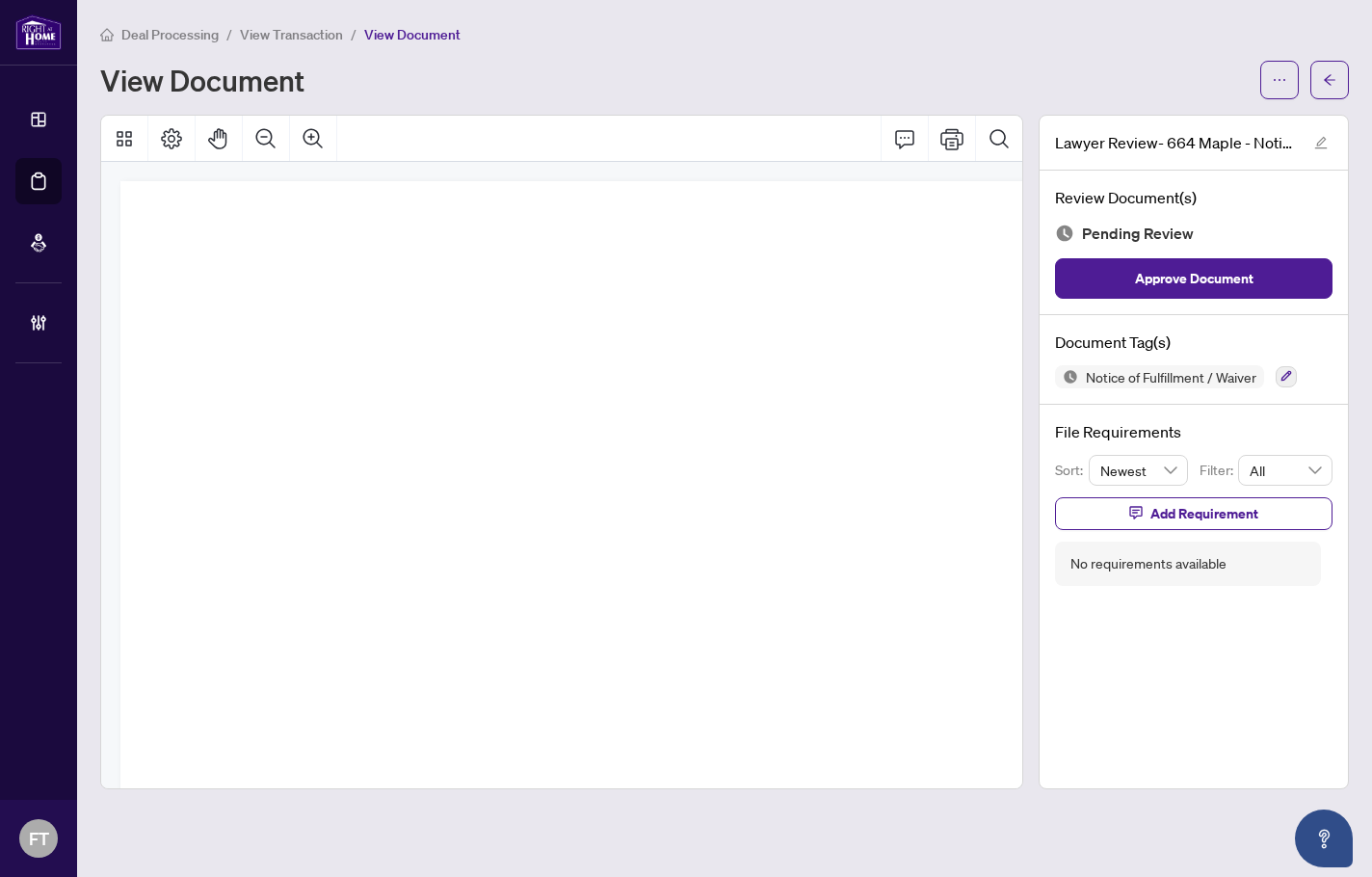 scroll, scrollTop: 0, scrollLeft: 0, axis: both 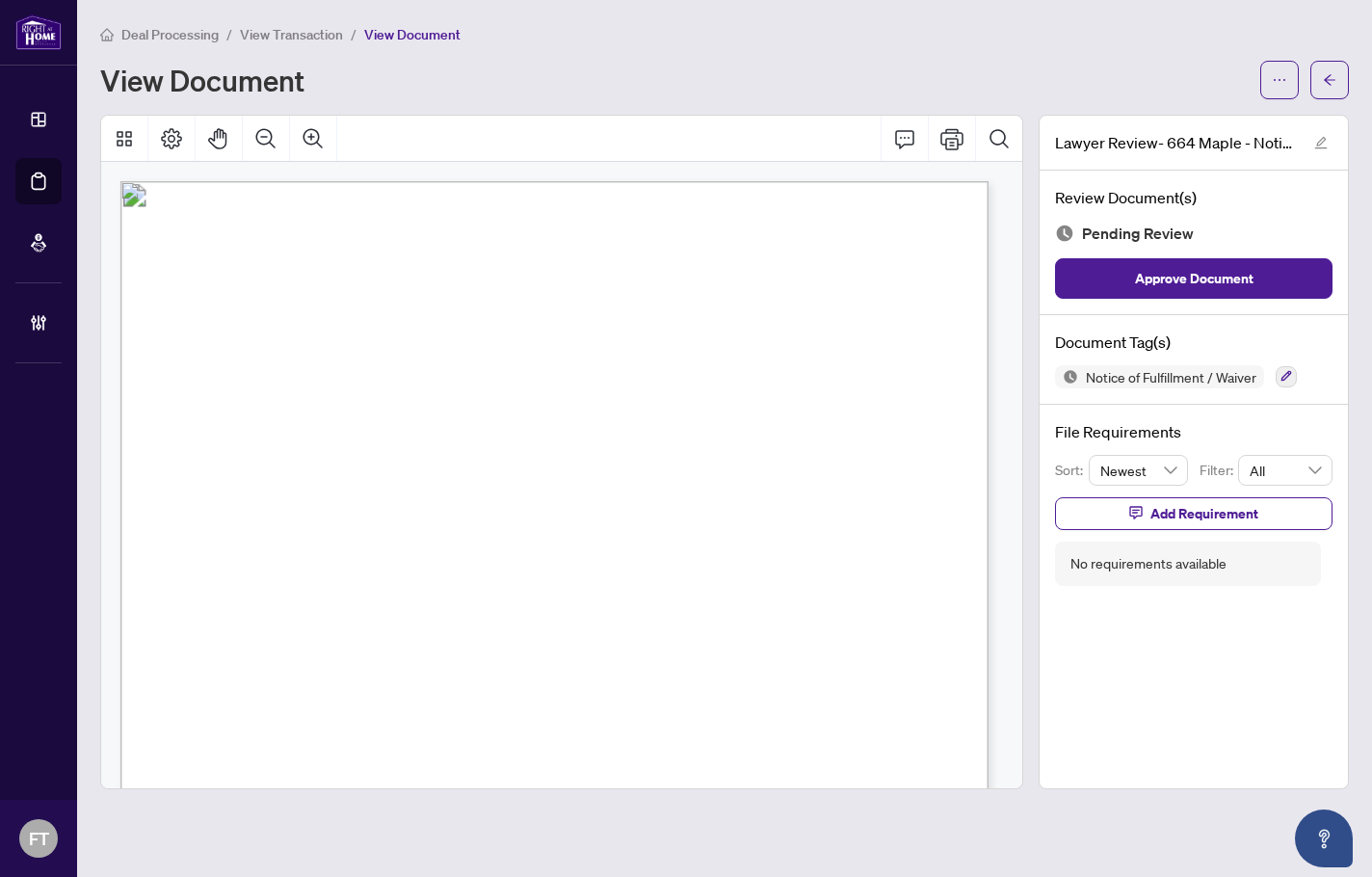 click on "of this Agreement of Purchase and Sale in their sole discretion. Unless the Buyer gives written" at bounding box center (543, 530) 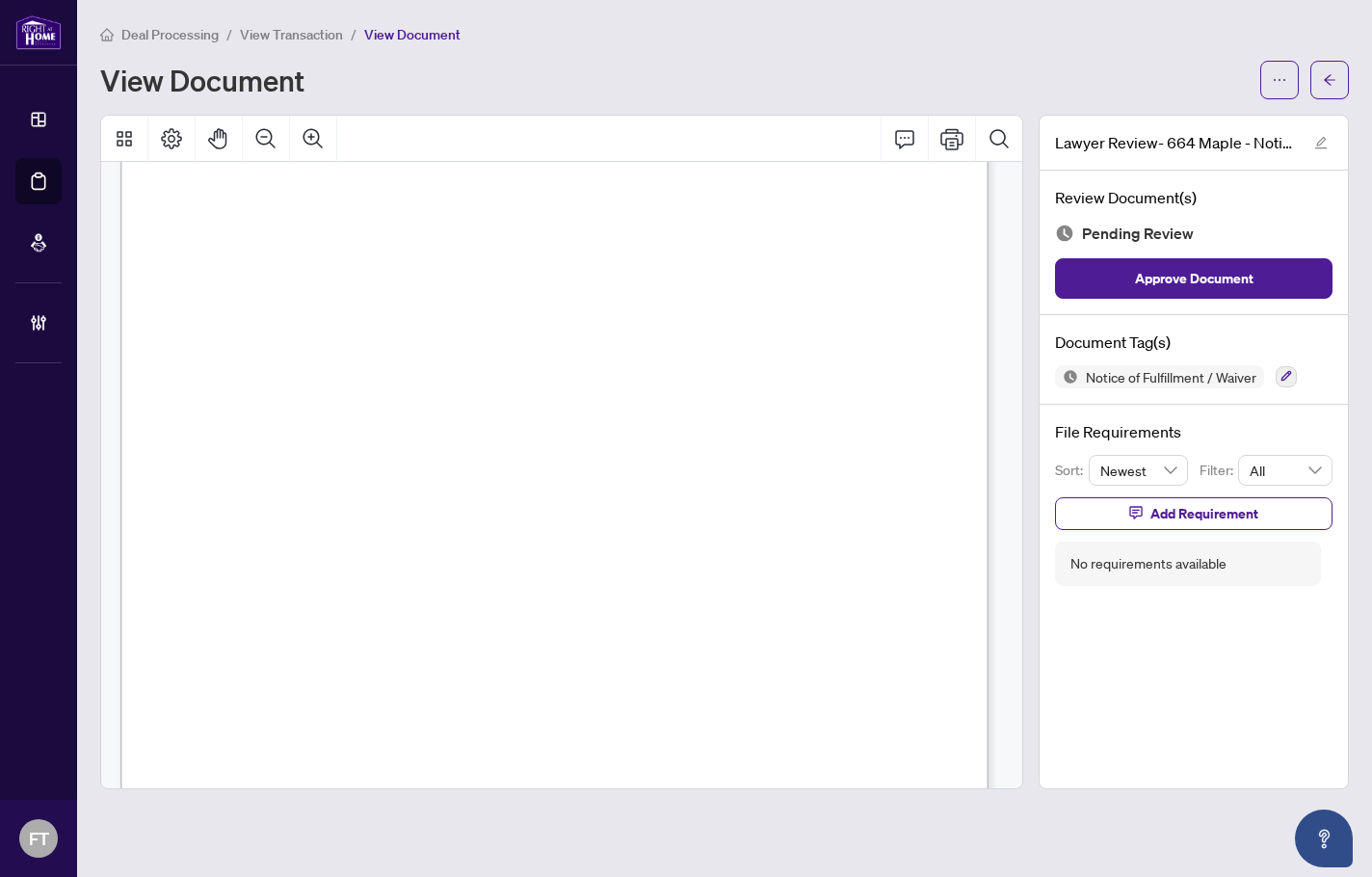 scroll, scrollTop: 536, scrollLeft: 0, axis: vertical 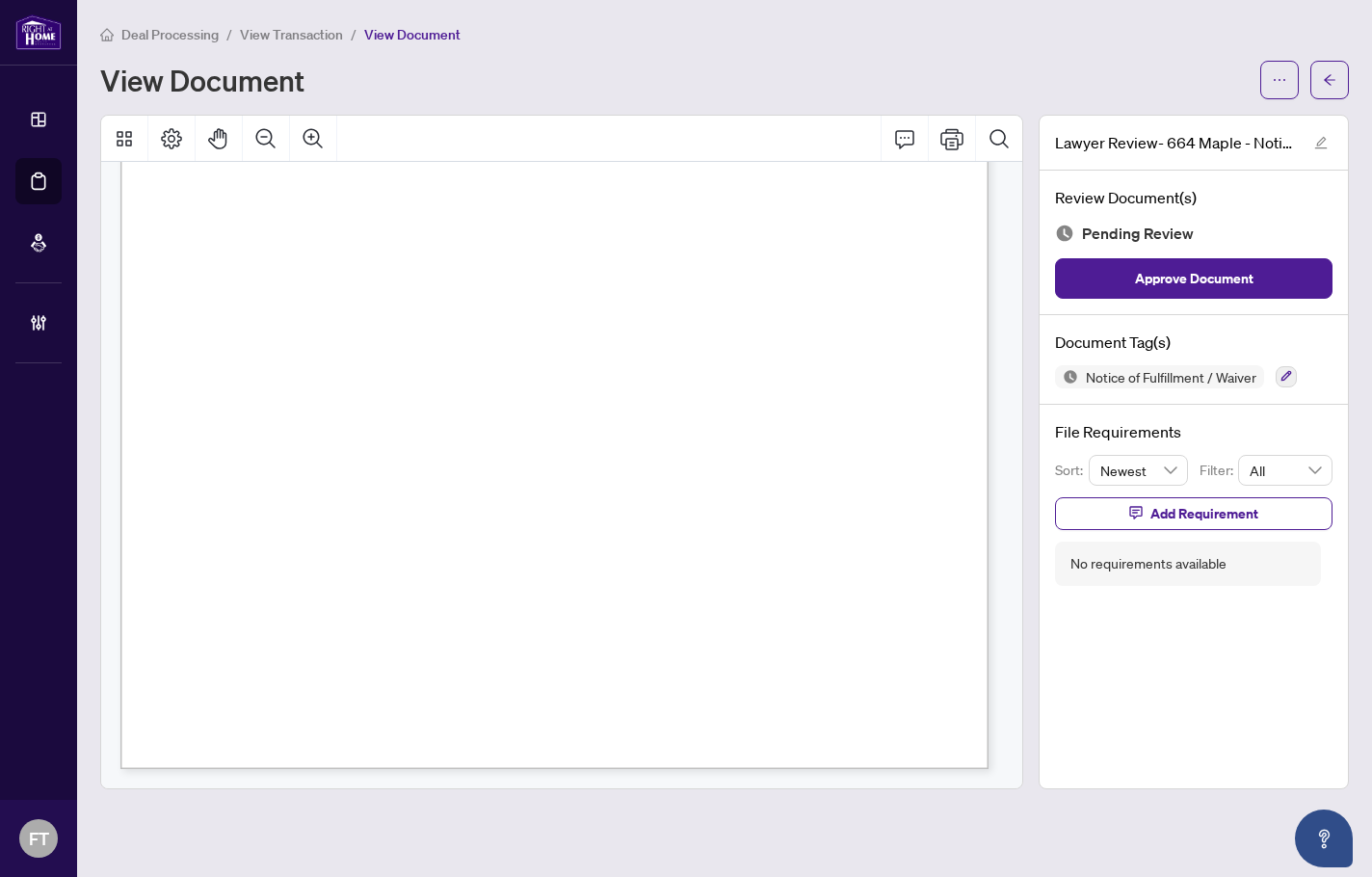 drag, startPoint x: 428, startPoint y: 496, endPoint x: 450, endPoint y: 499, distance: 22.203603 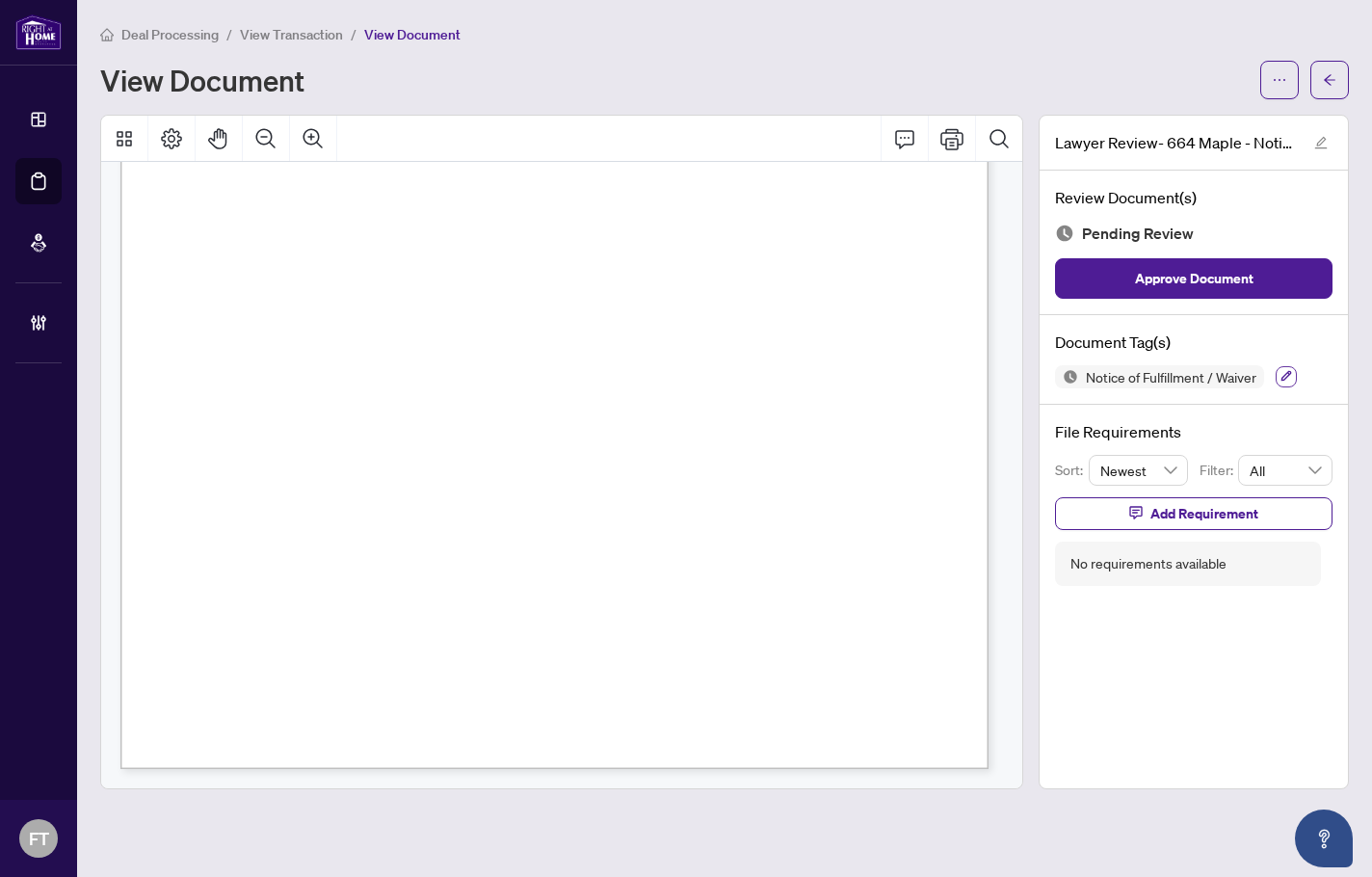 click 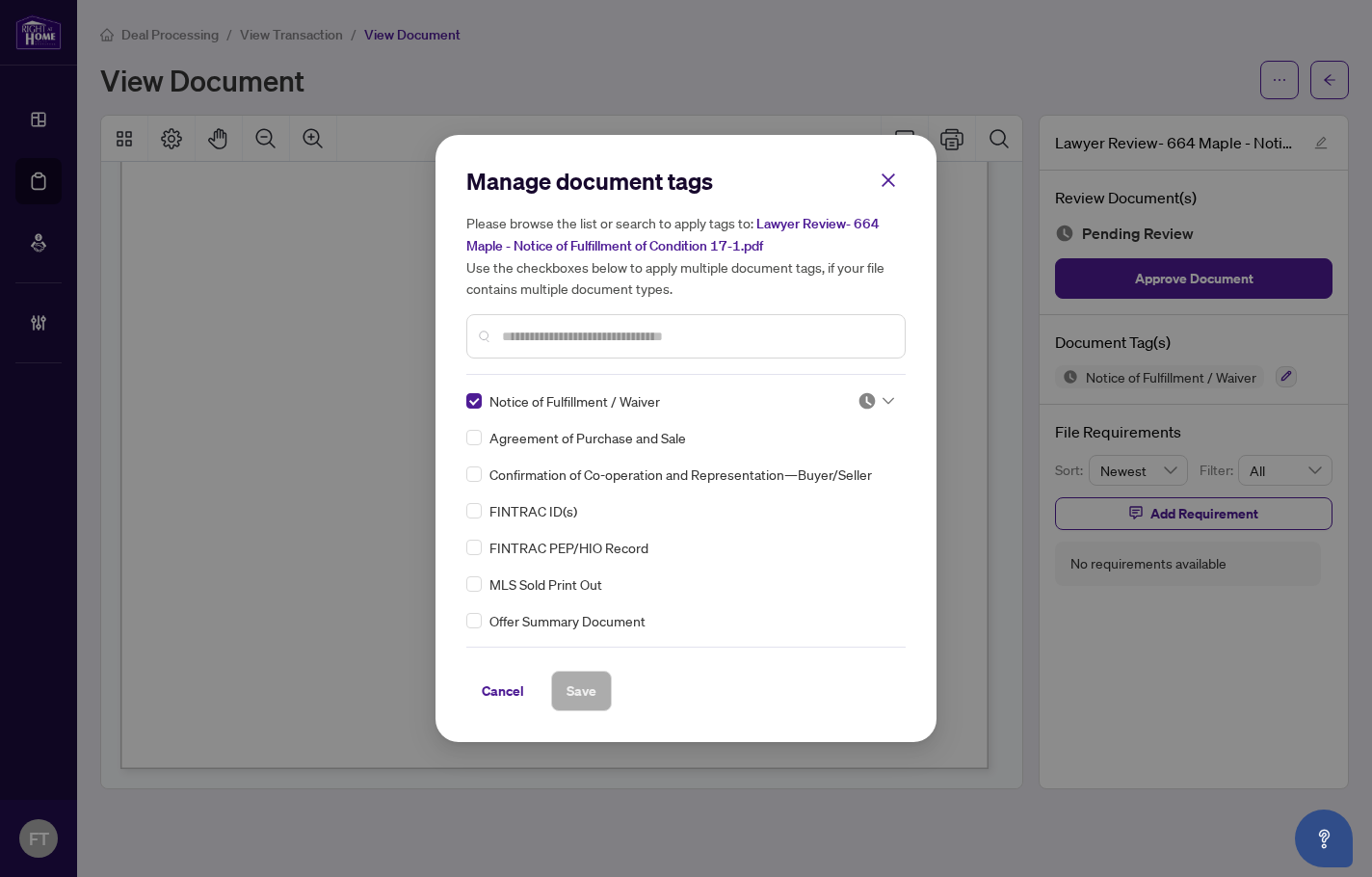 click at bounding box center (876, 401) 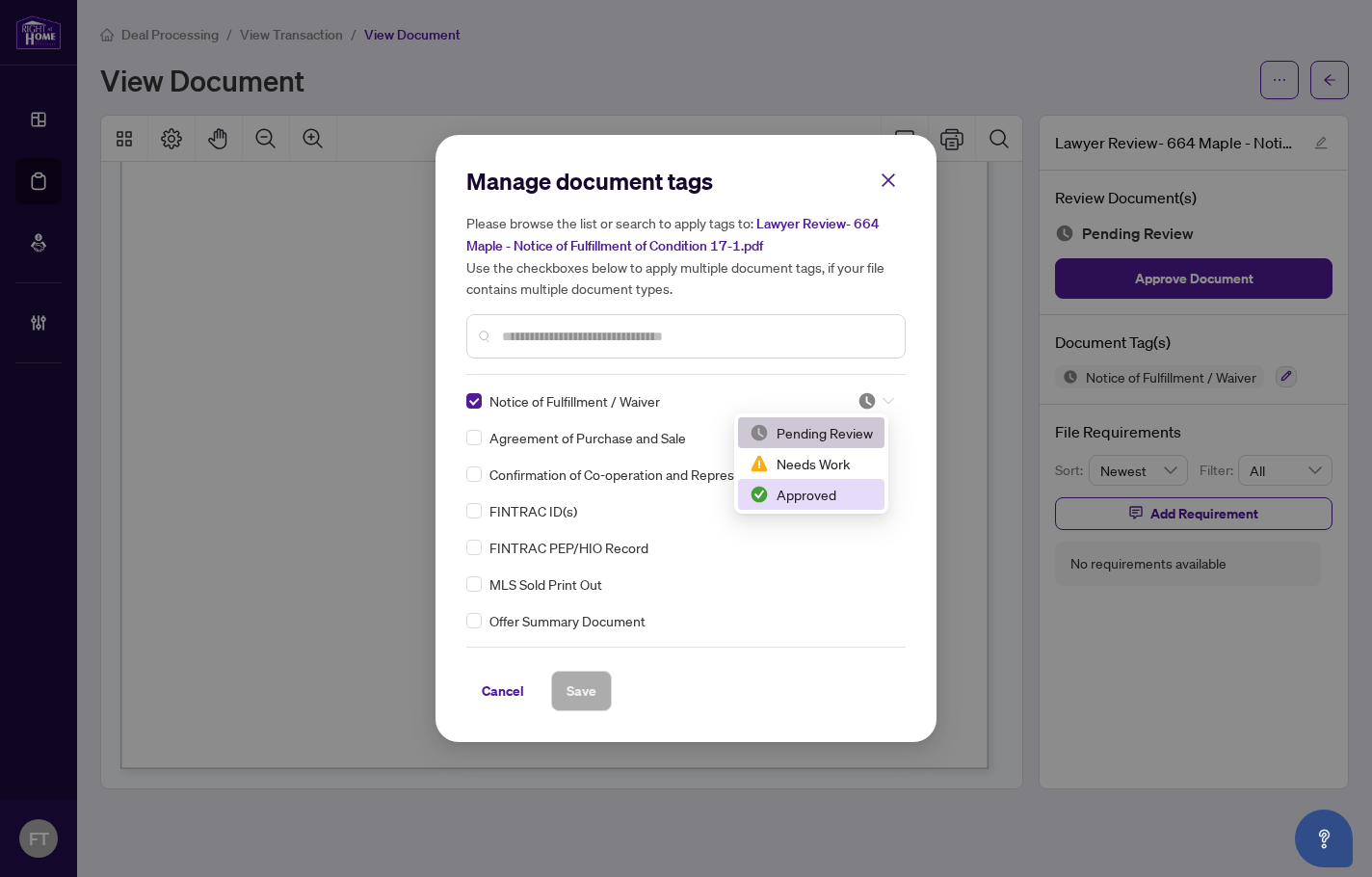 click on "Approved" at bounding box center (811, 494) 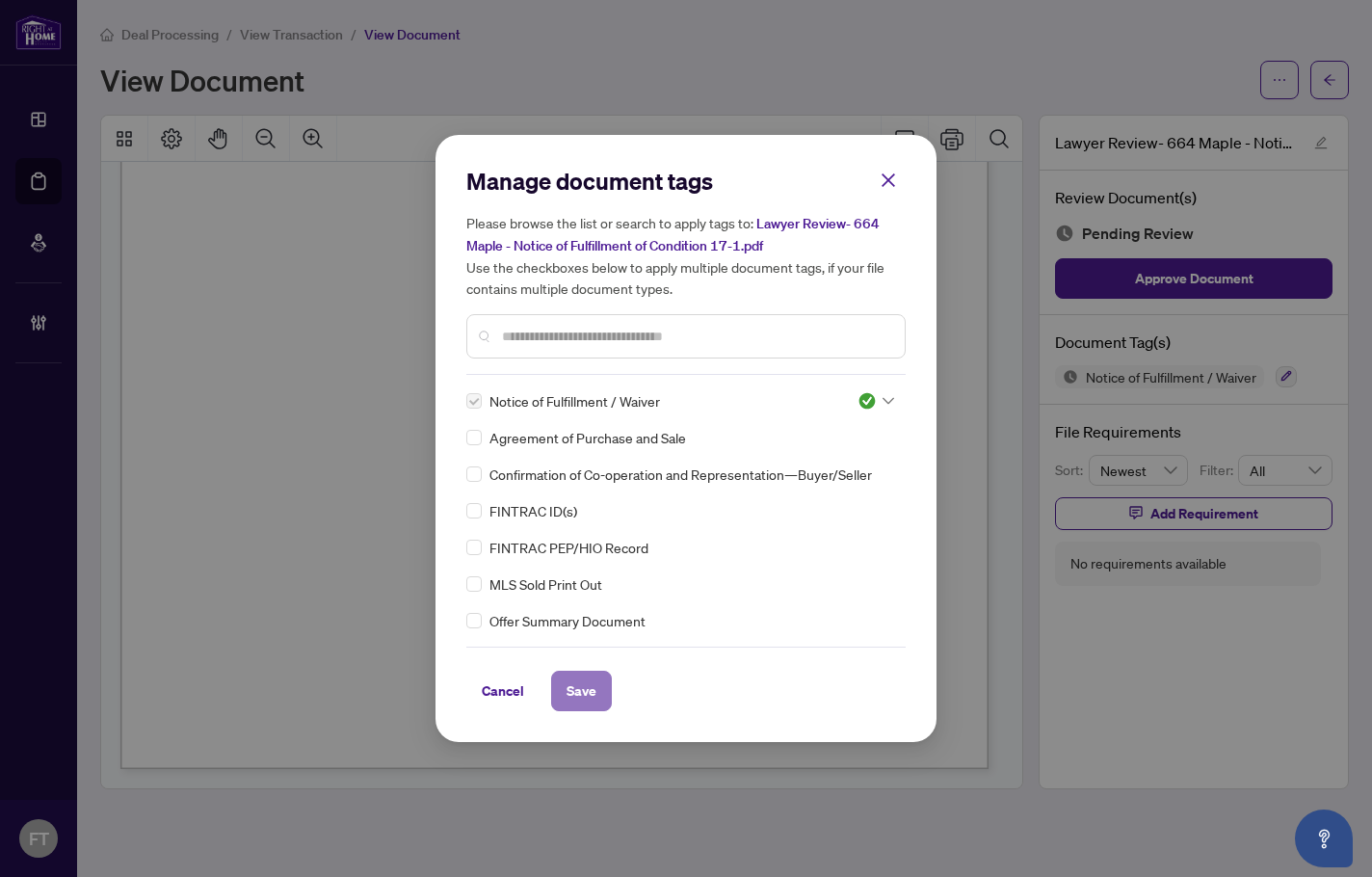 drag, startPoint x: 586, startPoint y: 687, endPoint x: 519, endPoint y: 80, distance: 610.6865 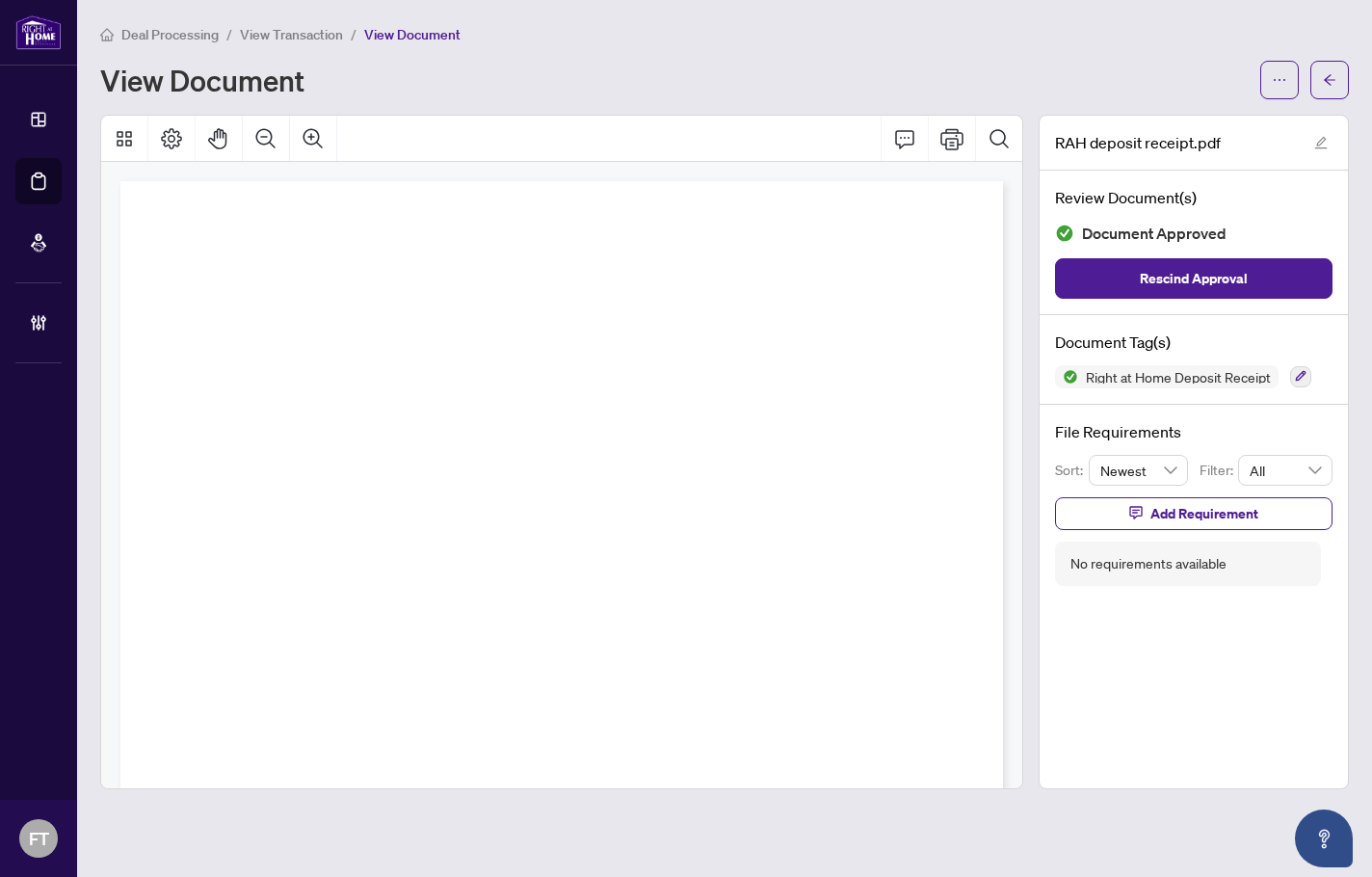 scroll, scrollTop: 0, scrollLeft: 0, axis: both 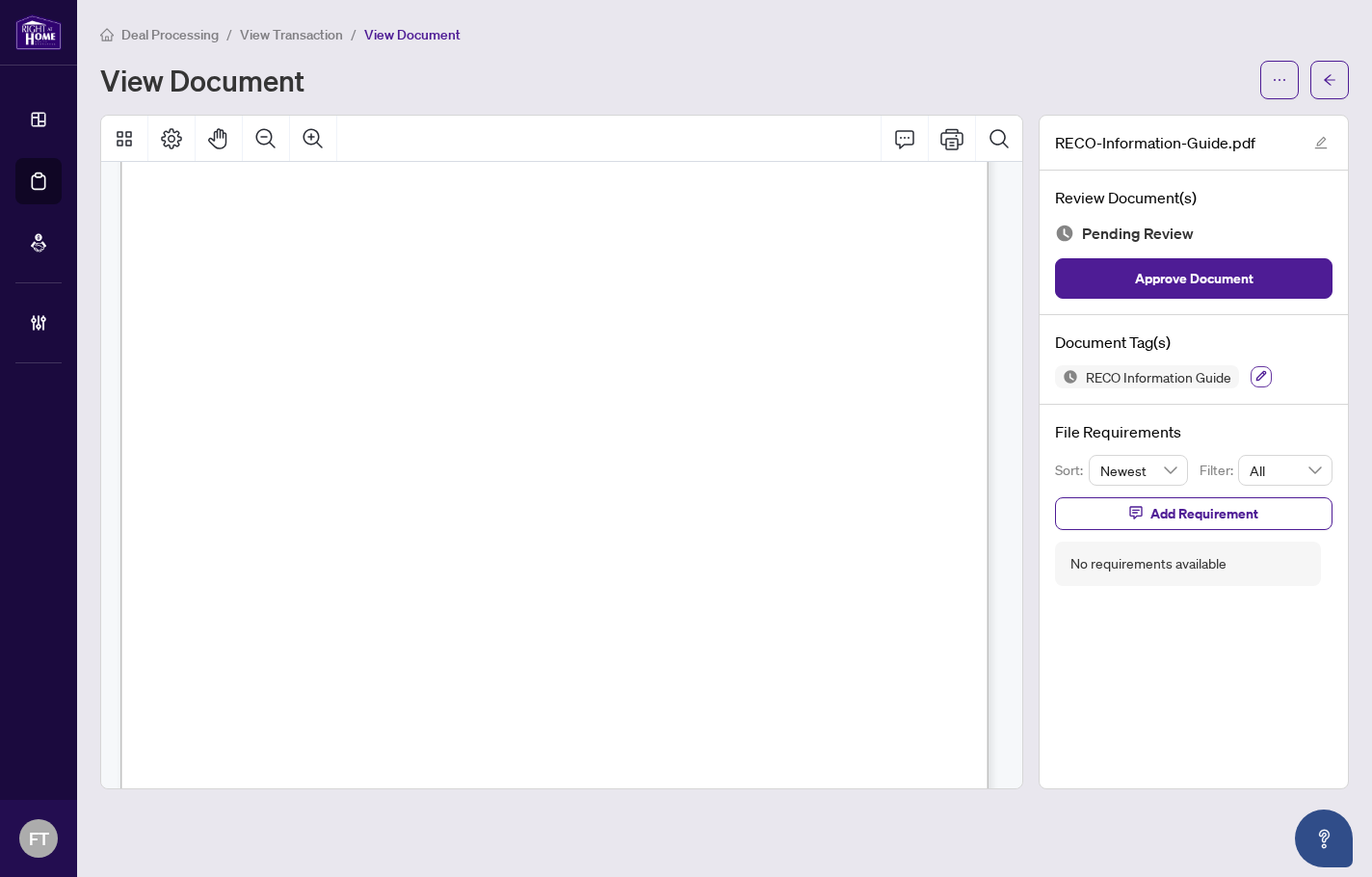 click at bounding box center (1261, 377) 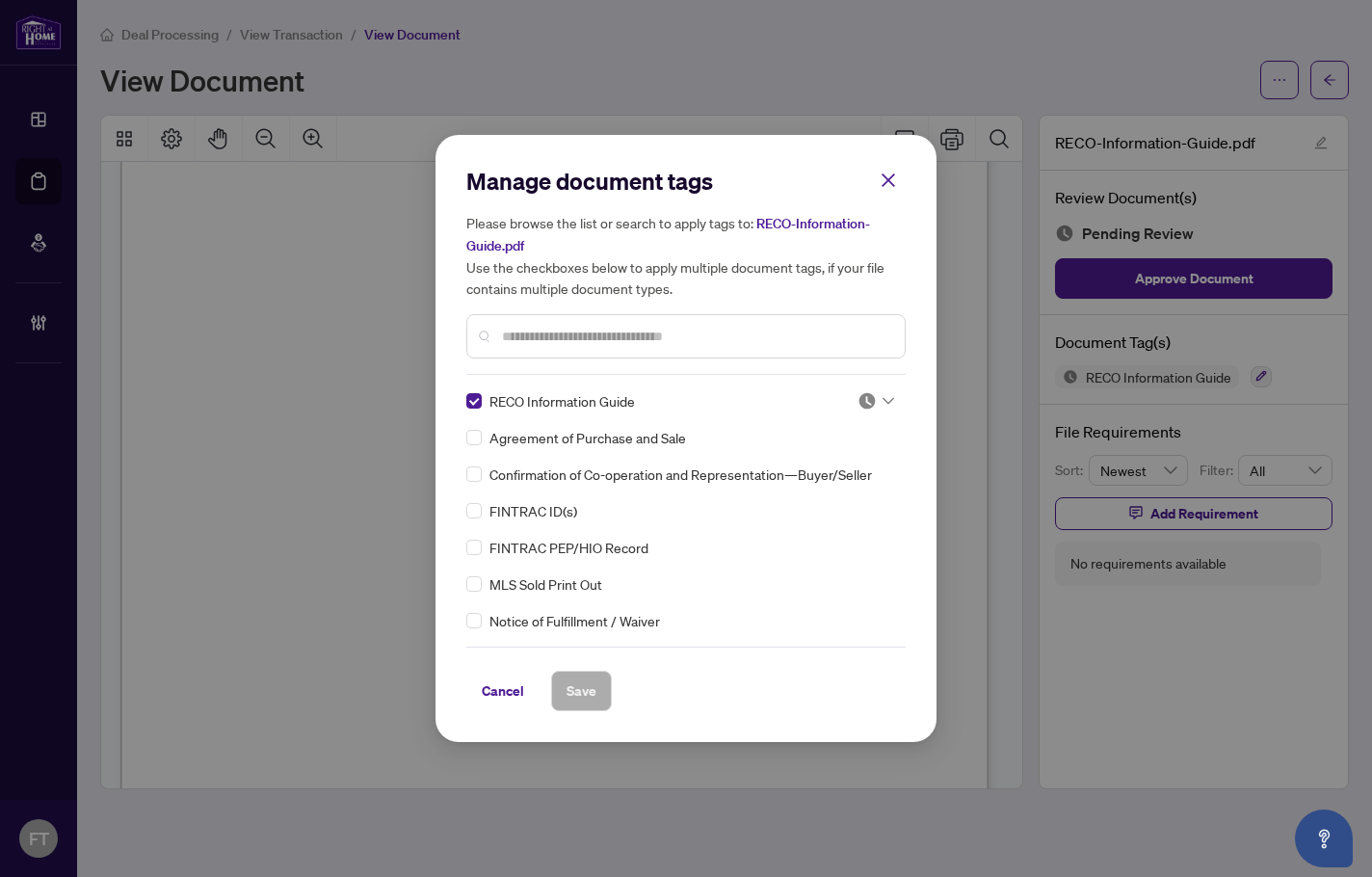 click at bounding box center (876, 401) 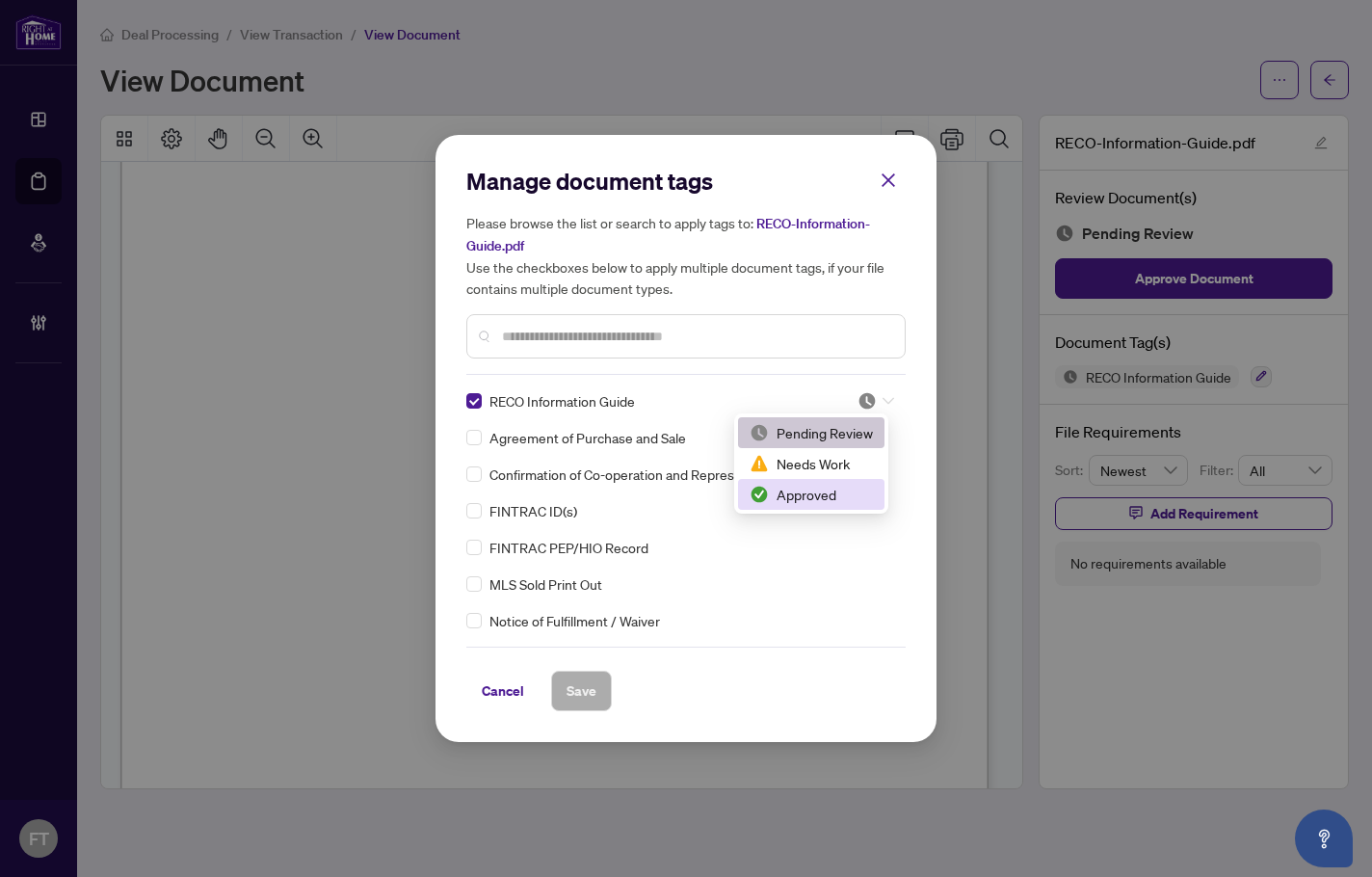 drag, startPoint x: 797, startPoint y: 496, endPoint x: 615, endPoint y: 661, distance: 245.66033 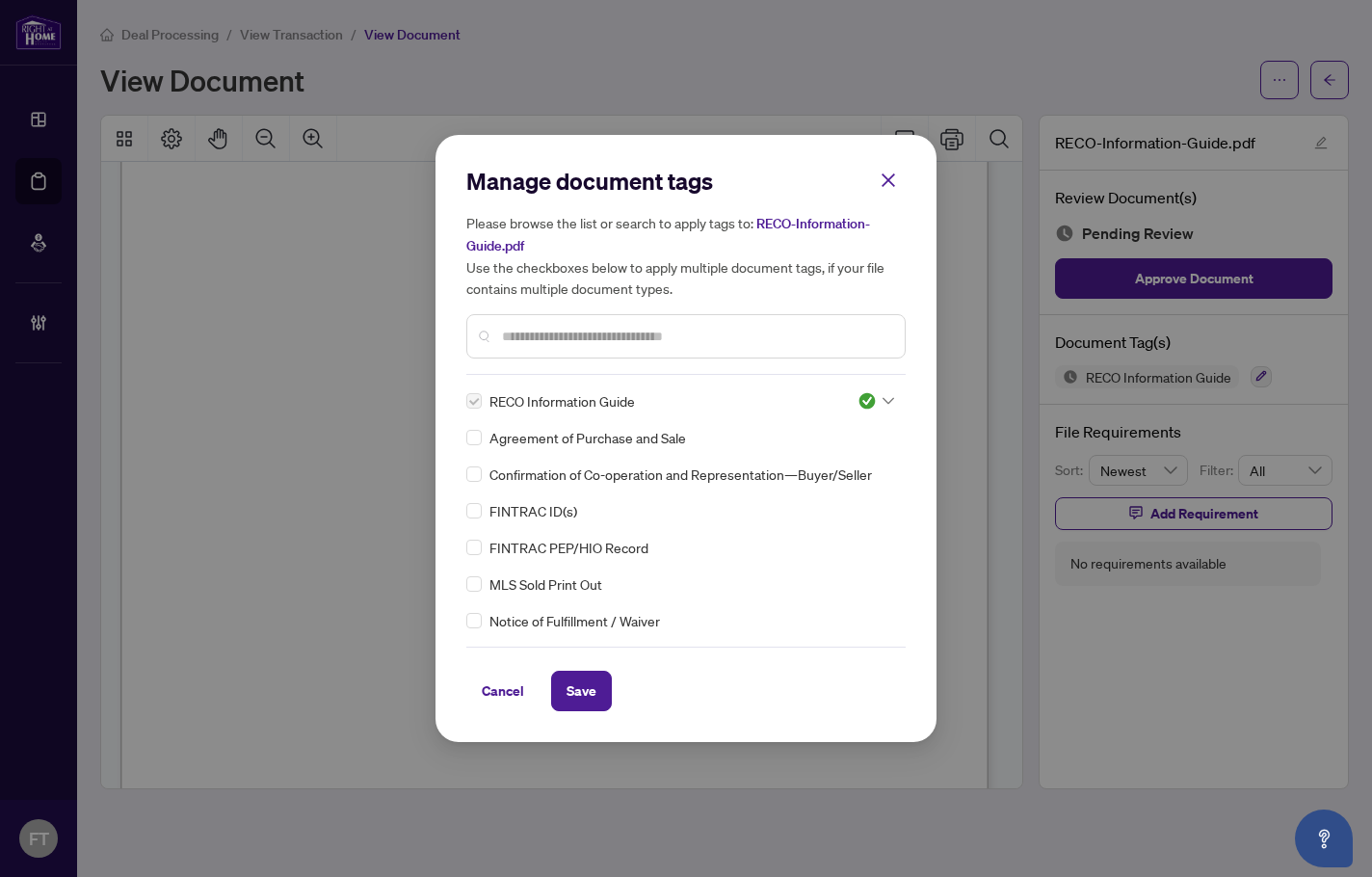click on "Save" at bounding box center [581, 691] 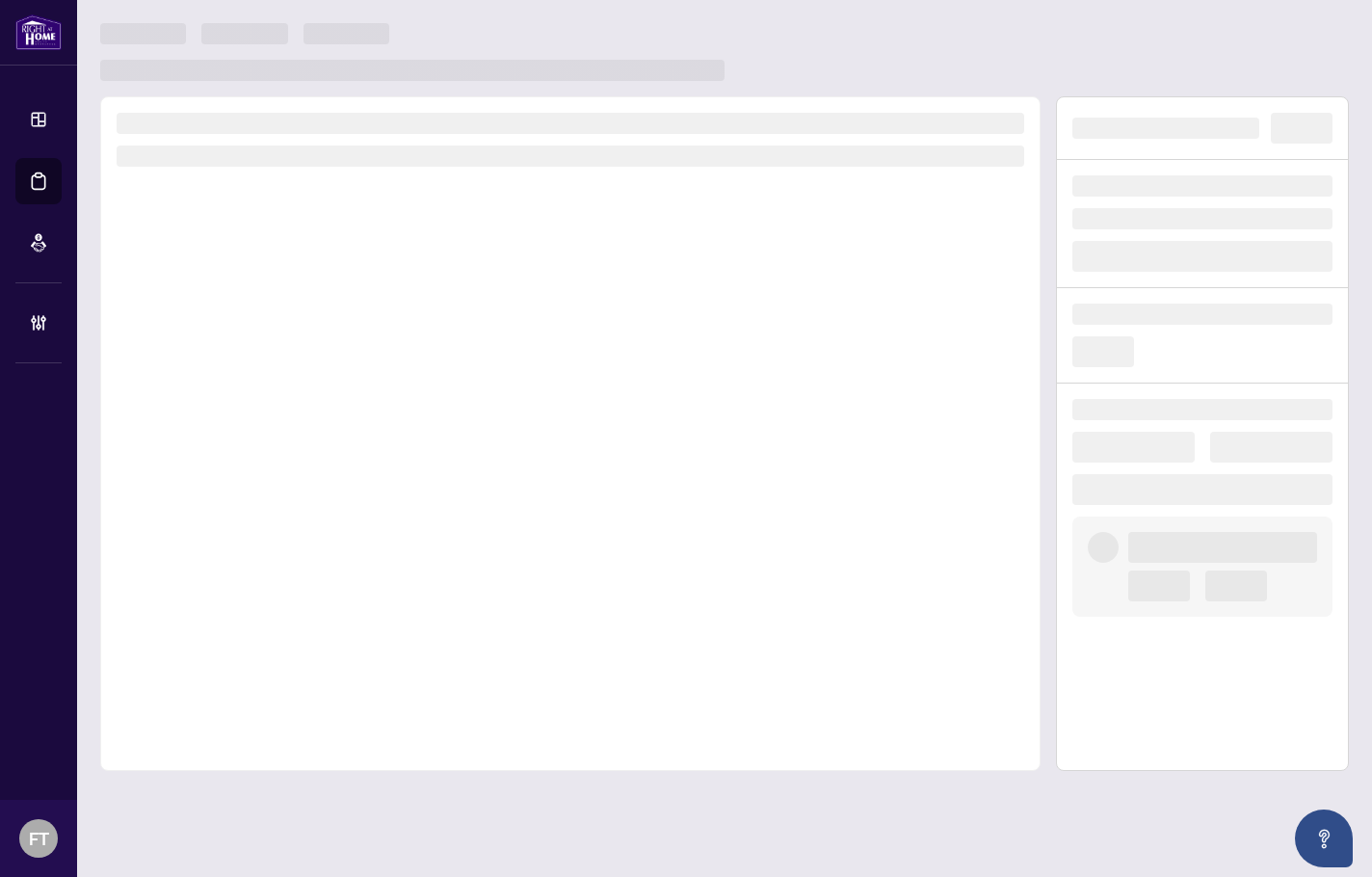 scroll, scrollTop: 0, scrollLeft: 0, axis: both 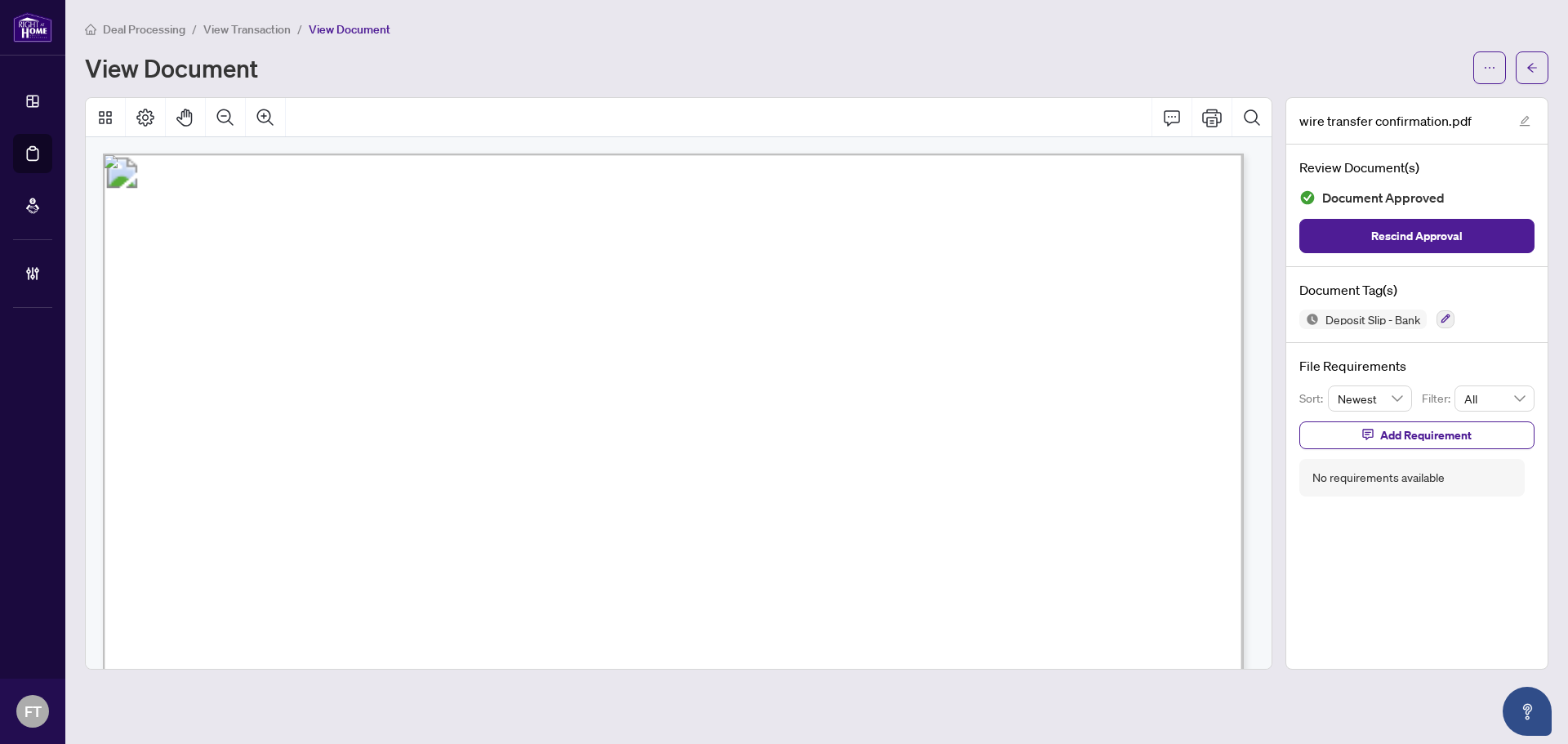 drag, startPoint x: 655, startPoint y: 565, endPoint x: 697, endPoint y: 489, distance: 86.83317 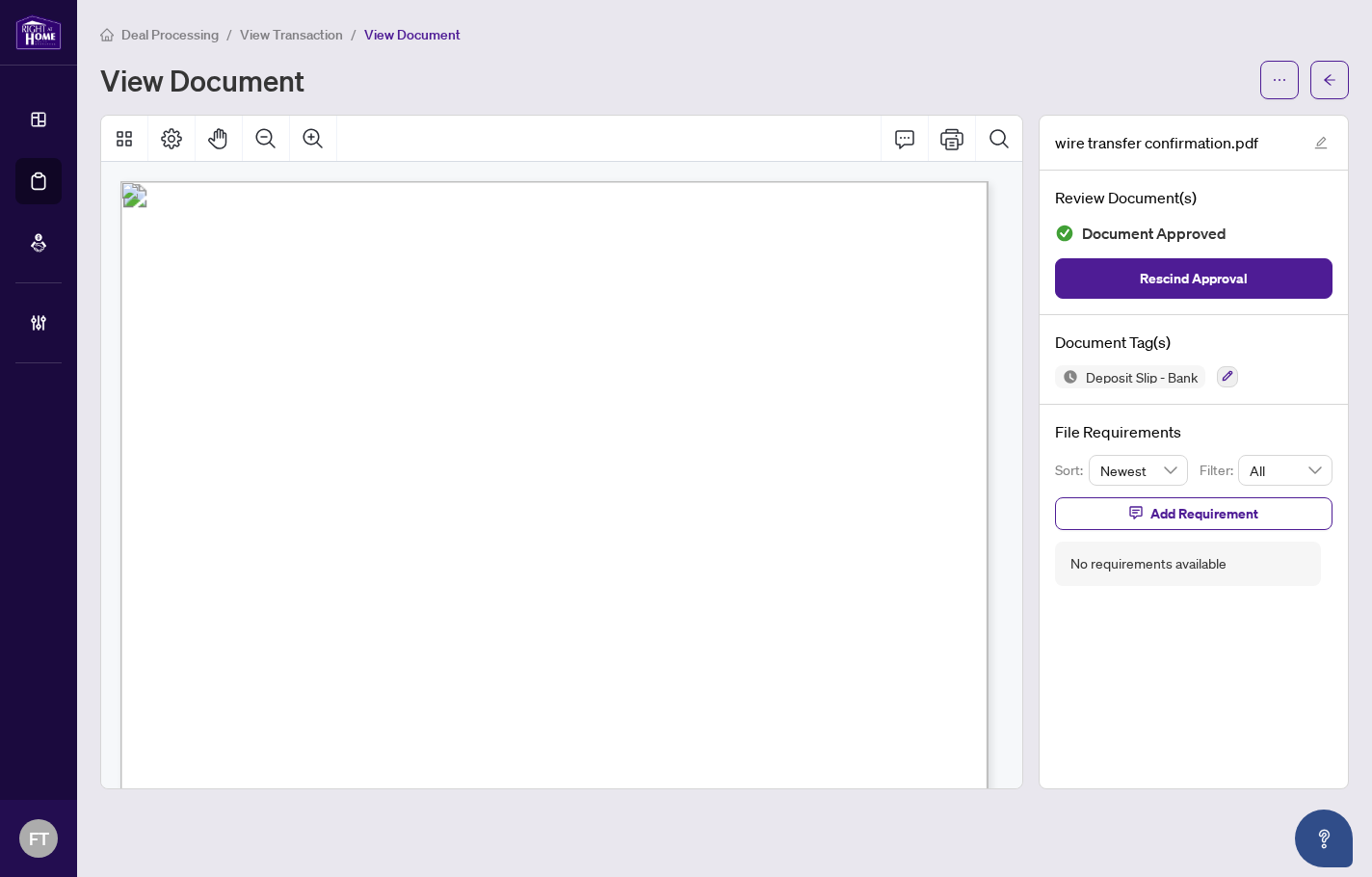 click at bounding box center (777, 1023) 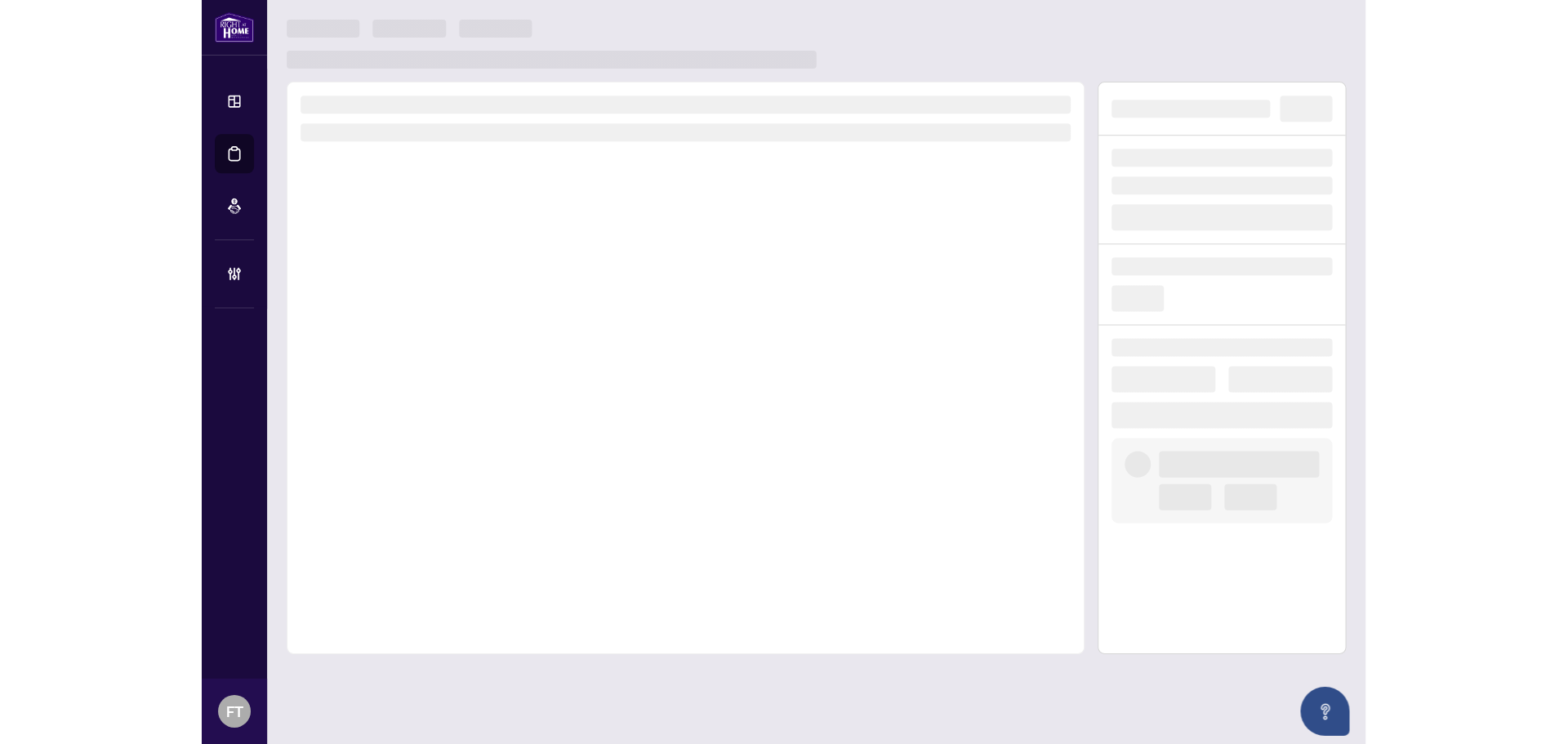 scroll, scrollTop: 0, scrollLeft: 0, axis: both 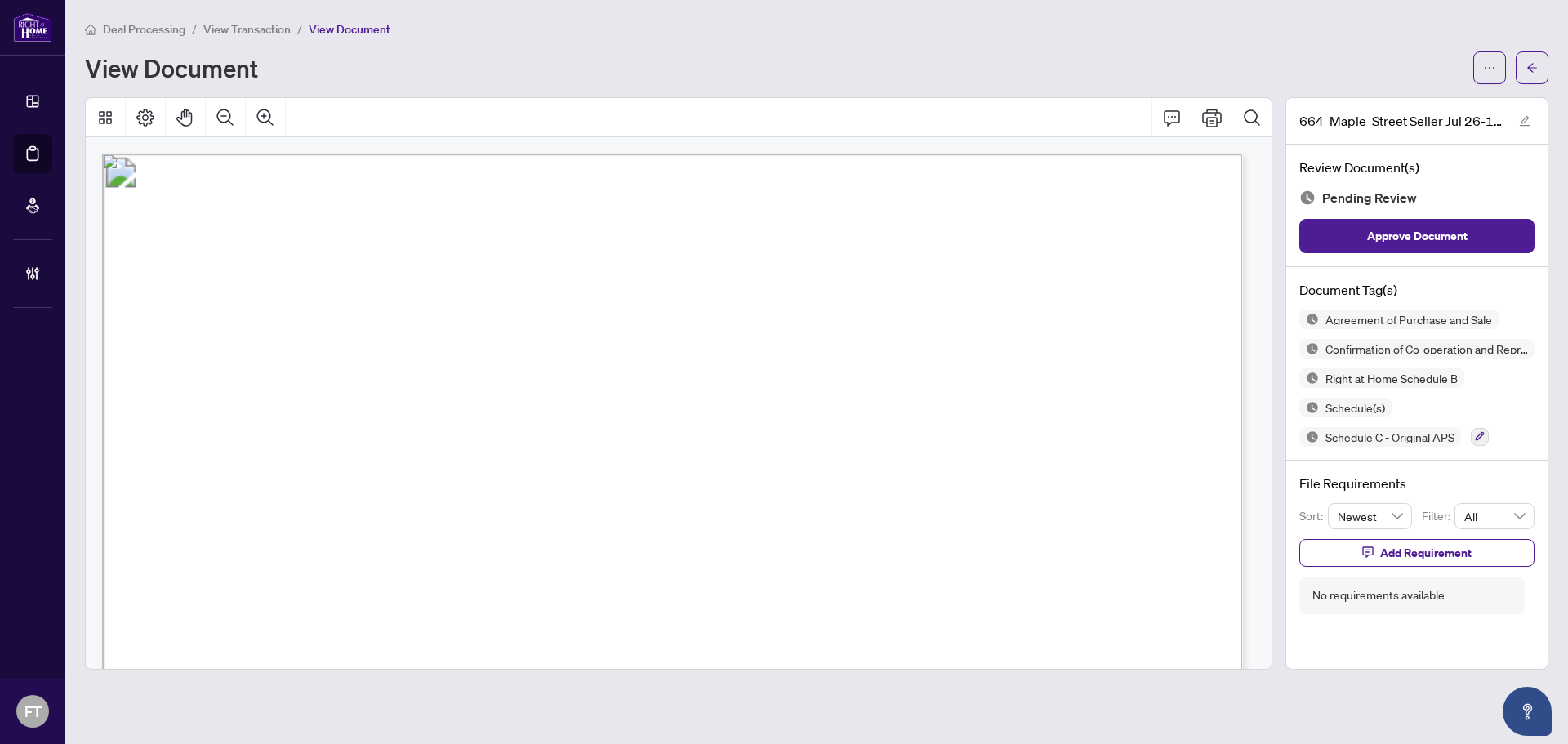 drag, startPoint x: 839, startPoint y: 363, endPoint x: 822, endPoint y: 378, distance: 22.671568 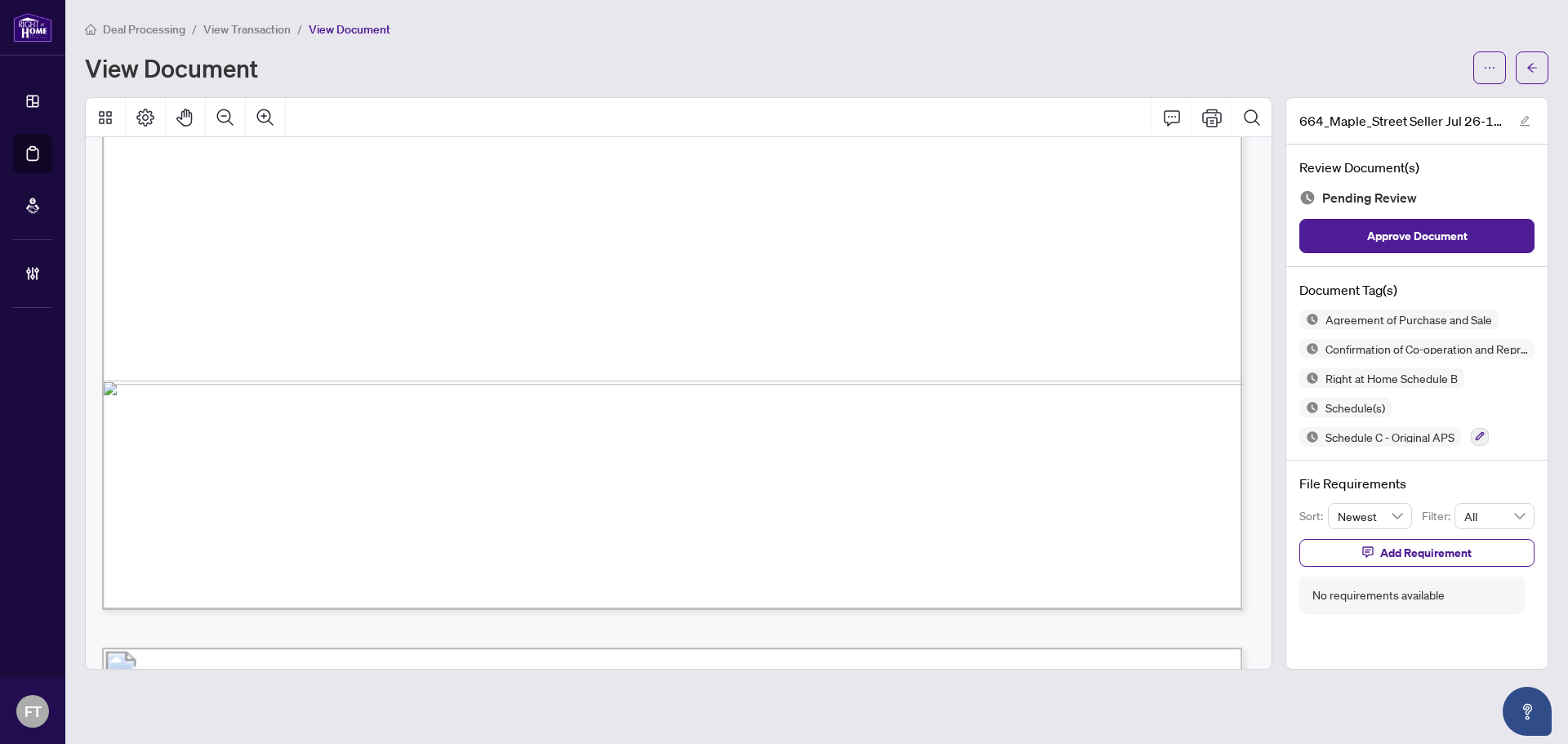 scroll, scrollTop: 1062, scrollLeft: 0, axis: vertical 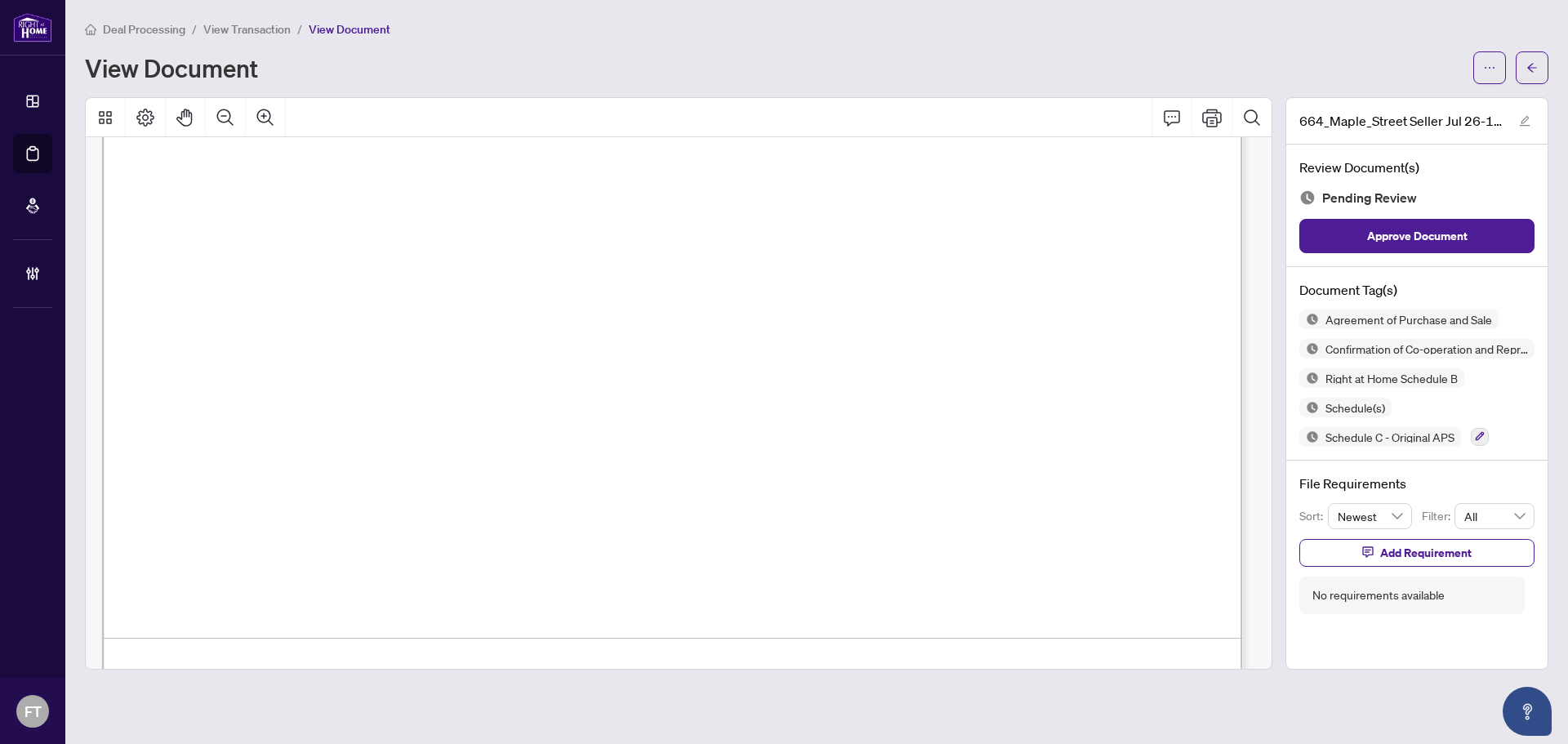 click on "Authentisign ID: 0BE8751B-EF68-F011-8DCA-00224822F75A  Docusign Envelope ID: 9EF9470D-AEA0-4B52-A5AD-5D369B7B1BDE
Portable Electrical Fireplace located in the Living Room, Standing Freezer in the Laundry Room
Authentisign ID: 82708497-6B69-F011-8DCA-00224822F75A Authentisign ID: 5E66687E-2E6A-F011-8DCA-00224822F75A  Docusign Envelope ID: 60A7FE14-2D81-44AB-9404-AE5AEC1D5D74 Docusign Envelope ID: A6D145FC-B326-4D4D-8271-66DB1D3D02CF  Docusign Envelope ID: 1BED1B20-D65D-492A-99E4-59E49337BA1B" at bounding box center [1416, 1089] 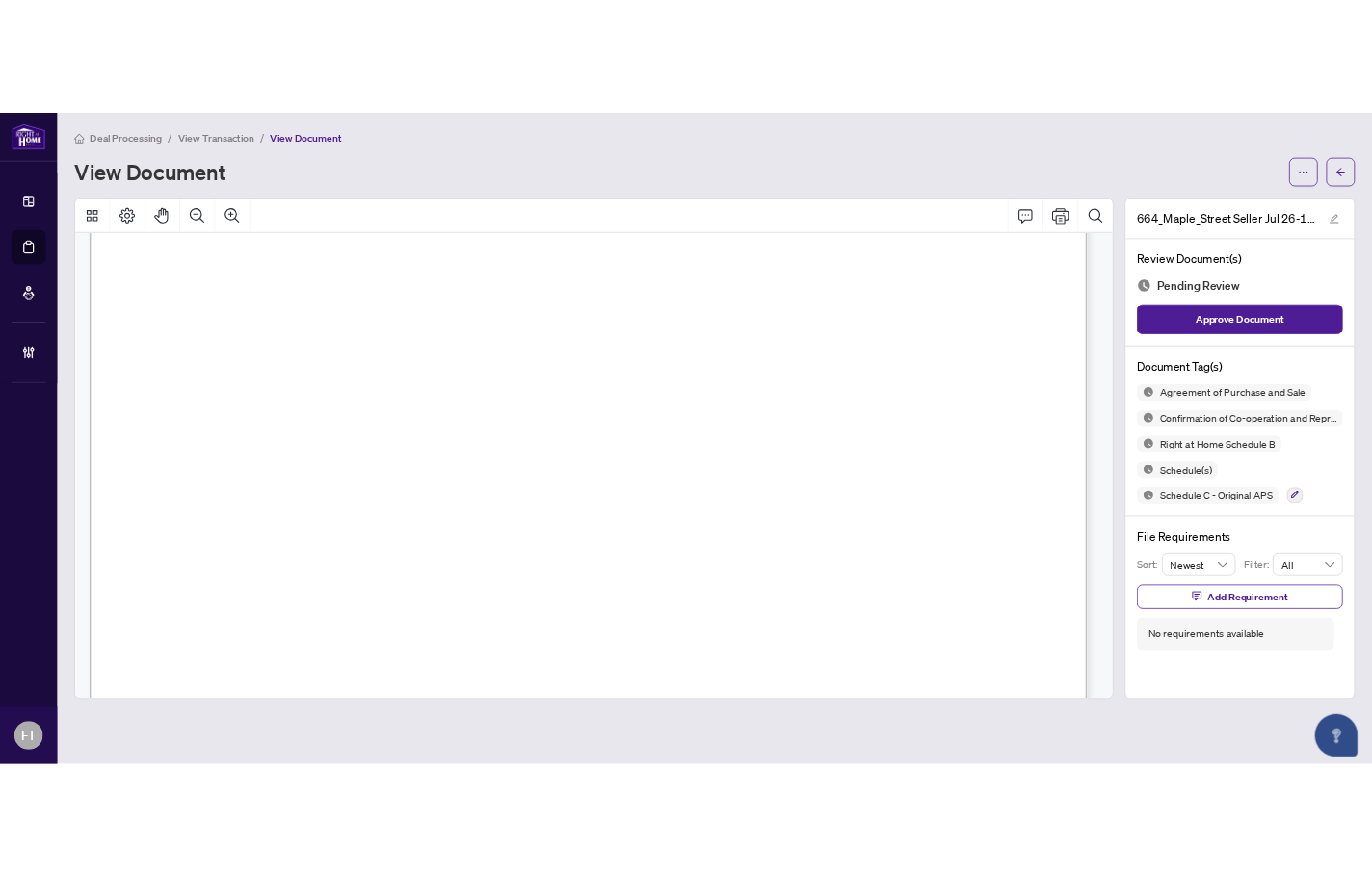 scroll, scrollTop: 7836, scrollLeft: 0, axis: vertical 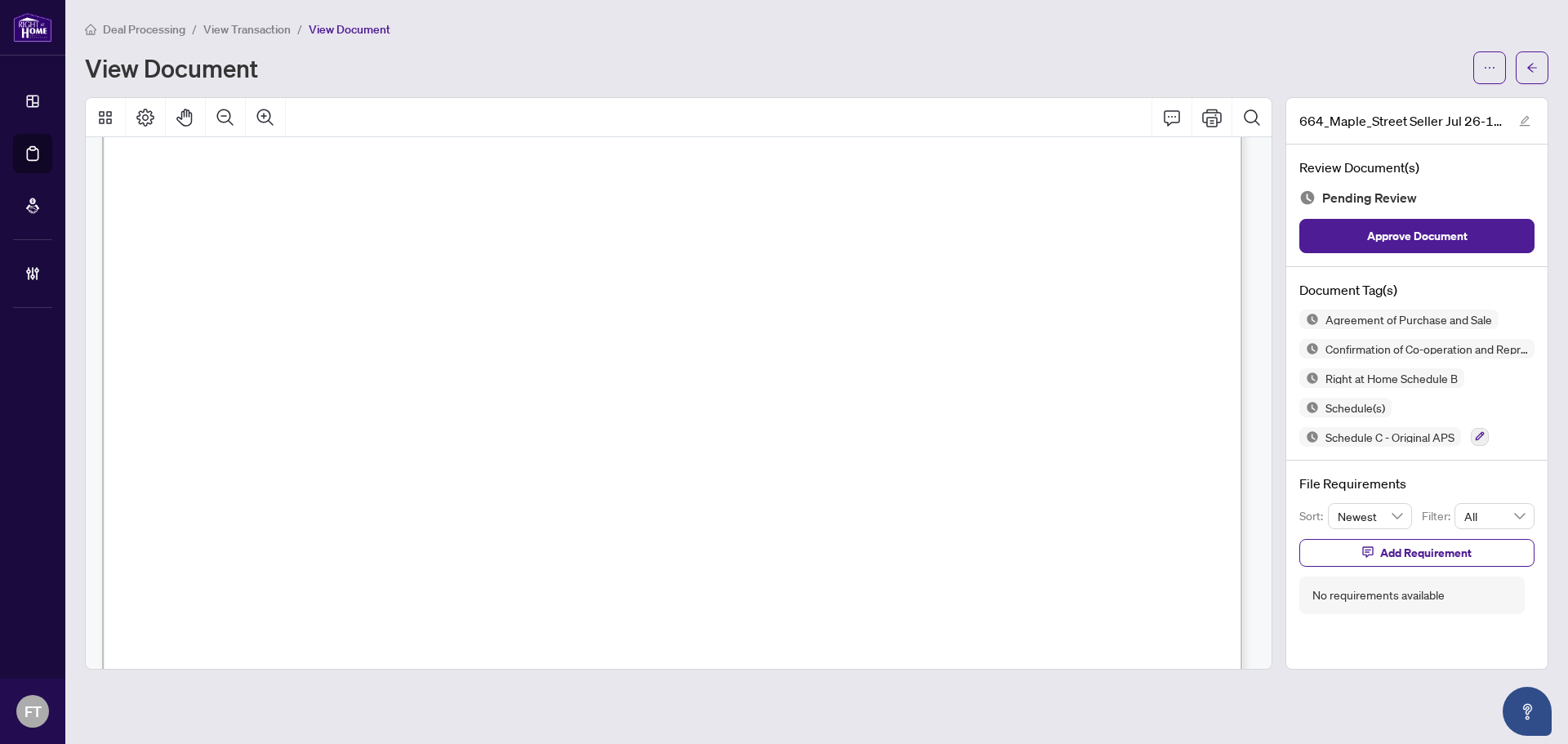 click on "7/24/2025
7/24/2025
Authentisign ID: 0BE8751B-EF68-F011-8DCA-00224822F75A  Authentisign ID: 82708497-6B69-F011-8DCA-00224822F75A  Docusign Envelope ID: 60A7FE14-2D81-44AB-9404-AE5AEC1D5D74 Docusign Envelope ID: A6D145FC-B326-4D4D-8271-66DB1D3D02CF
26th  July  25
[NUMBER] [STREET], [CITY], [STATE]
Authentisign ID: 5E66687E-2E6A-F011-8DCA-00224822F75A  Docusign Envelope ID: 1BED1B20-D65D-492A-99E4-59E49337BA1B
7/26/2025
7/26/2025" at bounding box center [1416, 1286] 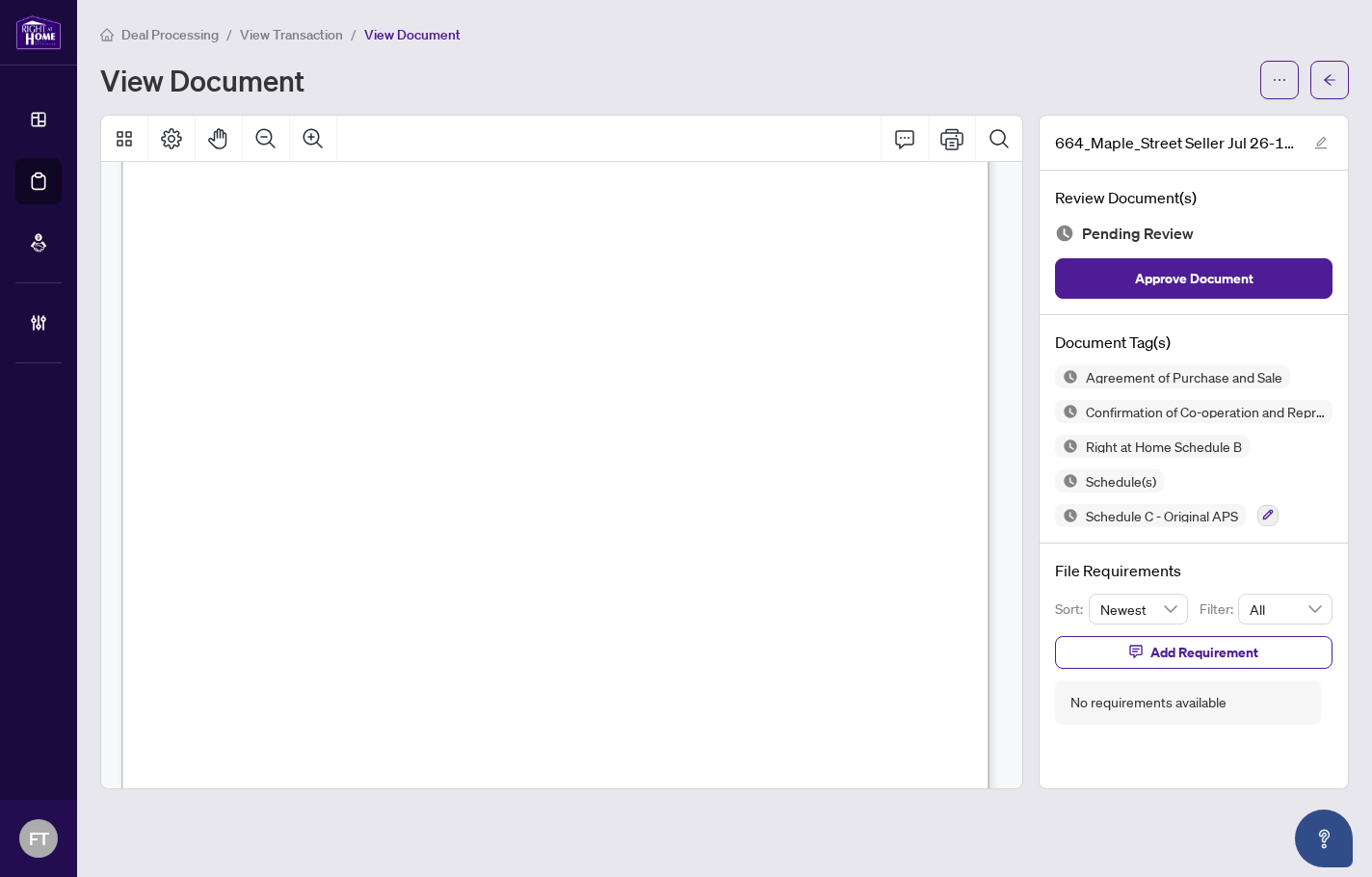 click on "7/24/2025
7/24/2025
Authentisign ID: 0BE8751B-EF68-F011-8DCA-00224822F75A  Authentisign ID: 82708497-6B69-F011-8DCA-00224822F75A  Docusign Envelope ID: 60A7FE14-2D81-44AB-9404-AE5AEC1D5D74 Docusign Envelope ID: A6D145FC-B326-4D4D-8271-66DB1D3D02CF
26th  July  25
[NUMBER] [STREET], [CITY], [STATE]
Authentisign ID: 5E66687E-2E6A-F011-8DCA-00224822F75A  Docusign Envelope ID: 1BED1B20-D65D-492A-99E4-59E49337BA1B
7/26/2025
7/26/2025" at bounding box center (766, 583) 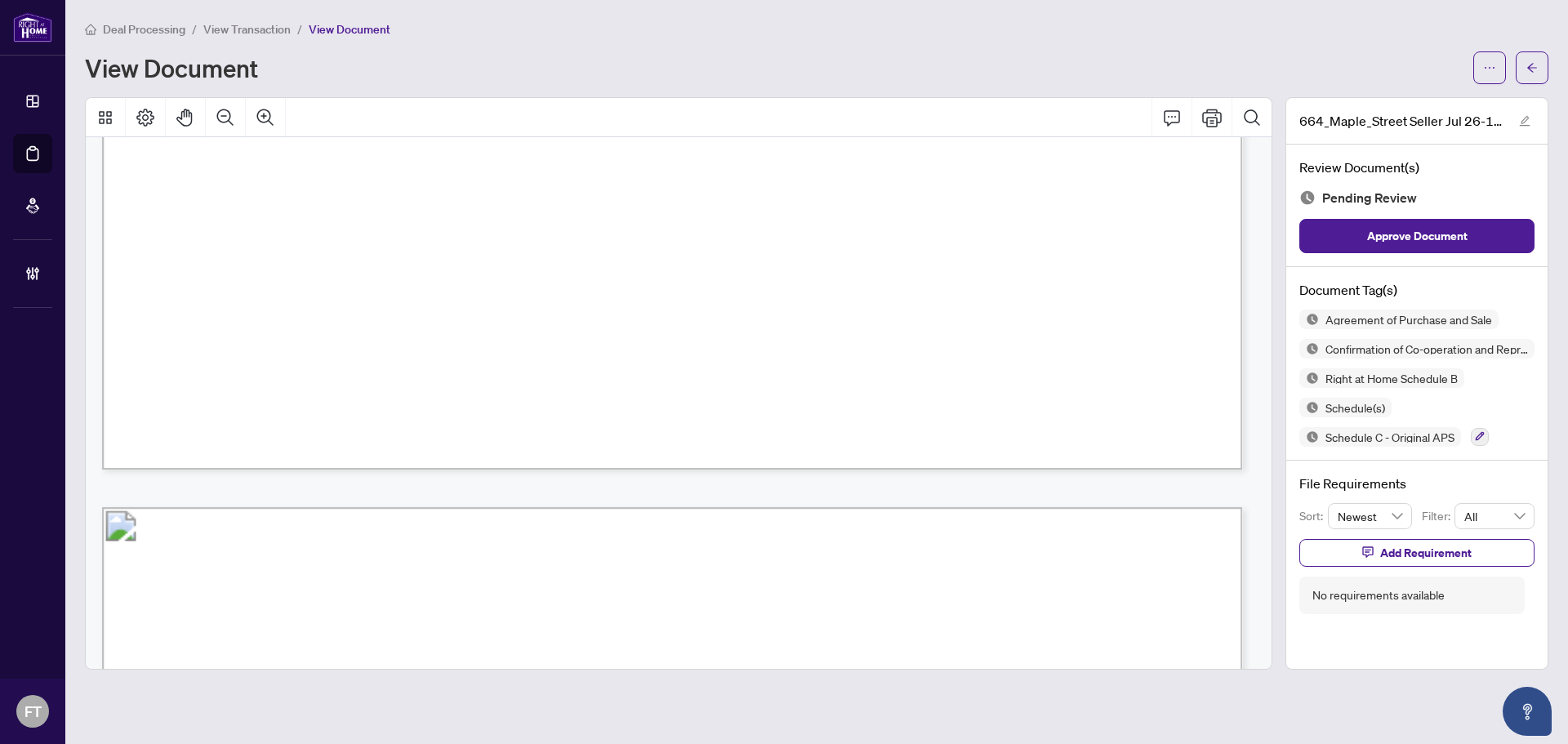 scroll, scrollTop: 0, scrollLeft: 0, axis: both 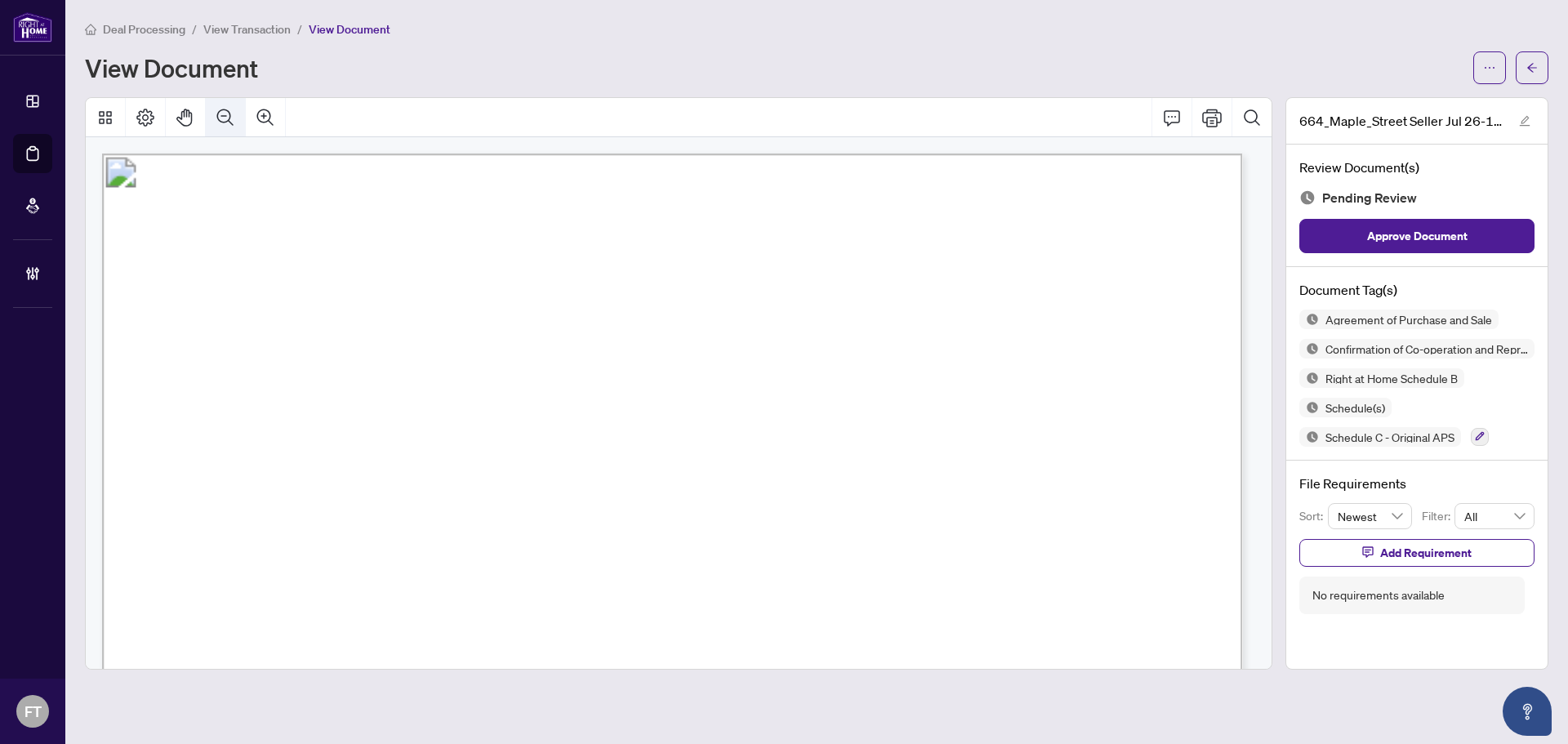 click 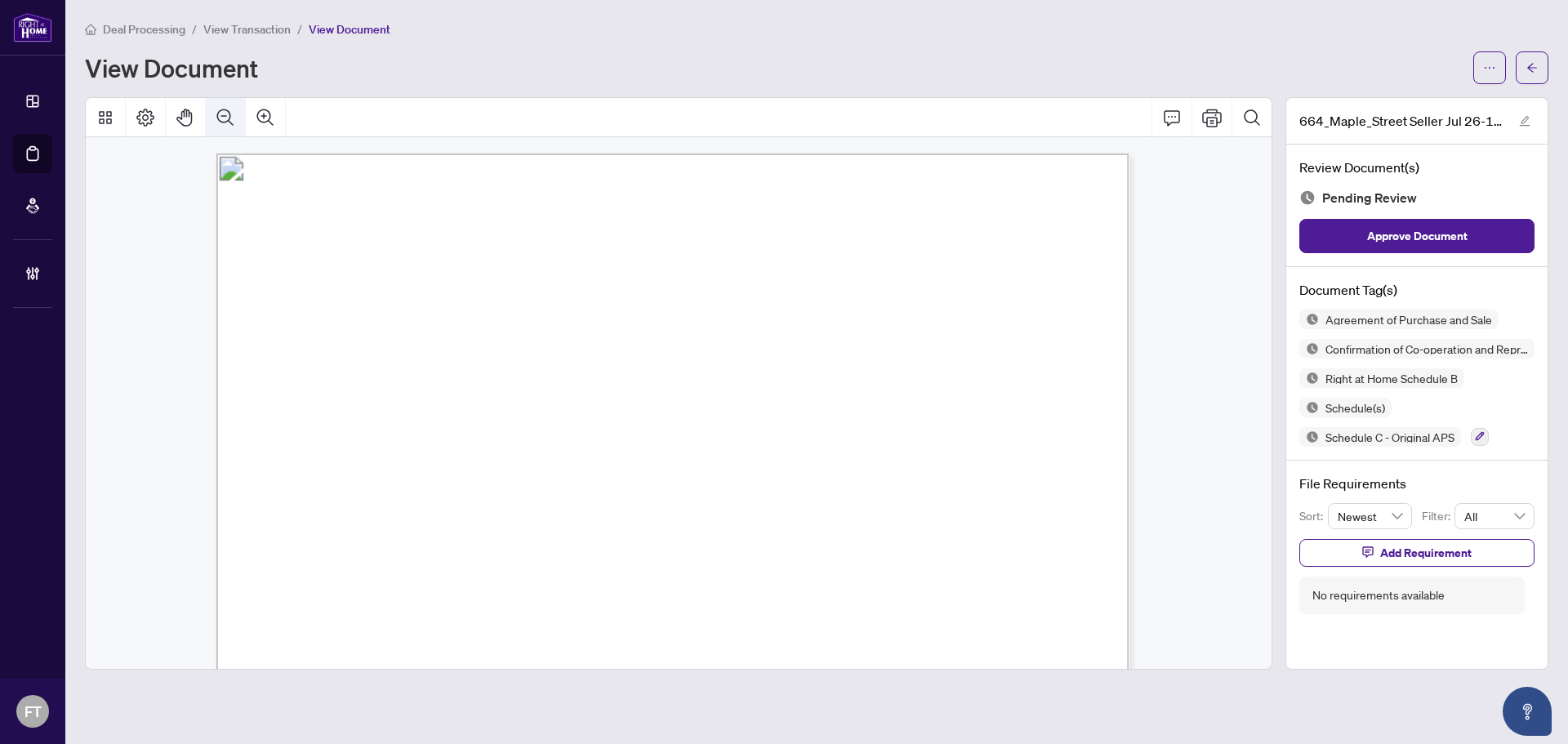 click 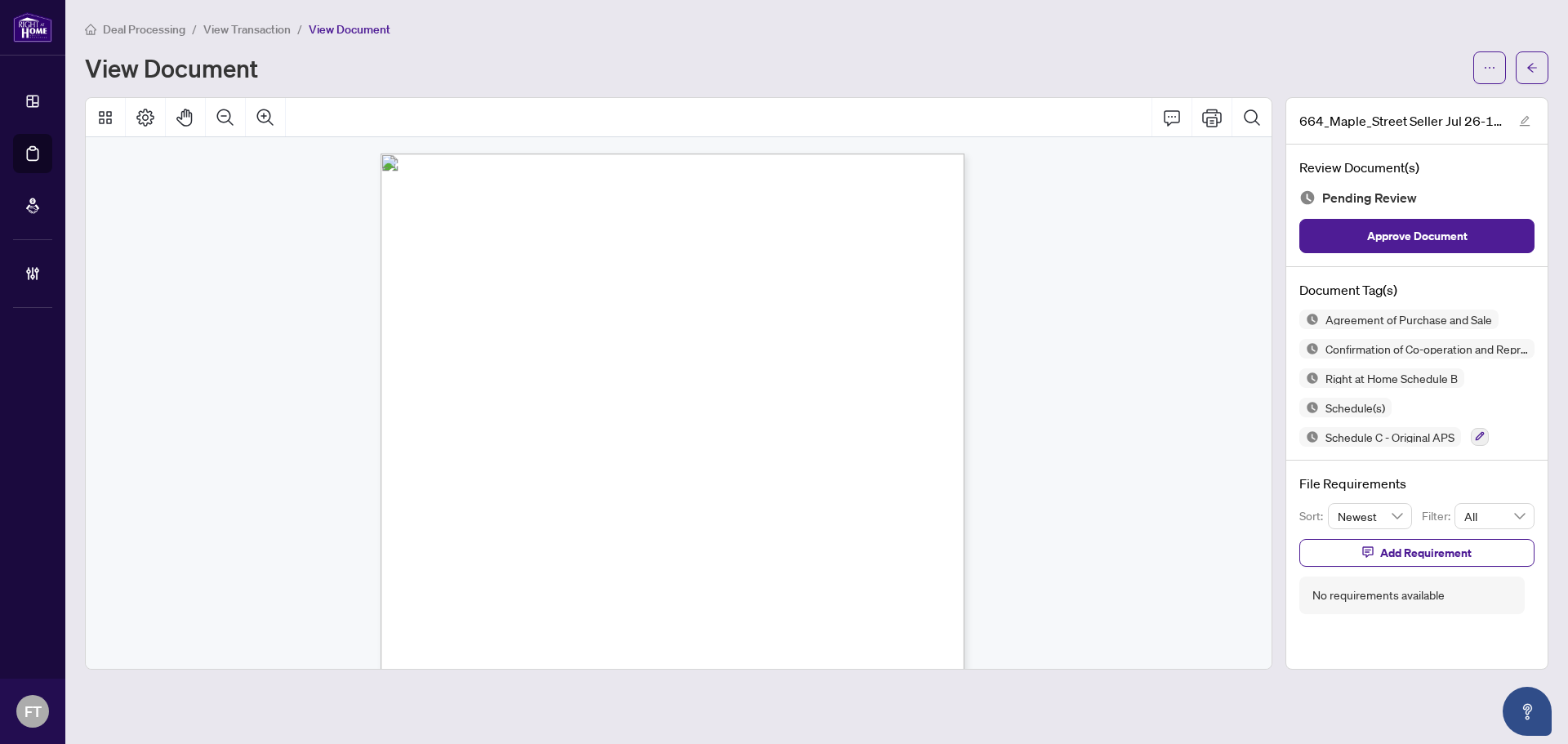 drag, startPoint x: 448, startPoint y: 319, endPoint x: 417, endPoint y: 319, distance: 31 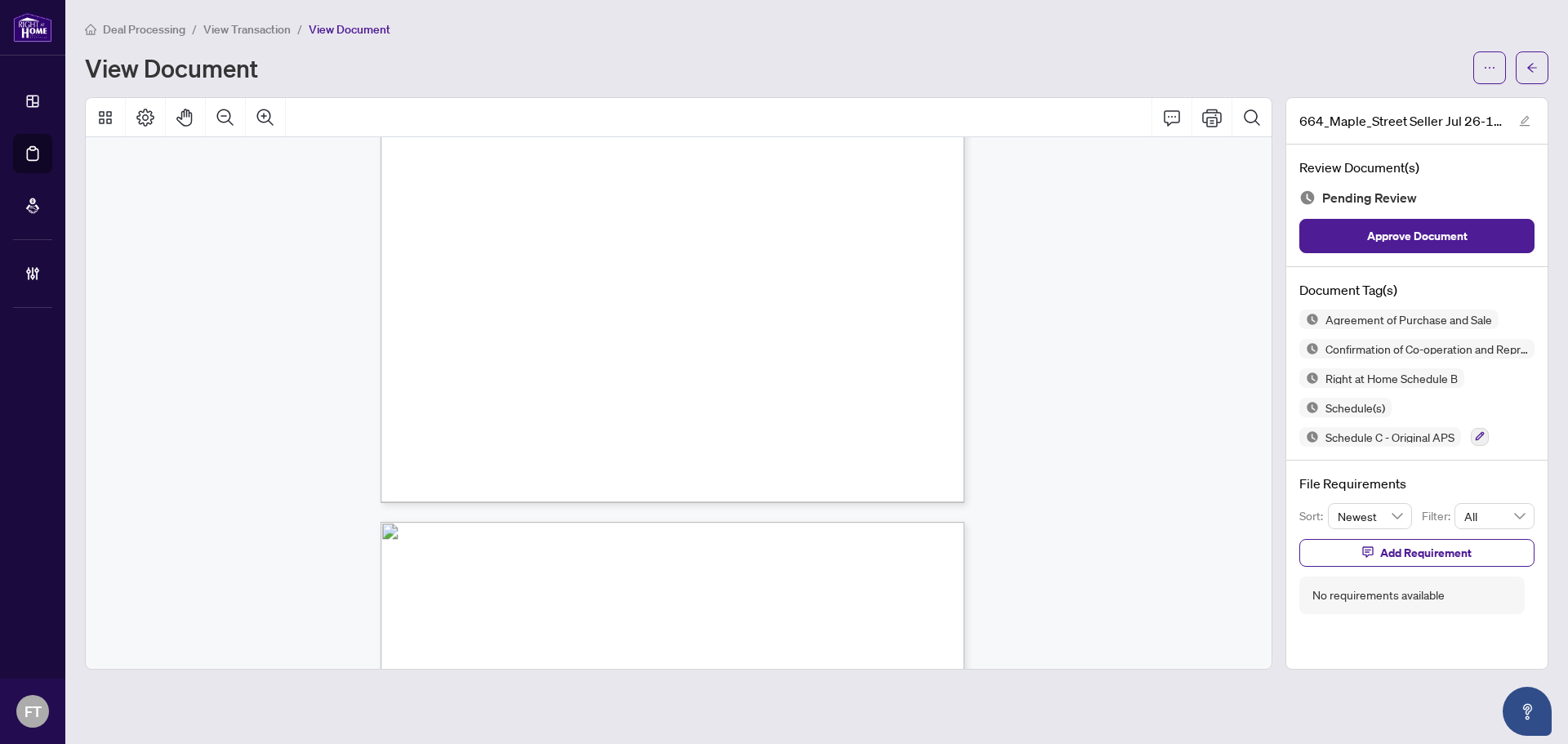click on "Docusign Envelope ID: 9EF9470D-AEA0-4B52-A5AD-5D369B7B1BDE
$710,000
Seven Hundred & Ten
Seller
Authentisign ID: 0BE8751B-EF68-F011-8DCA-00224822F75A
Buyer  26
$695,000.00
Six Hundred ninety five
Docusign Envelope ID: 60A7FE14-2D81-44AB-9404-AE5AEC1D5D74
$705,000
Seven Hundred & Five
Seller
Authentisign ID: 82708497-6B69-F011-8DCA-00224822F75A
Buyer
Seven Hundred Thousand
$700,000.00
6pm
Authentisign ID: 5E66687E-2E6A-F011-8DCA-00224822F75A  Docusign Envelope ID: A6D145FC-B326-4D4D-8271-66DB1D3D02CF  Docusign Envelope ID: 1BED1B20-D65D-492A-99E4-59E49337BA1B" at bounding box center [725, 192] 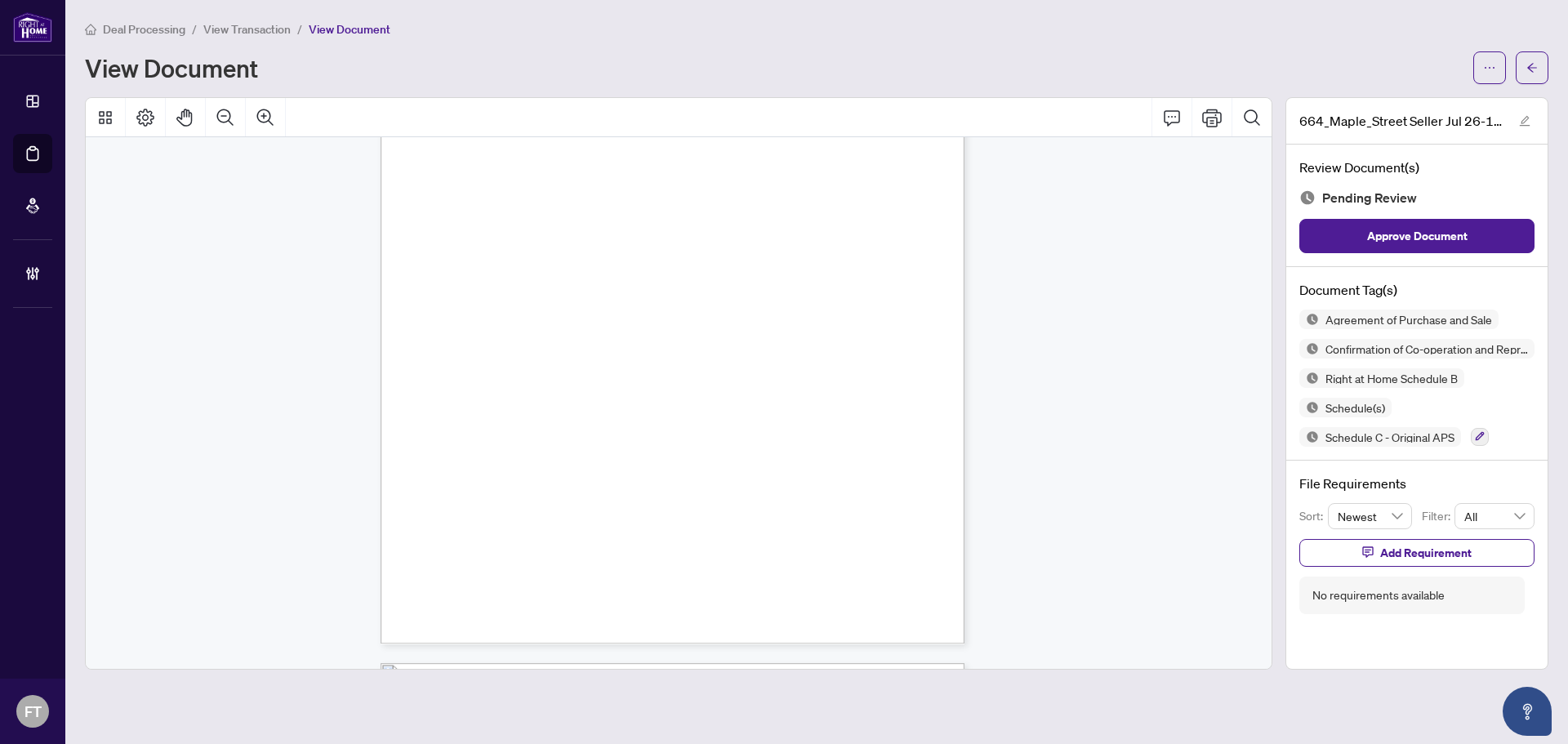 scroll, scrollTop: 3348, scrollLeft: 0, axis: vertical 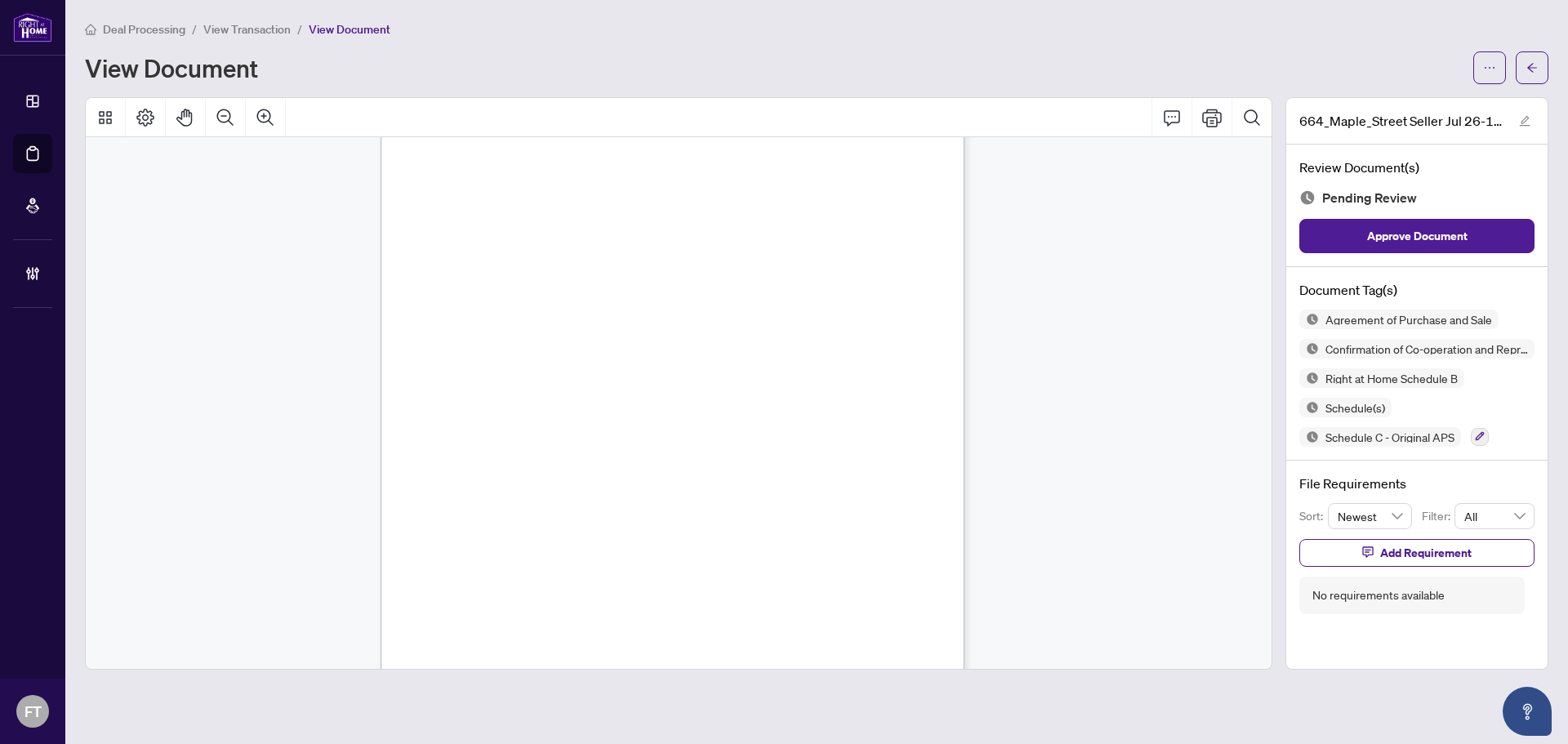 click on "7/24/2025
7/24/2025
Authentisign ID: 0BE8751B-EF68-F011-8DCA-00224822F75A  Authentisign ID: 82708497-6B69-F011-8DCA-00224822F75A  Docusign Envelope ID: 60A7FE14-2D81-44AB-9404-AE5AEC1D5D74 Docusign Envelope ID: A6D145FC-B326-4D4D-8271-66DB1D3D02CF
26th  July  25
[NUMBER] [STREET], [CITY], [STATE]
Authentisign ID: 5E66687E-2E6A-F011-8DCA-00224822F75A  Docusign Envelope ID: 1BED1B20-D65D-492A-99E4-59E49337BA1B
7/26/2025
7/26/2025" at bounding box center (725, 359) 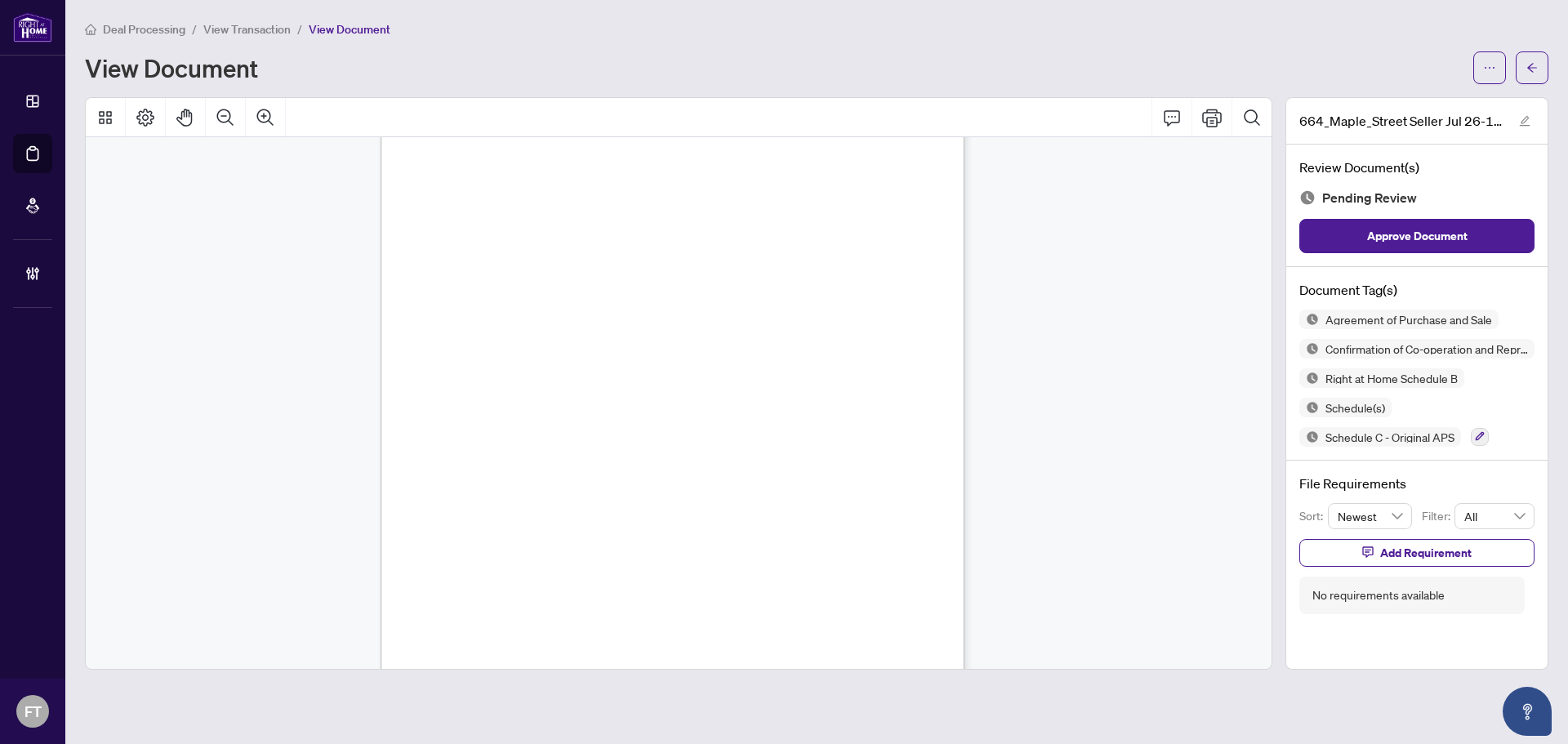 scroll, scrollTop: 82, scrollLeft: 0, axis: vertical 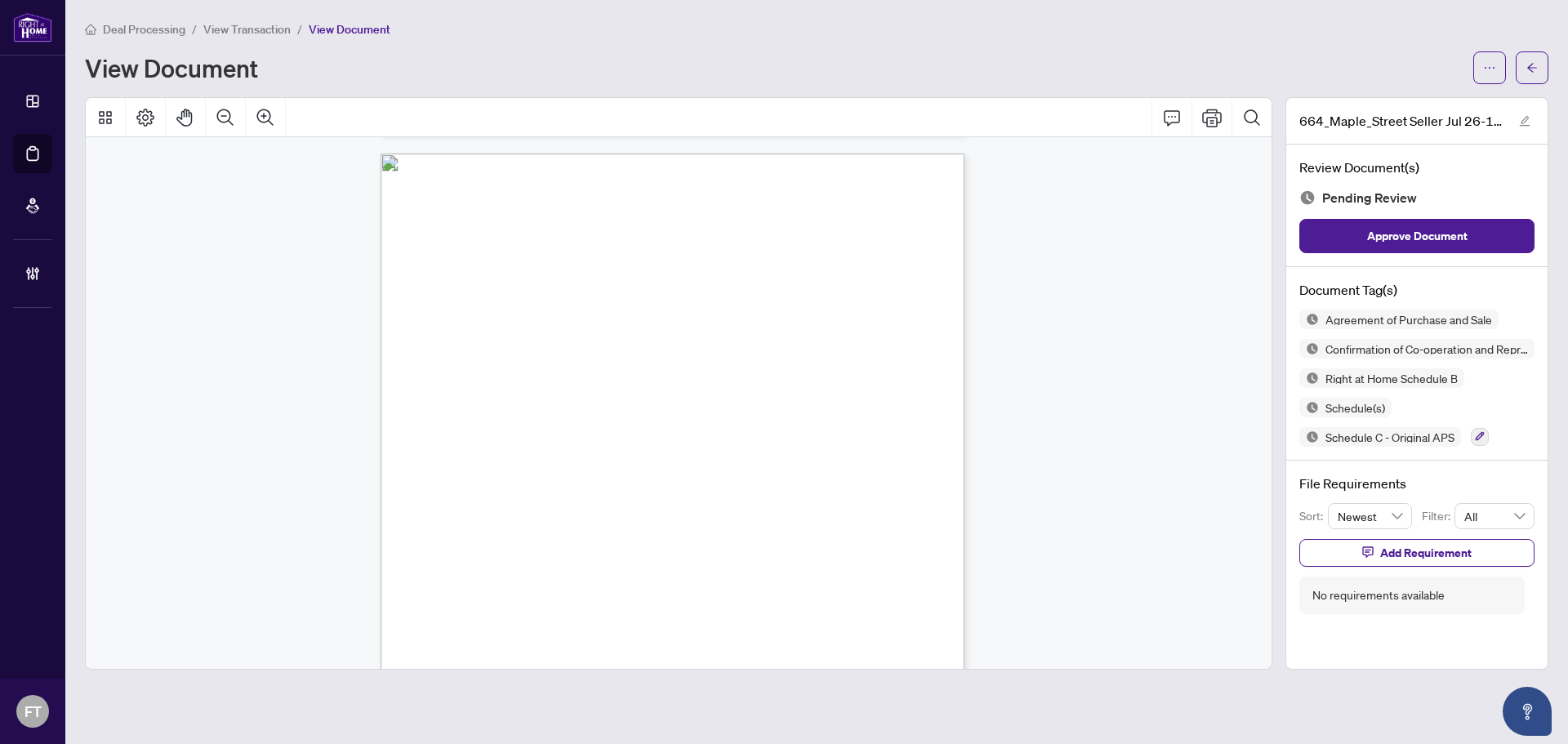click on "Docusign Envelope ID: 9EF9470D-AEA0-4B52-A5AD-5D369B7B1BDE
August
Authentisign ID: 0BE8751B-EF68-F011-8DCA-00224822F75A  Authentisign ID: 82708497-6B69-F011-8DCA-00224822F75A Authentisign ID: 5E66687E-2E6A-F011-8DCA-00224822F75A  Docusign Envelope ID: 60A7FE14-2D81-44AB-9404-AE5AEC1D5D74 Docusign Envelope ID: A6D145FC-B326-4D4D-8271-66DB1D3D02CF  Docusign Envelope ID: 1BED1B20-D65D-492A-99E4-59E49337BA1B" at bounding box center [725, 600] 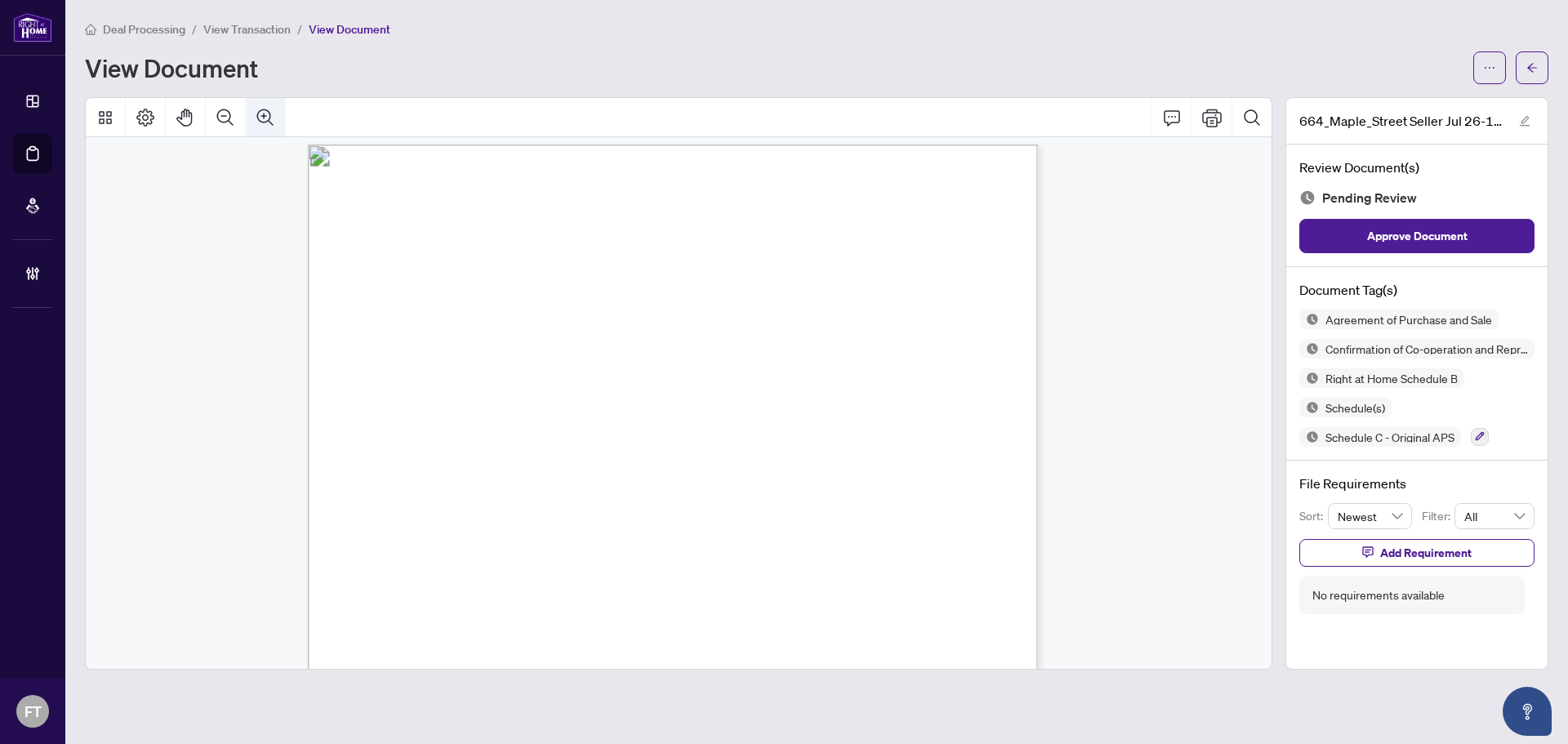 click 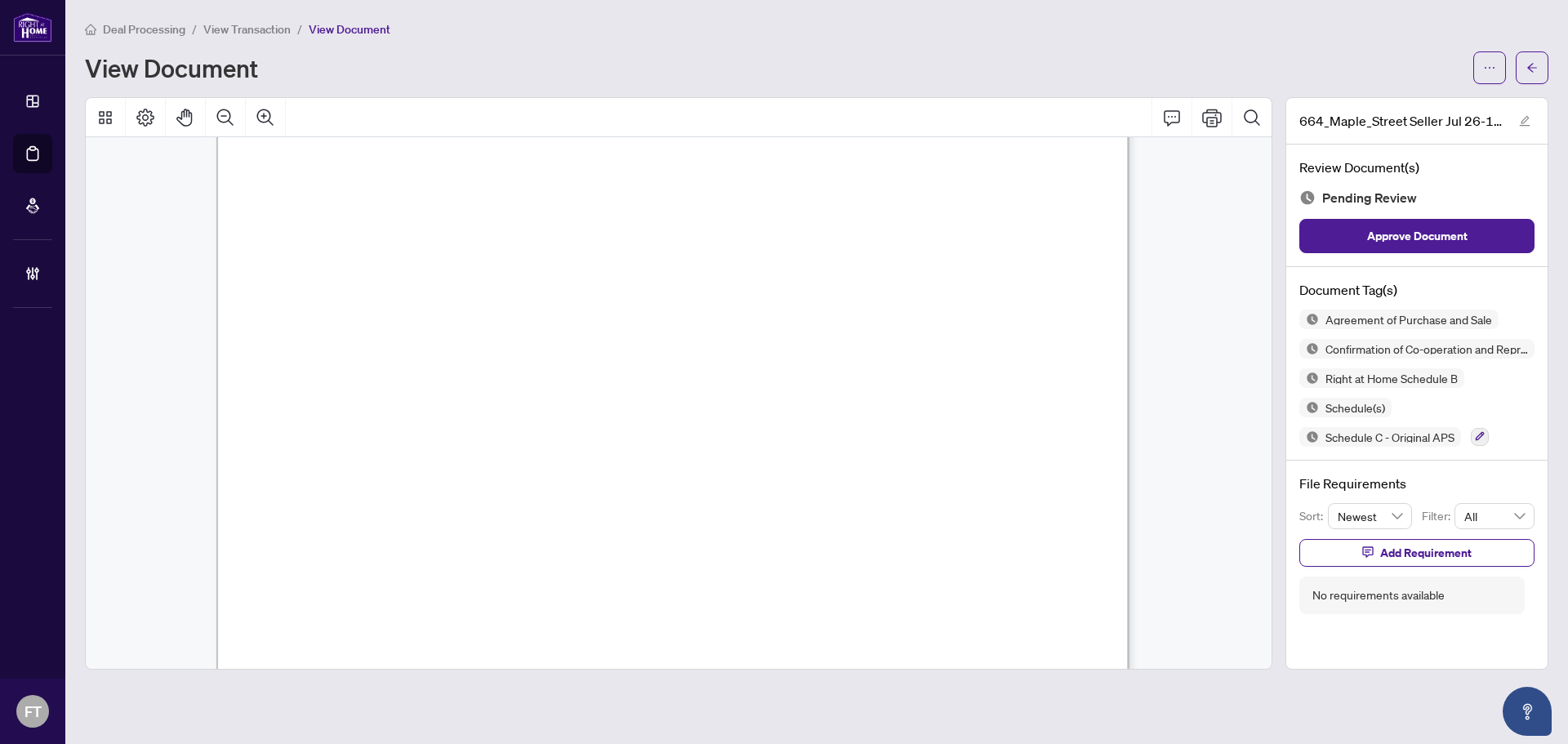 scroll, scrollTop: 6253, scrollLeft: 0, axis: vertical 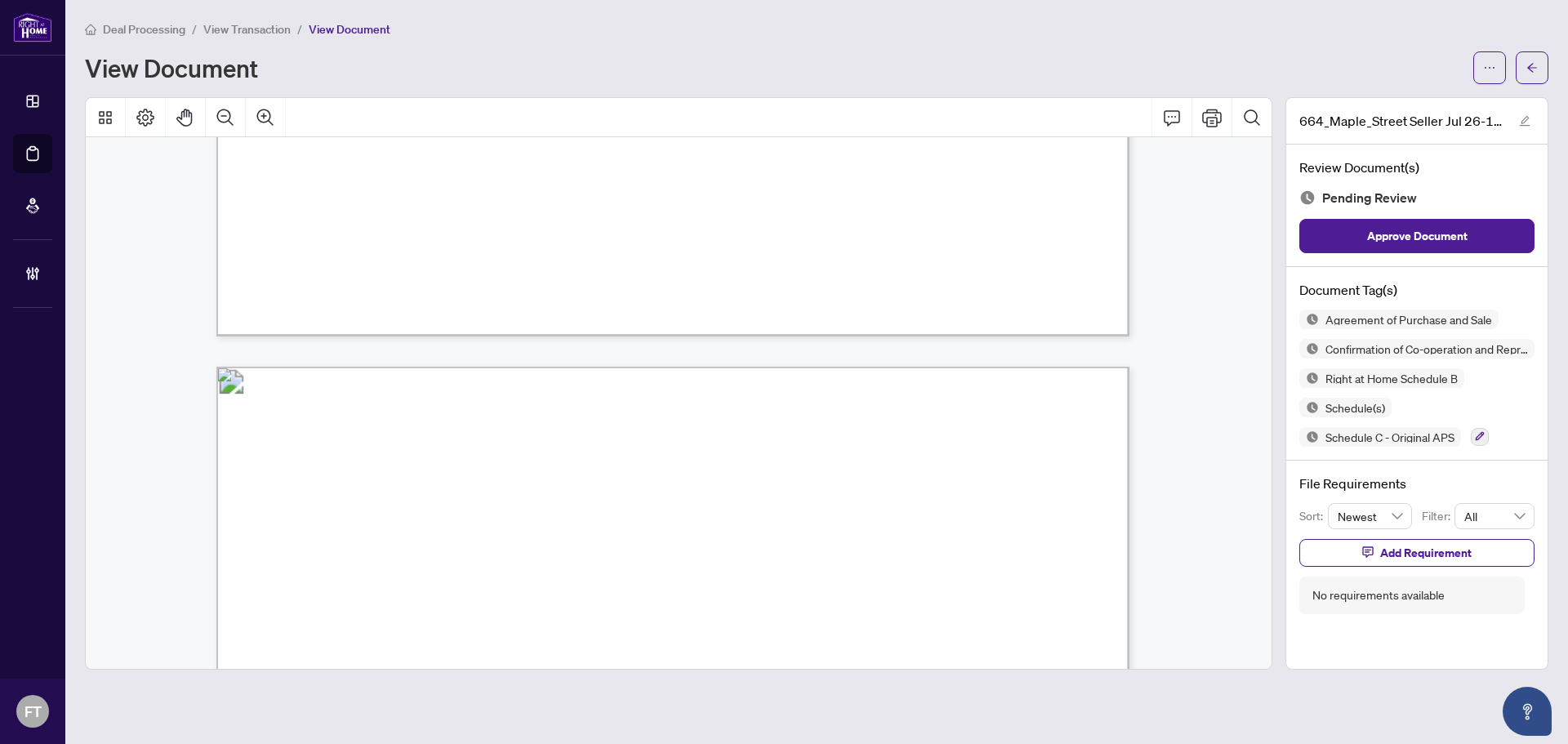 drag, startPoint x: 715, startPoint y: 334, endPoint x: 704, endPoint y: 344, distance: 14.866069 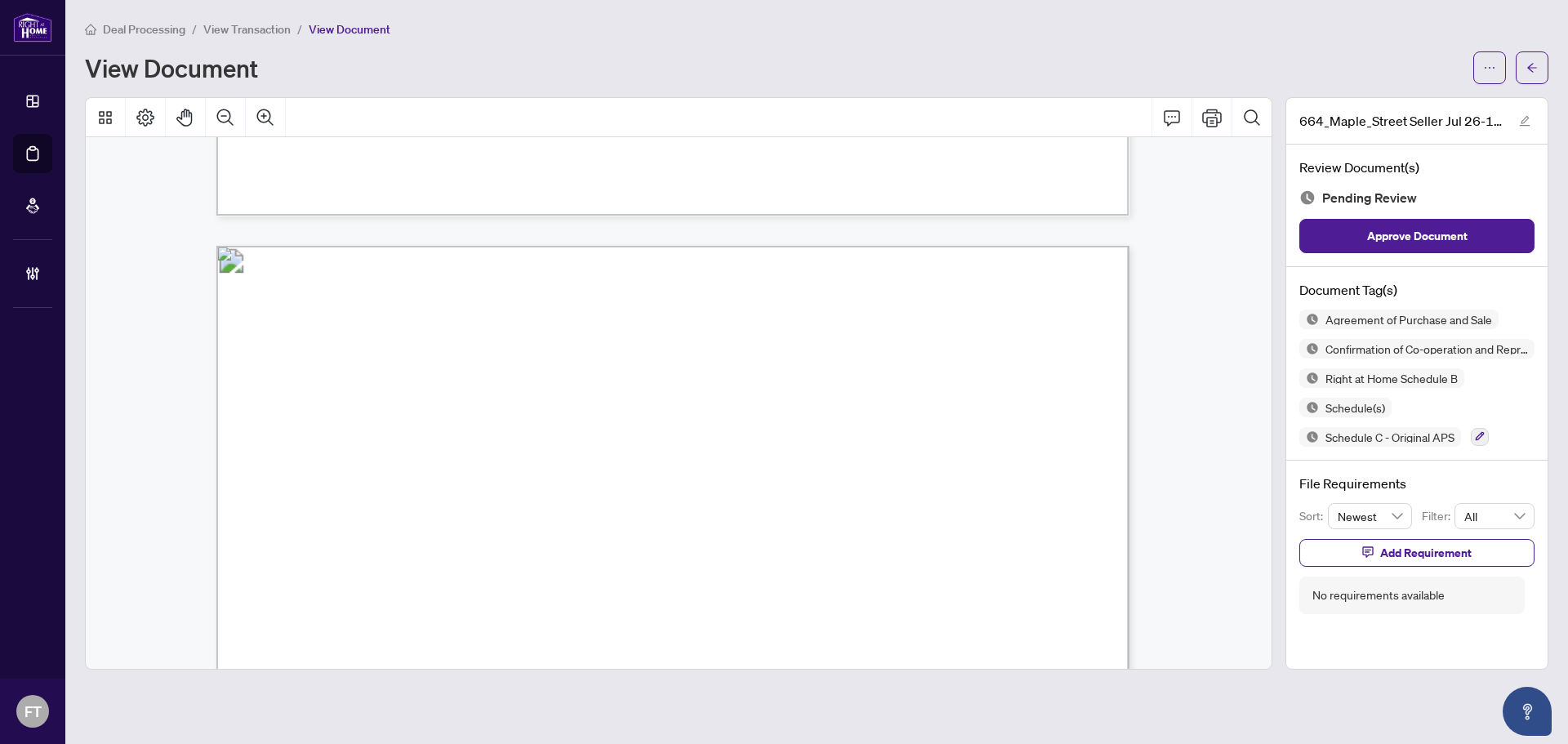 scroll, scrollTop: 5600, scrollLeft: 0, axis: vertical 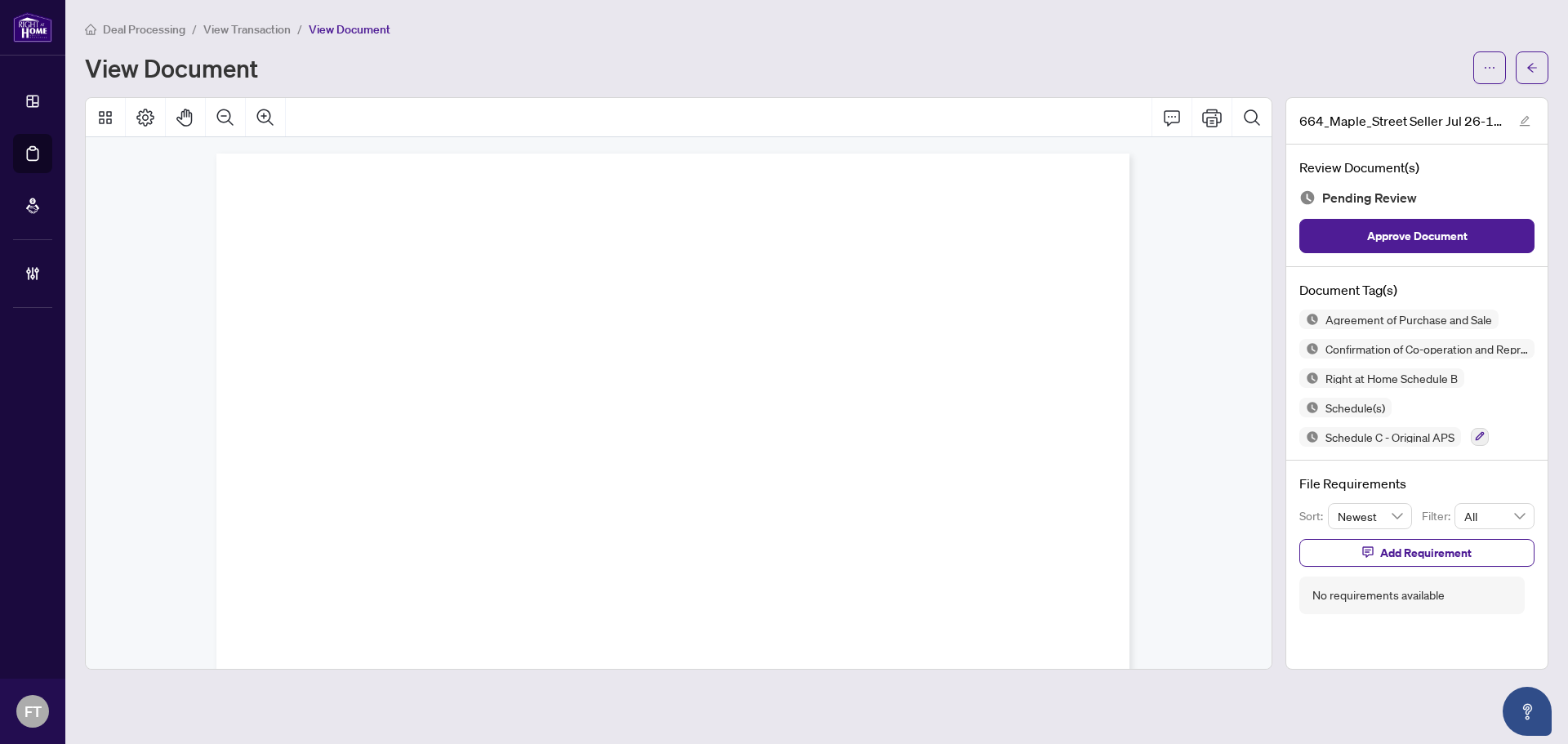 click at bounding box center (673, 154) 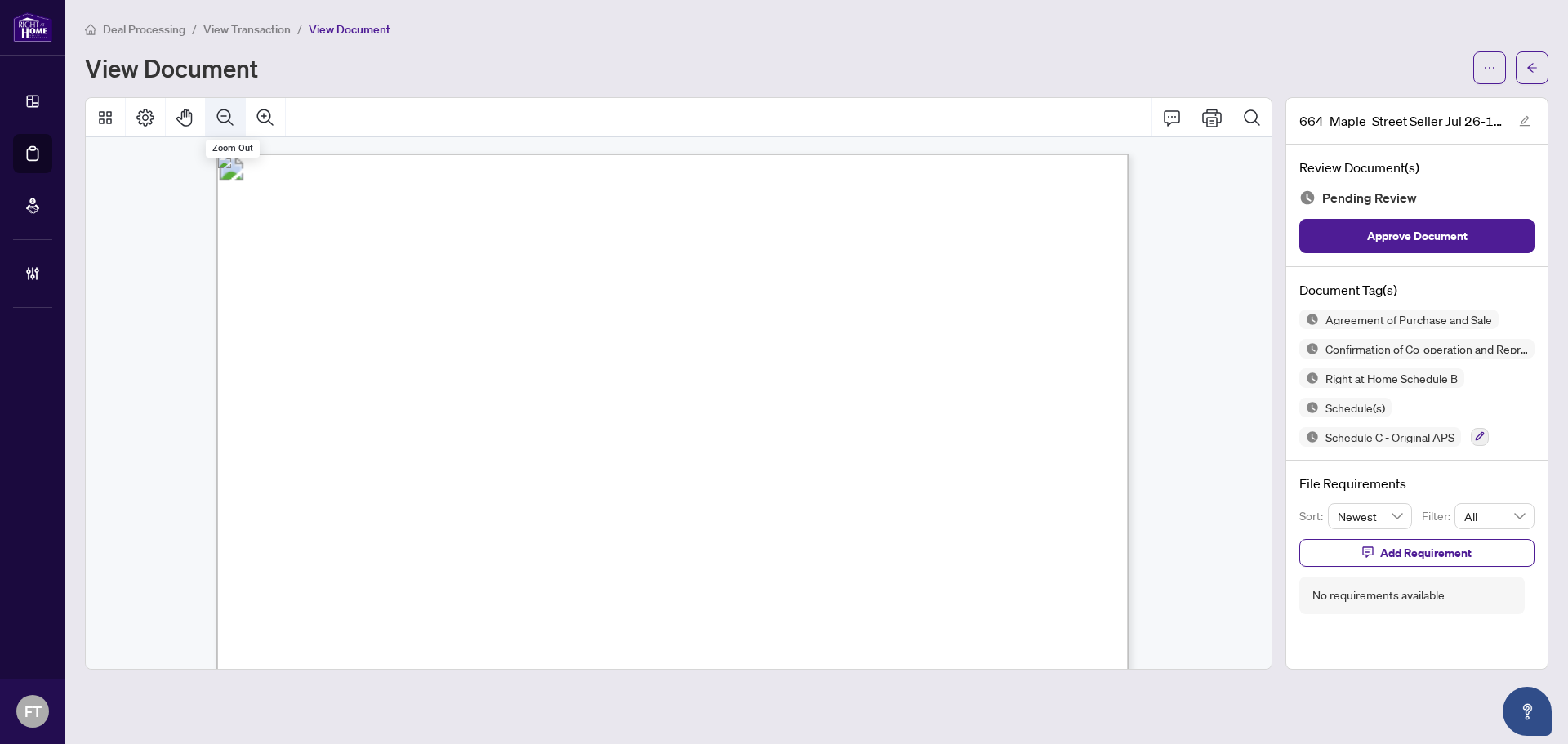click 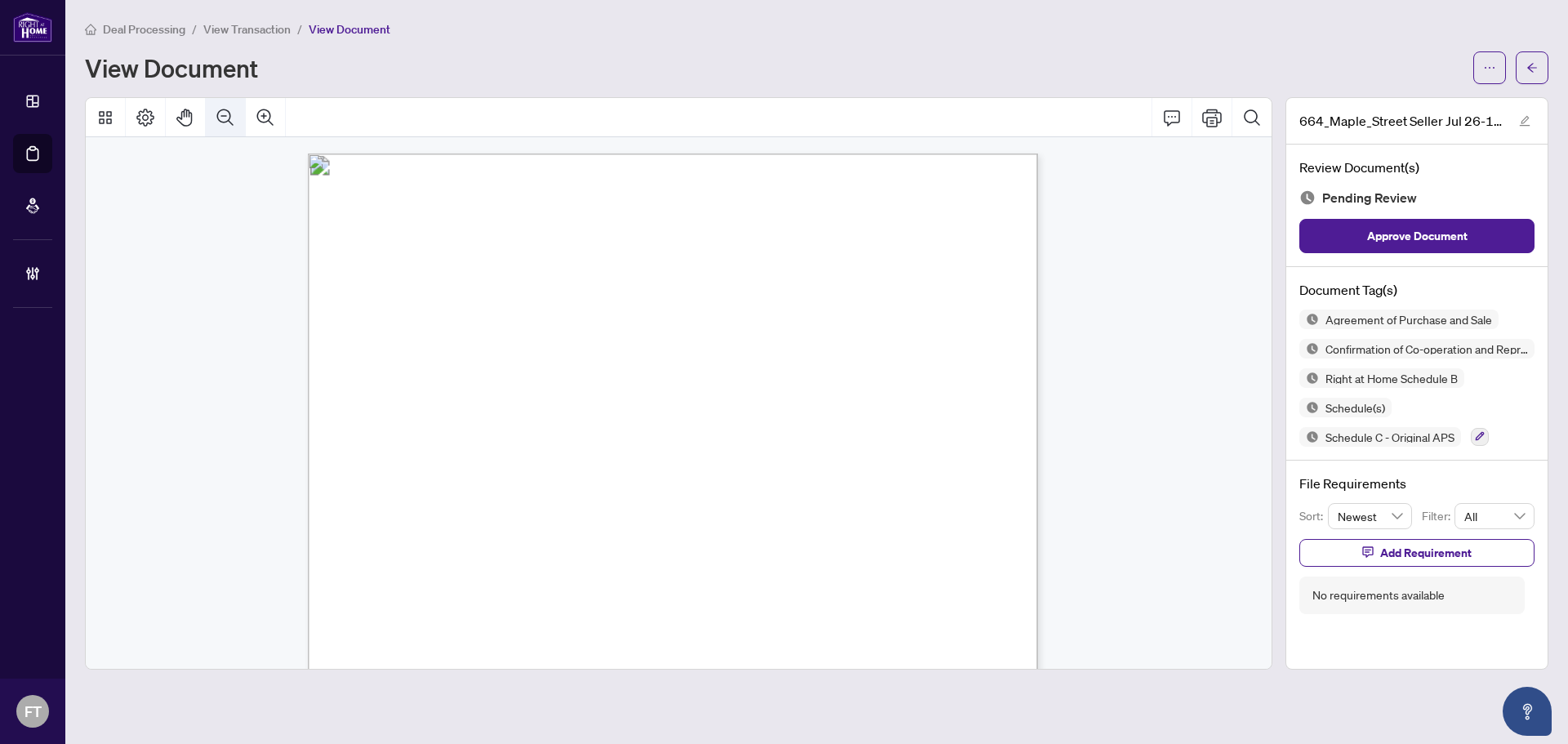 click 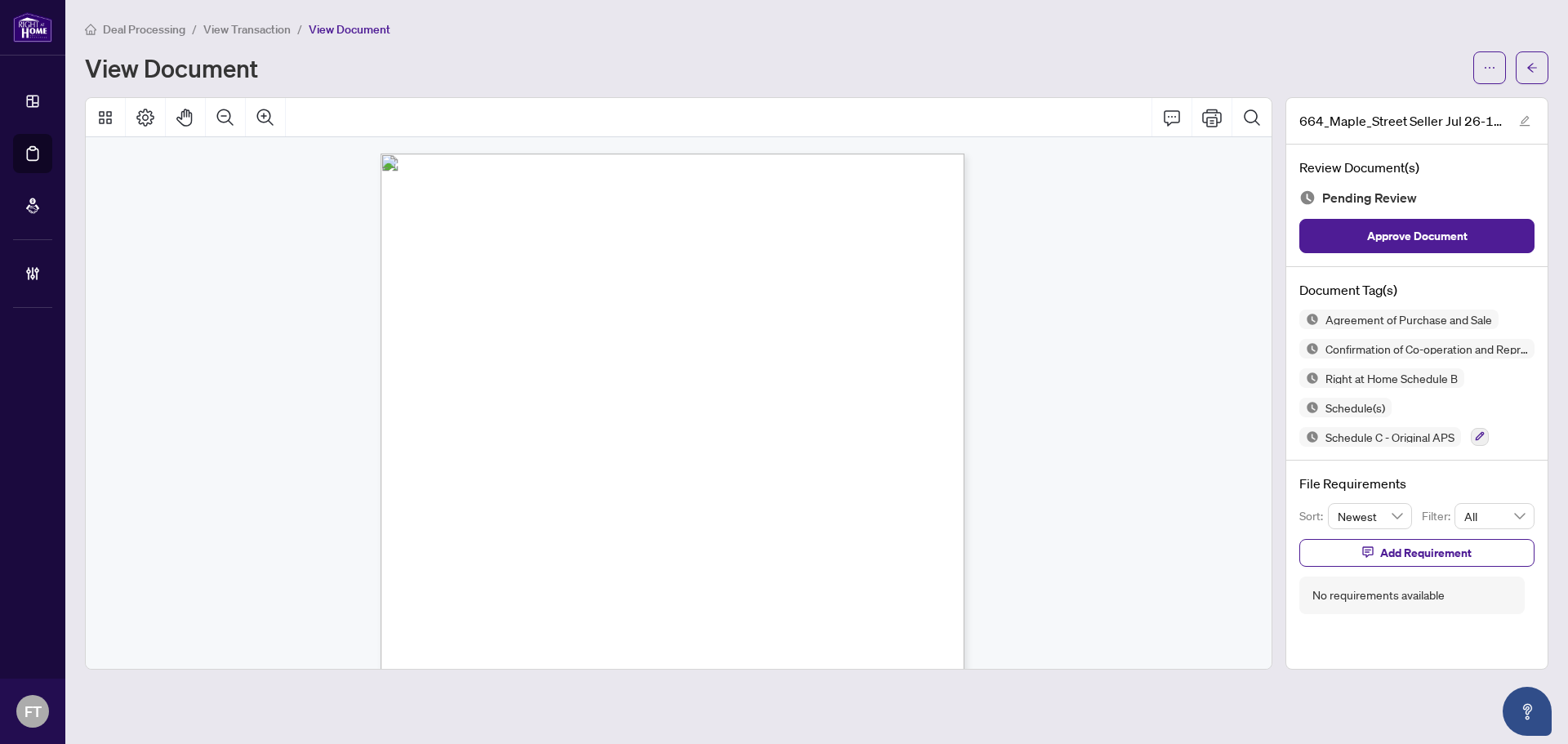 click on "Docusign Envelope ID: 9EF9470D-AEA0-4B52-A5AD-5D369B7B1BDE
$710,000
Seven Hundred & Ten
Seller
Authentisign ID: 0BE8751B-EF68-F011-8DCA-00224822F75A
Buyer  26
$695,000.00
Six Hundred ninety five
Docusign Envelope ID: 60A7FE14-2D81-44AB-9404-AE5AEC1D5D74
$705,000
Seven Hundred & Five
Seller
Authentisign ID: 82708497-6B69-F011-8DCA-00224822F75A
Buyer
Seven Hundred Thousand
$700,000.00
6pm
Authentisign ID: 5E66687E-2E6A-F011-8DCA-00224822F75A  Docusign Envelope ID: A6D145FC-B326-4D4D-8271-66DB1D3D02CF  Docusign Envelope ID: 1BED1B20-D65D-492A-99E4-59E49337BA1B" at bounding box center (725, 600) 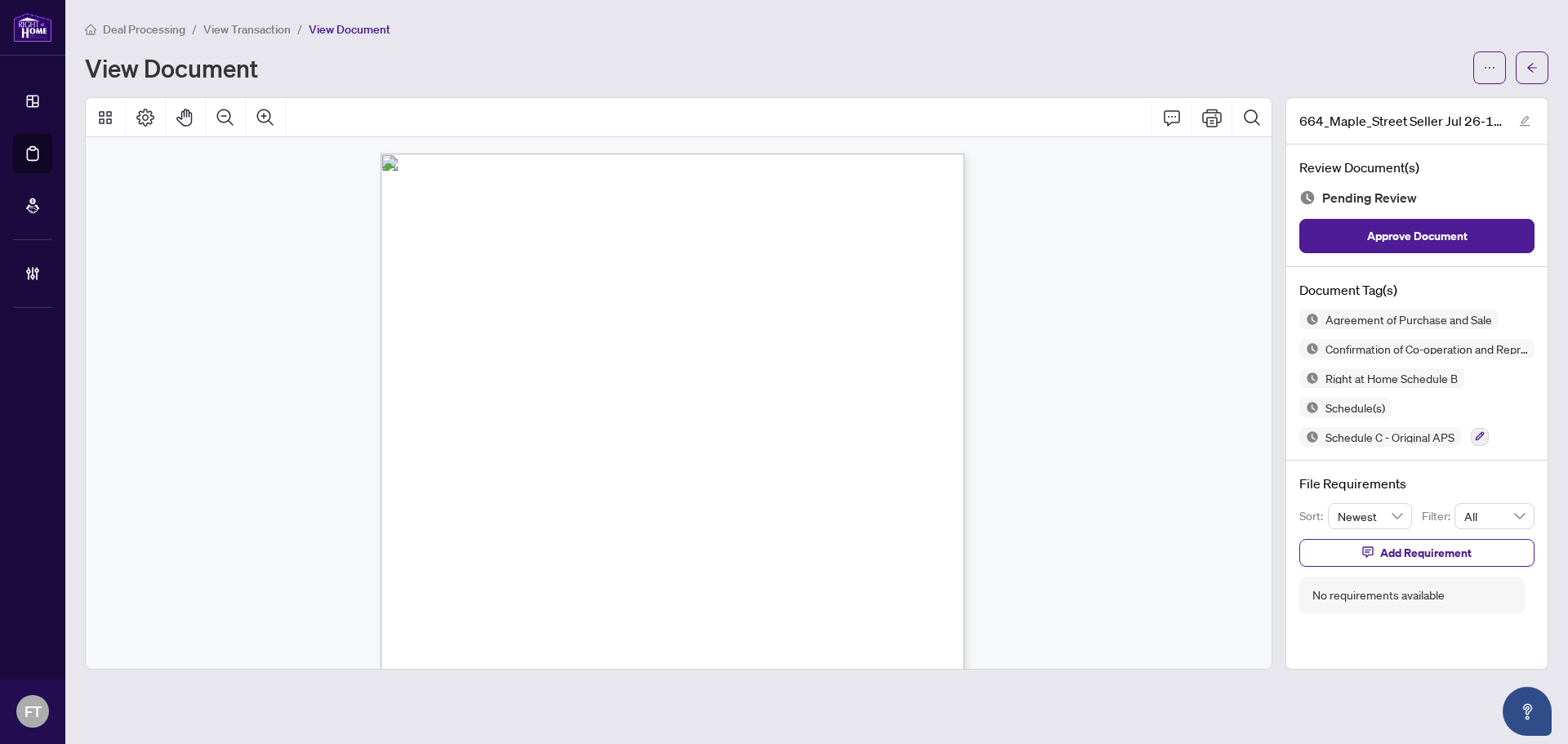 click on "Docusign Envelope ID: 9EF9470D-AEA0-4B52-A5AD-5D369B7B1BDE
$710,000
Seven Hundred & Ten
Seller
Authentisign ID: 0BE8751B-EF68-F011-8DCA-00224822F75A
Buyer  26
$695,000.00
Six Hundred ninety five
Docusign Envelope ID: 60A7FE14-2D81-44AB-9404-AE5AEC1D5D74
$705,000
Seven Hundred & Five
Seller
Authentisign ID: 82708497-6B69-F011-8DCA-00224822F75A
Buyer
Seven Hundred Thousand
$700,000.00
6pm
Authentisign ID: 5E66687E-2E6A-F011-8DCA-00224822F75A  Docusign Envelope ID: A6D145FC-B326-4D4D-8271-66DB1D3D02CF  Docusign Envelope ID: 1BED1B20-D65D-492A-99E4-59E49337BA1B" at bounding box center (725, 600) 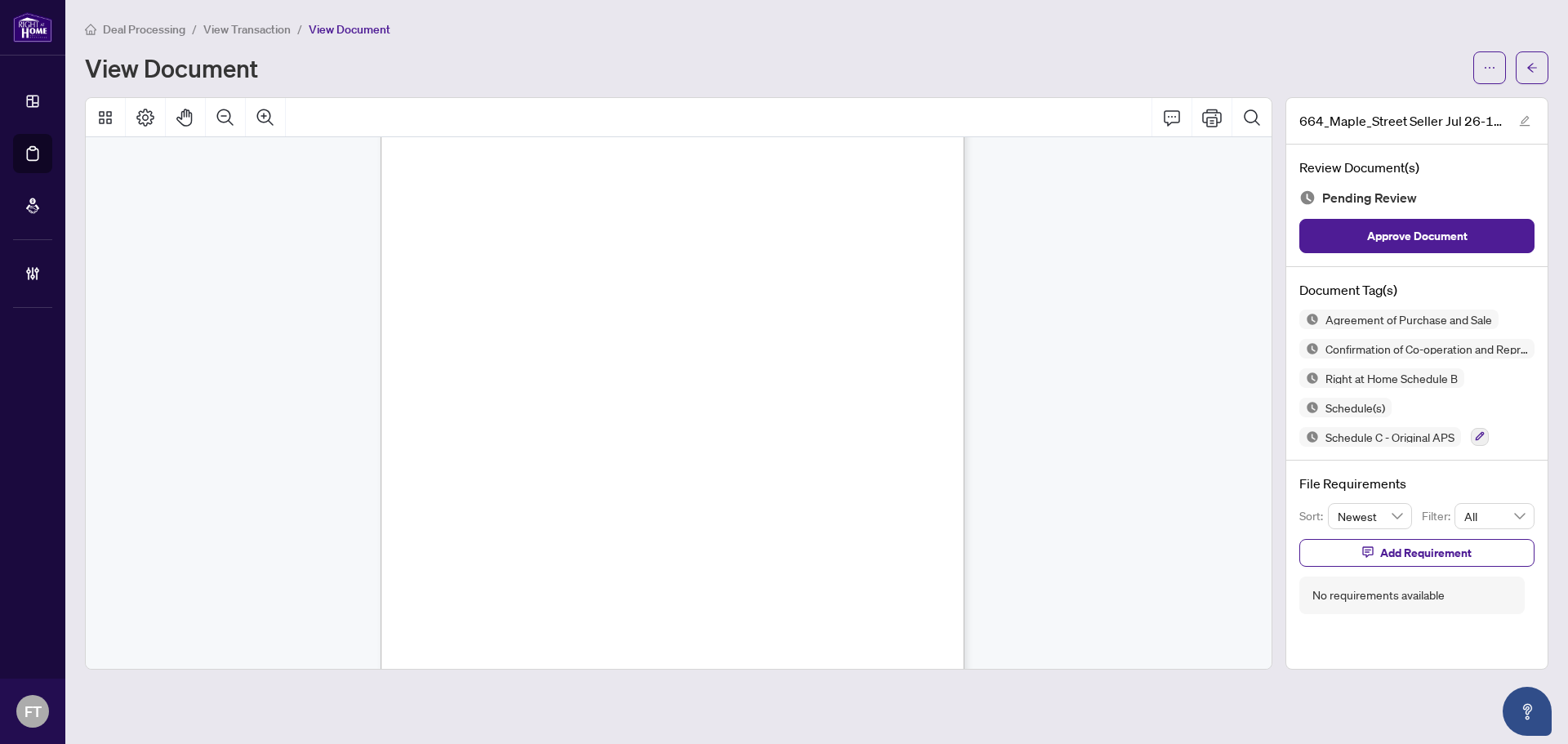 scroll, scrollTop: 0, scrollLeft: 0, axis: both 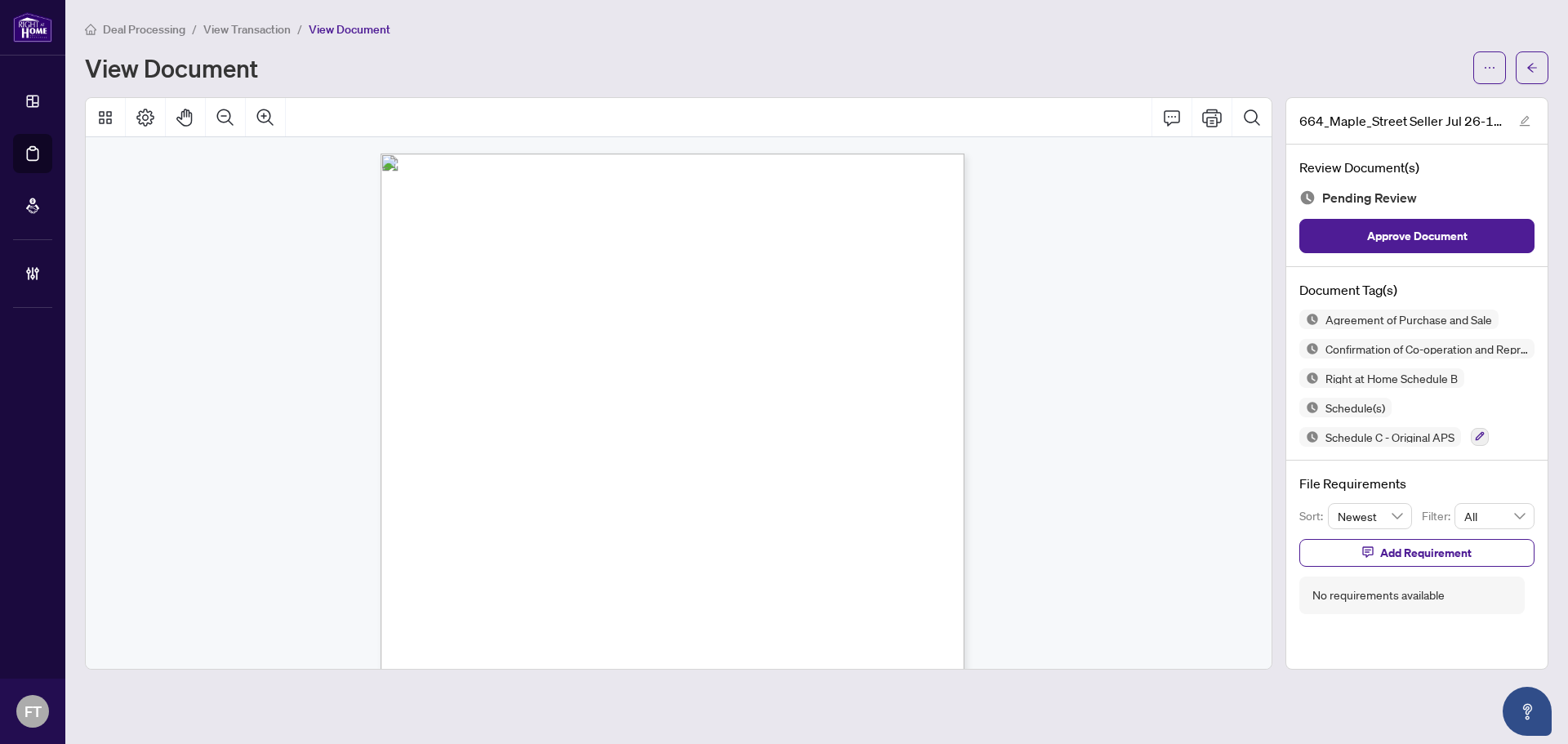 click on "Docusign Envelope ID: 9EF9470D-AEA0-4B52-A5AD-5D369B7B1BDE
$710,000
Seven Hundred & Ten
Seller
Authentisign ID: 0BE8751B-EF68-F011-8DCA-00224822F75A
Buyer  26
$695,000.00
Six Hundred ninety five
Docusign Envelope ID: 60A7FE14-2D81-44AB-9404-AE5AEC1D5D74
$705,000
Seven Hundred & Five
Seller
Authentisign ID: 82708497-6B69-F011-8DCA-00224822F75A
Buyer
Seven Hundred Thousand
$700,000.00
6pm
Authentisign ID: 5E66687E-2E6A-F011-8DCA-00224822F75A  Docusign Envelope ID: A6D145FC-B326-4D4D-8271-66DB1D3D02CF  Docusign Envelope ID: 1BED1B20-D65D-492A-99E4-59E49337BA1B" at bounding box center (725, 600) 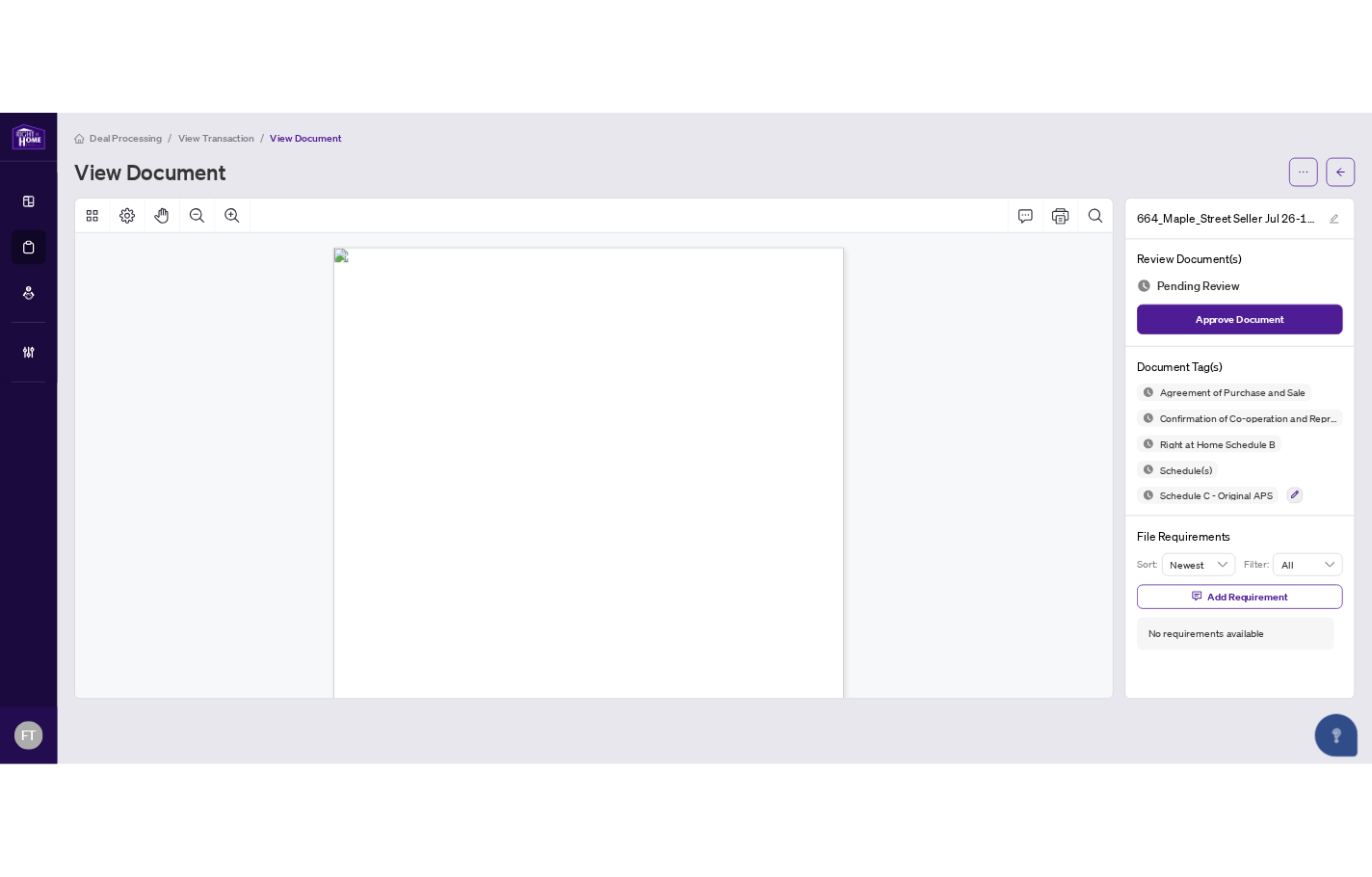 scroll, scrollTop: 193, scrollLeft: 0, axis: vertical 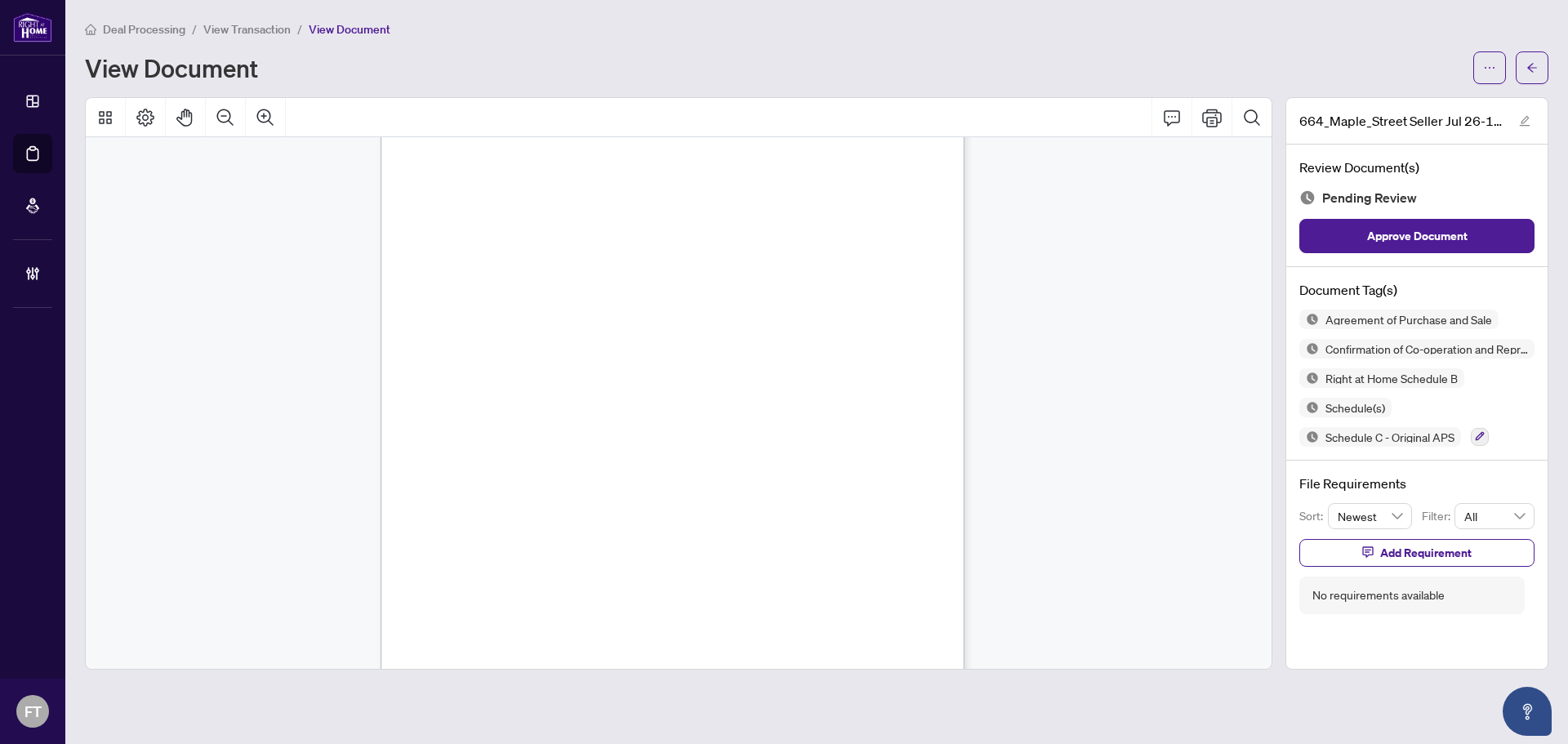 click on "Docusign Envelope ID: 9EF9470D-AEA0-4B52-A5AD-5D369B7B1BDE
$710,000
Seven Hundred & Ten
Seller
Authentisign ID: 0BE8751B-EF68-F011-8DCA-00224822F75A
Buyer  26
$695,000.00
Six Hundred ninety five
Docusign Envelope ID: 60A7FE14-2D81-44AB-9404-AE5AEC1D5D74
$705,000
Seven Hundred & Five
Seller
Authentisign ID: 82708497-6B69-F011-8DCA-00224822F75A
Buyer
Seven Hundred Thousand
$700,000.00
6pm
Authentisign ID: 5E66687E-2E6A-F011-8DCA-00224822F75A  Docusign Envelope ID: A6D145FC-B326-4D4D-8271-66DB1D3D02CF  Docusign Envelope ID: 1BED1B20-D65D-492A-99E4-59E49337BA1B" at bounding box center [725, 437] 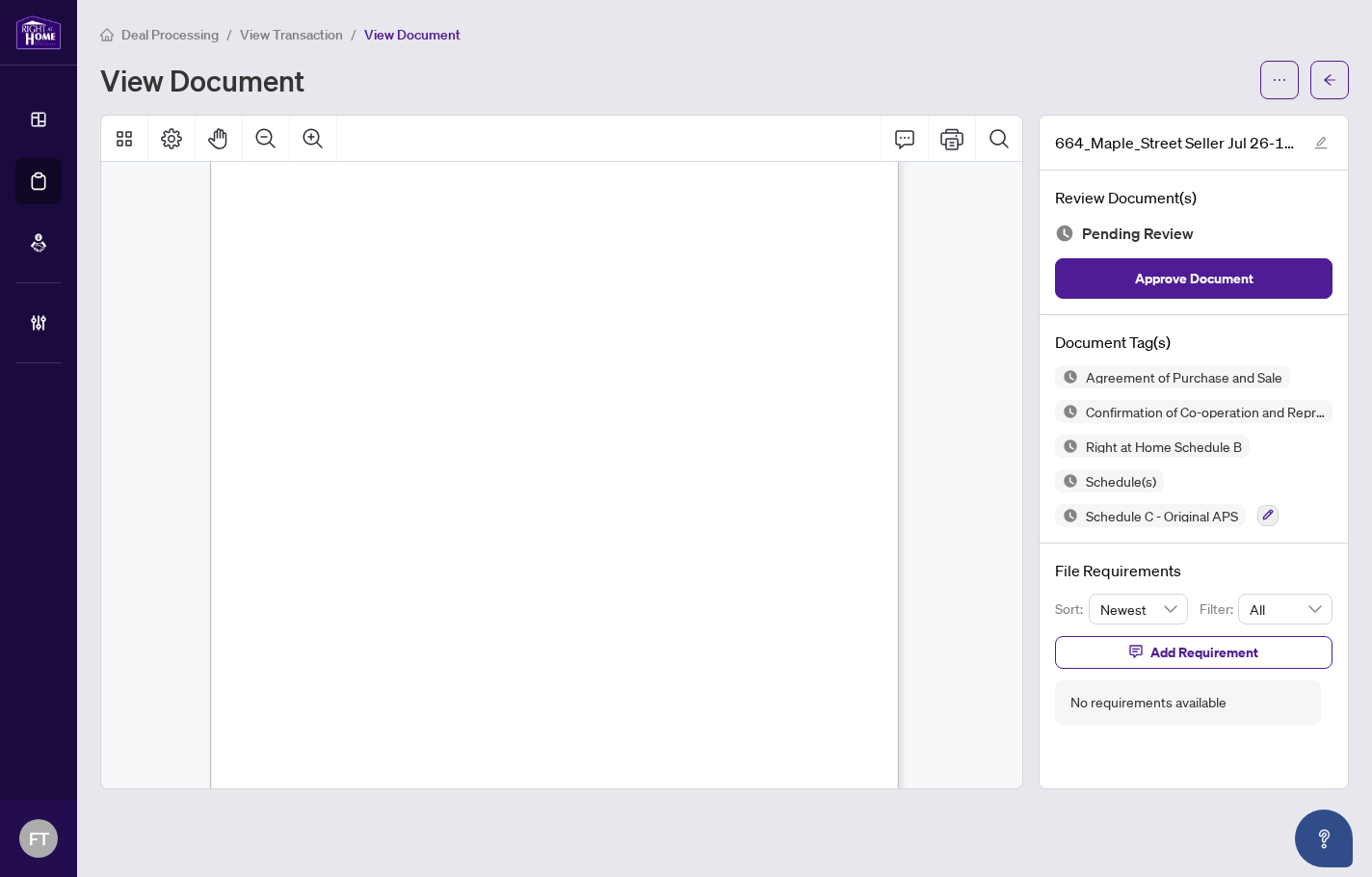 click on "Docusign Envelope ID: 9EF9470D-AEA0-4B52-A5AD-5D369B7B1BDE
$710,000
Seven Hundred & Ten
Seller
Authentisign ID: 0BE8751B-EF68-F011-8DCA-00224822F75A
Buyer  26
$695,000.00
Six Hundred ninety five
Docusign Envelope ID: 60A7FE14-2D81-44AB-9404-AE5AEC1D5D74
$705,000
Seven Hundred & Five
Seller
Authentisign ID: 82708497-6B69-F011-8DCA-00224822F75A
Buyer
Seven Hundred Thousand
$700,000.00
6pm
Authentisign ID: 5E66687E-2E6A-F011-8DCA-00224822F75A  Docusign Envelope ID: A6D145FC-B326-4D4D-8271-66DB1D3D02CF  Docusign Envelope ID: 1BED1B20-D65D-492A-99E4-59E49337BA1B" at bounding box center (617, 516) 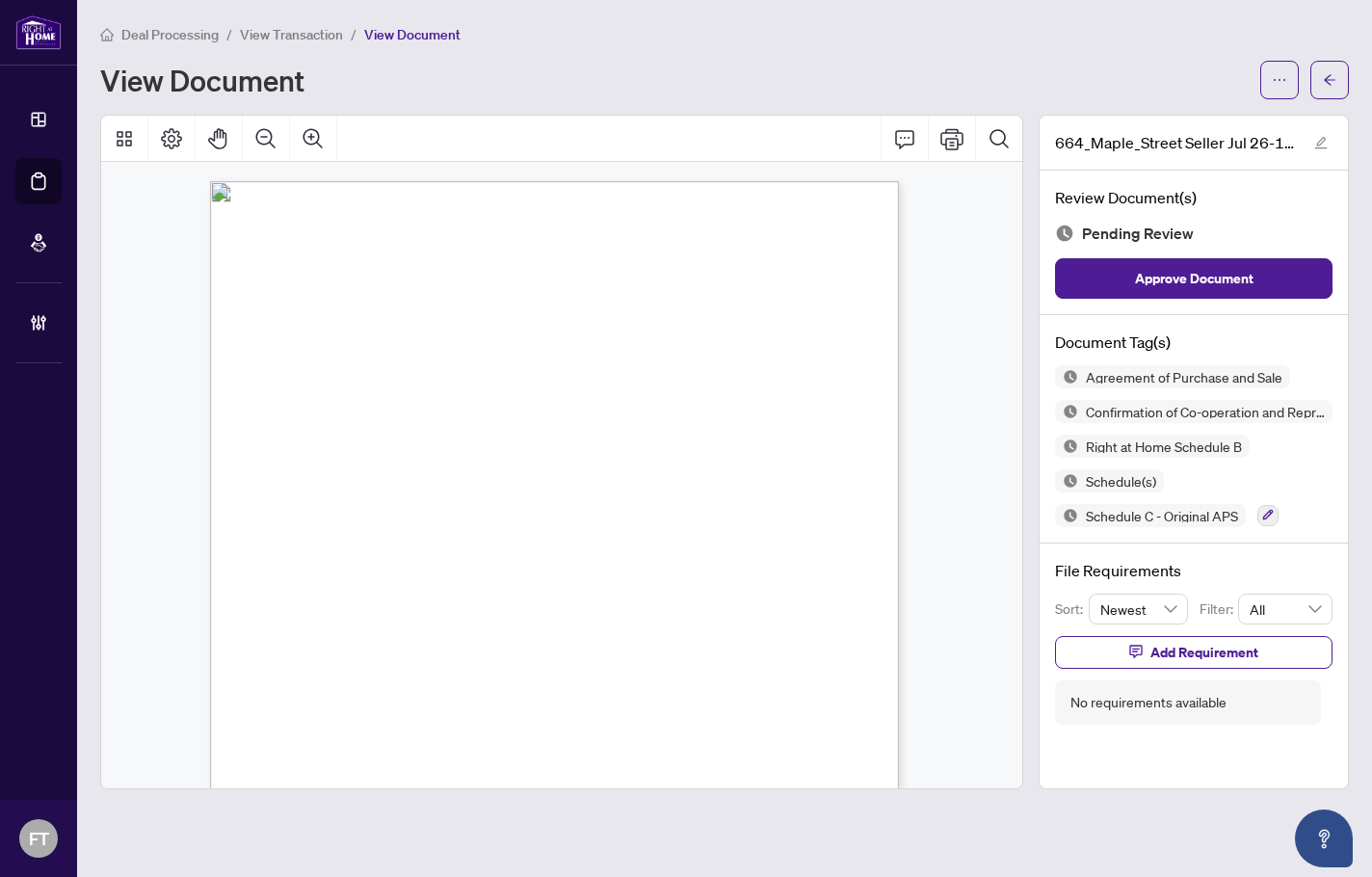 click on "Docusign Envelope ID: 9EF9470D-AEA0-4B52-A5AD-5D369B7B1BDE
$710,000
Seven Hundred & Ten
Seller
Authentisign ID: 0BE8751B-EF68-F011-8DCA-00224822F75A
Buyer  26
$695,000.00
Six Hundred ninety five
Docusign Envelope ID: 60A7FE14-2D81-44AB-9404-AE5AEC1D5D74
$705,000
Seven Hundred & Five
Seller
Authentisign ID: 82708497-6B69-F011-8DCA-00224822F75A
Buyer
Seven Hundred Thousand
$700,000.00
6pm
Authentisign ID: 5E66687E-2E6A-F011-8DCA-00224822F75A  Docusign Envelope ID: A6D145FC-B326-4D4D-8271-66DB1D3D02CF  Docusign Envelope ID: 1BED1B20-D65D-492A-99E4-59E49337BA1B" at bounding box center (617, 708) 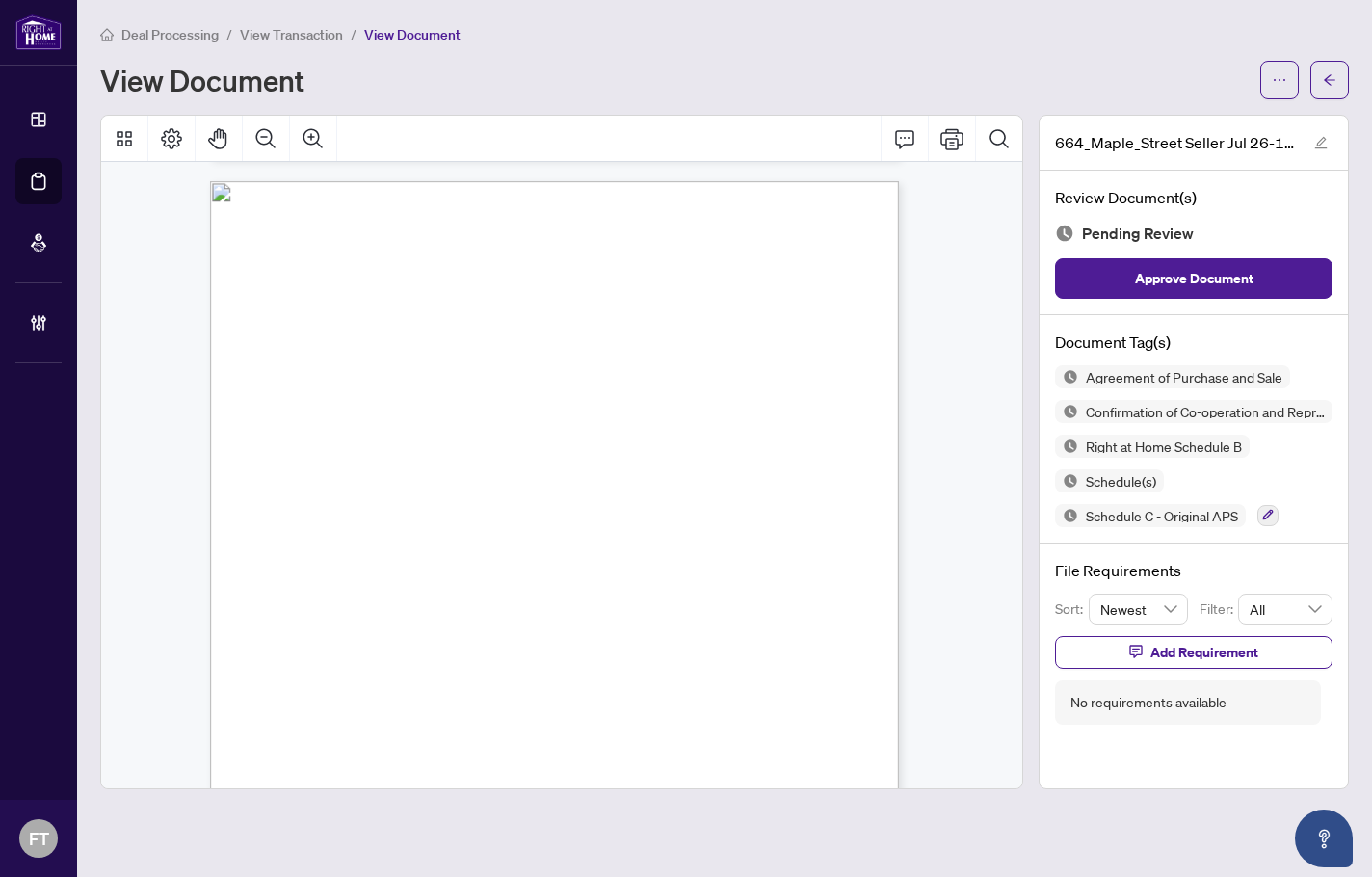 scroll, scrollTop: 3667, scrollLeft: 0, axis: vertical 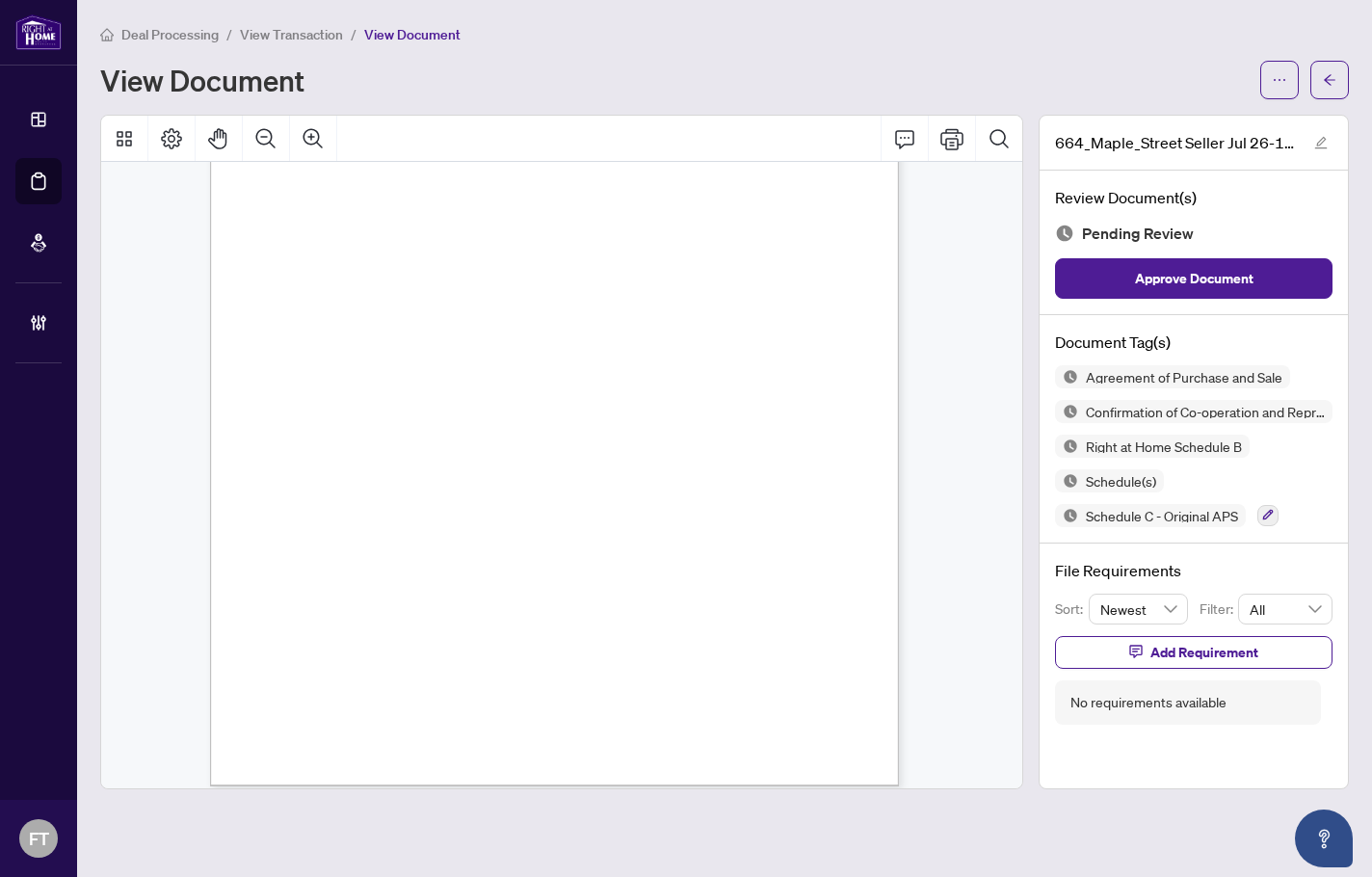 click on "7/24/2025
7/24/2025
Authentisign ID: 0BE8751B-EF68-F011-8DCA-00224822F75A  Authentisign ID: 82708497-6B69-F011-8DCA-00224822F75A  Docusign Envelope ID: 60A7FE14-2D81-44AB-9404-AE5AEC1D5D74 Docusign Envelope ID: A6D145FC-B326-4D4D-8271-66DB1D3D02CF
26th  July  25
[NUMBER] [STREET], [CITY], [STATE]
Authentisign ID: 5E66687E-2E6A-F011-8DCA-00224822F75A  Docusign Envelope ID: 1BED1B20-D65D-492A-99E4-59E49337BA1B
7/26/2025
7/26/2025" at bounding box center [617, 419] 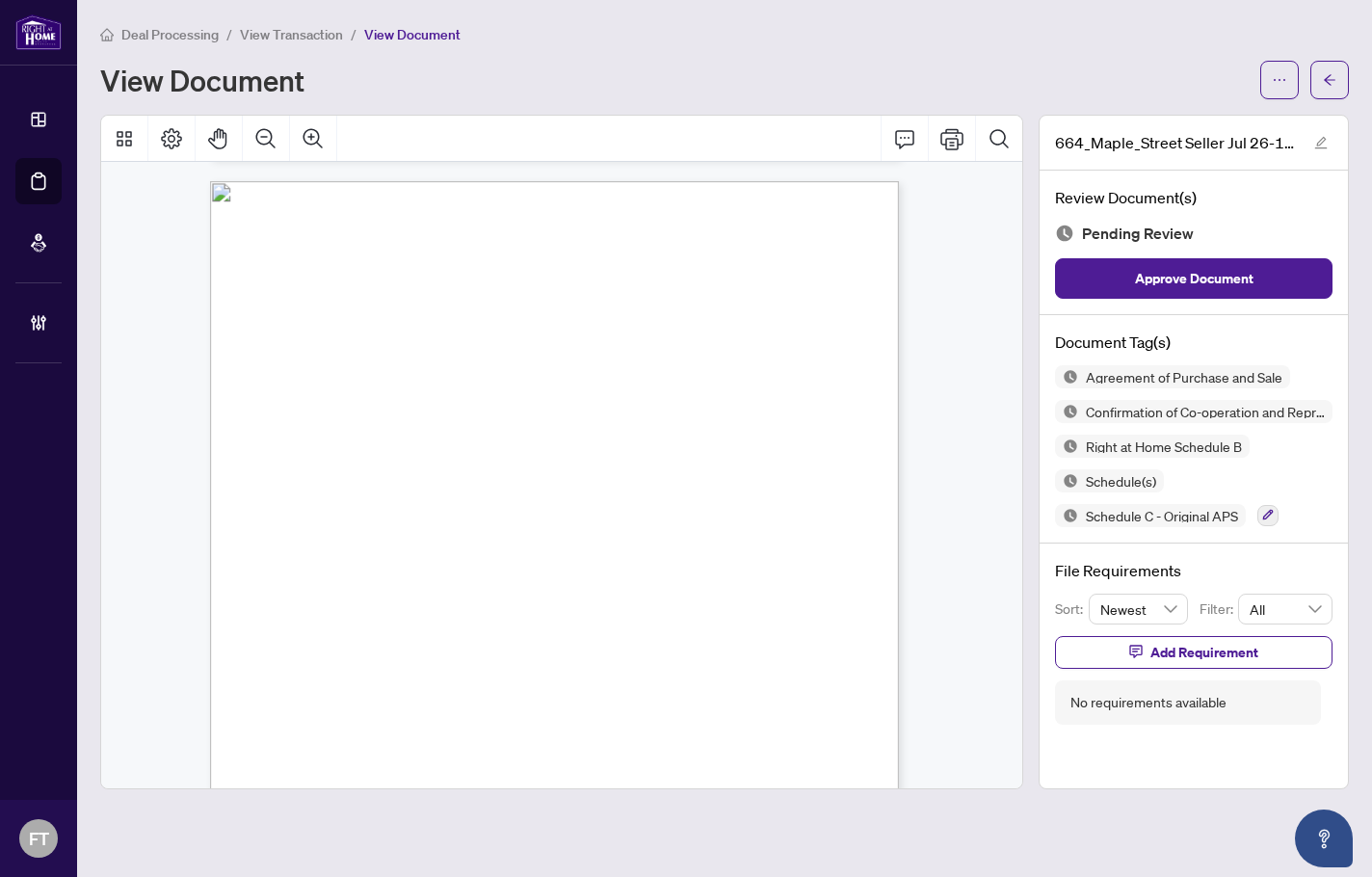 scroll, scrollTop: 0, scrollLeft: 0, axis: both 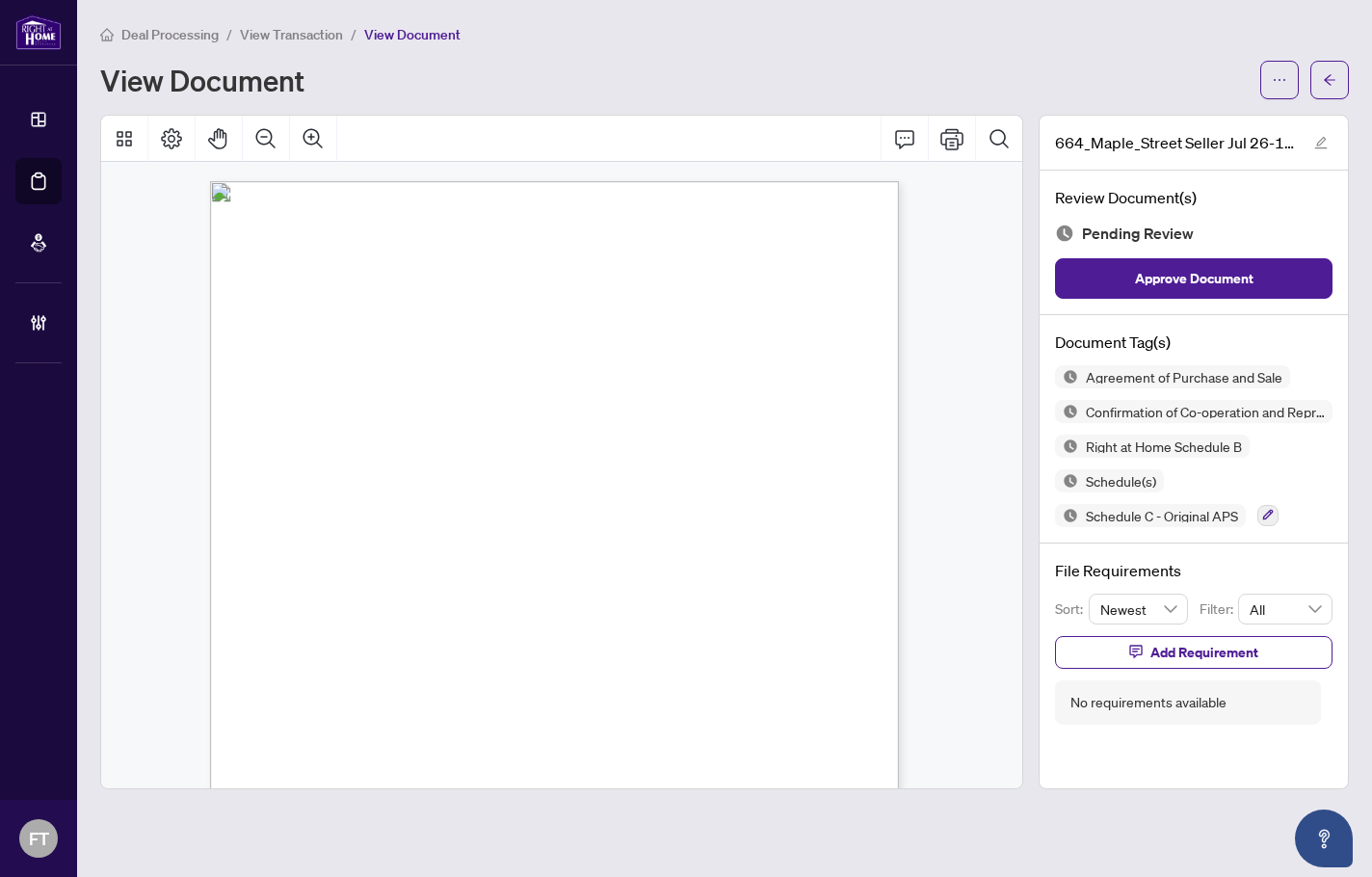 click on "Docusign Envelope ID: 9EF9470D-AEA0-4B52-A5AD-5D369B7B1BDE
$710,000
Seven Hundred & Ten
Seller
Authentisign ID: 0BE8751B-EF68-F011-8DCA-00224822F75A
Buyer  26
$695,000.00
Six Hundred ninety five
Docusign Envelope ID: 60A7FE14-2D81-44AB-9404-AE5AEC1D5D74
$705,000
Seven Hundred & Five
Seller
Authentisign ID: 82708497-6B69-F011-8DCA-00224822F75A
Buyer
Seven Hundred Thousand
$700,000.00
6pm
Authentisign ID: 5E66687E-2E6A-F011-8DCA-00224822F75A  Docusign Envelope ID: A6D145FC-B326-4D4D-8271-66DB1D3D02CF  Docusign Envelope ID: 1BED1B20-D65D-492A-99E4-59E49337BA1B" at bounding box center (617, 708) 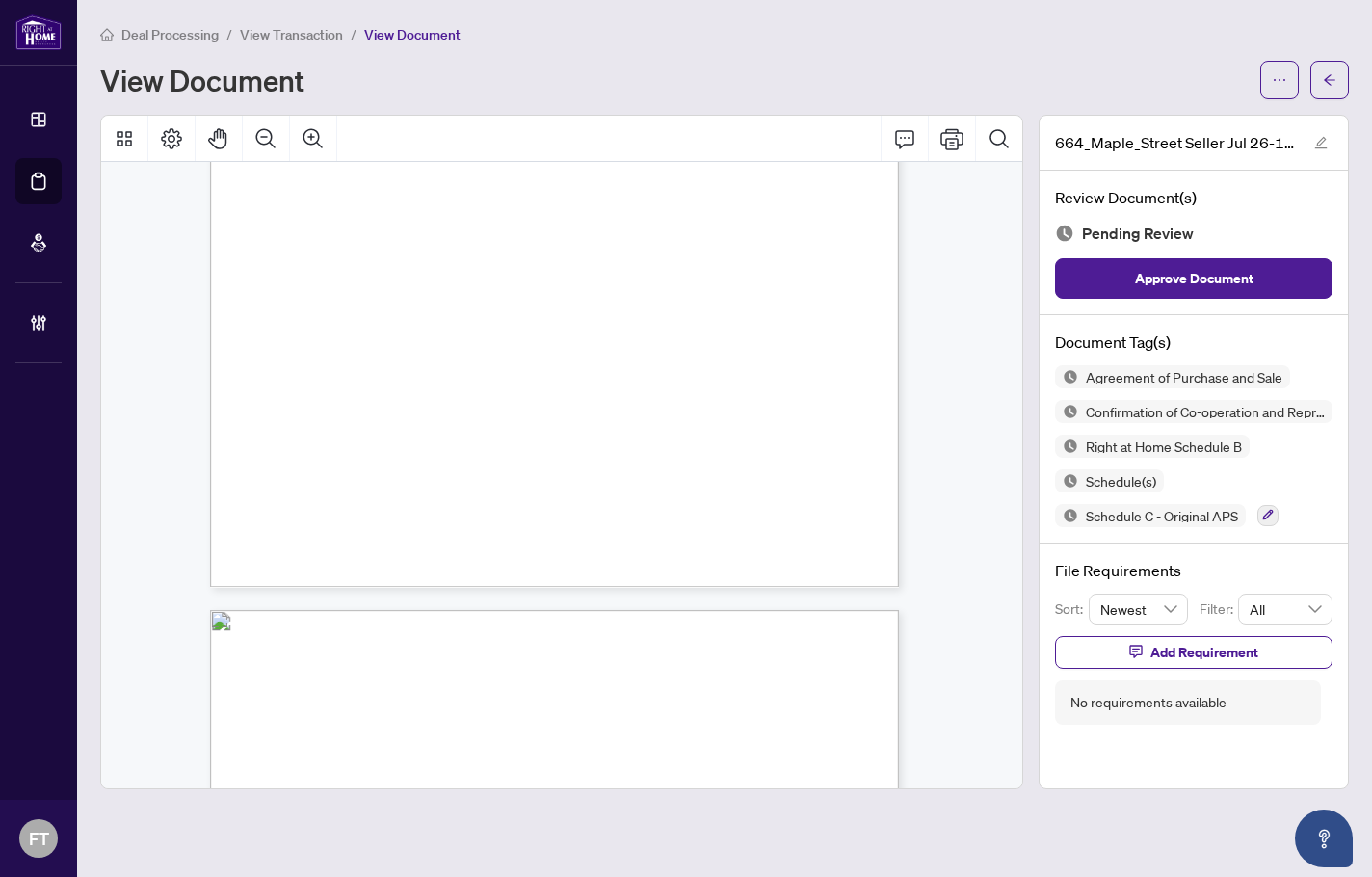 scroll, scrollTop: 4048, scrollLeft: 0, axis: vertical 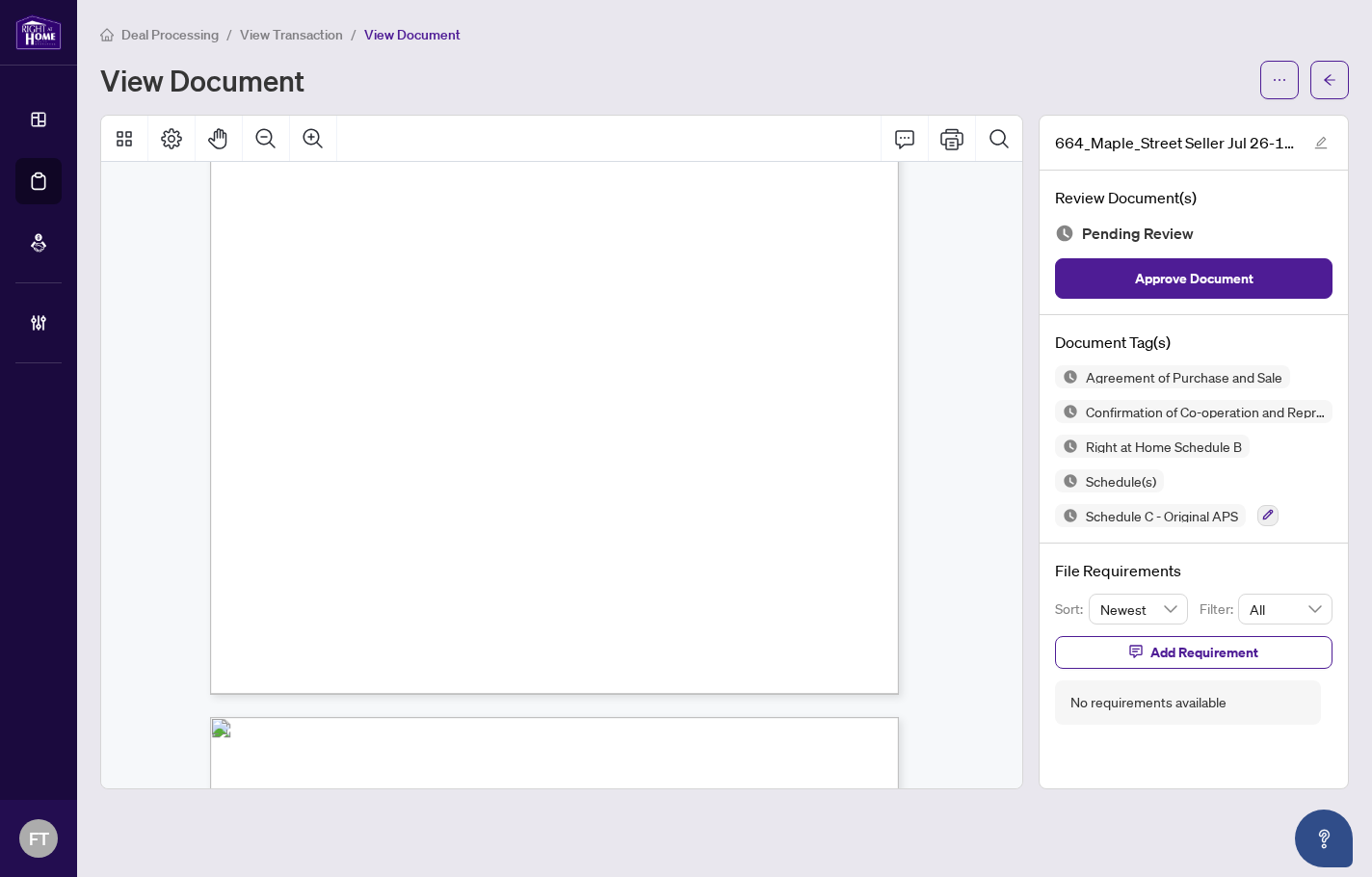 drag, startPoint x: 427, startPoint y: 268, endPoint x: 722, endPoint y: 296, distance: 296.32583 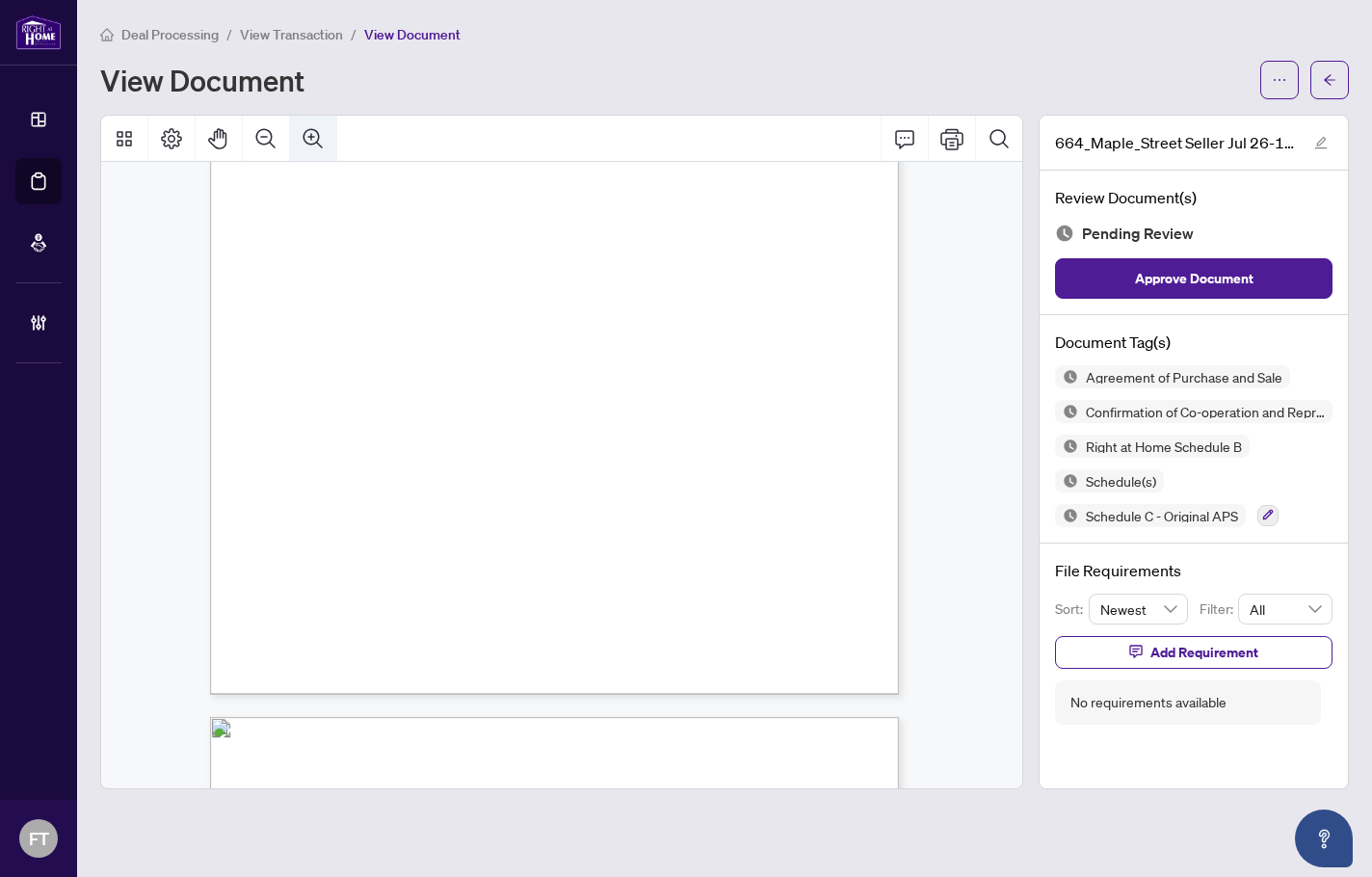 click at bounding box center [313, 139] 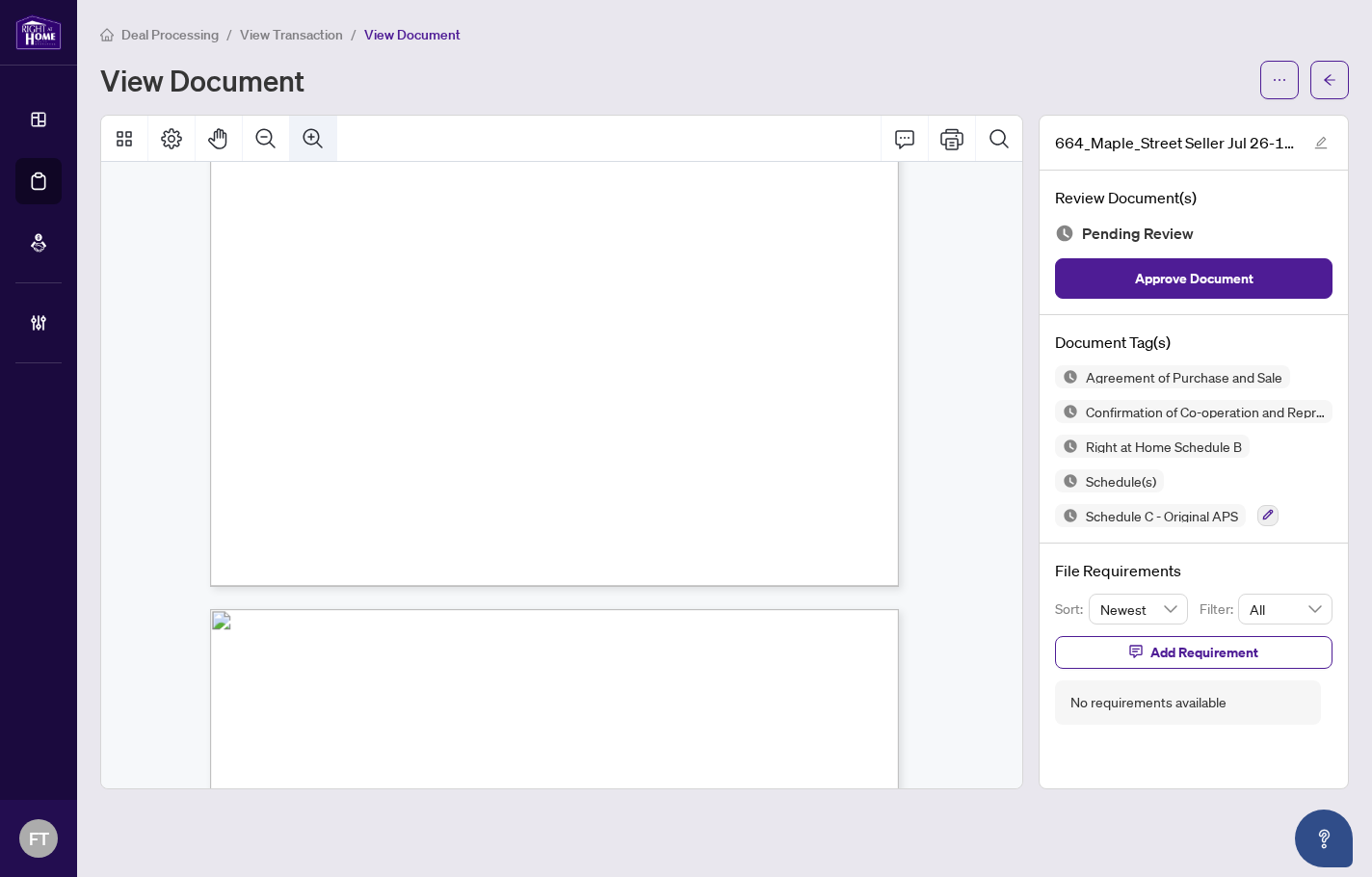 click at bounding box center (313, 139) 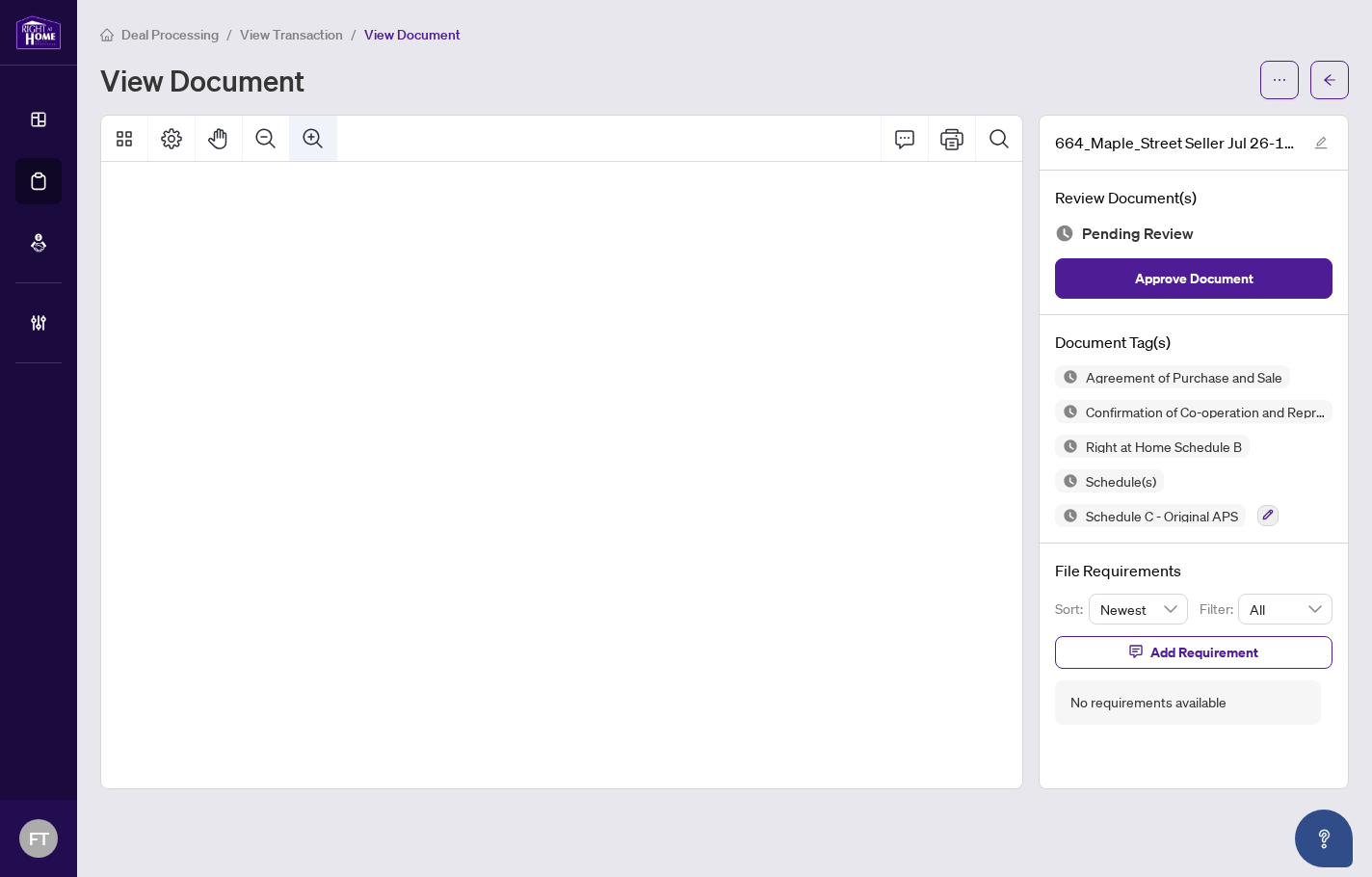 click at bounding box center [313, 139] 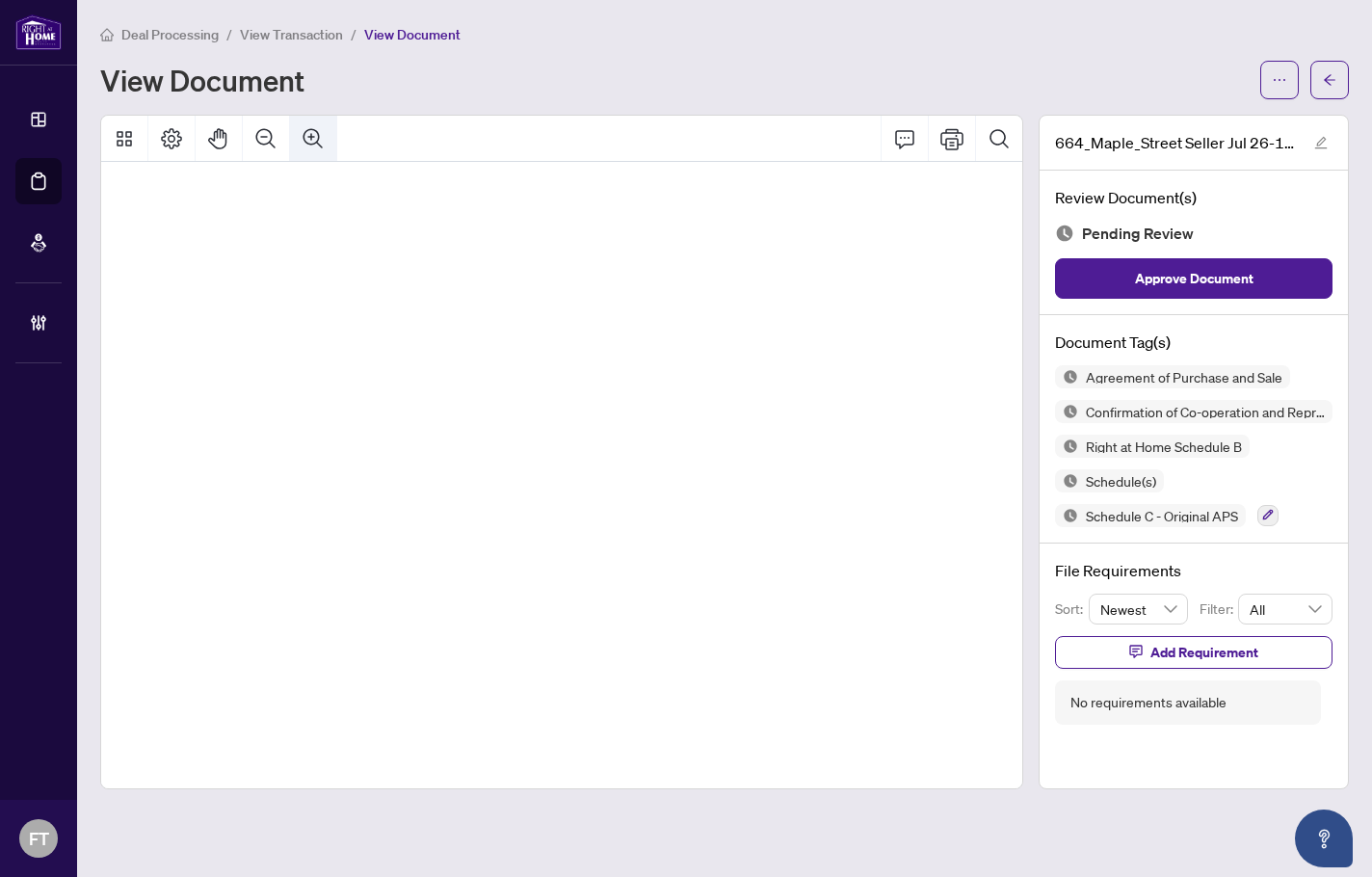 click at bounding box center (313, 139) 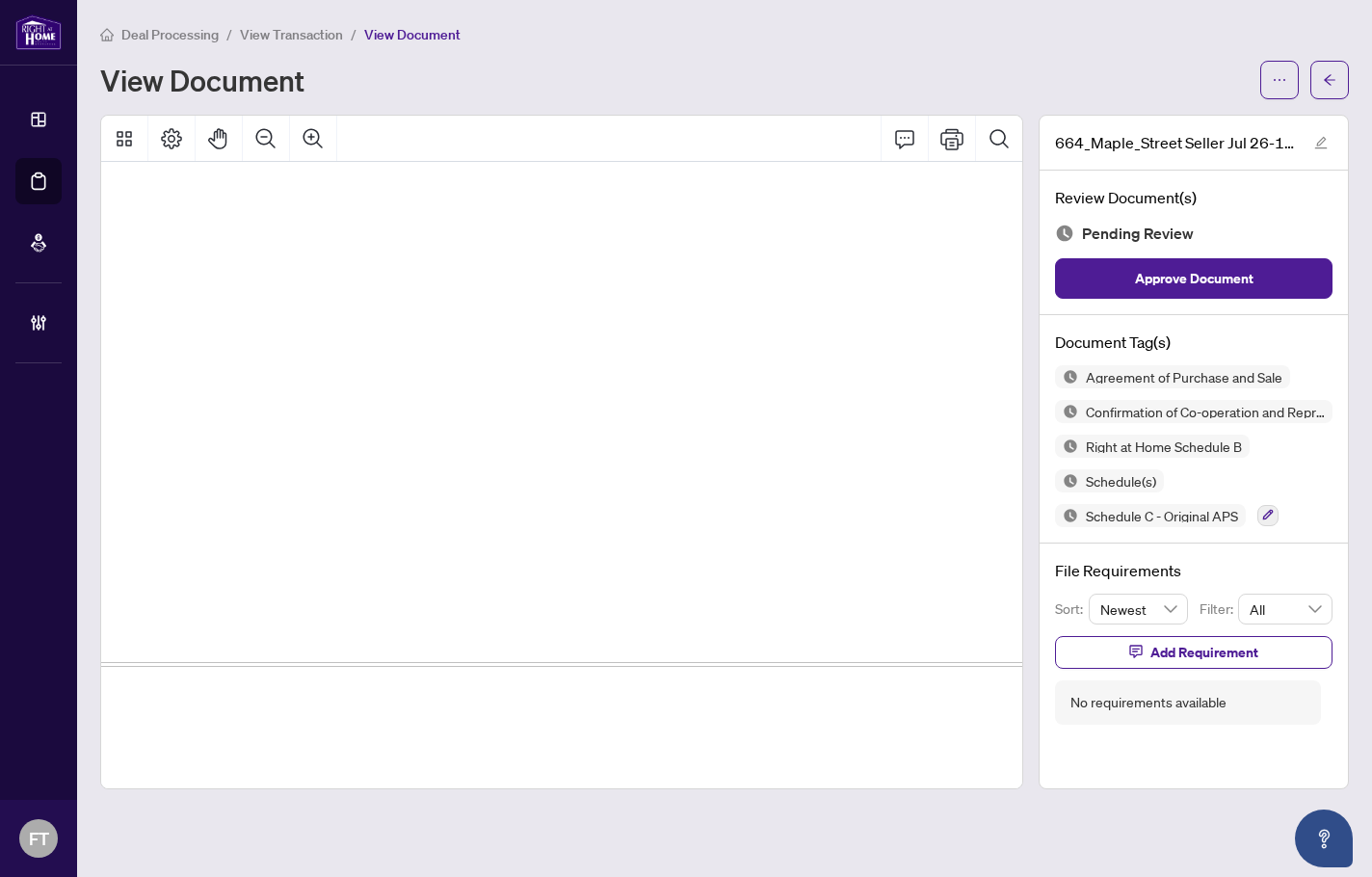 click on "7/24/2025
7/24/2025
Authentisign ID: 0BE8751B-EF68-F011-8DCA-00224822F75A  Authentisign ID: 82708497-6B69-F011-8DCA-00224822F75A  Docusign Envelope ID: 60A7FE14-2D81-44AB-9404-AE5AEC1D5D74 Docusign Envelope ID: A6D145FC-B326-4D4D-8271-66DB1D3D02CF
26th  July  25
[NUMBER] [STREET], [CITY], [STATE]
Authentisign ID: 5E66687E-2E6A-F011-8DCA-00224822F75A  Docusign Envelope ID: 1BED1B20-D65D-492A-99E4-59E49337BA1B
7/26/2025
7/26/2025" at bounding box center (2136, 2329) 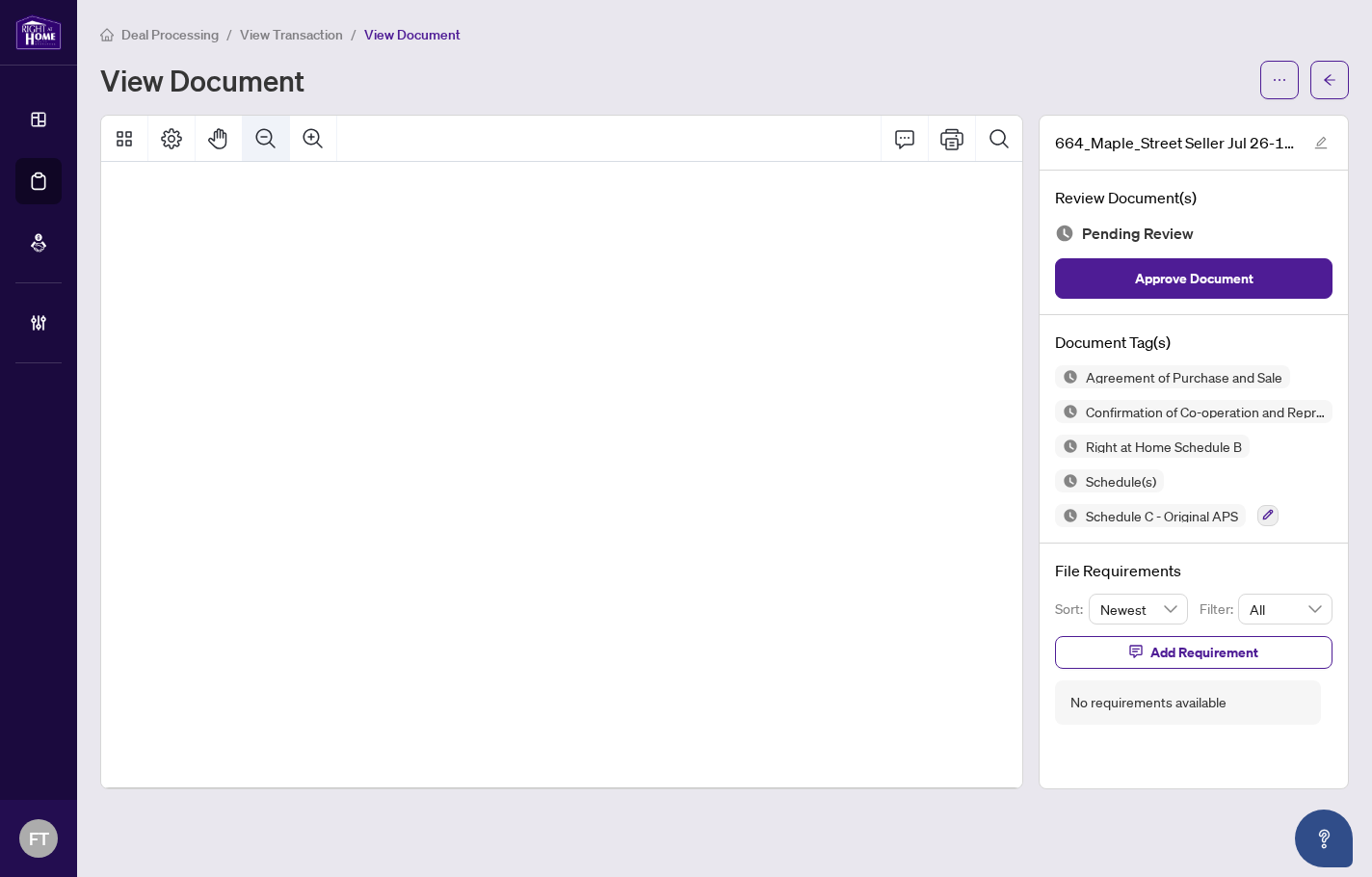 click 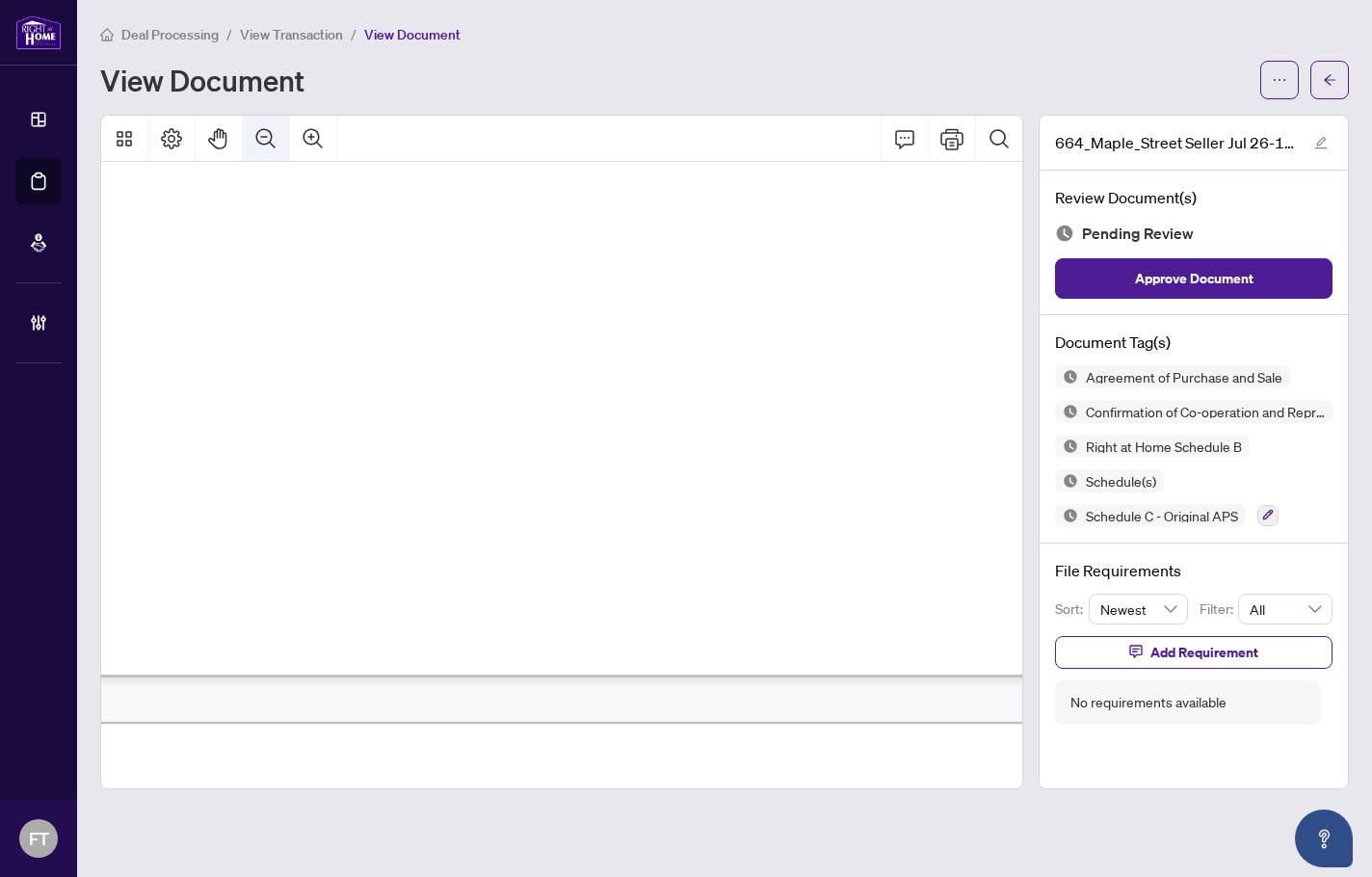 click 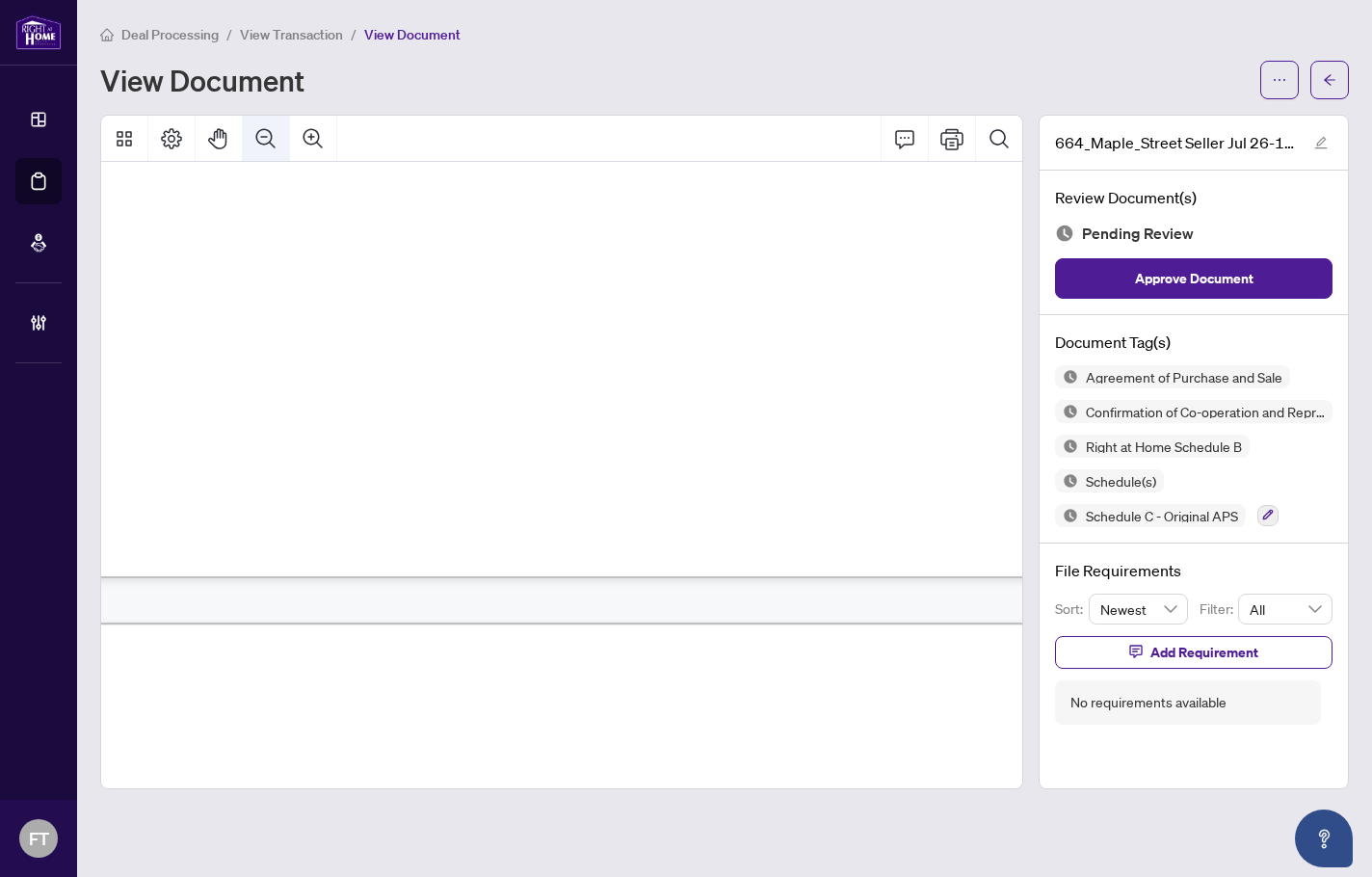 click 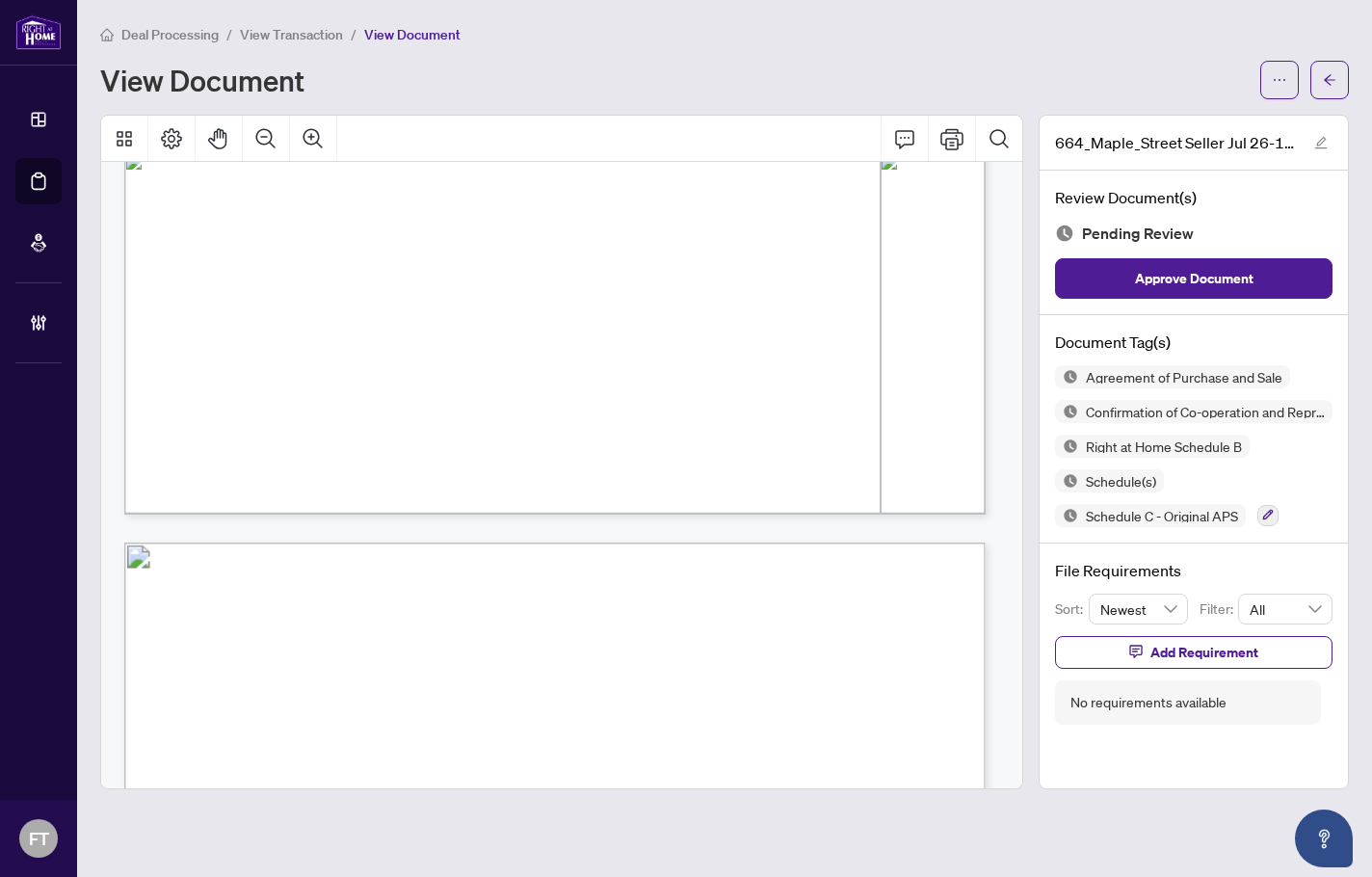 click on "Docusign Envelope ID: 9EF9470D-AEA0-4B52-A5AD-5D369B7B1BDE
August
Authentisign ID: 0BE8751B-EF68-F011-8DCA-00224822F75A  Authentisign ID: 82708497-6B69-F011-8DCA-00224822F75A Authentisign ID: 5E66687E-2E6A-F011-8DCA-00224822F75A  Docusign Envelope ID: 60A7FE14-2D81-44AB-9404-AE5AEC1D5D74 Docusign Envelope ID: A6D145FC-B326-4D4D-8271-66DB1D3D02CF  Docusign Envelope ID: 1BED1B20-D65D-492A-99E4-59E49337BA1B" at bounding box center [759, 1367] 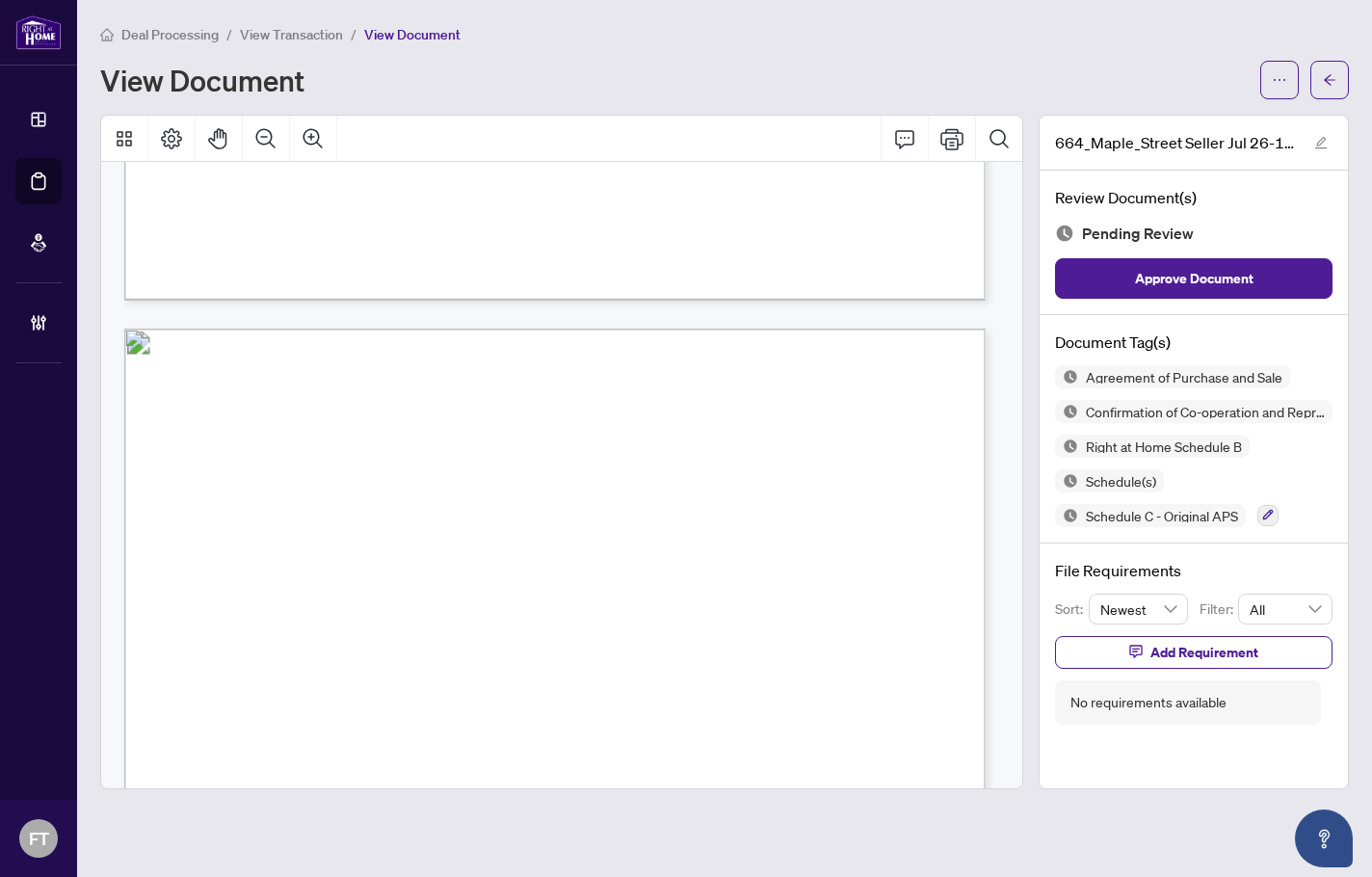 scroll, scrollTop: 8259, scrollLeft: 0, axis: vertical 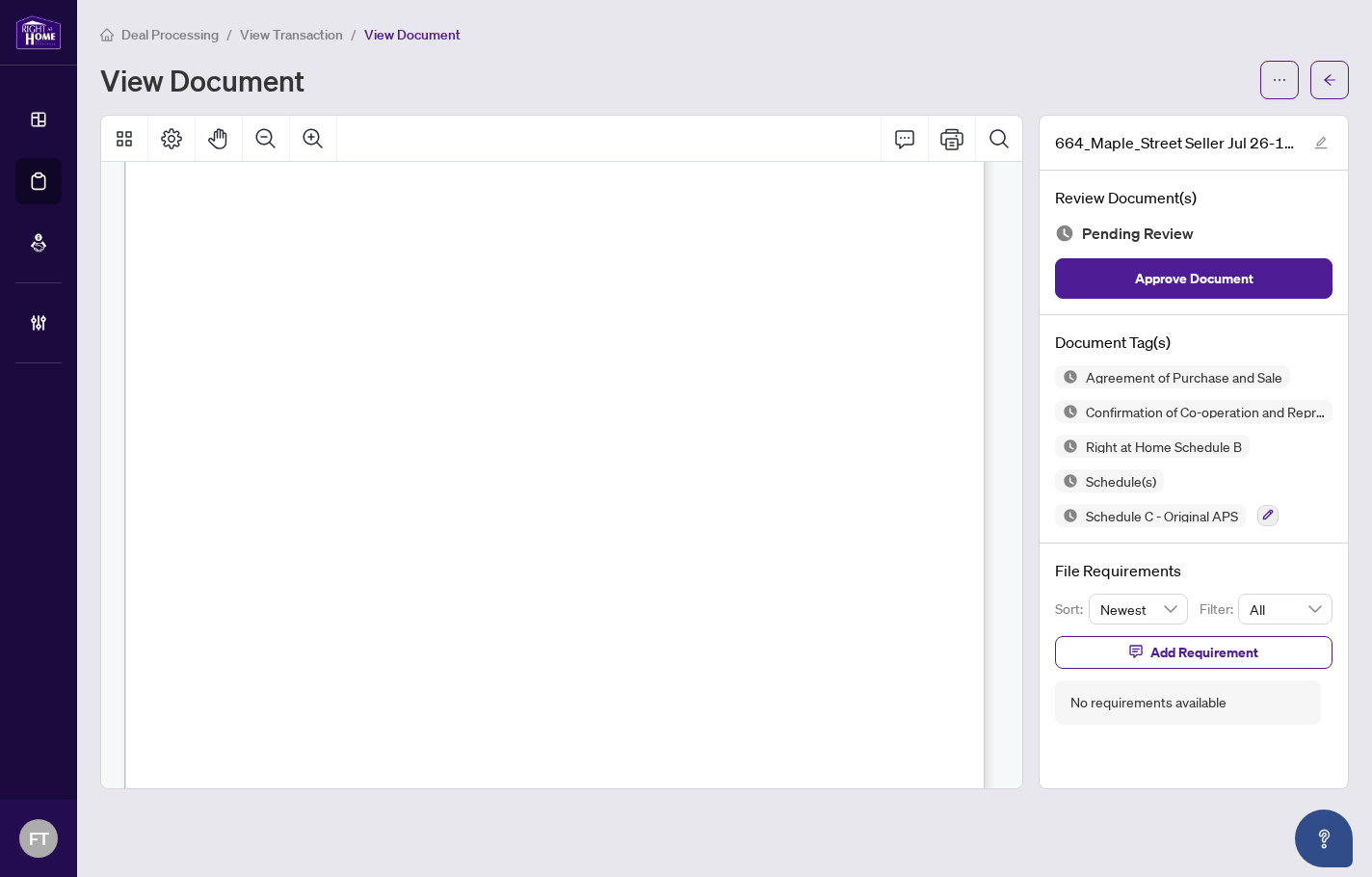 click on "Agreement. If the Seller is not satisfied with the Buyer’s sale activity by this date, the Seller shall have the right to terminate this" at bounding box center [531, 535] 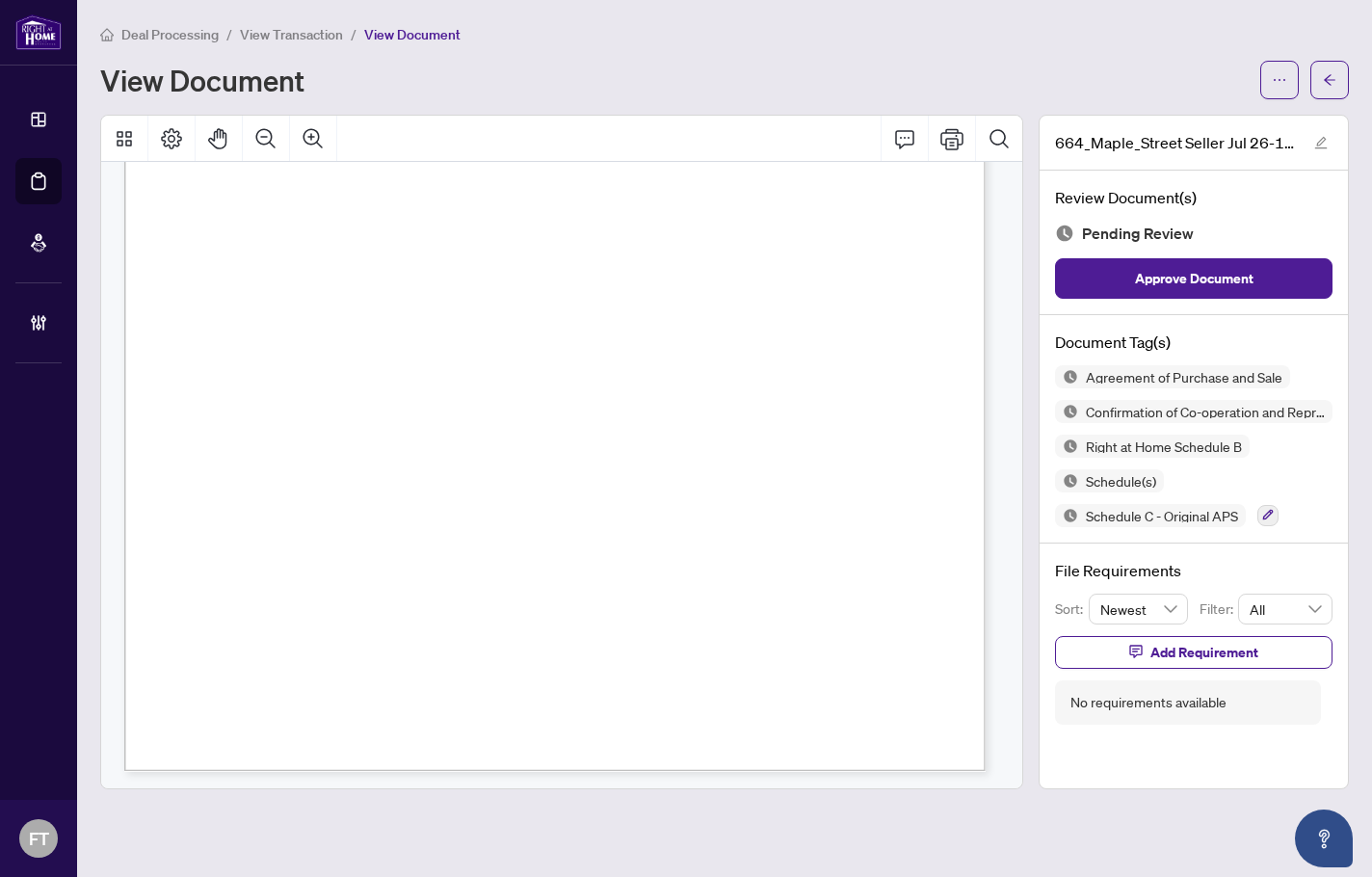 scroll, scrollTop: 11989, scrollLeft: 0, axis: vertical 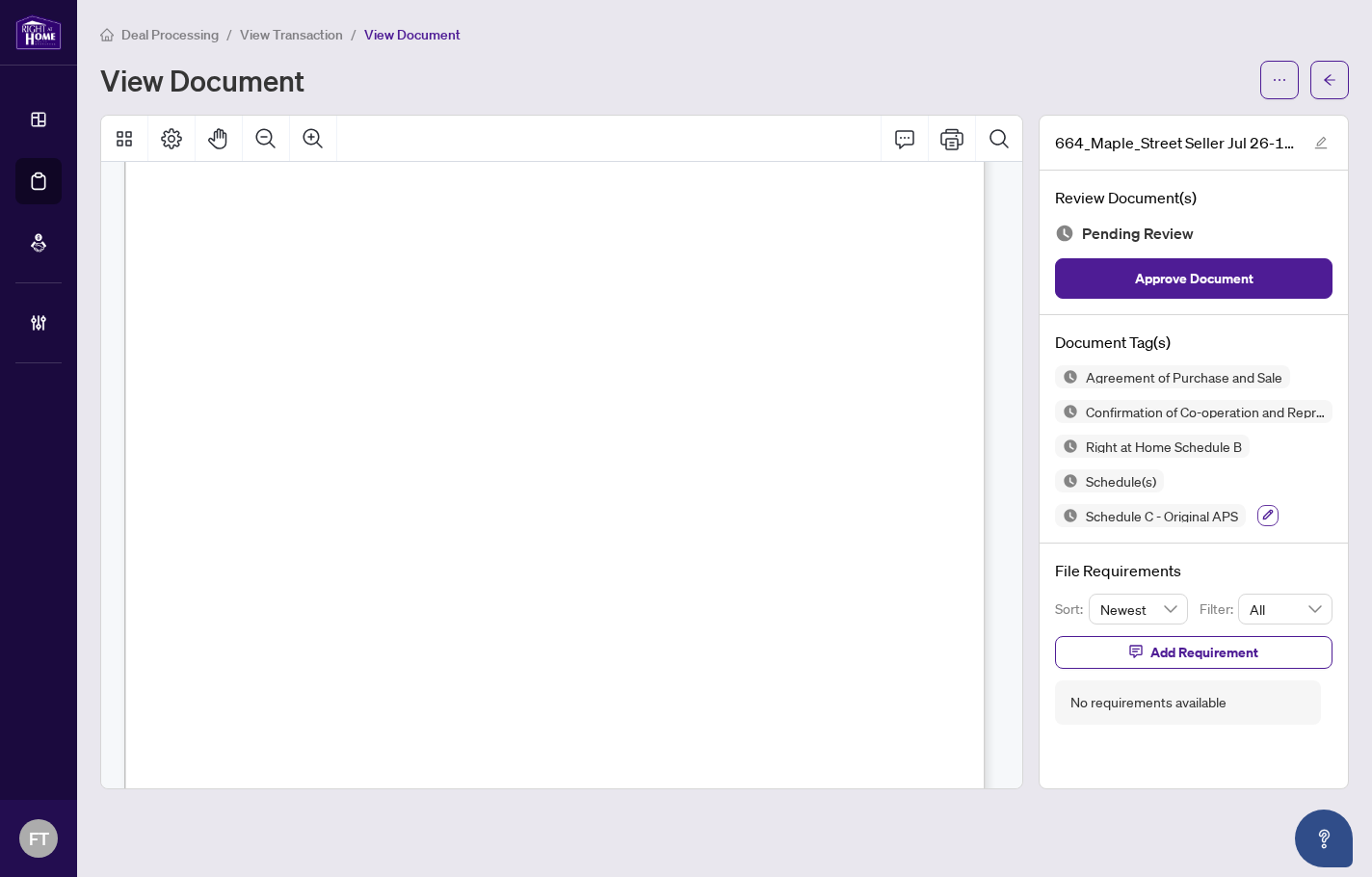 click at bounding box center [1268, 516] 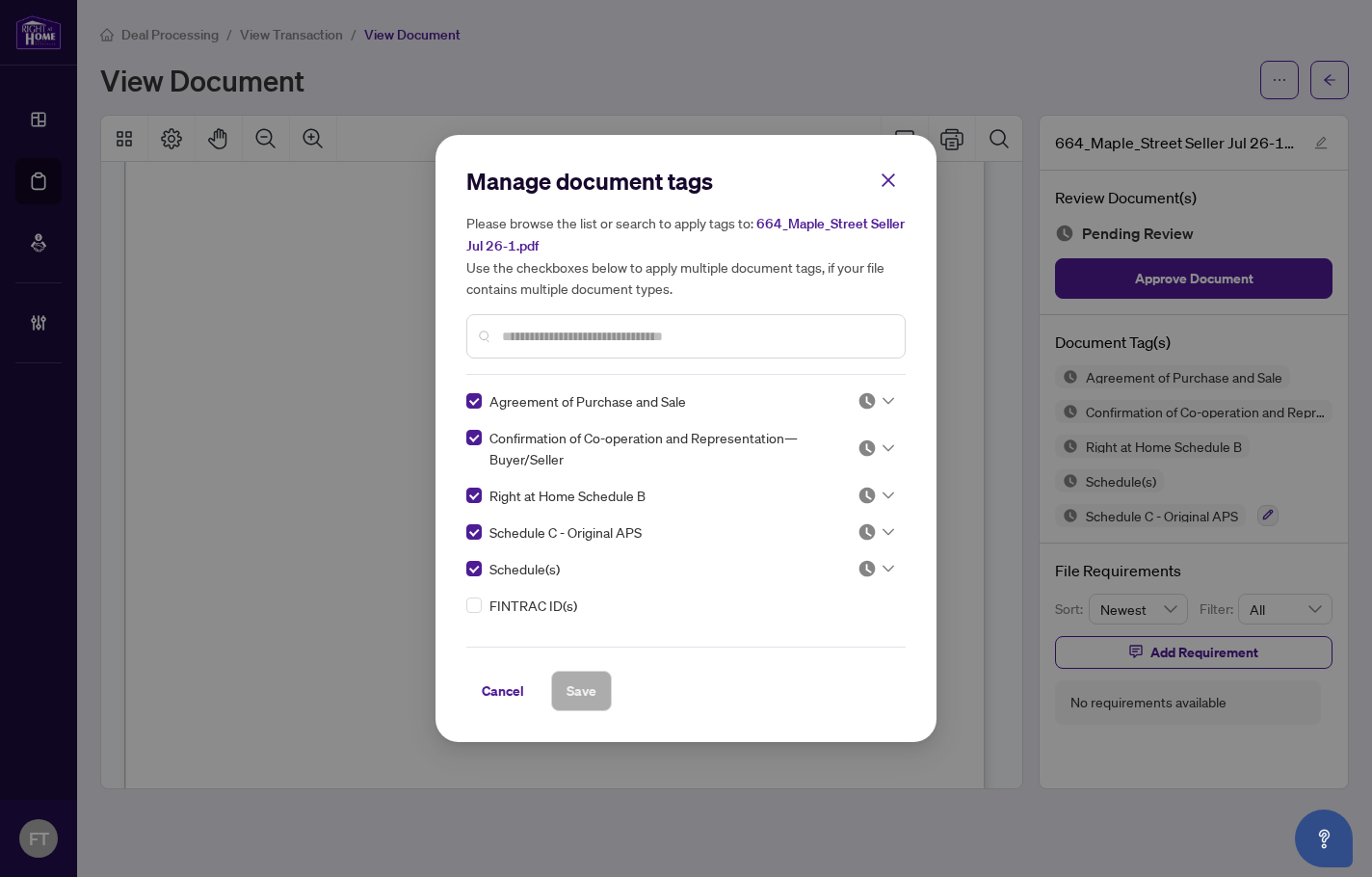 click at bounding box center (876, 401) 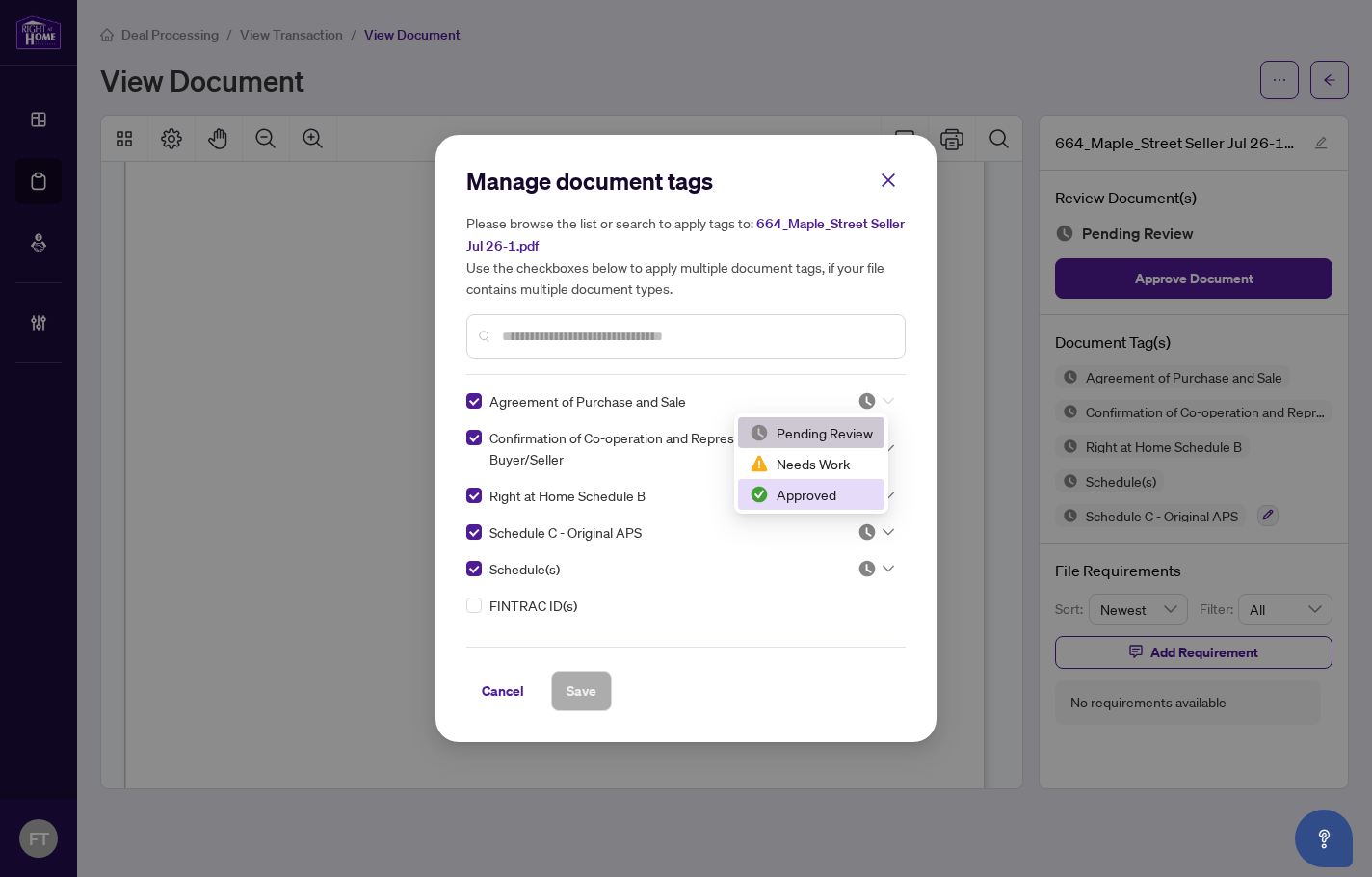 drag, startPoint x: 829, startPoint y: 489, endPoint x: 394, endPoint y: 864, distance: 574.3257 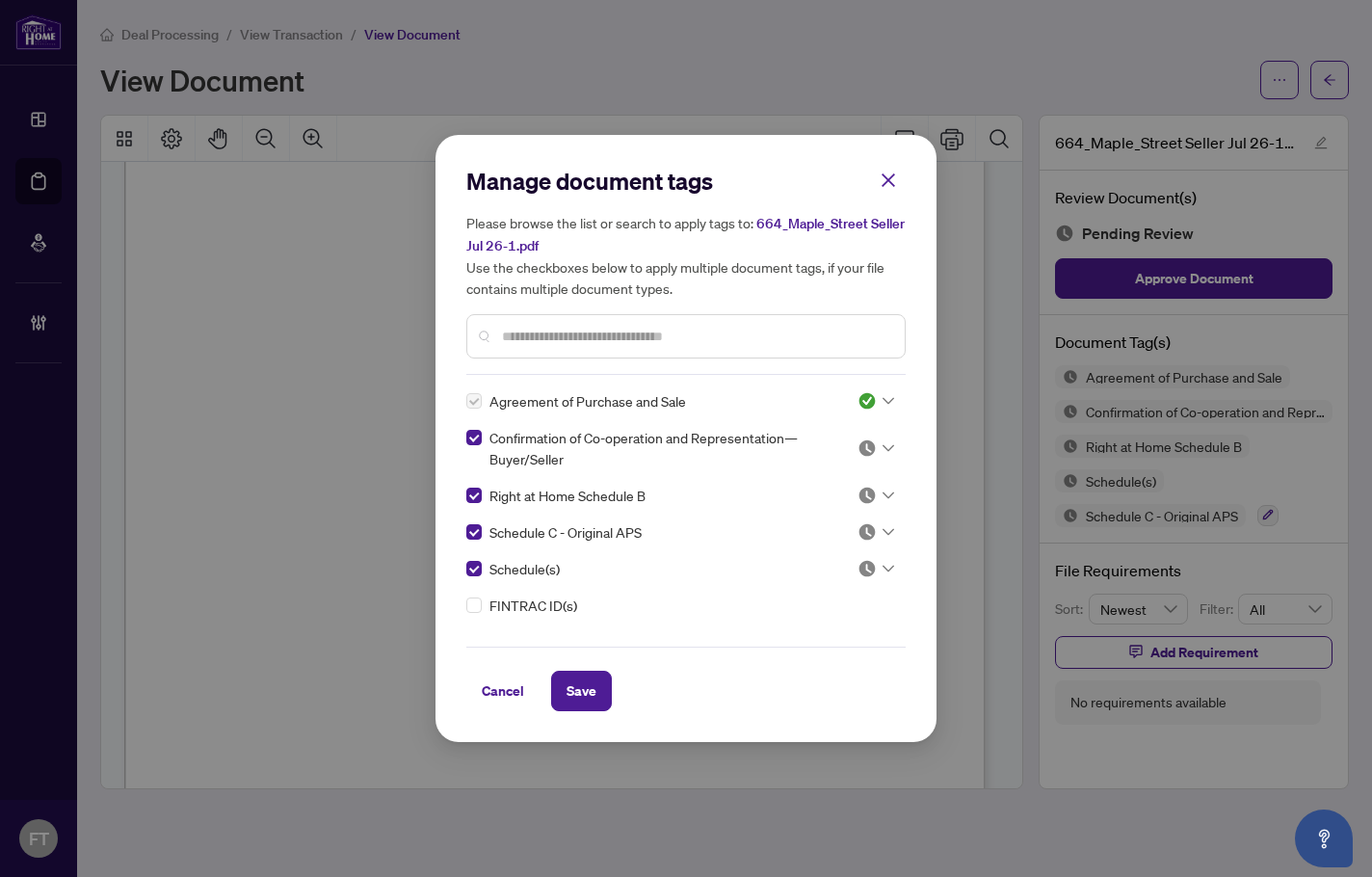 drag, startPoint x: 863, startPoint y: 453, endPoint x: 851, endPoint y: 544, distance: 91.7878 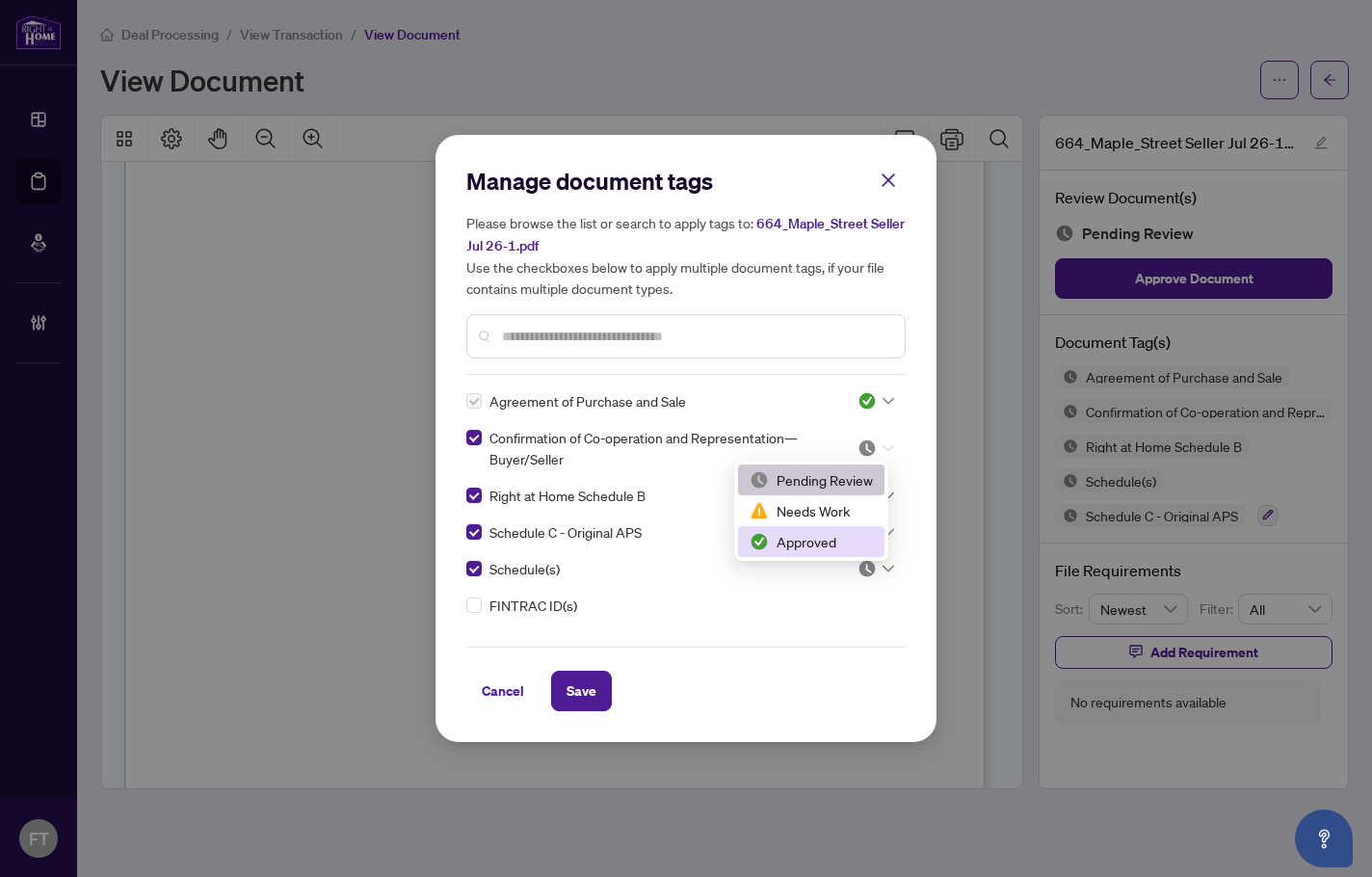 click on "Approved" at bounding box center (811, 542) 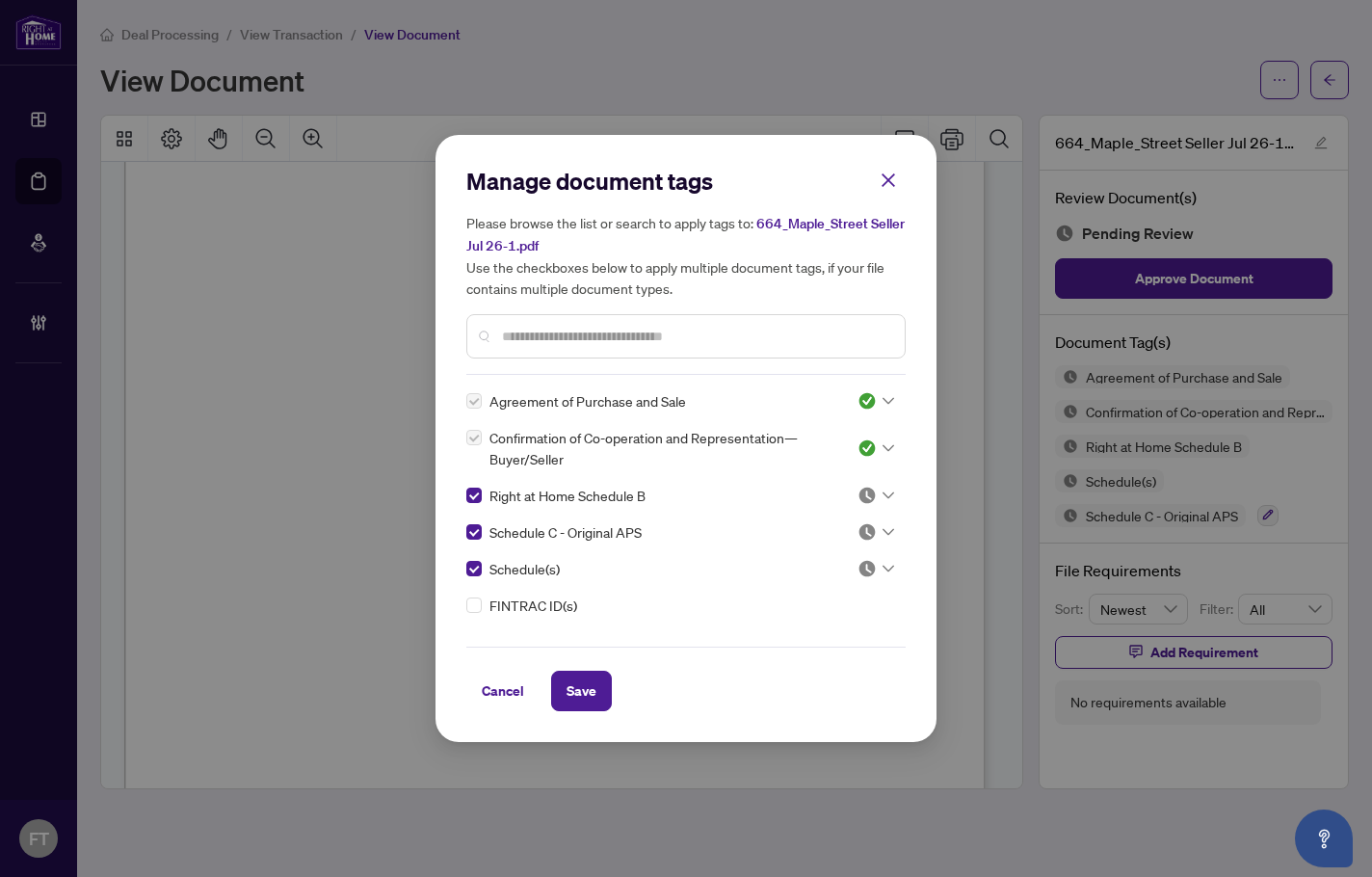 click at bounding box center (867, 495) 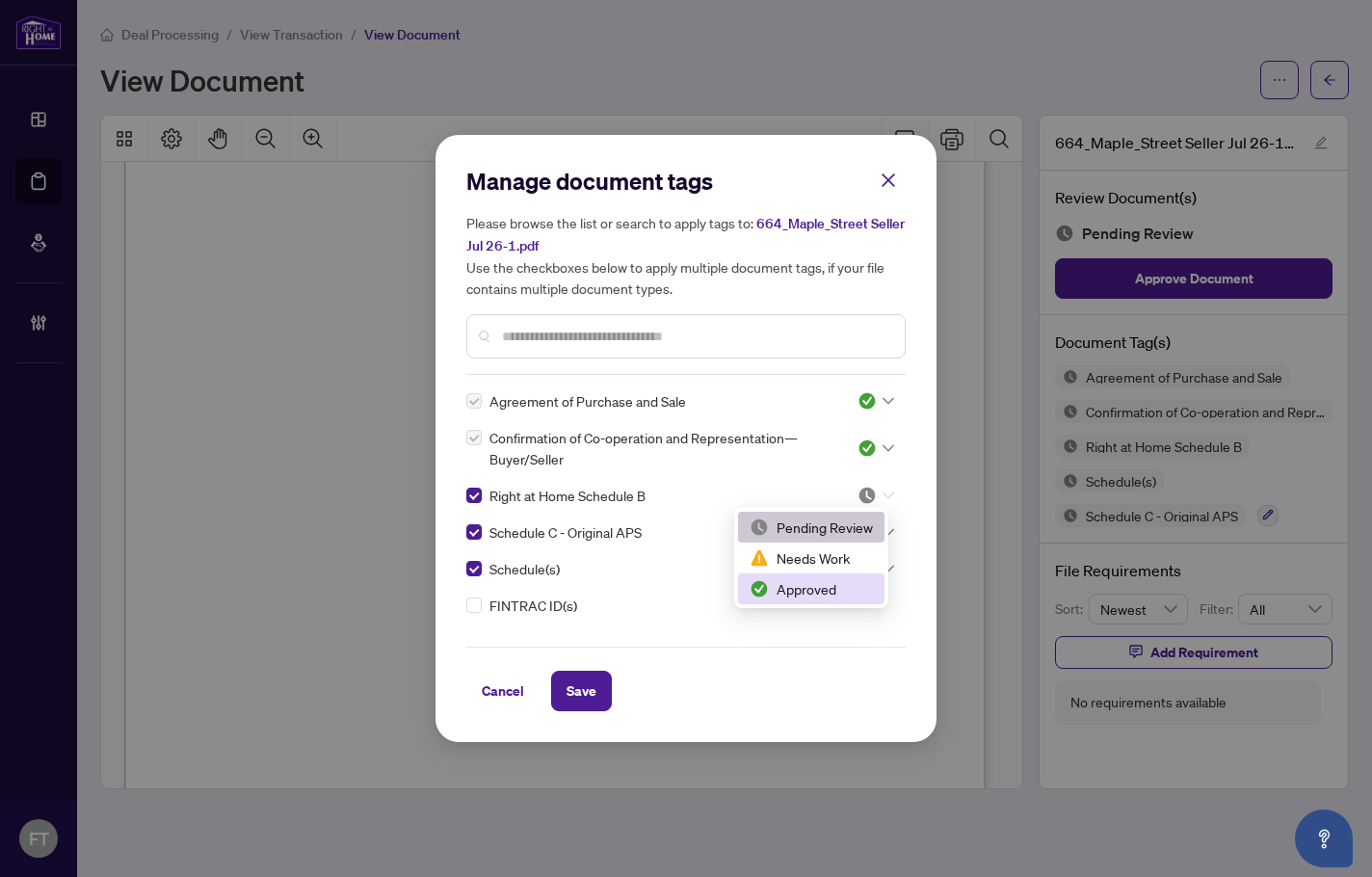 click on "Approved" at bounding box center [811, 589] 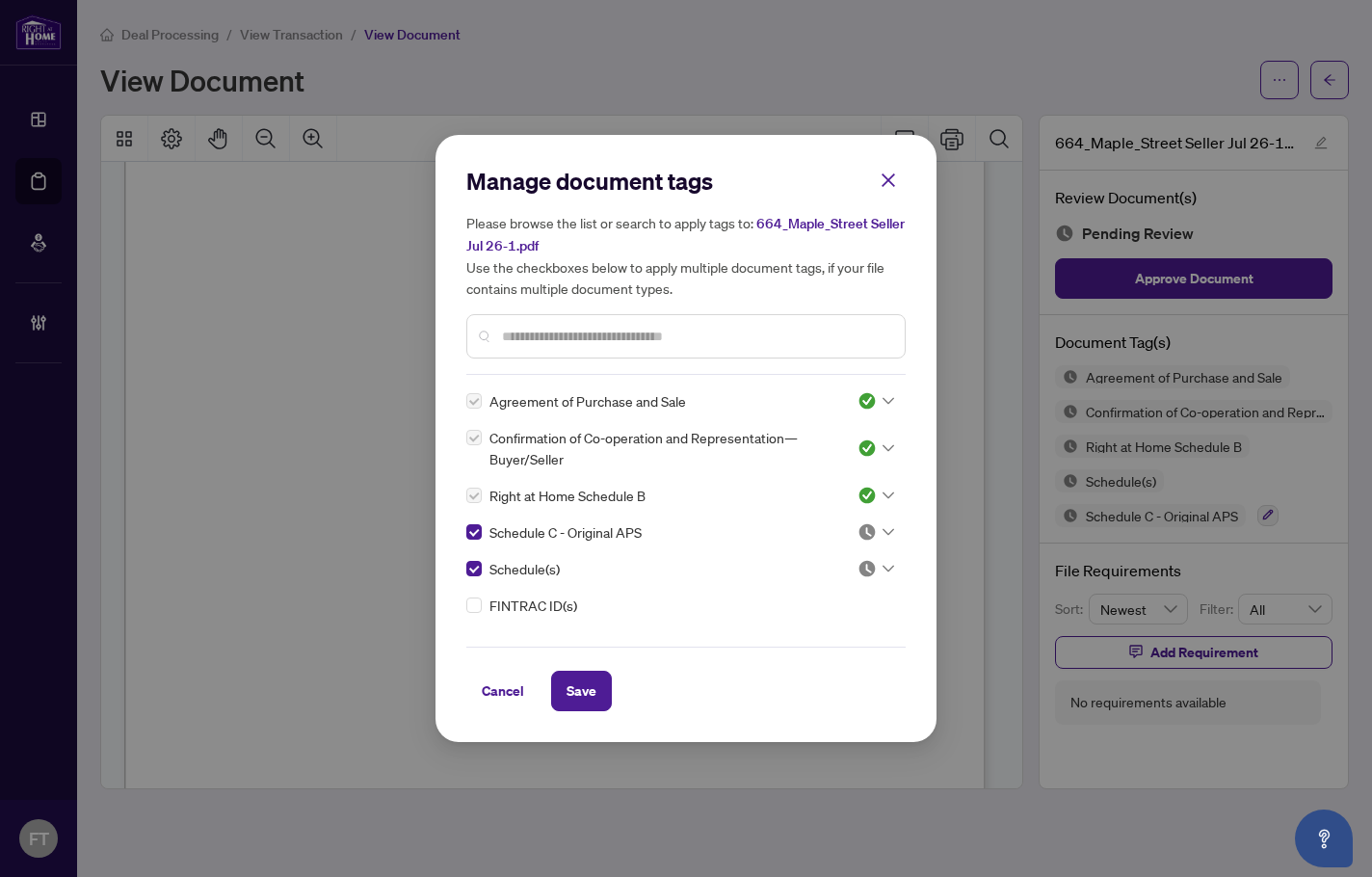 drag, startPoint x: 870, startPoint y: 531, endPoint x: 857, endPoint y: 568, distance: 39.217343 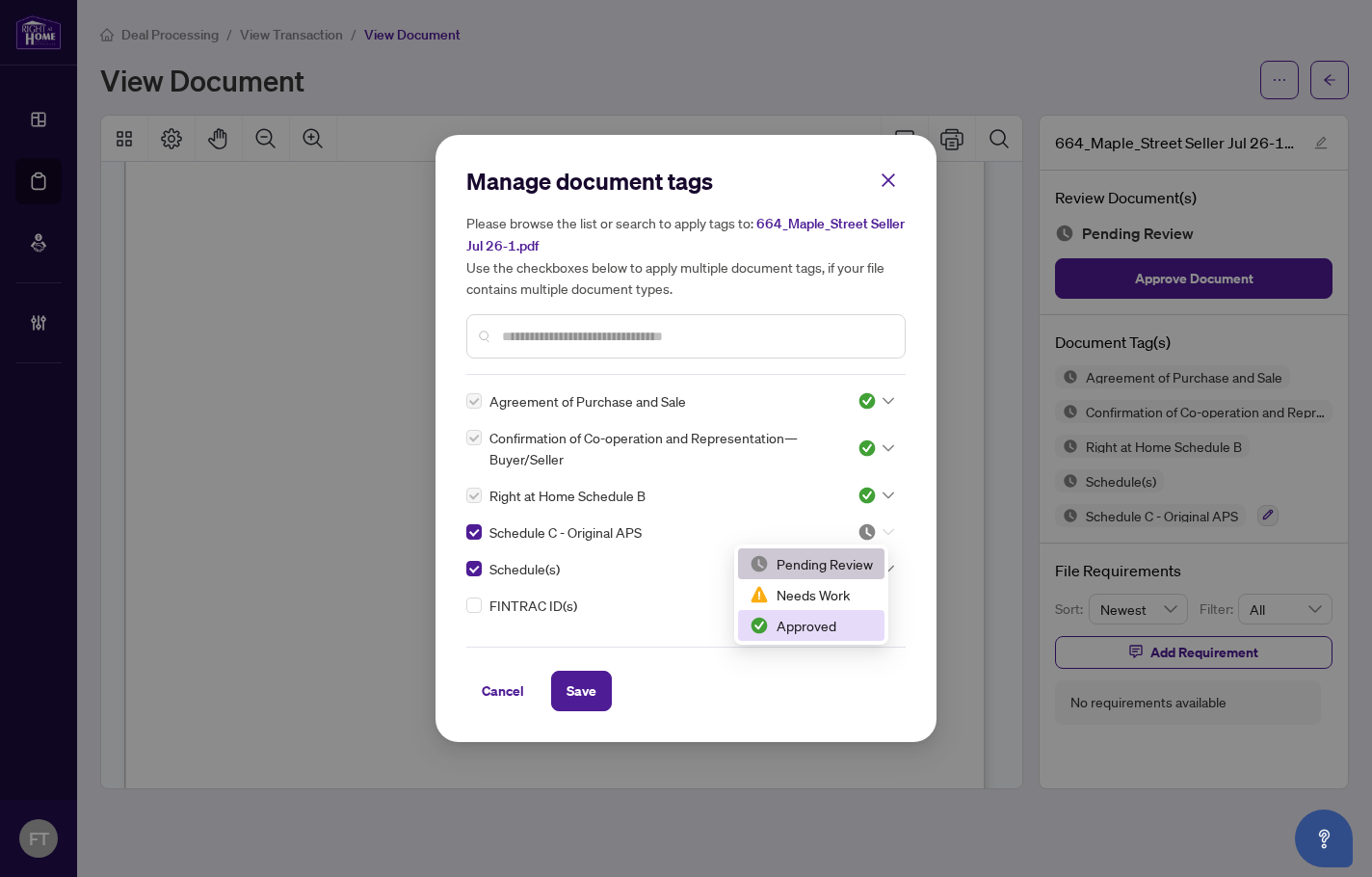 drag, startPoint x: 821, startPoint y: 622, endPoint x: 869, endPoint y: 565, distance: 74.51845 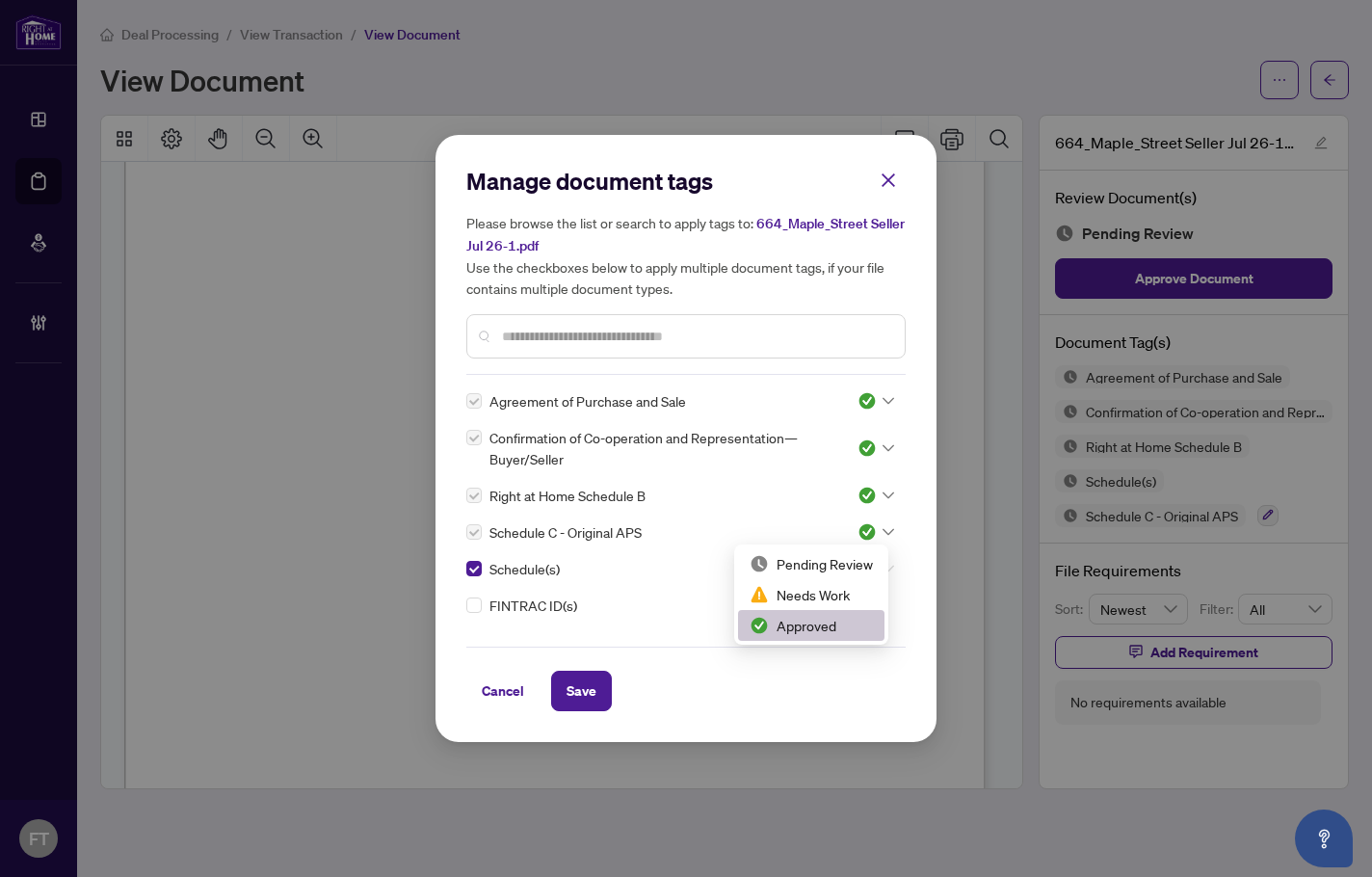 click at bounding box center [876, 569] 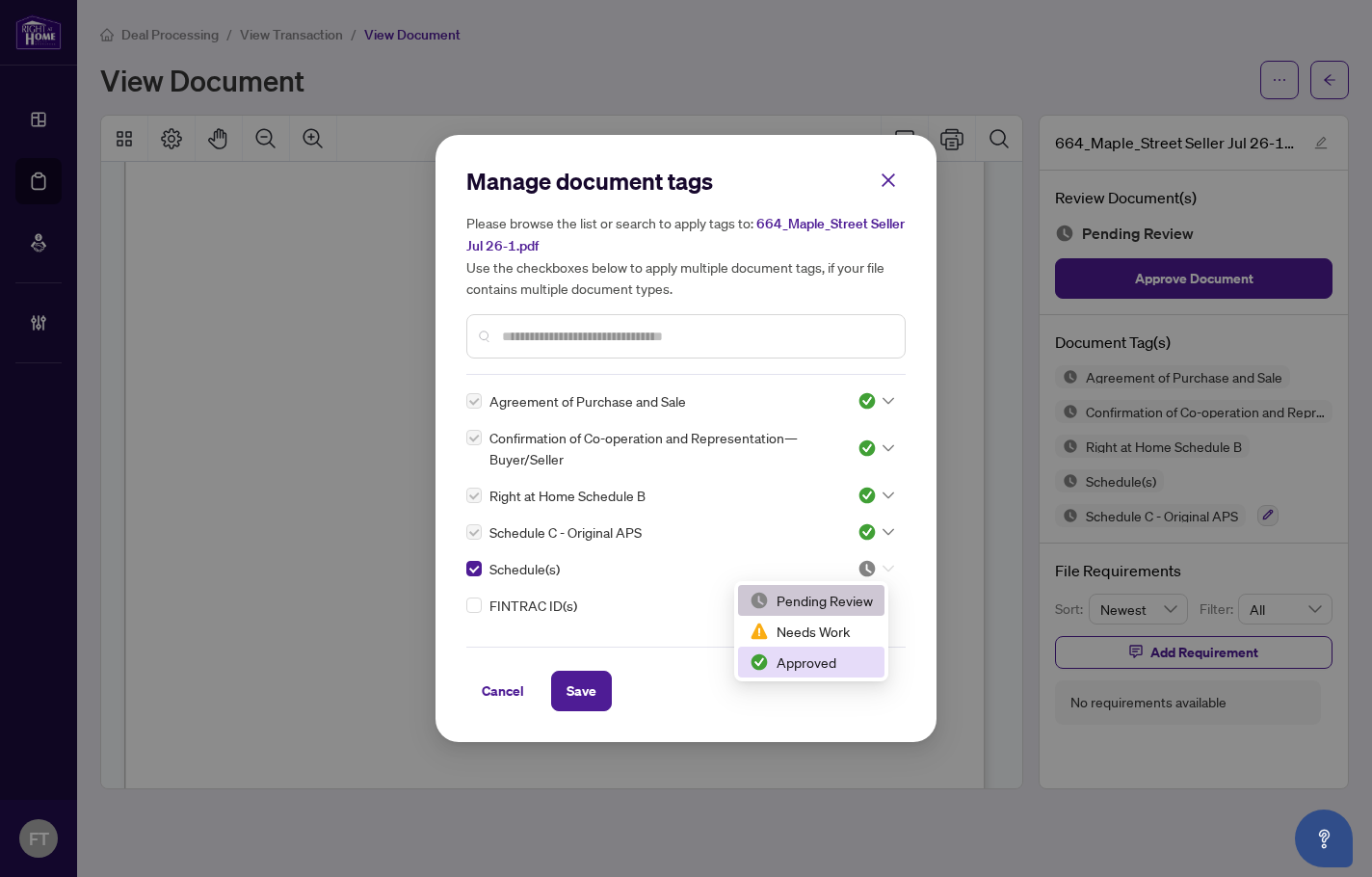 click on "Approved" at bounding box center (811, 662) 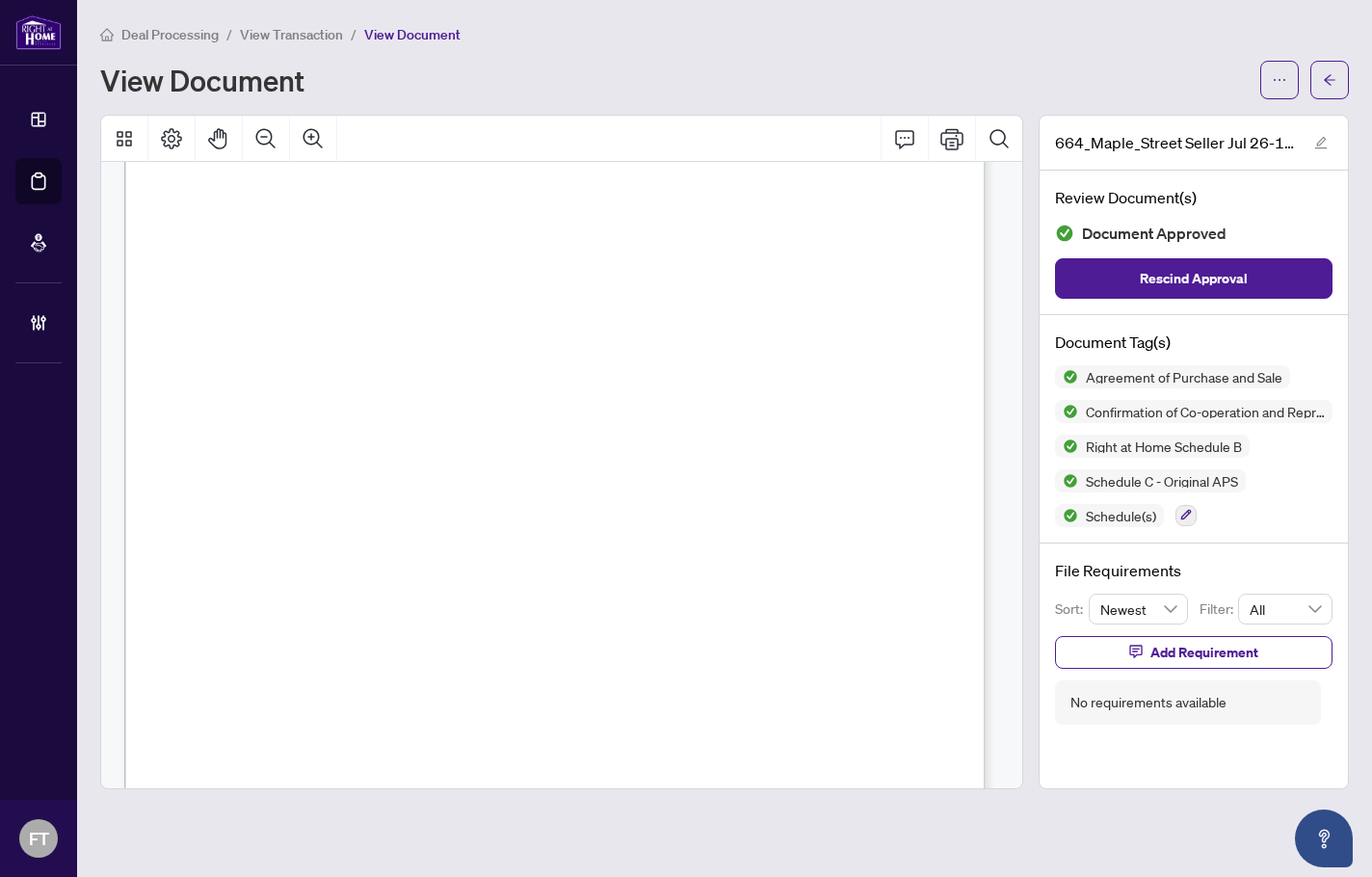 click on "Portable Electrical Fireplace located in the Living Room, Standing Freezer in the Laundry Room" at bounding box center [479, 536] 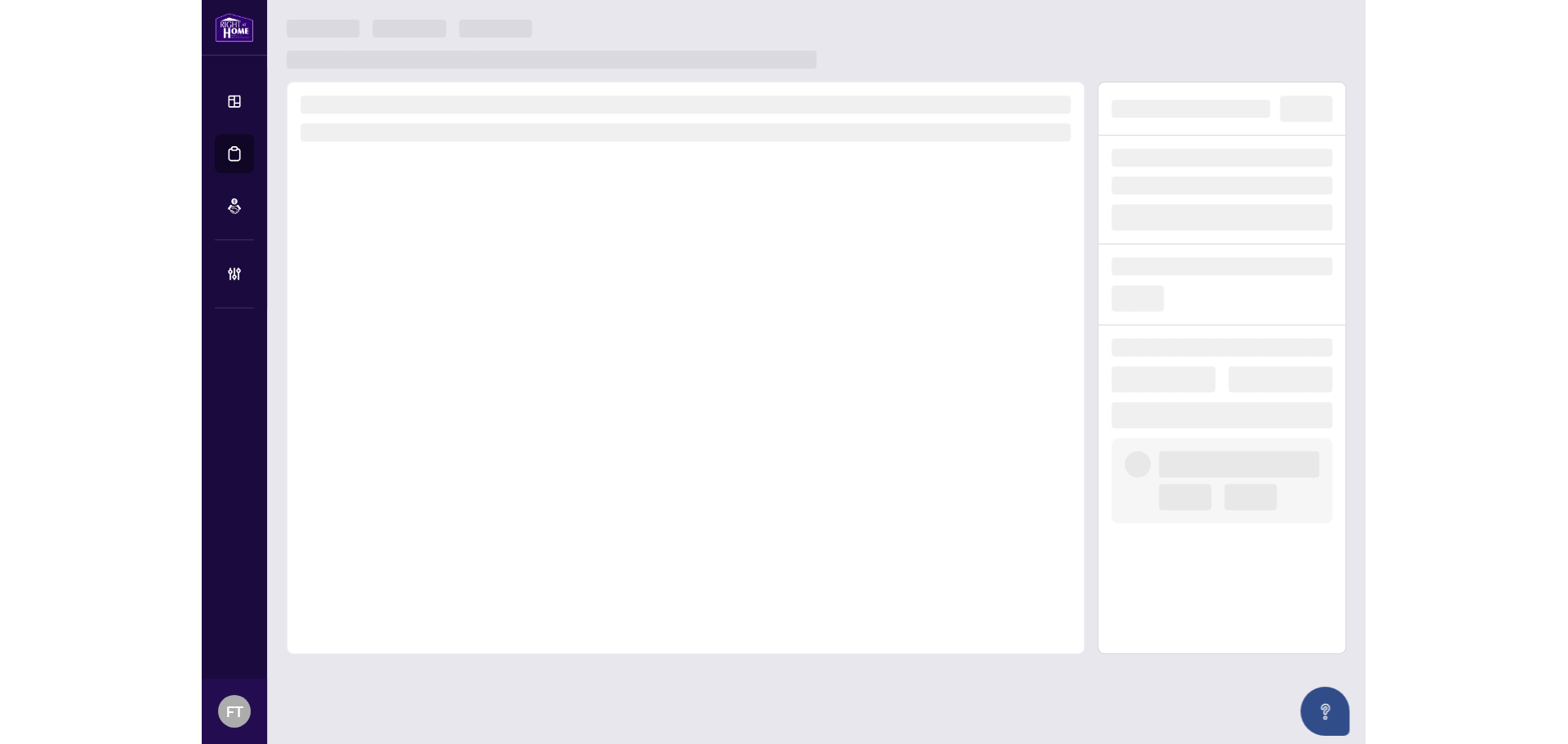 scroll, scrollTop: 0, scrollLeft: 0, axis: both 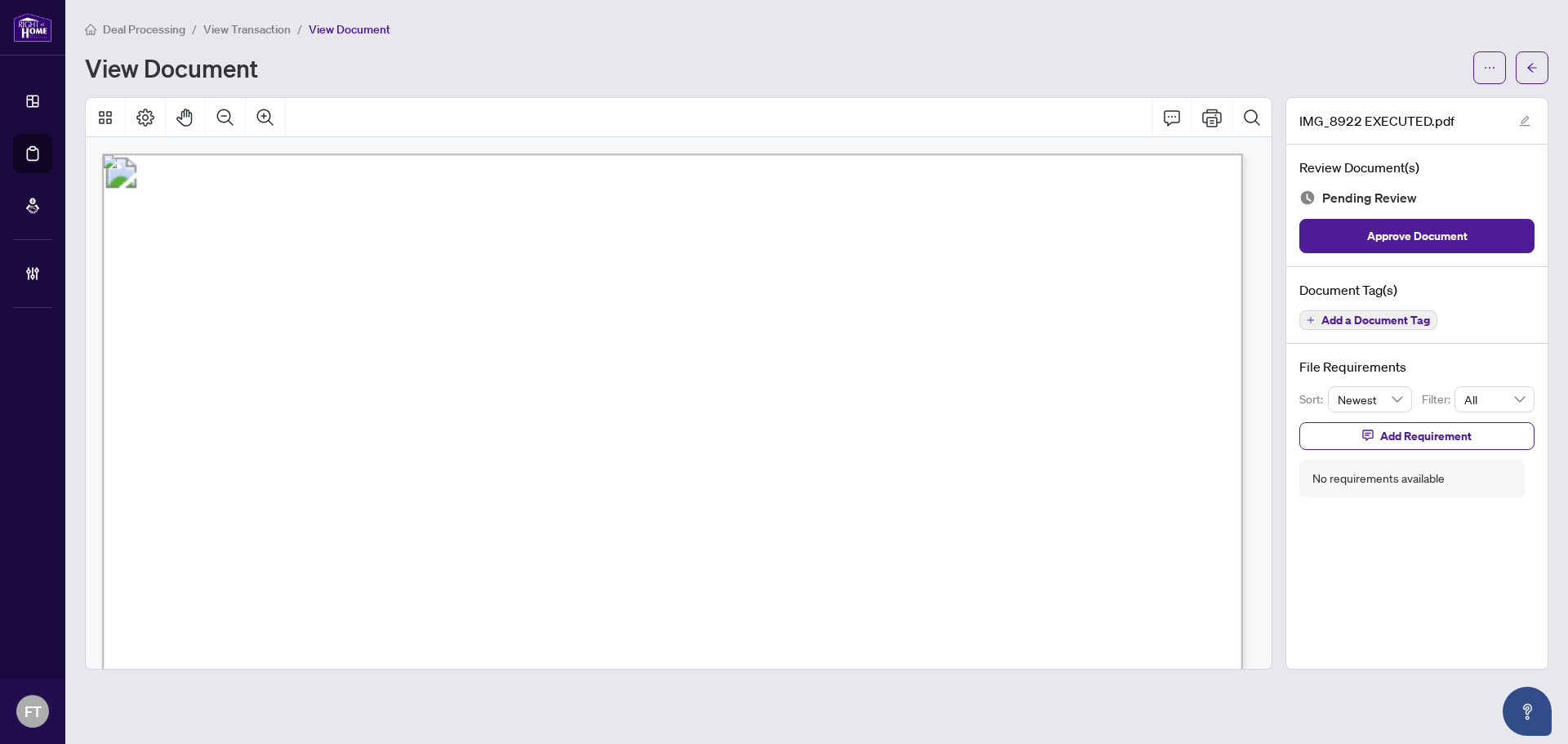click on "8/1/2025" at bounding box center (1441, 2049) 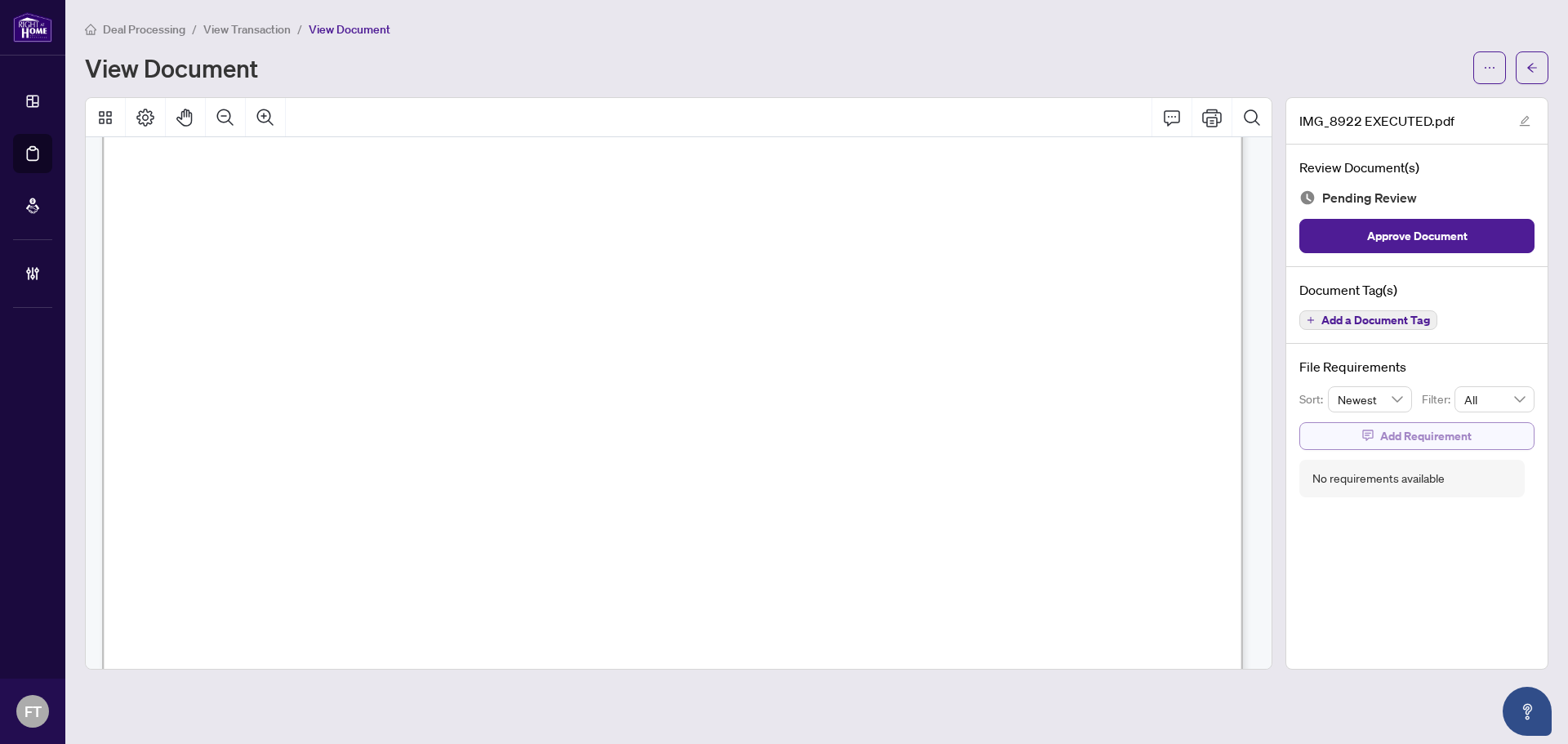 scroll, scrollTop: 163, scrollLeft: 0, axis: vertical 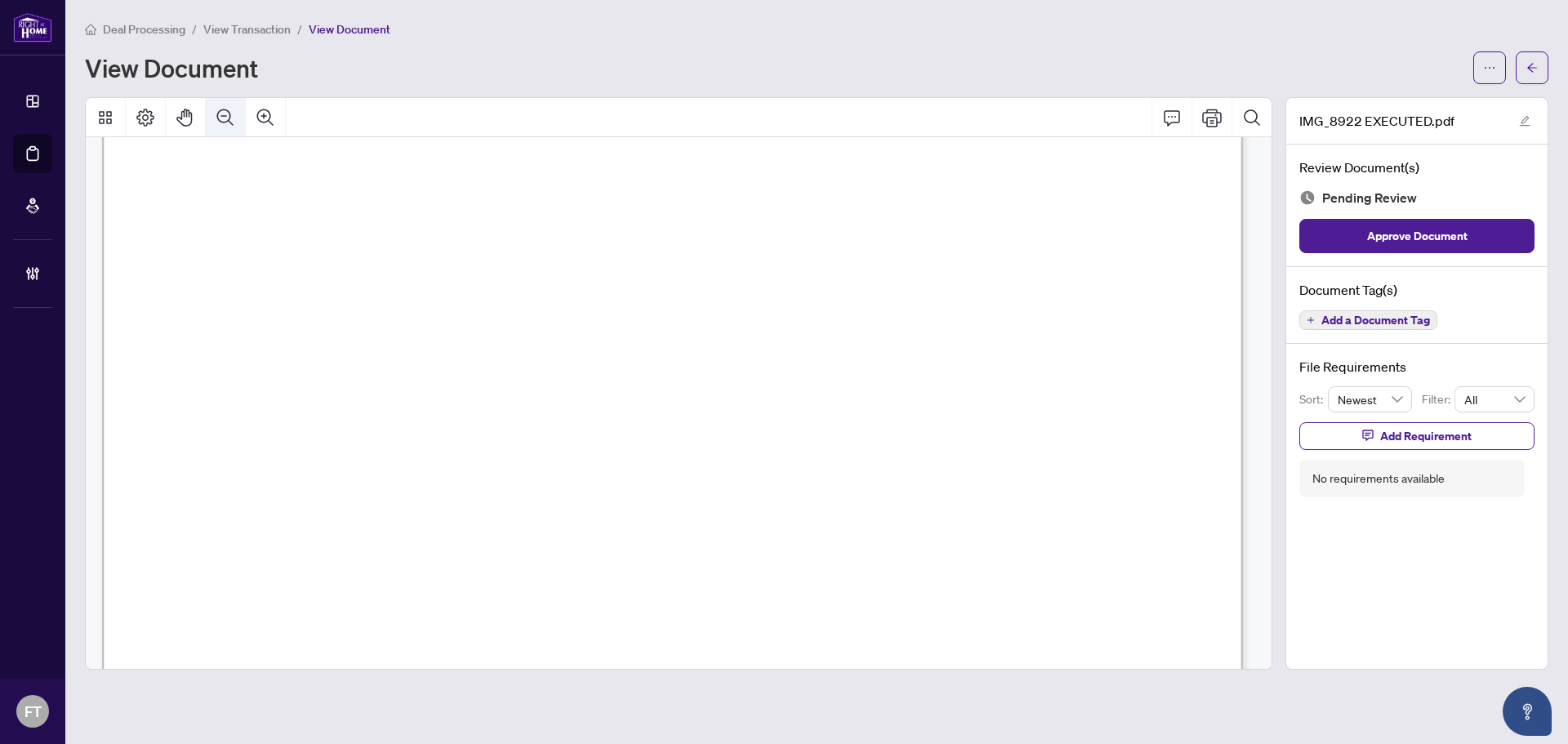 click 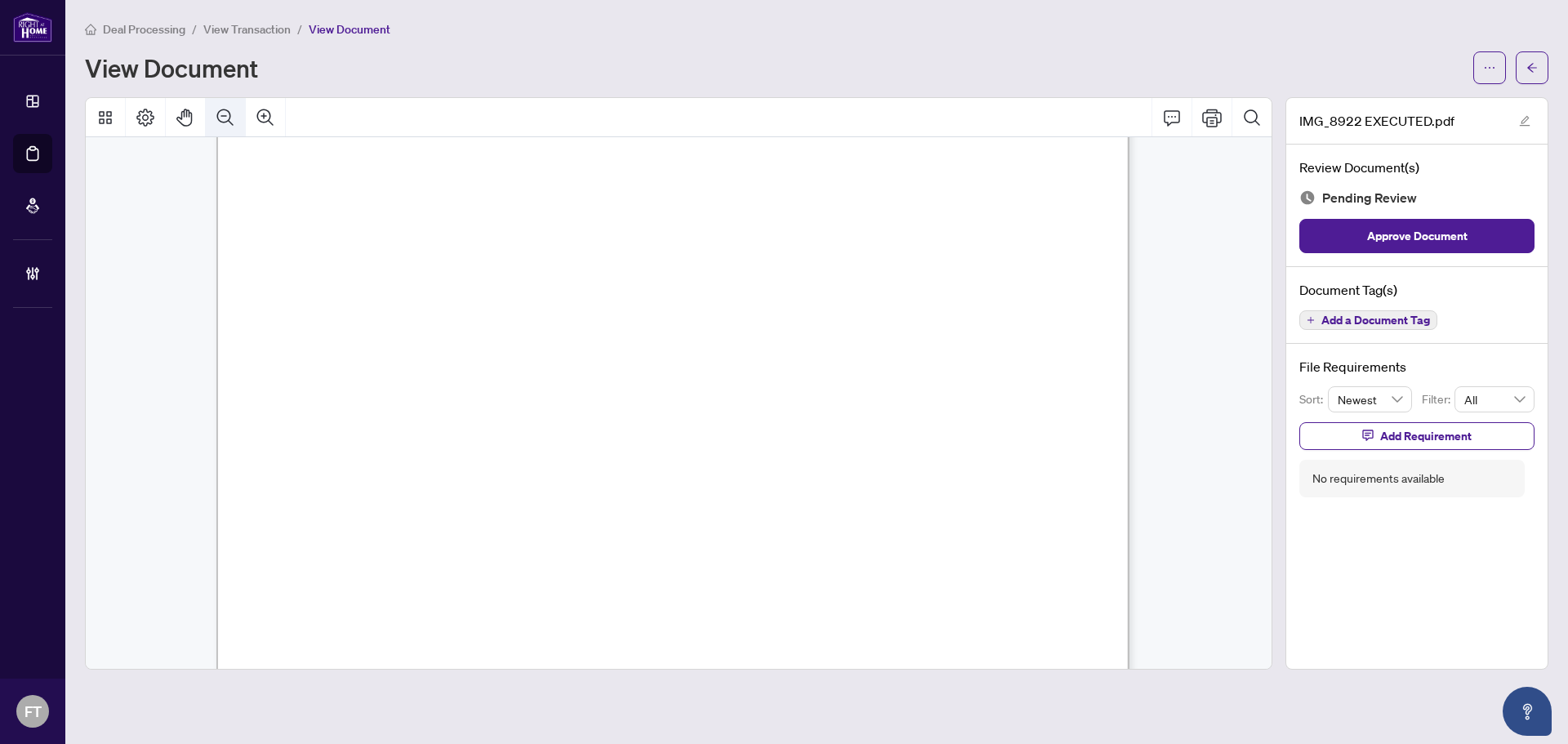 click 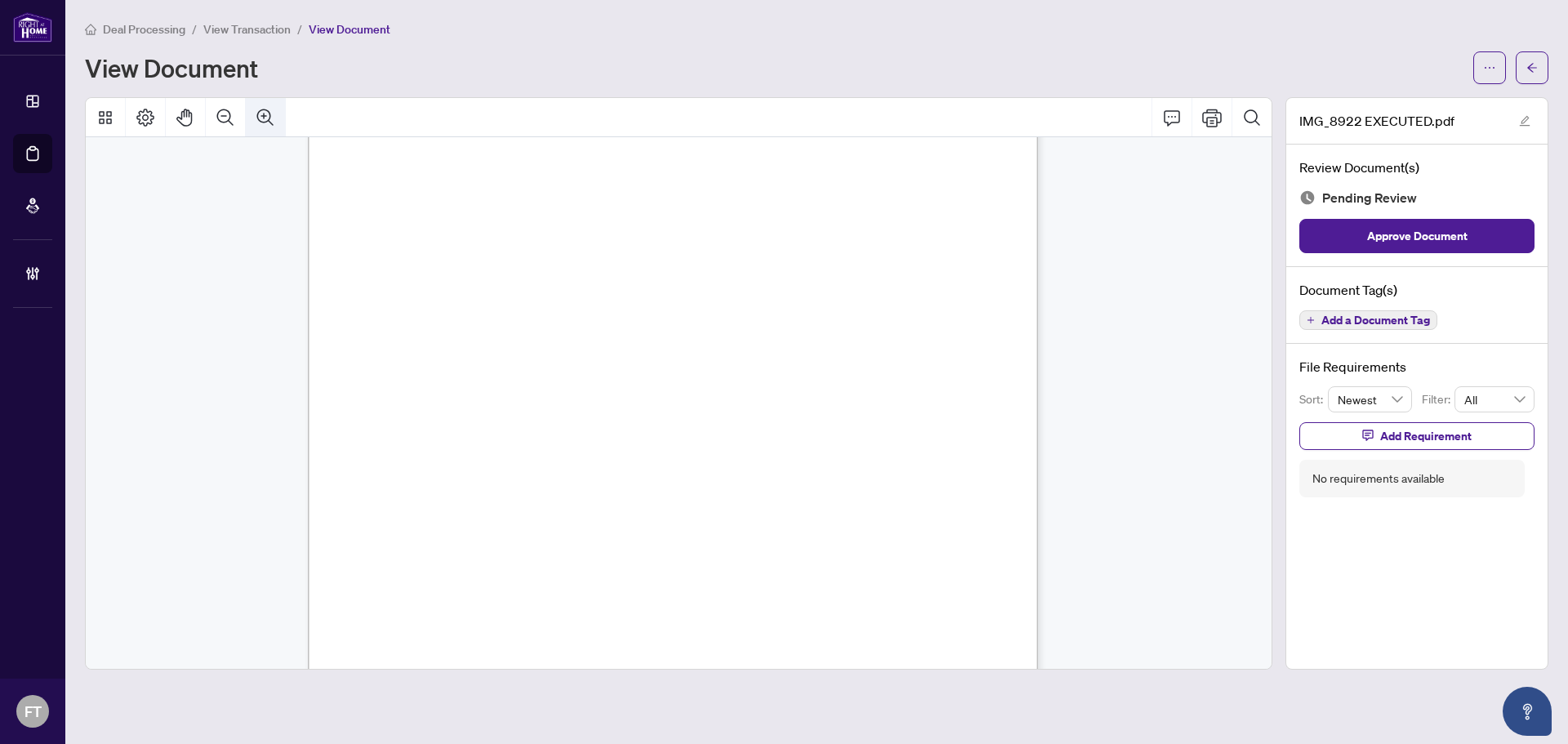 click 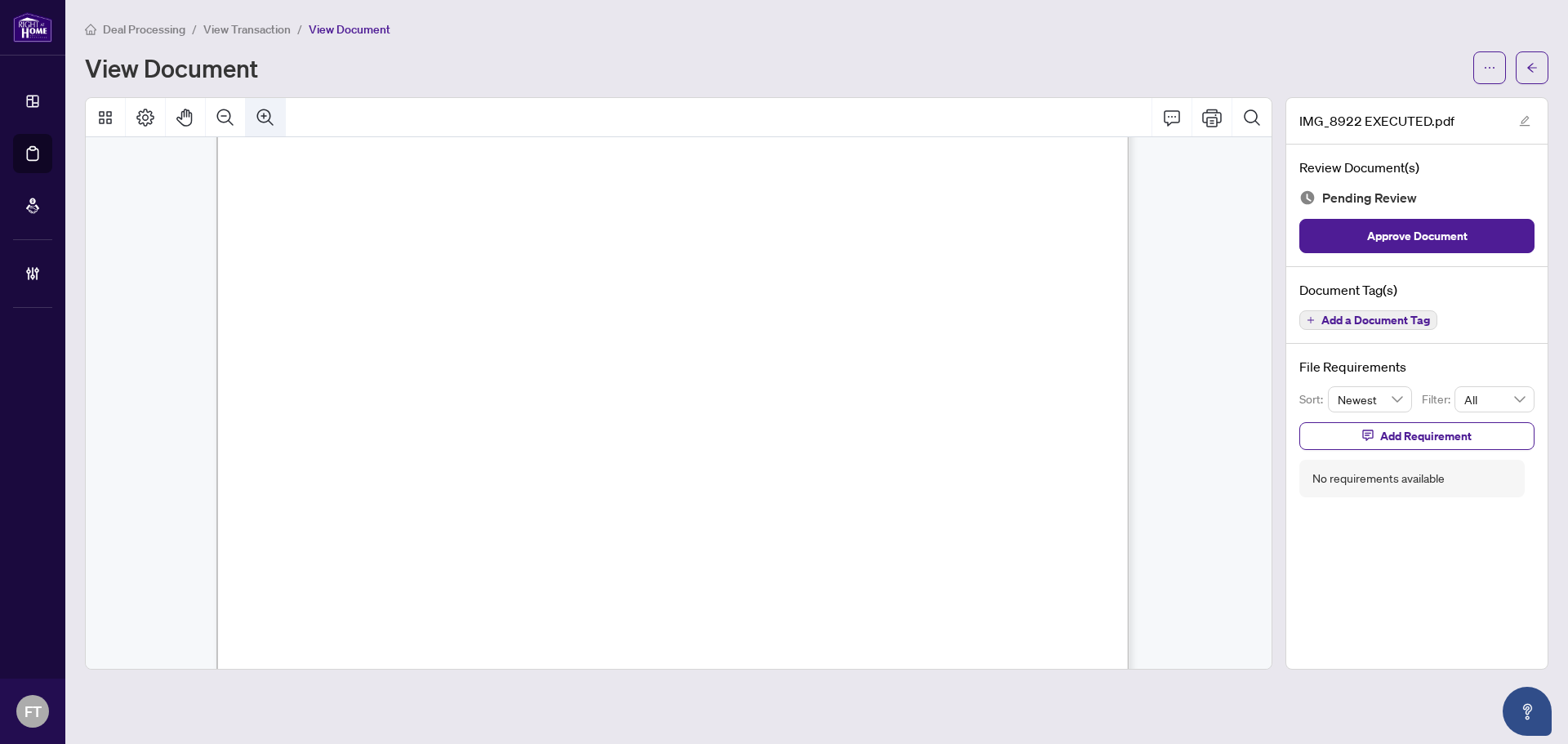 scroll, scrollTop: 123, scrollLeft: 0, axis: vertical 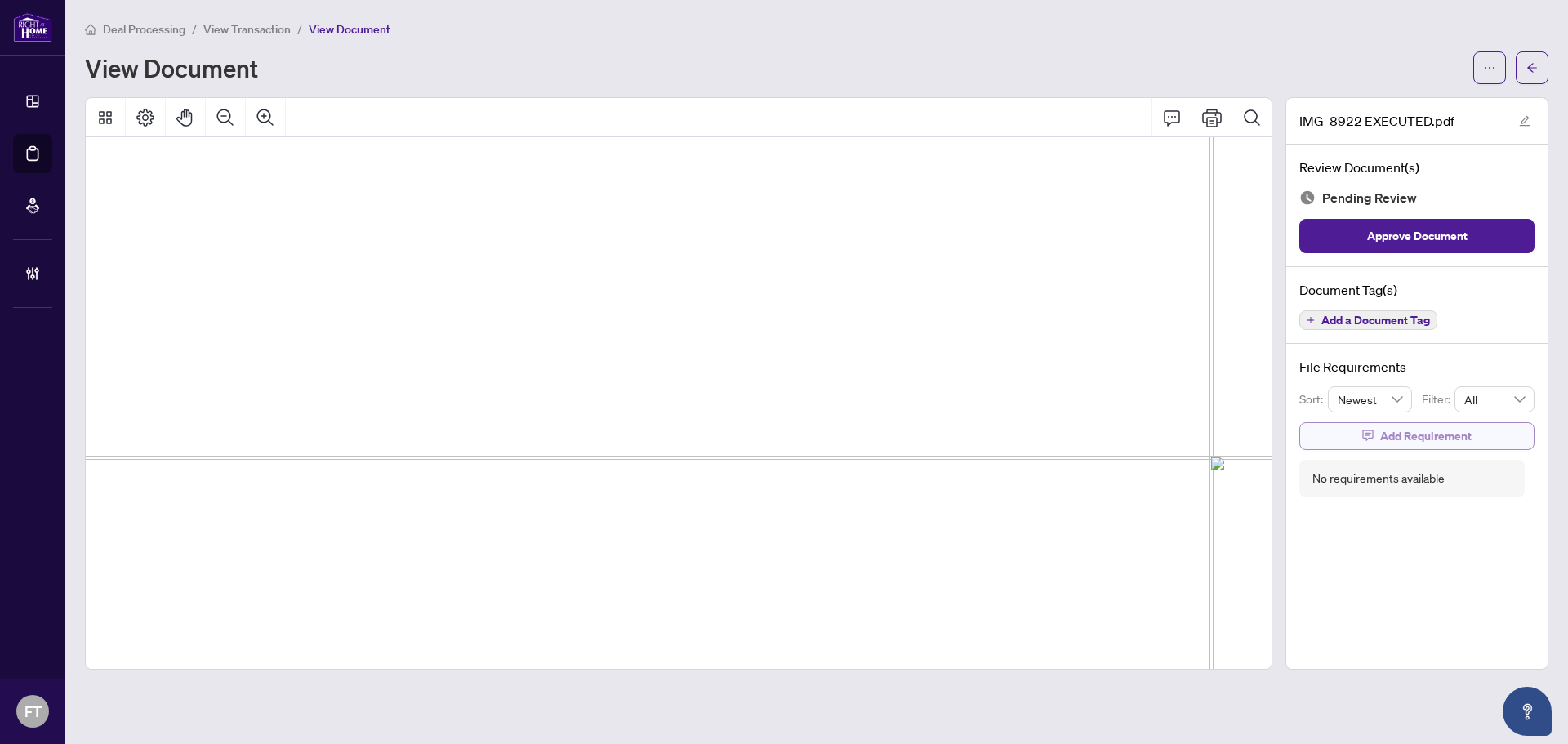click 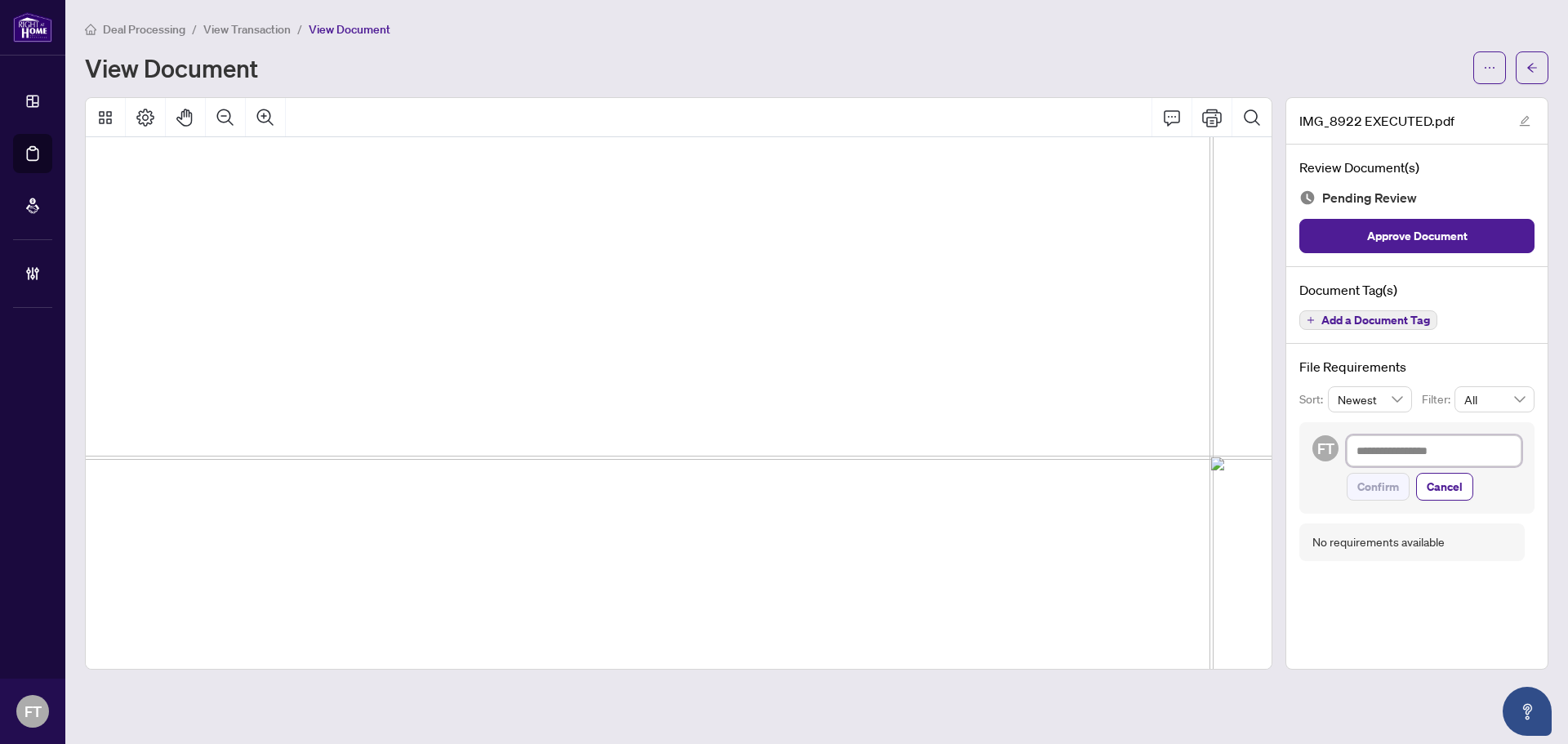 click at bounding box center (1434, 451) 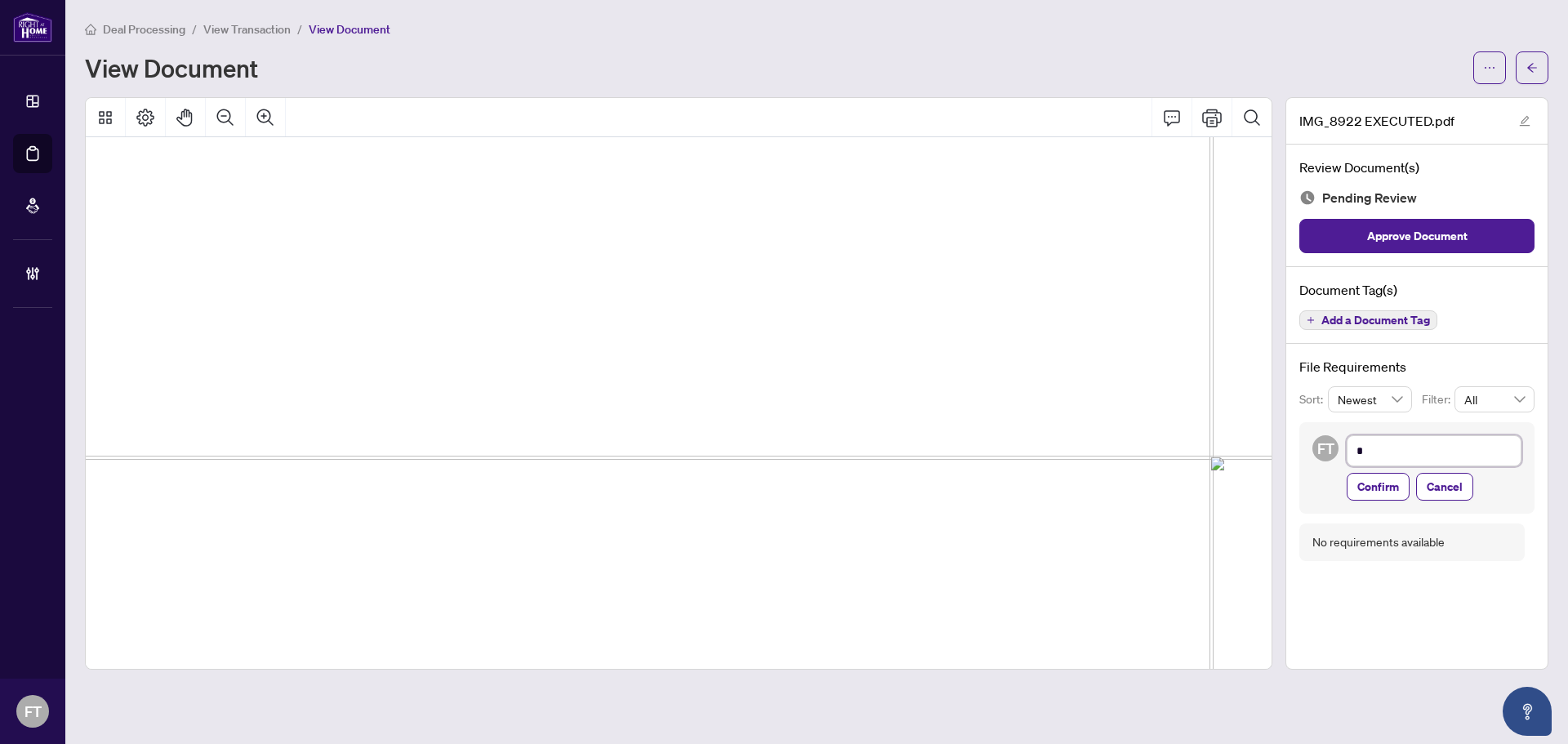 type on "**" 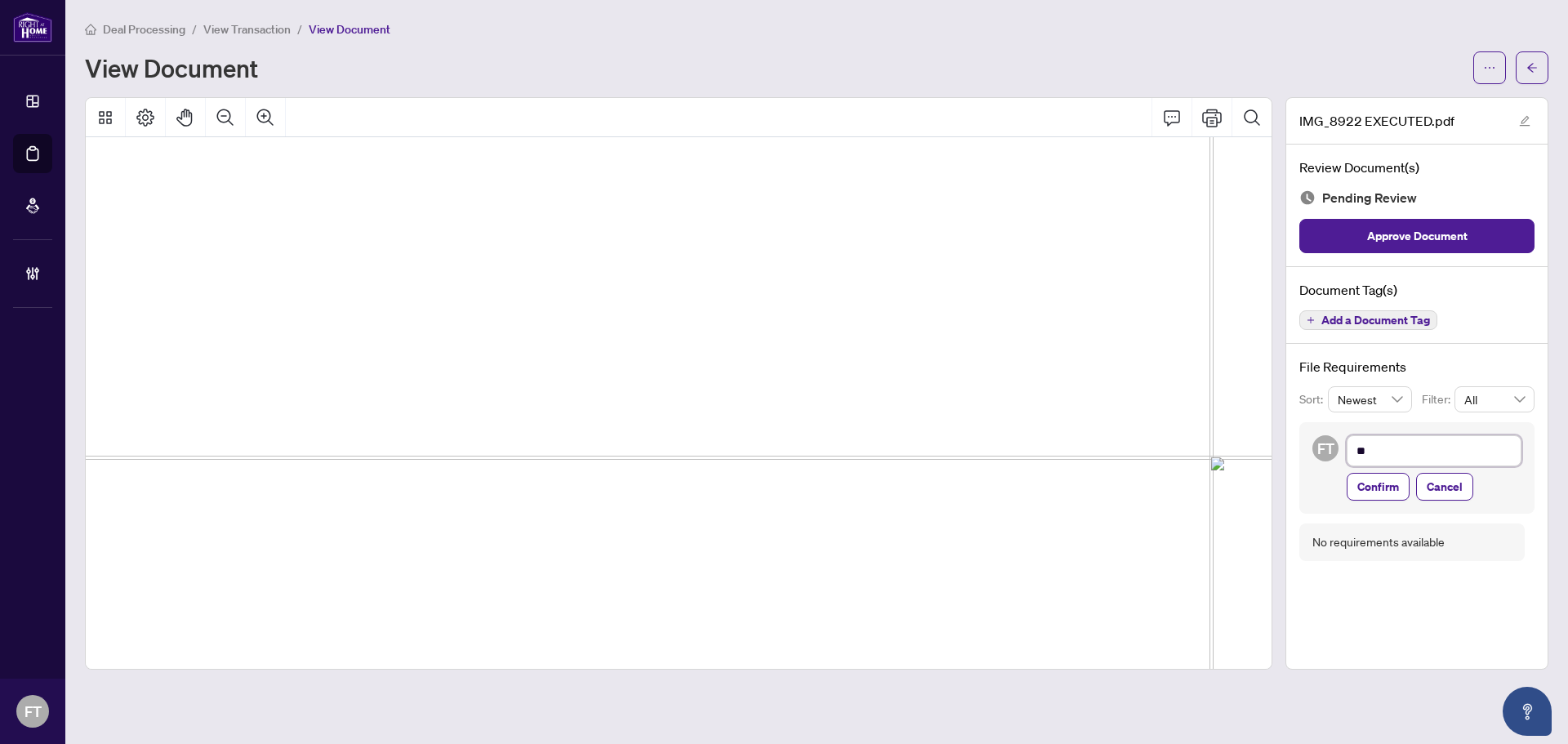 type on "***" 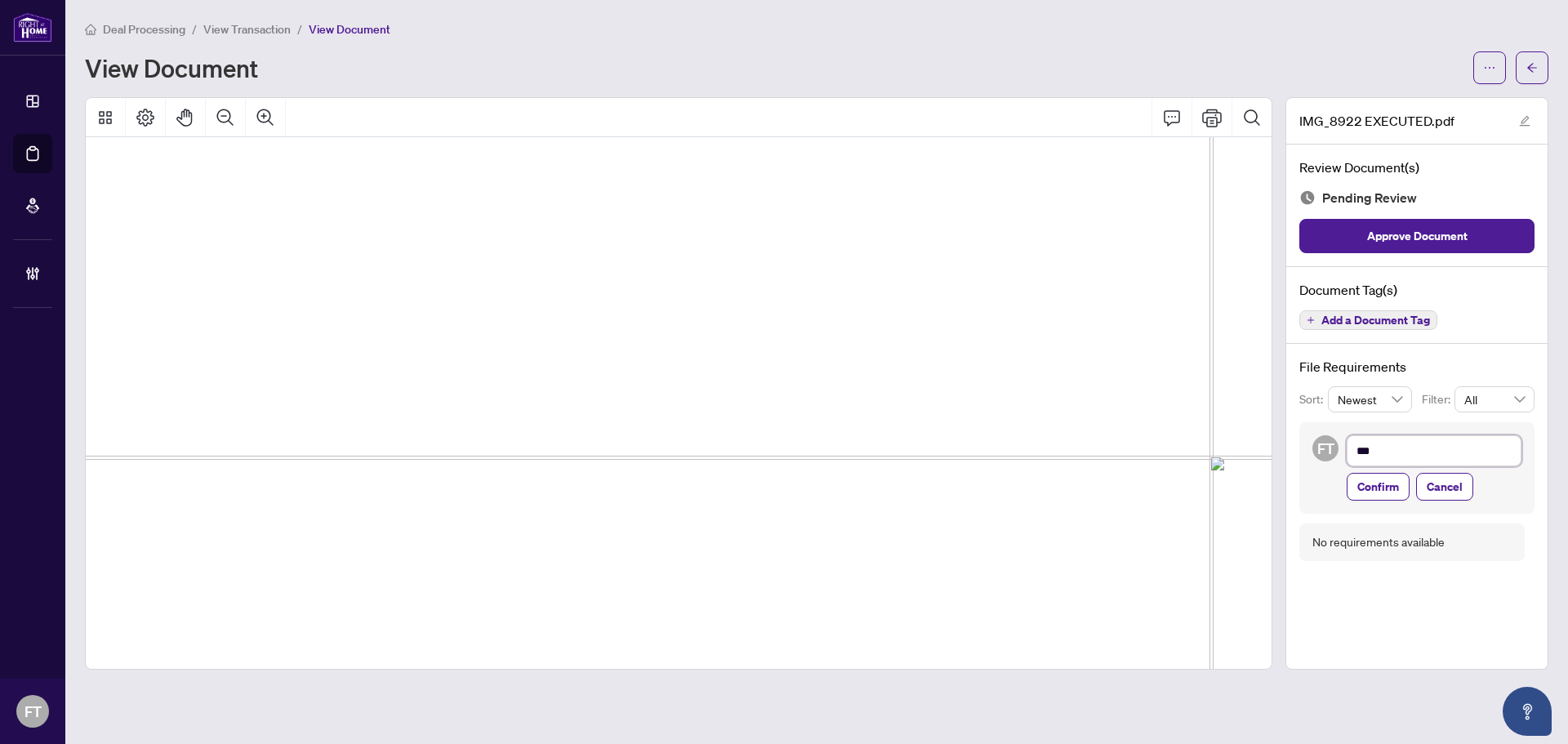 type on "****" 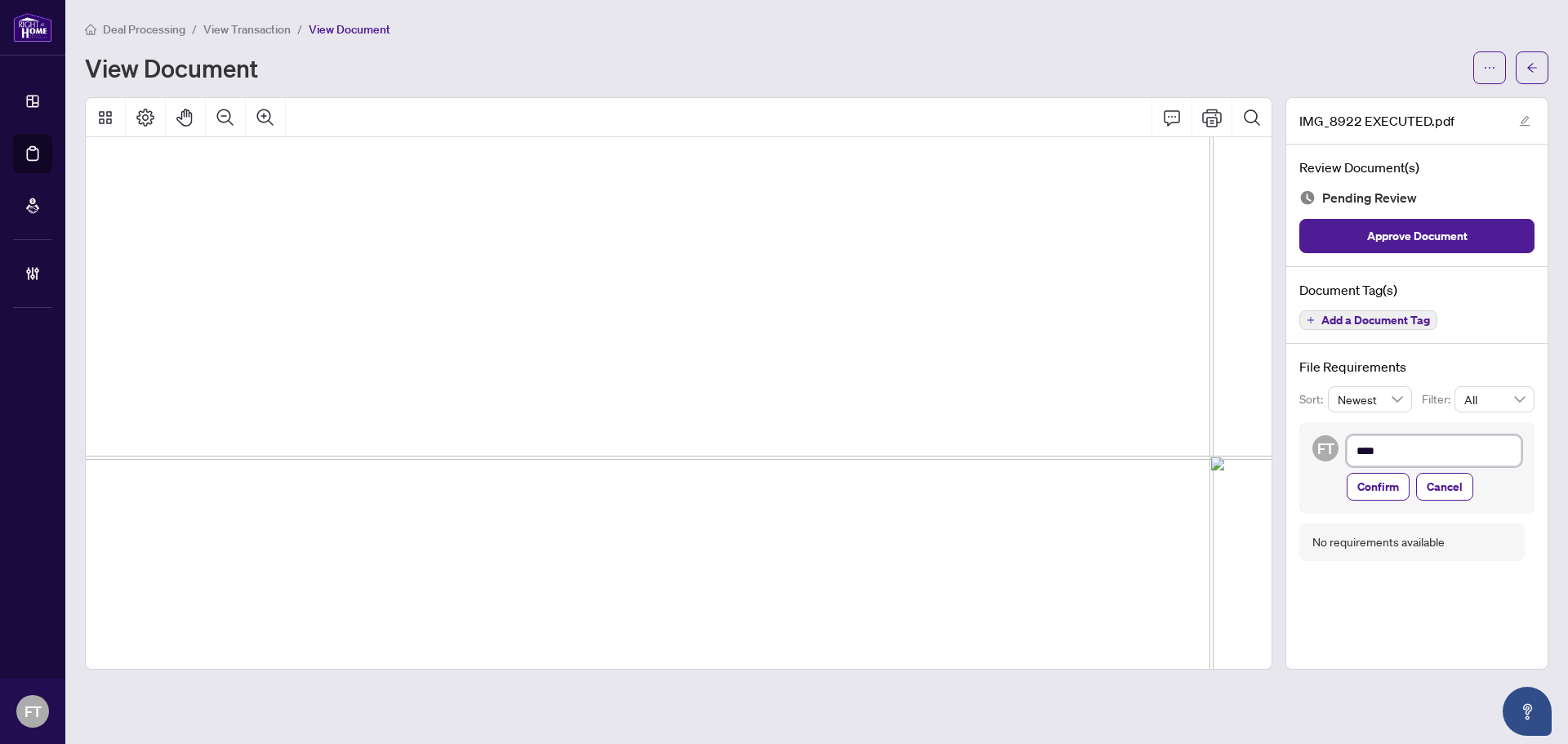 type on "*****" 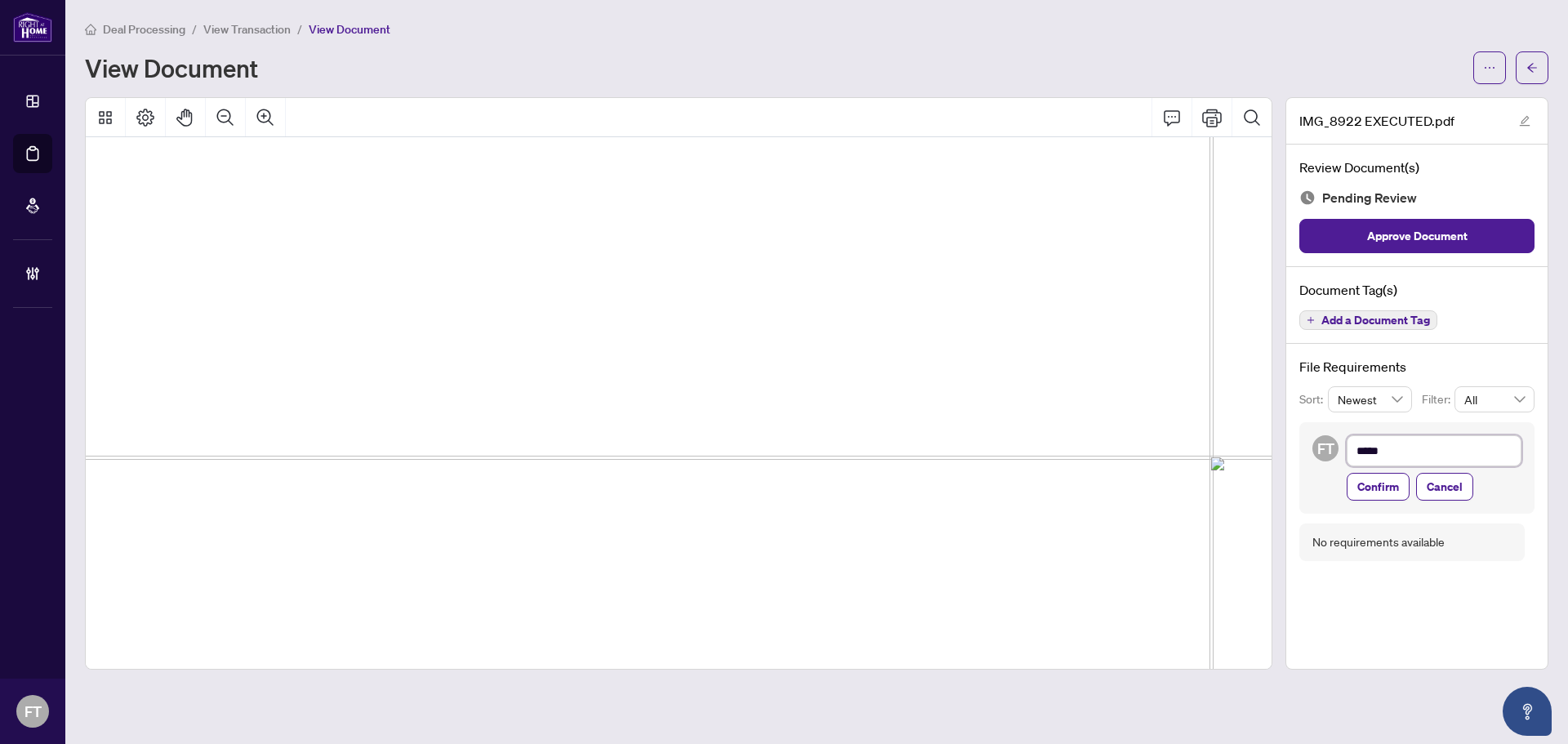 type on "******" 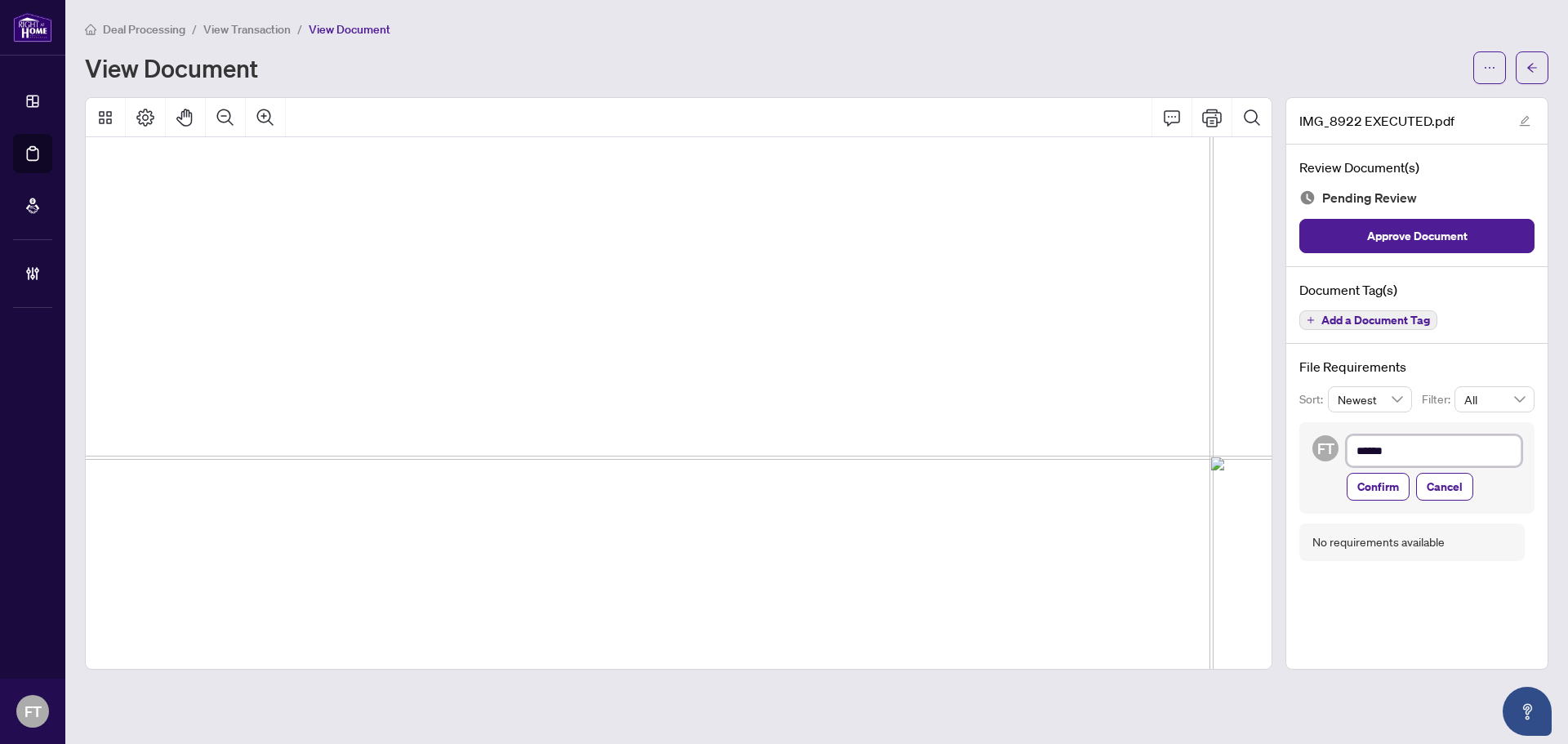 type on "******" 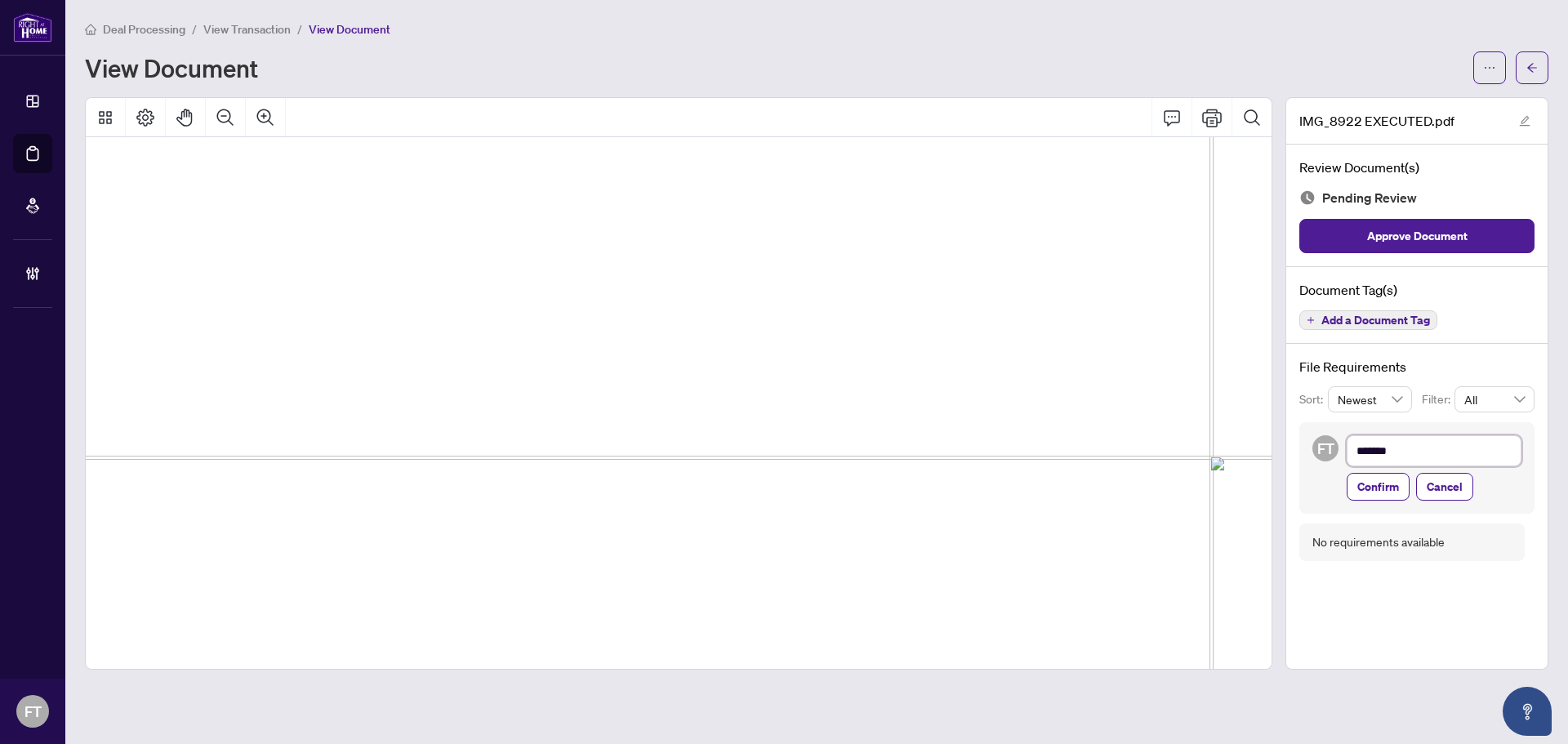 type on "********" 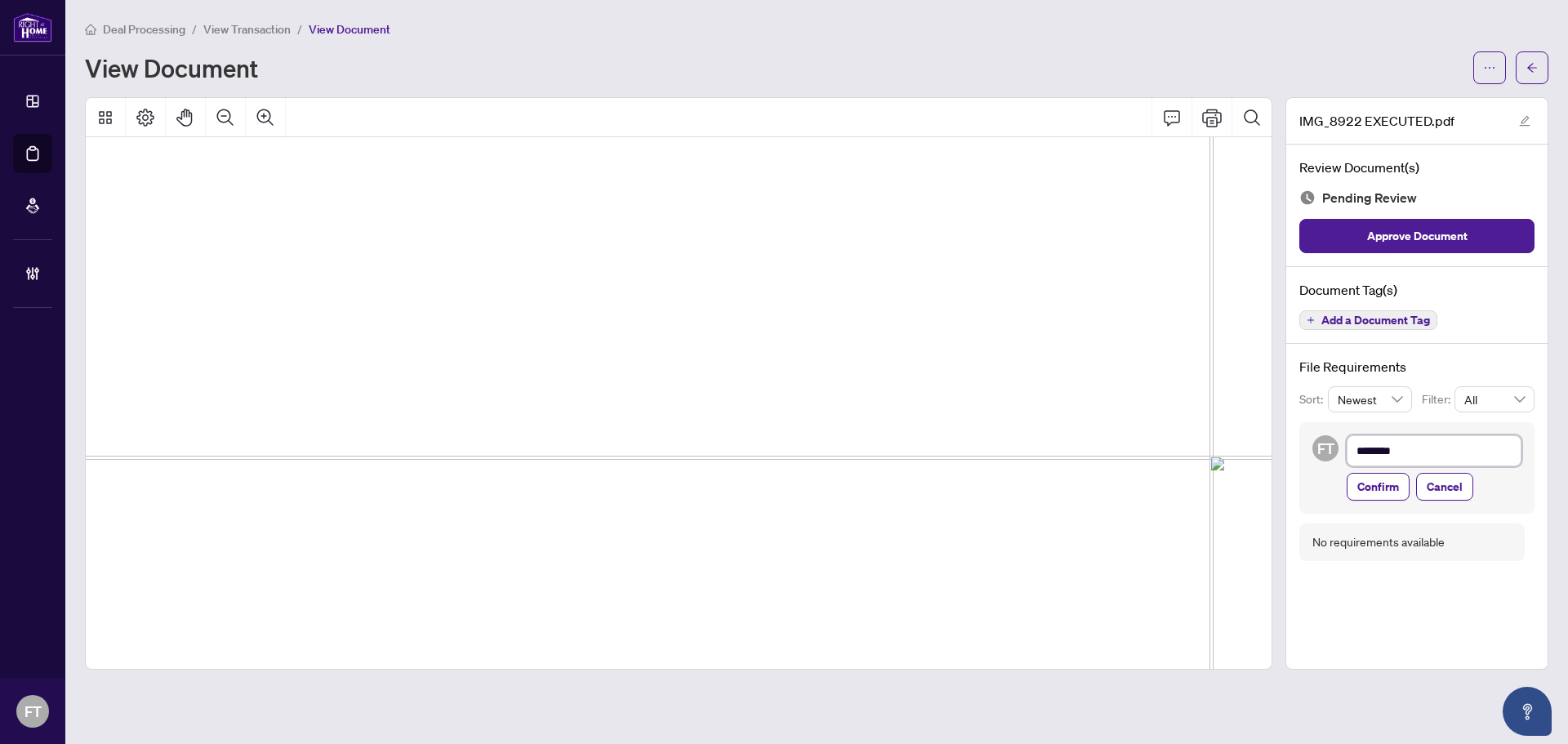type on "*********" 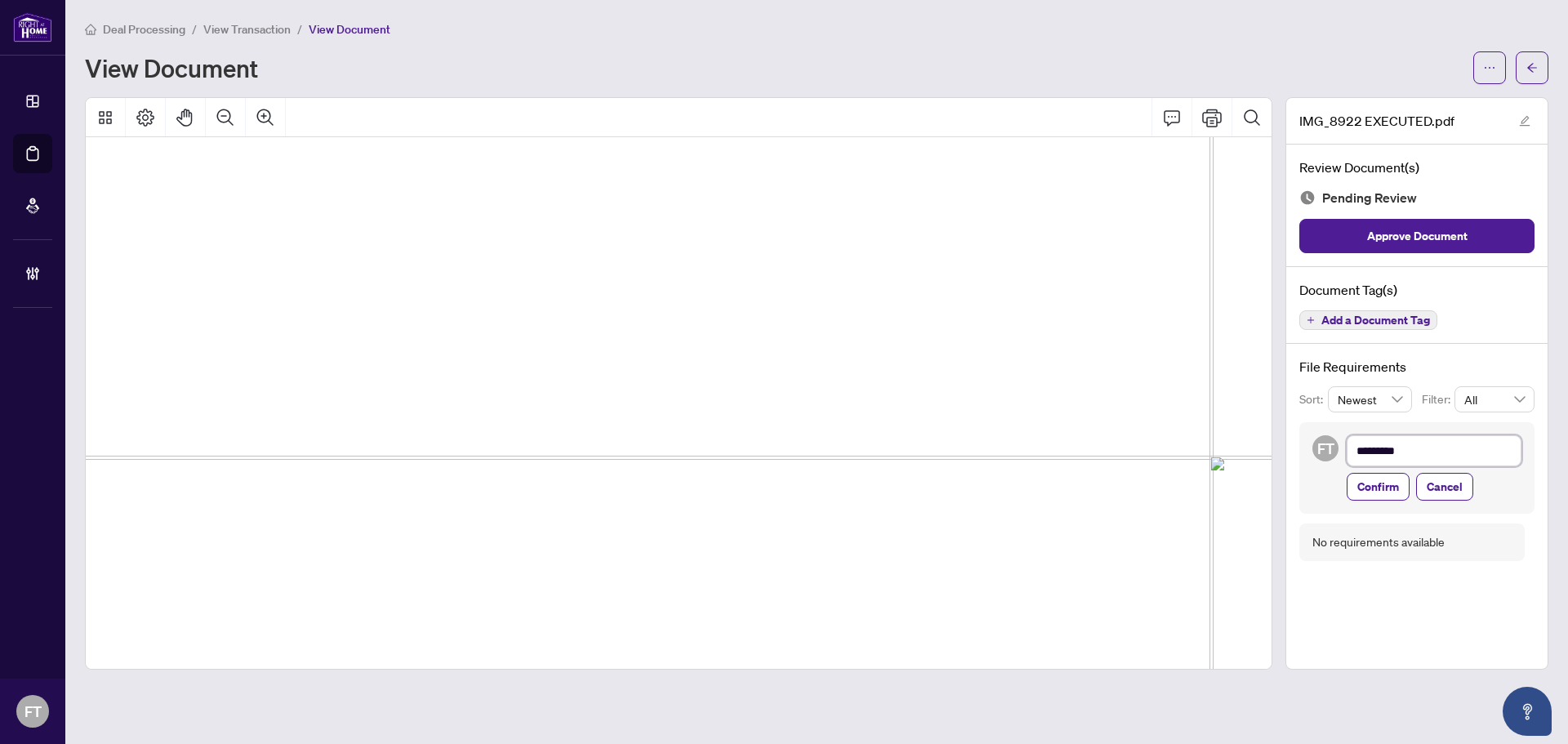 type on "**********" 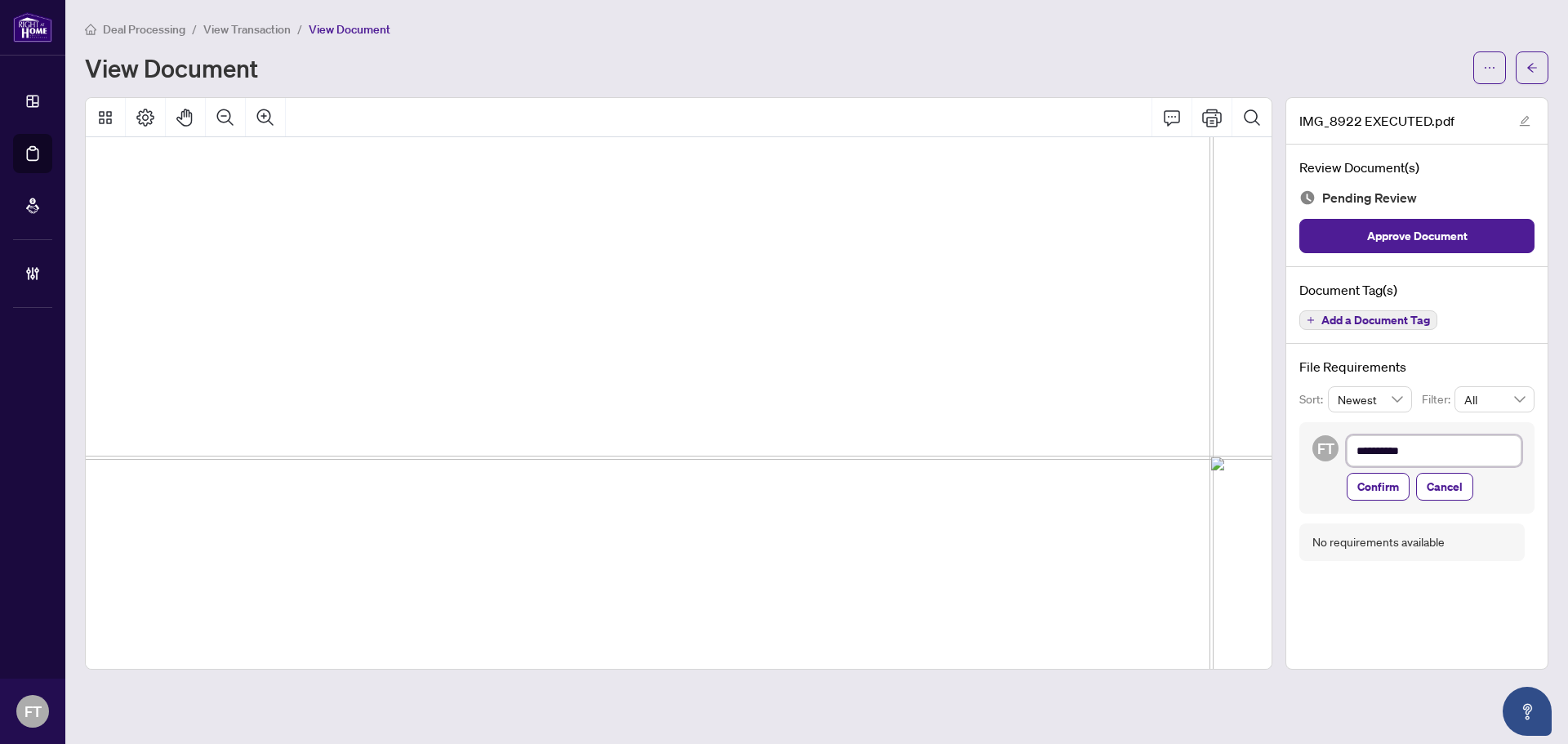 type on "**********" 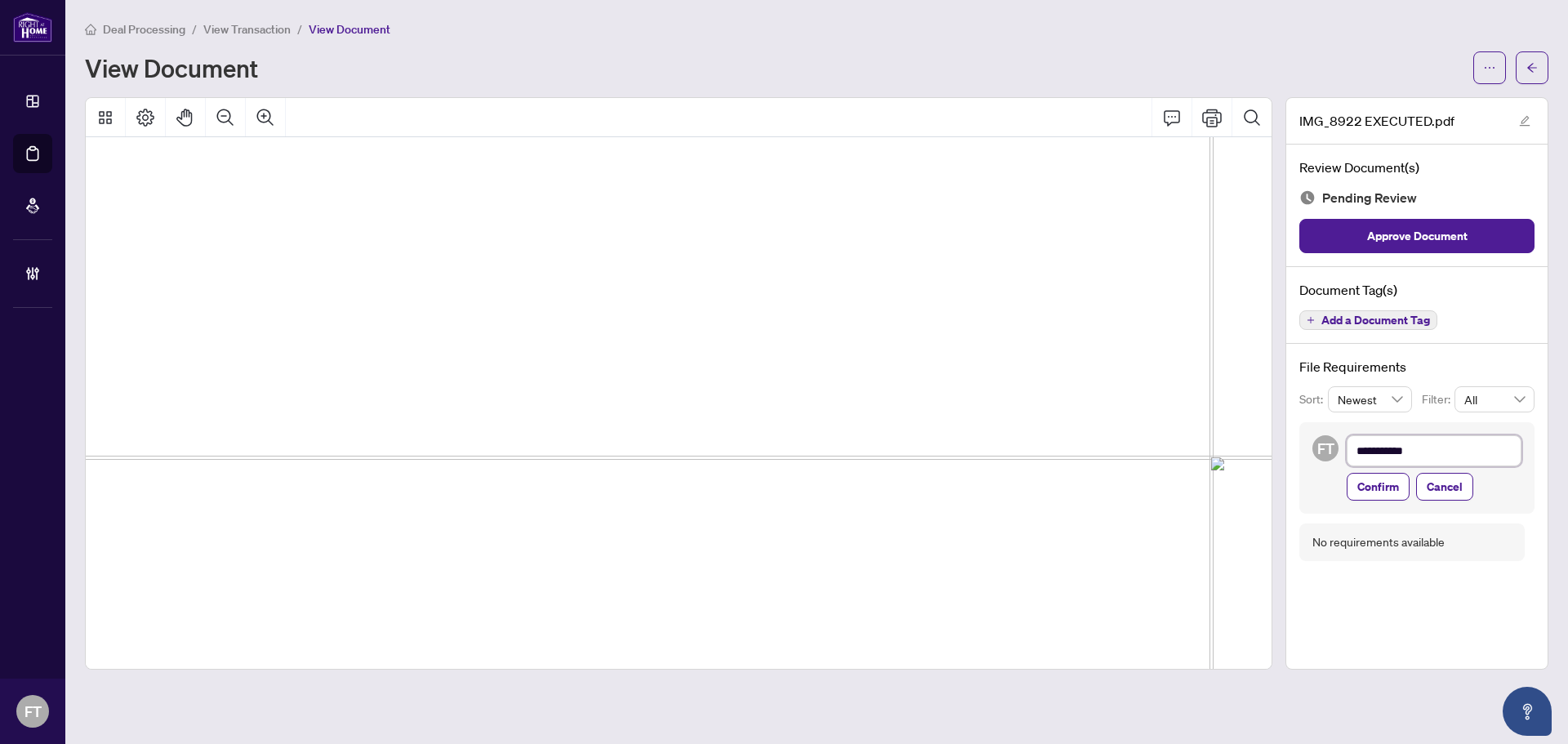 type on "**********" 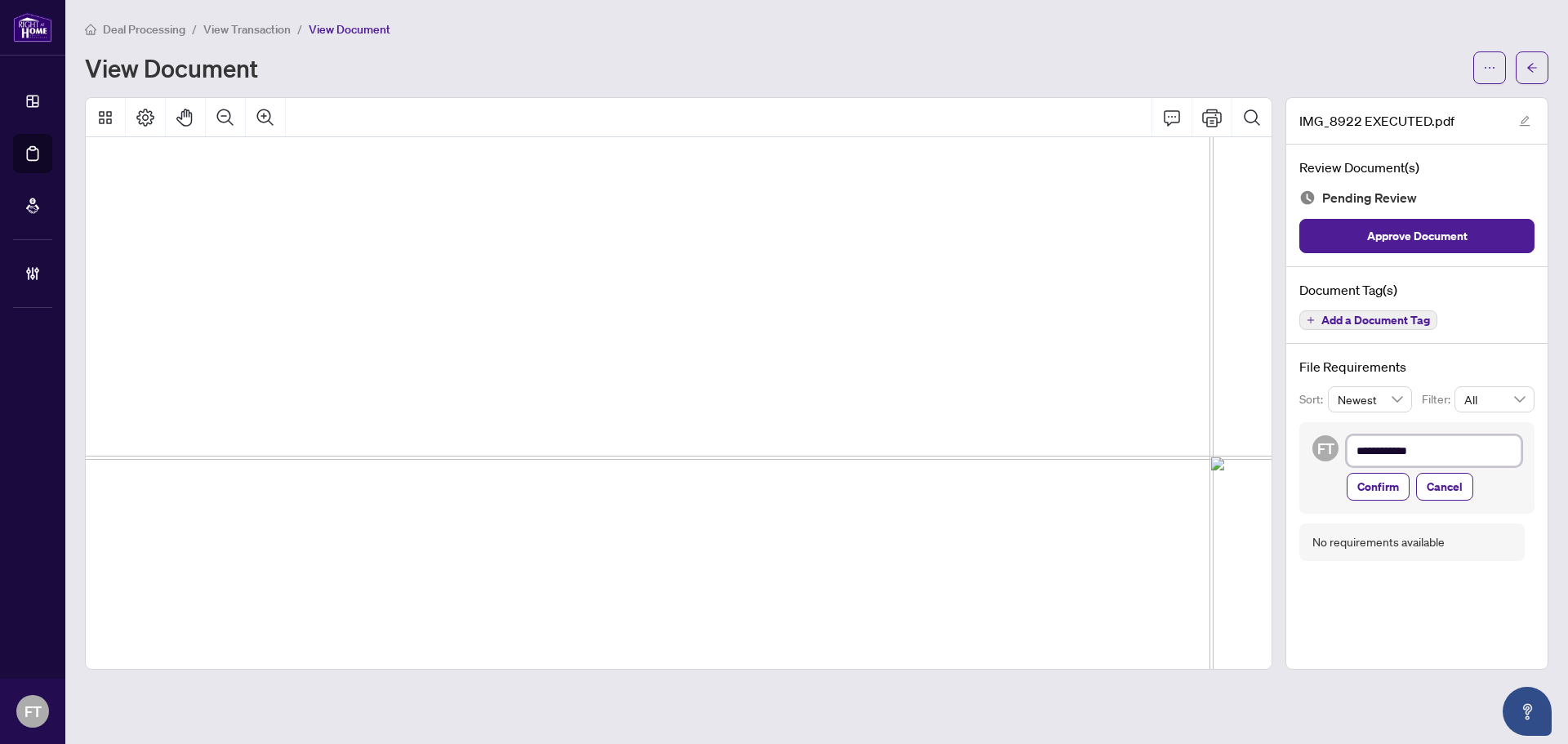 type on "**********" 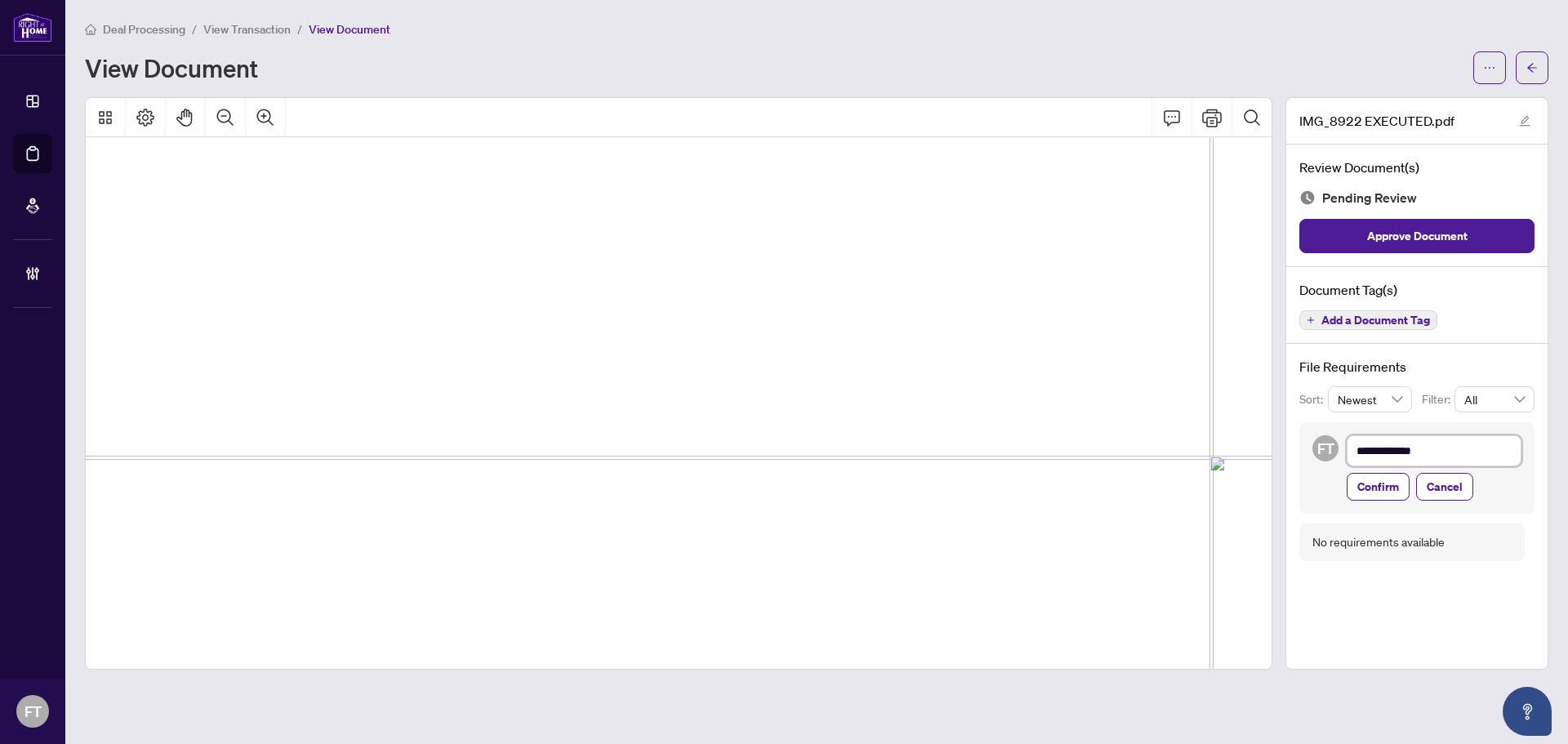 type on "**********" 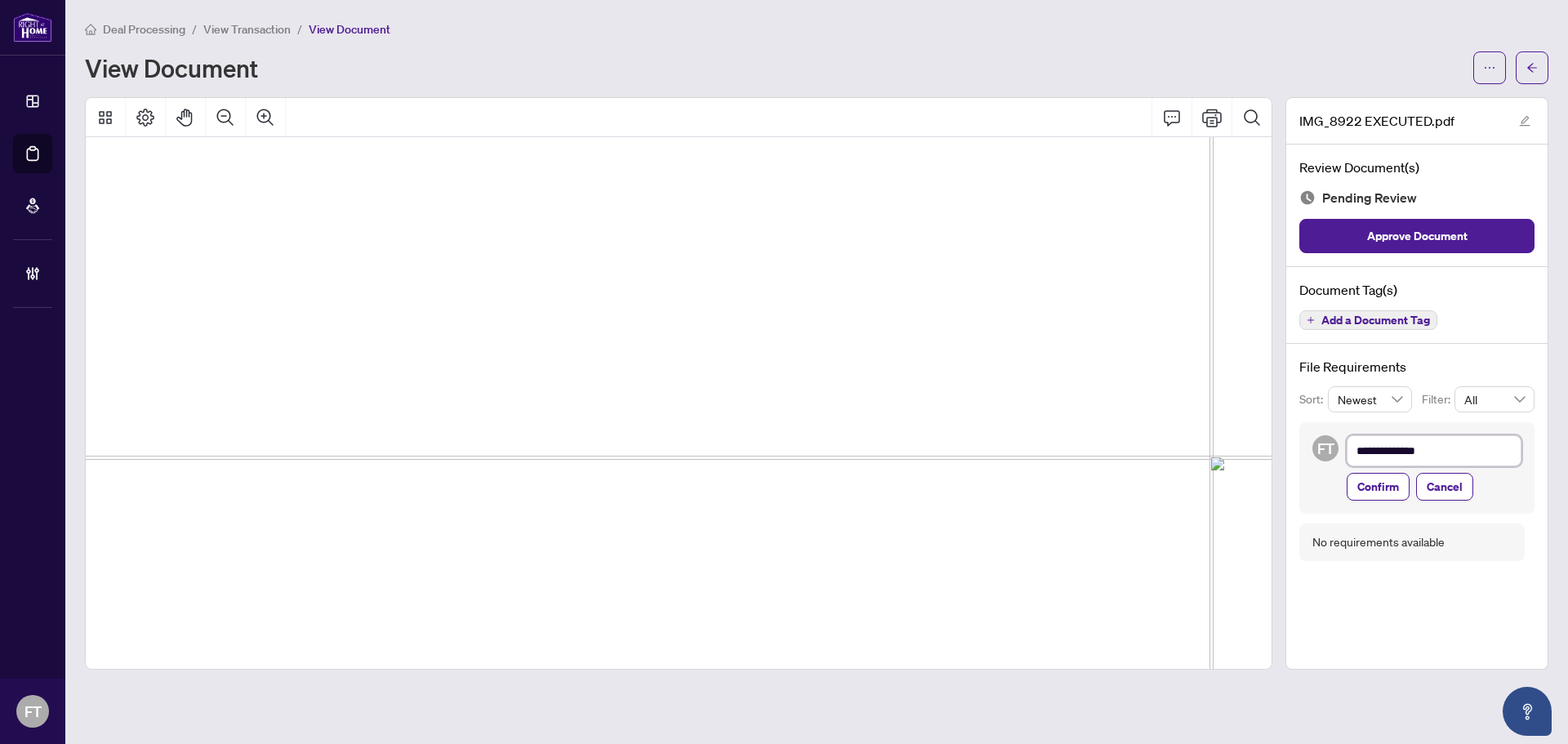 type on "**********" 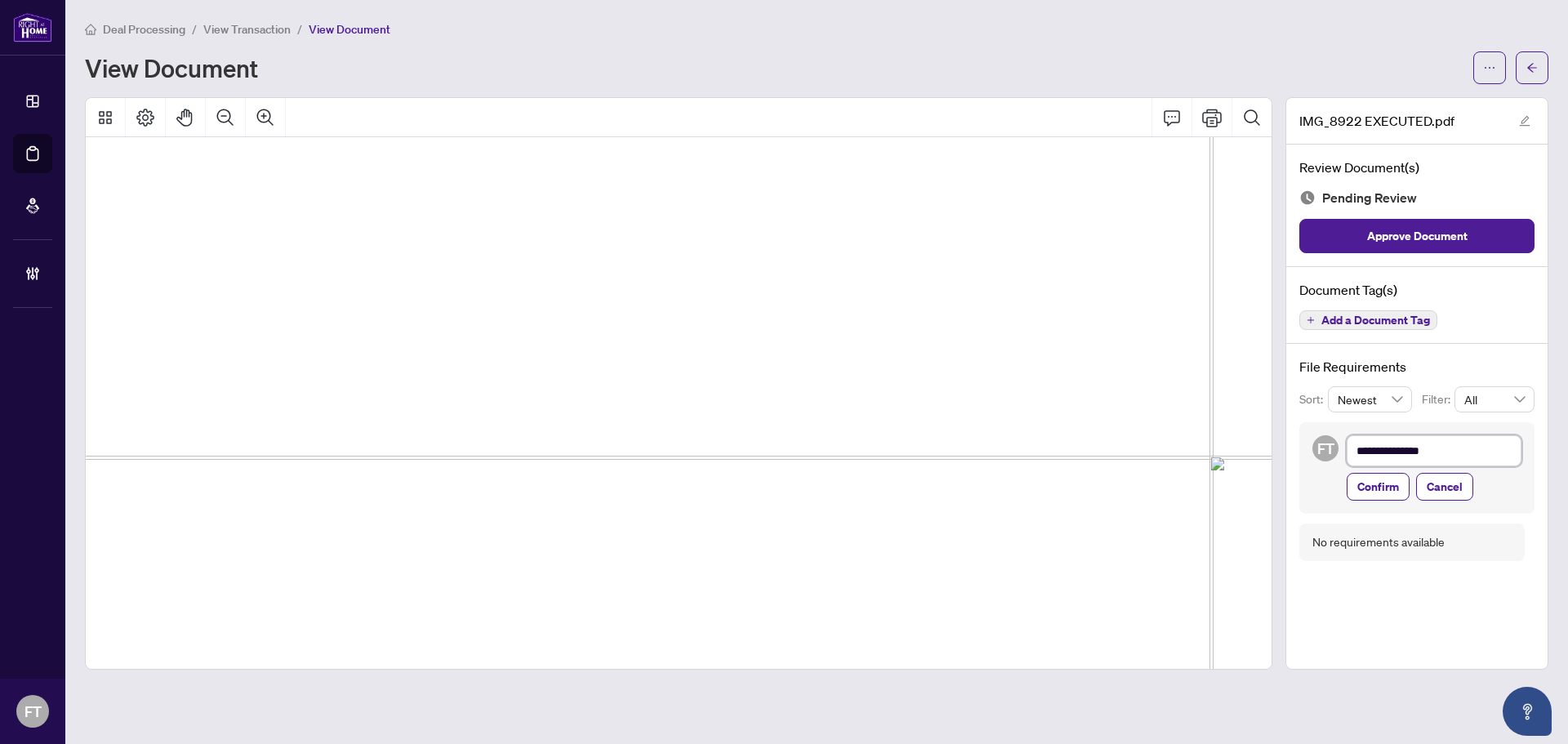 type on "**********" 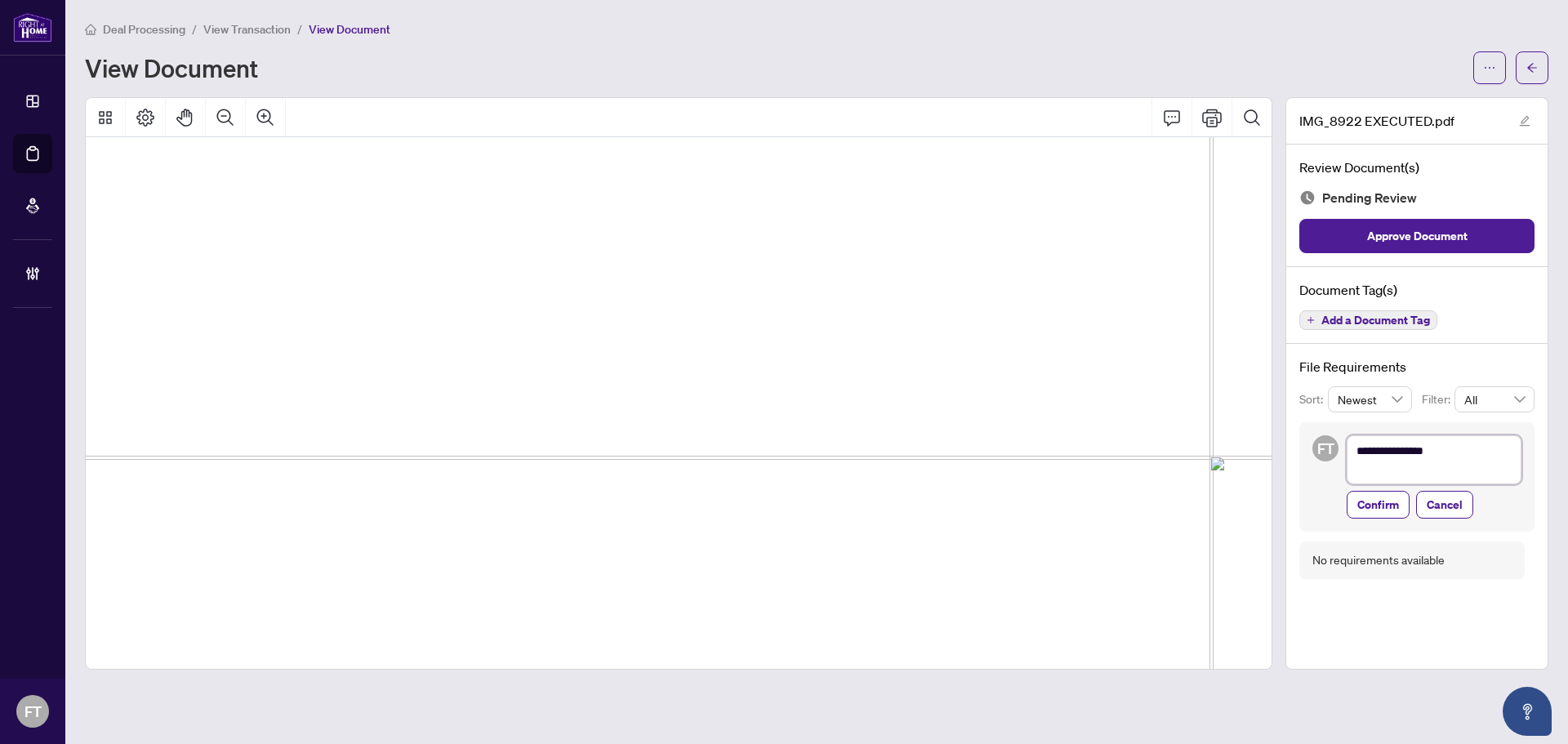 type on "**********" 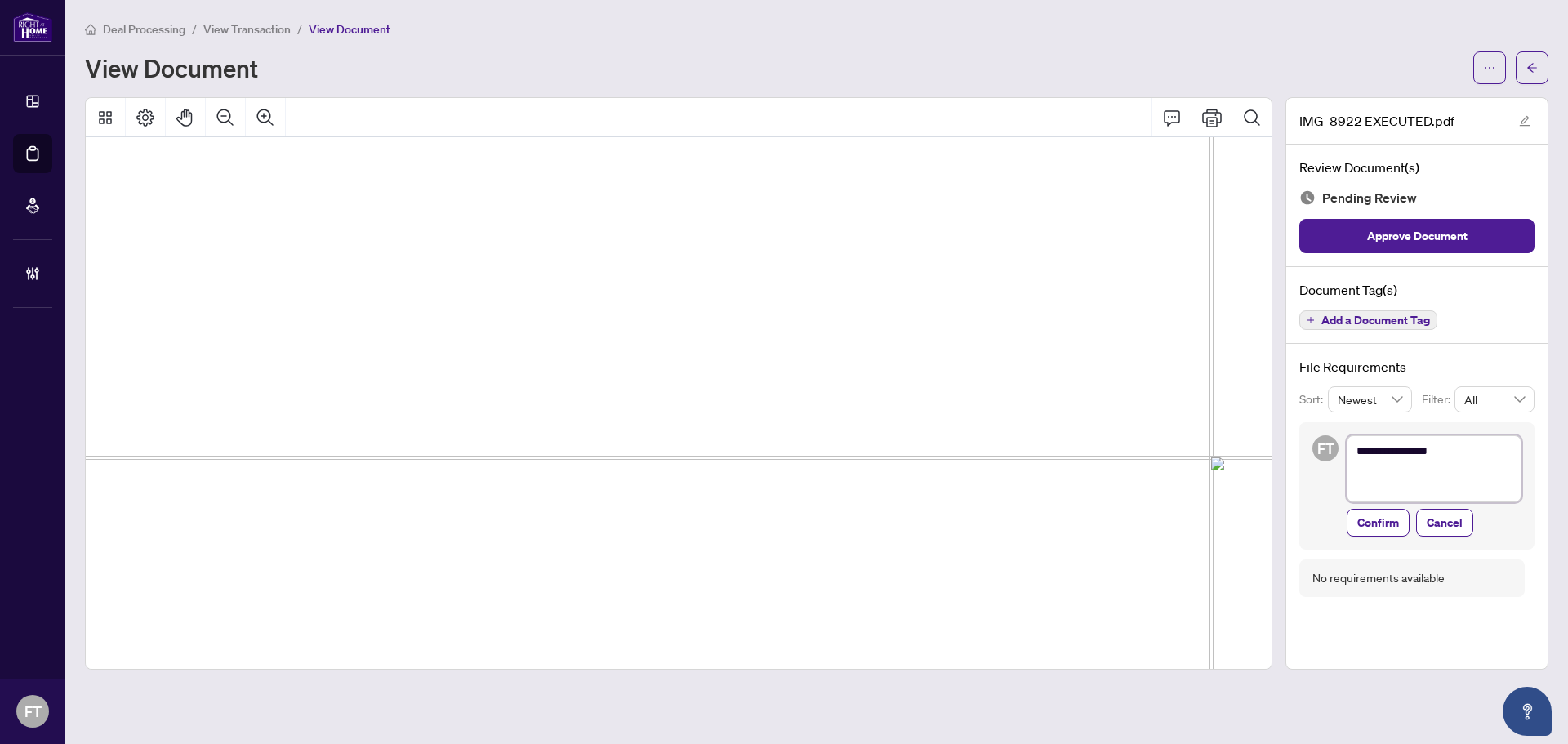 type on "**********" 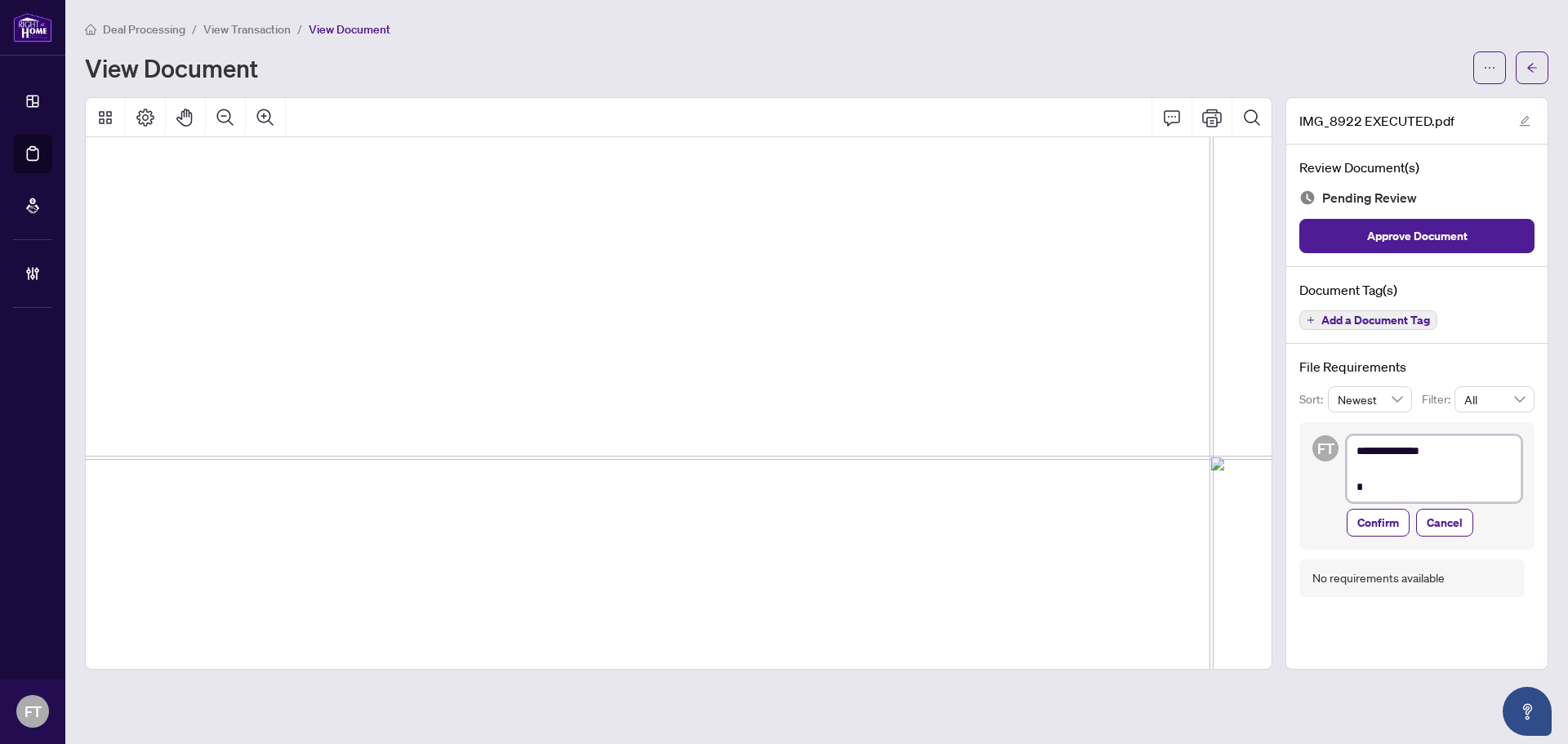 type on "**********" 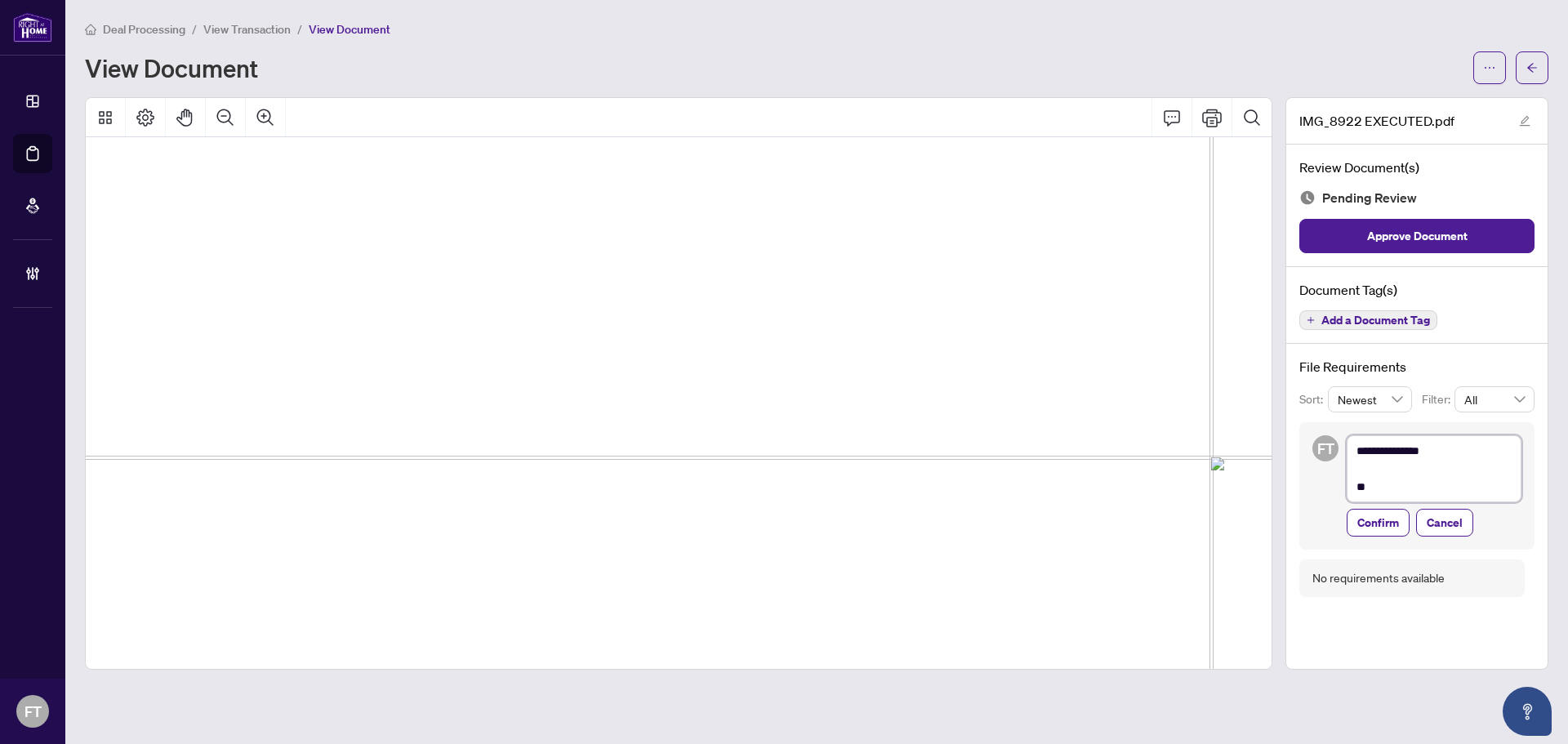 type on "**********" 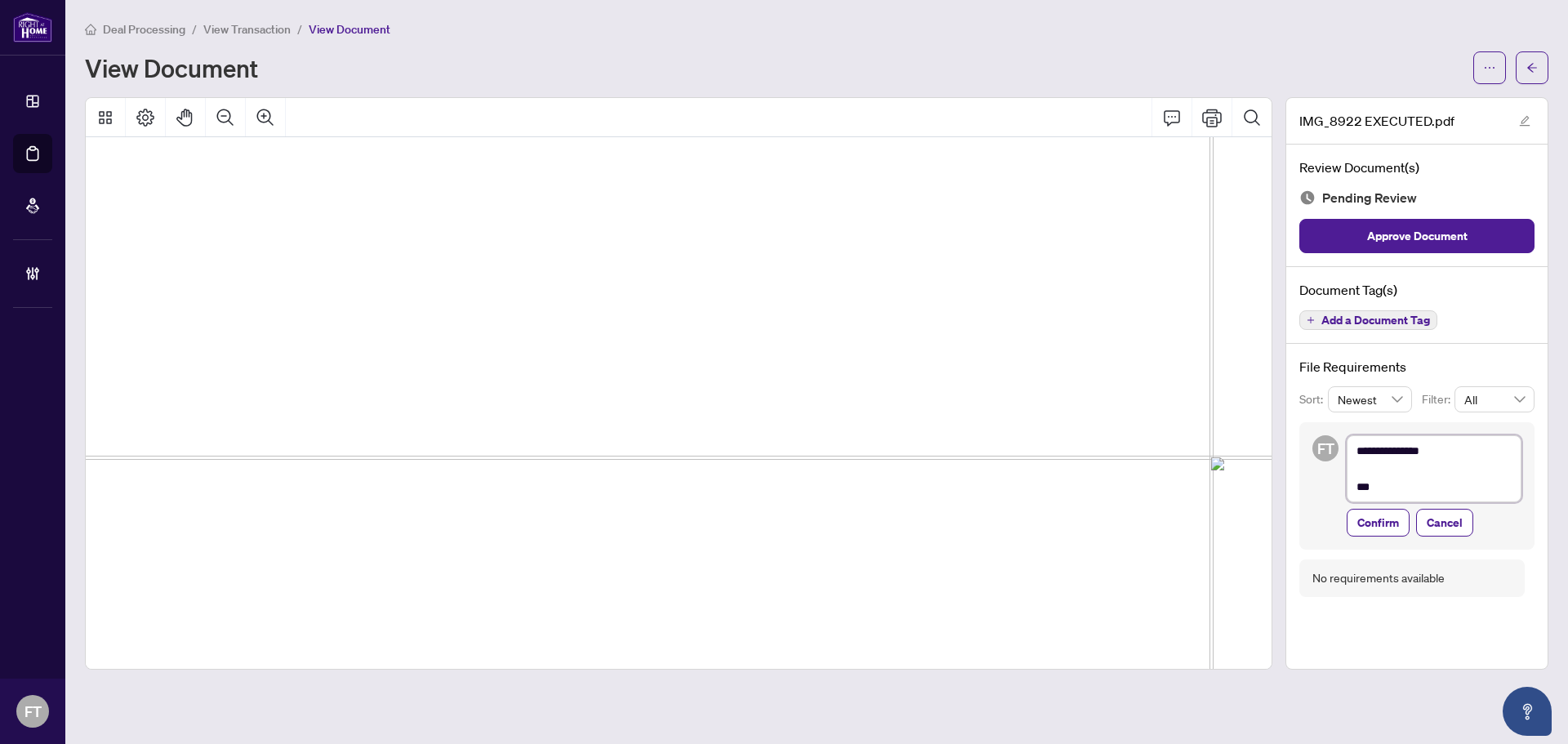 type on "**********" 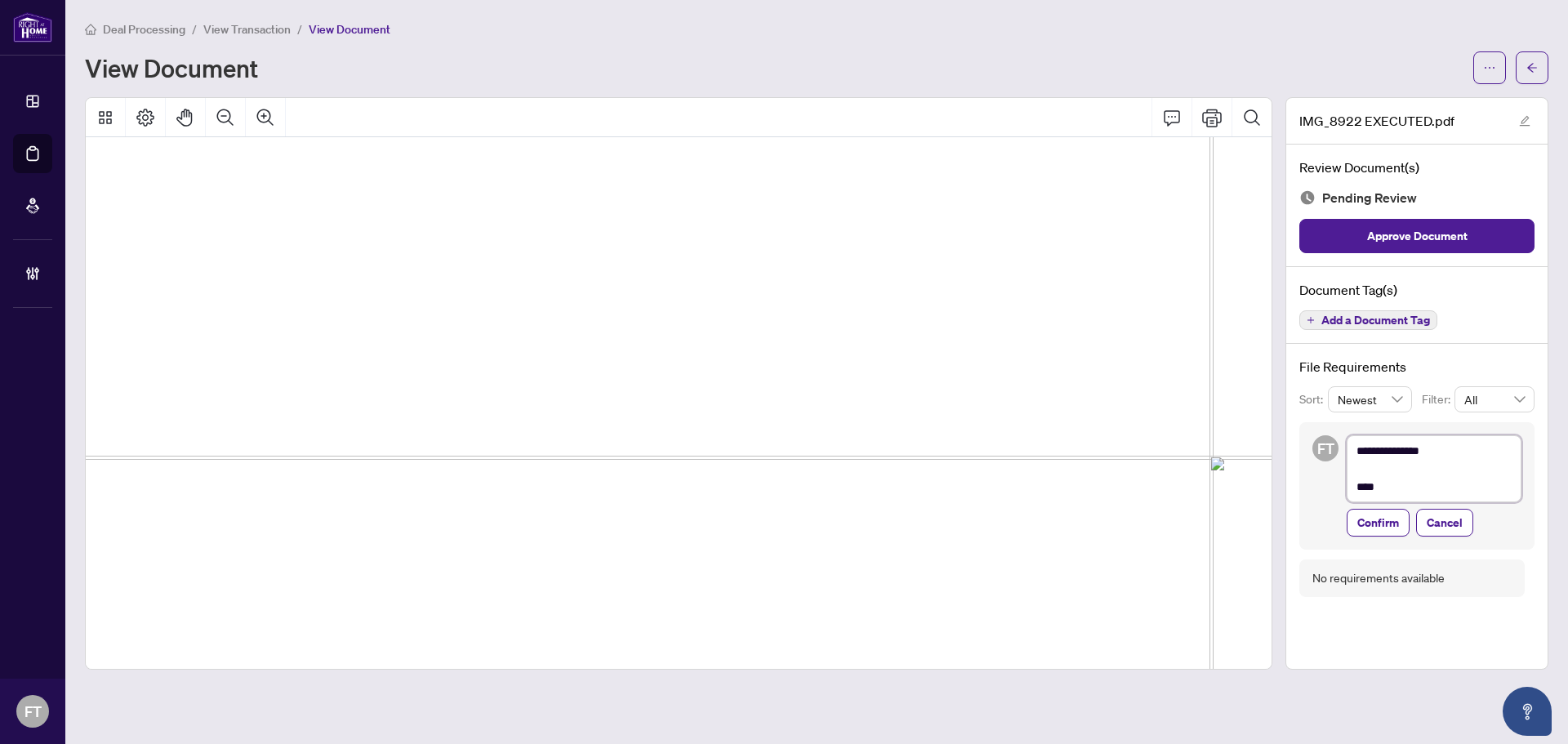 type on "**********" 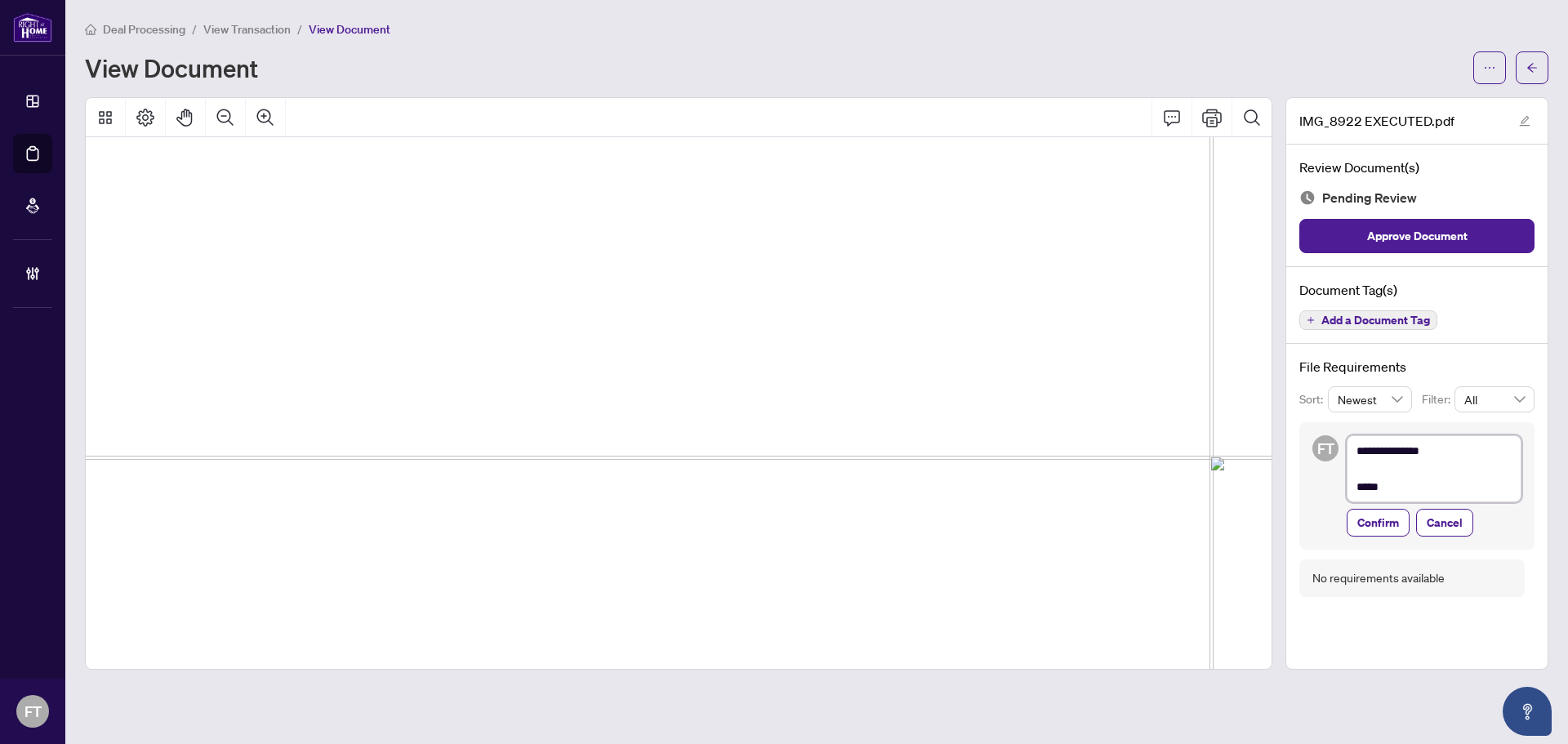 type on "**********" 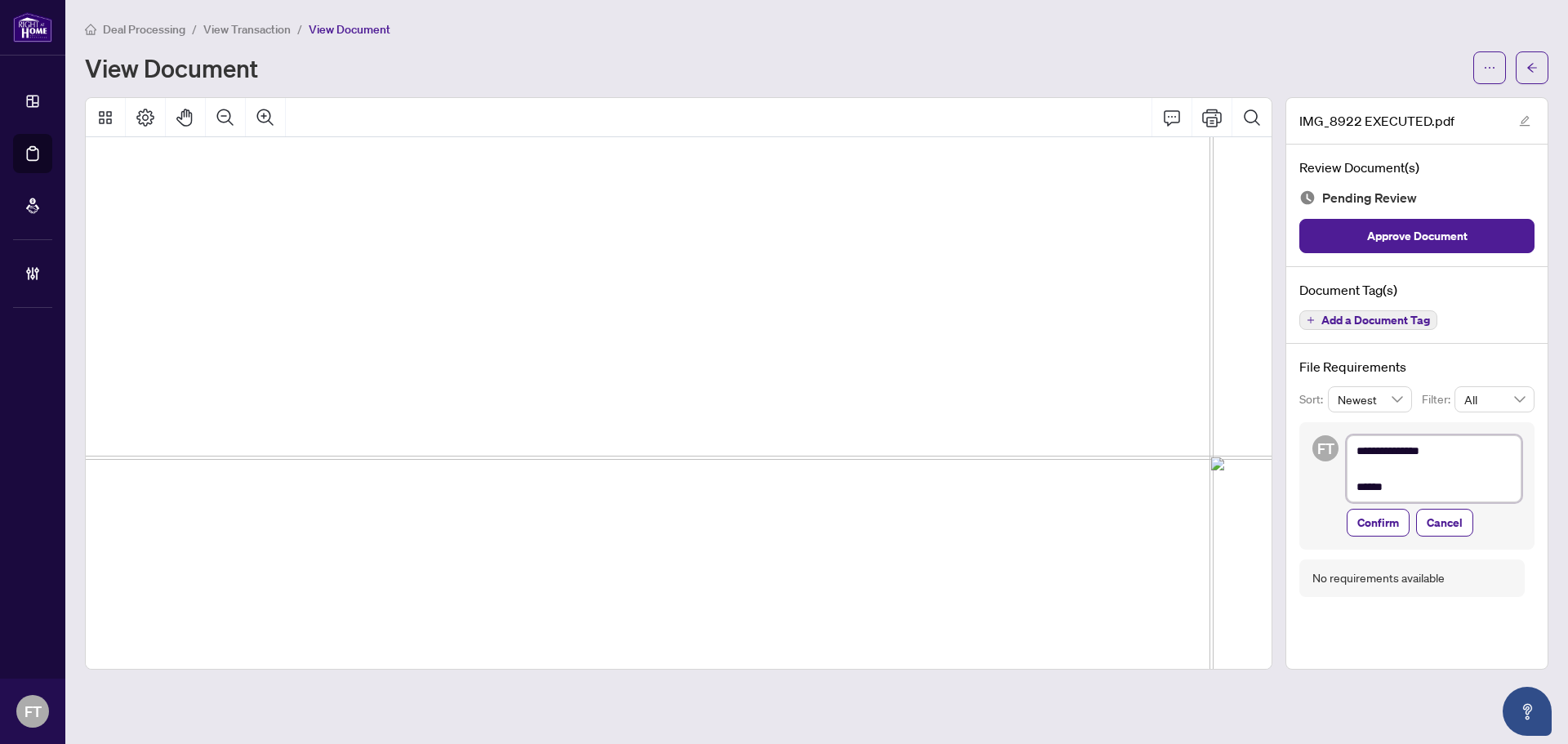 type on "**********" 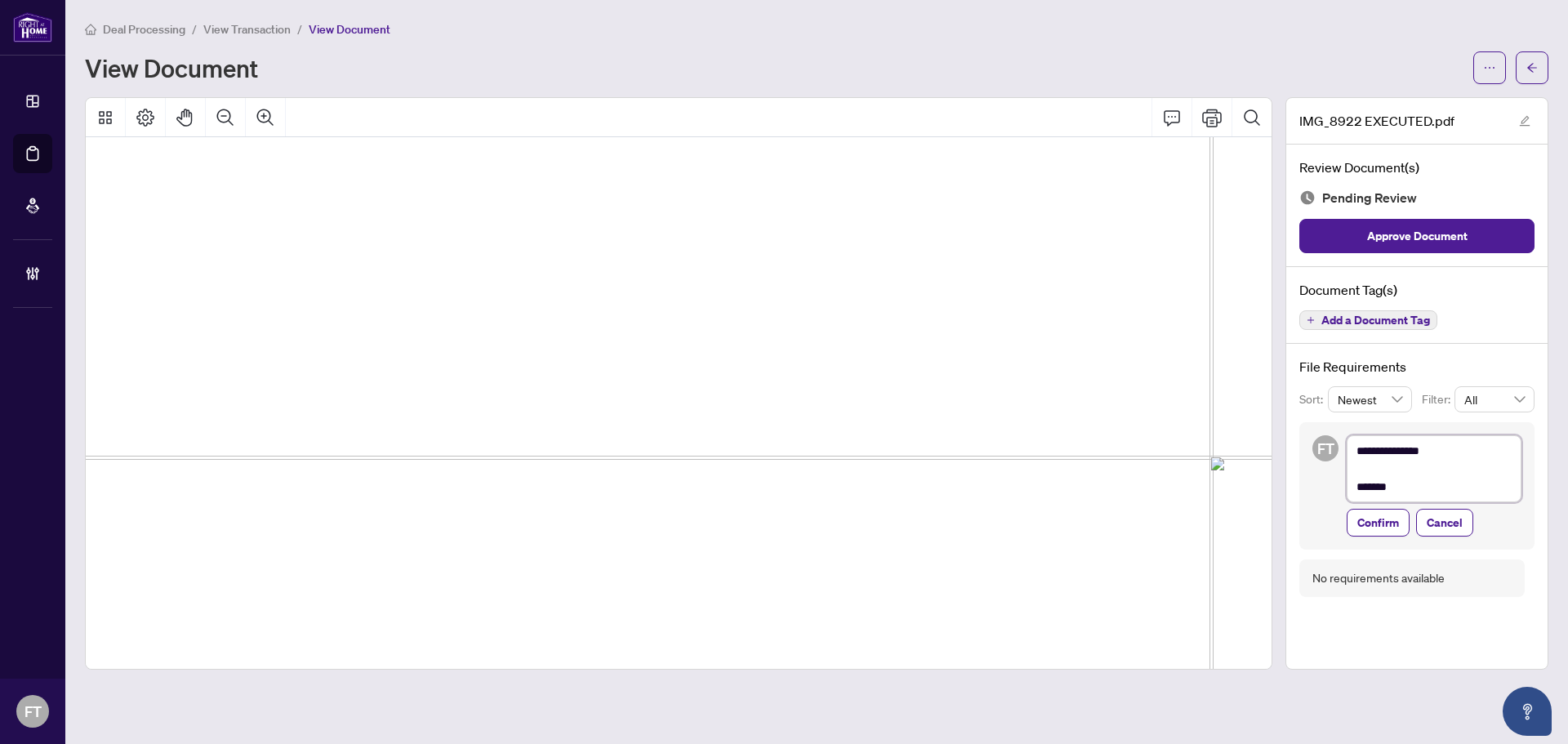 type on "**********" 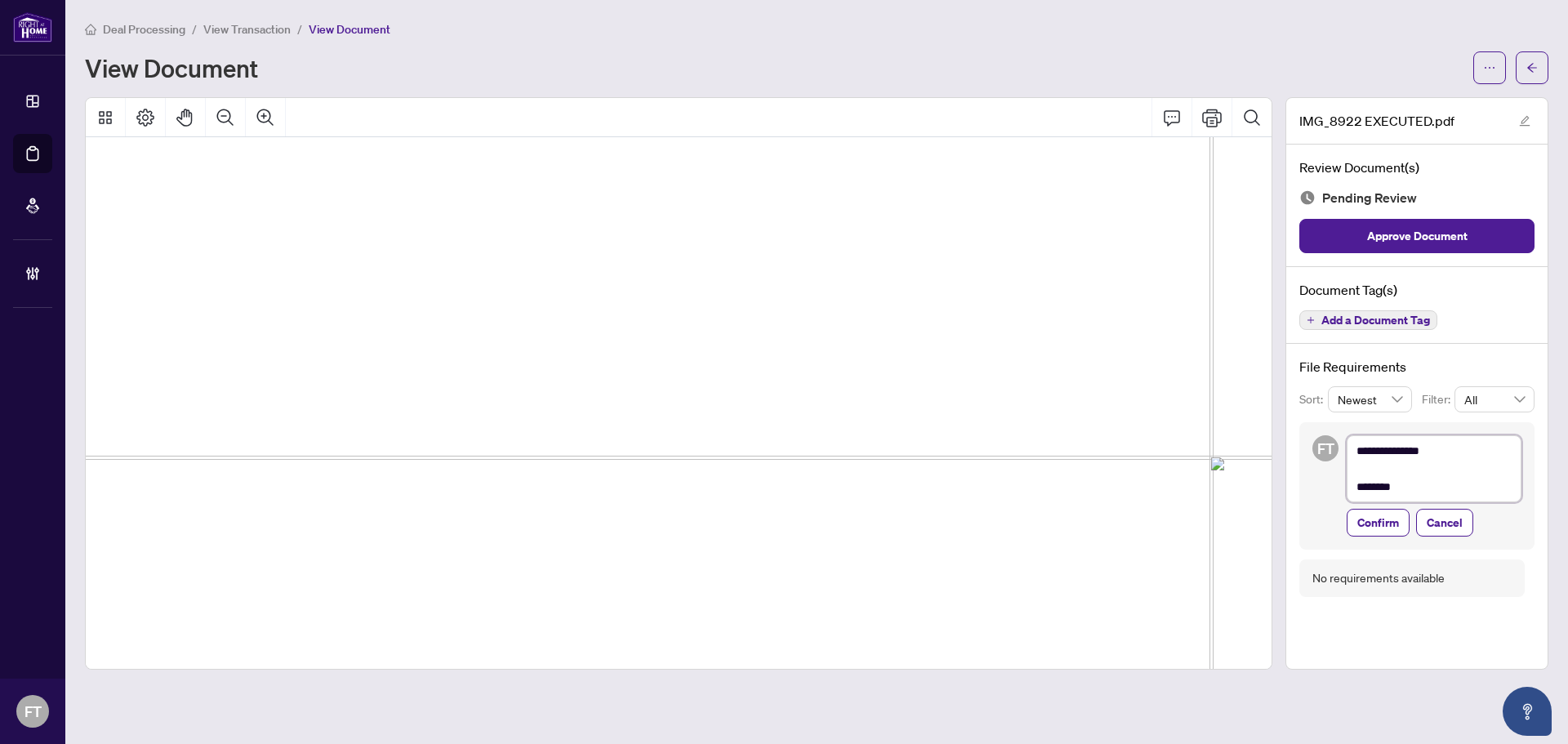 type on "**********" 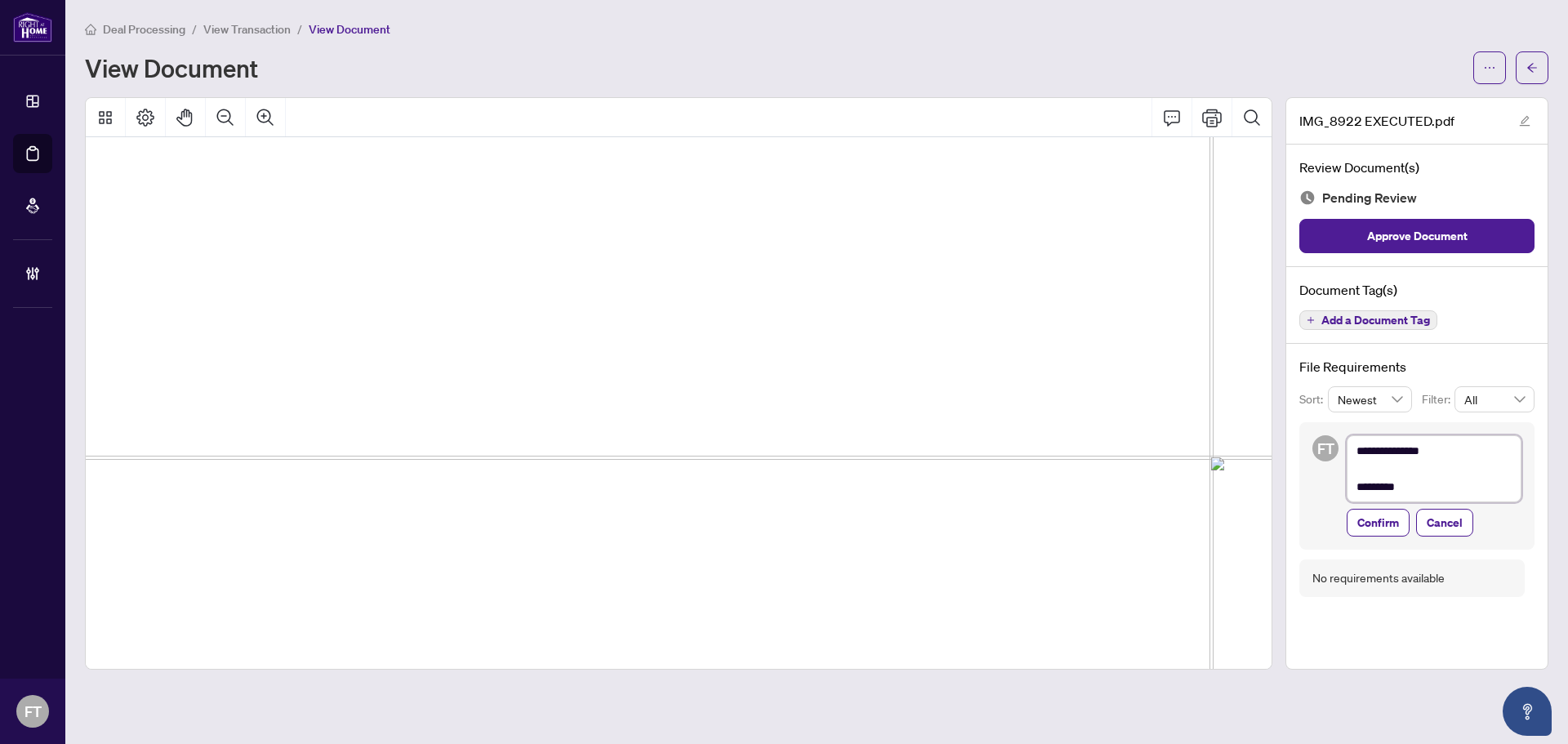 type on "**********" 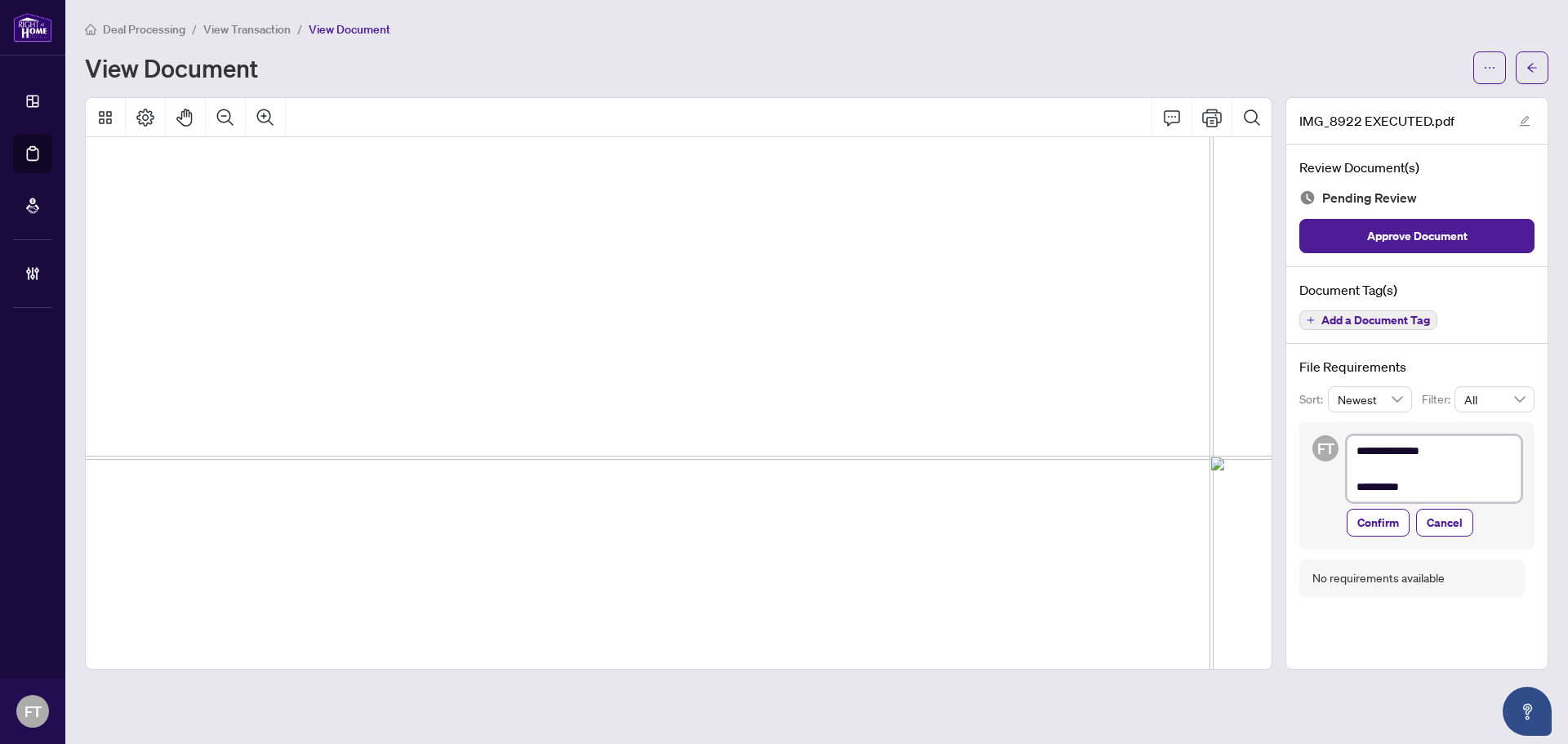 type on "**********" 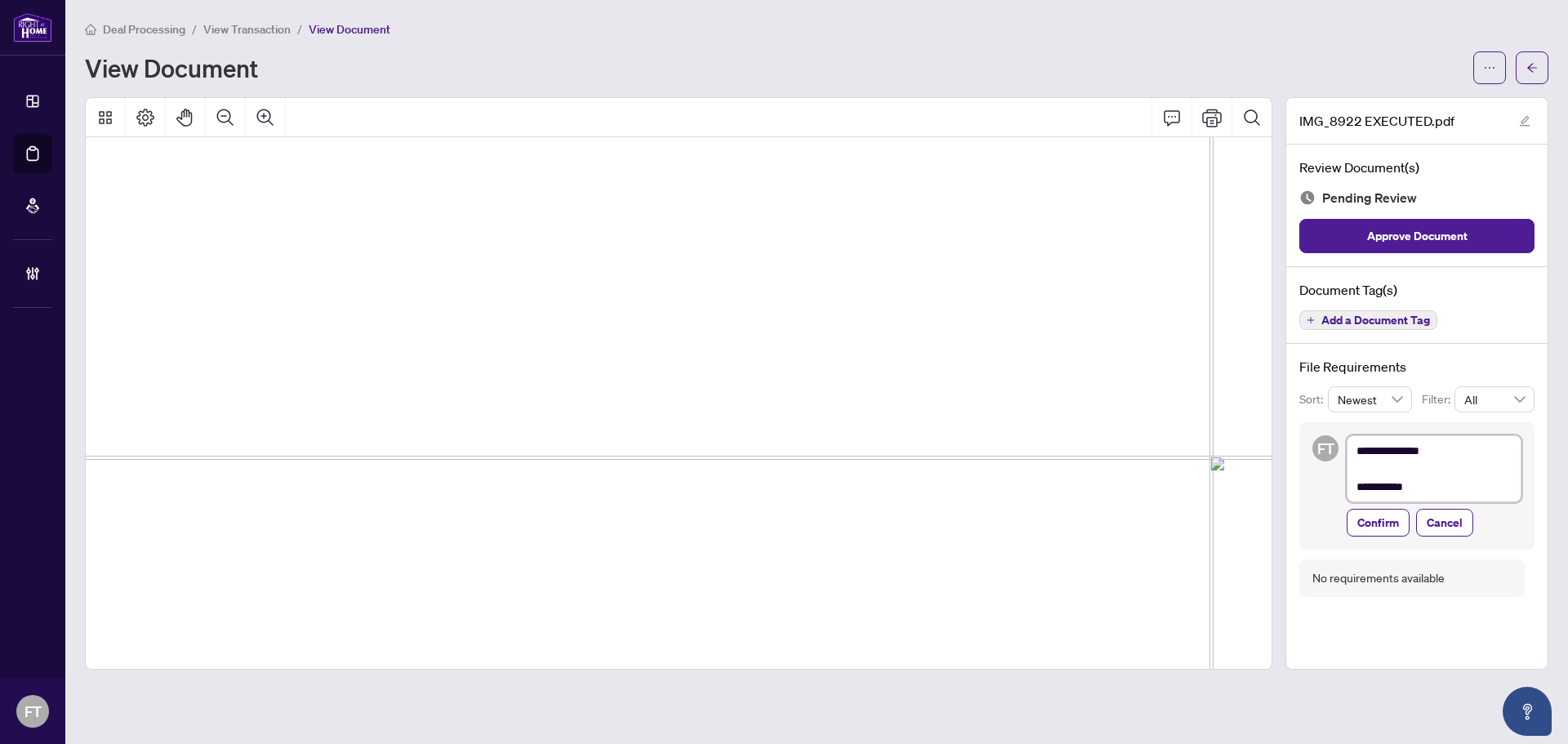 type on "**********" 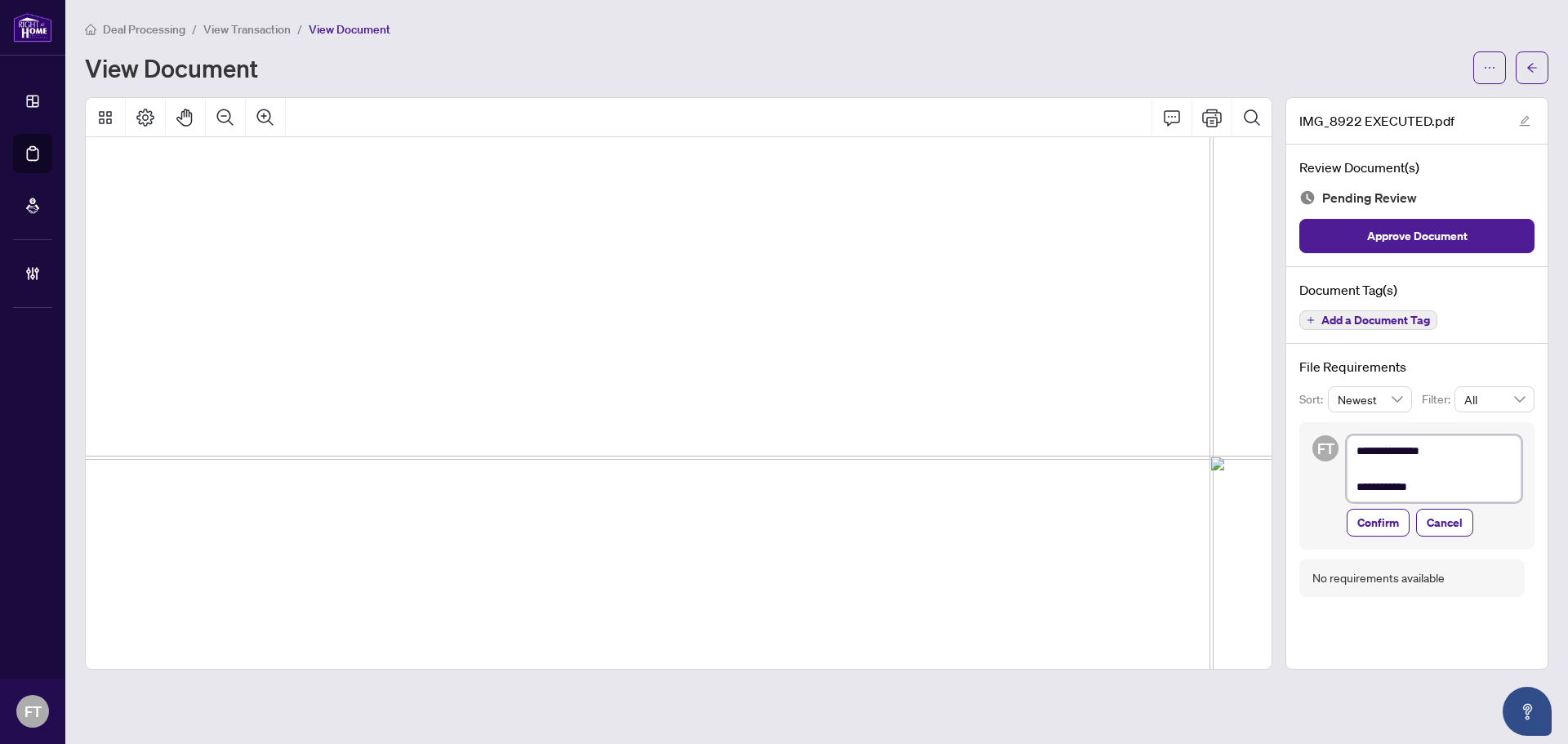 type on "**********" 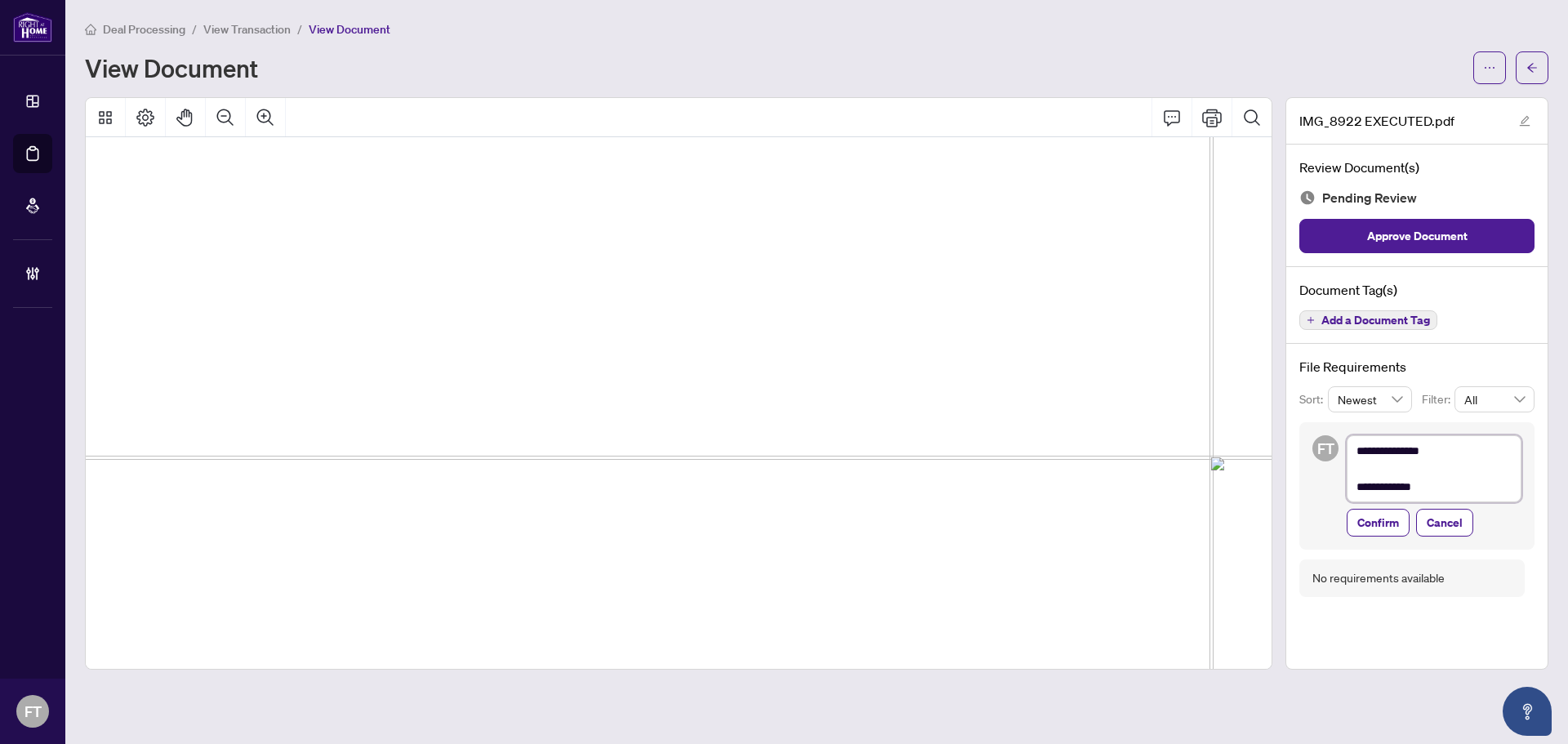 type on "**********" 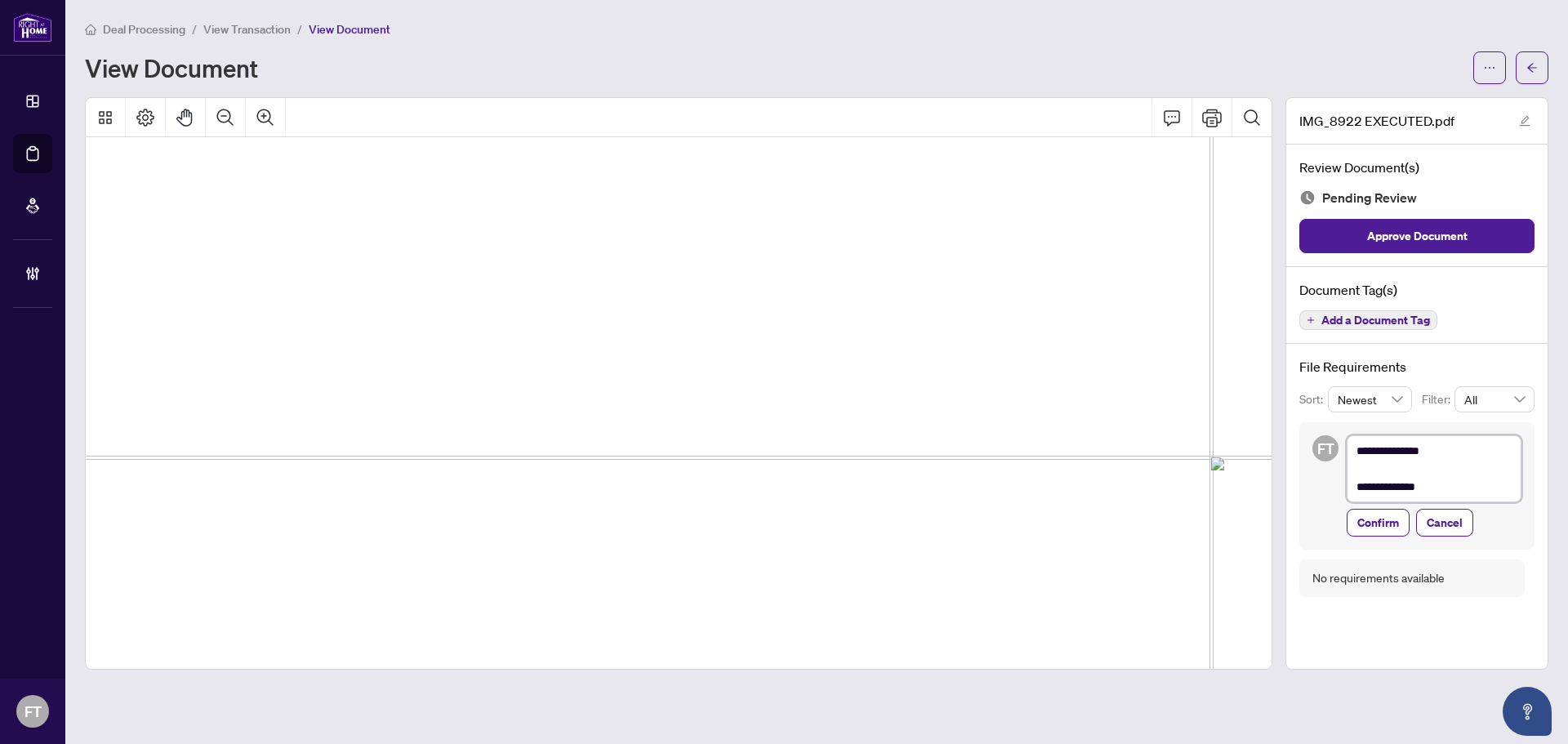 type on "**********" 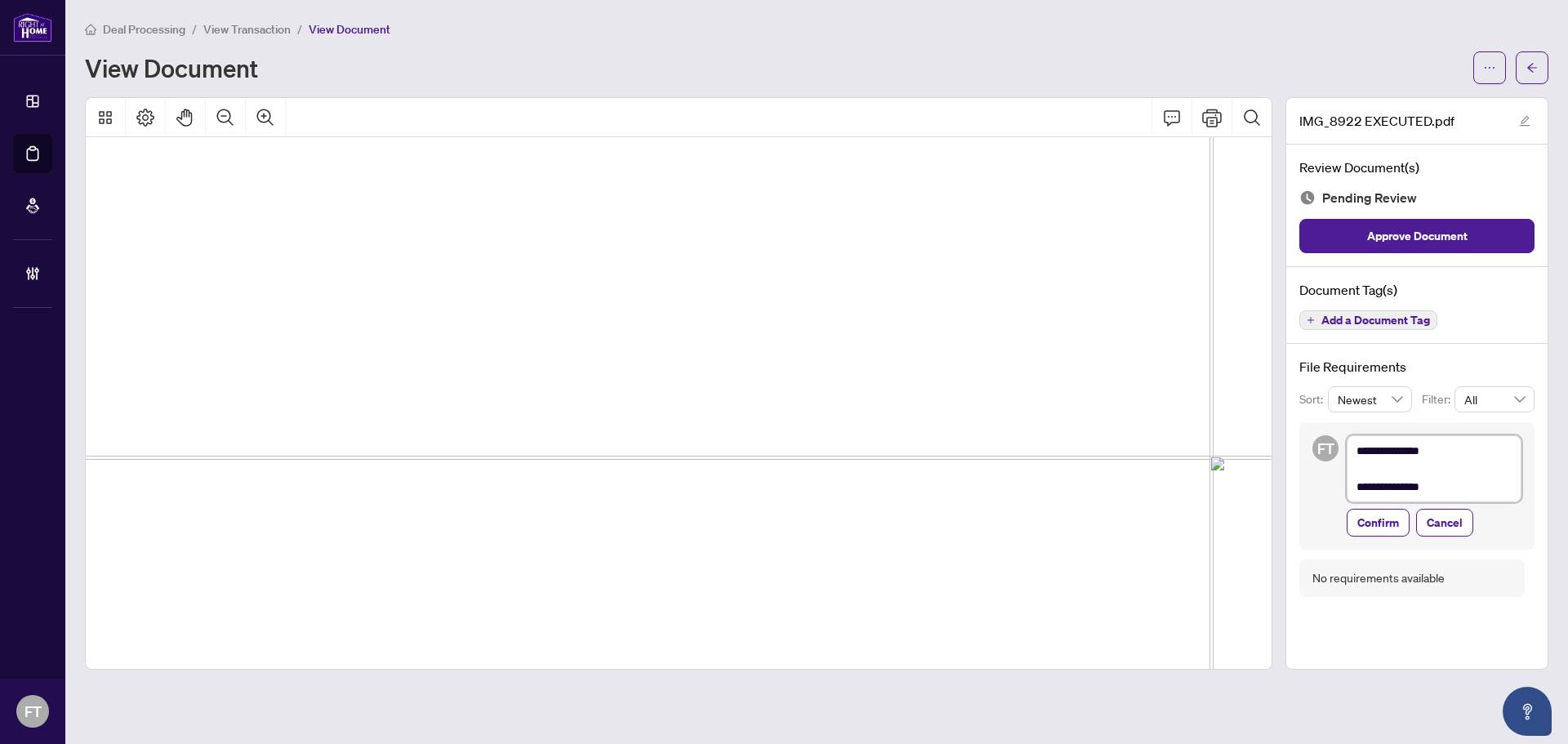 type on "**********" 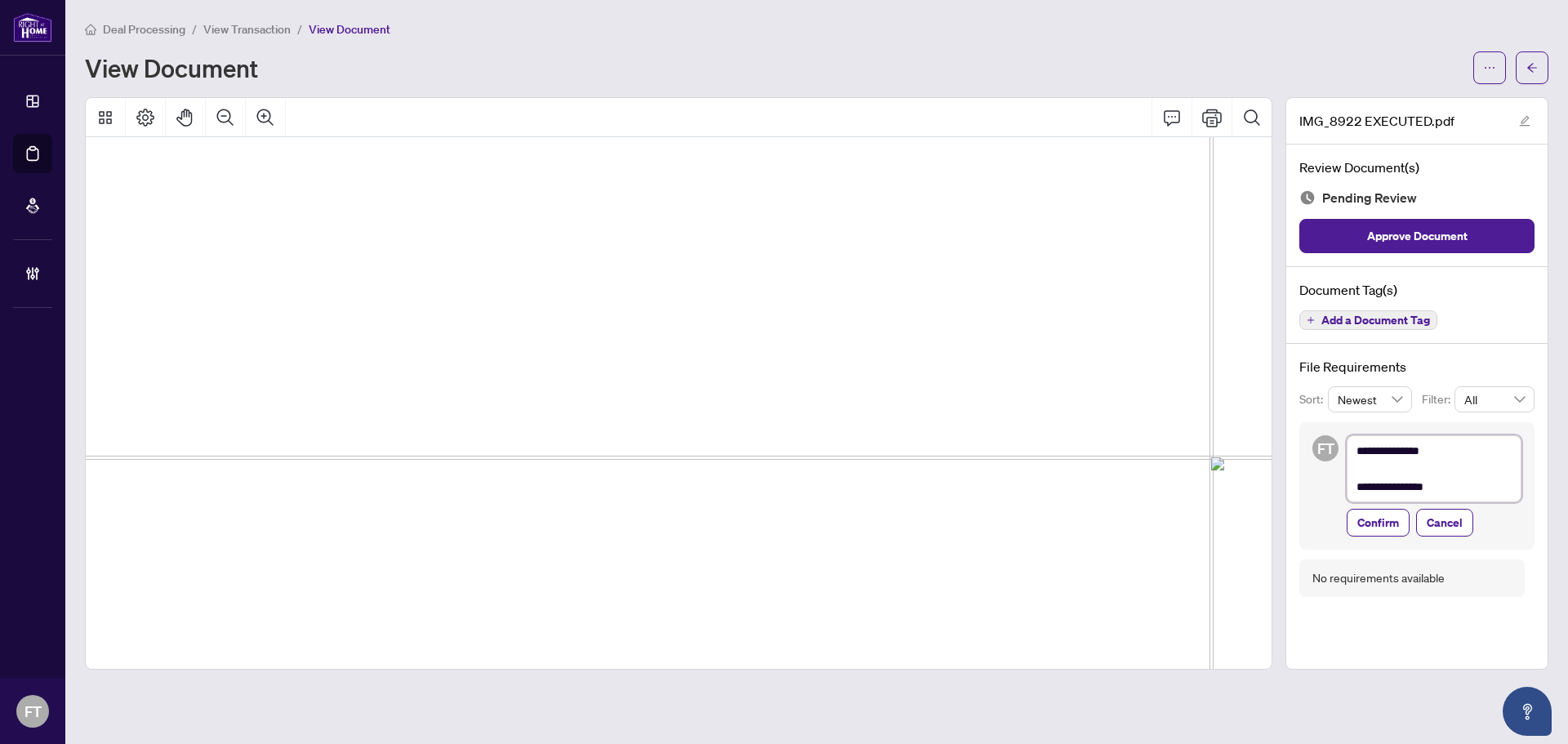 type on "**********" 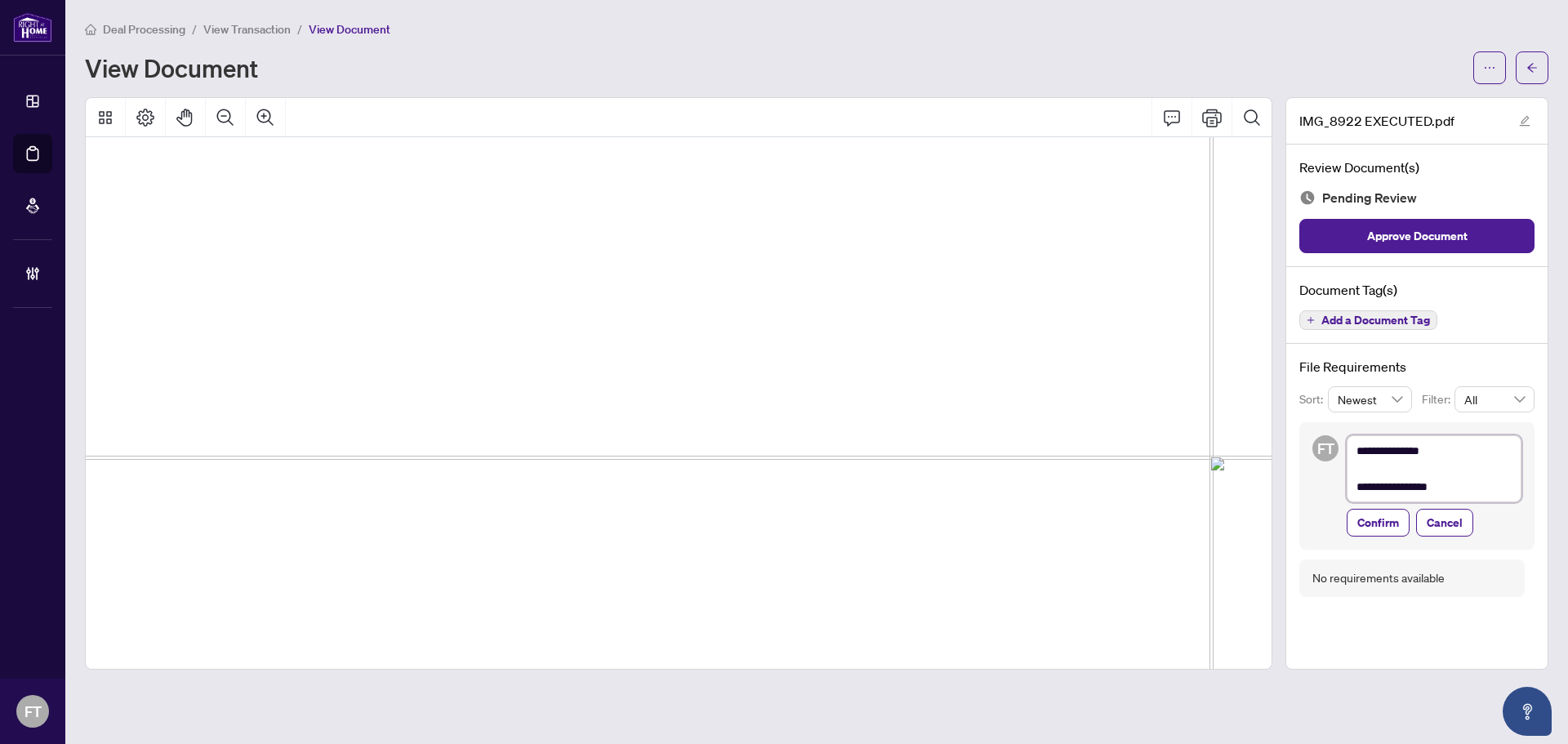type on "**********" 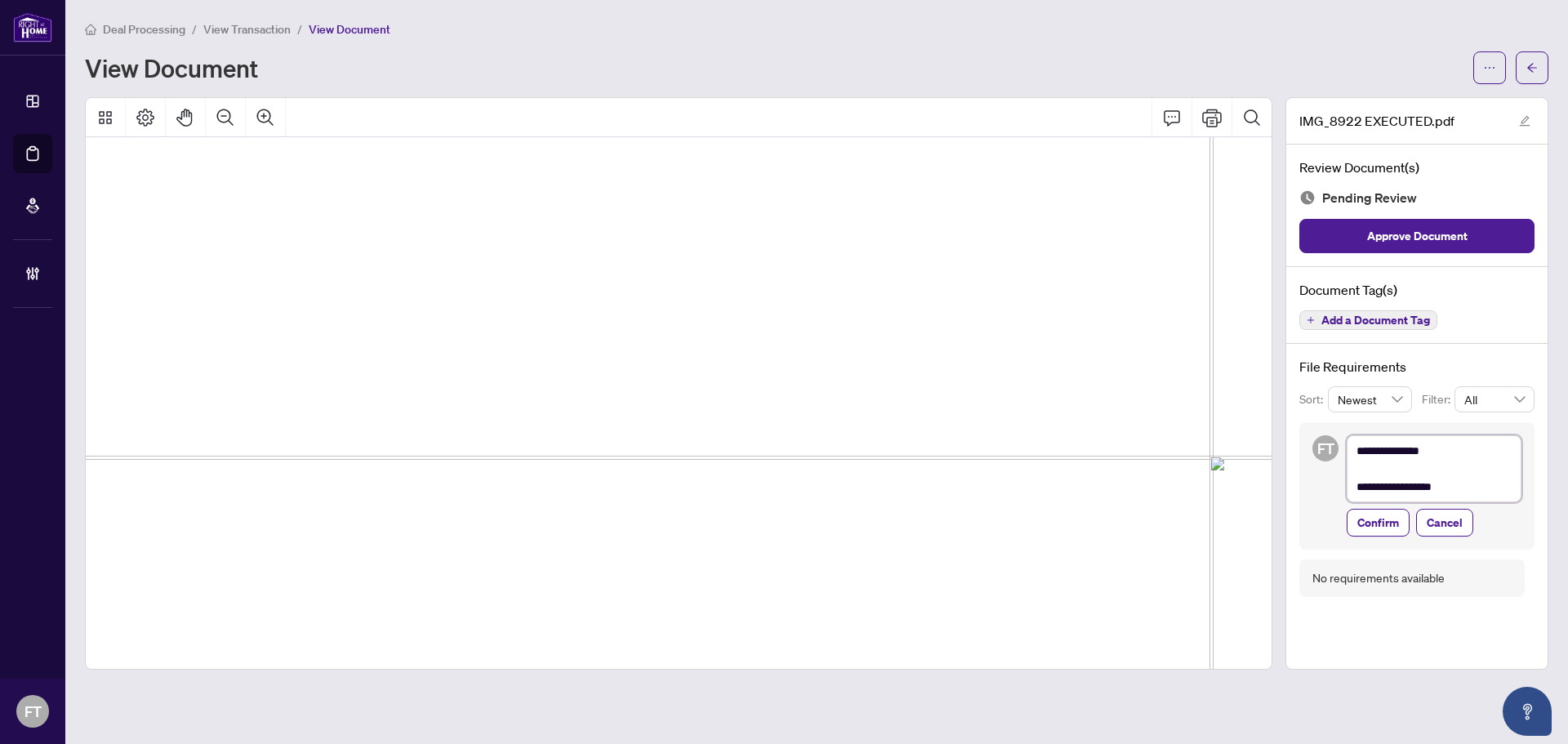 type on "**********" 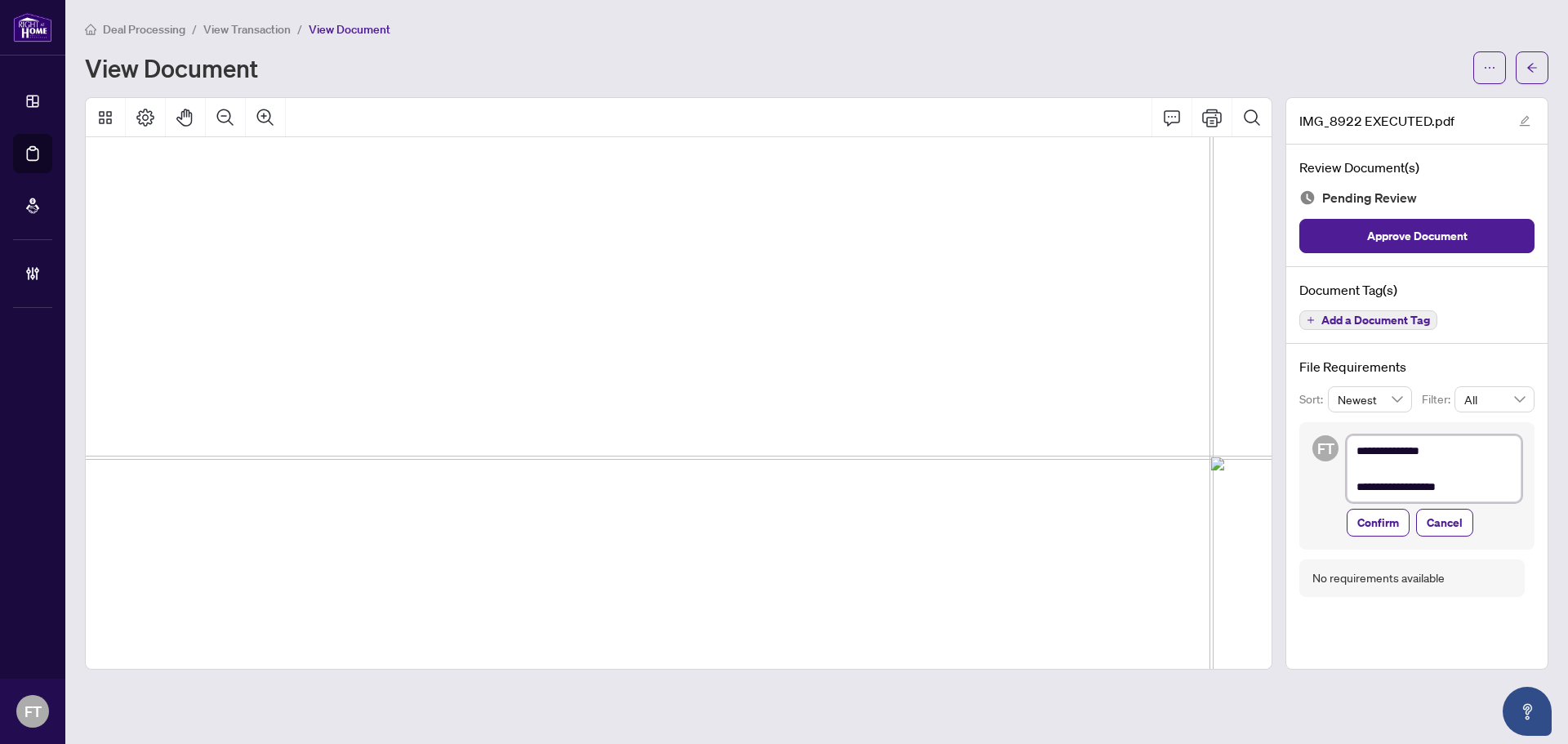 type on "**********" 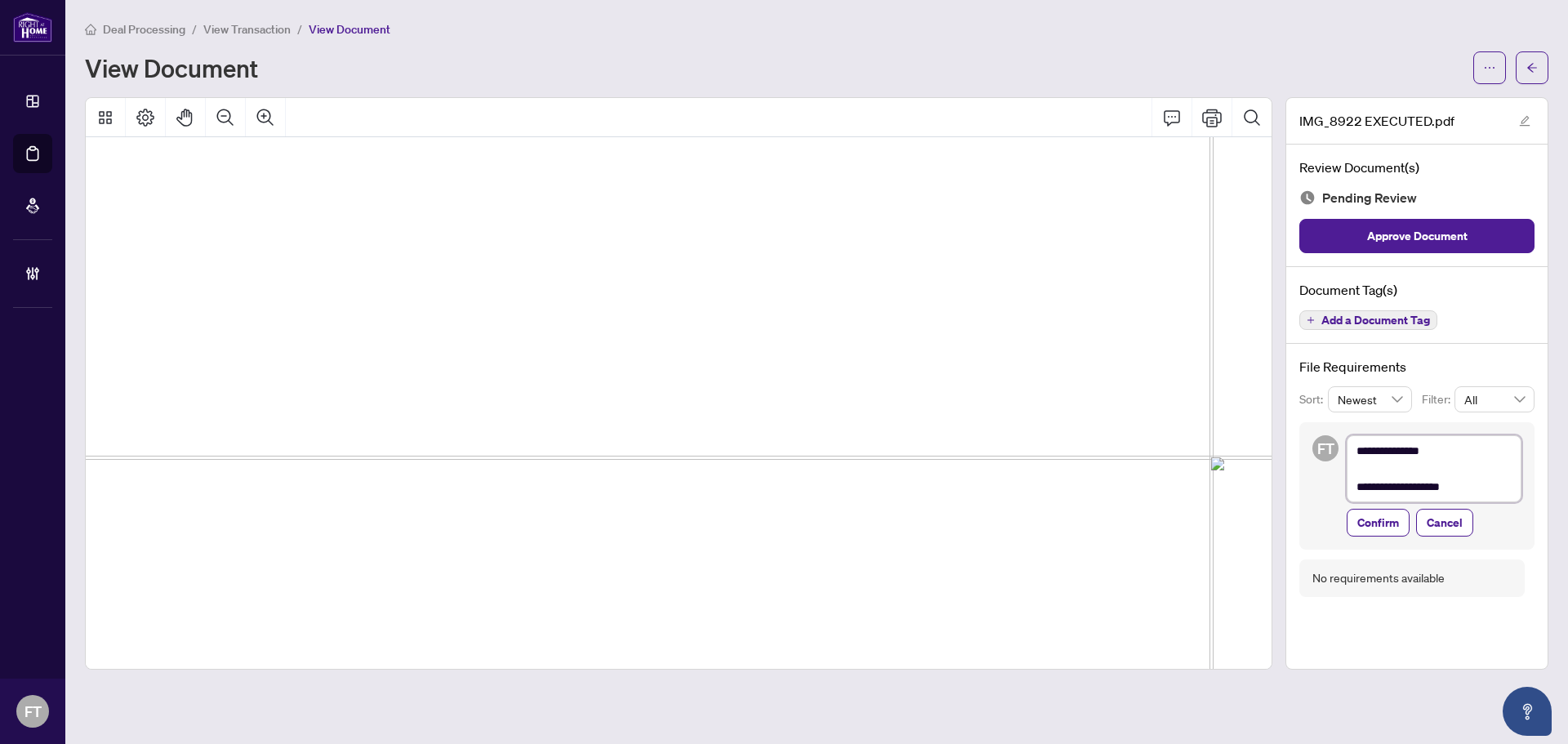 type on "**********" 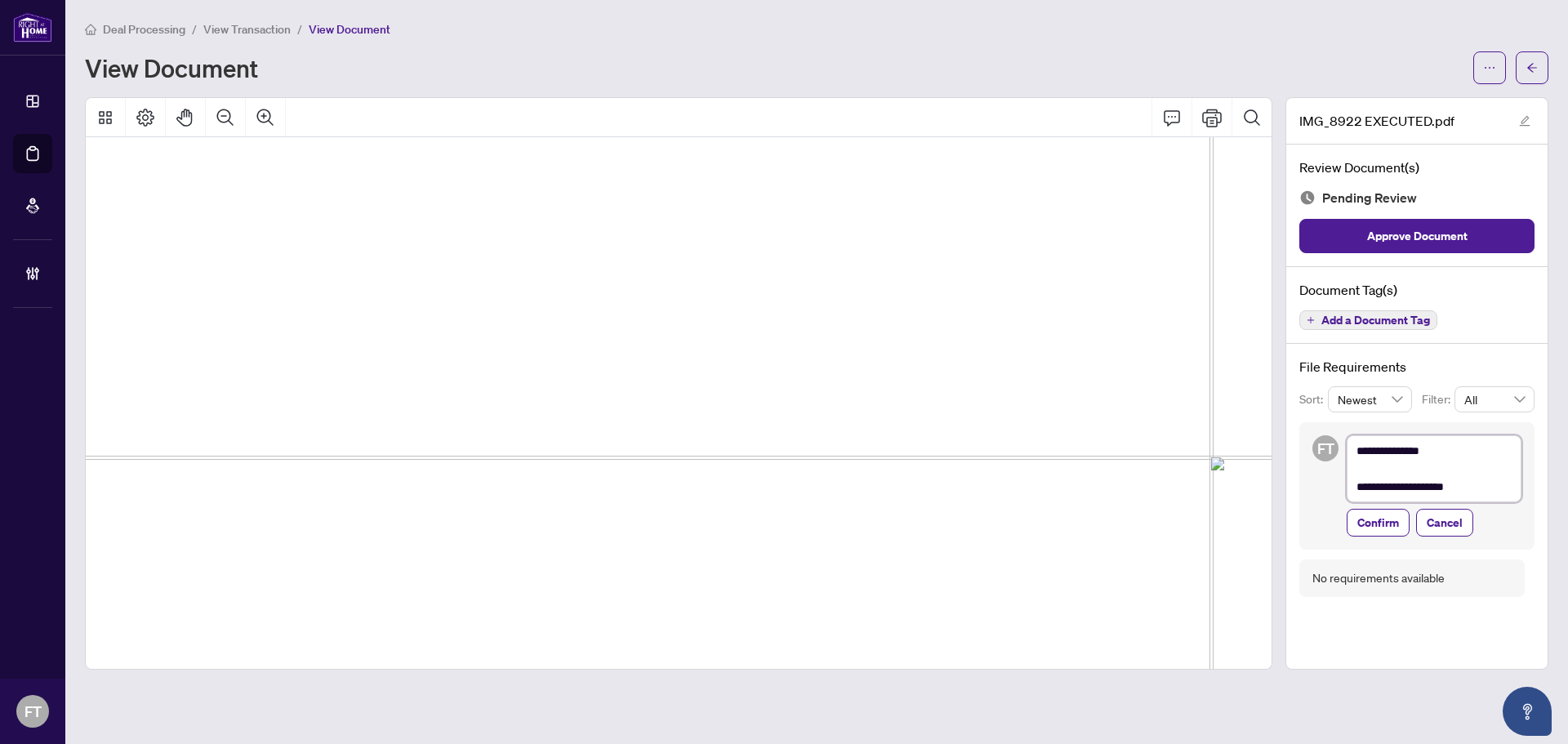 type on "**********" 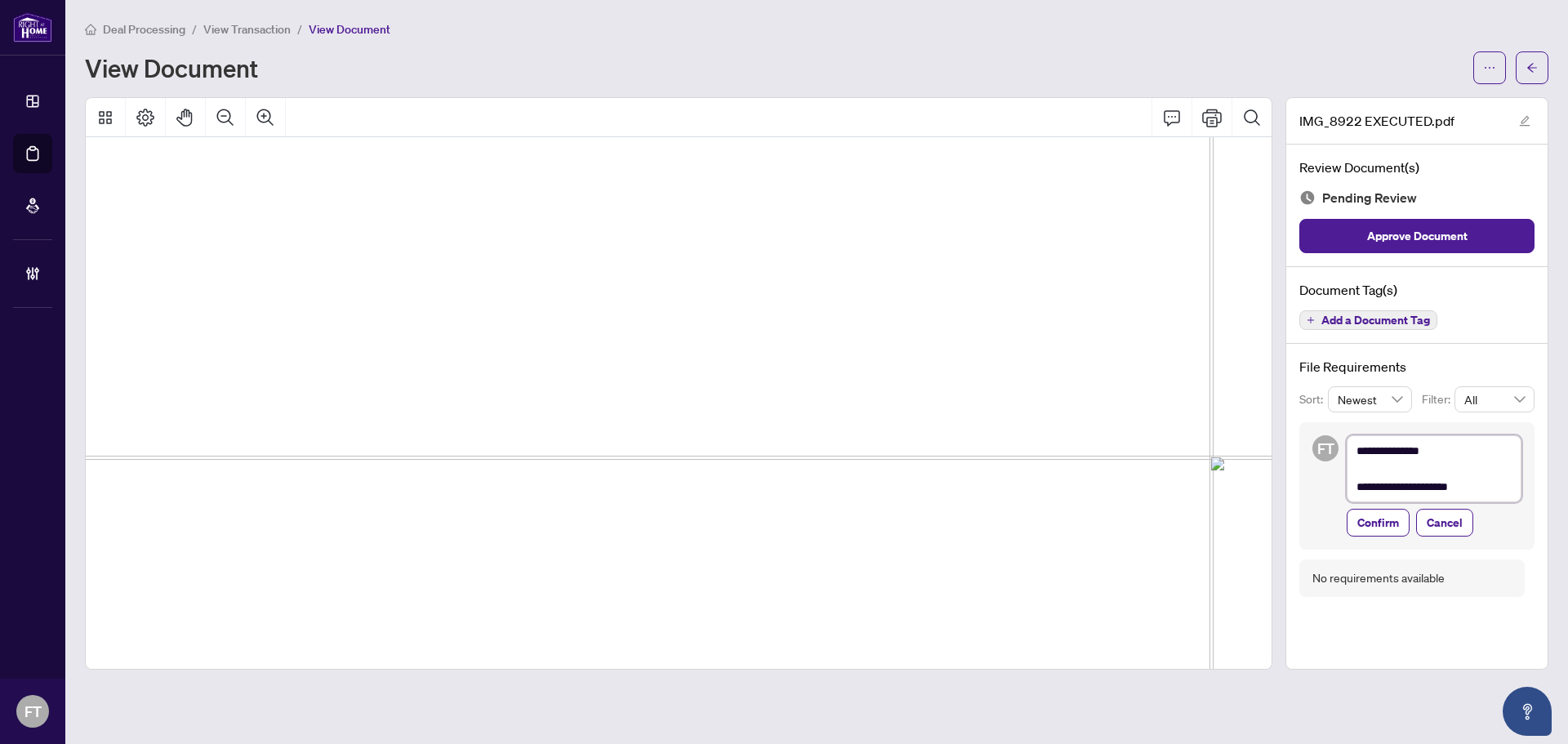 type on "**********" 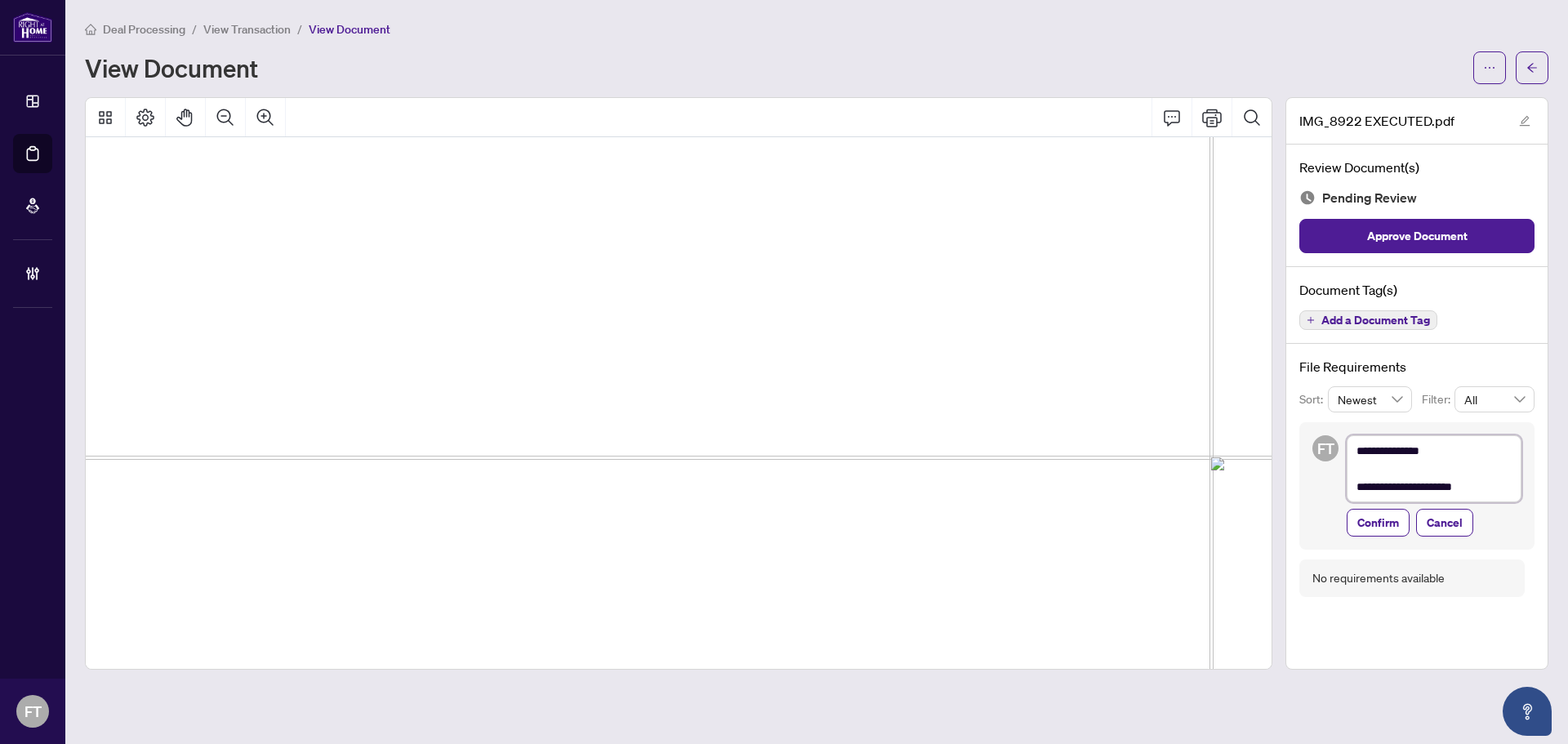 type on "**********" 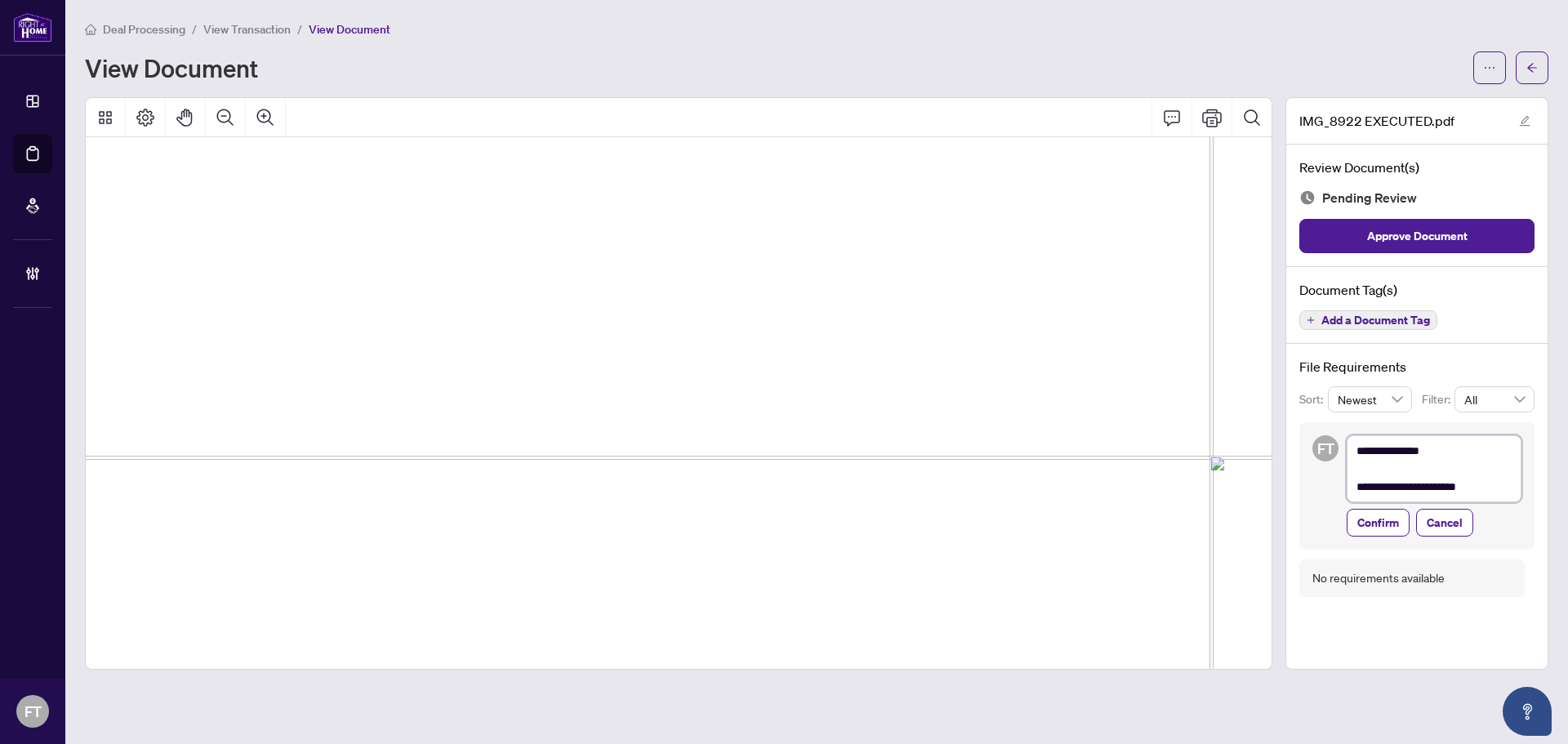 type on "**********" 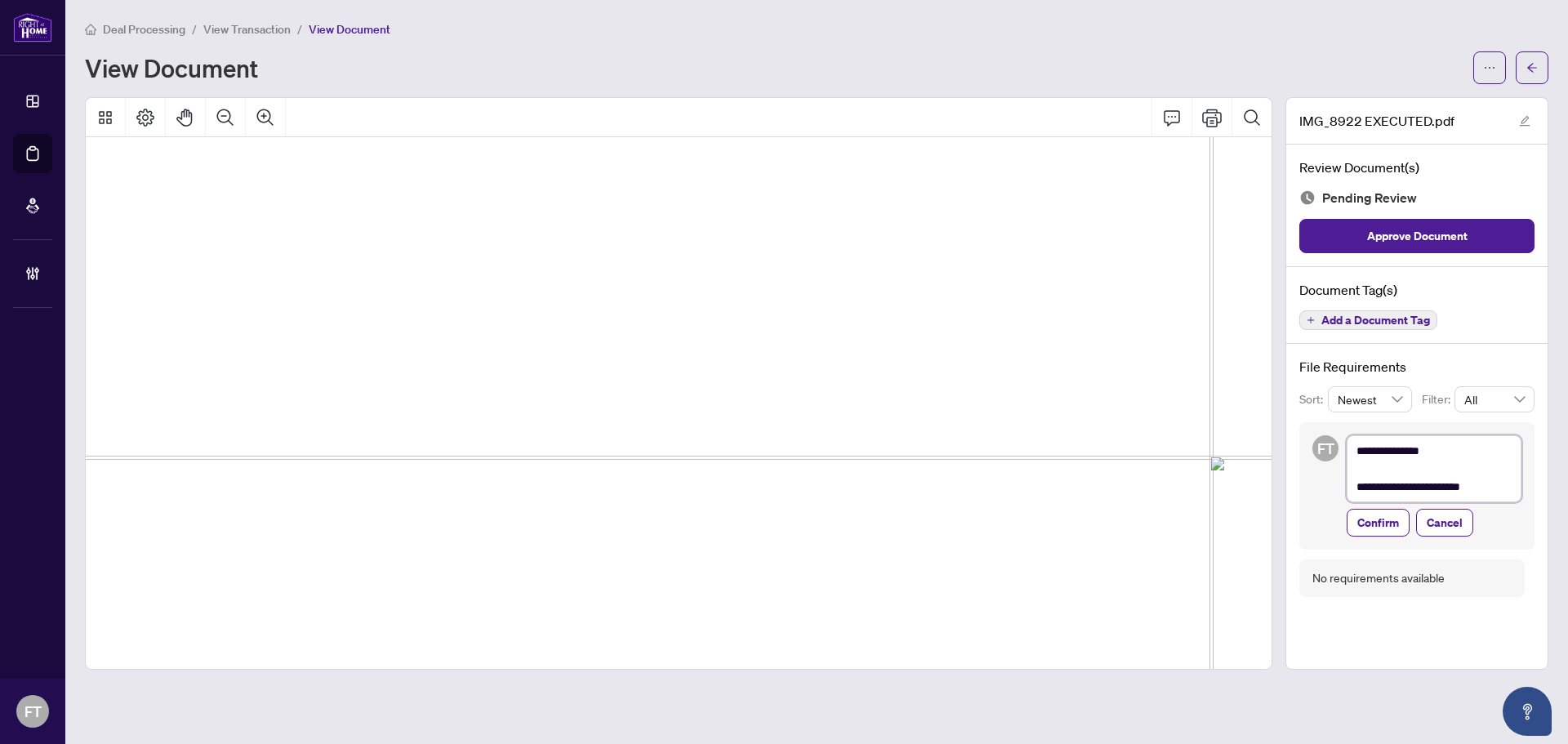 type on "**********" 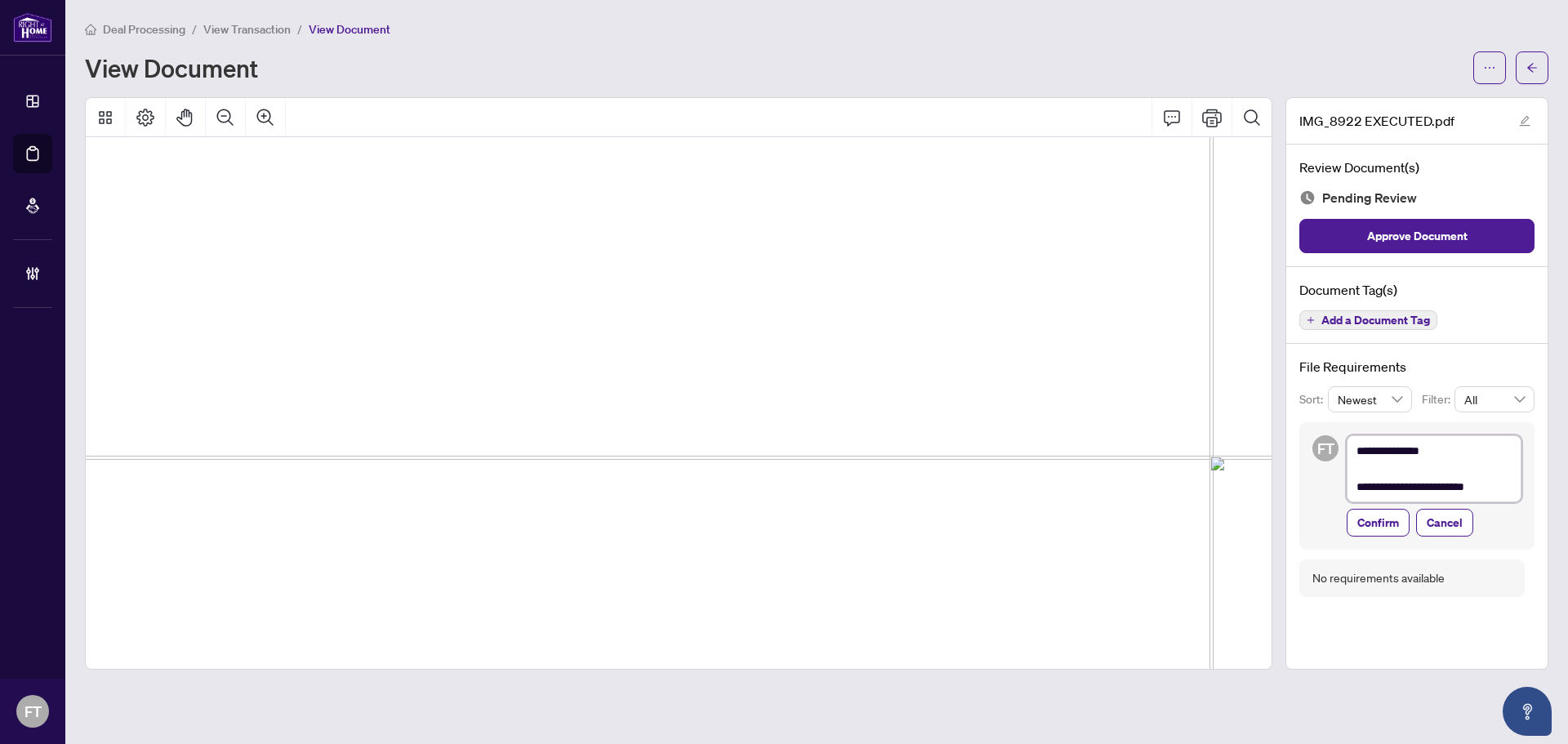 type on "**********" 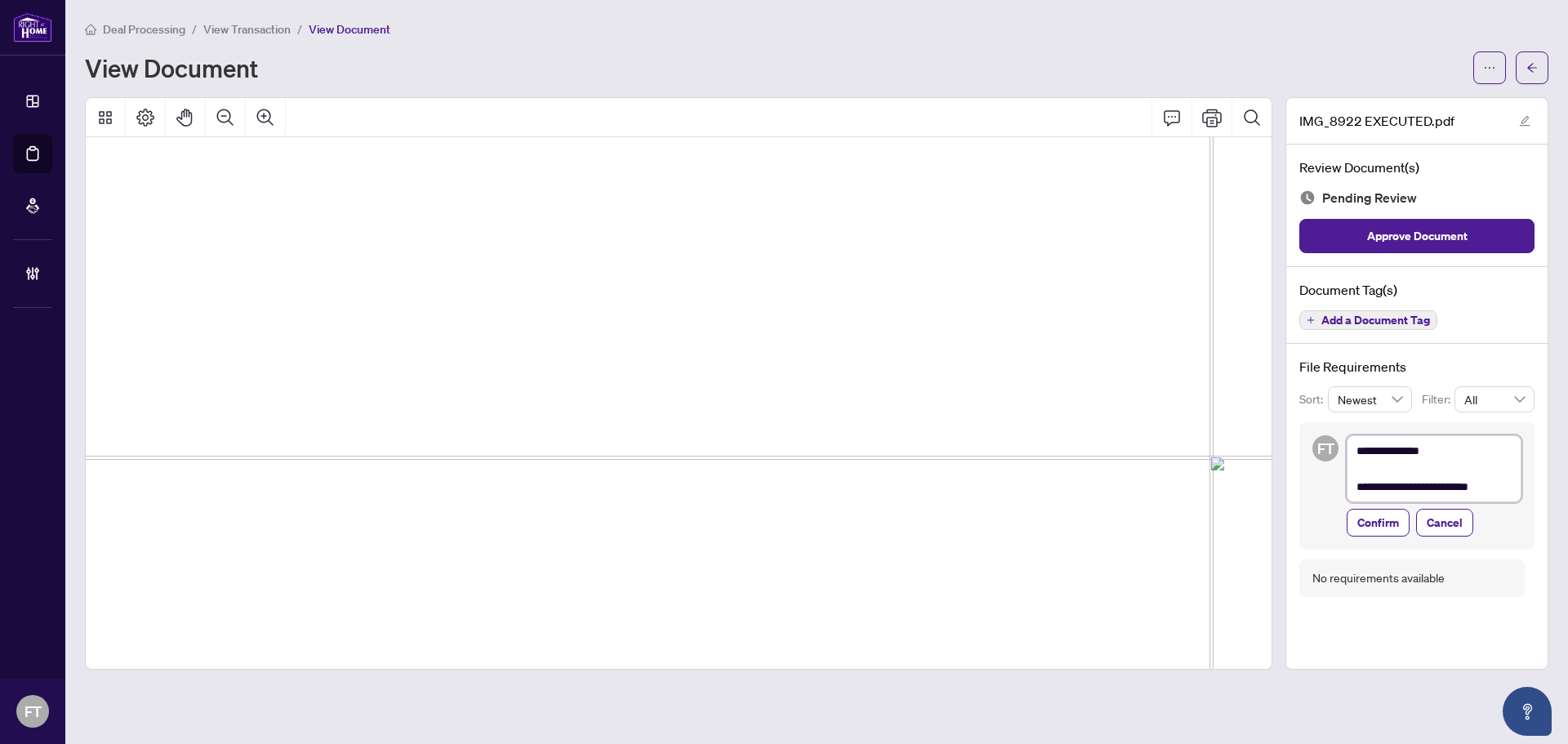 type on "**********" 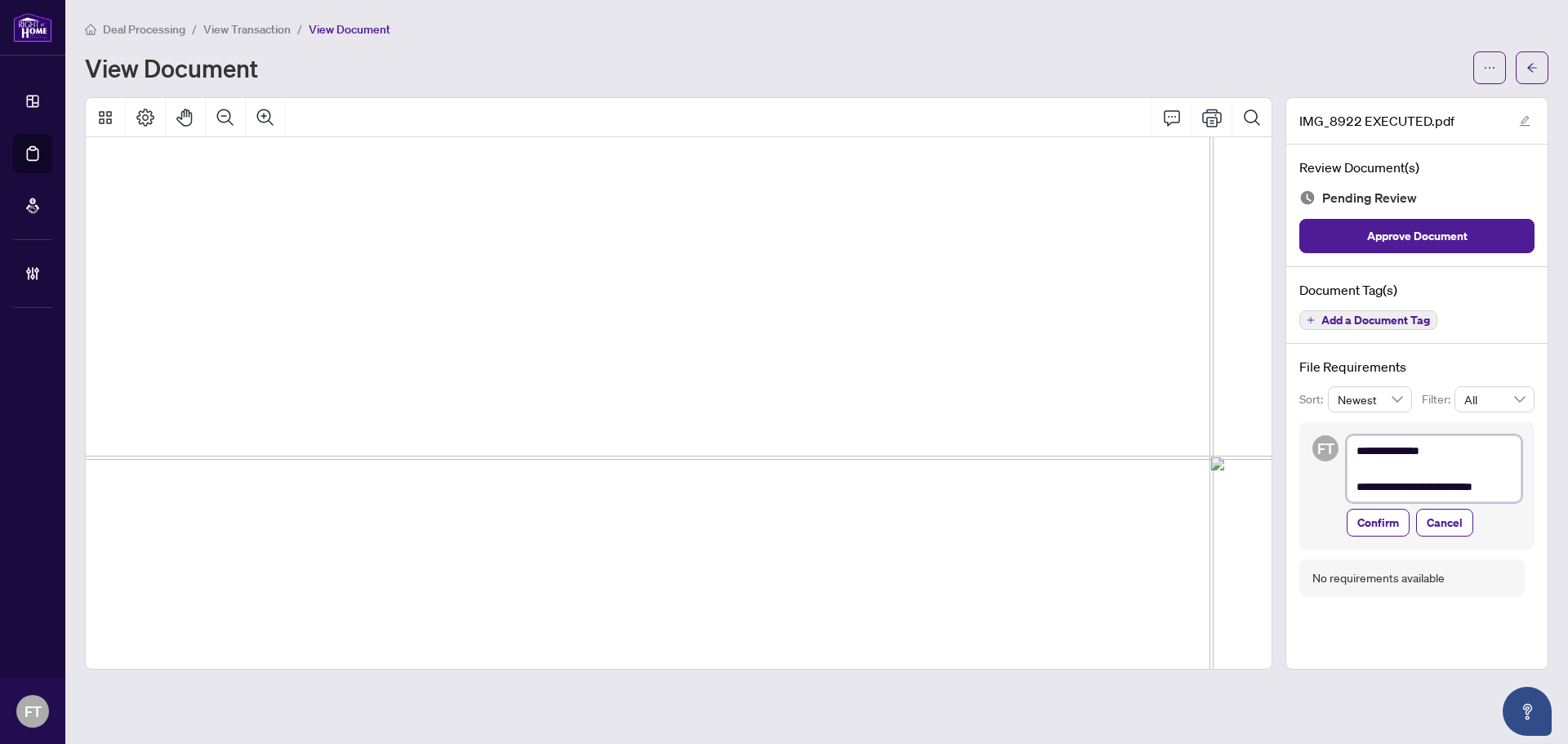 type on "**********" 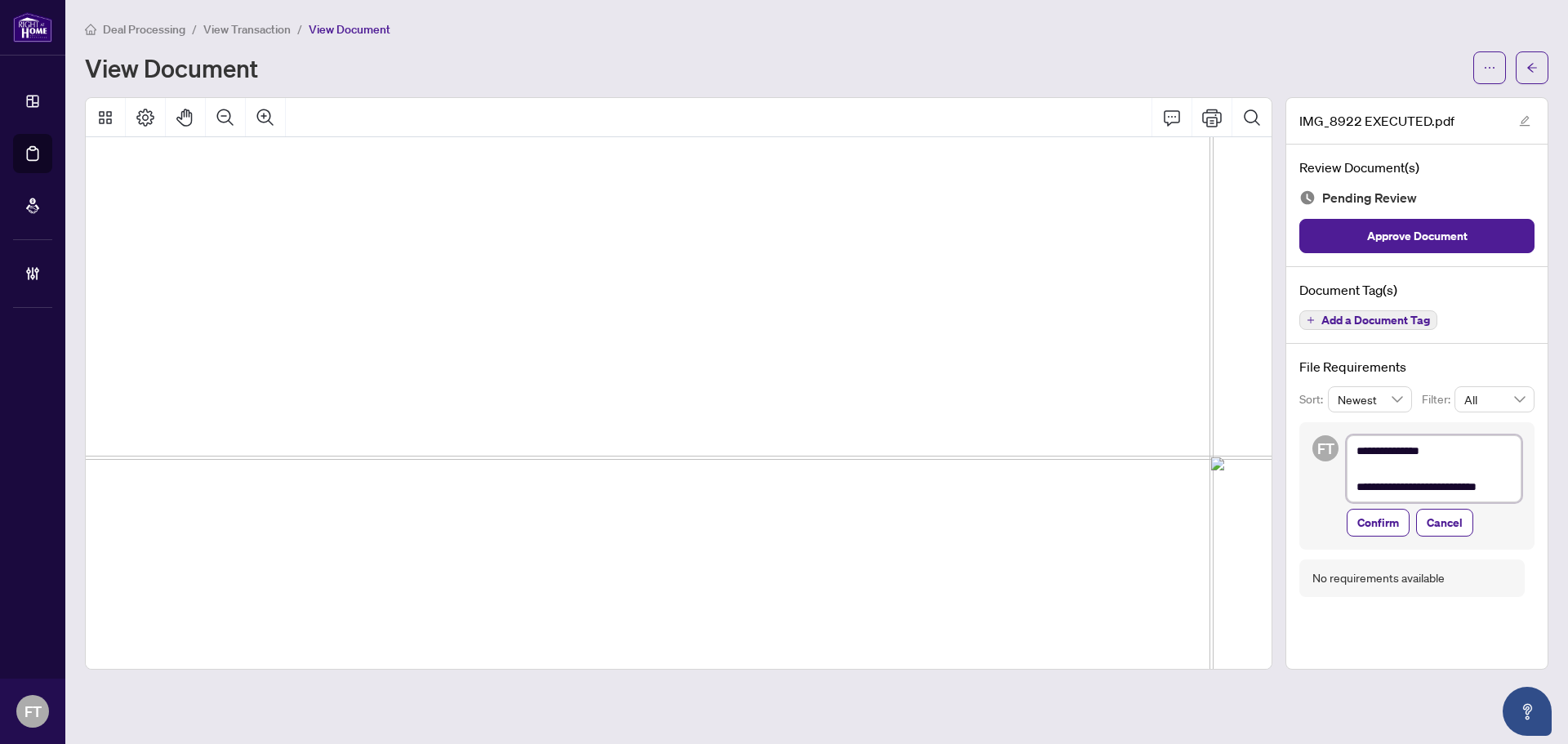 type on "**********" 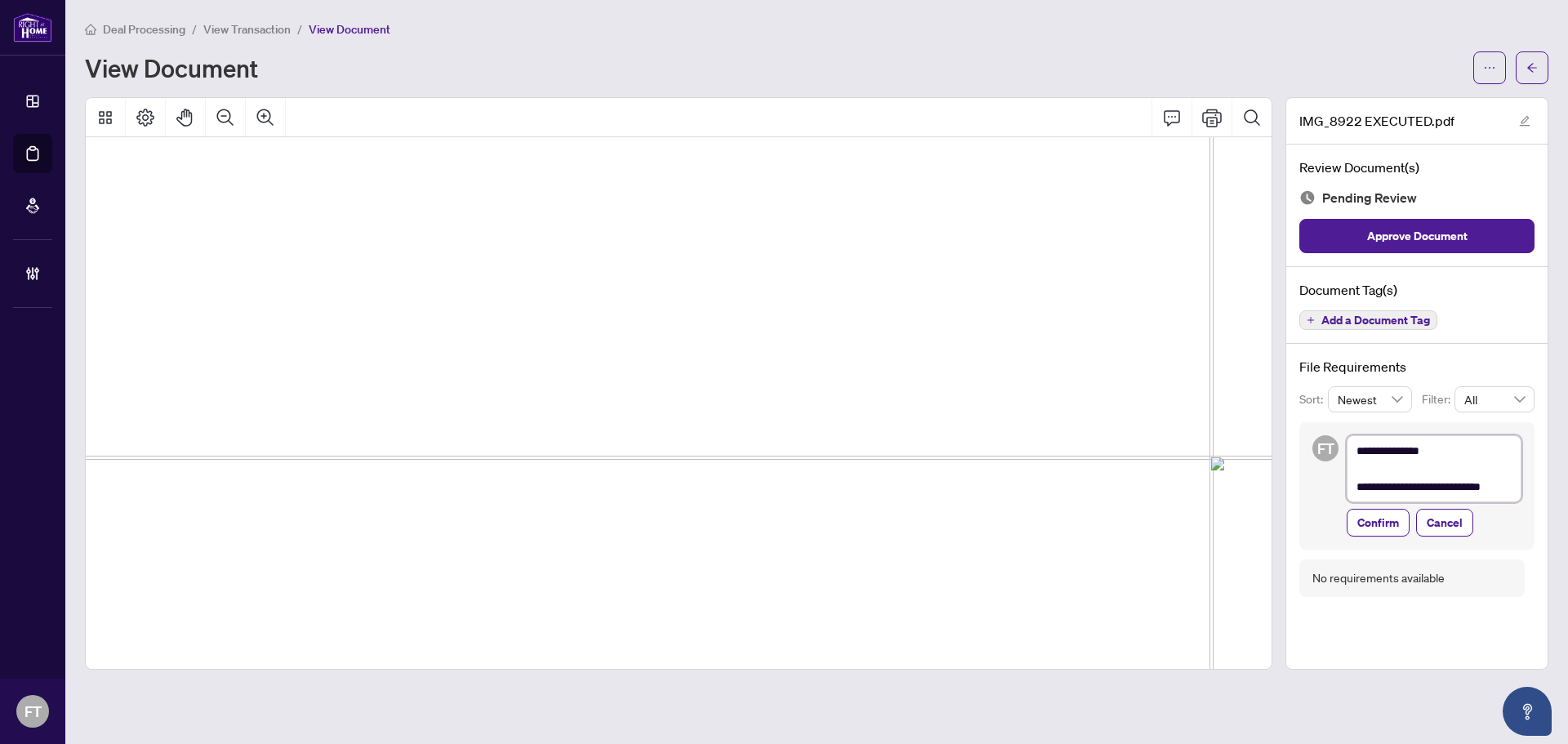 type on "**********" 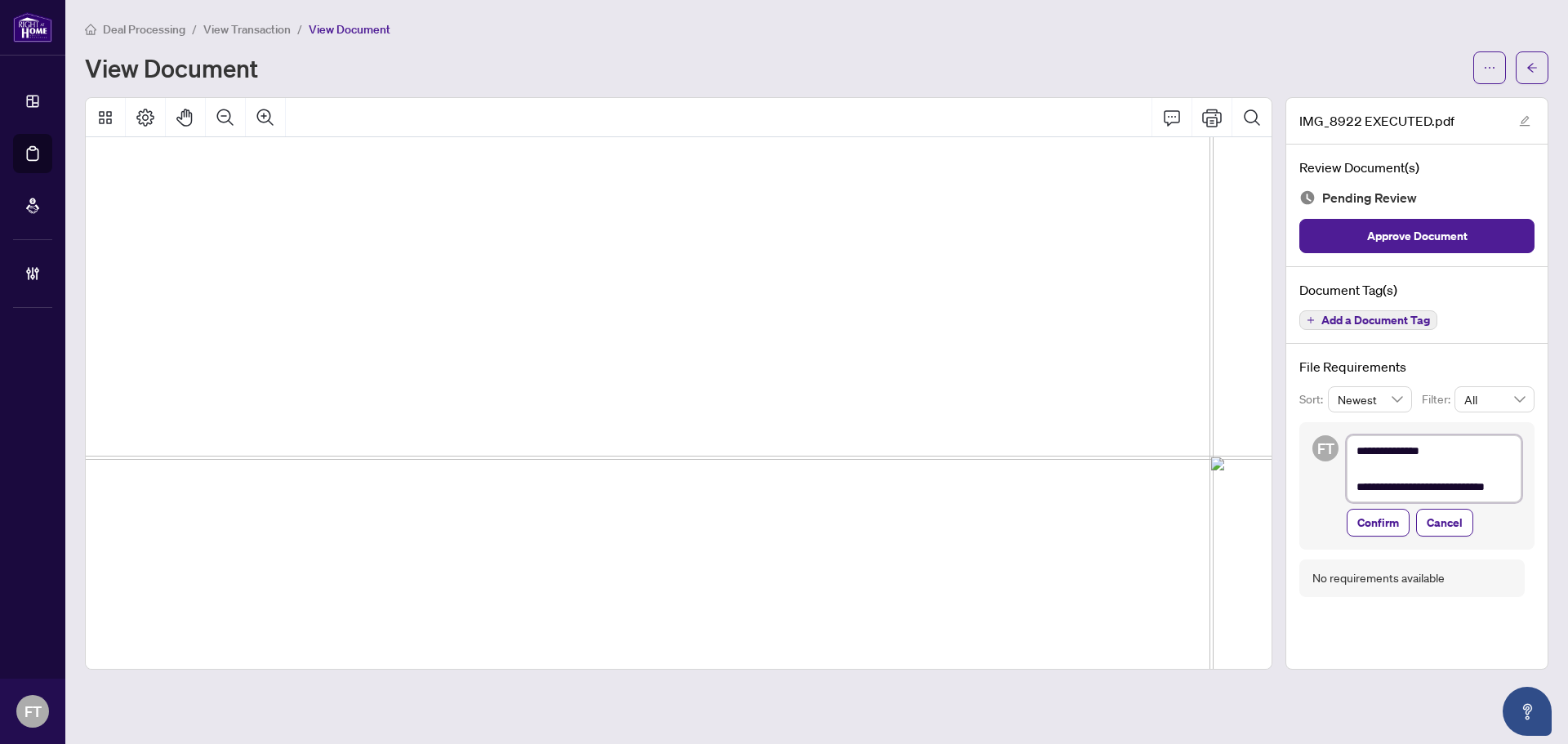 type on "**********" 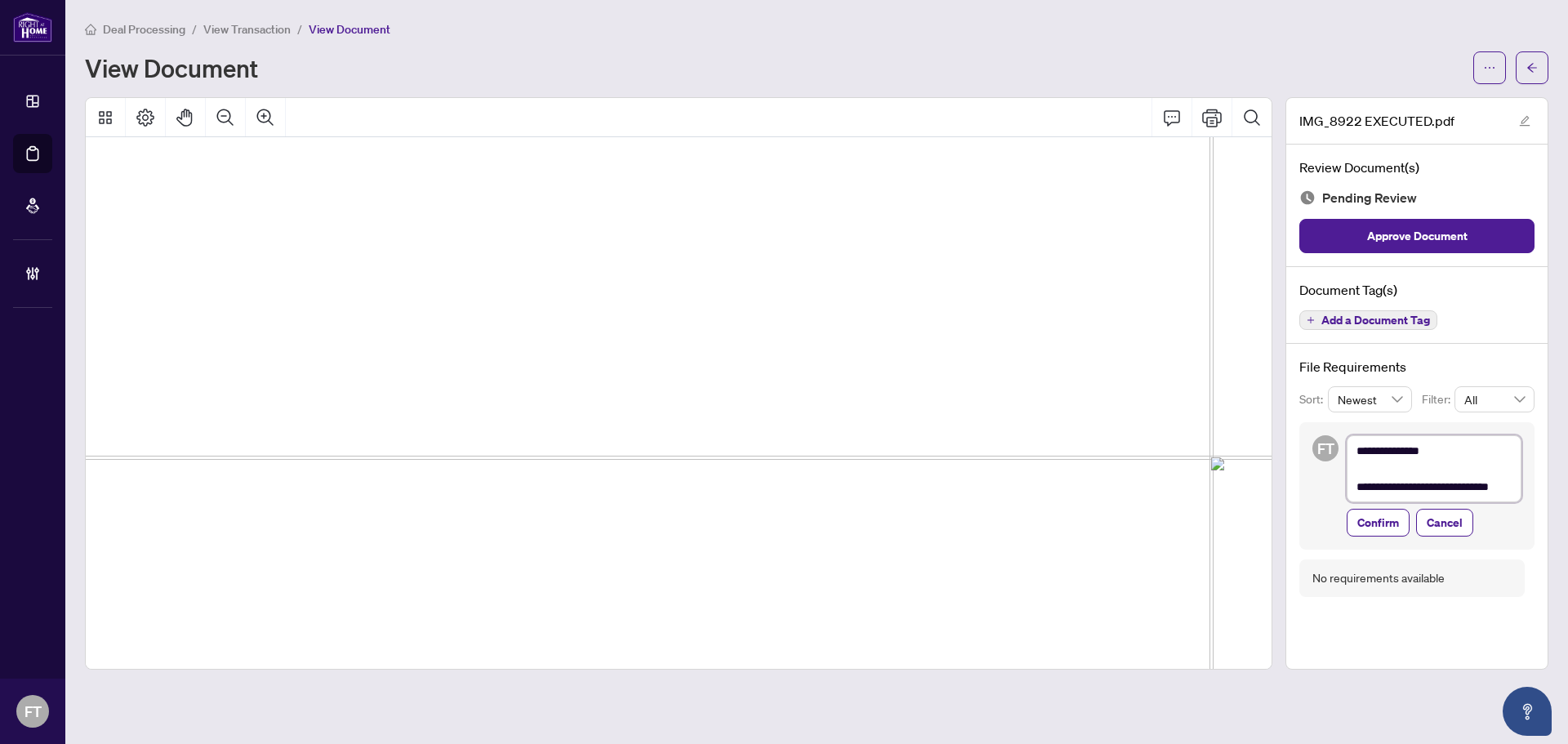 type on "**********" 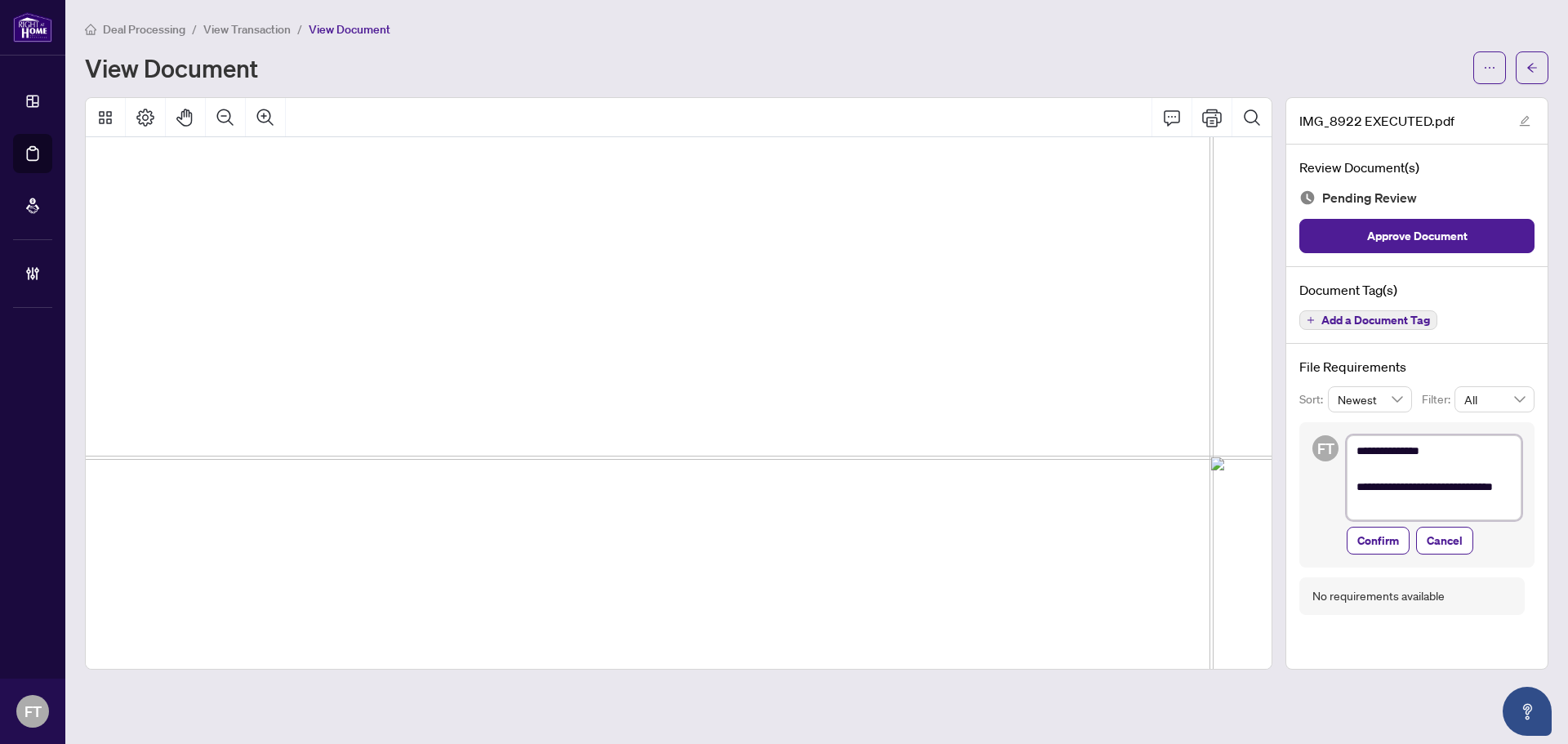 type on "**********" 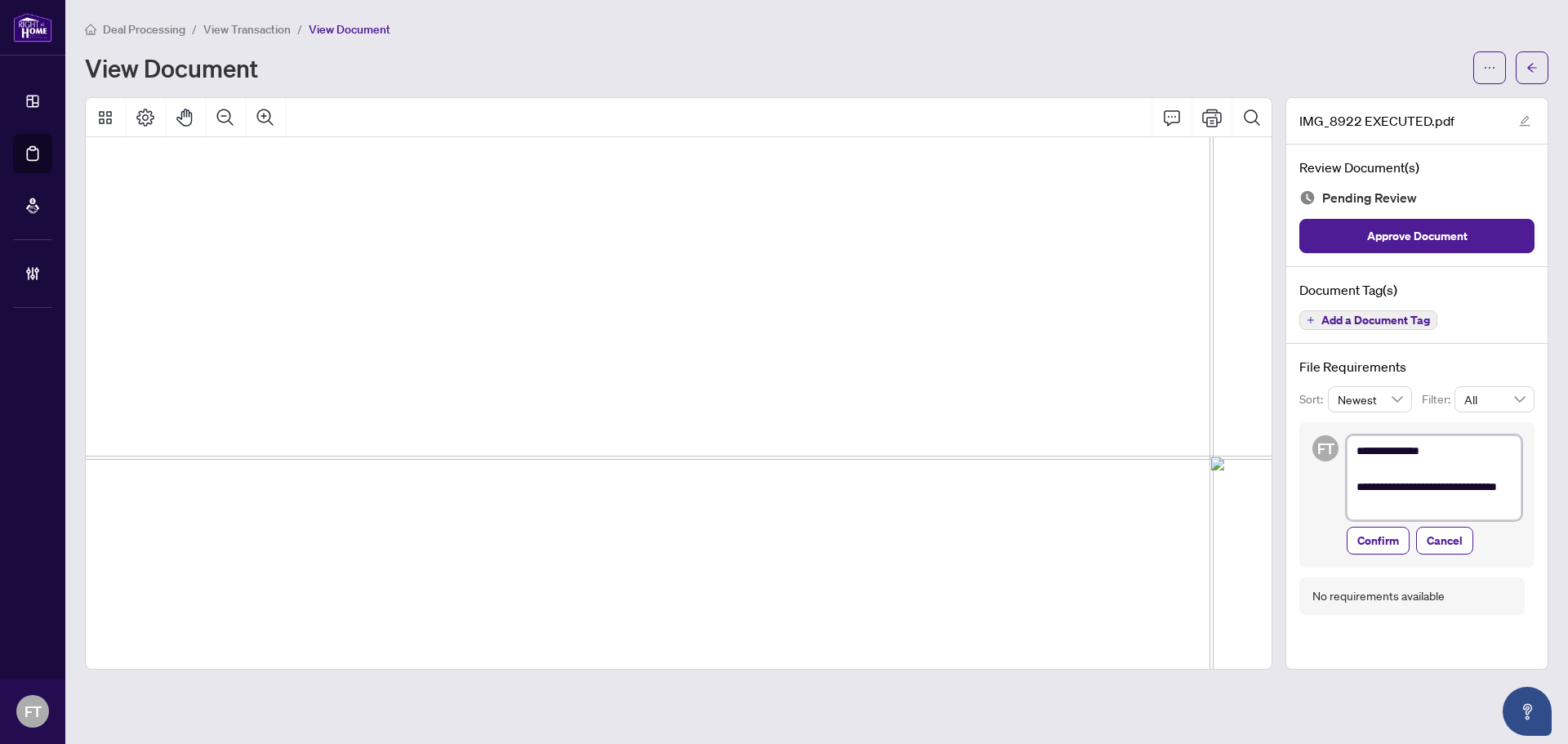 type on "**********" 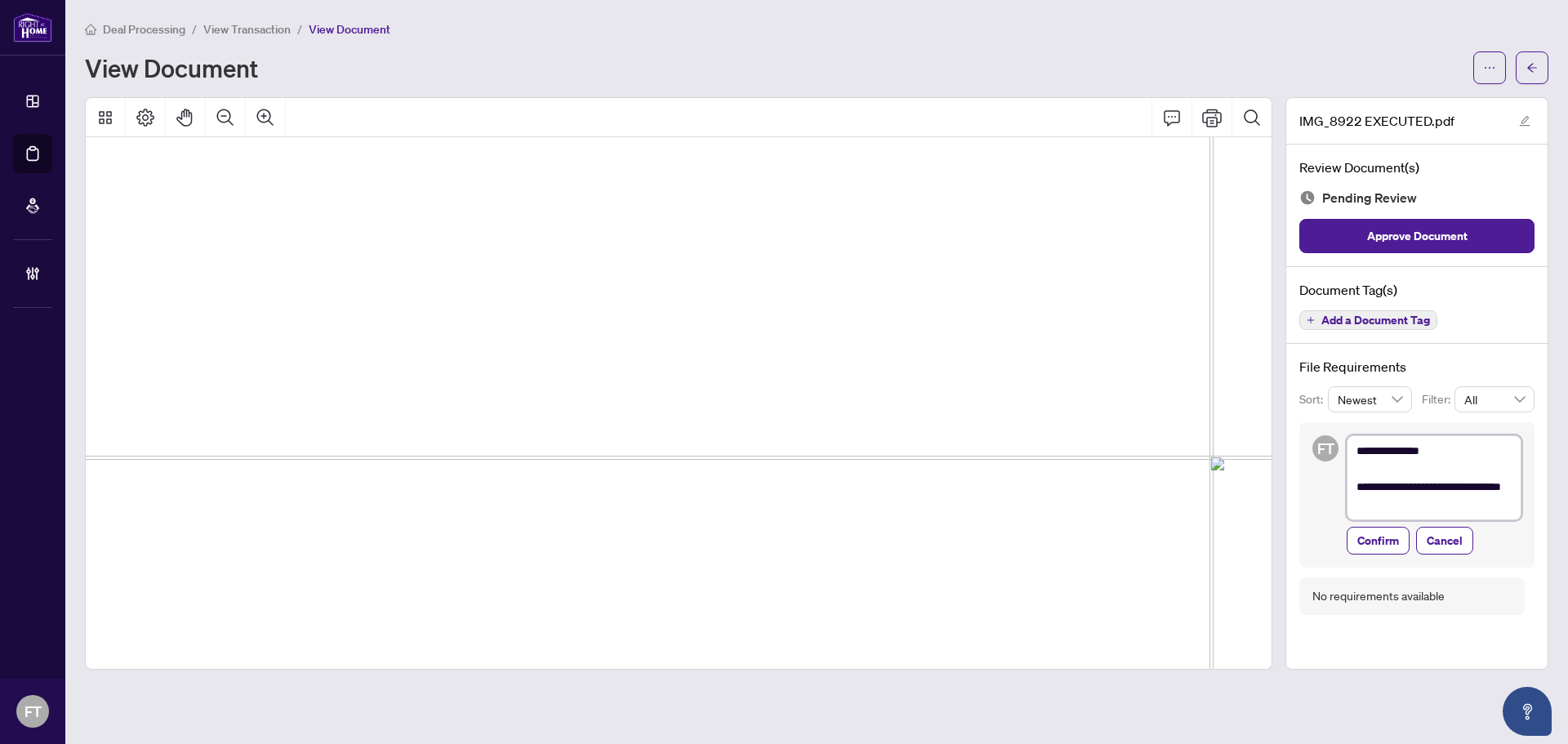 type on "**********" 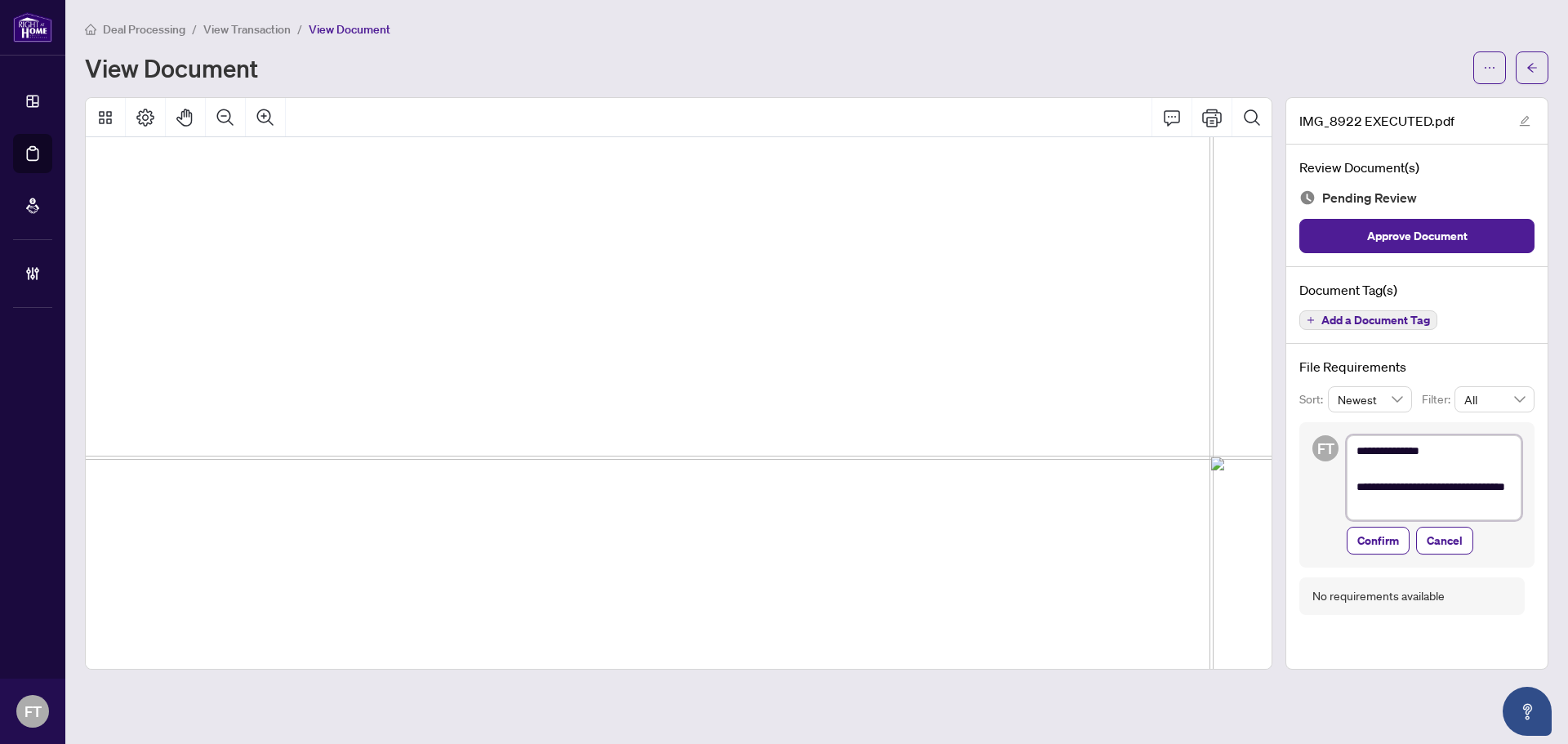 type on "**********" 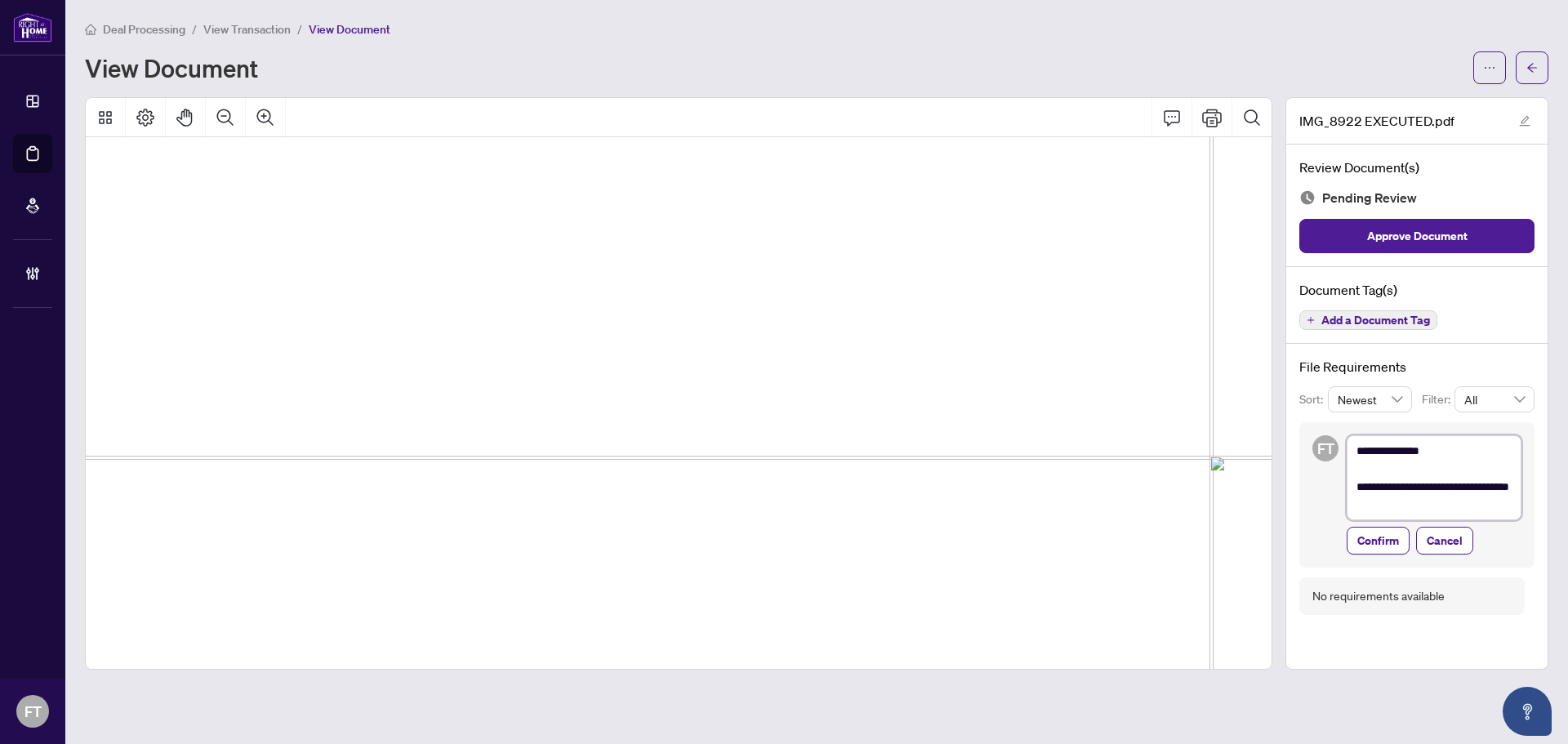 type on "**********" 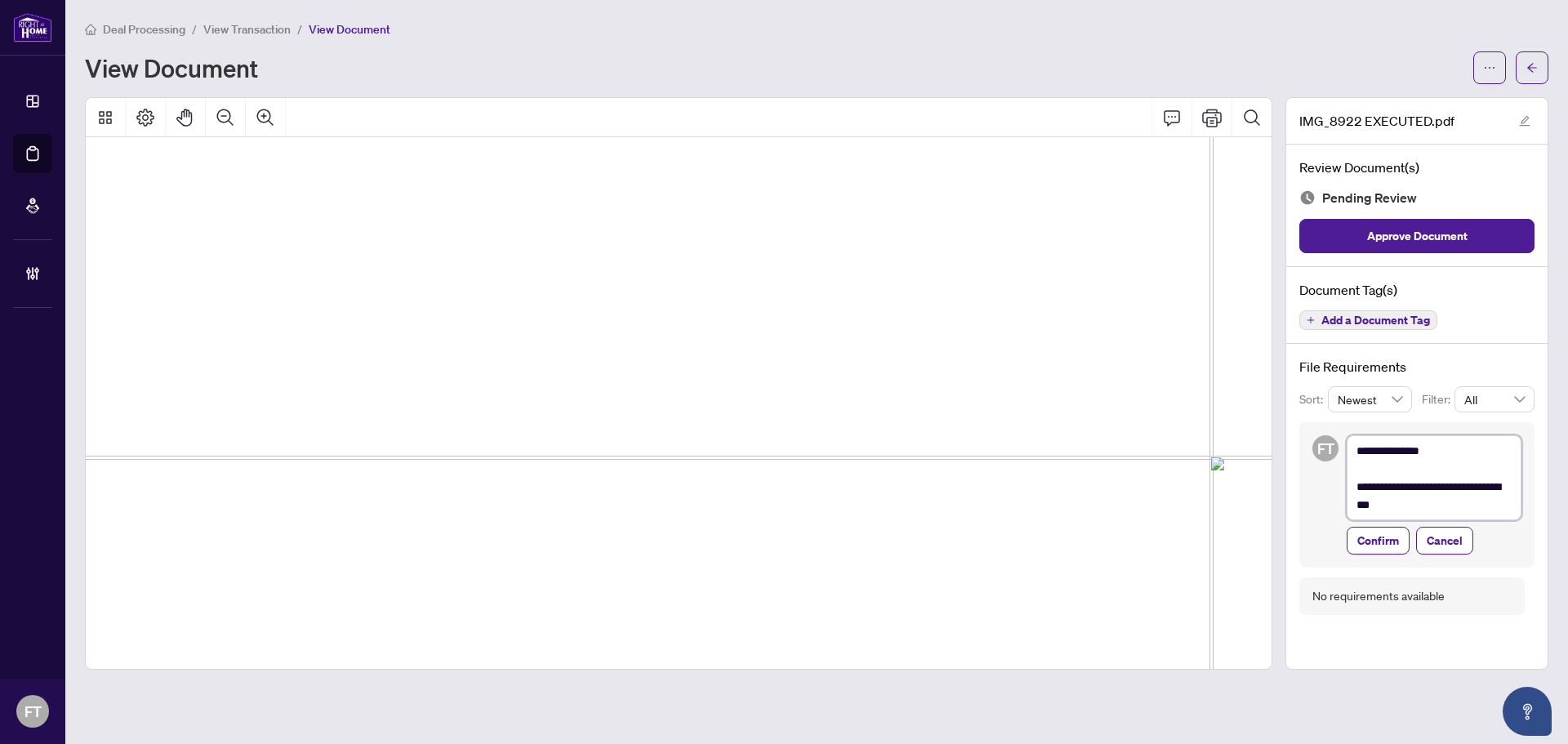 type on "**********" 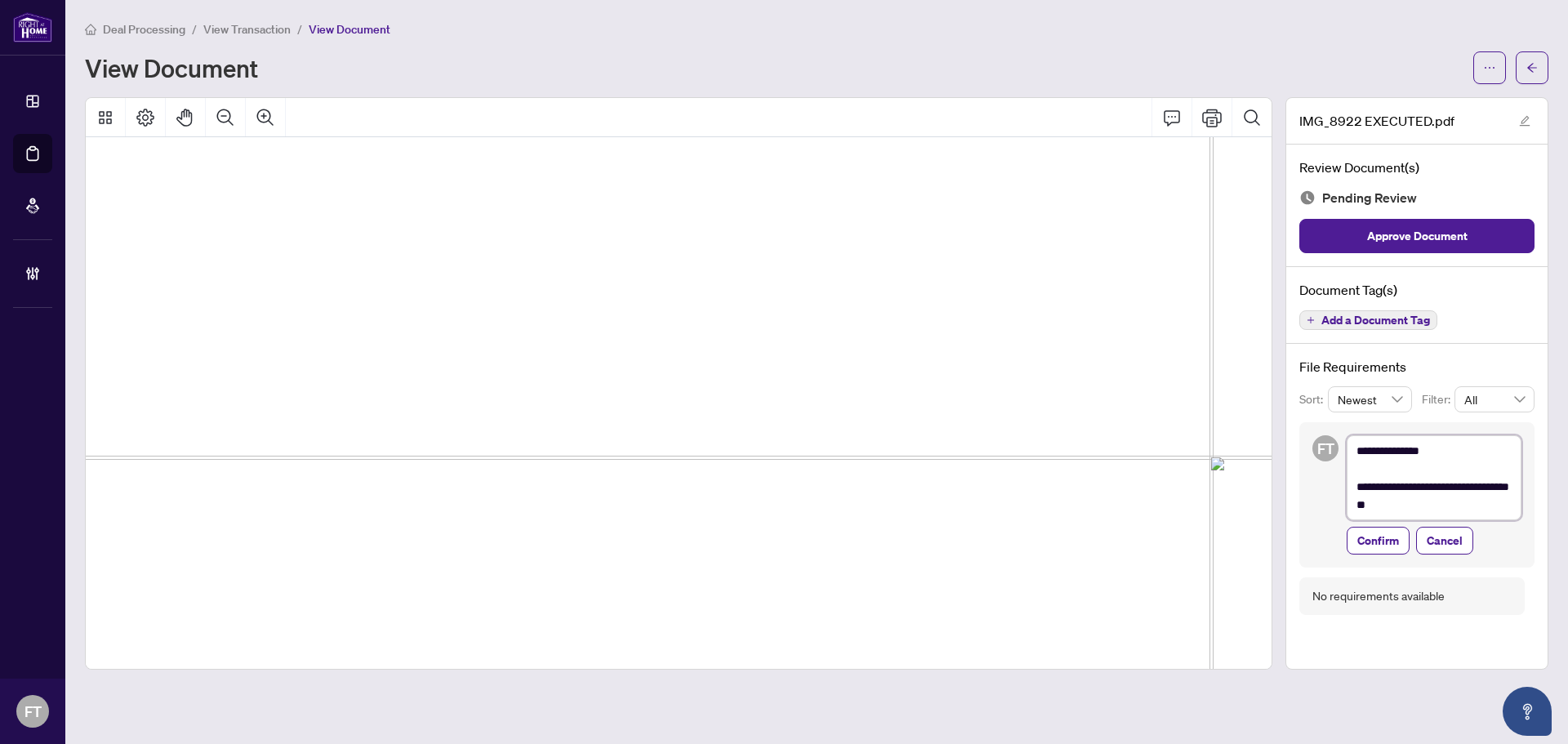type on "**********" 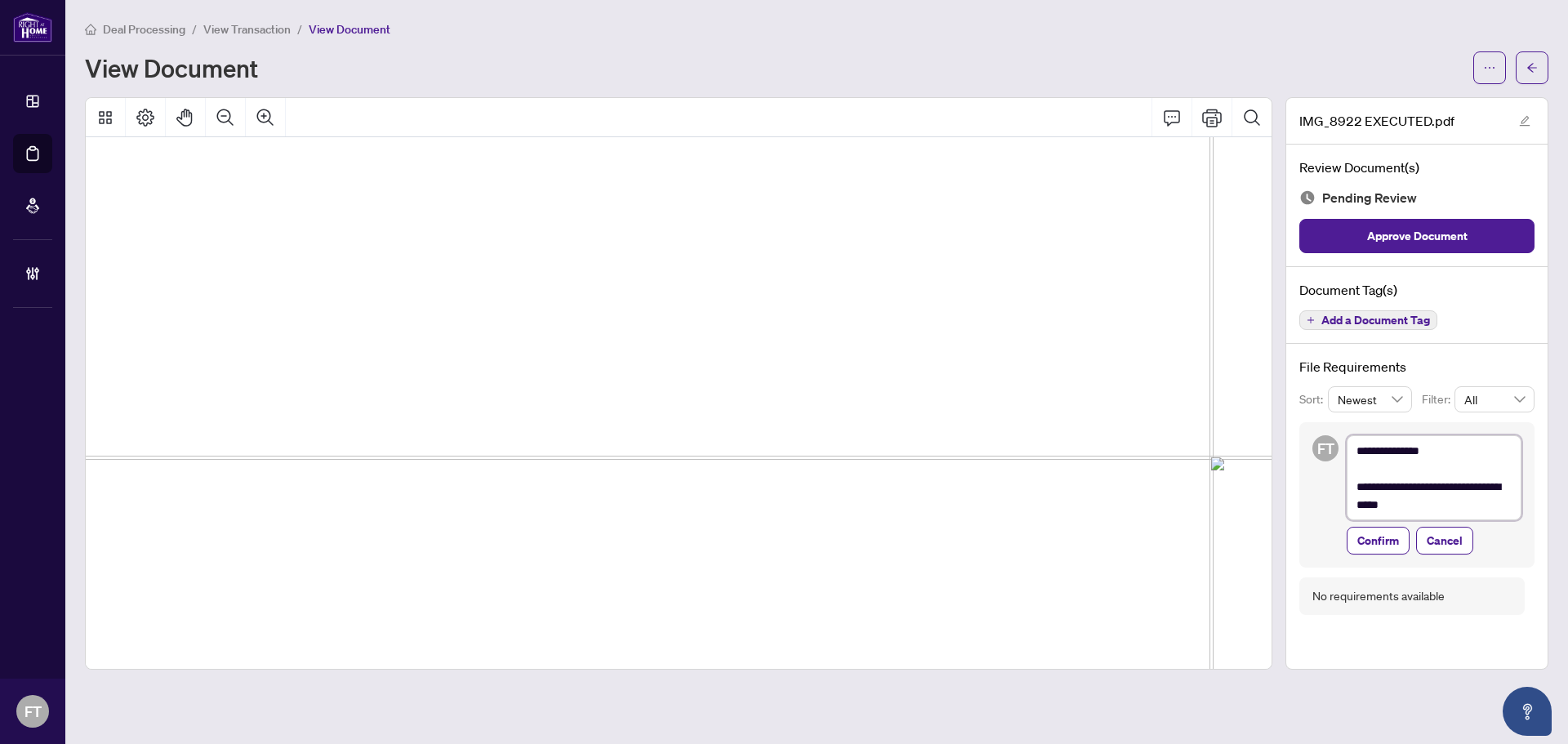 type on "**********" 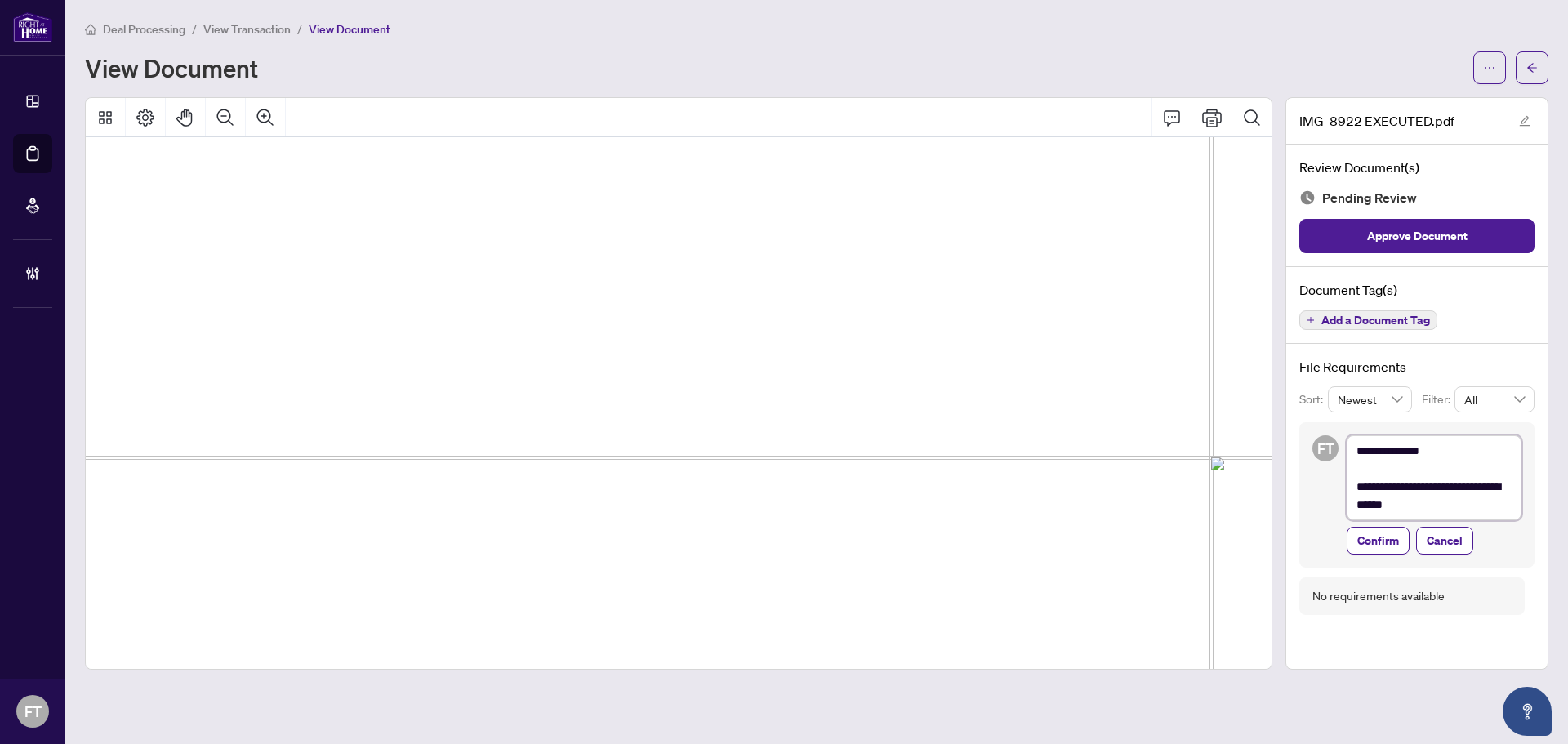 type on "**********" 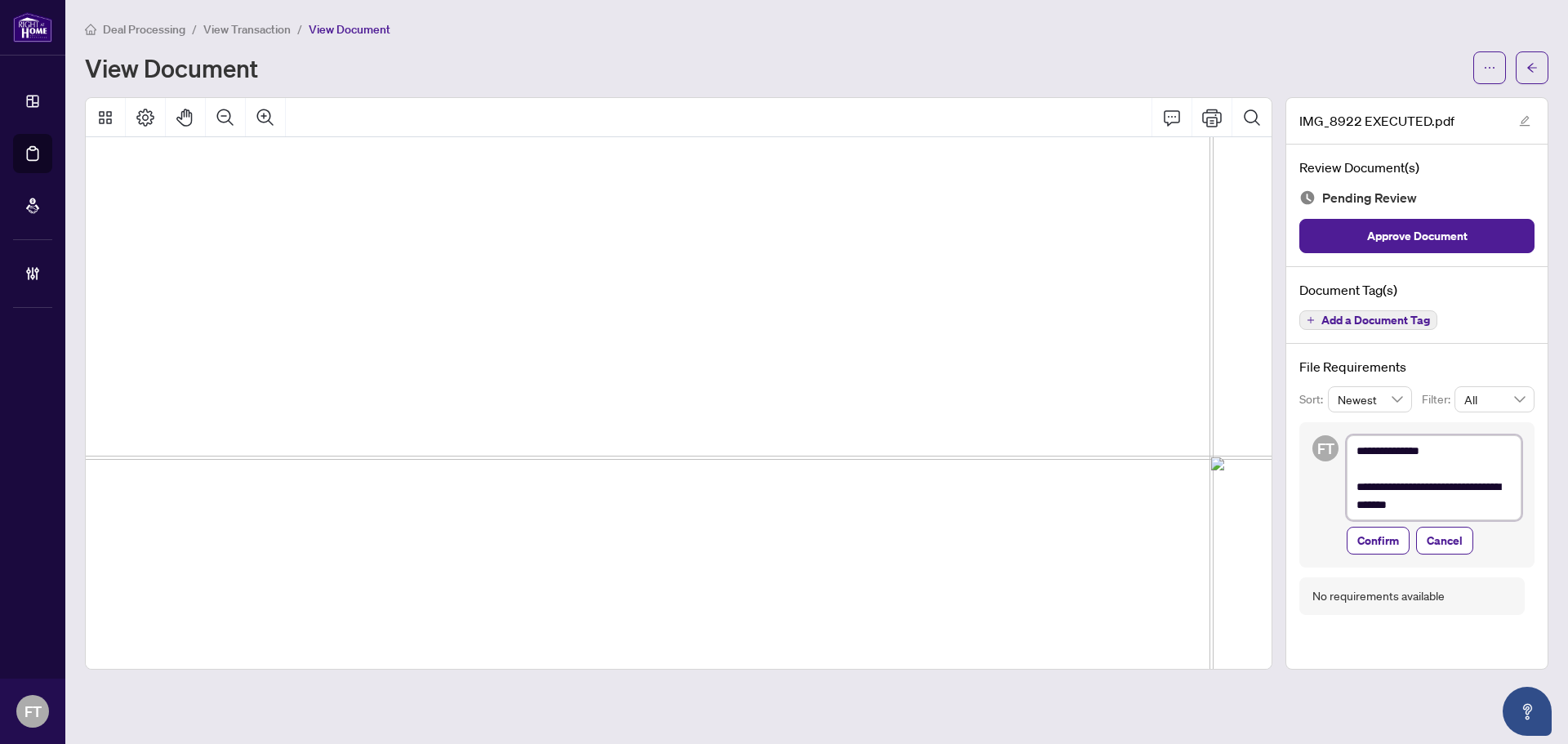 type on "**********" 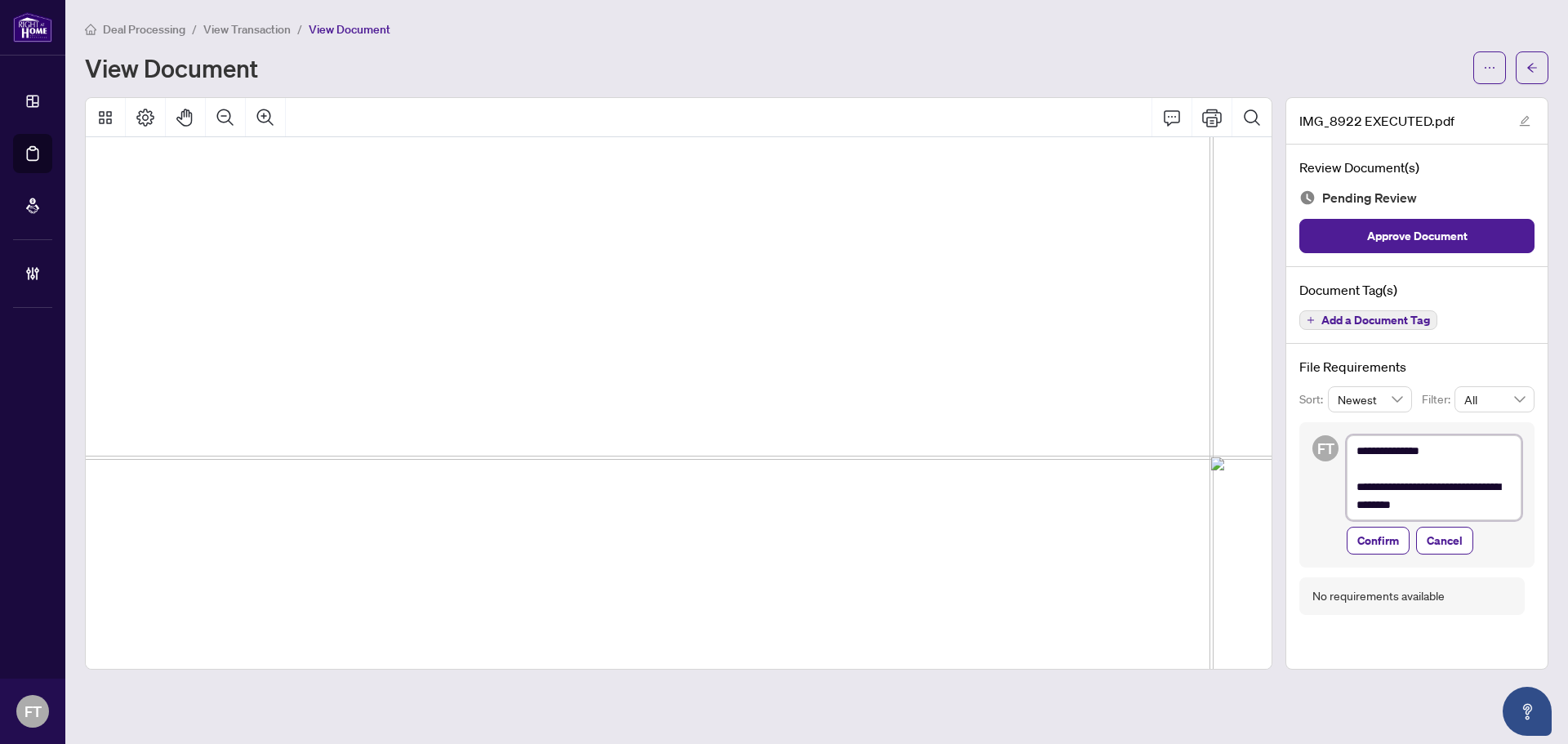 type on "**********" 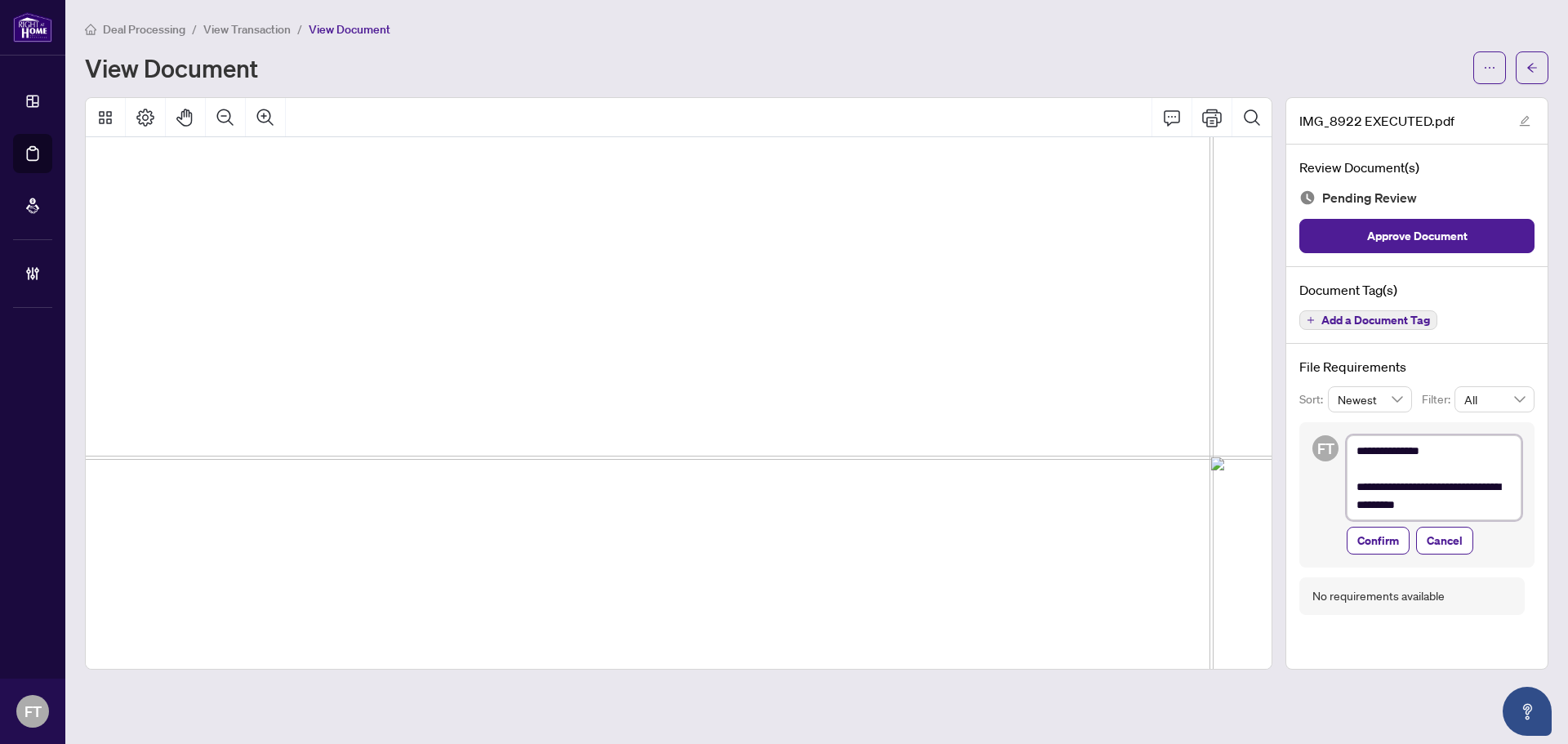 type on "**********" 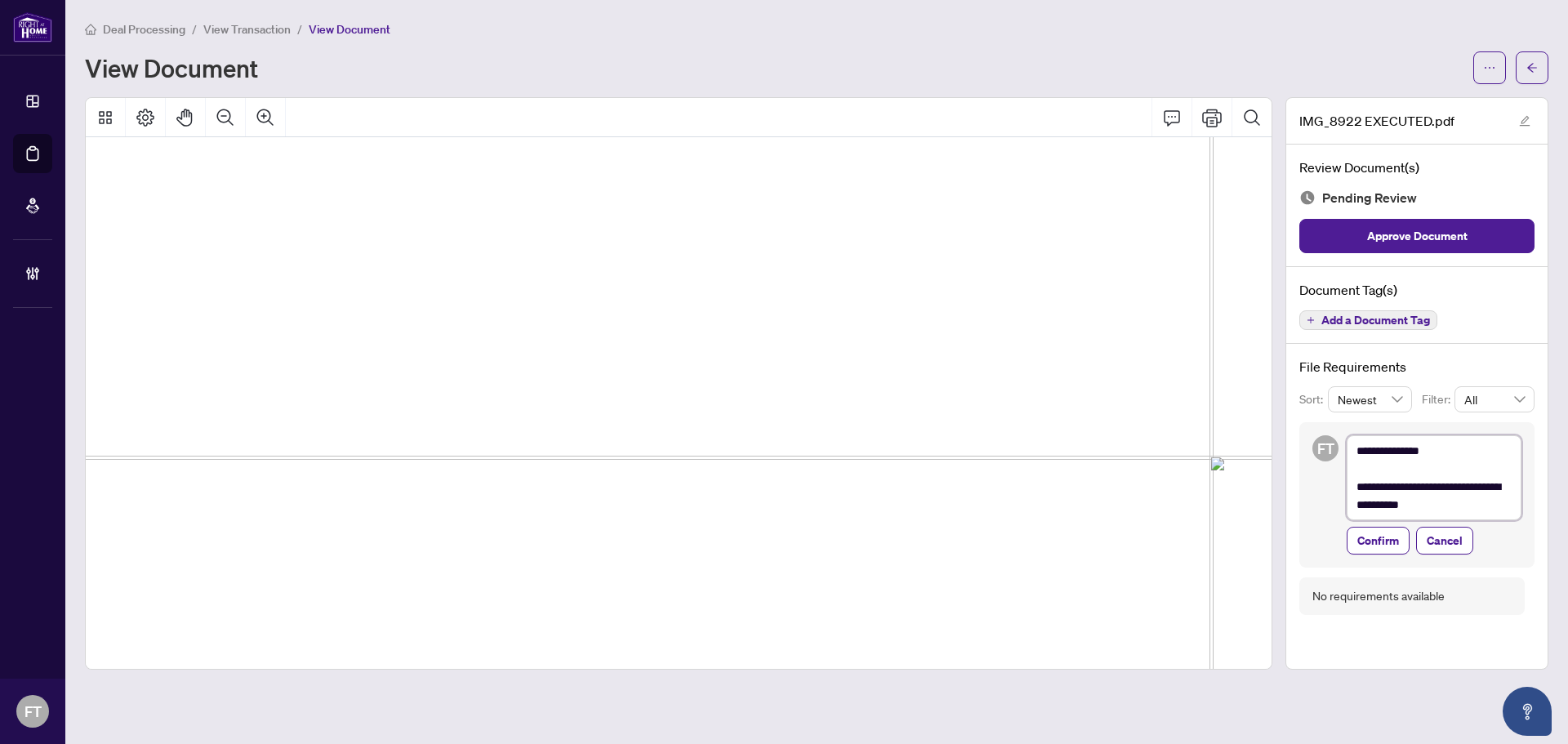type on "**********" 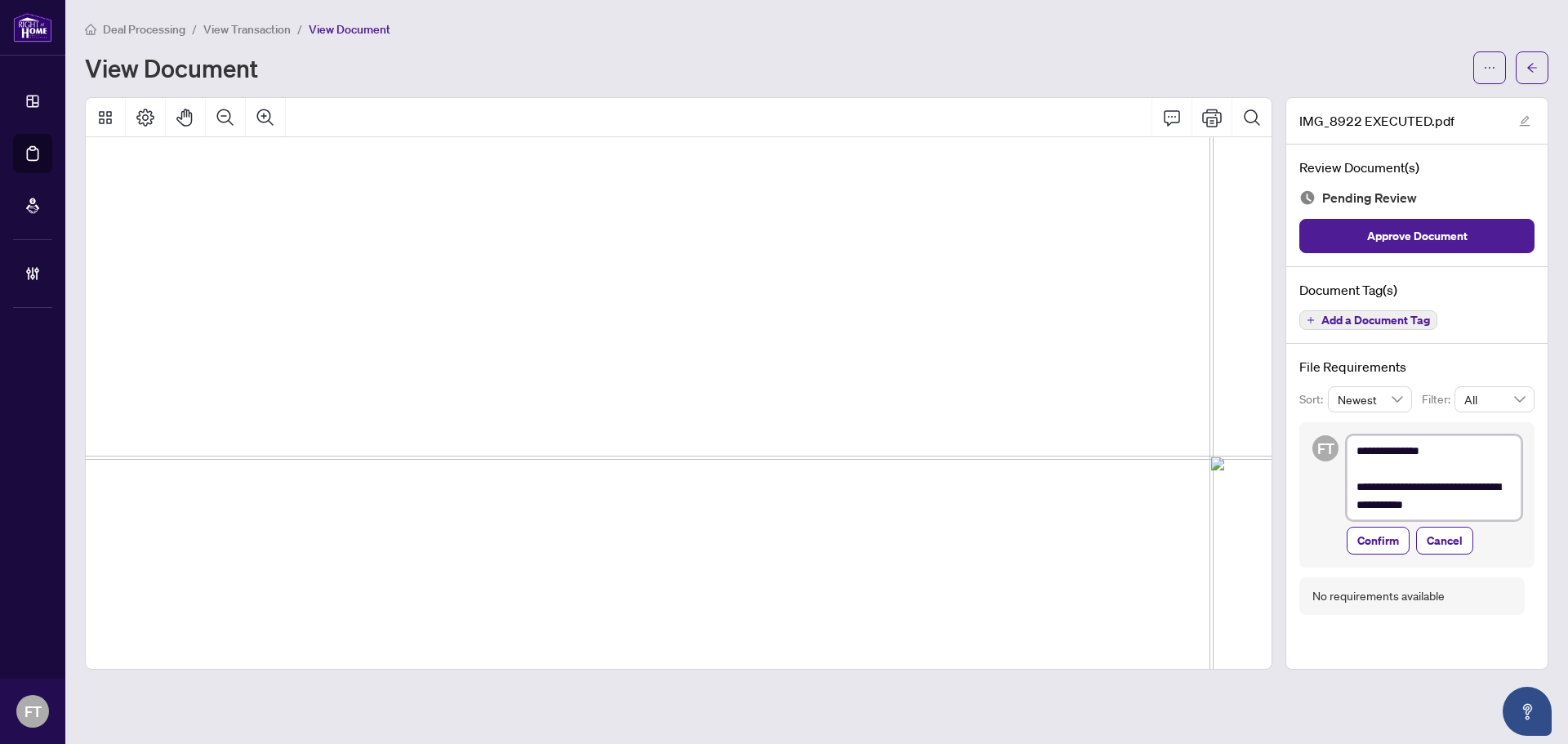type on "**********" 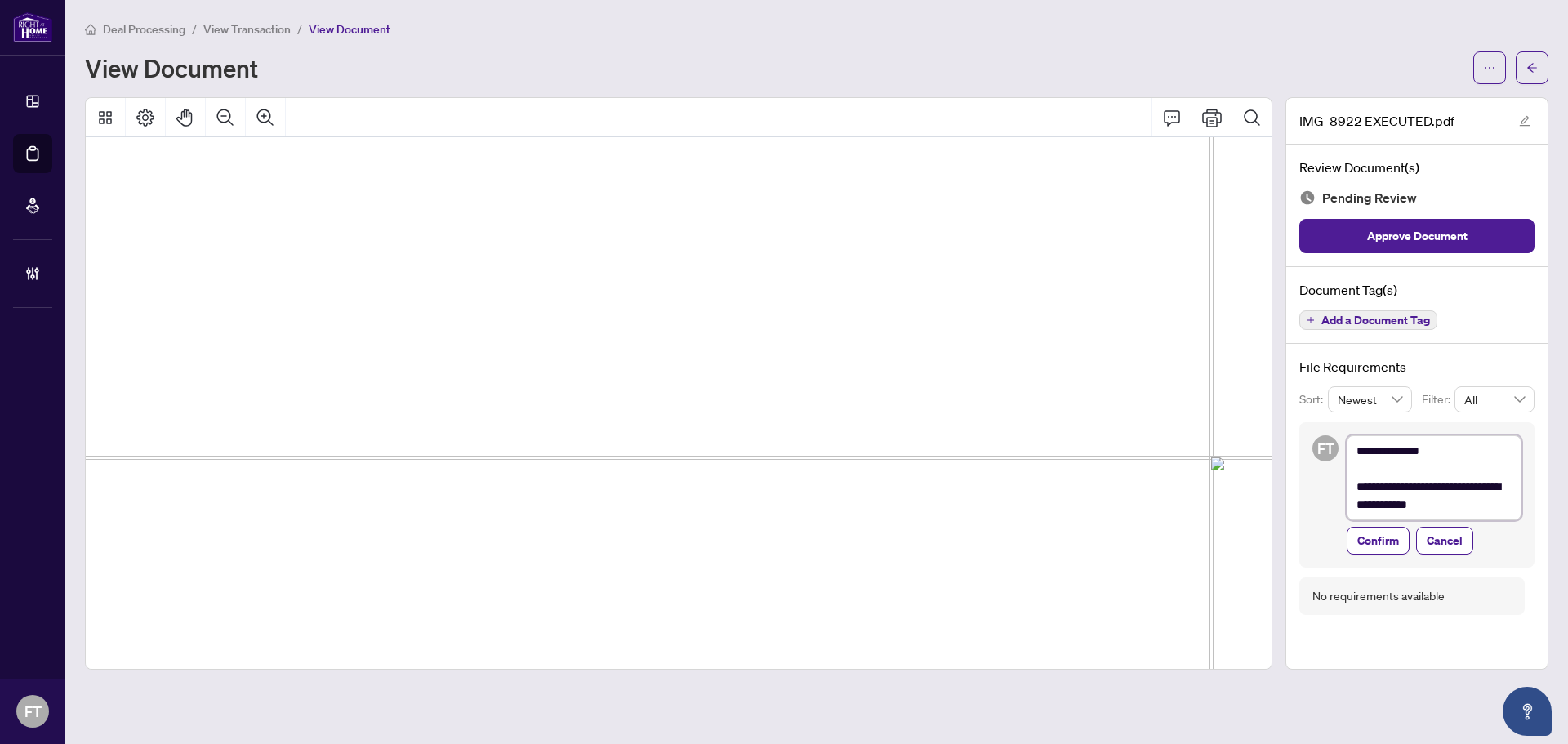 type on "**********" 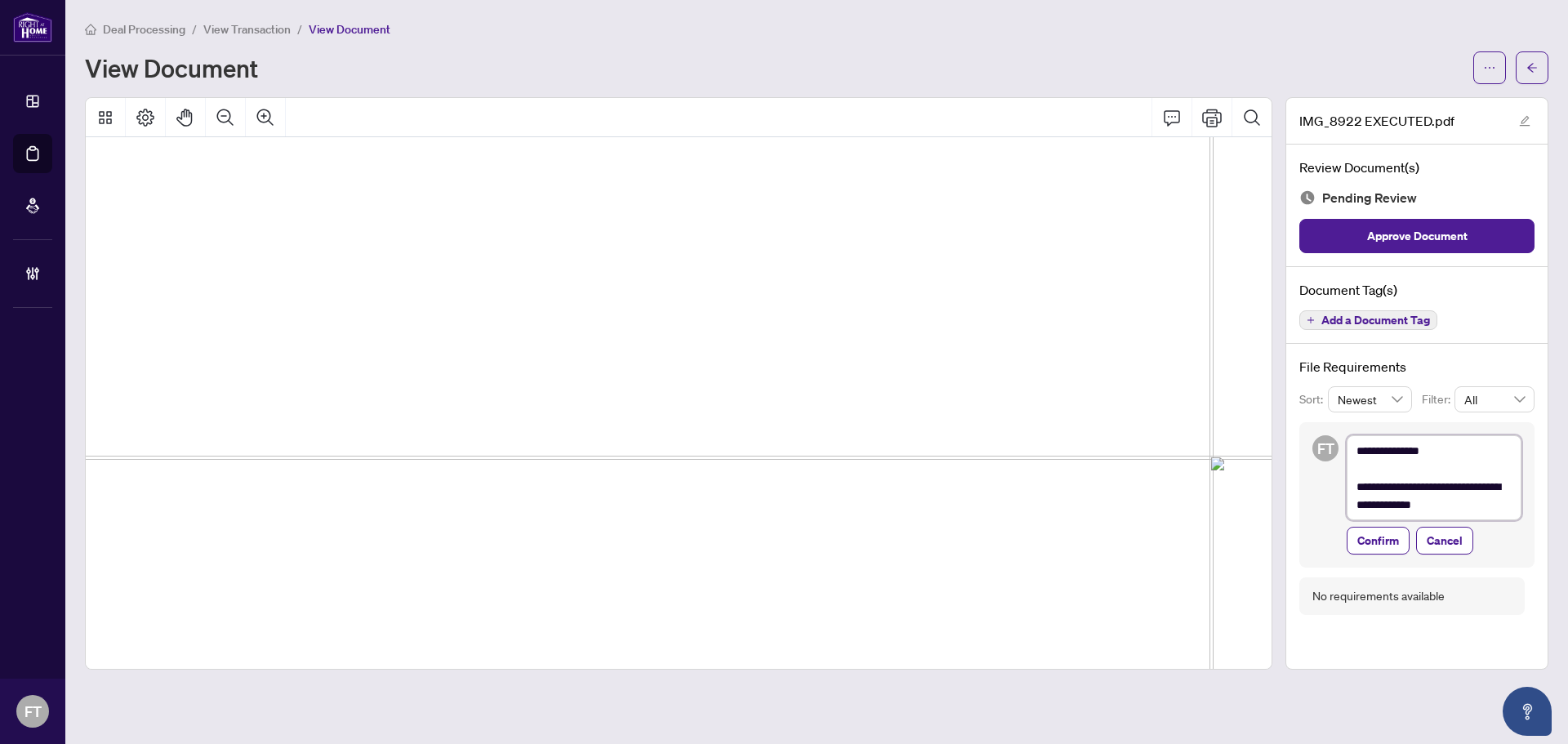 type on "**********" 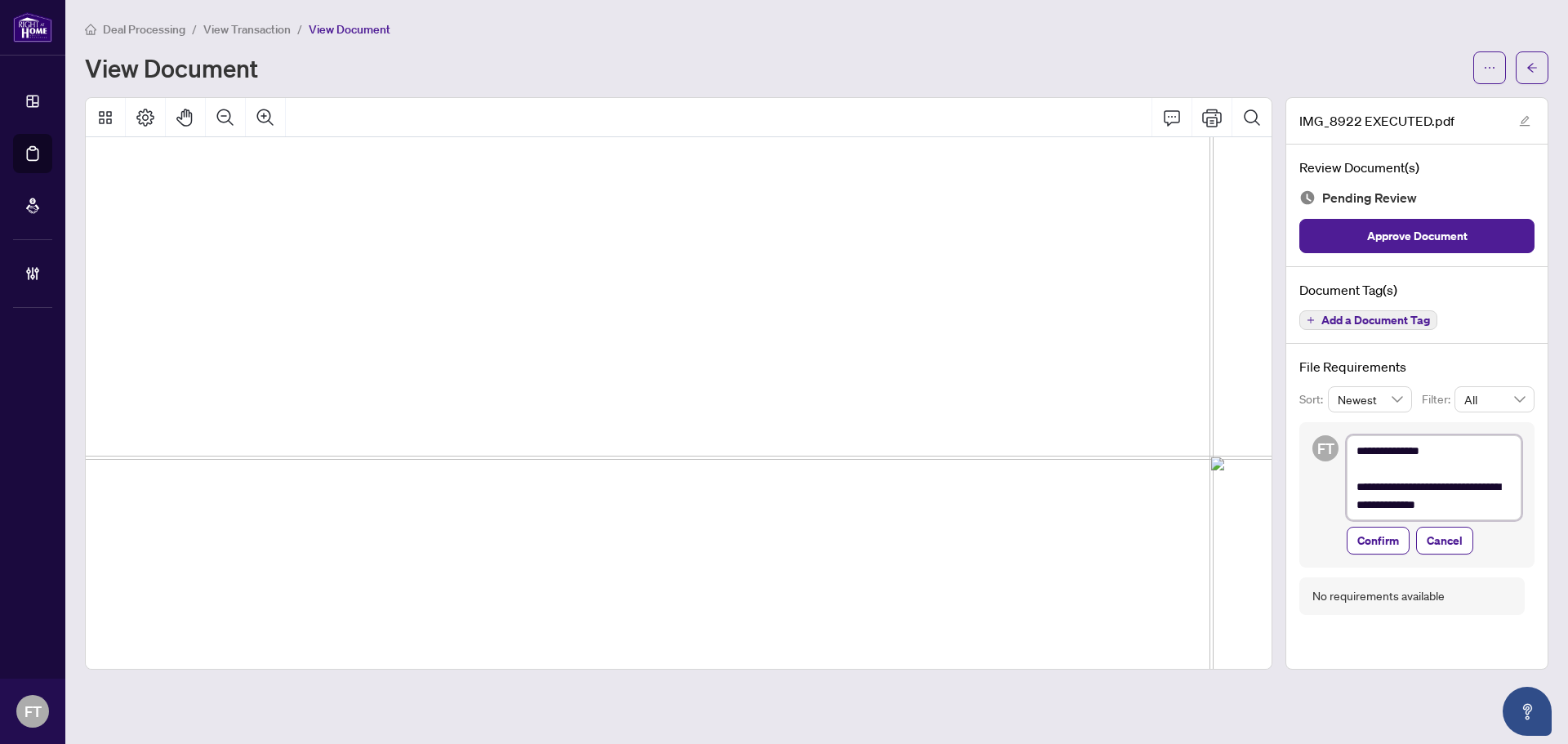 type on "**********" 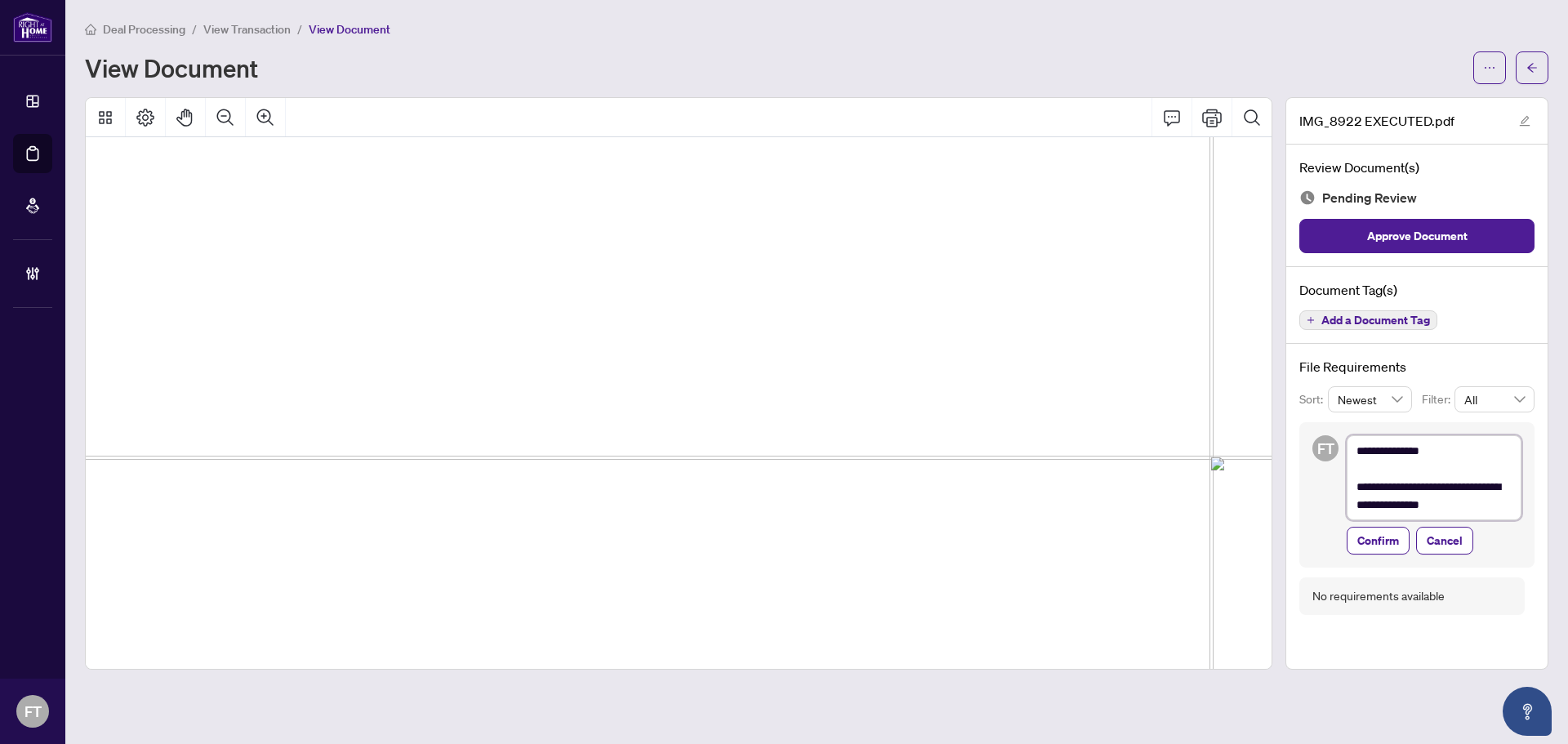 type on "**********" 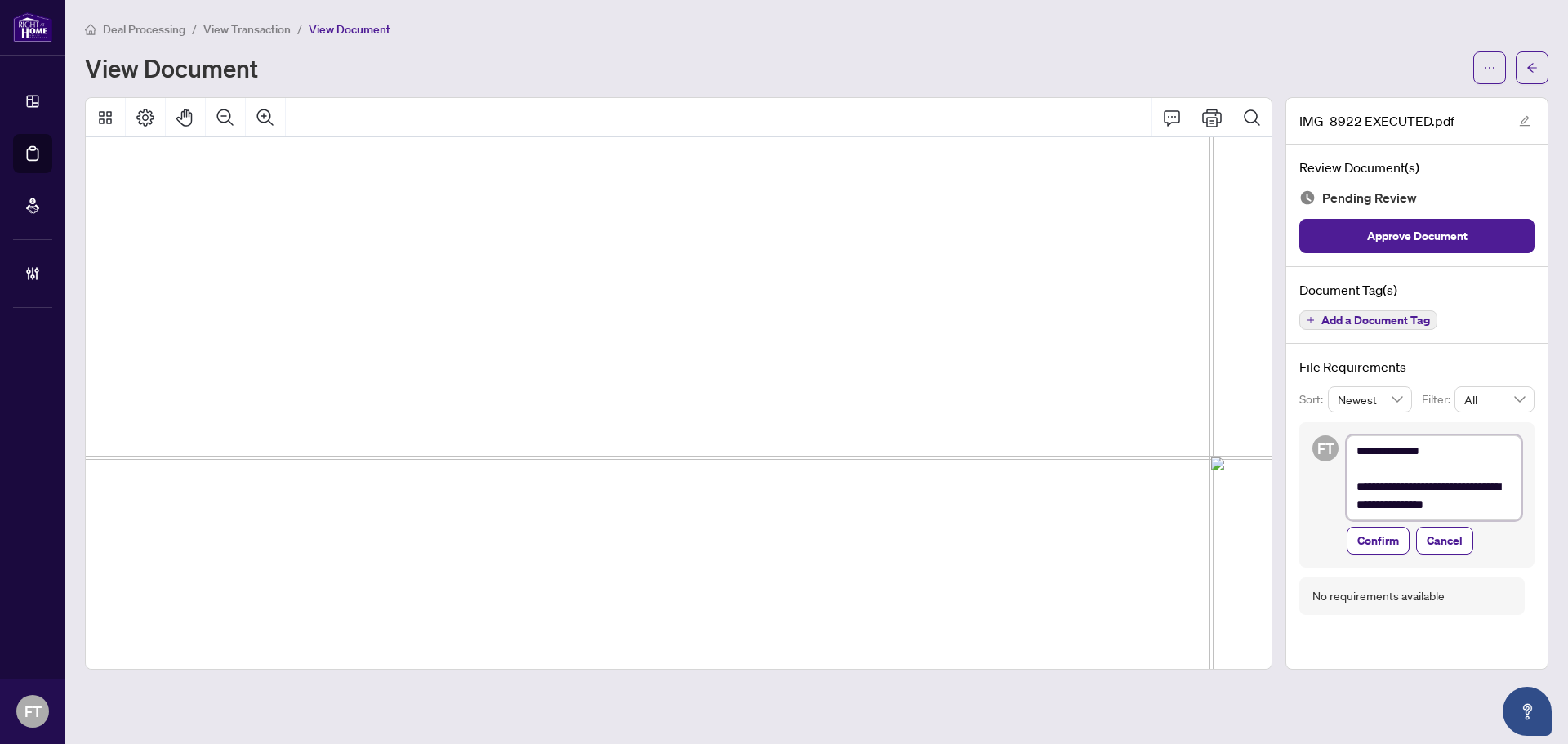 type on "**********" 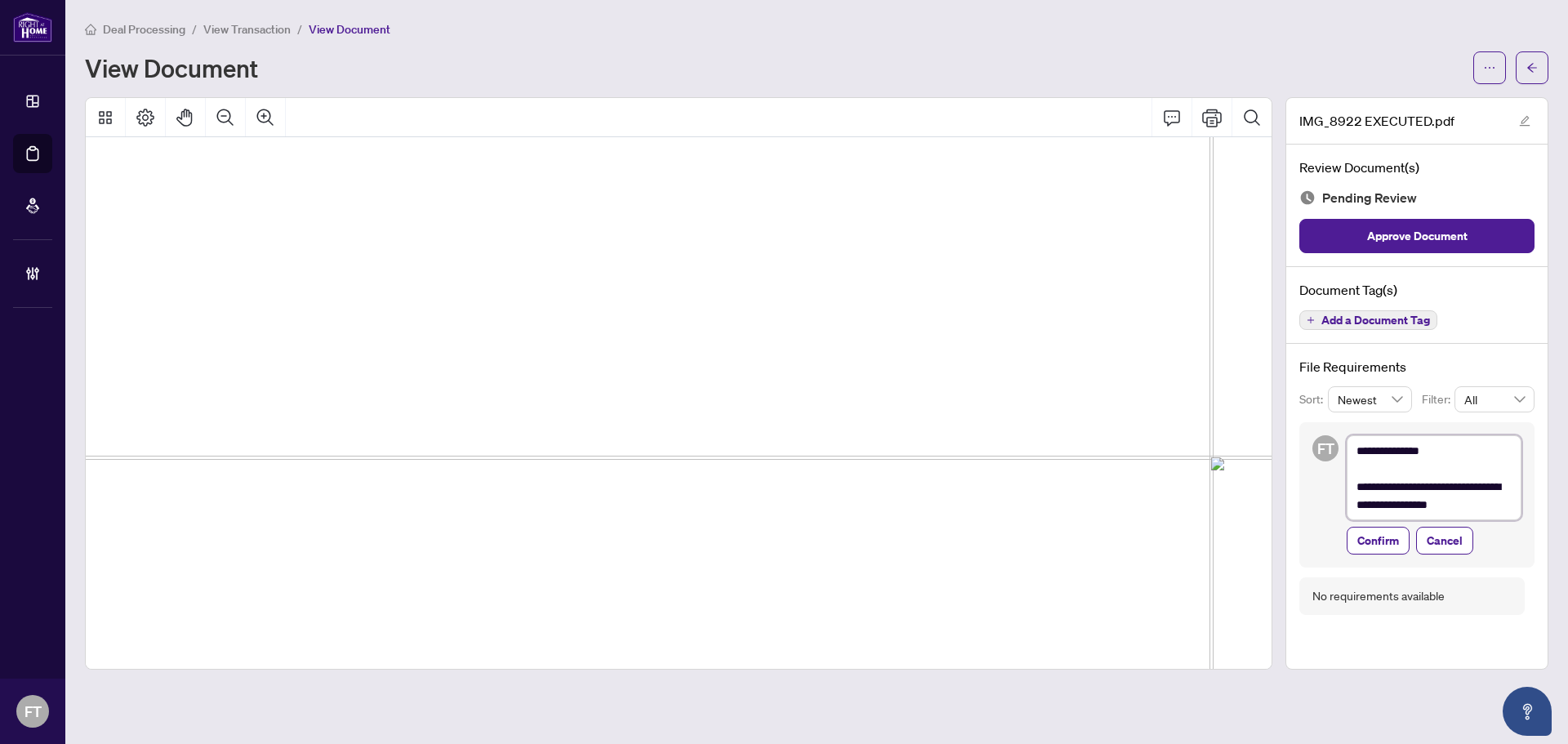 type on "**********" 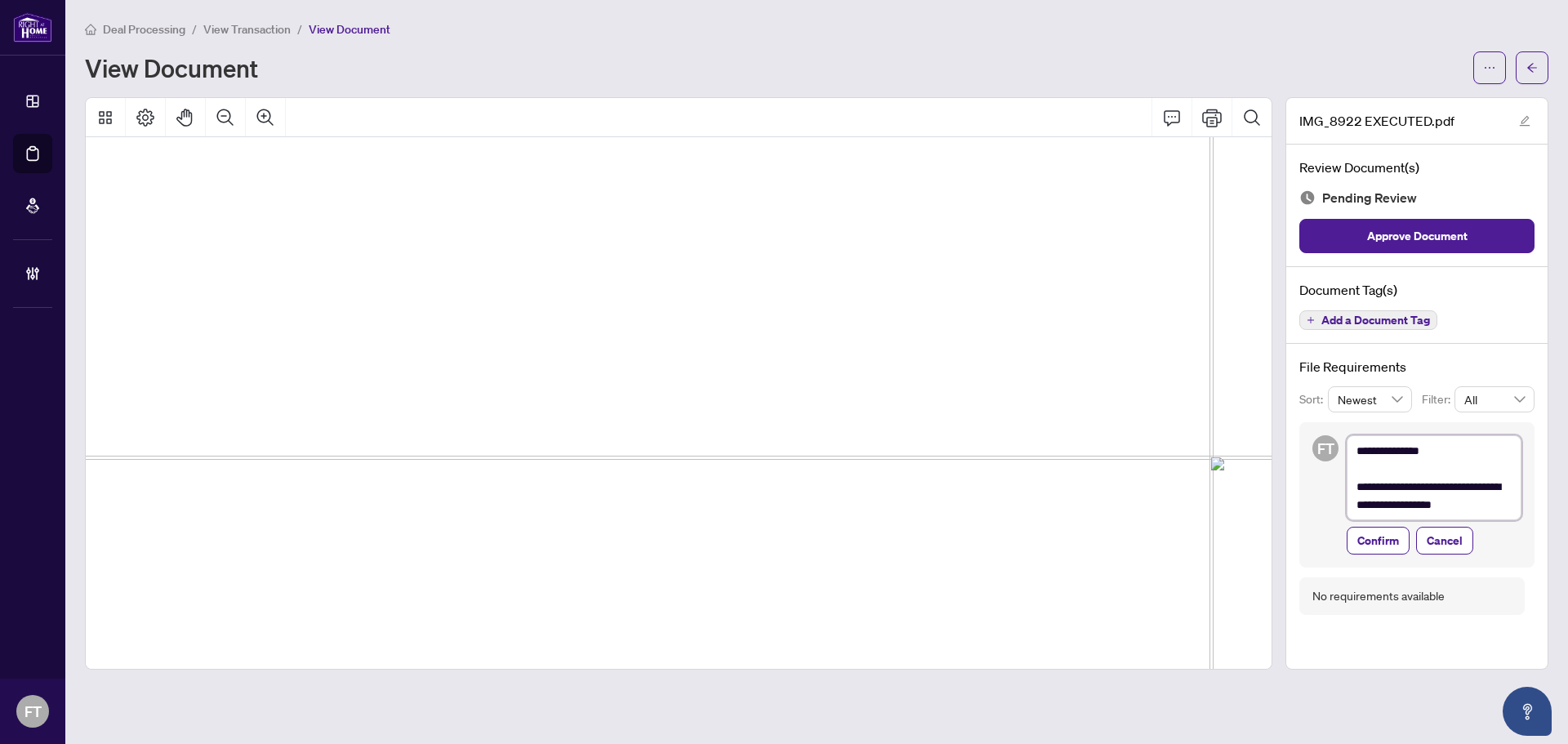 type on "**********" 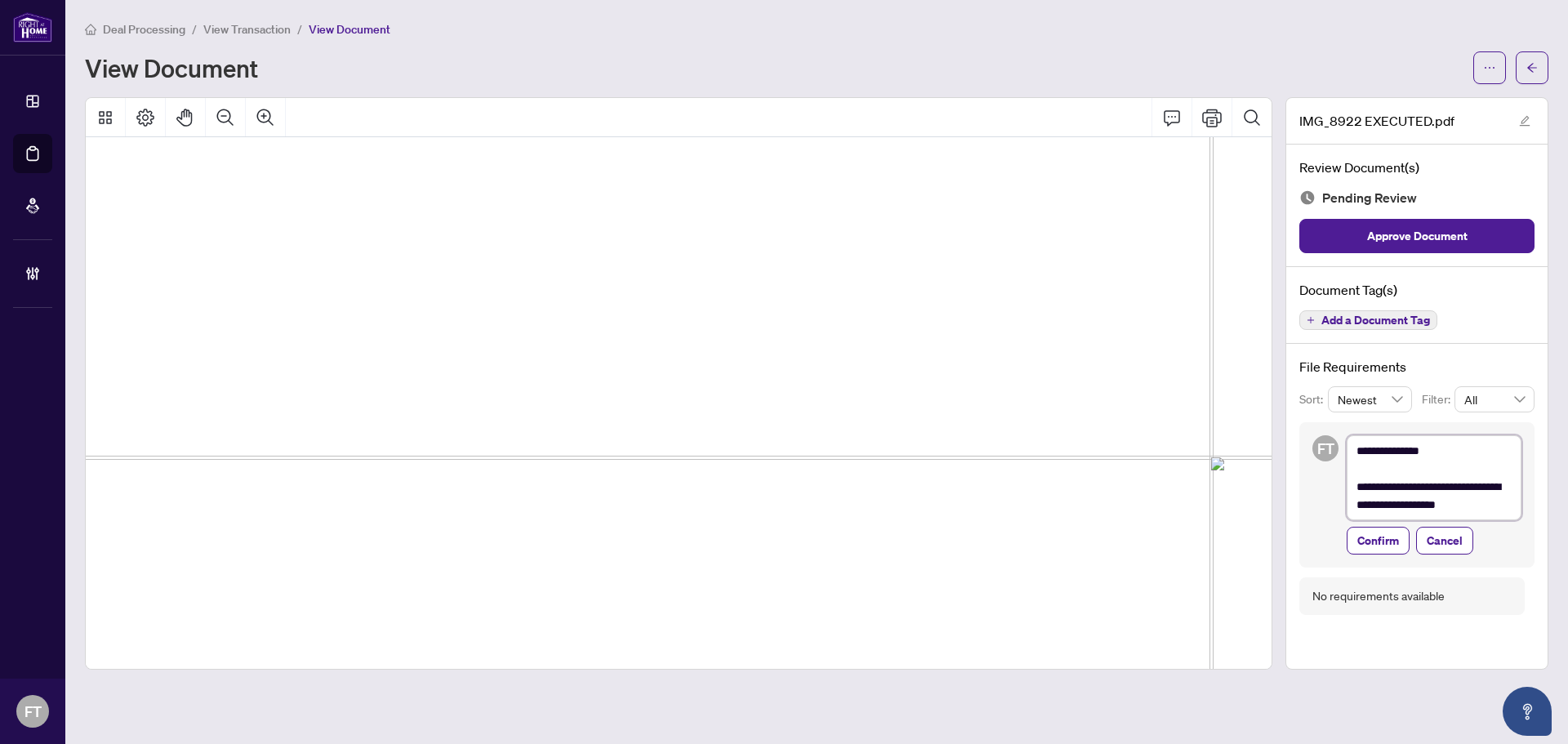 type on "**********" 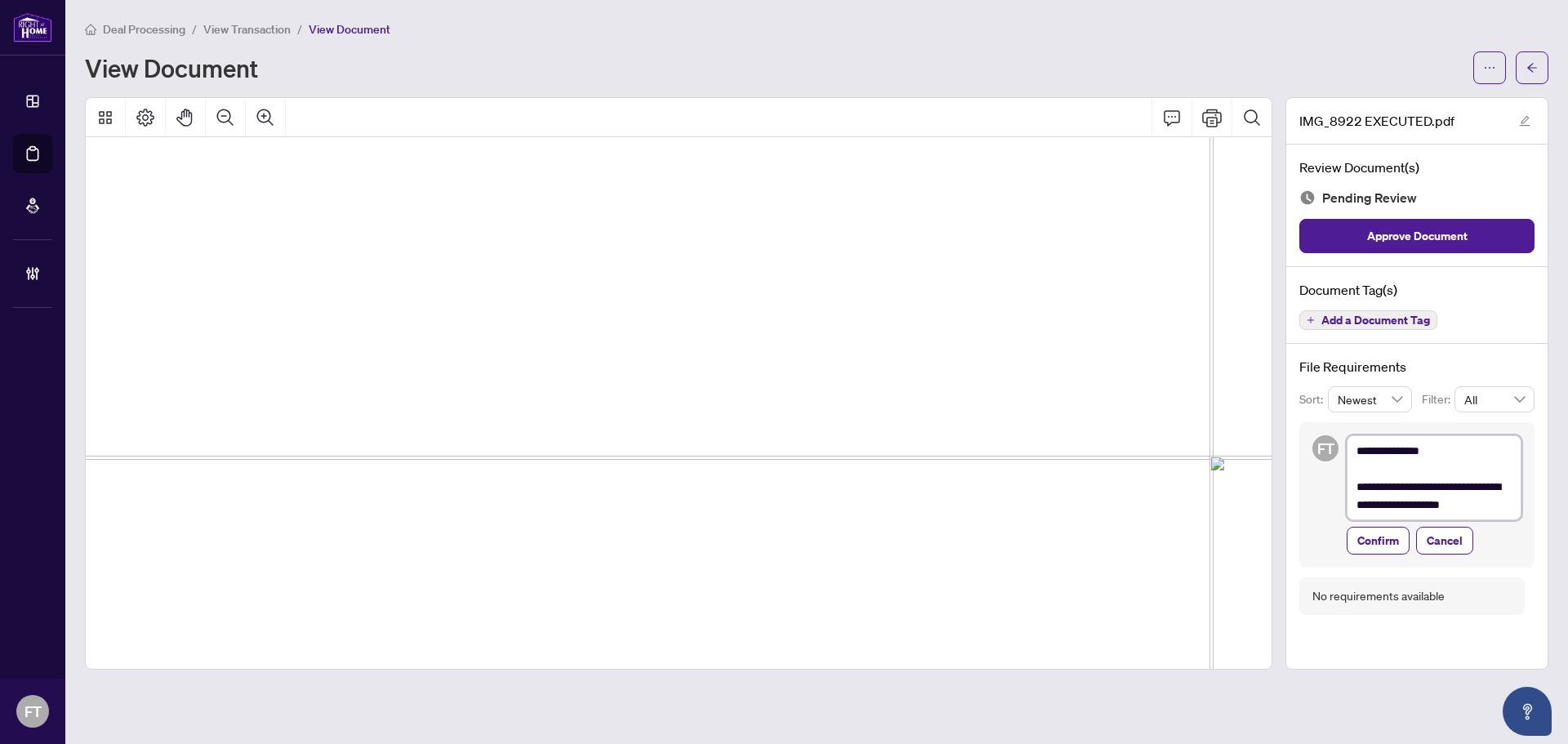 type on "**********" 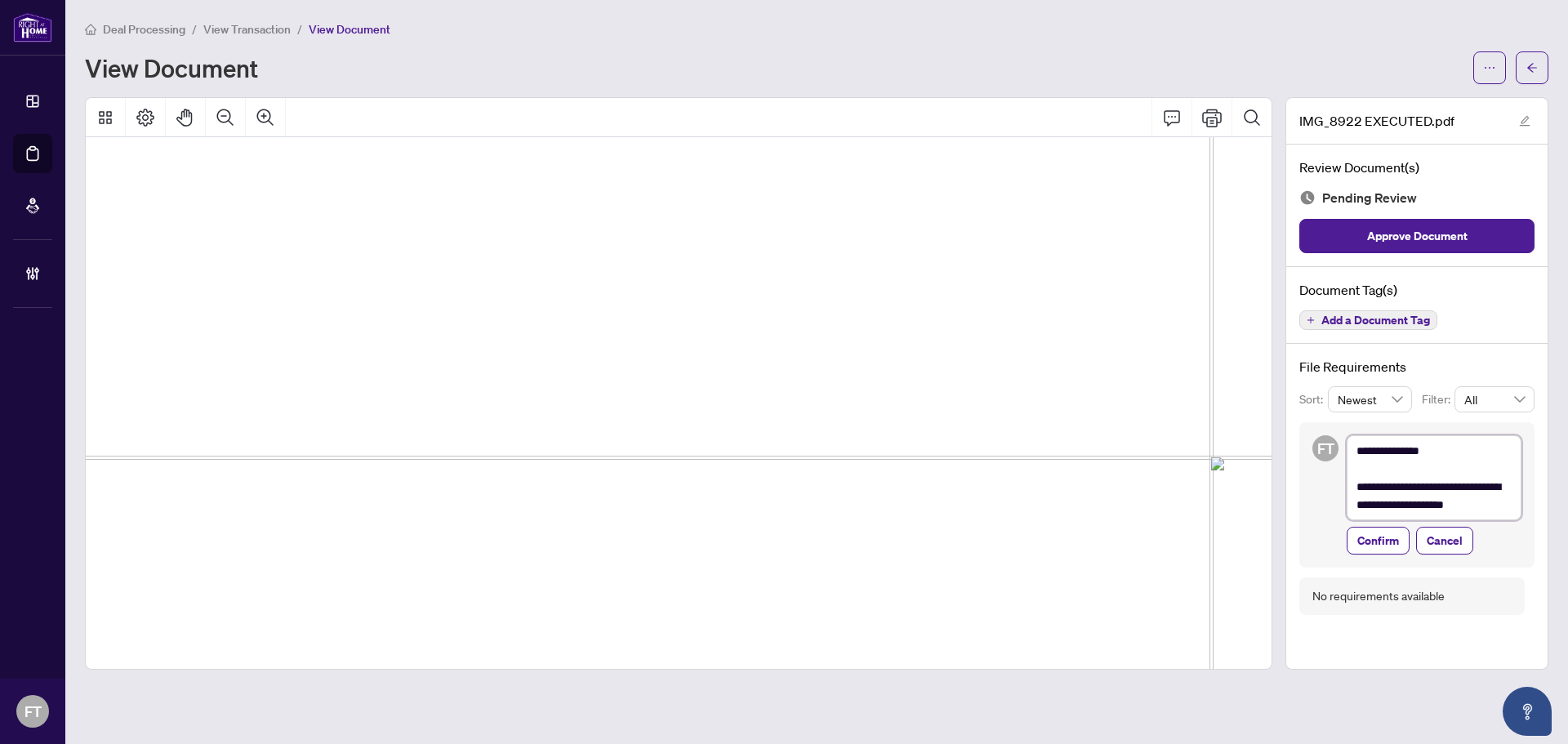 type on "**********" 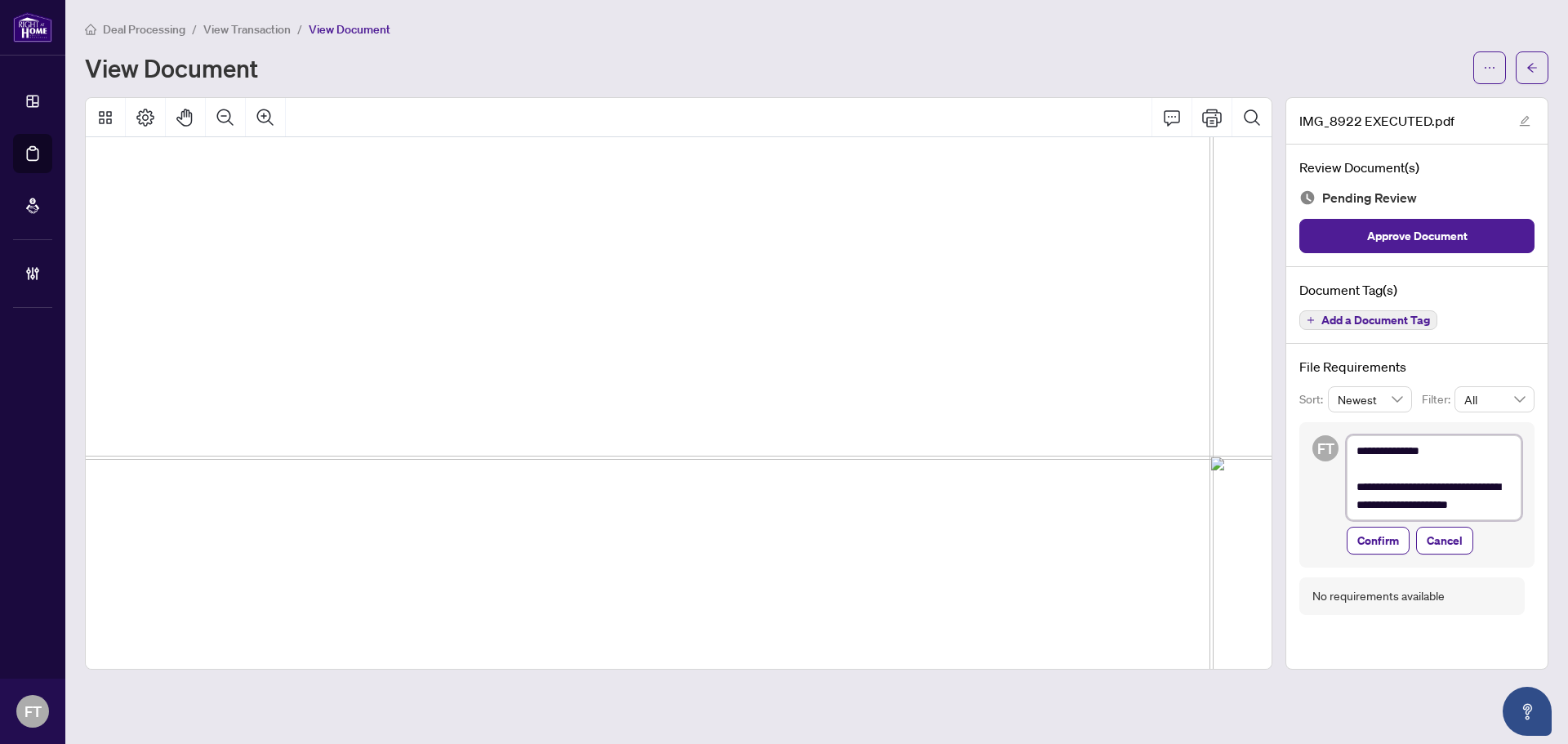 type on "**********" 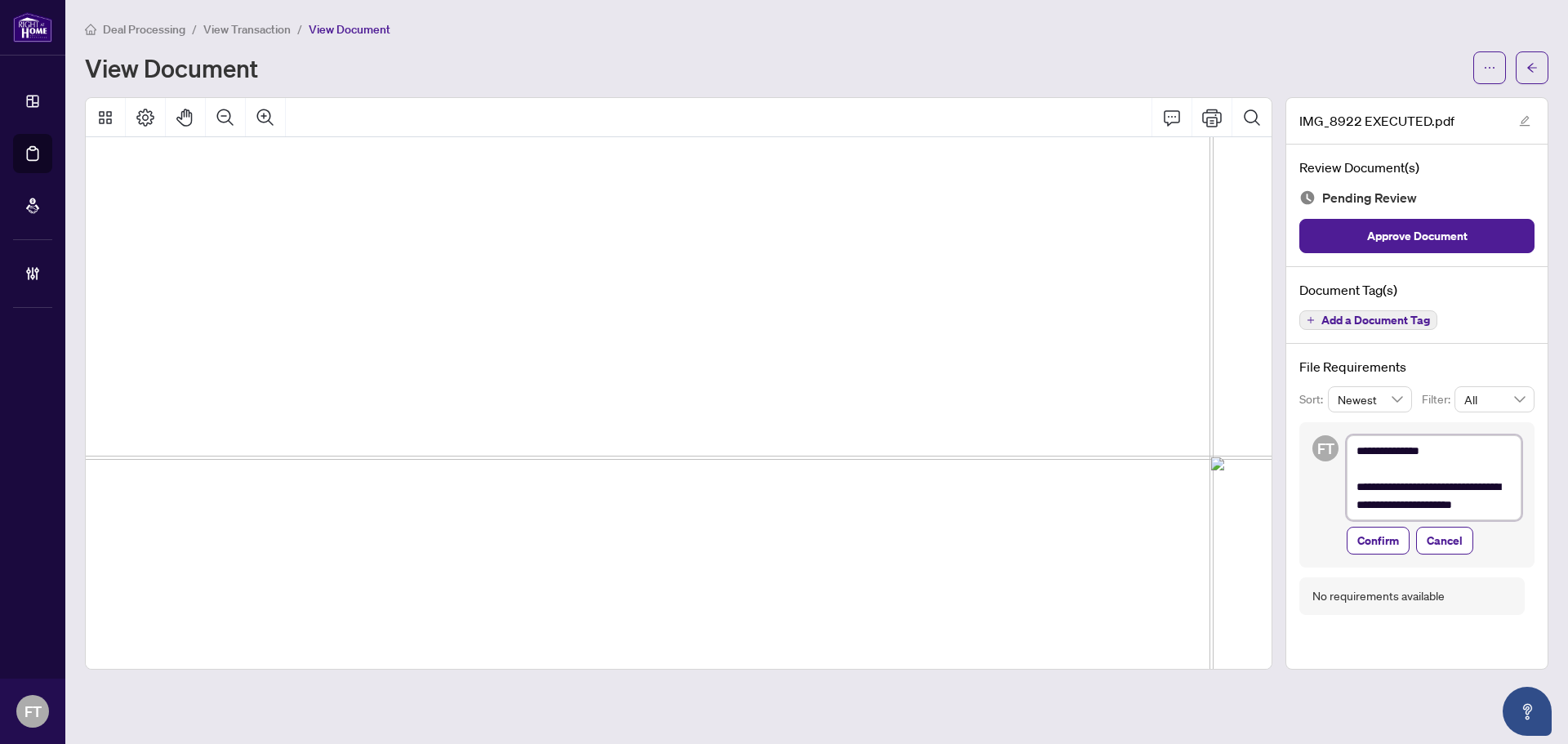 type on "**********" 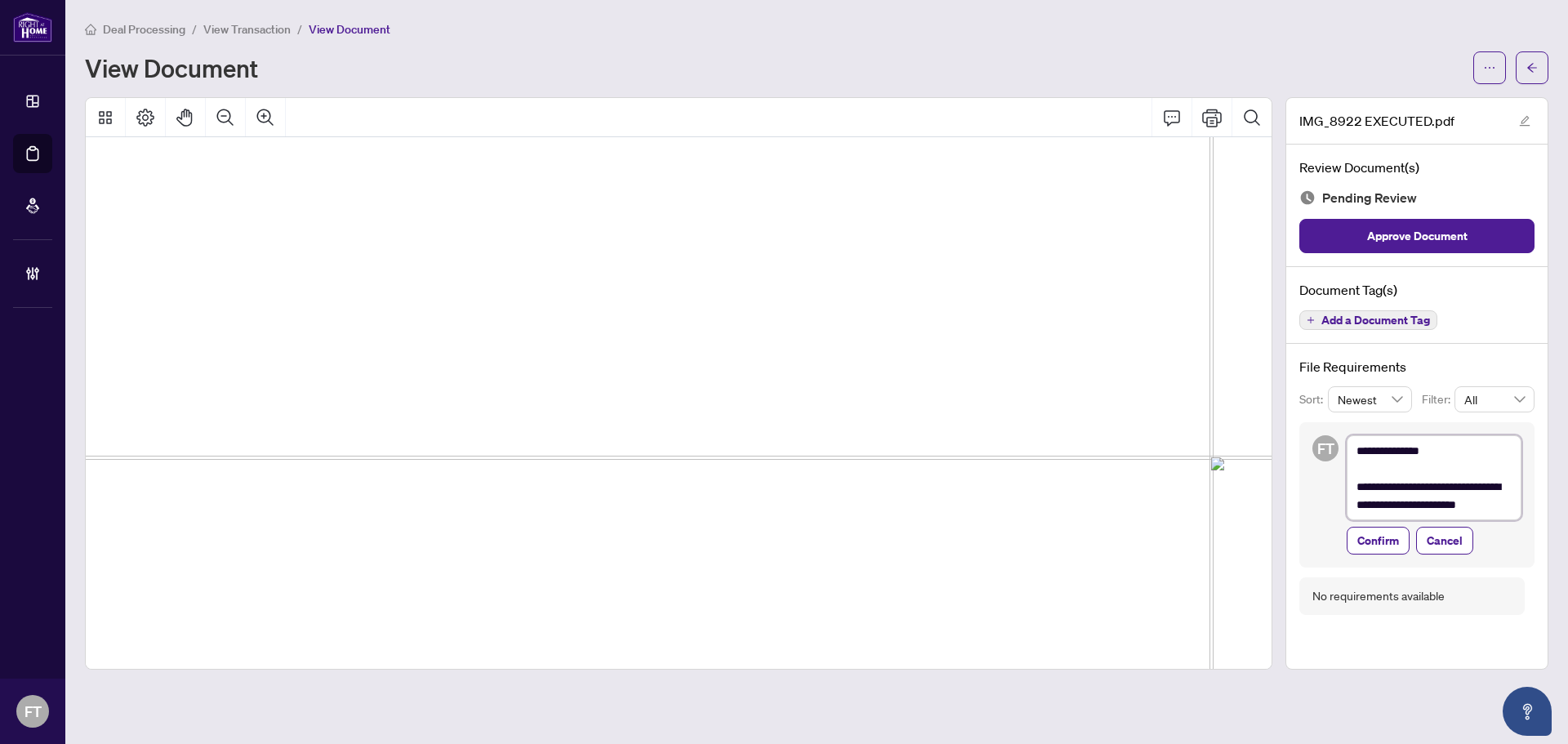 type on "**********" 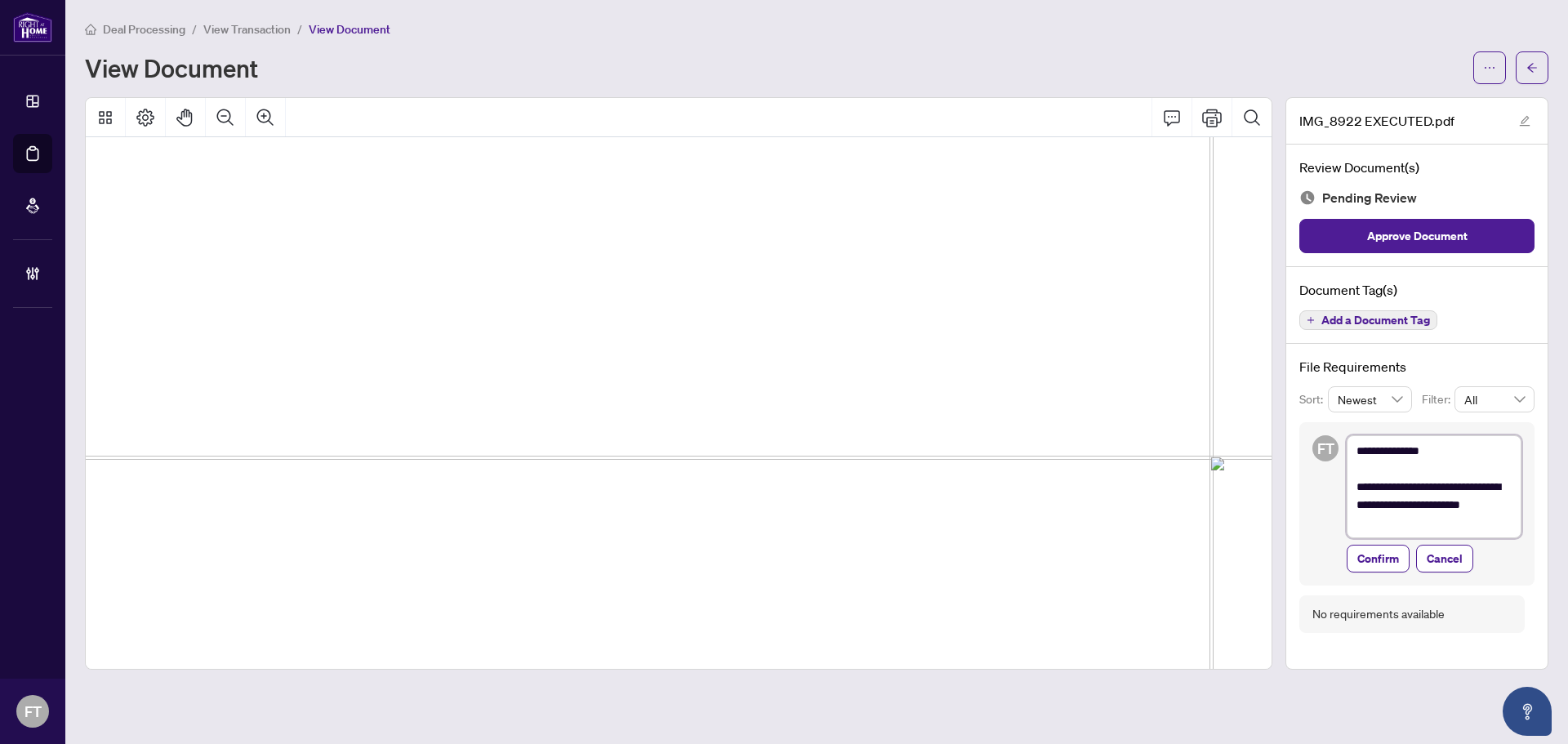 type on "**********" 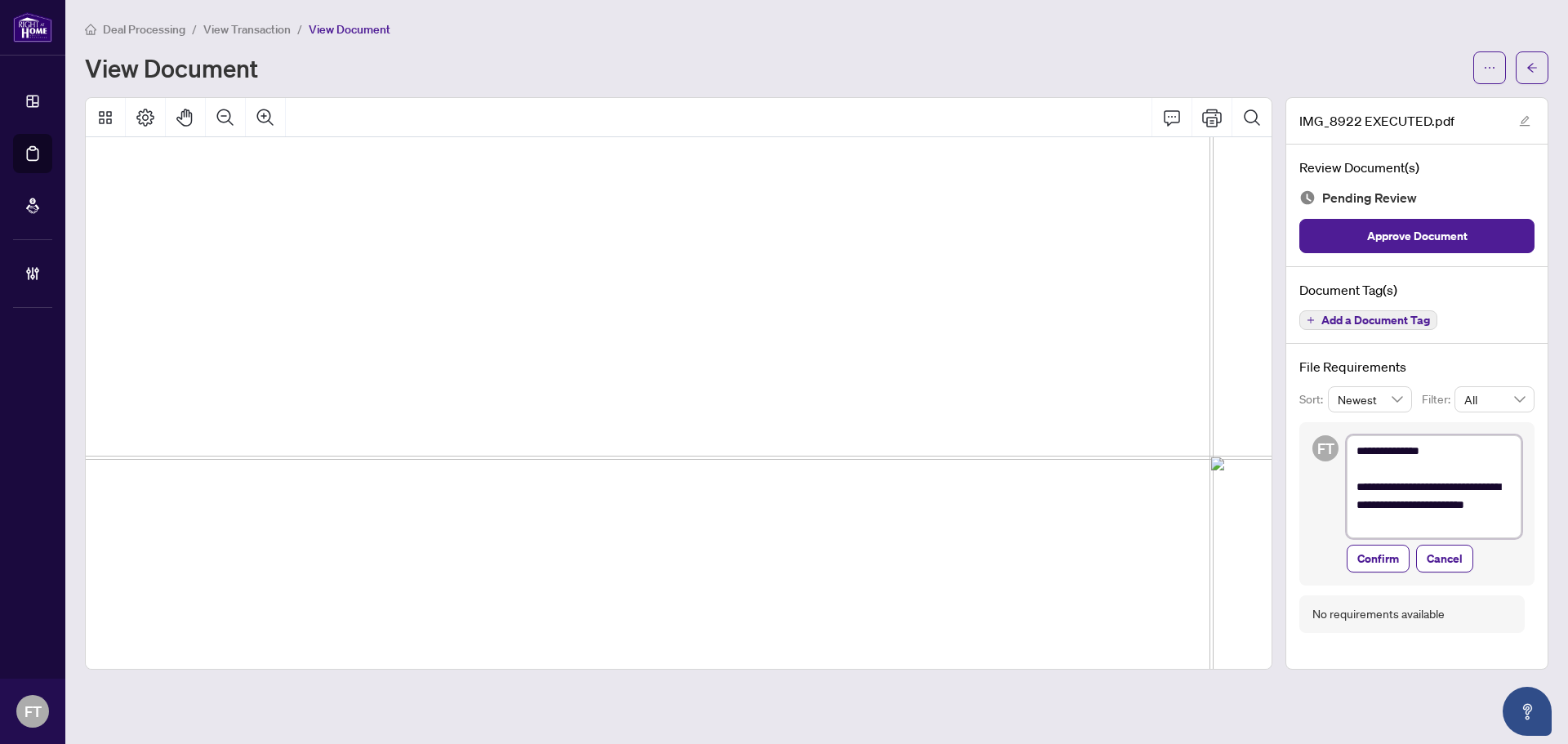 type on "**********" 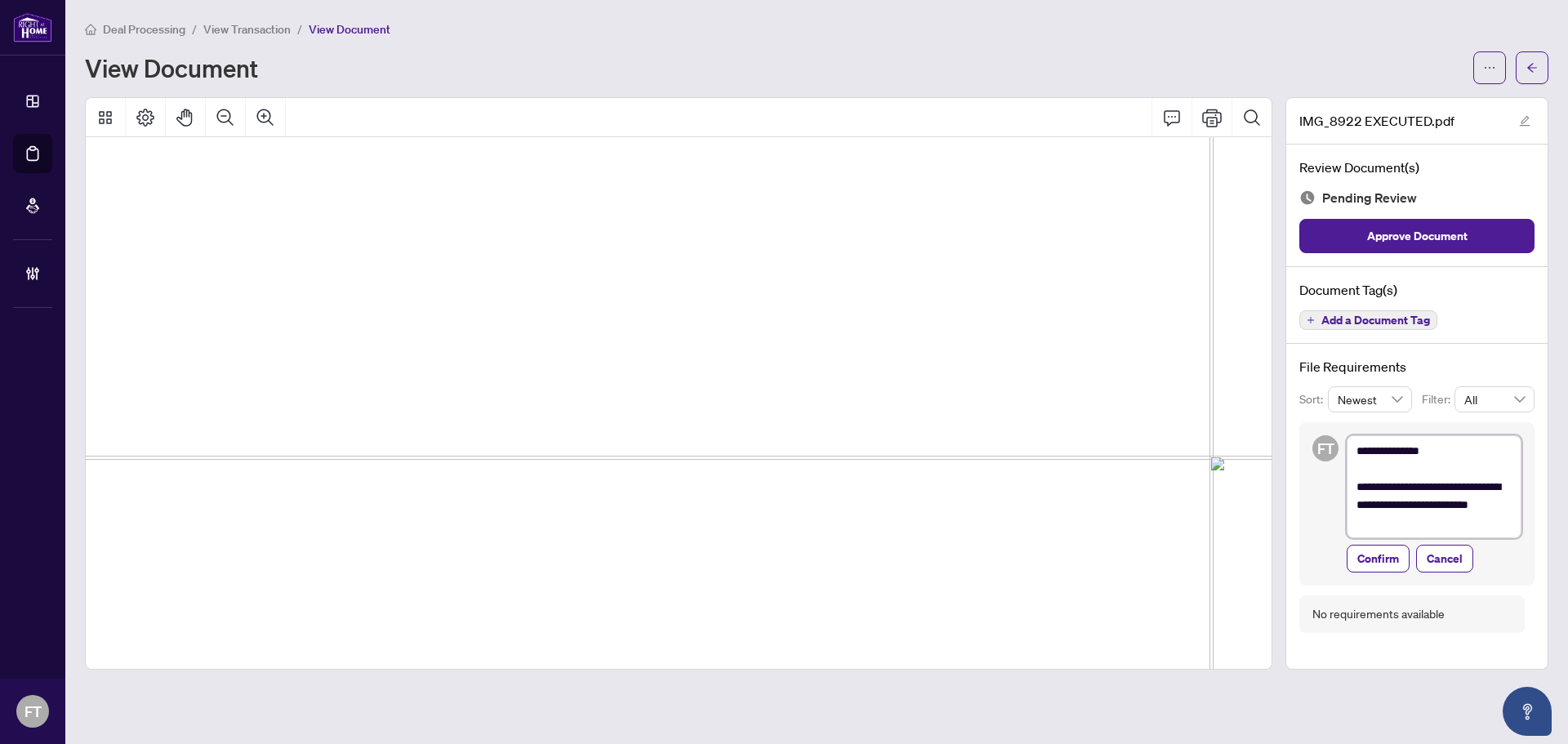 type on "**********" 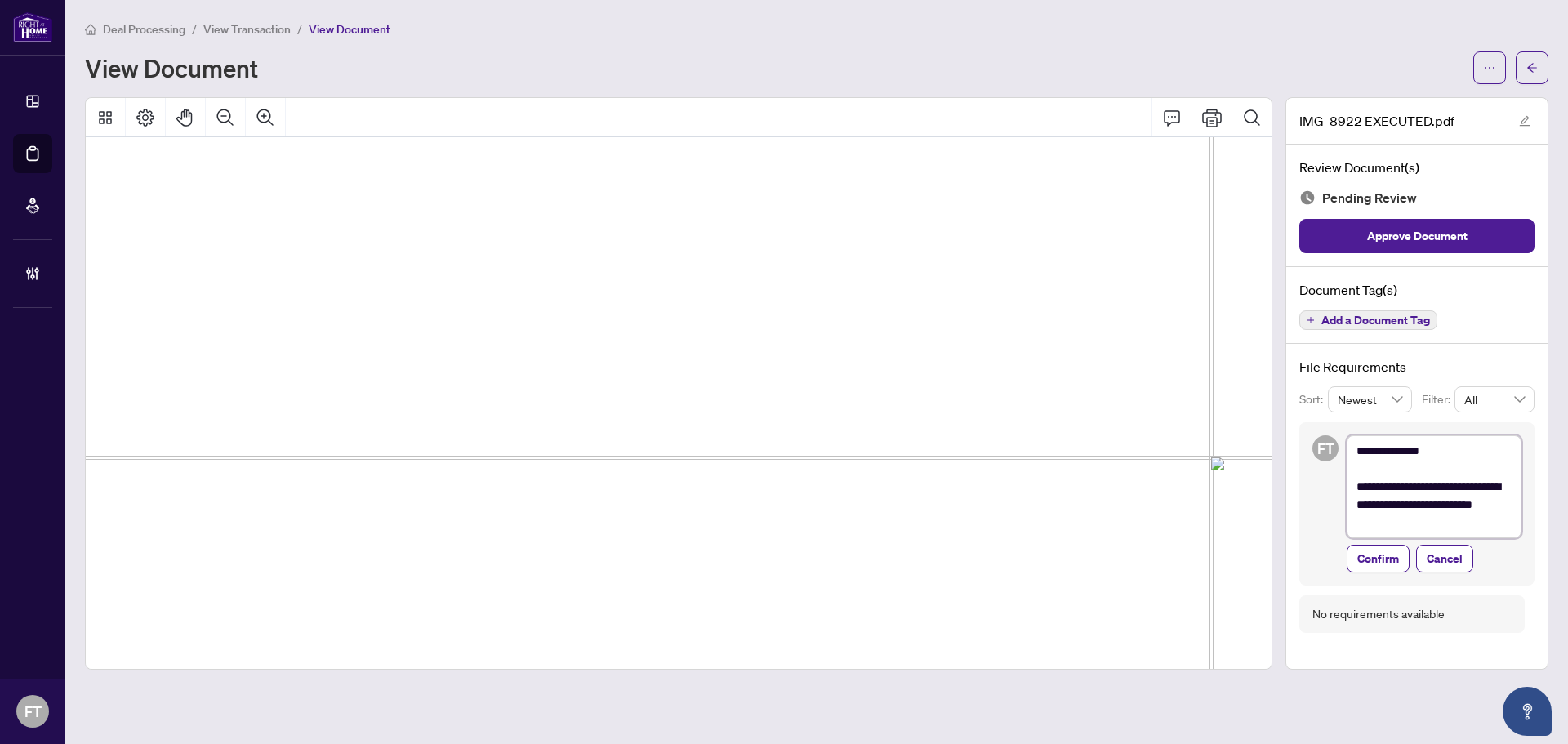 type on "**********" 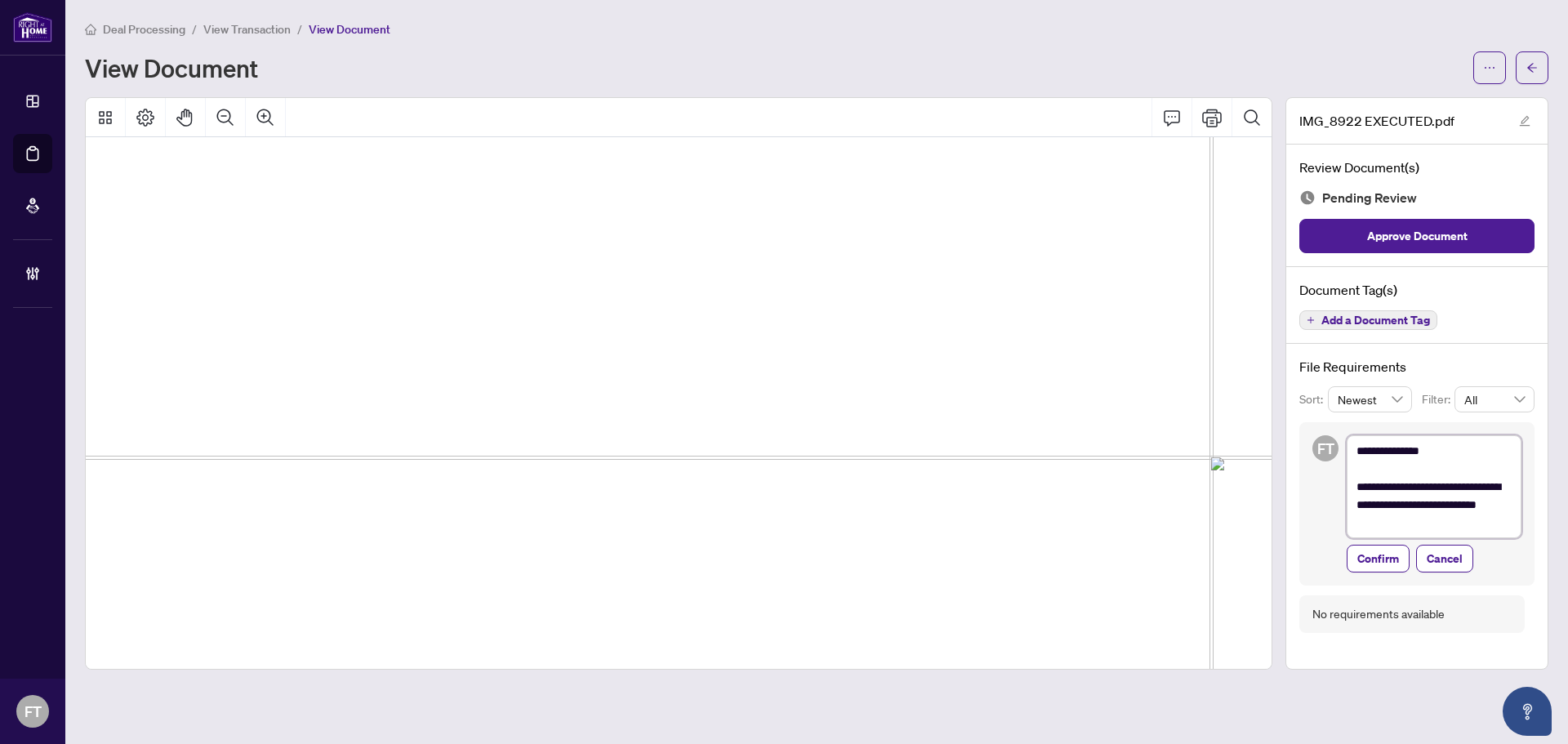 type on "**********" 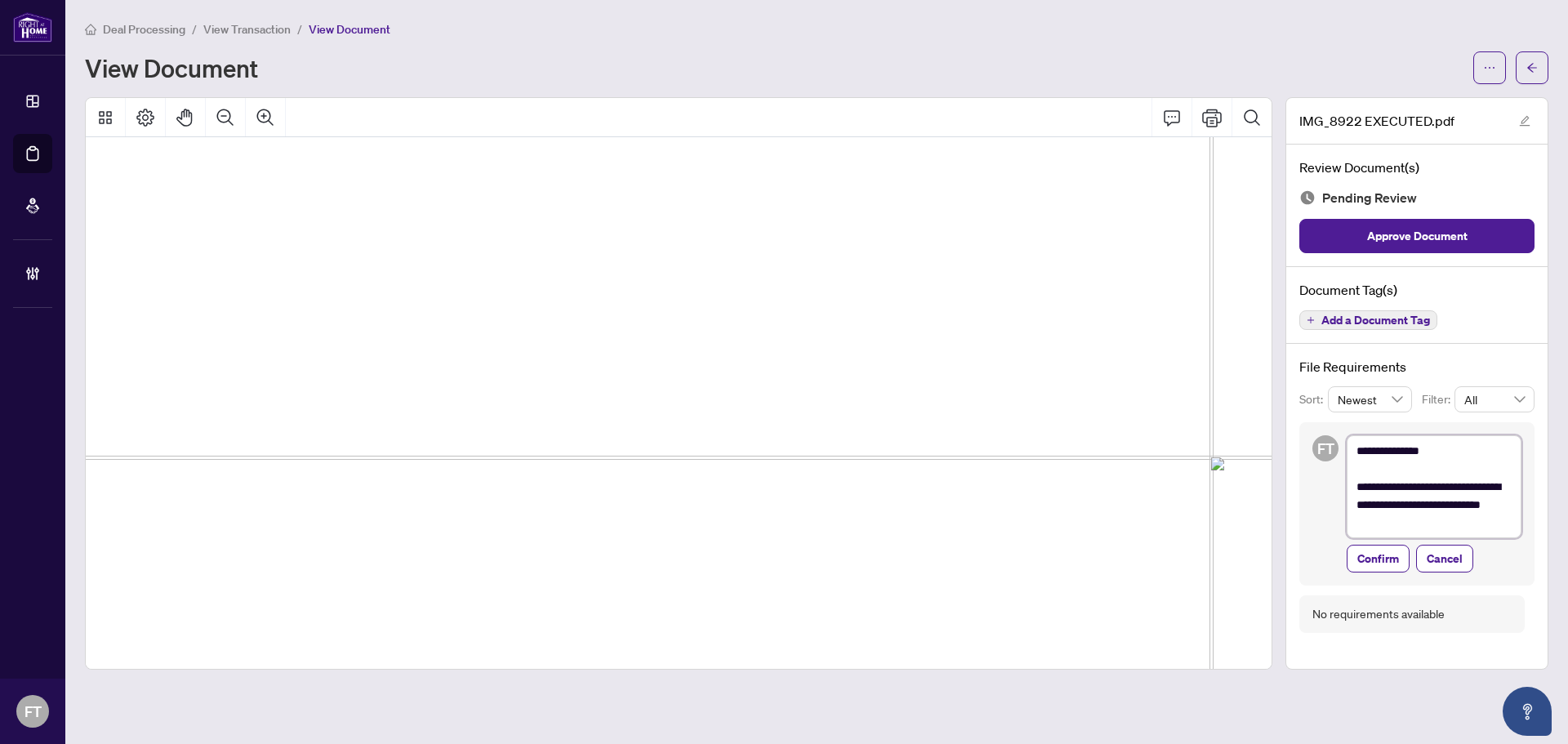 type on "**********" 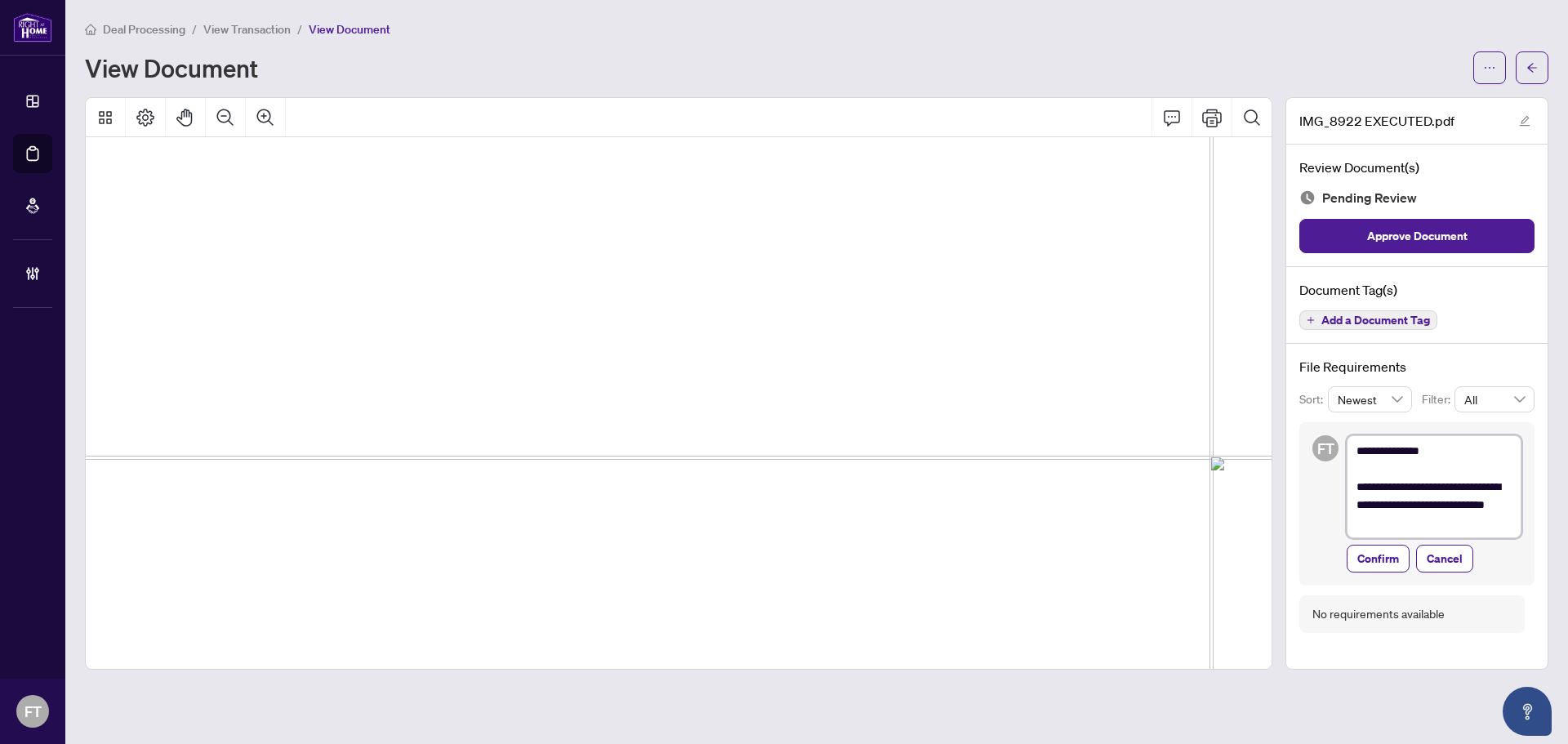 type on "**********" 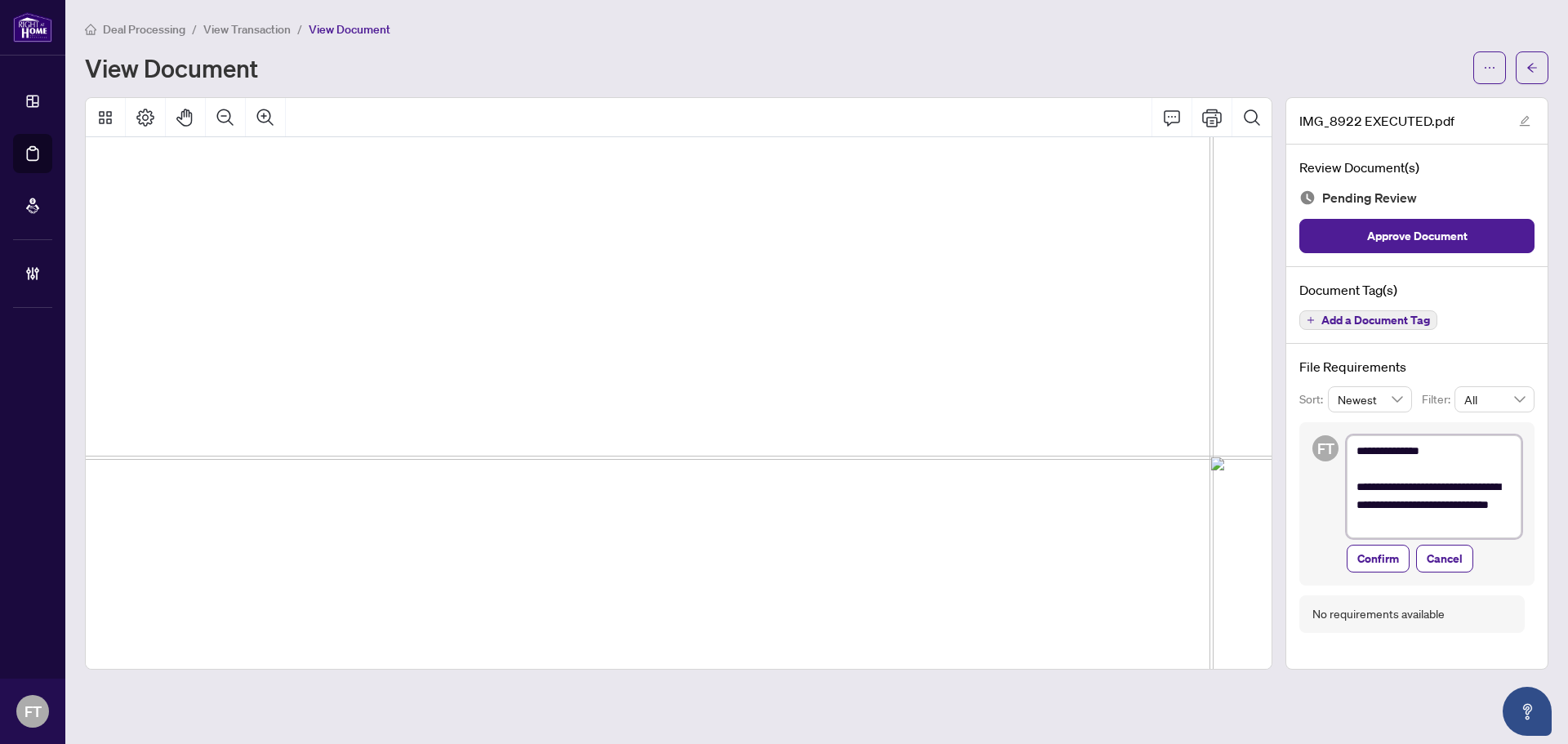type on "**********" 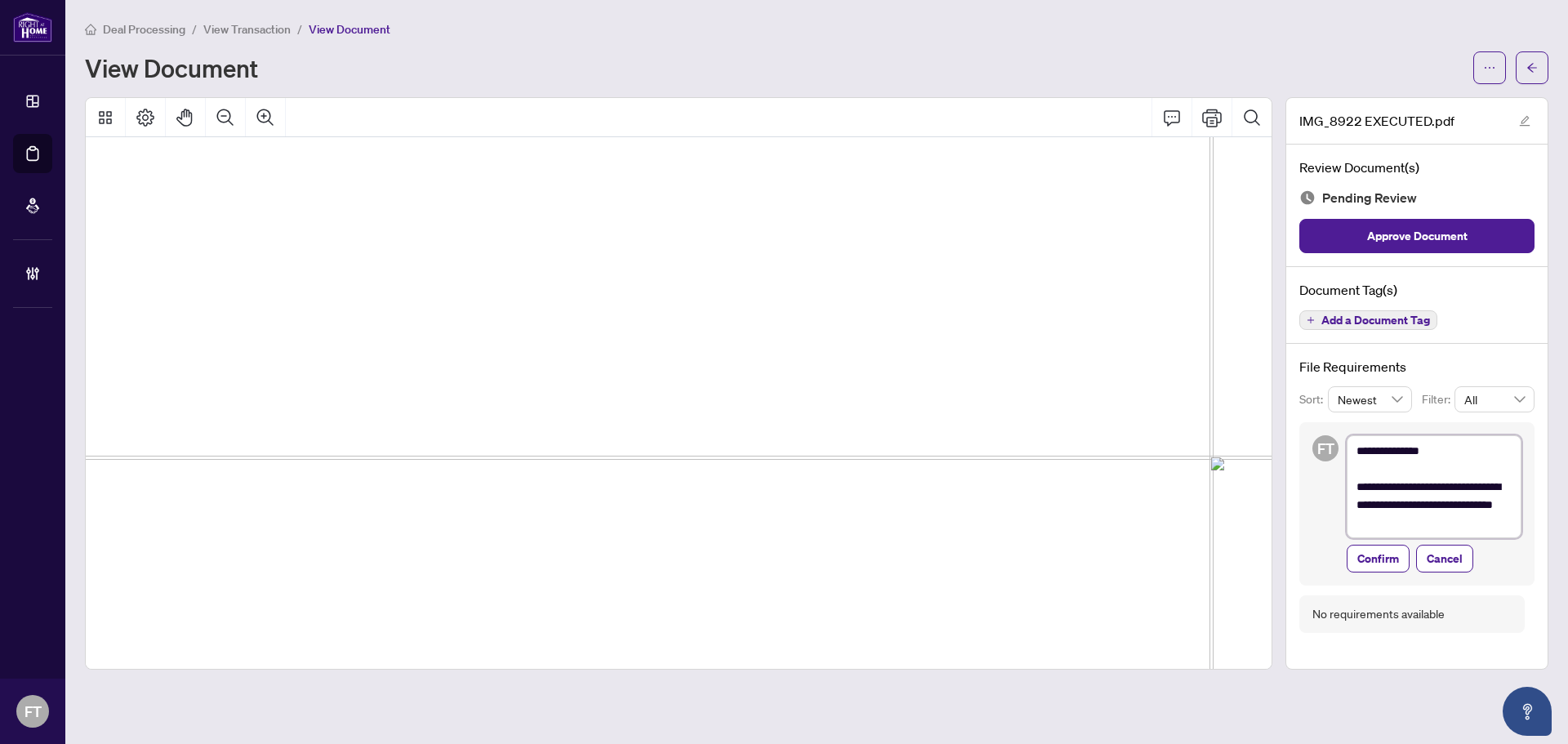 type on "**********" 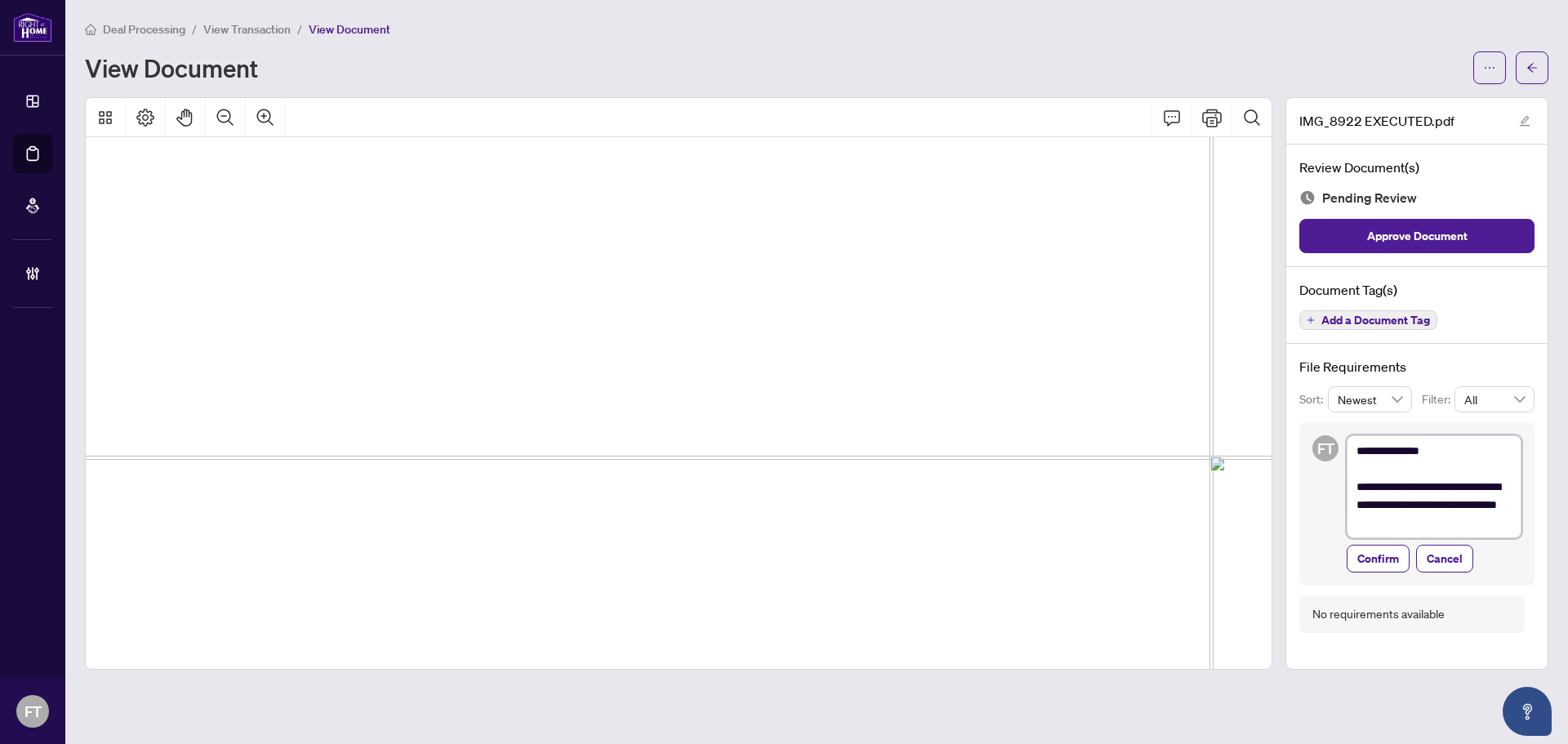 type on "**********" 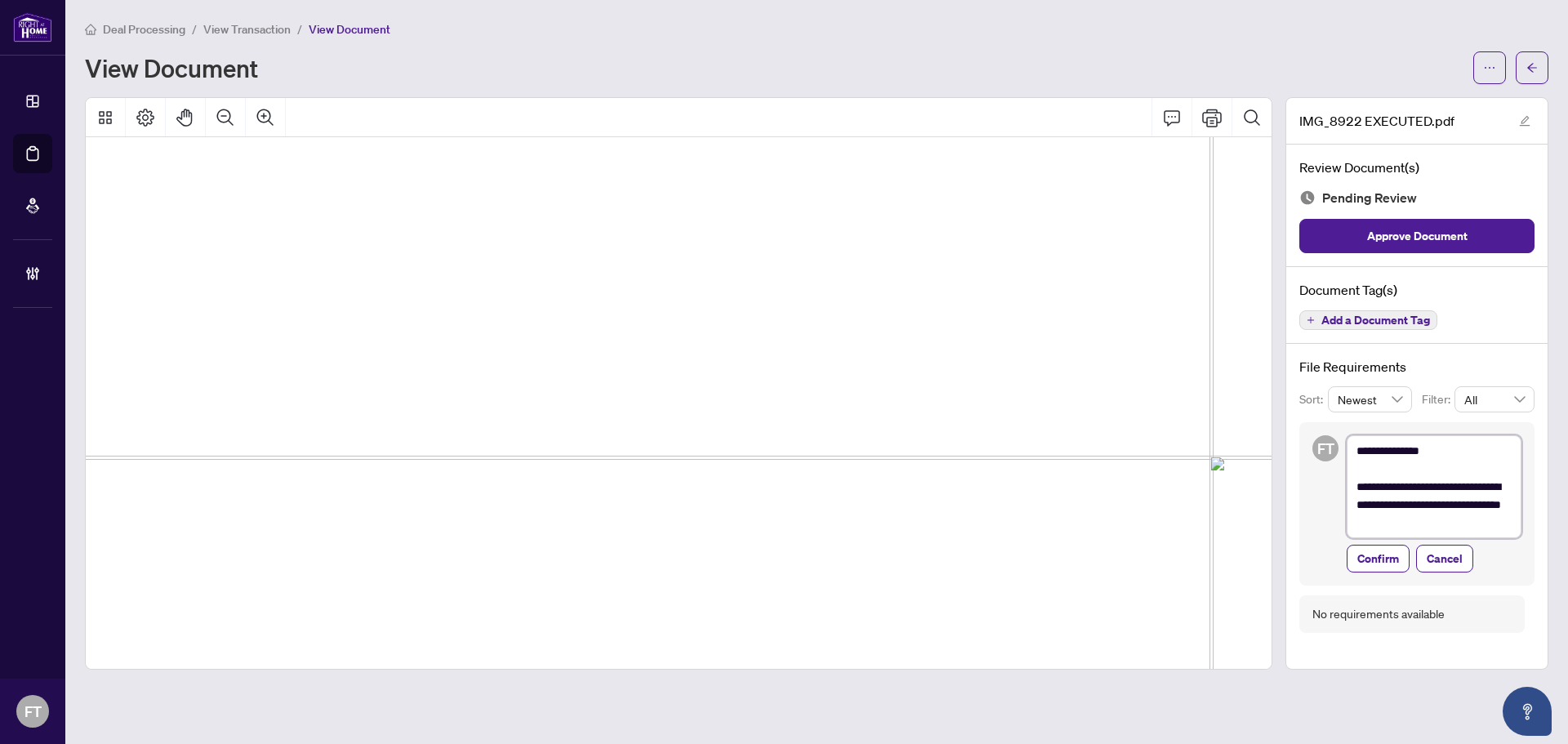 type on "**********" 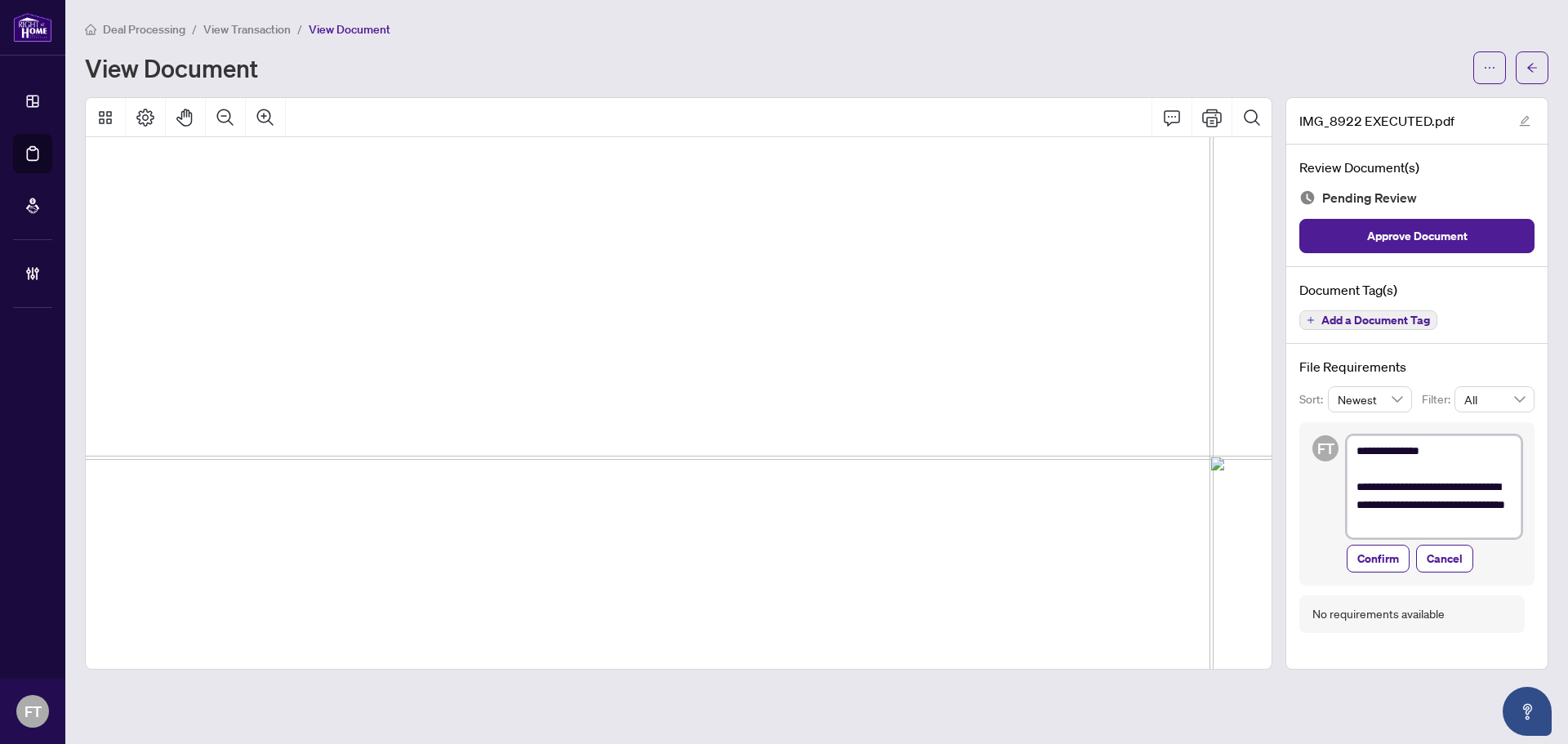 type on "**********" 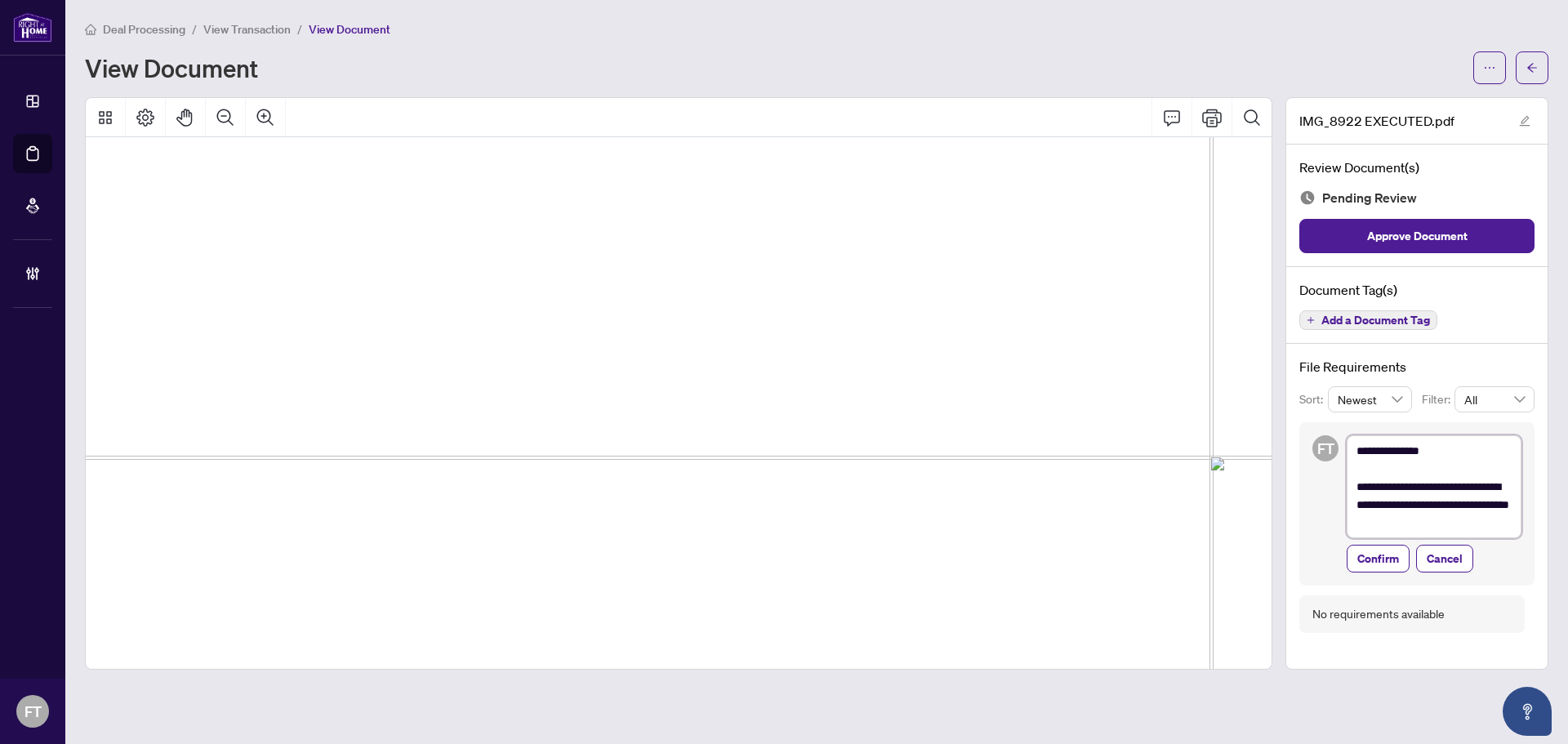 type on "**********" 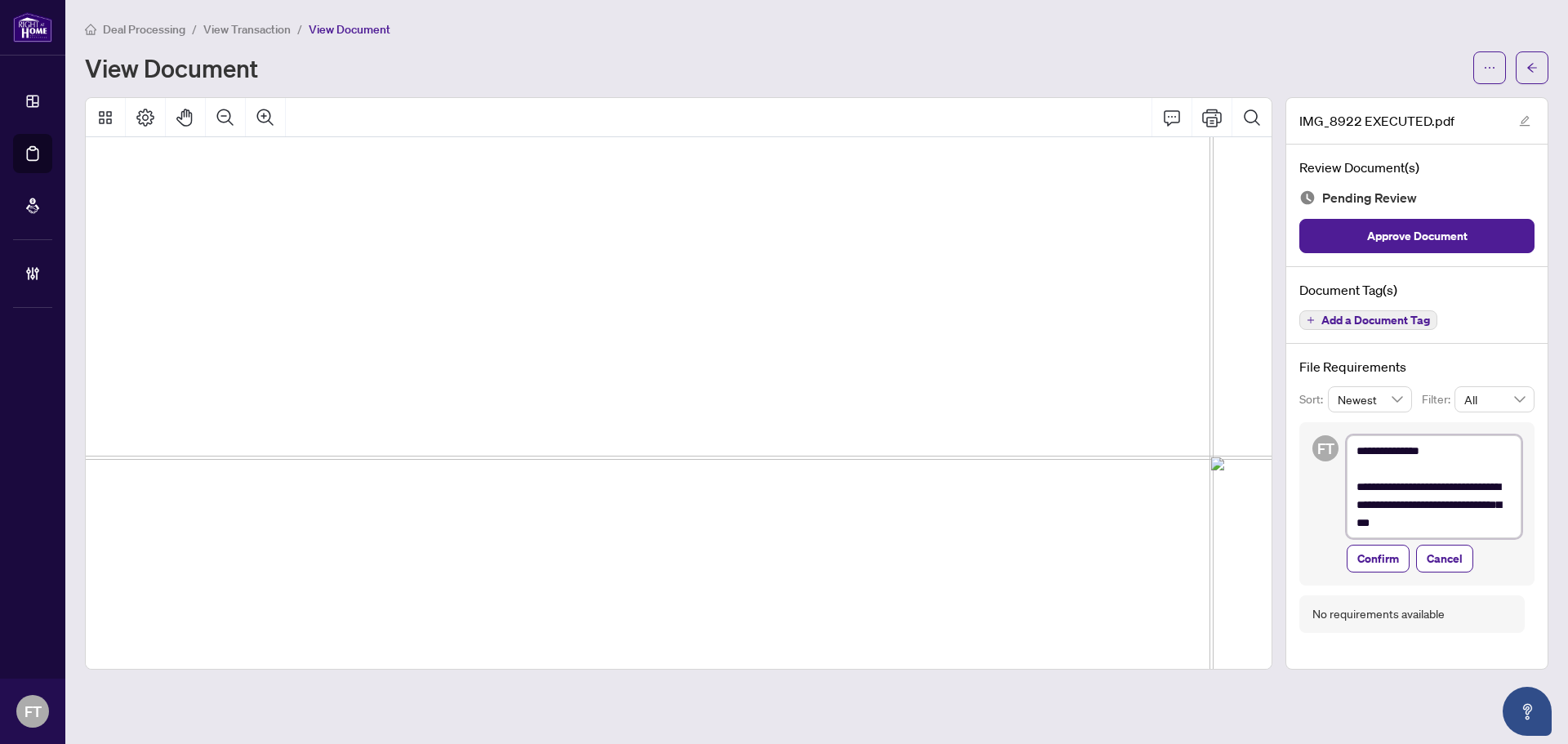 type on "**********" 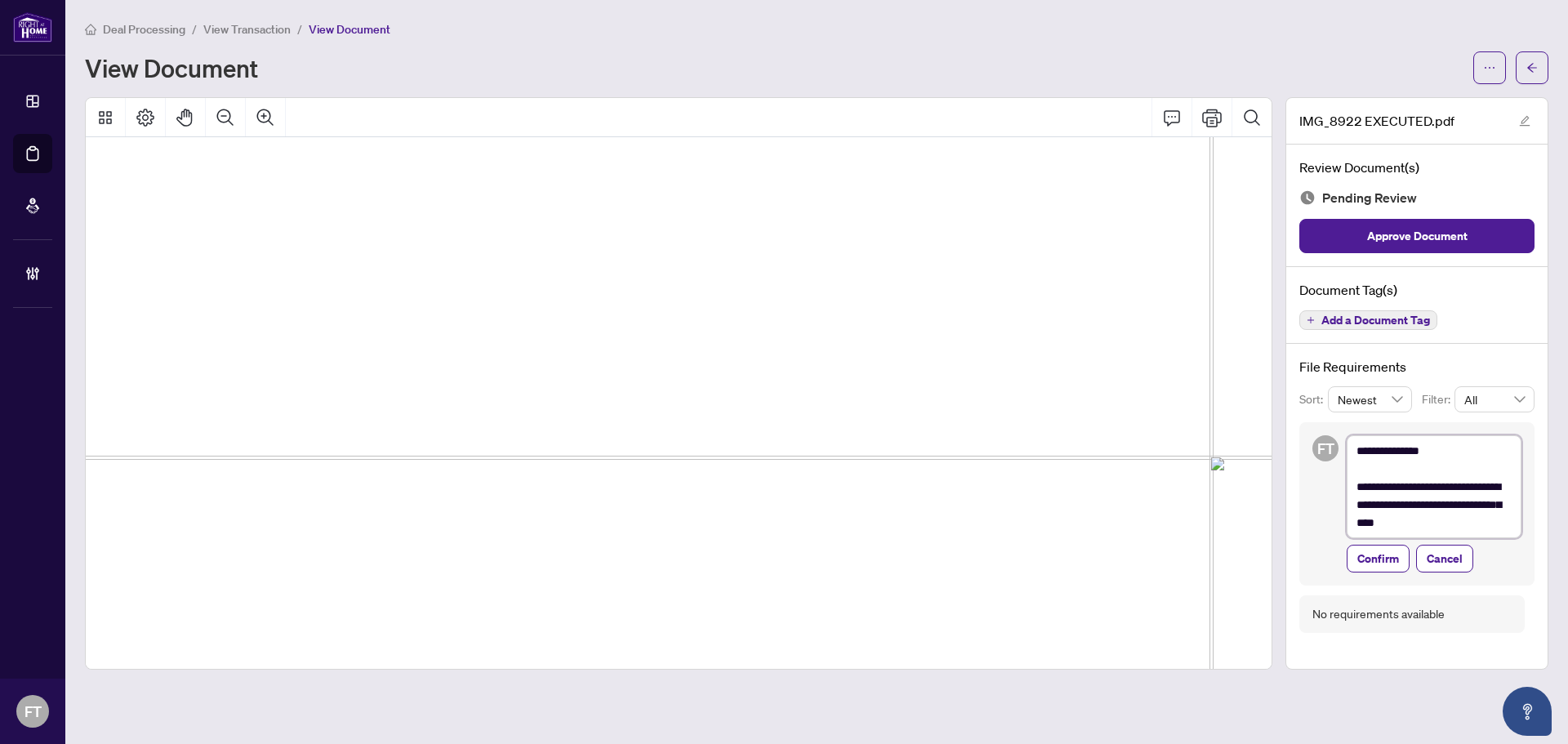 type on "**********" 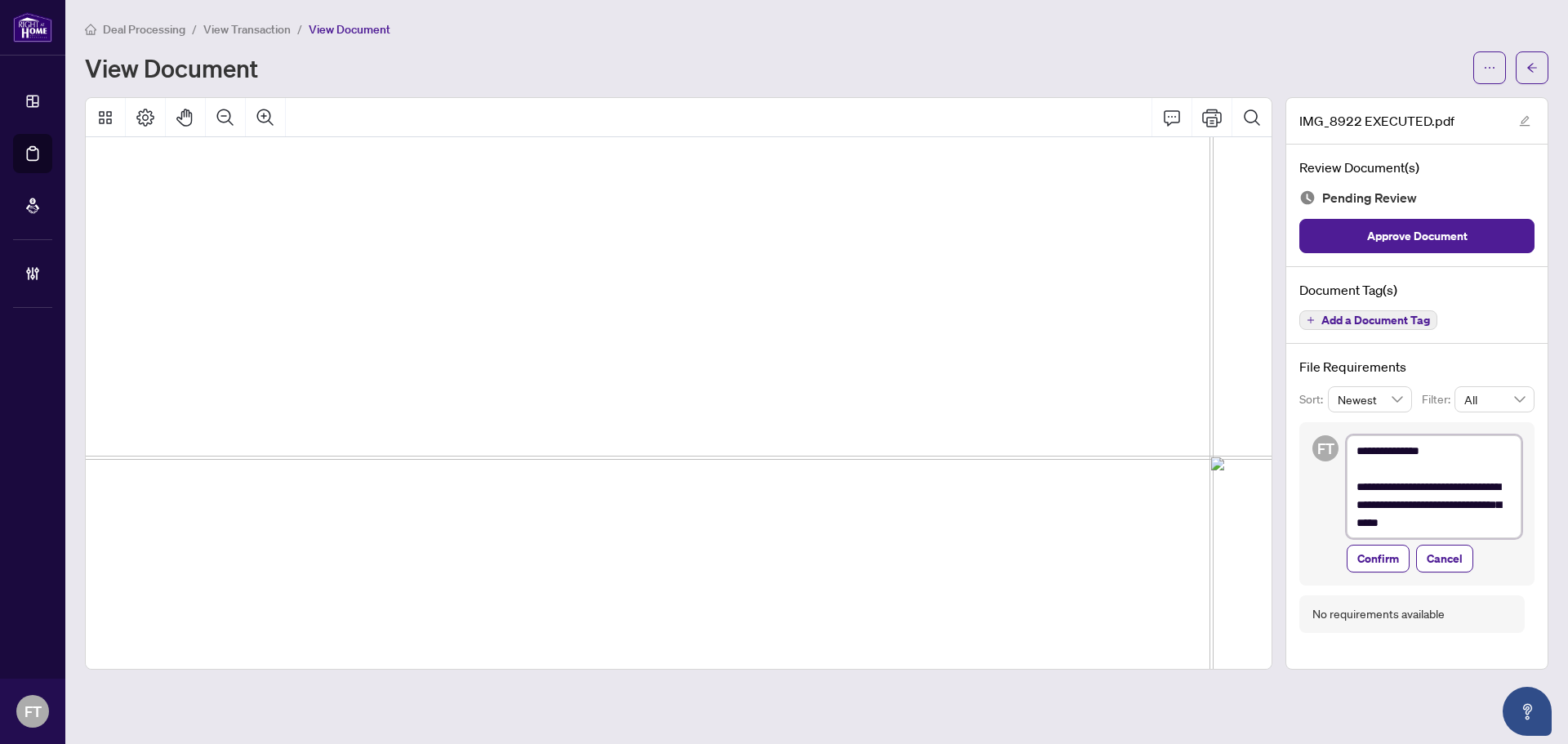 type on "**********" 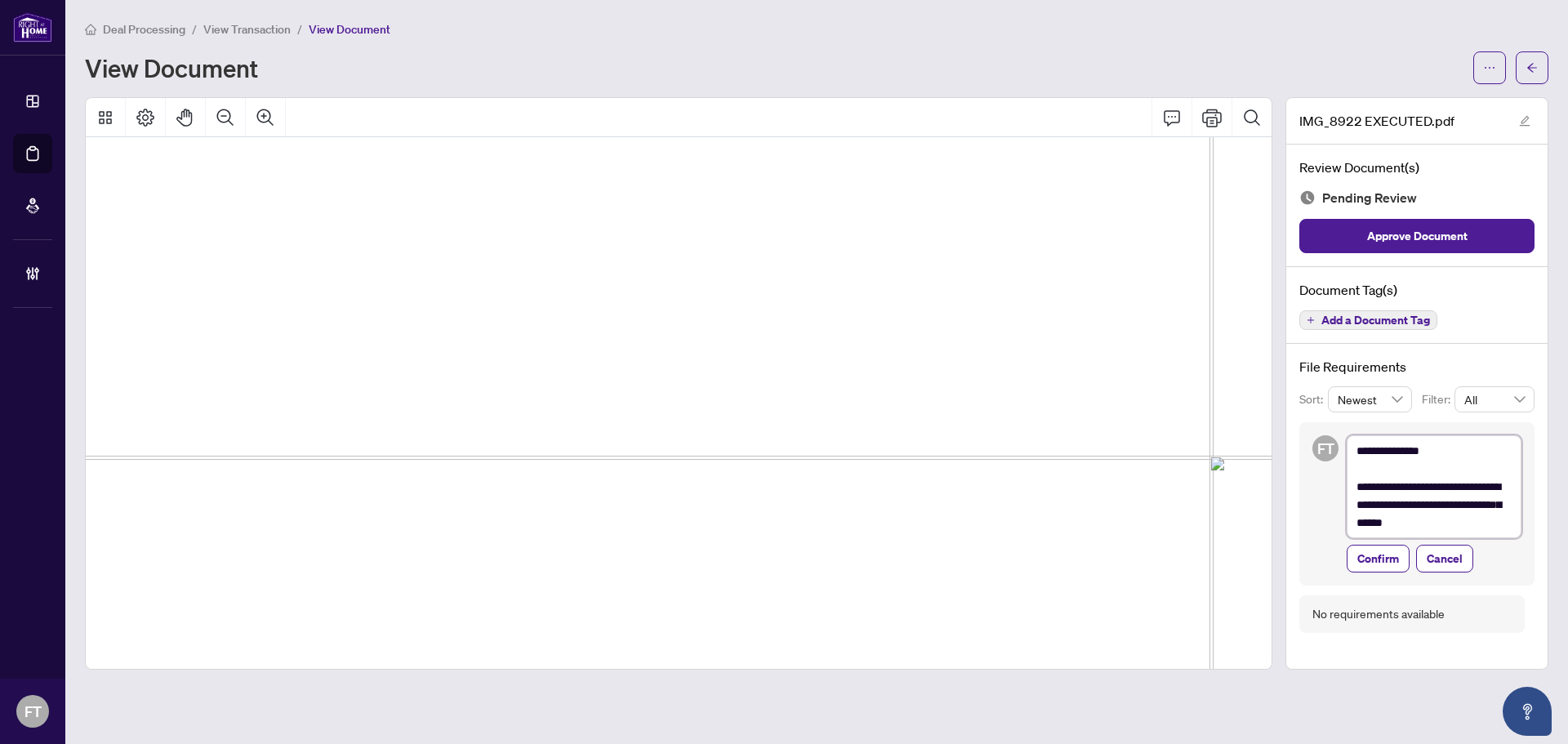 type on "**********" 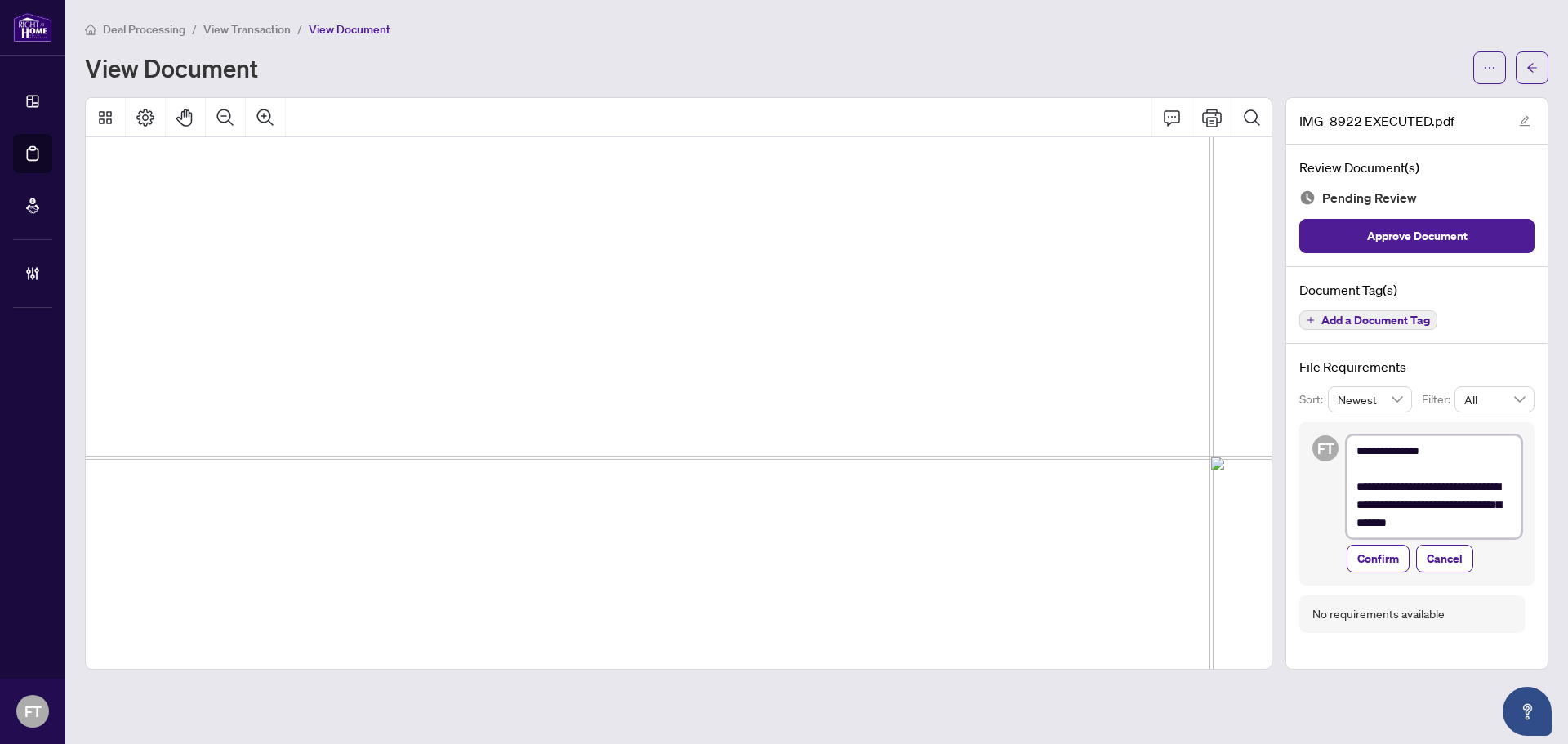 type on "**********" 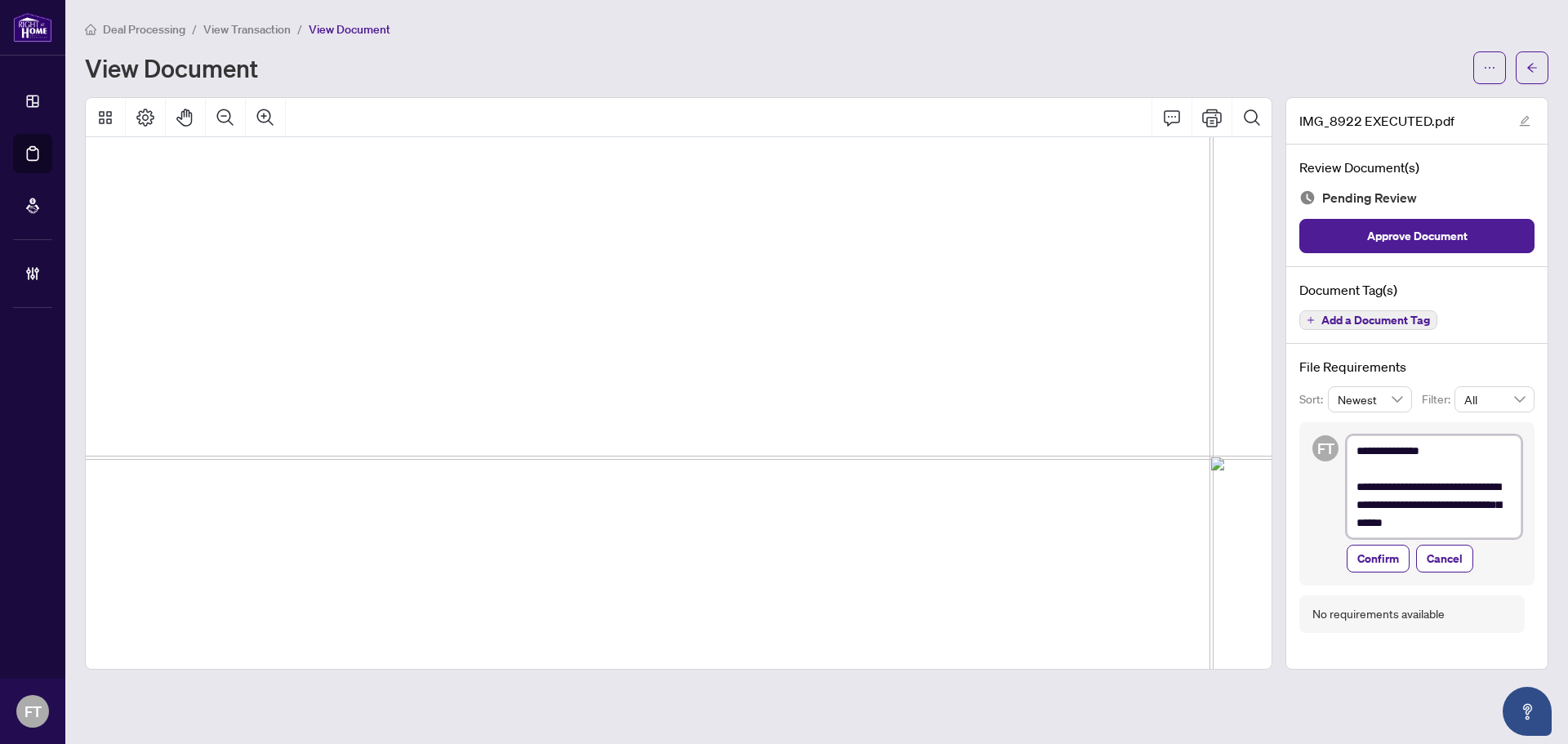 type on "**********" 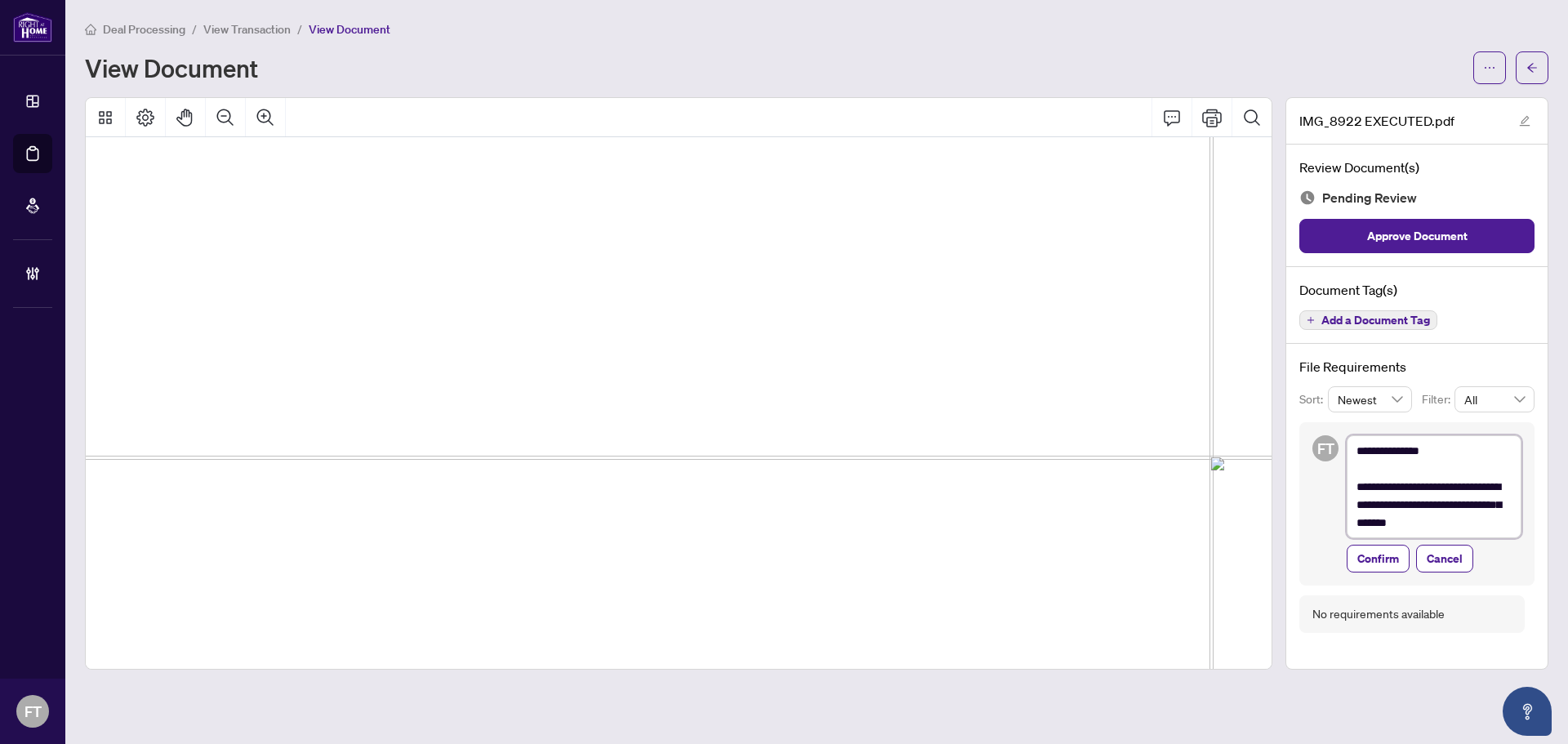 type on "**********" 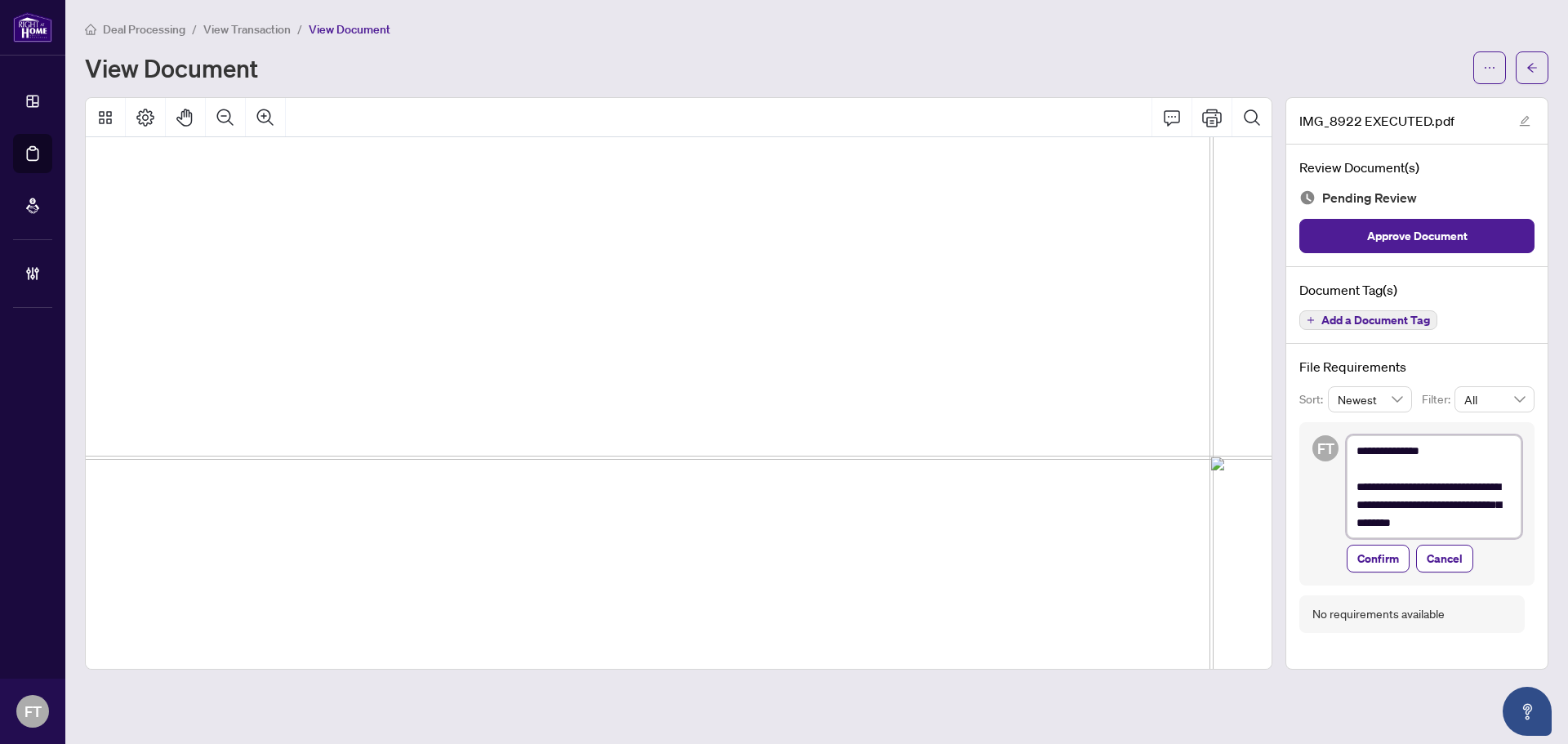 type on "**********" 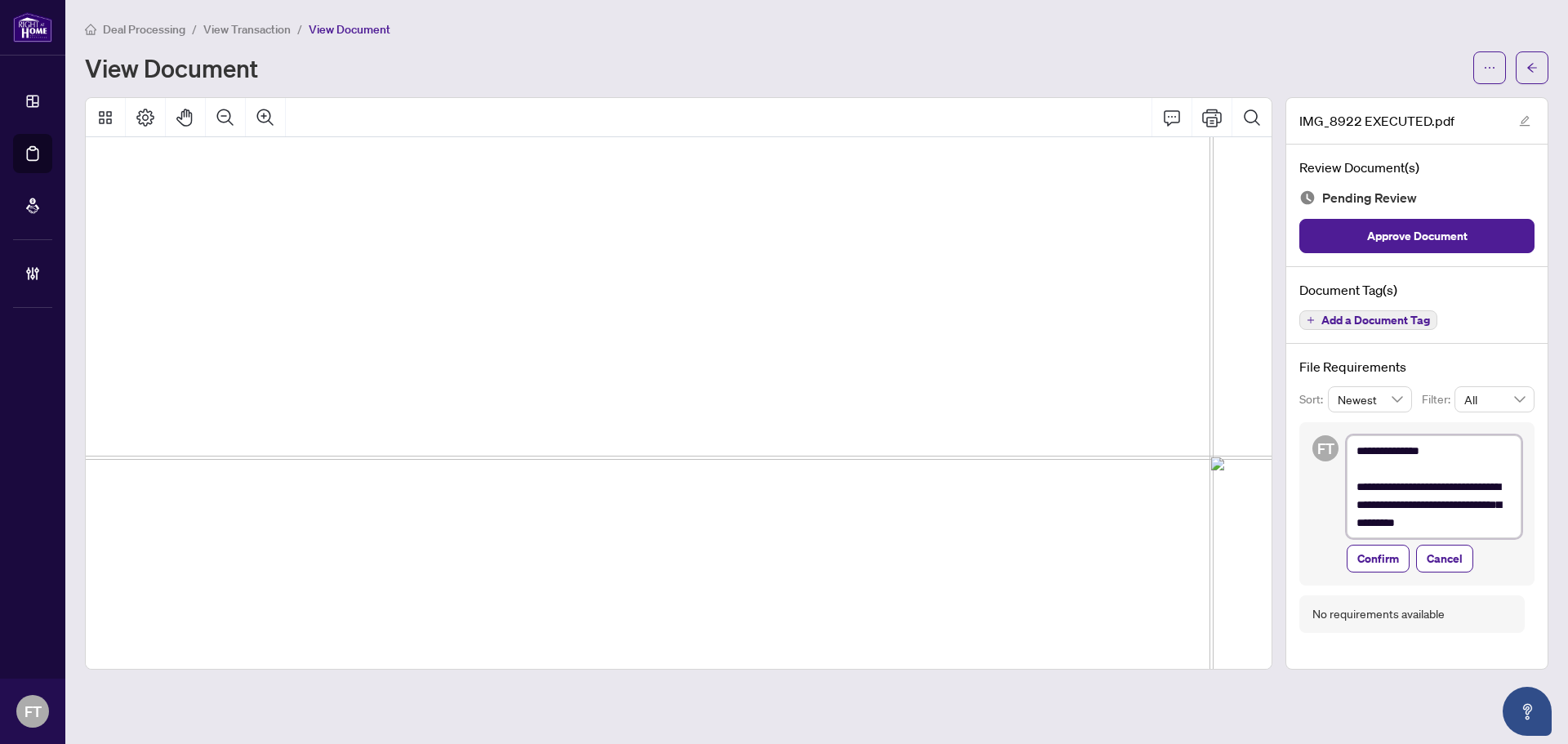 type on "**********" 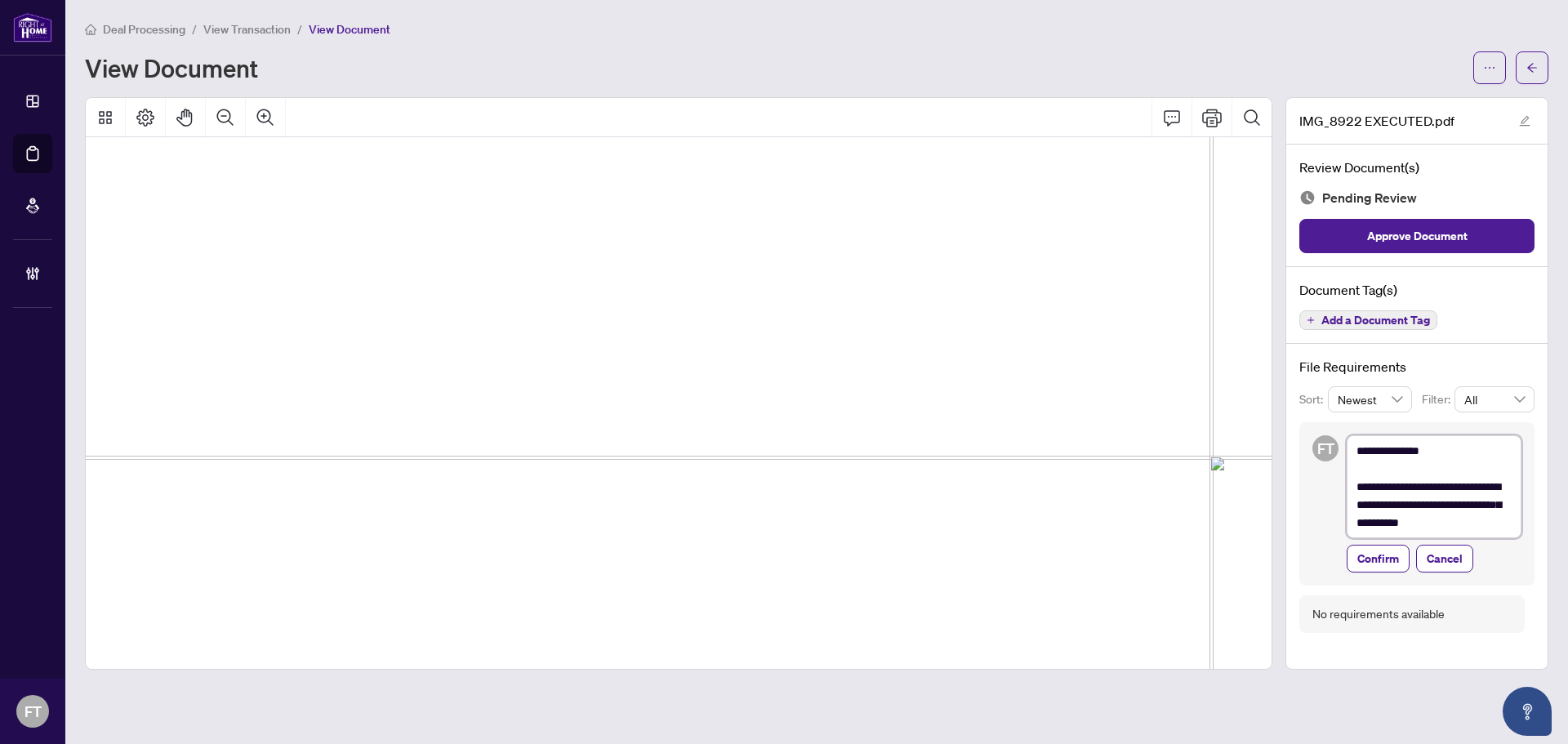 type on "**********" 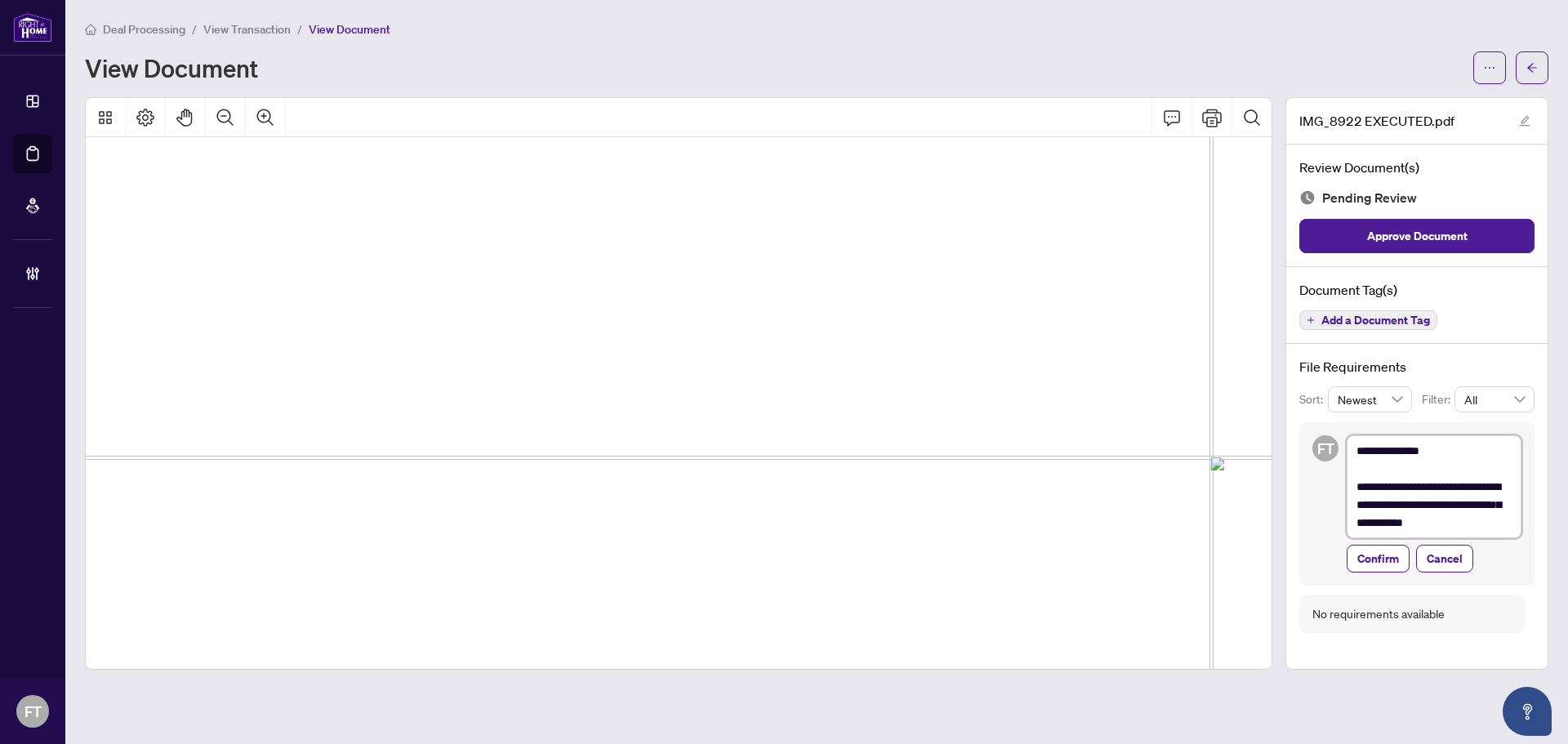 type on "**********" 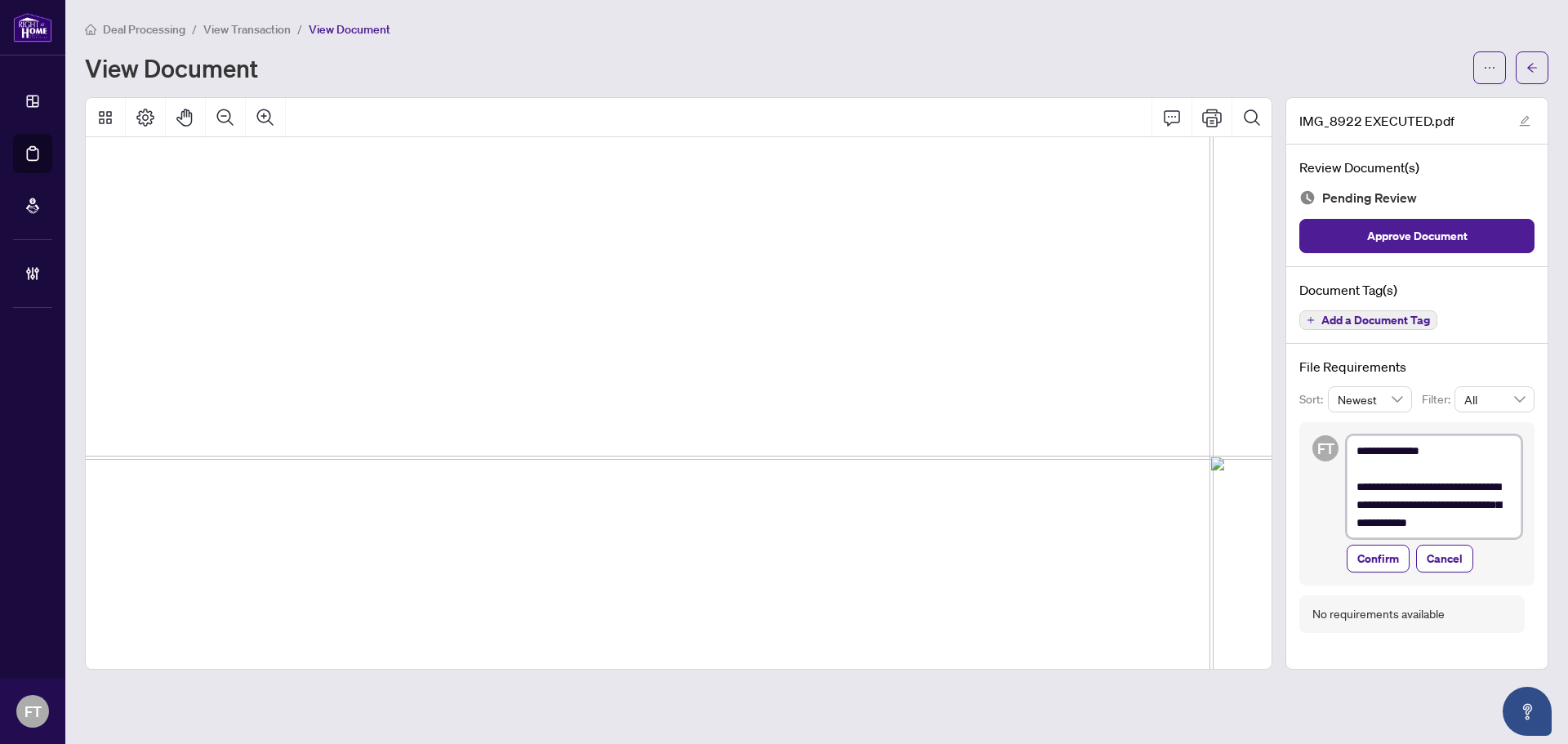 type 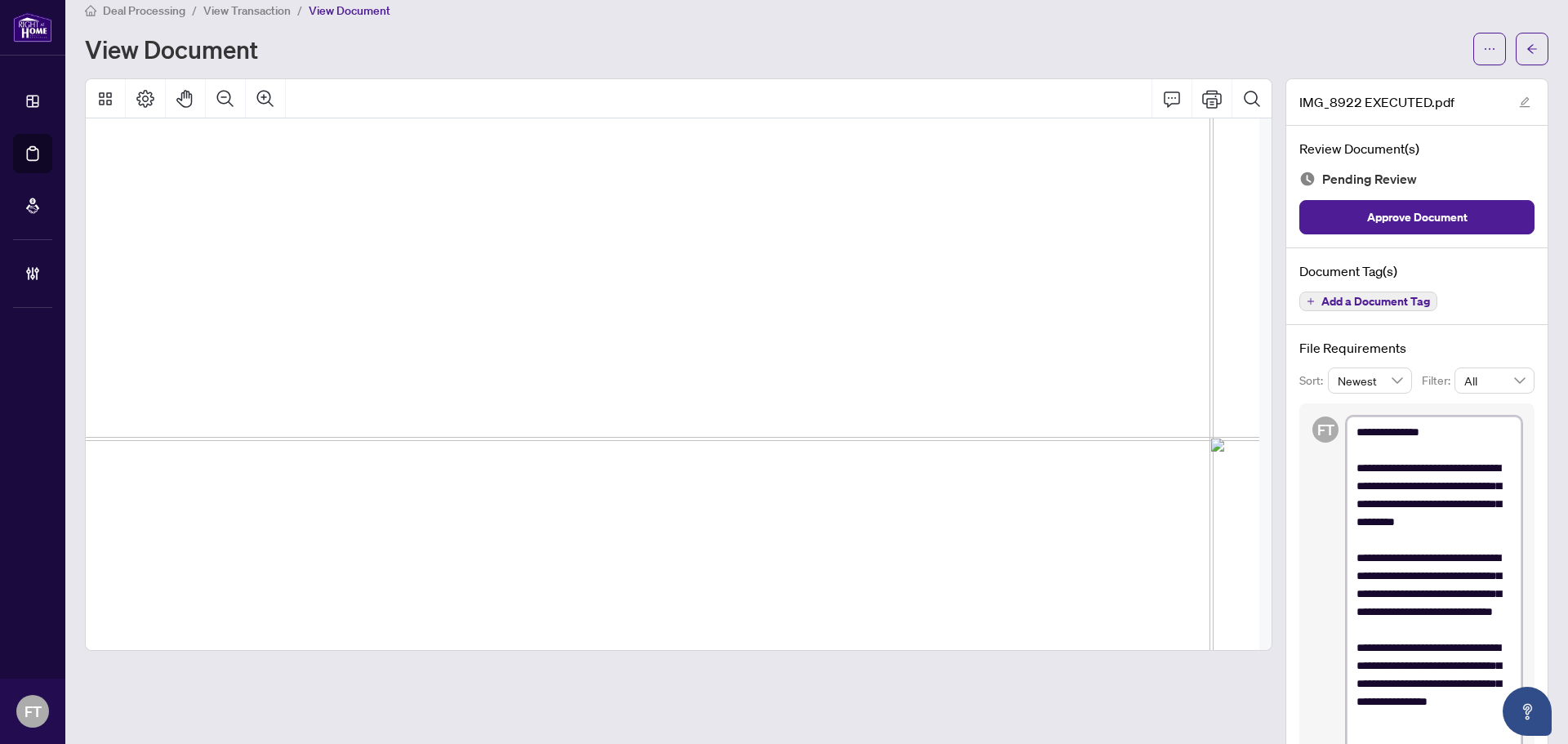 scroll, scrollTop: 55, scrollLeft: 0, axis: vertical 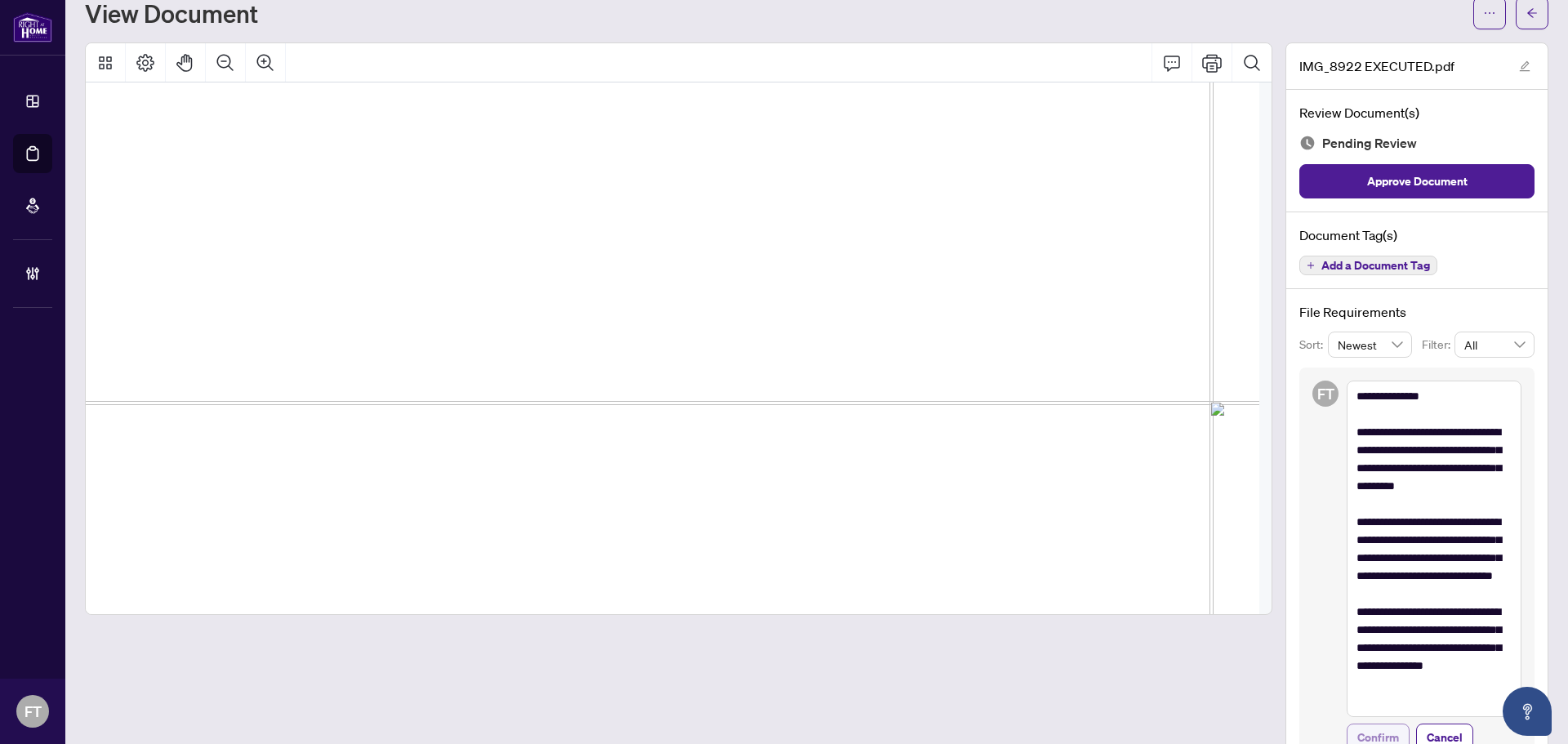 click on "Confirm" at bounding box center (1378, 737) 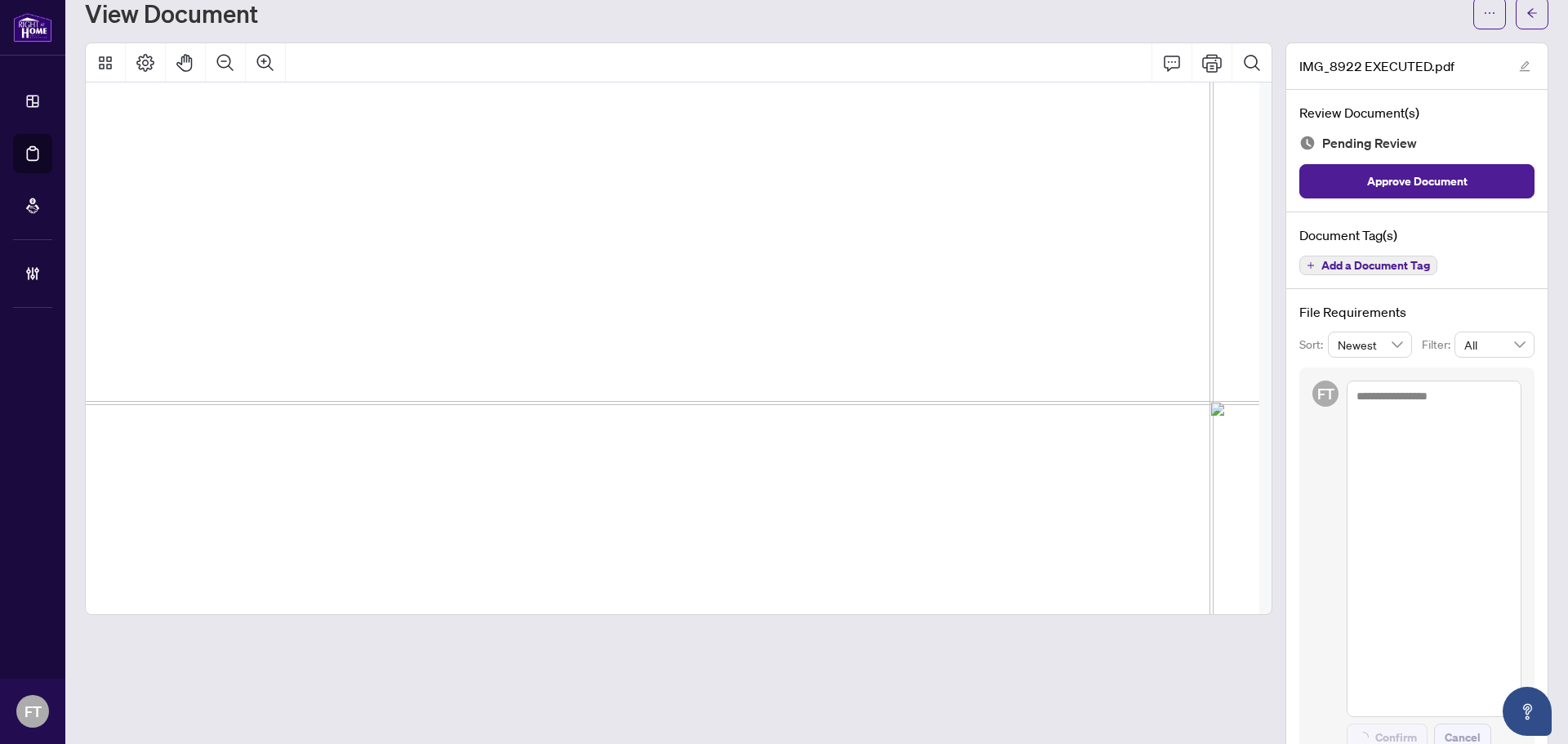 scroll, scrollTop: 16, scrollLeft: 0, axis: vertical 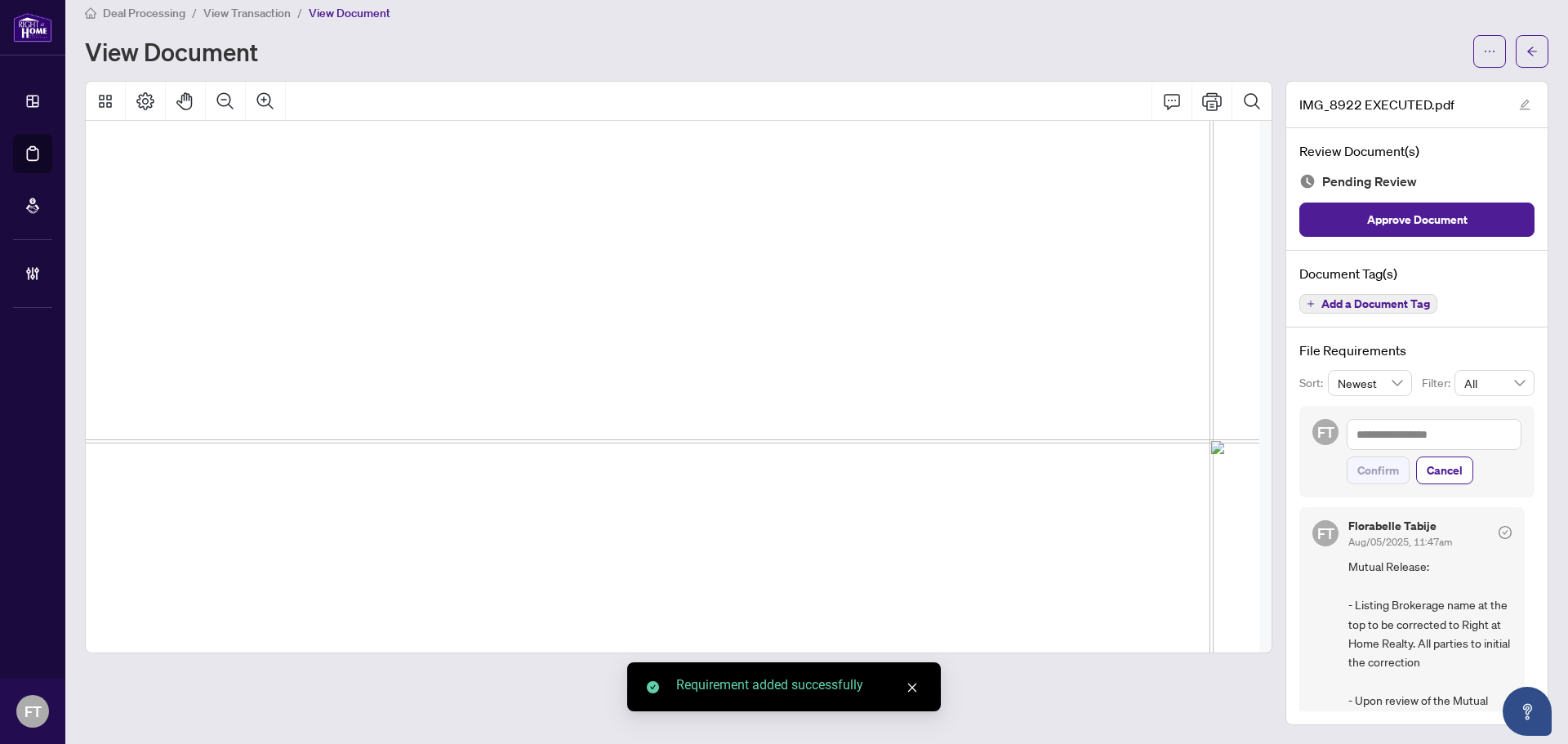 click on "Add a Document Tag" at bounding box center [1375, 304] 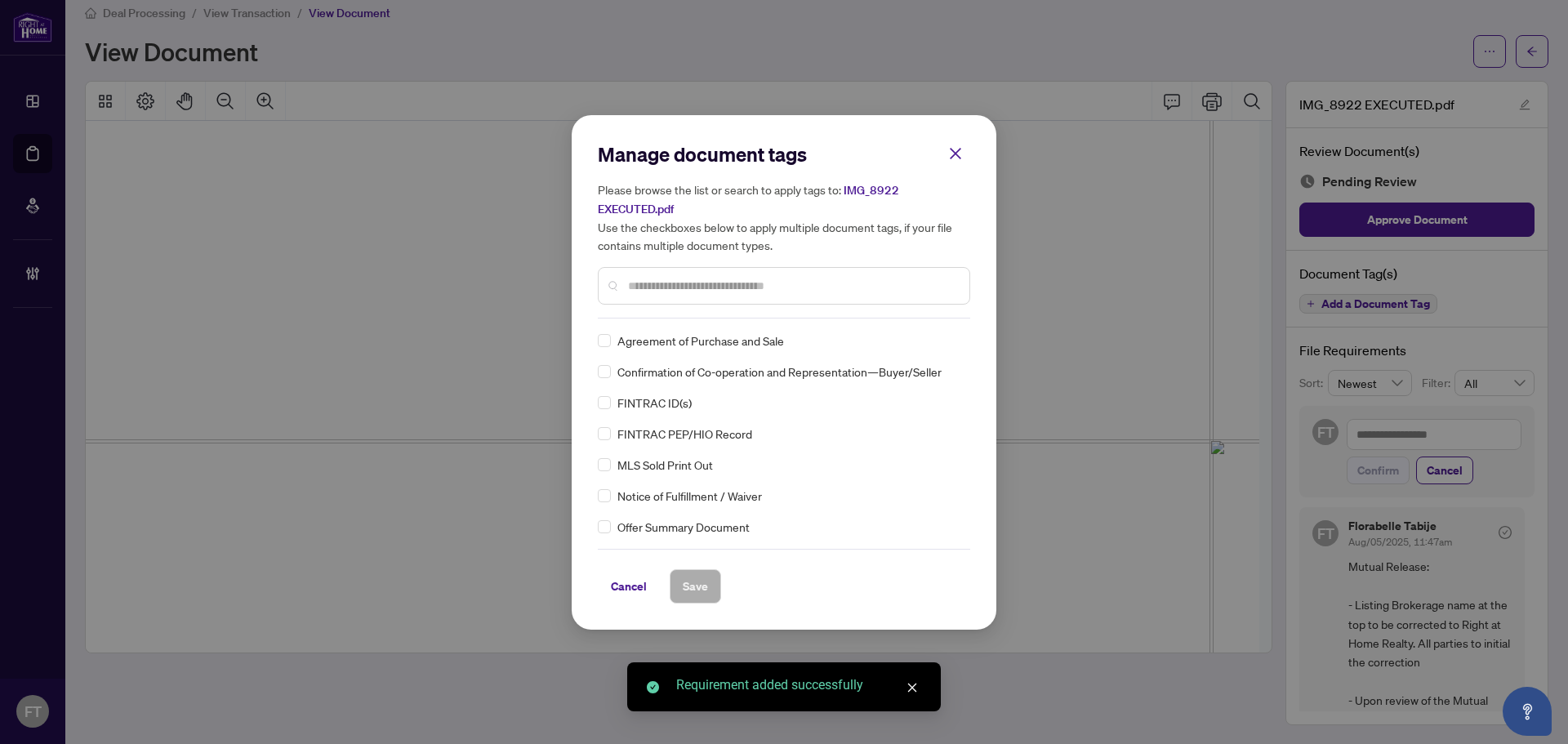 click at bounding box center (784, 286) 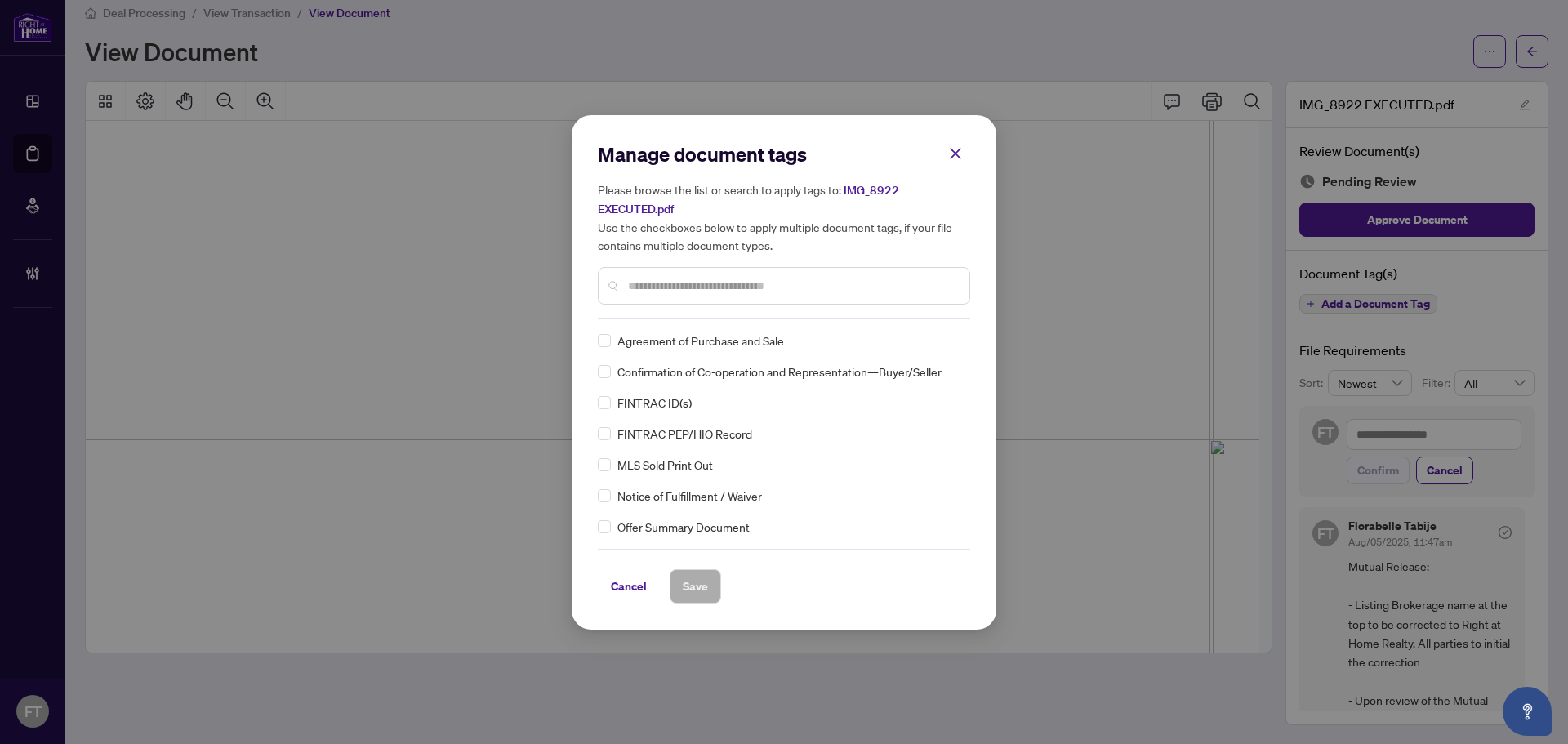 click at bounding box center [792, 286] 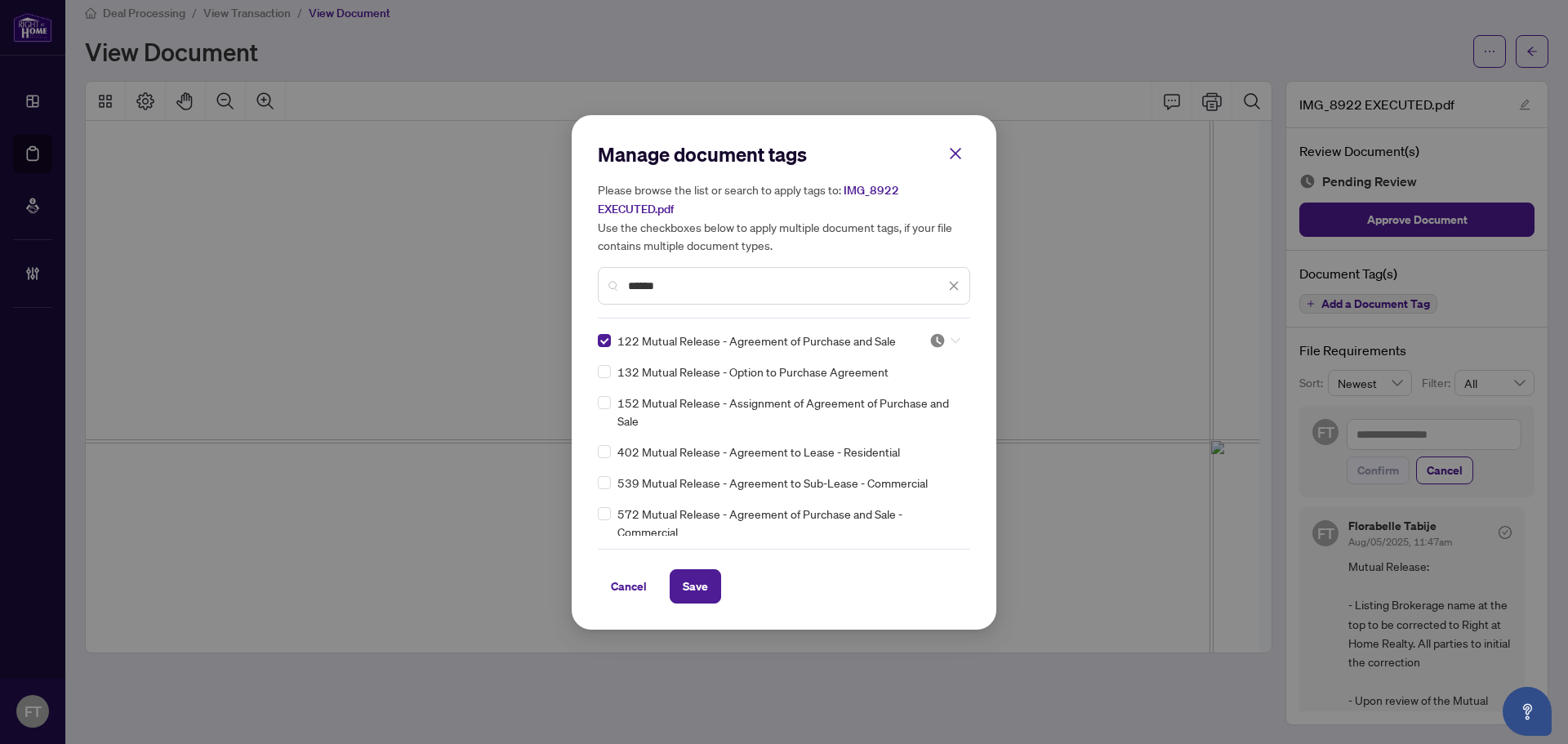 click at bounding box center (938, 341) 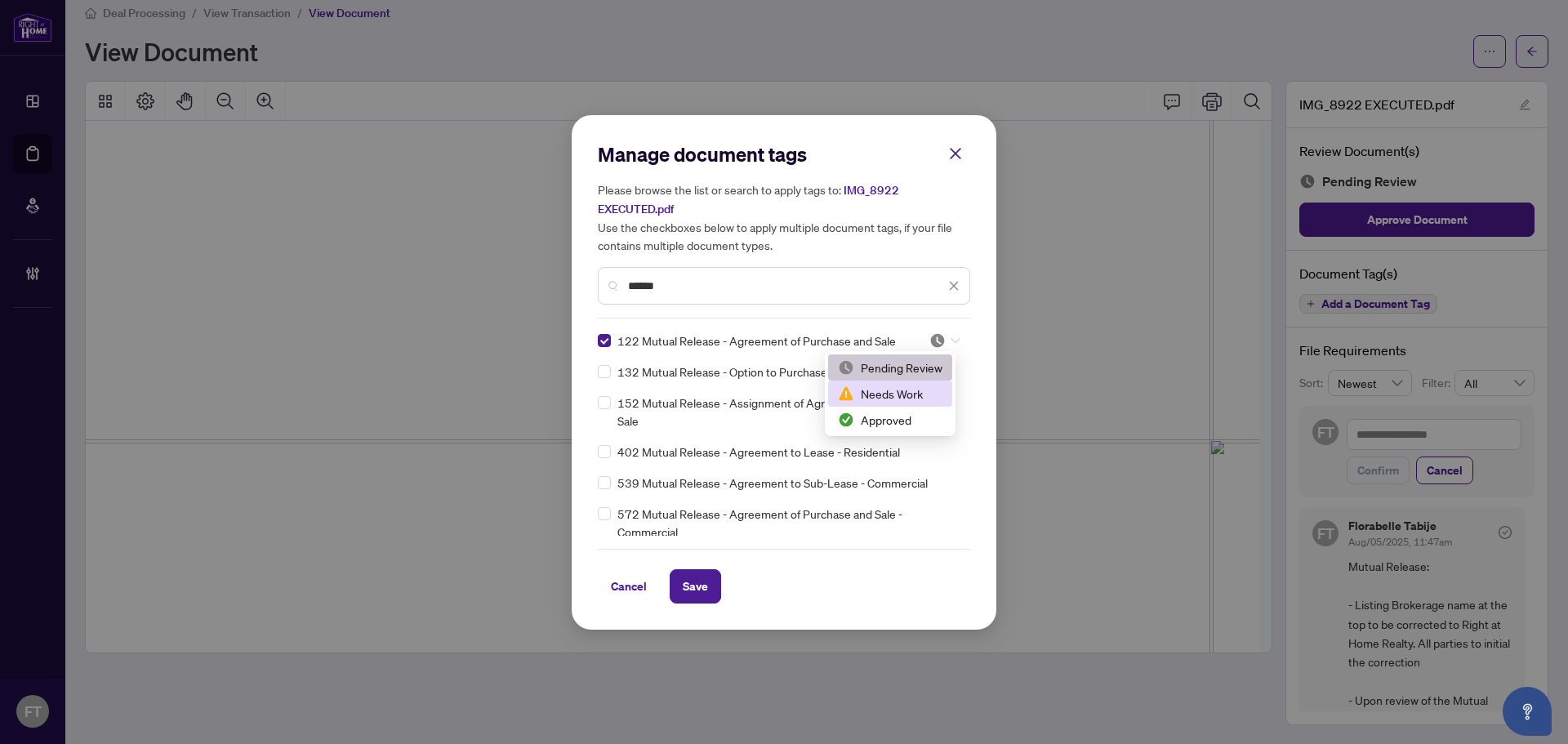 click on "Needs Work" at bounding box center (890, 394) 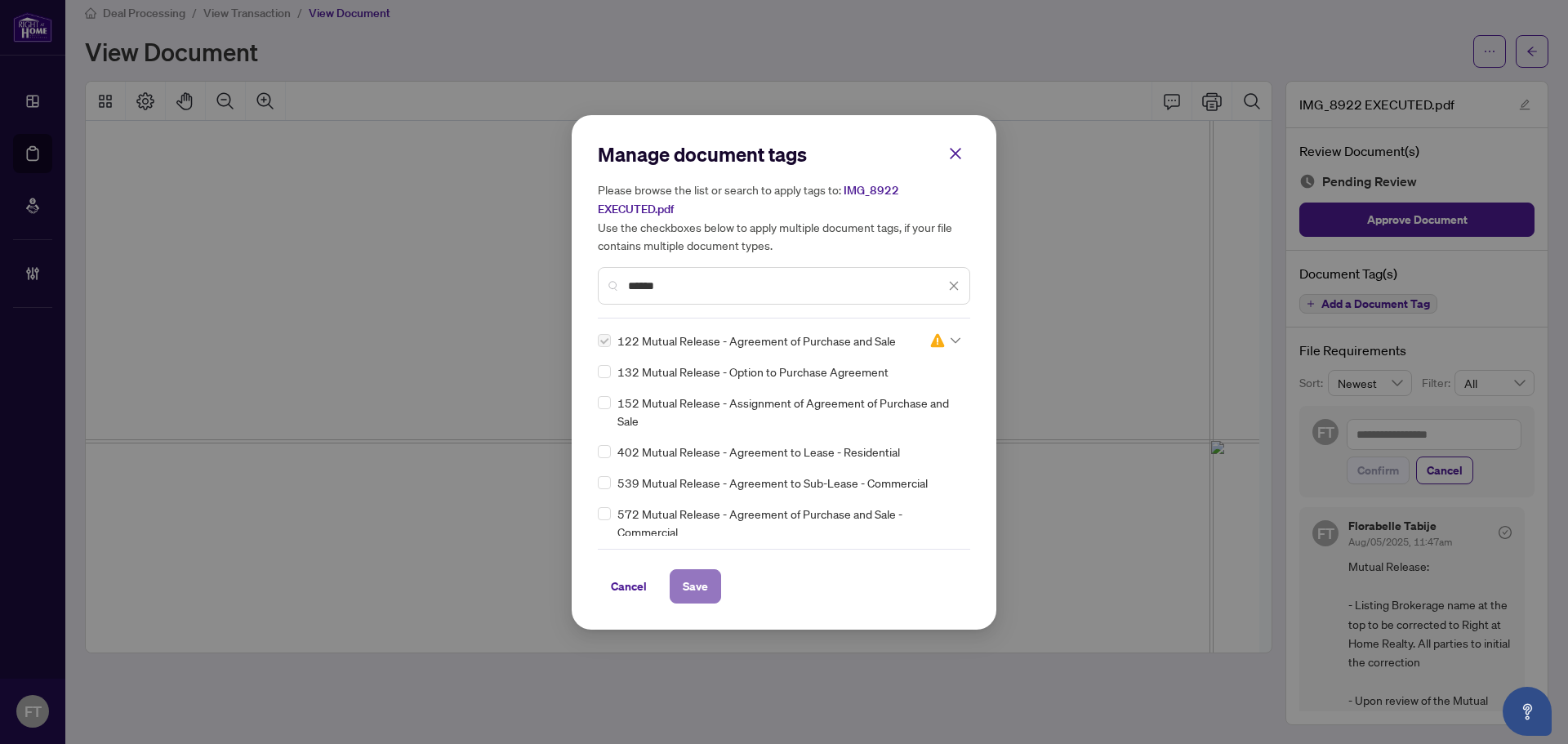 drag, startPoint x: 700, startPoint y: 581, endPoint x: 1067, endPoint y: 611, distance: 368.2241 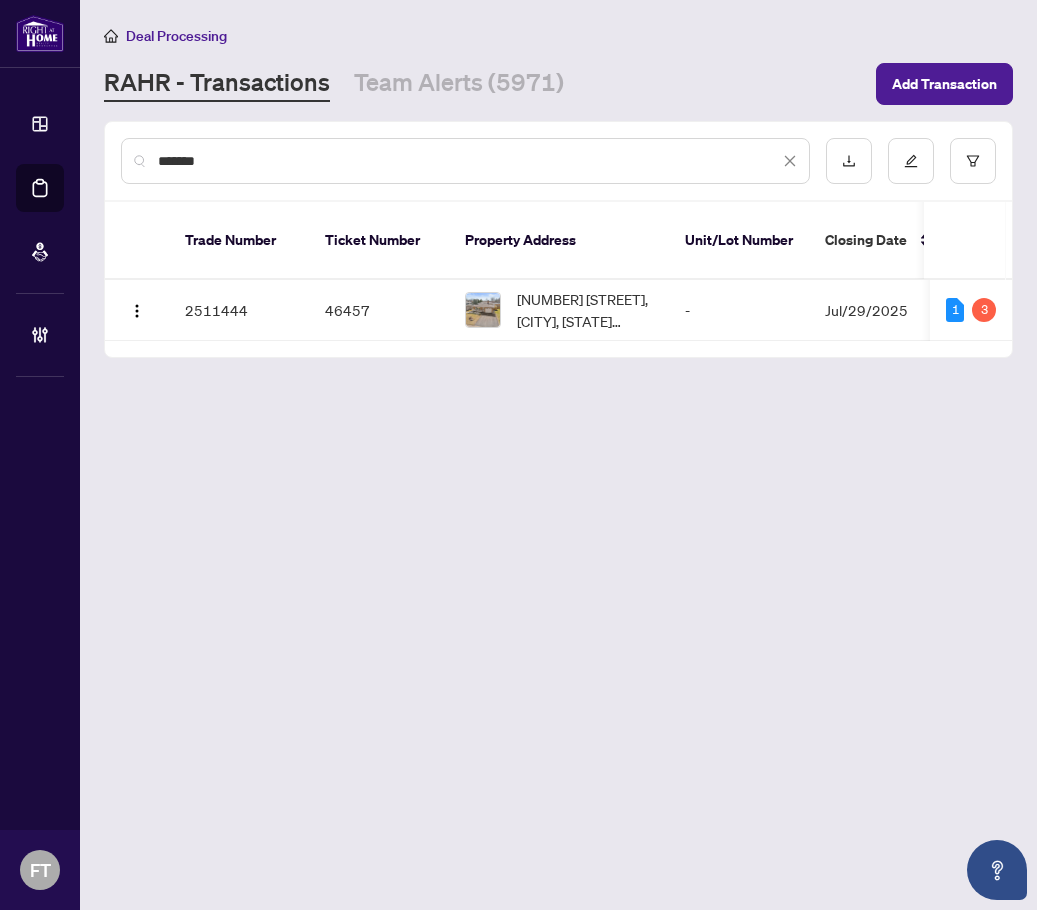 scroll, scrollTop: 0, scrollLeft: 0, axis: both 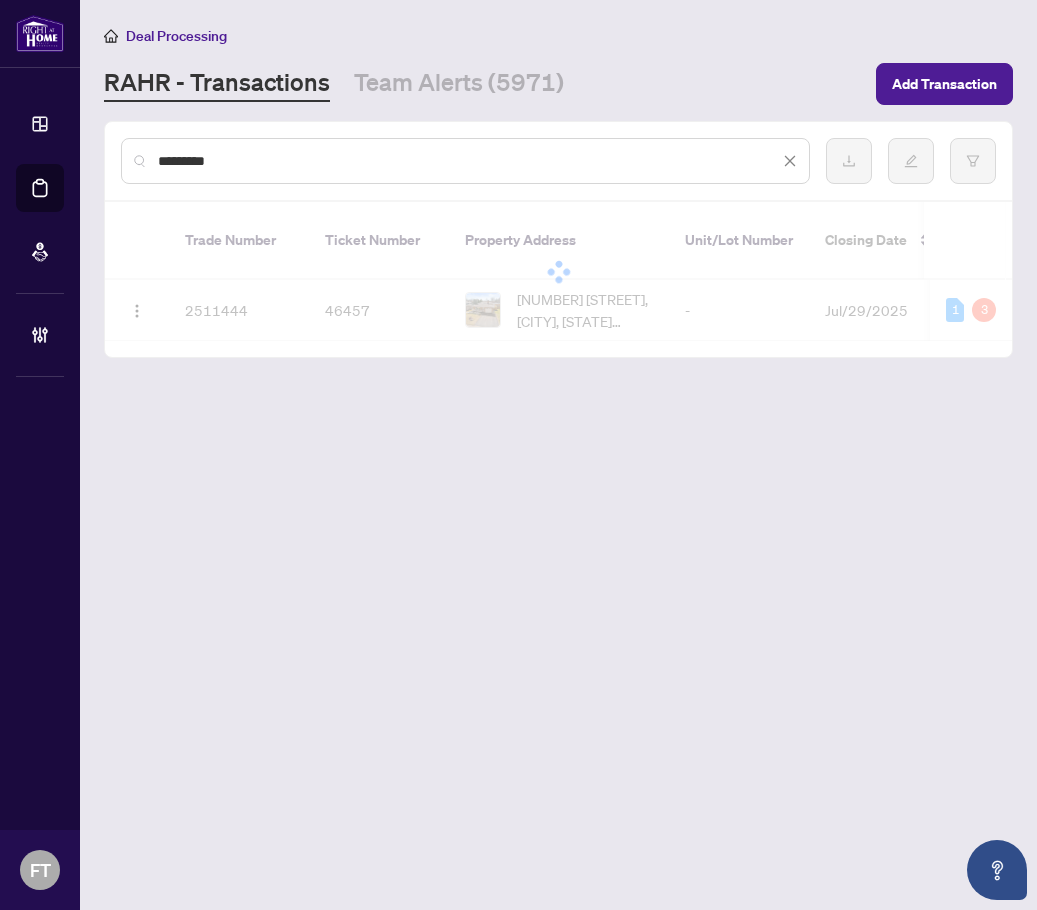 type on "*********" 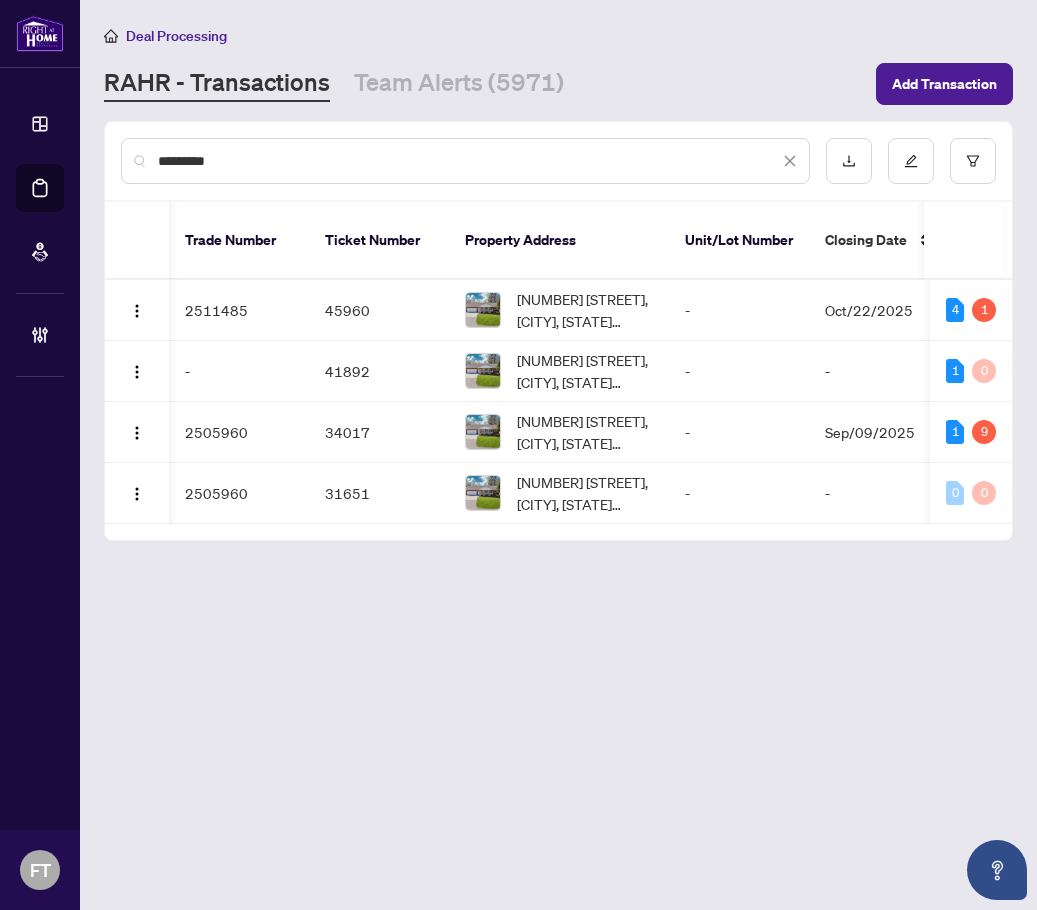 scroll, scrollTop: 0, scrollLeft: 292, axis: horizontal 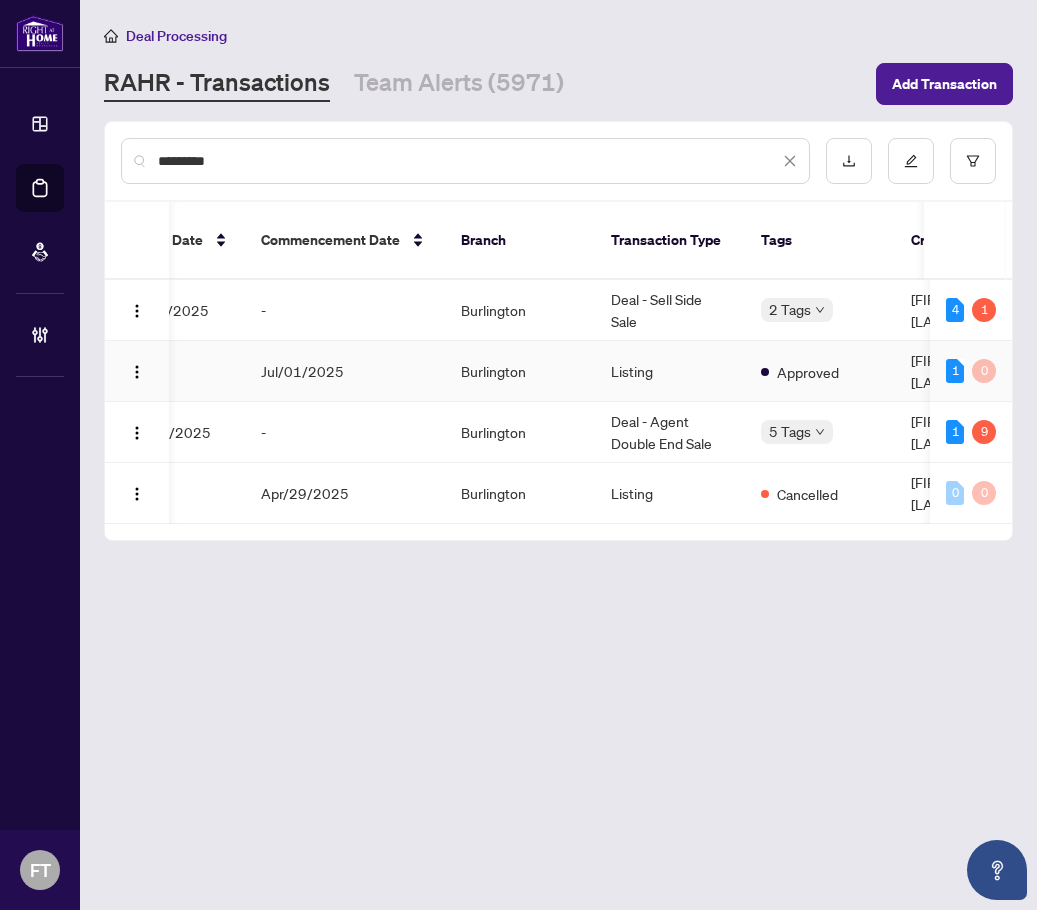 click on "Listing" at bounding box center [670, 371] 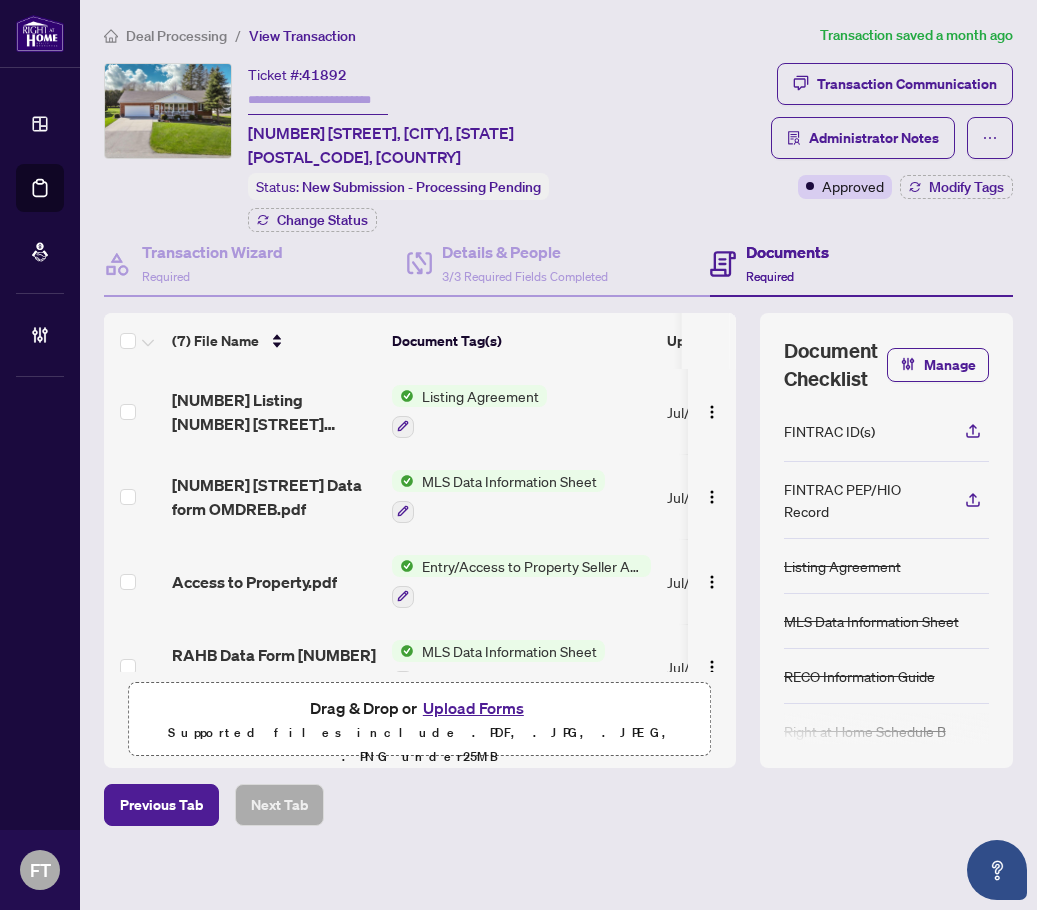 click at bounding box center (318, 100) 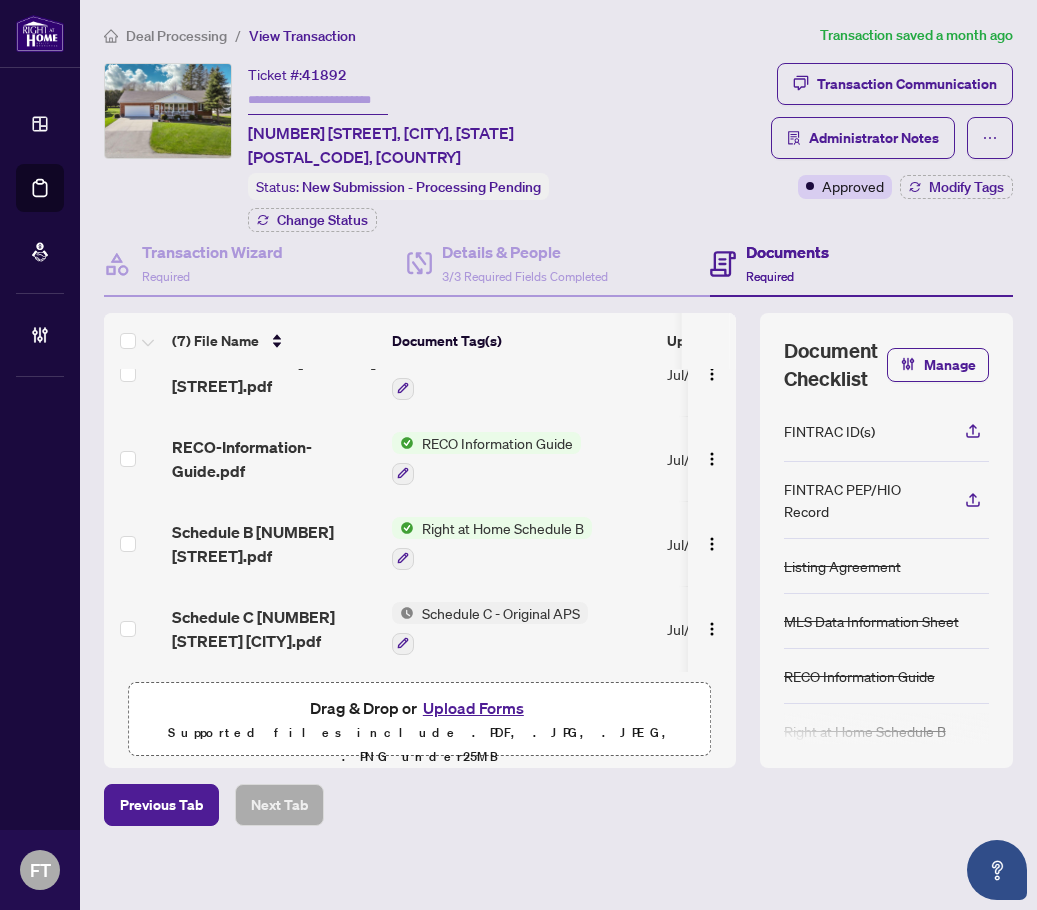 scroll, scrollTop: 0, scrollLeft: 0, axis: both 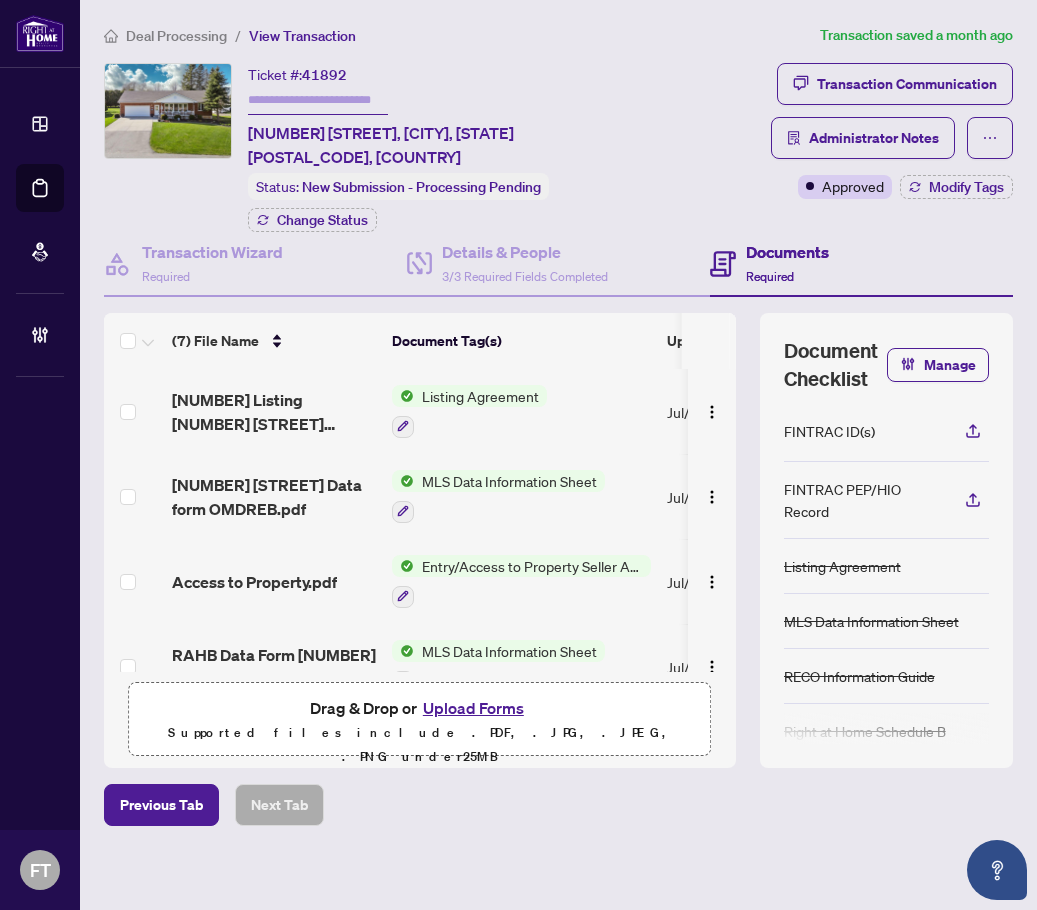 click on "Ticket #:  [NUMBER] [NUMBER] [STREET], [CITY], [STATE] [POSTAL_CODE], [COUNTRY]" at bounding box center [428, 116] 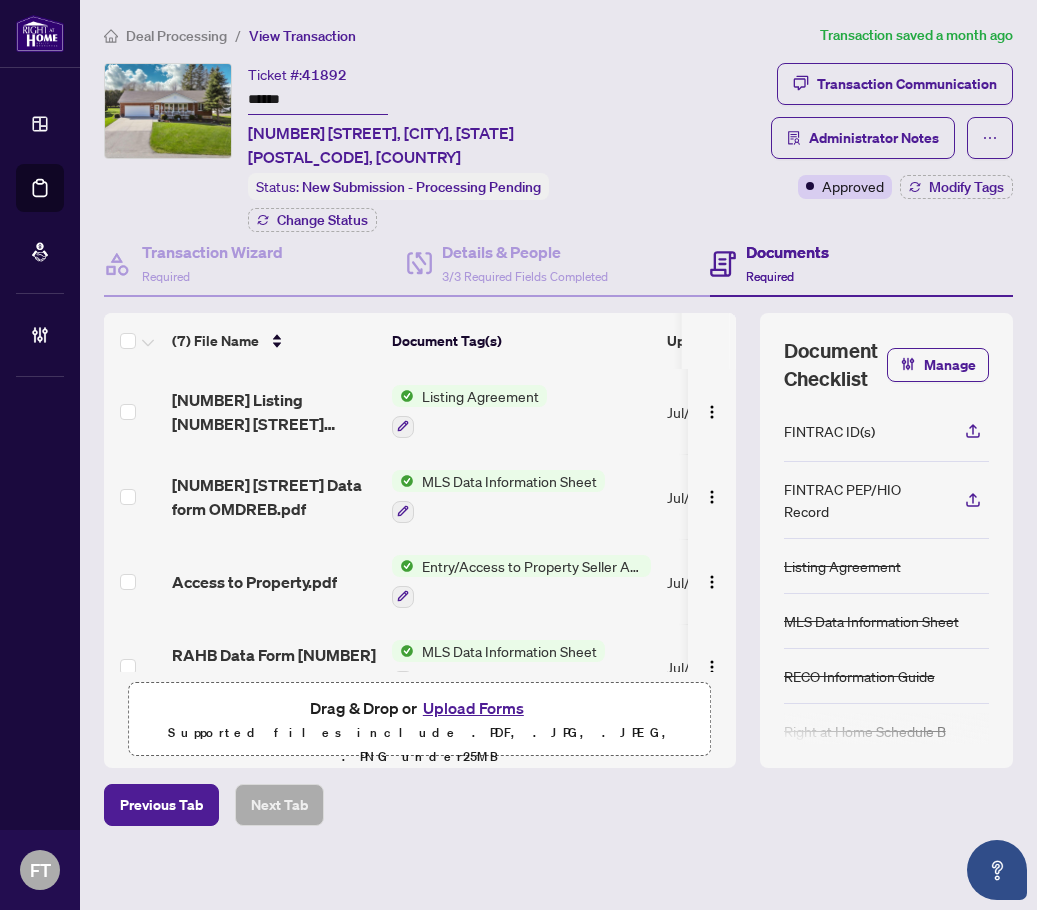 type on "*******" 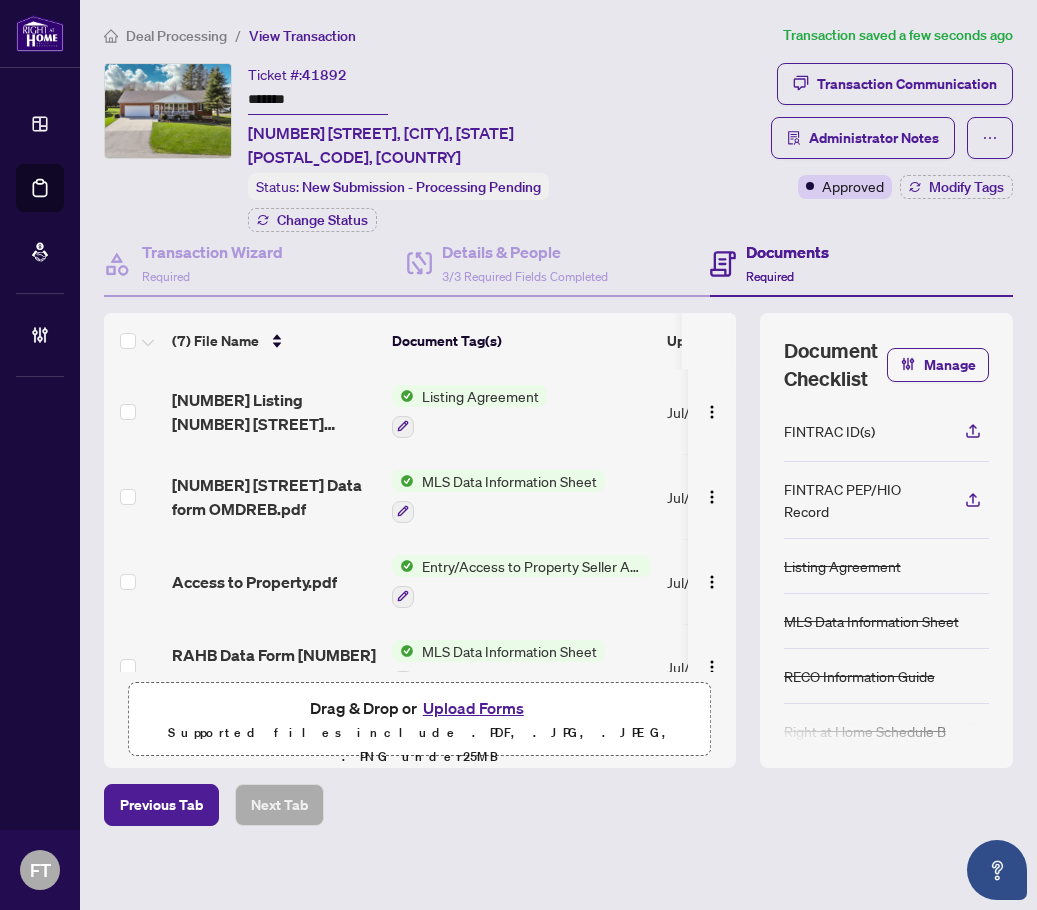 drag, startPoint x: 341, startPoint y: 107, endPoint x: 169, endPoint y: 104, distance: 172.02615 